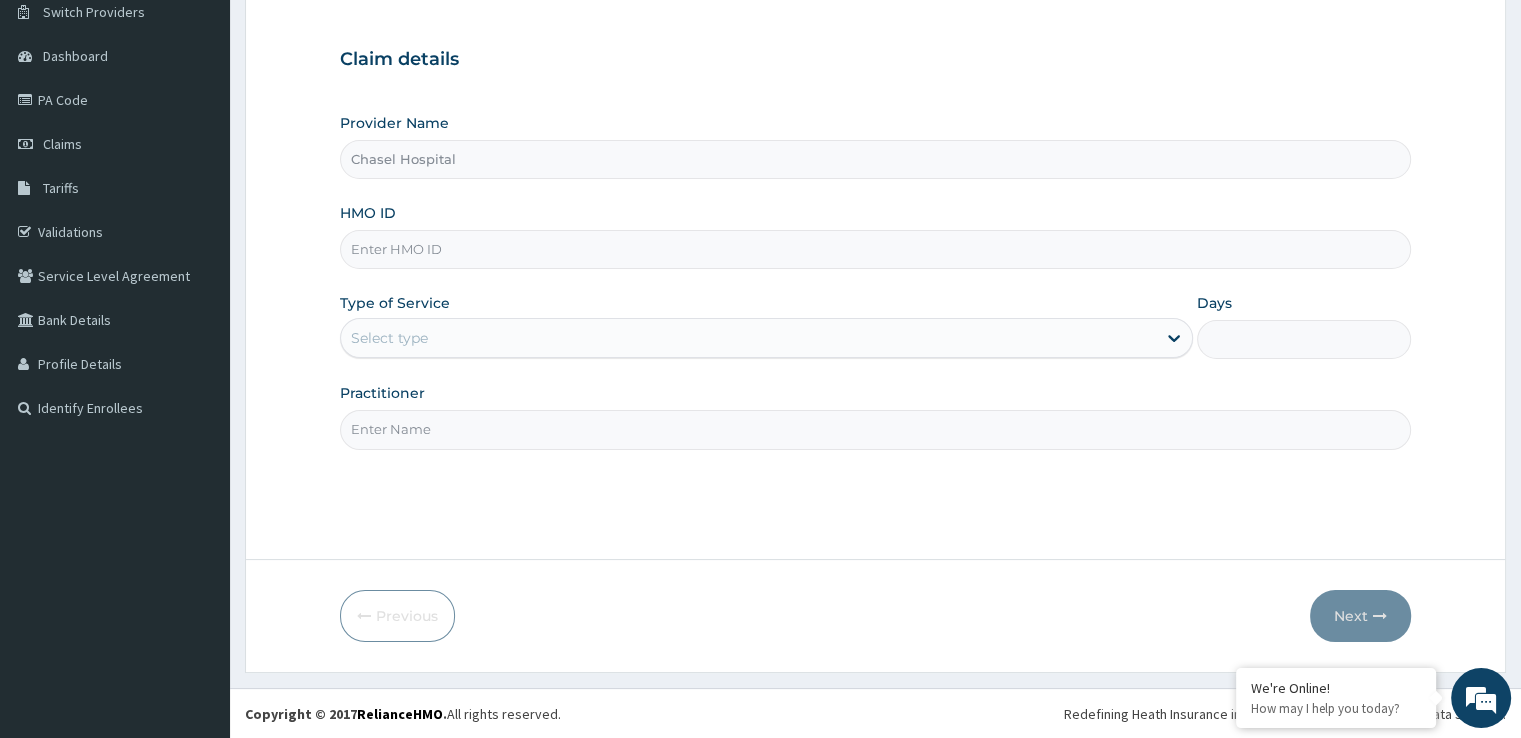 scroll, scrollTop: 0, scrollLeft: 0, axis: both 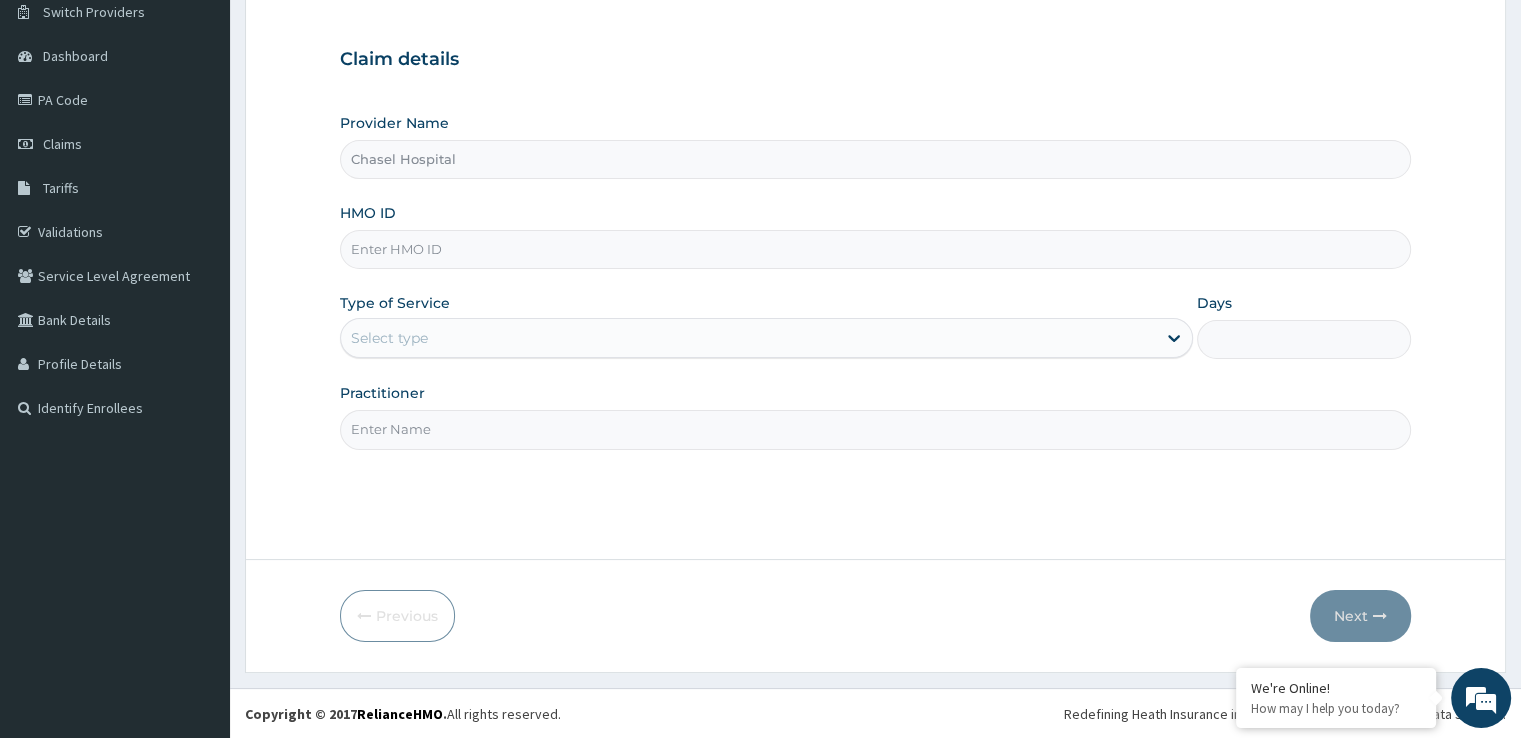click on "HMO ID" at bounding box center [875, 249] 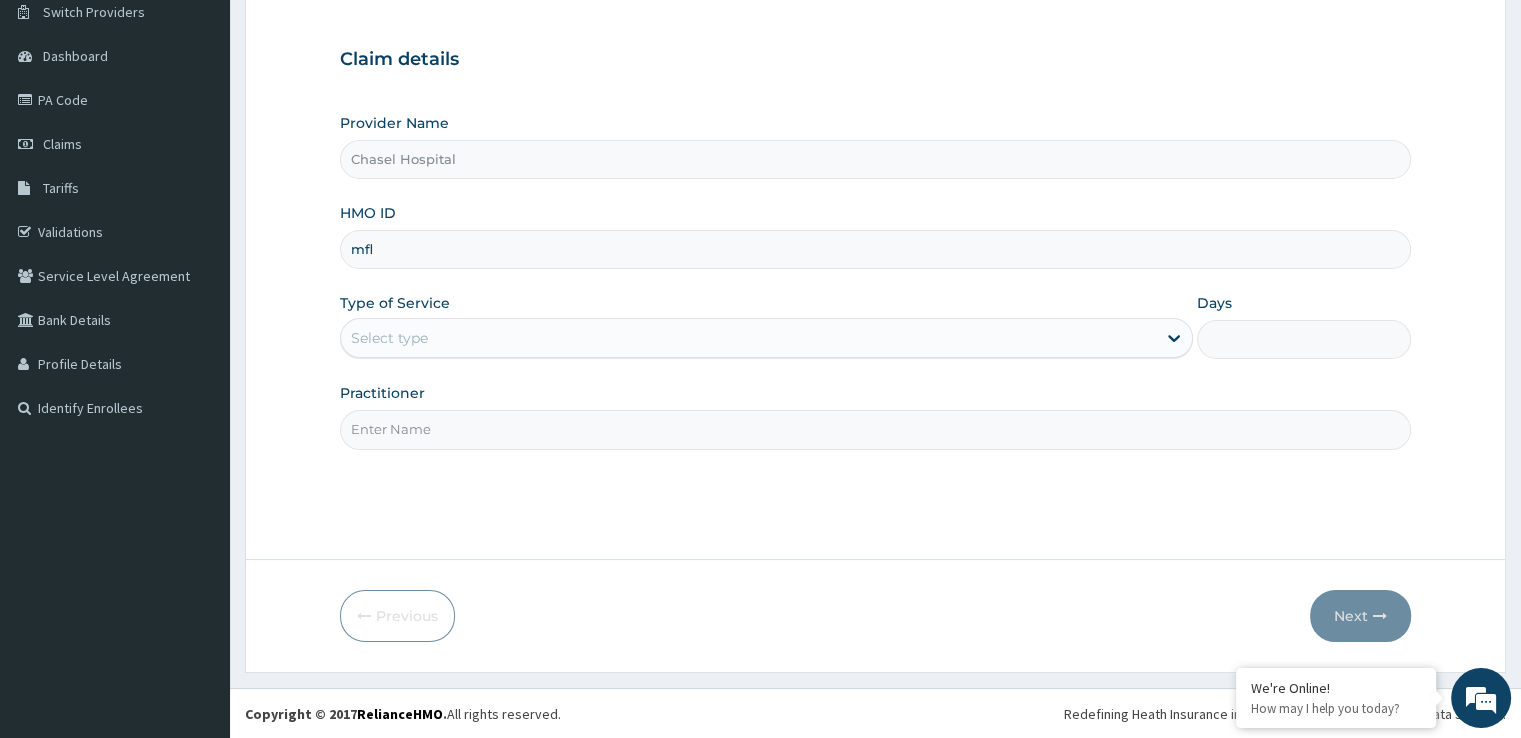 type on "MFL/10042/B" 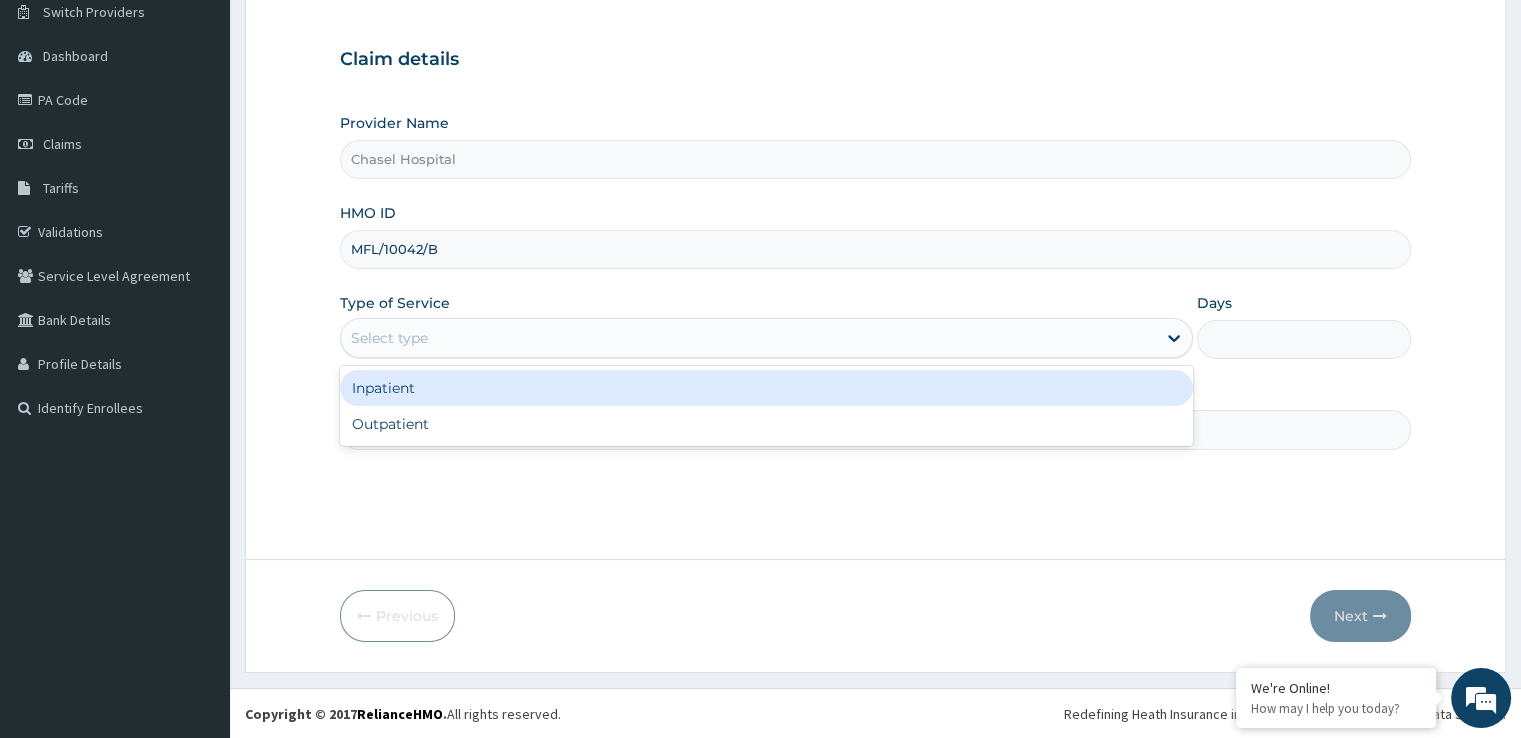 click on "Select type" at bounding box center [748, 338] 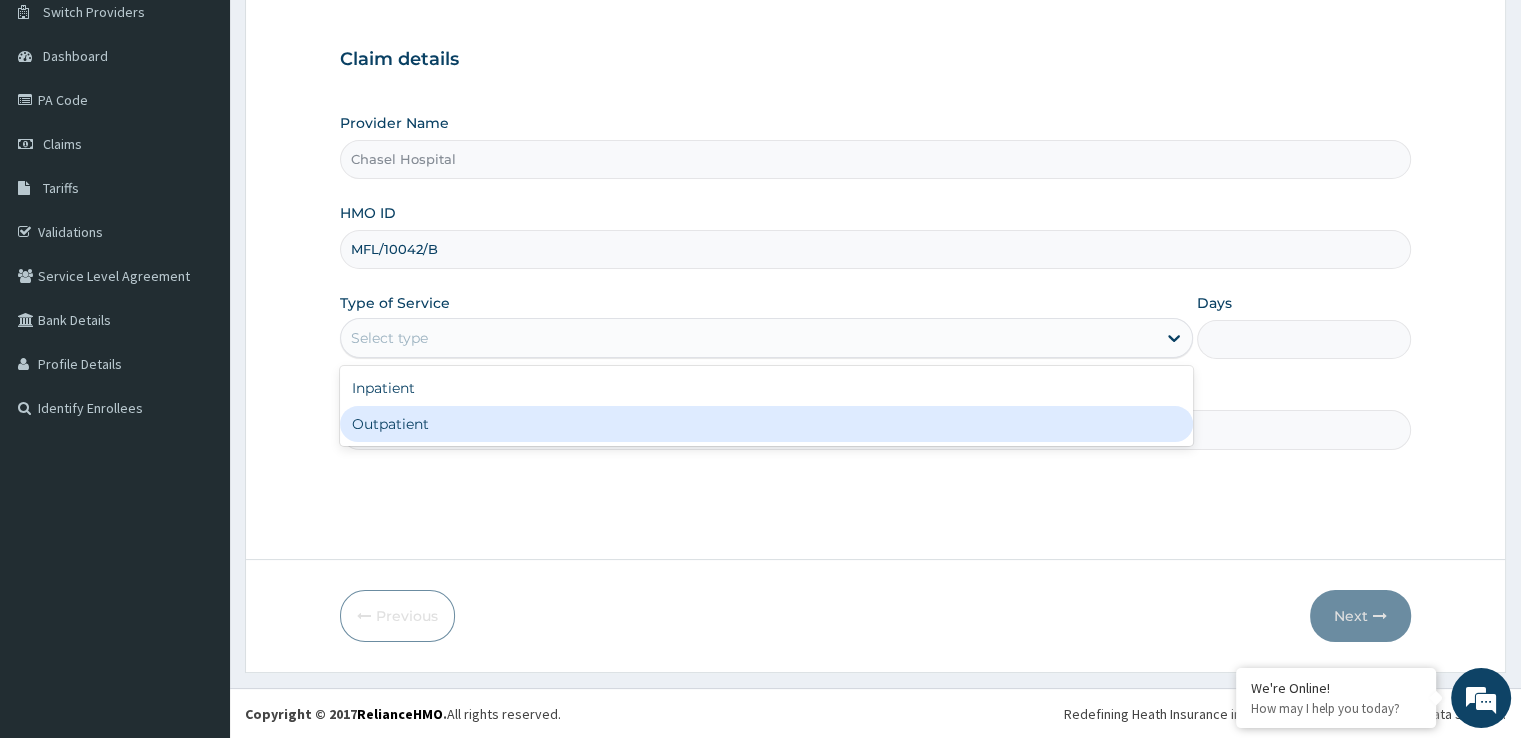 click on "Outpatient" at bounding box center (766, 424) 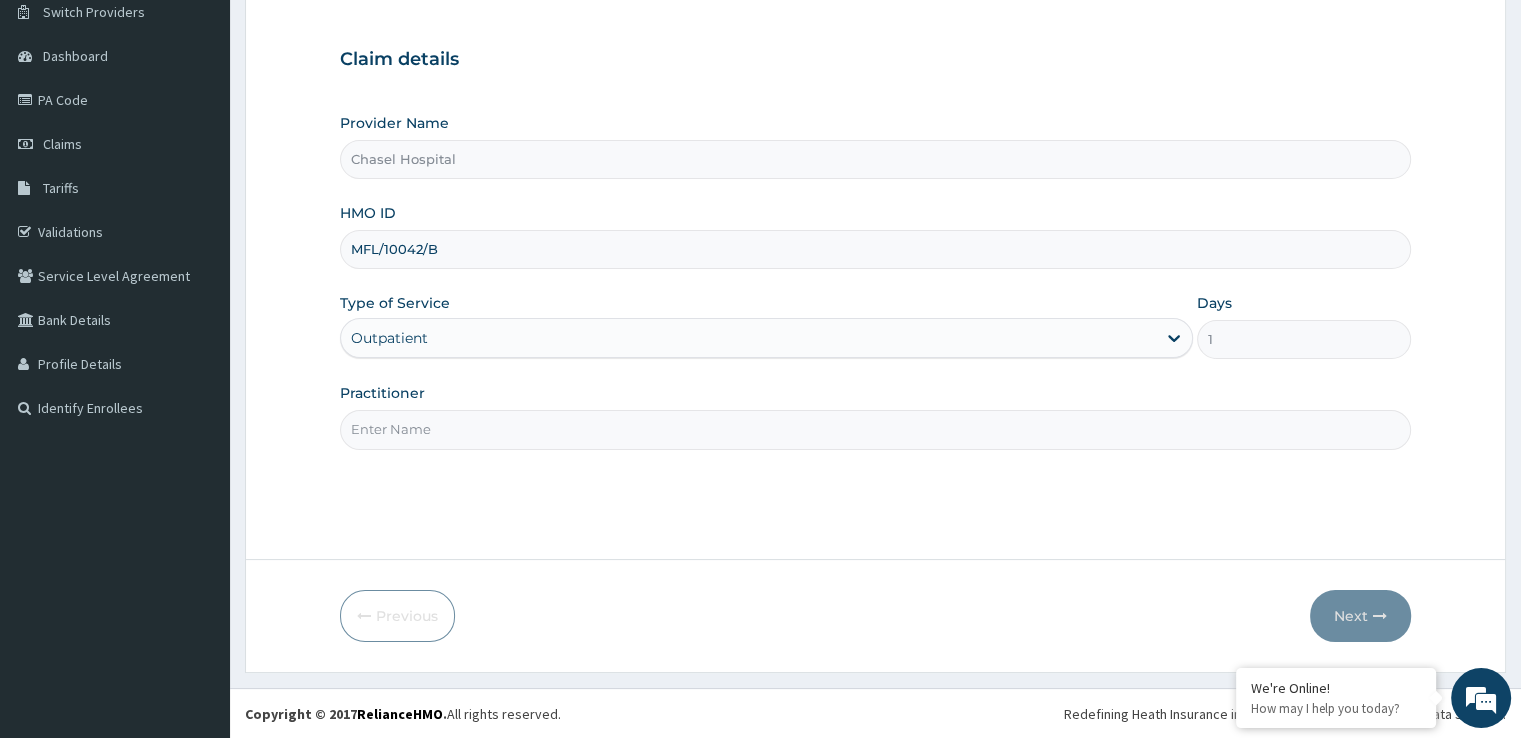 click on "Practitioner" at bounding box center [875, 429] 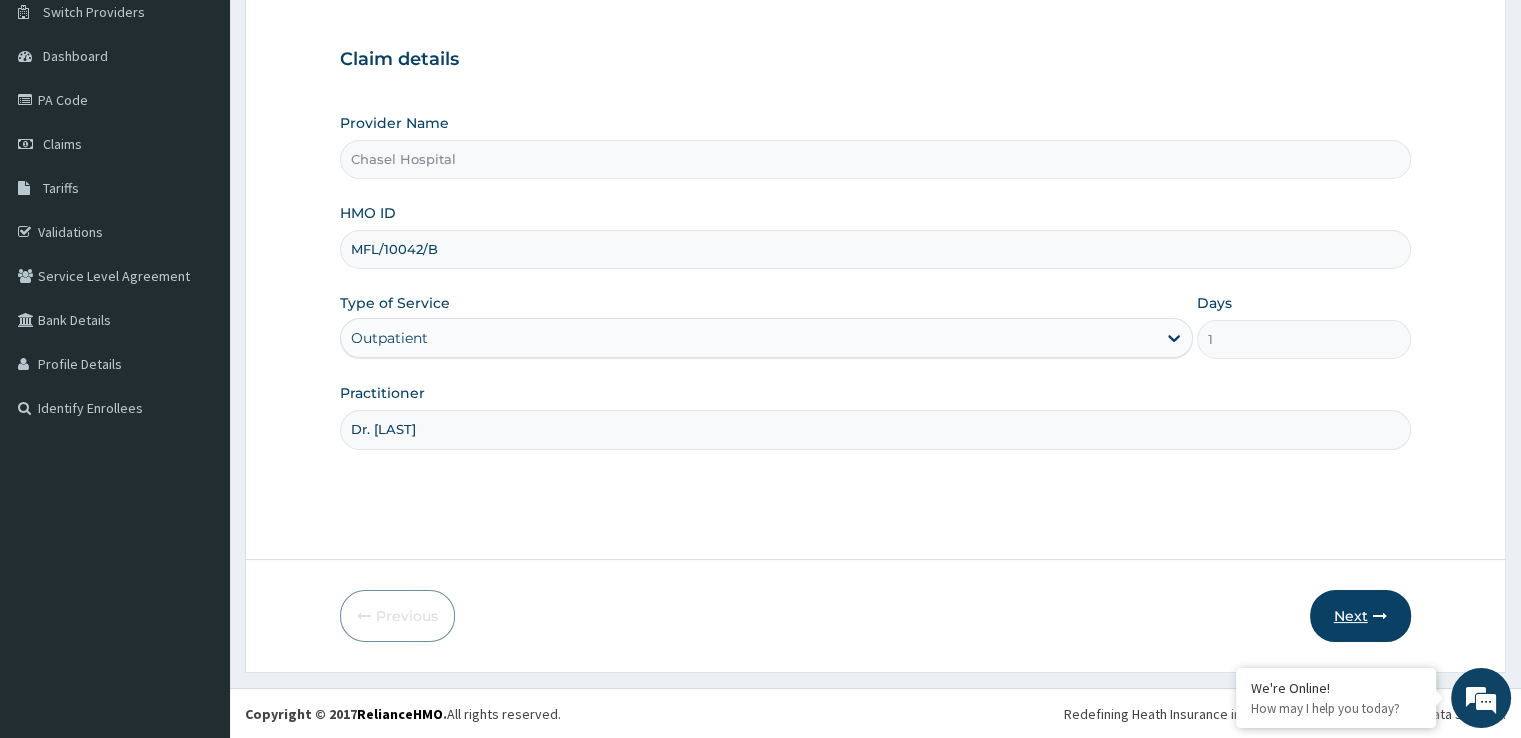 type on "Dr. Anche" 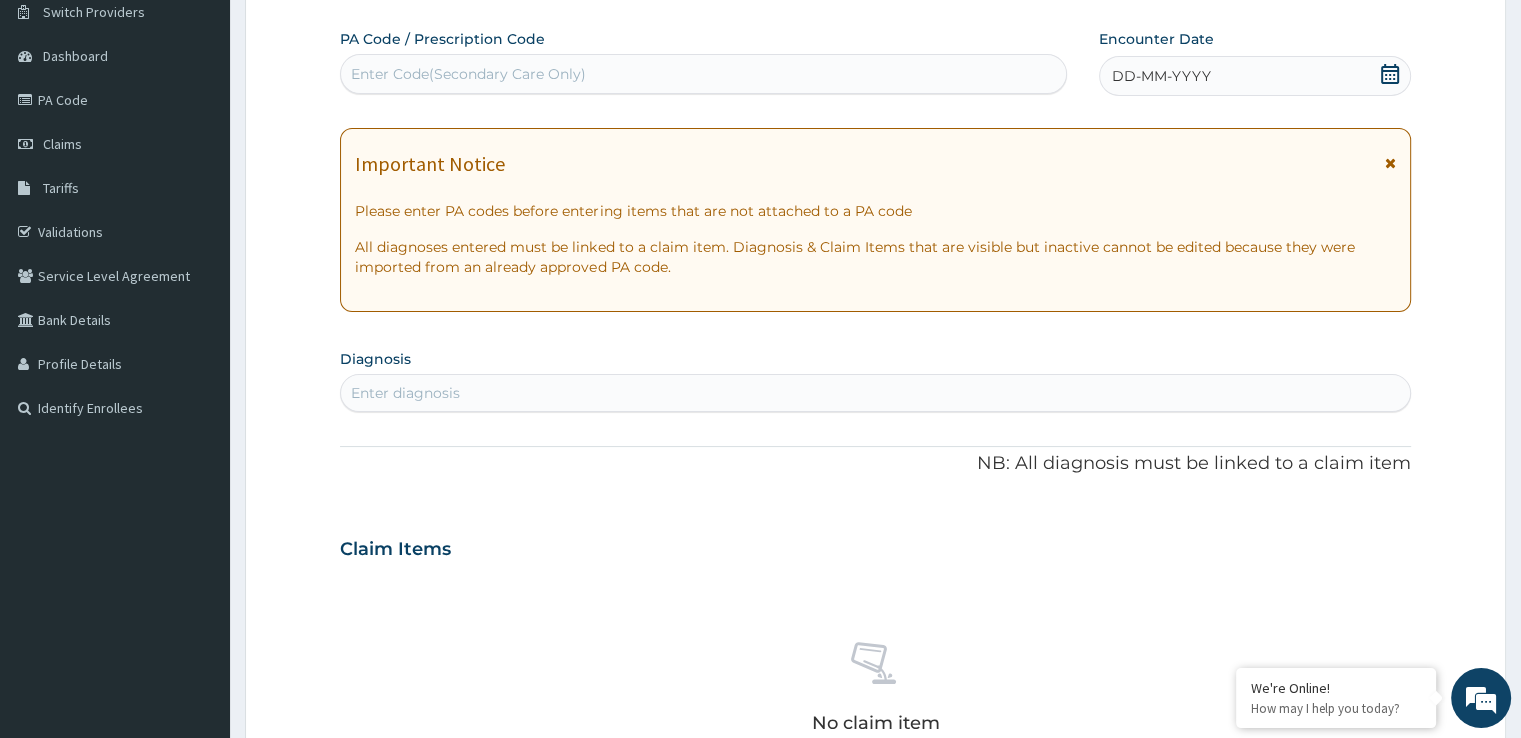 click on "DD-MM-YYYY" at bounding box center [1254, 76] 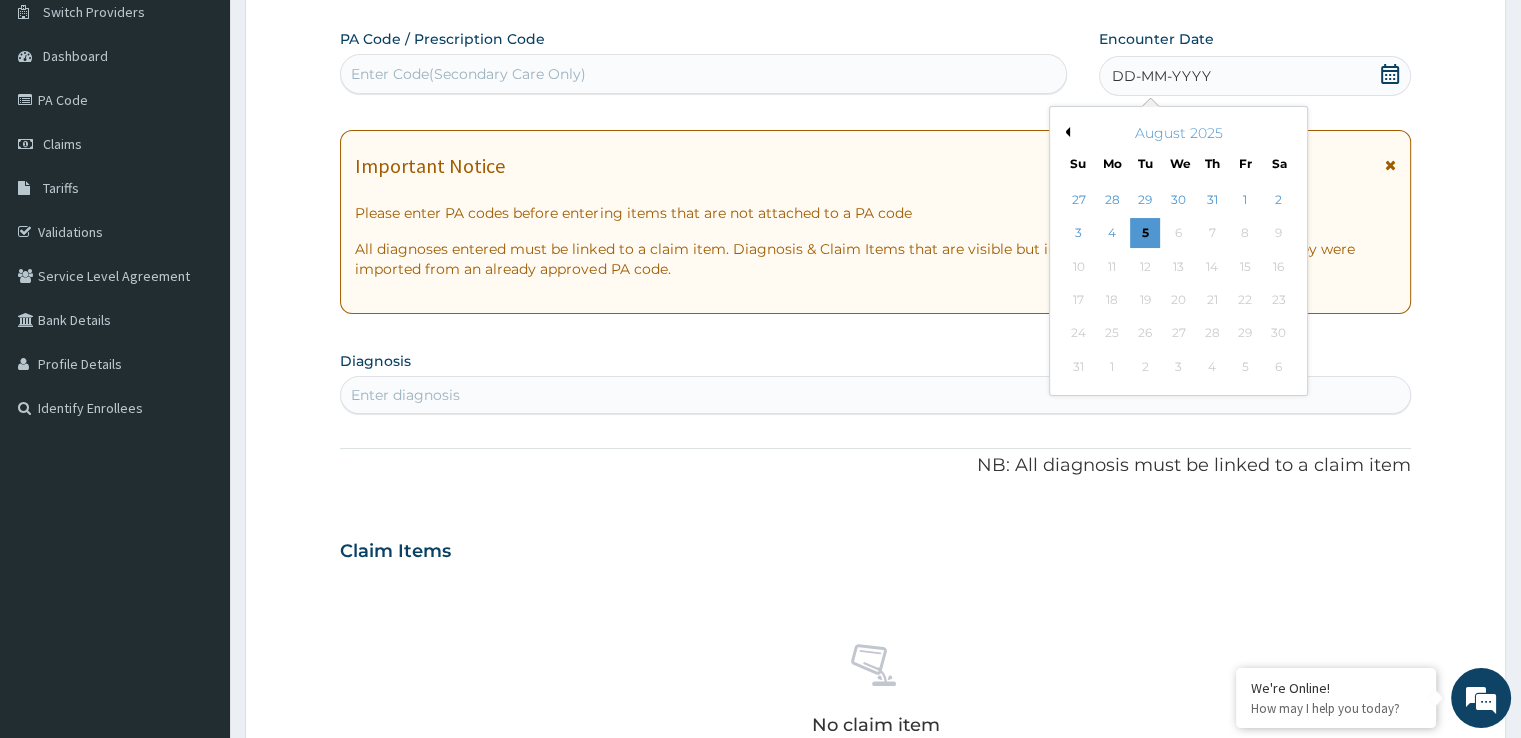 click on "Previous Month" at bounding box center [1065, 132] 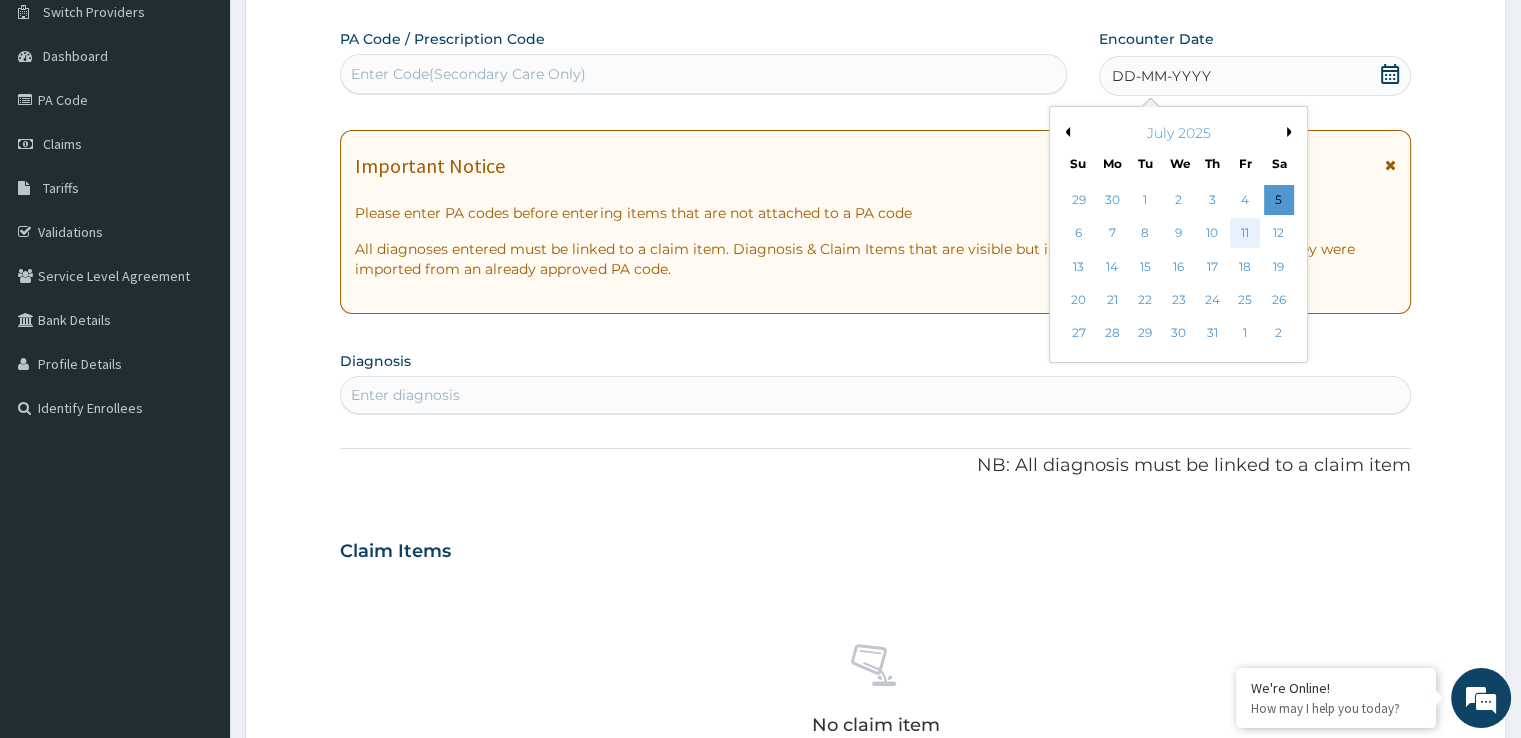 click on "11" at bounding box center [1245, 234] 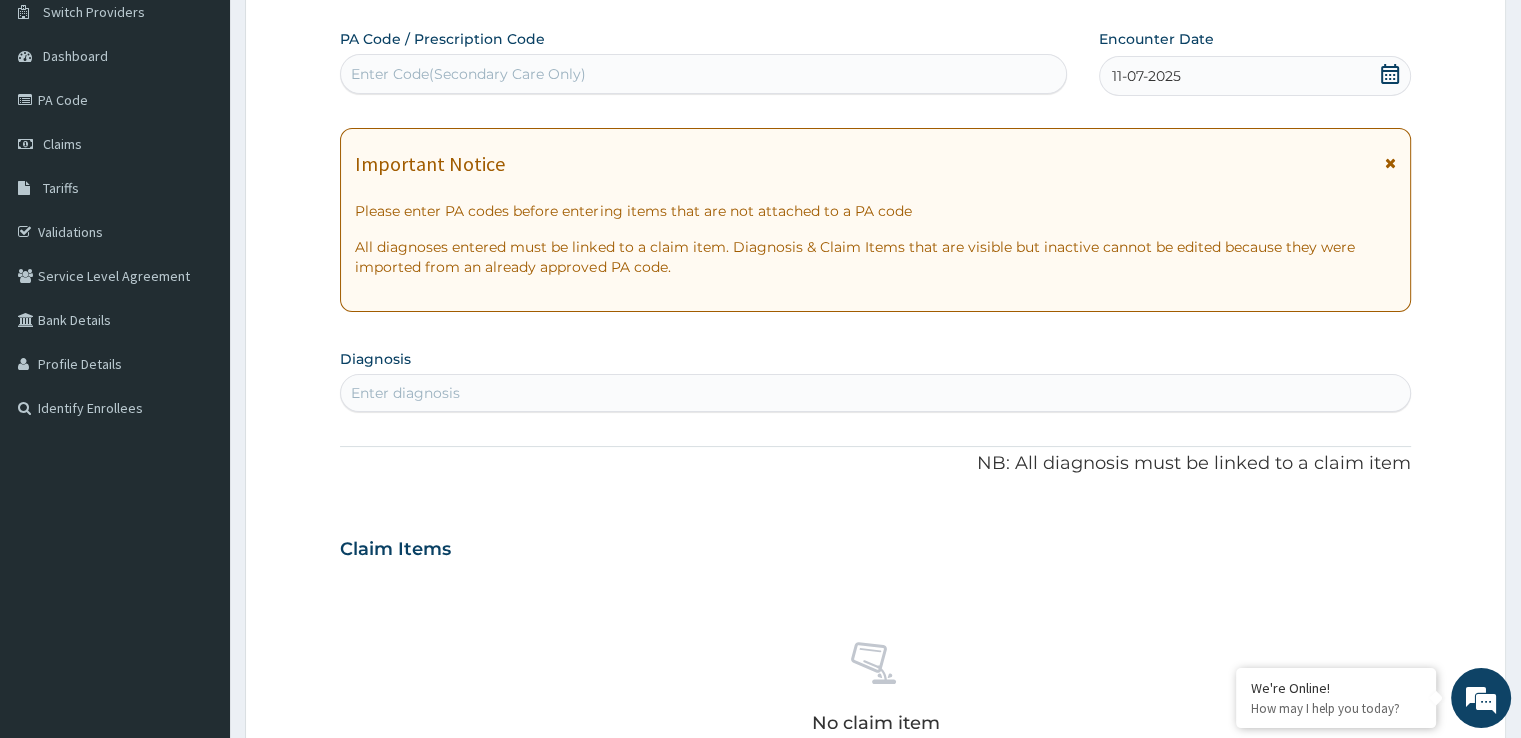 click on "Enter diagnosis" at bounding box center (405, 393) 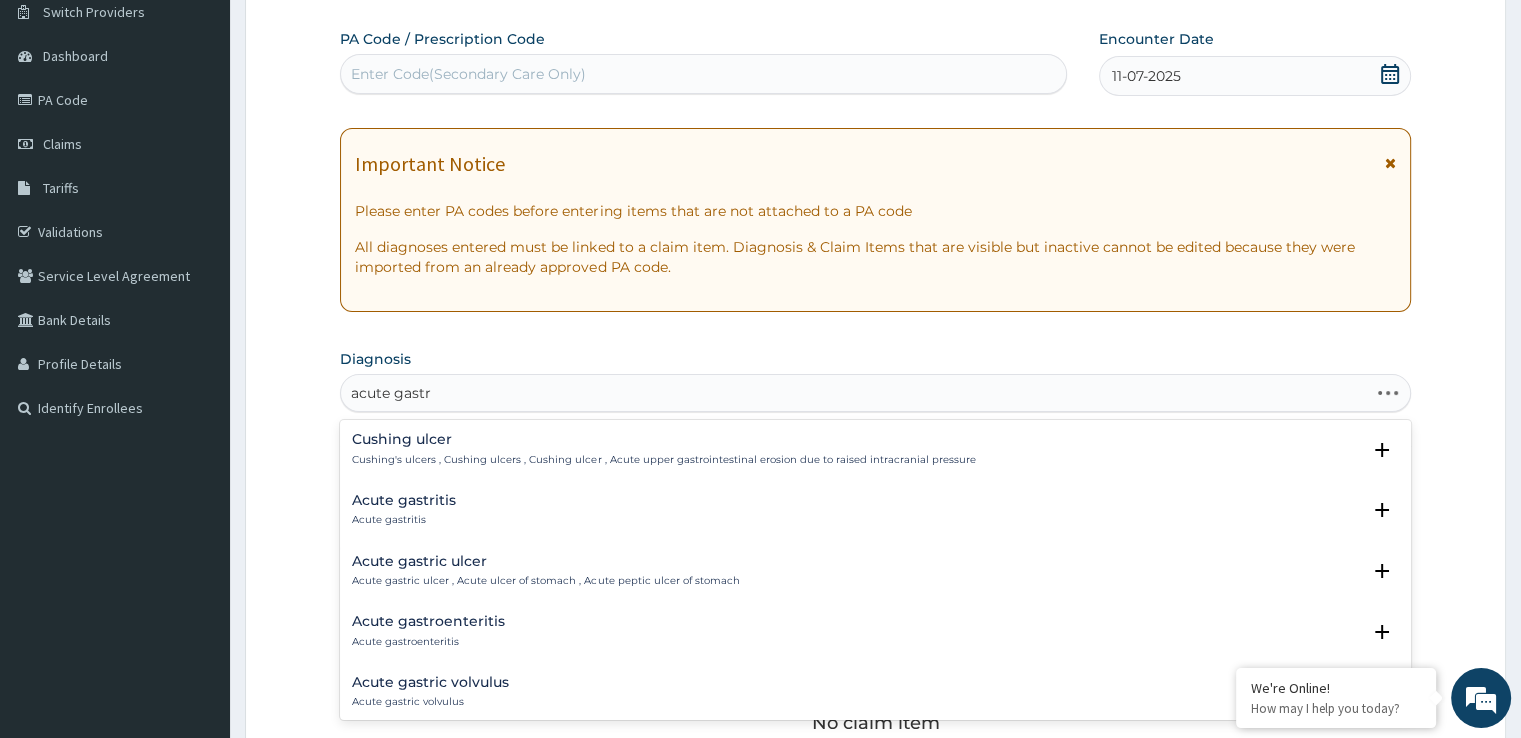 type on "acute gastro" 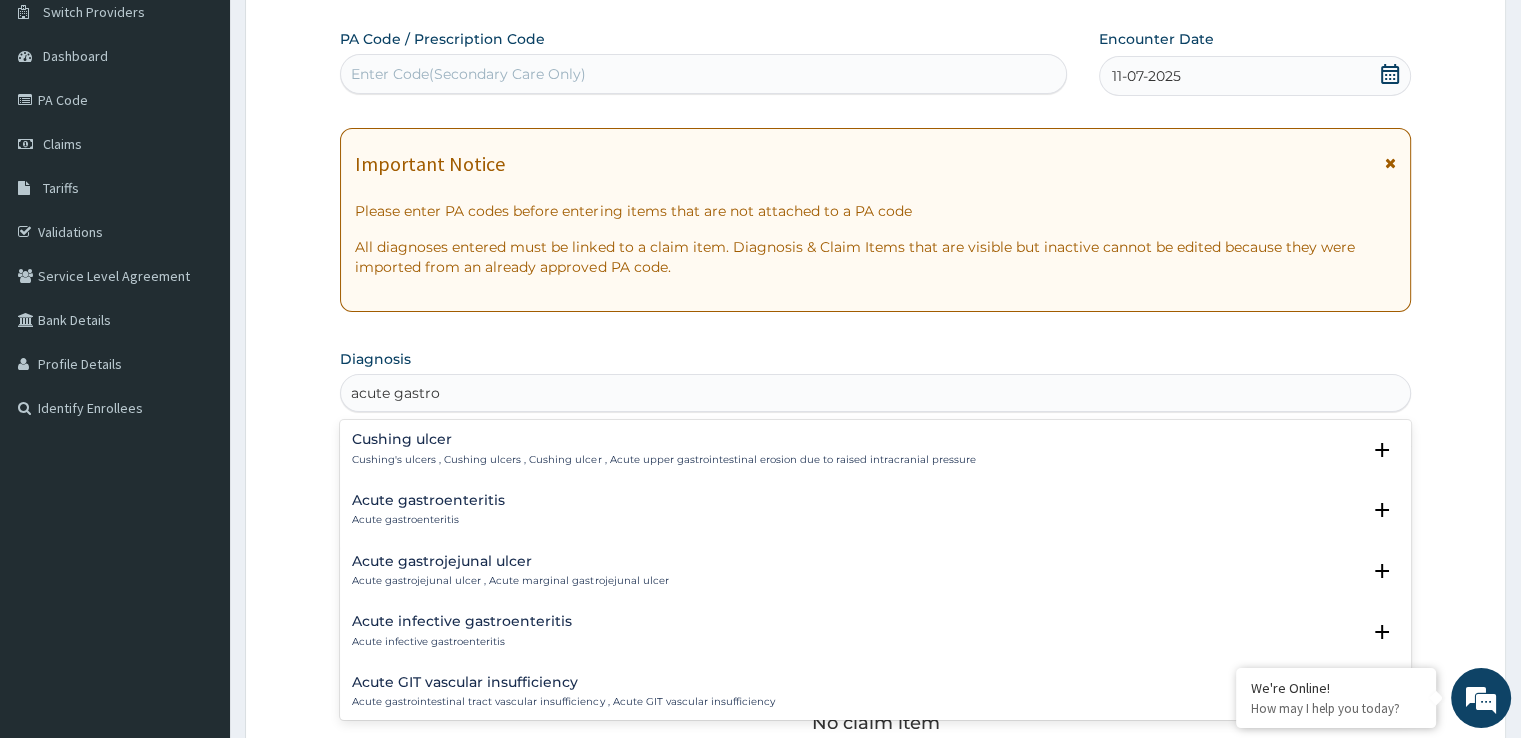 click on "Acute gastroenteritis" at bounding box center [428, 520] 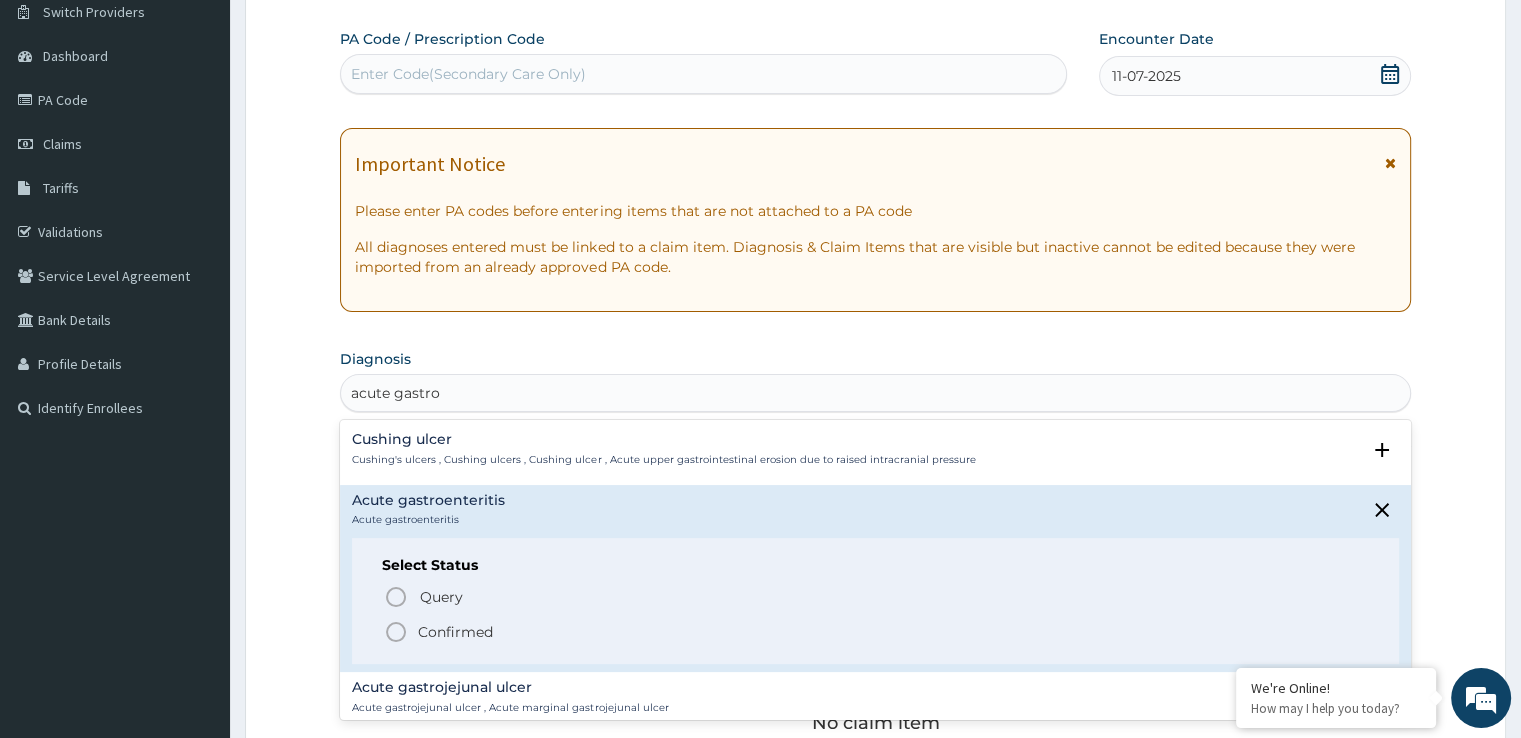 click on "Confirmed" at bounding box center [455, 632] 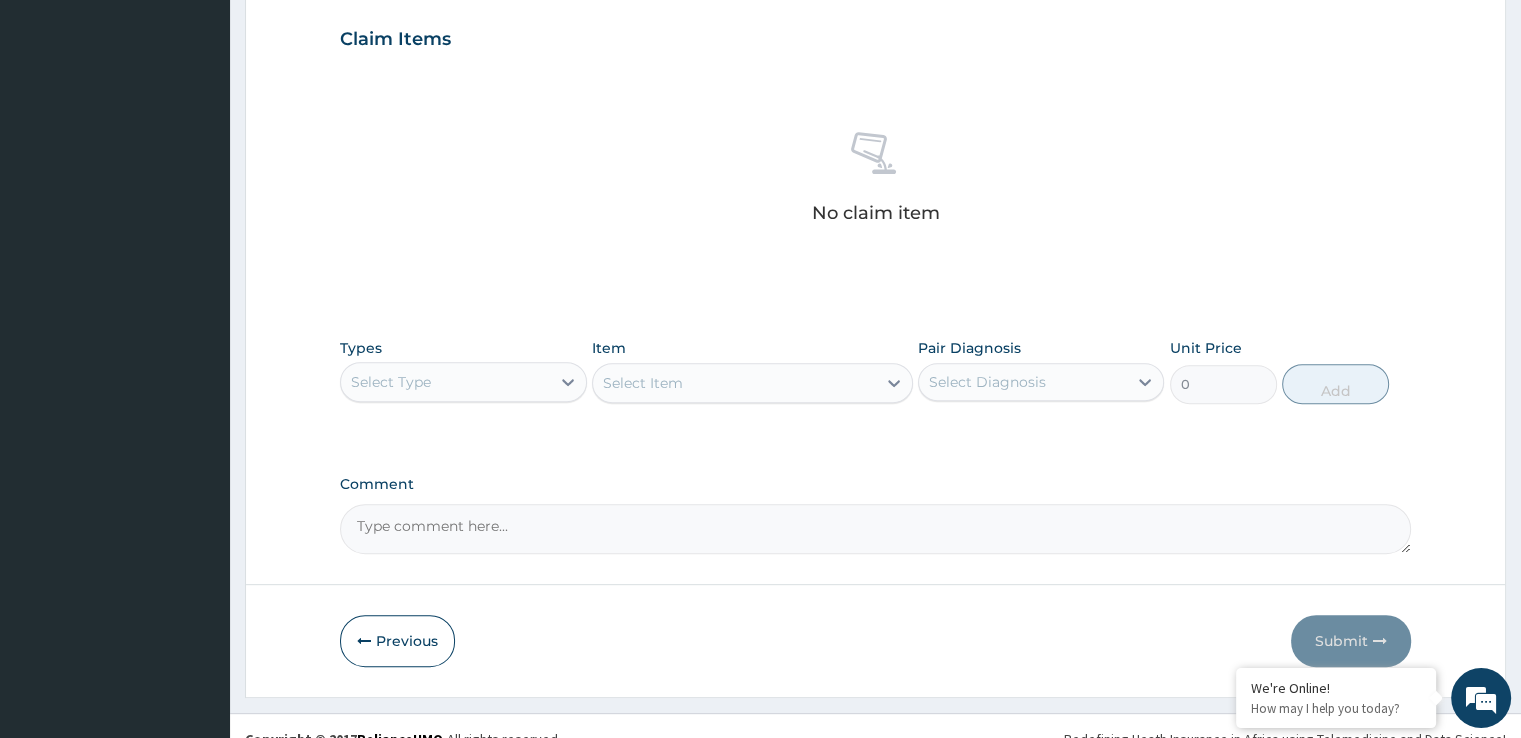 scroll, scrollTop: 683, scrollLeft: 0, axis: vertical 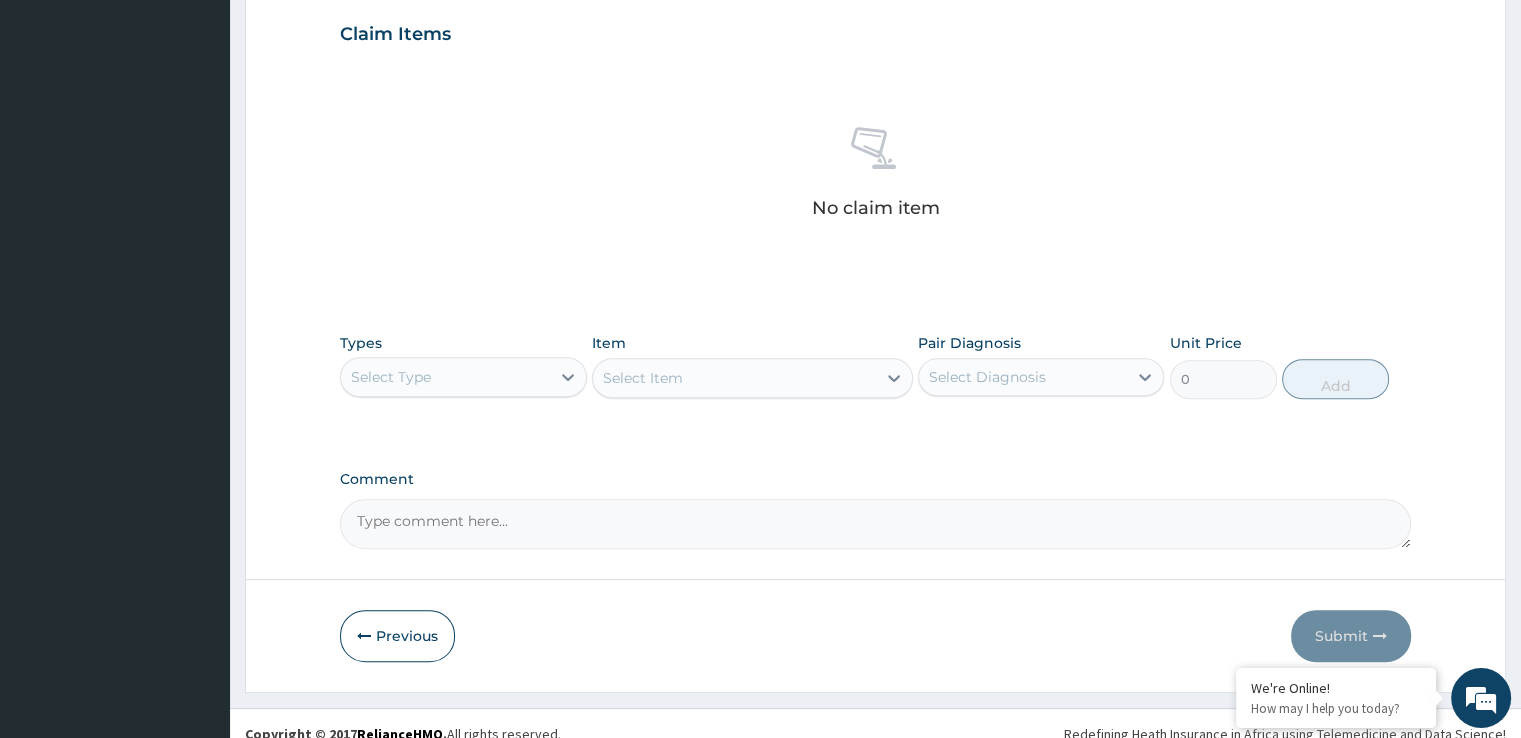 click on "Select Type" at bounding box center (445, 377) 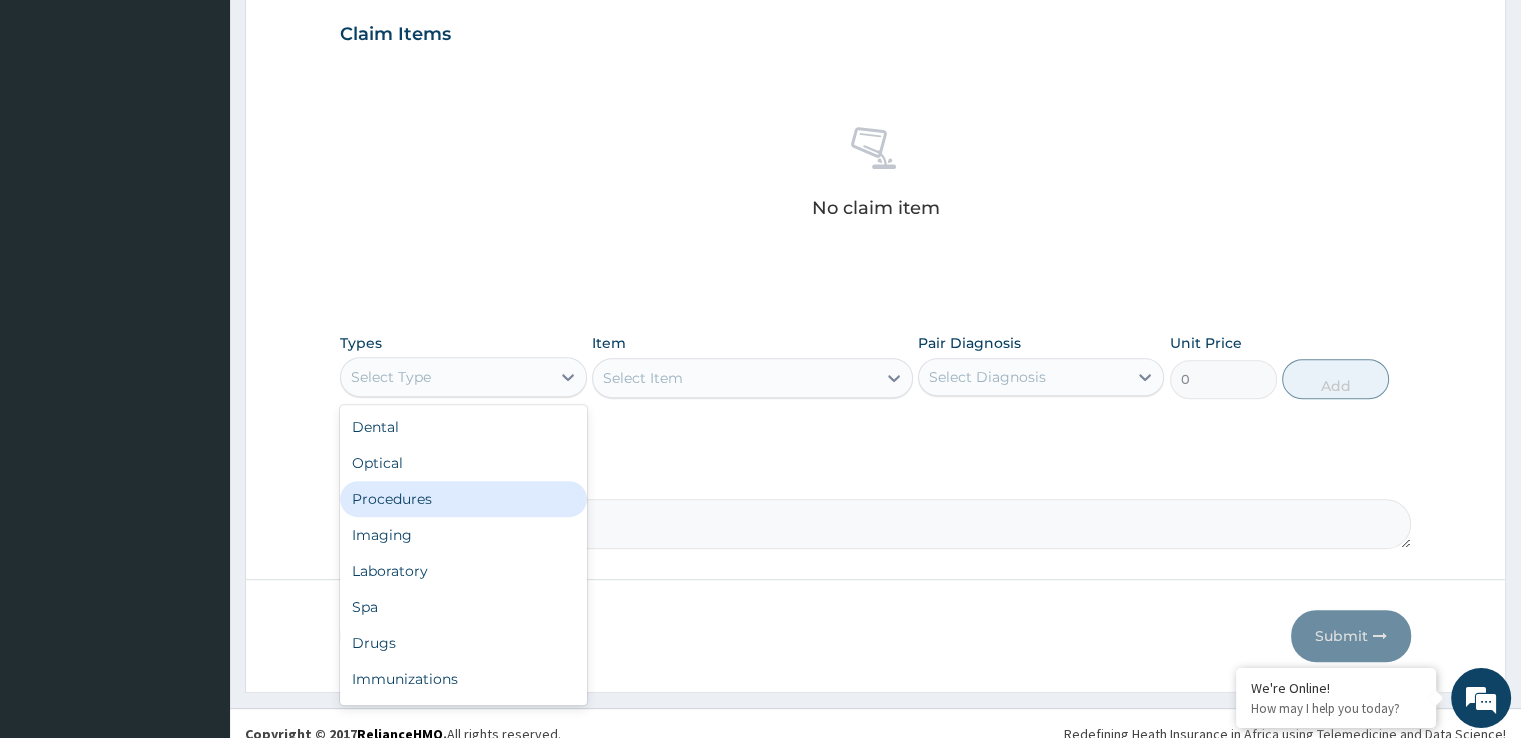 click on "Procedures" at bounding box center (463, 499) 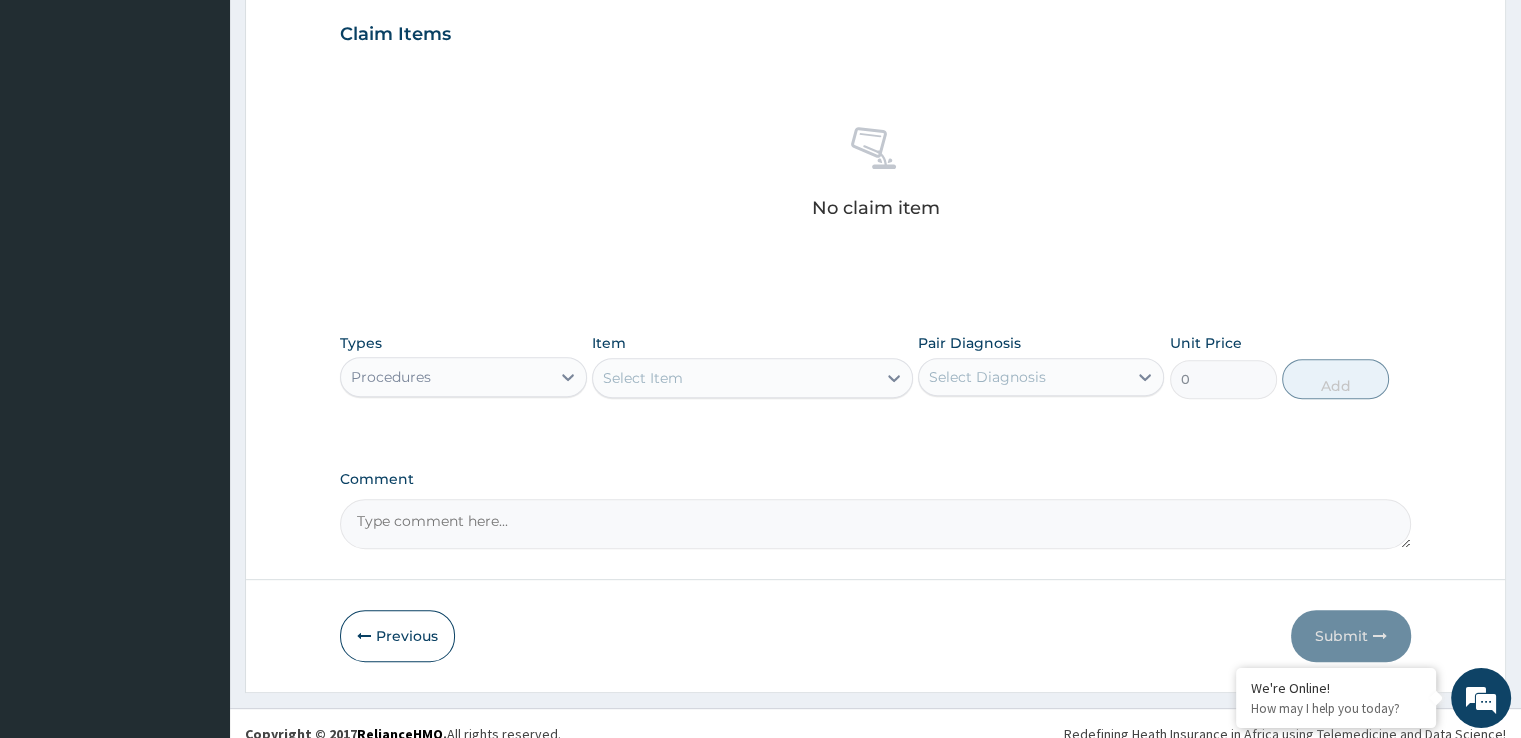 click on "Select Item" at bounding box center [734, 378] 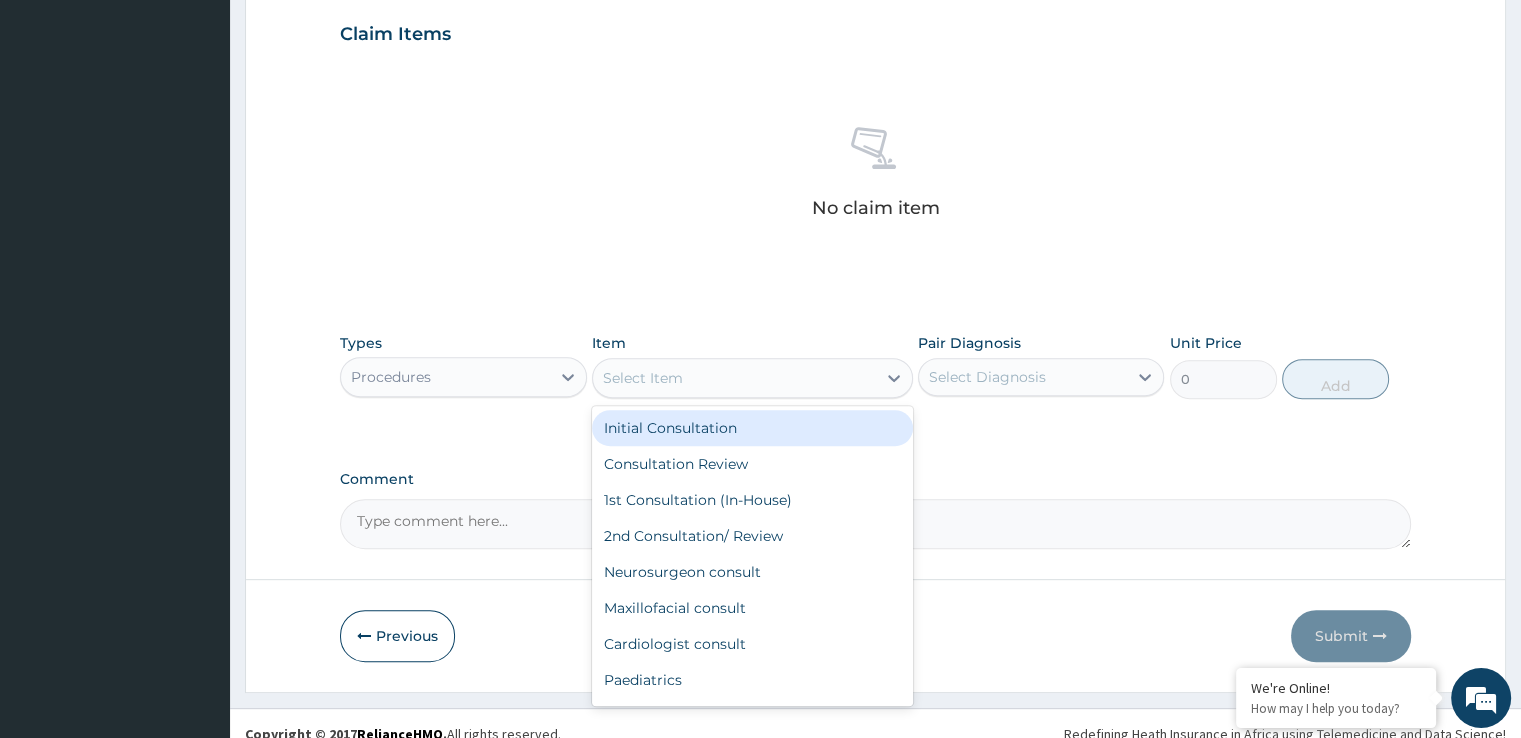 click on "Initial Consultation" at bounding box center (752, 428) 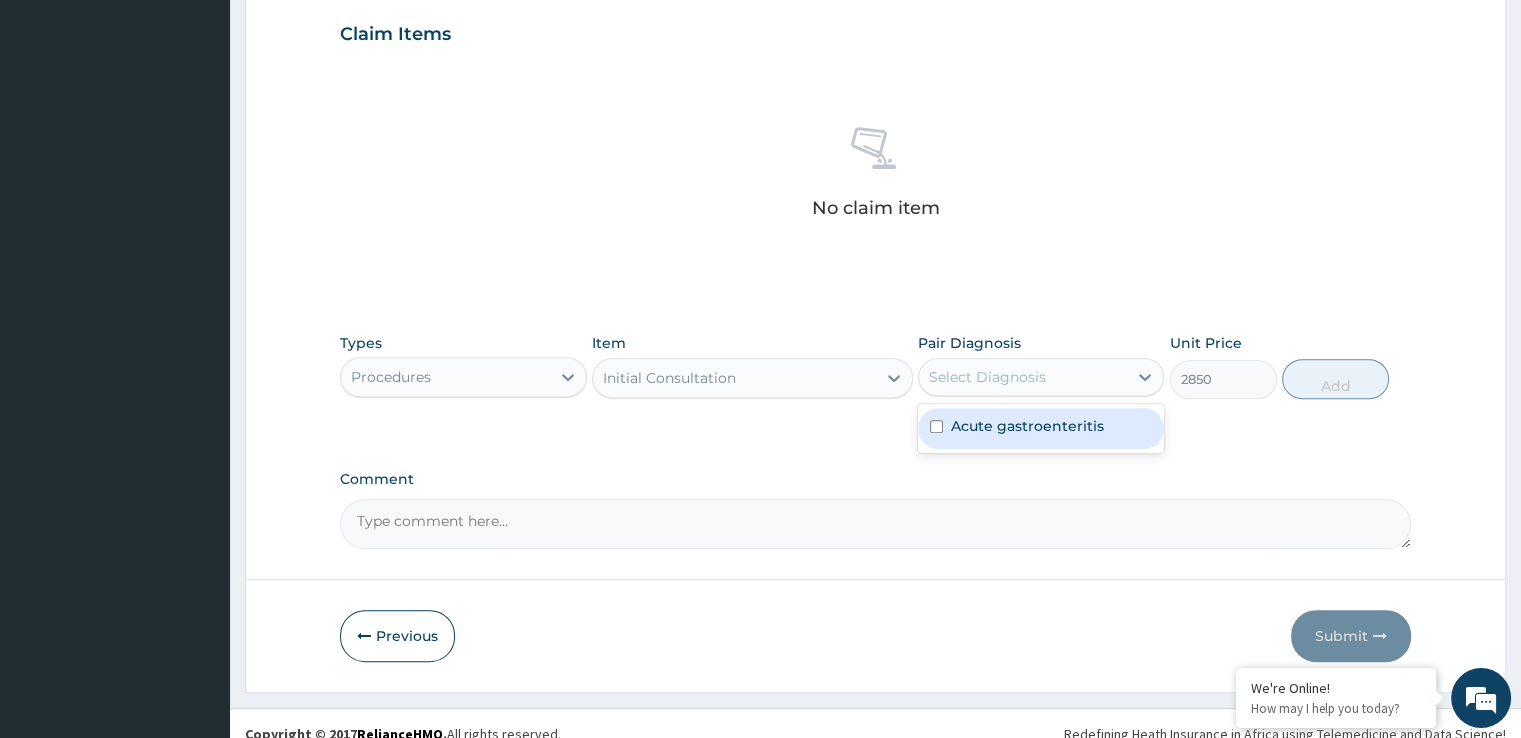 click on "Select Diagnosis" at bounding box center [987, 377] 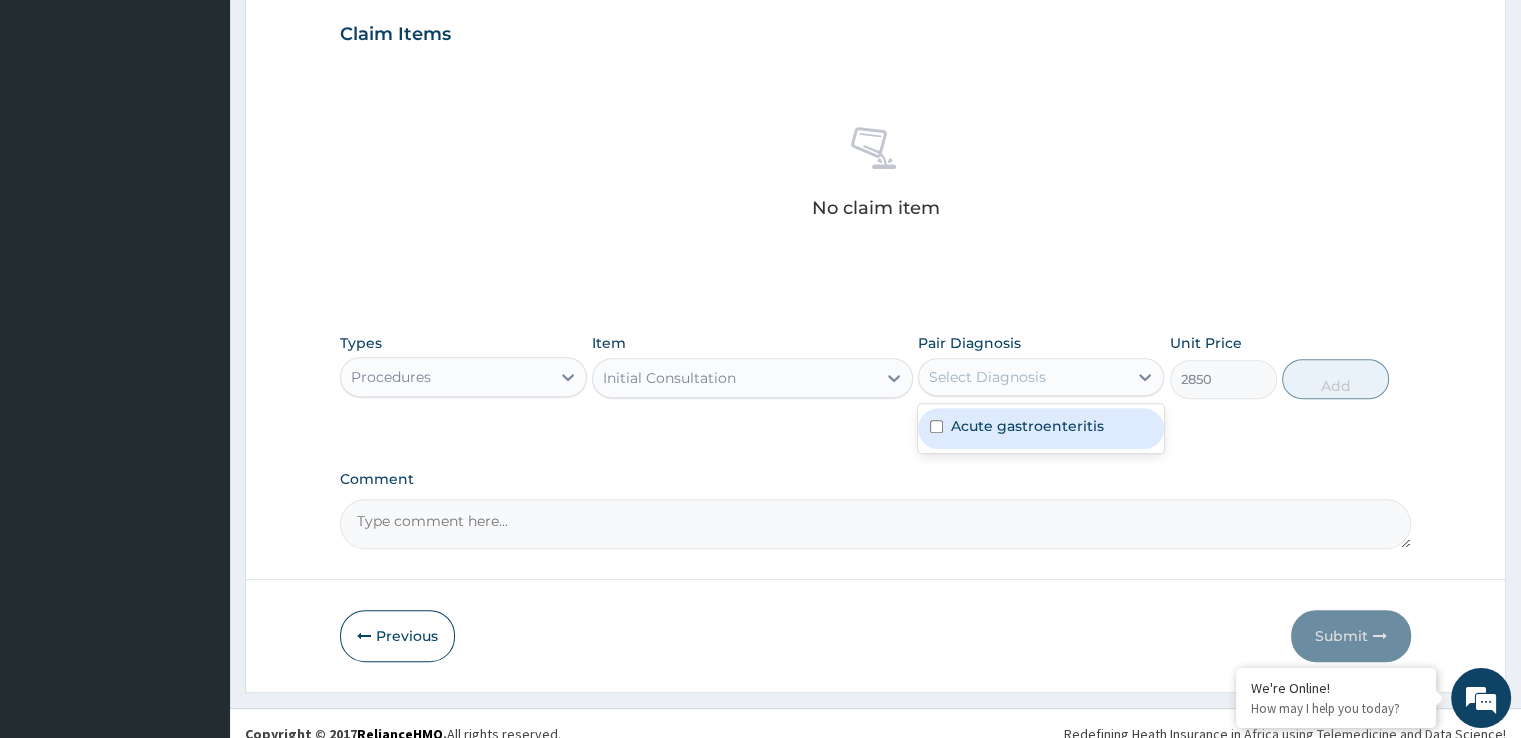 click on "Acute gastroenteritis" at bounding box center (1027, 426) 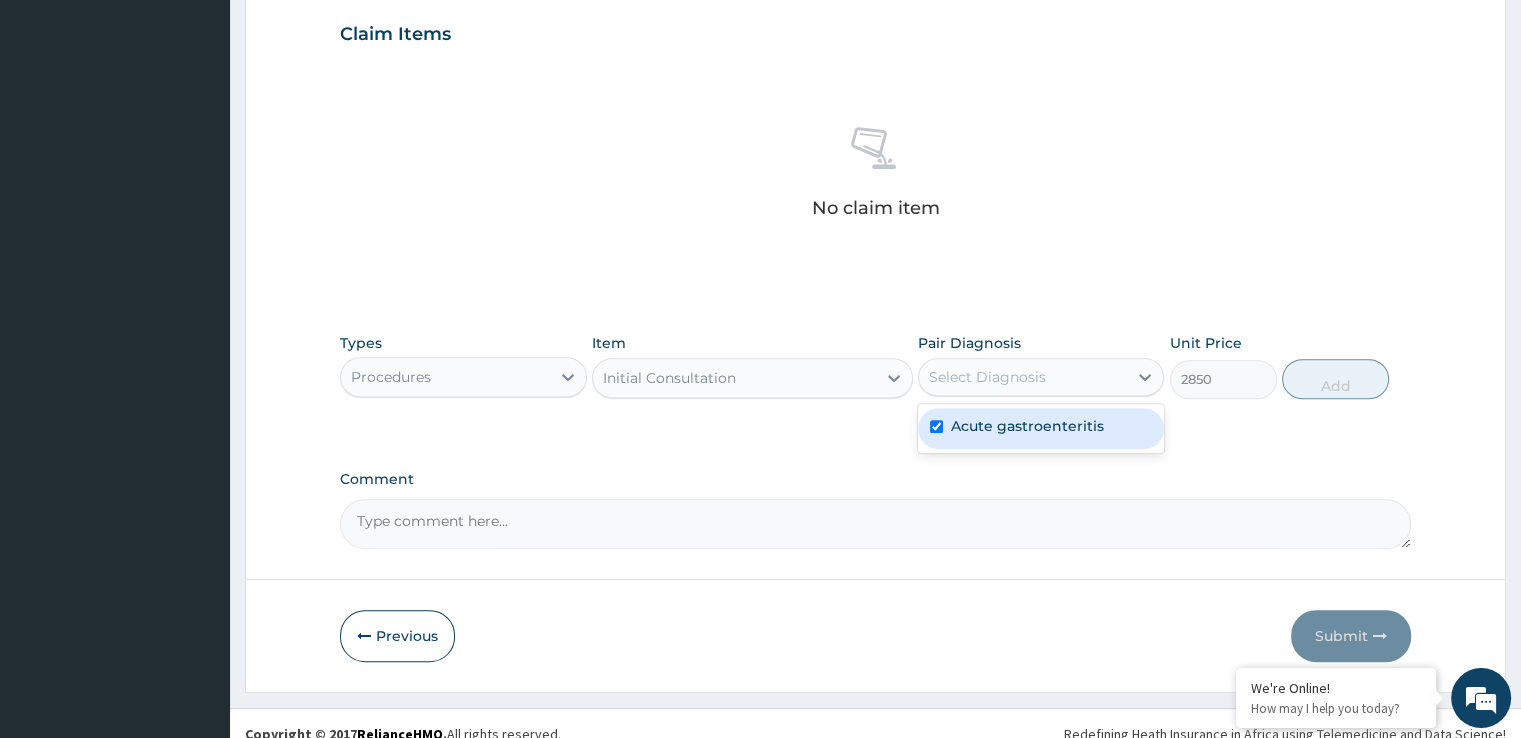 checkbox on "true" 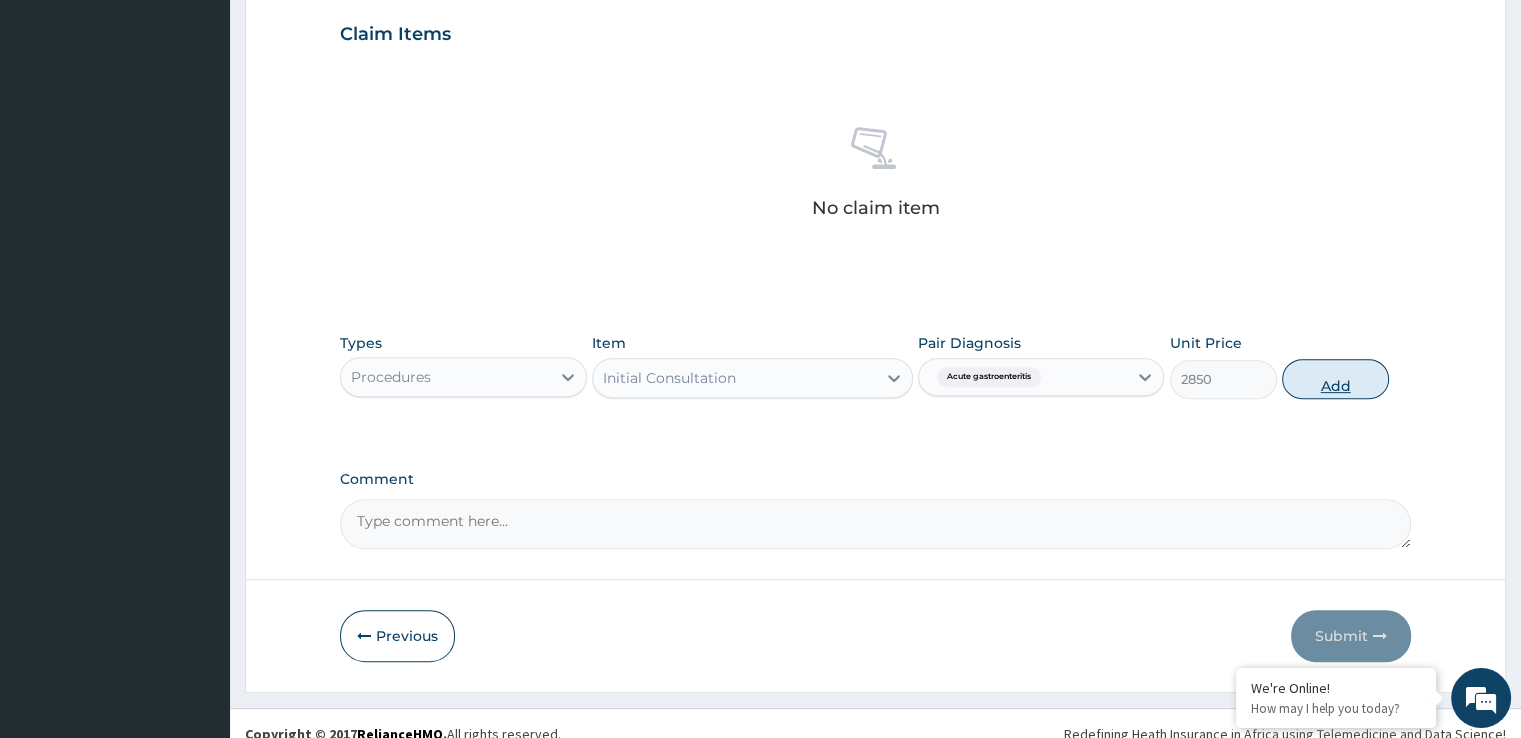 click on "Add" at bounding box center (1335, 379) 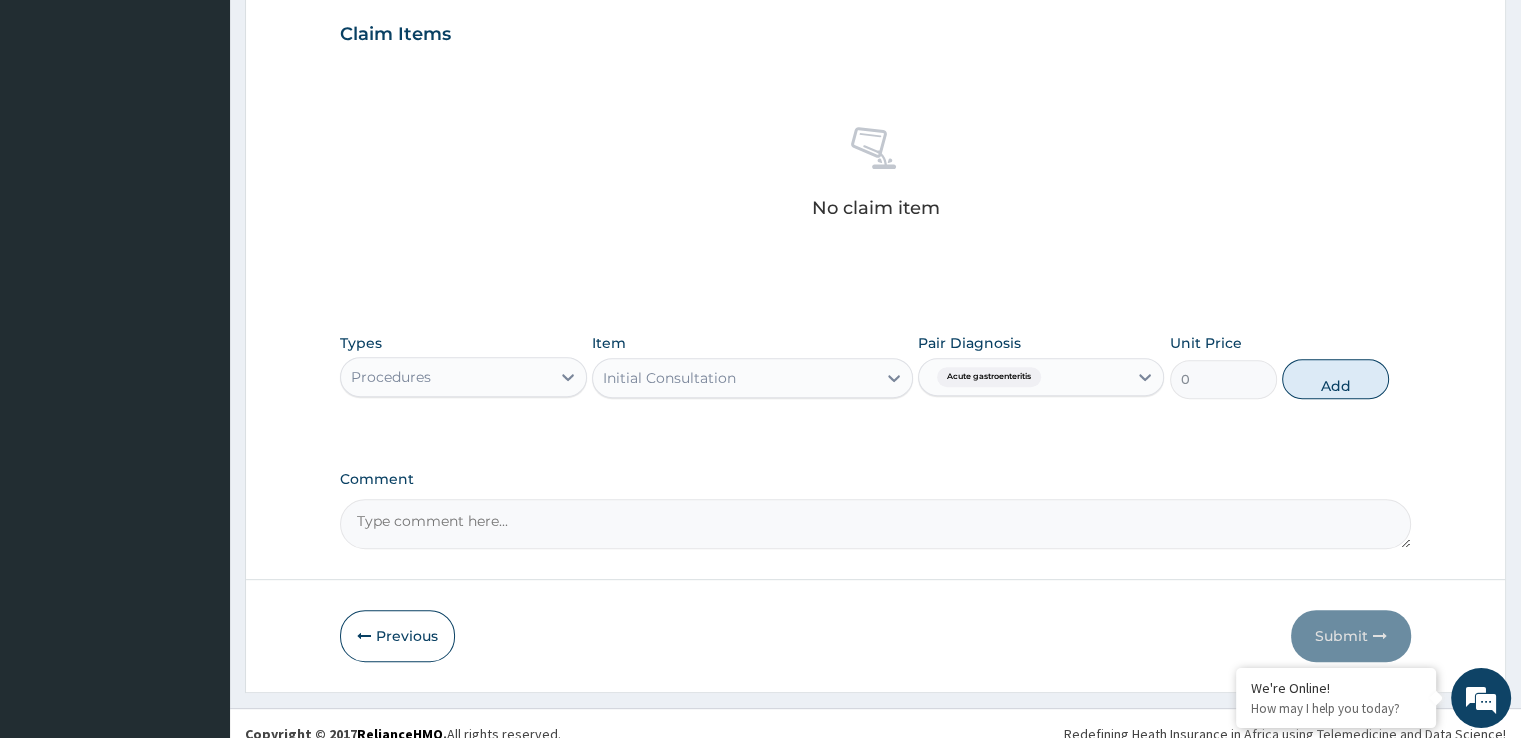 scroll, scrollTop: 606, scrollLeft: 0, axis: vertical 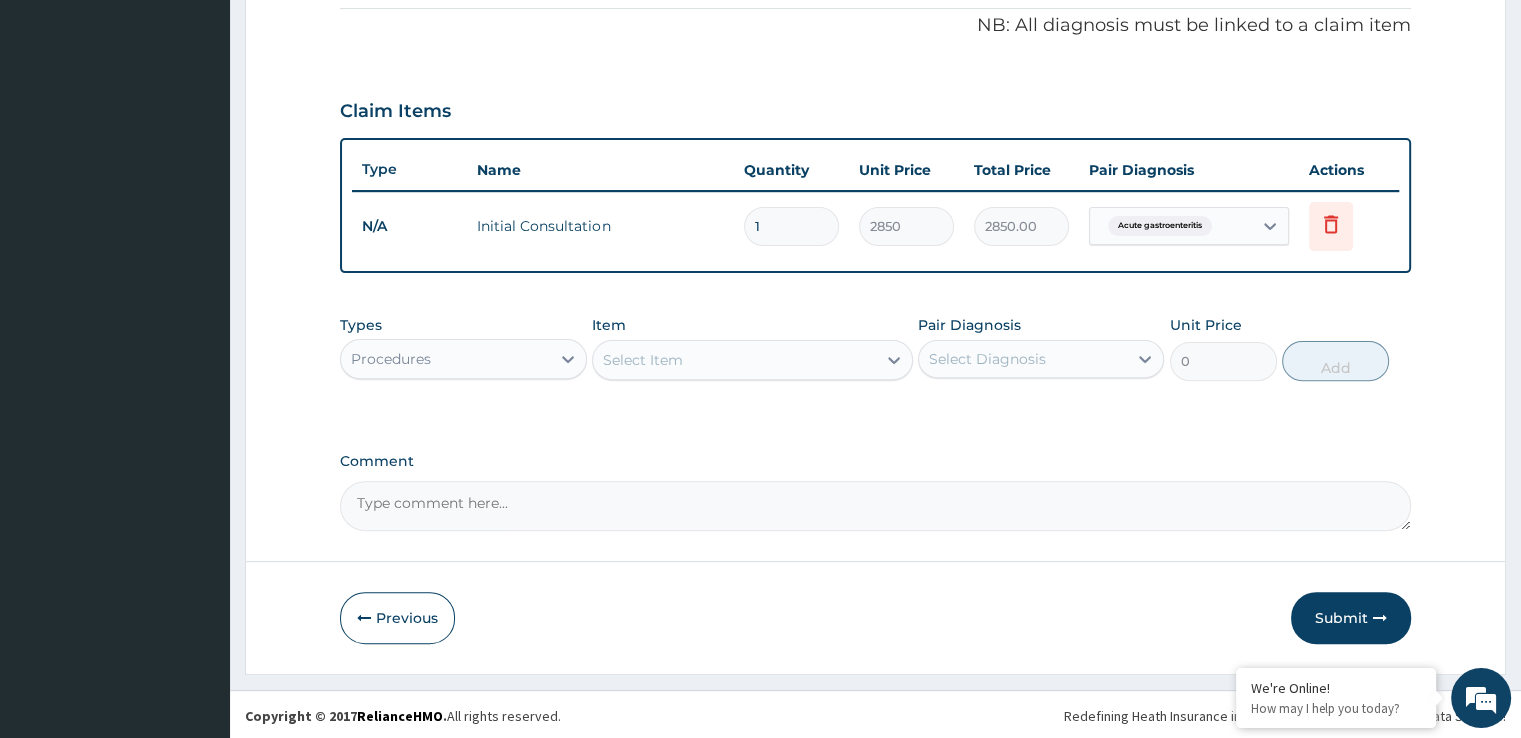 click on "Comment" at bounding box center [875, 506] 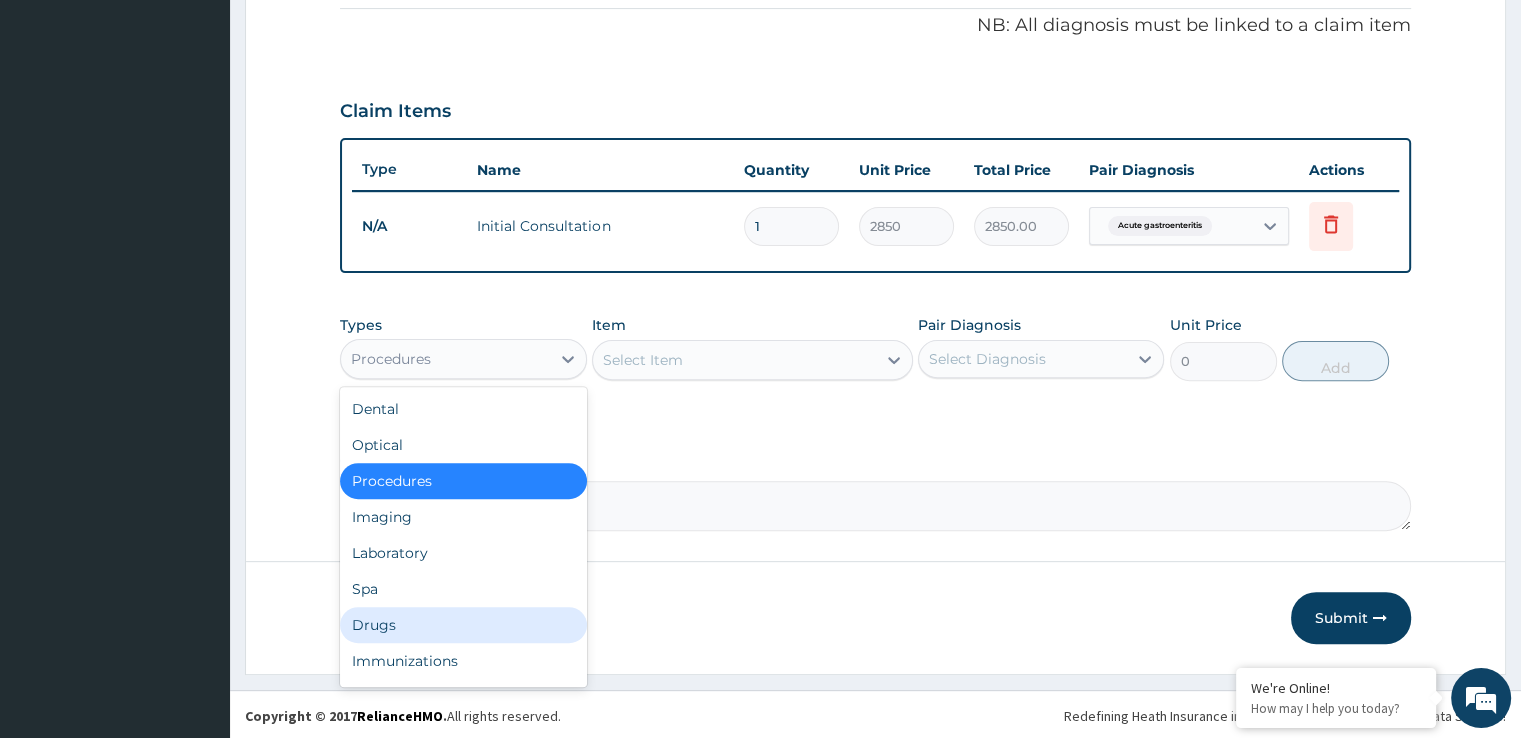 click on "Drugs" at bounding box center [463, 625] 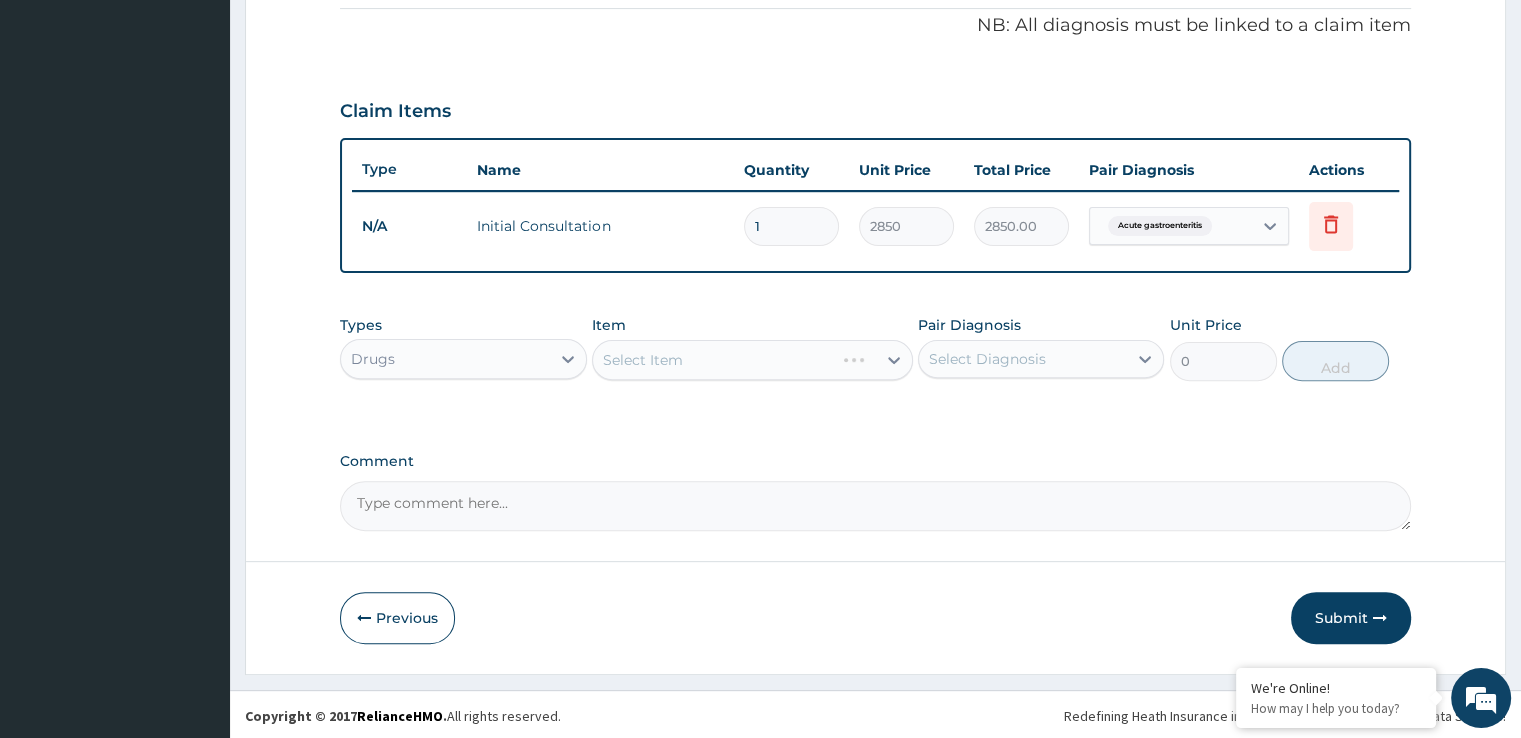 click on "Select Item" at bounding box center [752, 360] 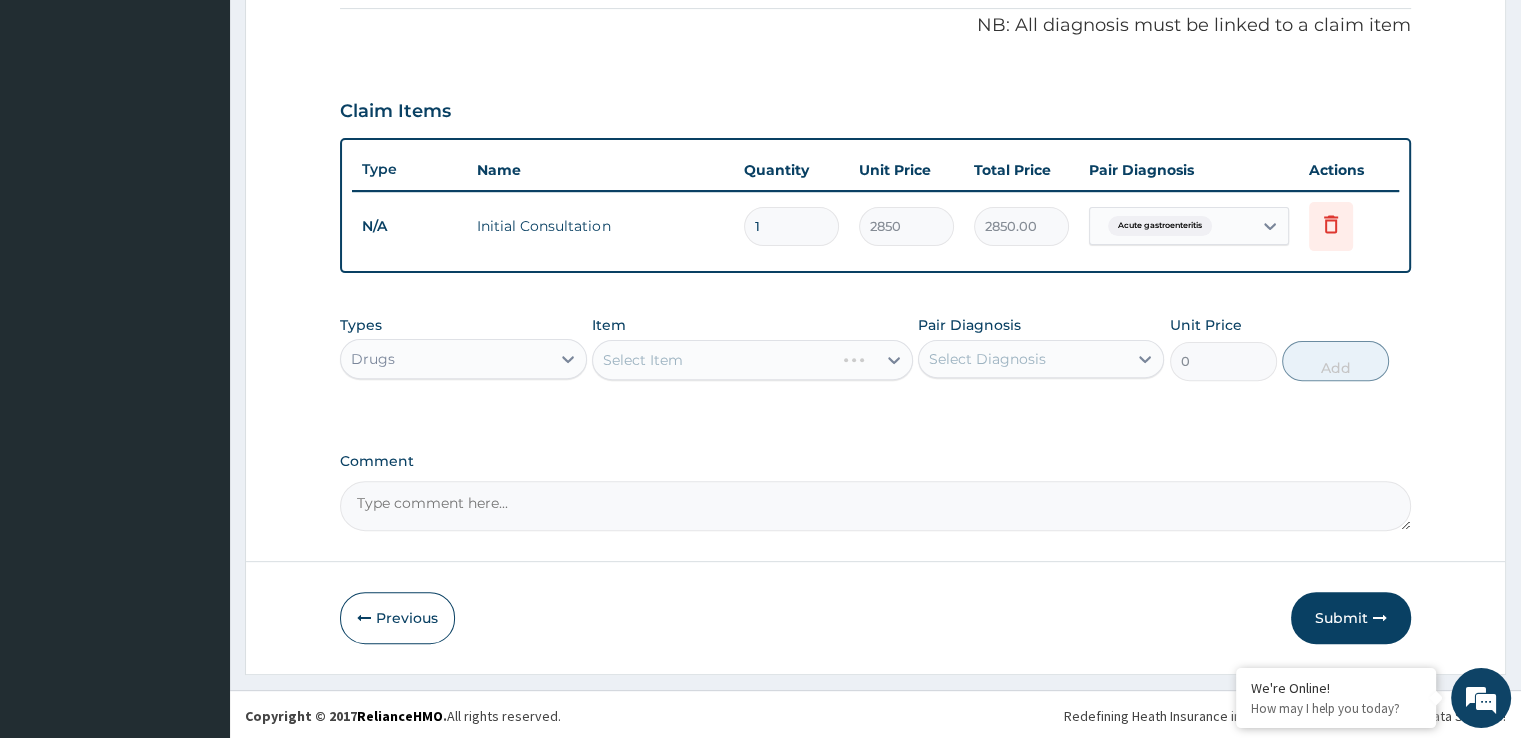 click on "Select Item" at bounding box center (752, 360) 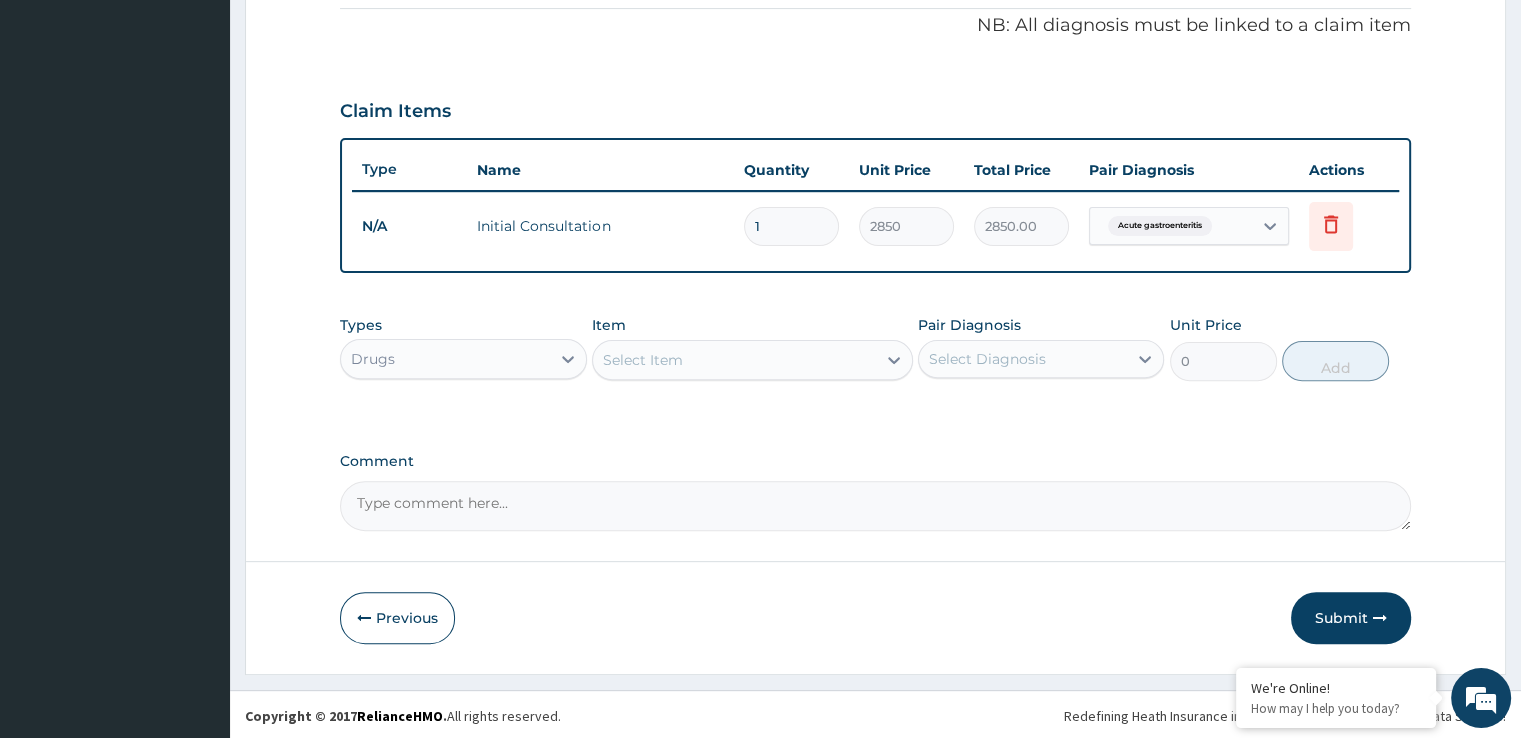 click on "Select Item" at bounding box center [734, 360] 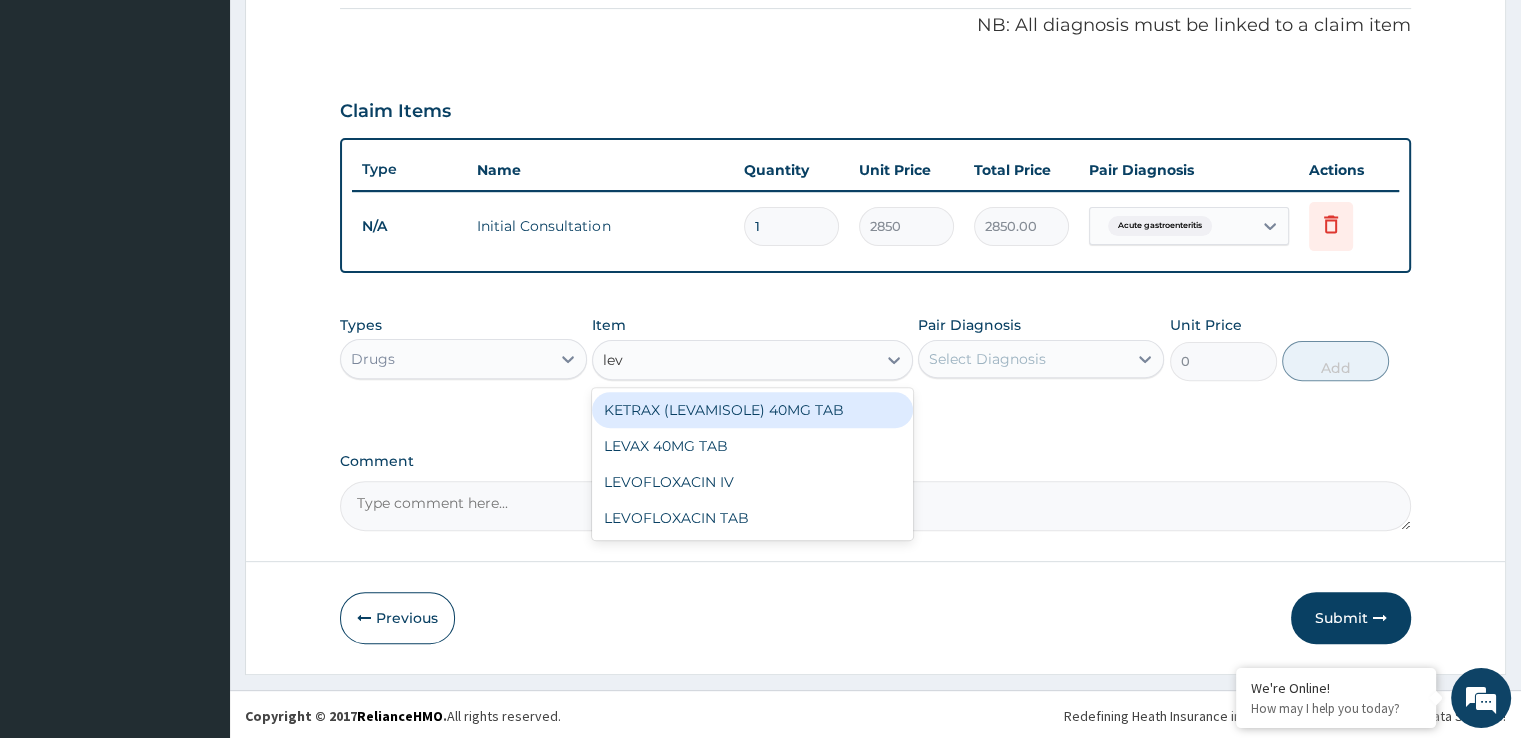type on "levo" 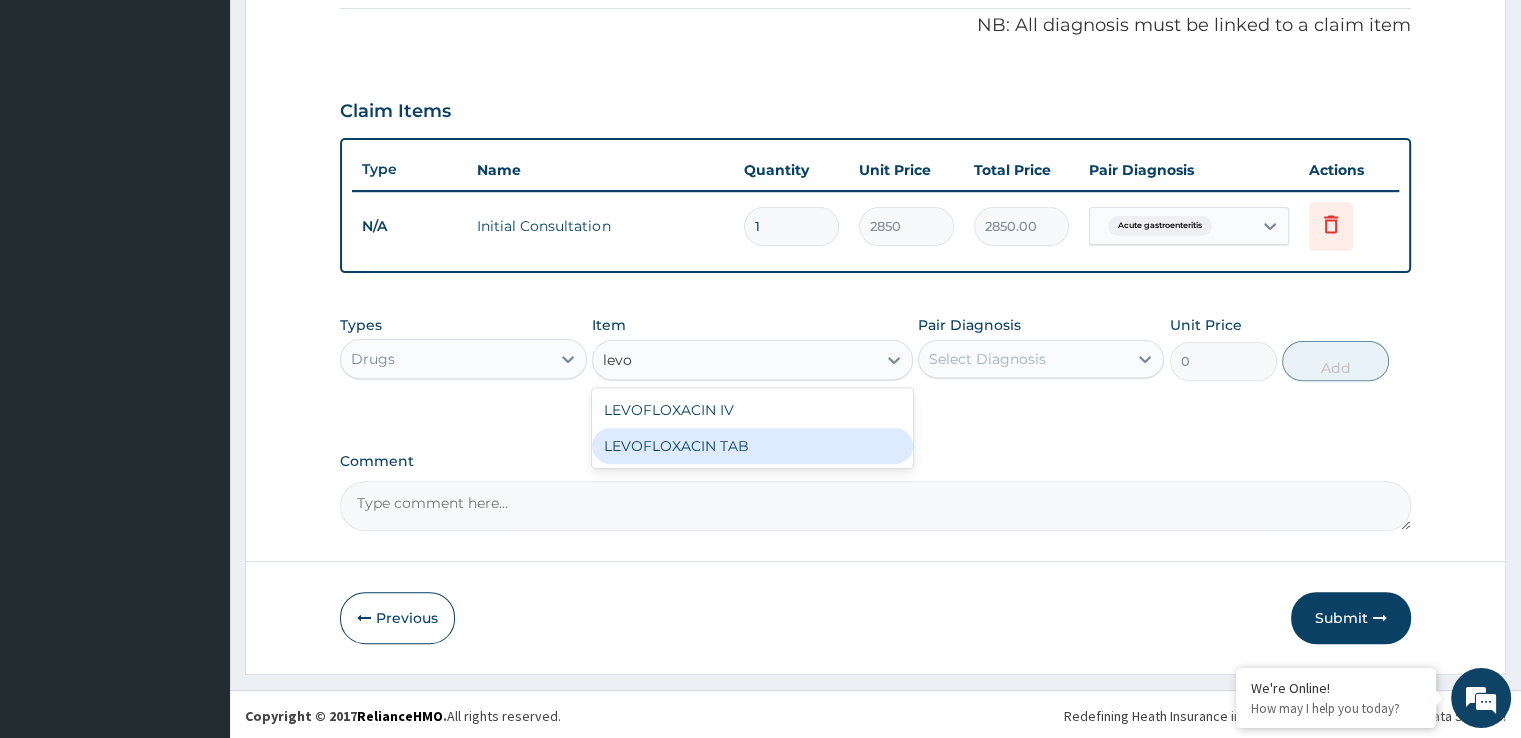 click on "LEVOFLOXACIN TAB" at bounding box center [752, 446] 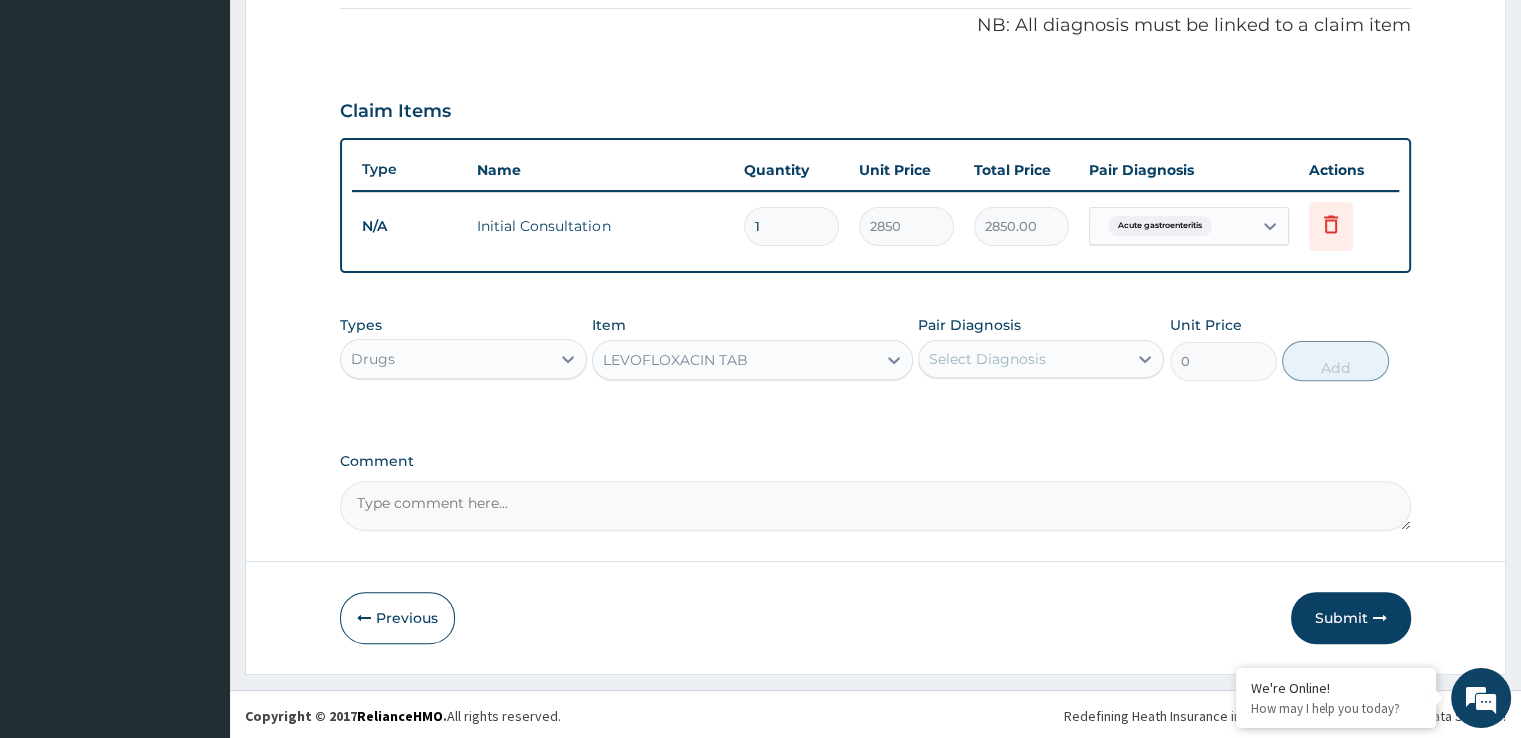type 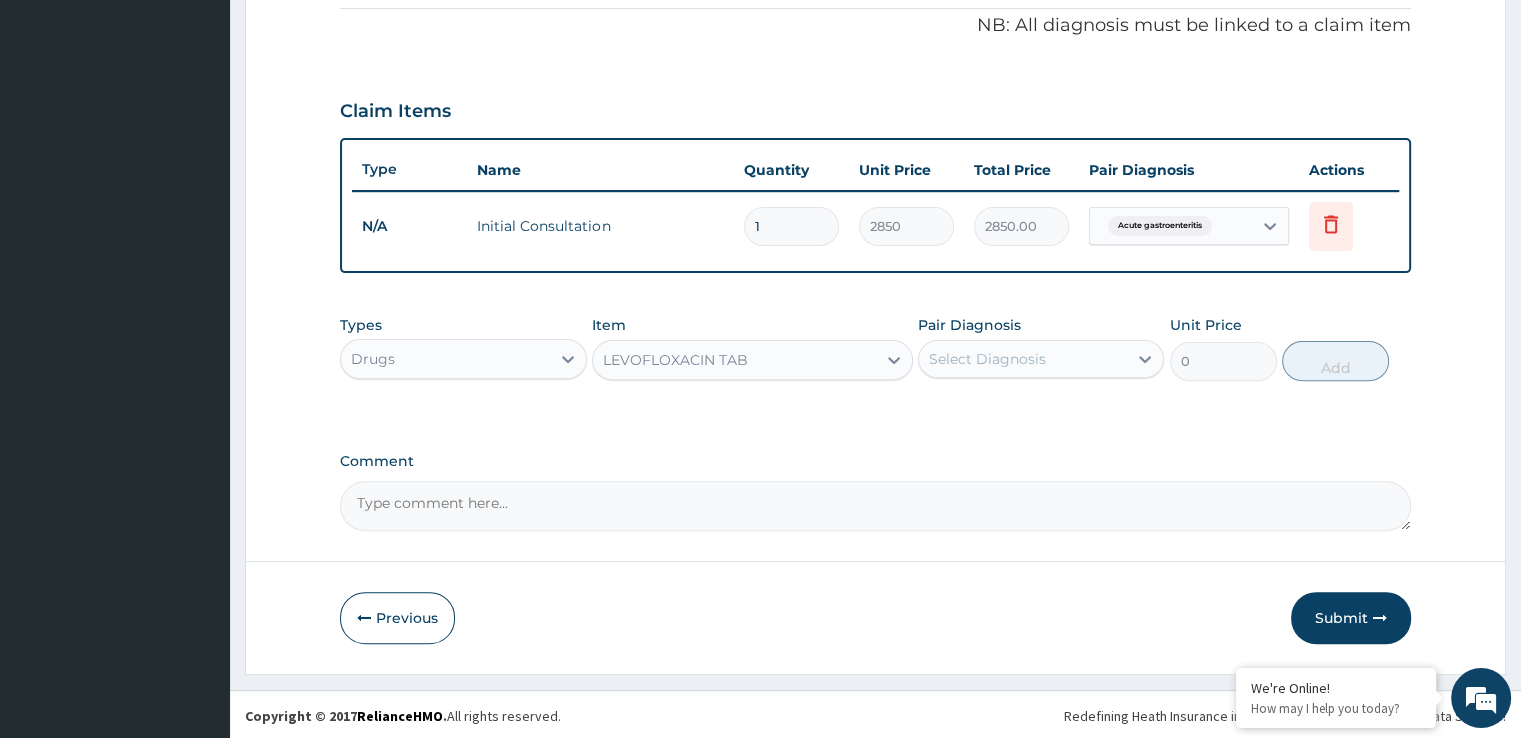type on "193.8" 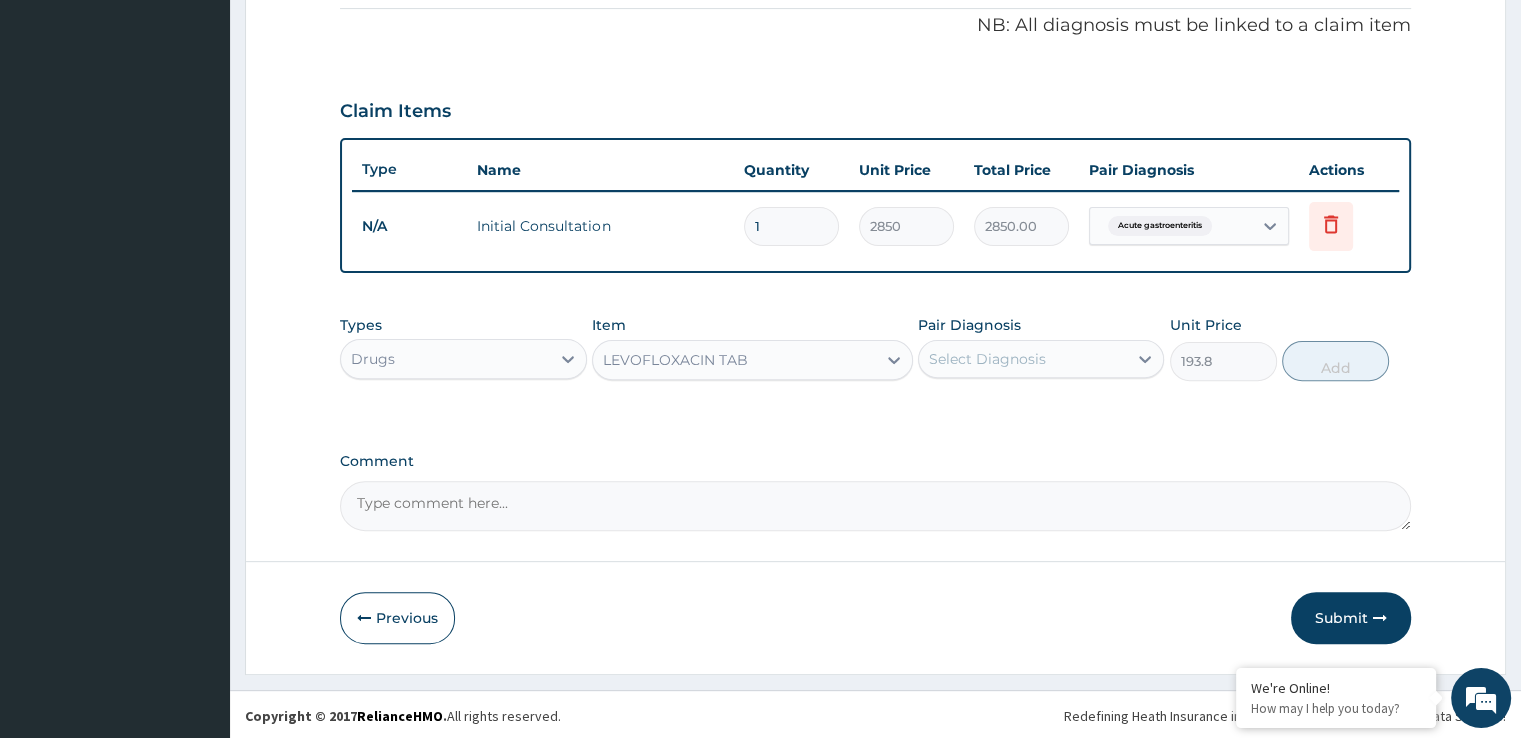 click on "Select Diagnosis" at bounding box center [987, 359] 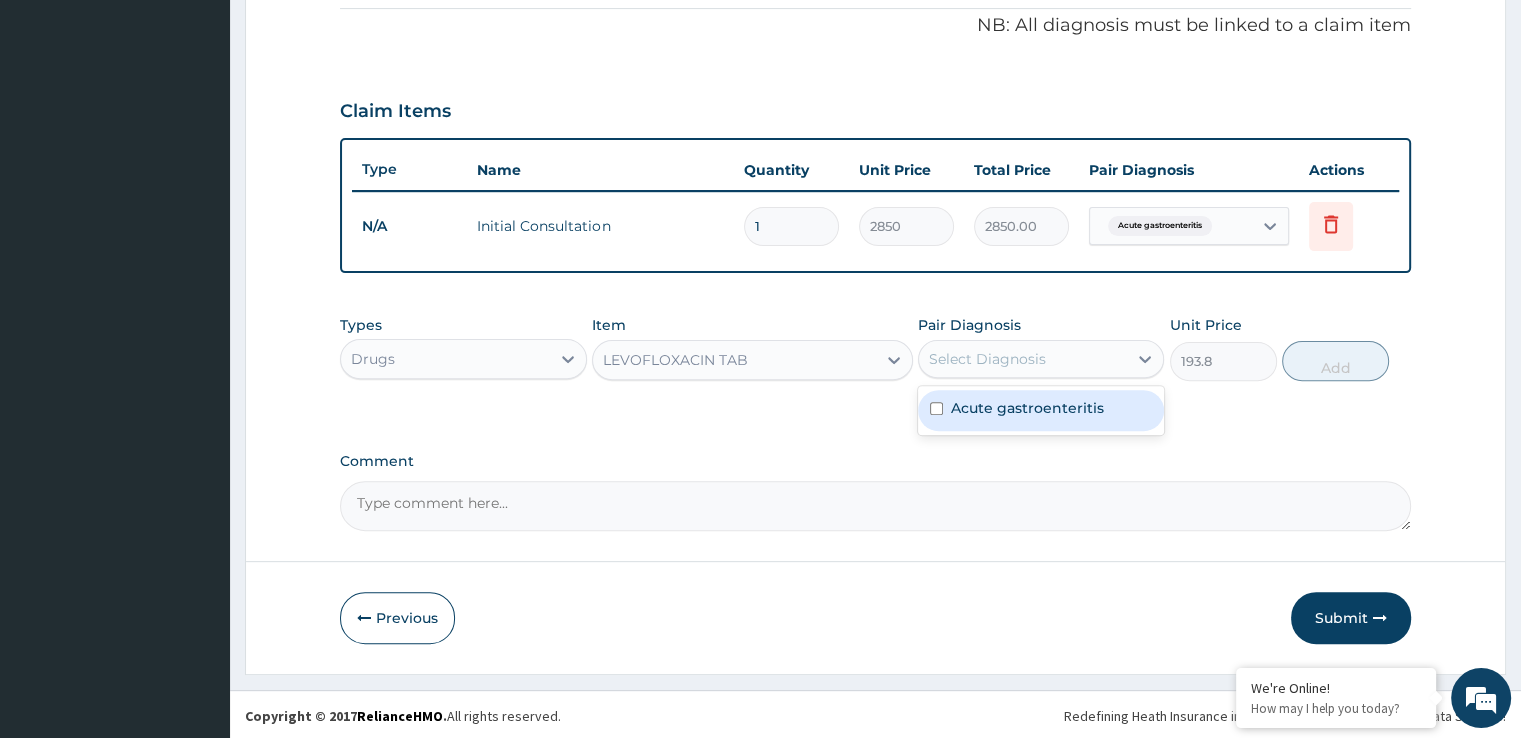 click on "Acute gastroenteritis" at bounding box center (1027, 408) 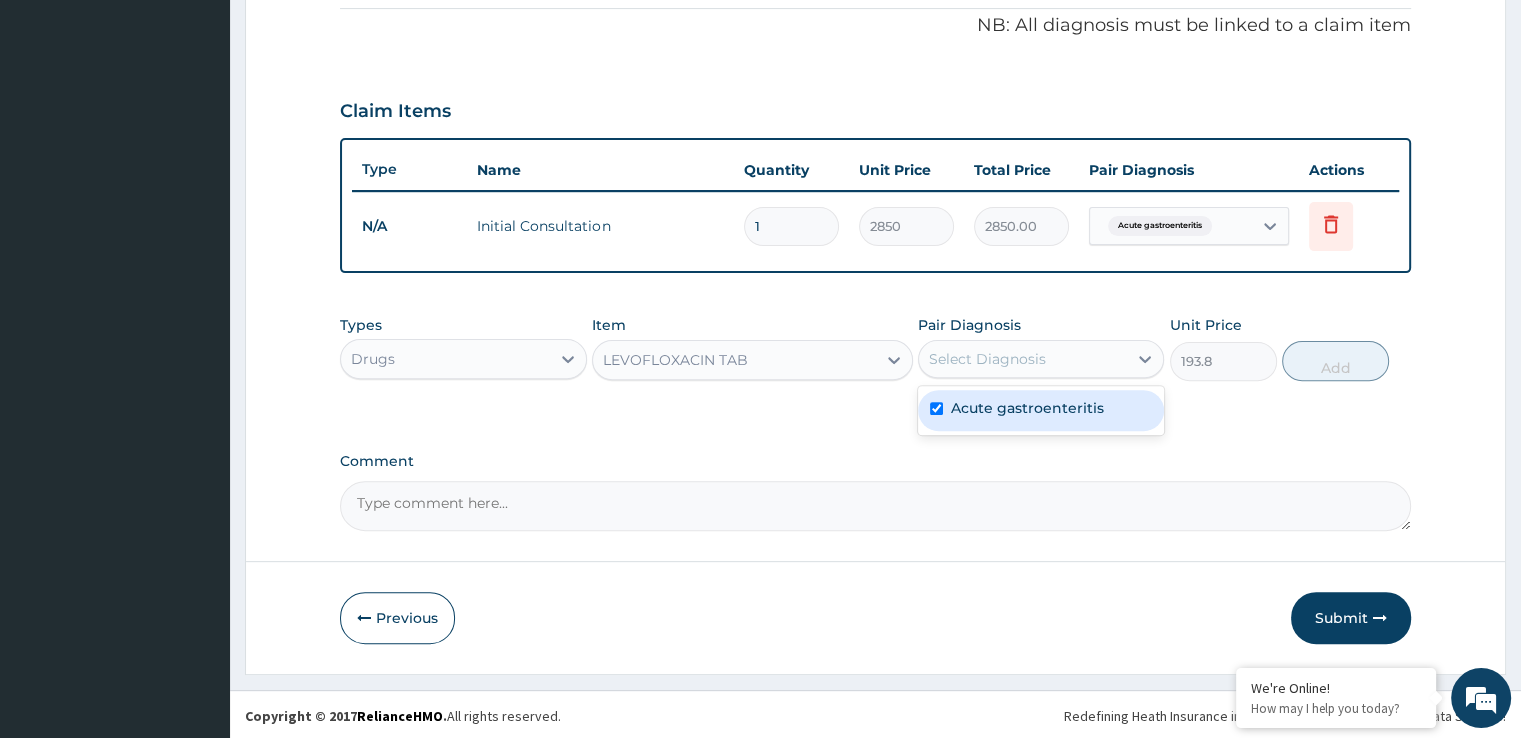 checkbox on "true" 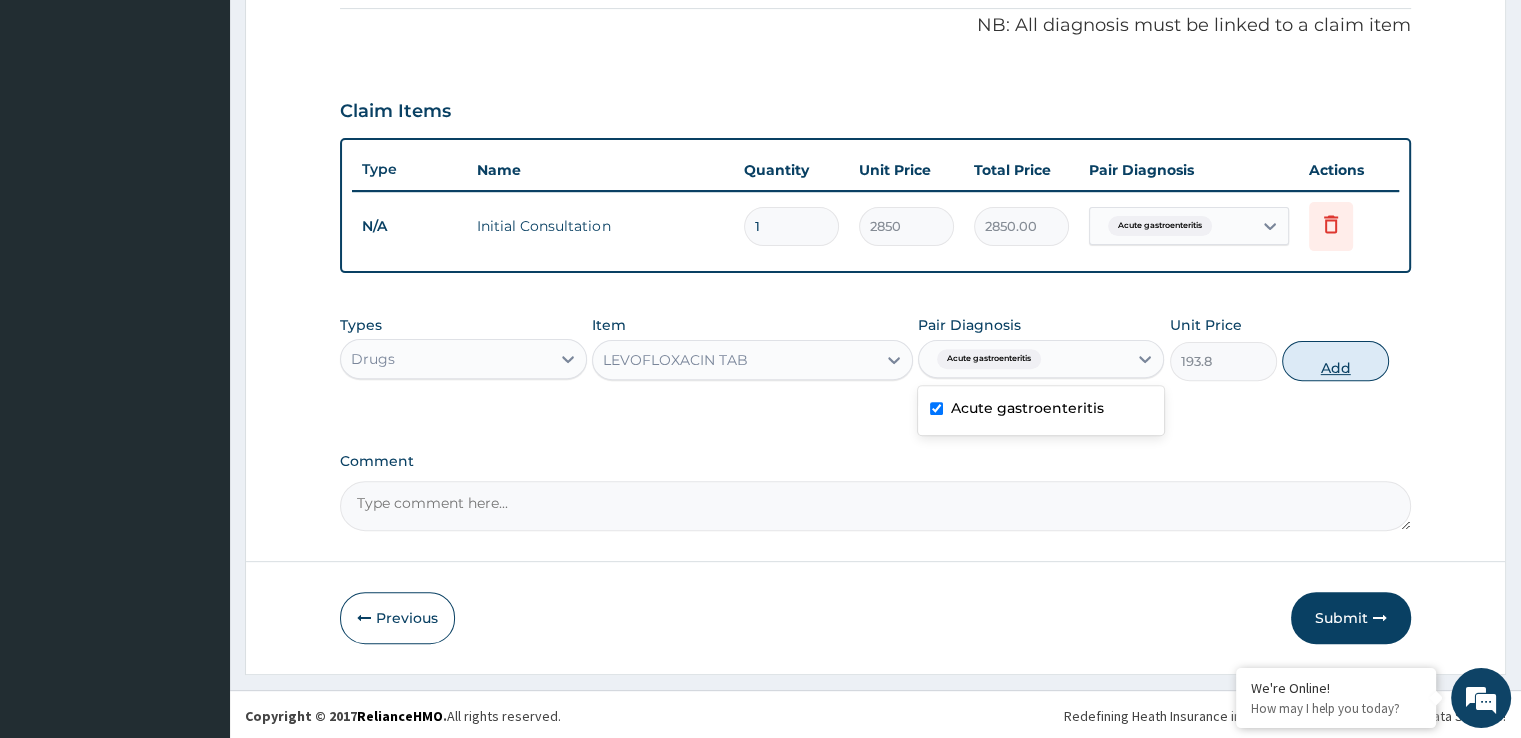click on "Add" at bounding box center [1335, 361] 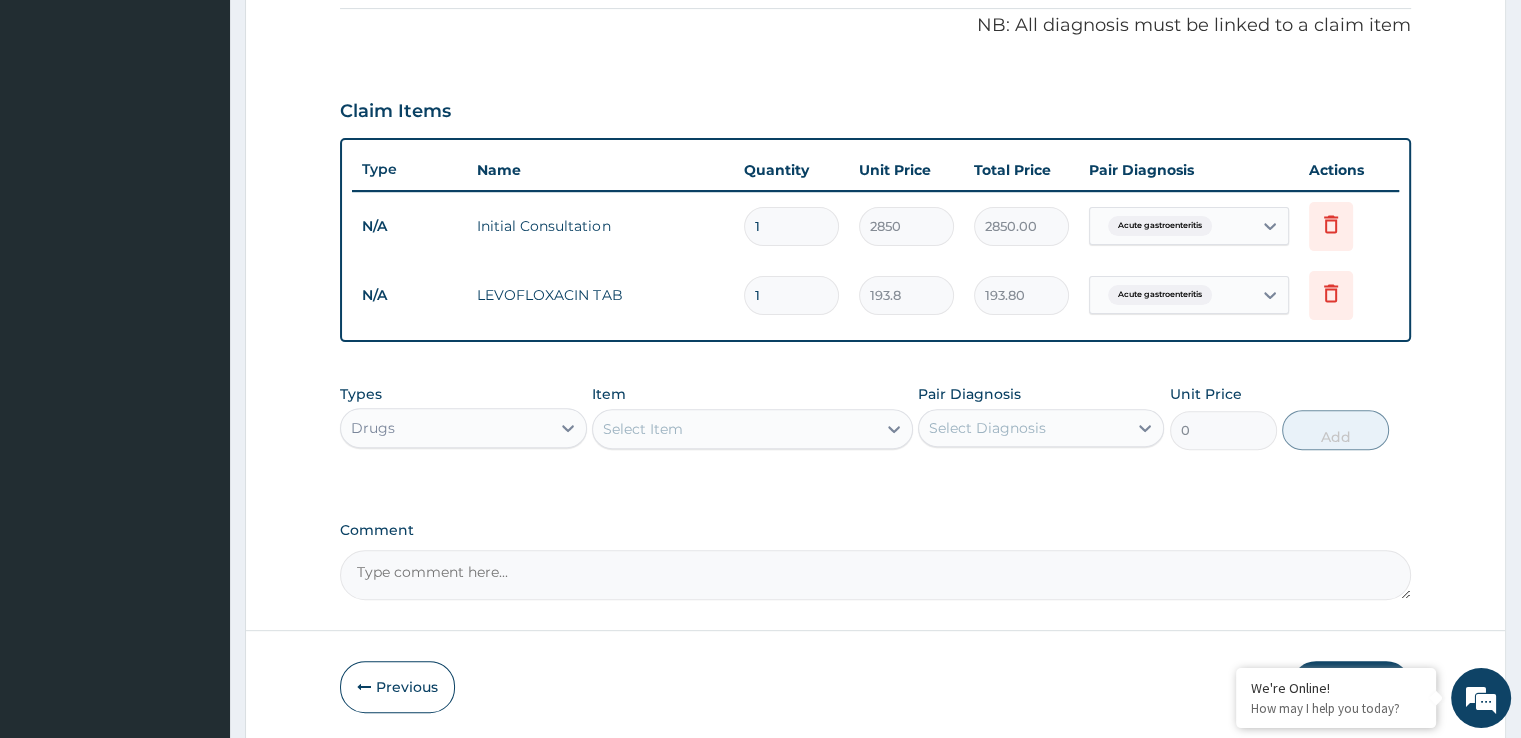 type 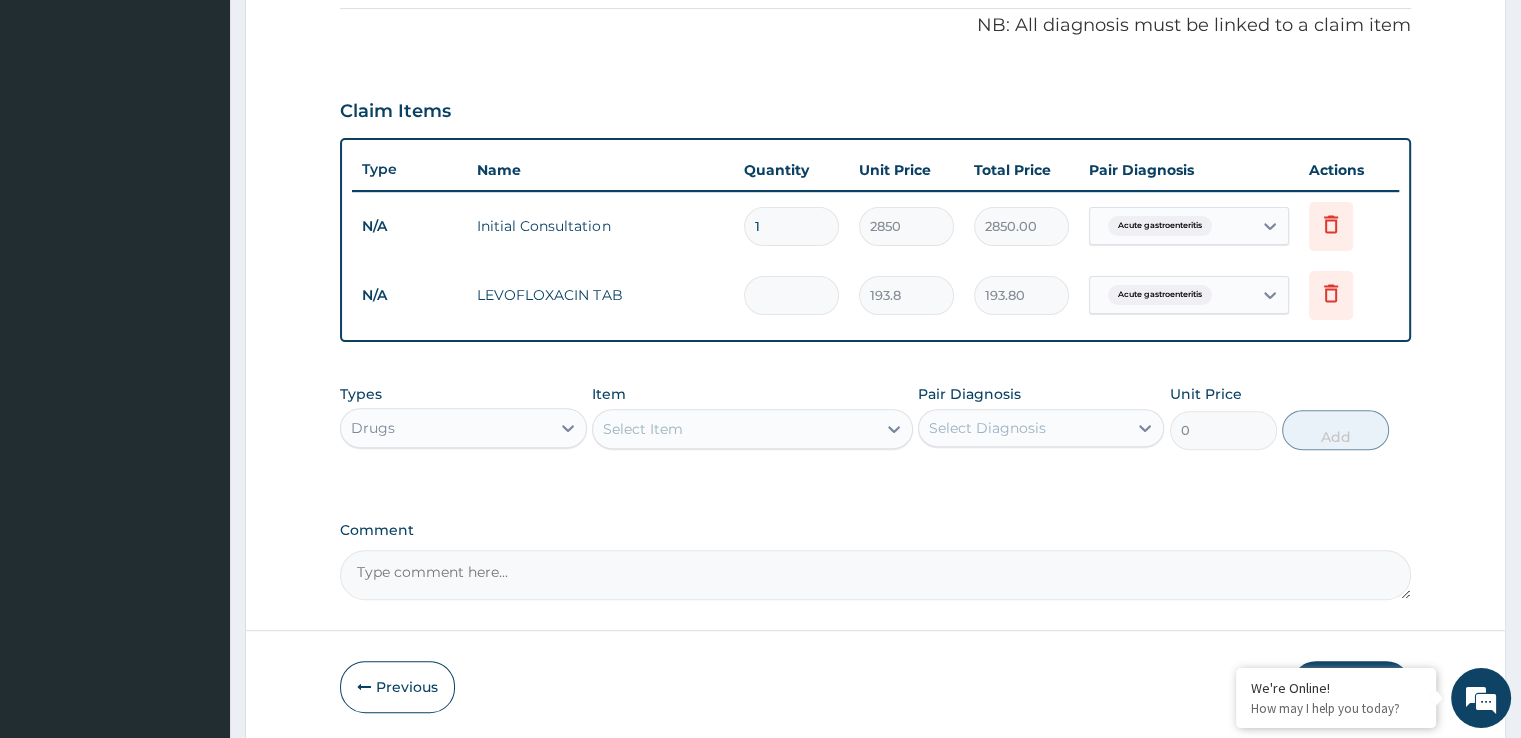 type on "0.00" 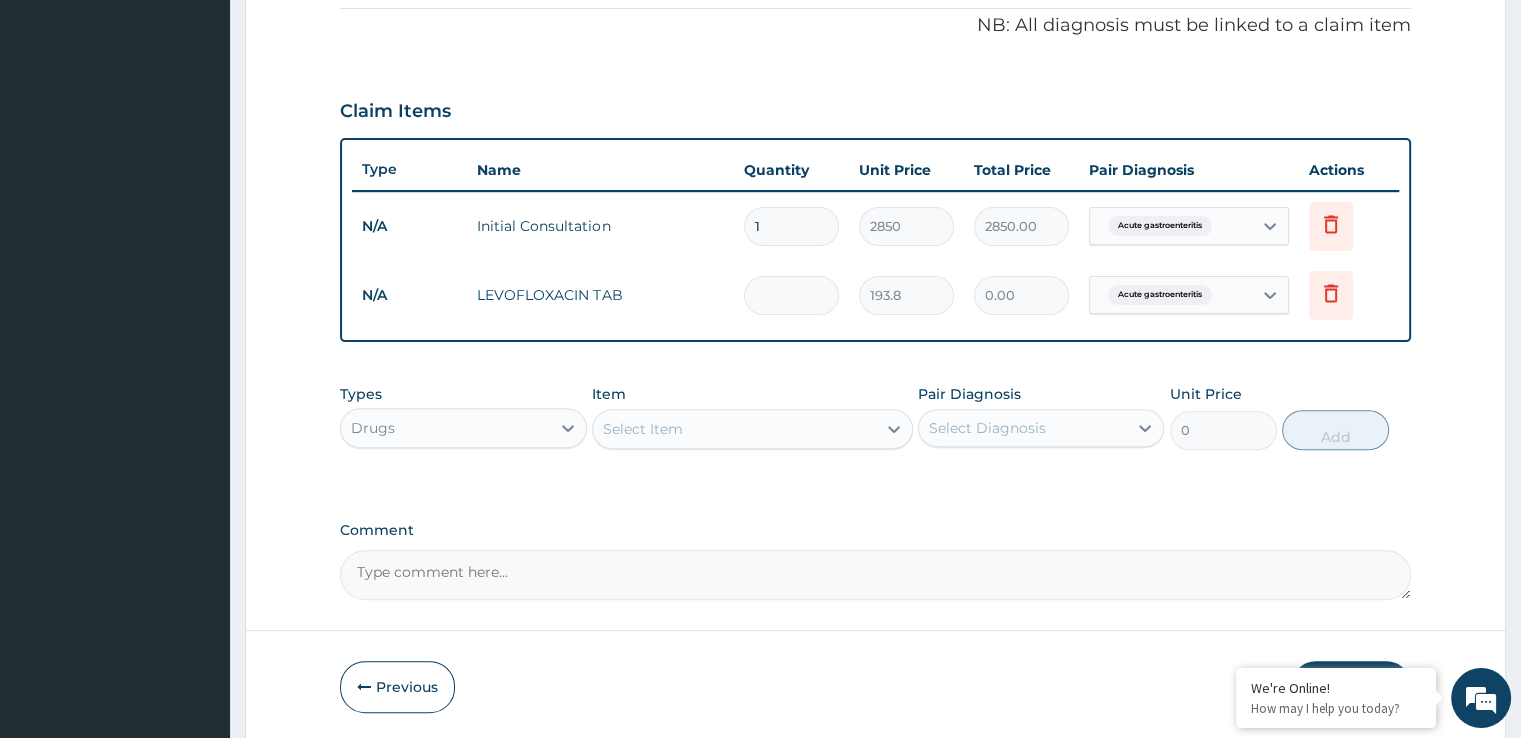type on "5" 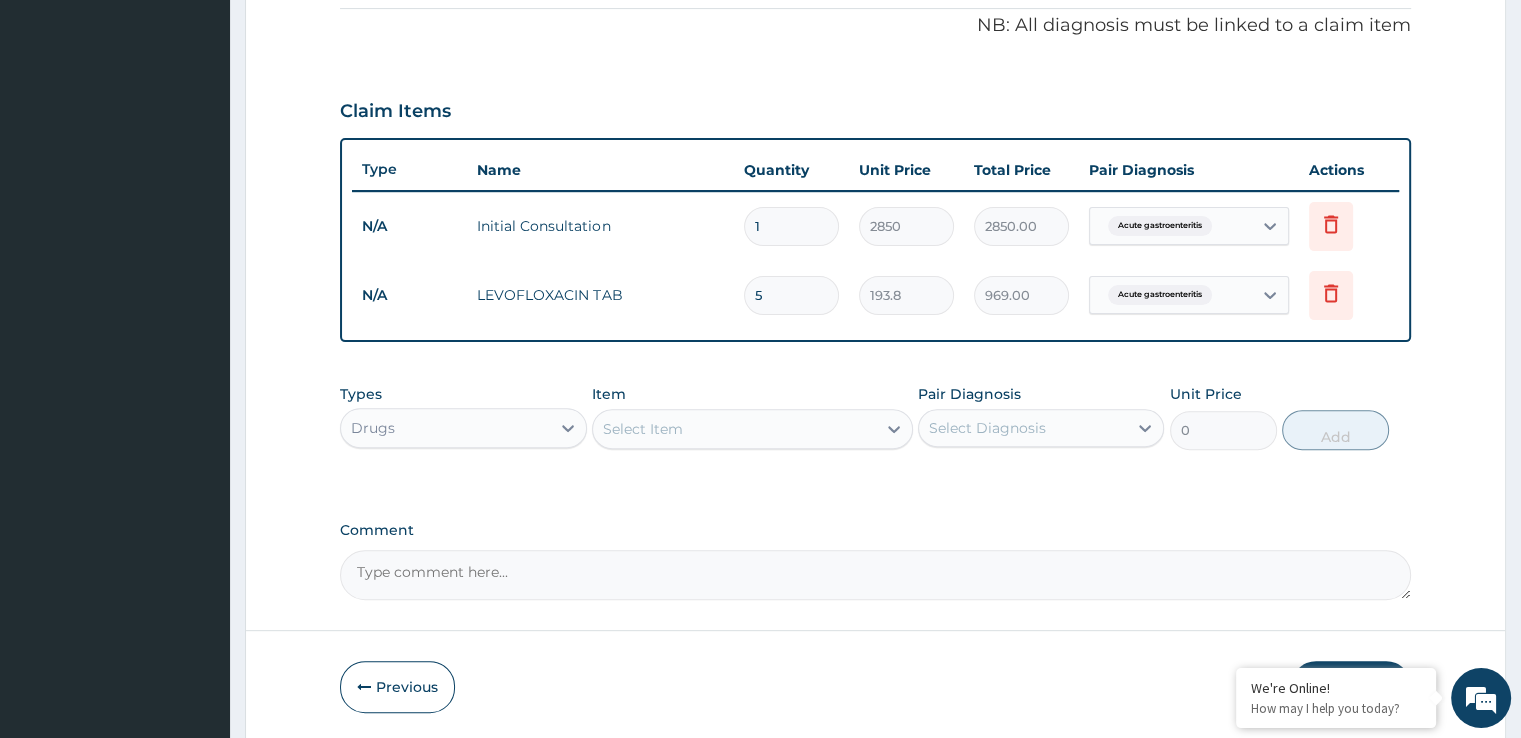 type on "5" 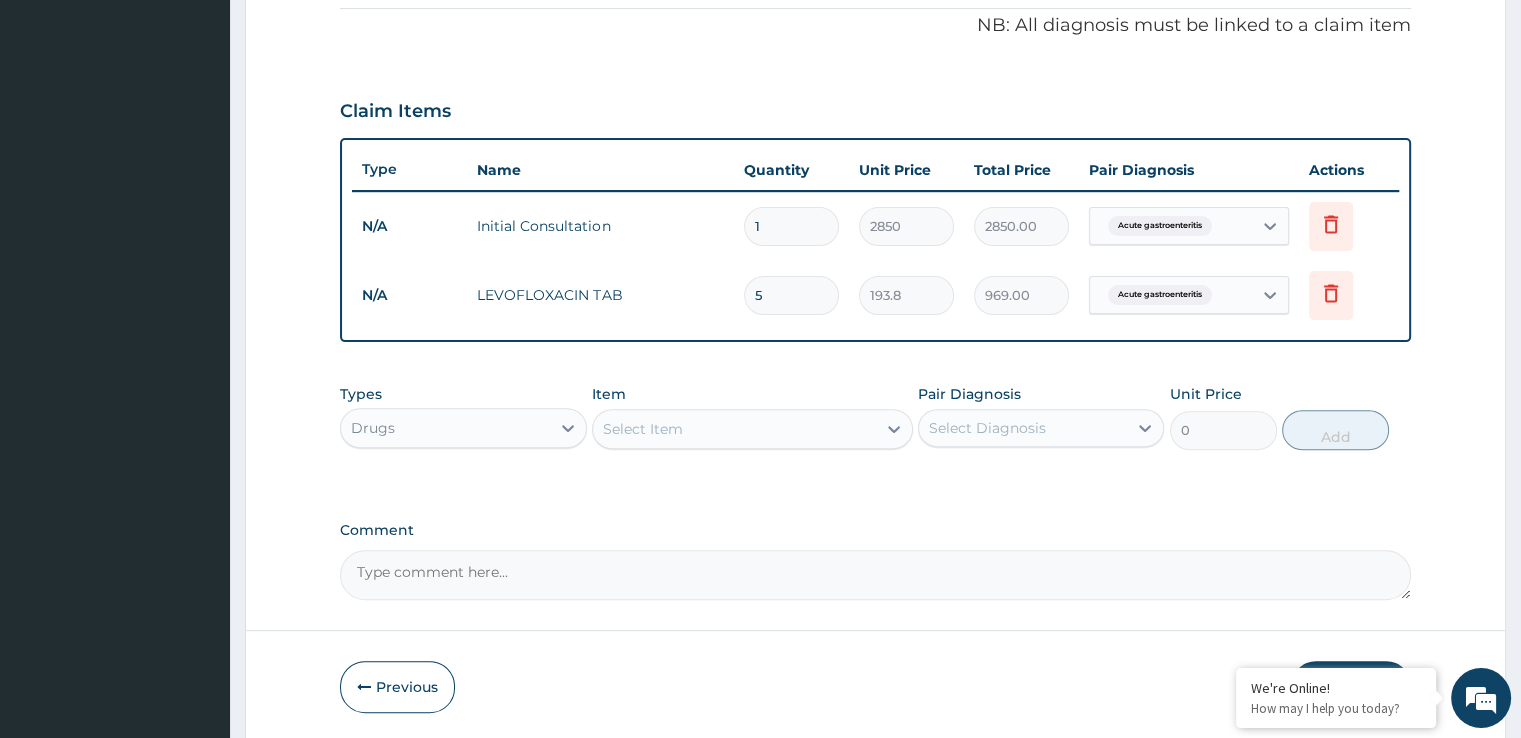 click on "Select Item" at bounding box center [734, 429] 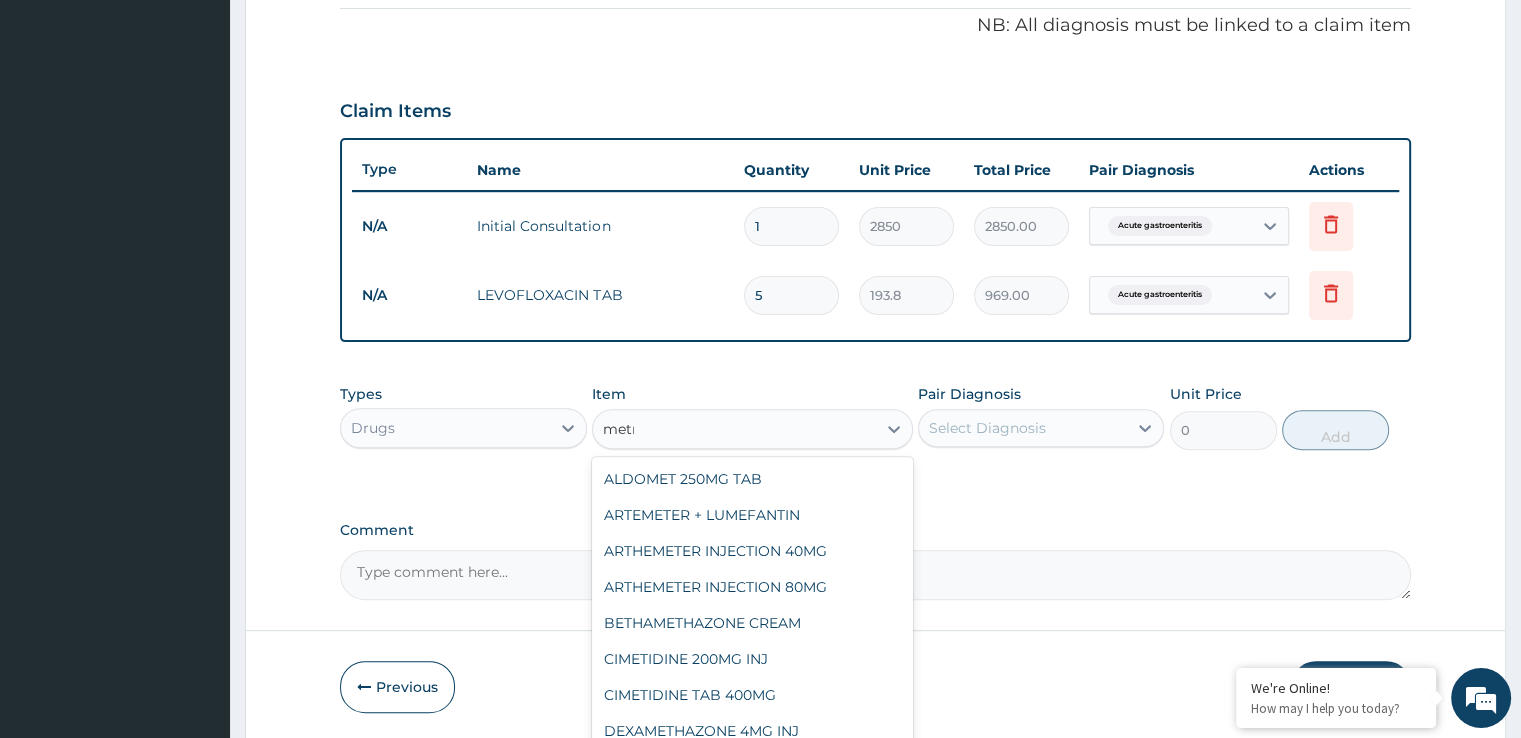 type on "metro" 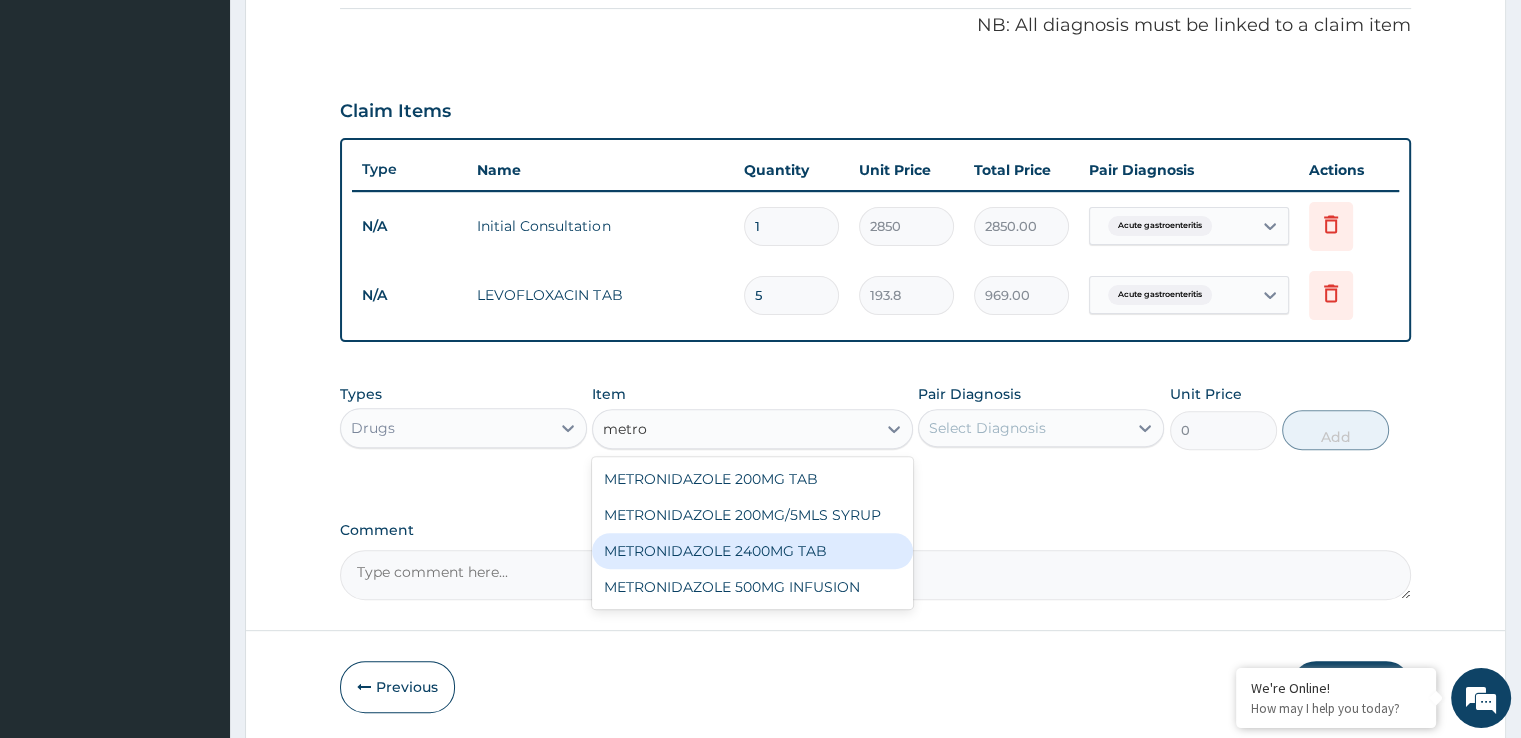 click on "METRONIDAZOLE 2400MG TAB" at bounding box center (752, 551) 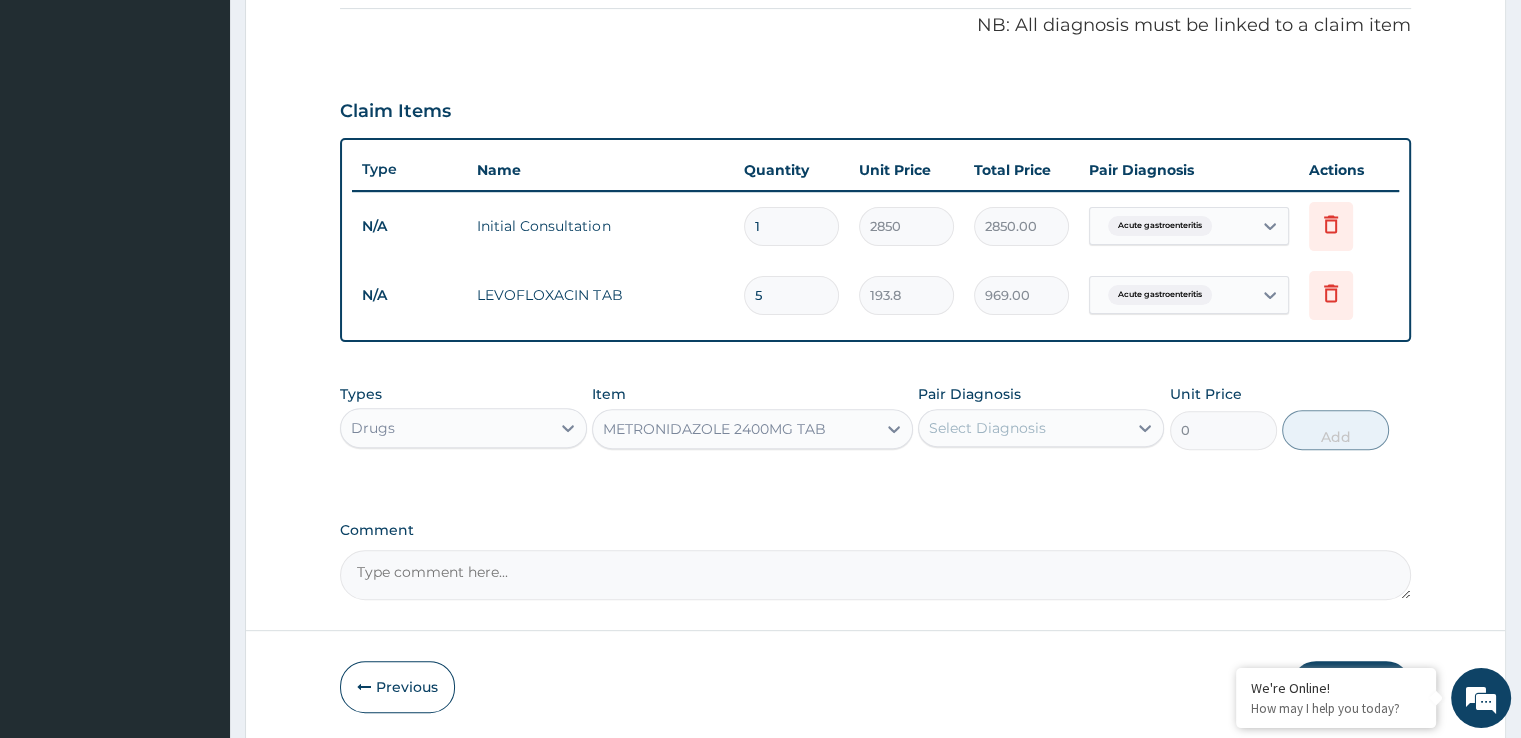type 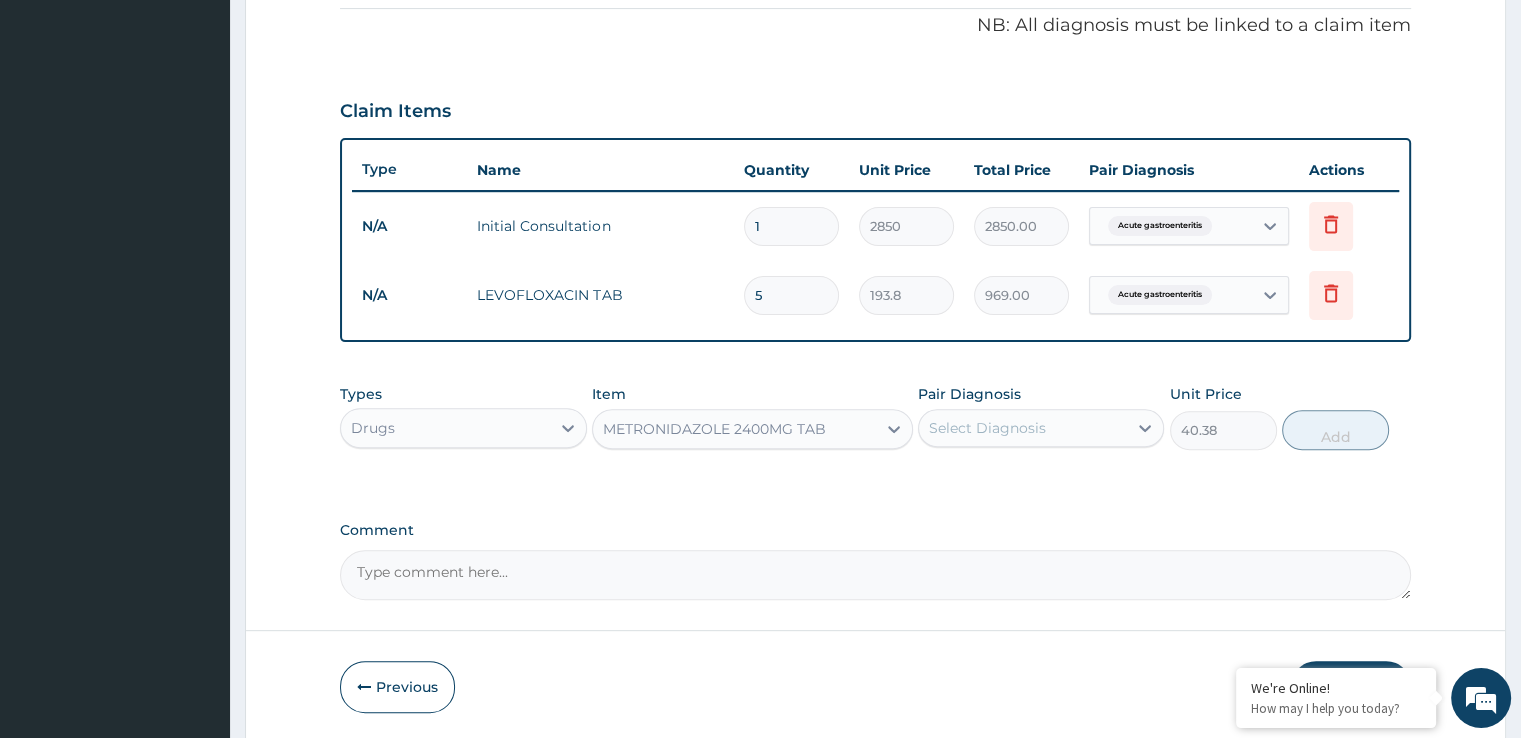 click on "Select Diagnosis" at bounding box center [987, 428] 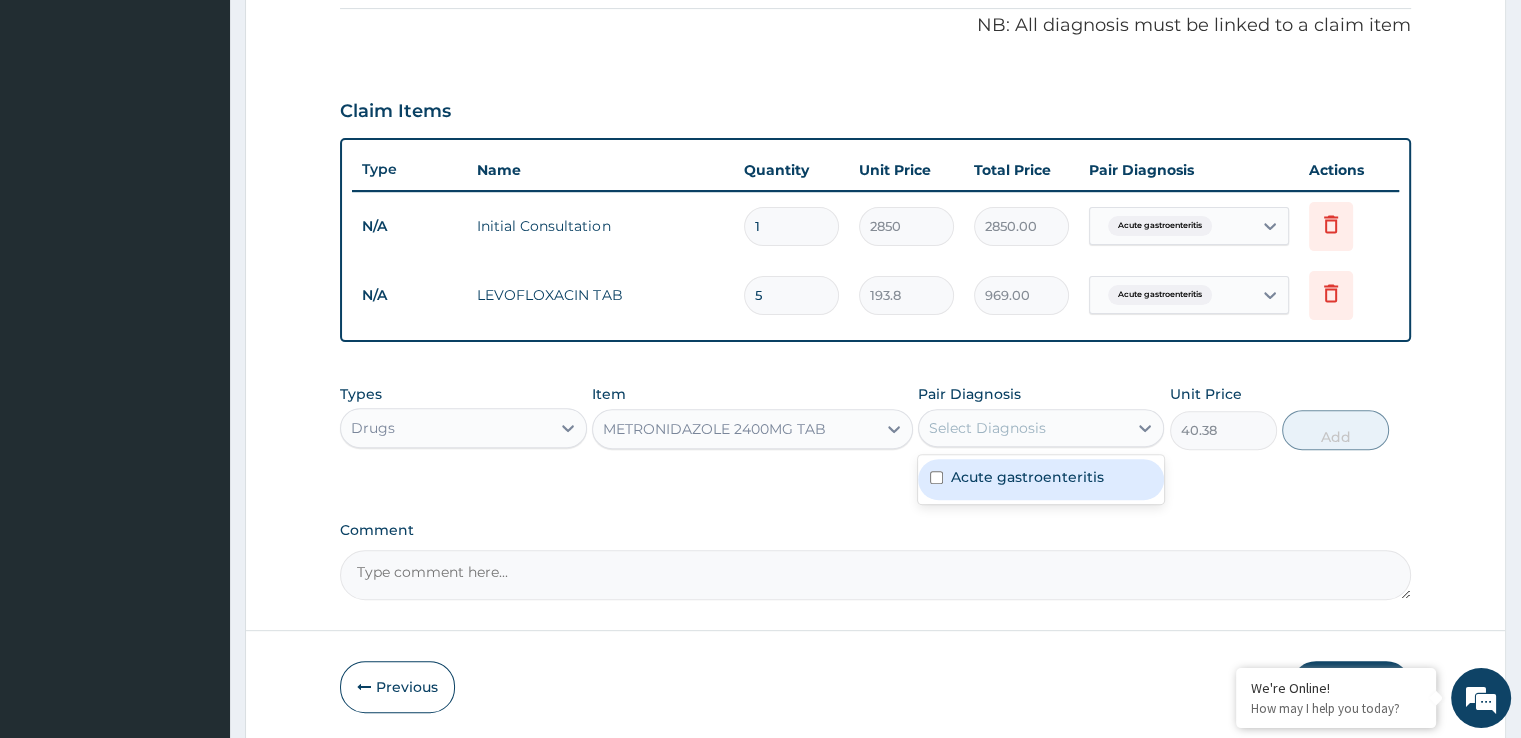 click on "Acute gastroenteritis" at bounding box center [1027, 477] 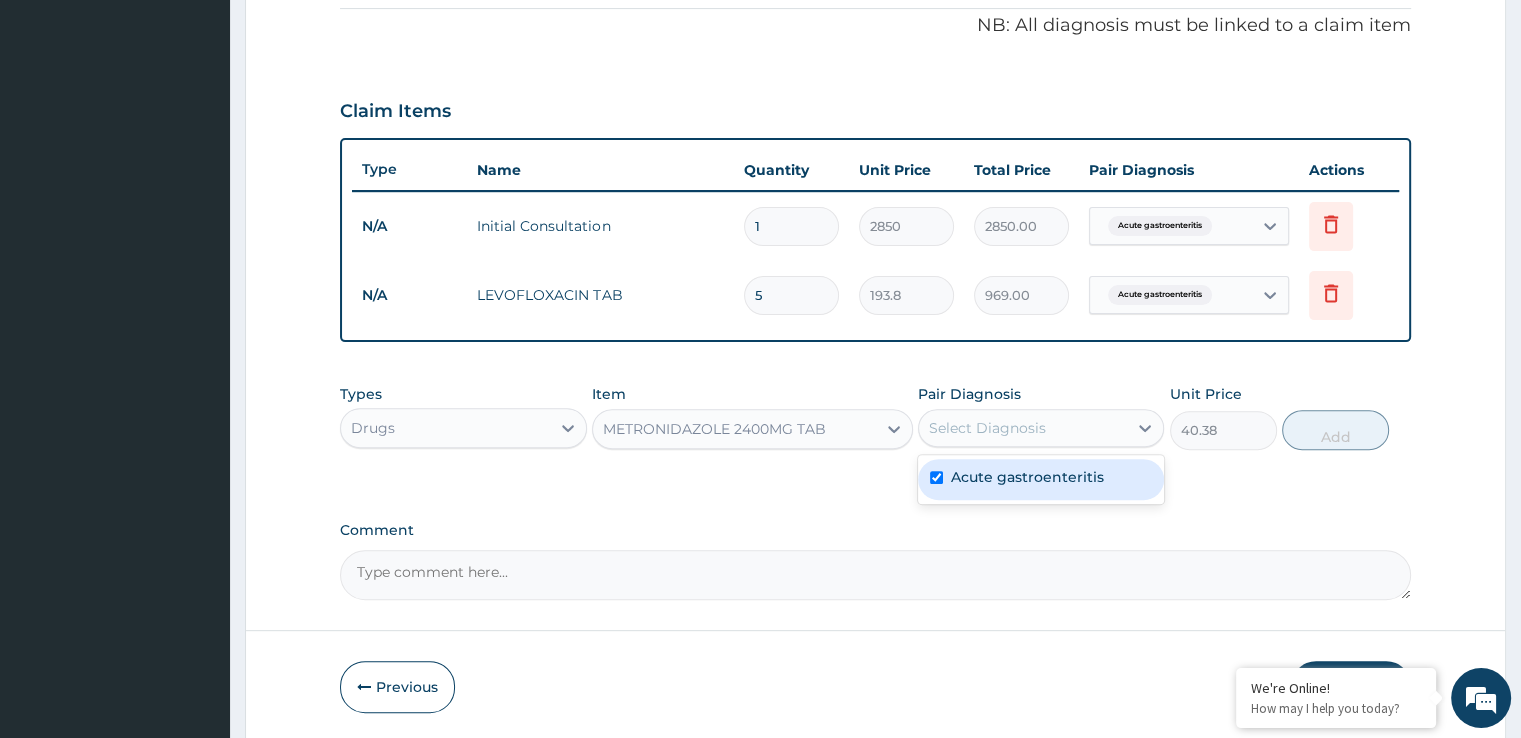 checkbox on "true" 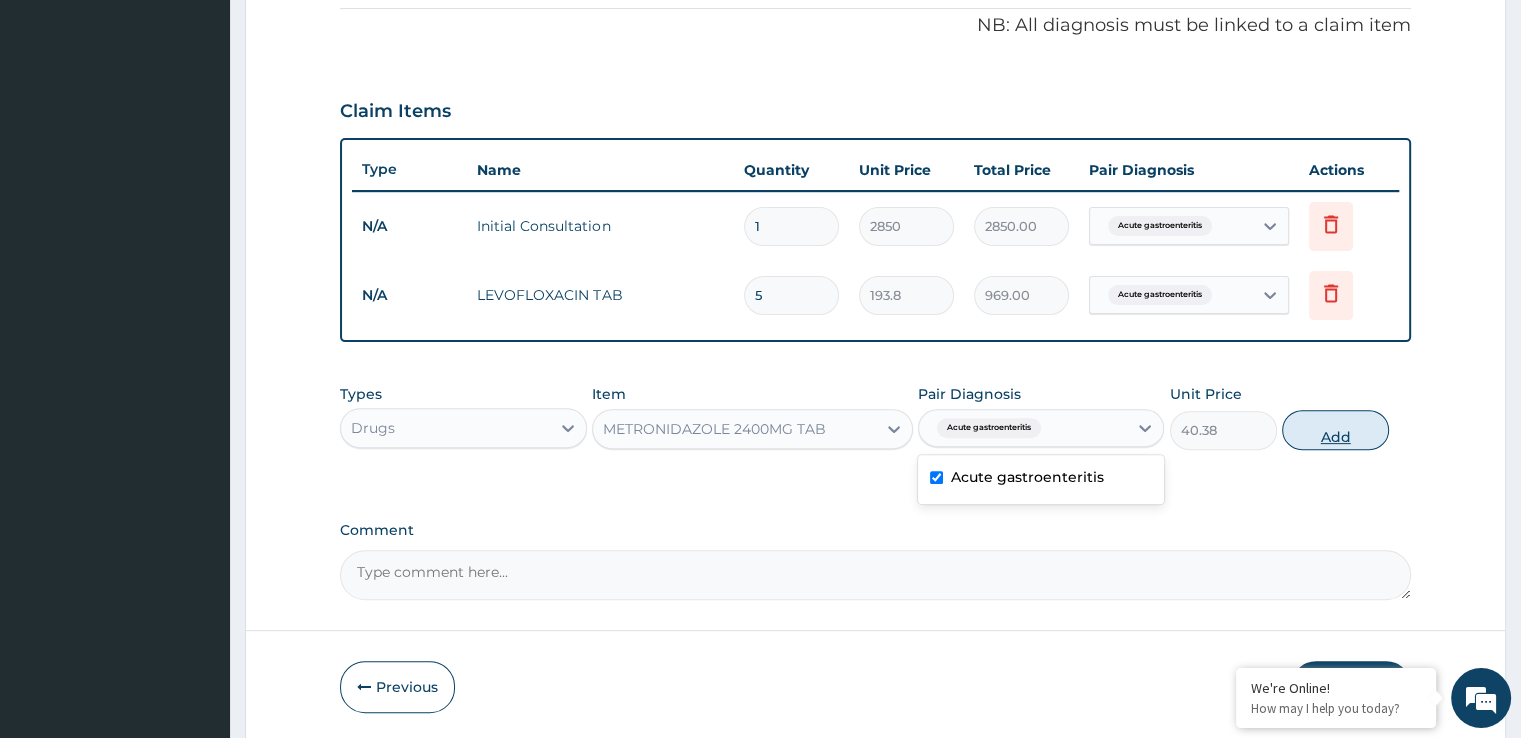 click on "Add" at bounding box center [1335, 430] 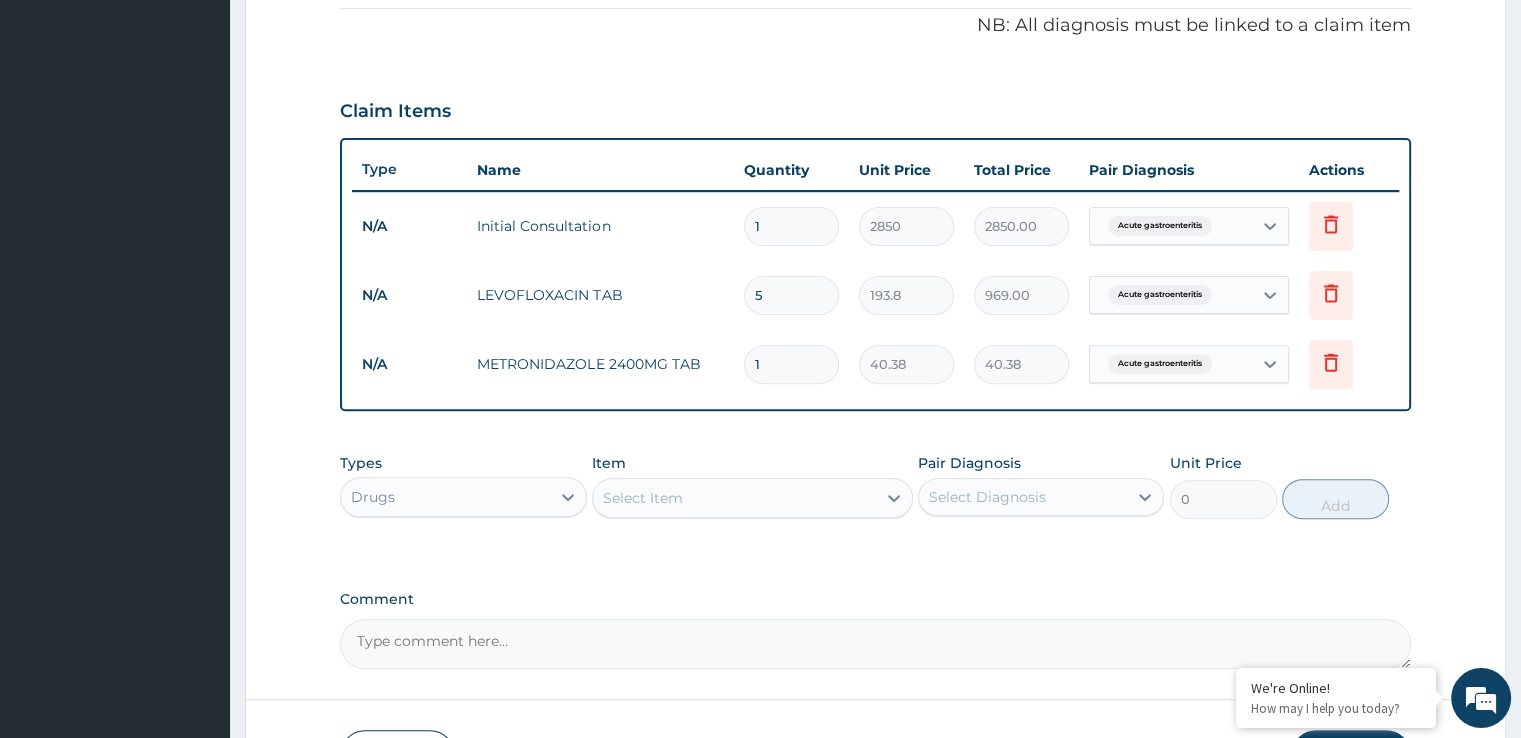 type 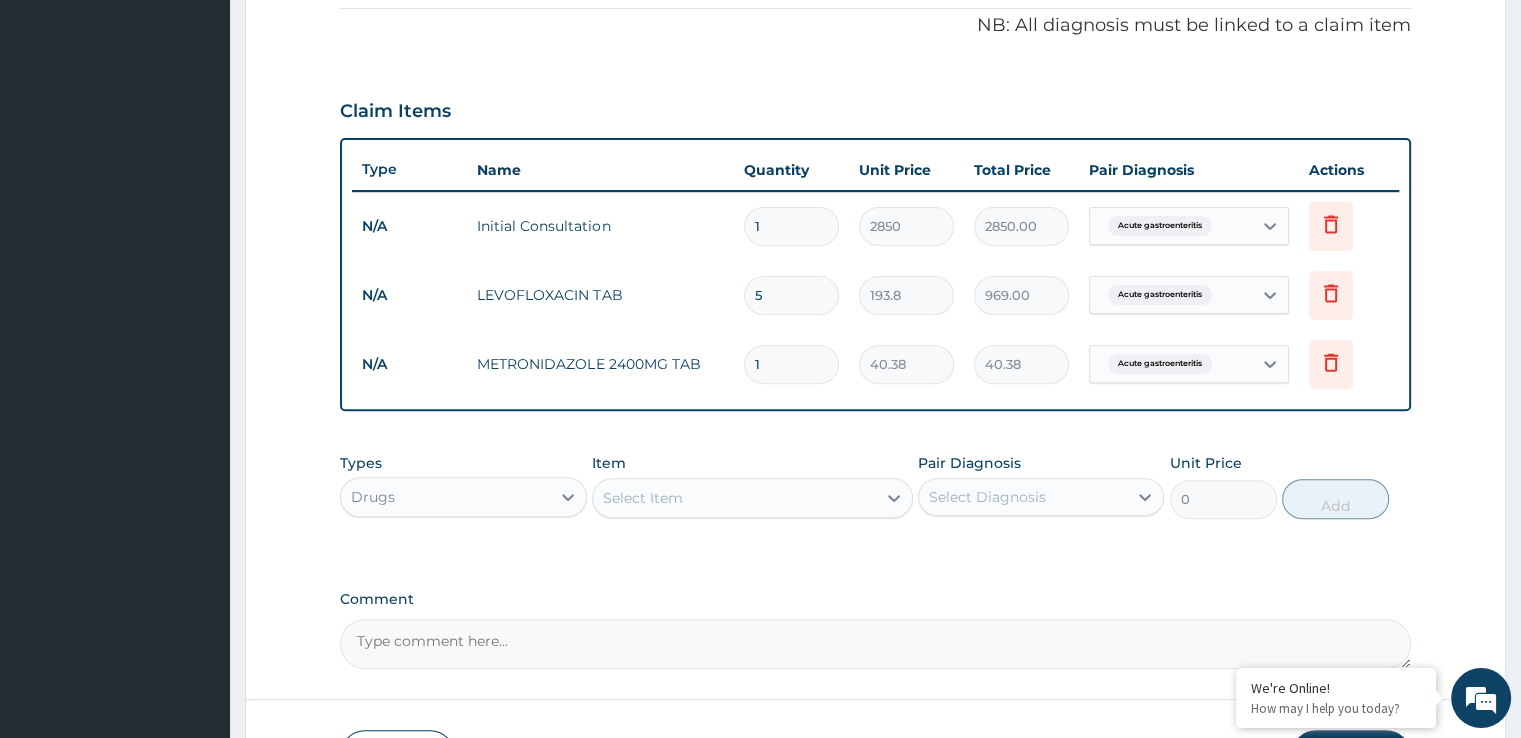type on "0.00" 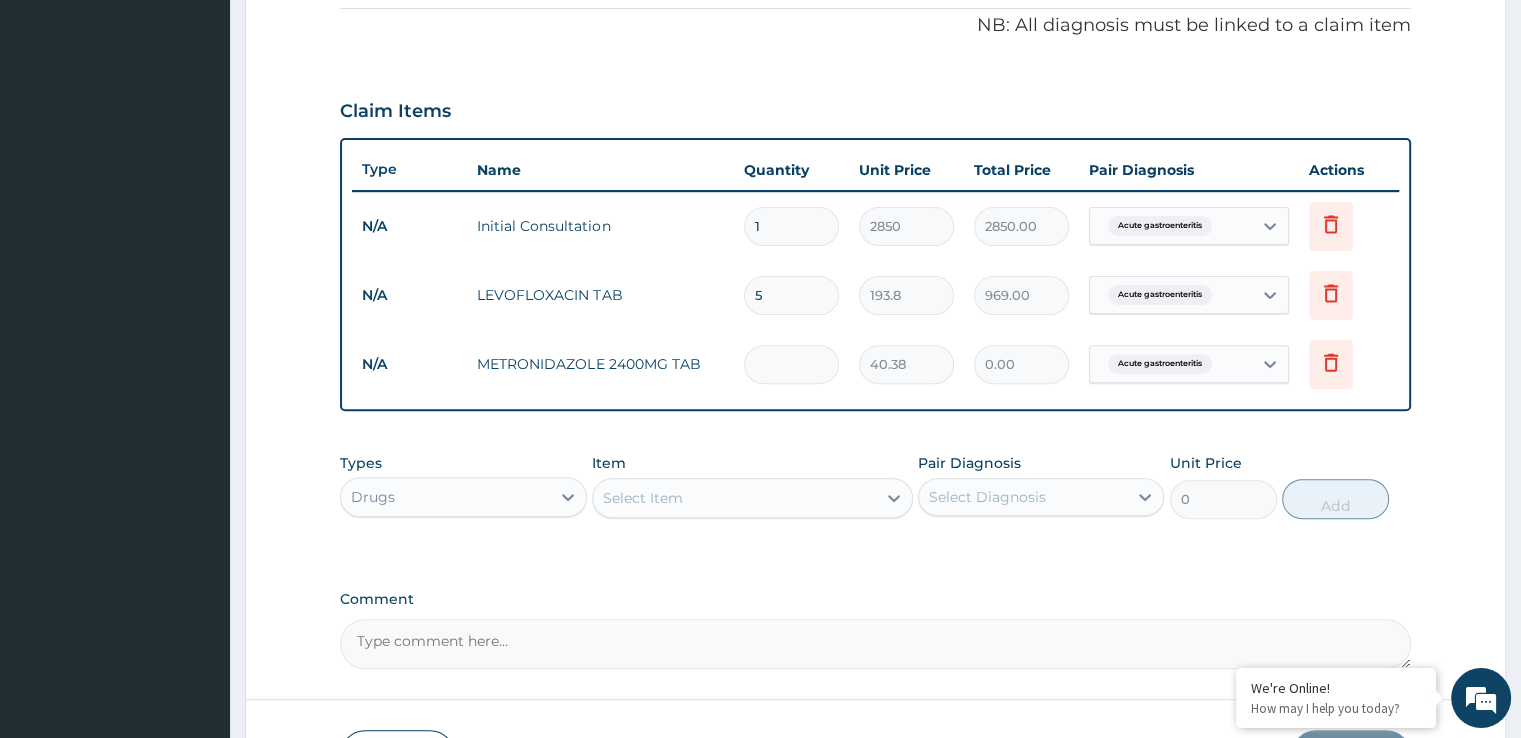 type on "1" 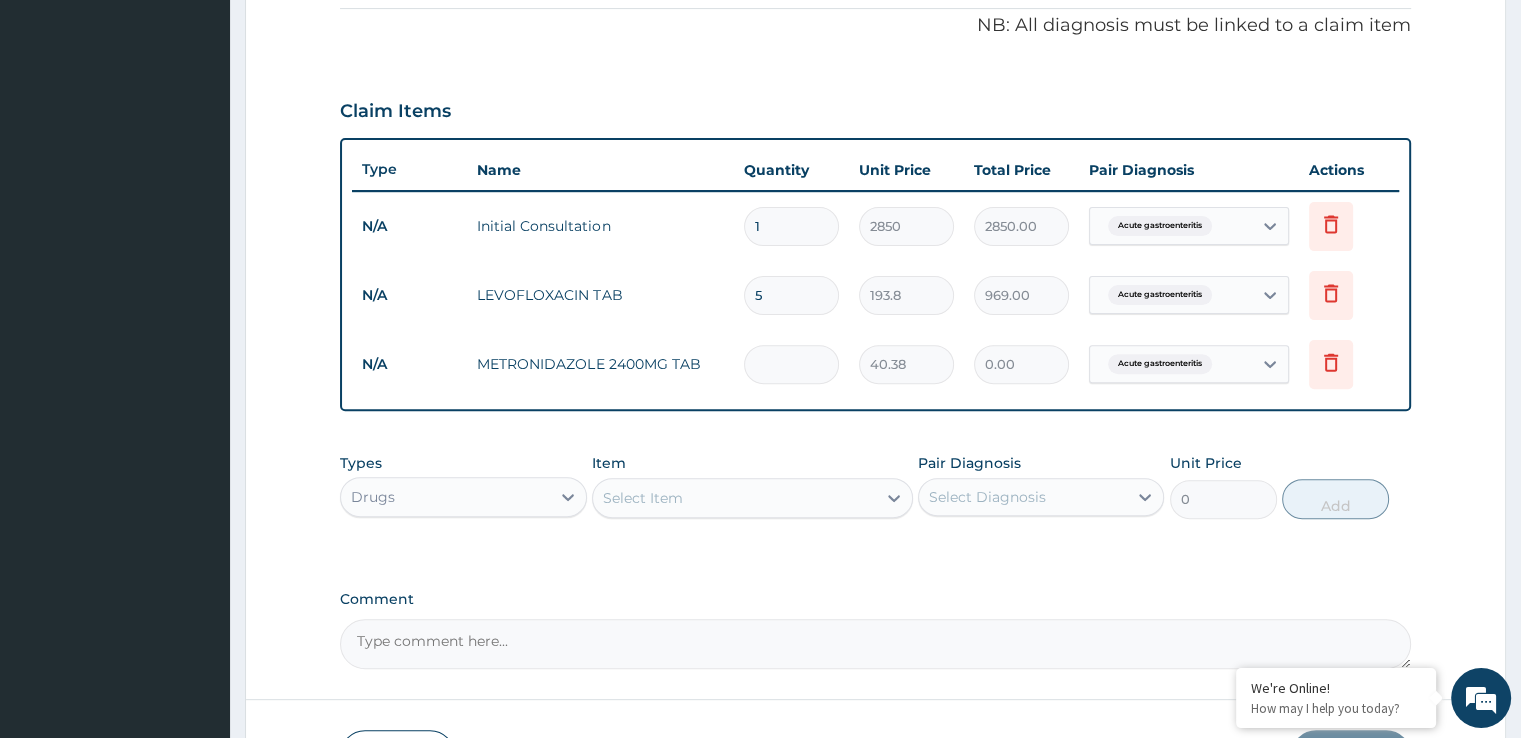 type on "40.38" 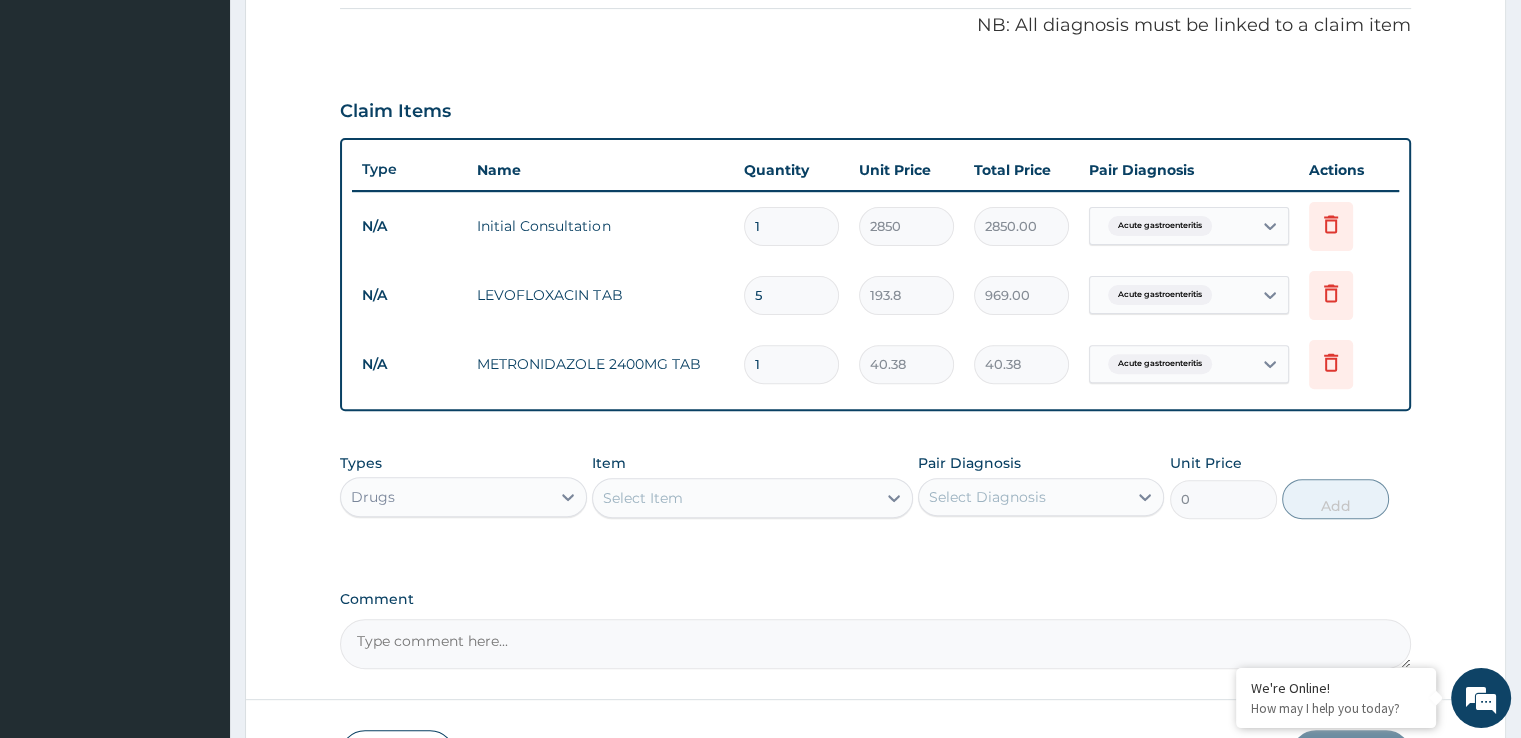 type 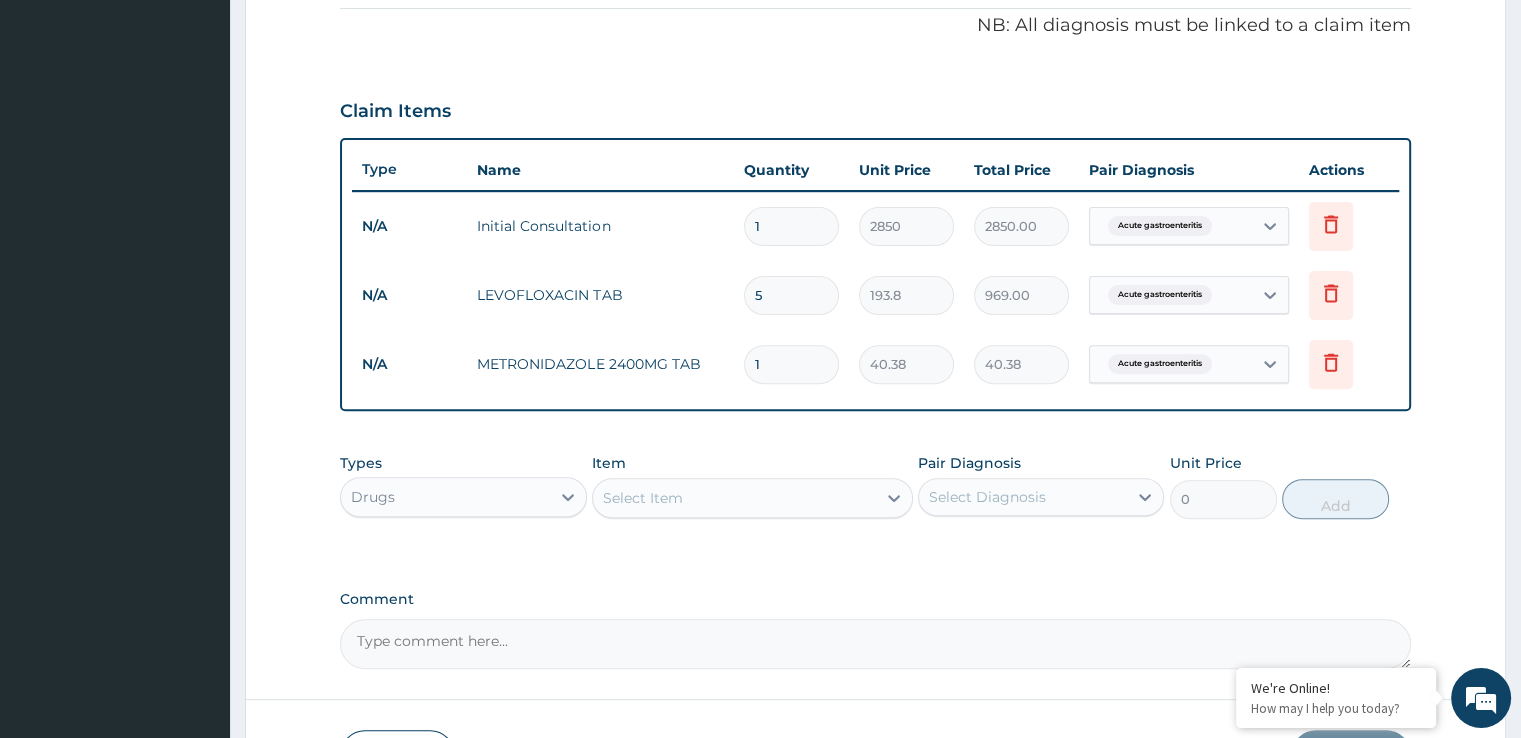 type on "0.00" 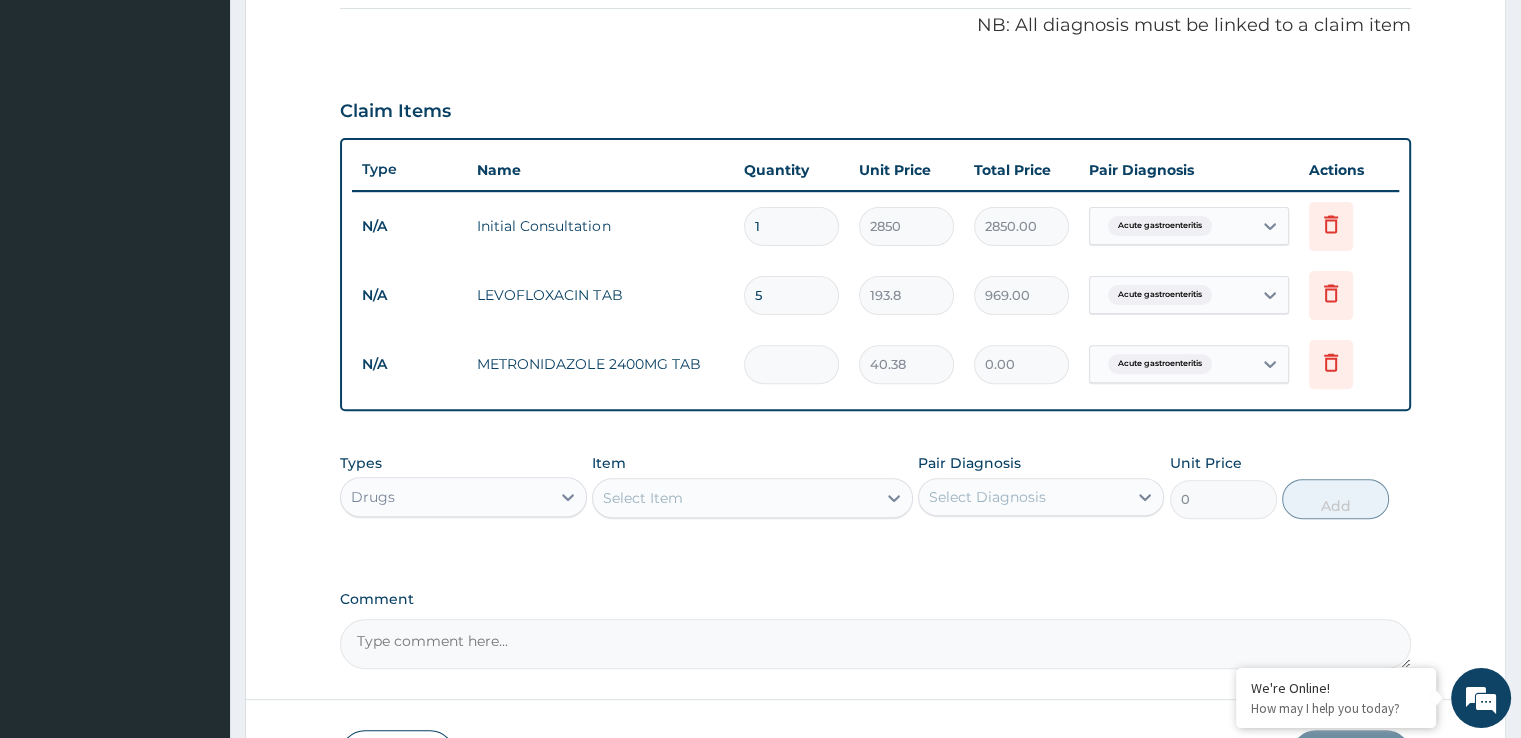 type on "1" 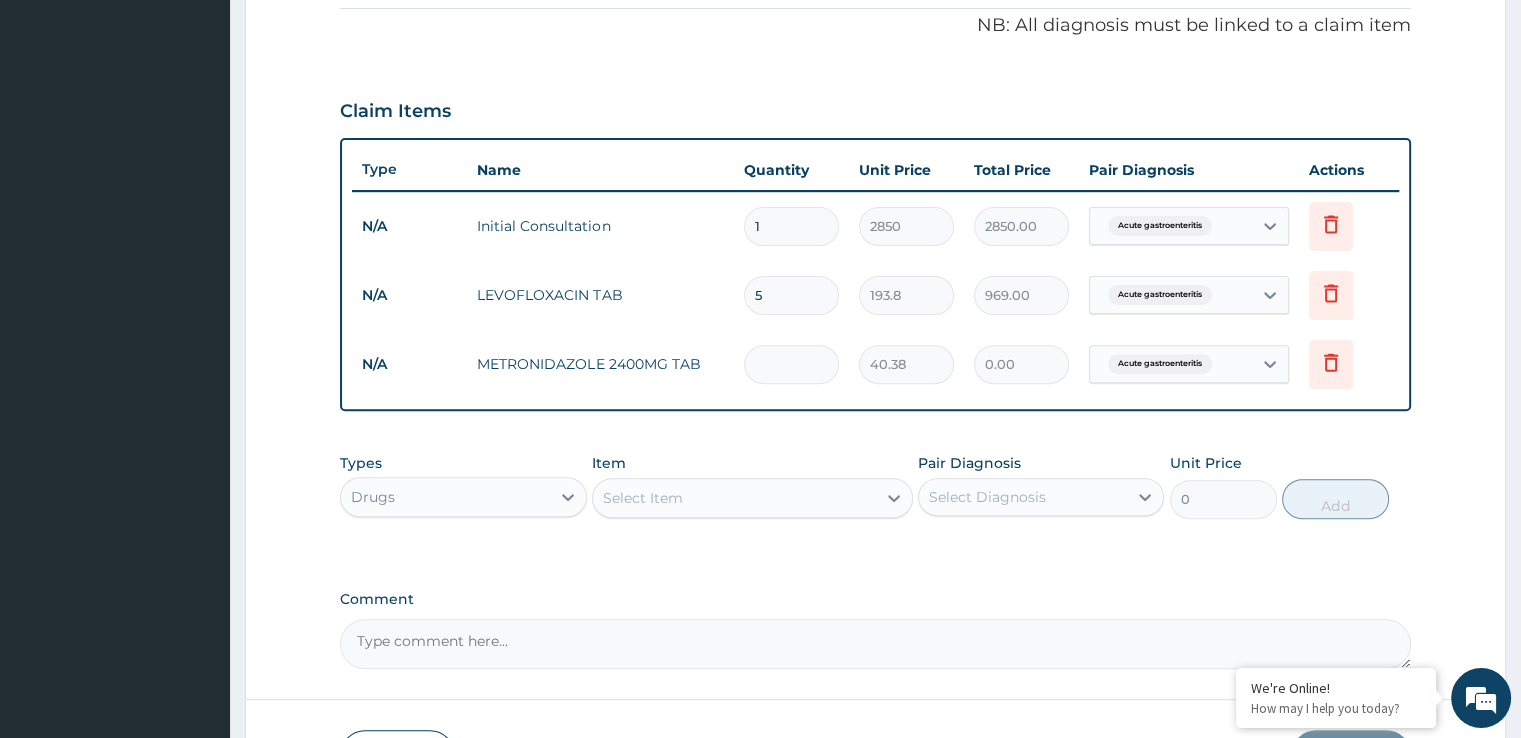 type on "40.38" 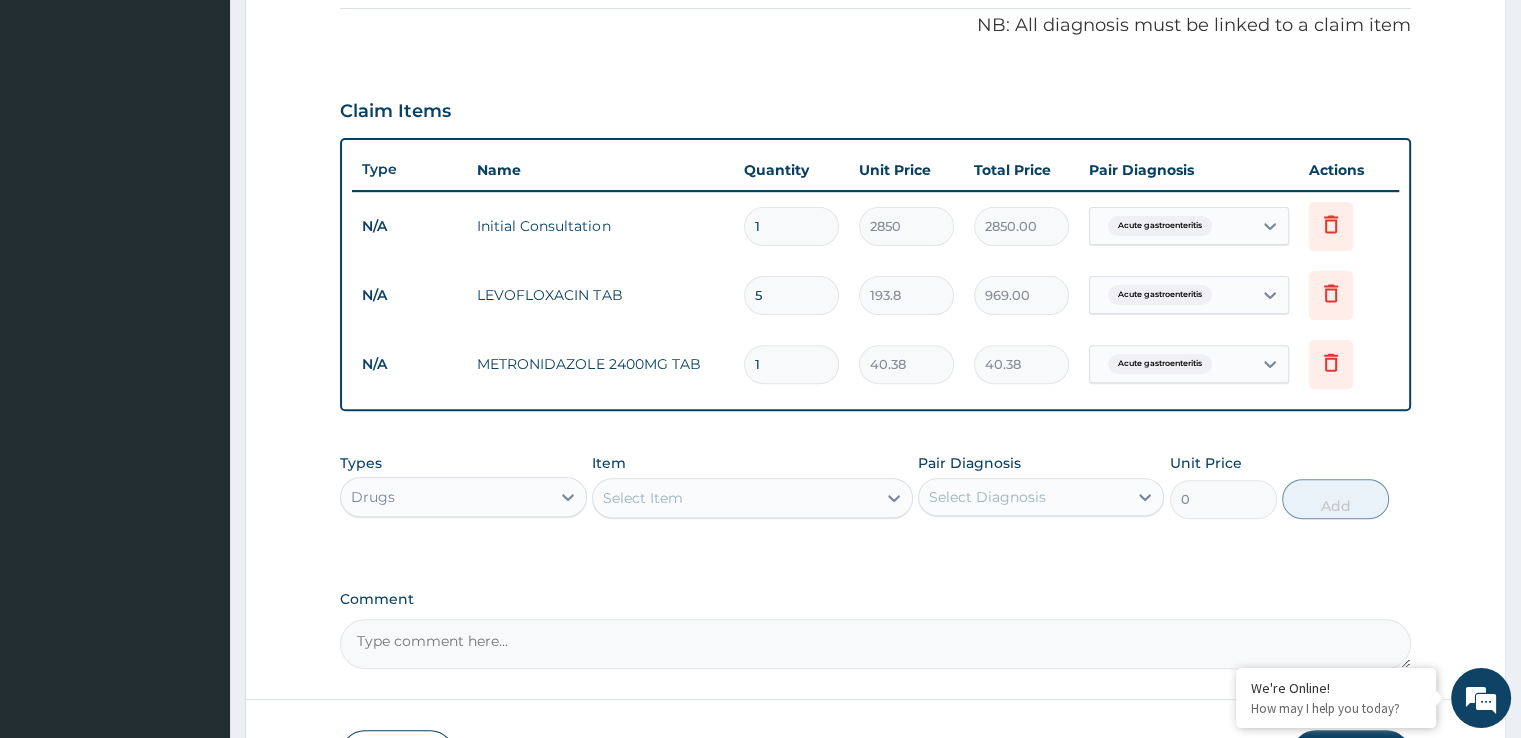 type on "15" 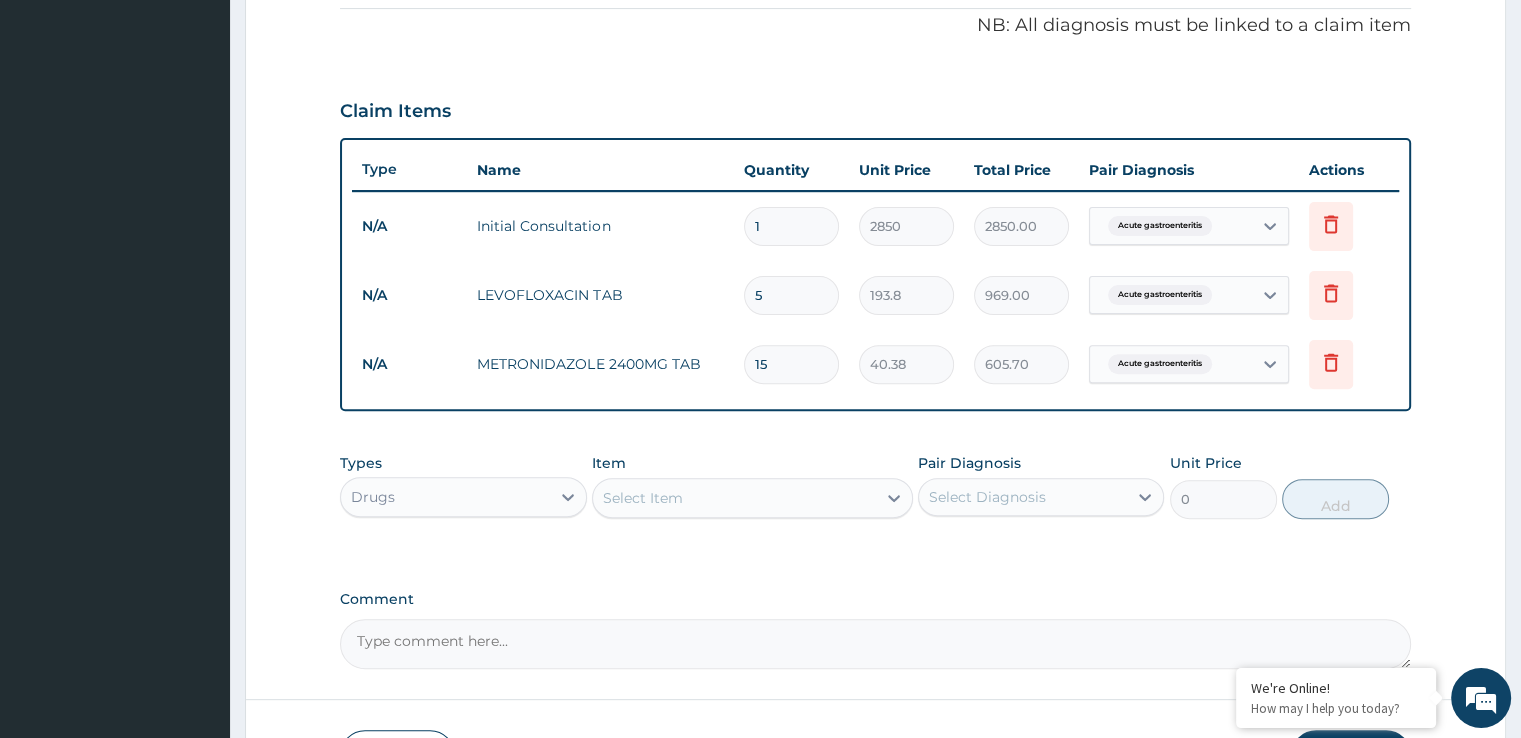 type on "15" 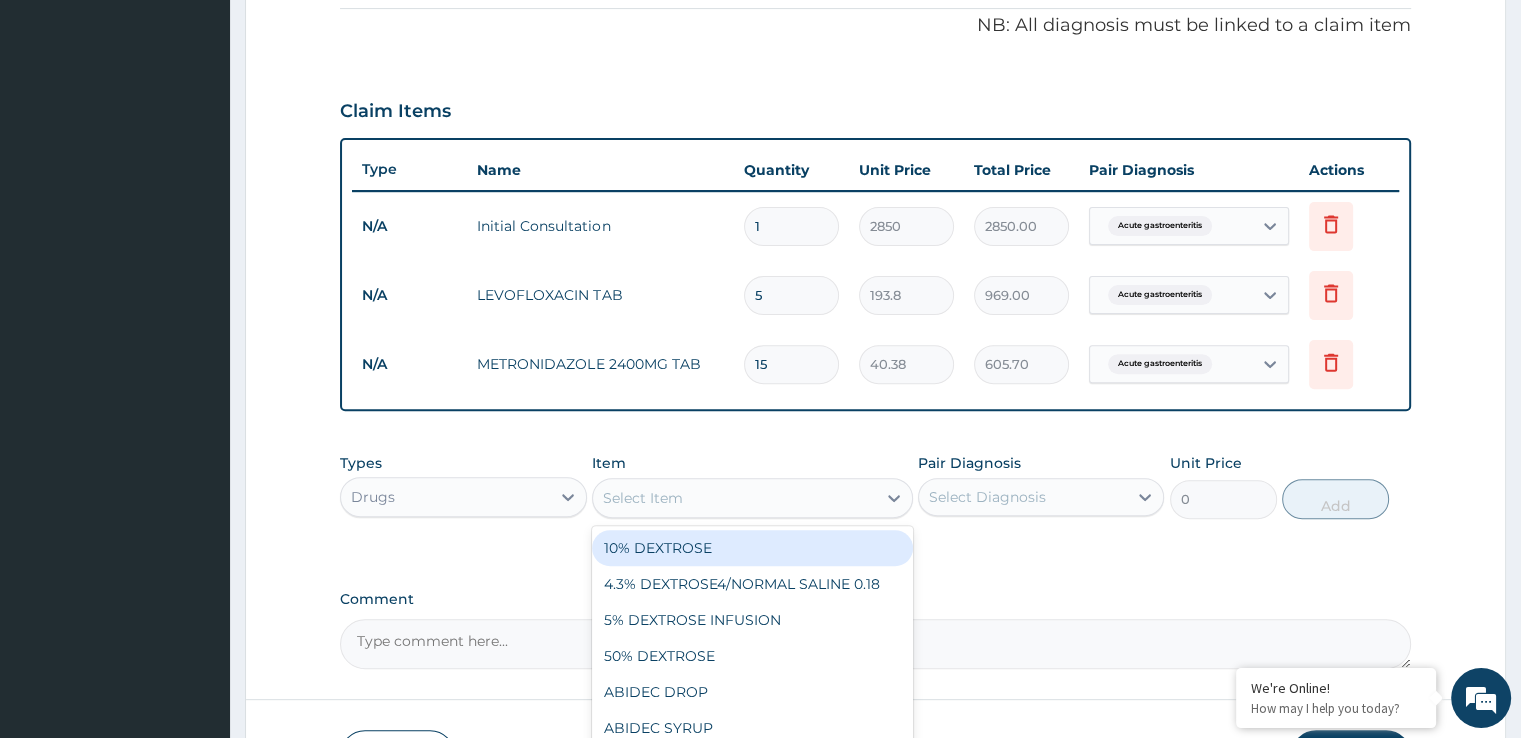 click on "Select Item" at bounding box center [734, 498] 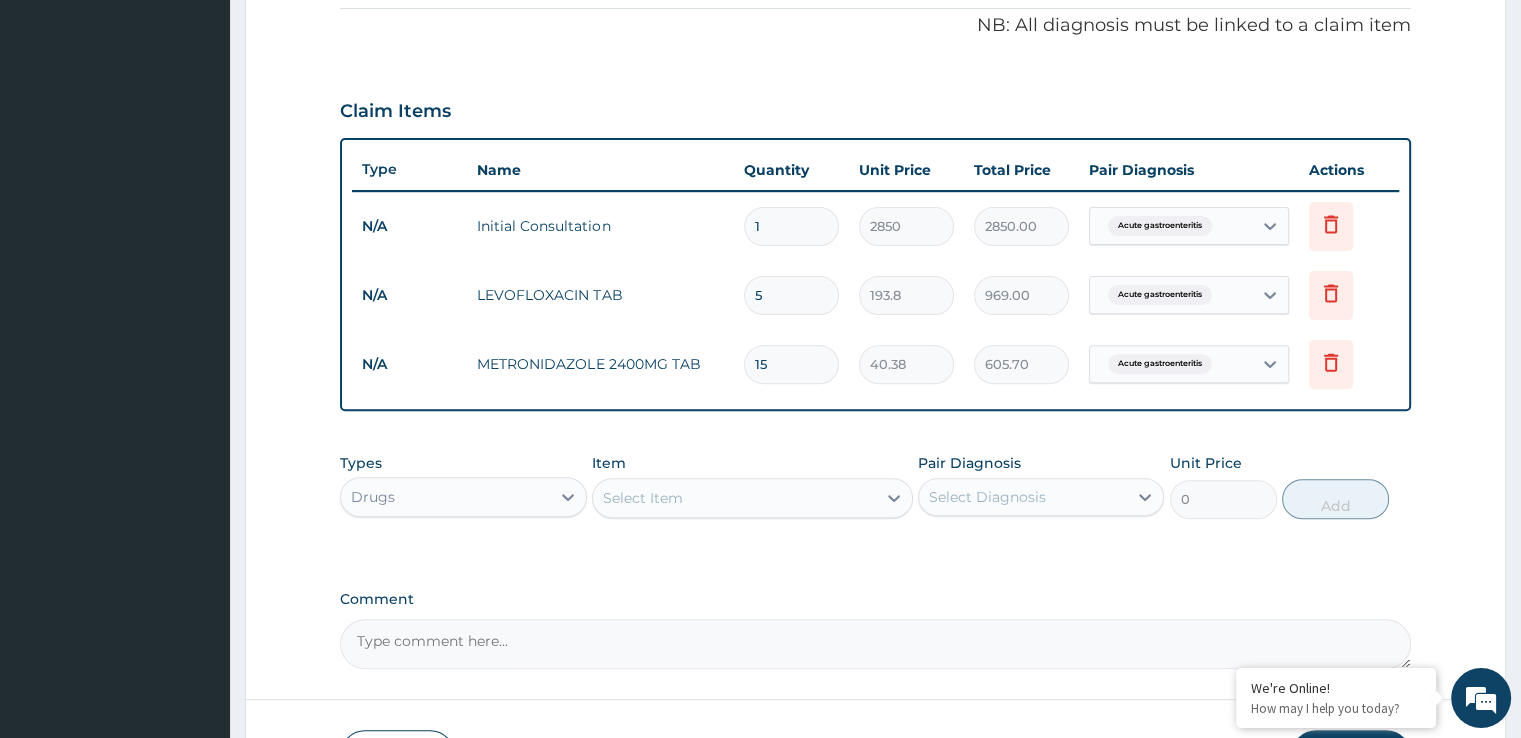 click on "METRONIDAZOLE 2400MG TAB" at bounding box center (600, 364) 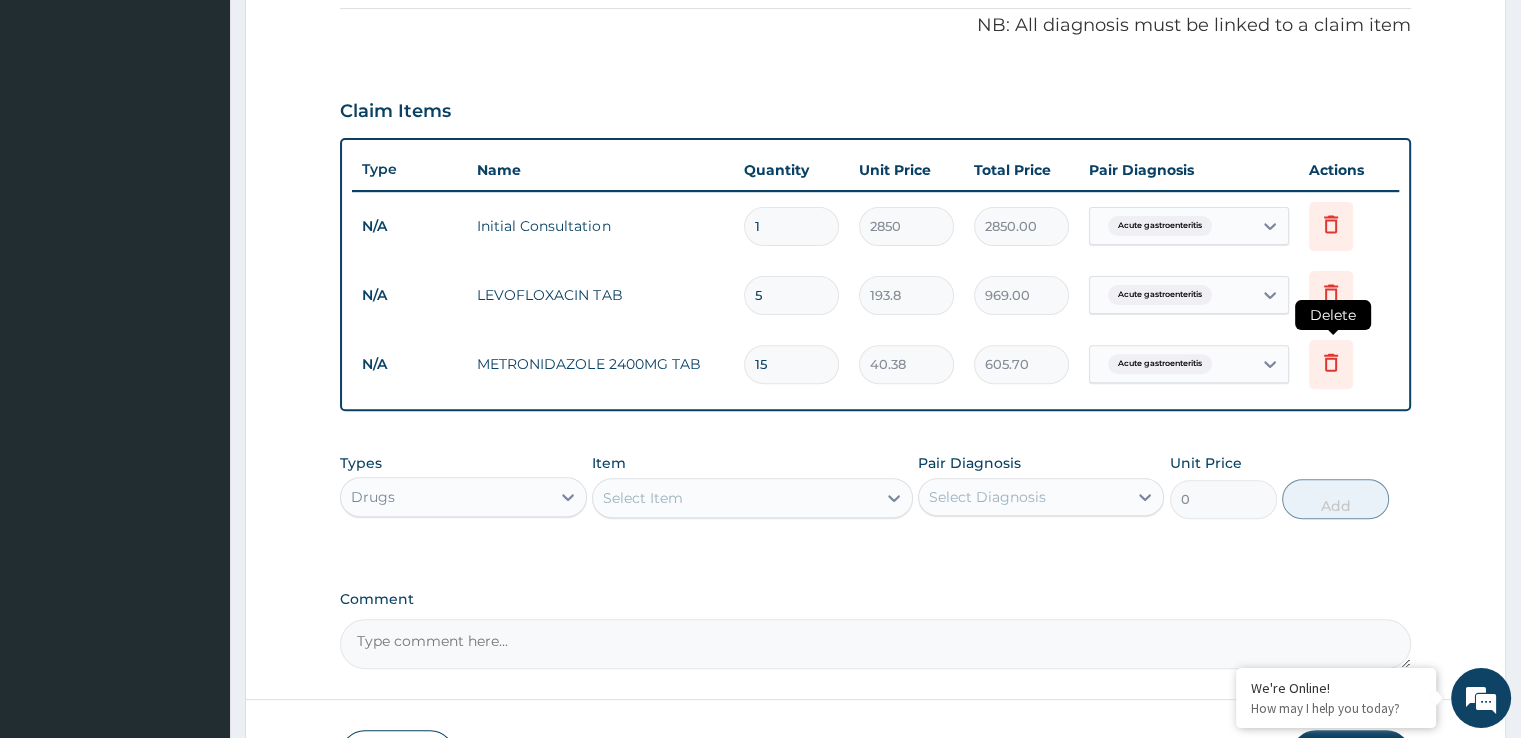 click 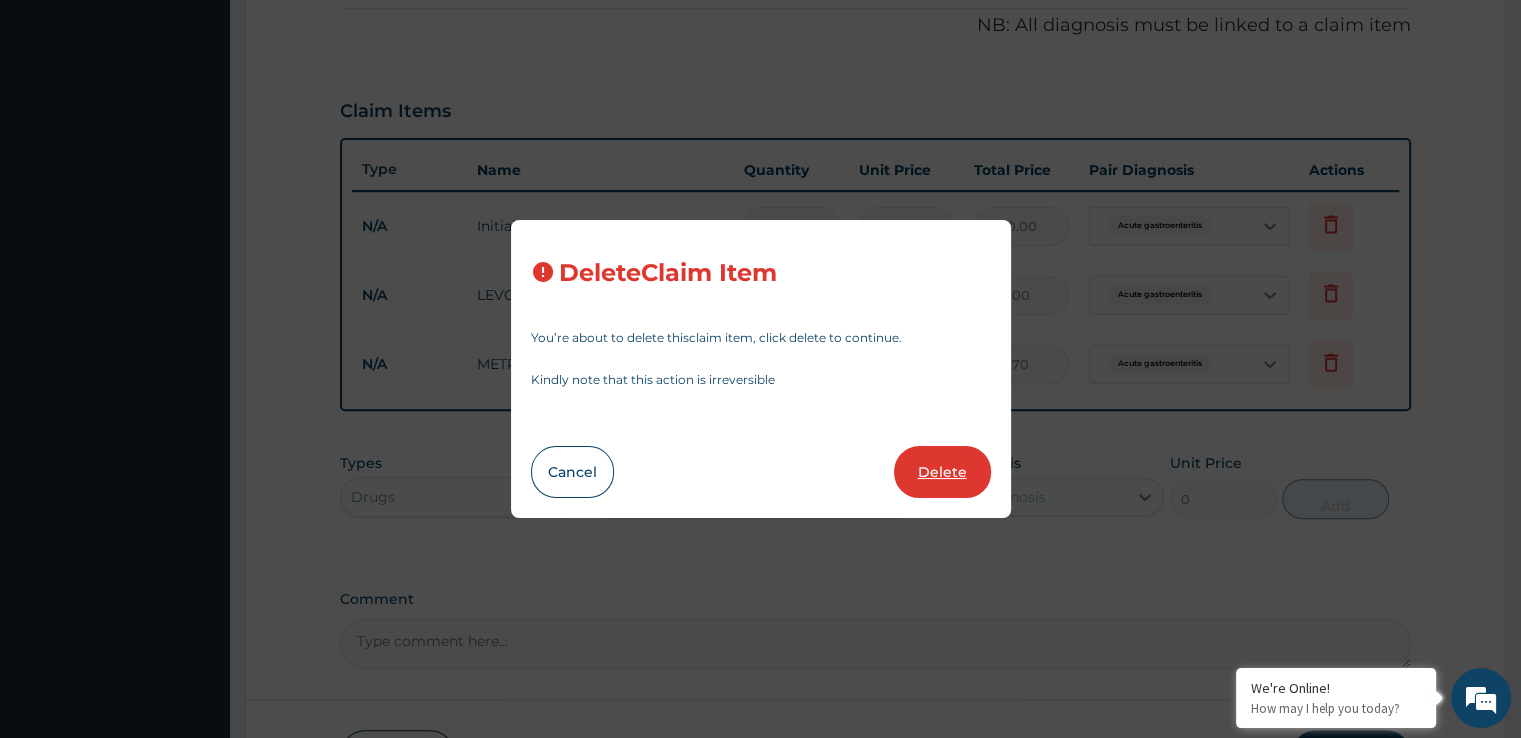 click on "Delete" at bounding box center [942, 472] 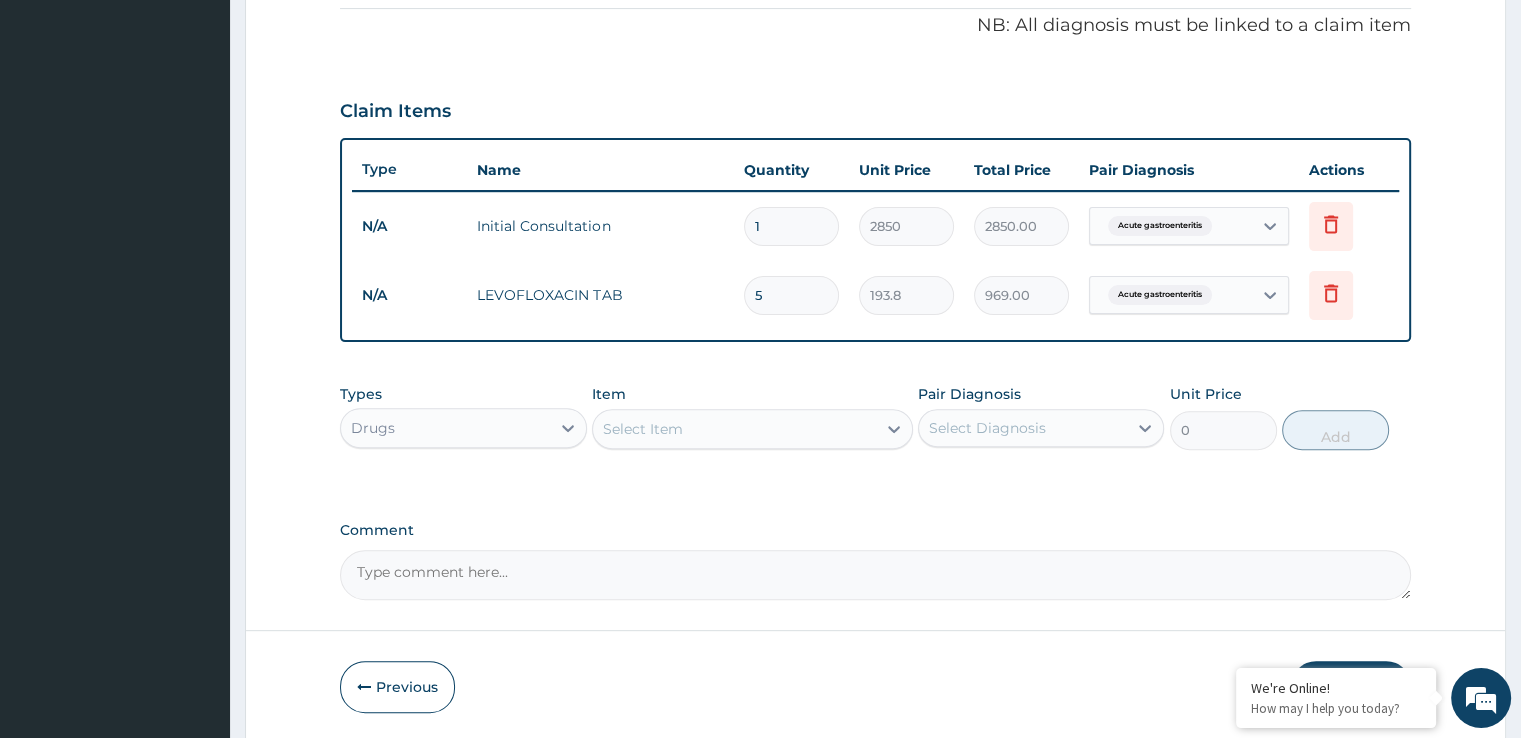 click on "Select Item" at bounding box center (734, 429) 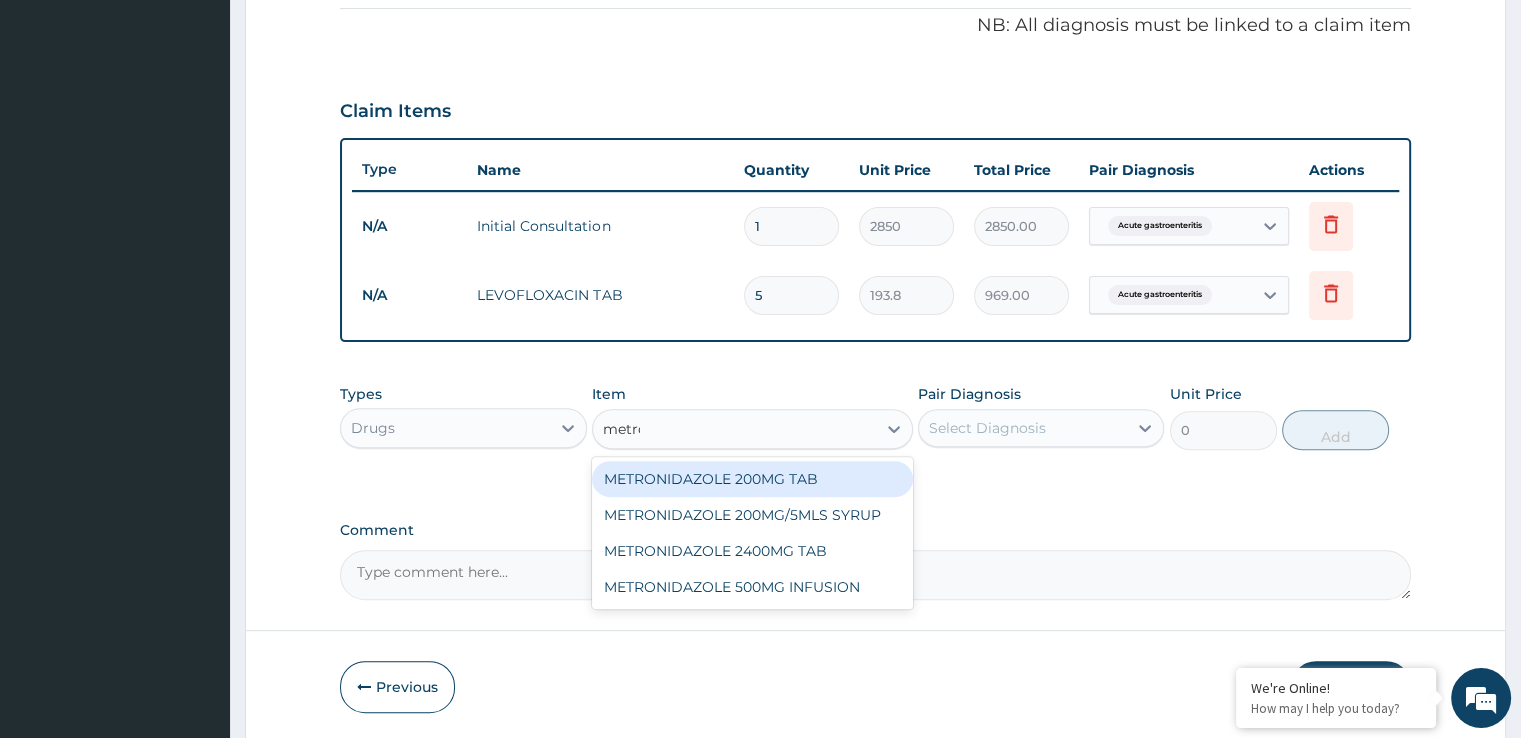 type on "metron" 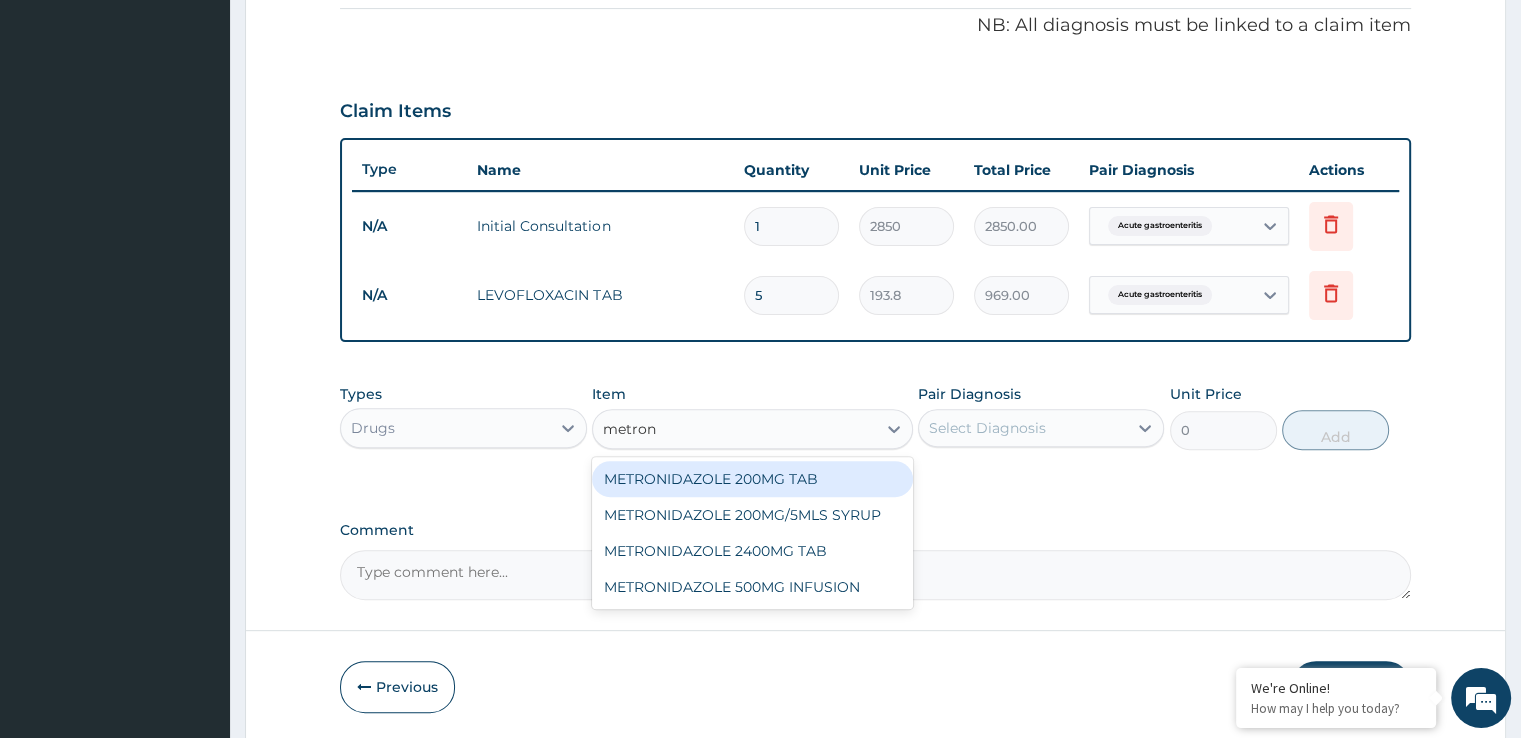 click on "METRONIDAZOLE 200MG TAB" at bounding box center (752, 479) 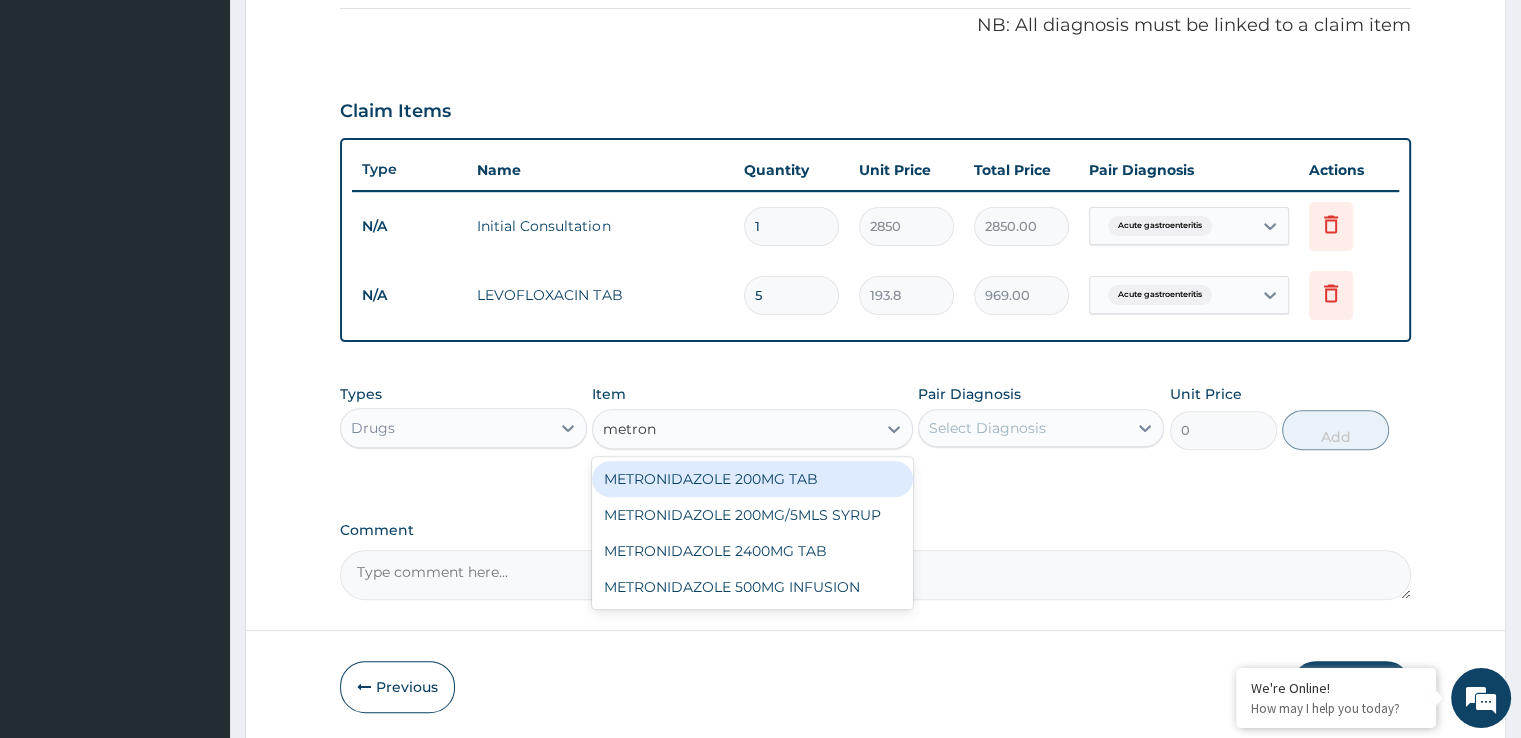 type 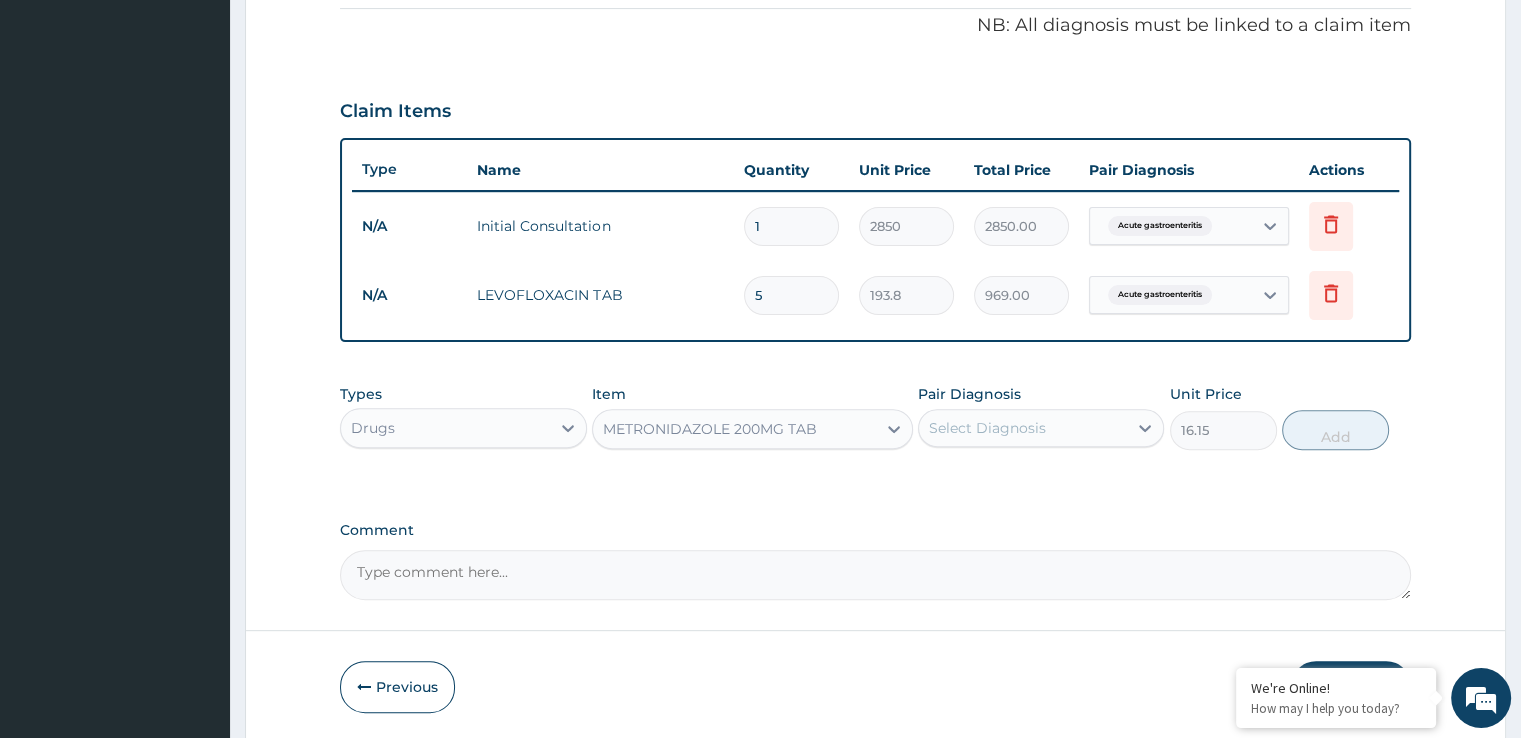click on "Select Diagnosis" at bounding box center (1023, 428) 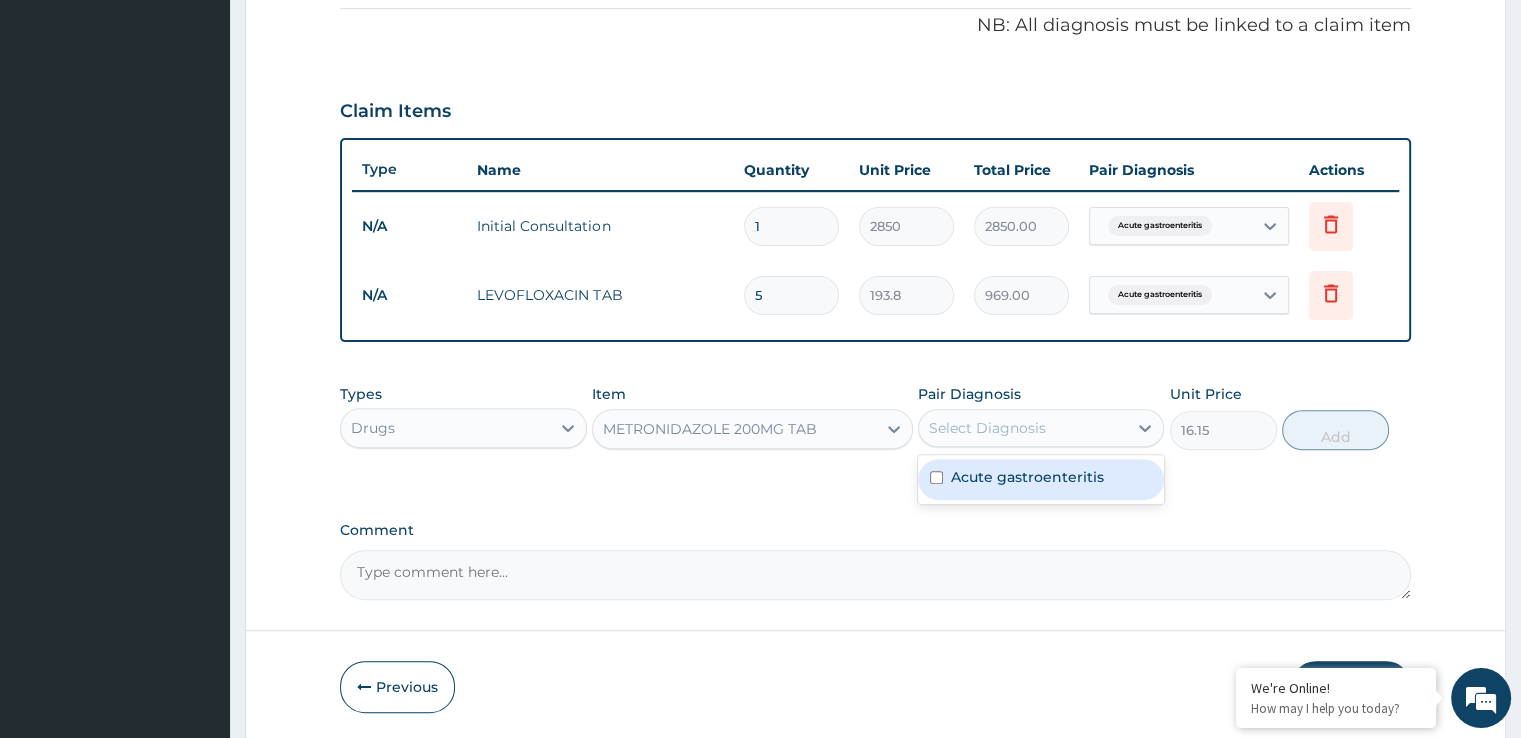 click on "Acute gastroenteritis" at bounding box center (1027, 477) 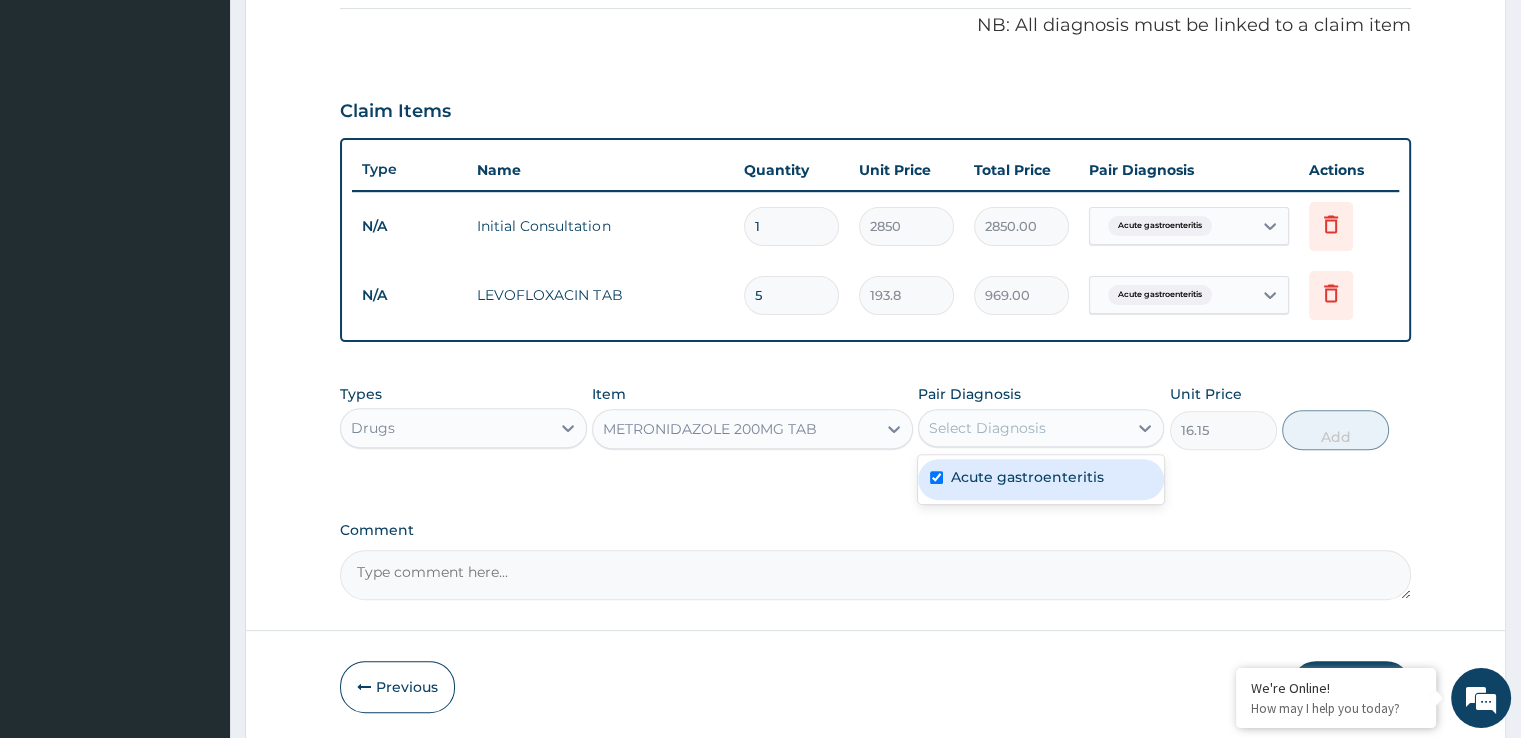 checkbox on "true" 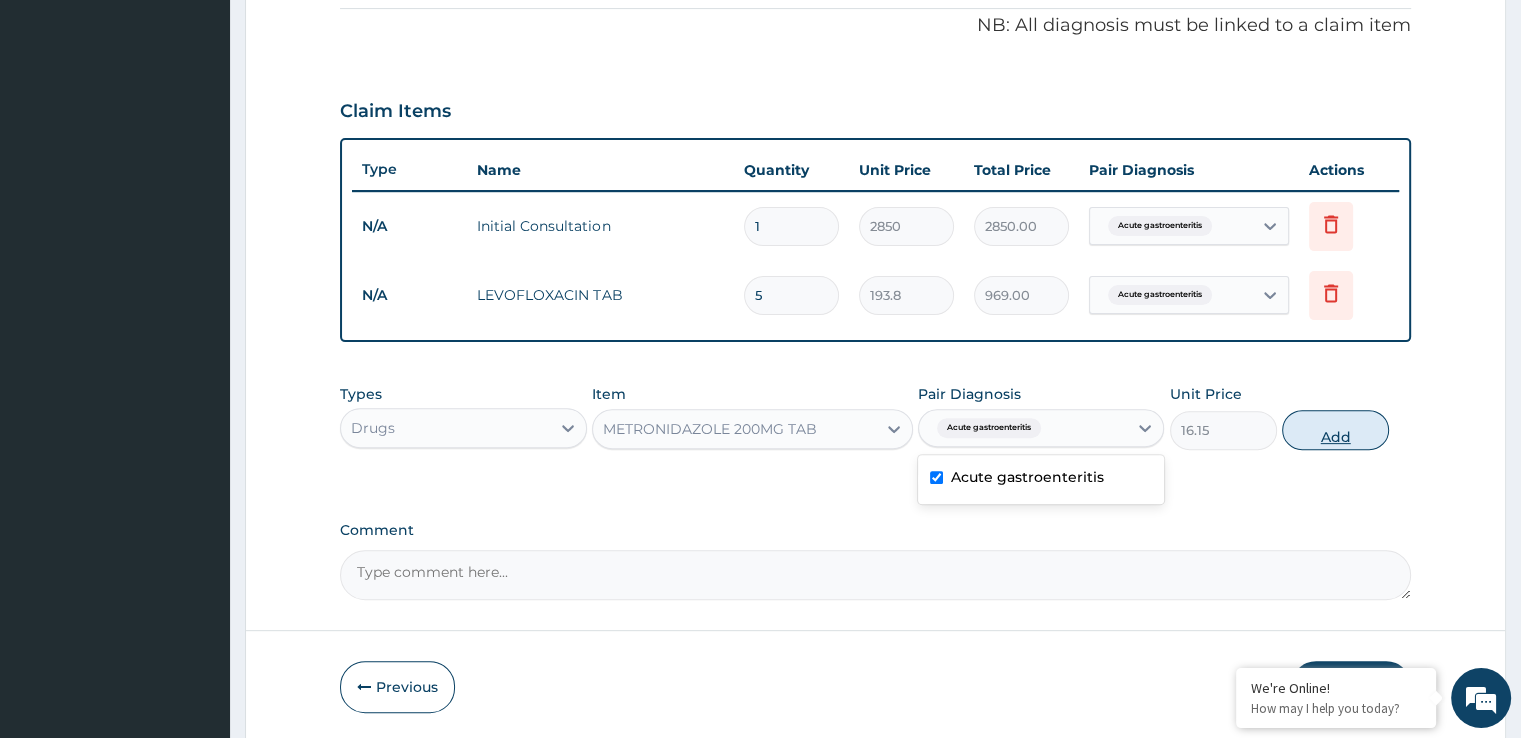 click on "Add" at bounding box center [1335, 430] 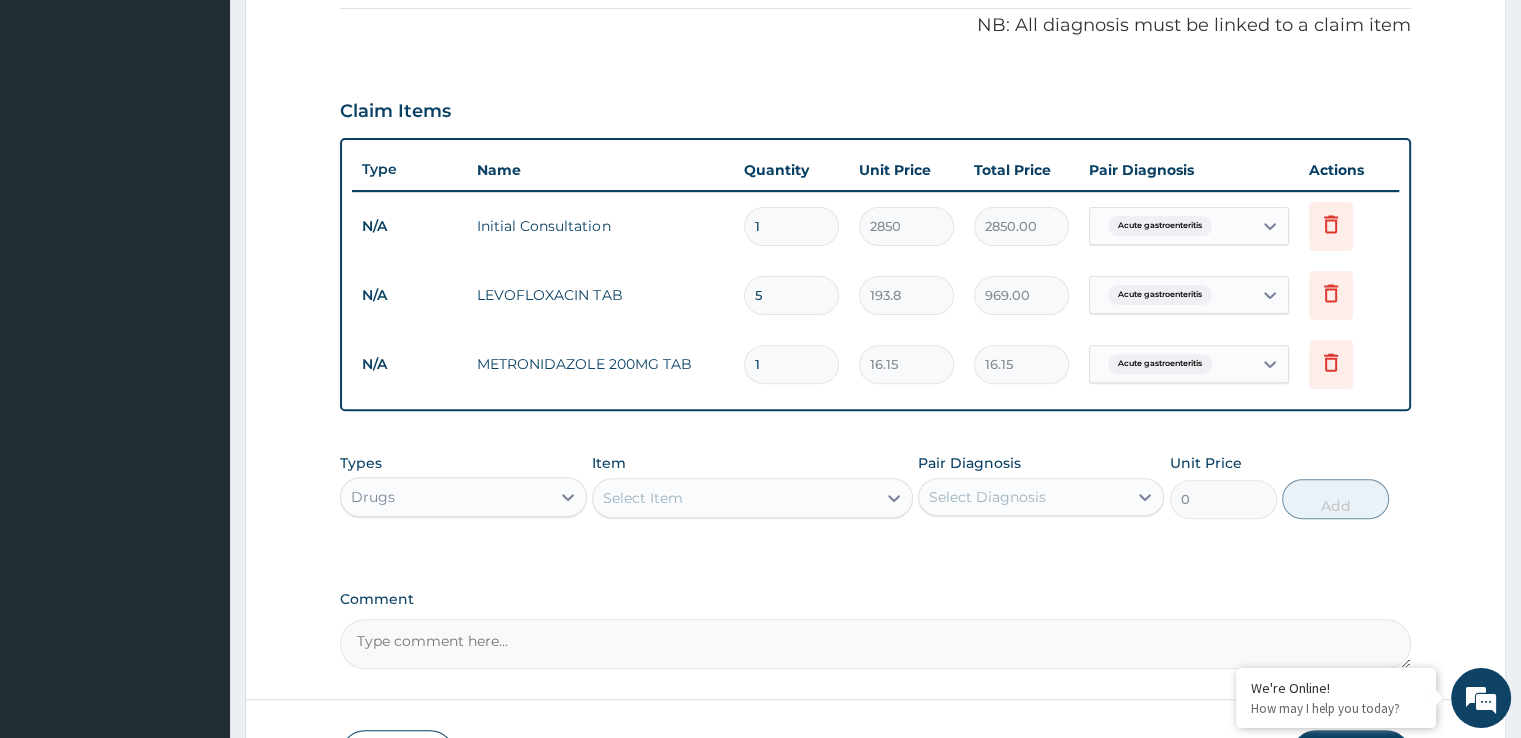 type 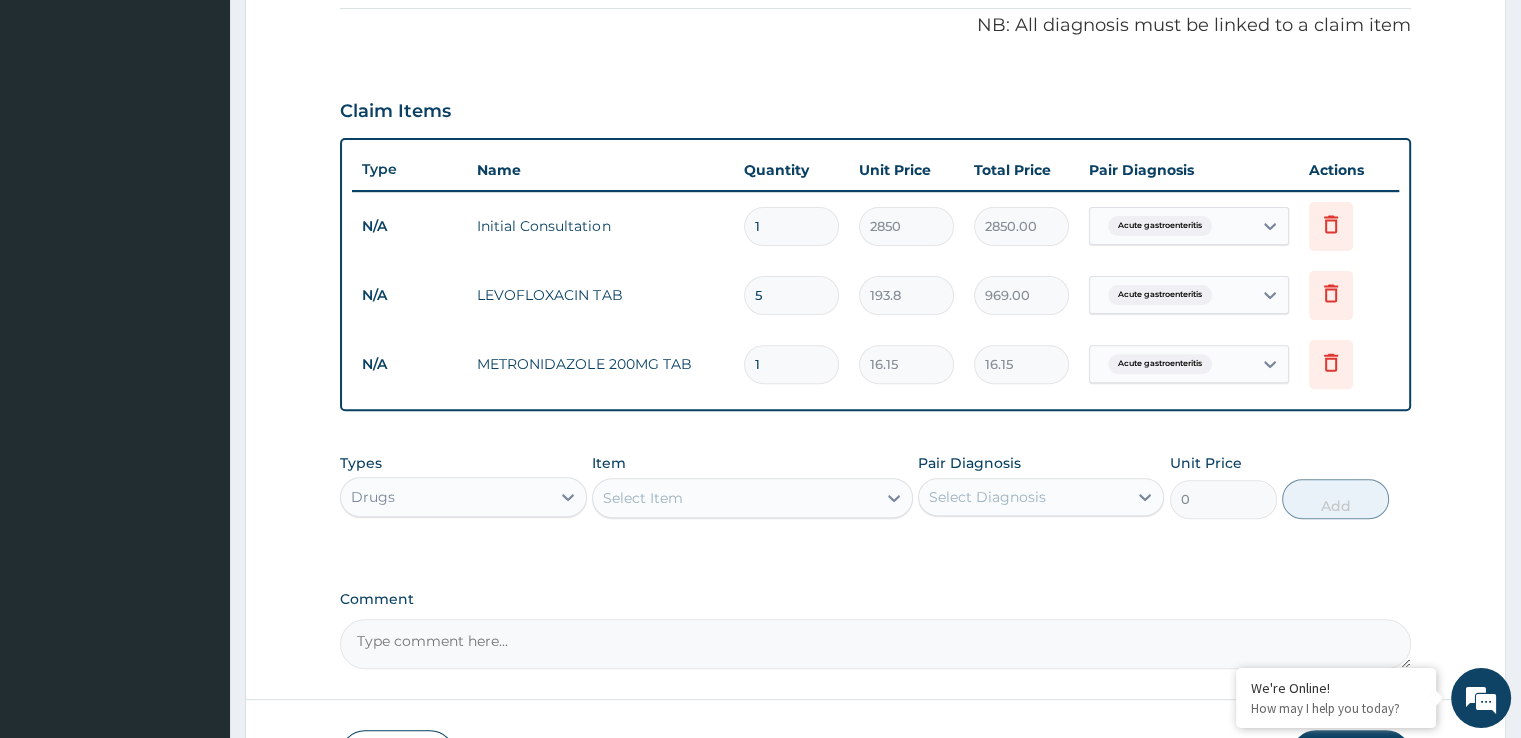 type on "0.00" 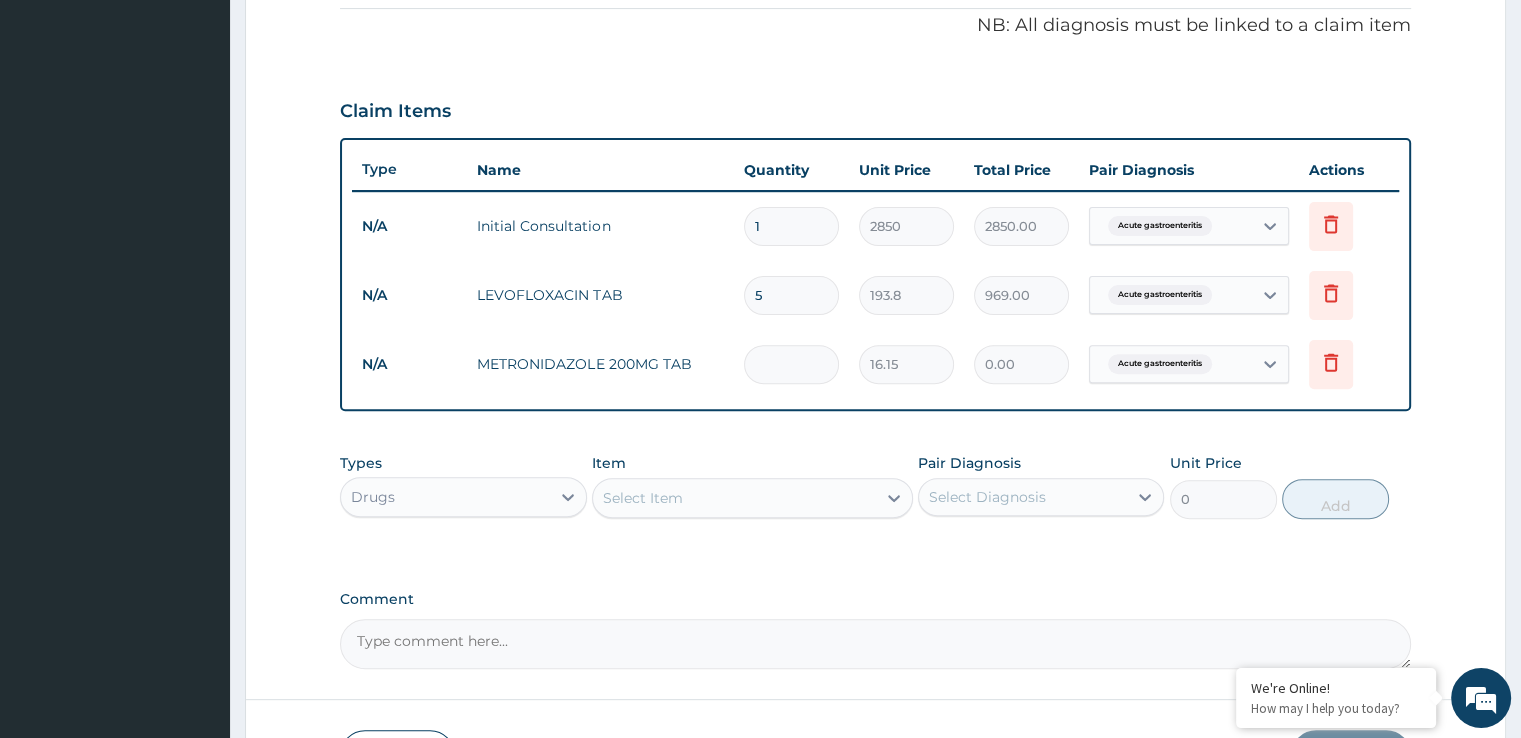 type on "3" 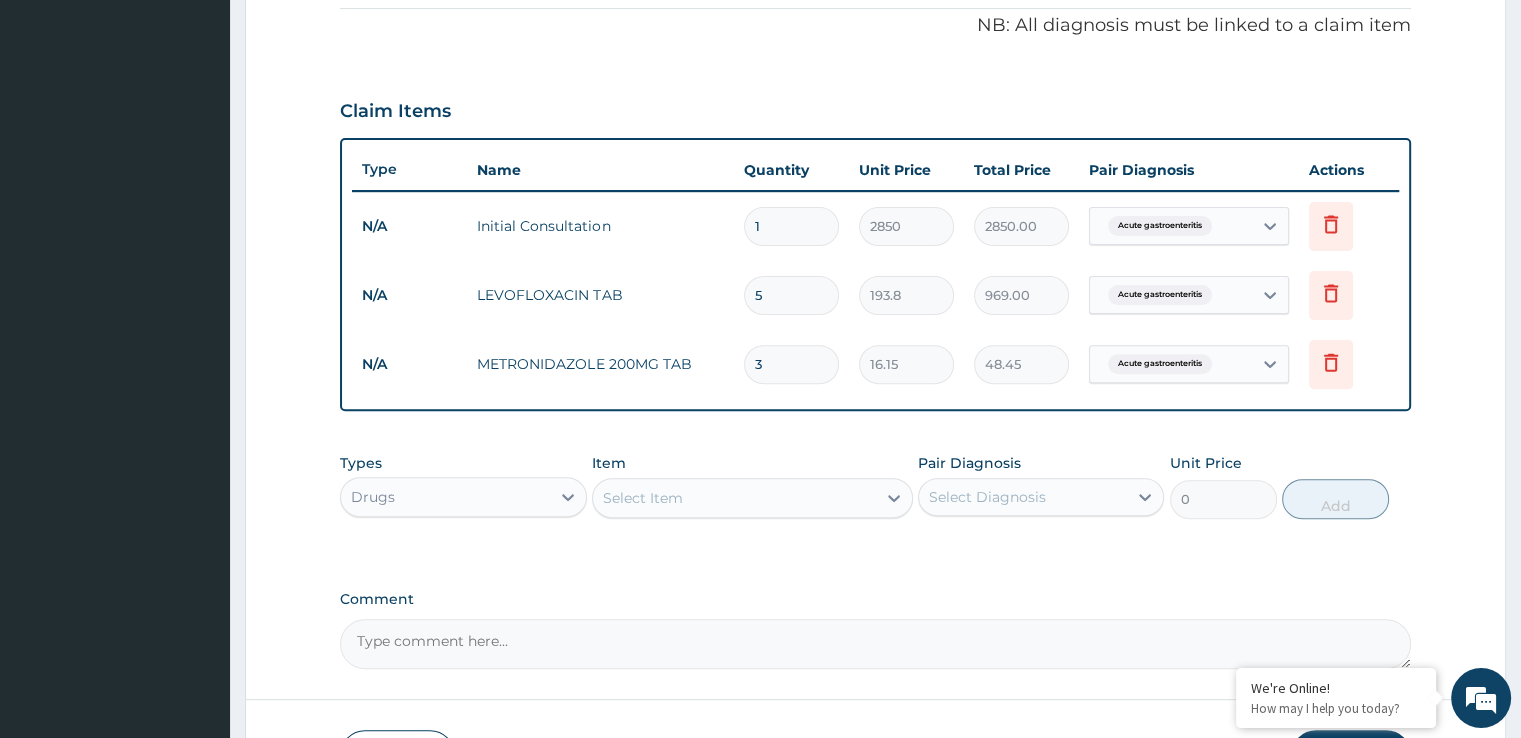 type on "30" 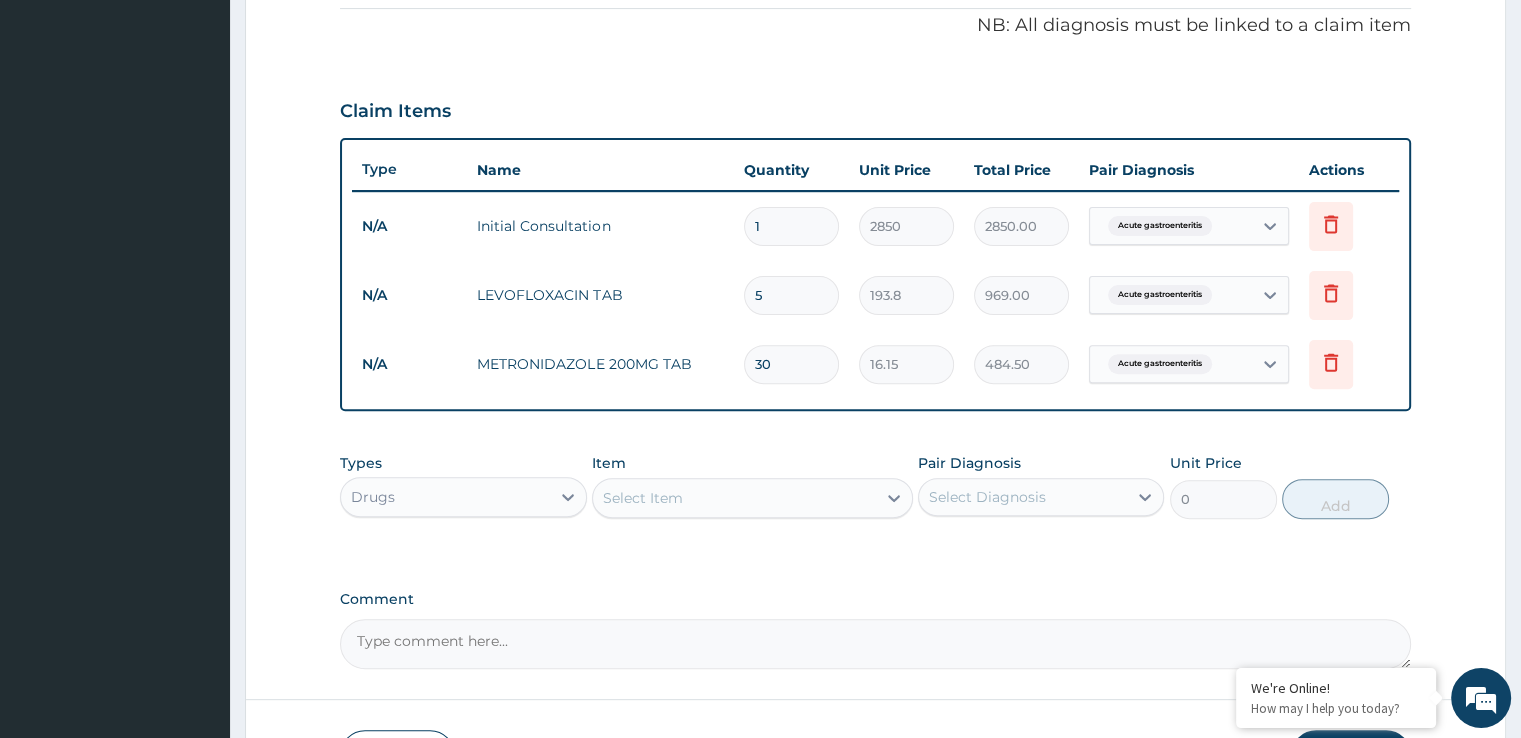 type on "30" 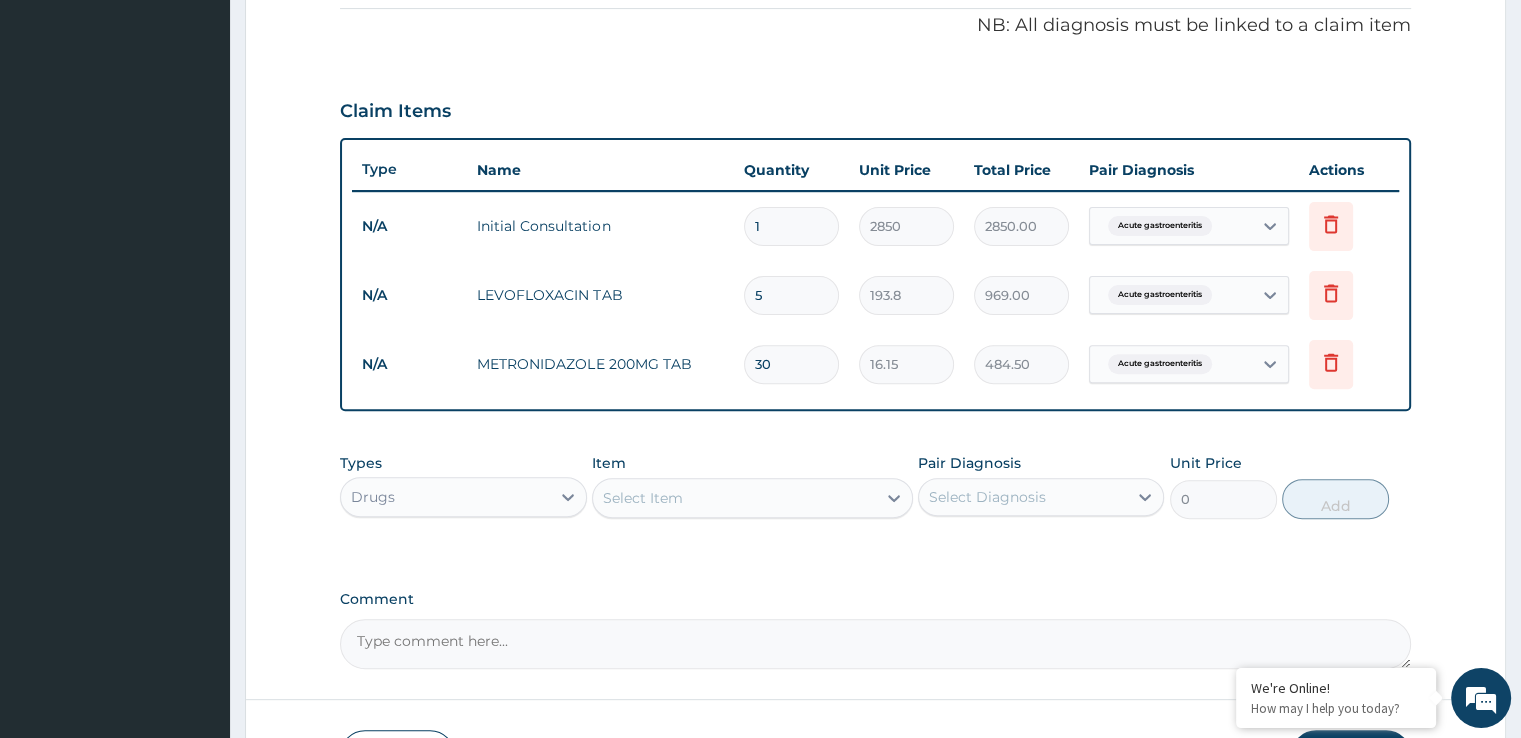 click on "Select Item" at bounding box center (734, 498) 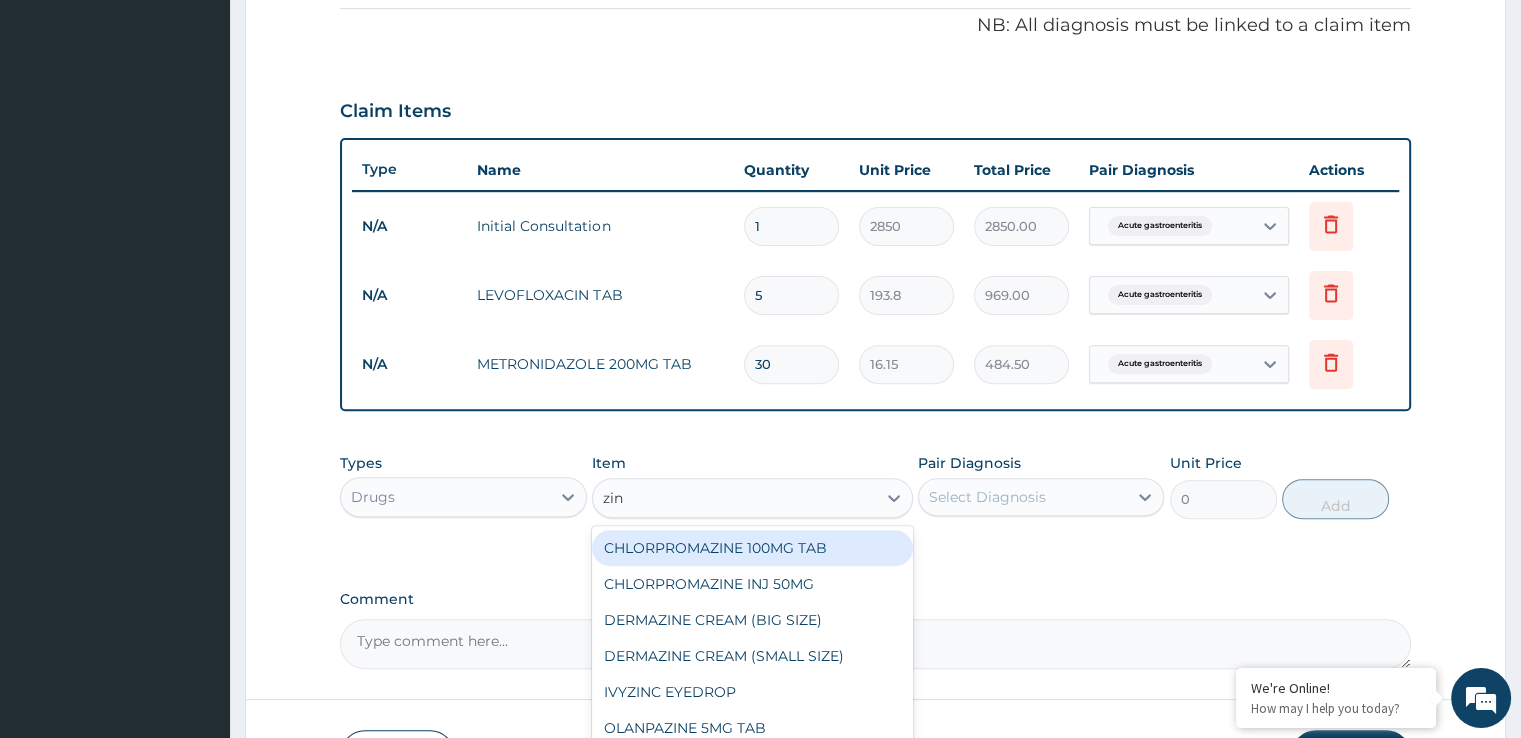 type on "zinc" 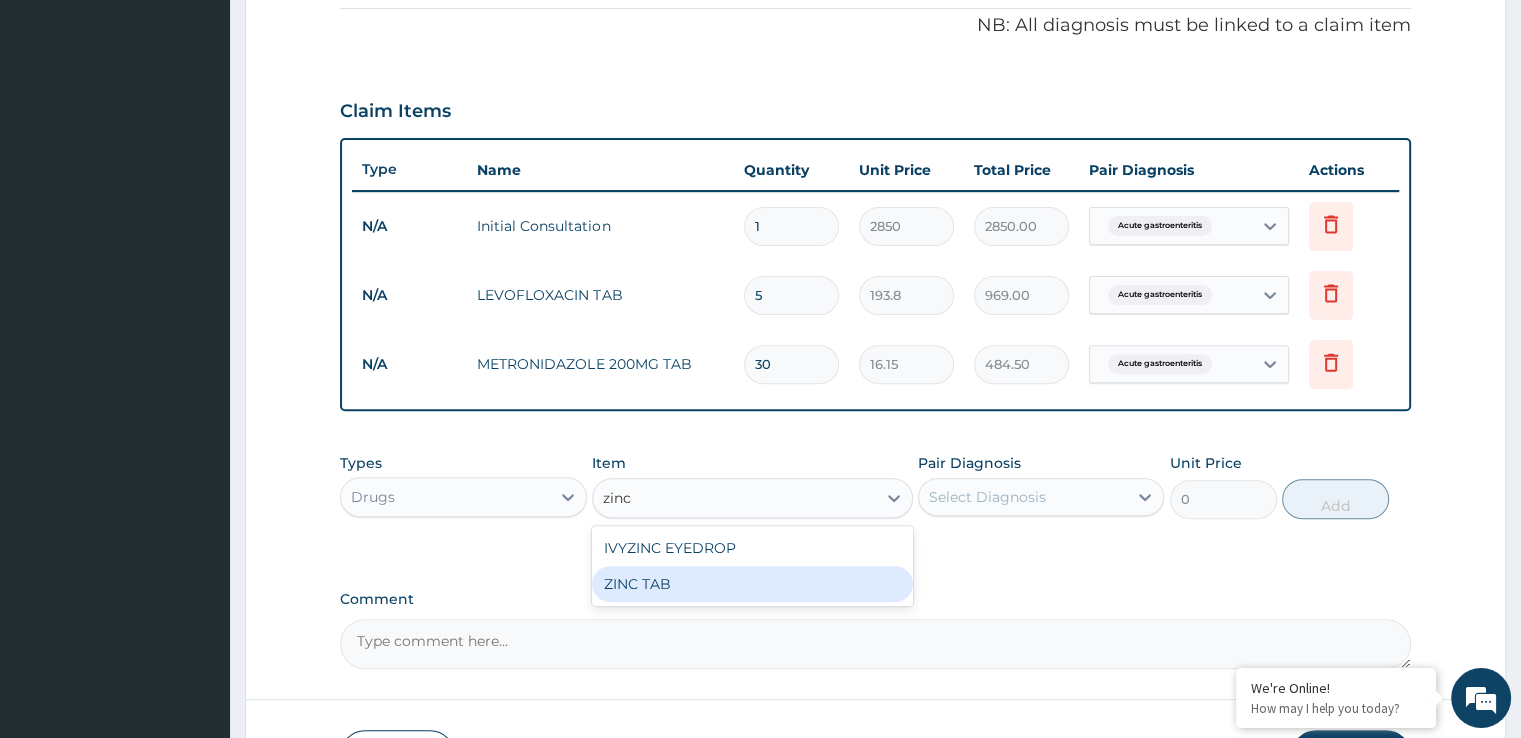 click on "ZINC TAB" at bounding box center [752, 584] 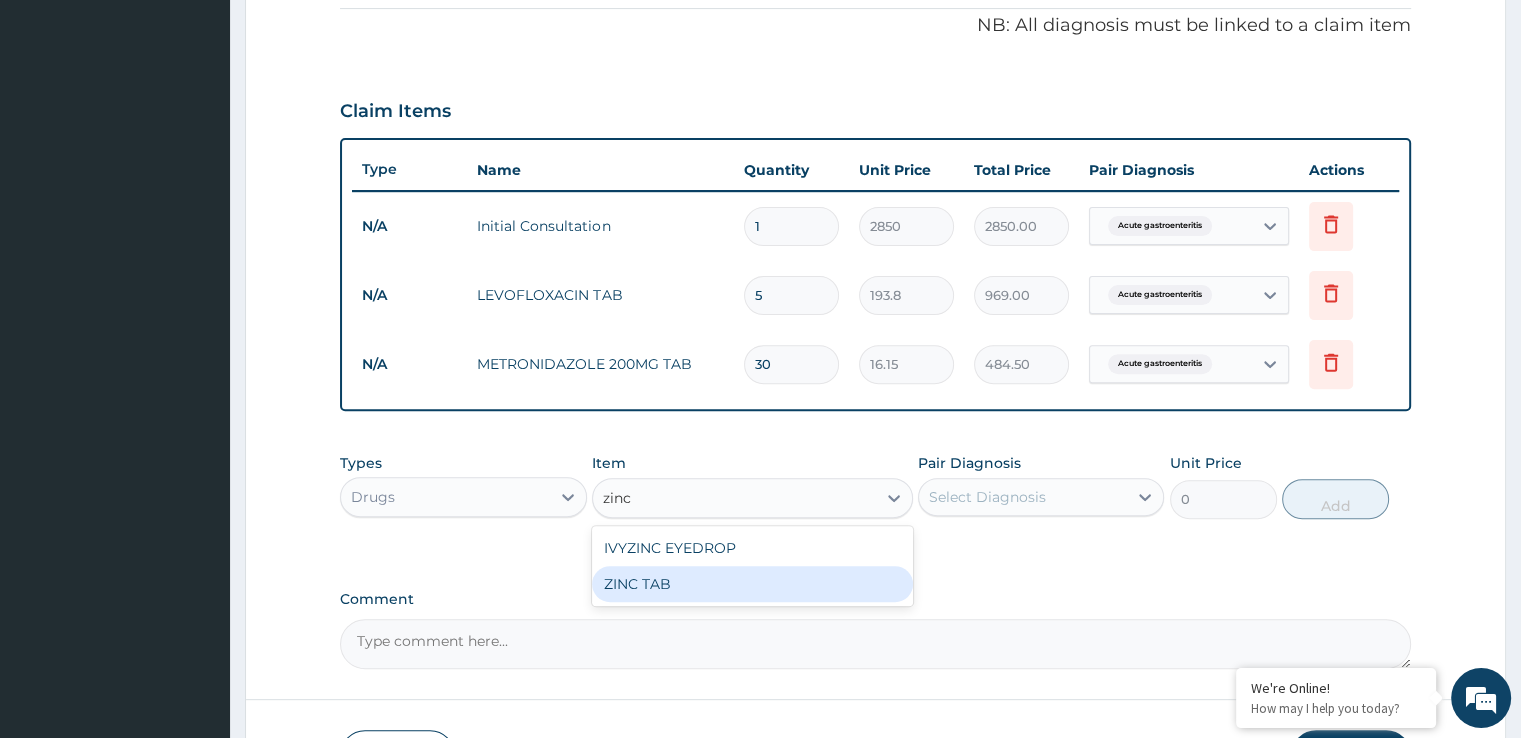 type 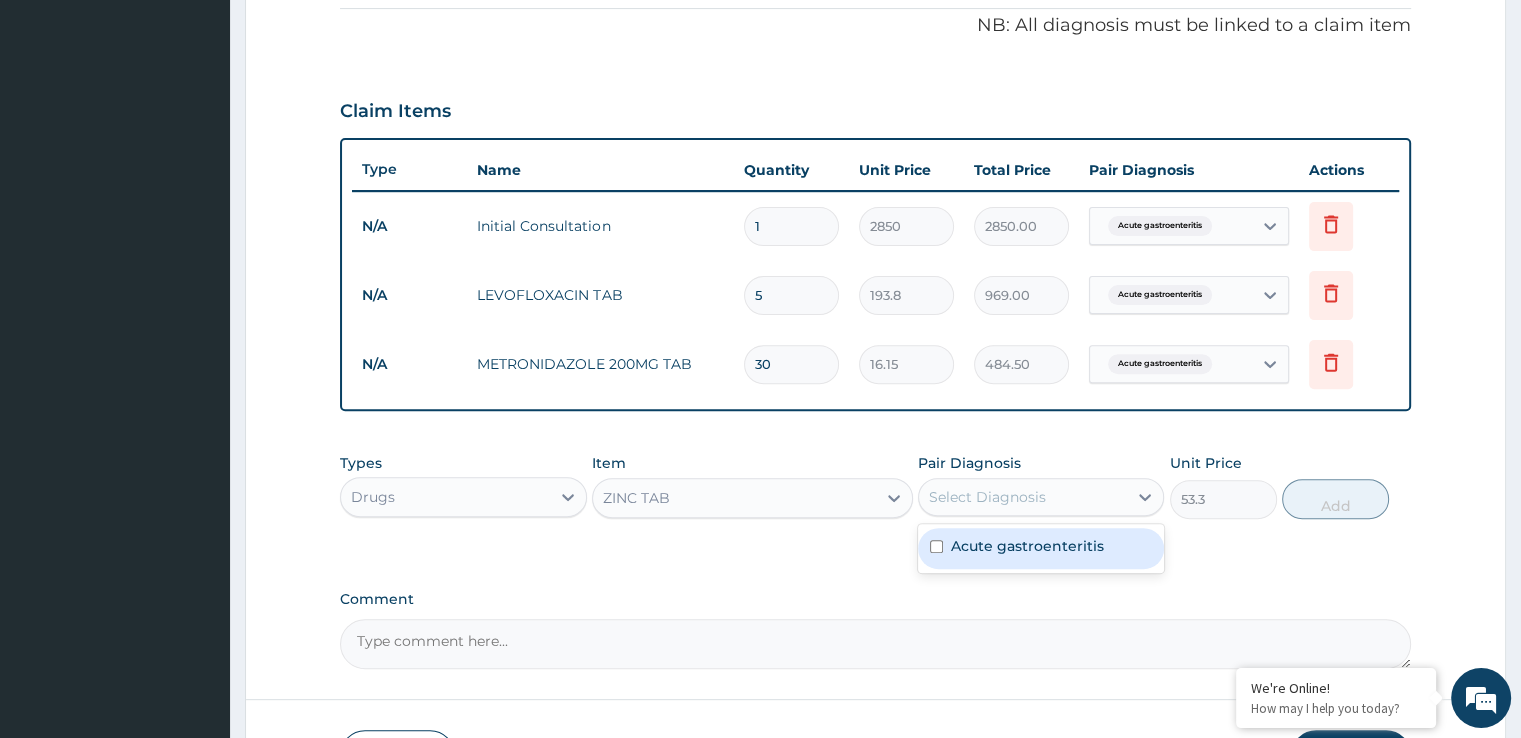 click on "Select Diagnosis" at bounding box center [1023, 497] 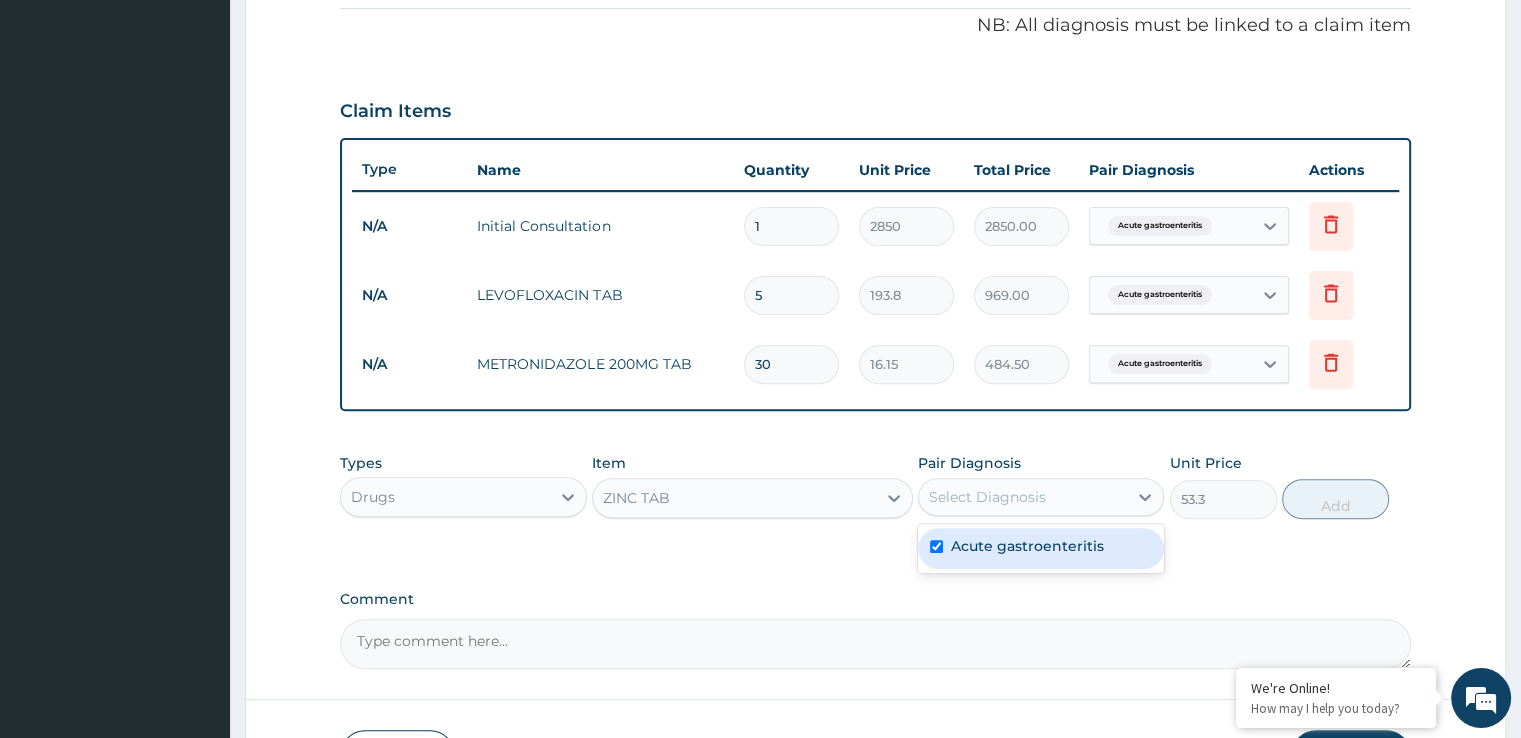 checkbox on "true" 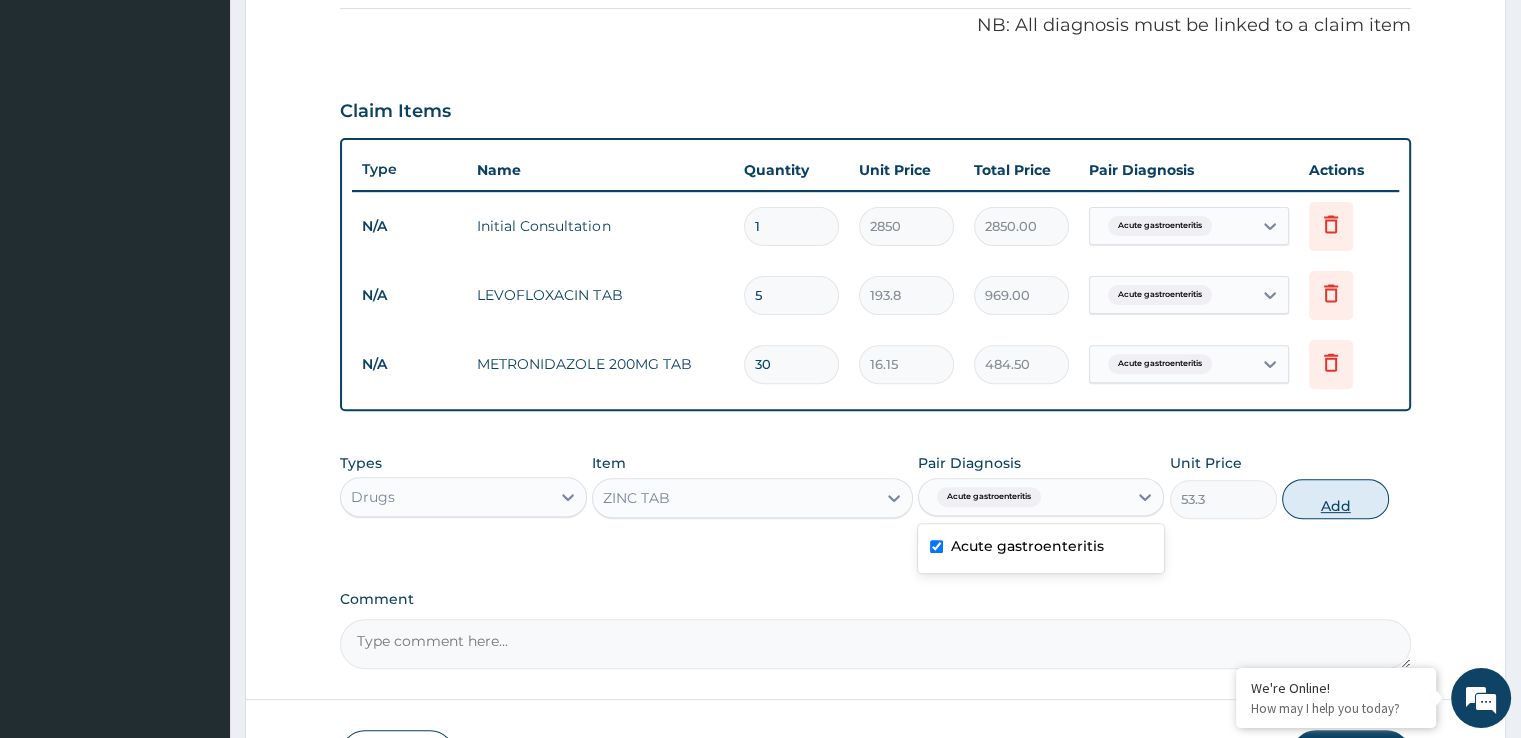 click on "Add" at bounding box center [1335, 499] 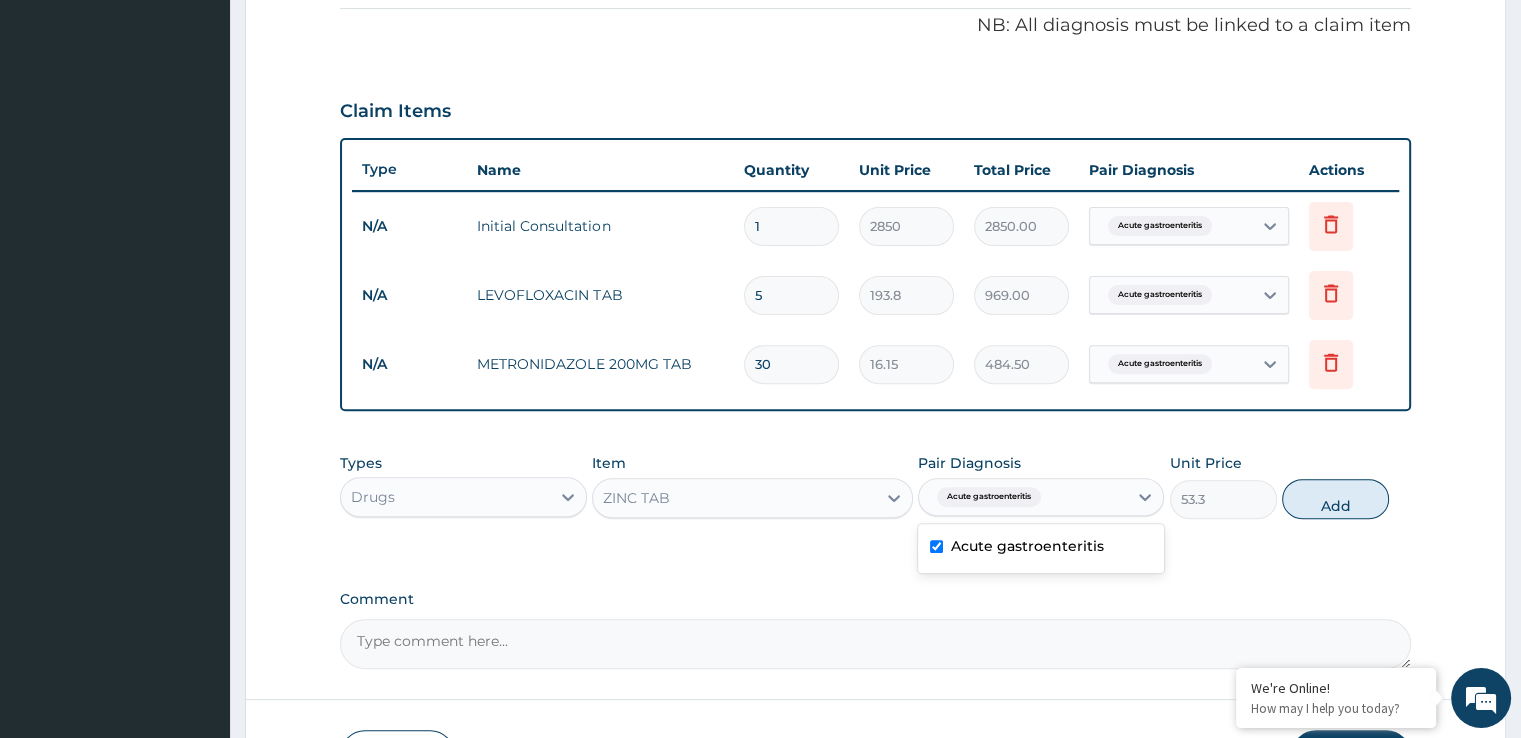 type on "0" 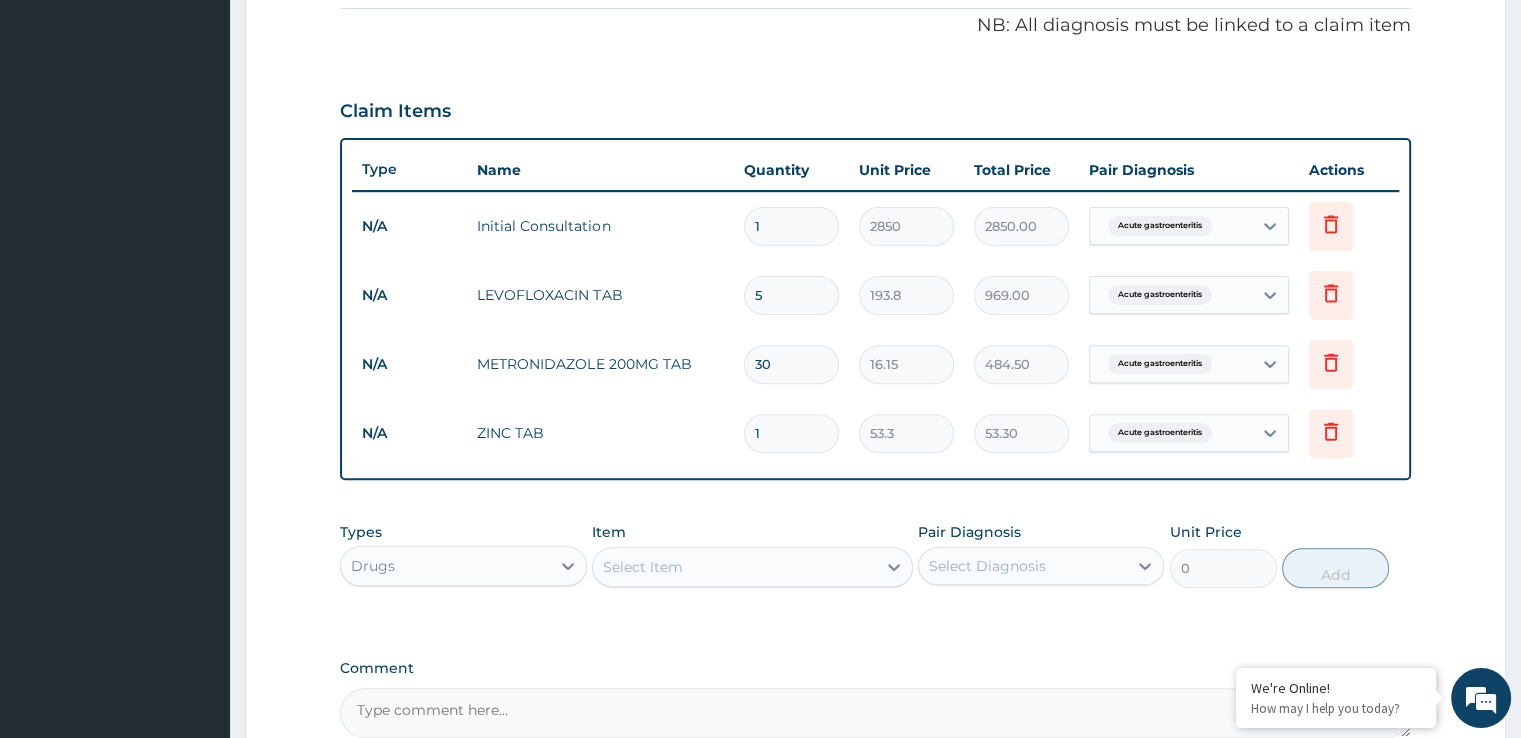 type 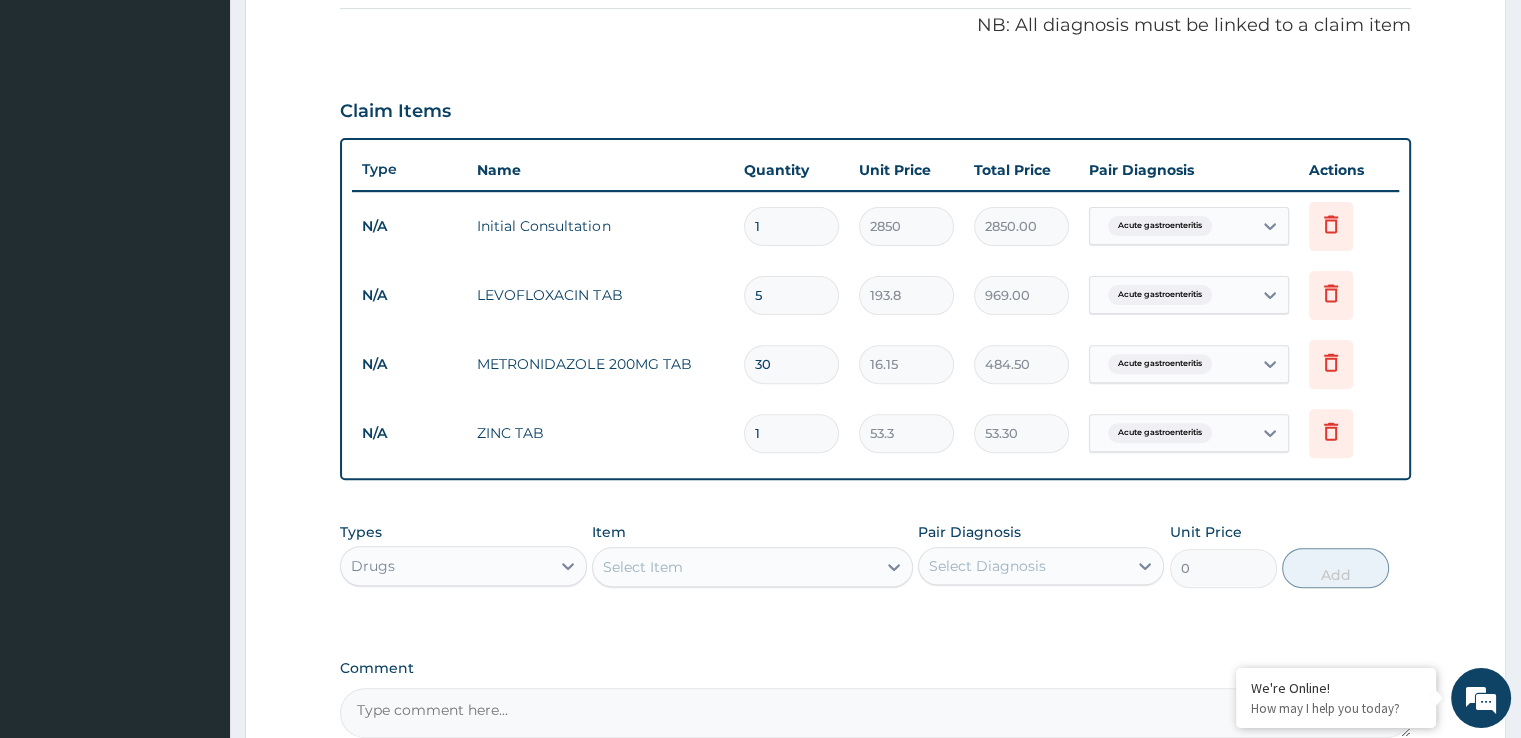 type on "0.00" 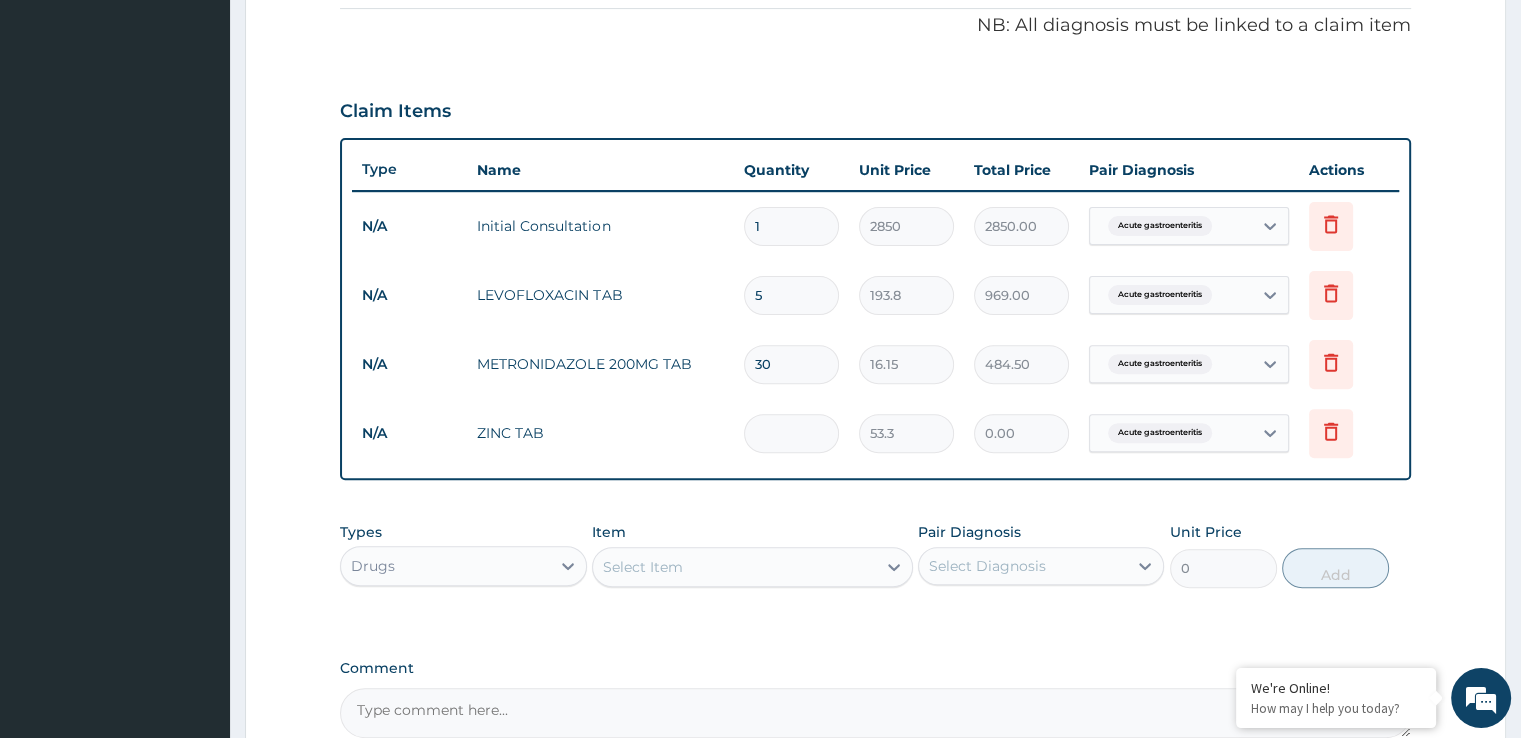 type on "7" 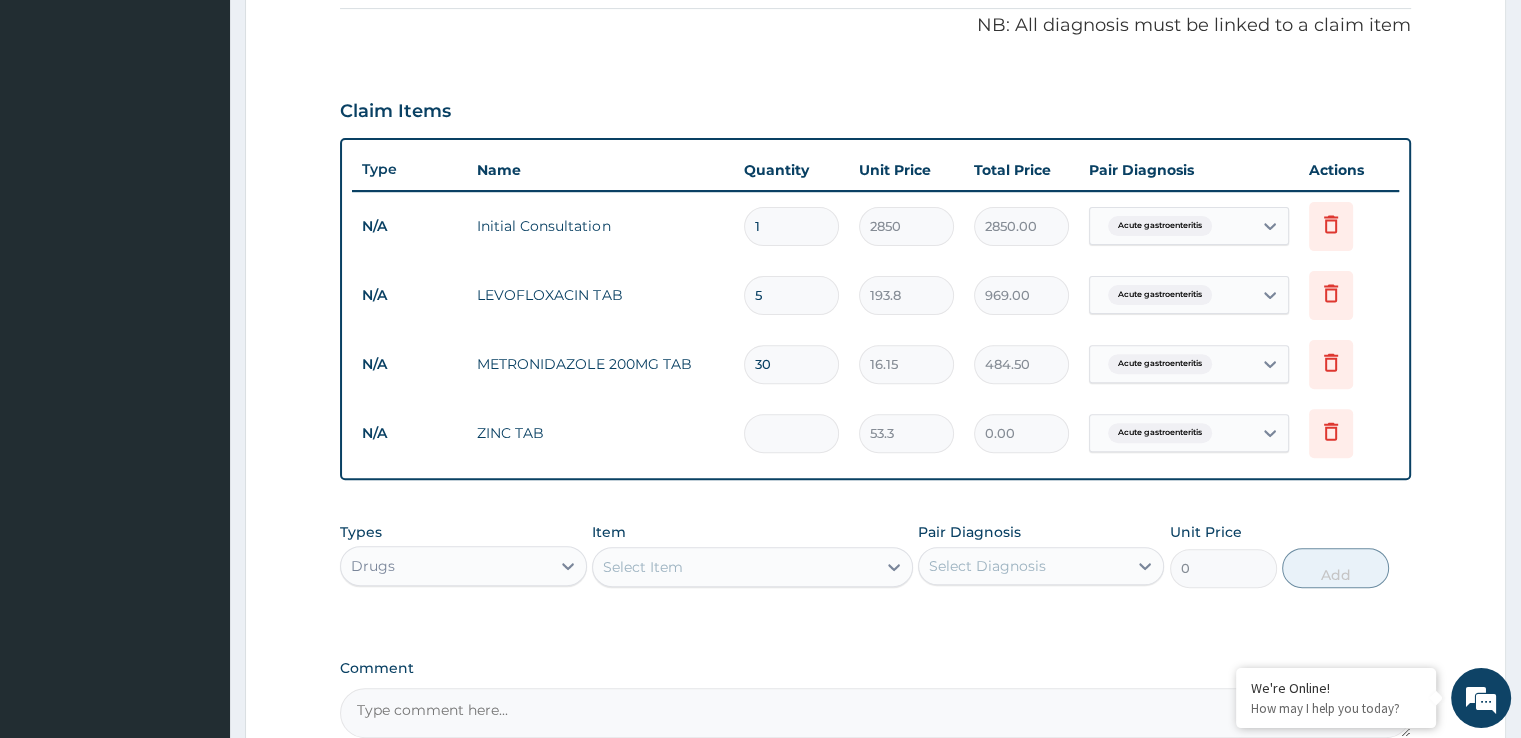 type on "373.10" 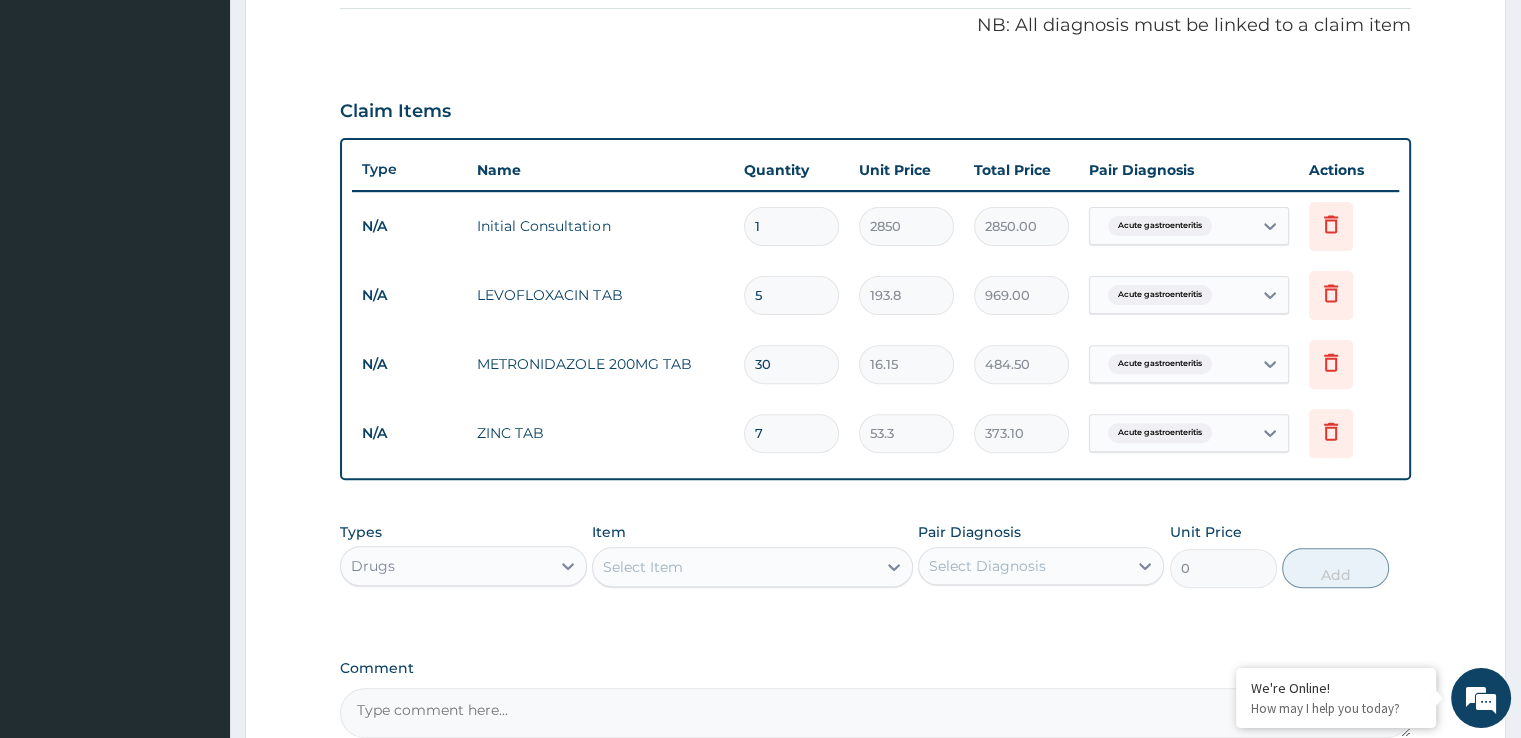type on "7" 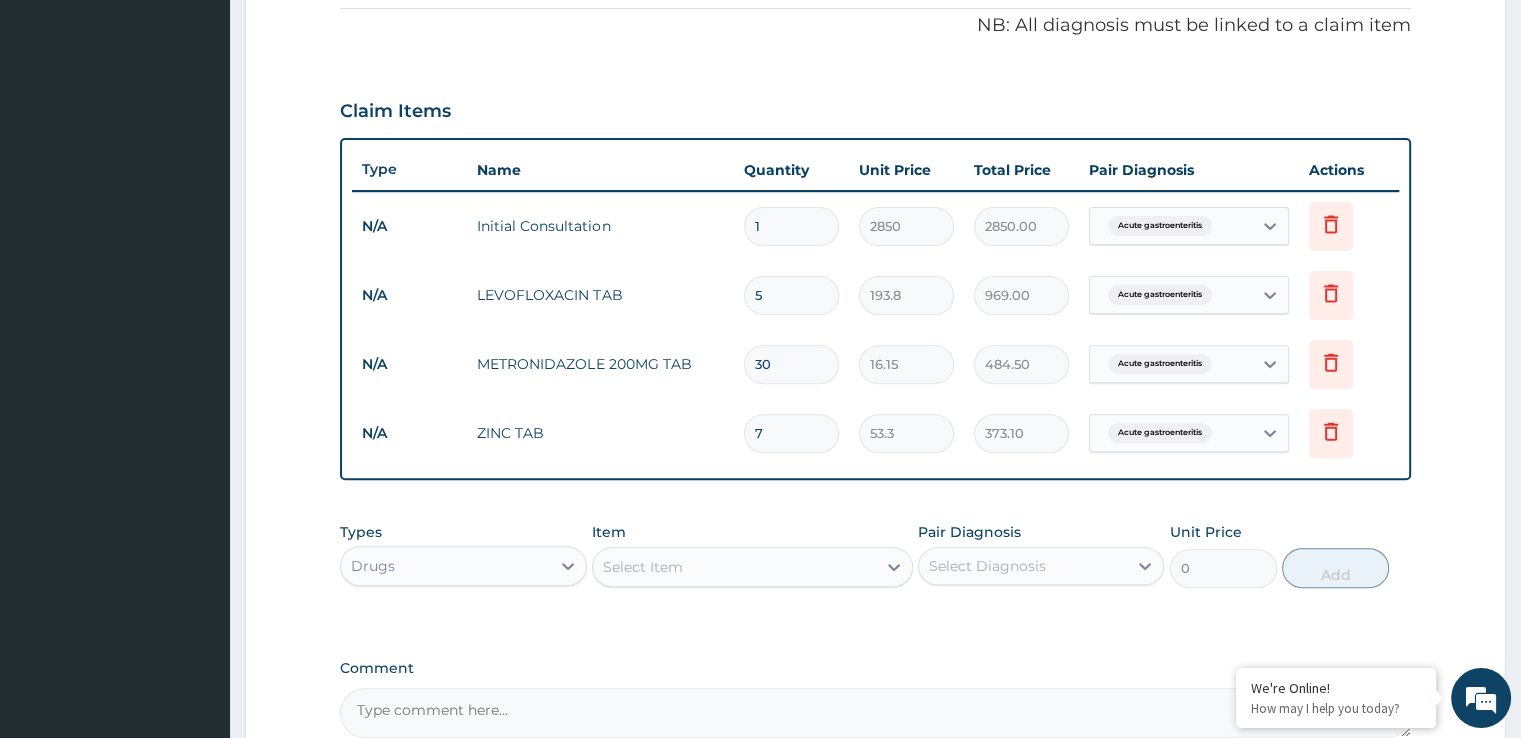 click on "PA Code / Prescription Code Enter Code(Secondary Care Only) Encounter Date 11-07-2025 Important Notice Please enter PA codes before entering items that are not attached to a PA code   All diagnoses entered must be linked to a claim item. Diagnosis & Claim Items that are visible but inactive cannot be edited because they were imported from an already approved PA code. Diagnosis Acute gastroenteritis Confirmed NB: All diagnosis must be linked to a claim item Claim Items Type Name Quantity Unit Price Total Price Pair Diagnosis Actions N/A Initial Consultation 1 2850 2850.00 Acute gastroenteritis Delete N/A LEVOFLOXACIN TAB 5 193.8 969.00 Acute gastroenteritis Delete N/A METRONIDAZOLE 200MG TAB 30 16.15 484.50 Acute gastroenteritis Delete N/A ZINC TAB 7 53.3 373.10 Acute gastroenteritis Delete Types Drugs Item Select Item Pair Diagnosis Select Diagnosis Unit Price 0 Add Comment" at bounding box center (875, 161) 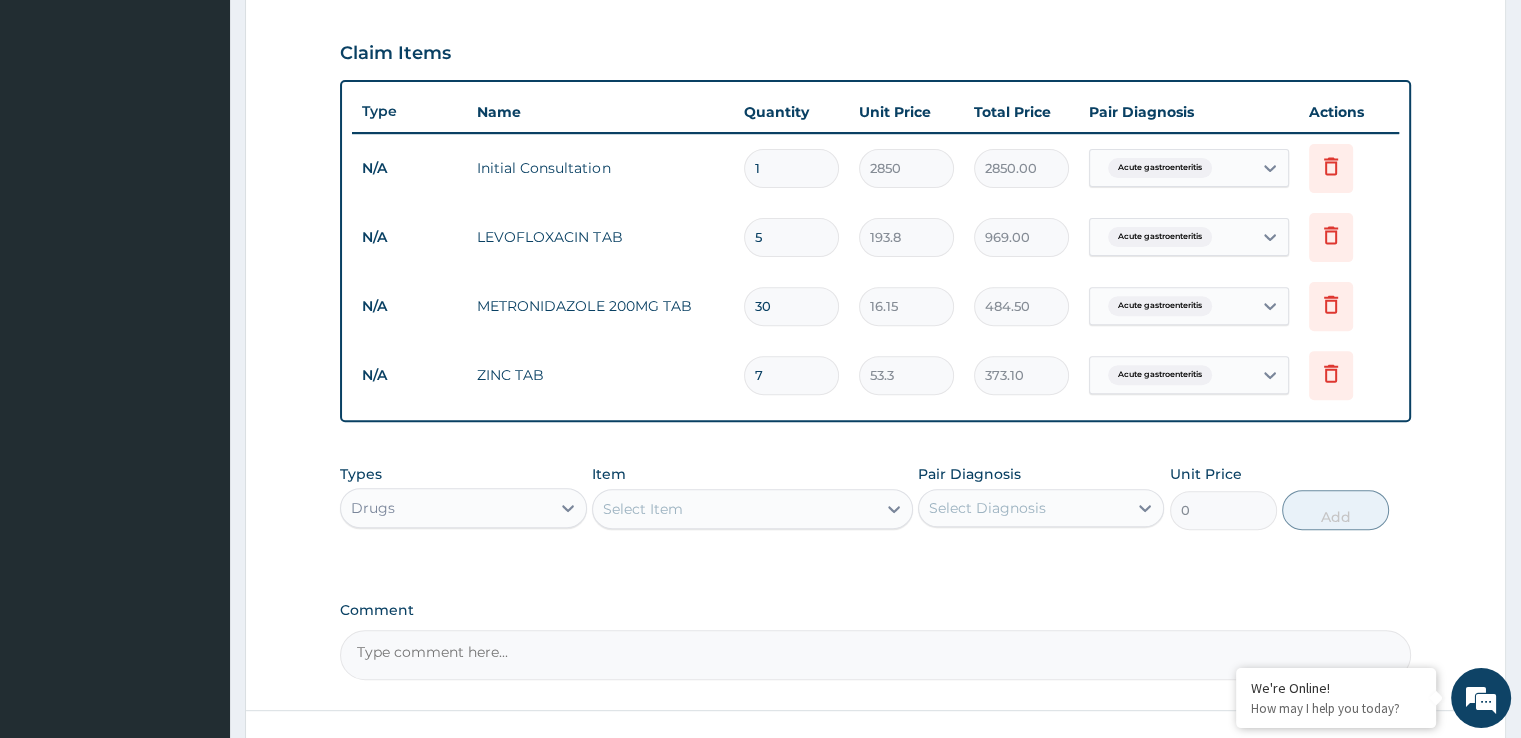 scroll, scrollTop: 812, scrollLeft: 0, axis: vertical 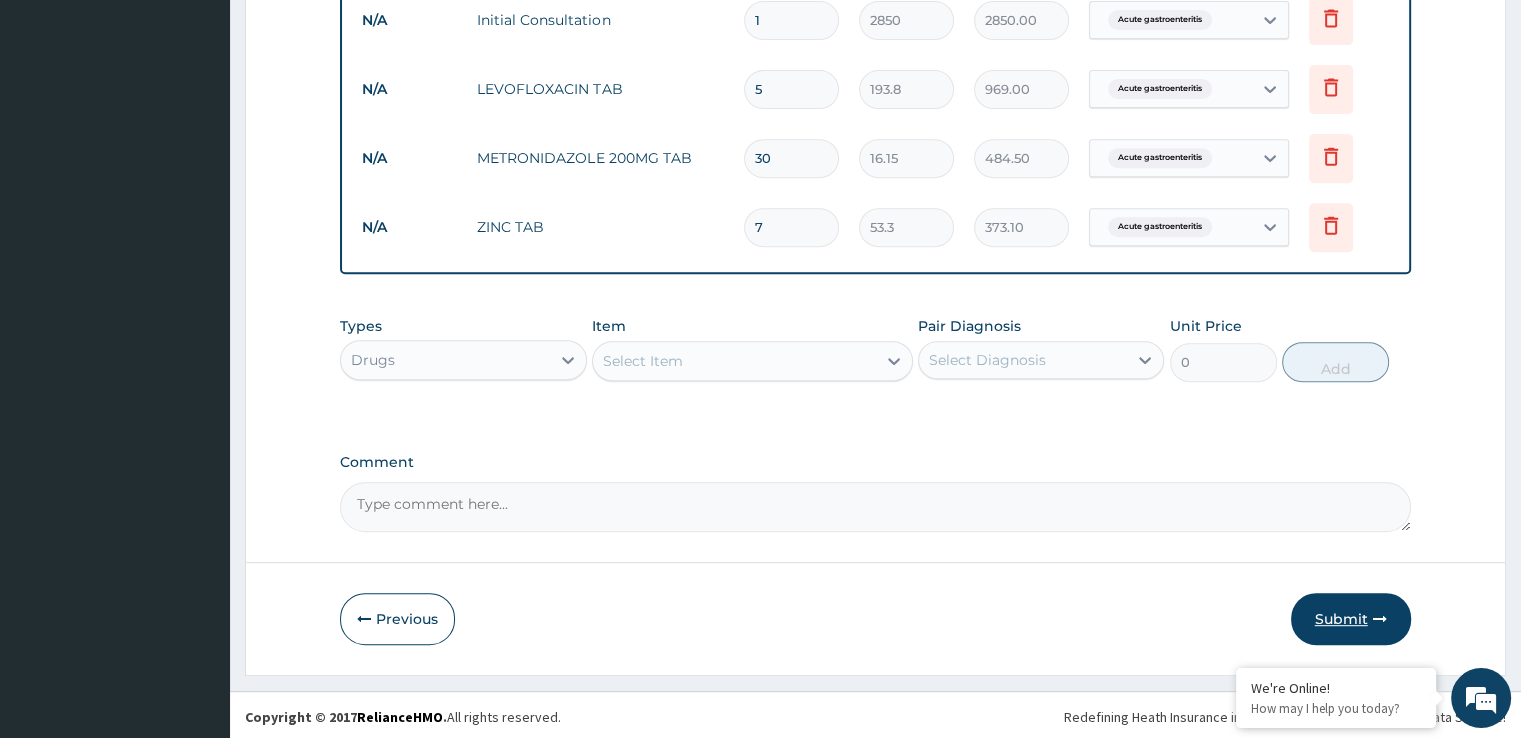 click on "Submit" at bounding box center (1351, 619) 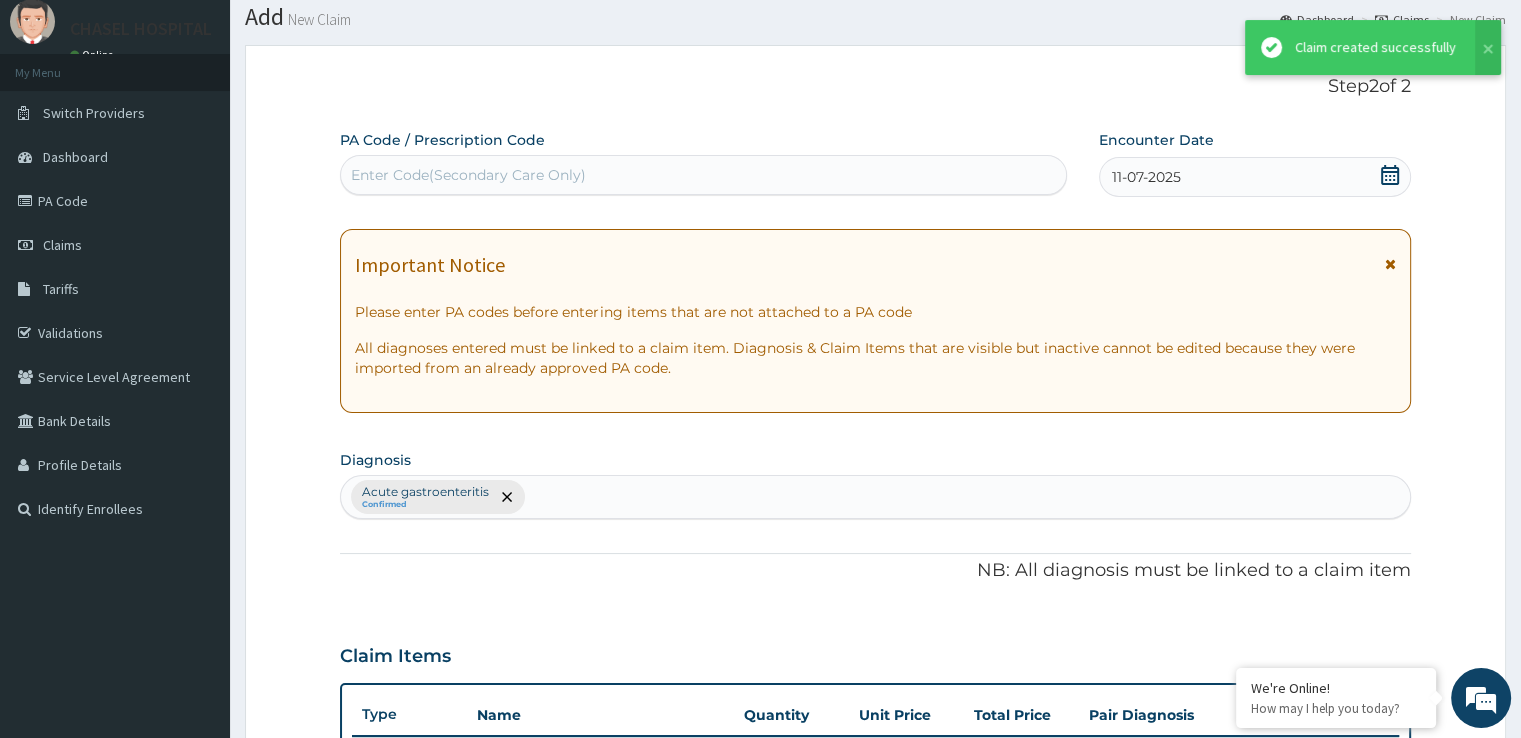 scroll, scrollTop: 812, scrollLeft: 0, axis: vertical 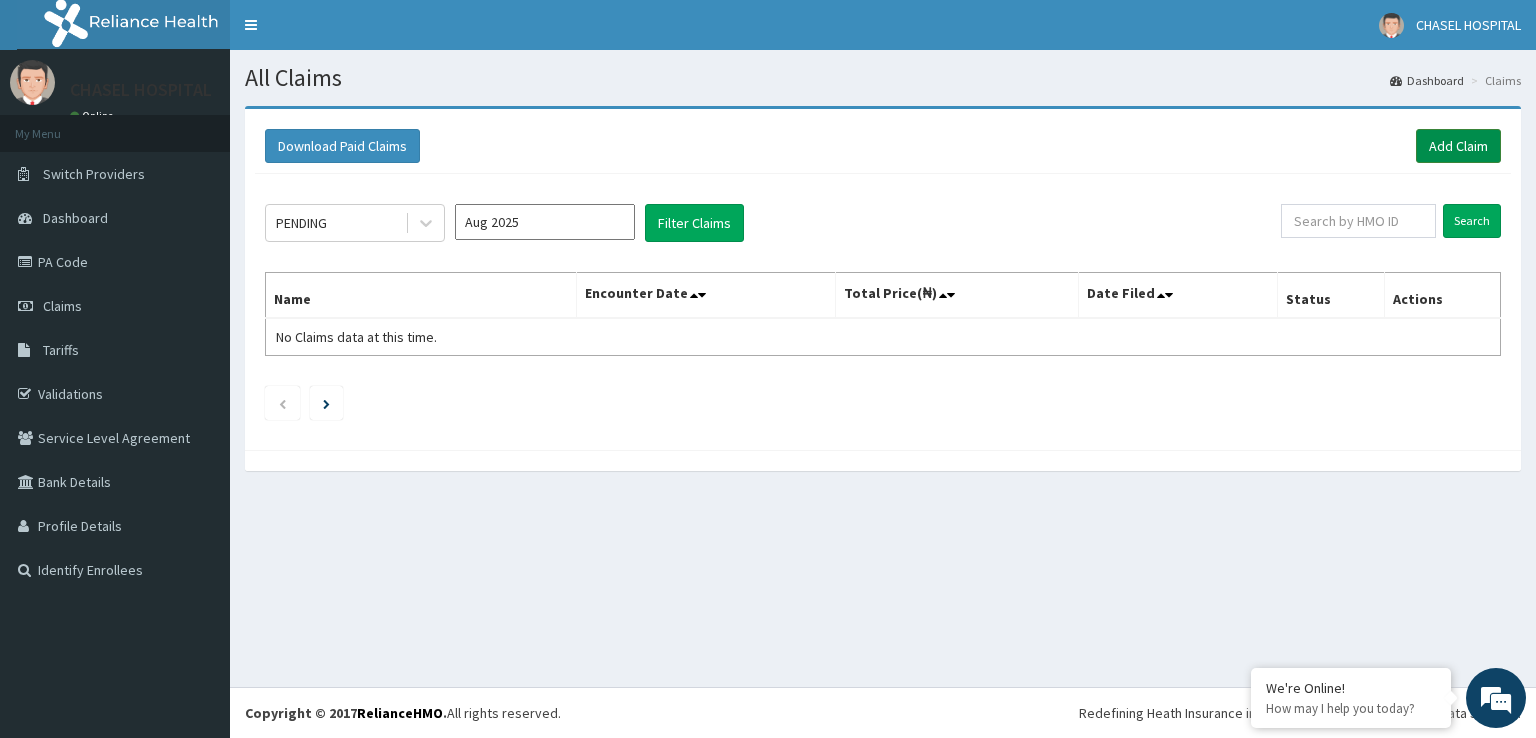 click on "Add Claim" at bounding box center (1458, 146) 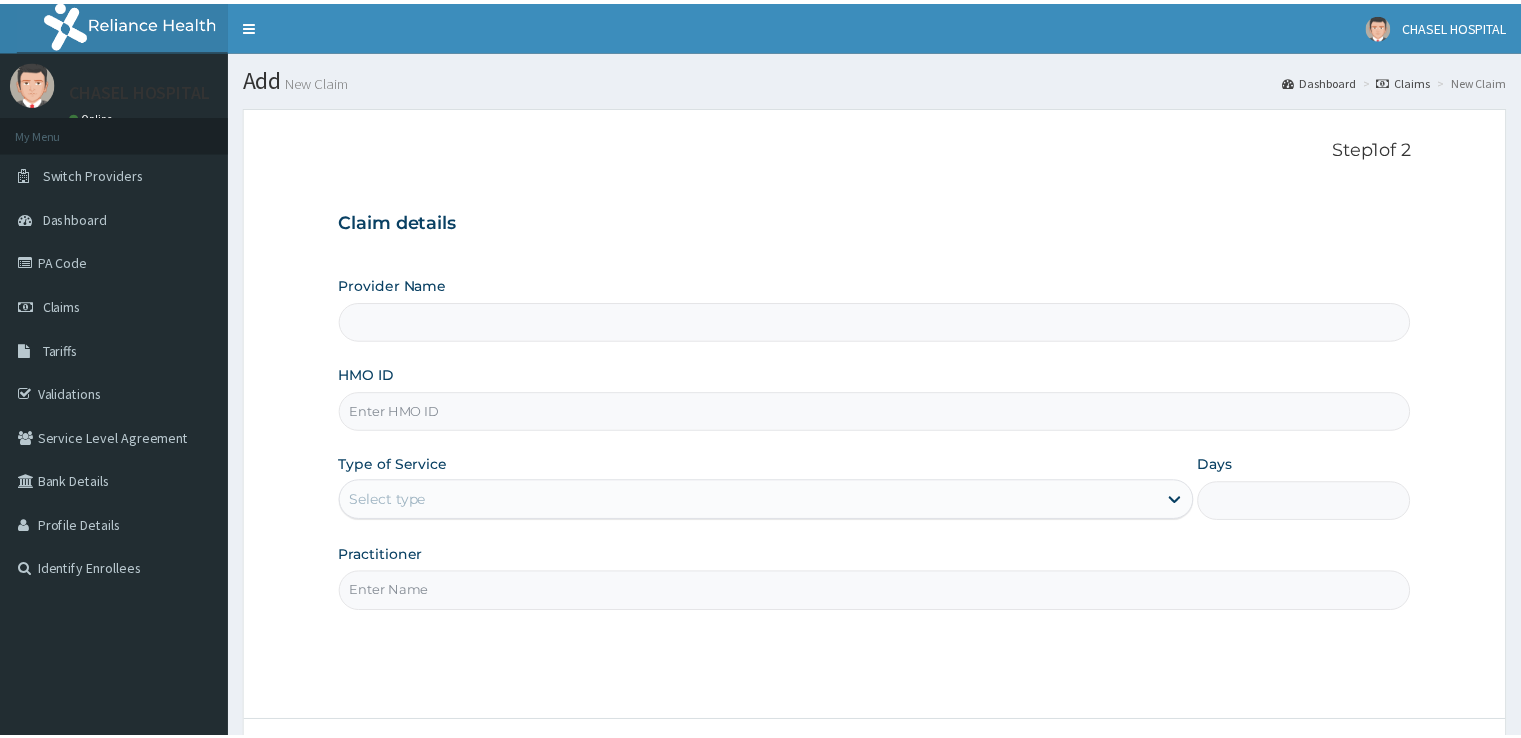 scroll, scrollTop: 0, scrollLeft: 0, axis: both 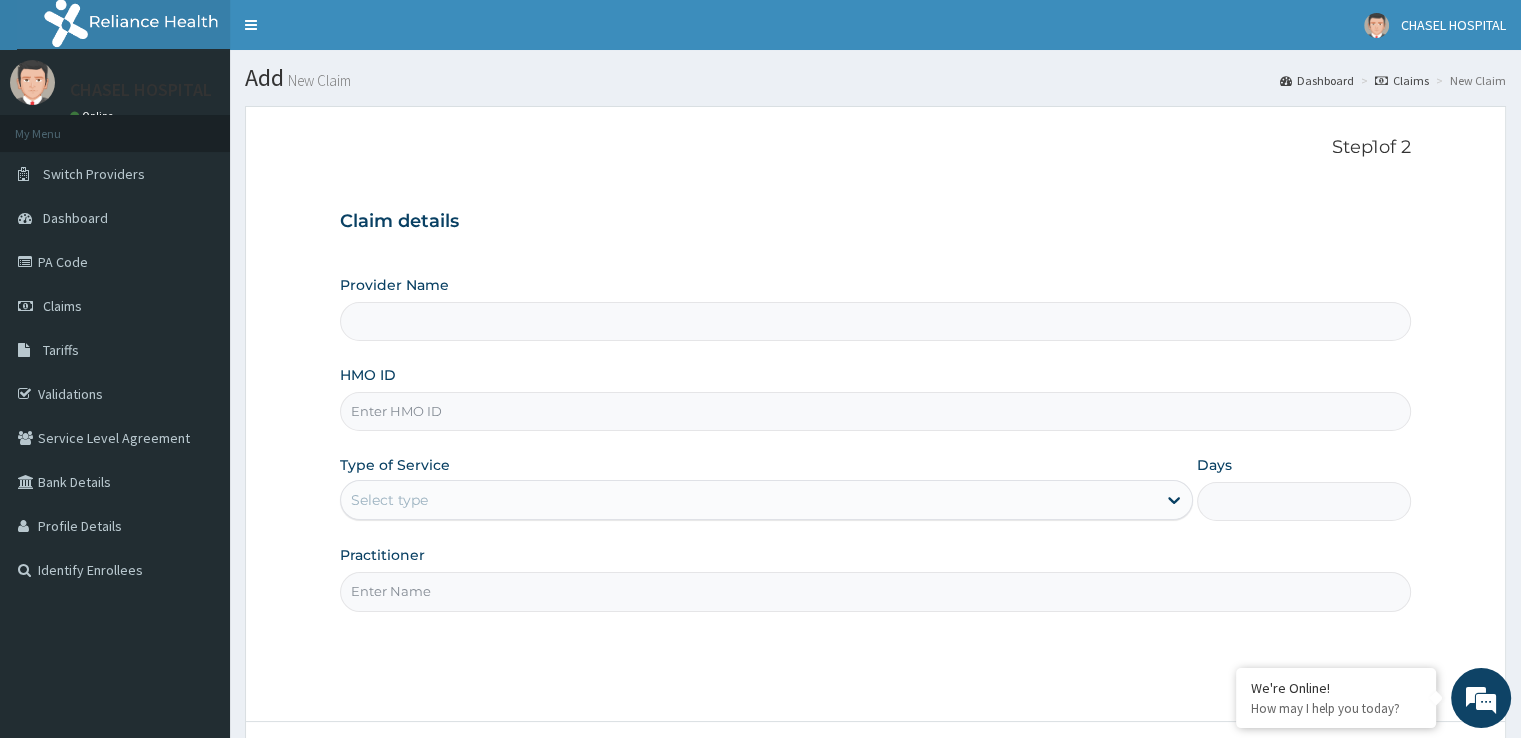 type on "Chasel Hospital" 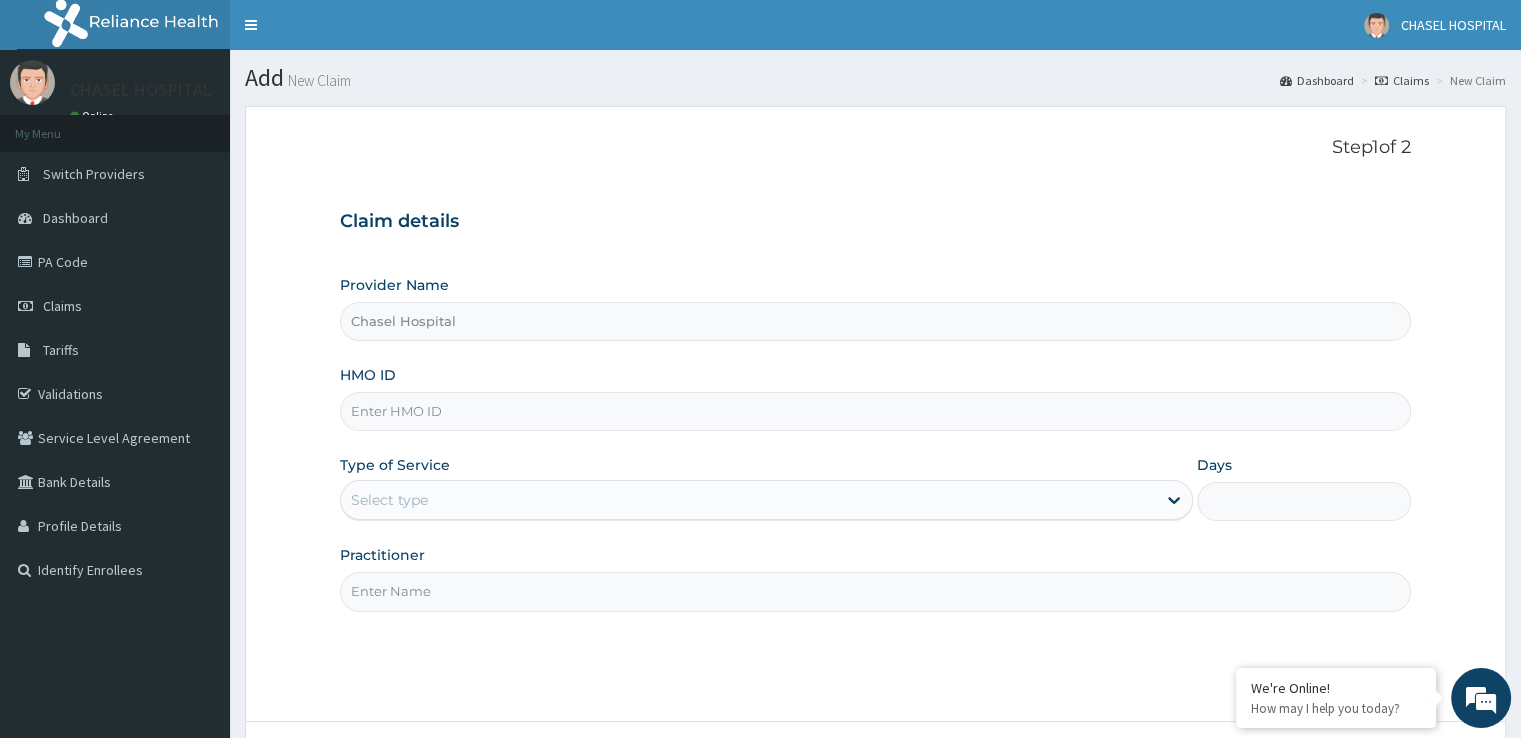 click on "HMO ID" at bounding box center (875, 411) 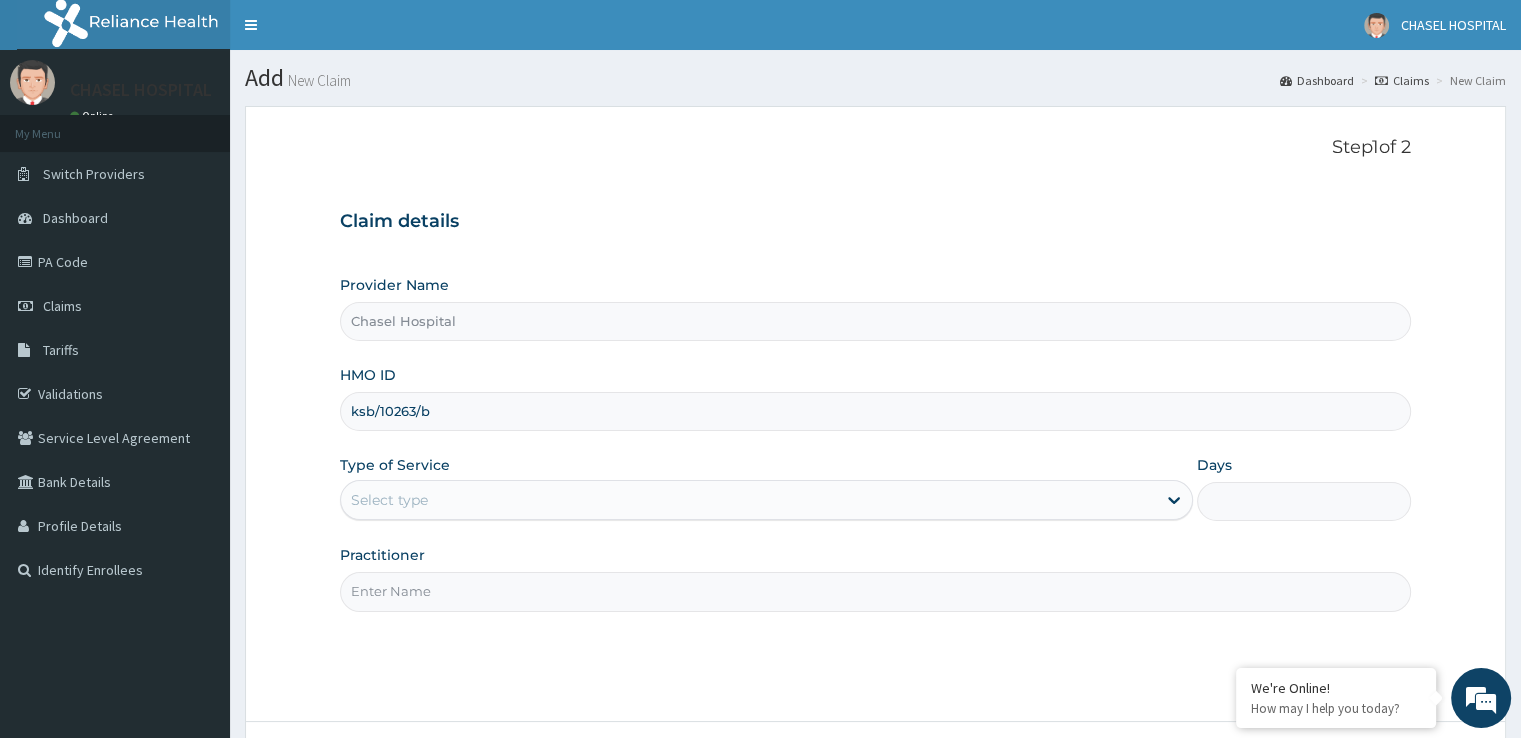 scroll, scrollTop: 0, scrollLeft: 0, axis: both 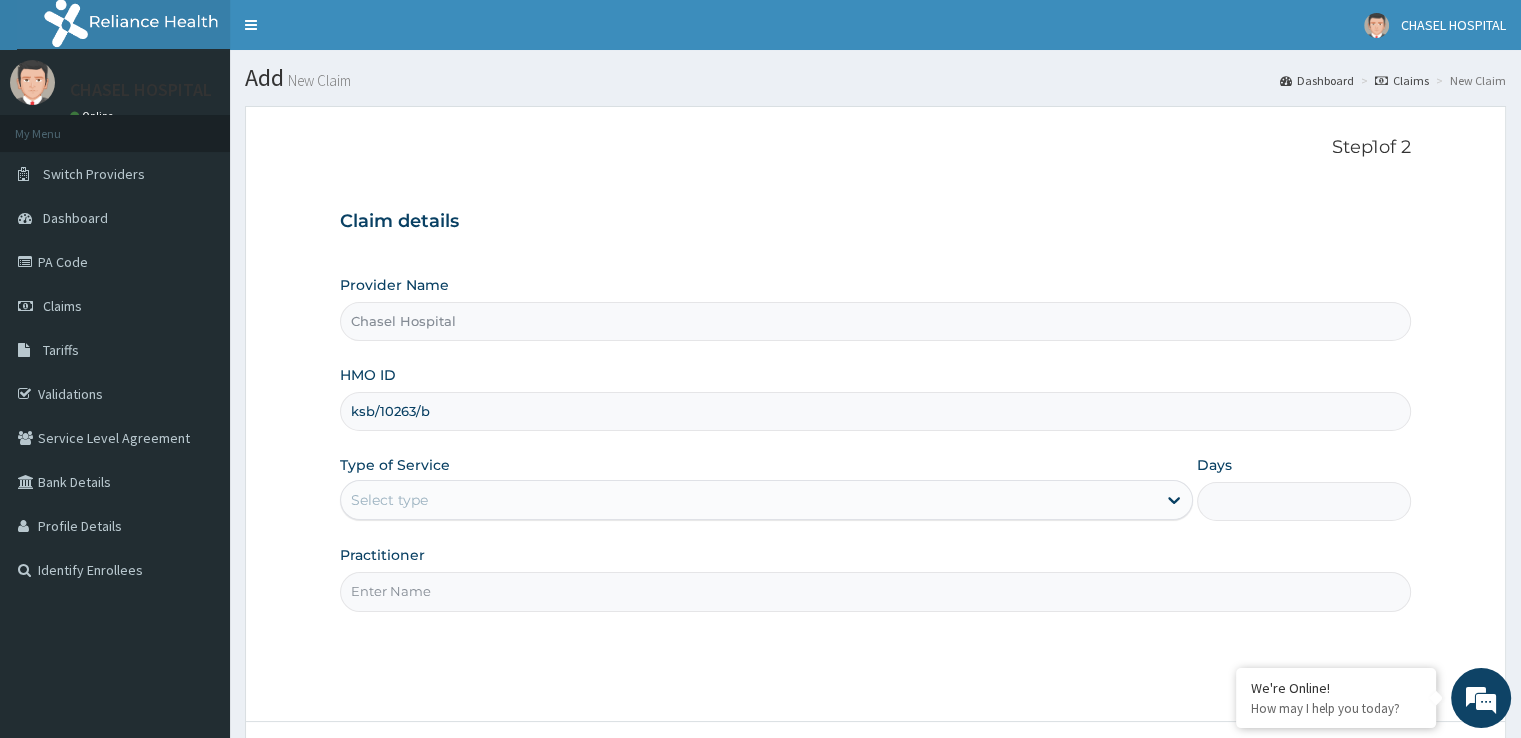 type on "ksb/10263/b" 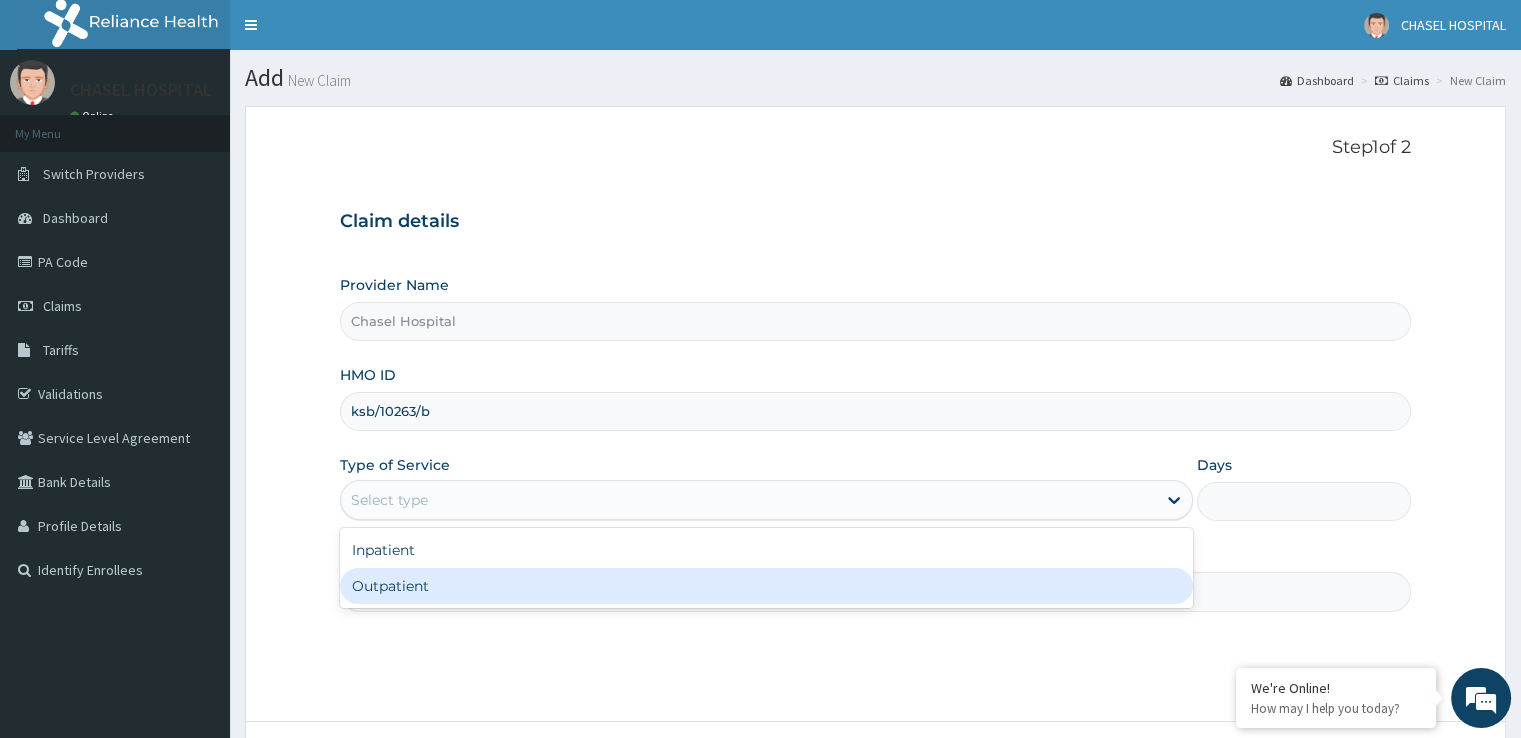 click on "Outpatient" at bounding box center [766, 586] 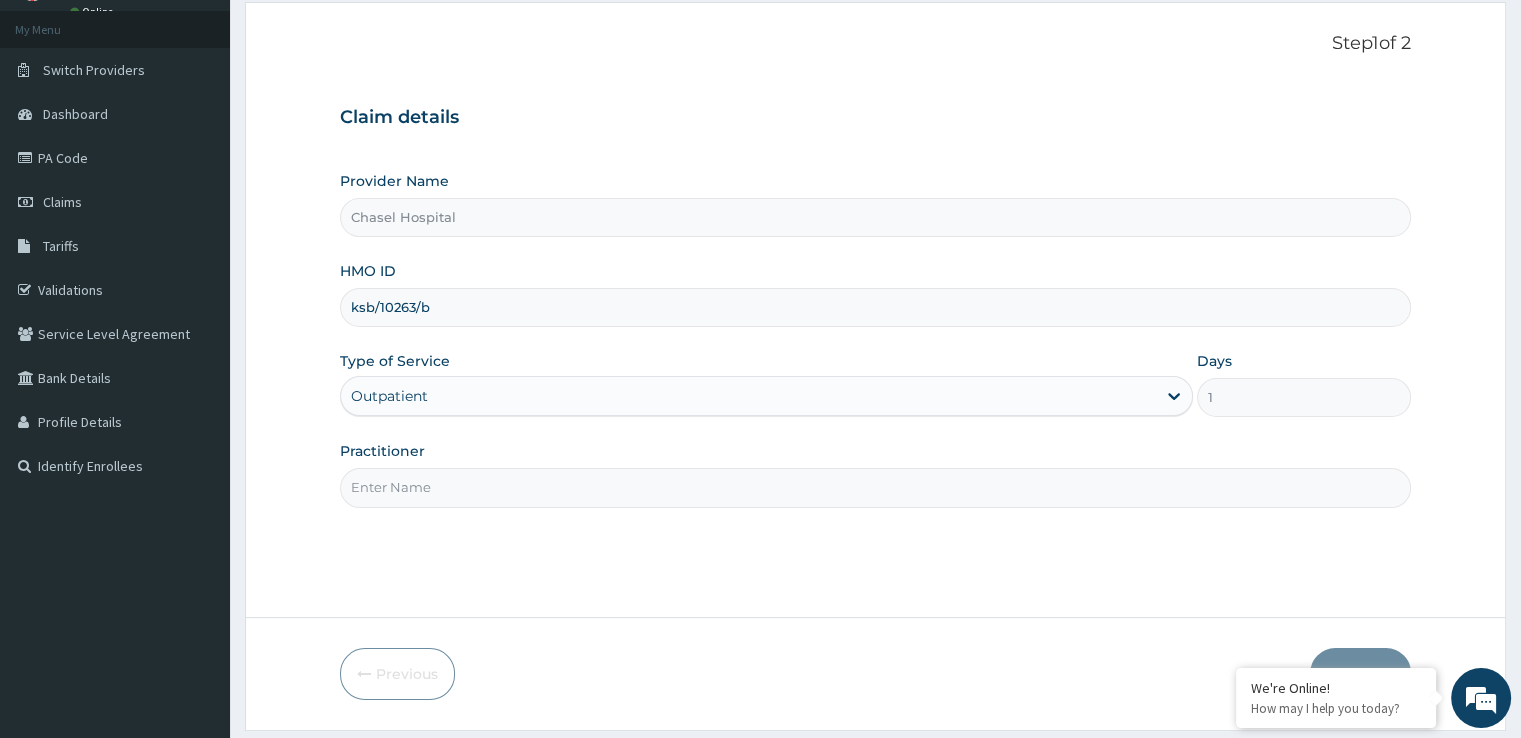 scroll, scrollTop: 162, scrollLeft: 0, axis: vertical 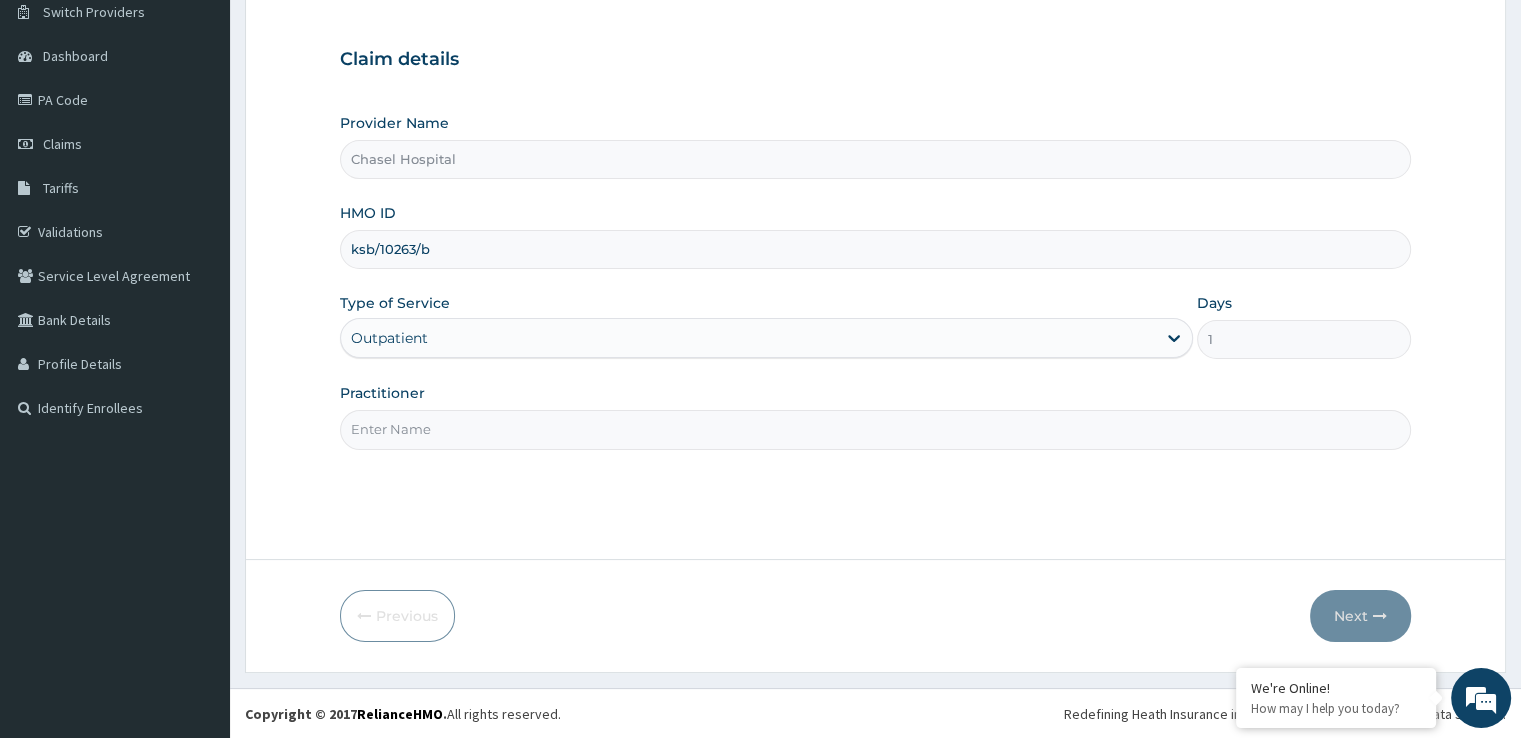 click on "Practitioner" at bounding box center [875, 429] 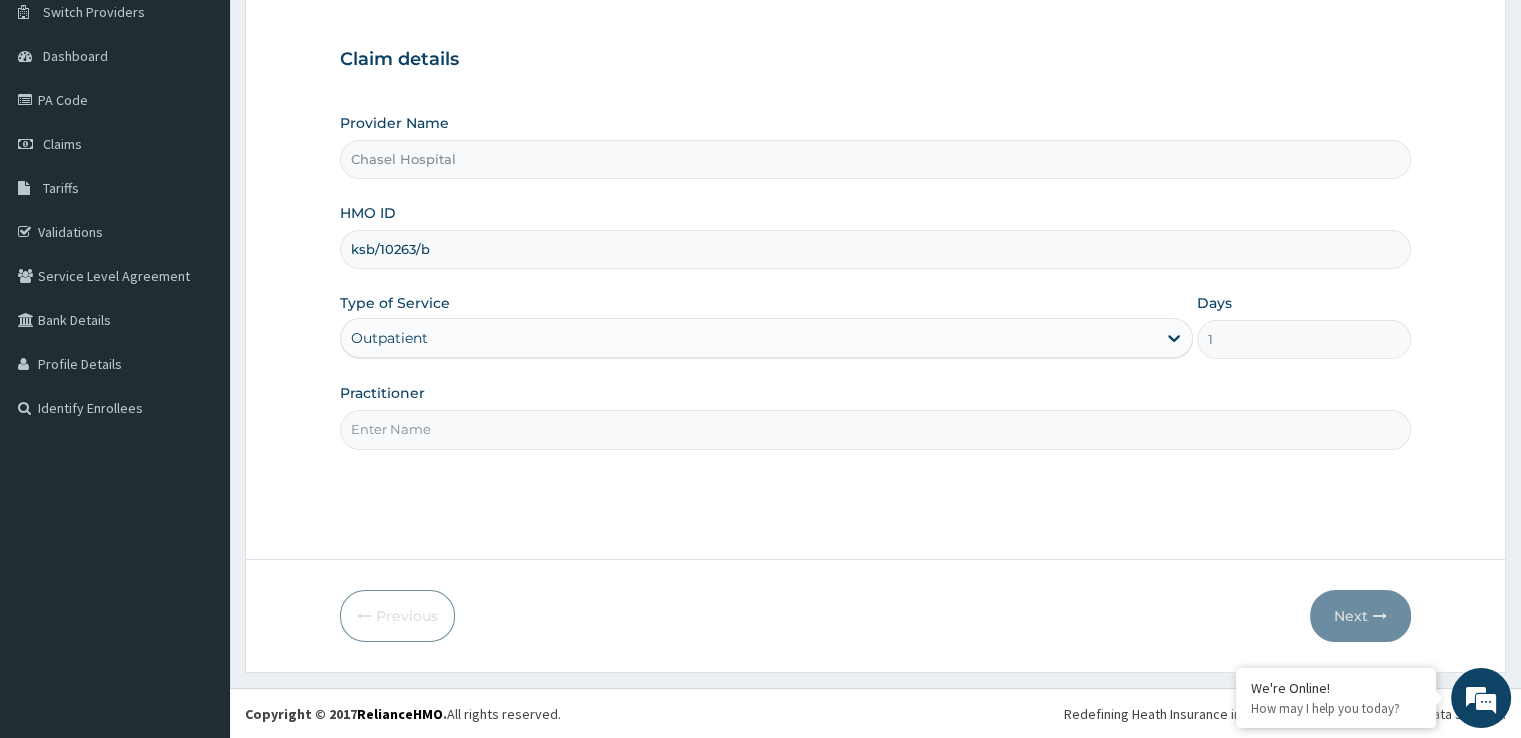 type on "DR HILARY" 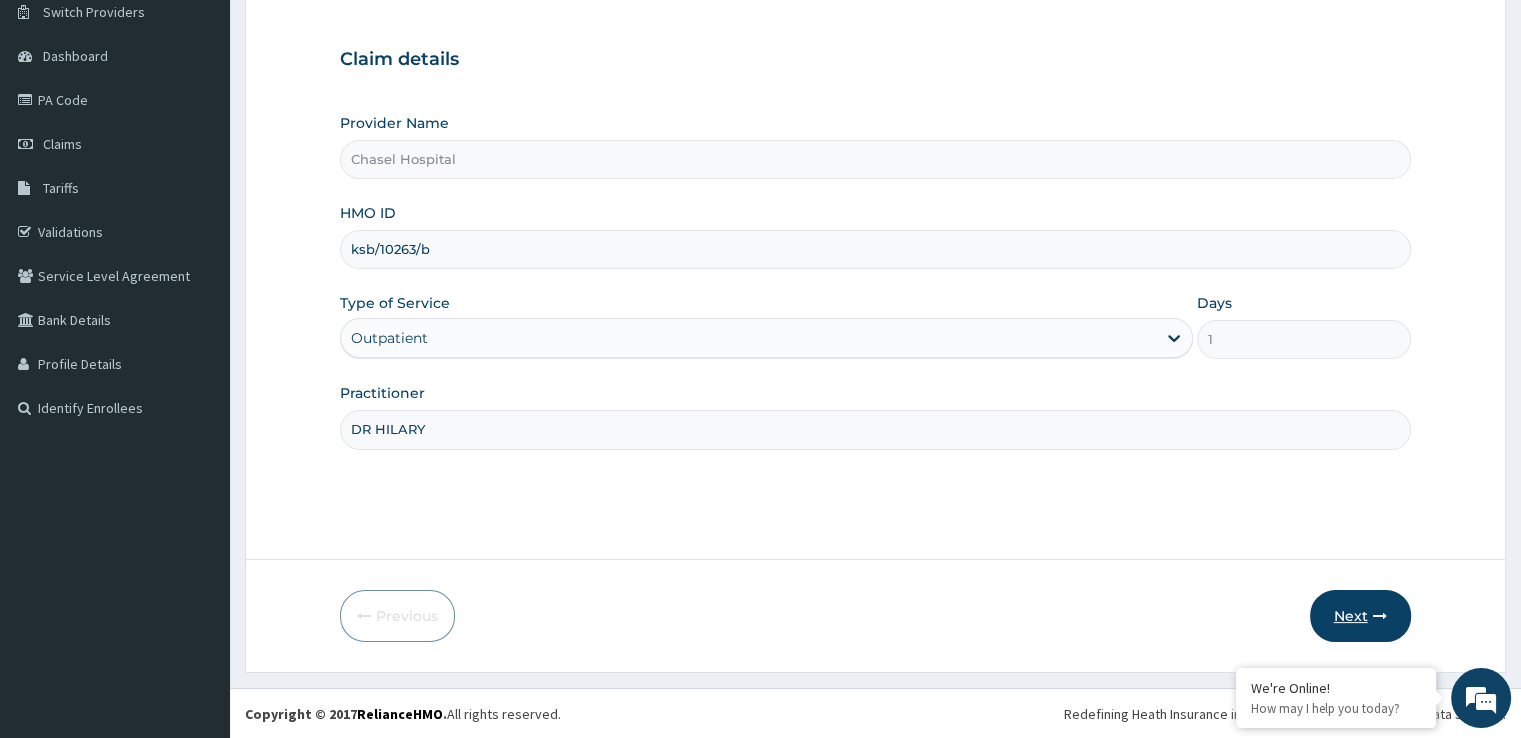 click on "Next" at bounding box center (1360, 616) 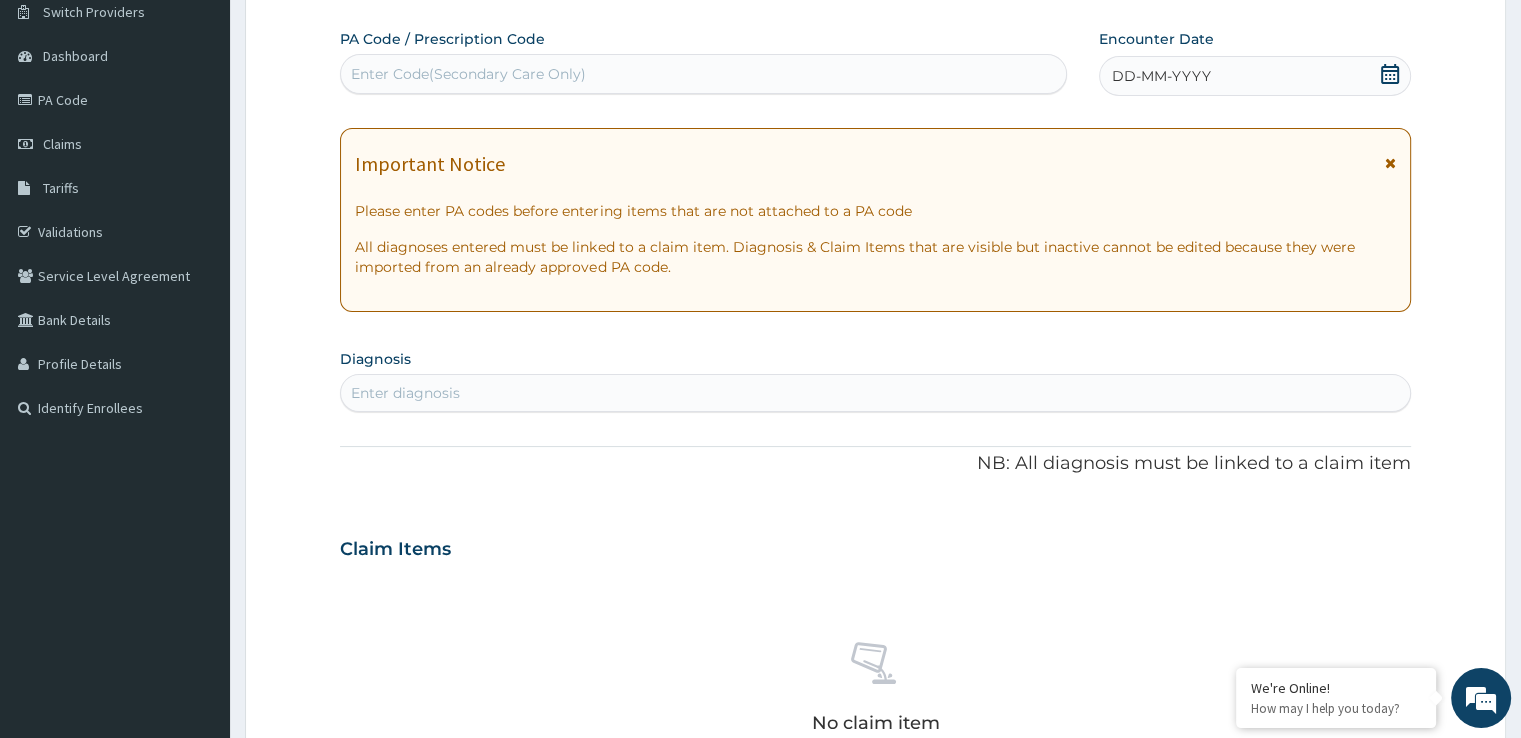 click on "DD-MM-YYYY" at bounding box center (1161, 76) 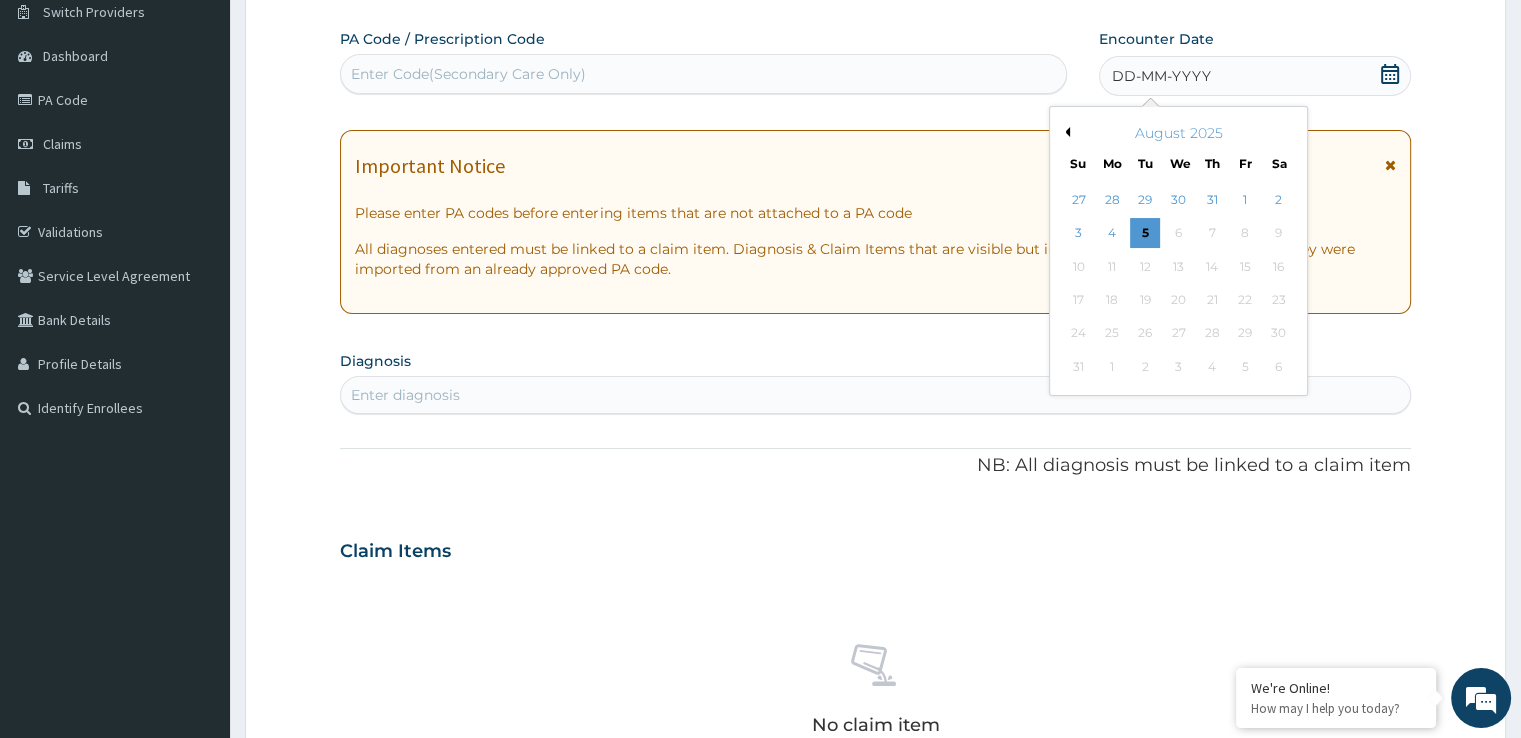 click on "Previous Month" at bounding box center (1065, 132) 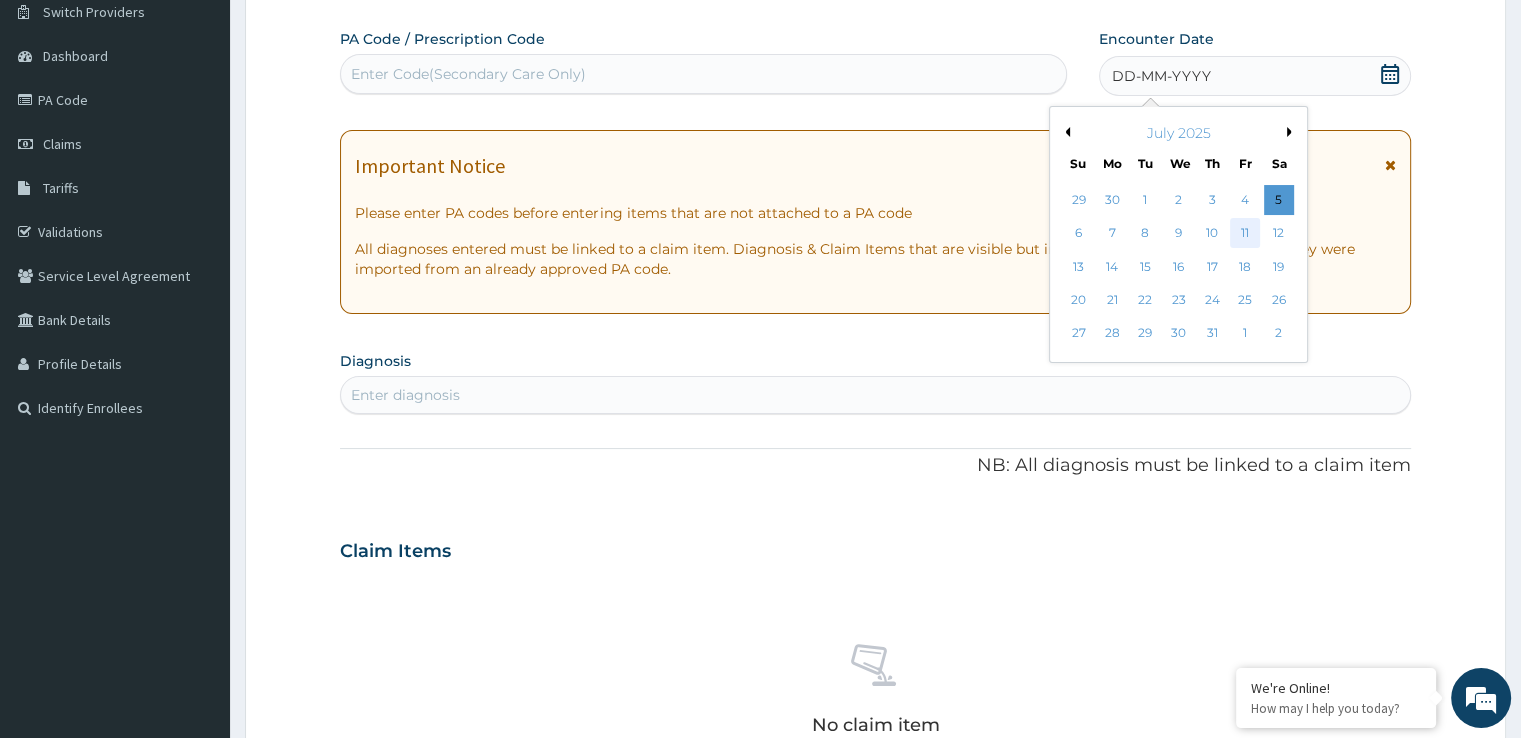 click on "11" at bounding box center (1245, 234) 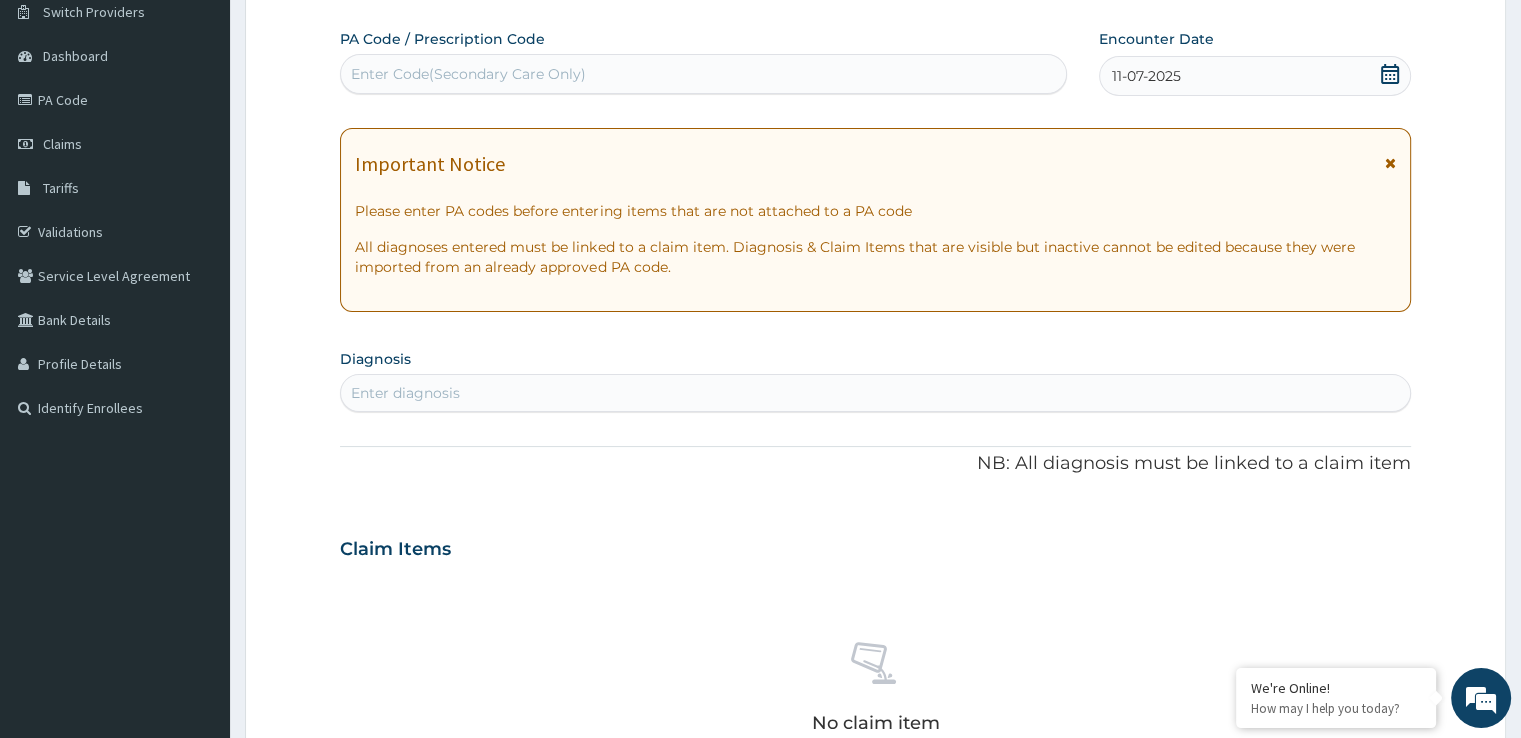 click on "Enter diagnosis" at bounding box center [875, 393] 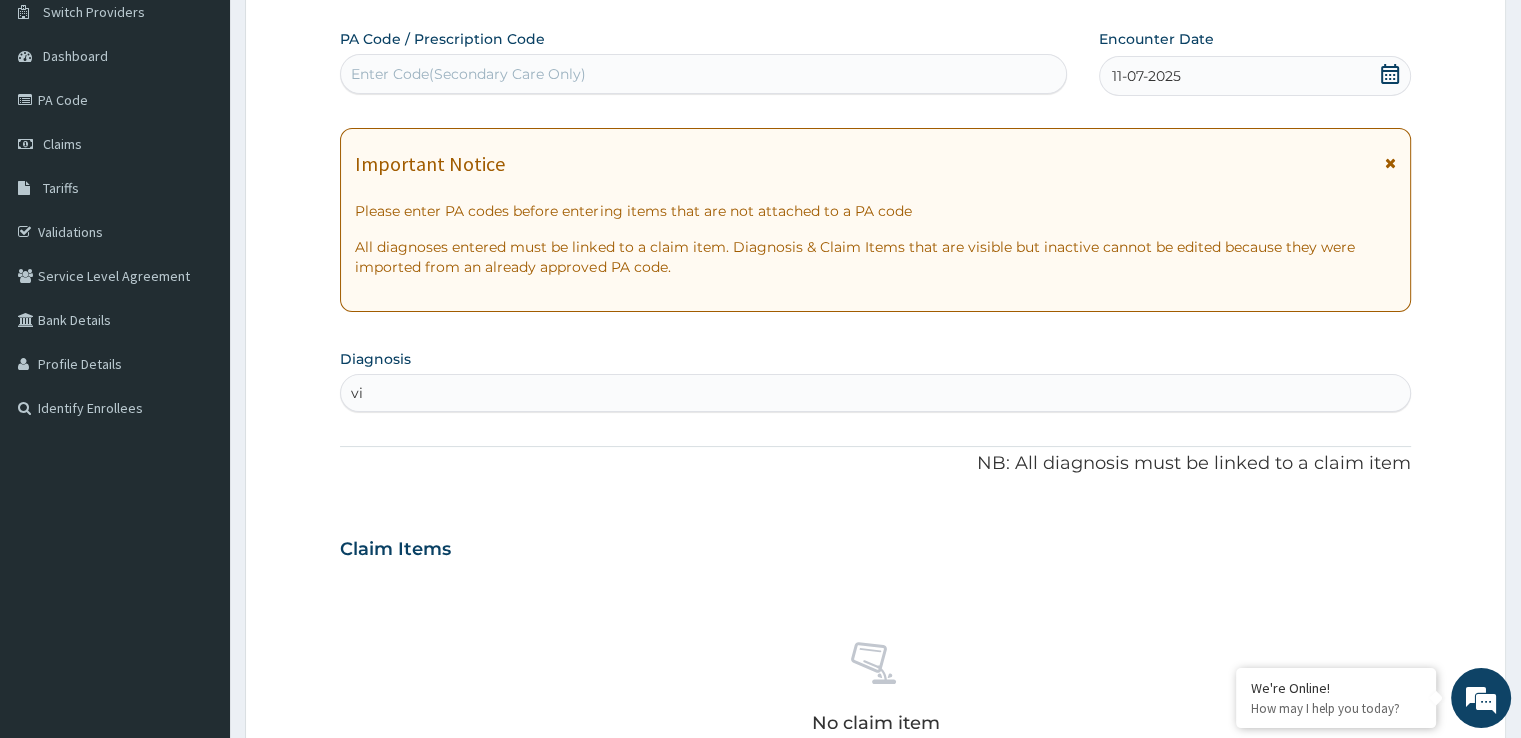 type on "v" 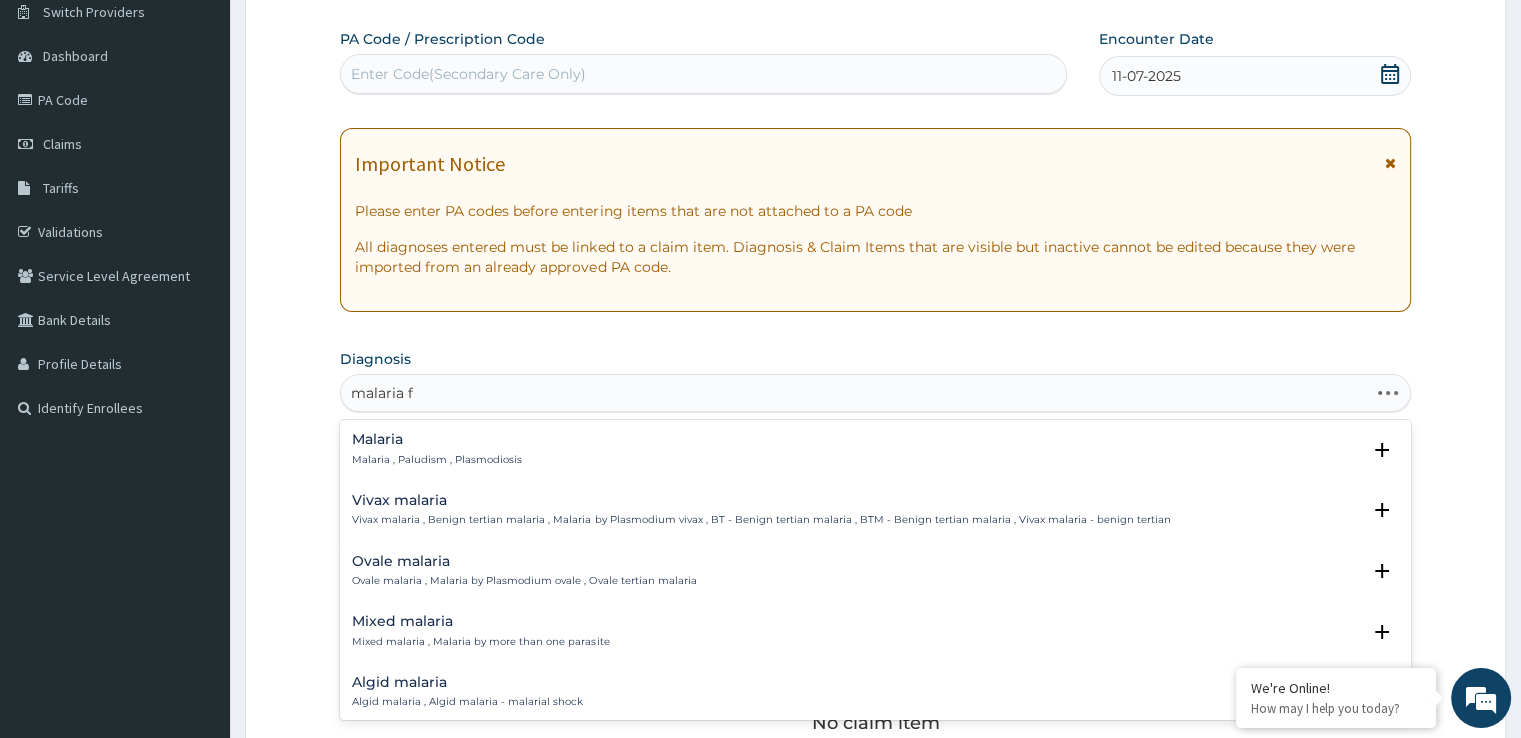 type on "malaria fe" 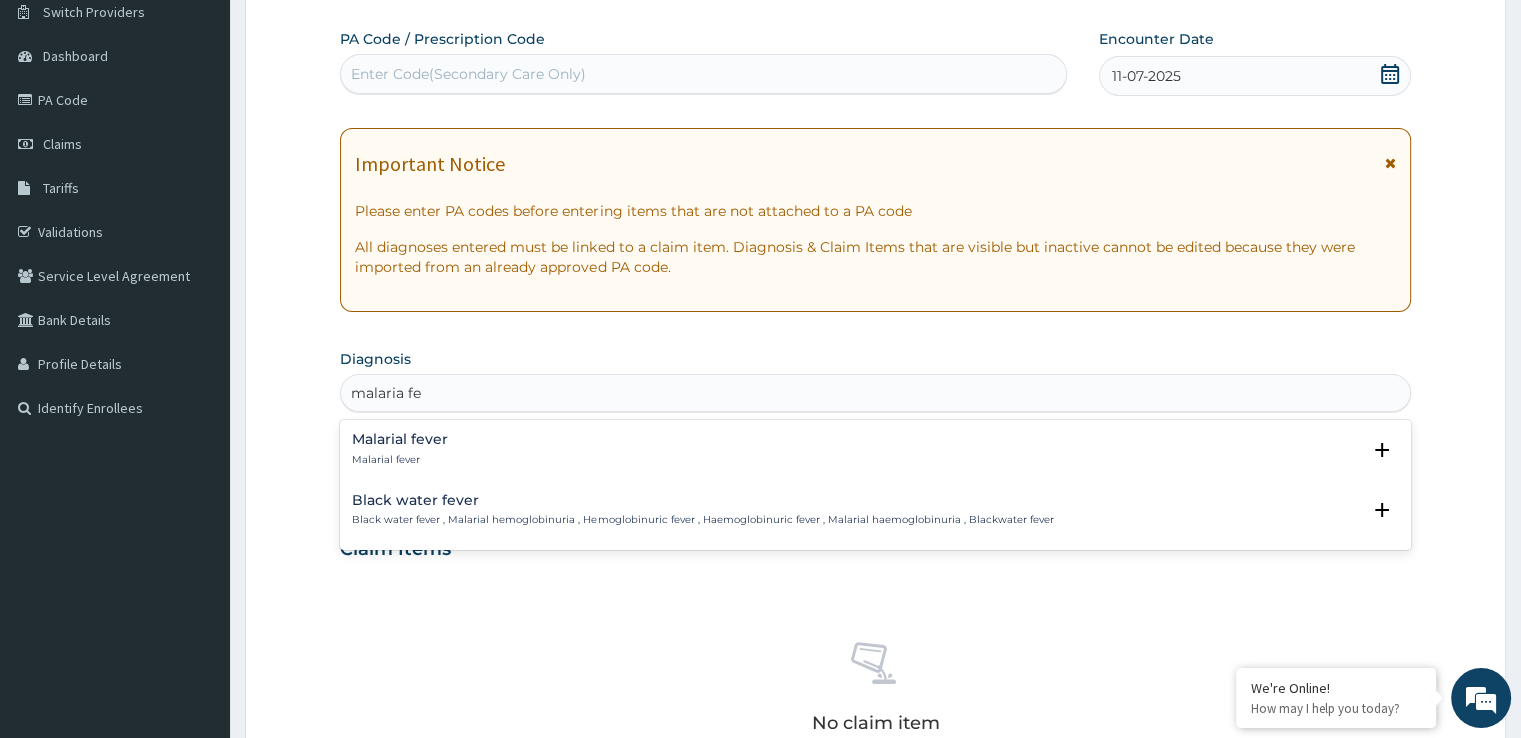 click on "Malarial fever" at bounding box center [400, 439] 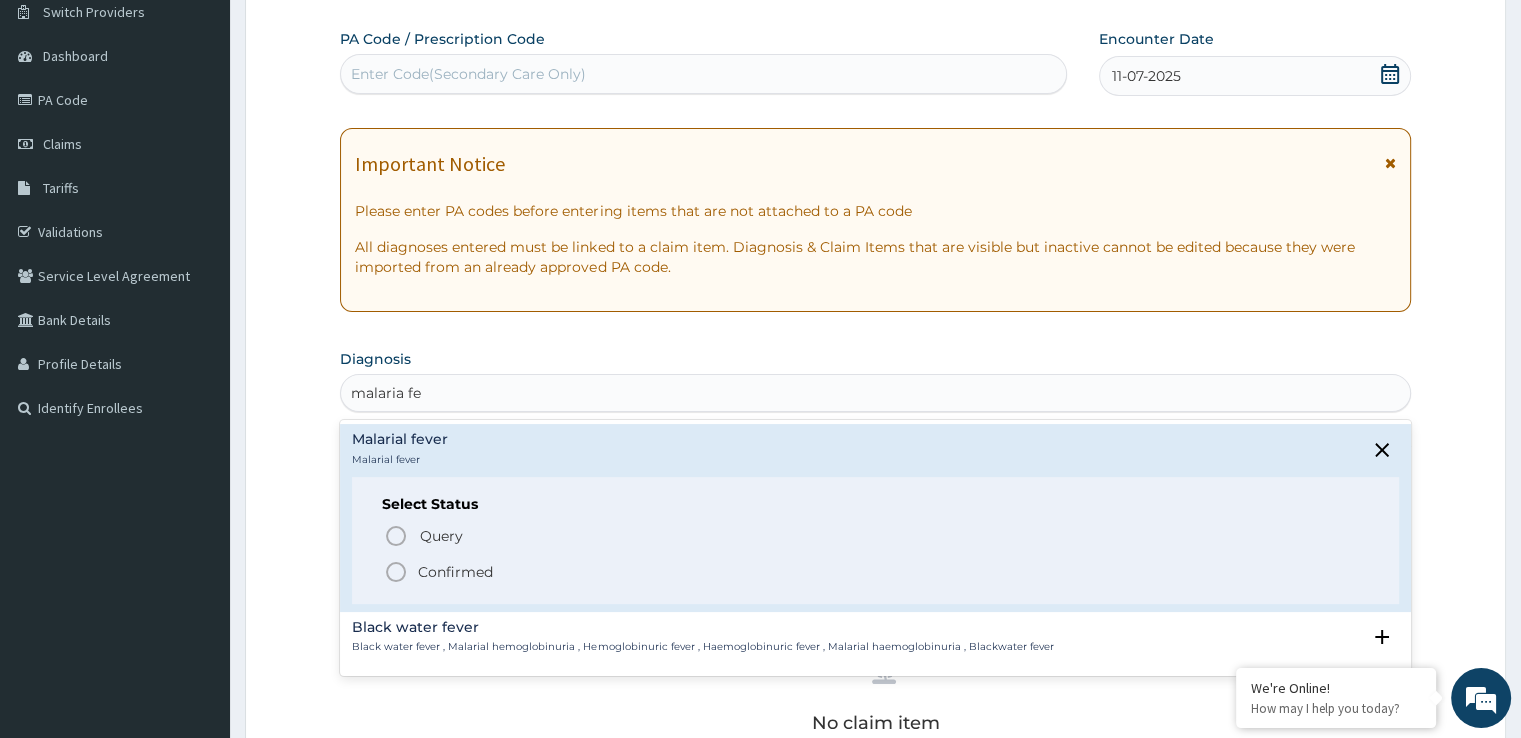 click on "Confirmed" at bounding box center (455, 572) 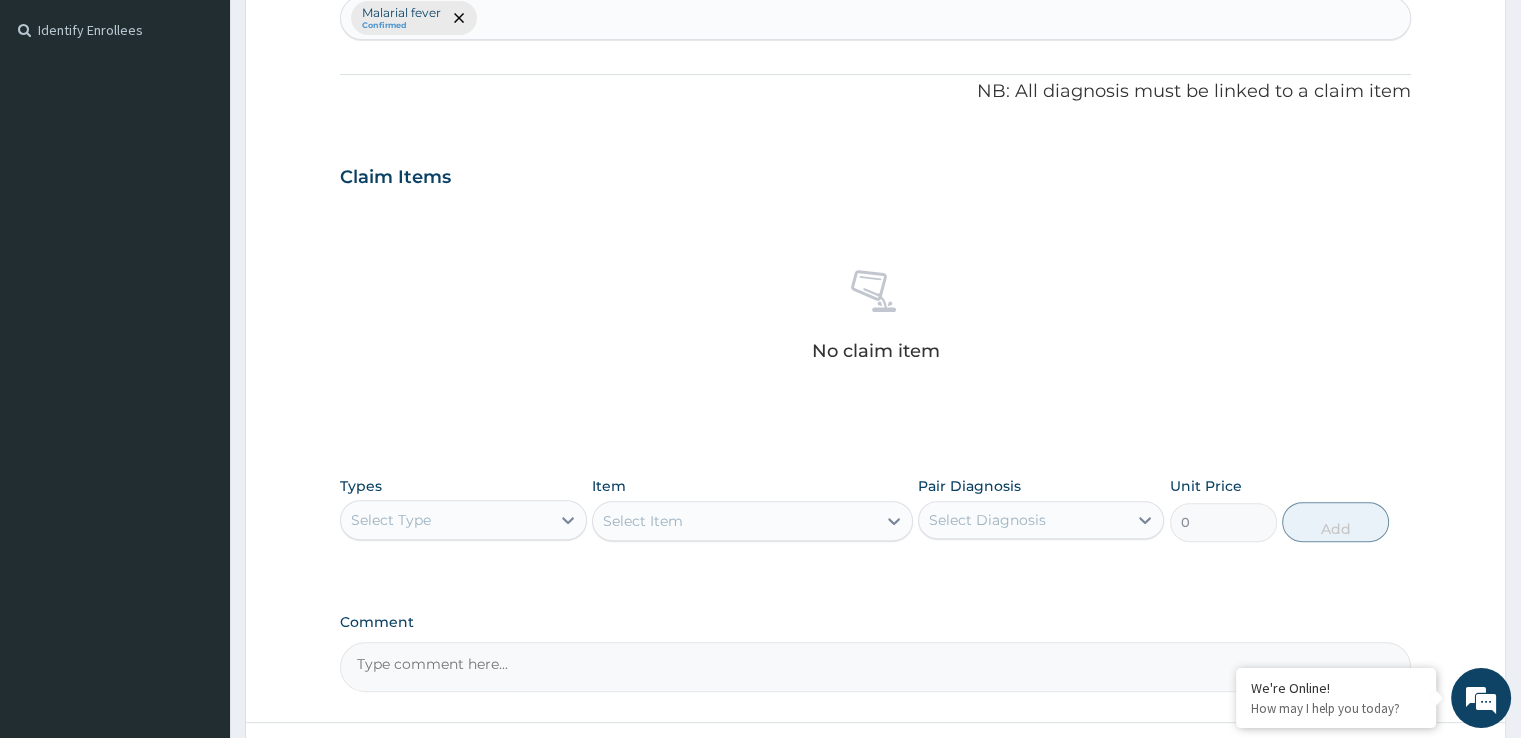 scroll, scrollTop: 552, scrollLeft: 0, axis: vertical 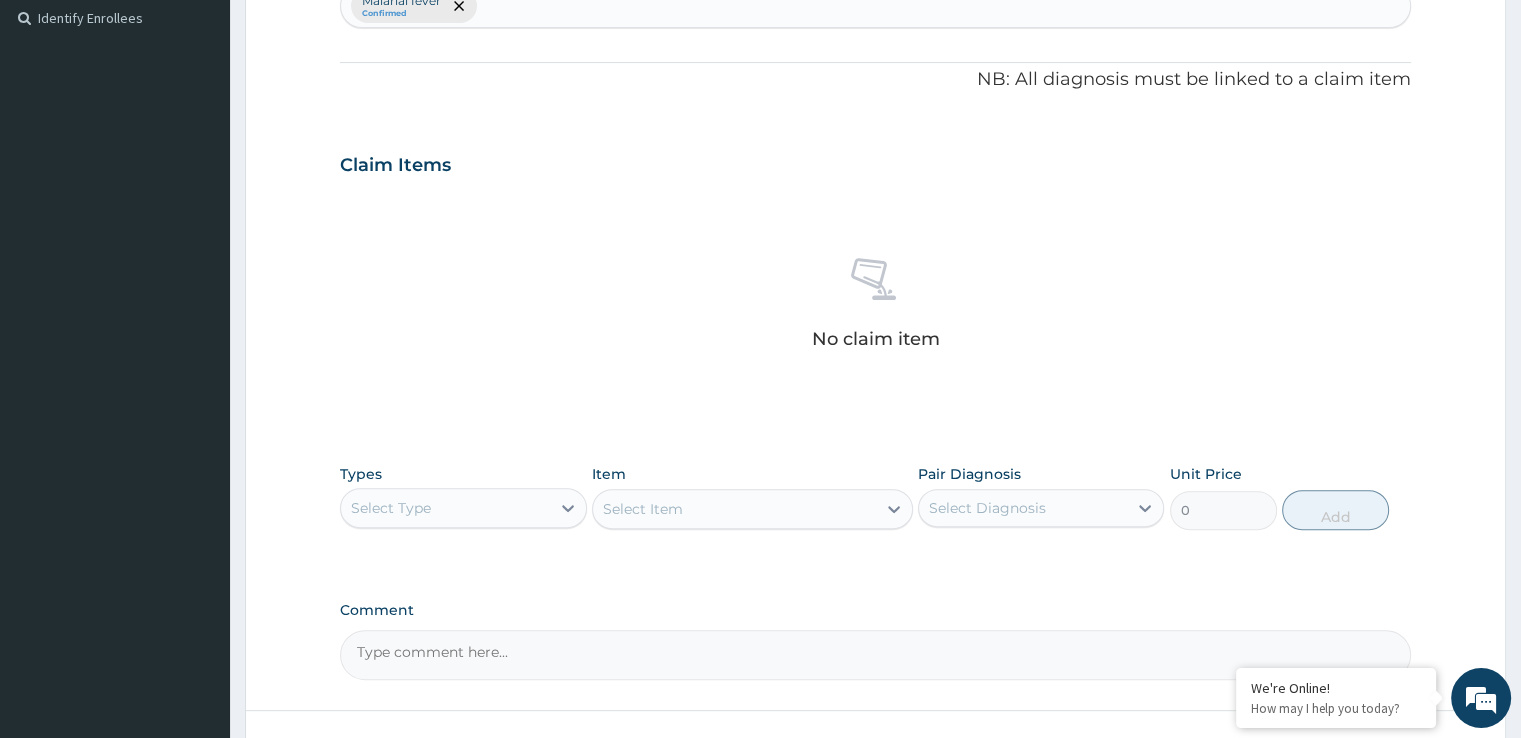 click on "Malarial fever Confirmed" at bounding box center [875, 6] 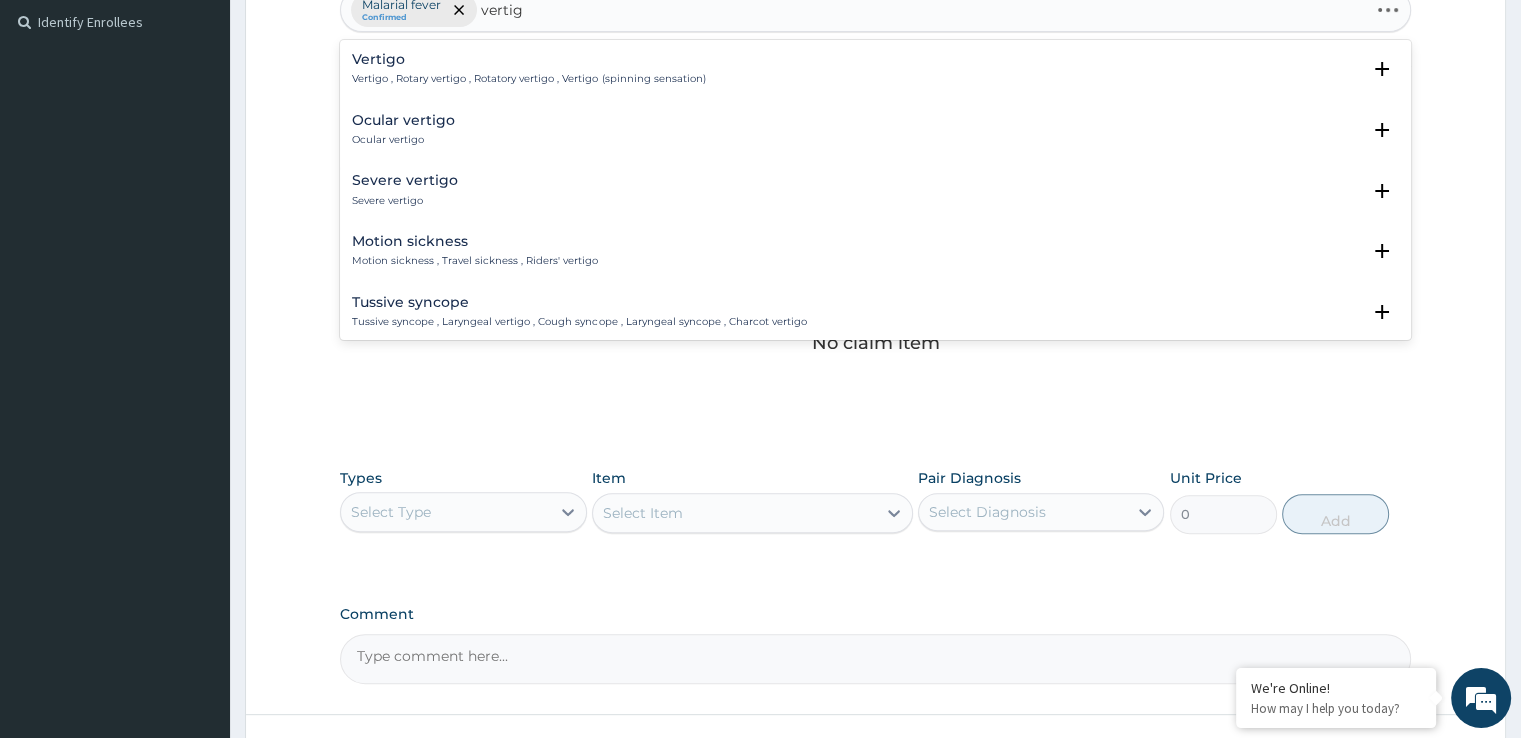 type on "vertigo" 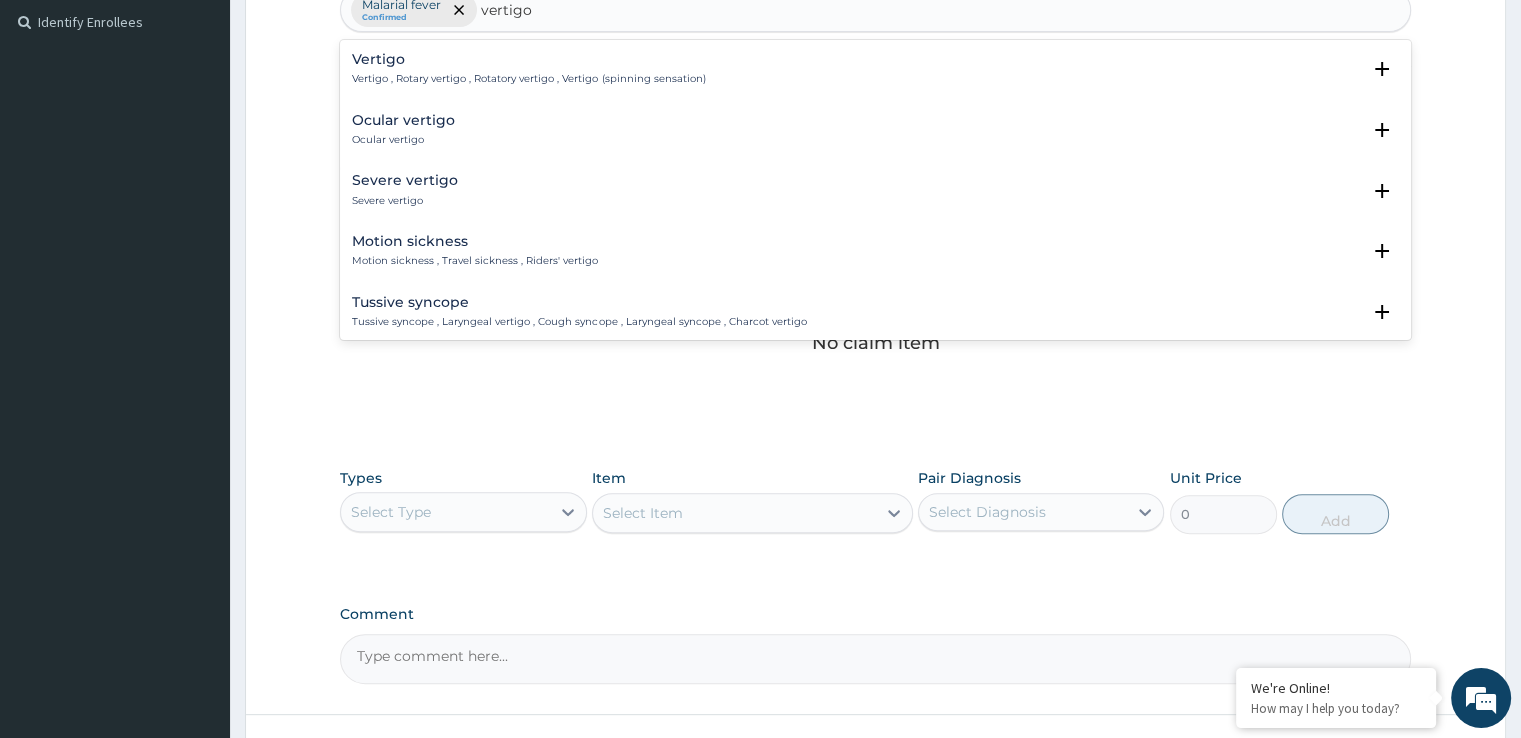 click on "Vertigo" at bounding box center [528, 59] 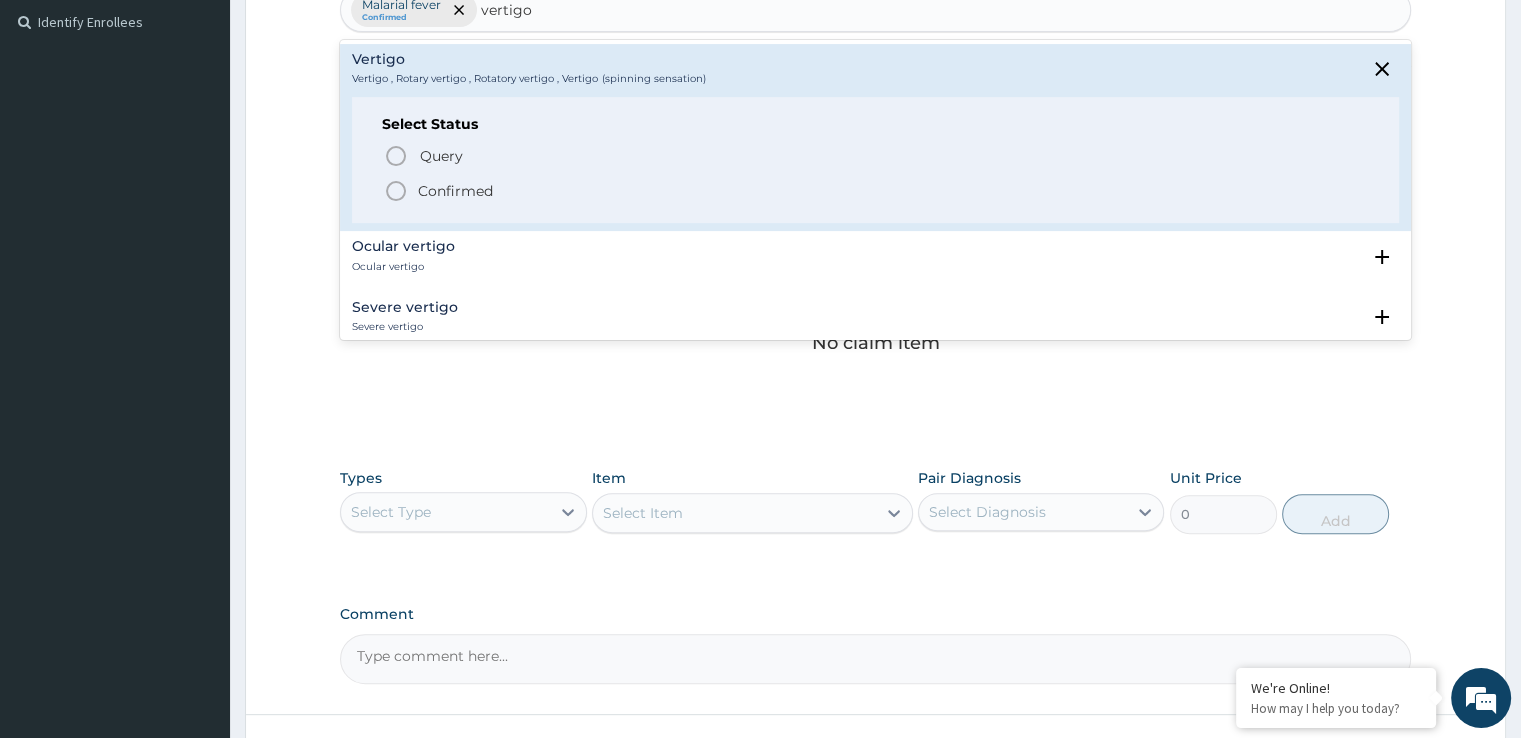 click on "Confirmed" at bounding box center (455, 191) 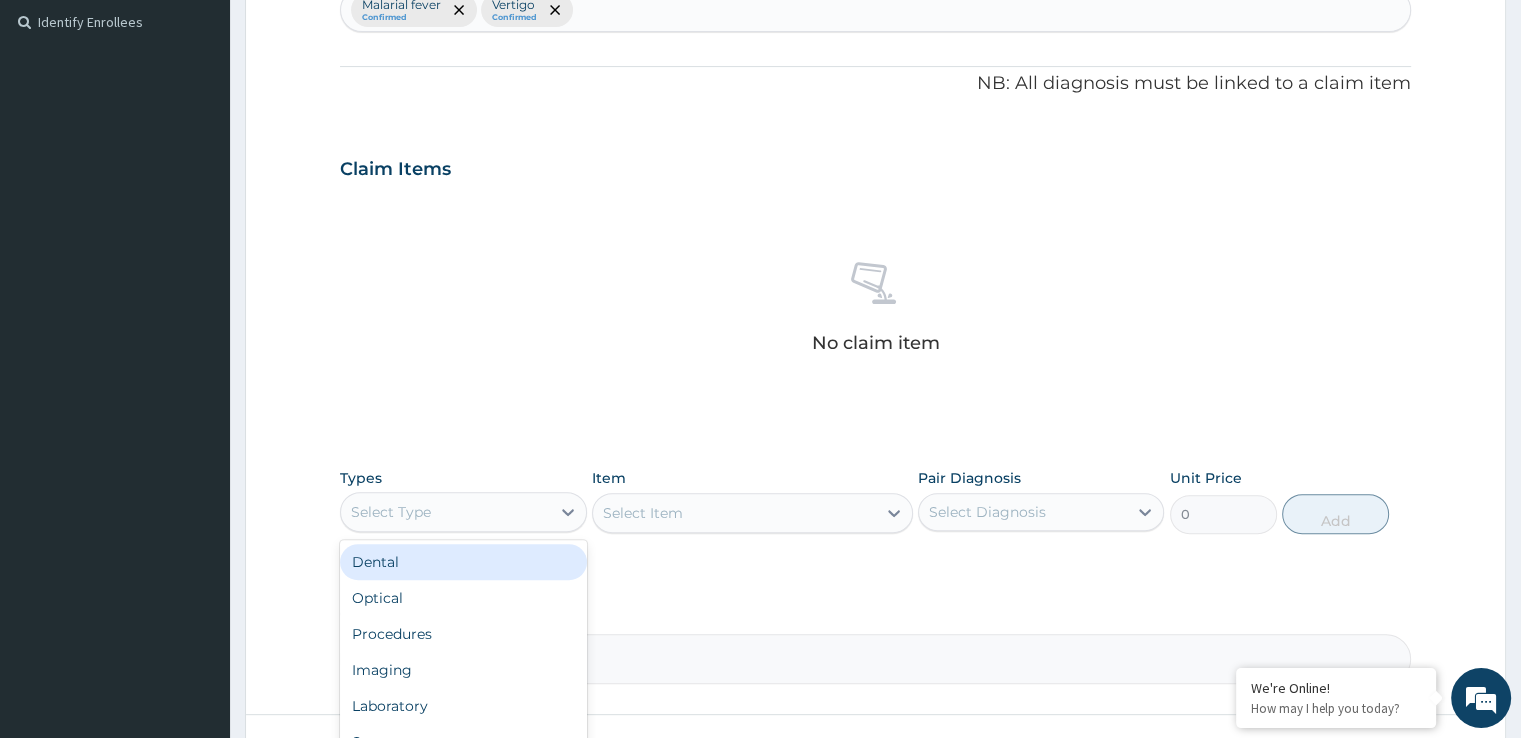 click on "Select Type" at bounding box center [445, 512] 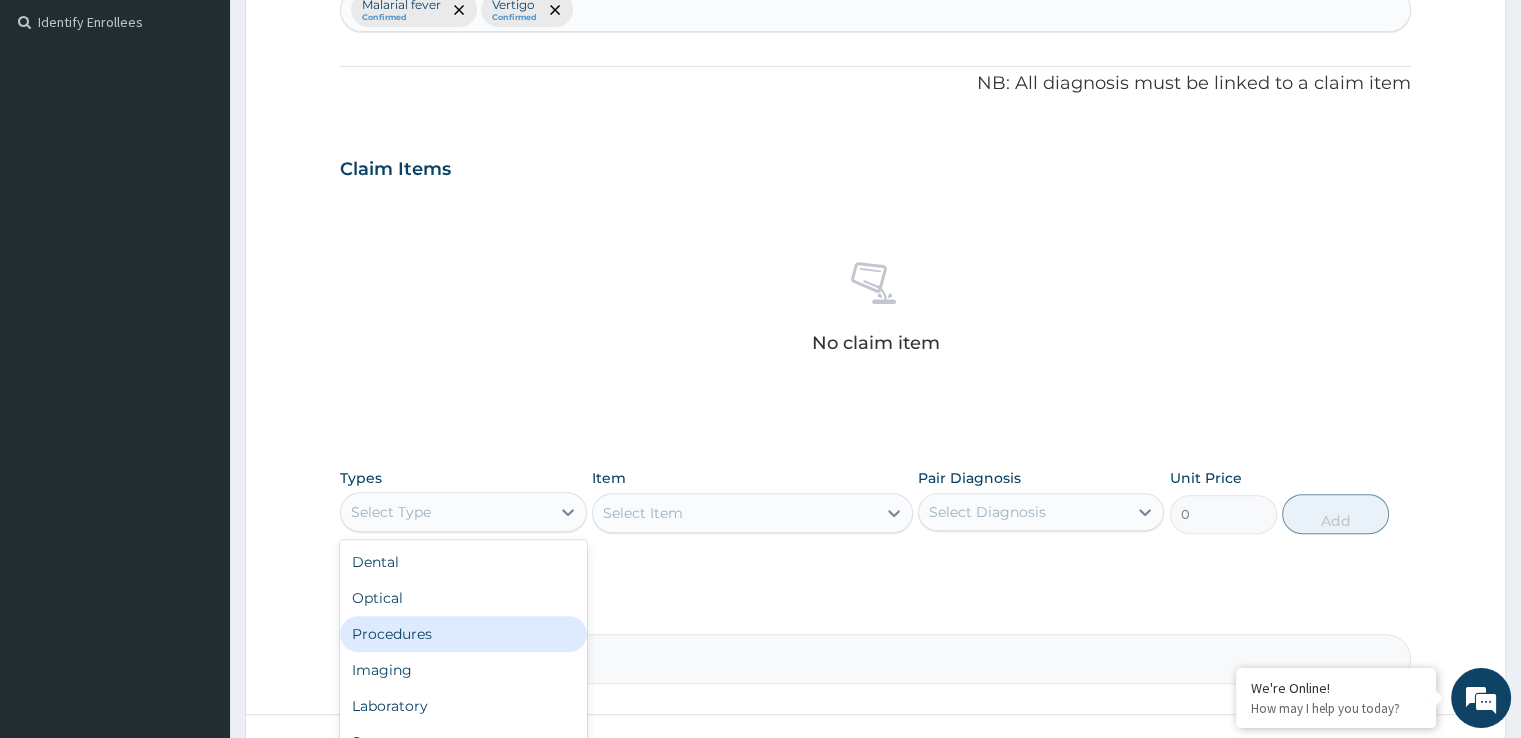drag, startPoint x: 420, startPoint y: 634, endPoint x: 430, endPoint y: 635, distance: 10.049875 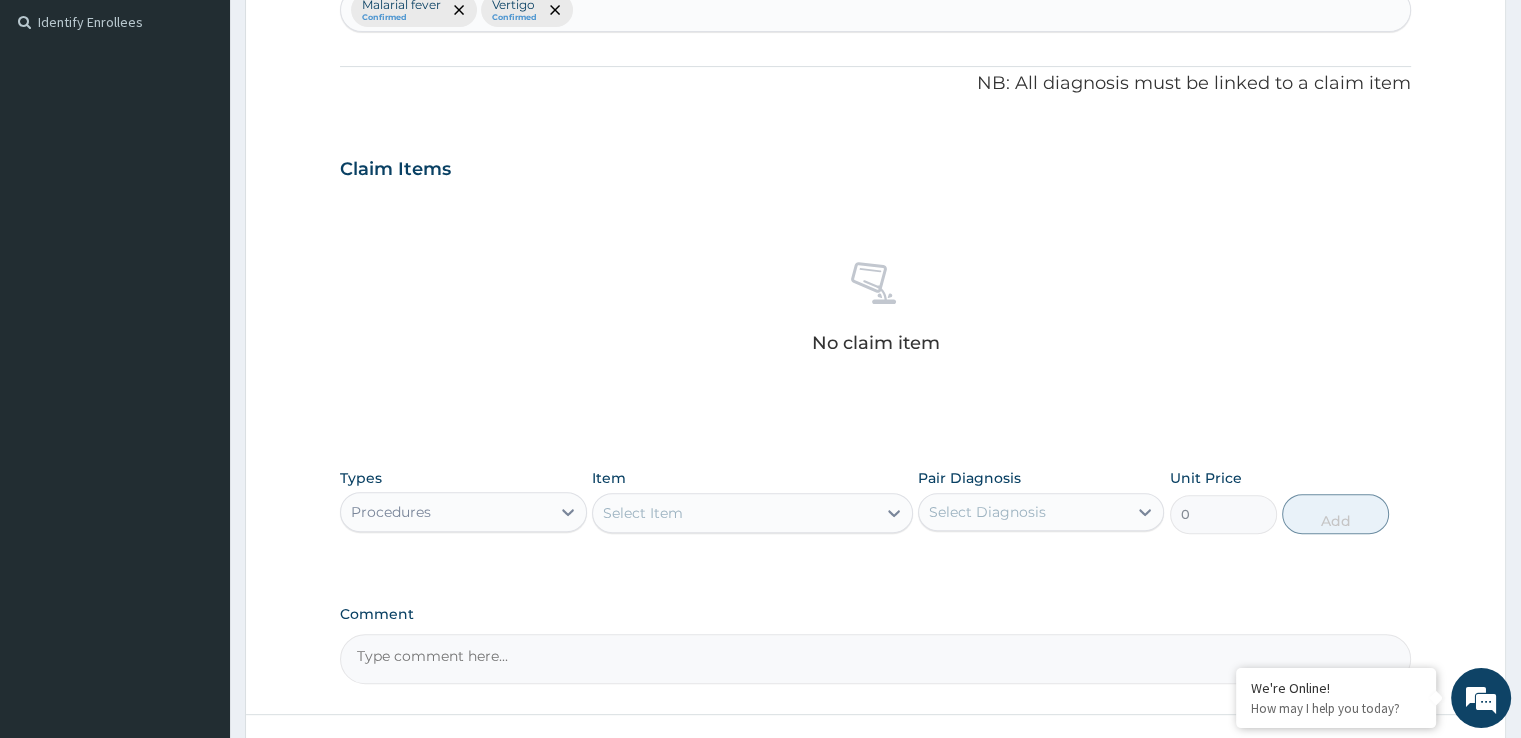 click on "Select Item" at bounding box center [734, 513] 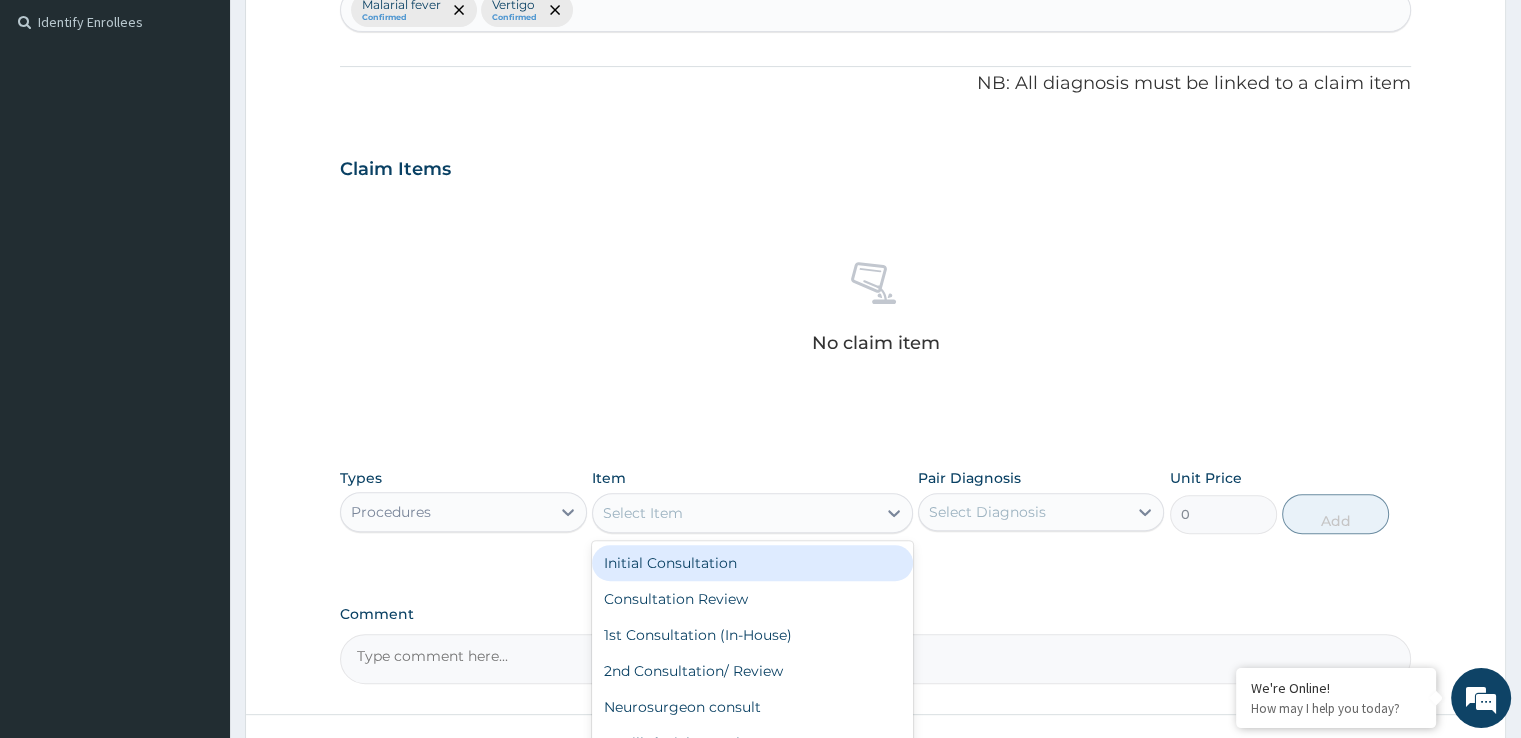 click on "Initial Consultation" at bounding box center [752, 563] 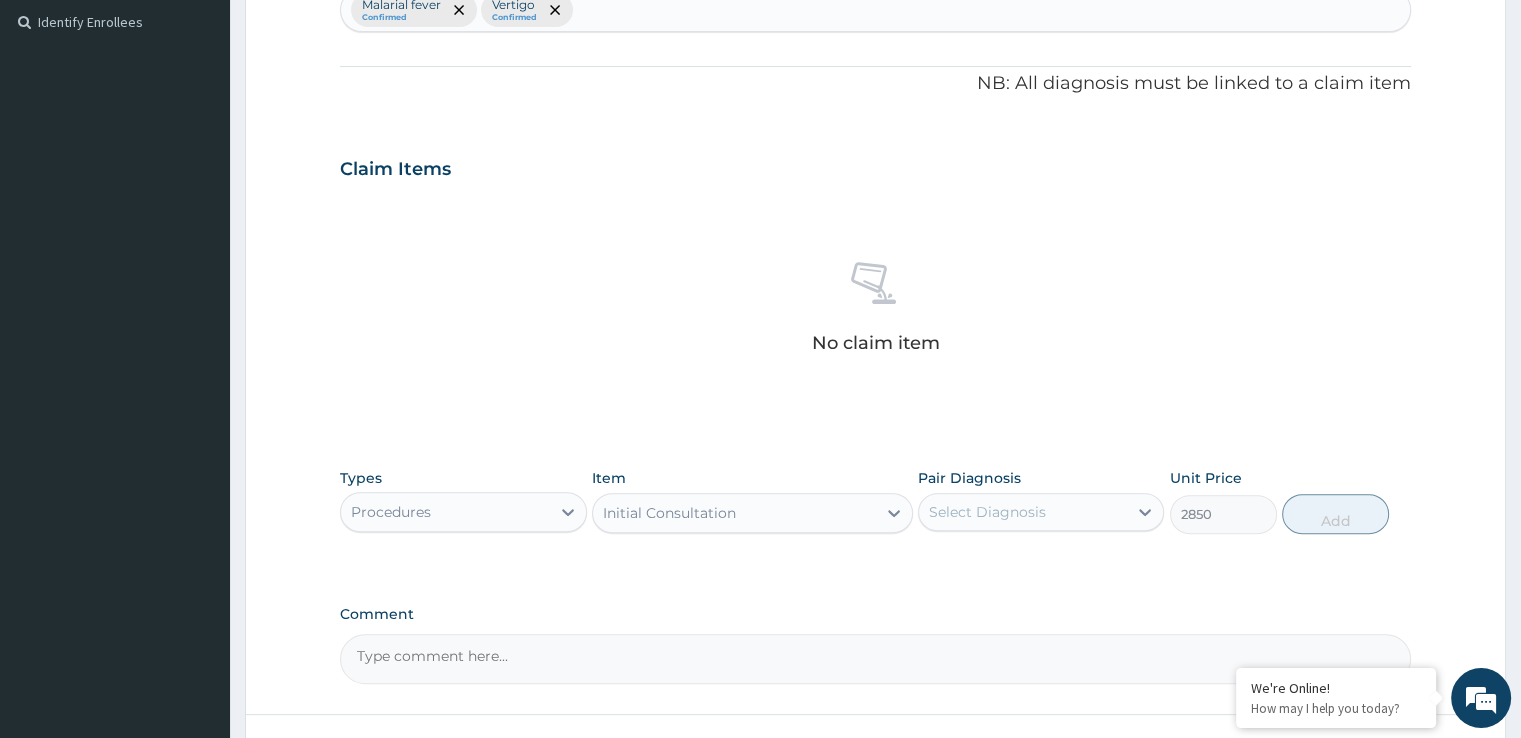 click on "Select Diagnosis" at bounding box center [987, 512] 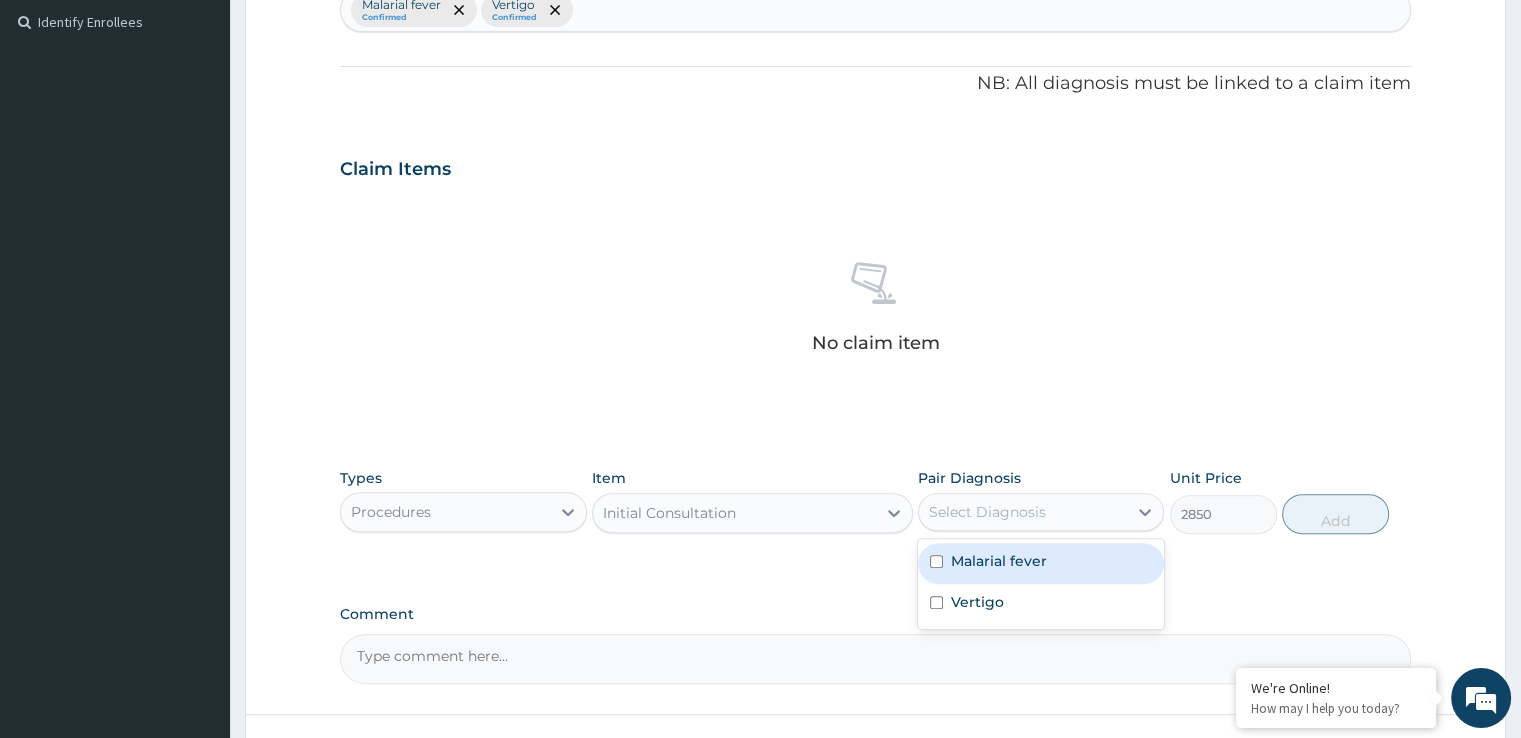 click on "Malarial fever" at bounding box center (999, 561) 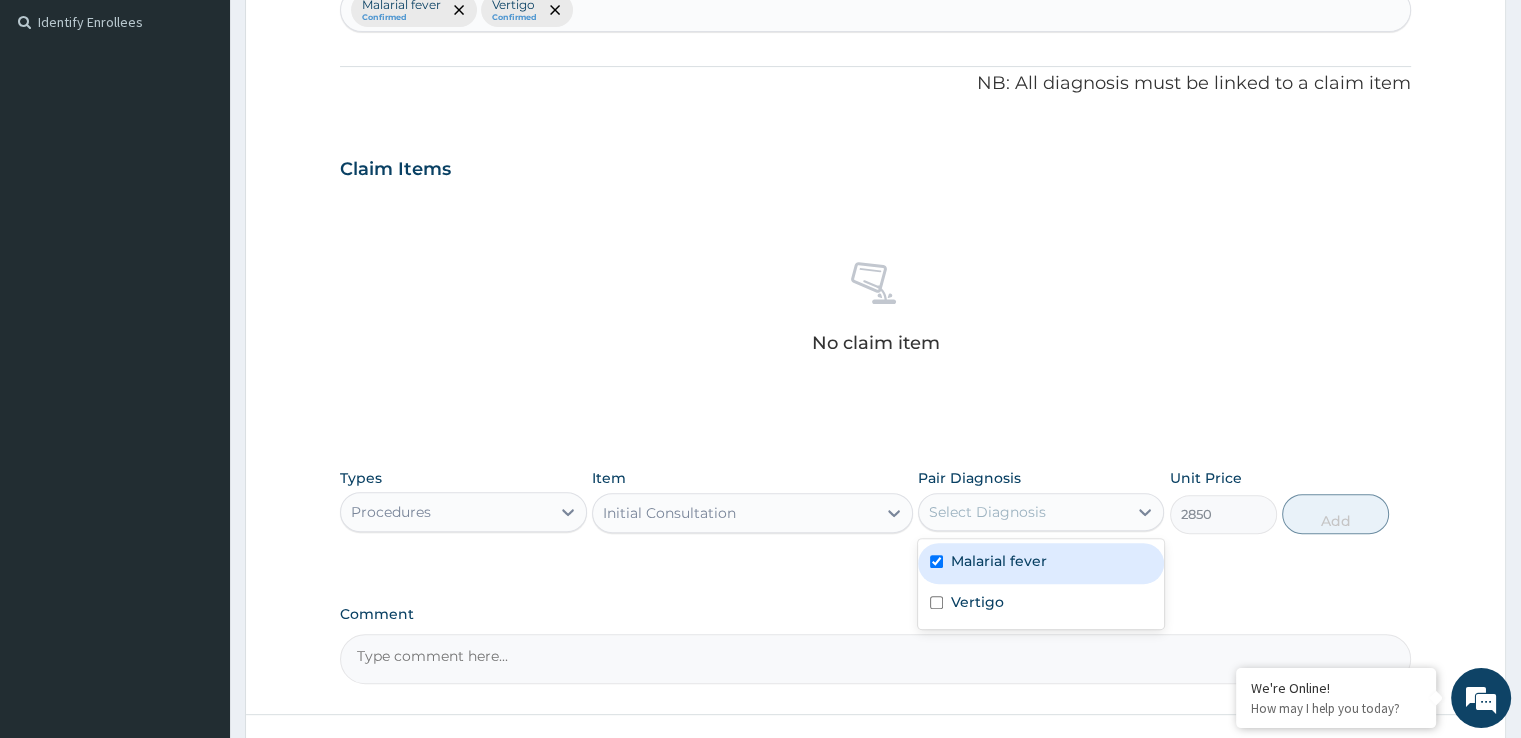 checkbox on "true" 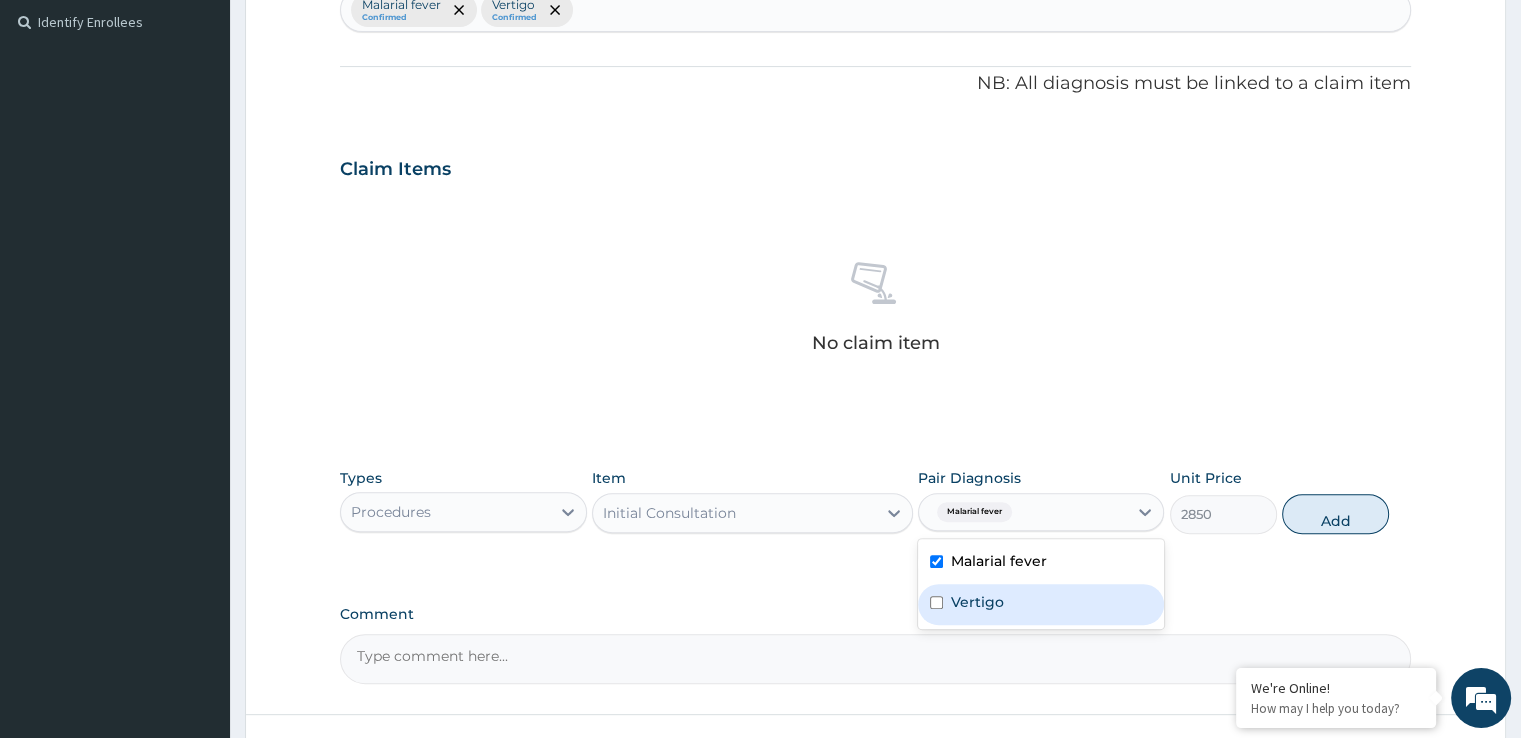 click on "Vertigo" at bounding box center [977, 602] 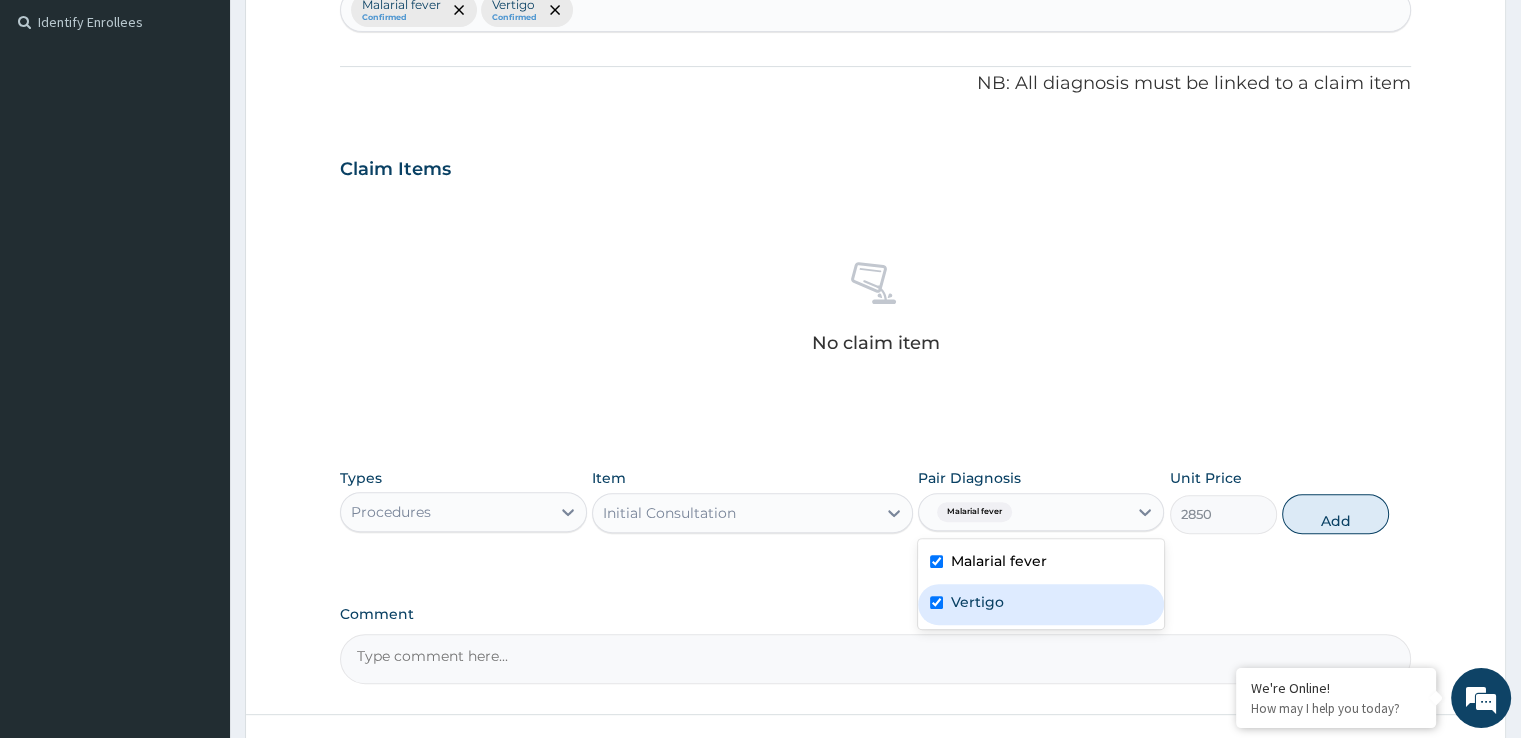 checkbox on "true" 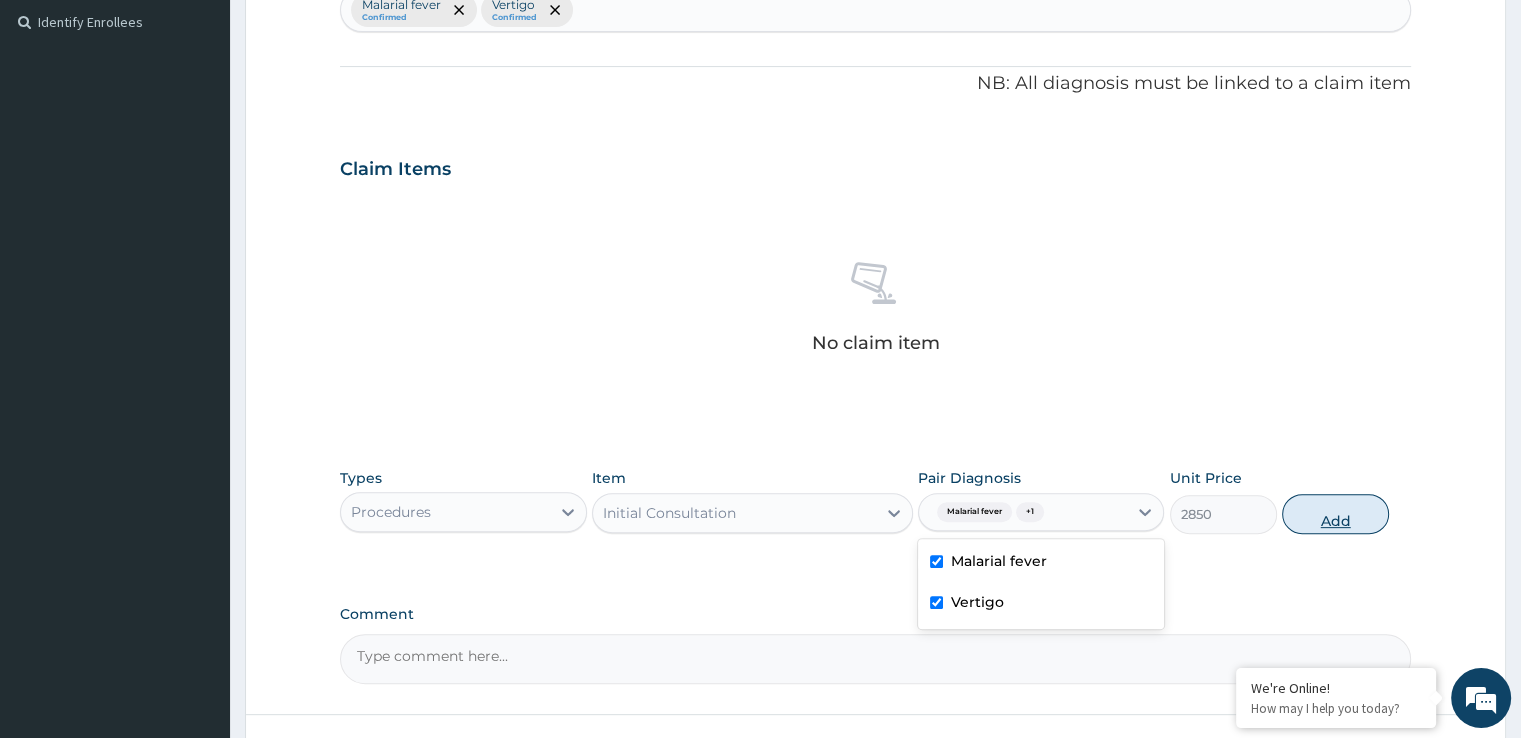 click on "Add" at bounding box center [1335, 514] 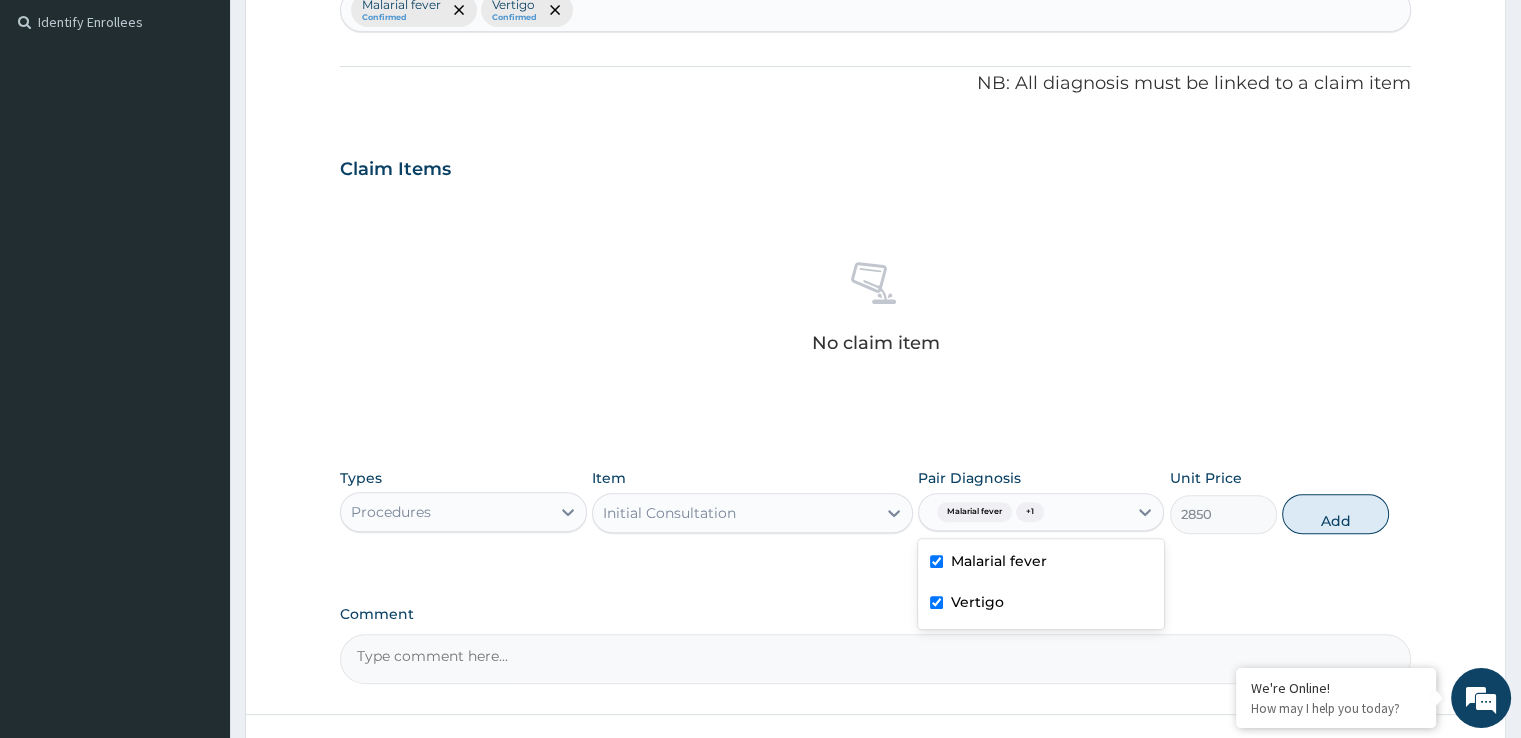 type on "0" 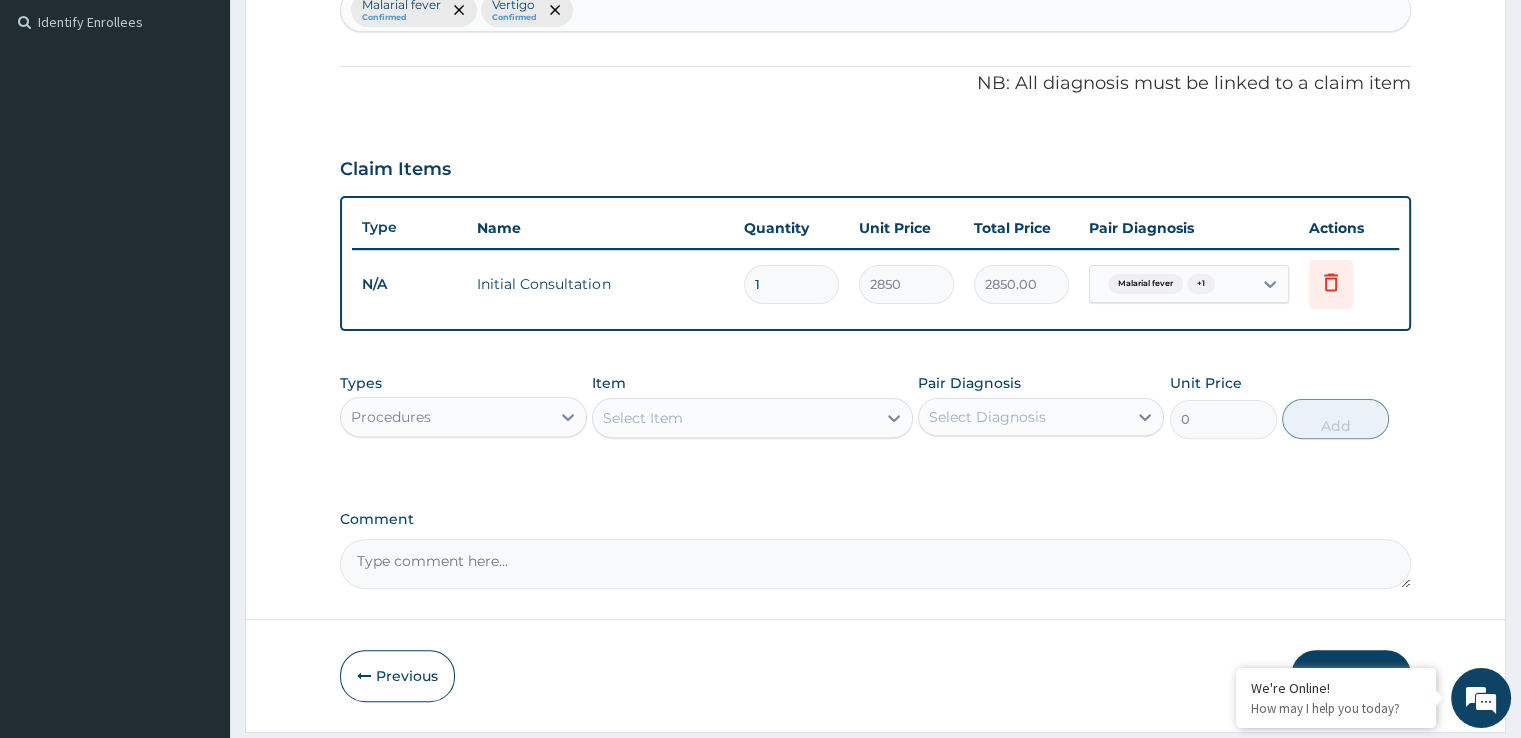 scroll, scrollTop: 606, scrollLeft: 0, axis: vertical 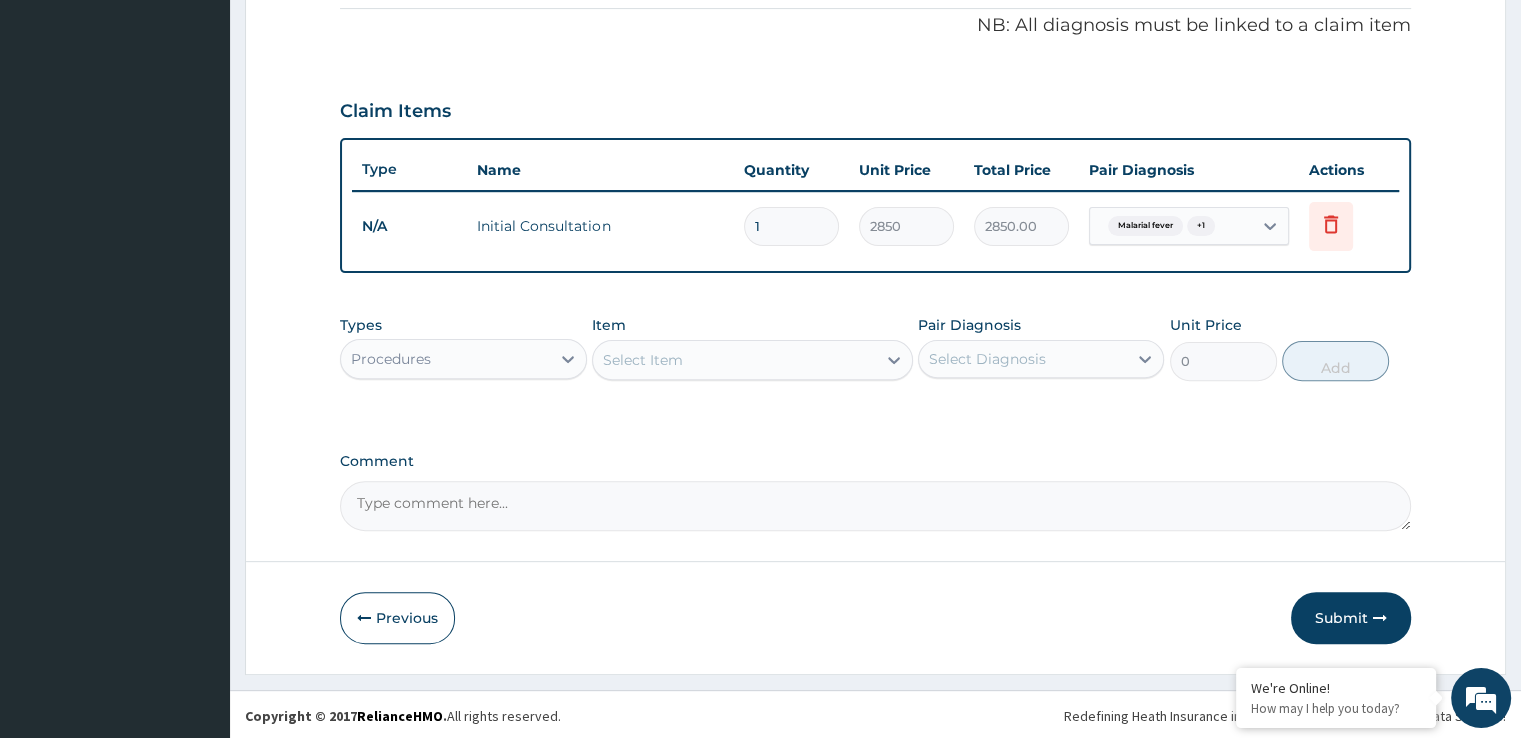 click on "Procedures" at bounding box center (445, 359) 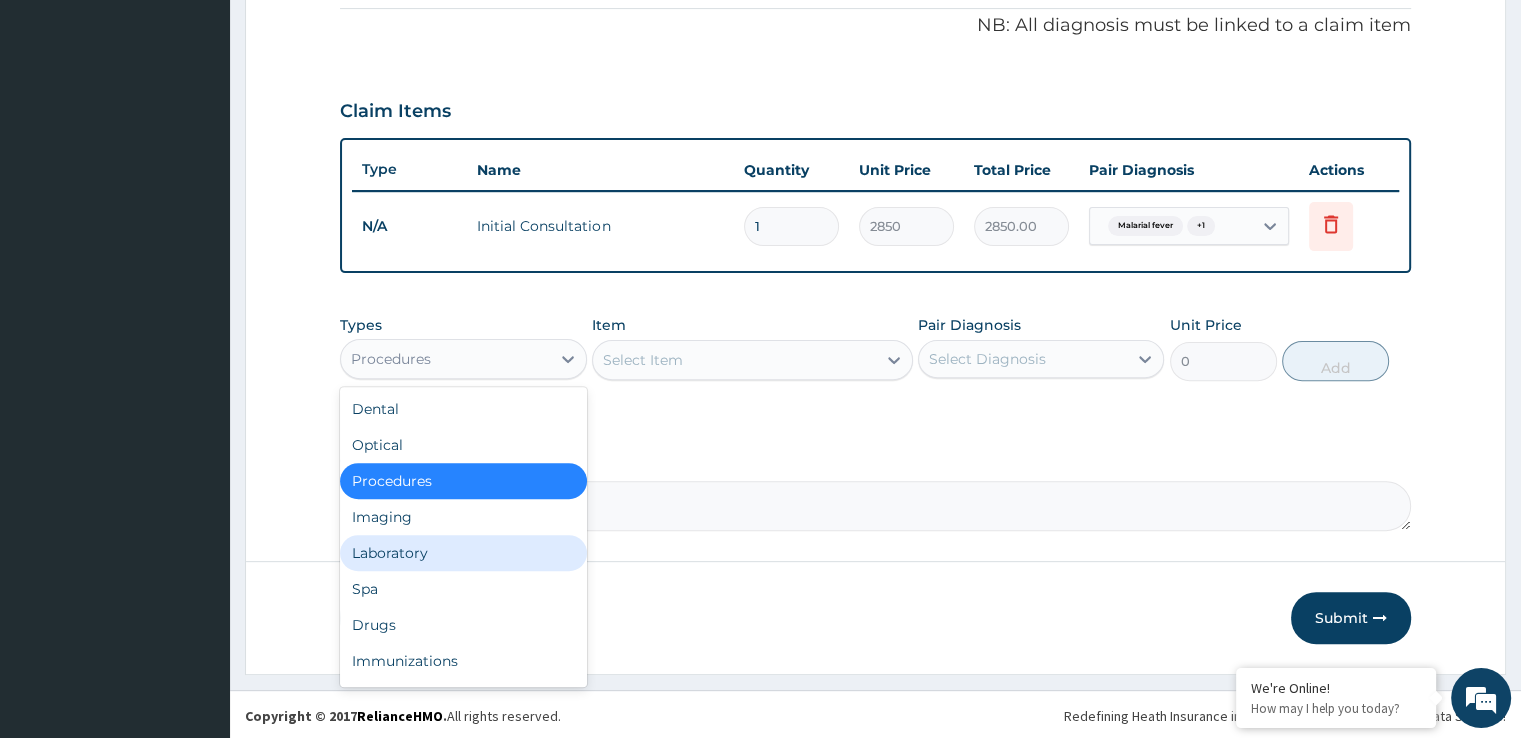 click on "Laboratory" at bounding box center [463, 553] 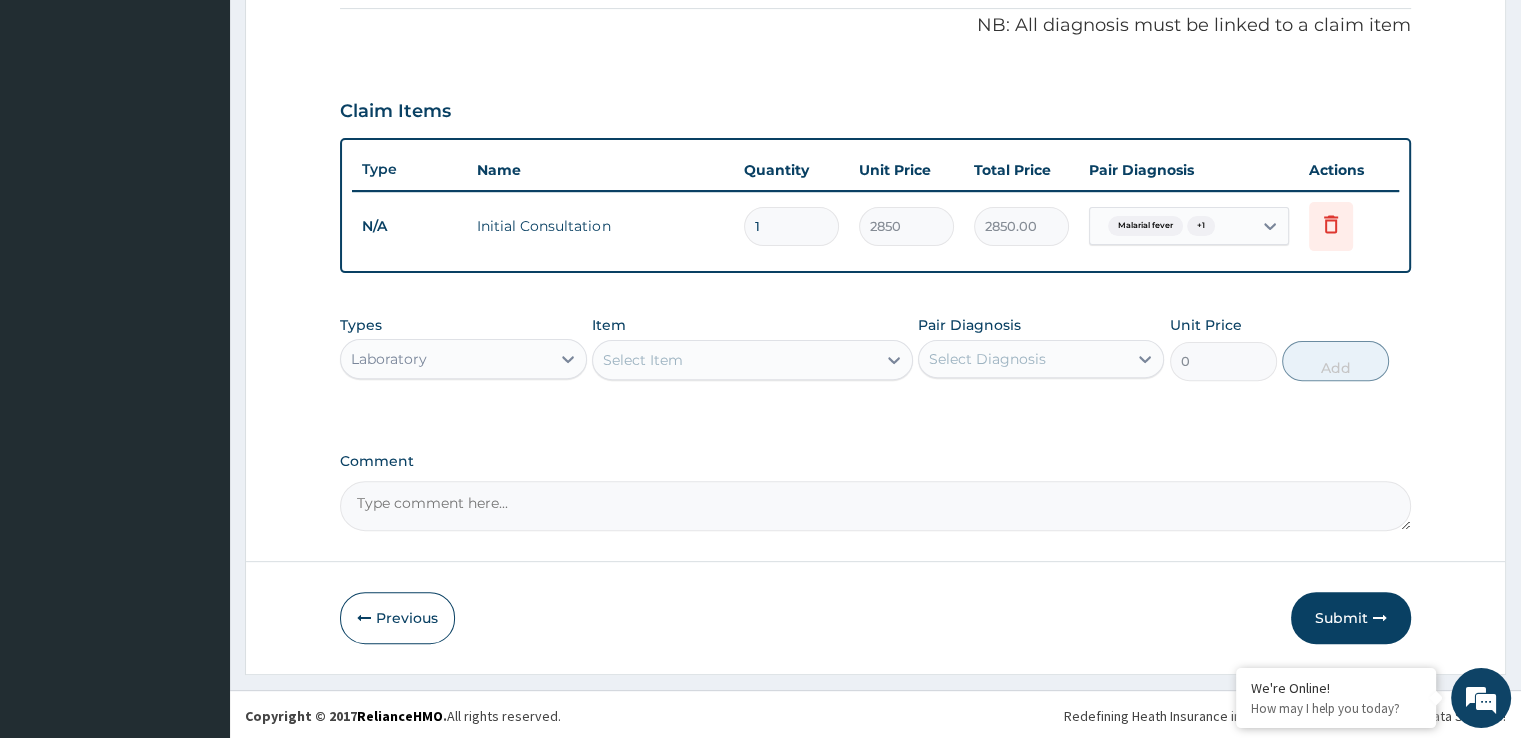 click on "Select Item" at bounding box center [734, 360] 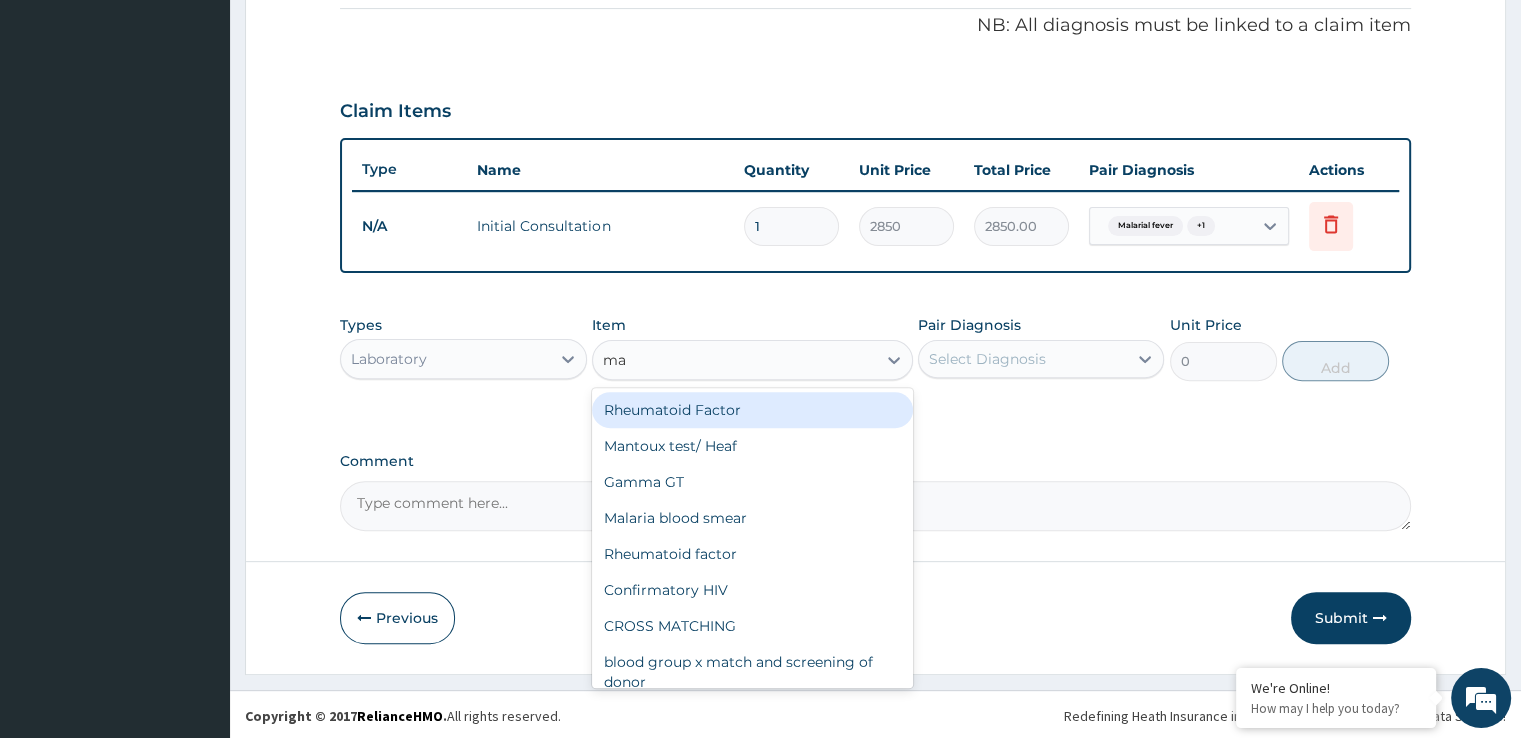 type on "mal" 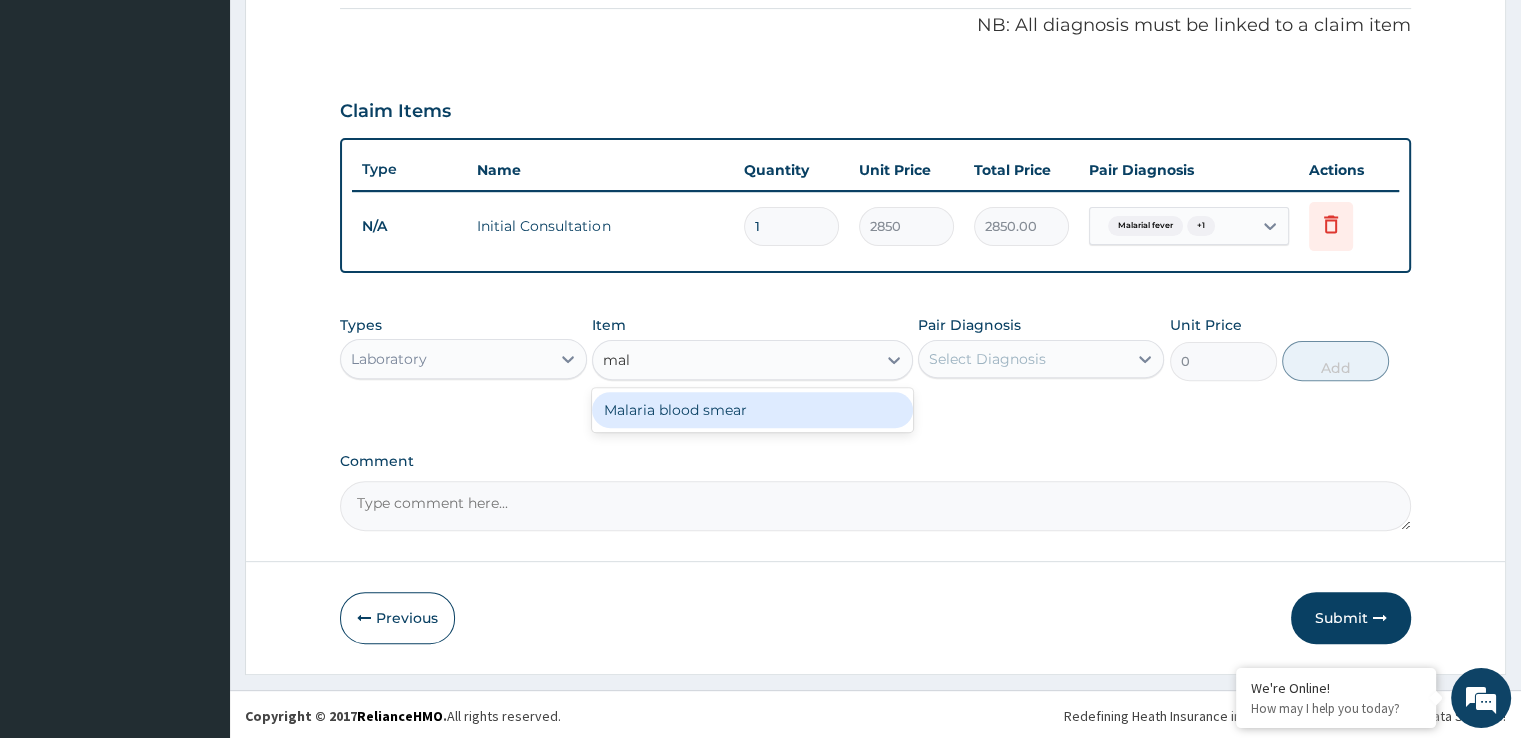 type 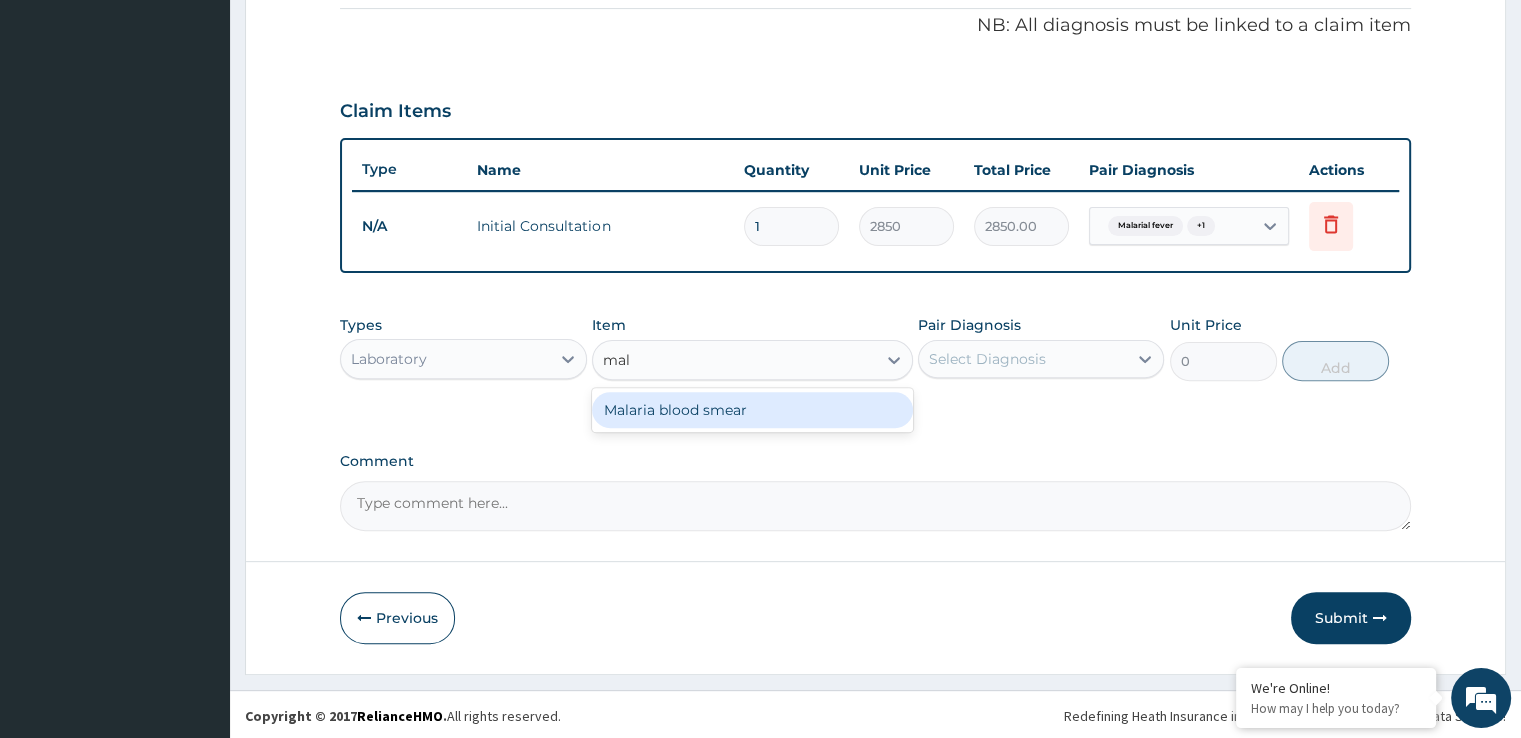 type on "950" 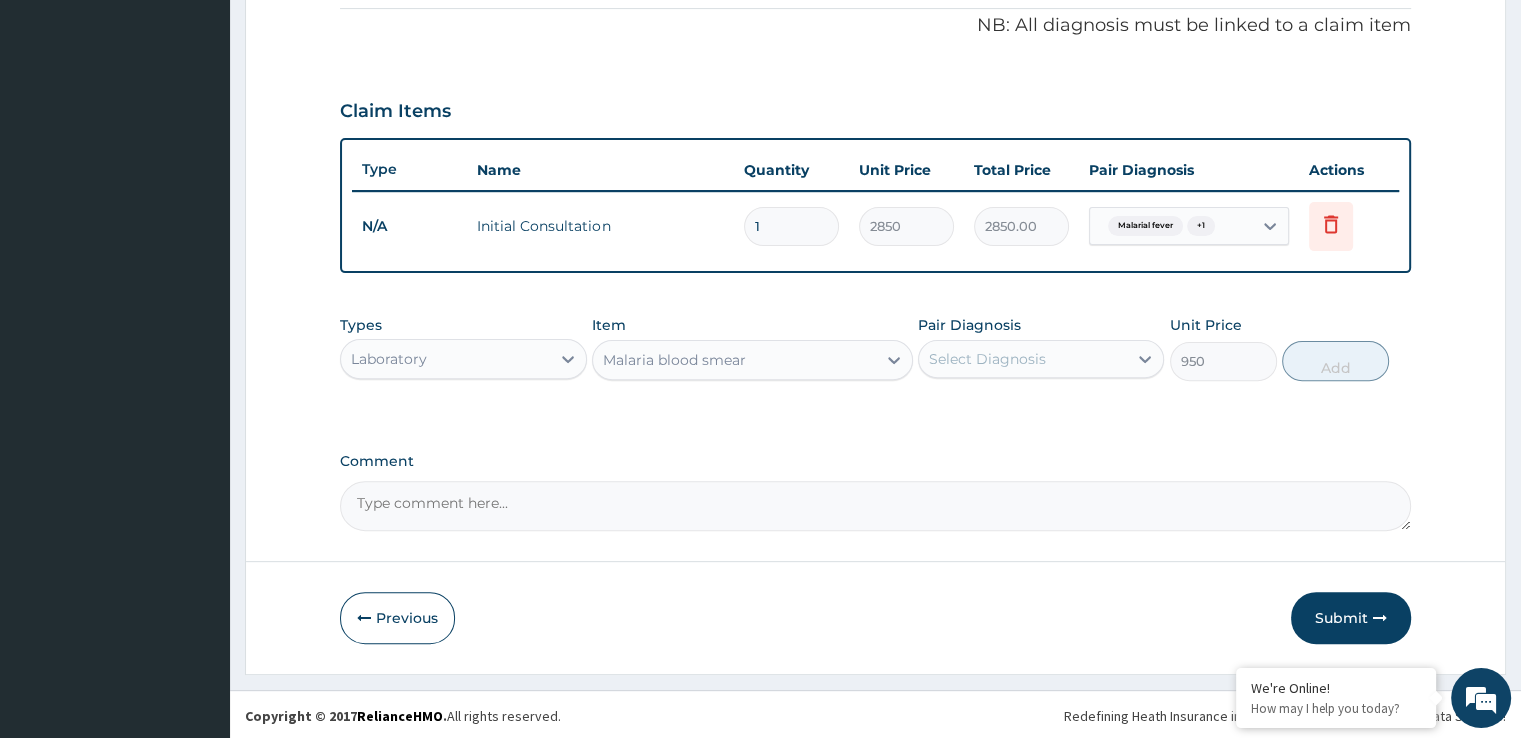 click on "Select Diagnosis" at bounding box center [1041, 359] 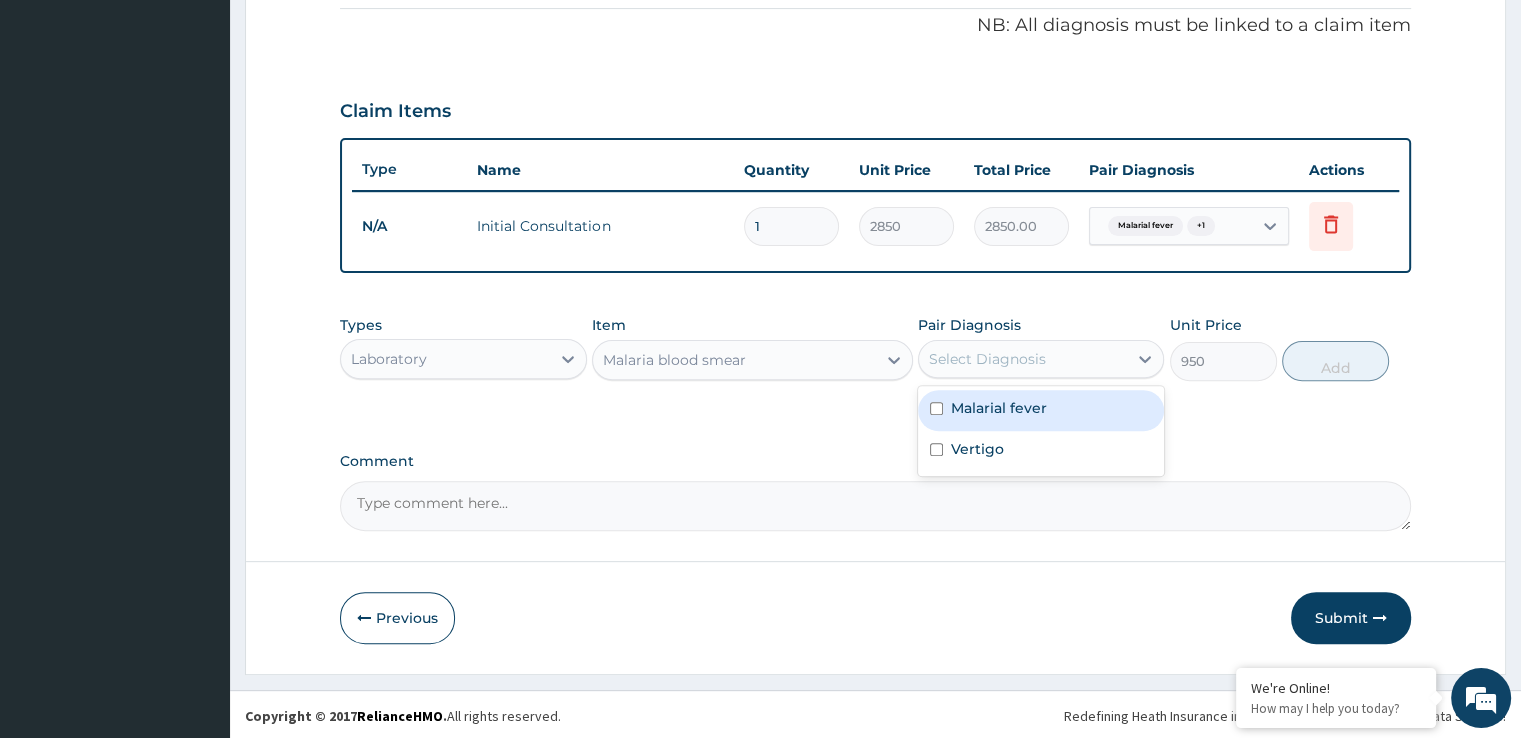 click on "Malarial fever" at bounding box center (999, 408) 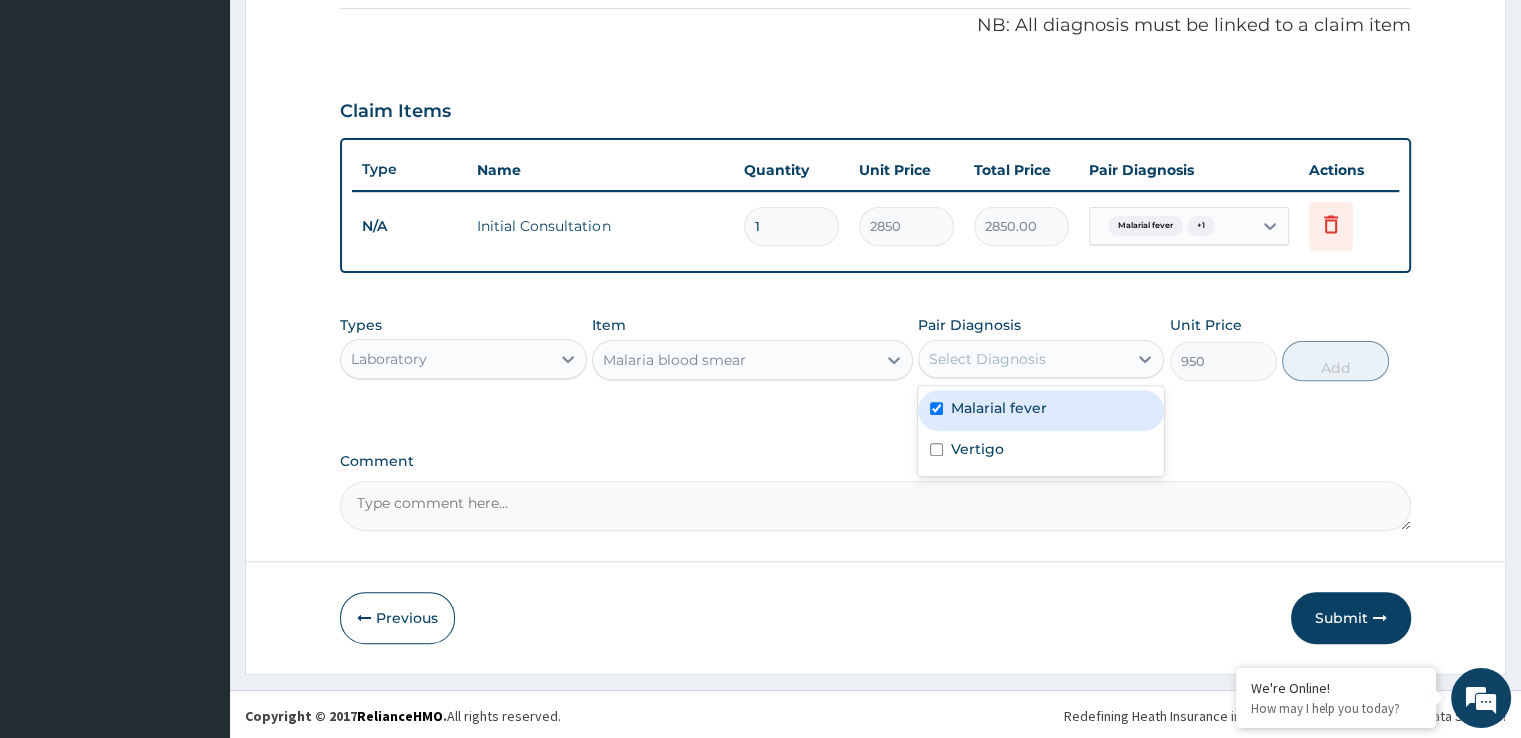 checkbox on "true" 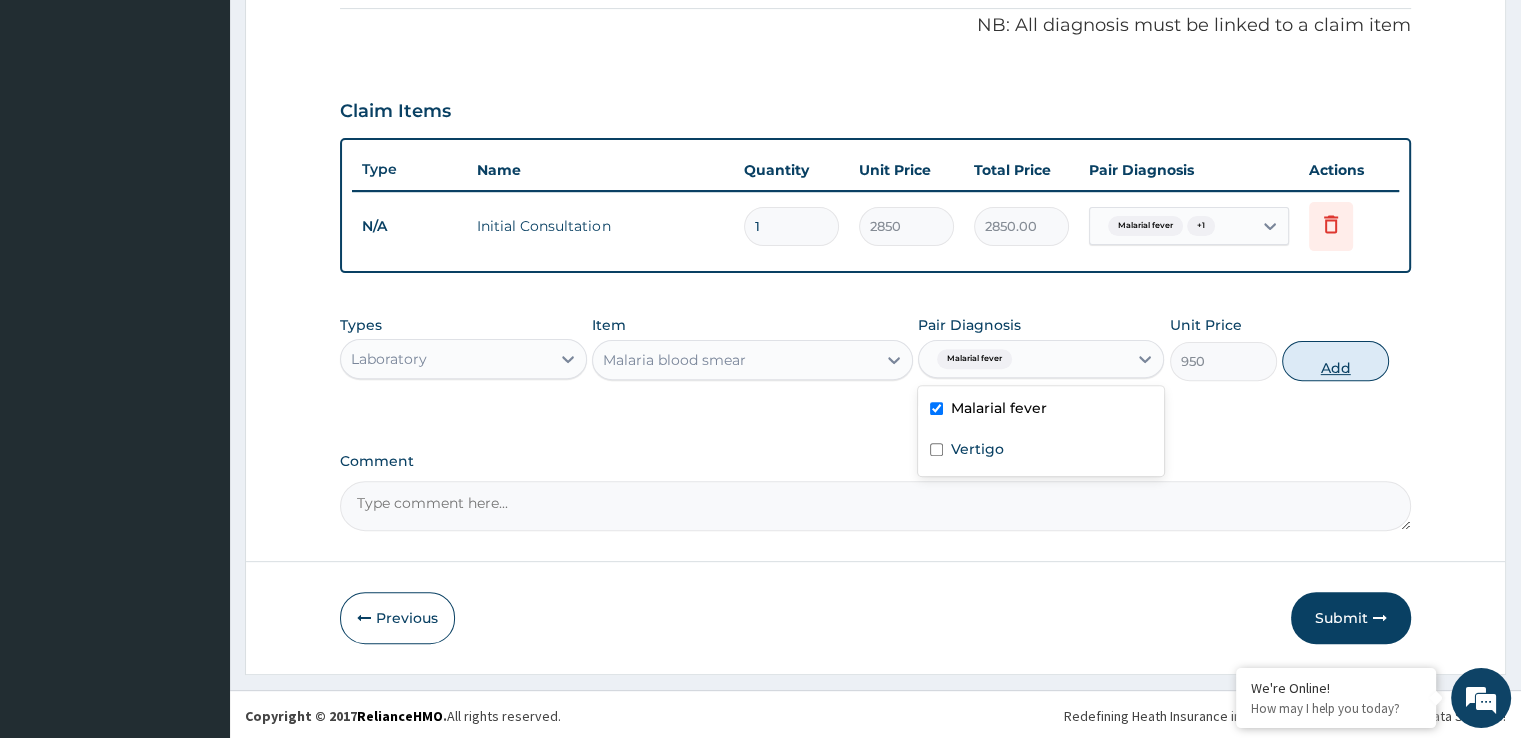 click on "Add" at bounding box center [1335, 361] 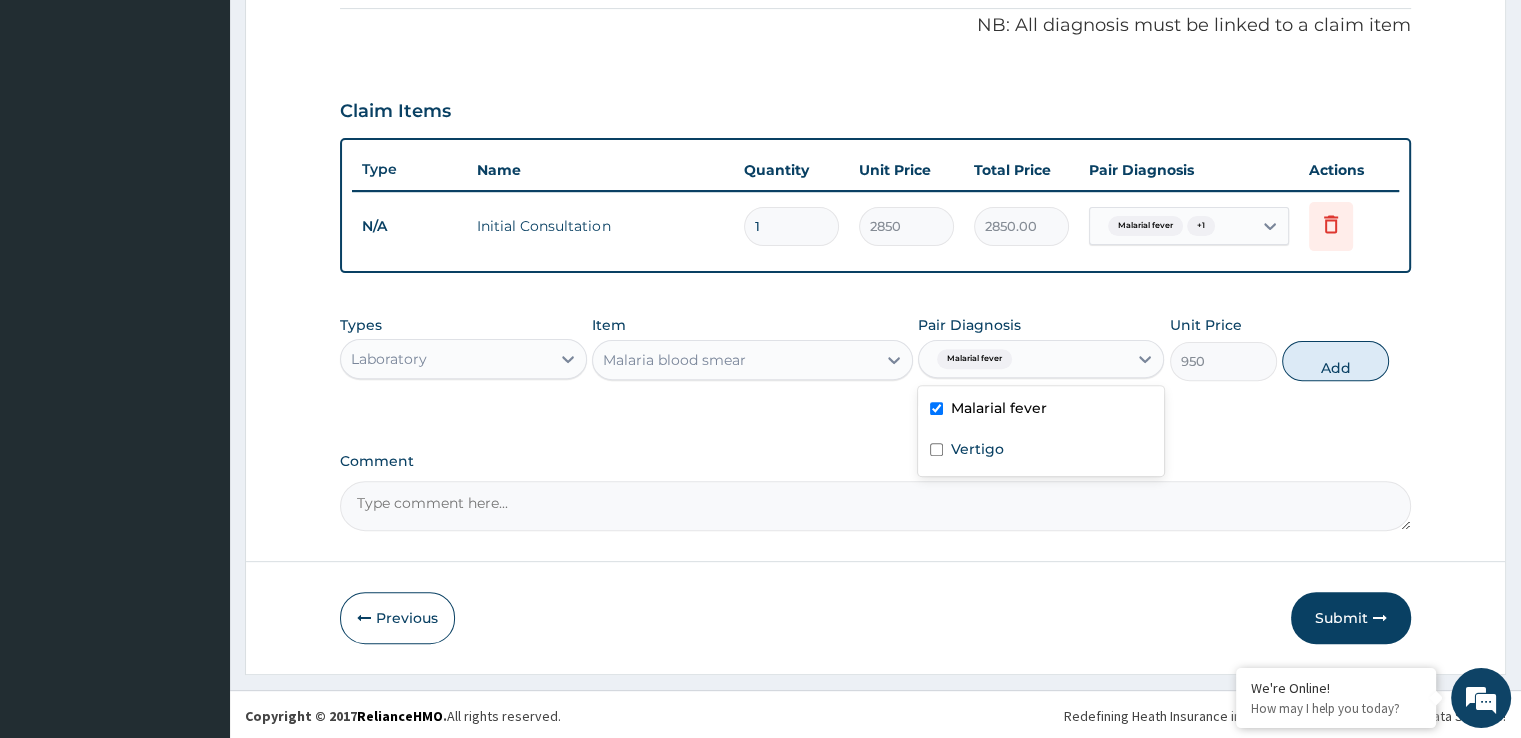 type on "0" 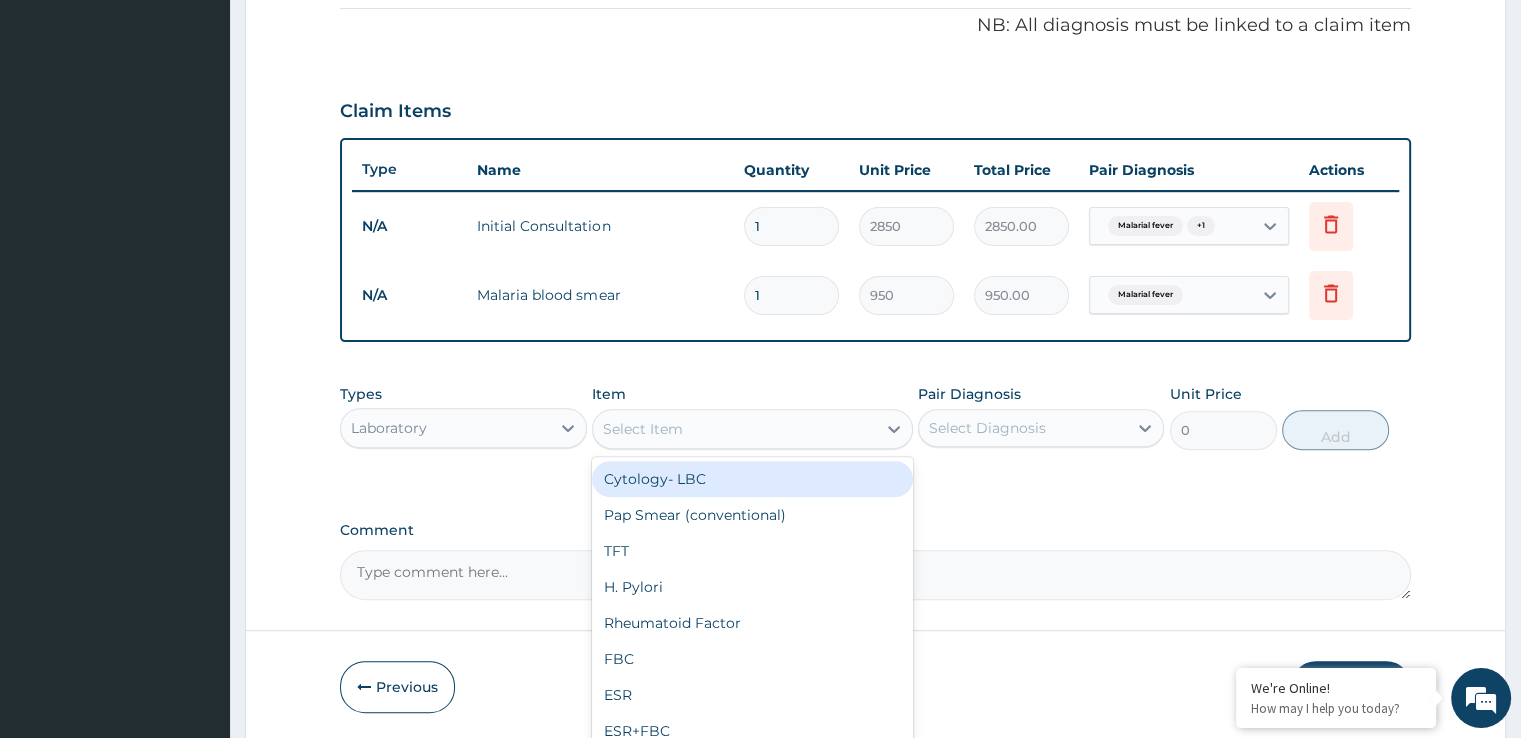 click on "Select Item" at bounding box center (734, 429) 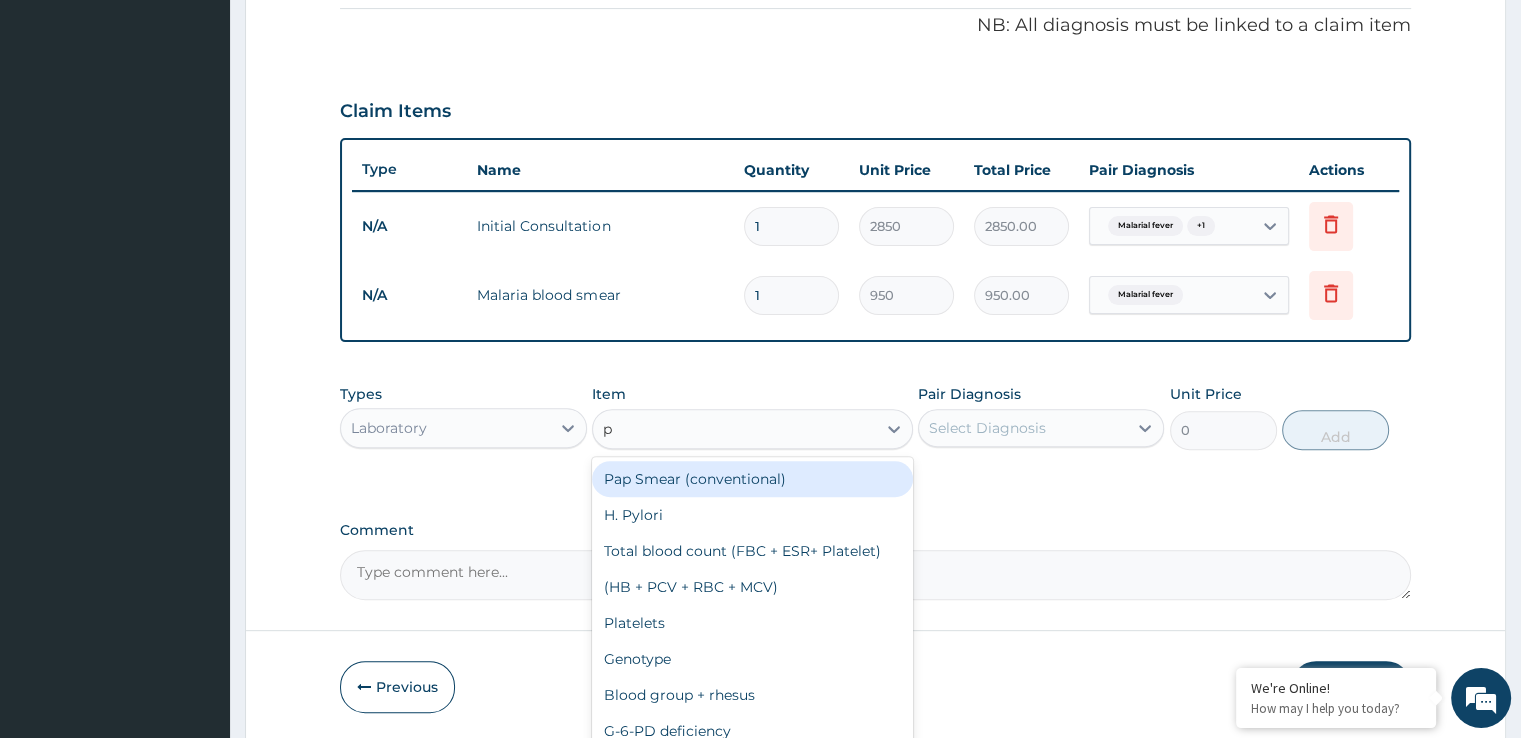 type on "pc" 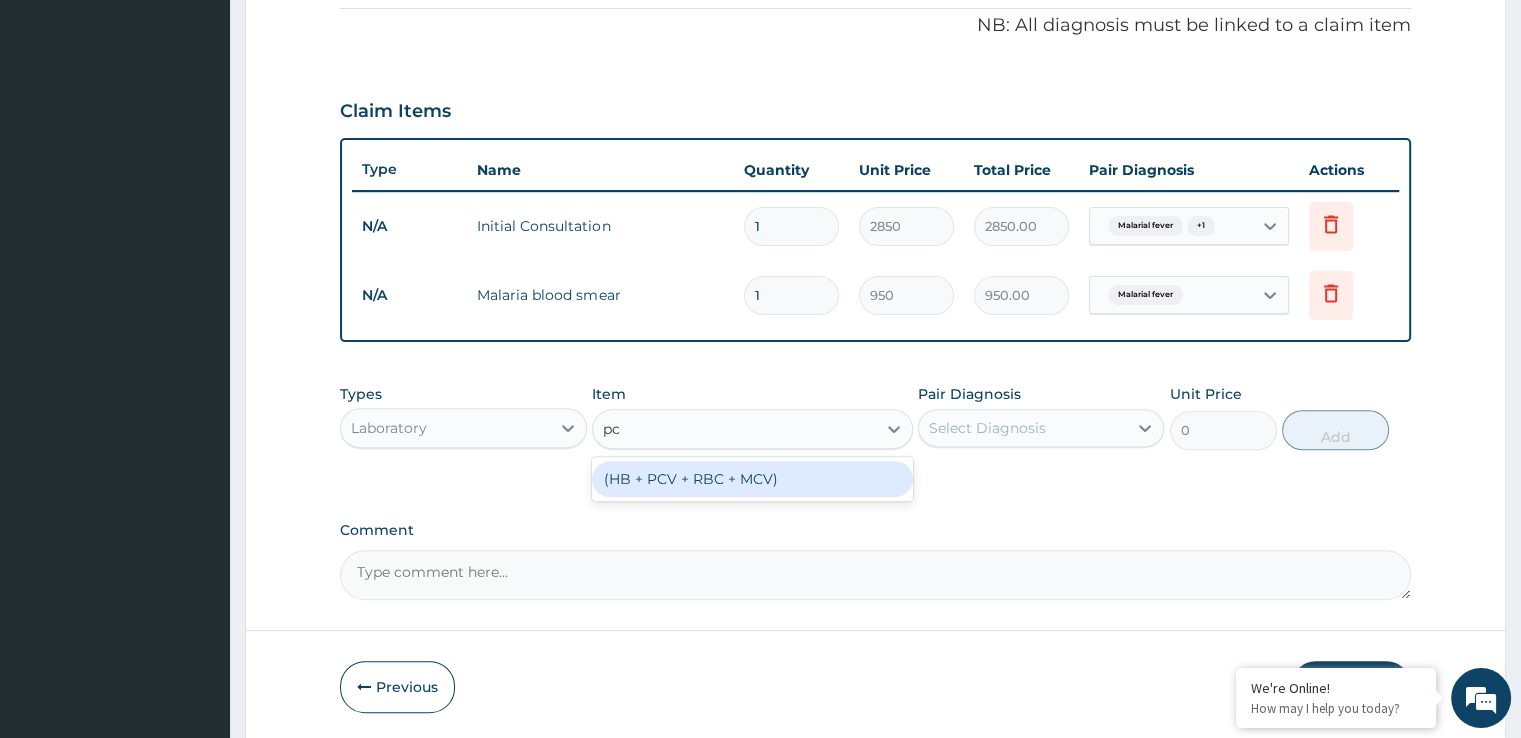 click on "(HB + PCV + RBC + MCV)" at bounding box center (752, 479) 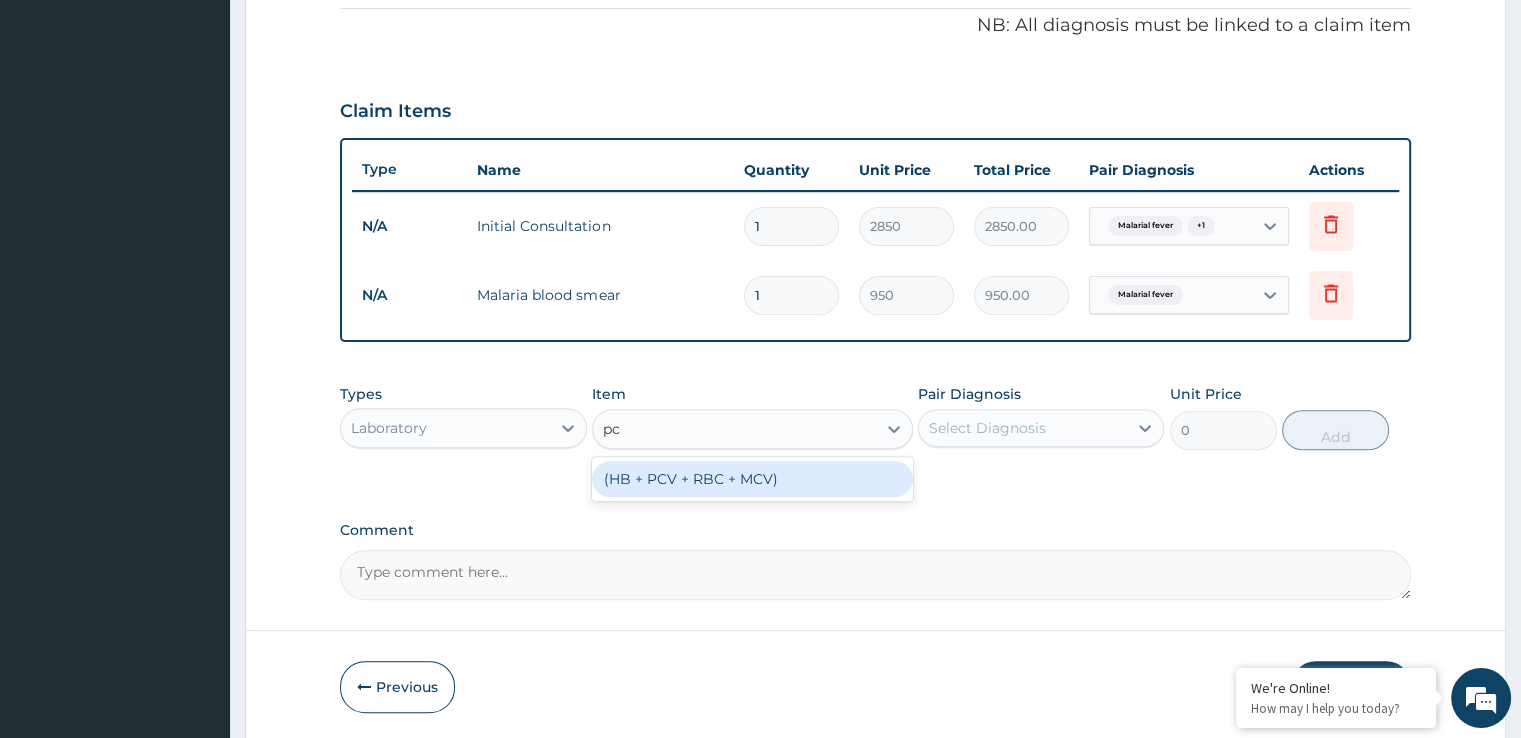 type 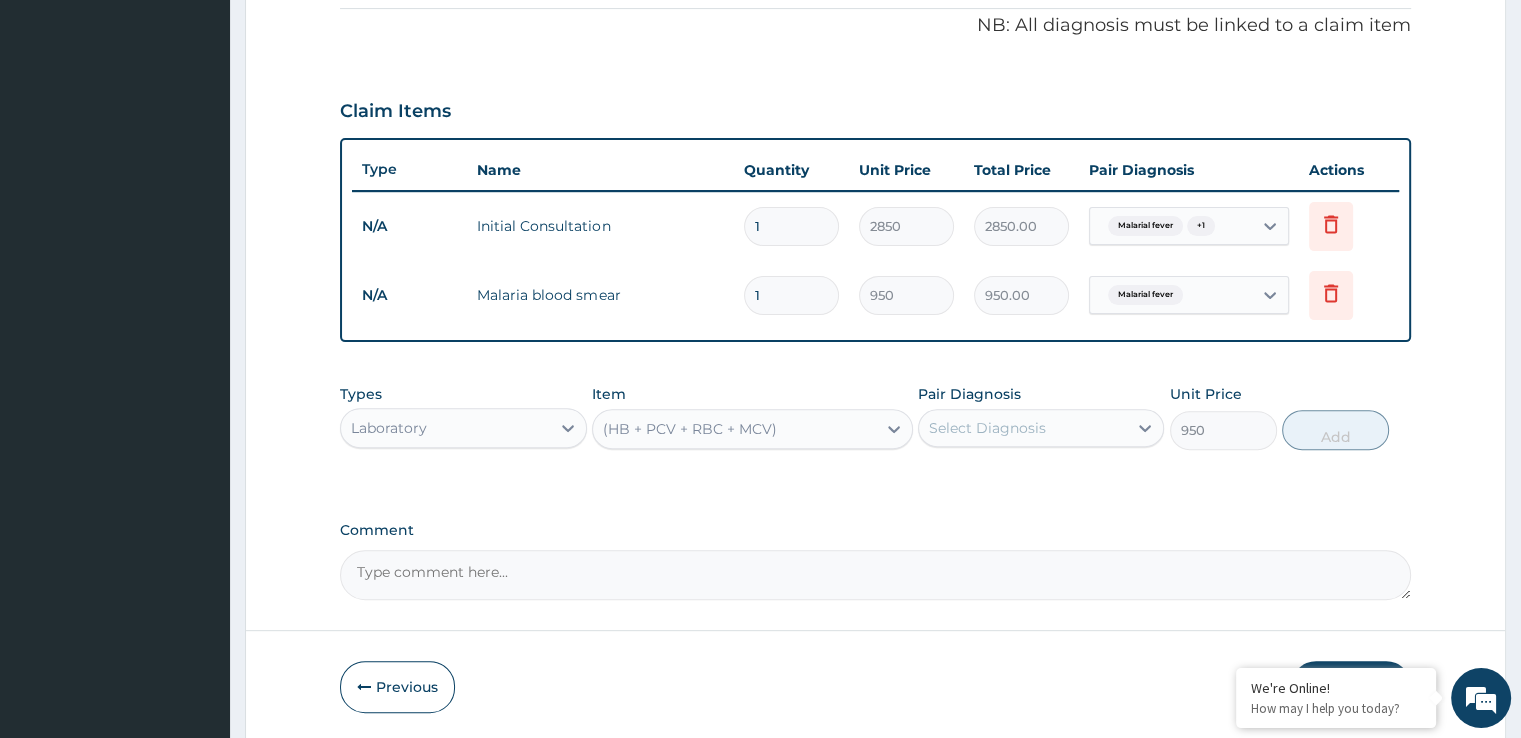 click on "Select Diagnosis" at bounding box center (987, 428) 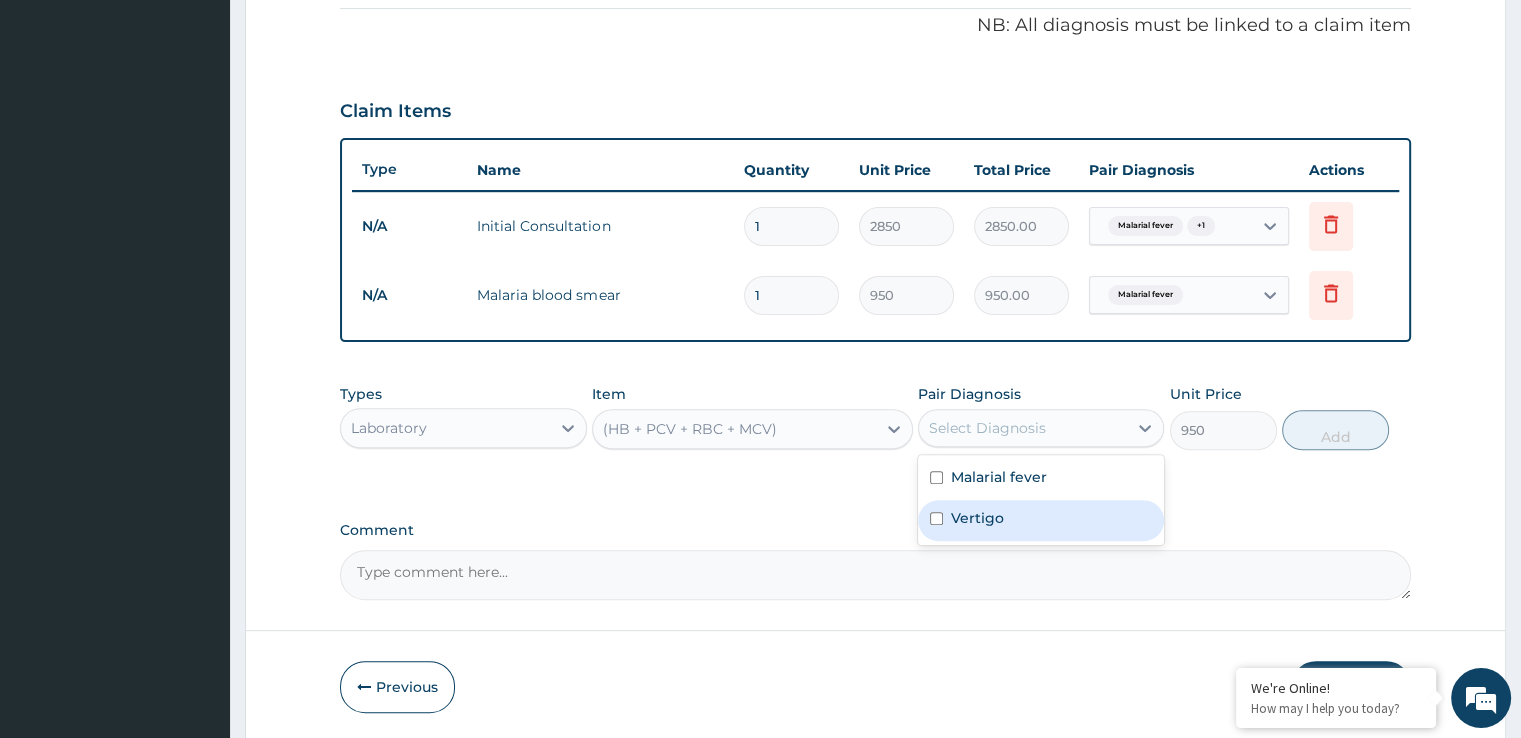 drag, startPoint x: 997, startPoint y: 509, endPoint x: 1030, endPoint y: 495, distance: 35.846897 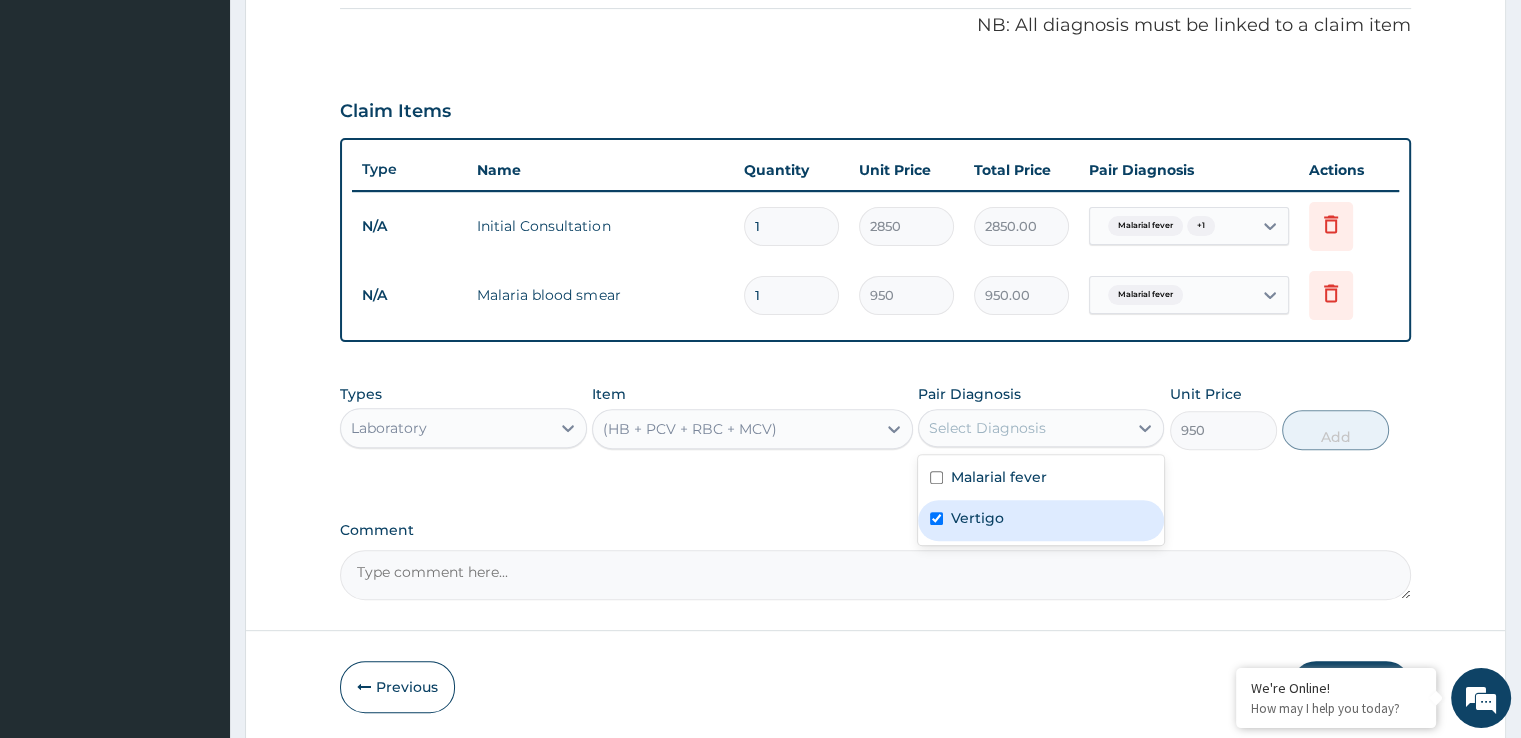 checkbox on "true" 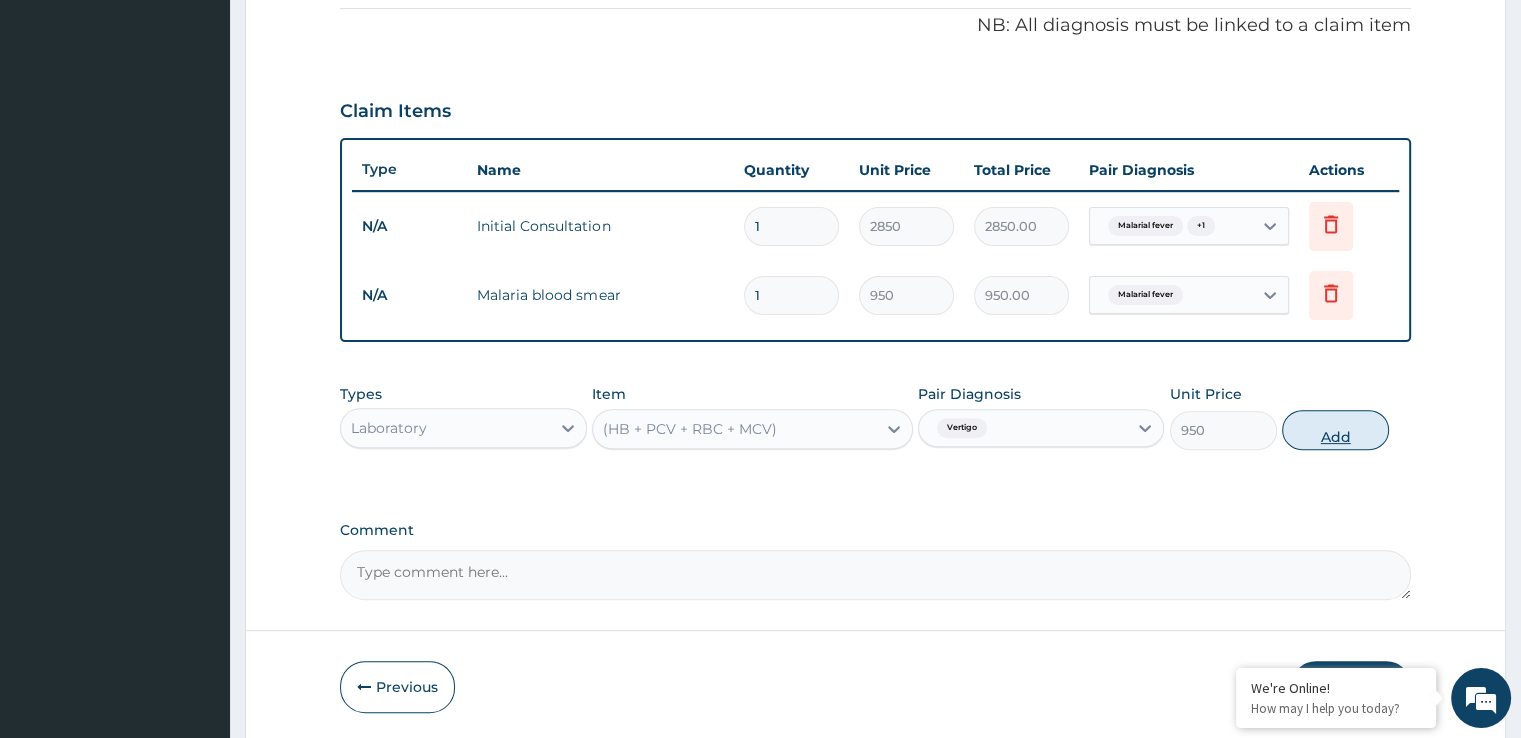 click on "Add" at bounding box center [1335, 430] 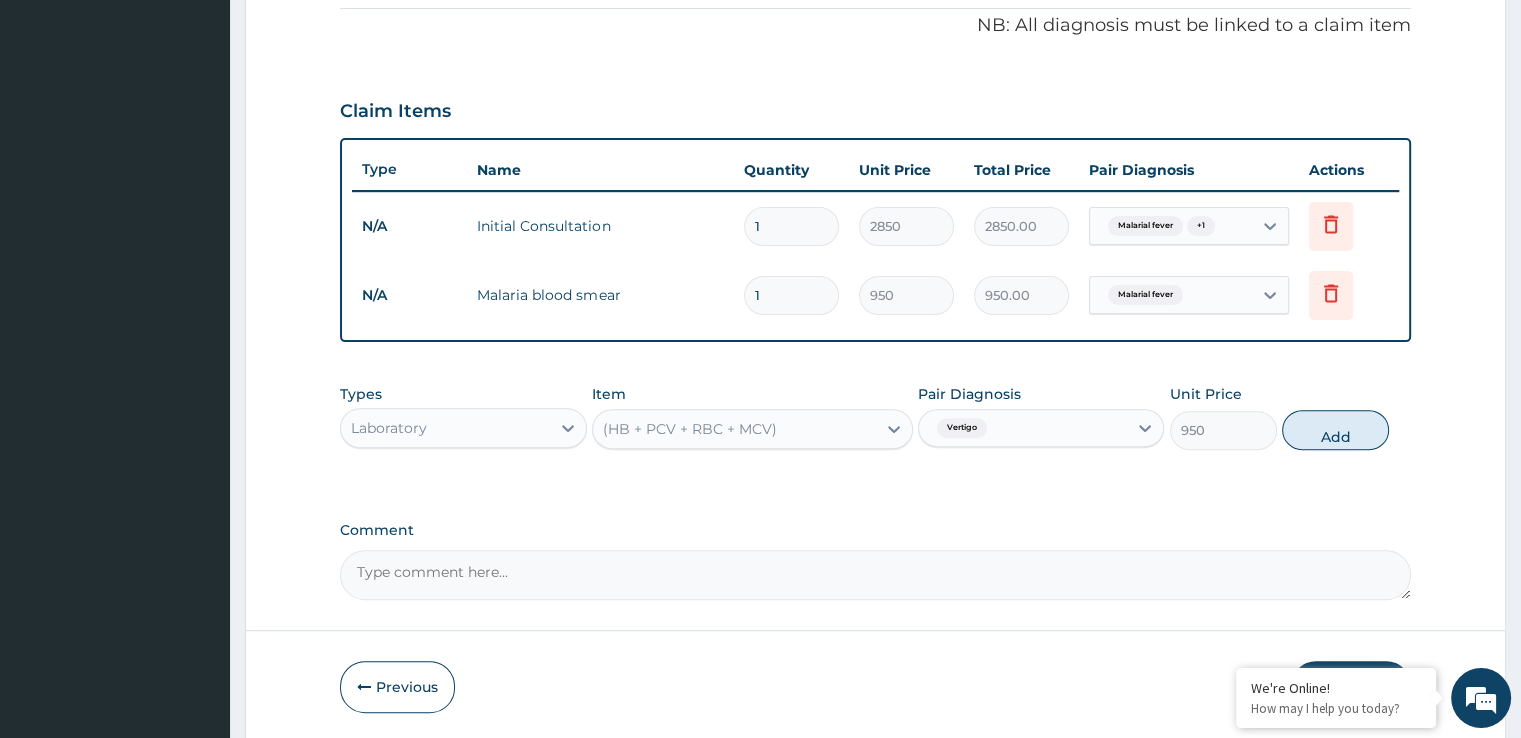 type on "0" 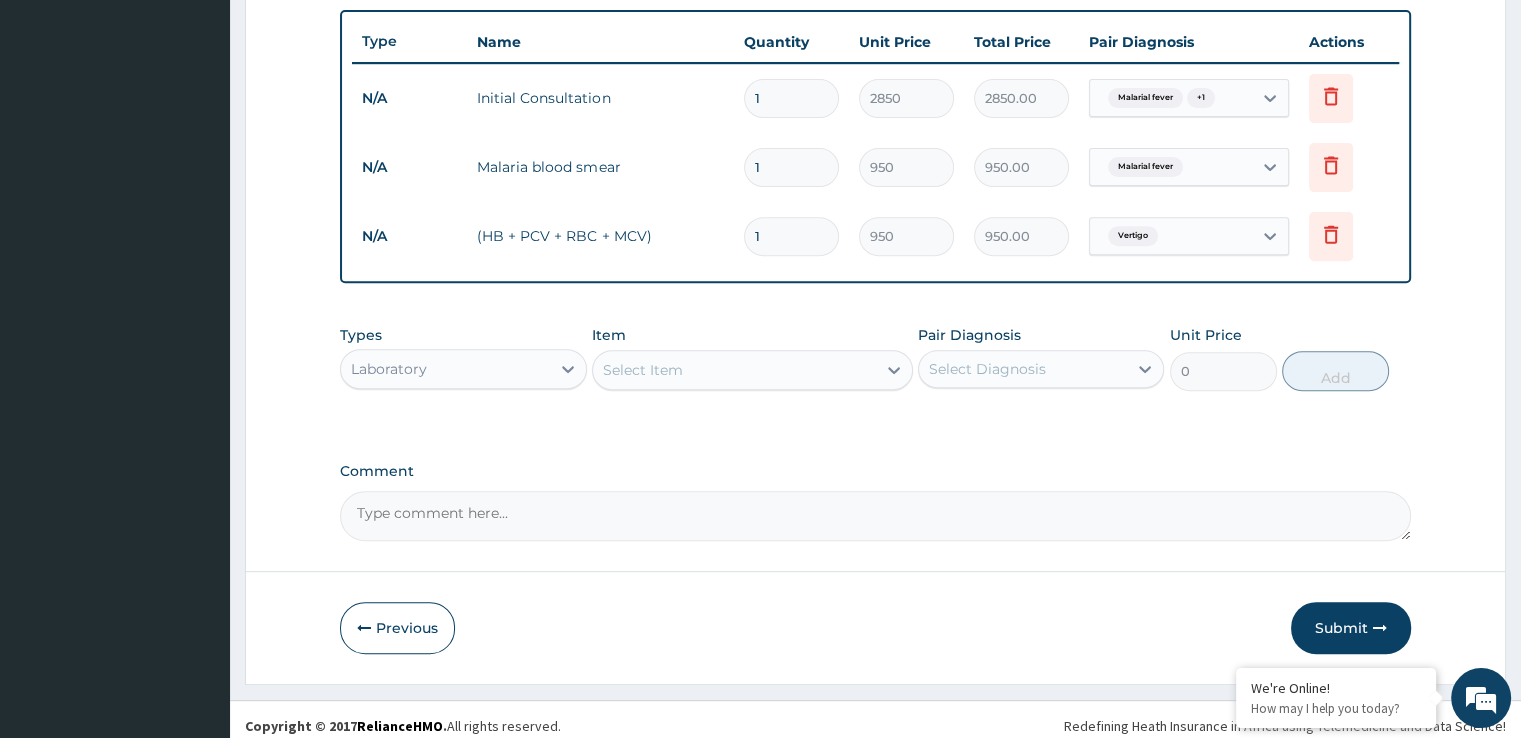 scroll, scrollTop: 744, scrollLeft: 0, axis: vertical 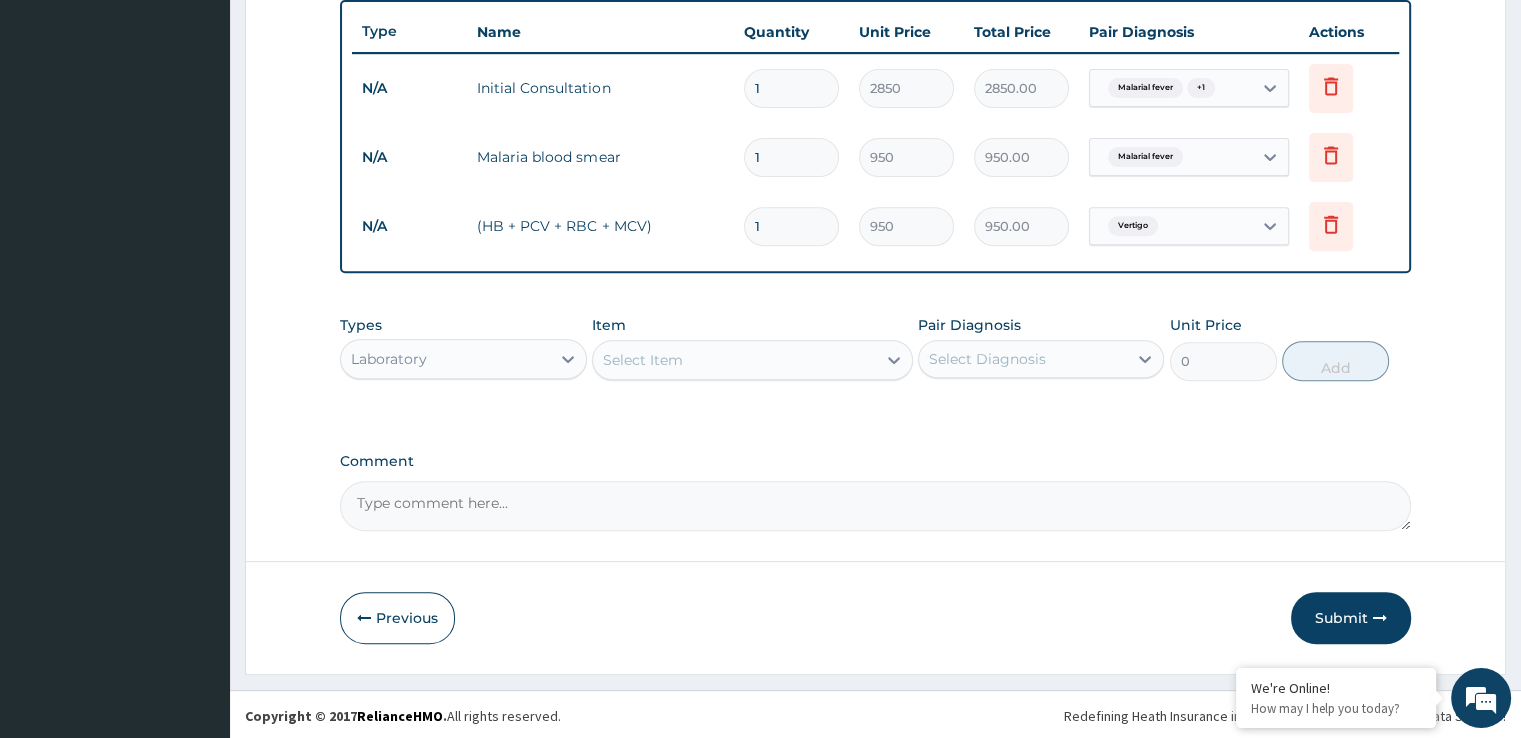 click on "Laboratory" at bounding box center (389, 359) 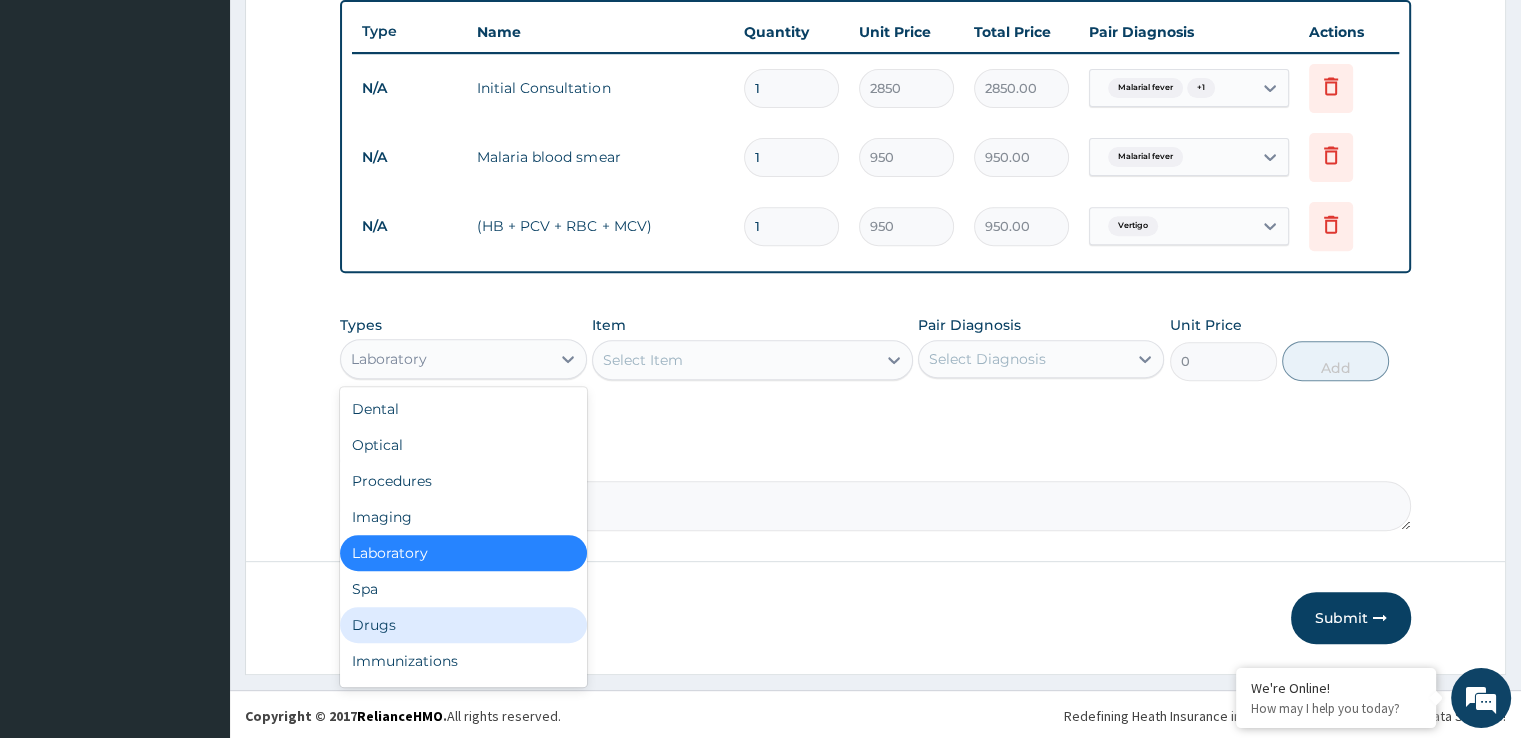 click on "Drugs" at bounding box center [463, 625] 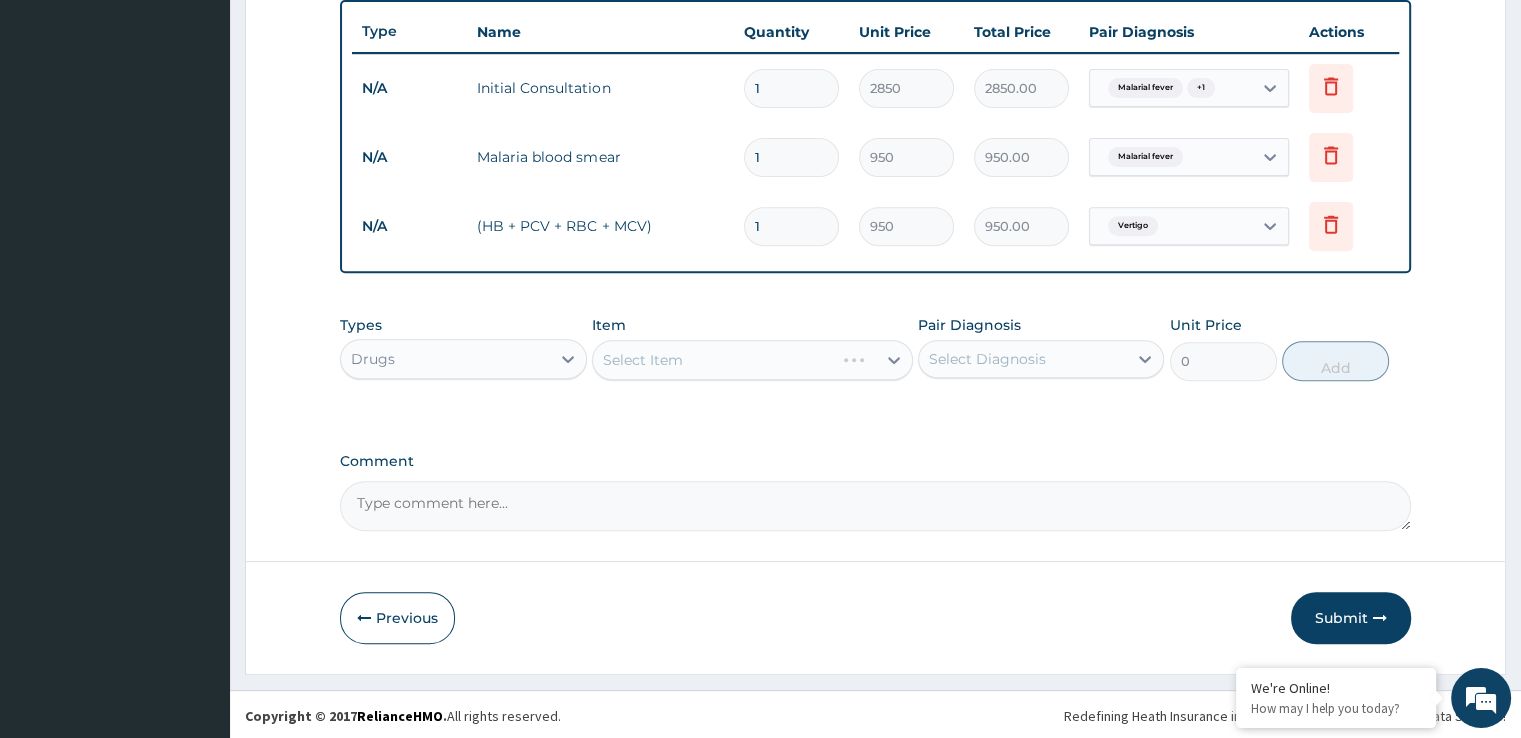 click on "Select Item" at bounding box center (752, 360) 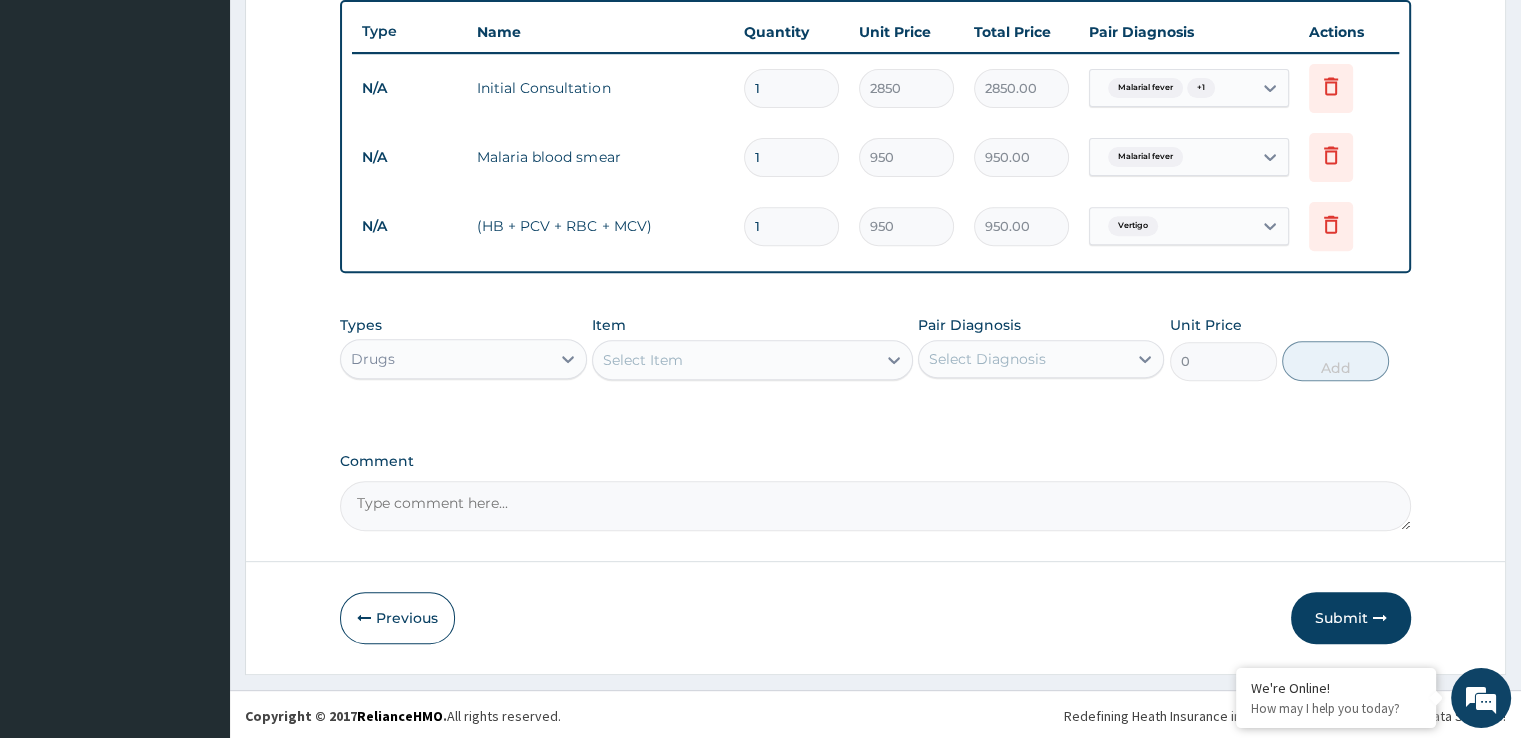 click on "Select Item" at bounding box center (734, 360) 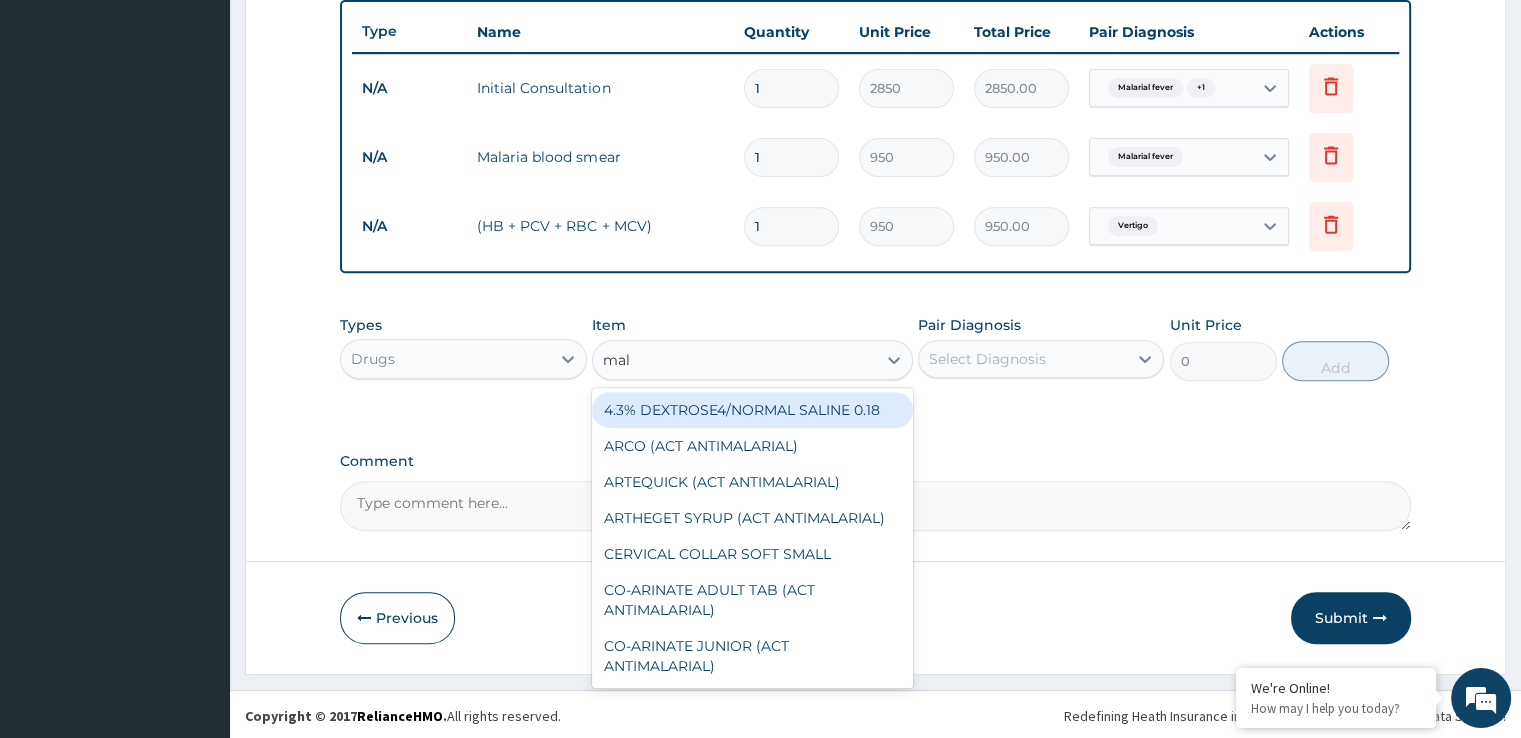 type on "mala" 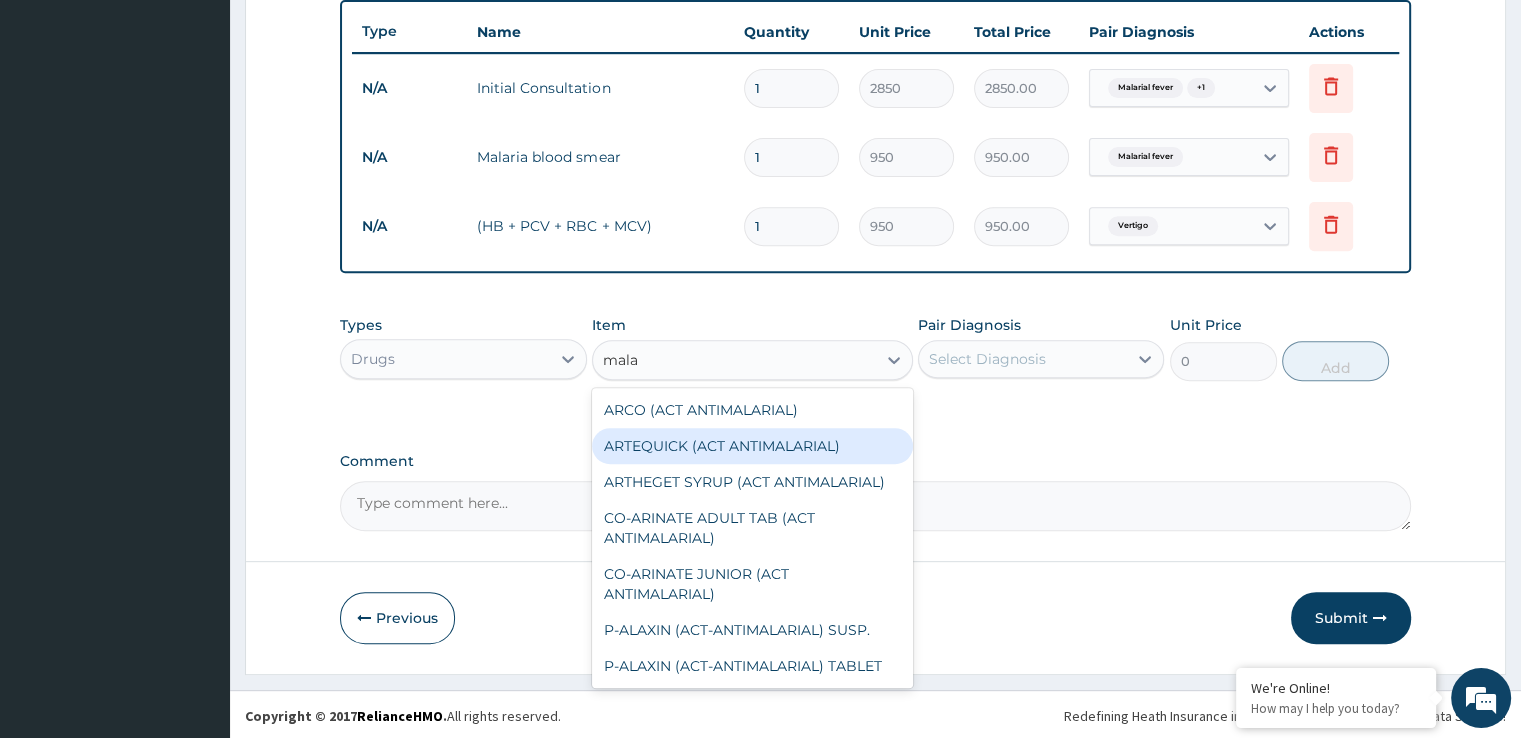 click on "ARTEQUICK (ACT ANTIMALARIAL)" at bounding box center (752, 446) 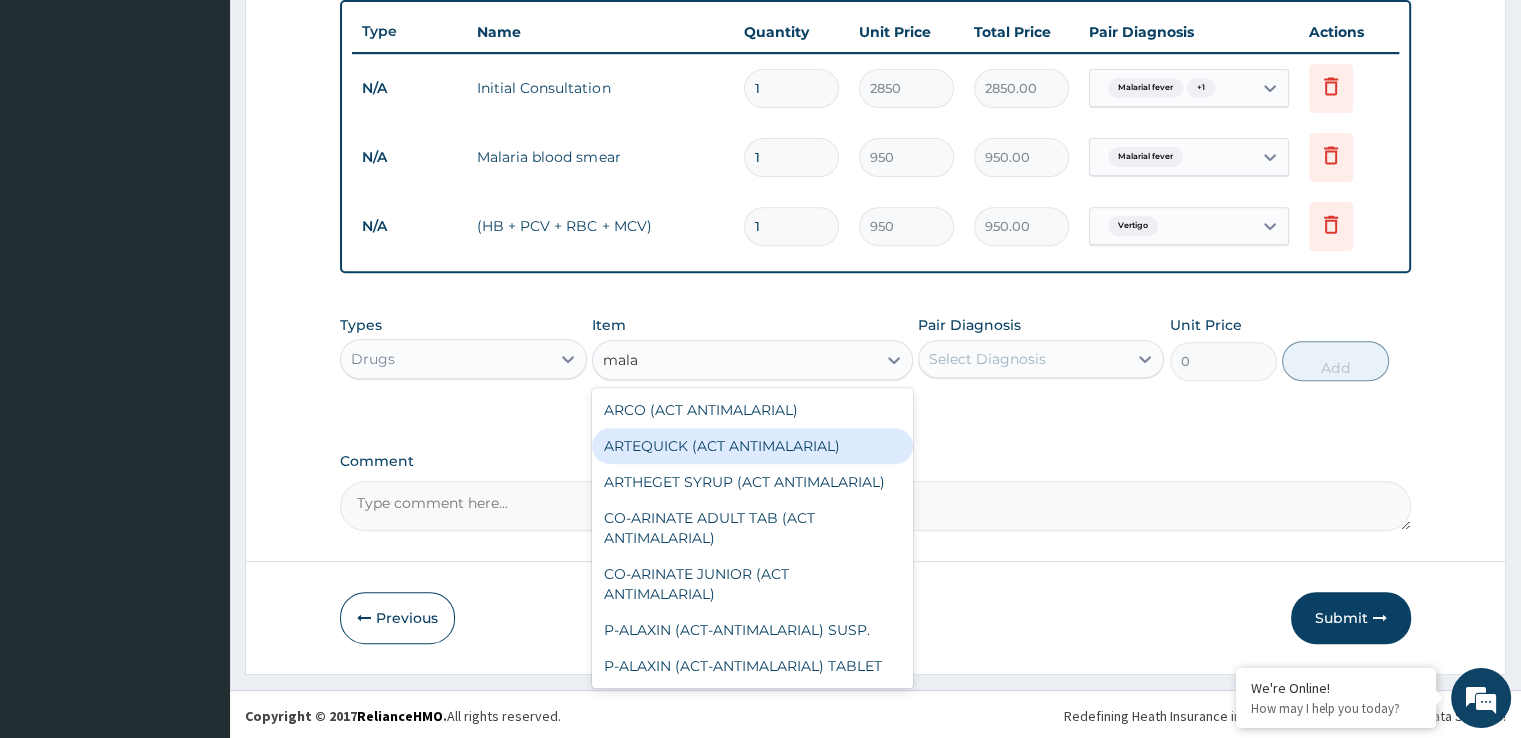 type 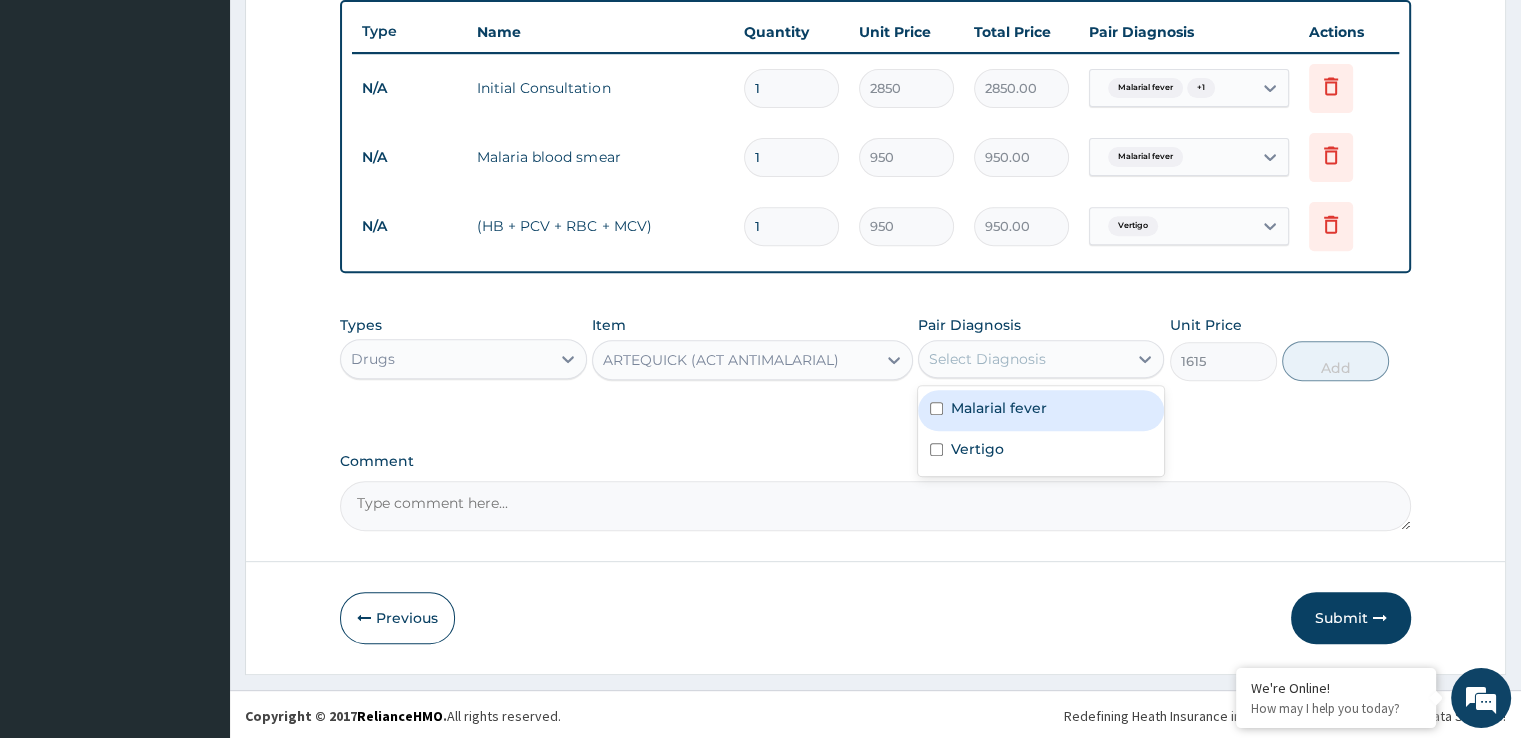 click on "Select Diagnosis" at bounding box center [1023, 359] 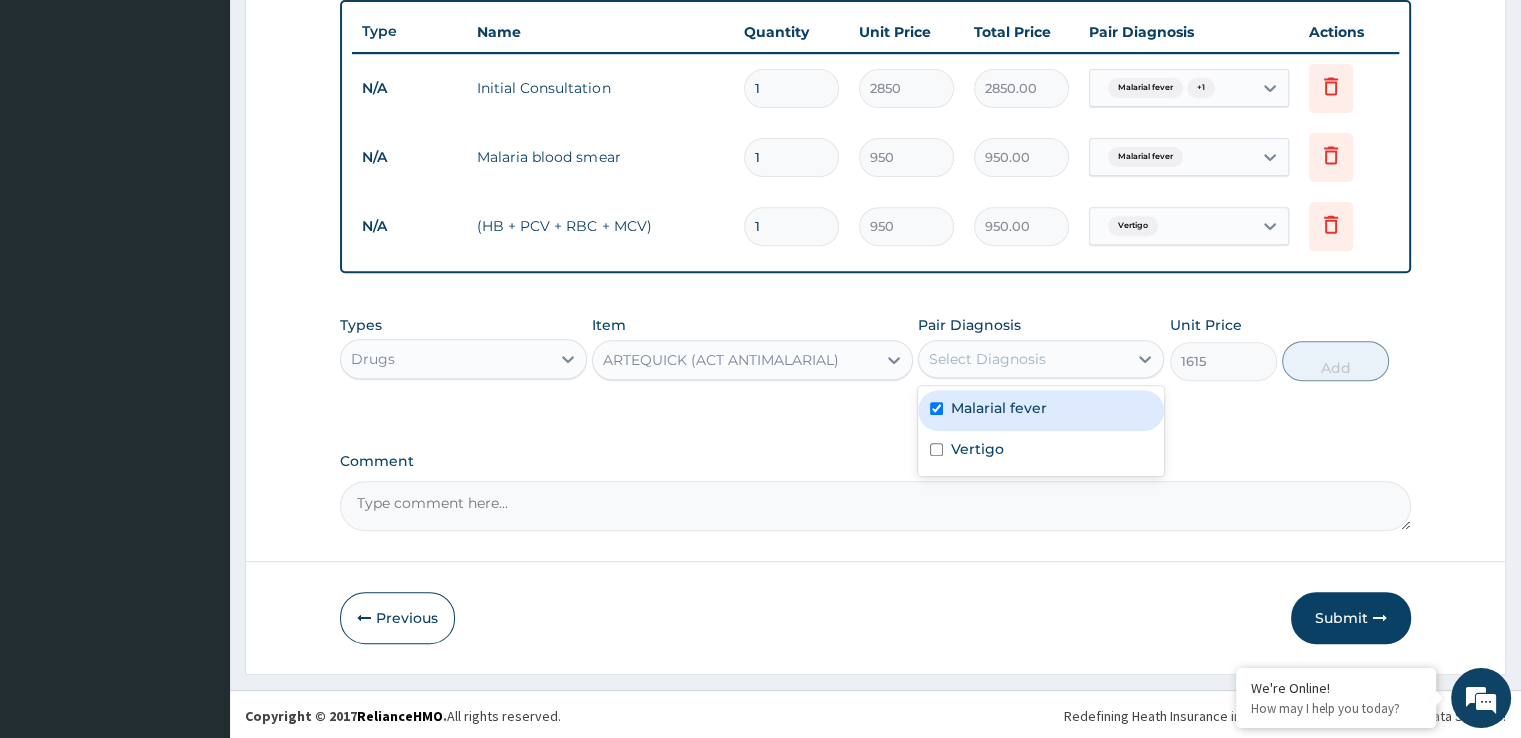 checkbox on "true" 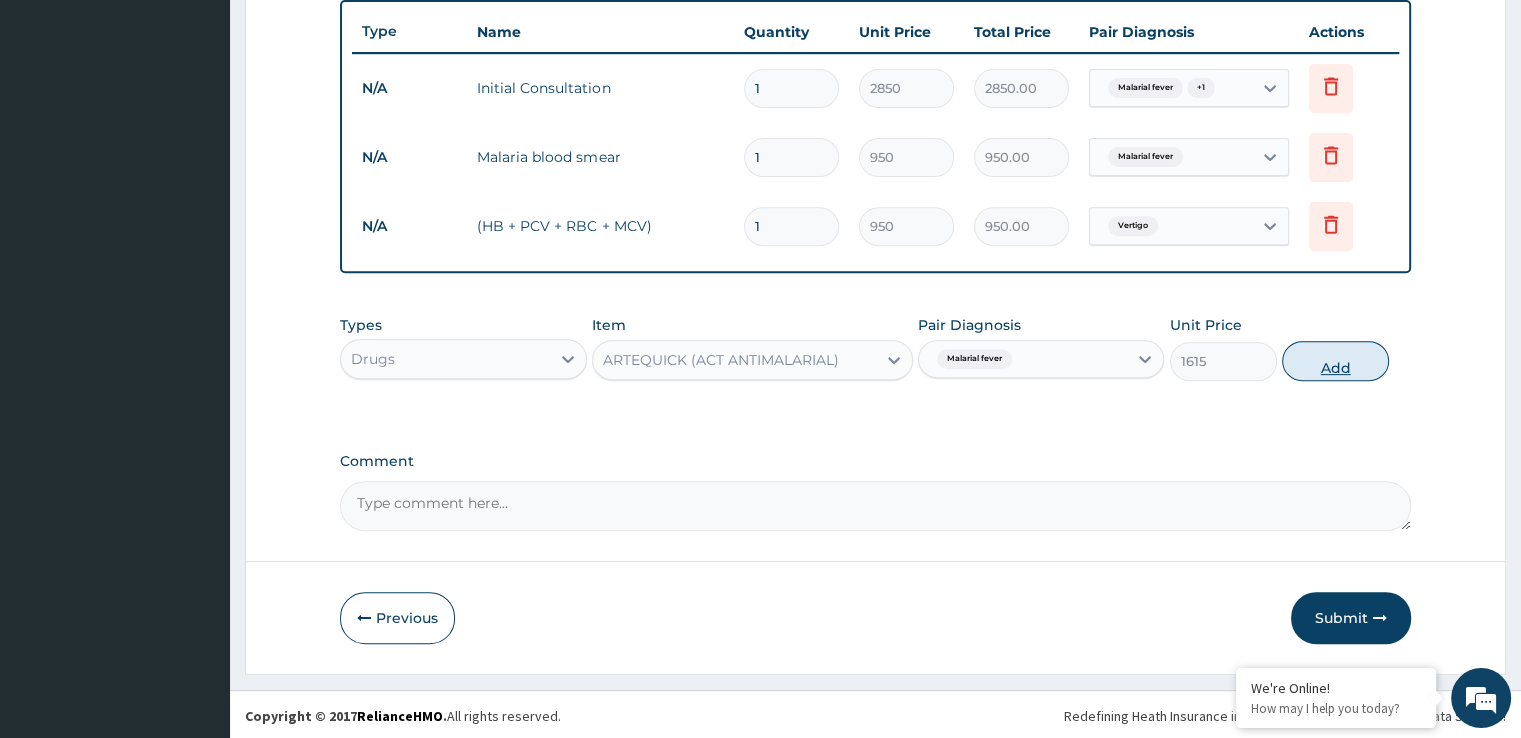 click on "Add" at bounding box center [1335, 361] 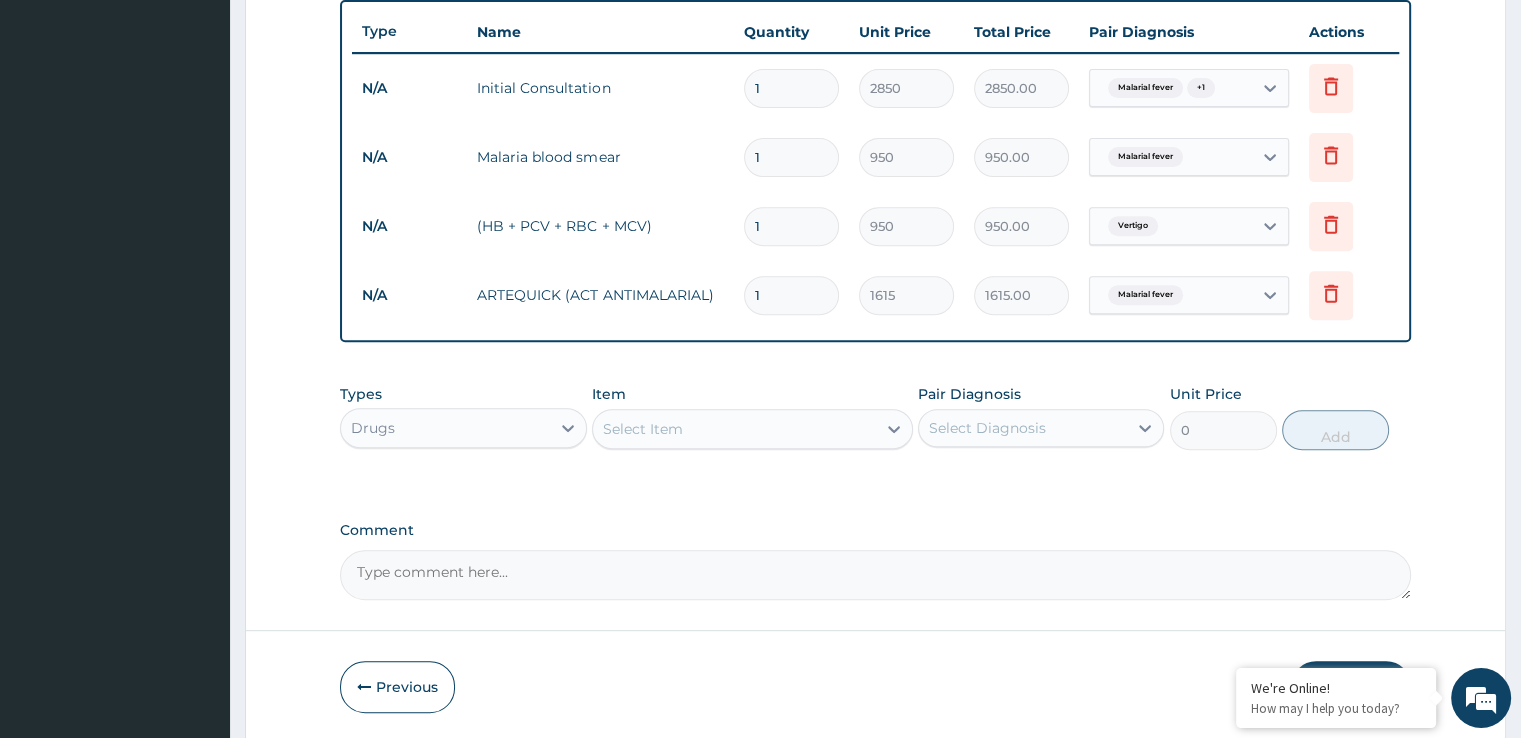 click on "Select Item" at bounding box center [643, 429] 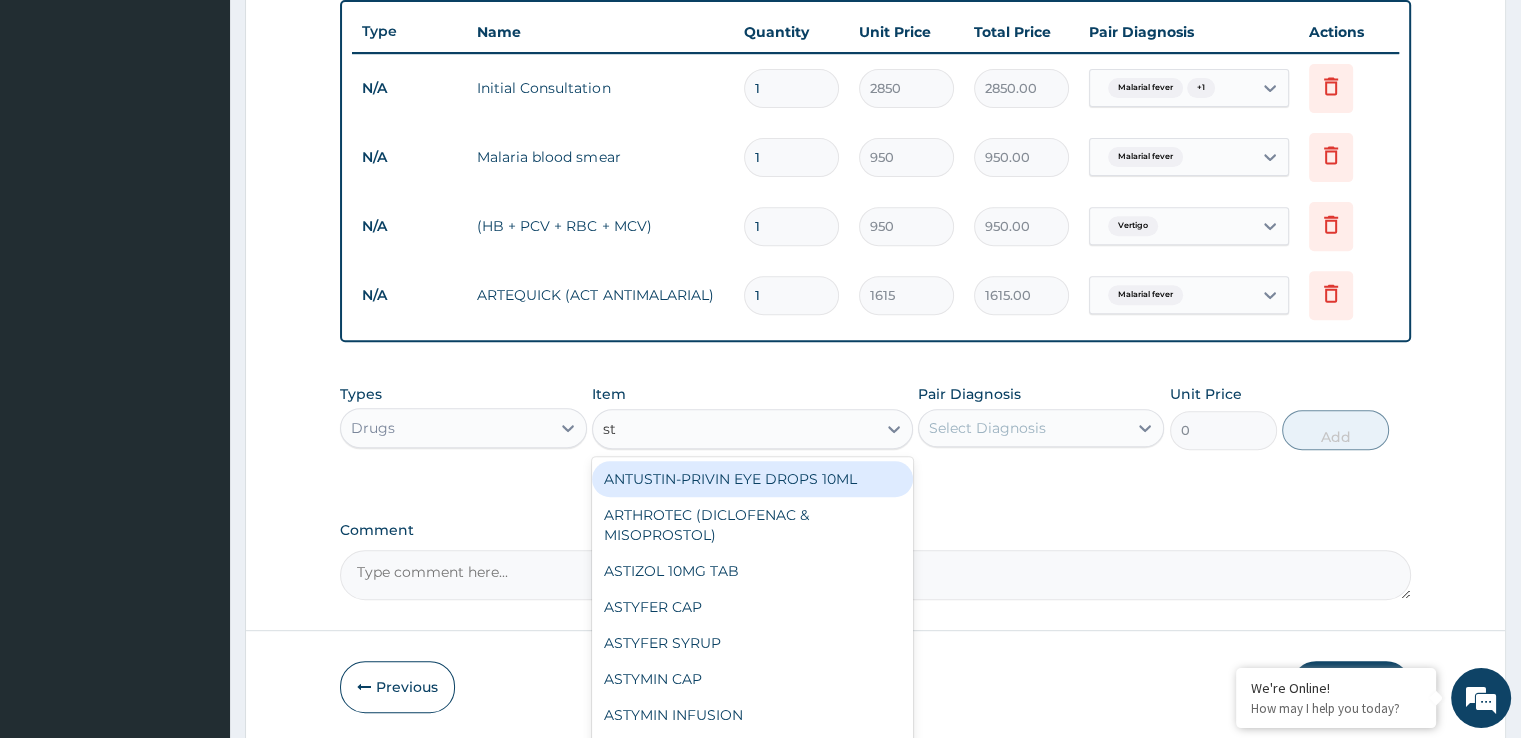 type on "stu" 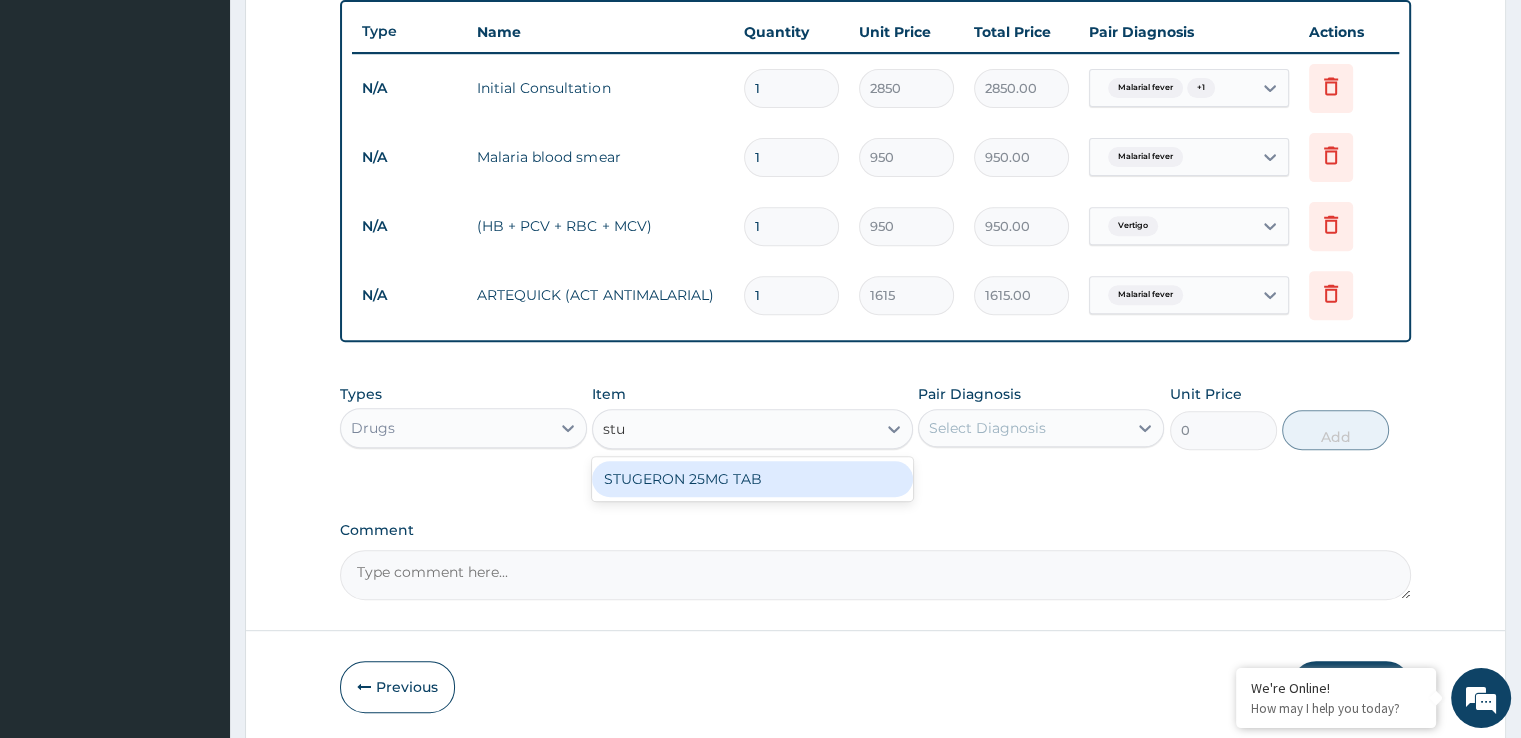 click on "STUGERON 25MG TAB" at bounding box center (752, 479) 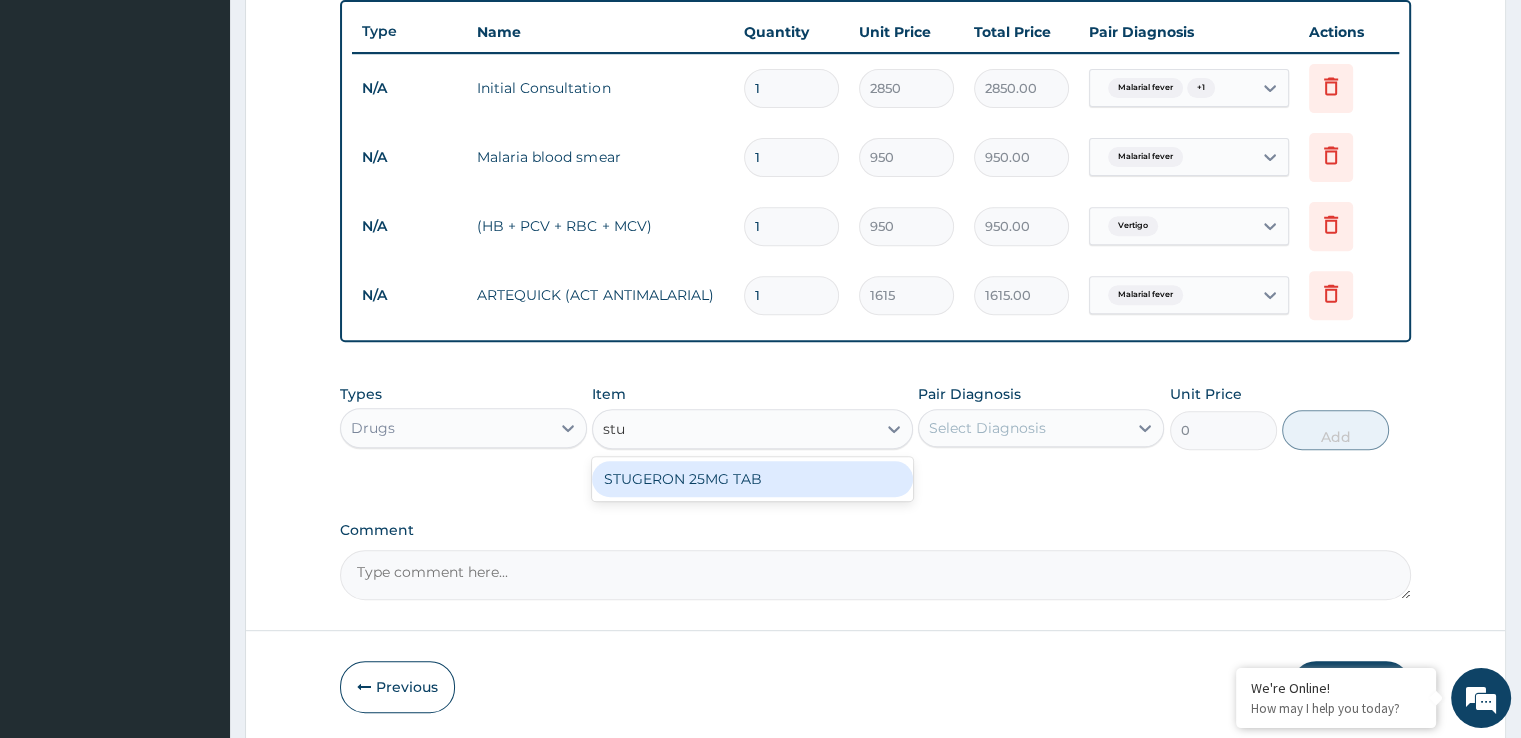 type 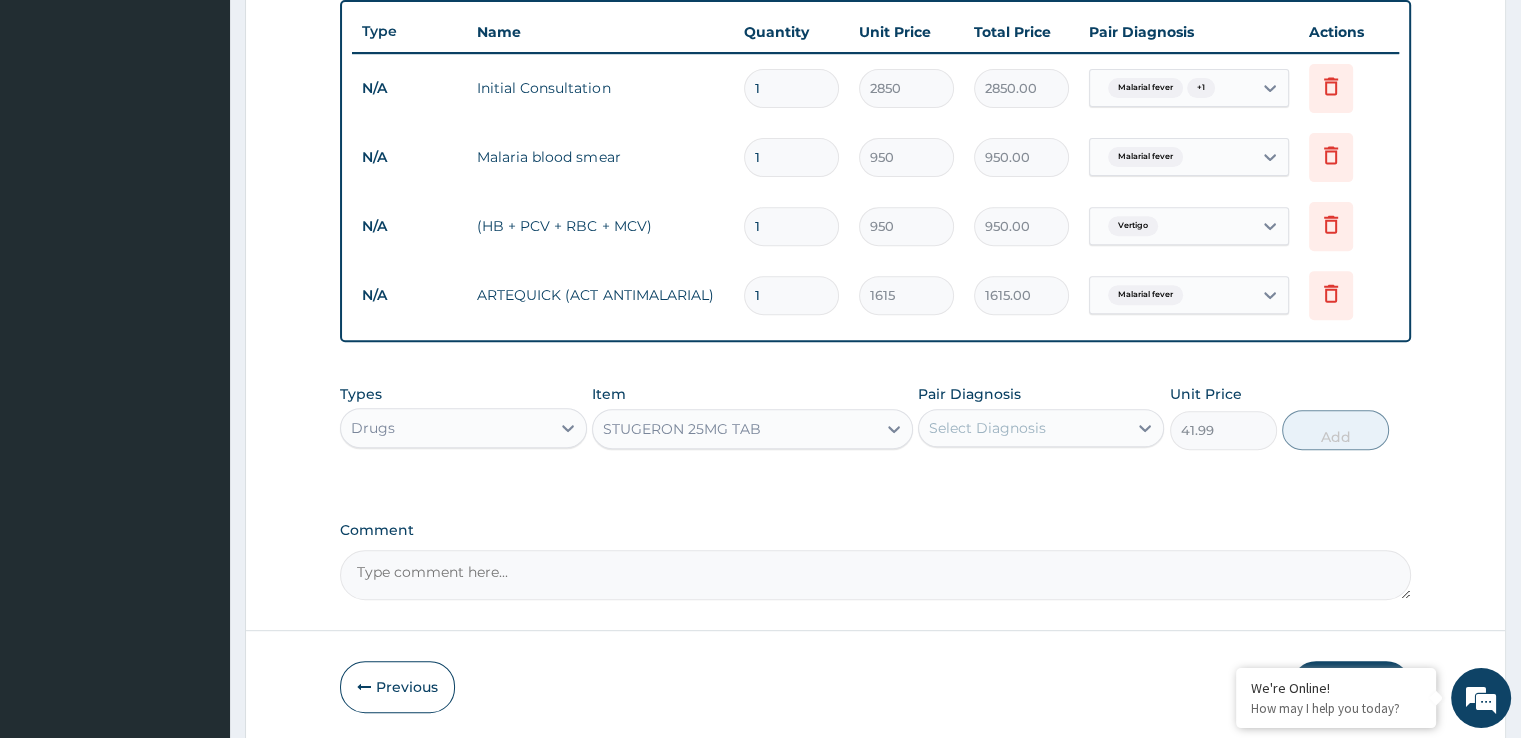 click on "Select Diagnosis" at bounding box center [987, 428] 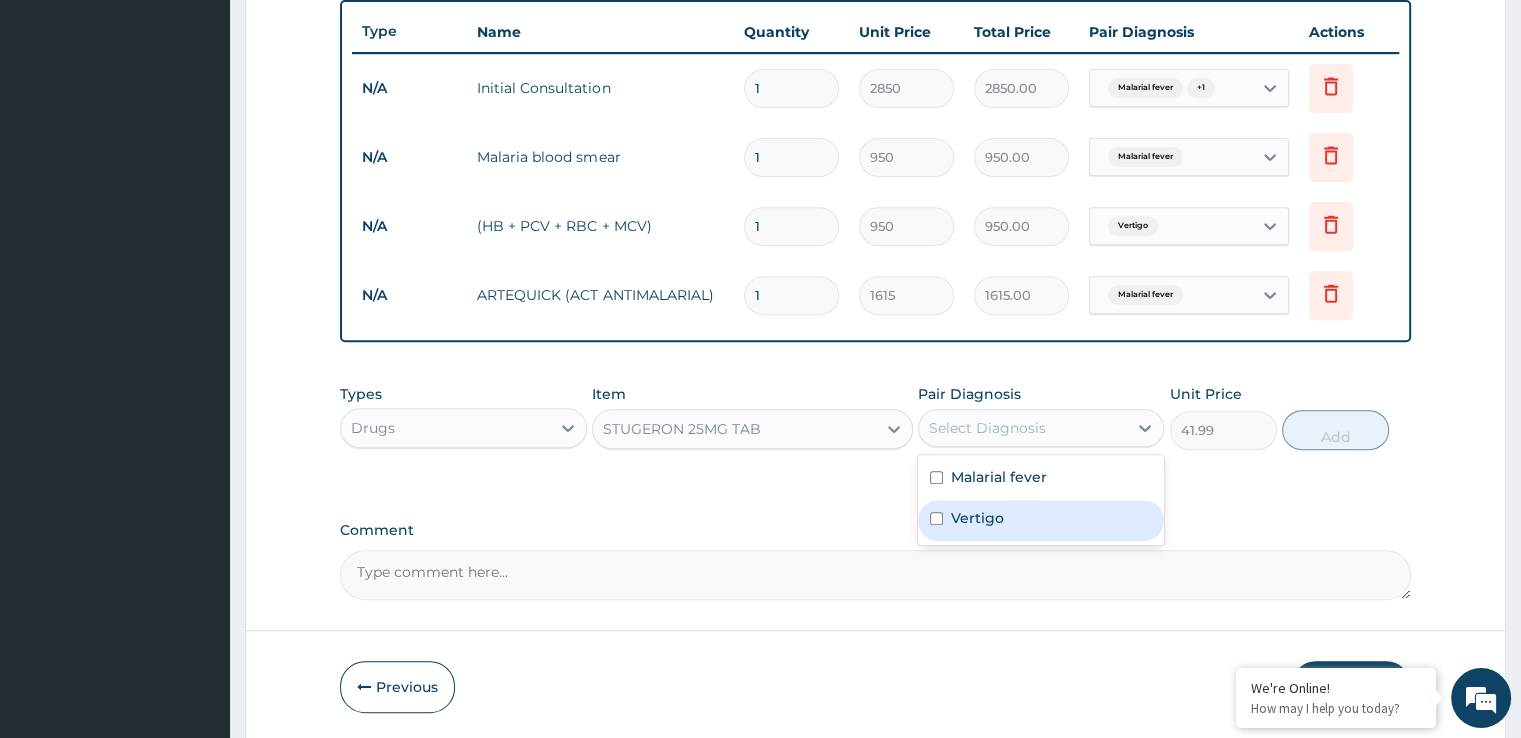 click on "Vertigo" at bounding box center (977, 518) 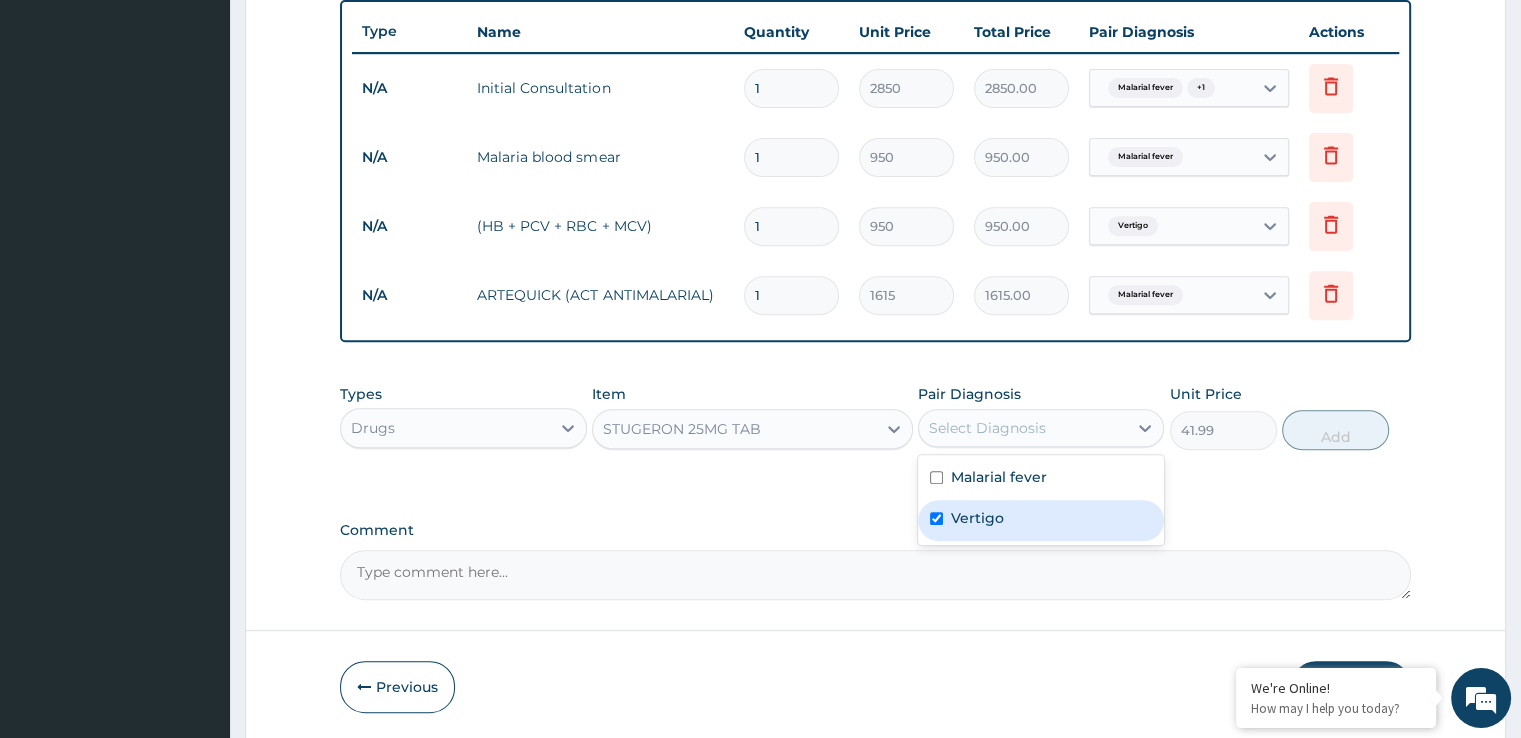 checkbox on "true" 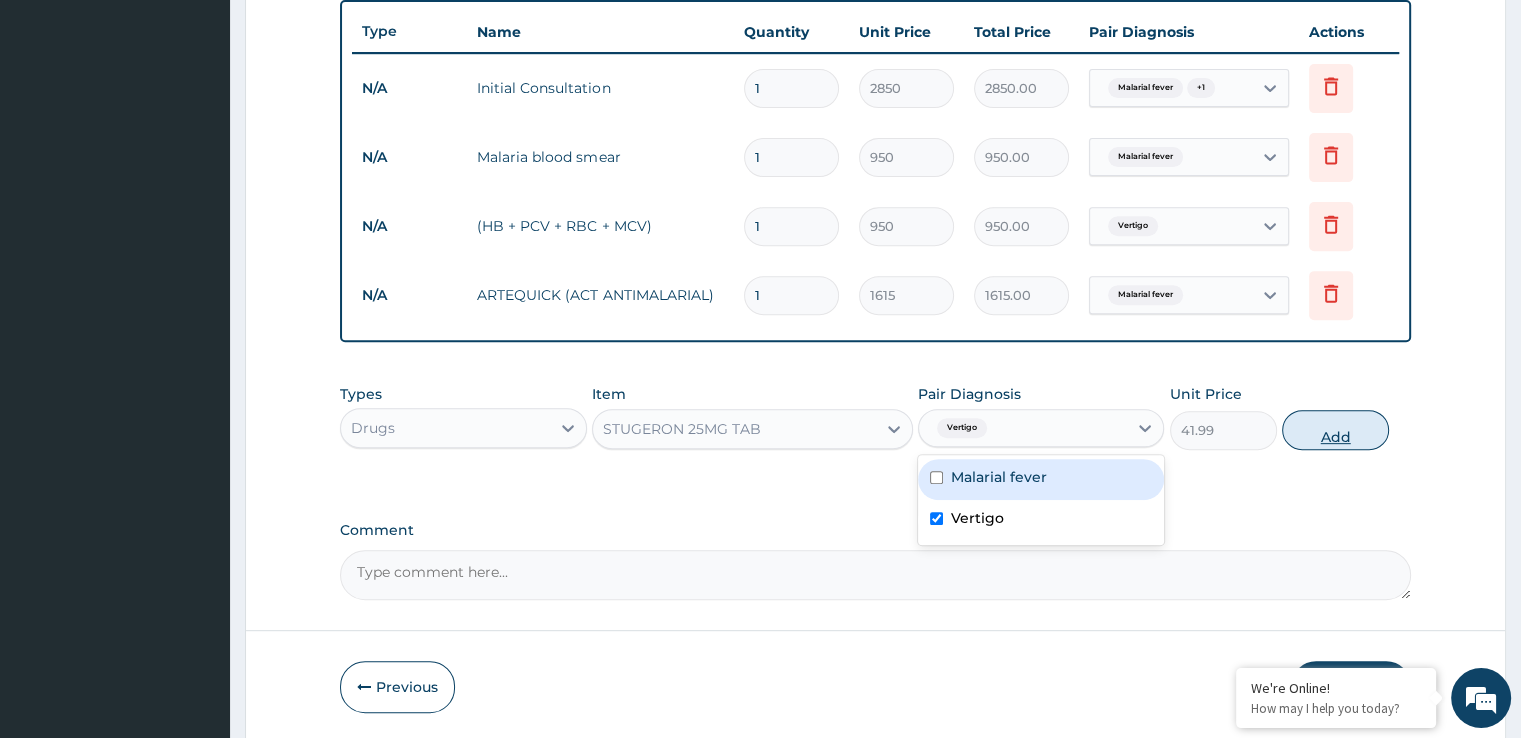 click on "Add" at bounding box center (1335, 430) 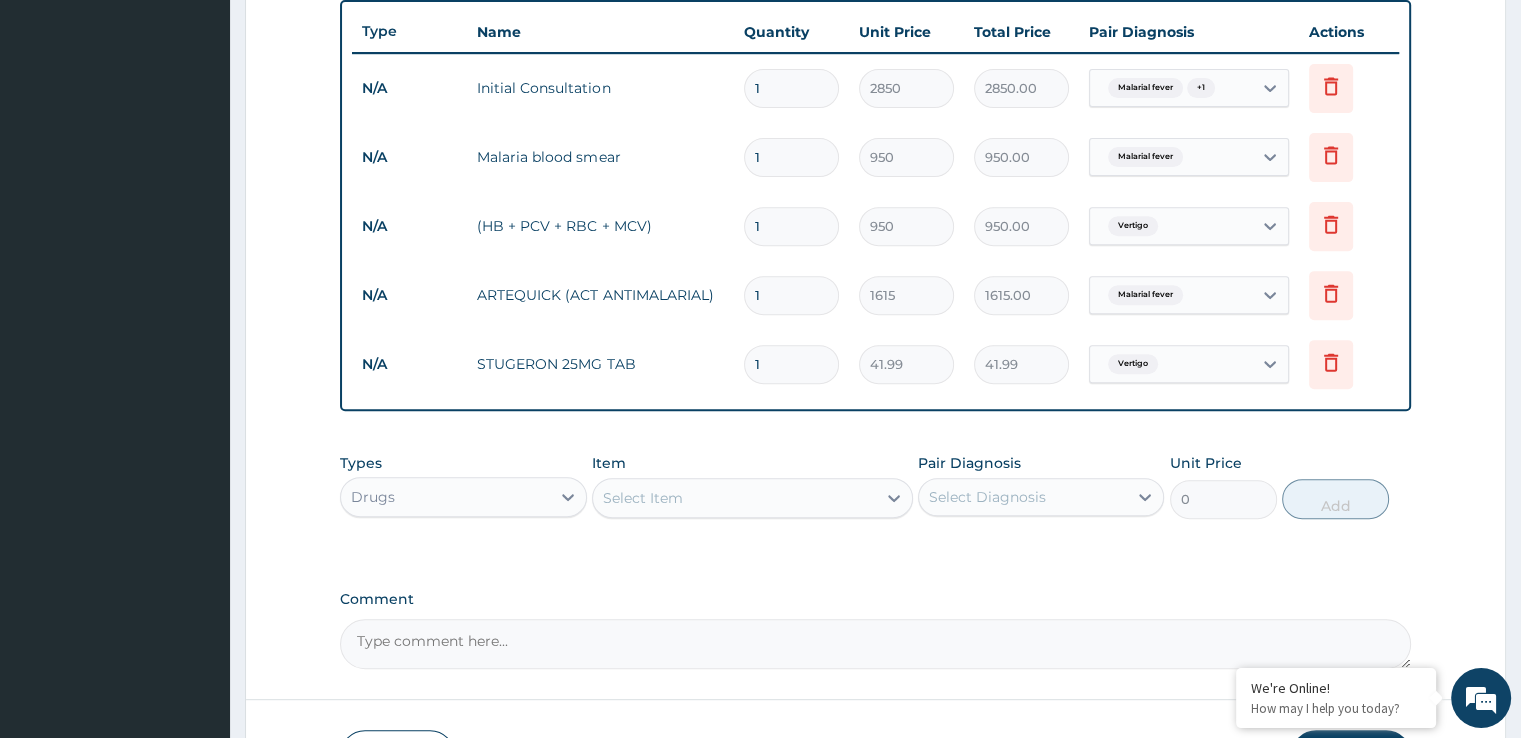 type 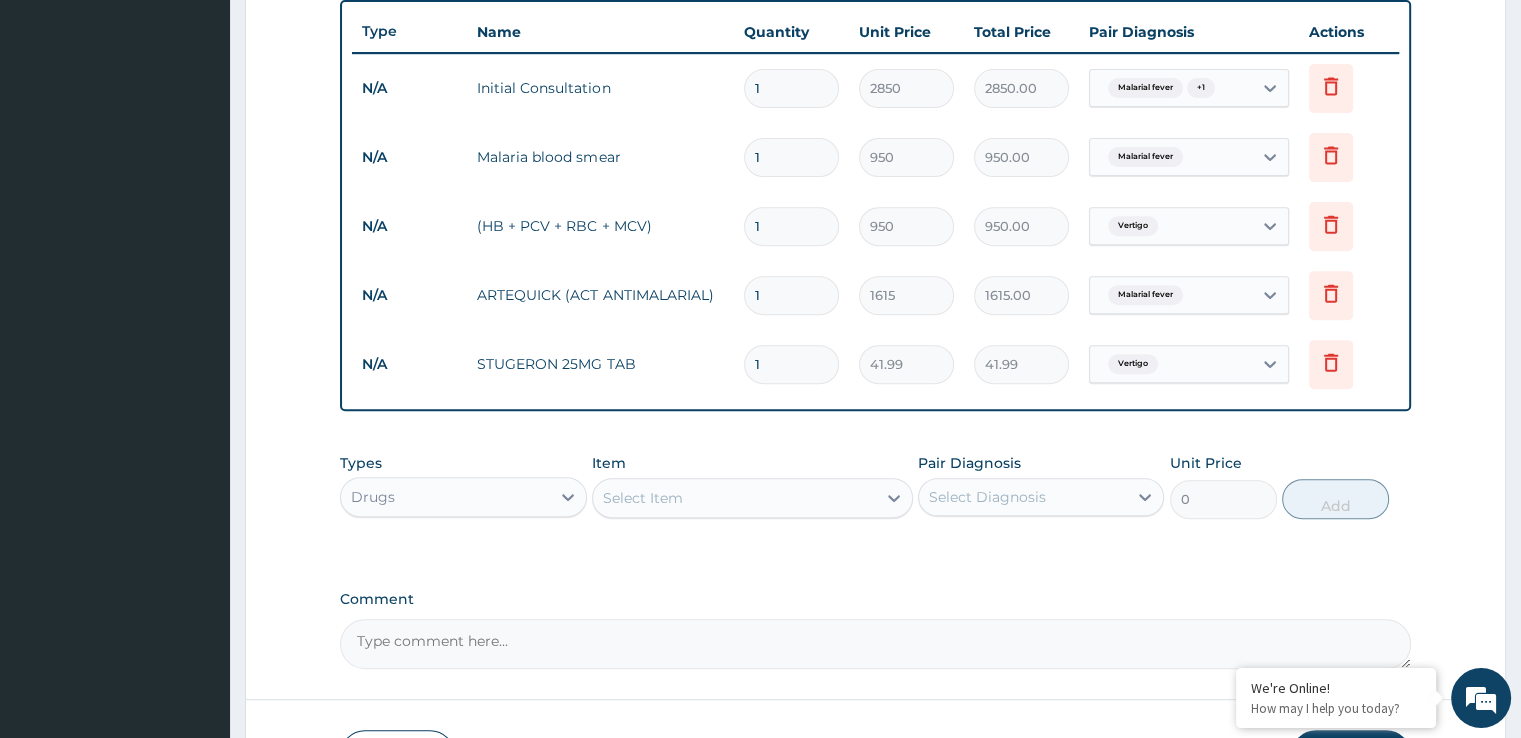 type on "0.00" 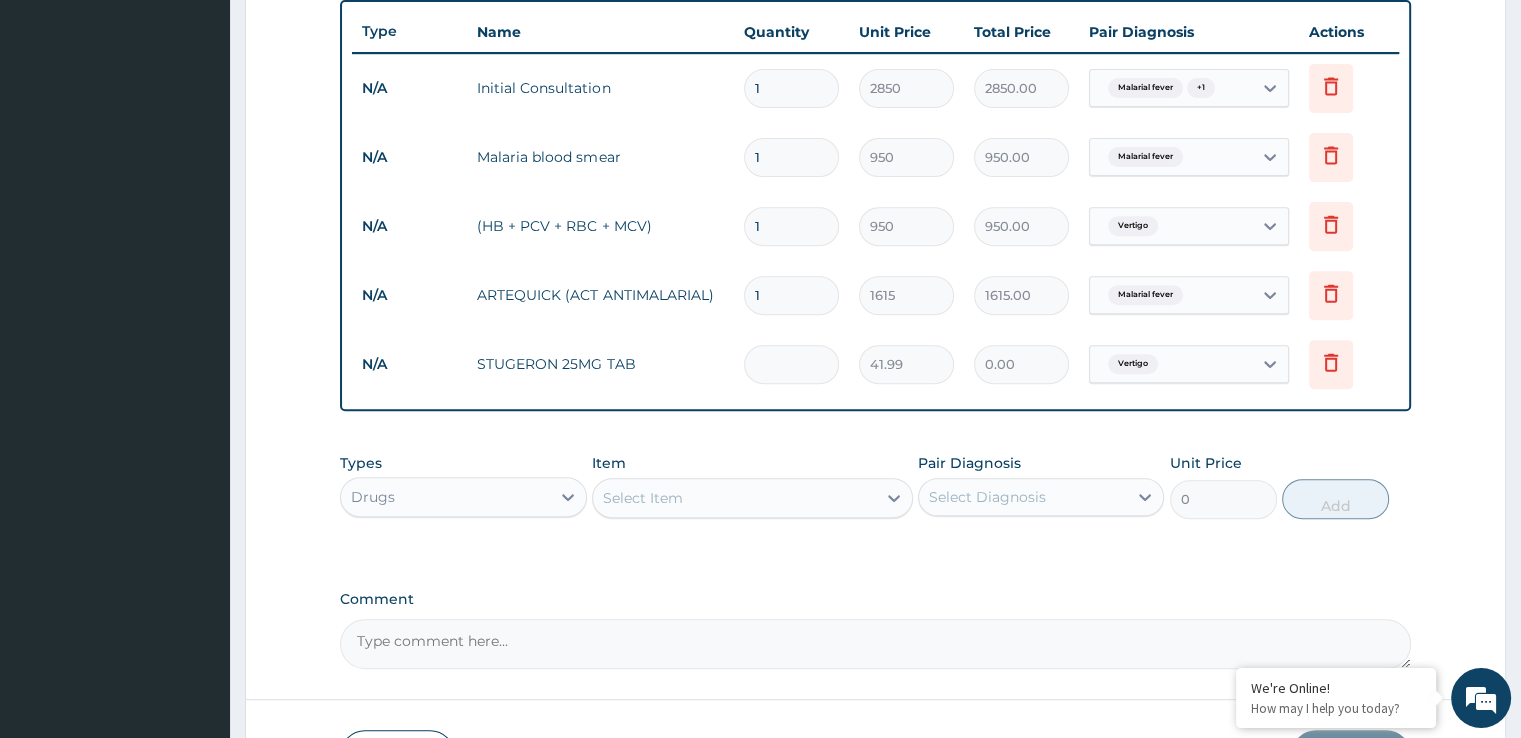 type on "2" 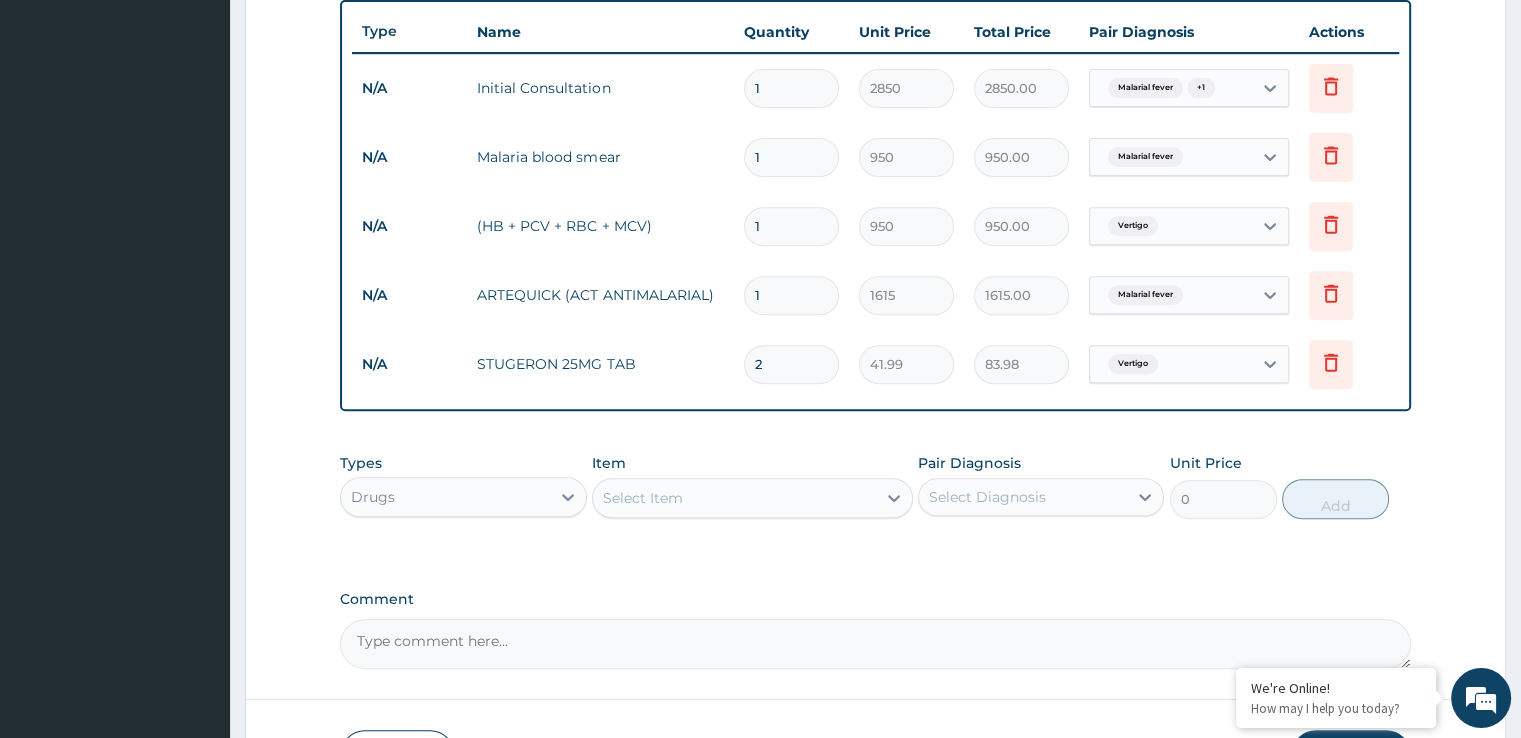 type on "20" 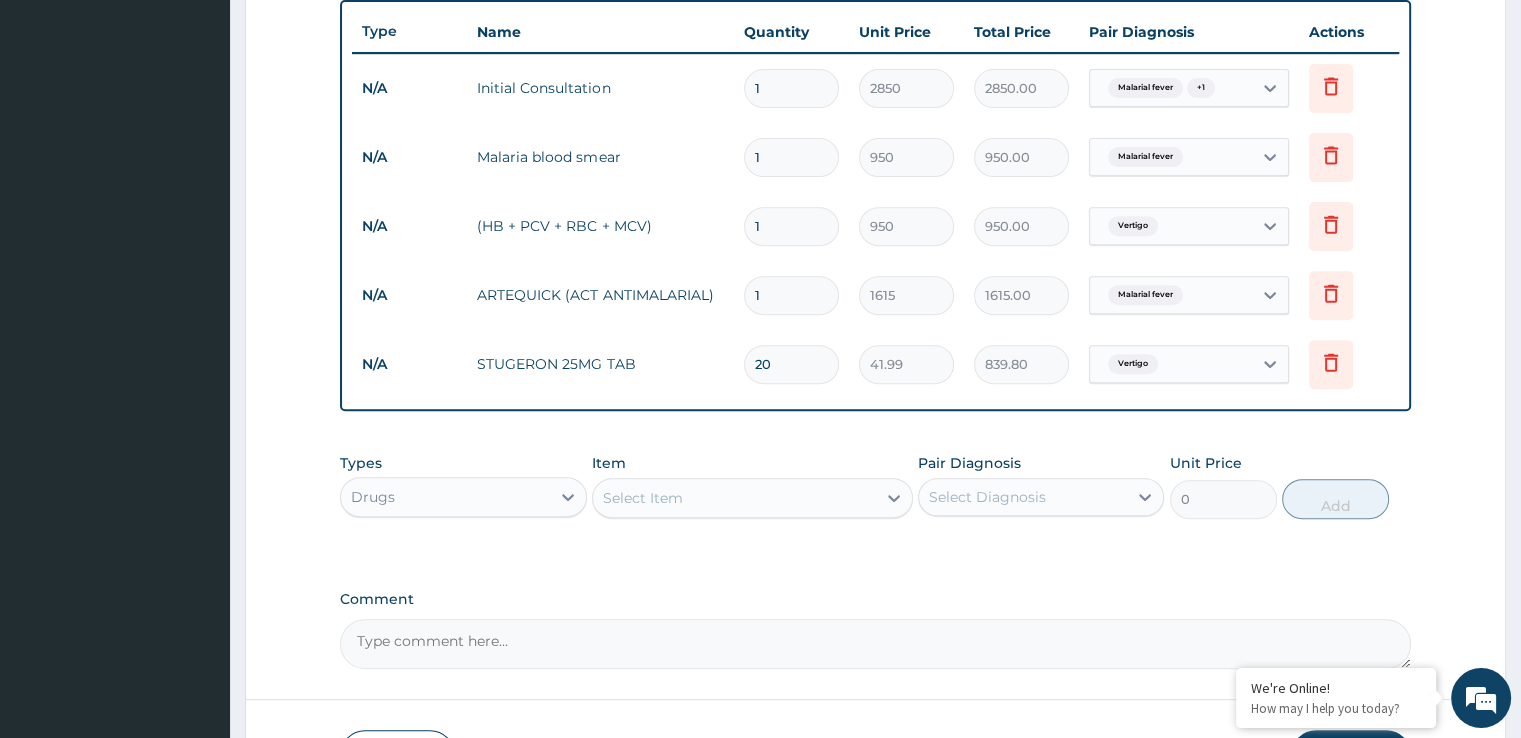 type on "20" 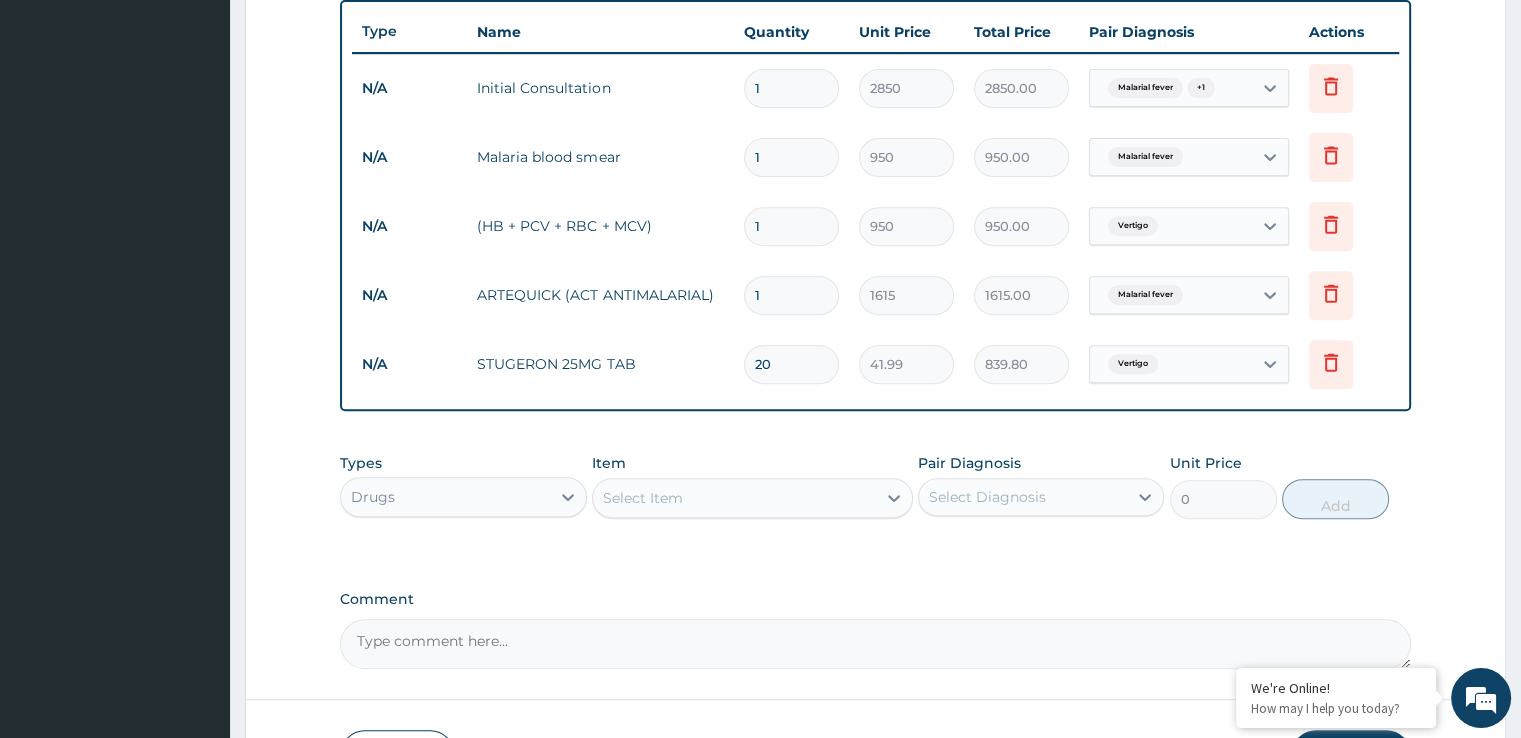 click on "Select Item" at bounding box center [734, 498] 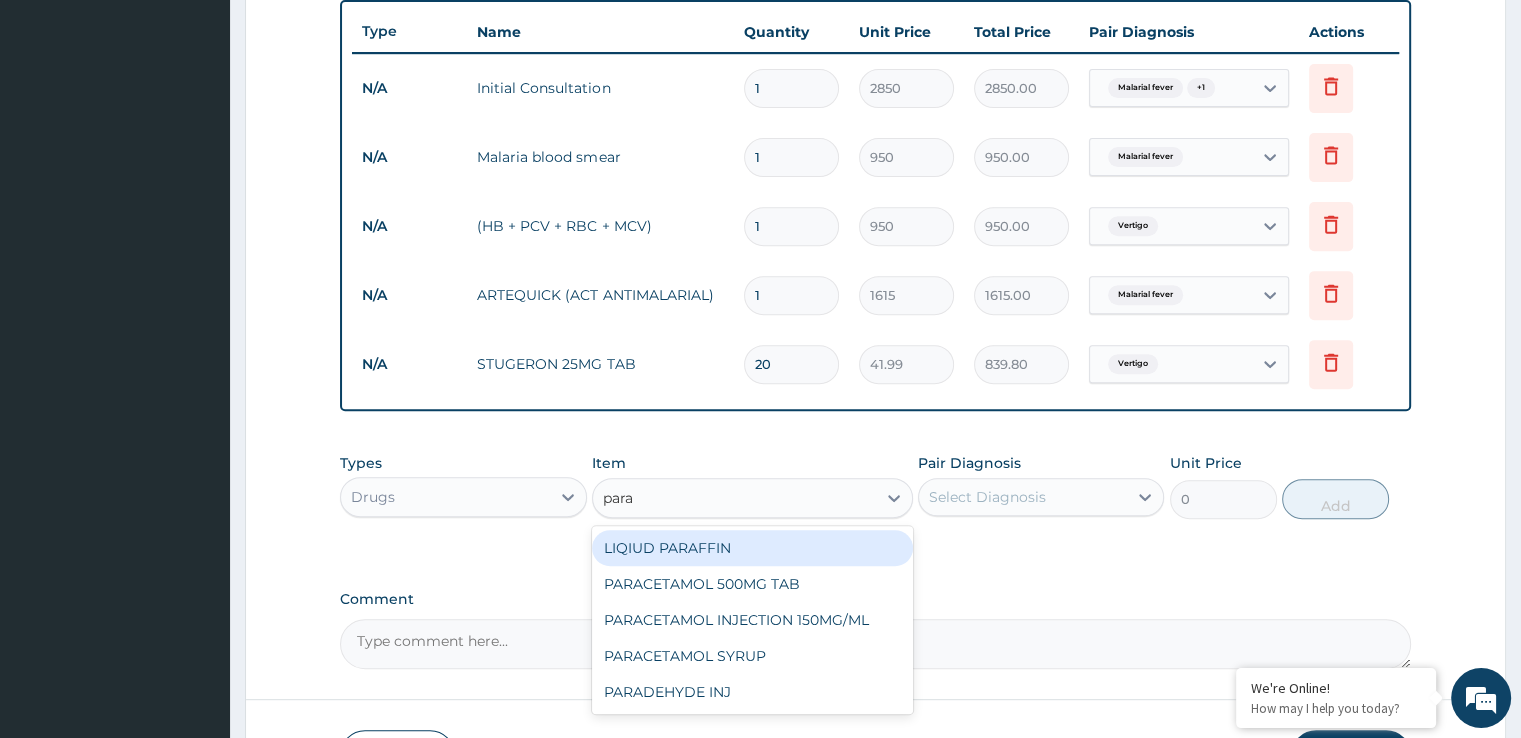 type on "parac" 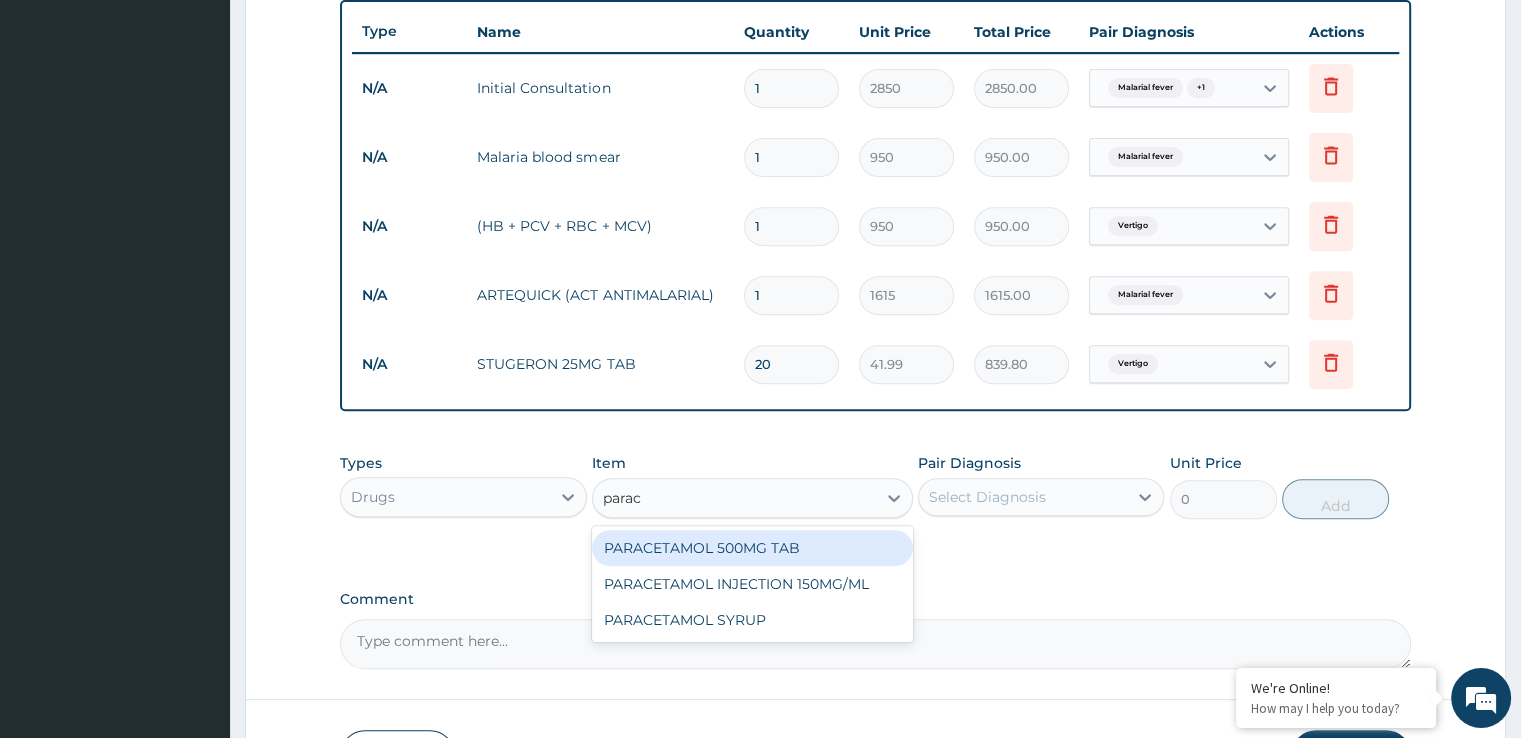 click on "PARACETAMOL 500MG TAB" at bounding box center [752, 548] 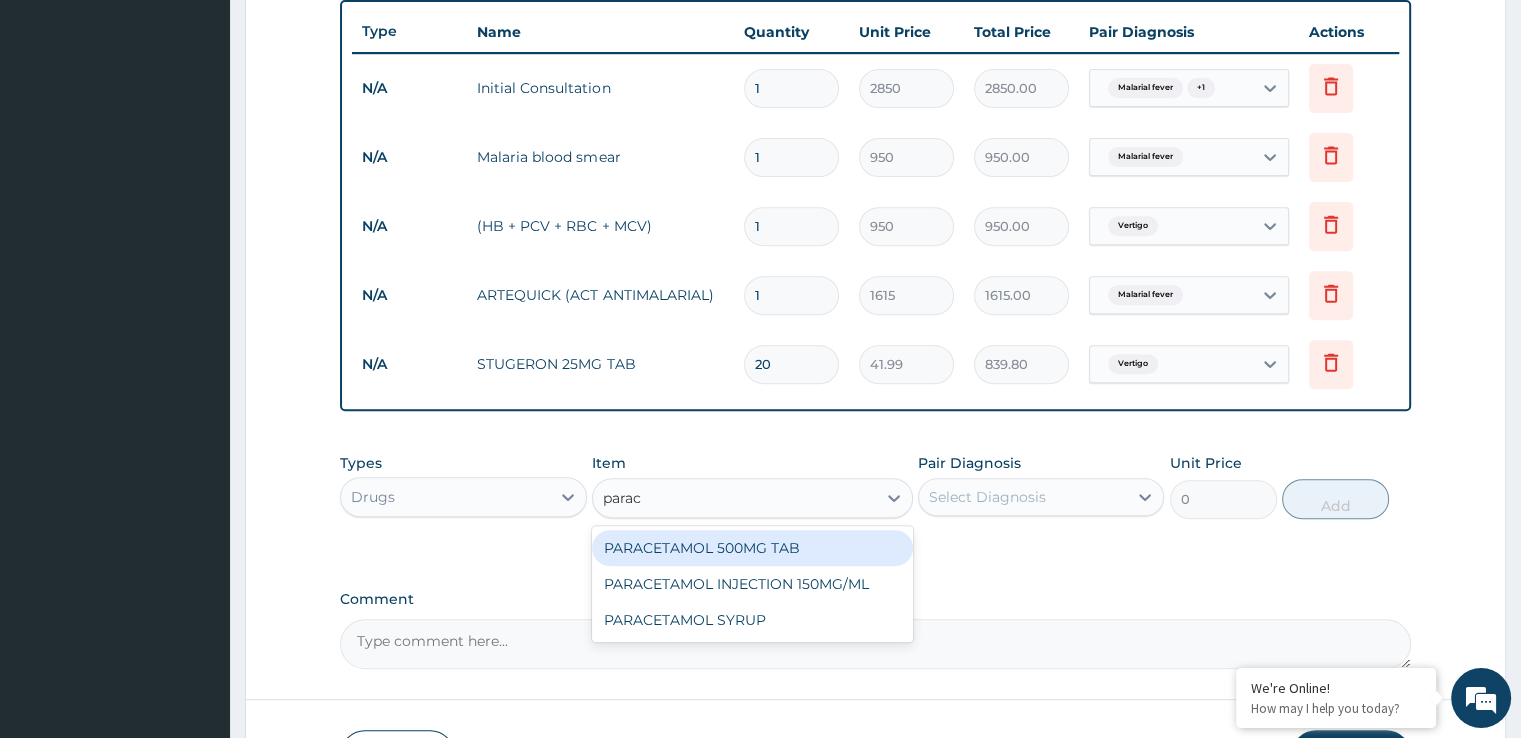 type 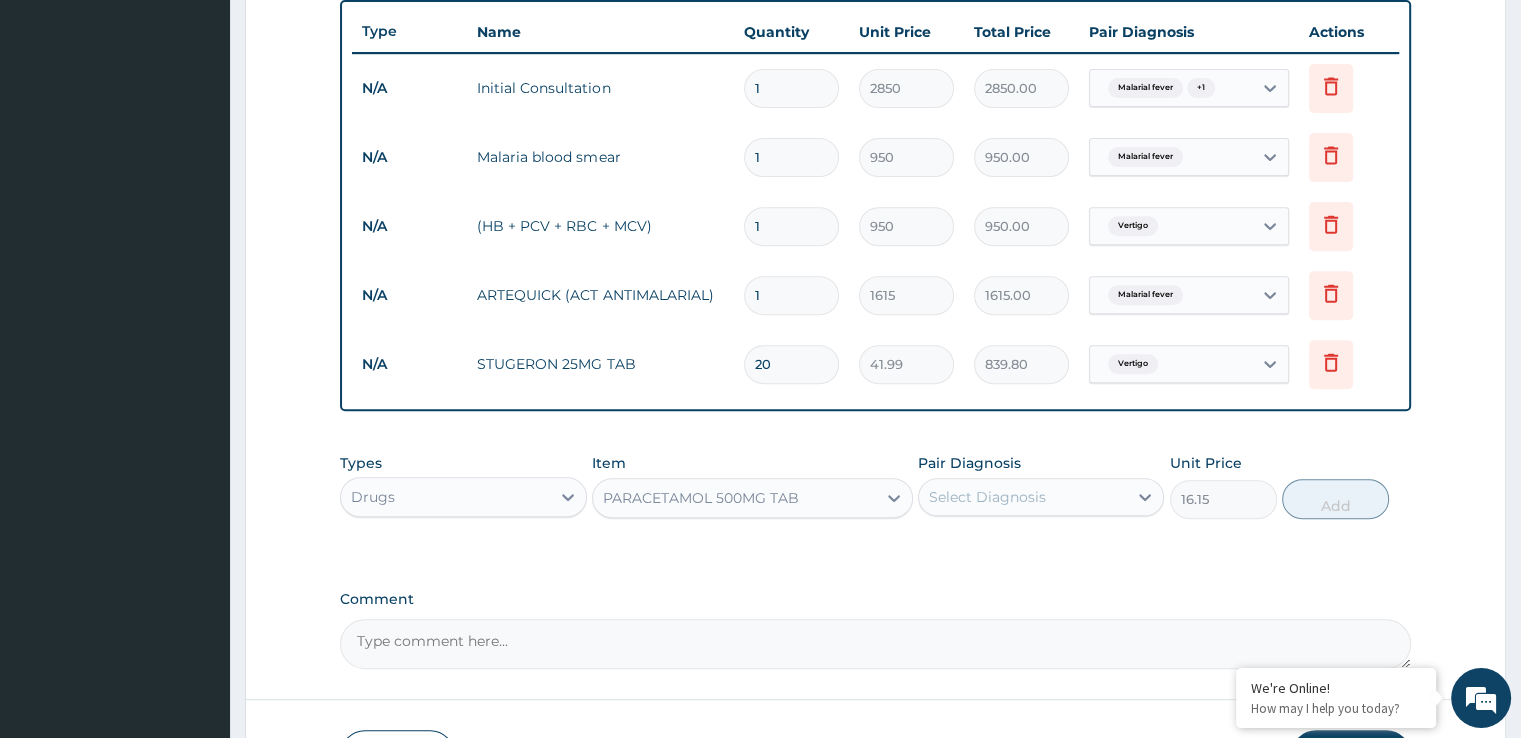 click on "Select Diagnosis" at bounding box center (987, 497) 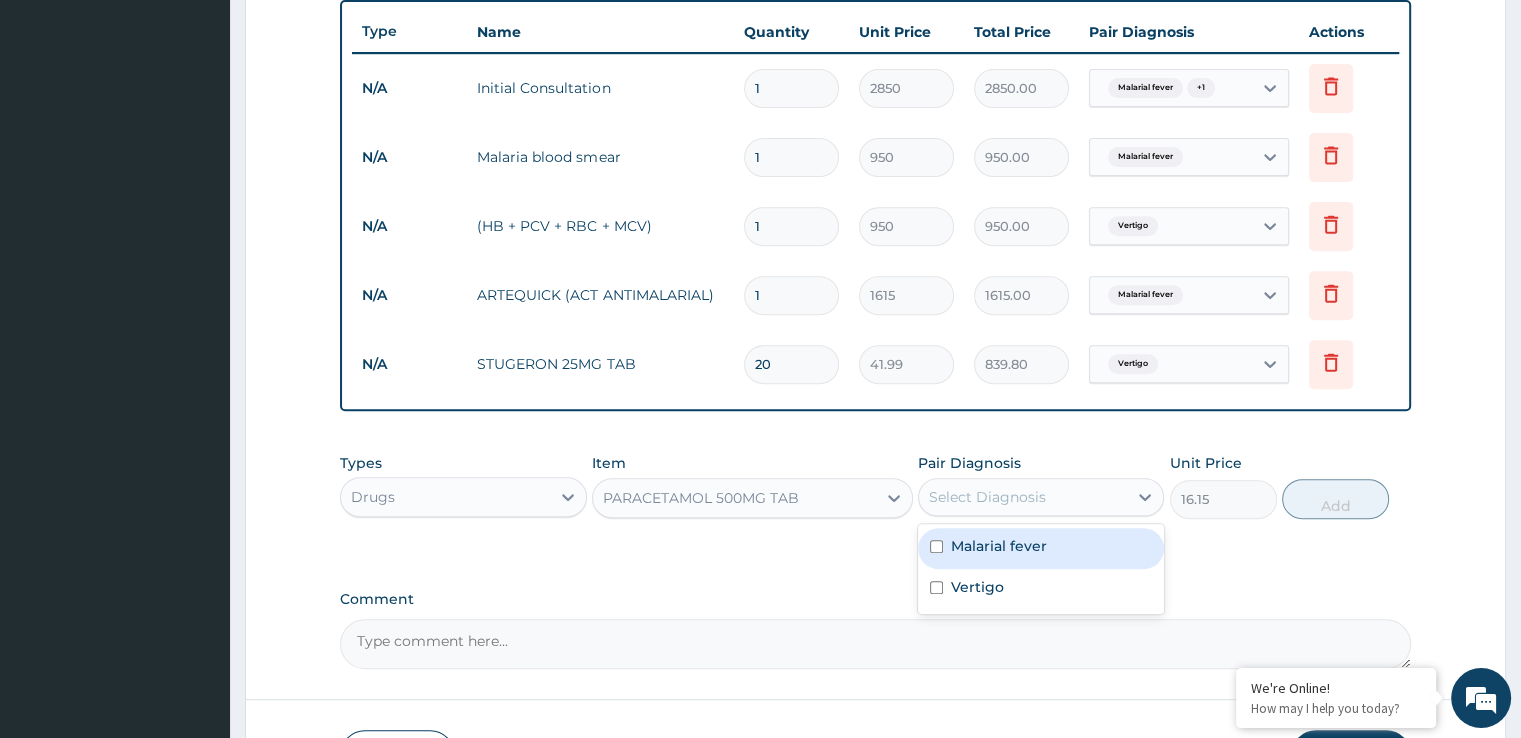 click on "Malarial fever" at bounding box center (999, 546) 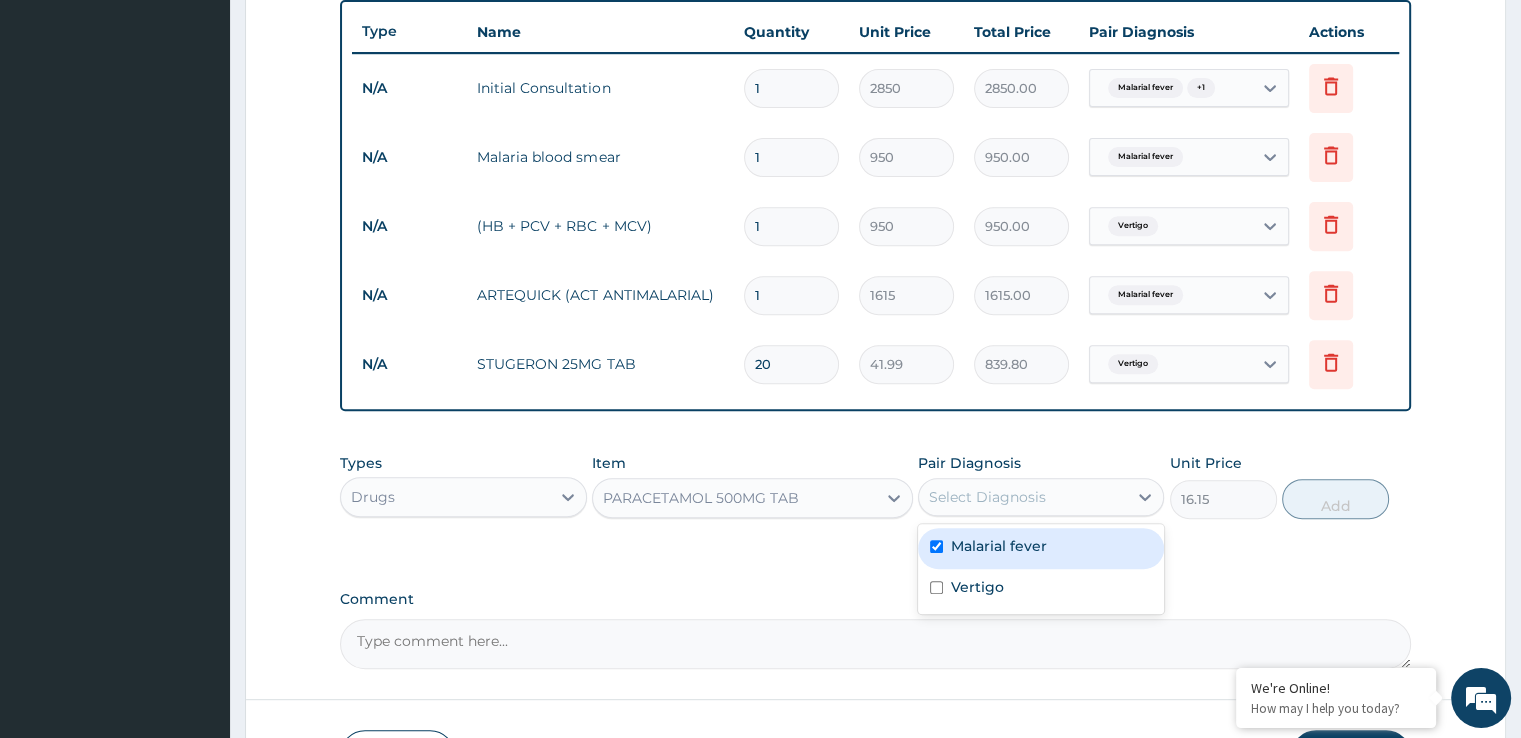 checkbox on "true" 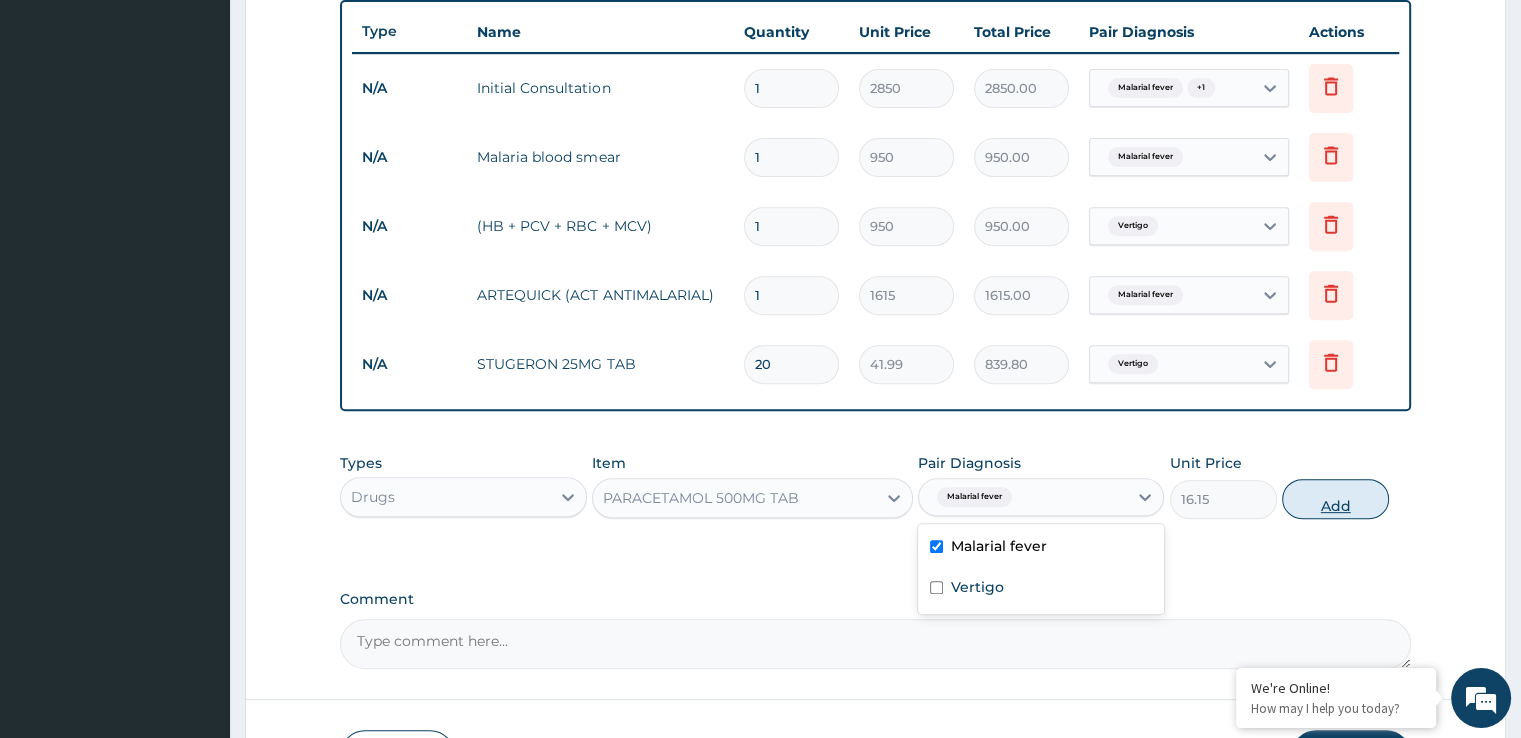click on "Add" at bounding box center [1335, 499] 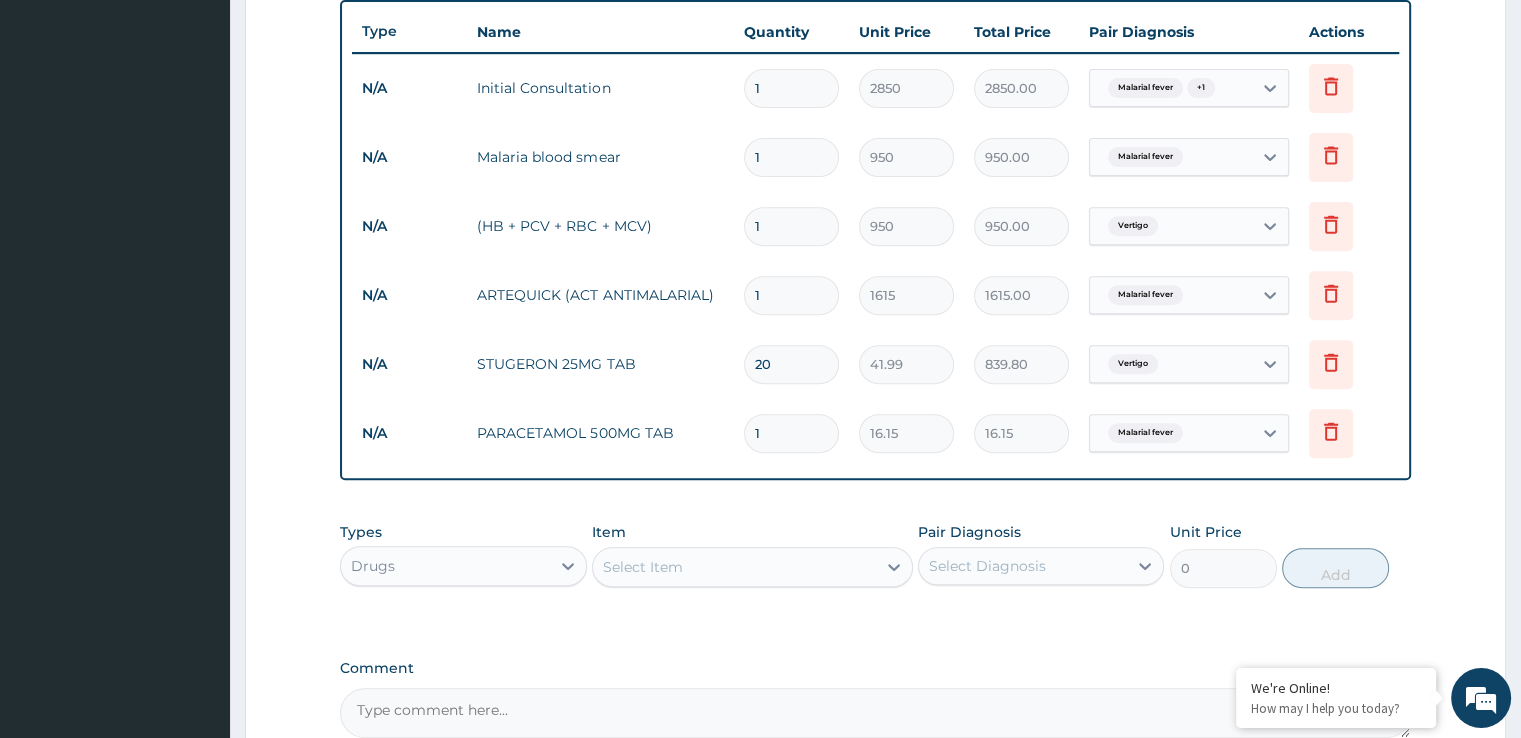 type on "18" 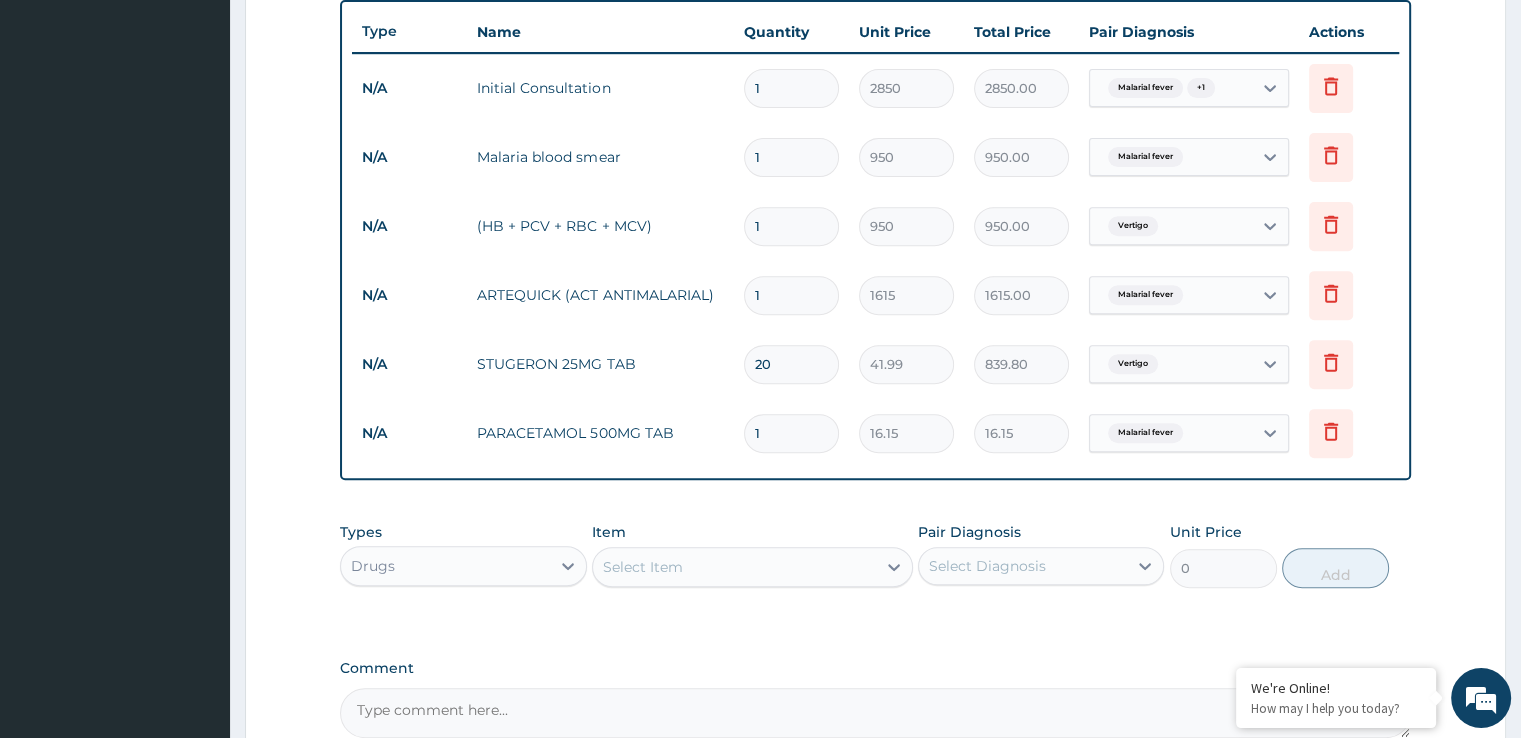 type on "290.70" 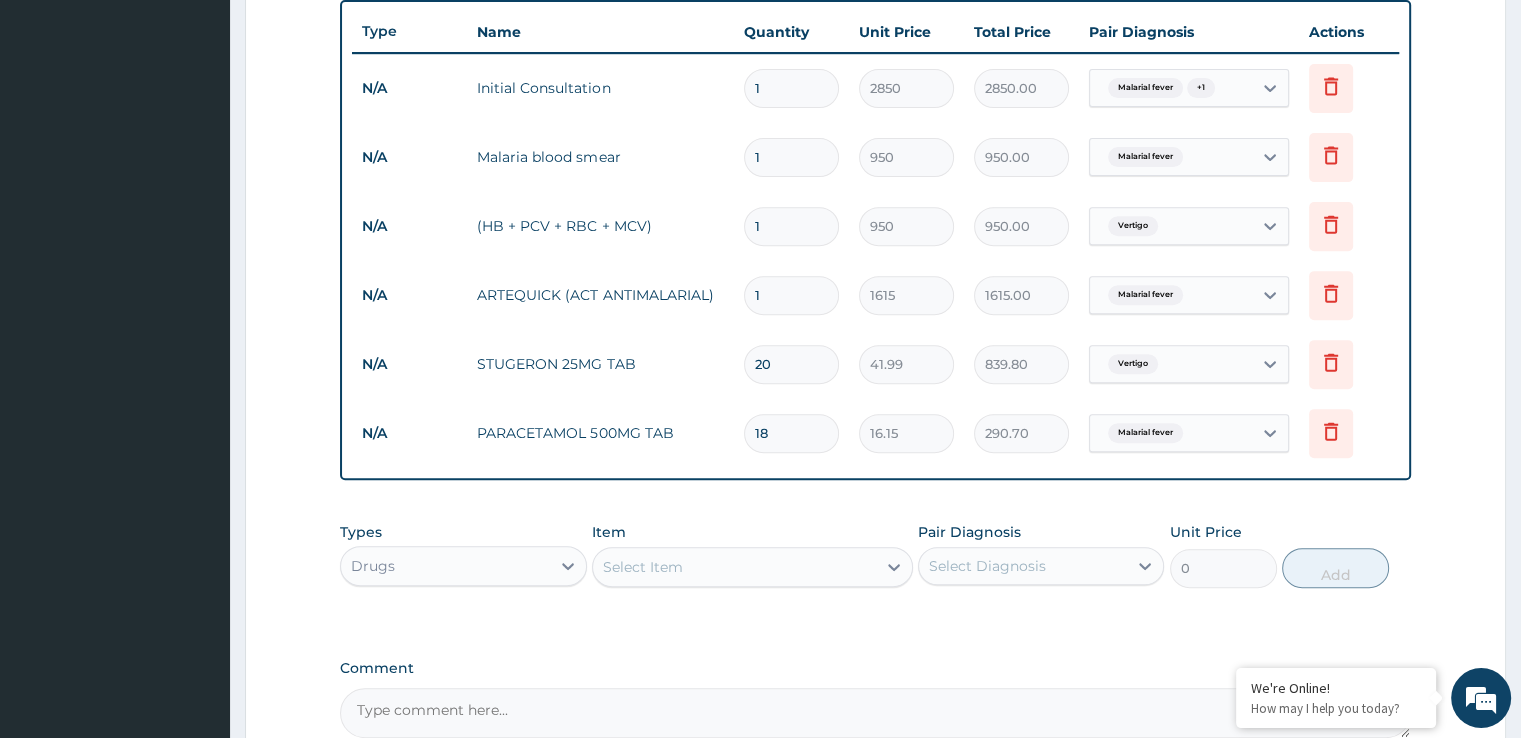 type on "18" 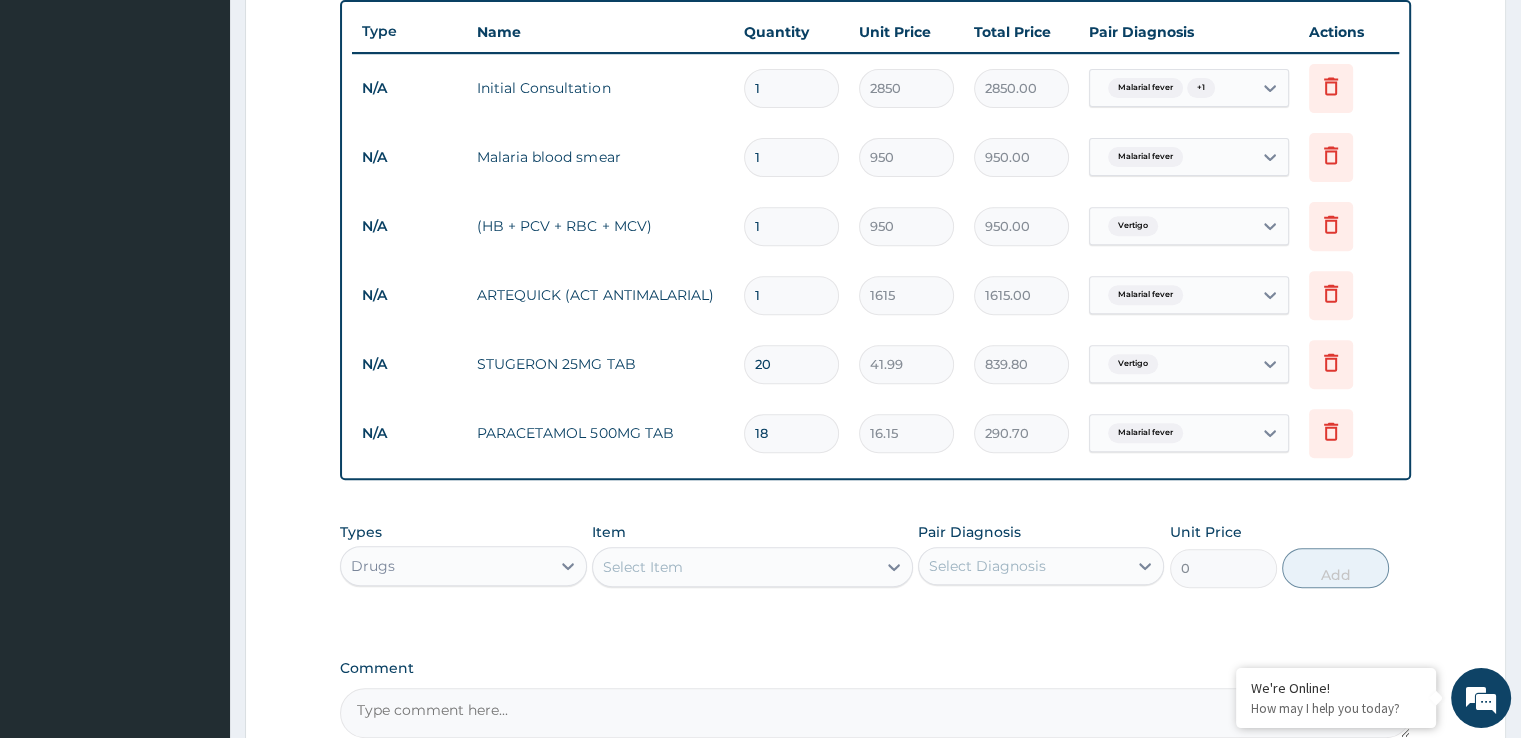 drag, startPoint x: 1181, startPoint y: 654, endPoint x: 1528, endPoint y: 489, distance: 384.2317 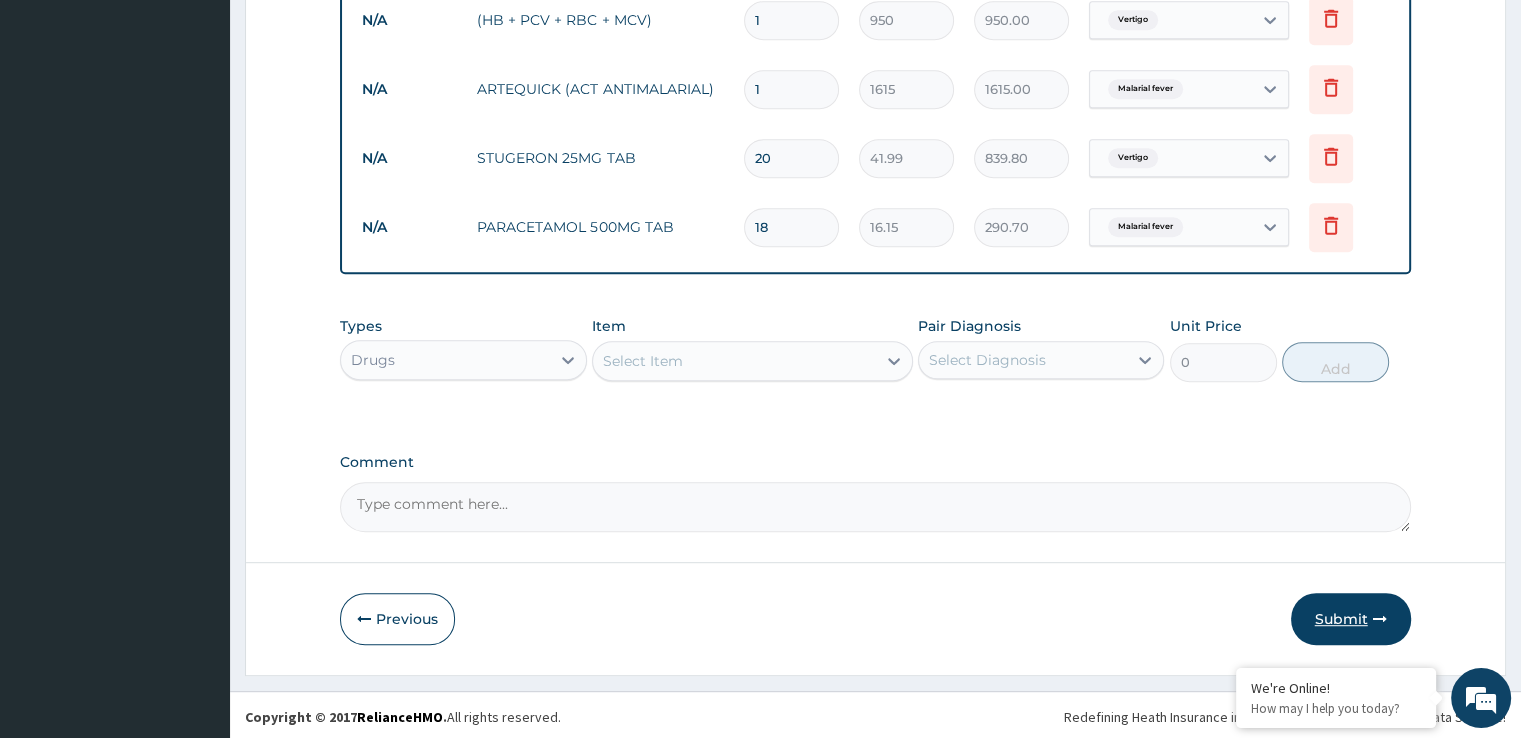 click on "Submit" at bounding box center [1351, 619] 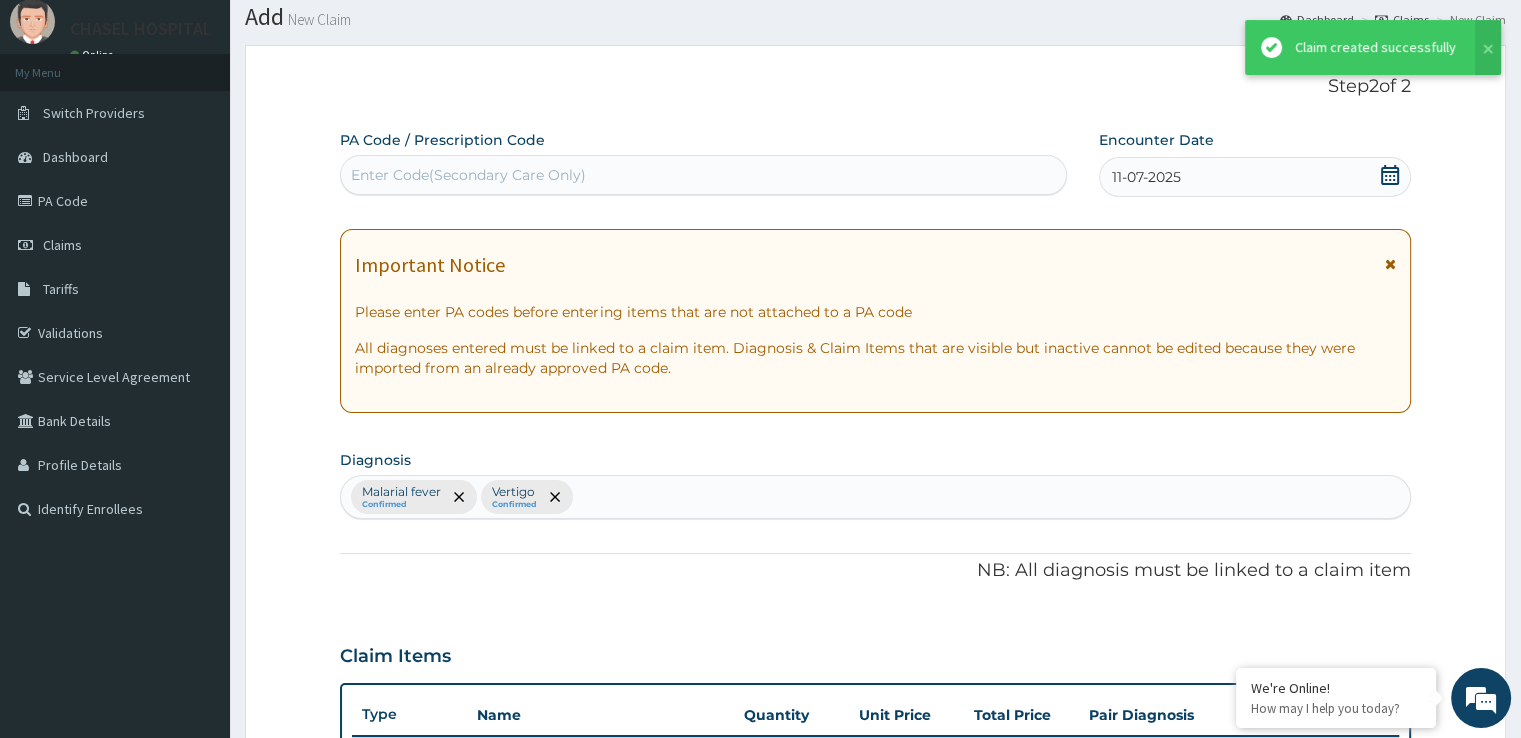 scroll, scrollTop: 950, scrollLeft: 0, axis: vertical 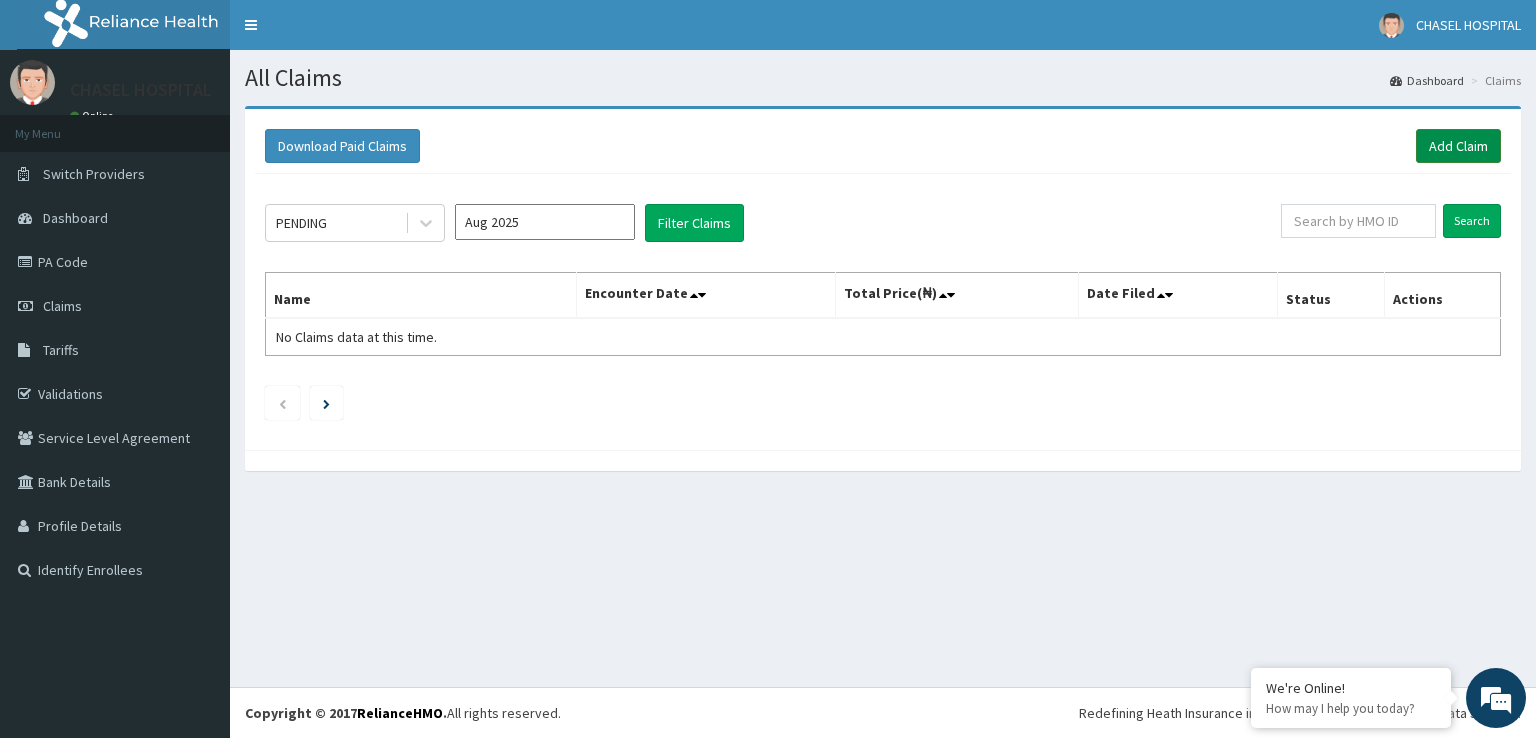 click on "Add Claim" at bounding box center (1458, 146) 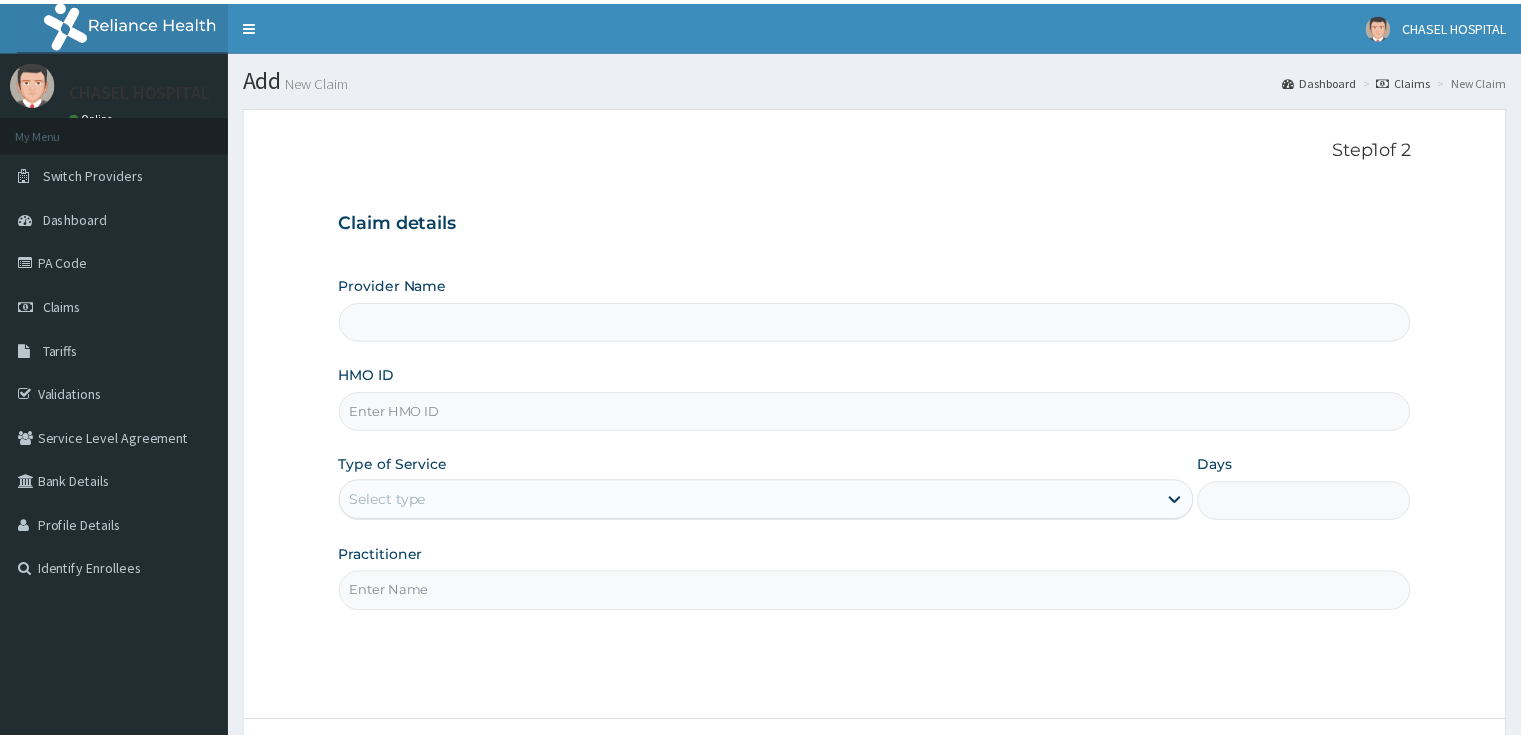 scroll, scrollTop: 0, scrollLeft: 0, axis: both 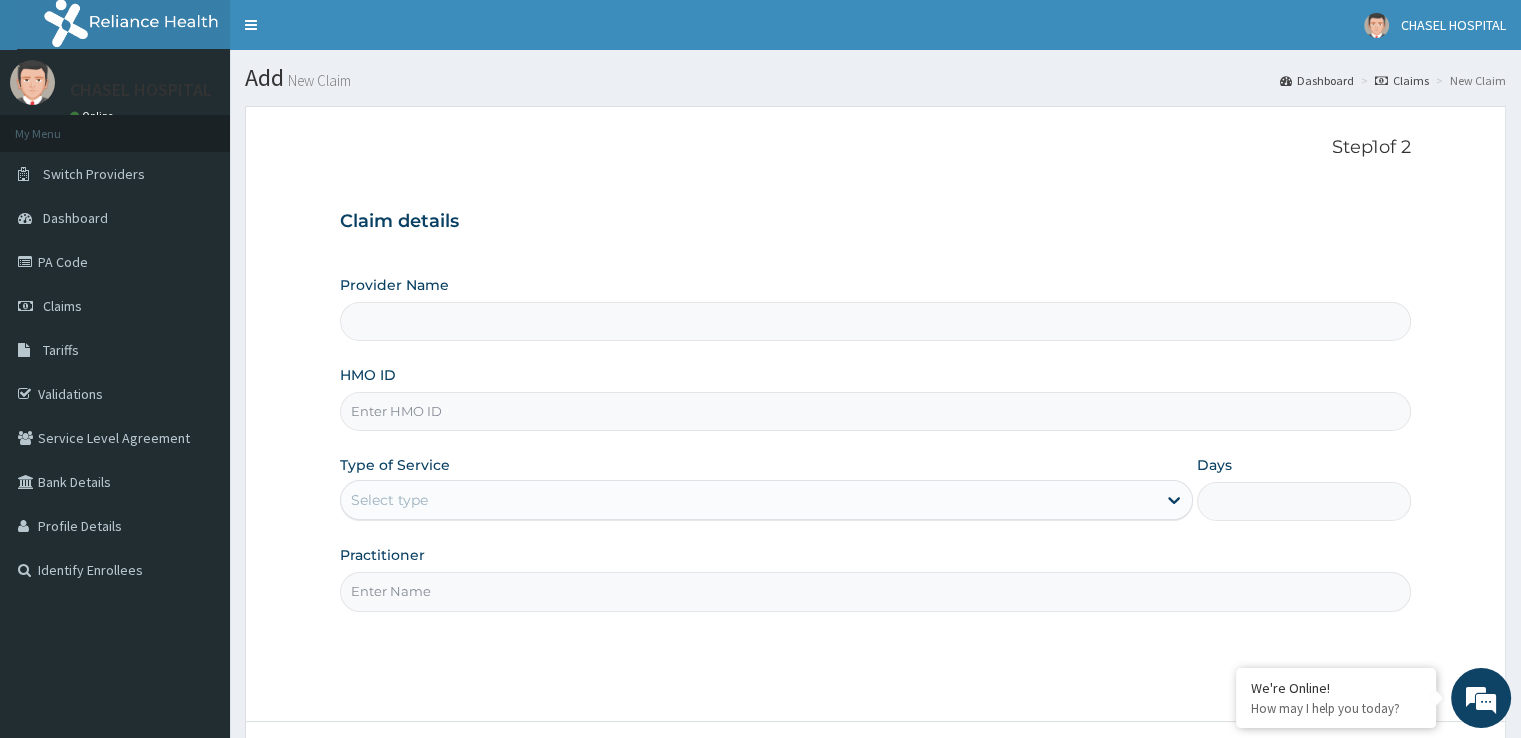 type on "Chasel Hospital" 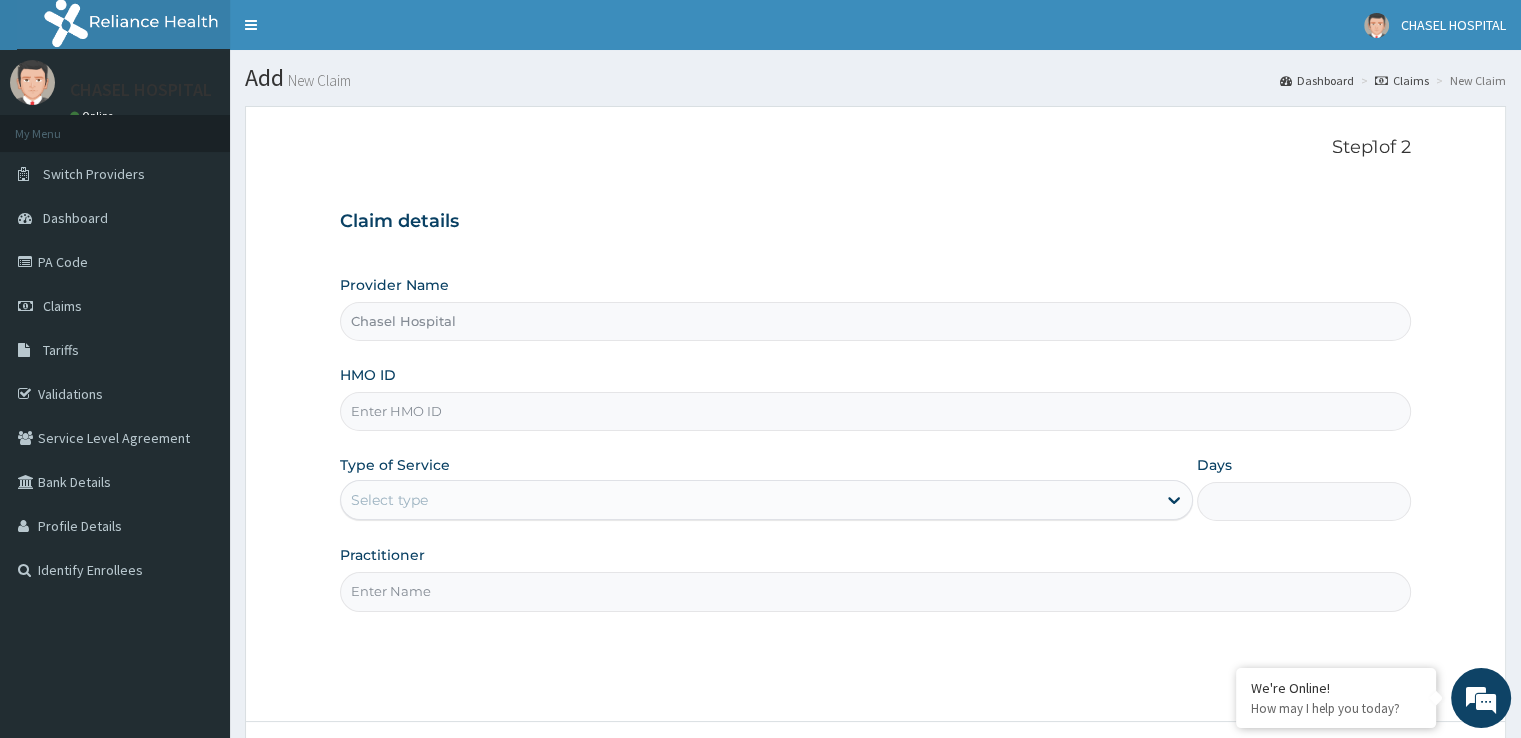 click on "HMO ID" at bounding box center (875, 411) 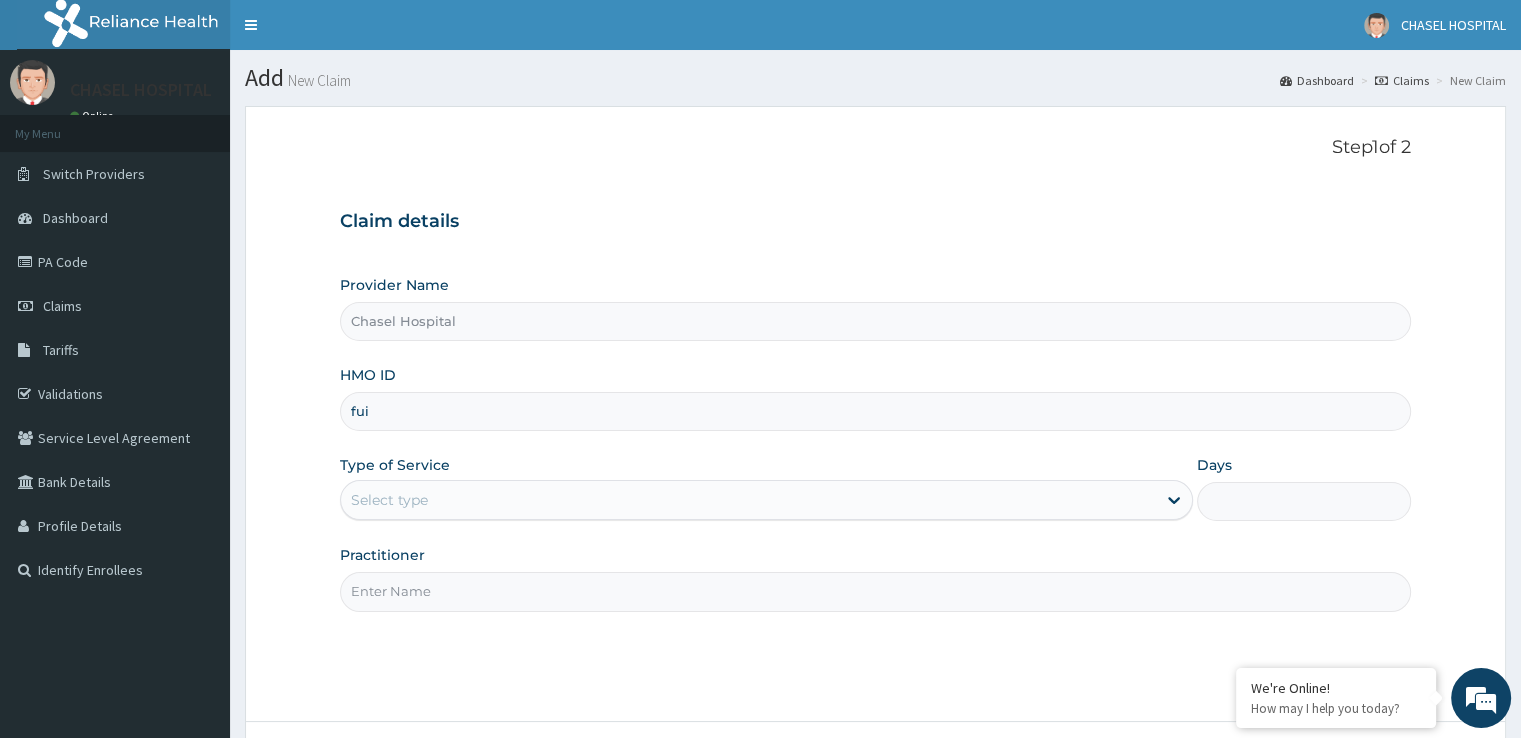 type on "FUI/10081/A" 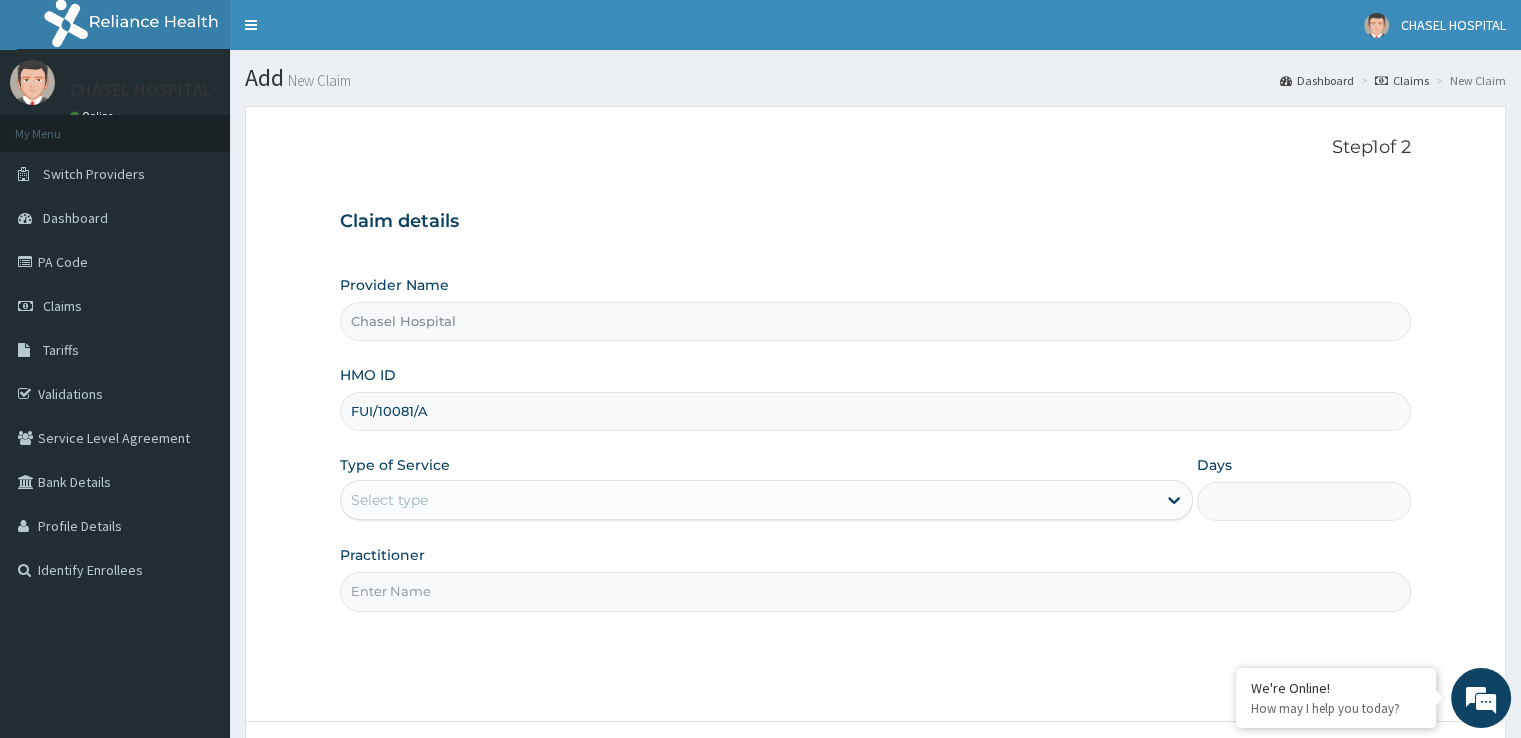 click on "Select type" at bounding box center [748, 500] 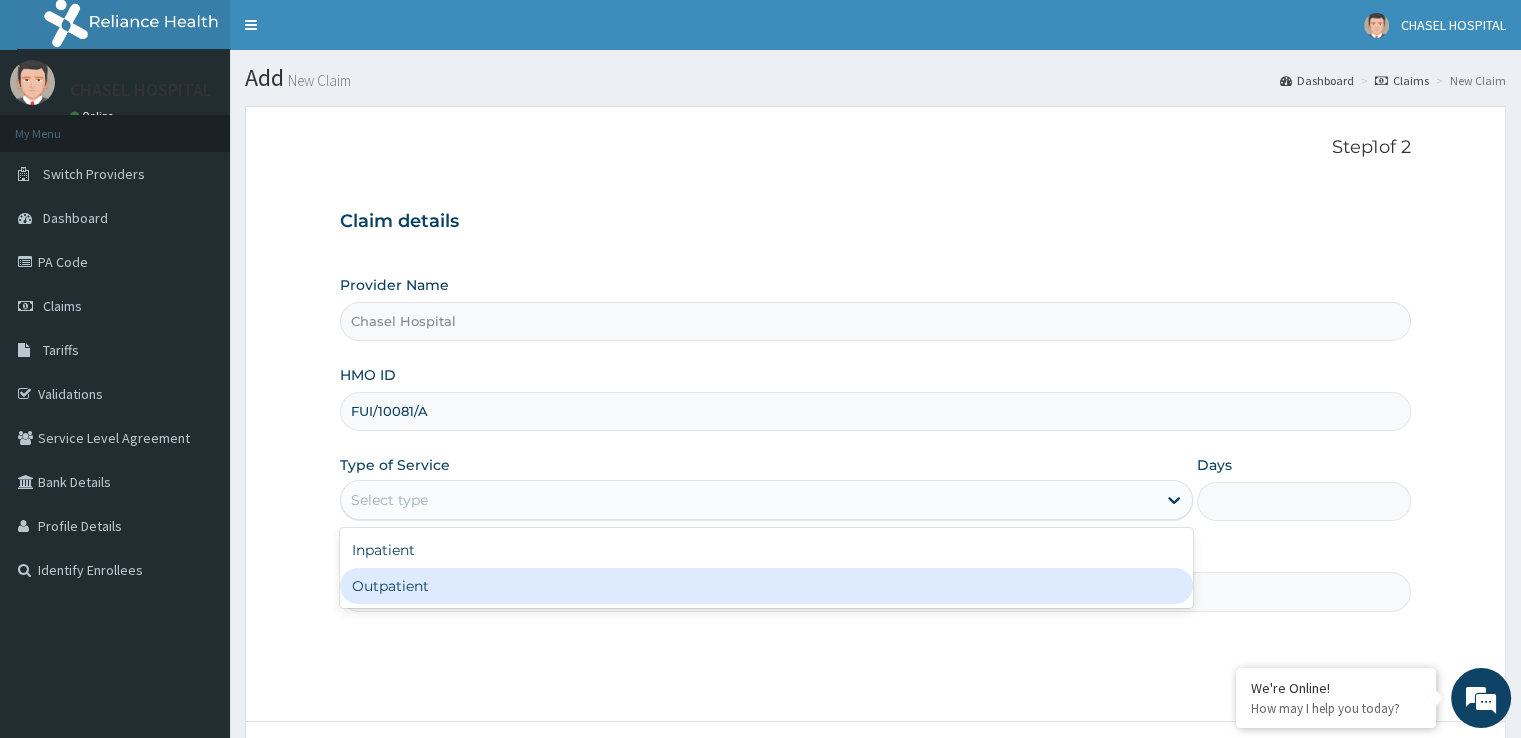 click on "Outpatient" at bounding box center (766, 586) 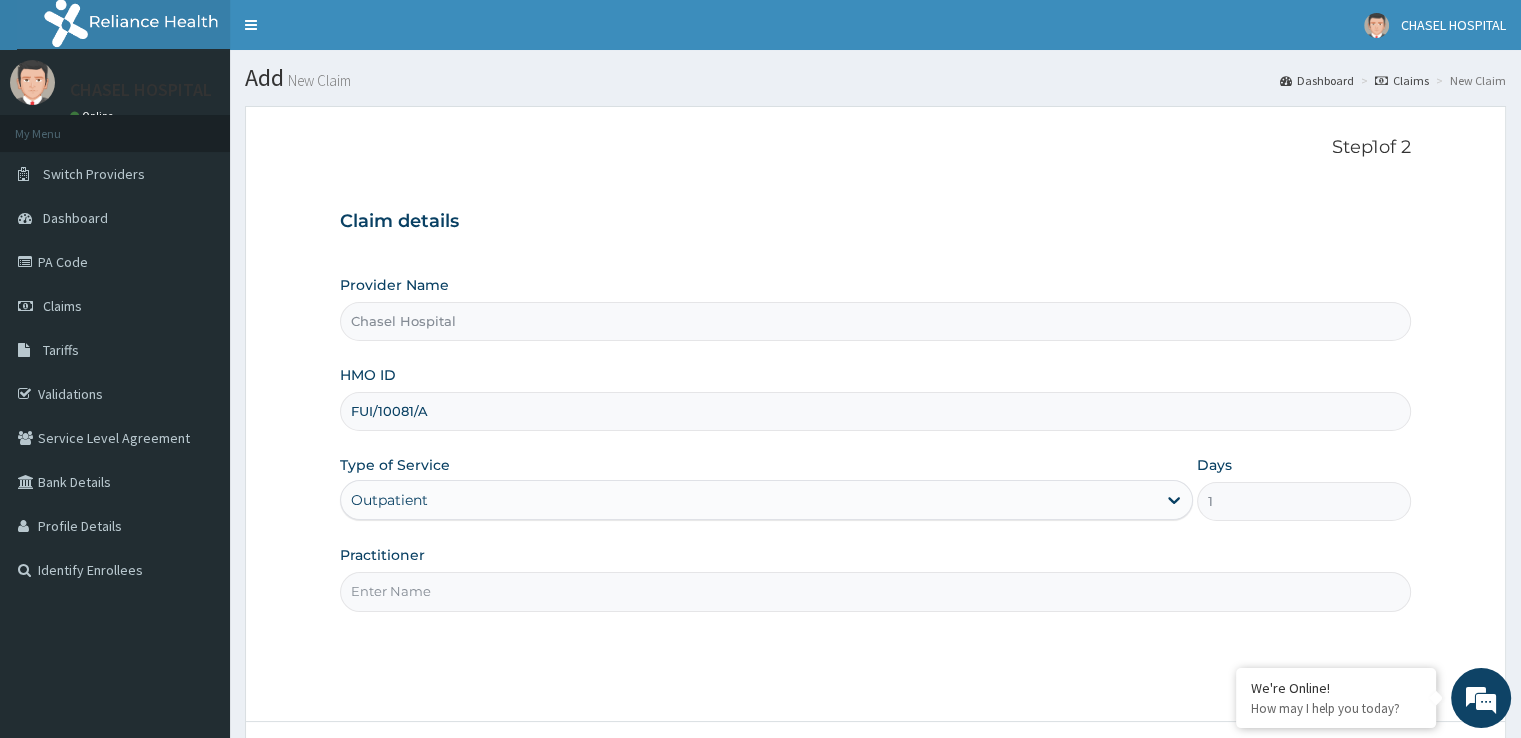 scroll, scrollTop: 0, scrollLeft: 0, axis: both 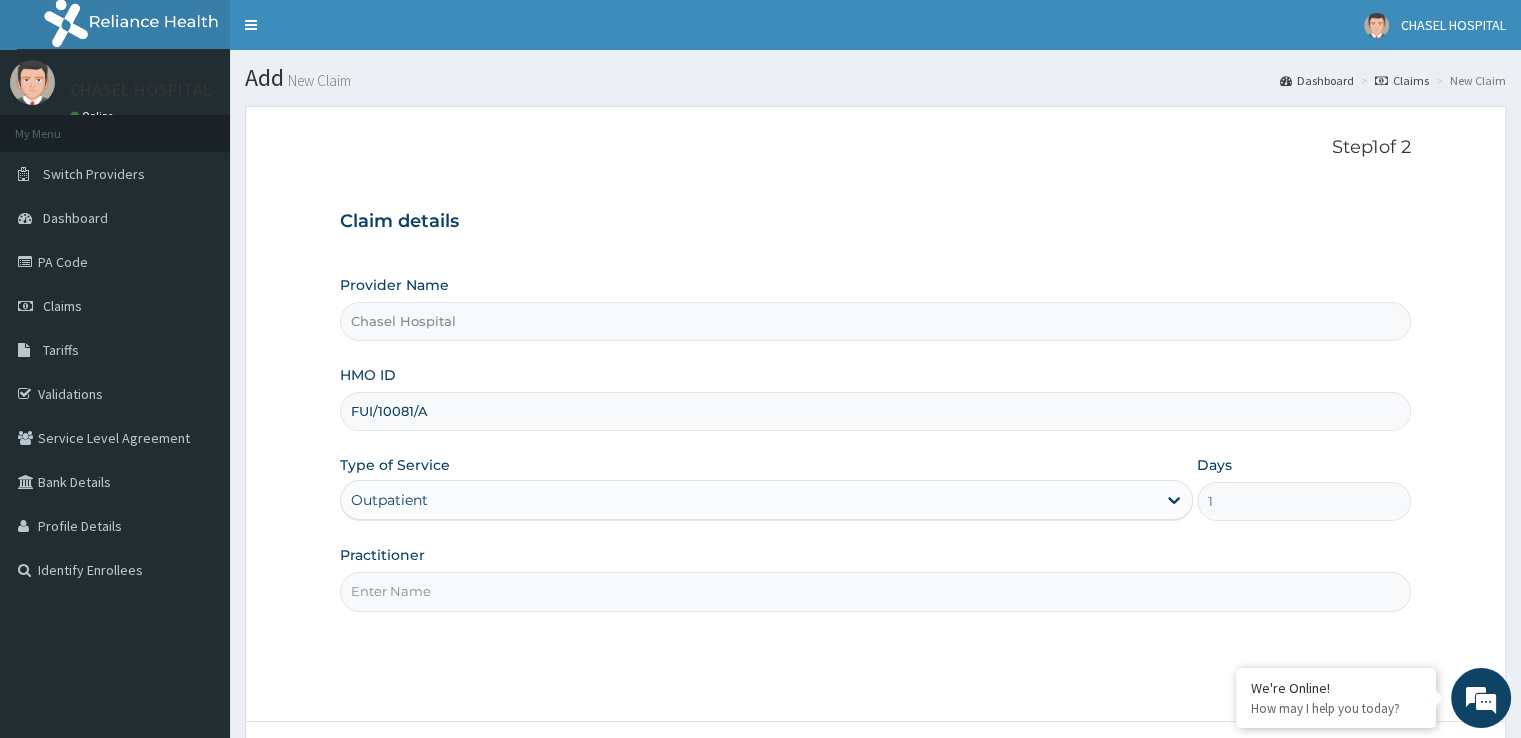 click on "Practitioner" at bounding box center [875, 591] 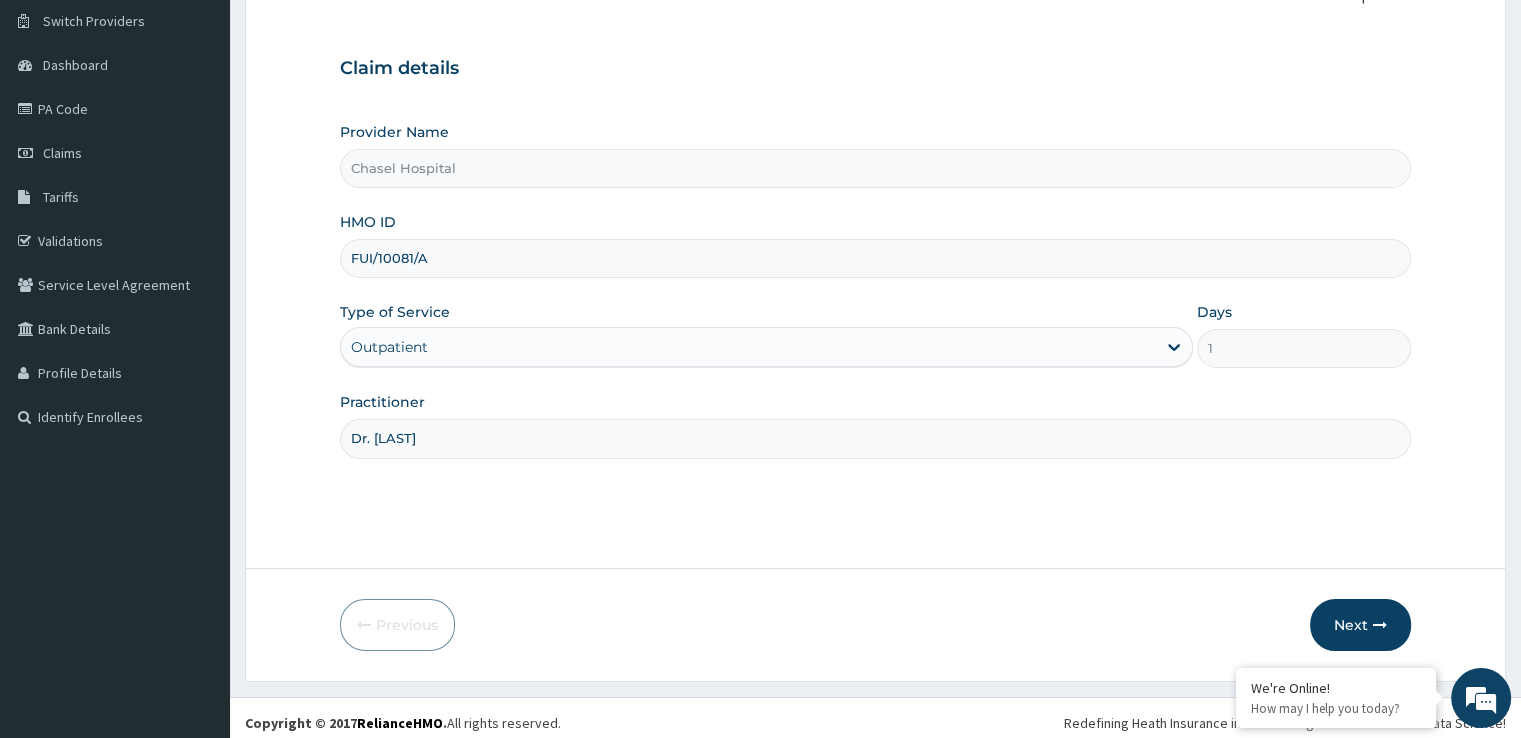 scroll, scrollTop: 162, scrollLeft: 0, axis: vertical 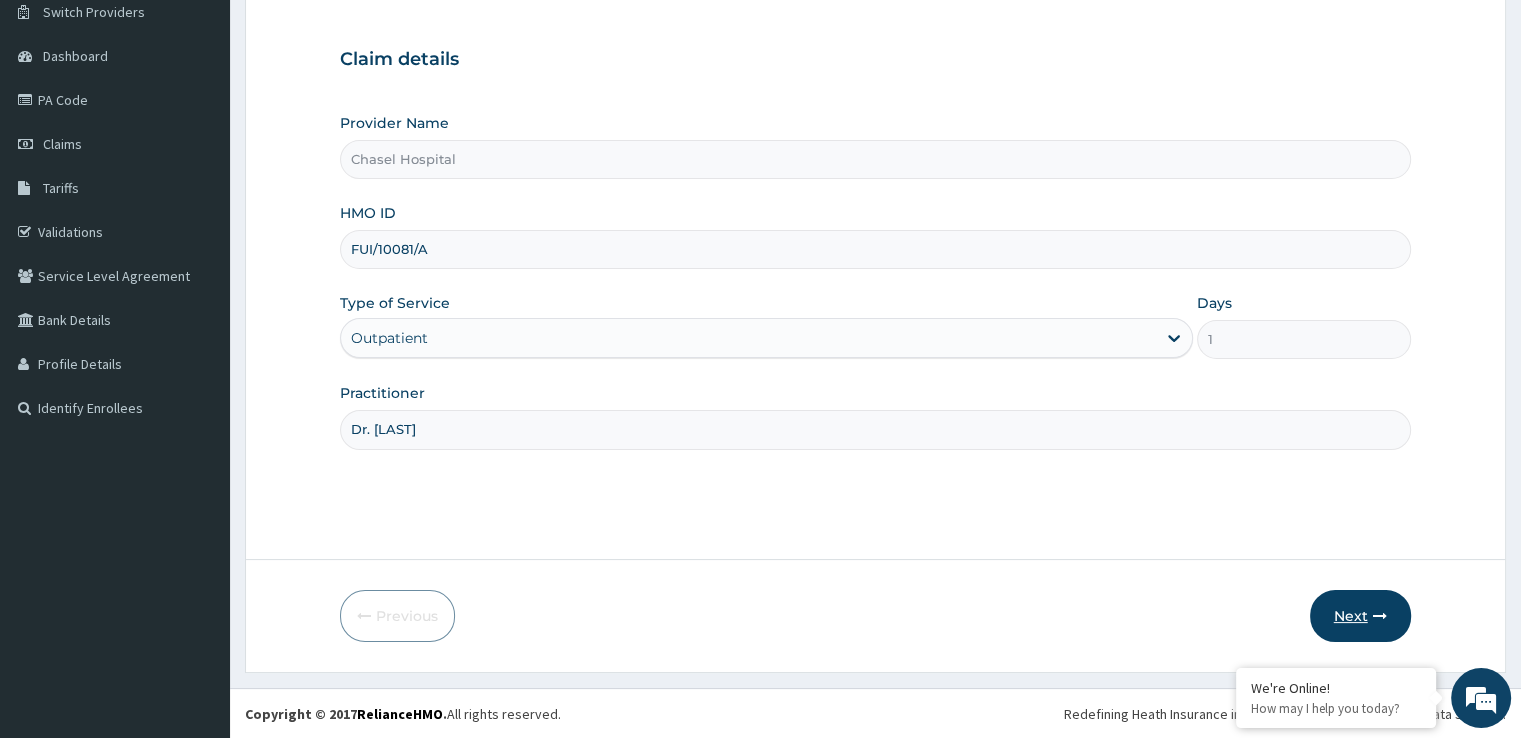 type on "Dr. Anche" 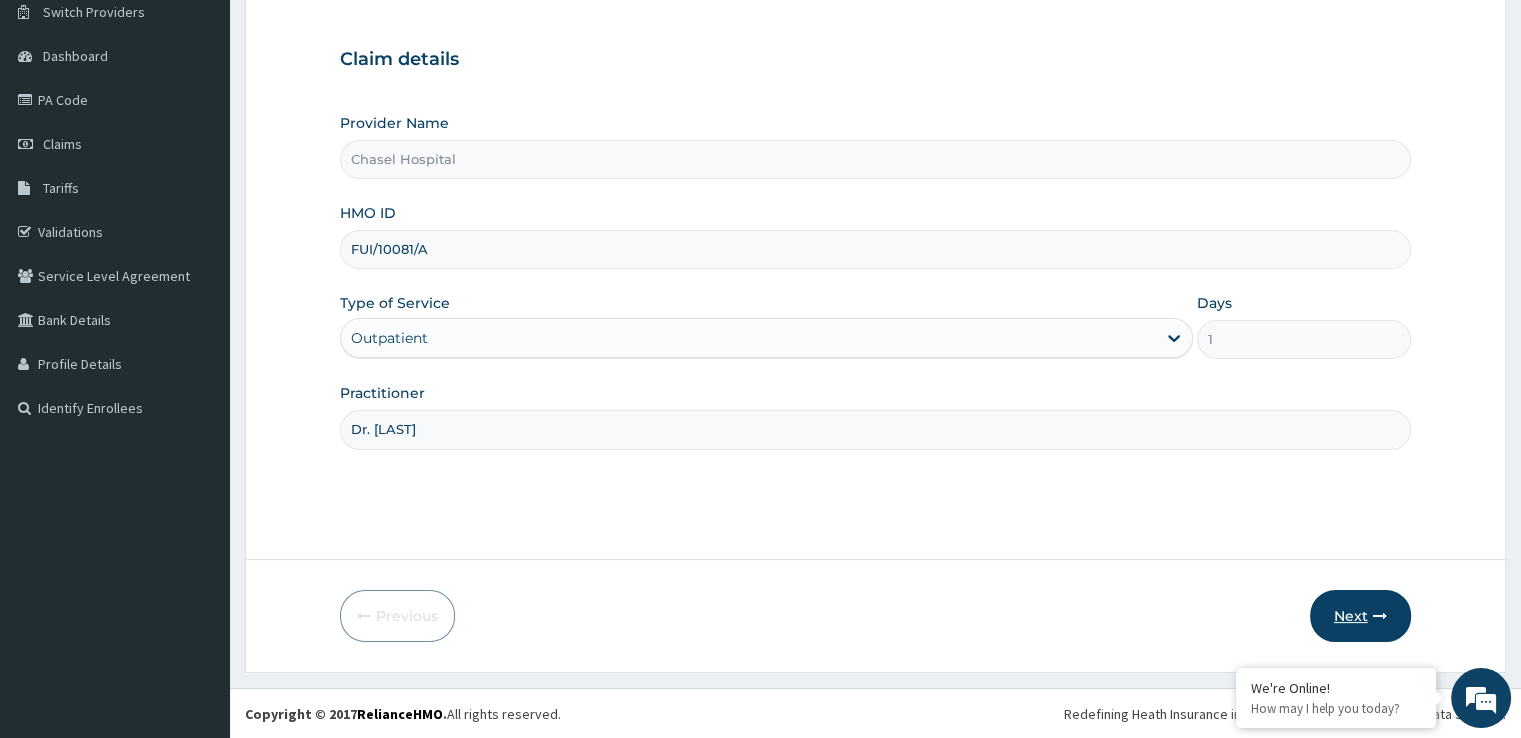 click on "Next" at bounding box center [1360, 616] 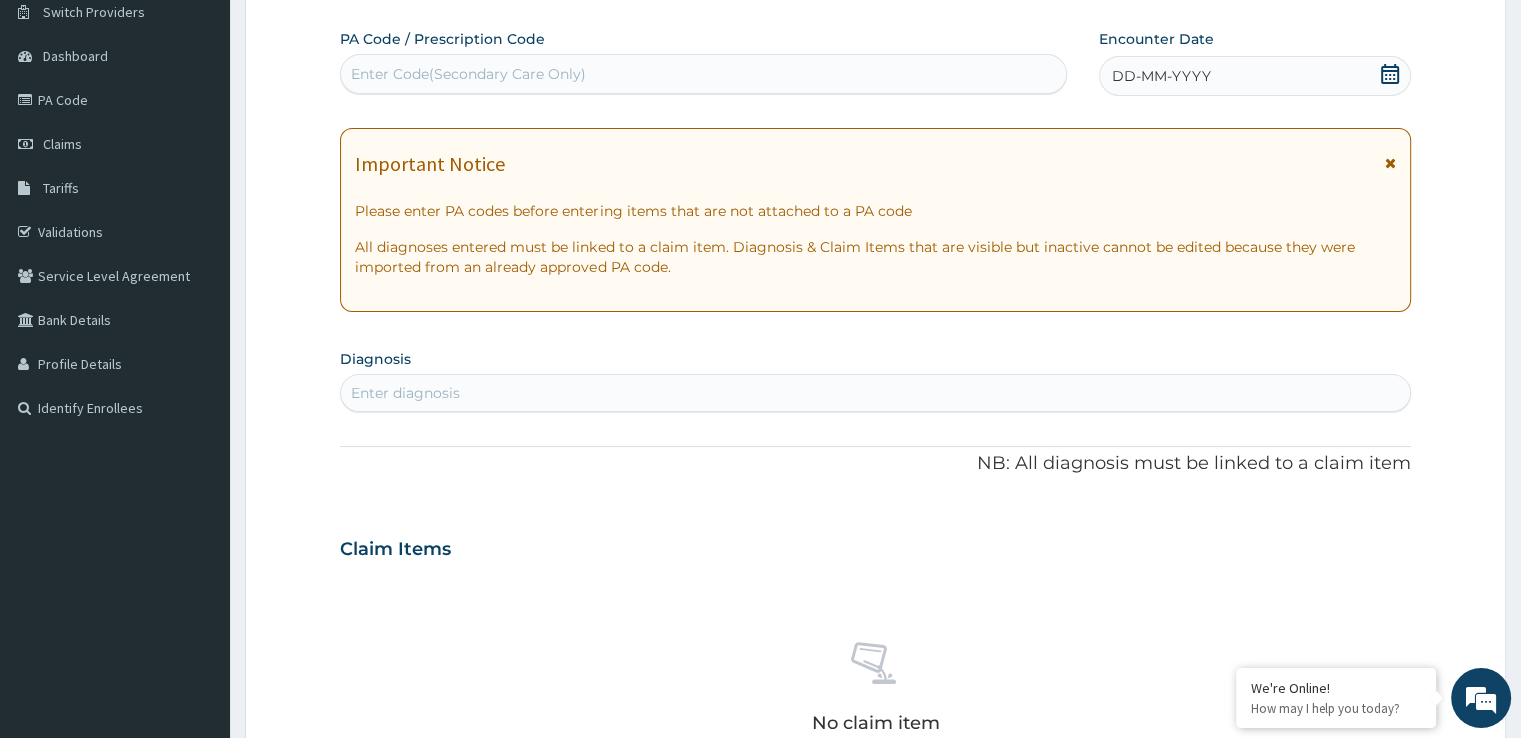 click on "Enter Code(Secondary Care Only)" at bounding box center [703, 74] 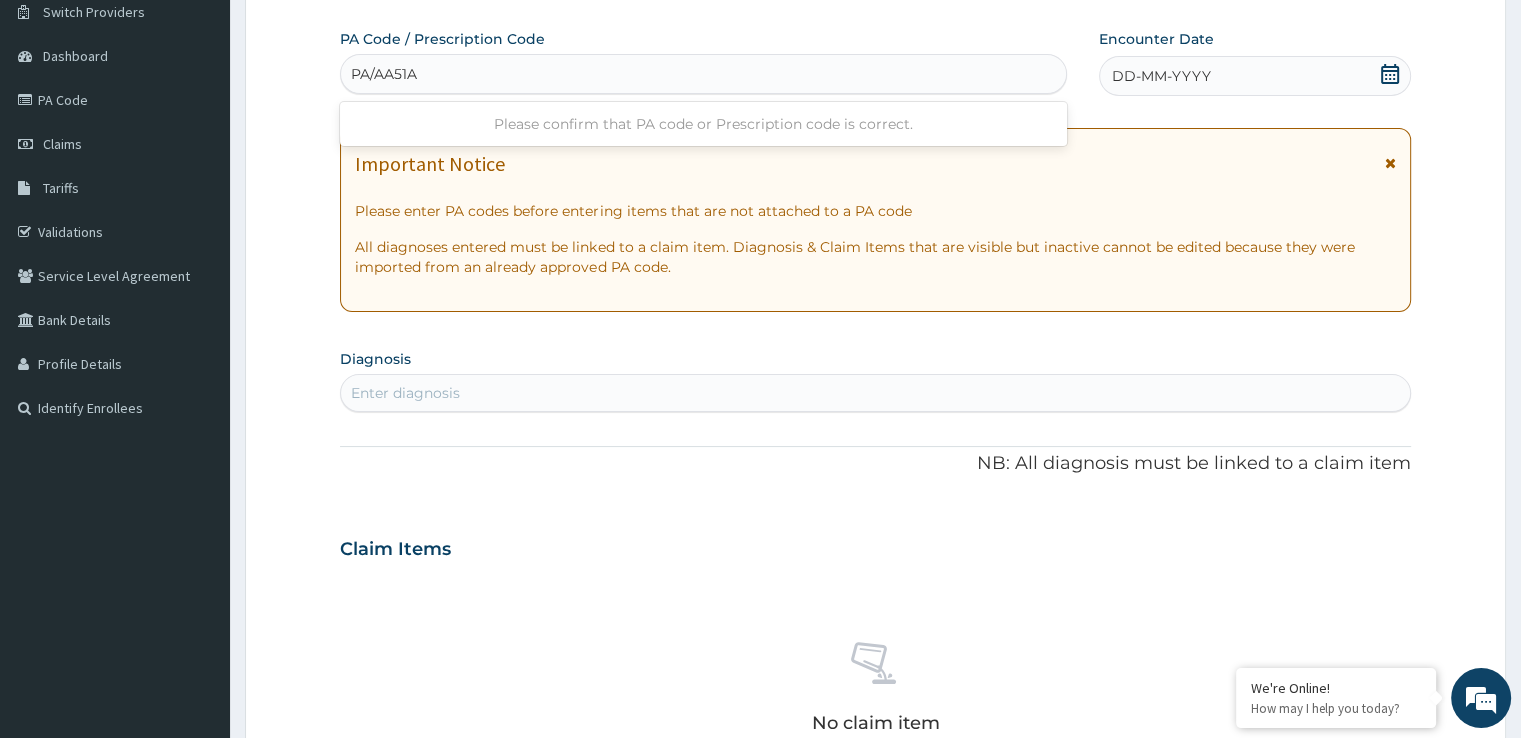 type on "PA/AA51AD" 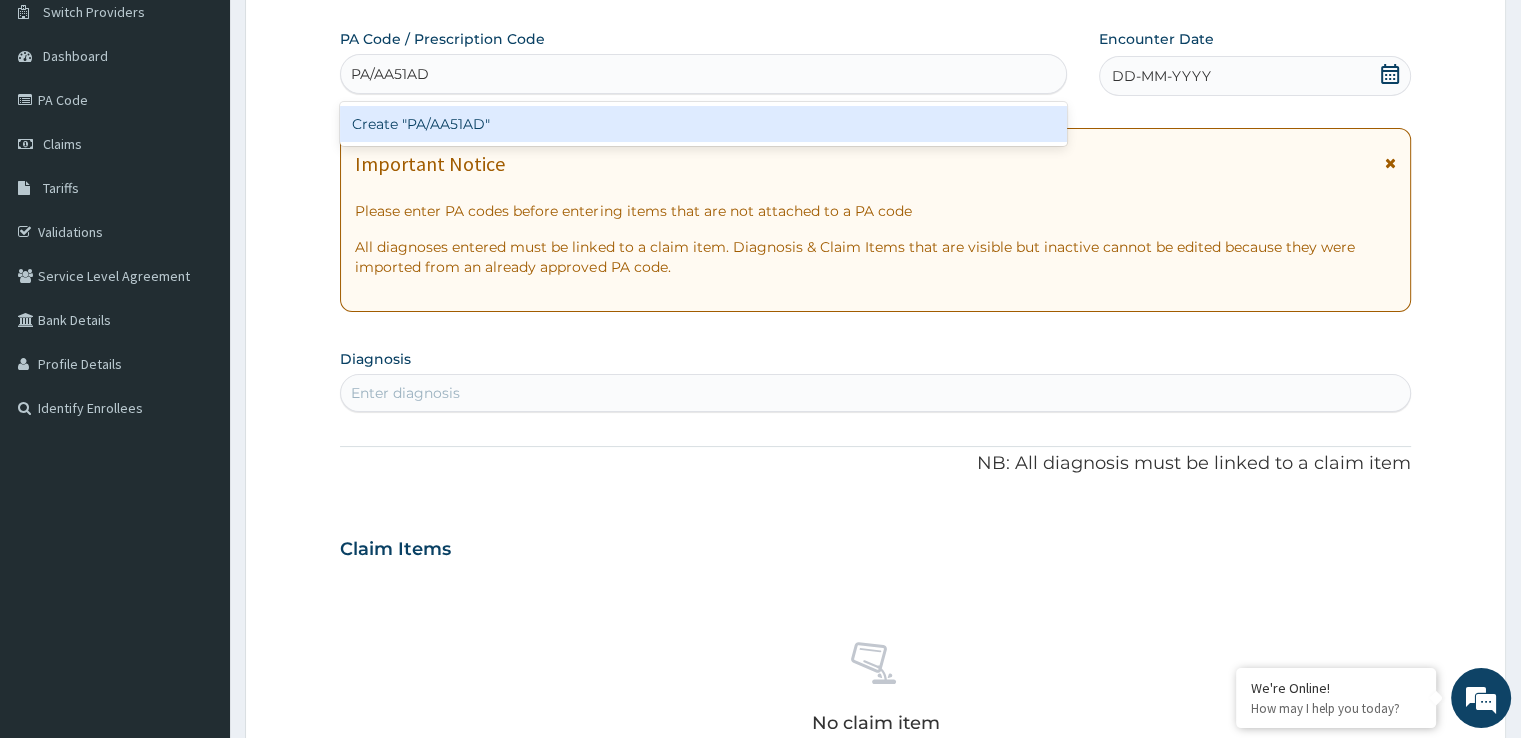 click on "Create "PA/AA51AD"" at bounding box center [703, 124] 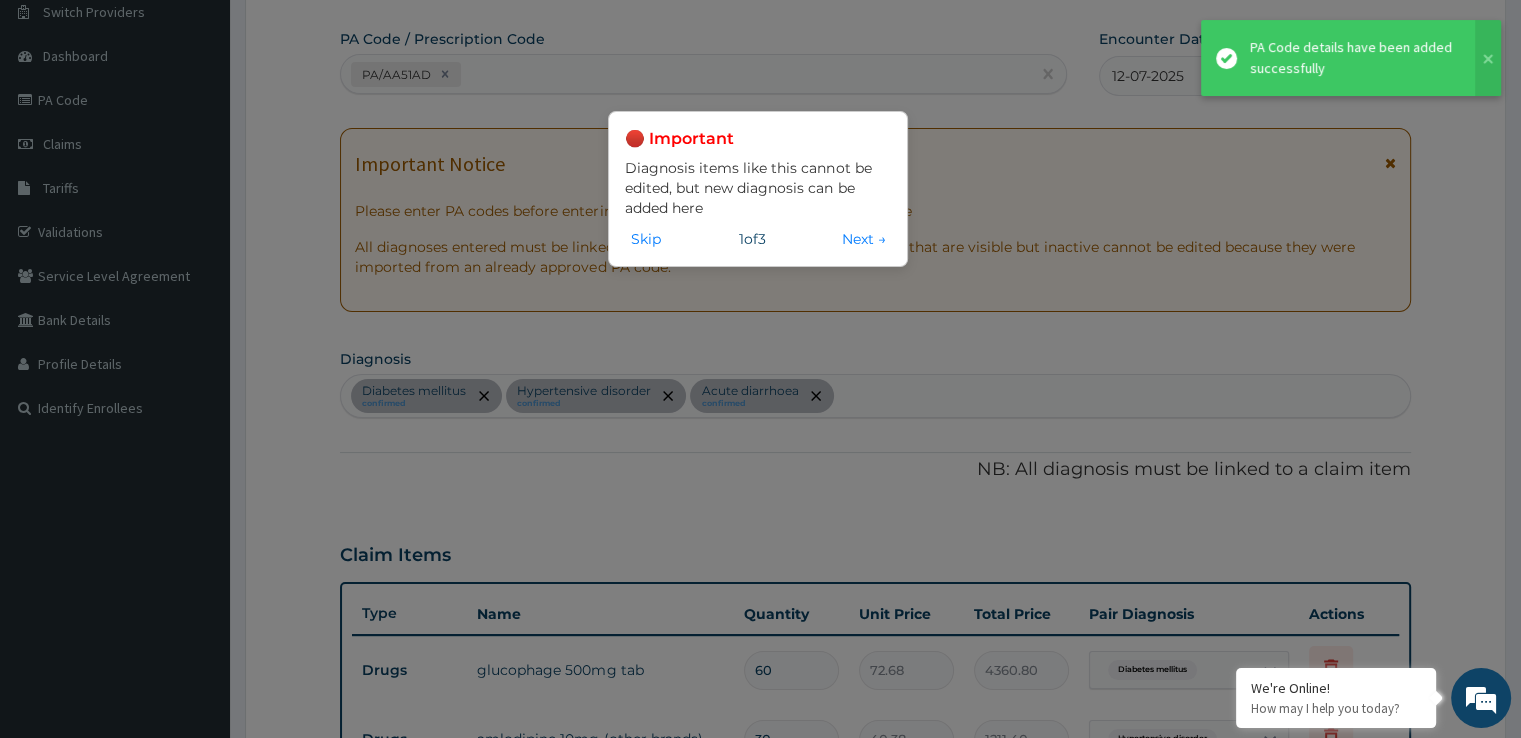 scroll, scrollTop: 599, scrollLeft: 0, axis: vertical 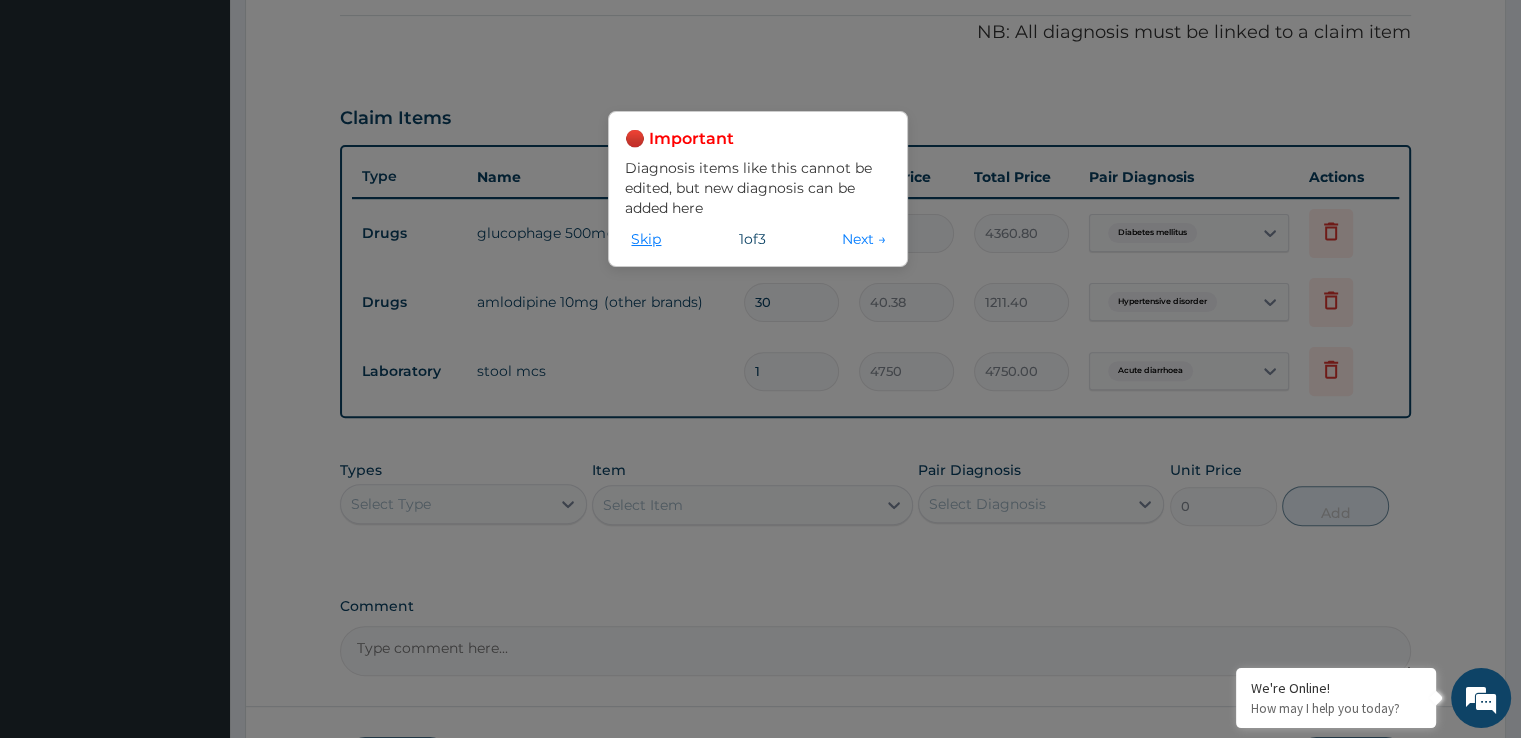 click on "Skip" at bounding box center [646, 239] 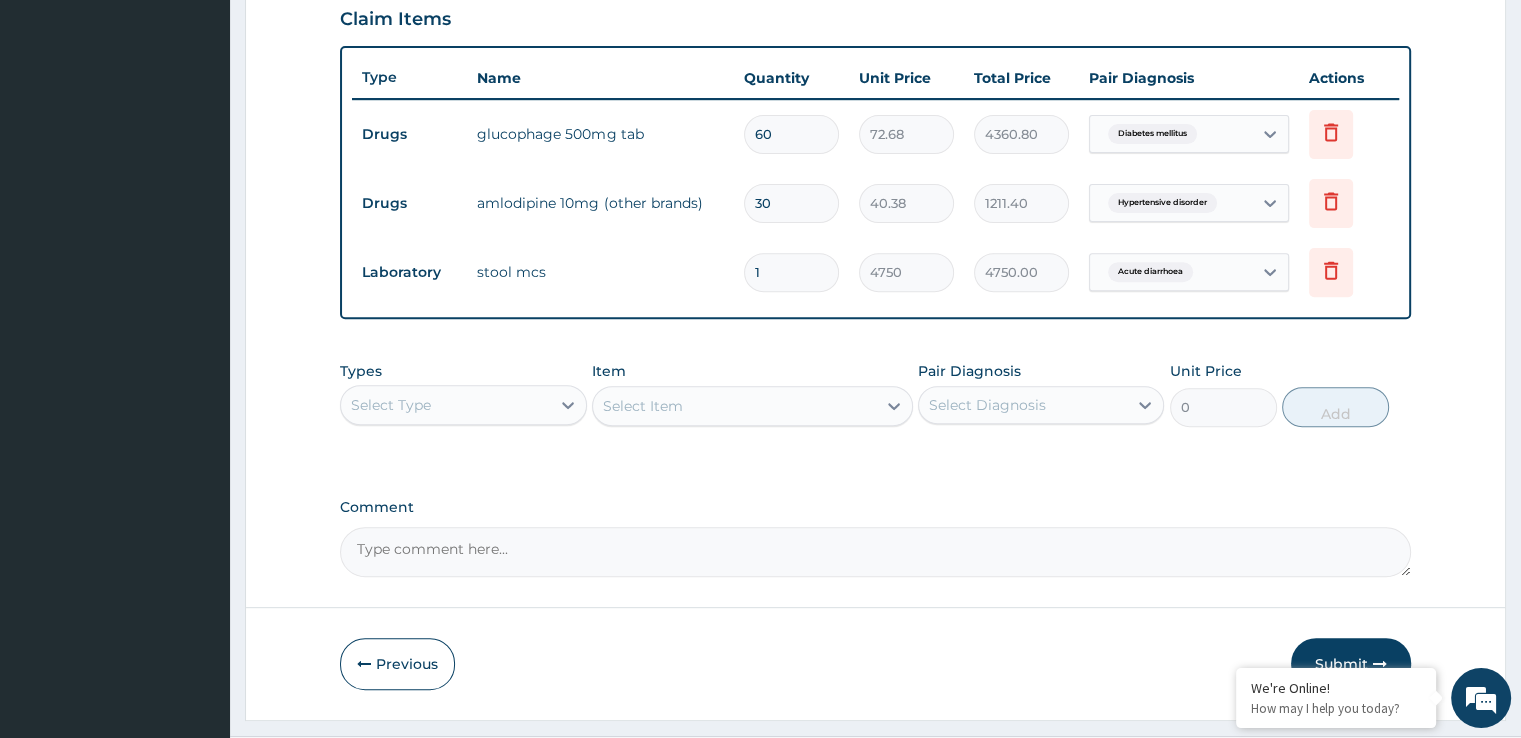 scroll, scrollTop: 744, scrollLeft: 0, axis: vertical 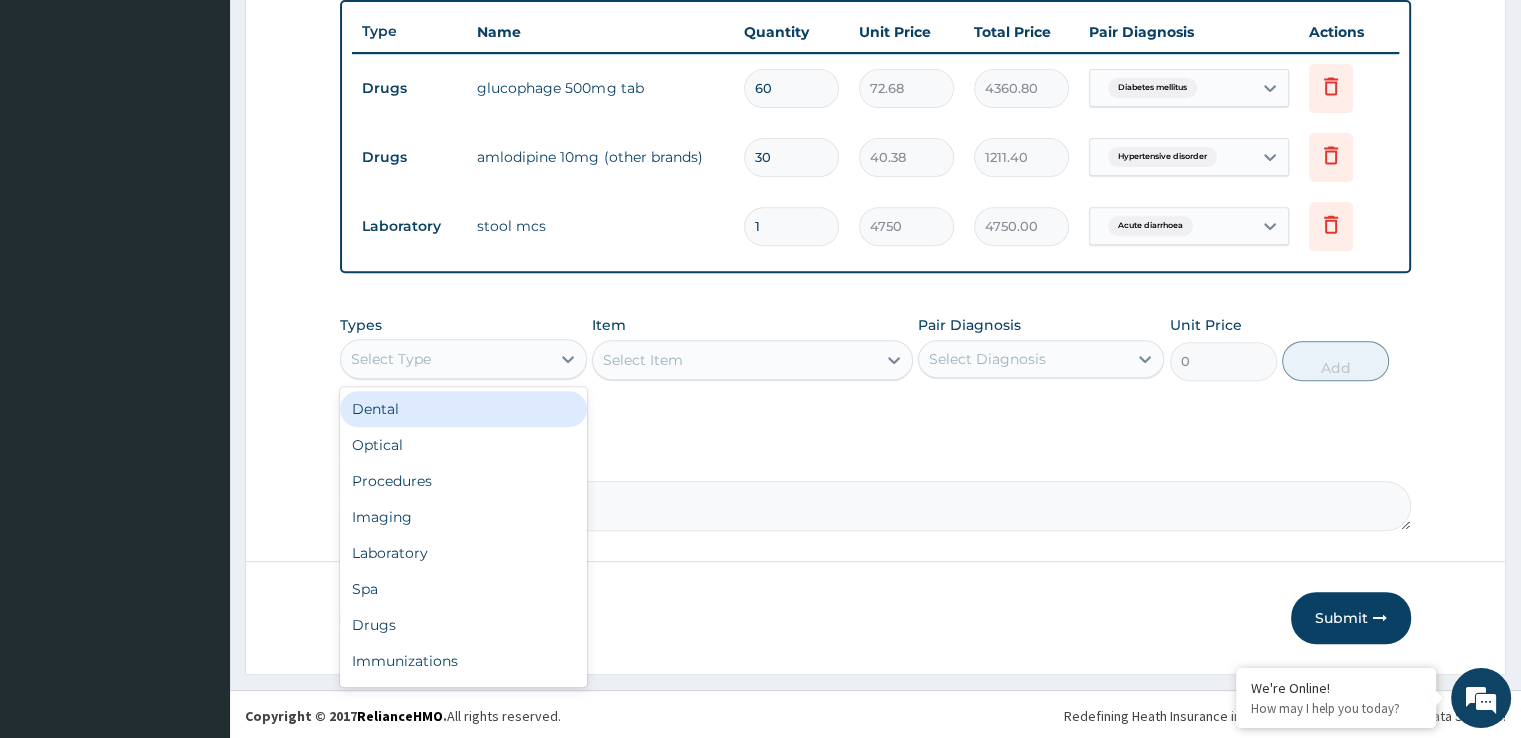 click on "Select Type" at bounding box center [391, 359] 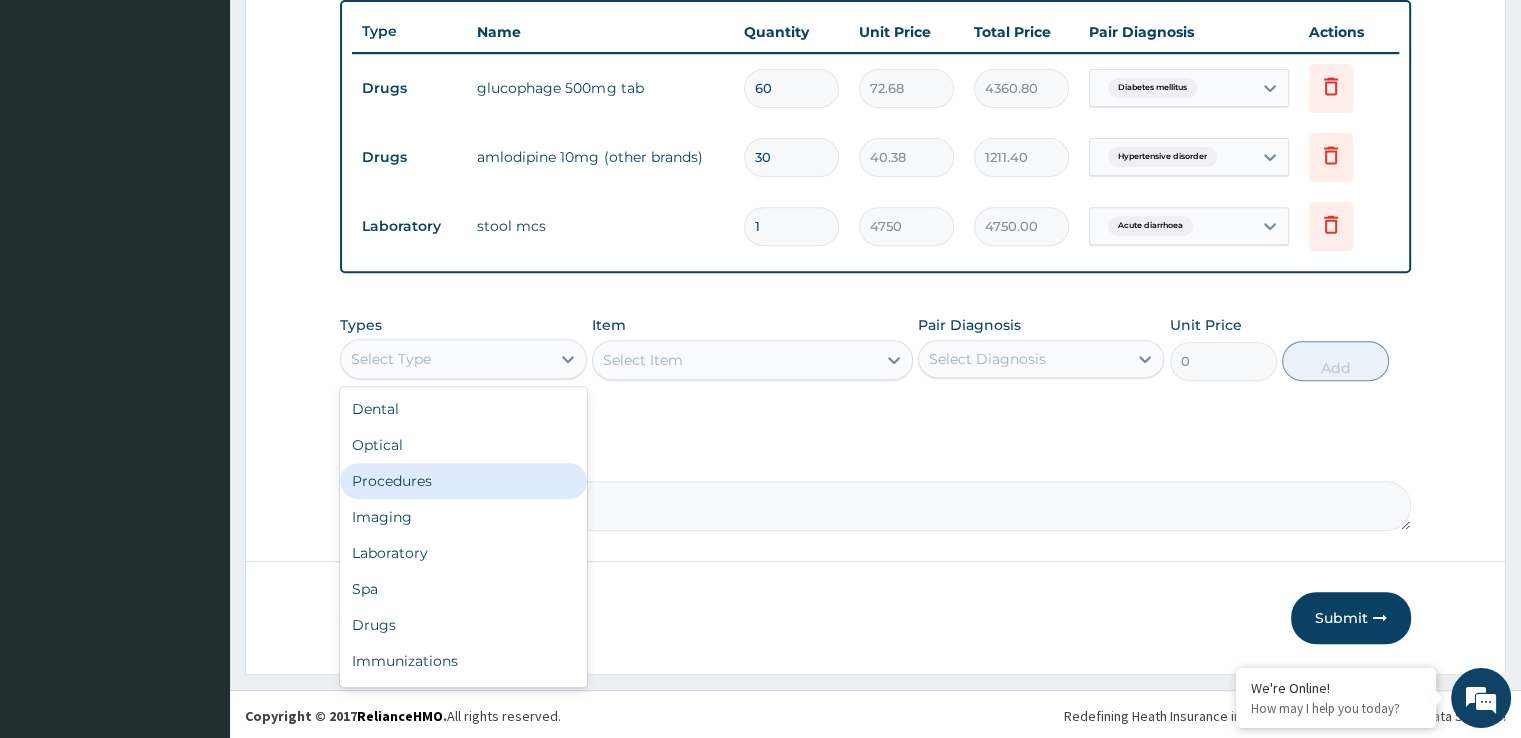 click on "Procedures" at bounding box center [463, 481] 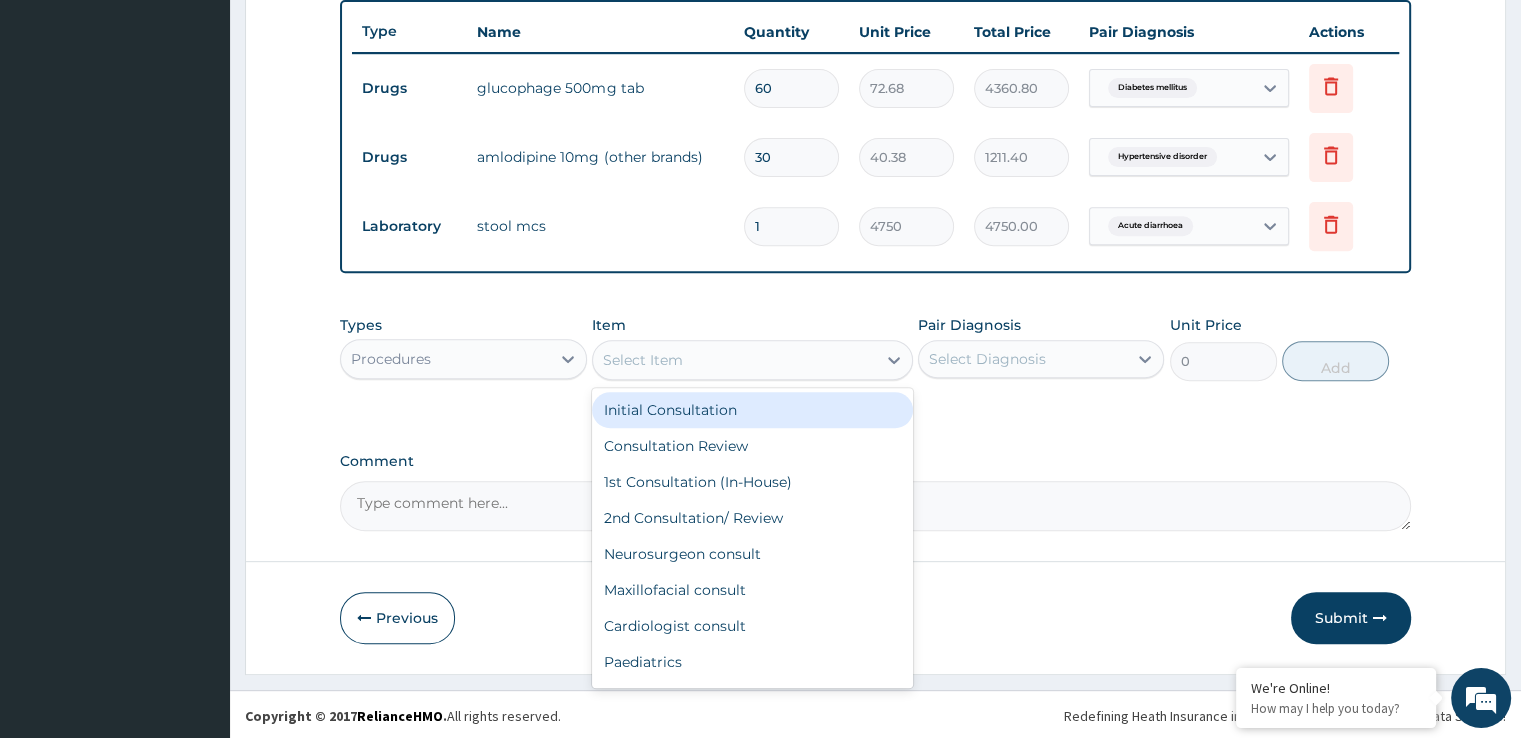 click on "Select Item" at bounding box center [734, 360] 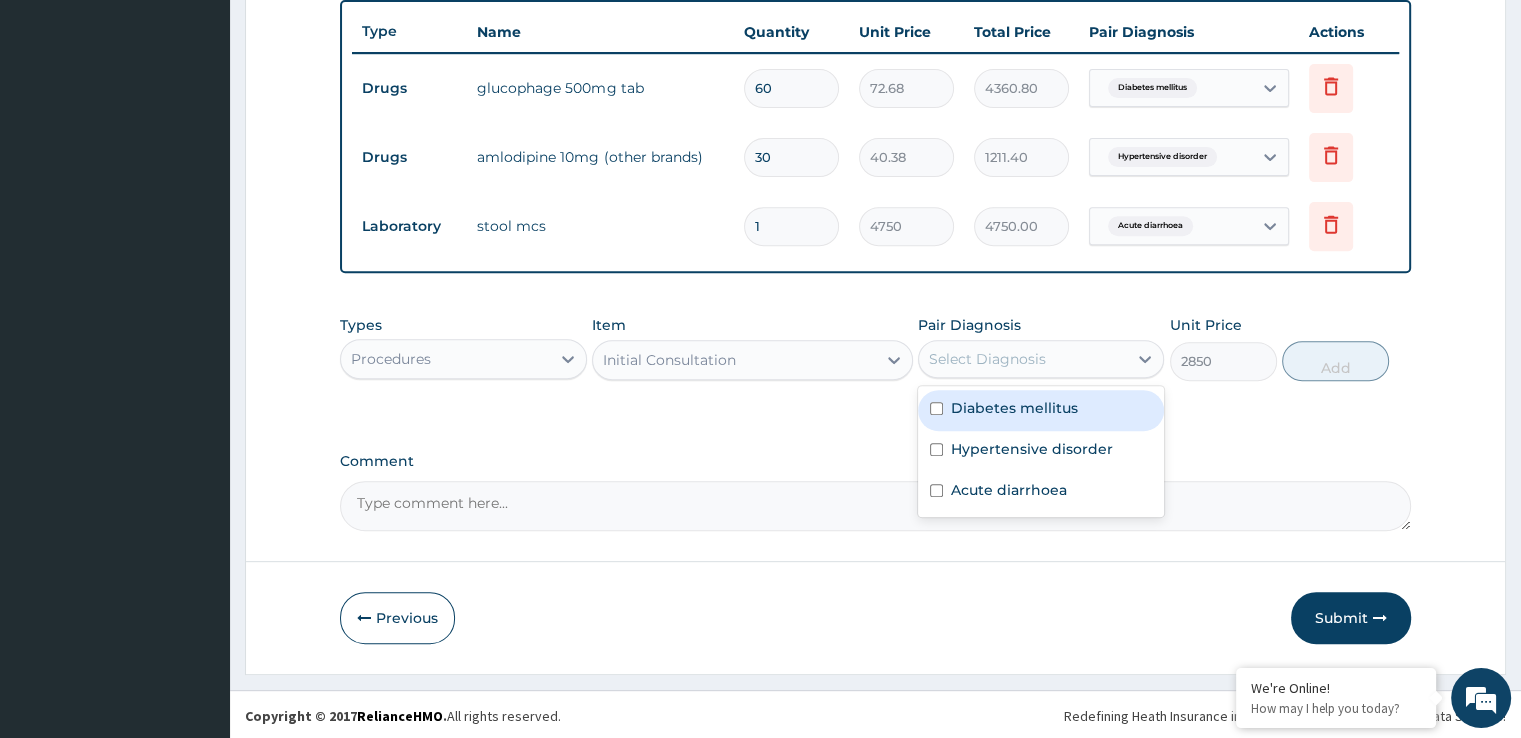 click on "Select Diagnosis" at bounding box center [987, 359] 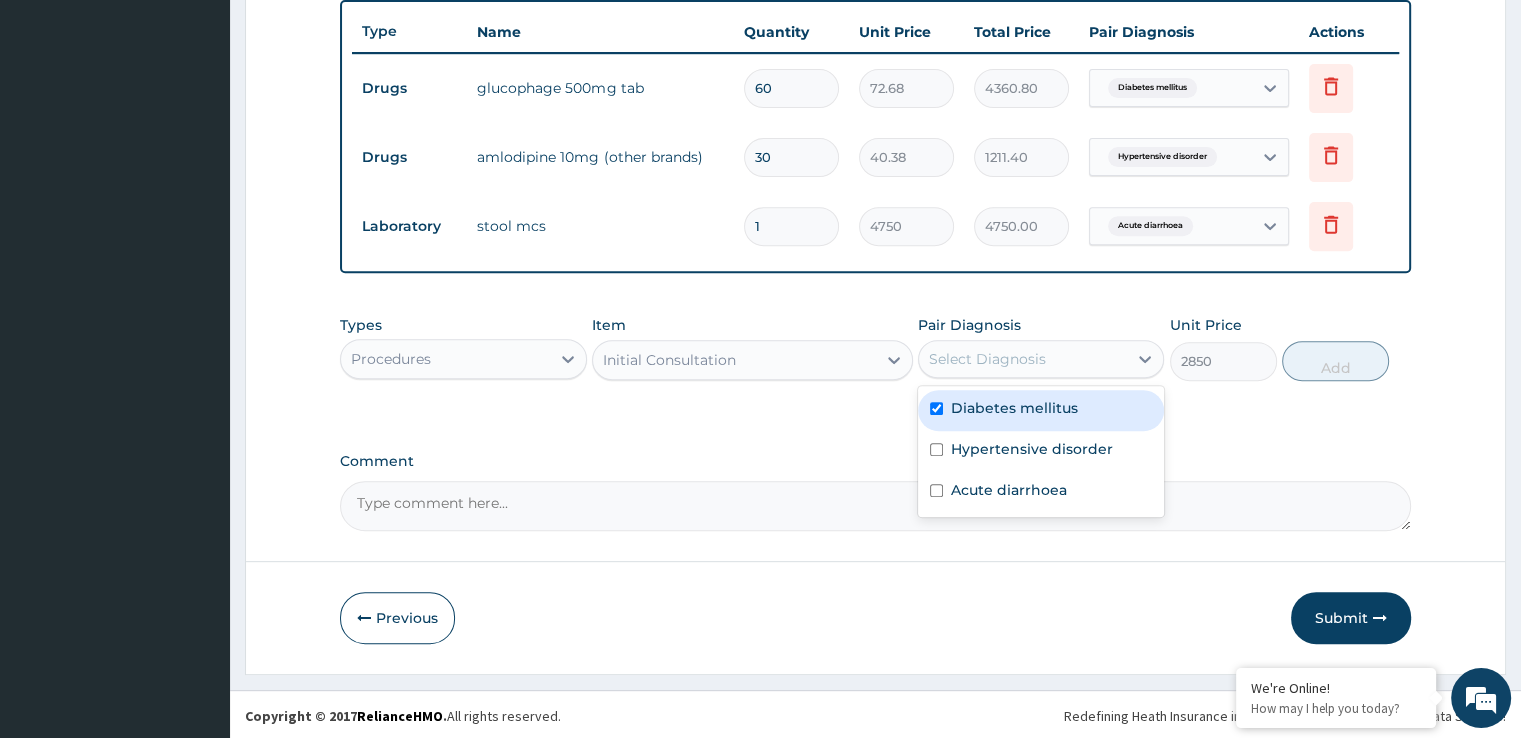 checkbox on "true" 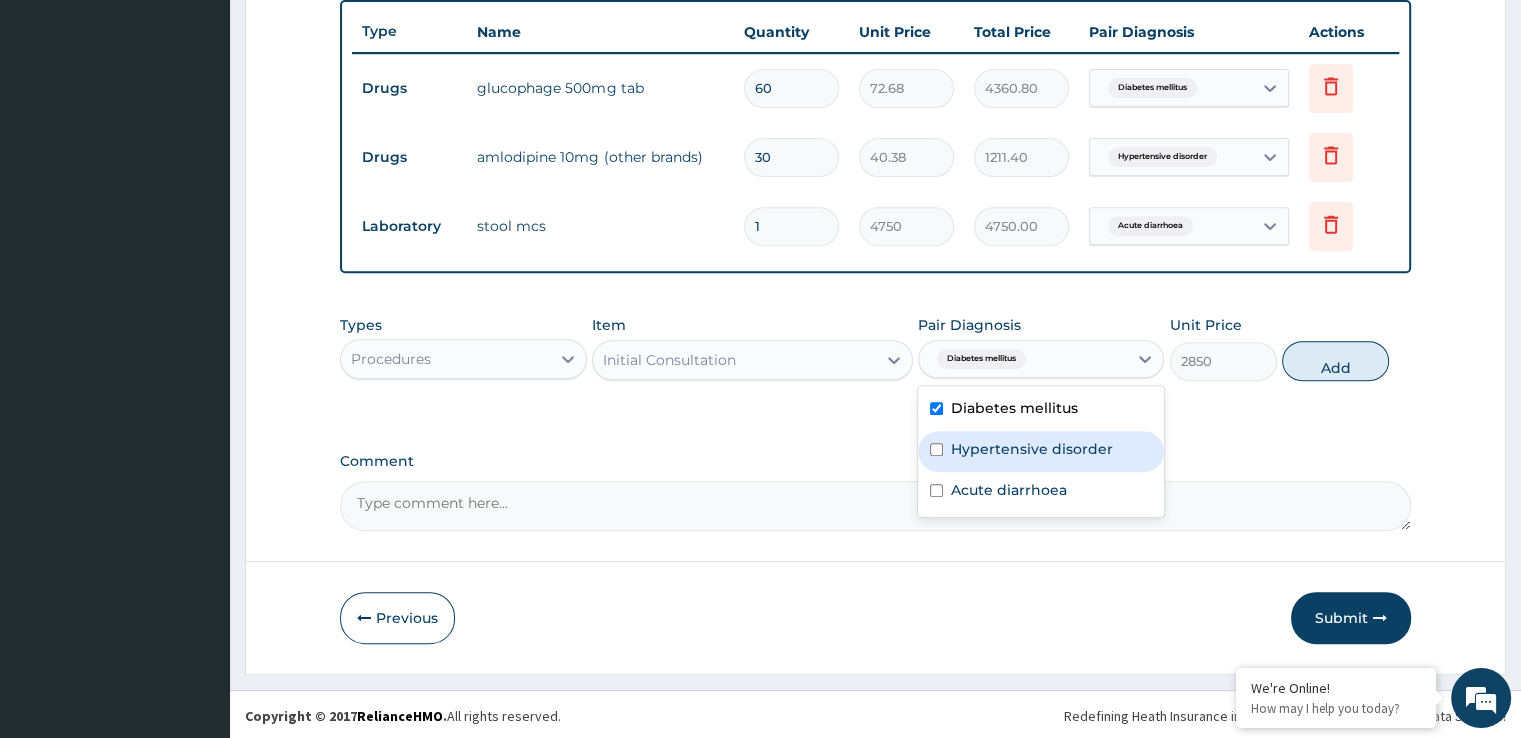 click on "Hypertensive disorder" at bounding box center [1041, 451] 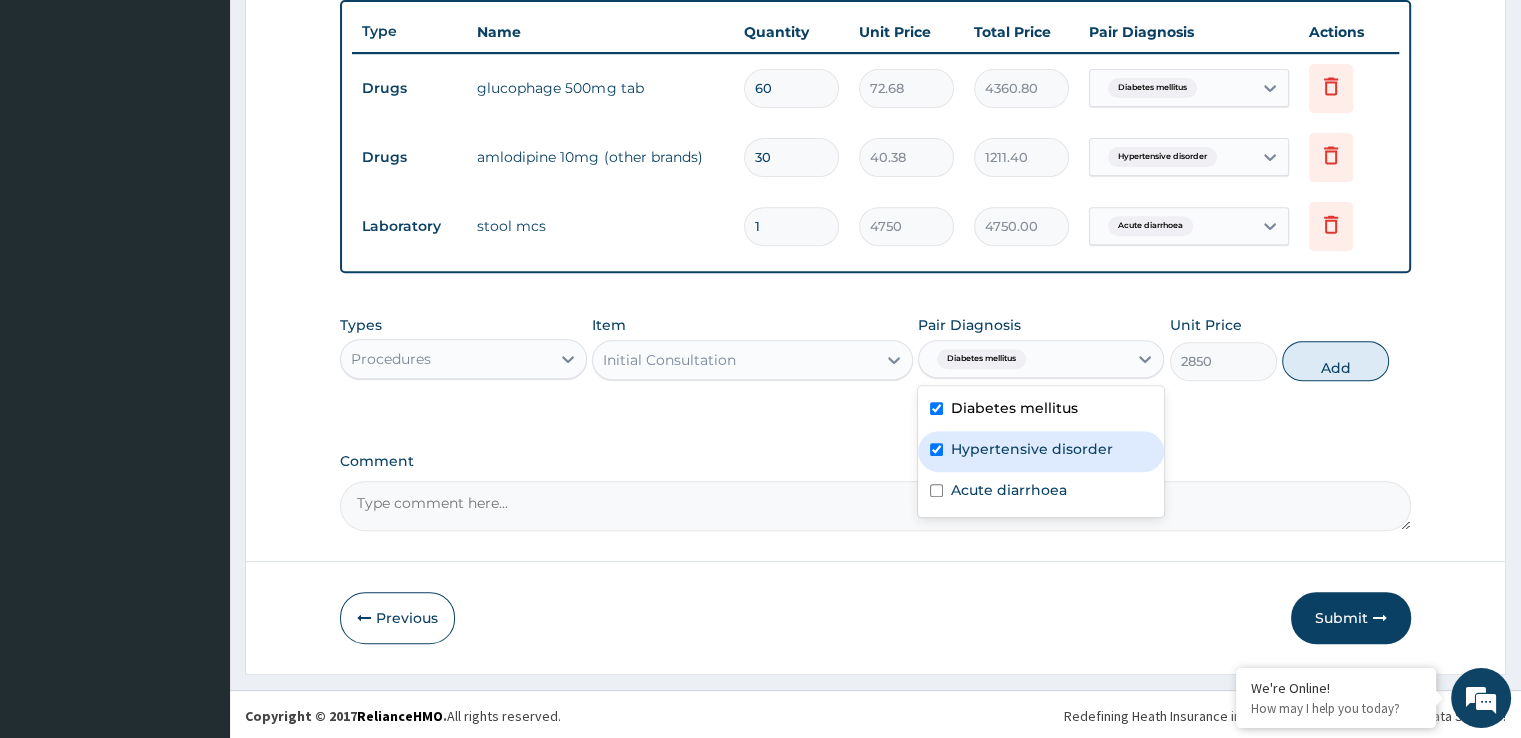 checkbox on "true" 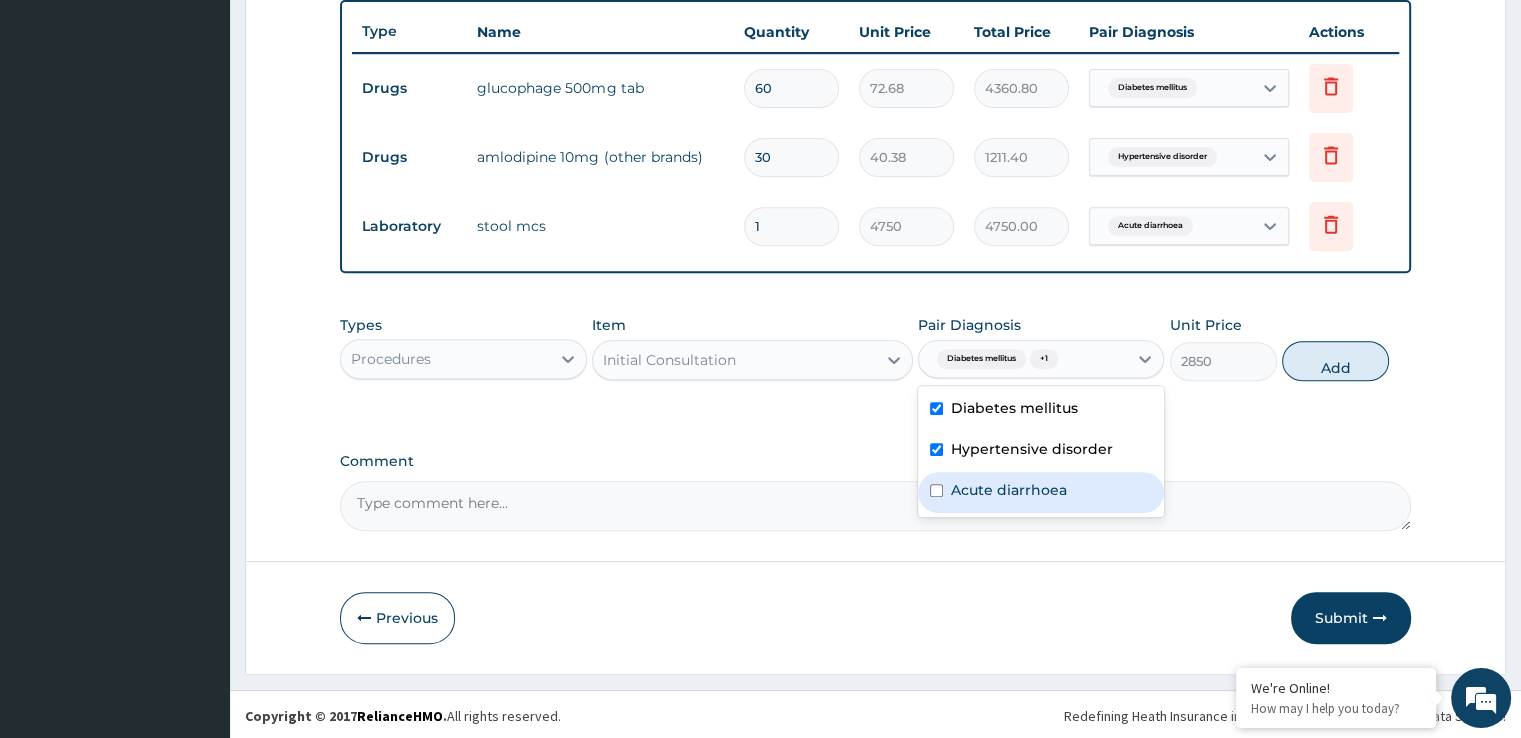 click on "Acute diarrhoea" at bounding box center [1041, 492] 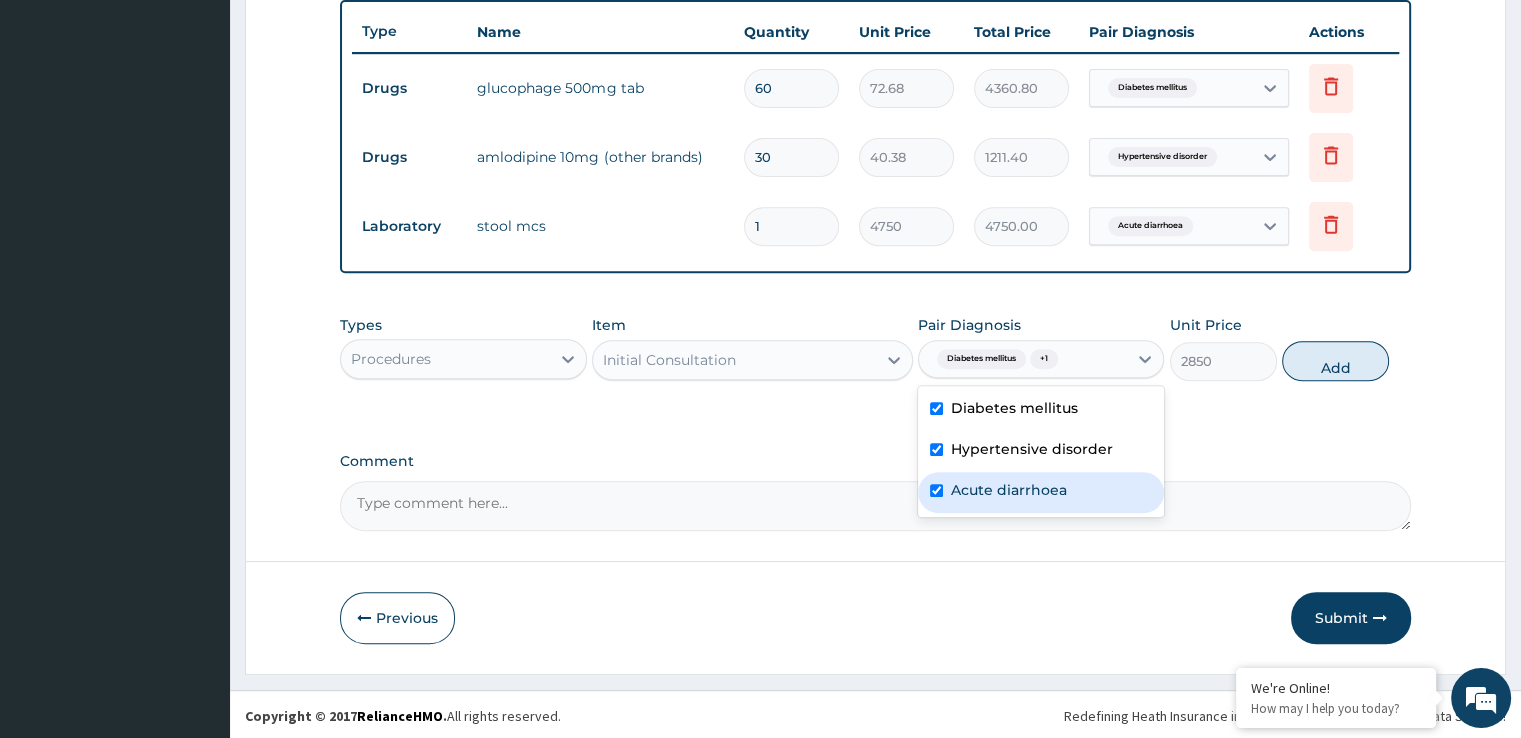 checkbox on "true" 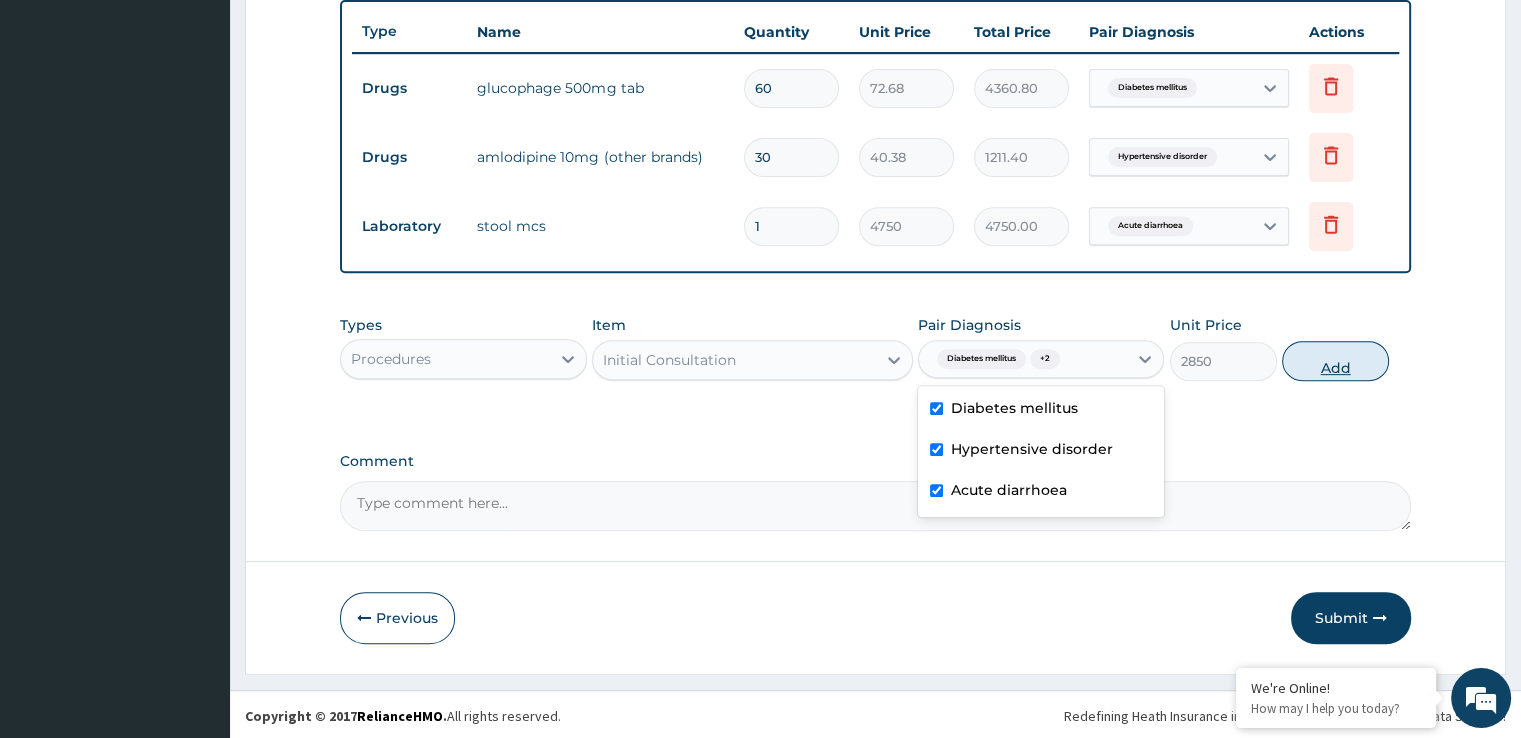 click on "Add" at bounding box center (1335, 361) 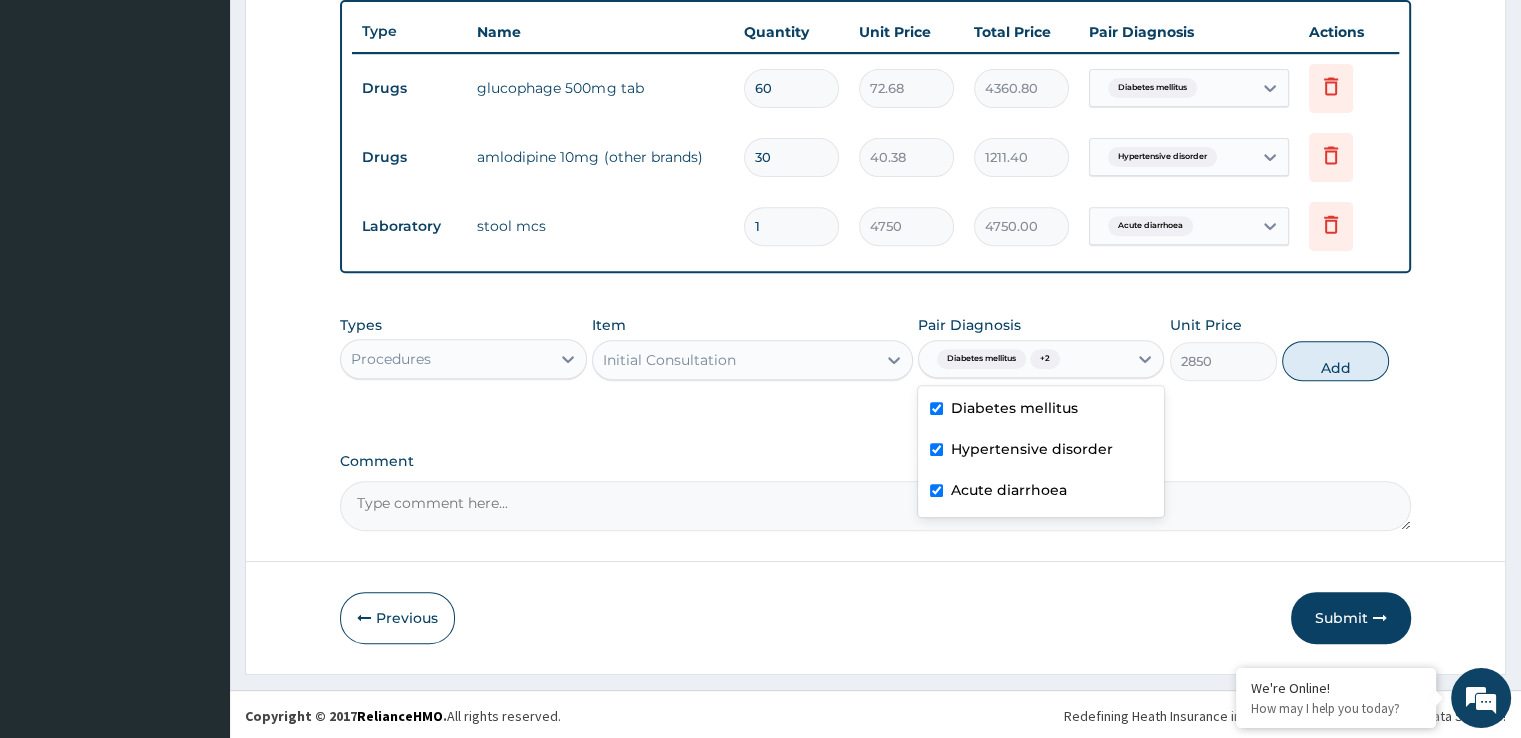 type on "0" 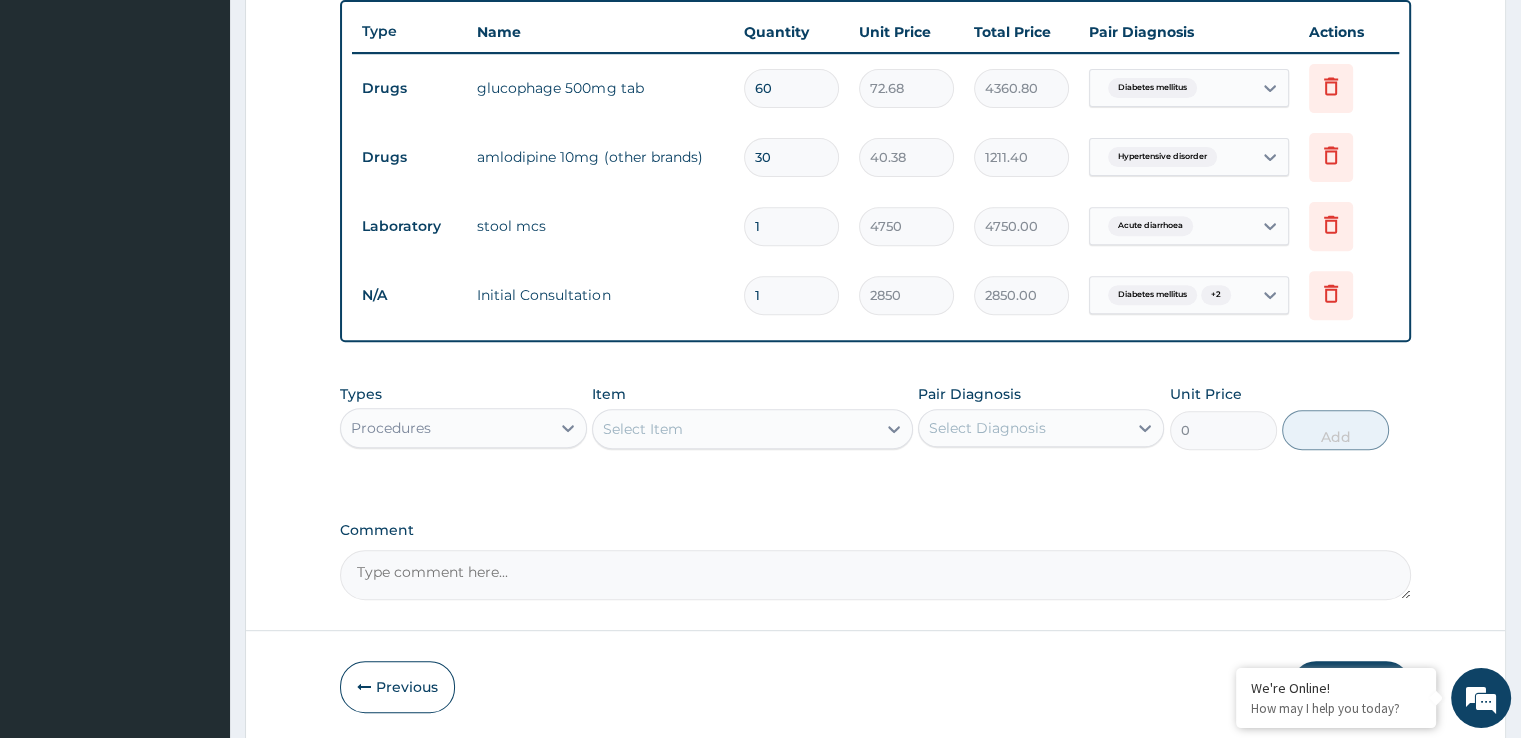 click on "Select Item" at bounding box center (734, 429) 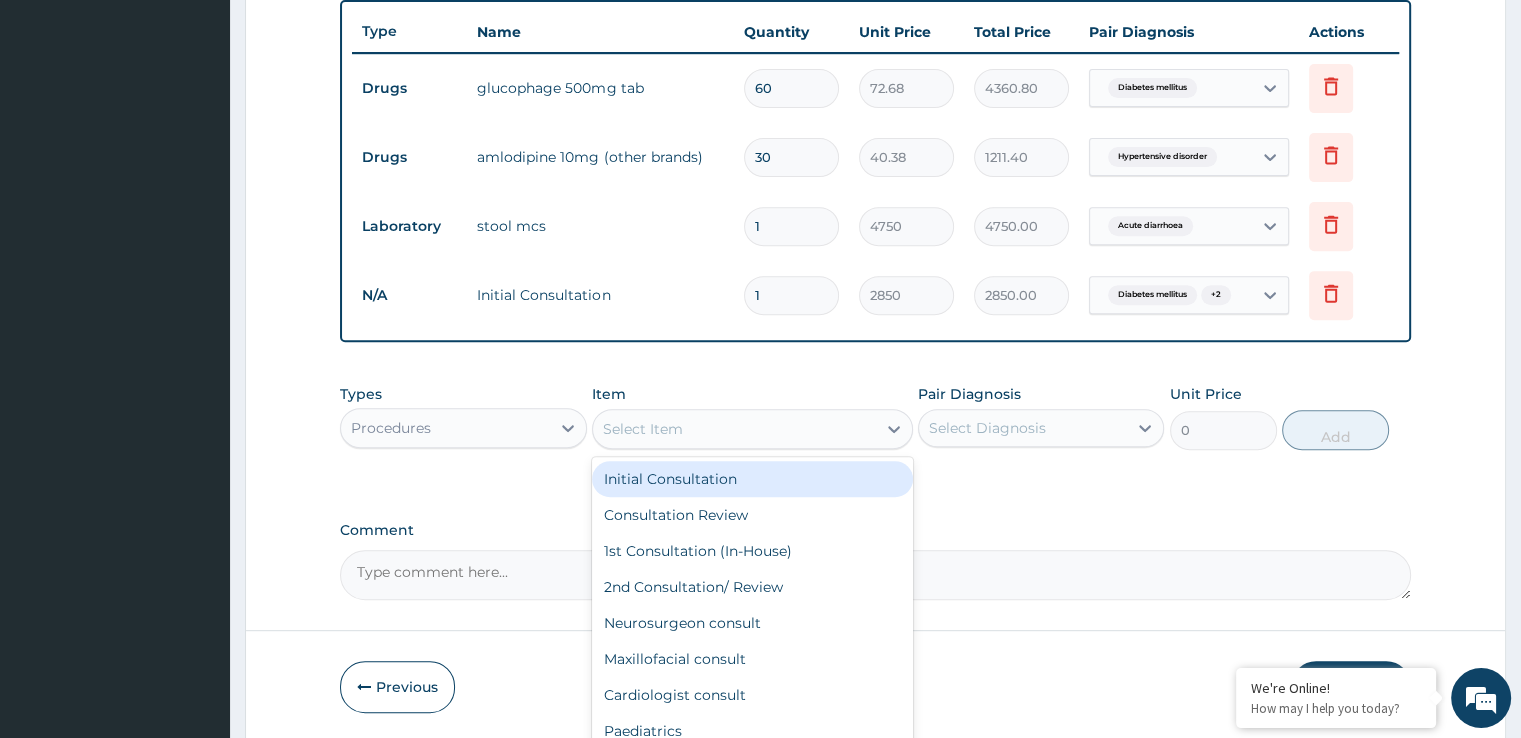 click on "Procedures" at bounding box center [445, 428] 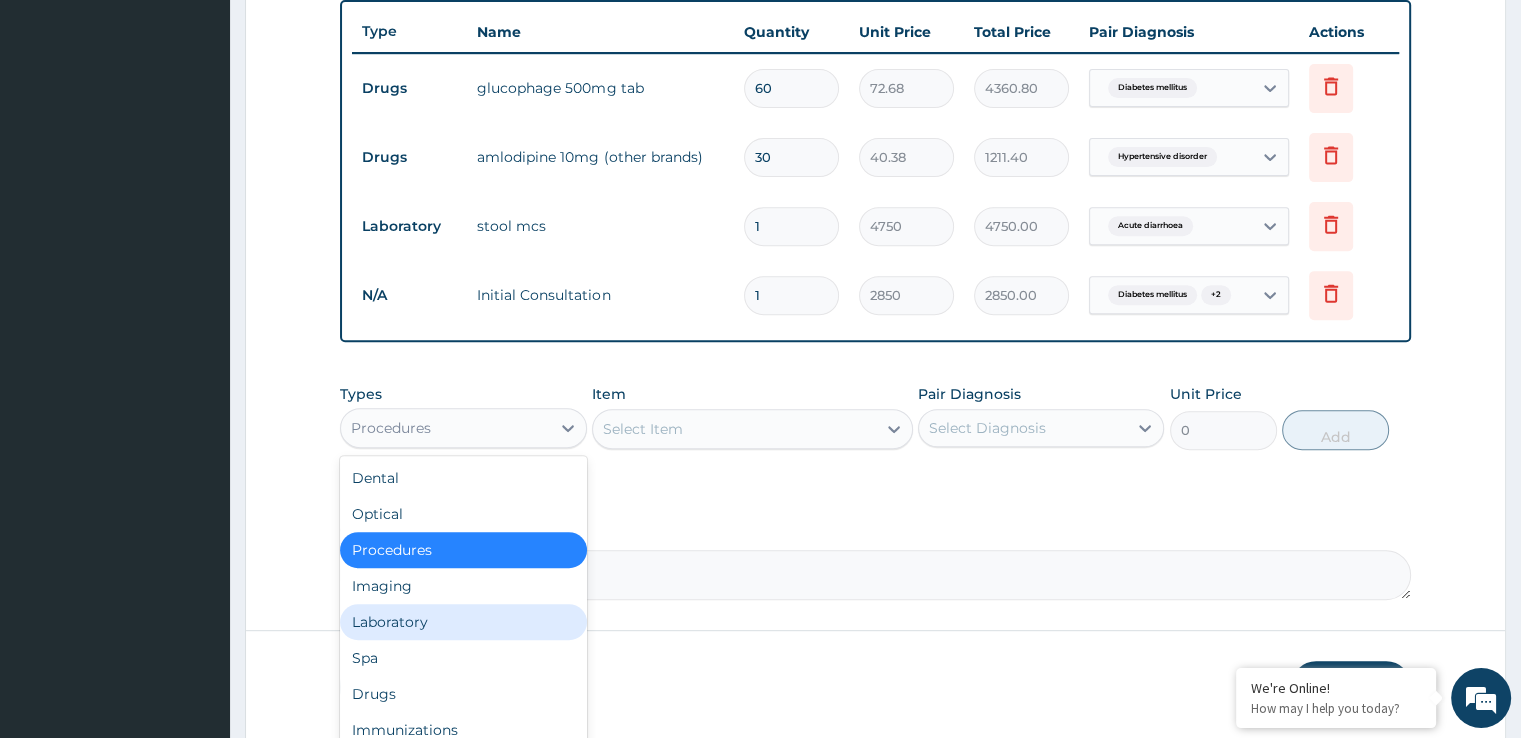 click on "Laboratory" at bounding box center (463, 622) 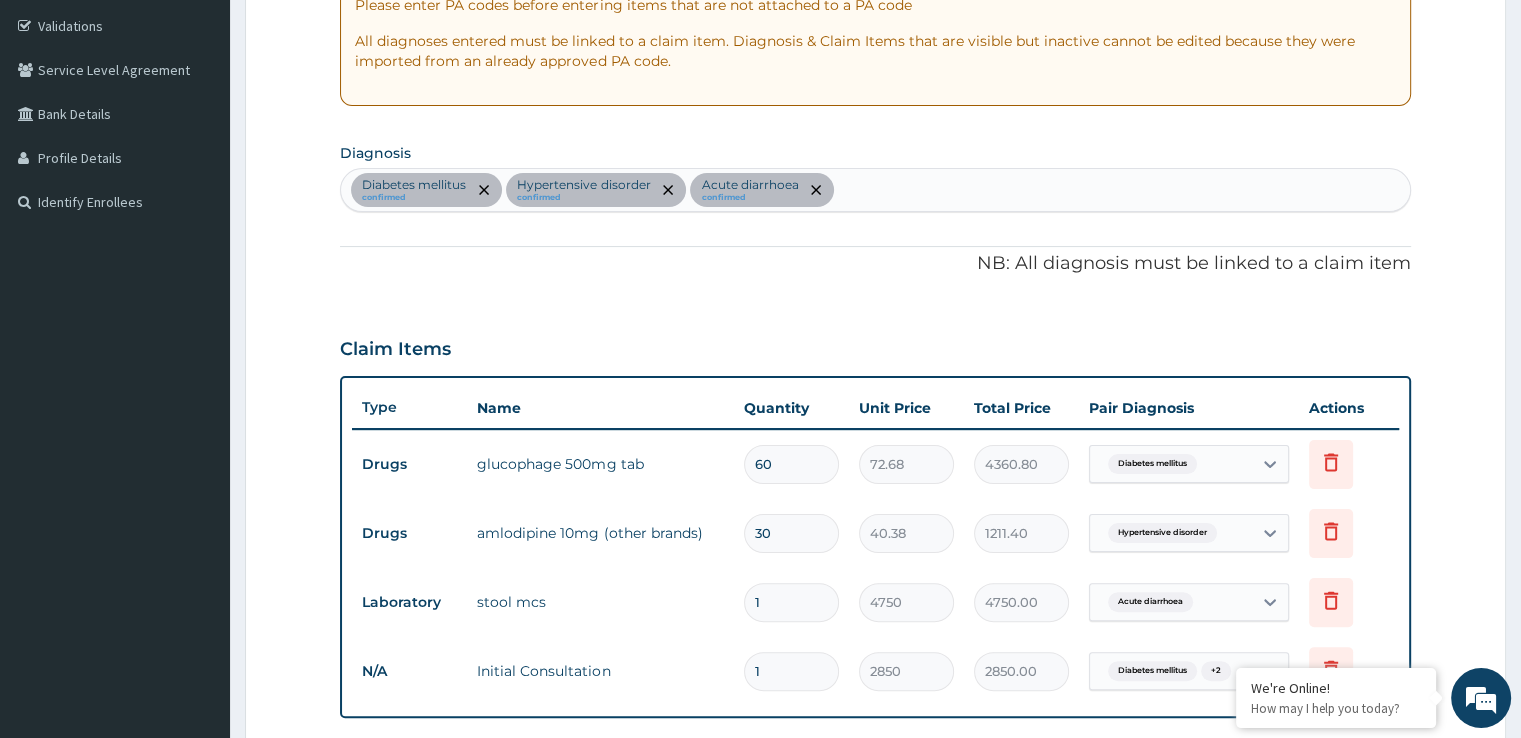 scroll, scrollTop: 364, scrollLeft: 0, axis: vertical 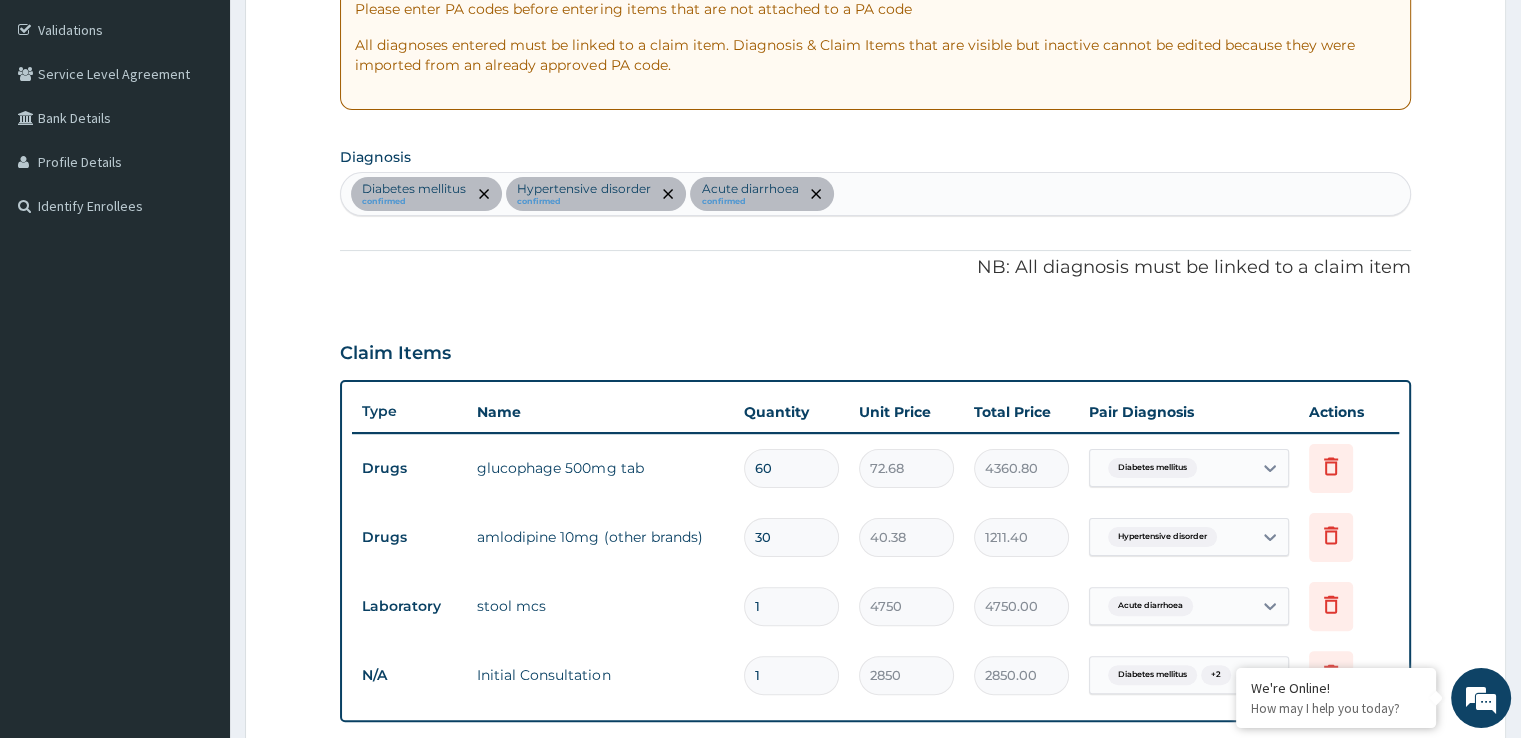 click on "Diabetes mellitus confirmed Hypertensive disorder confirmed Acute diarrhoea confirmed" at bounding box center (875, 194) 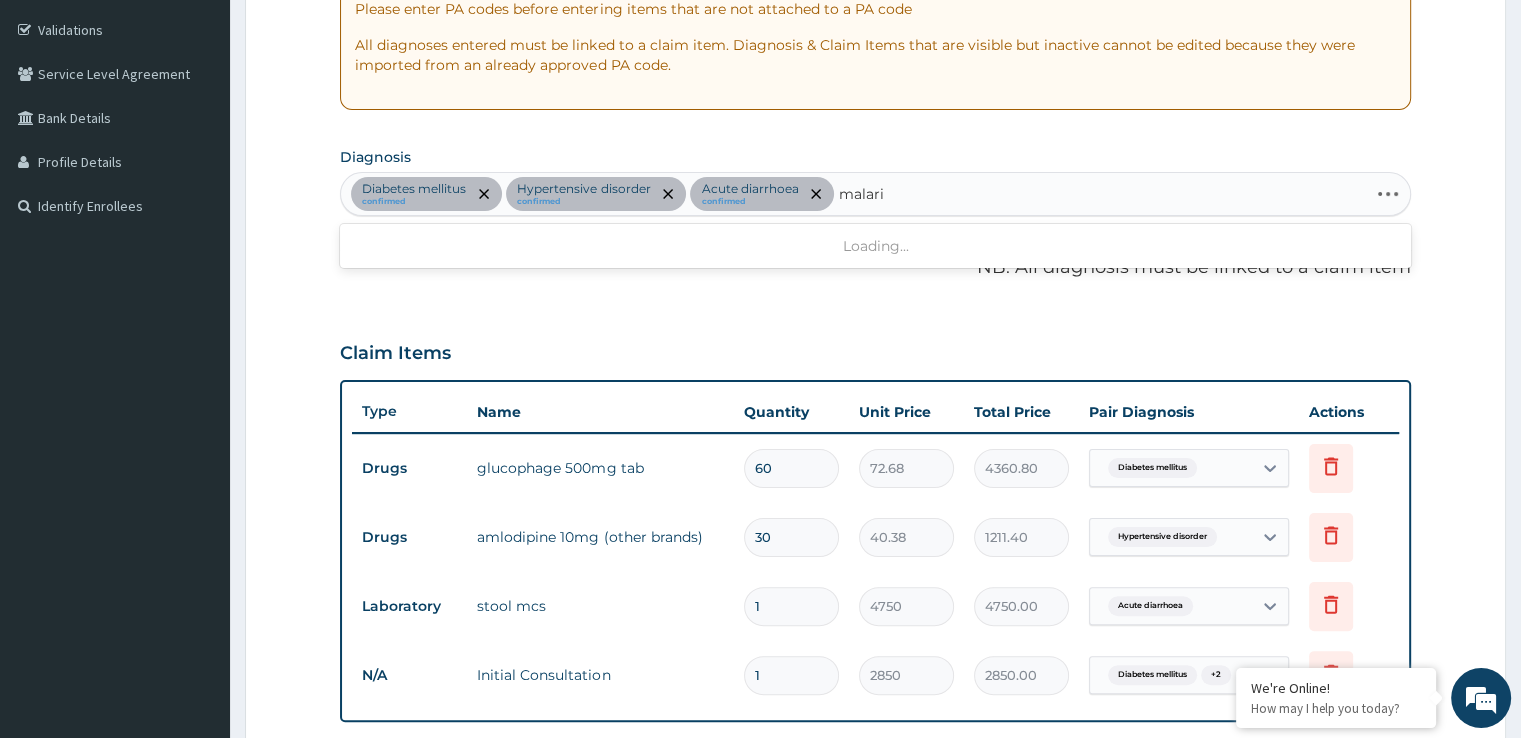 type on "malaria" 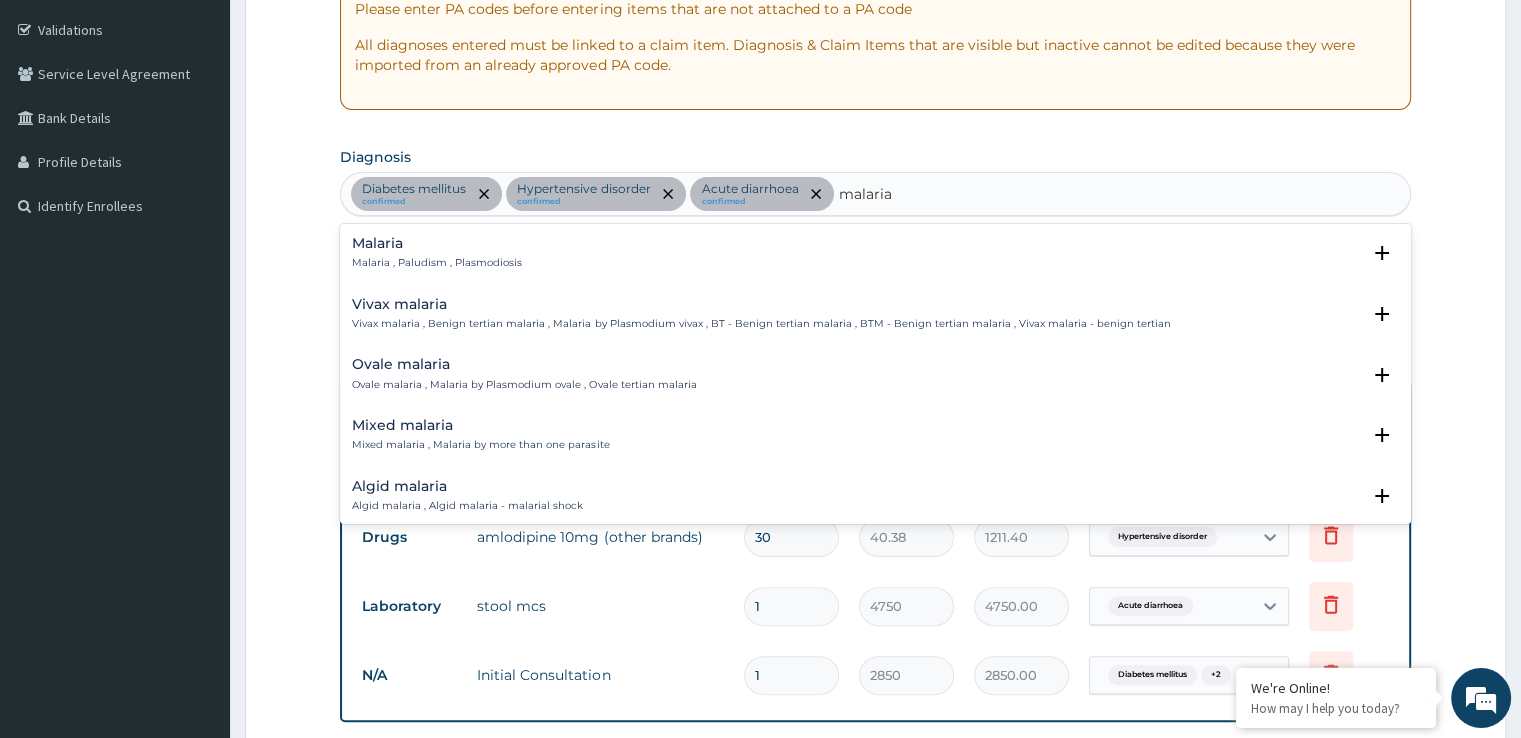 click on "Malaria Malaria , Paludism , Plasmodiosis Select Status Query Query covers suspected (?), Keep in view (kiv), Ruled out (r/o) Confirmed" at bounding box center [875, 258] 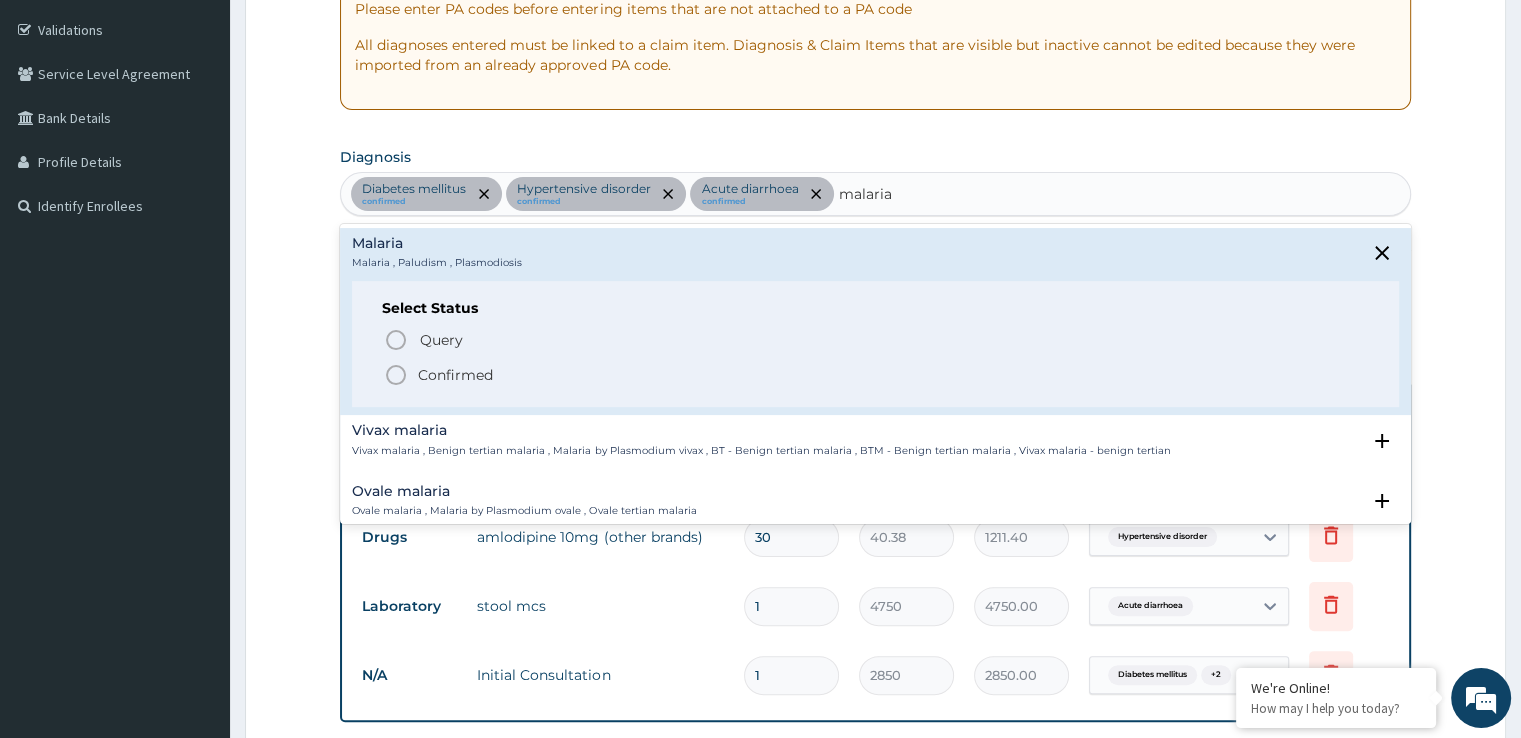 click on "Confirmed" at bounding box center (455, 375) 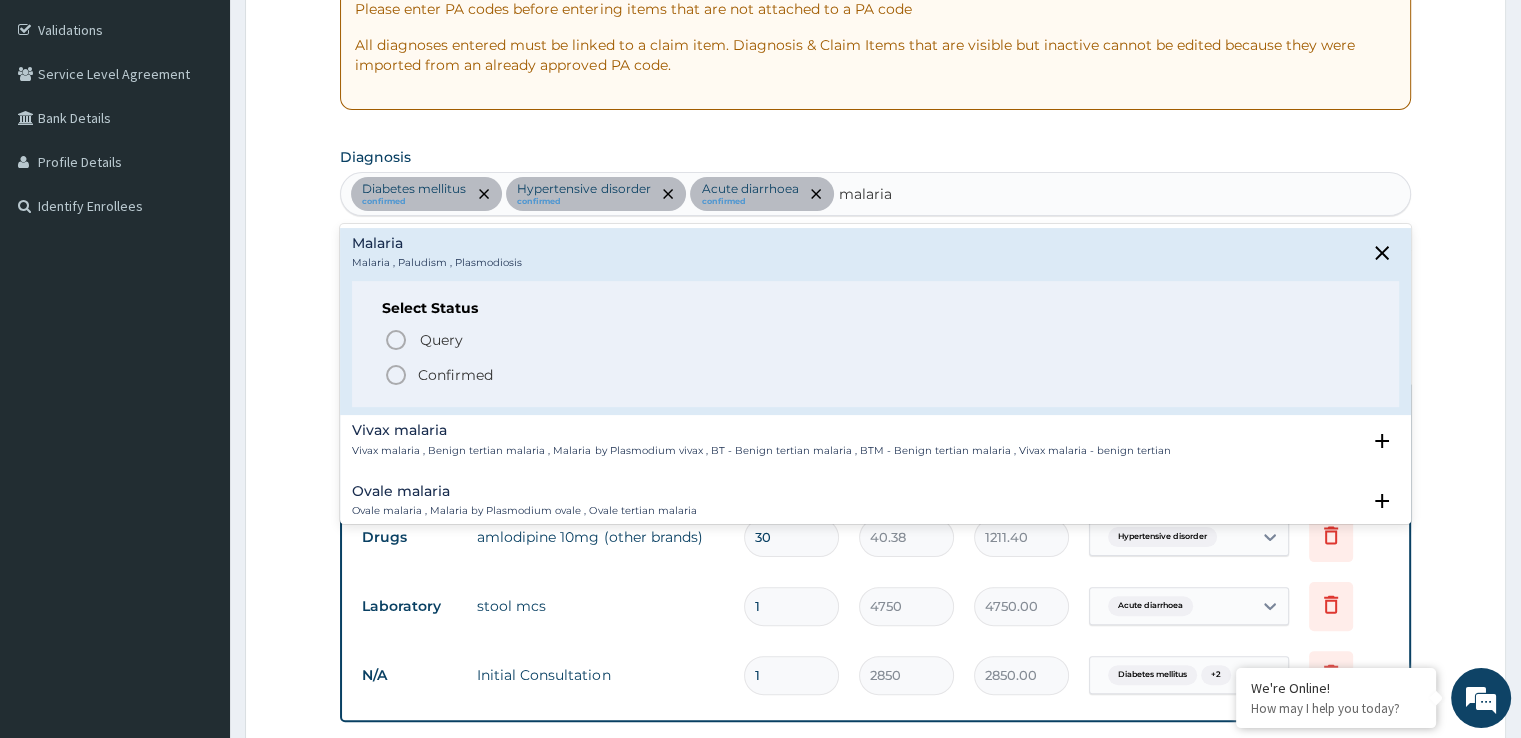 type 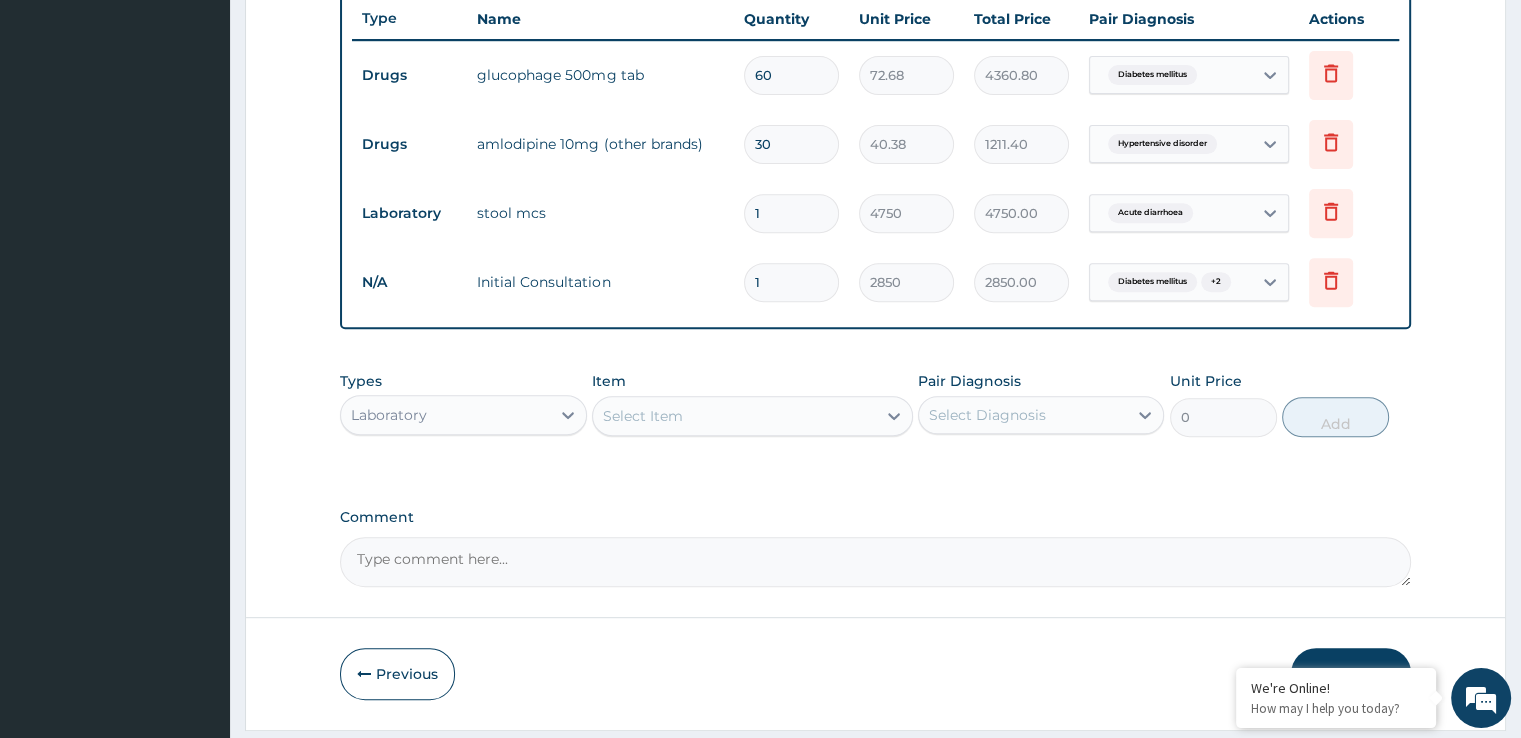 scroll, scrollTop: 810, scrollLeft: 0, axis: vertical 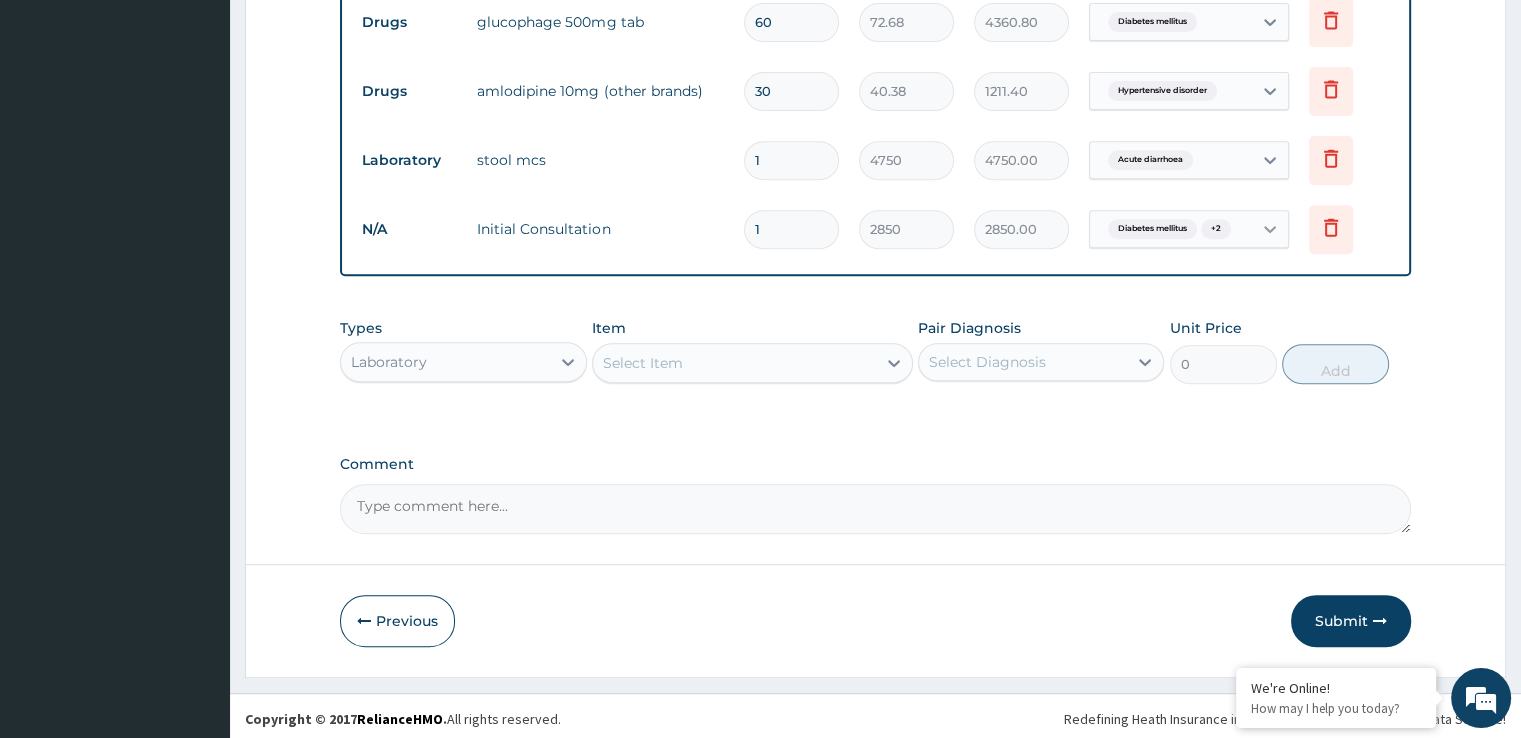 click at bounding box center [1270, 229] 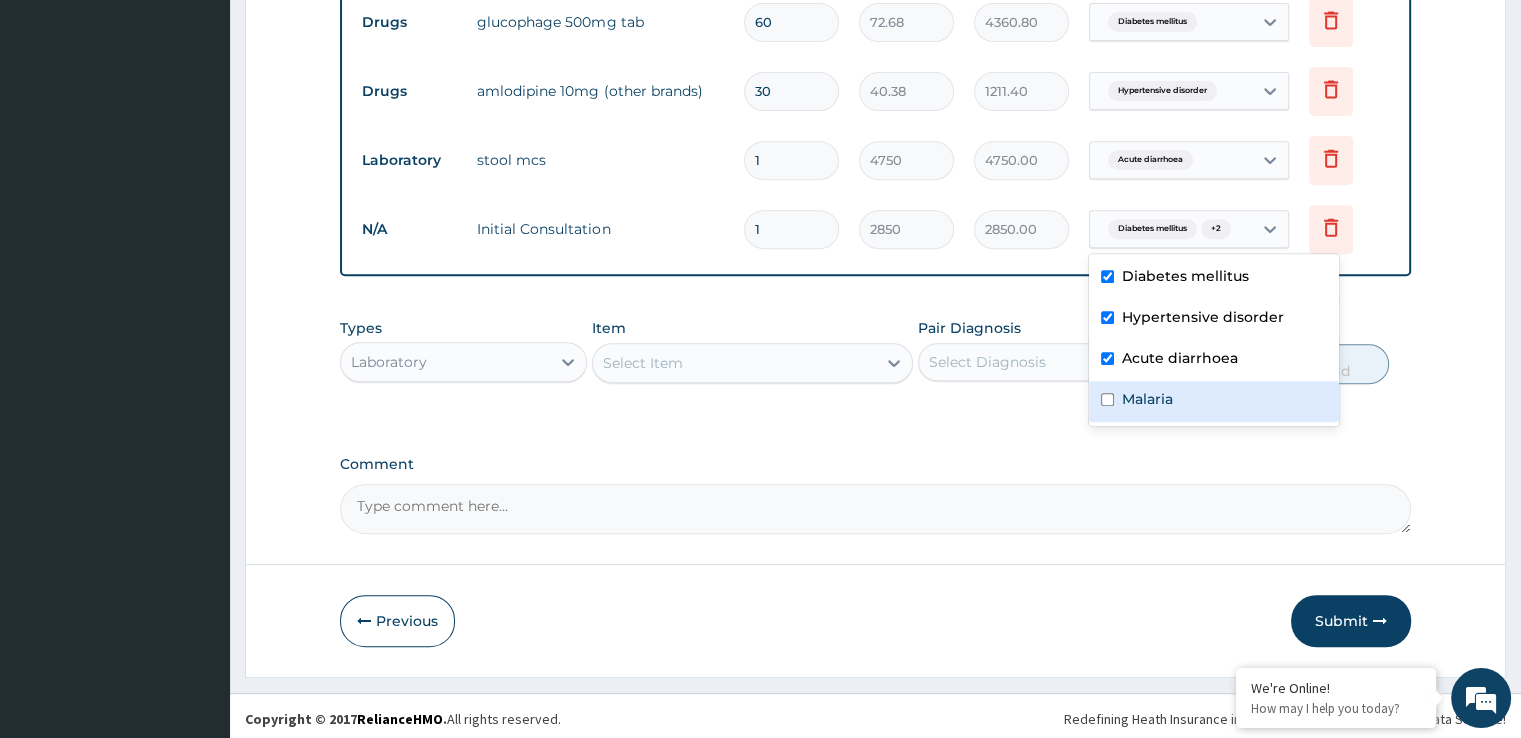 click on "Malaria" at bounding box center (1147, 399) 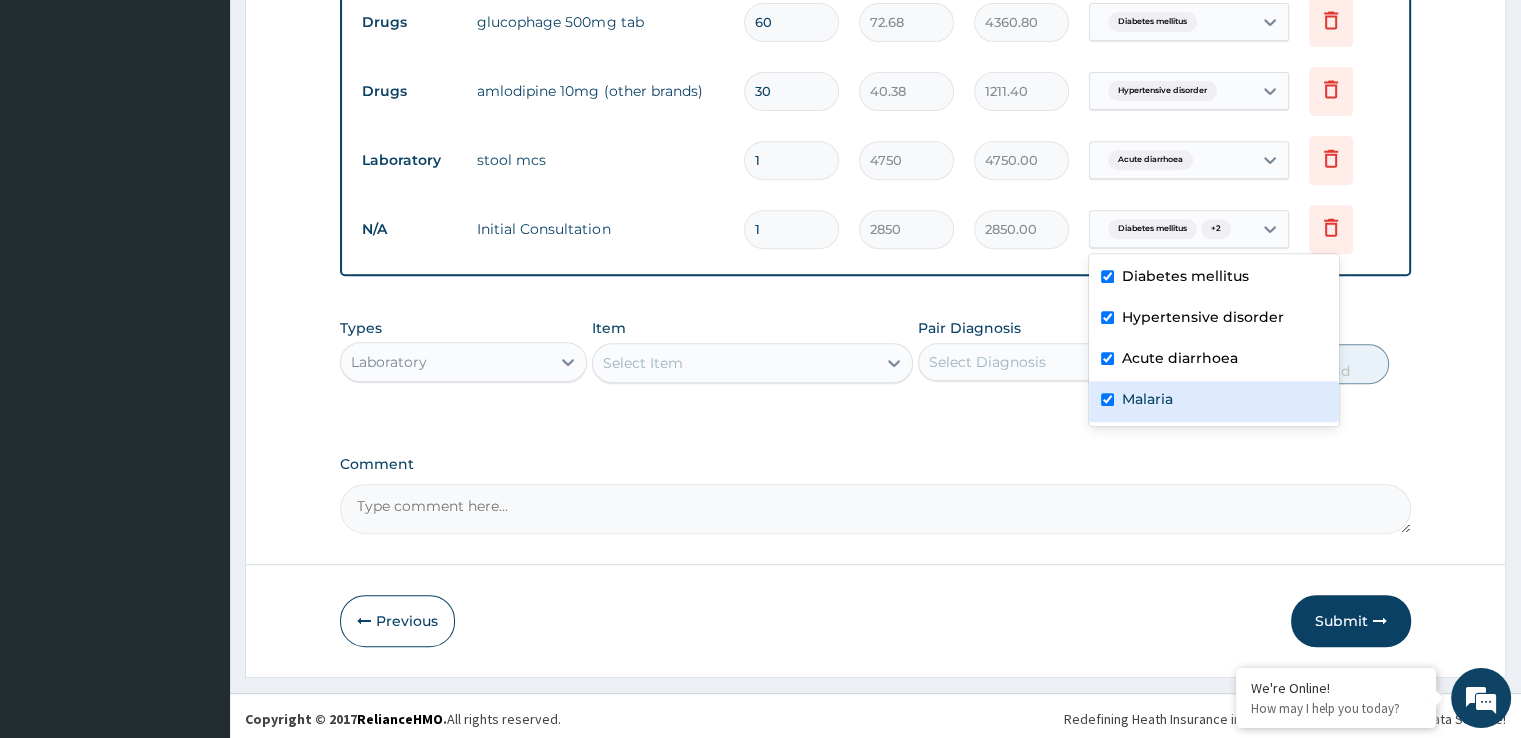 checkbox on "true" 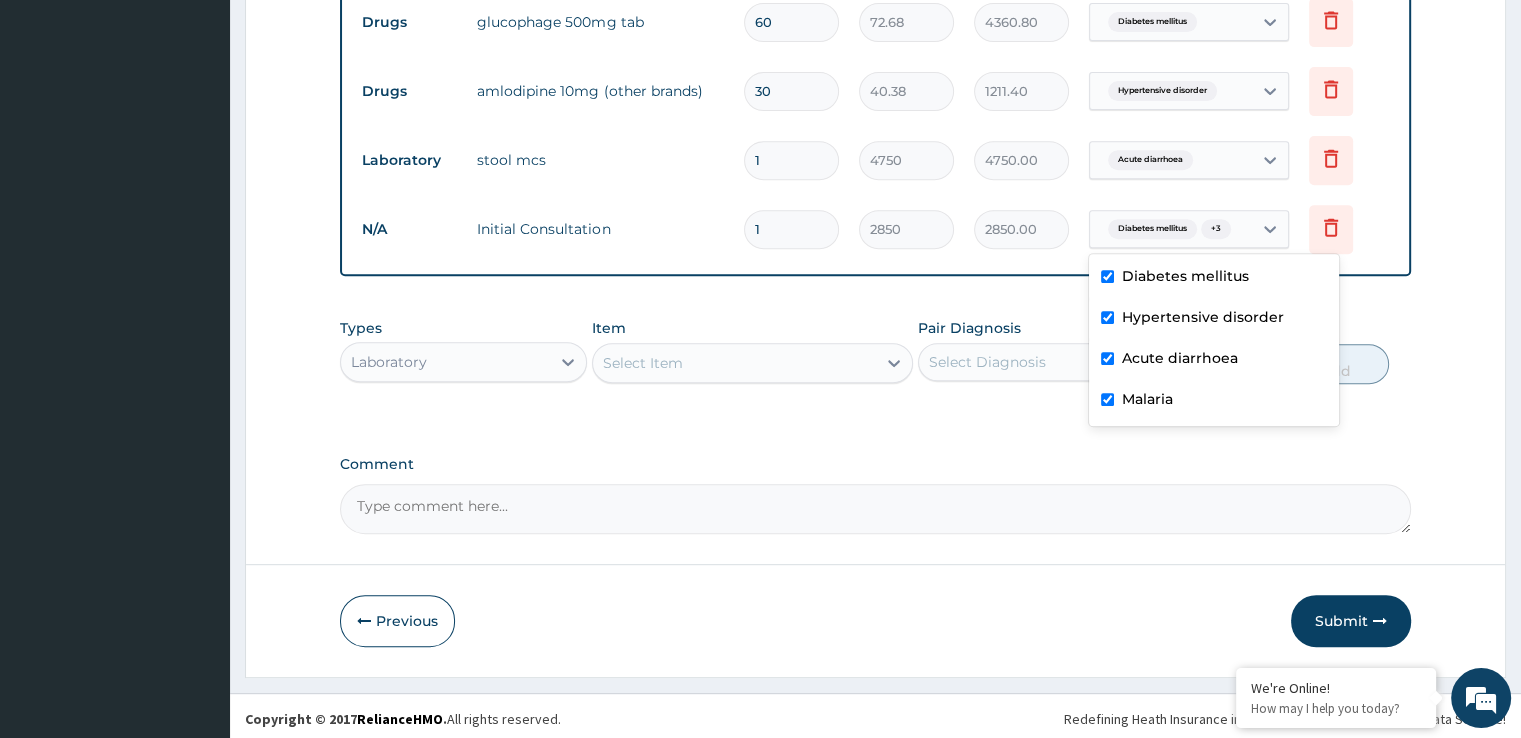 click on "Select Item" at bounding box center [643, 363] 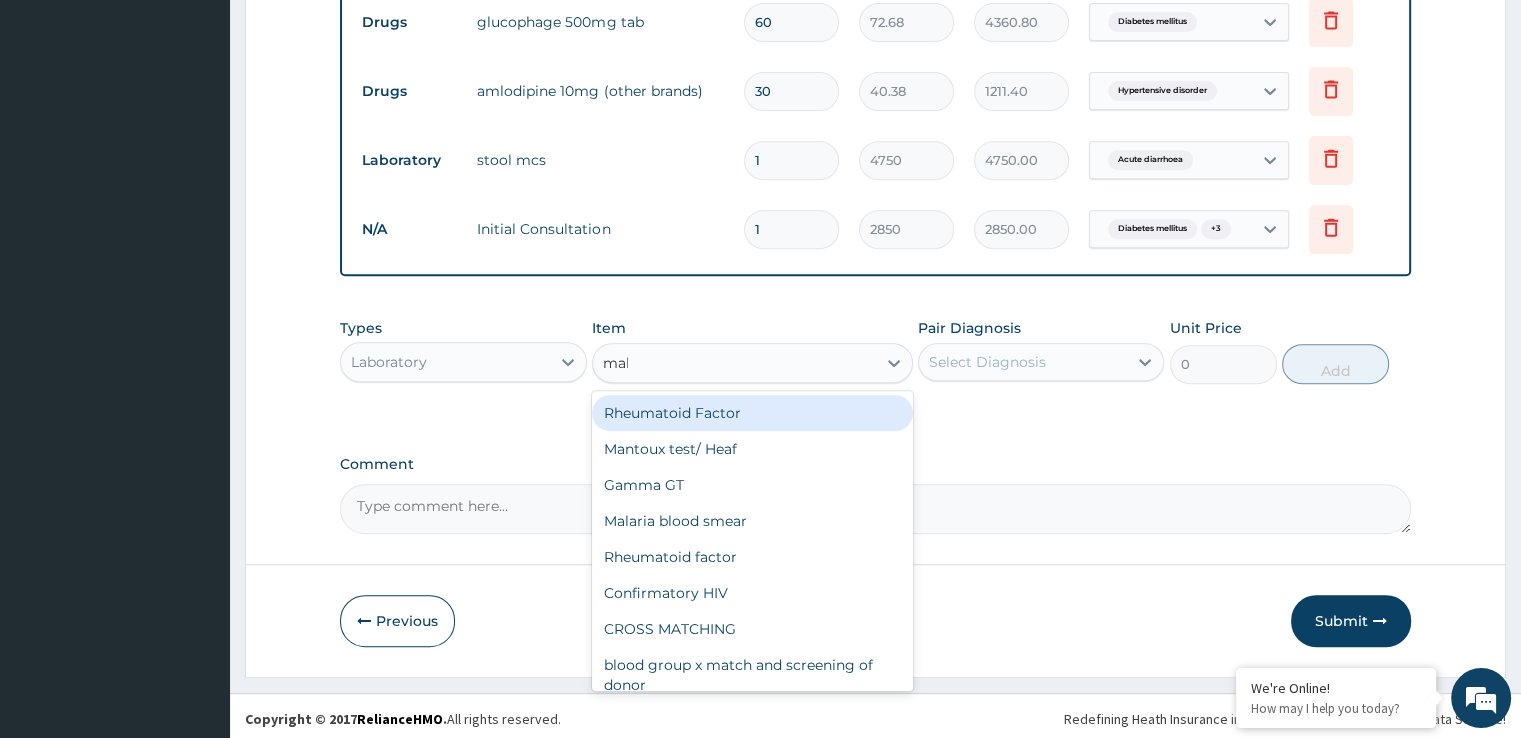 type on "mala" 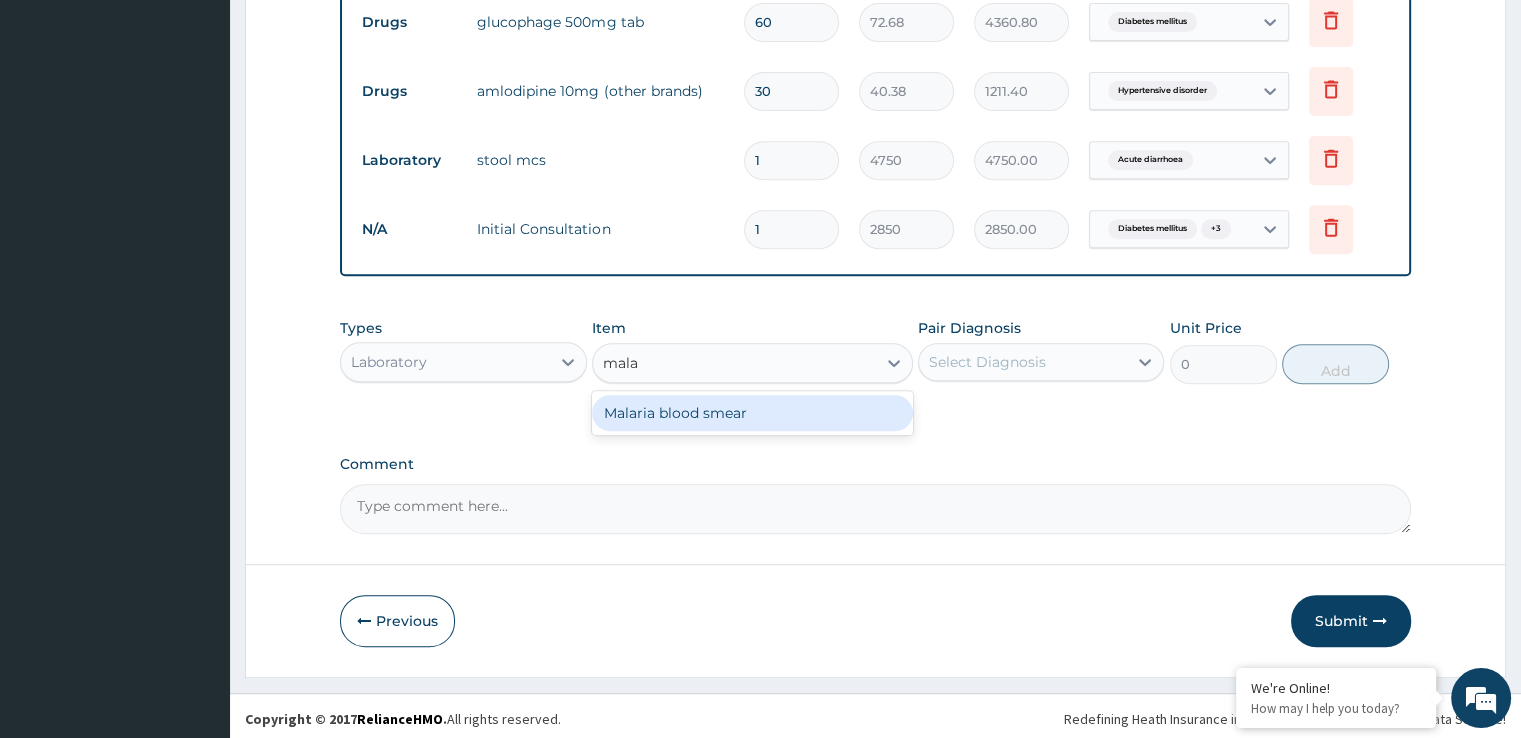 type 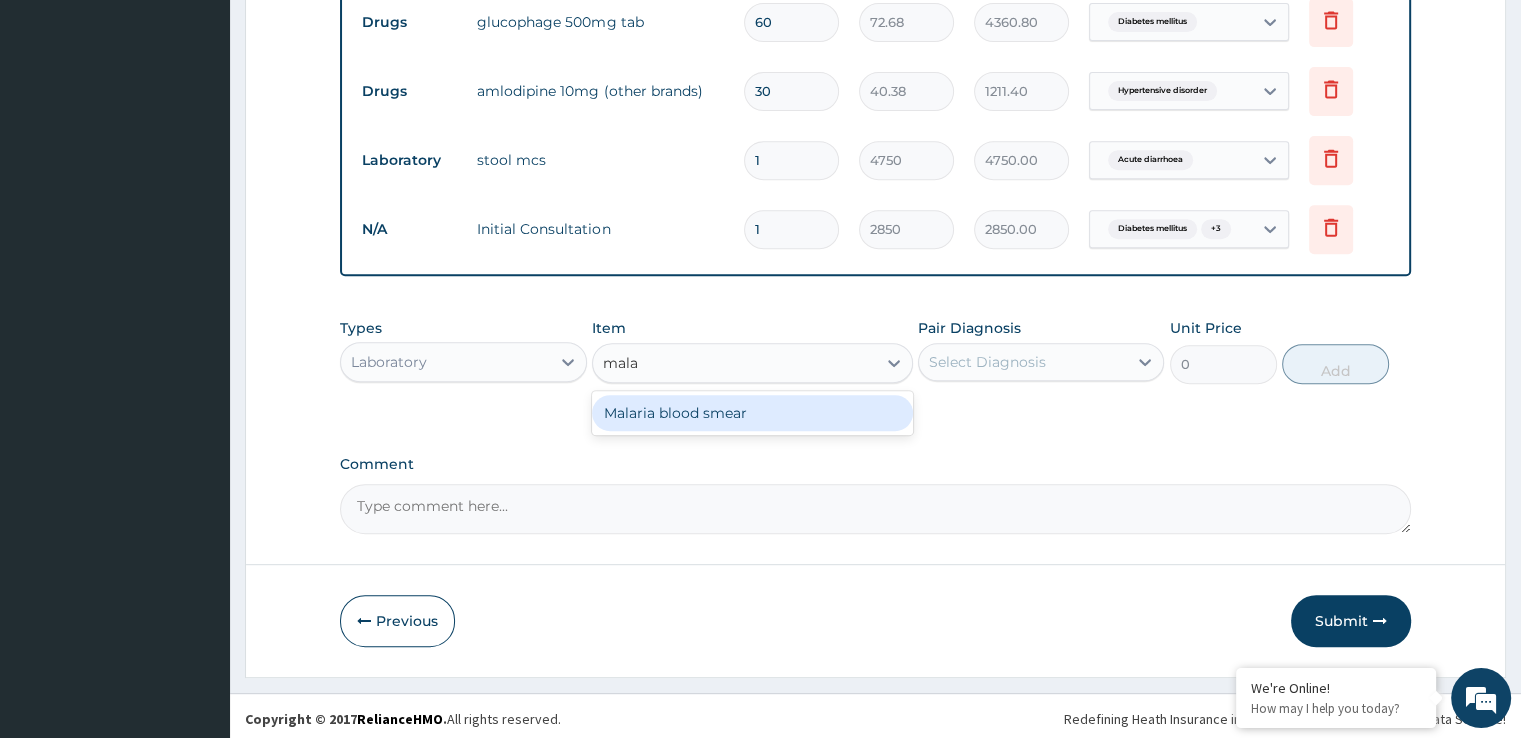 type on "950" 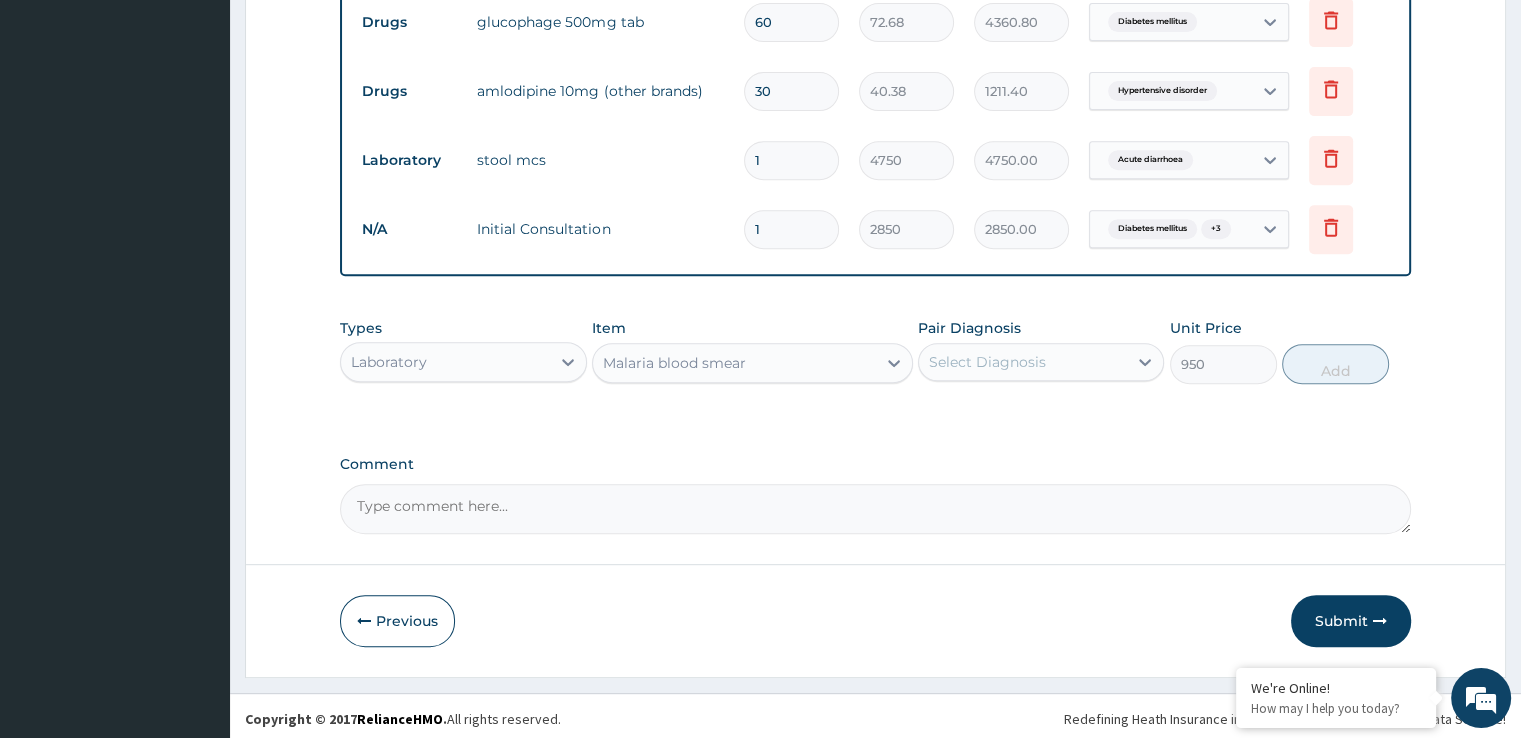 click on "Select Diagnosis" at bounding box center (987, 362) 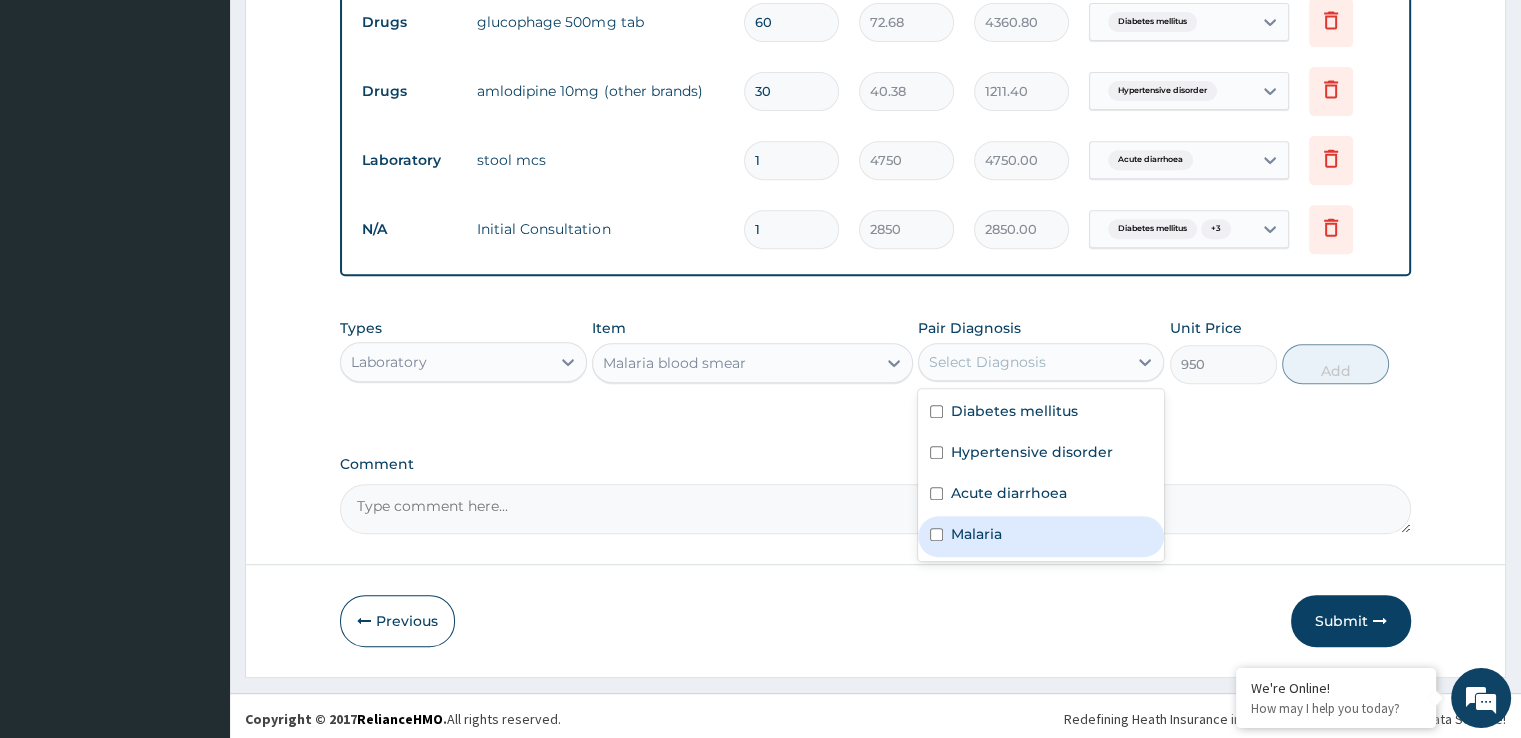 click on "Malaria" at bounding box center (976, 534) 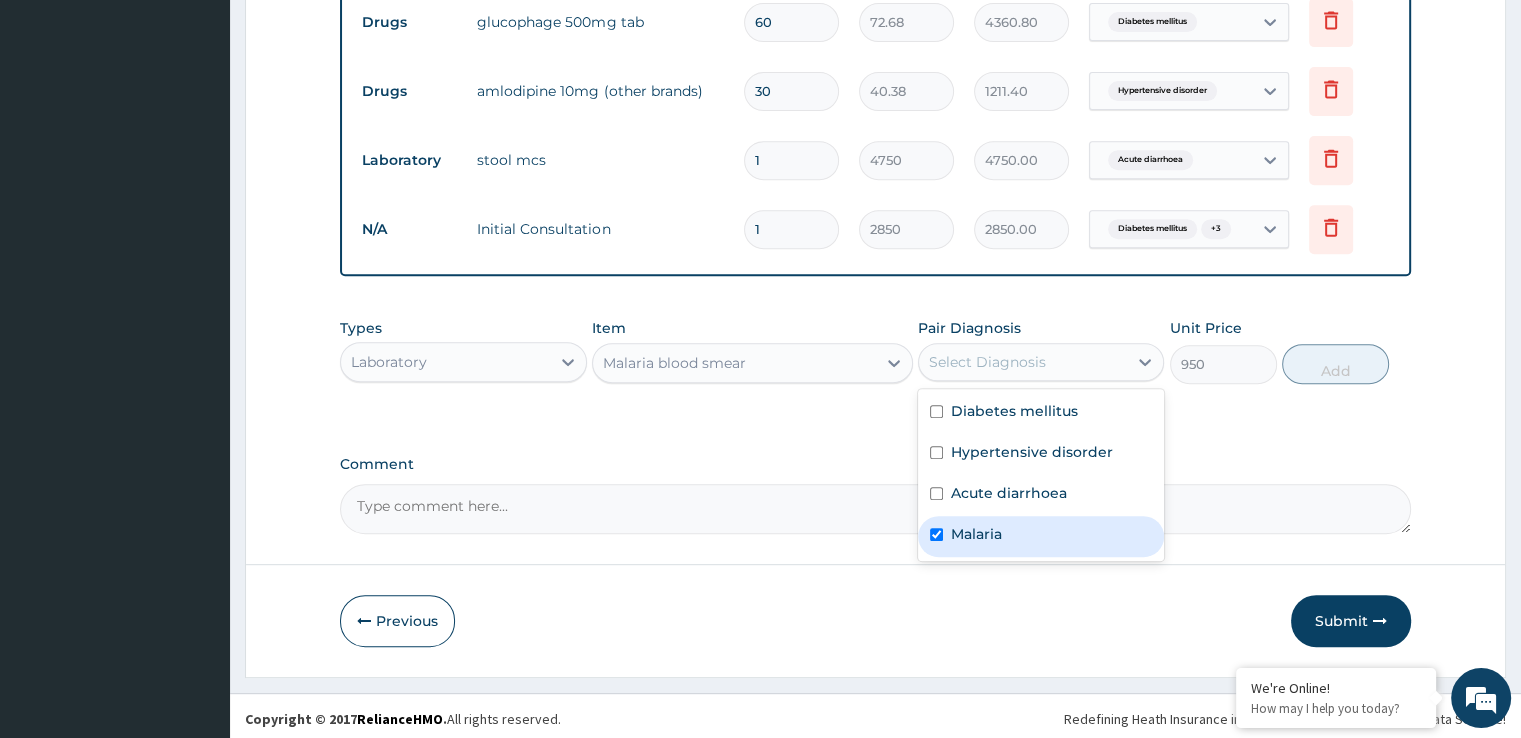 checkbox on "true" 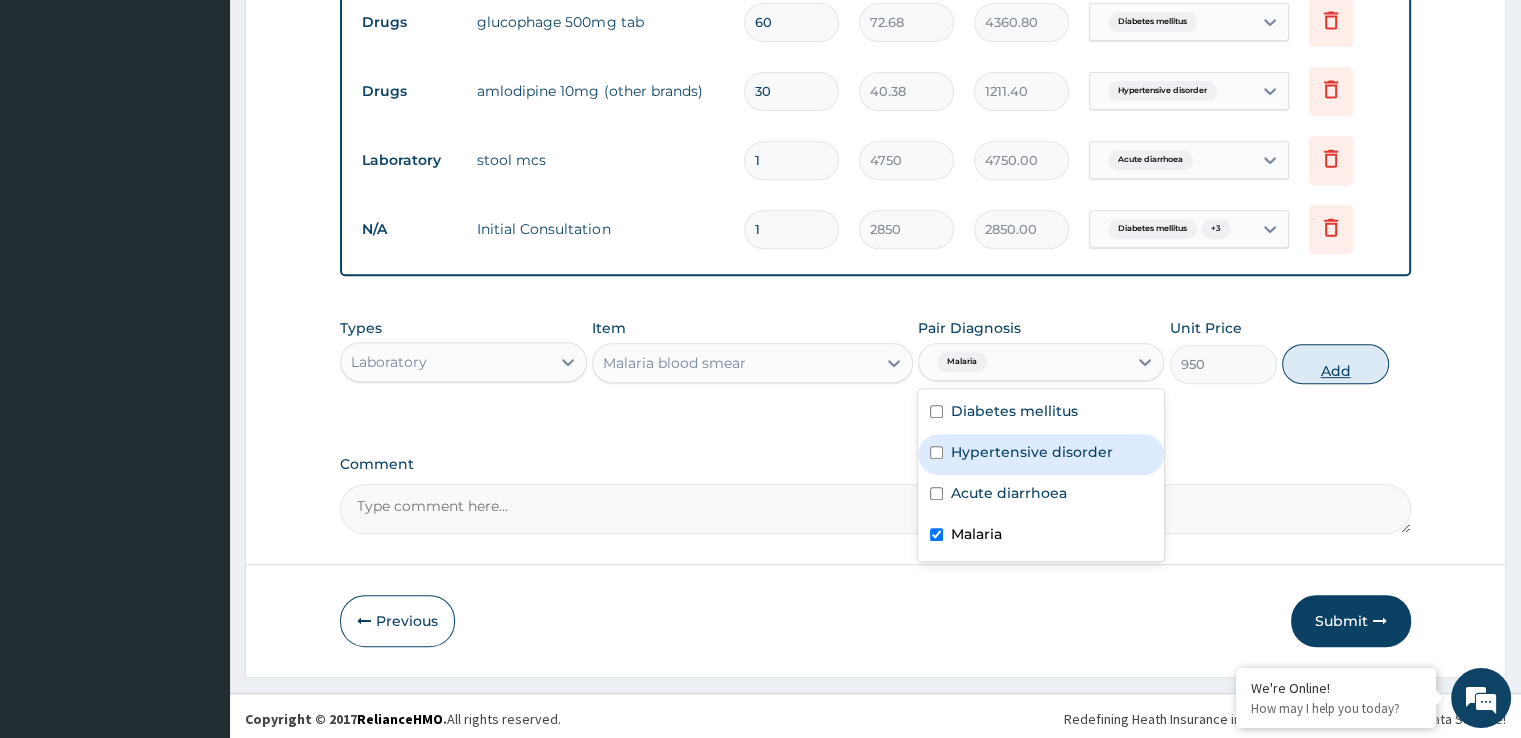 click on "Add" at bounding box center (1335, 364) 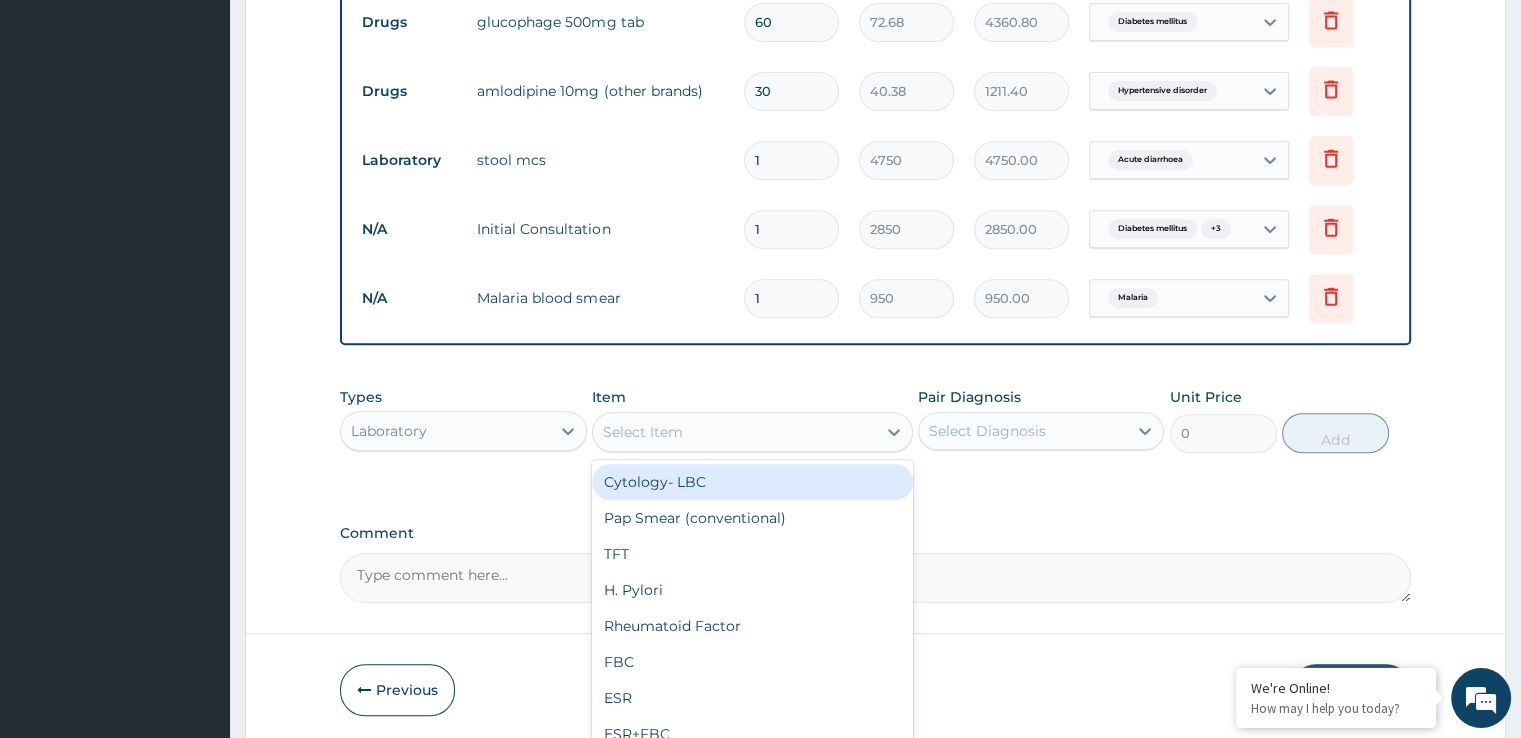 click on "Select Item" at bounding box center (643, 432) 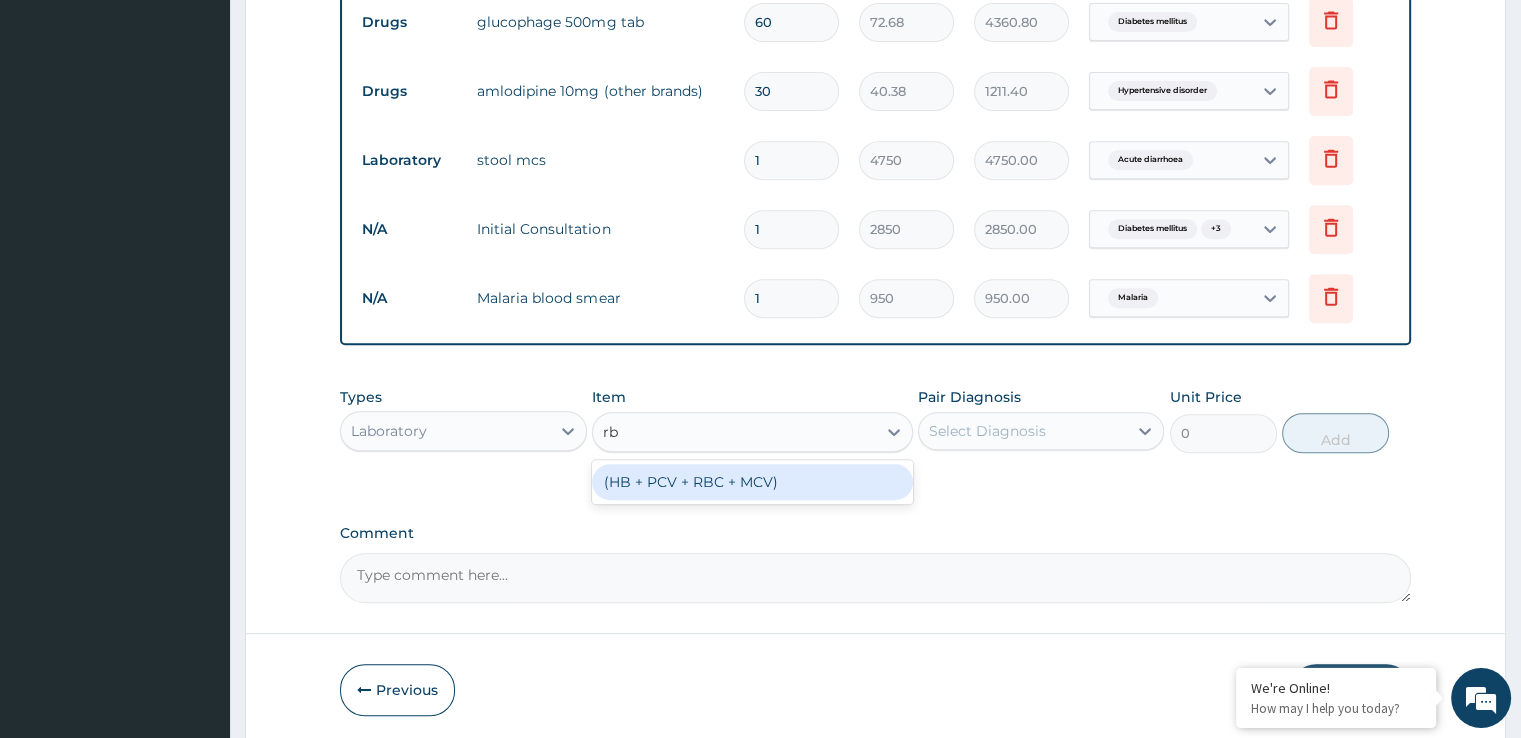 type on "r" 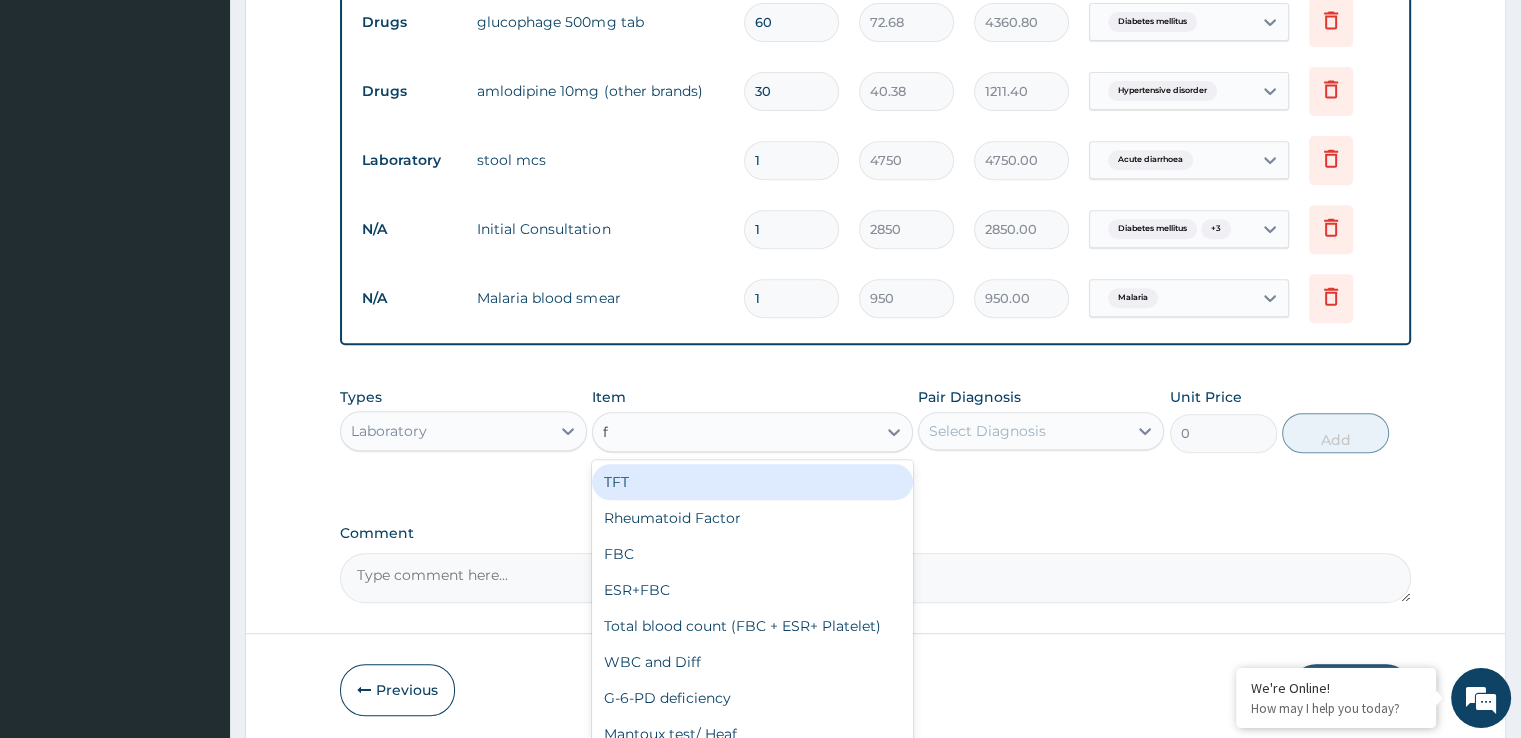 type on "fa" 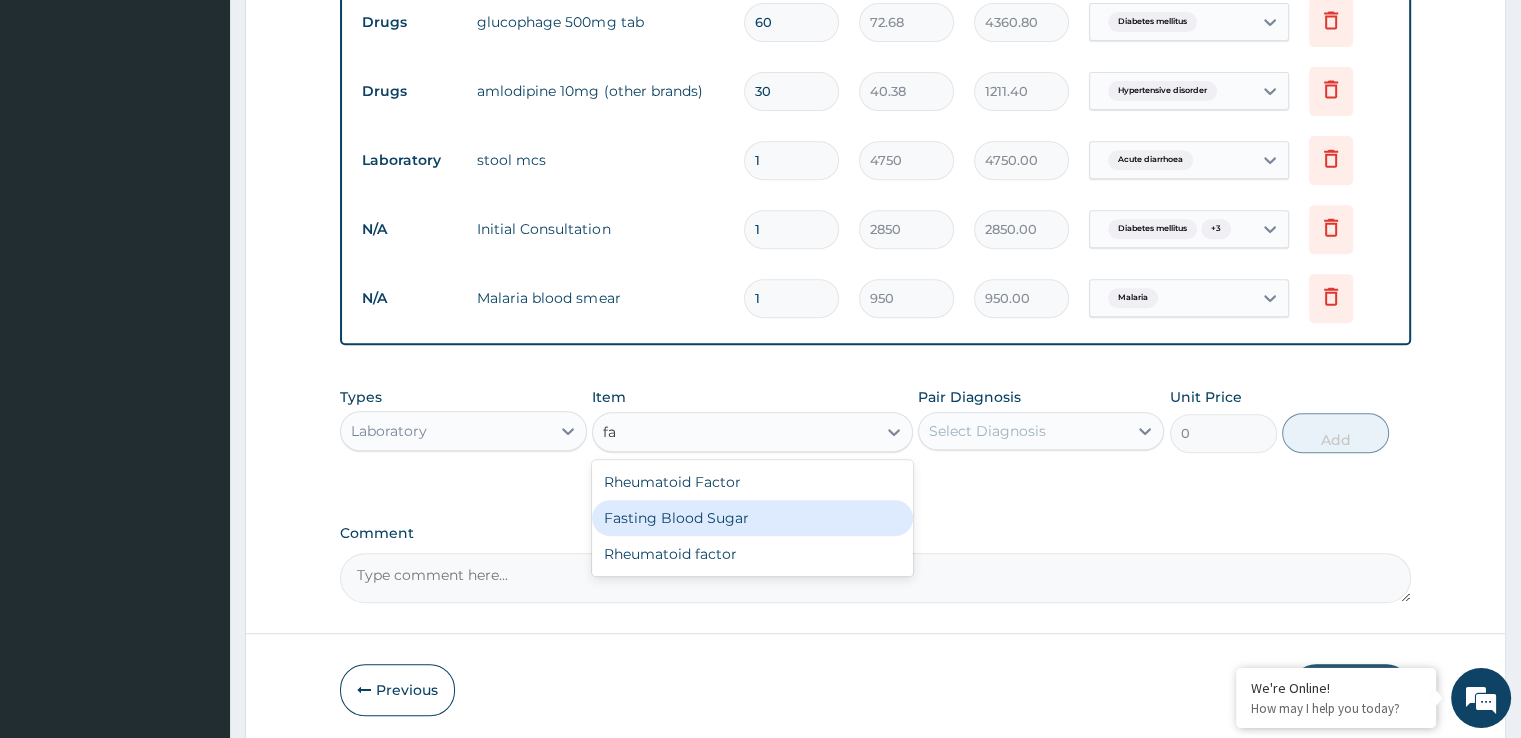 click on "Fasting Blood Sugar" at bounding box center [752, 518] 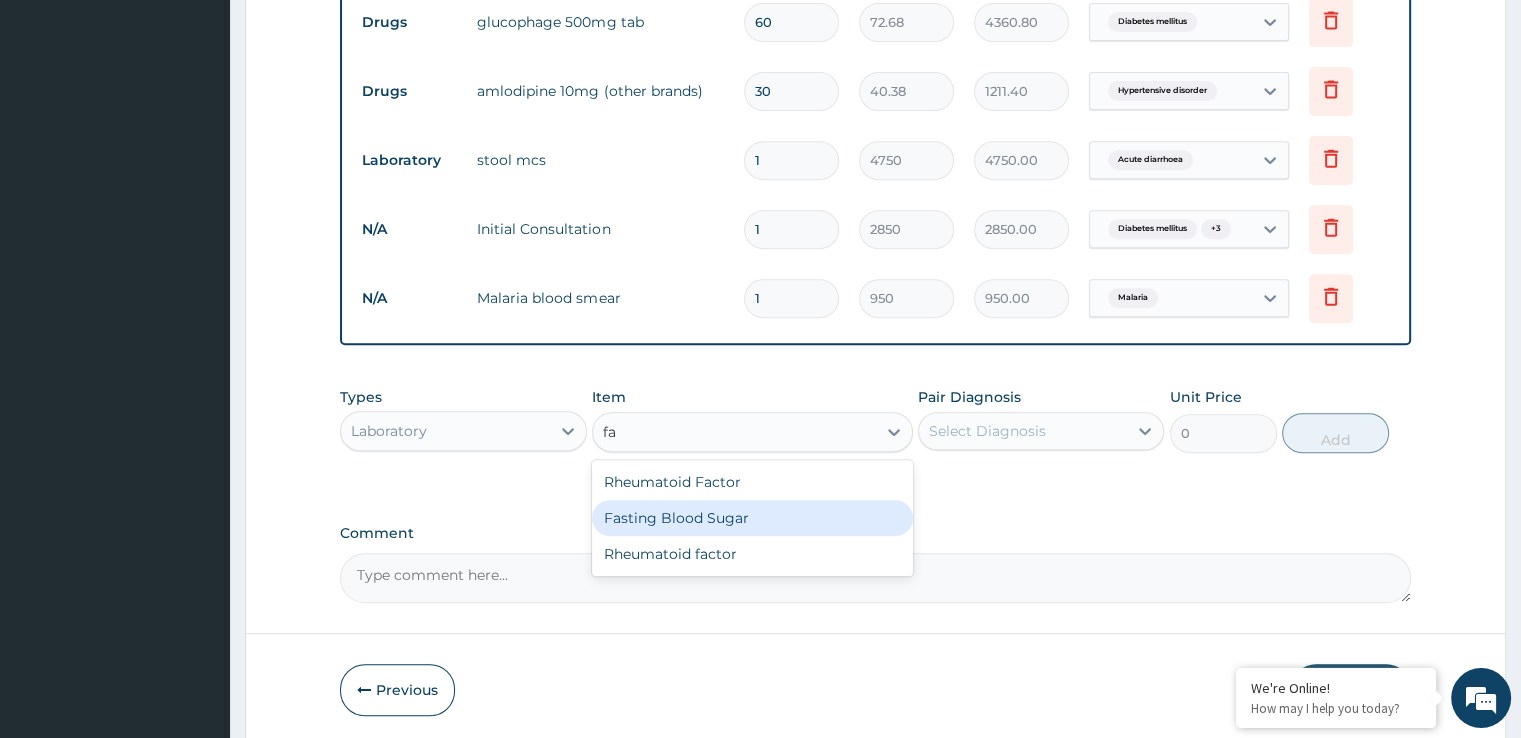 type 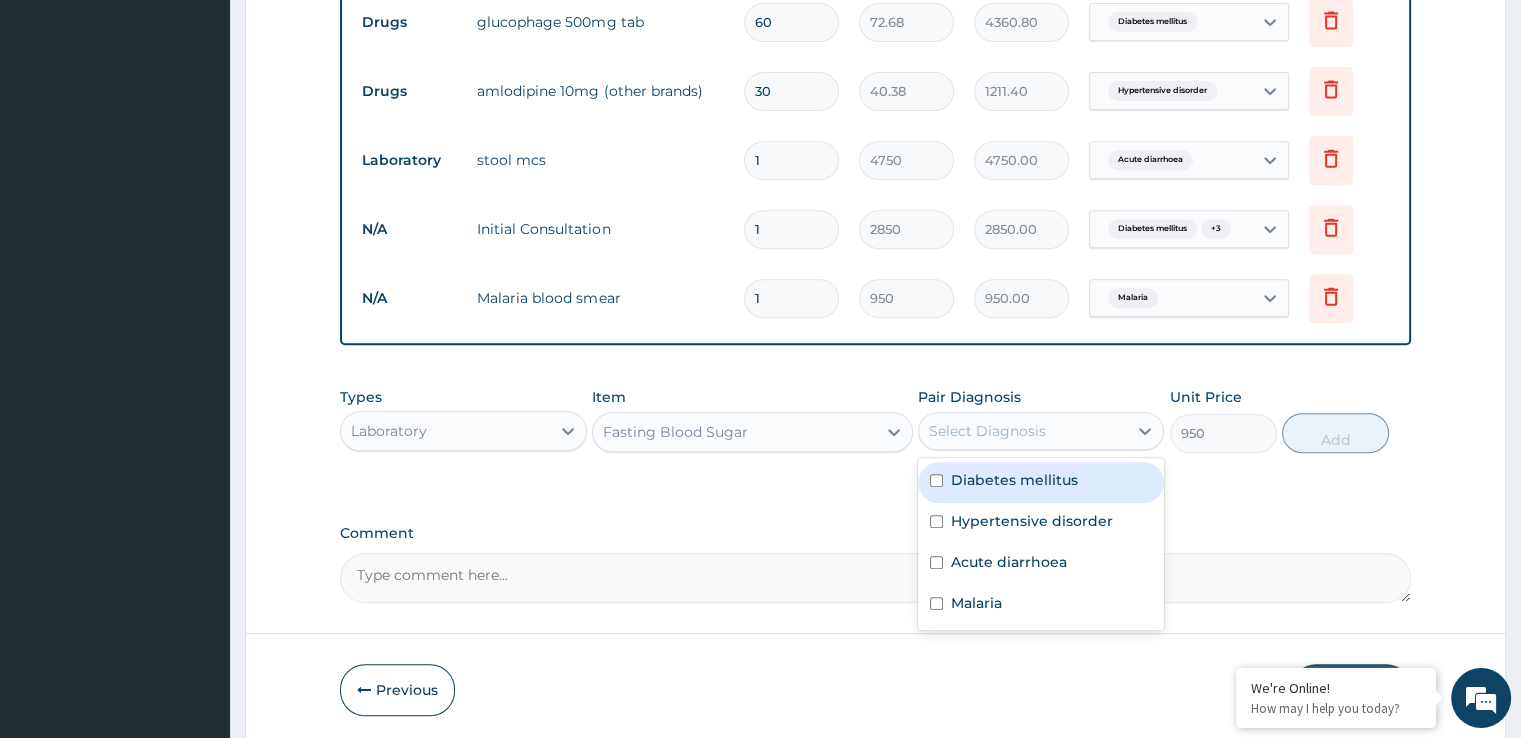 click on "Select Diagnosis" at bounding box center (1023, 431) 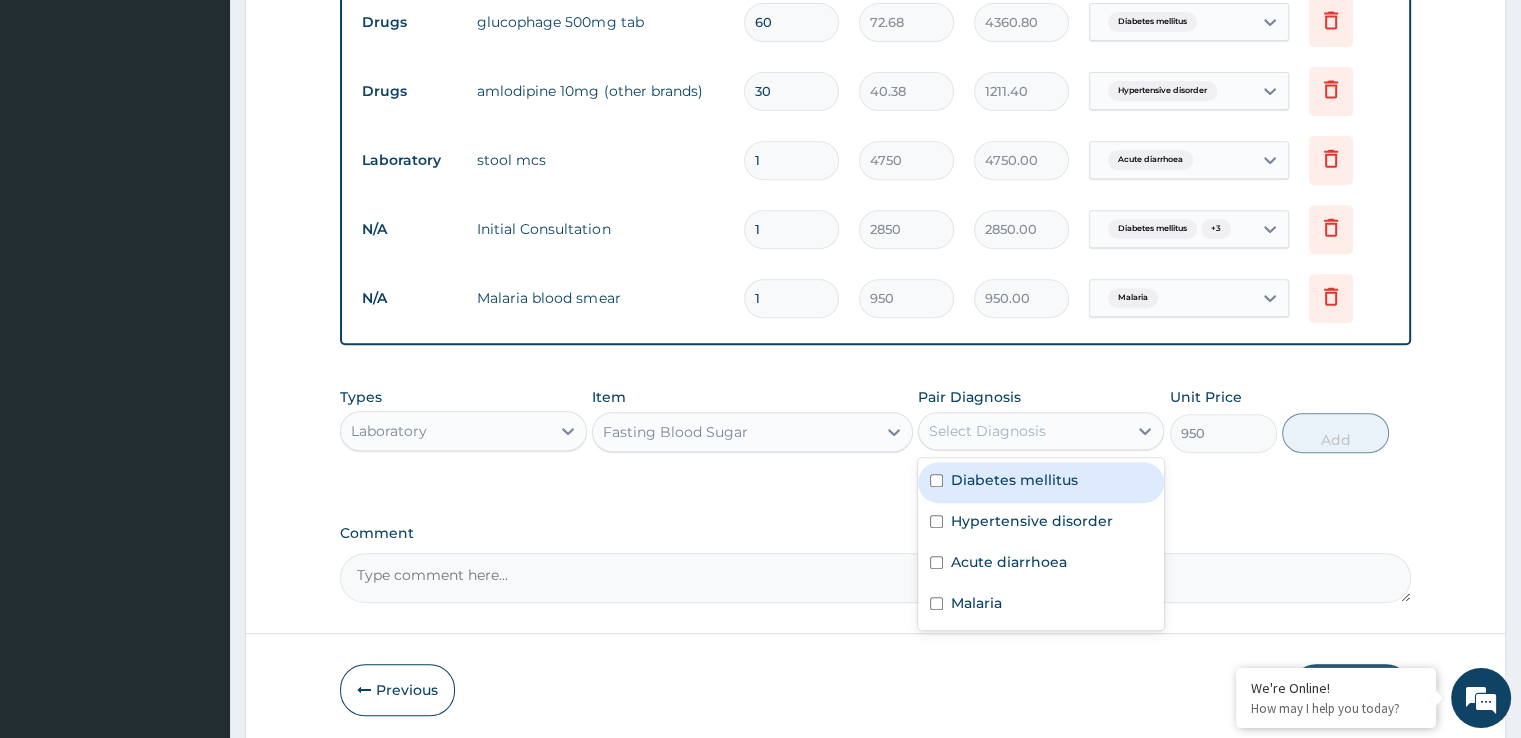 click on "Diabetes mellitus" at bounding box center [1014, 480] 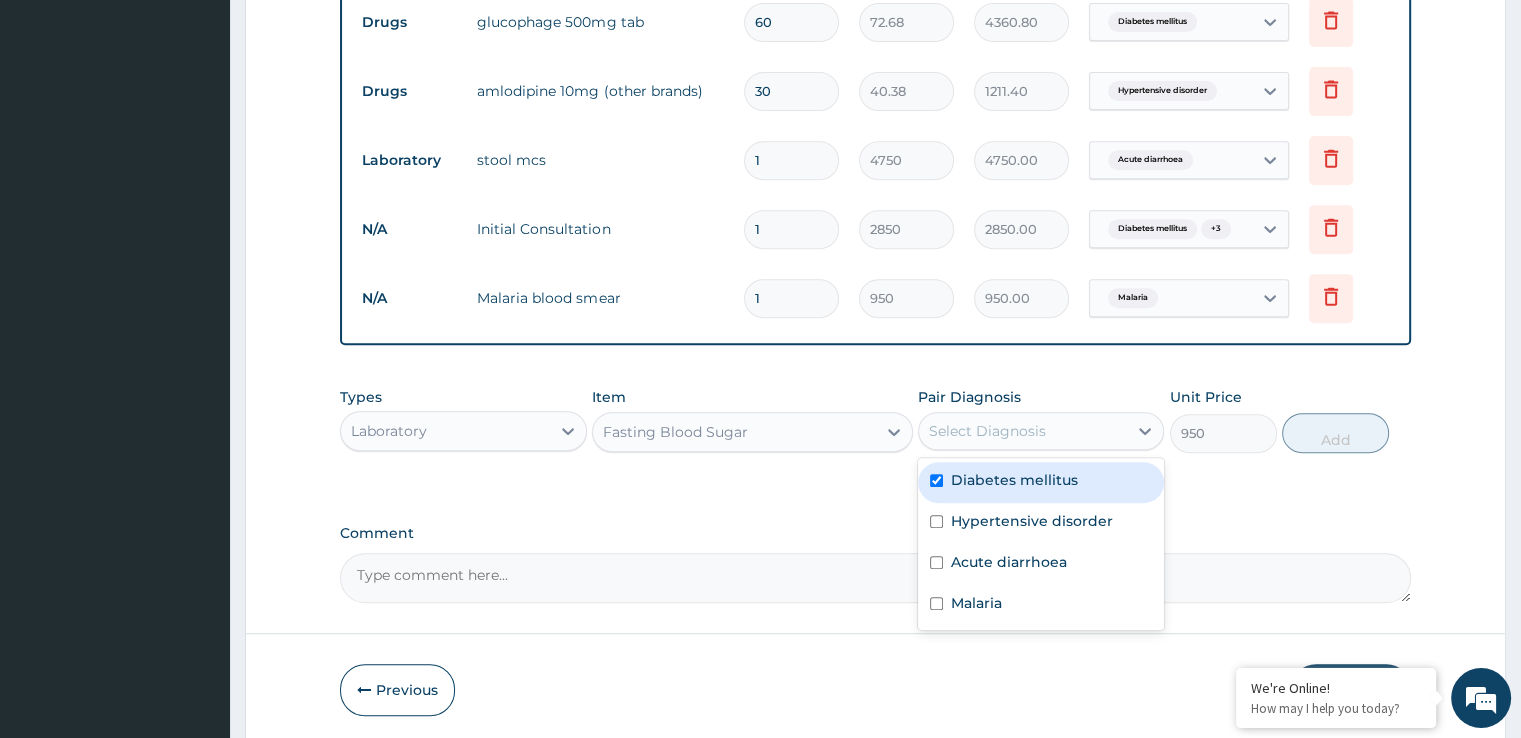 checkbox on "true" 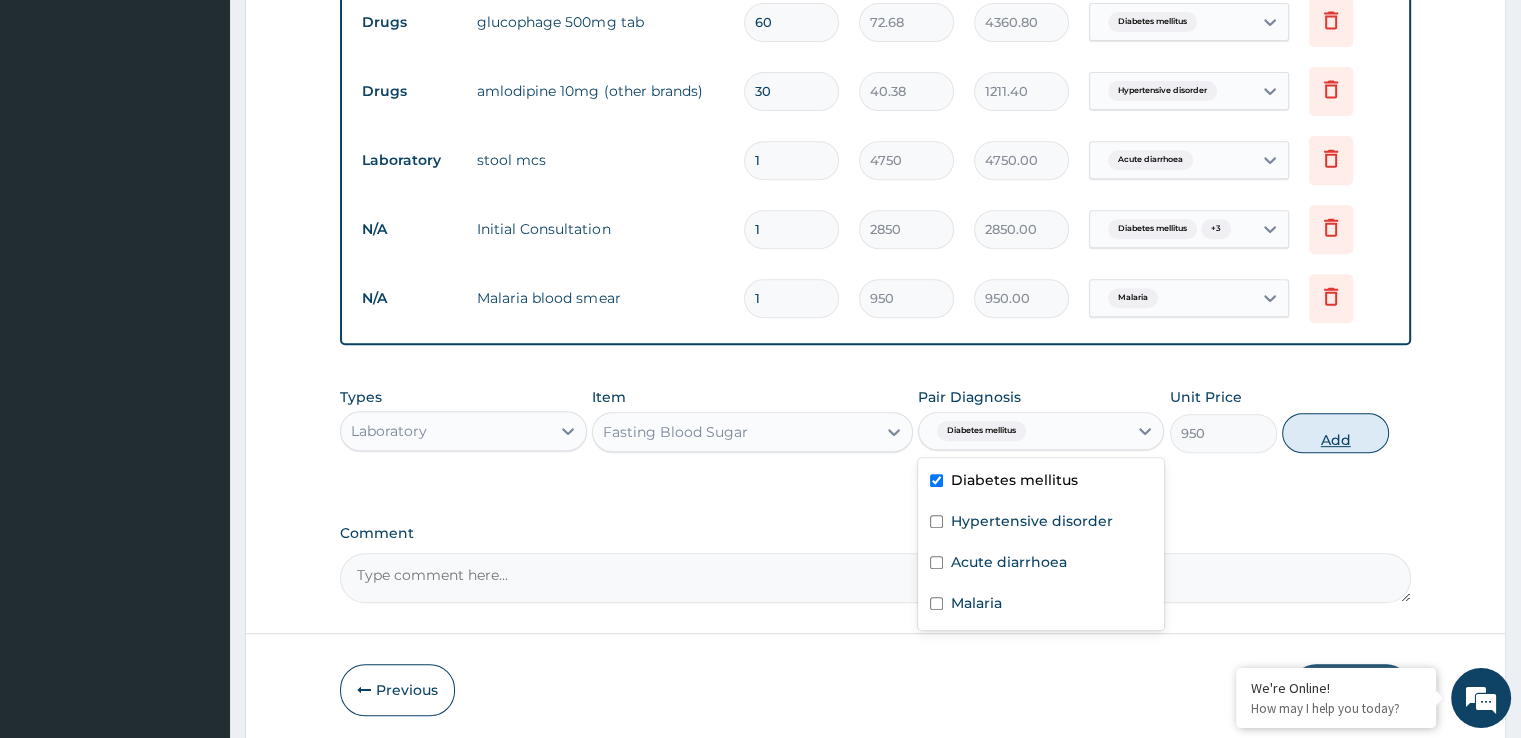 click on "Add" at bounding box center (1335, 433) 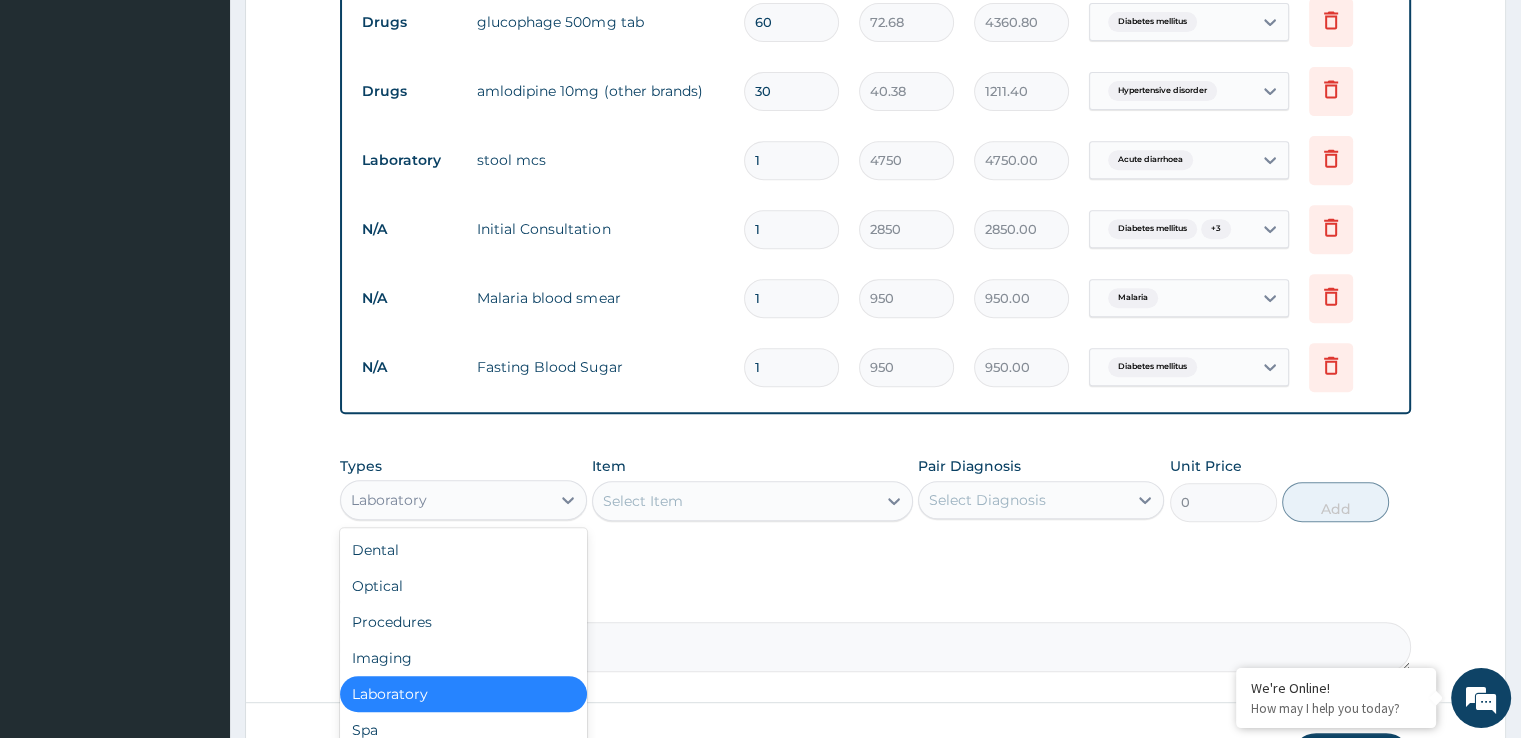 click on "Laboratory" at bounding box center (445, 500) 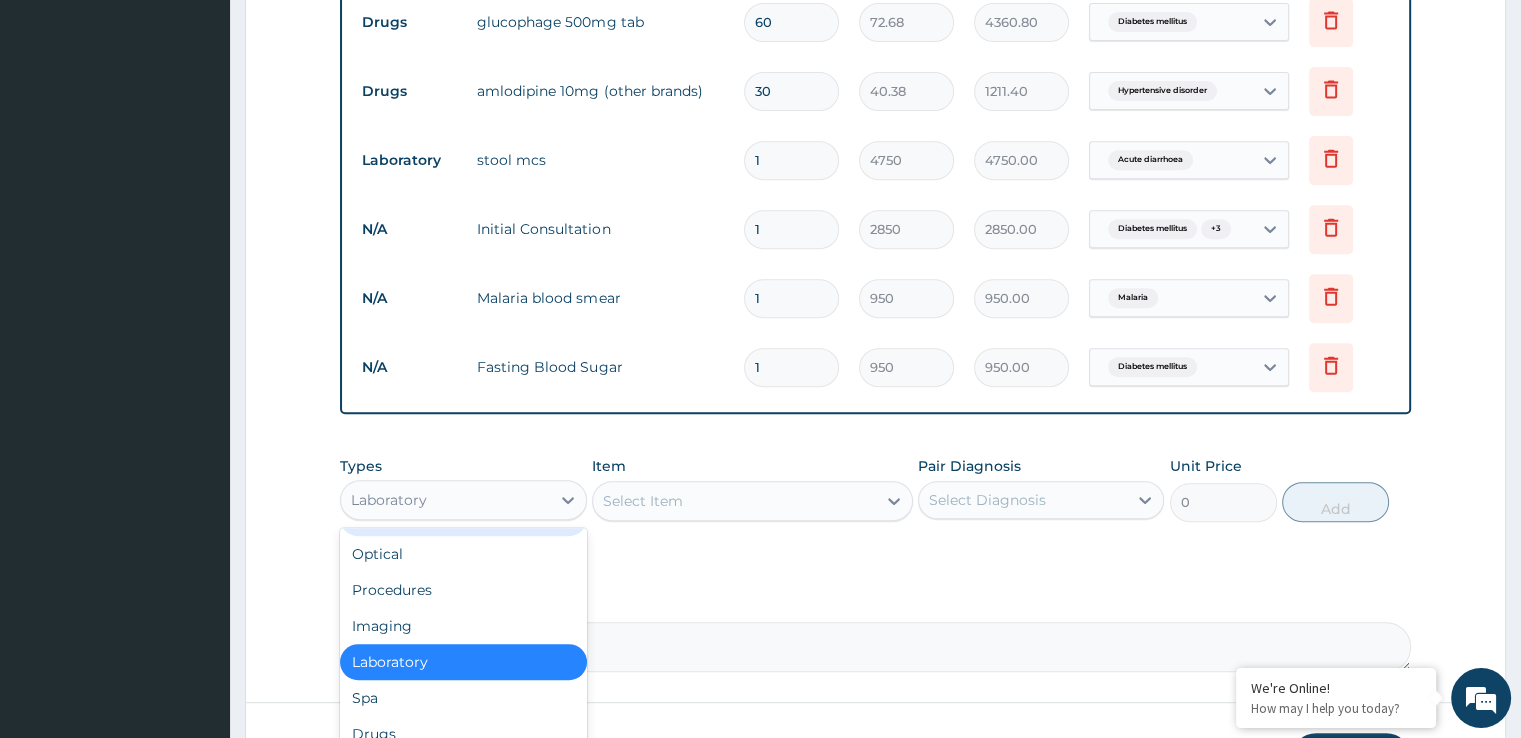 scroll, scrollTop: 68, scrollLeft: 0, axis: vertical 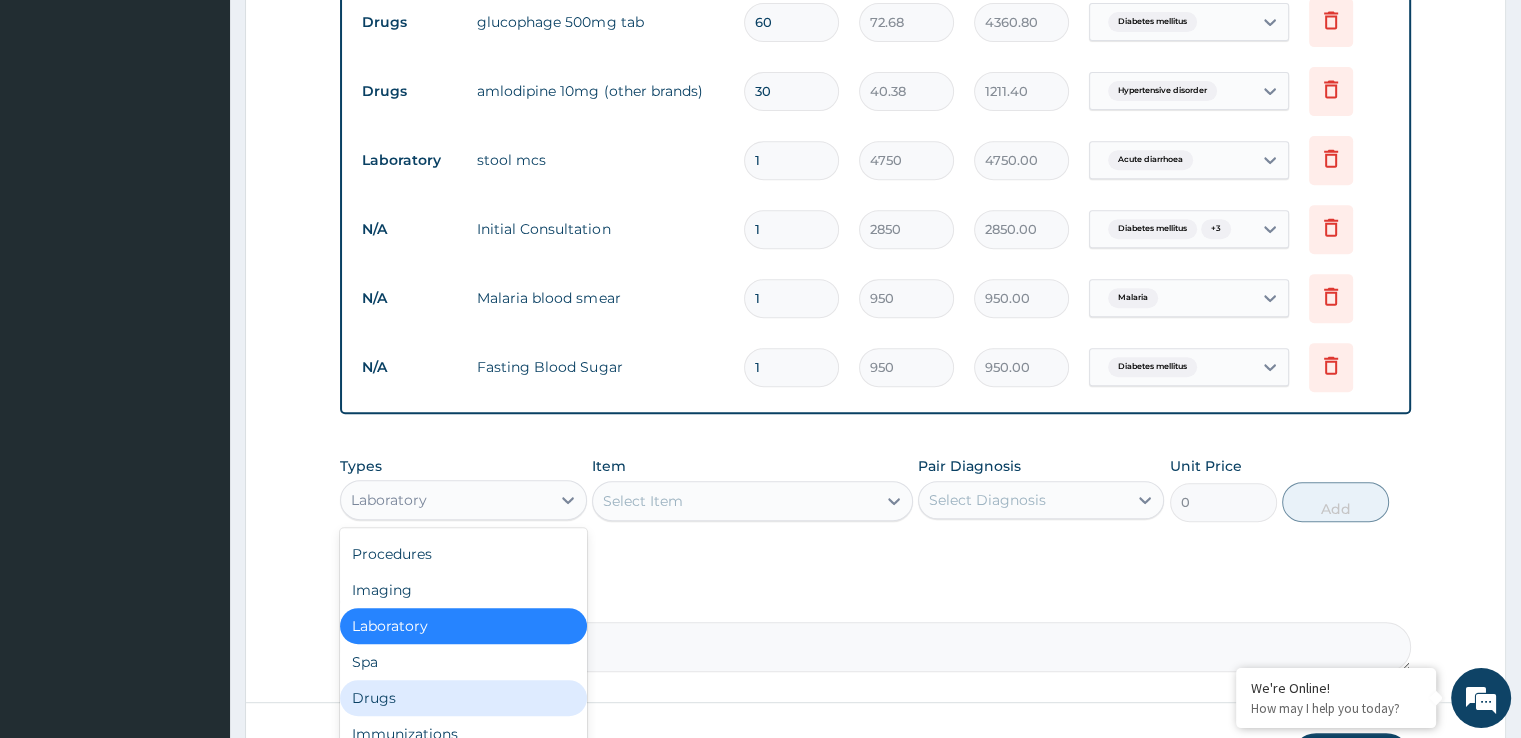 click on "Drugs" at bounding box center (463, 698) 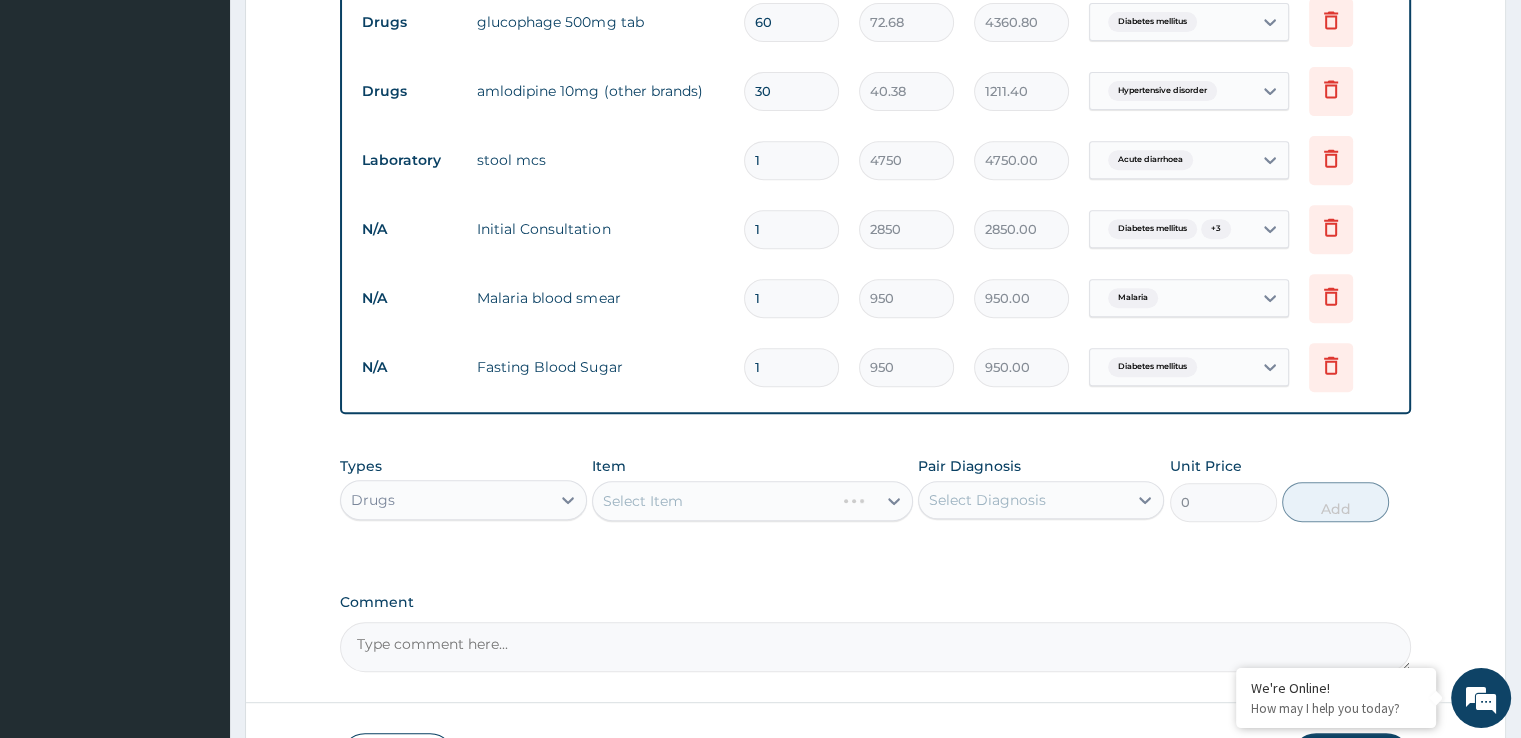 click on "Select Item" at bounding box center (752, 501) 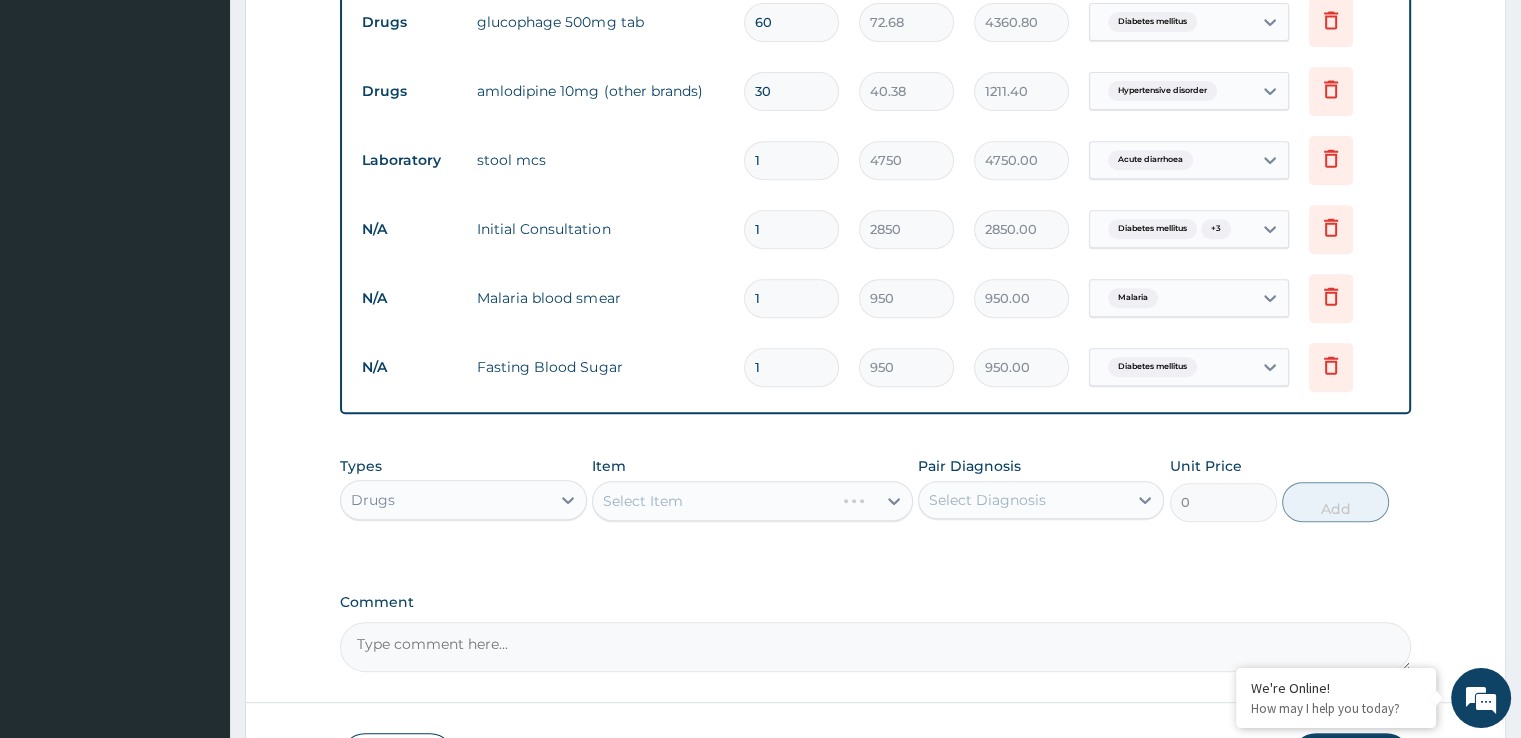click on "Select Item" at bounding box center (752, 501) 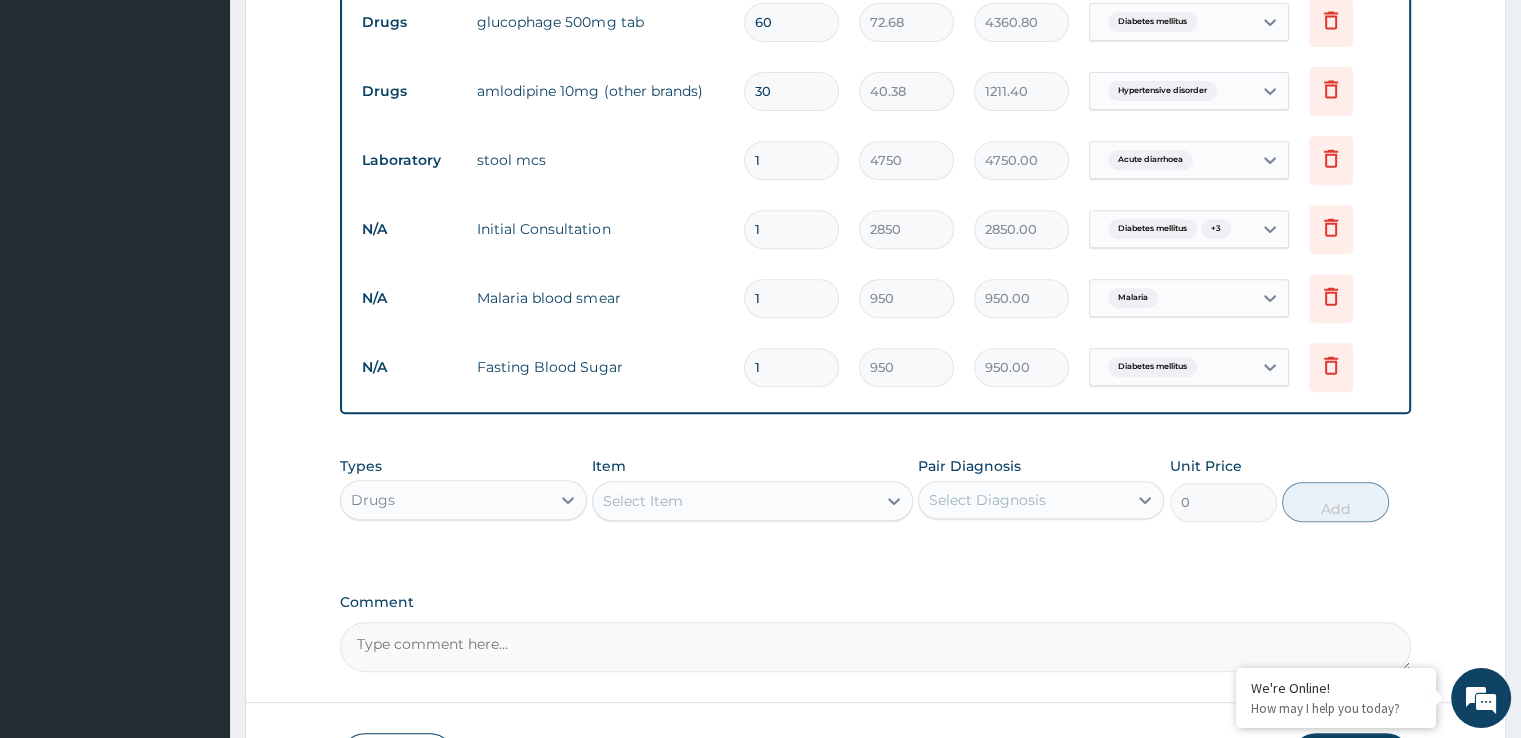 click on "Select Item" at bounding box center [734, 501] 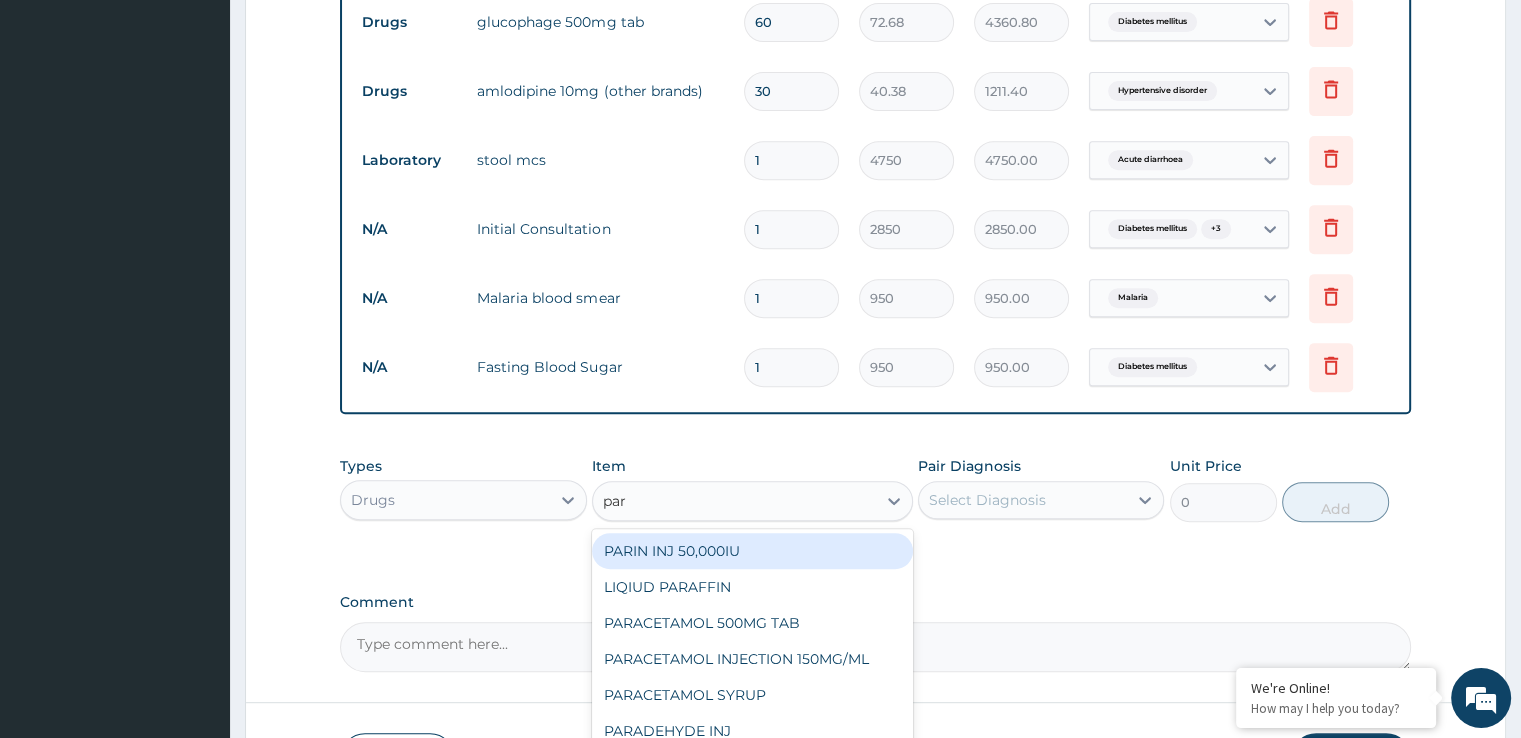 type on "para" 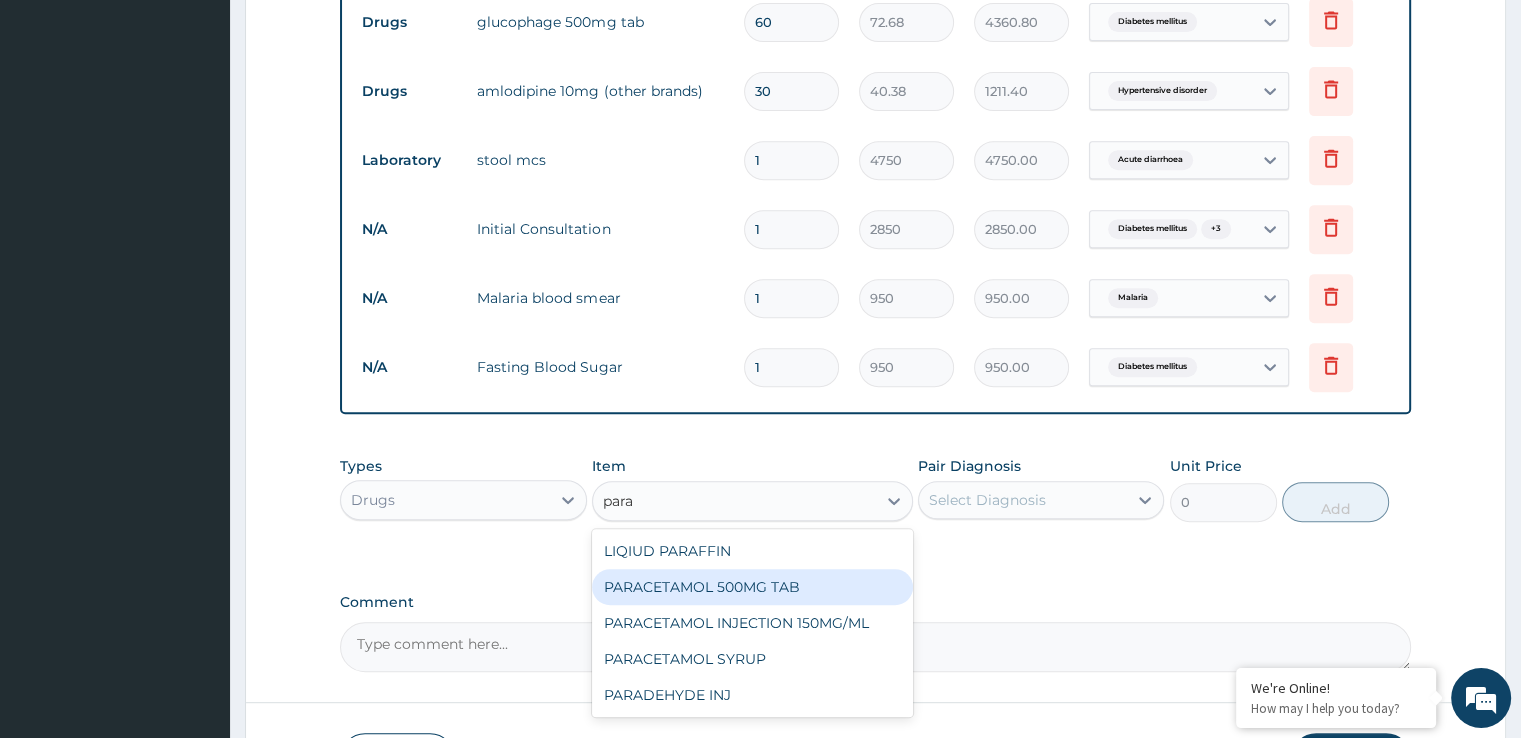 click on "PARACETAMOL 500MG TAB" at bounding box center [752, 587] 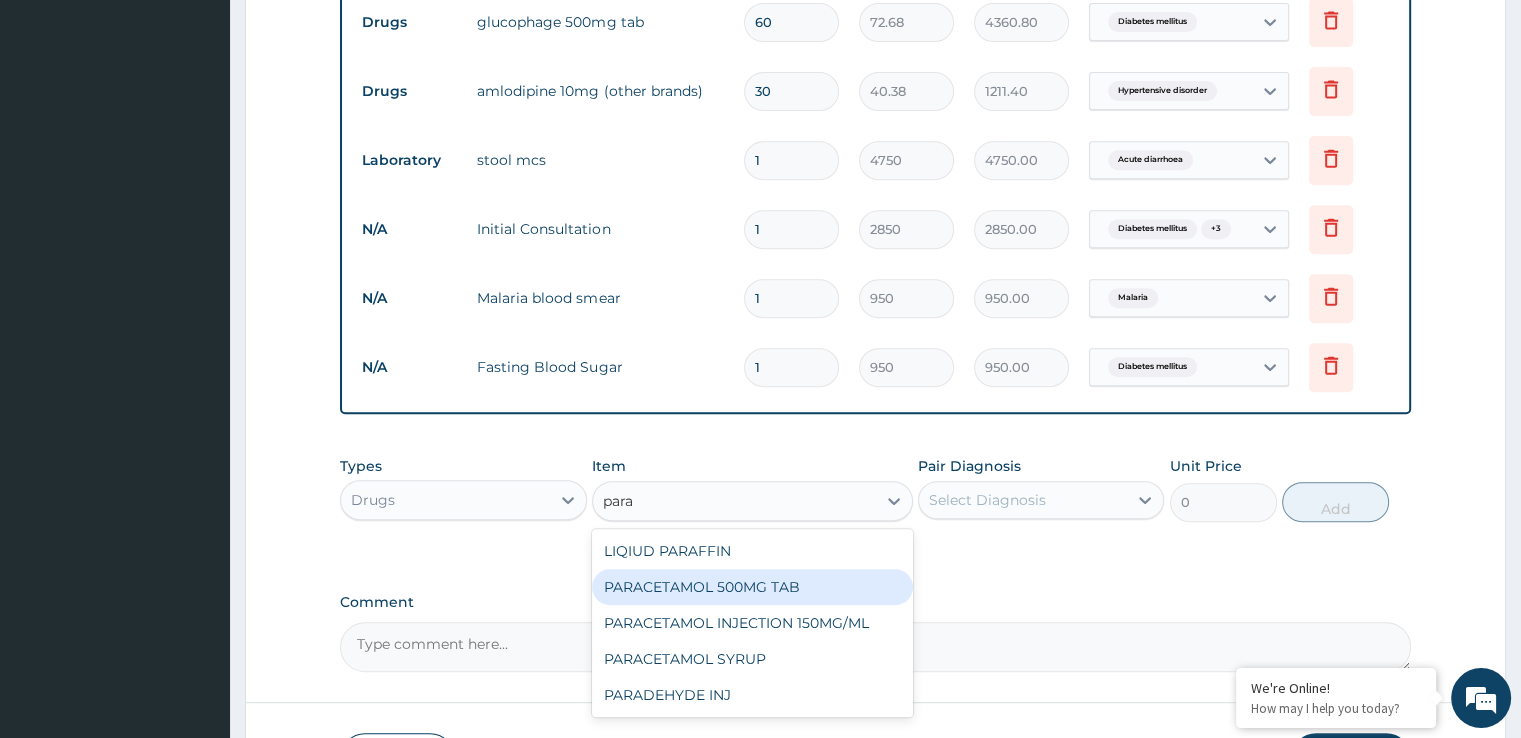 type 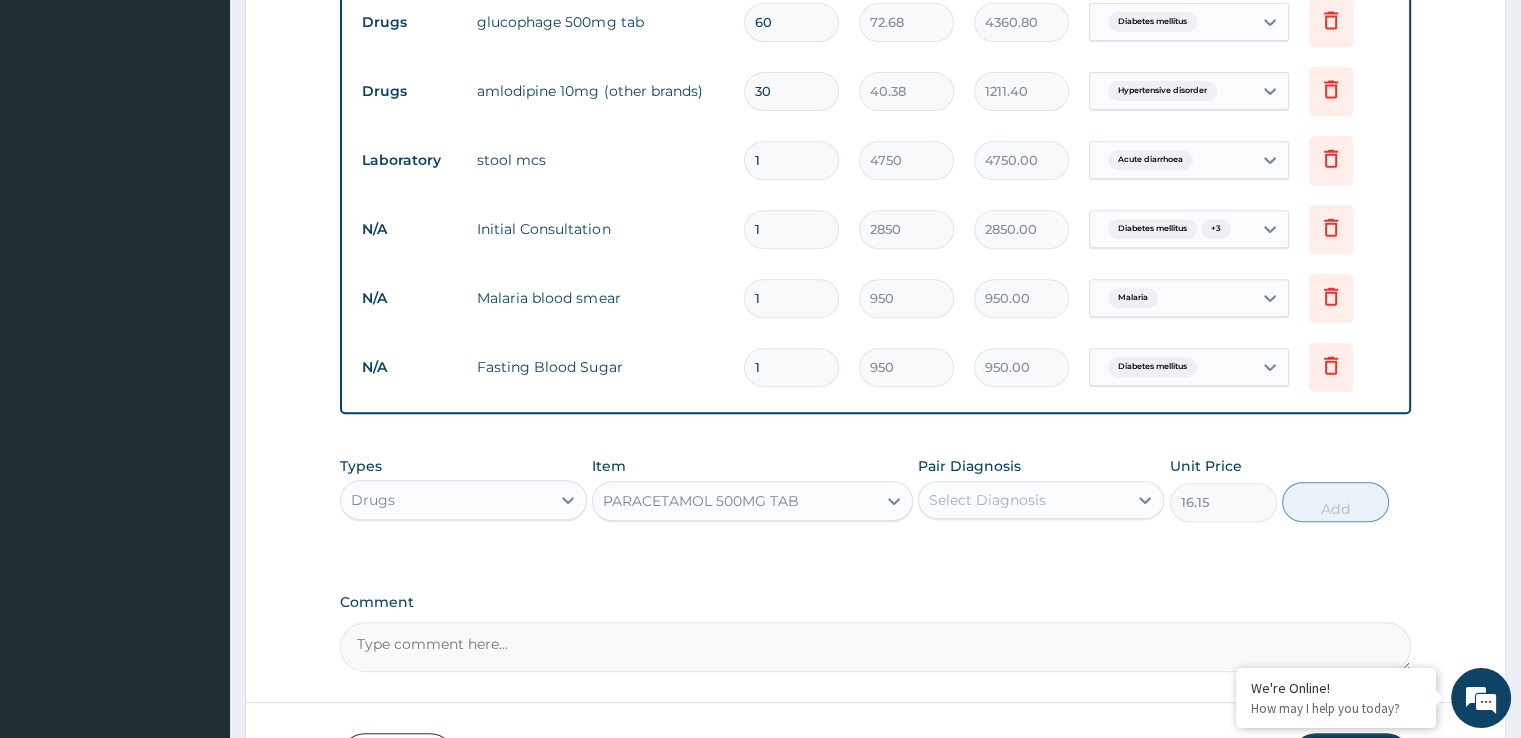 click on "Select Diagnosis" at bounding box center (987, 500) 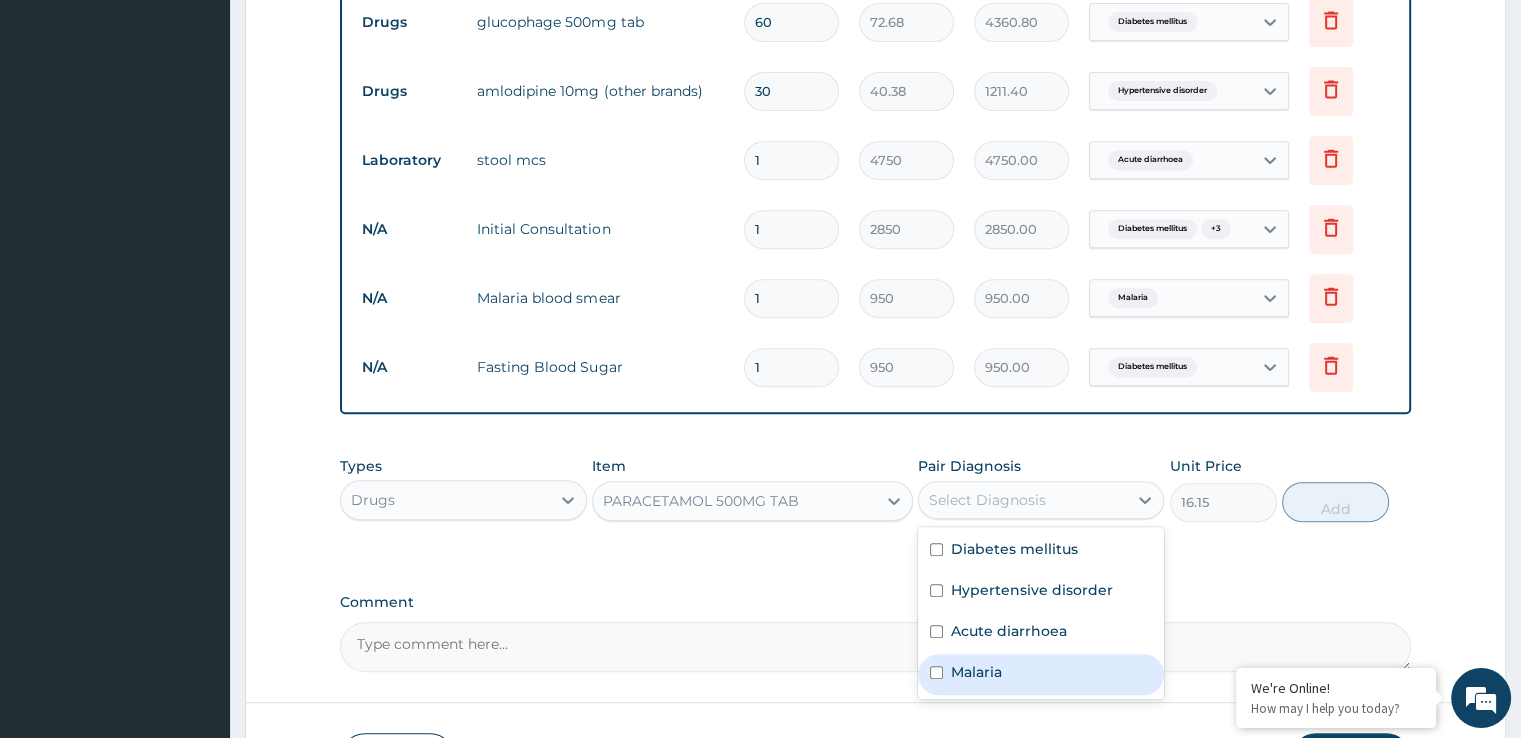 click on "Malaria" at bounding box center (976, 672) 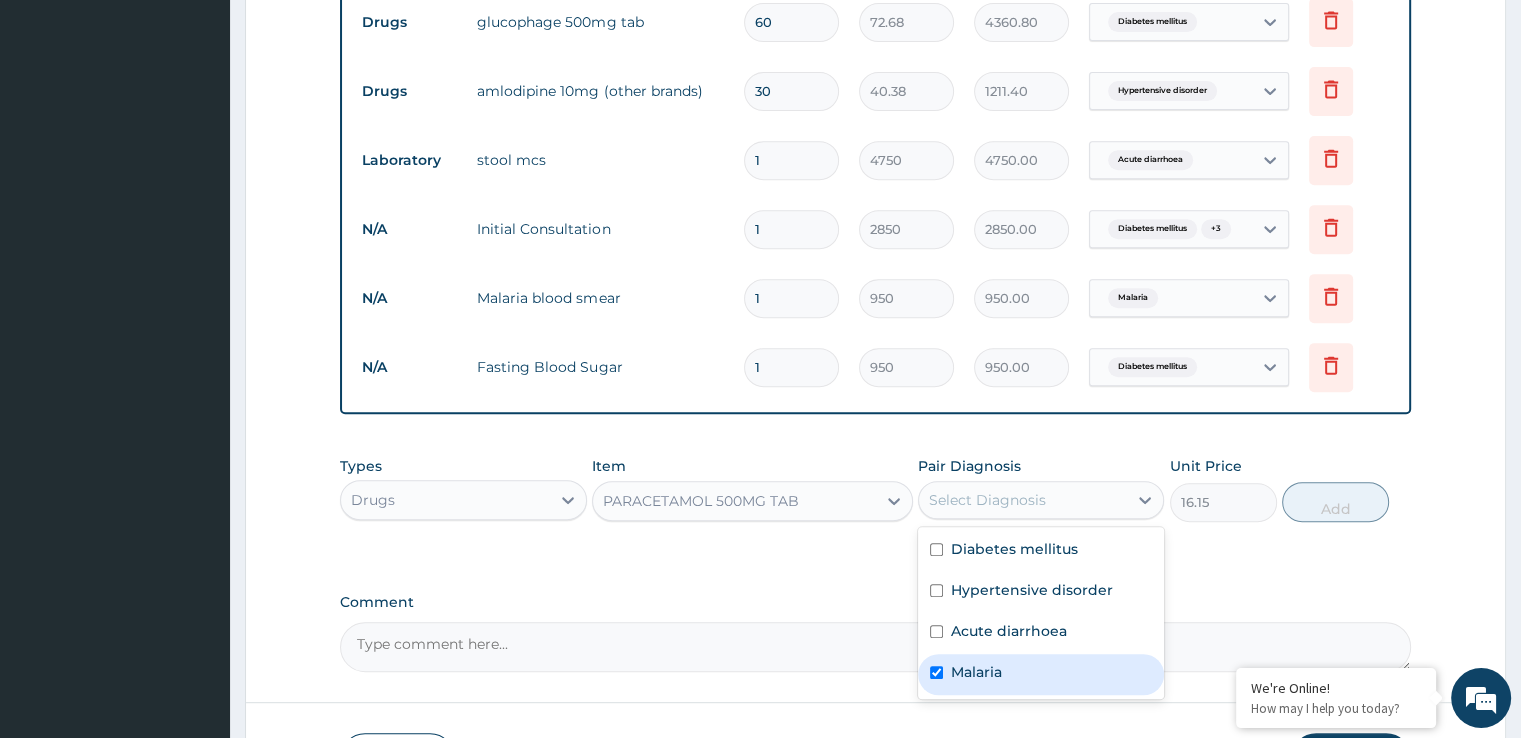checkbox on "true" 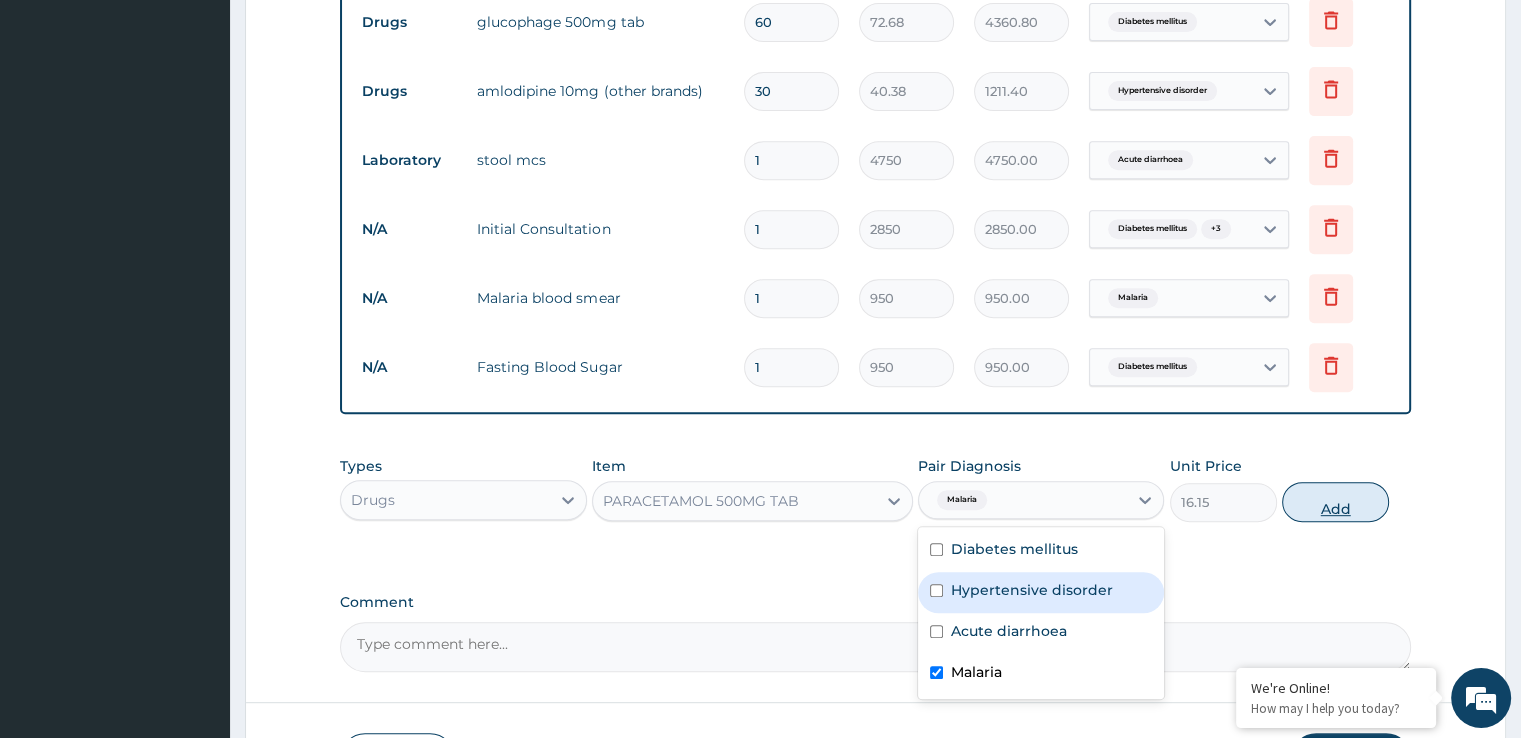 click on "Add" at bounding box center [1335, 502] 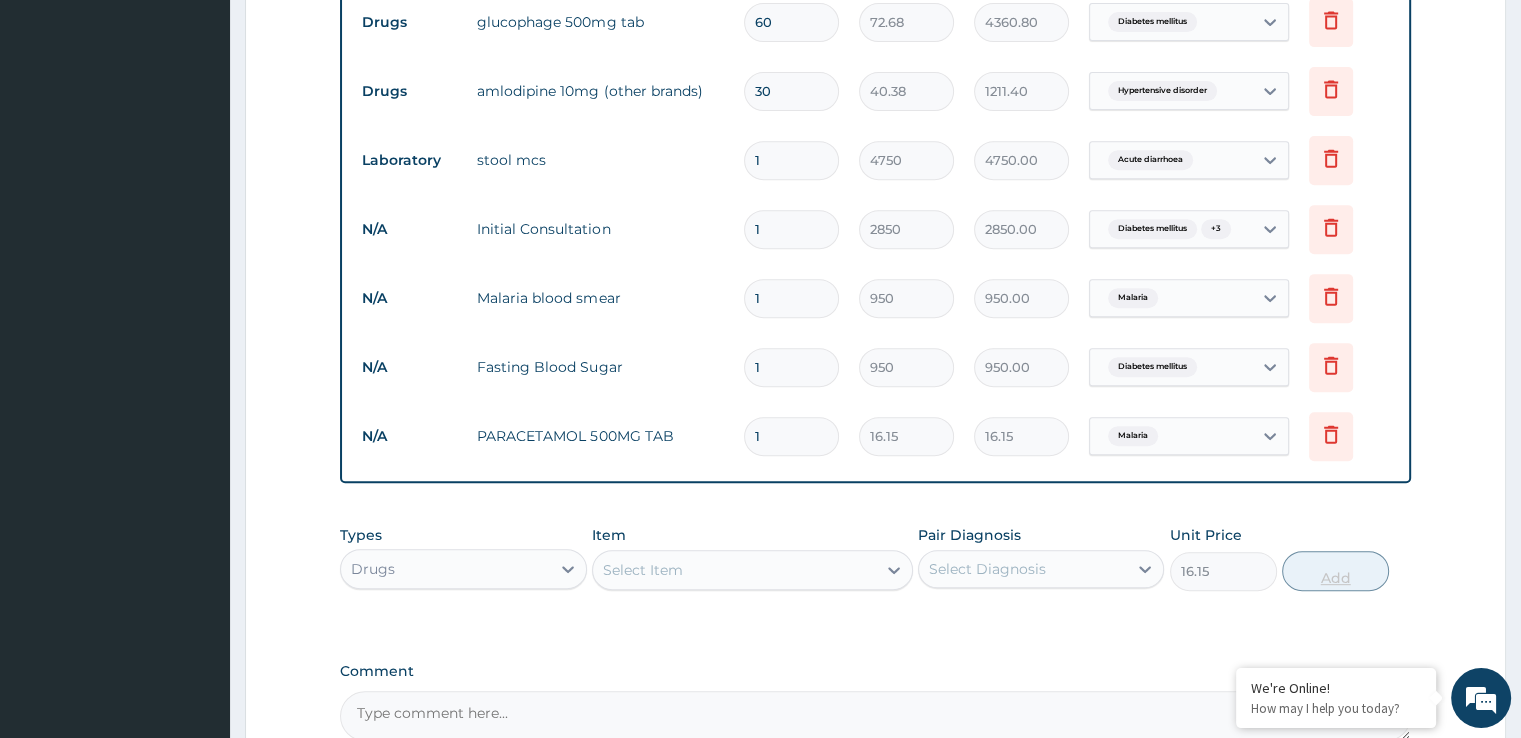 type on "0" 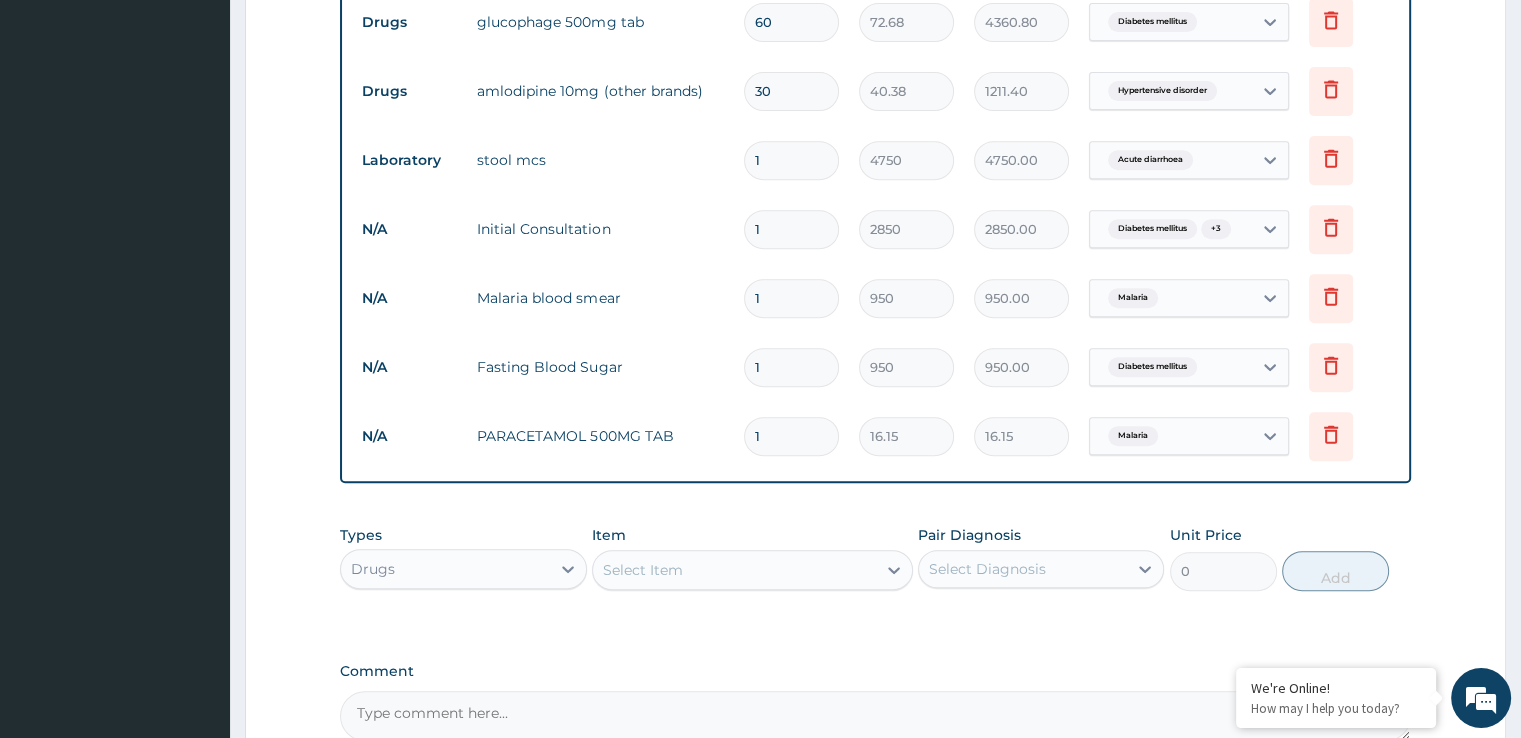 type on "18" 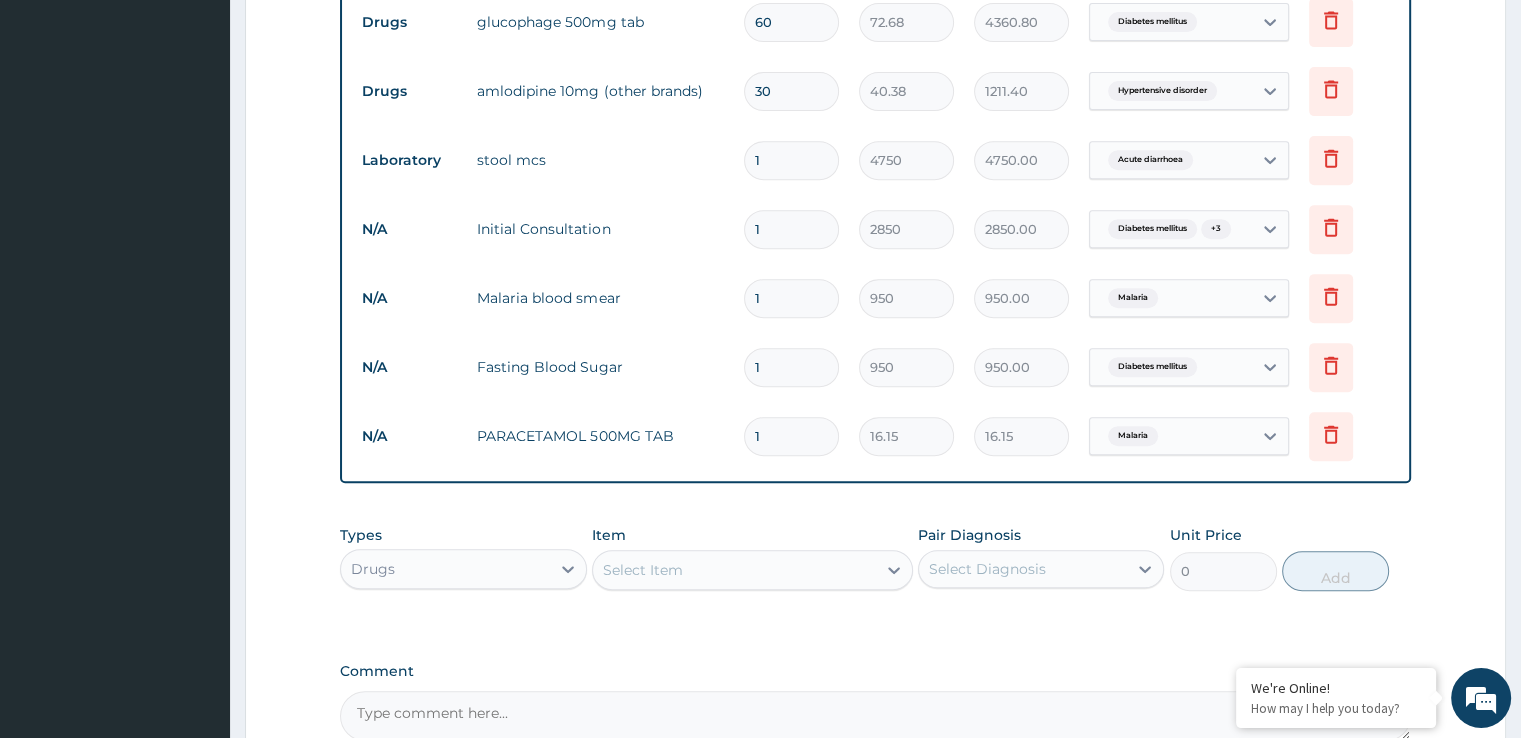 type on "290.70" 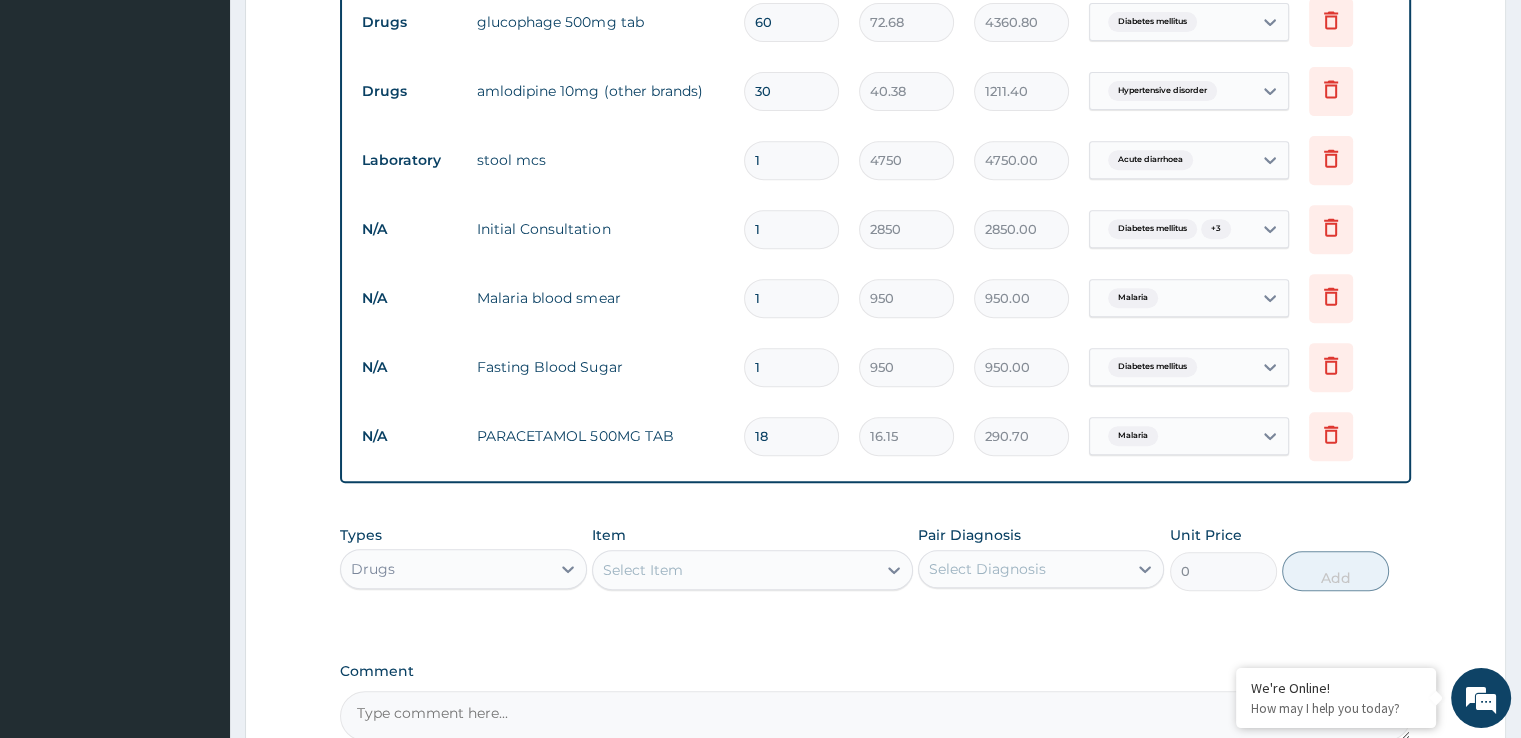 type on "18" 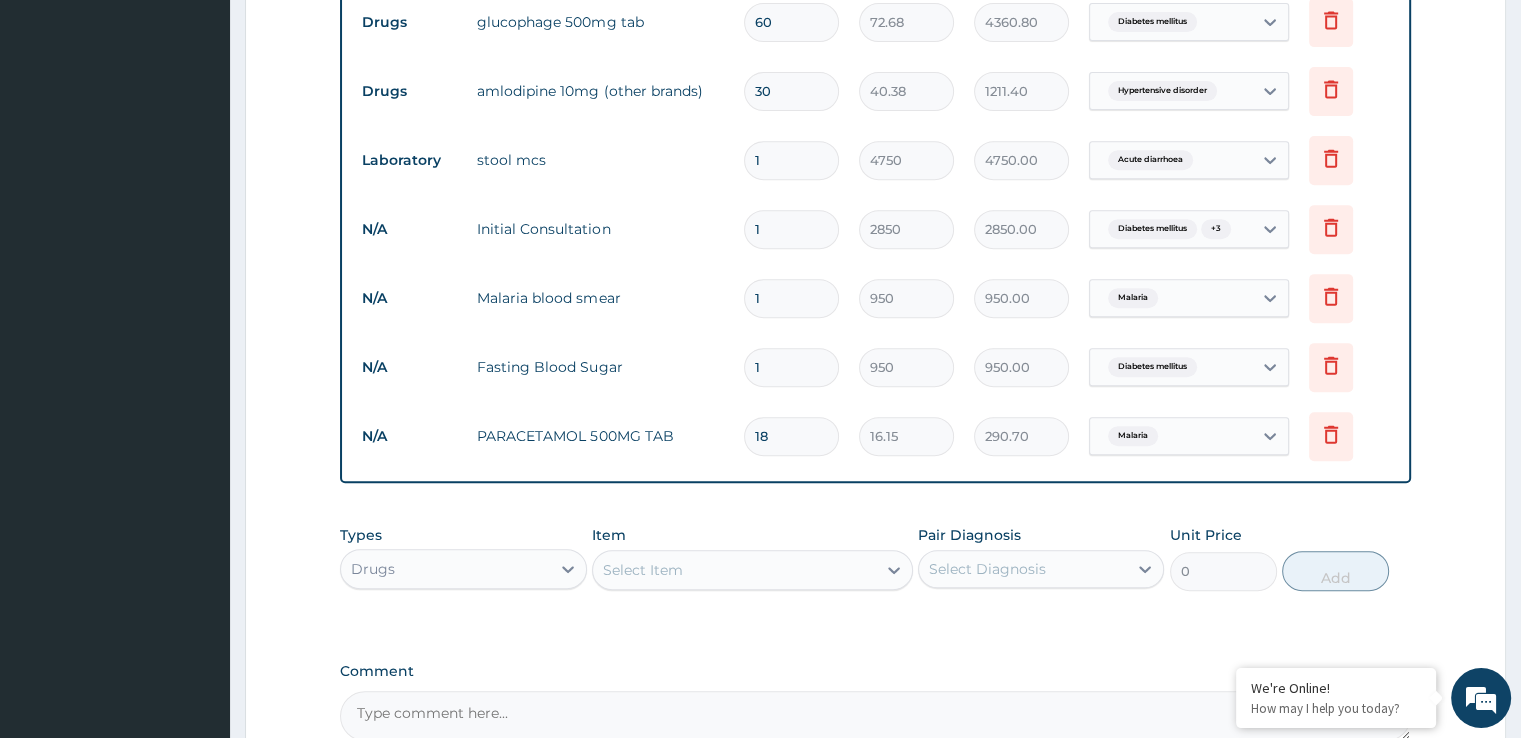 click on "Select Item" at bounding box center [734, 570] 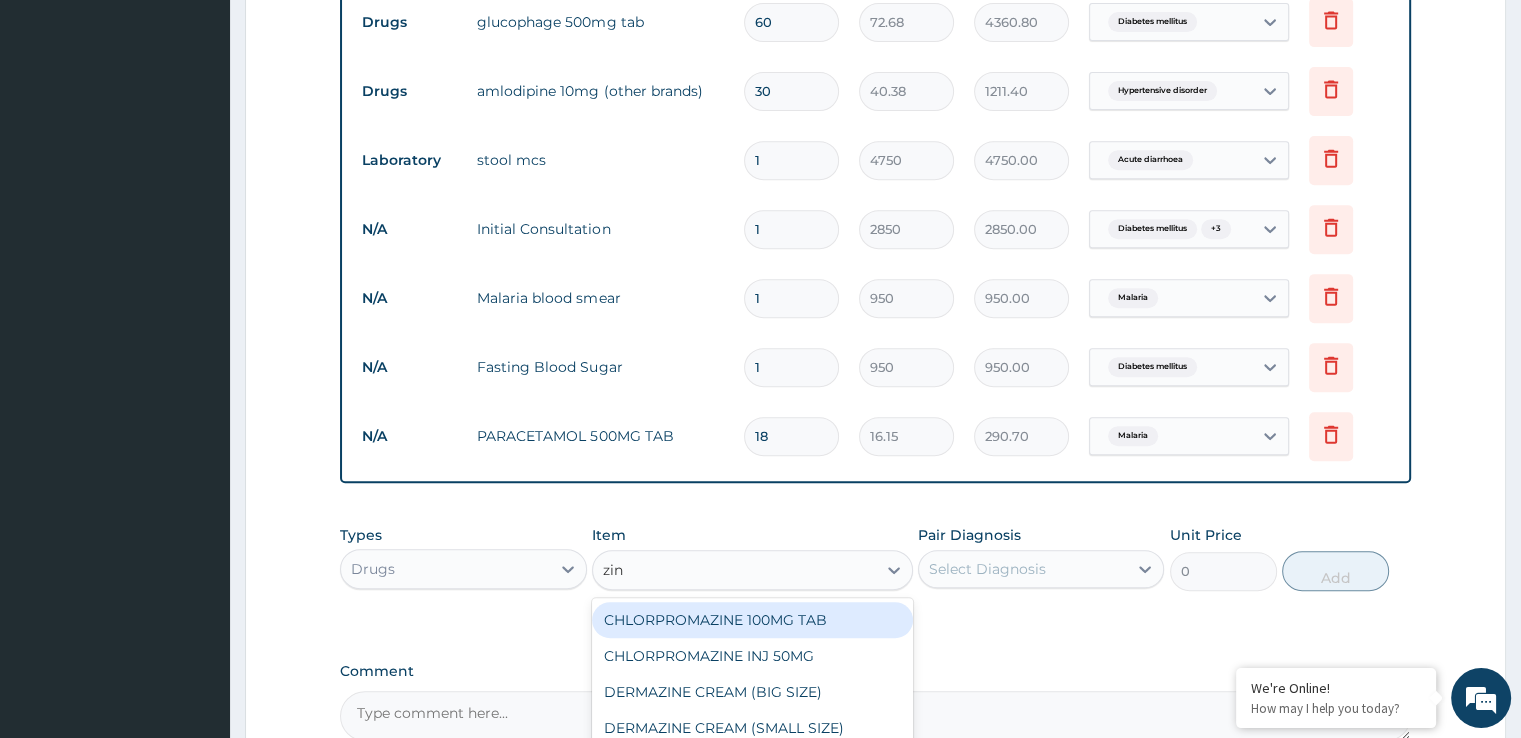 type on "zinc" 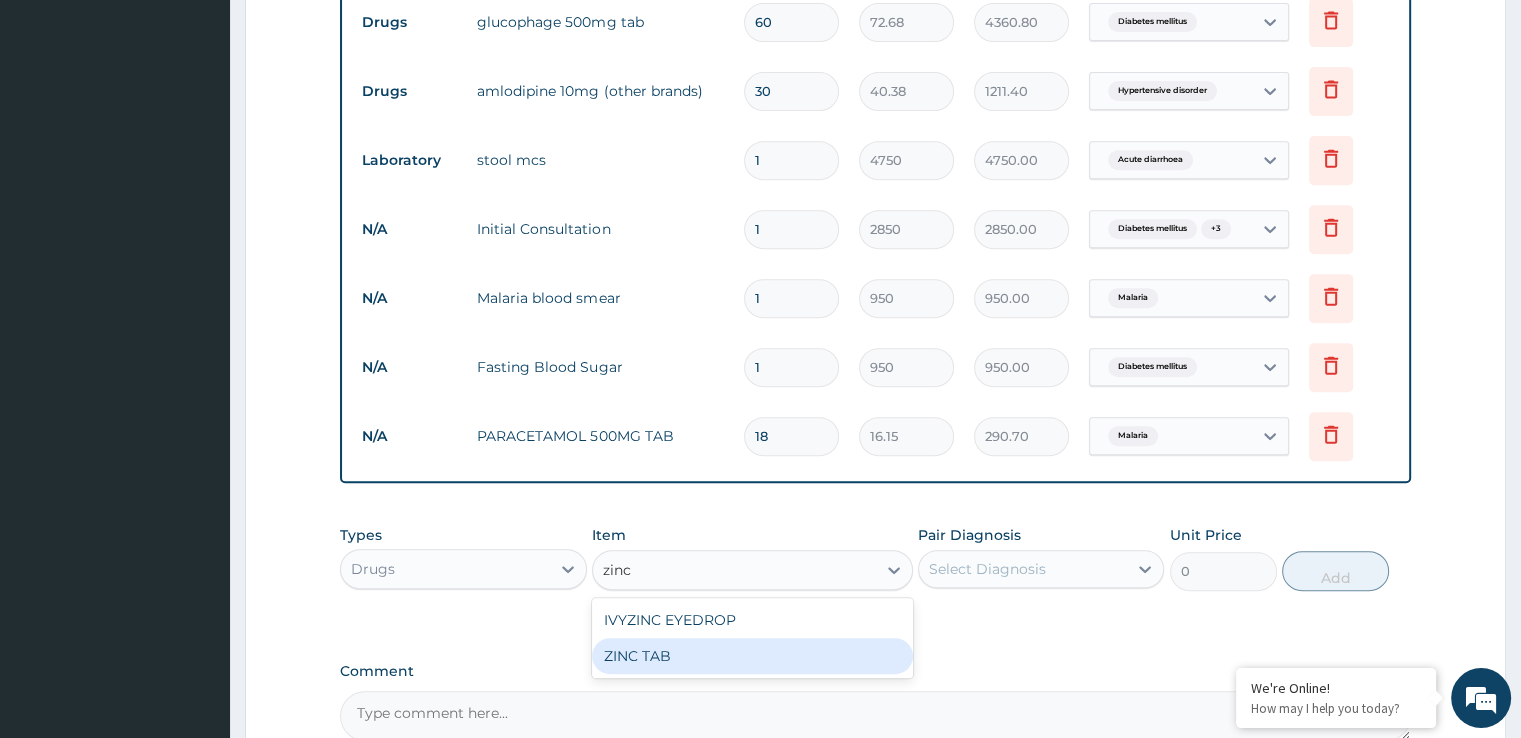 click on "ZINC TAB" at bounding box center [752, 656] 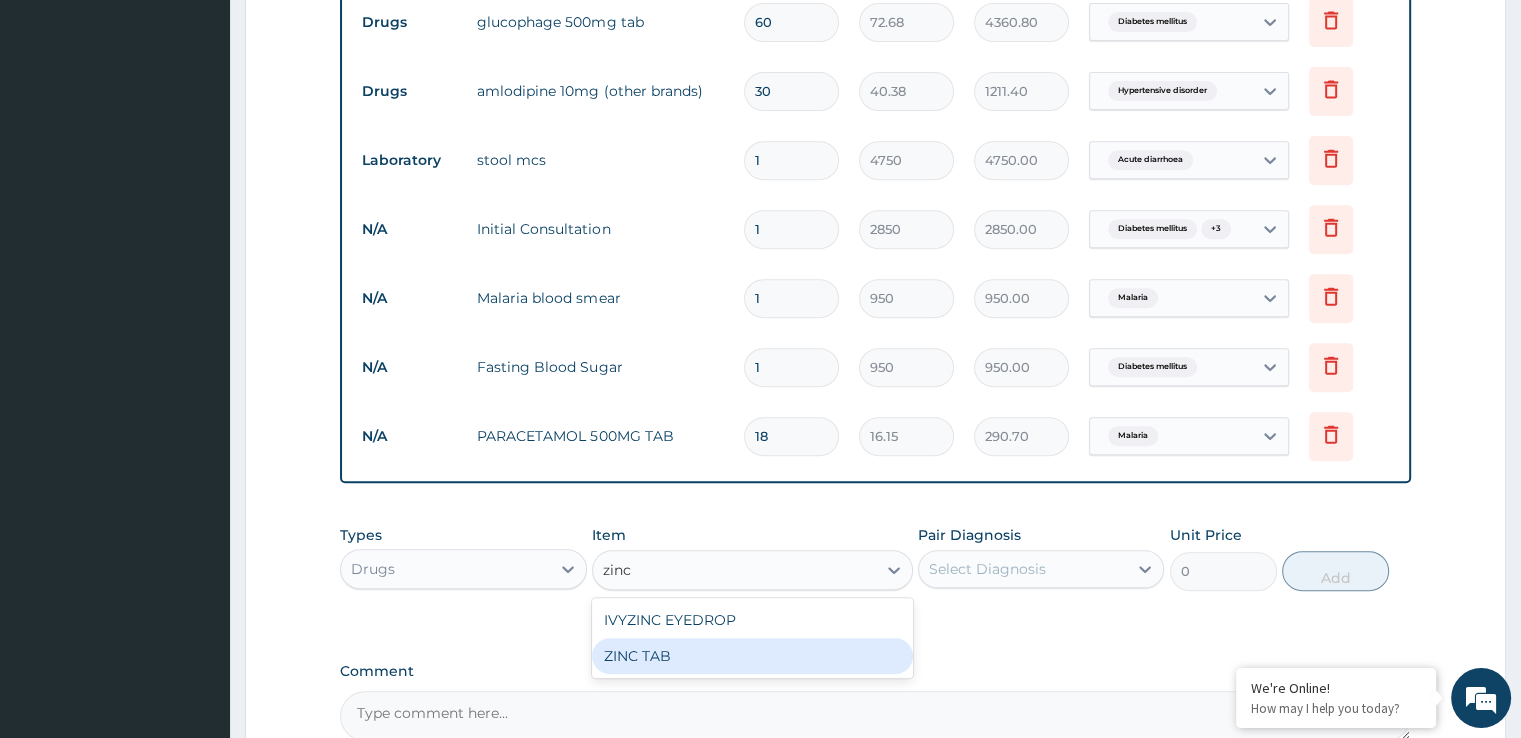 type 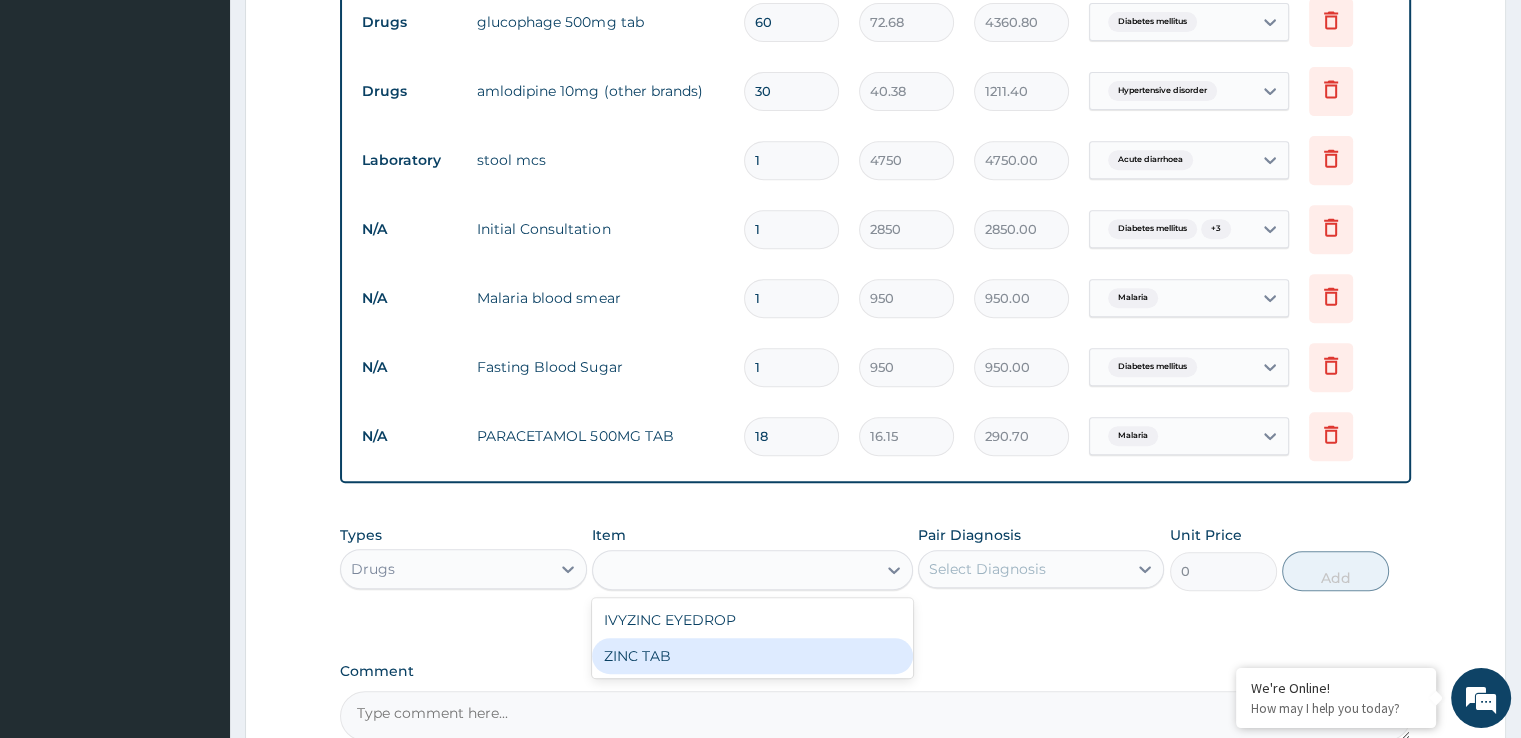 type on "53.3" 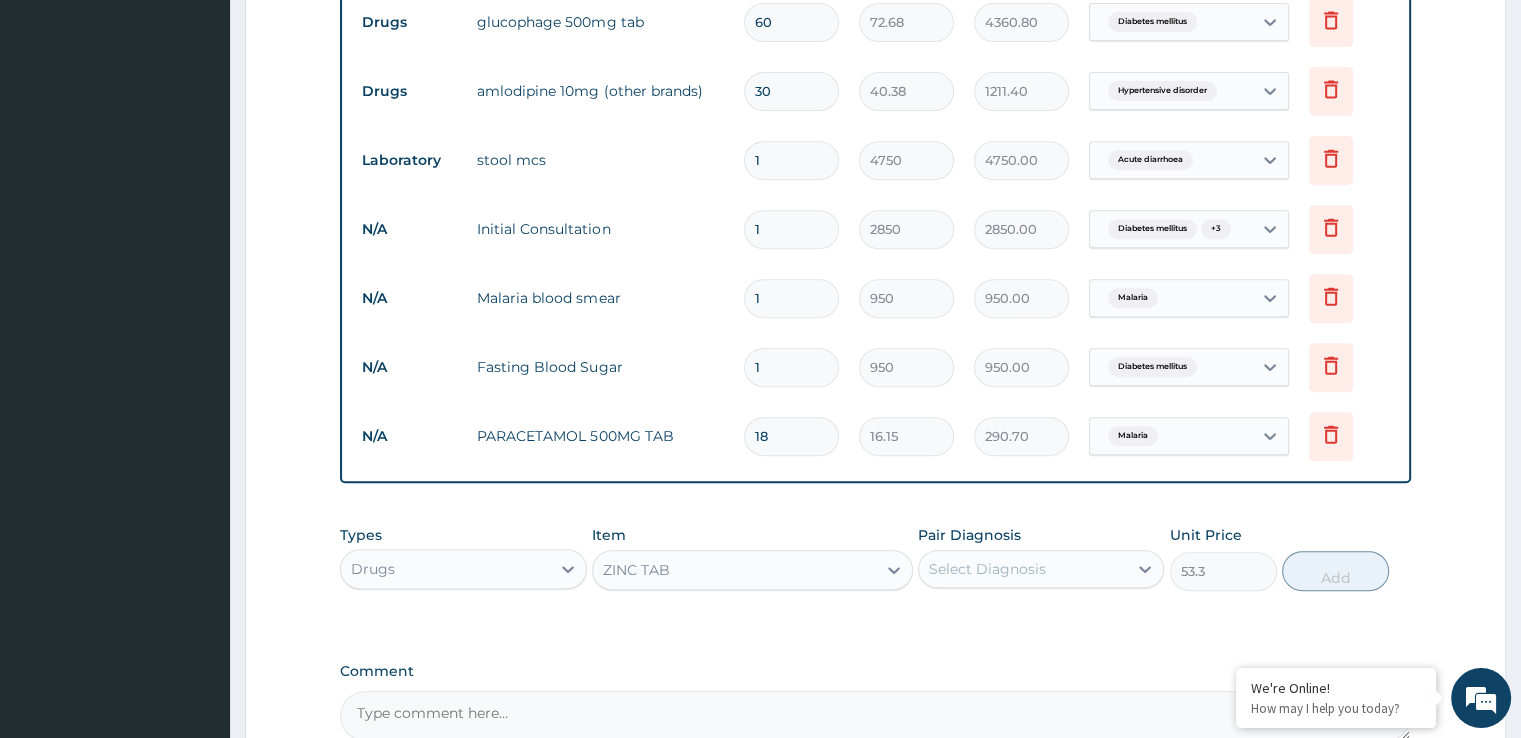 click on "Select Diagnosis" at bounding box center [987, 569] 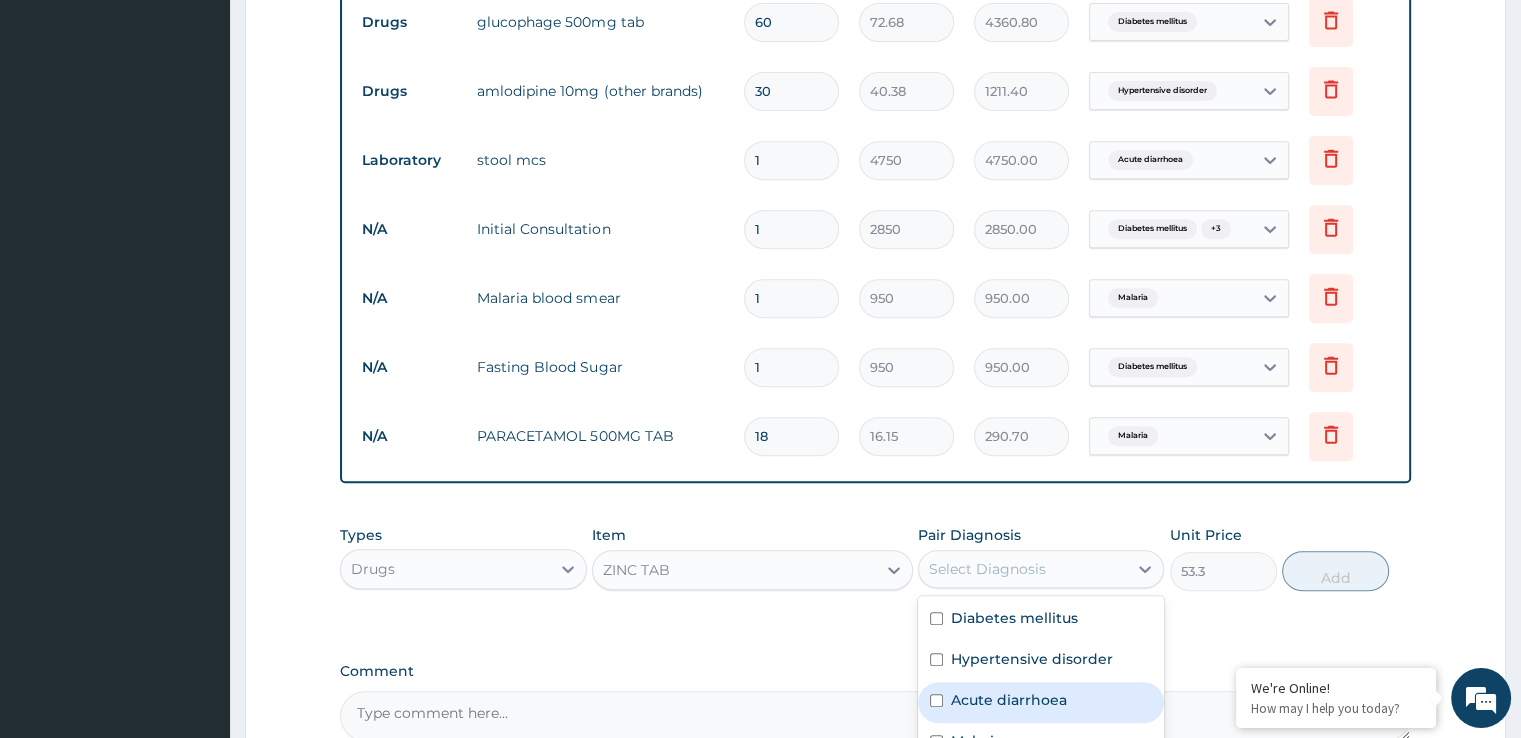 click on "Acute diarrhoea" at bounding box center [1009, 700] 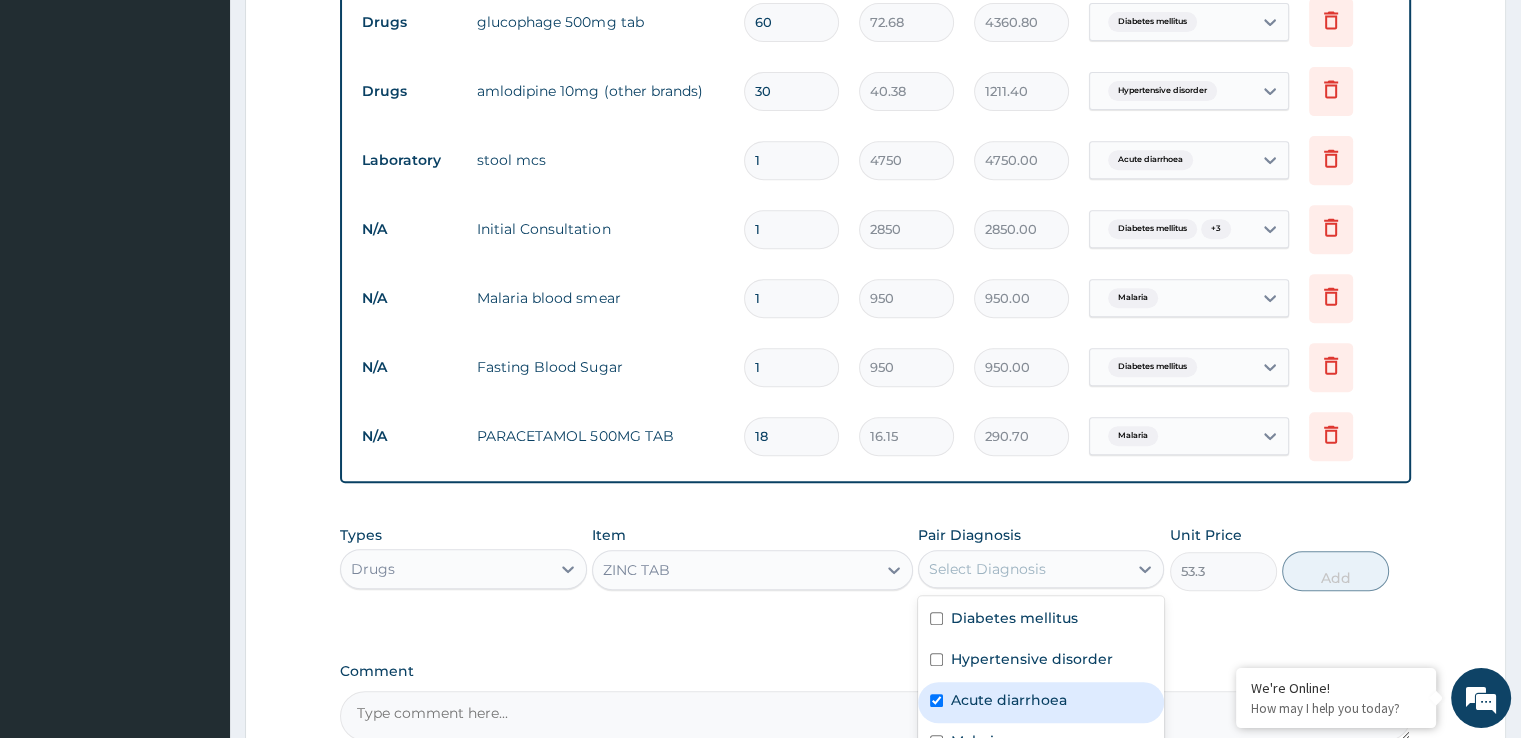 checkbox on "true" 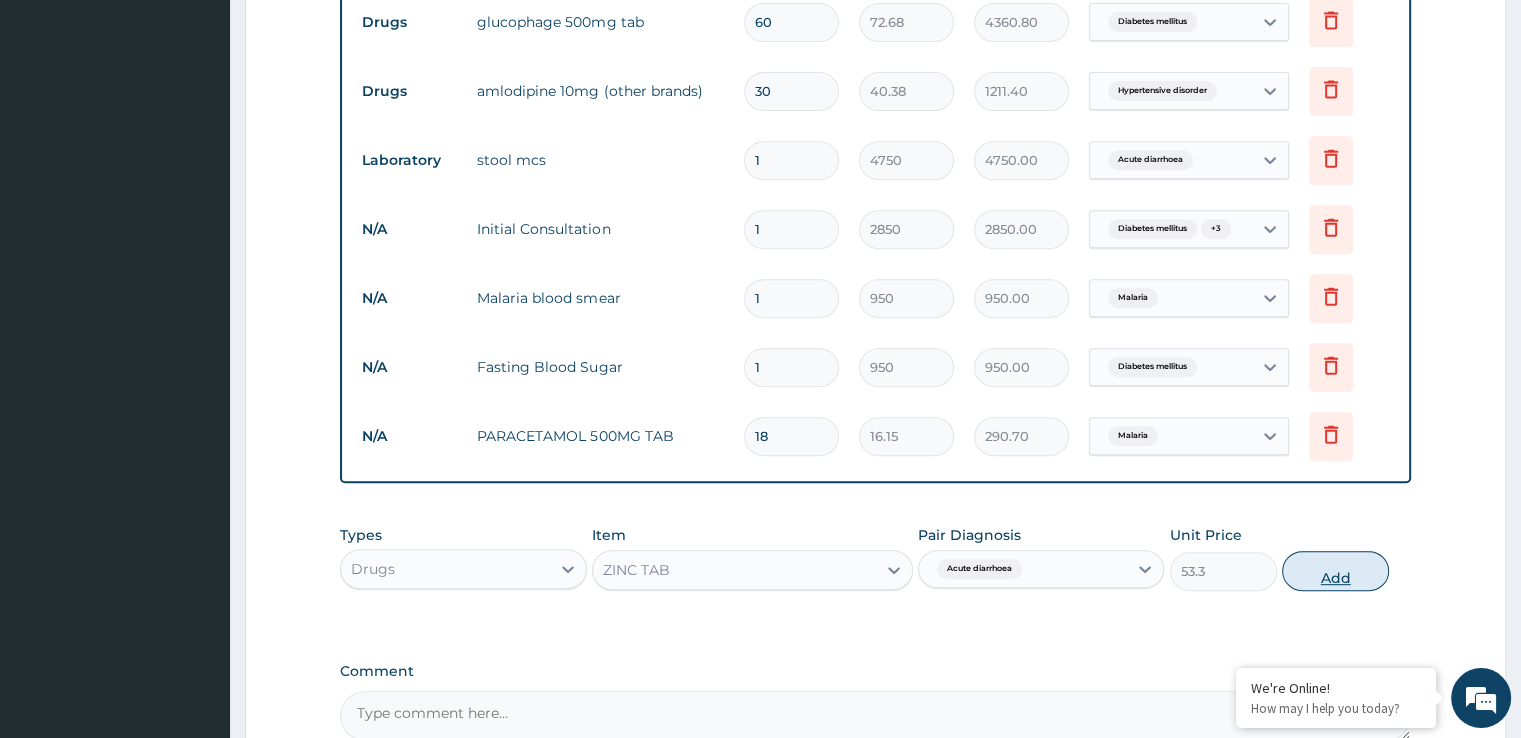 click on "Add" at bounding box center (1335, 571) 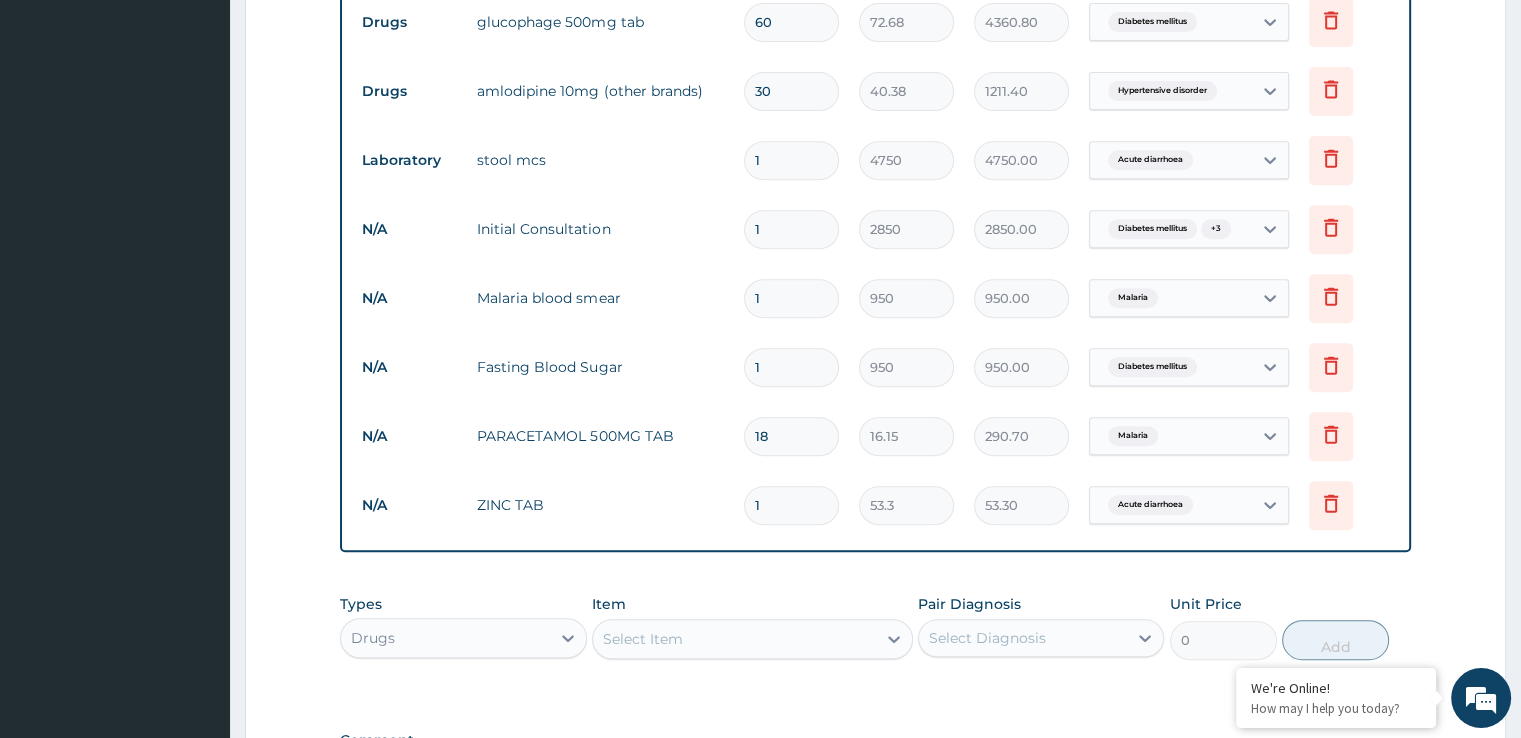 type 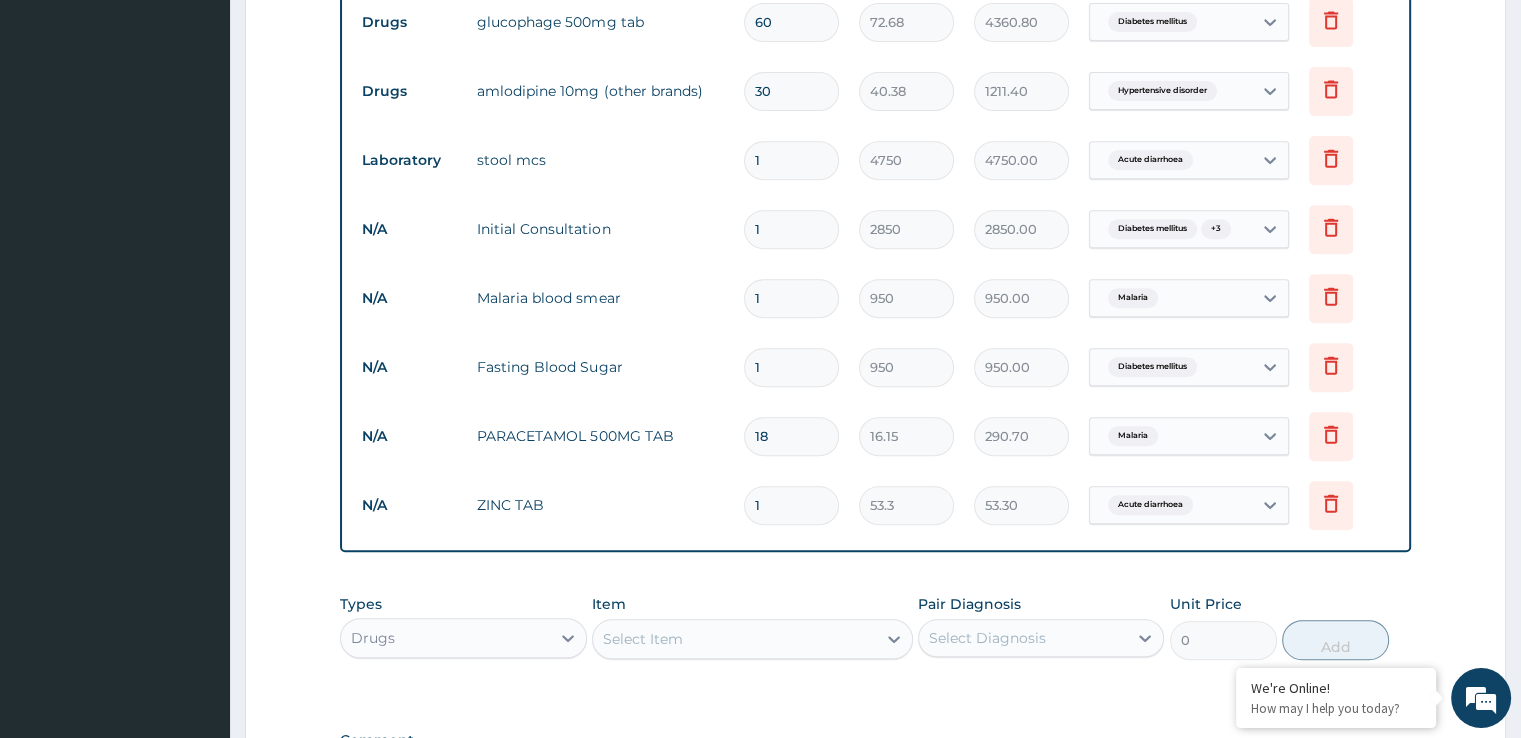 type on "0.00" 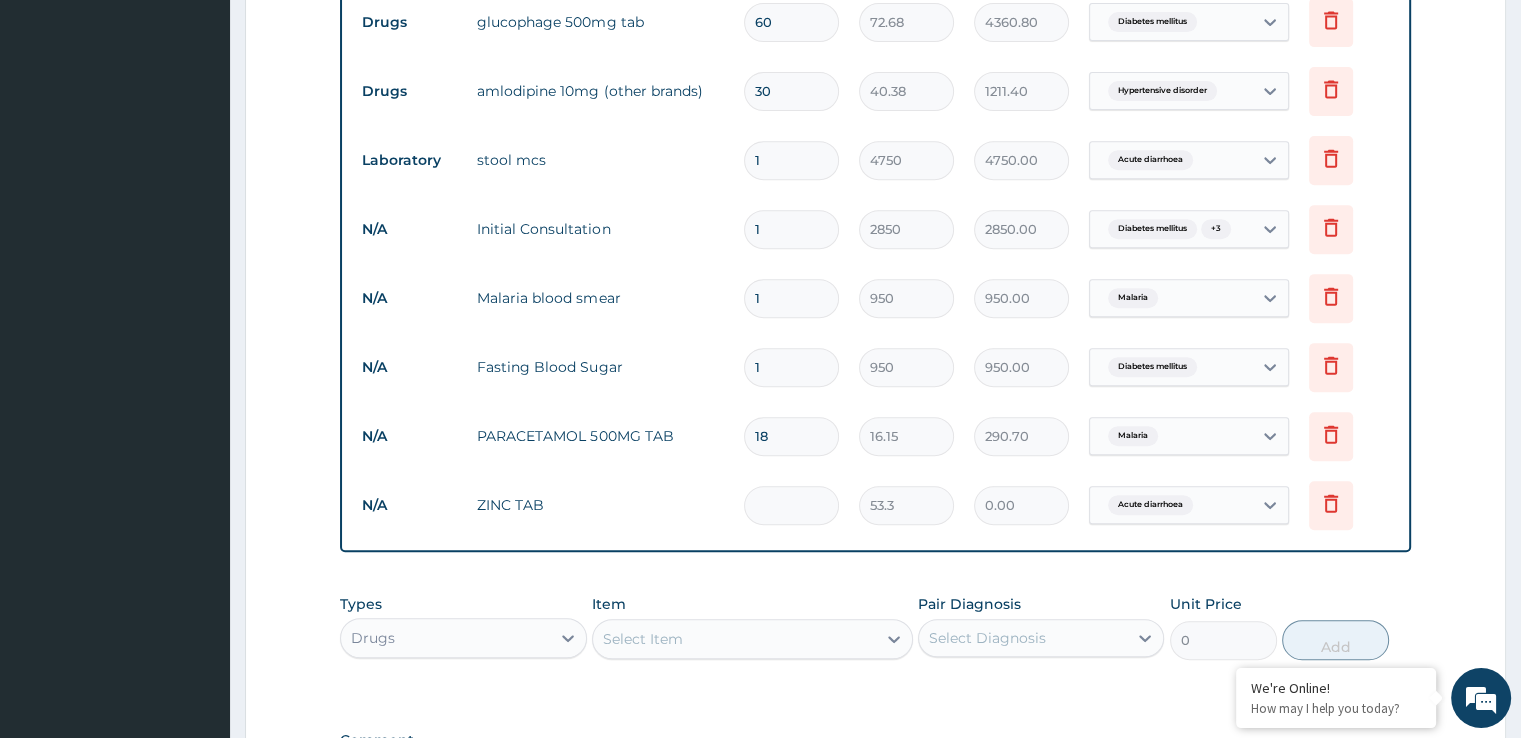 type on "7" 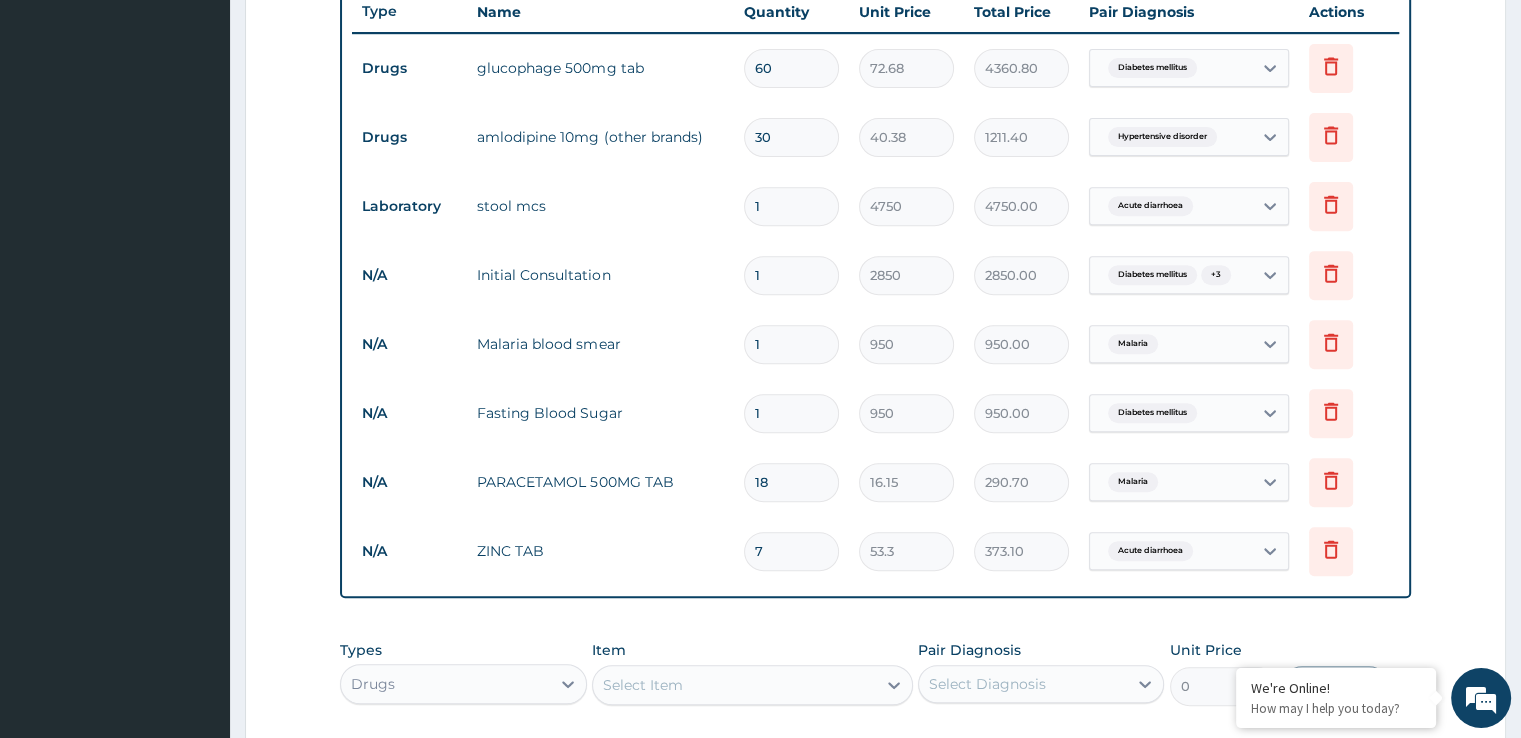 scroll, scrollTop: 1088, scrollLeft: 0, axis: vertical 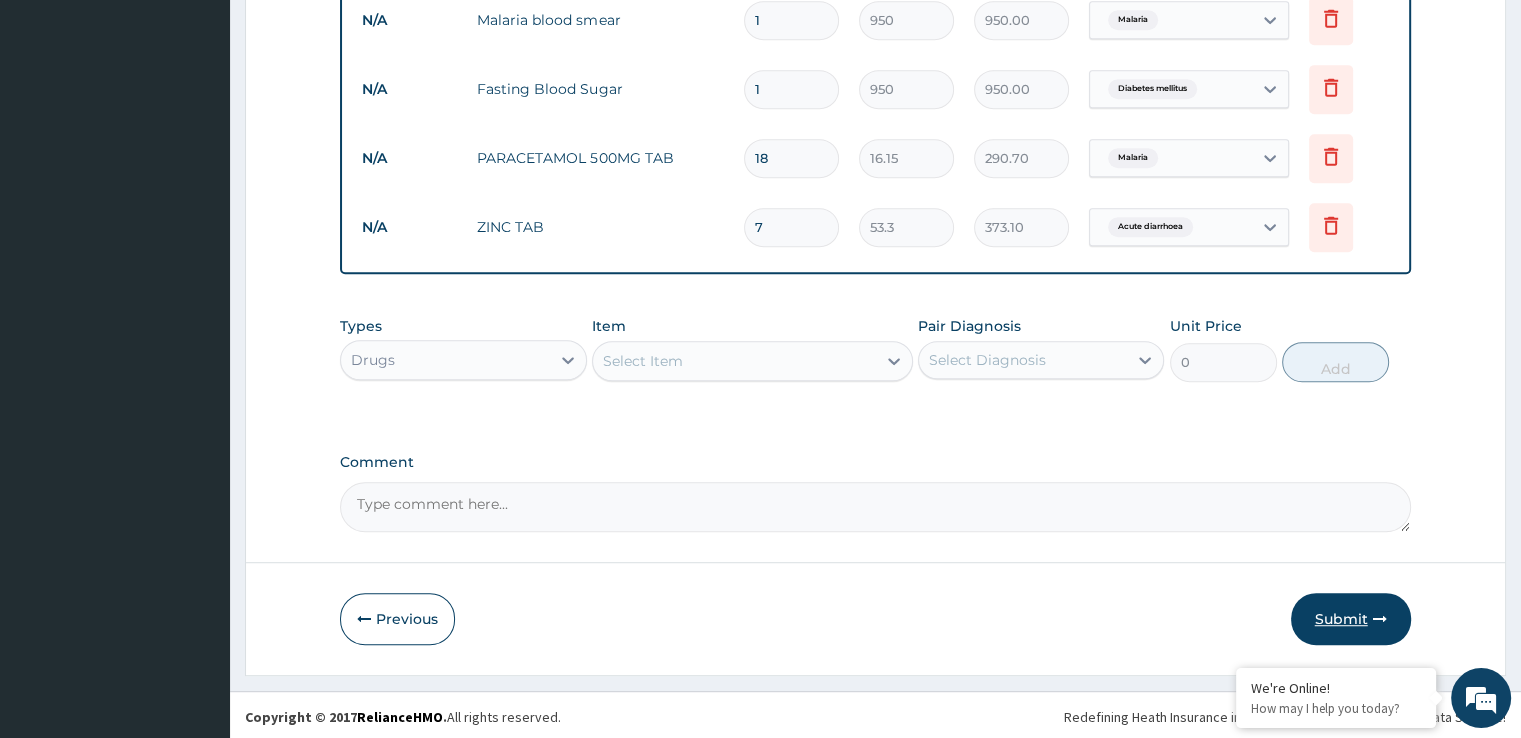 type on "7" 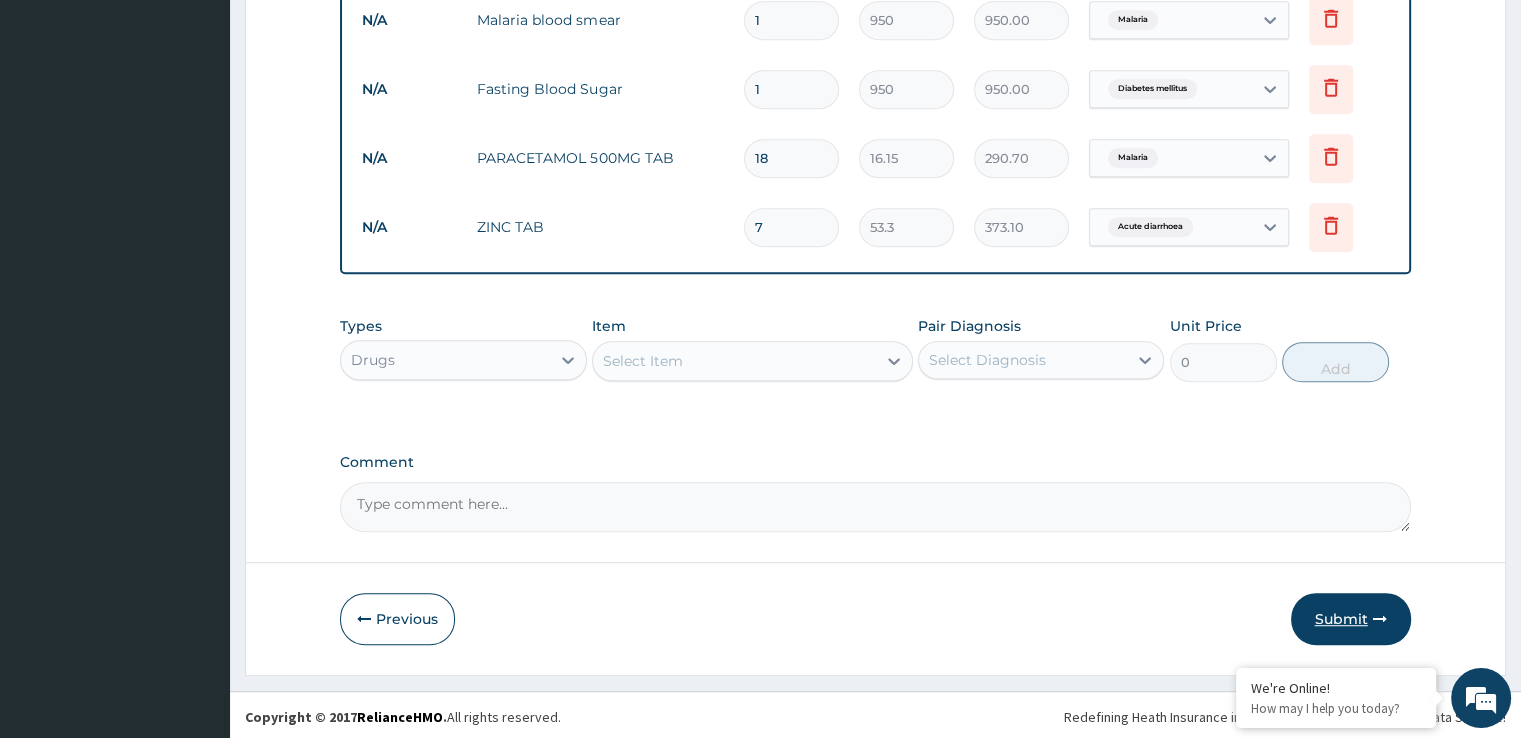 click on "Submit" at bounding box center (1351, 619) 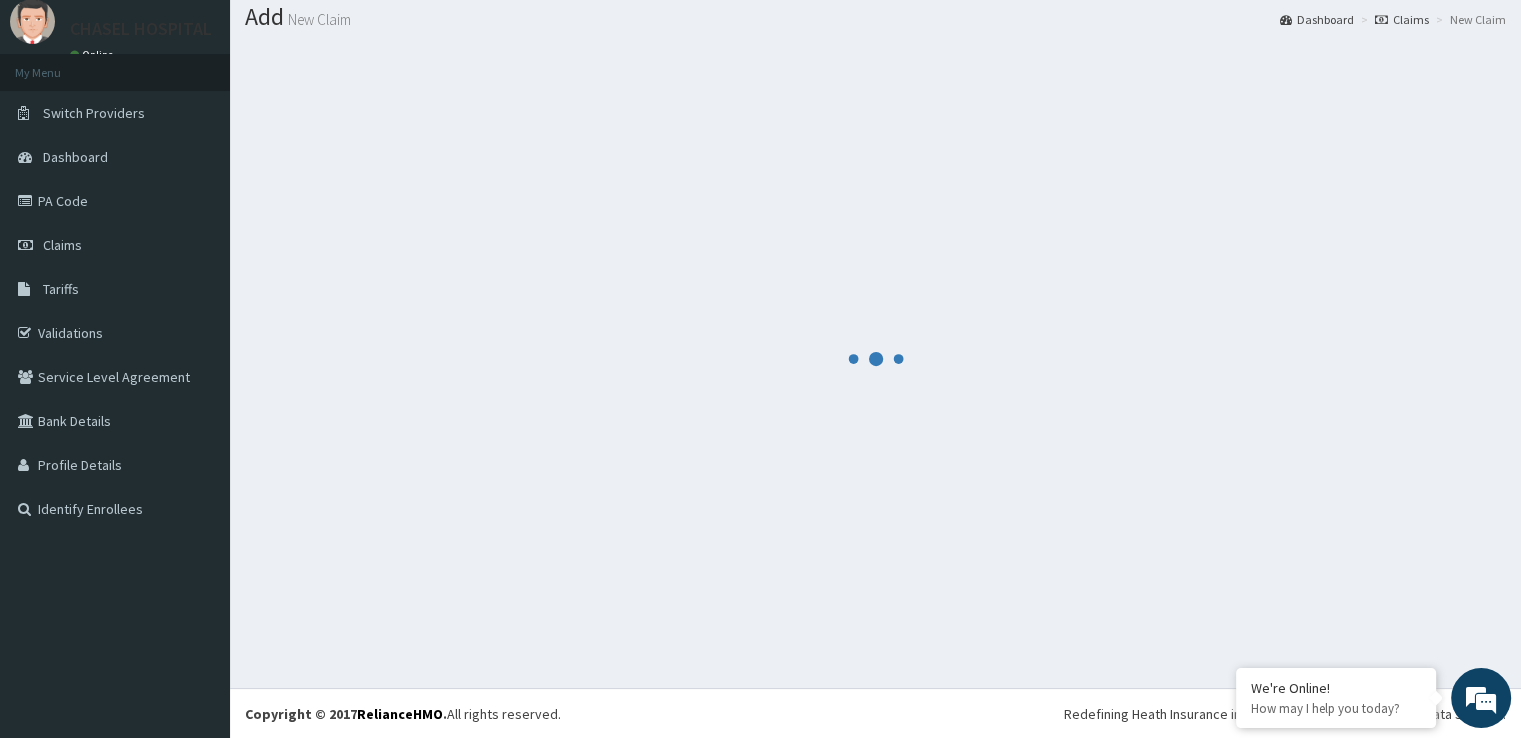 scroll, scrollTop: 1088, scrollLeft: 0, axis: vertical 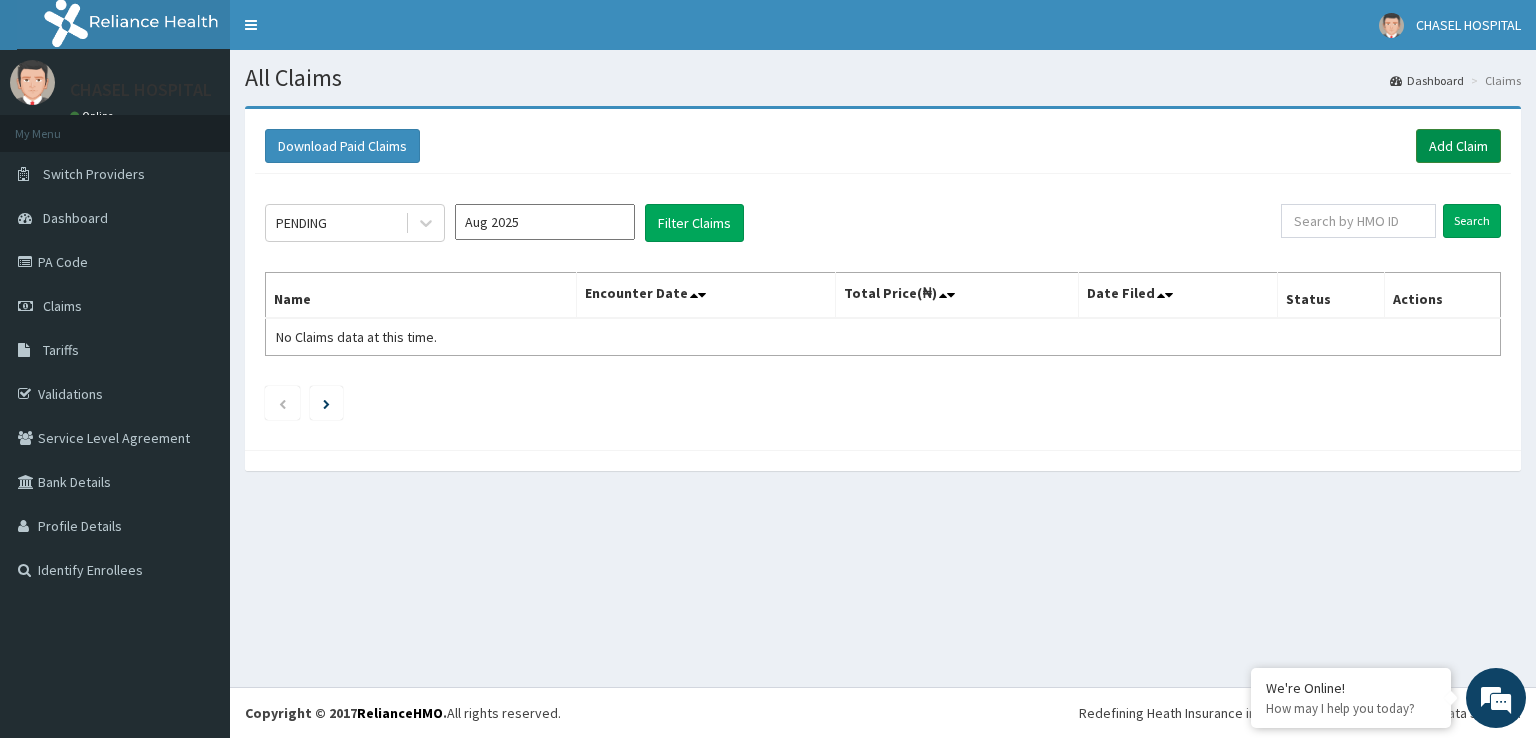 click on "Add Claim" at bounding box center (1458, 146) 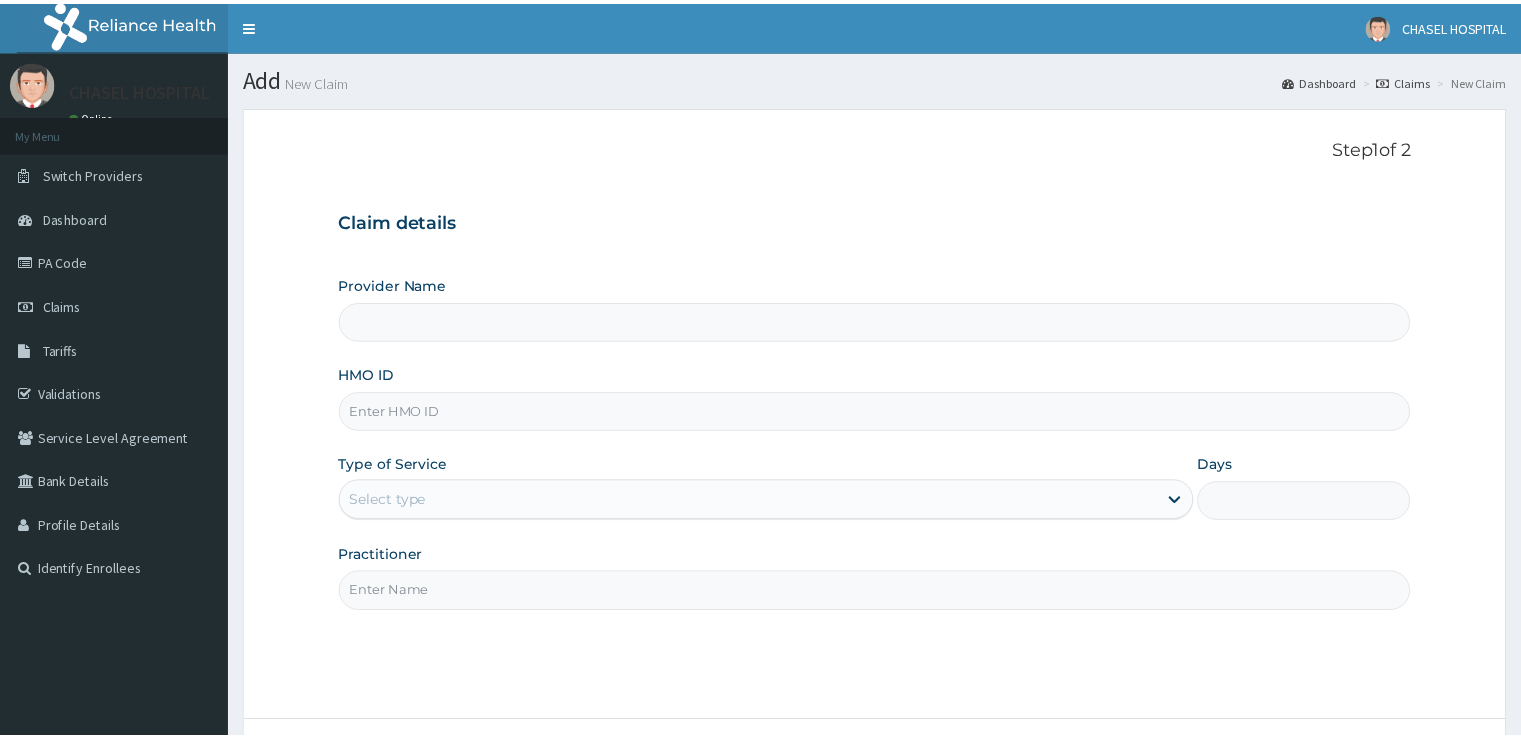 scroll, scrollTop: 0, scrollLeft: 0, axis: both 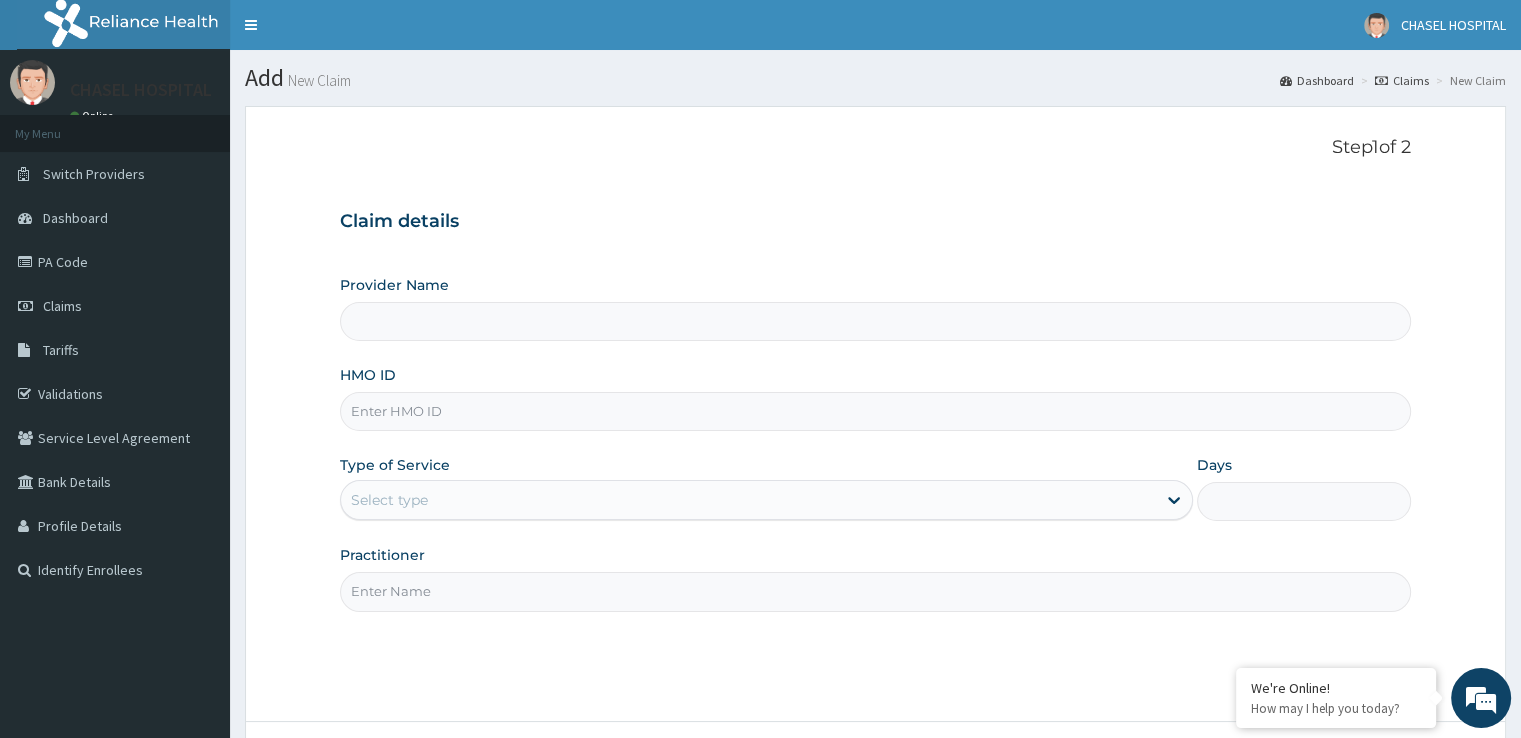 type on "Chasel Hospital" 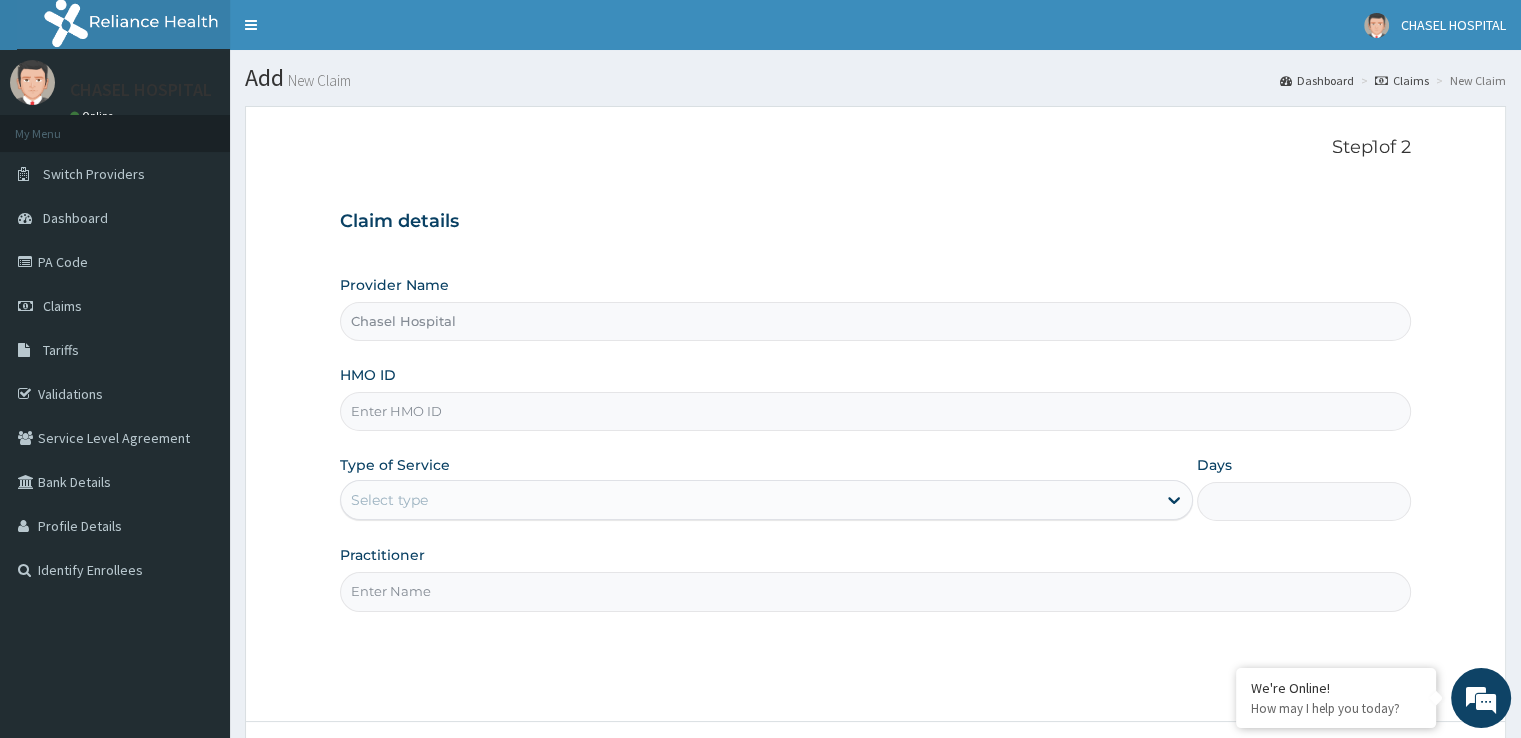 click on "HMO ID" at bounding box center [875, 411] 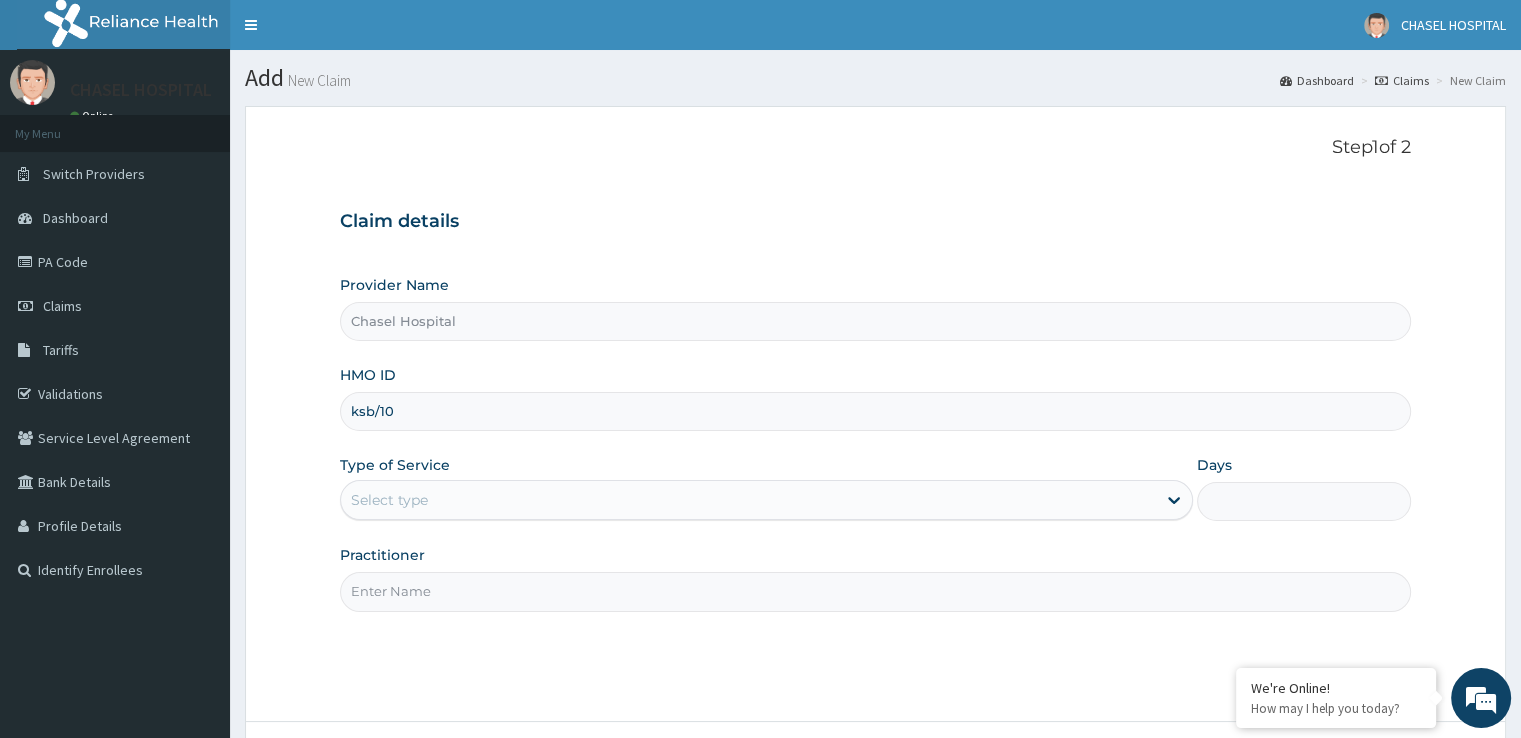 scroll, scrollTop: 0, scrollLeft: 0, axis: both 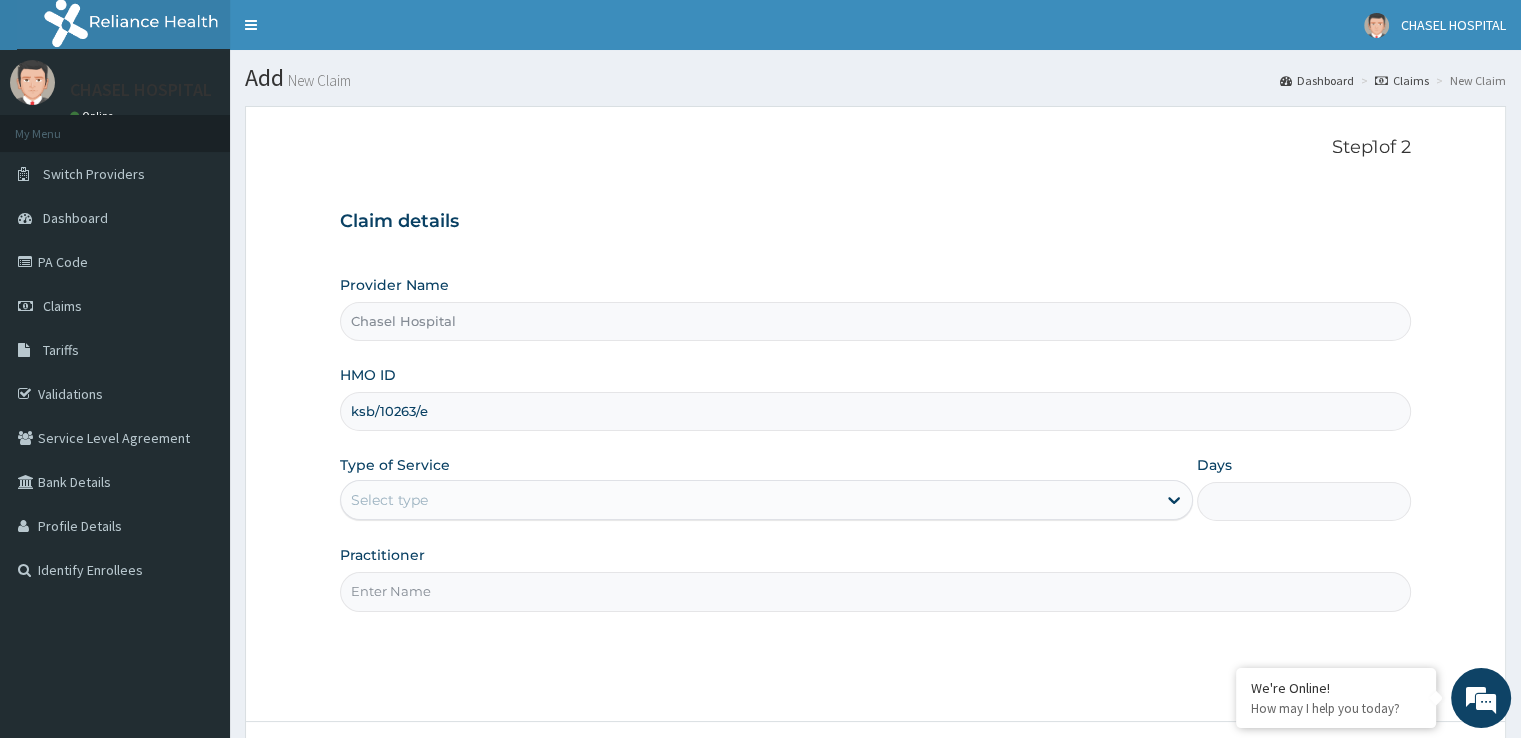 type on "ksb/10263/e" 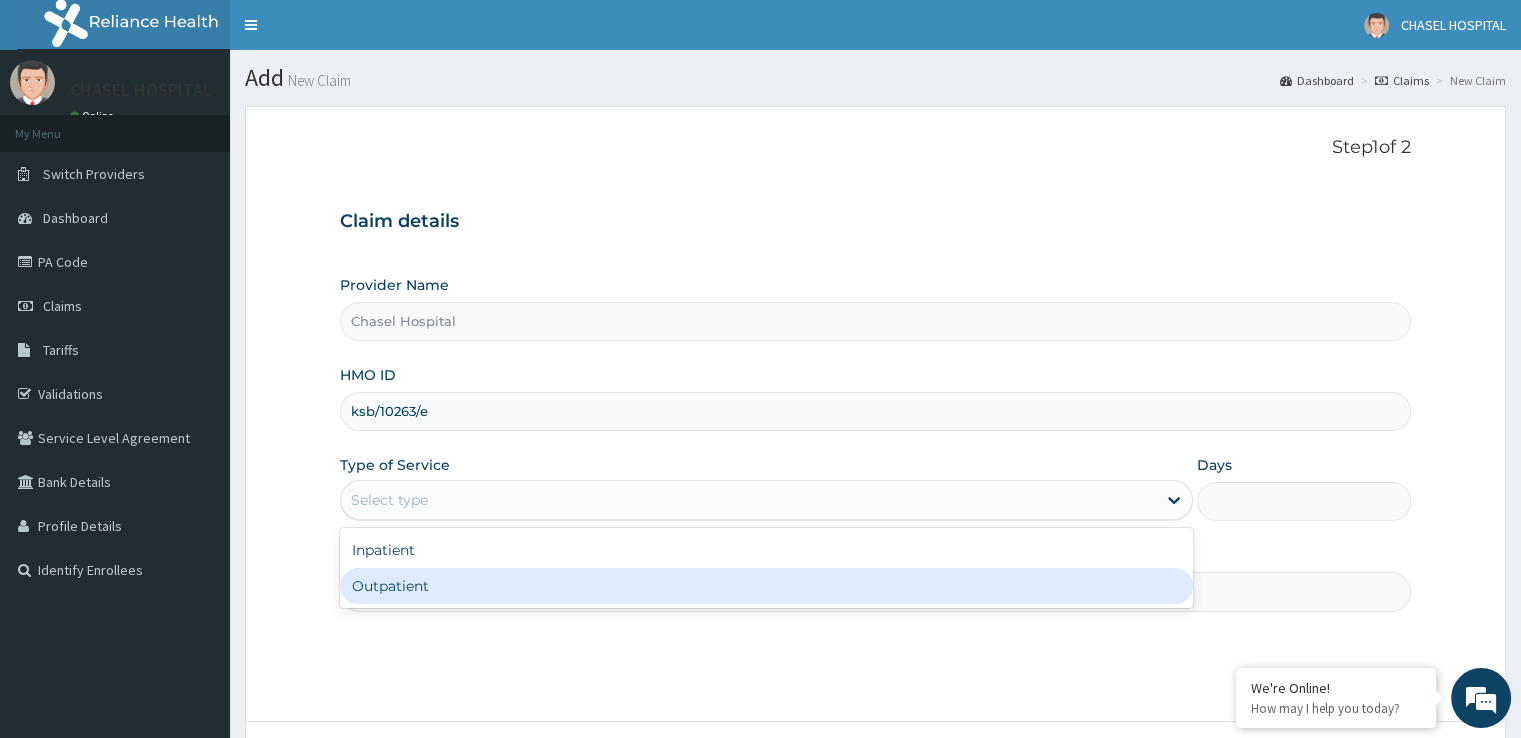 click on "Outpatient" at bounding box center [766, 586] 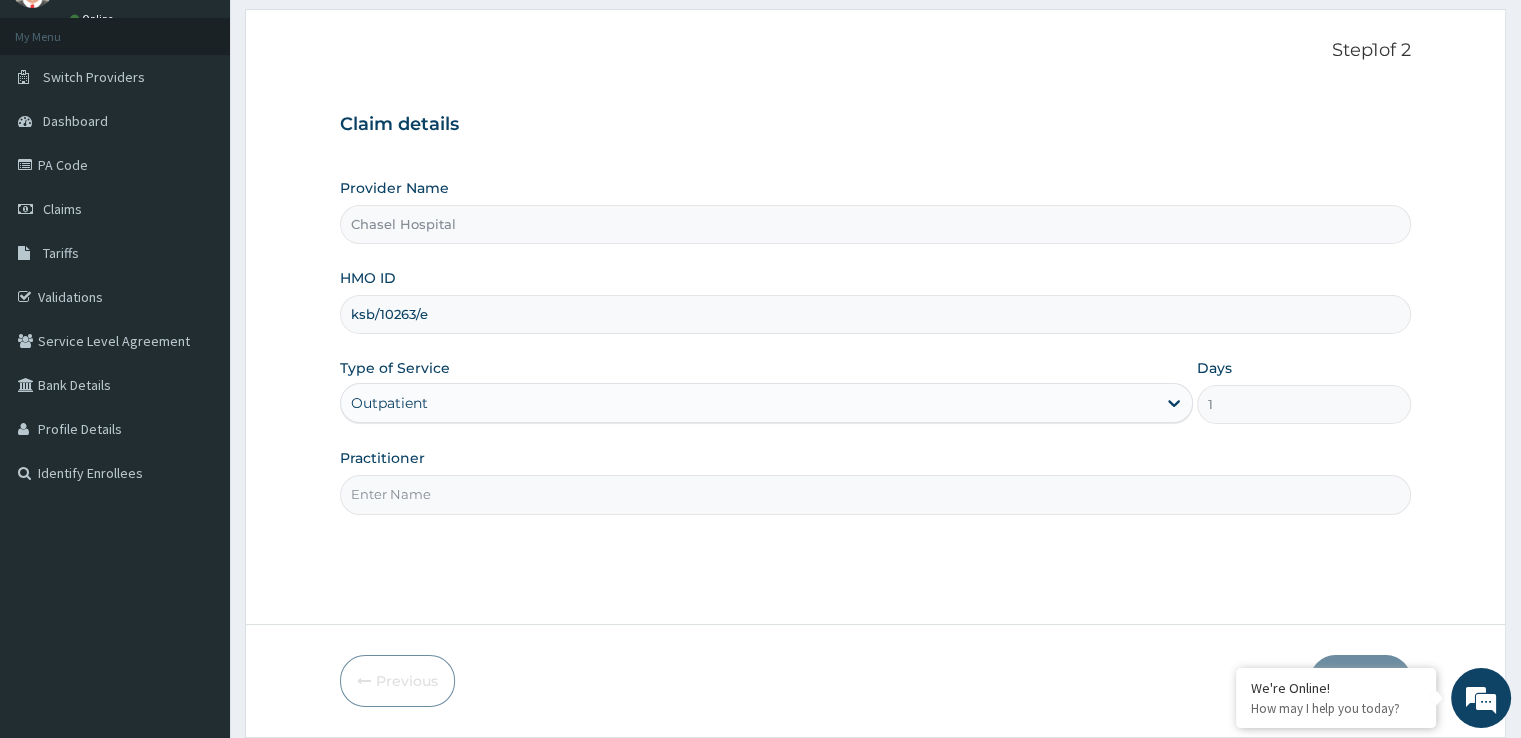 scroll, scrollTop: 162, scrollLeft: 0, axis: vertical 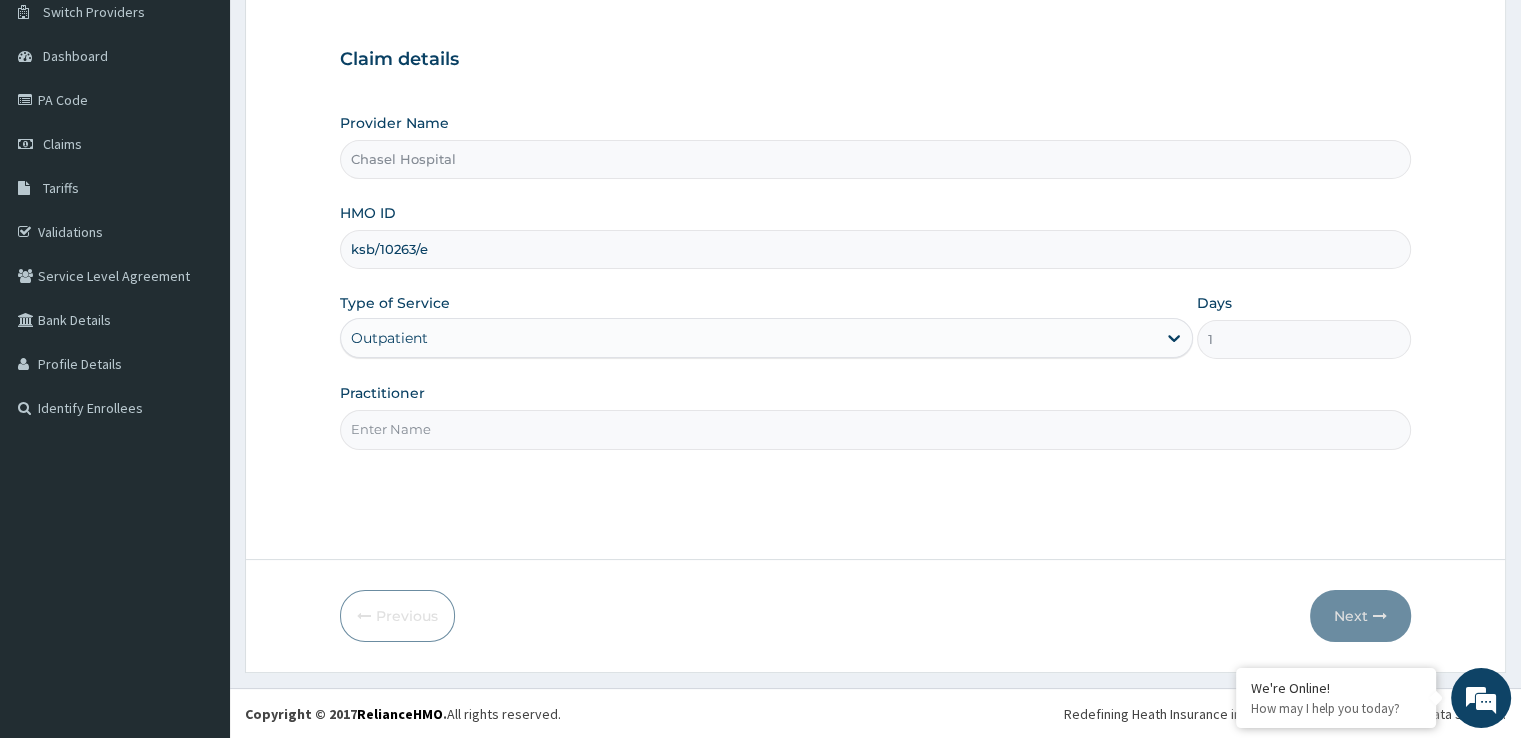 click on "Practitioner" at bounding box center (875, 429) 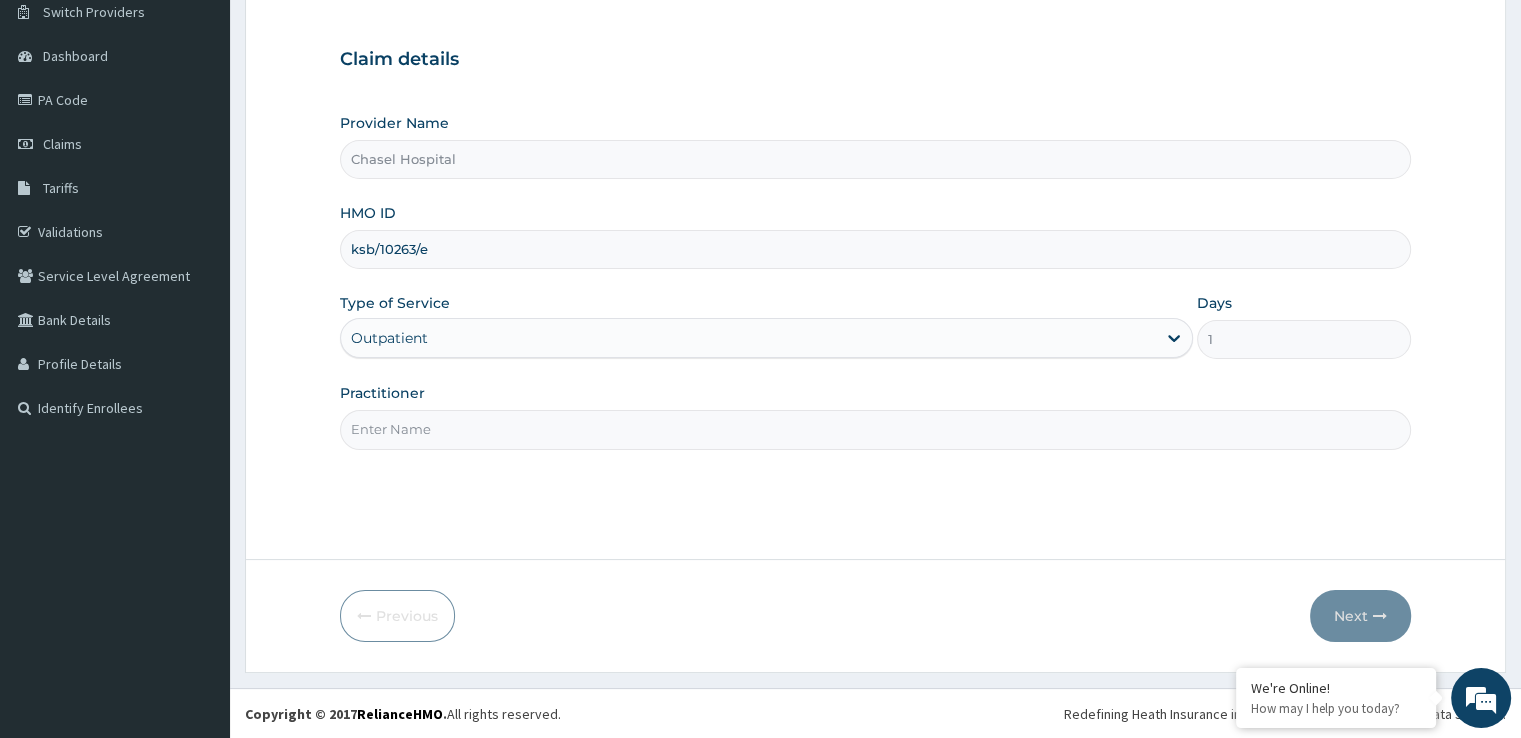 type on "DR HILARY" 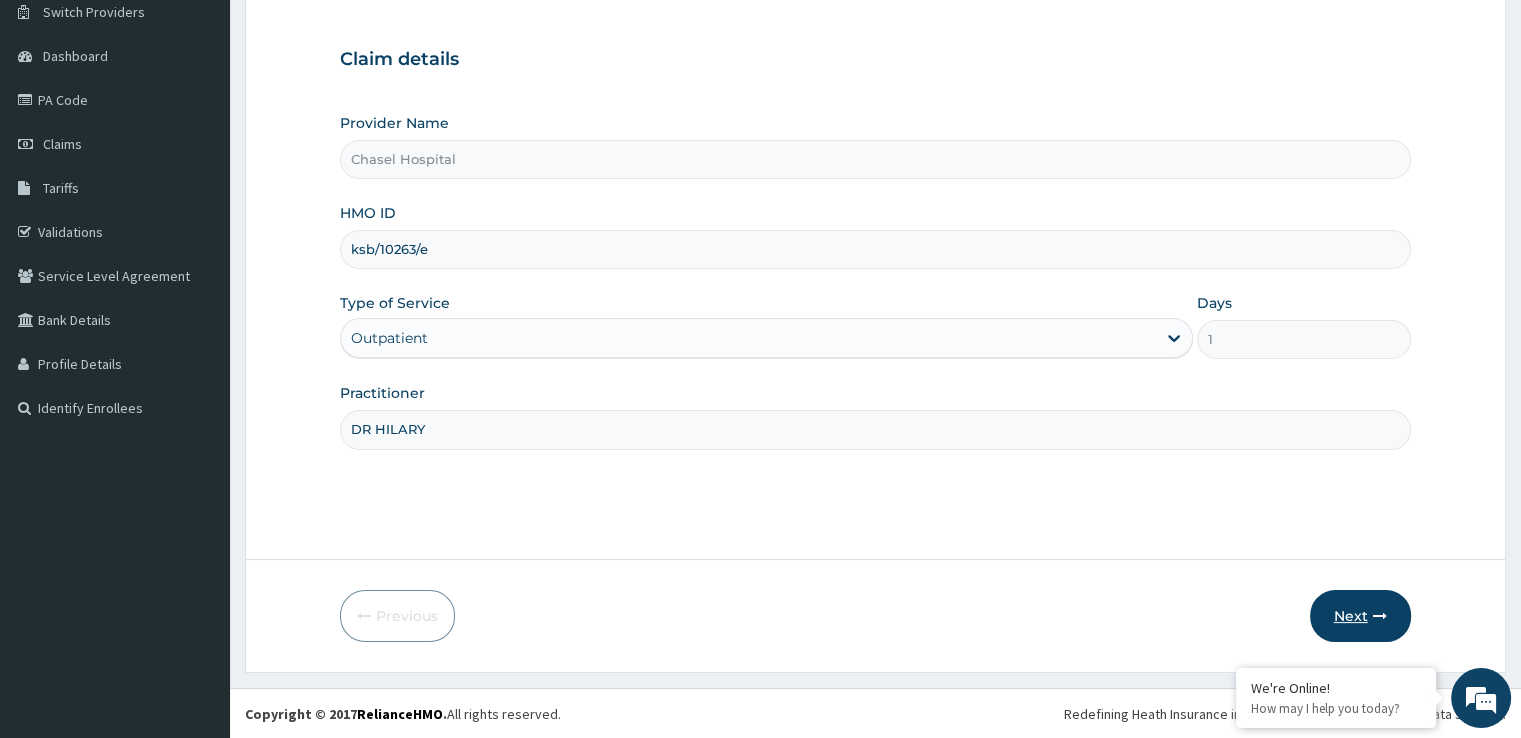 click at bounding box center (1380, 616) 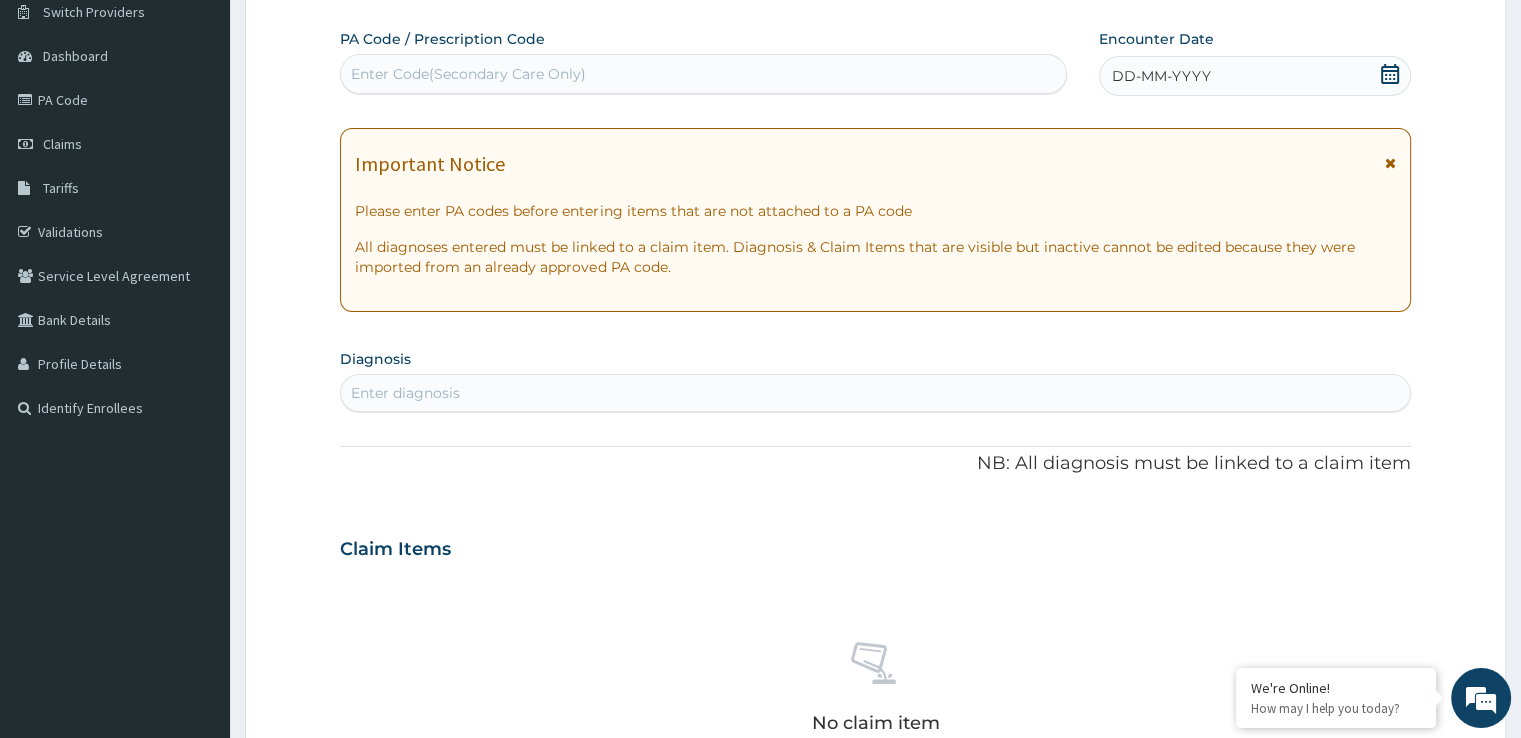 click on "Enter Code(Secondary Care Only)" at bounding box center (703, 74) 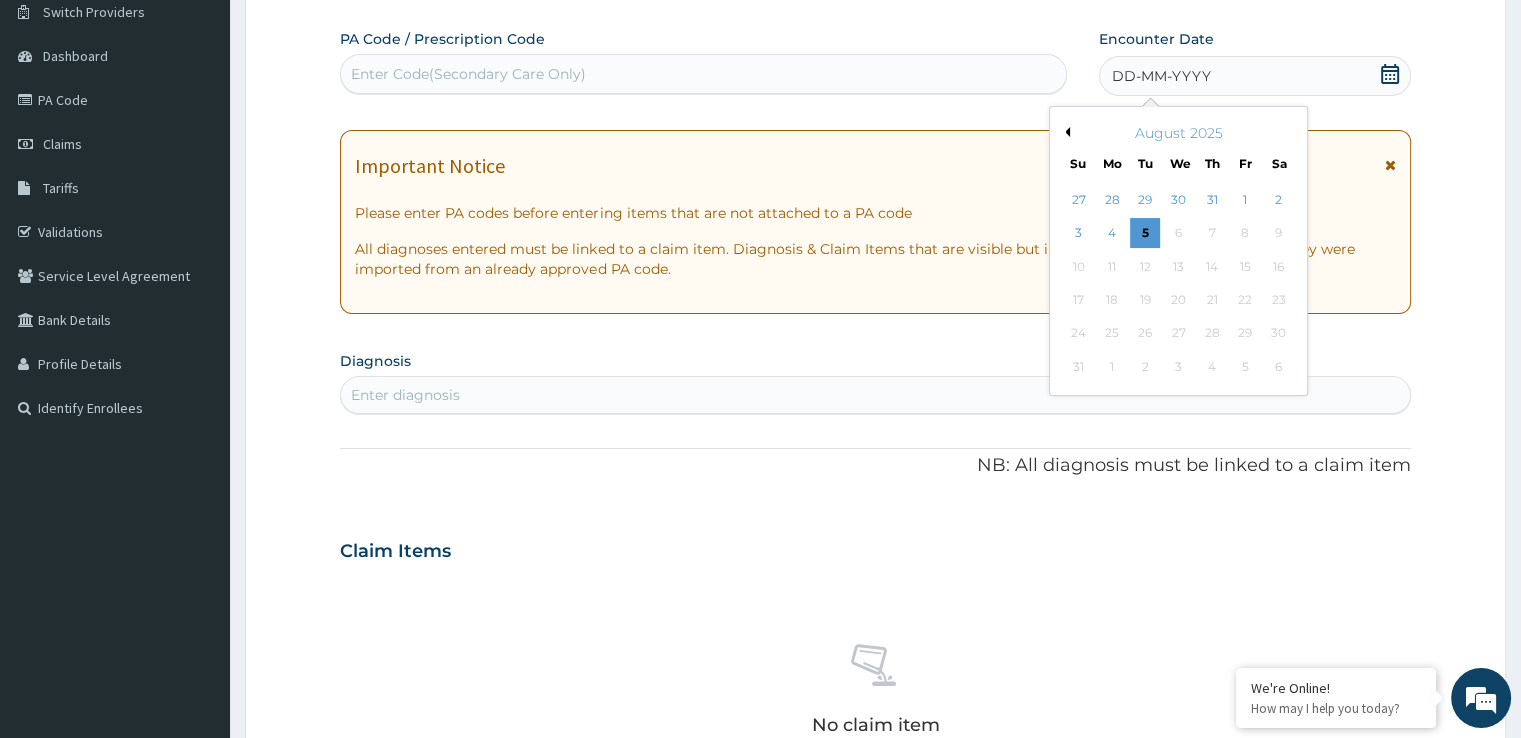 click on "Previous Month" at bounding box center (1065, 132) 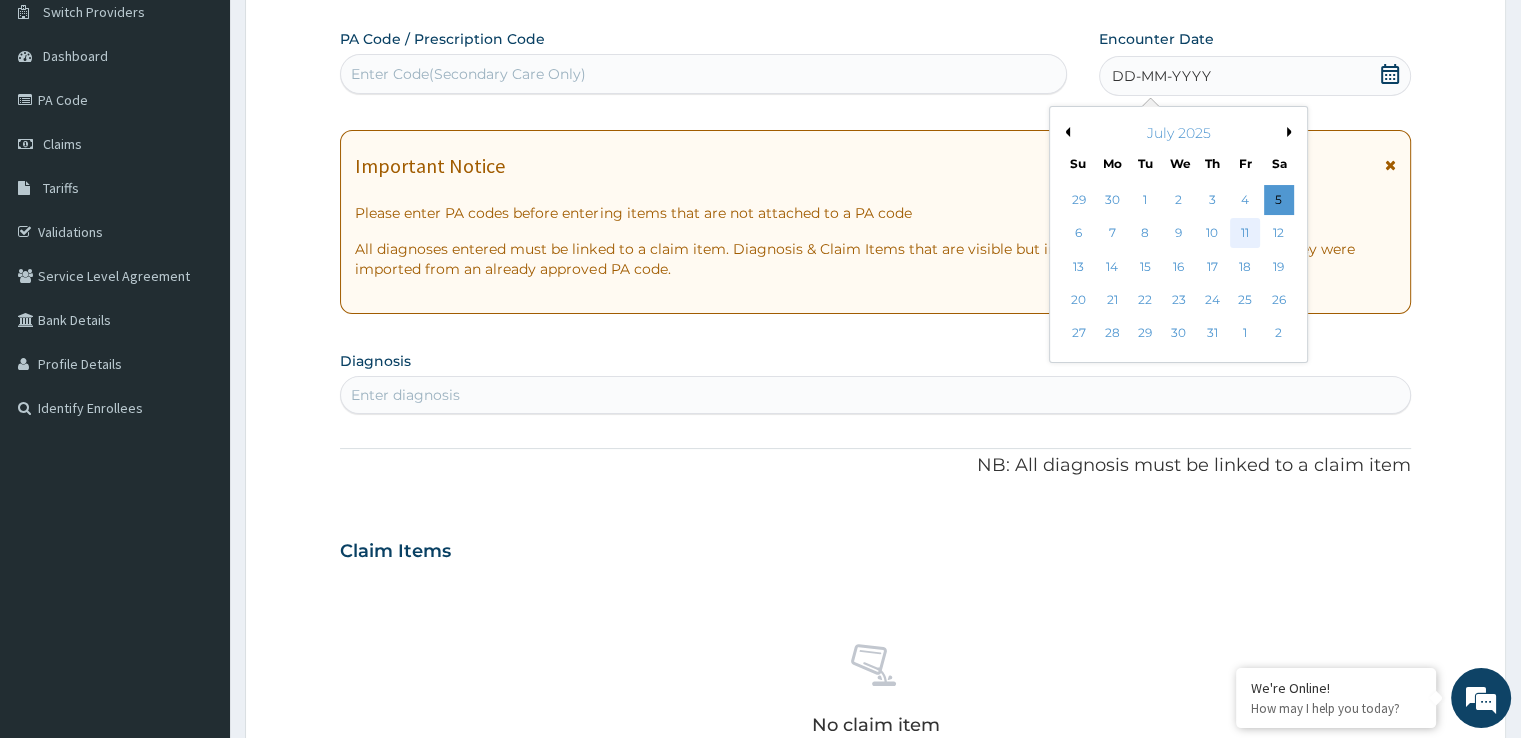 click on "11" at bounding box center [1245, 234] 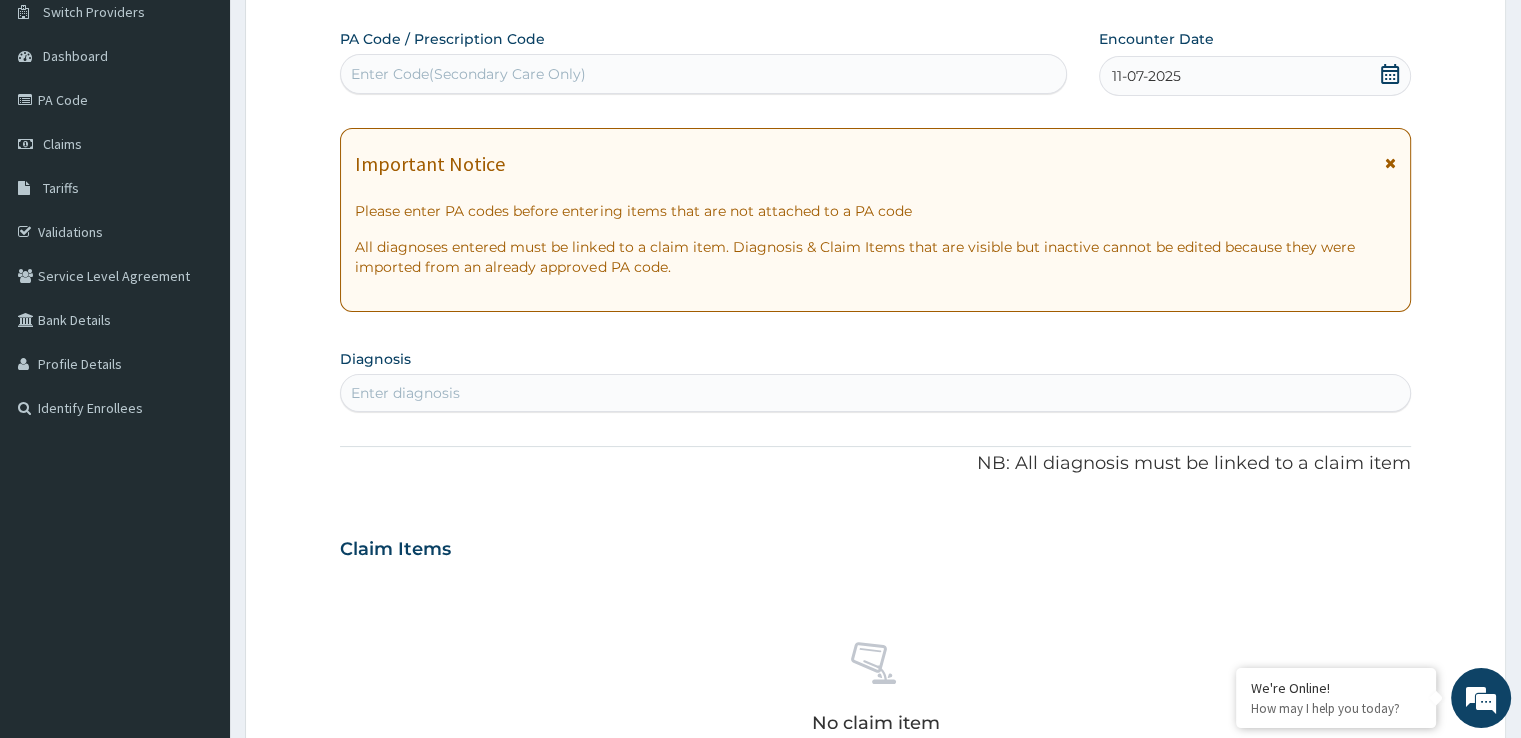 click on "Enter diagnosis" at bounding box center (875, 393) 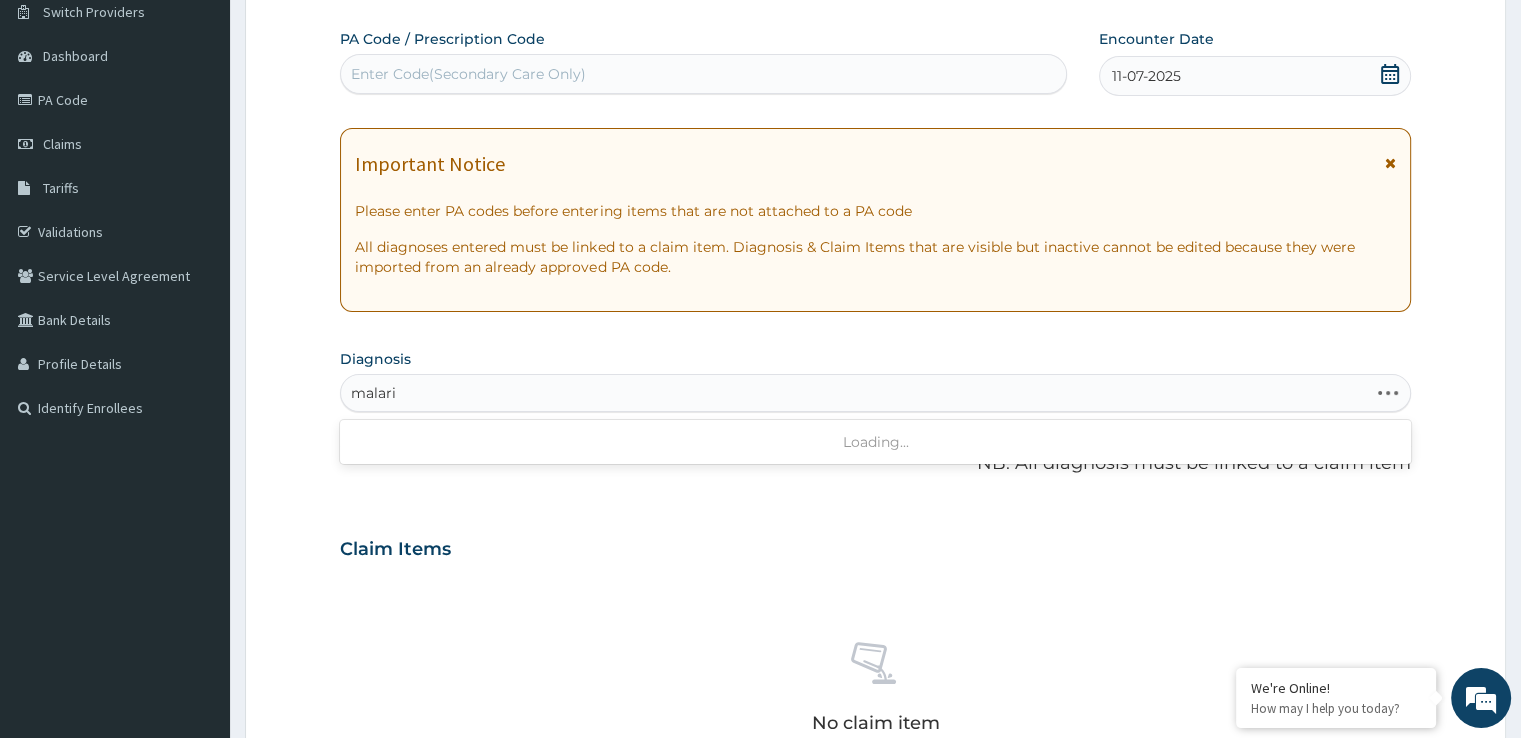 type on "malaria" 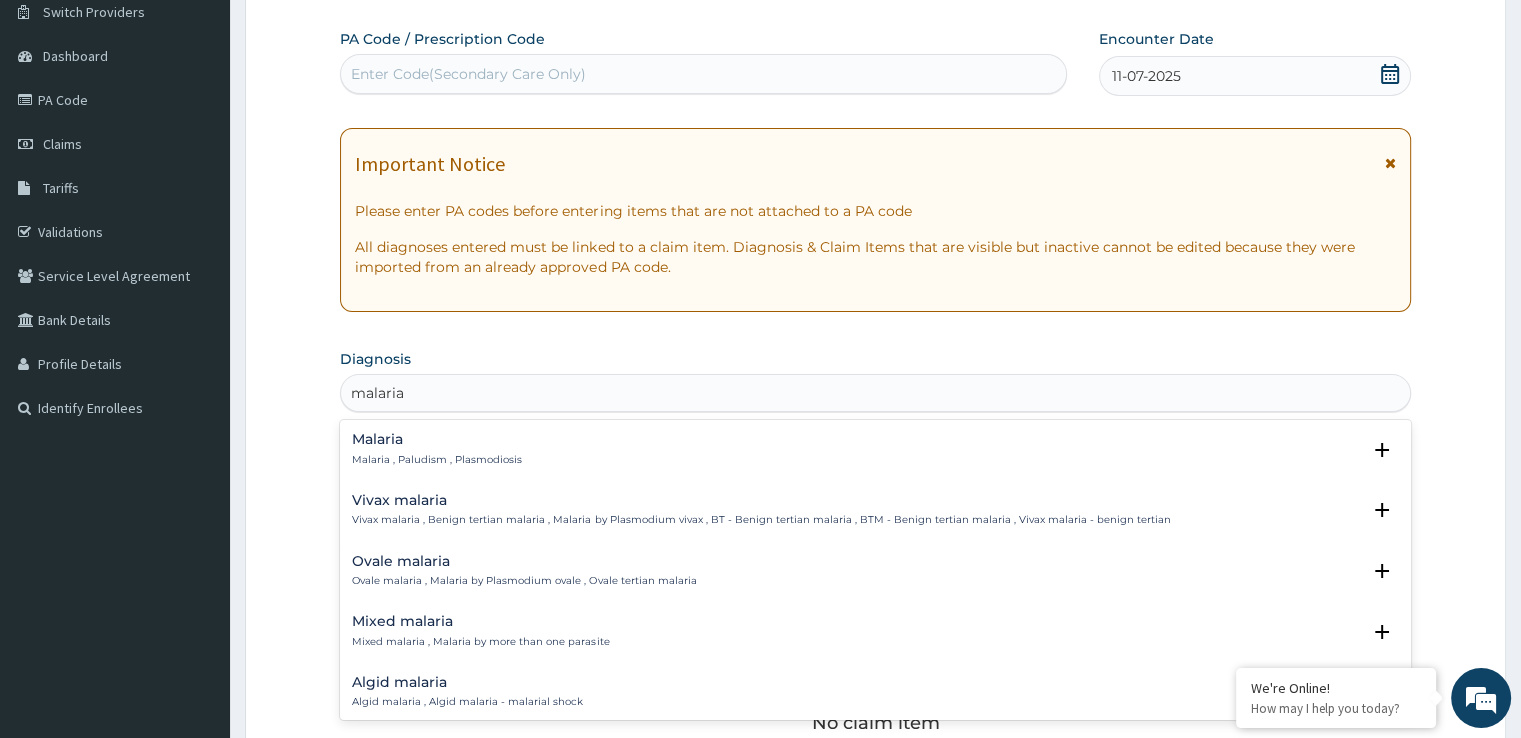 click on "Malaria" at bounding box center [437, 439] 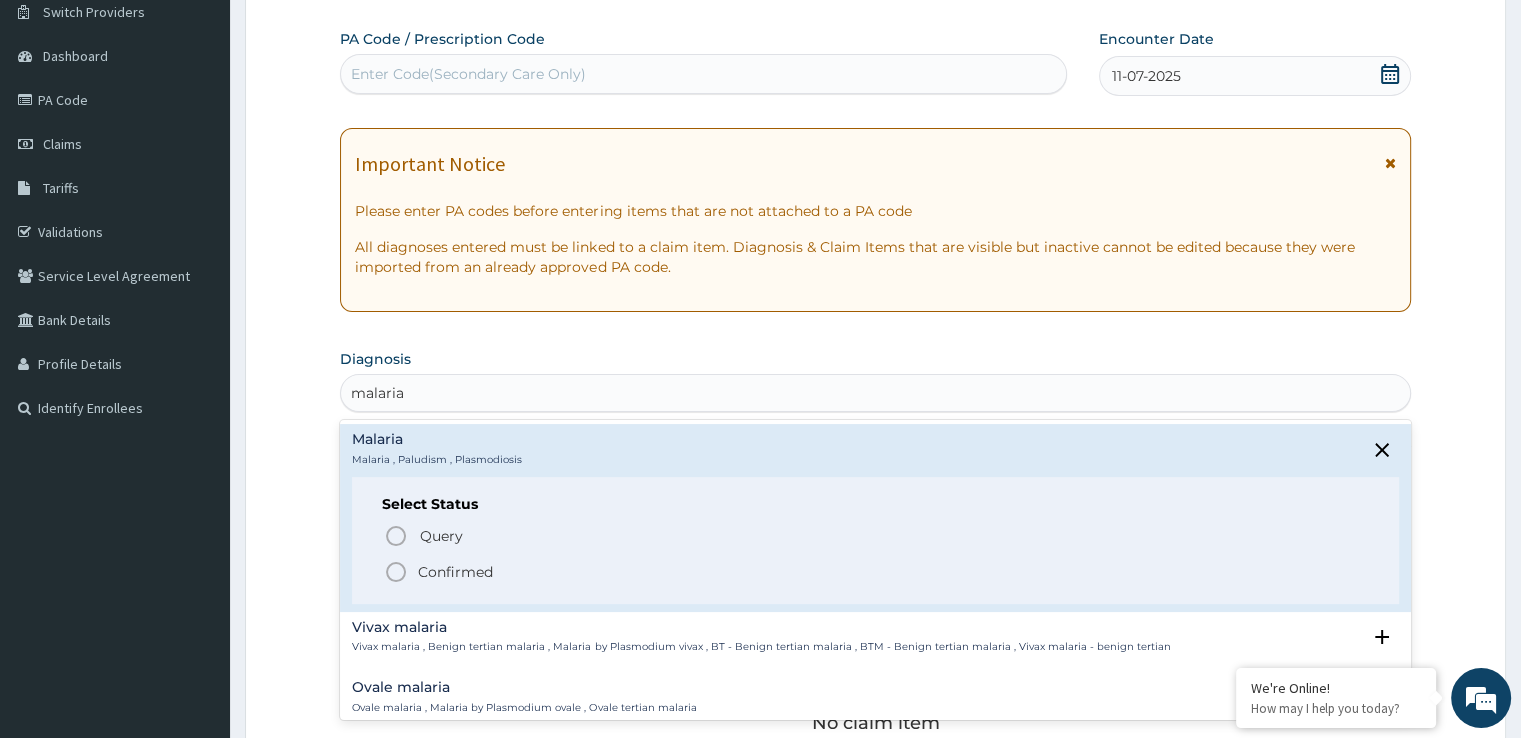 click on "Confirmed" at bounding box center (455, 572) 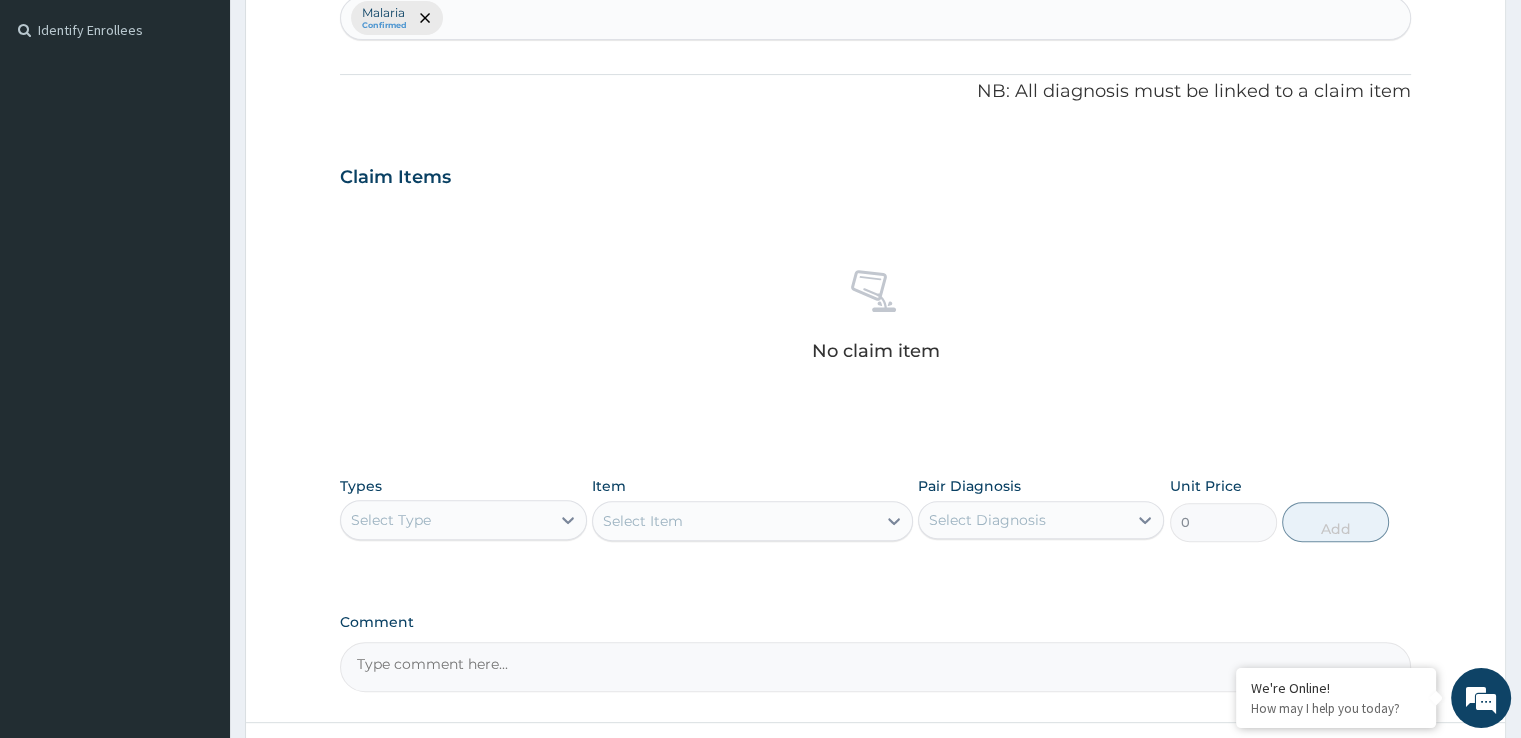 scroll, scrollTop: 558, scrollLeft: 0, axis: vertical 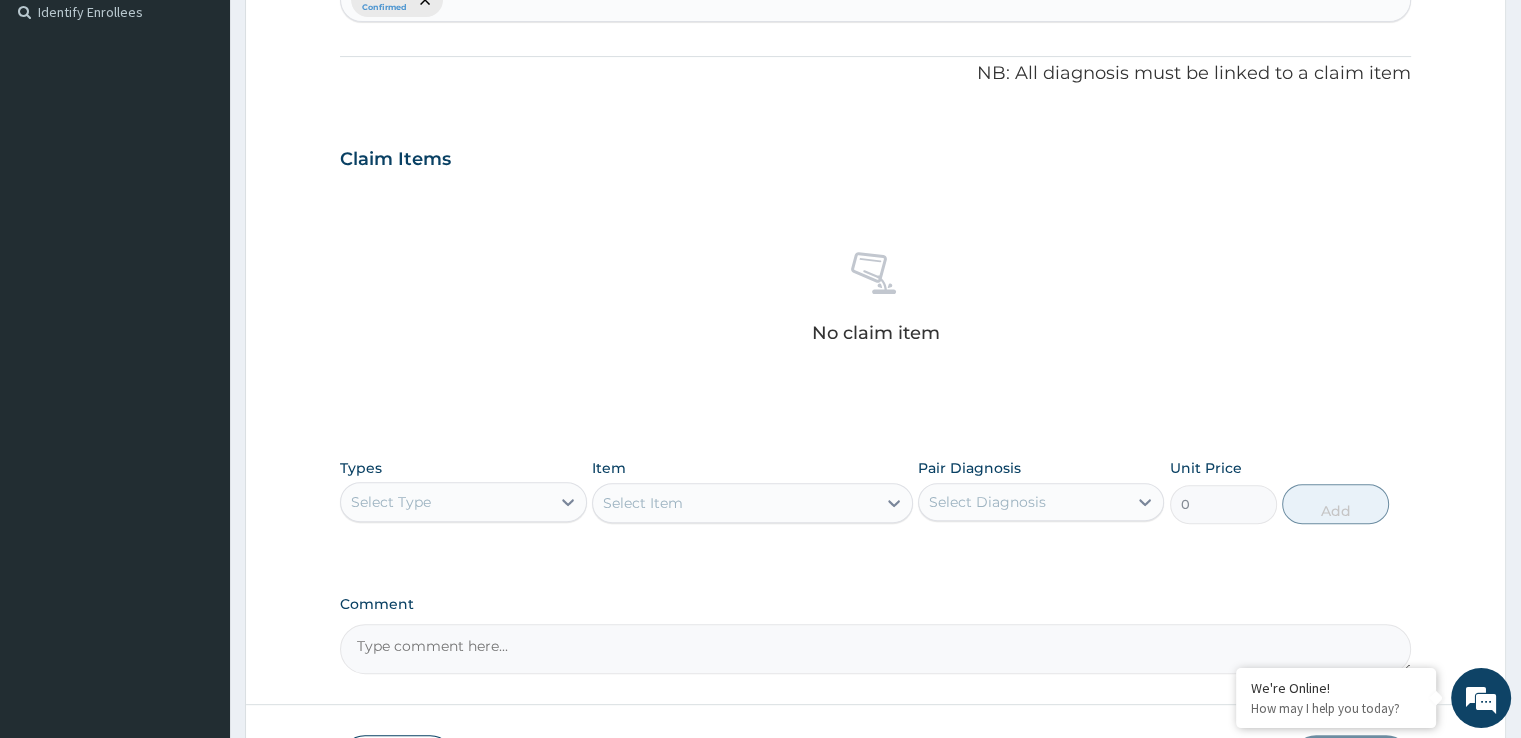 click on "Select Type" at bounding box center [445, 502] 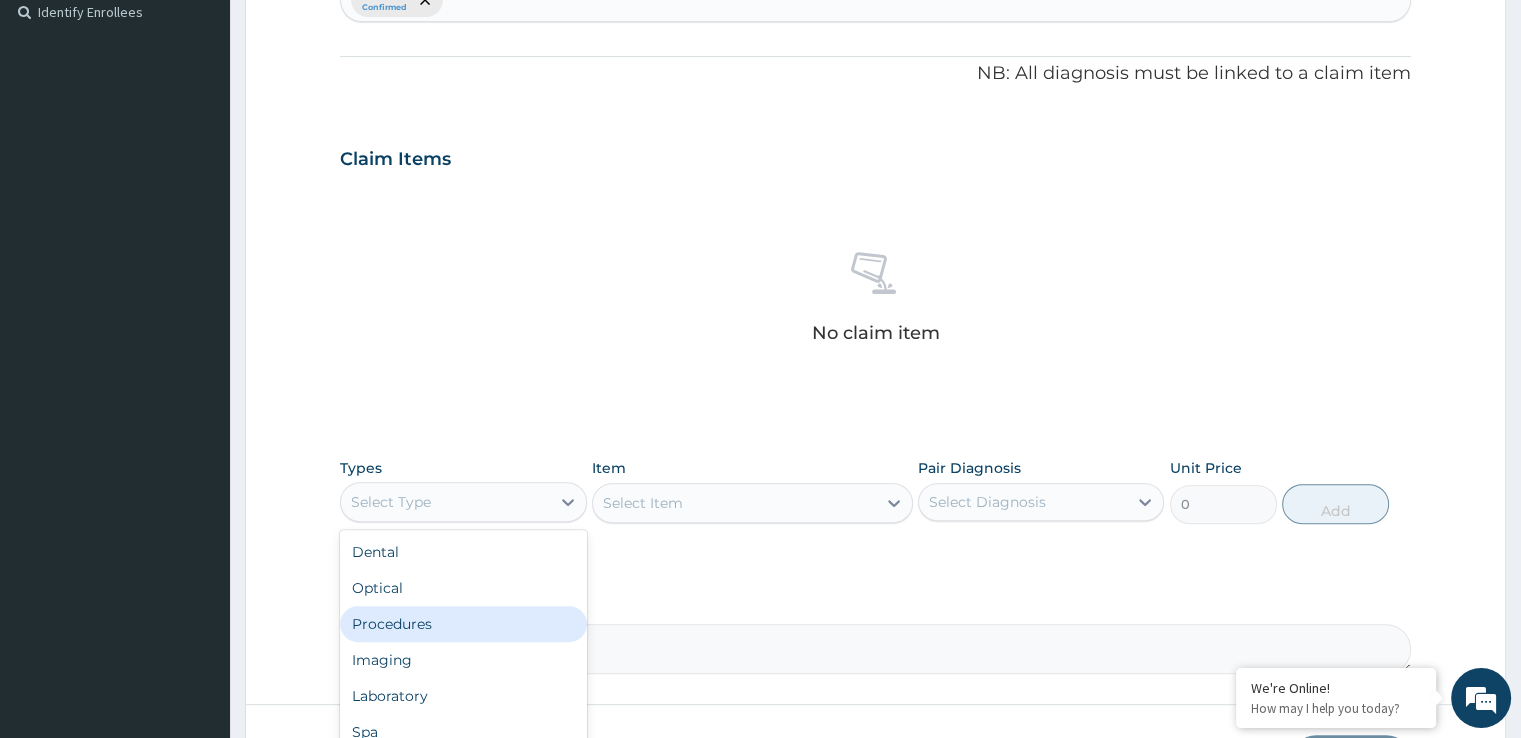 click on "Procedures" at bounding box center (463, 624) 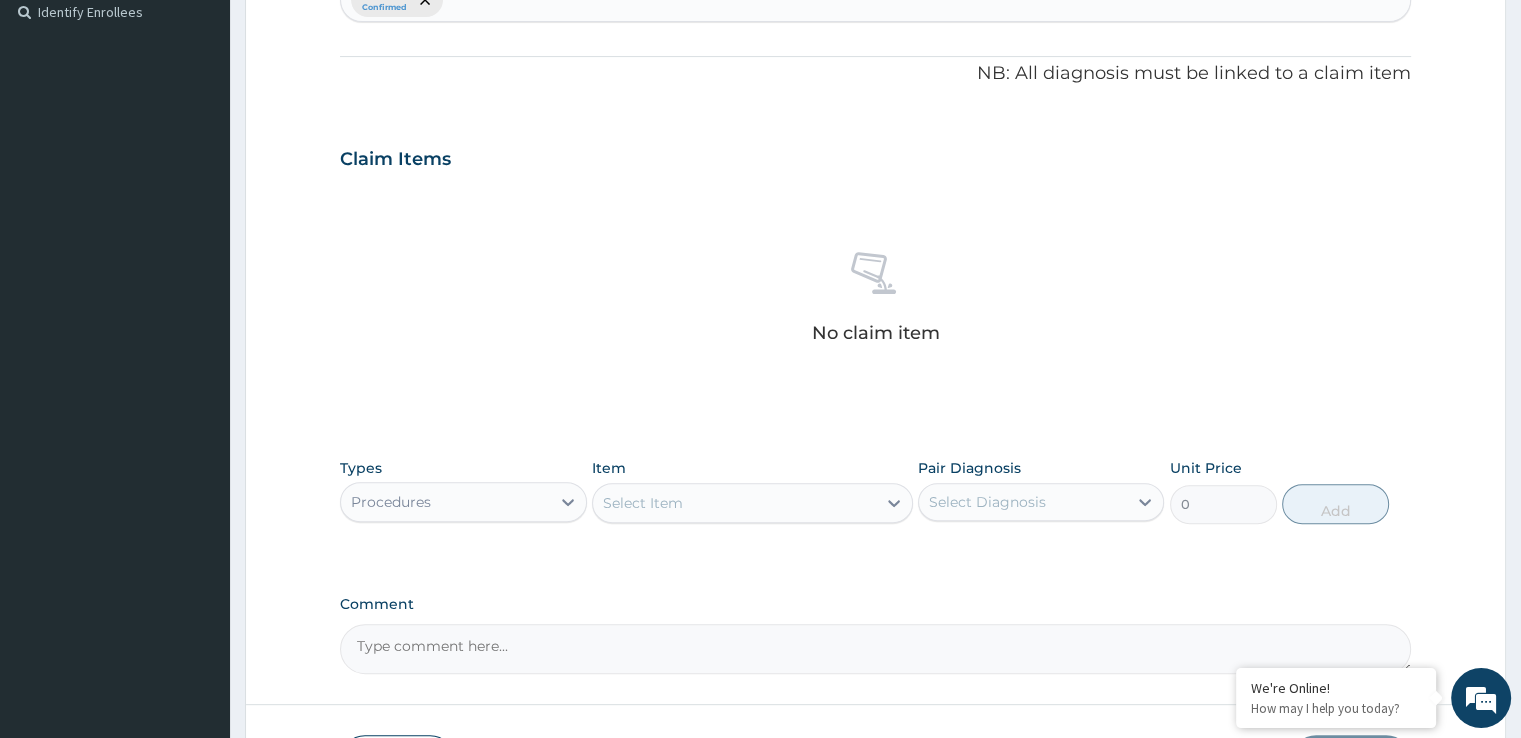 click on "Select Item" at bounding box center [734, 503] 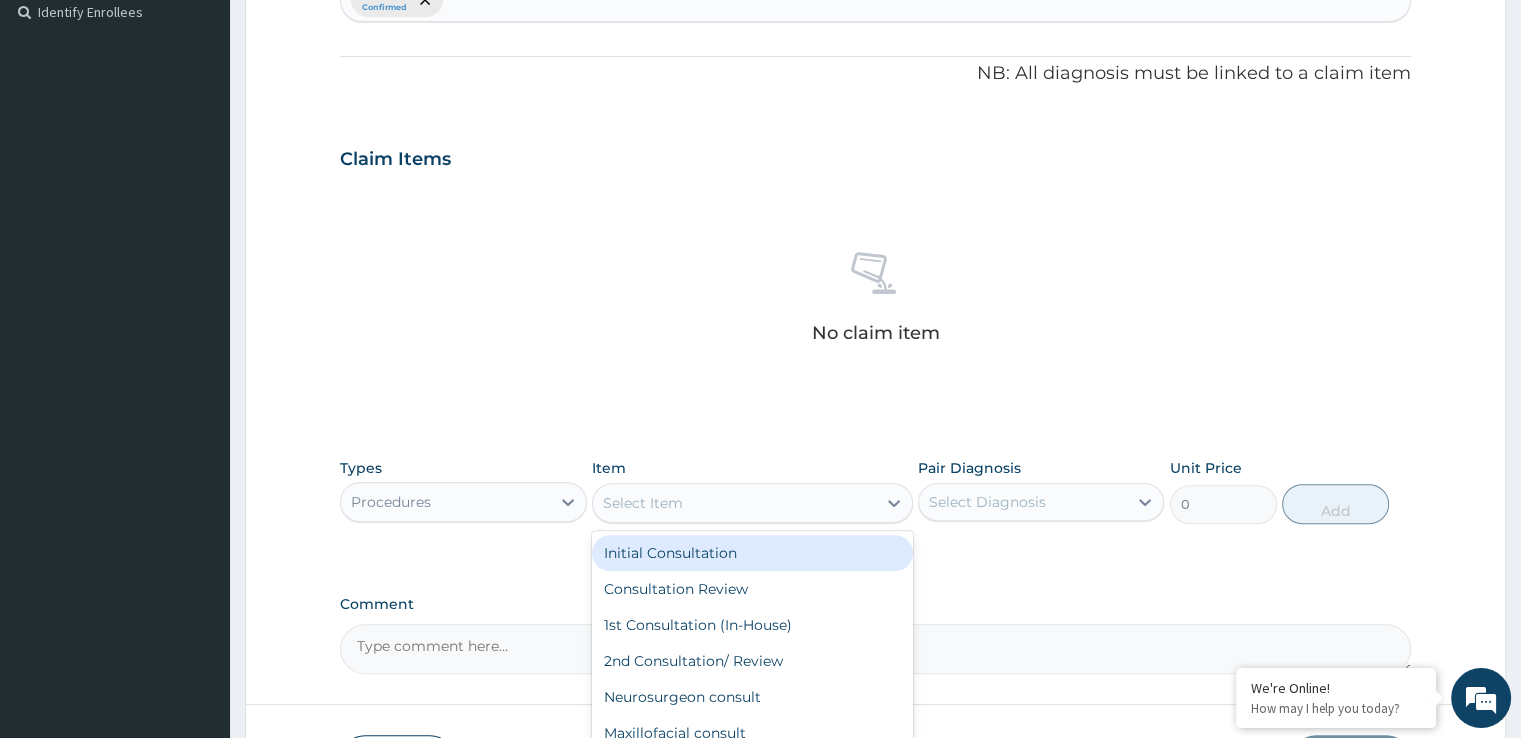 click on "Initial Consultation" at bounding box center [752, 553] 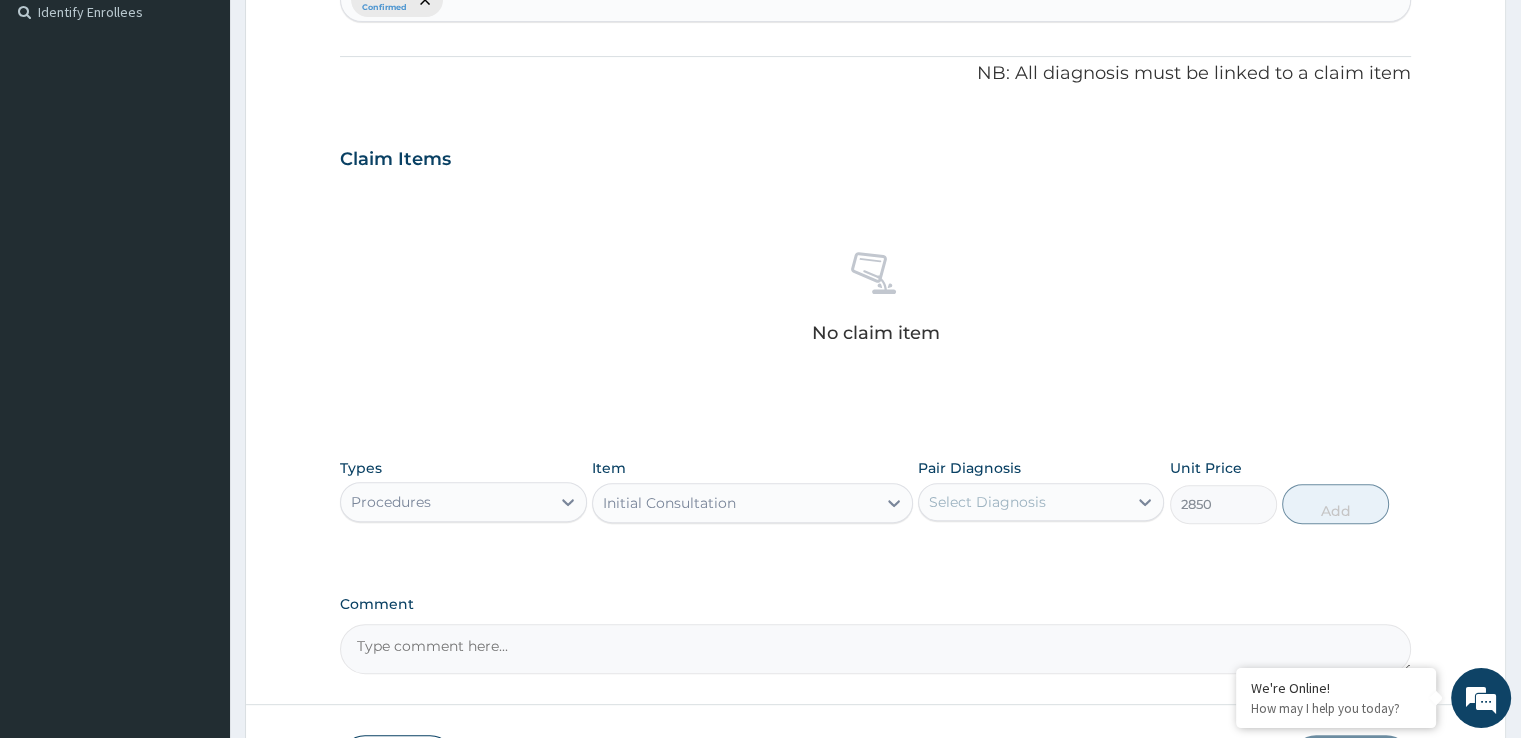 click on "Select Diagnosis" at bounding box center [987, 502] 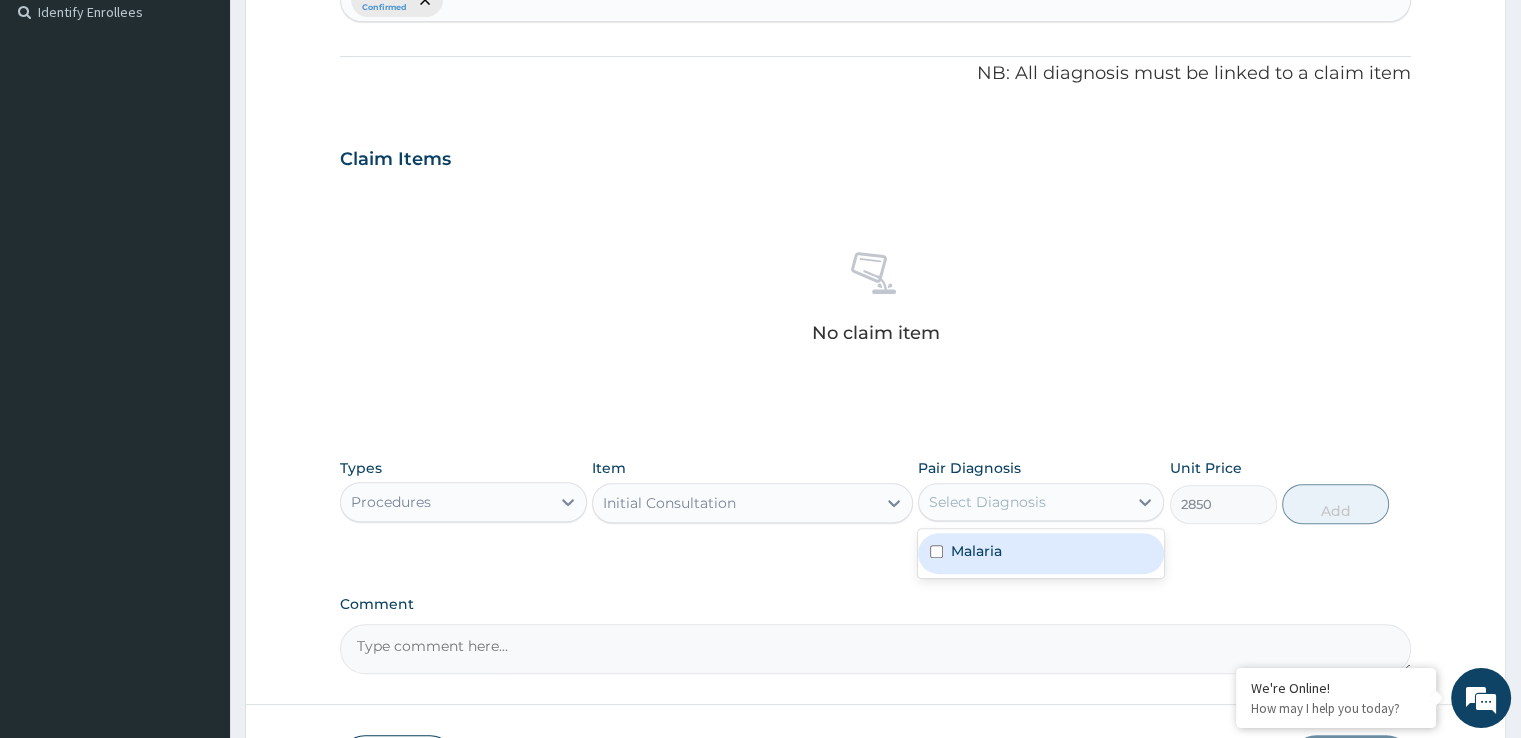 click on "Malaria" at bounding box center [976, 551] 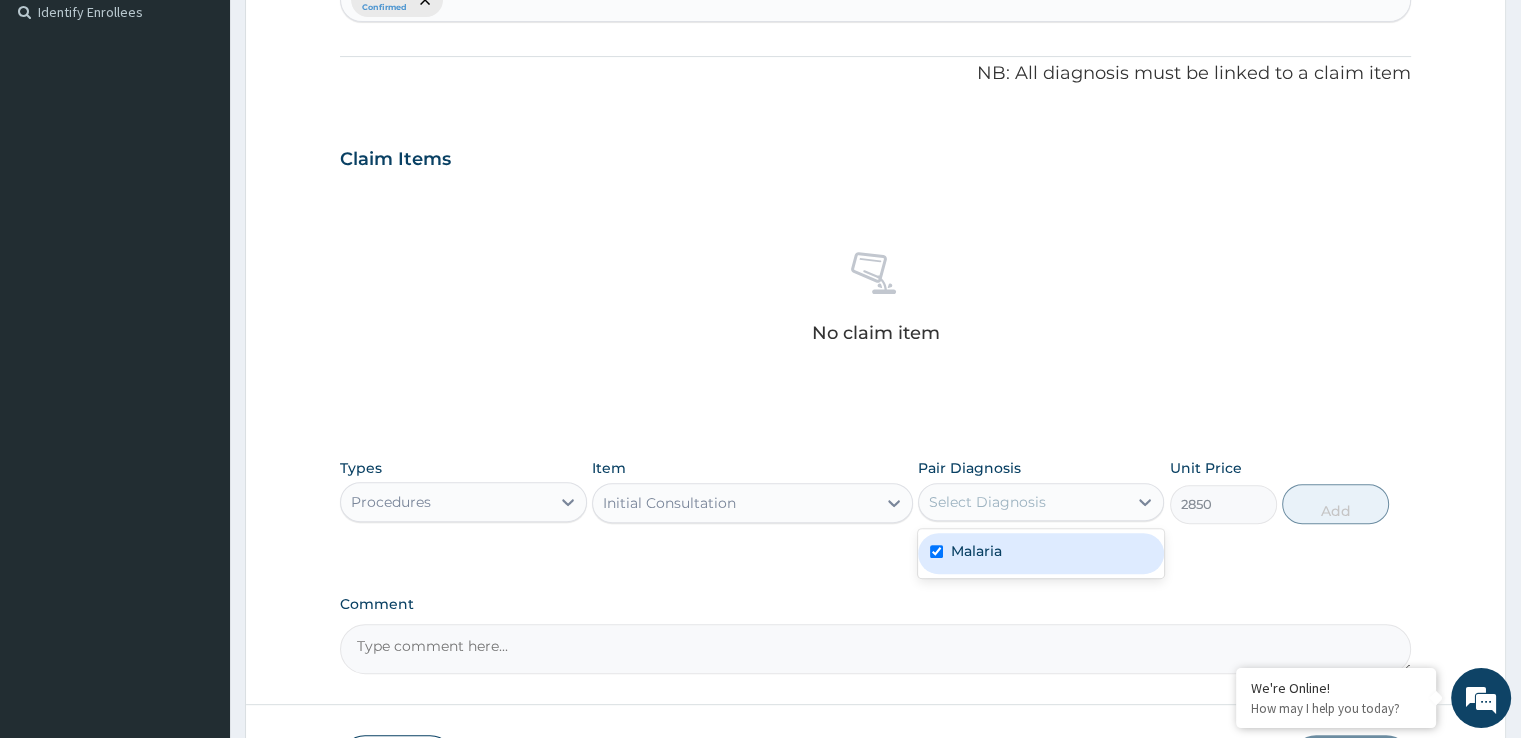 checkbox on "true" 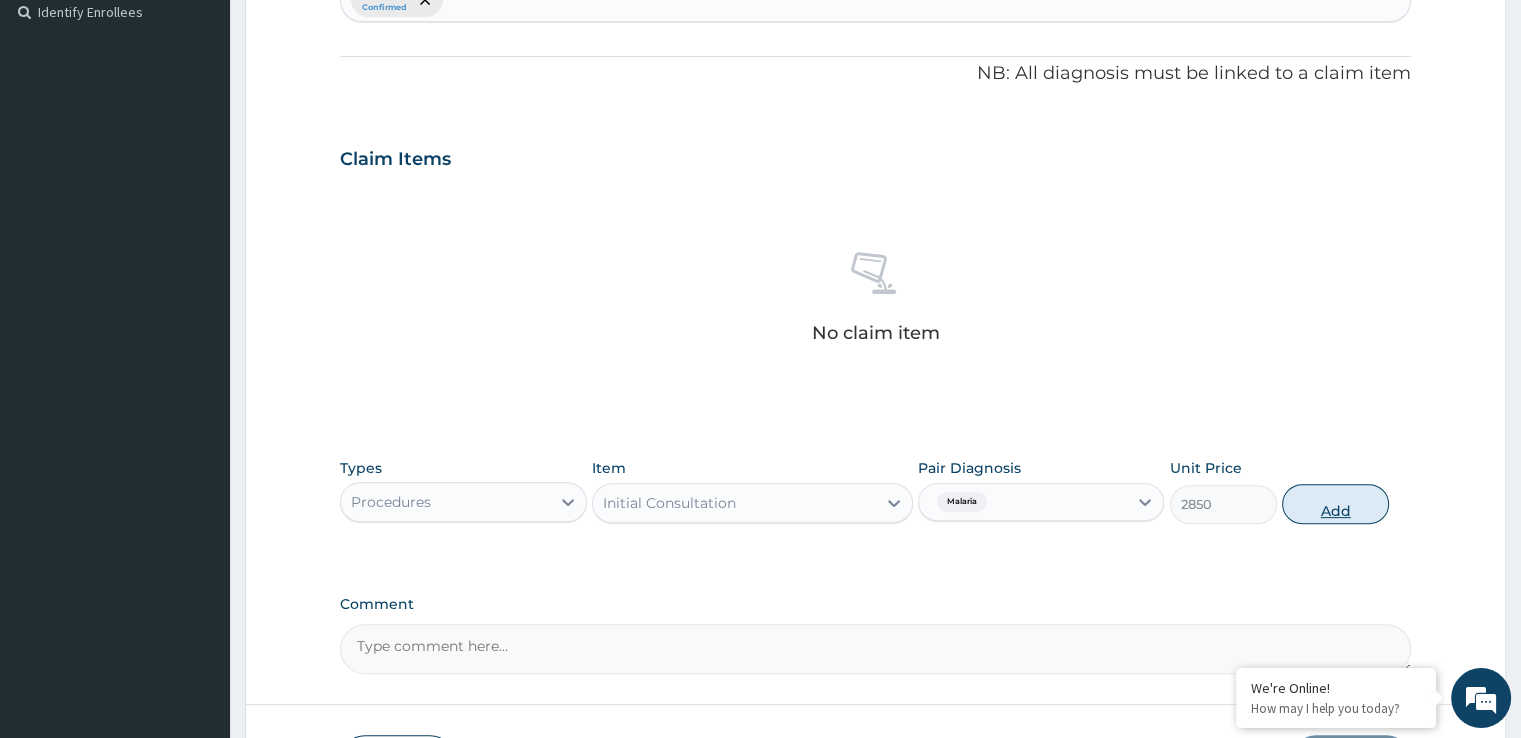 click on "Add" at bounding box center [1335, 504] 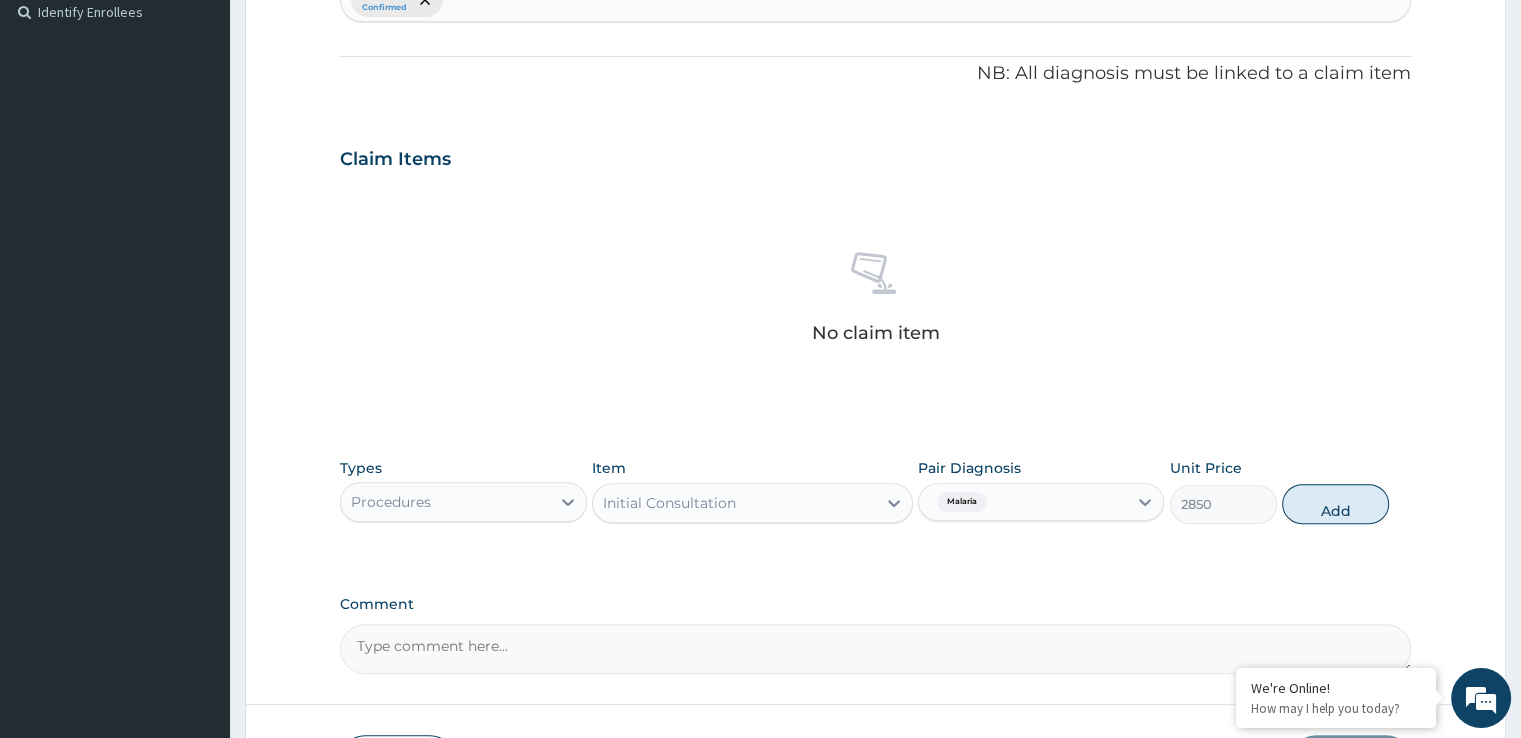 type on "0" 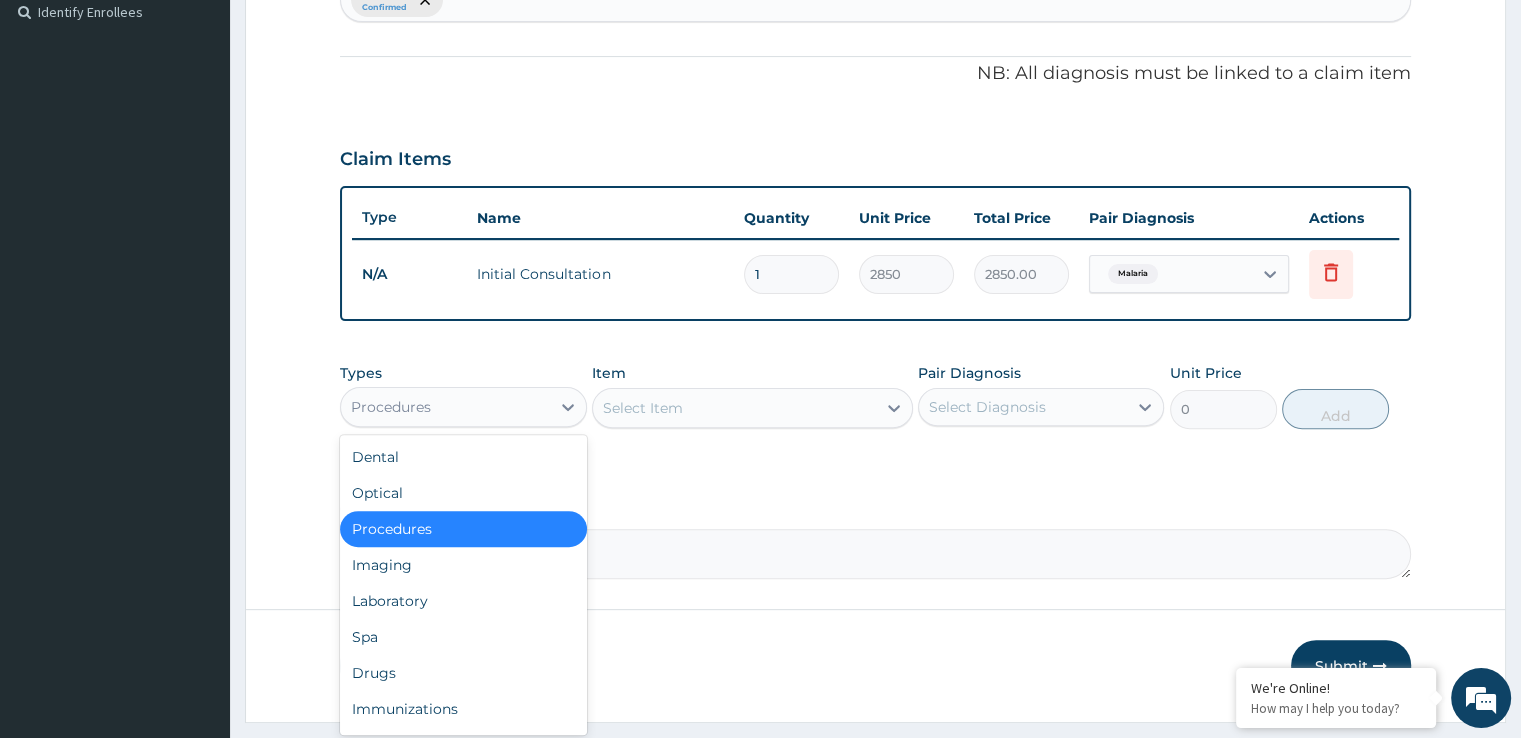 click on "Procedures" at bounding box center [445, 407] 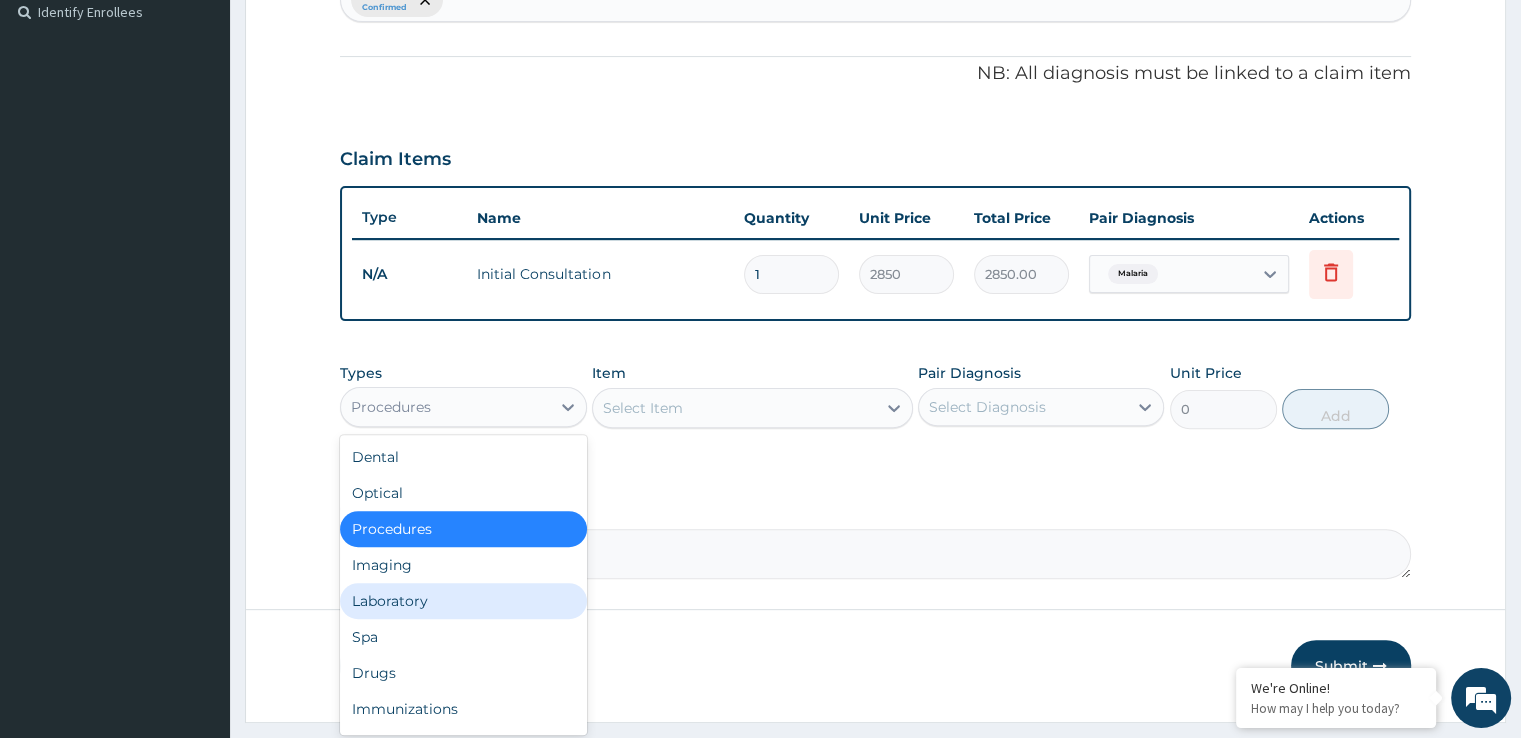 click on "Laboratory" at bounding box center (463, 601) 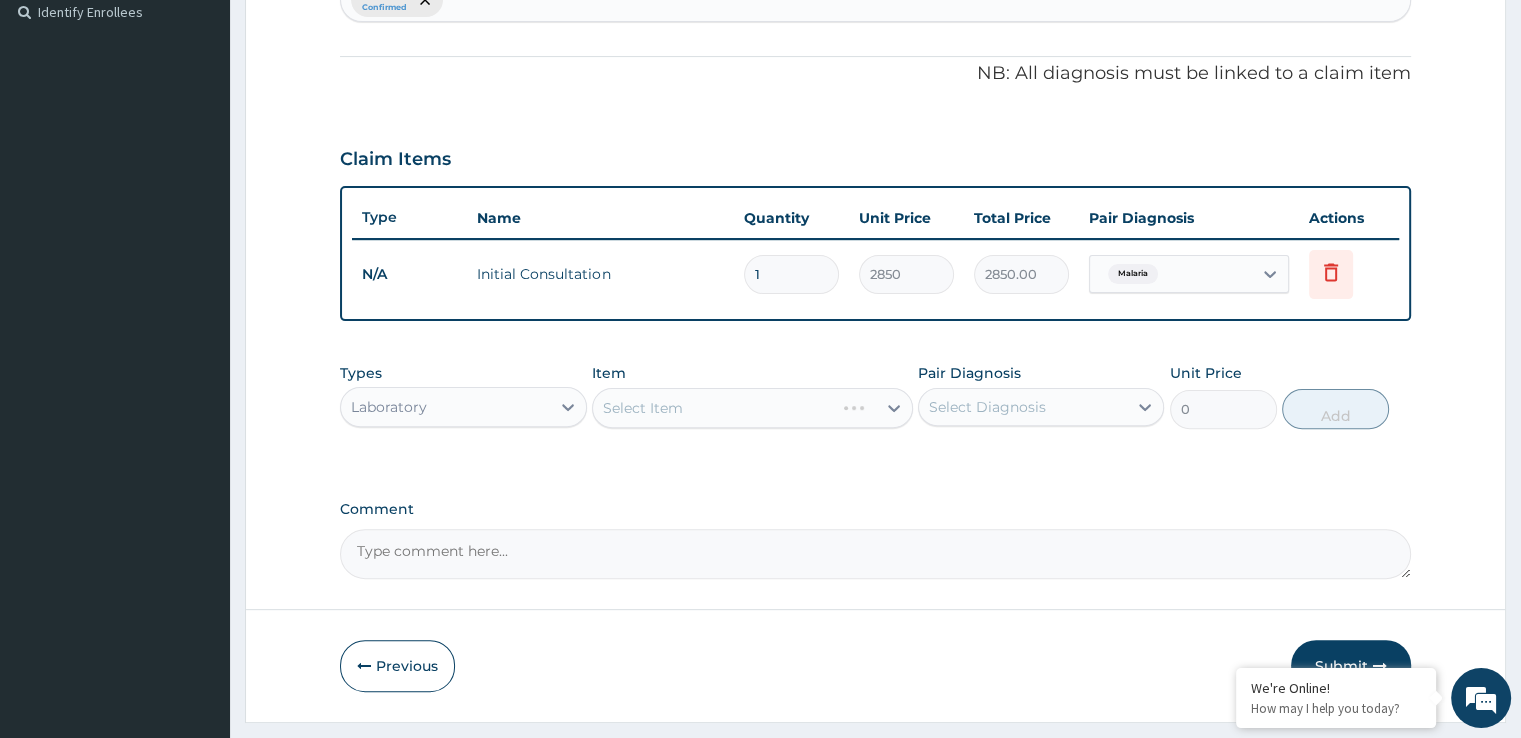 click on "Select Item" at bounding box center [752, 408] 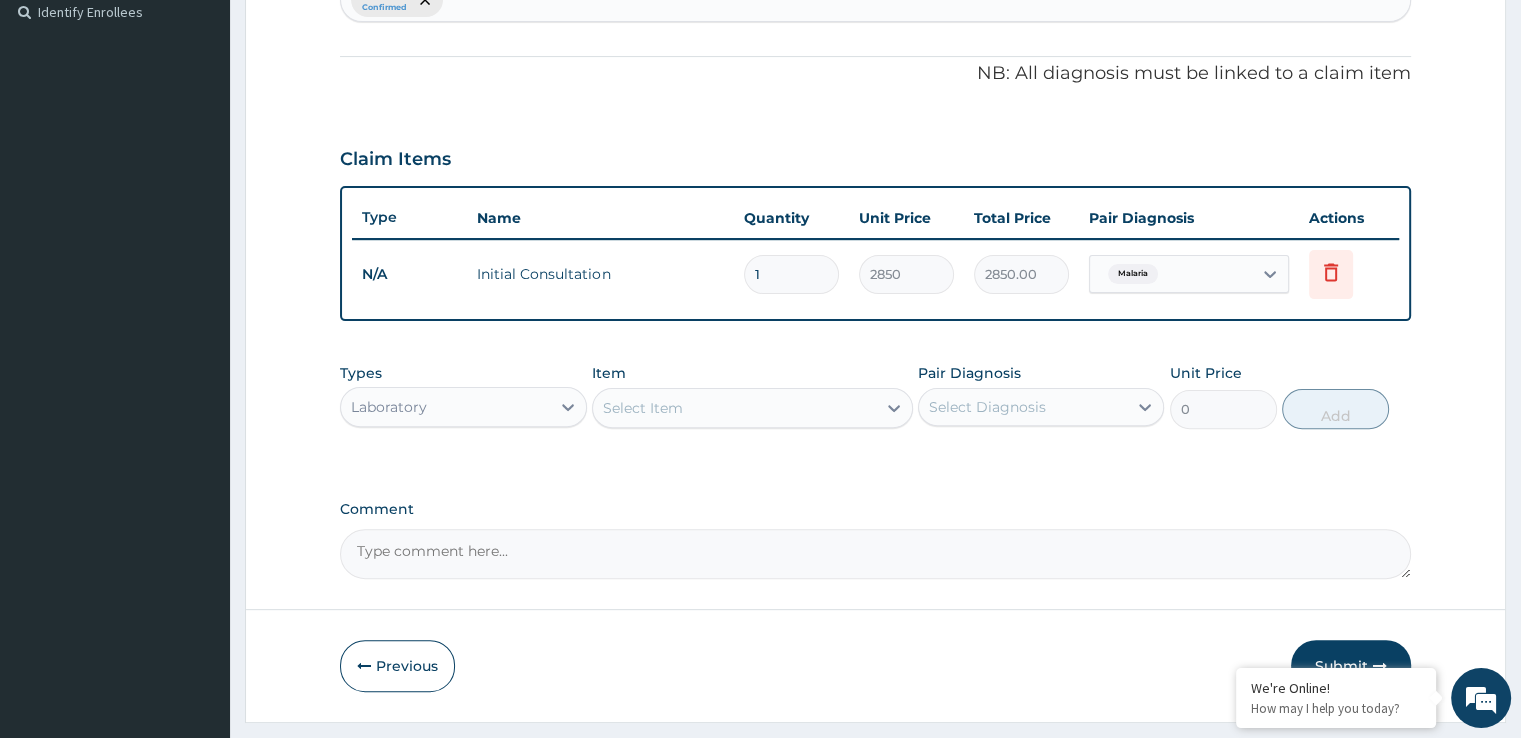 click on "Select Item" at bounding box center (734, 408) 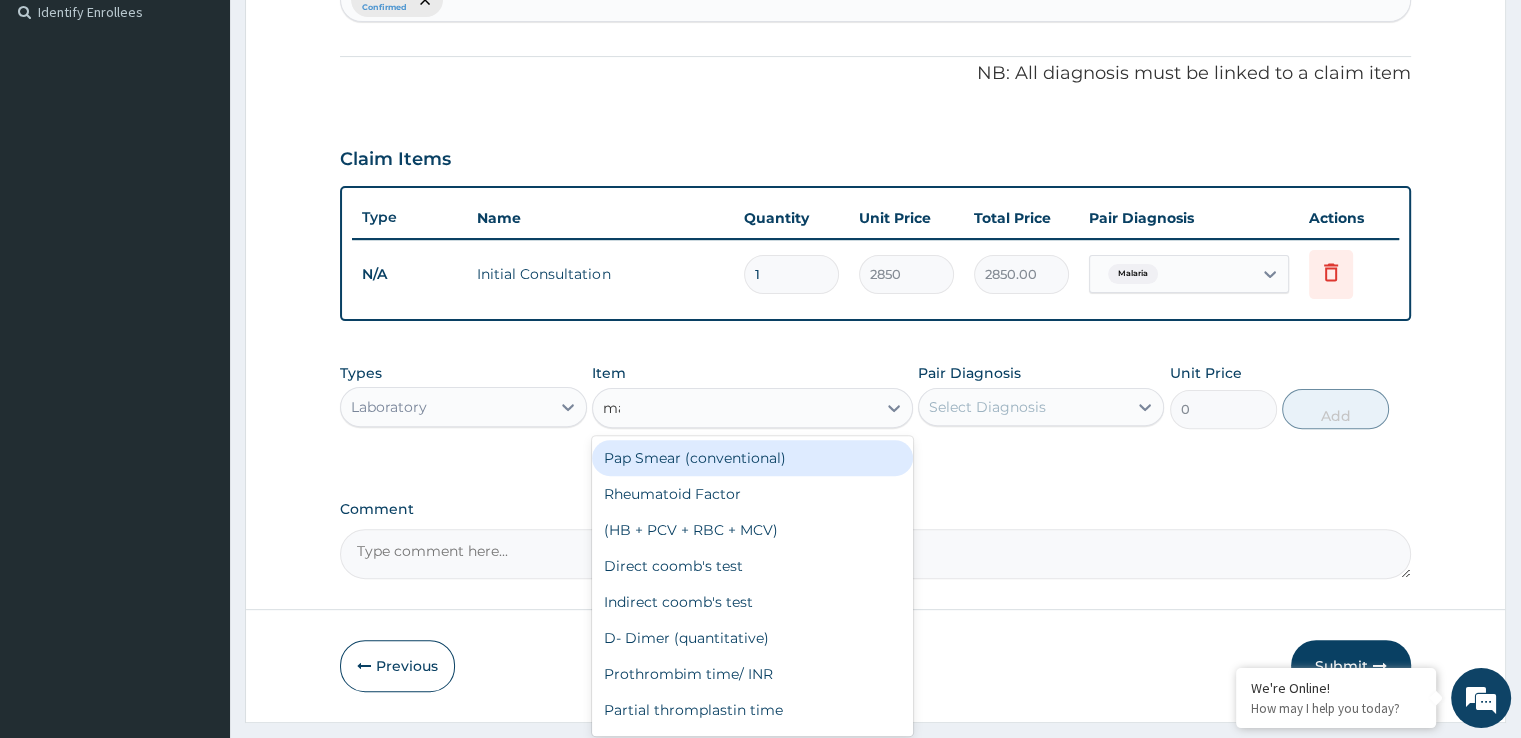 type on "mal" 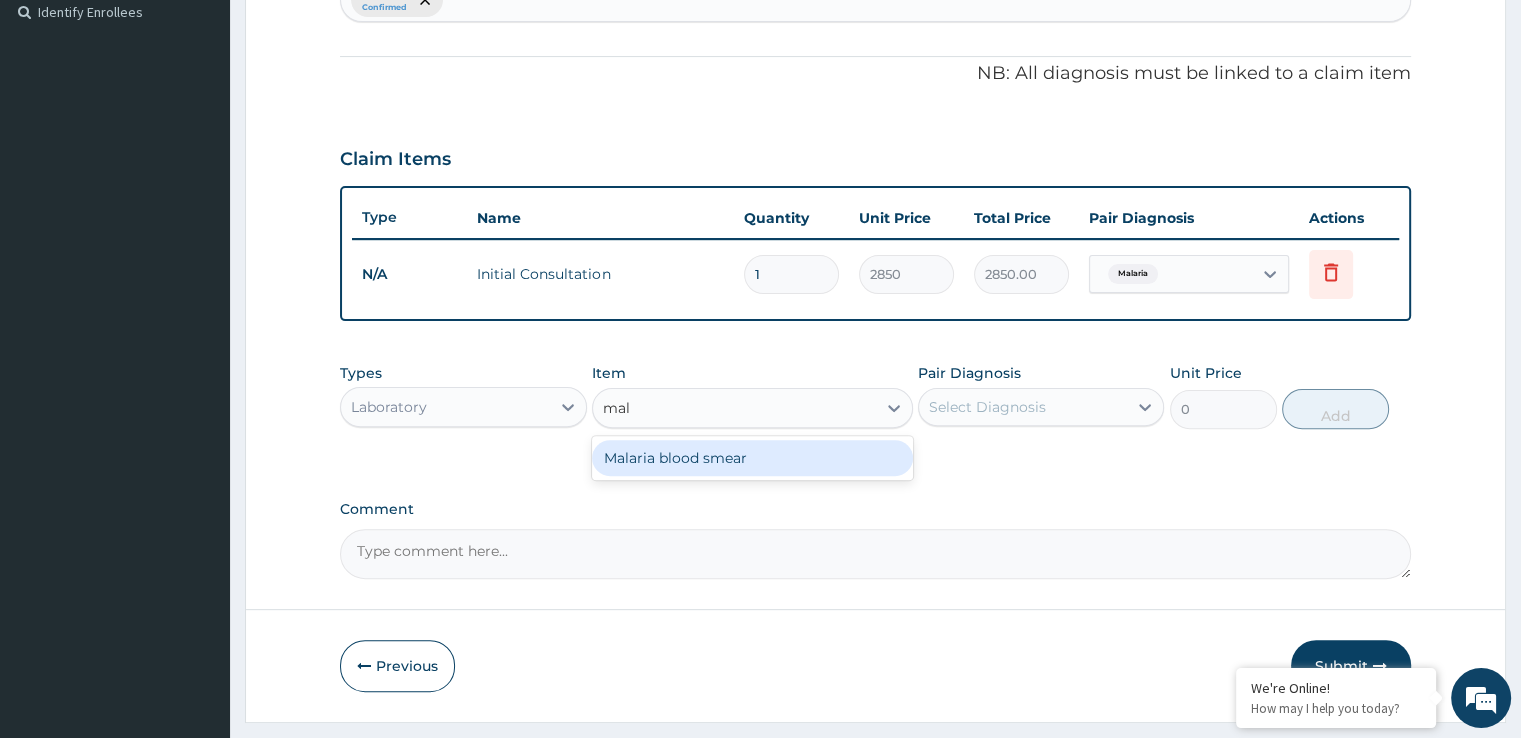 type 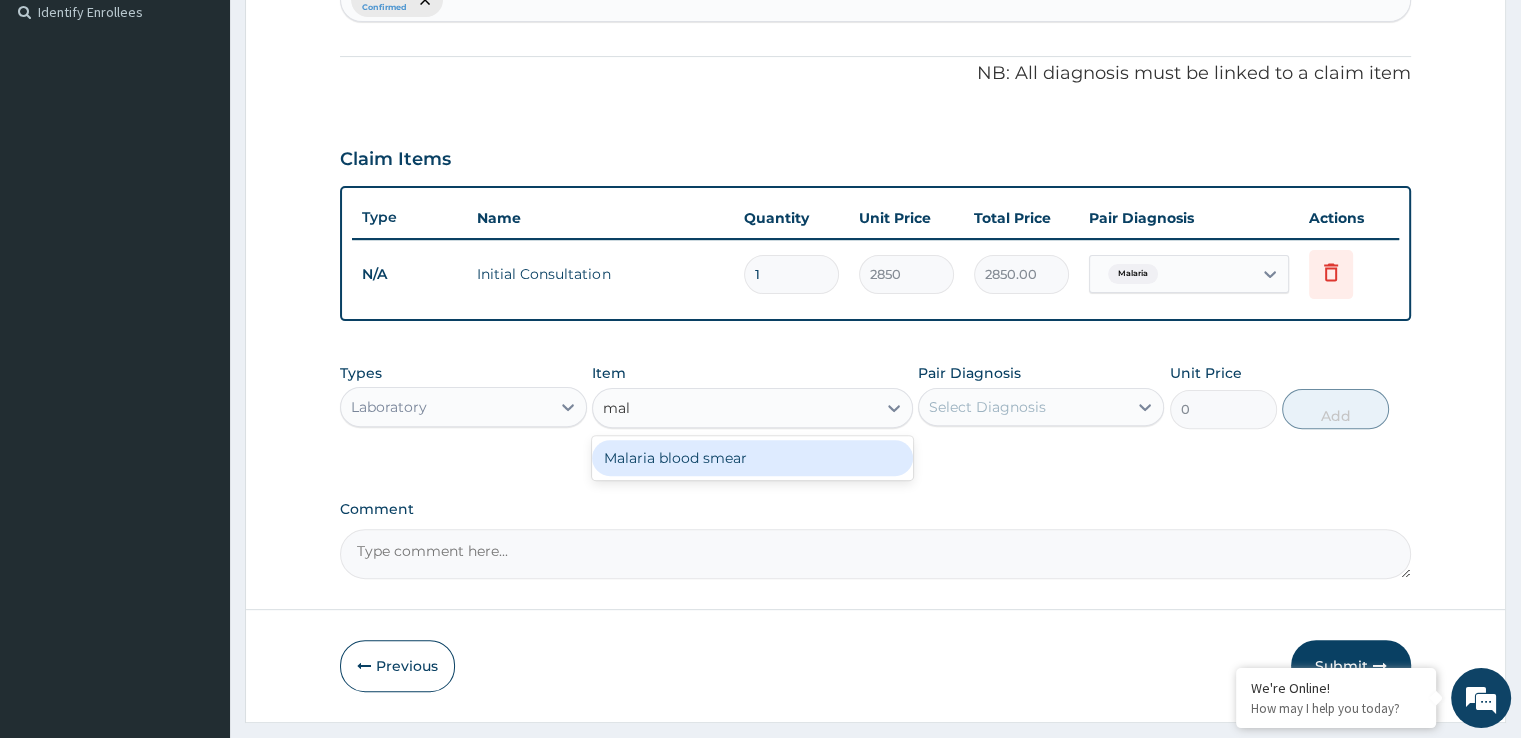 type on "950" 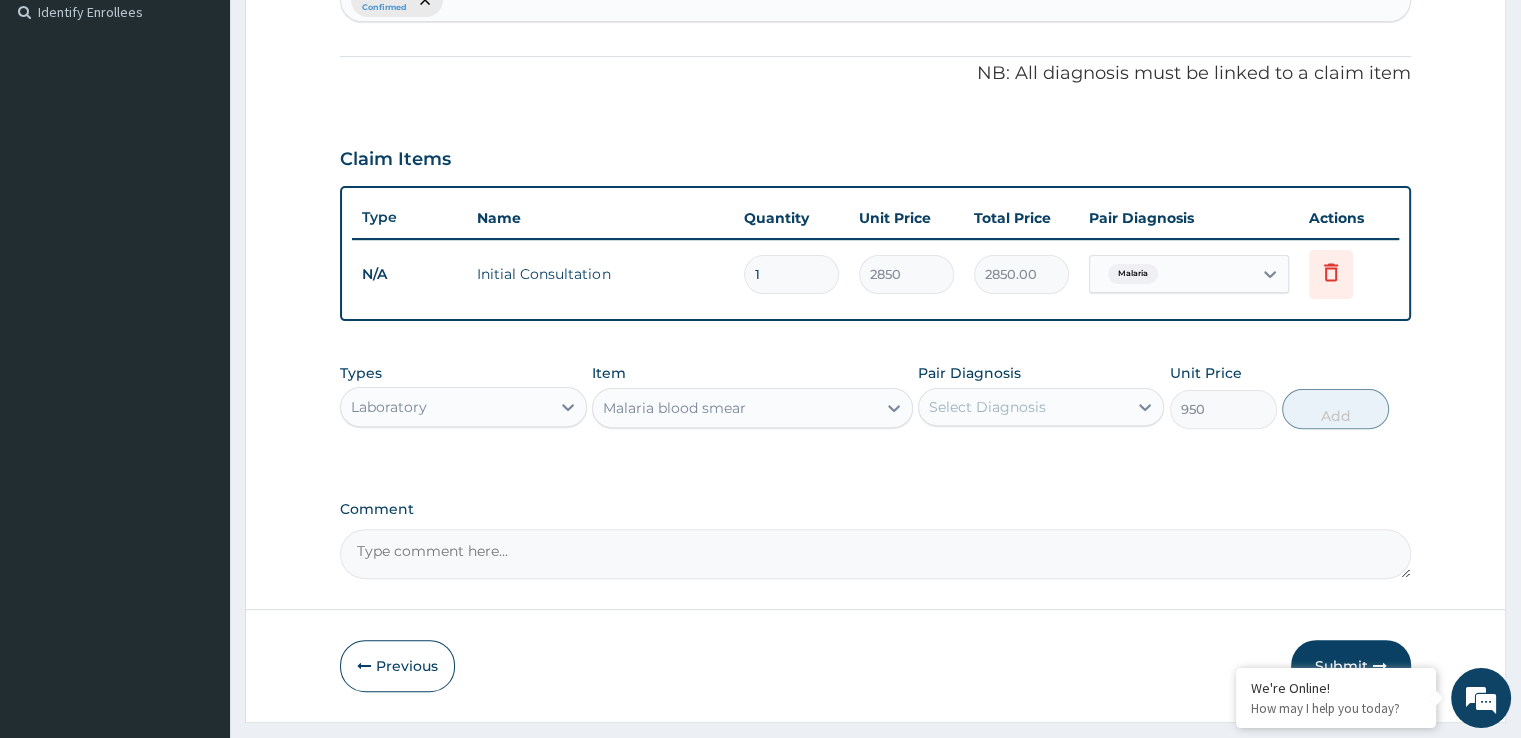 click on "Select Diagnosis" at bounding box center (987, 407) 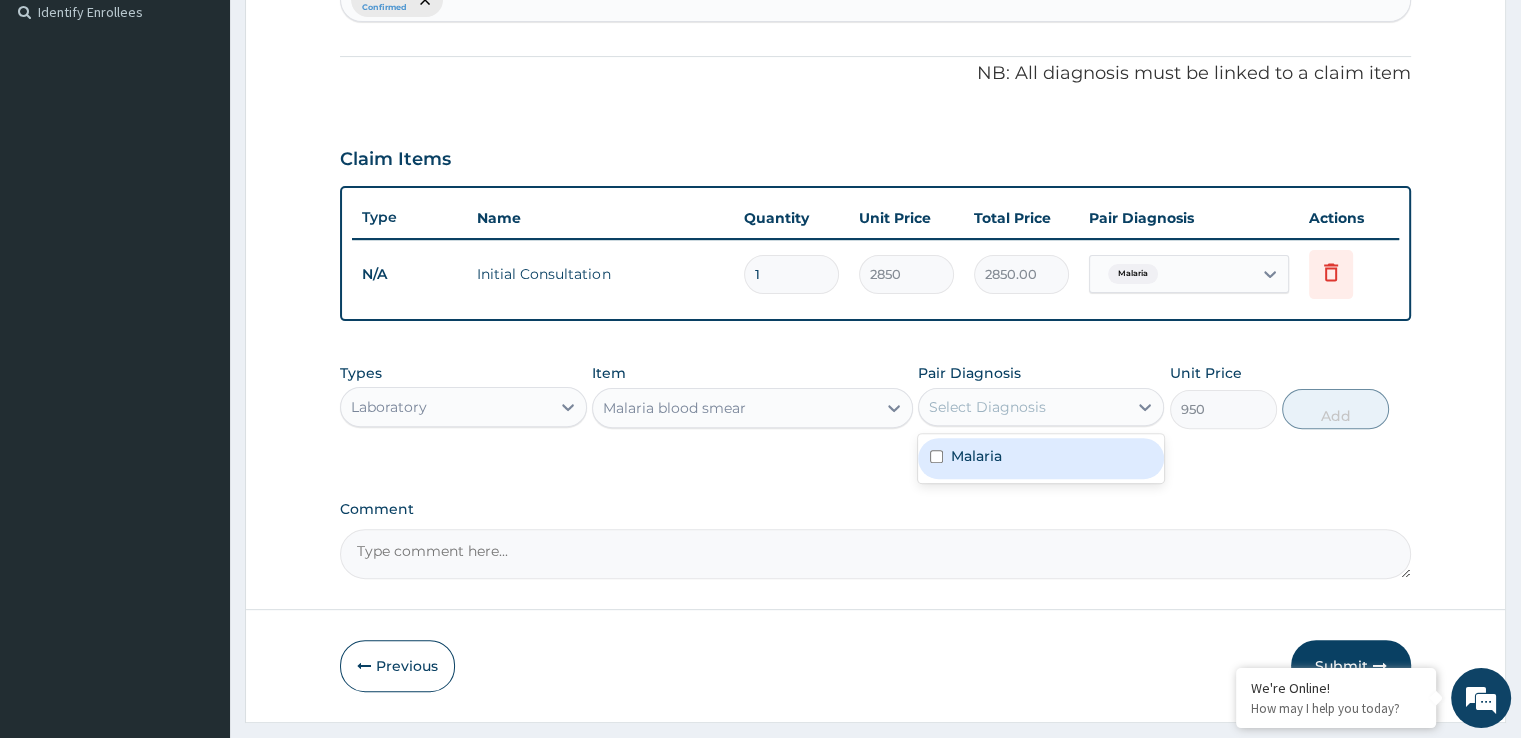 click on "Malaria" at bounding box center [1041, 458] 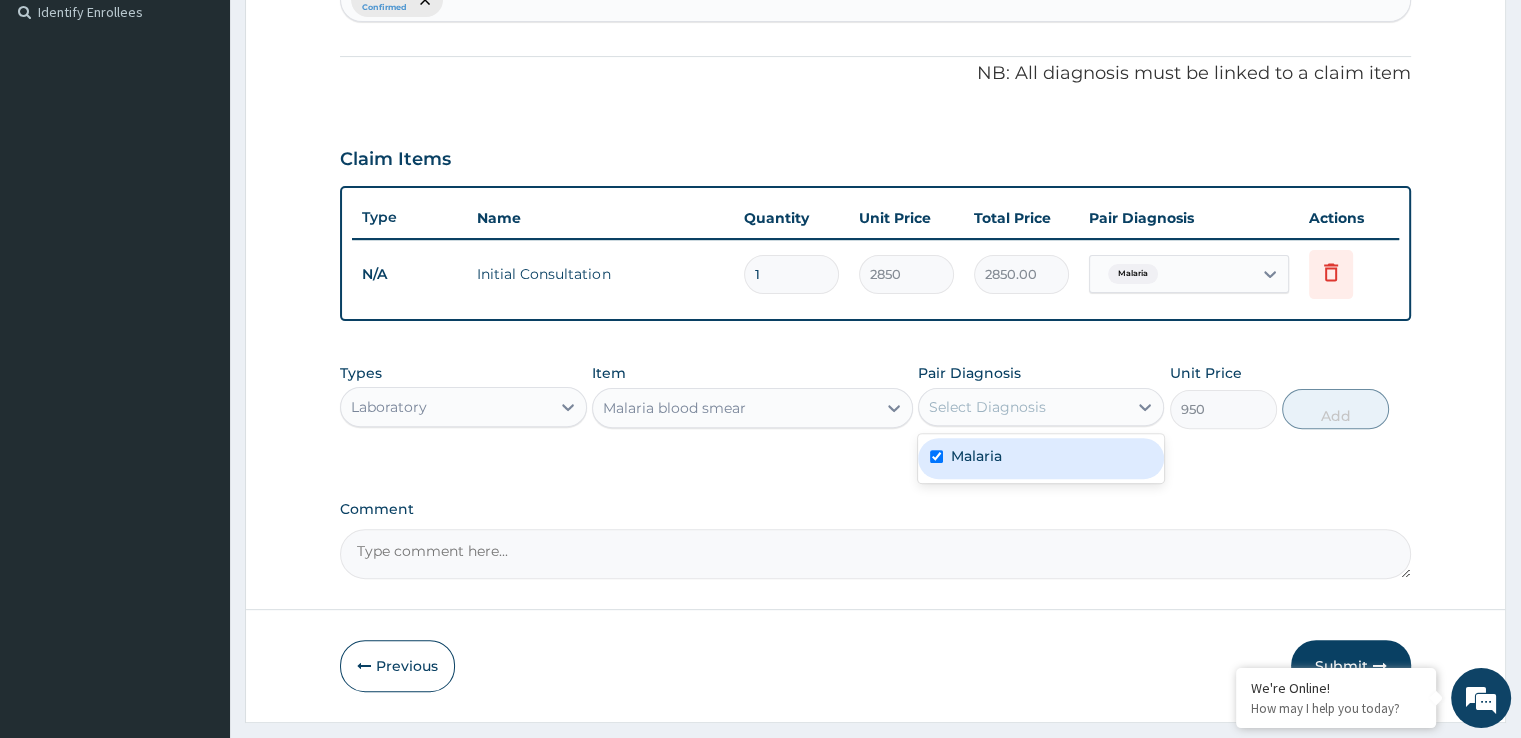 checkbox on "true" 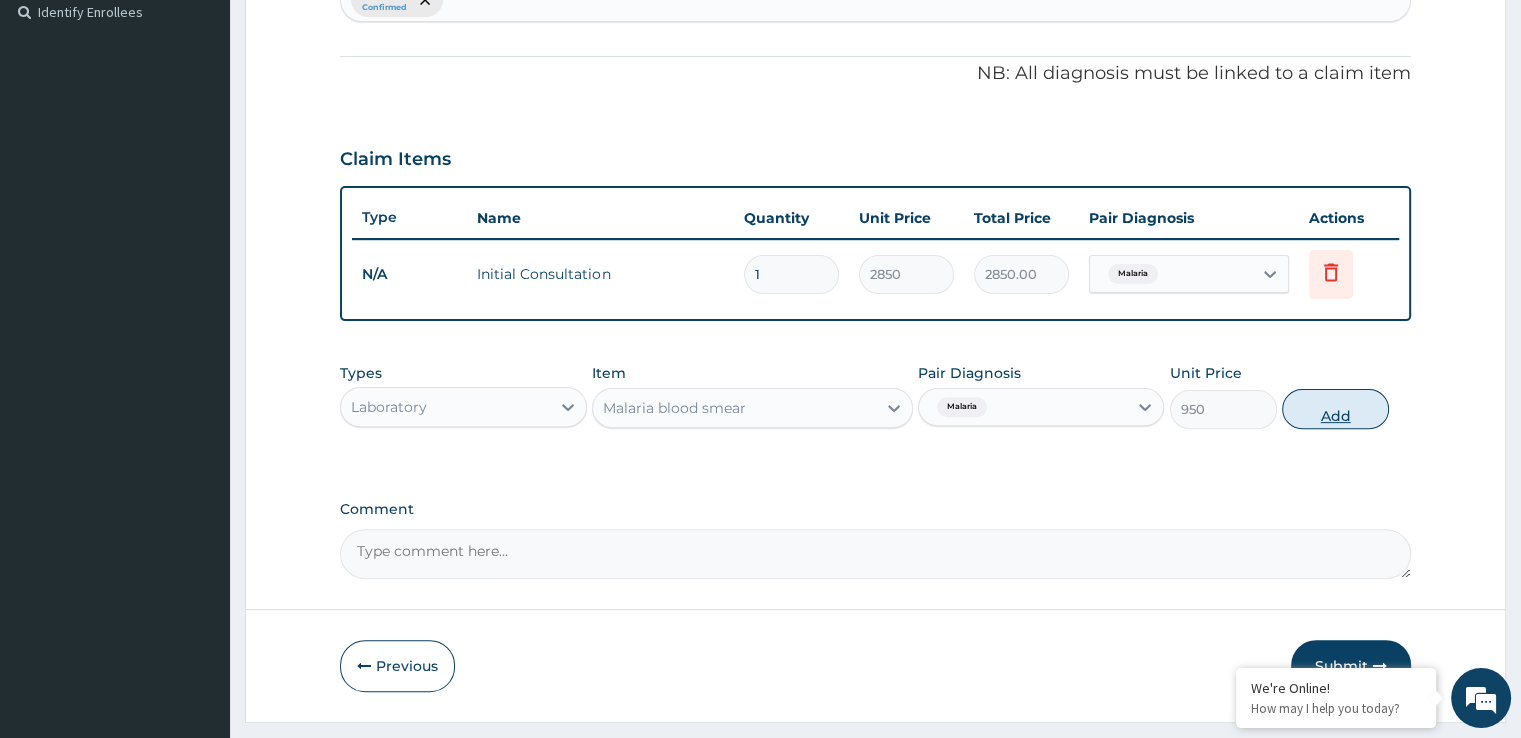 click on "Add" at bounding box center (1335, 409) 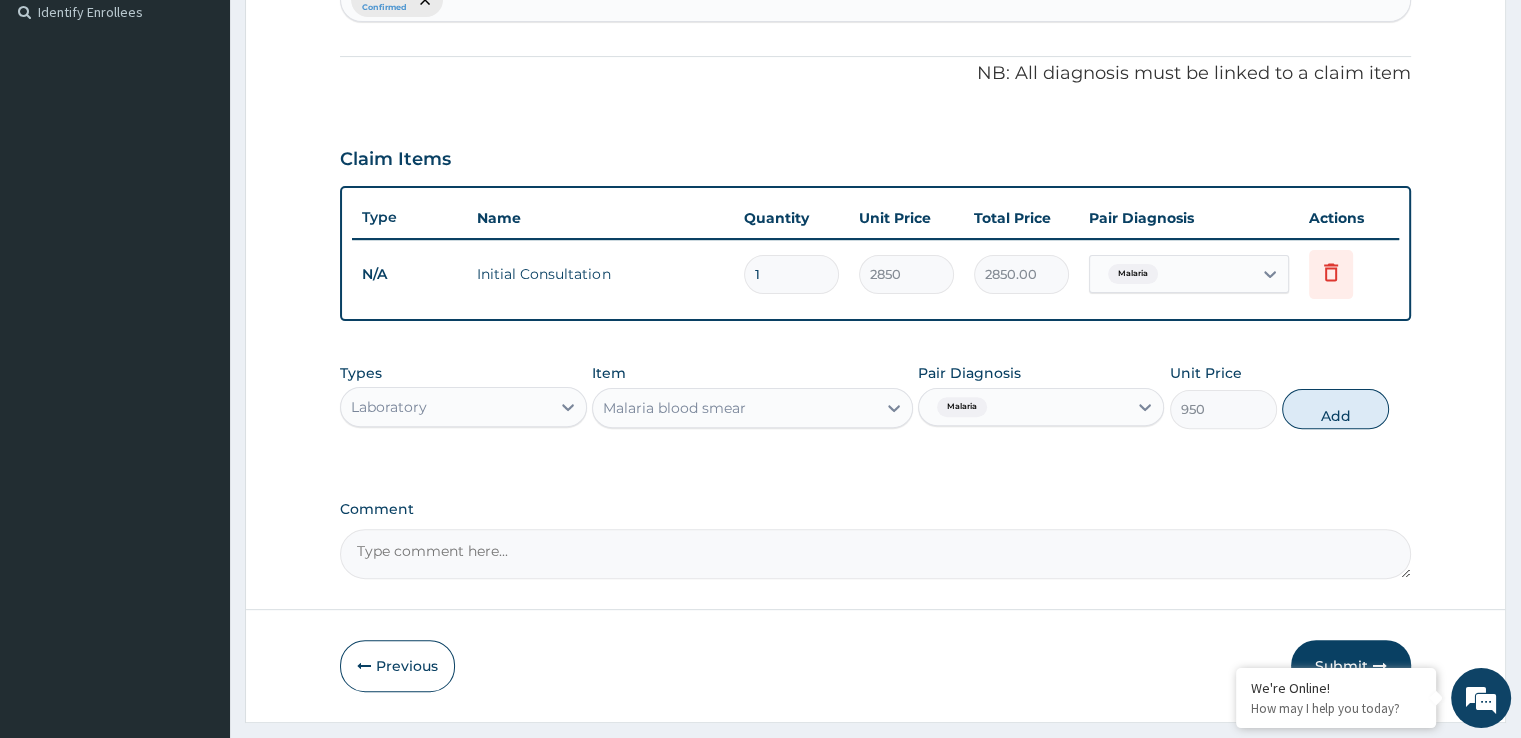 type on "0" 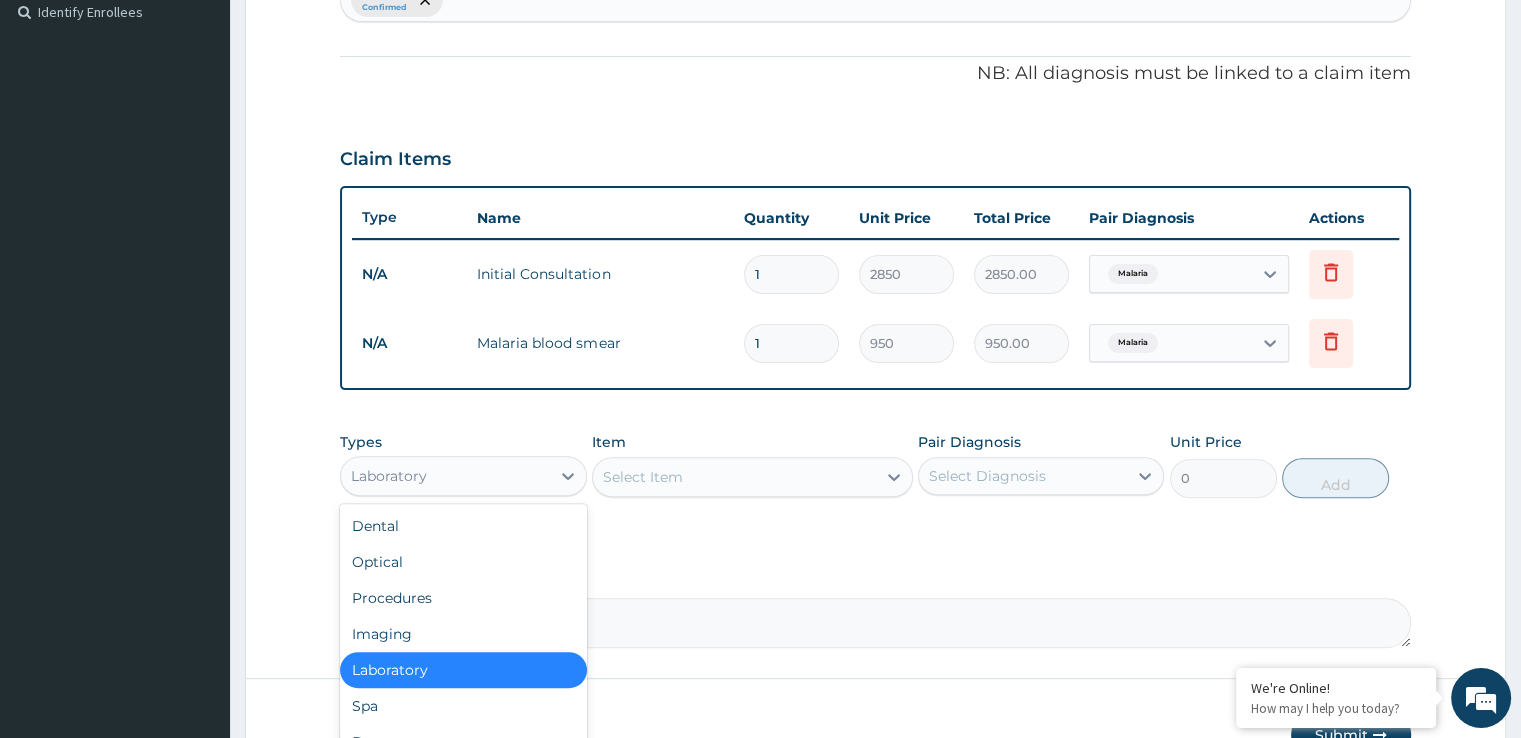 click on "Laboratory" at bounding box center (445, 476) 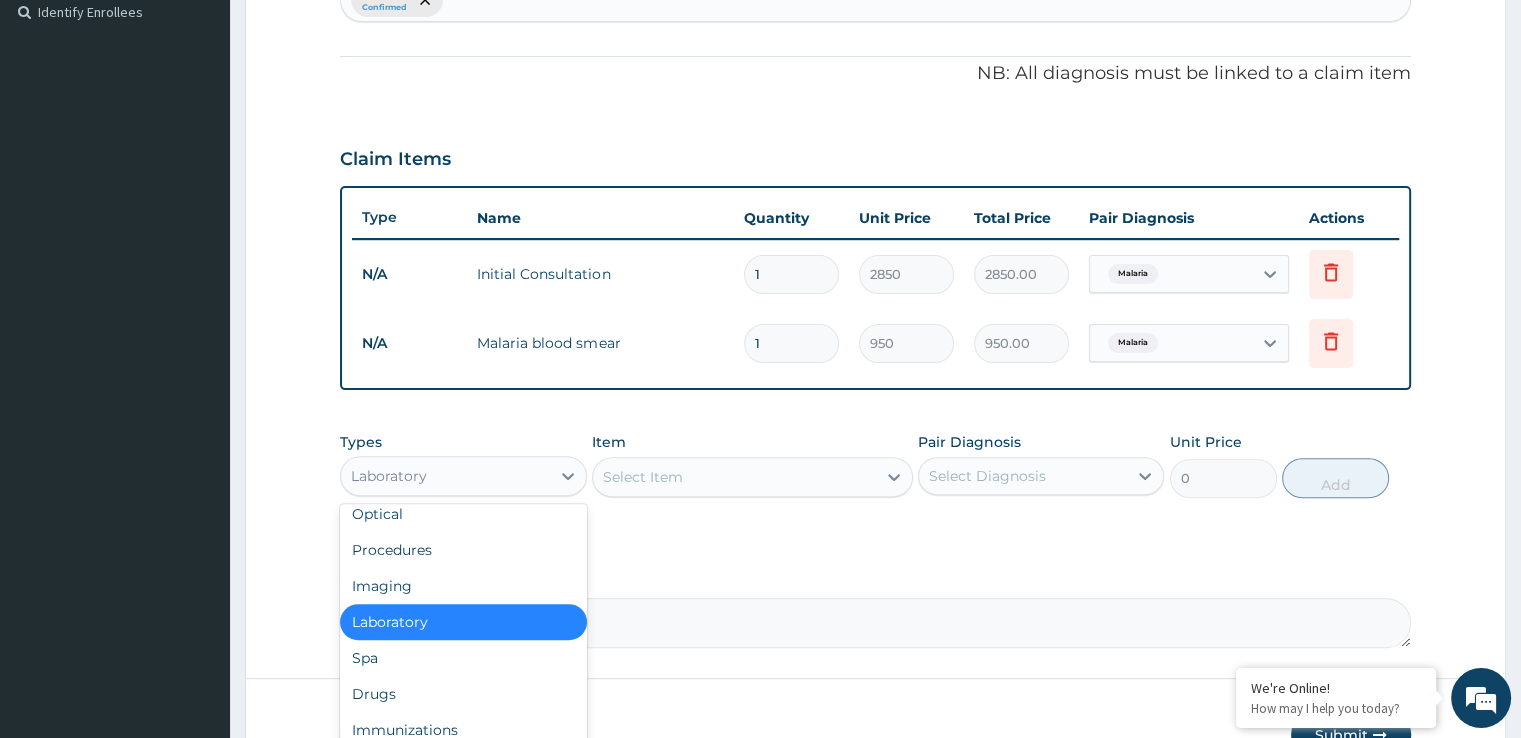 scroll, scrollTop: 68, scrollLeft: 0, axis: vertical 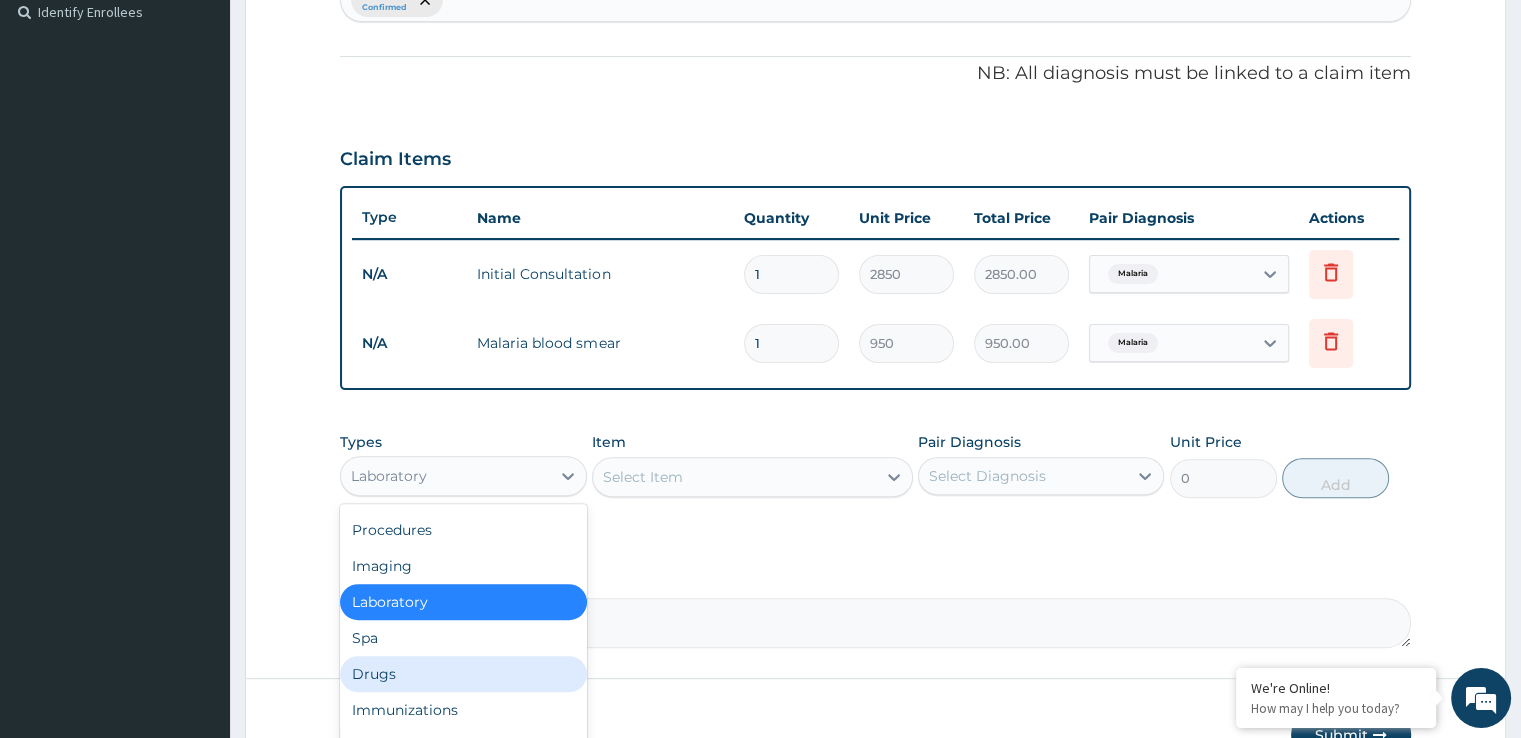 click on "Drugs" at bounding box center [463, 674] 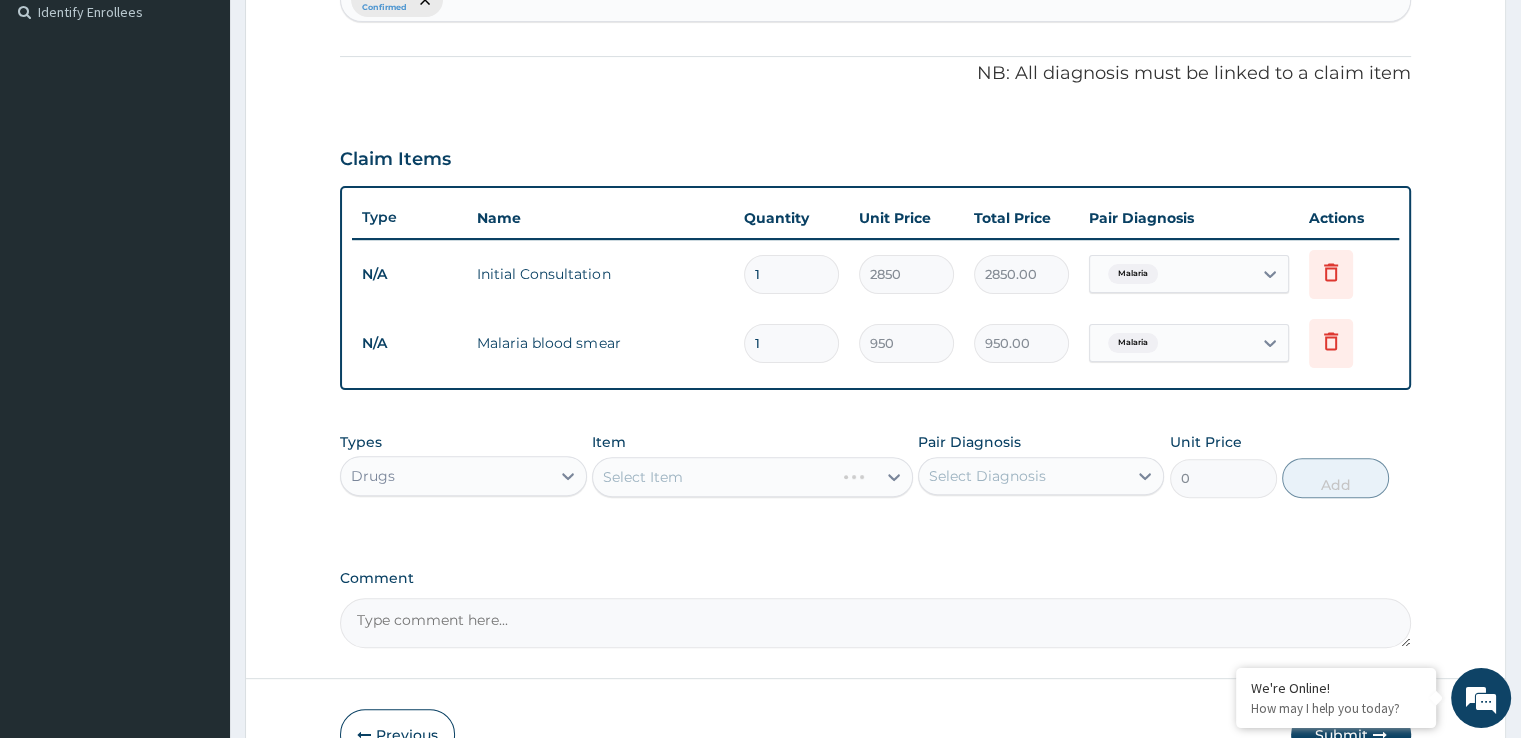 click on "Select Item" at bounding box center (752, 477) 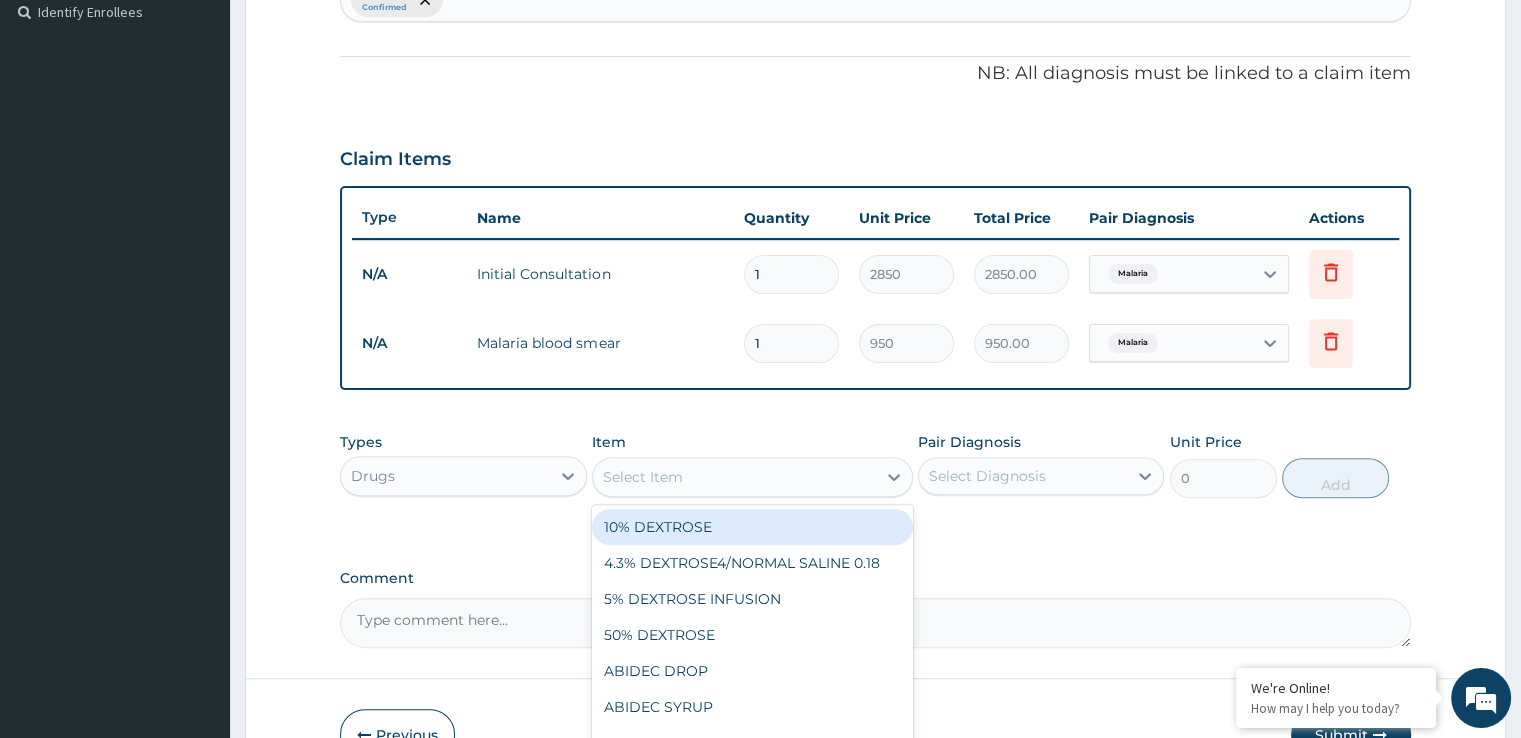 click on "Select Item" at bounding box center (734, 477) 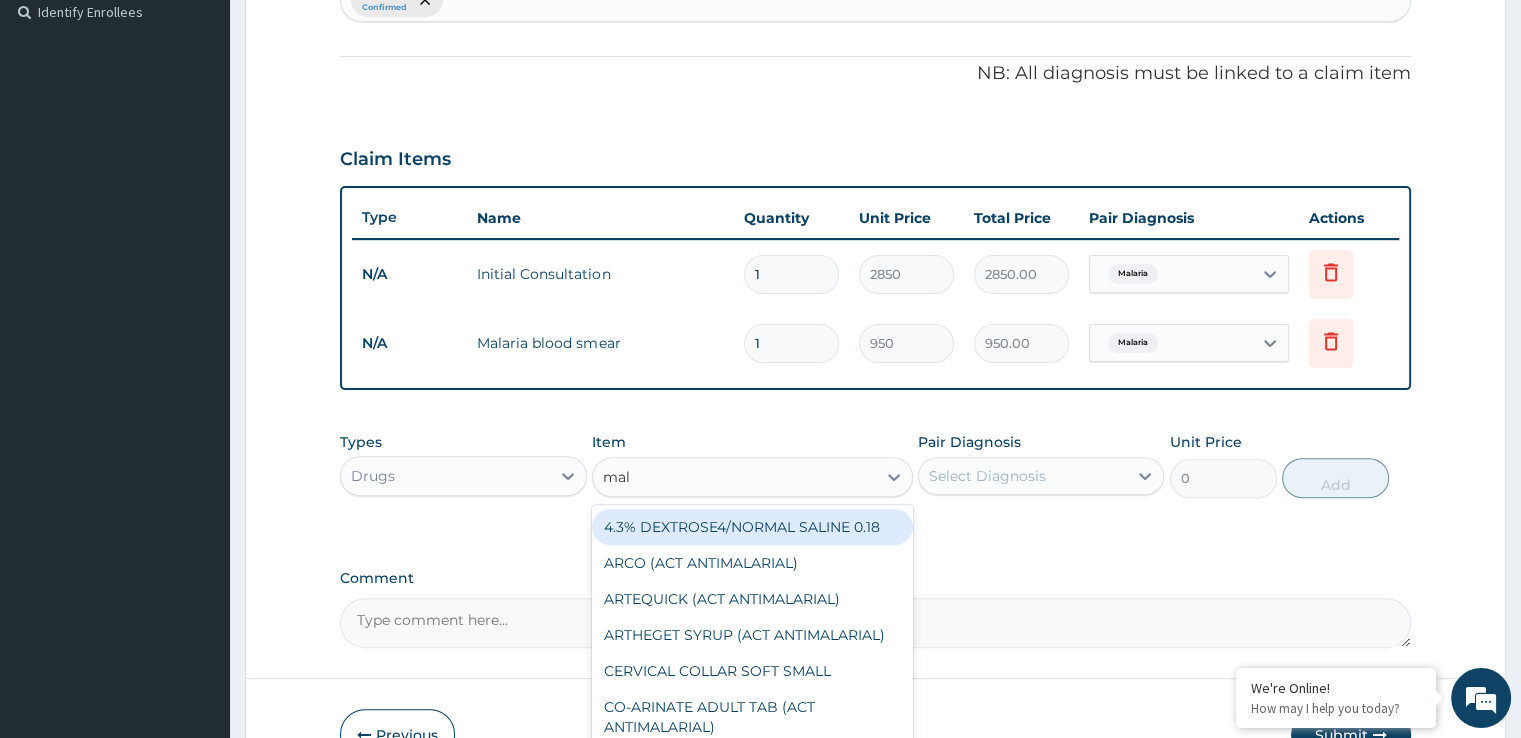 type on "mala" 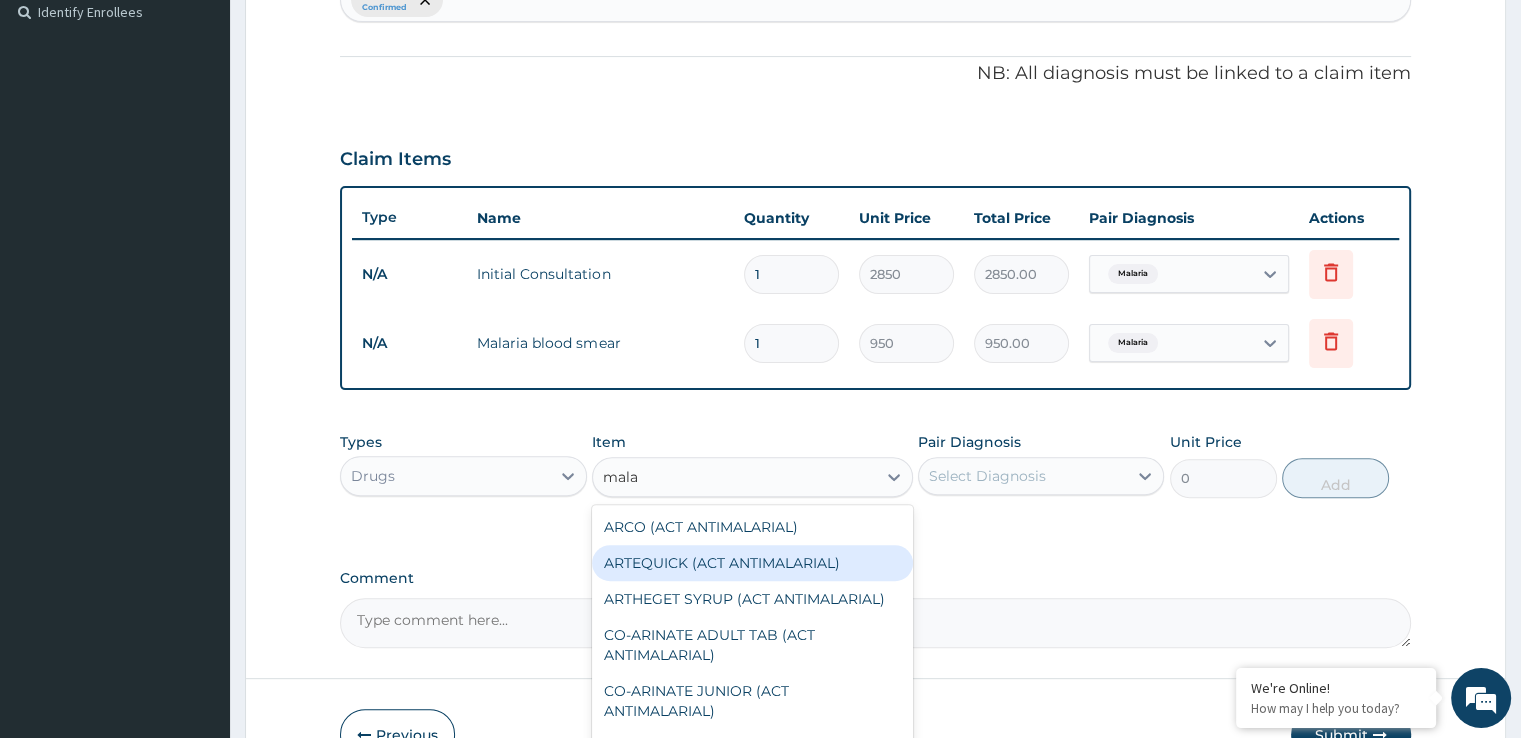 click on "ARTEQUICK (ACT ANTIMALARIAL)" at bounding box center [752, 563] 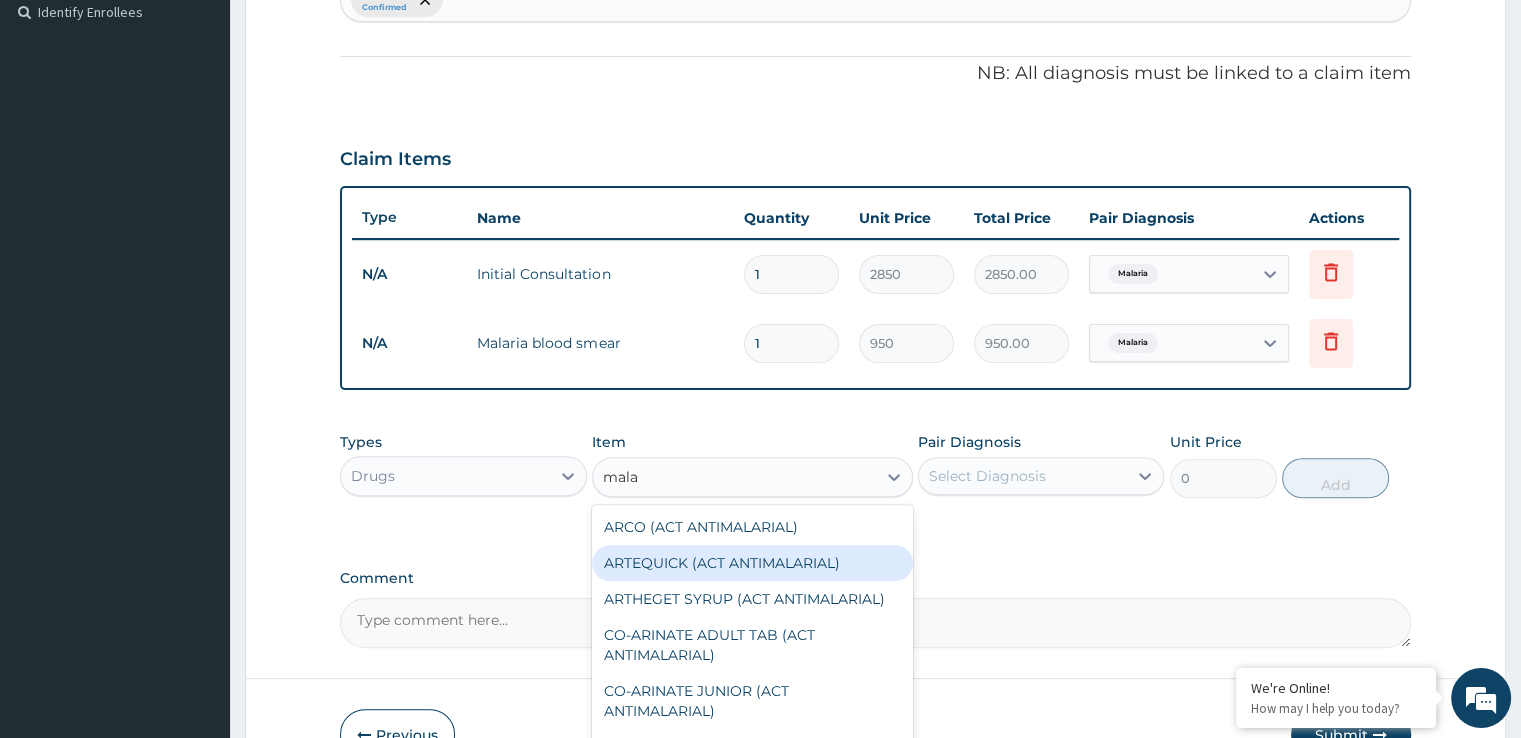 type 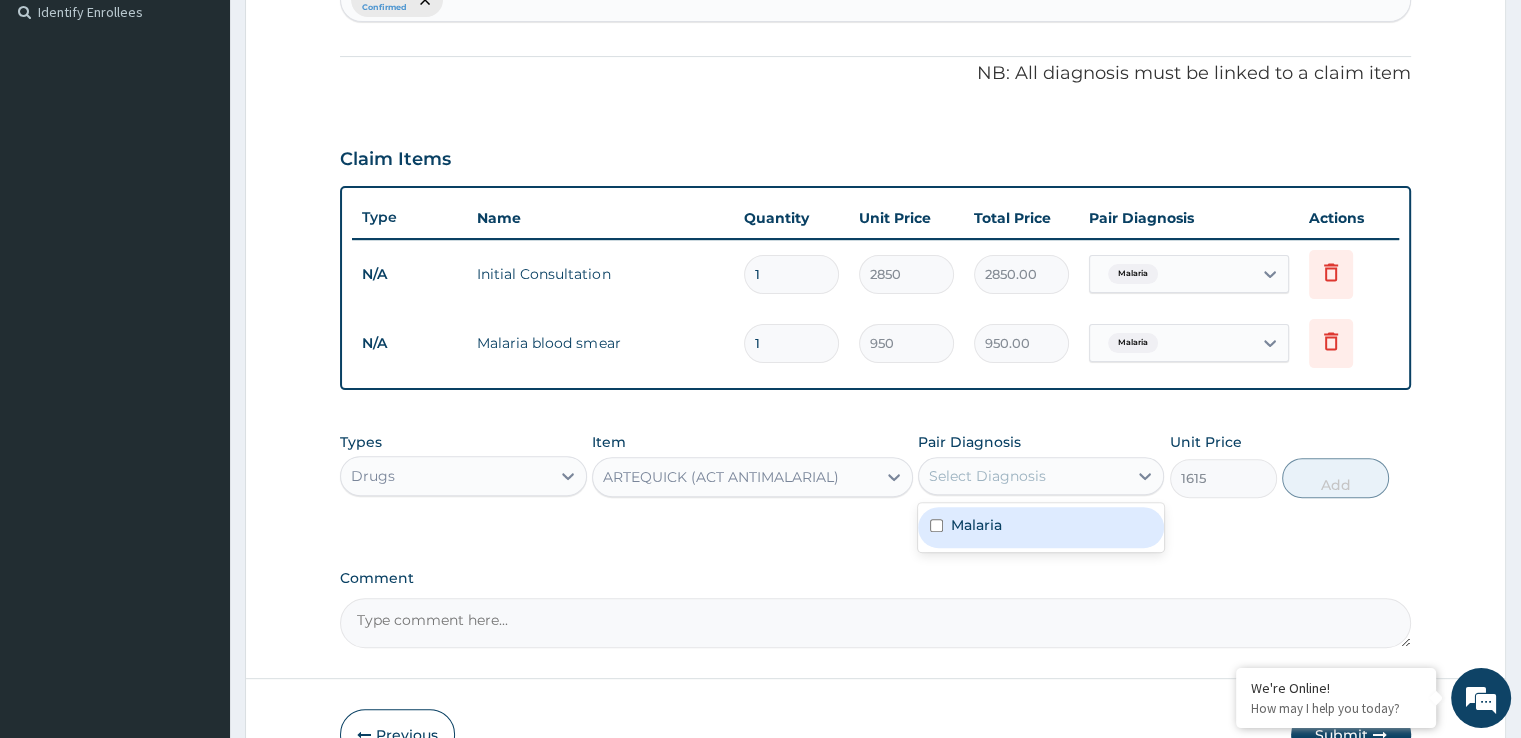 click on "Select Diagnosis" at bounding box center [987, 476] 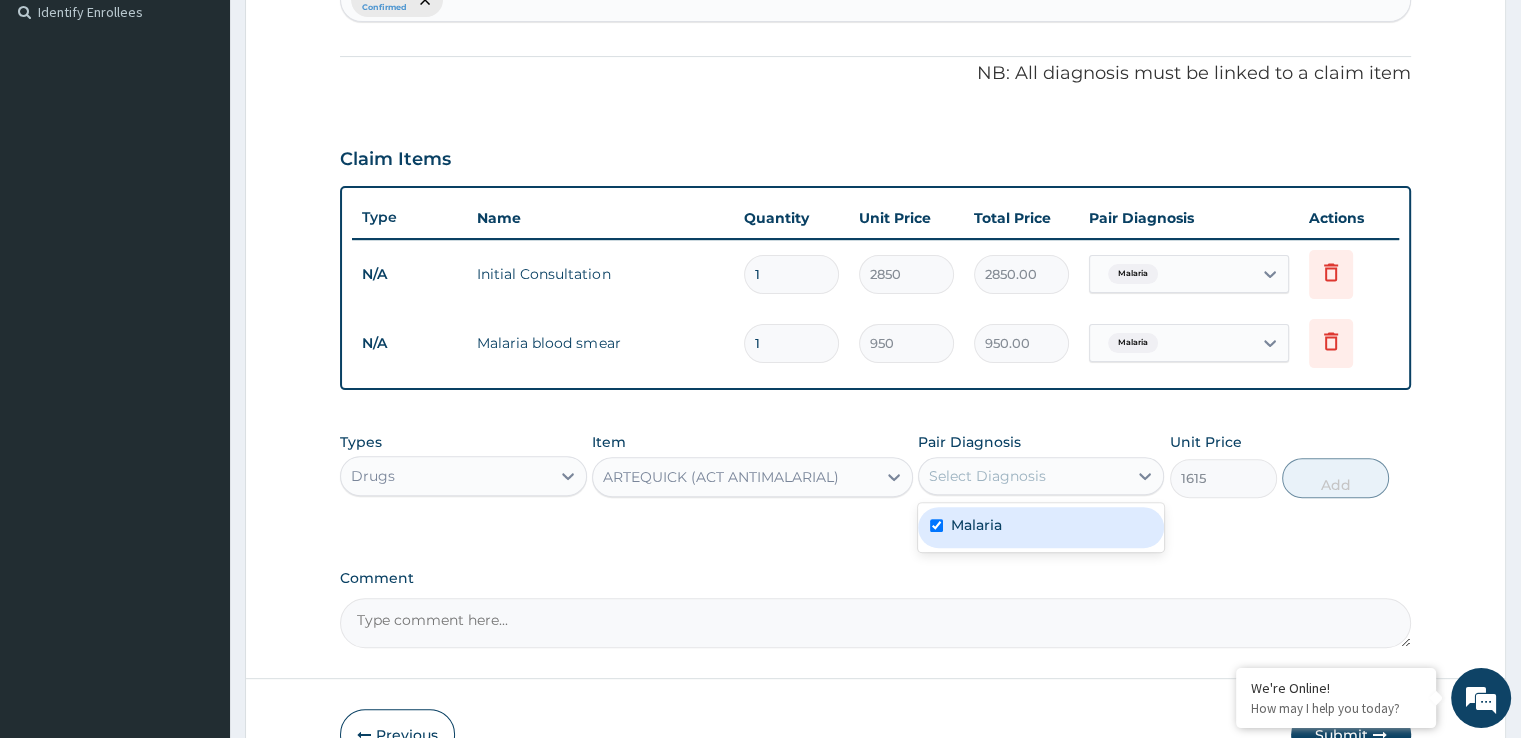 checkbox on "true" 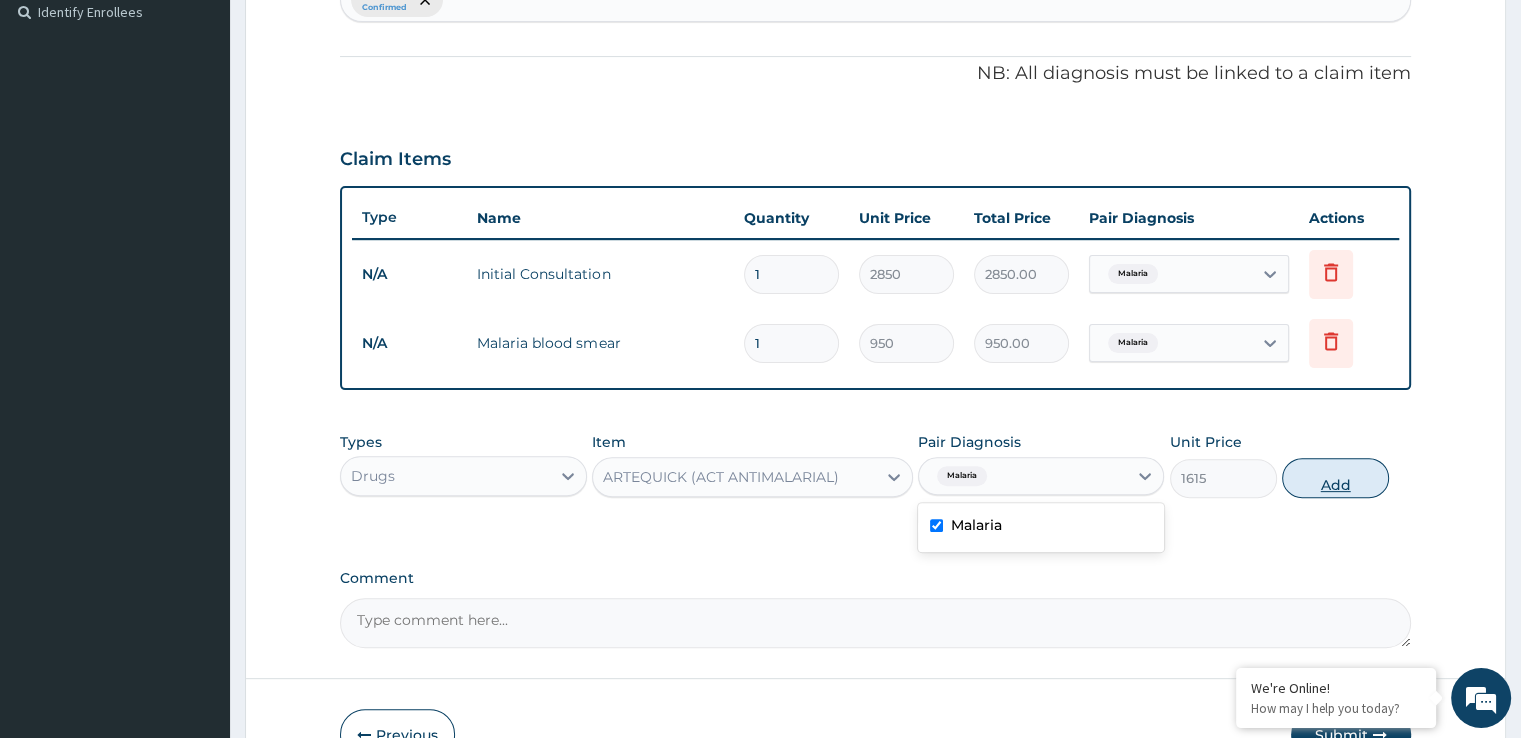 click on "Add" at bounding box center (1335, 478) 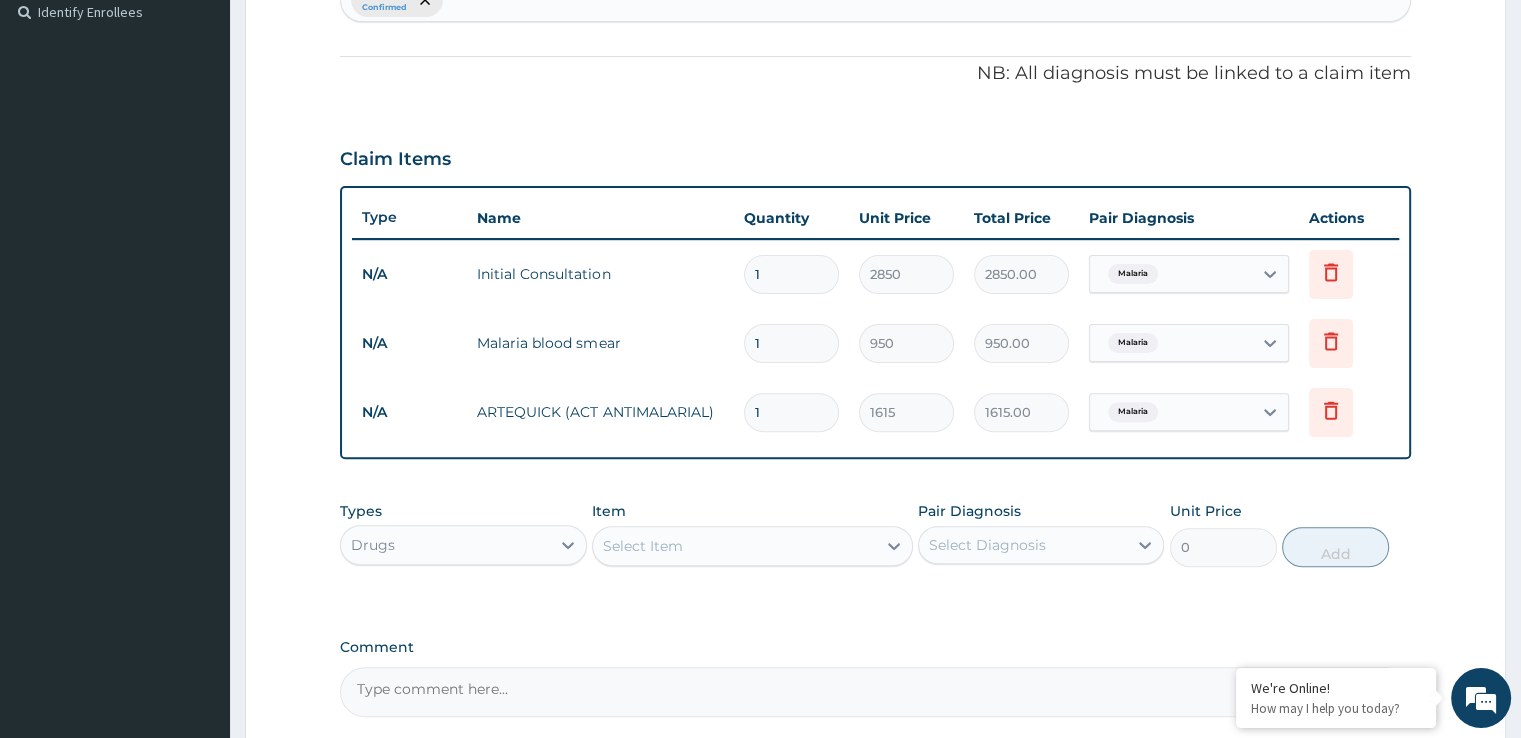 click on "Select Item" at bounding box center (734, 546) 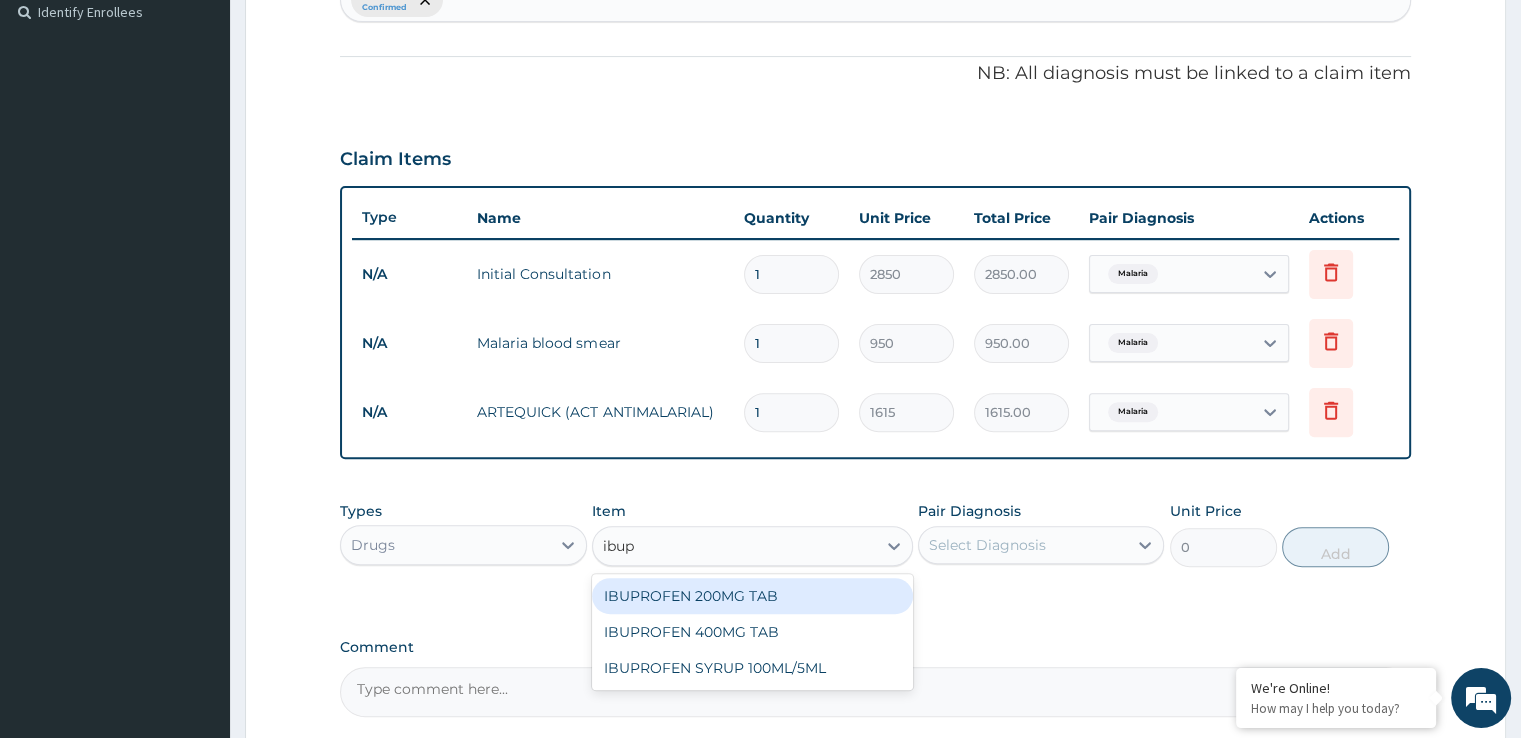 type on "ibupr" 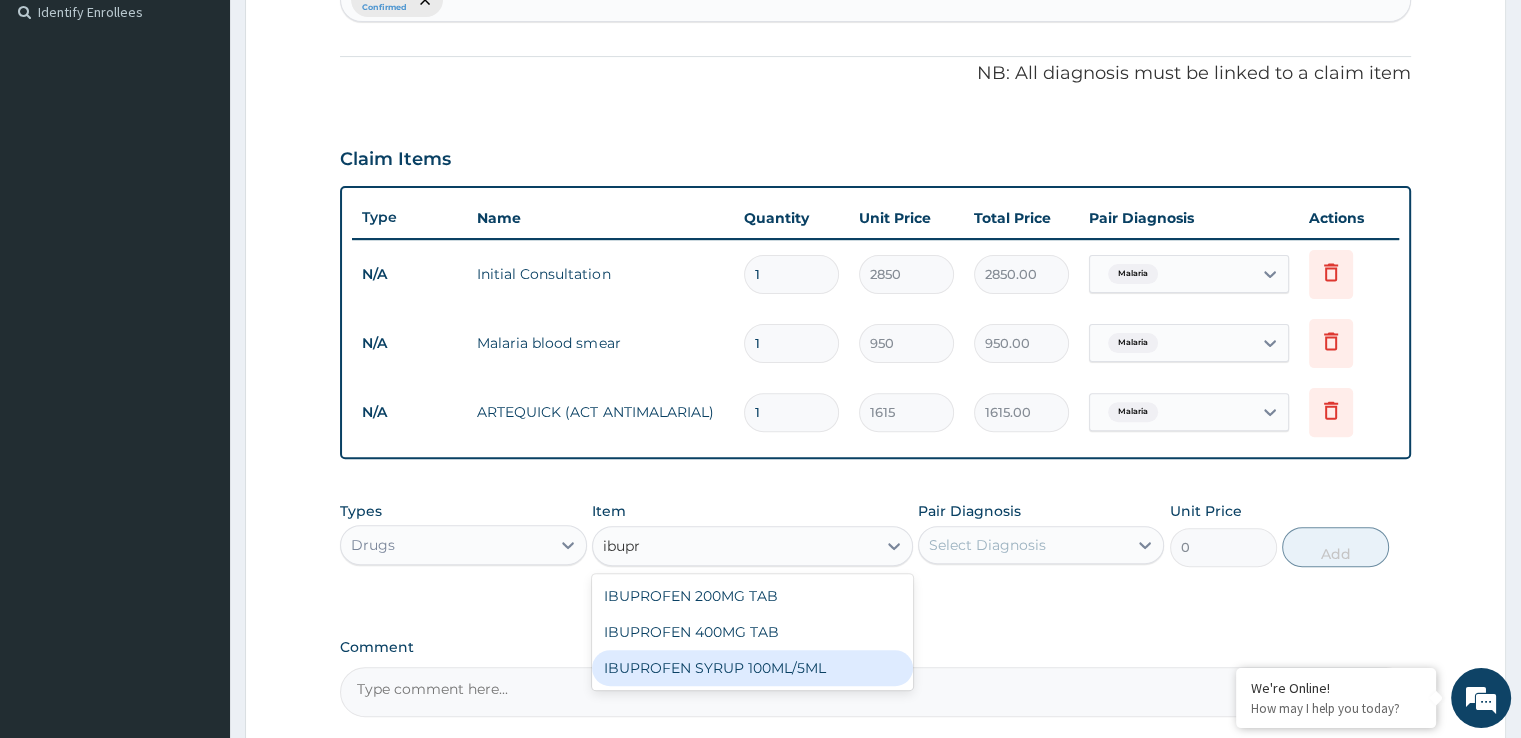 click on "IBUPROFEN SYRUP 100ML/5ML" at bounding box center (752, 668) 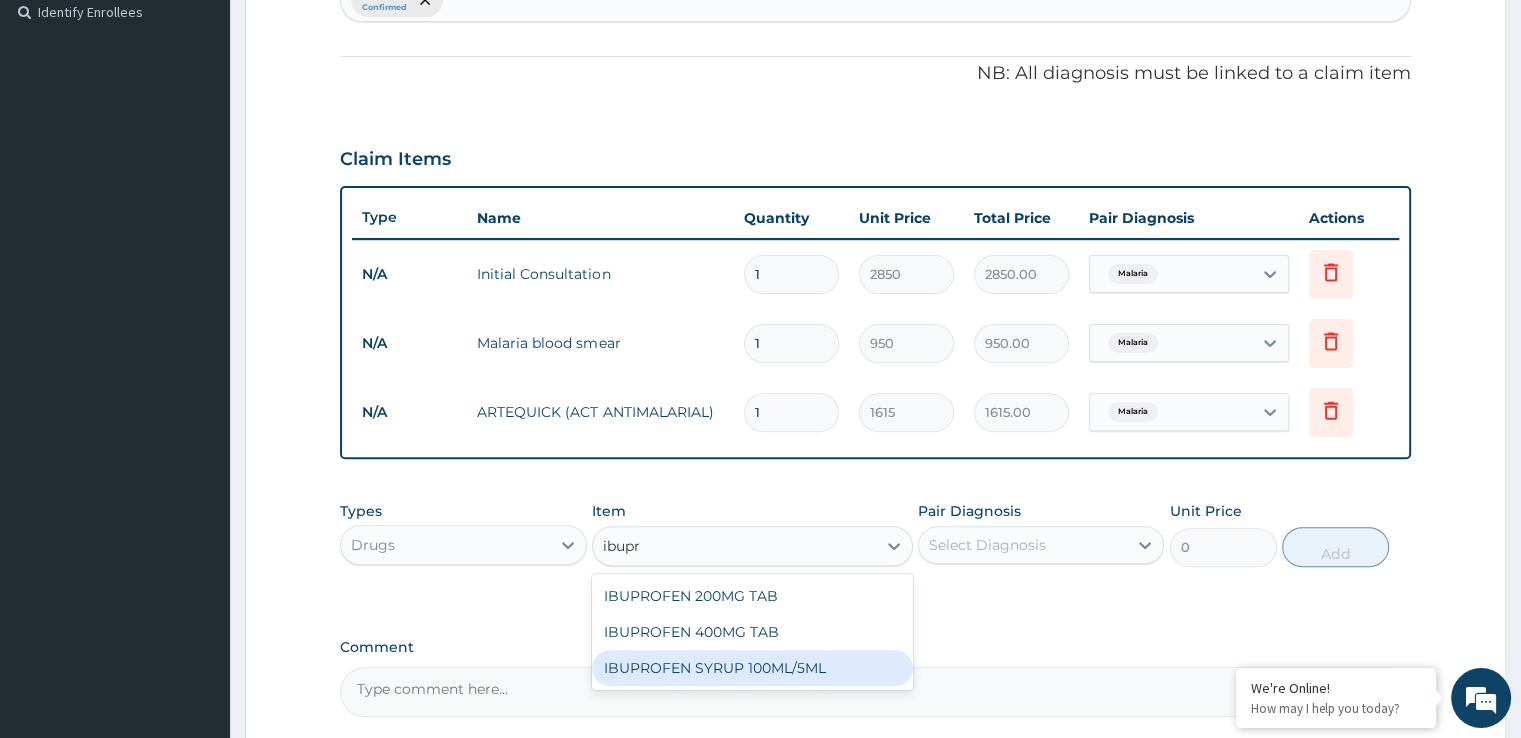 type 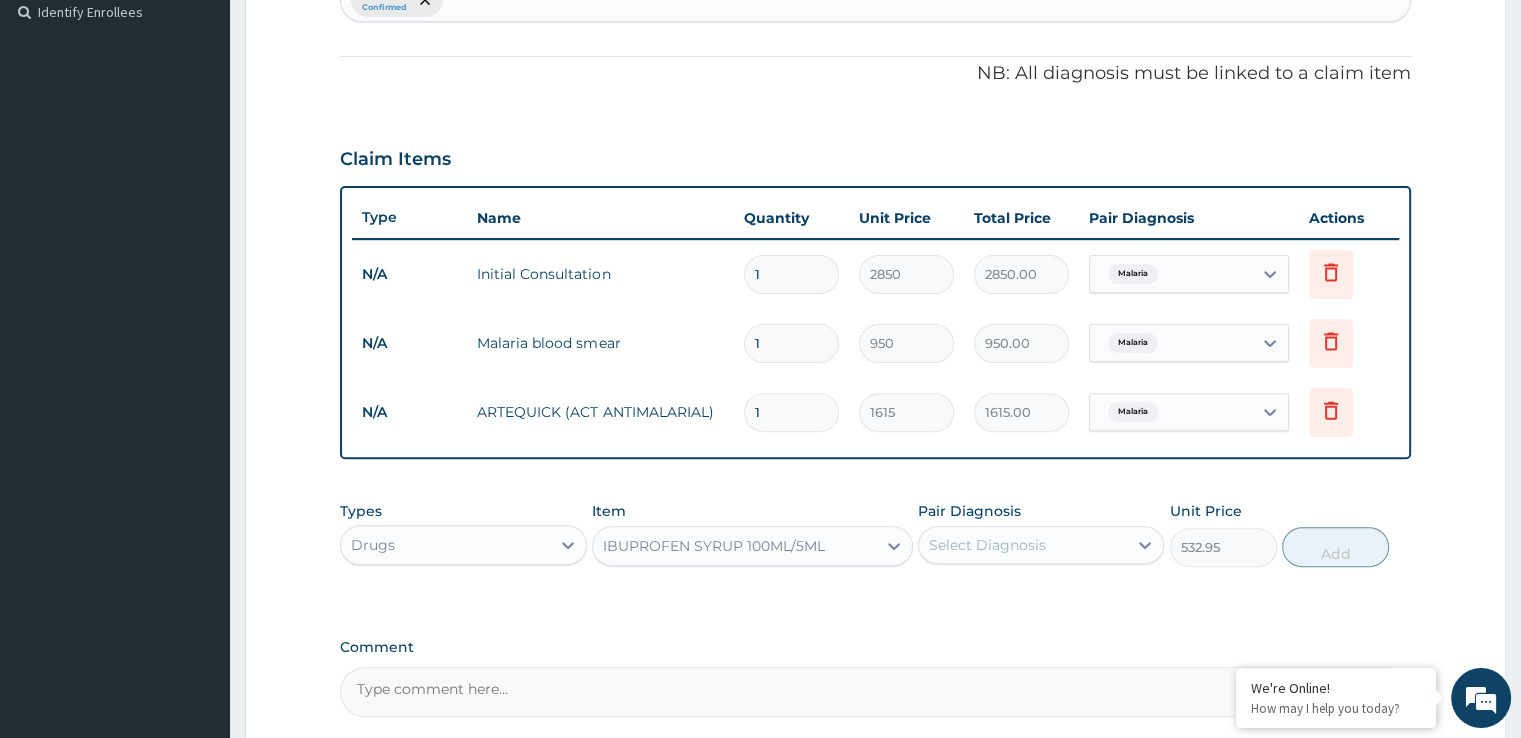 click on "Select Diagnosis" at bounding box center (1023, 545) 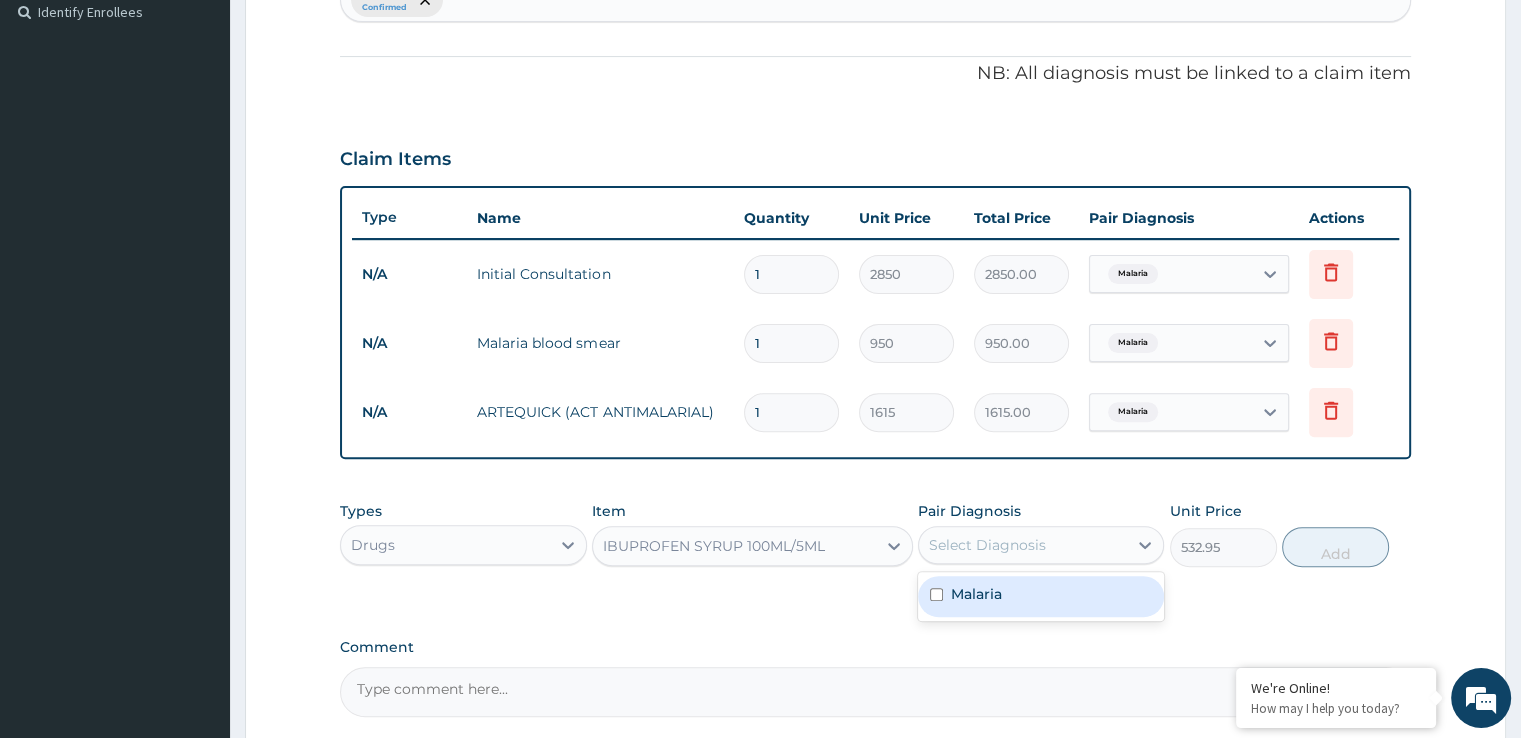 click on "Malaria" at bounding box center (1041, 596) 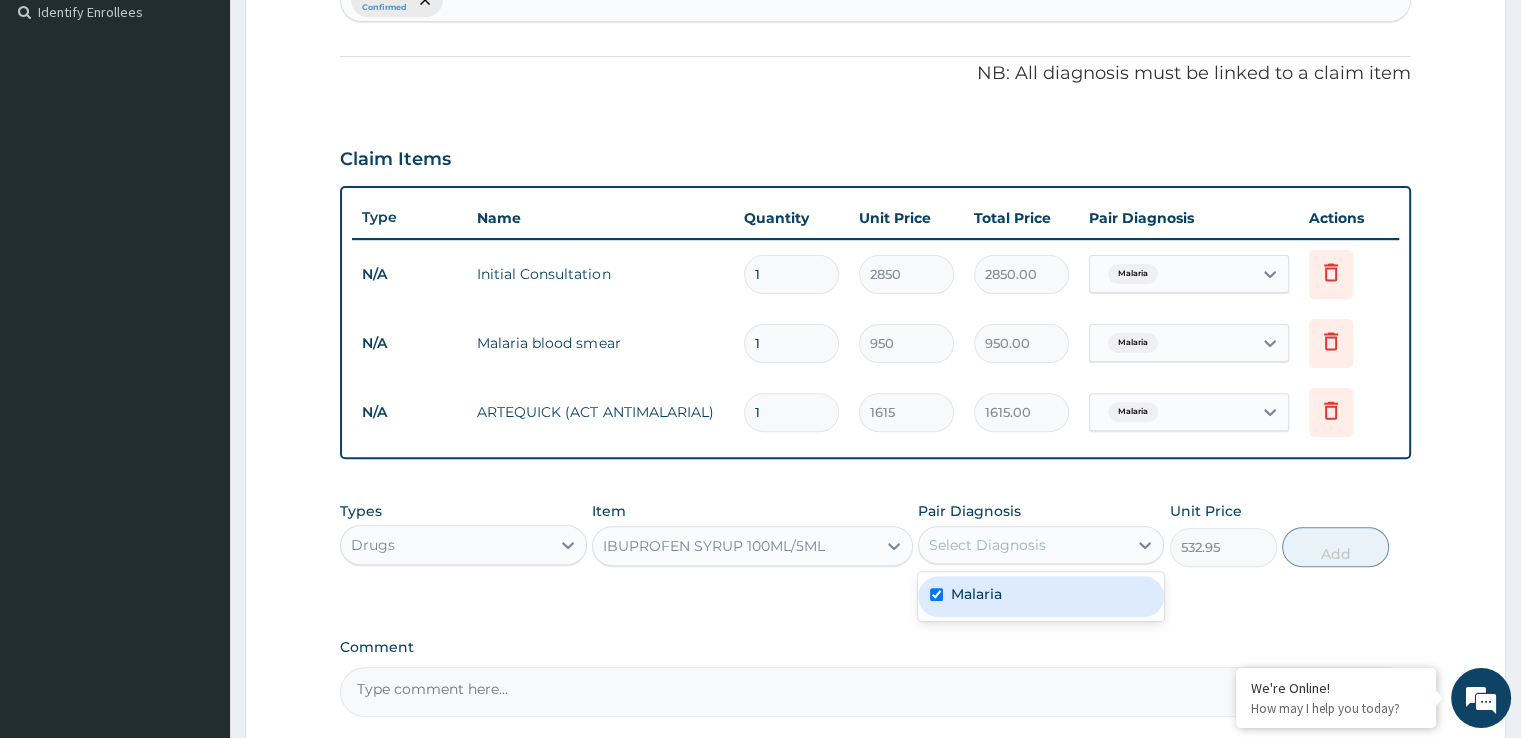 checkbox on "true" 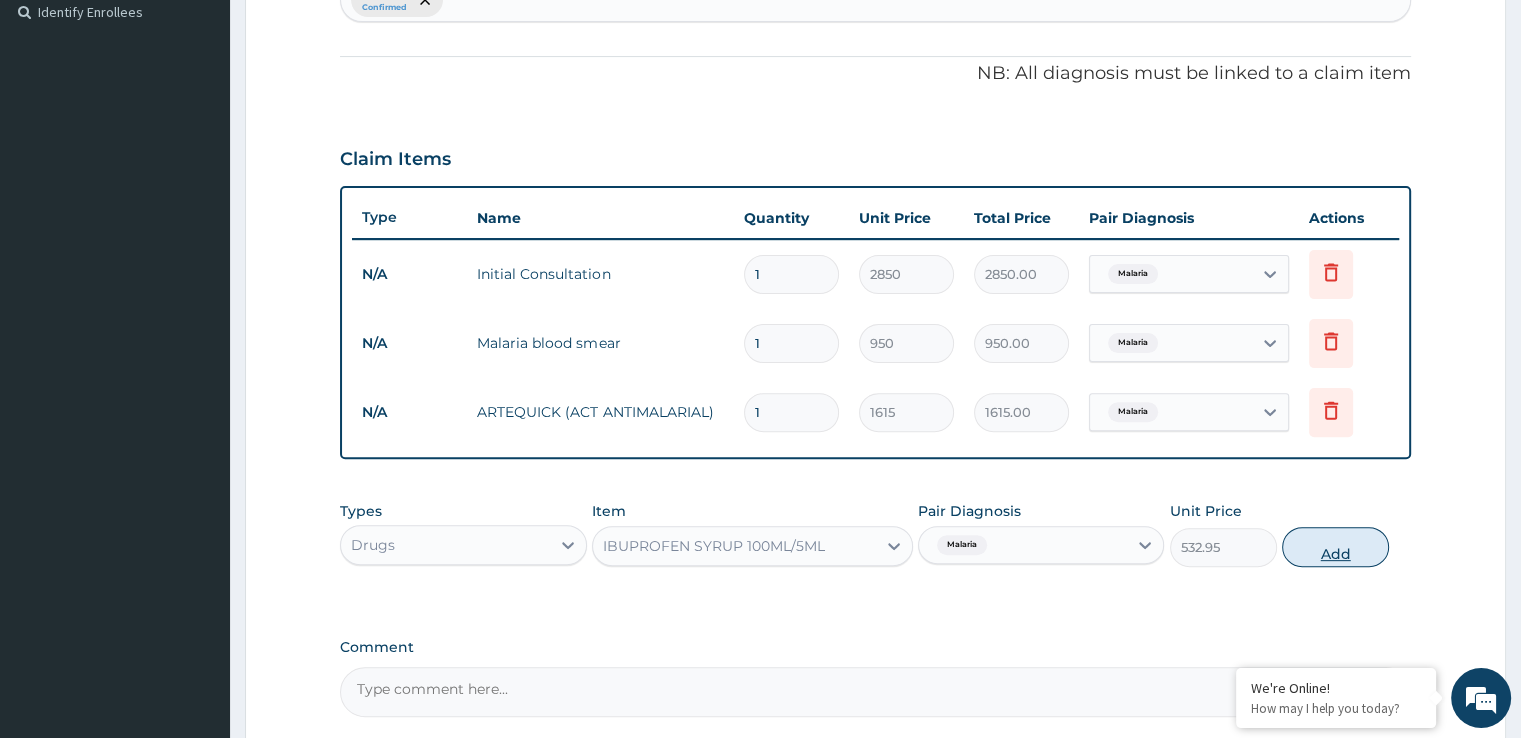 click on "Add" at bounding box center [1335, 547] 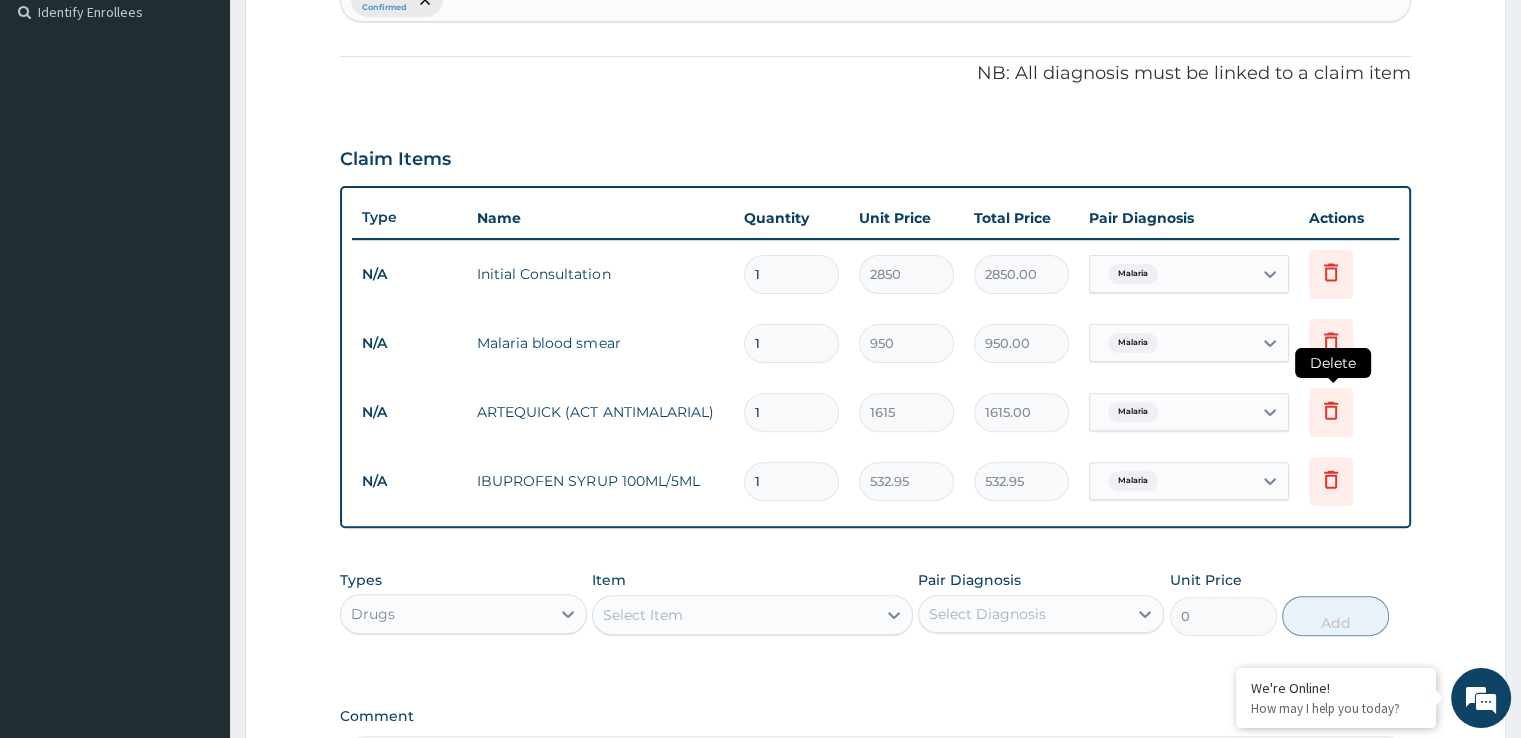 click 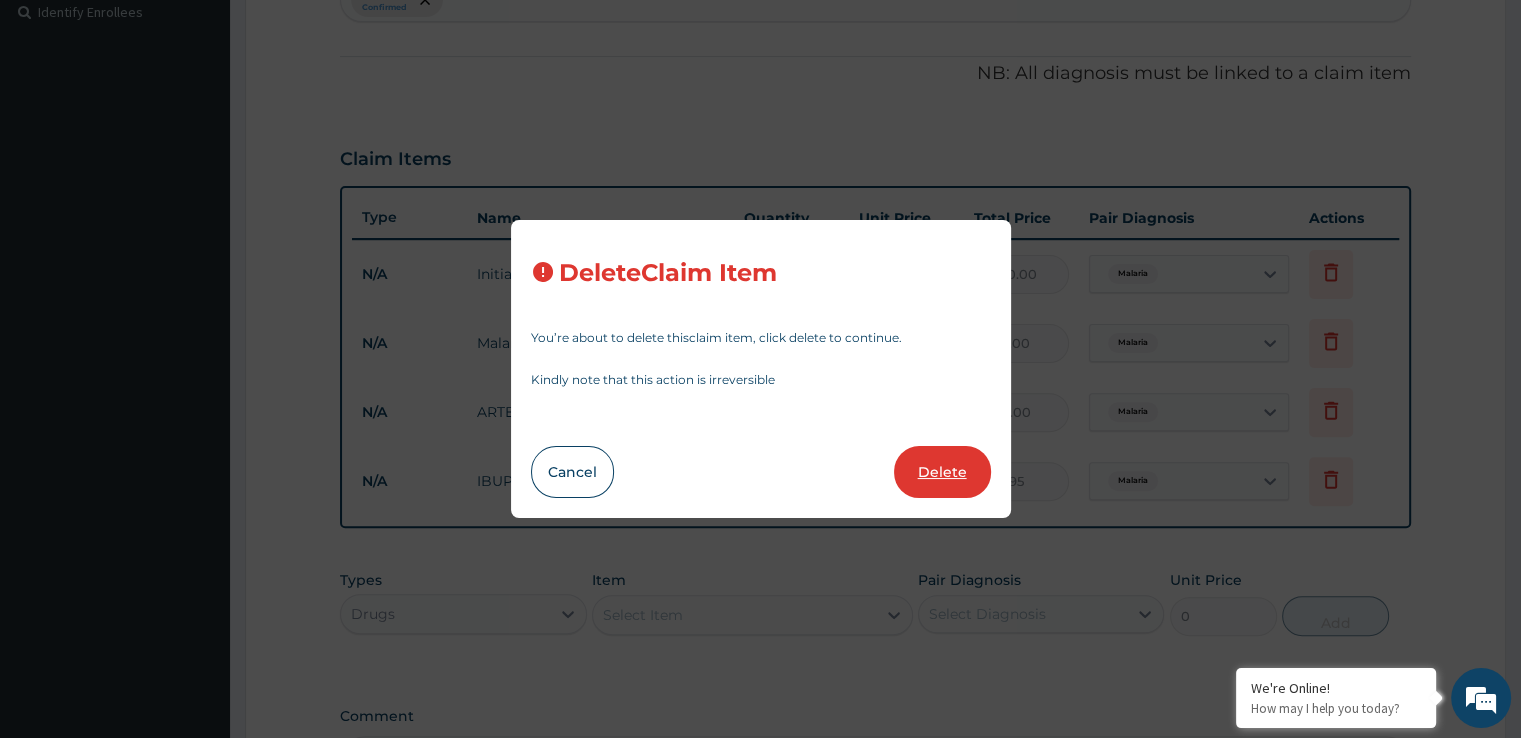 click on "Delete" at bounding box center [942, 472] 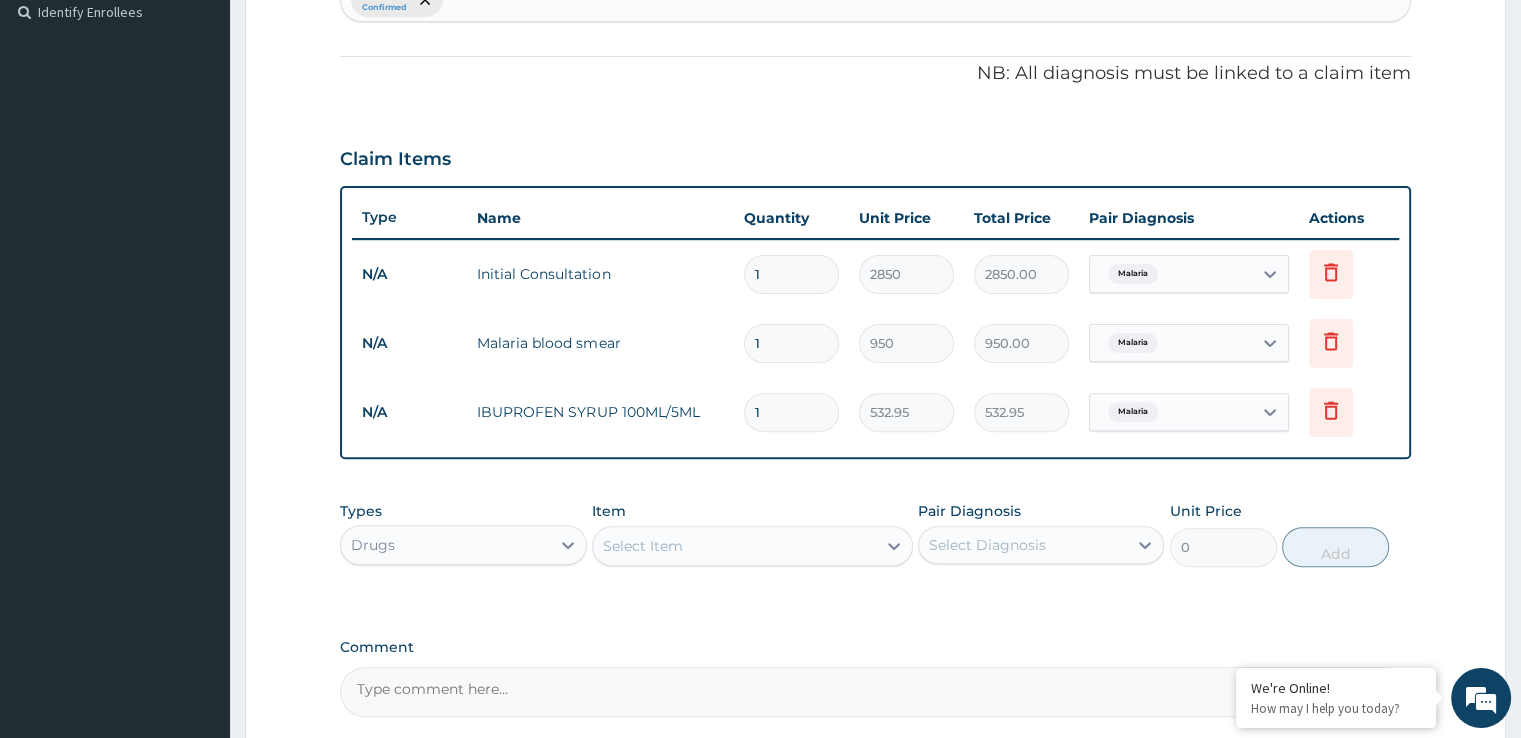 click on "Select Item" at bounding box center [734, 546] 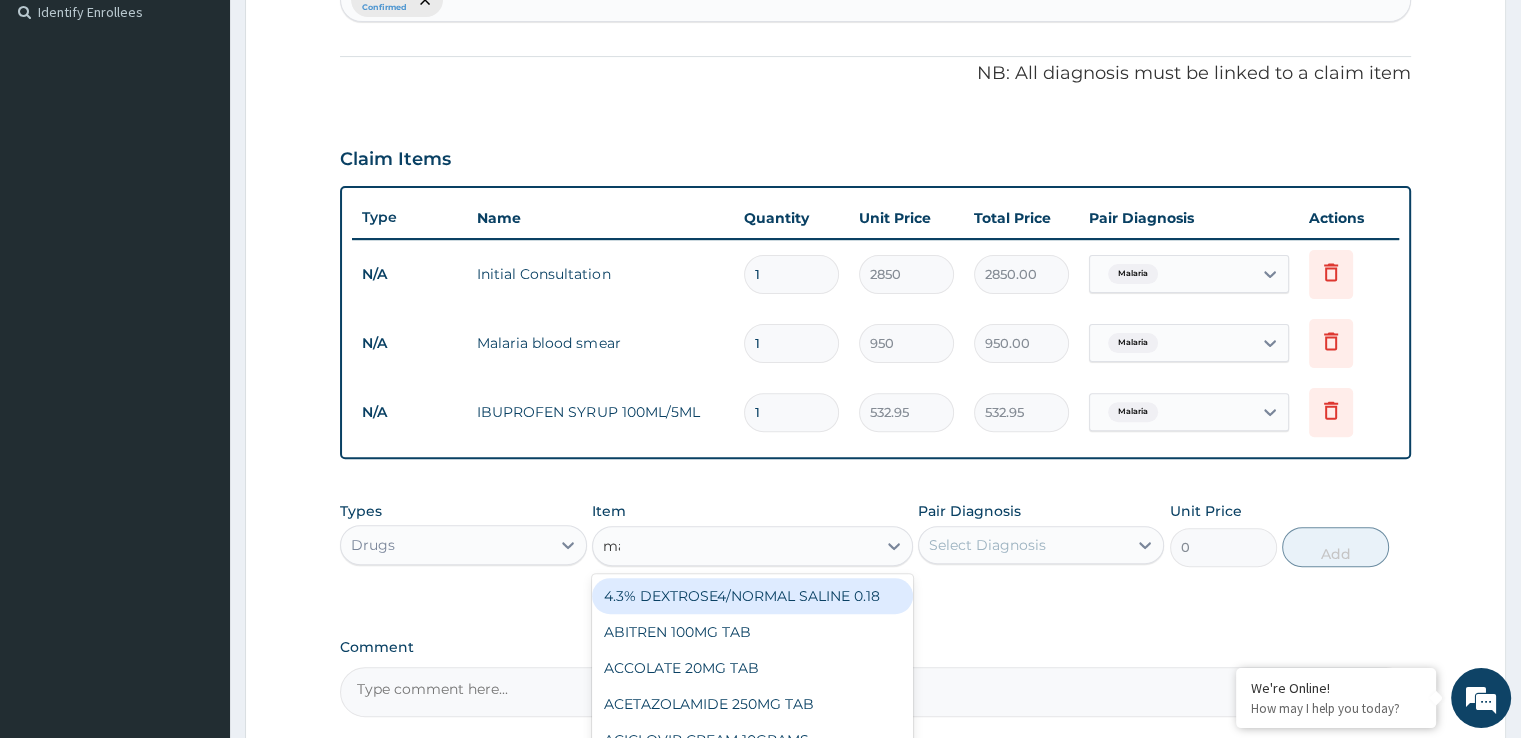 type on "mal" 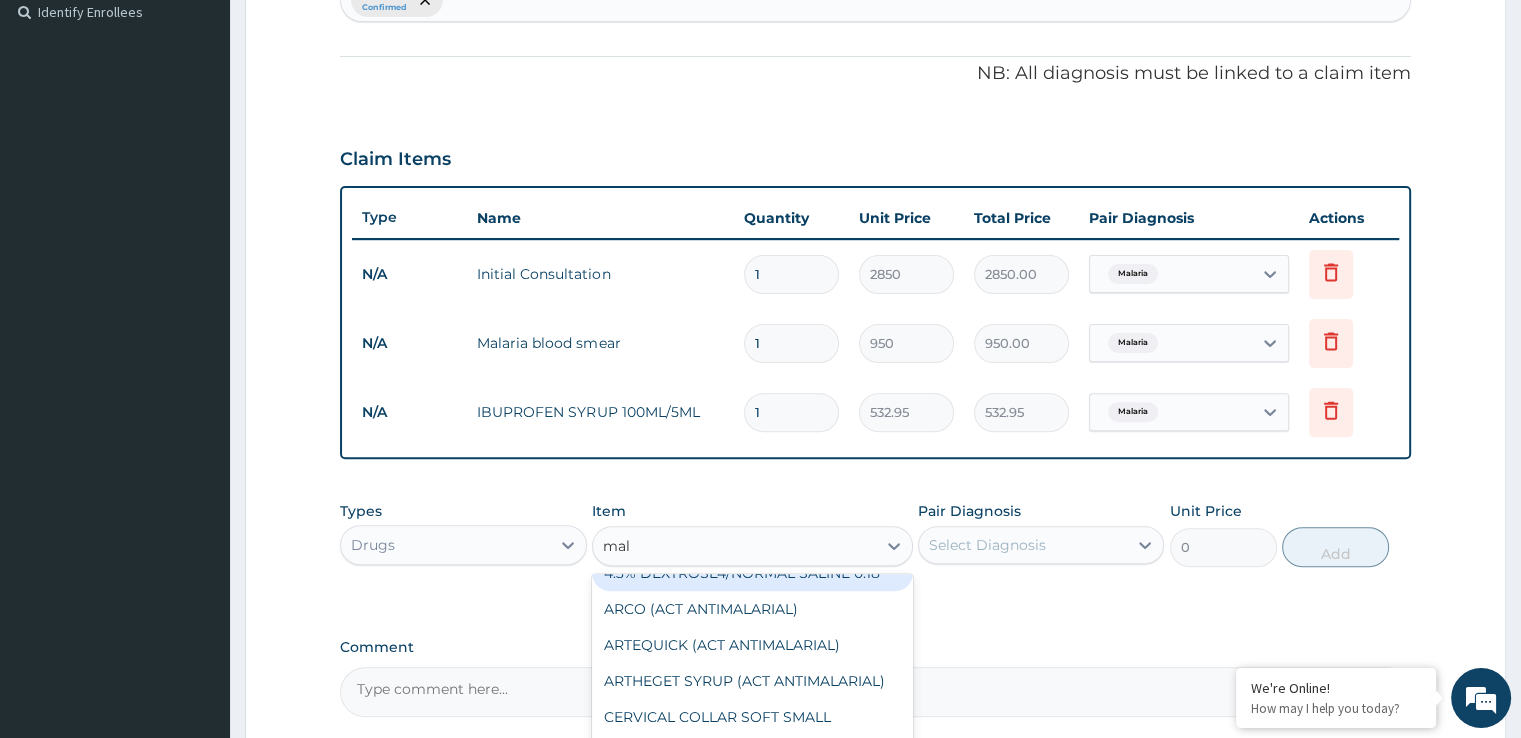 scroll, scrollTop: 0, scrollLeft: 0, axis: both 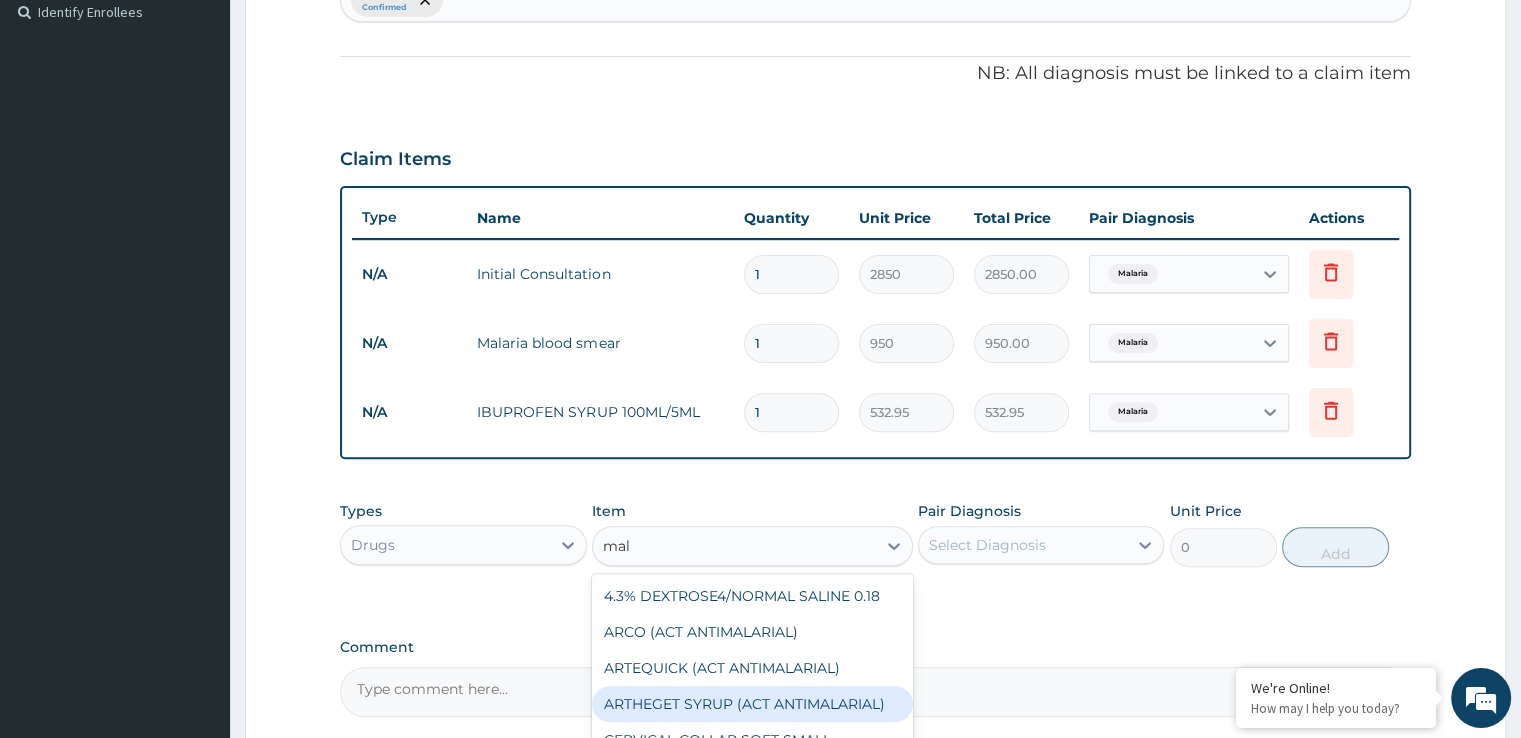click on "ARTHEGET SYRUP (ACT ANTIMALARIAL)" at bounding box center (752, 704) 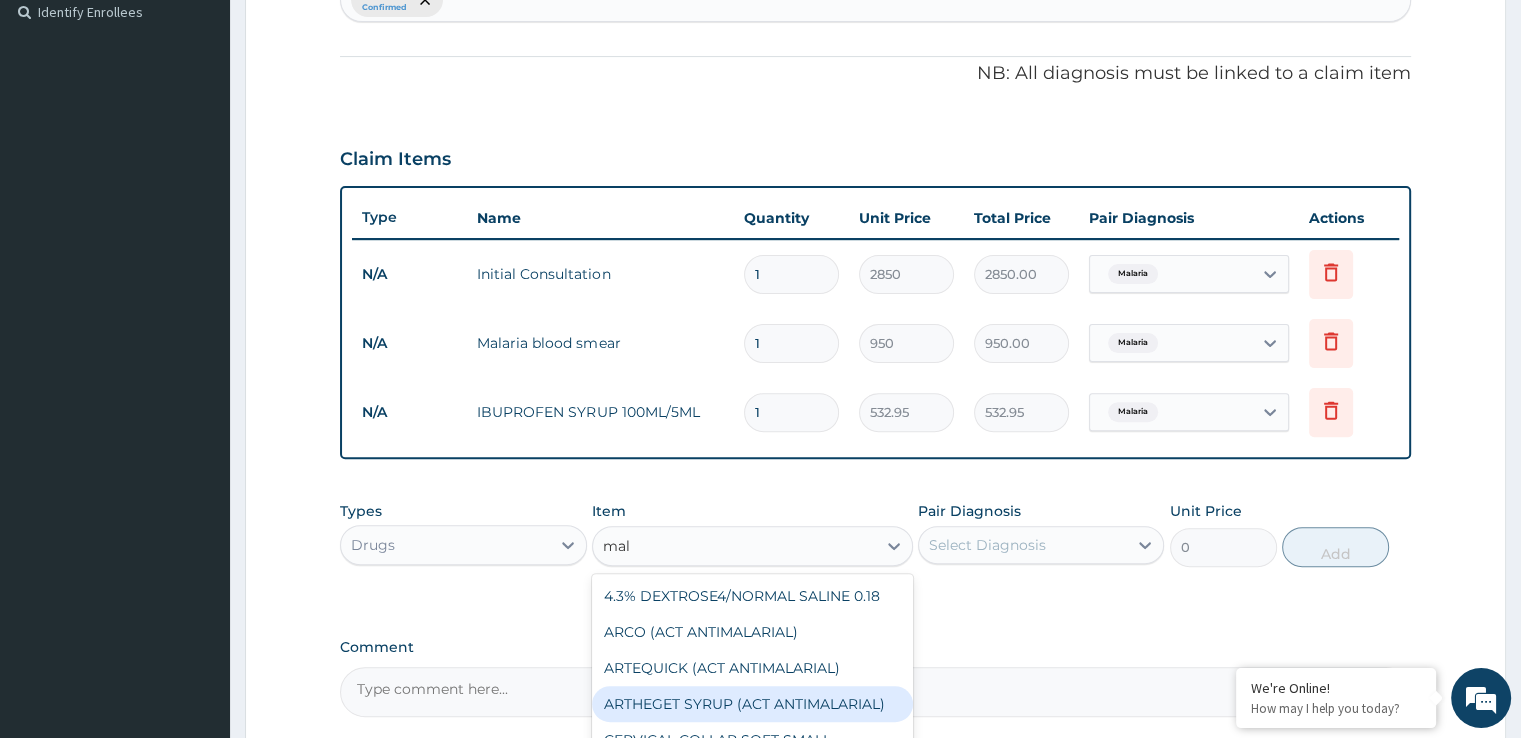 type 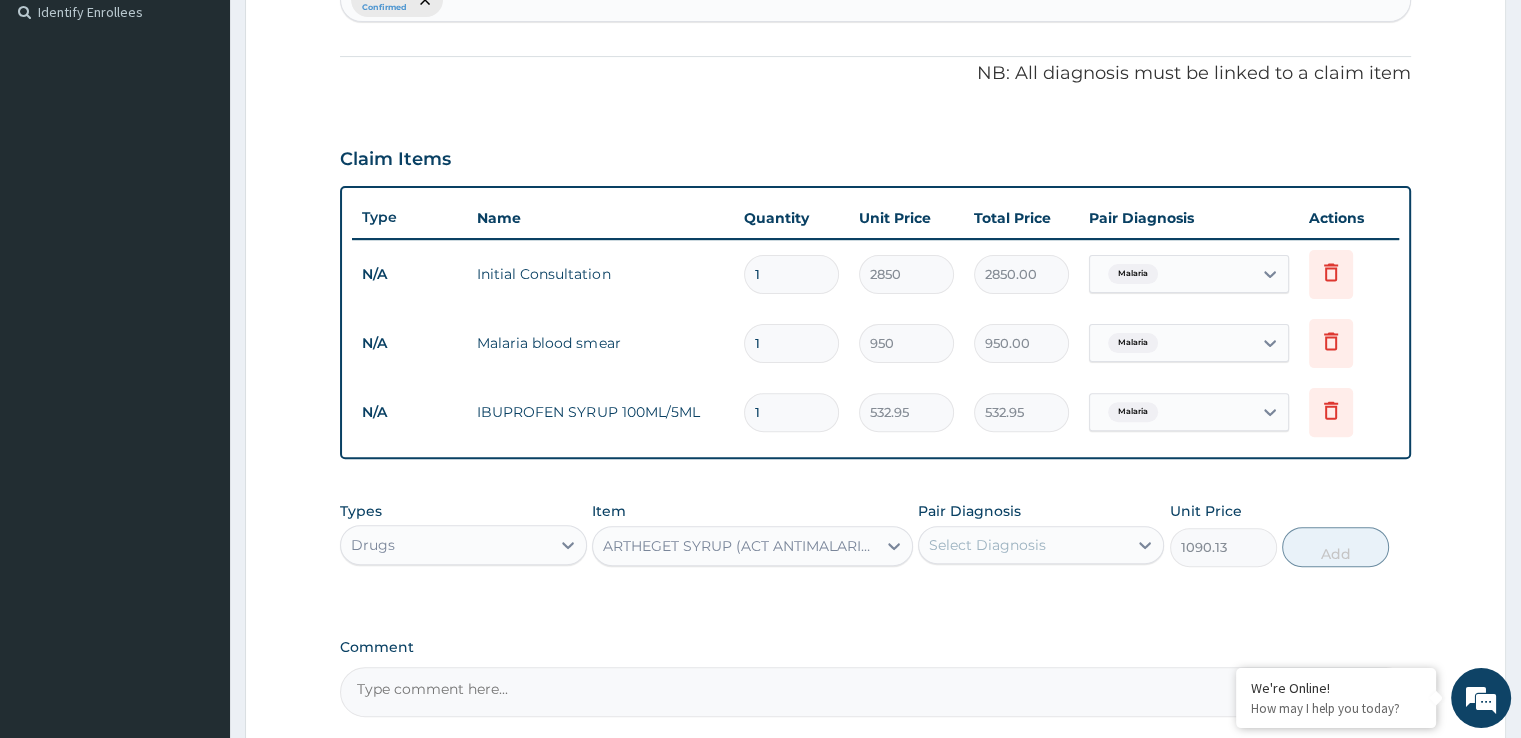 click on "Select Diagnosis" at bounding box center [987, 545] 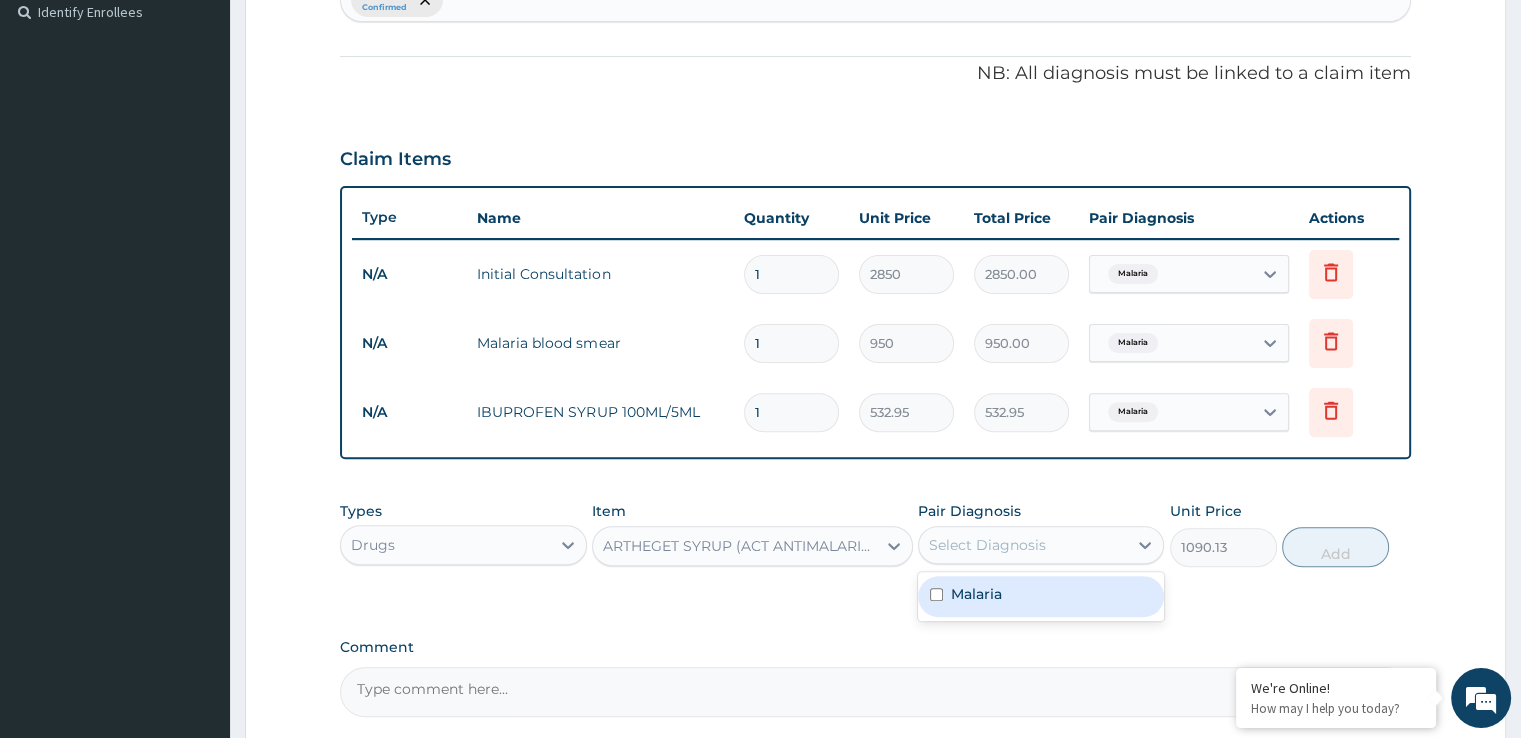 click on "Malaria" at bounding box center (1041, 596) 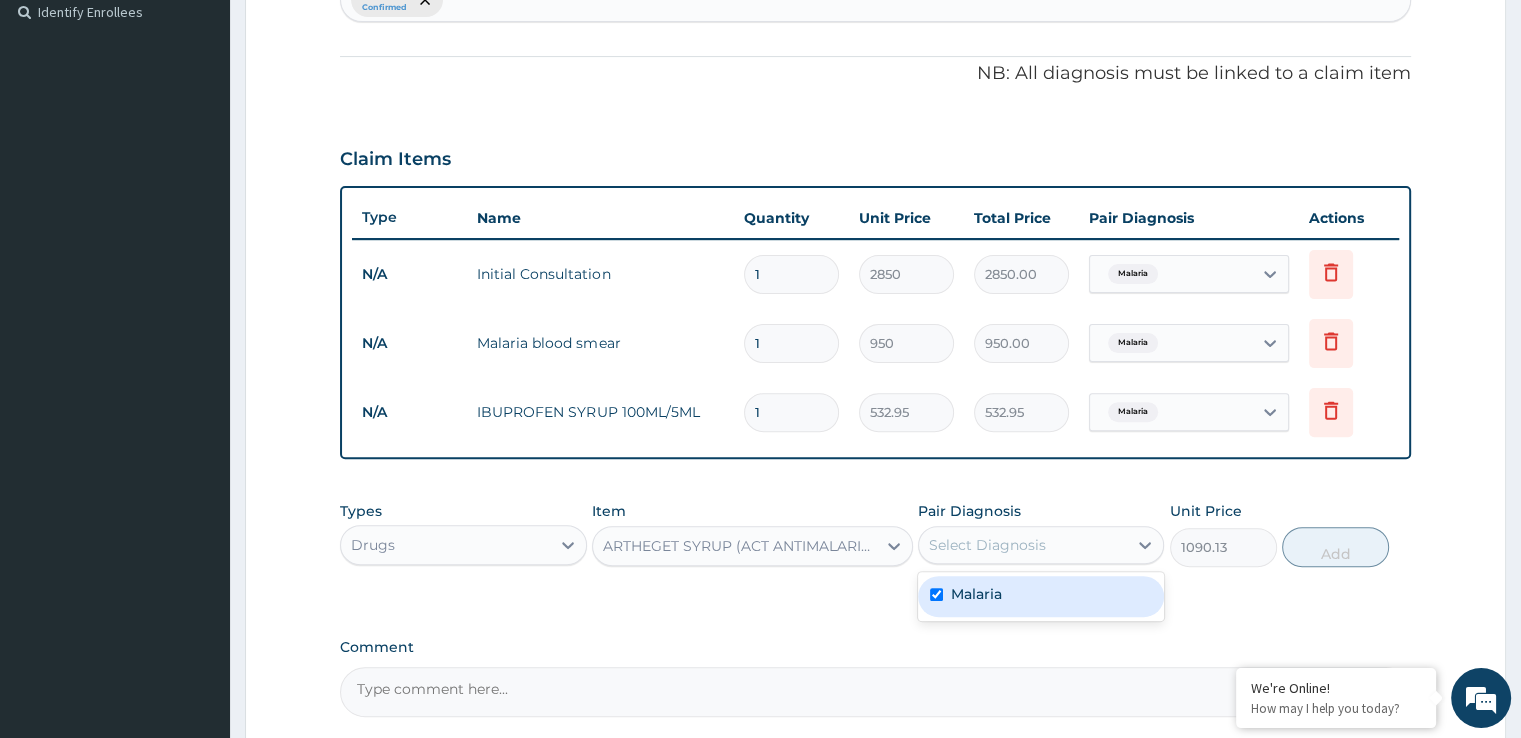 checkbox on "true" 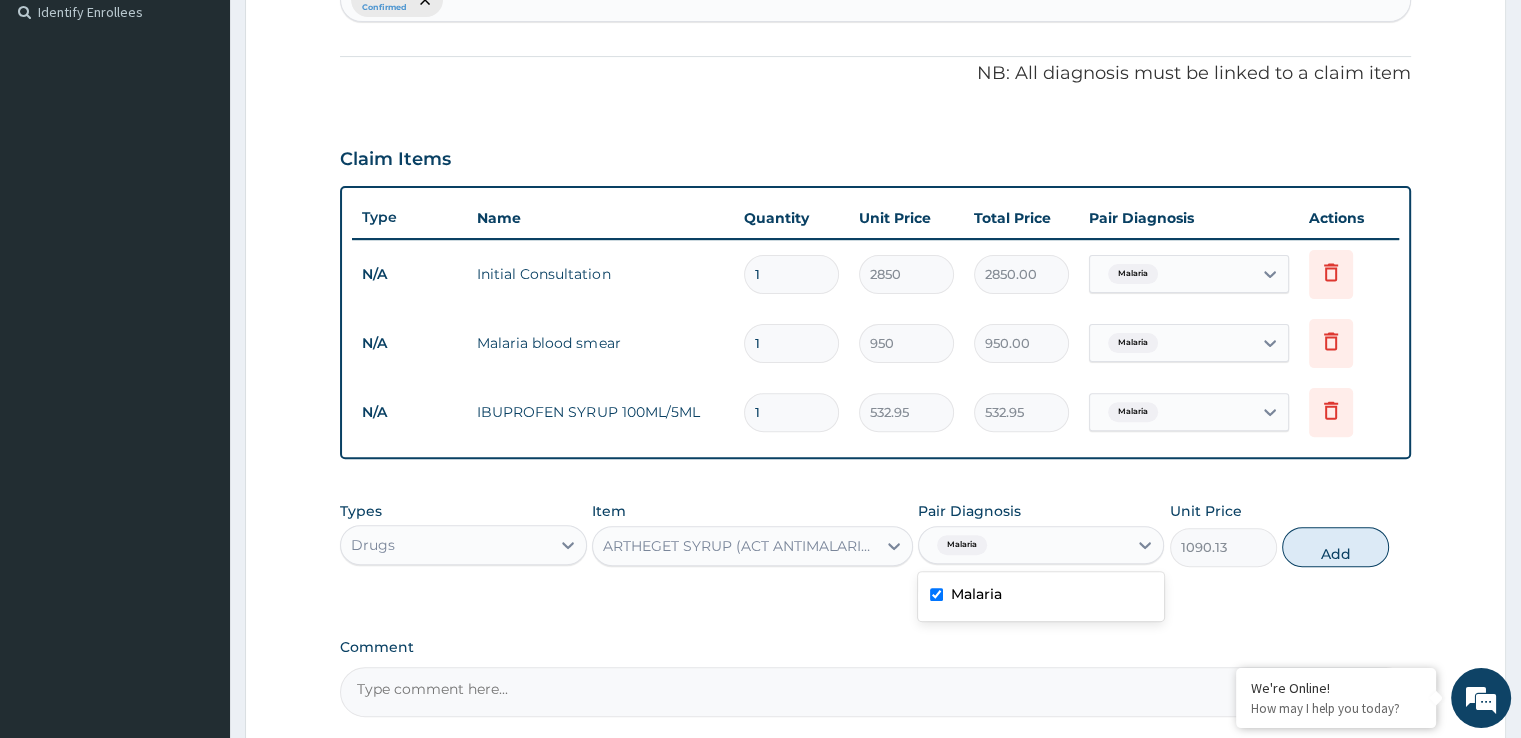 click on "Add" at bounding box center [1335, 547] 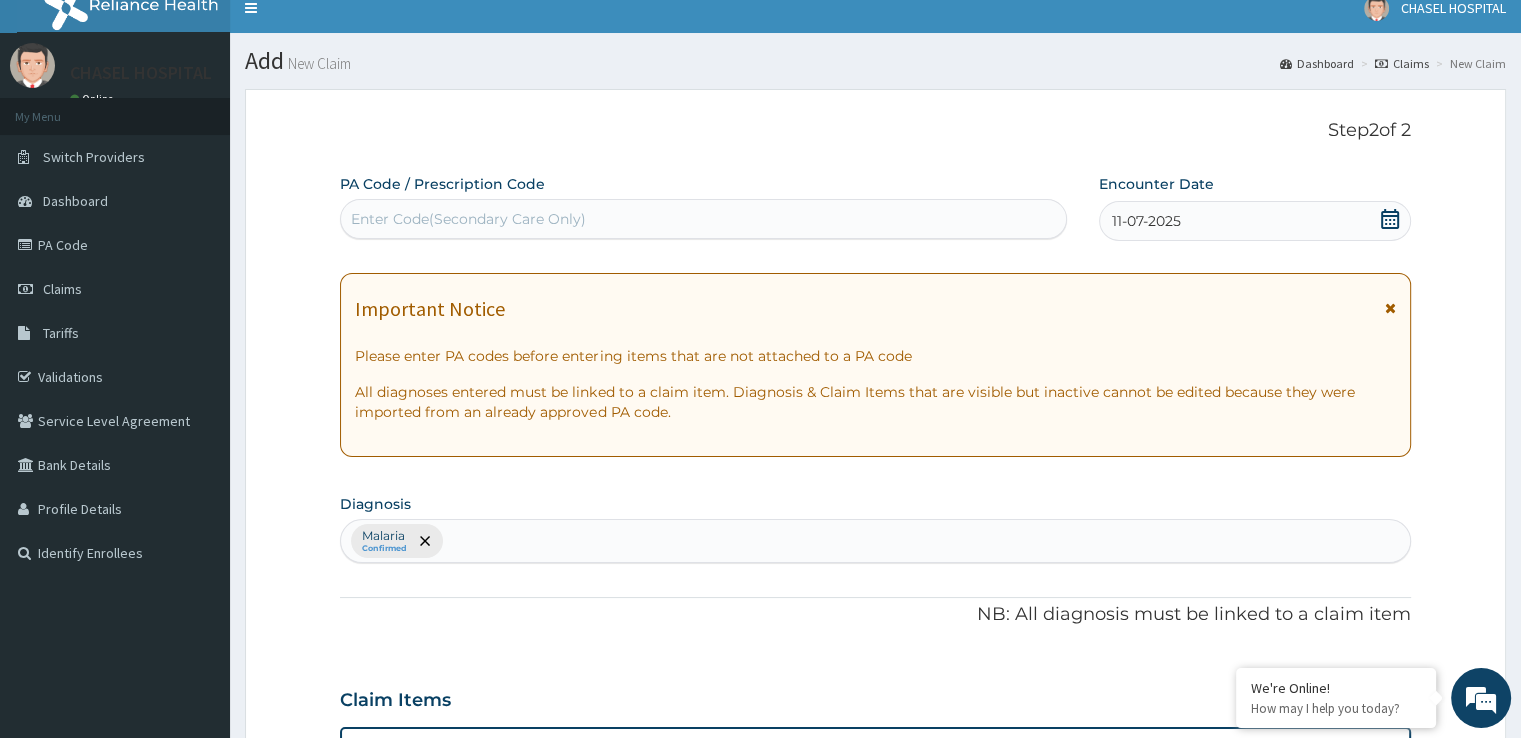 scroll, scrollTop: 0, scrollLeft: 0, axis: both 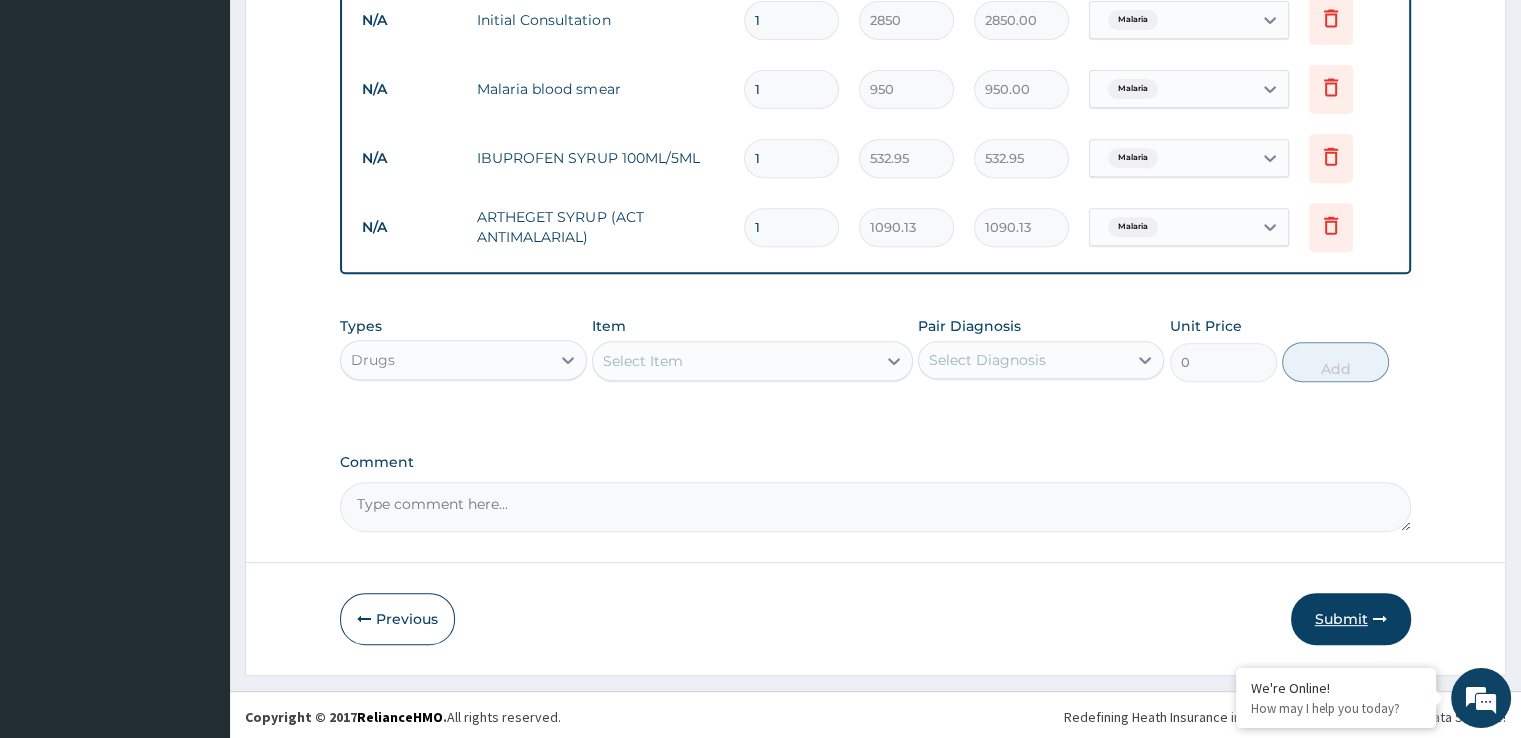 click on "Submit" at bounding box center [1351, 619] 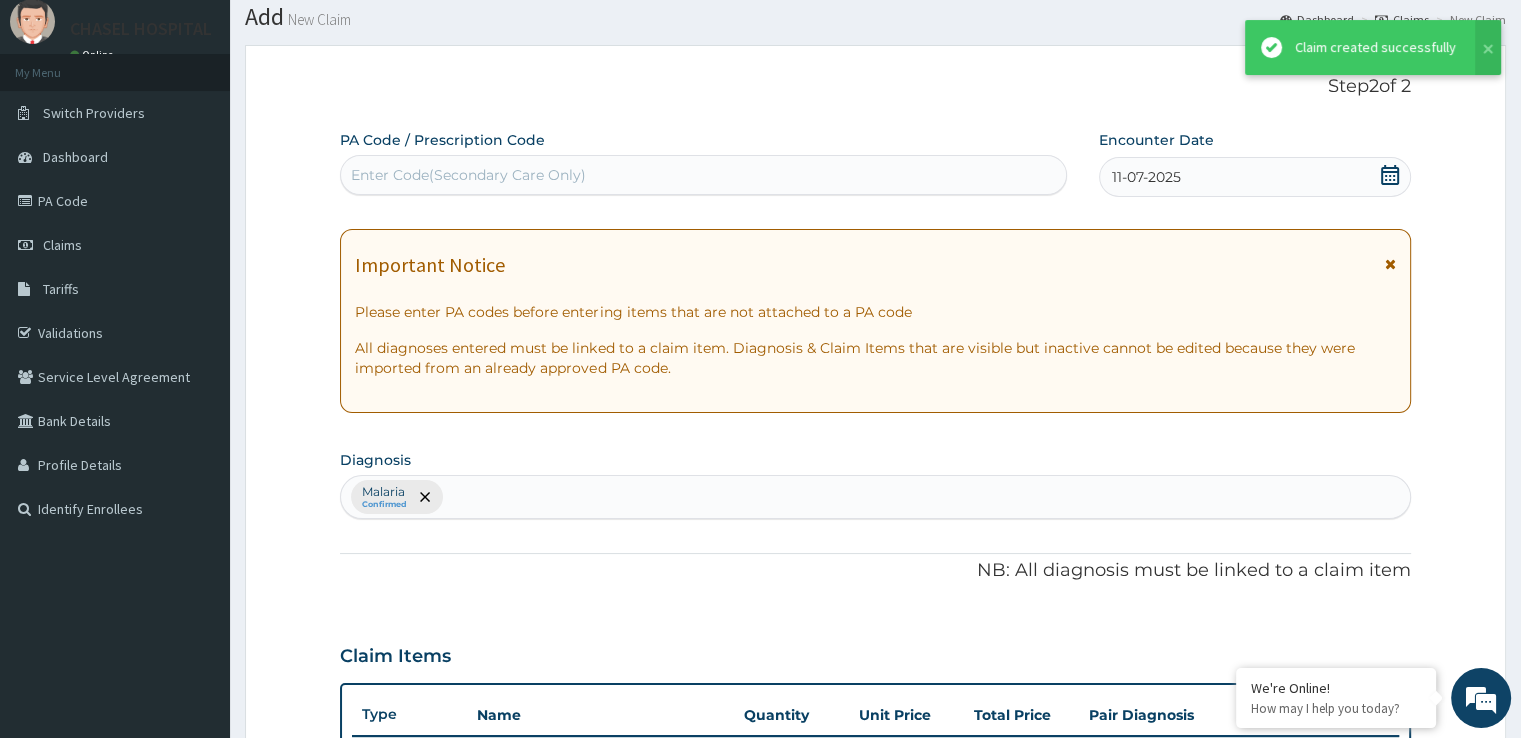 scroll, scrollTop: 812, scrollLeft: 0, axis: vertical 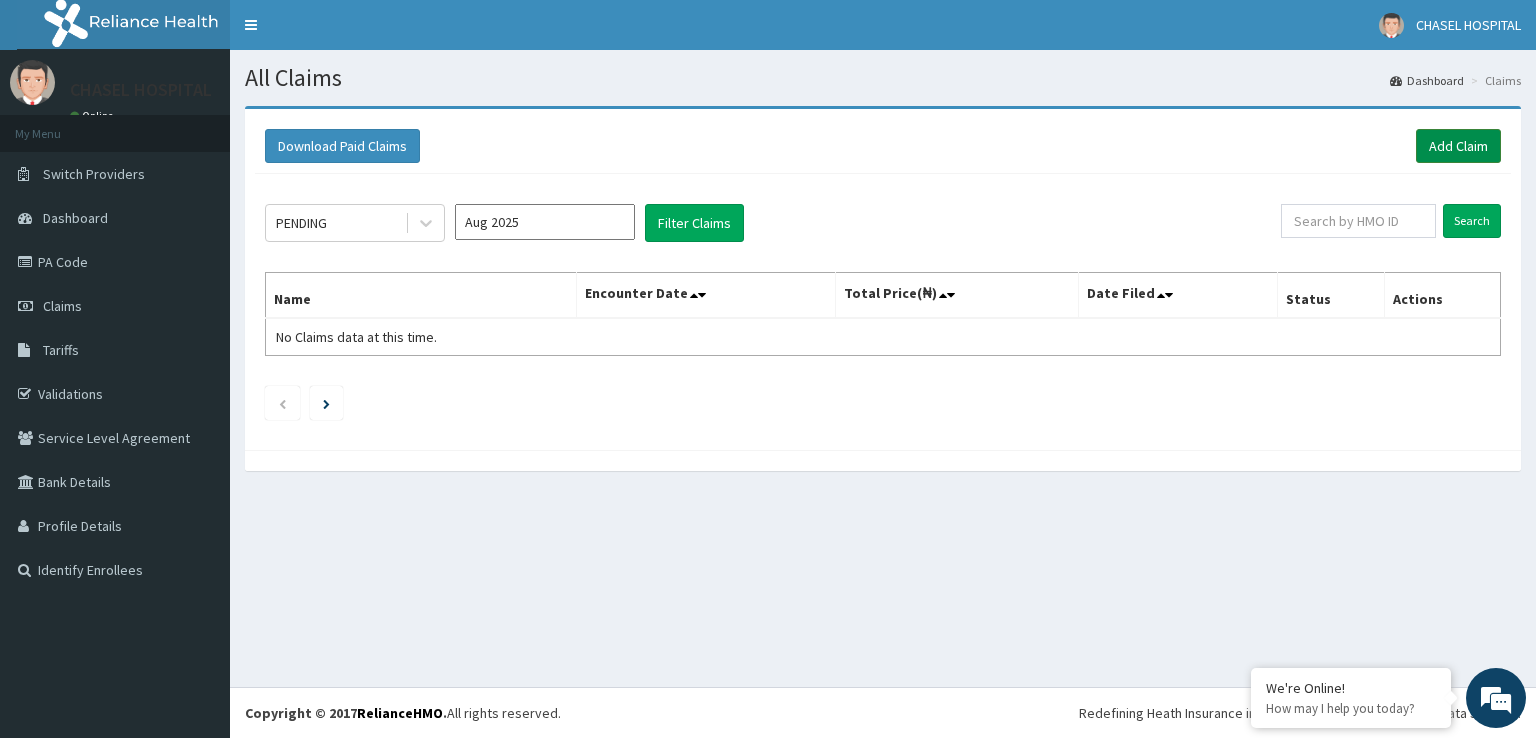 click on "Add Claim" at bounding box center (1458, 146) 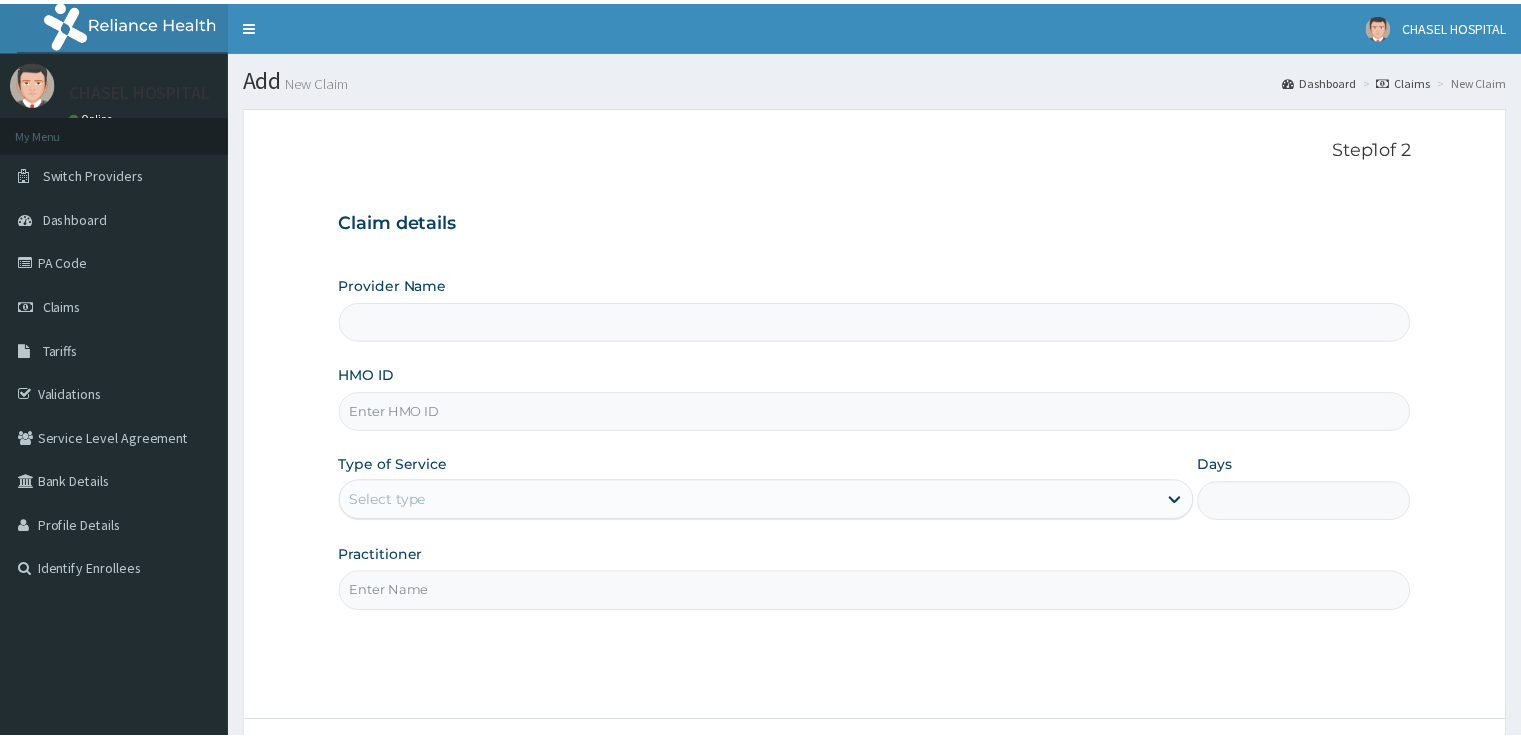 scroll, scrollTop: 0, scrollLeft: 0, axis: both 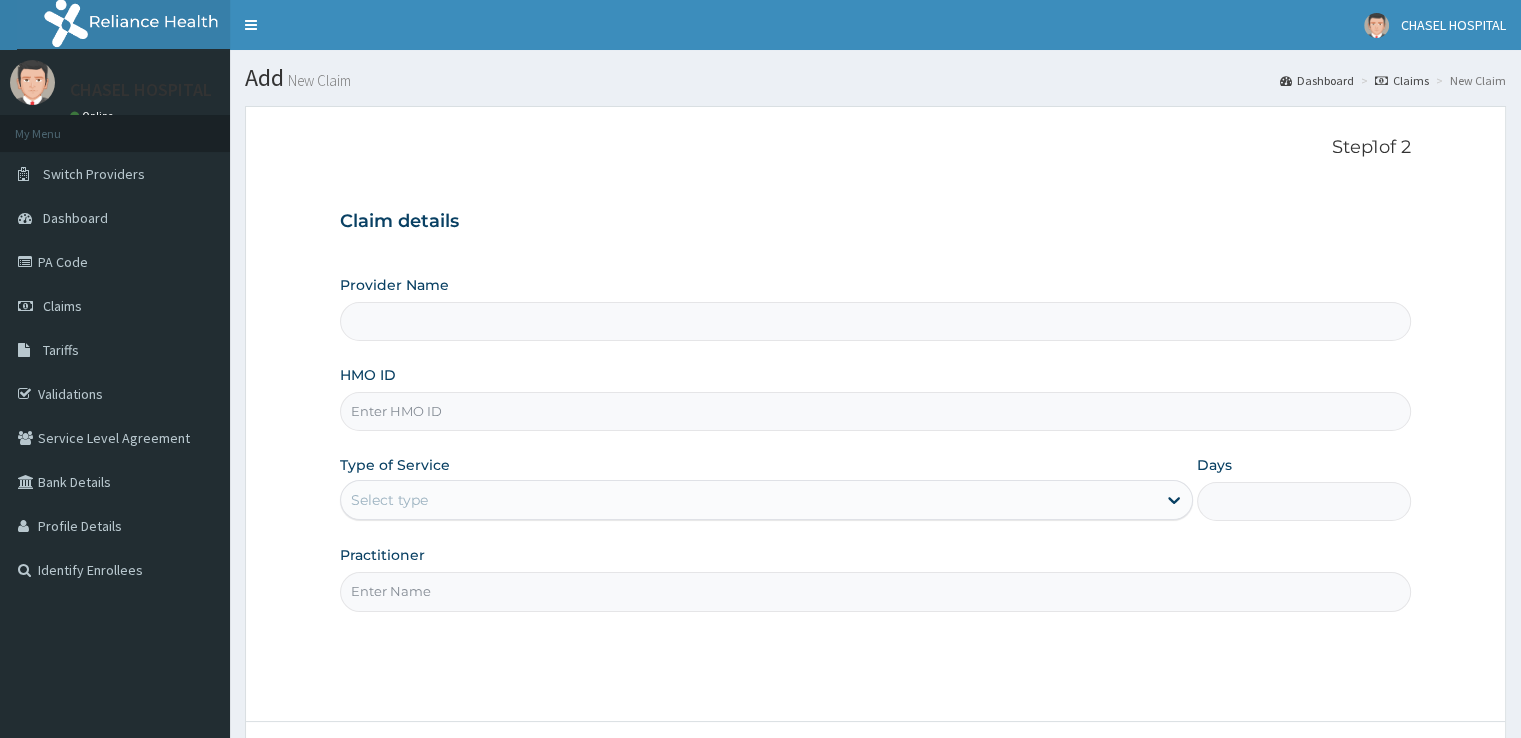 click on "Provider Name HMO ID Type of Service Select type Days Practitioner" at bounding box center [875, 443] 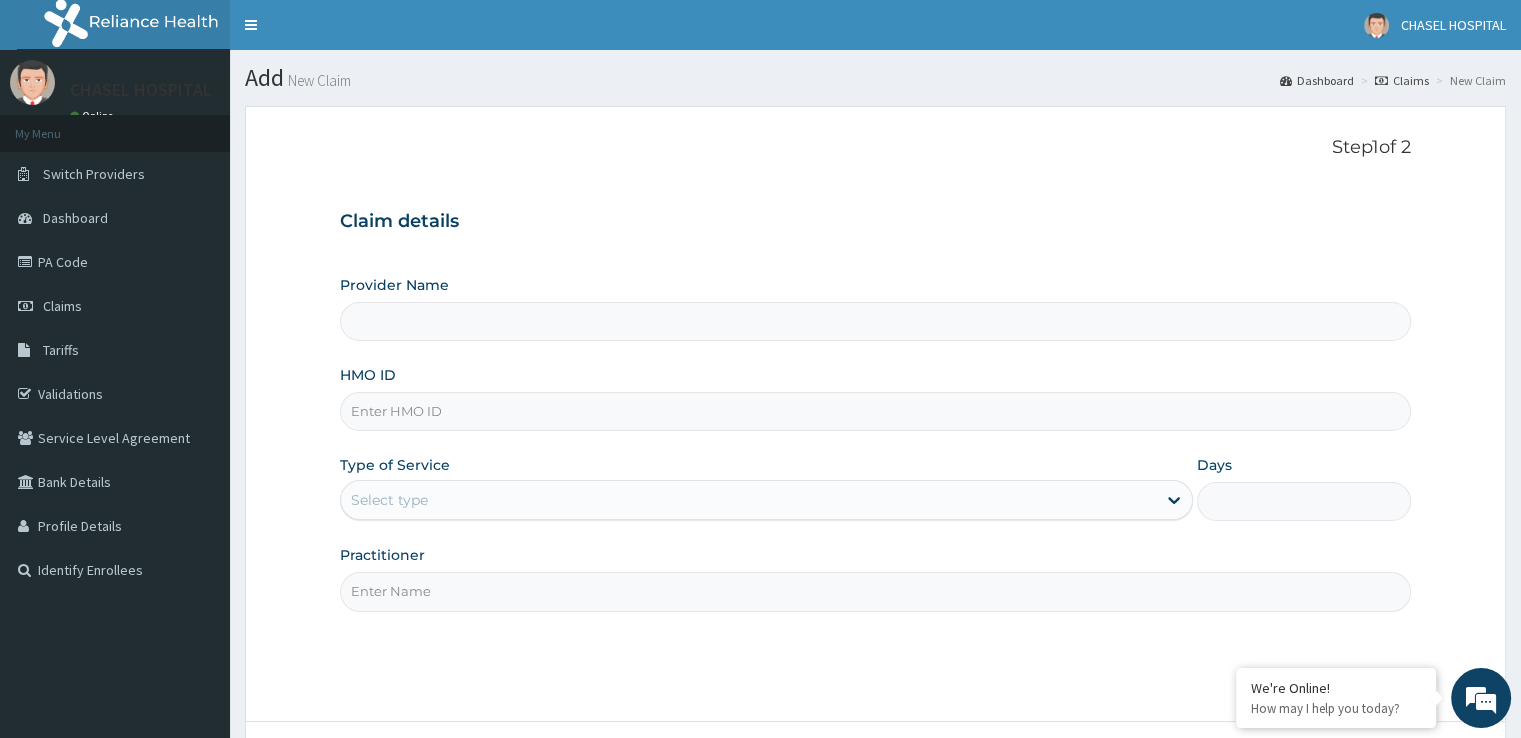 type on "Chasel Hospital" 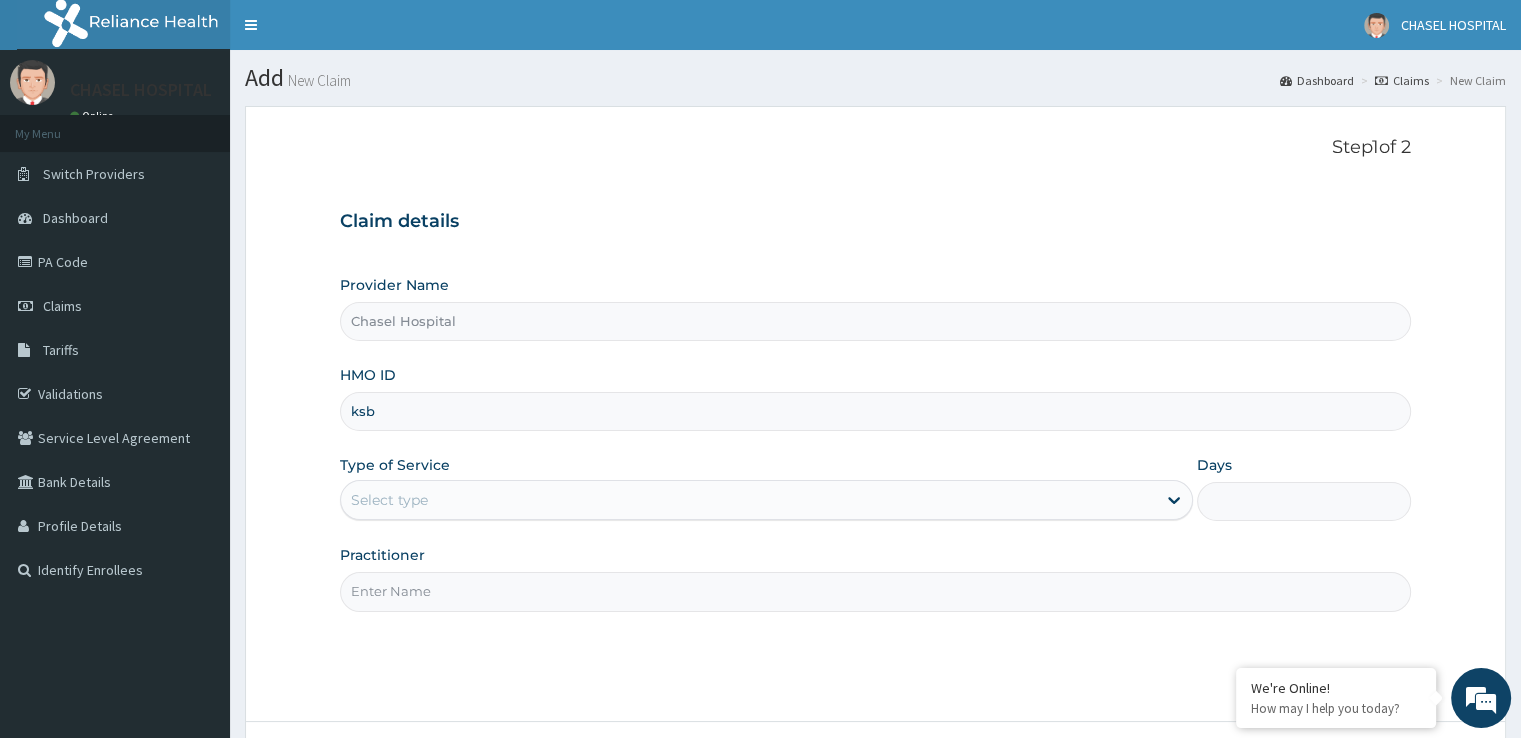 type on "ksb/10263/f" 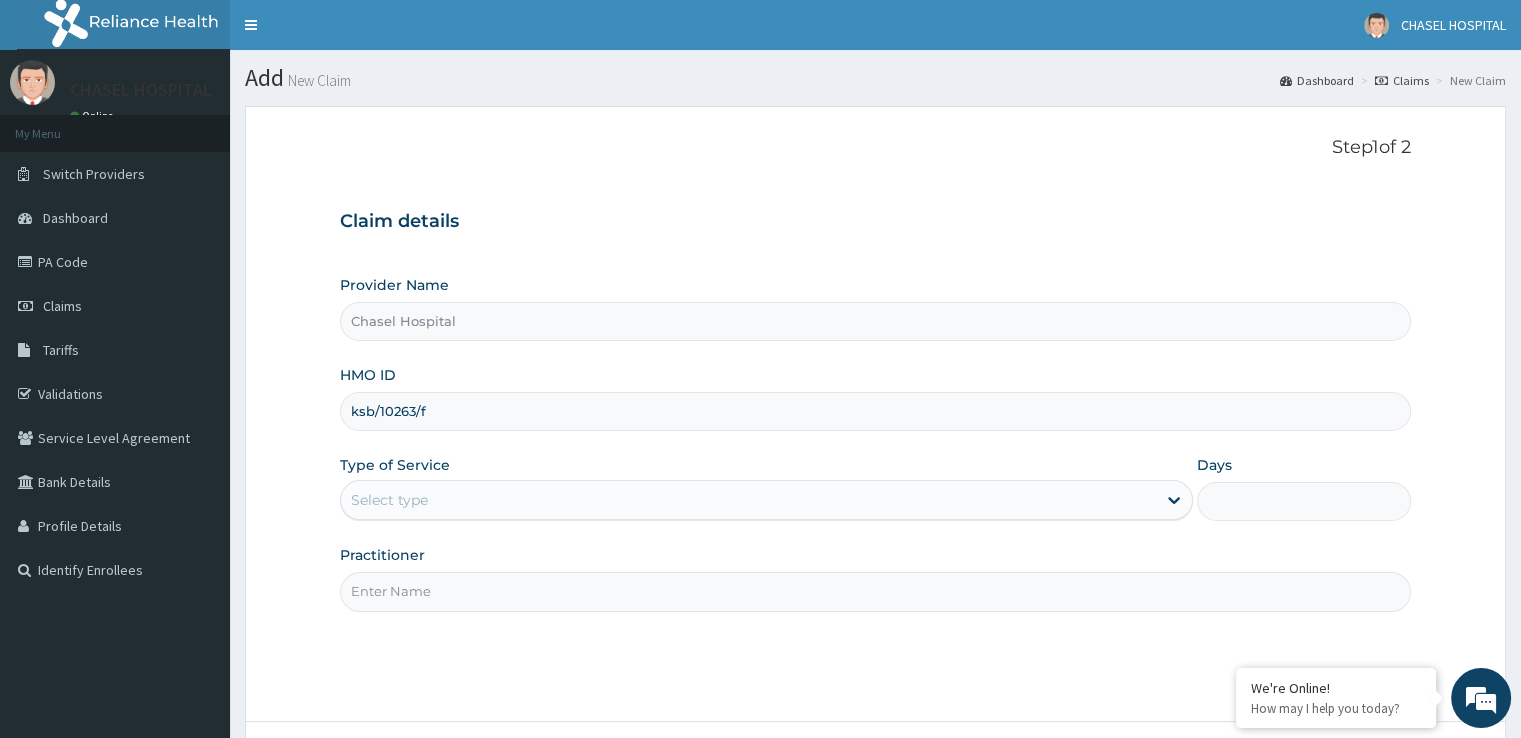 scroll, scrollTop: 0, scrollLeft: 0, axis: both 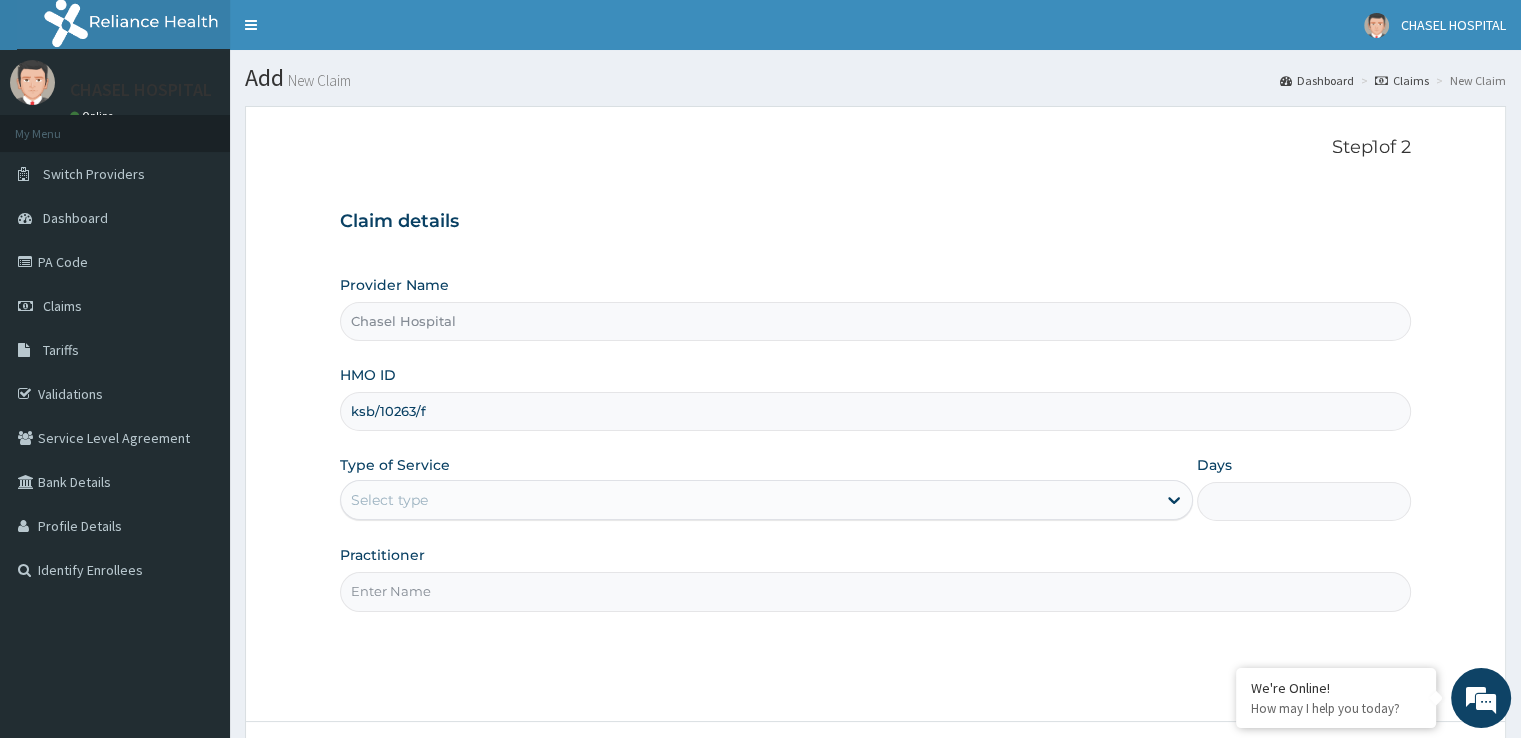 click on "Select type" at bounding box center [748, 500] 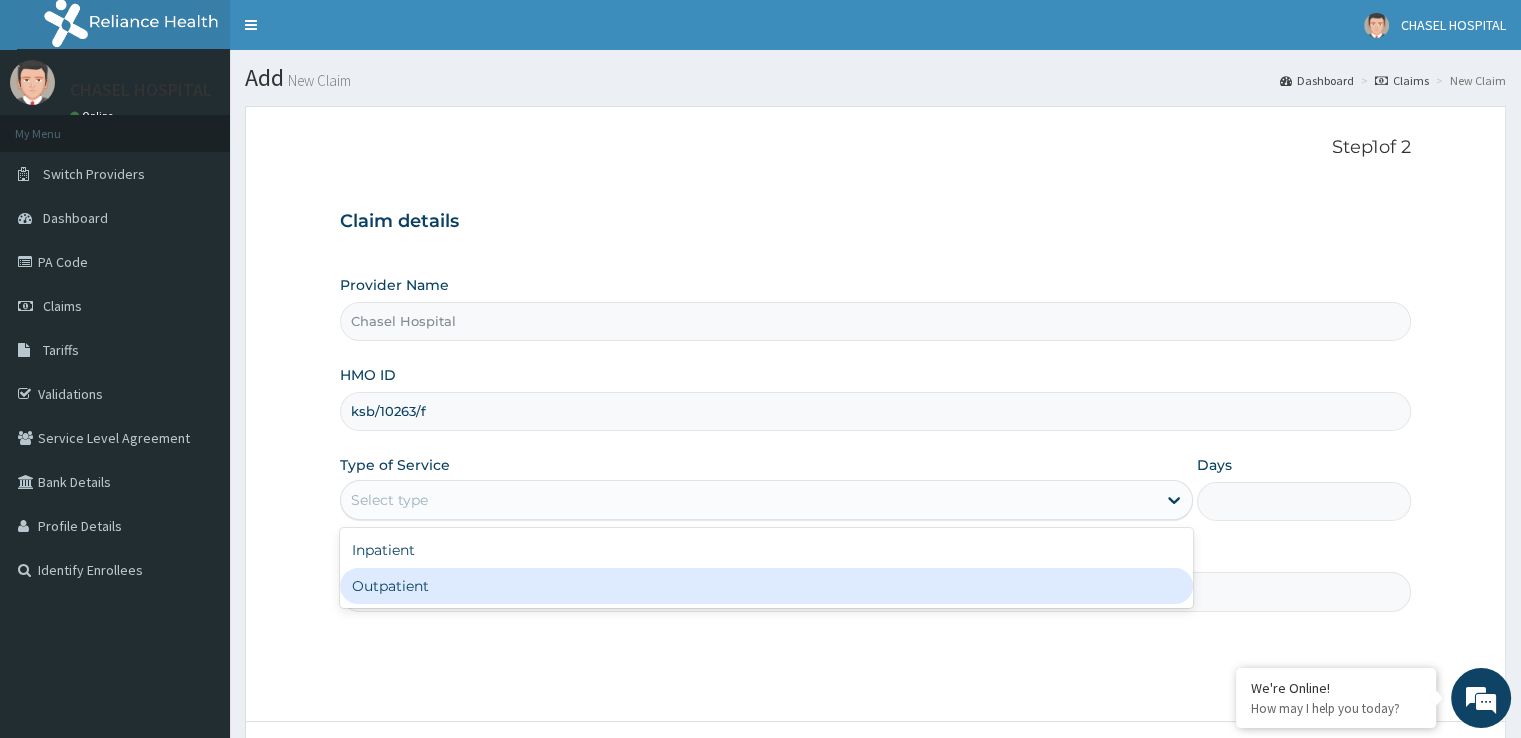 click on "Outpatient" at bounding box center [766, 586] 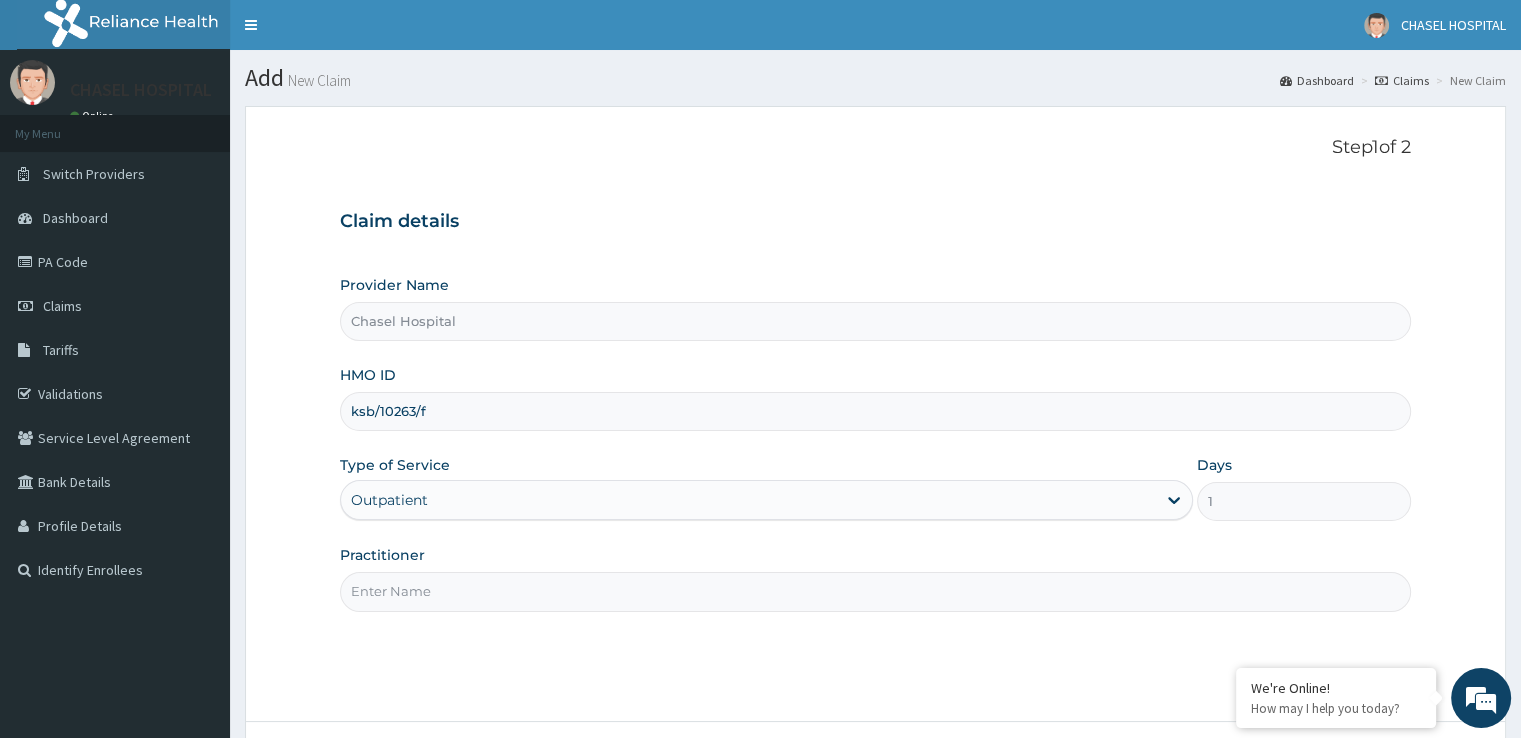 click on "Practitioner" at bounding box center [875, 591] 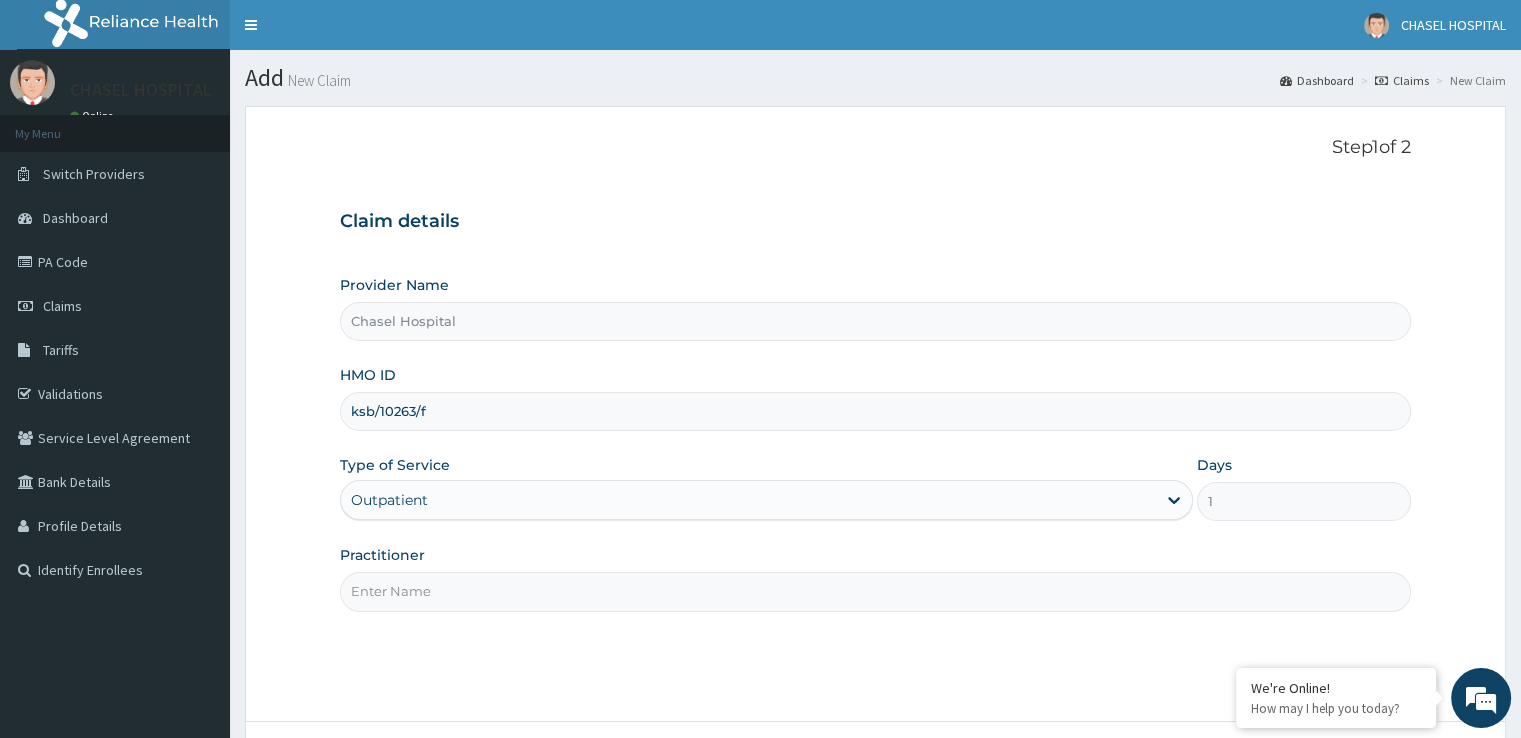 type on "DR HILARY" 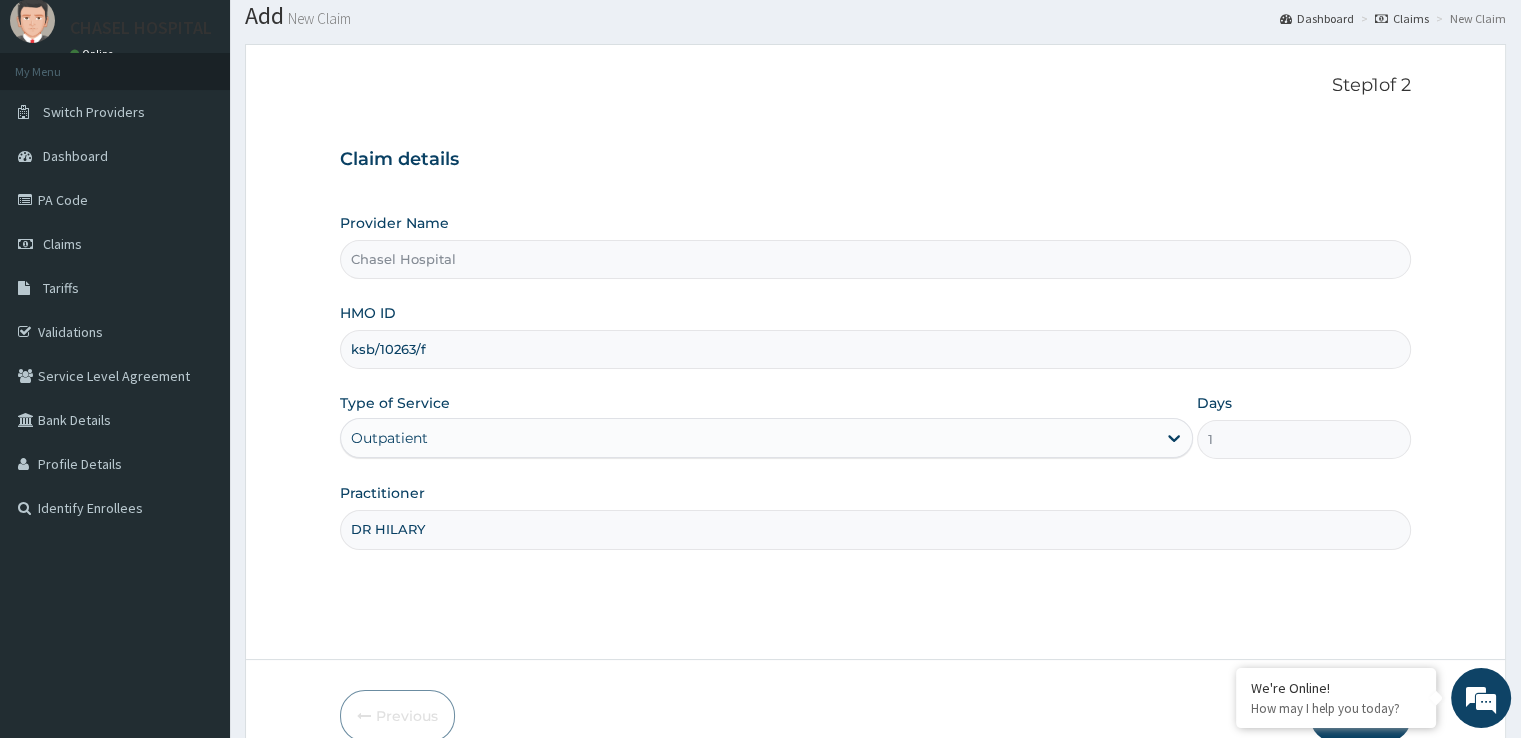 scroll, scrollTop: 162, scrollLeft: 0, axis: vertical 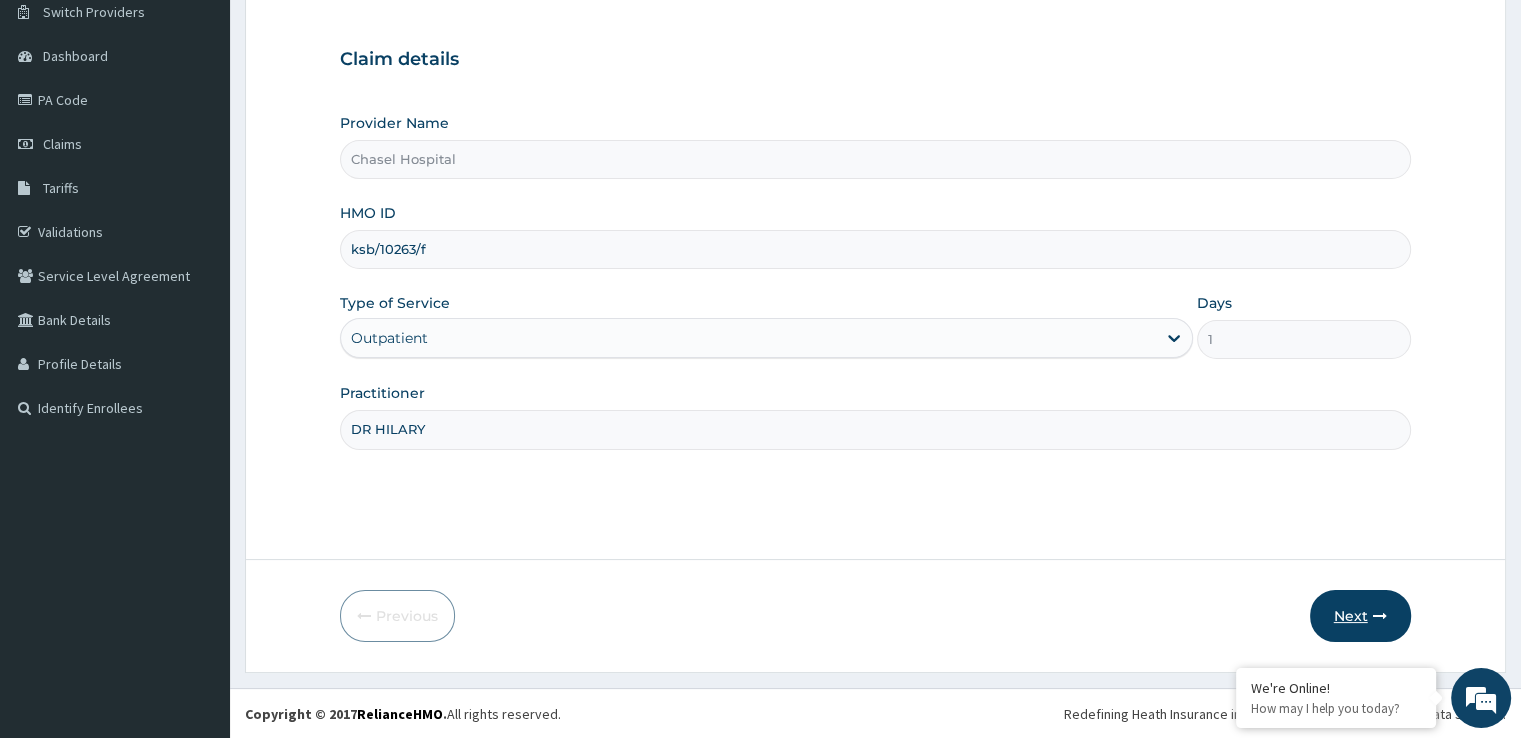 click at bounding box center [1380, 616] 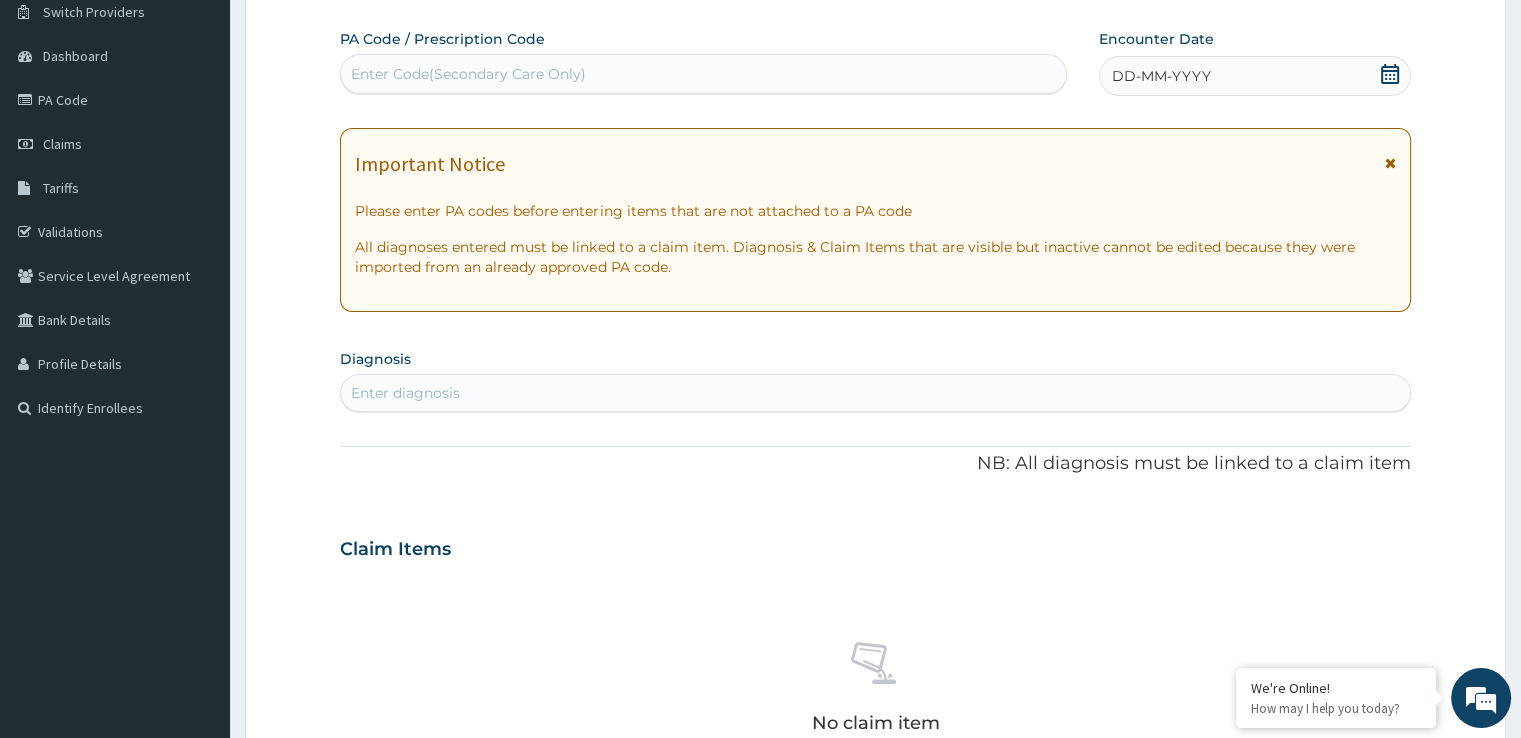 click 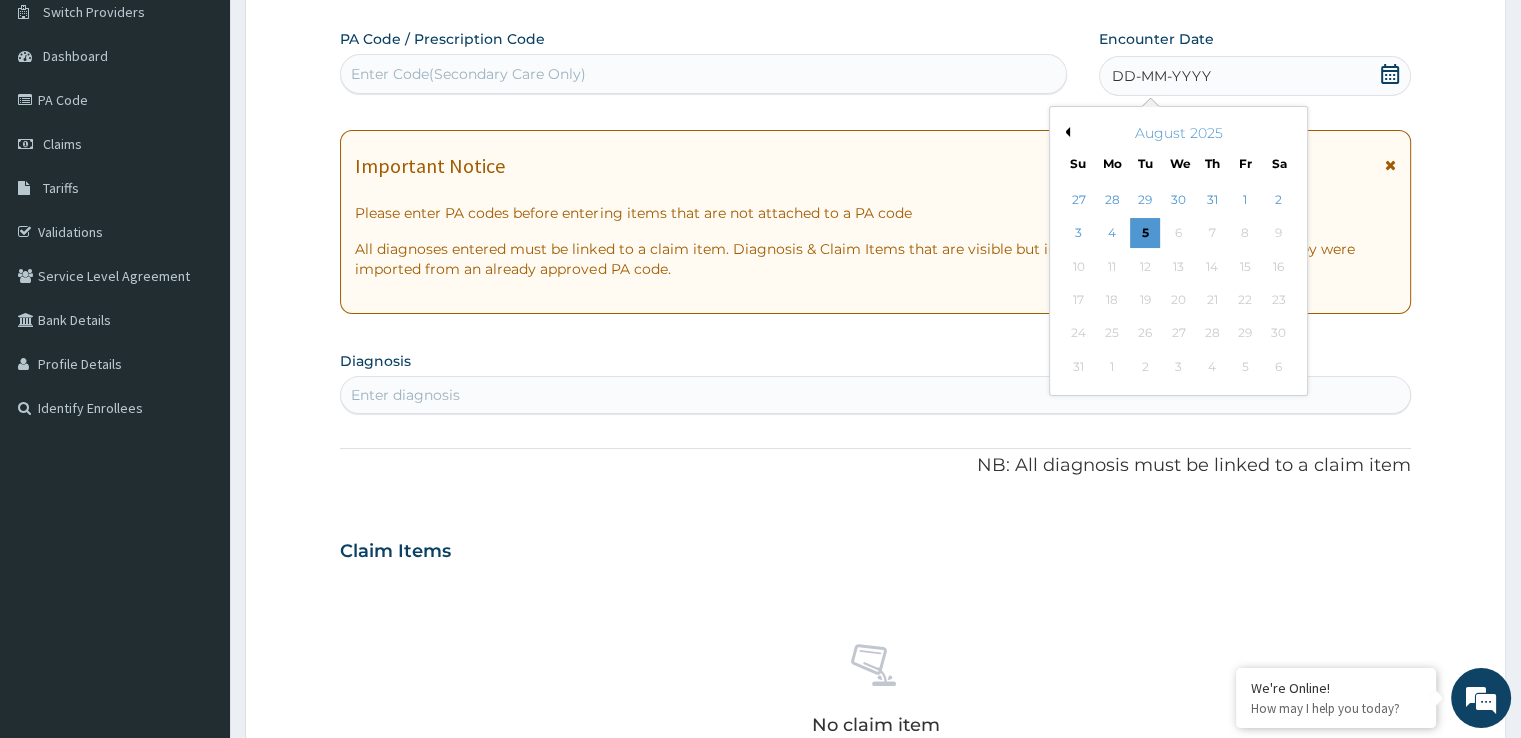 click on "Previous Month" at bounding box center (1065, 132) 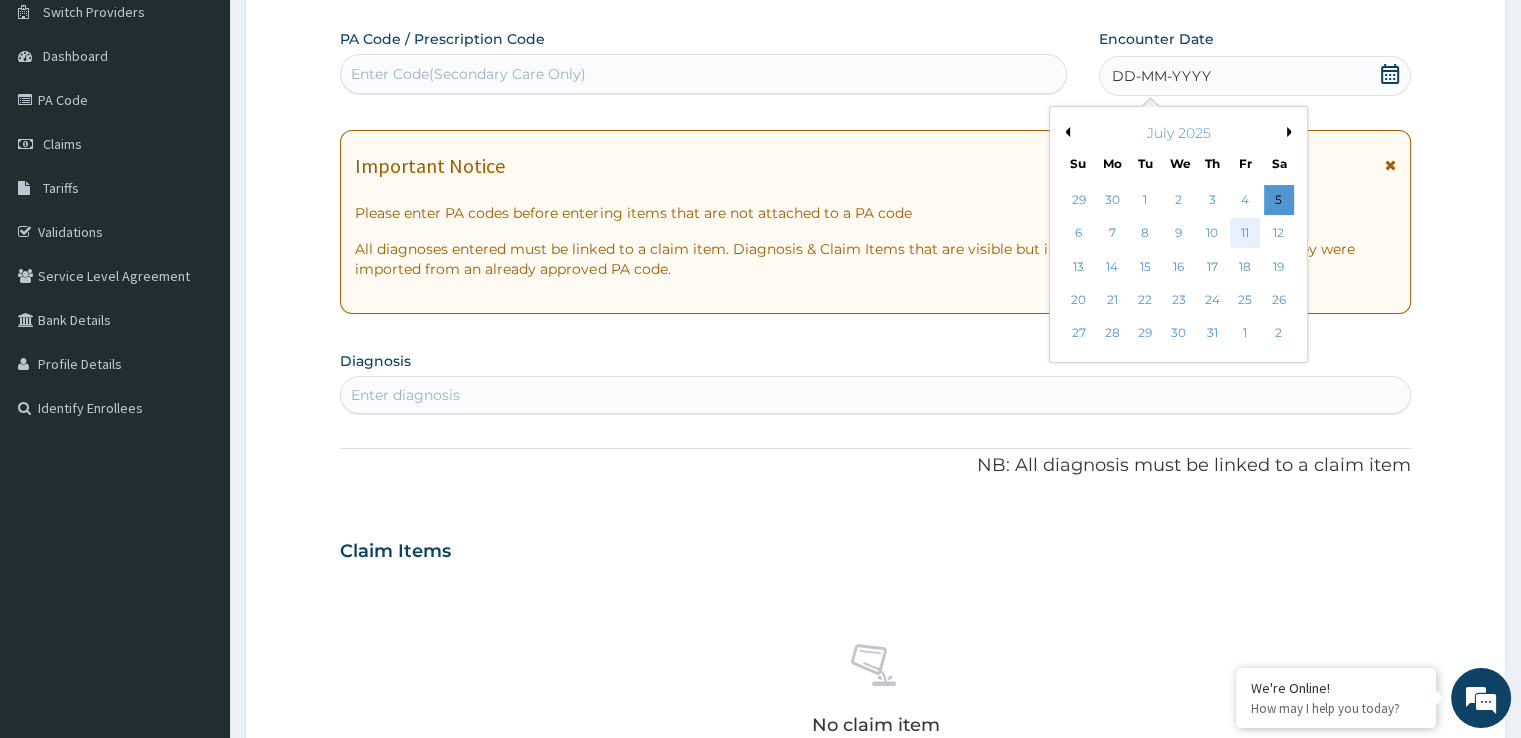 click on "11" at bounding box center [1245, 234] 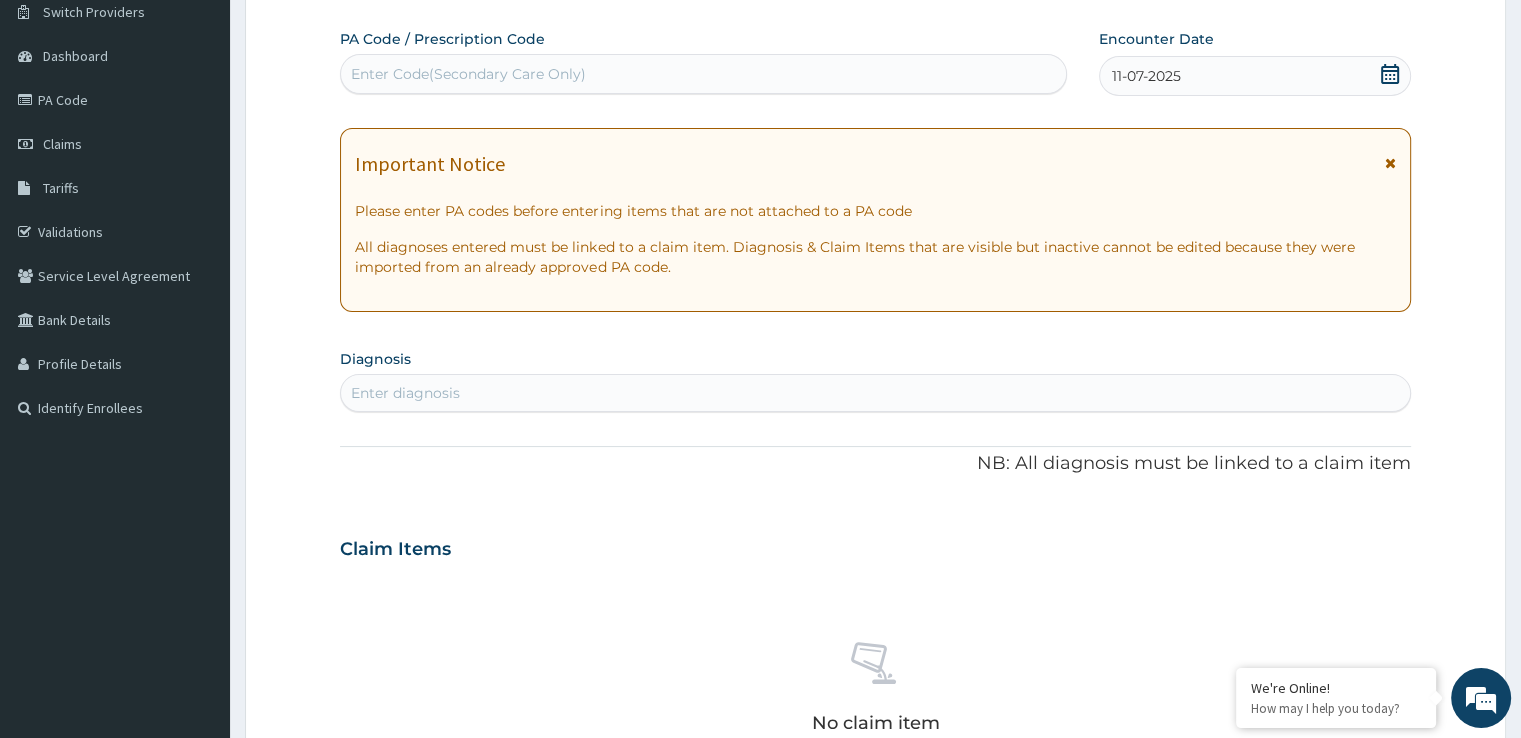 click on "Enter diagnosis" at bounding box center [875, 393] 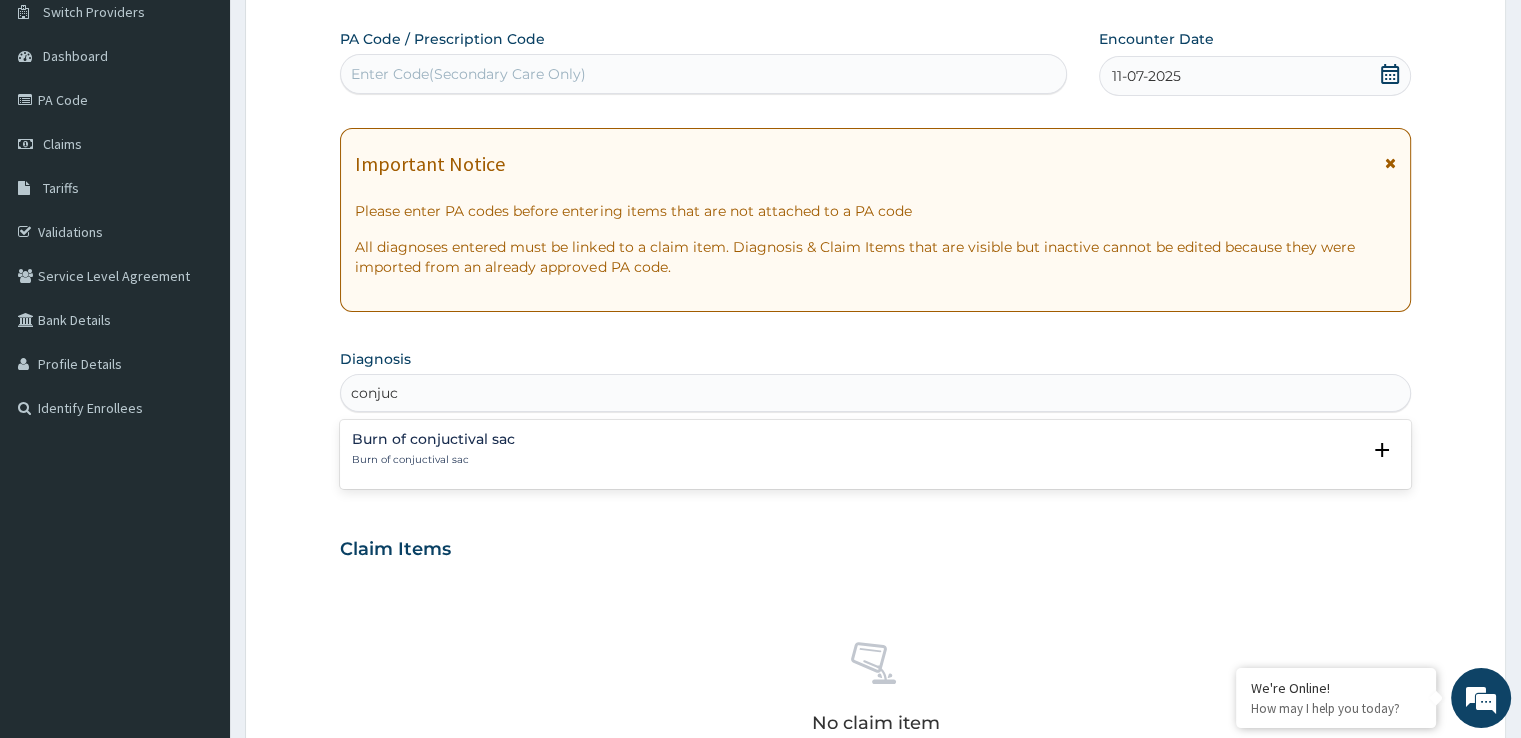 type on "conju" 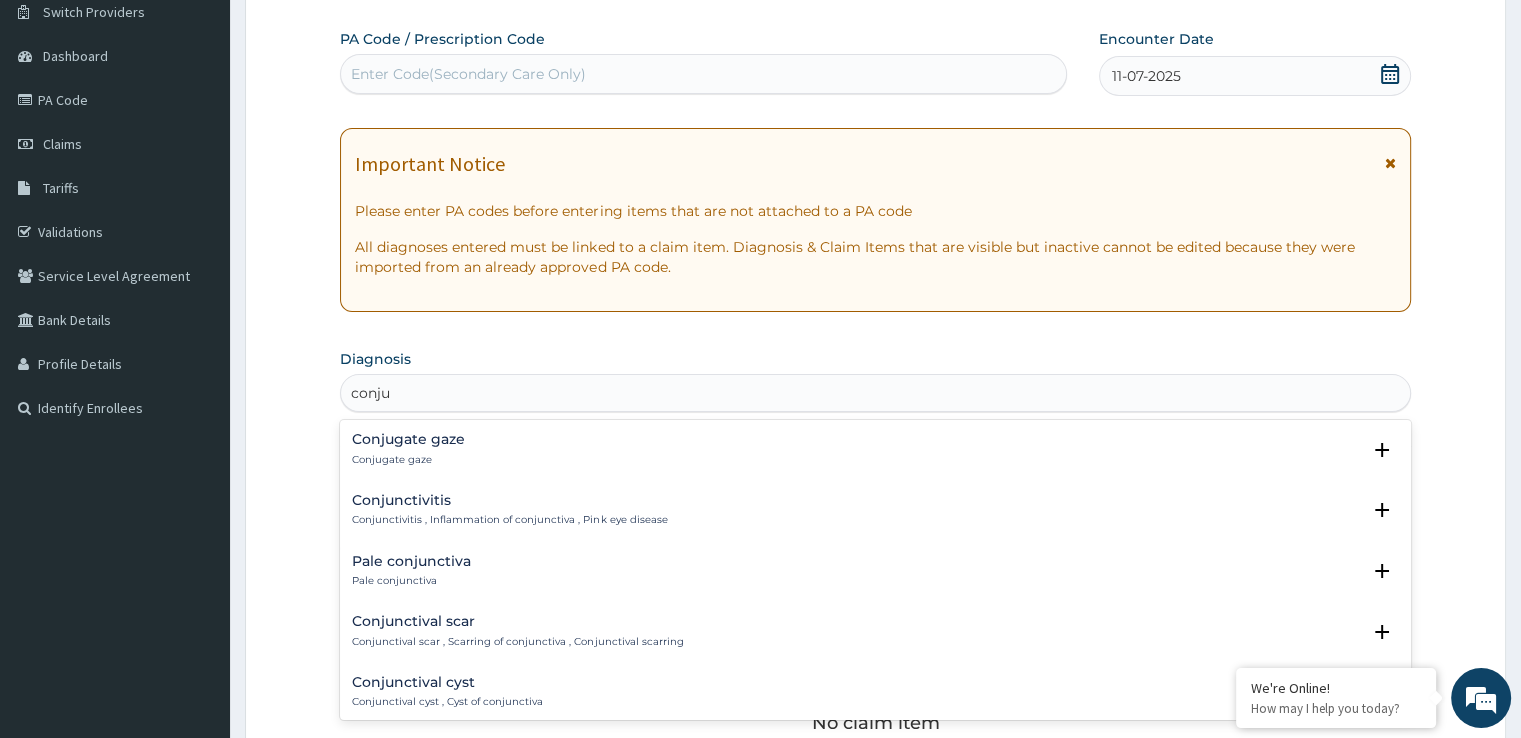 click on "Conjunctivitis Conjunctivitis , Inflammation of conjunctiva , Pink eye disease" at bounding box center [509, 510] 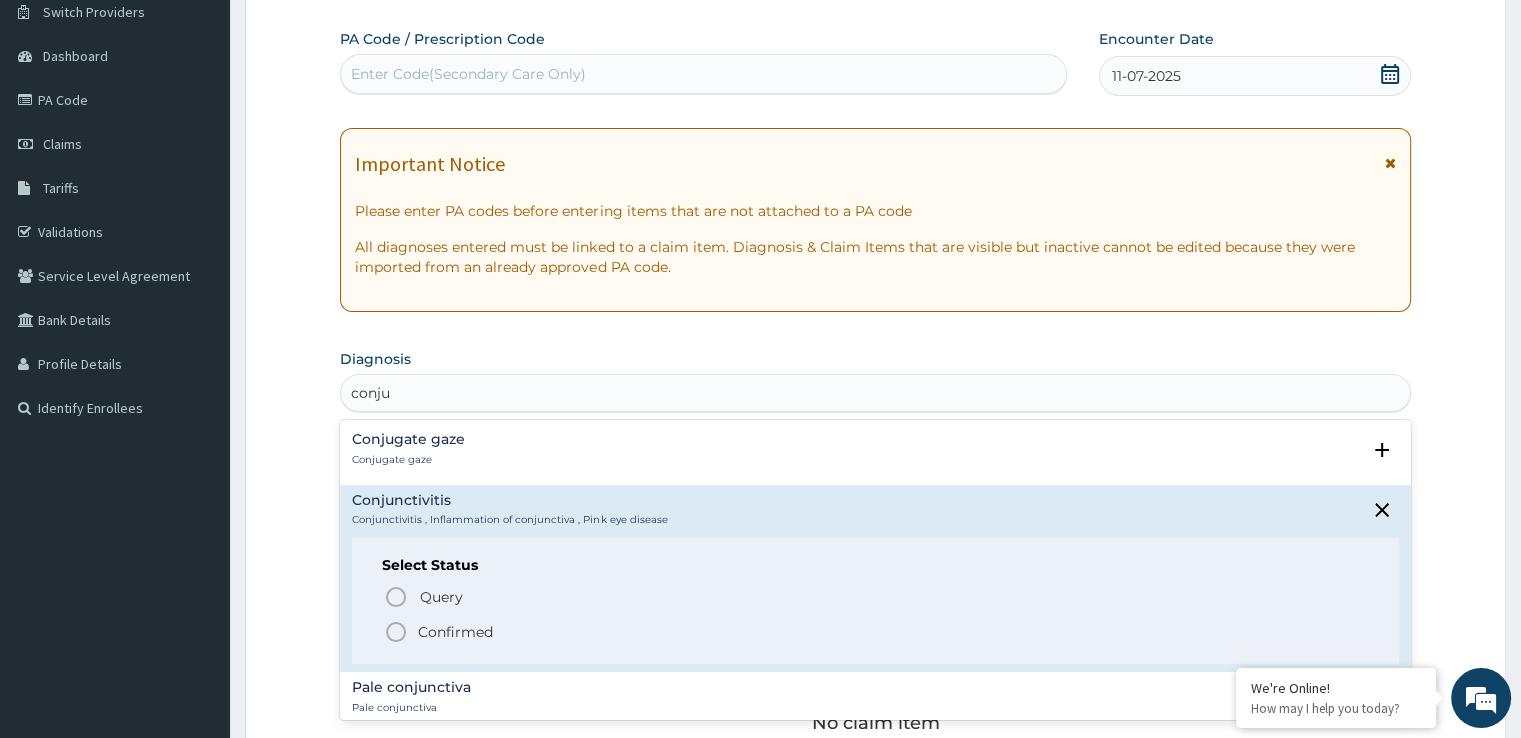 click on "Confirmed" at bounding box center [455, 632] 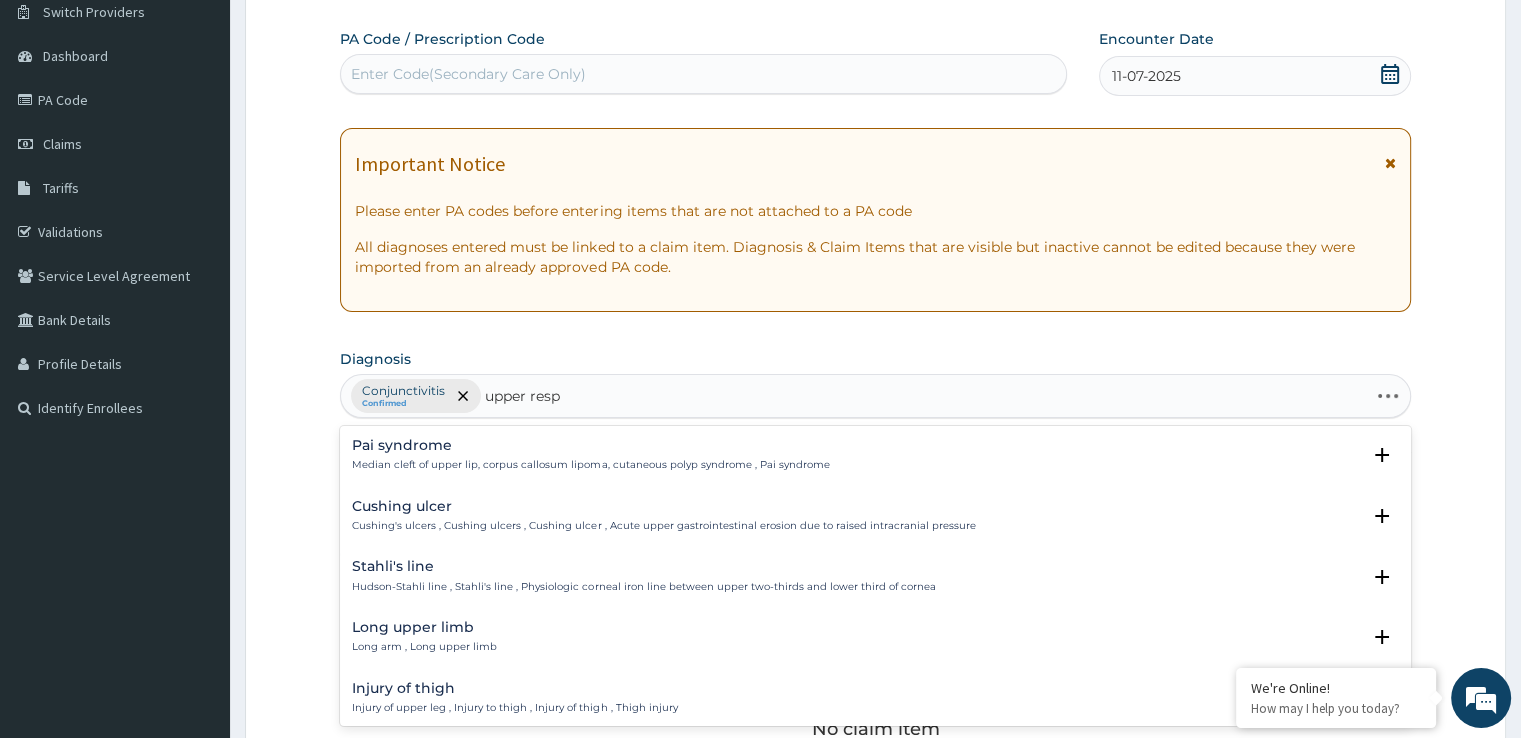 type on "upper respi" 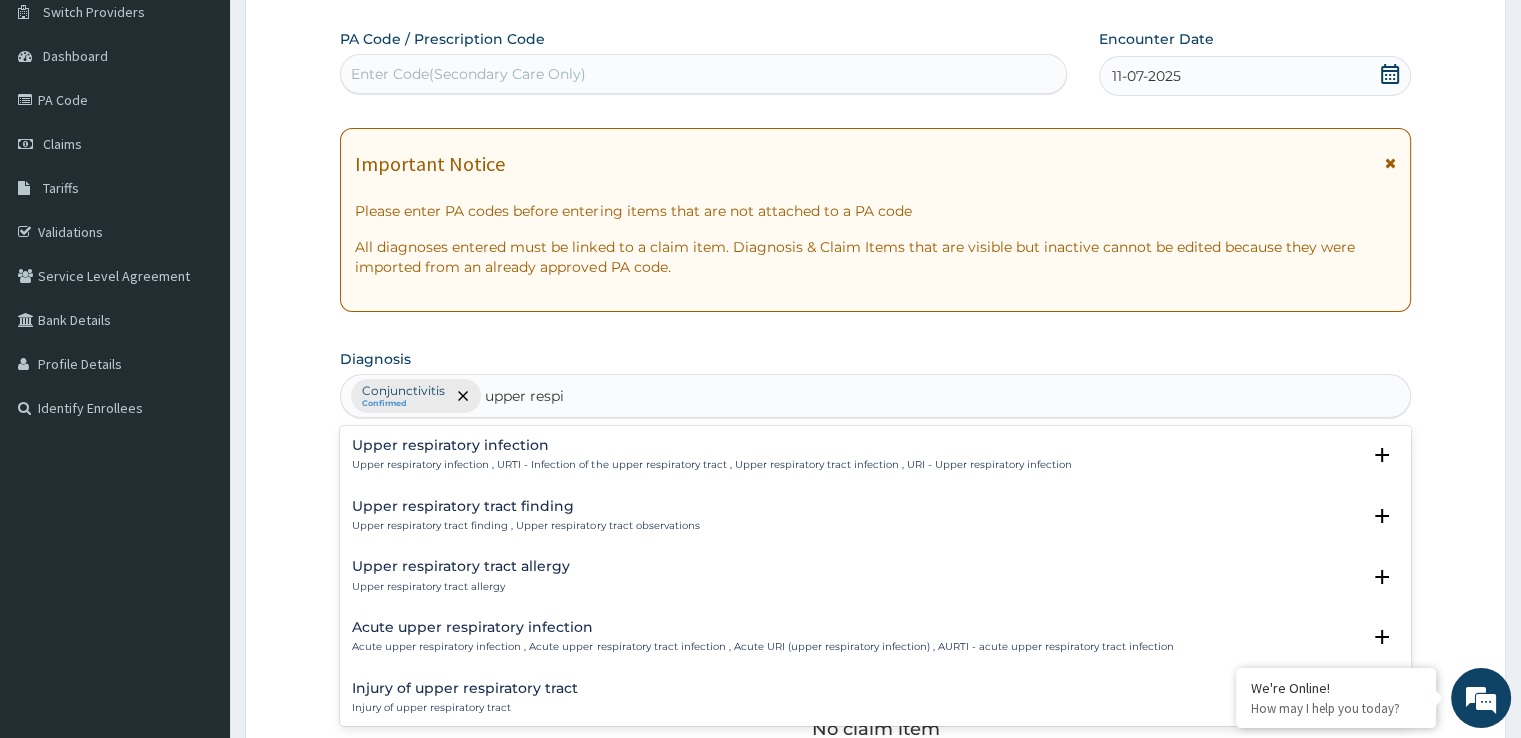 click on "Upper respiratory infection Upper respiratory infection , URTI - Infection of the upper respiratory tract , Upper respiratory tract infection , URI - Upper respiratory infection" at bounding box center [711, 455] 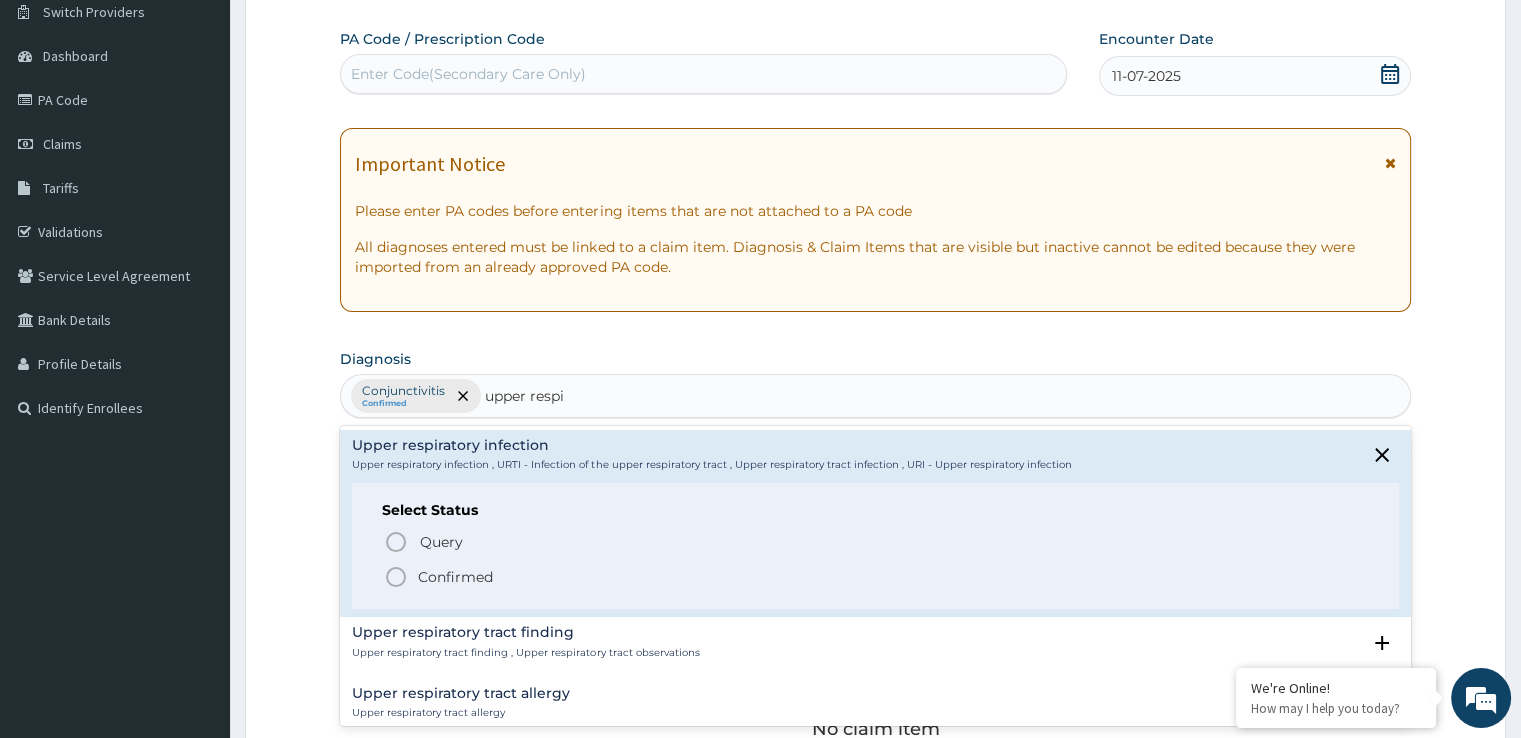 click on "Confirmed" at bounding box center [455, 577] 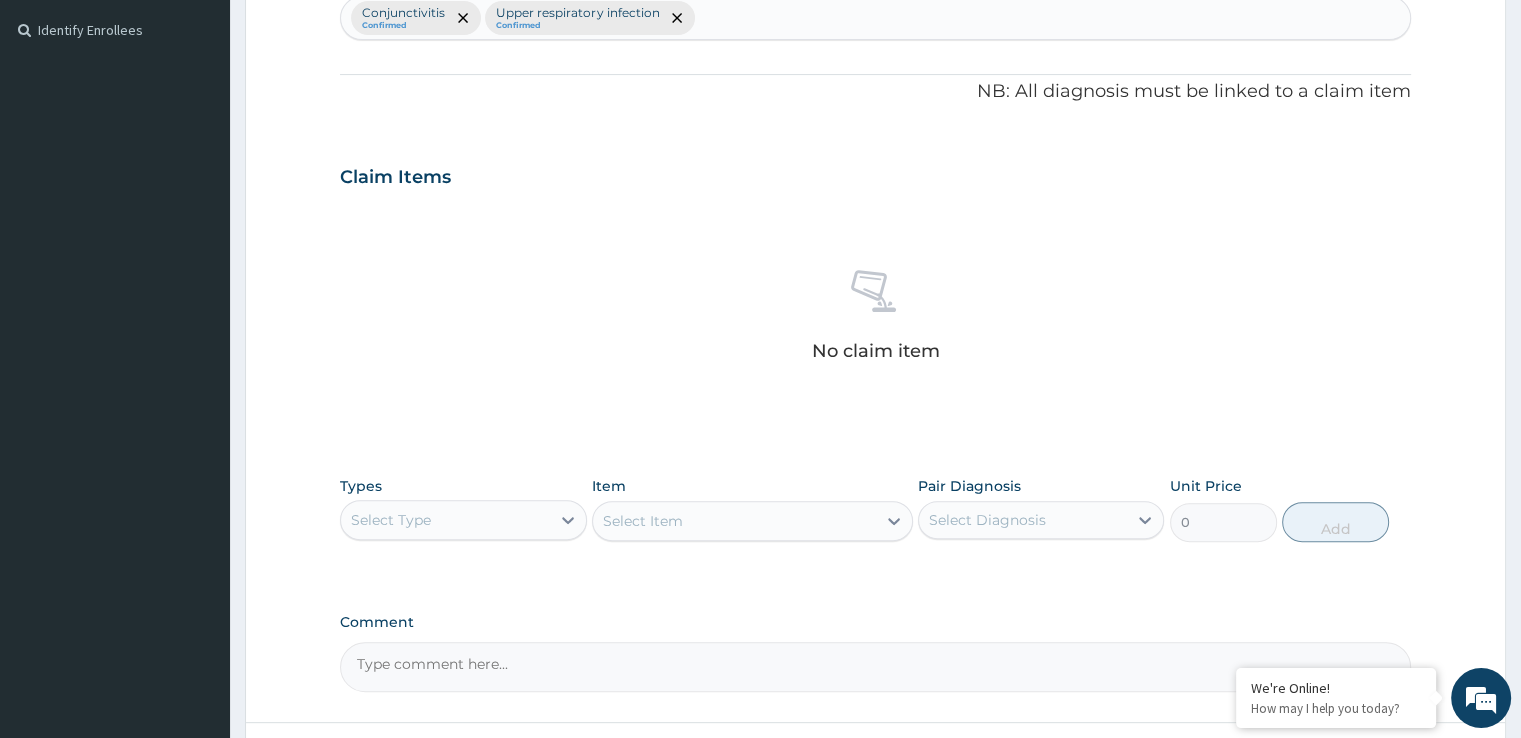scroll, scrollTop: 548, scrollLeft: 0, axis: vertical 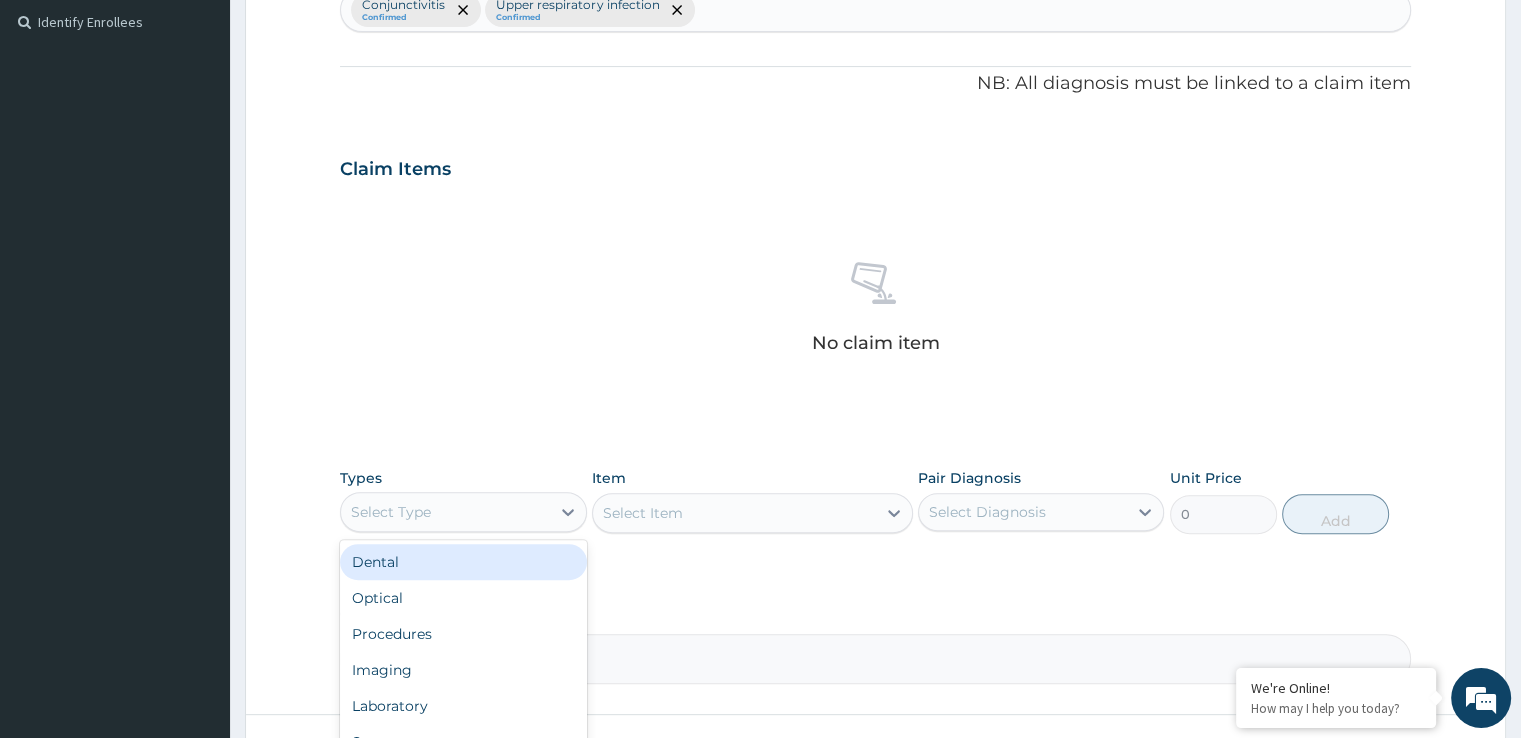 click on "Select Type" at bounding box center [445, 512] 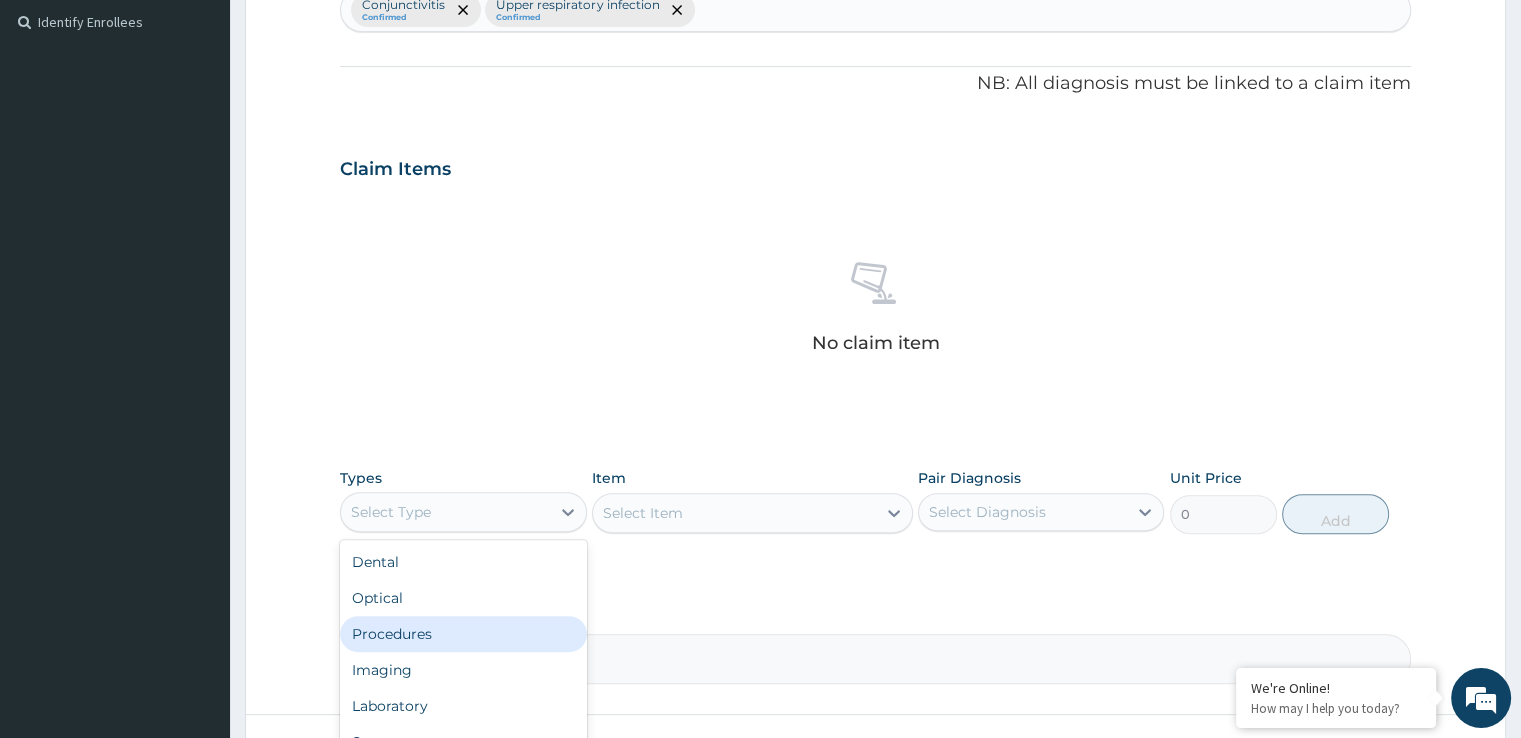click on "Procedures" at bounding box center (463, 634) 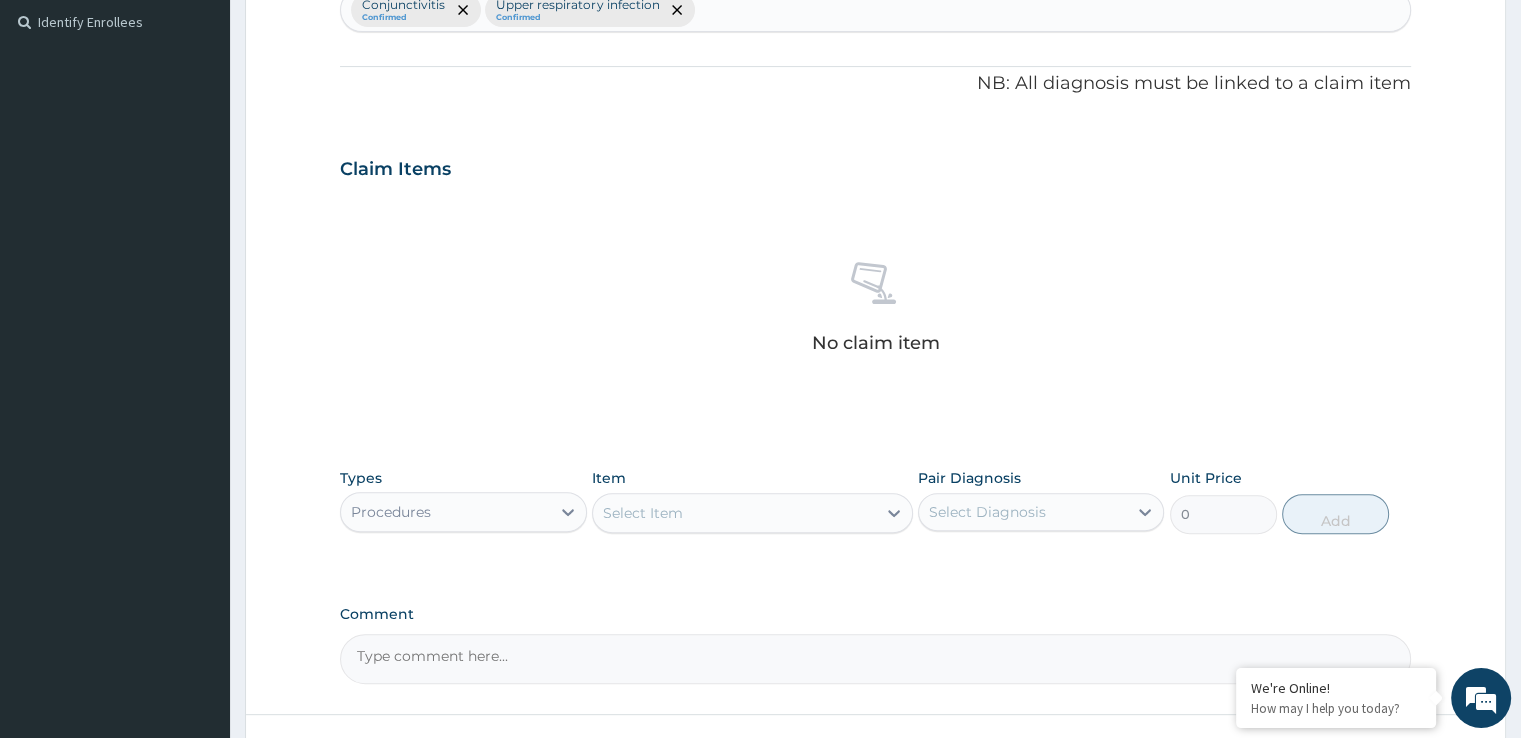 click on "Select Item" at bounding box center [734, 513] 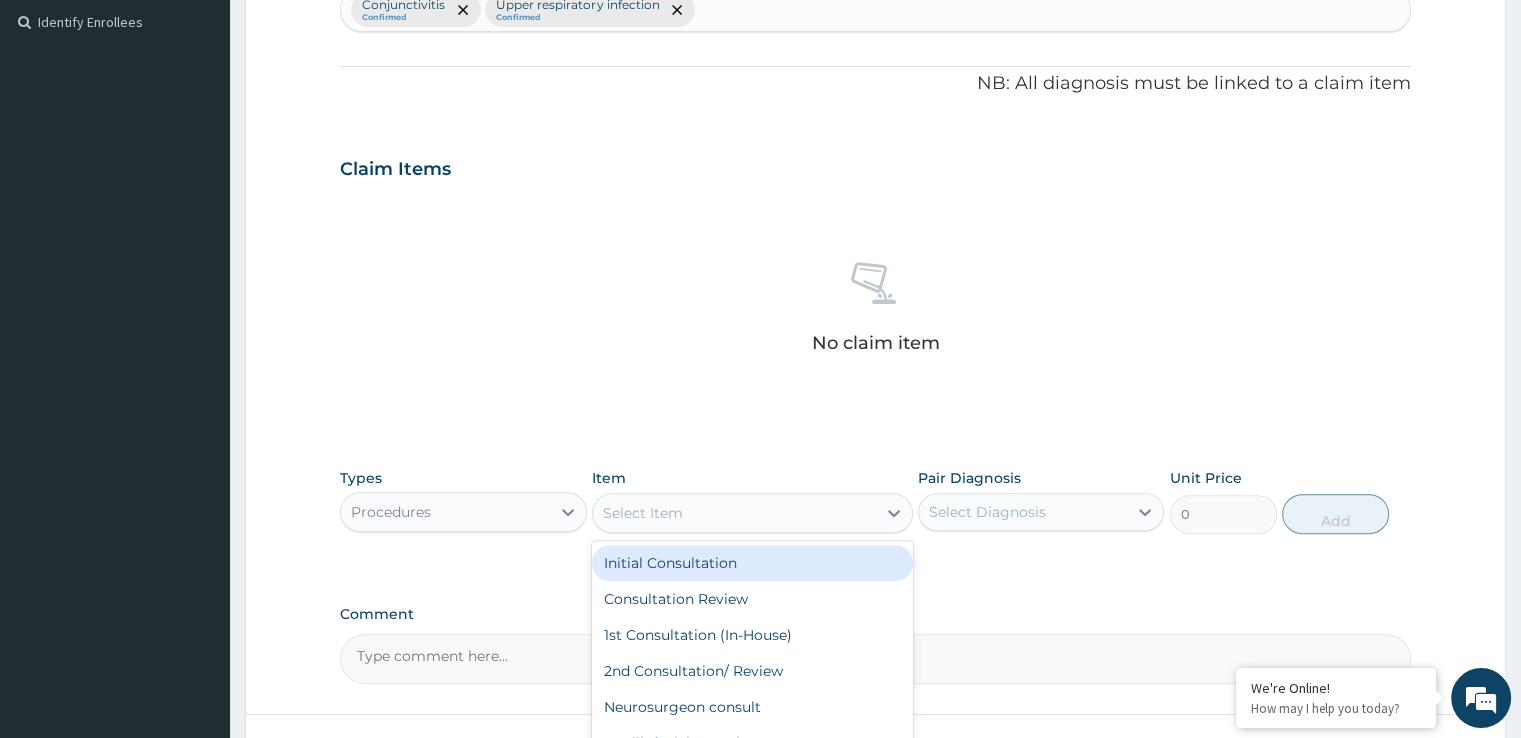 click on "Initial Consultation" at bounding box center [752, 563] 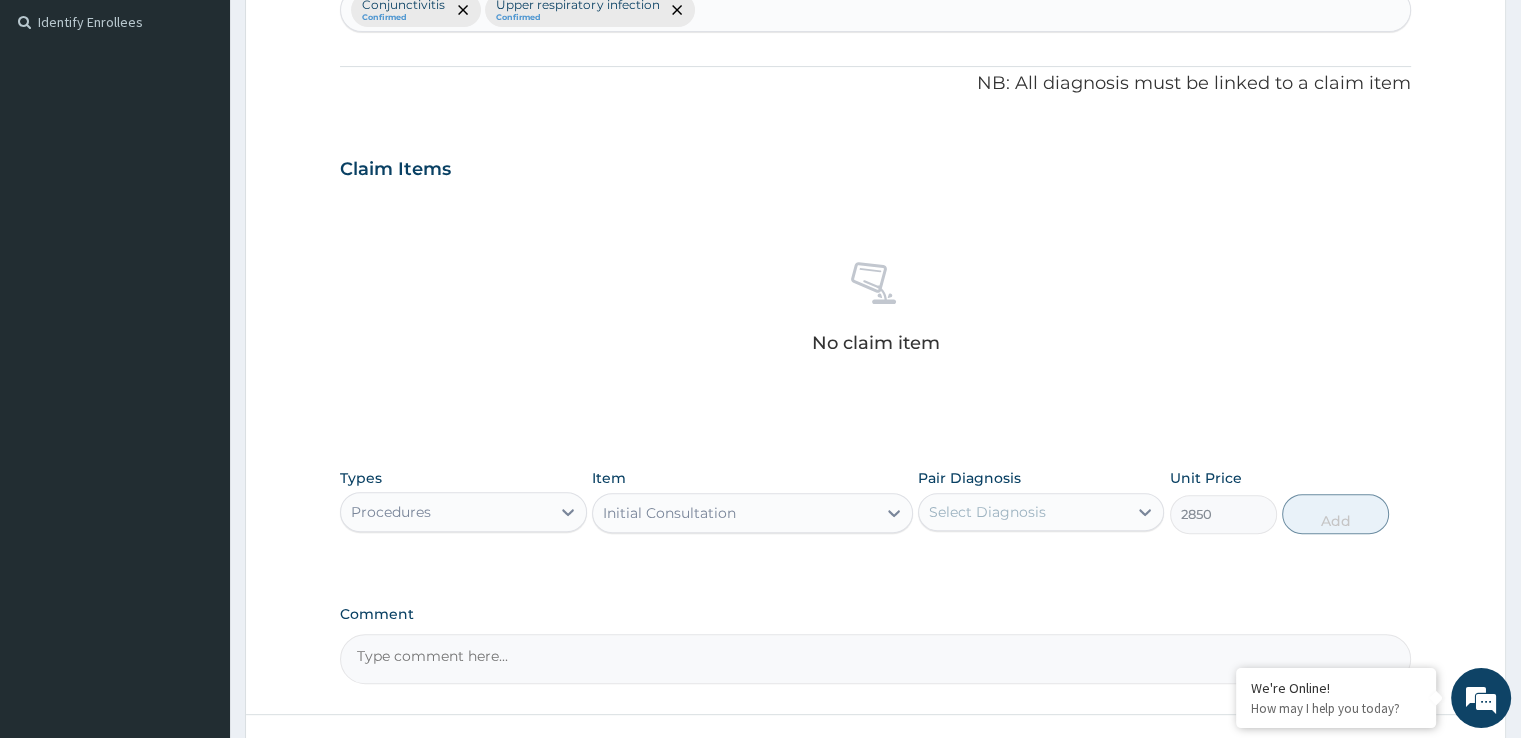 click on "Select Diagnosis" at bounding box center [987, 512] 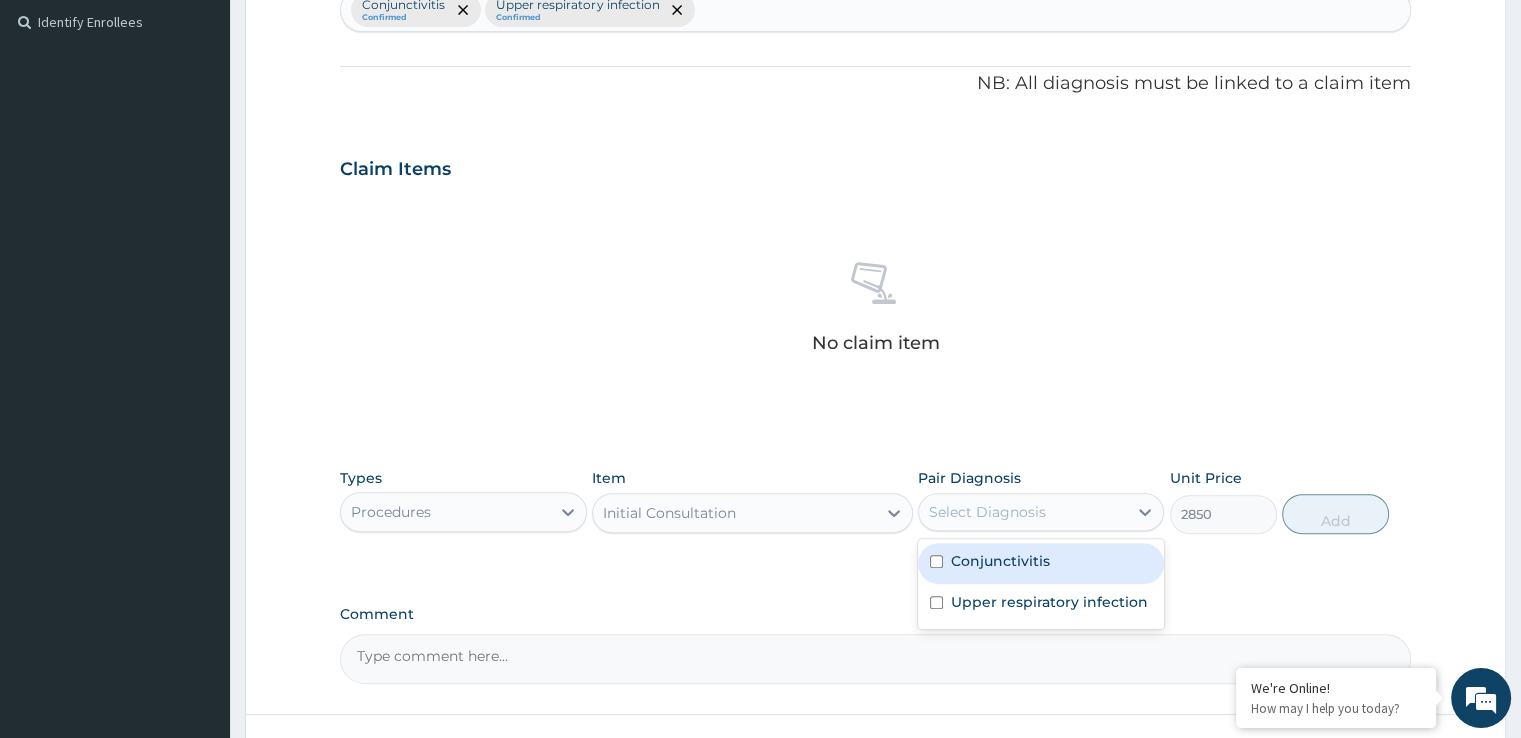 click on "Conjunctivitis" at bounding box center (1041, 563) 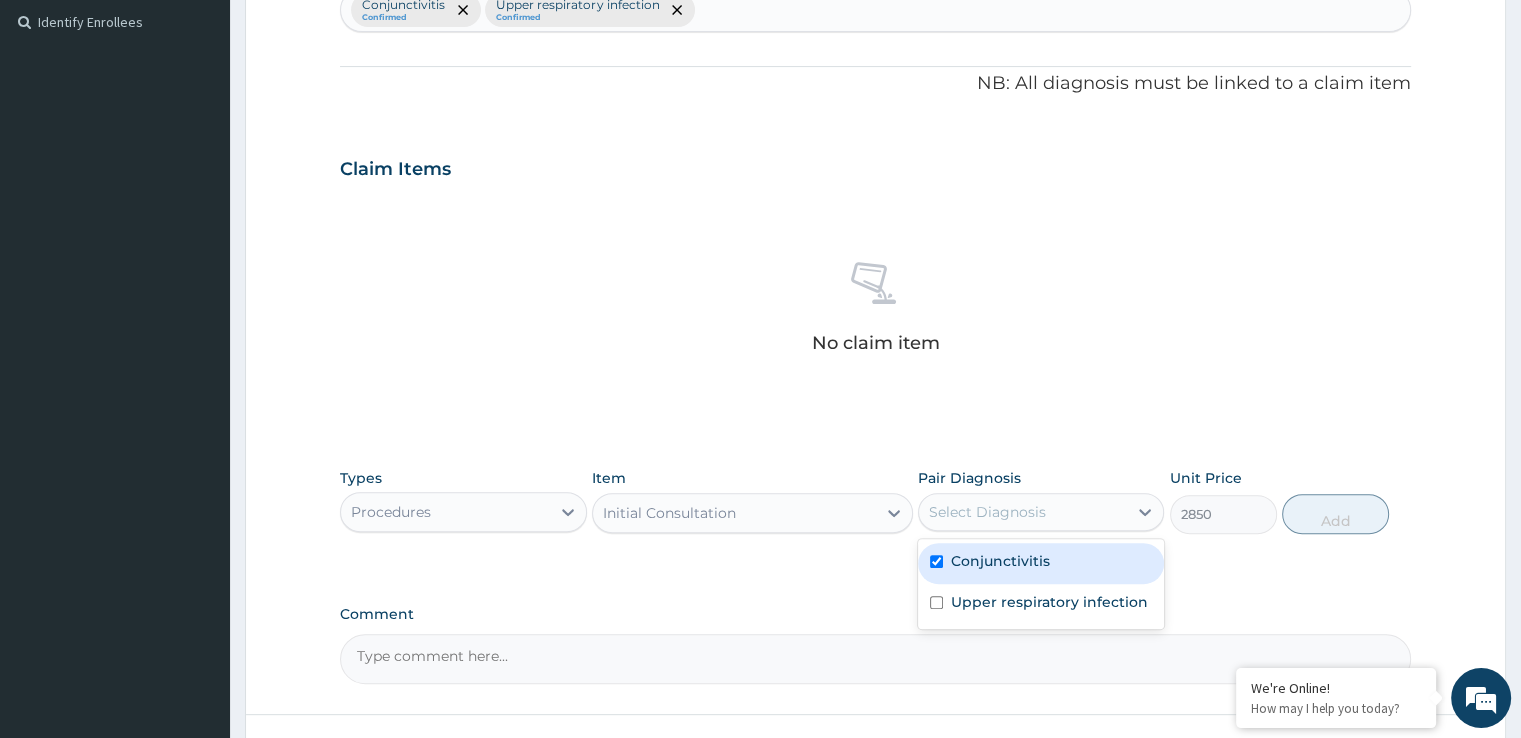 checkbox on "true" 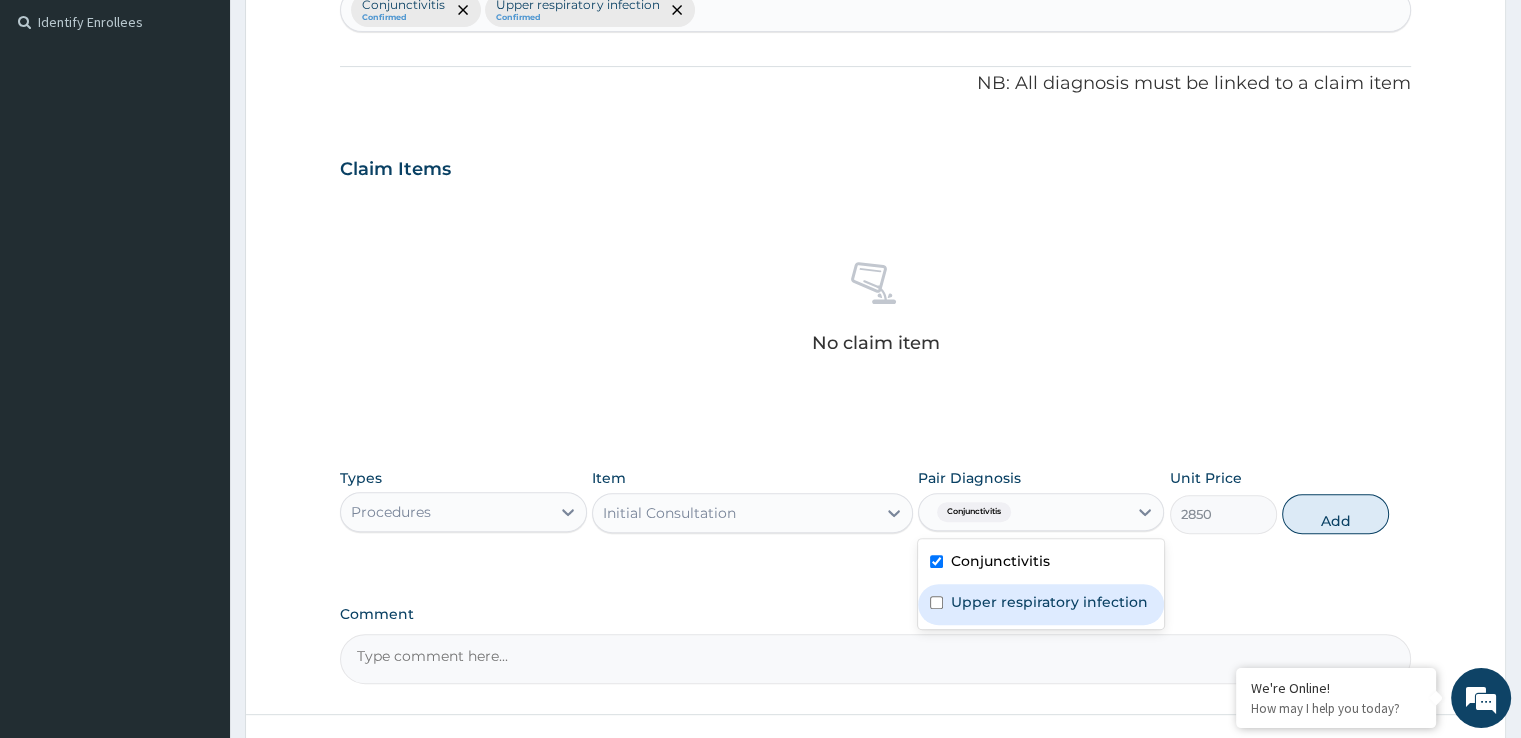 click on "Upper respiratory infection" at bounding box center (1049, 602) 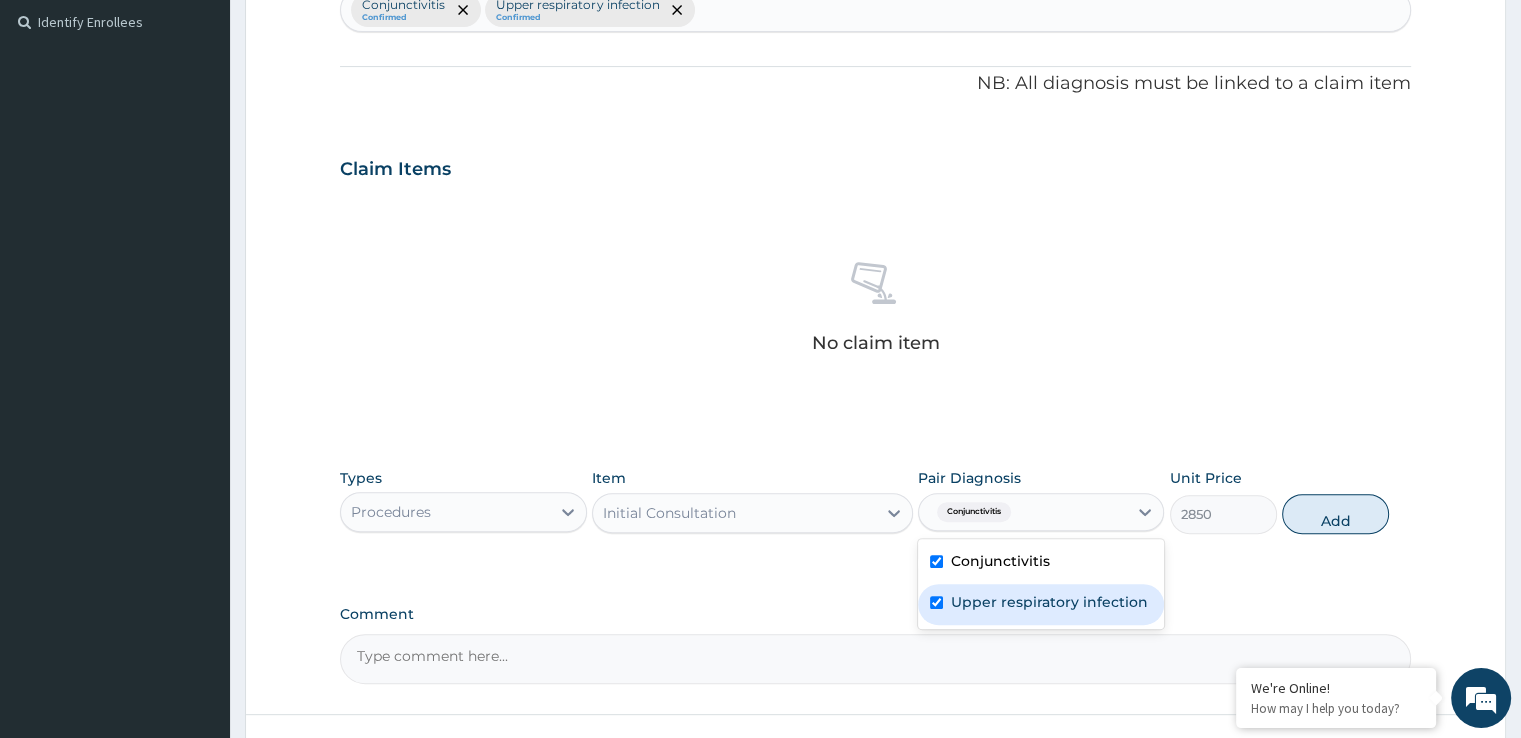 checkbox on "true" 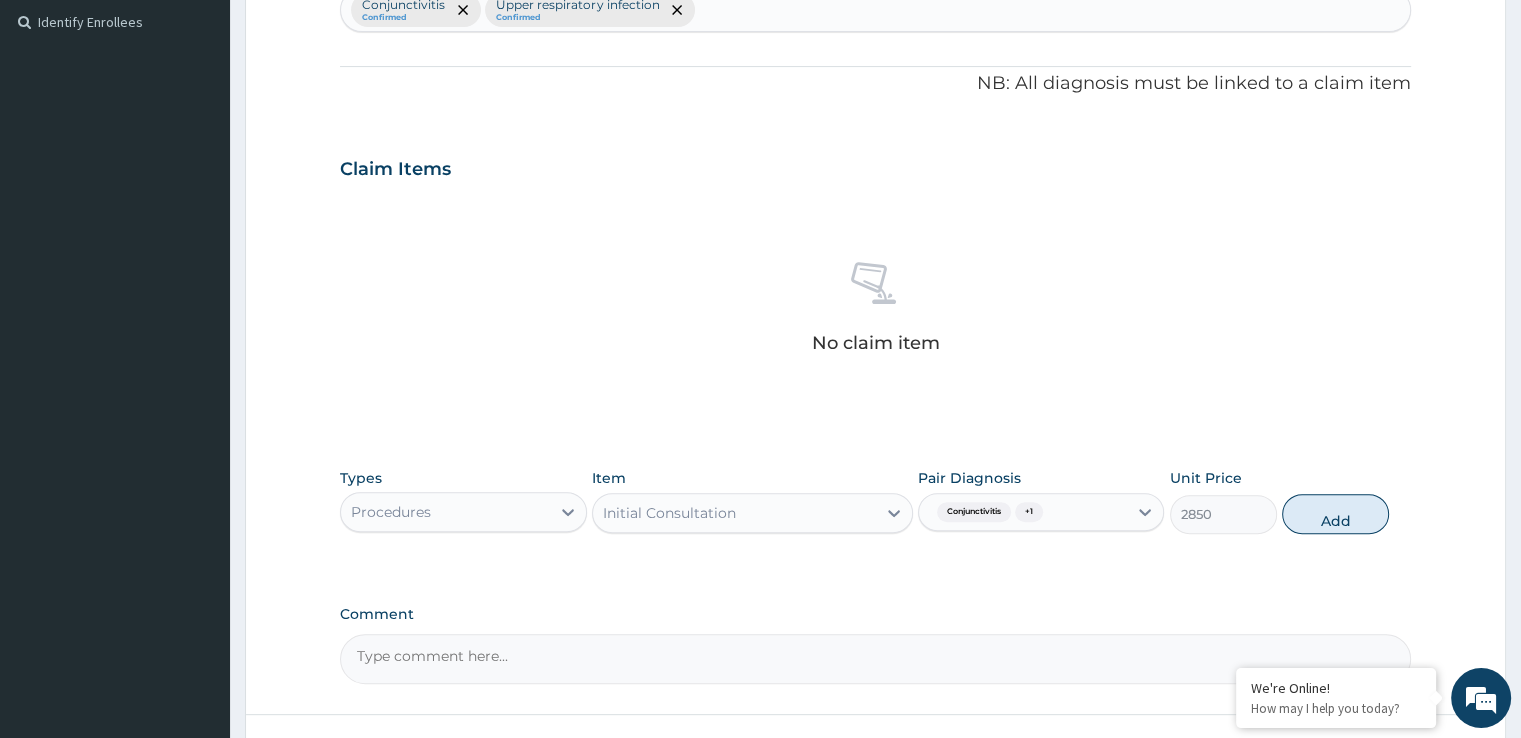 click on "Add" at bounding box center [1335, 514] 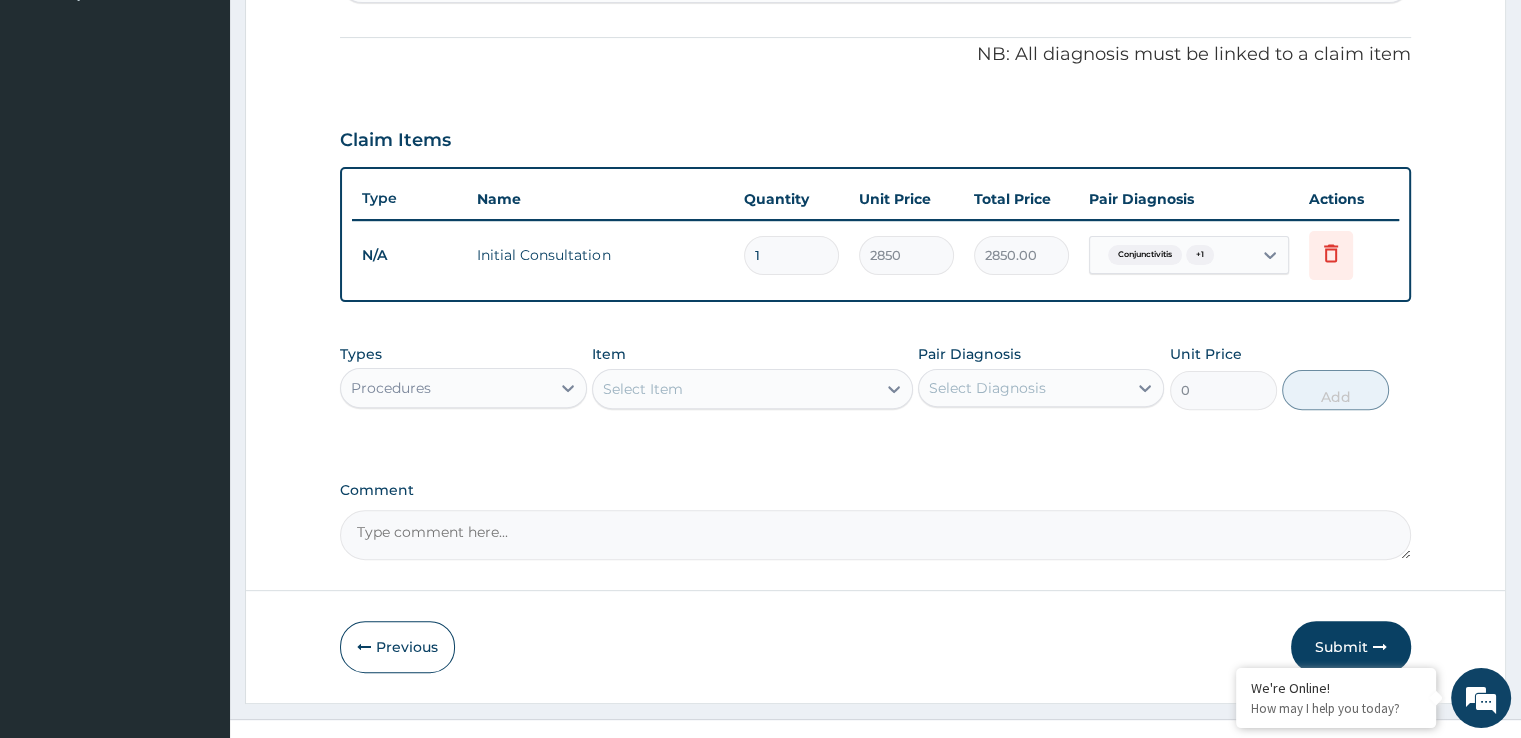 scroll, scrollTop: 606, scrollLeft: 0, axis: vertical 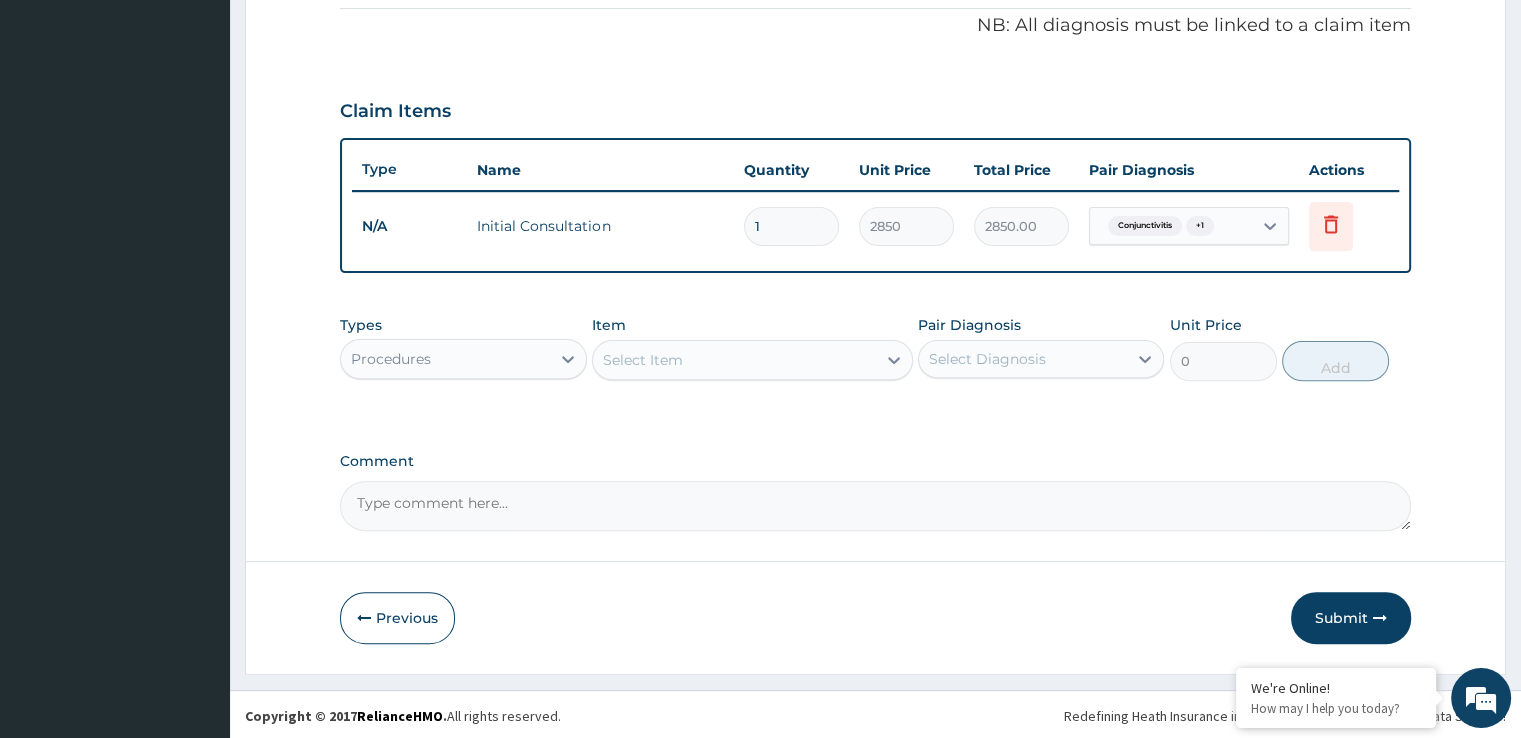 click on "Procedures" at bounding box center [445, 359] 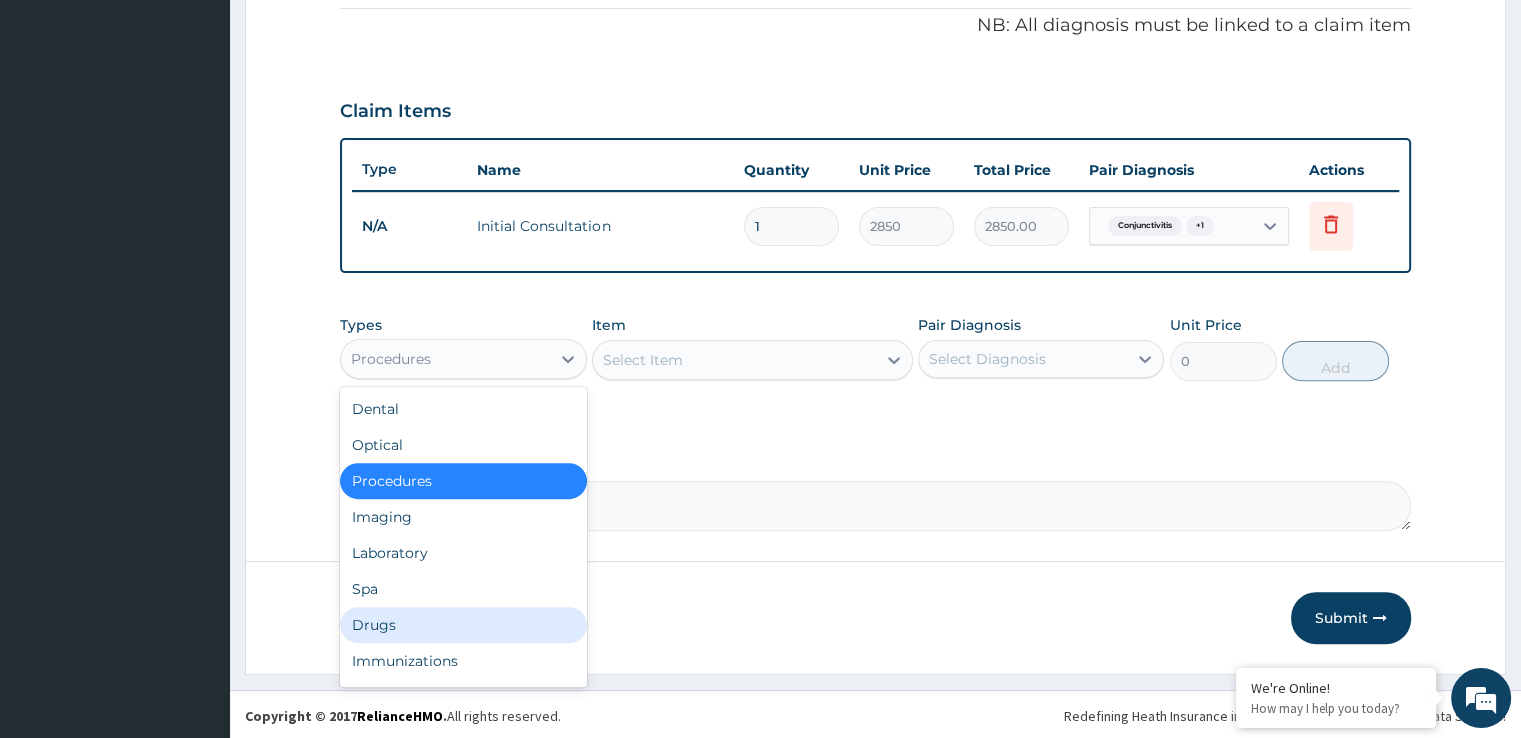 click on "Drugs" at bounding box center [463, 625] 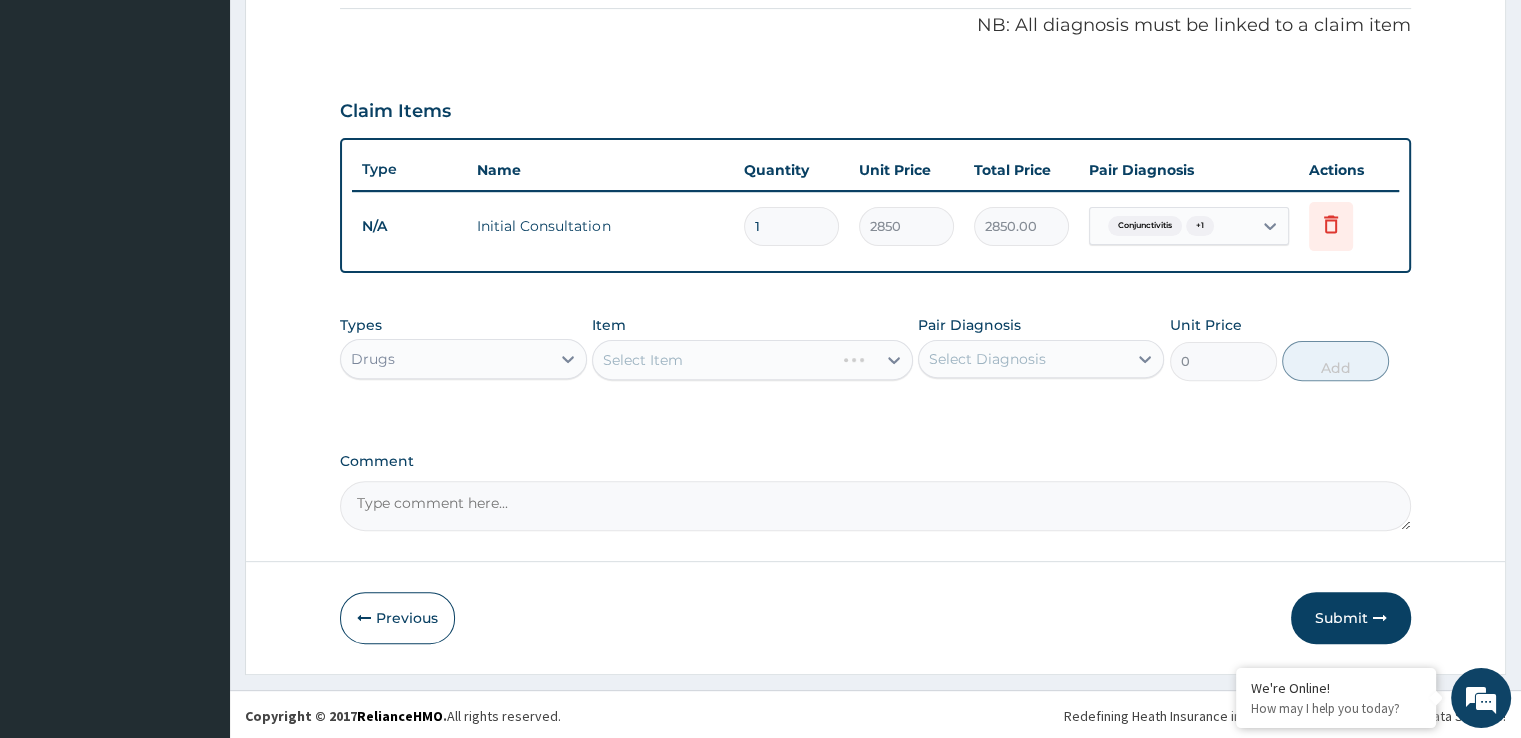 click on "Select Item" at bounding box center (752, 360) 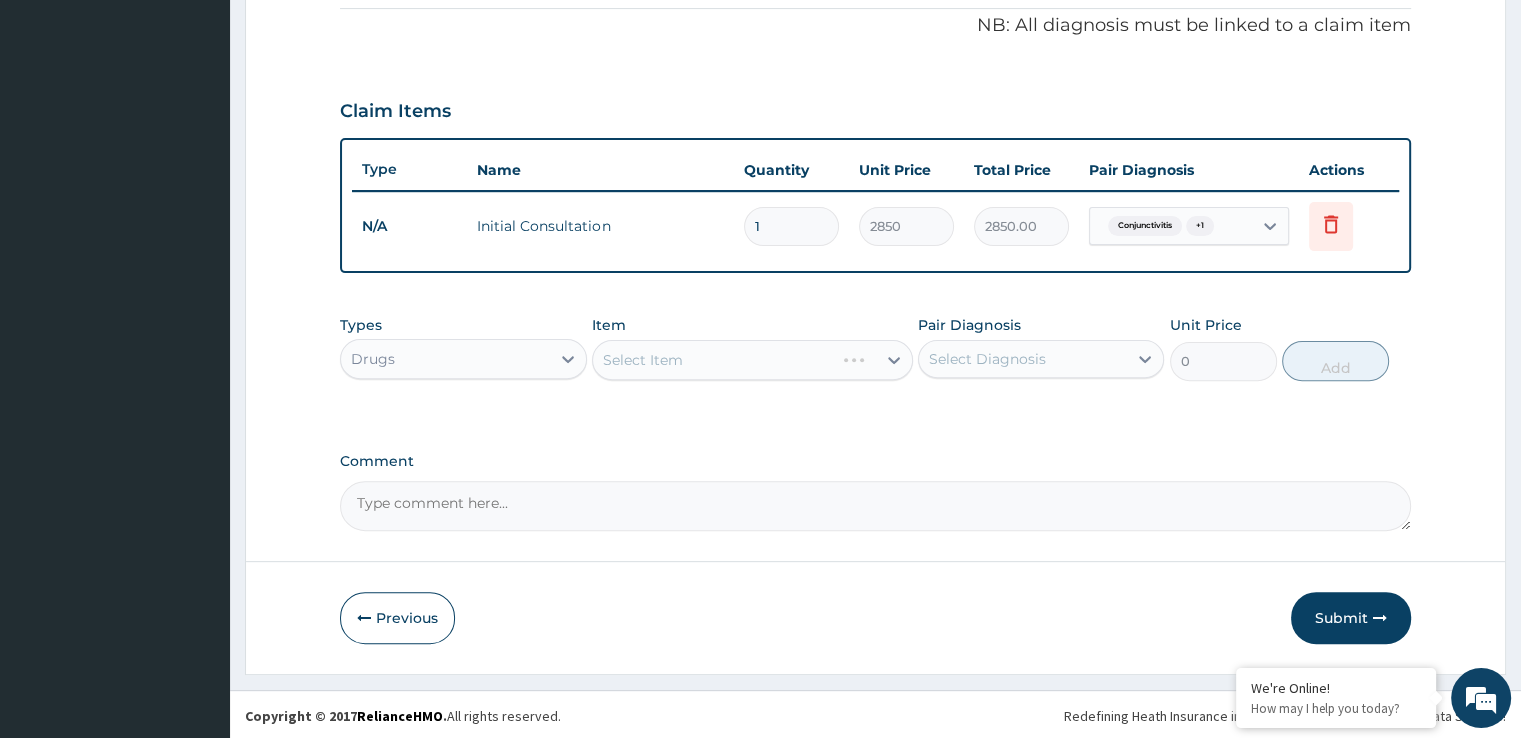 click on "Select Item" at bounding box center (752, 360) 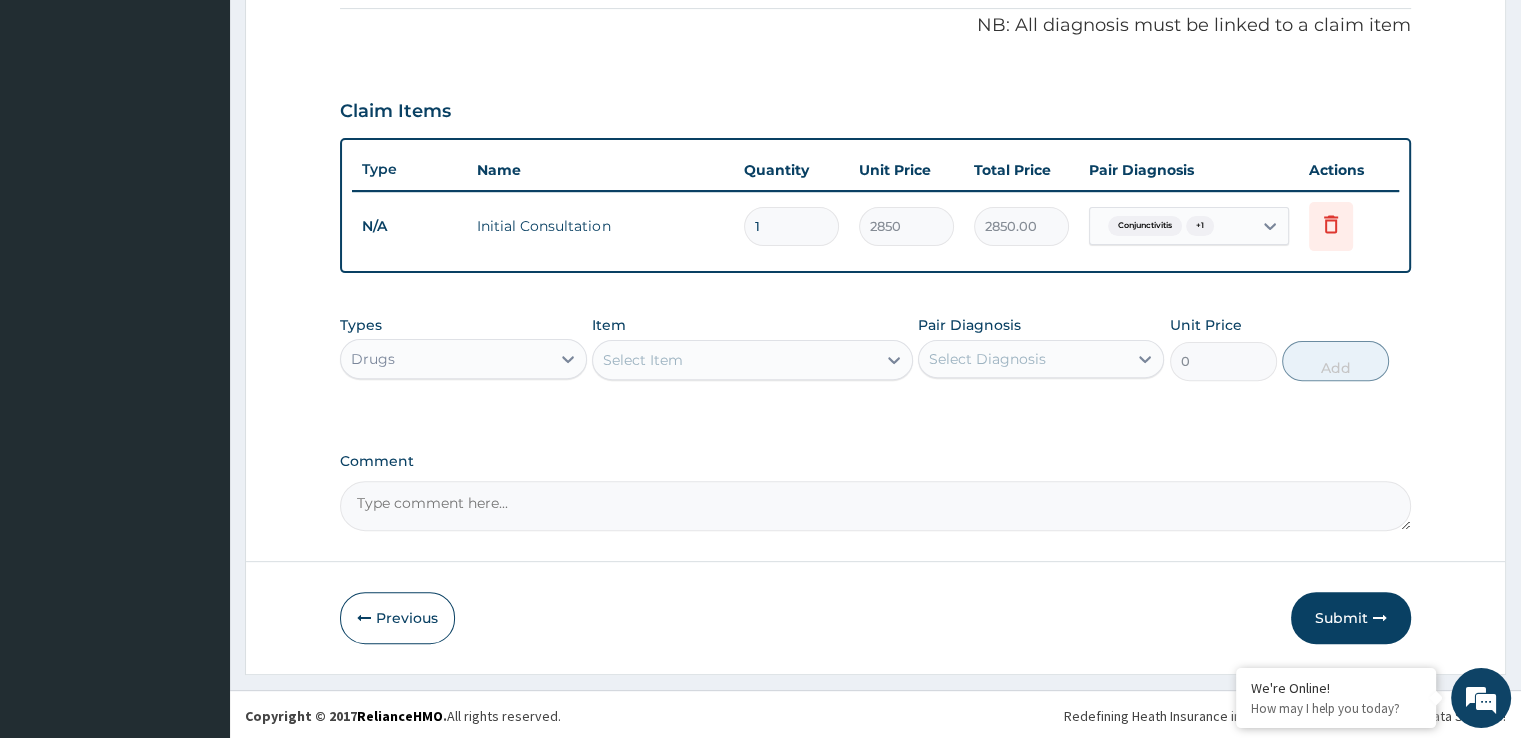 click on "Select Item" at bounding box center [734, 360] 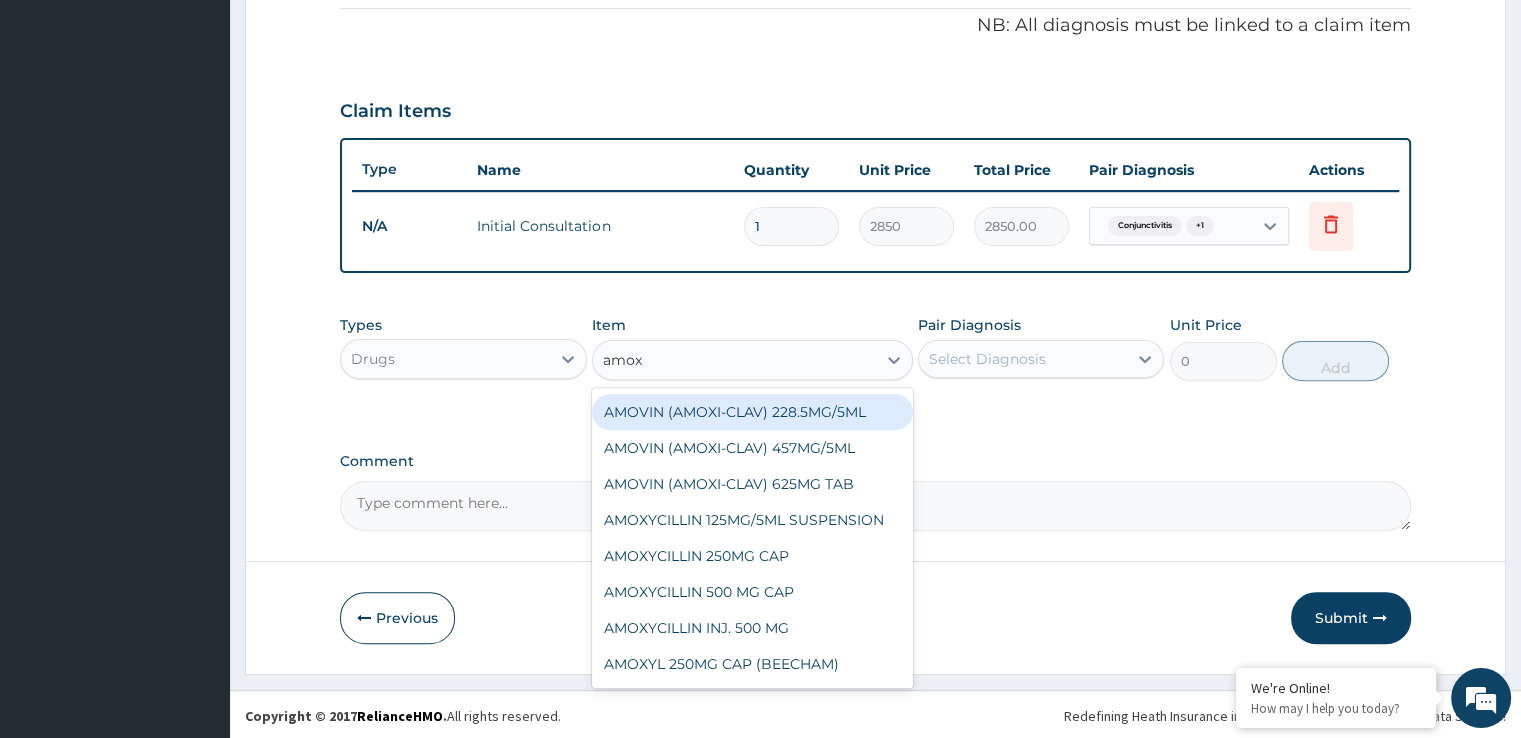 scroll, scrollTop: 0, scrollLeft: 0, axis: both 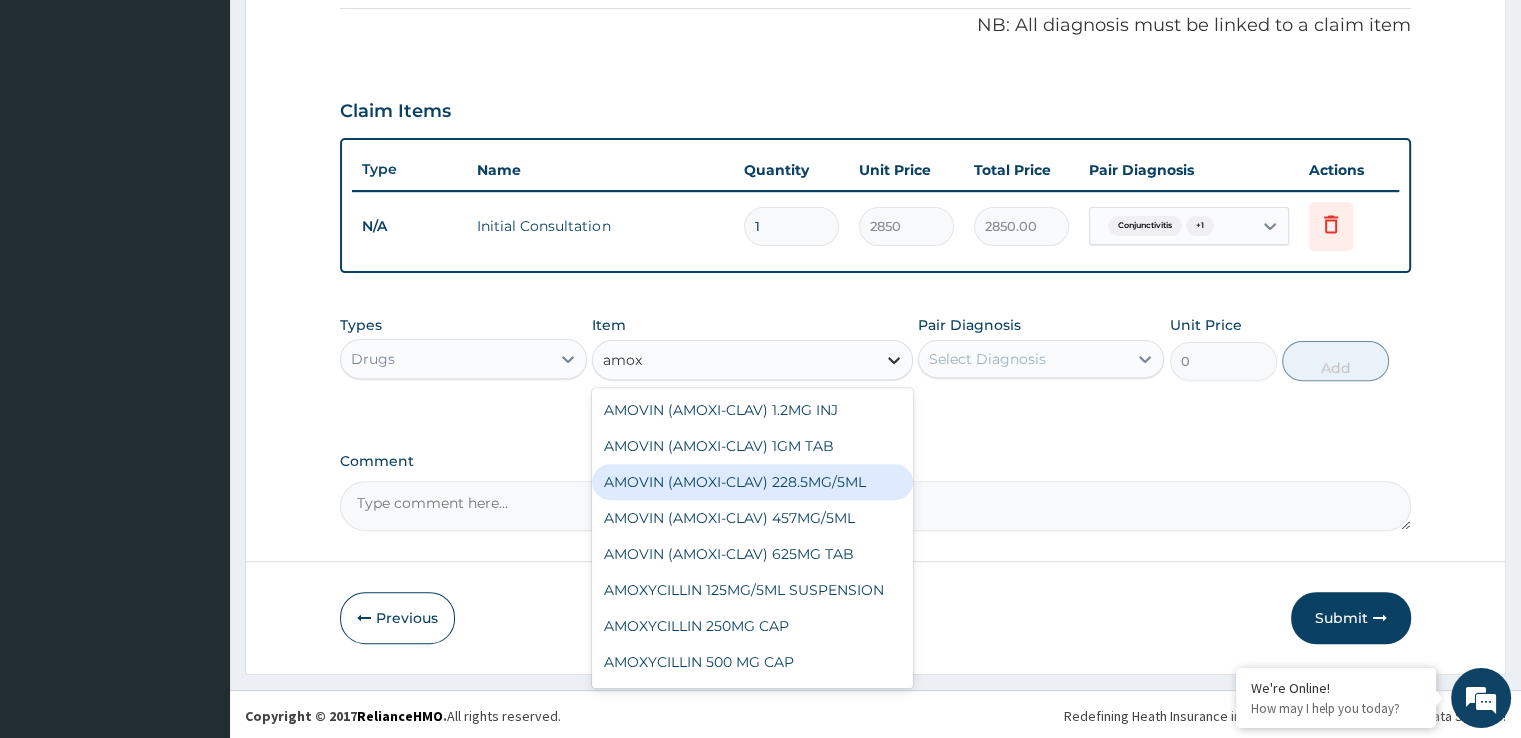 type on "amo" 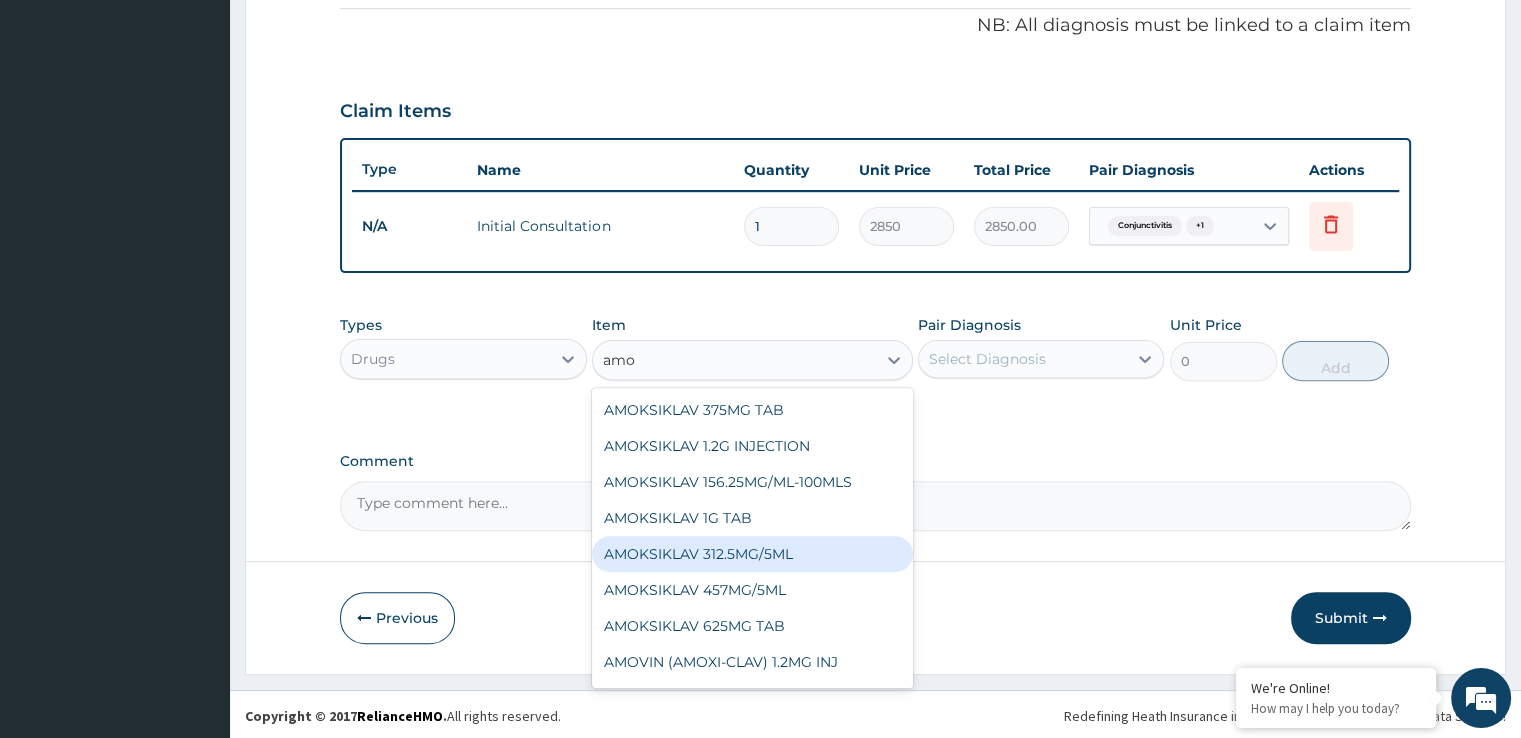 click on "AMOKSIKLAV 312.5MG/5ML" at bounding box center [752, 554] 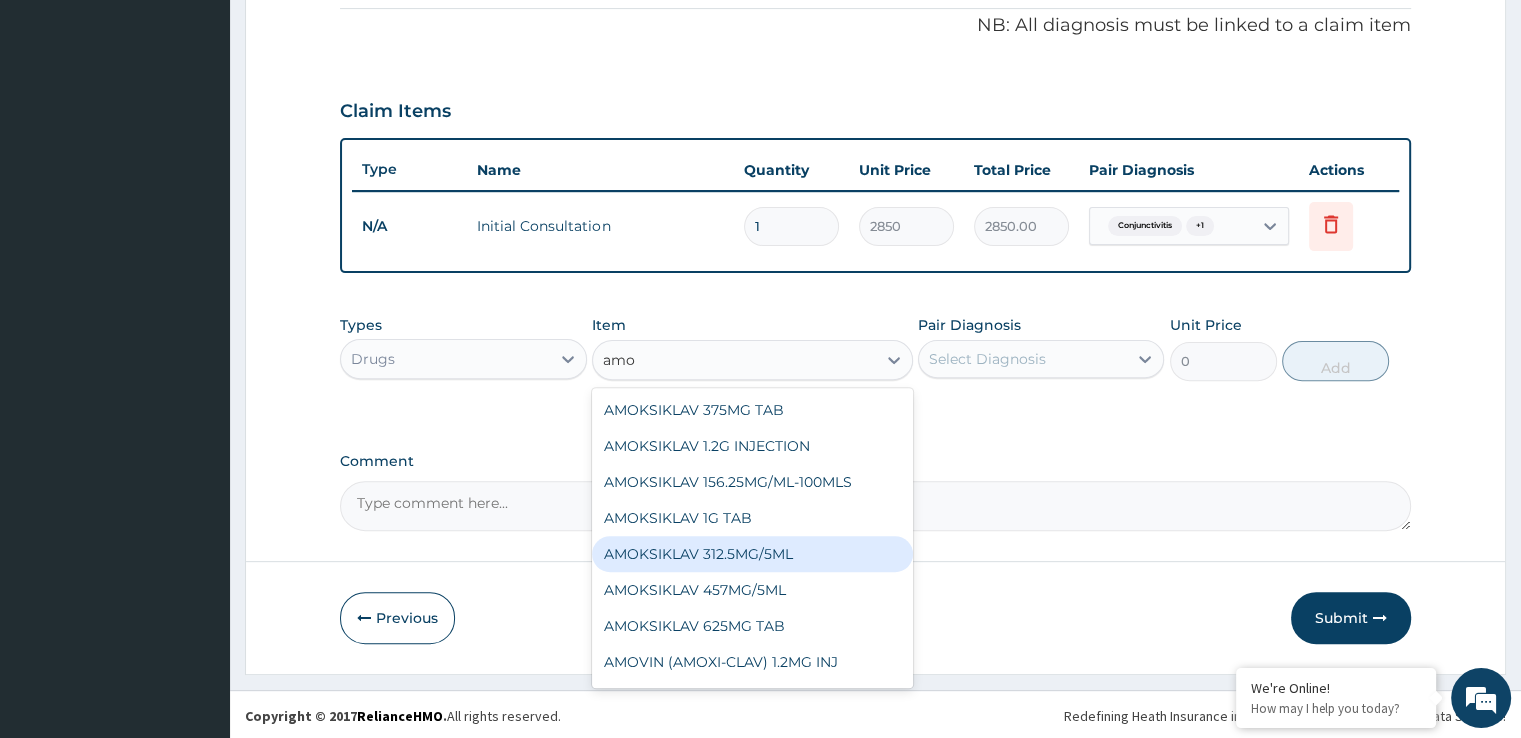 type 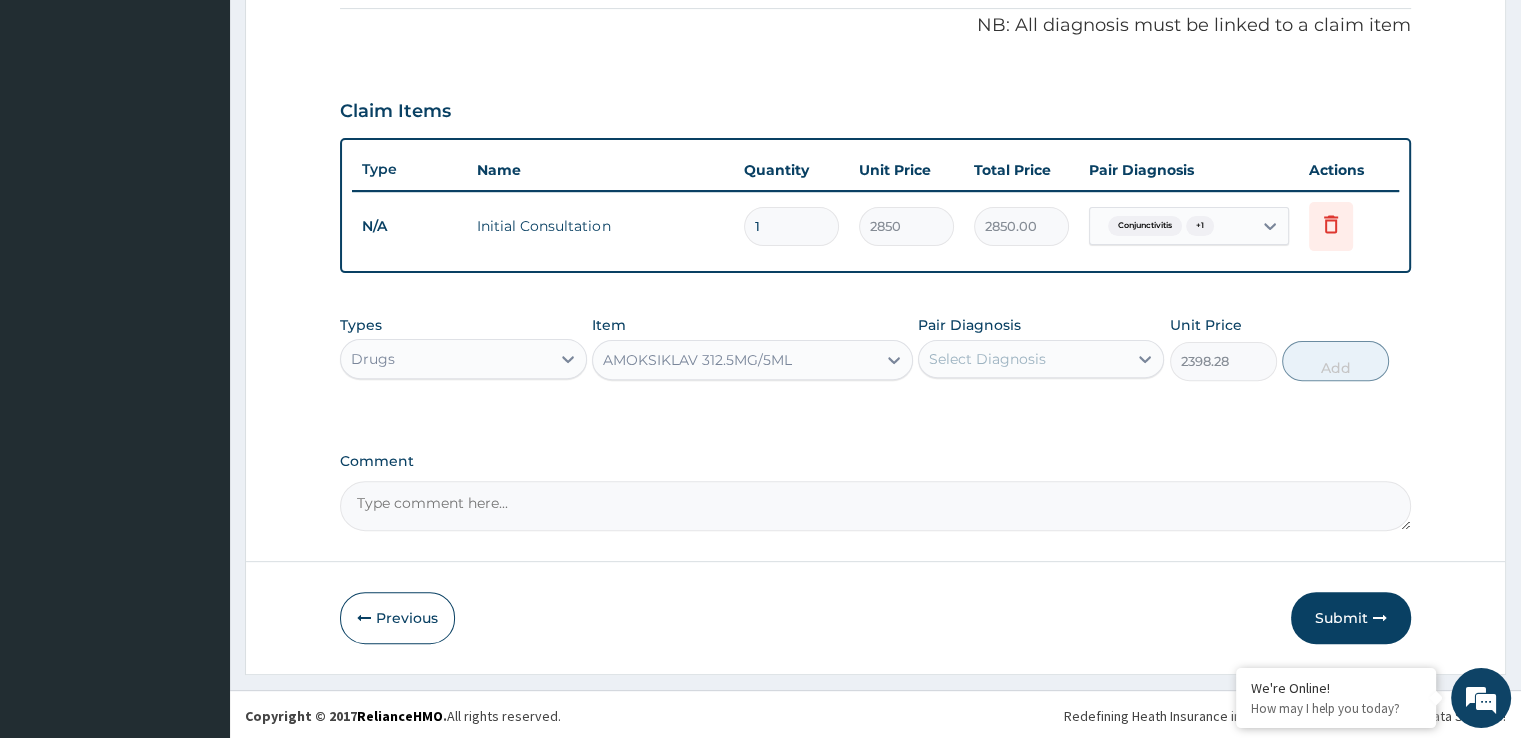 click on "Select Diagnosis" at bounding box center (1023, 359) 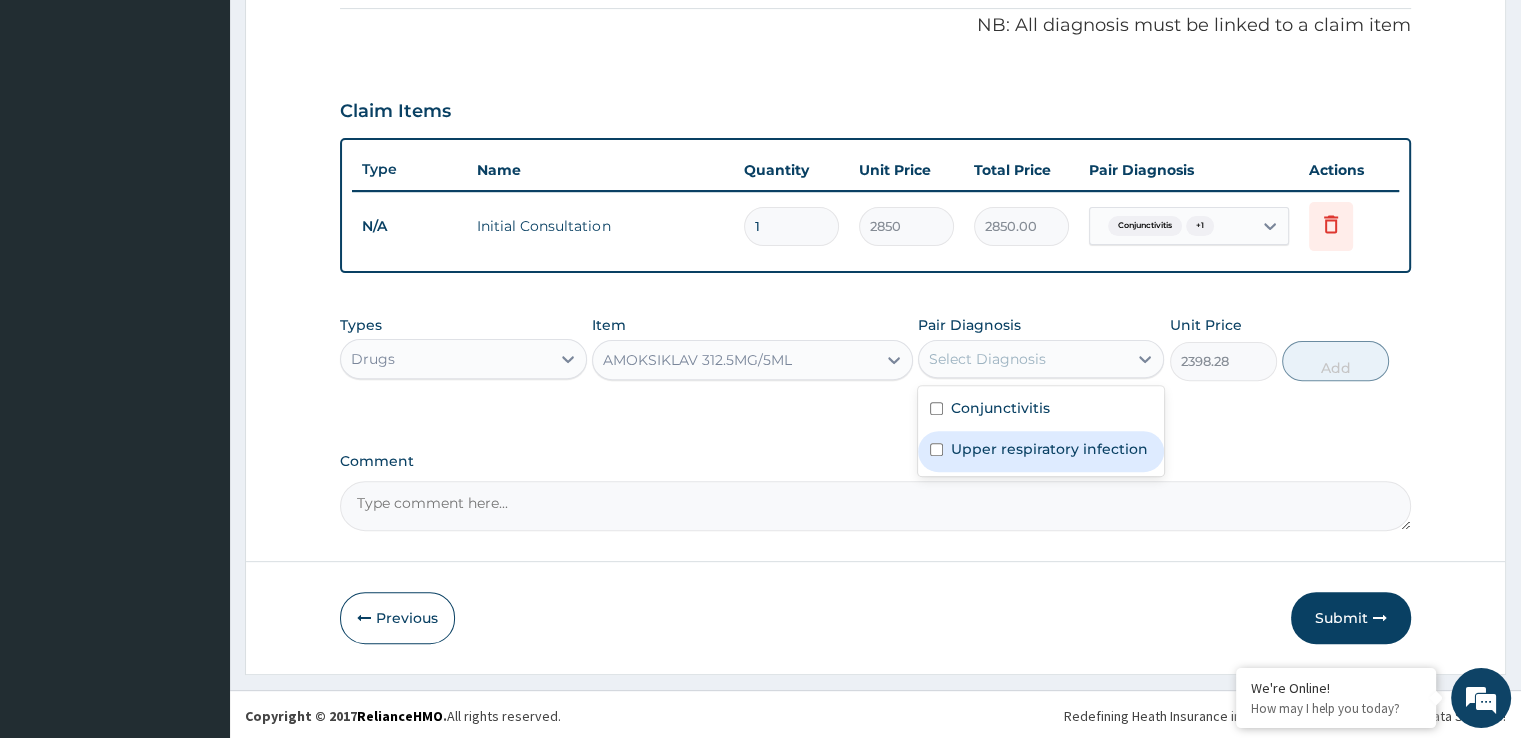 click on "Upper respiratory infection" at bounding box center [1049, 449] 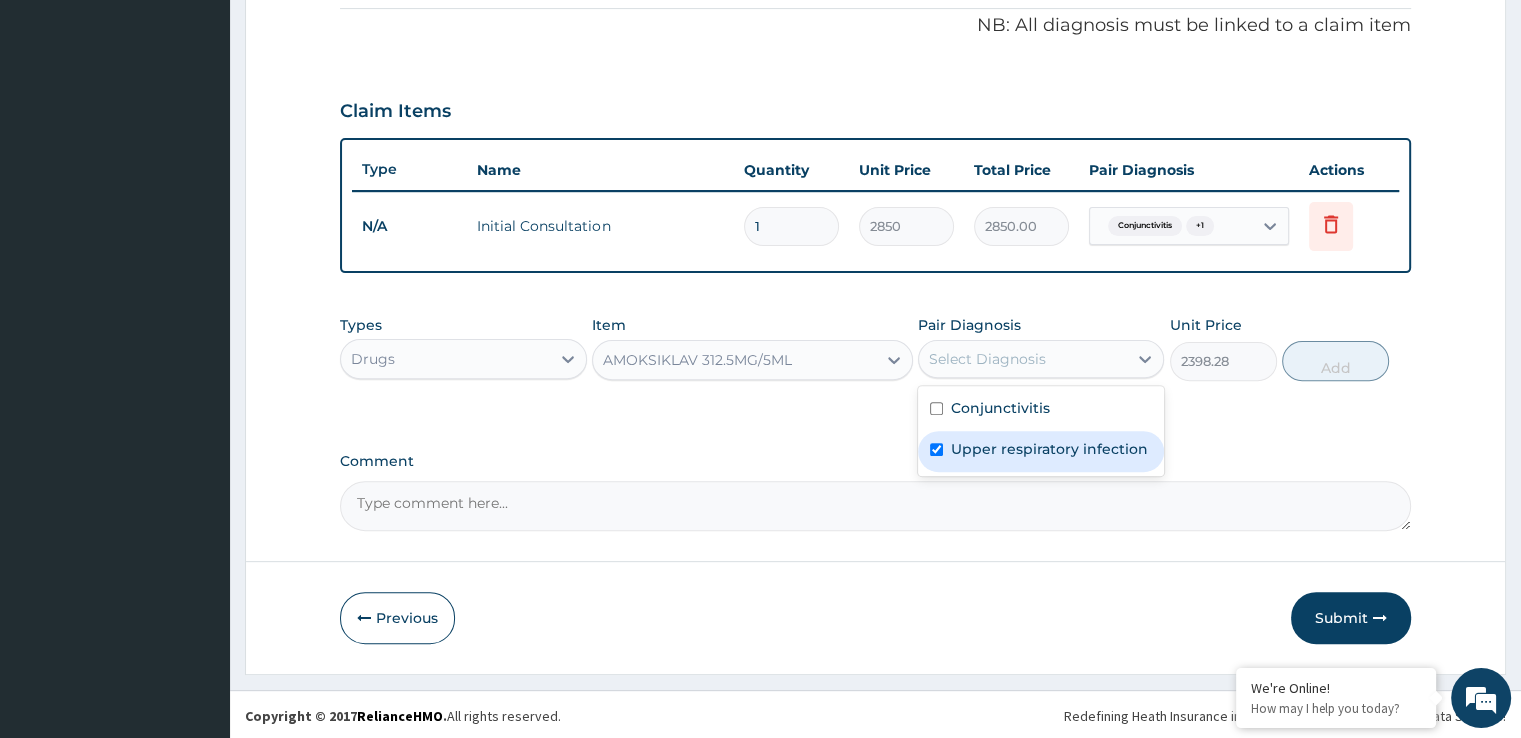 checkbox on "true" 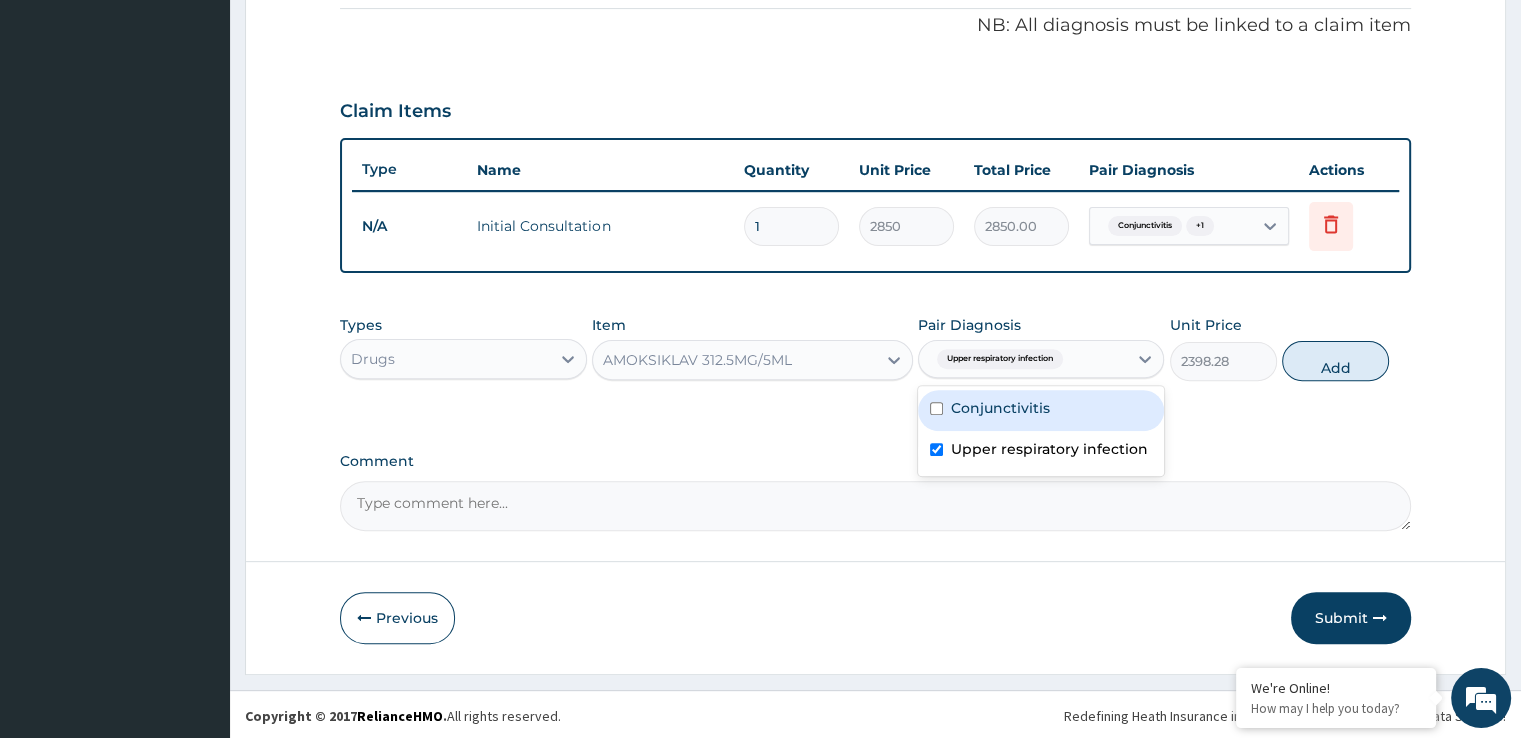 click on "Add" at bounding box center [1335, 361] 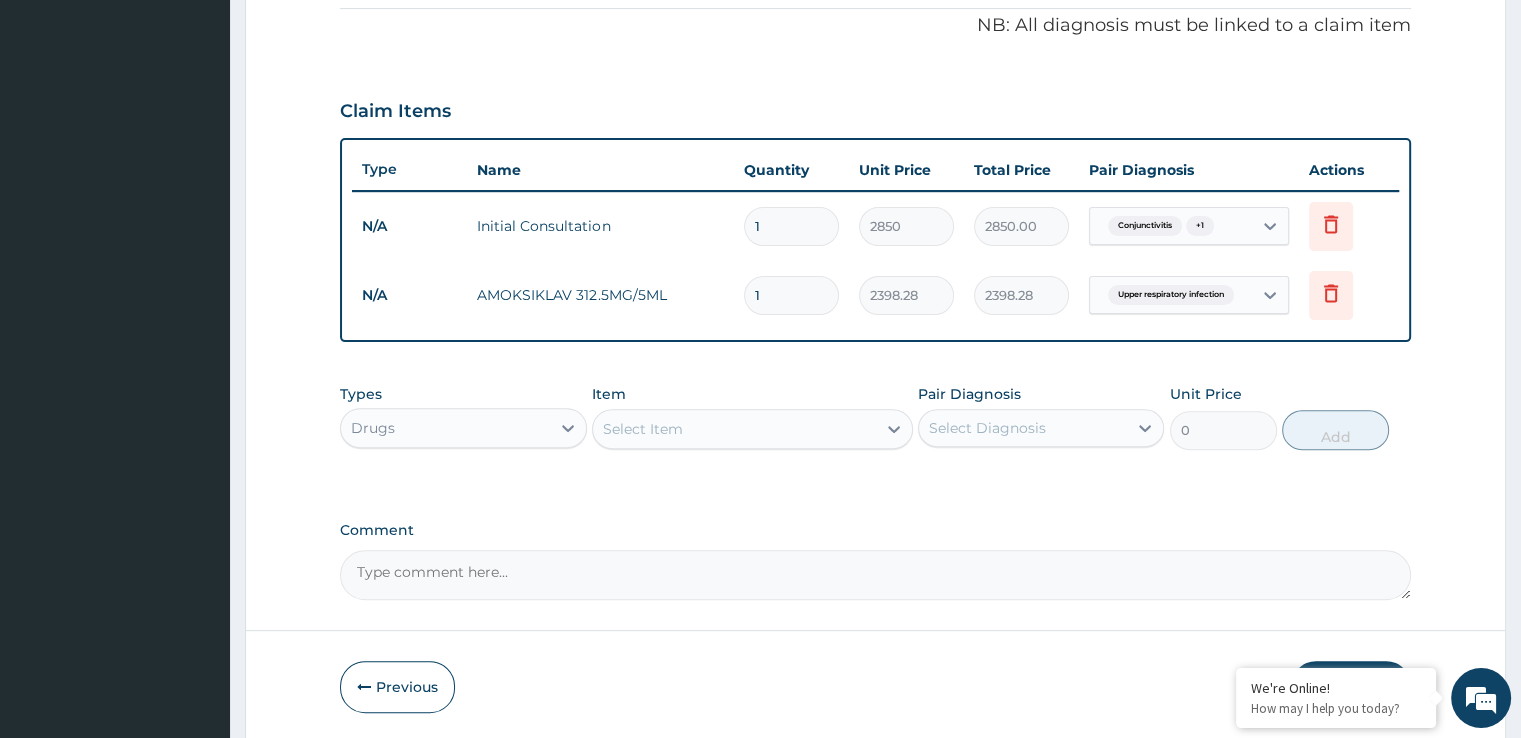 click on "Select Item" at bounding box center [643, 429] 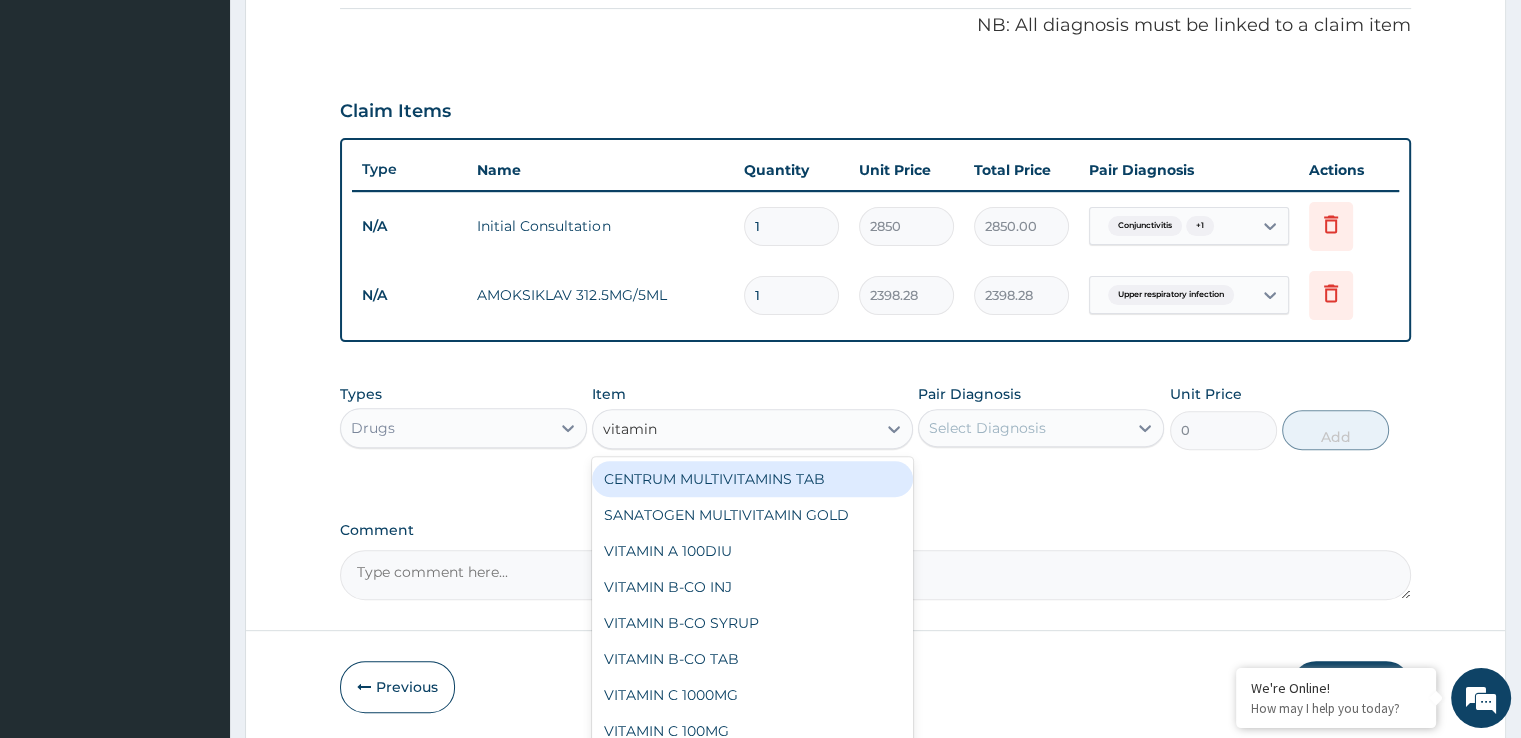 type on "vitamin c" 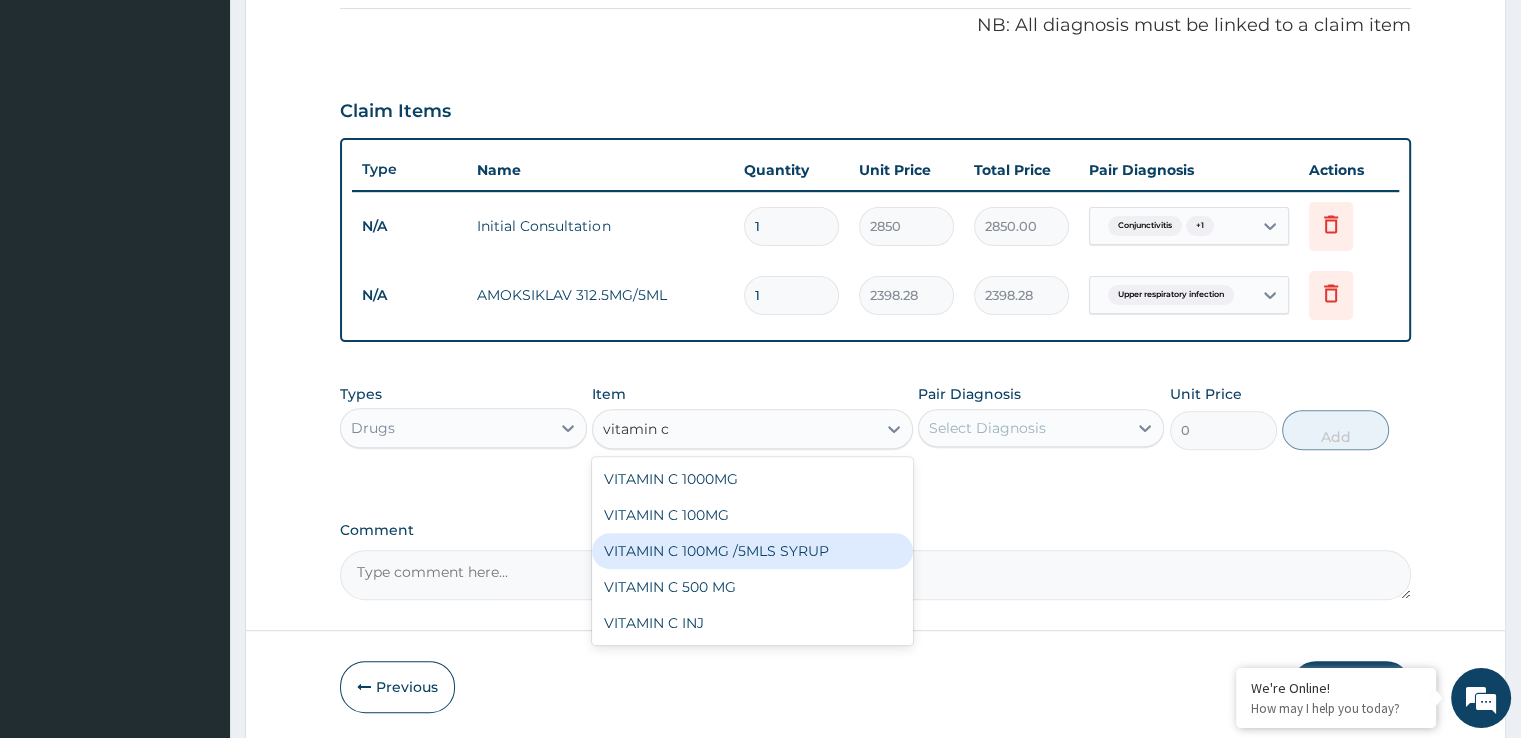 drag, startPoint x: 768, startPoint y: 541, endPoint x: 796, endPoint y: 525, distance: 32.24903 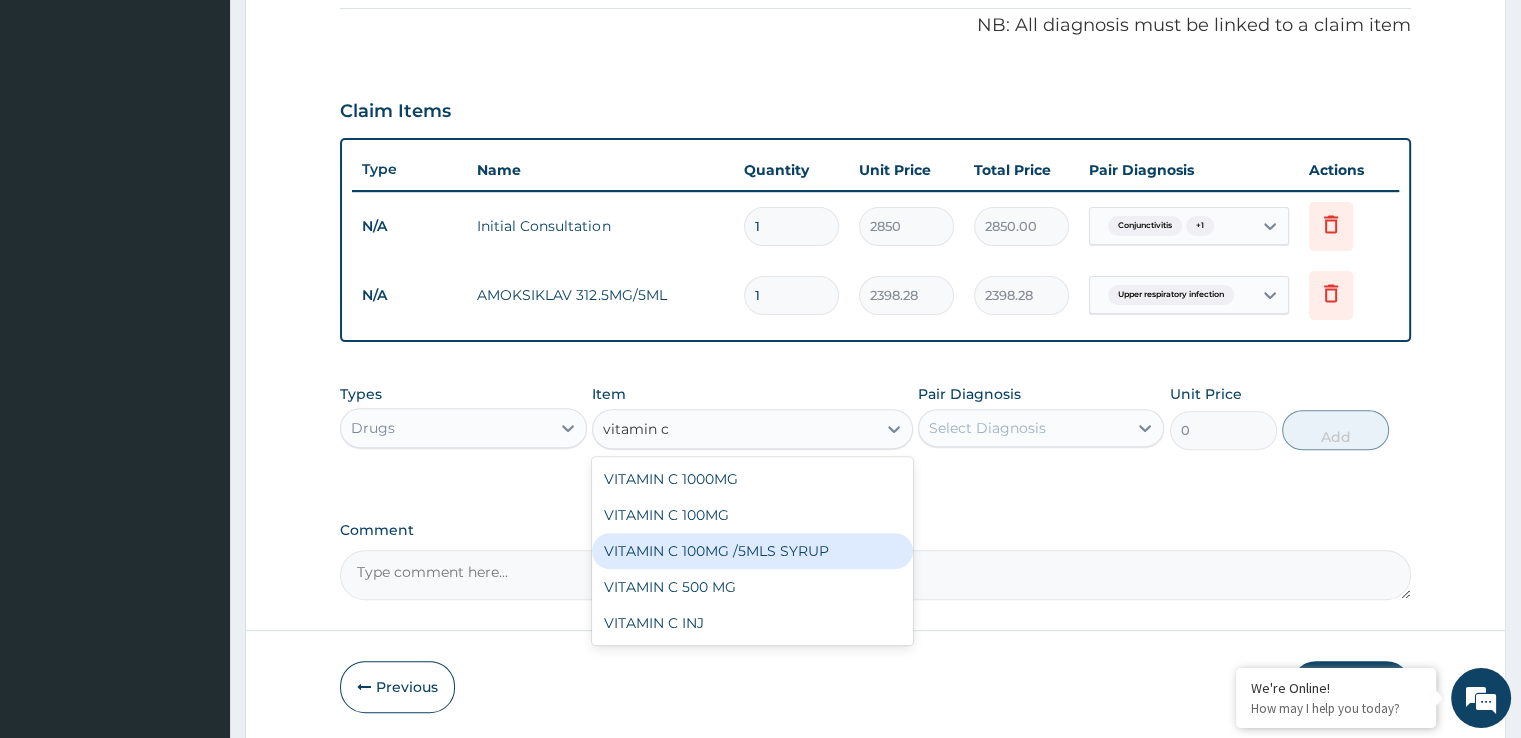 click on "VITAMIN C 100MG /5MLS SYRUP" at bounding box center (752, 551) 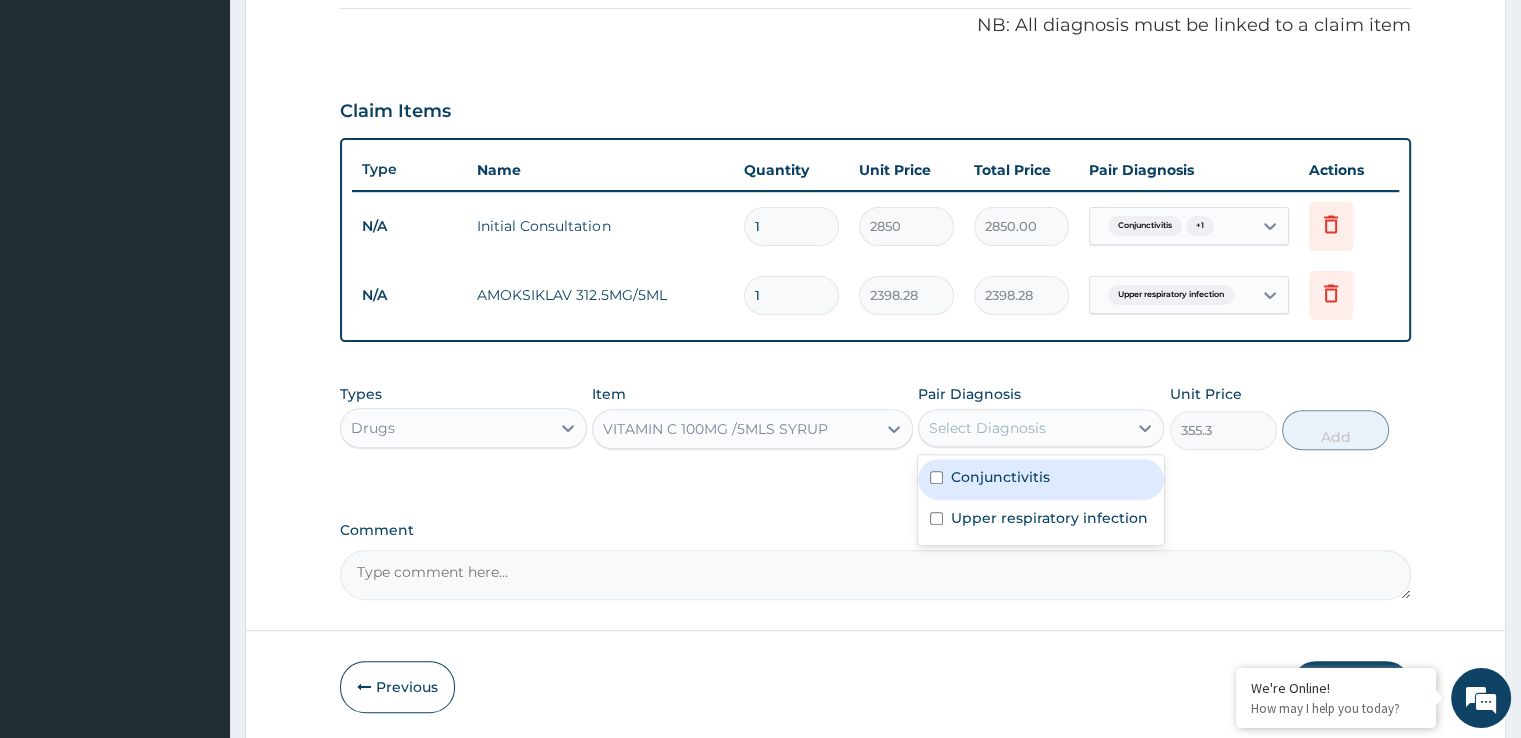 click on "Select Diagnosis" at bounding box center [987, 428] 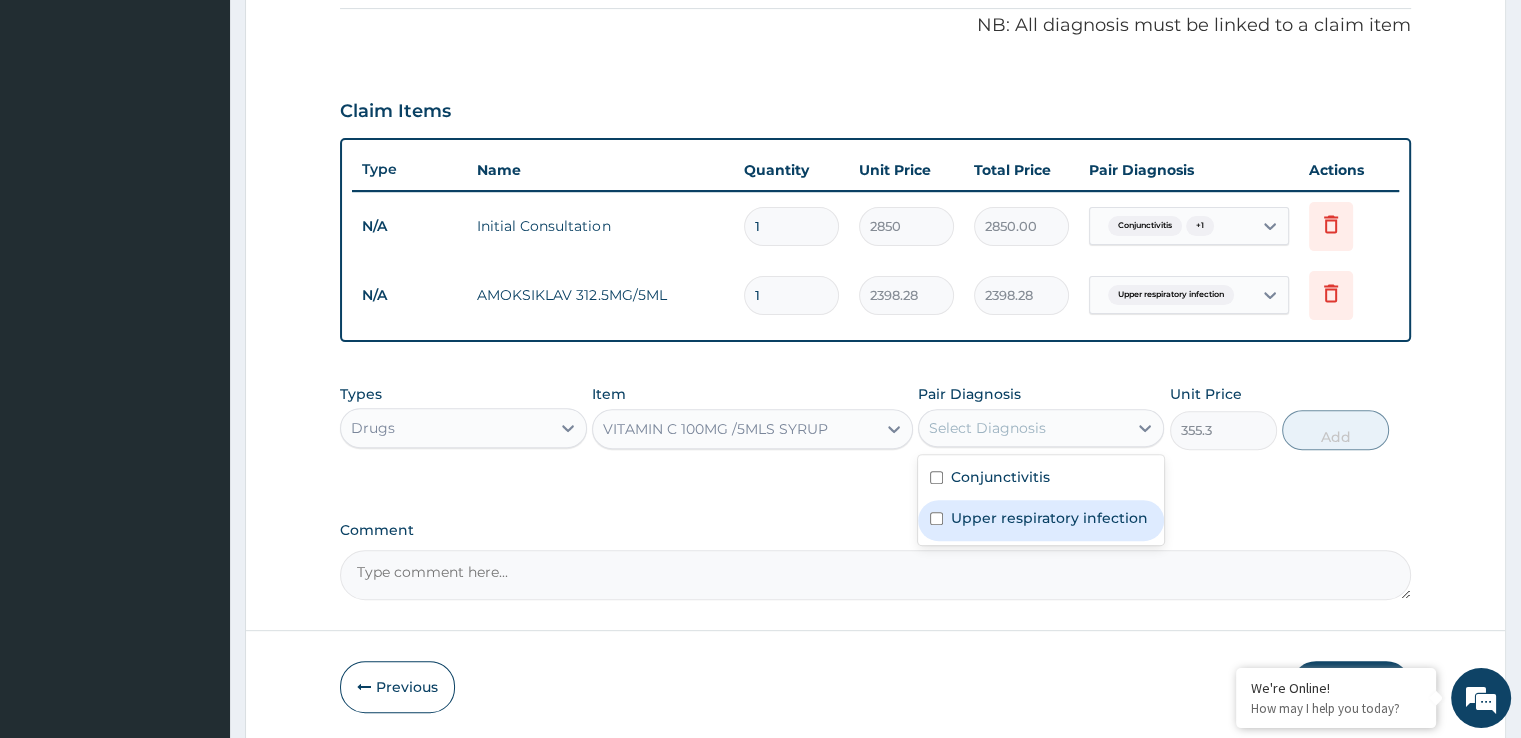 click on "Upper respiratory infection" at bounding box center [1049, 518] 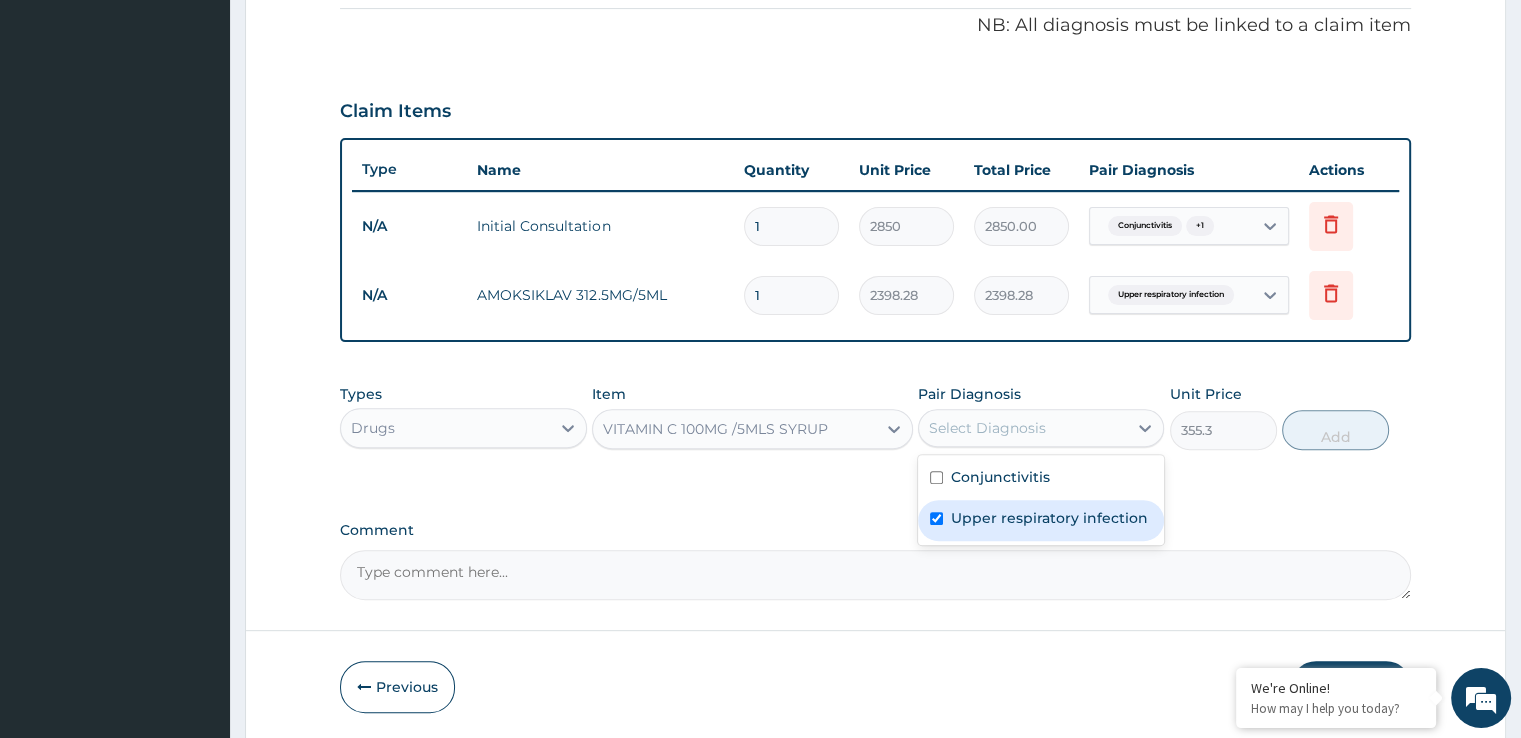 checkbox on "true" 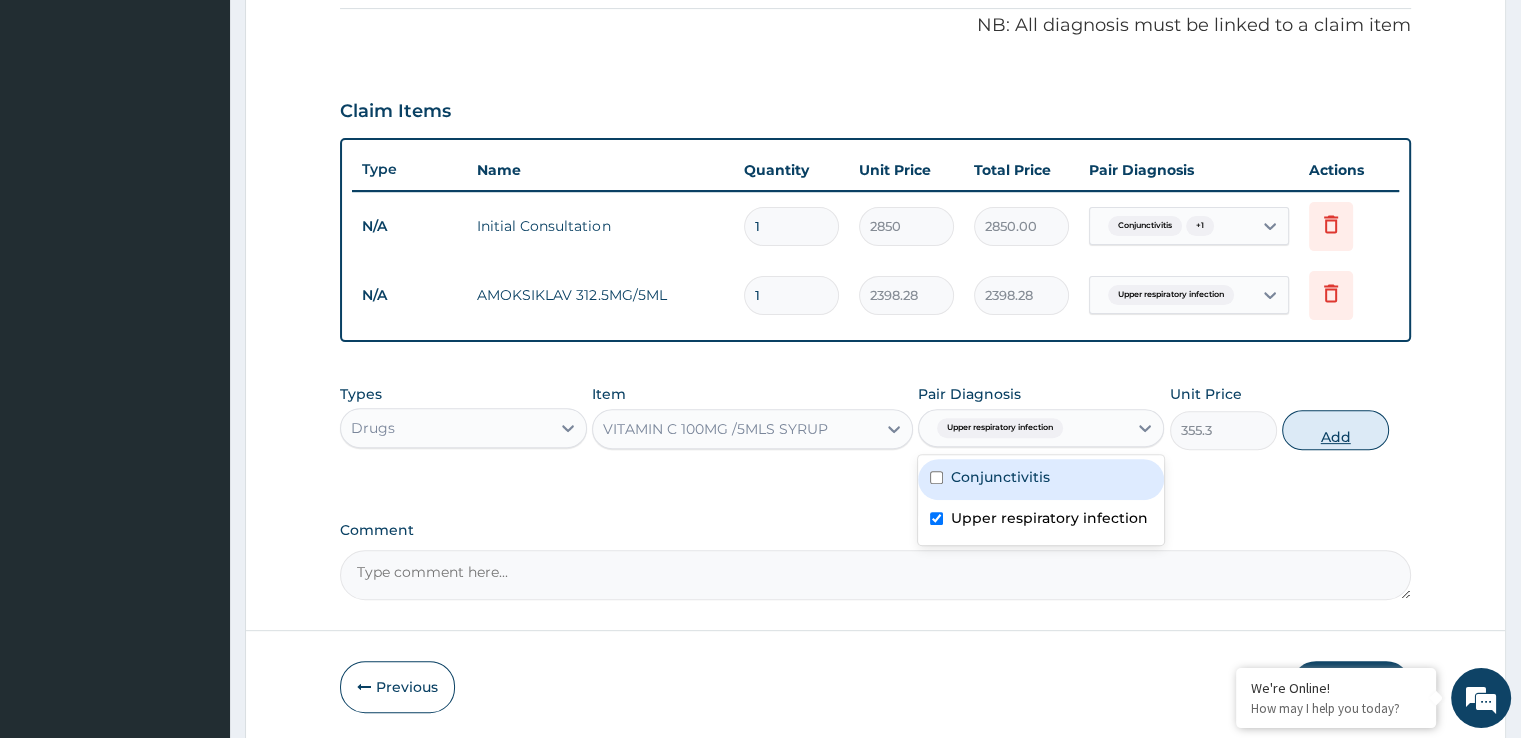 click on "Add" at bounding box center (1335, 430) 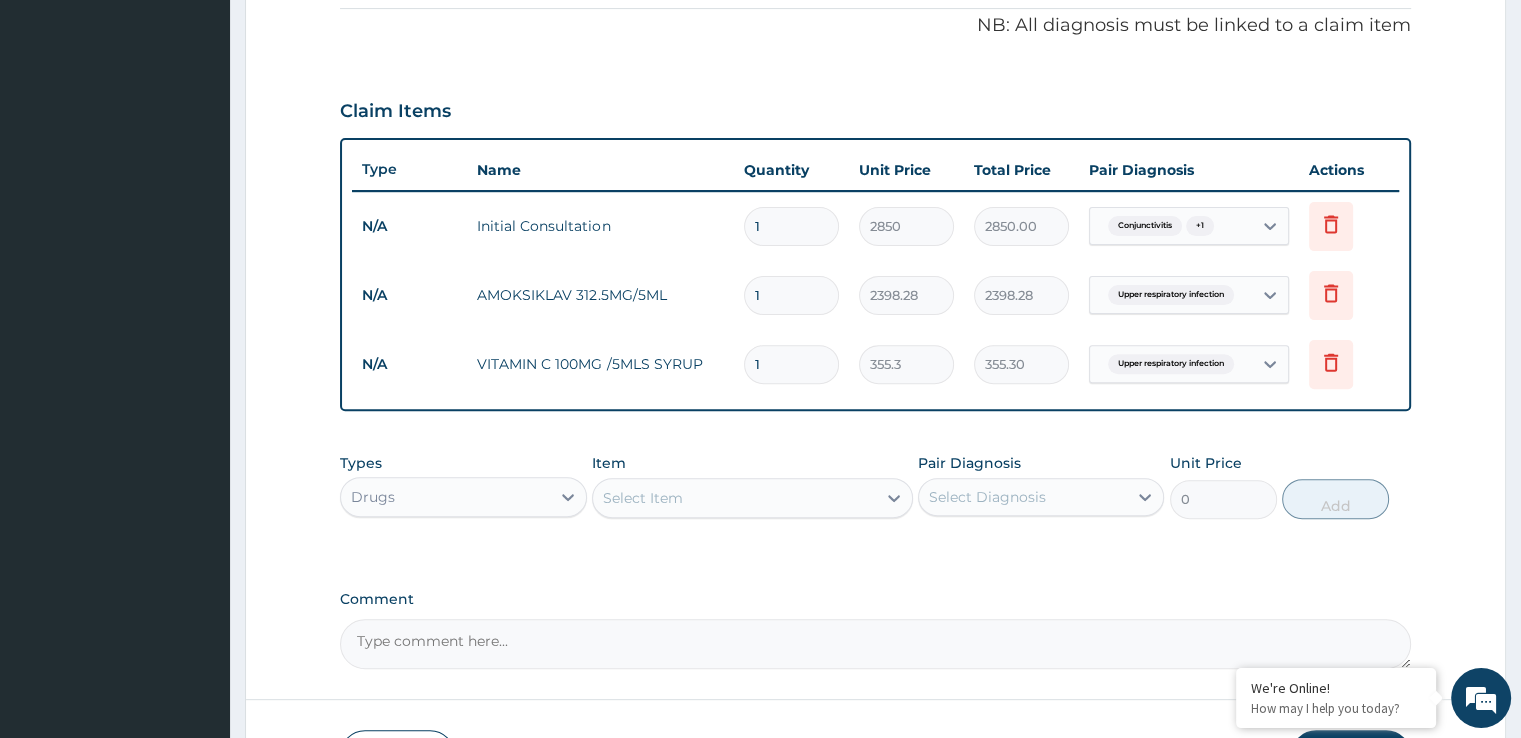 click on "Select Item" at bounding box center (734, 498) 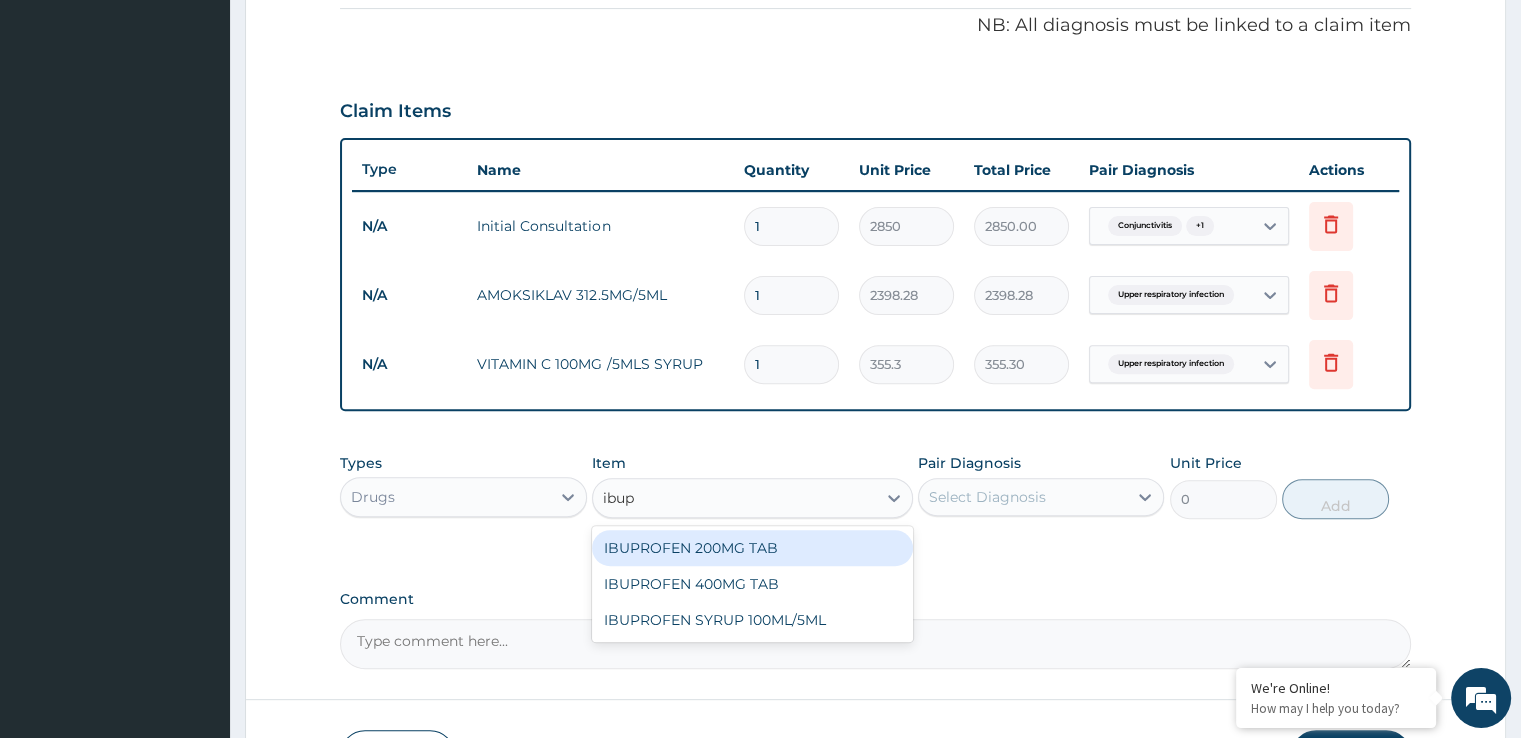 type on "ibupr" 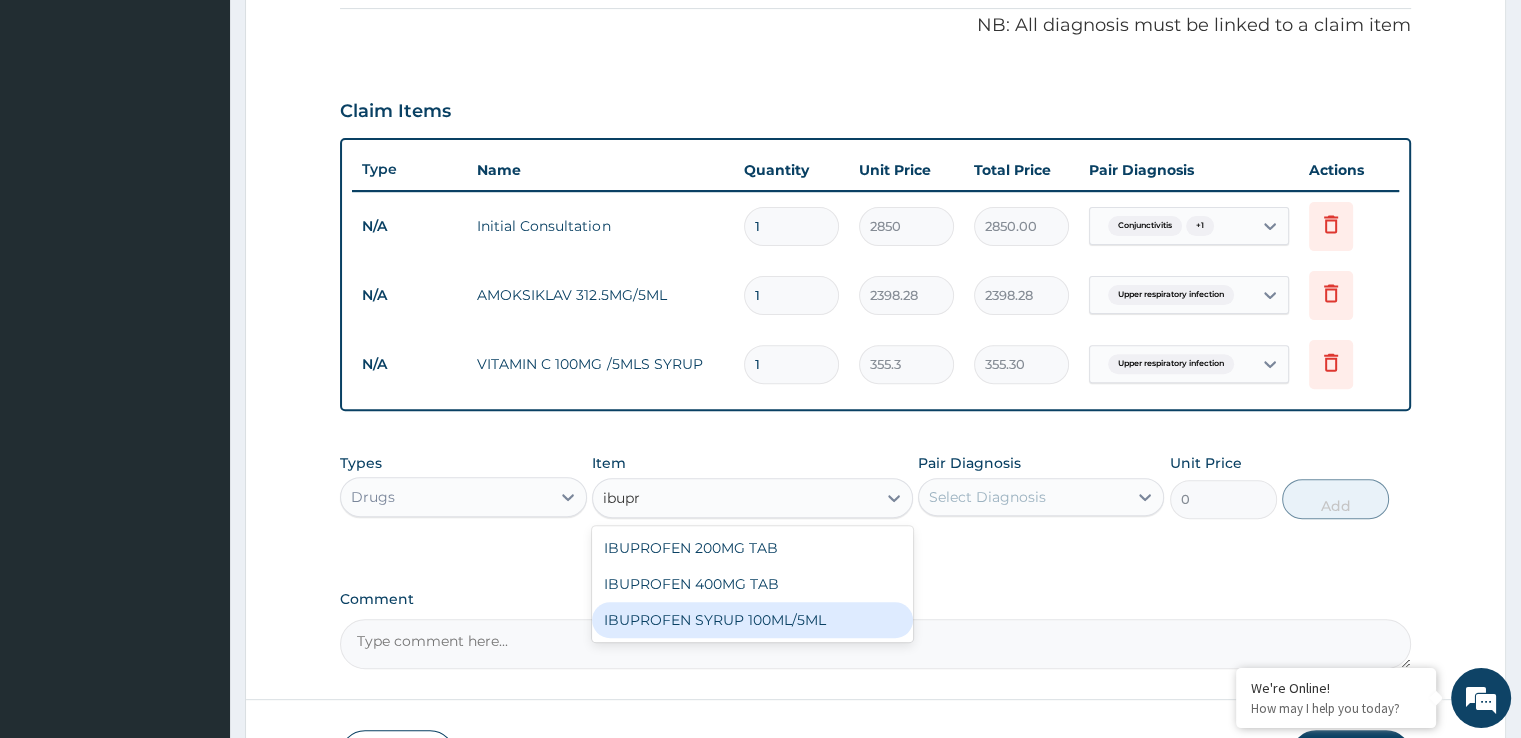 click on "IBUPROFEN SYRUP 100ML/5ML" at bounding box center [752, 620] 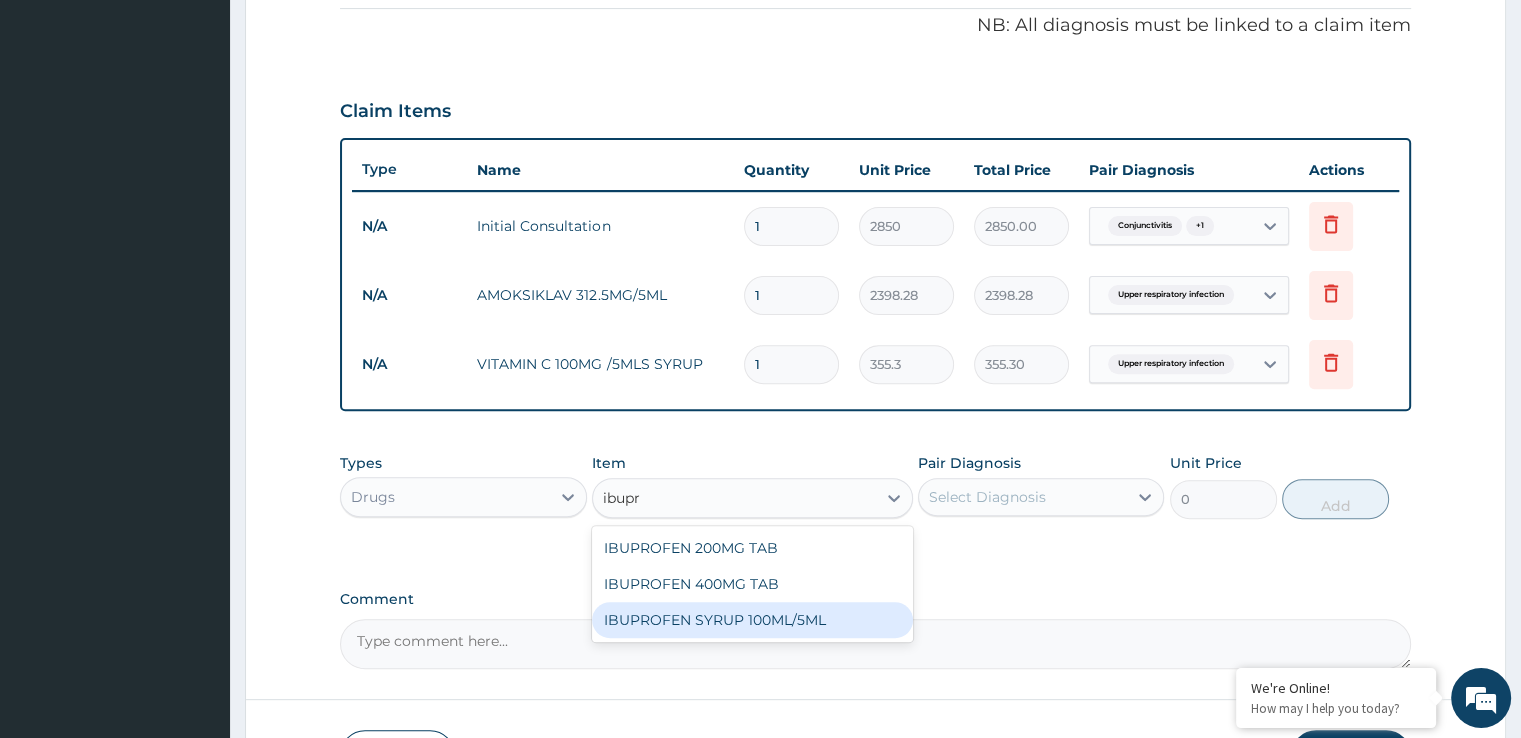 type 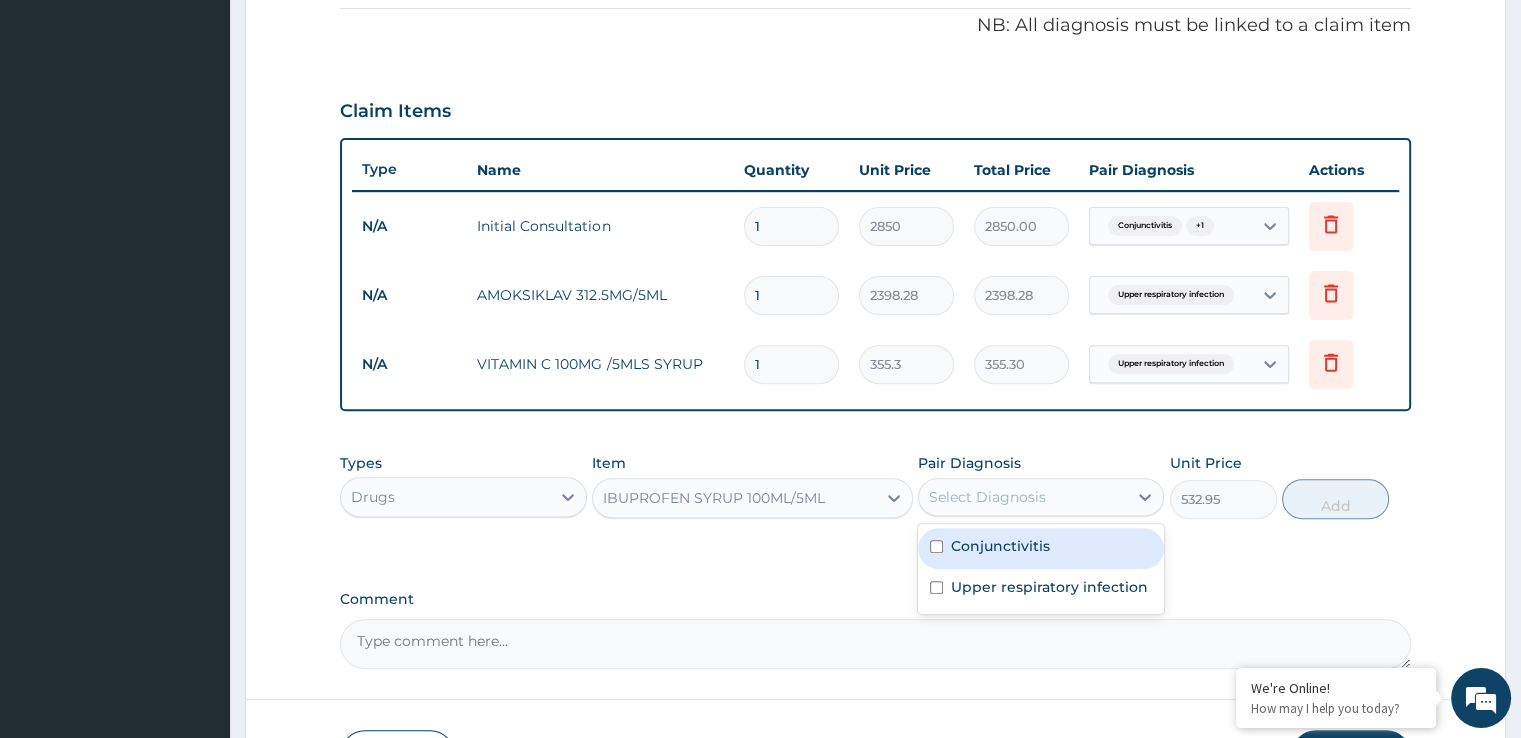 click on "Select Diagnosis" at bounding box center (987, 497) 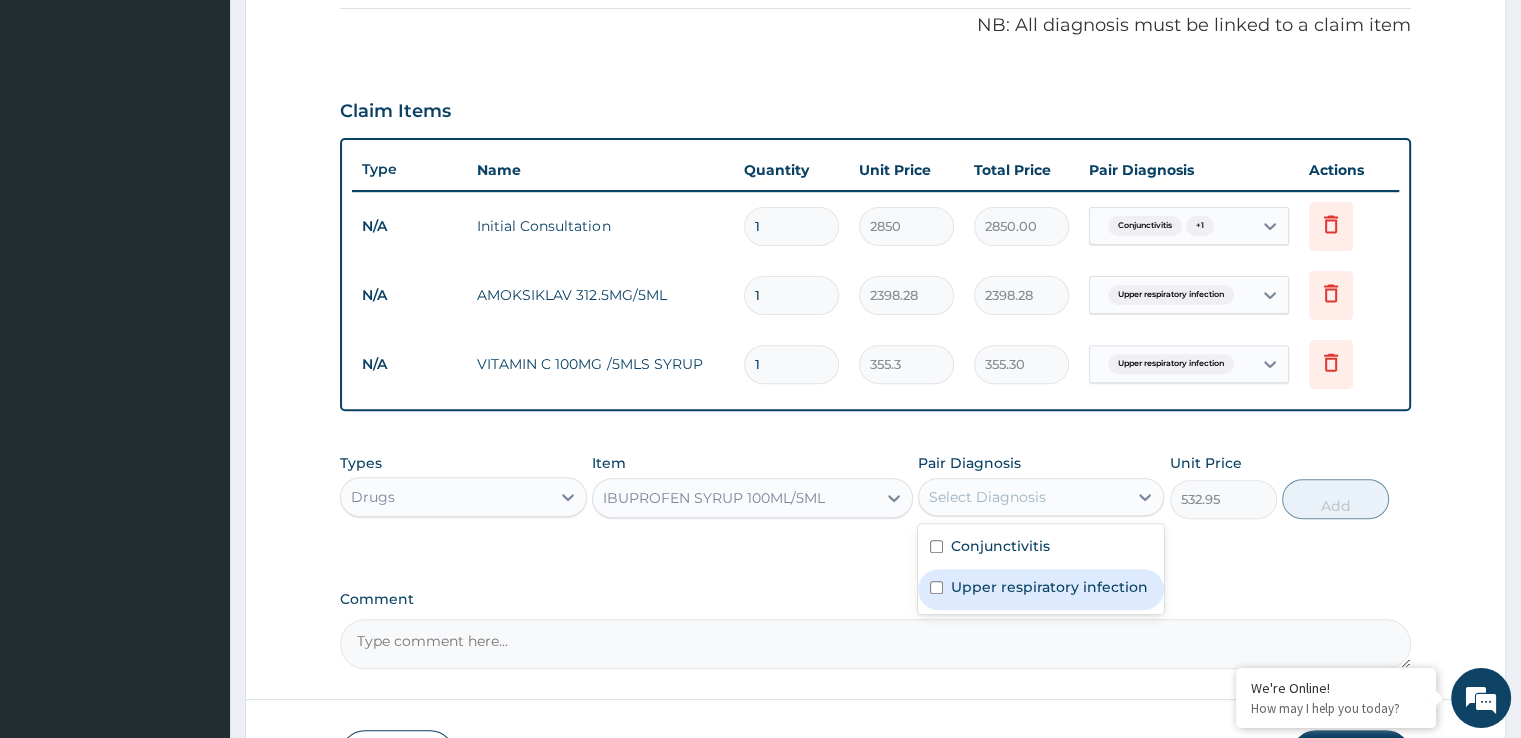 click on "Upper respiratory infection" at bounding box center [1041, 589] 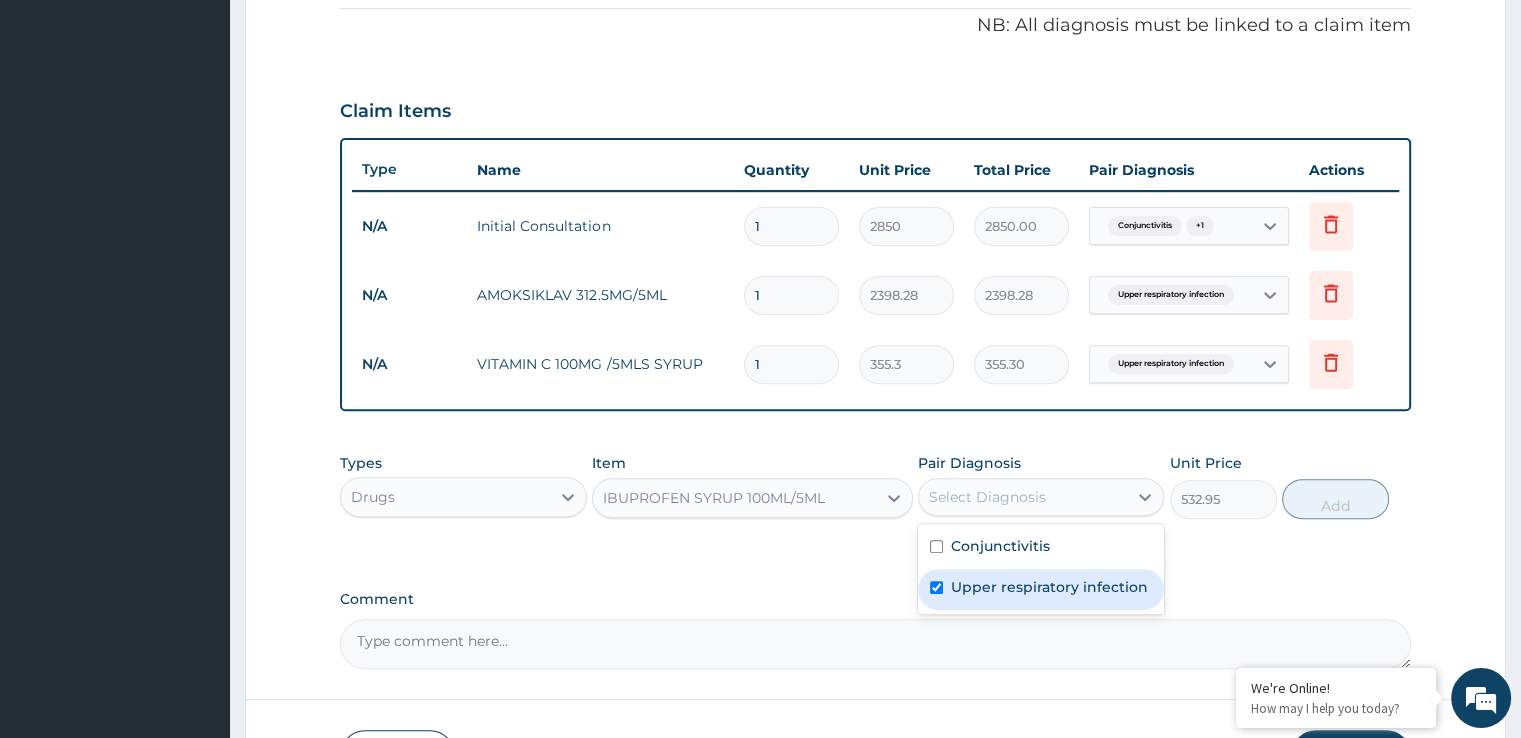 checkbox on "true" 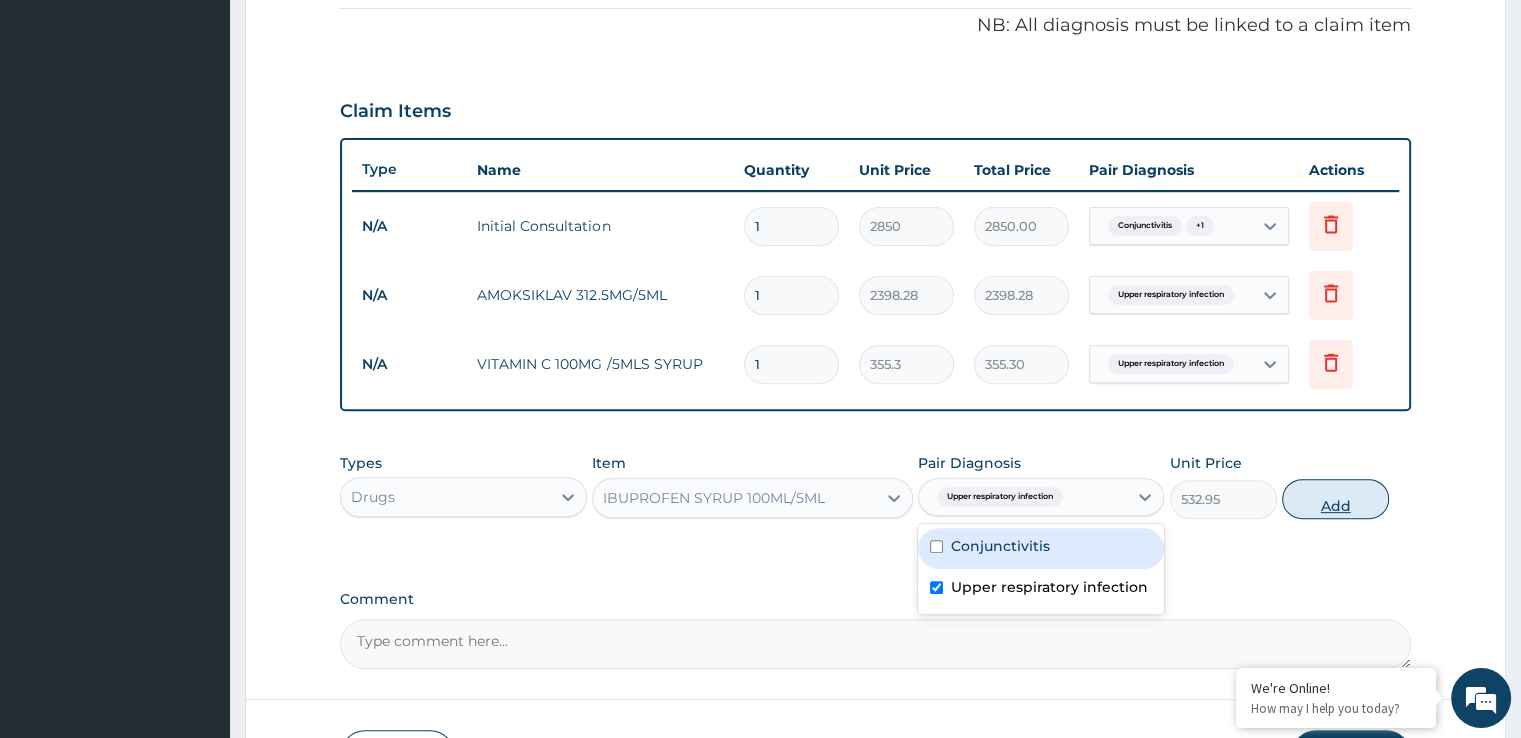 click on "Add" at bounding box center (1335, 499) 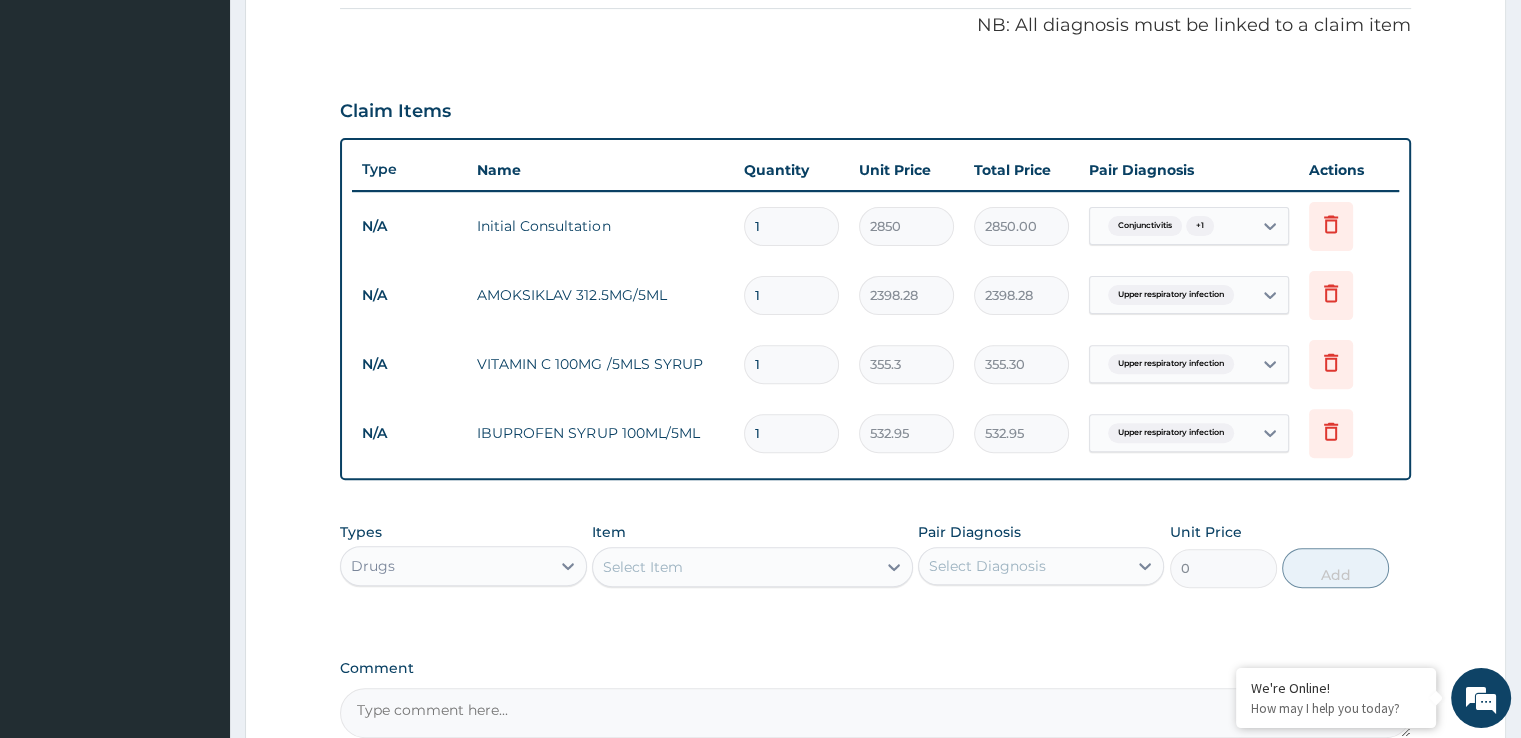 click on "Select Item" at bounding box center (734, 567) 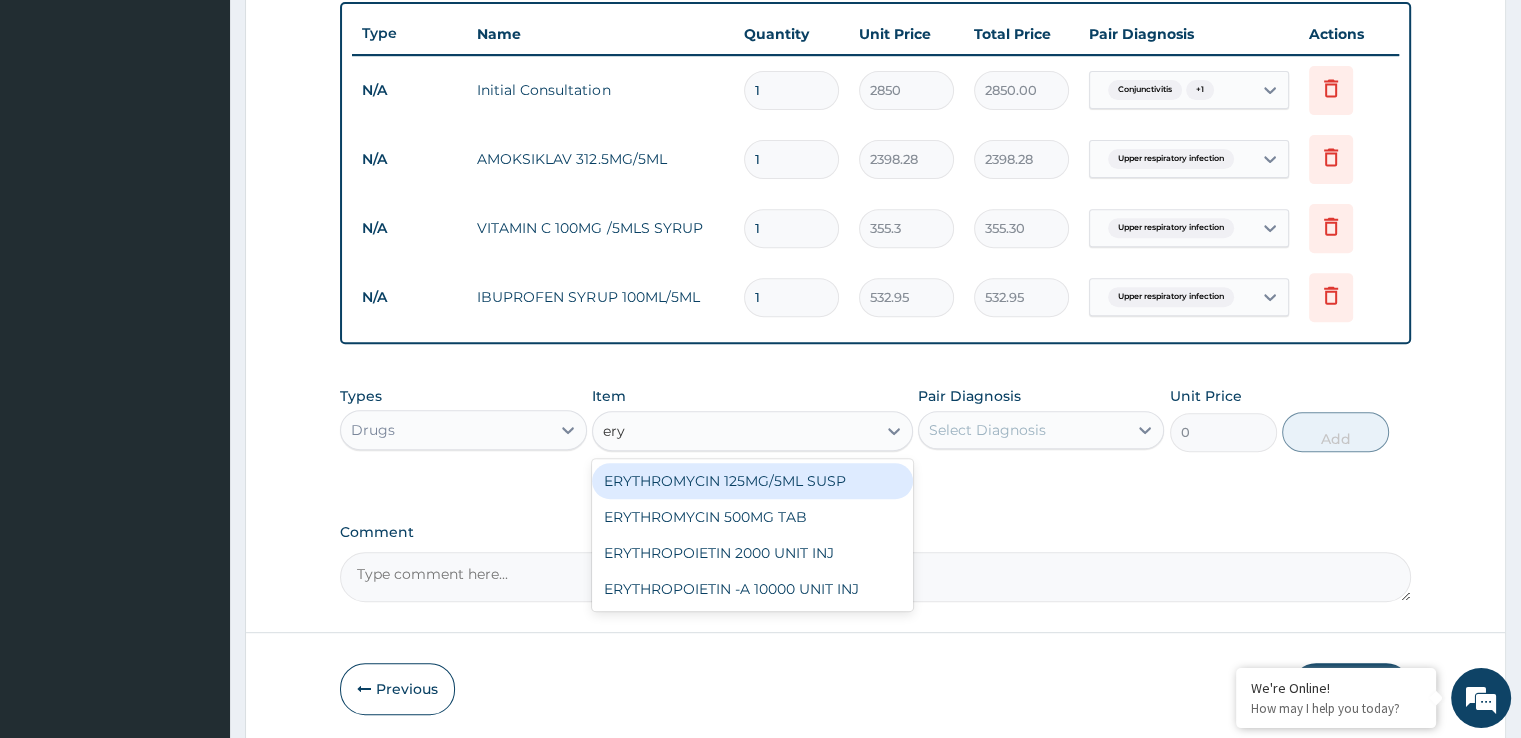 scroll, scrollTop: 812, scrollLeft: 0, axis: vertical 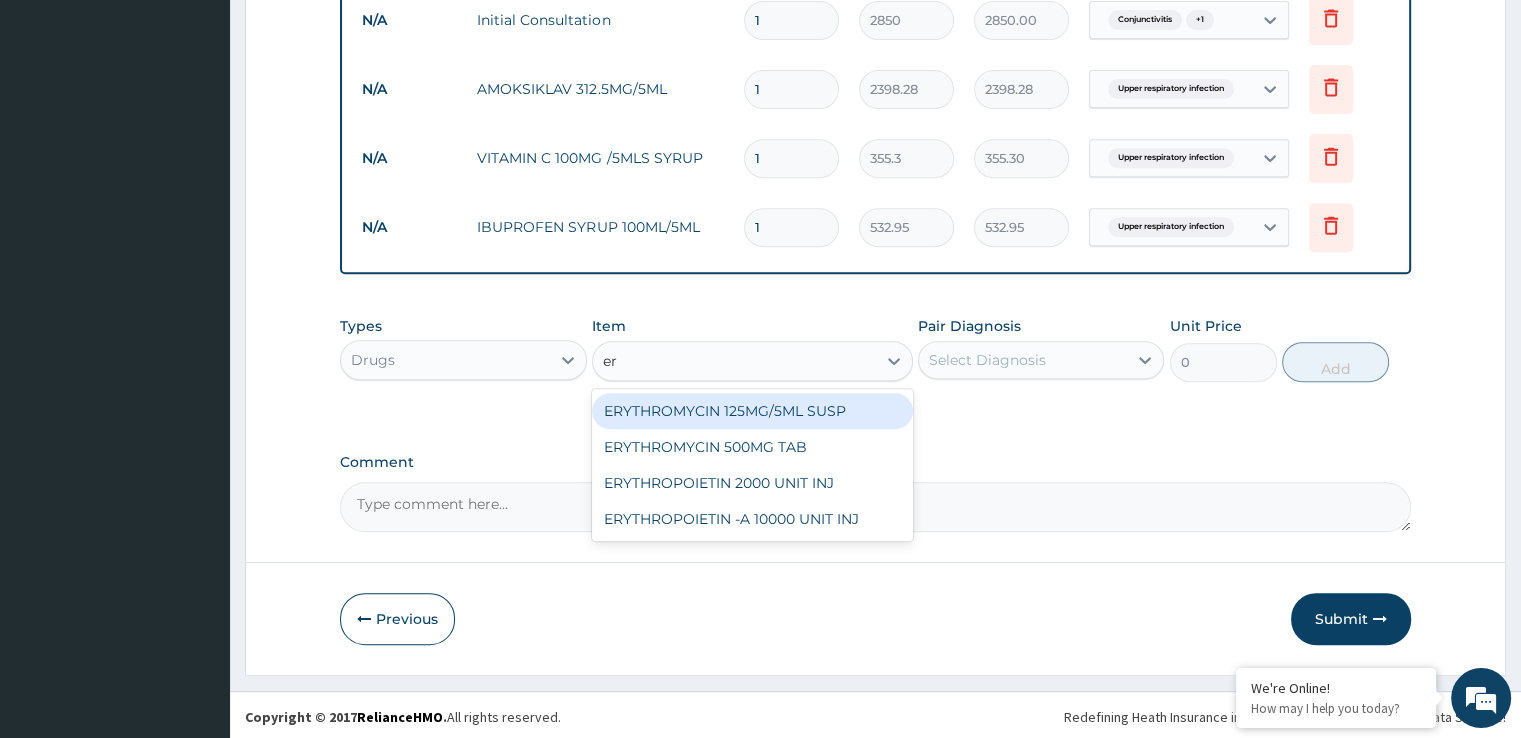 type on "e" 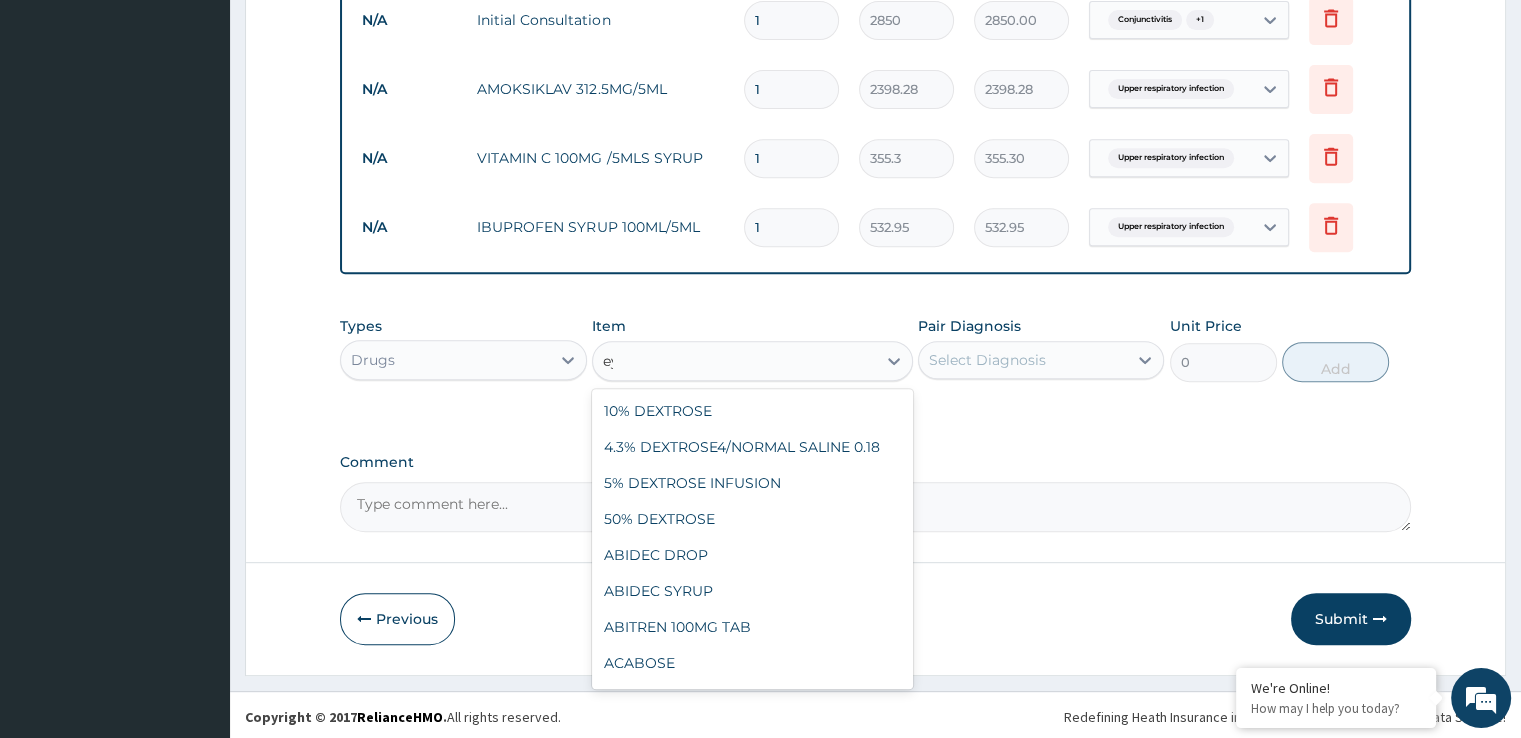 type on "eye" 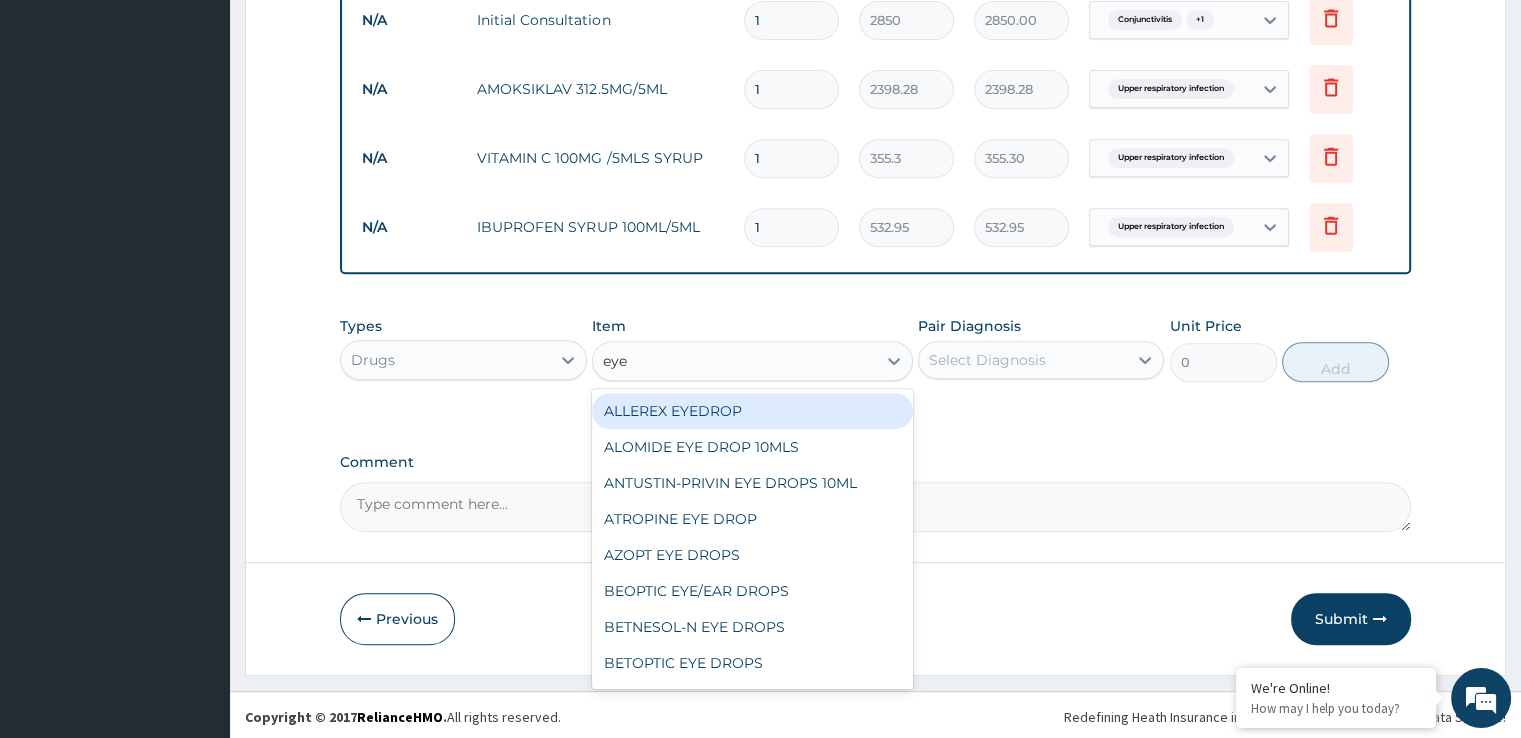 click on "ALLEREX EYEDROP" at bounding box center [752, 411] 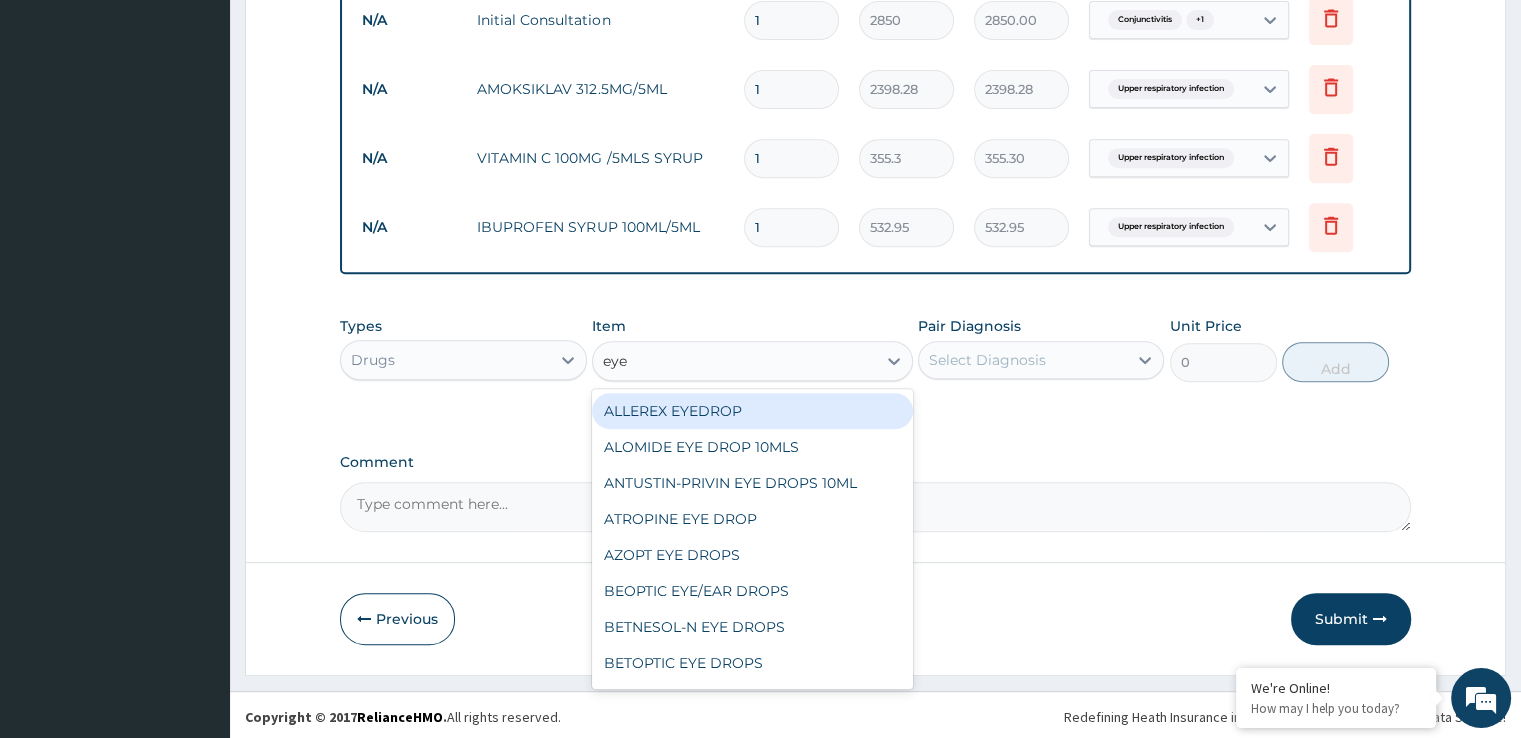 type 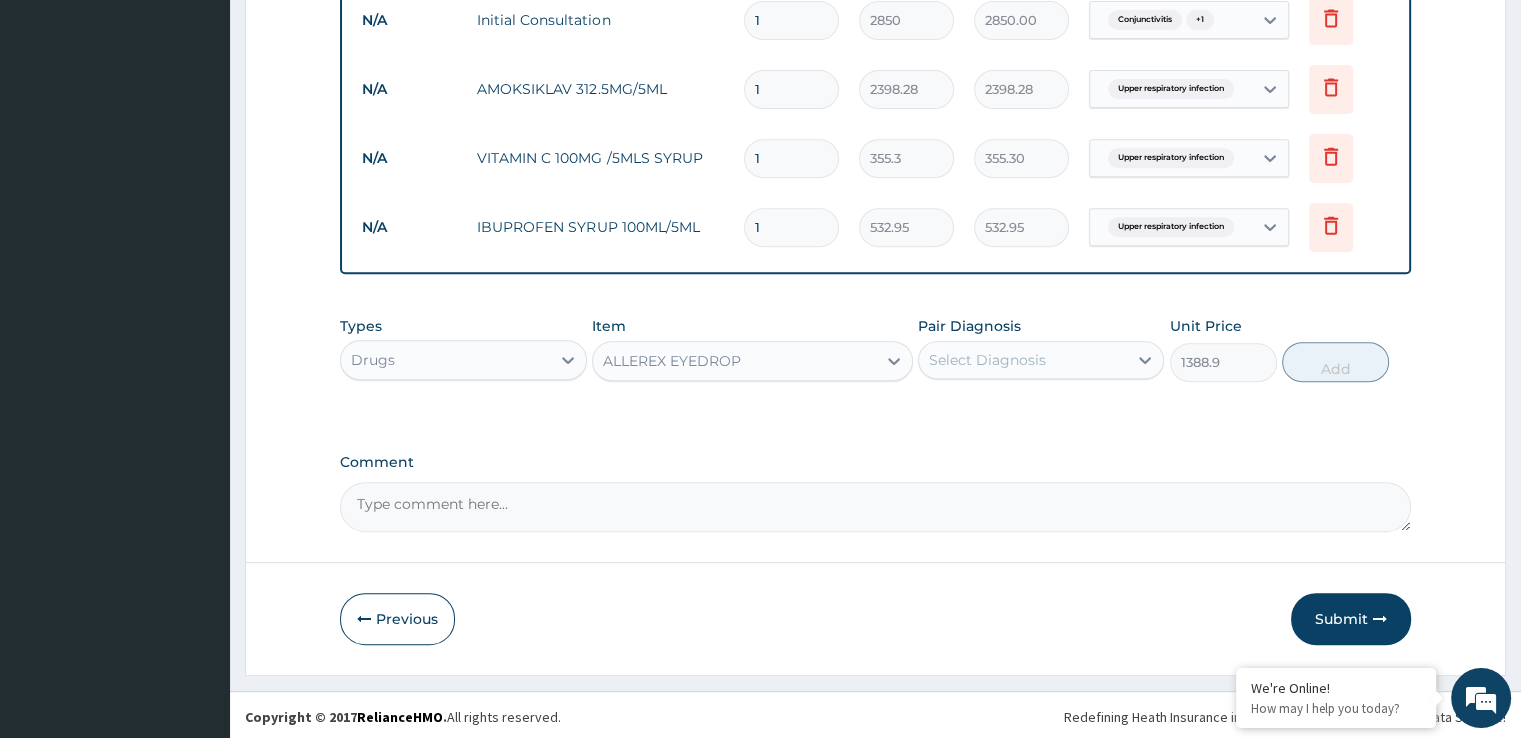 click on "Select Diagnosis" at bounding box center [1023, 360] 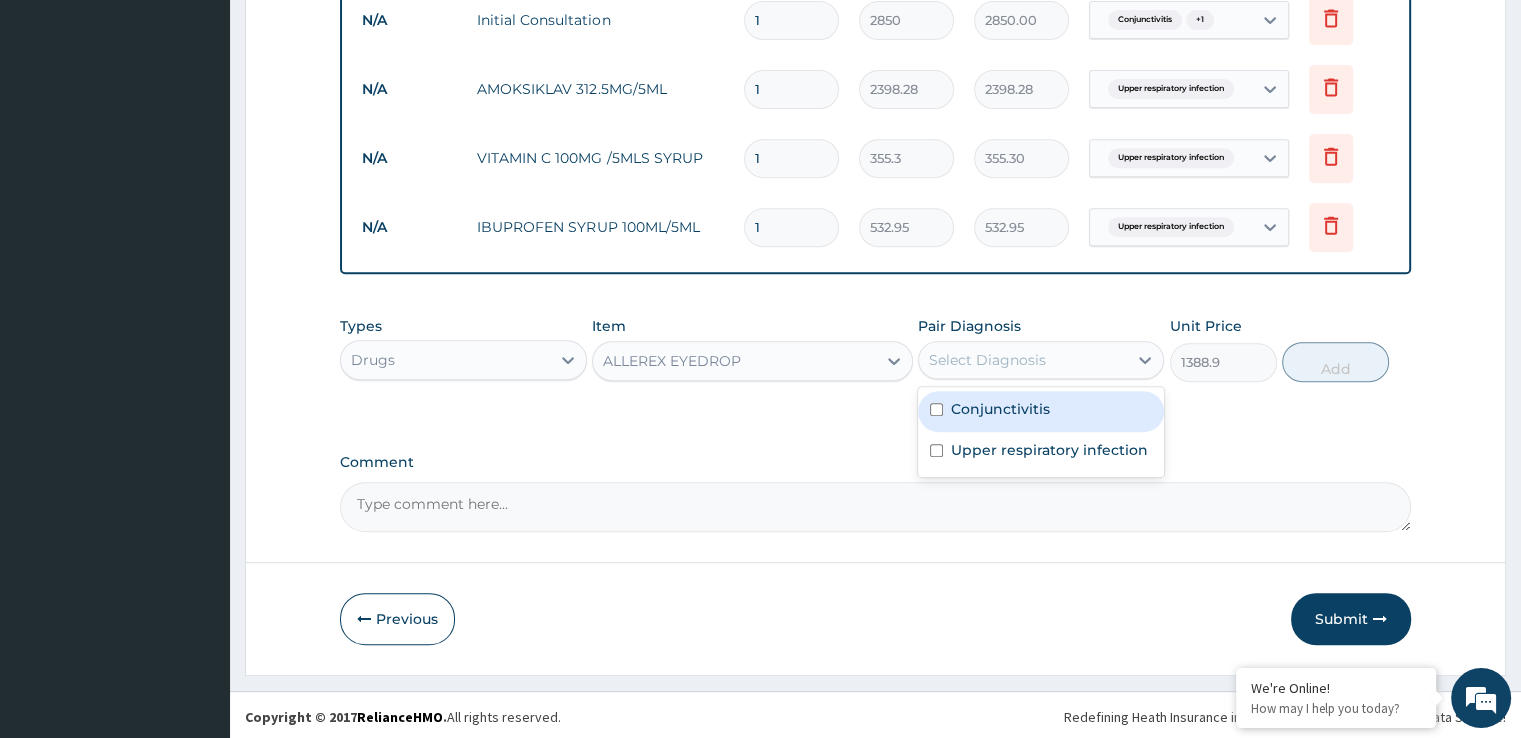 click on "Conjunctivitis" at bounding box center [1000, 409] 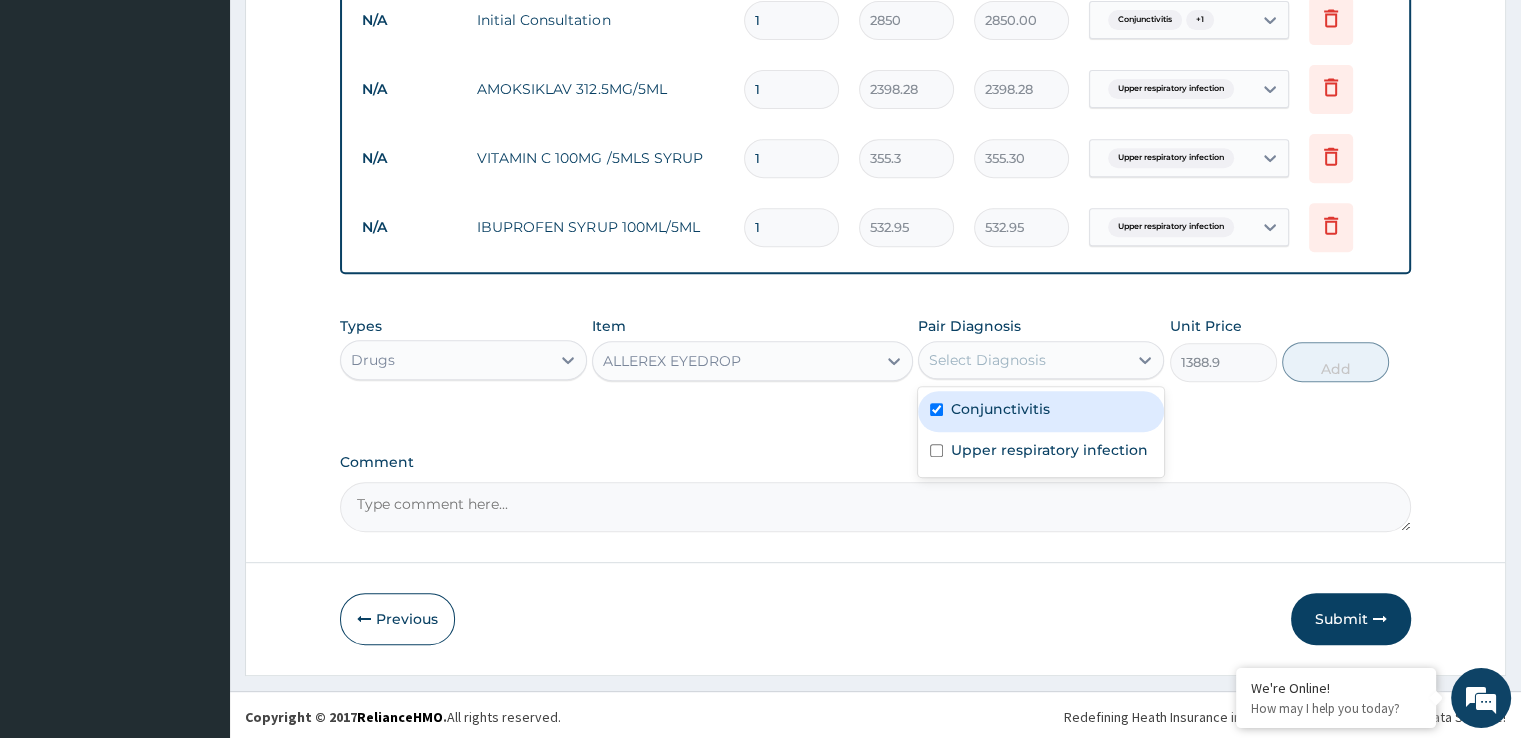 checkbox on "true" 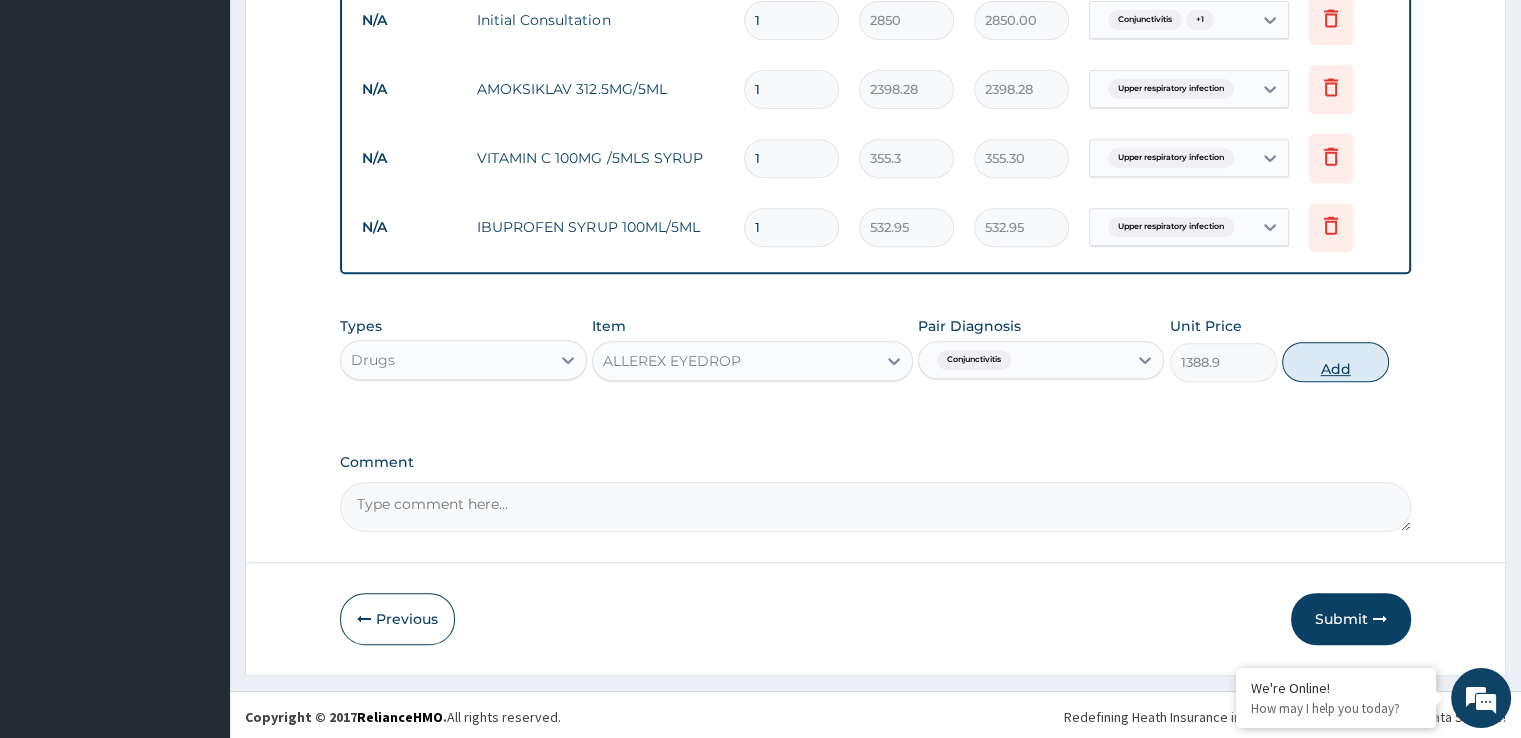 click on "Add" at bounding box center [1335, 362] 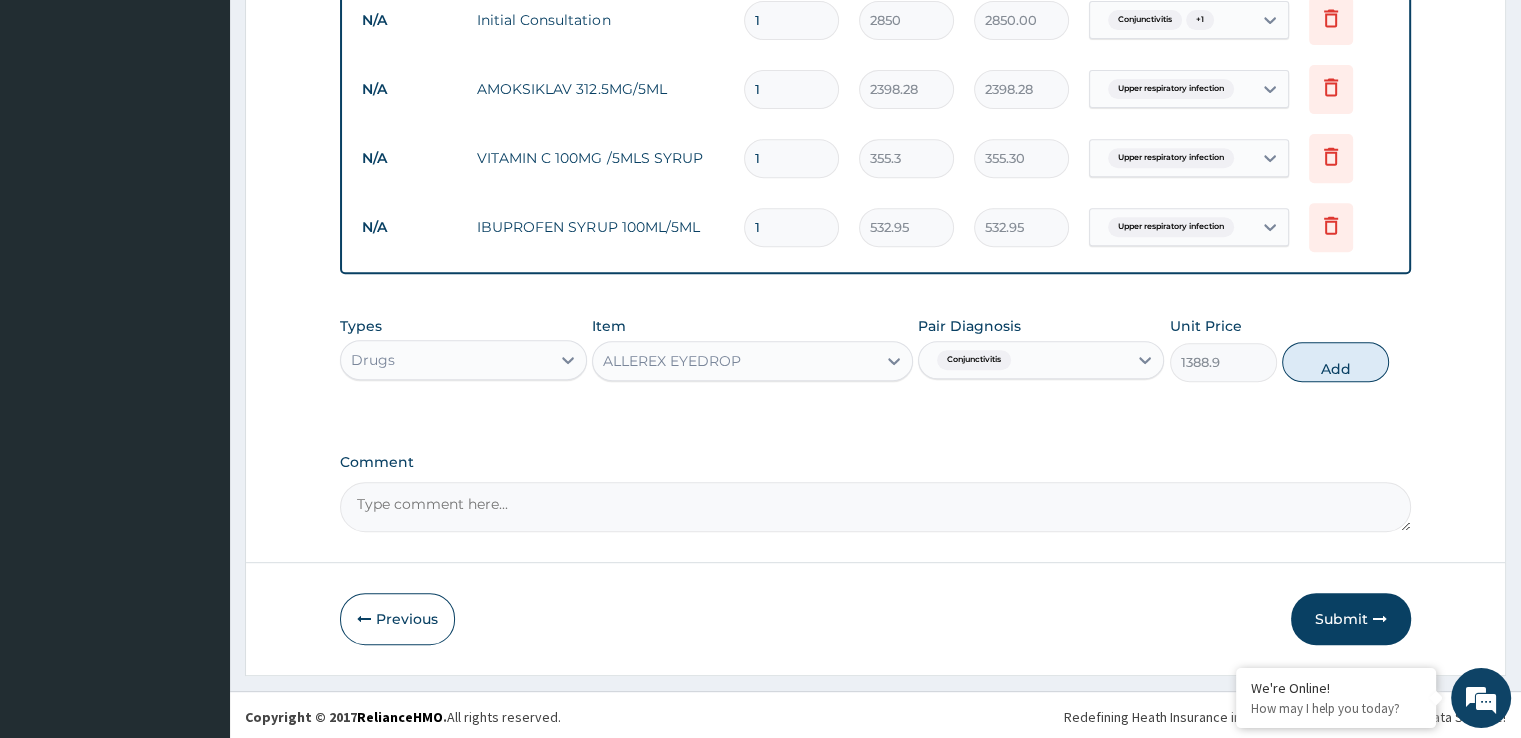 type on "0" 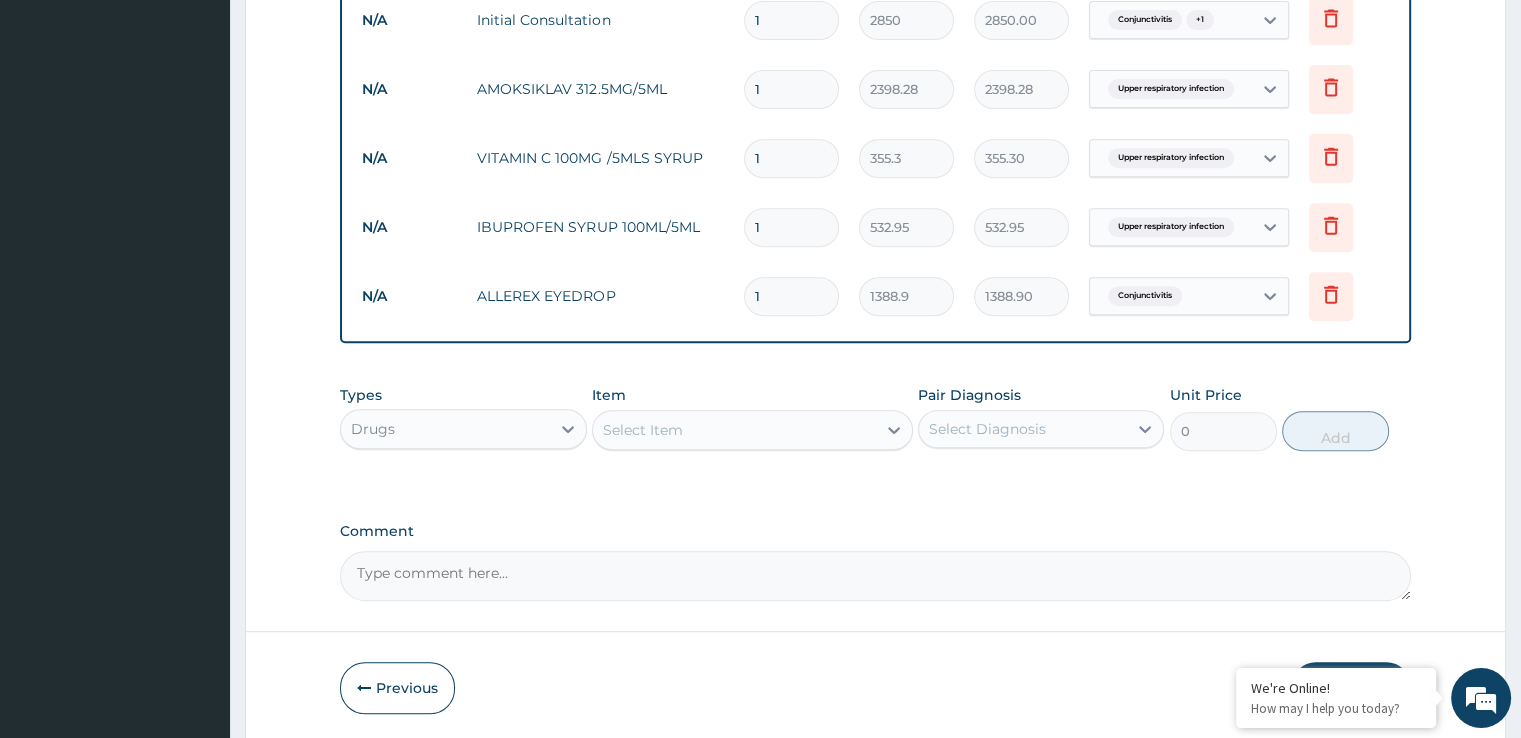 click on "Select Item" at bounding box center (752, 430) 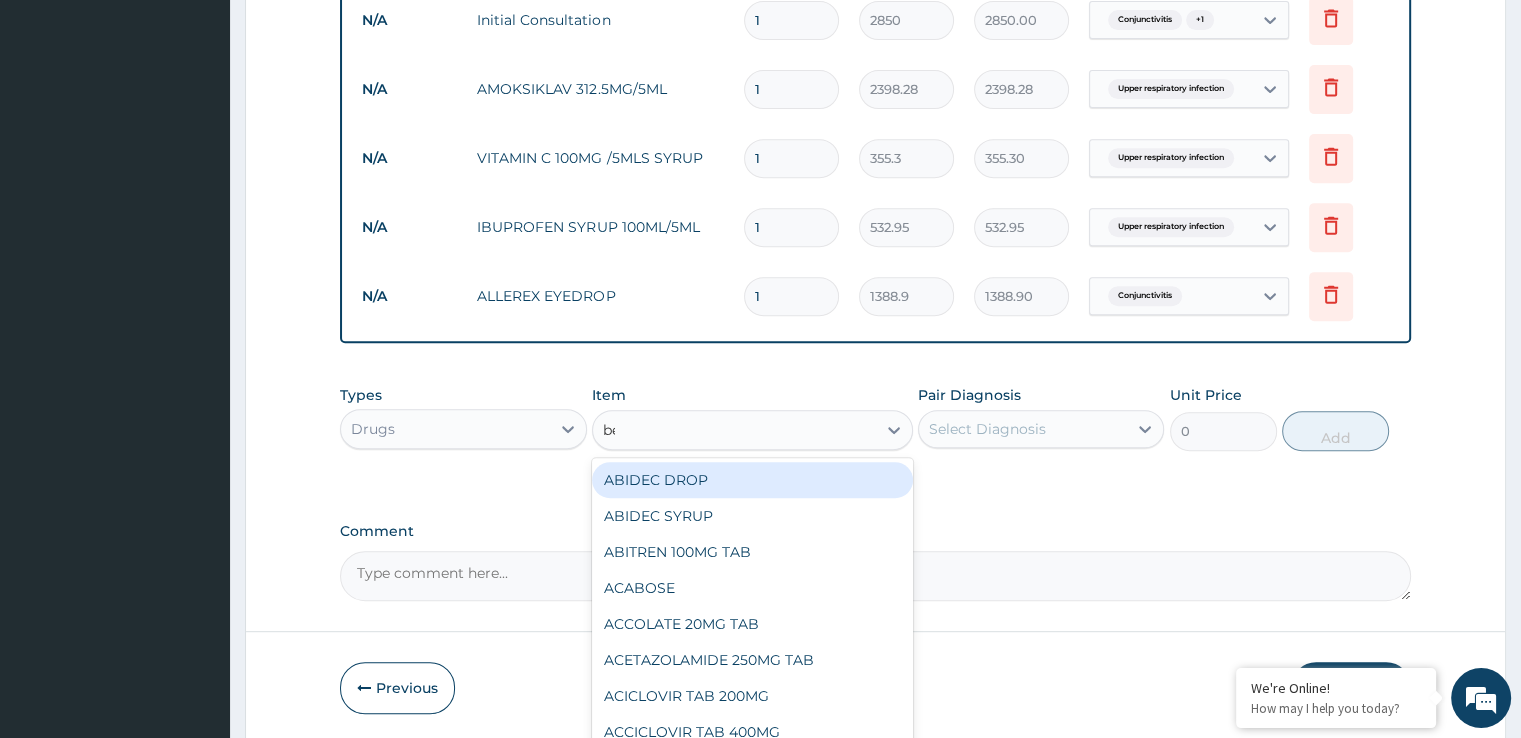 type on "ben" 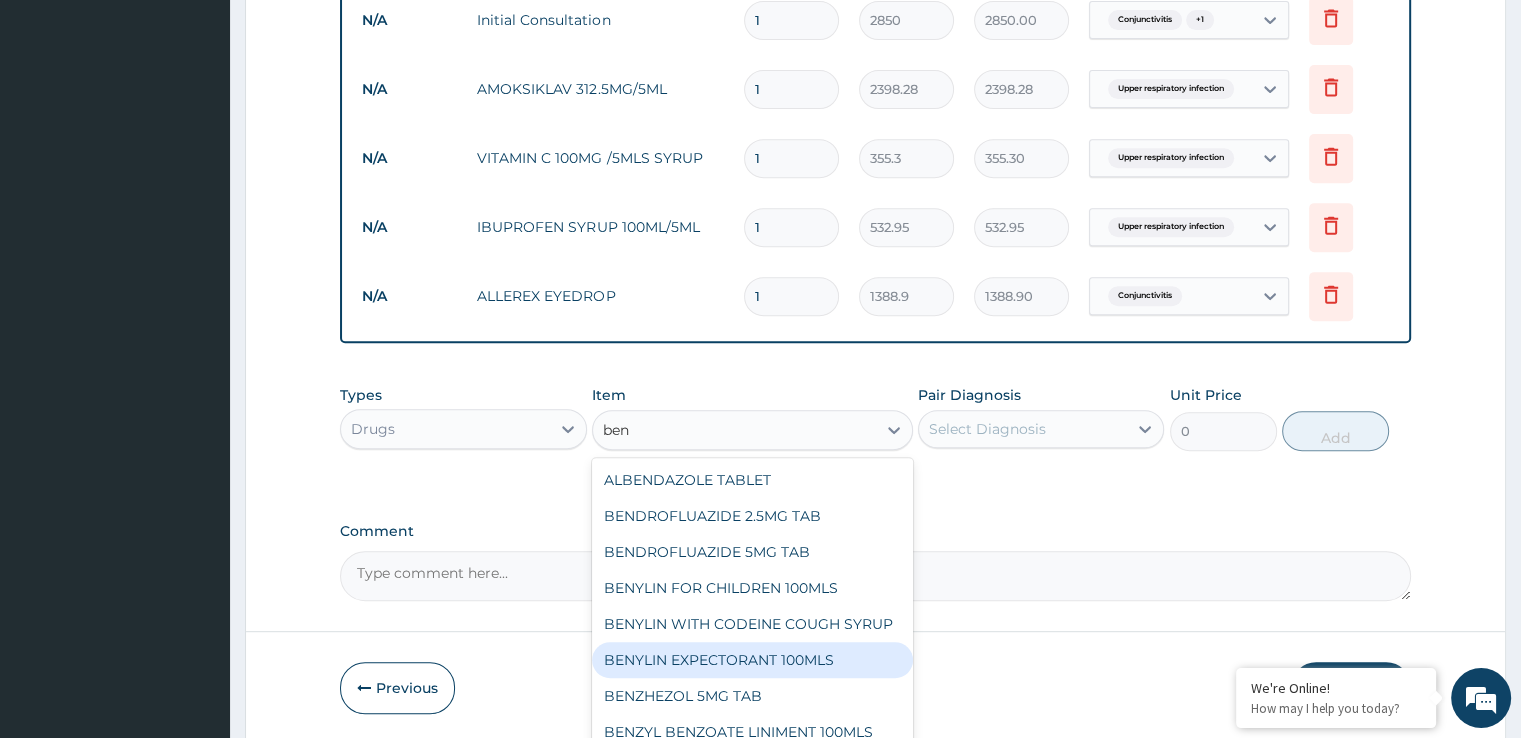click on "BENYLIN EXPECTORANT 100MLS" at bounding box center (752, 660) 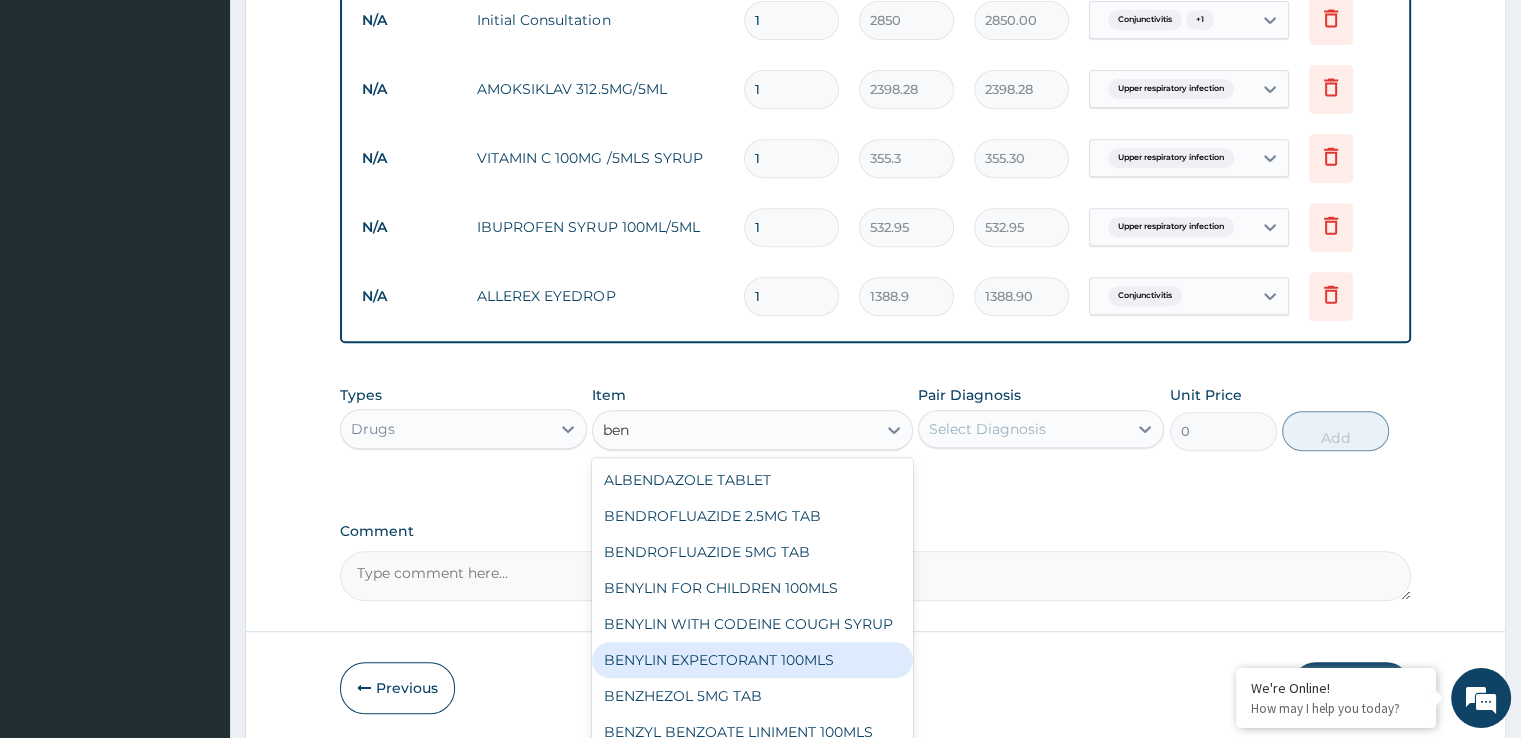 type 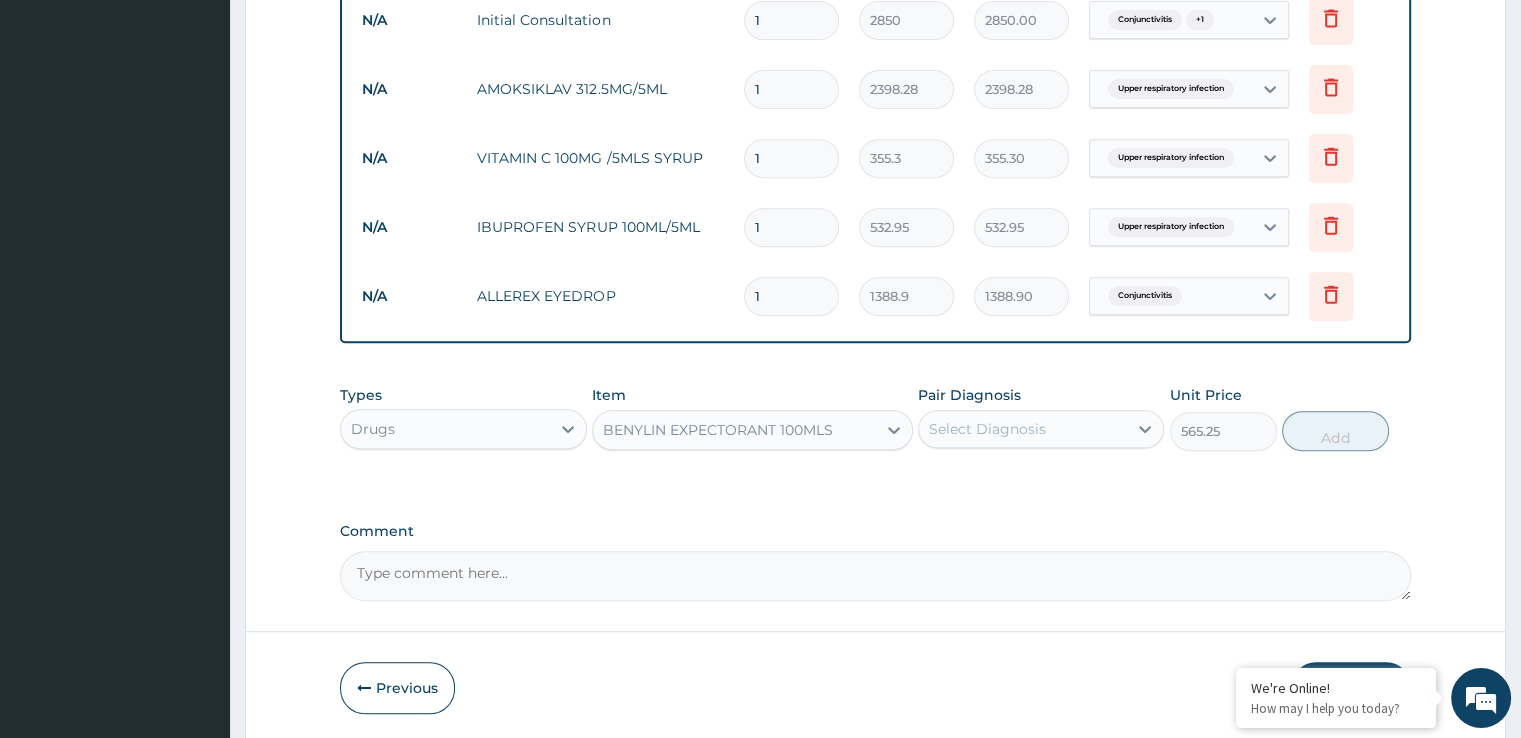 click on "Pair Diagnosis" at bounding box center [969, 395] 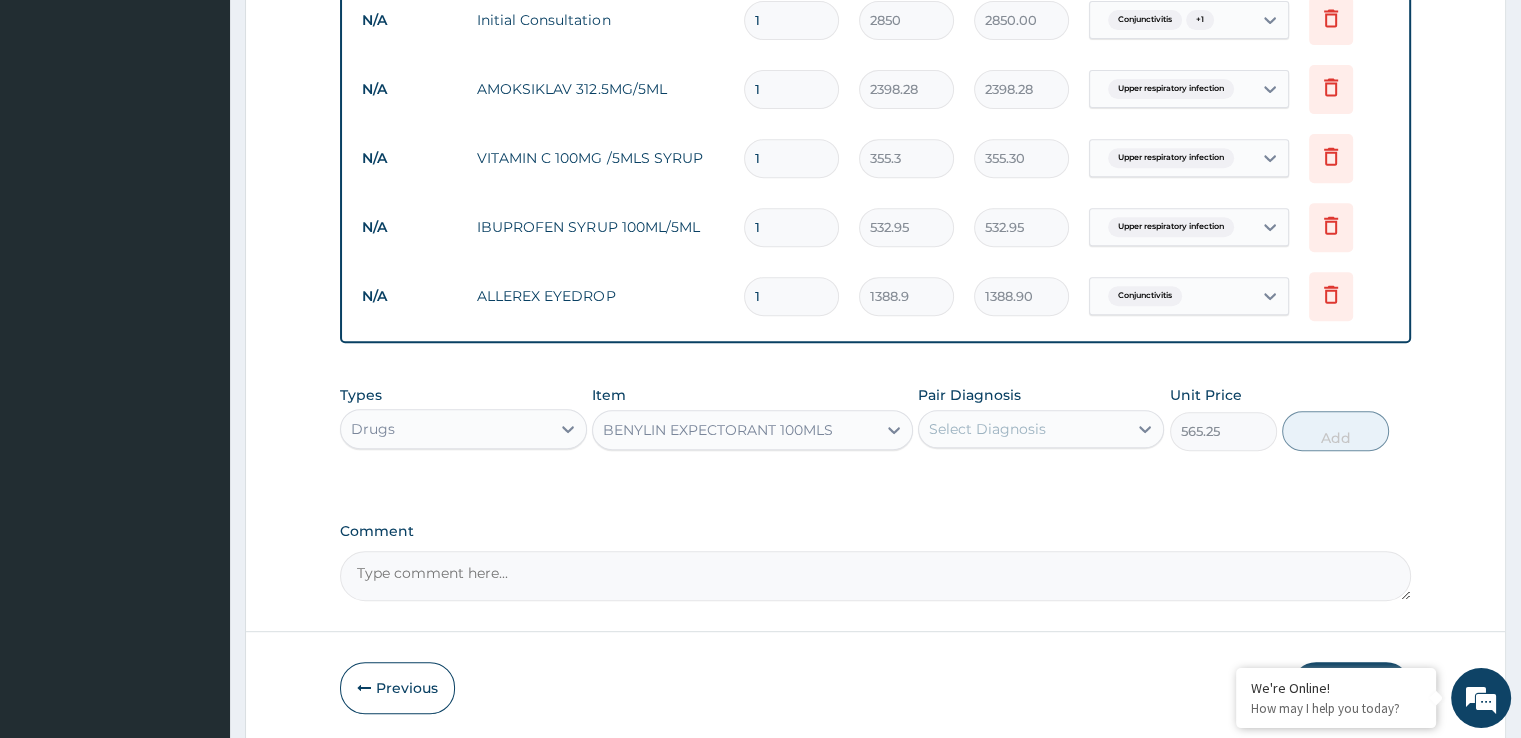 click on "Select Diagnosis" at bounding box center [987, 429] 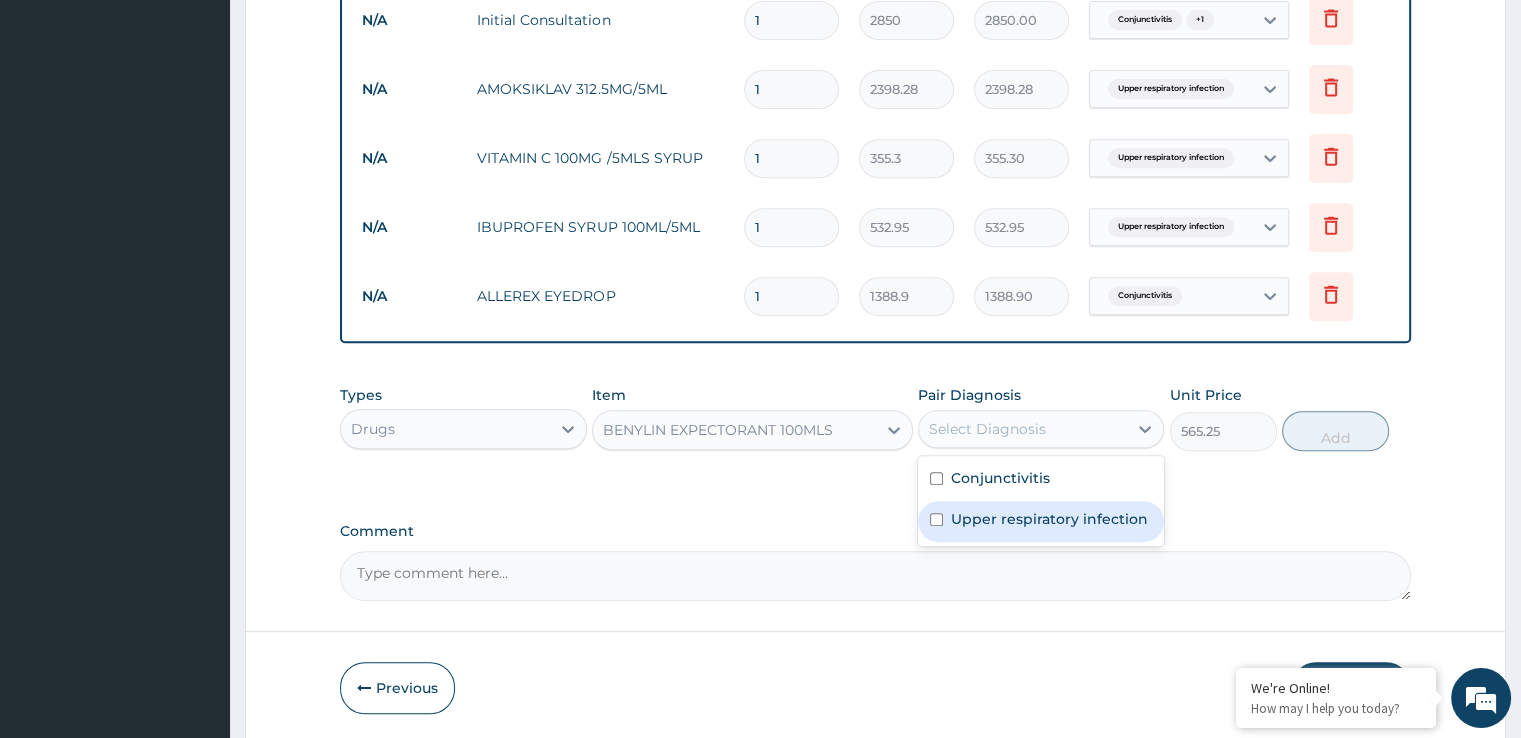 click on "Upper respiratory infection" at bounding box center (1049, 519) 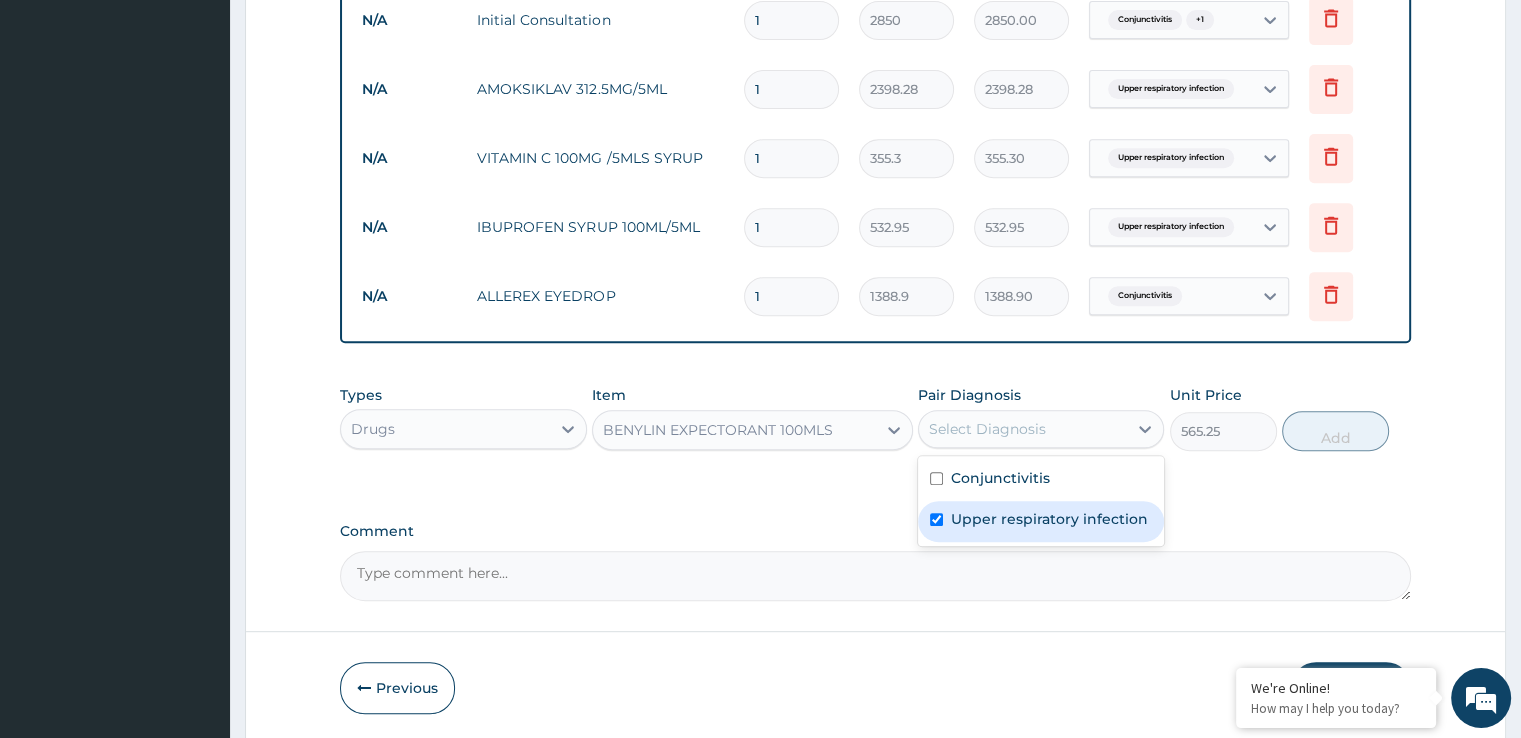 checkbox on "true" 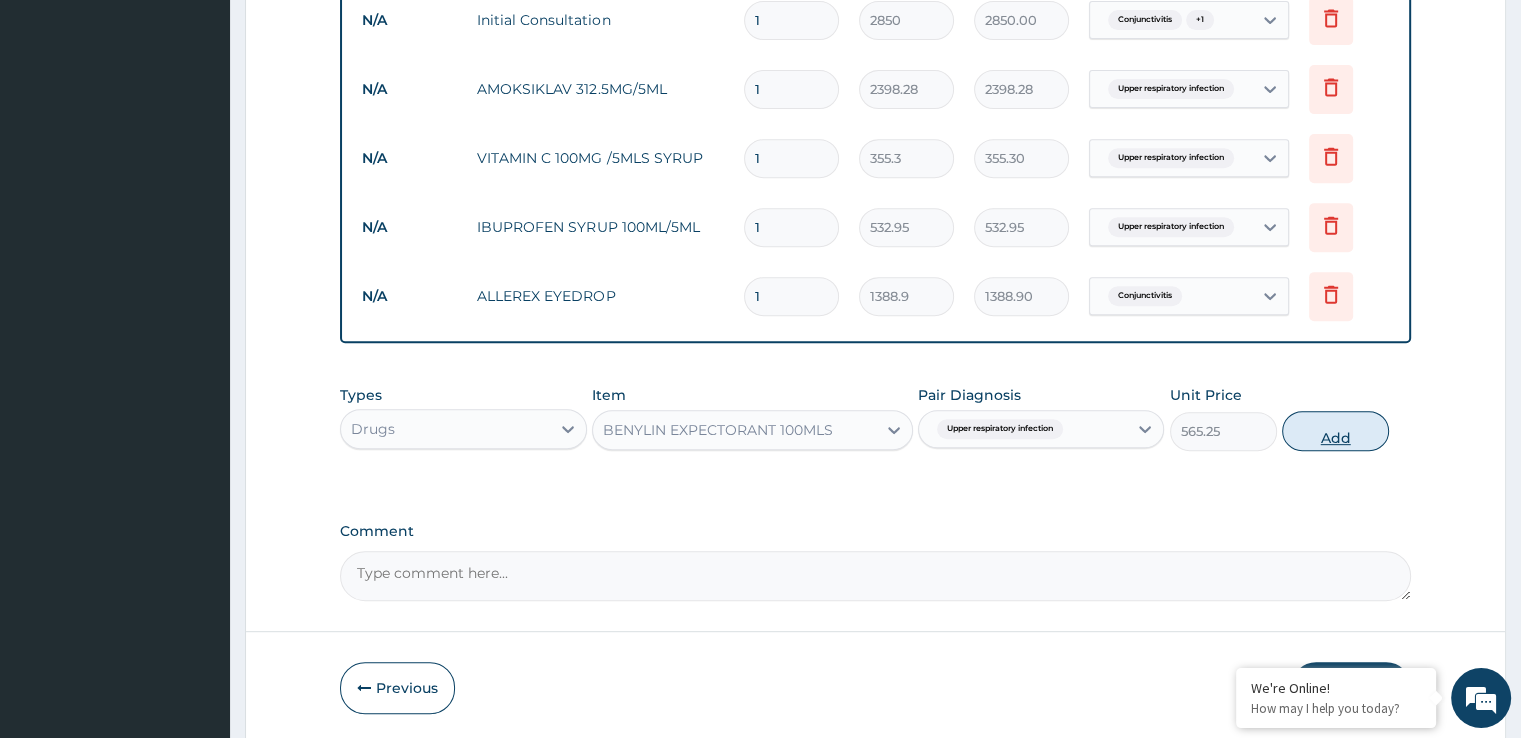 click on "Add" at bounding box center (1335, 431) 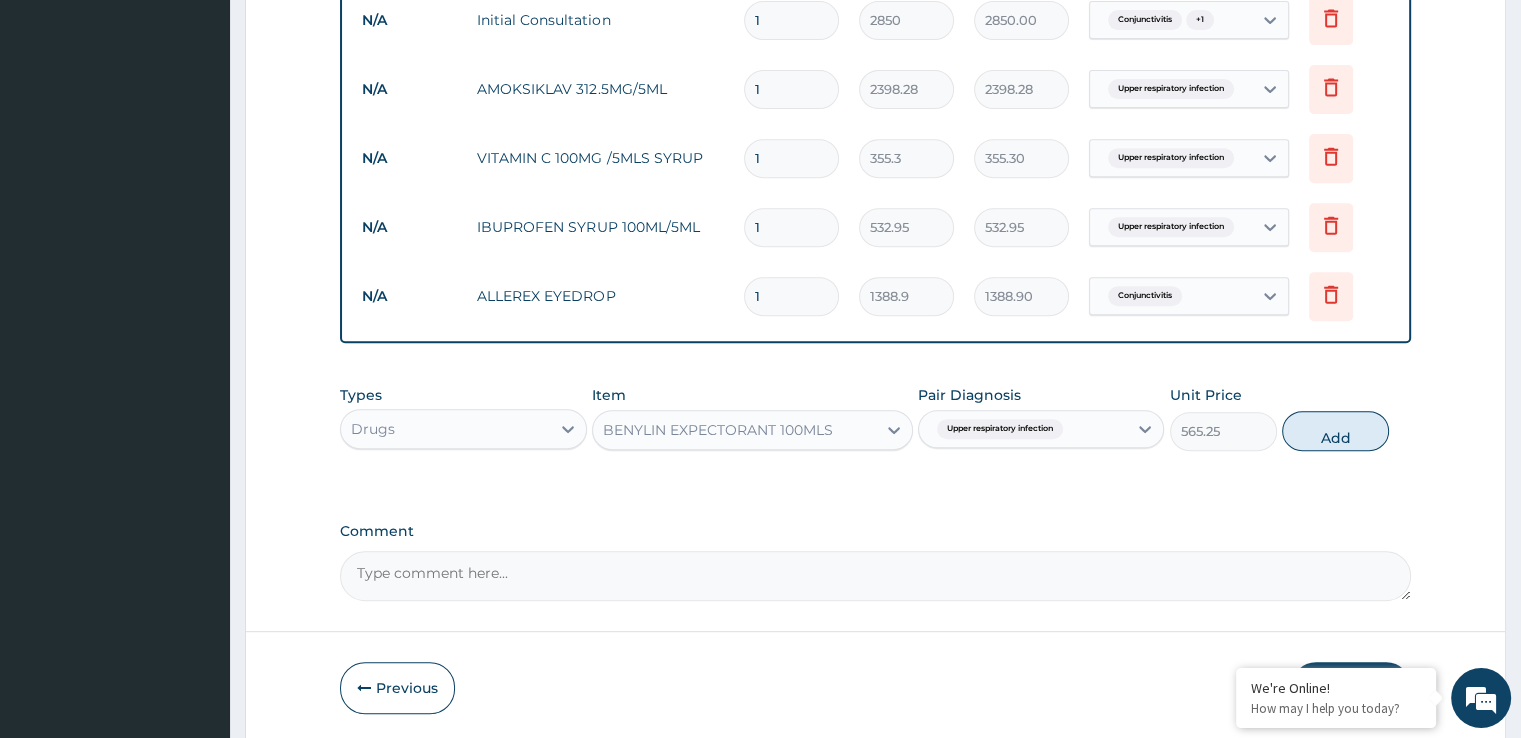 type on "0" 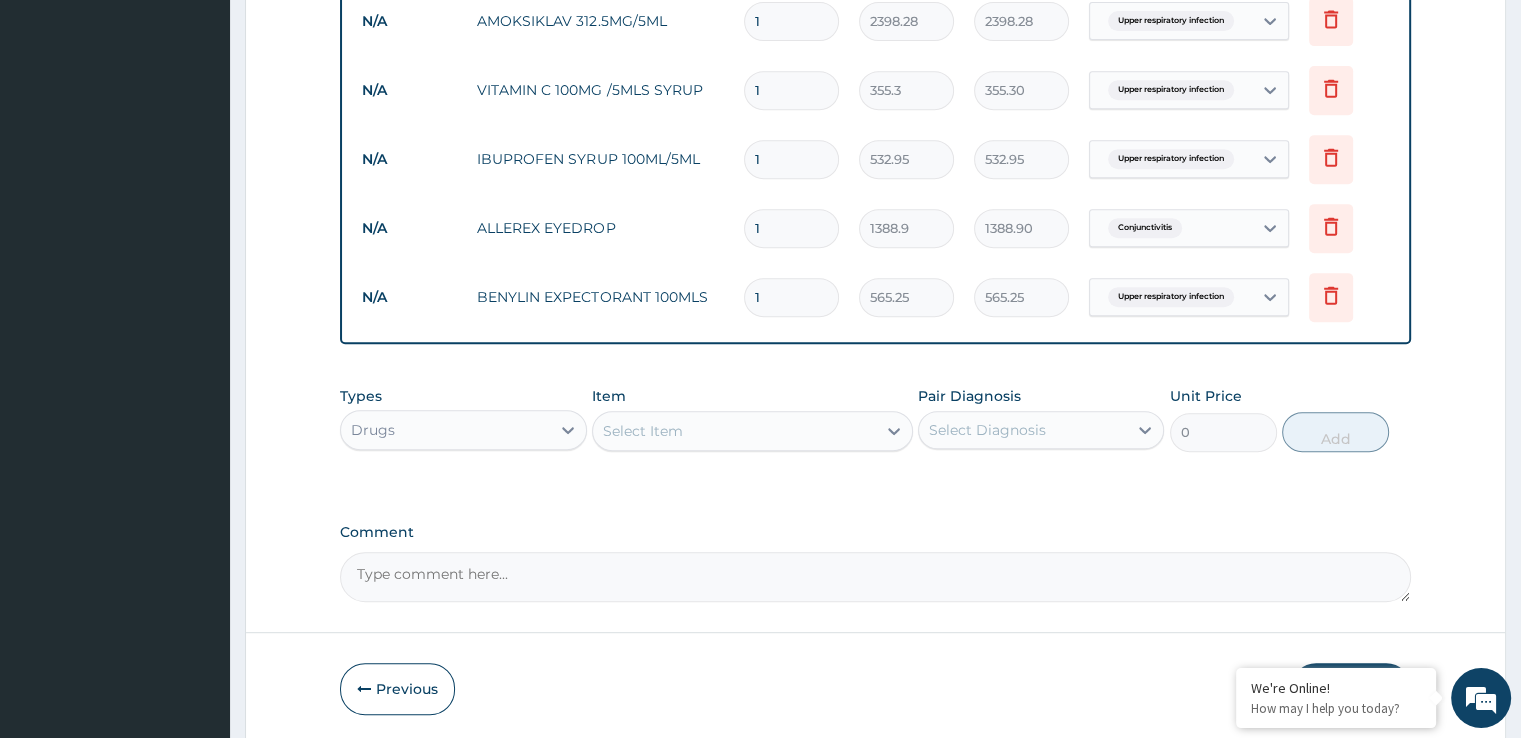 scroll, scrollTop: 950, scrollLeft: 0, axis: vertical 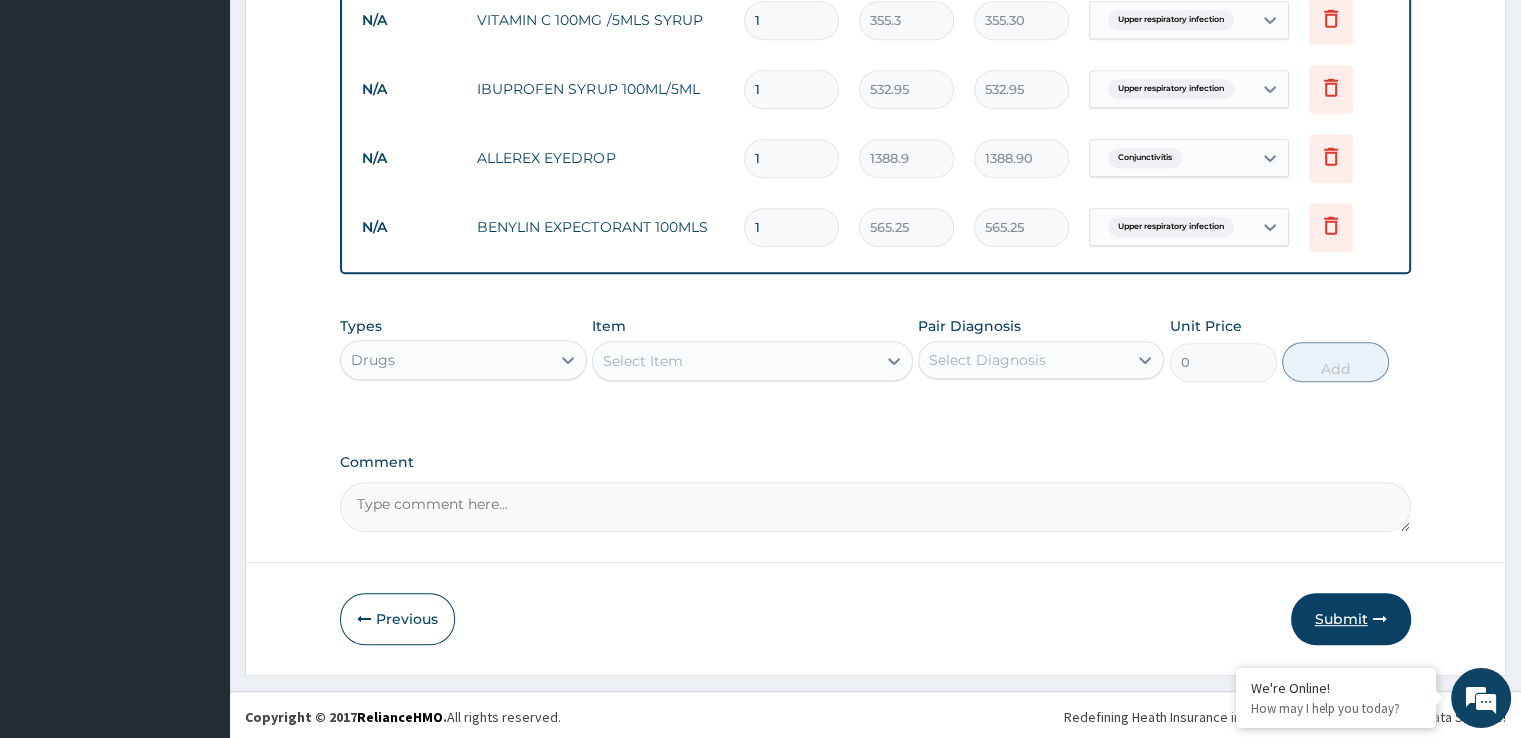 click on "Submit" at bounding box center [1351, 619] 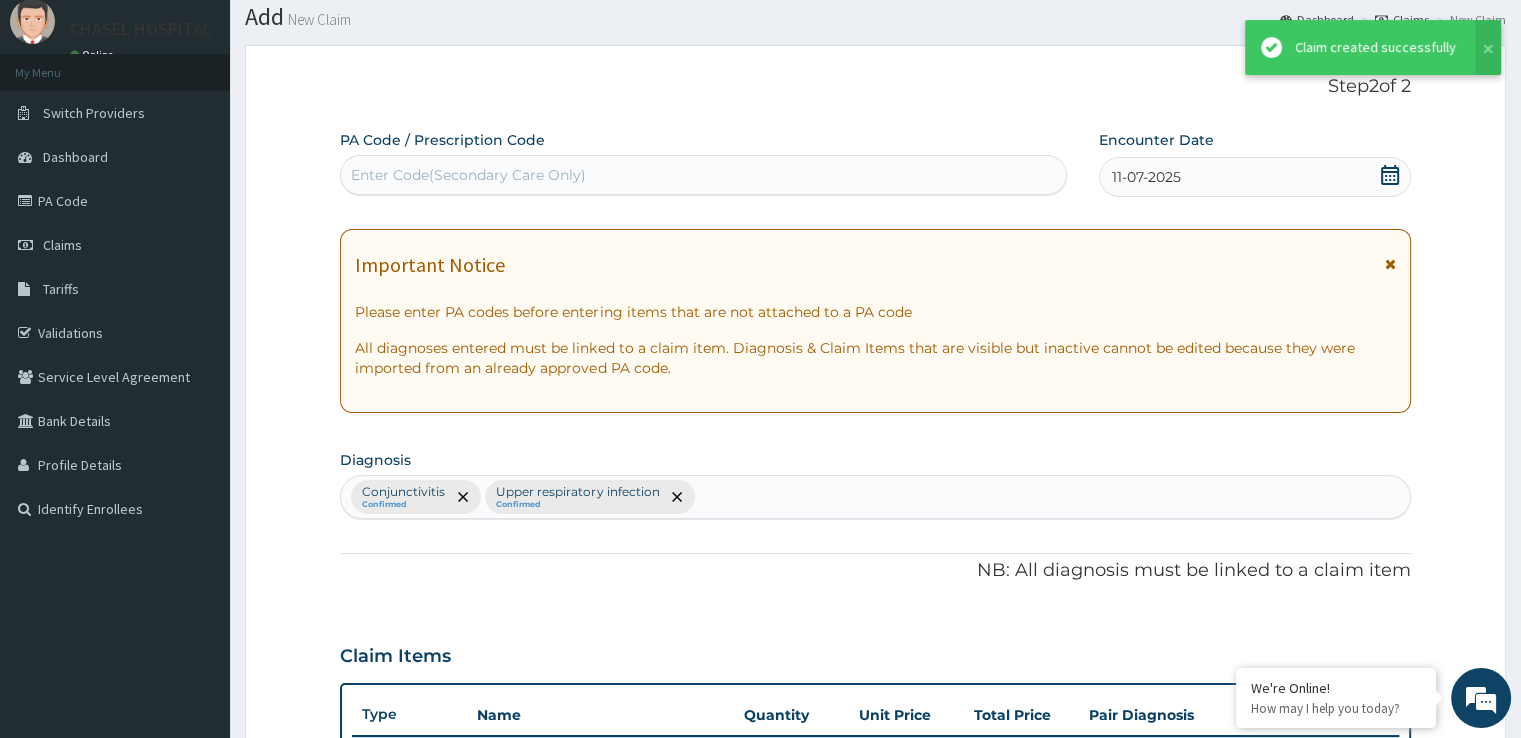 scroll, scrollTop: 950, scrollLeft: 0, axis: vertical 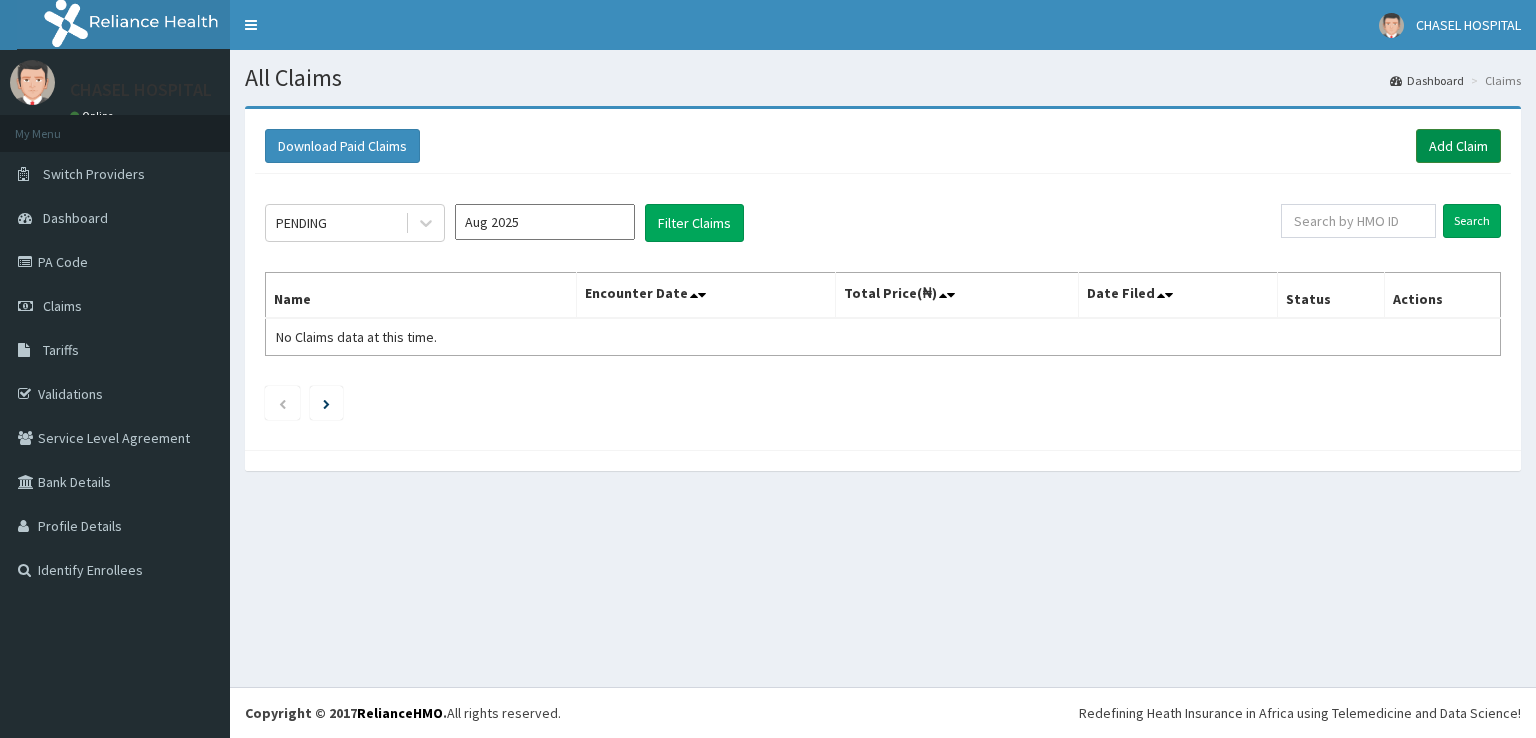 click on "Add Claim" at bounding box center [1458, 146] 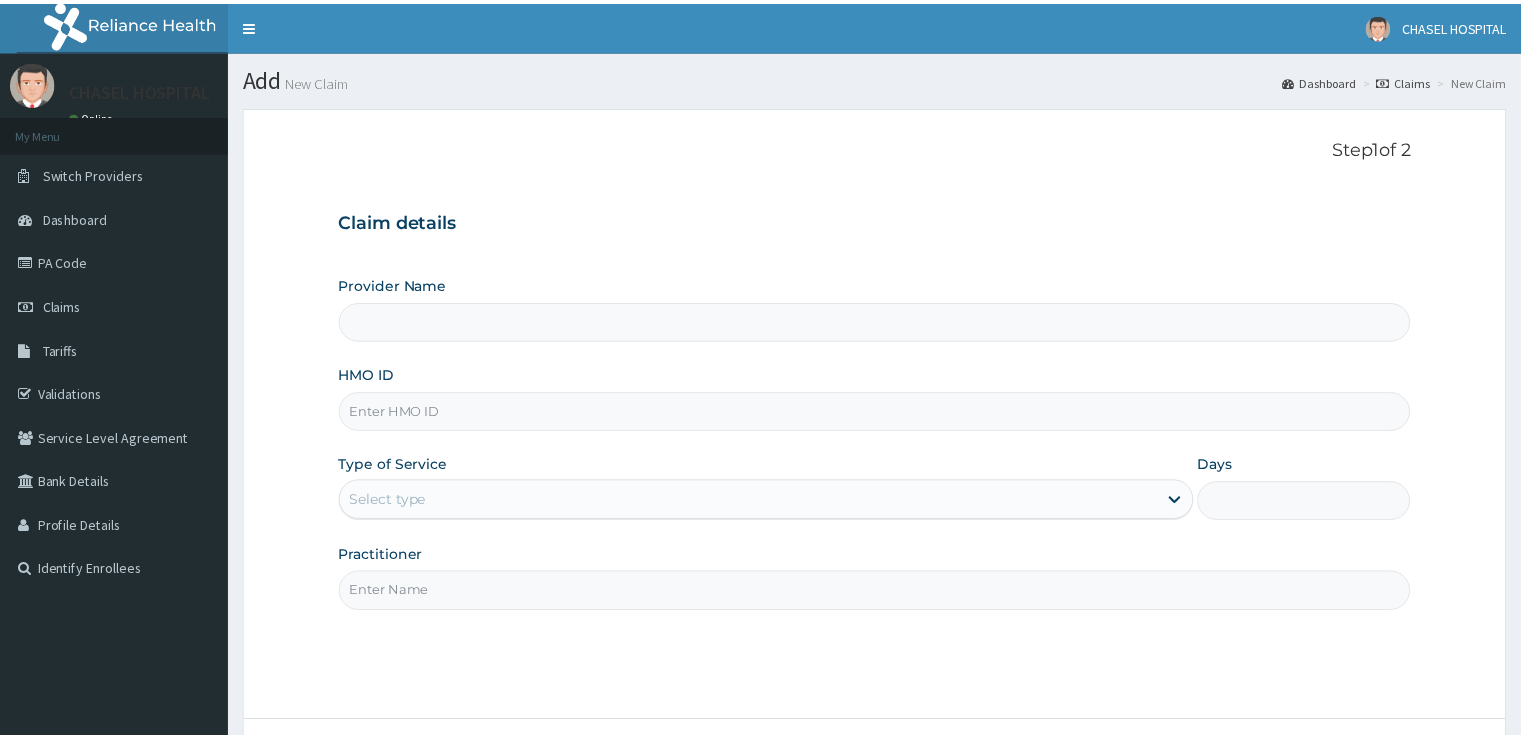 scroll, scrollTop: 0, scrollLeft: 0, axis: both 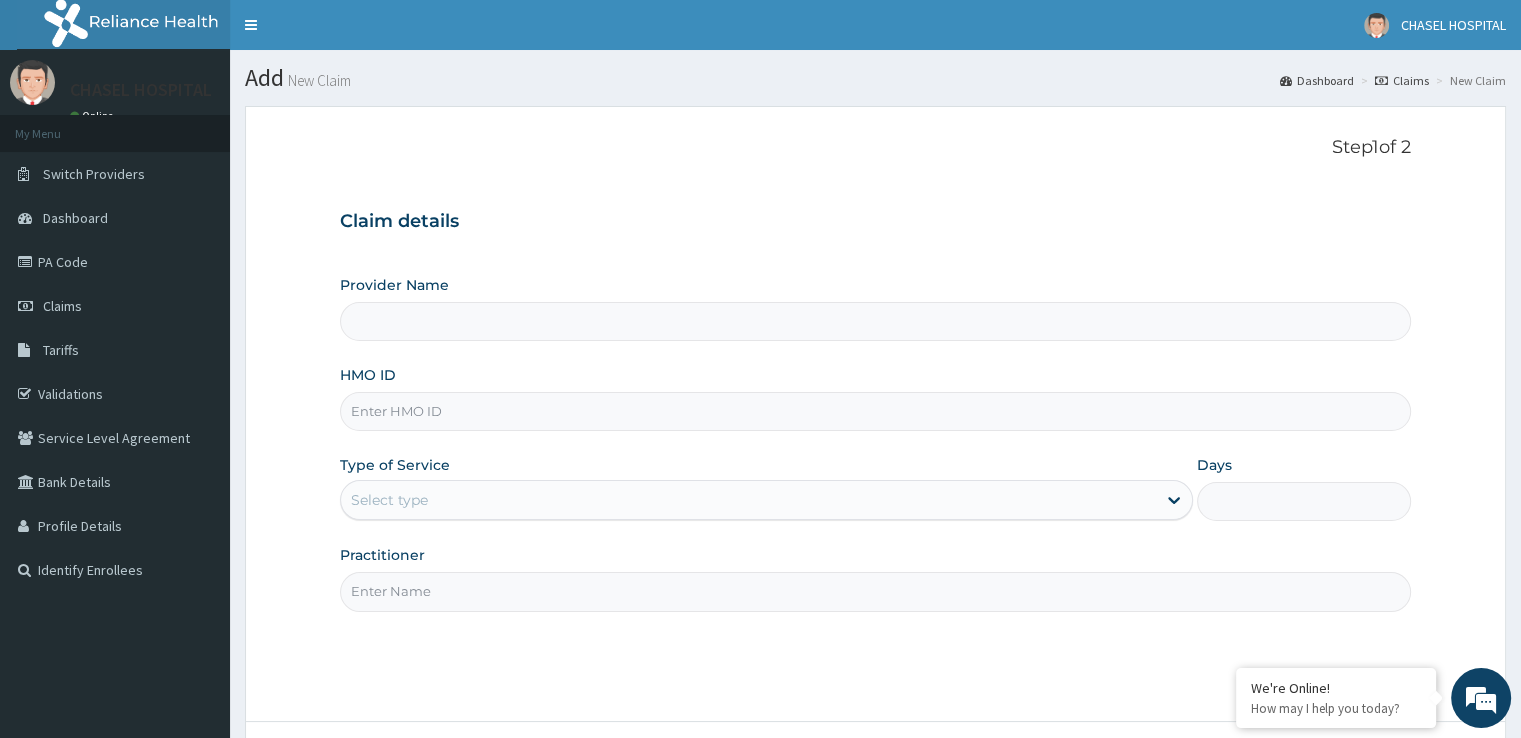 type on "Chasel Hospital" 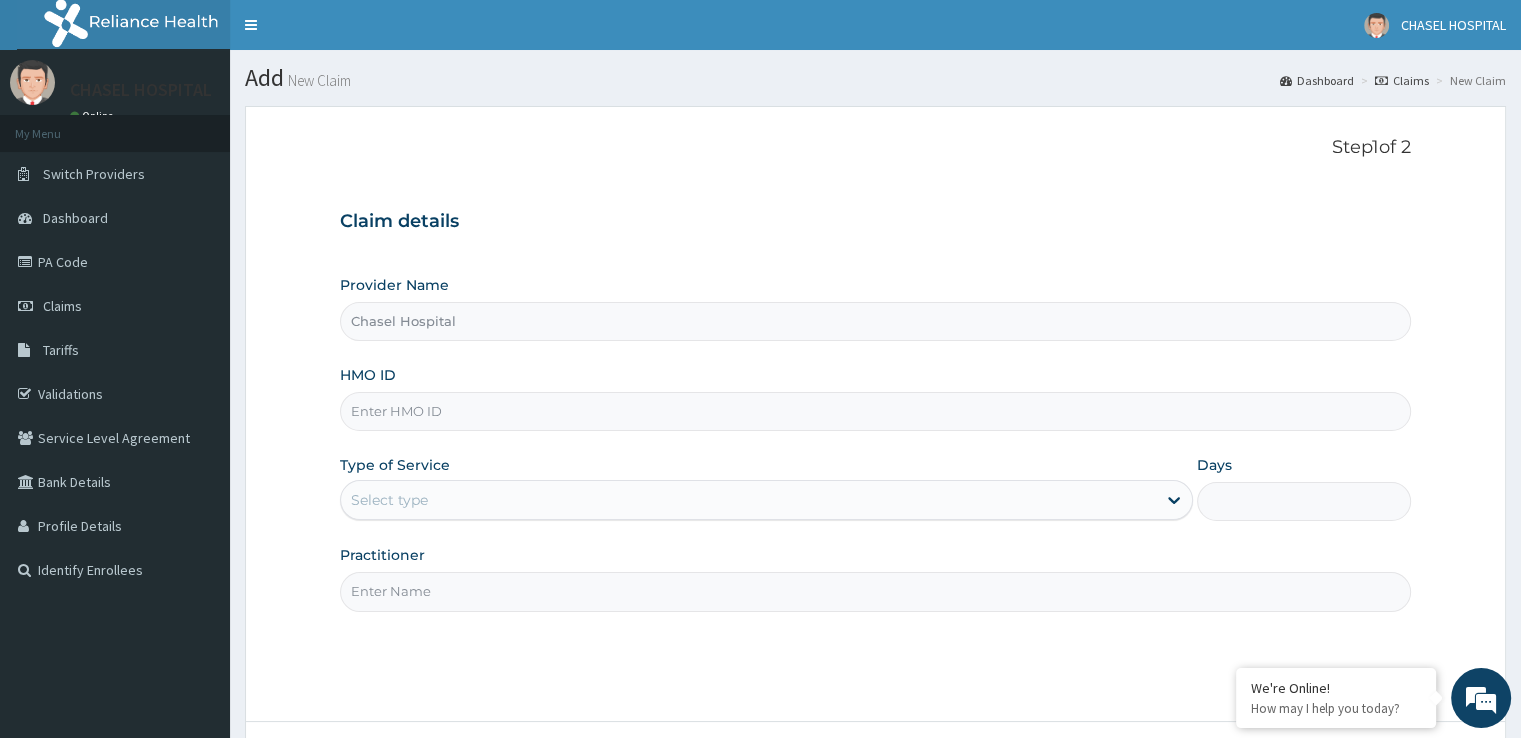 click on "HMO ID" at bounding box center [875, 411] 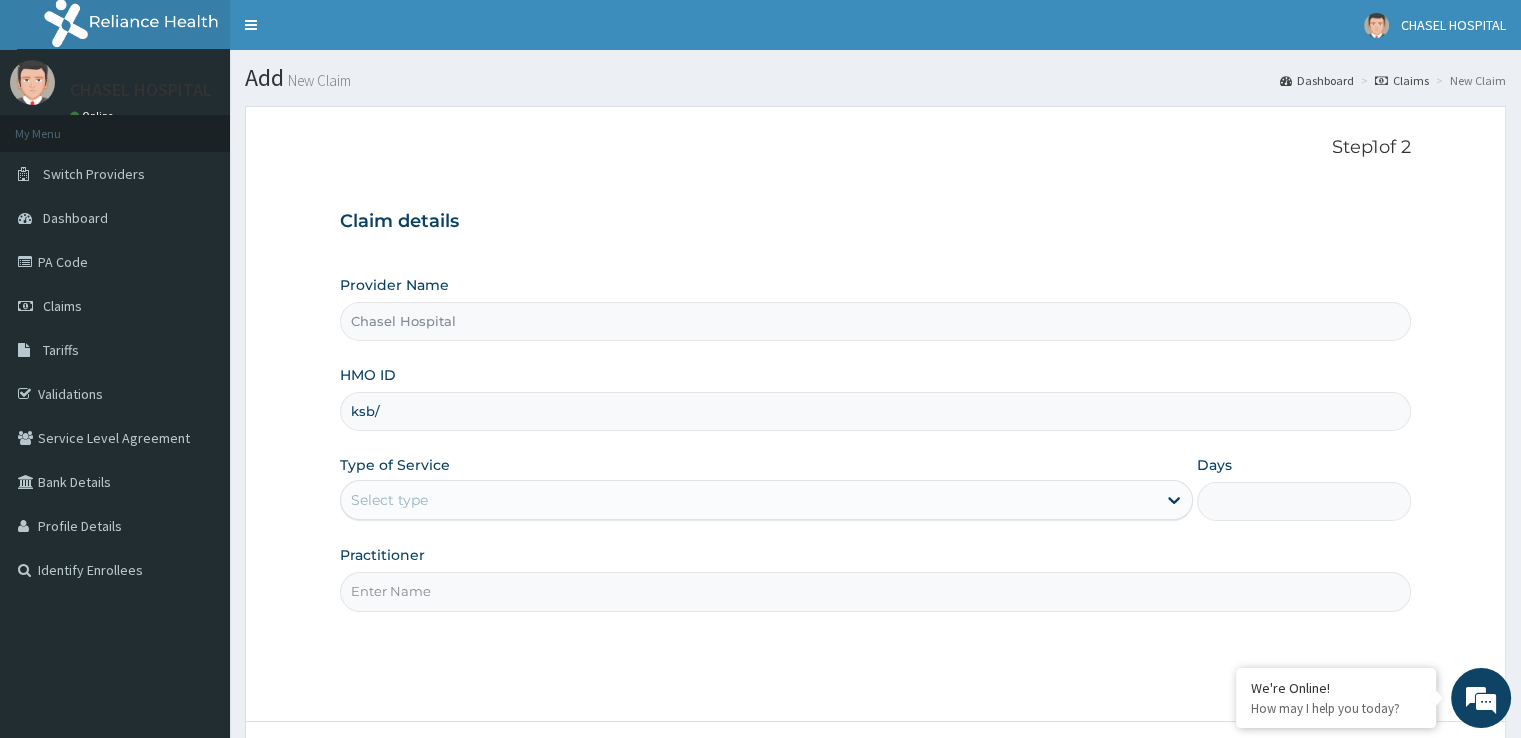 scroll, scrollTop: 0, scrollLeft: 0, axis: both 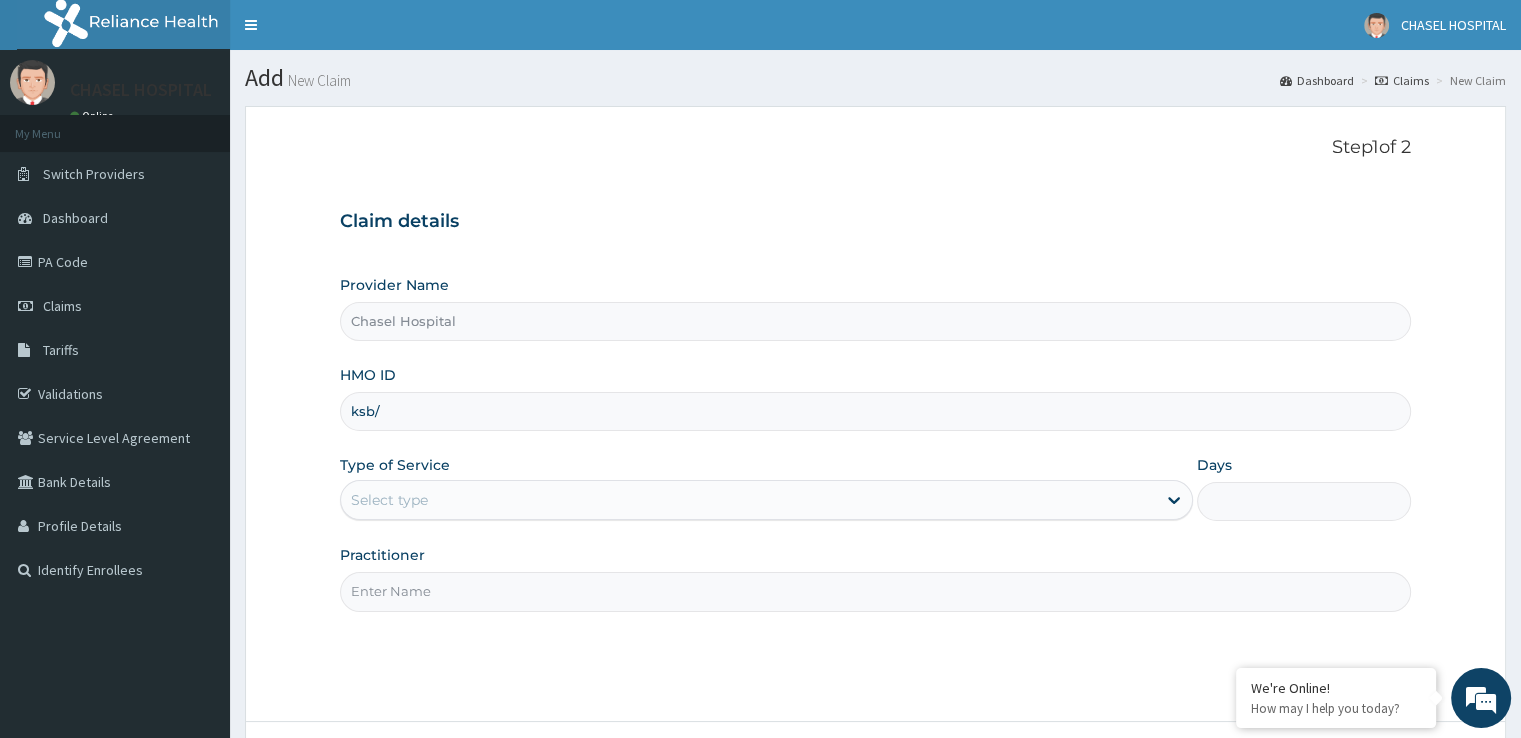 type on "KSB/10980/B" 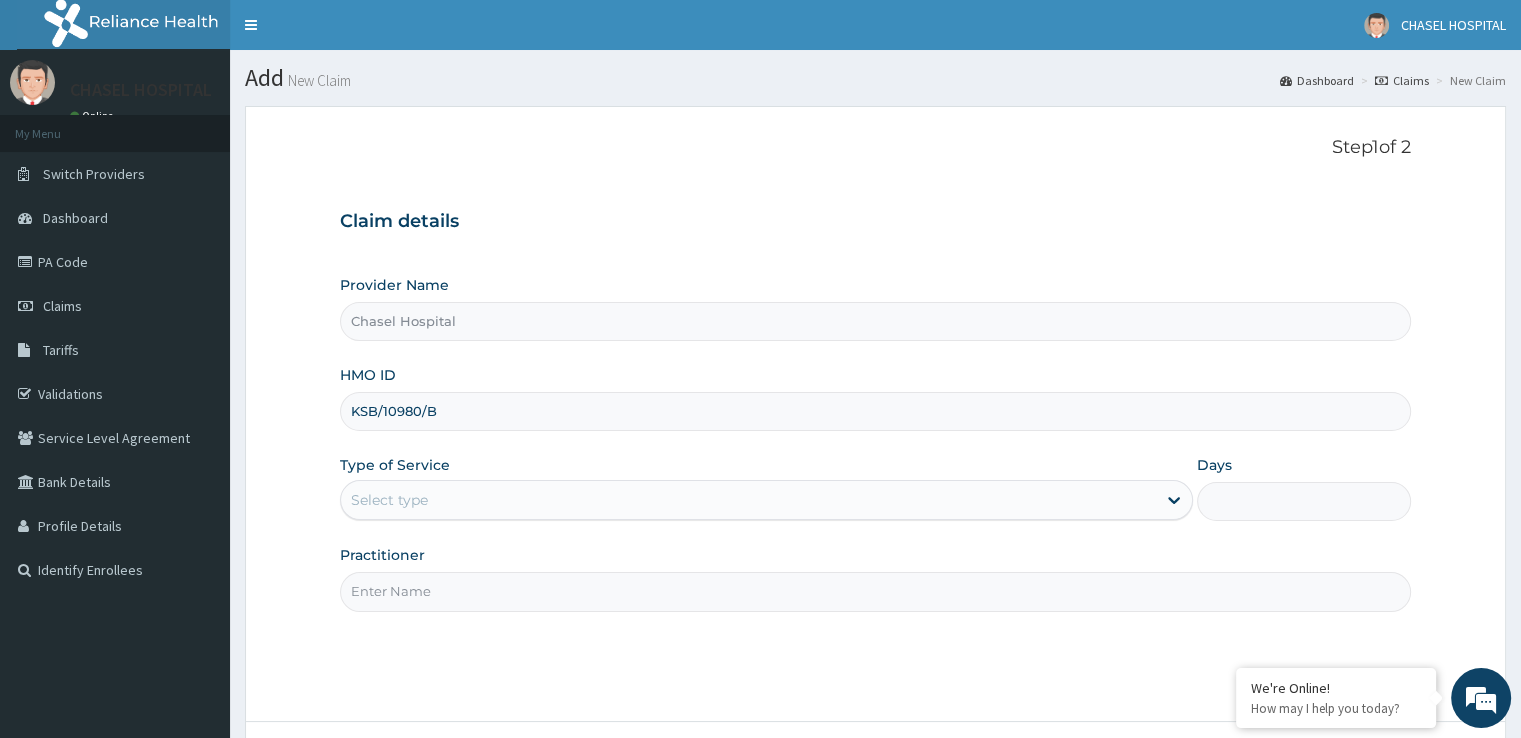 click on "Select type" at bounding box center [748, 500] 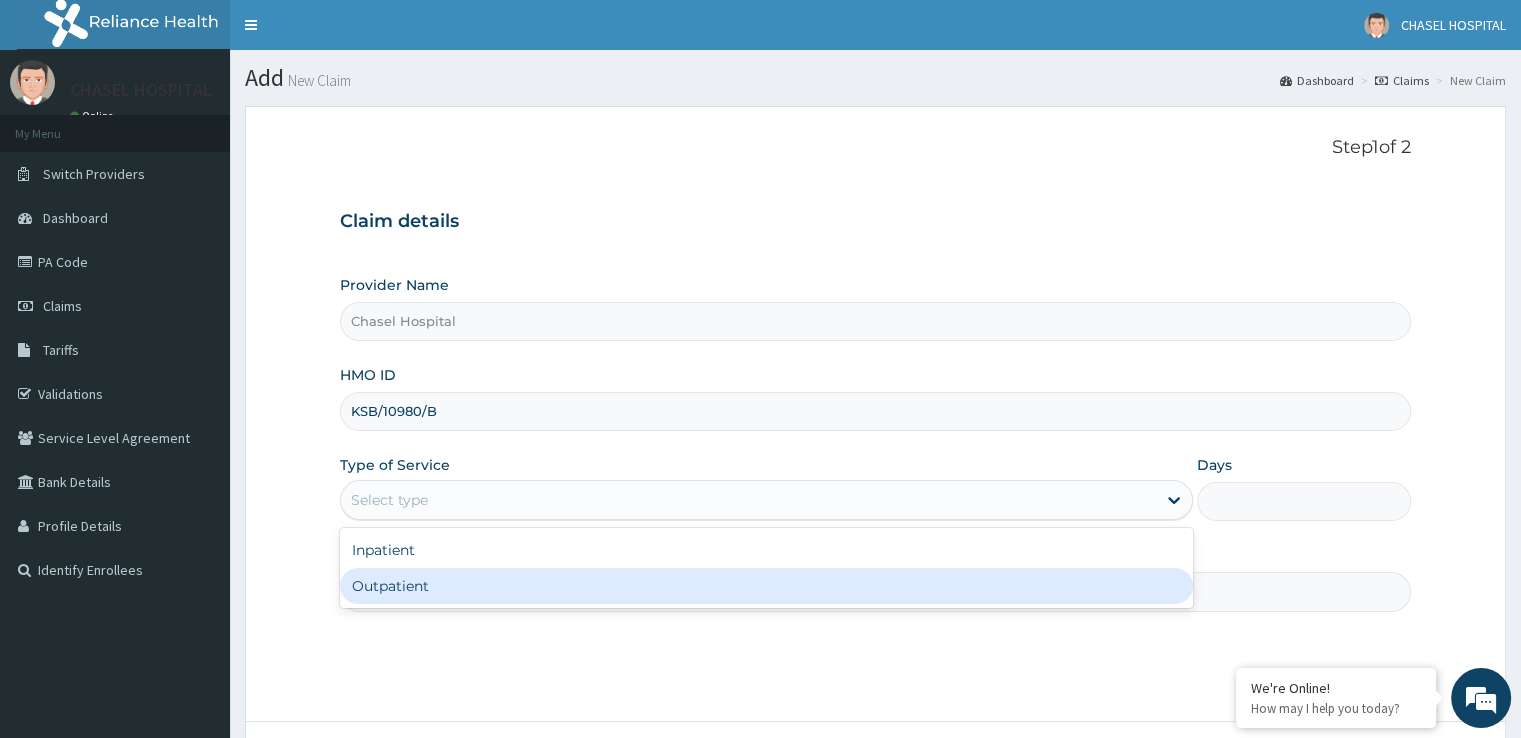 click on "Outpatient" at bounding box center (766, 586) 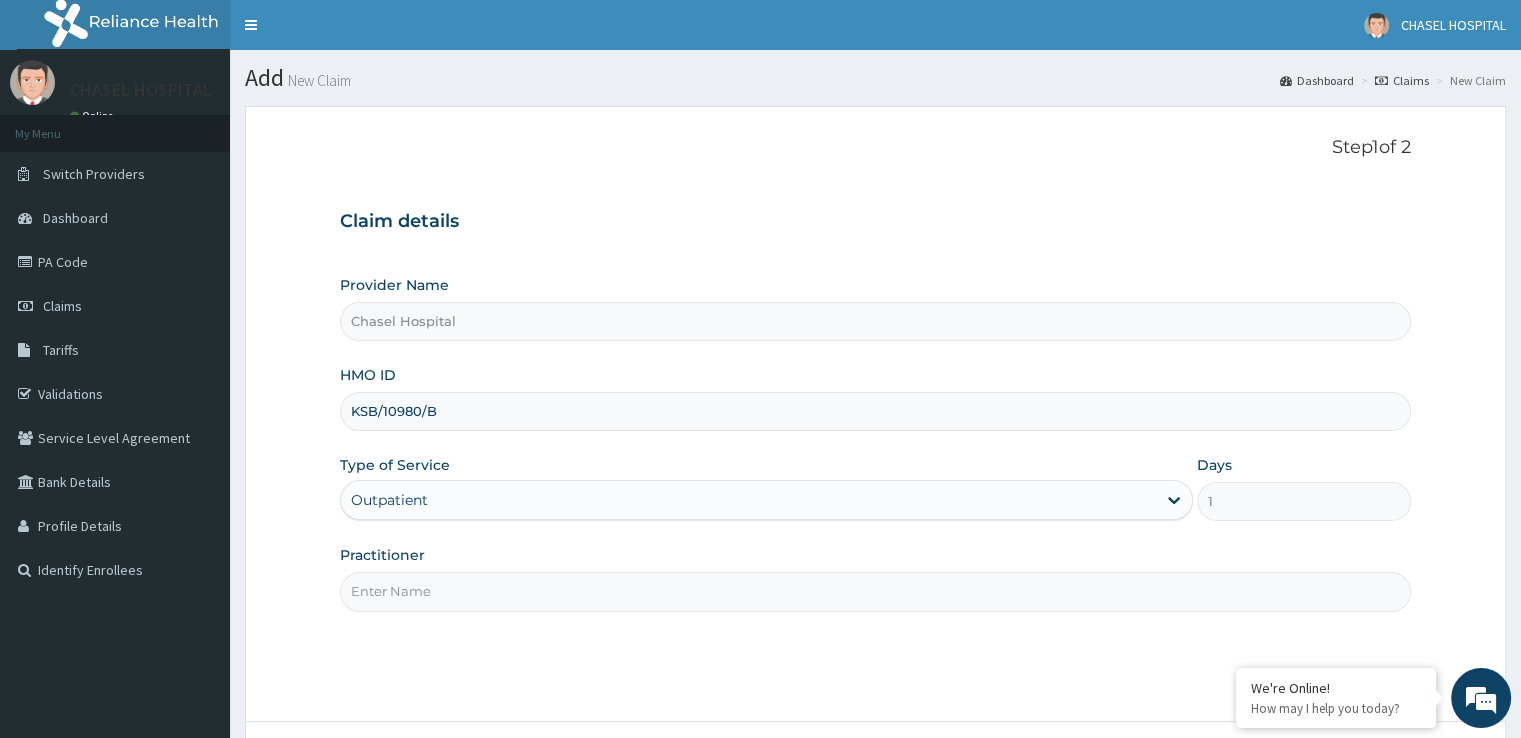 scroll, scrollTop: 162, scrollLeft: 0, axis: vertical 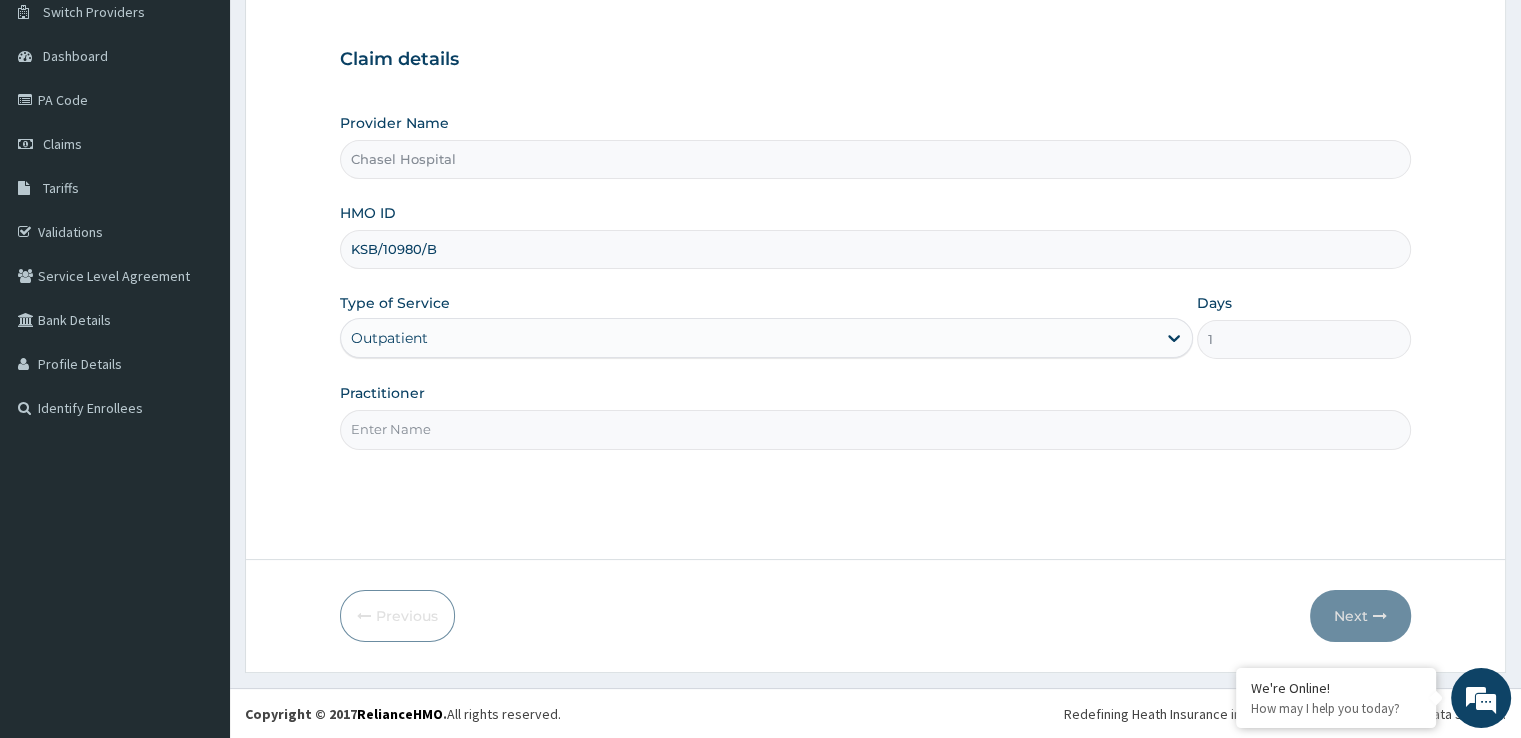 click on "Practitioner" at bounding box center (875, 429) 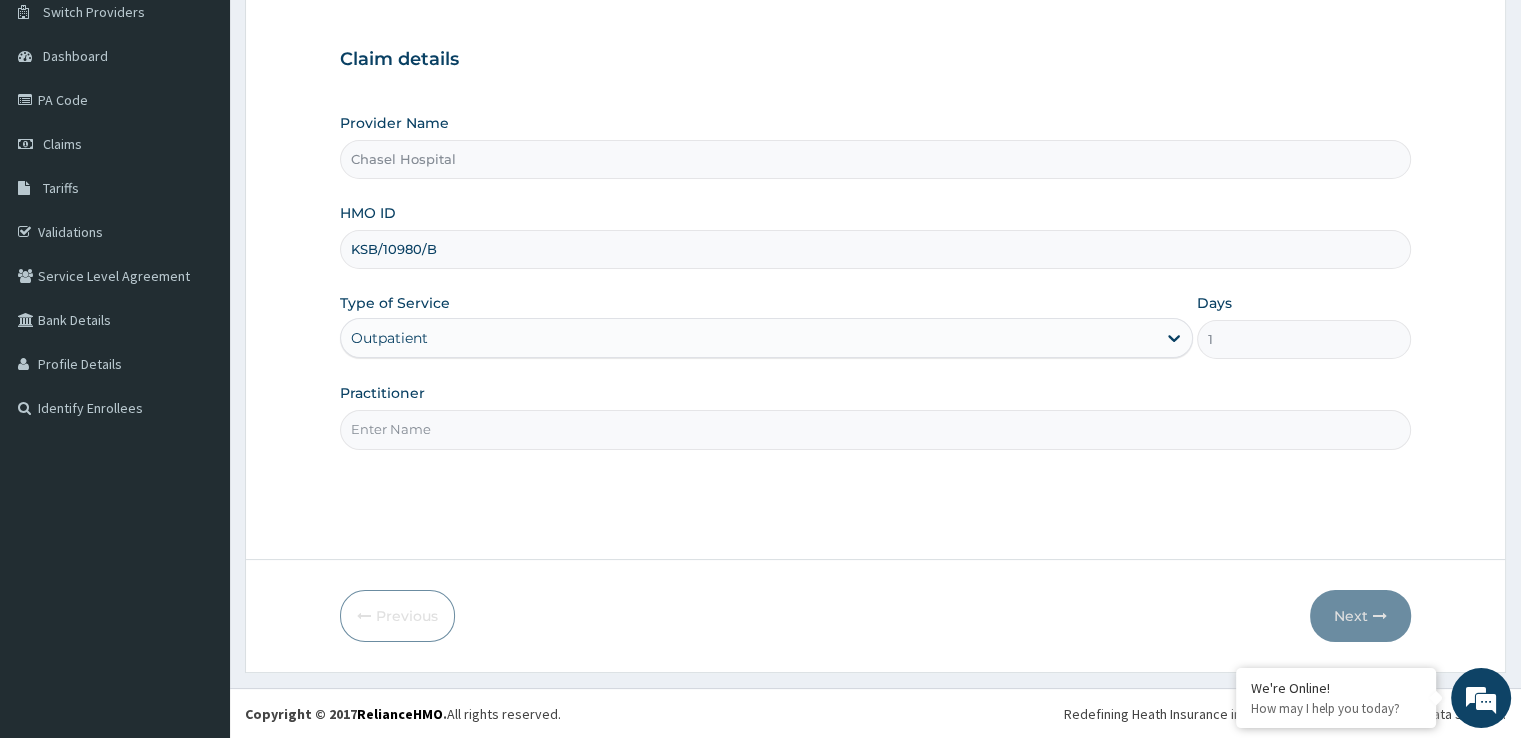 type on "DR HARUNA" 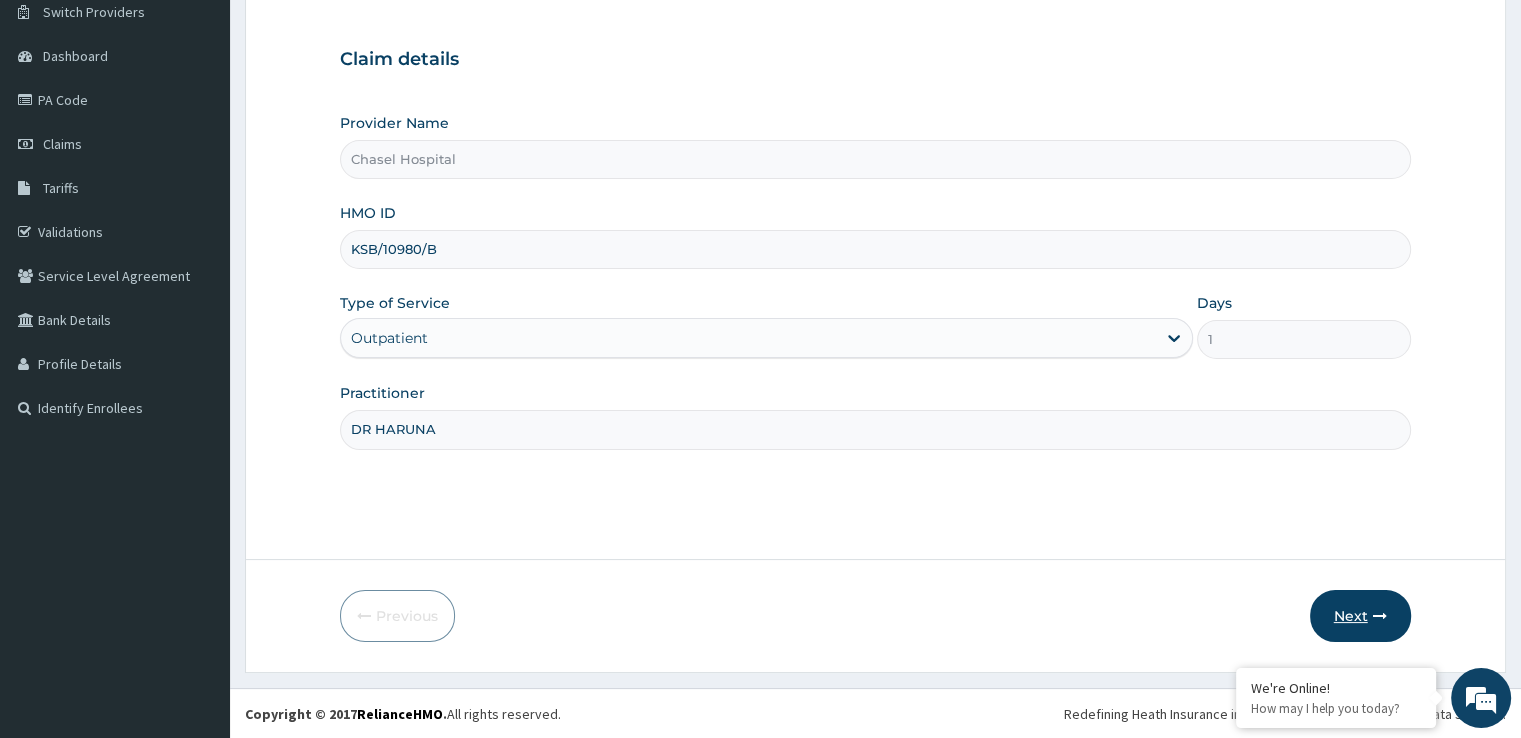 click on "Next" at bounding box center [1360, 616] 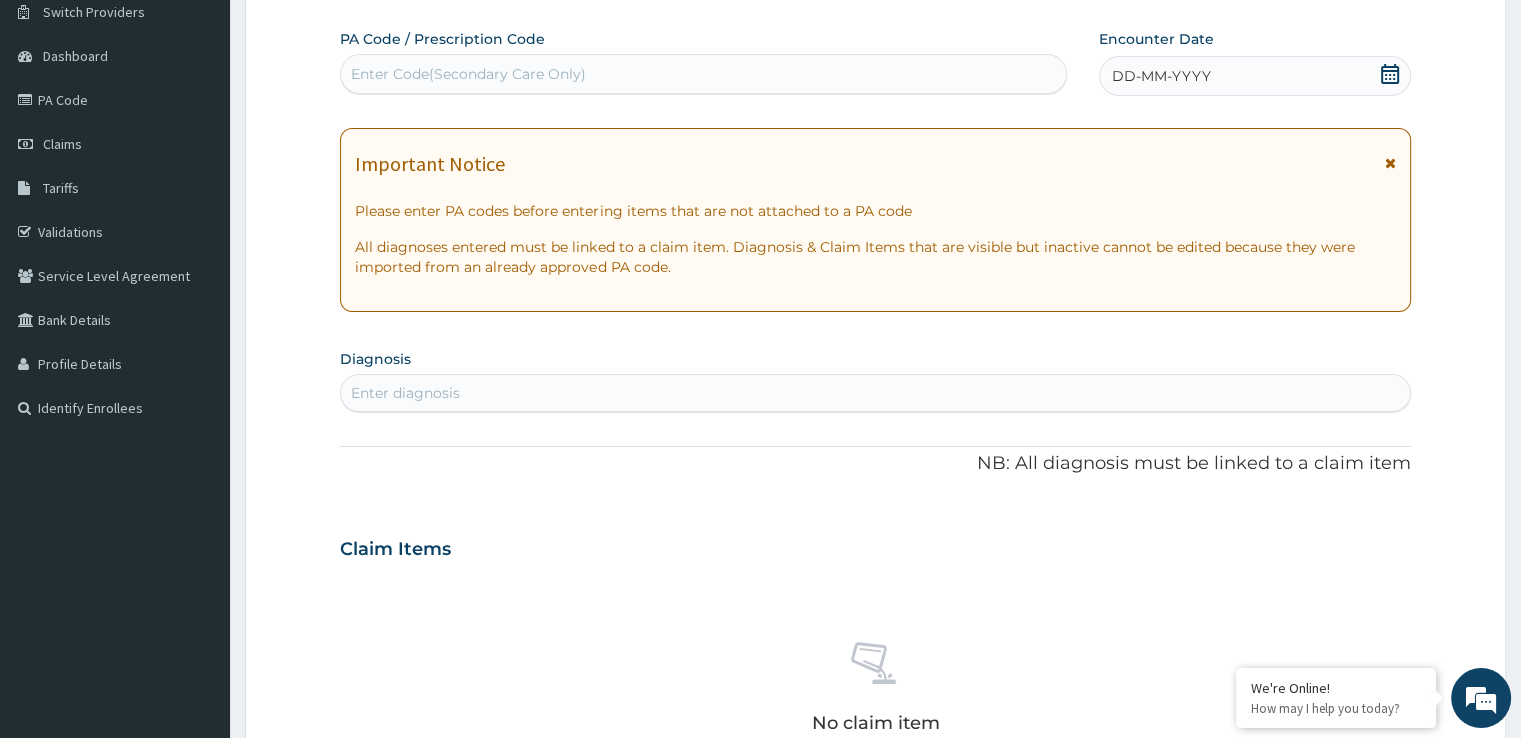 click on "PA Code / Prescription Code Enter Code(Secondary Care Only) Encounter Date DD-MM-YYYY Important Notice Please enter PA codes before entering items that are not attached to a PA code   All diagnoses entered must be linked to a claim item. Diagnosis & Claim Items that are visible but inactive cannot be edited because they were imported from an already approved PA code. Diagnosis Enter diagnosis NB: All diagnosis must be linked to a claim item Claim Items No claim item Types Select Type Item Select Item Pair Diagnosis Select Diagnosis Unit Price 0 Add Comment" at bounding box center (875, 546) 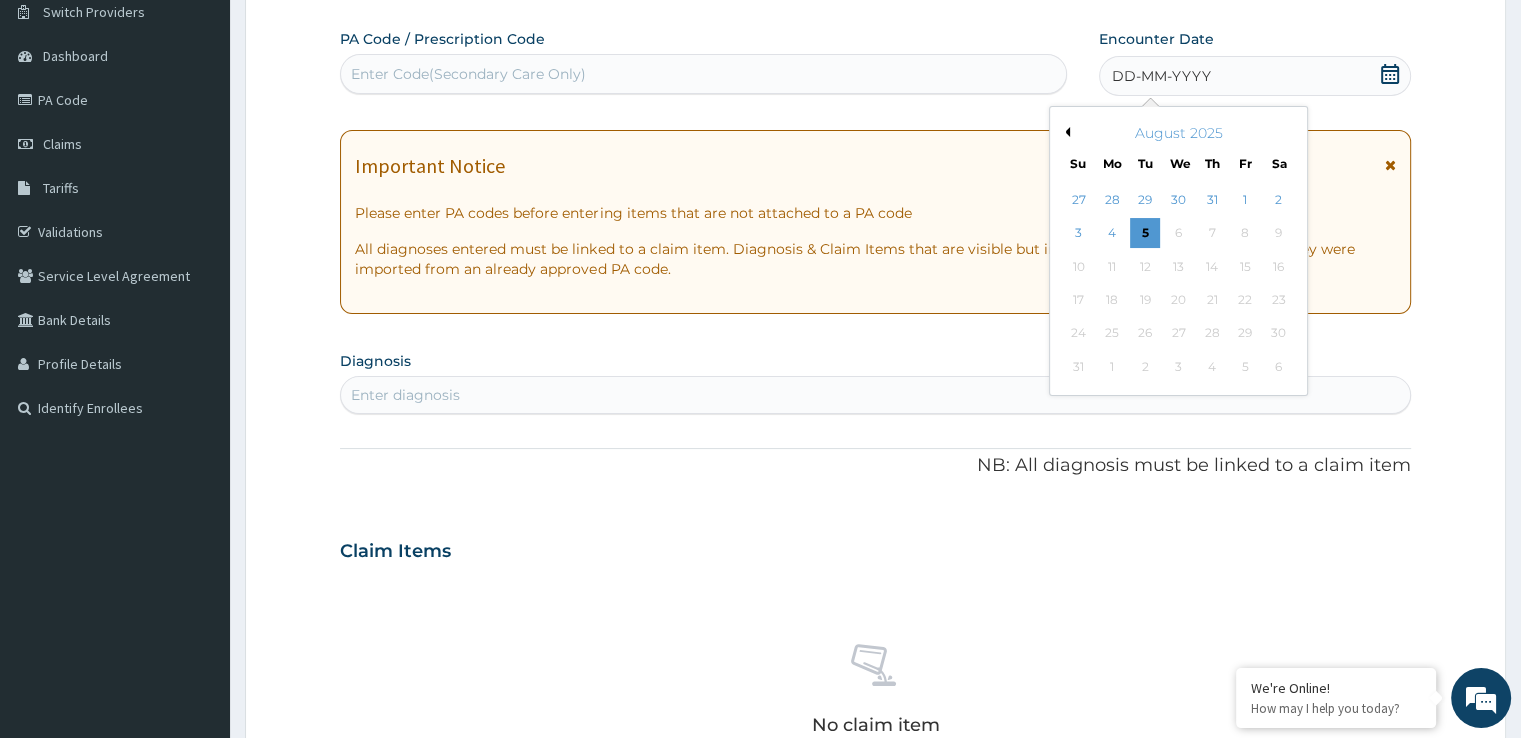 click on "Previous Month" at bounding box center [1065, 132] 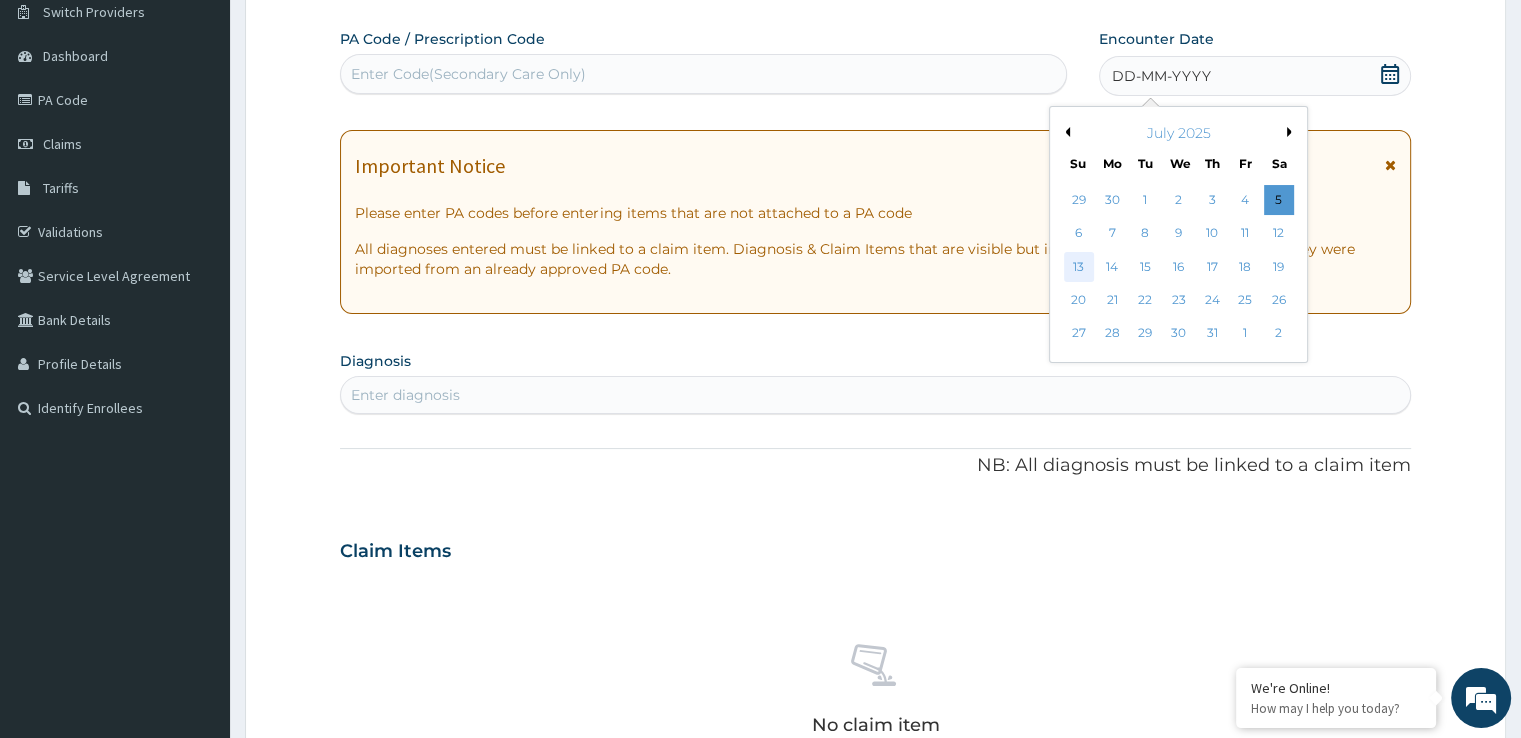 click on "13" at bounding box center [1079, 267] 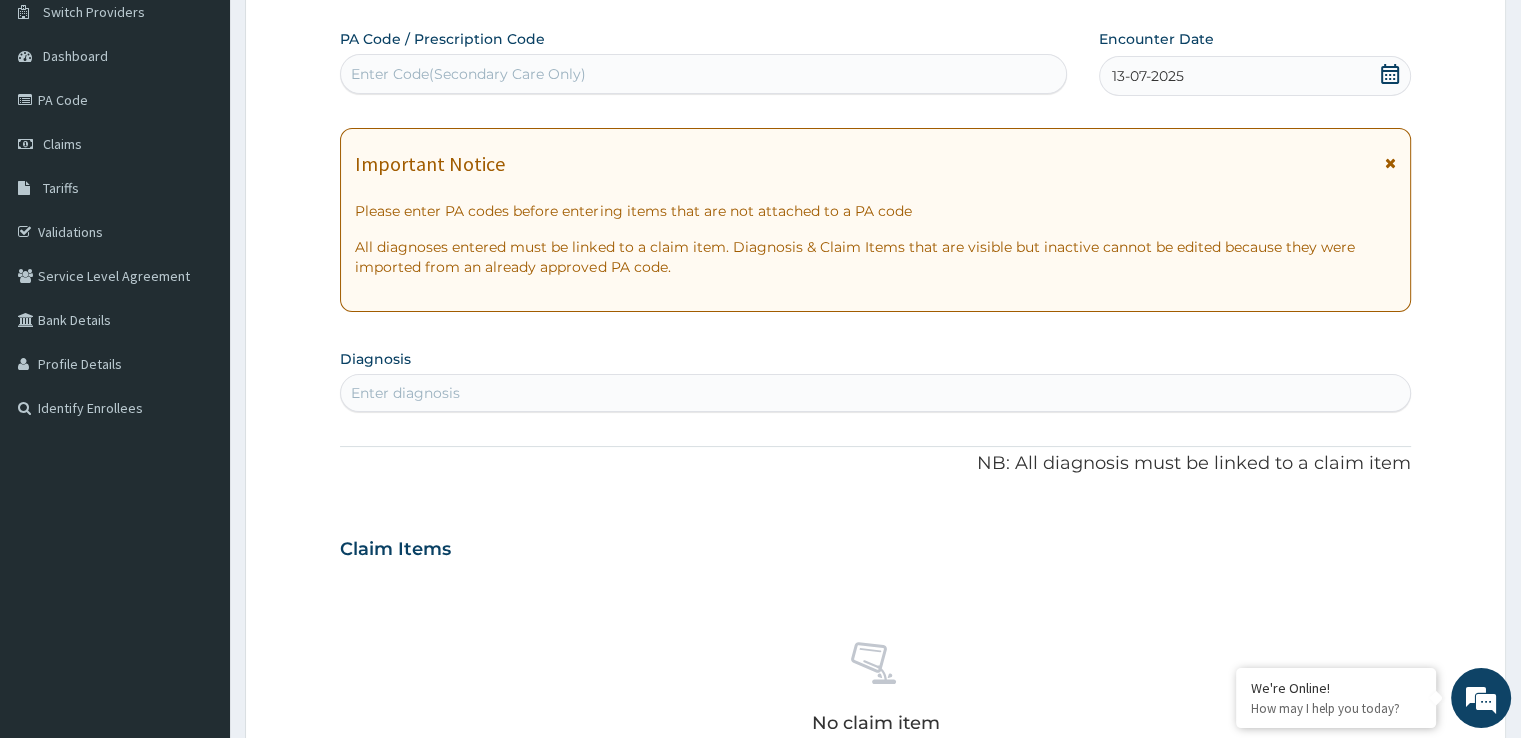 click on "Enter diagnosis" at bounding box center [875, 393] 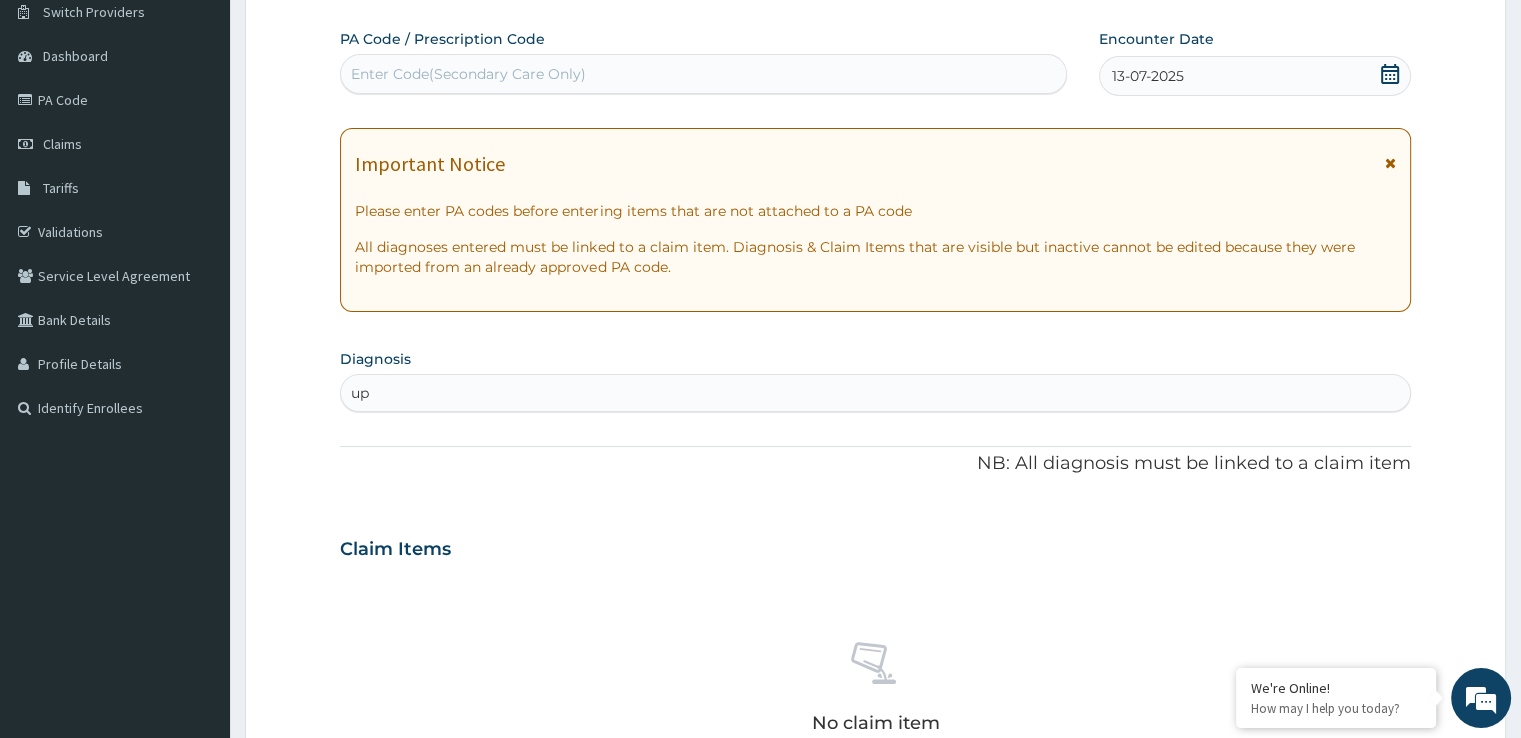 type on "u" 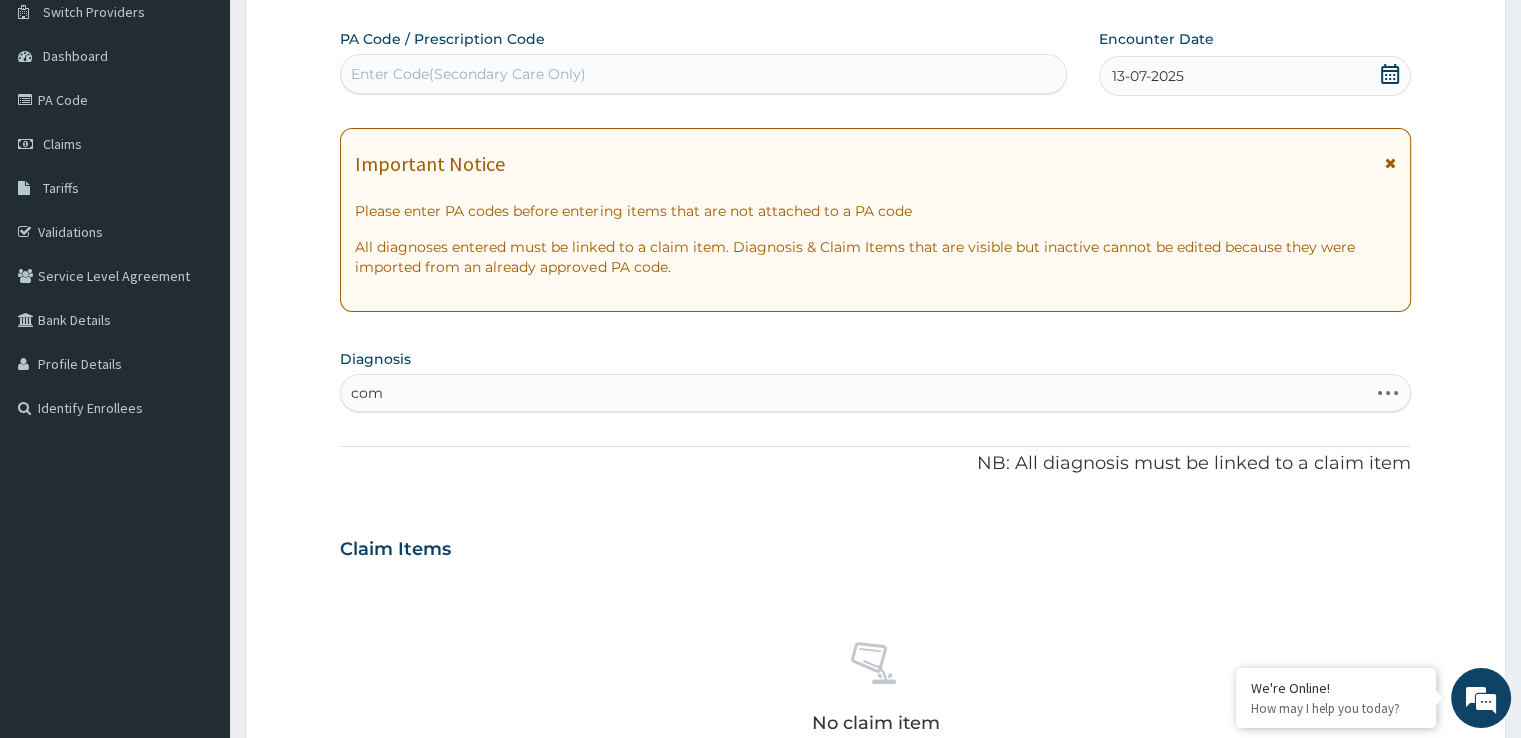 type on "comm" 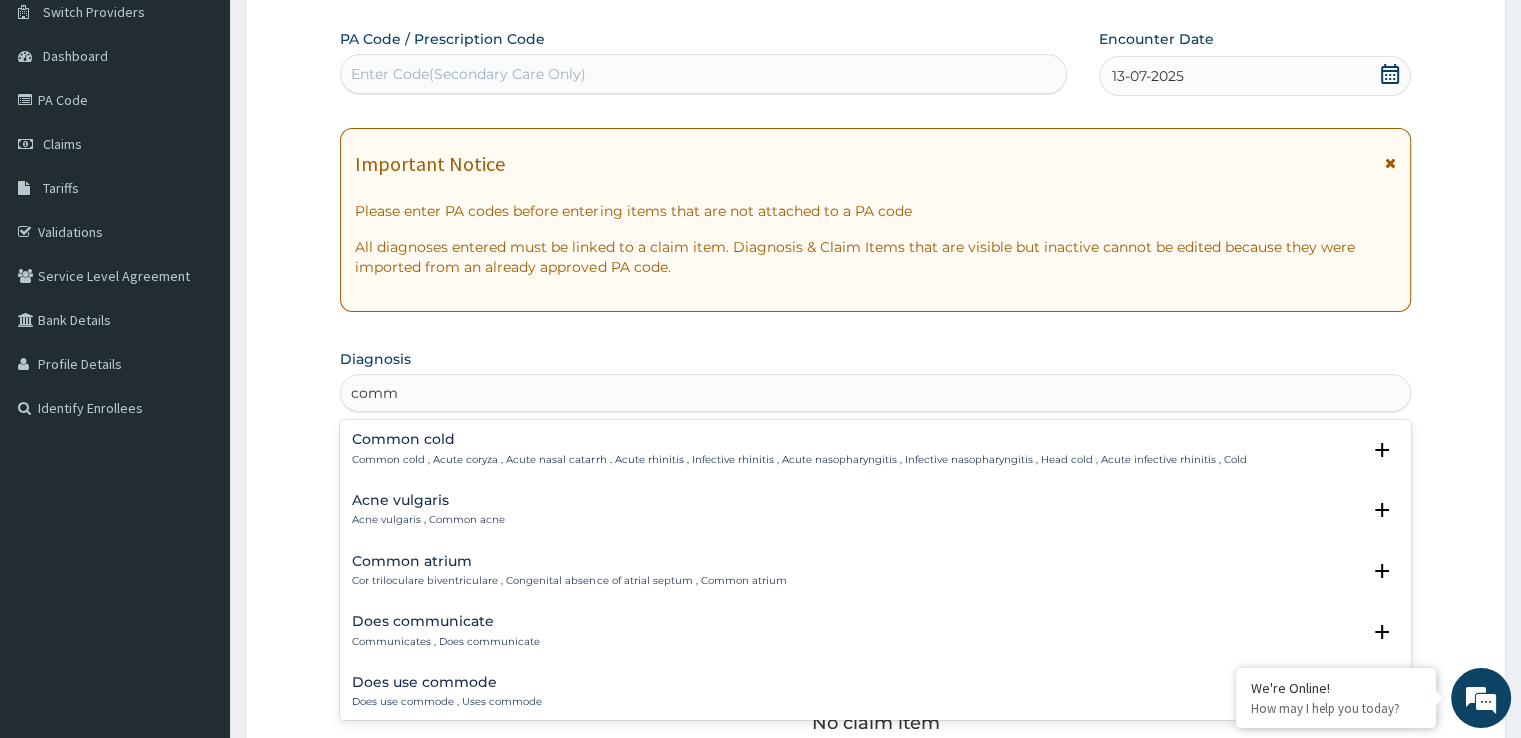 click on "Common cold , Acute coryza , Acute nasal catarrh , Acute rhinitis , Infective rhinitis , Acute nasopharyngitis , Infective nasopharyngitis , Head cold , Acute infective rhinitis , Cold" at bounding box center [799, 460] 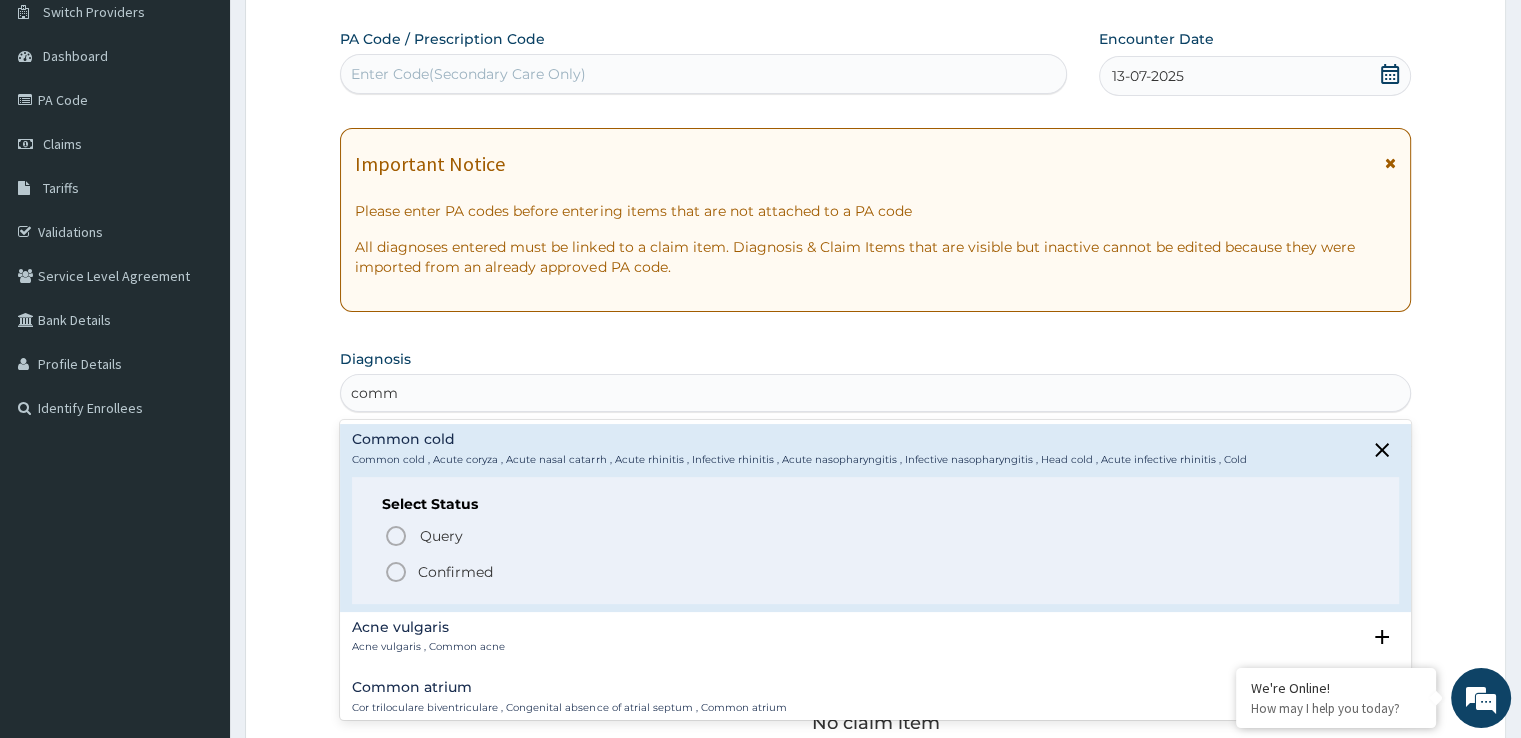 click on "Confirmed" at bounding box center [876, 572] 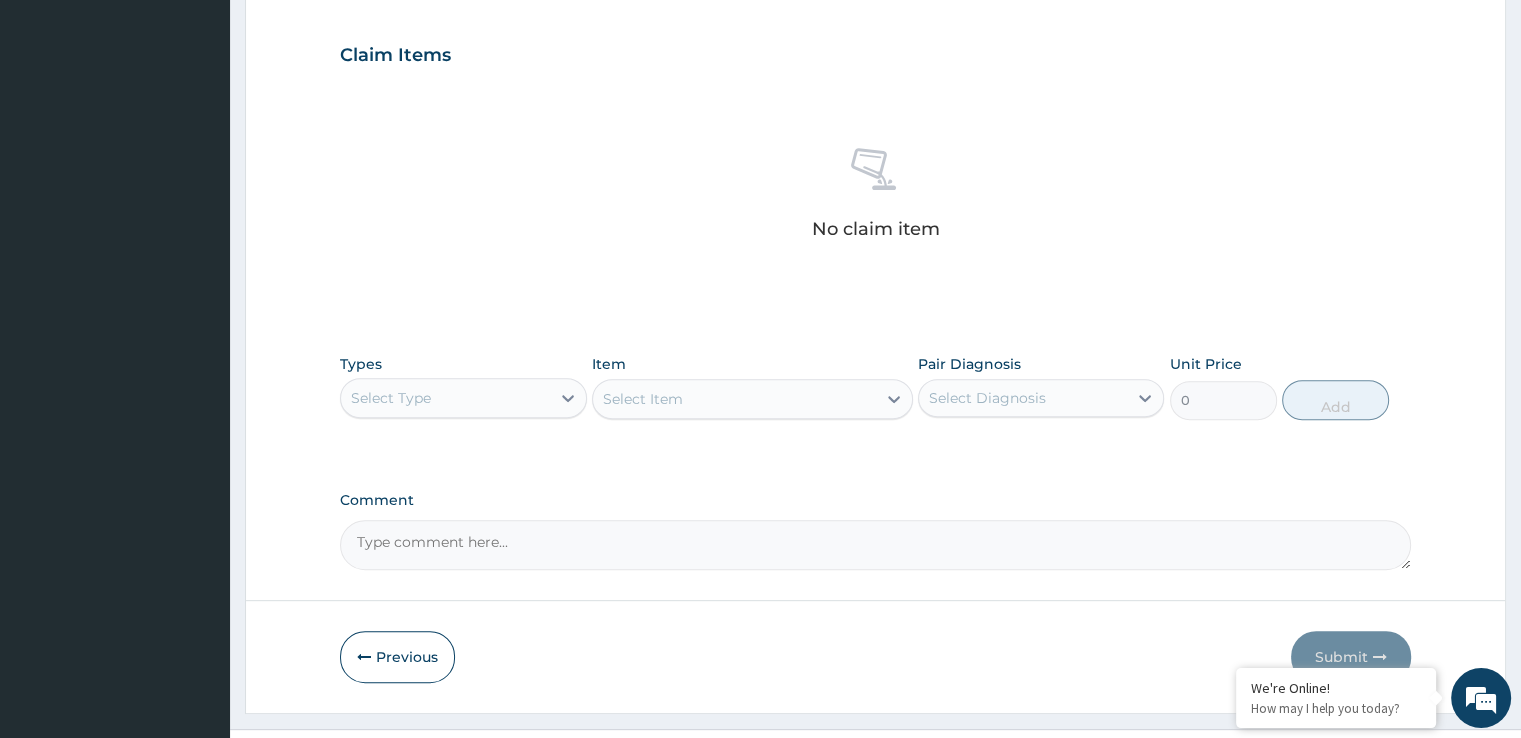 scroll, scrollTop: 672, scrollLeft: 0, axis: vertical 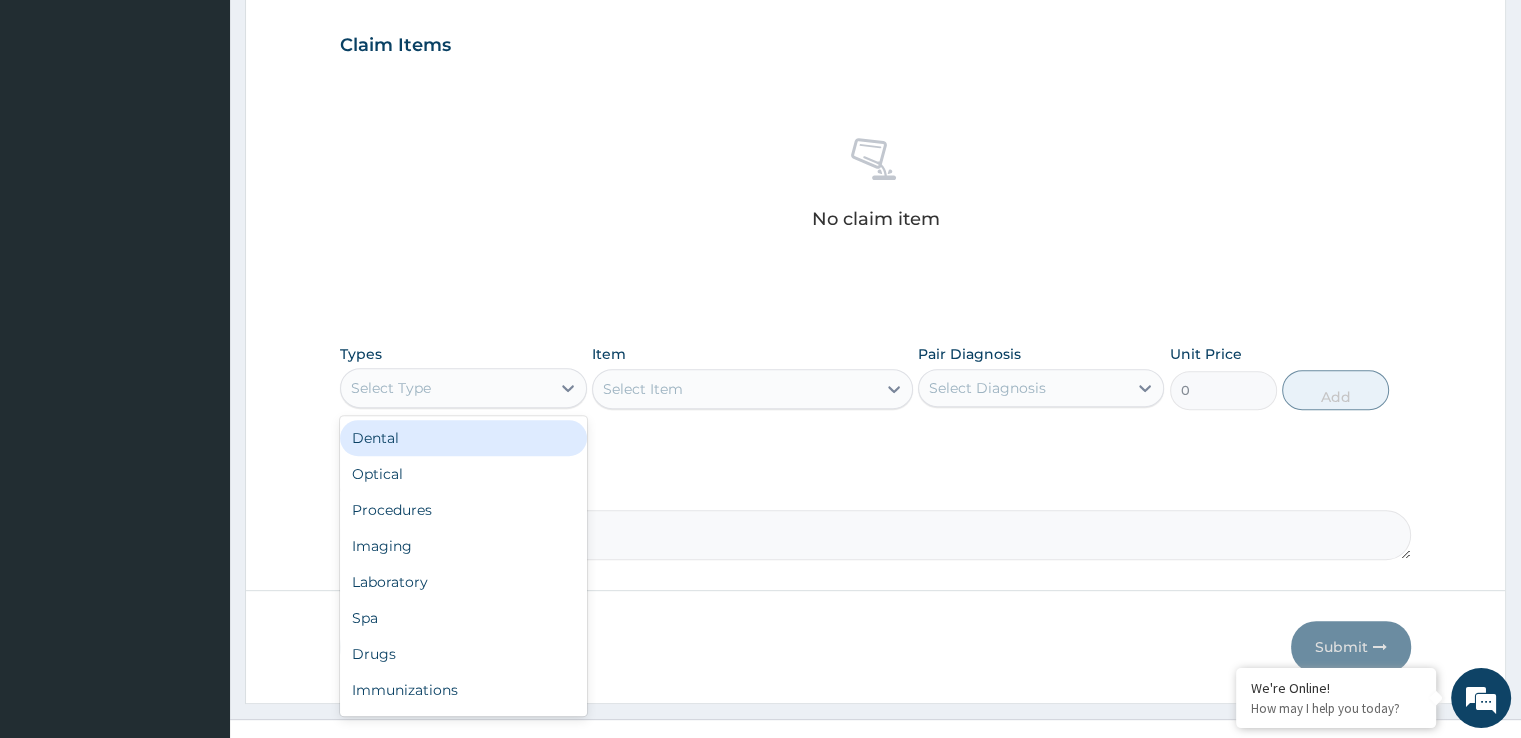 click on "Select Type" at bounding box center (391, 388) 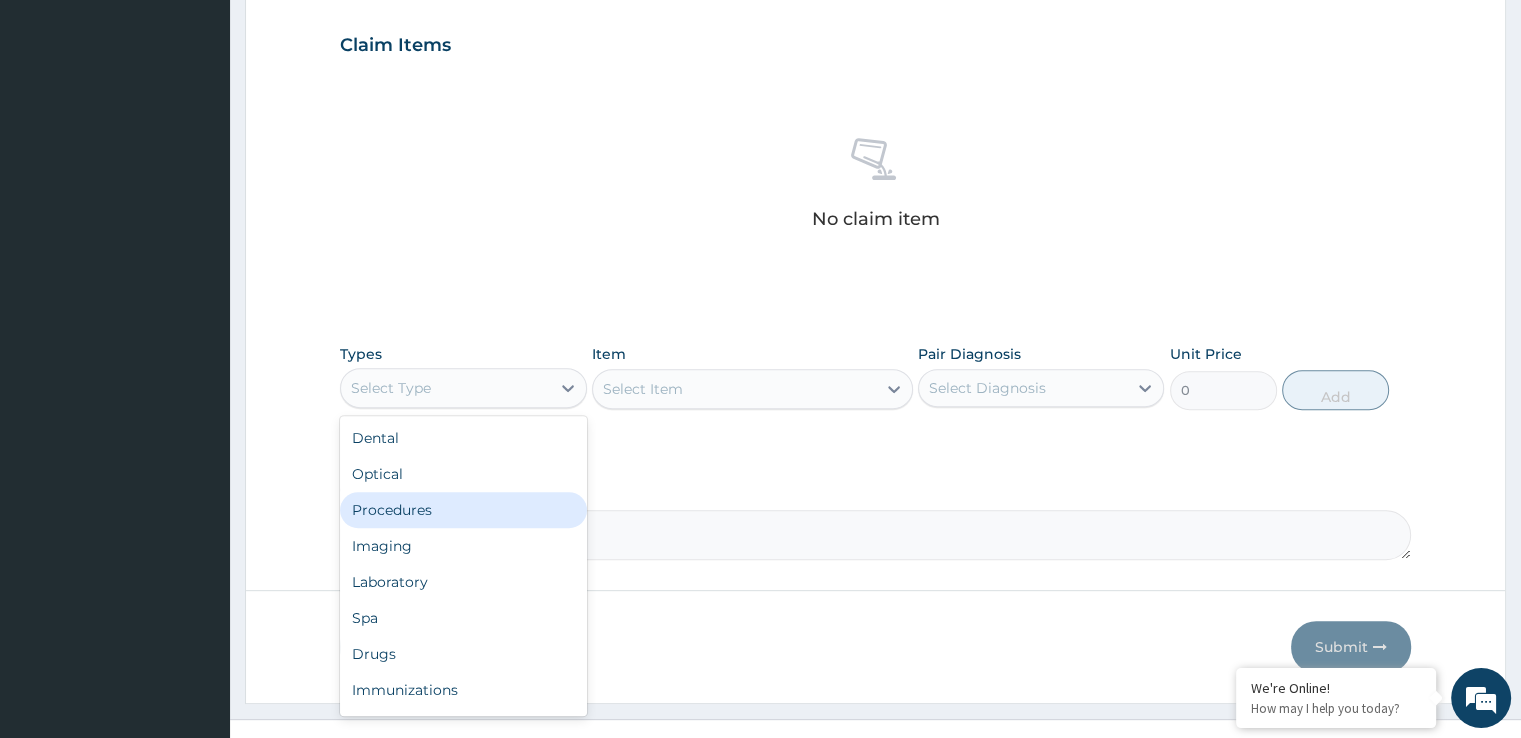 click on "Procedures" at bounding box center [463, 510] 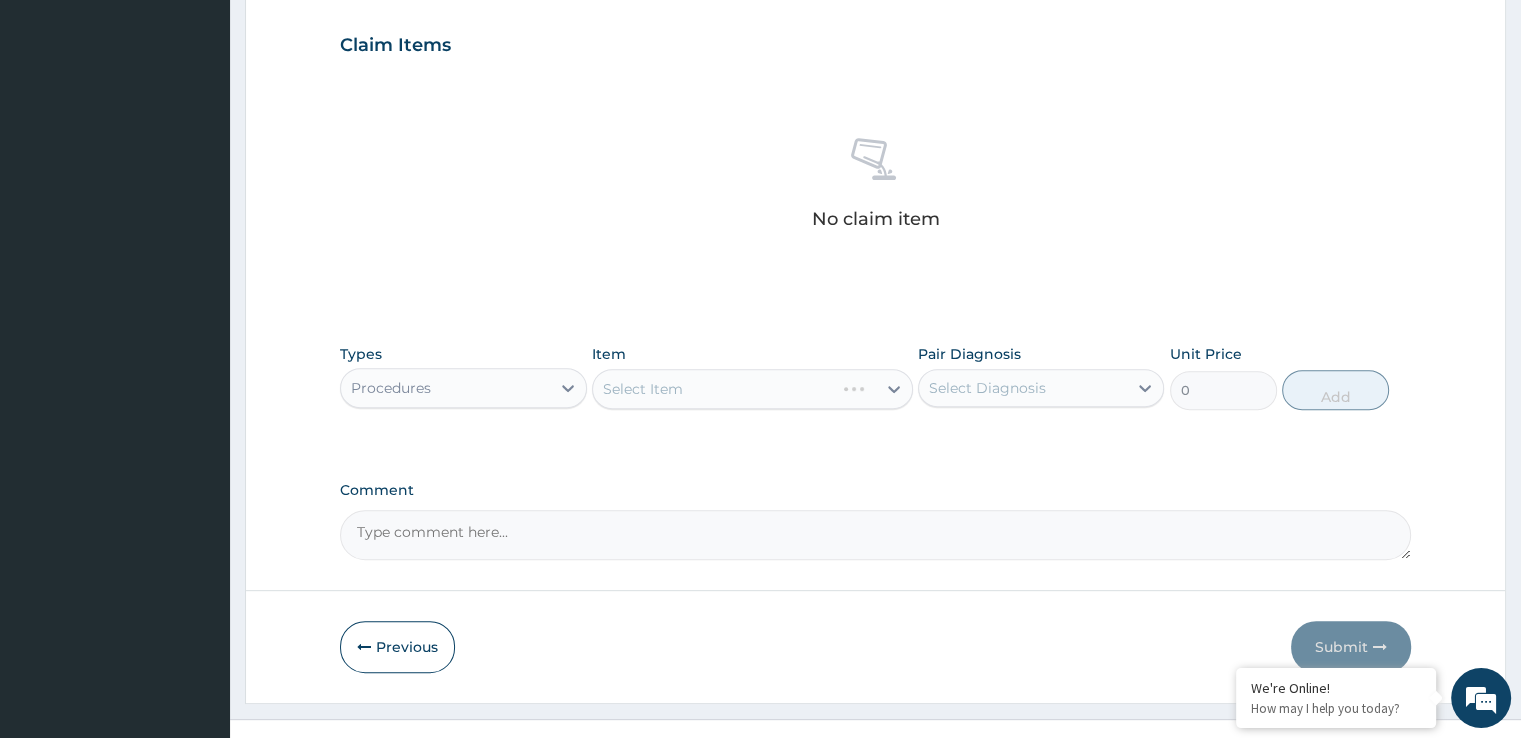 click on "Select Item" at bounding box center [752, 389] 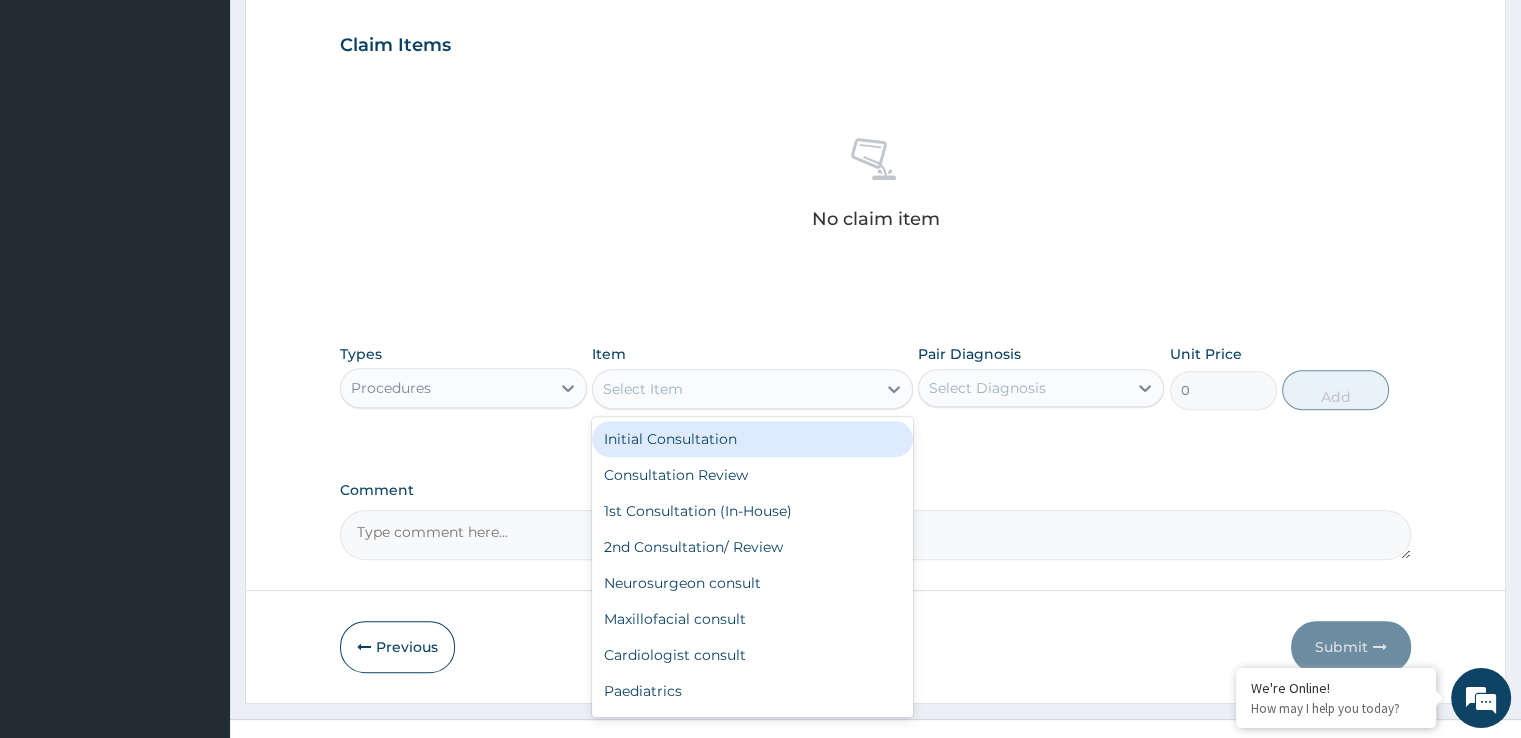 click on "Select Item" at bounding box center [734, 389] 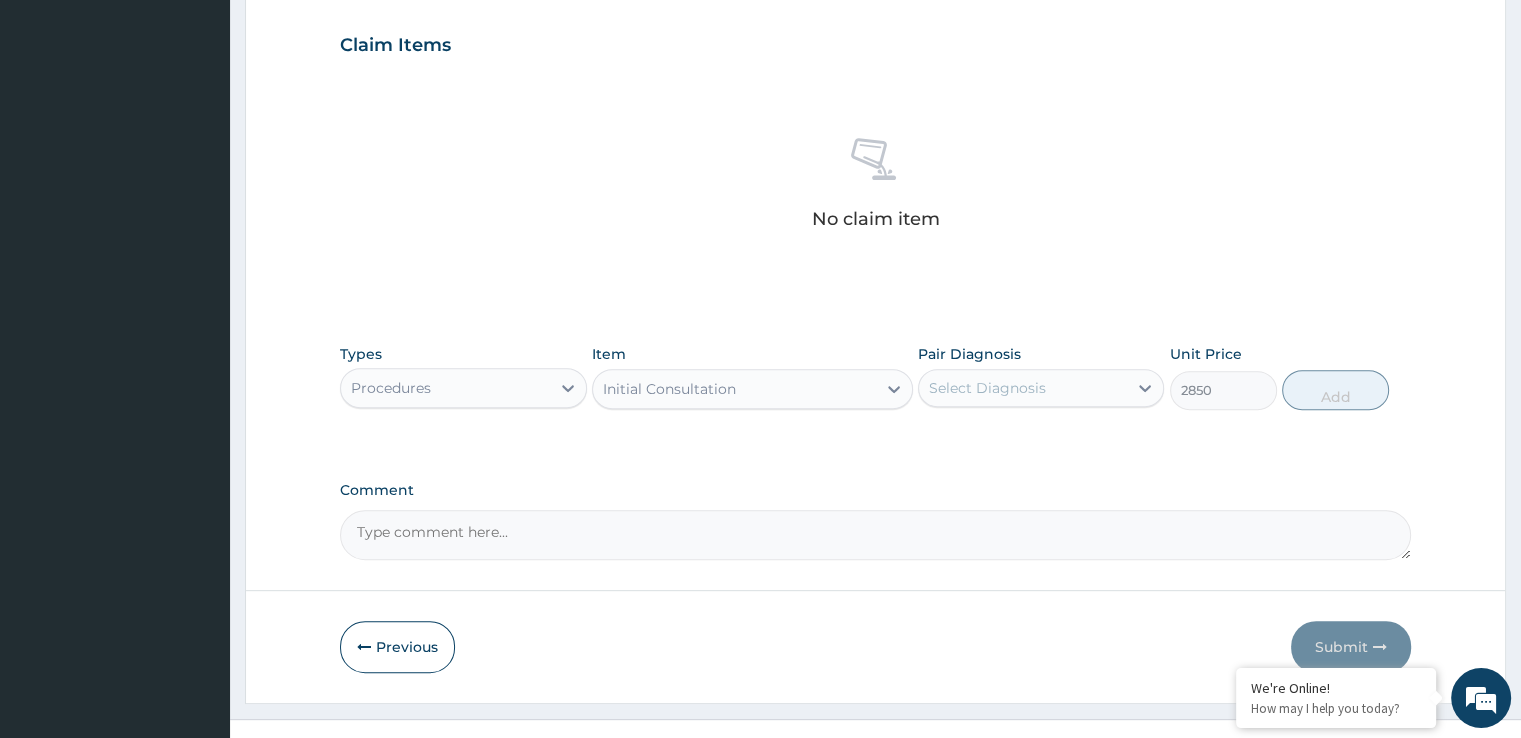 click on "Select Diagnosis" at bounding box center [987, 388] 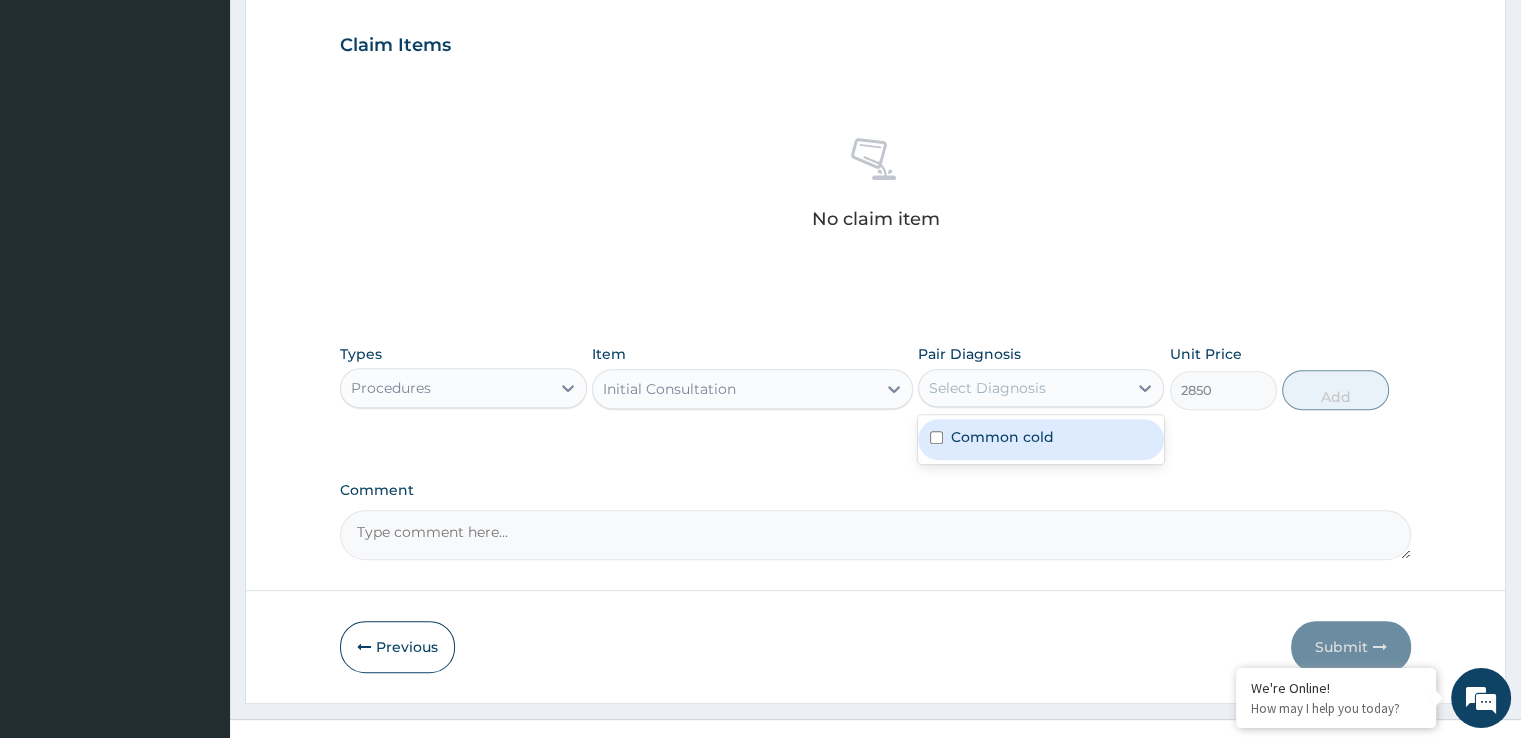 click on "Common cold" at bounding box center [1041, 439] 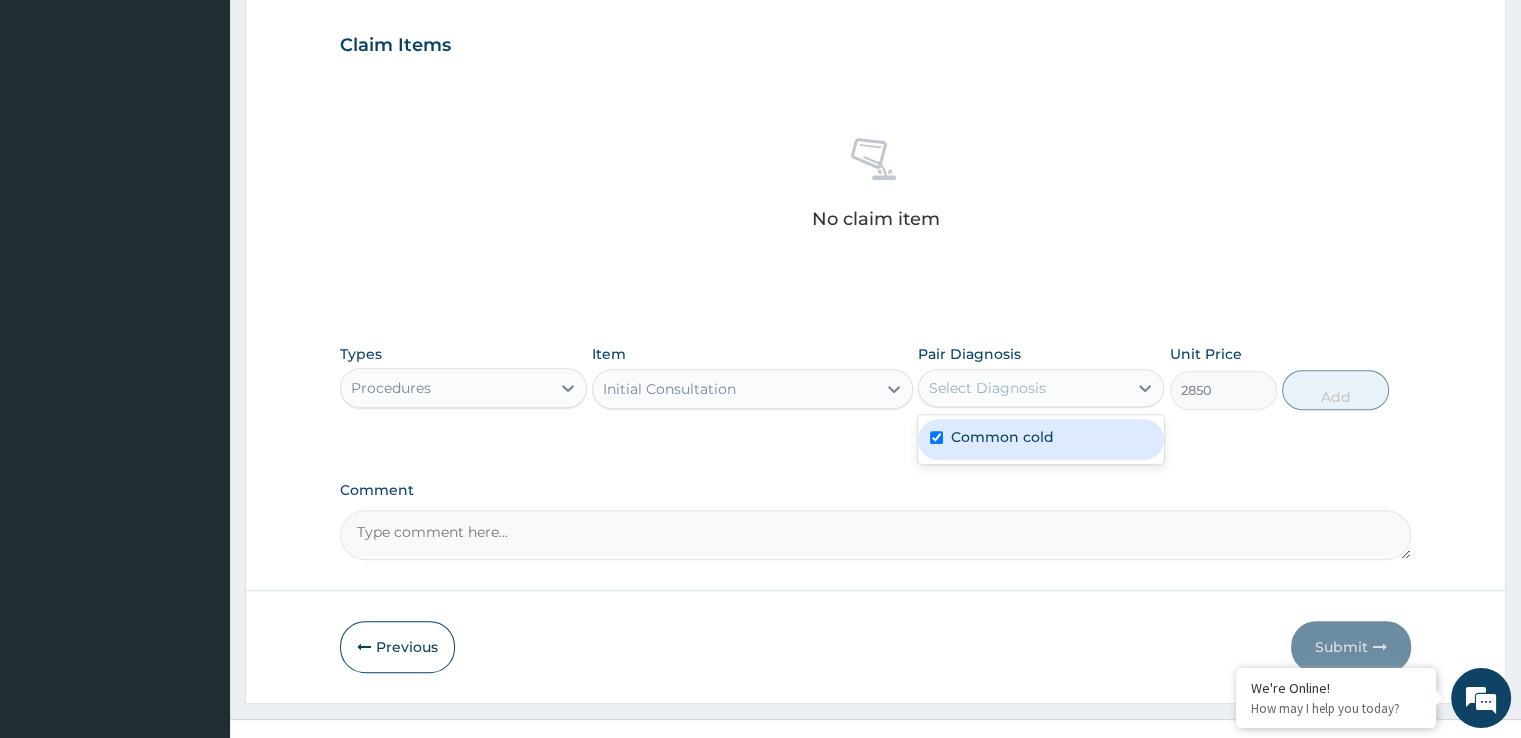 checkbox on "true" 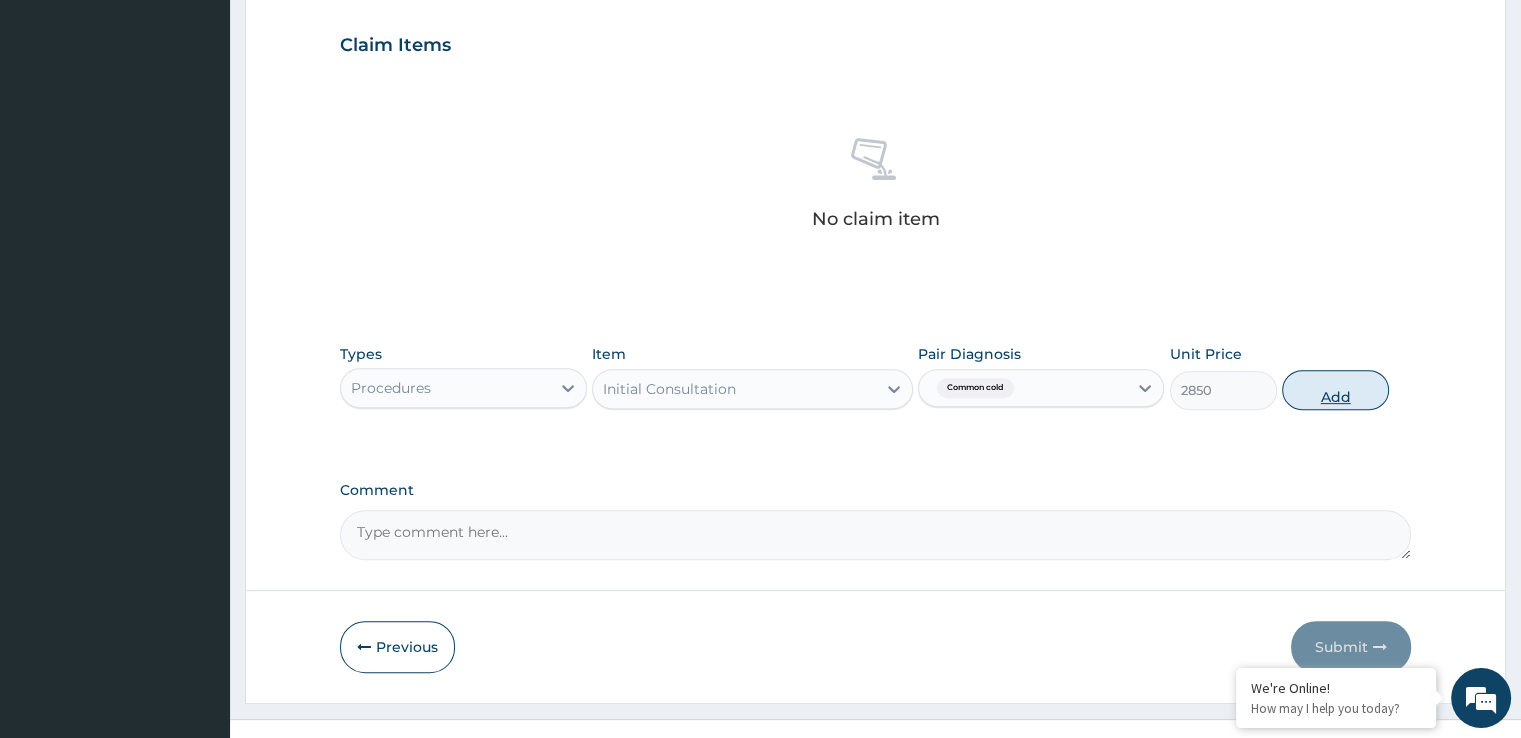 click on "Add" at bounding box center [1335, 390] 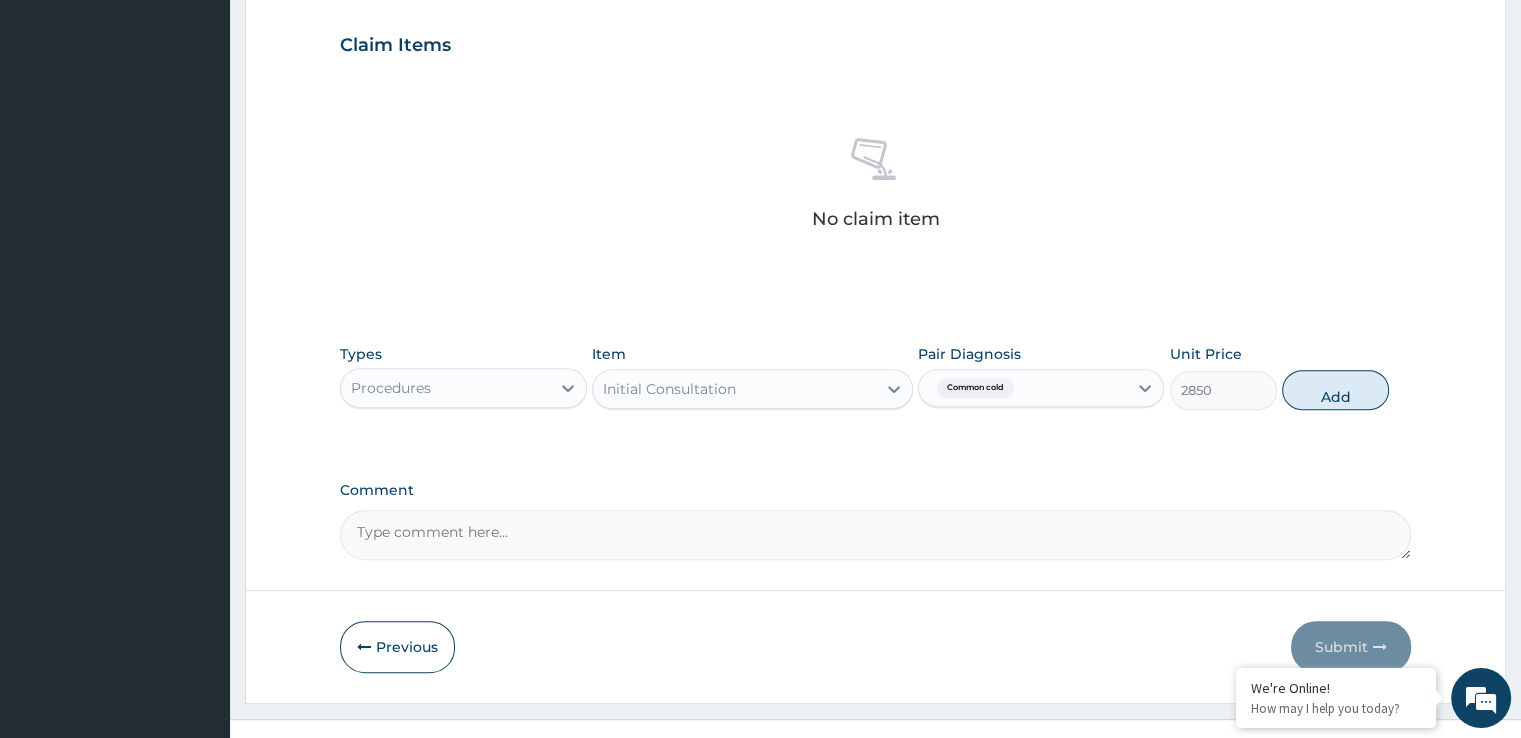 type on "0" 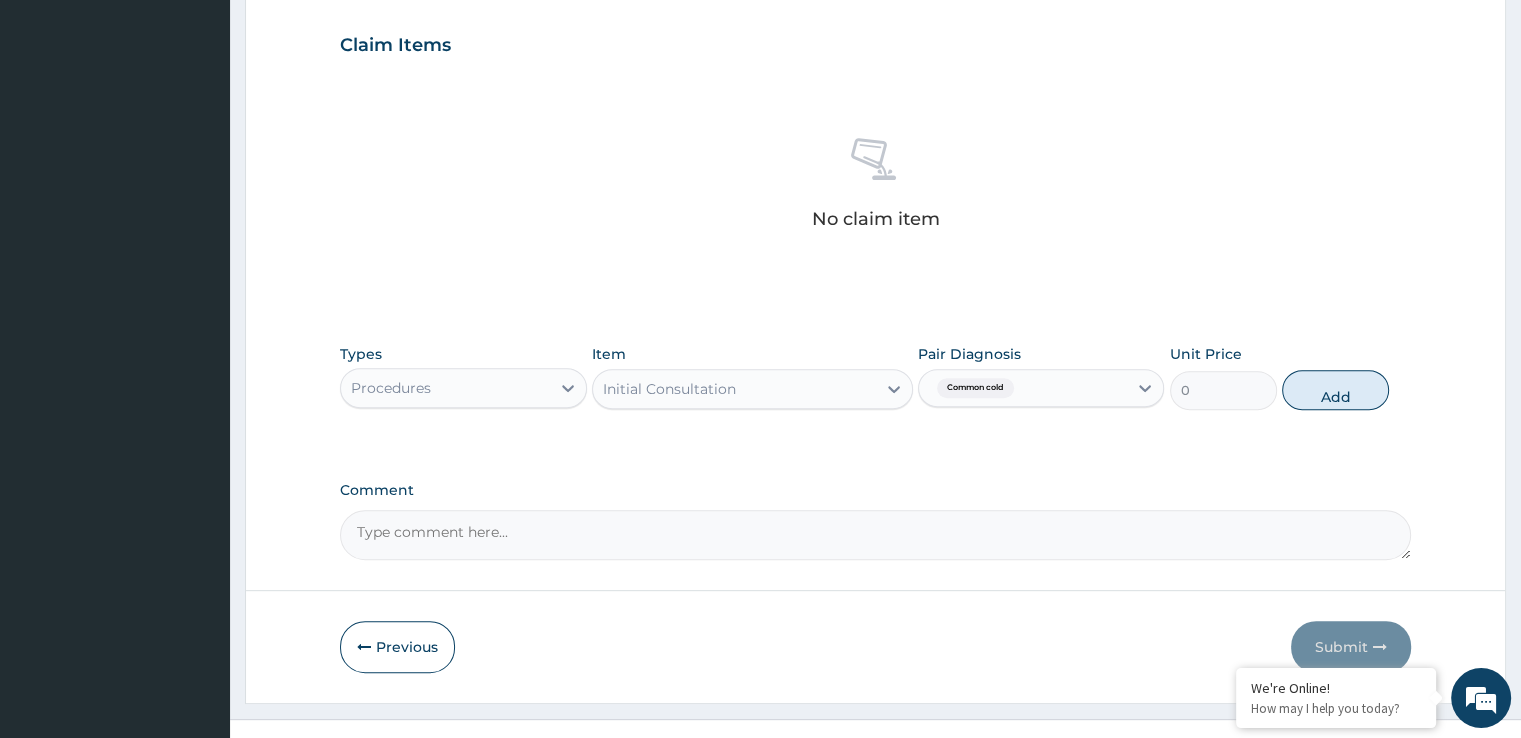 scroll, scrollTop: 606, scrollLeft: 0, axis: vertical 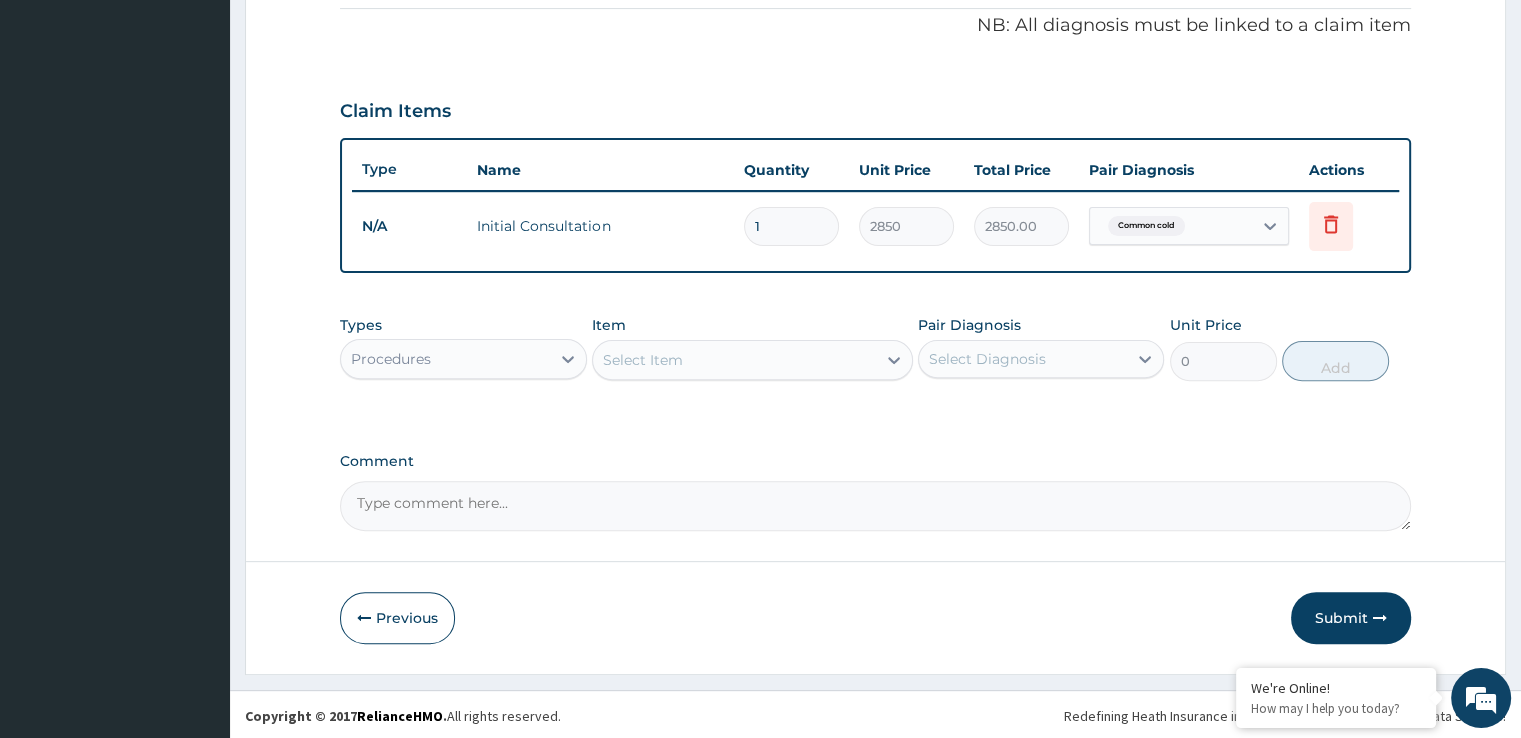 click on "Procedures" at bounding box center (445, 359) 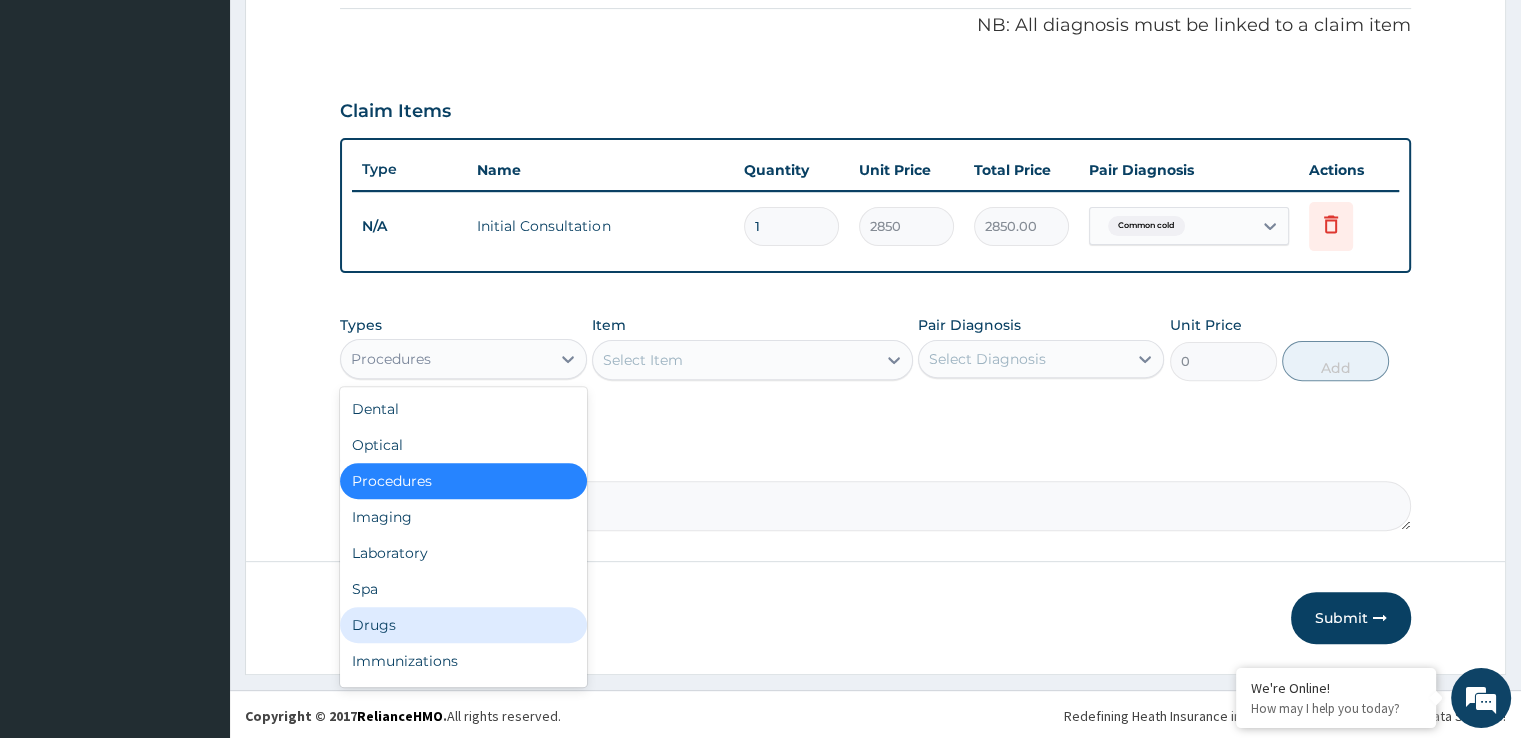 click on "Drugs" at bounding box center [463, 625] 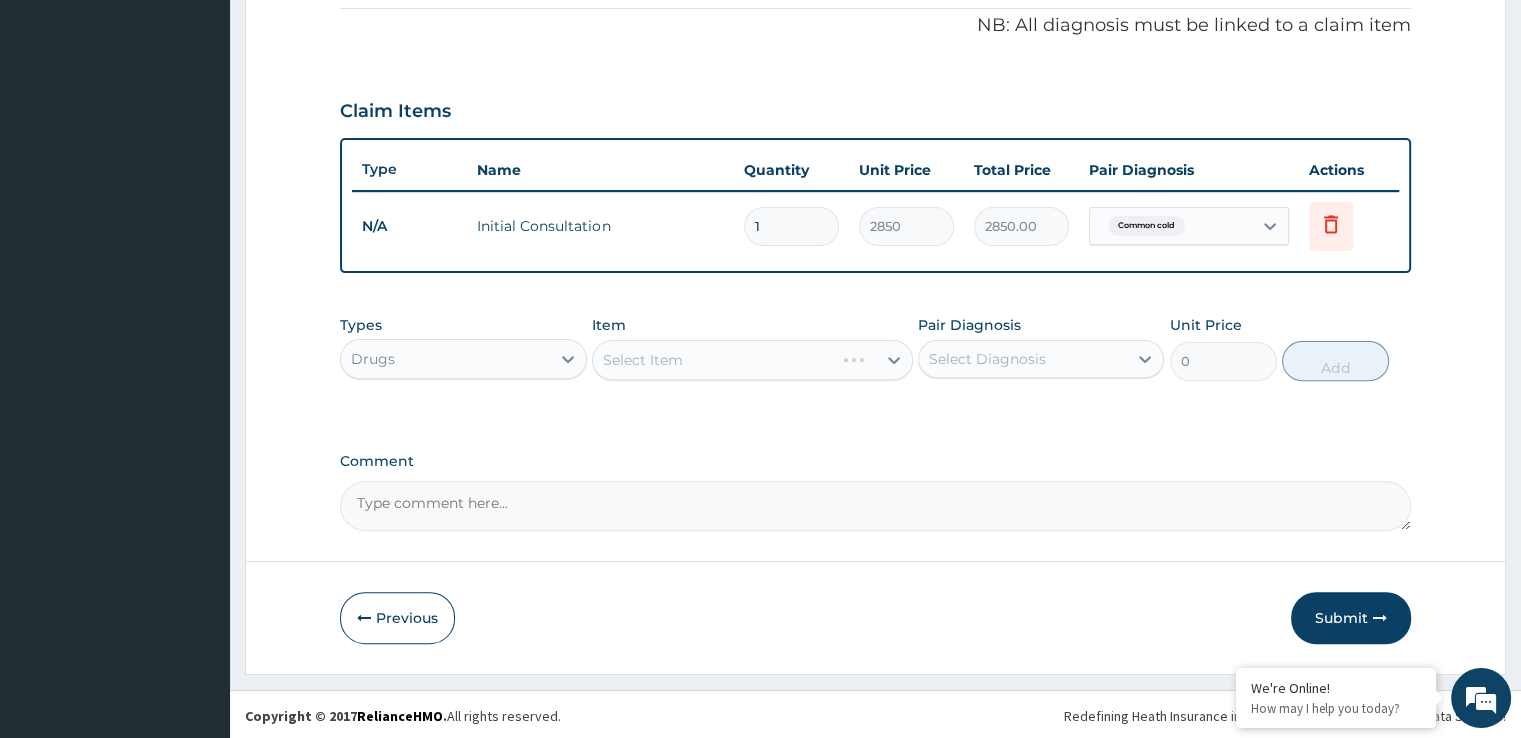 click on "Select Item" at bounding box center [752, 360] 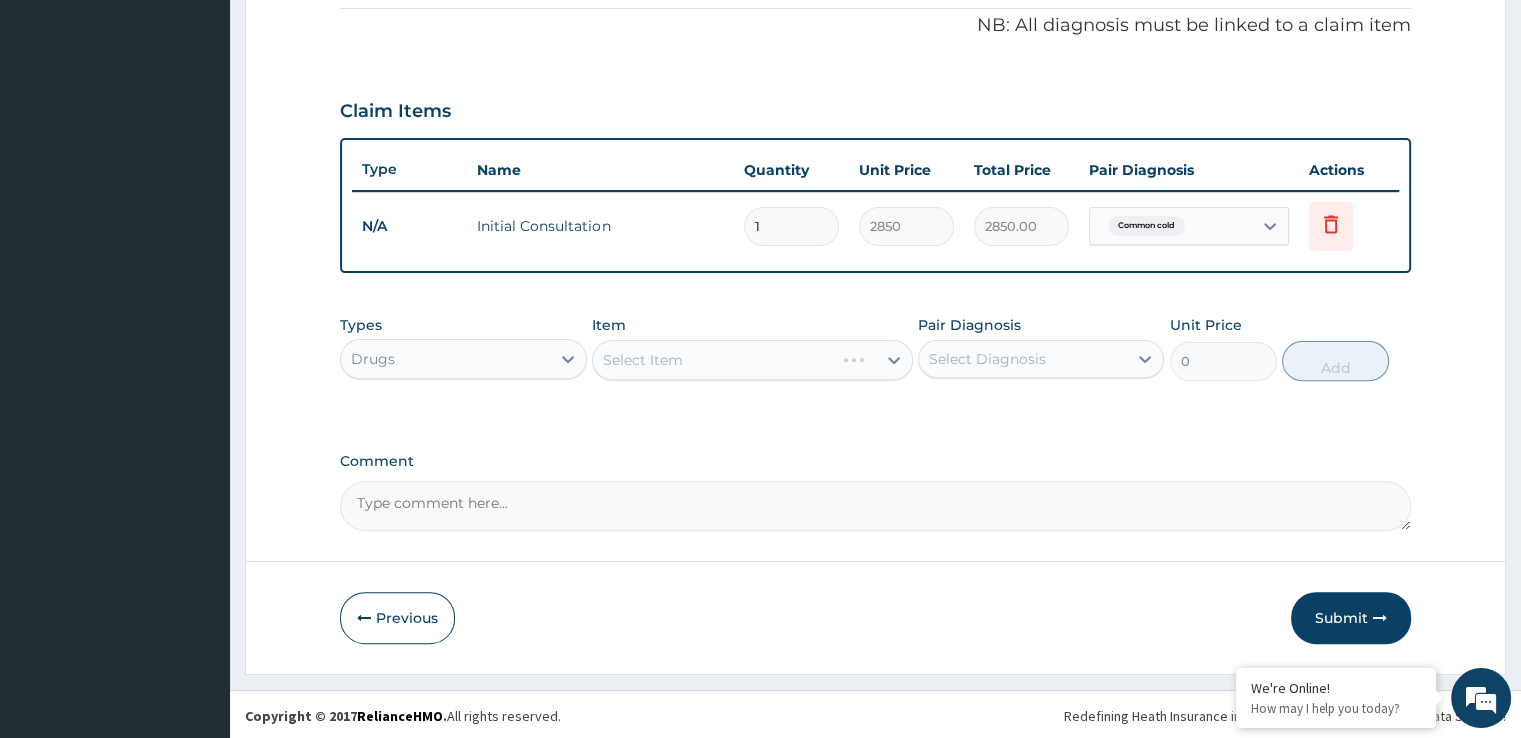 click on "Select Item" at bounding box center (752, 360) 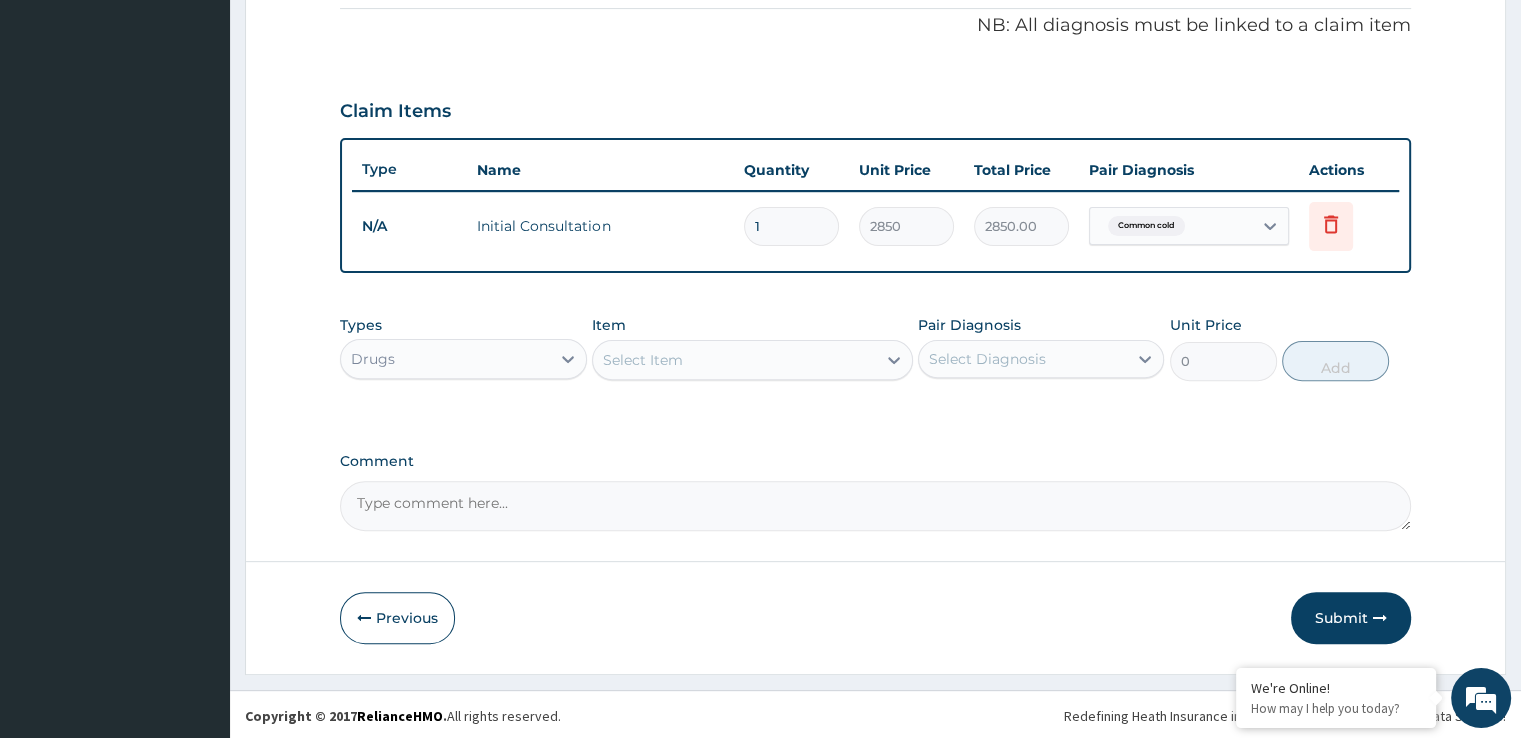 click on "Select Item" at bounding box center [734, 360] 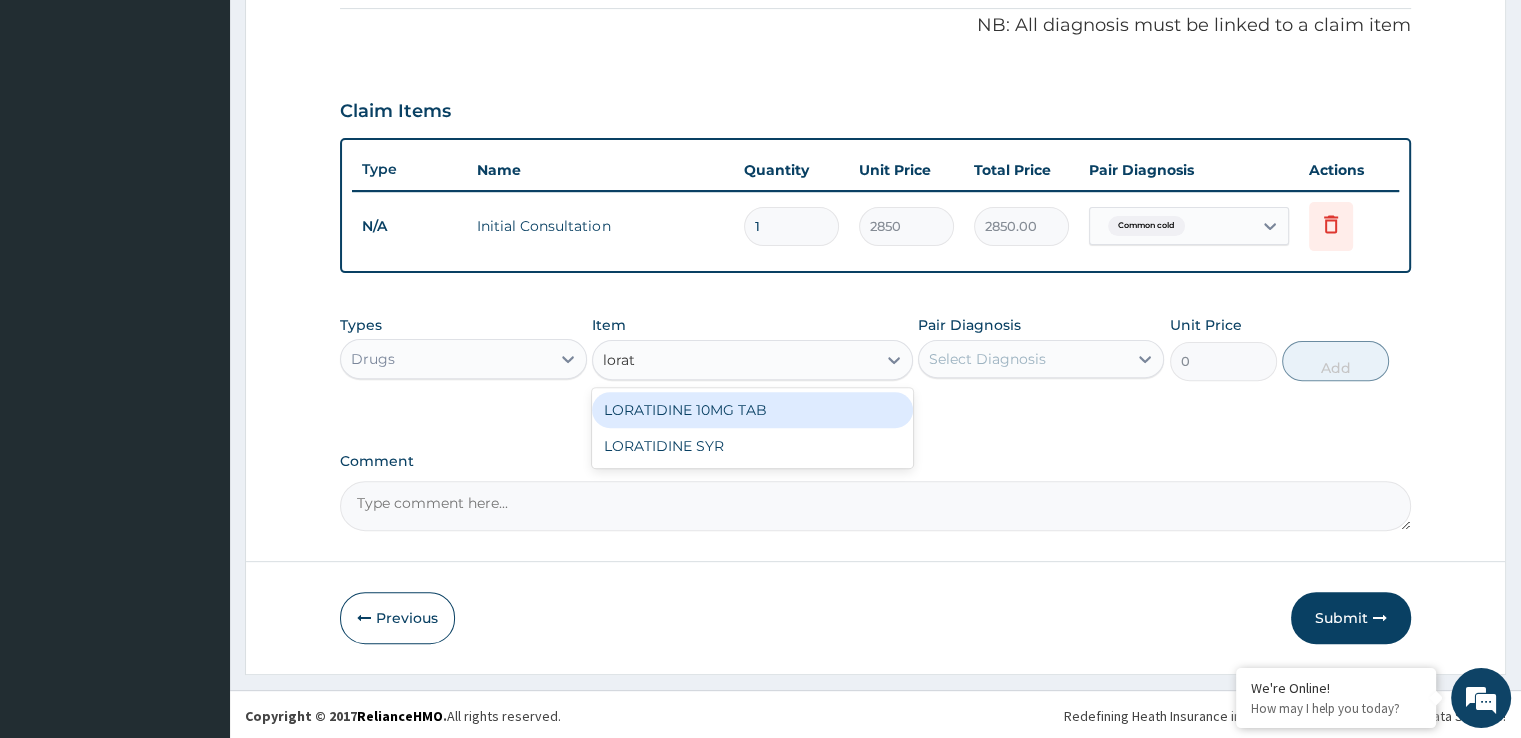 type on "lorati" 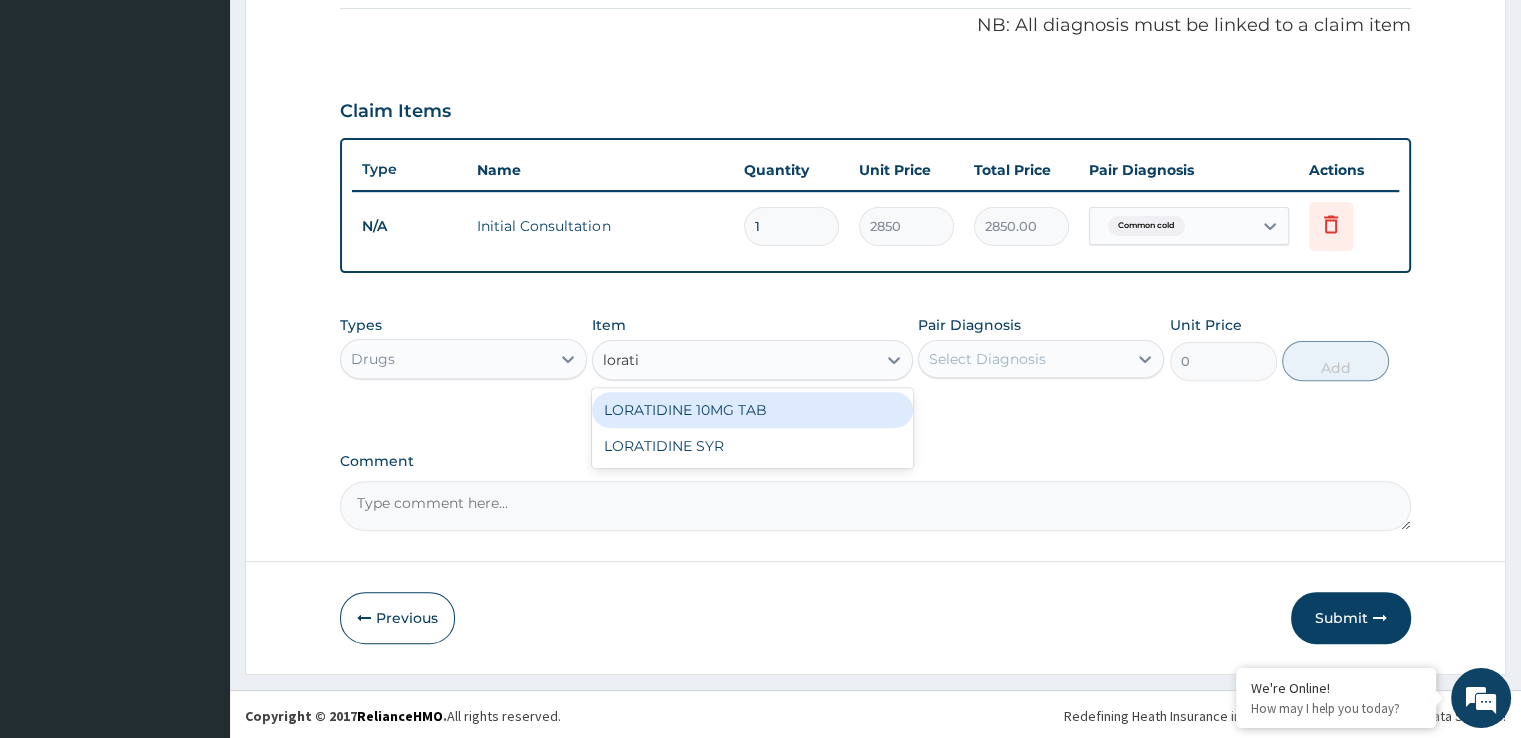 click on "LORATIDINE 10MG TAB" at bounding box center [752, 410] 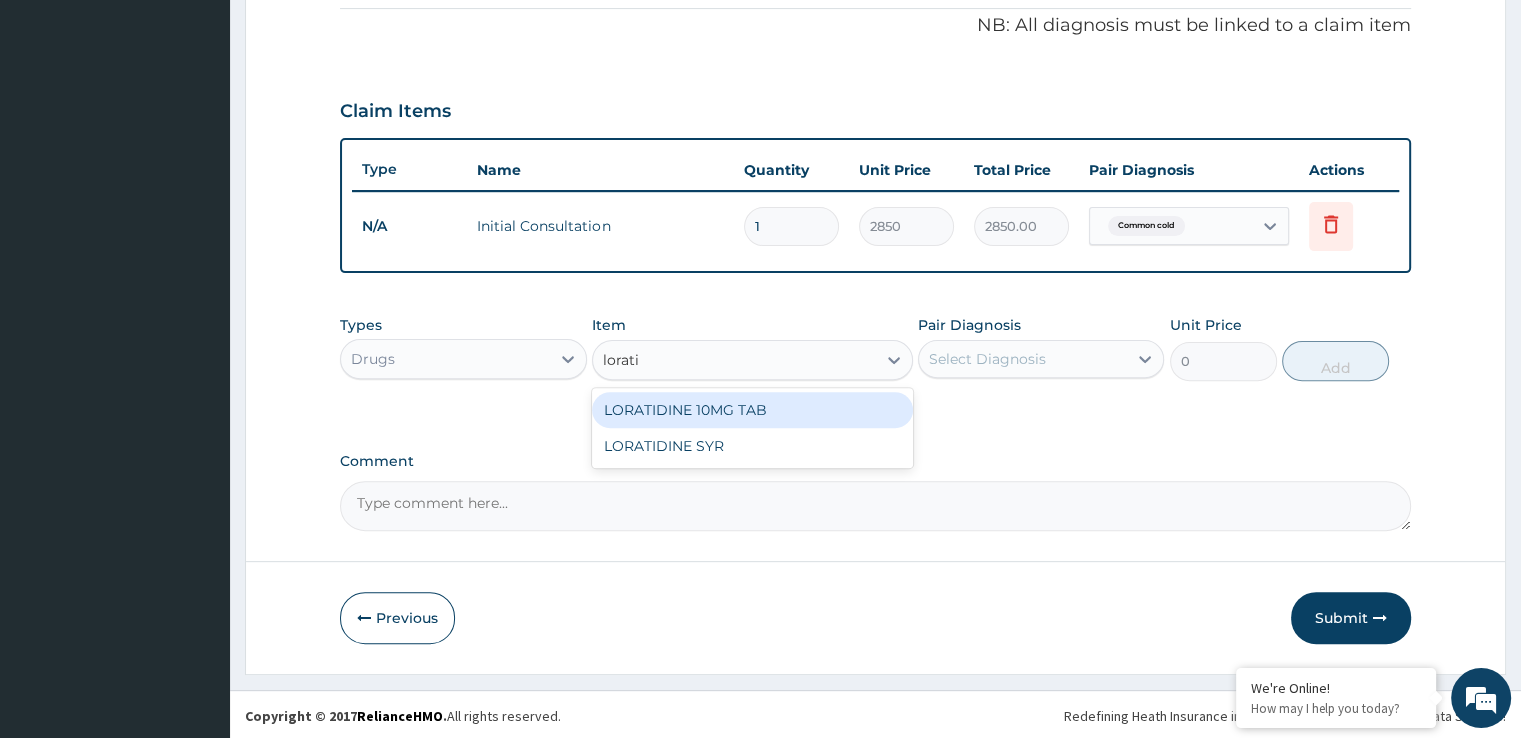 type 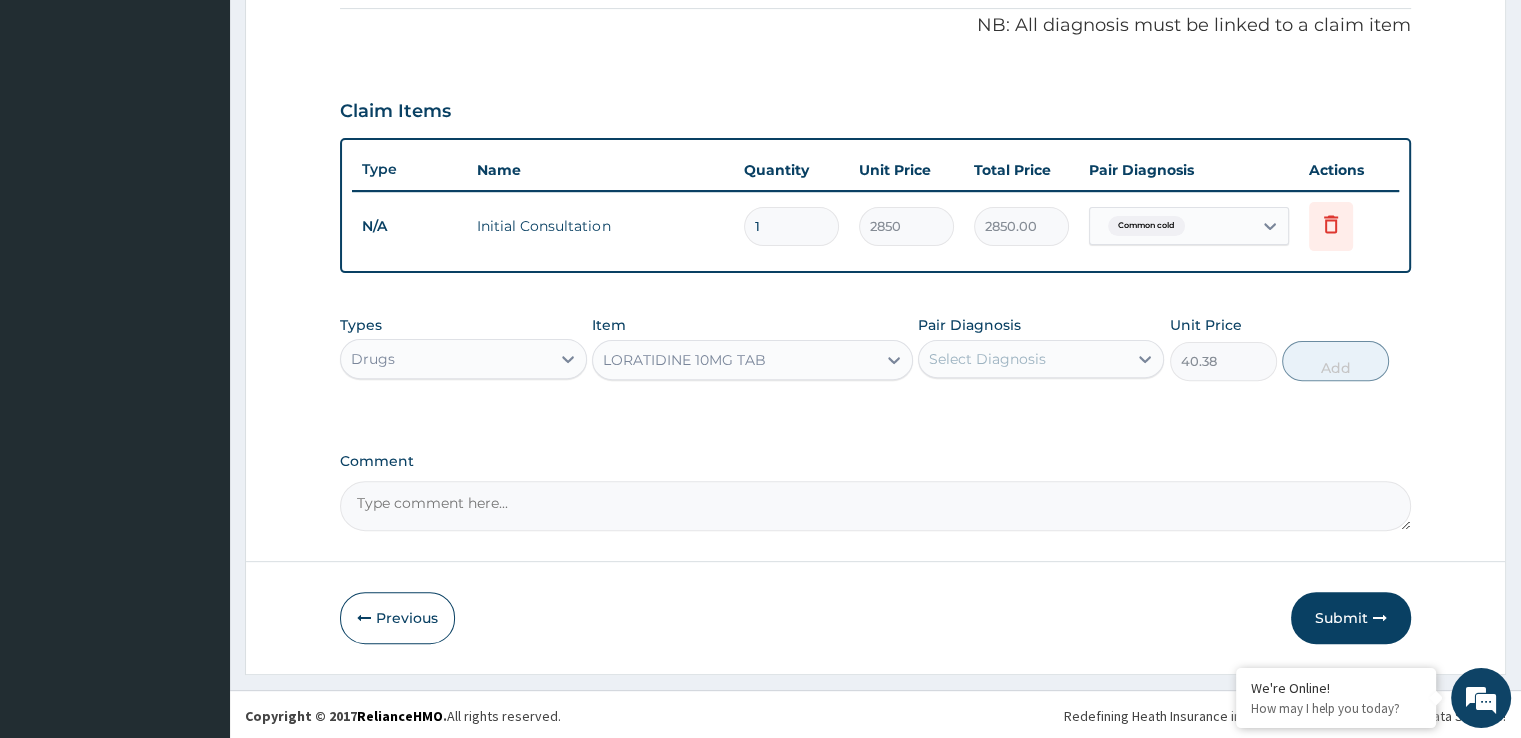 click on "Select Diagnosis" at bounding box center [1023, 359] 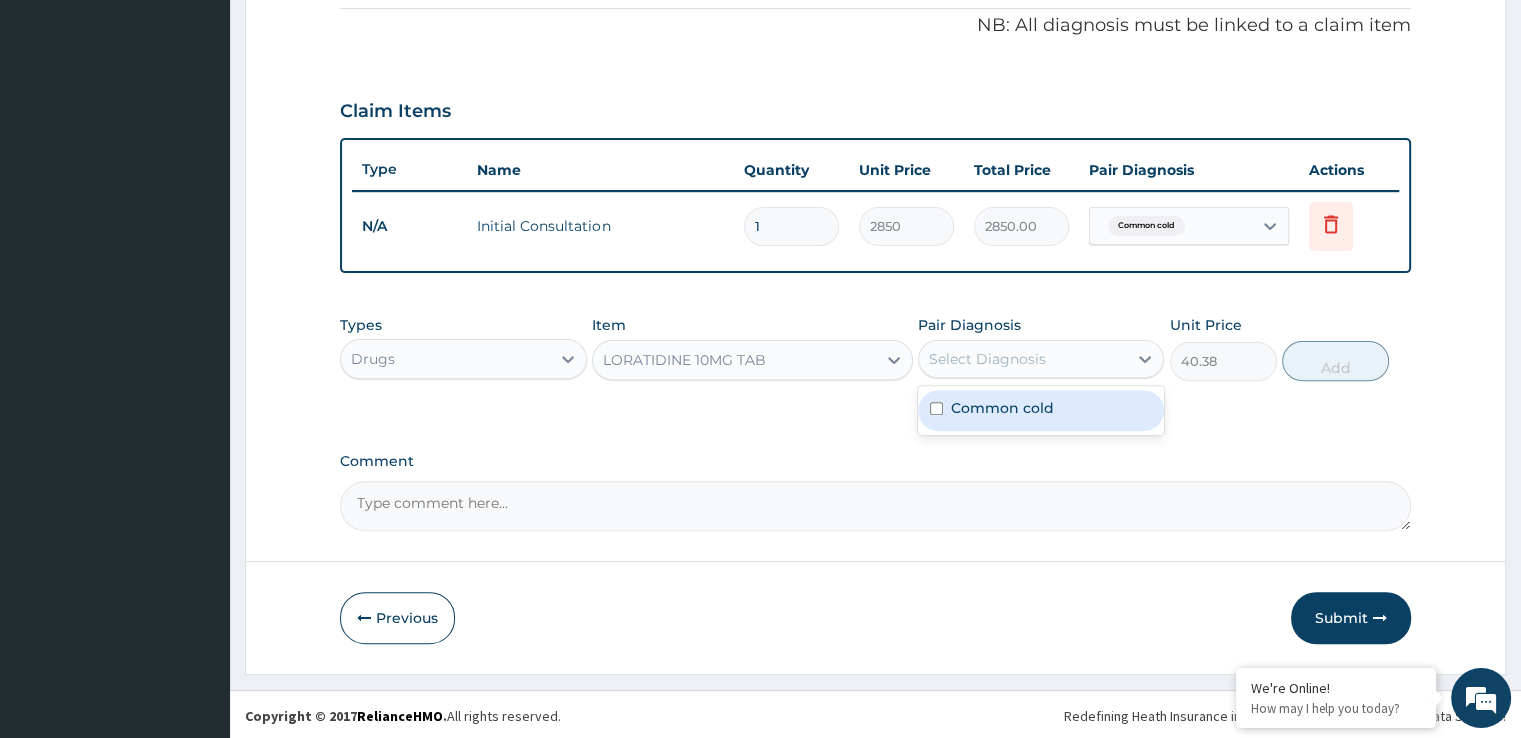 click on "Common cold" at bounding box center [1002, 408] 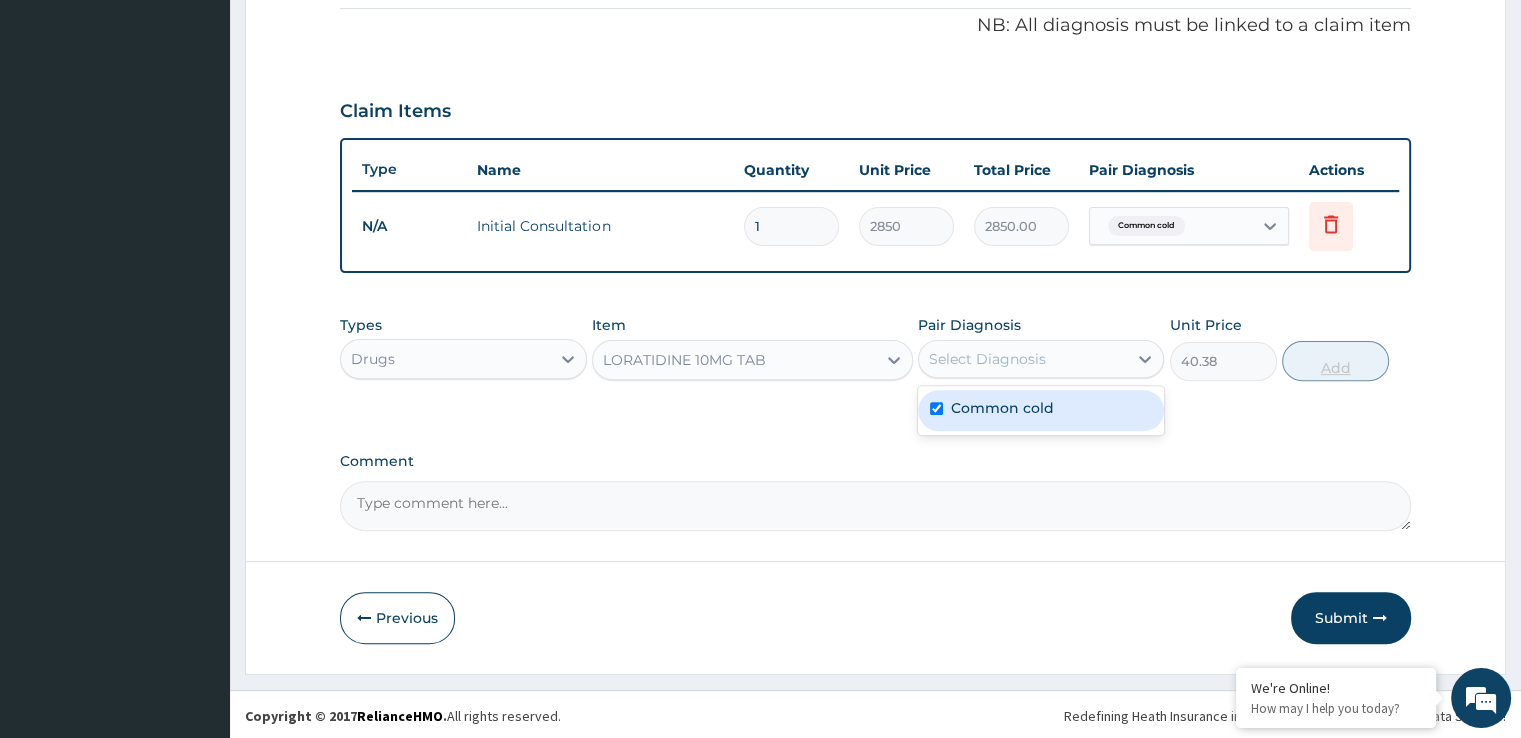 checkbox on "true" 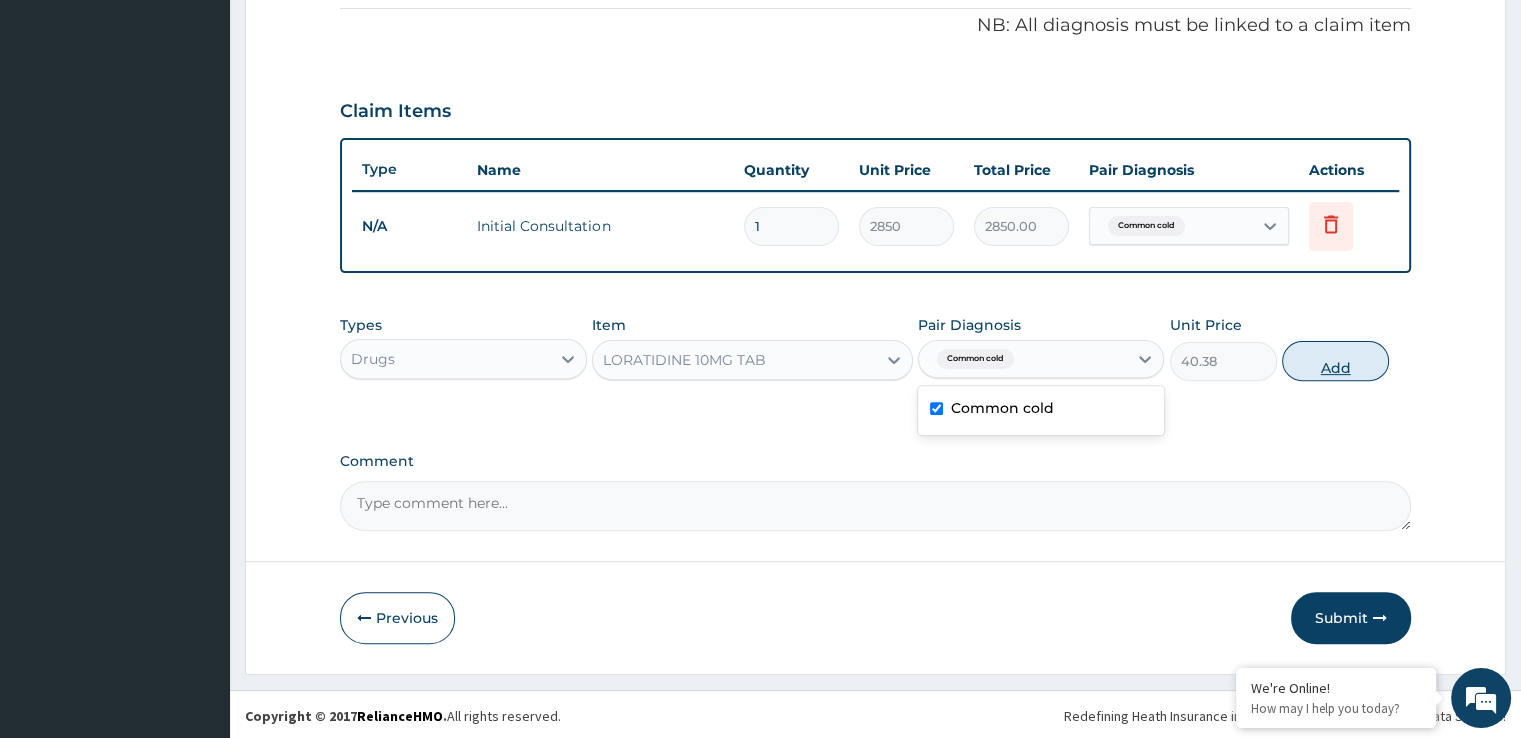 click on "Add" at bounding box center [1335, 361] 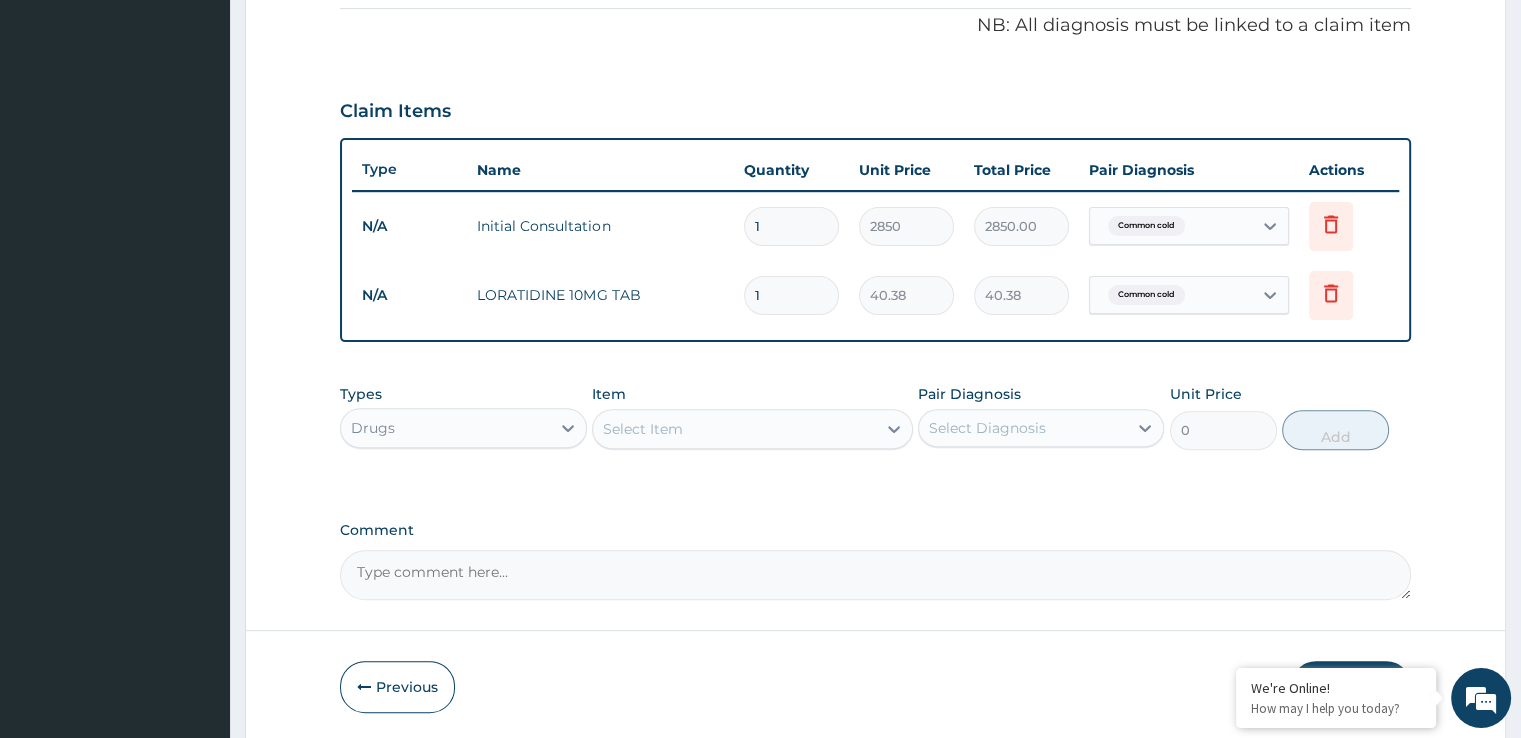 type on "10" 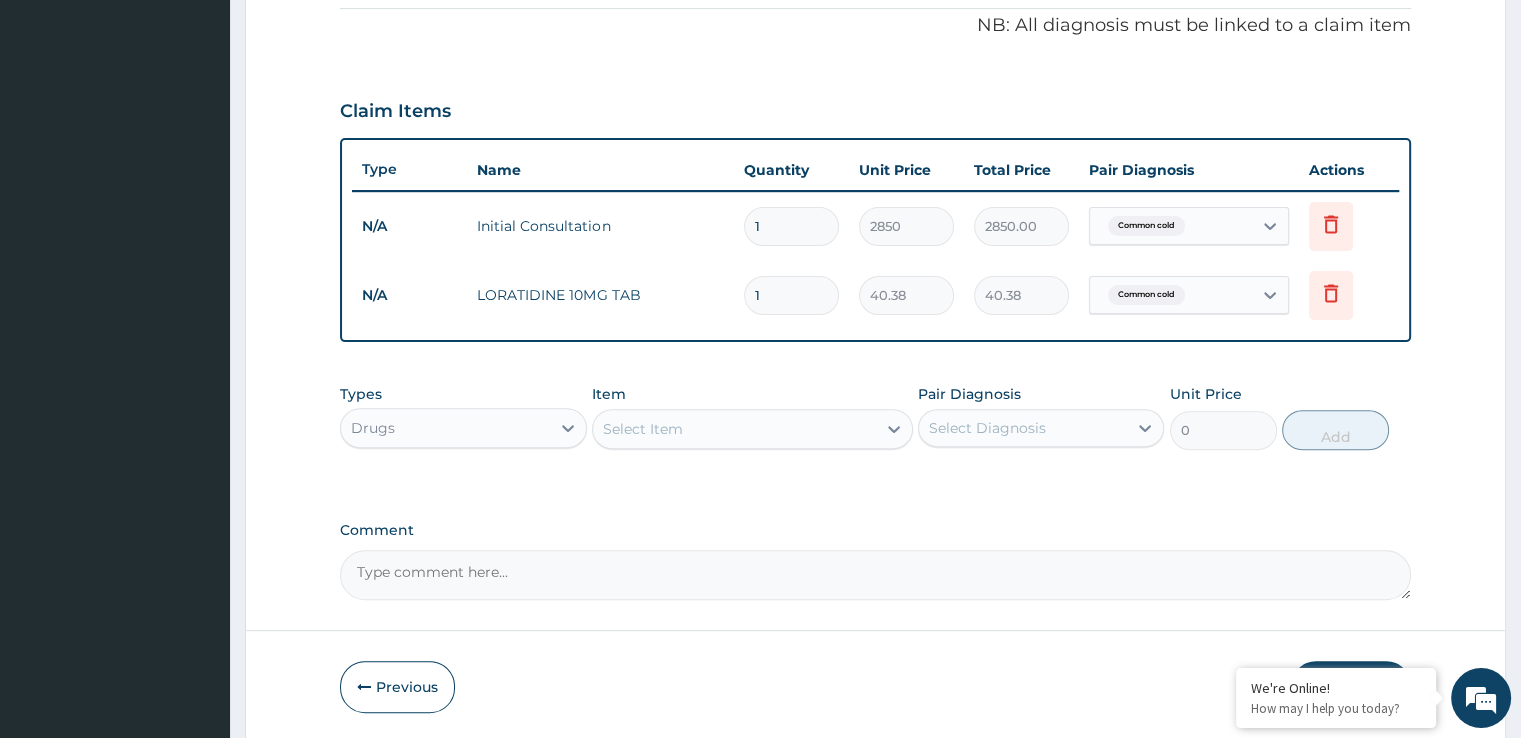 type on "403.80" 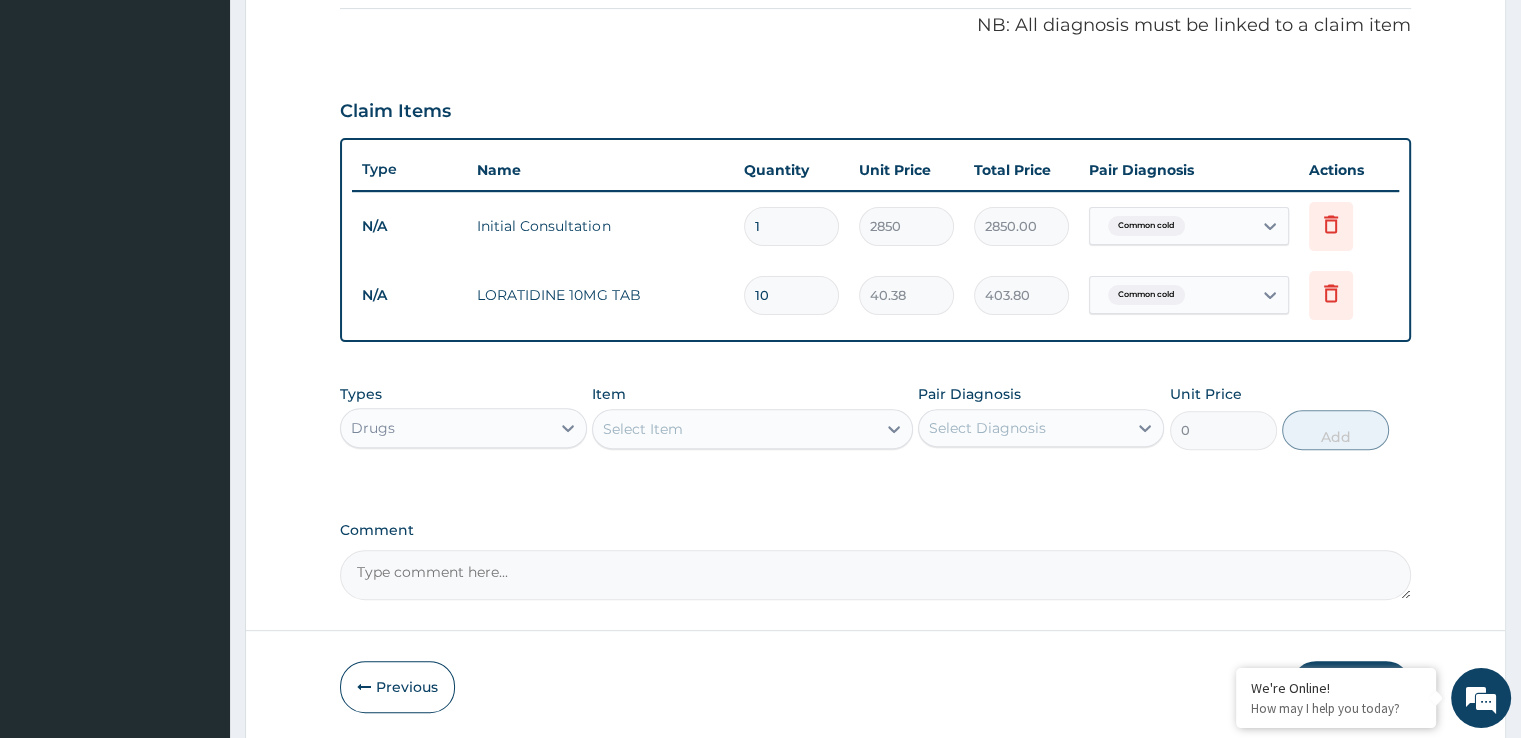 type on "10" 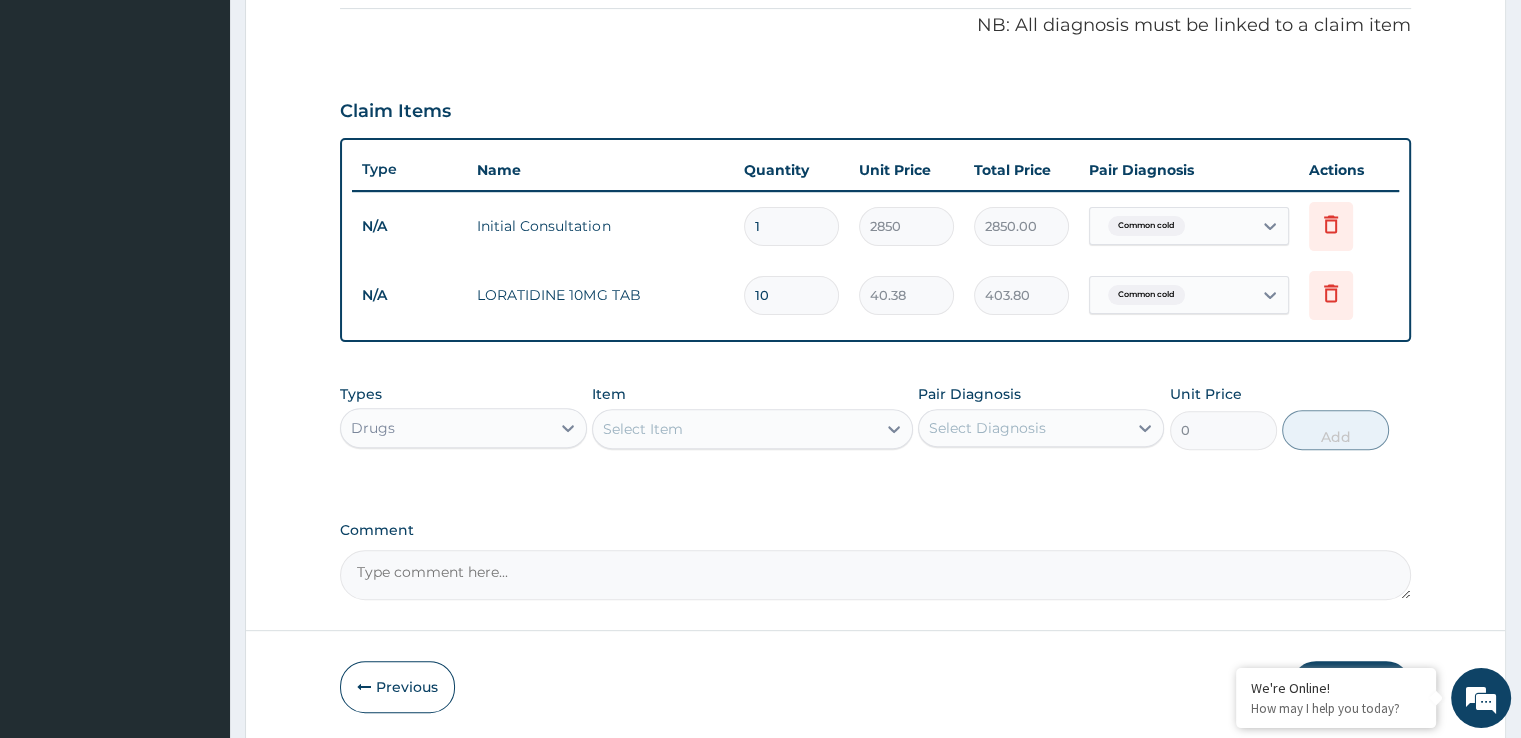 click on "Select Item" at bounding box center [734, 429] 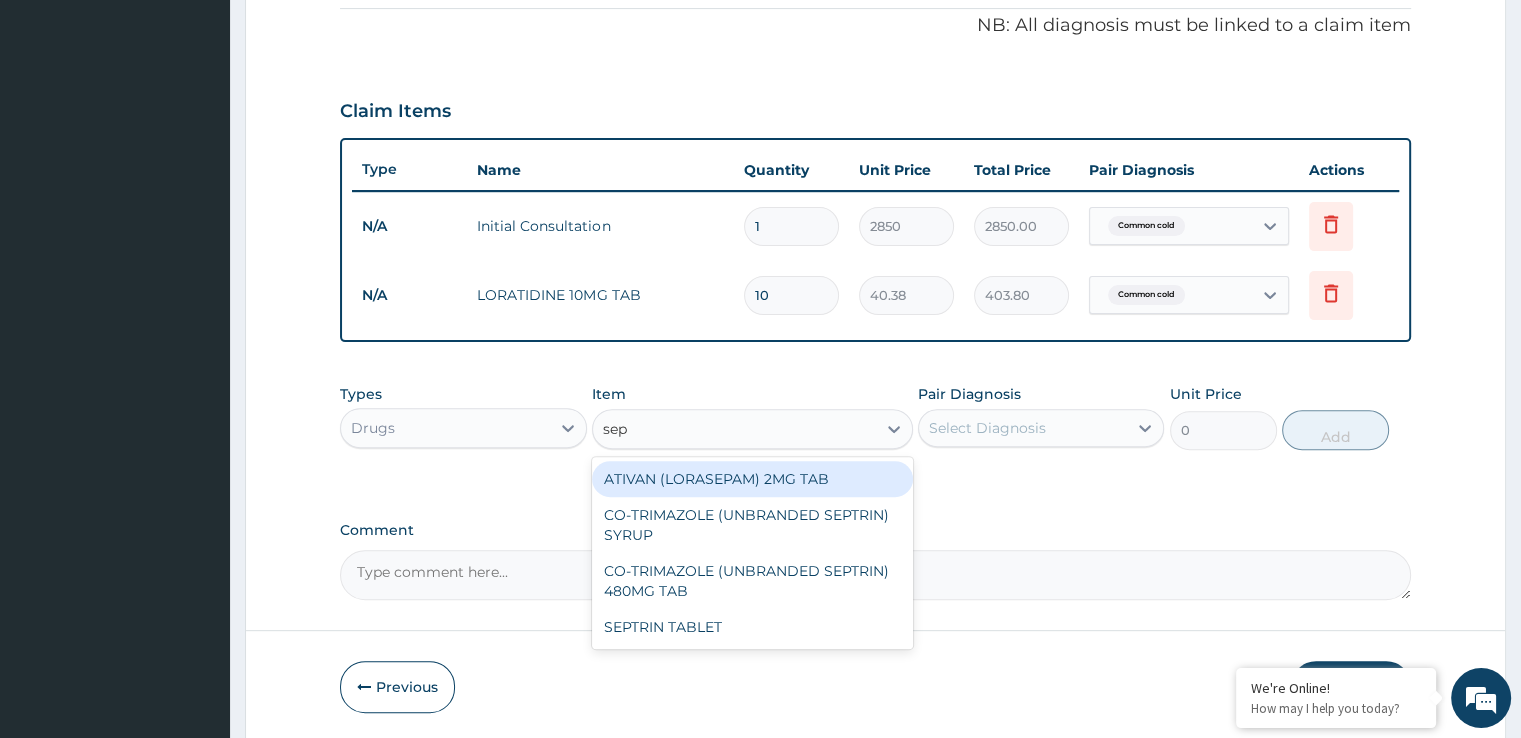 type on "sept" 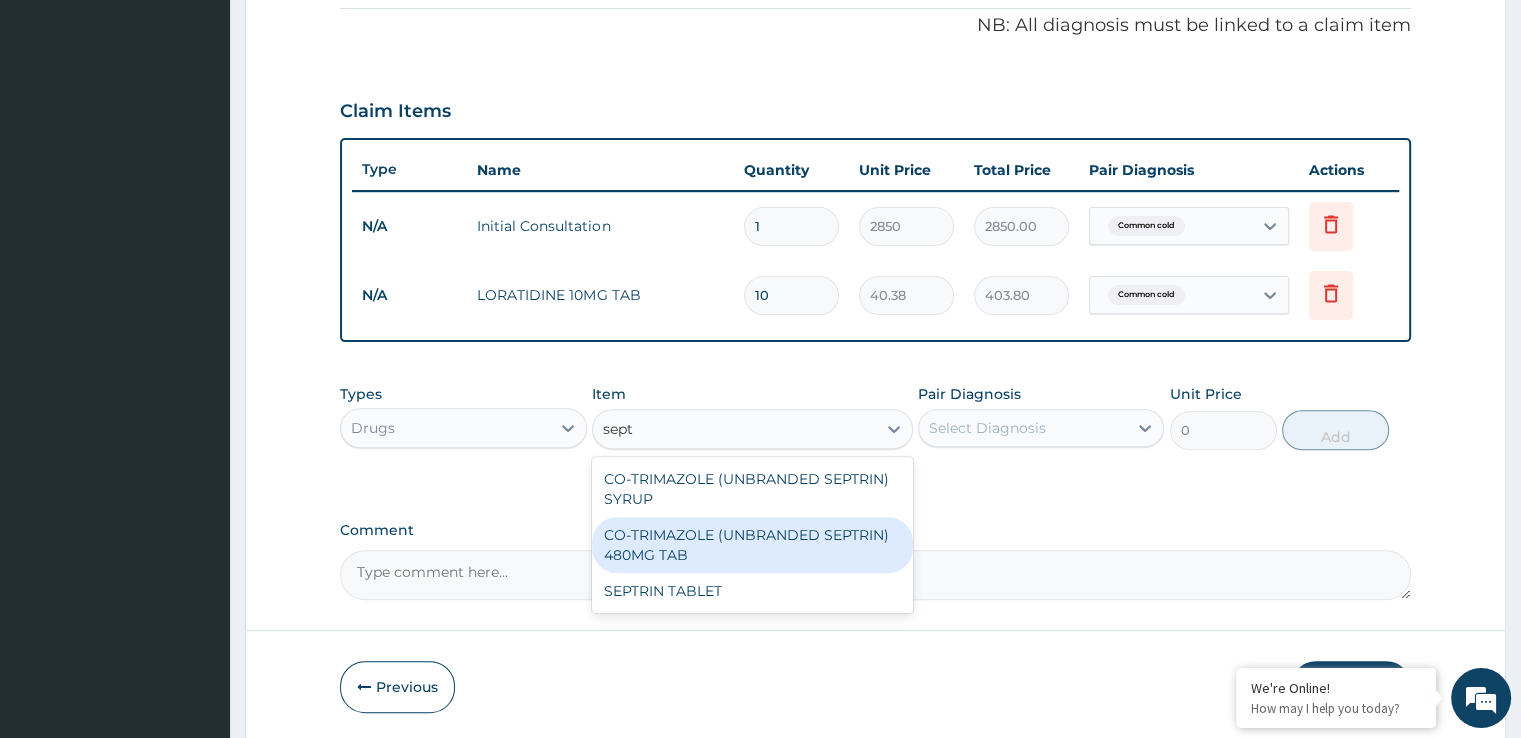 click on "CO-TRIMAZOLE (UNBRANDED SEPTRIN) 480MG TAB" at bounding box center (752, 545) 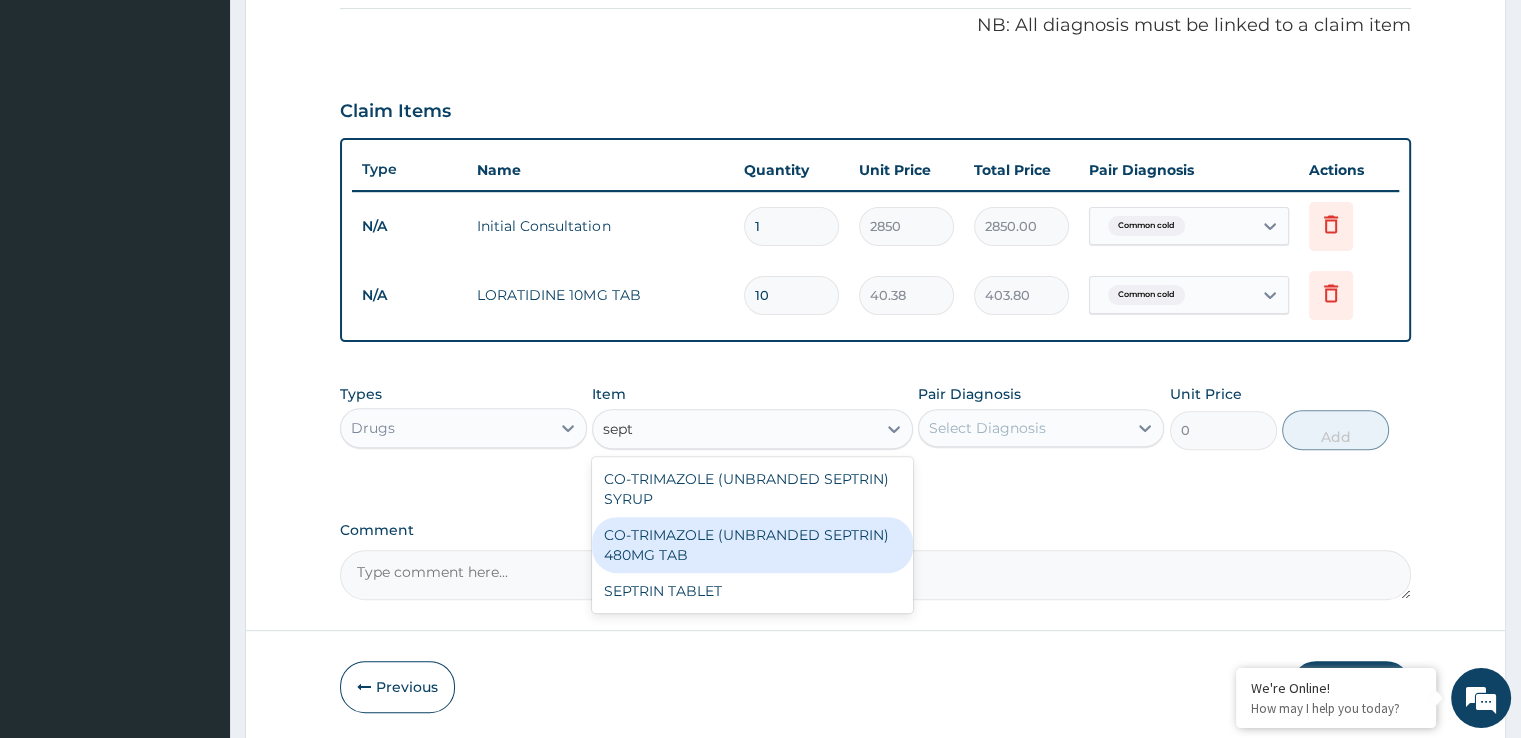 type 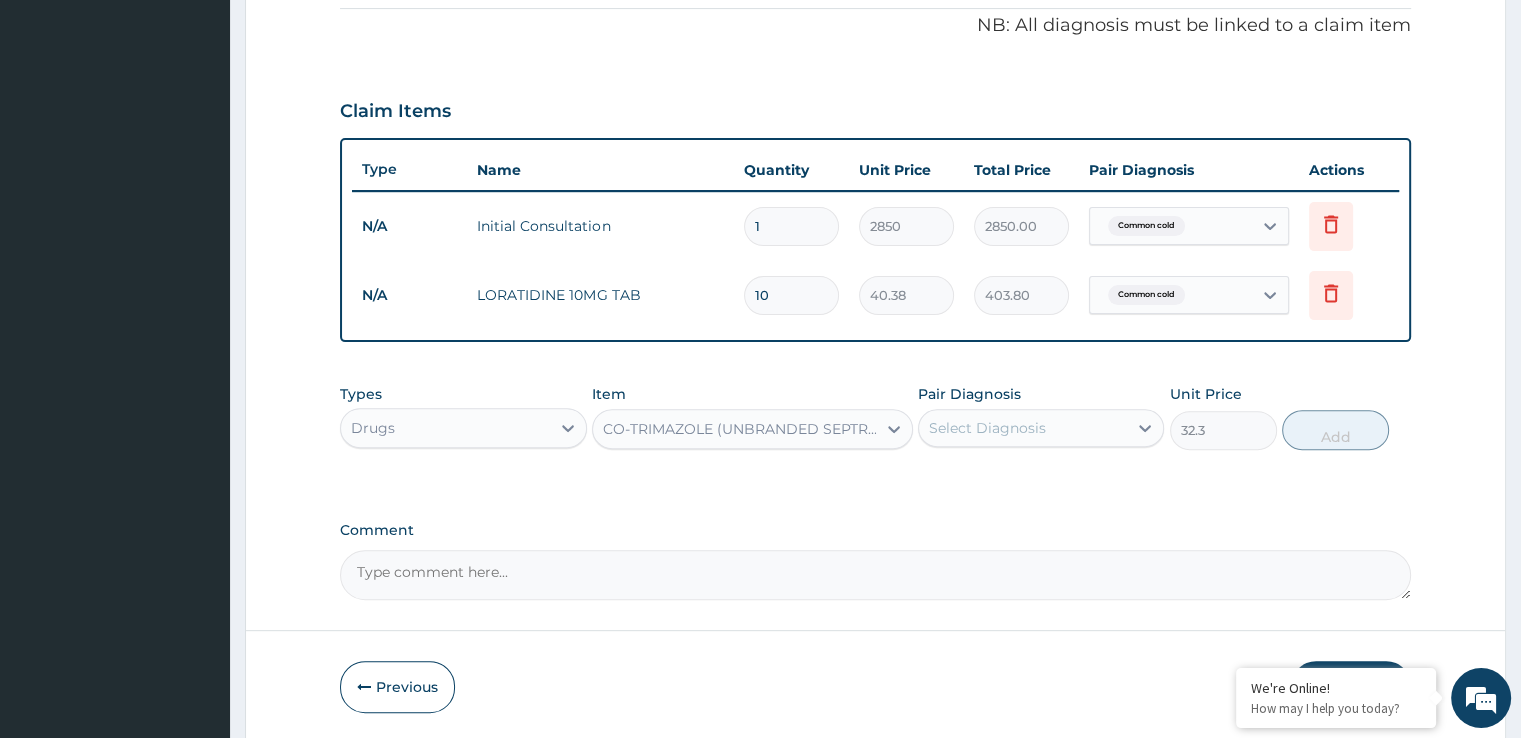 click on "Select Diagnosis" at bounding box center (1023, 428) 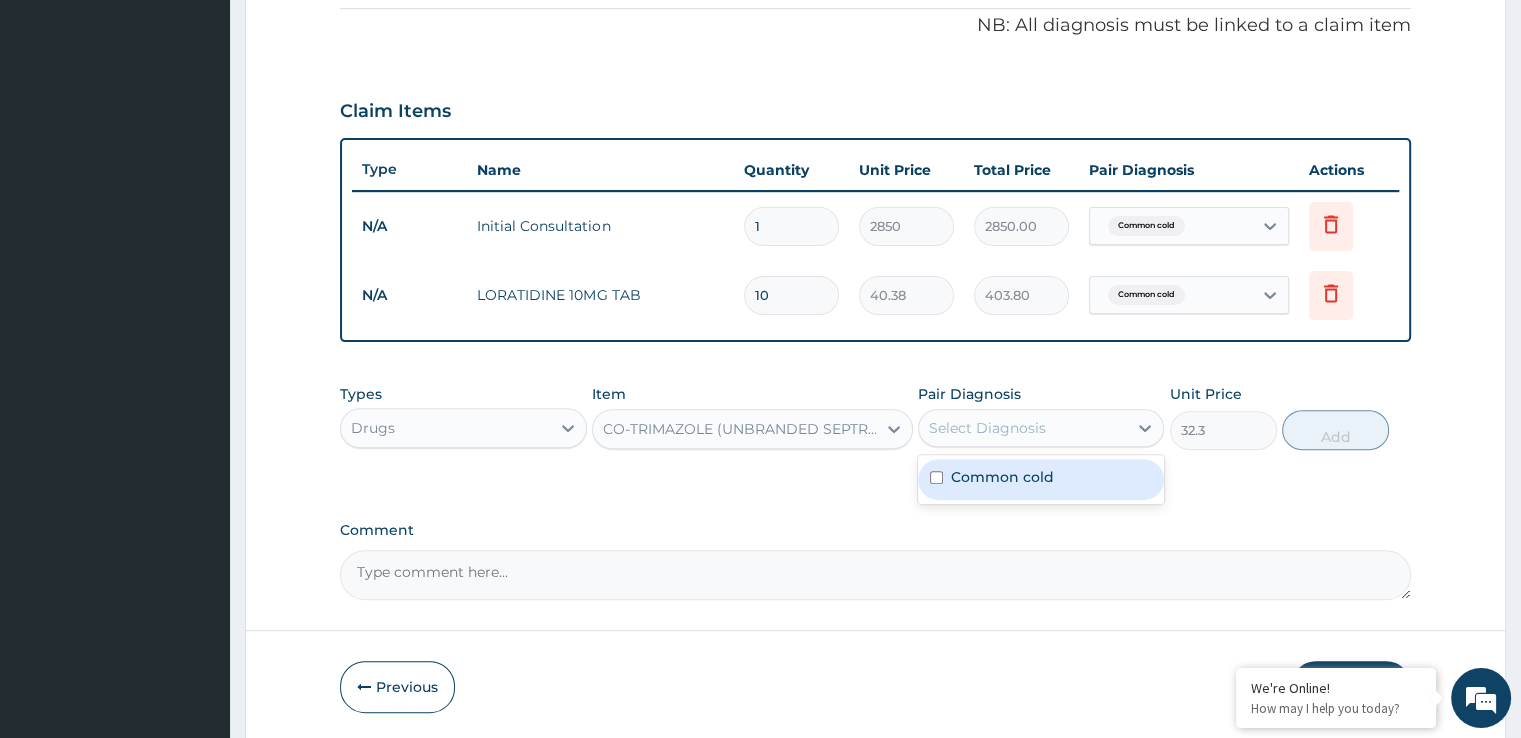 click on "Common cold" at bounding box center (1041, 479) 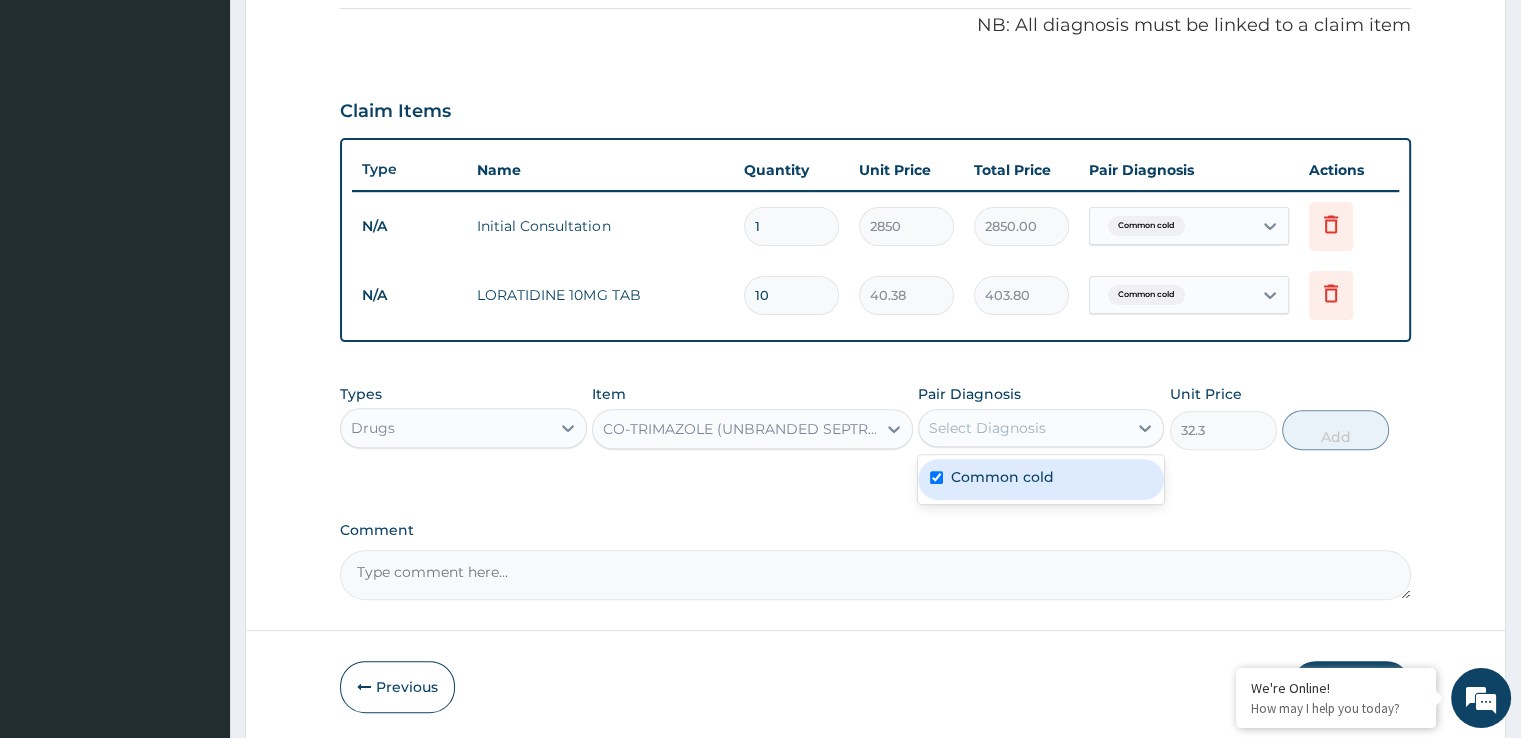 checkbox on "true" 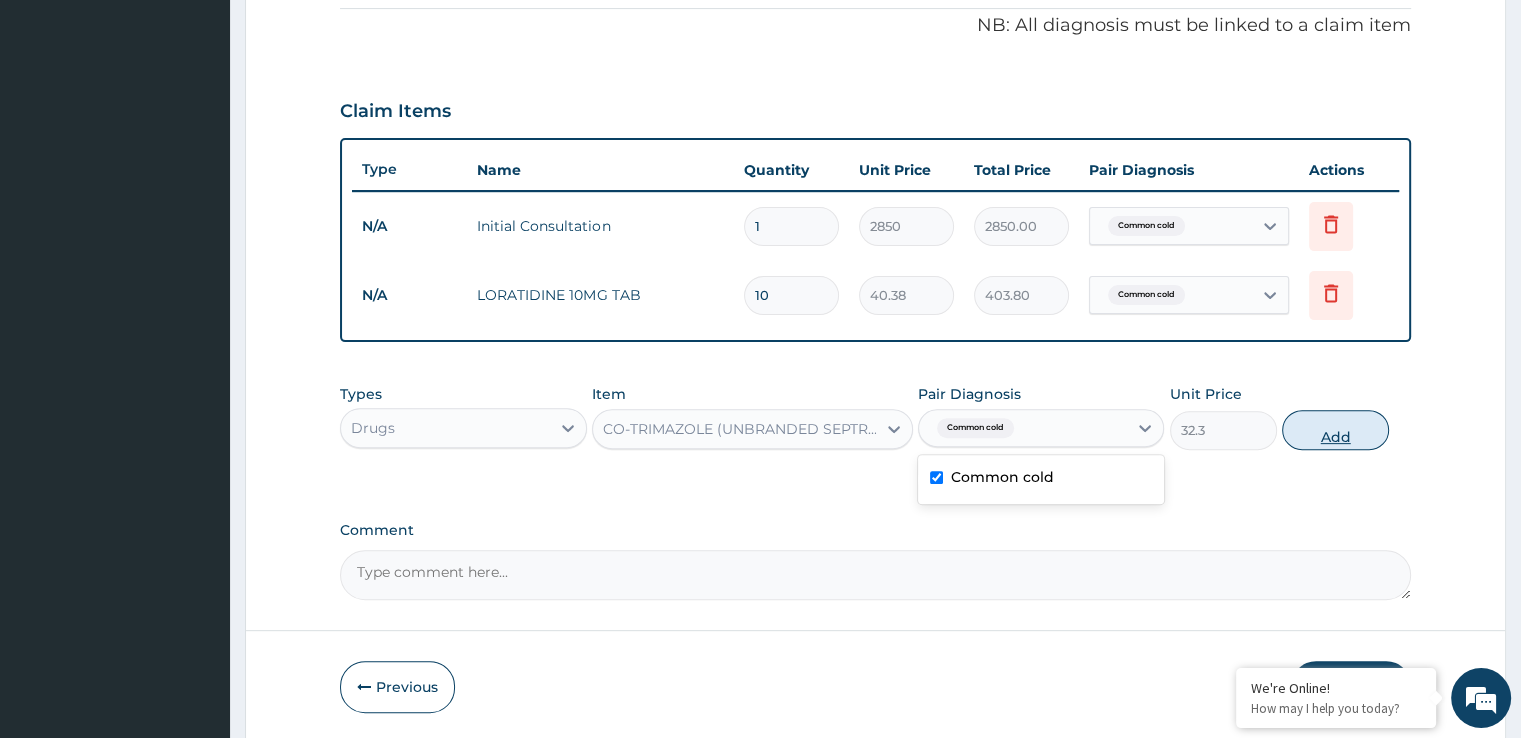click on "Add" at bounding box center [1335, 430] 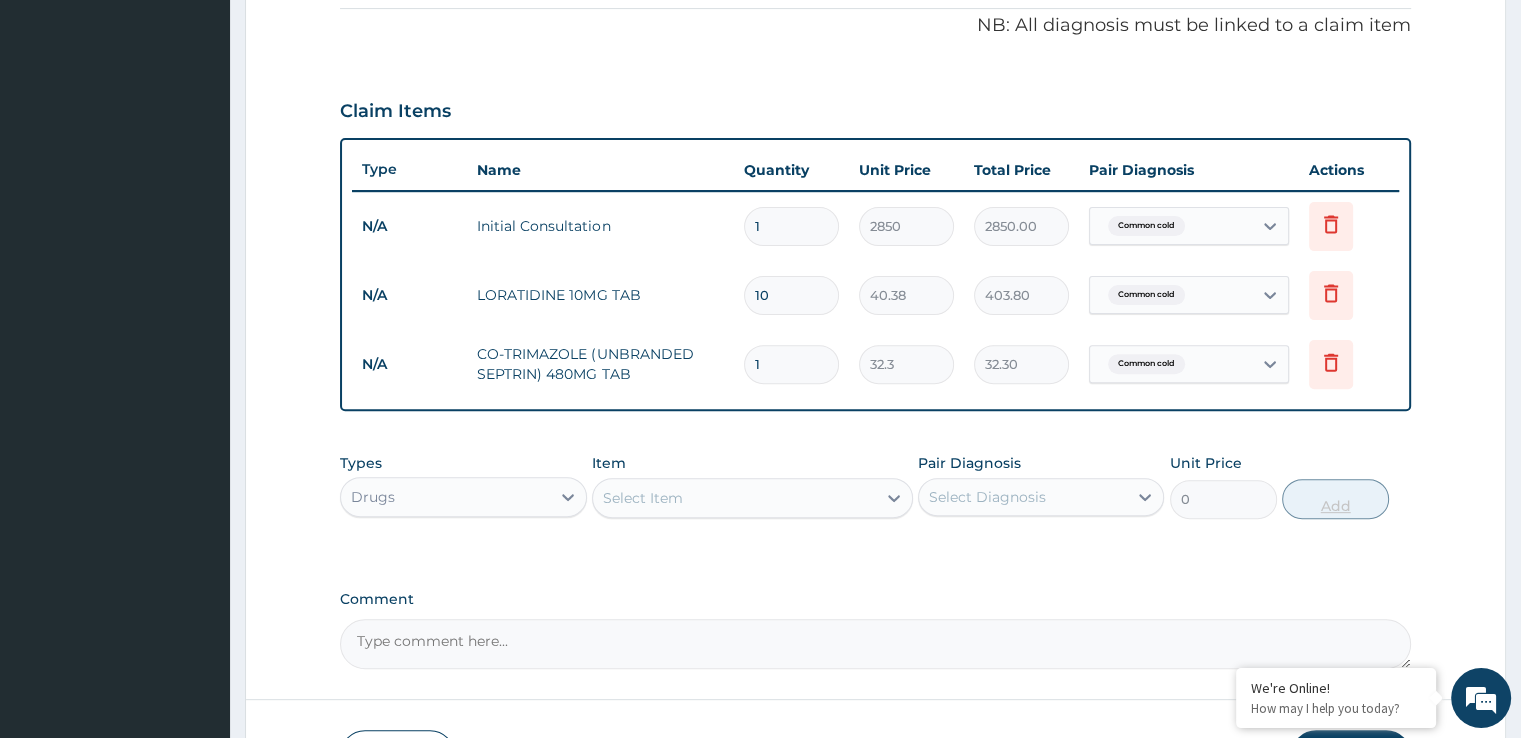 type 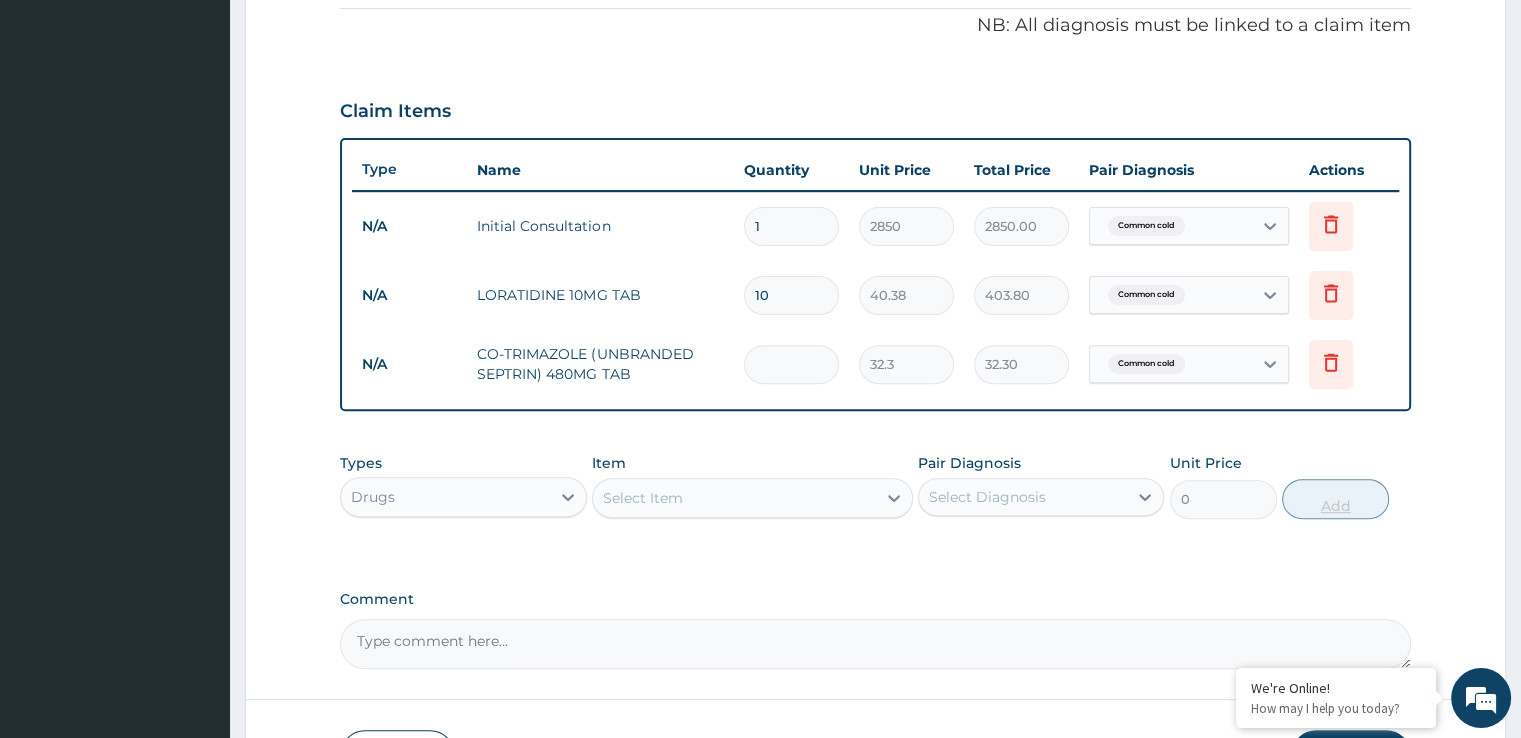 type on "0.00" 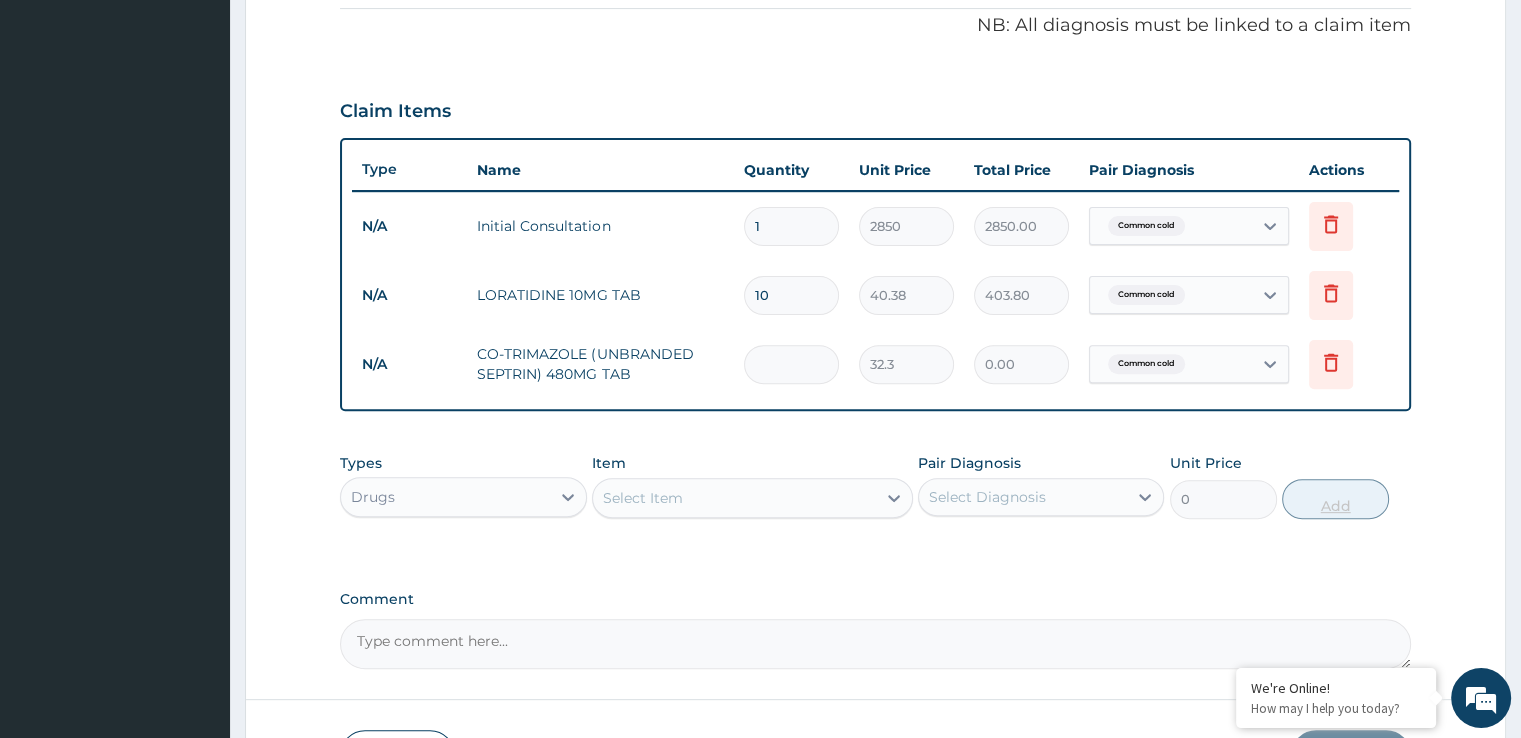 type on "2" 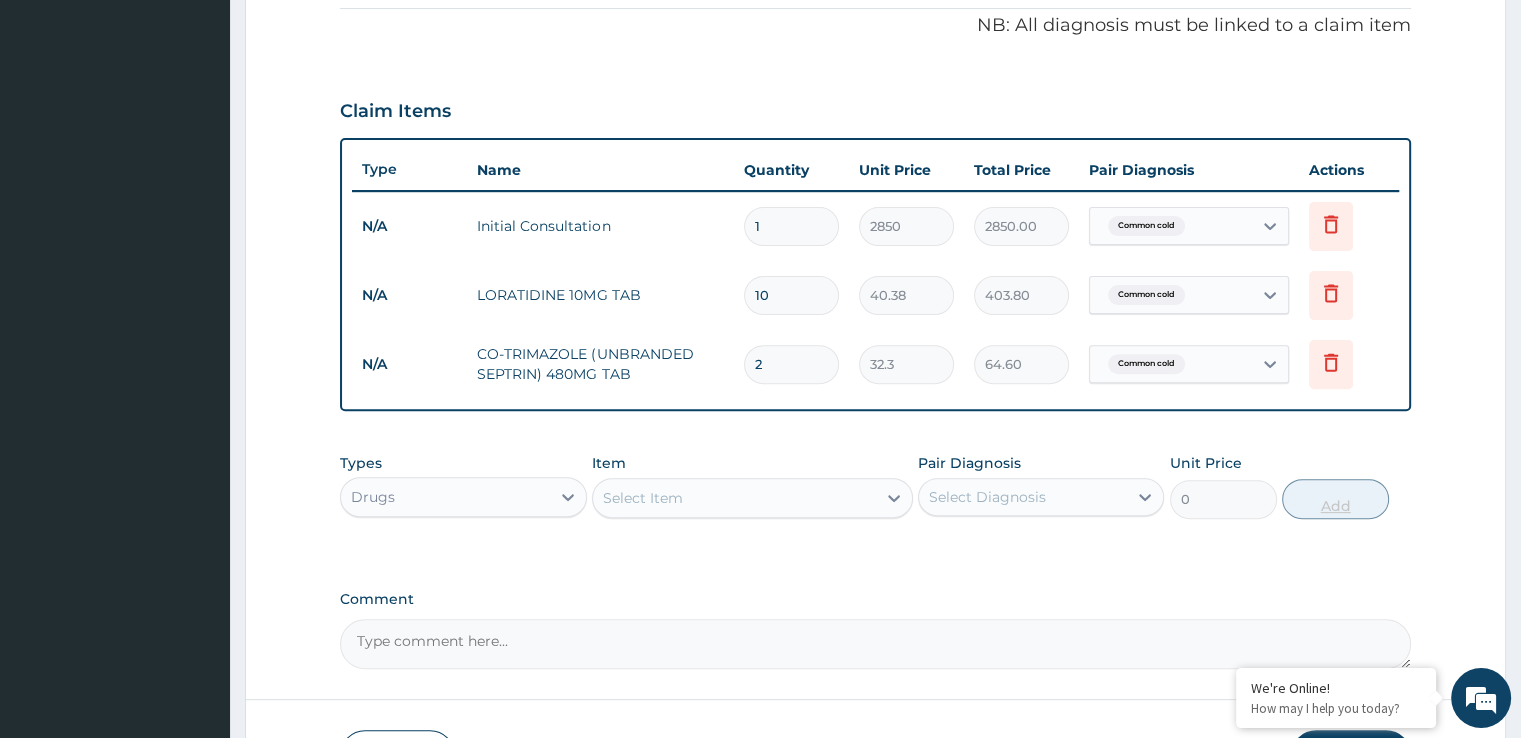 type on "20" 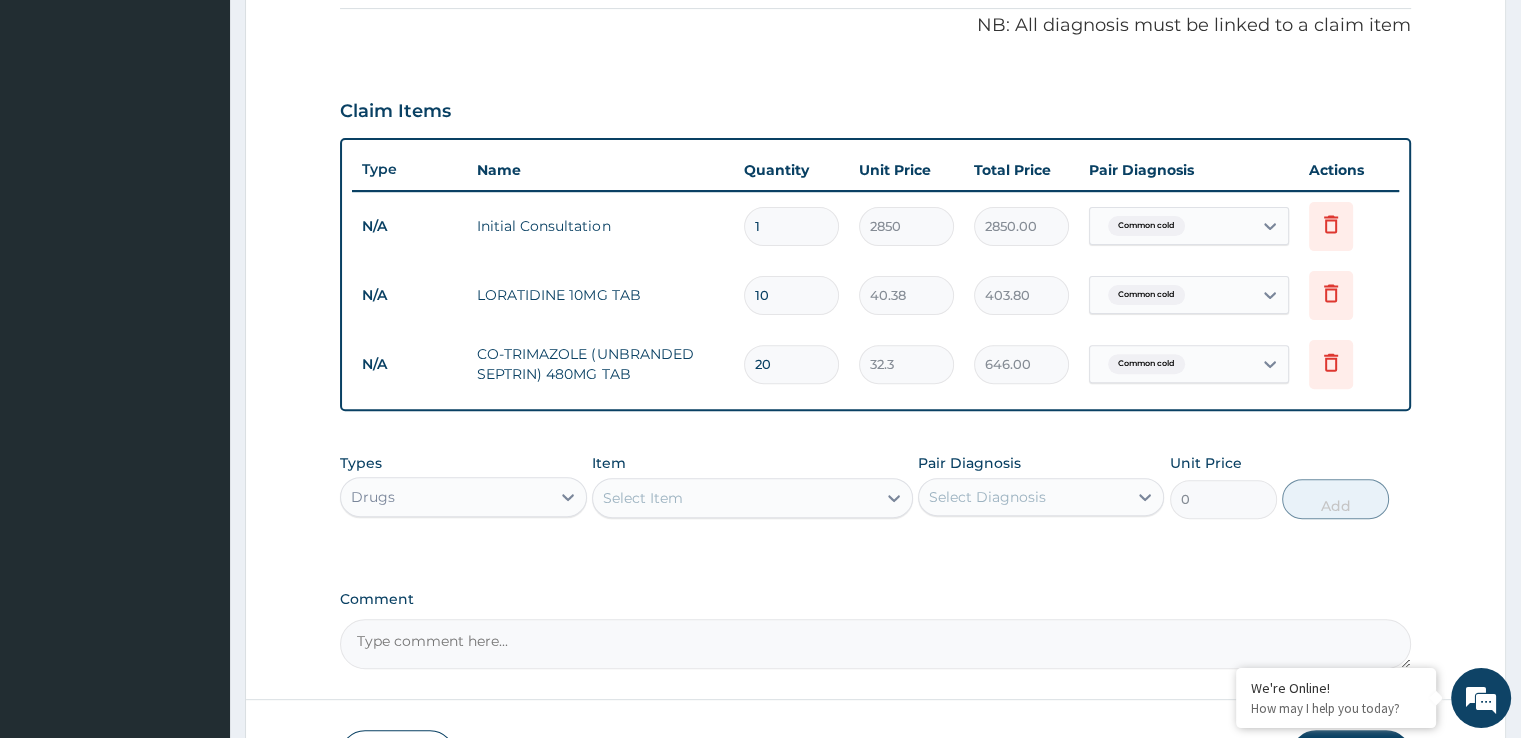 type on "20" 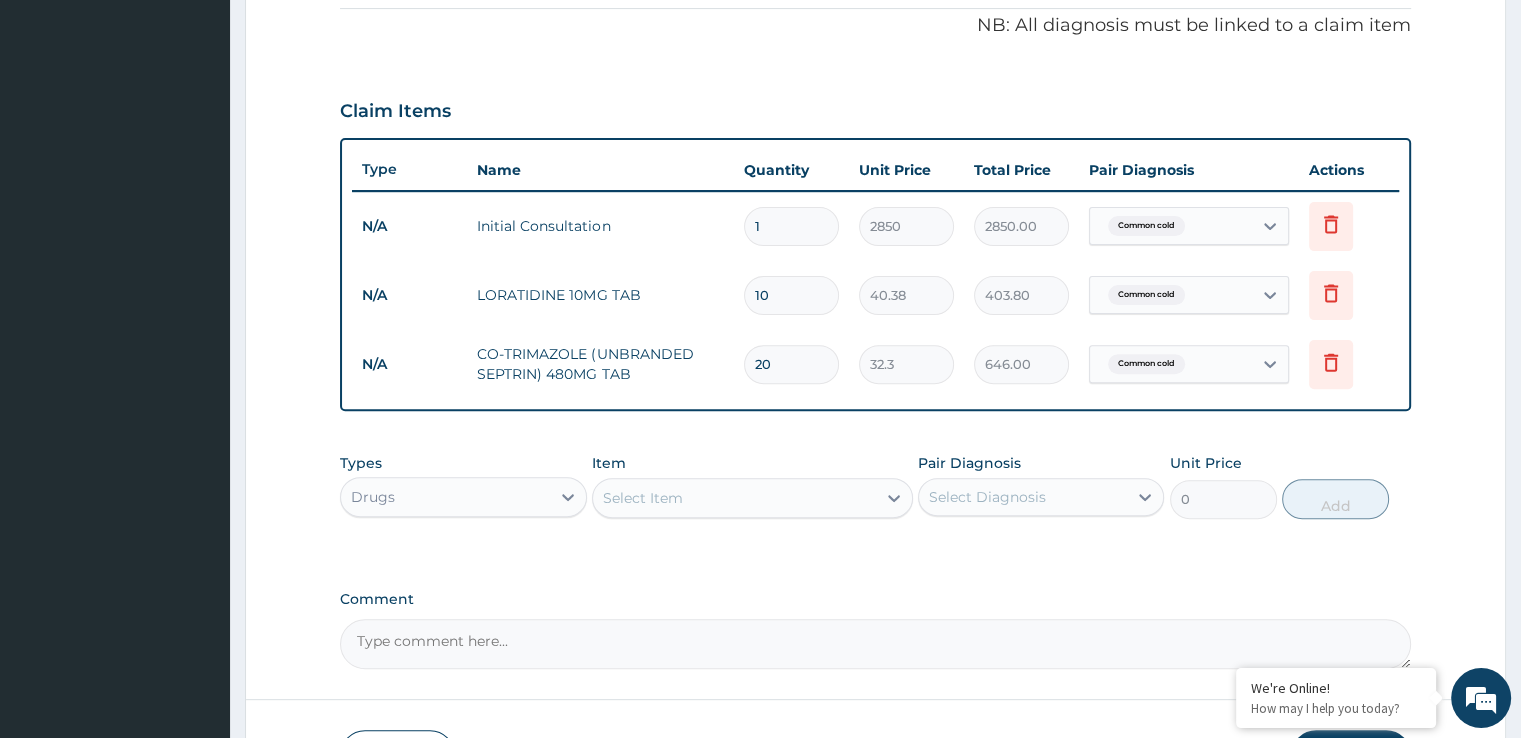 click on "Select Item" at bounding box center (734, 498) 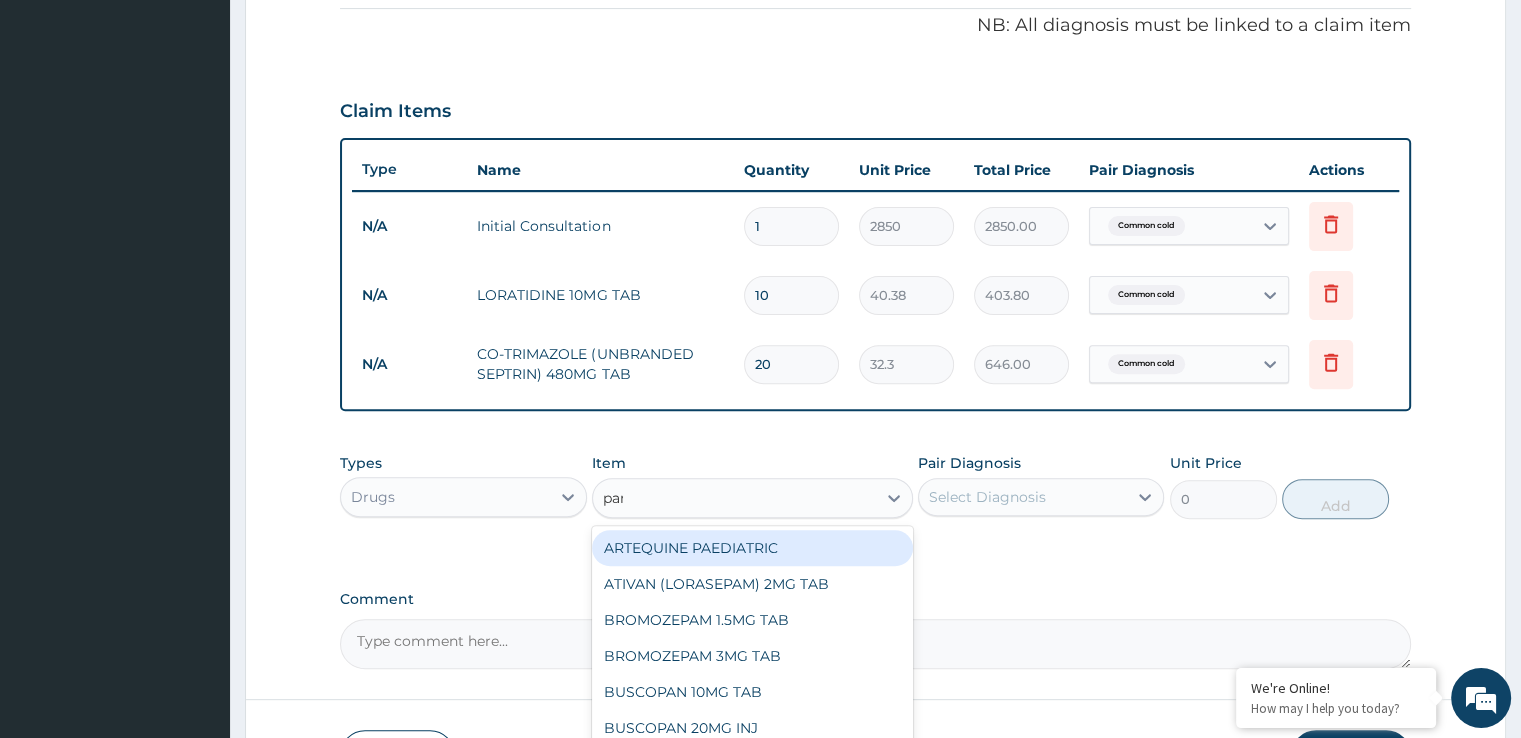 type on "para" 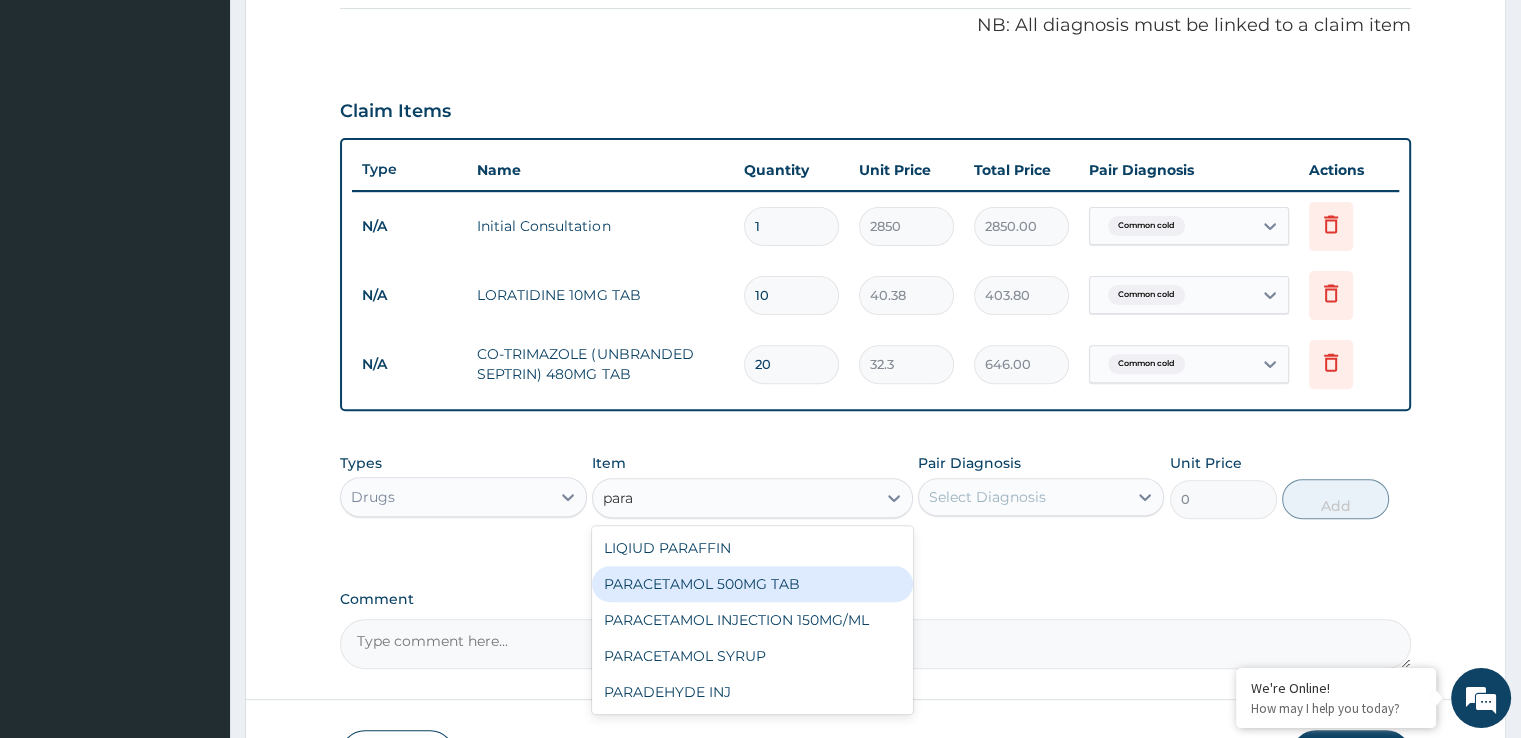 click on "PARACETAMOL 500MG TAB" at bounding box center [752, 584] 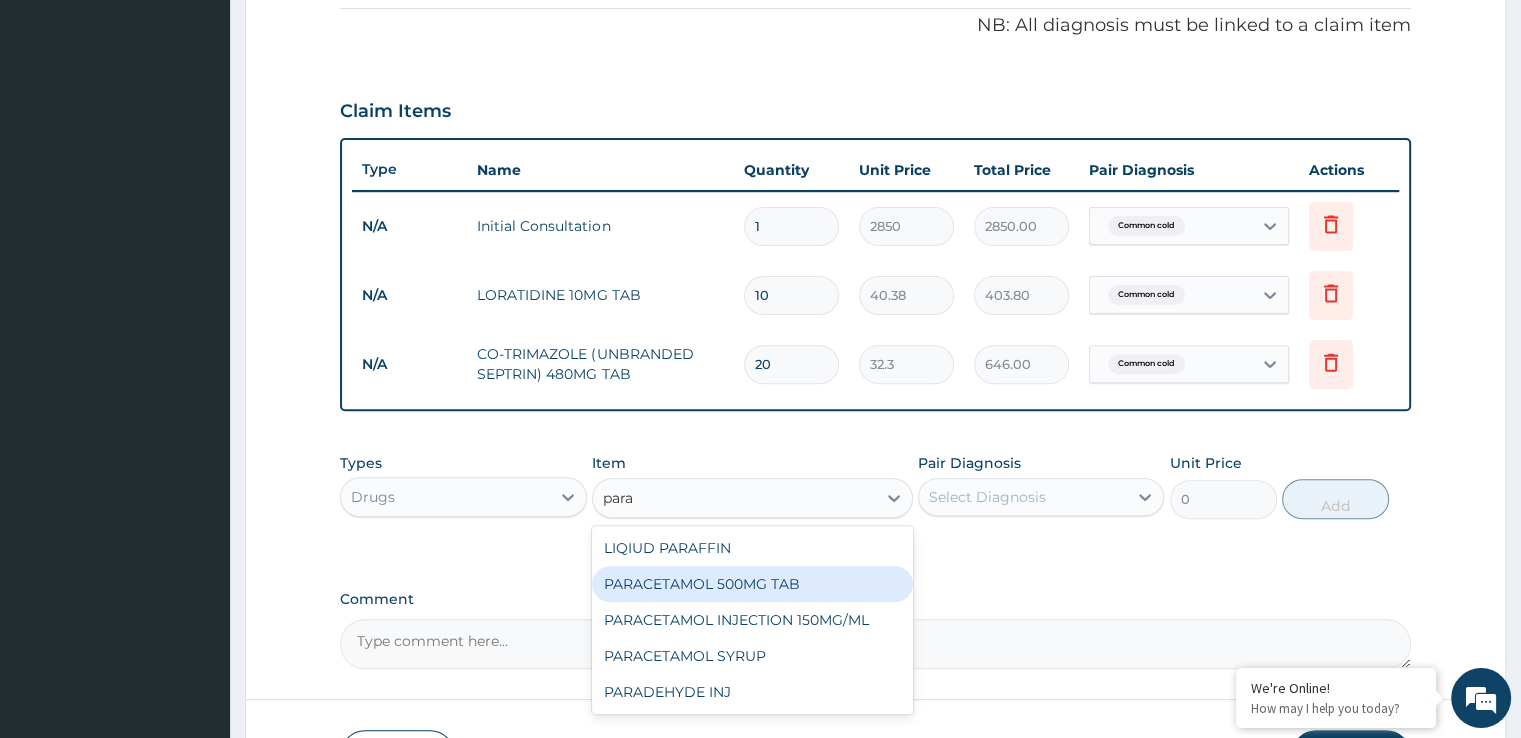 type 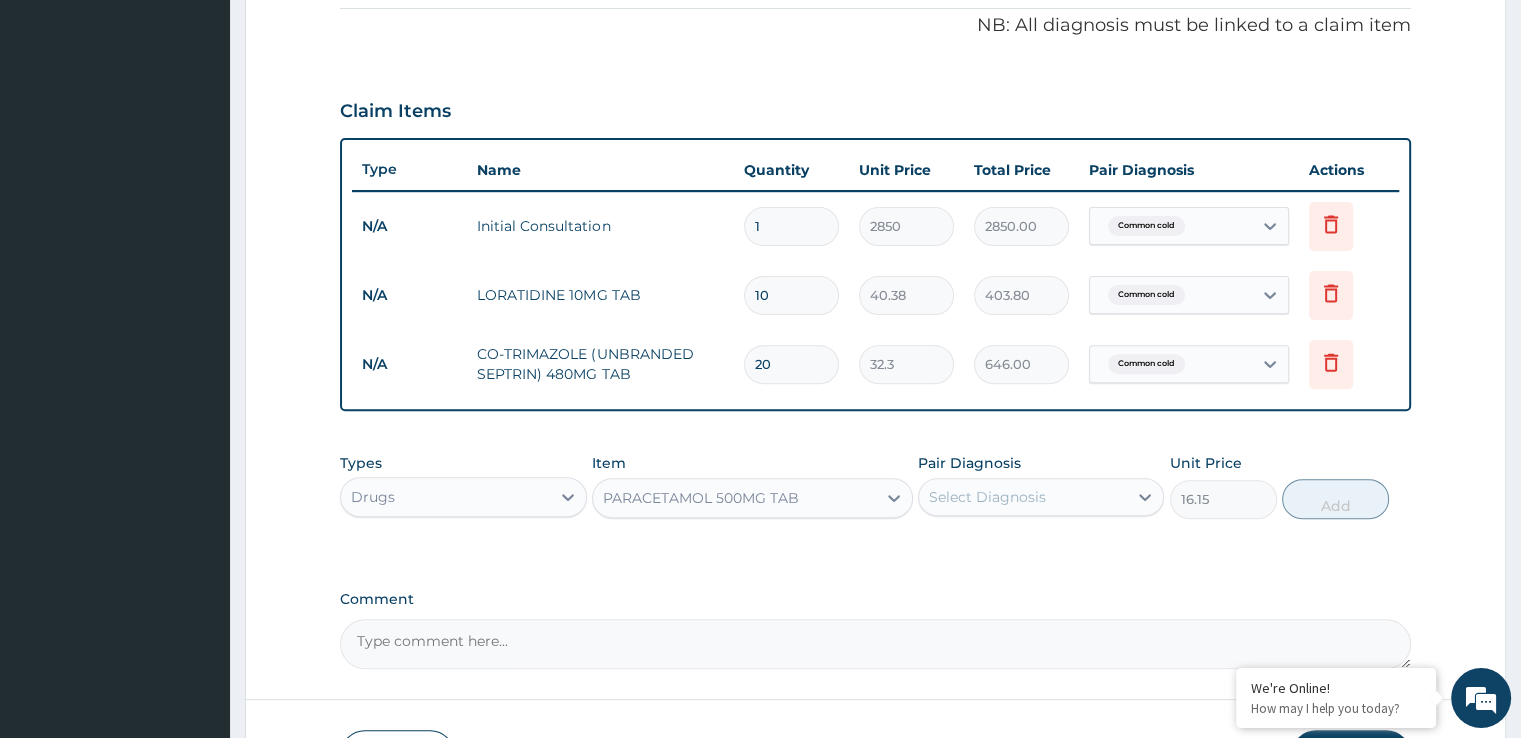 click on "Select Diagnosis" at bounding box center [987, 497] 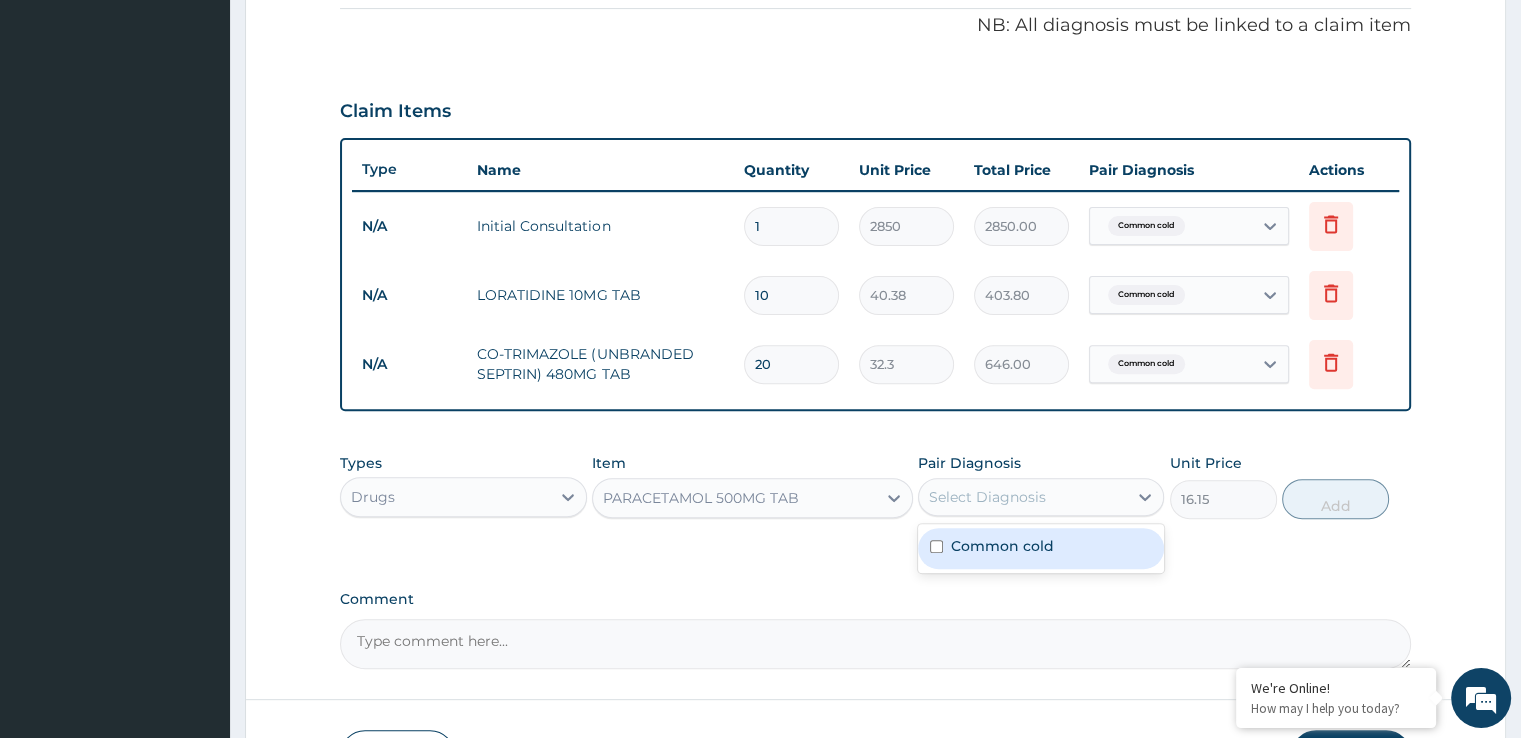 click on "Common cold" at bounding box center (1002, 546) 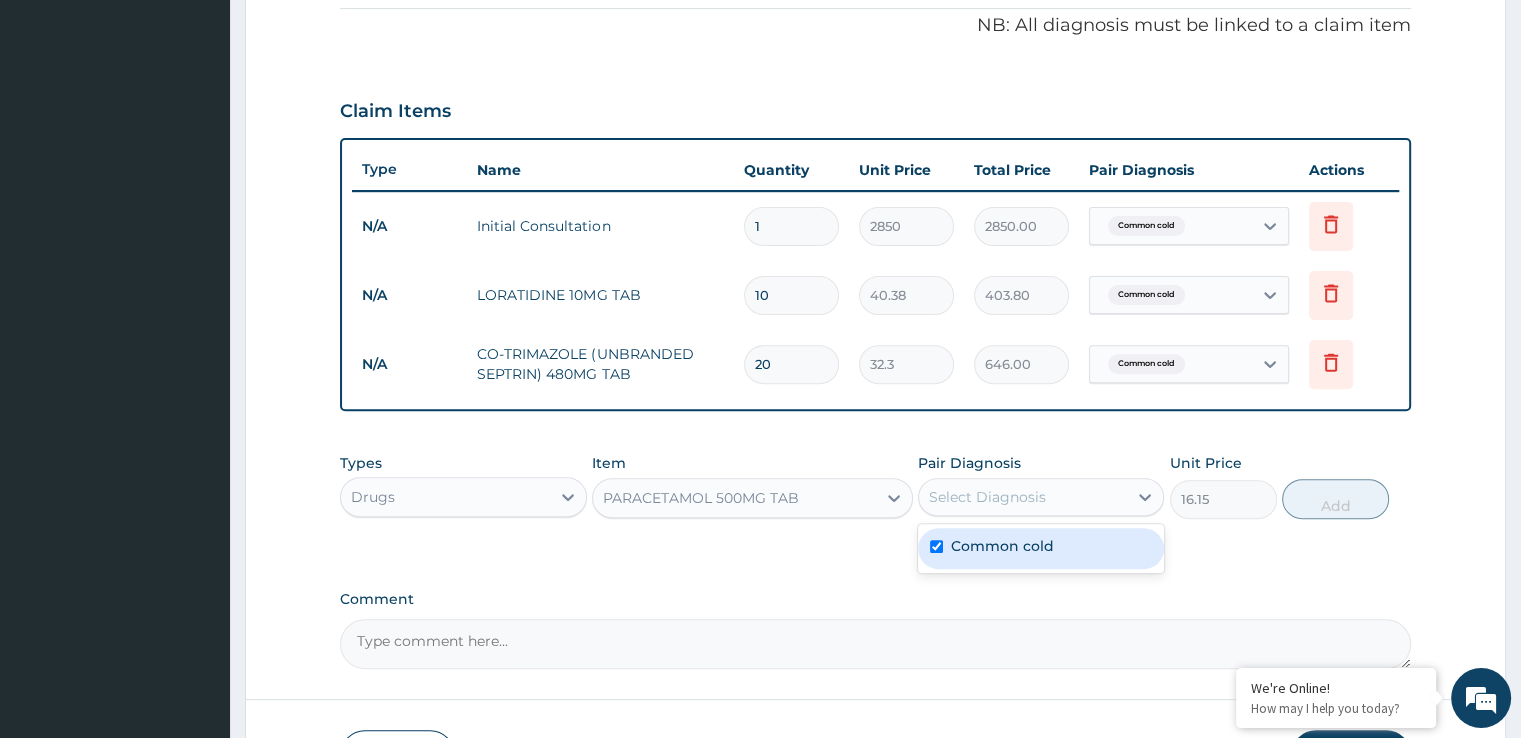 checkbox on "true" 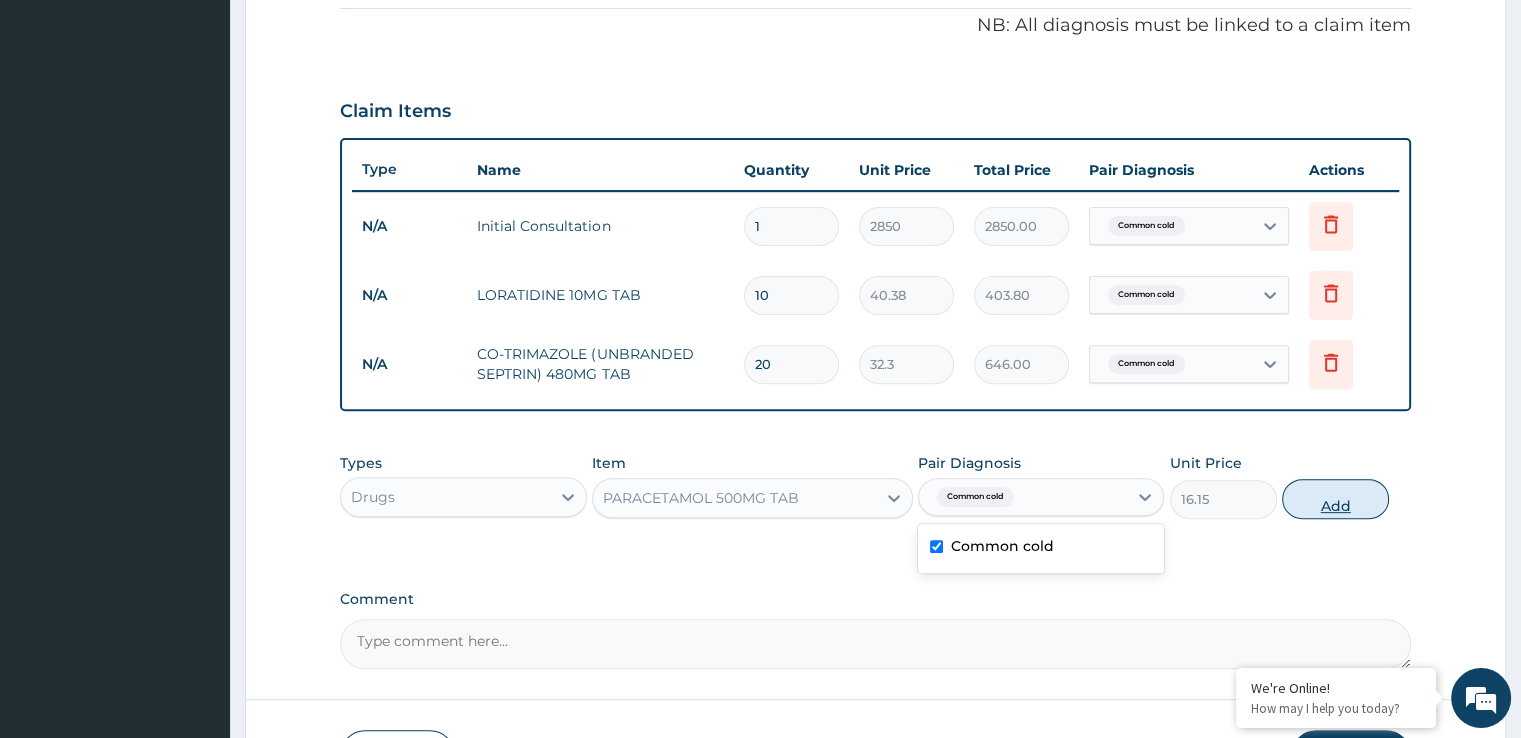 click on "Add" at bounding box center [1335, 499] 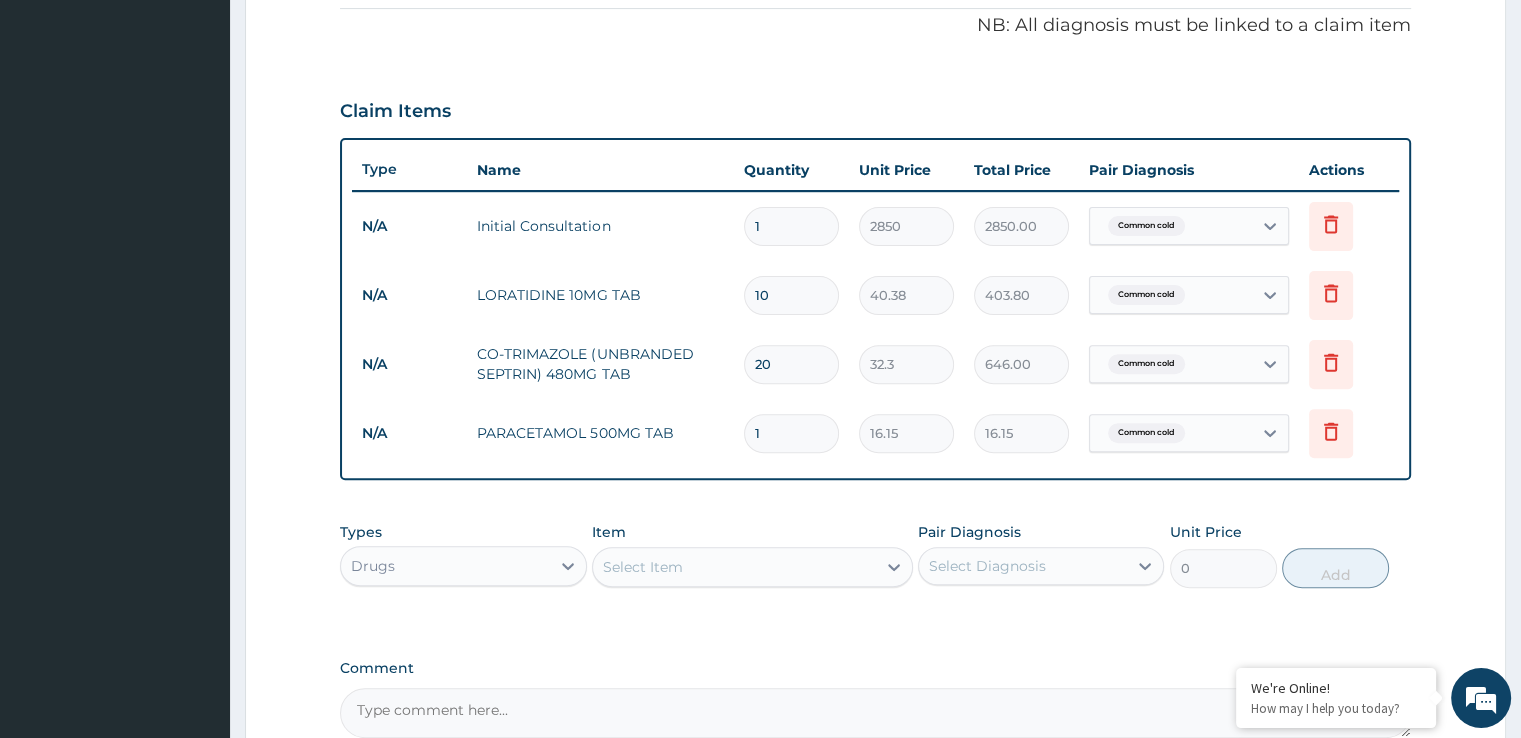 type on "18" 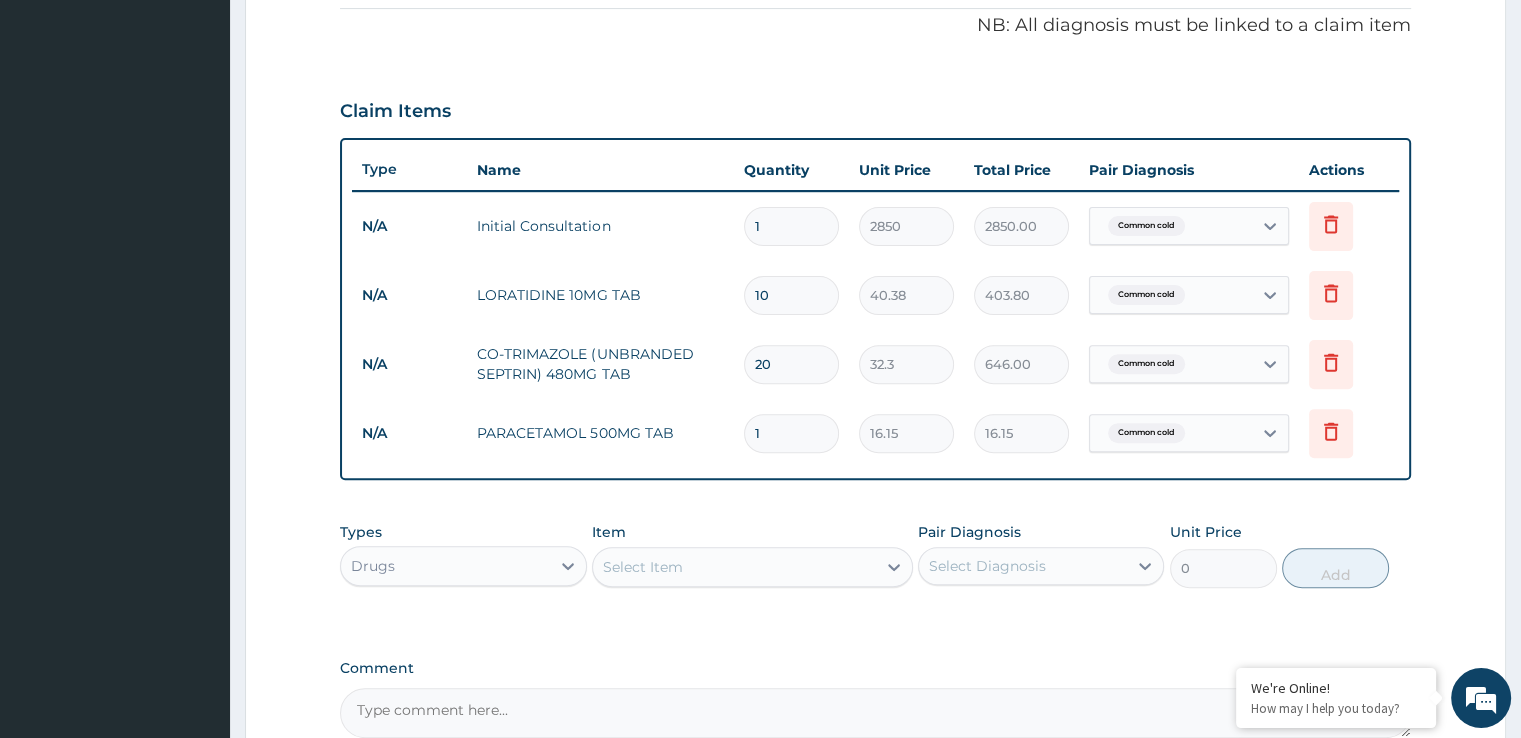 type on "290.70" 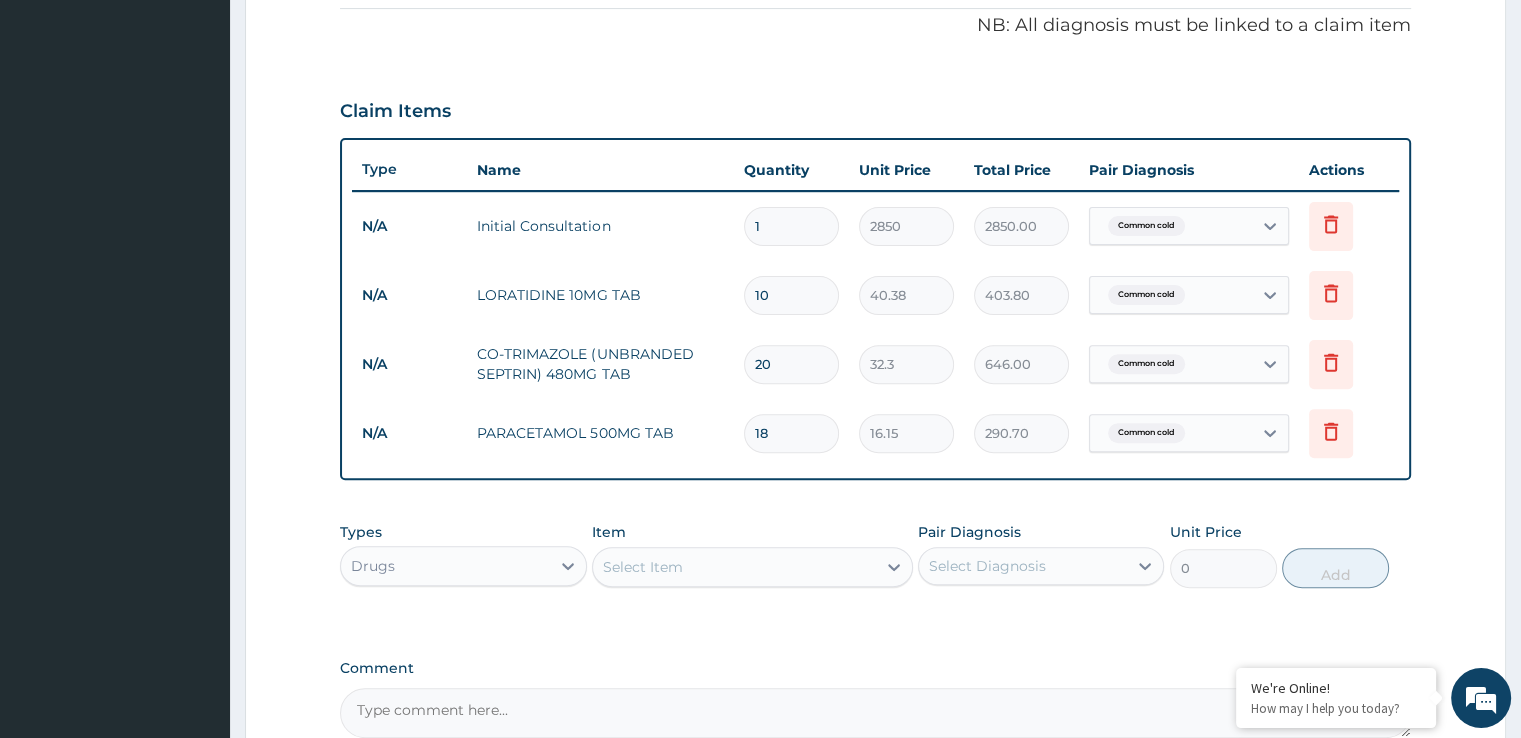 type on "18" 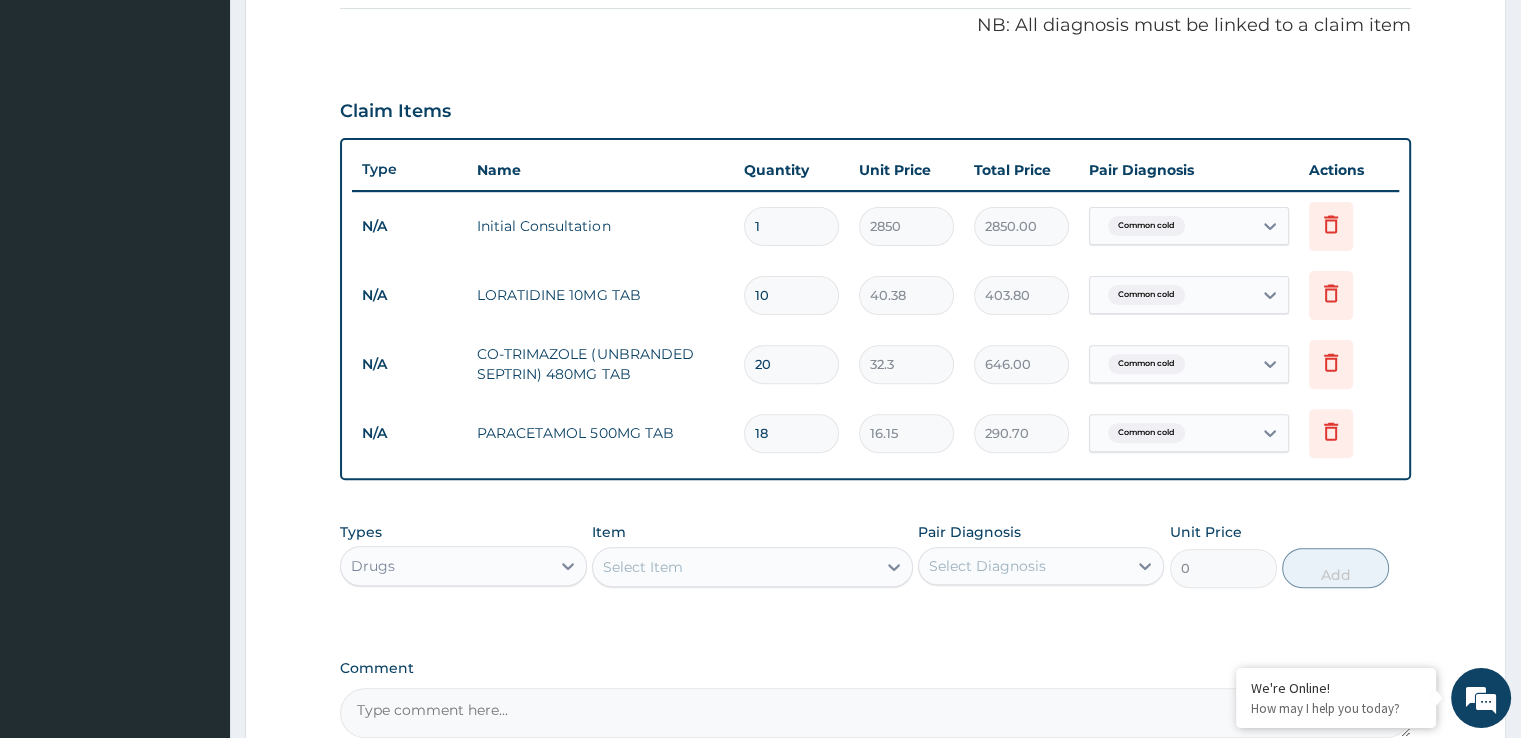 click on "Select Item" at bounding box center [643, 567] 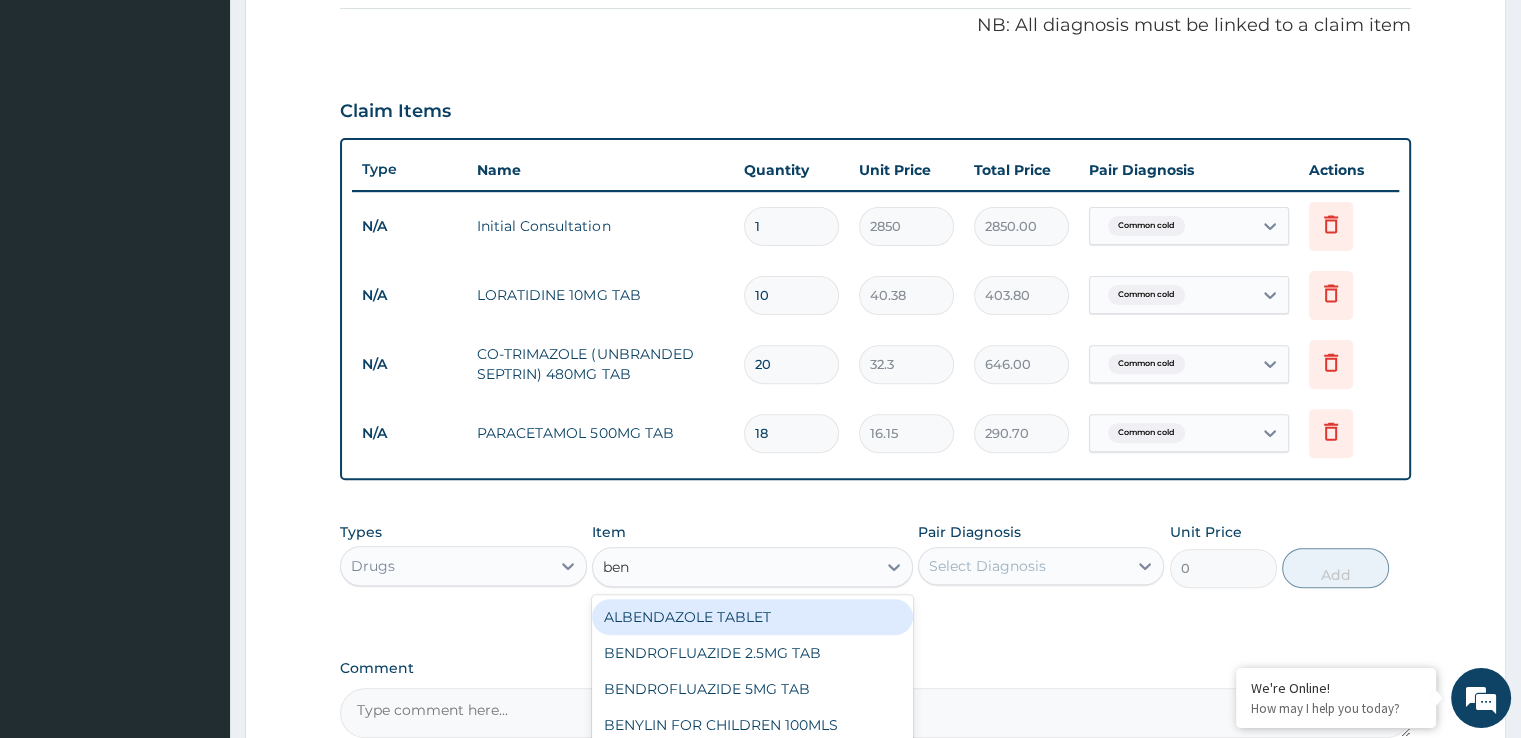 type on "beny" 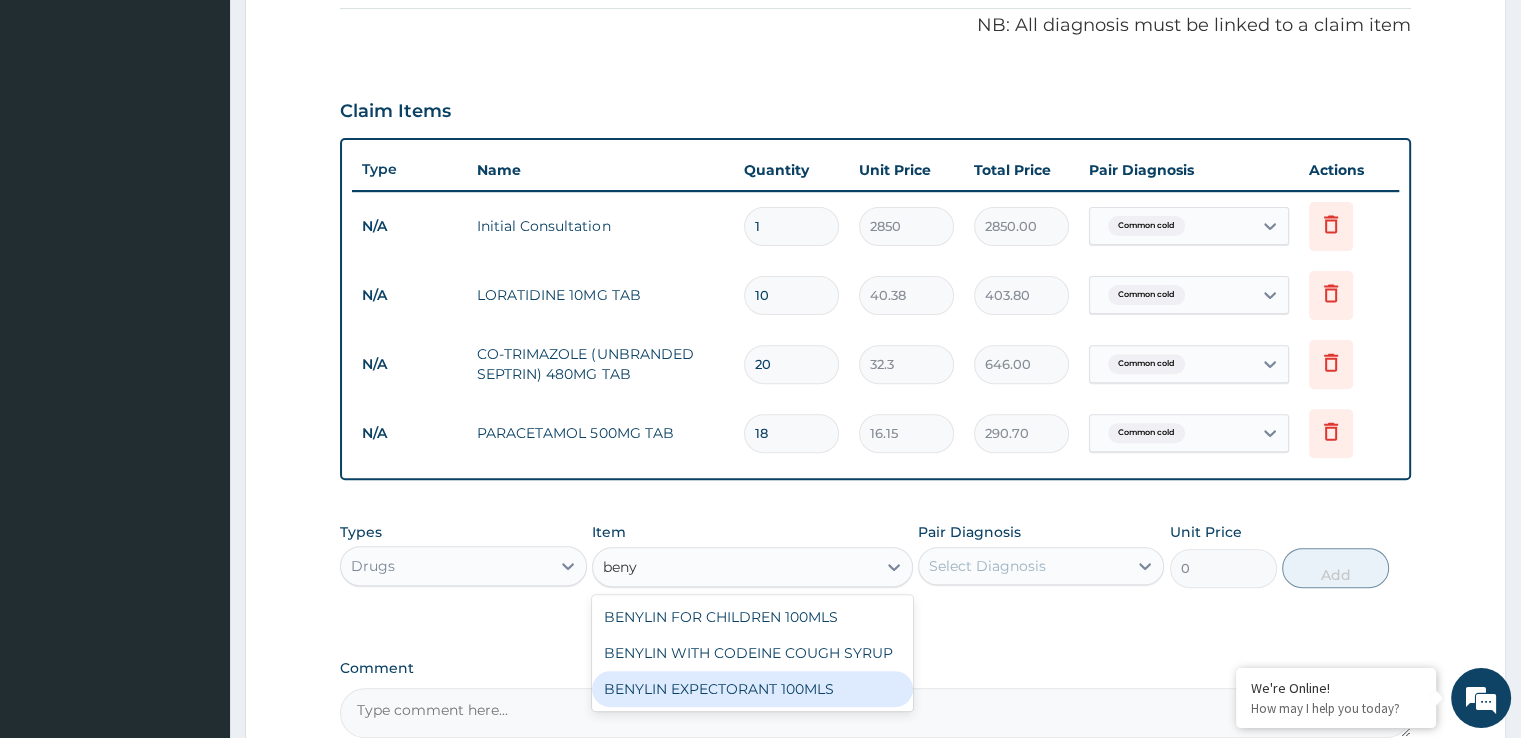 click on "BENYLIN EXPECTORANT 100MLS" at bounding box center [752, 689] 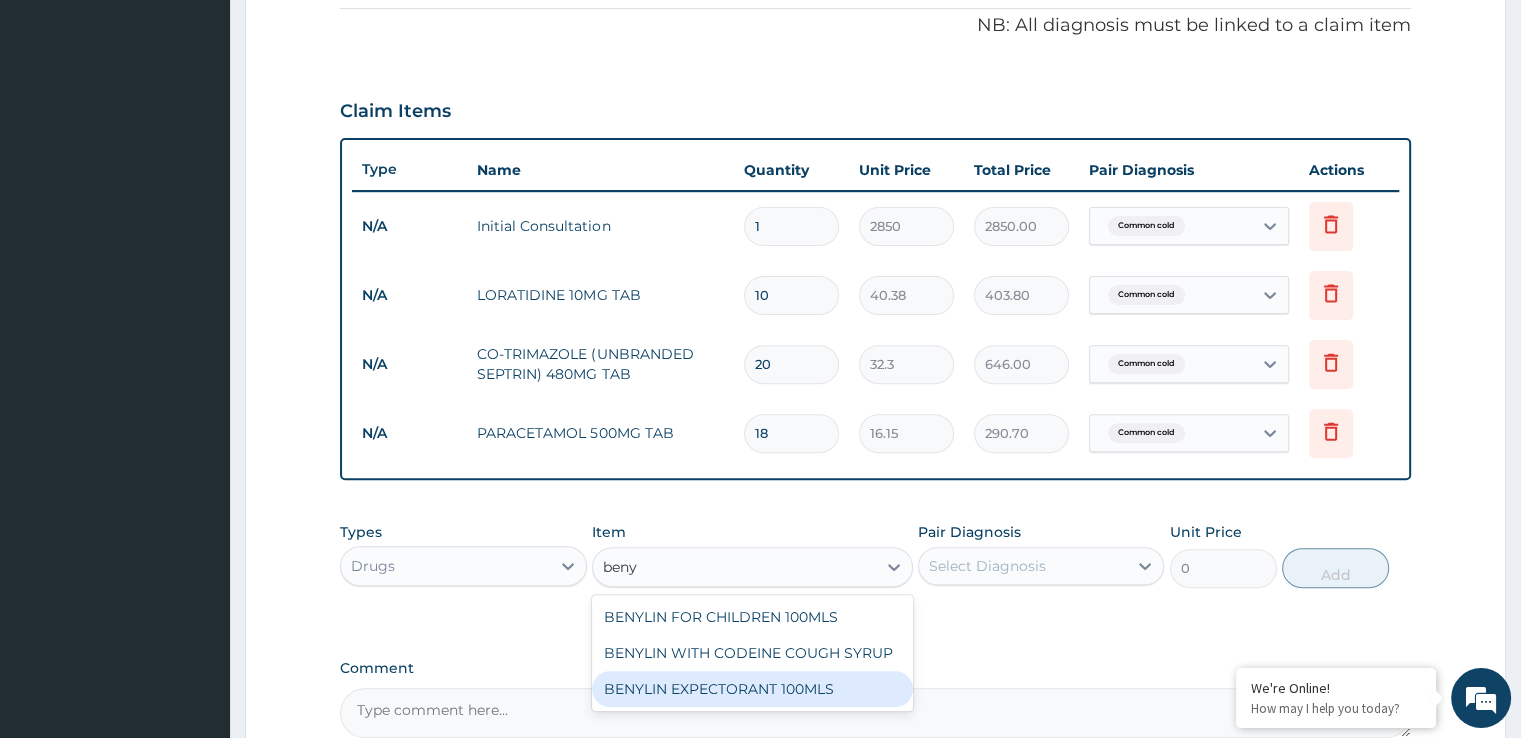 type 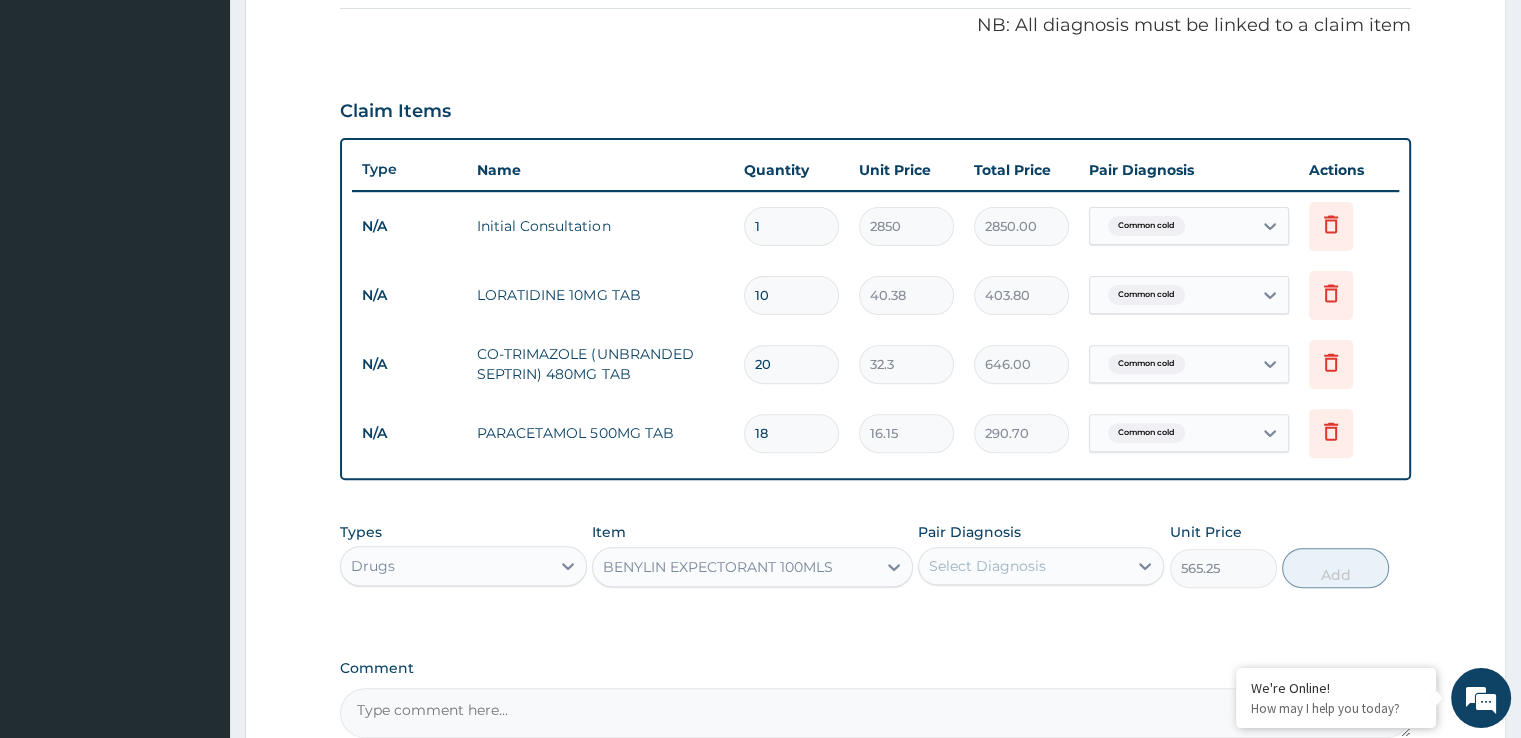 click on "Select Diagnosis" at bounding box center [987, 566] 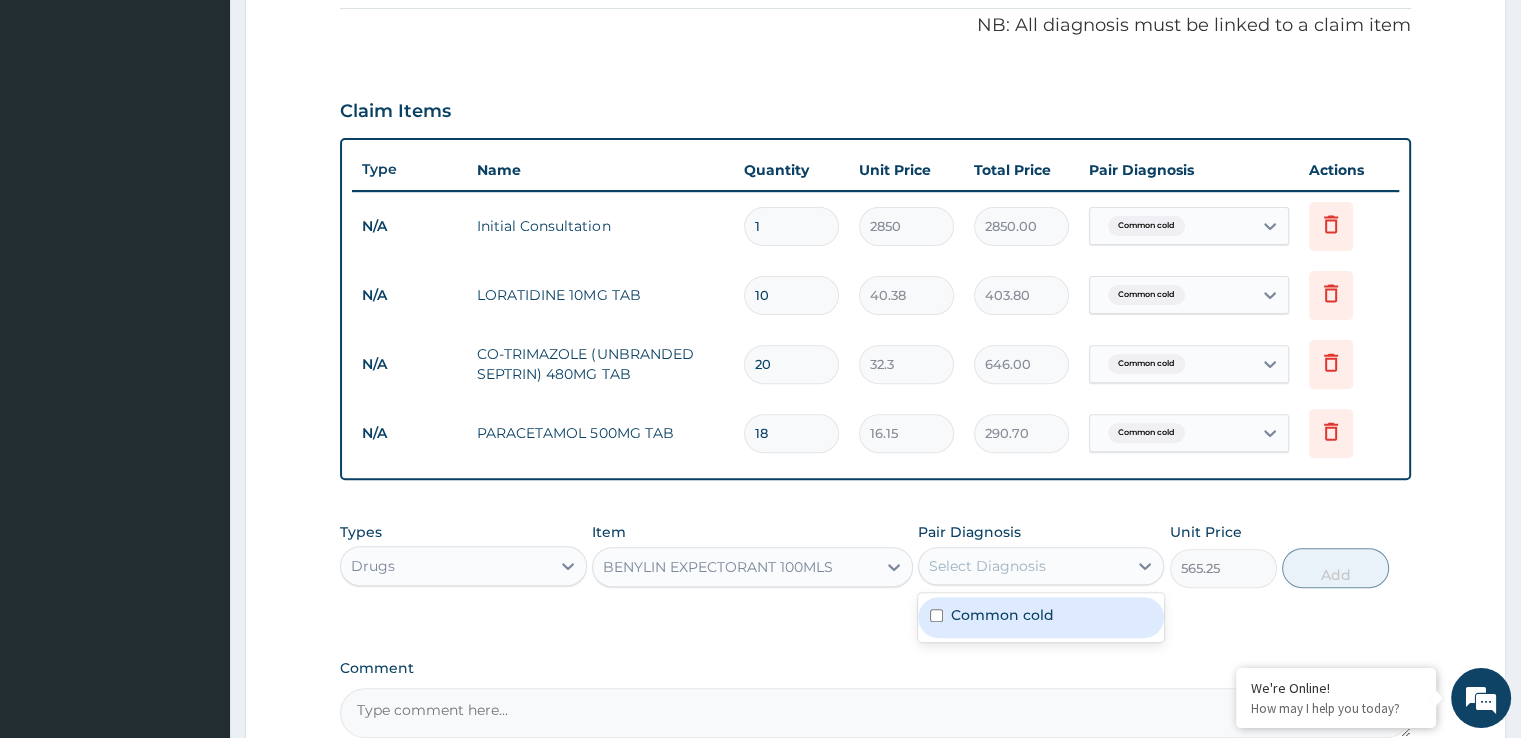 click on "Common cold" at bounding box center (1002, 615) 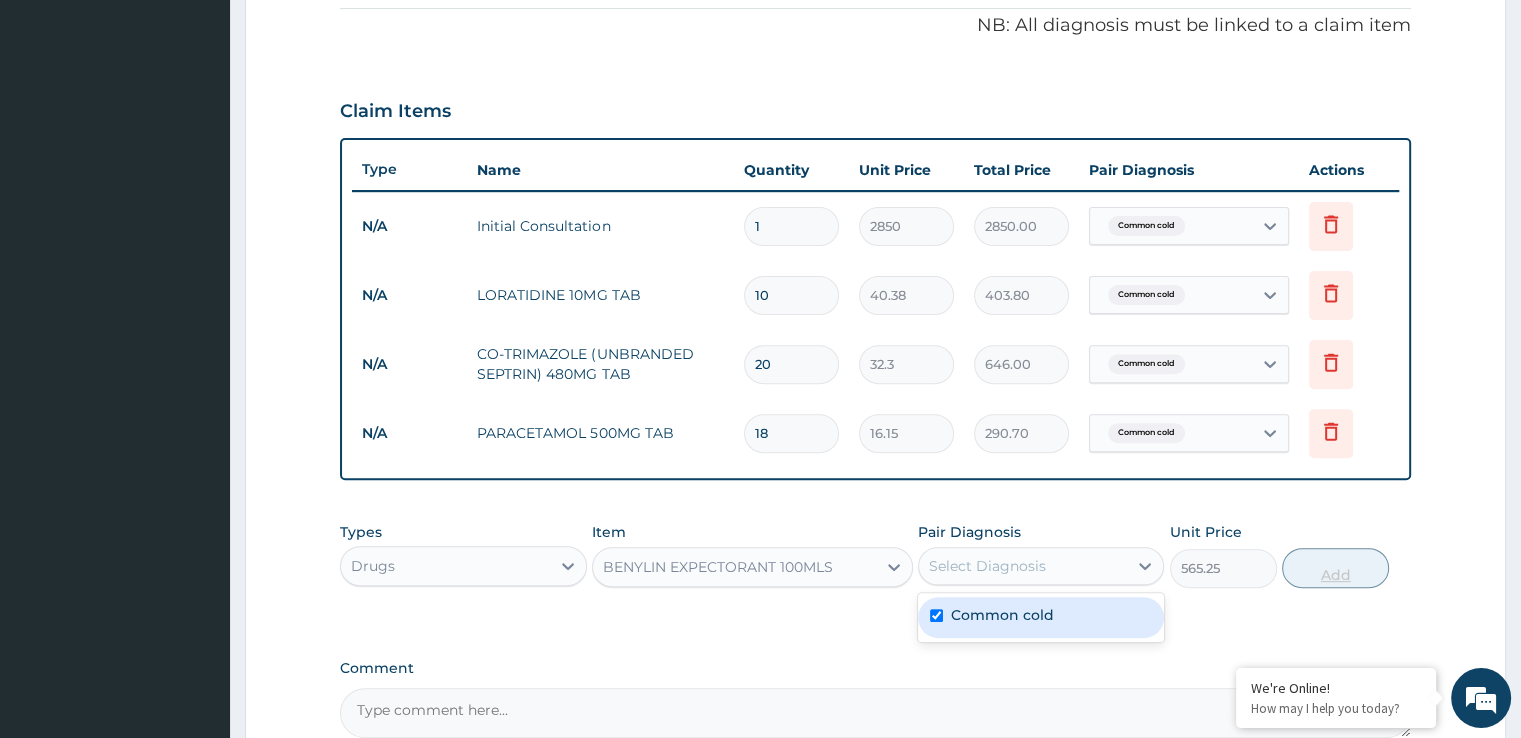 checkbox on "true" 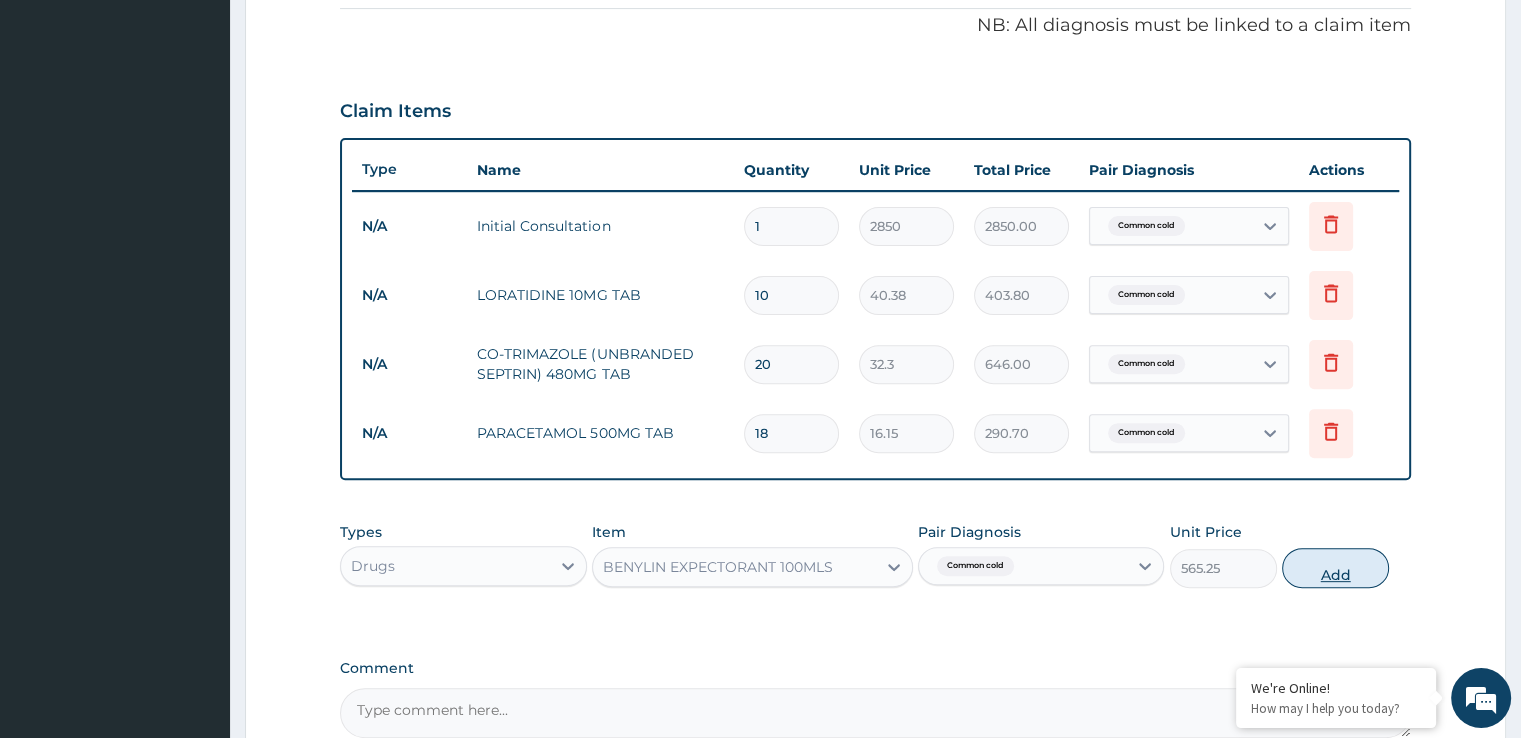 click on "Add" at bounding box center [1335, 568] 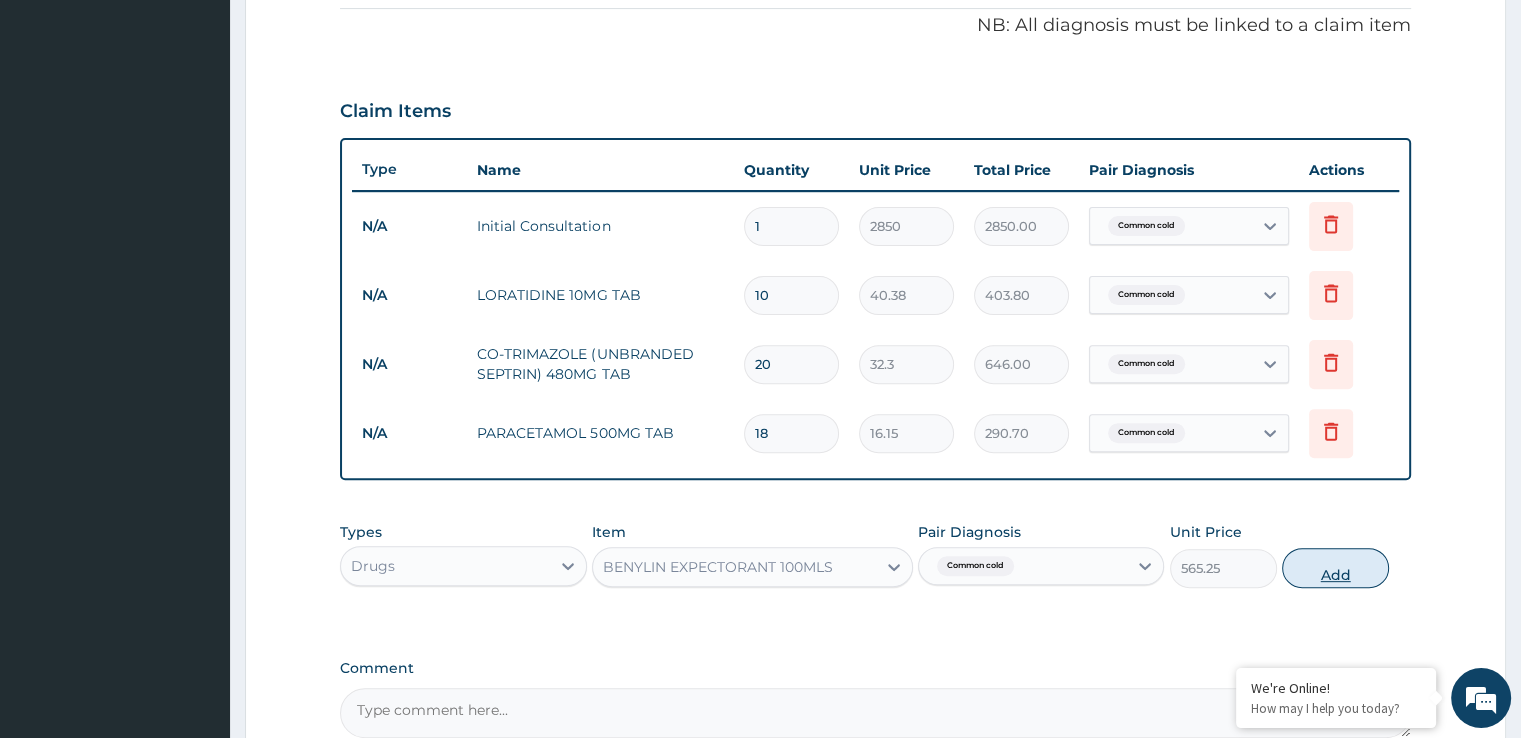 type on "0" 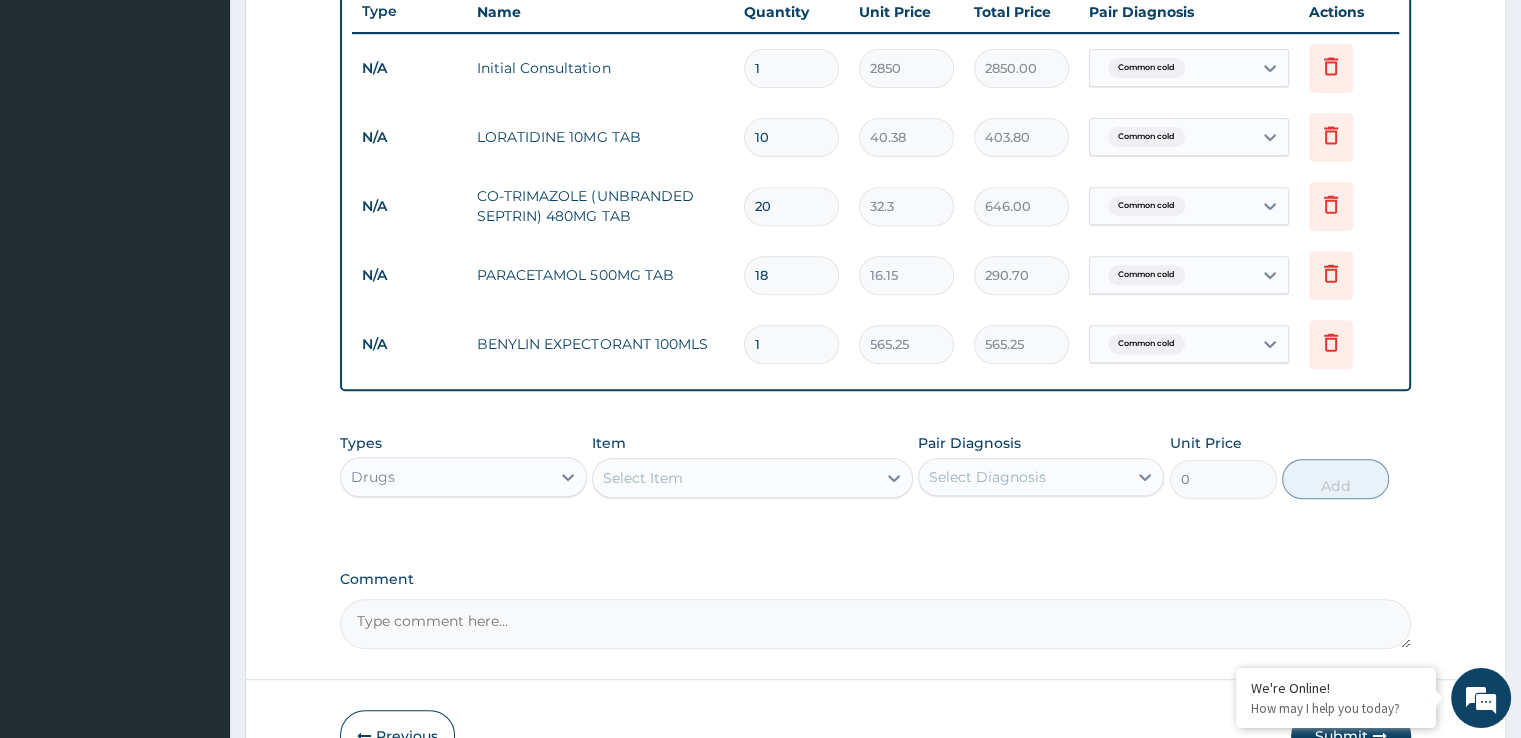 scroll, scrollTop: 881, scrollLeft: 0, axis: vertical 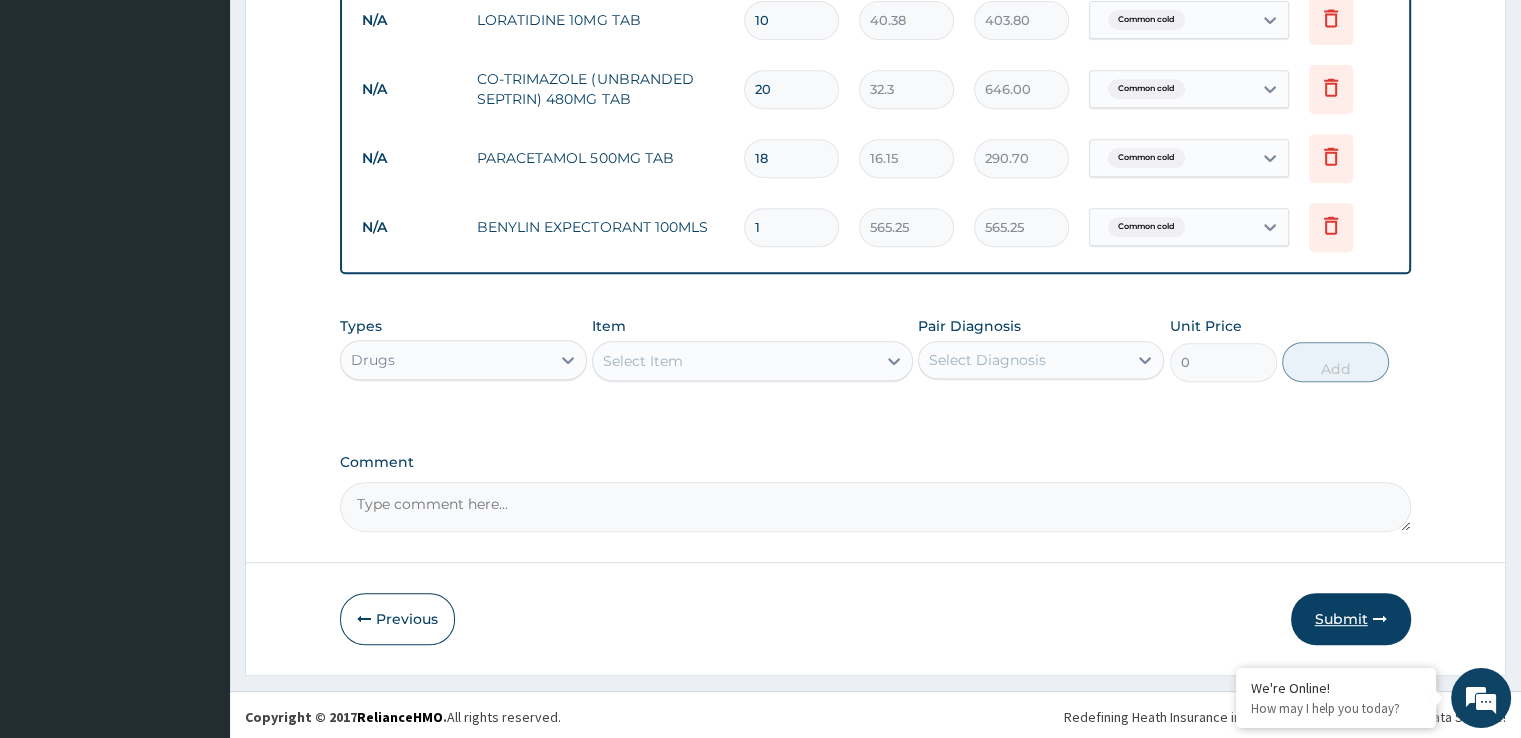 click on "Submit" at bounding box center (1351, 619) 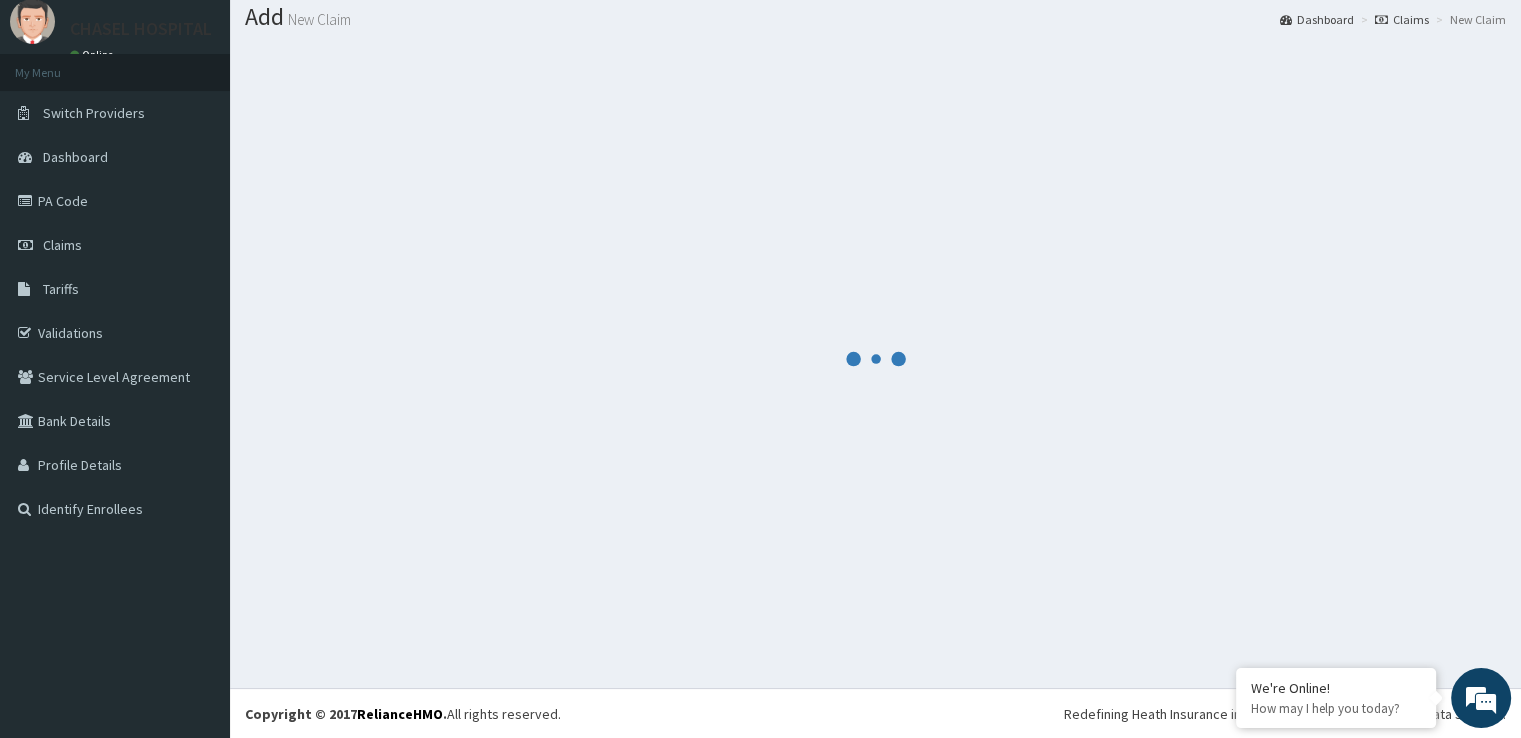 scroll, scrollTop: 881, scrollLeft: 0, axis: vertical 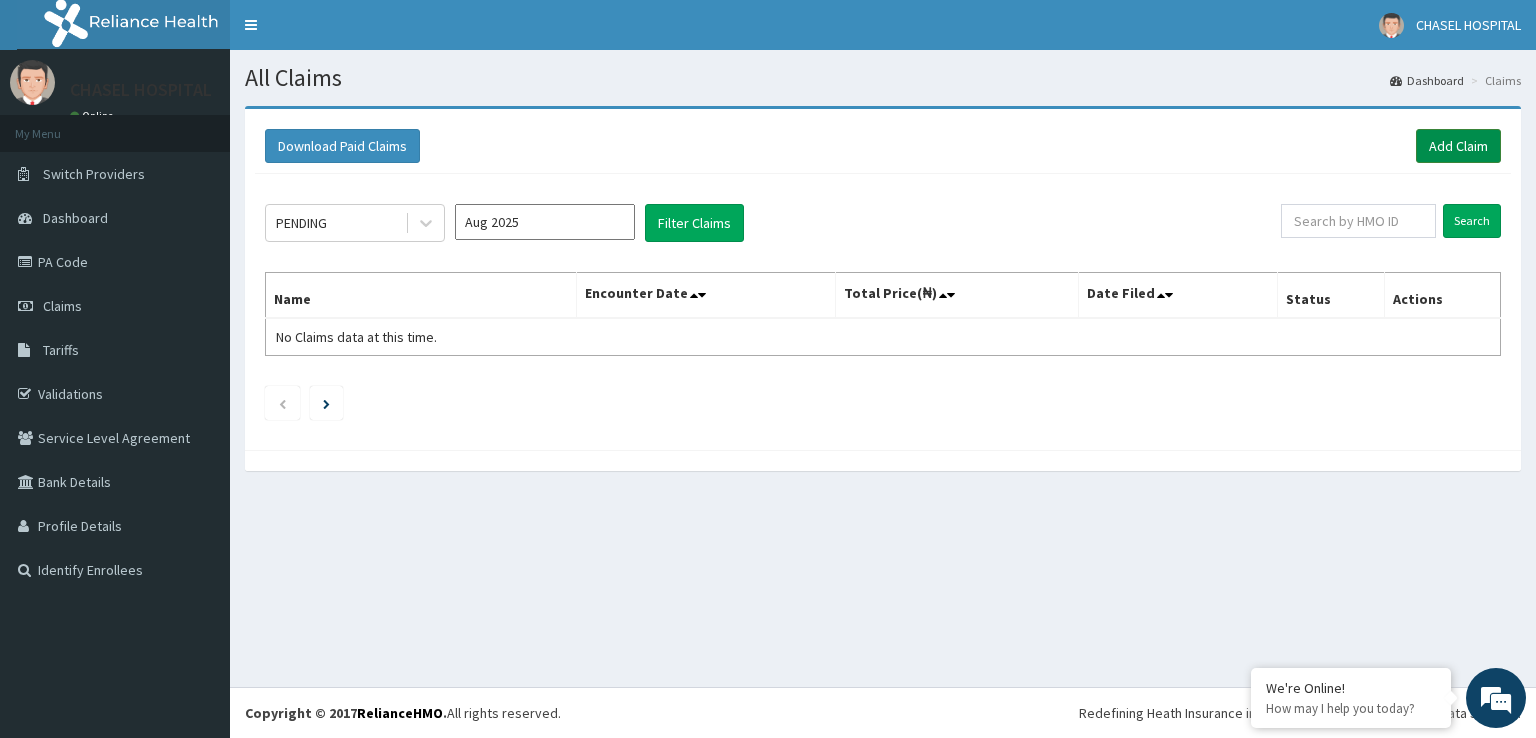 click on "Add Claim" at bounding box center (1458, 146) 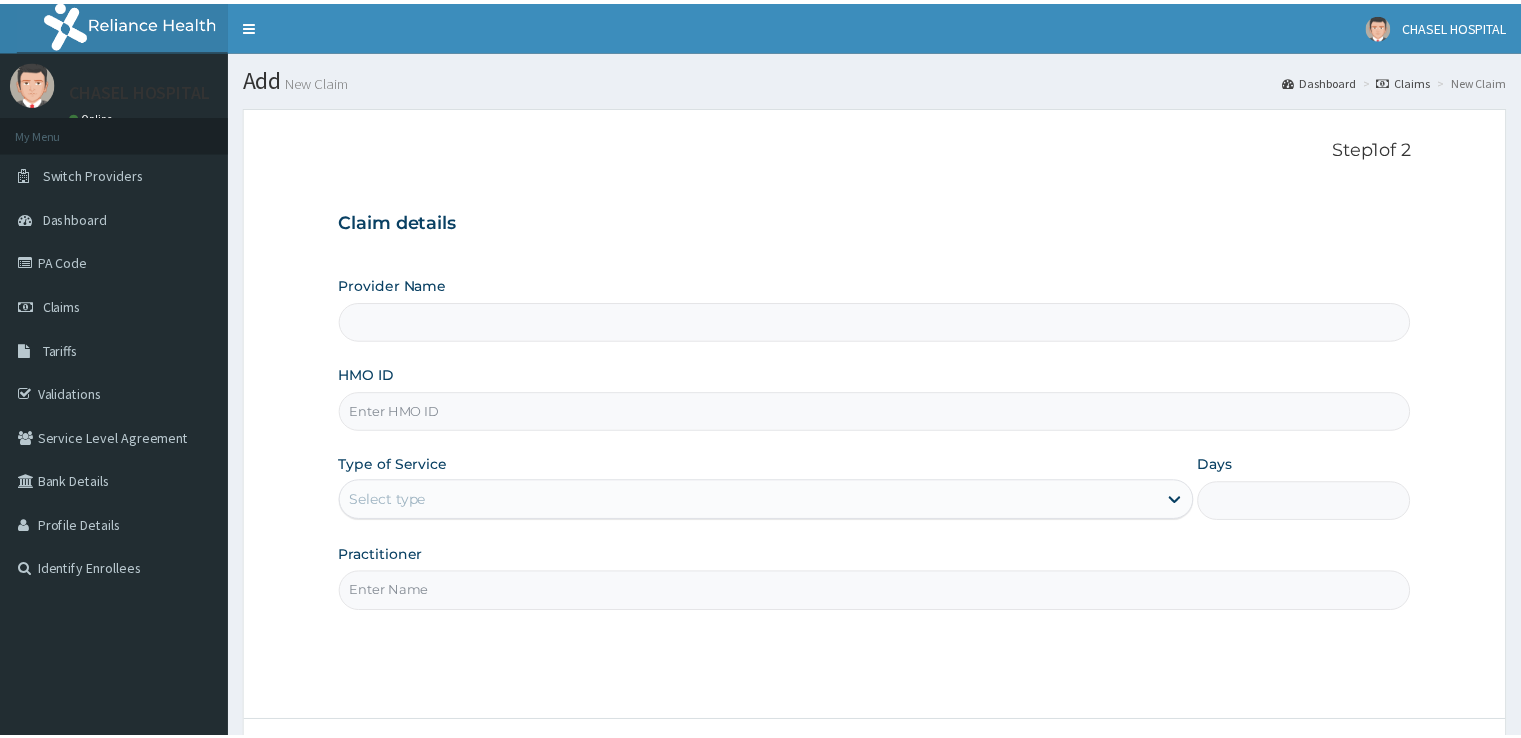 scroll, scrollTop: 0, scrollLeft: 0, axis: both 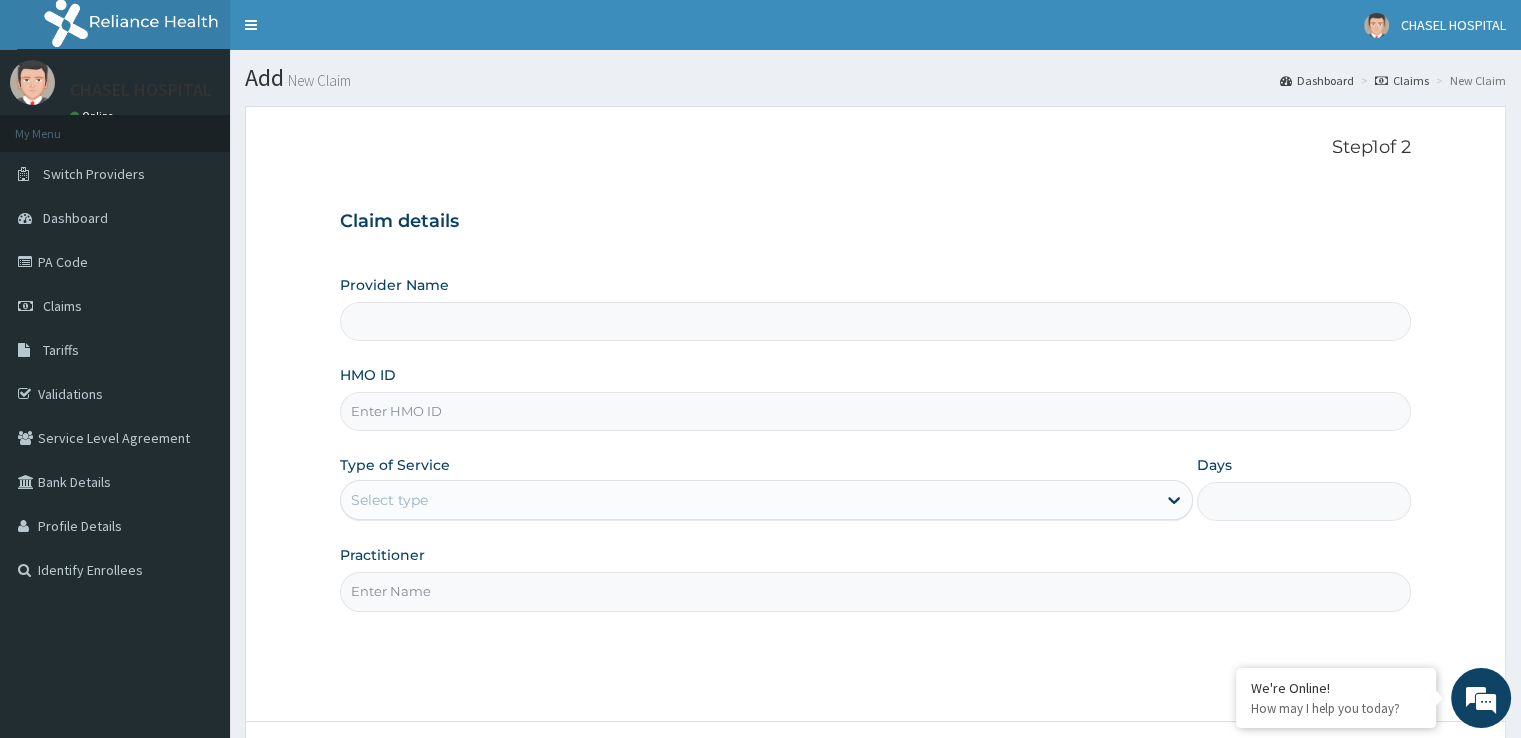 click on "HMO ID" at bounding box center [875, 411] 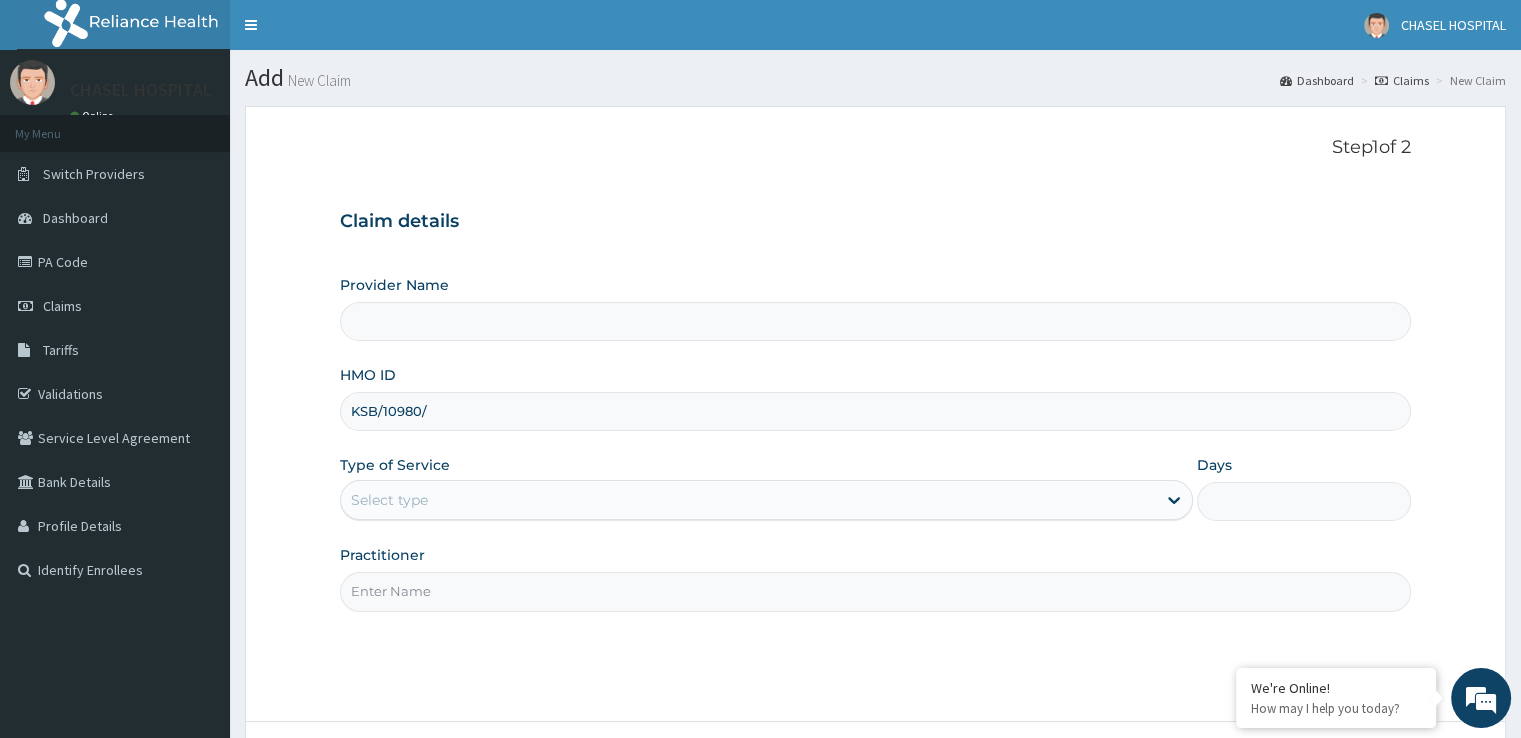 type on "KSB/10980/d" 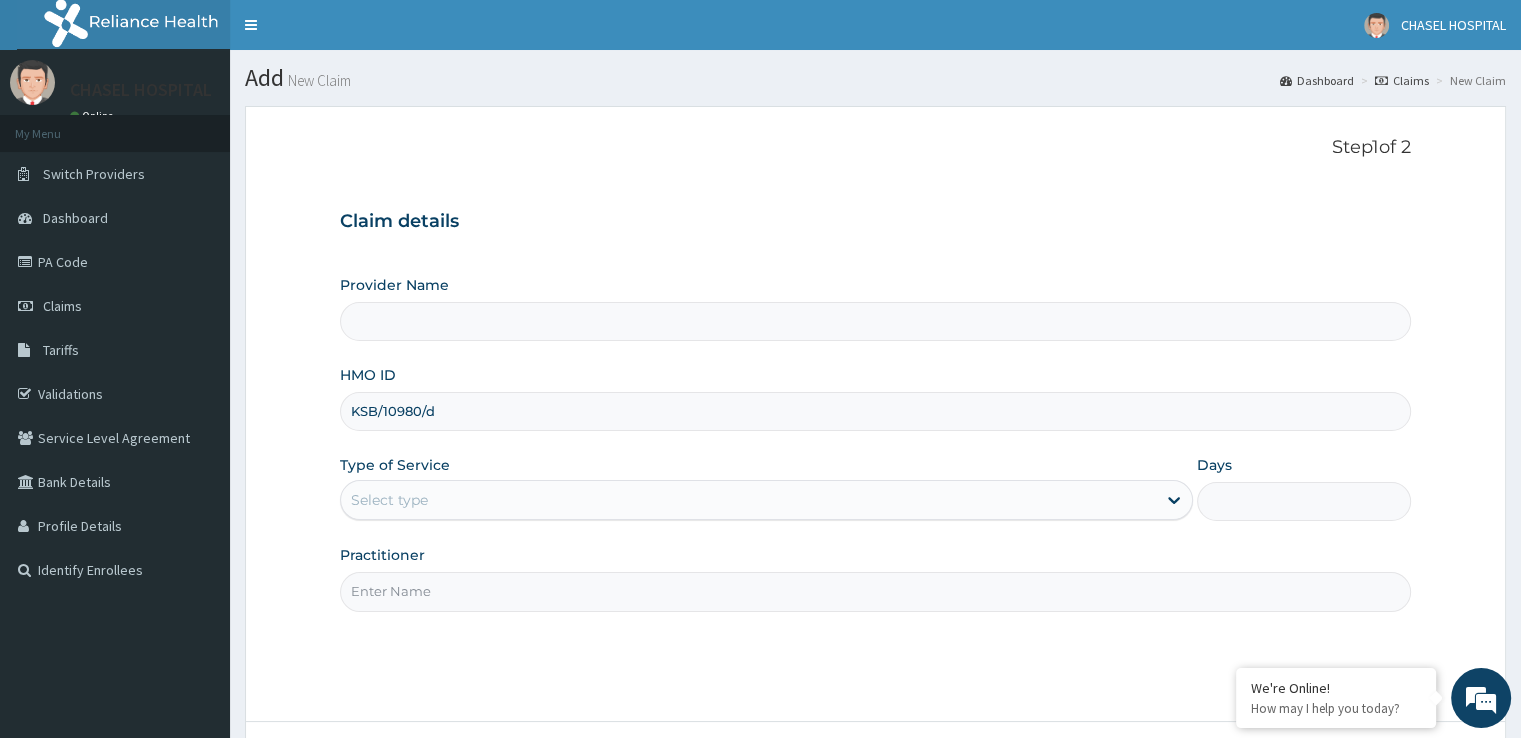 type on "Chasel Hospital" 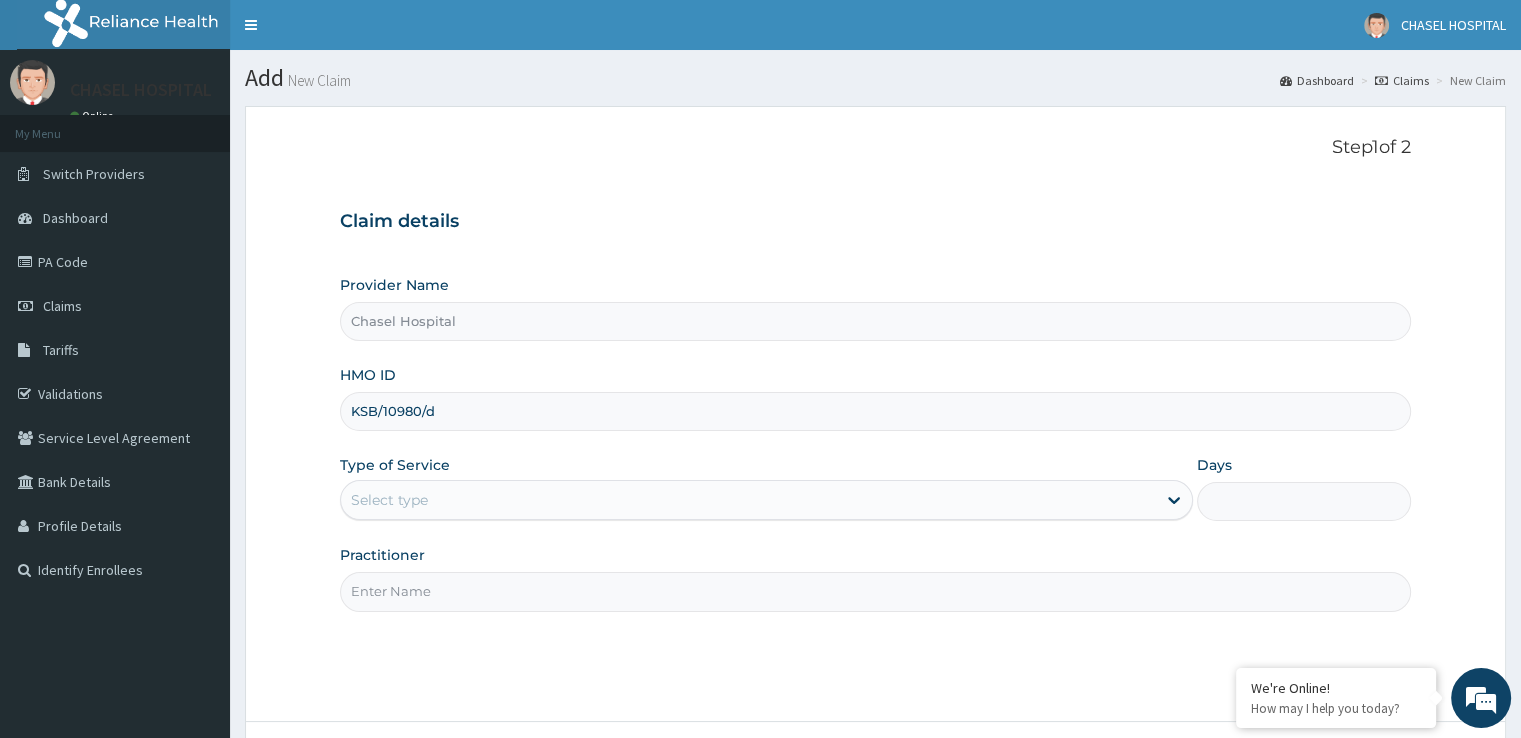 type on "KSB/10980/d" 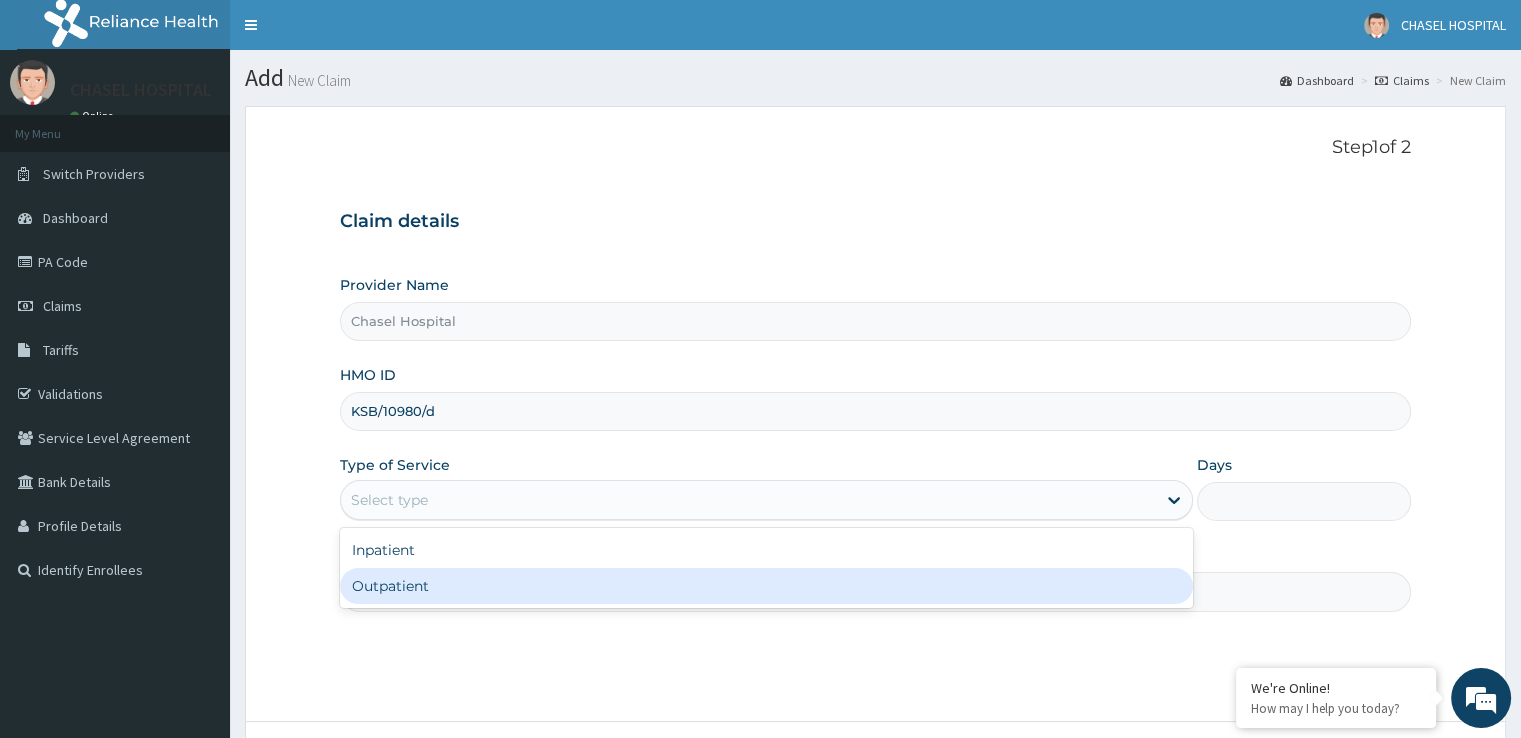 click on "Inpatient Outpatient" at bounding box center [766, 568] 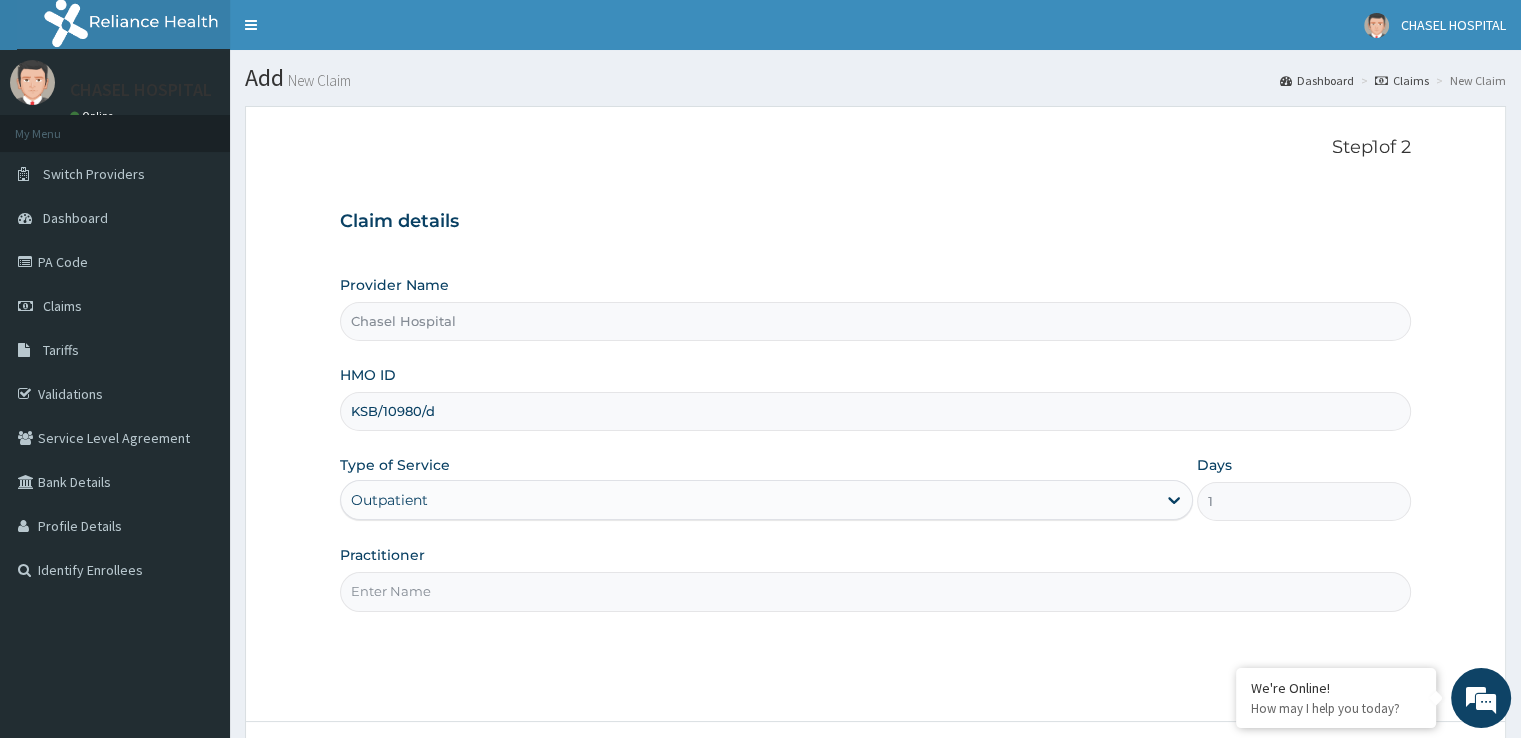 scroll, scrollTop: 0, scrollLeft: 0, axis: both 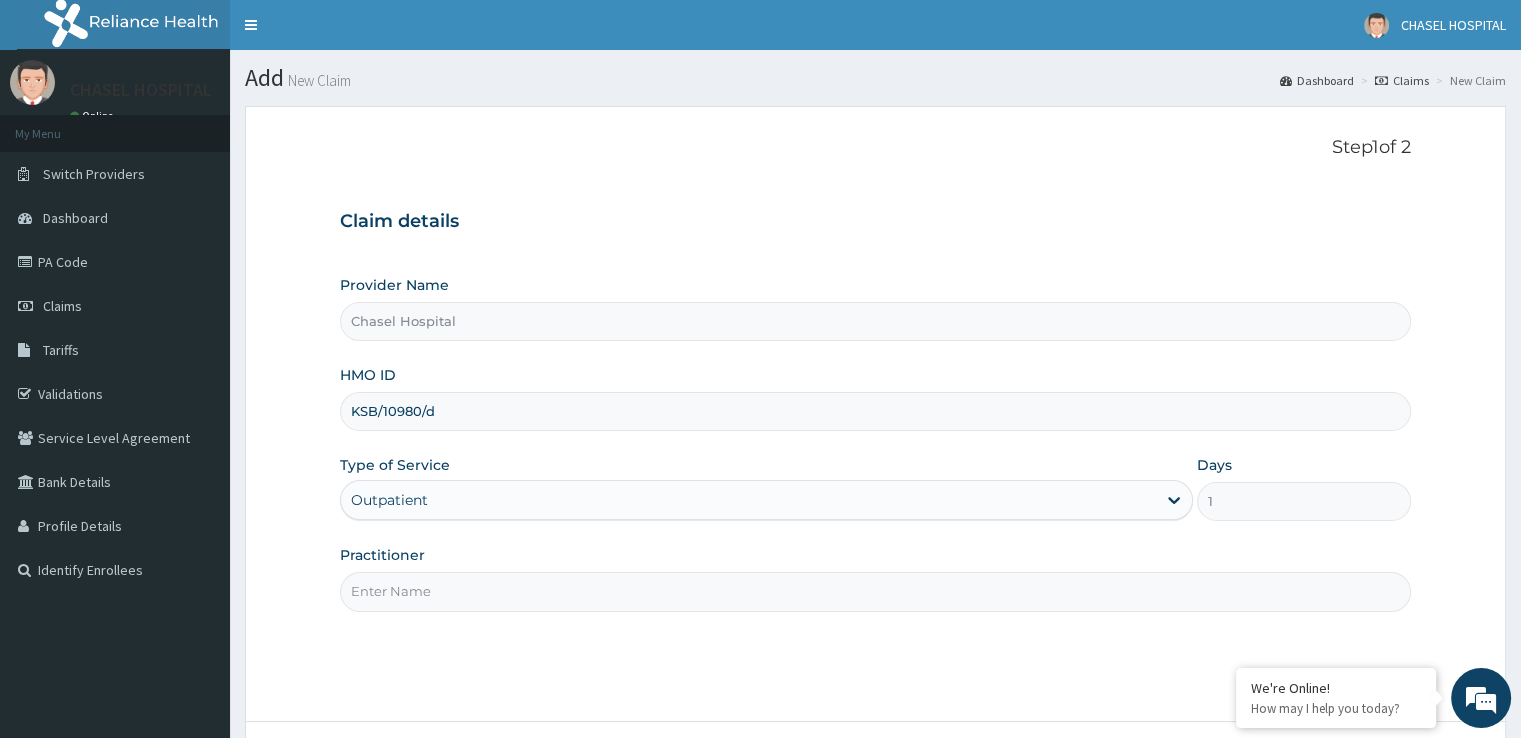click on "Practitioner" at bounding box center [875, 591] 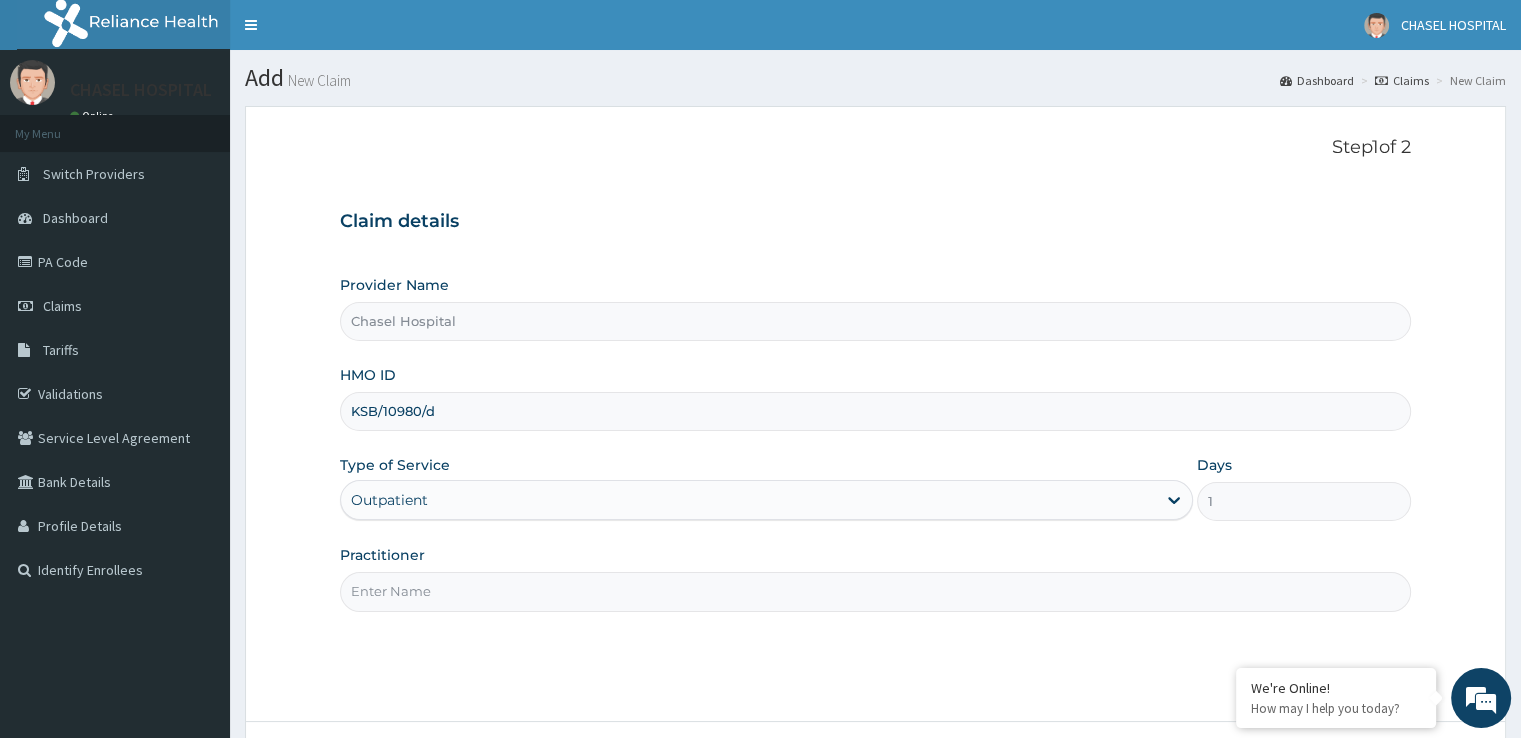 type on "DR HARUNA" 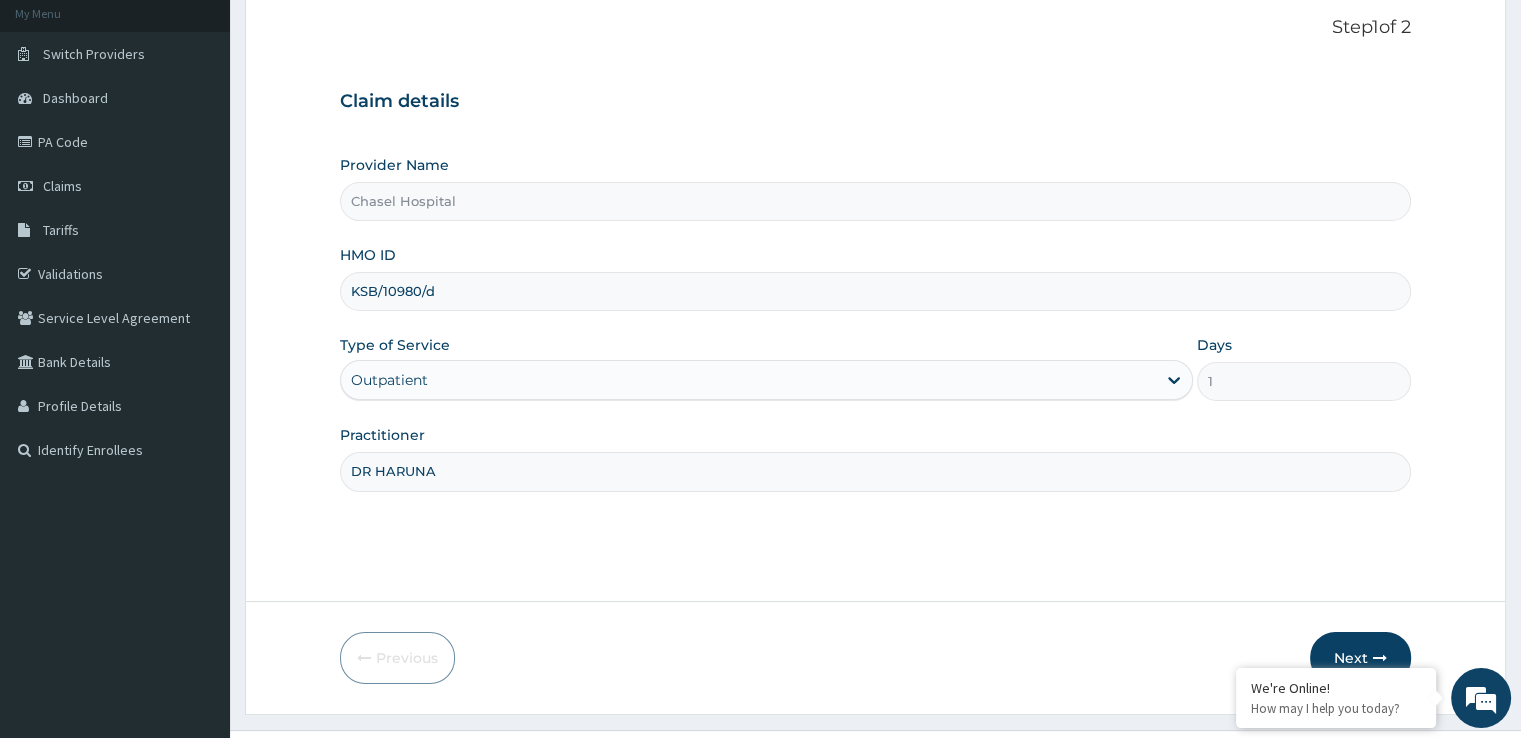 scroll, scrollTop: 162, scrollLeft: 0, axis: vertical 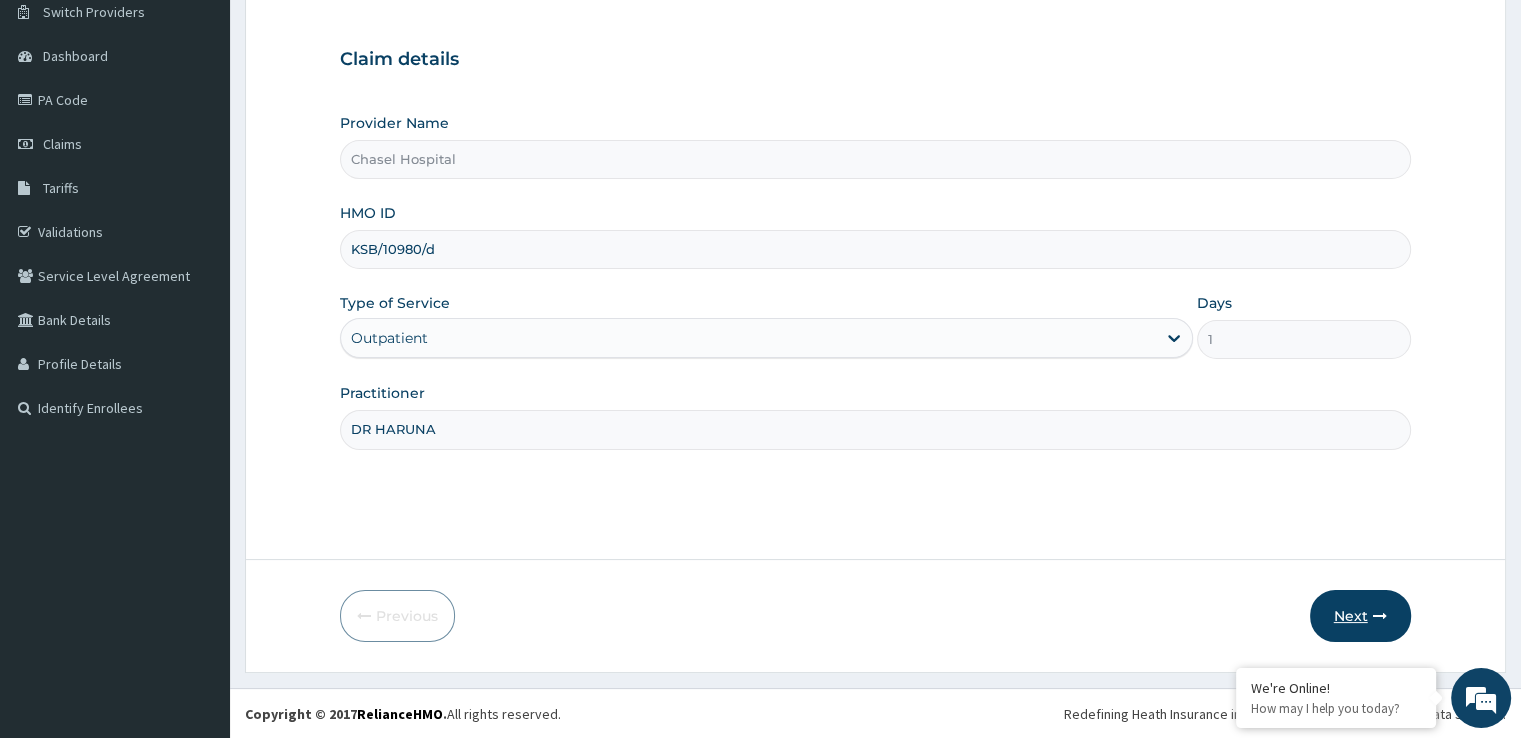 click at bounding box center [1380, 616] 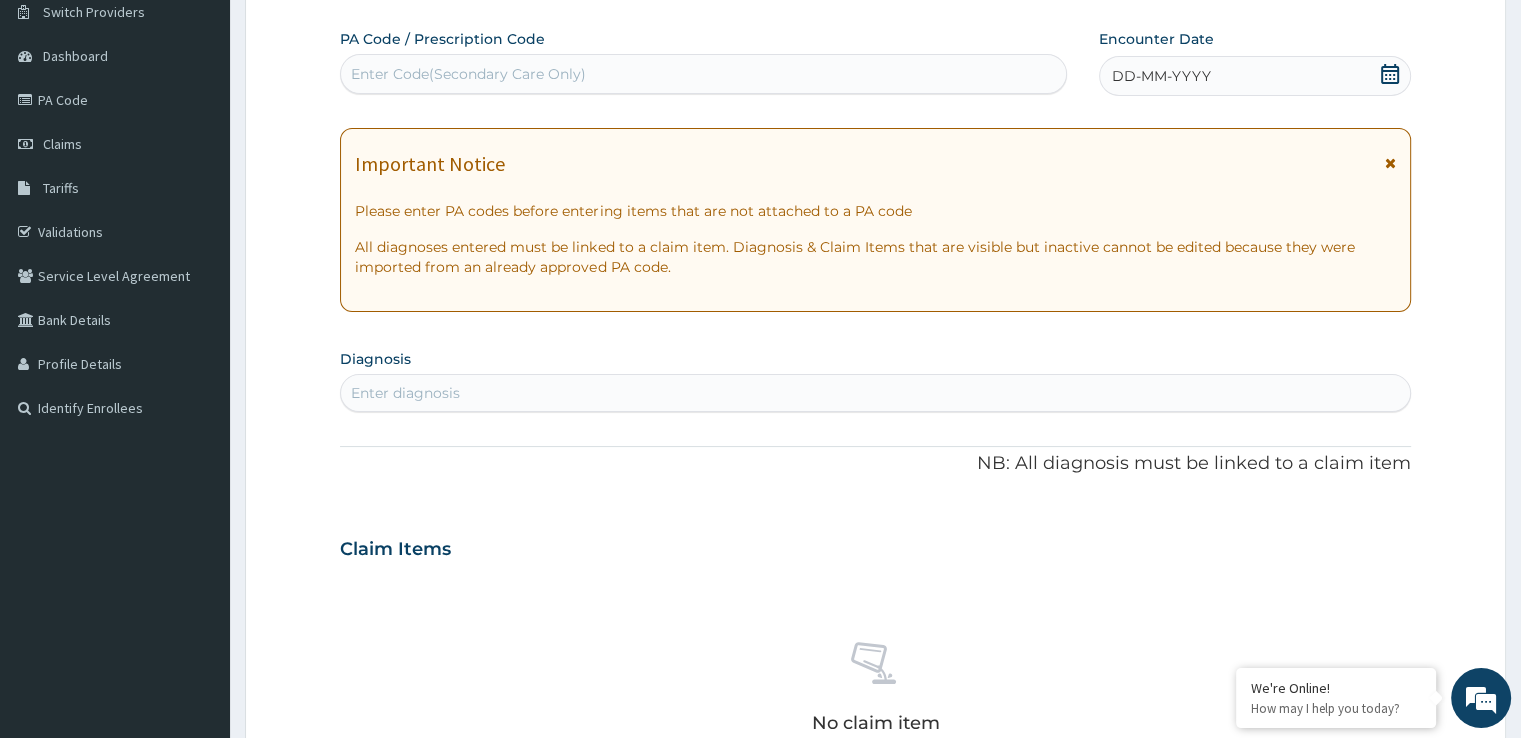 click on "DD-MM-YYYY" at bounding box center [1161, 76] 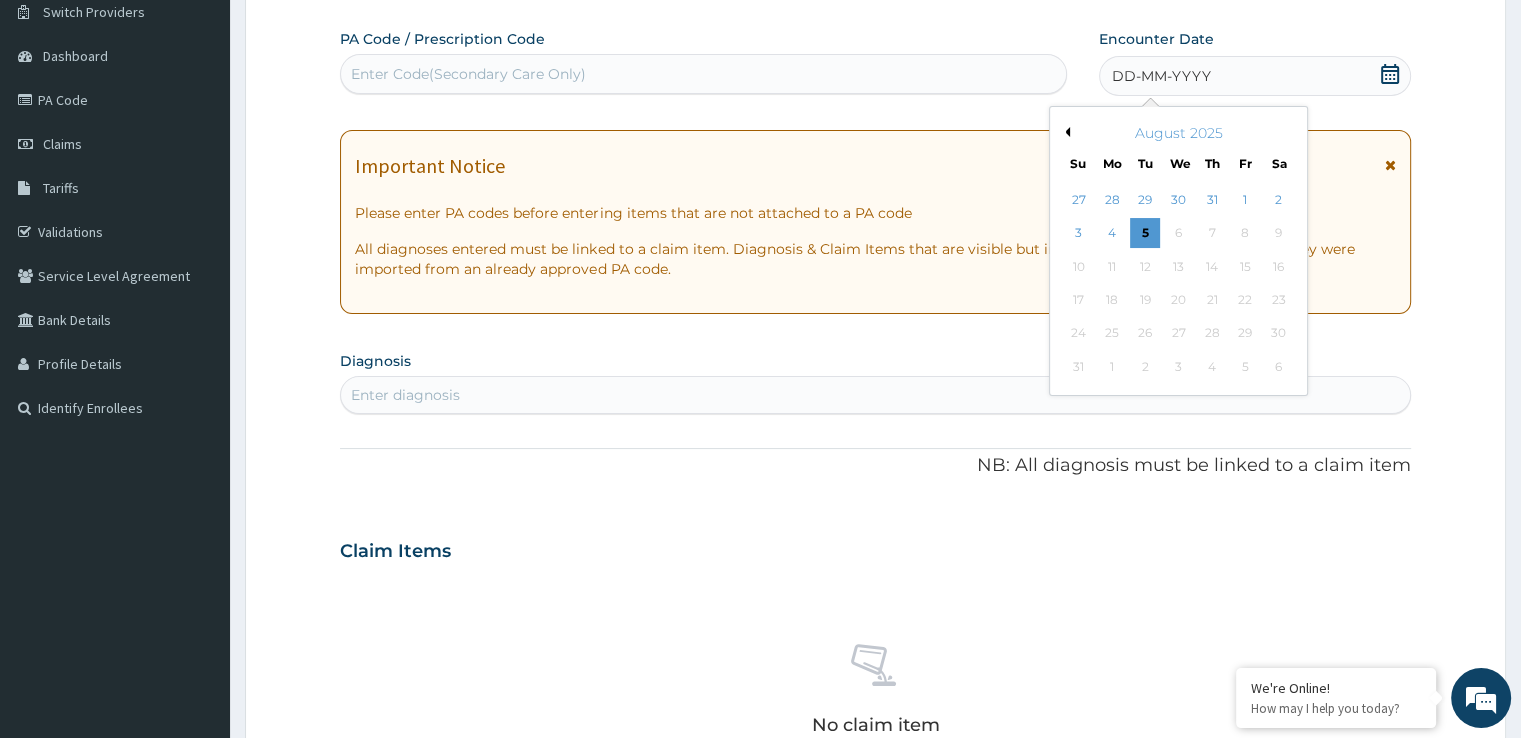click on "Previous Month" at bounding box center (1065, 132) 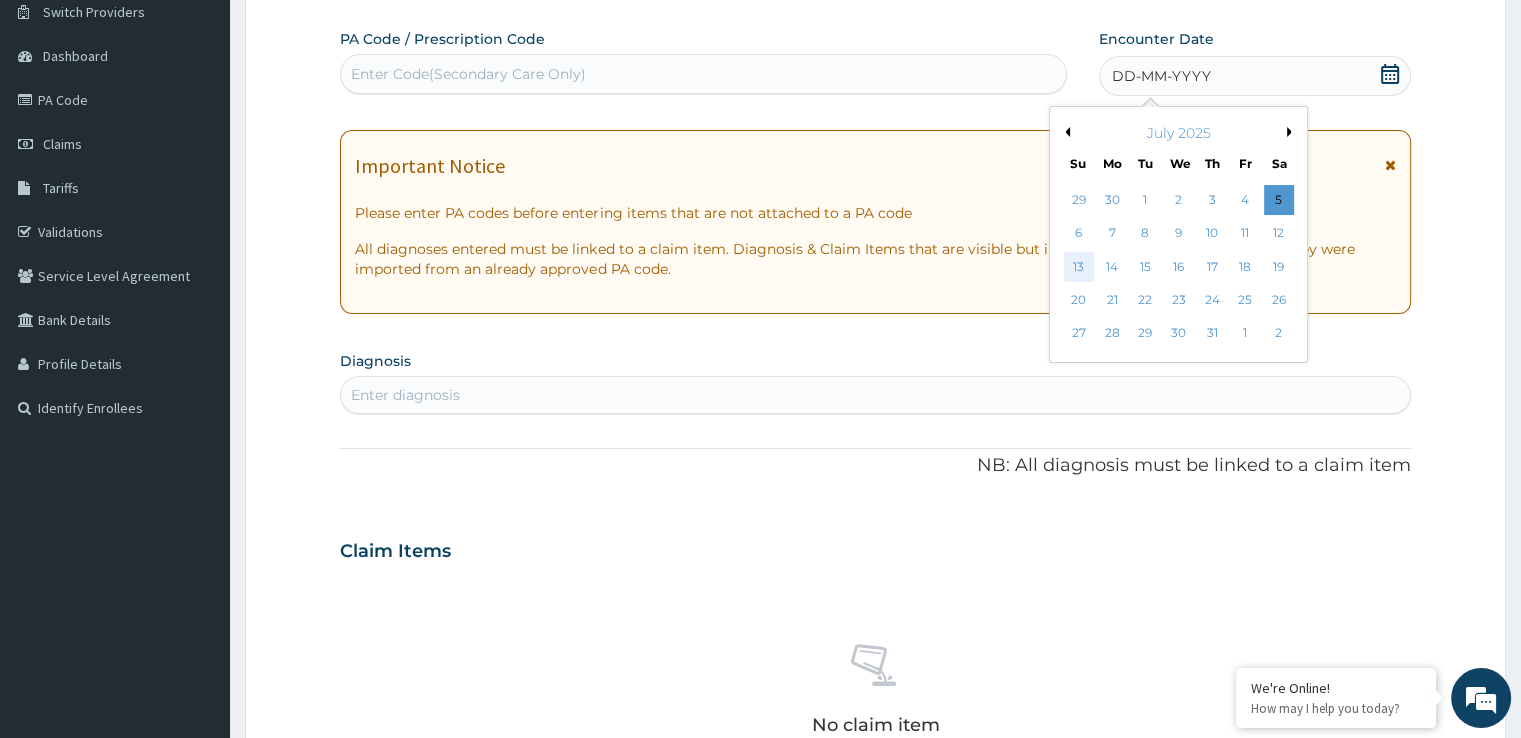 click on "13" at bounding box center [1079, 267] 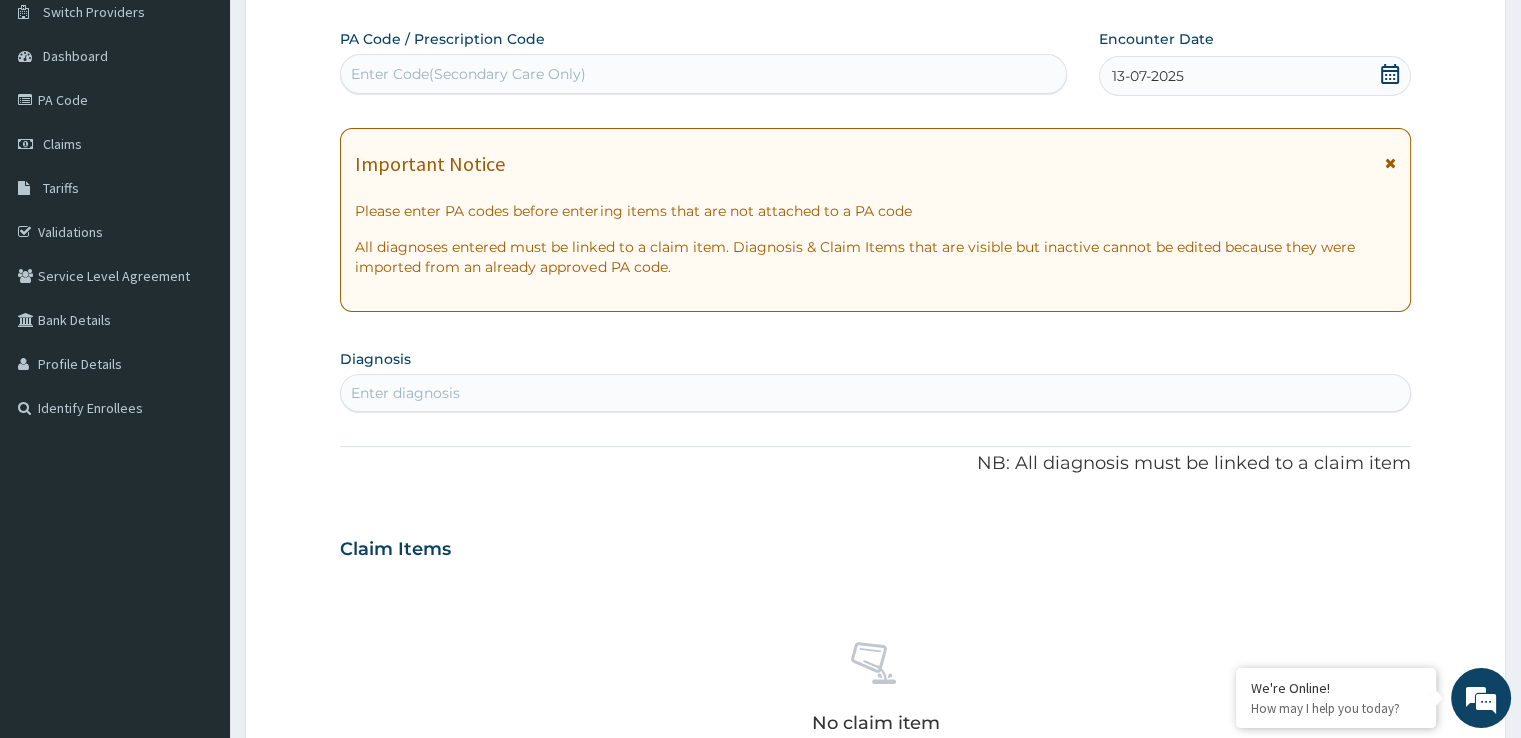 click on "Enter diagnosis" at bounding box center [875, 393] 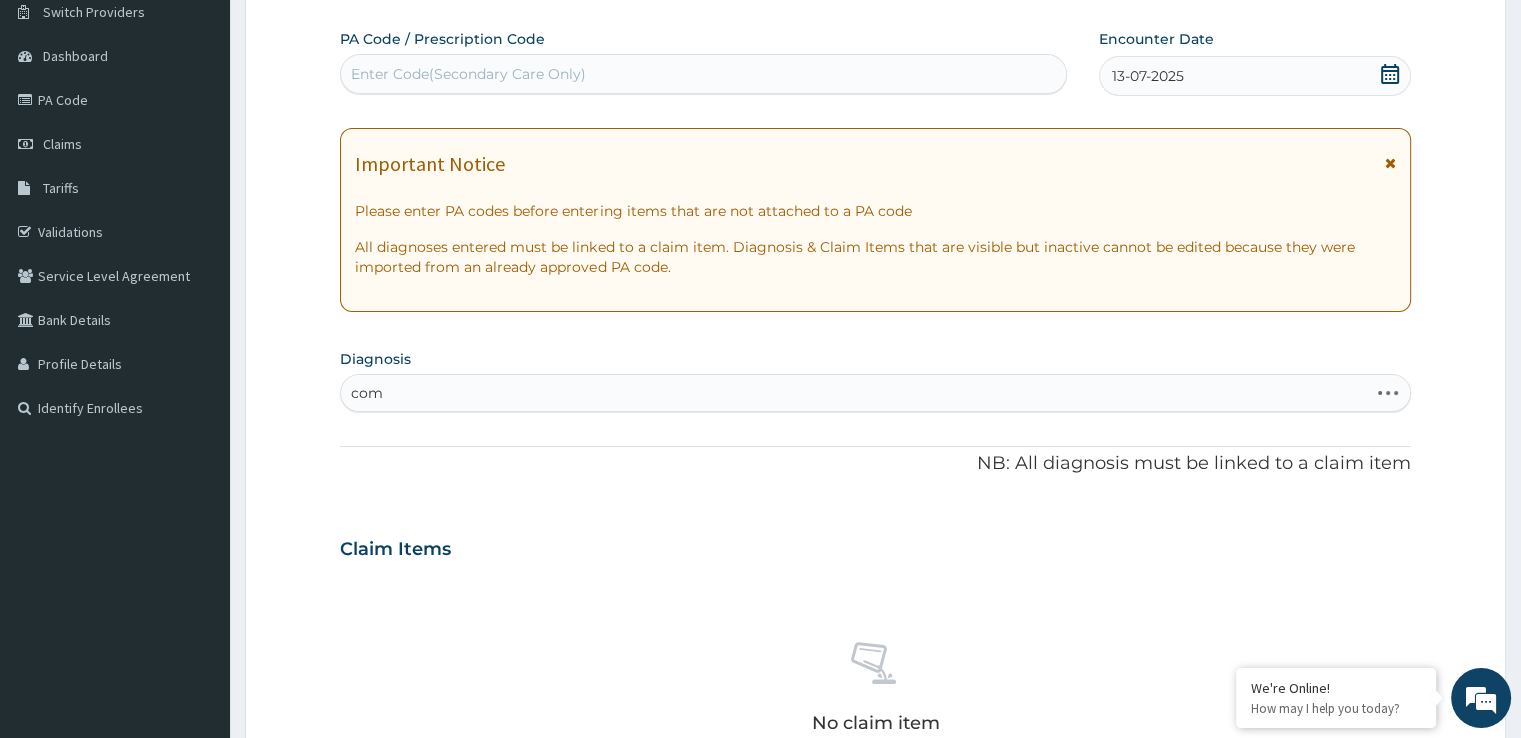 type on "comm" 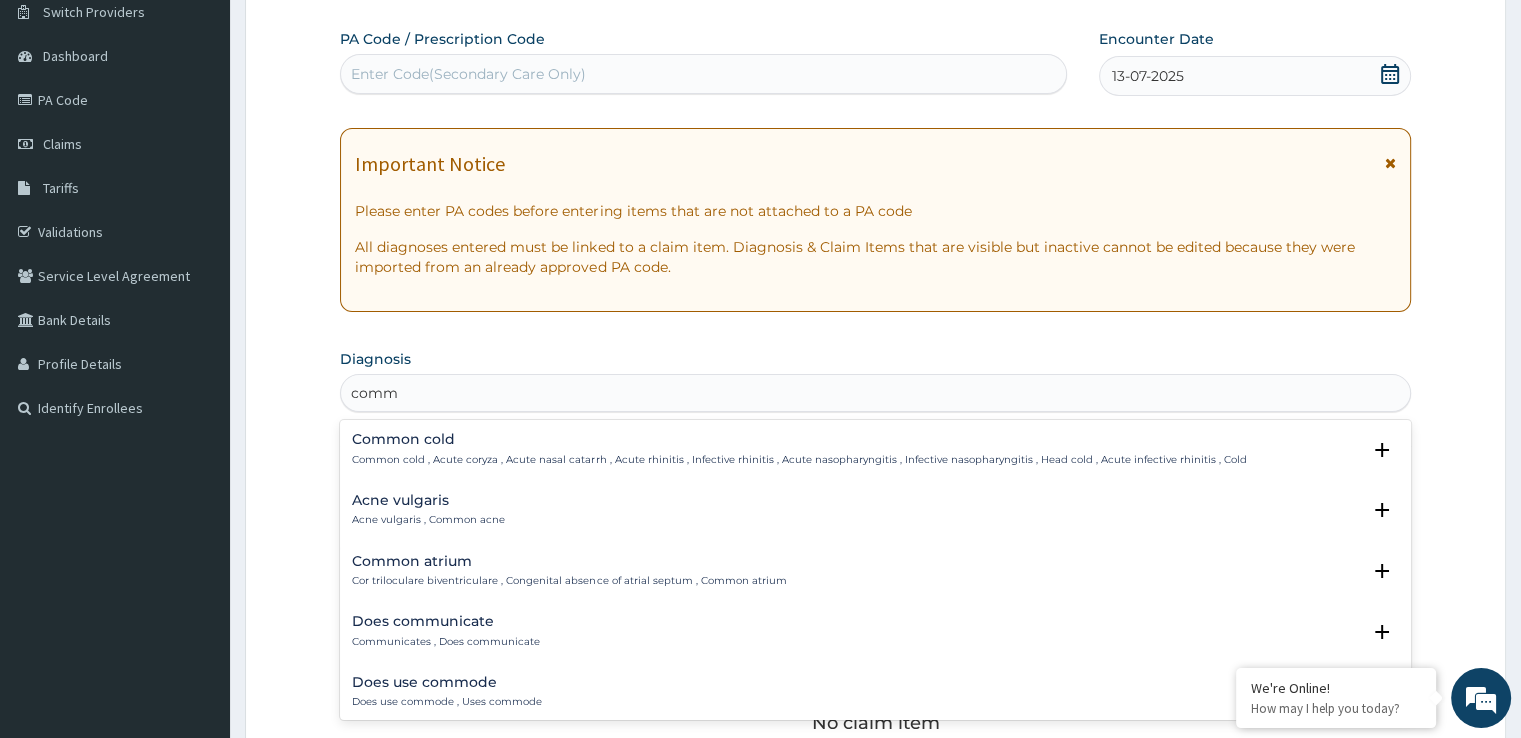 click on "Common cold Common cold , Acute coryza , Acute nasal catarrh , Acute rhinitis , Infective rhinitis , Acute nasopharyngitis , Infective nasopharyngitis , Head cold , Acute infective rhinitis , Cold" at bounding box center [799, 449] 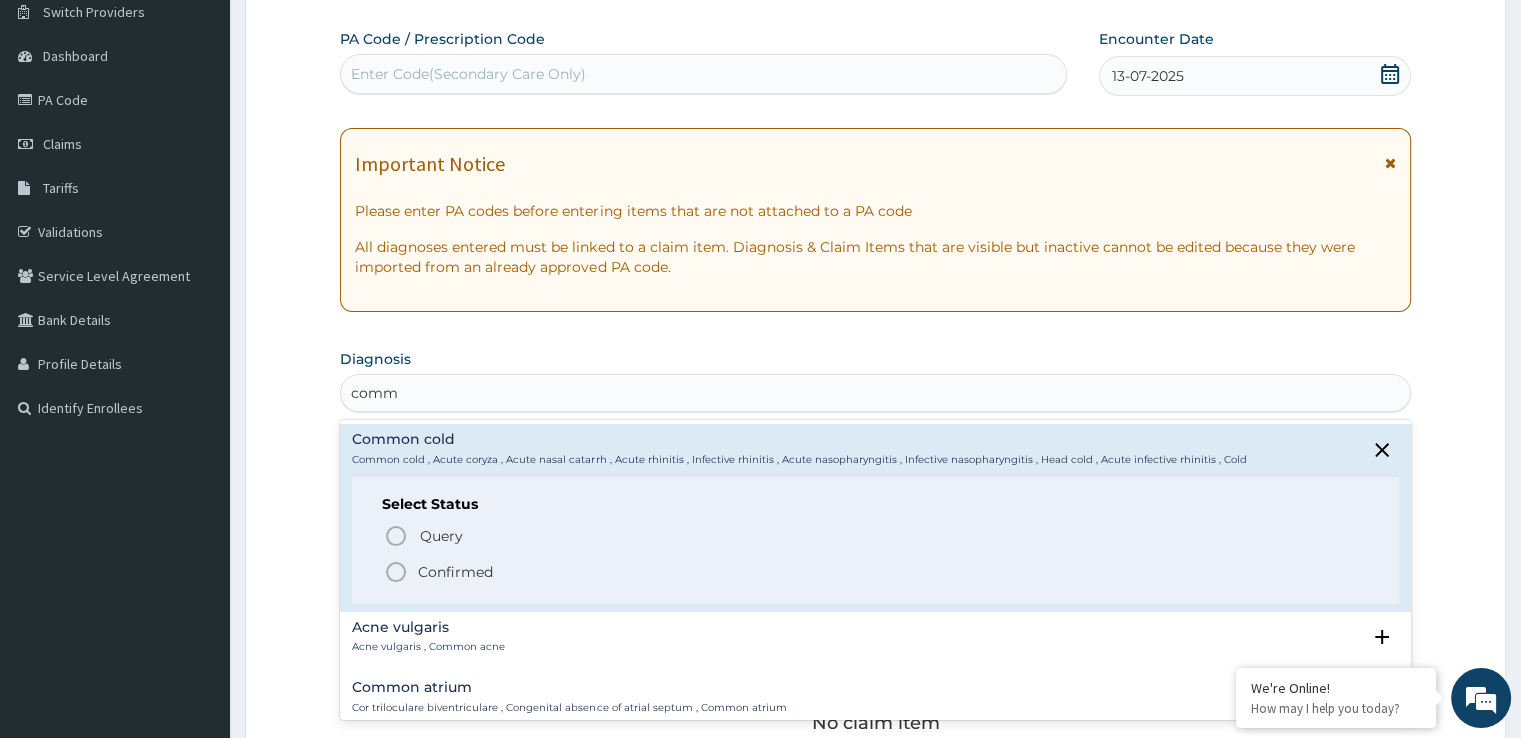 click on "Confirmed" at bounding box center (876, 572) 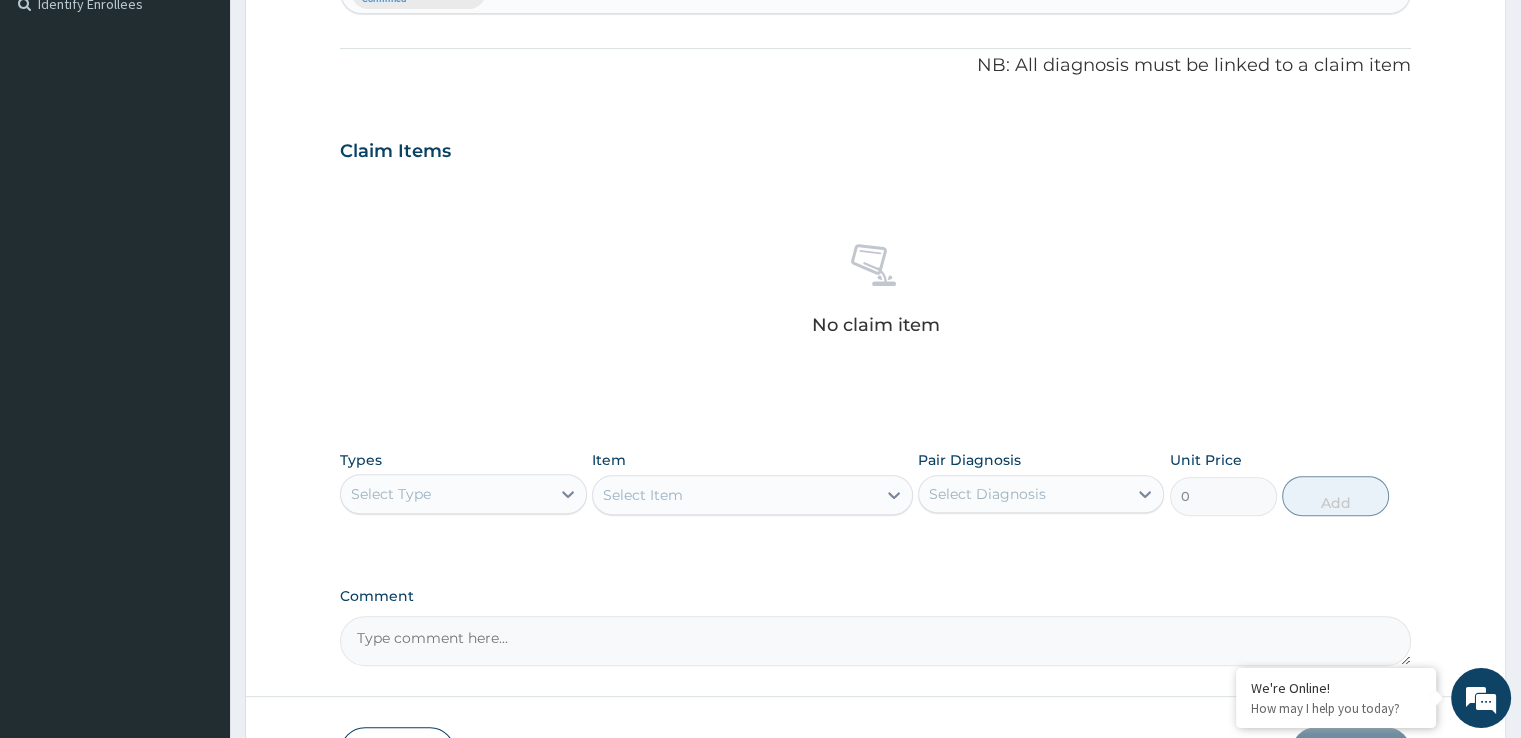 scroll, scrollTop: 573, scrollLeft: 0, axis: vertical 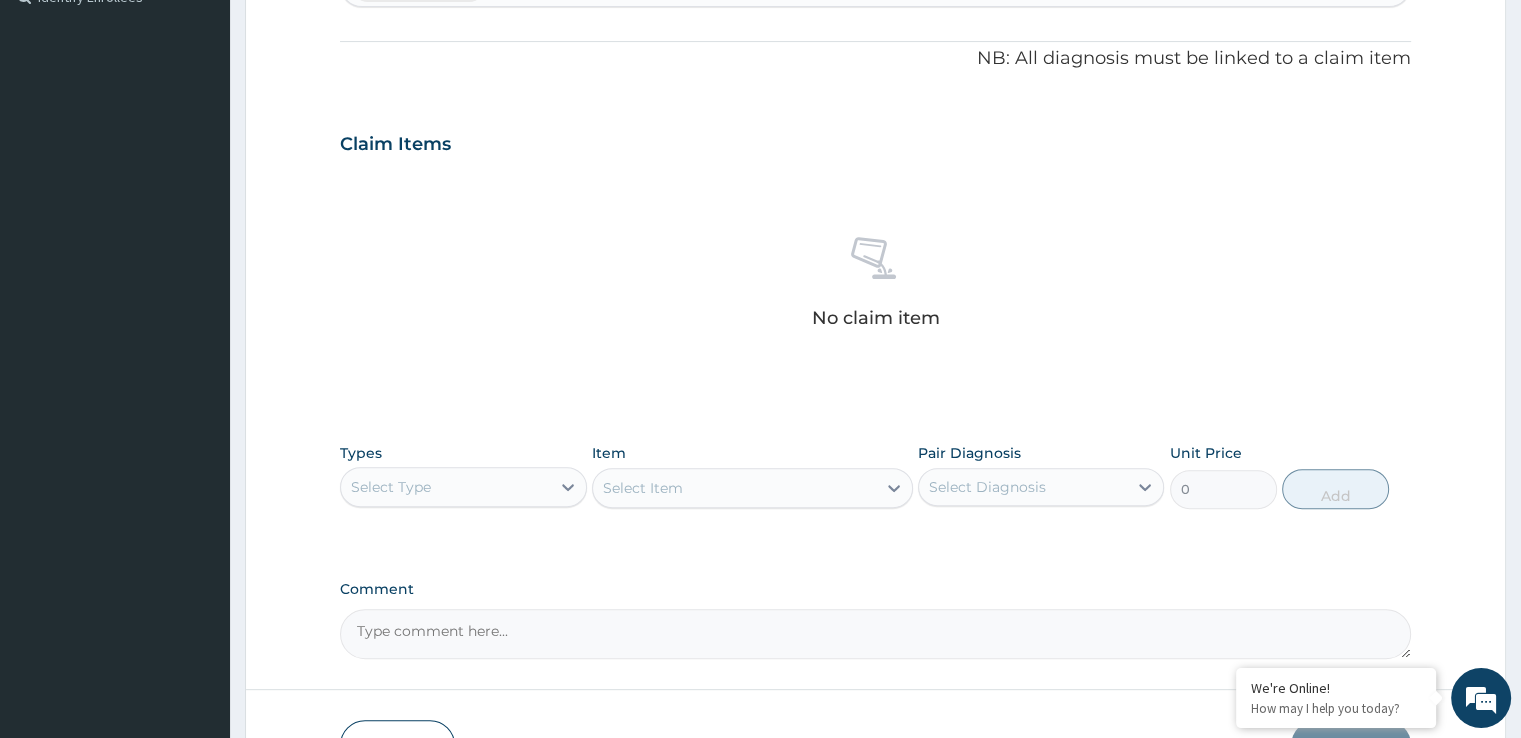 click on "Select Type" at bounding box center (463, 487) 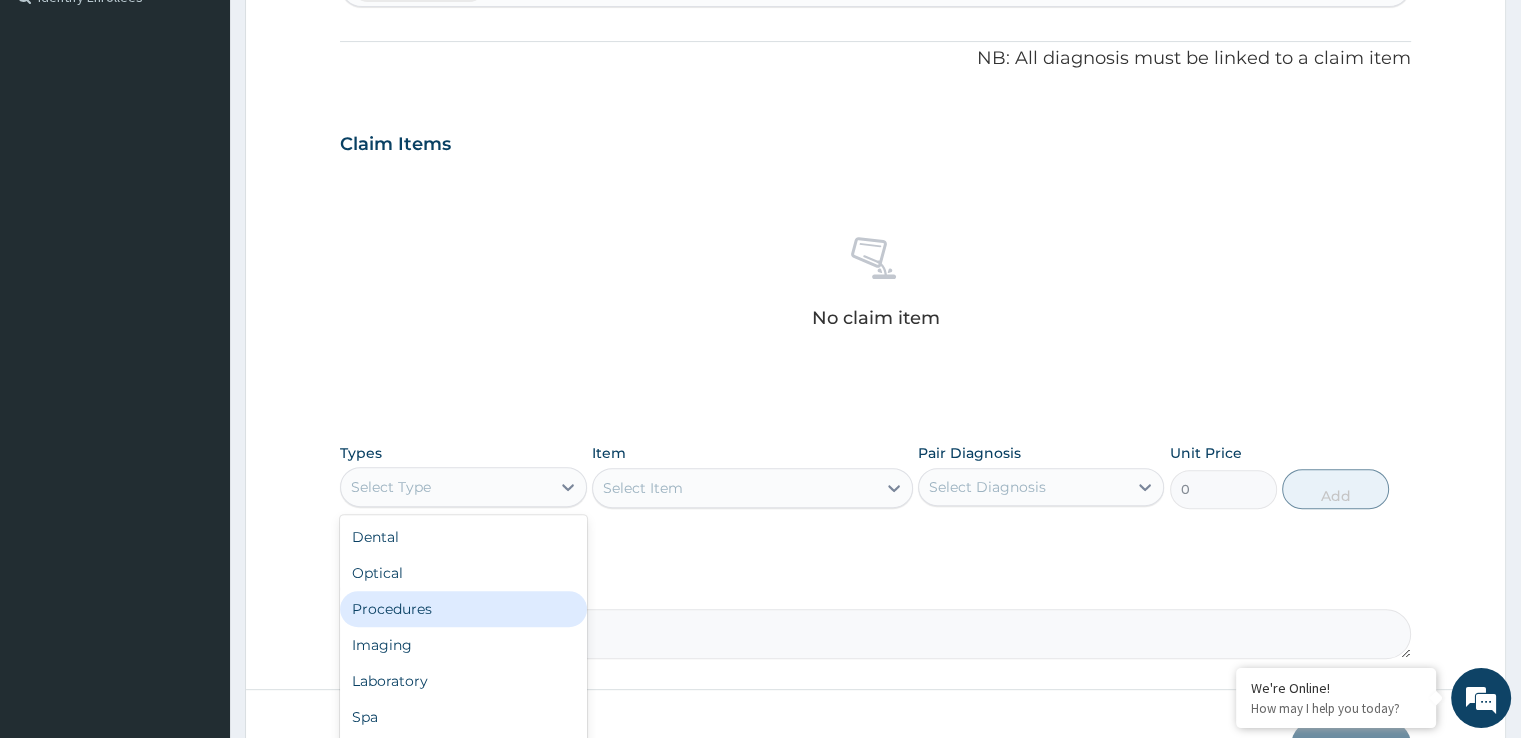click on "Procedures" at bounding box center (463, 609) 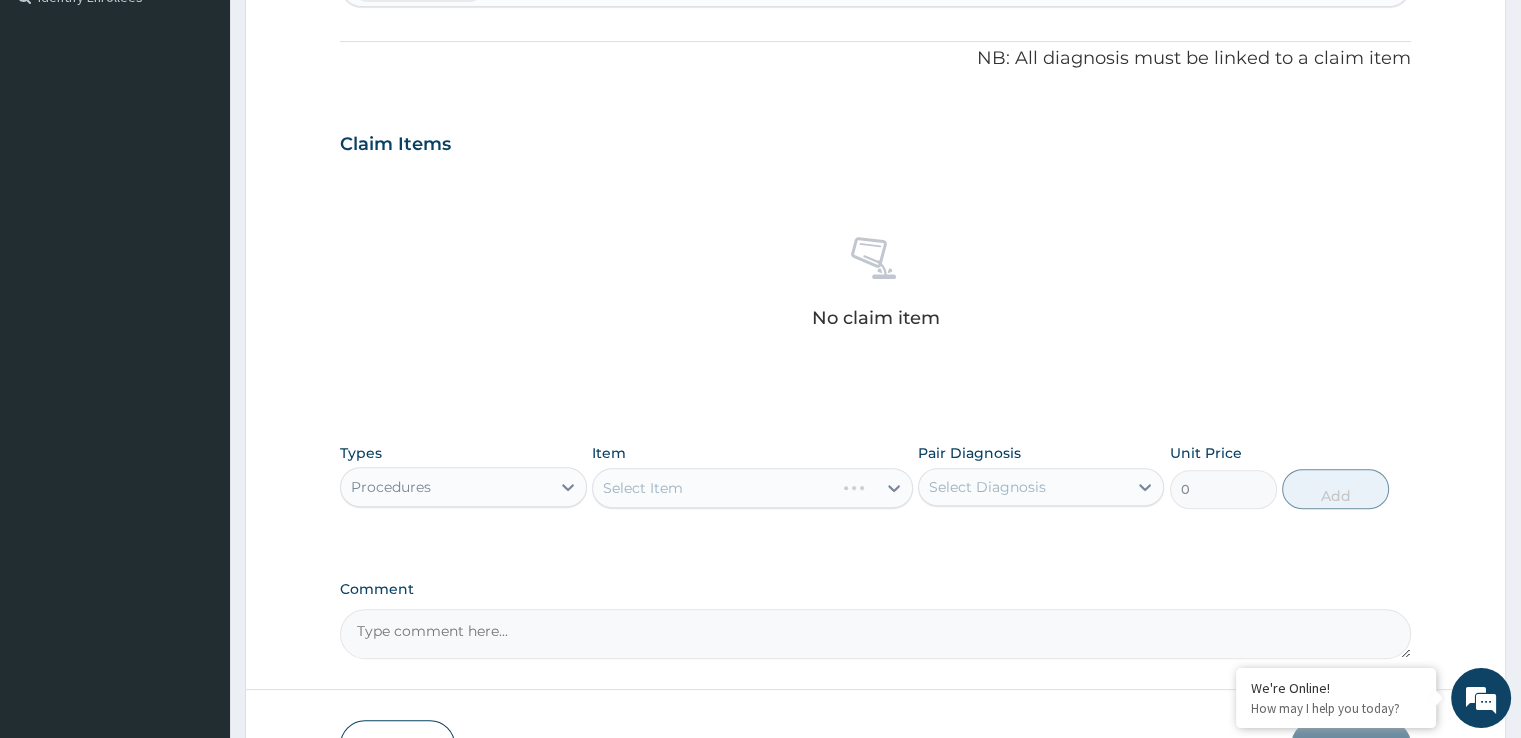 click on "Select Item" at bounding box center [752, 488] 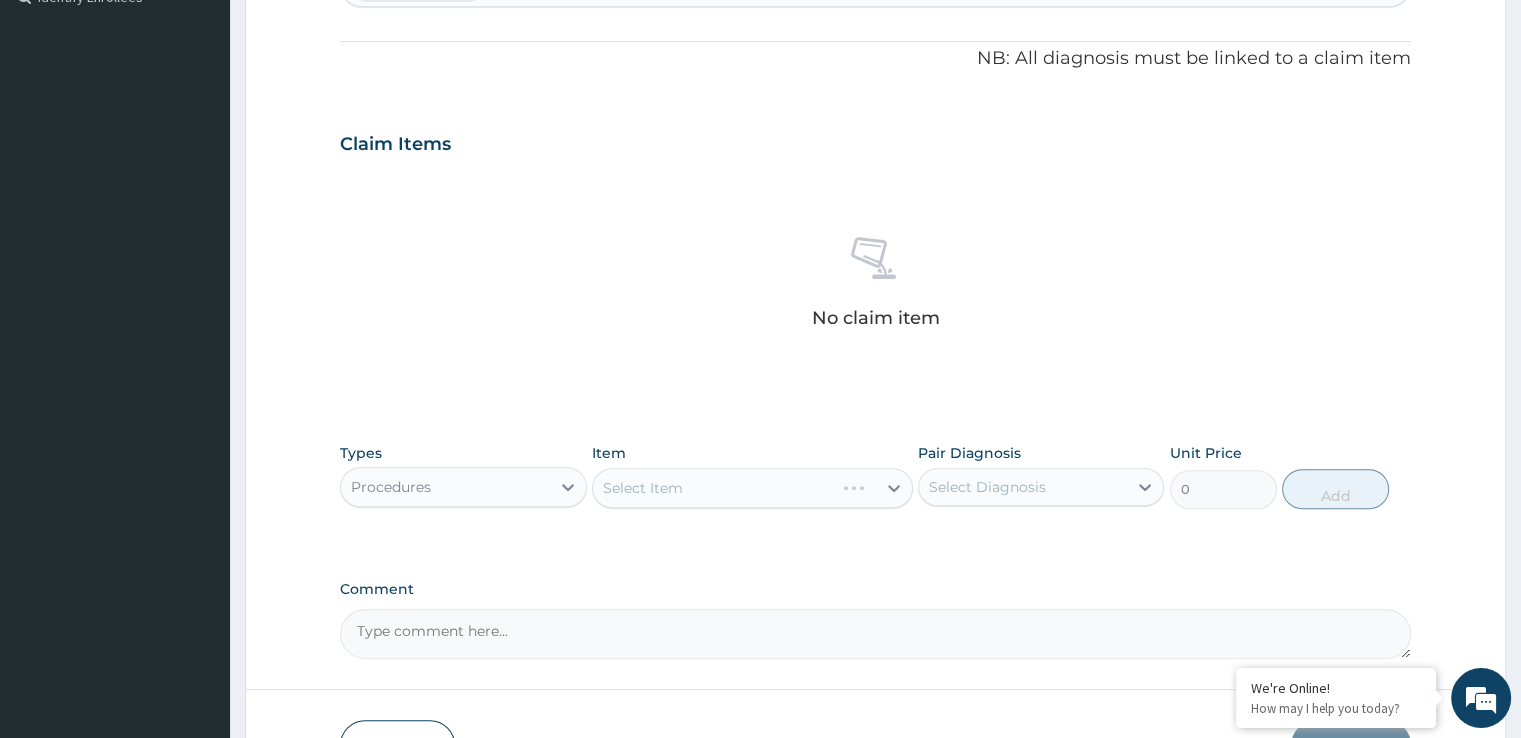click on "Select Item" at bounding box center (752, 488) 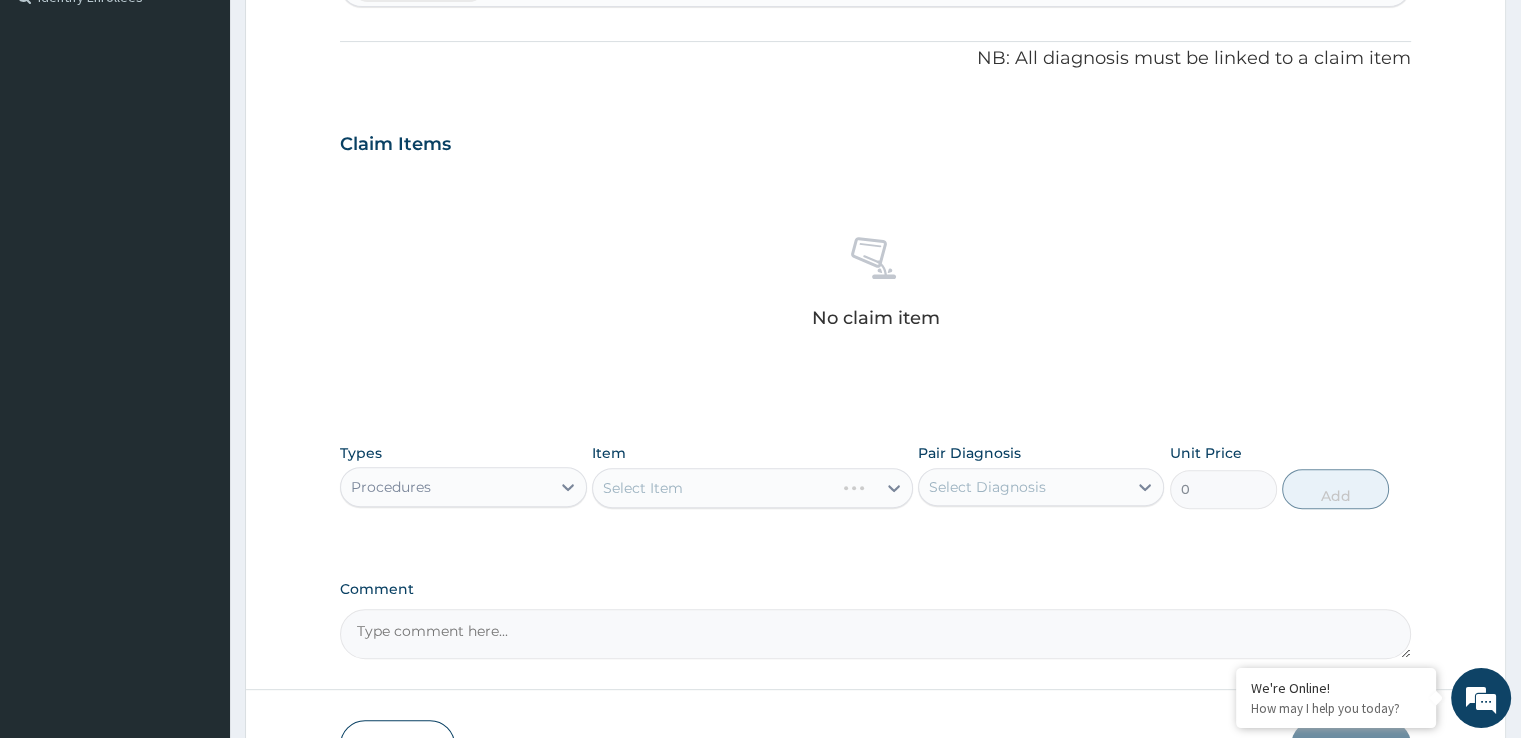 click on "Select Item" at bounding box center [752, 488] 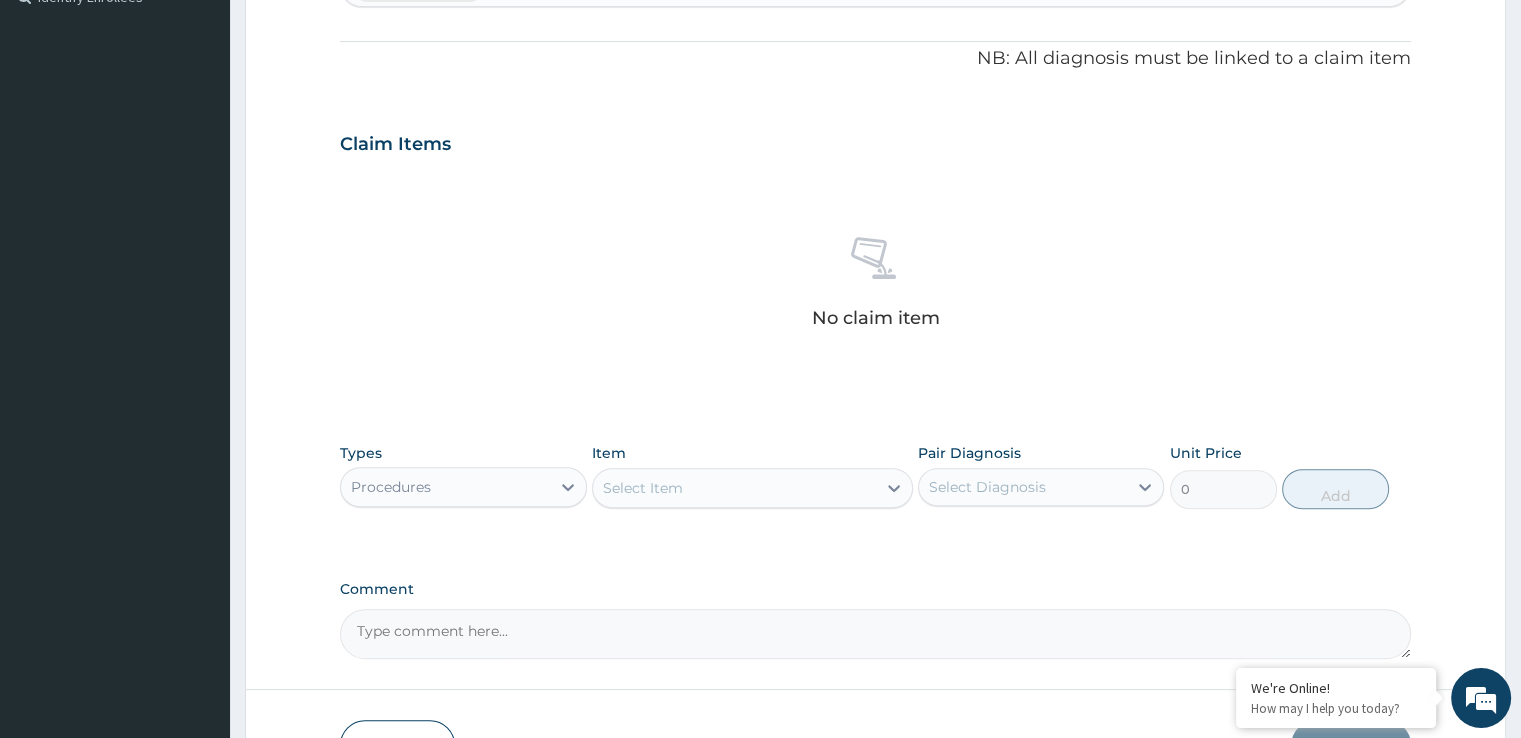 scroll, scrollTop: 702, scrollLeft: 0, axis: vertical 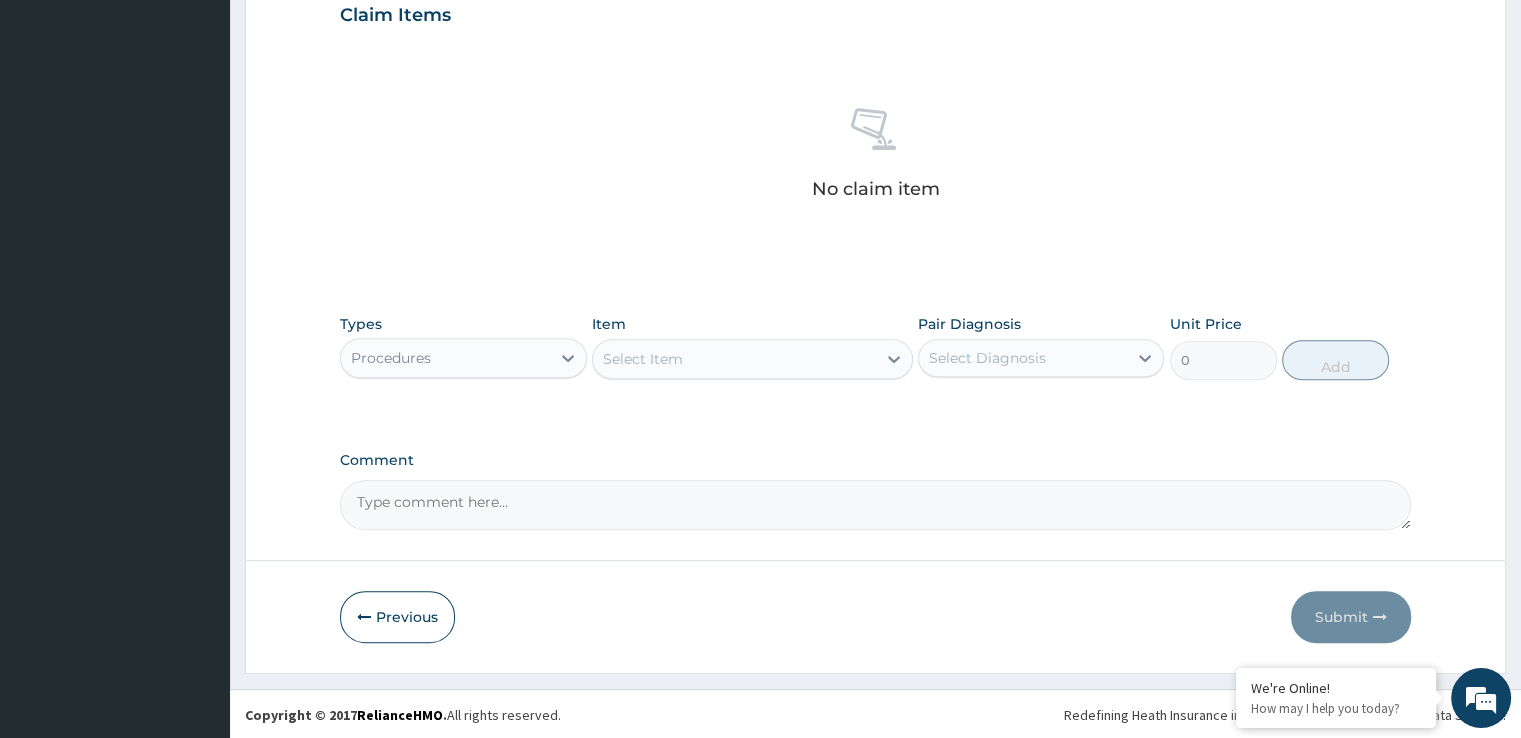 click on "Select Item" at bounding box center (734, 359) 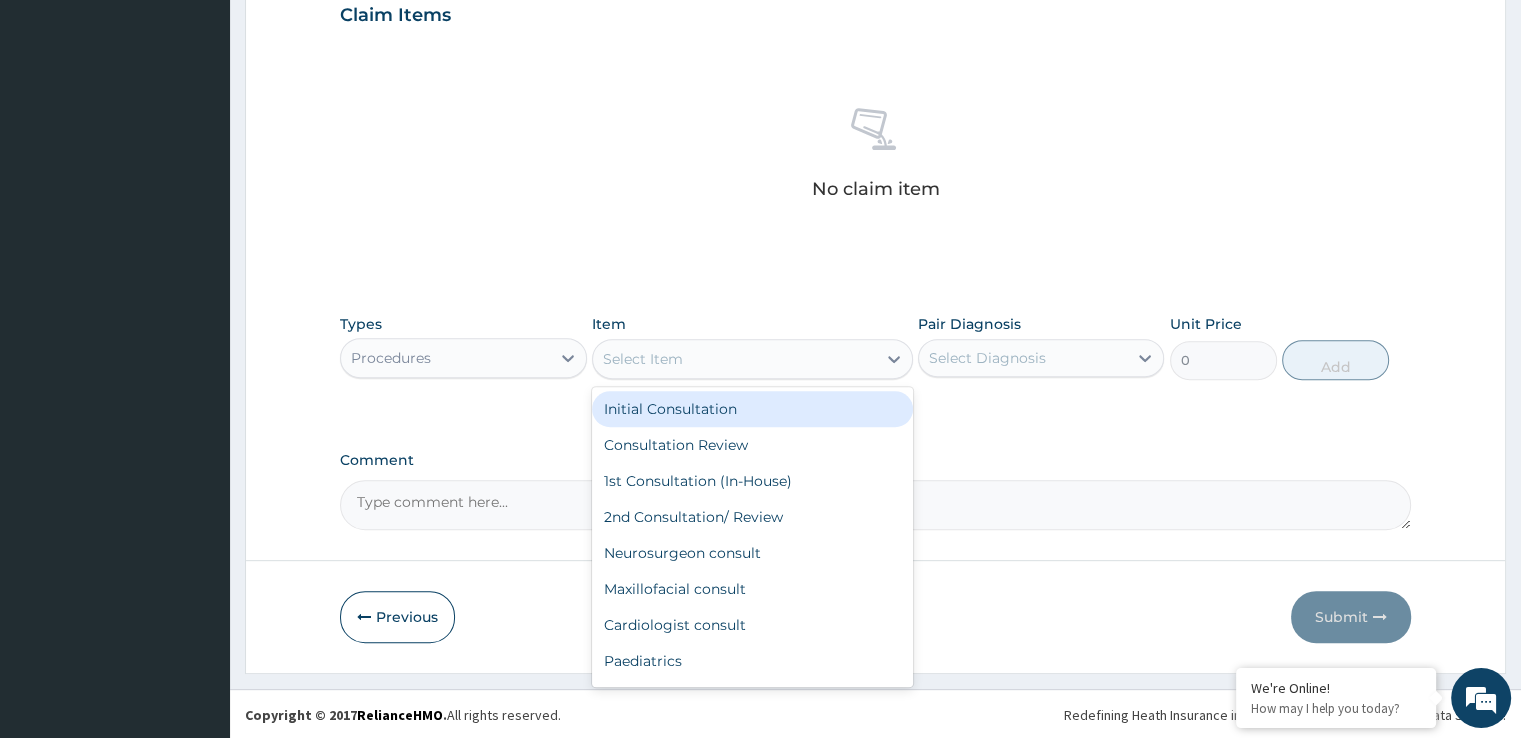 click on "Initial Consultation" at bounding box center [752, 409] 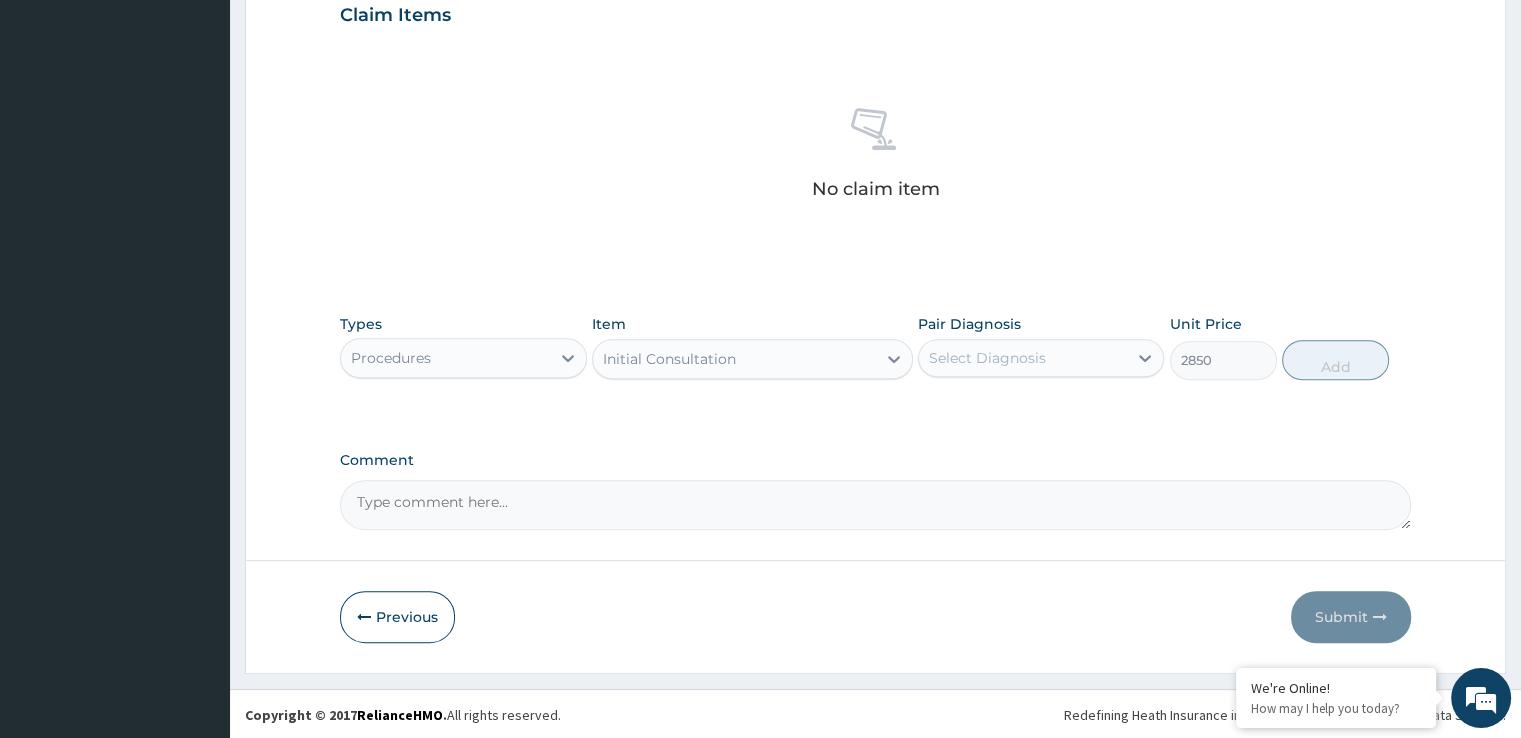 click on "Select Diagnosis" at bounding box center (1023, 358) 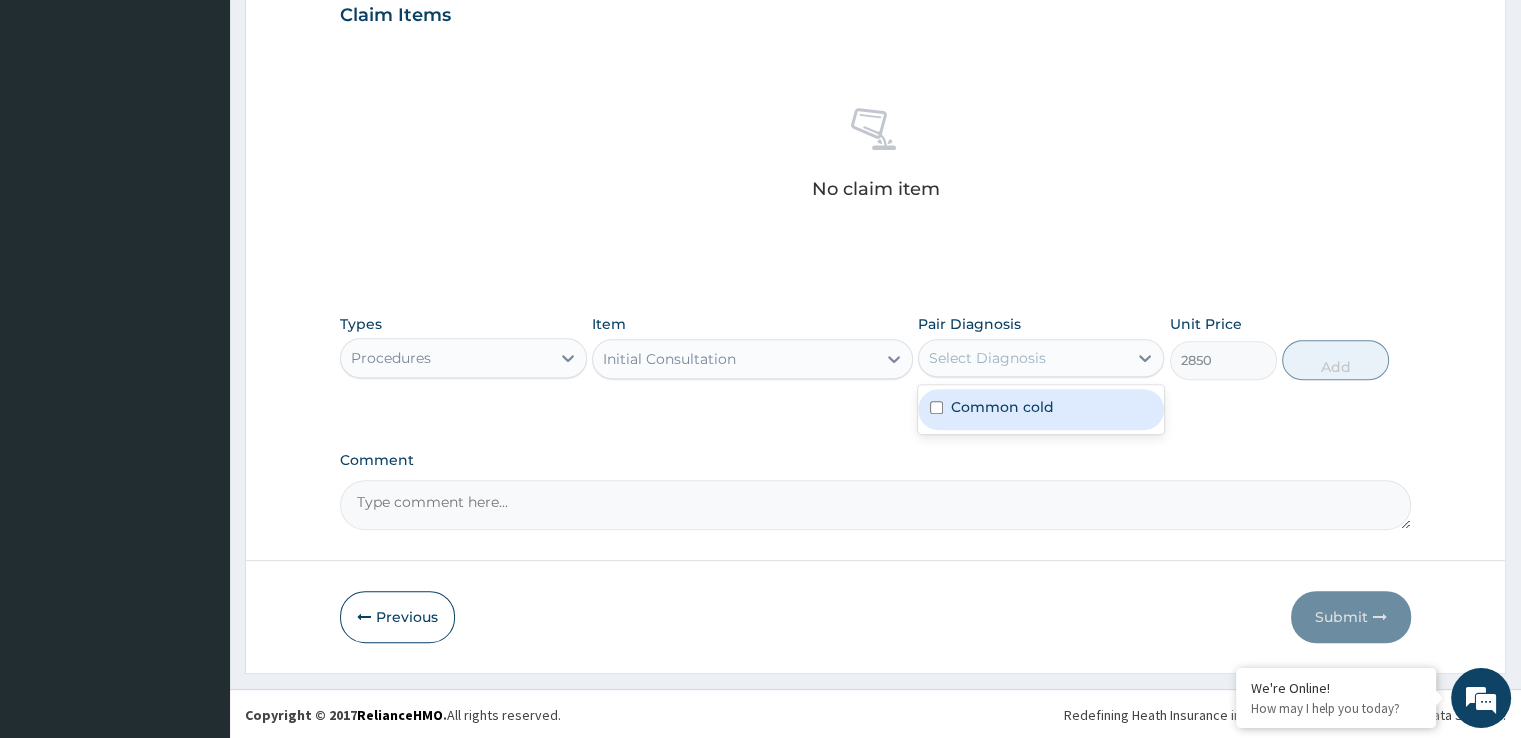 click on "Common cold" at bounding box center (1041, 409) 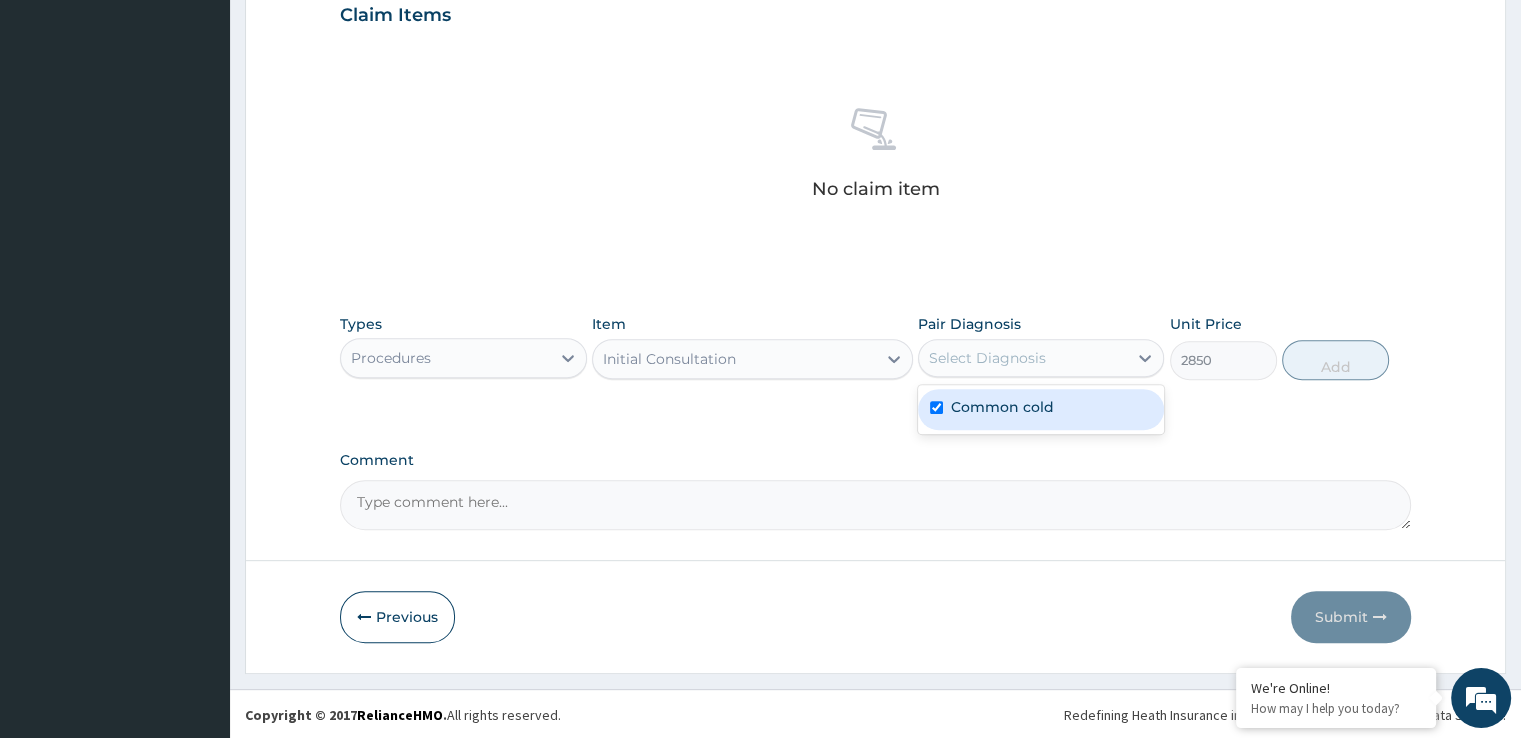 checkbox on "true" 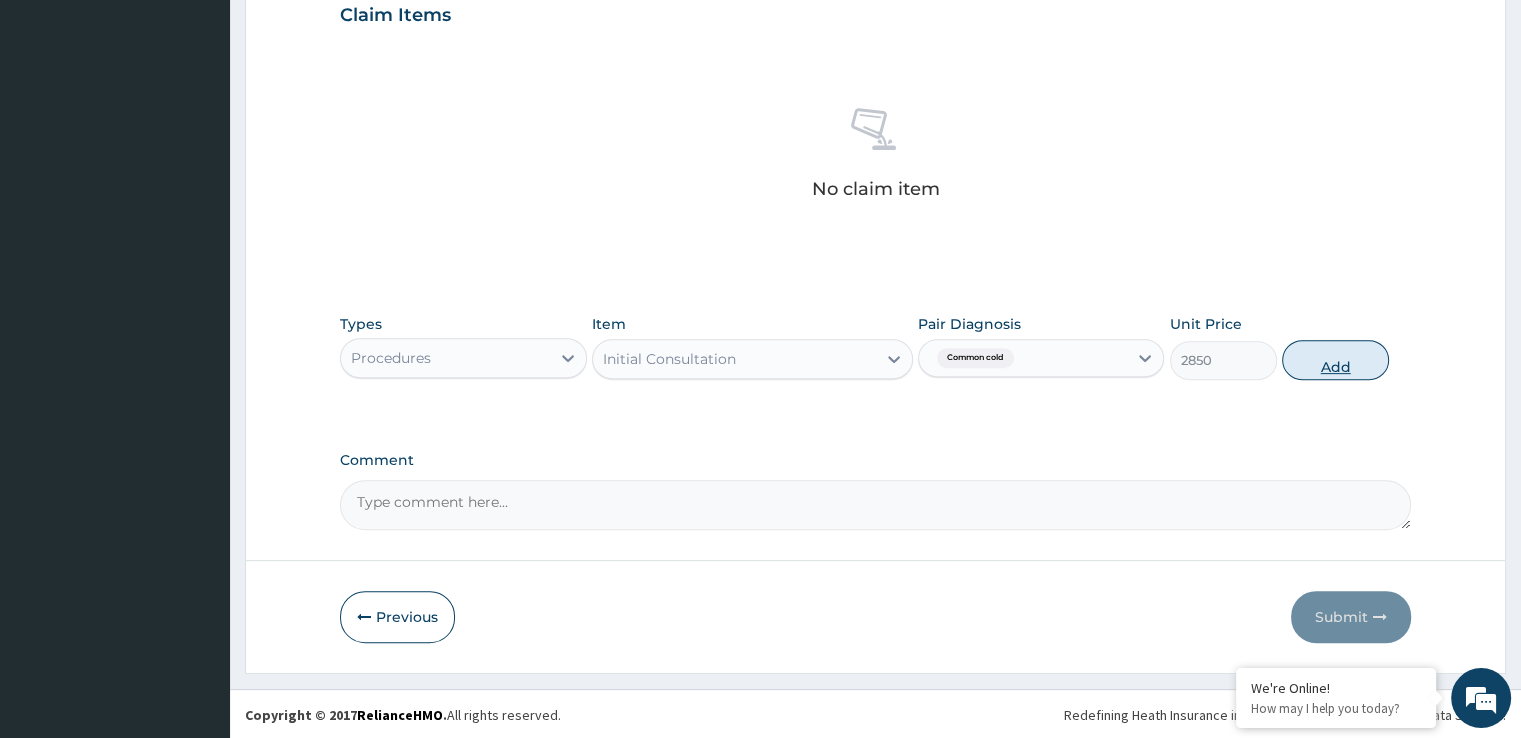 click on "Add" at bounding box center (1335, 360) 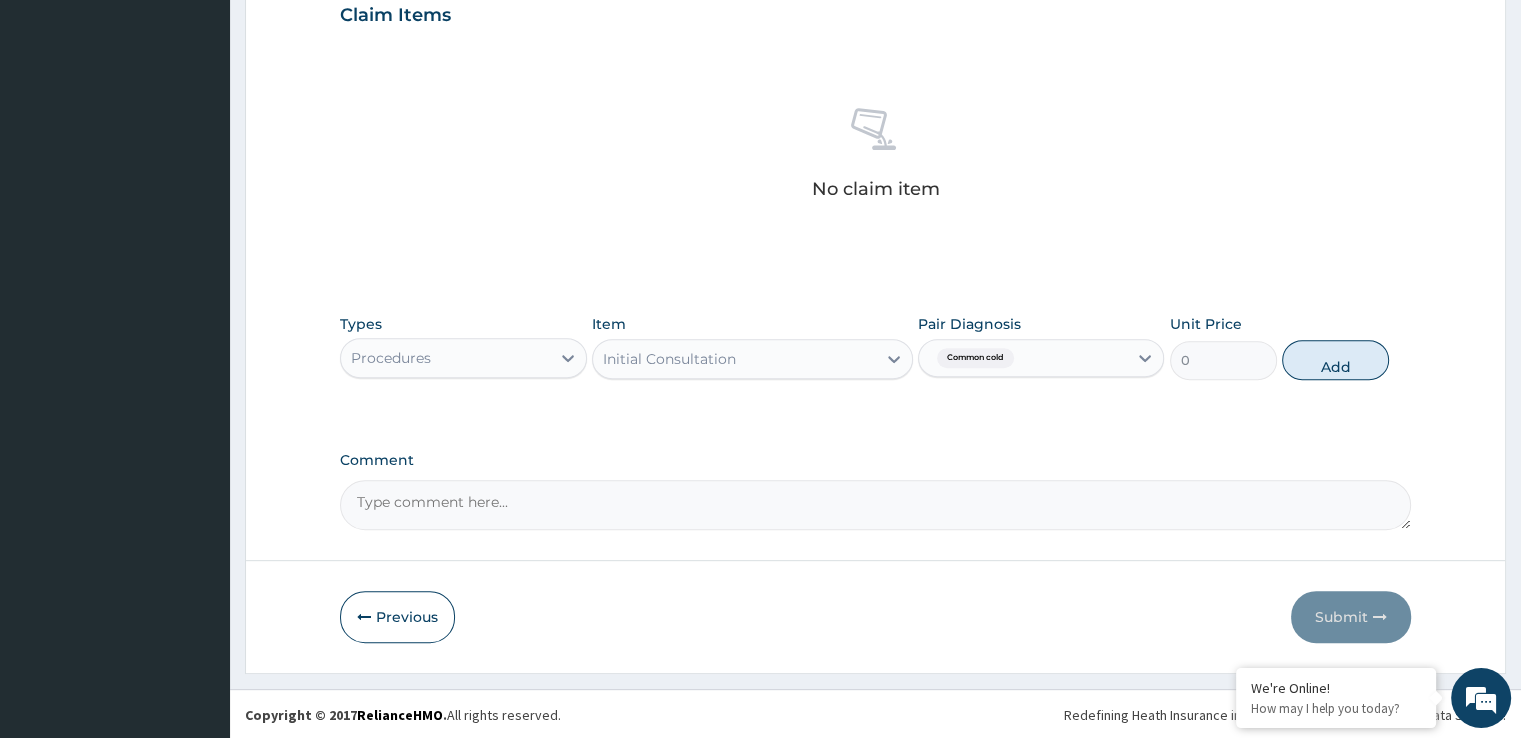 scroll, scrollTop: 606, scrollLeft: 0, axis: vertical 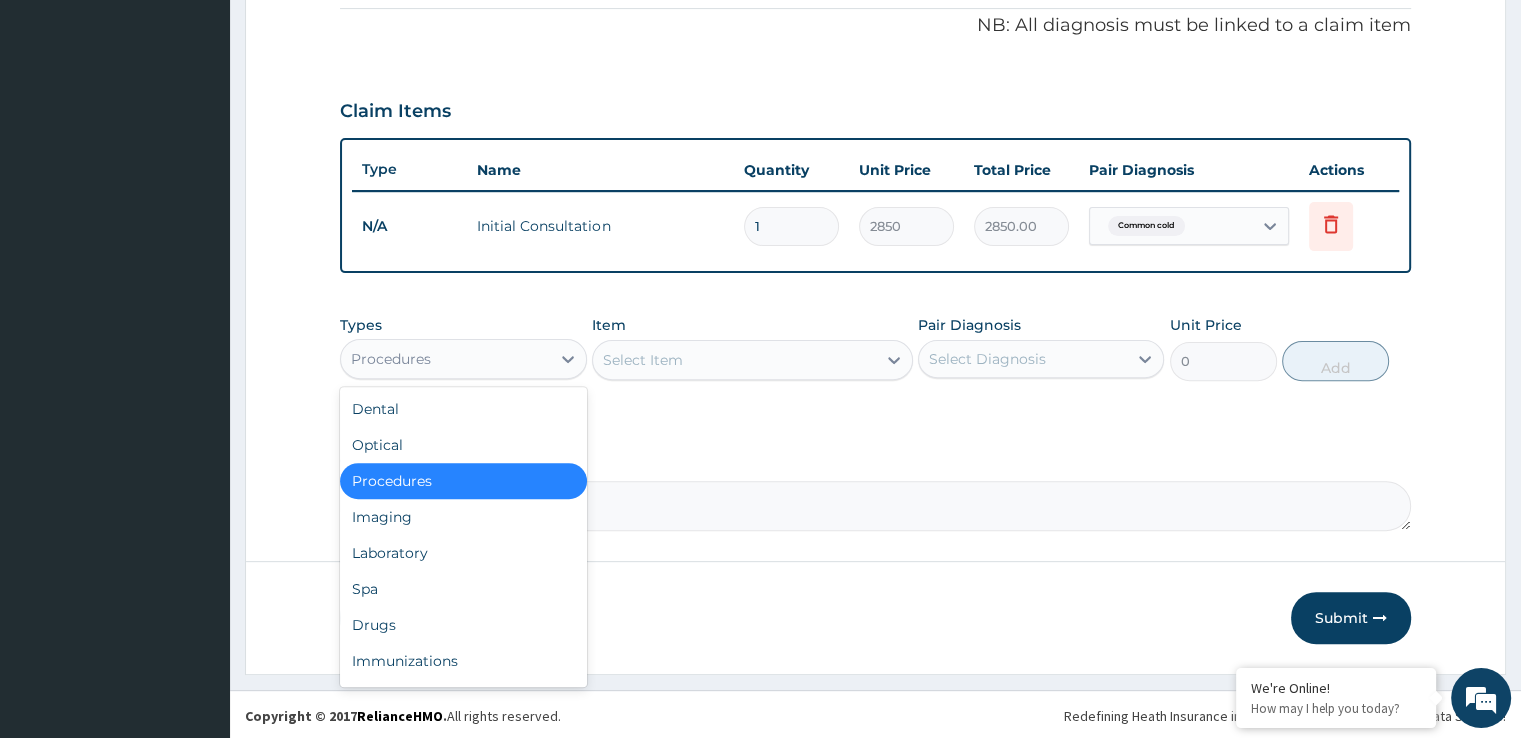 click on "Procedures" at bounding box center (445, 359) 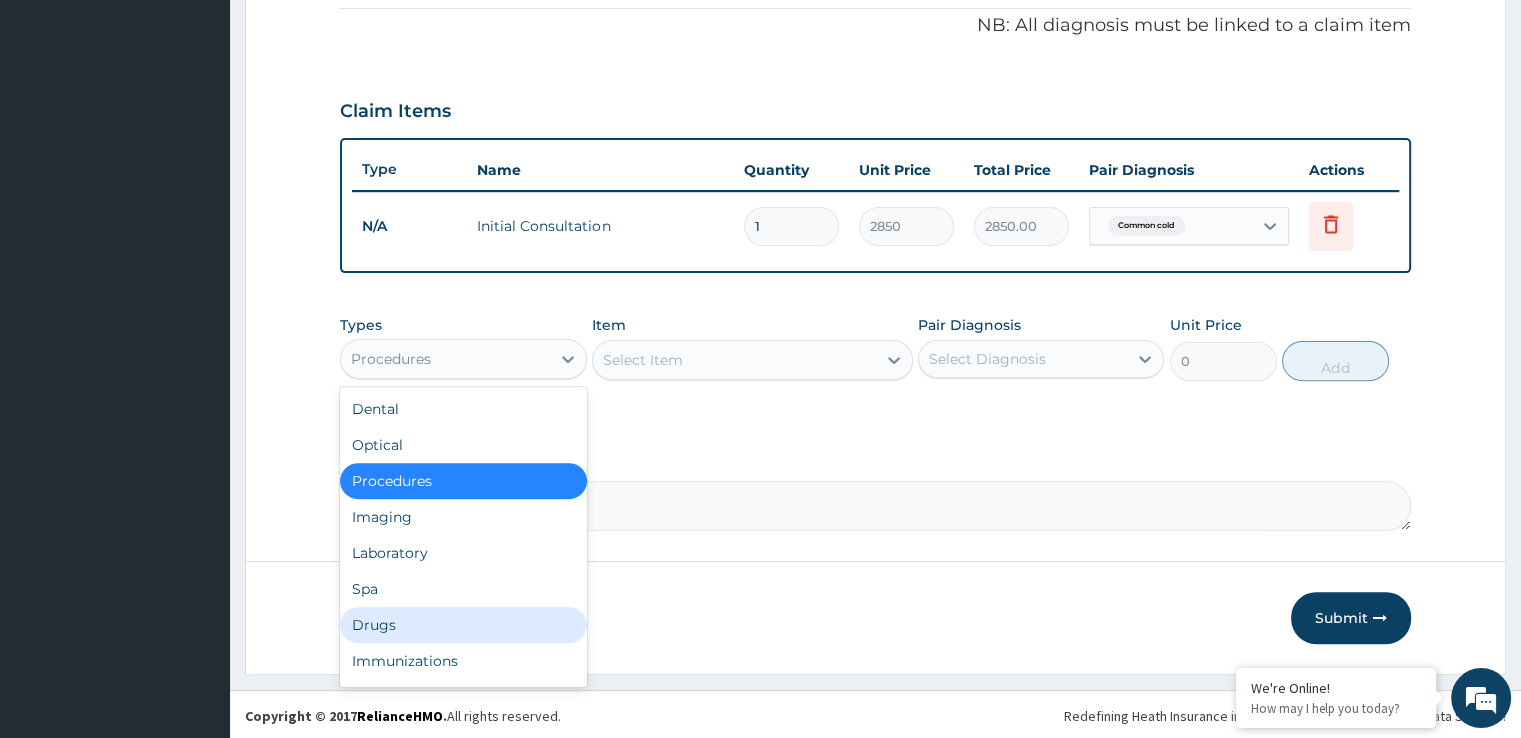 click on "Drugs" at bounding box center [463, 625] 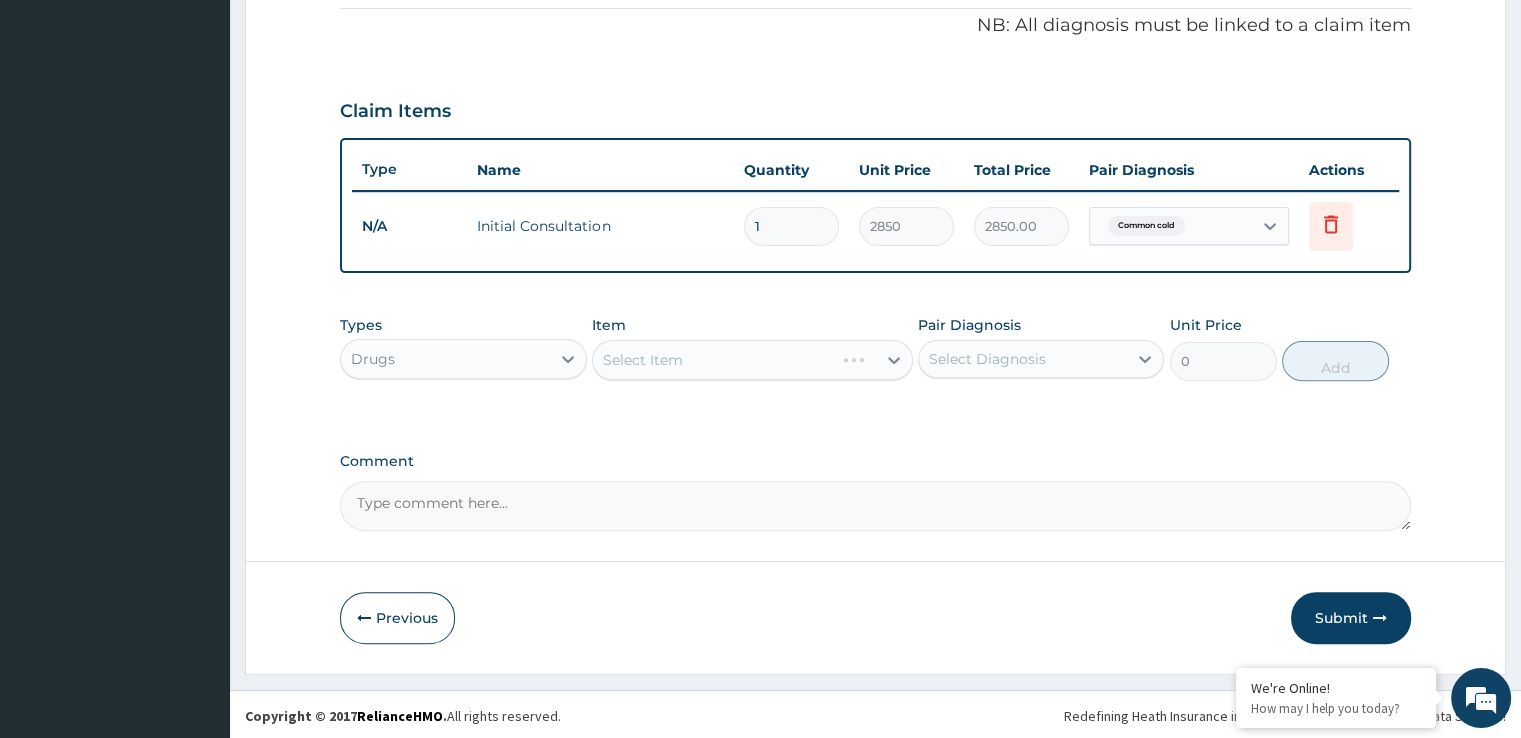 click on "Select Item" at bounding box center [752, 360] 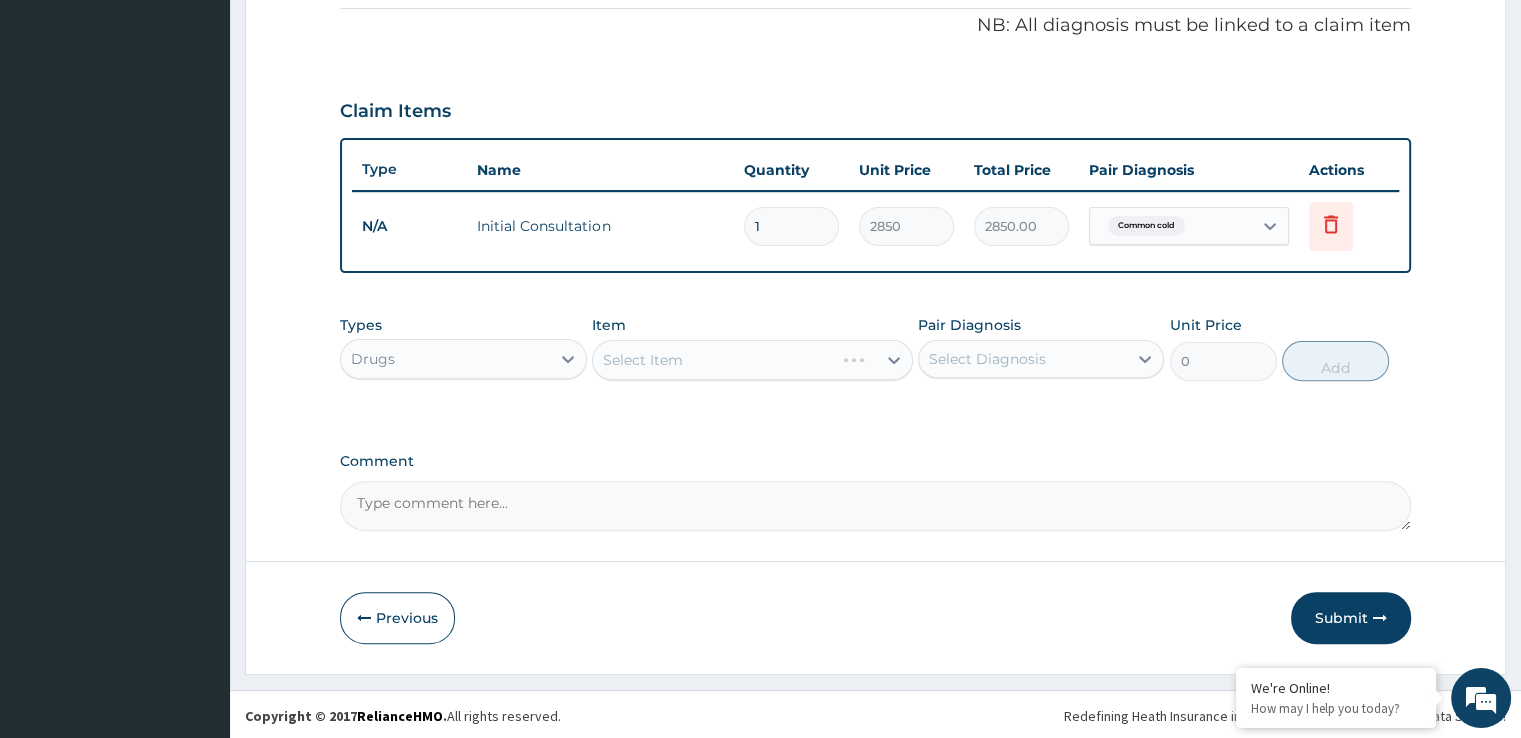 click on "Select Item" at bounding box center (752, 360) 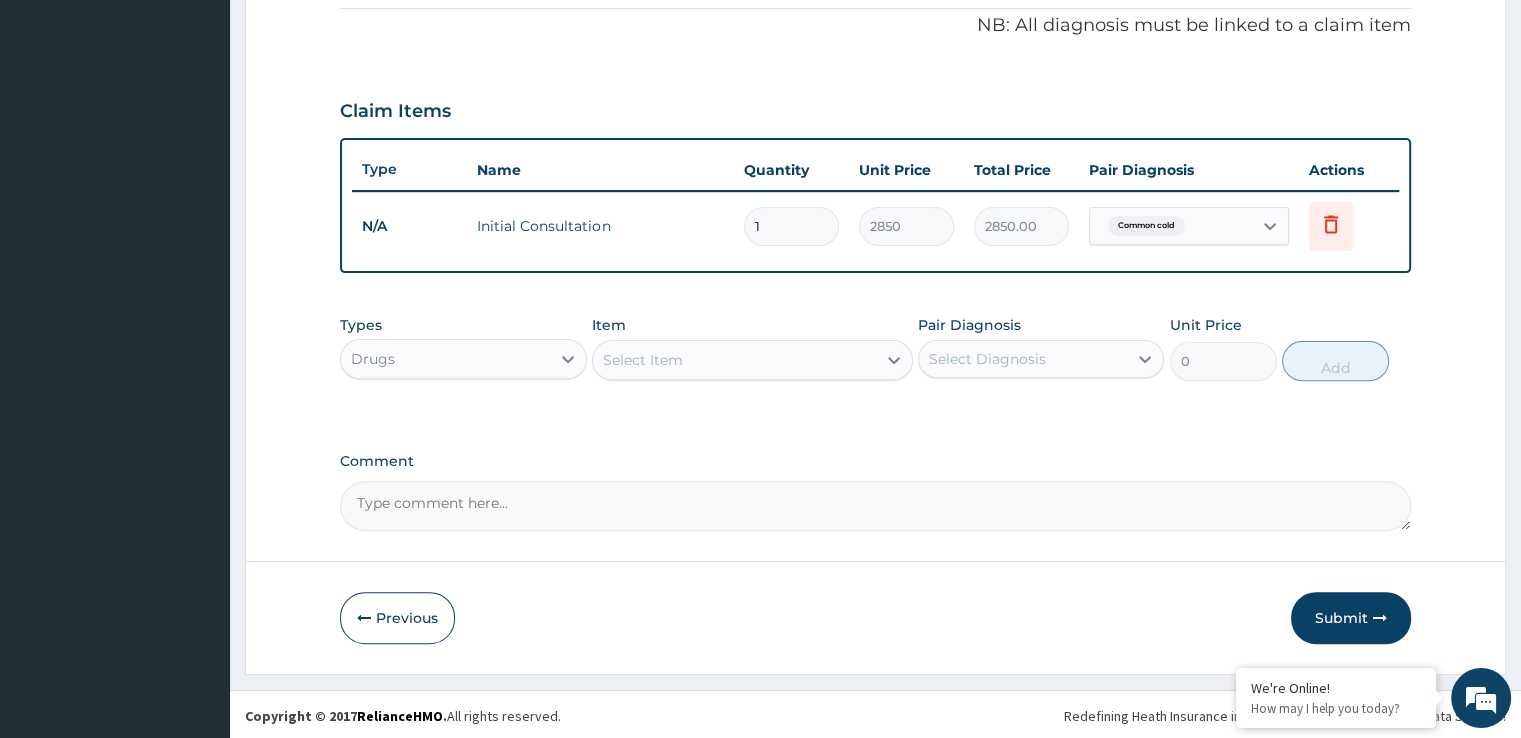 click on "Select Item" at bounding box center (734, 360) 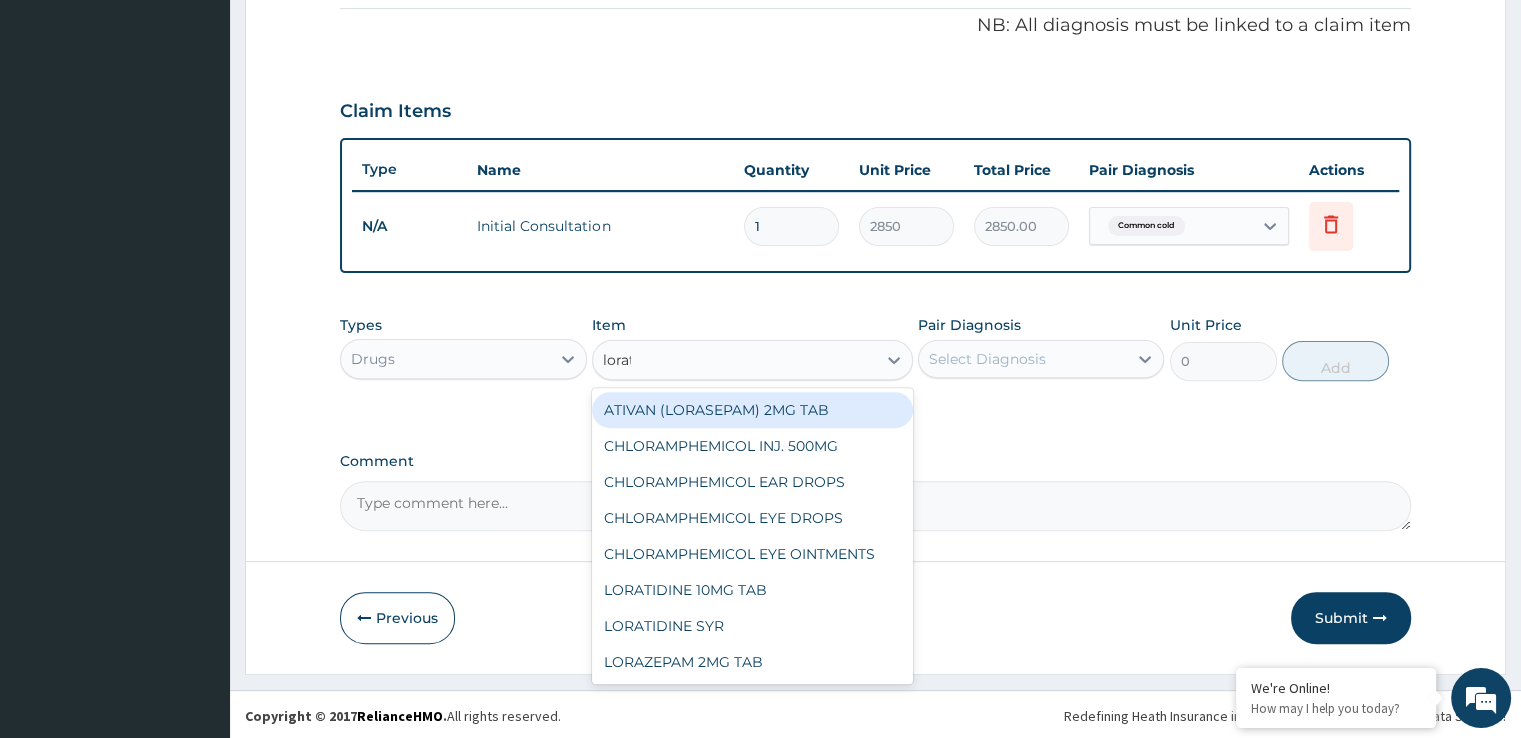 type on "lorati" 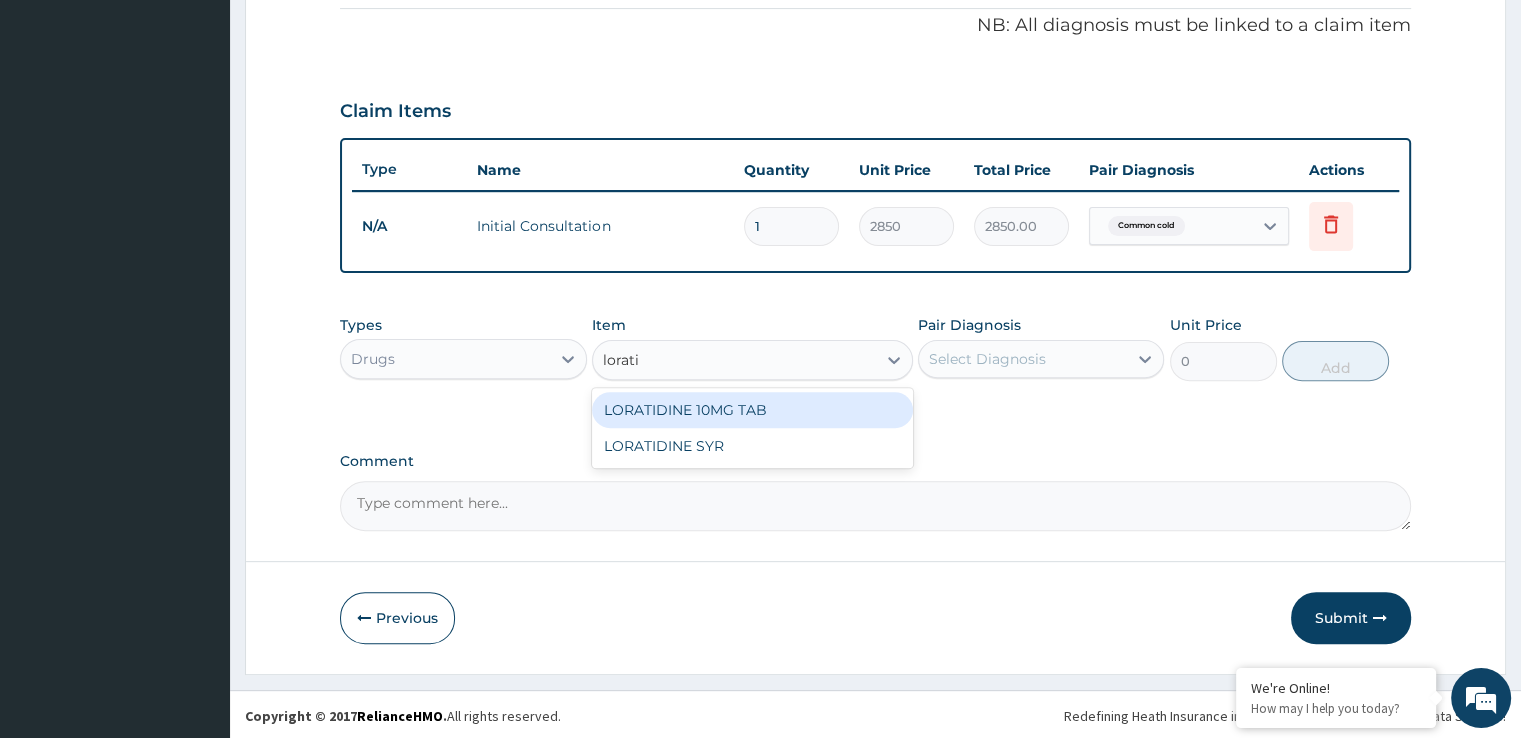 click on "LORATIDINE 10MG TAB" at bounding box center (752, 410) 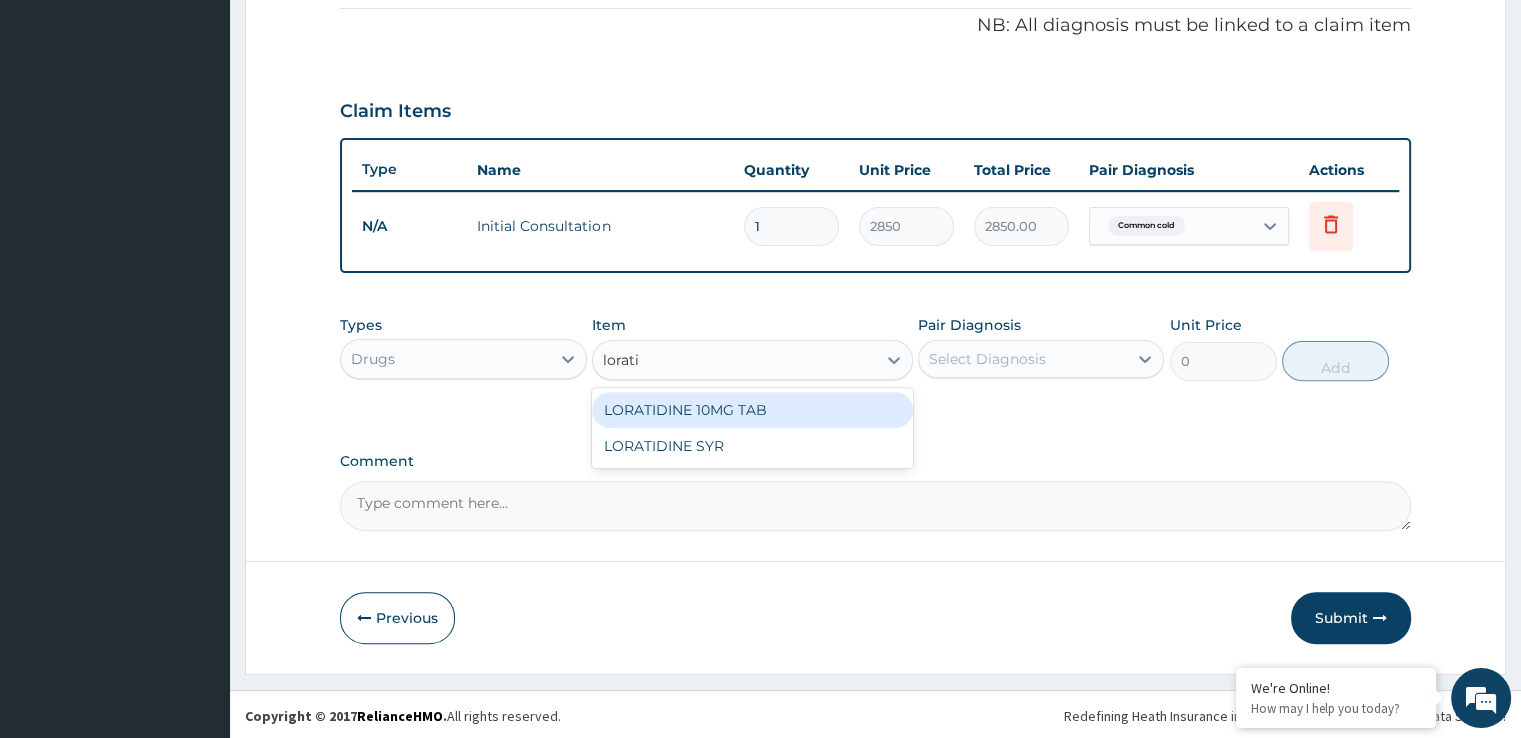type 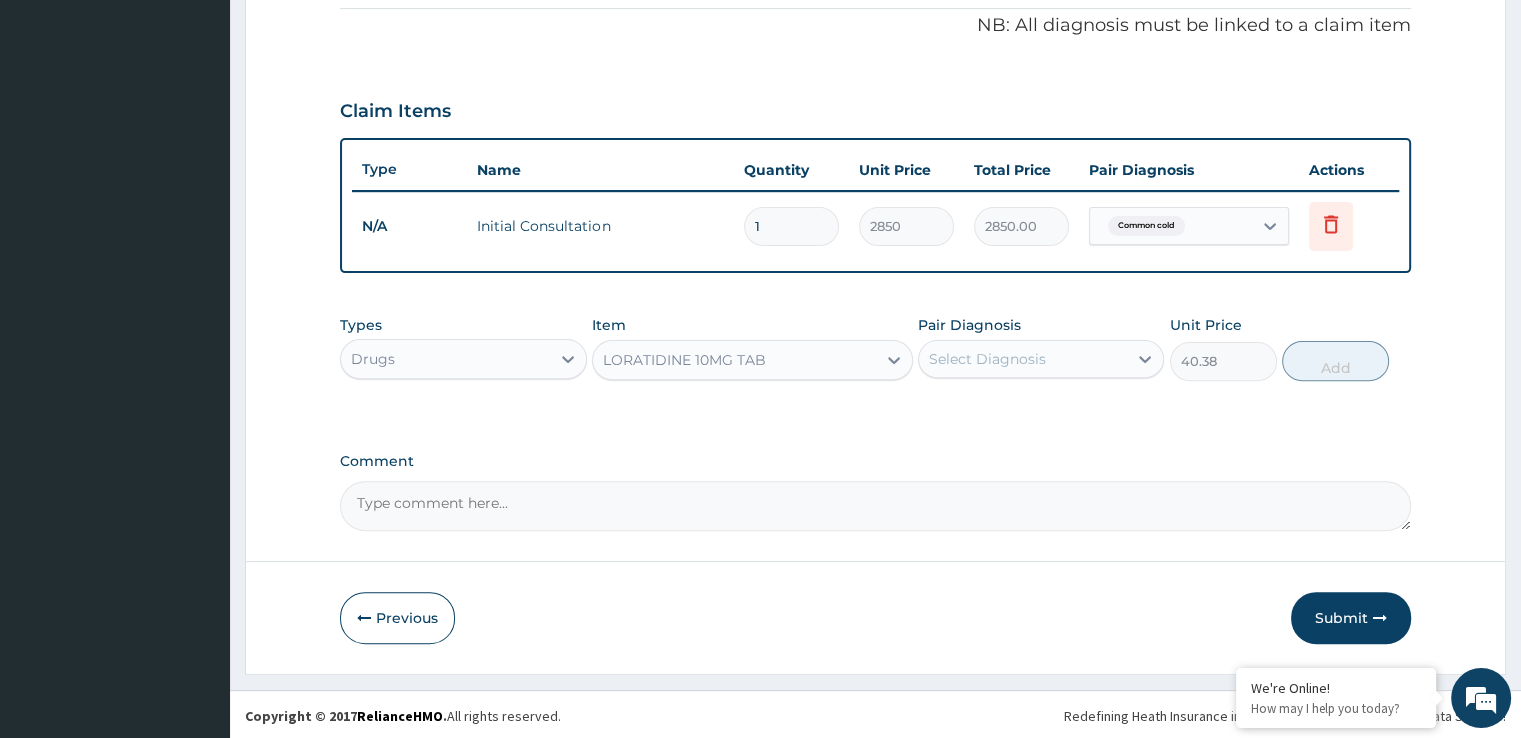 click on "Select Diagnosis" at bounding box center (987, 359) 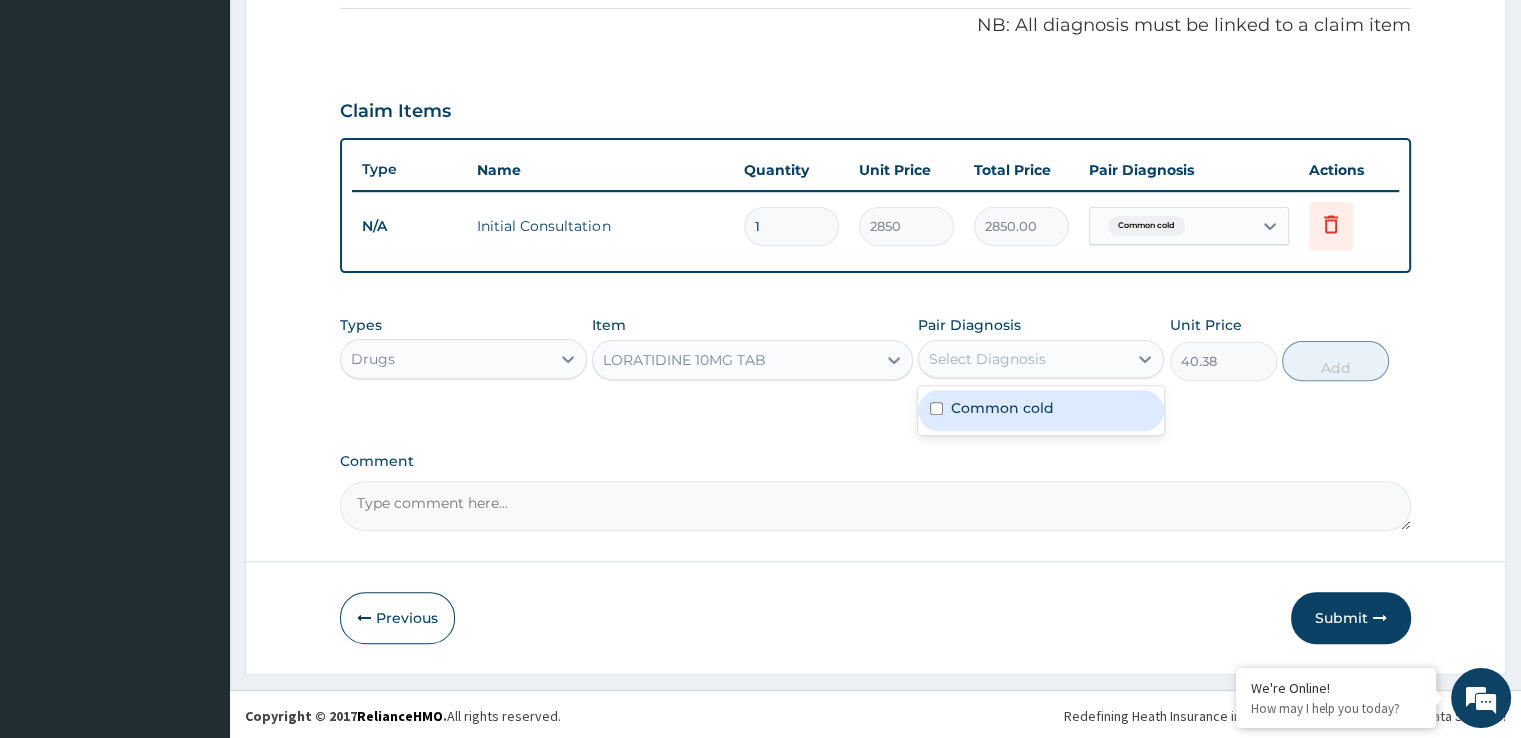 click on "Common cold" at bounding box center (1002, 408) 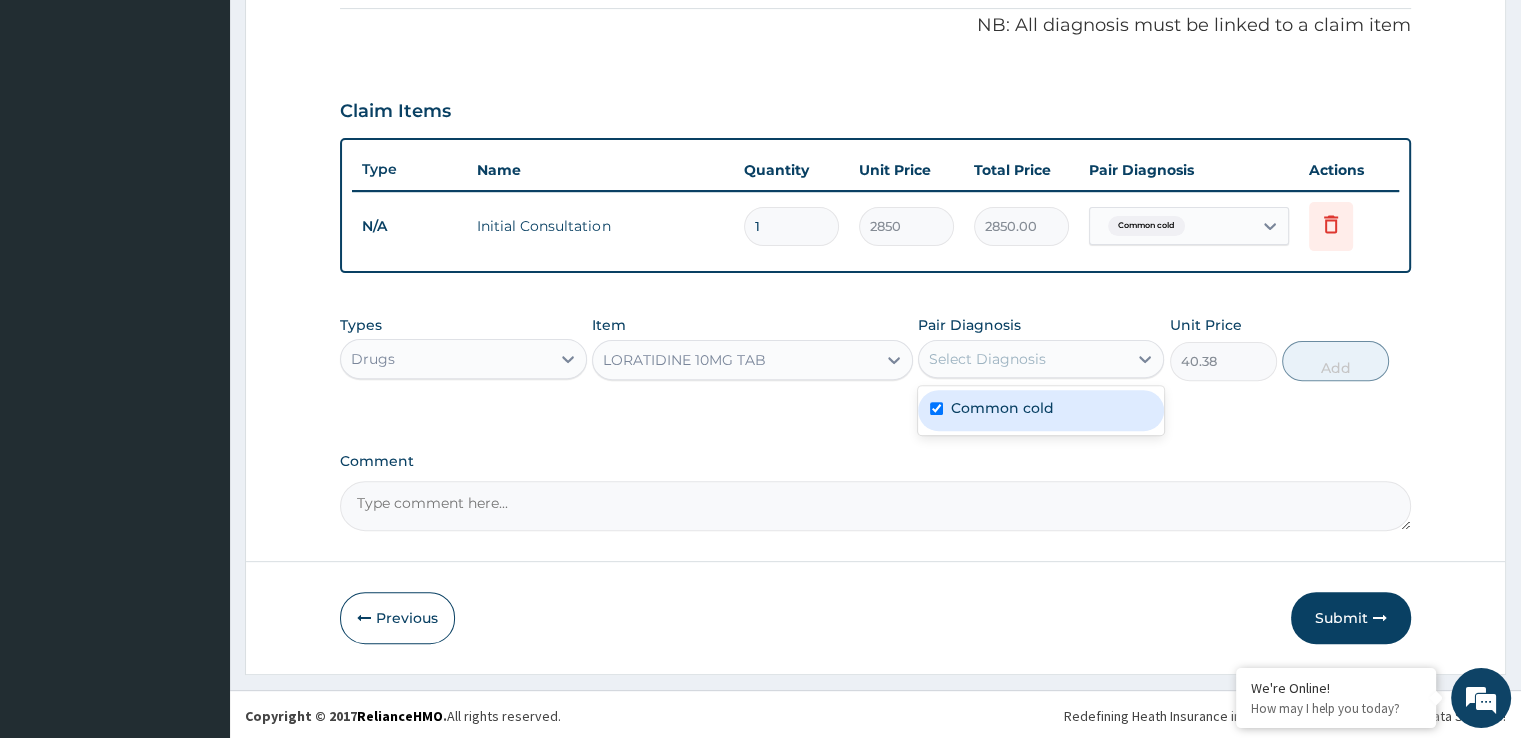 checkbox on "true" 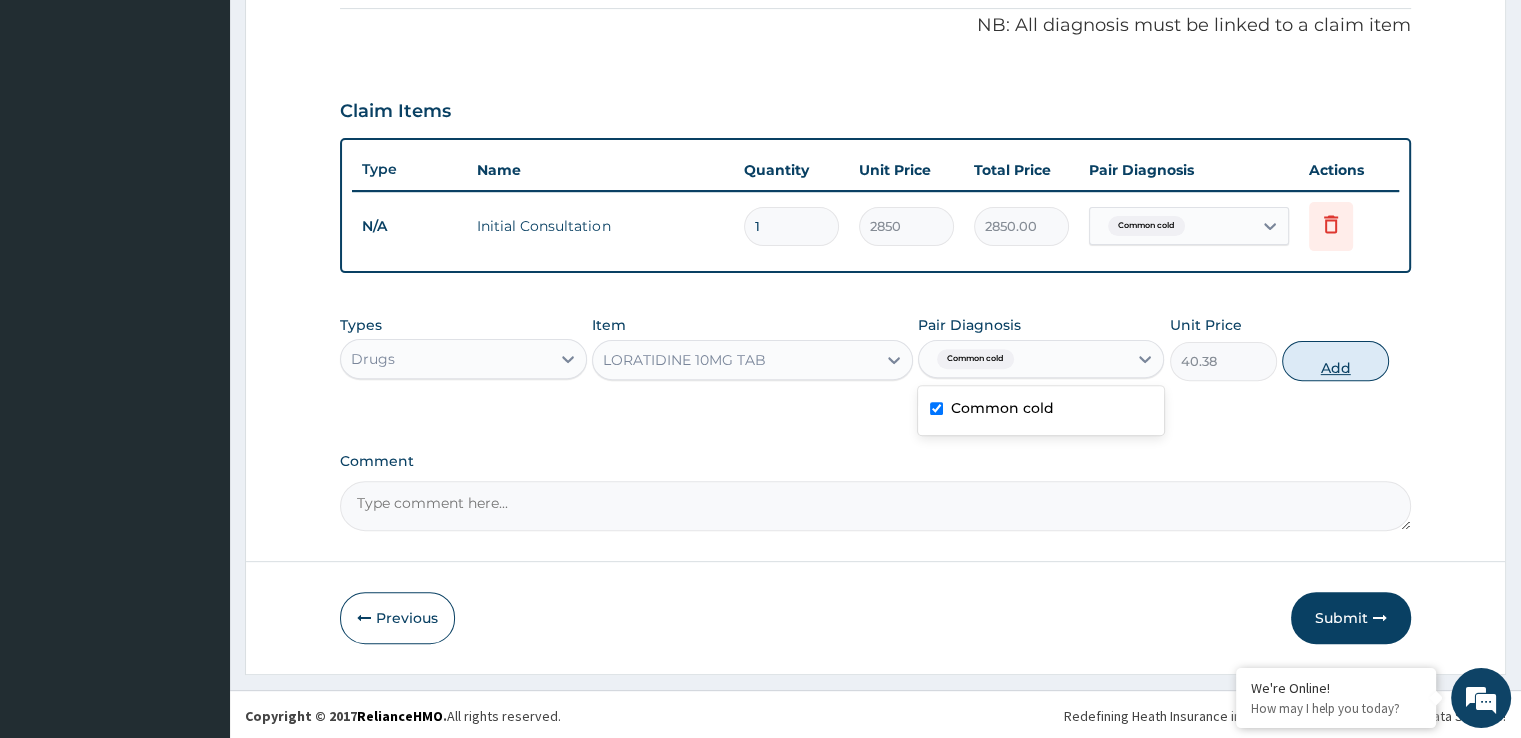 click on "Add" at bounding box center (1335, 361) 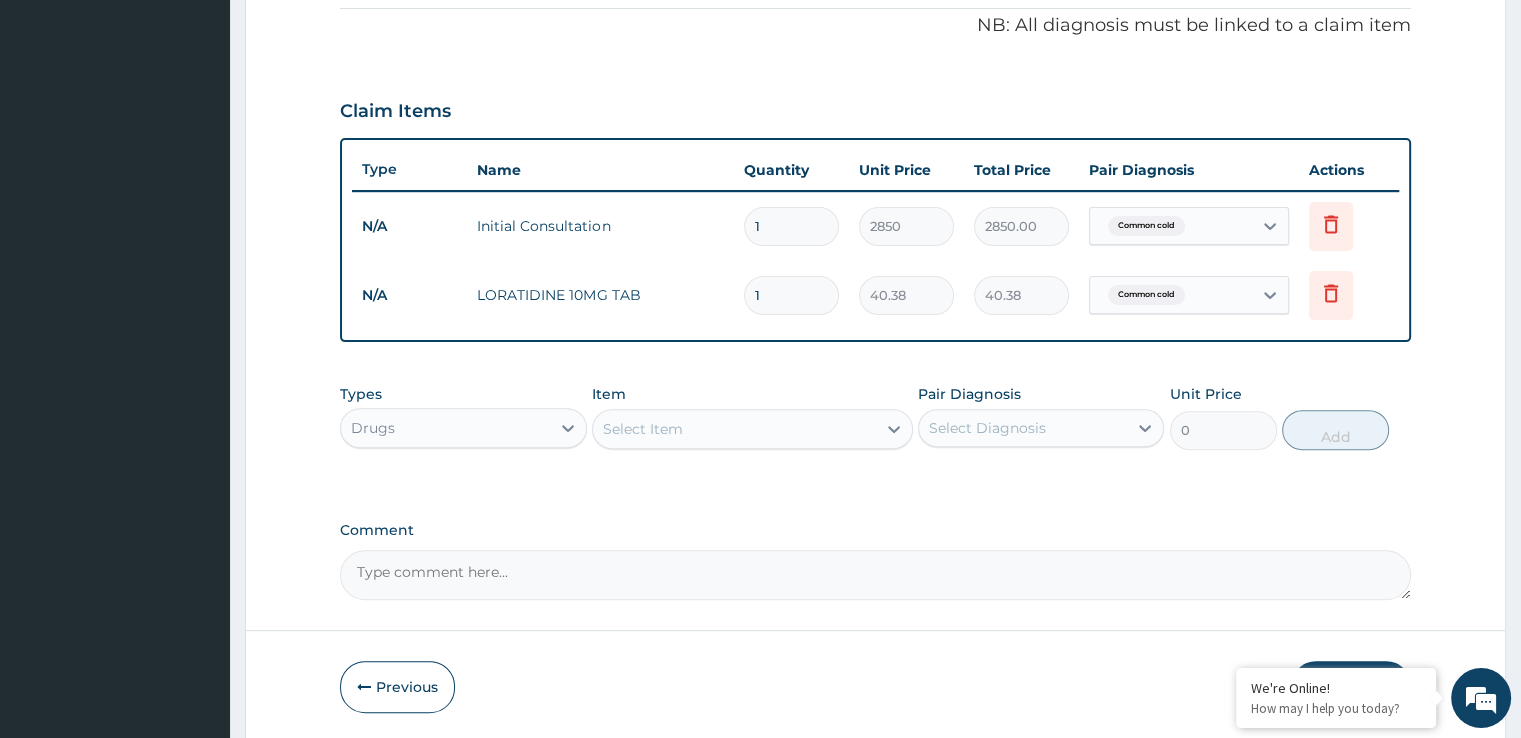 type 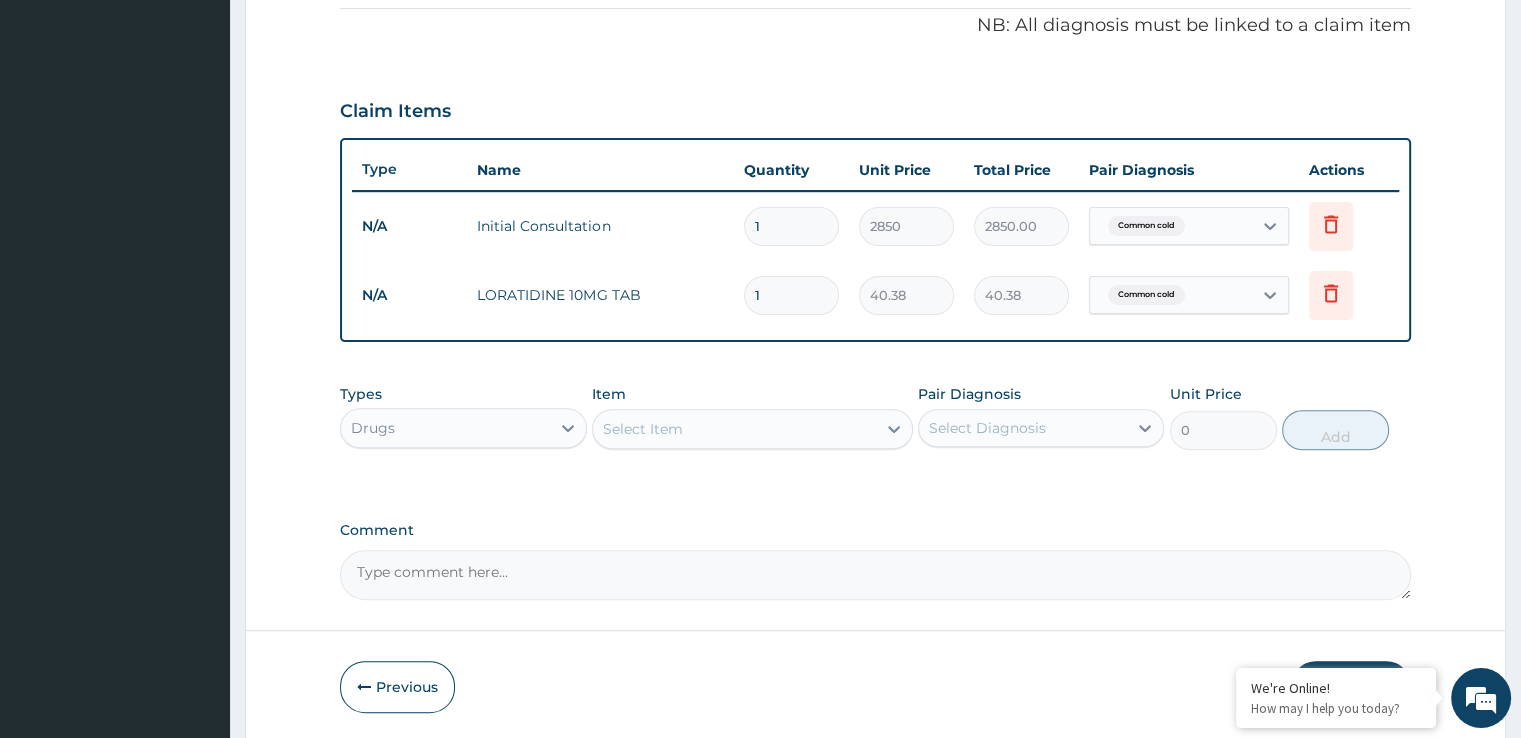 type on "0.00" 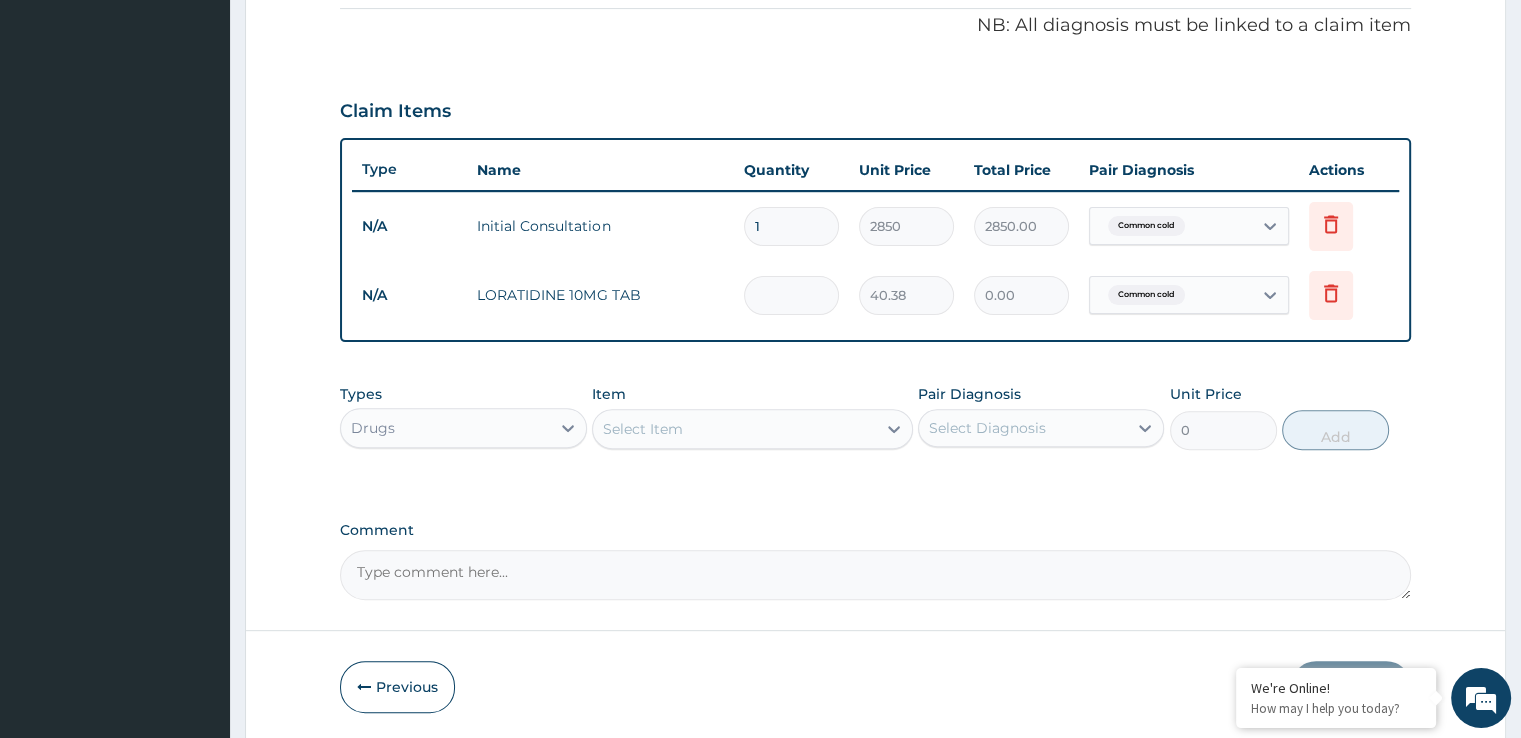 type on "5" 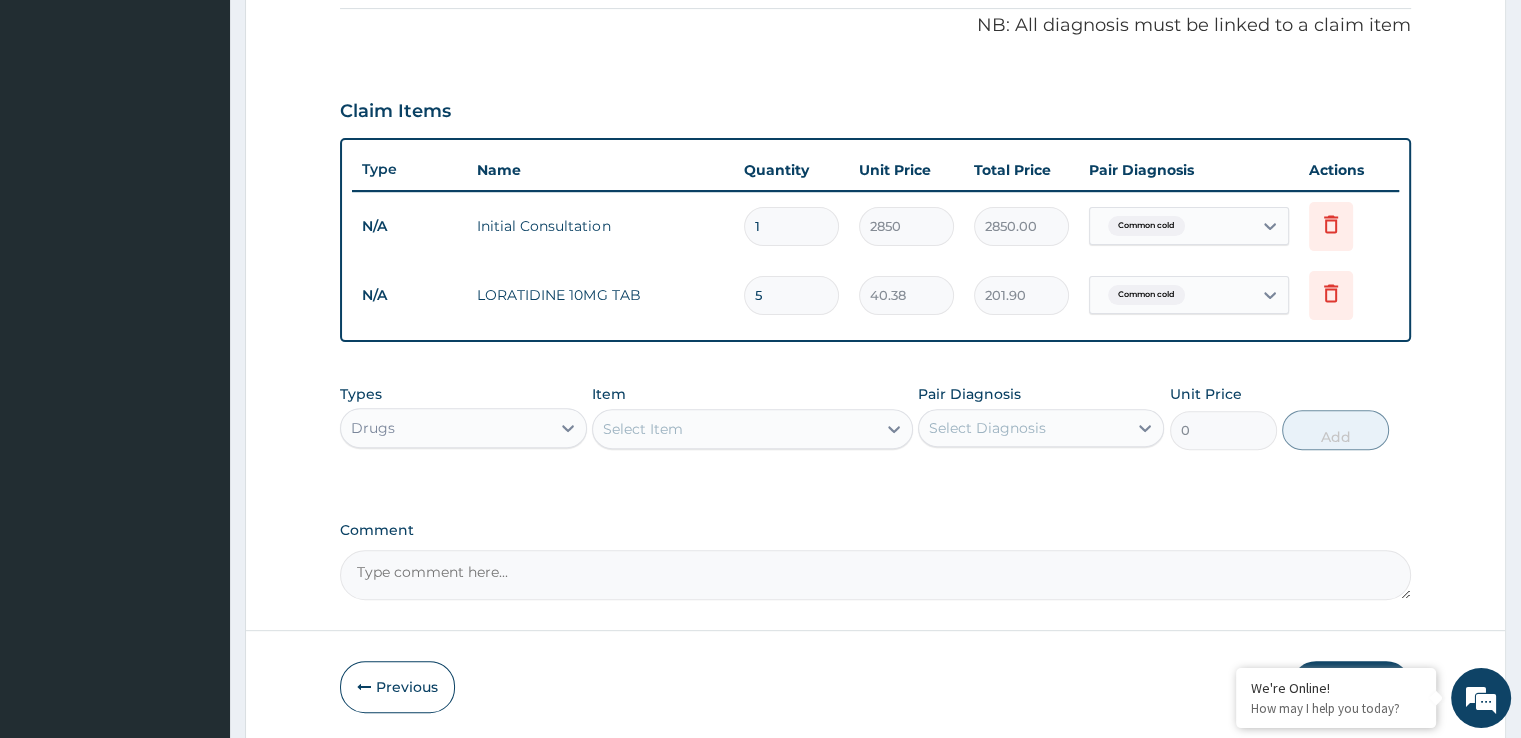 type on "5" 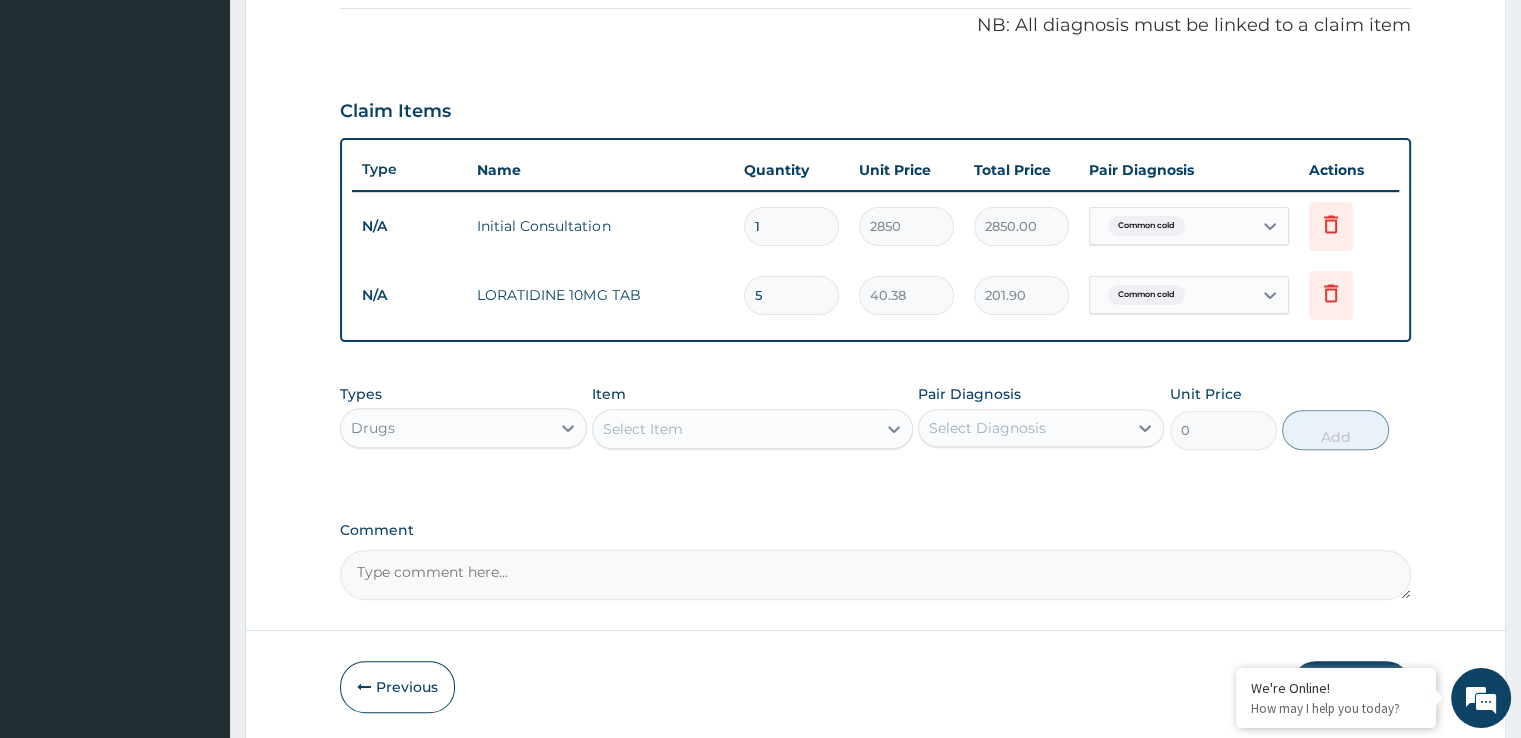 click on "Select Item" at bounding box center [752, 429] 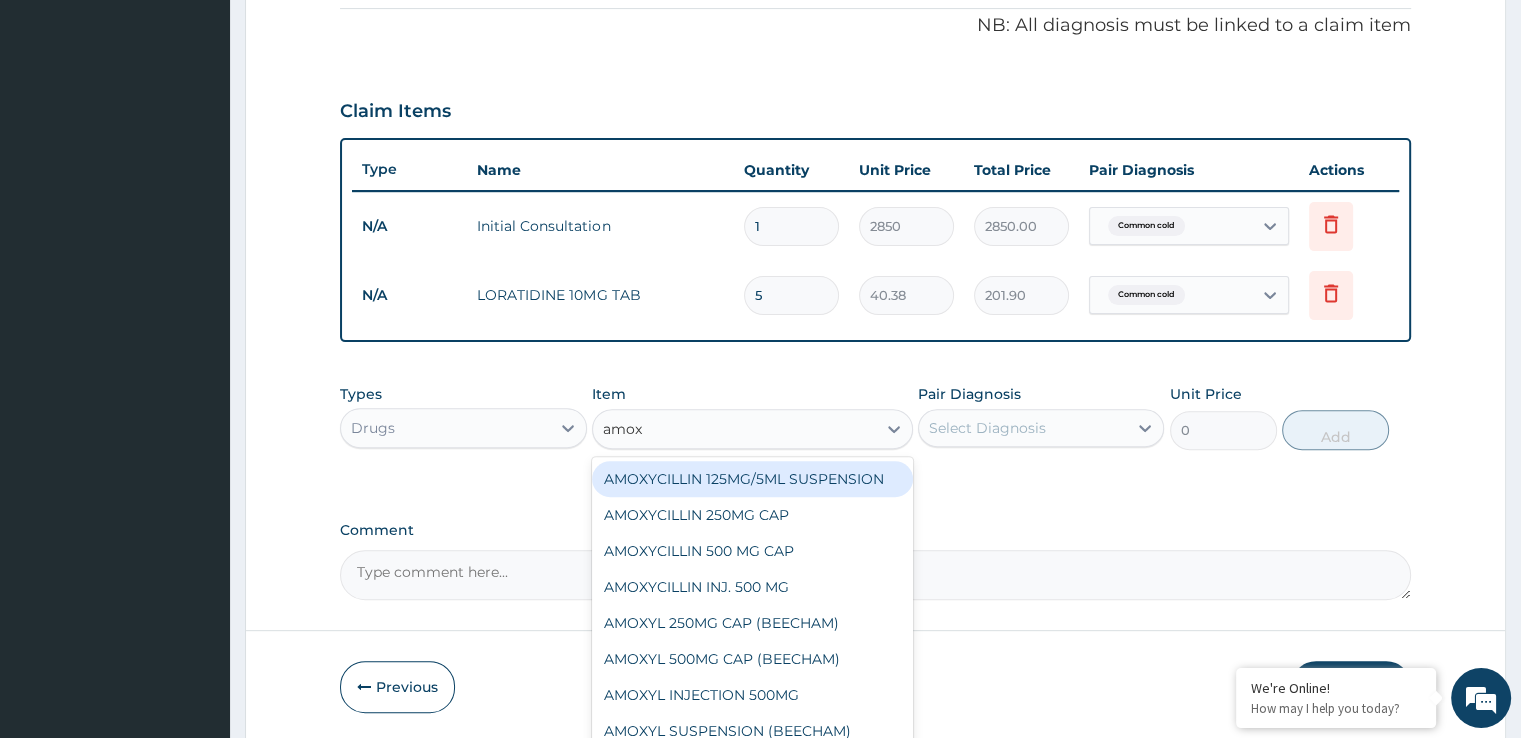 type on "amoxy" 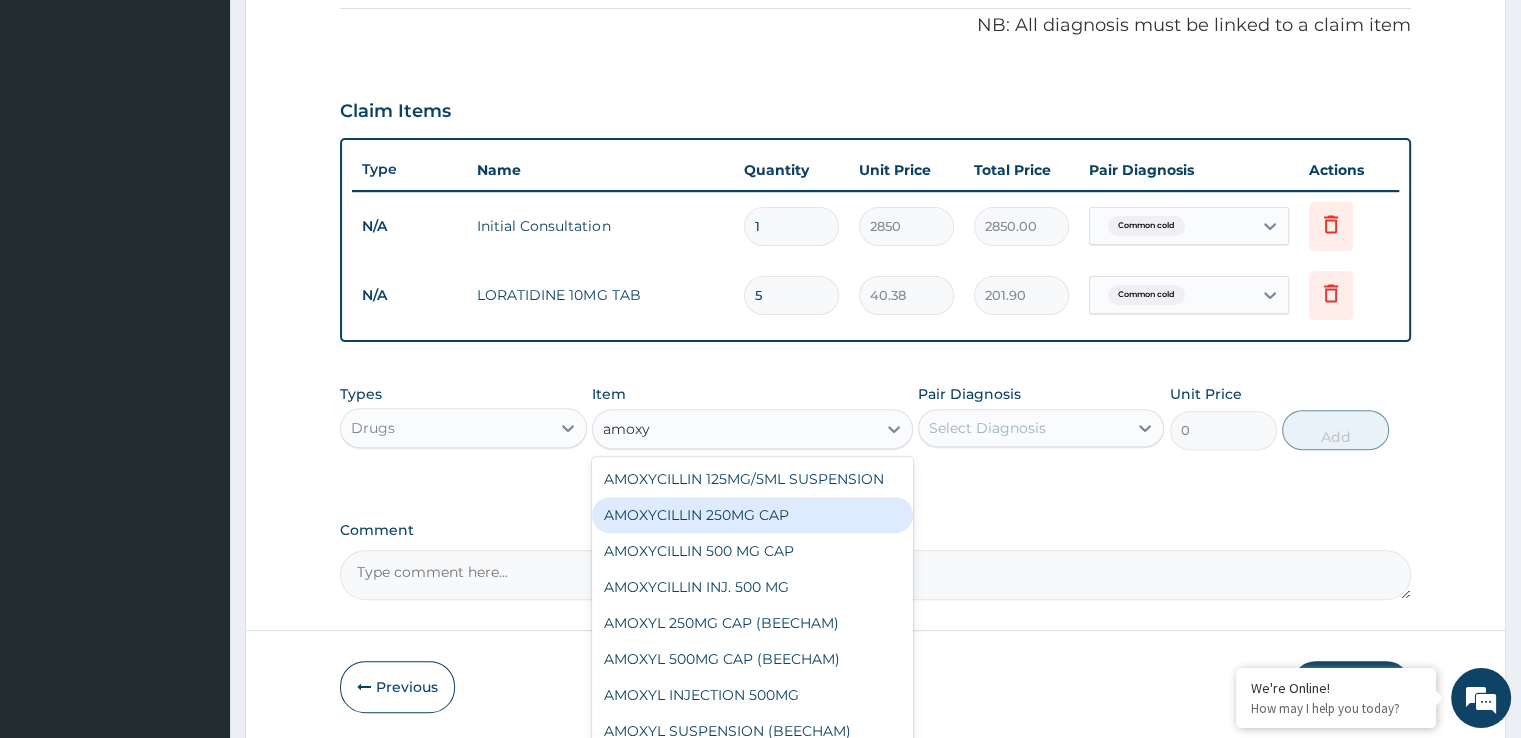 click on "AMOXYCILLIN 250MG CAP" at bounding box center (752, 515) 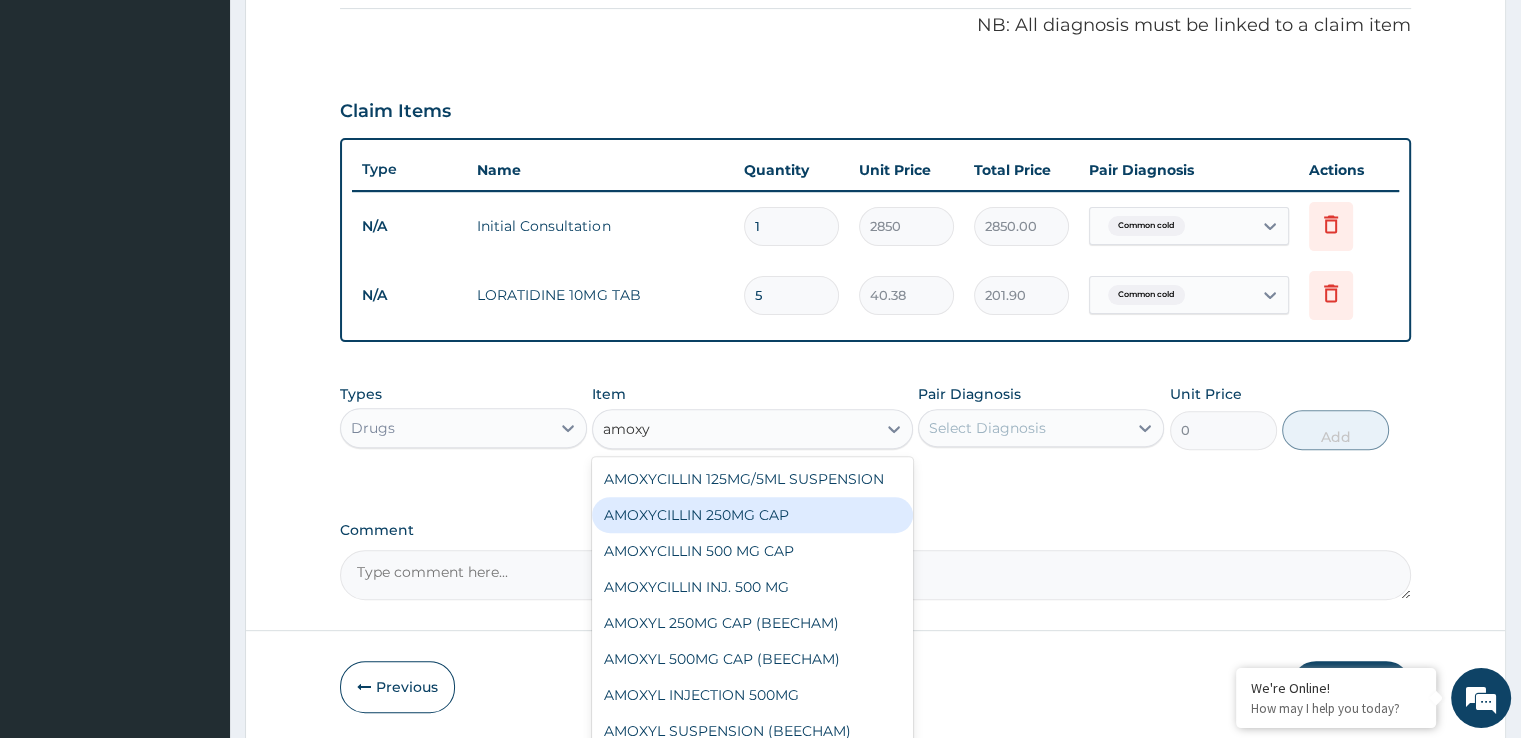 type 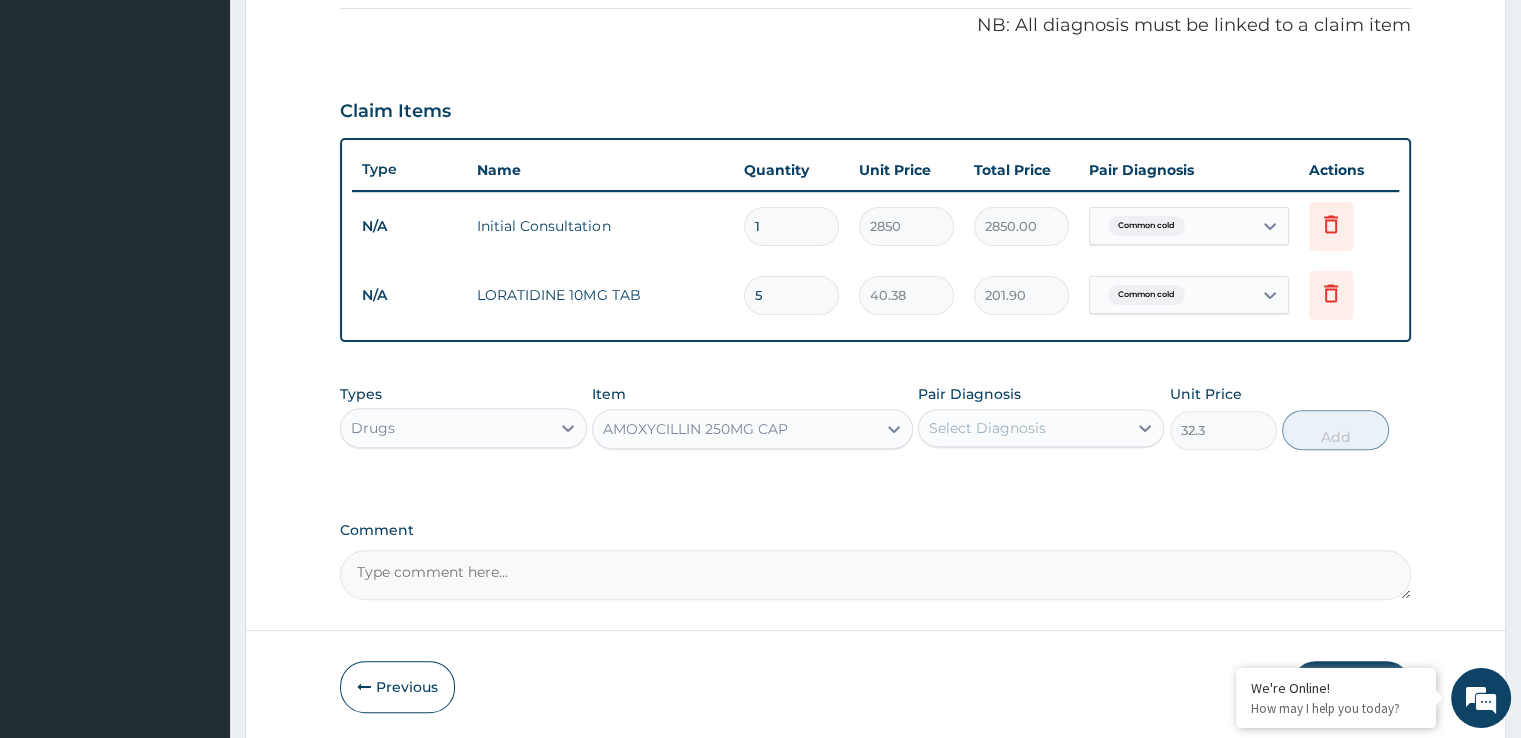 click on "Select Diagnosis" at bounding box center (987, 428) 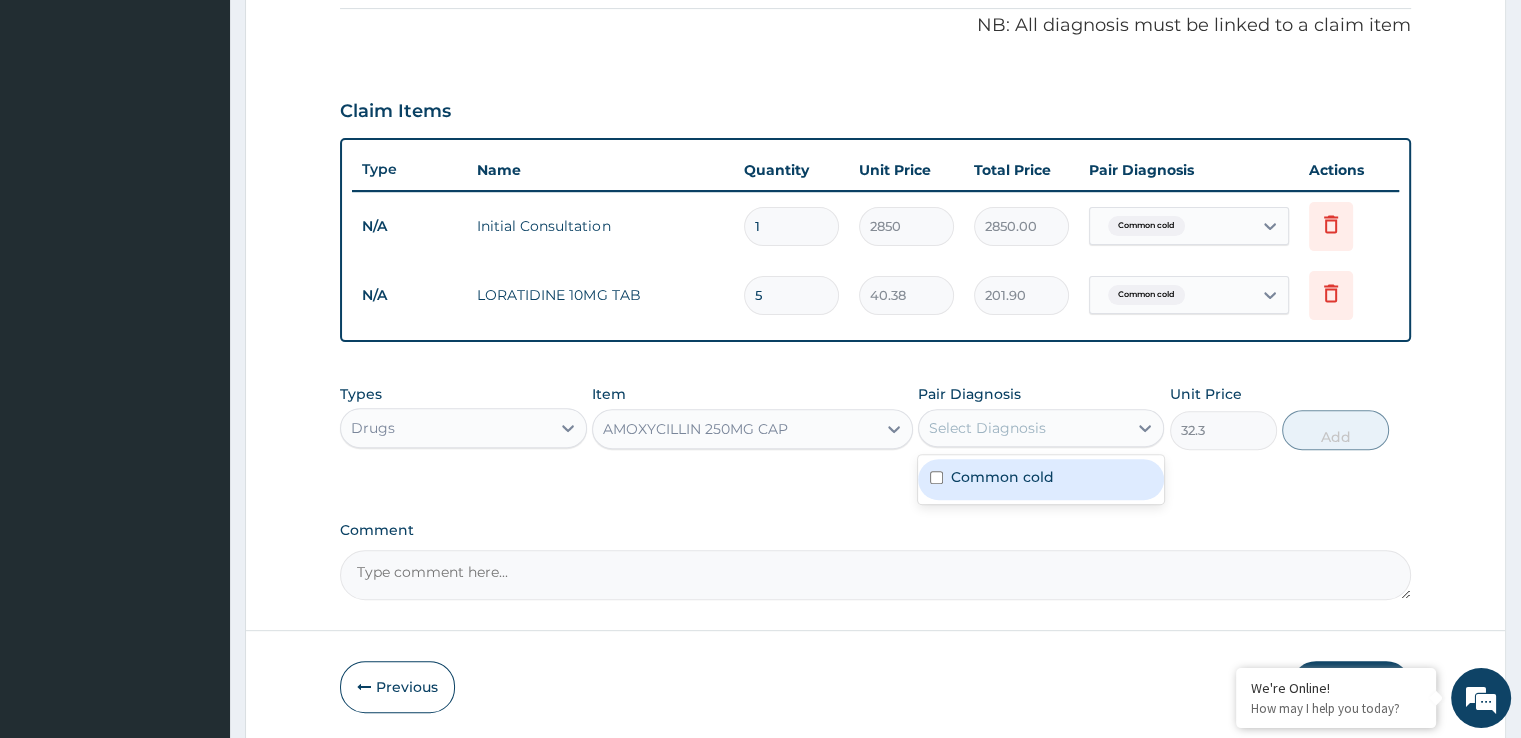 click on "Common cold" at bounding box center [1002, 477] 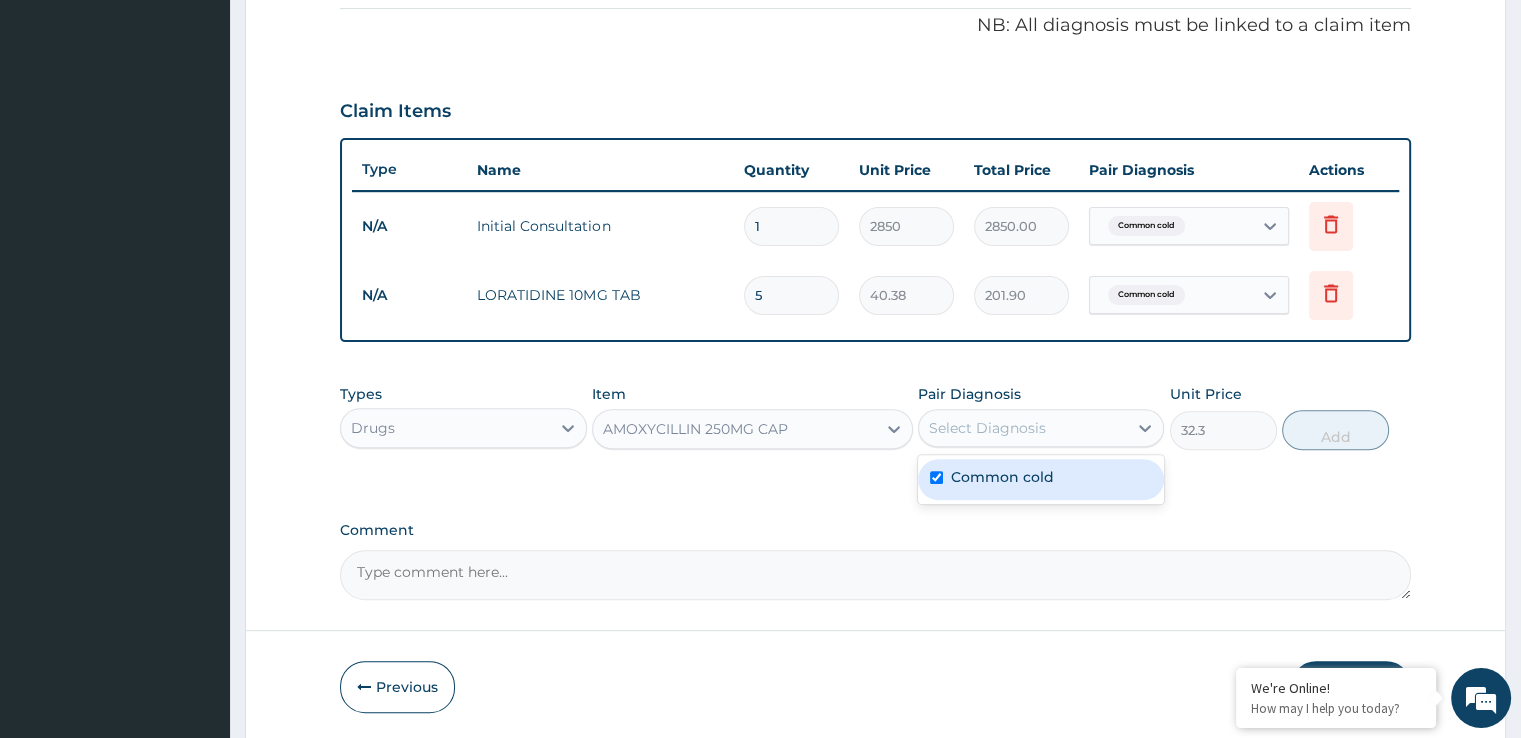 checkbox on "true" 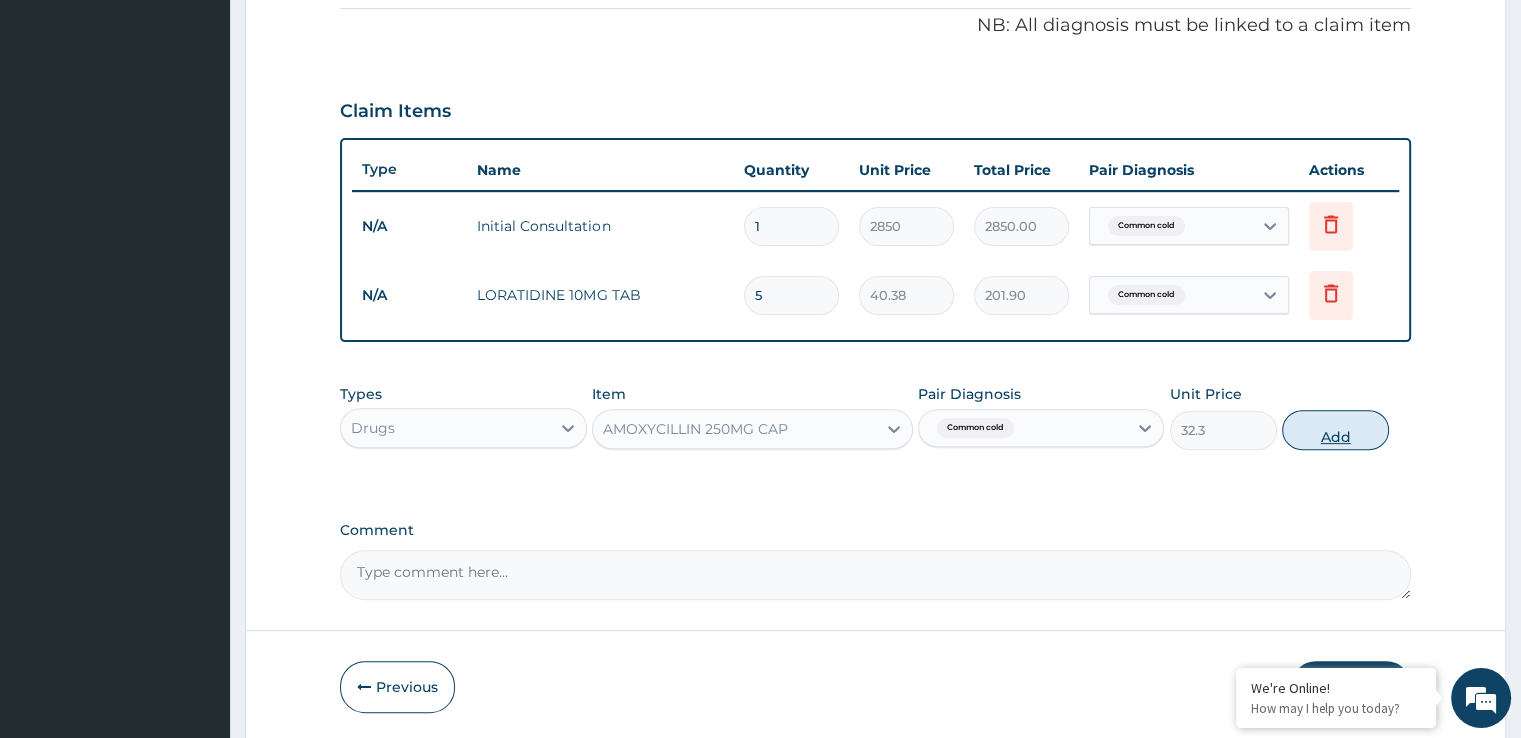 click on "Add" at bounding box center (1335, 430) 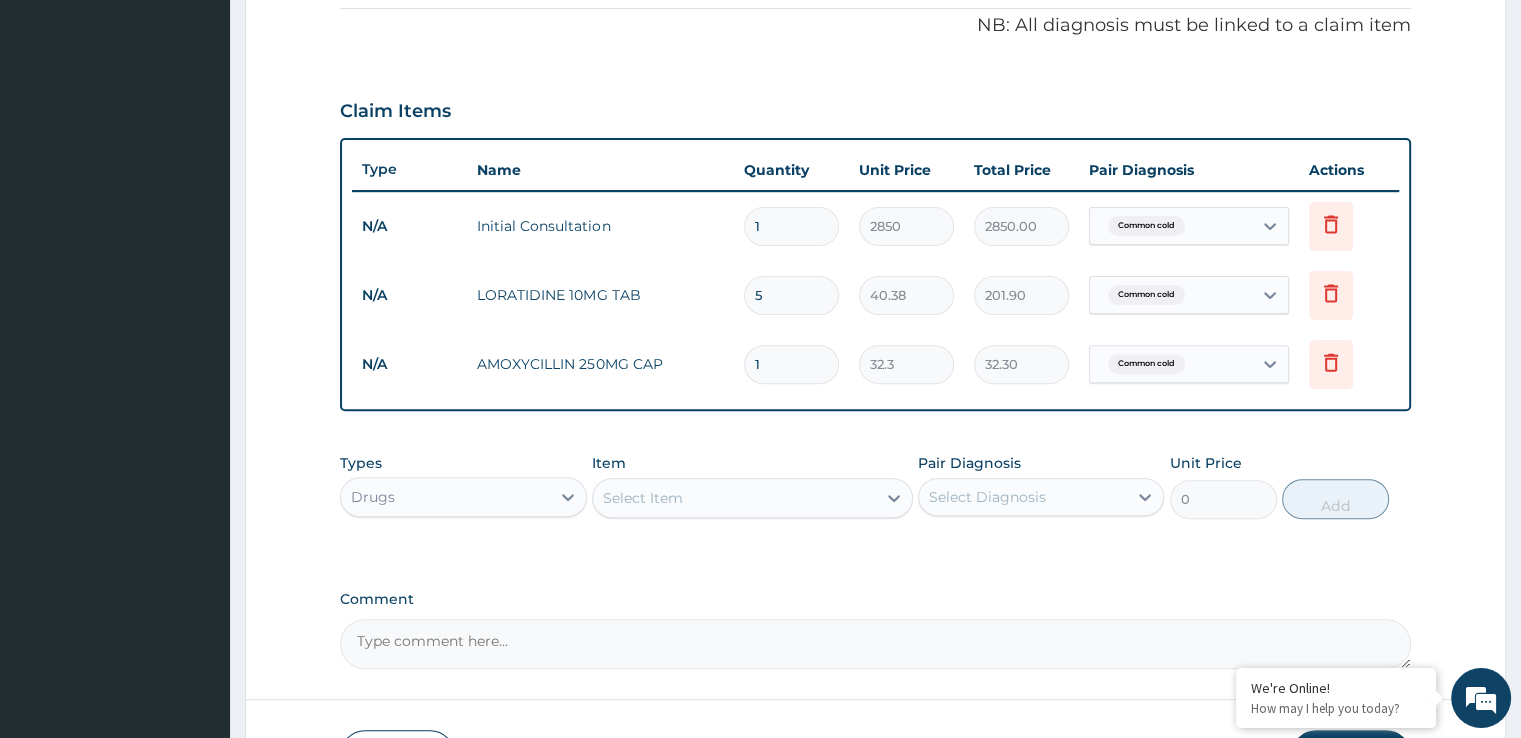 type on "15" 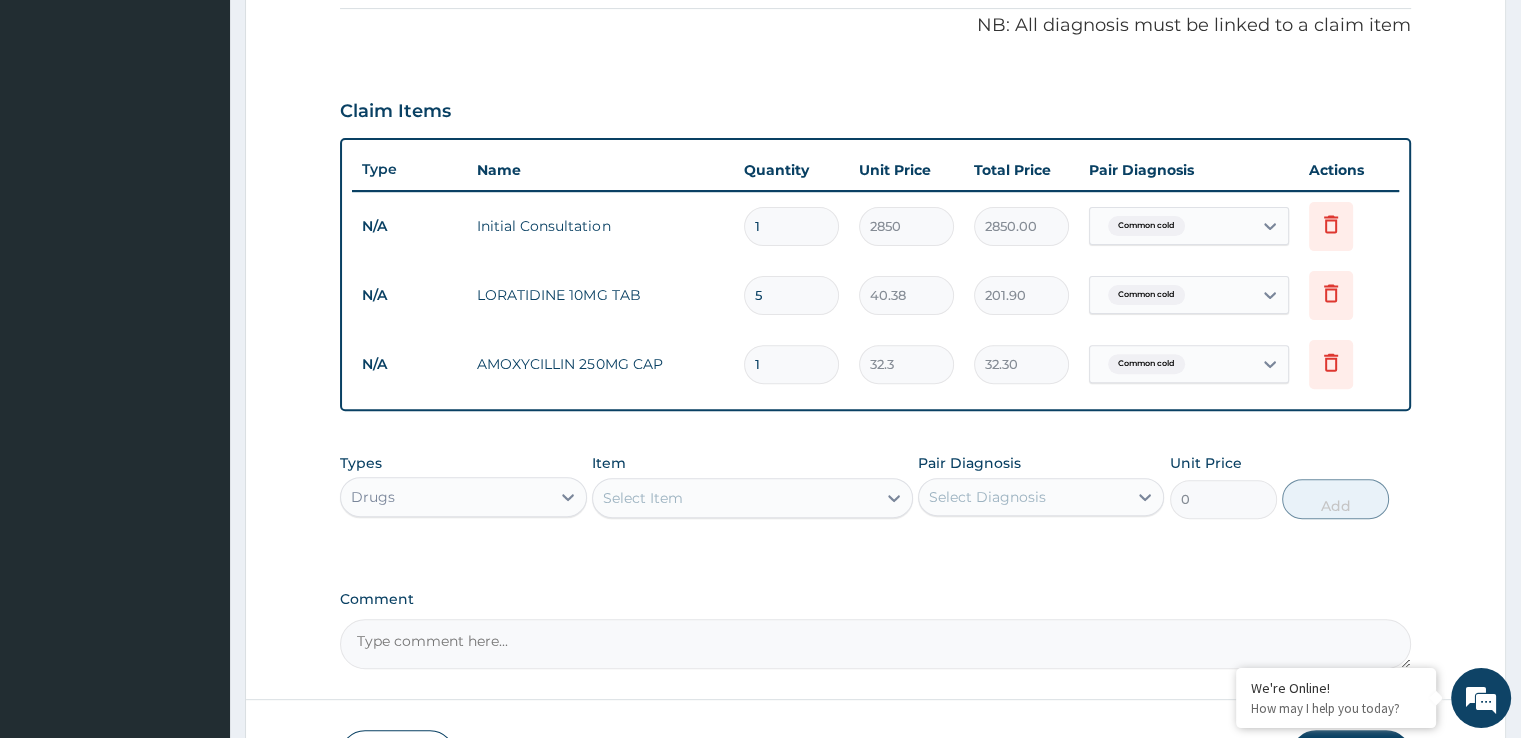 type on "484.50" 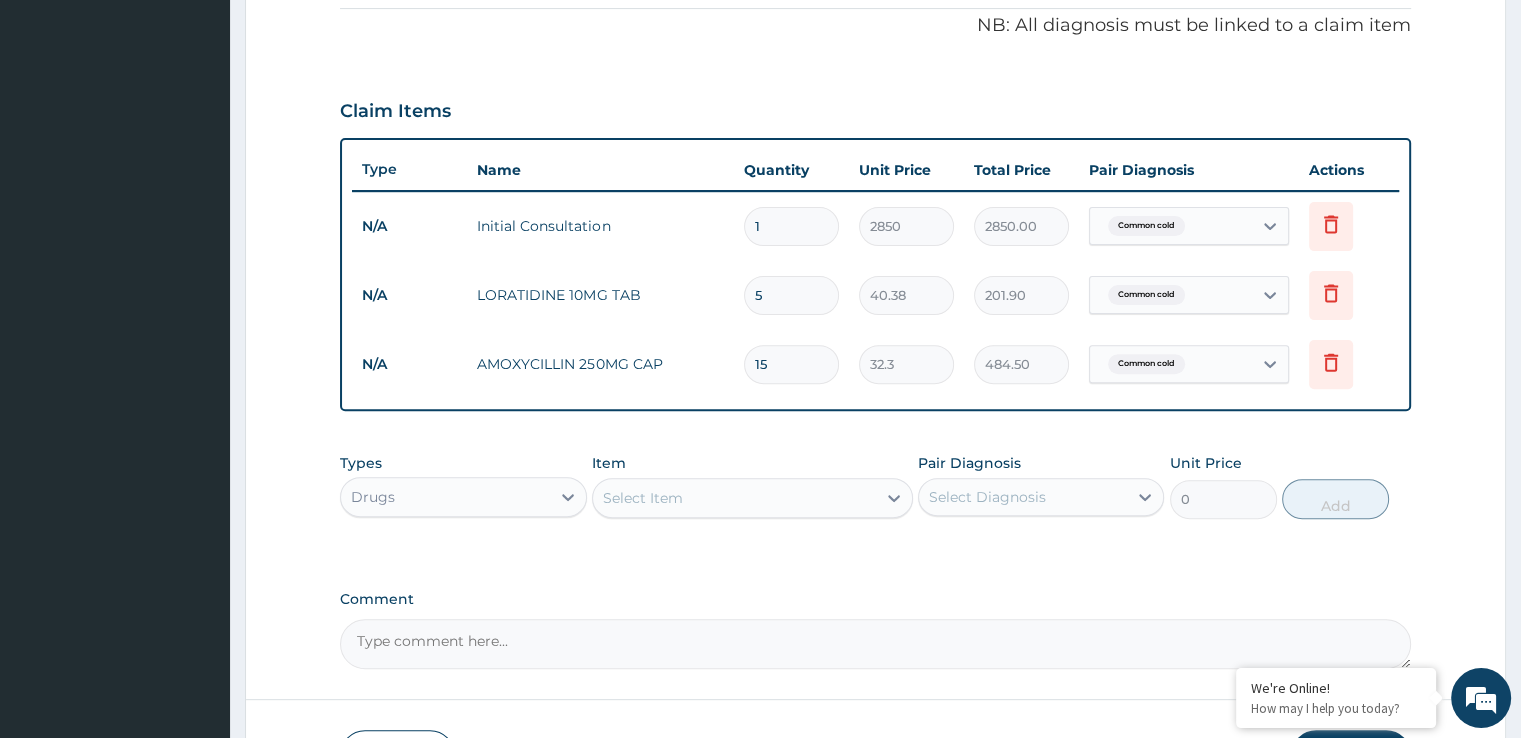 type on "15" 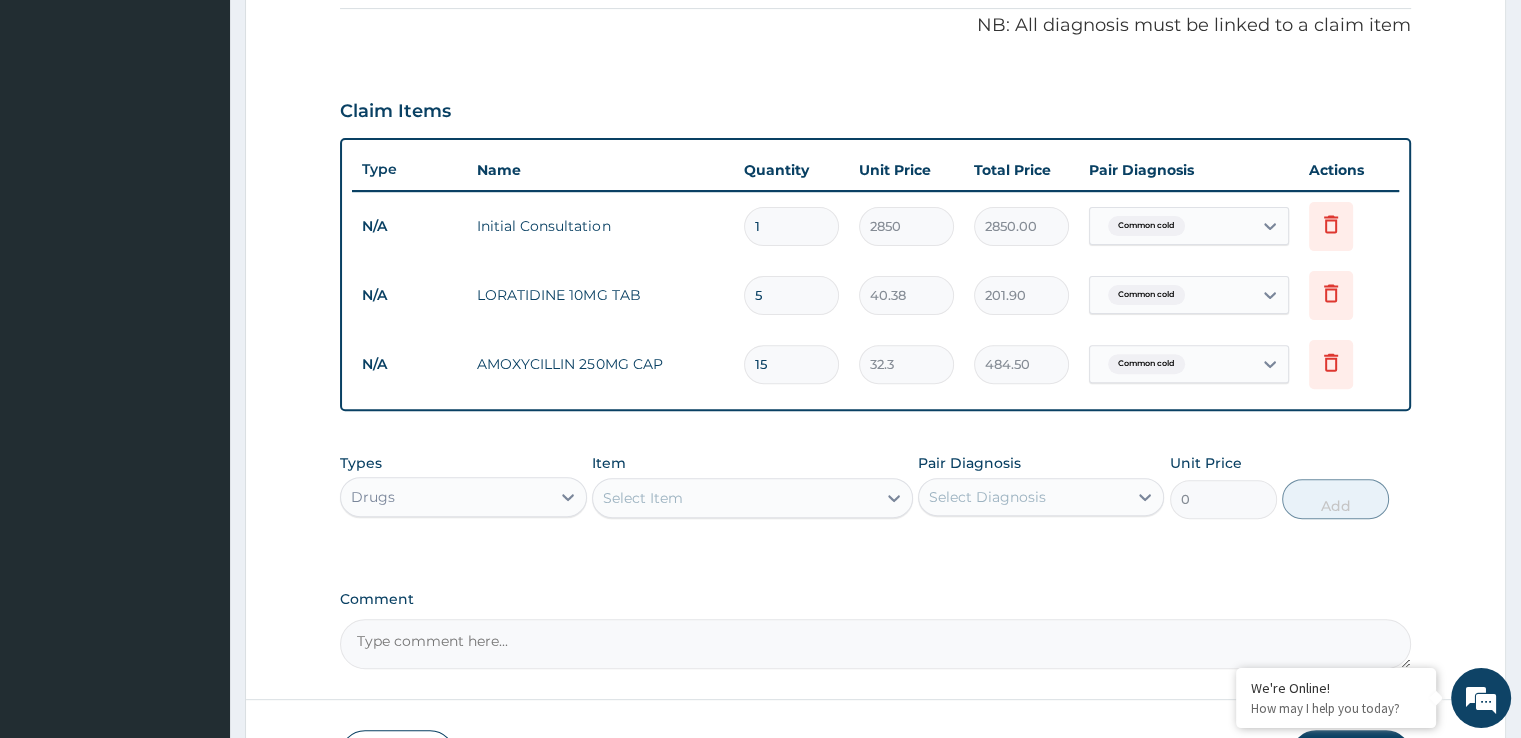 click on "Select Item" at bounding box center [734, 498] 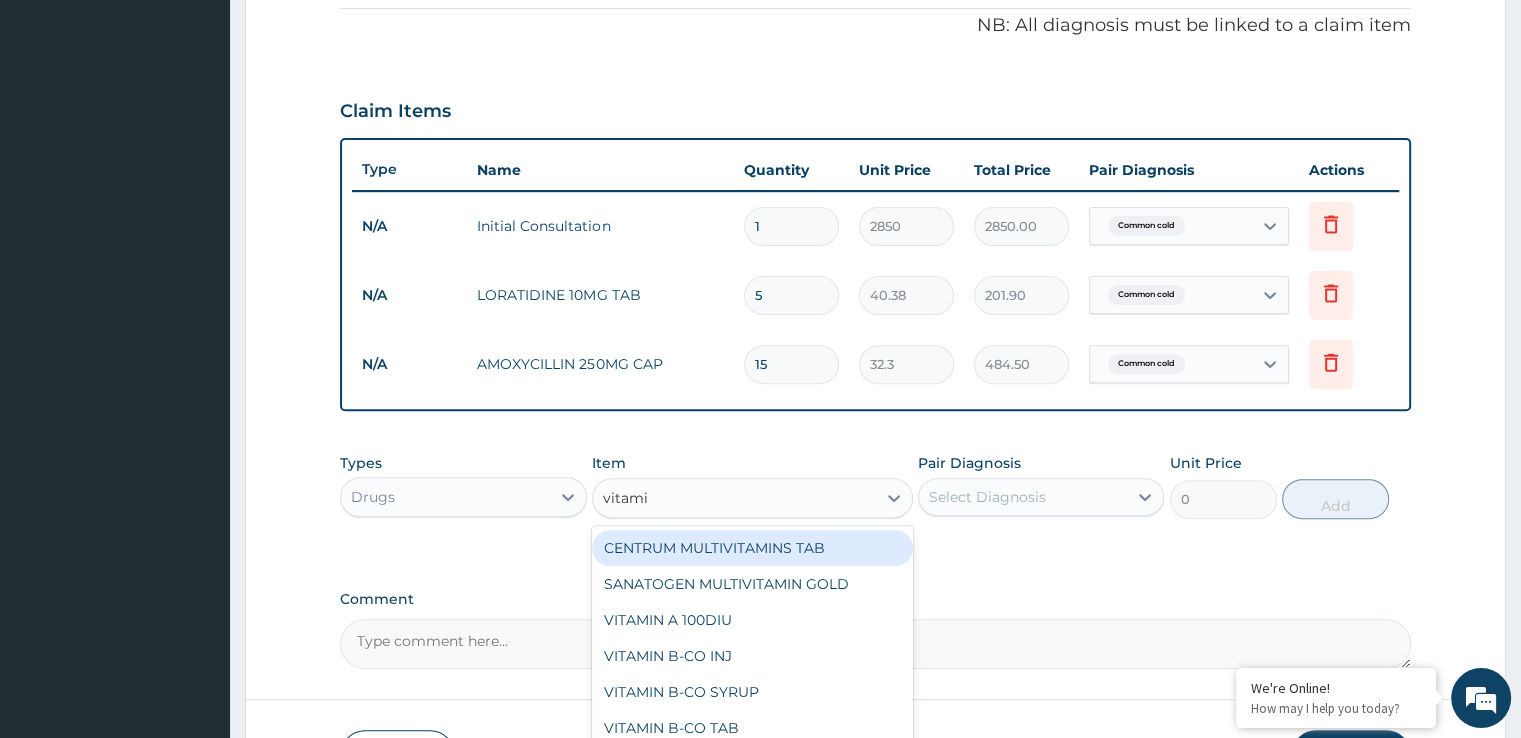 type on "vitamin" 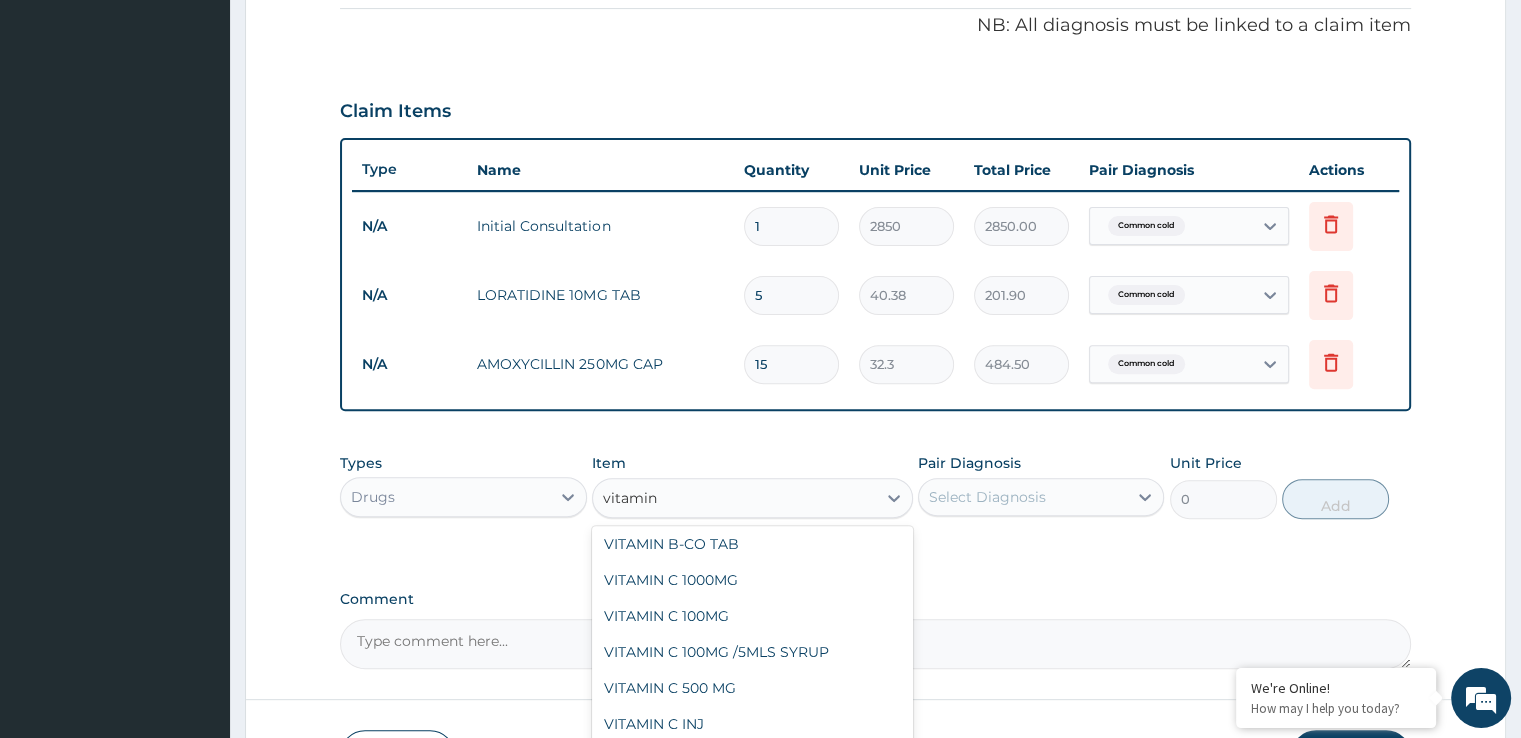 scroll, scrollTop: 186, scrollLeft: 0, axis: vertical 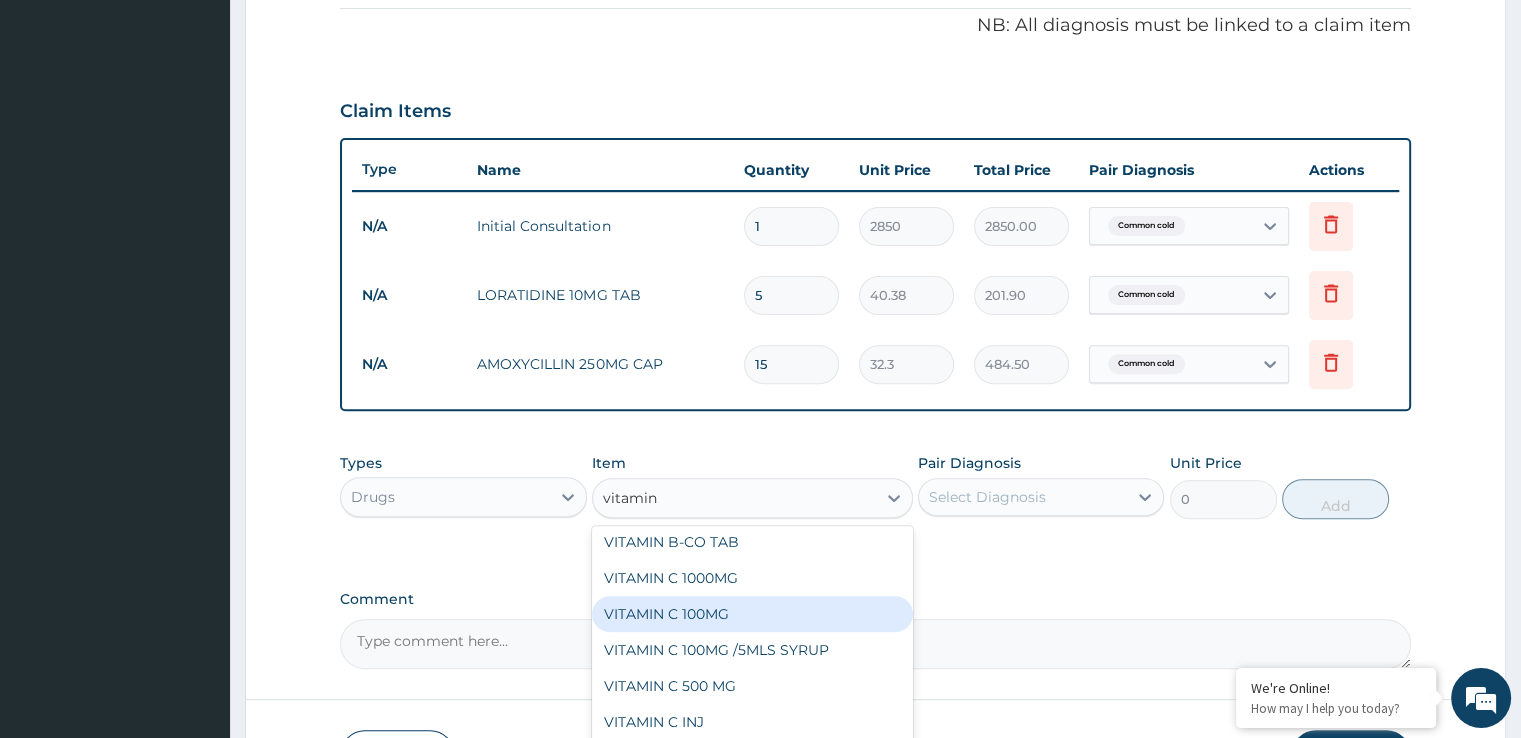click on "VITAMIN C 100MG" at bounding box center (752, 614) 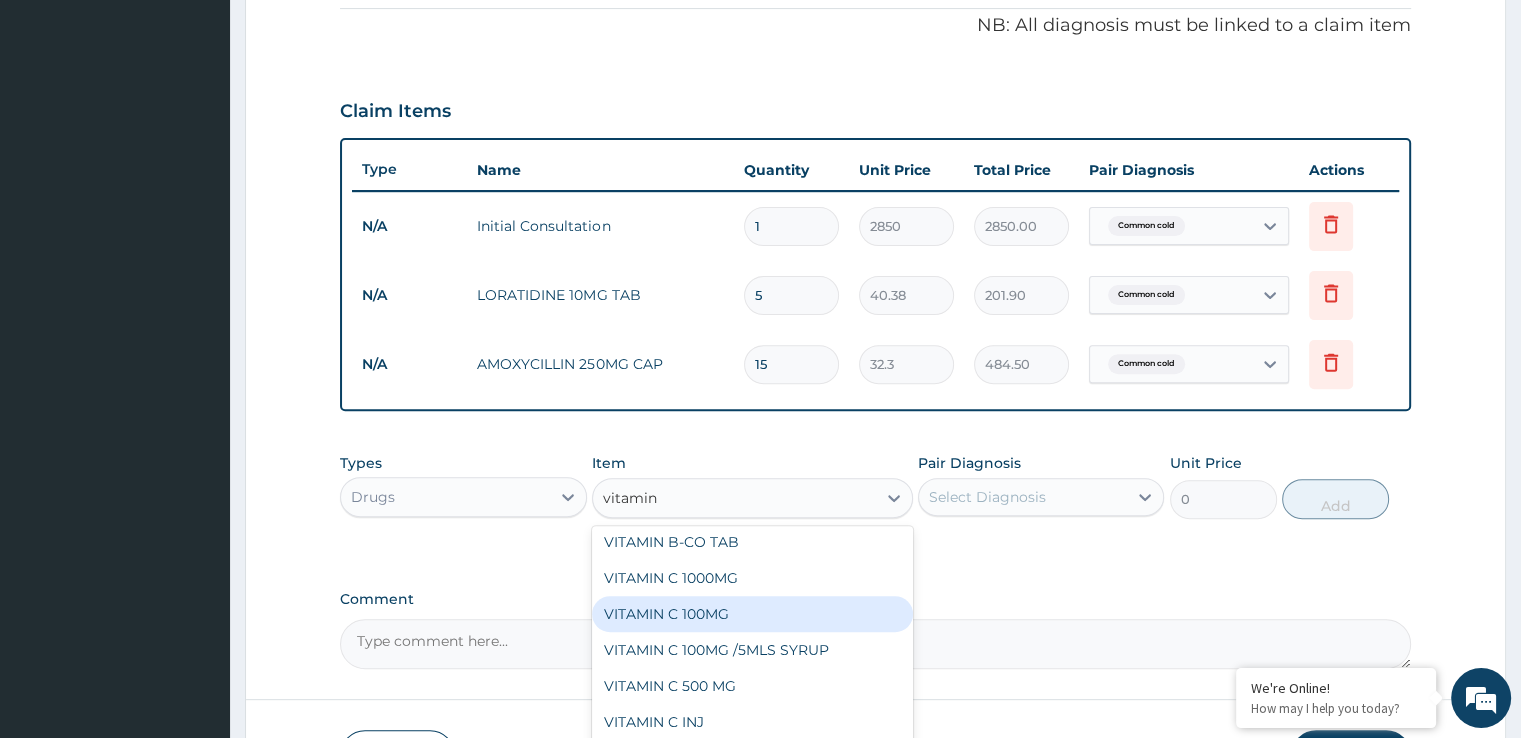 type 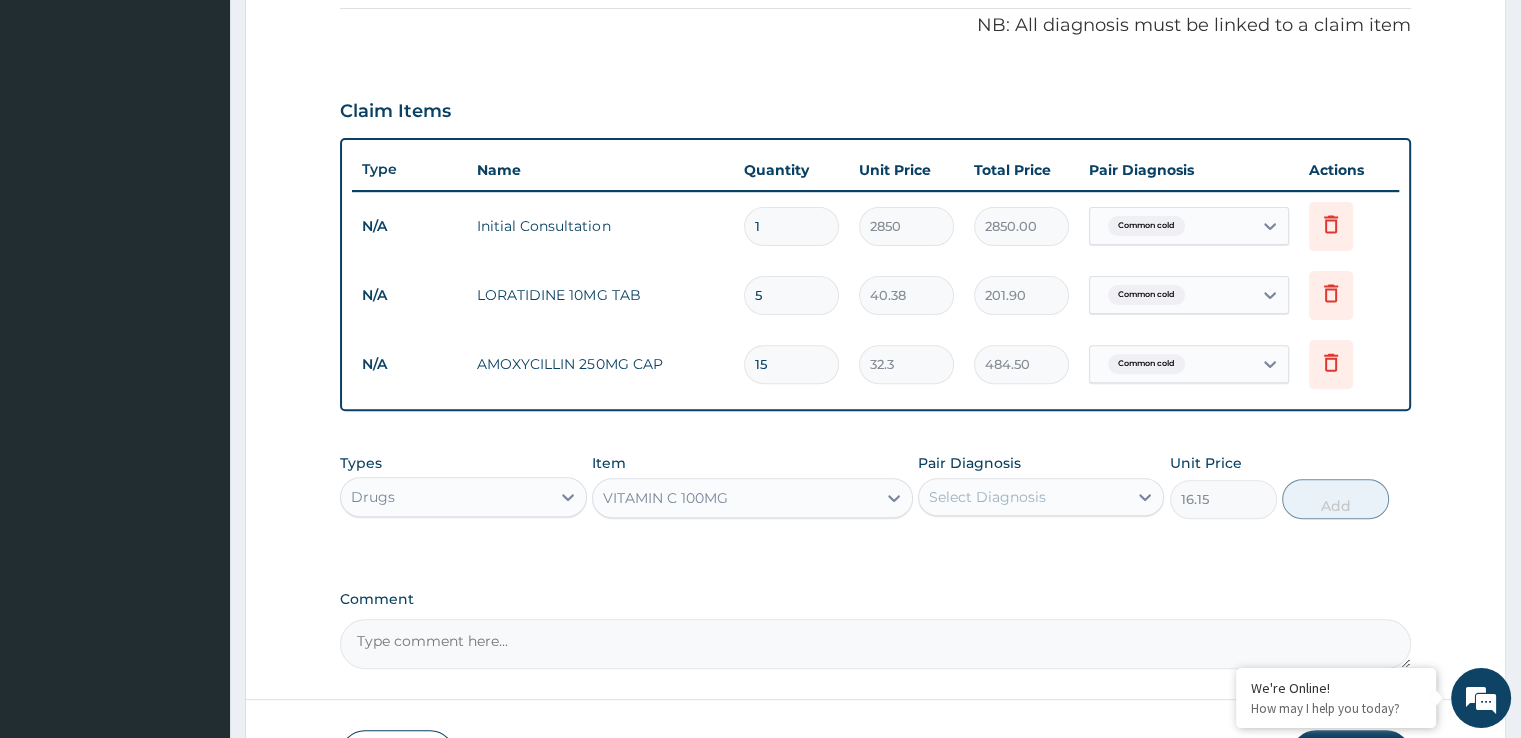 click on "Select Diagnosis" at bounding box center (987, 497) 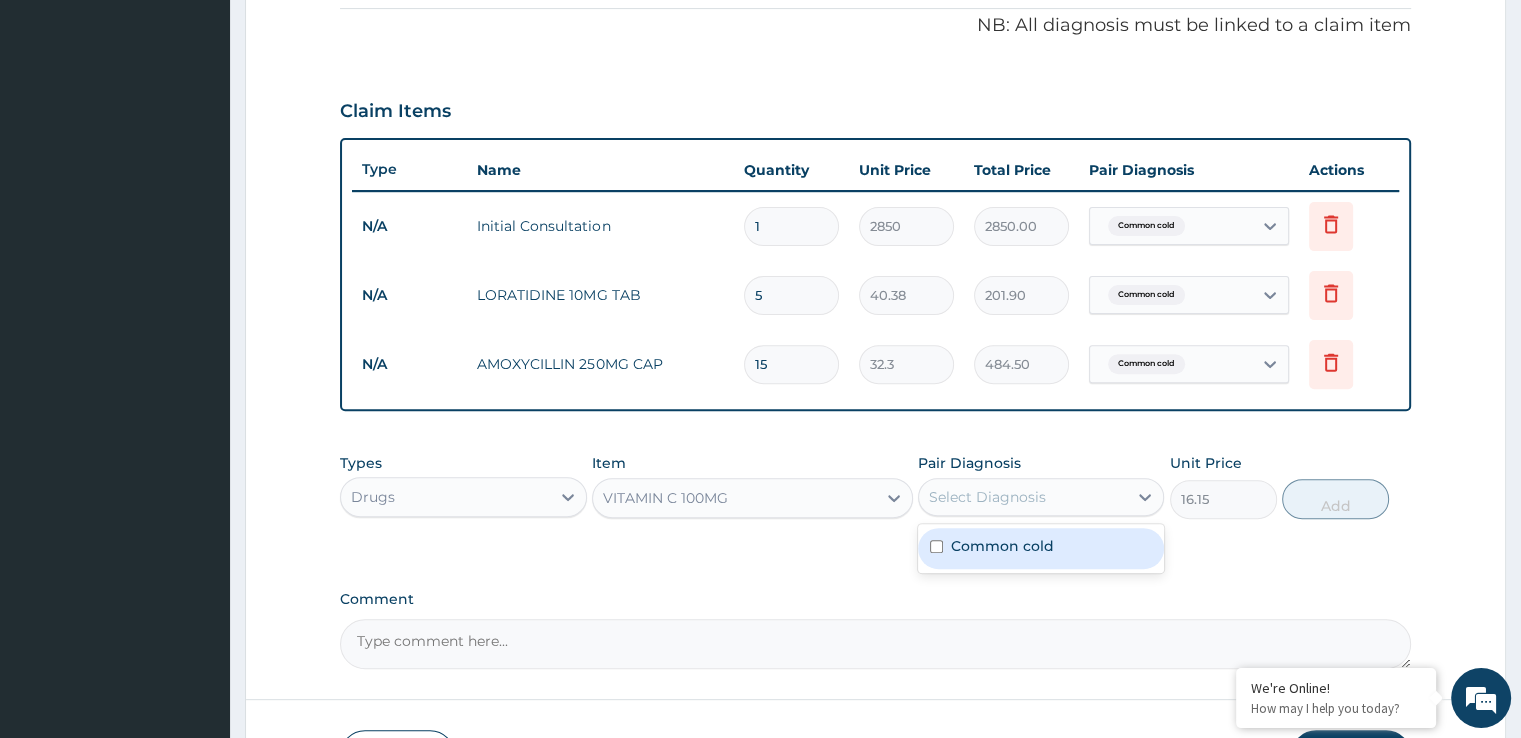 click on "Common cold" at bounding box center [1002, 546] 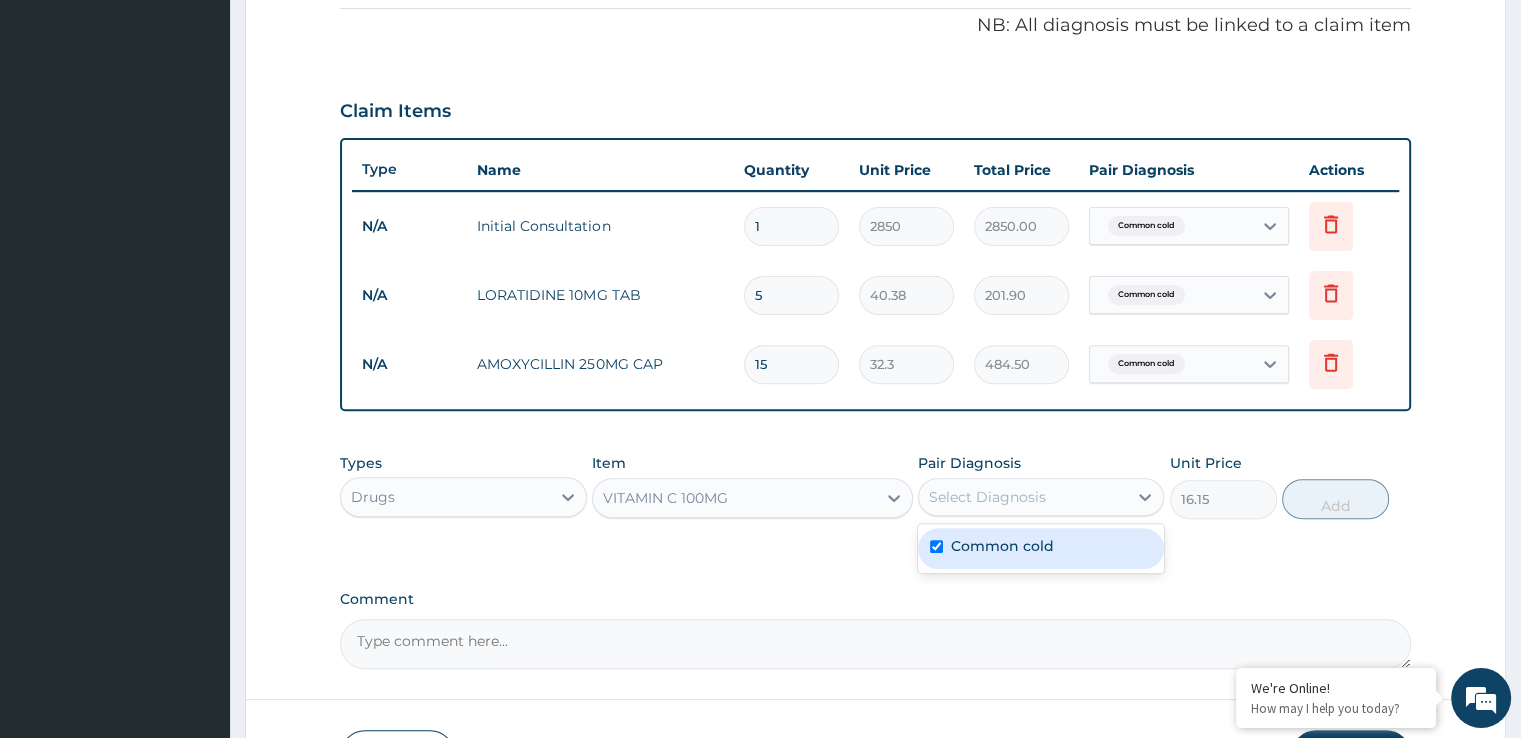 checkbox on "true" 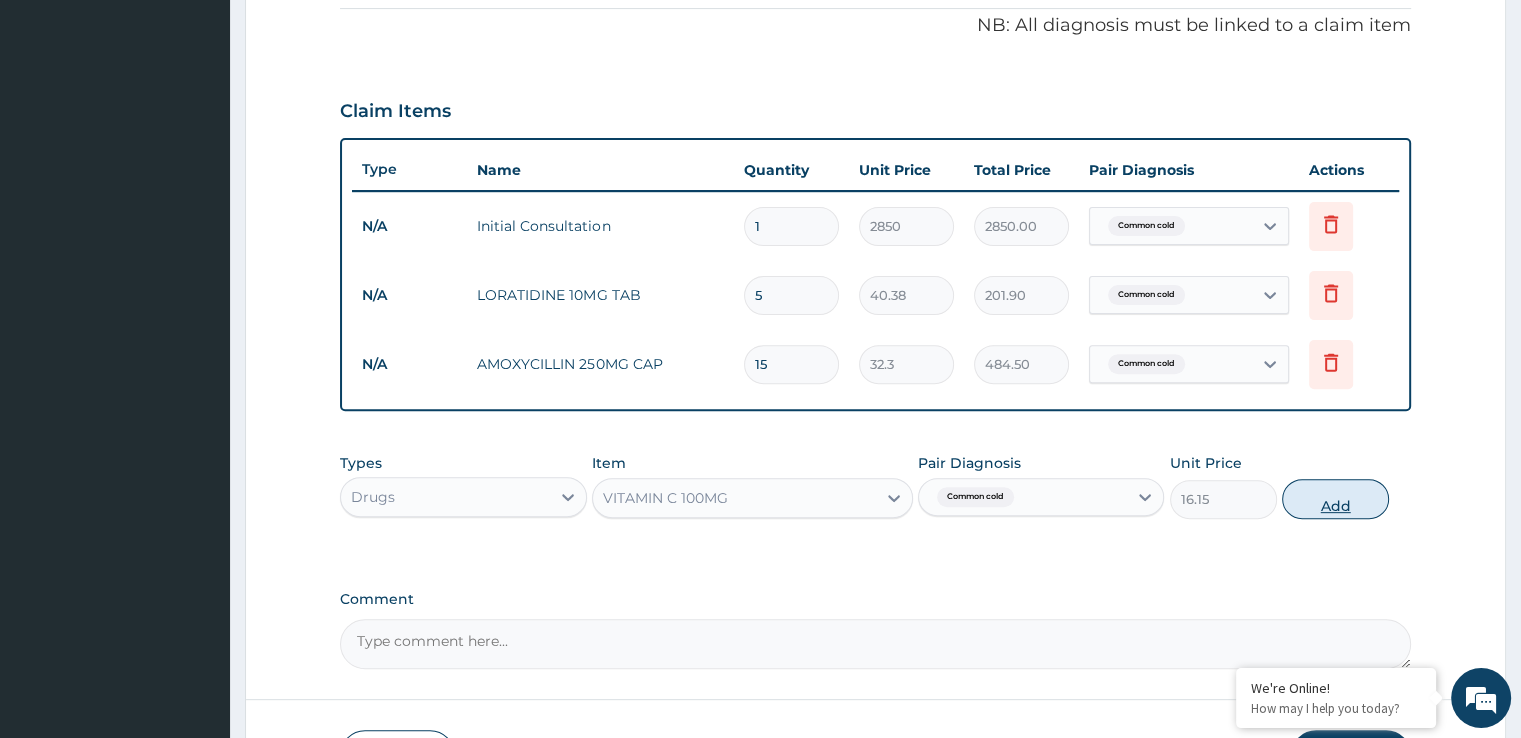 click on "Add" at bounding box center (1335, 499) 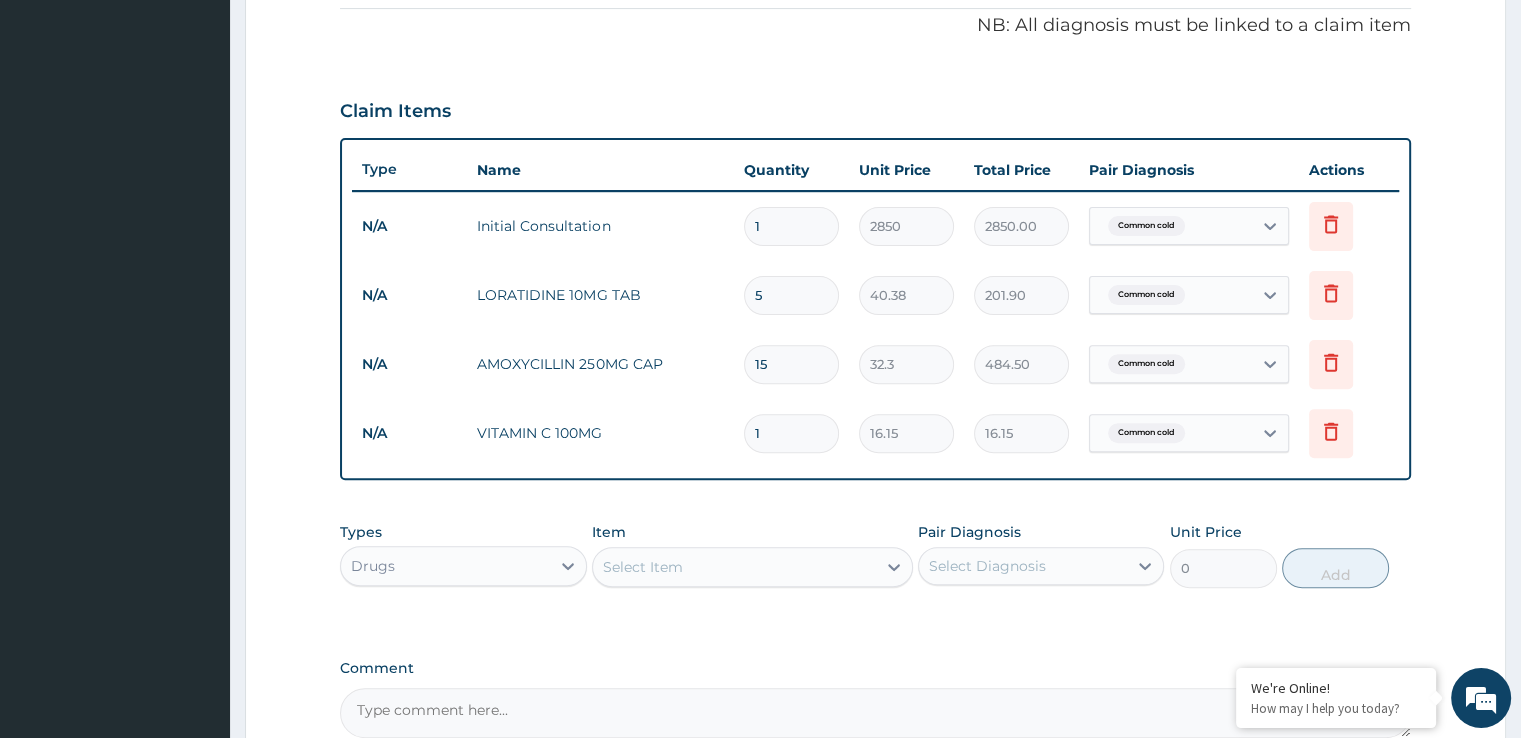type 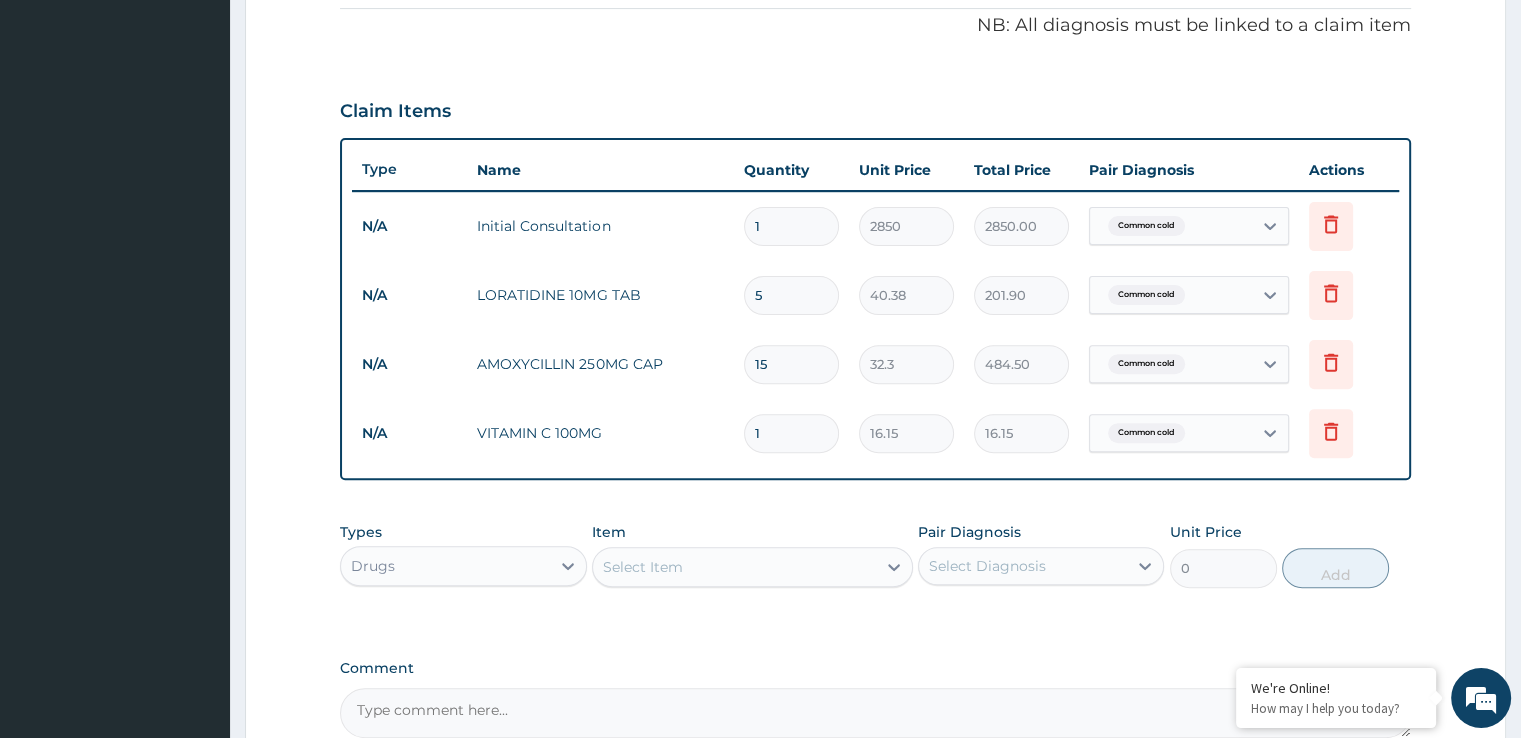 type on "0.00" 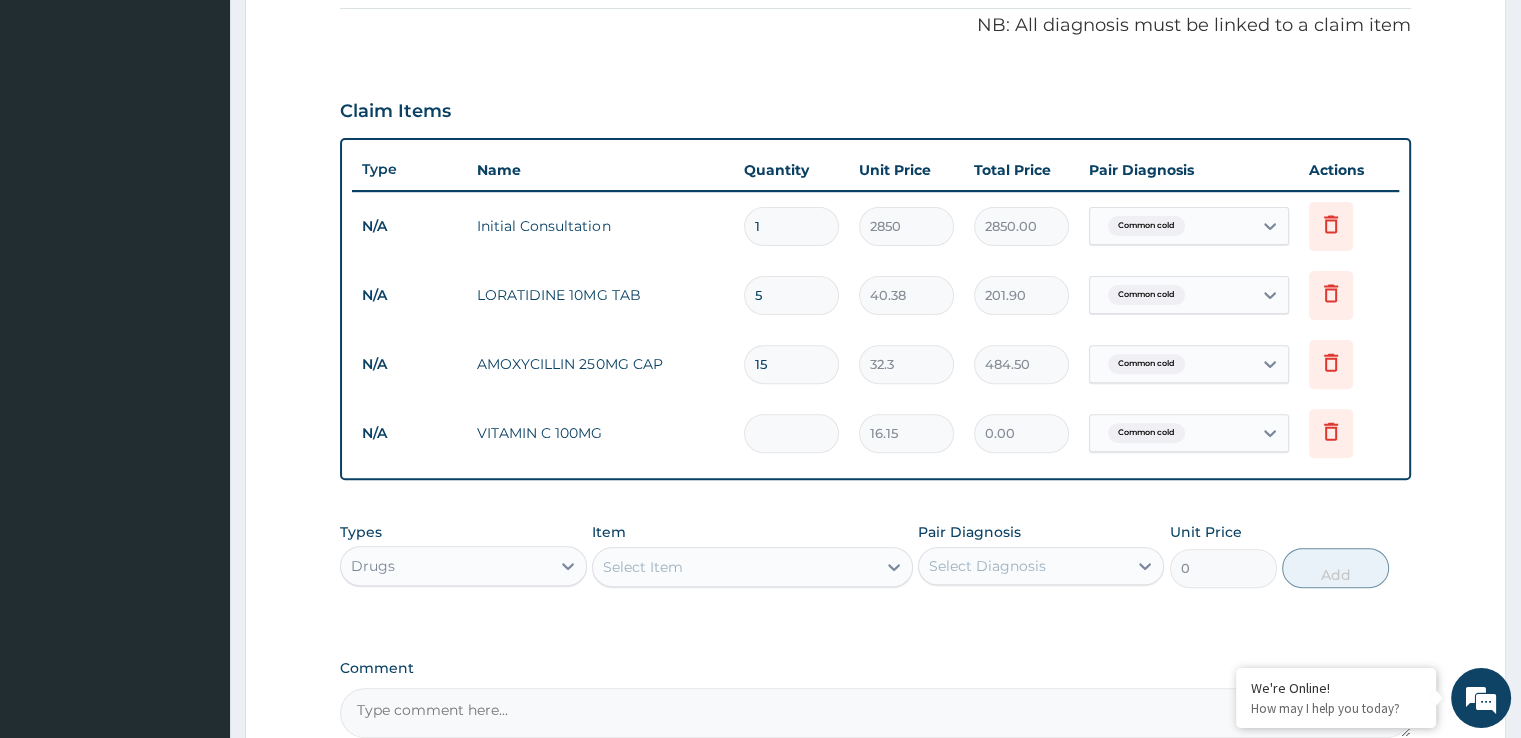 type on "1" 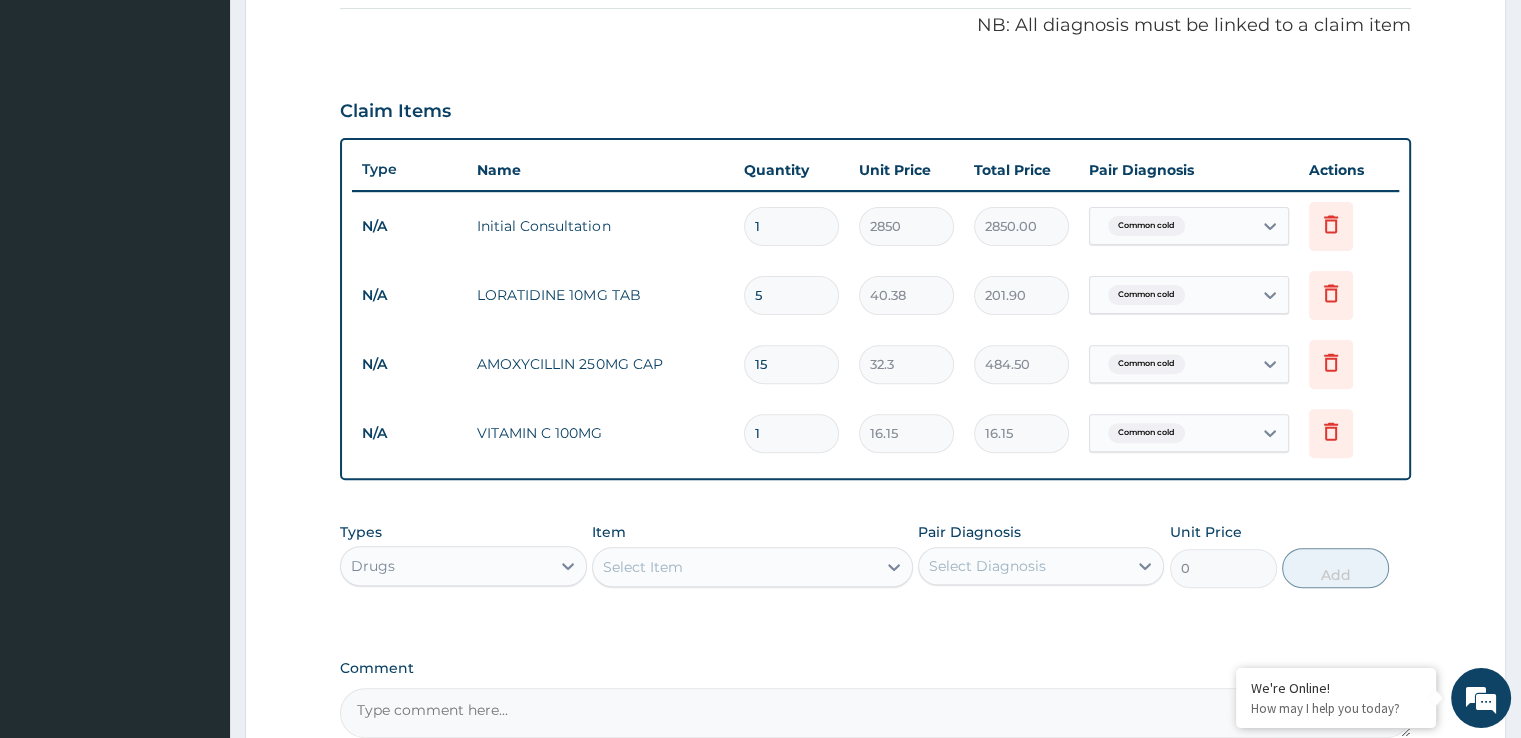 type on "18" 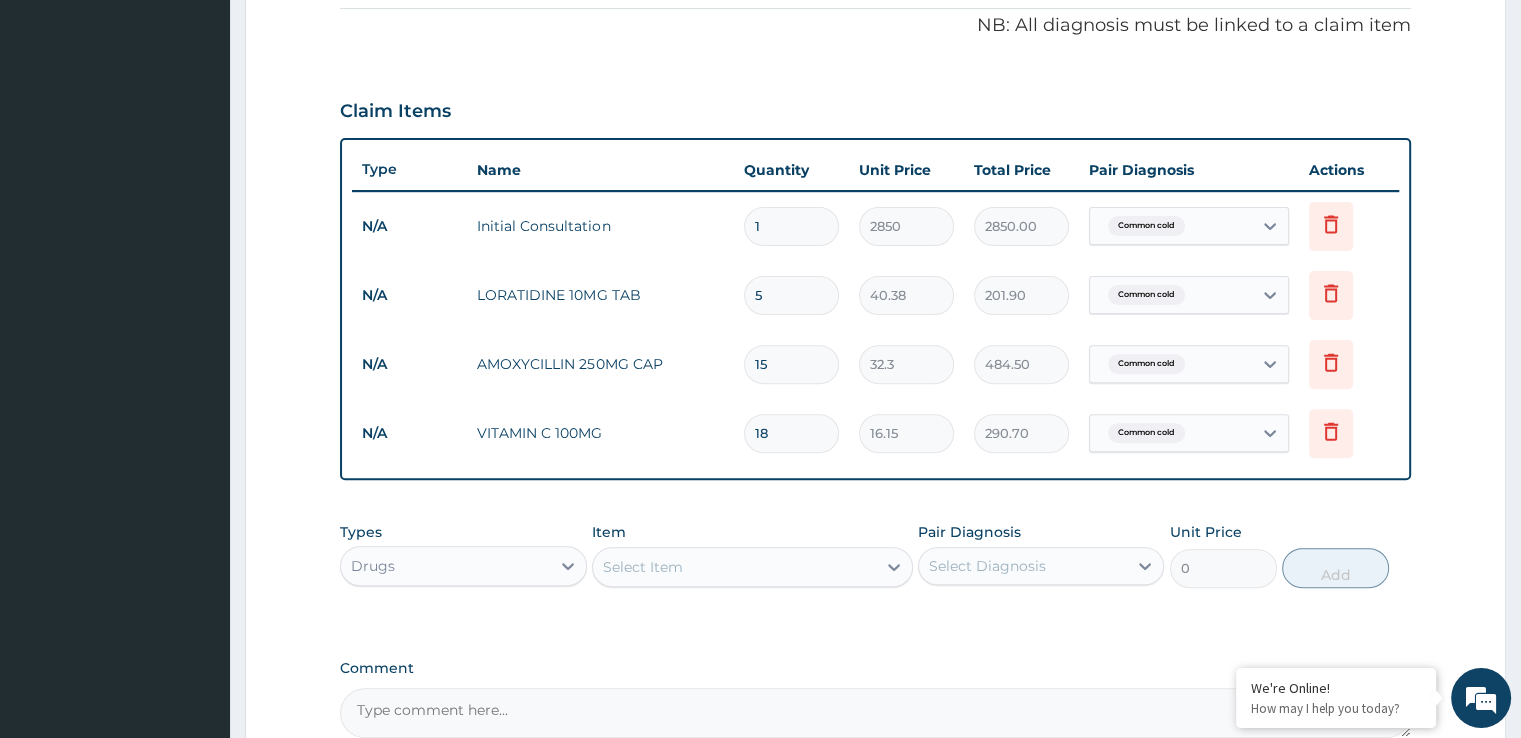 type on "18" 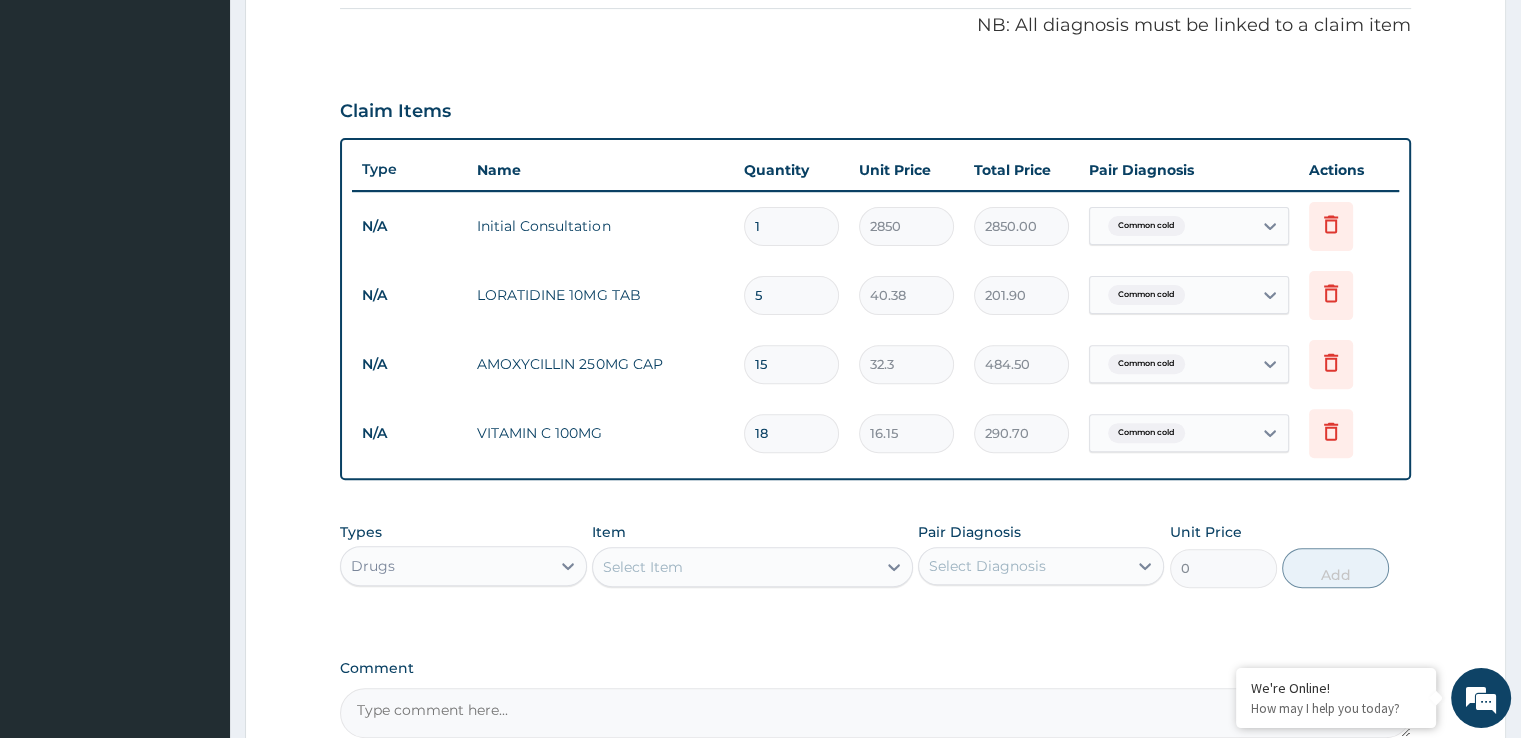 click on "Select Item" at bounding box center (734, 567) 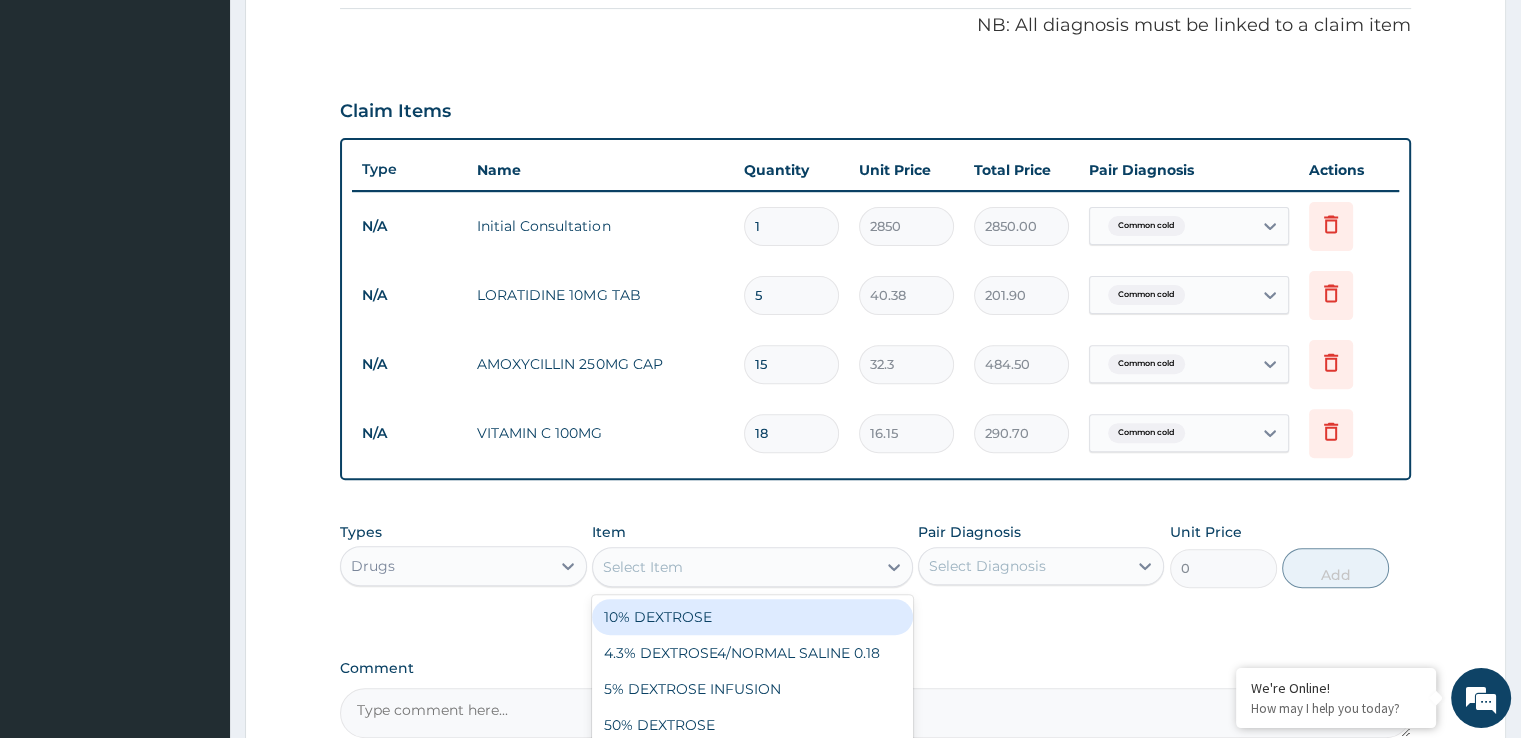 type on "e" 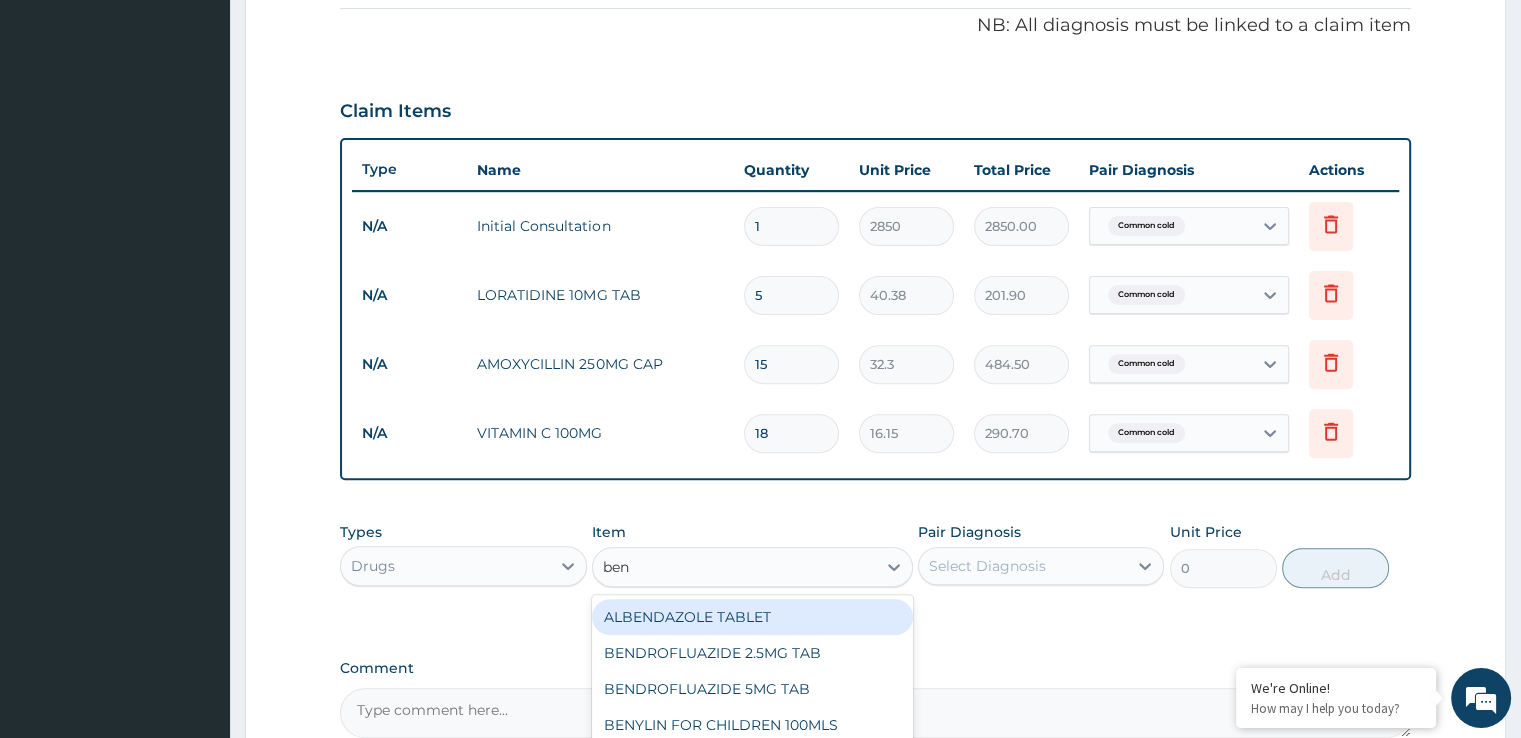 type on "beny" 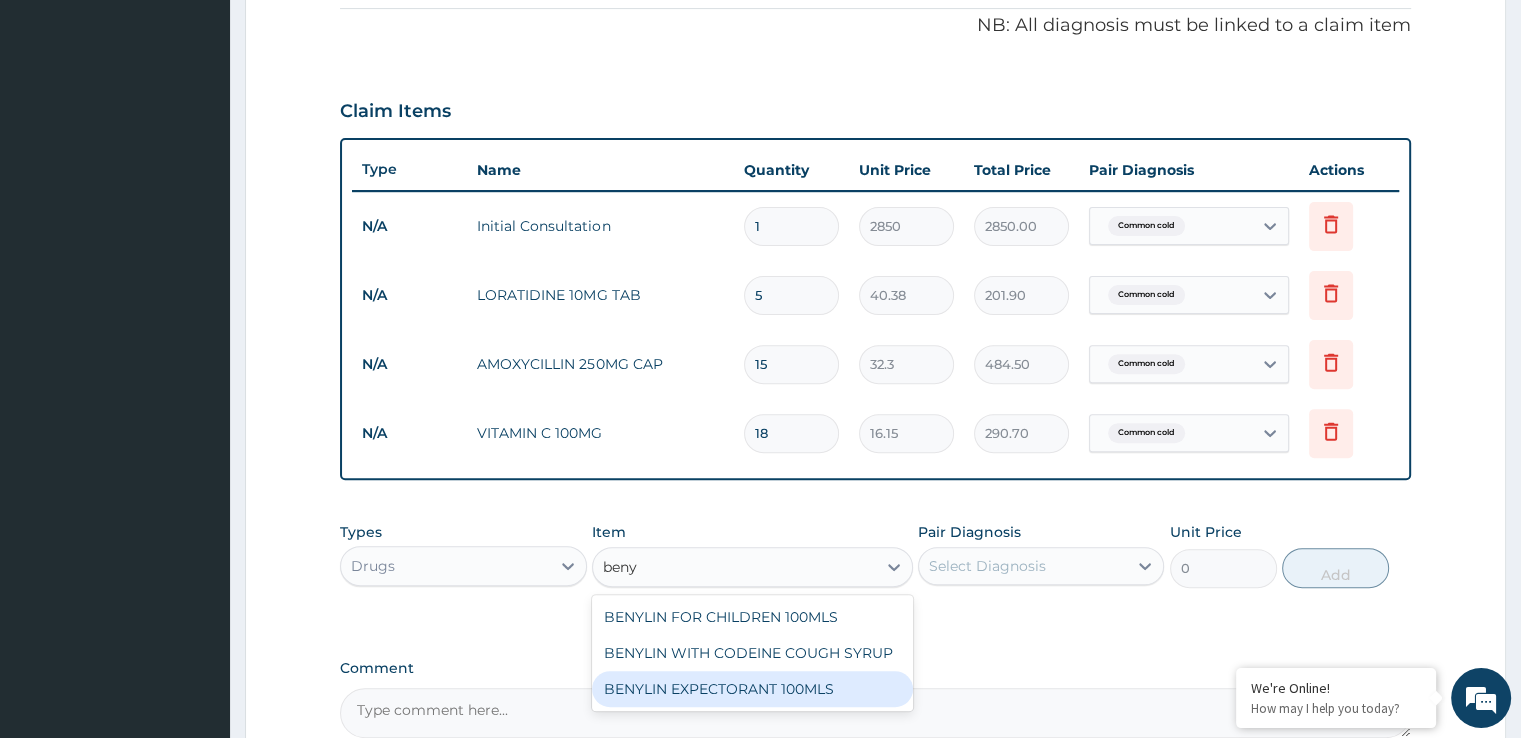 click on "BENYLIN EXPECTORANT 100MLS" at bounding box center (752, 689) 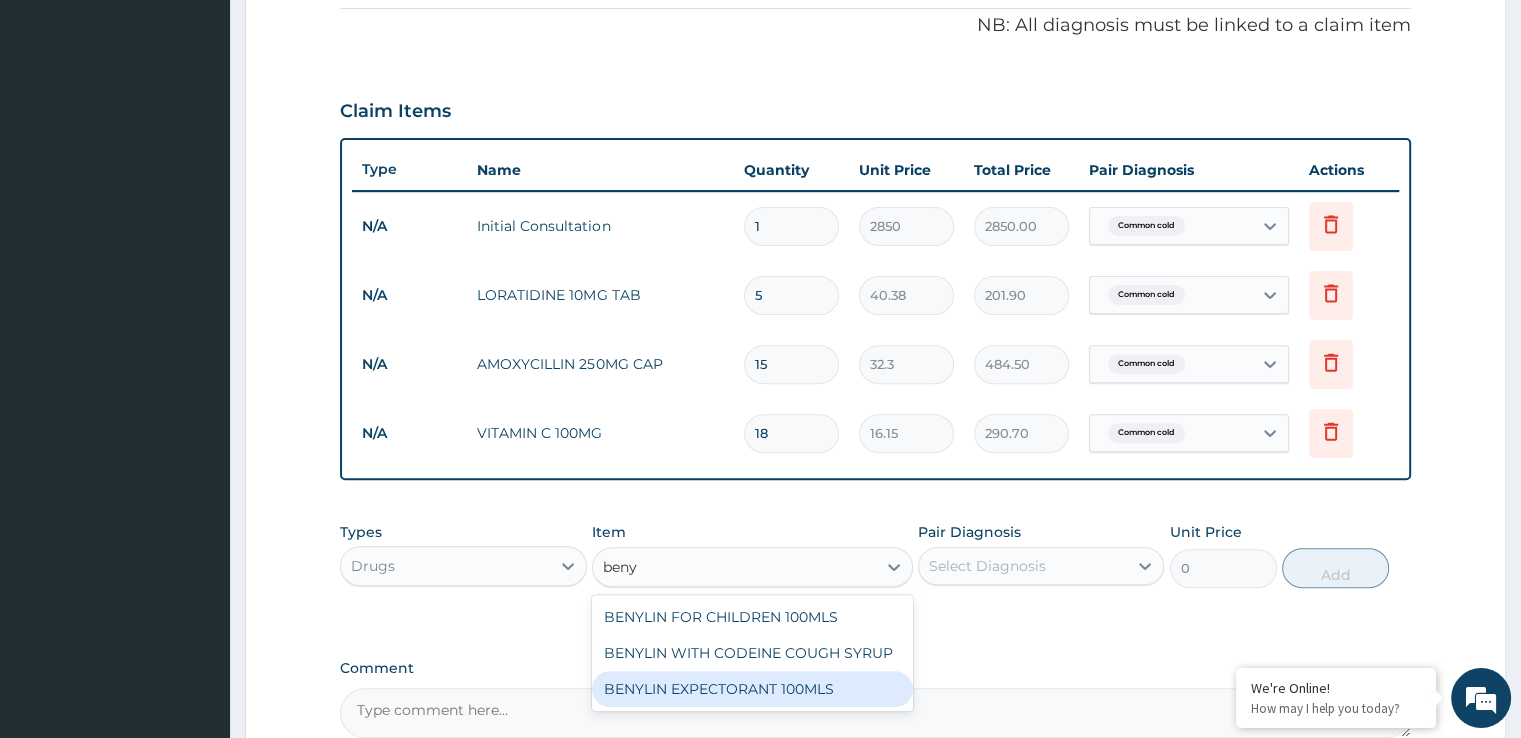 type 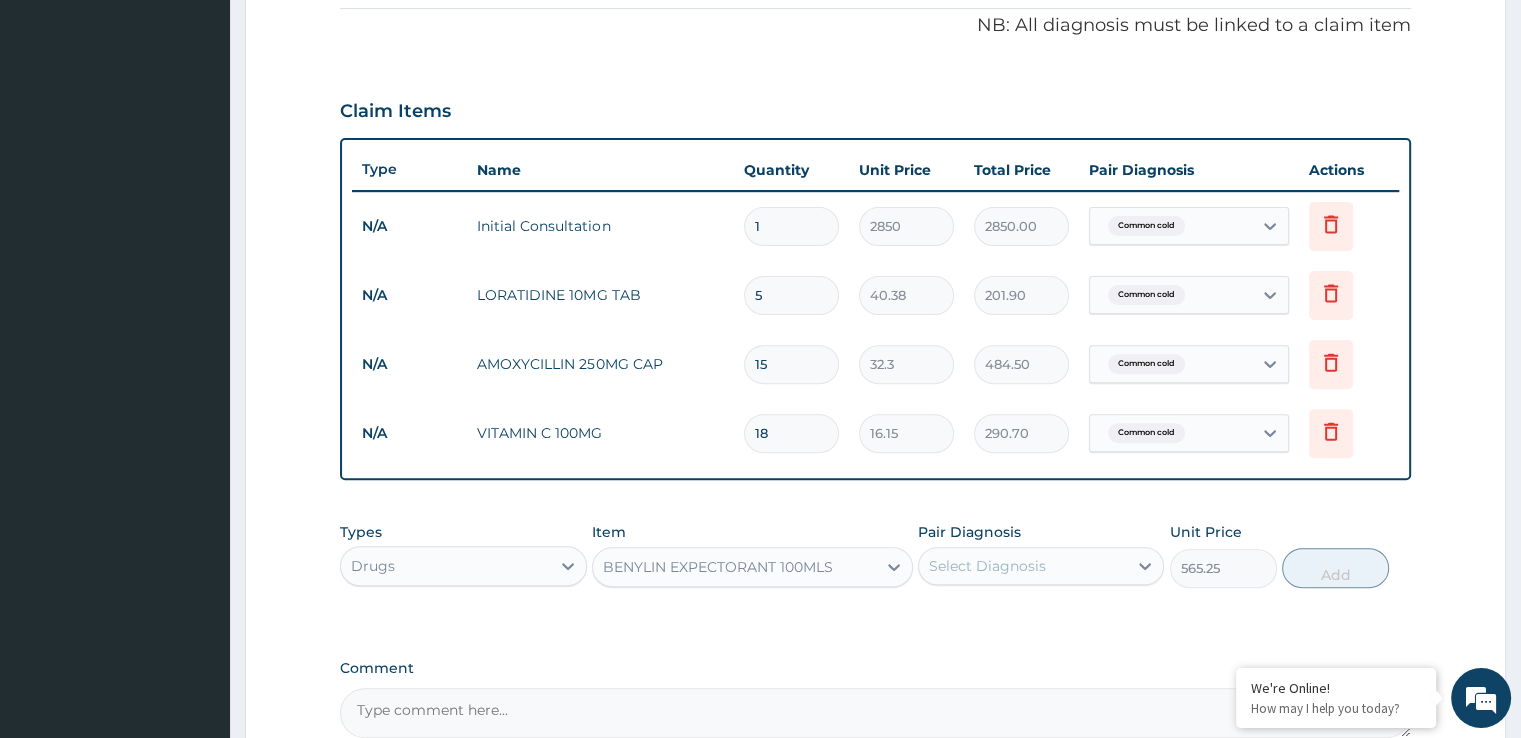 click on "Select Diagnosis" at bounding box center (1023, 566) 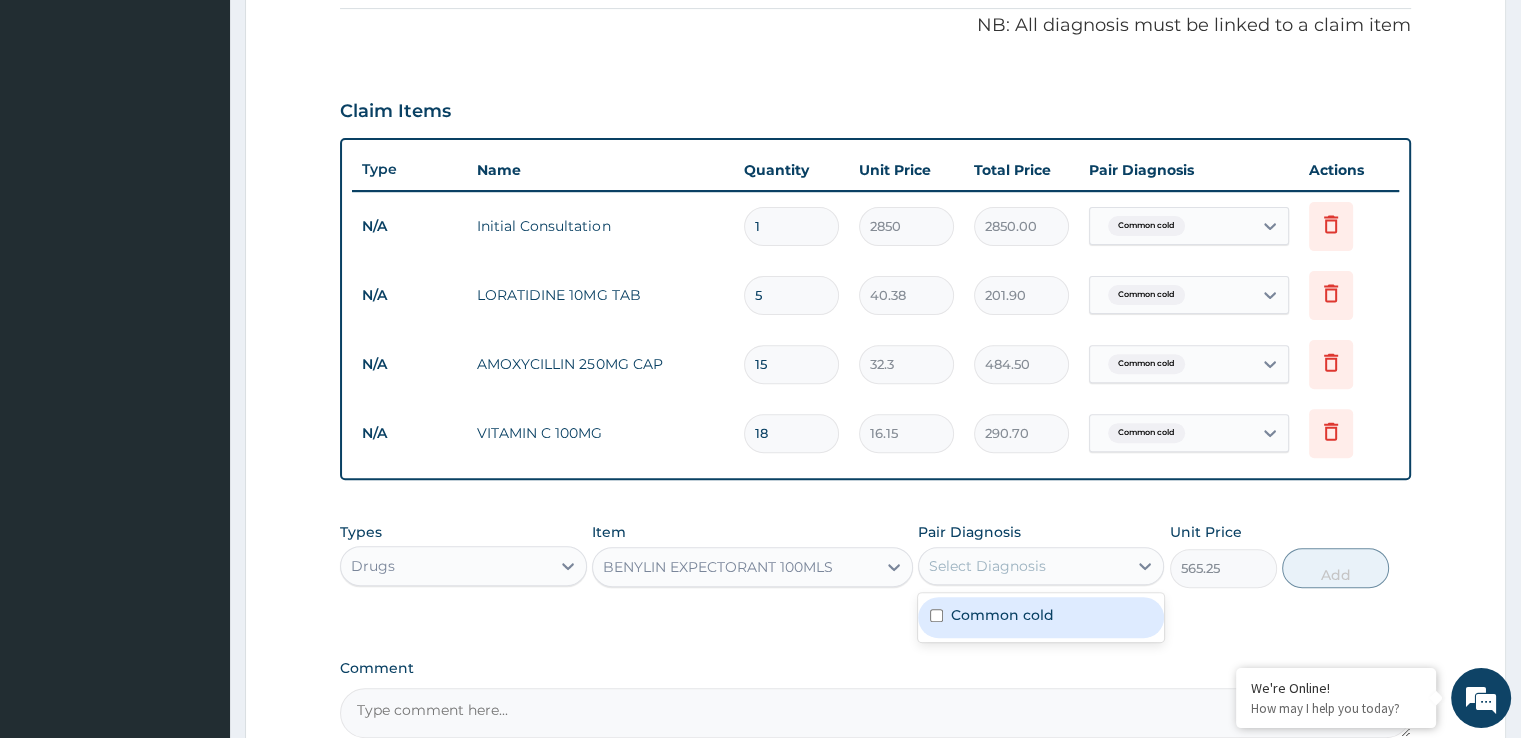 click on "Common cold" at bounding box center [1041, 617] 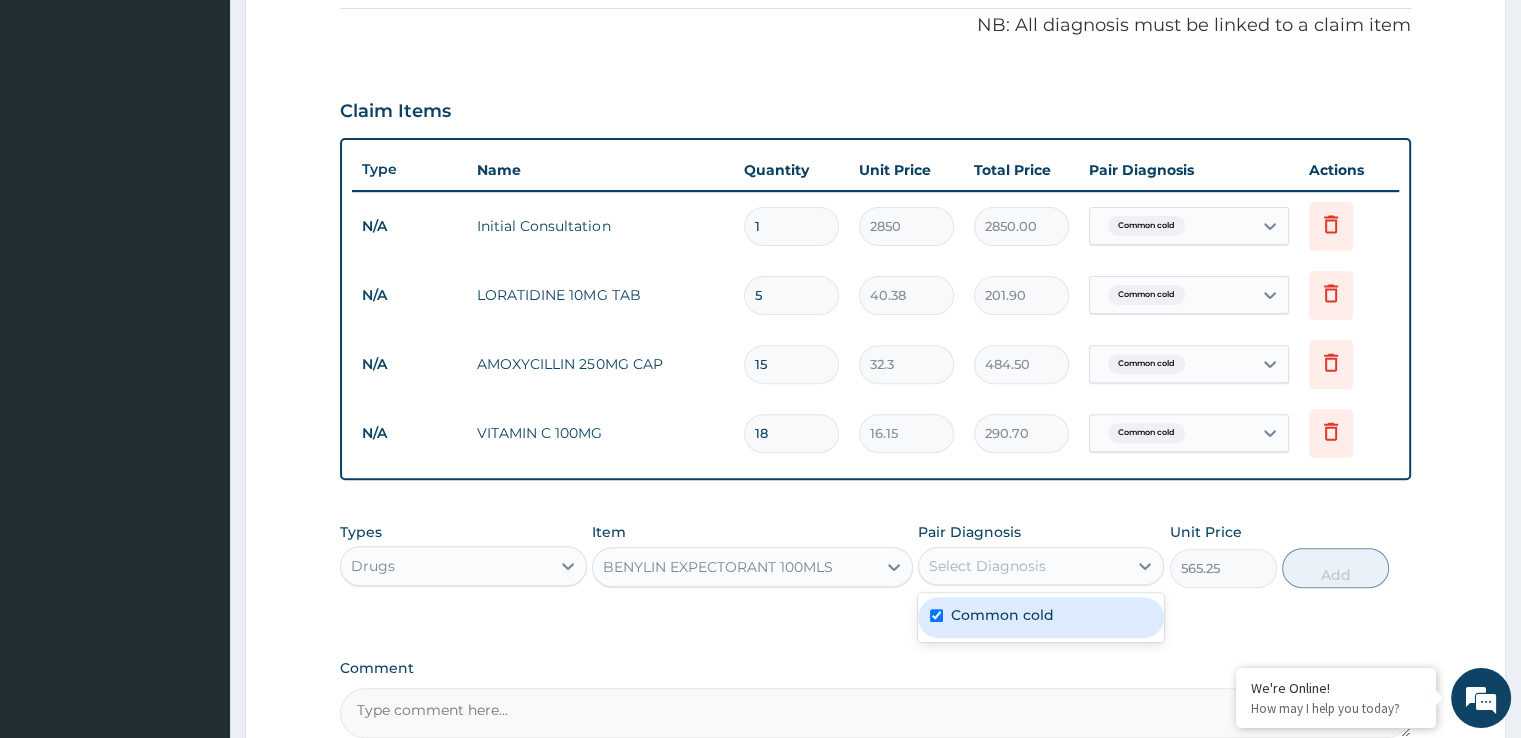 checkbox on "true" 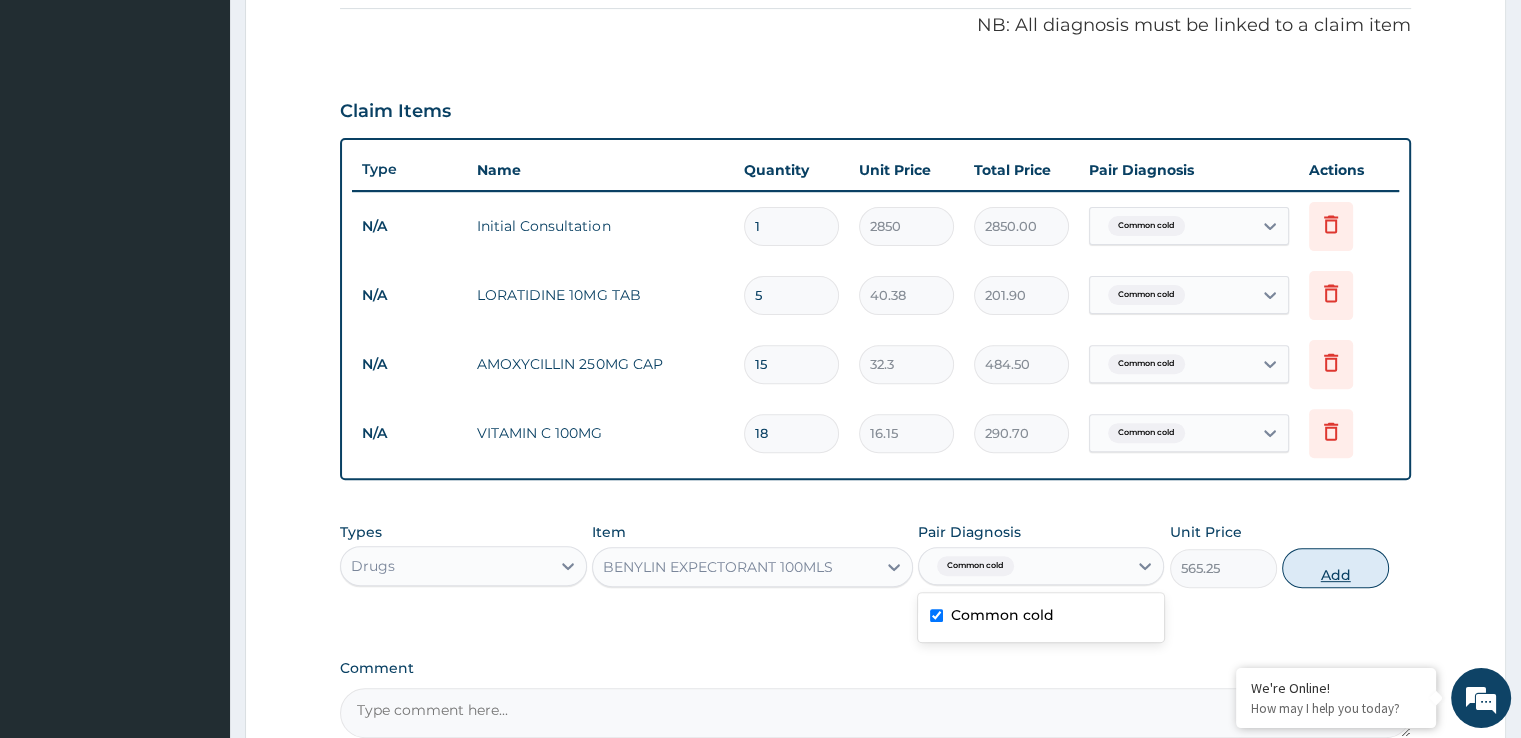 click on "Add" at bounding box center (1335, 568) 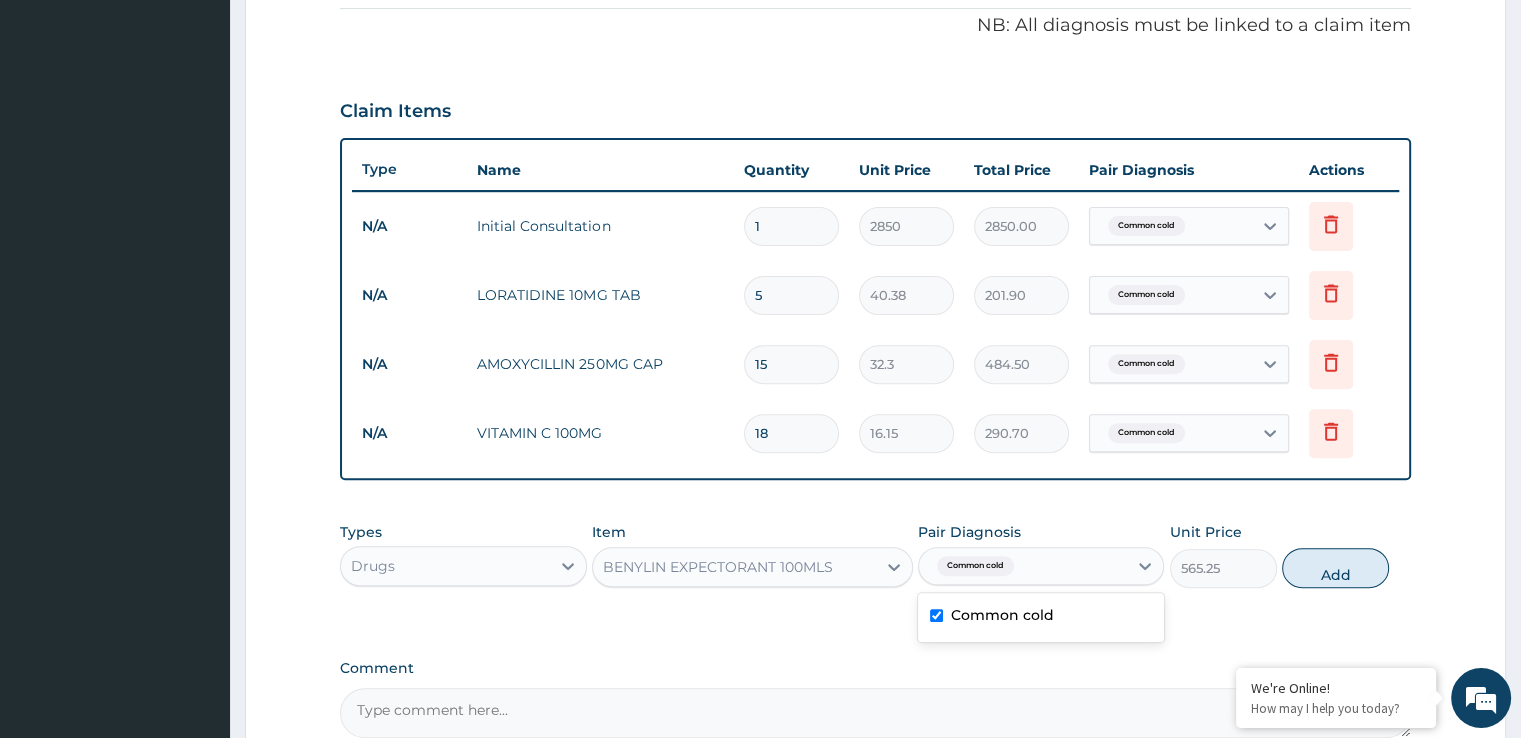 type on "0" 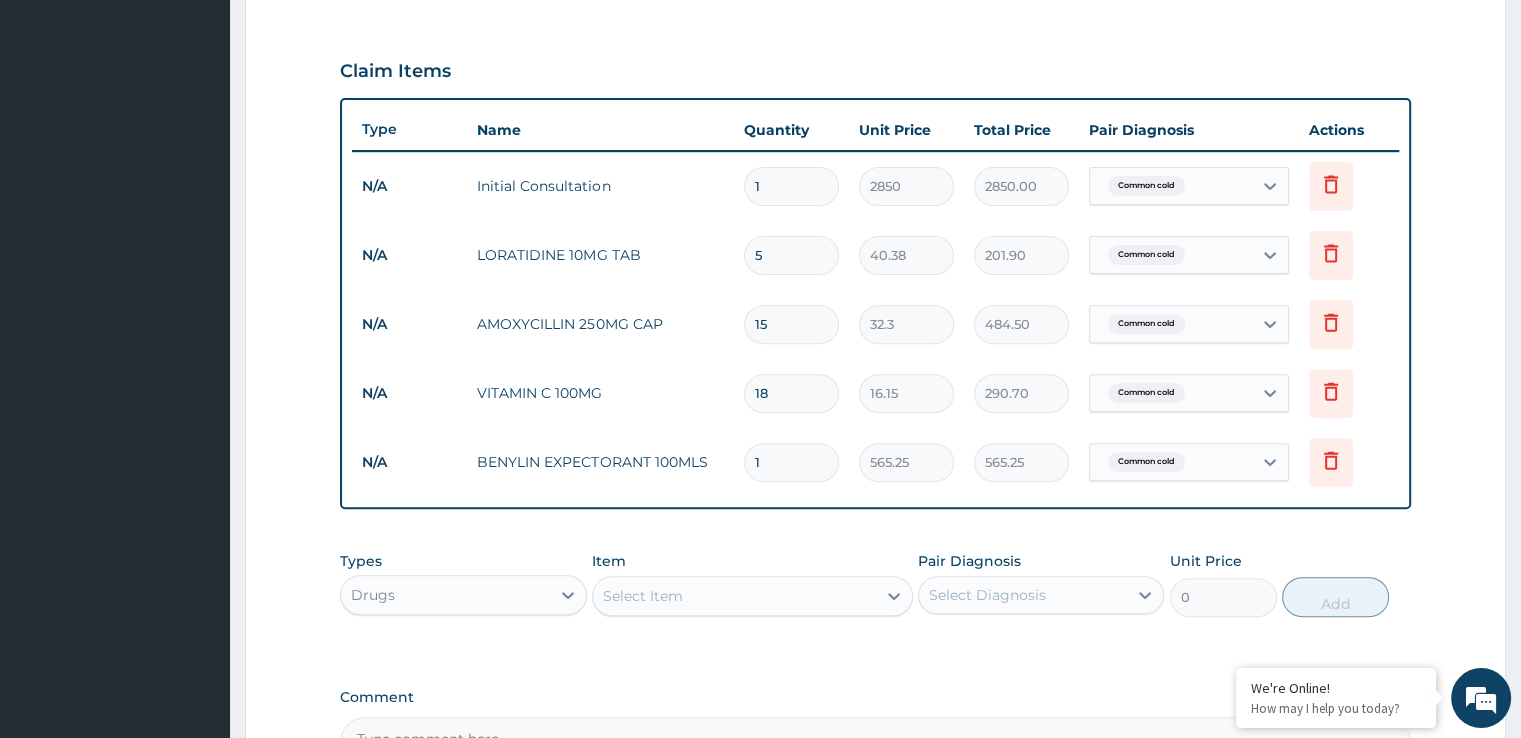 scroll, scrollTop: 881, scrollLeft: 0, axis: vertical 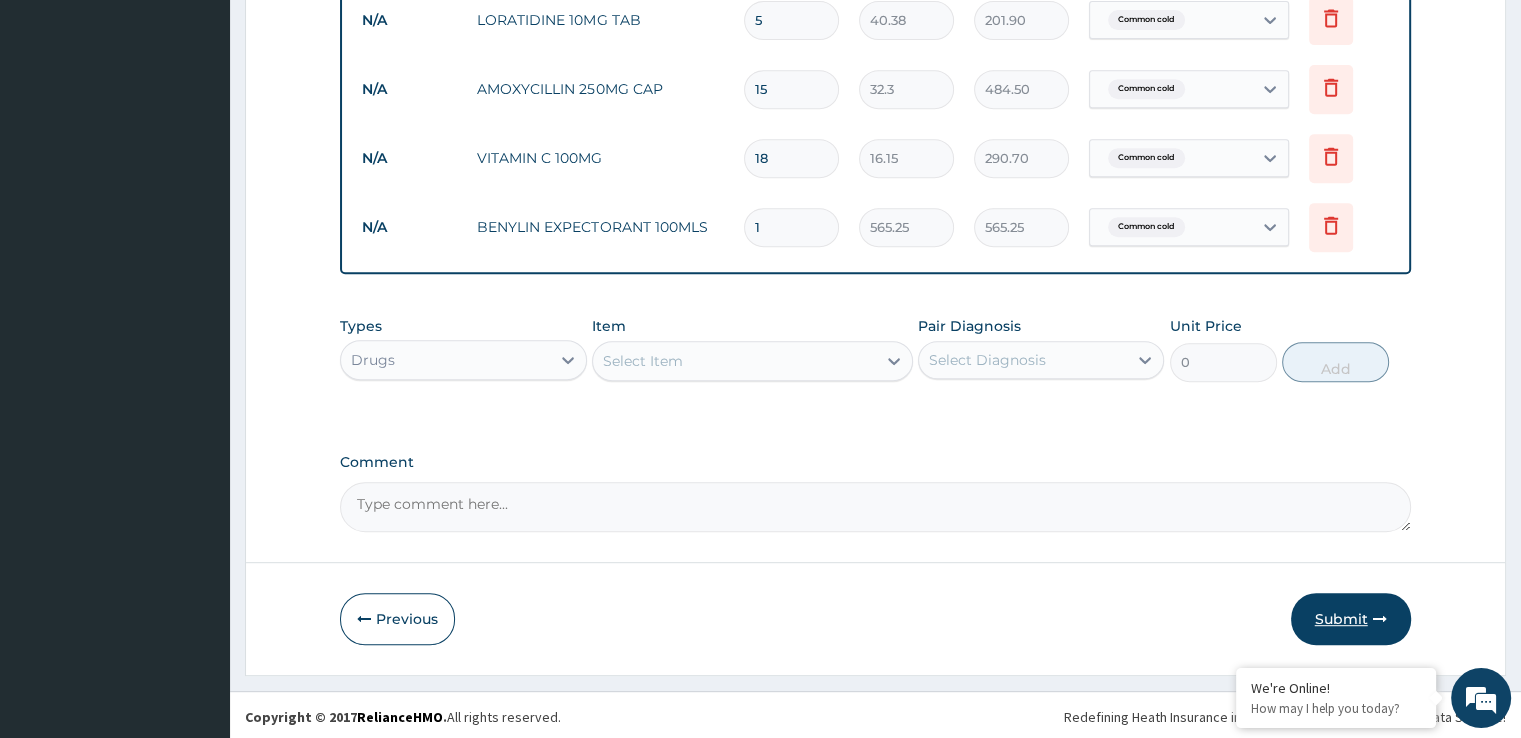 click on "Submit" at bounding box center (1351, 619) 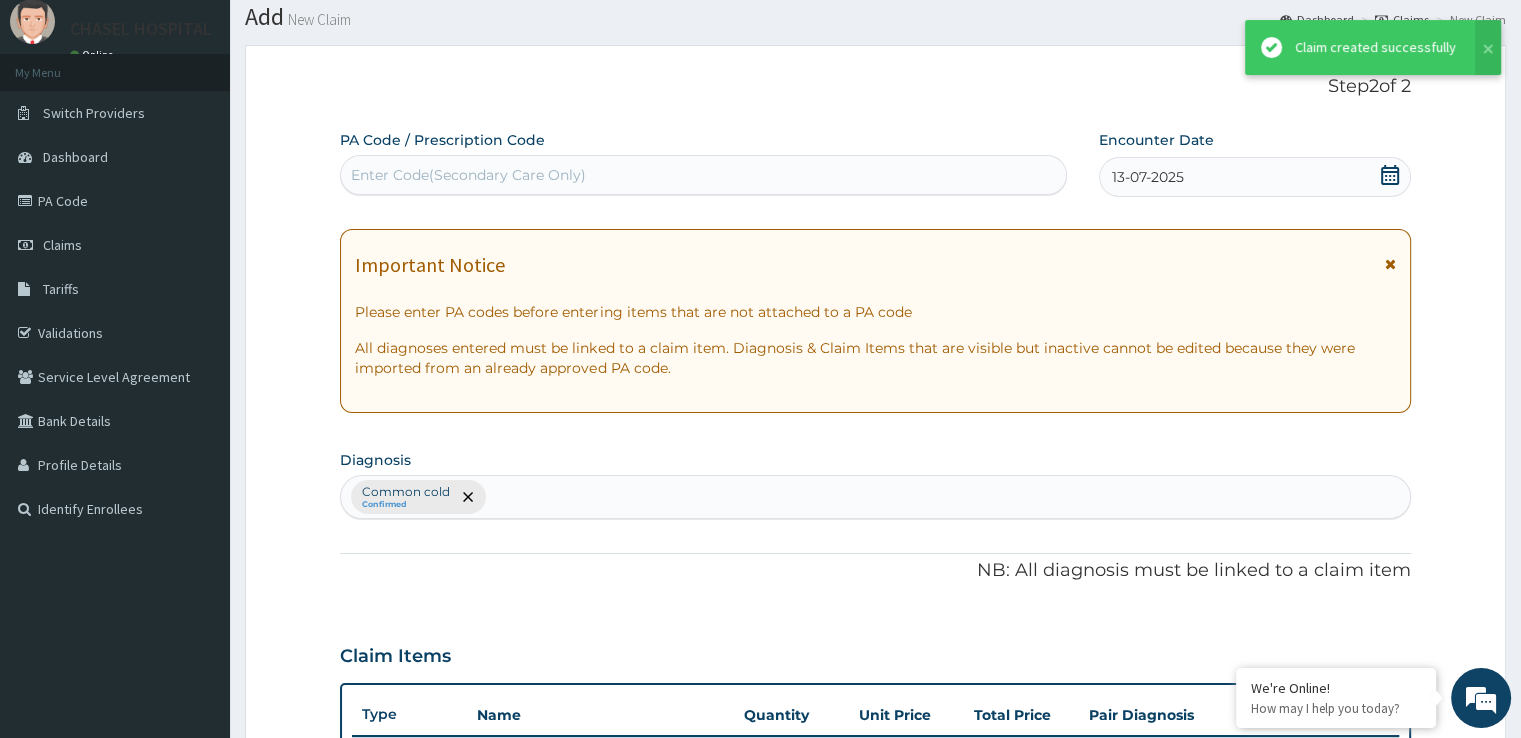 scroll, scrollTop: 881, scrollLeft: 0, axis: vertical 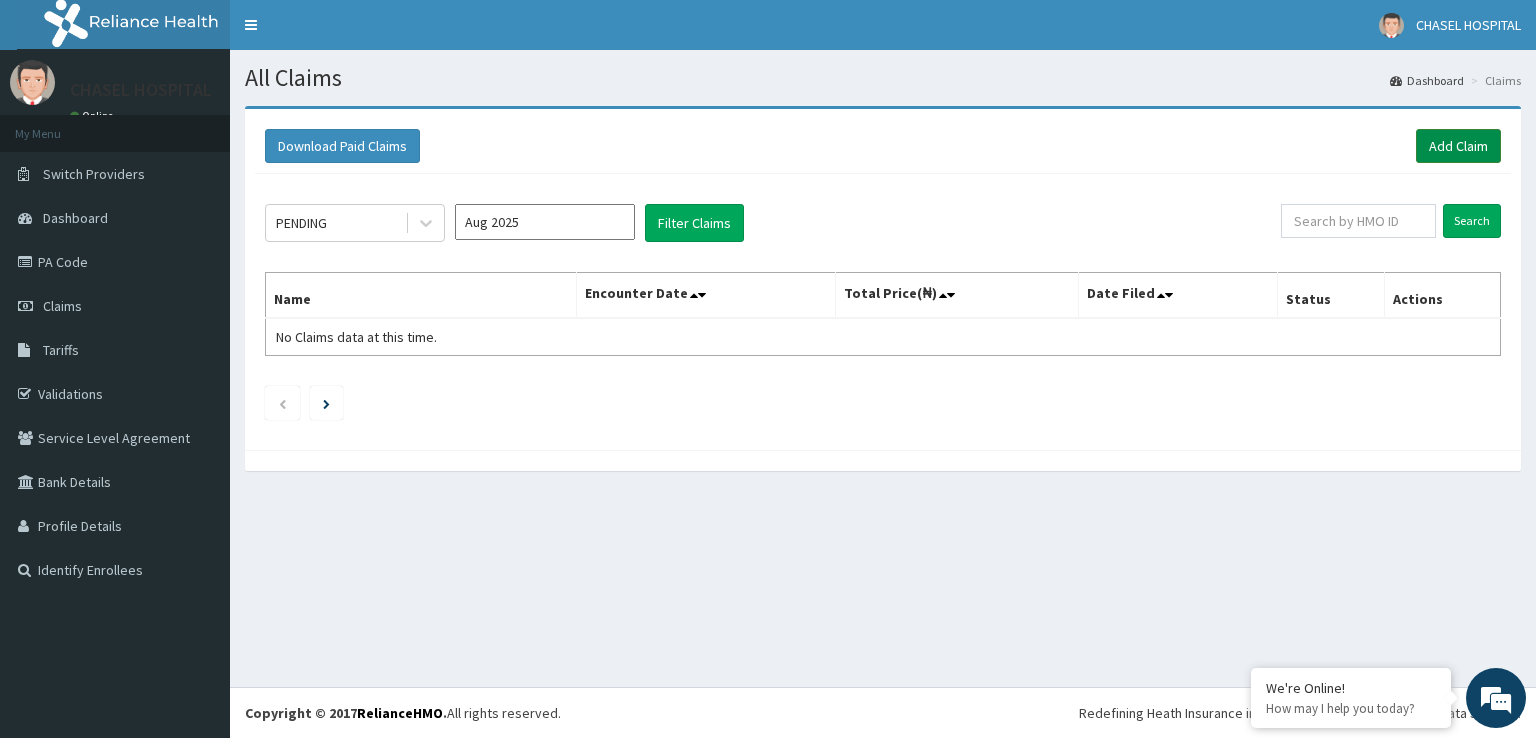 click on "Add Claim" at bounding box center (1458, 146) 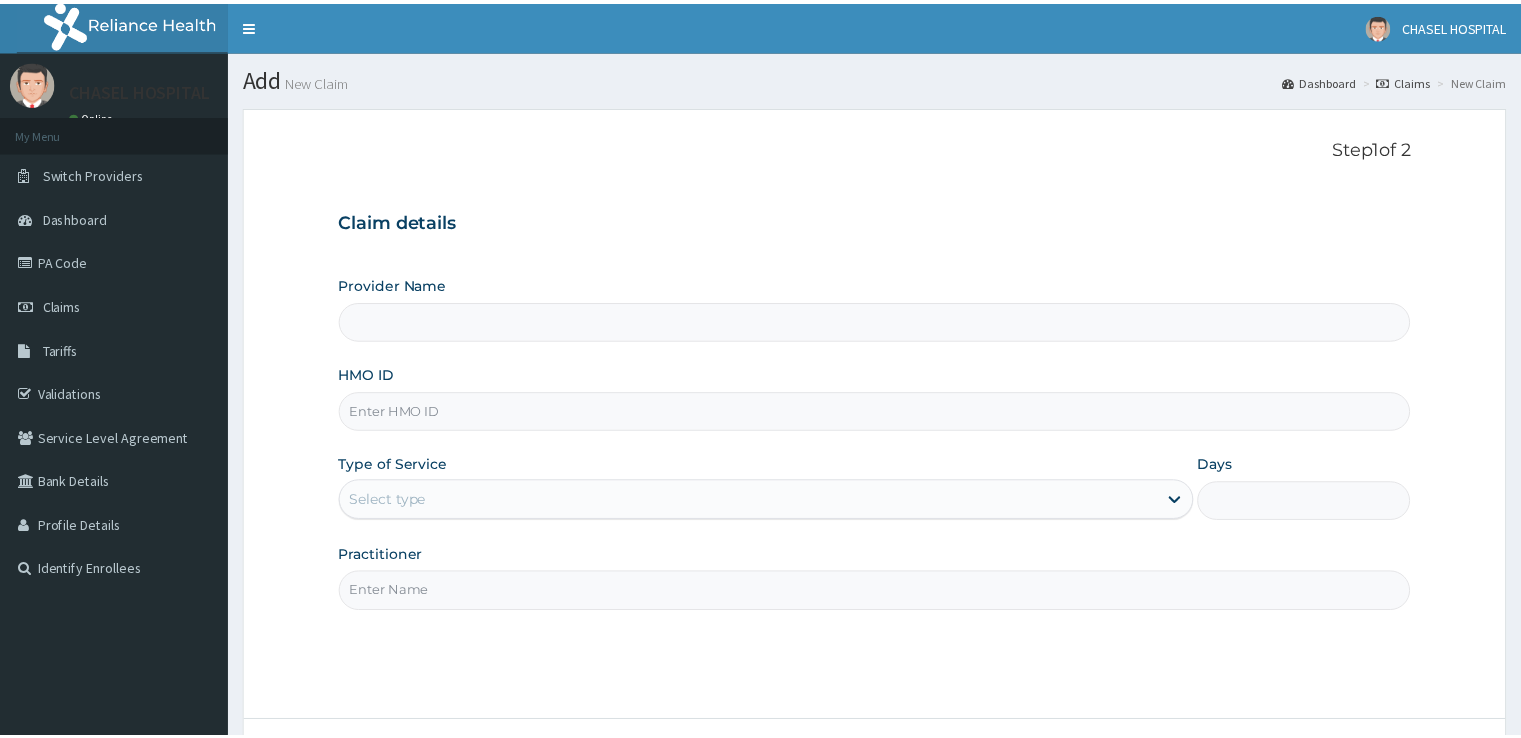 scroll, scrollTop: 0, scrollLeft: 0, axis: both 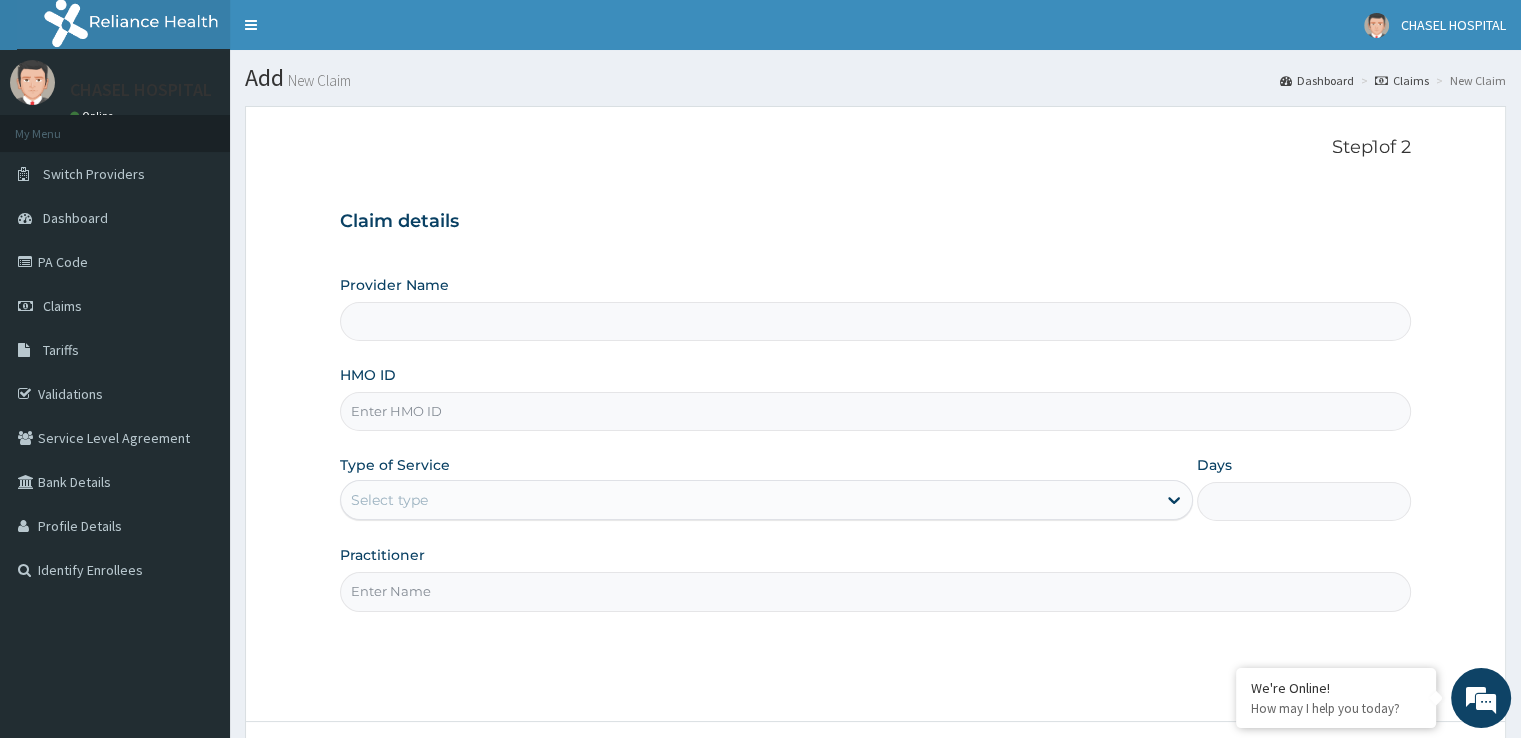type on "Chasel Hospital" 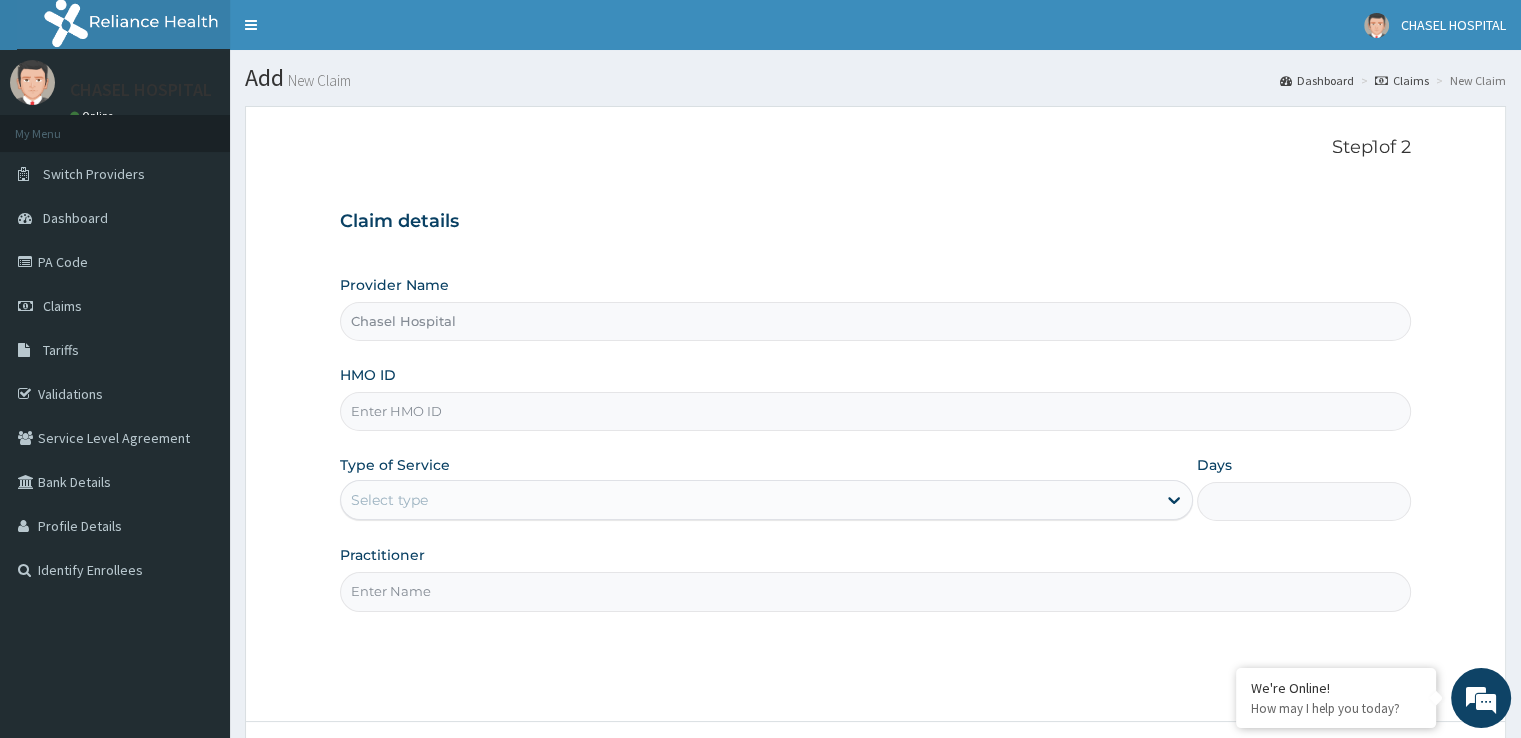 scroll, scrollTop: 0, scrollLeft: 0, axis: both 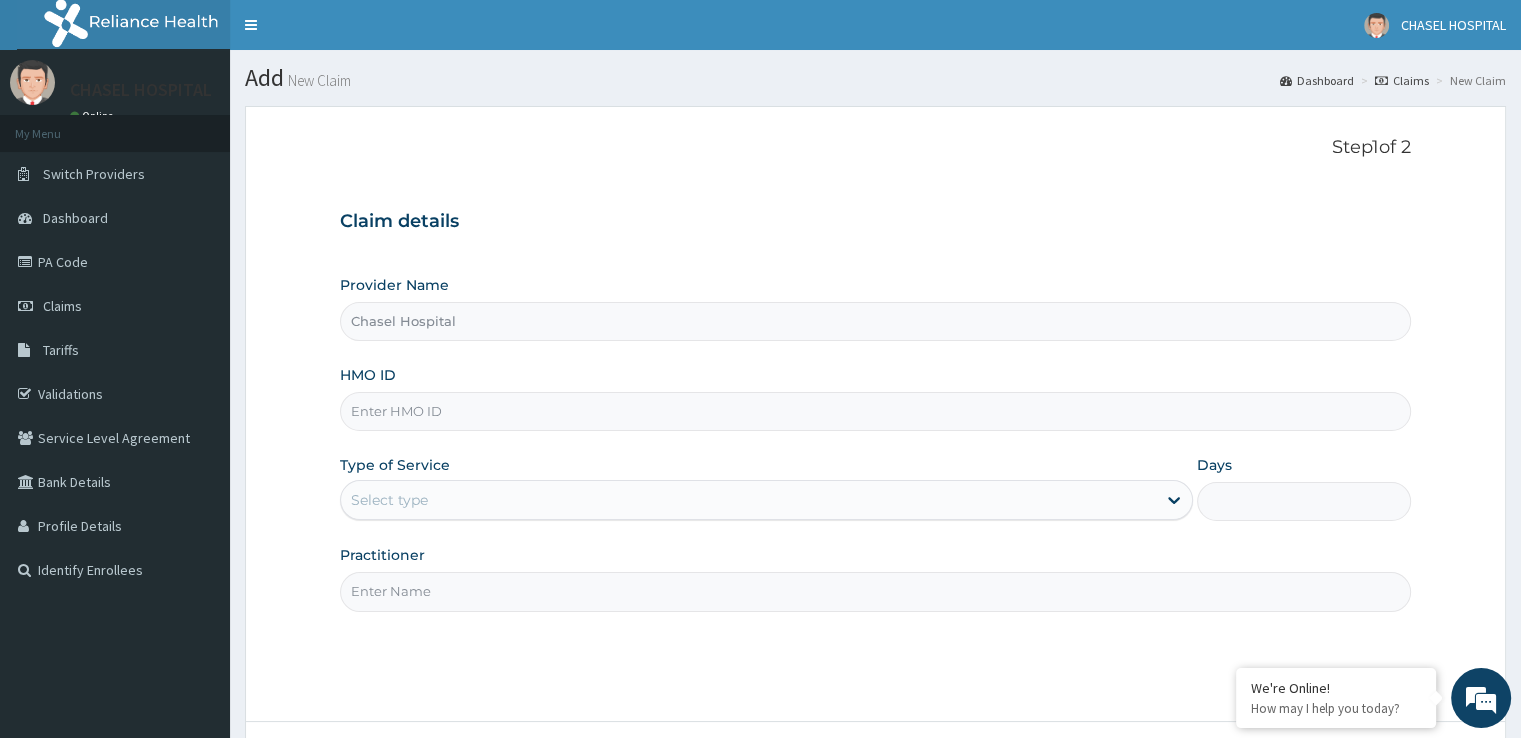 click on "HMO ID" at bounding box center (875, 411) 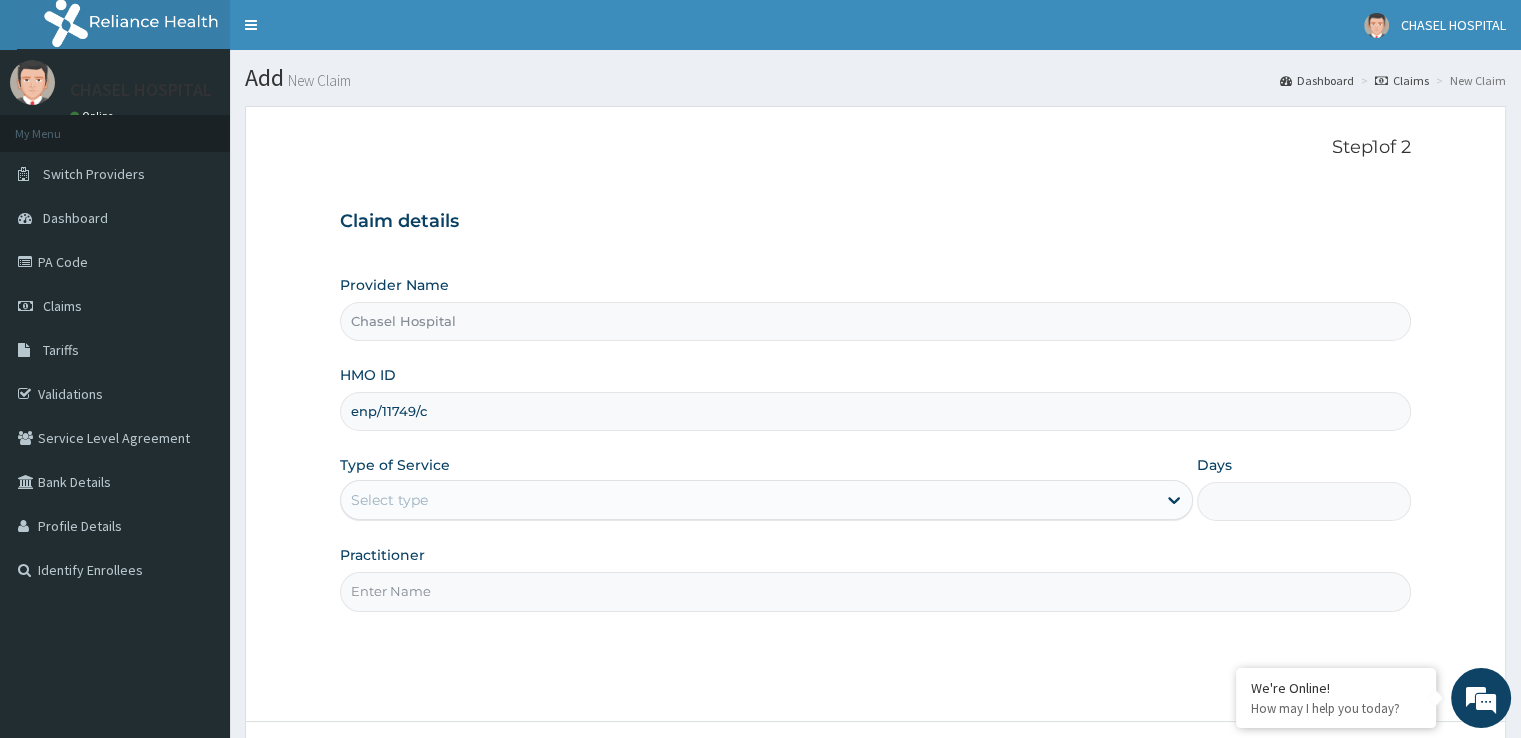 type on "enp/11749/c" 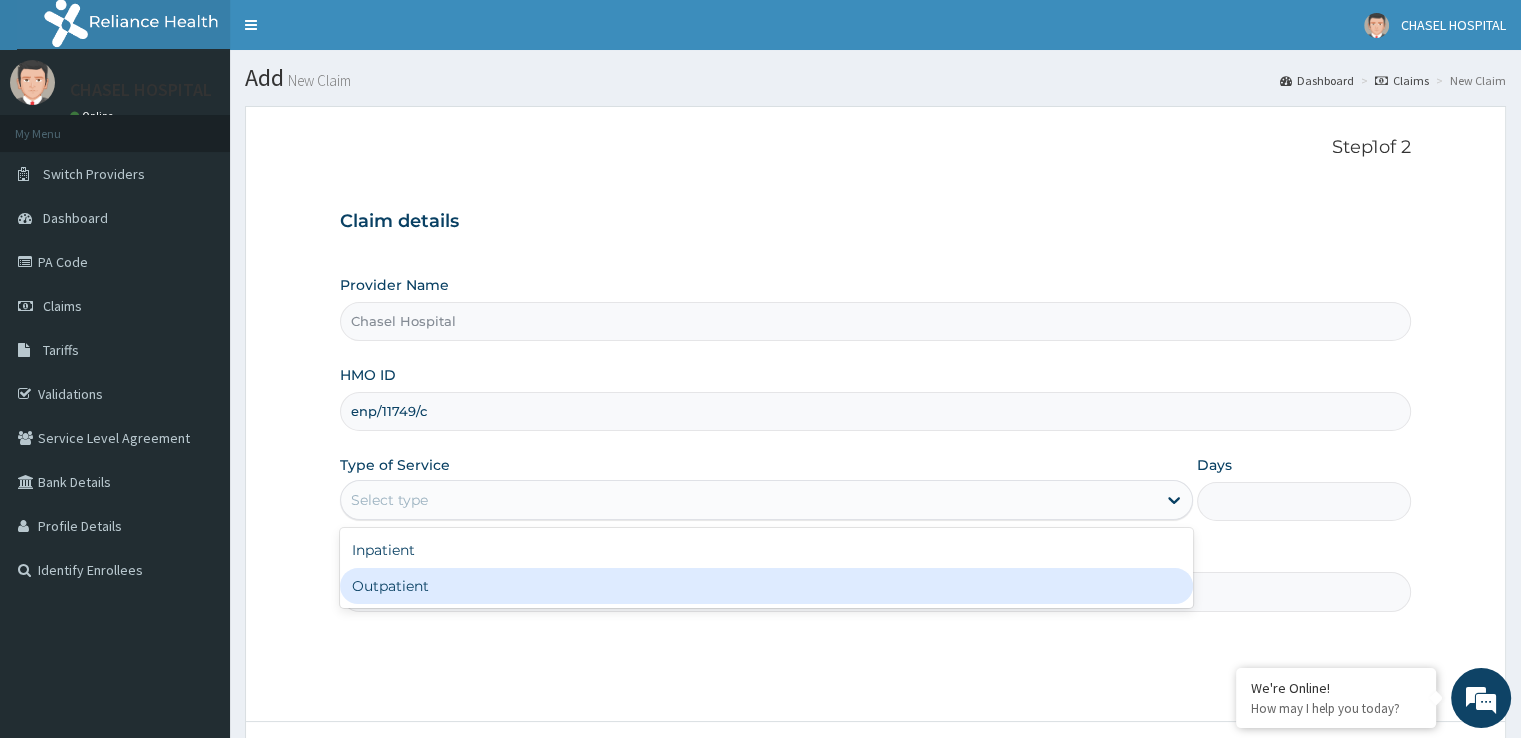 click on "Outpatient" at bounding box center (766, 586) 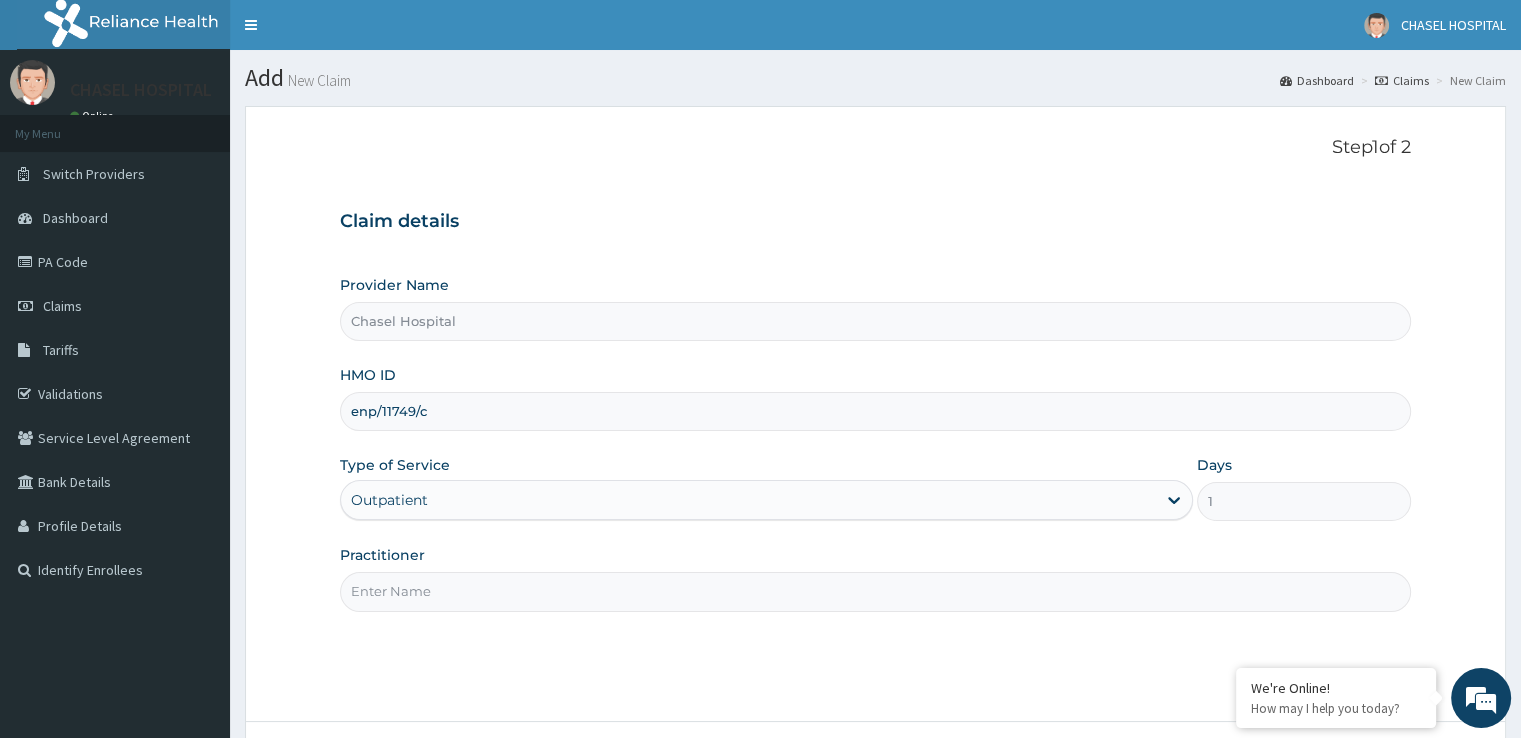 click on "Practitioner" at bounding box center [875, 591] 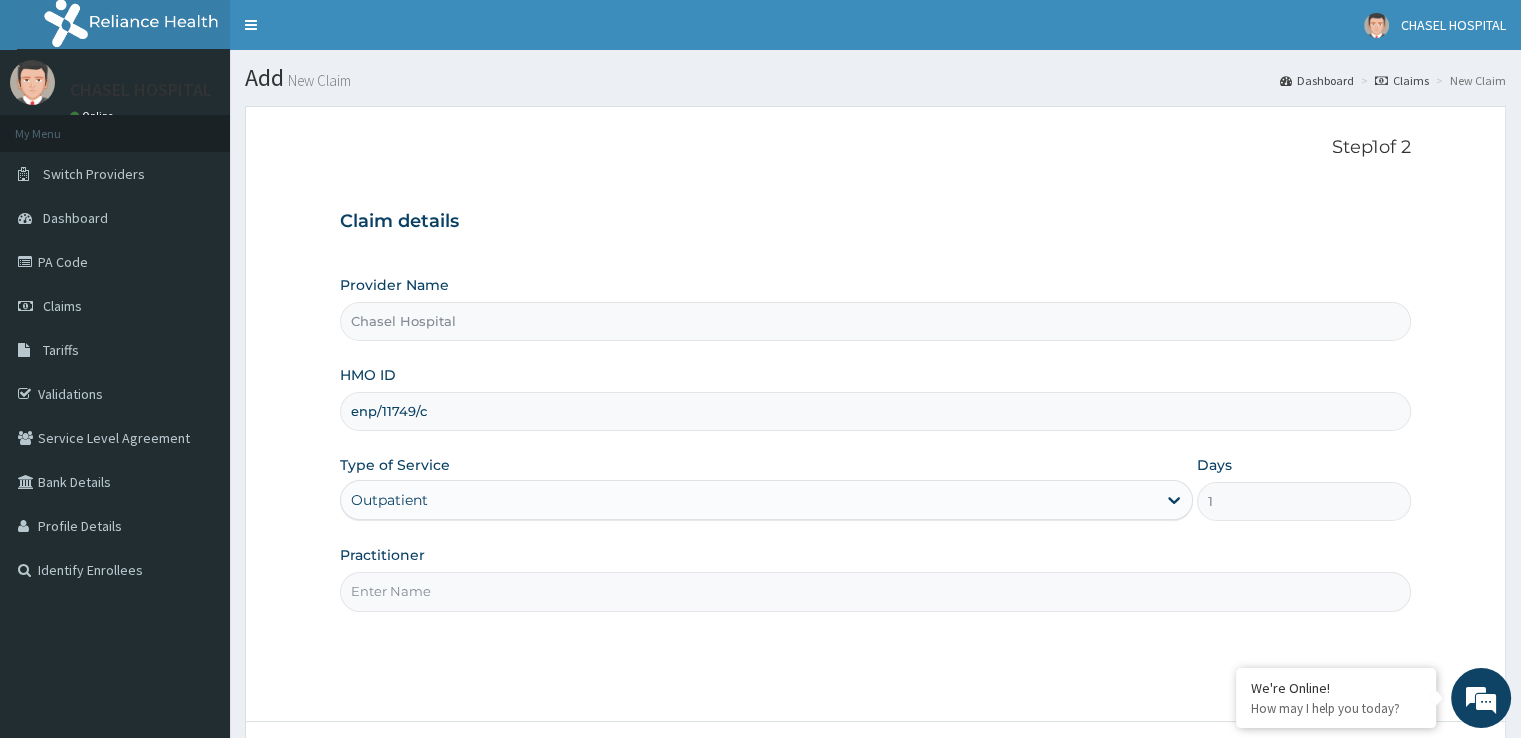 type on "DR HILARY" 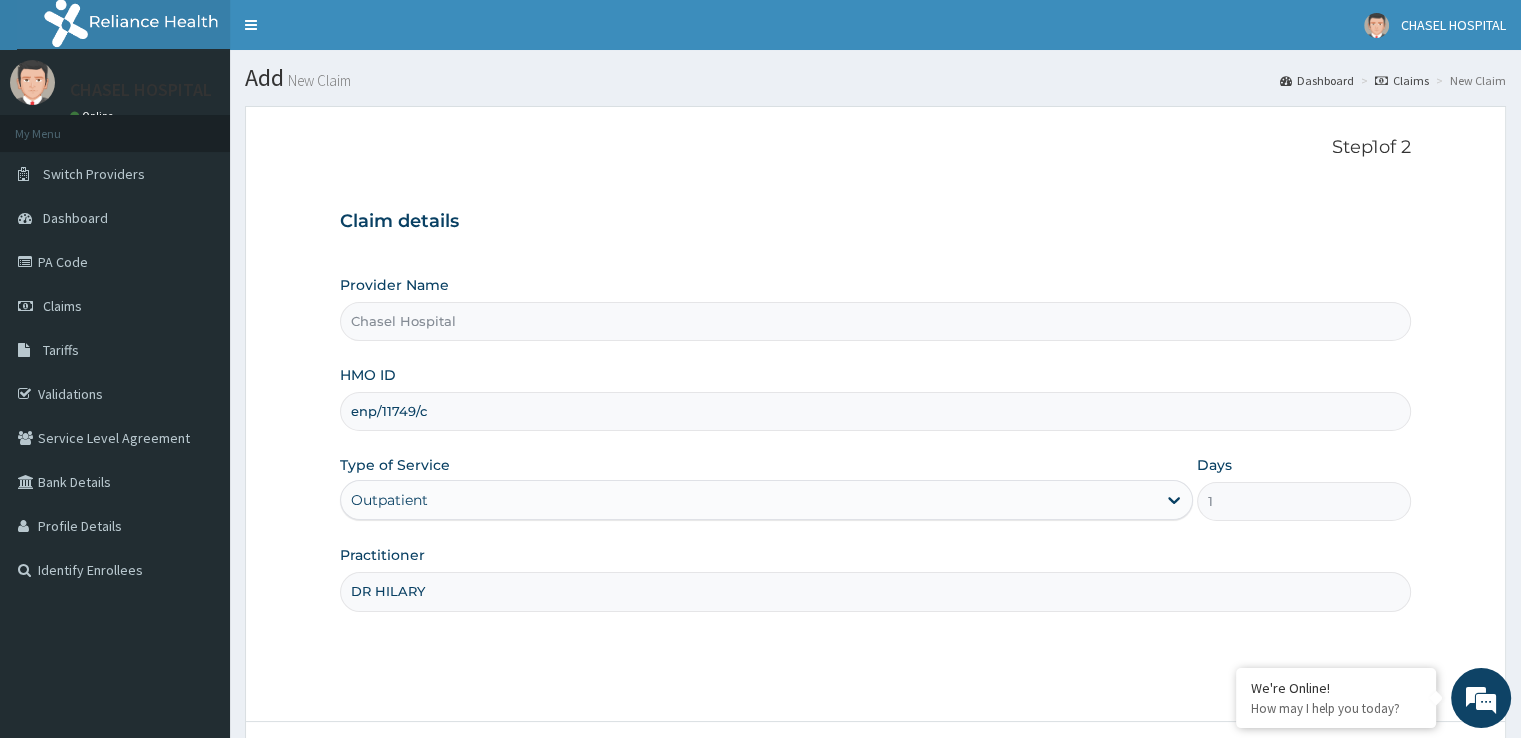 scroll, scrollTop: 162, scrollLeft: 0, axis: vertical 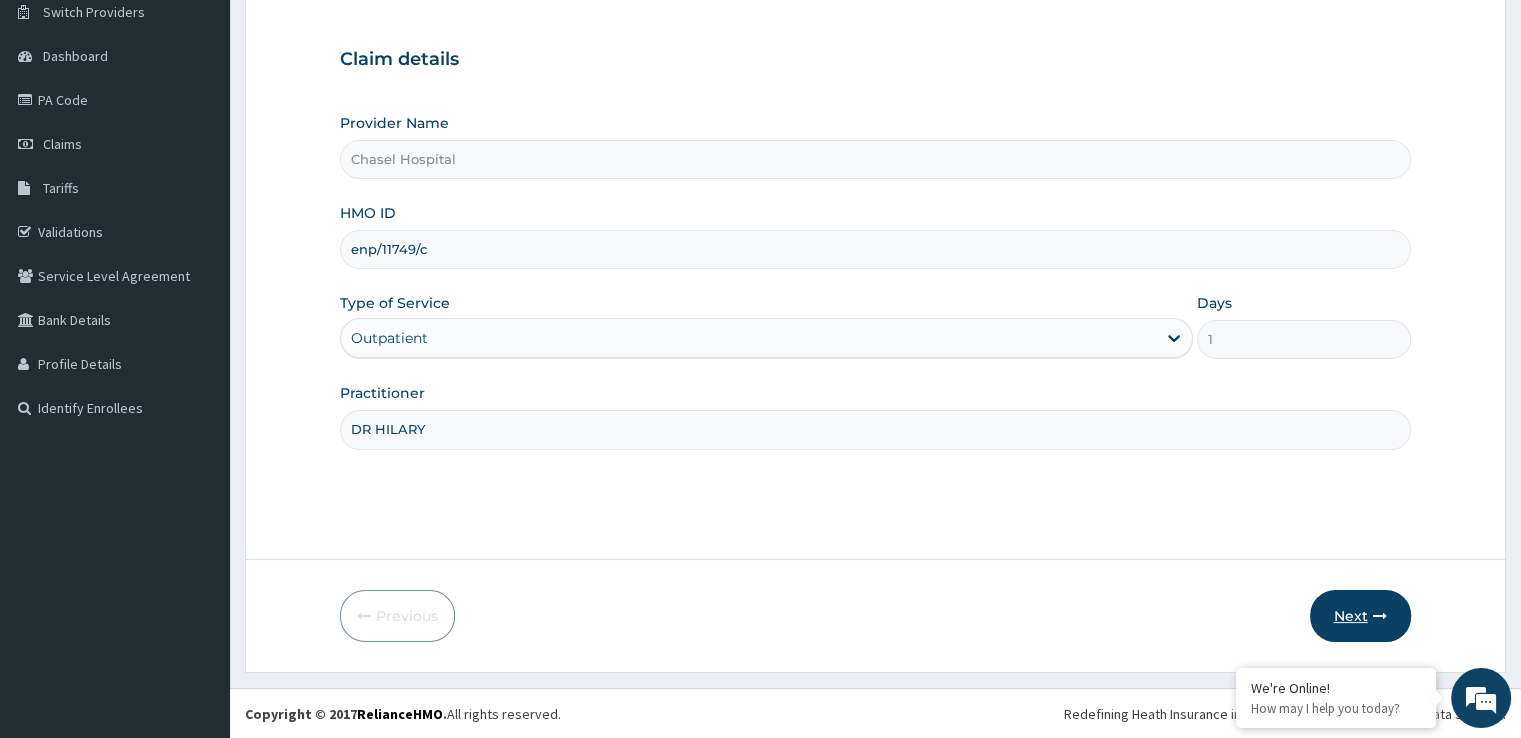 click on "Next" at bounding box center (1360, 616) 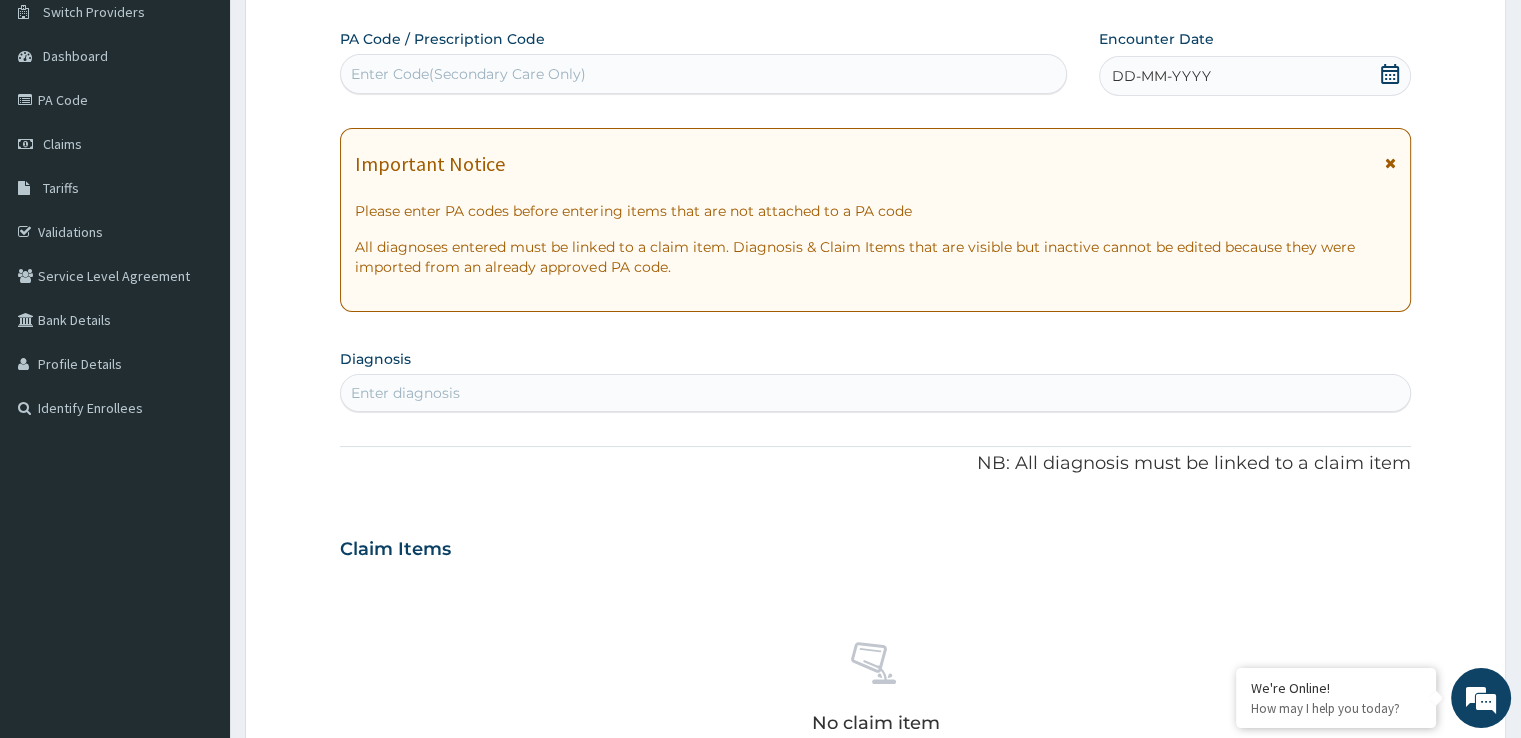 click on "DD-MM-YYYY" at bounding box center (1254, 76) 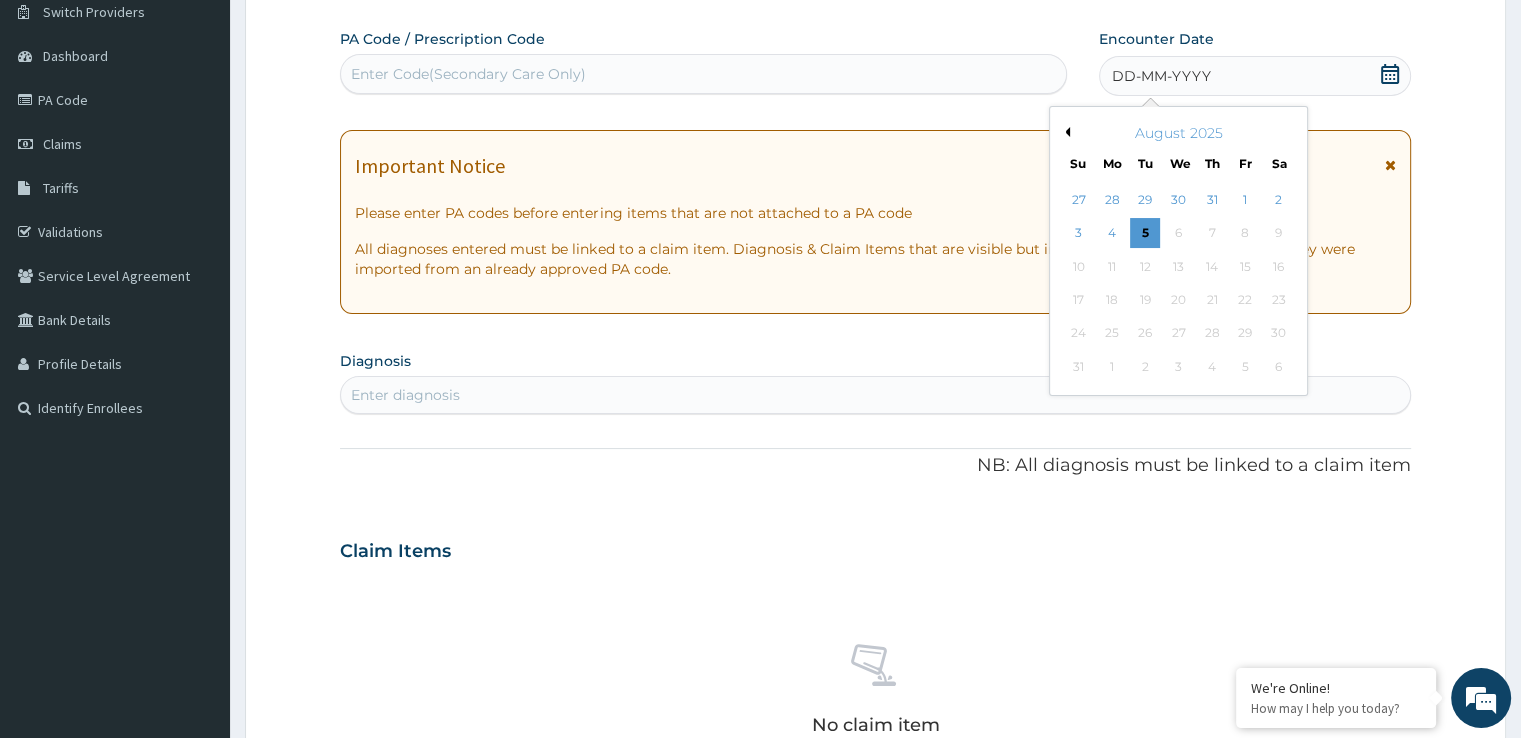 click on "Previous Month" at bounding box center (1065, 132) 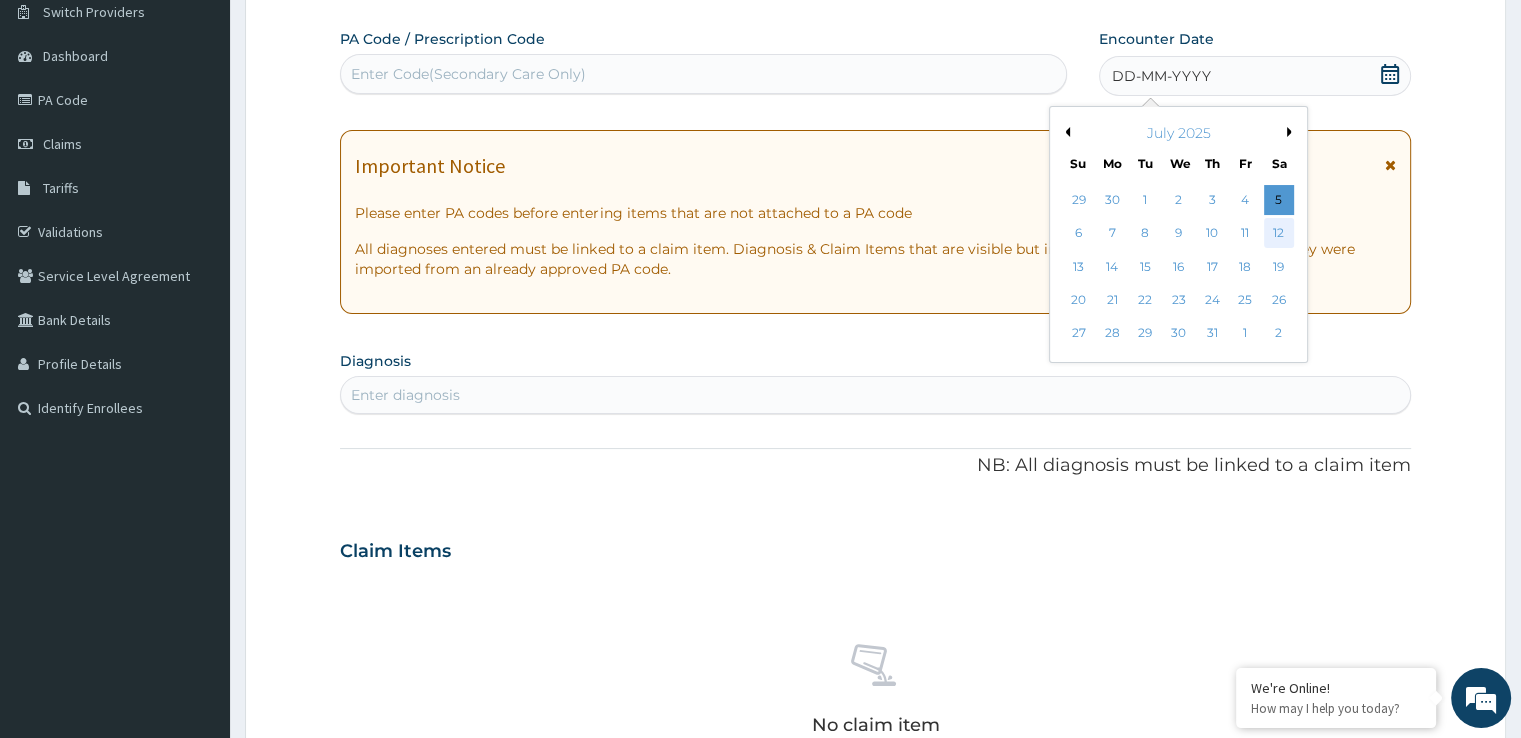 click on "12" at bounding box center [1279, 234] 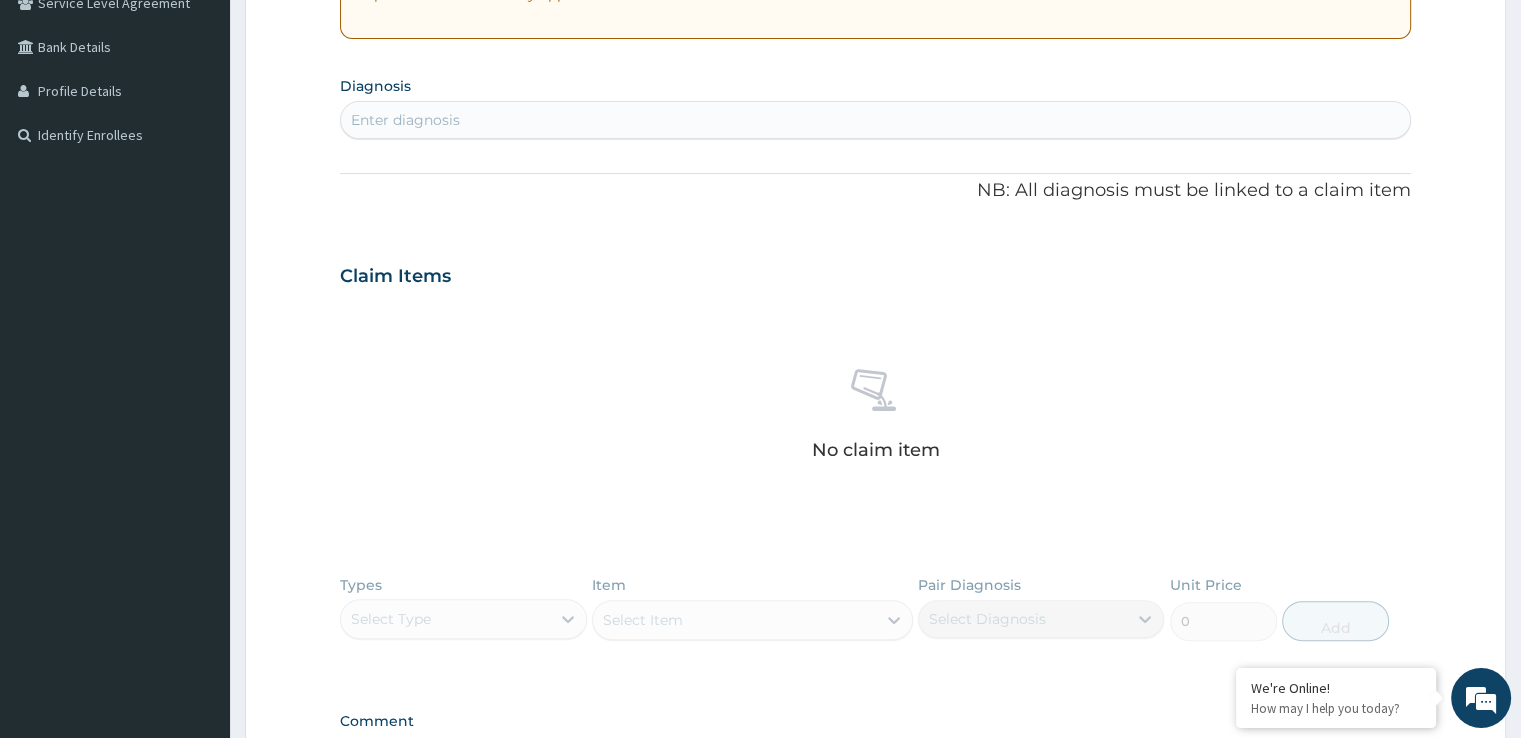 scroll, scrollTop: 461, scrollLeft: 0, axis: vertical 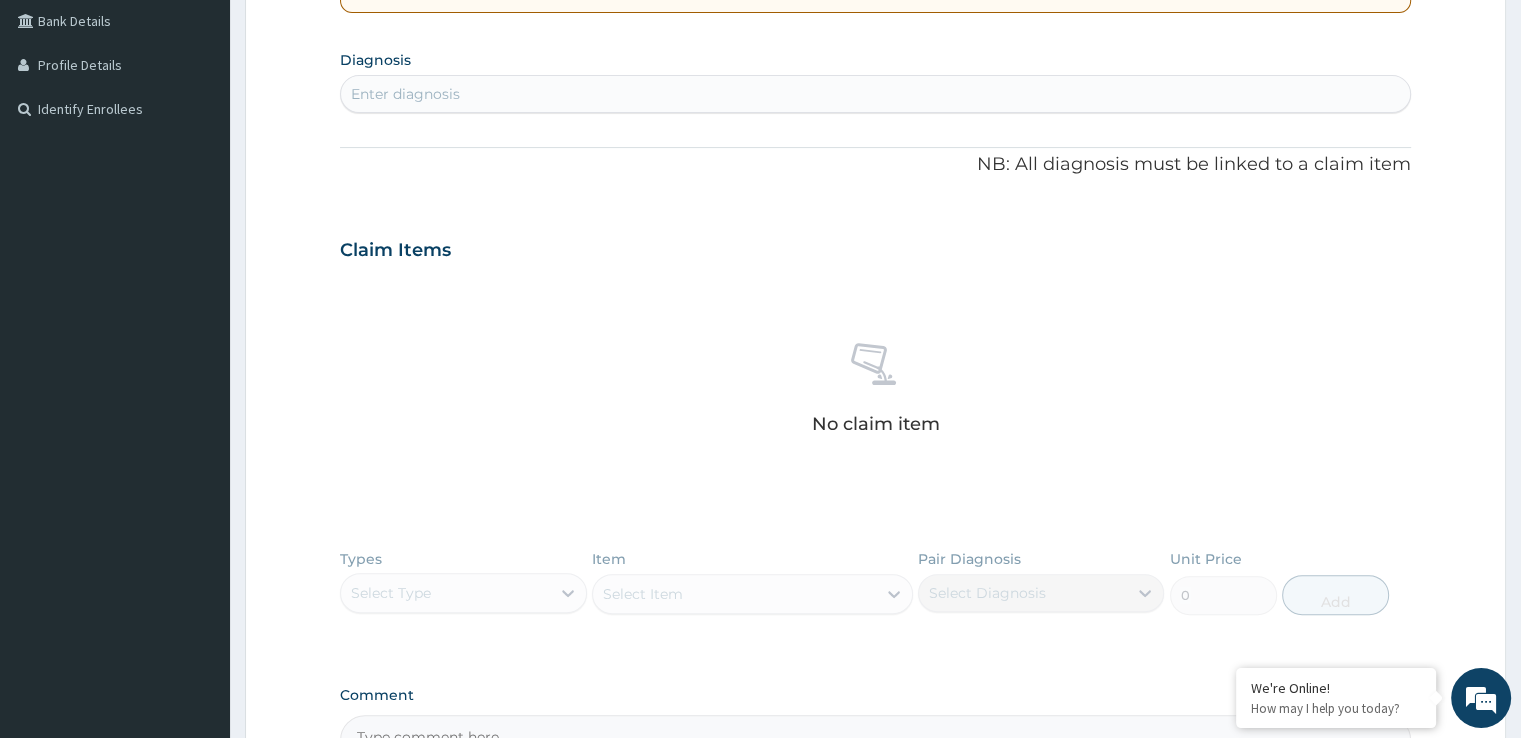 click on "Enter diagnosis" at bounding box center (875, 94) 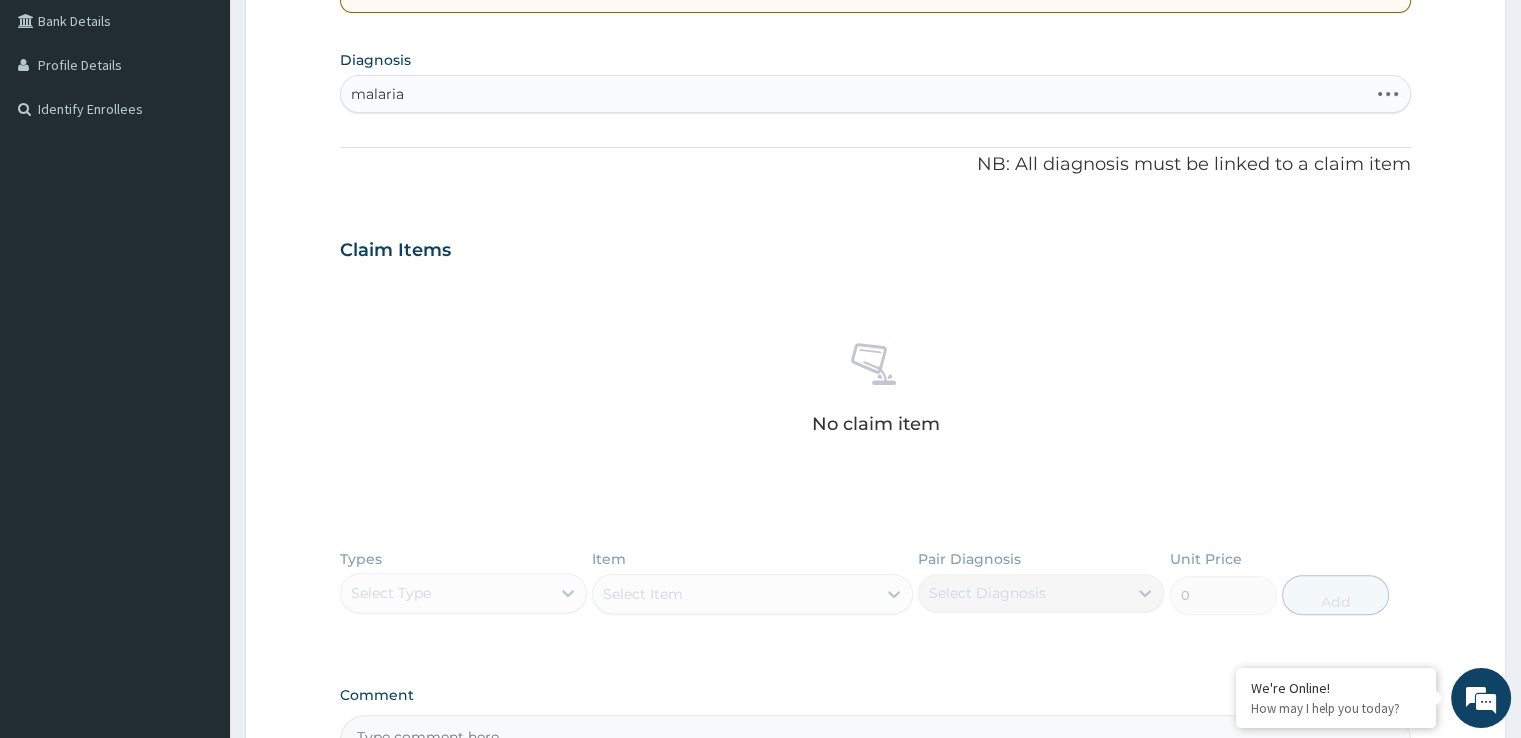 type on "malaria" 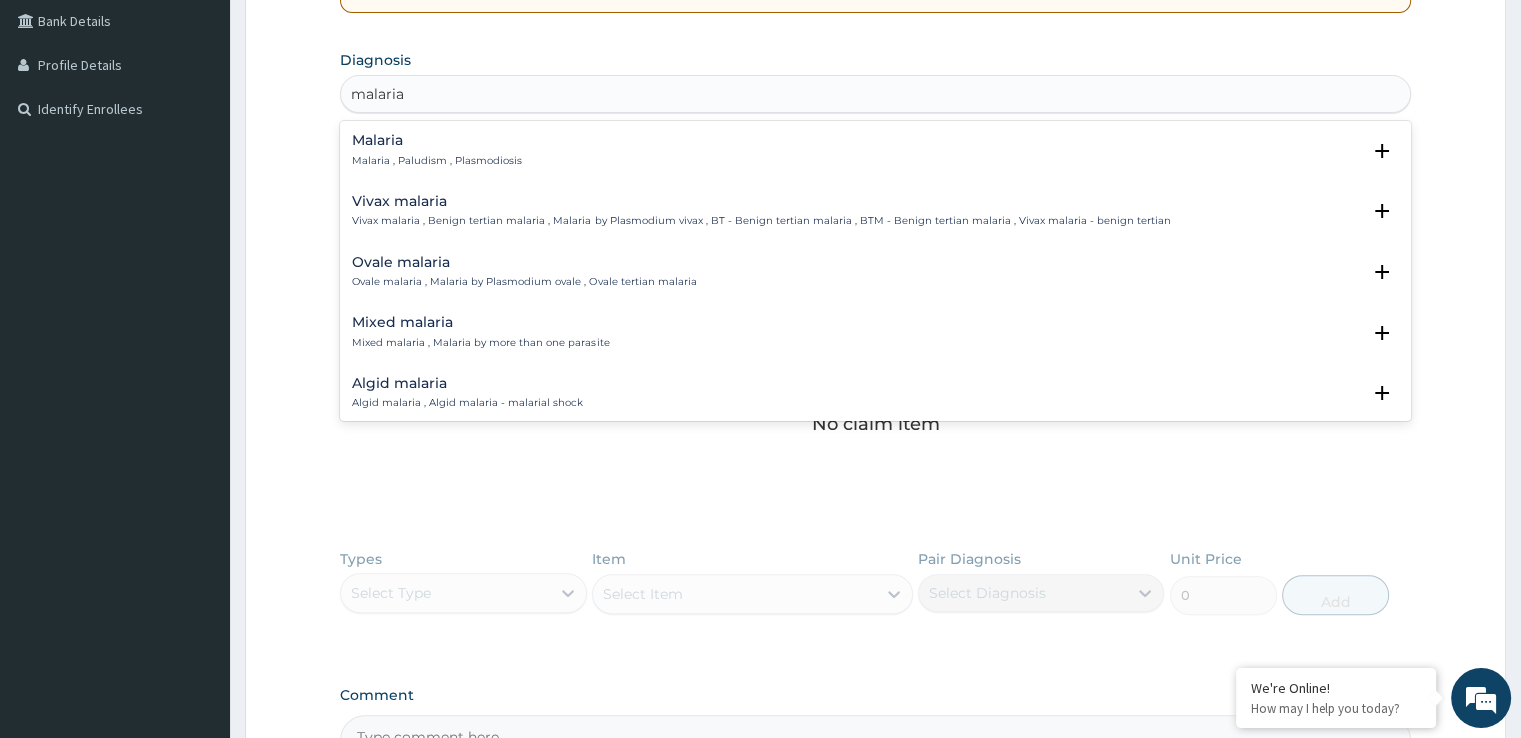click on "Malaria , Paludism , Plasmodiosis" at bounding box center (437, 161) 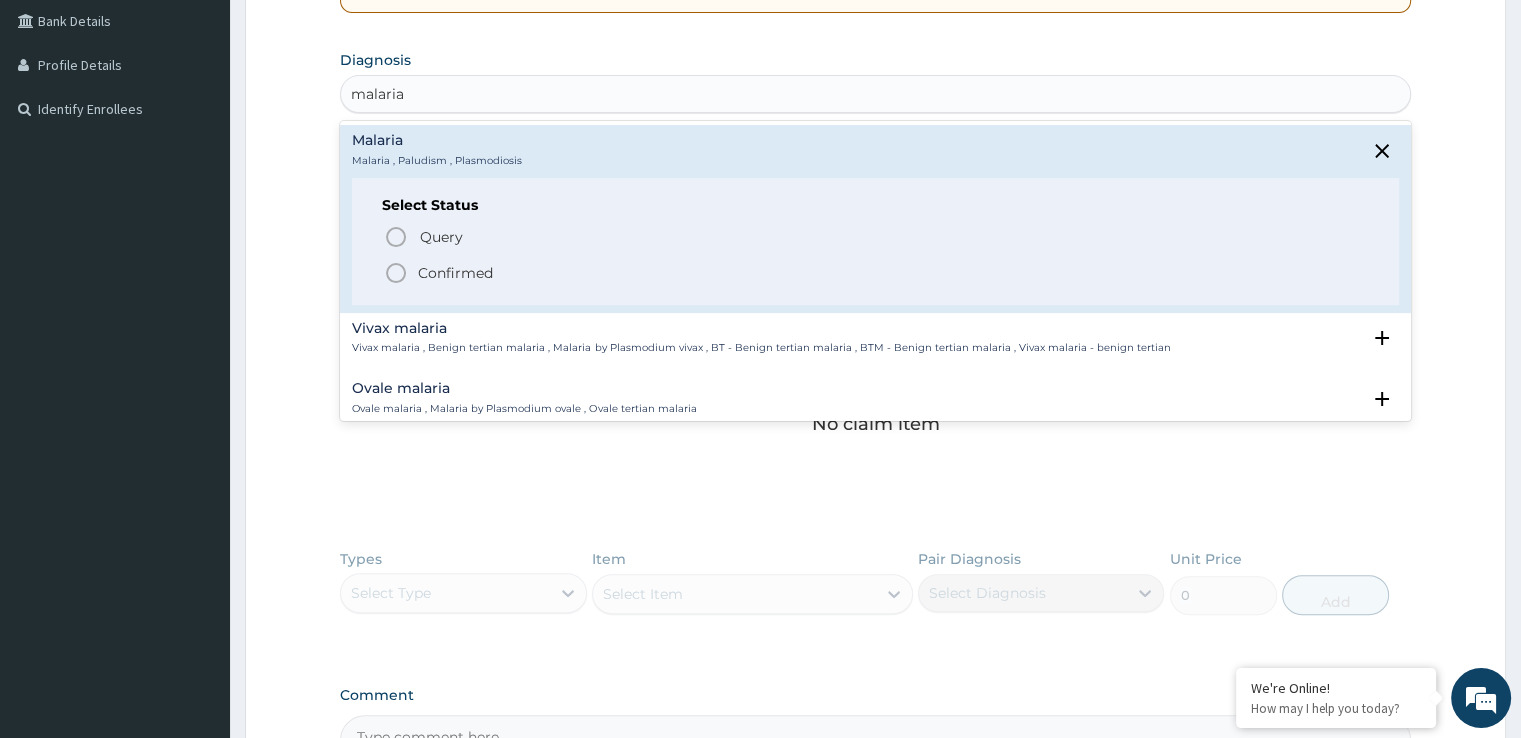 click on "Confirmed" at bounding box center (455, 273) 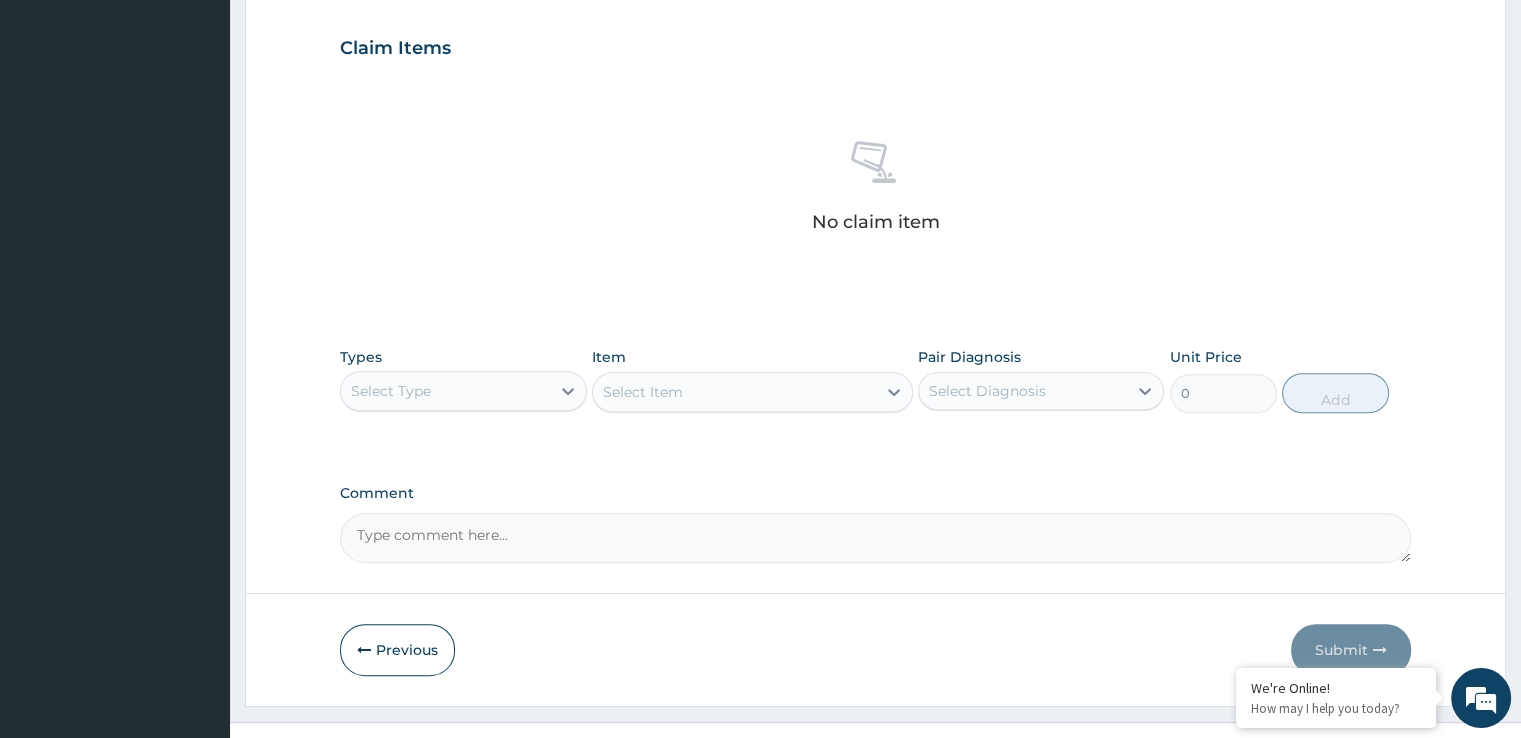 scroll, scrollTop: 684, scrollLeft: 0, axis: vertical 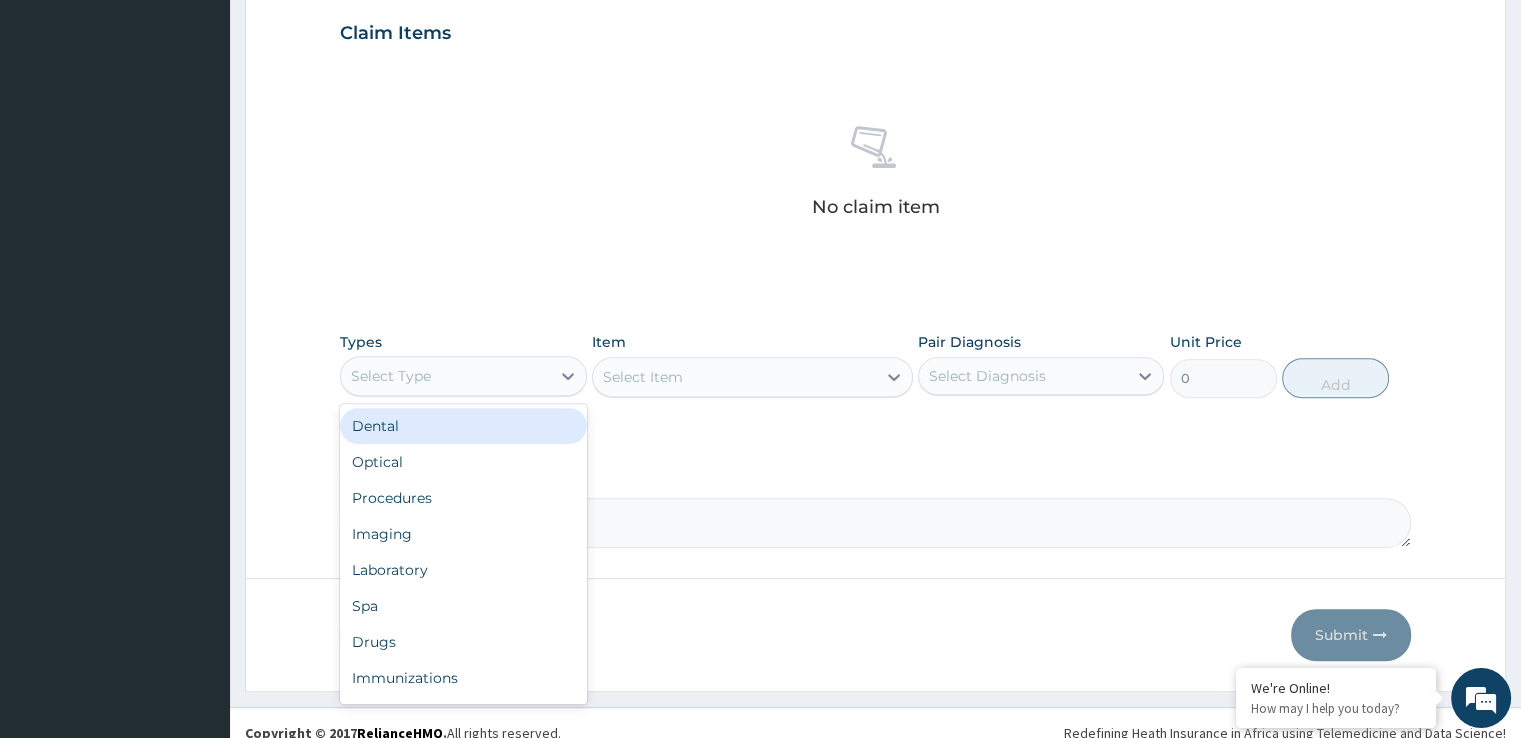click on "Select Type" at bounding box center [445, 376] 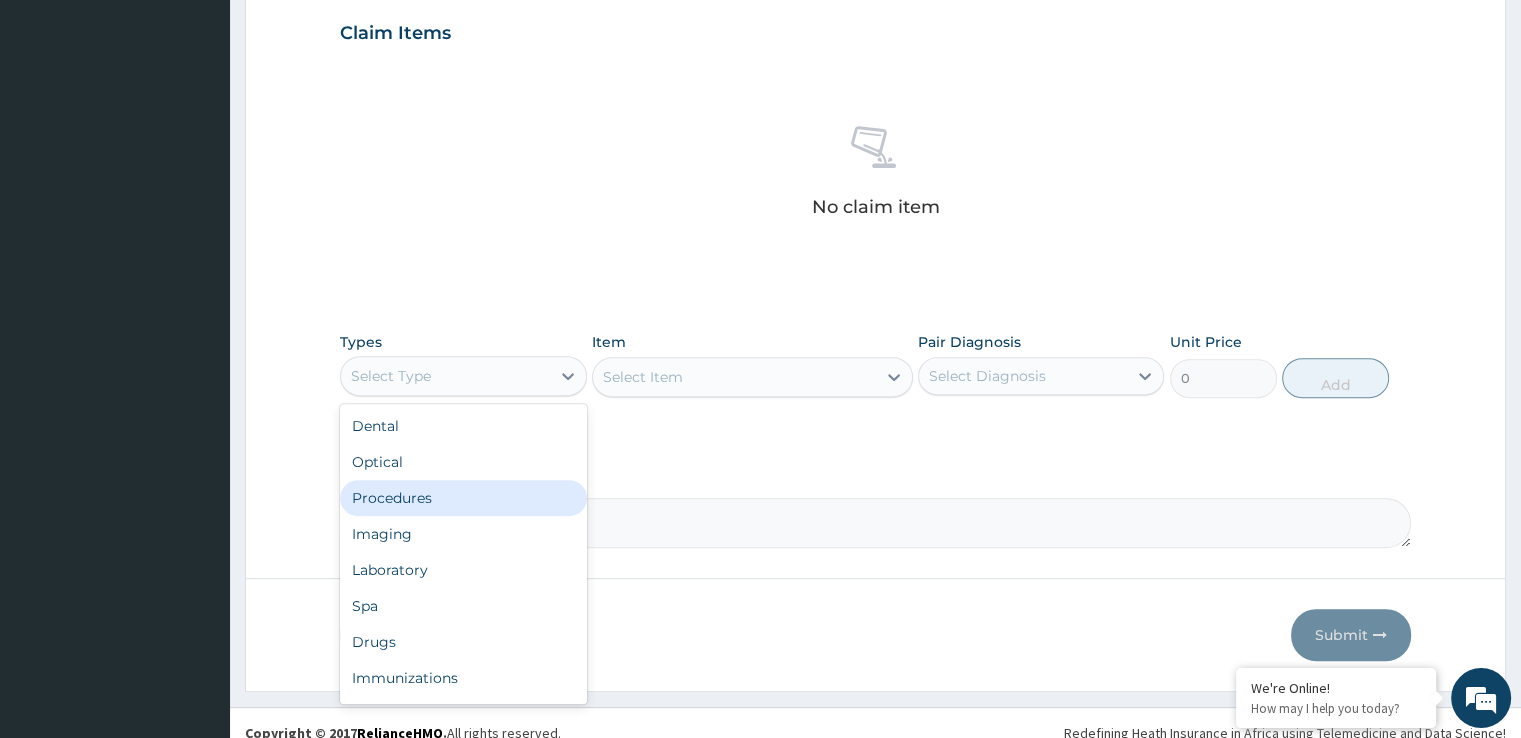 click on "Procedures" at bounding box center (463, 498) 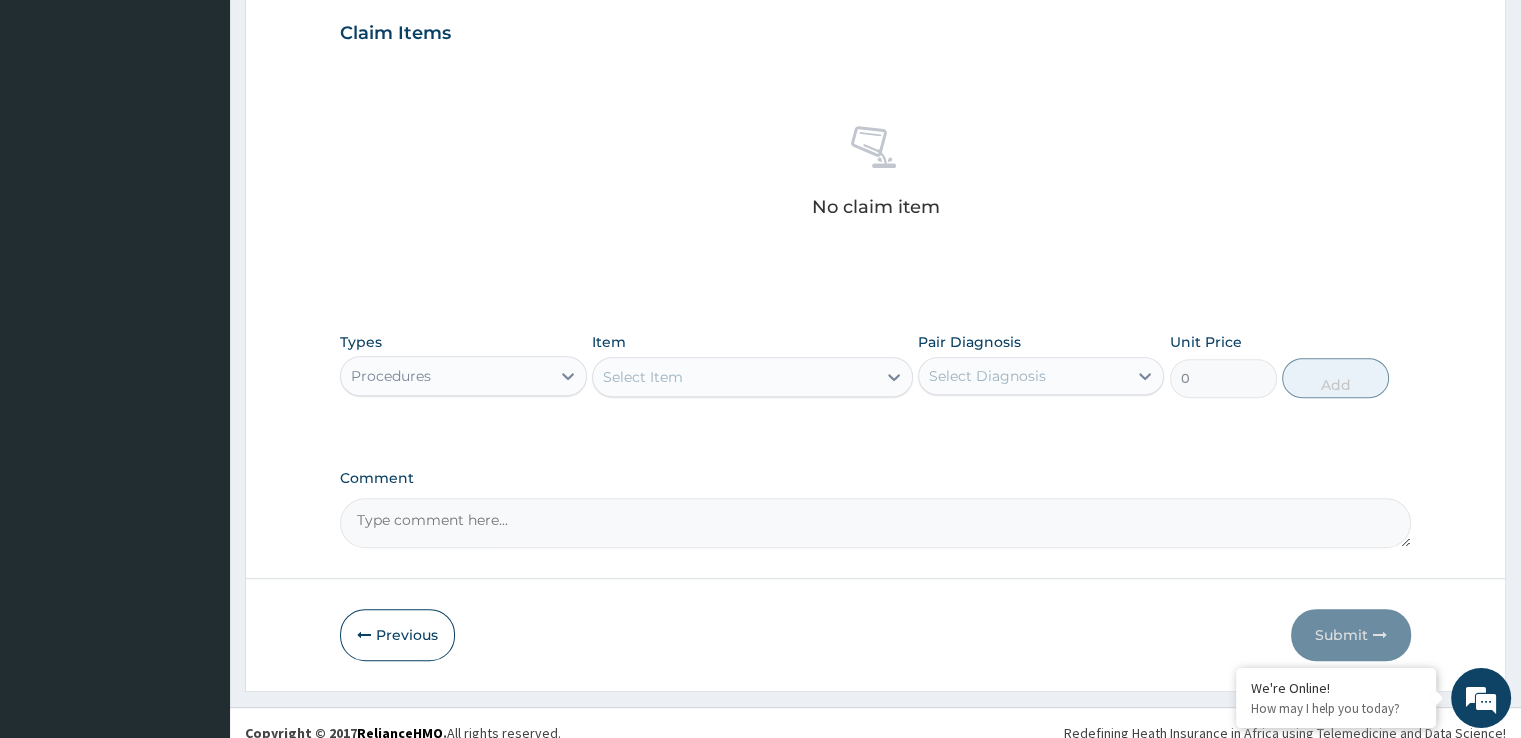 click on "Select Item" at bounding box center (734, 377) 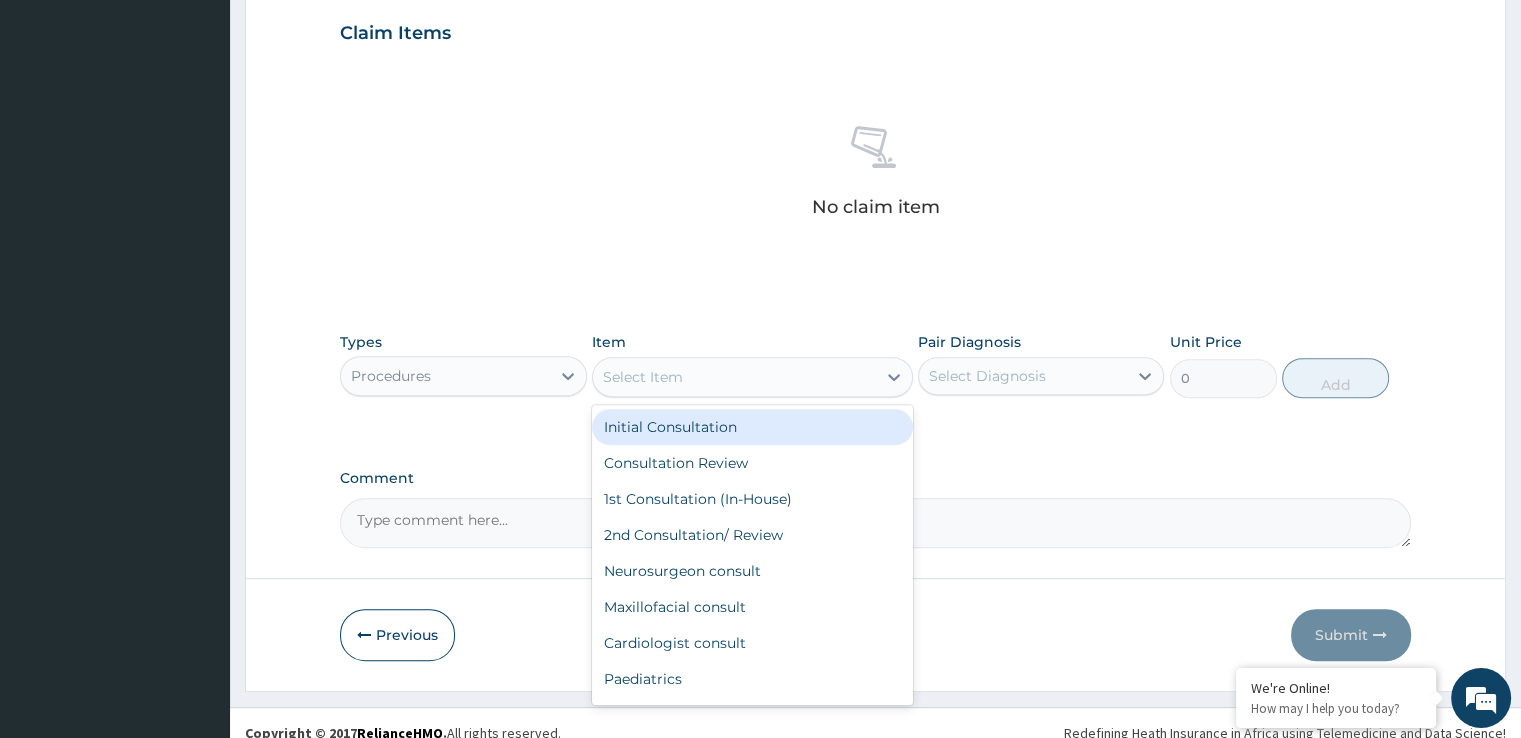 click on "Initial Consultation" at bounding box center [752, 427] 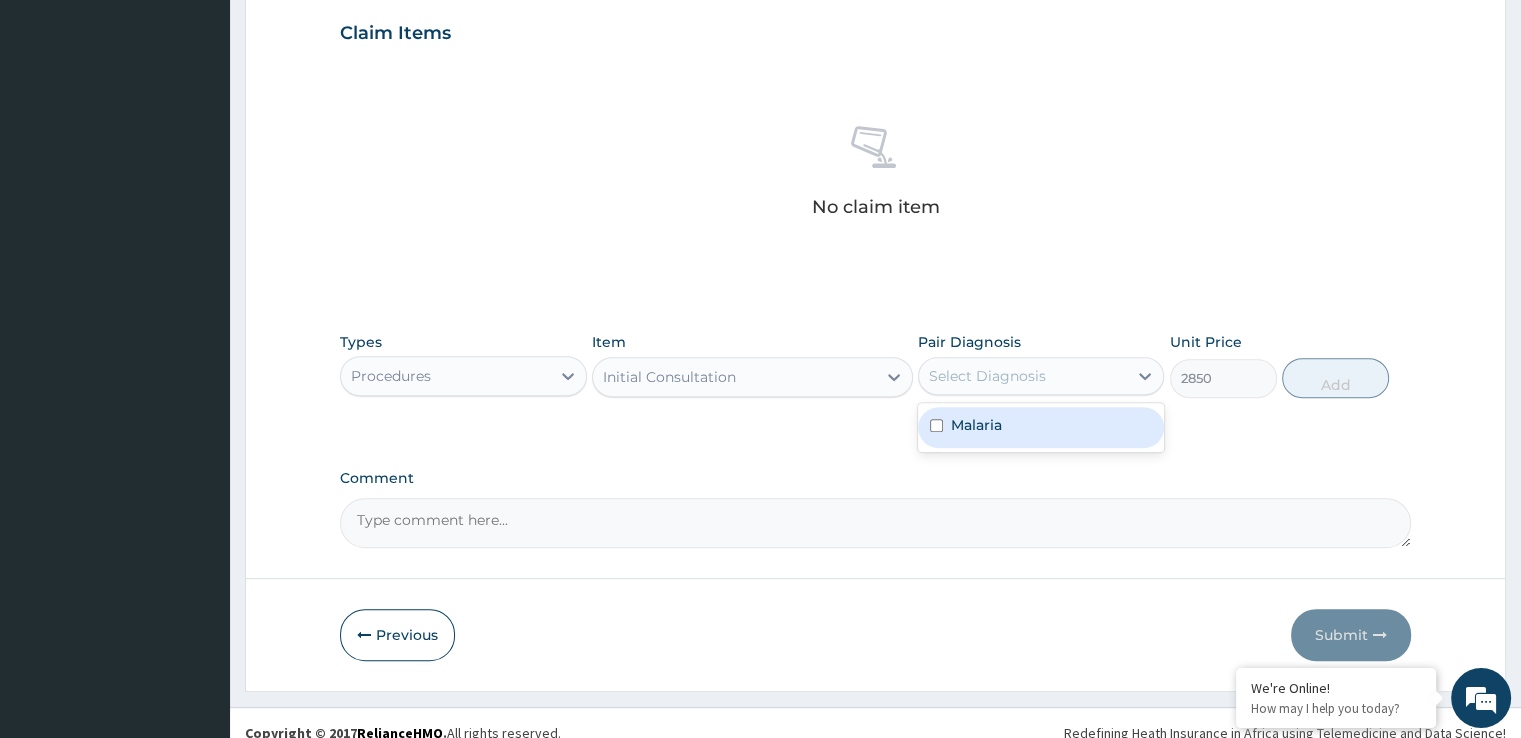 click on "Select Diagnosis" at bounding box center [987, 376] 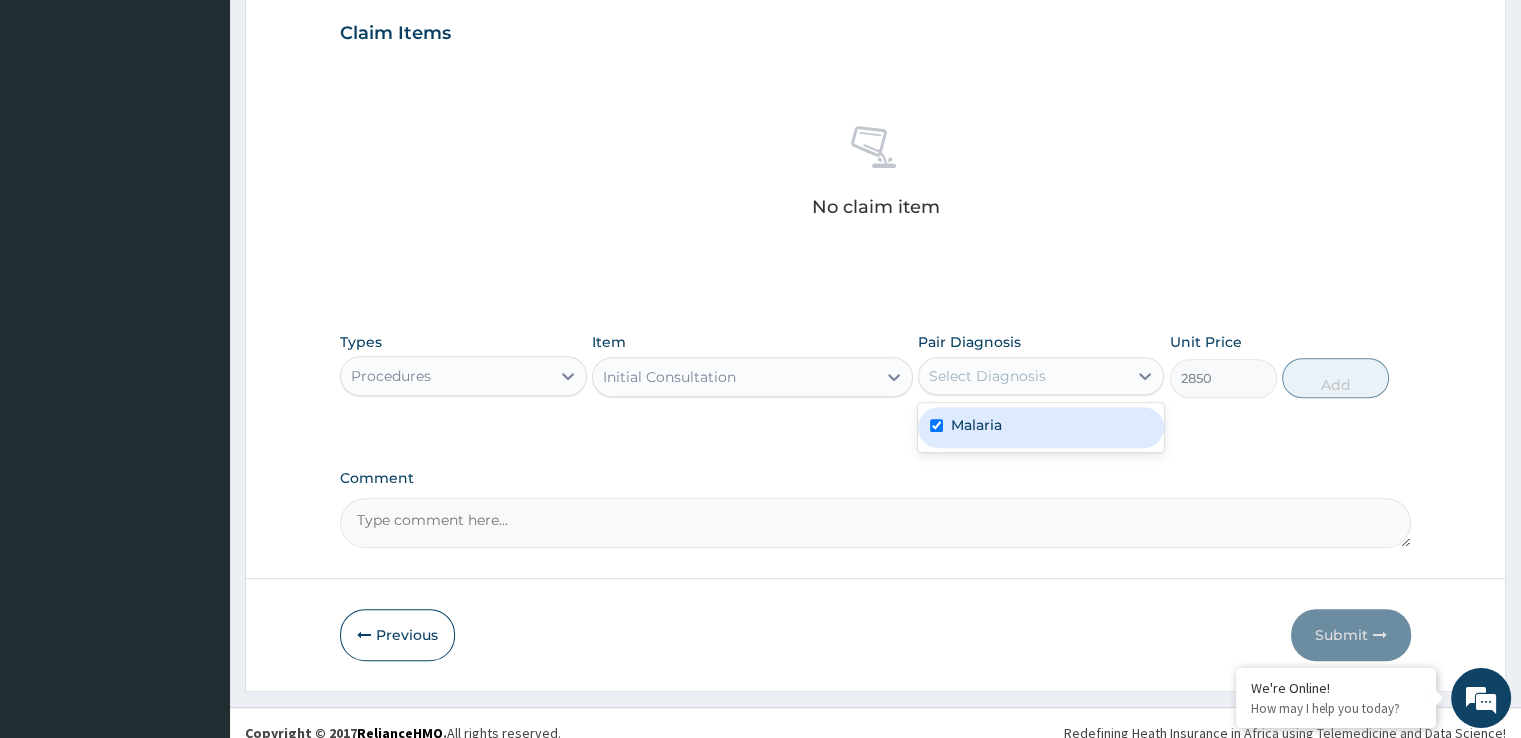 checkbox on "true" 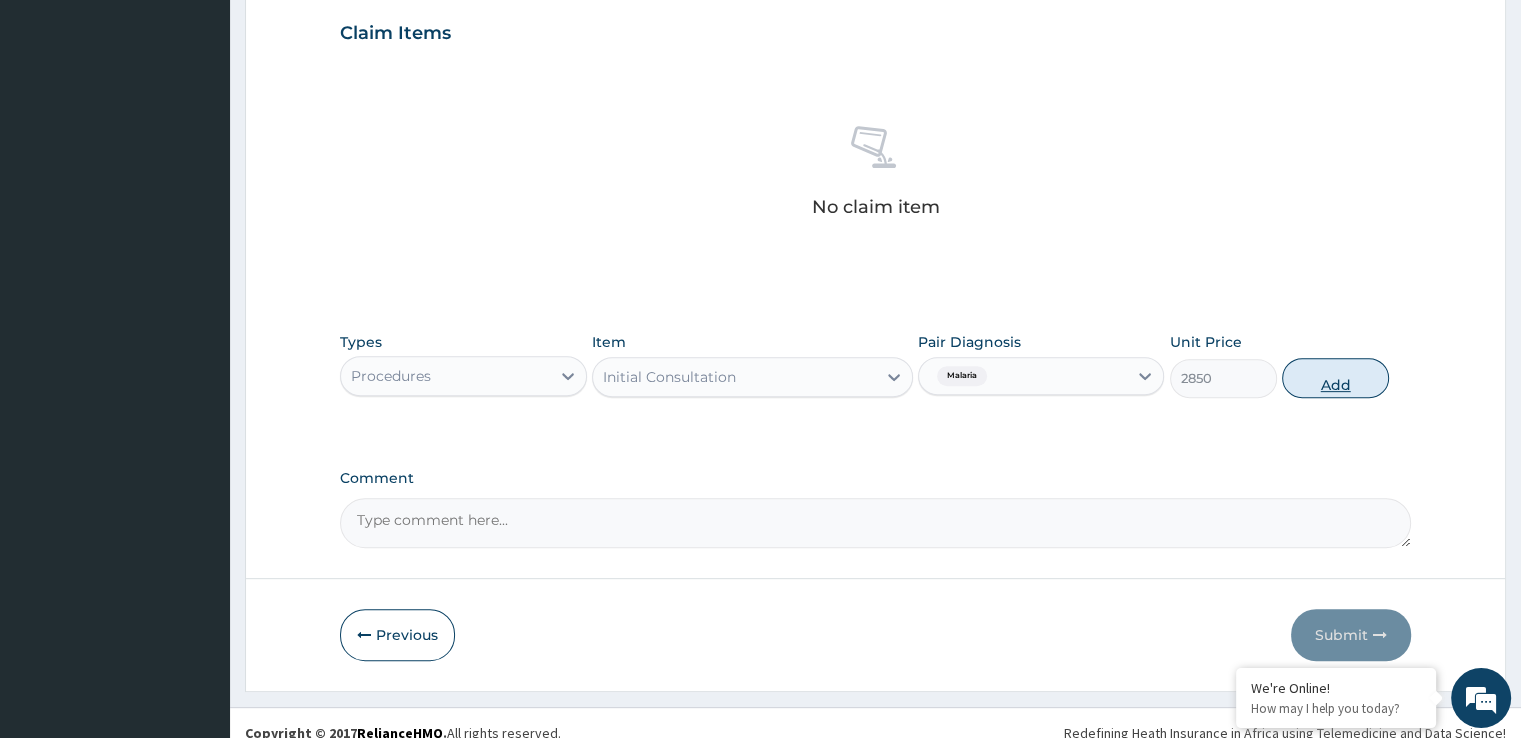 click on "Add" at bounding box center [1335, 378] 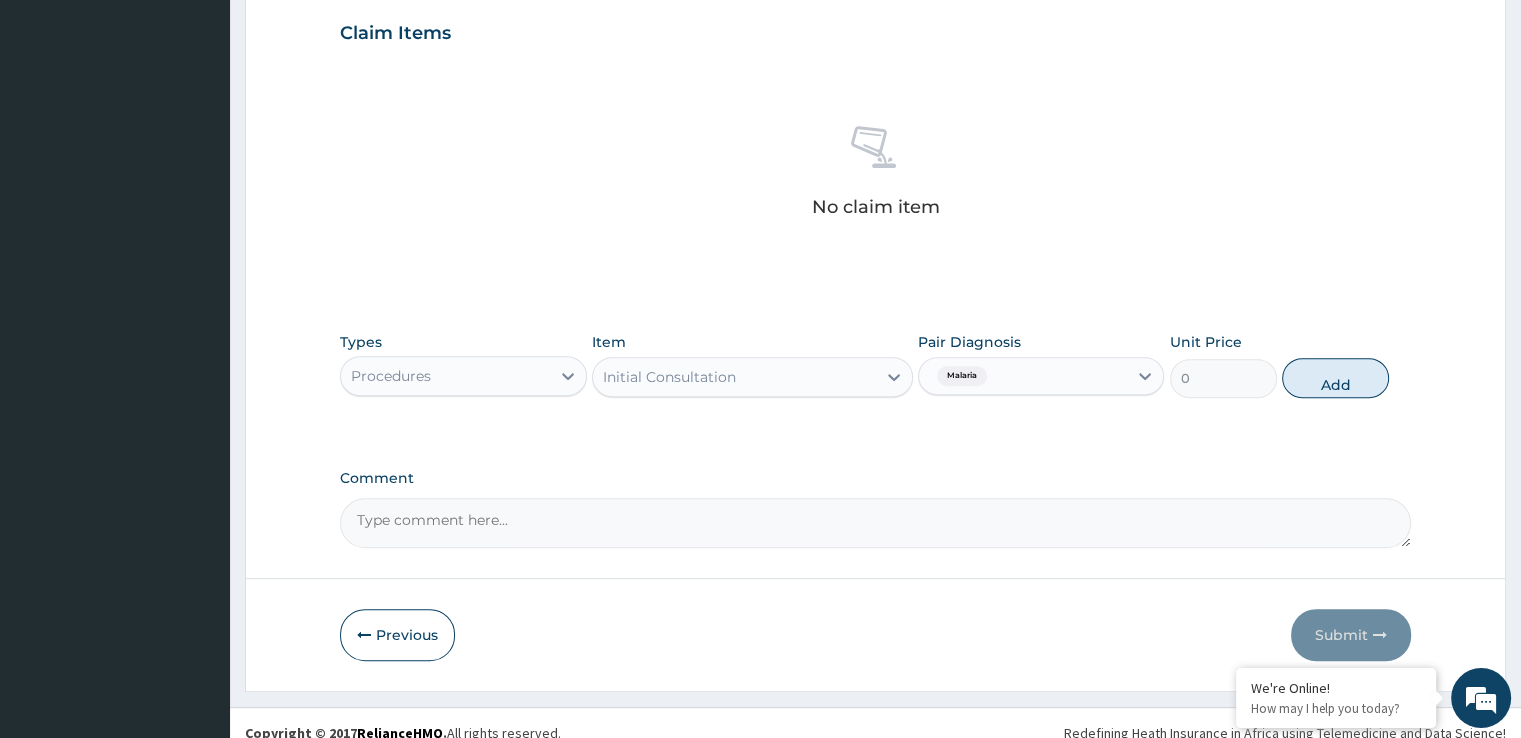 scroll, scrollTop: 606, scrollLeft: 0, axis: vertical 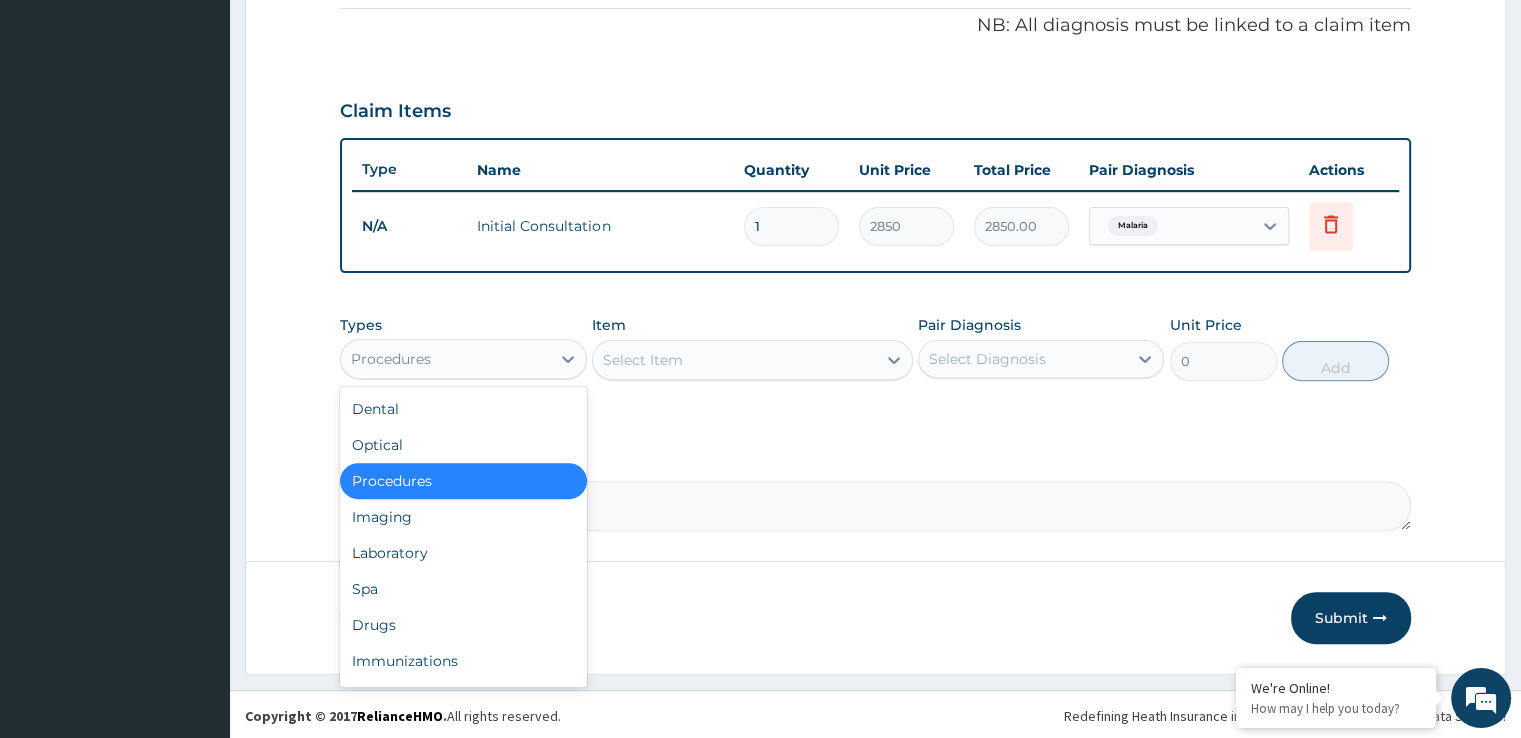 click on "Procedures" at bounding box center (445, 359) 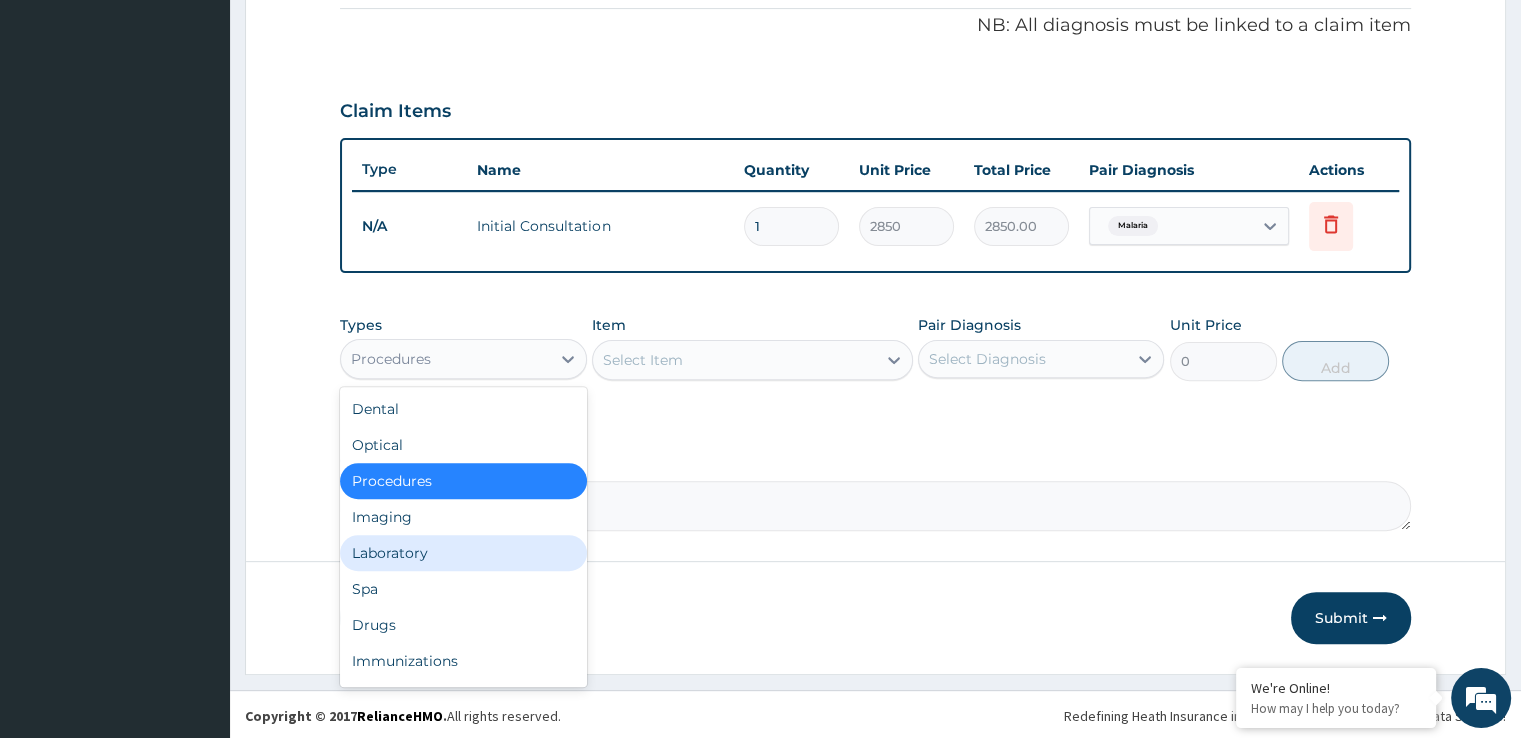 click on "Laboratory" at bounding box center (463, 553) 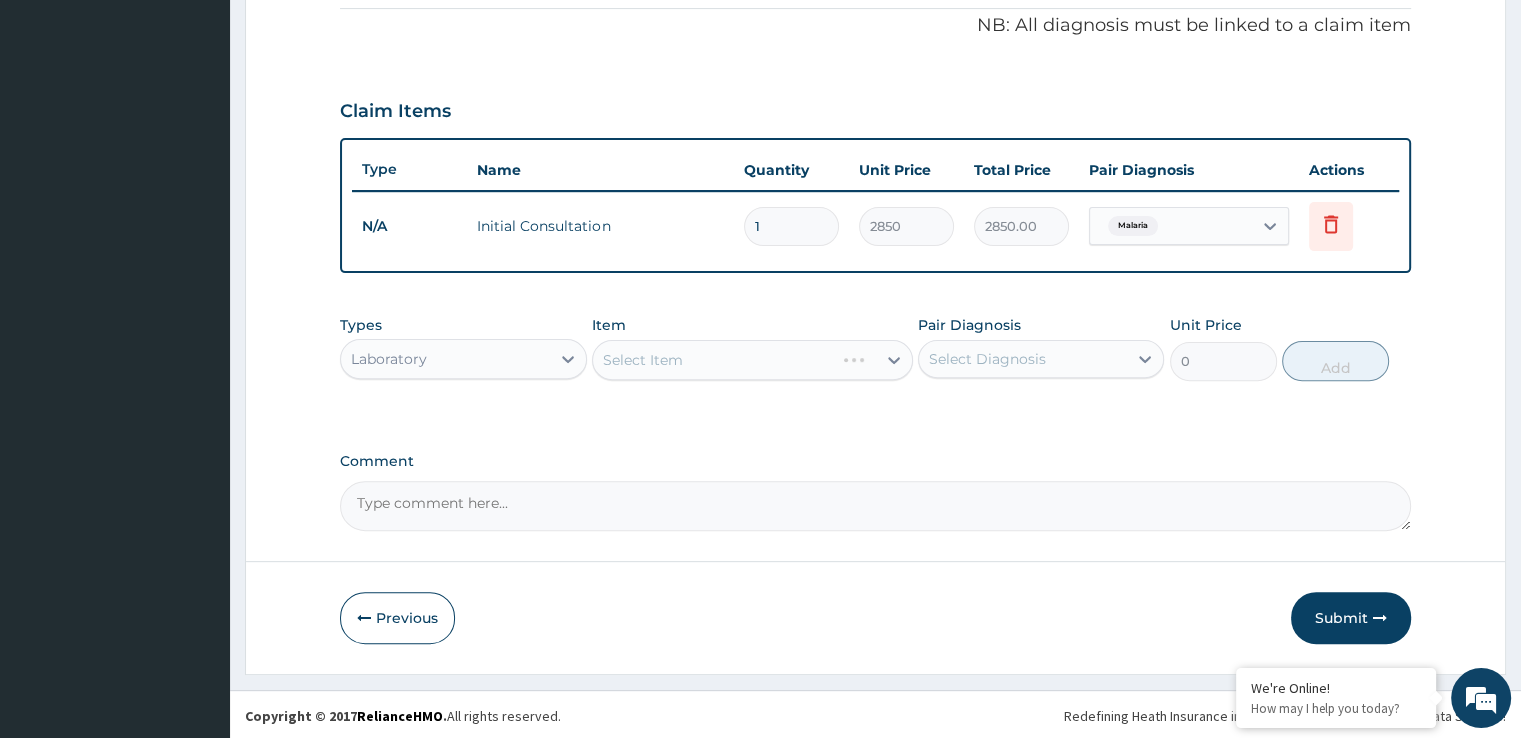 click on "Select Item" at bounding box center [752, 360] 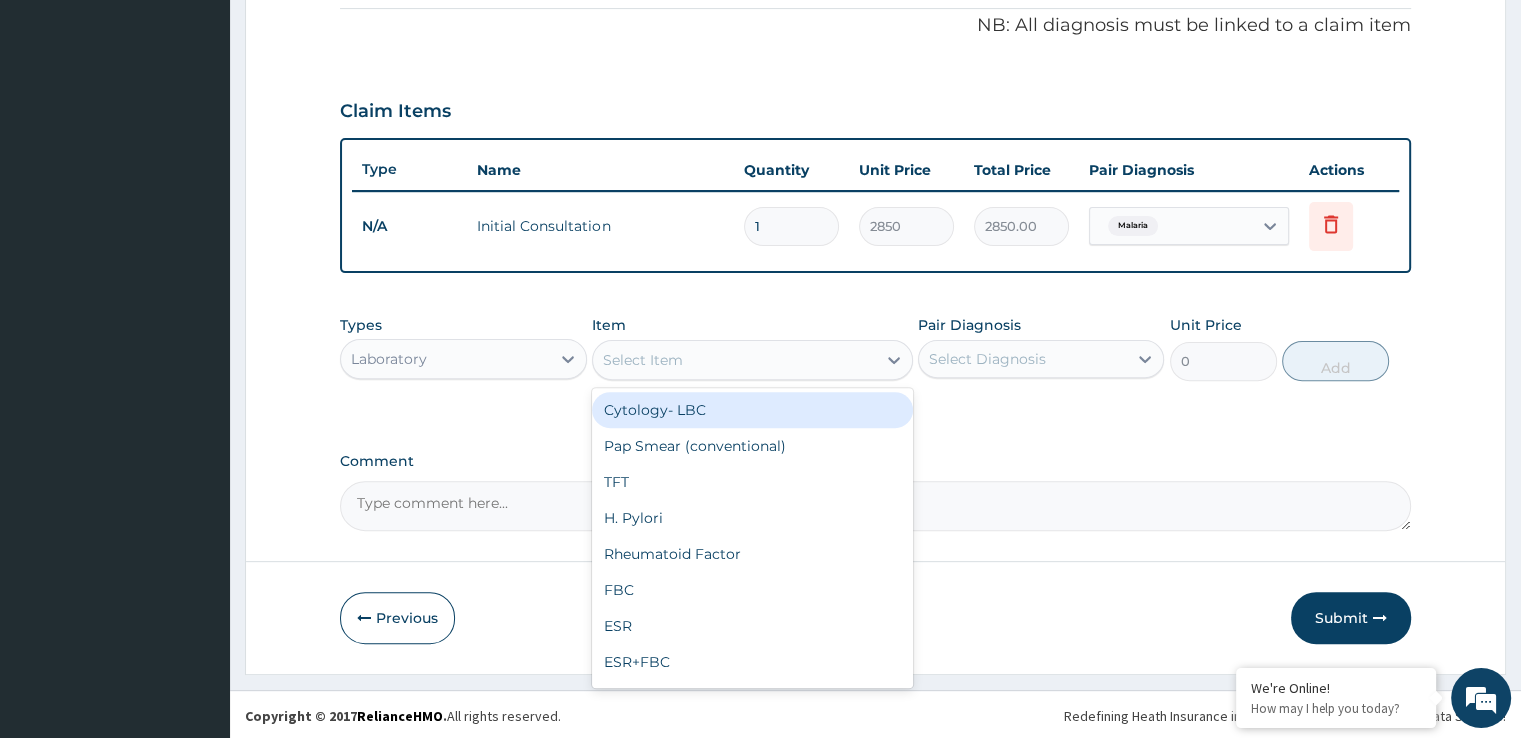 click on "Select Item" at bounding box center (734, 360) 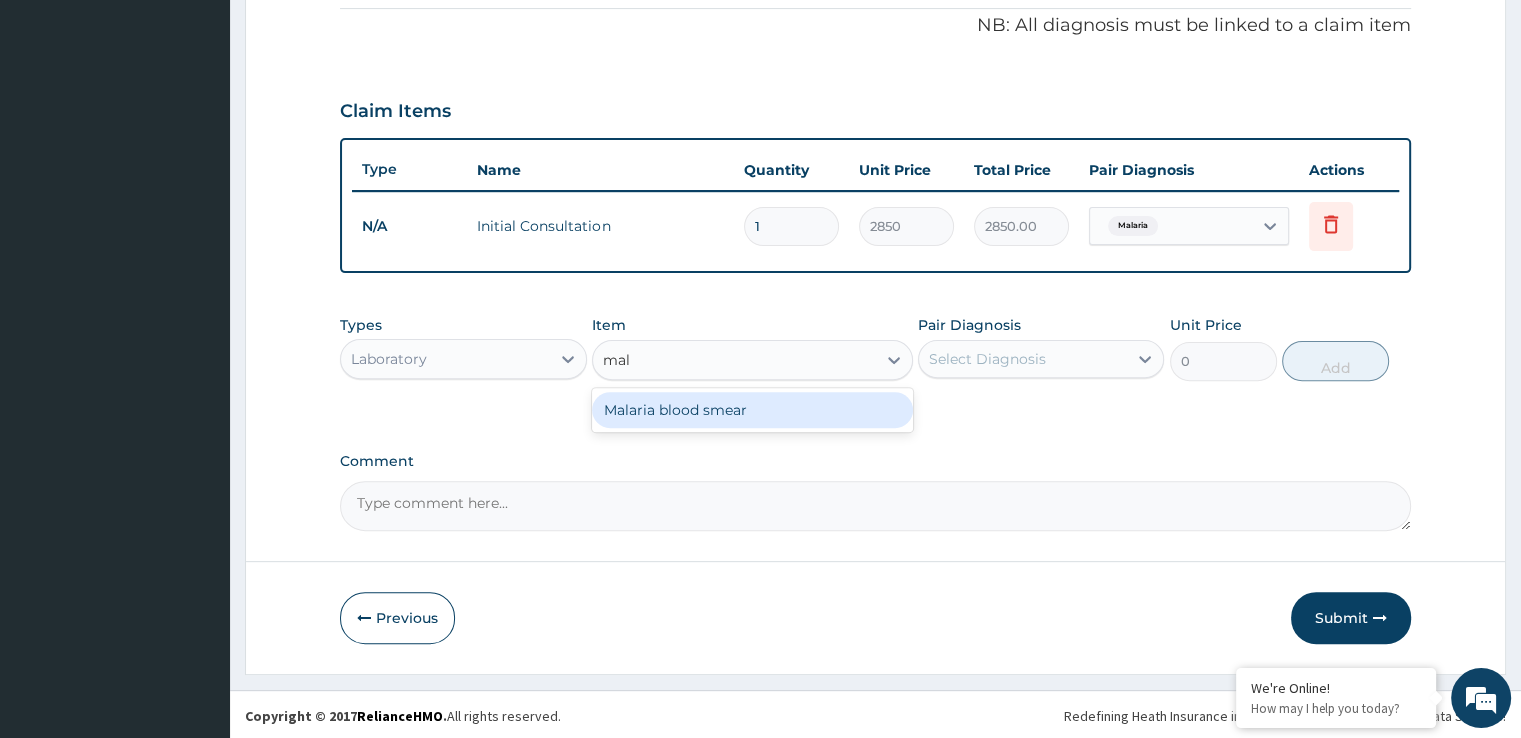 type on "mala" 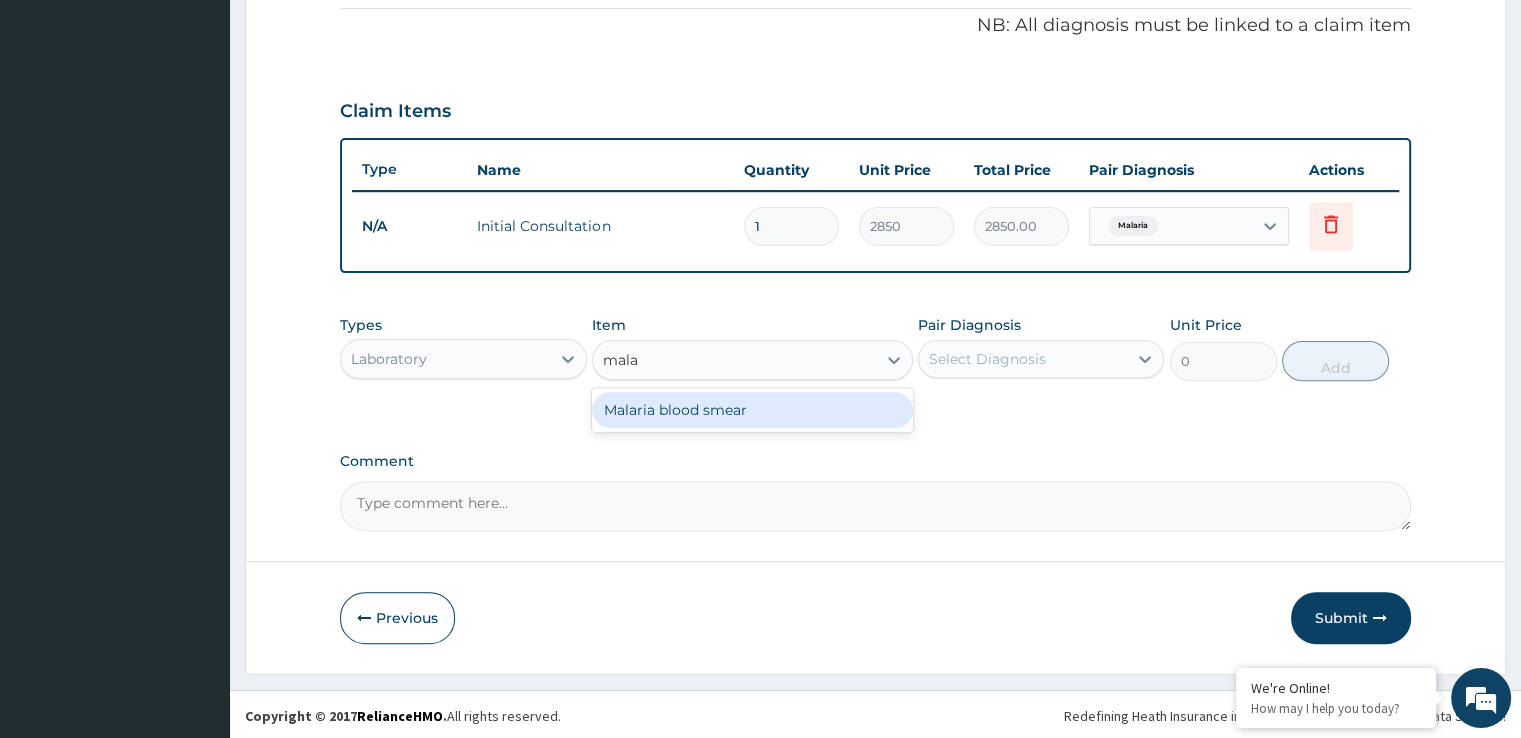 click on "Malaria blood smear" at bounding box center [752, 410] 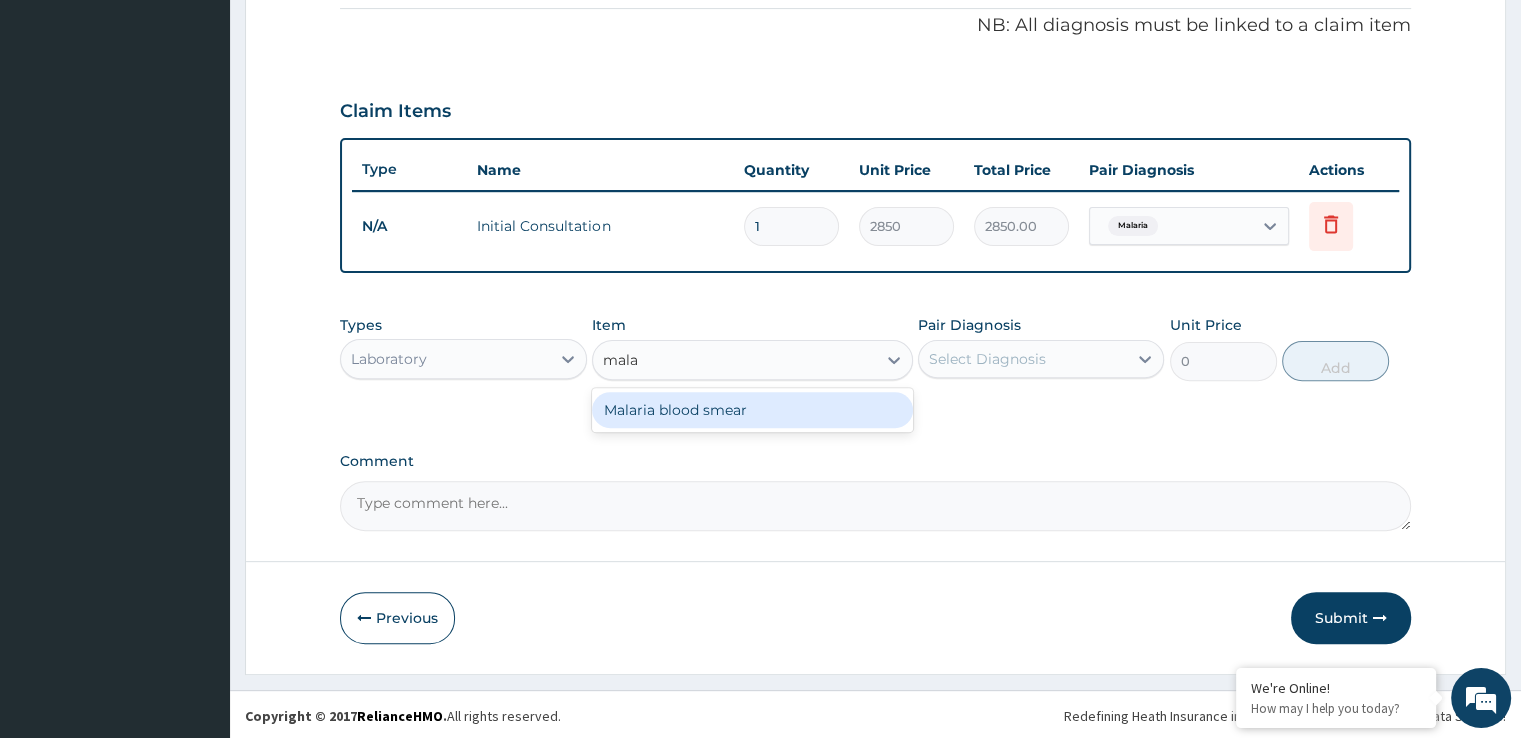 type 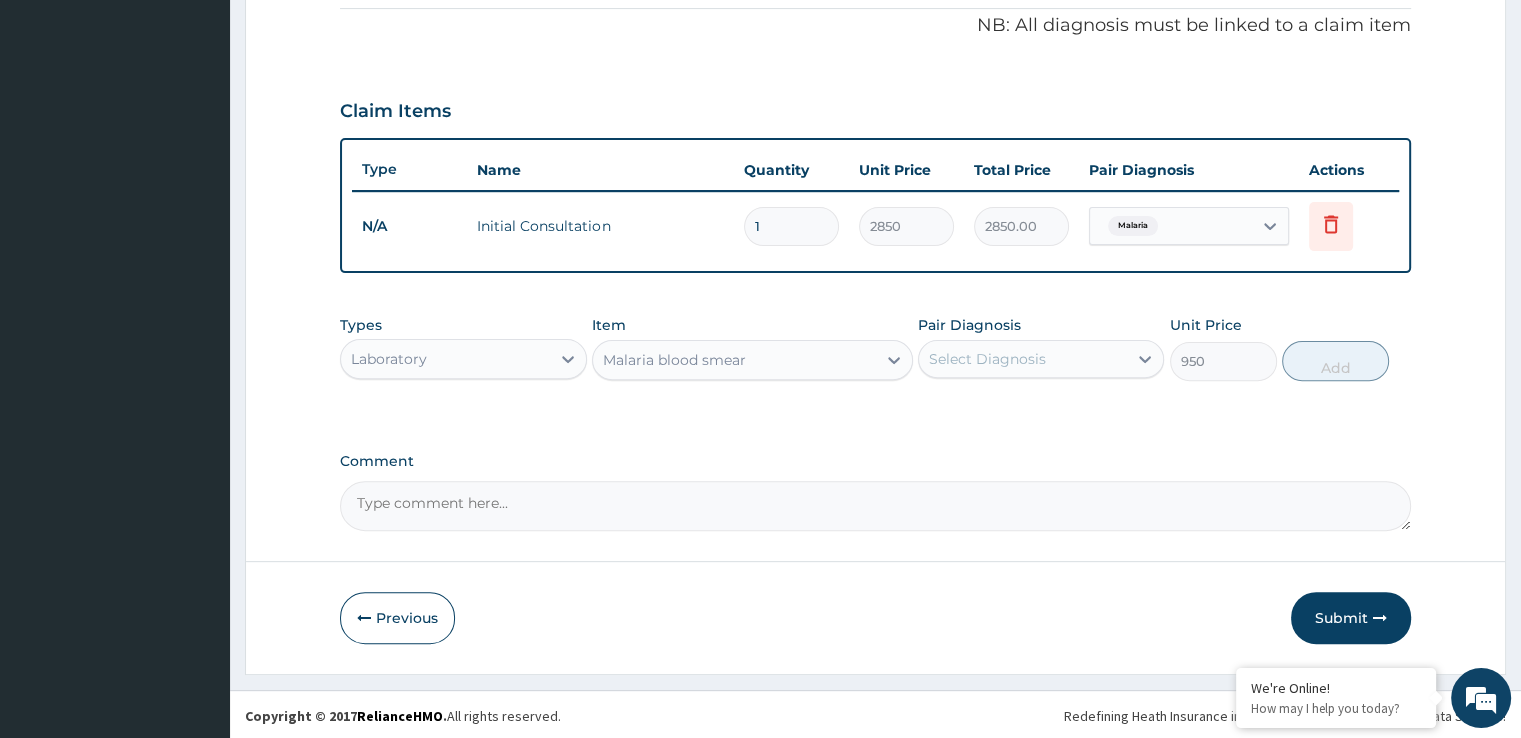 click on "Select Diagnosis" at bounding box center [987, 359] 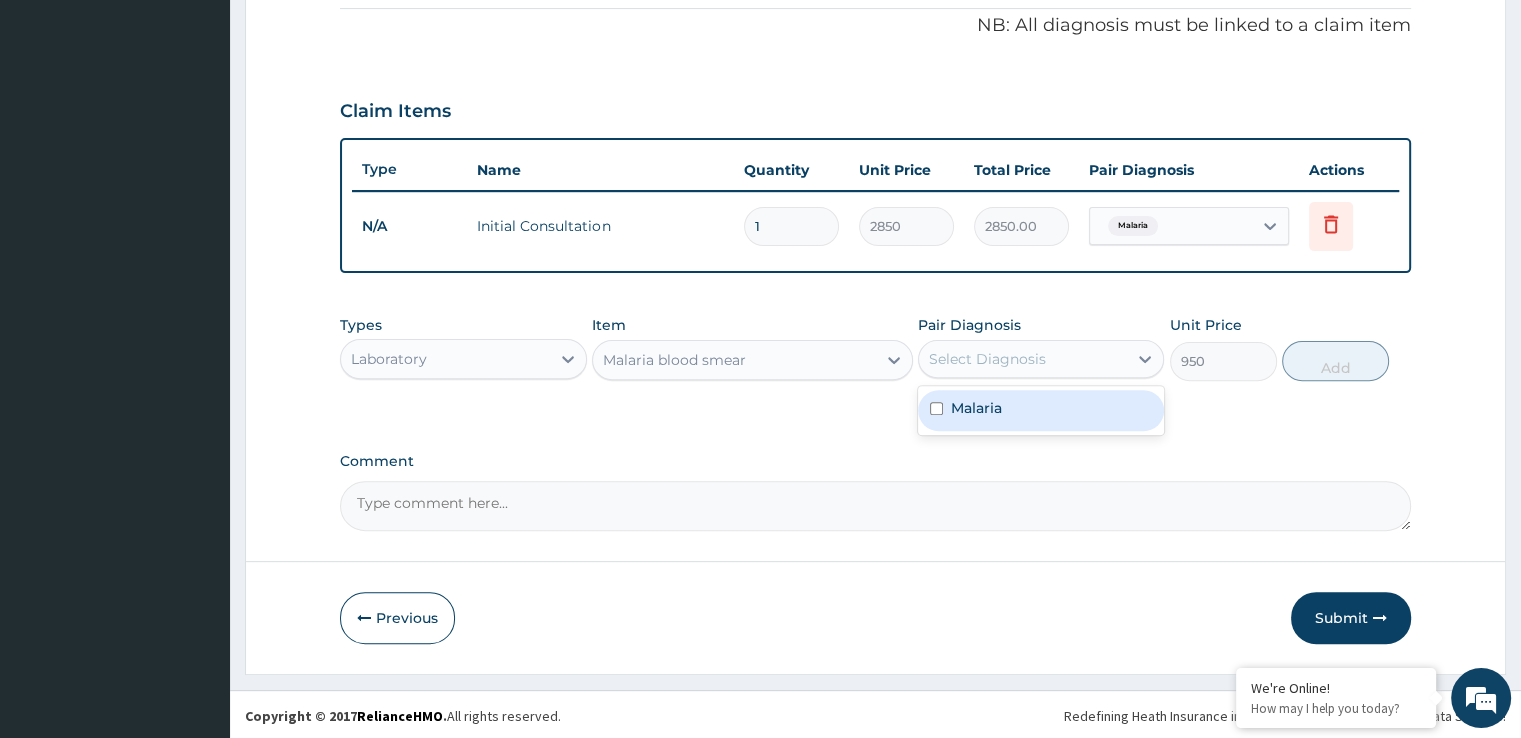 click on "Malaria" at bounding box center (1041, 410) 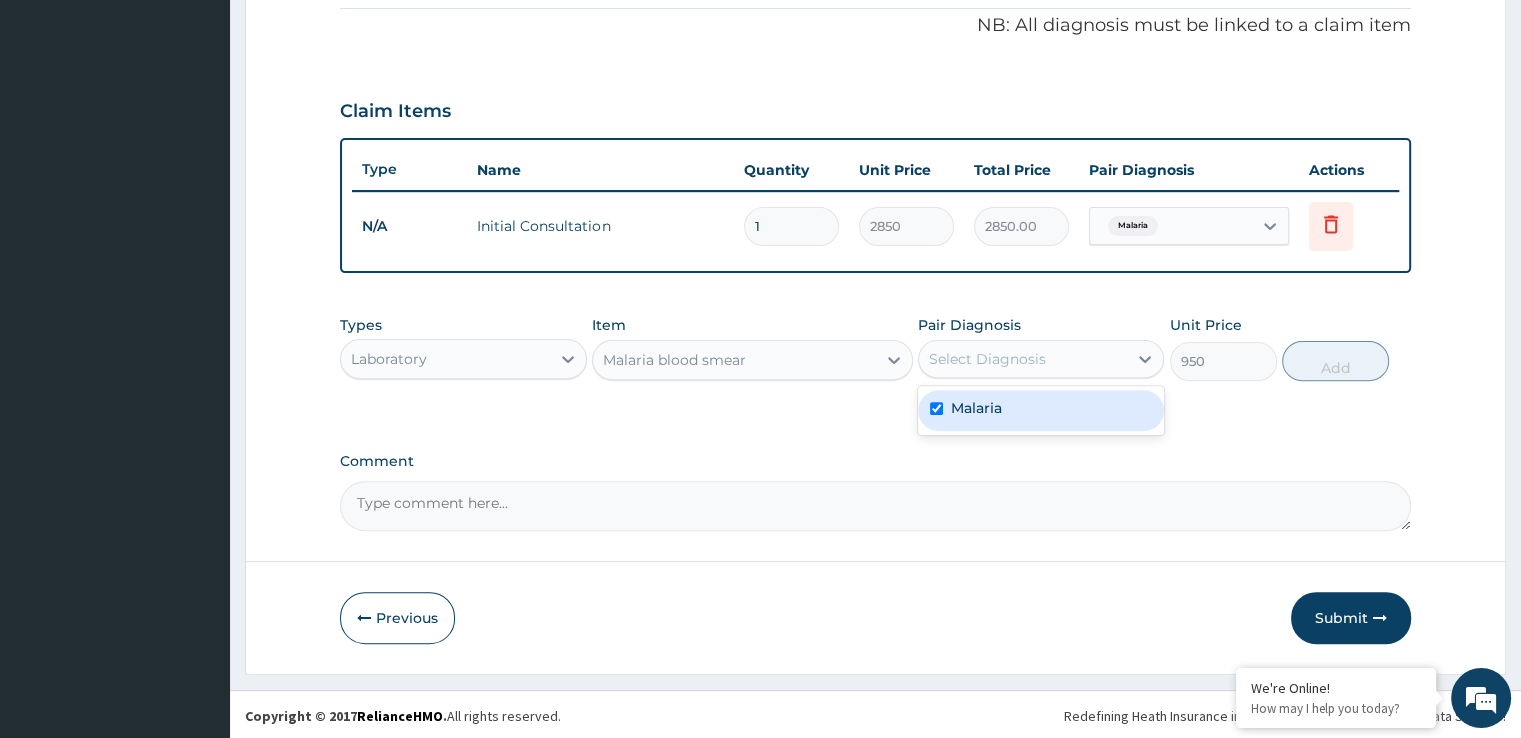 checkbox on "true" 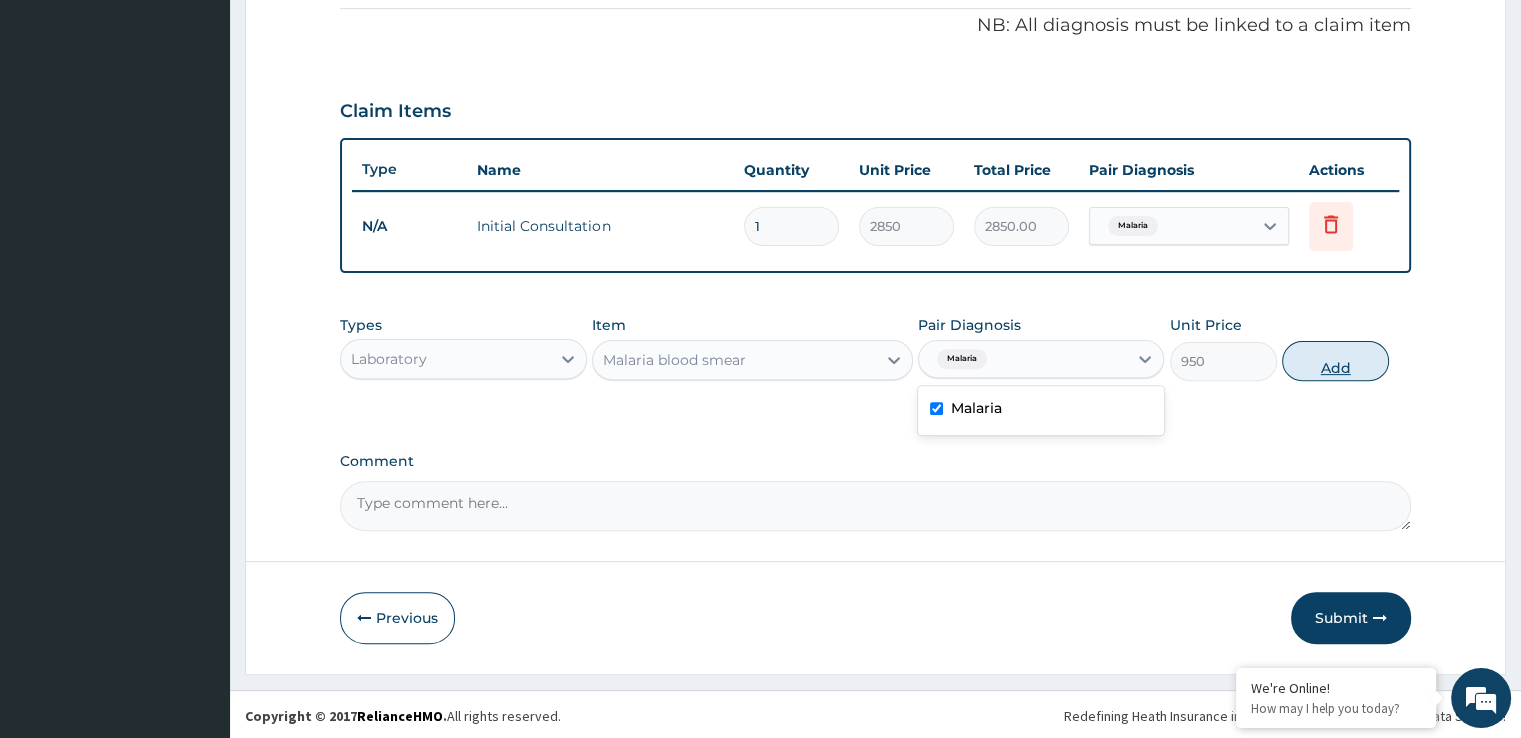click on "Add" at bounding box center [1335, 361] 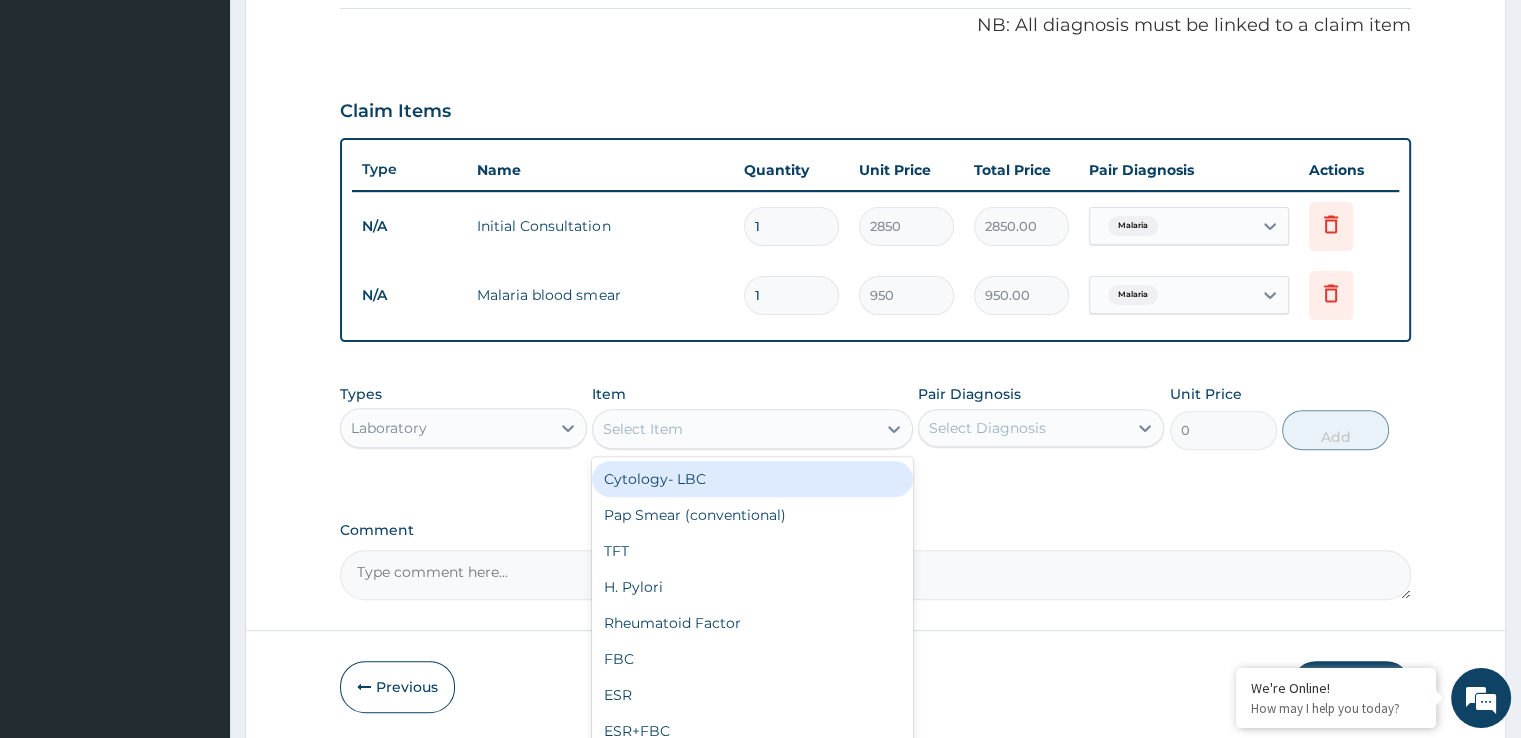 click on "Select Item" at bounding box center (752, 429) 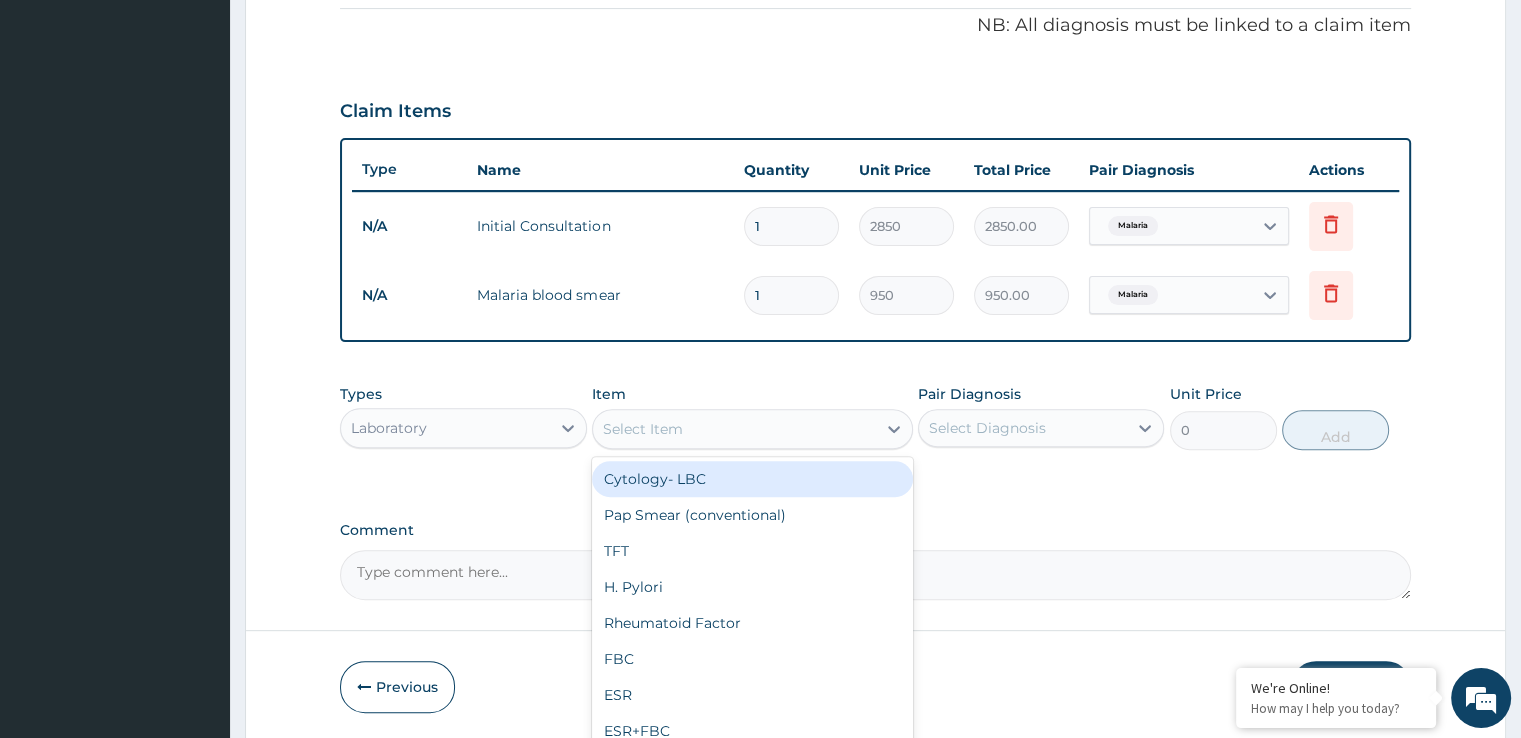 click on "Laboratory" at bounding box center (445, 428) 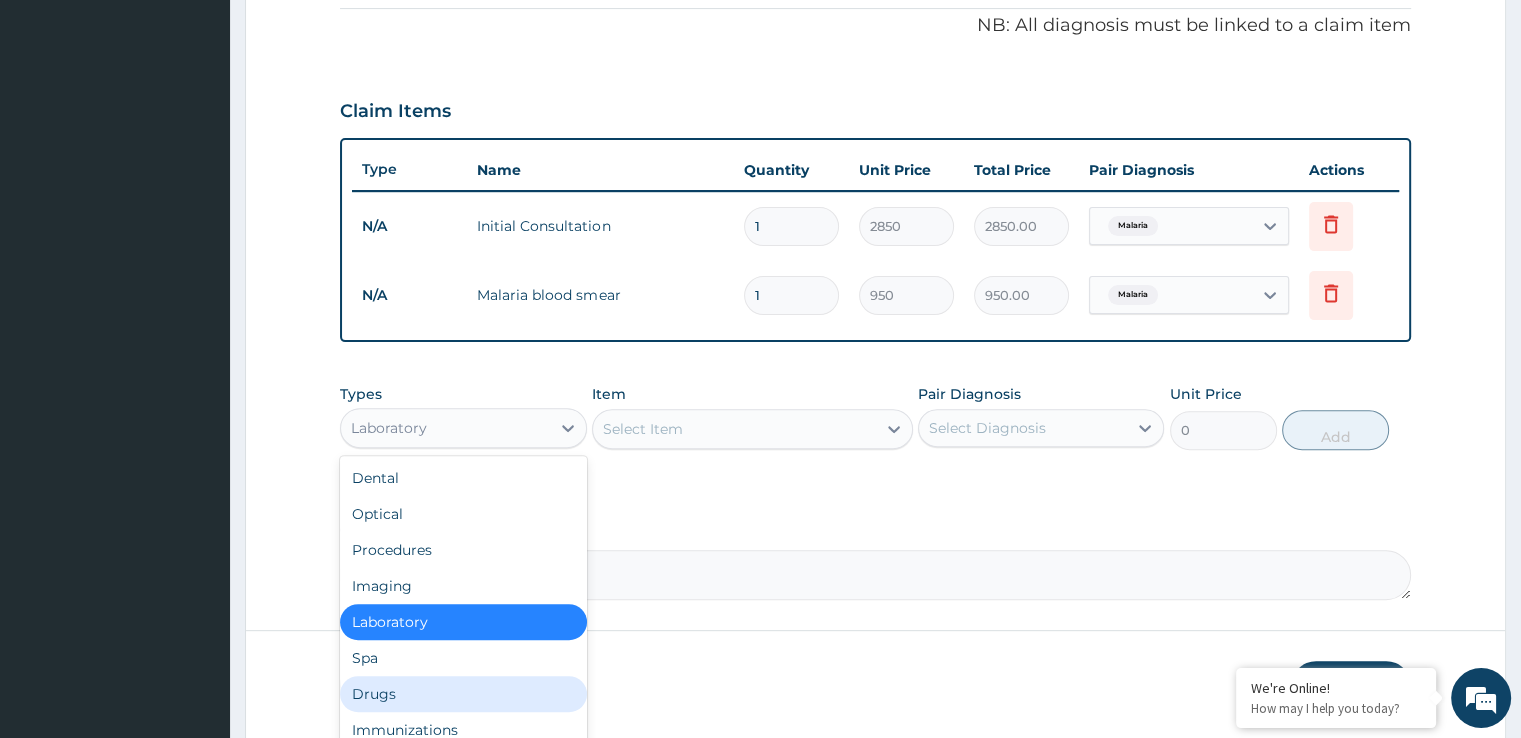 click on "Drugs" at bounding box center (463, 694) 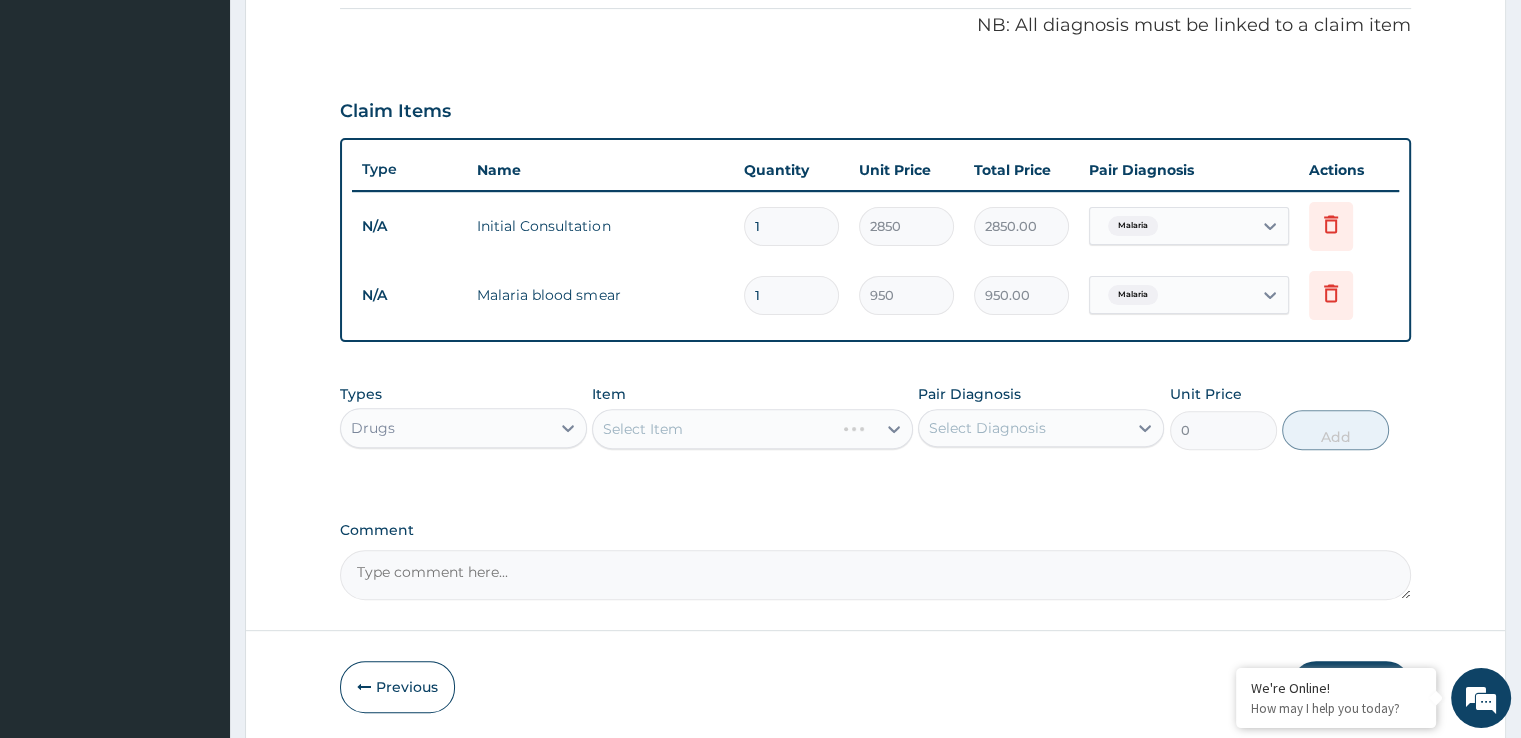 click on "Select Item" at bounding box center [752, 429] 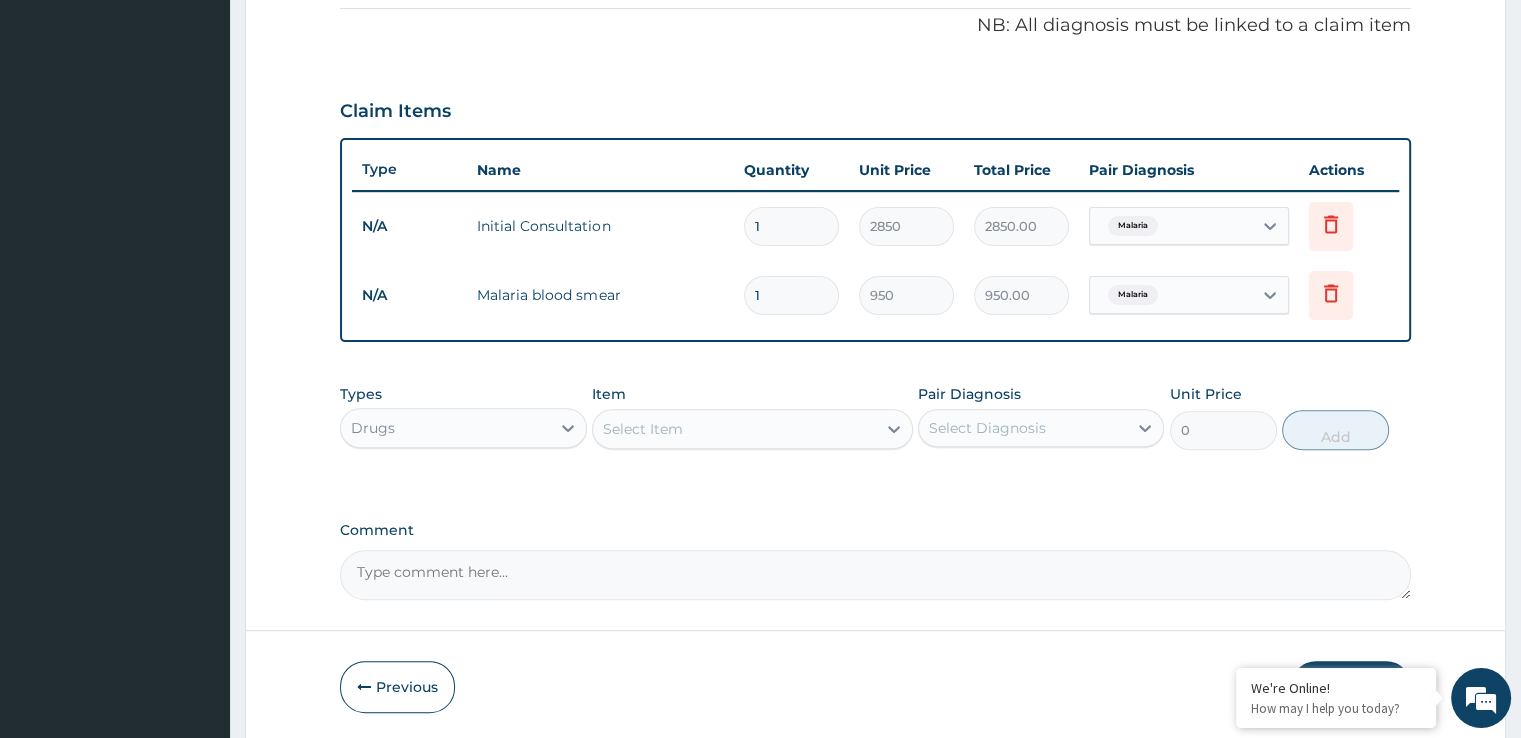 click on "Select Item" at bounding box center [734, 429] 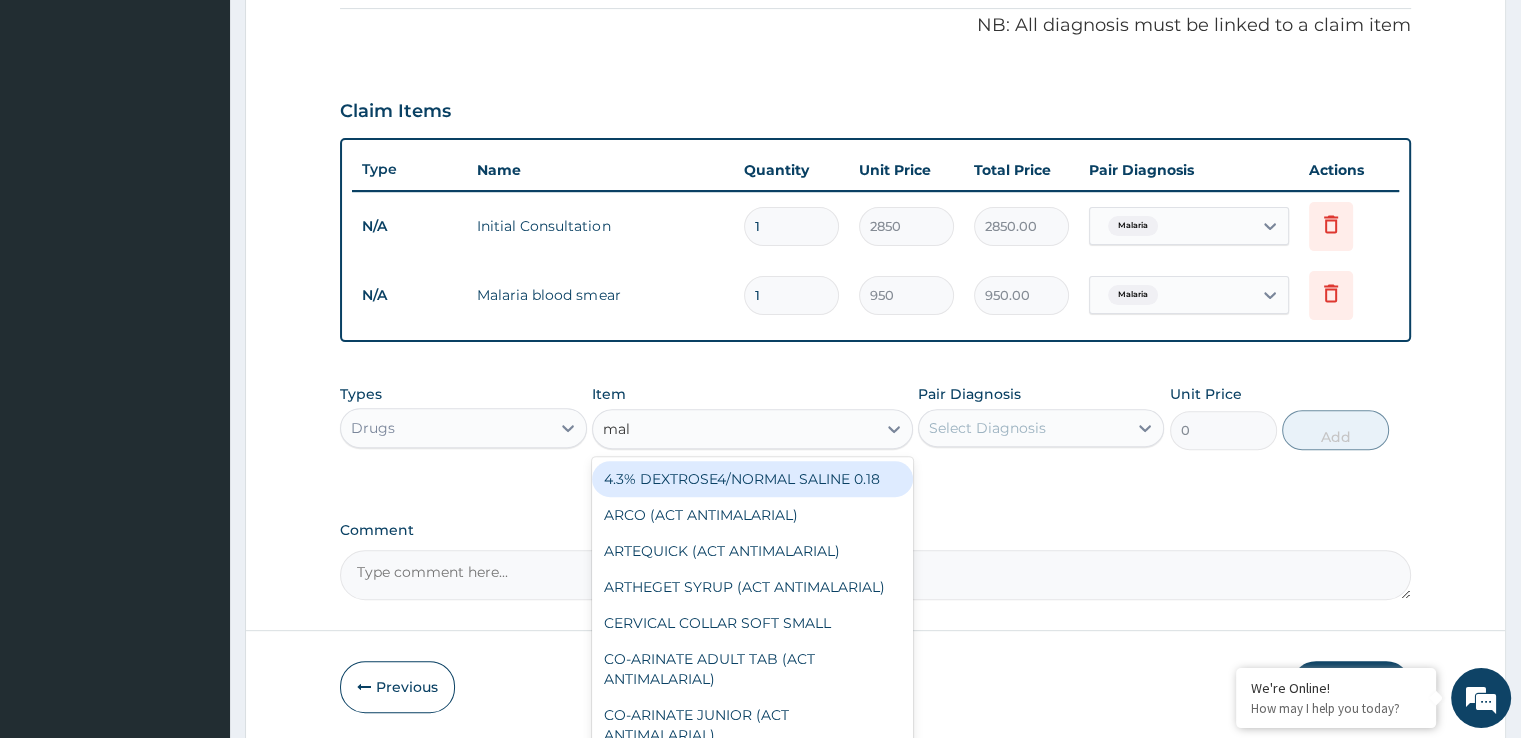 type on "mala" 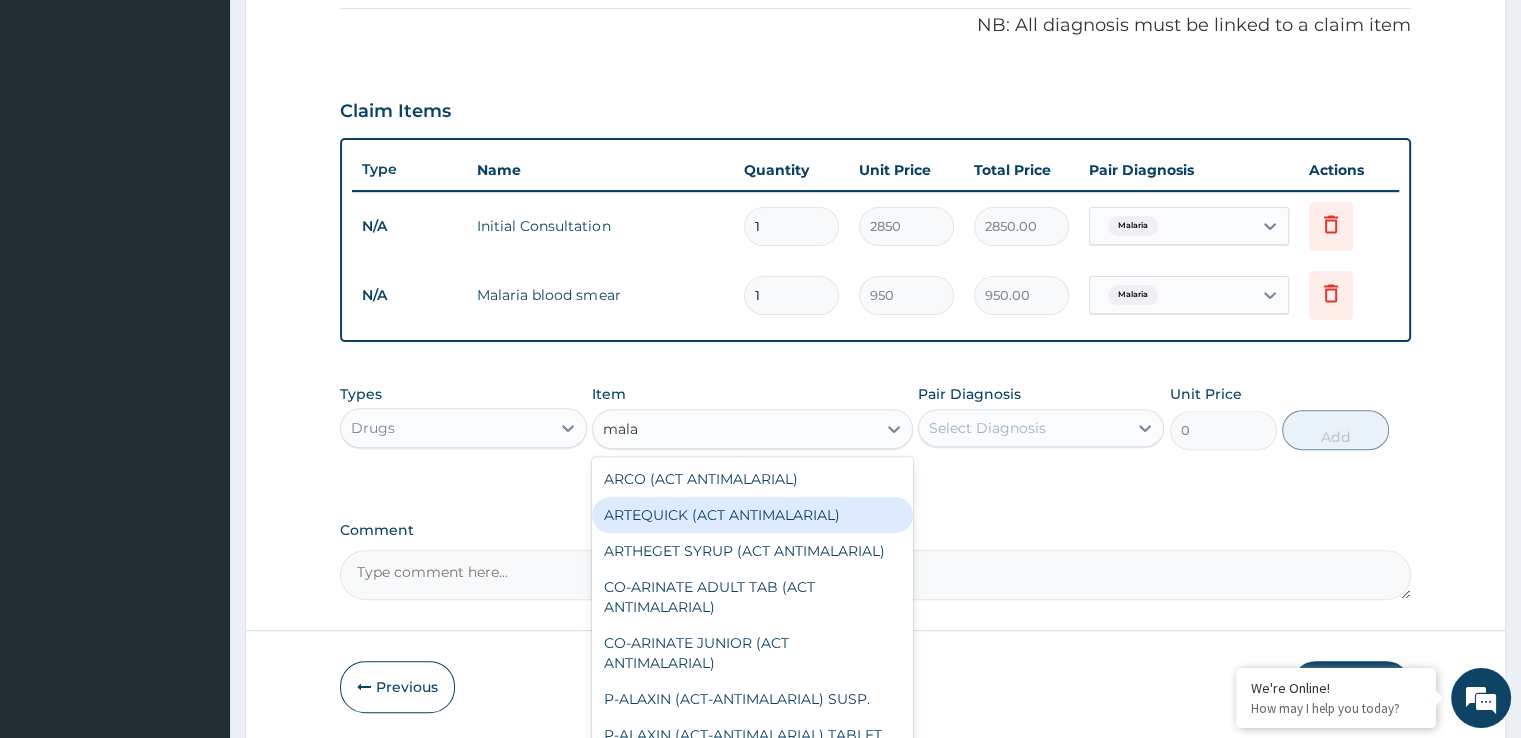 click on "ARTEQUICK (ACT ANTIMALARIAL)" at bounding box center (752, 515) 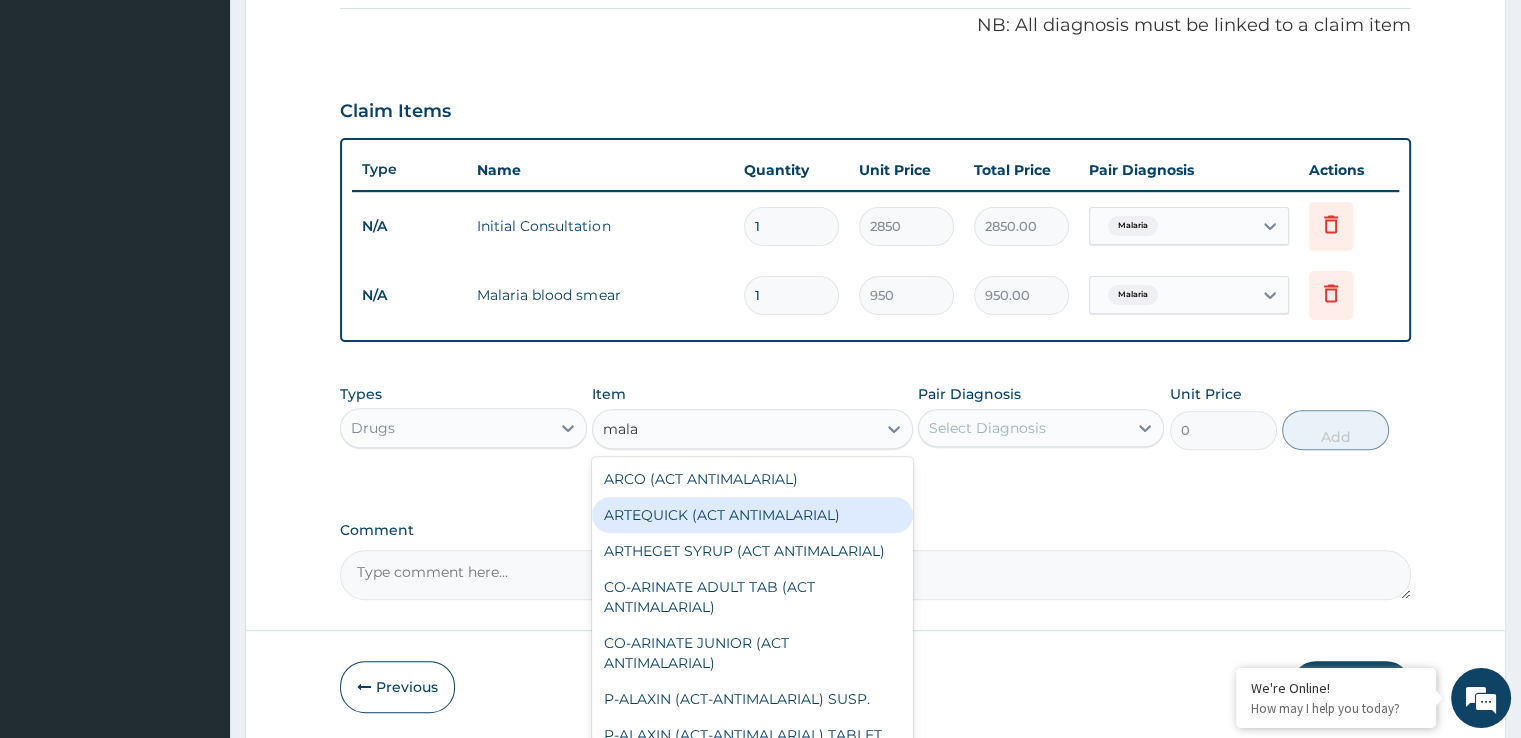 type 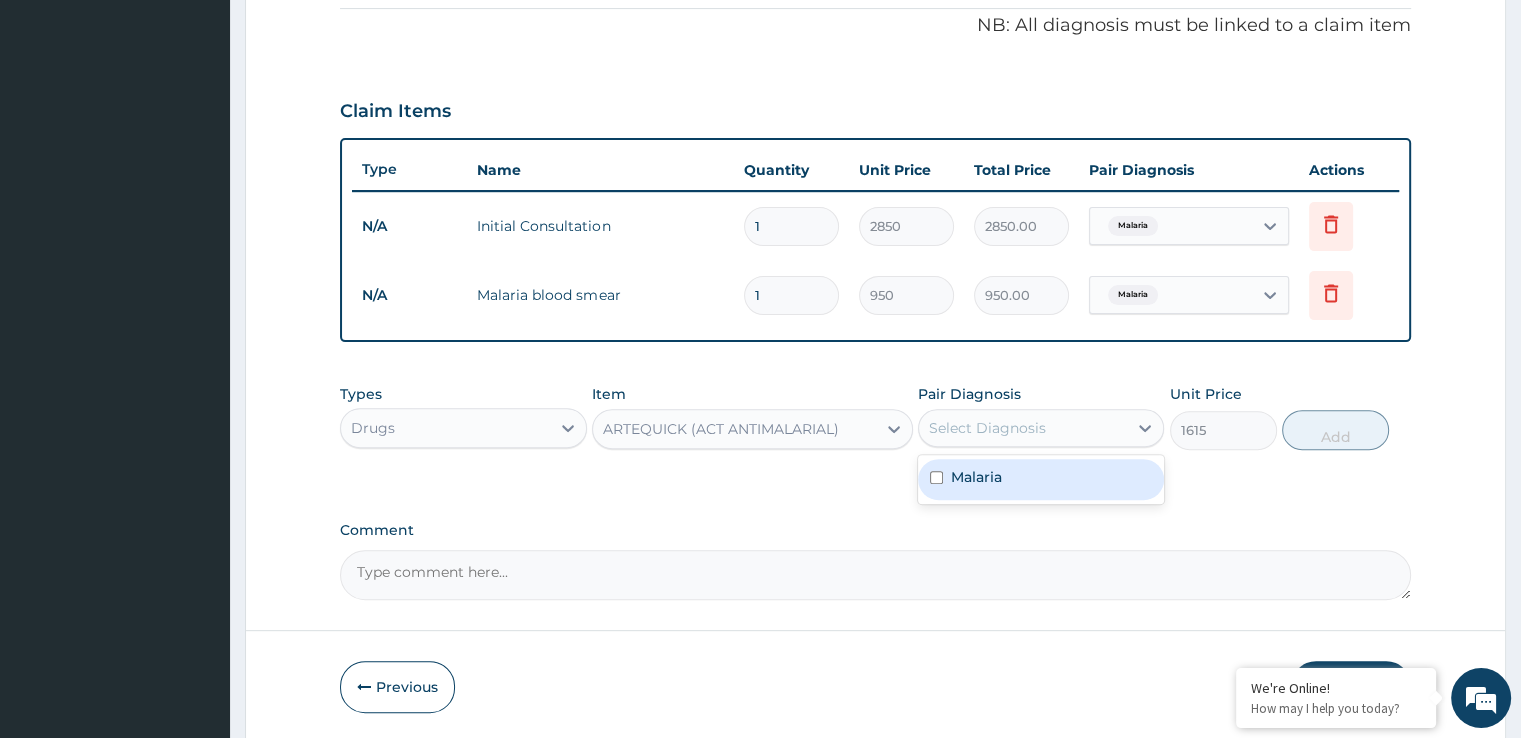 click on "Select Diagnosis" at bounding box center (1023, 428) 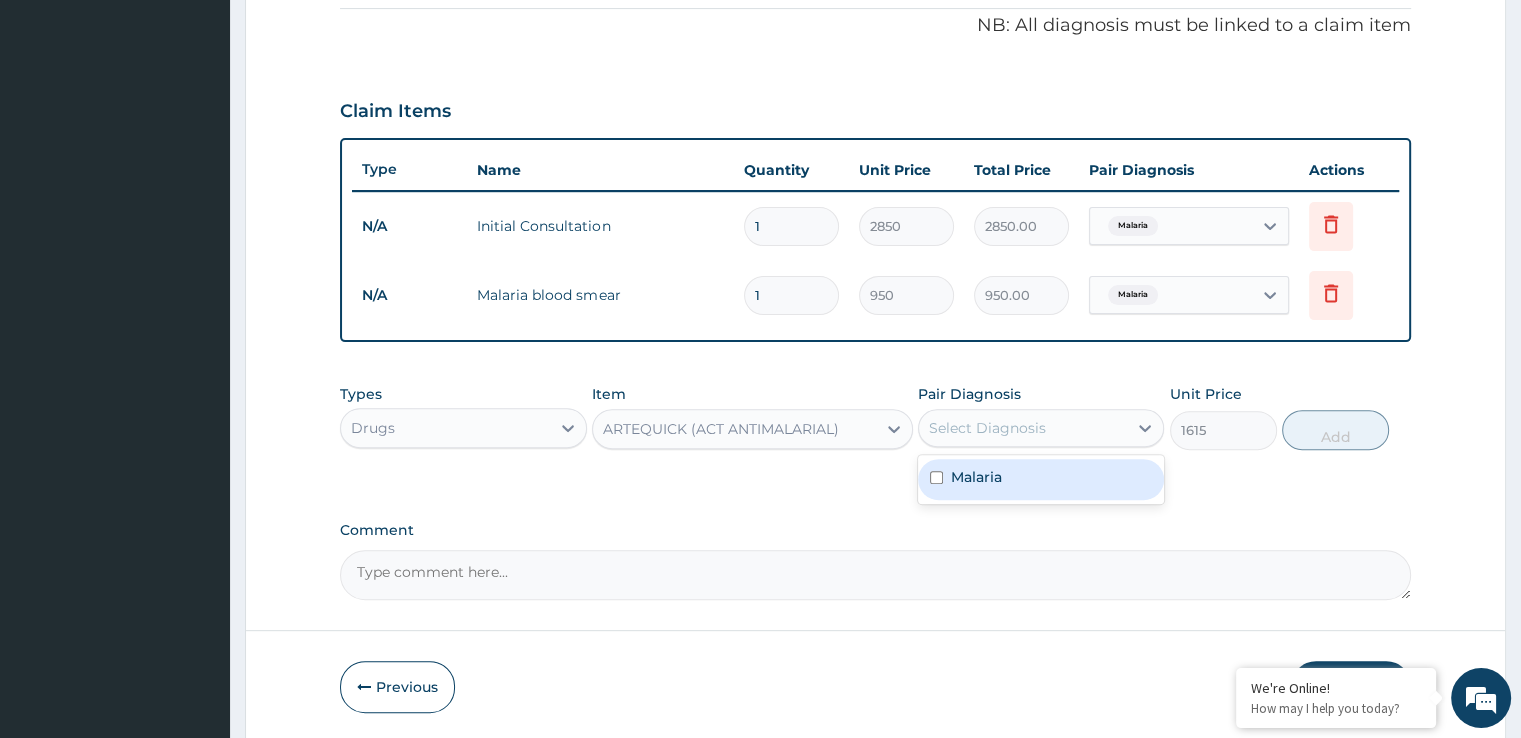 click on "Malaria" at bounding box center (1041, 479) 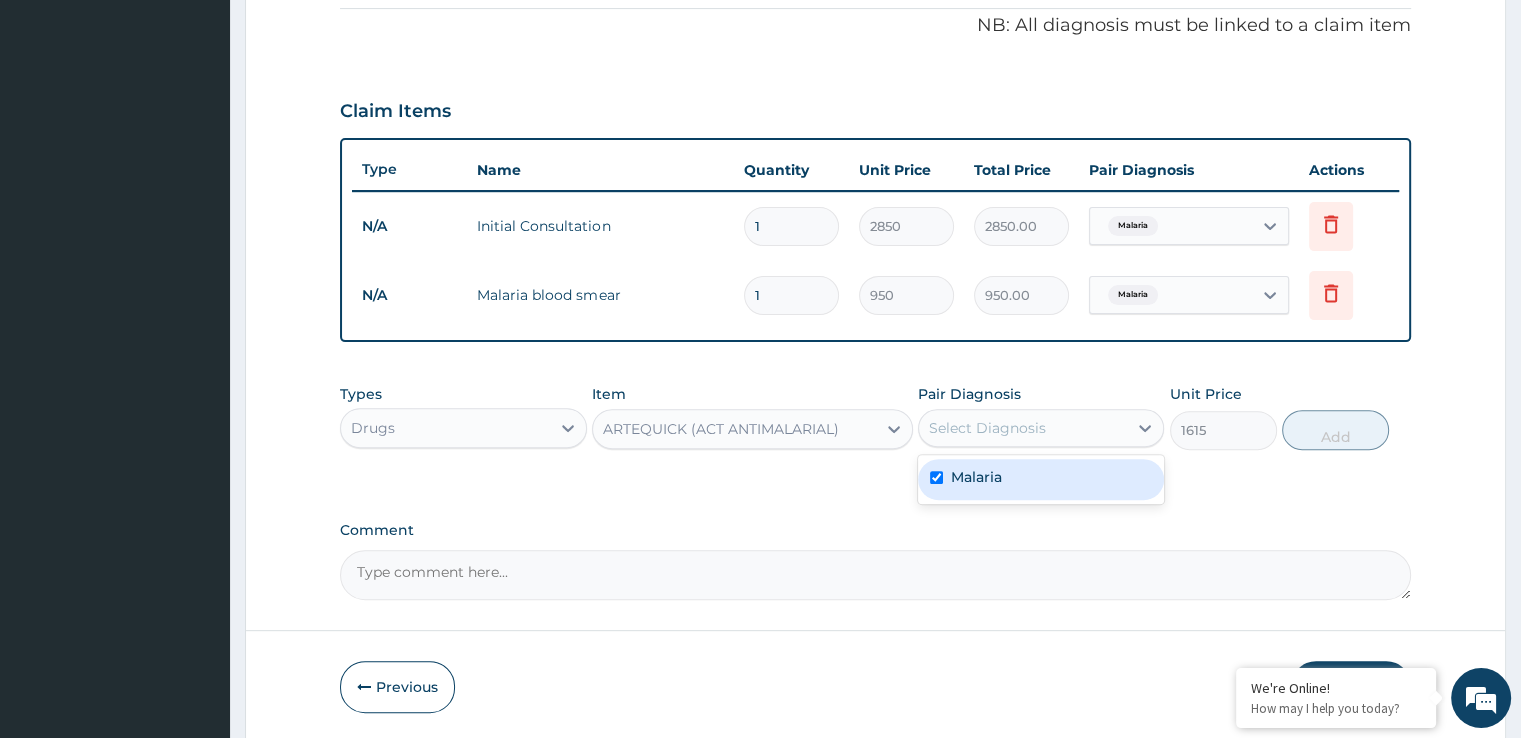 checkbox on "true" 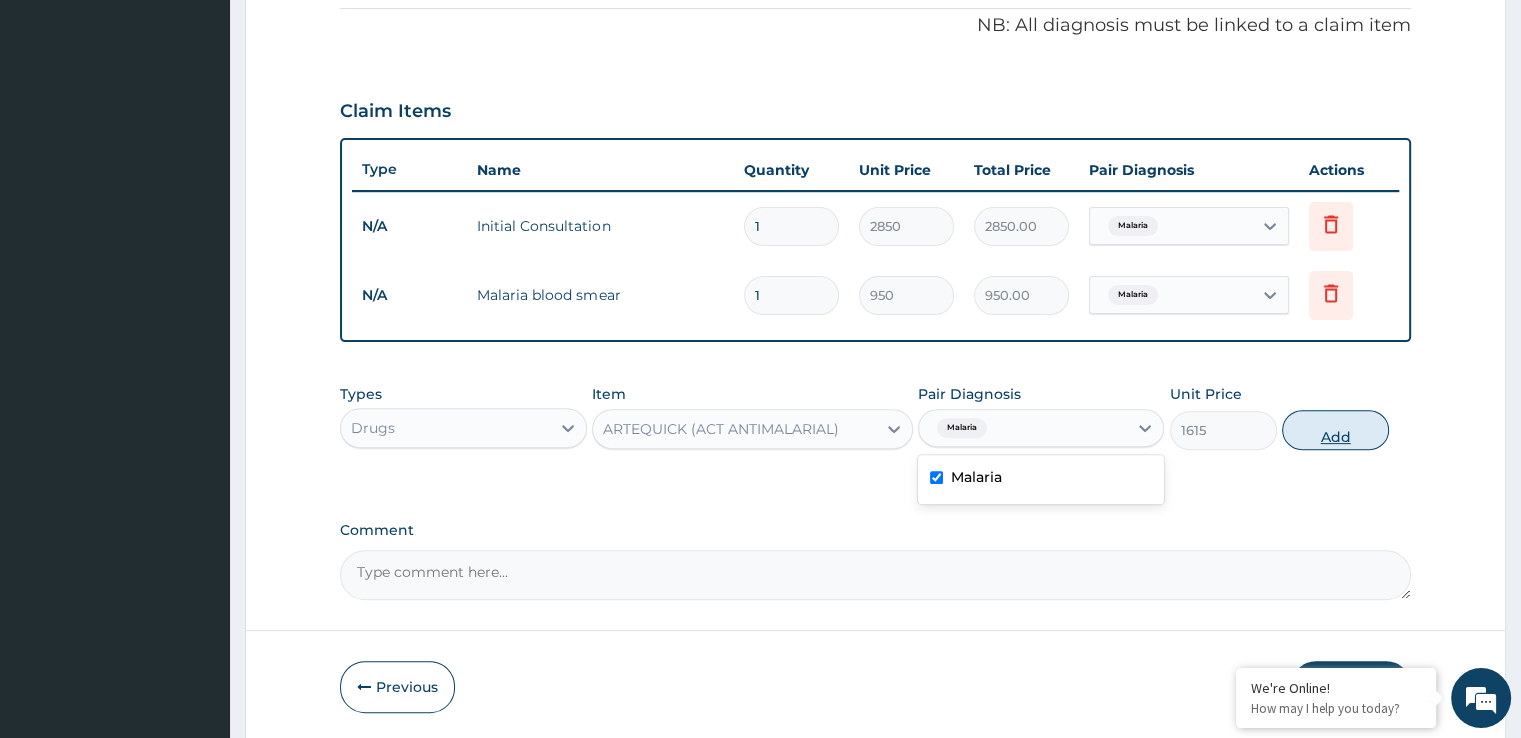 click on "Add" at bounding box center [1335, 430] 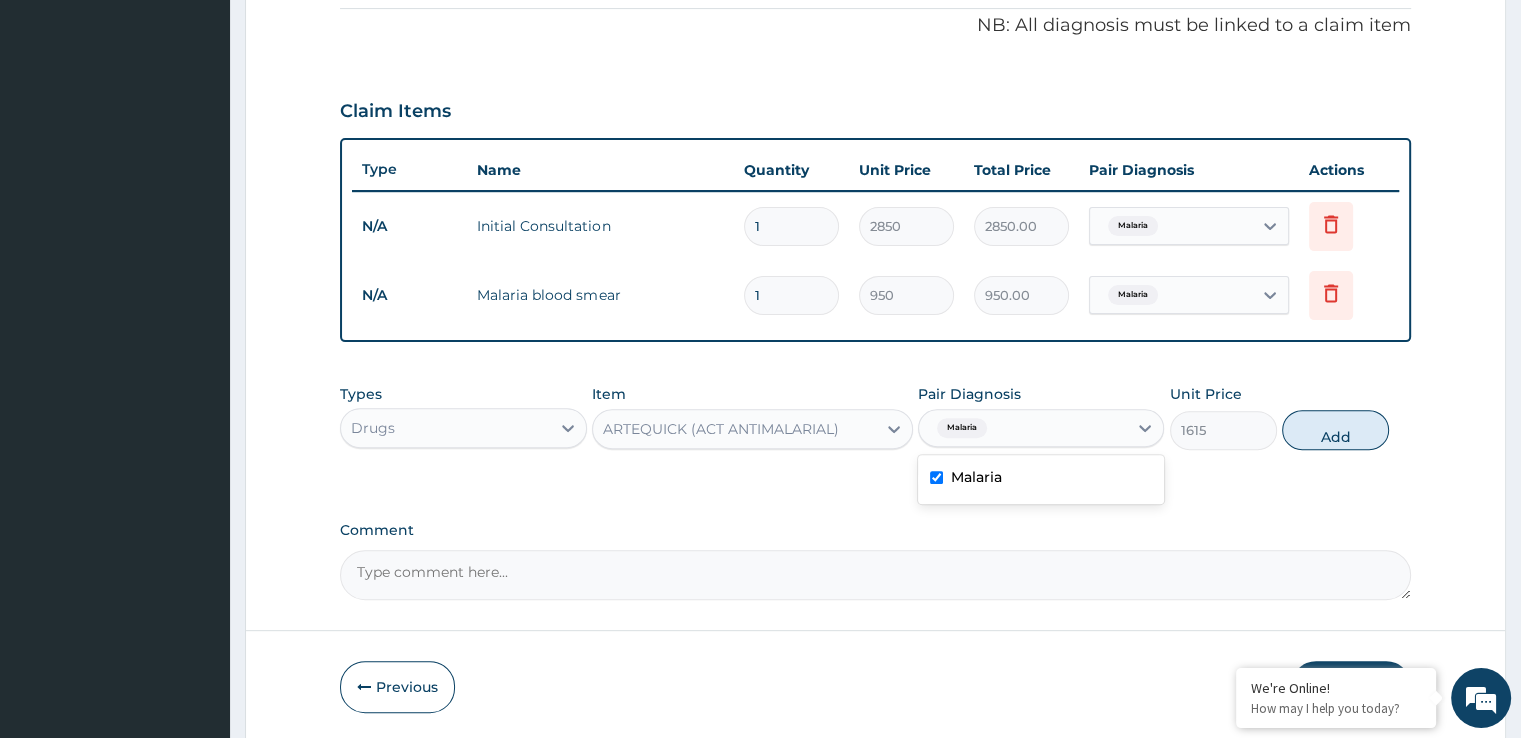 type on "0" 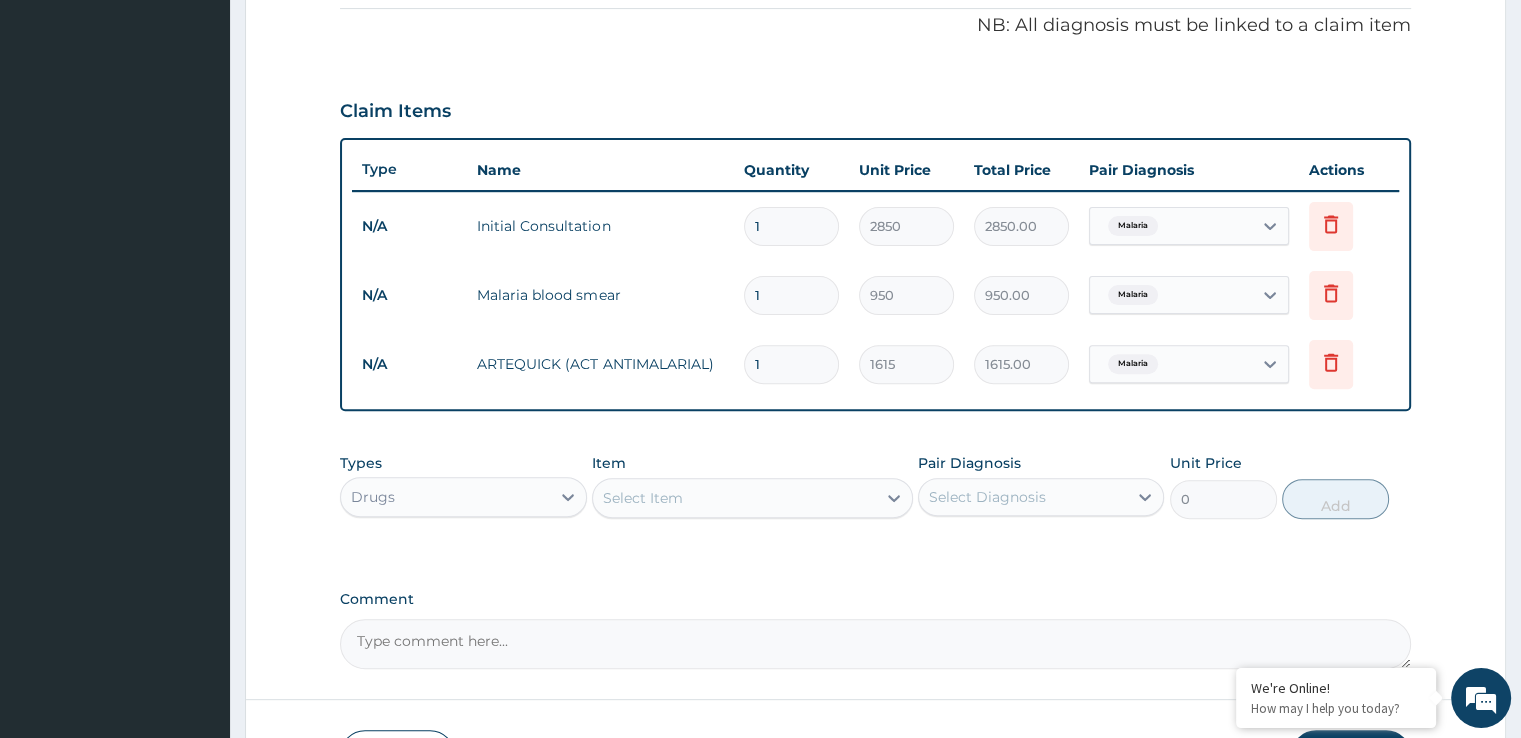 click on "Select Item" at bounding box center [734, 498] 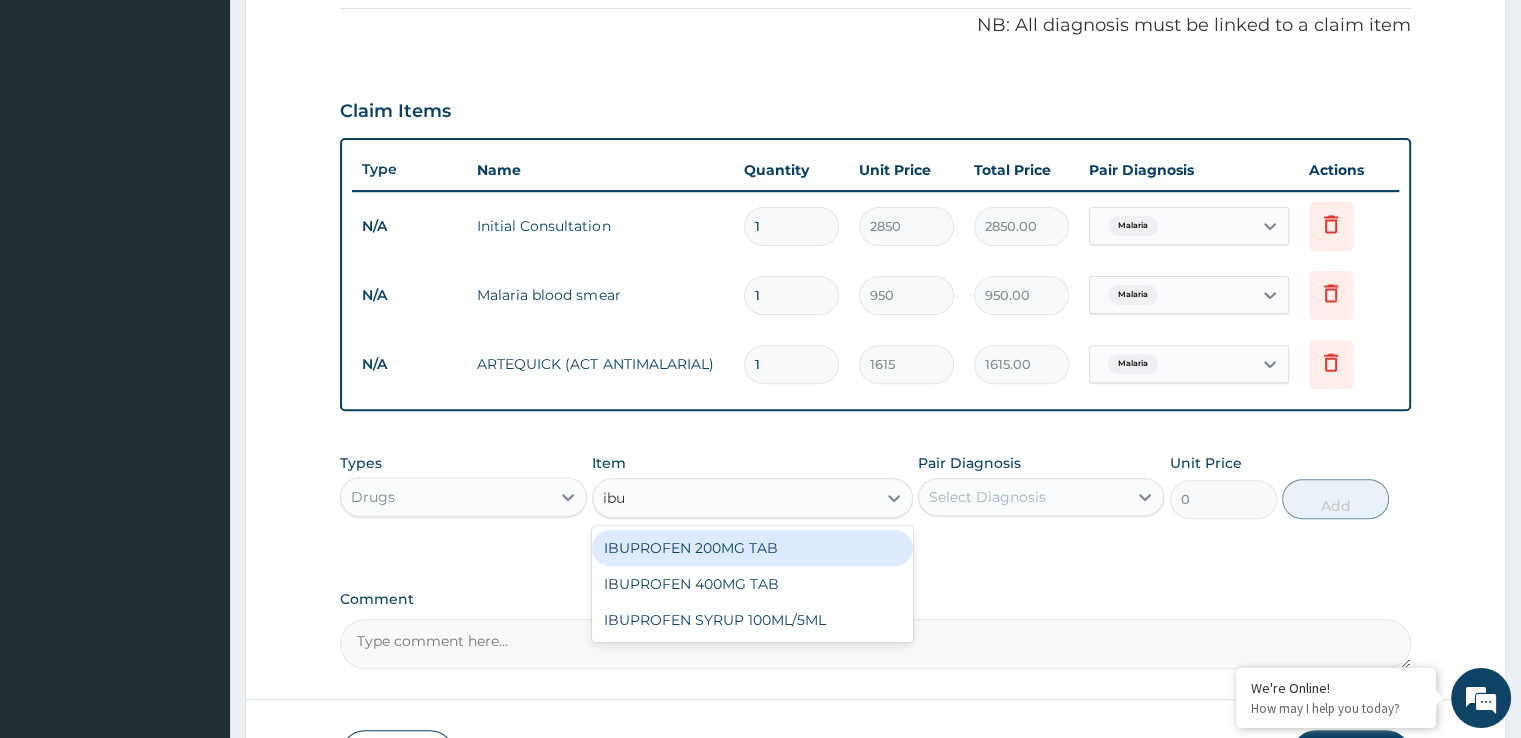type on "ibup" 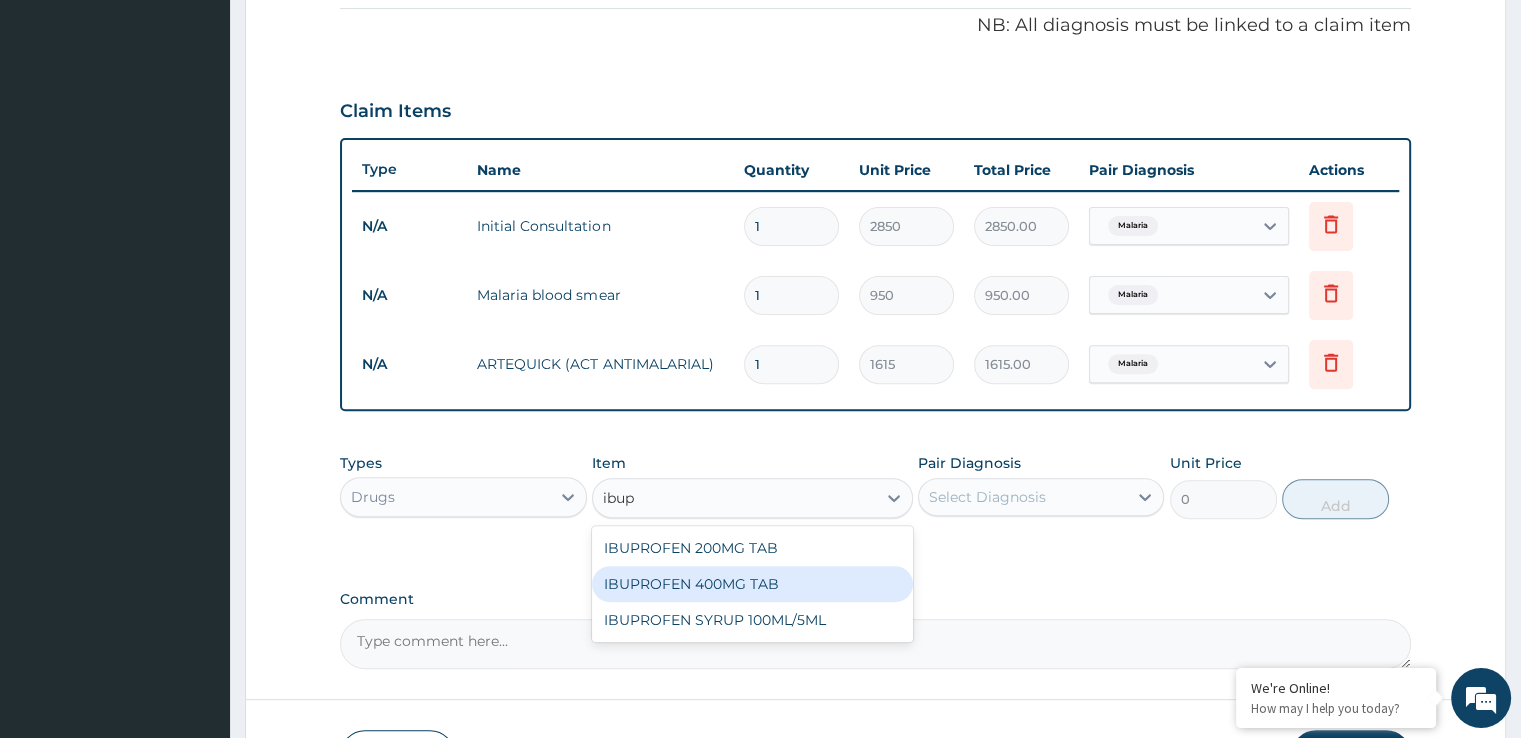 click on "IBUPROFEN 400MG TAB" at bounding box center [752, 584] 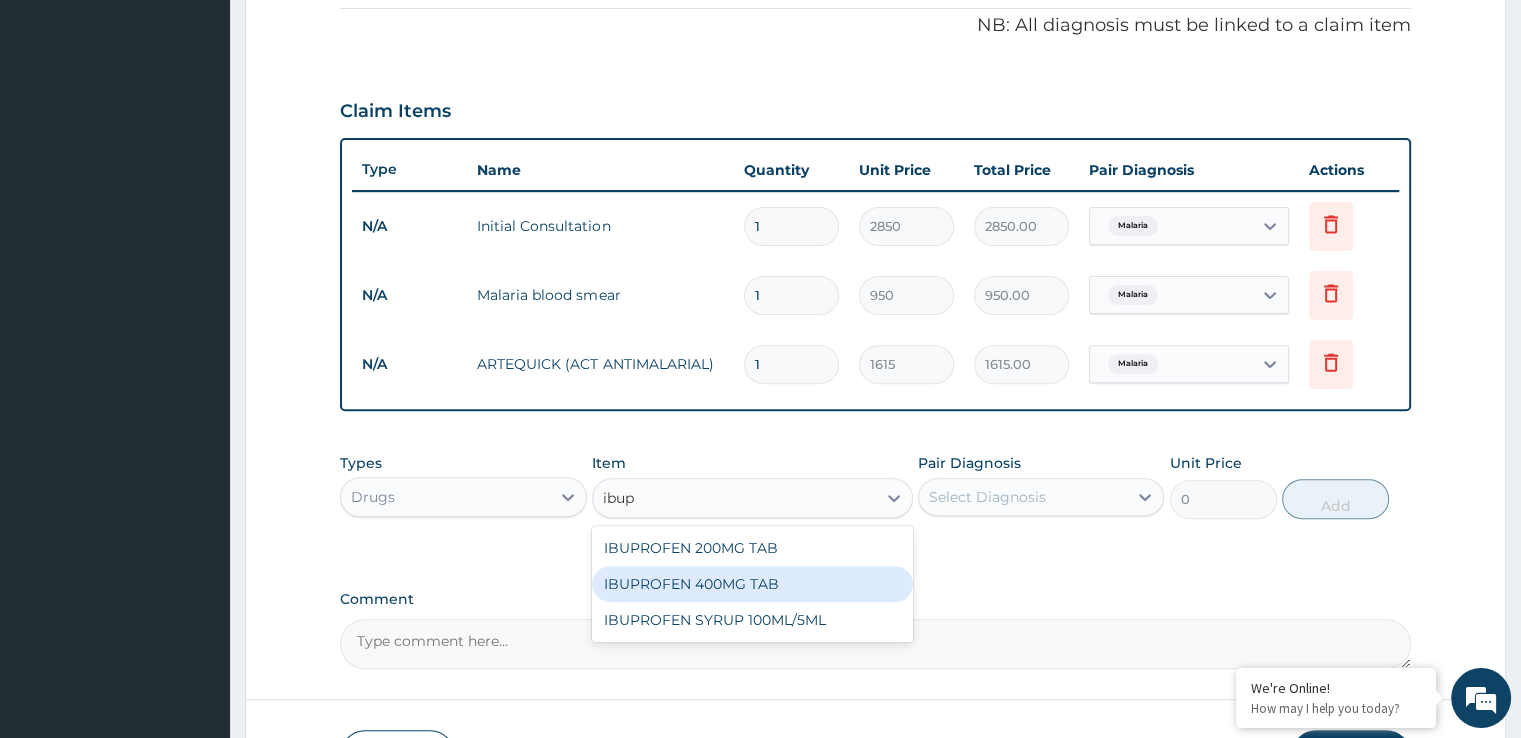 type 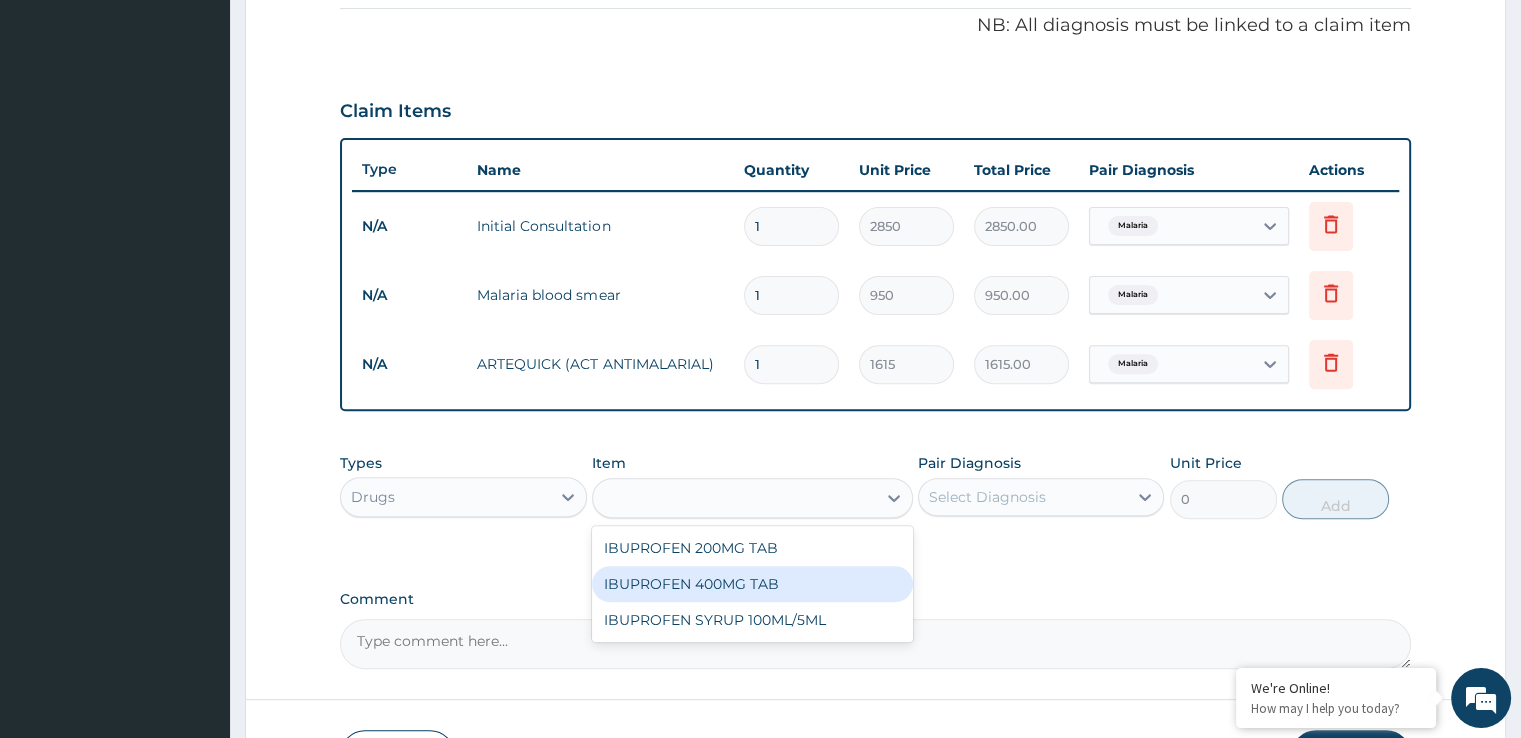type on "24.22" 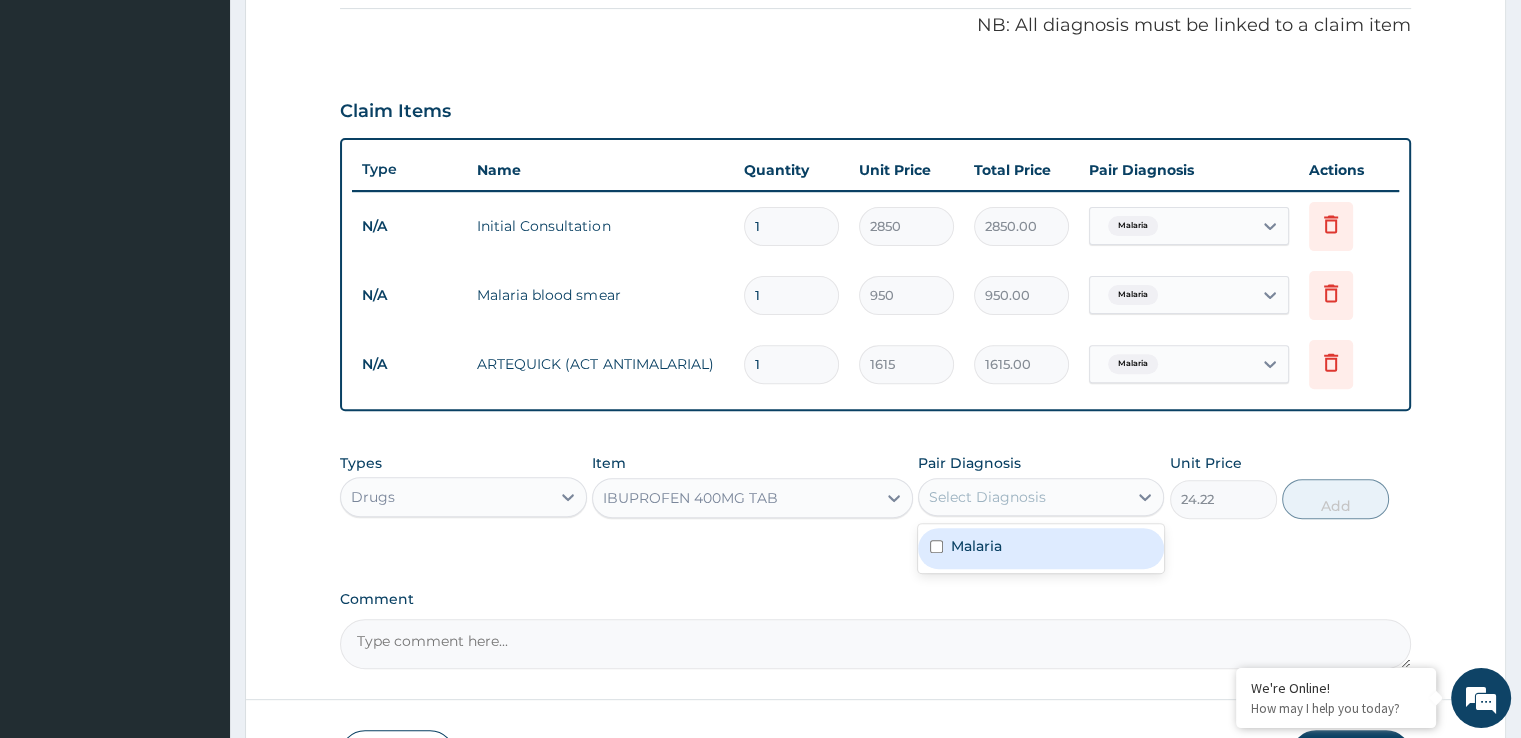 click on "Select Diagnosis" at bounding box center (987, 497) 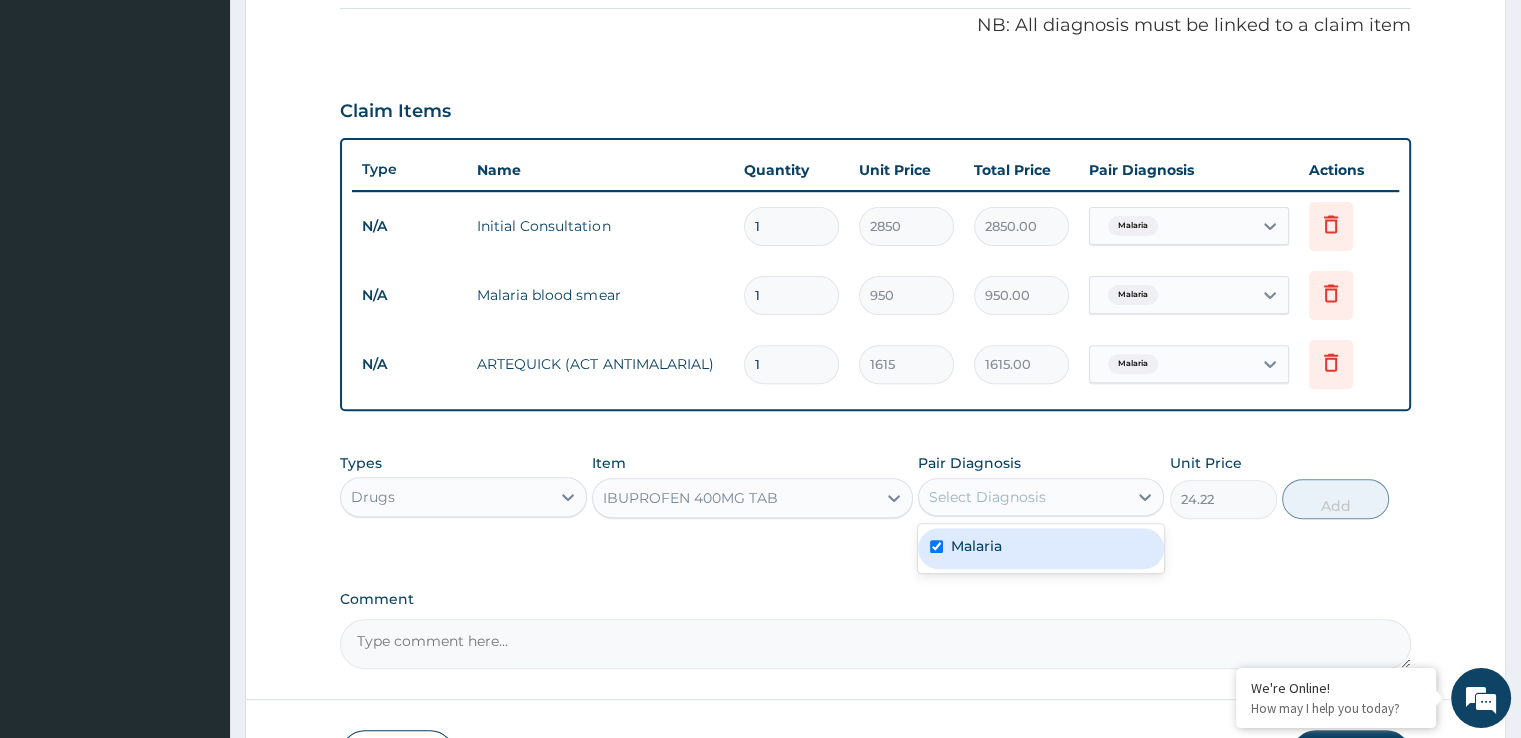 checkbox on "true" 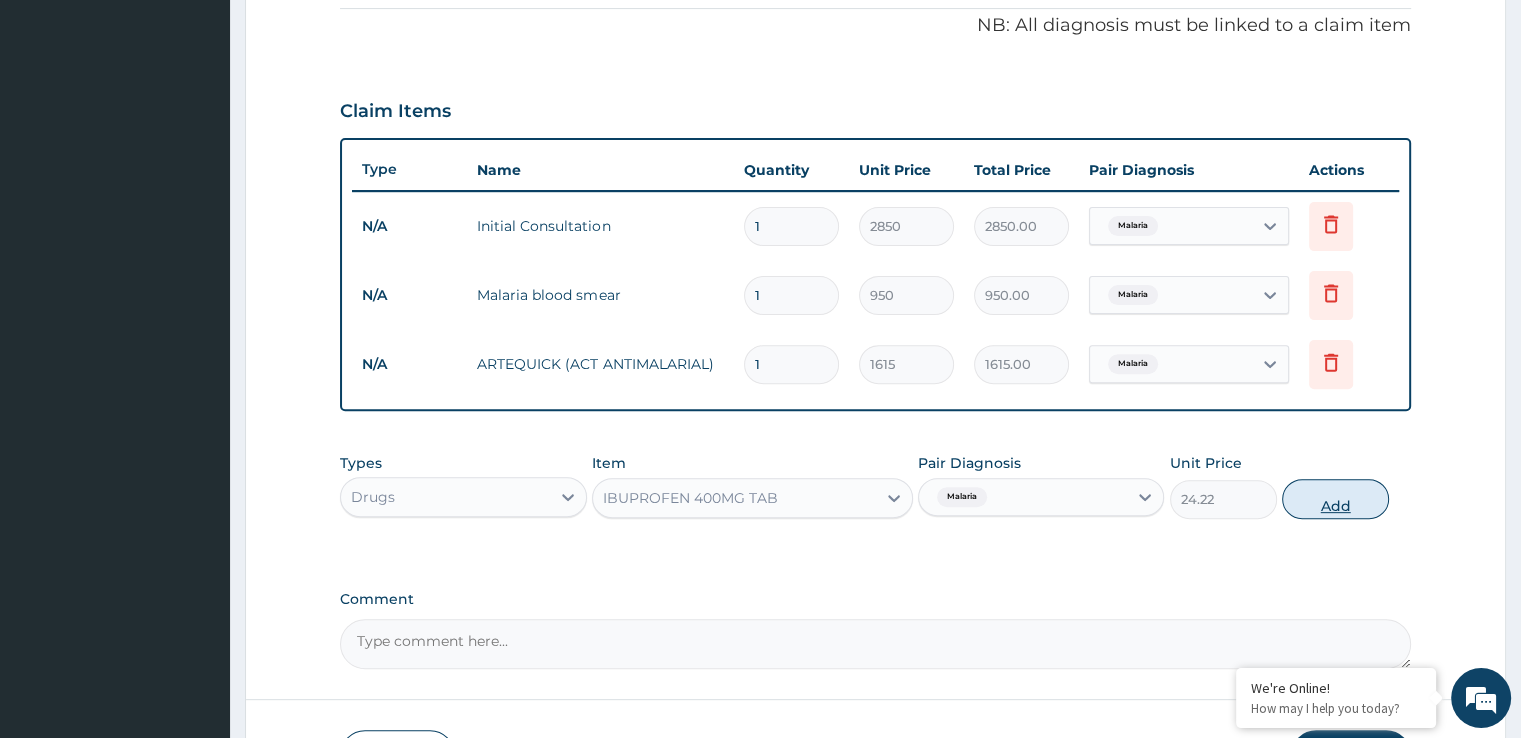 click on "Add" at bounding box center [1335, 499] 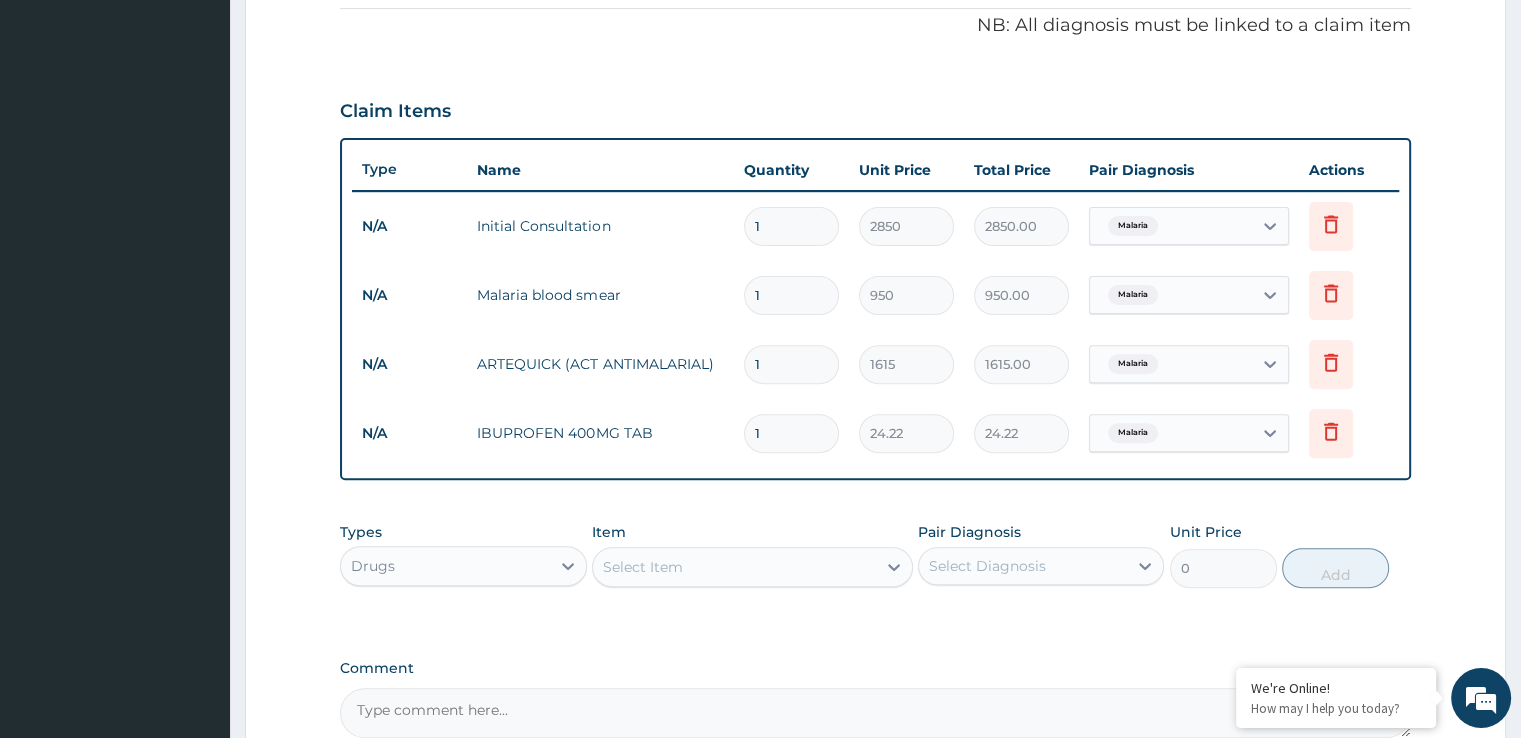 type on "10" 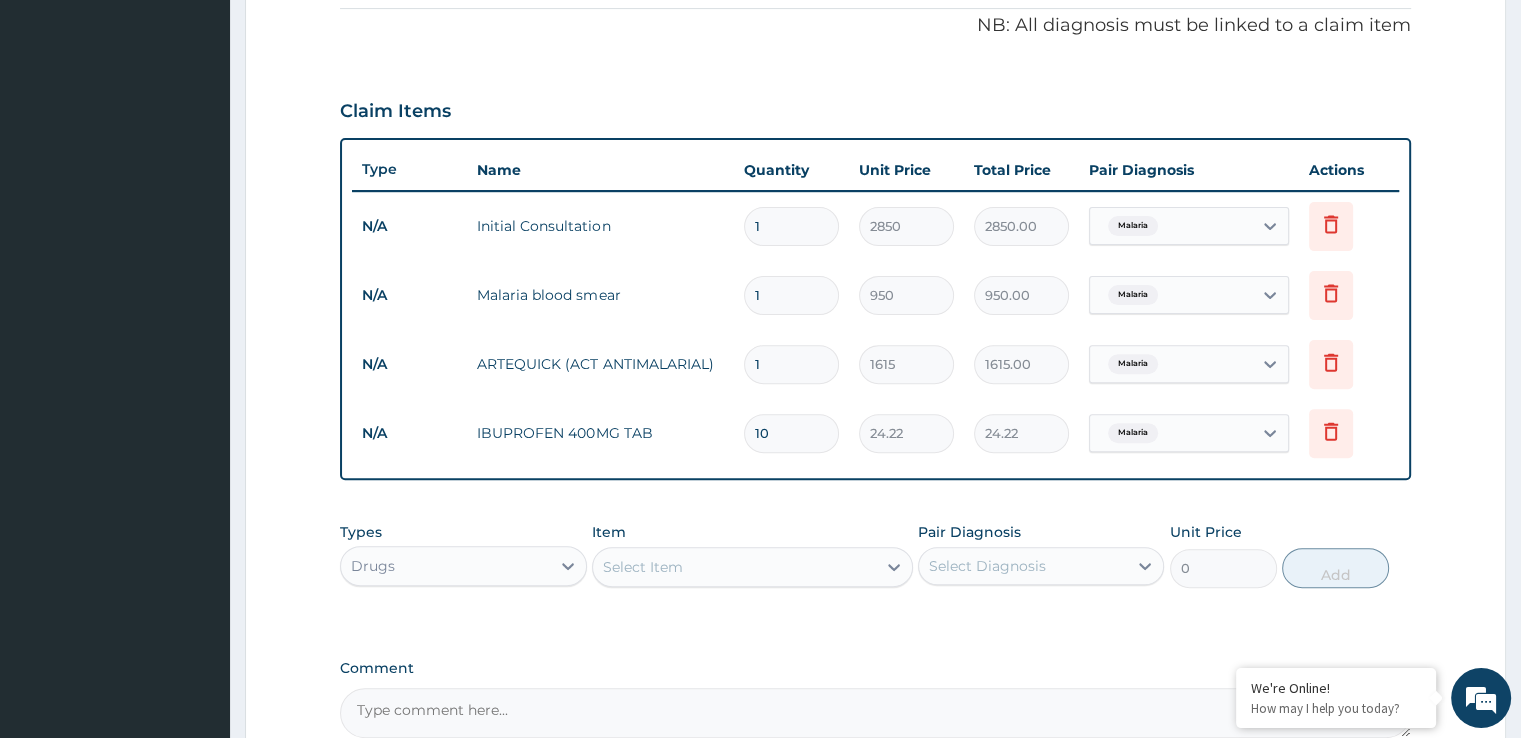 type on "242.20" 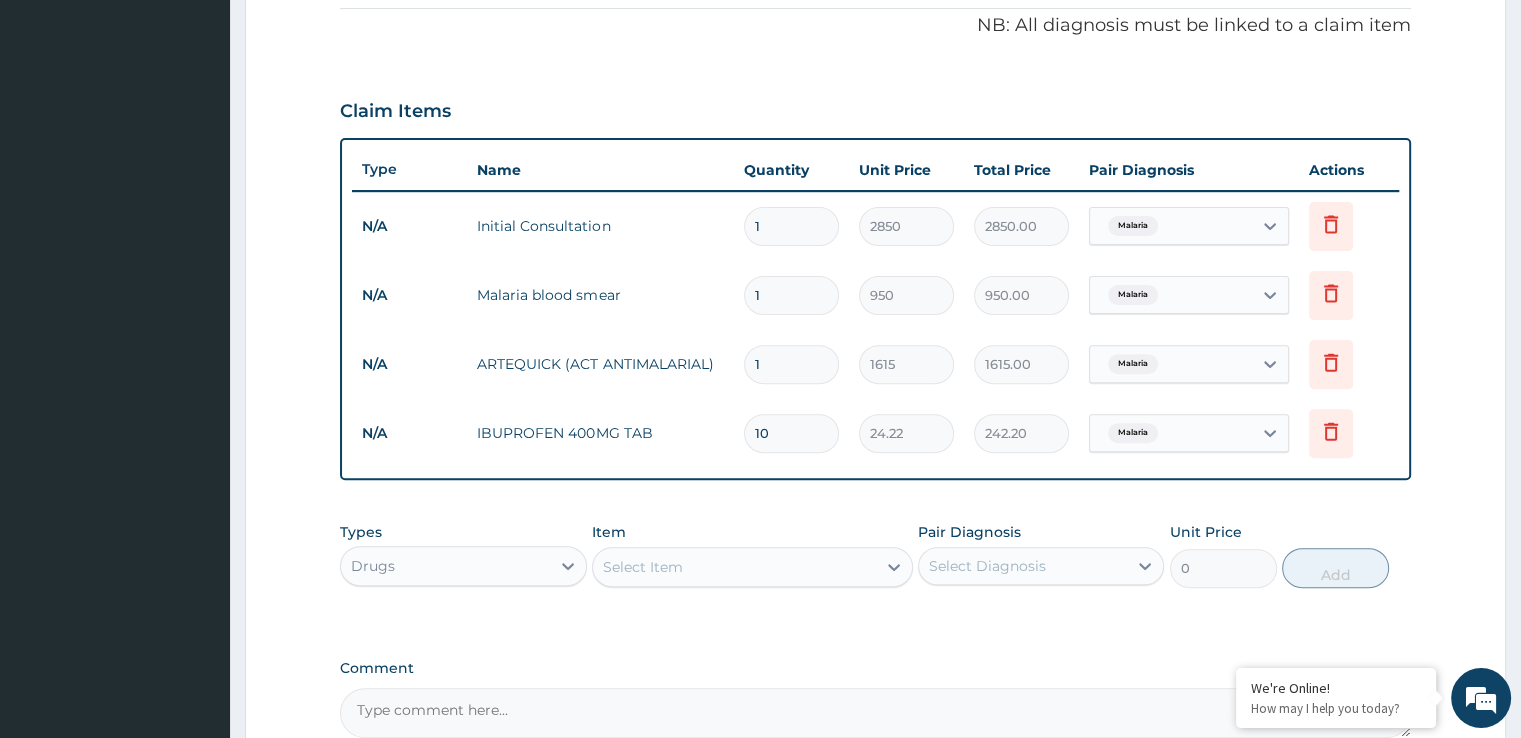type on "10" 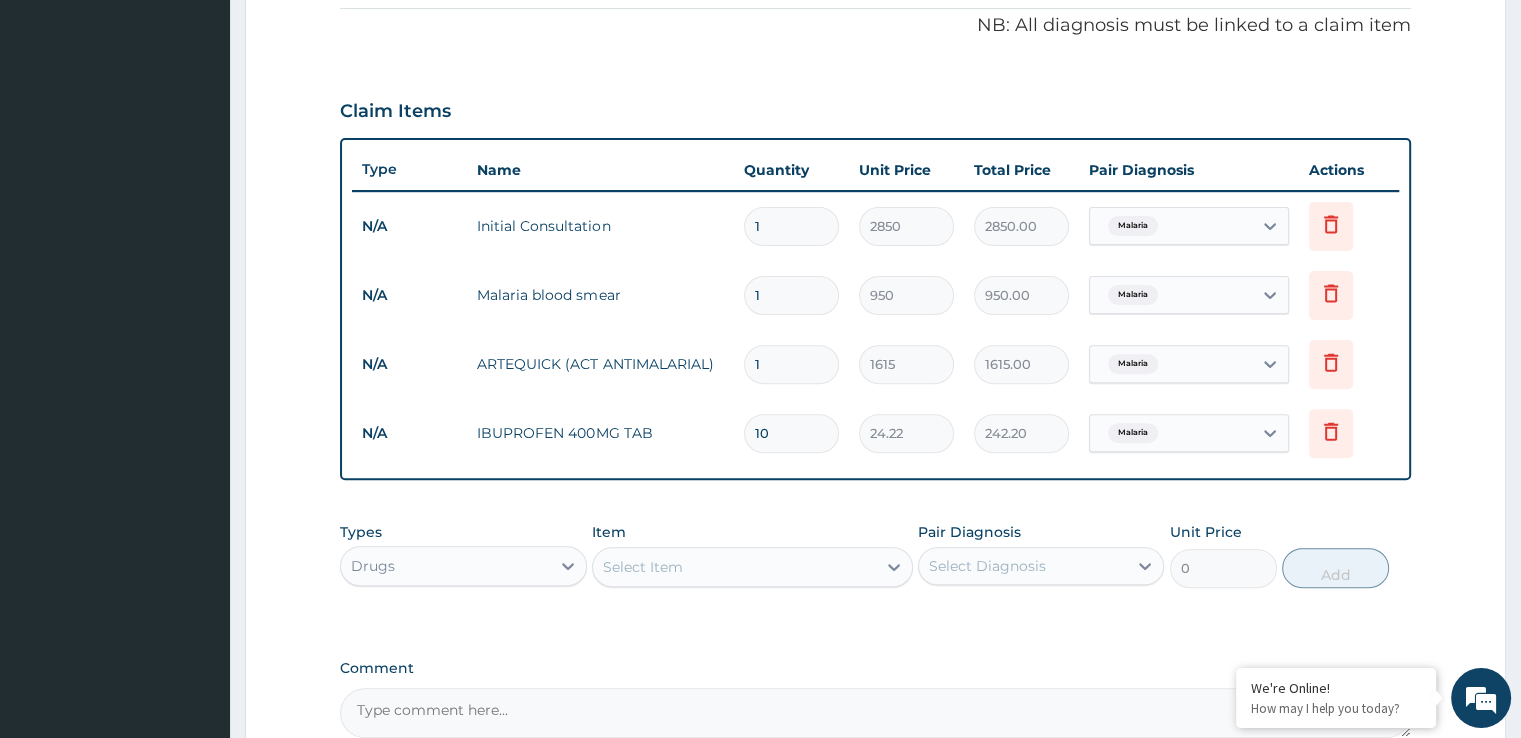 click on "Step  2  of 2 PA Code / Prescription Code Enter Code(Secondary Care Only) Encounter Date [DATE] Important Notice Please enter PA codes before entering items that are not attached to a PA code   All diagnoses entered must be linked to a claim item. Diagnosis & Claim Items that are visible but inactive cannot be edited because they were imported from an already approved PA code. Diagnosis Malaria Confirmed NB: All diagnosis must be linked to a claim item Claim Items Type Name Quantity Unit Price Total Price Pair Diagnosis Actions N/A Initial Consultation 1 2850 2850.00 Malaria Delete N/A Malaria blood smear 1 950 950.00 Malaria Delete N/A ARTEQUICK (ACT ANTIMALARIAL) 1 1615 1615.00 Malaria Delete N/A IBUPROFEN 400MG TAB 10 24.22 242.20 Malaria Delete Types Drugs Item Select Item Pair Diagnosis Select Diagnosis Unit Price 0 Add Comment     Previous   Submit" at bounding box center (875, 190) 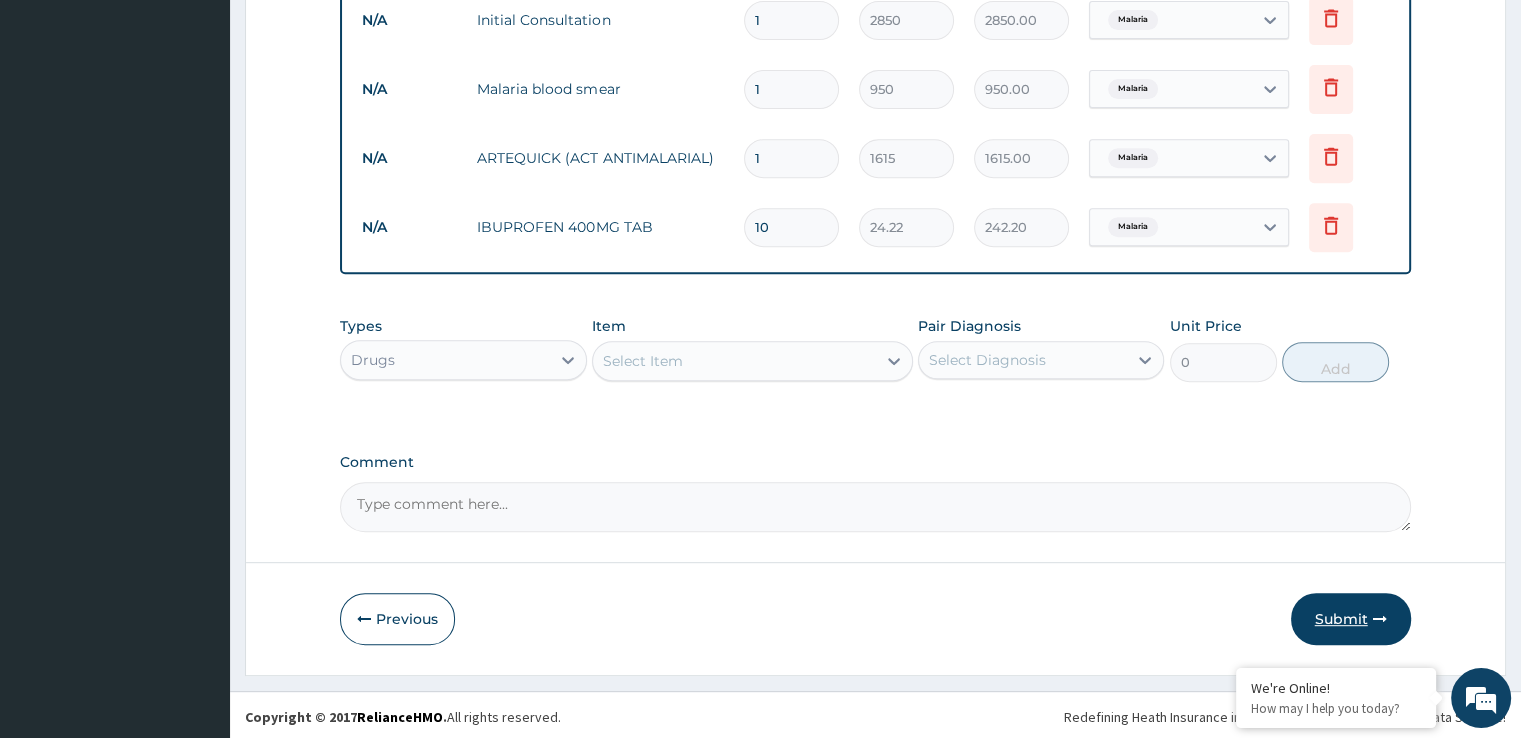 click on "Submit" at bounding box center (1351, 619) 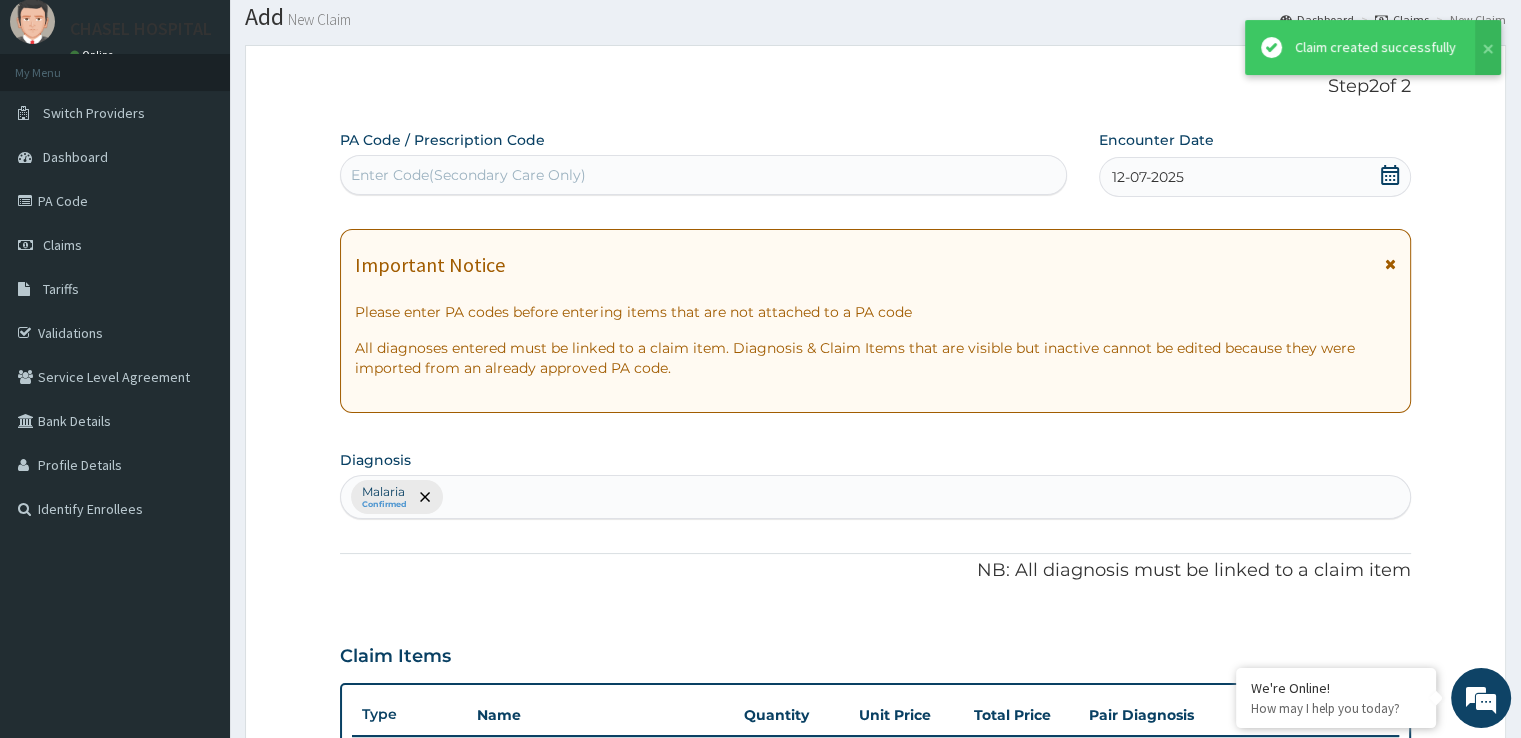scroll, scrollTop: 812, scrollLeft: 0, axis: vertical 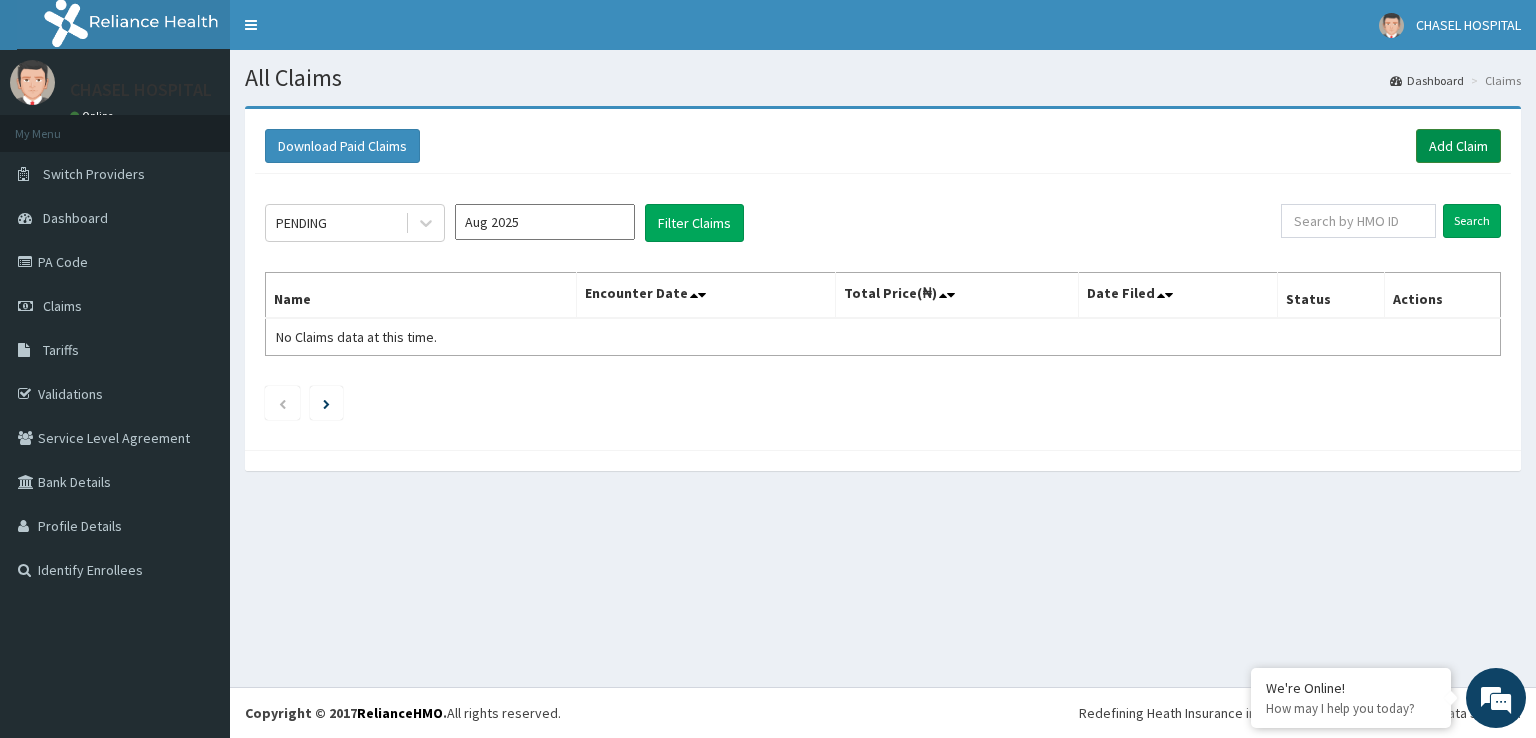 click on "Add Claim" at bounding box center [1458, 146] 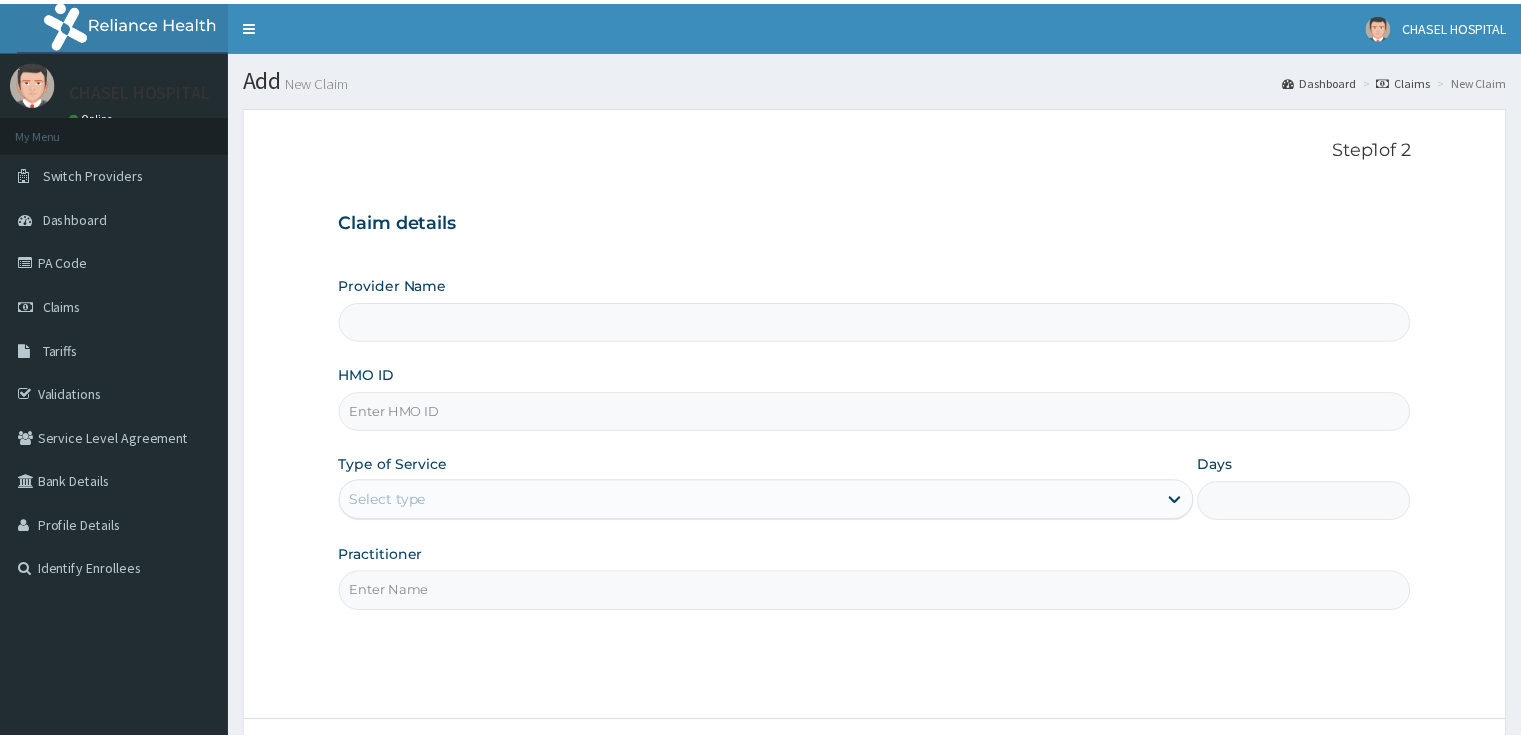 scroll, scrollTop: 0, scrollLeft: 0, axis: both 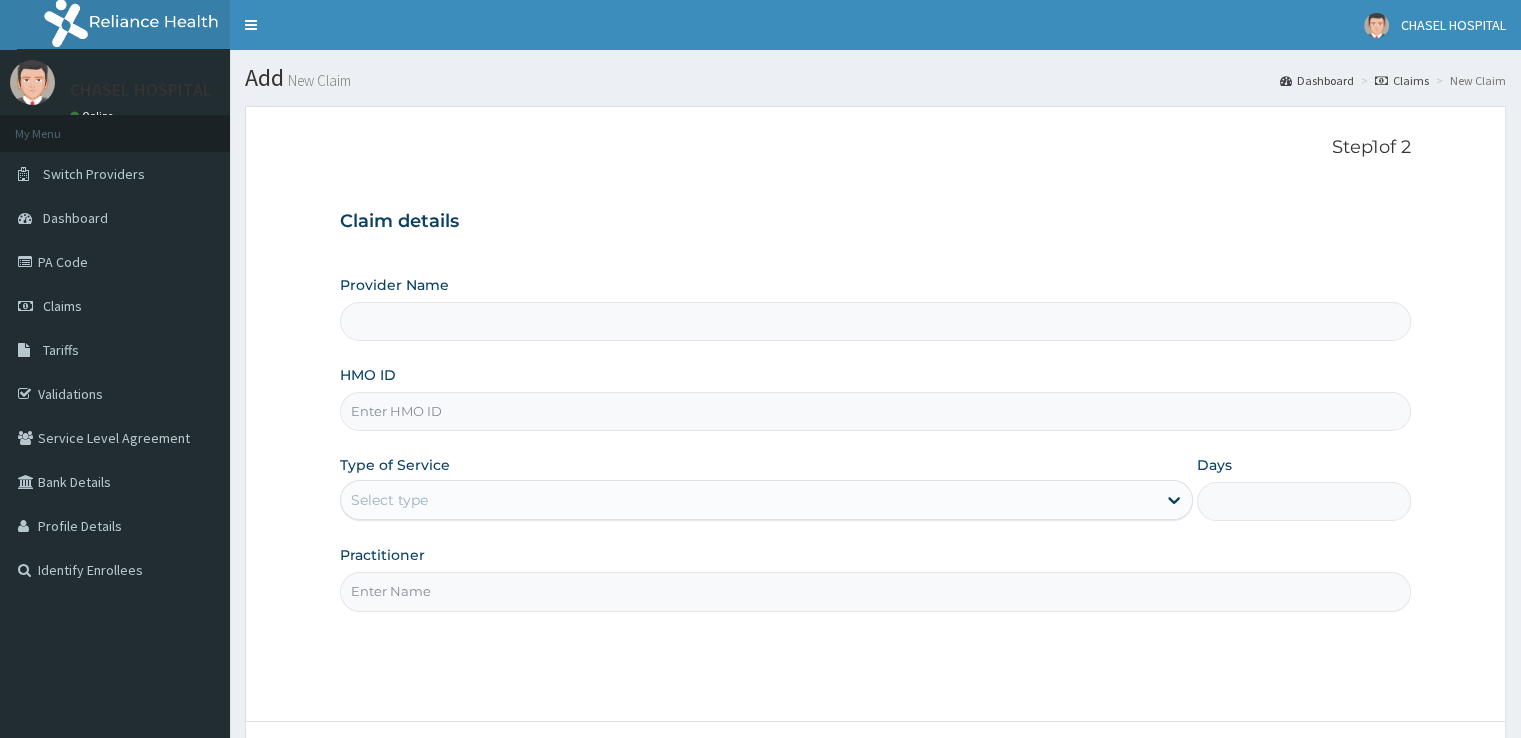 drag, startPoint x: 0, startPoint y: 0, endPoint x: 456, endPoint y: 427, distance: 624.7119 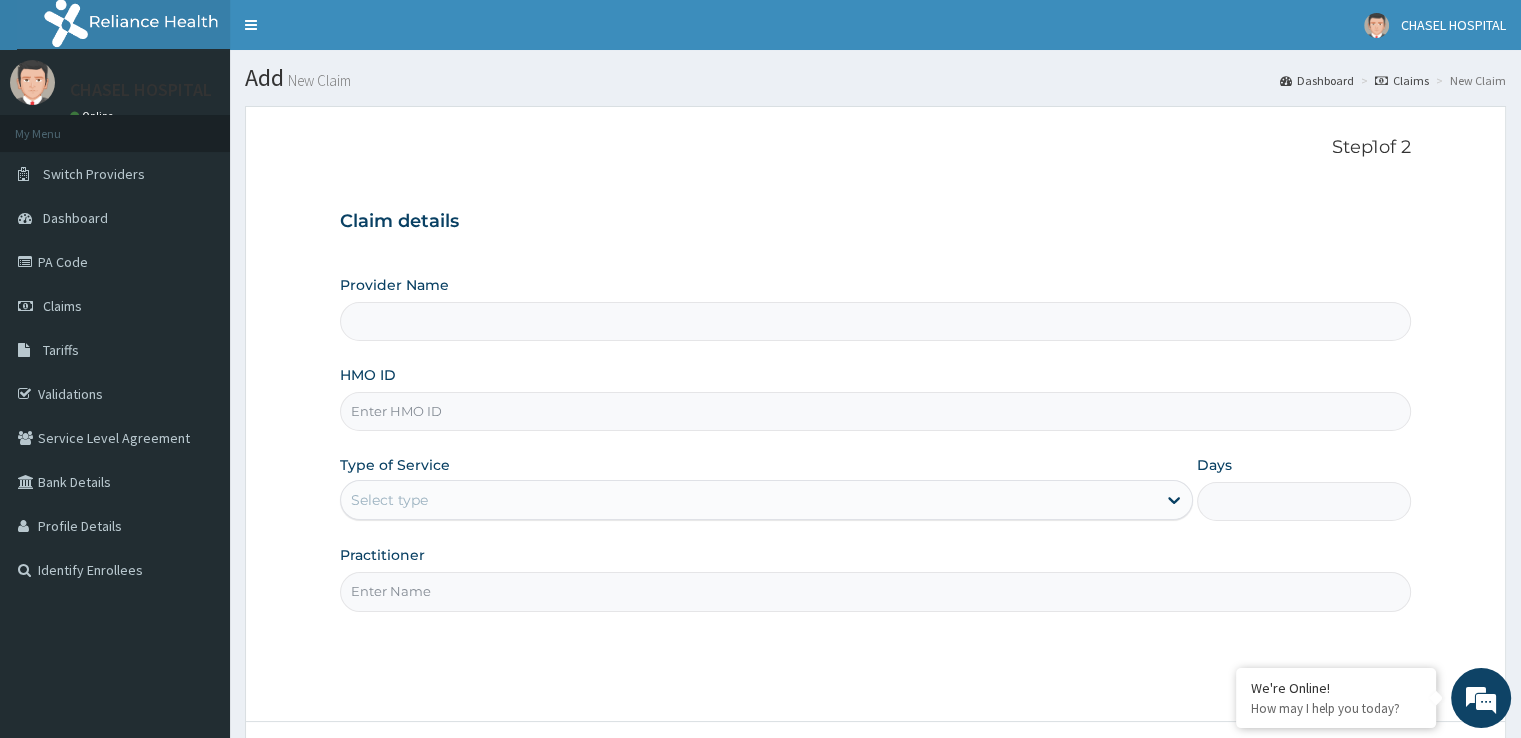 type on "Chasel Hospital" 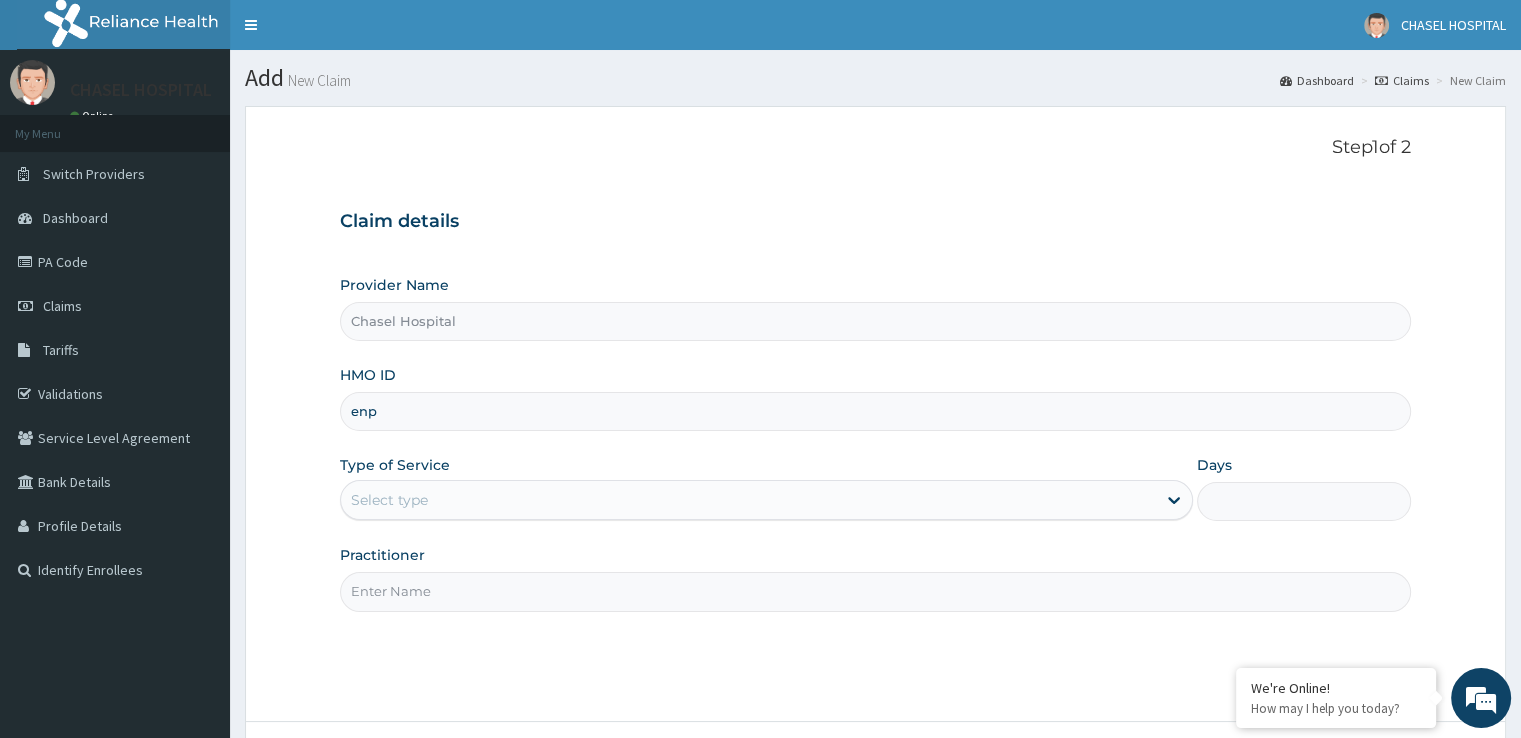 scroll, scrollTop: 0, scrollLeft: 0, axis: both 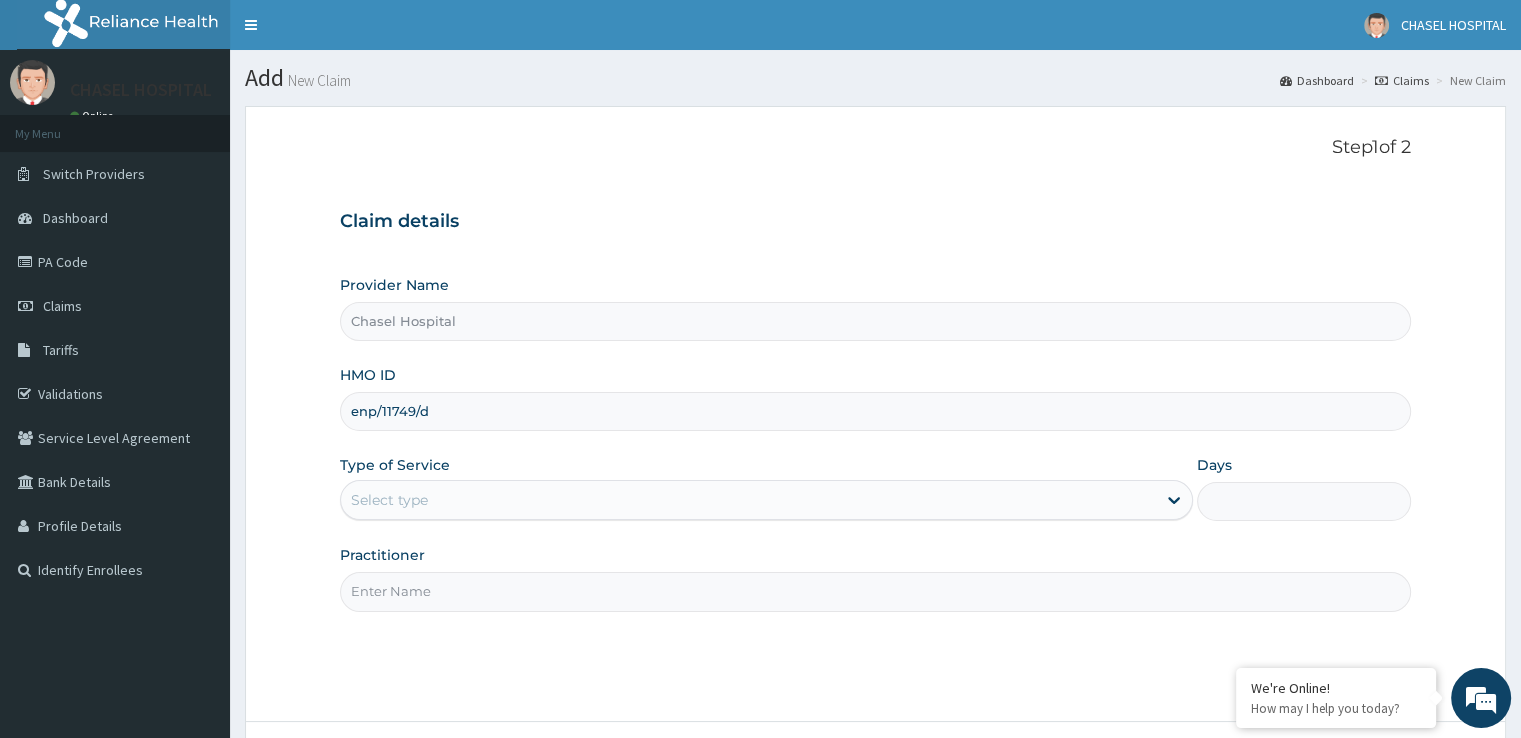 type on "enp/11749/d" 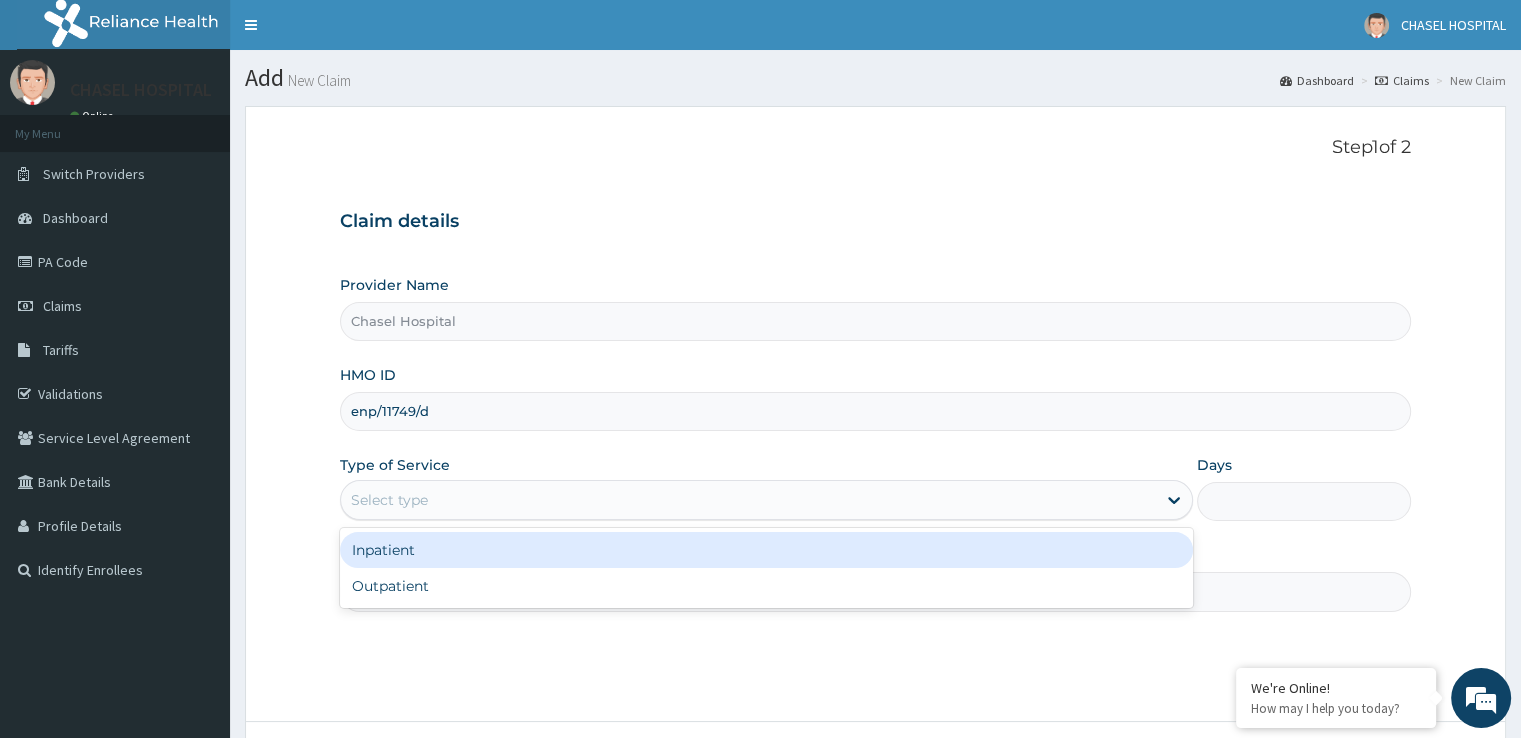 click on "Select type" at bounding box center (748, 500) 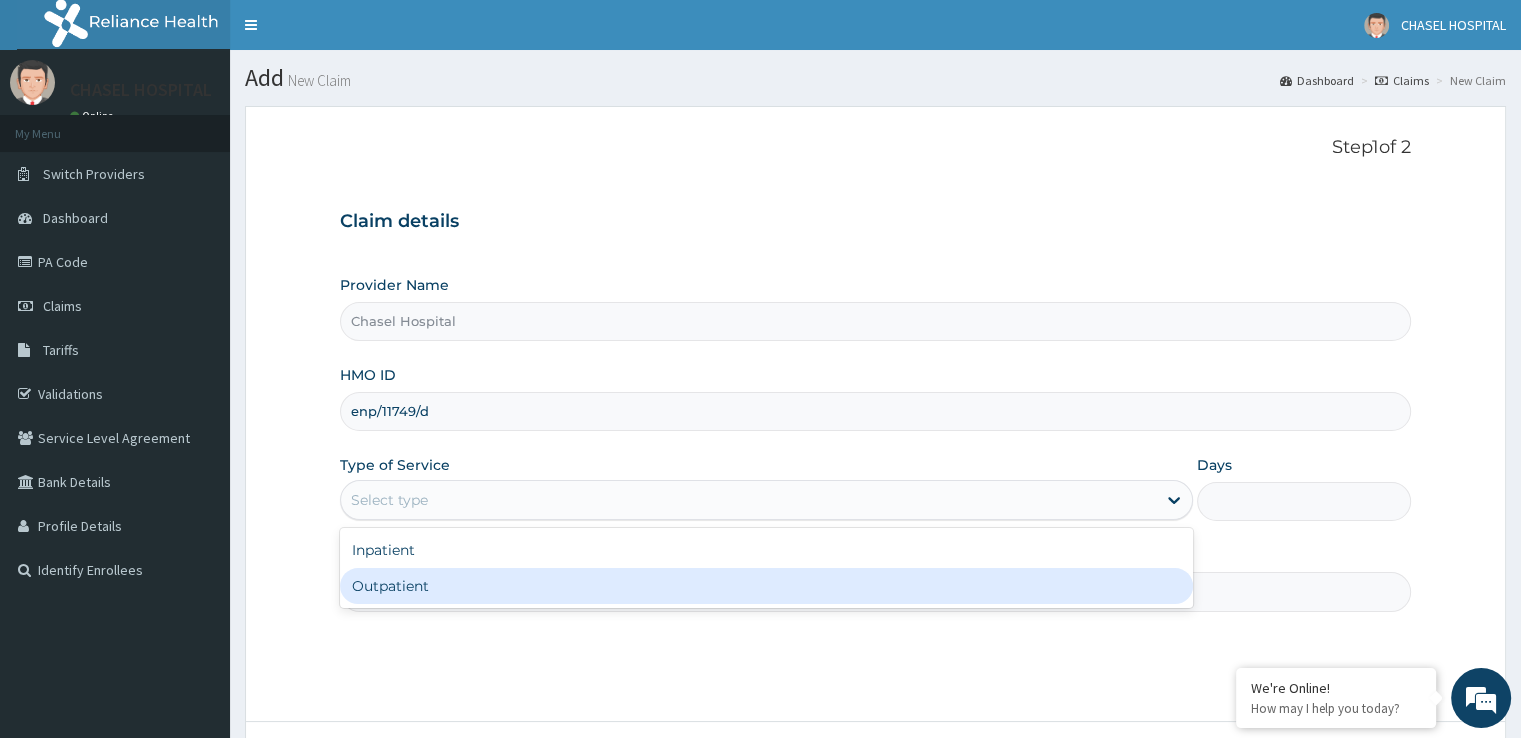 click on "Outpatient" at bounding box center (766, 586) 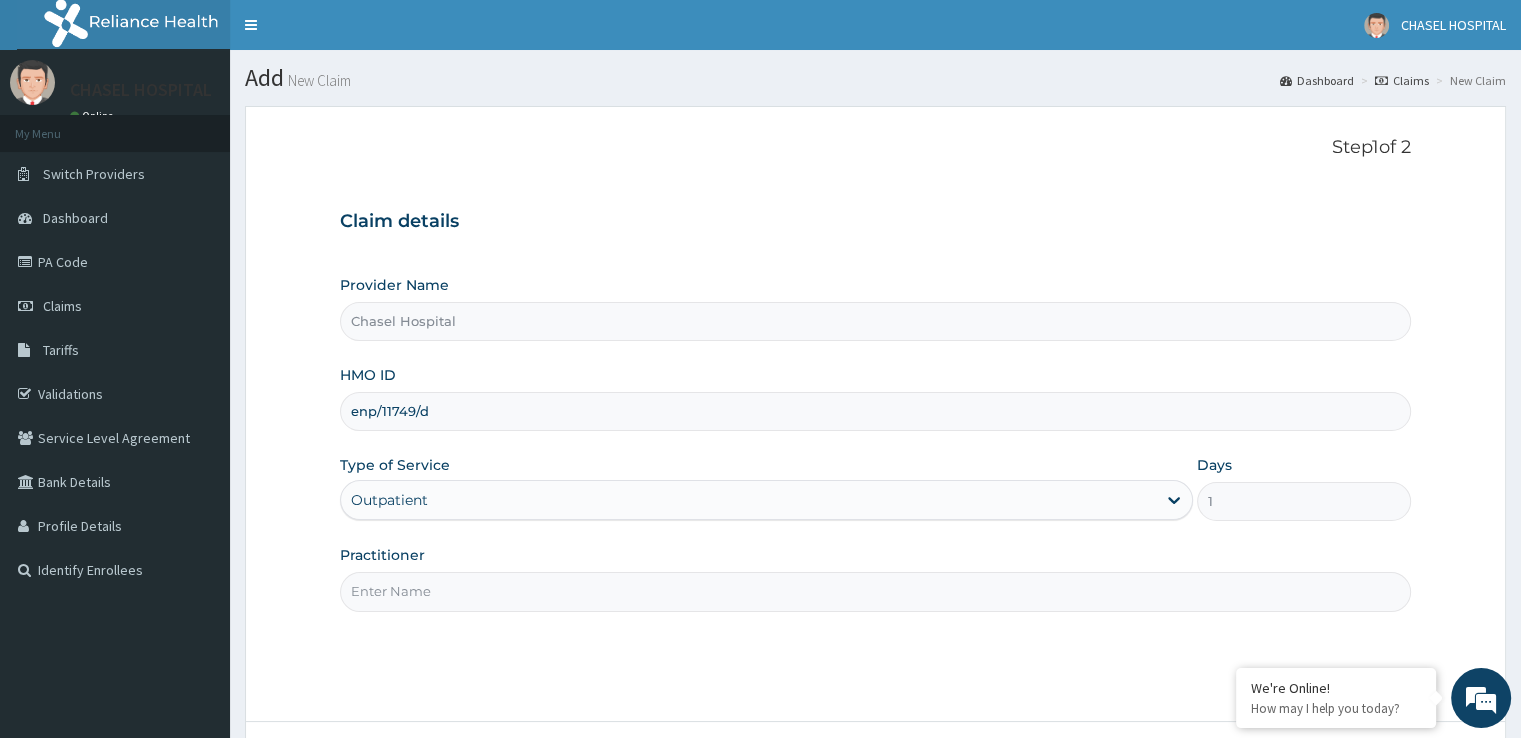 click on "Practitioner" at bounding box center [875, 591] 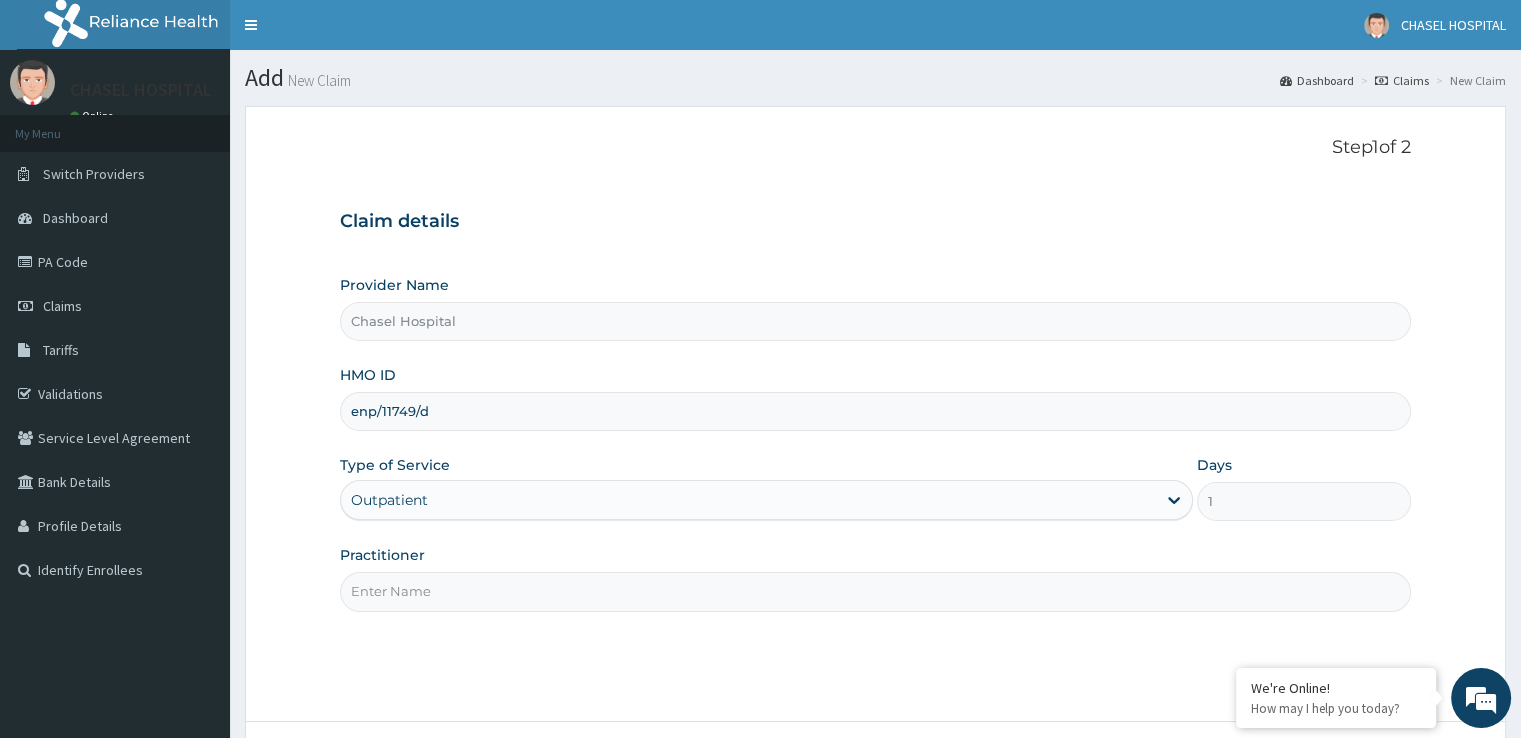 type on "DR HILARY" 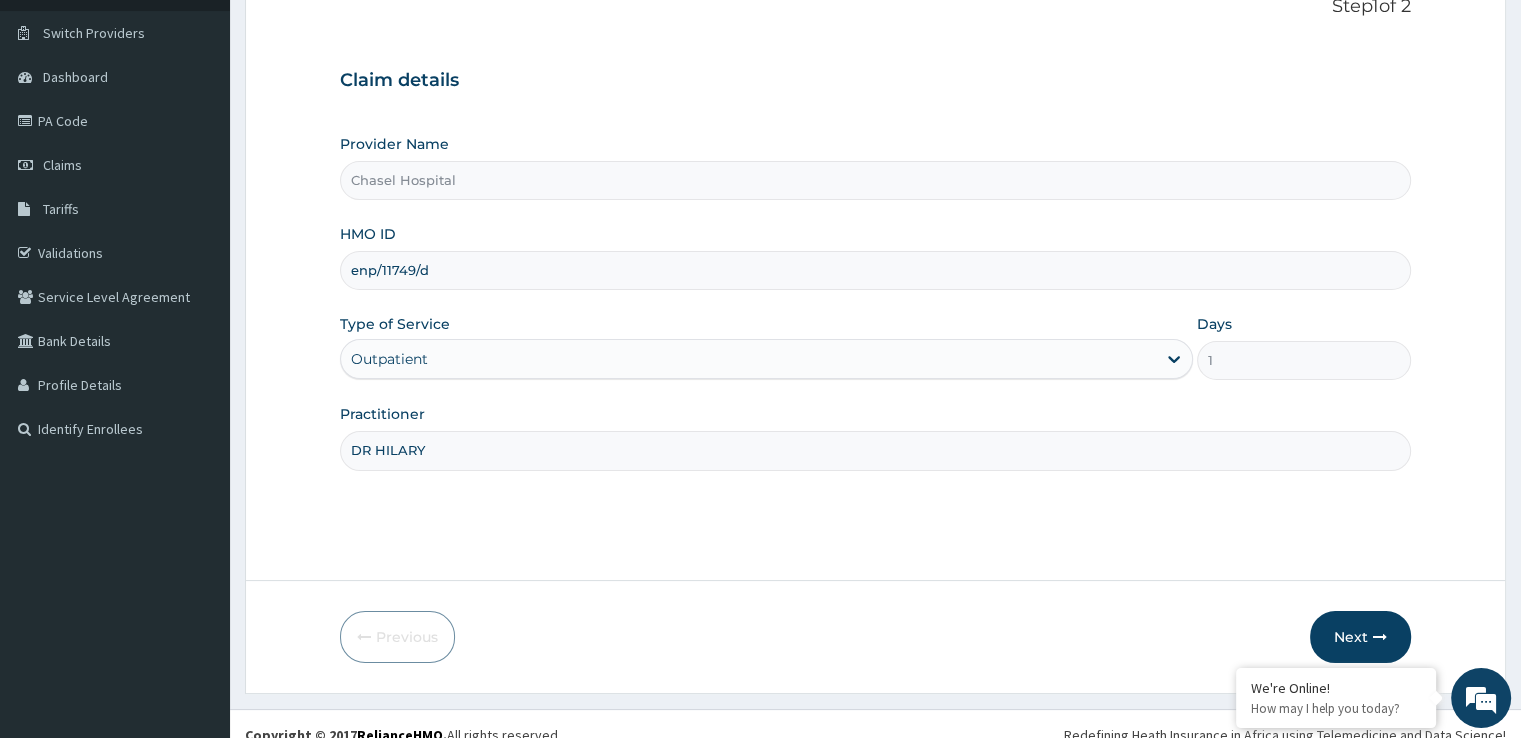 scroll, scrollTop: 162, scrollLeft: 0, axis: vertical 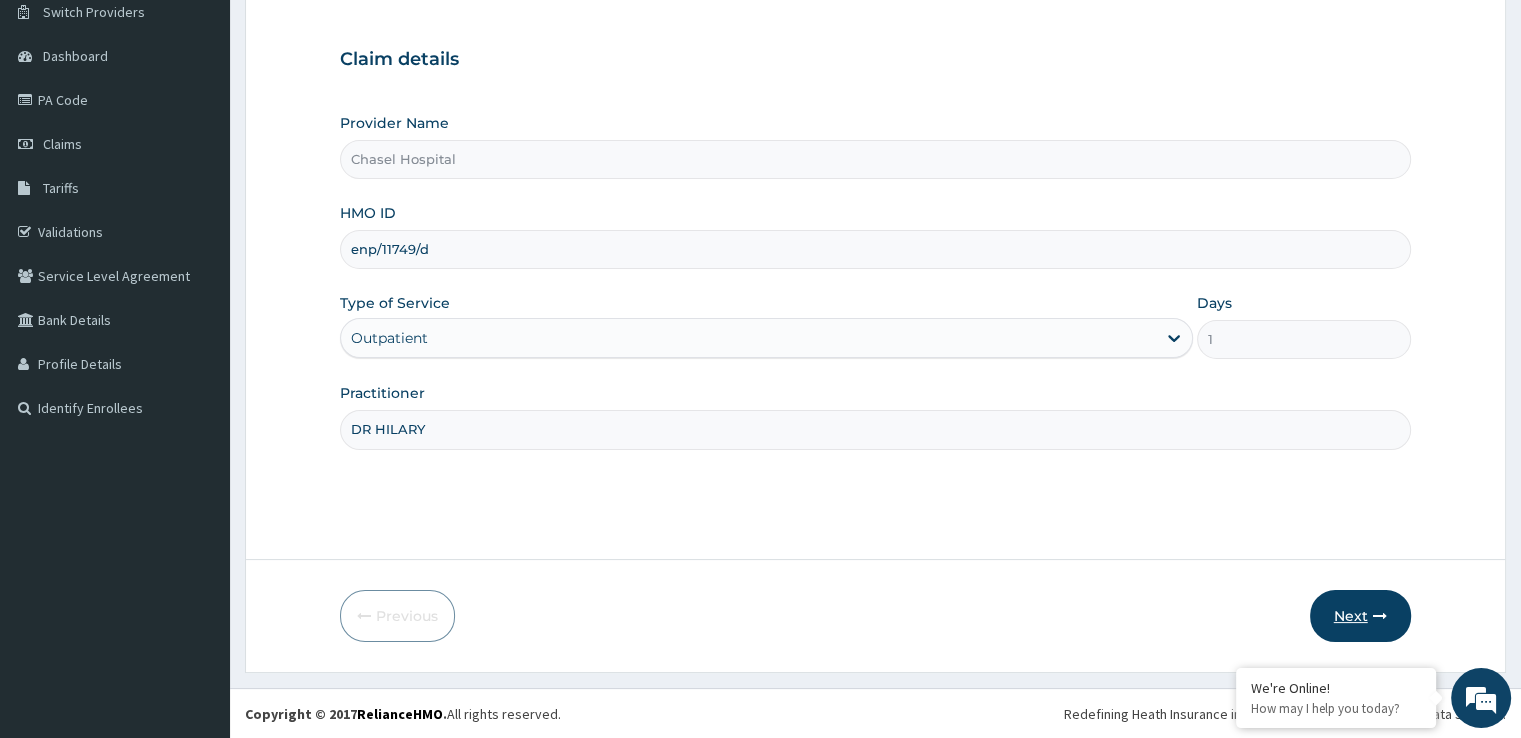 click on "Next" at bounding box center (1360, 616) 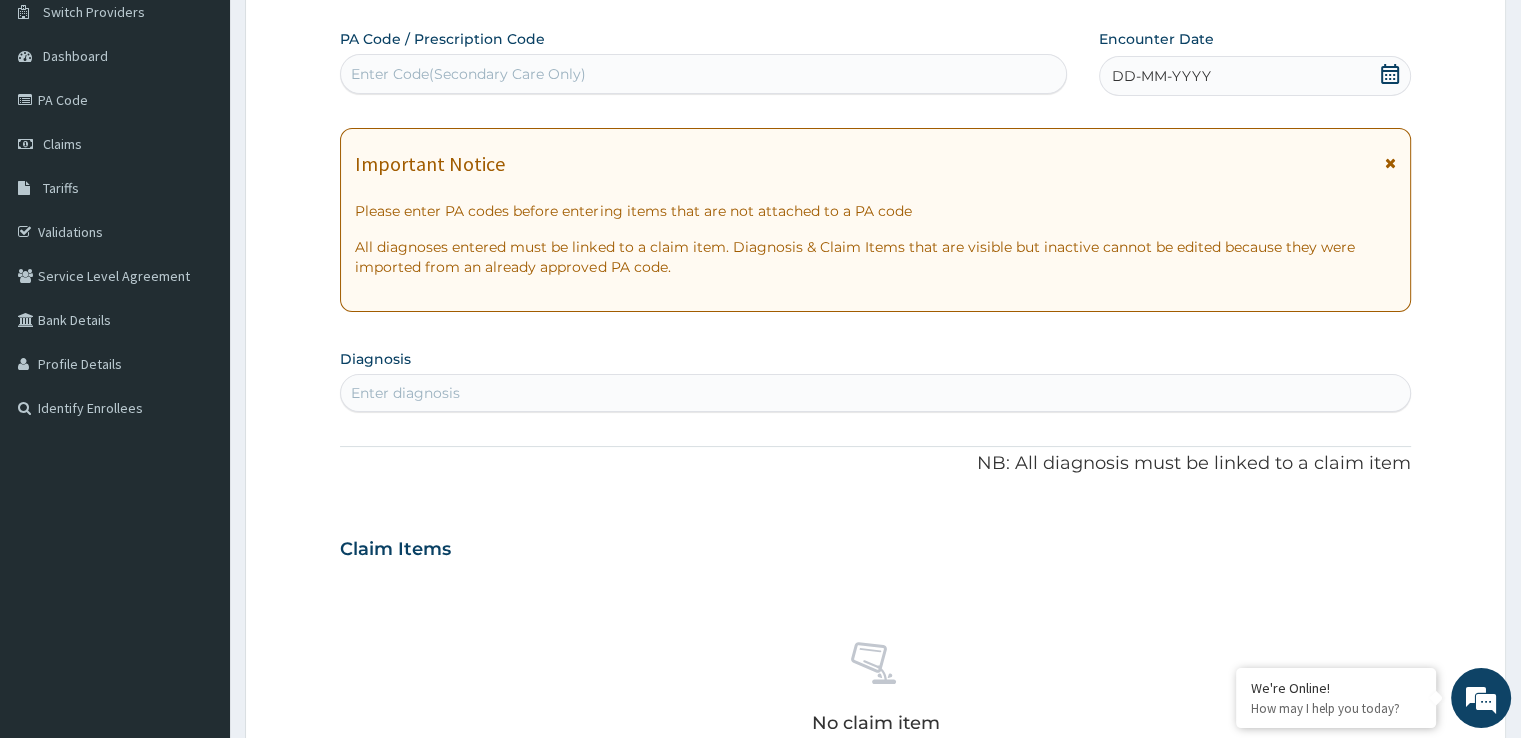drag, startPoint x: 1124, startPoint y: 96, endPoint x: 1136, endPoint y: 86, distance: 15.6205 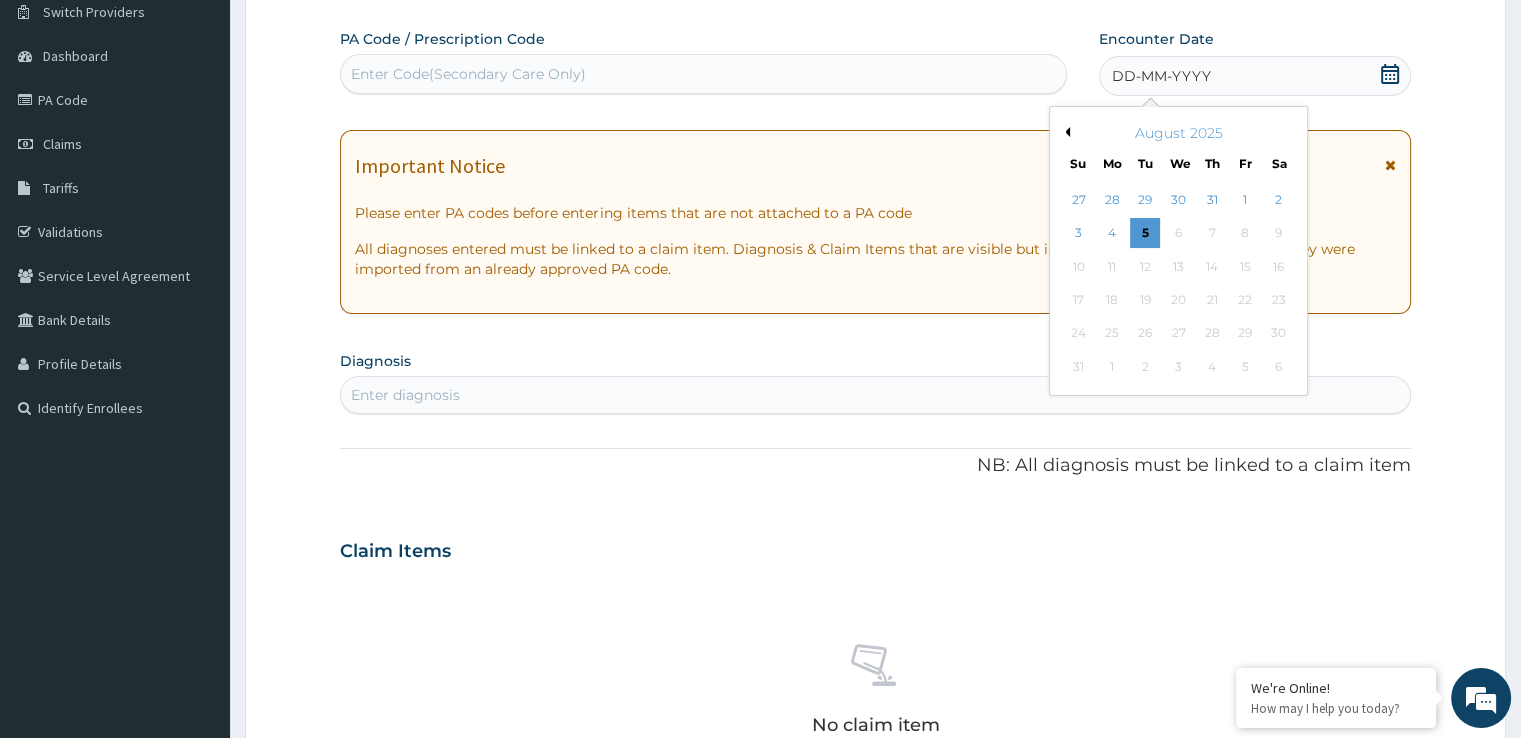 click on "Previous Month" at bounding box center [1065, 132] 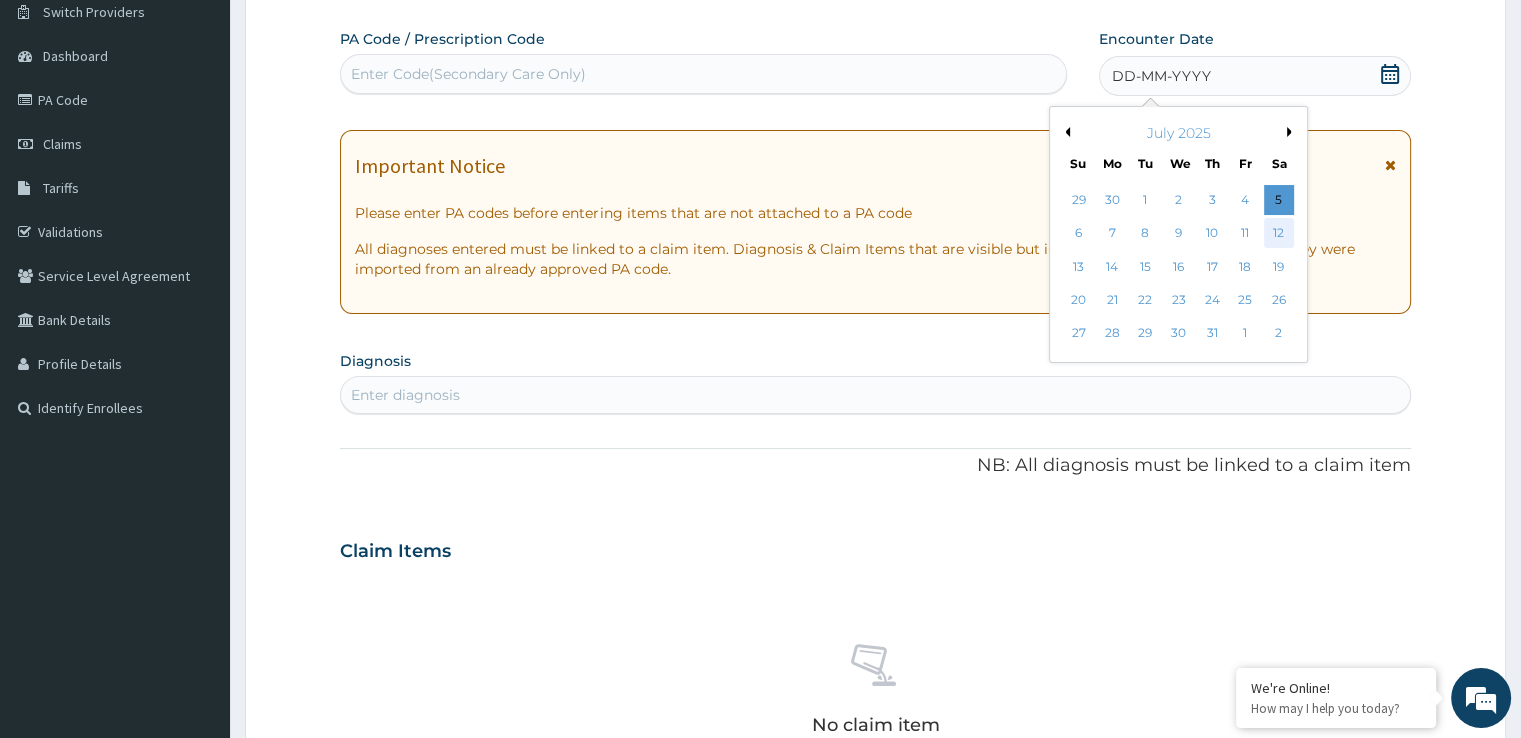 click on "12" at bounding box center [1279, 234] 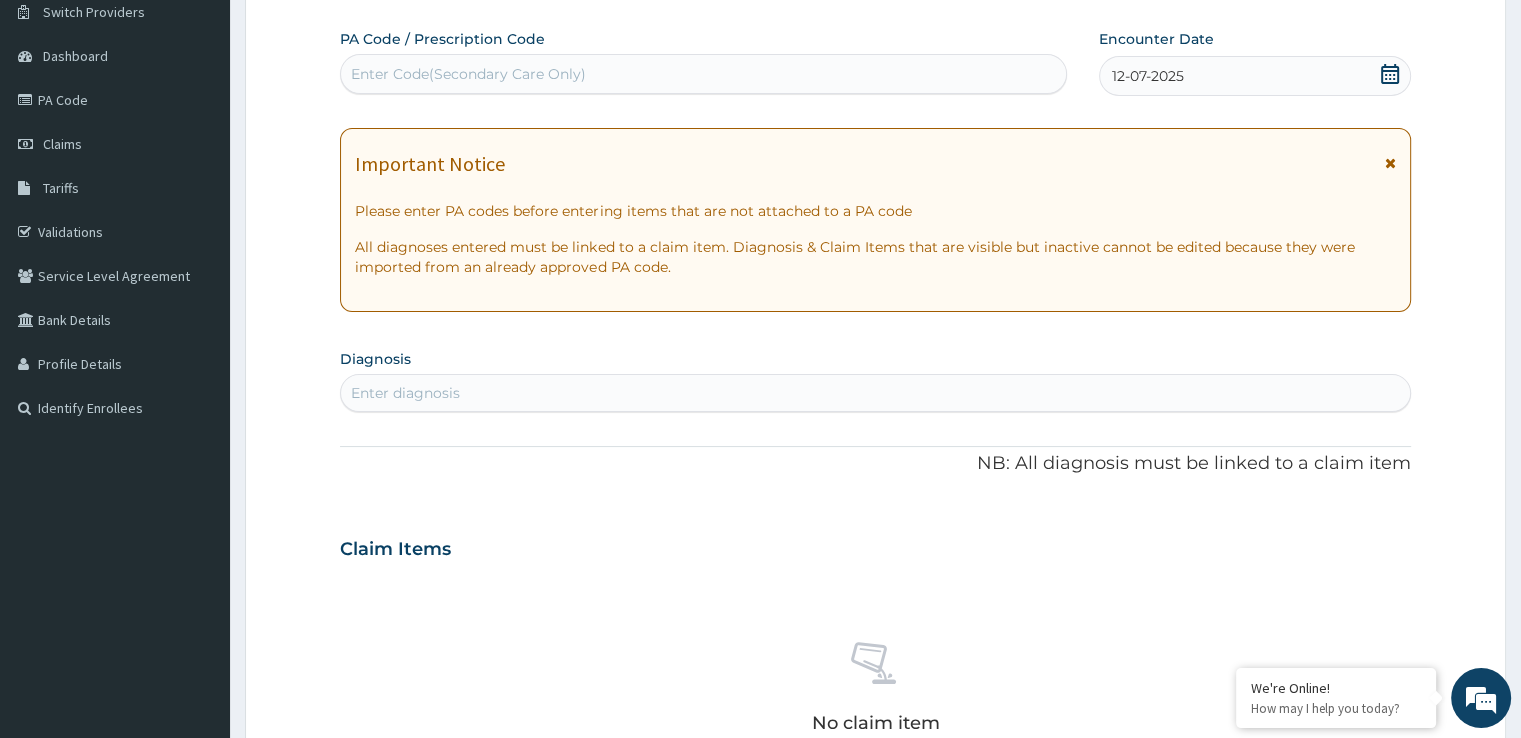 click on "Enter diagnosis" at bounding box center [875, 393] 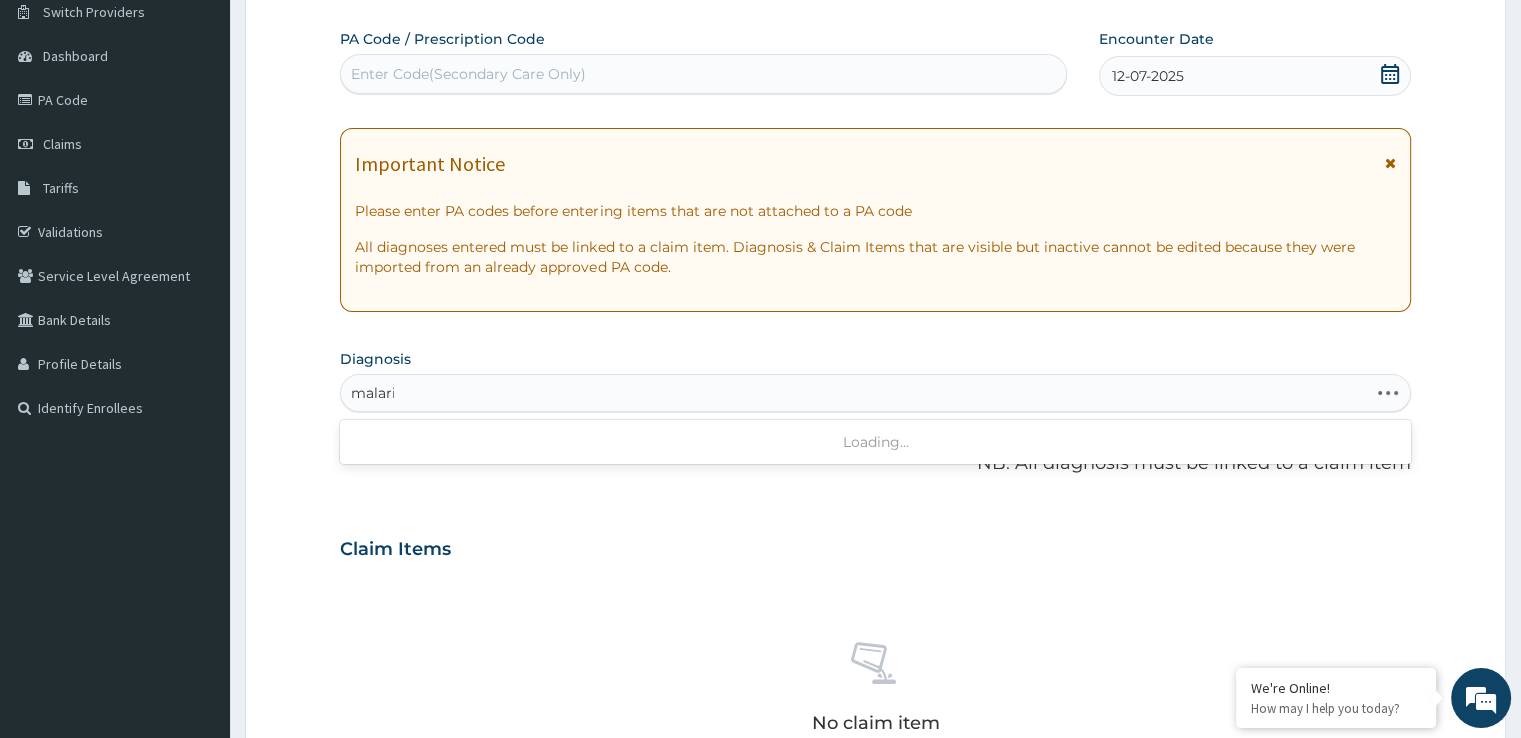 type on "malaria" 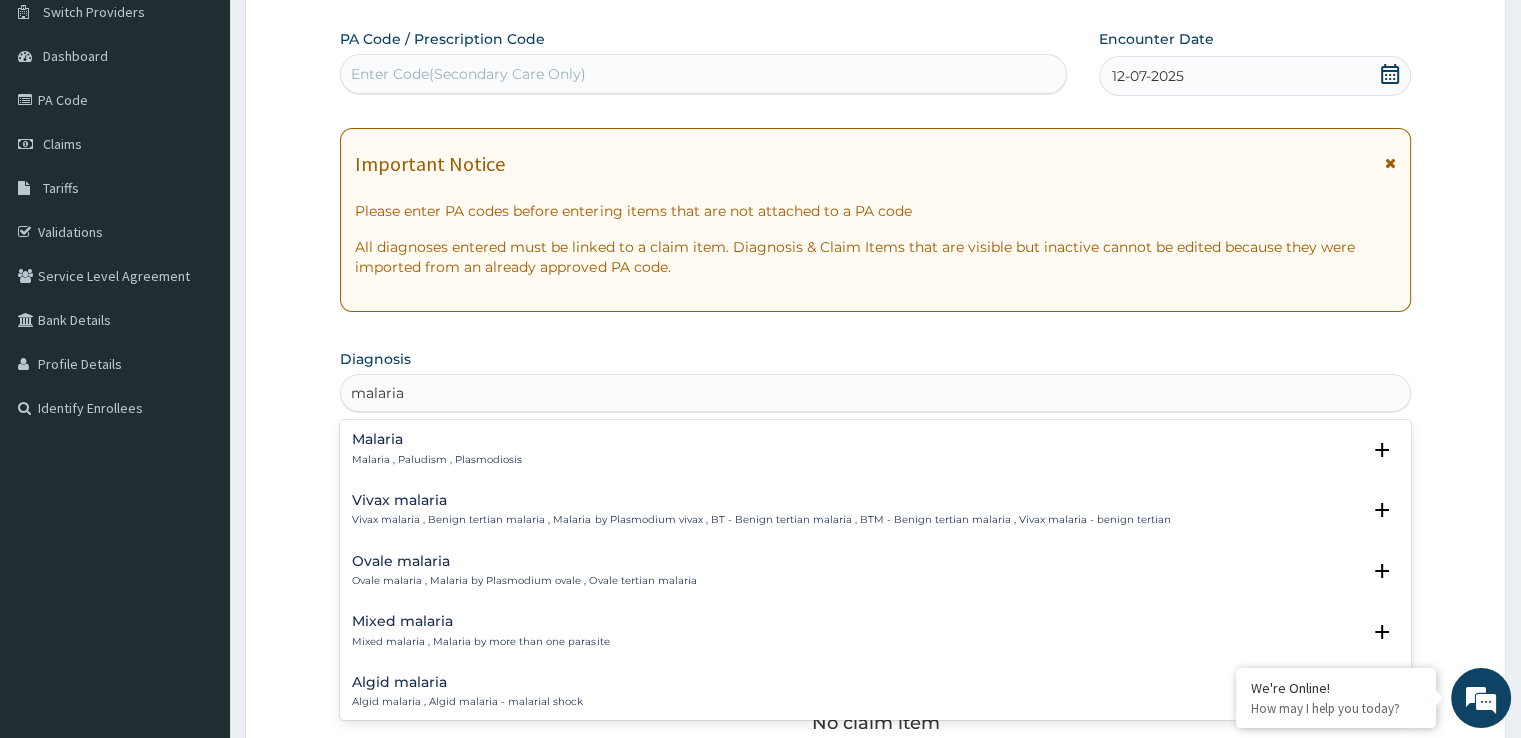 click on "Malaria" at bounding box center (437, 439) 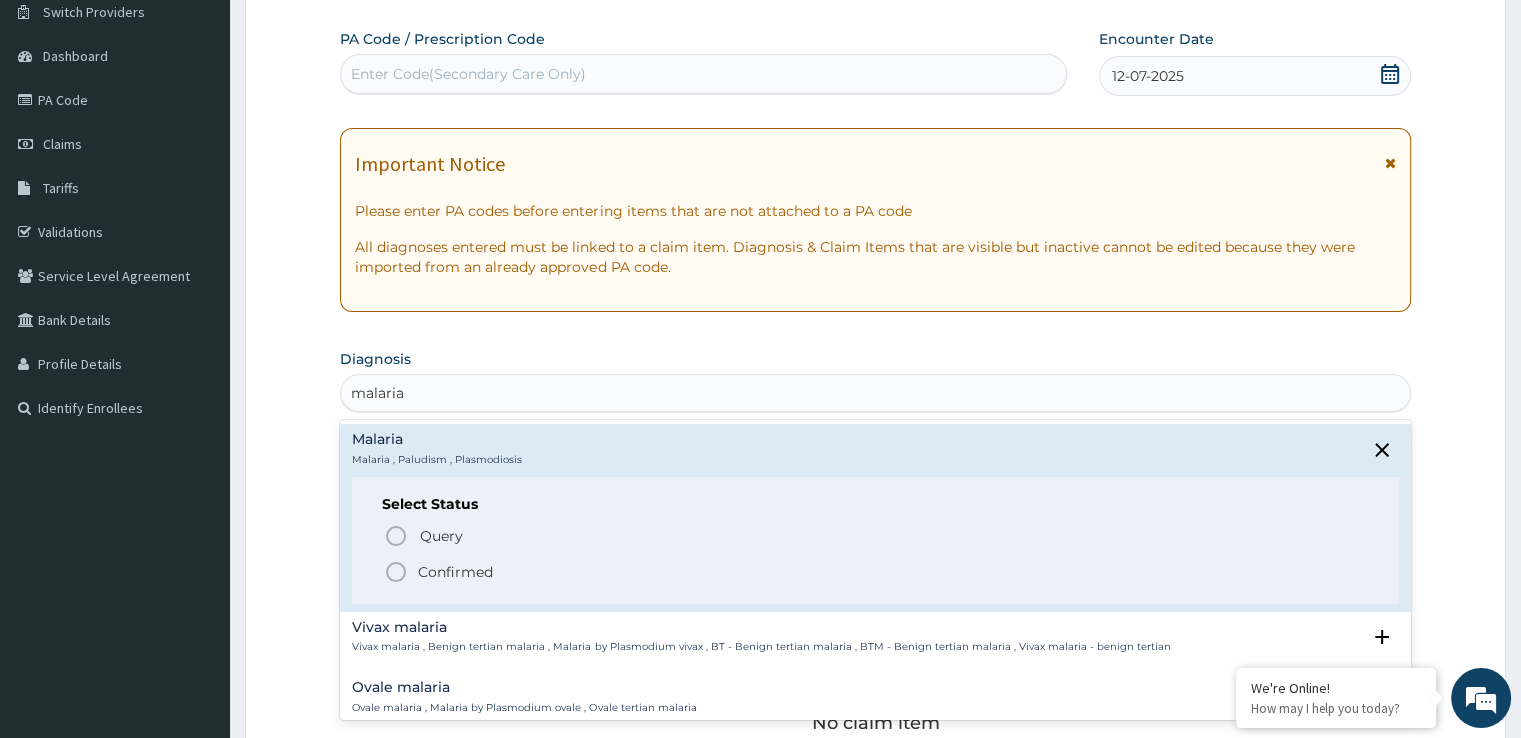 click on "Confirmed" at bounding box center (455, 572) 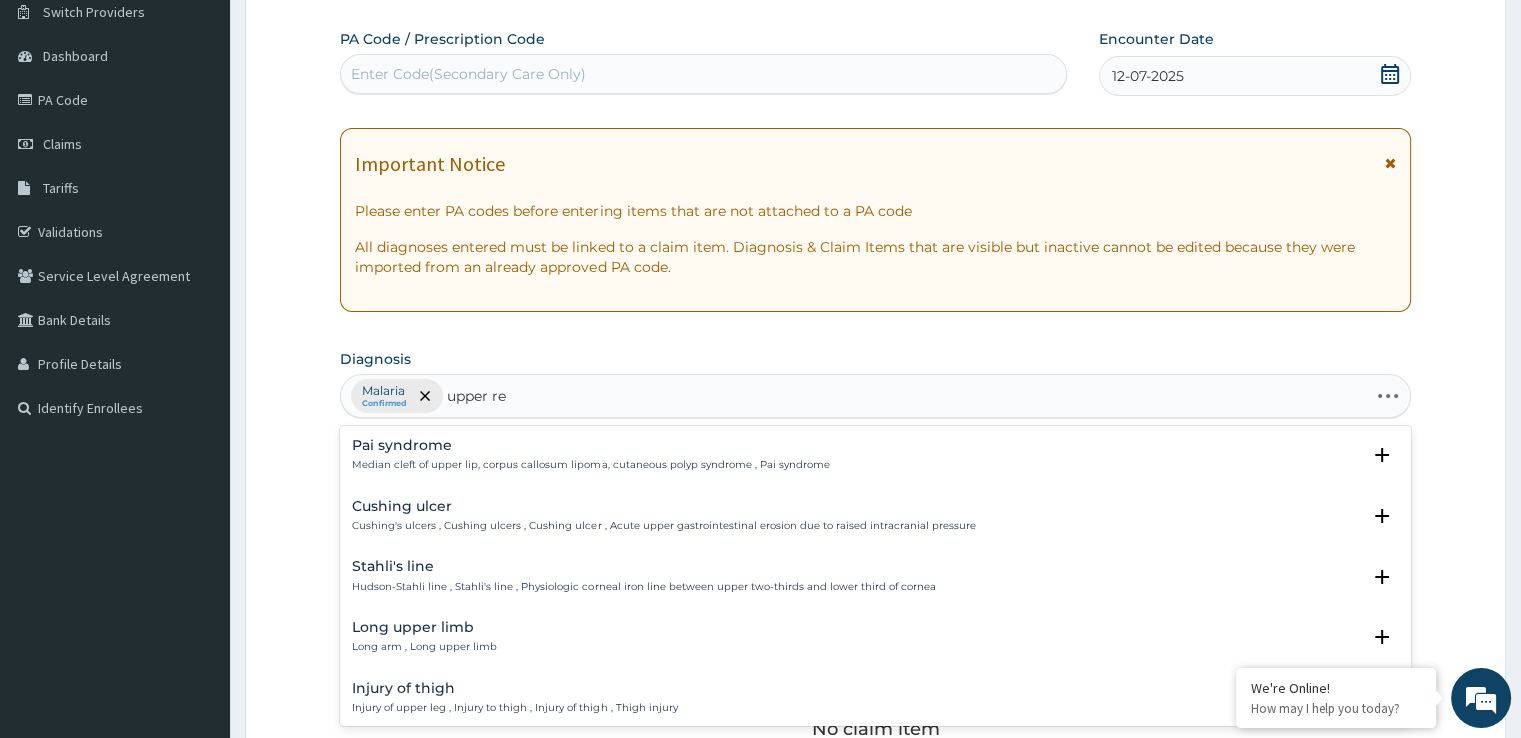 type on "upper res" 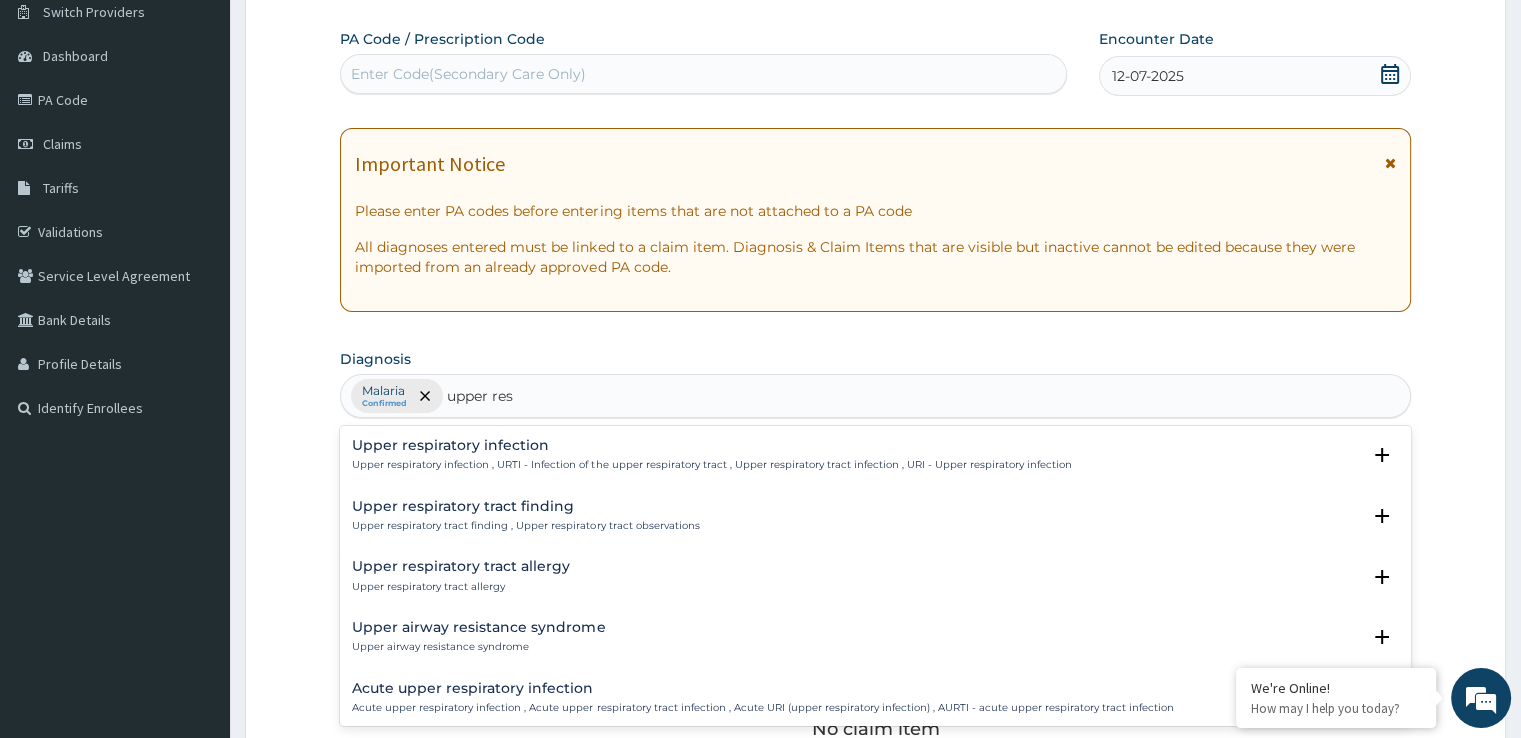 click on "Upper respiratory infection Upper respiratory infection , URTI - Infection of the upper respiratory tract , Upper respiratory tract infection , URI - Upper respiratory infection" at bounding box center [711, 455] 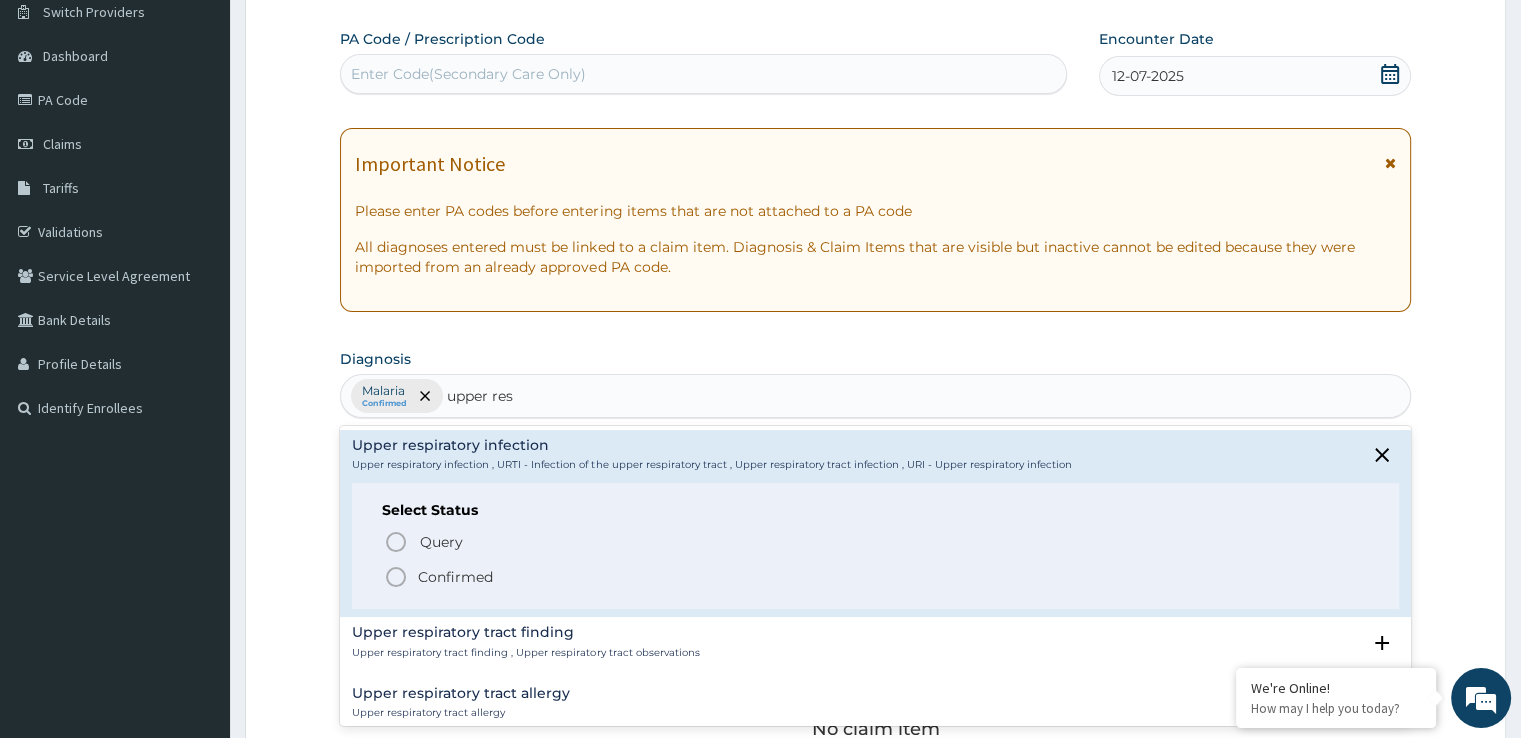 click on "Confirmed" at bounding box center (455, 577) 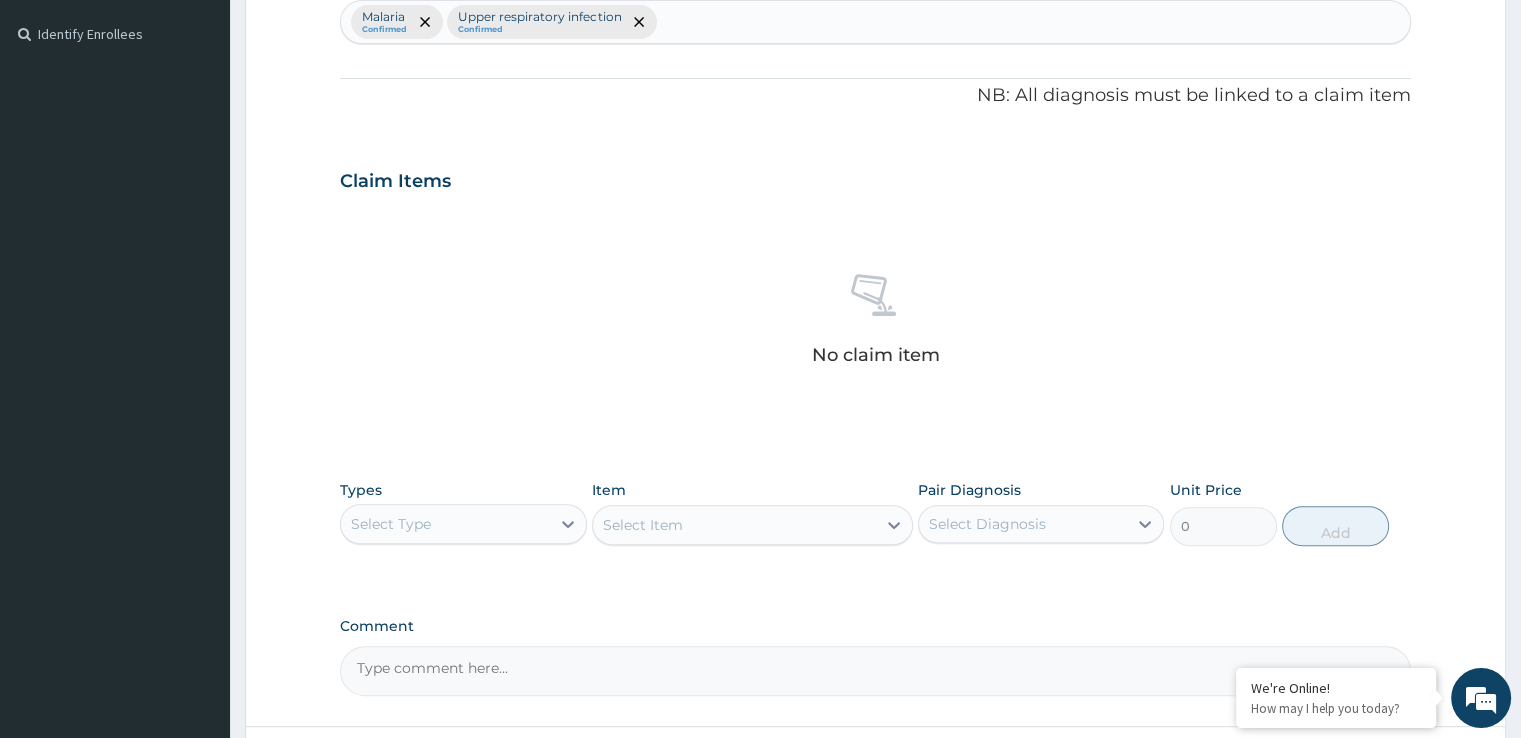 scroll, scrollTop: 581, scrollLeft: 0, axis: vertical 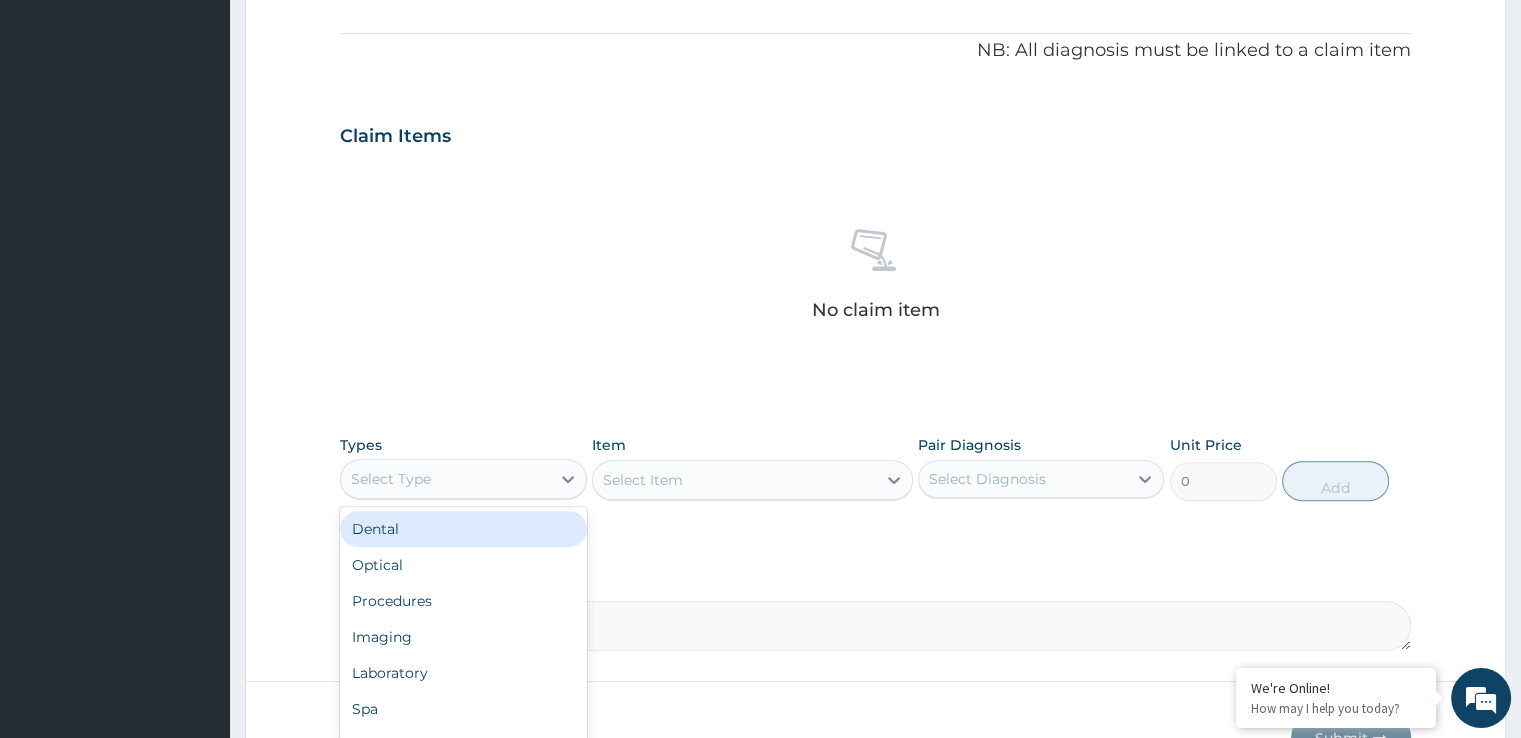click on "Select Type" at bounding box center [445, 479] 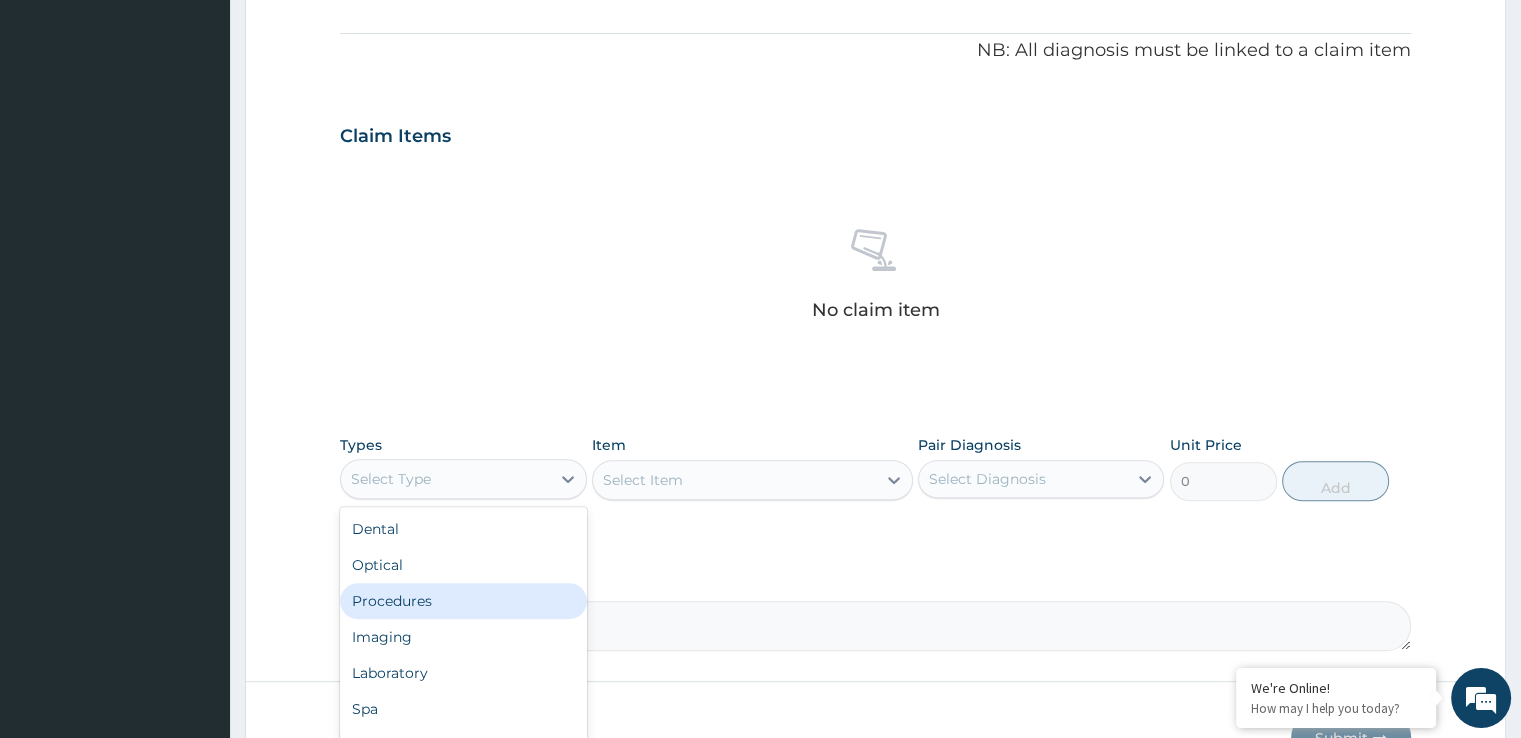 click on "Procedures" at bounding box center [463, 601] 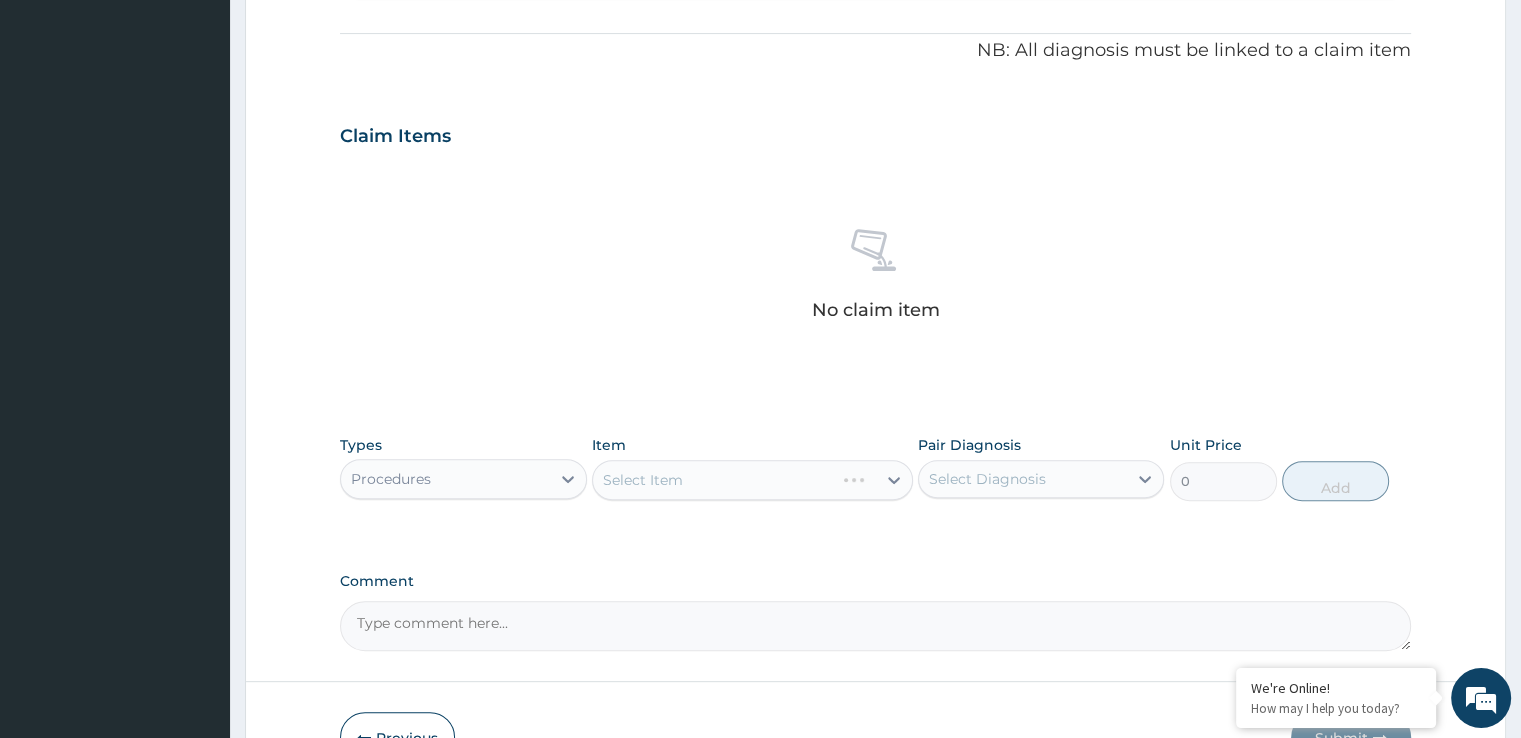 click on "Select Item" at bounding box center [752, 480] 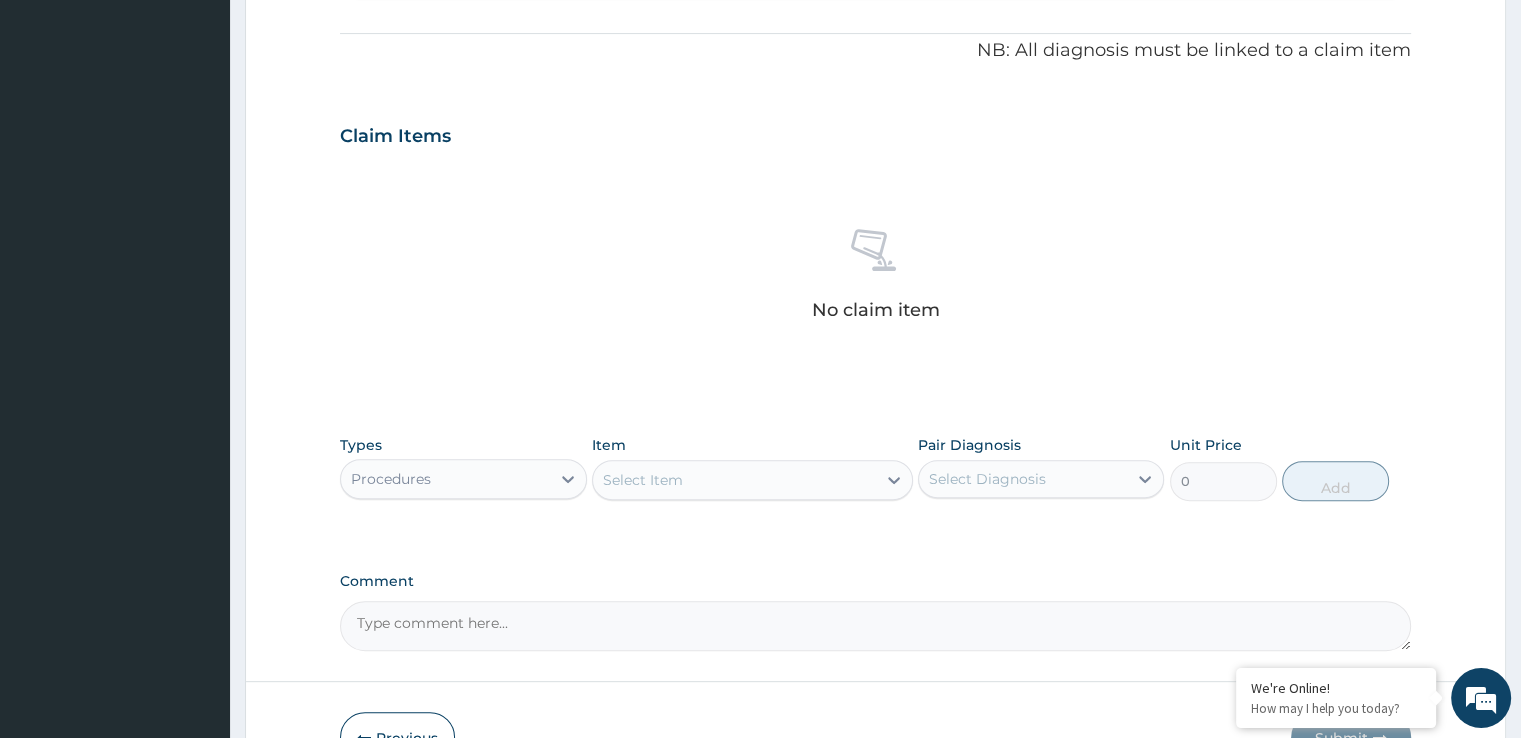 click on "Select Item" at bounding box center (734, 480) 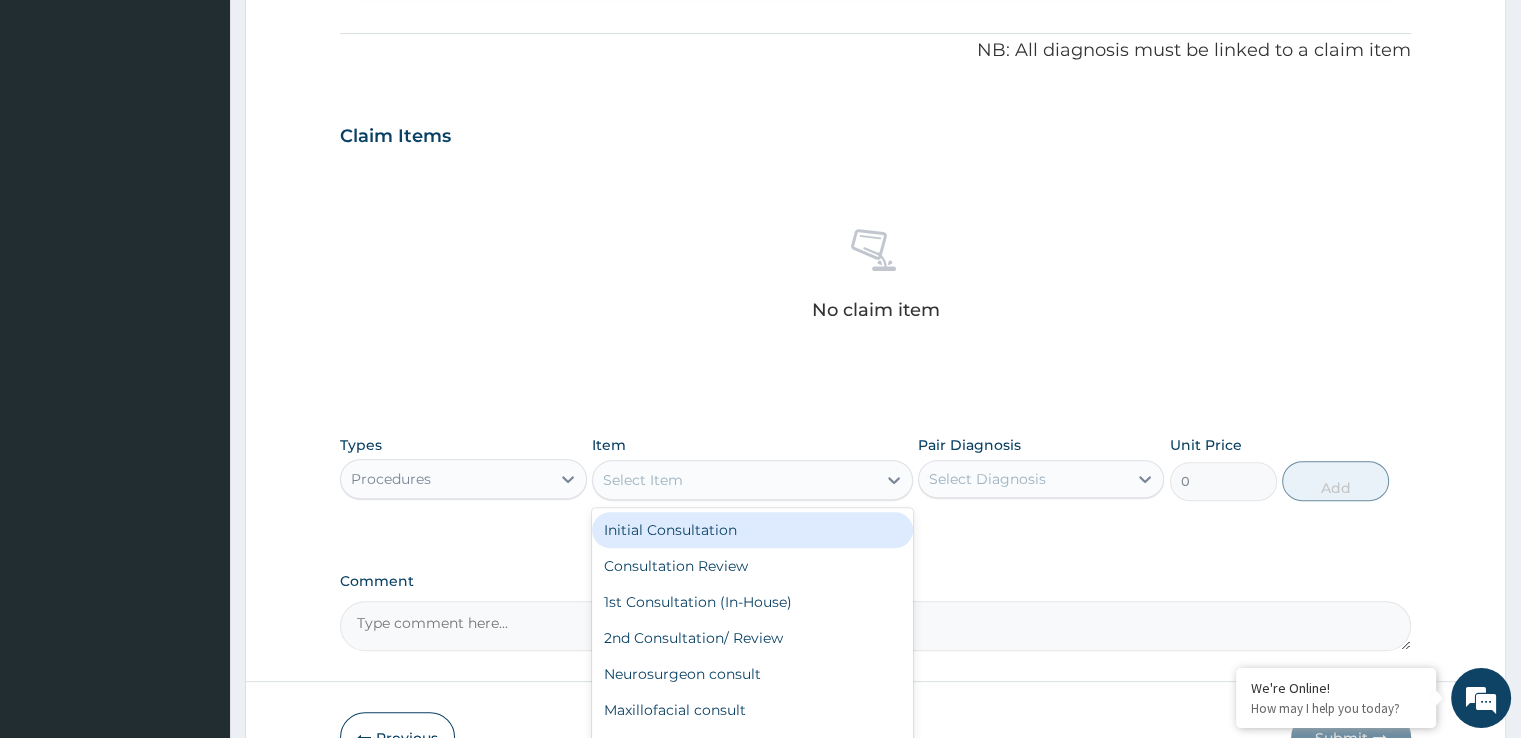 click on "Initial Consultation" at bounding box center (752, 530) 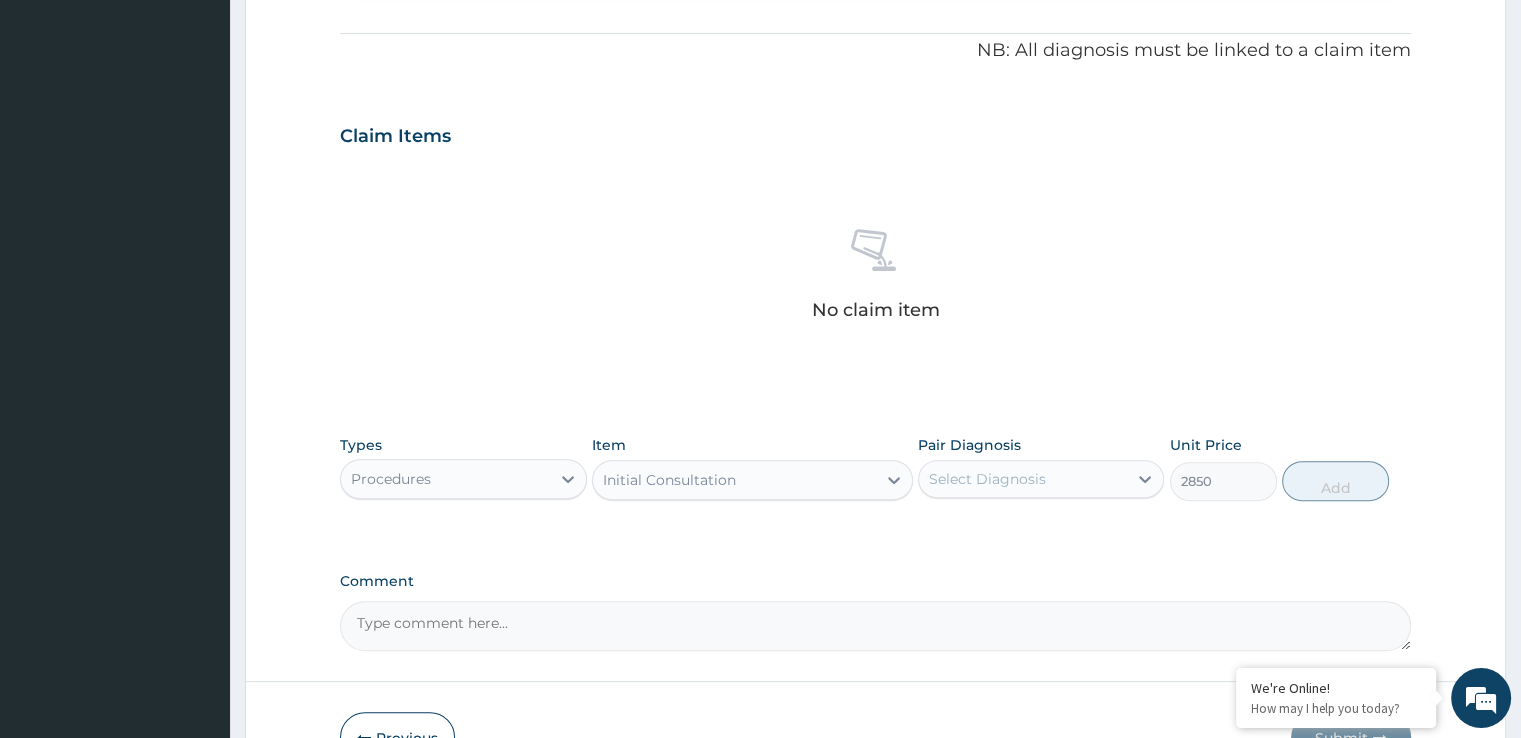 click on "Select Diagnosis" at bounding box center (987, 479) 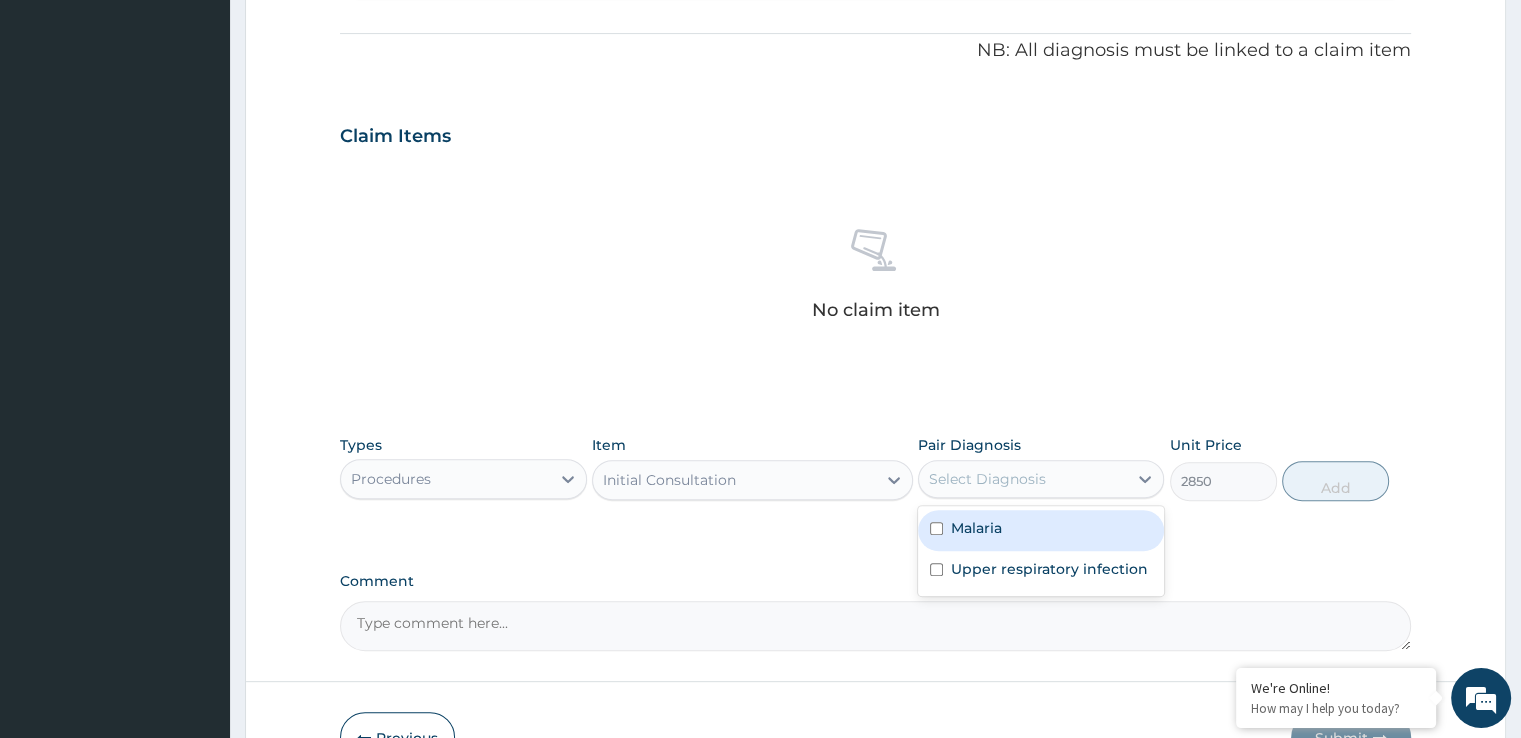 click on "Malaria" at bounding box center (1041, 530) 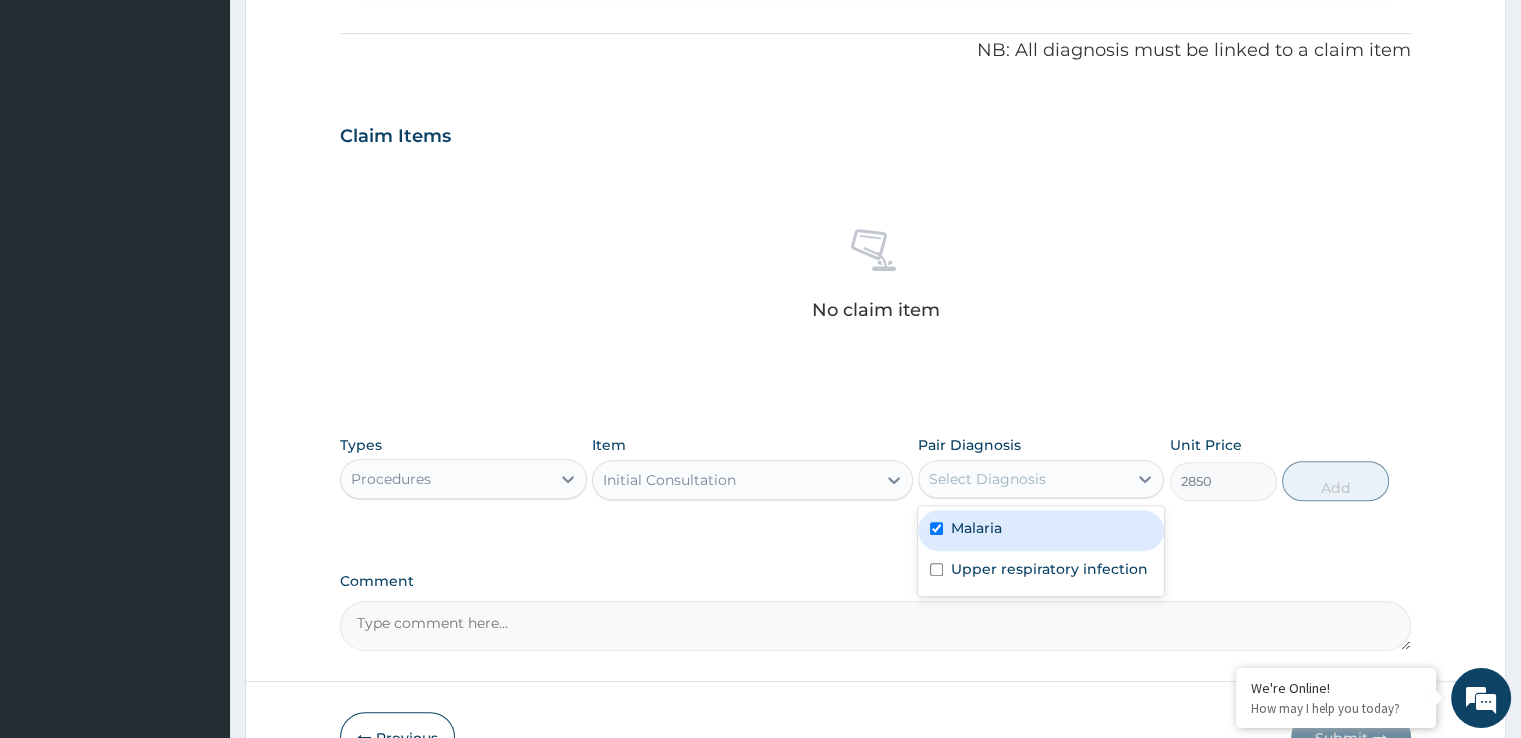 checkbox on "true" 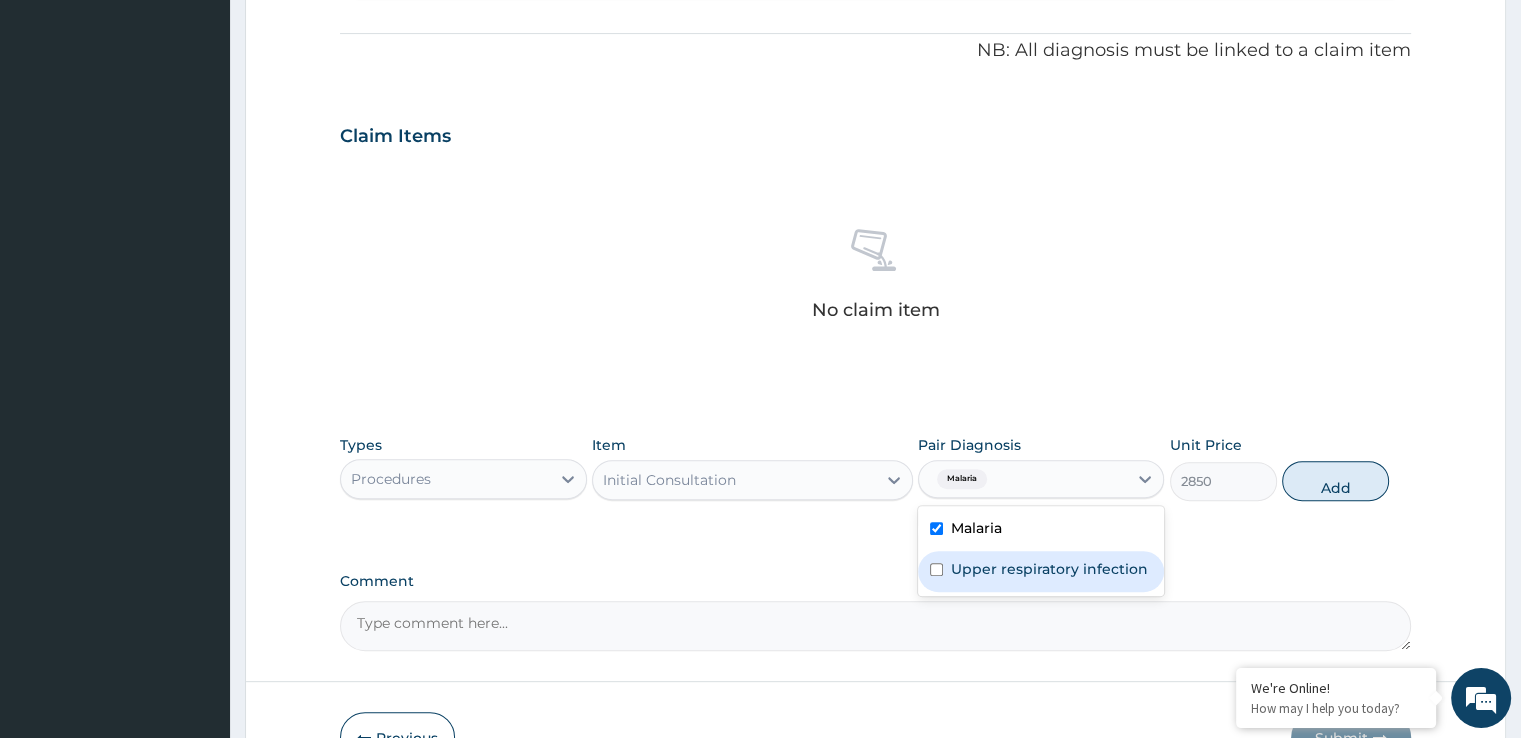 click on "Upper respiratory infection" at bounding box center (1049, 569) 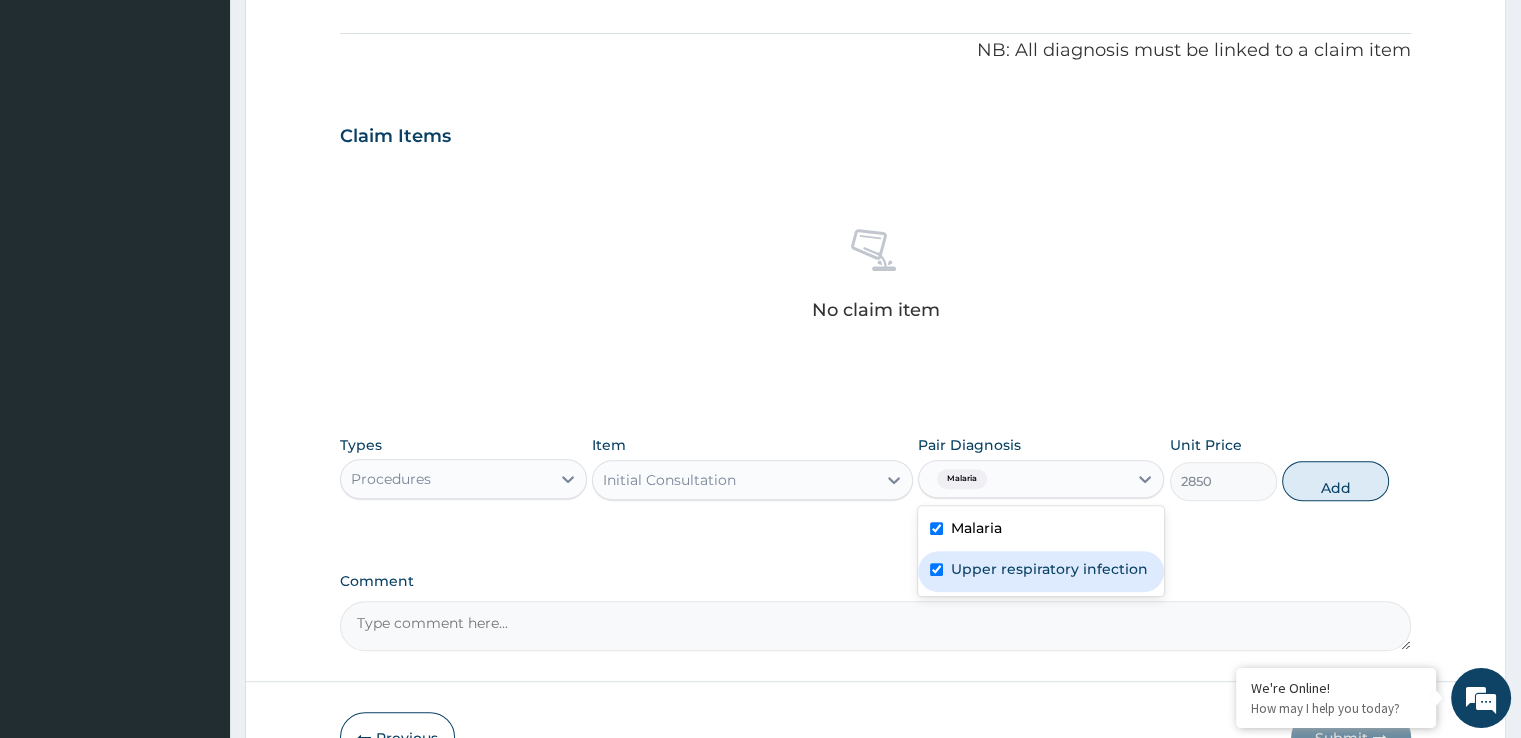 checkbox on "true" 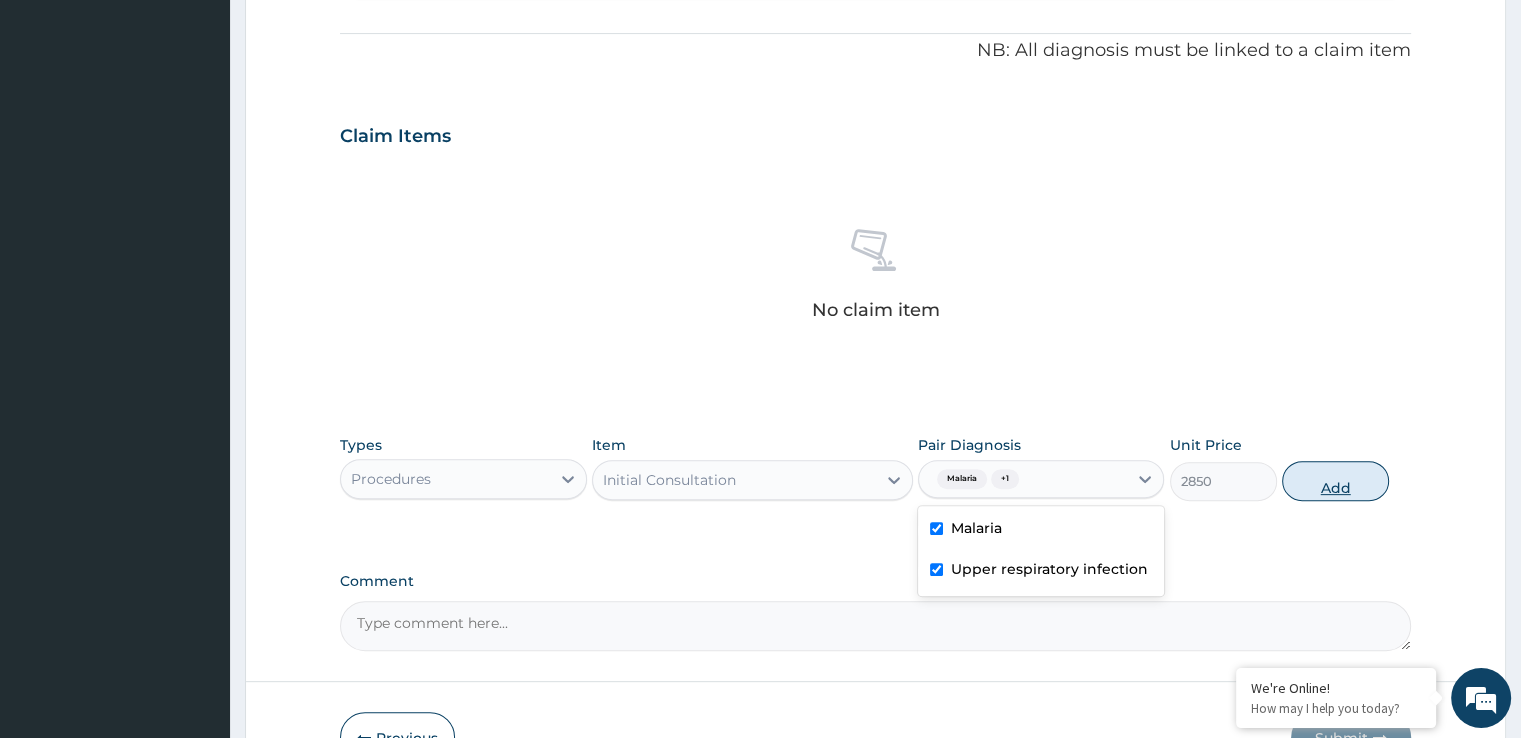 click on "Add" at bounding box center (1335, 481) 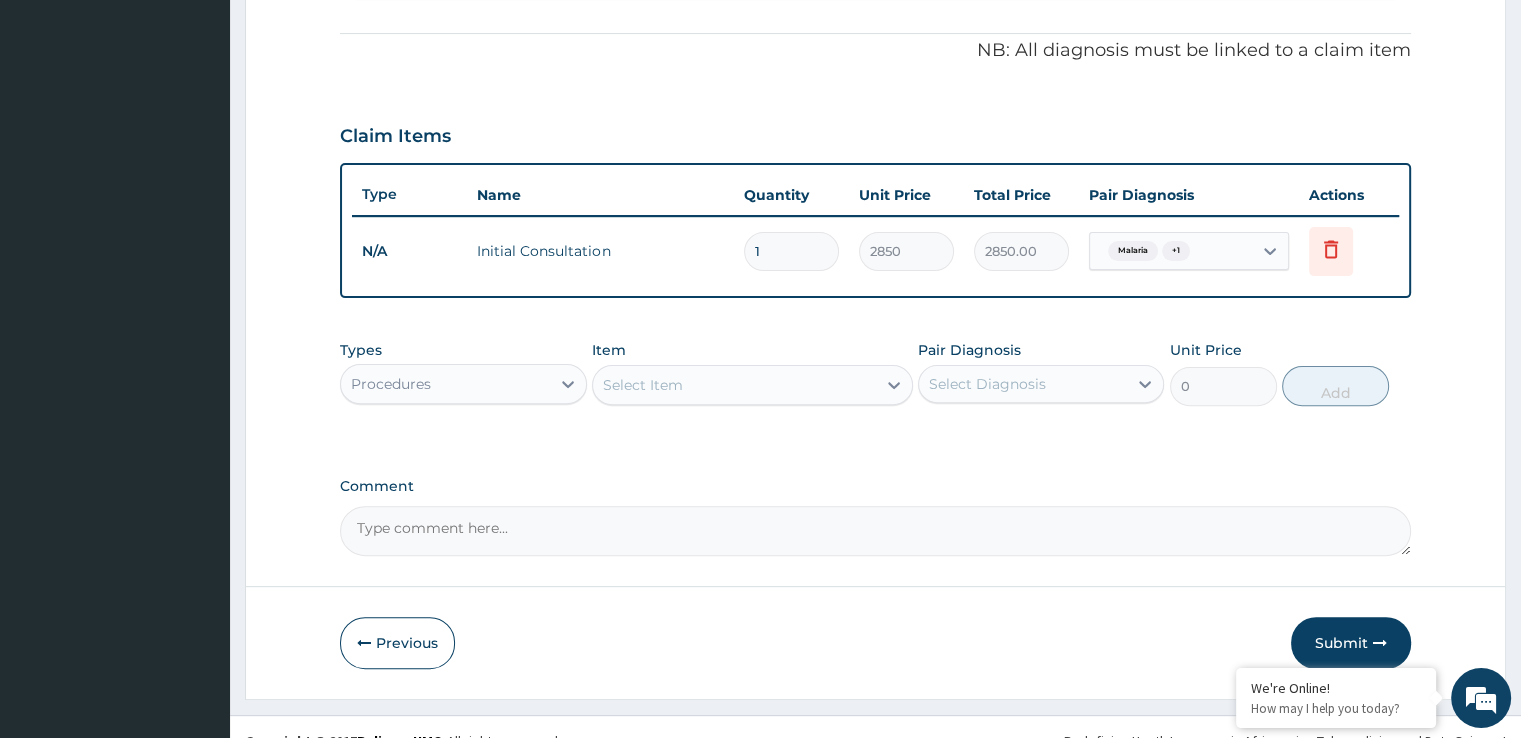 scroll, scrollTop: 606, scrollLeft: 0, axis: vertical 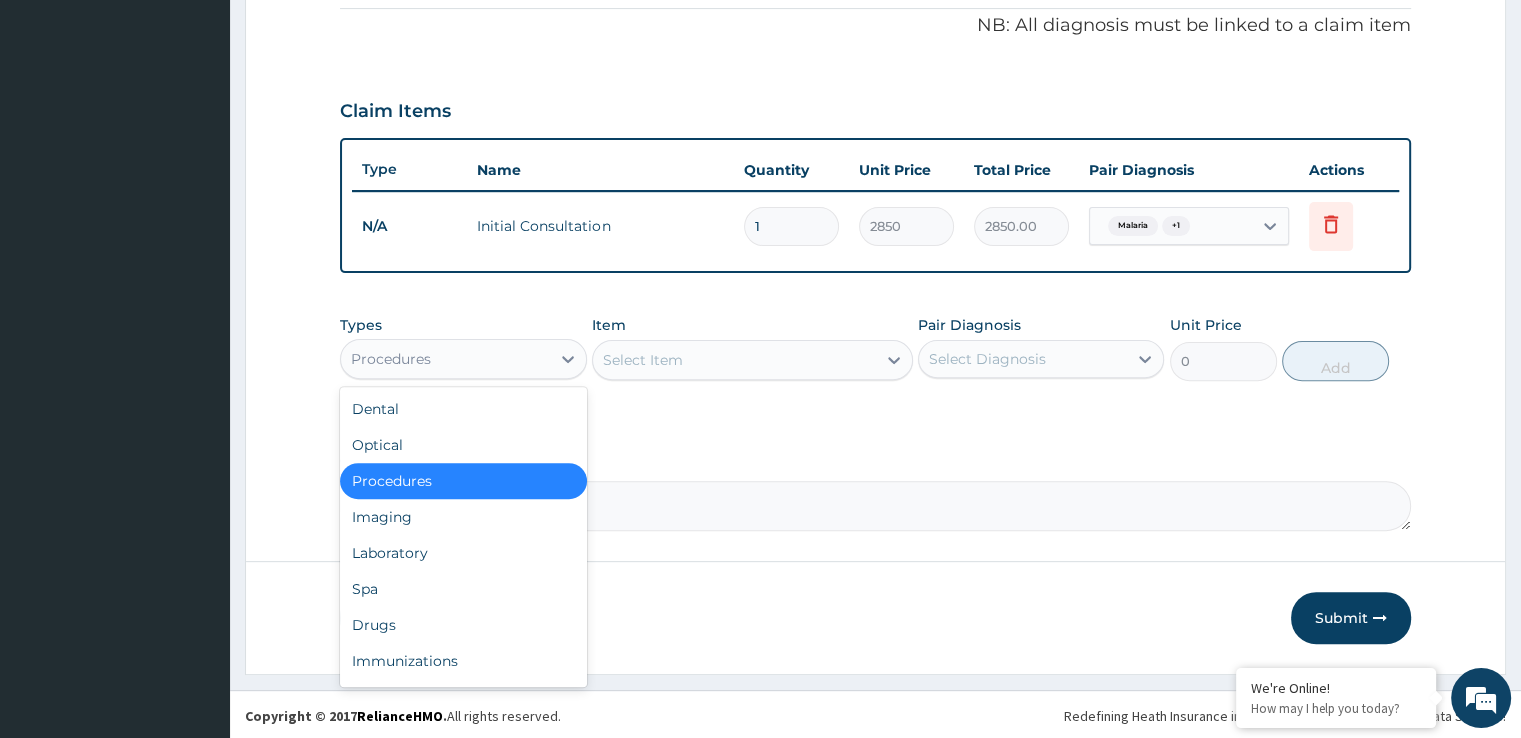 click on "Procedures" at bounding box center (391, 359) 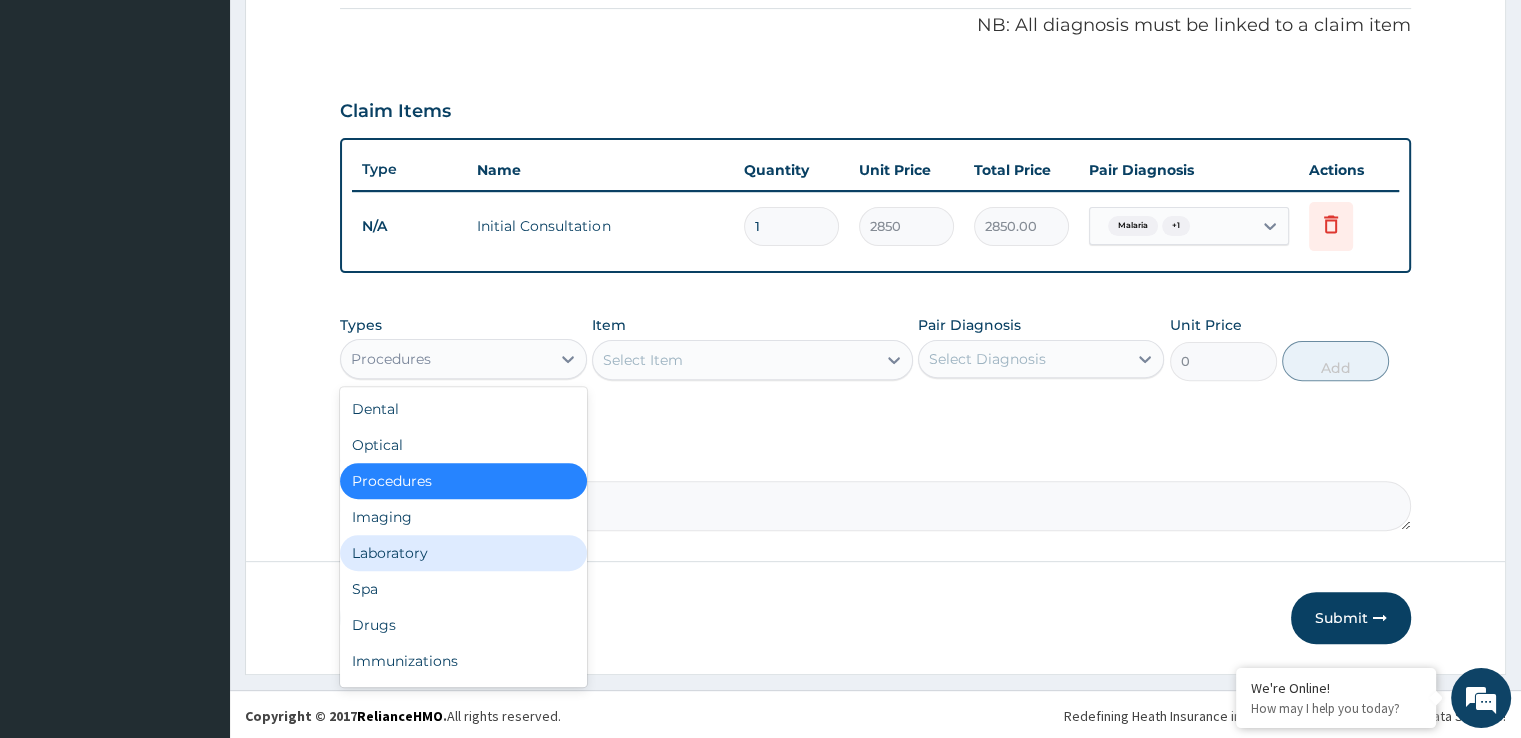 click on "Laboratory" at bounding box center [463, 553] 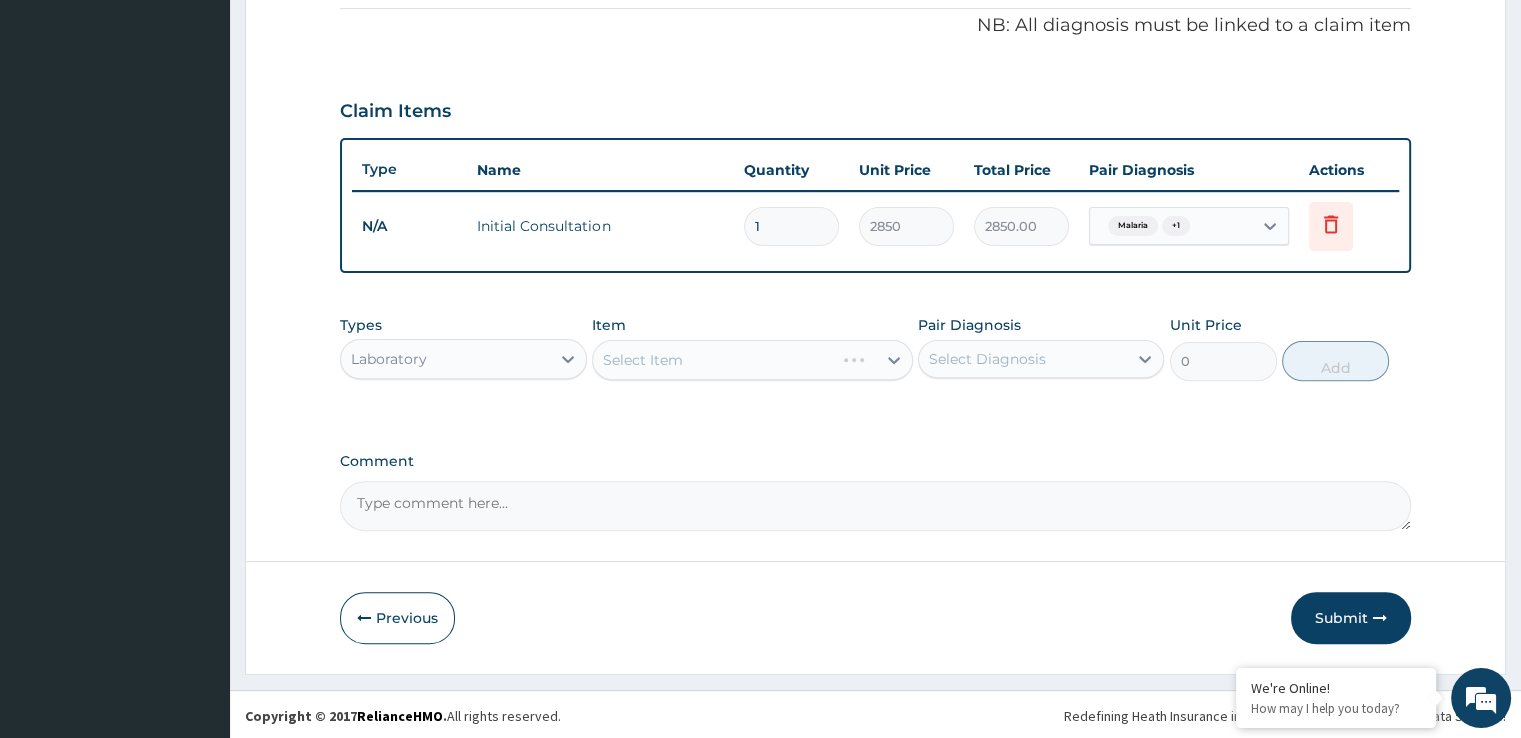 click on "Select Item" at bounding box center (752, 360) 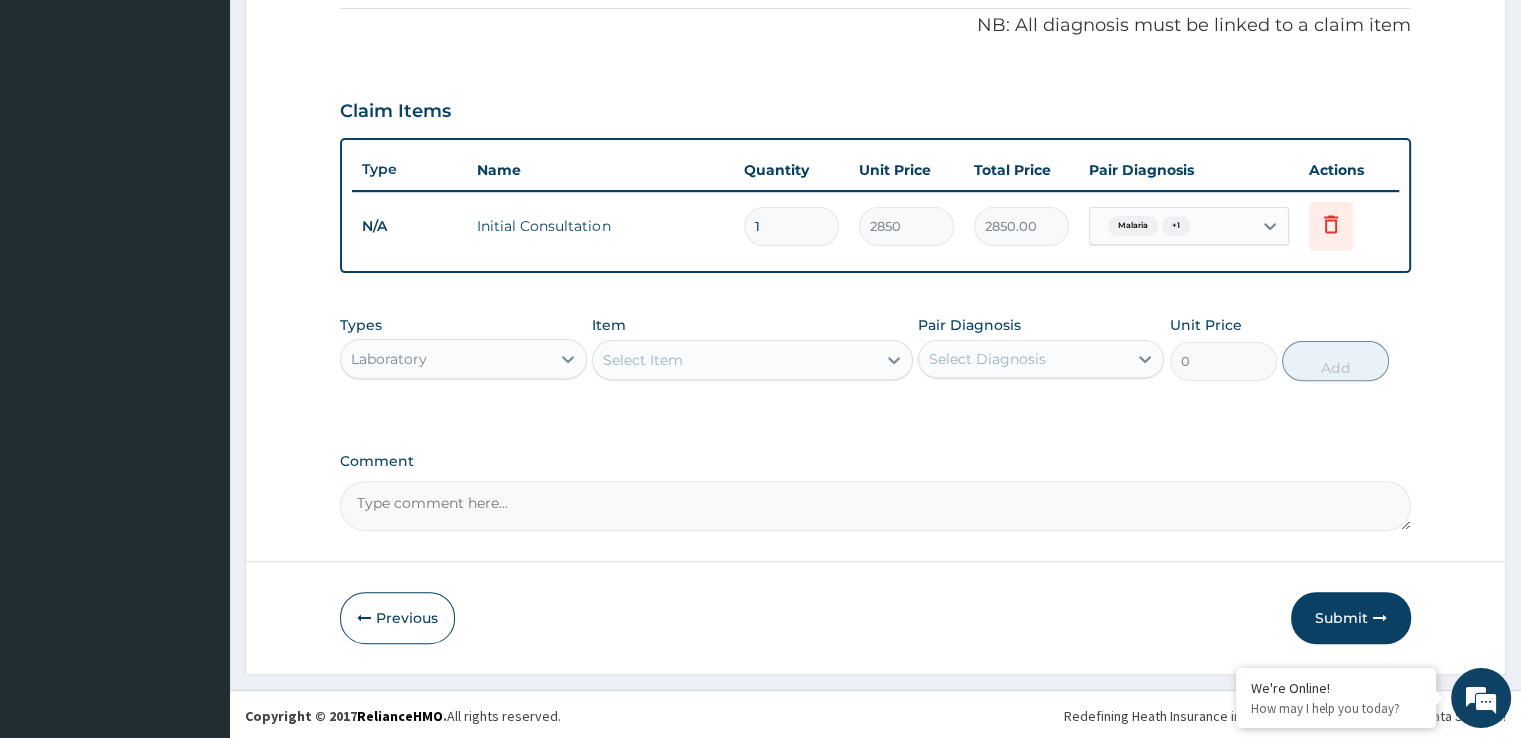 click on "Select Item" at bounding box center [734, 360] 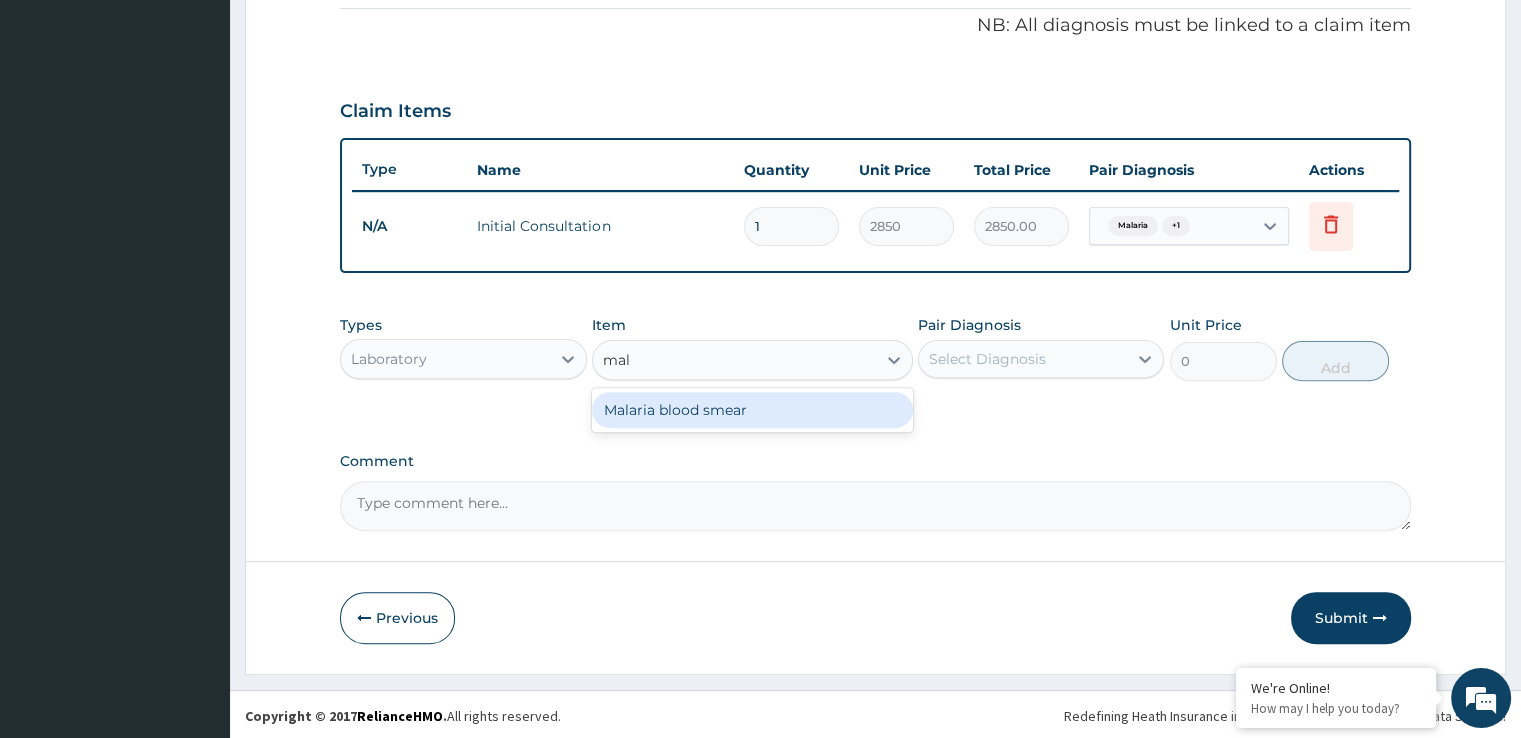 type on "mala" 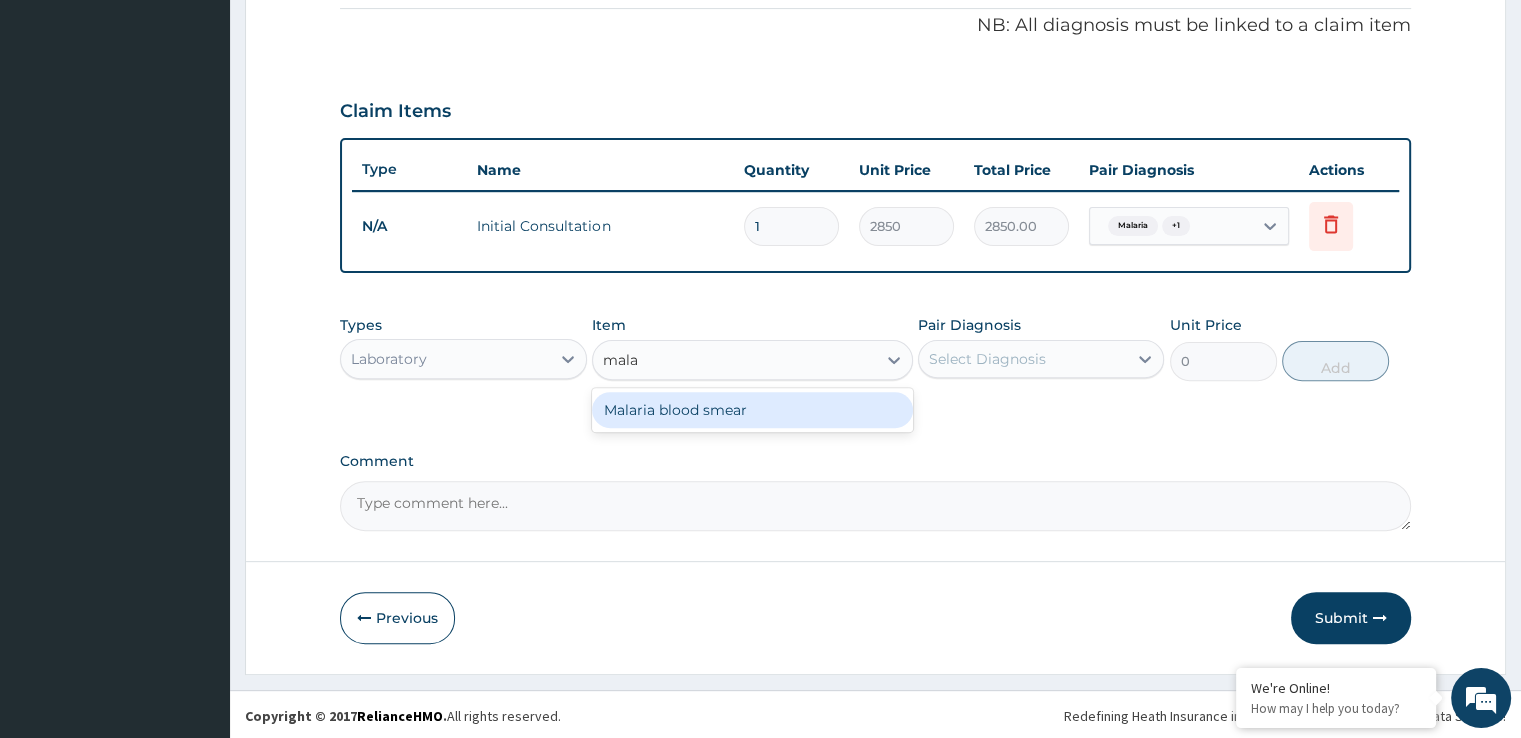 click on "Malaria blood smear" at bounding box center (752, 410) 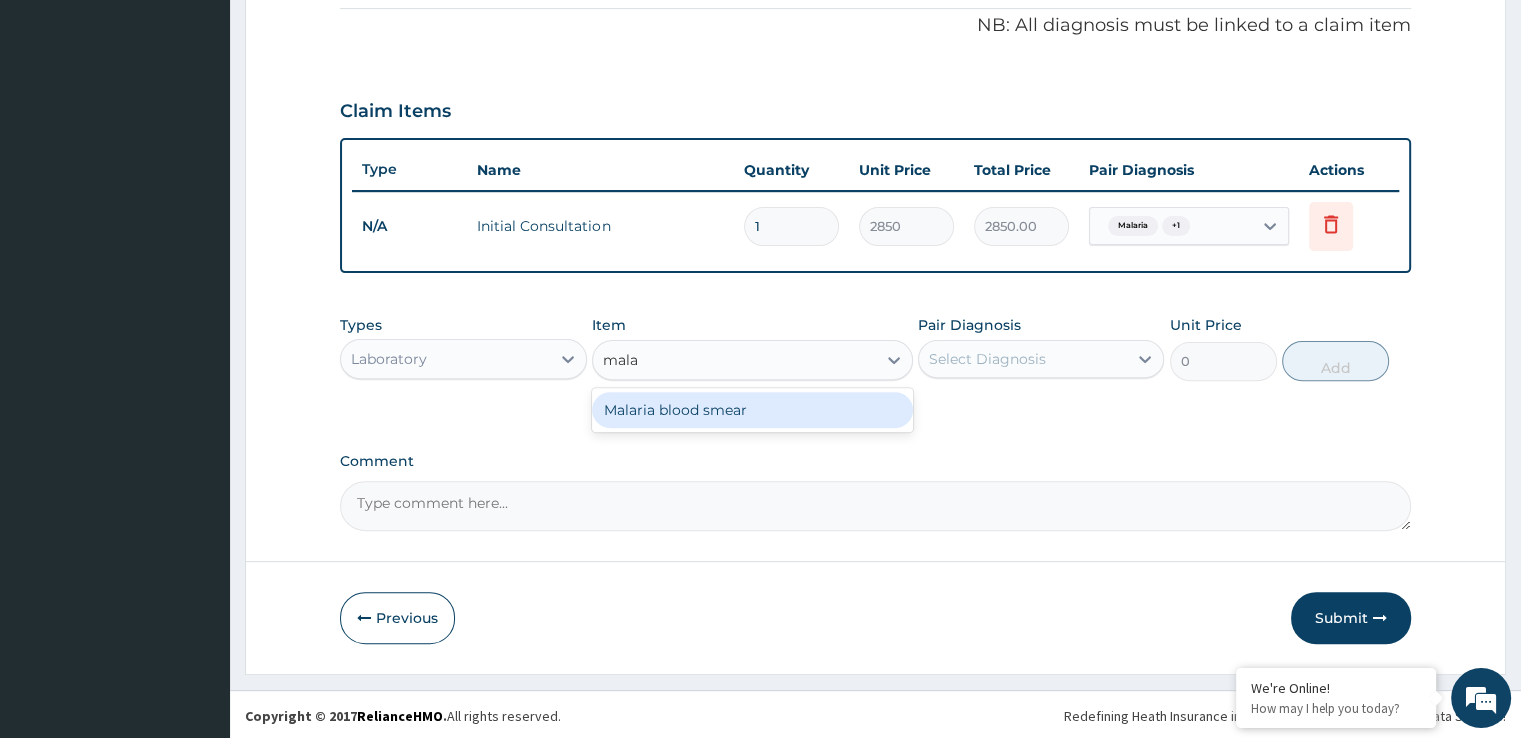 type 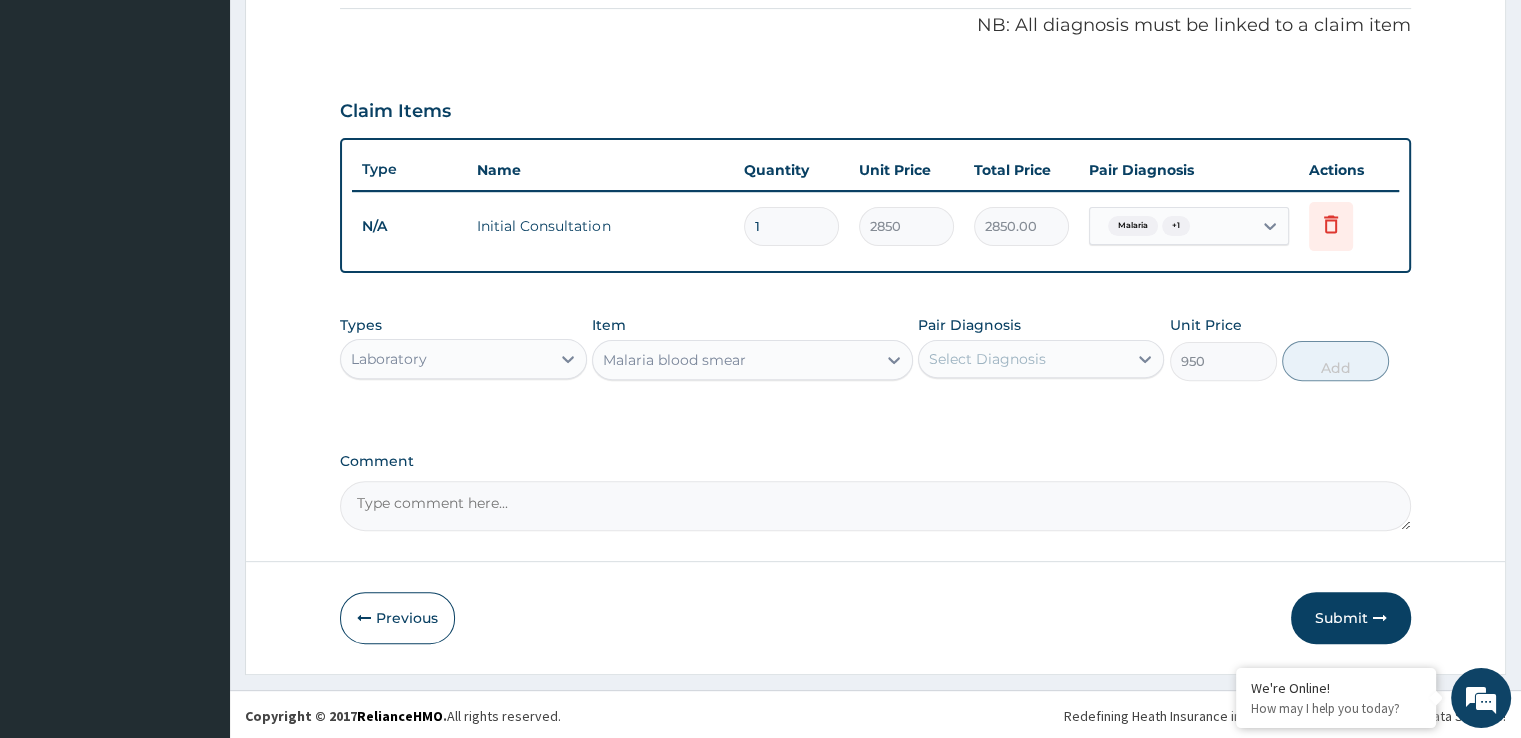 click on "Select Diagnosis" at bounding box center (987, 359) 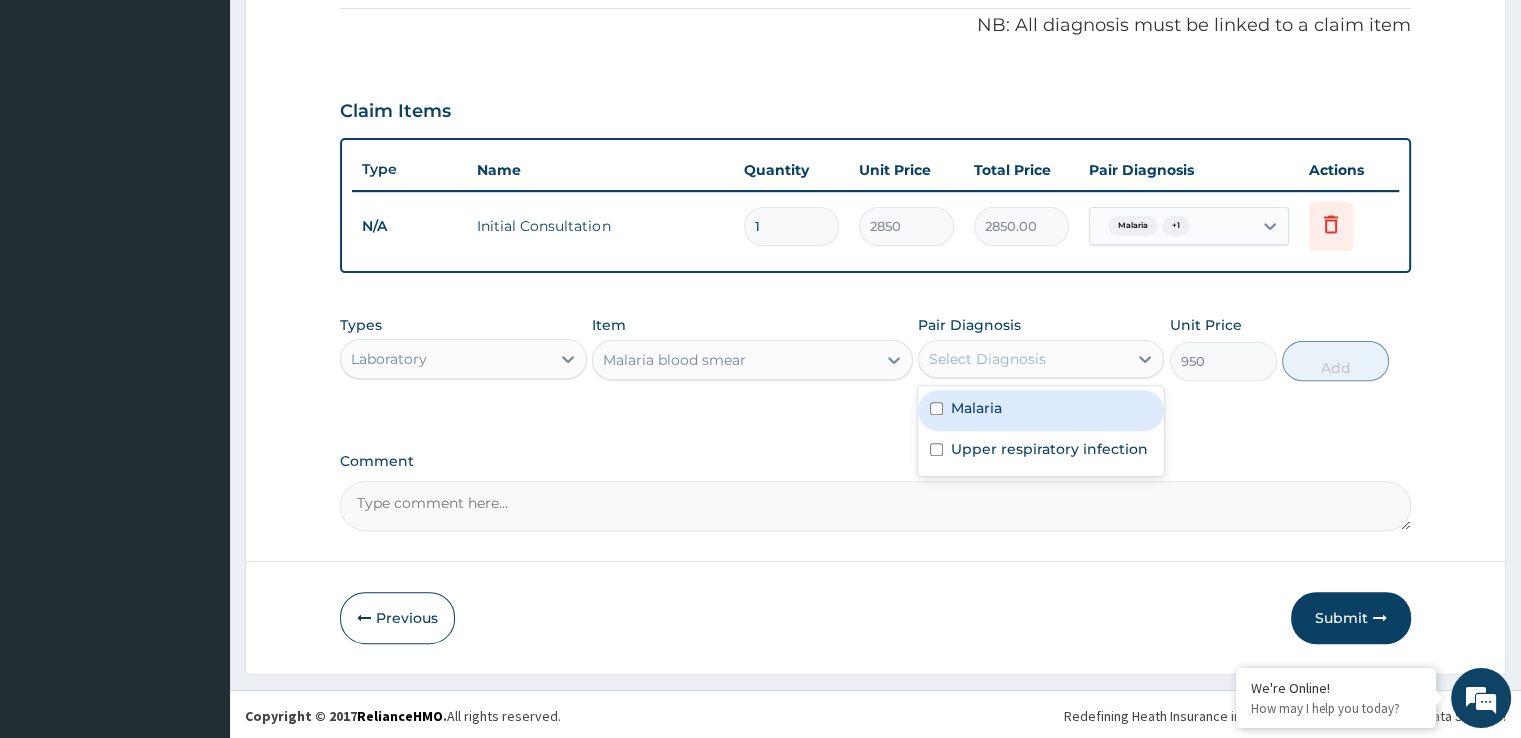 click on "Malaria" at bounding box center [976, 408] 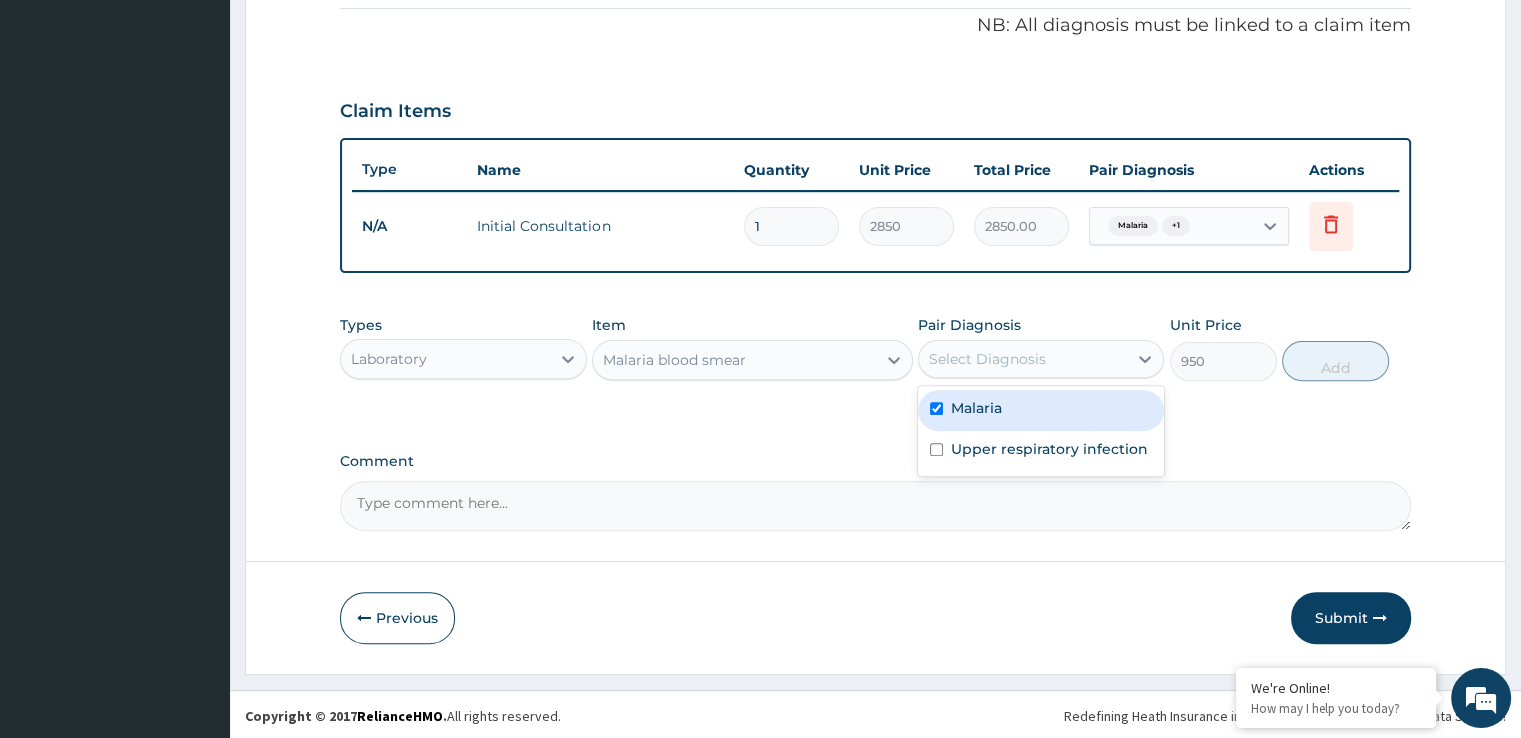 checkbox on "true" 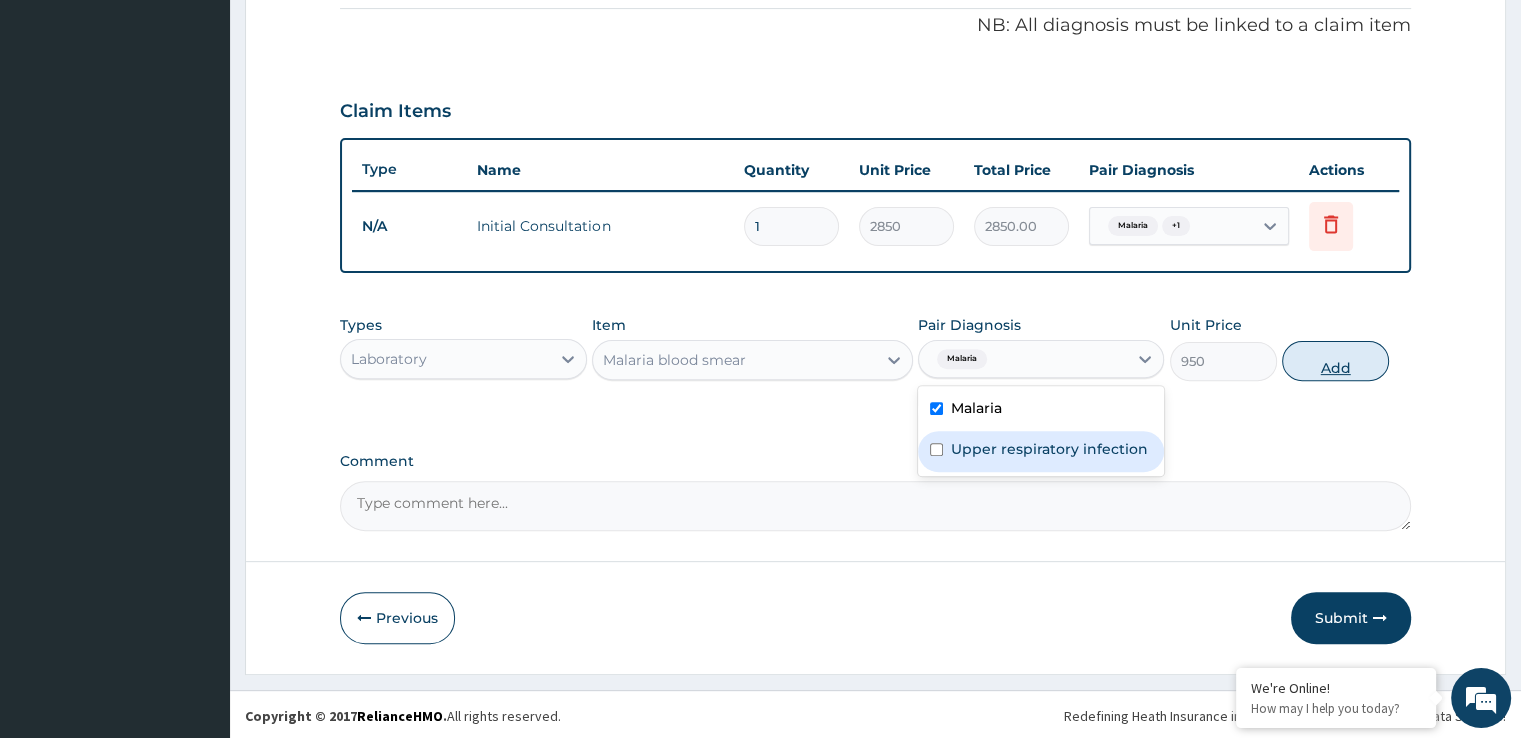 click on "Add" at bounding box center (1335, 361) 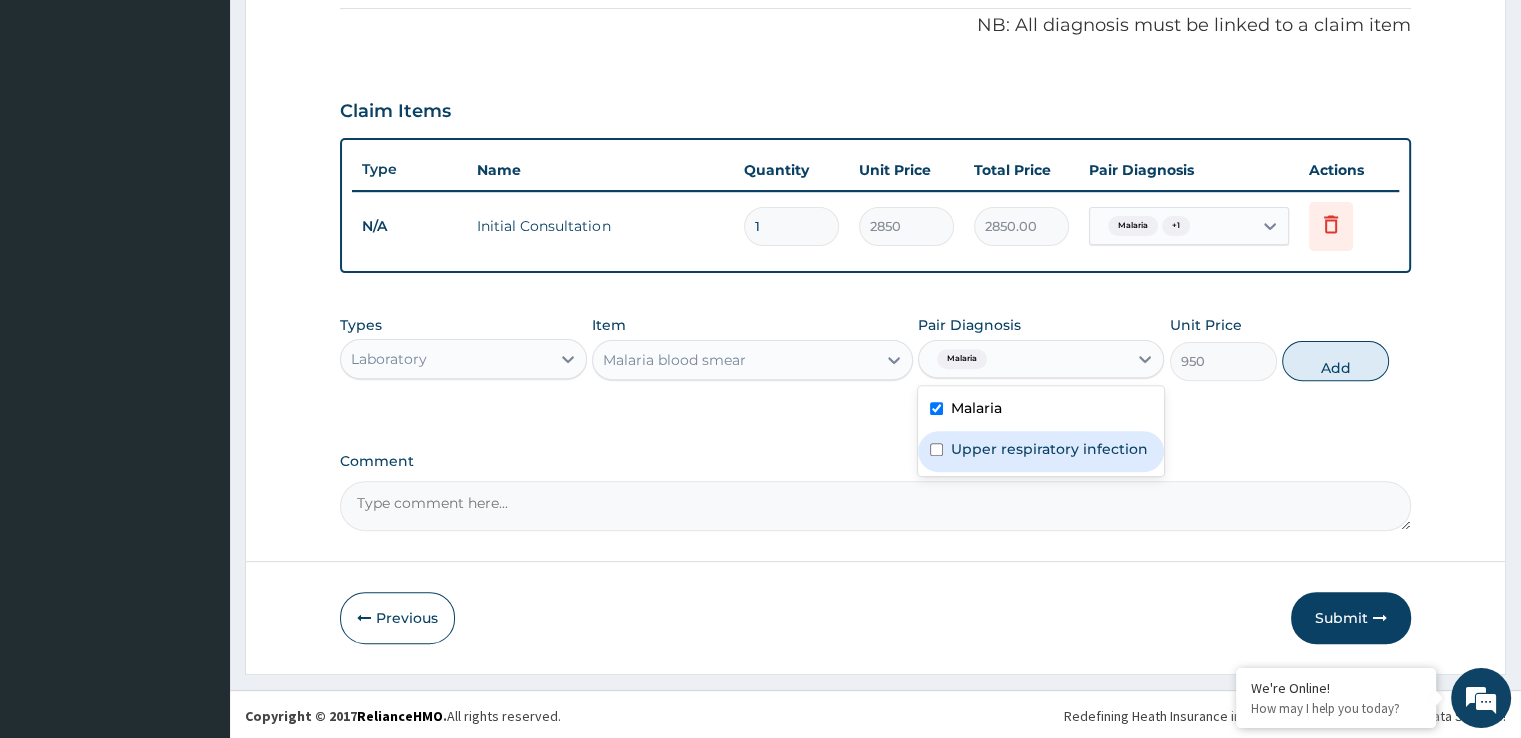 type on "0" 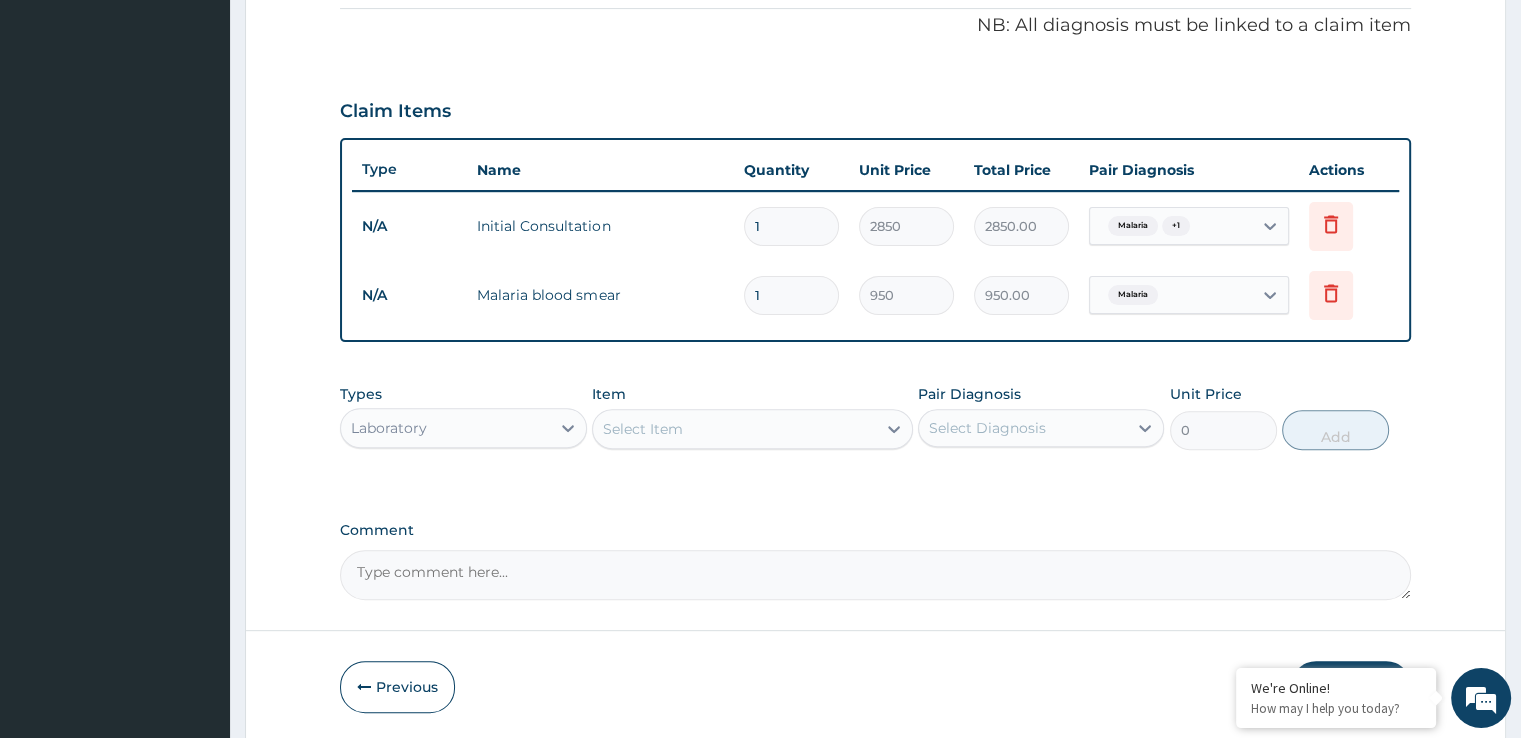 click on "Laboratory" at bounding box center (445, 428) 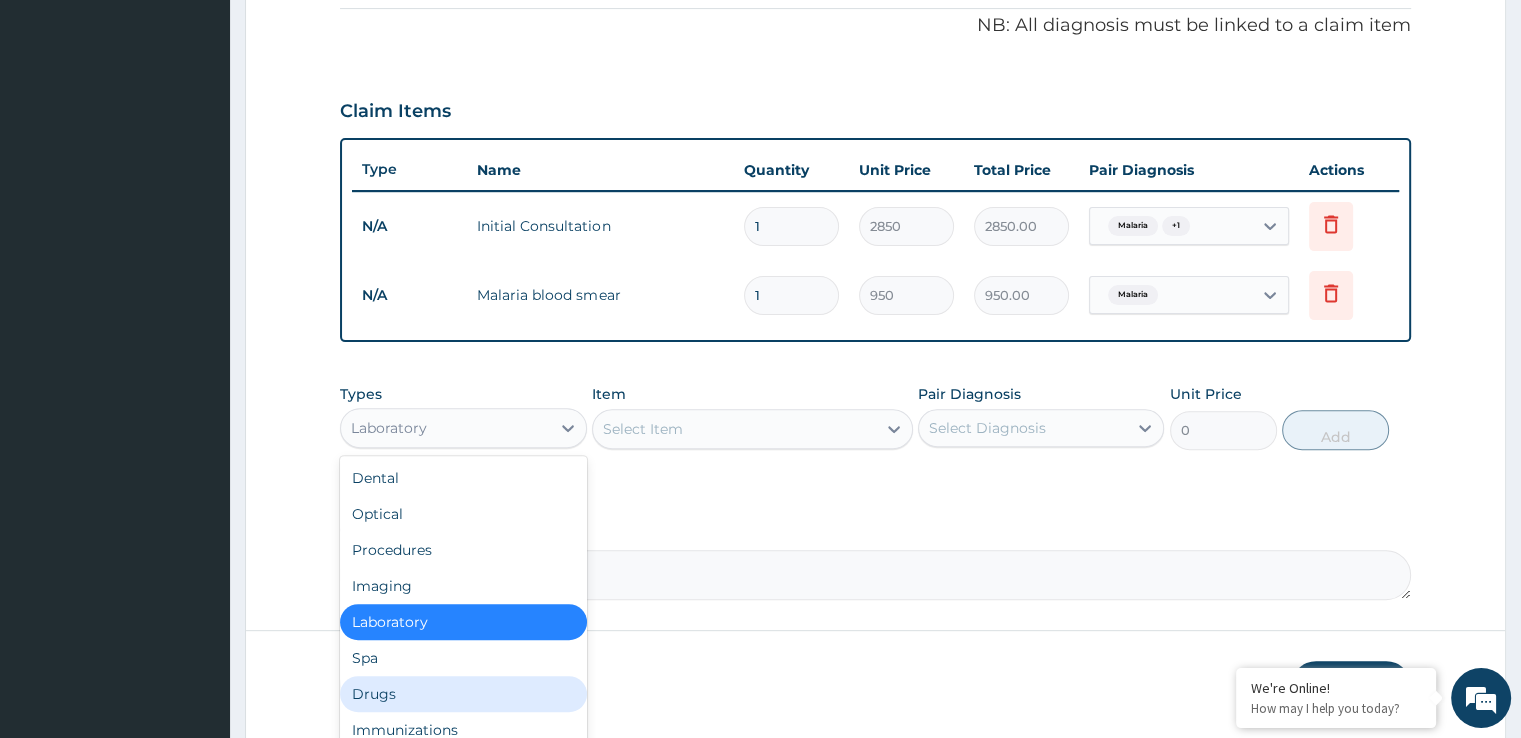 click on "Drugs" at bounding box center (463, 694) 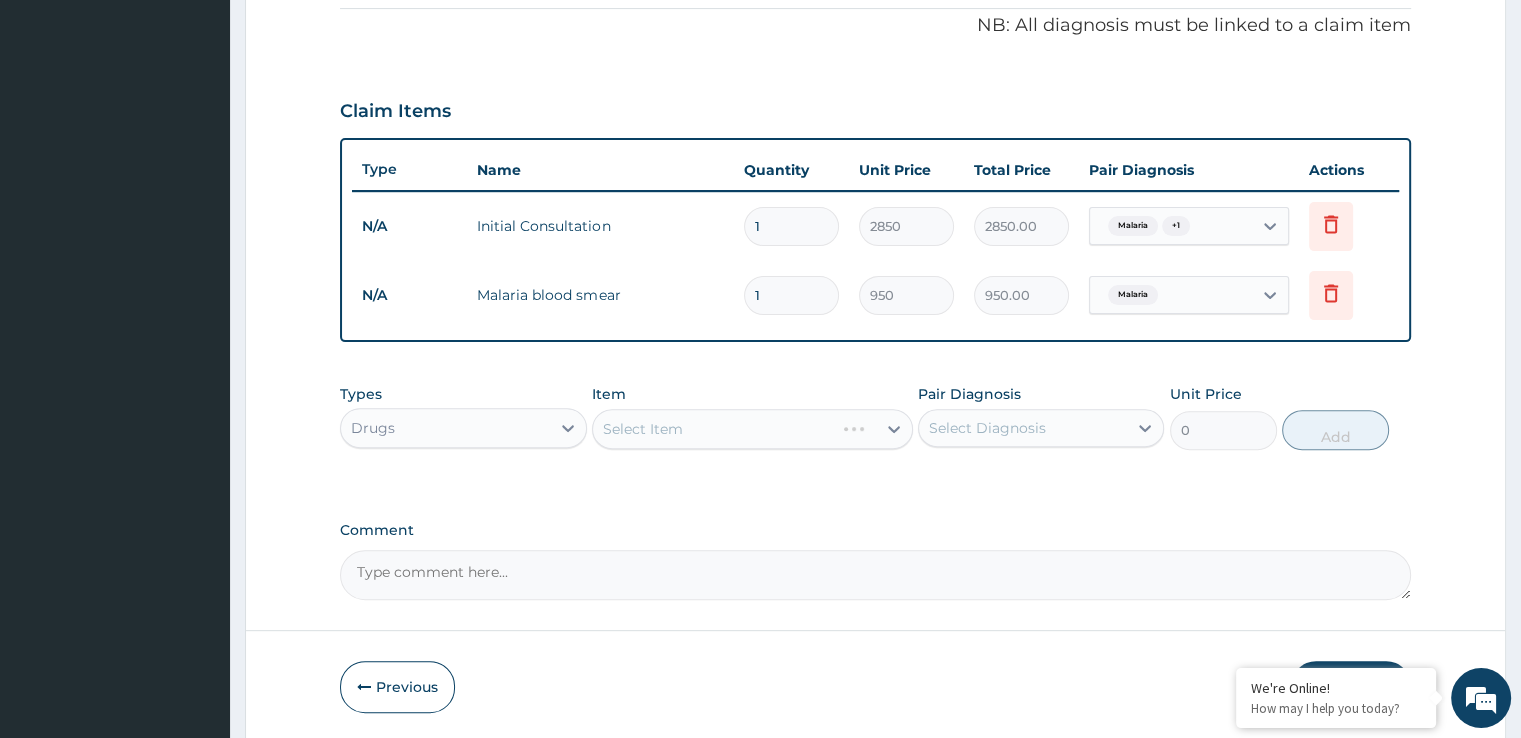 click on "Types option Drugs, selected.   Select is focused ,type to refine list, press Down to open the menu,  Drugs Item Select Item Pair Diagnosis Select Diagnosis Unit Price 0 Add" at bounding box center (875, 417) 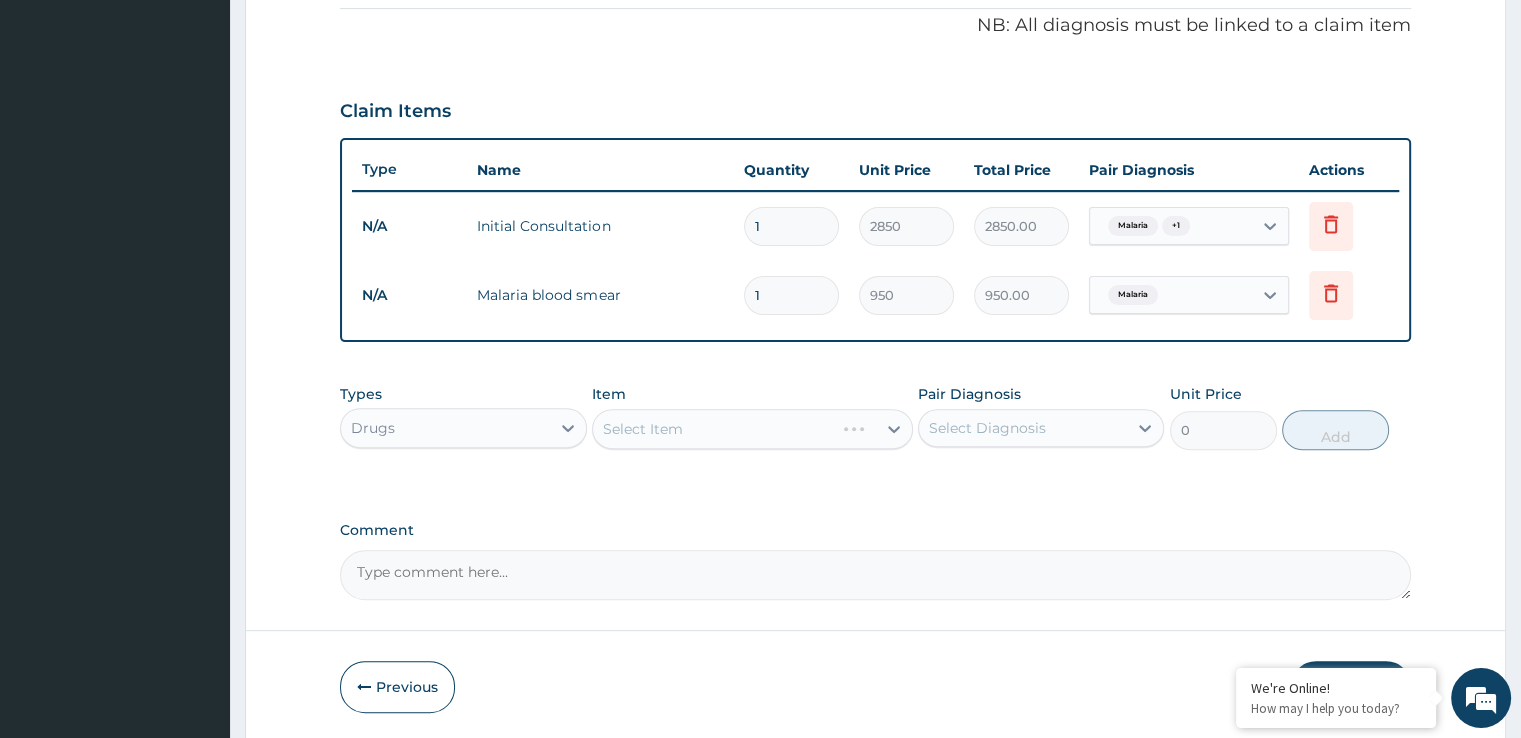 click on "Select Item" at bounding box center [752, 429] 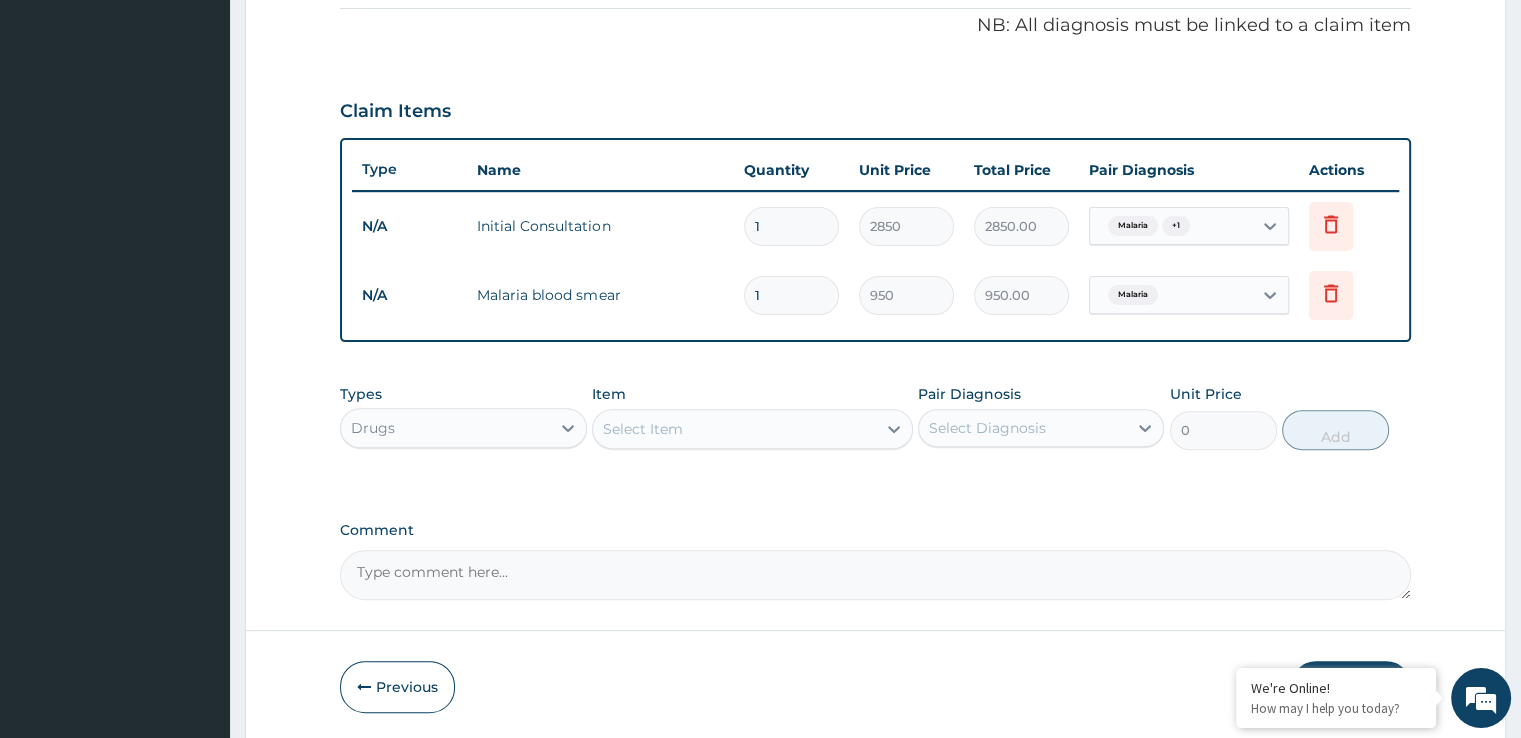 click on "Select Item" at bounding box center [734, 429] 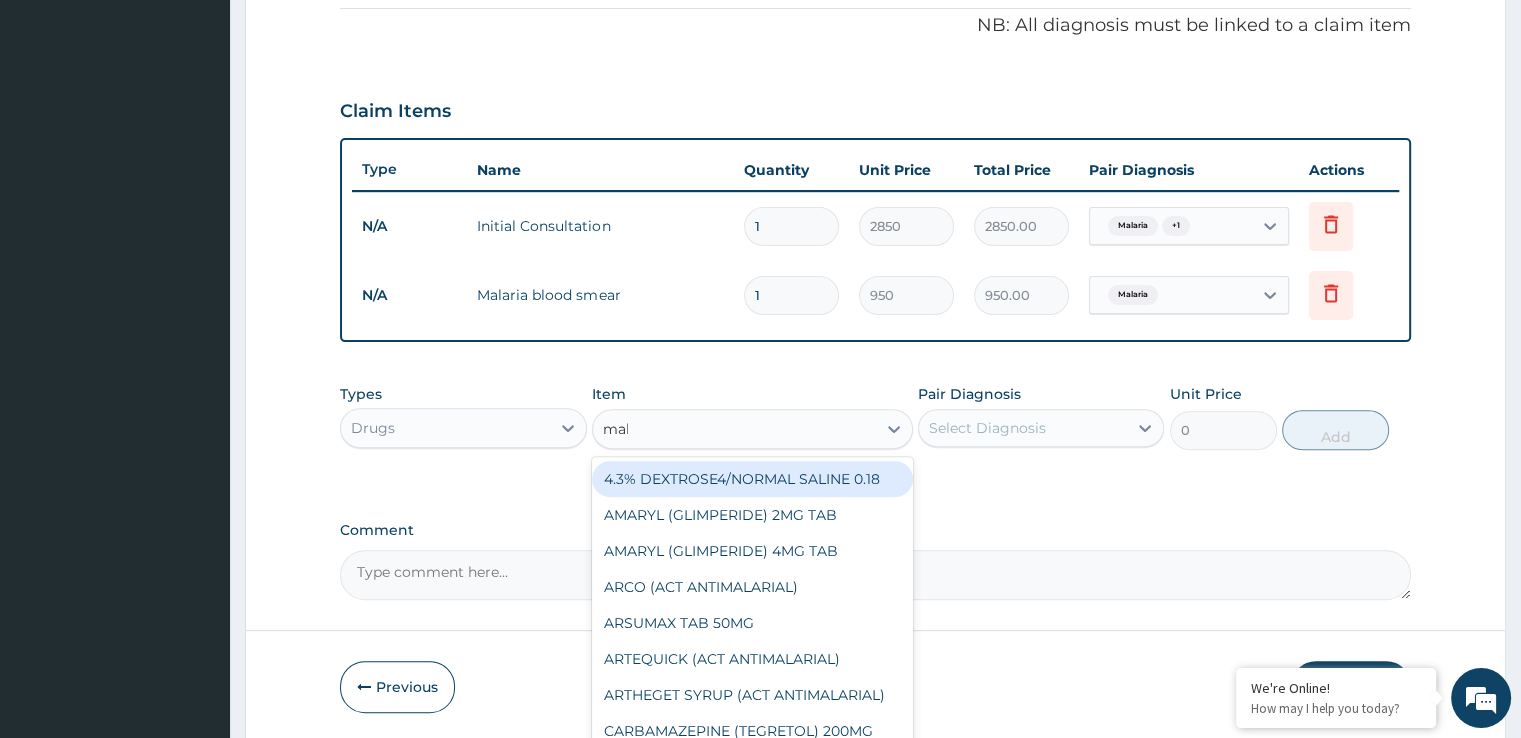 type on "mala" 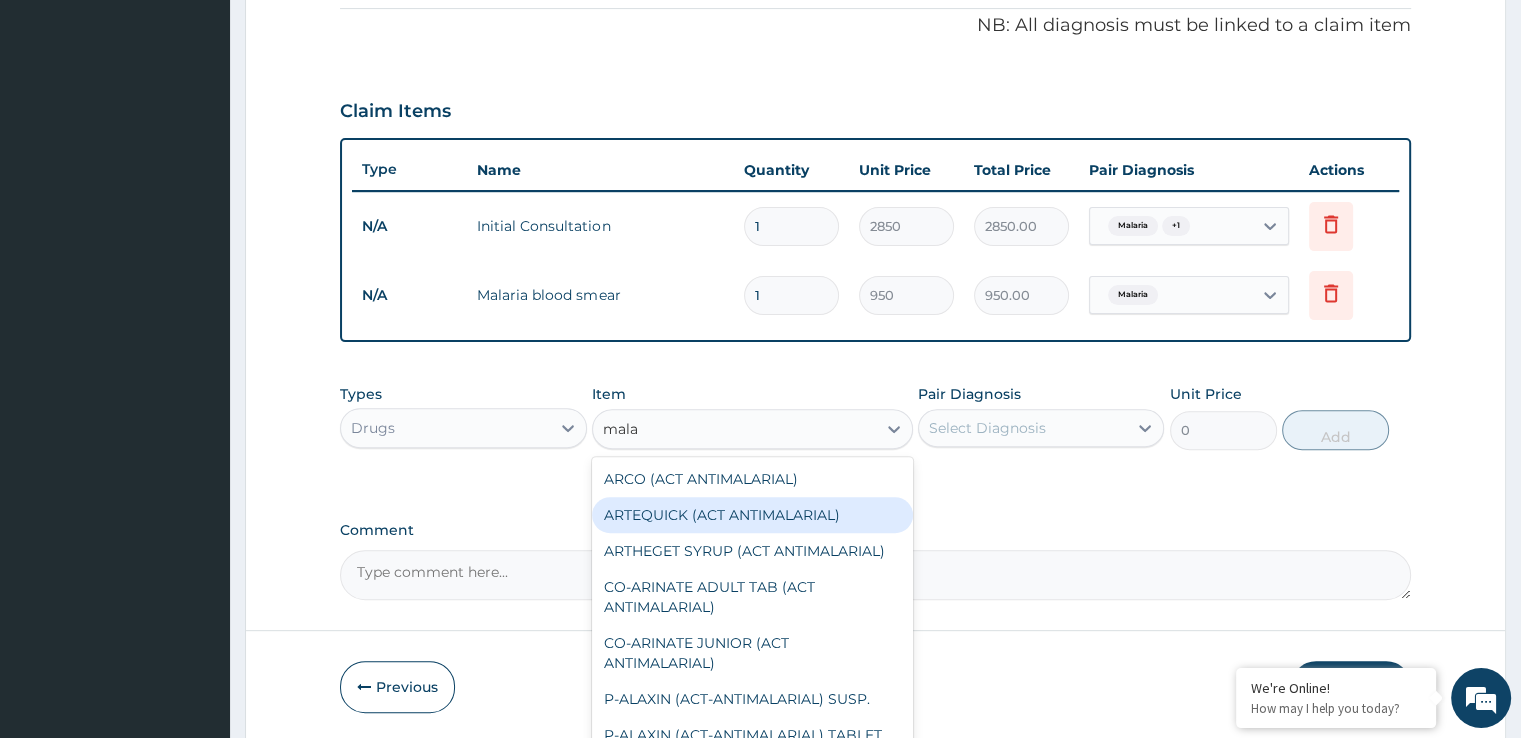 click on "ARTEQUICK (ACT ANTIMALARIAL)" at bounding box center (752, 515) 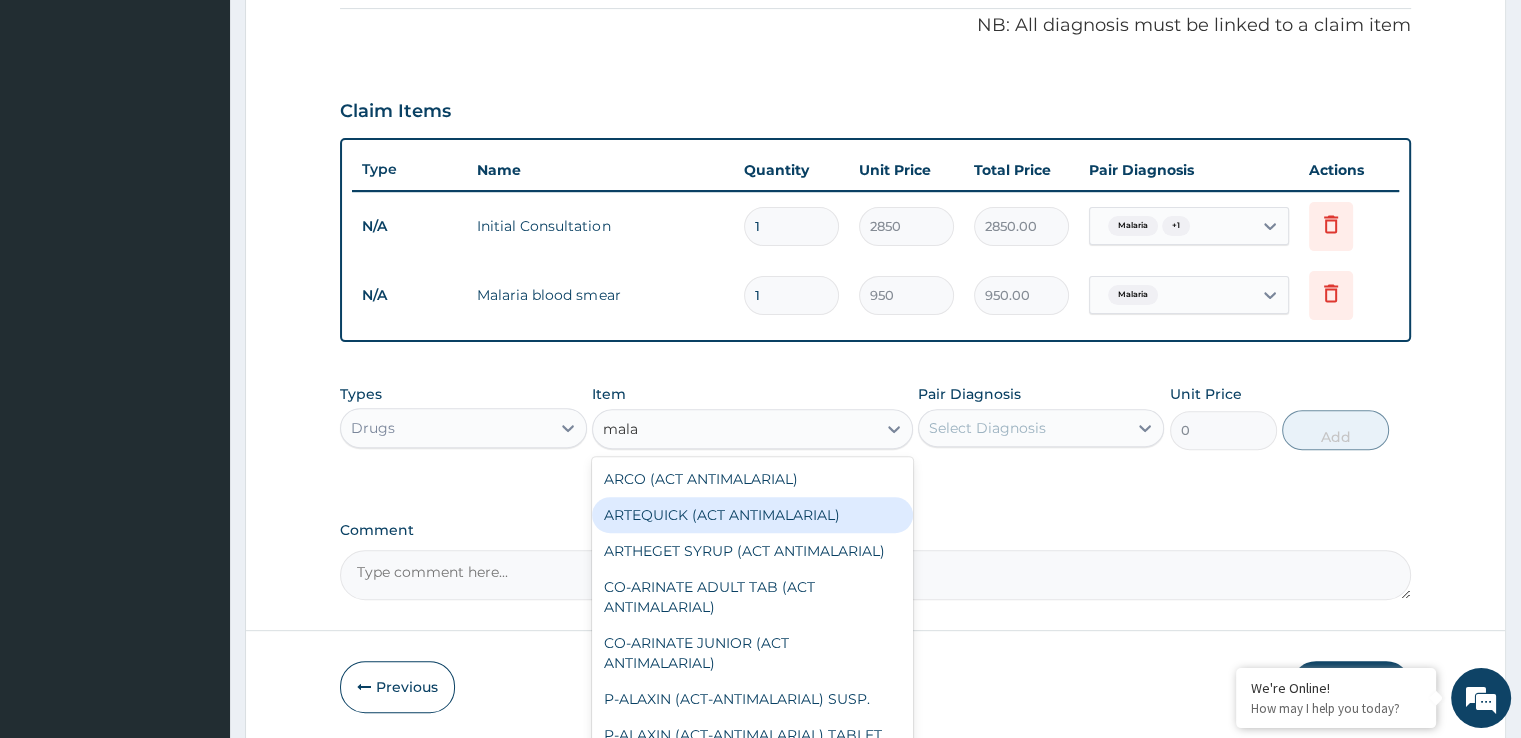 type 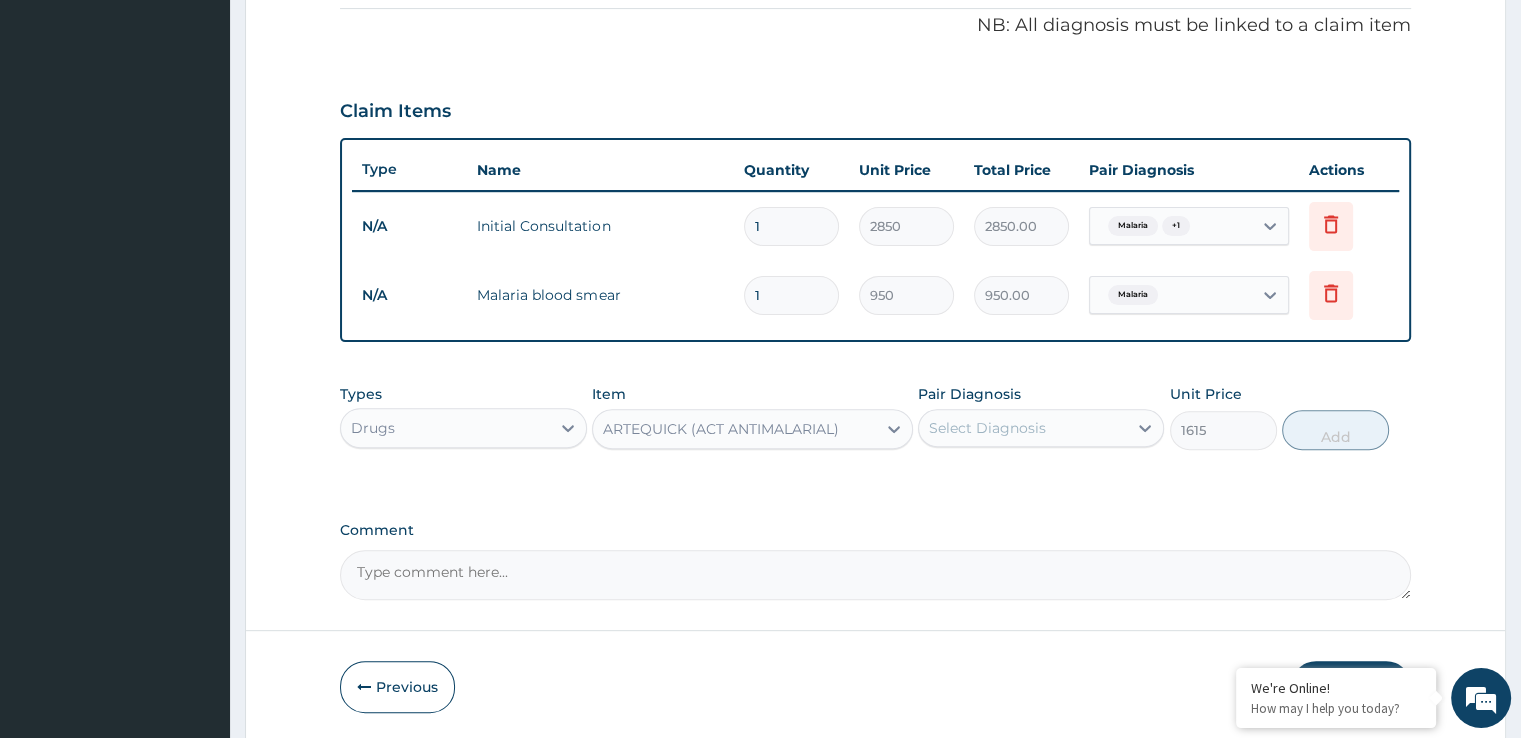 click on "Select Diagnosis" at bounding box center (987, 428) 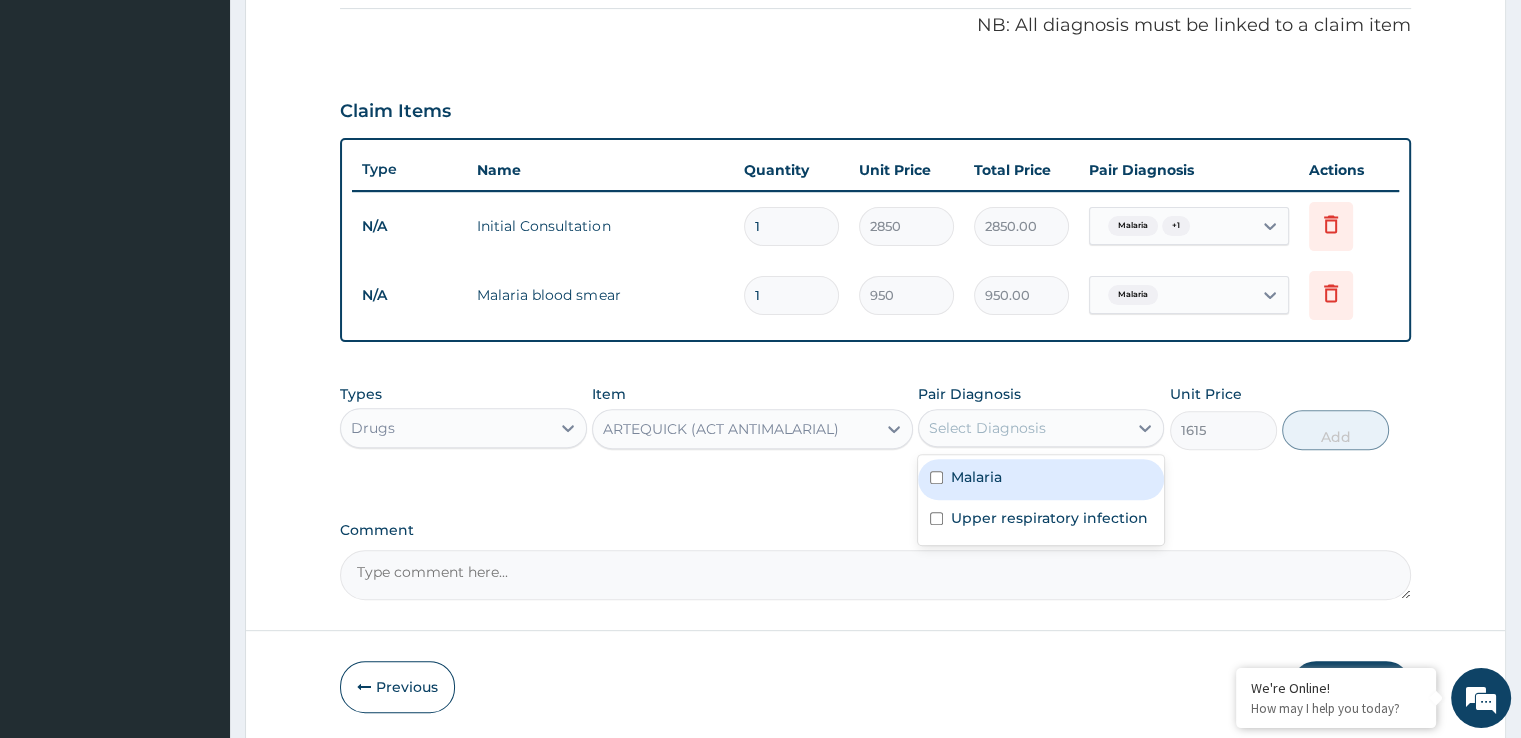 click on "Malaria" at bounding box center [1041, 479] 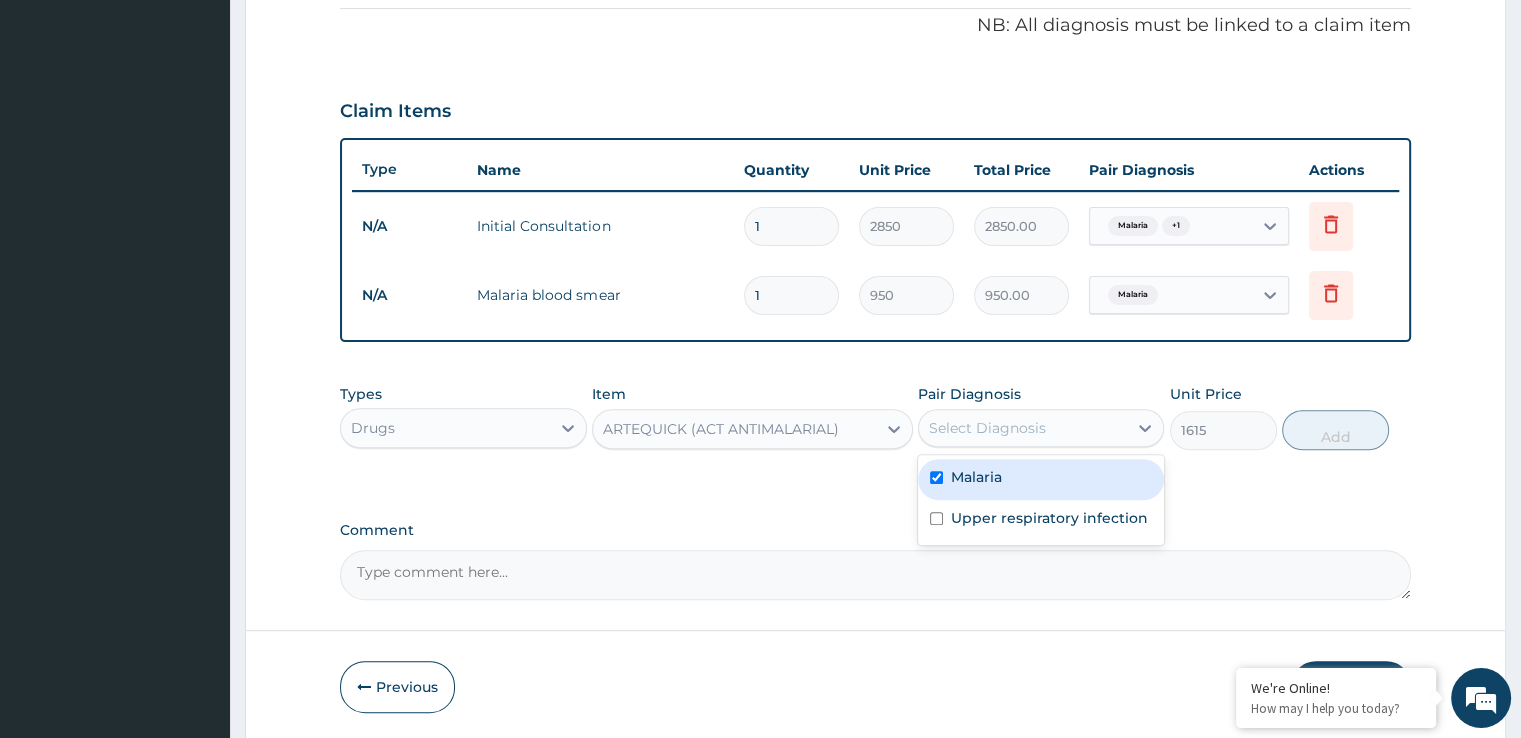 checkbox on "true" 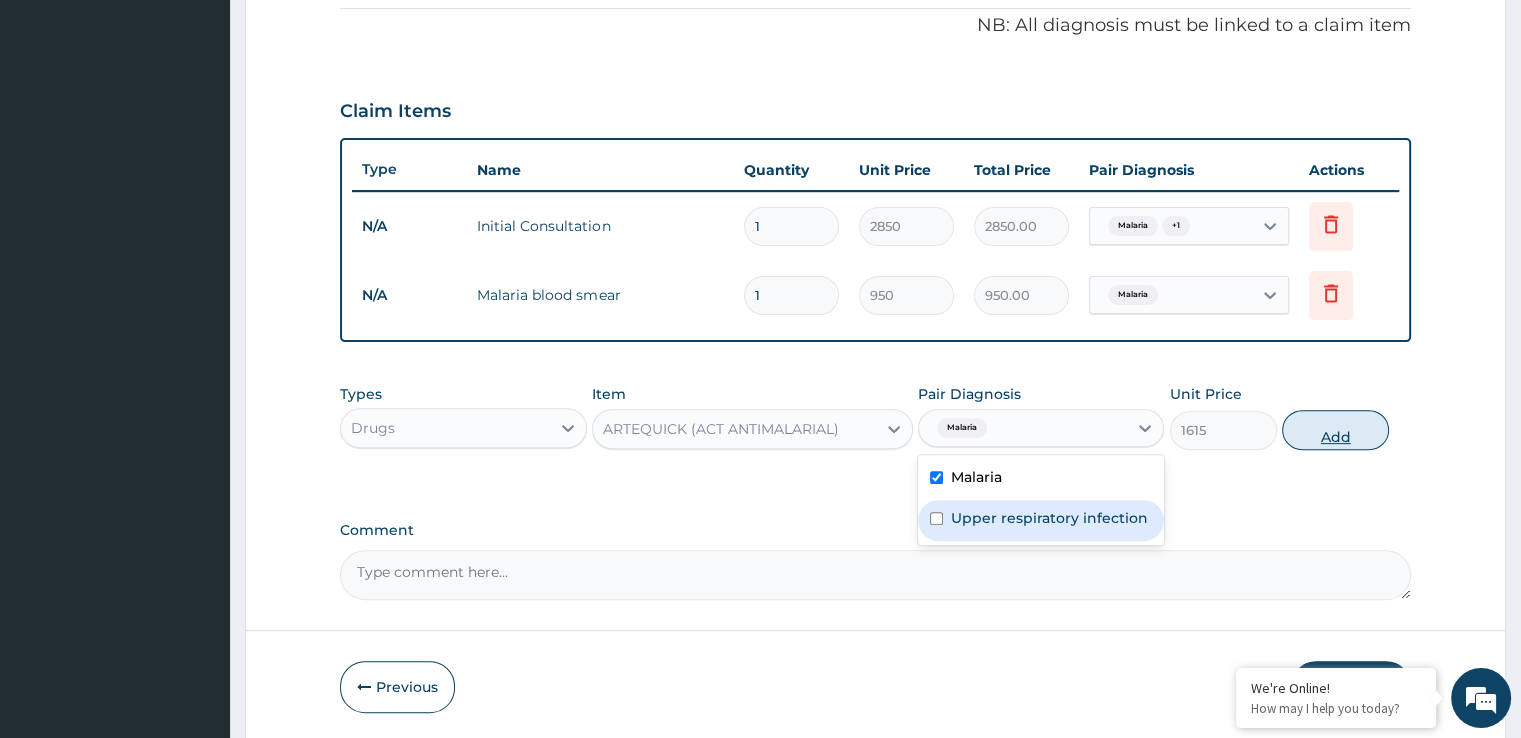 click on "Add" at bounding box center (1335, 430) 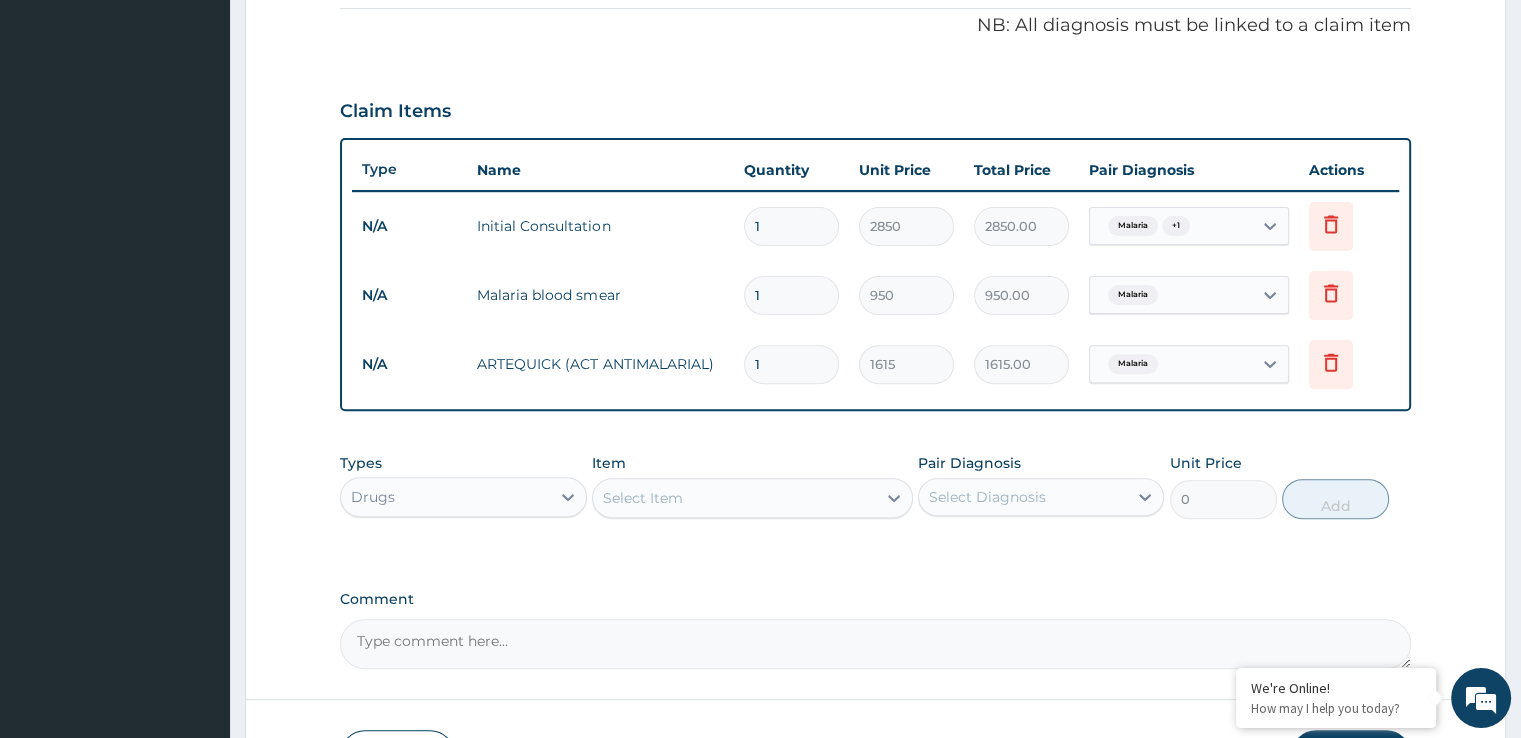 click on "Select Item" at bounding box center (734, 498) 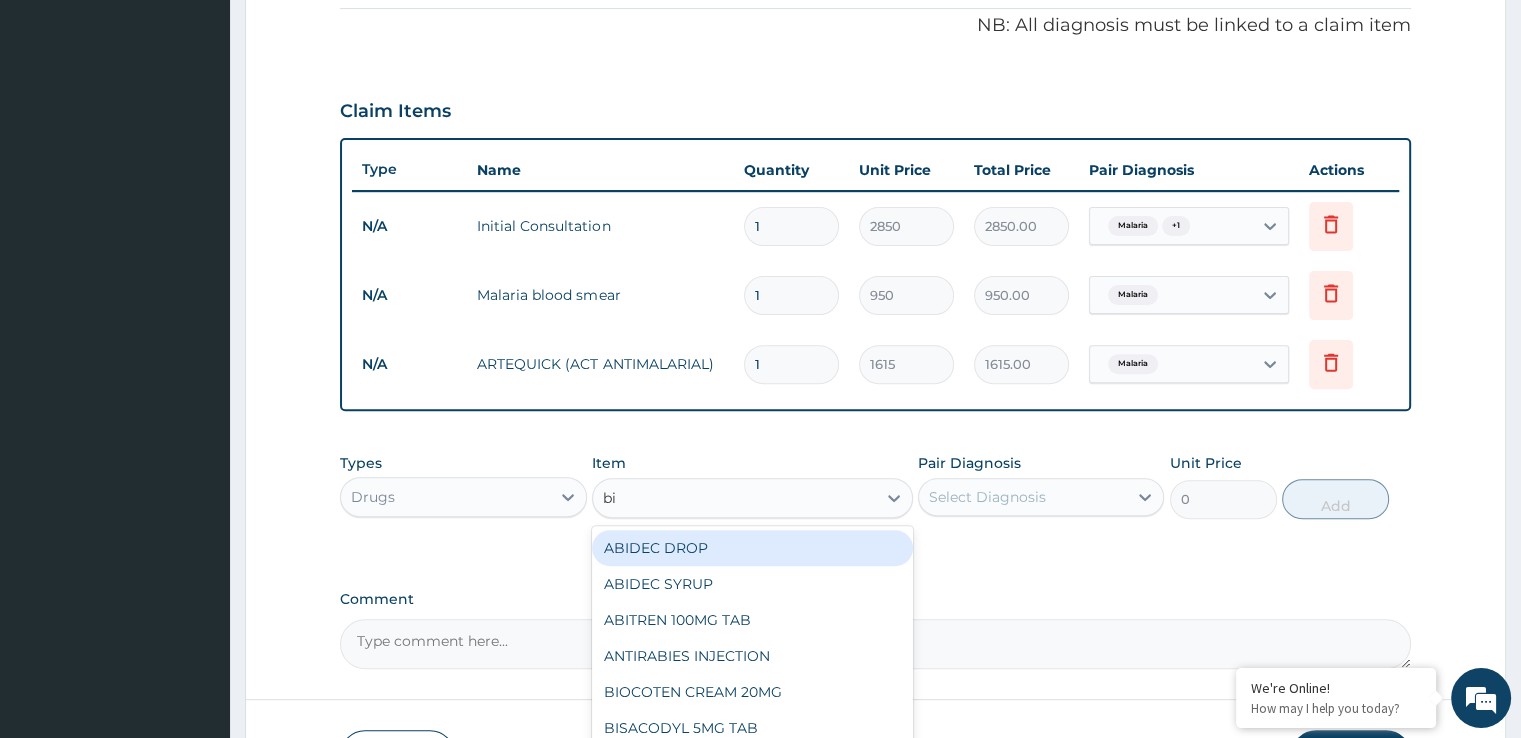 type on "b" 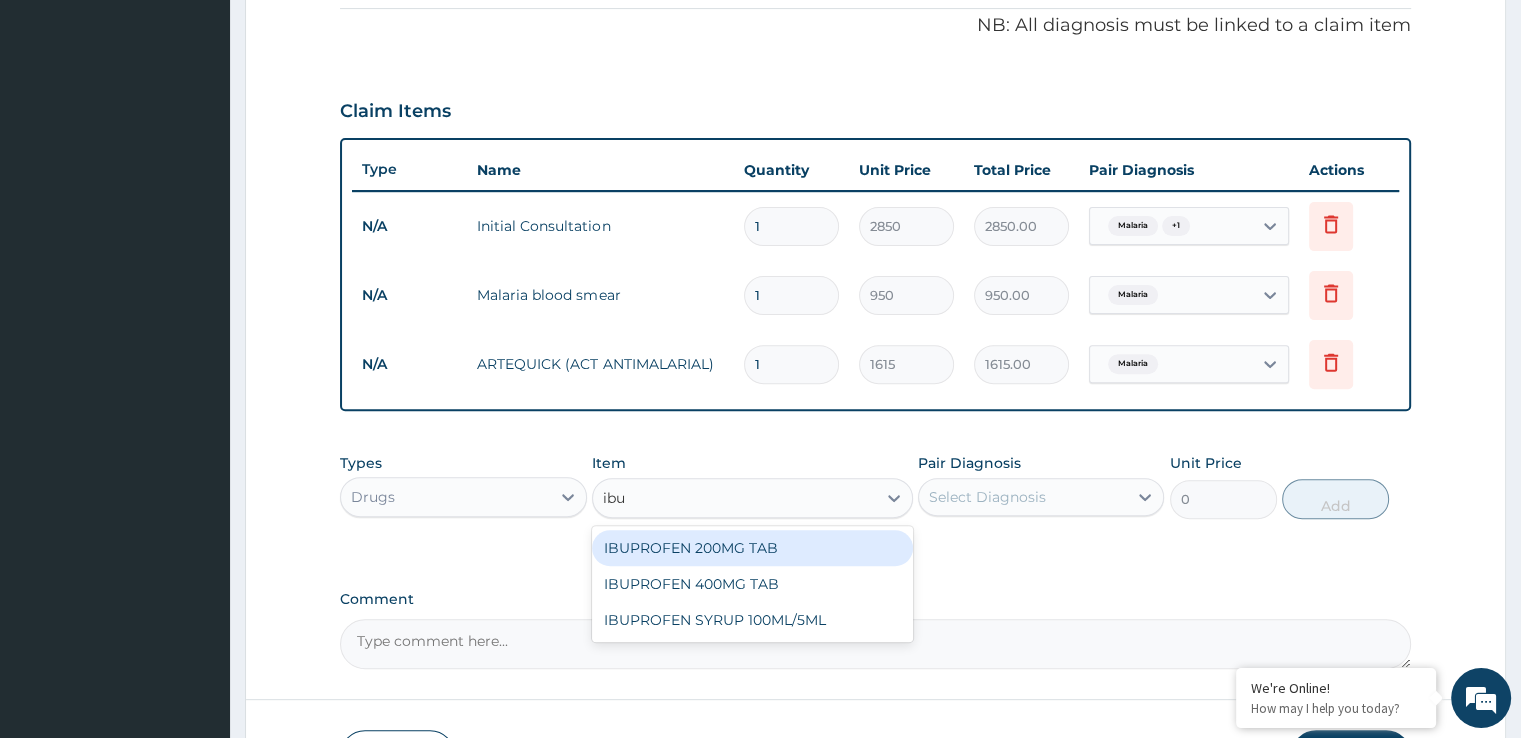 type on "ibup" 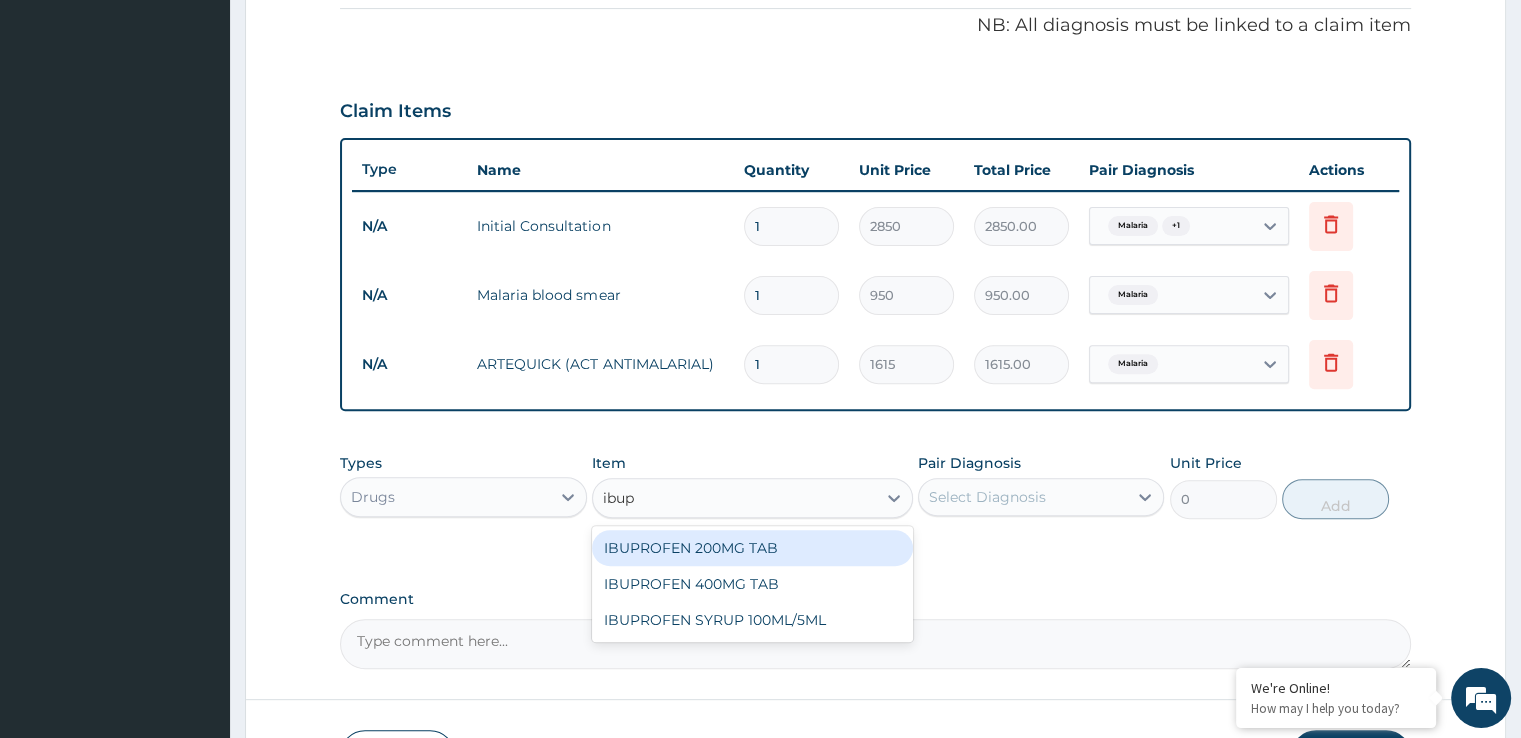 click on "IBUPROFEN 200MG TAB" at bounding box center (752, 548) 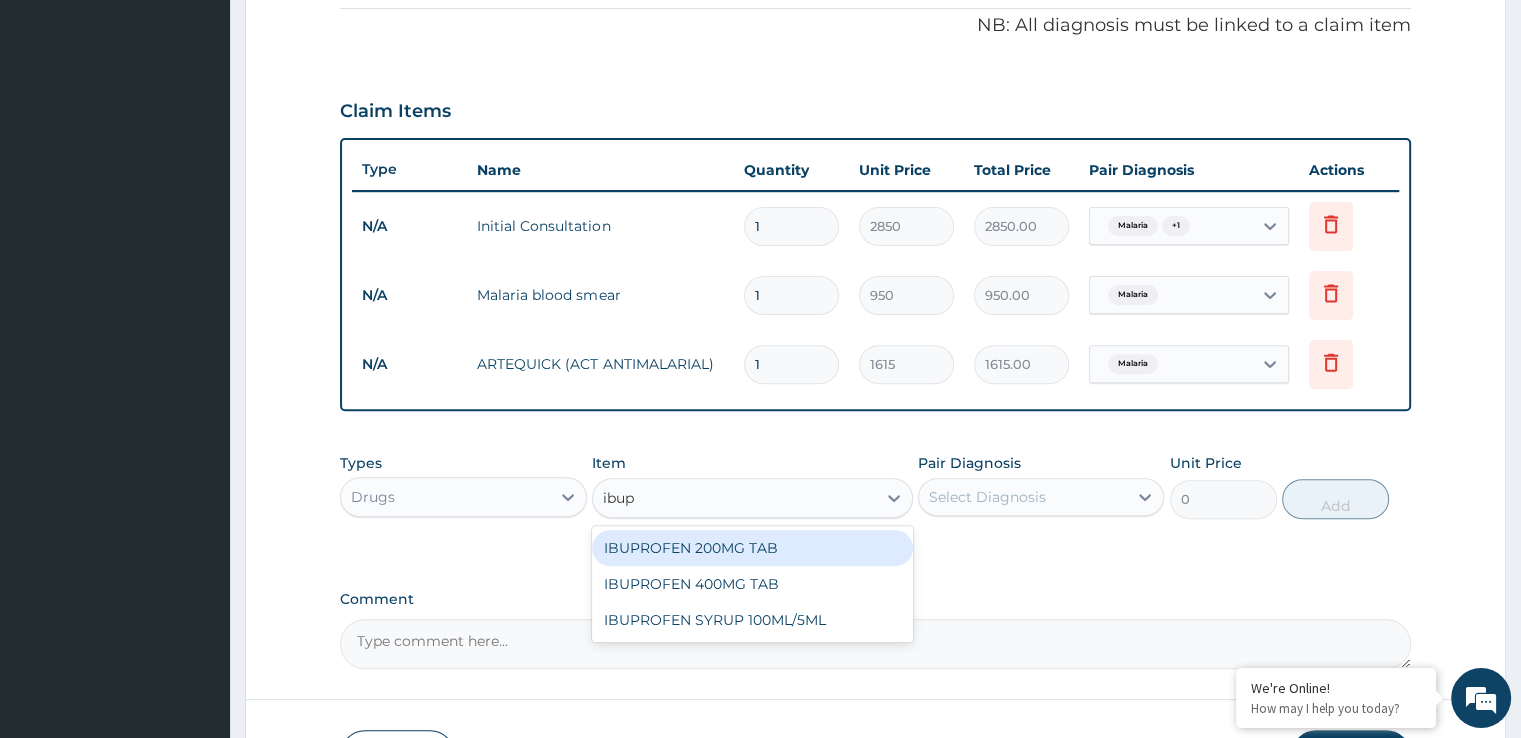 type 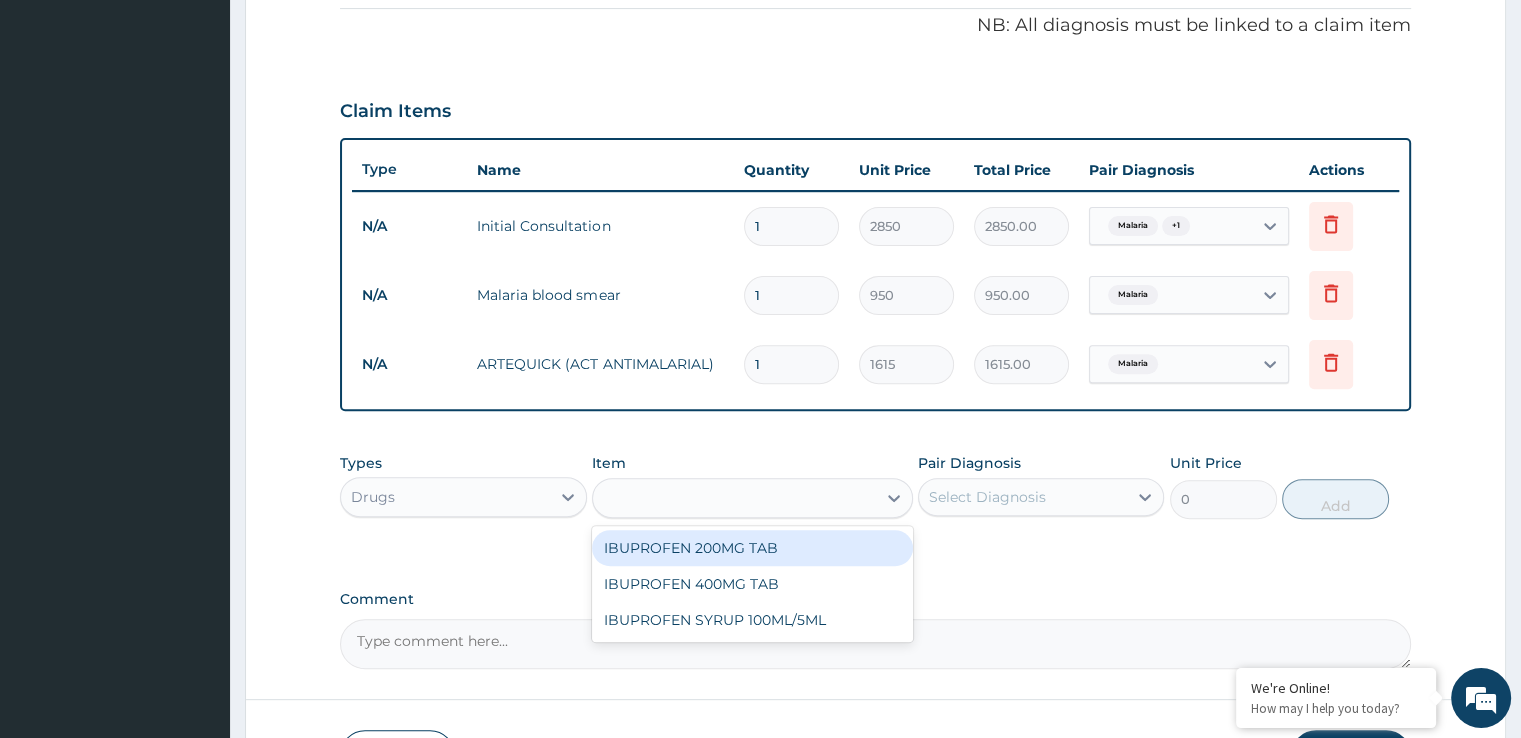 type on "16.15" 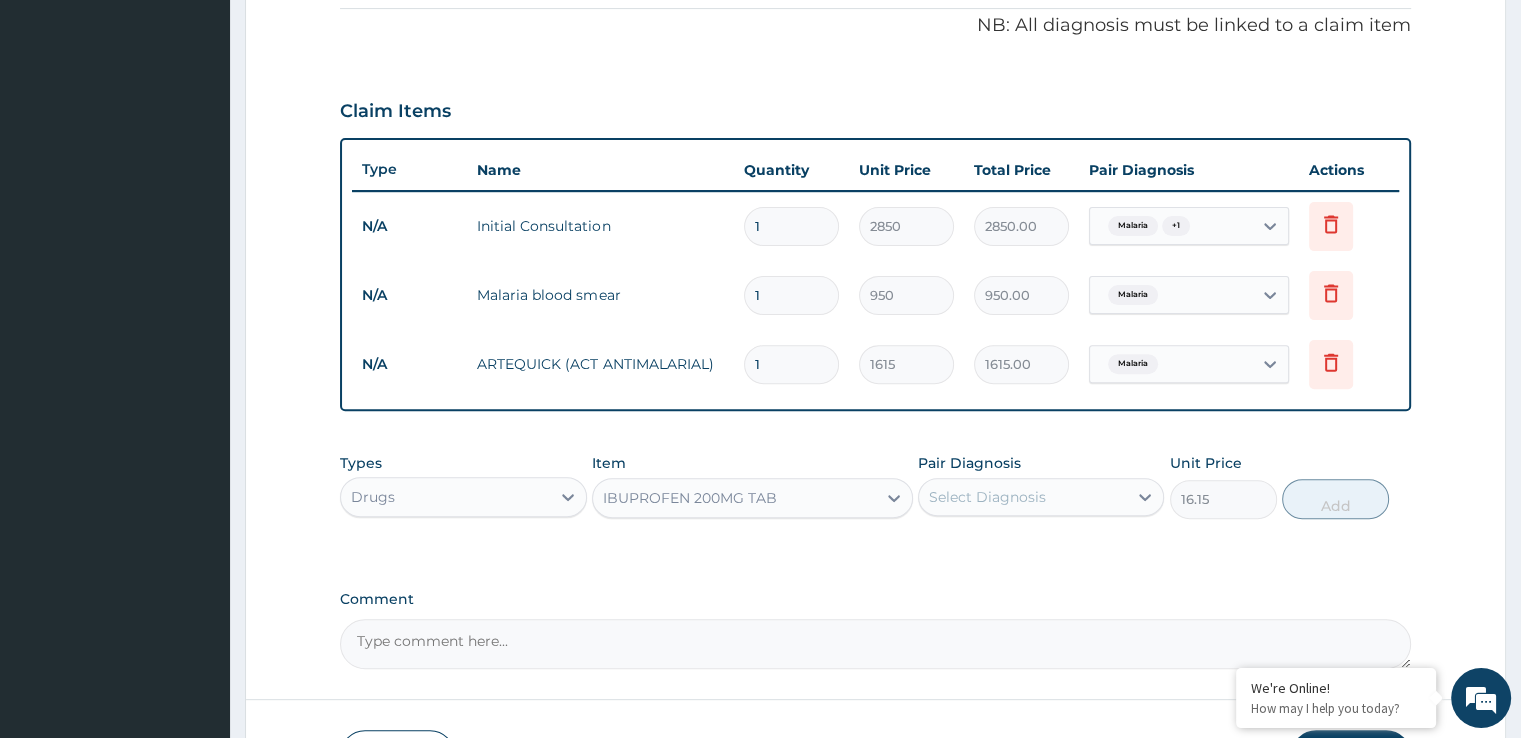 click on "Select Diagnosis" at bounding box center [1023, 497] 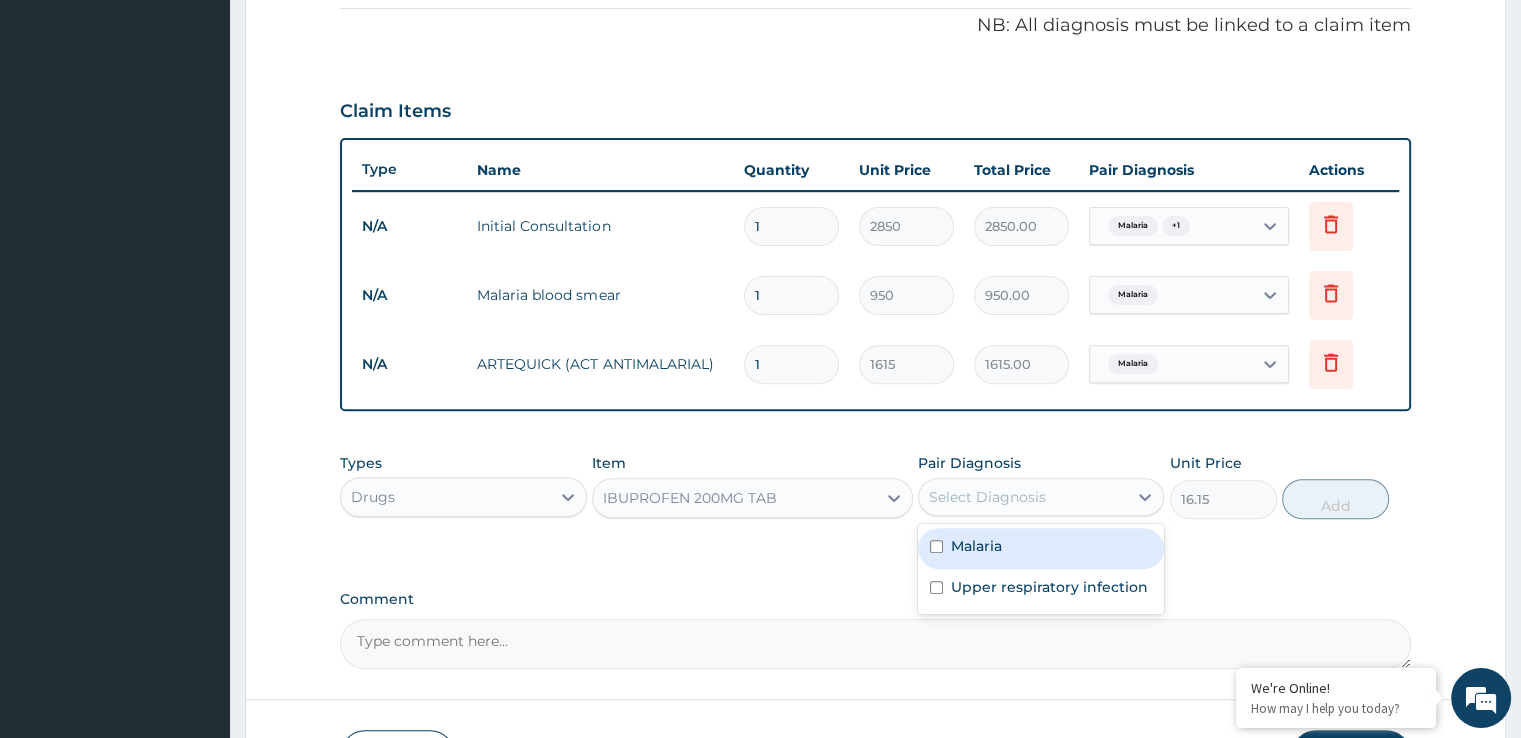 click on "Malaria" at bounding box center (976, 546) 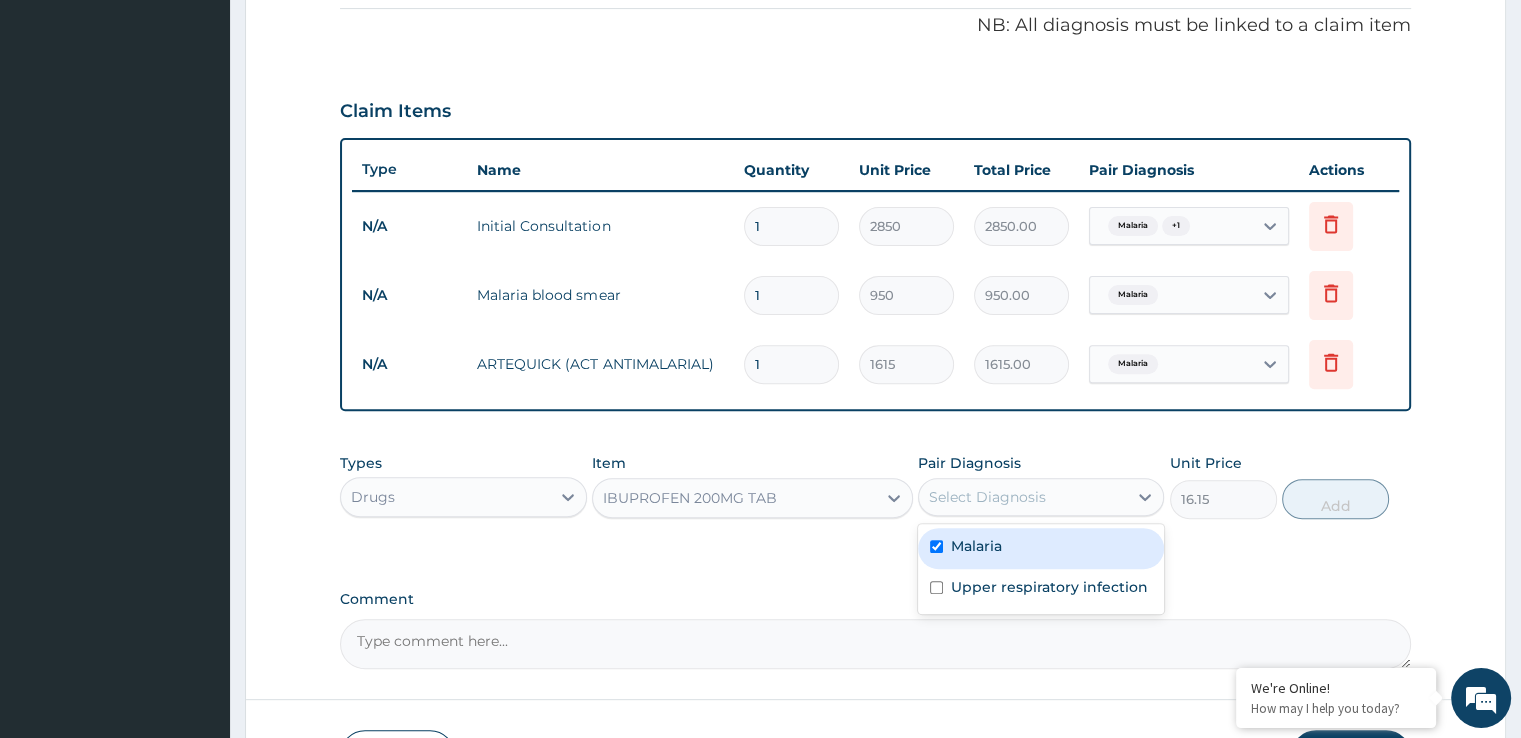 checkbox on "true" 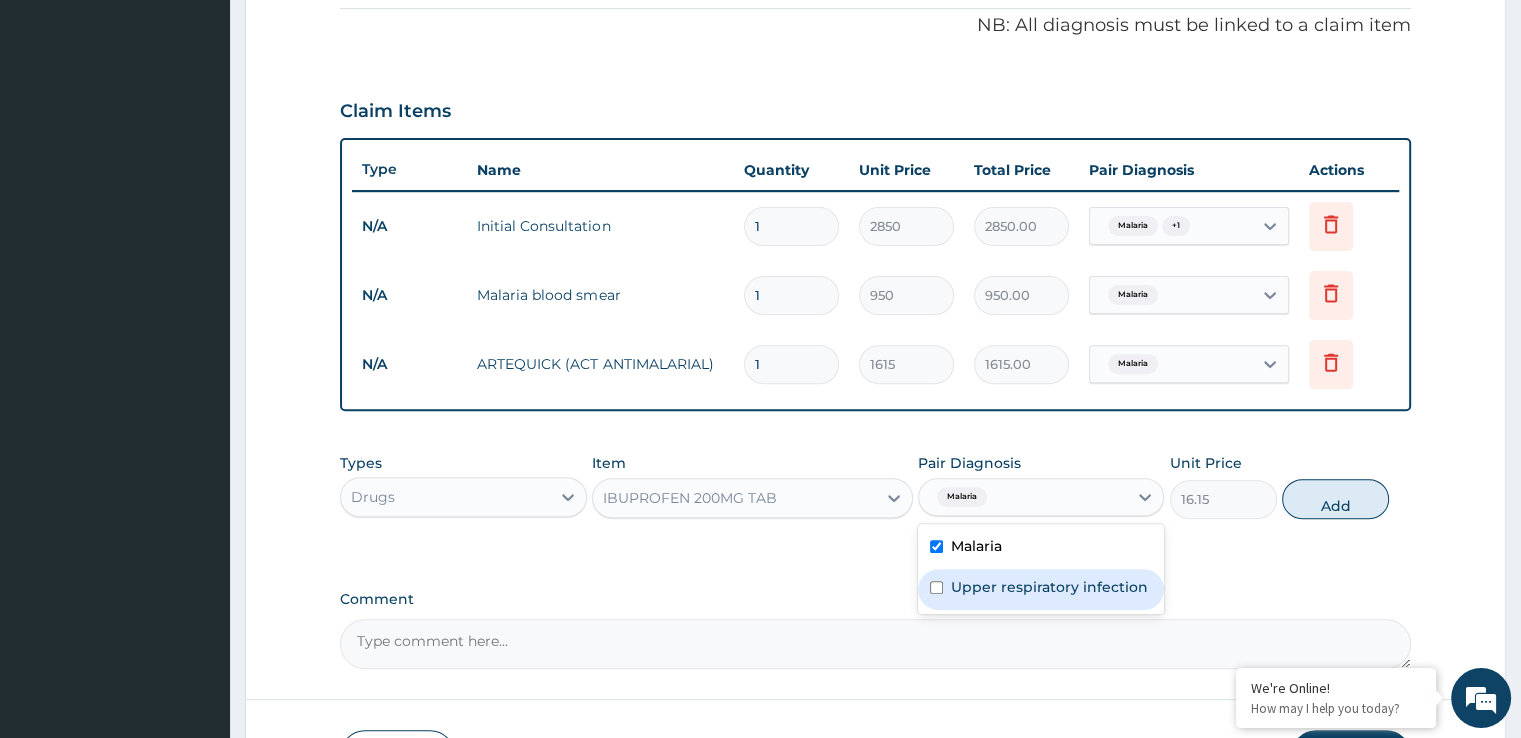 click on "Upper respiratory infection" at bounding box center (1049, 587) 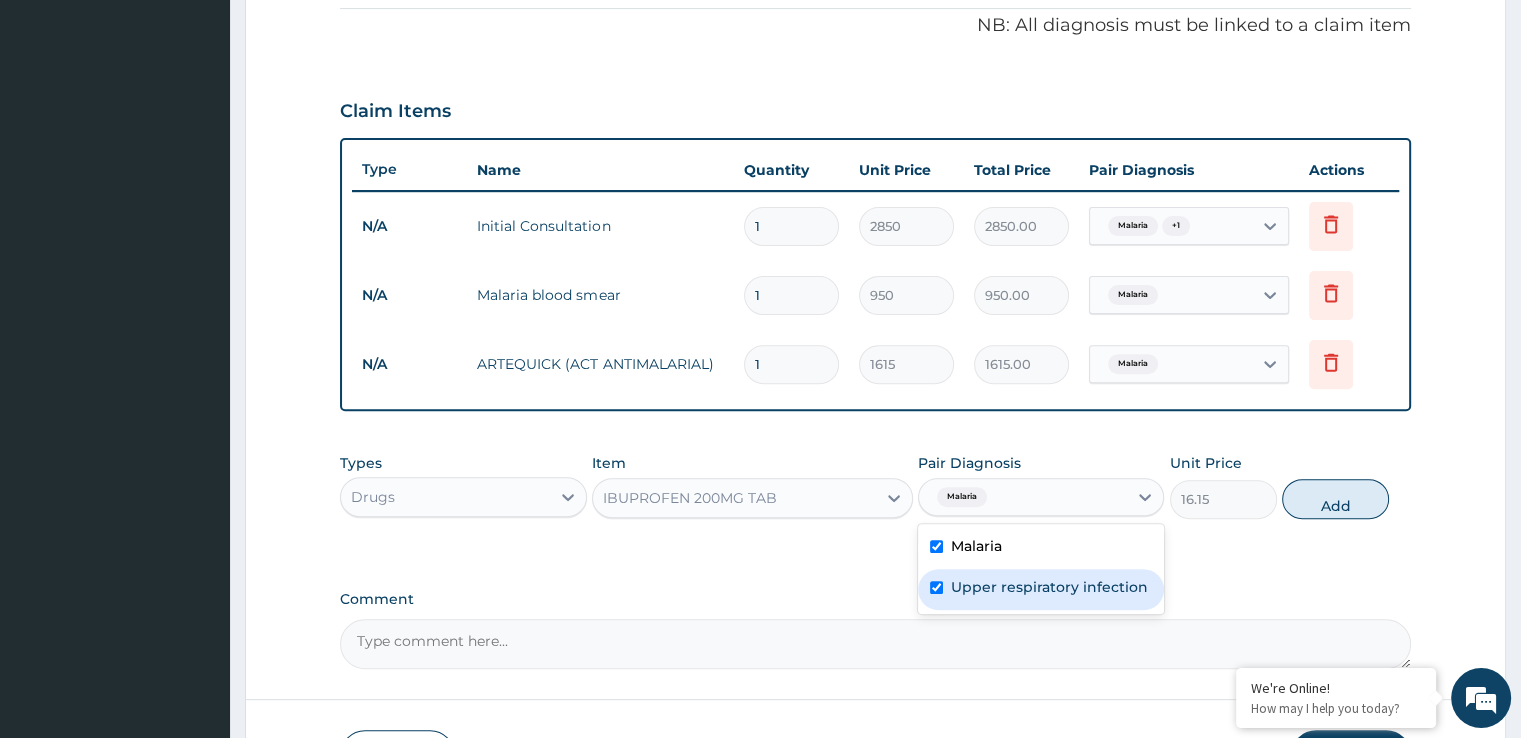 checkbox on "true" 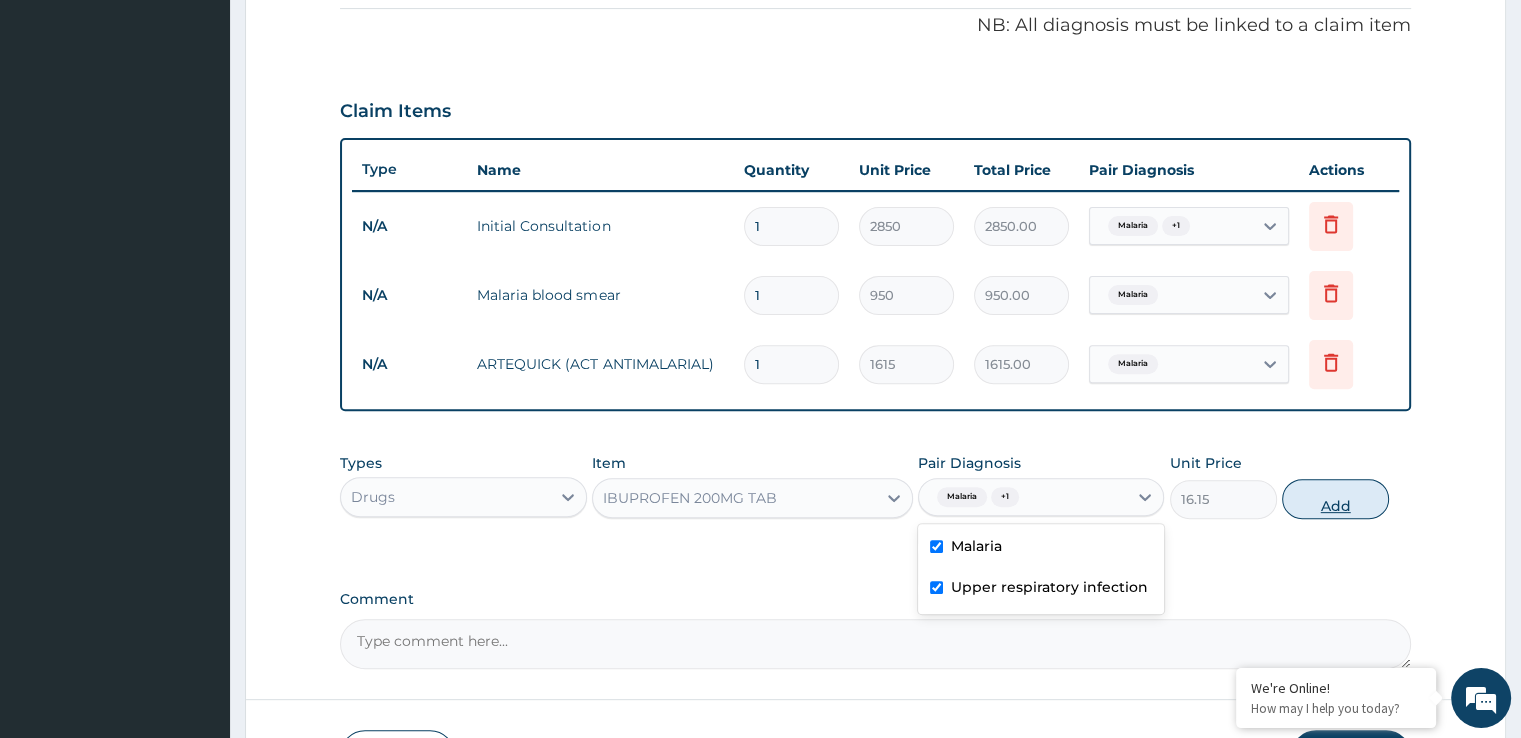 click on "Add" at bounding box center [1335, 499] 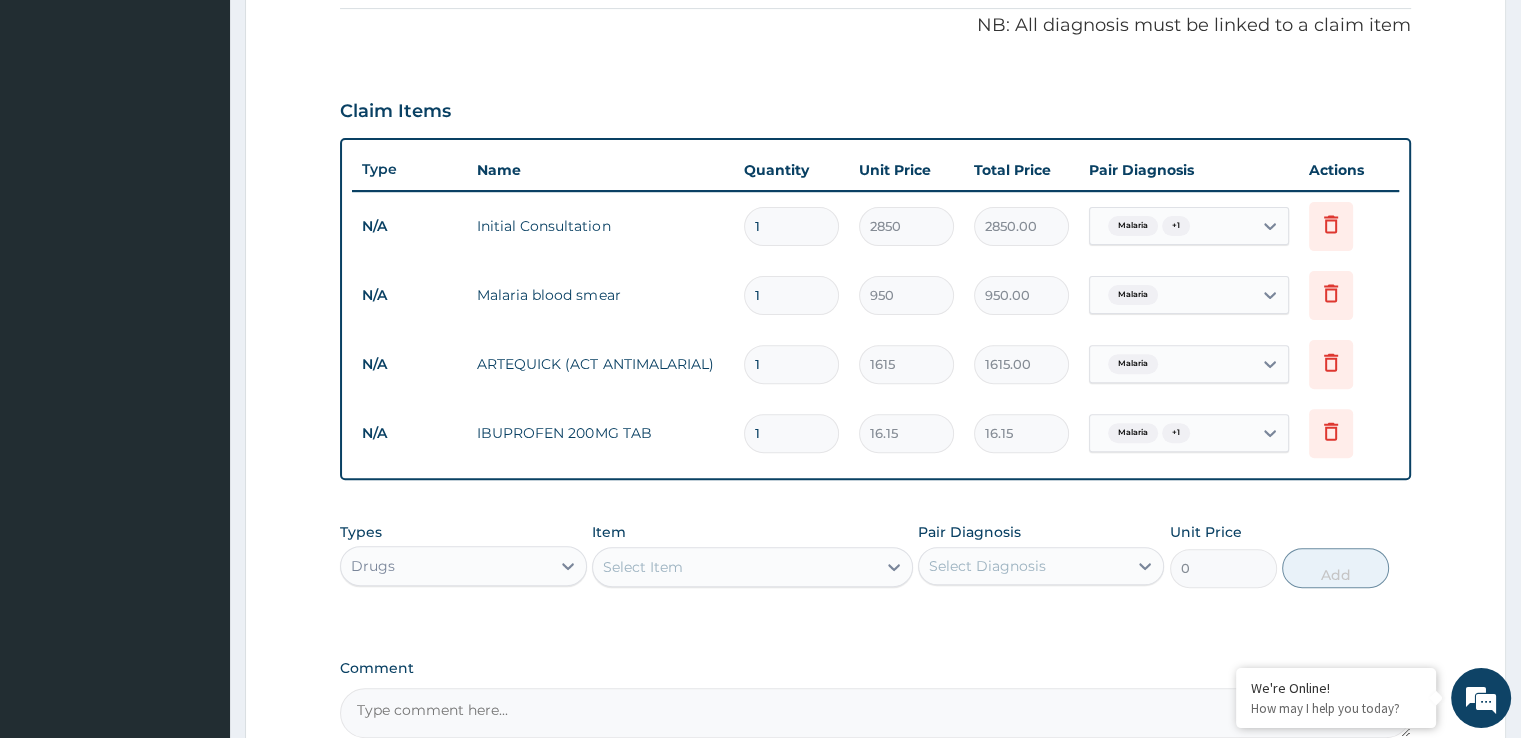 type 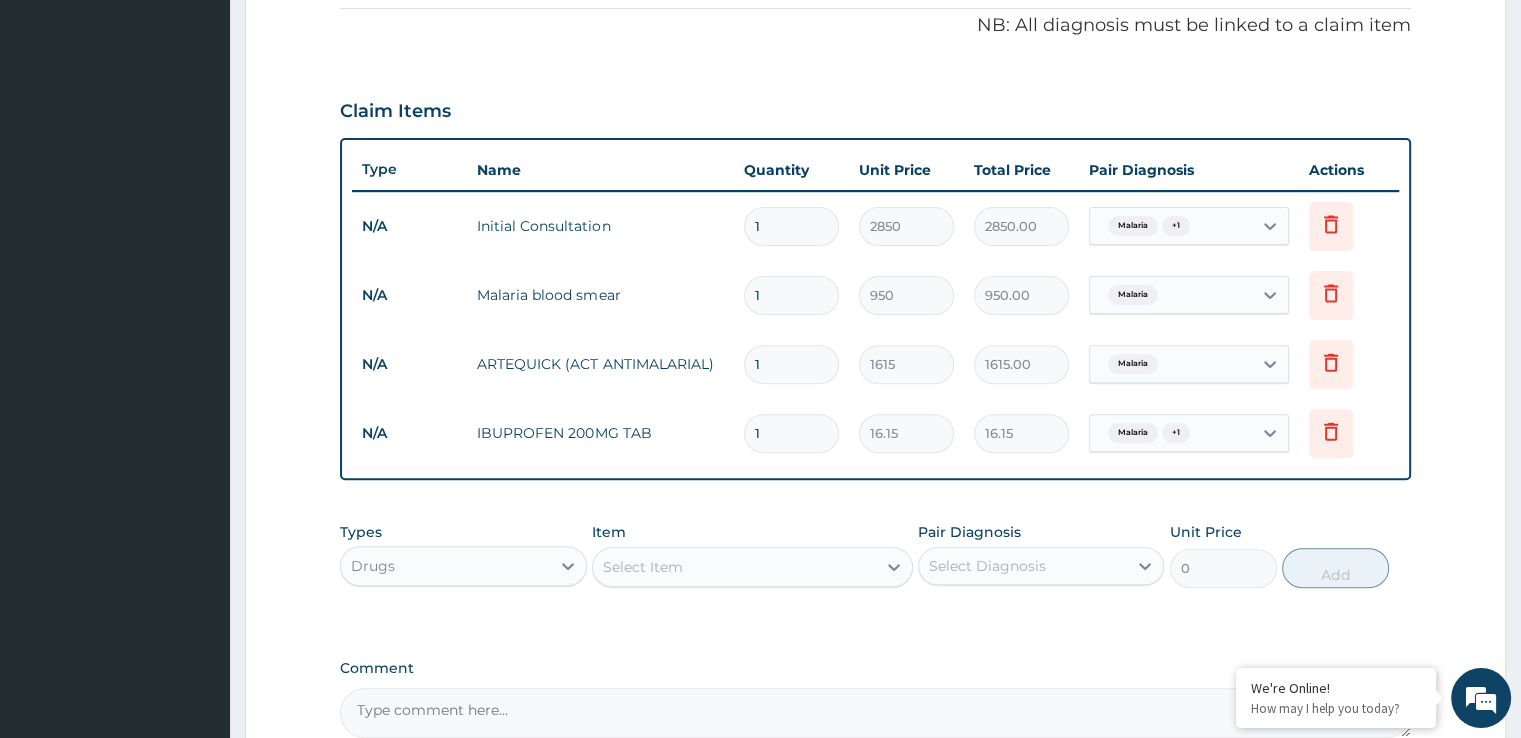 type on "0.00" 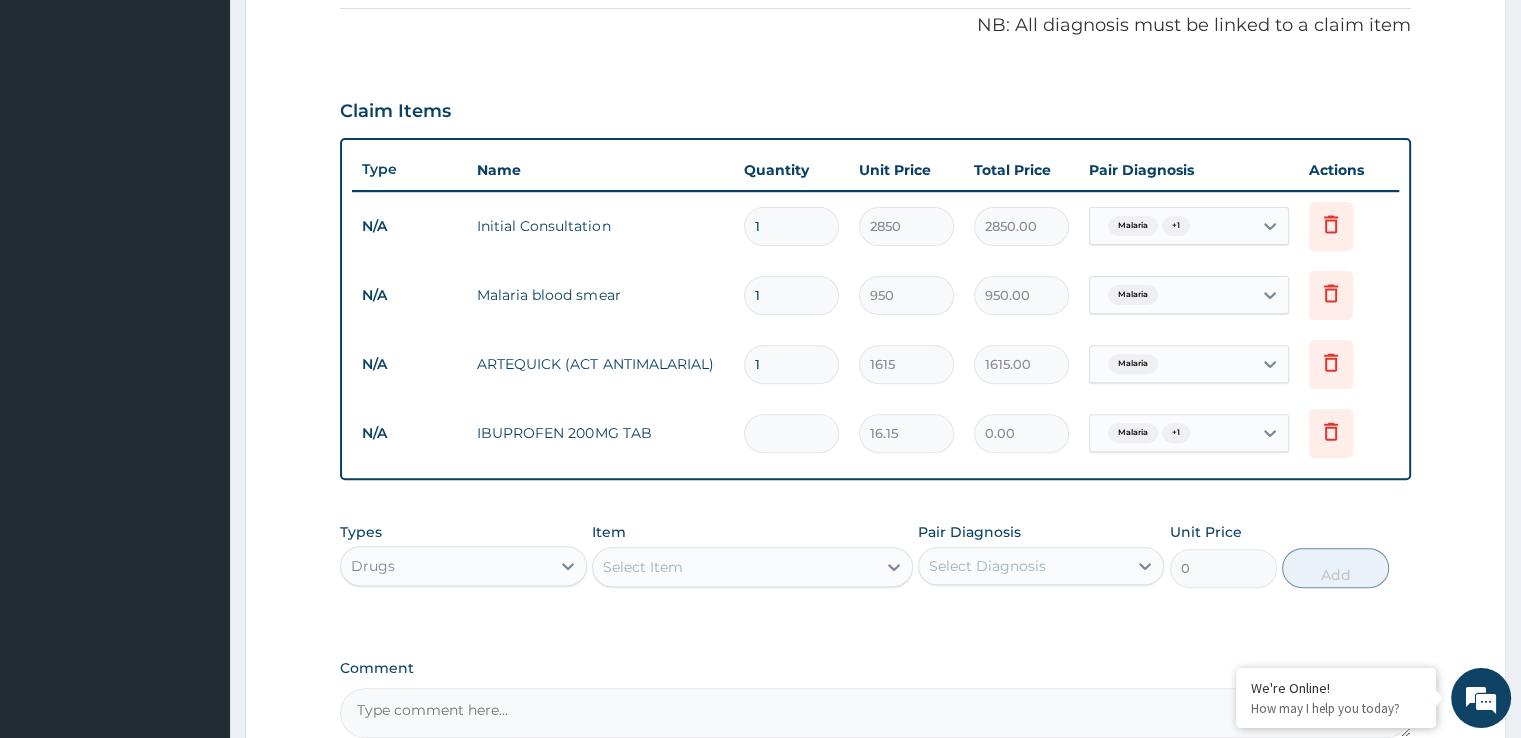 type on "1" 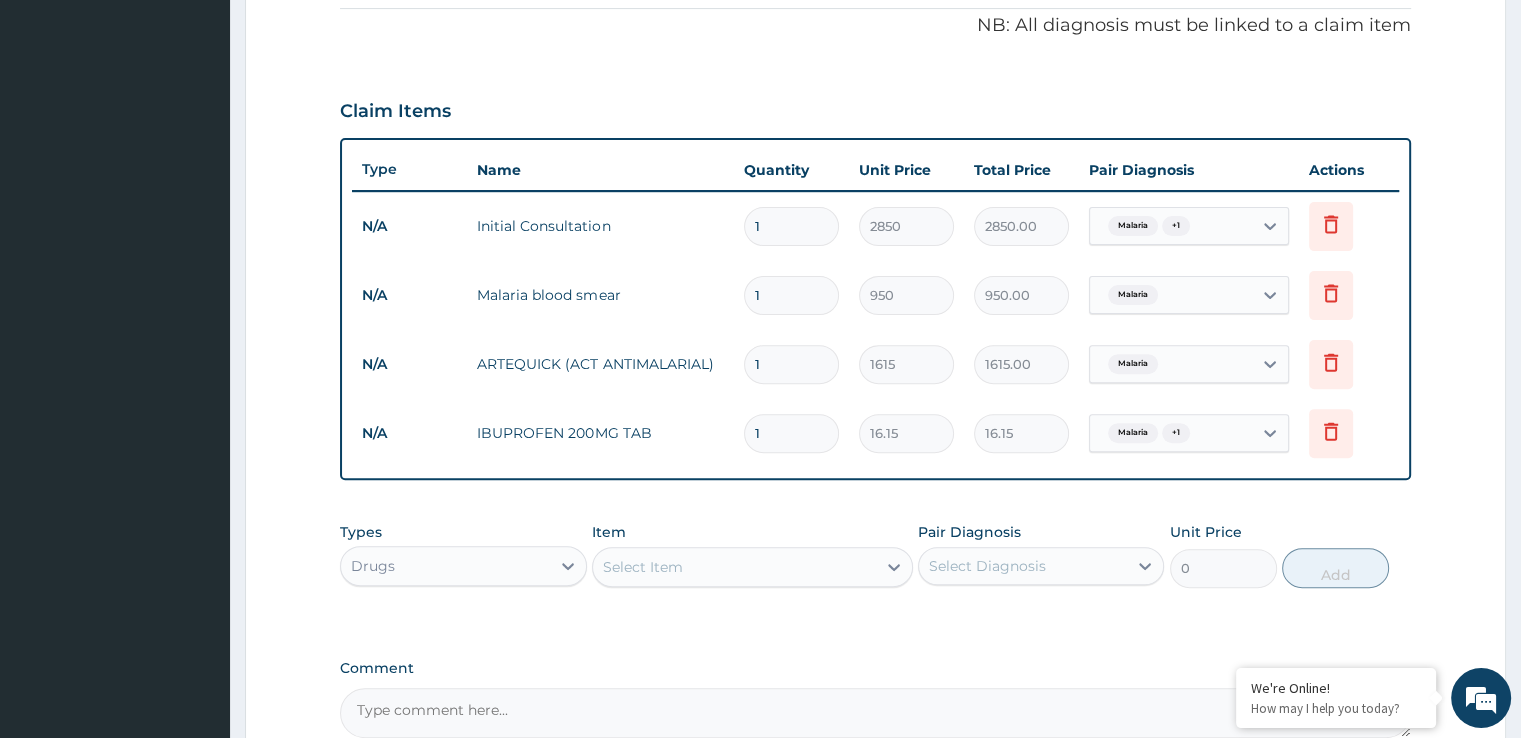 type on "10" 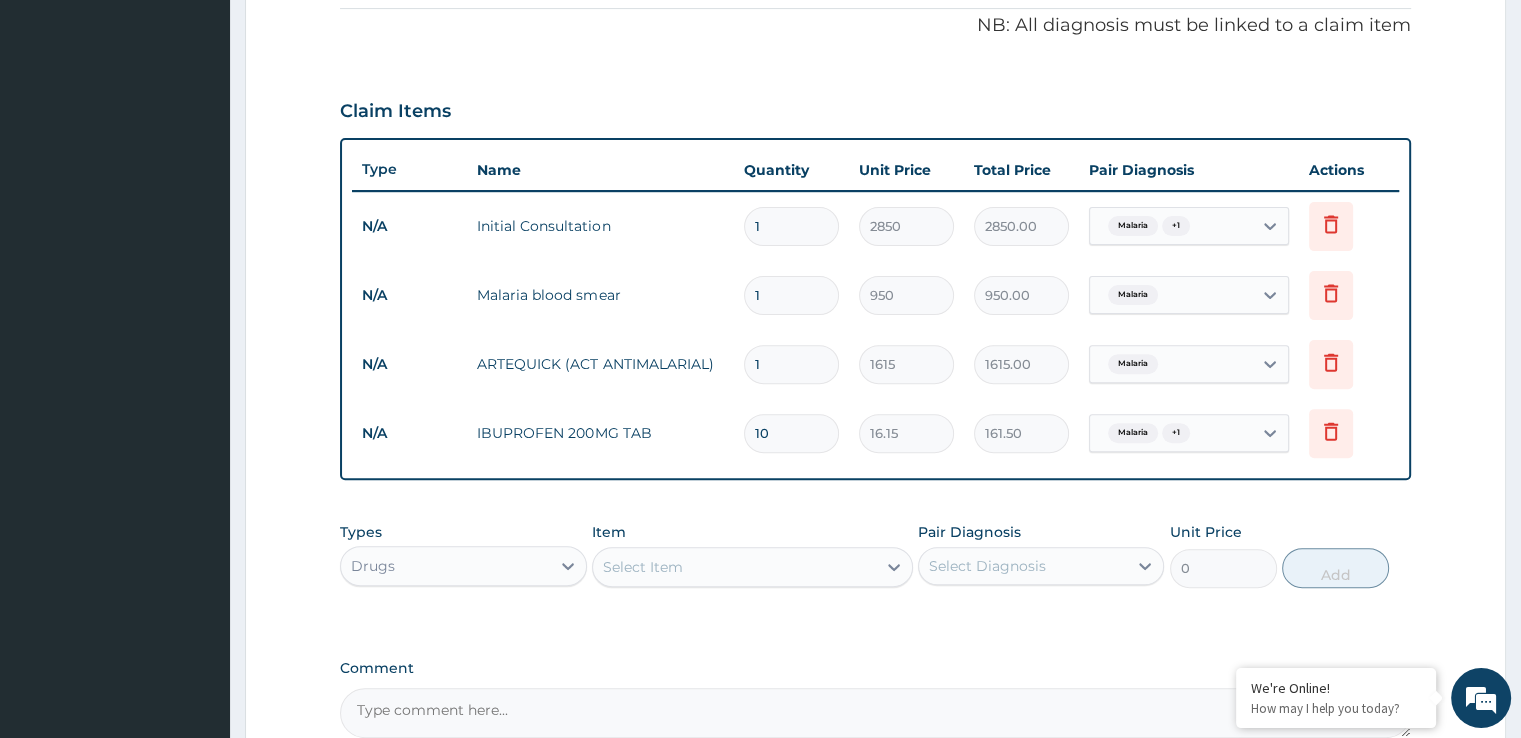 type on "10" 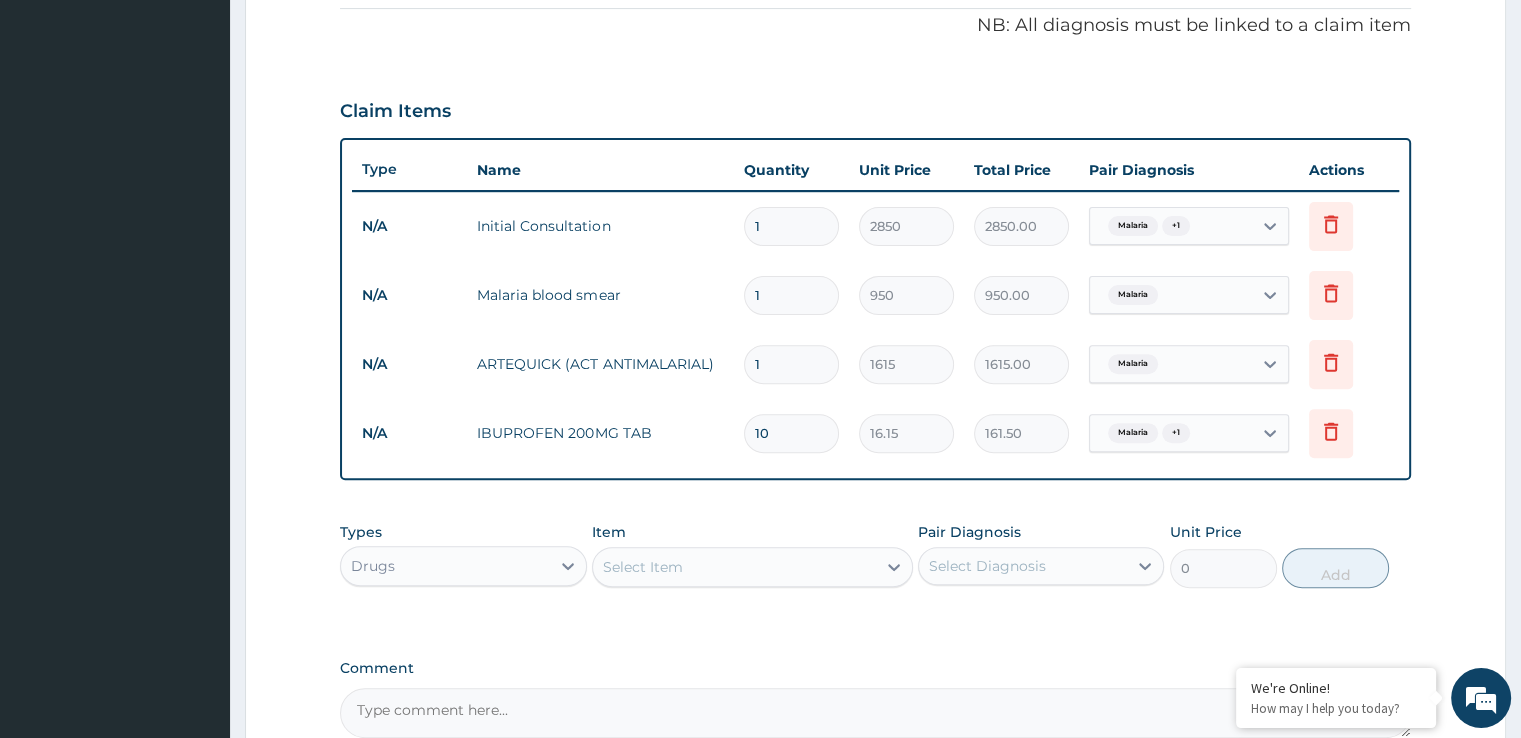 click on "Select Item" at bounding box center [734, 567] 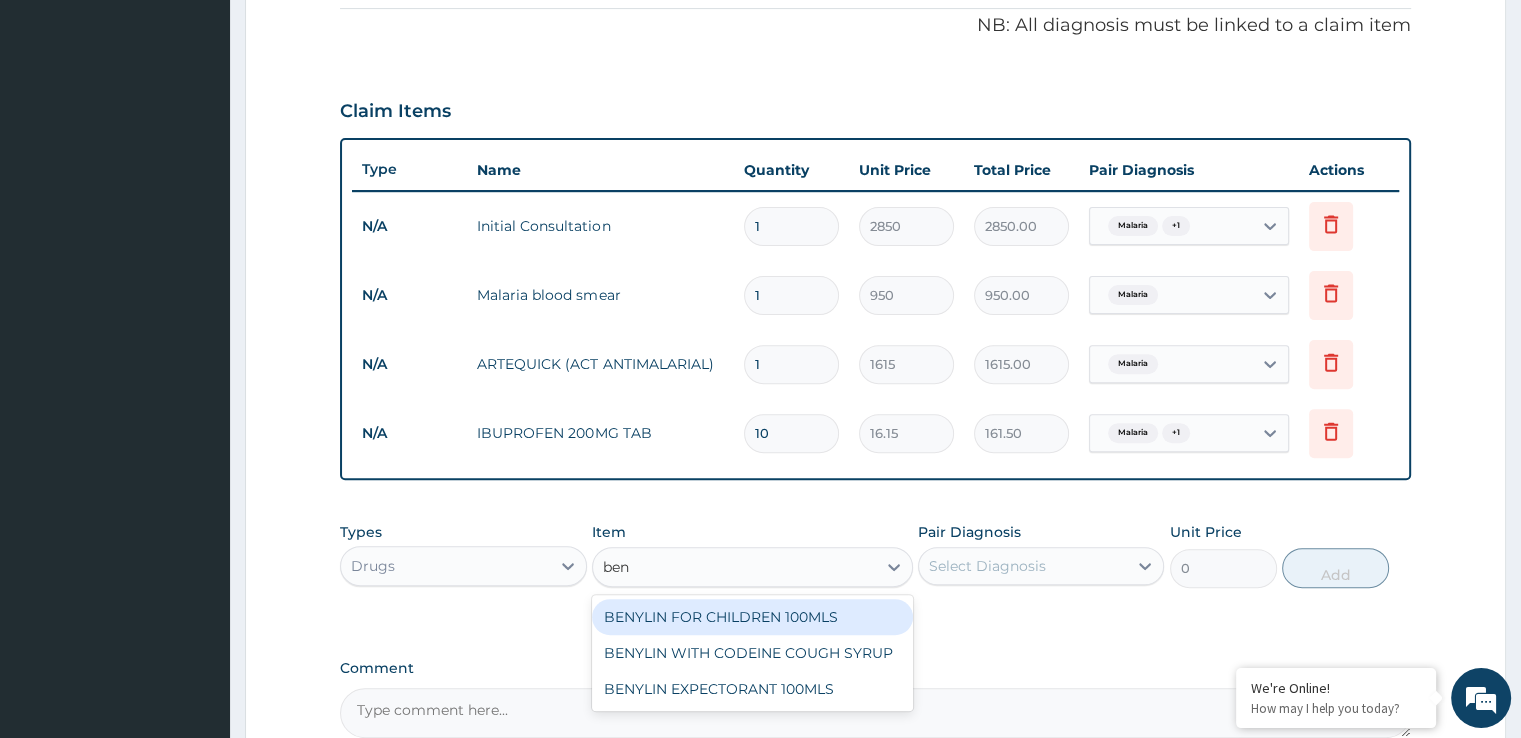 type on "beny" 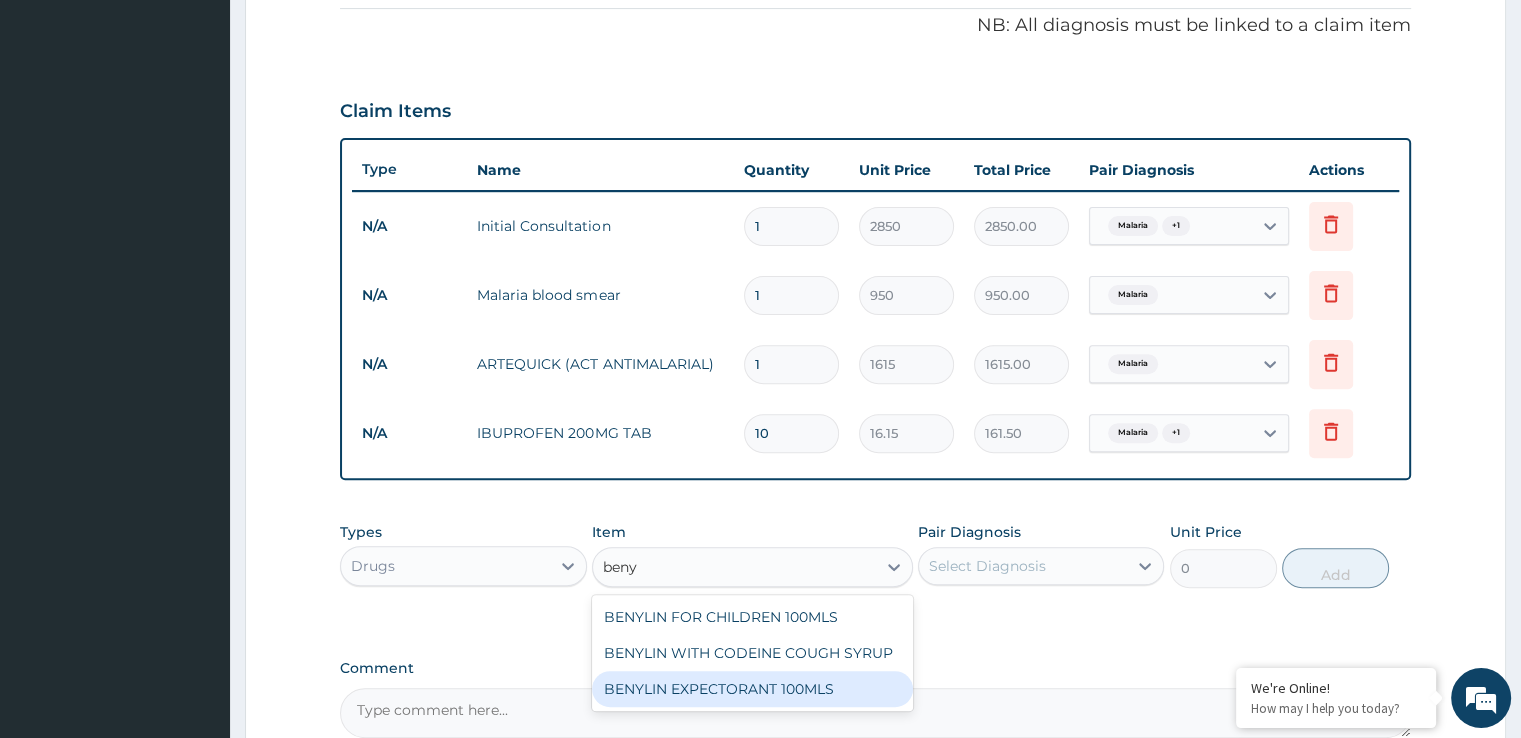 click on "BENYLIN EXPECTORANT 100MLS" at bounding box center (752, 689) 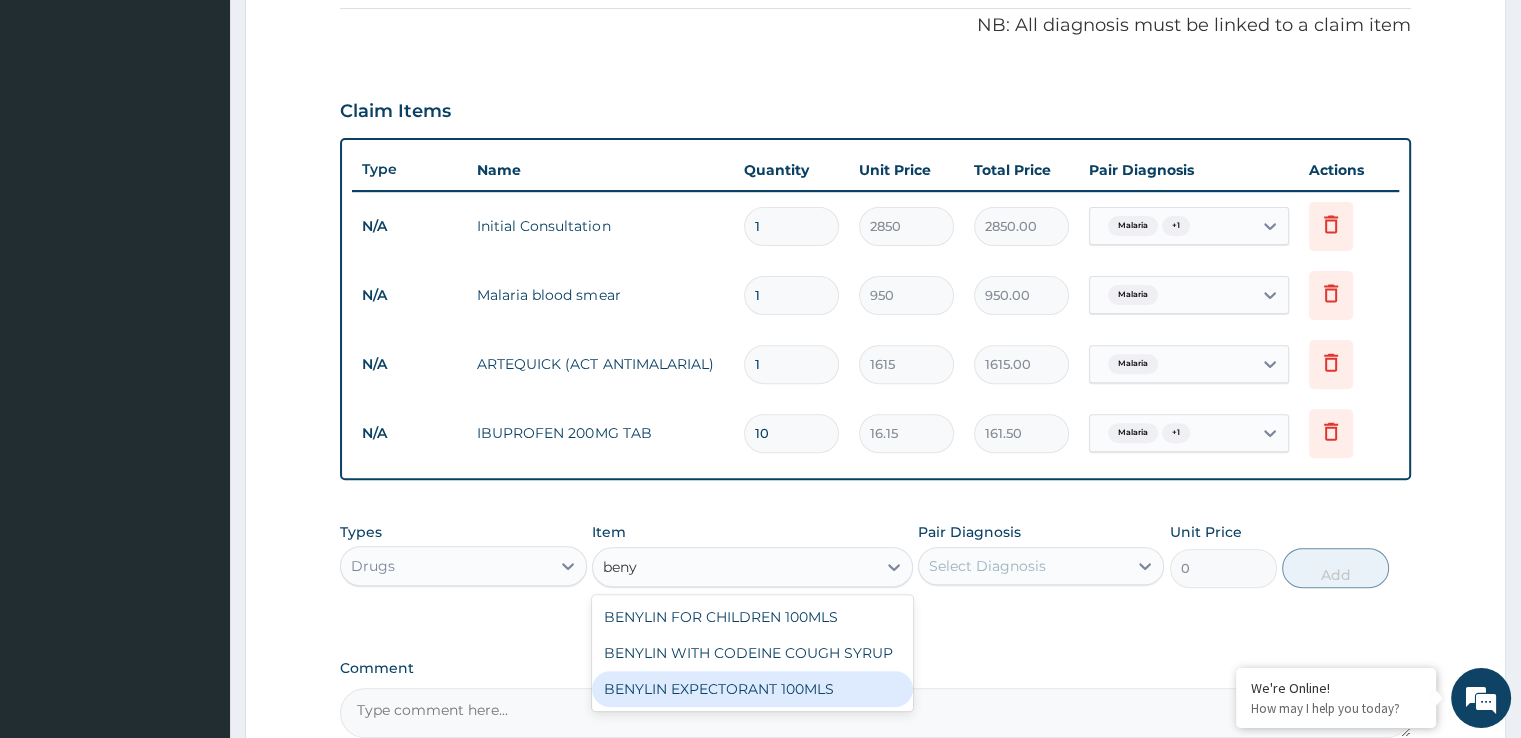 type 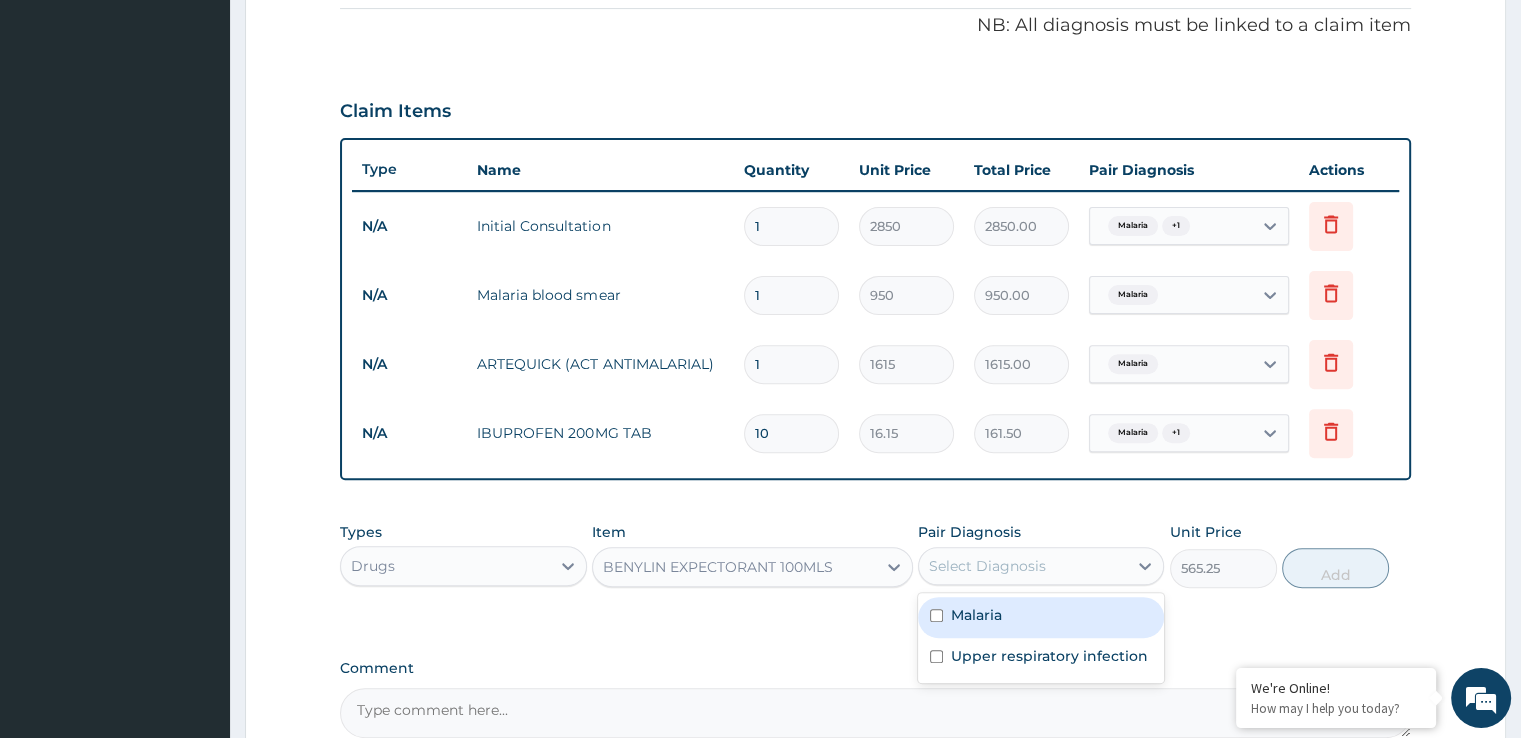 click on "Select Diagnosis" at bounding box center [987, 566] 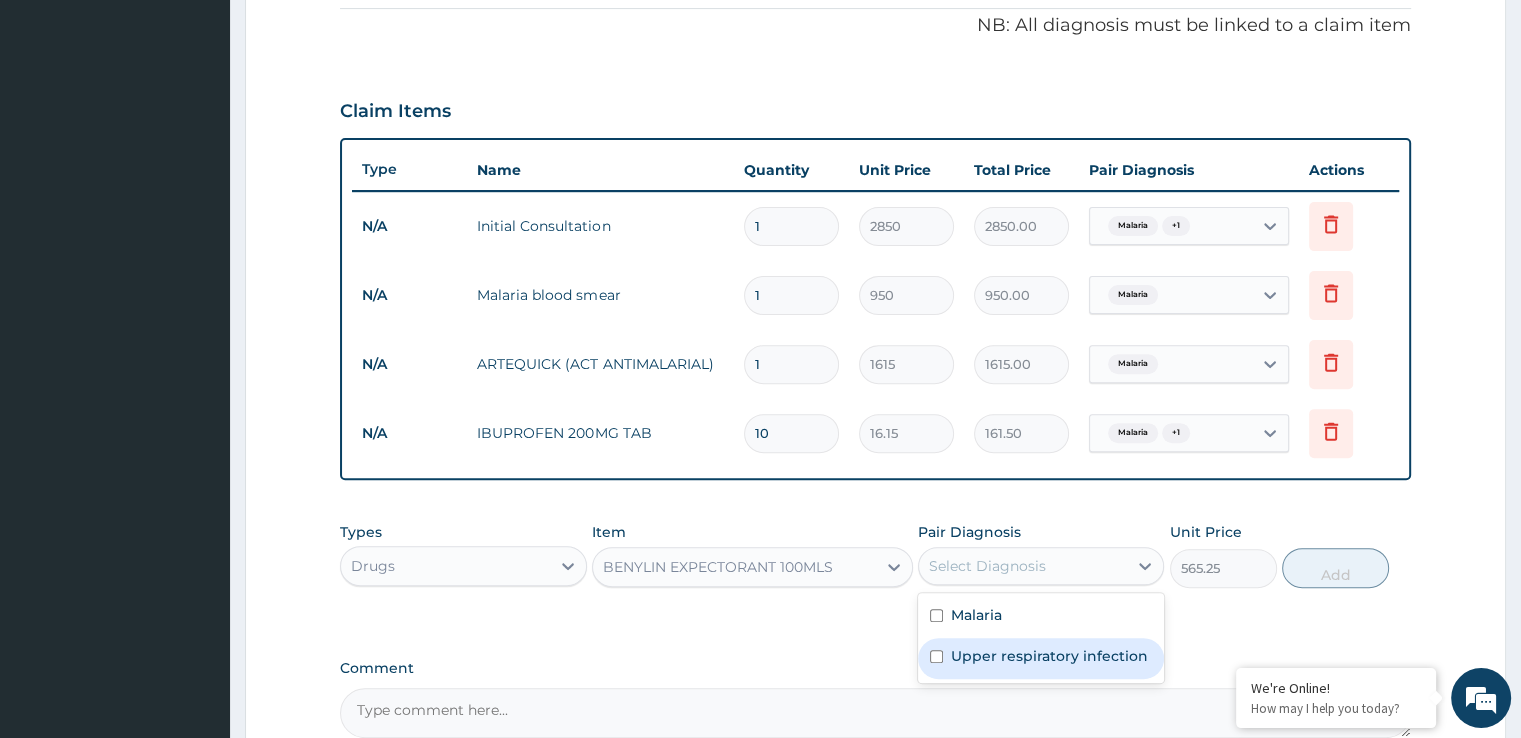 click on "Upper respiratory infection" at bounding box center [1049, 656] 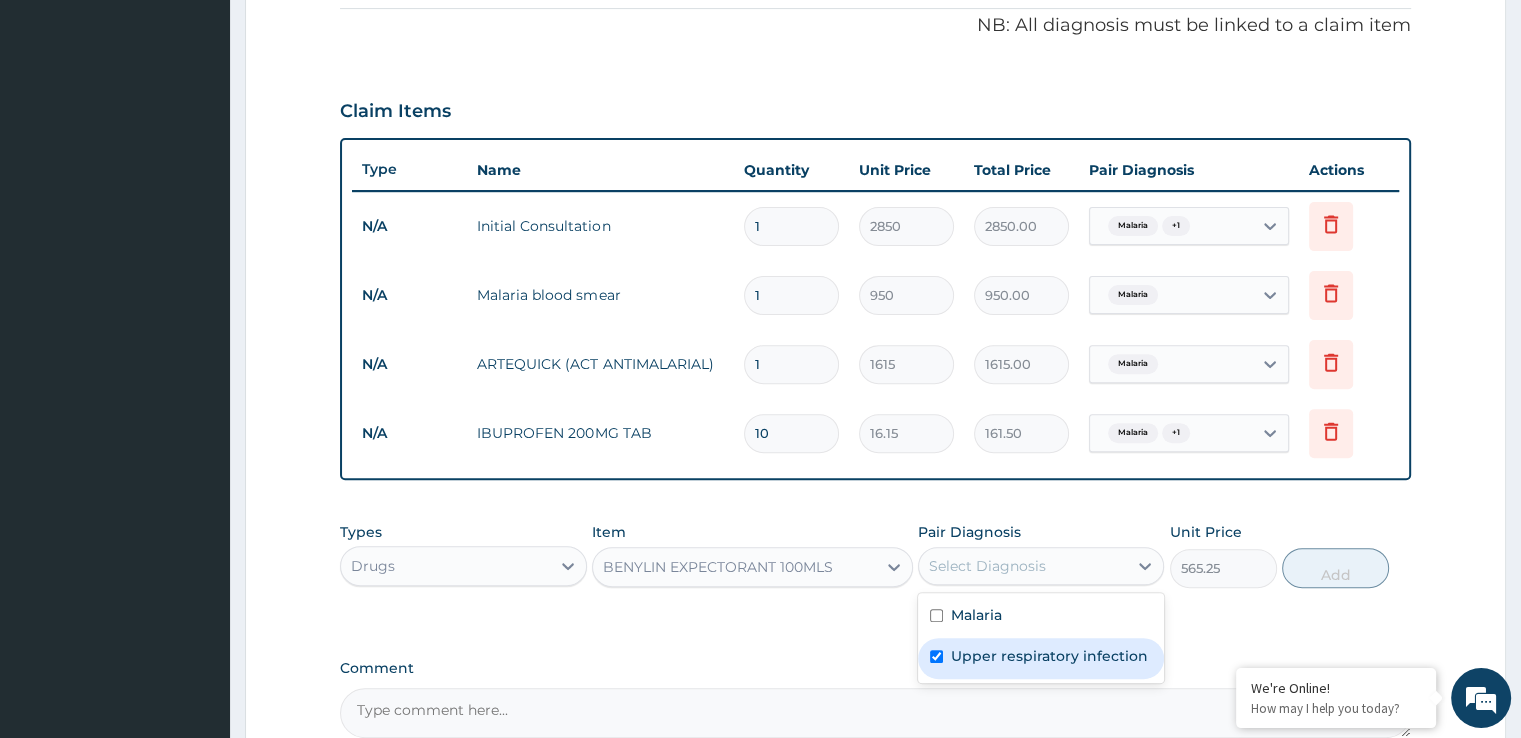 checkbox on "true" 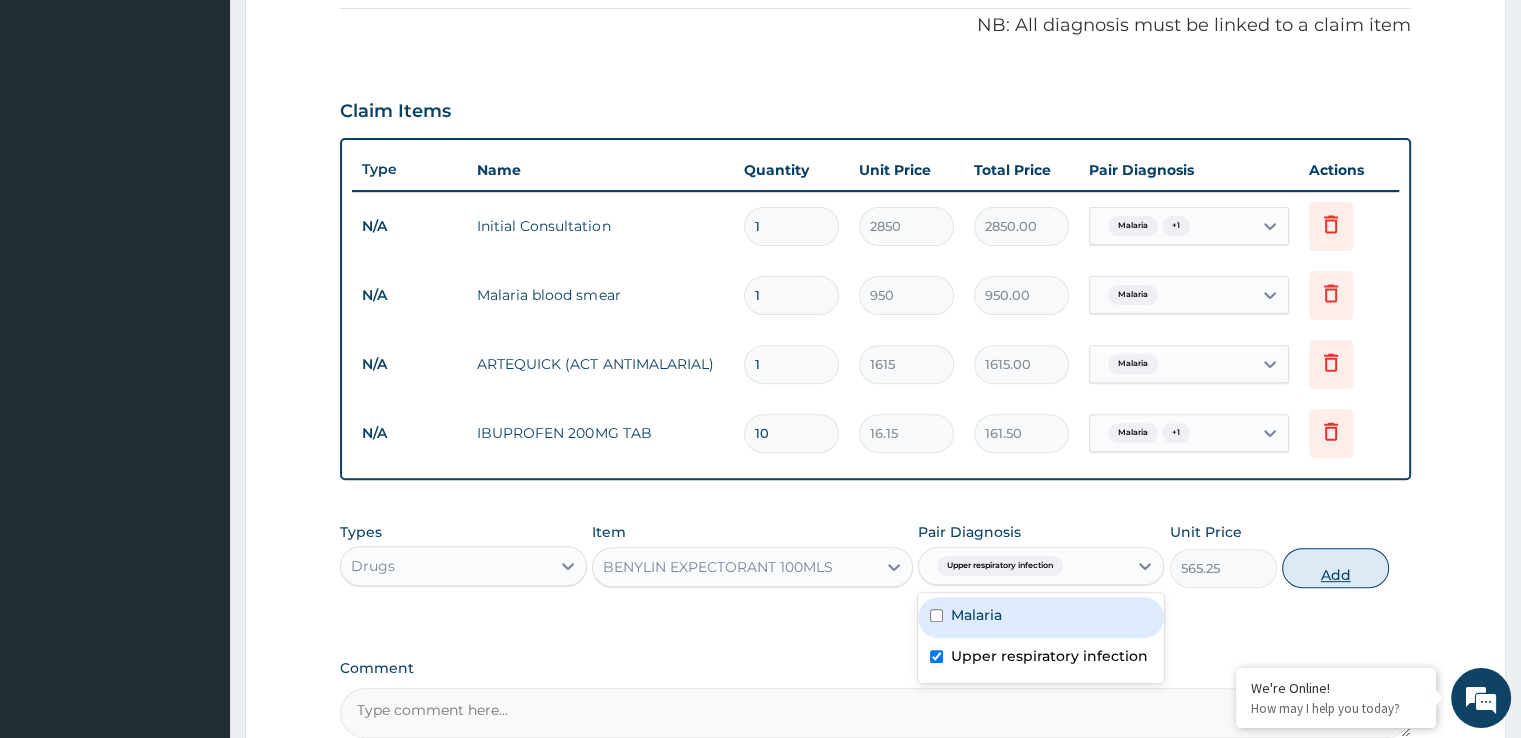 click on "Add" at bounding box center [1335, 568] 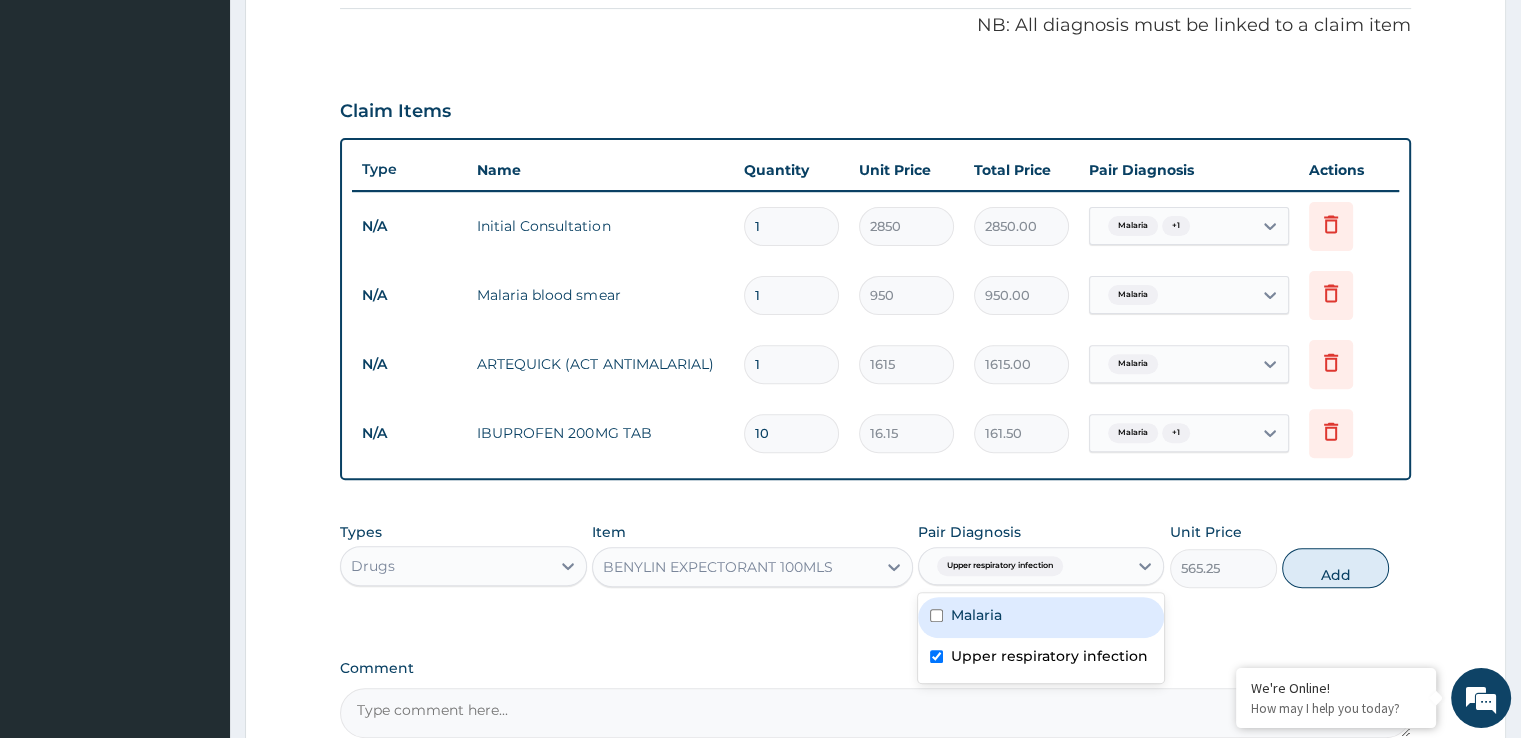 type on "0" 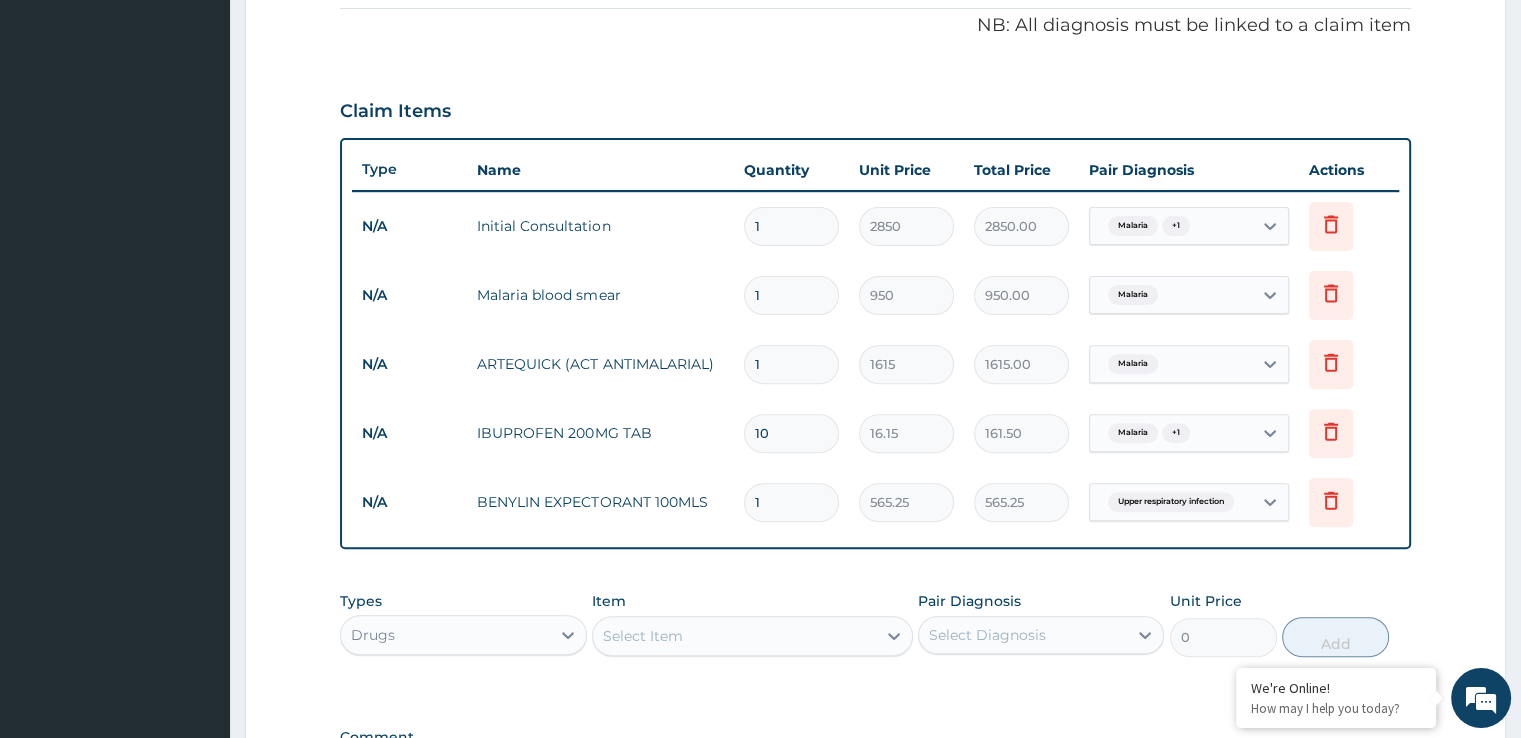 click on "Select Item" at bounding box center [734, 636] 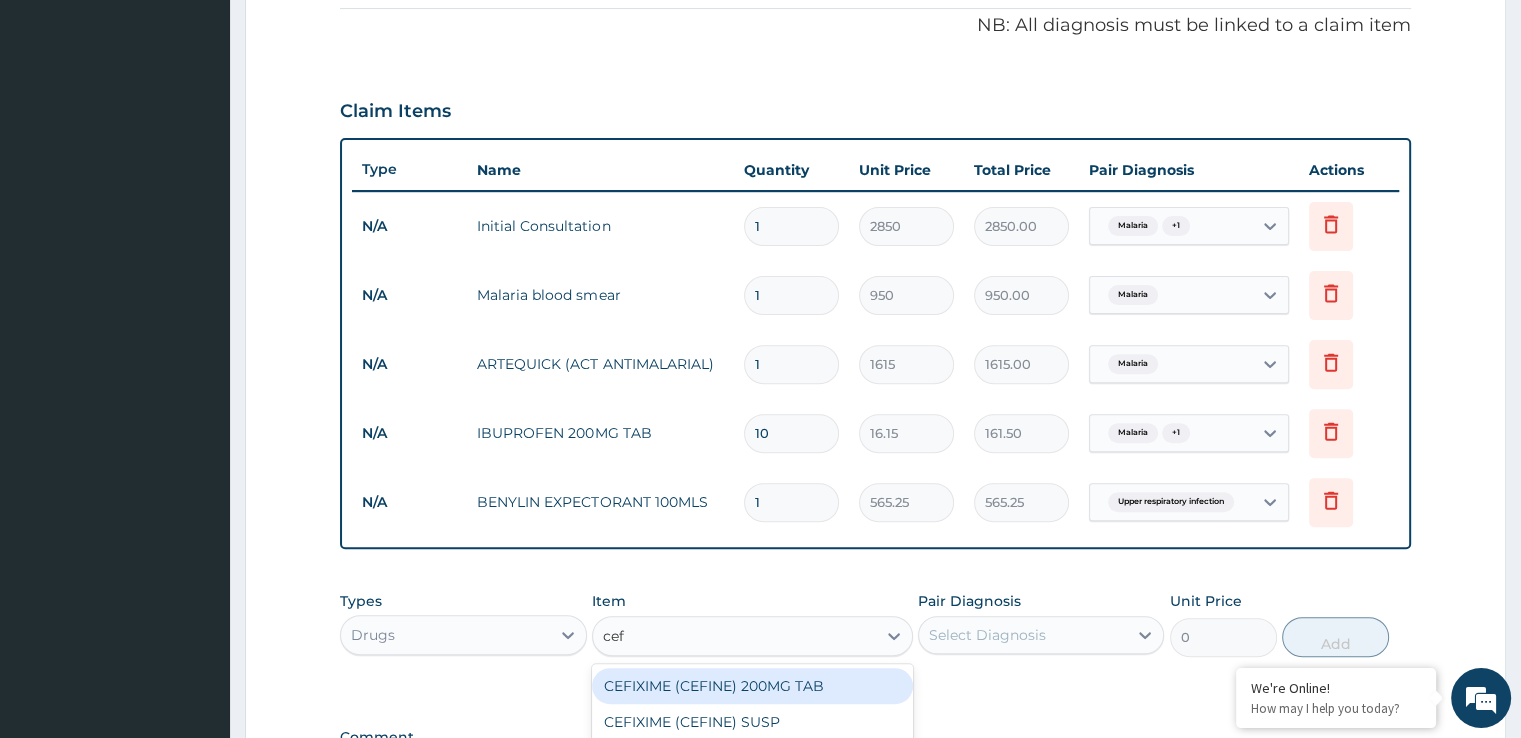 type on "cefu" 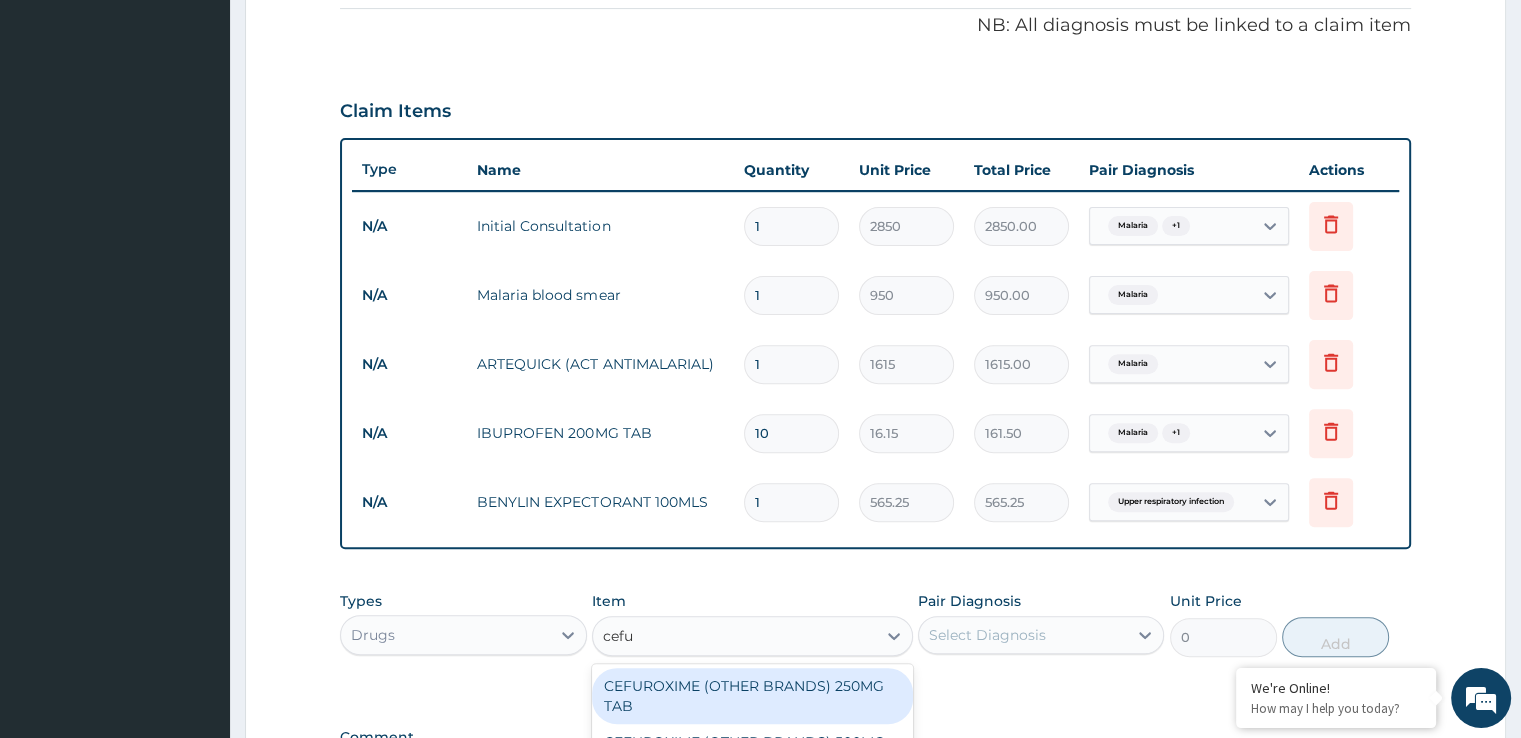 scroll, scrollTop: 881, scrollLeft: 0, axis: vertical 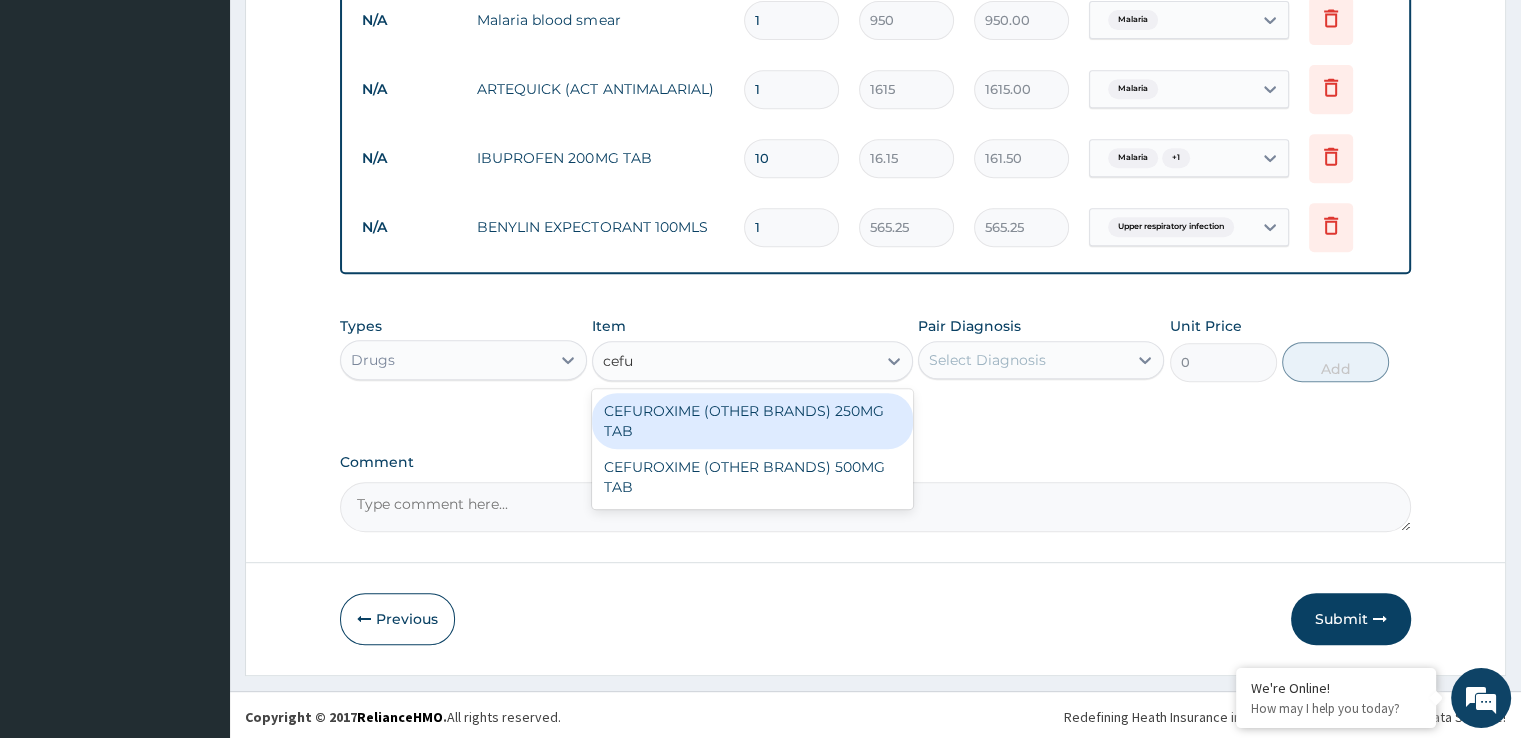 click on "CEFUROXIME (OTHER BRANDS) 250MG TAB" at bounding box center [752, 421] 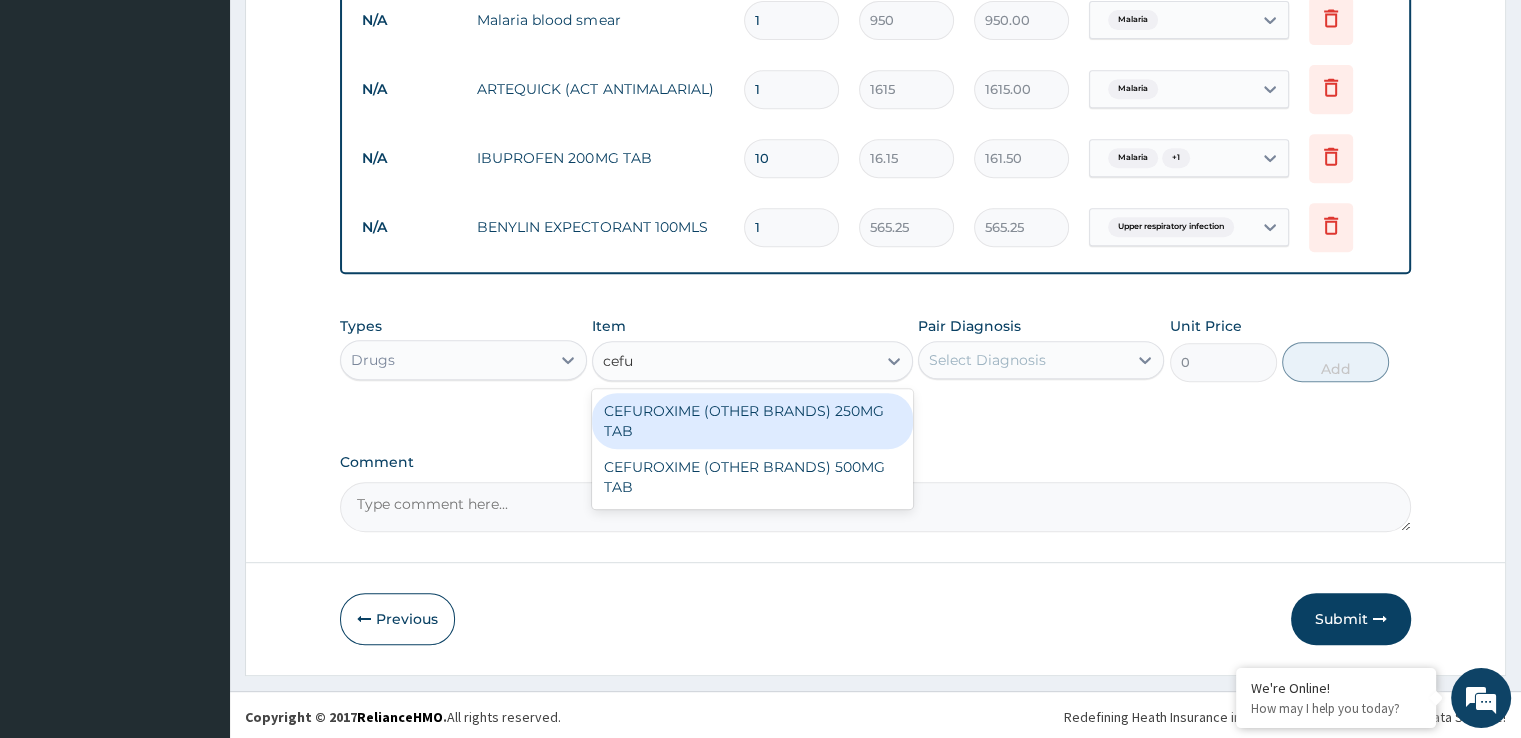 type 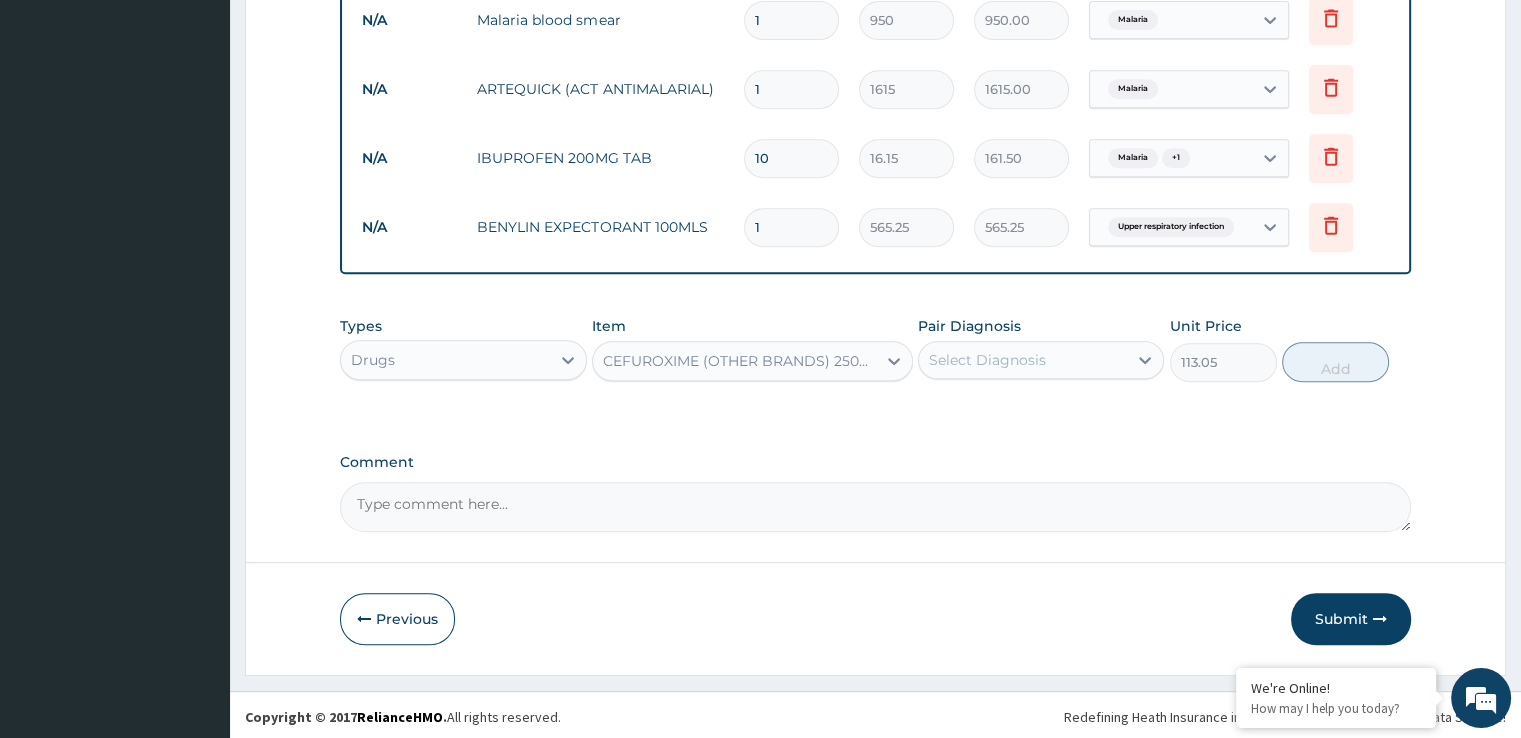 click on "Select Diagnosis" at bounding box center [1023, 360] 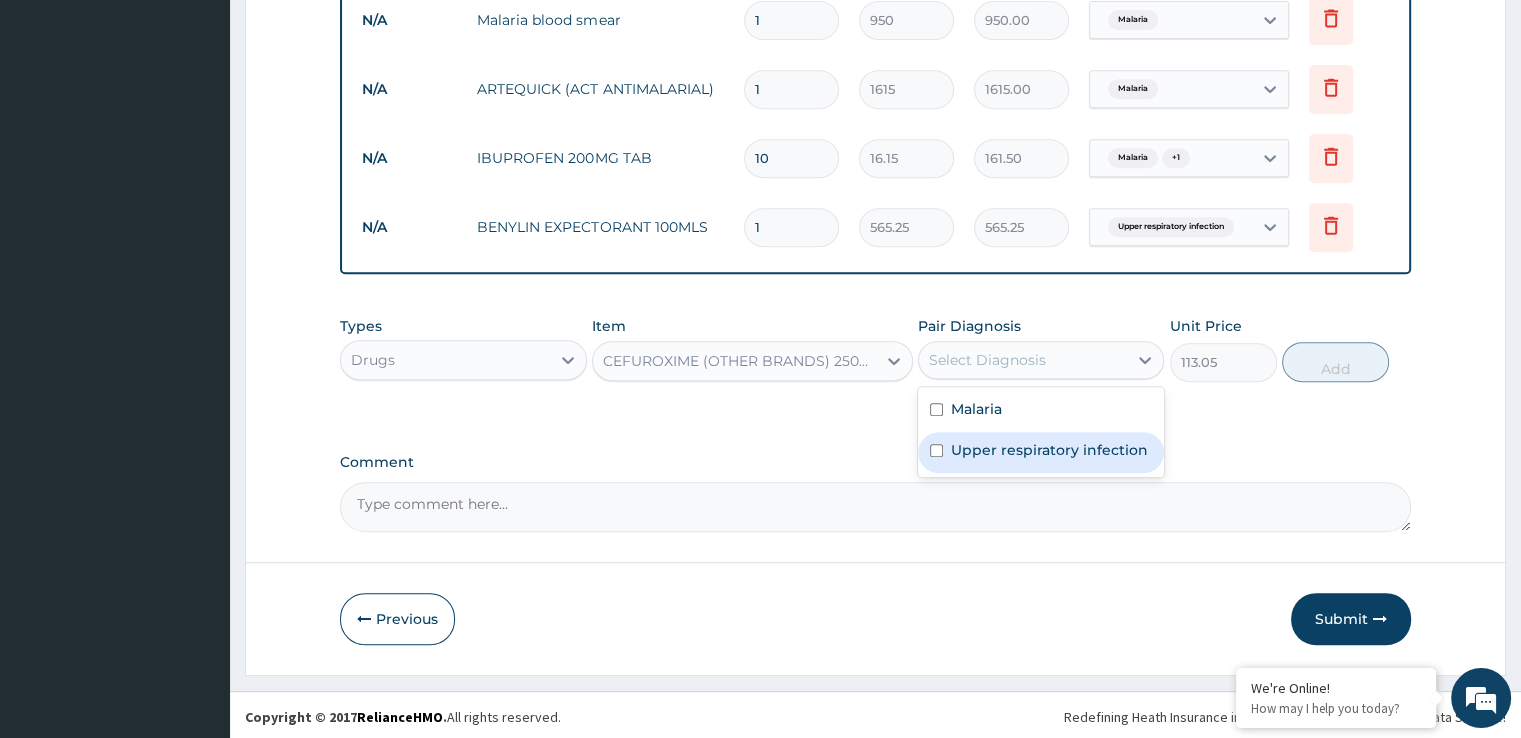 click on "Upper respiratory infection" at bounding box center [1049, 450] 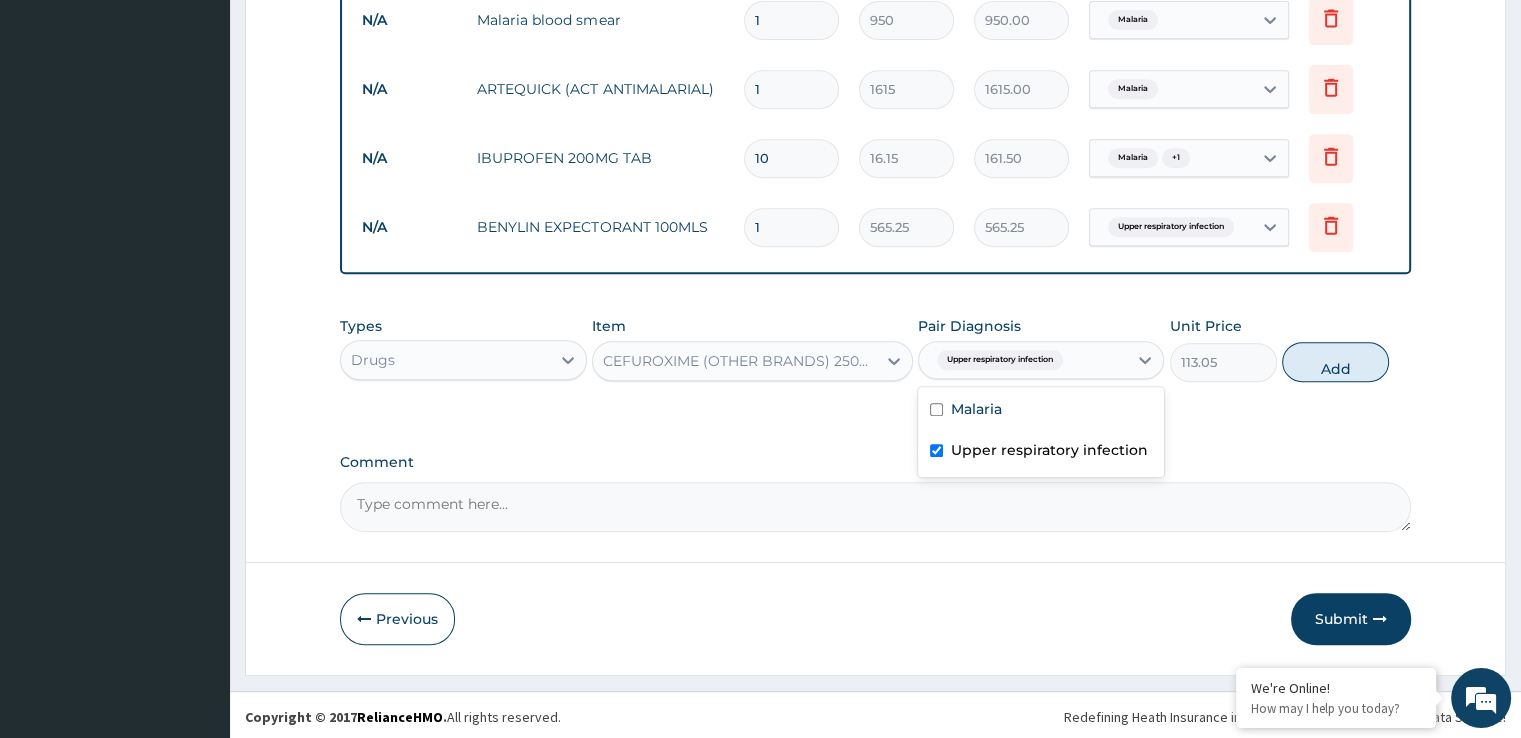 checkbox on "true" 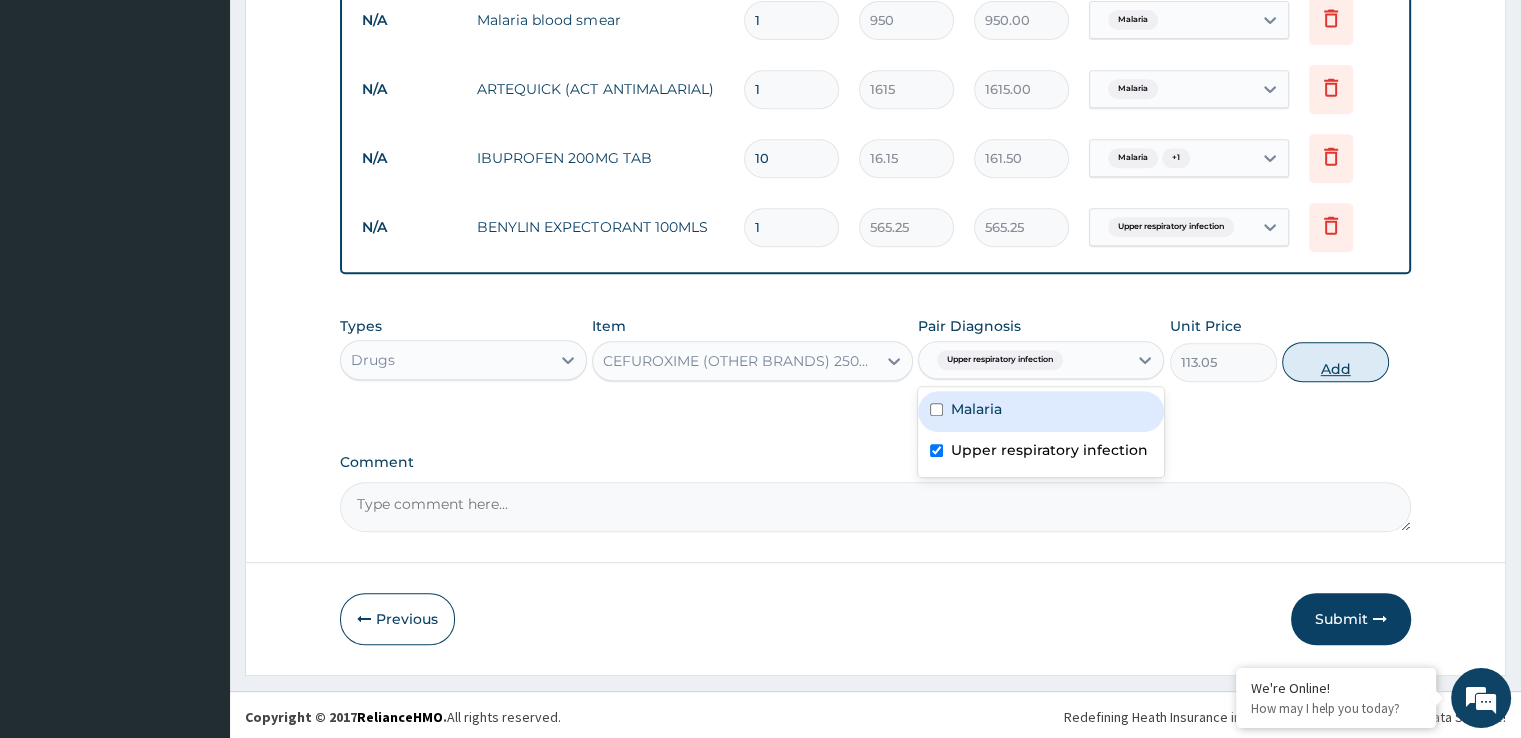 click on "Add" at bounding box center [1335, 362] 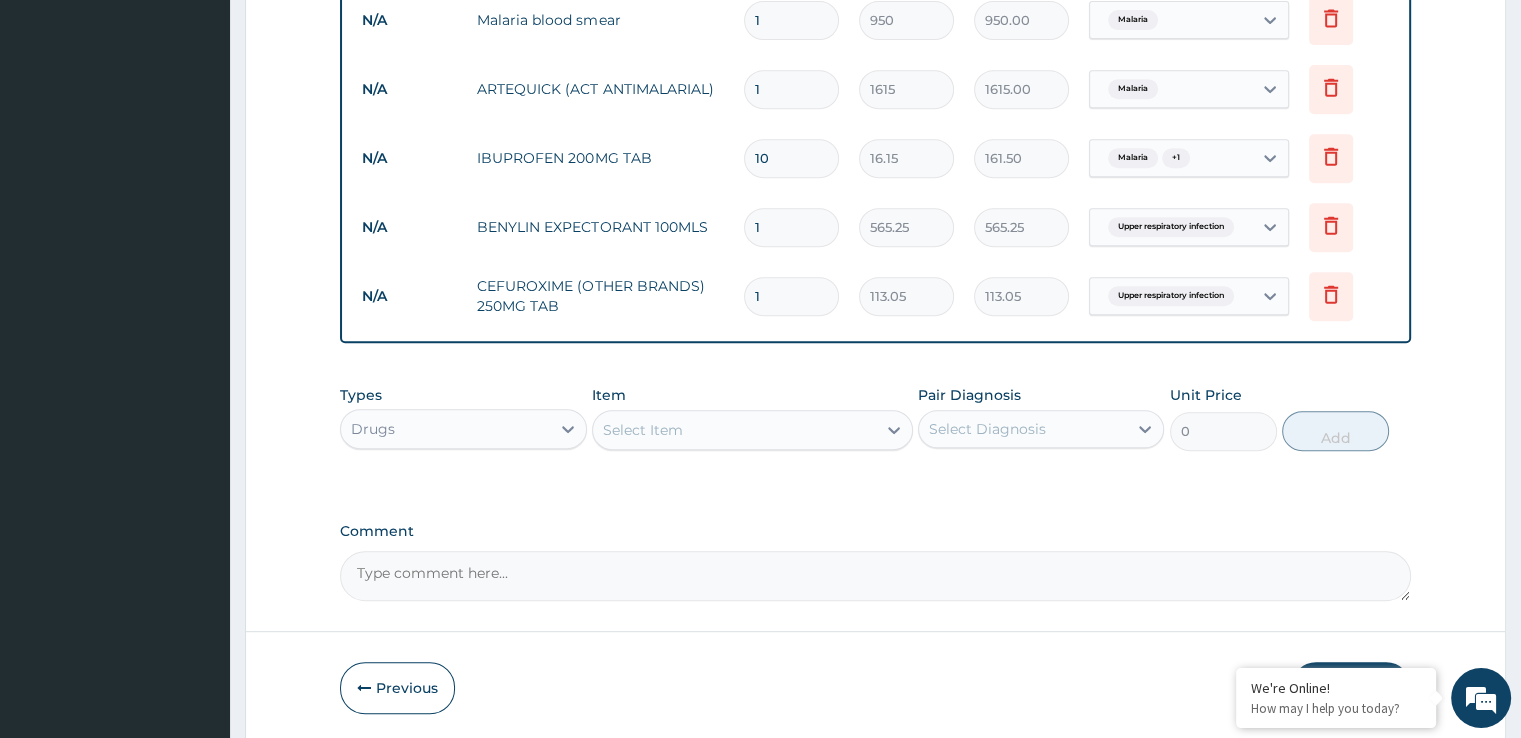 type 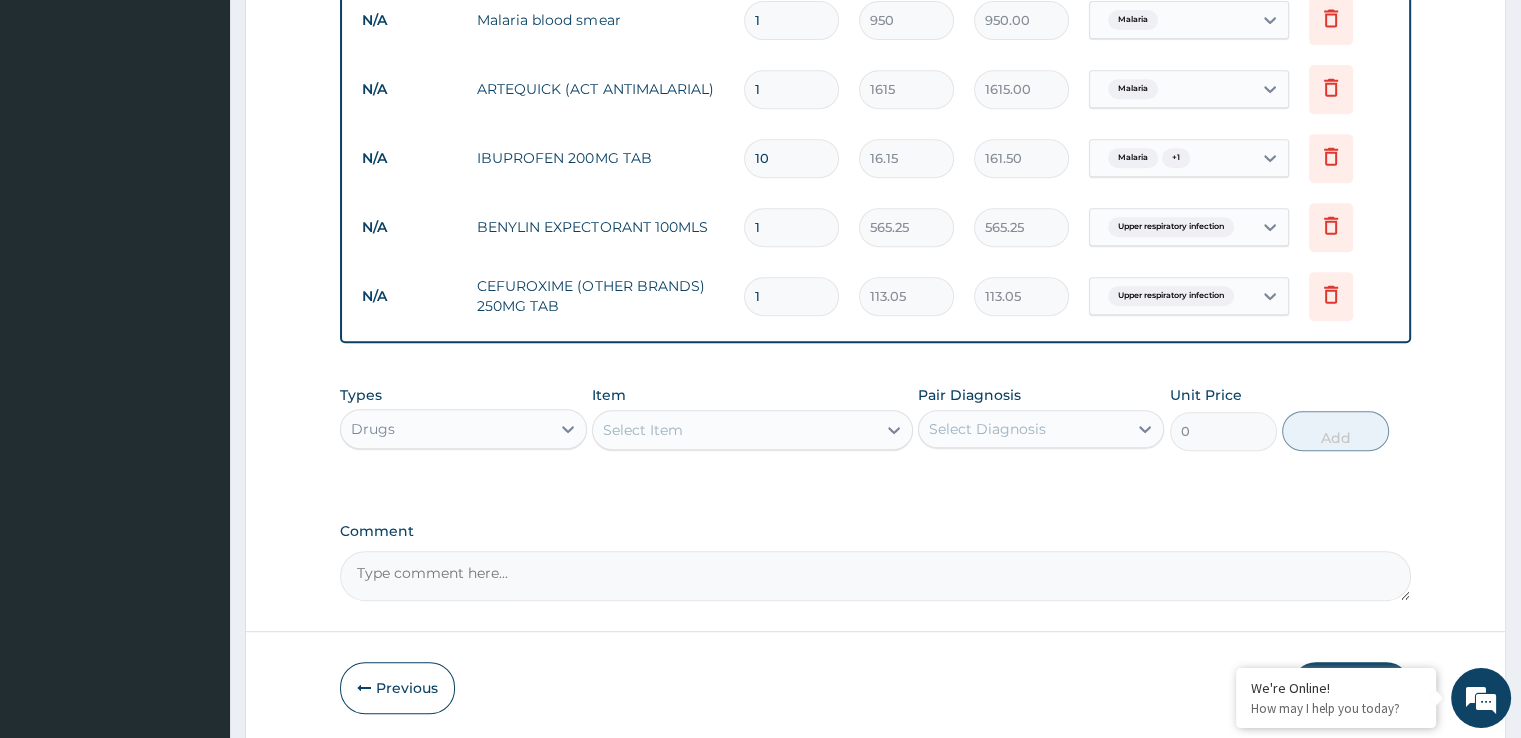 type on "0.00" 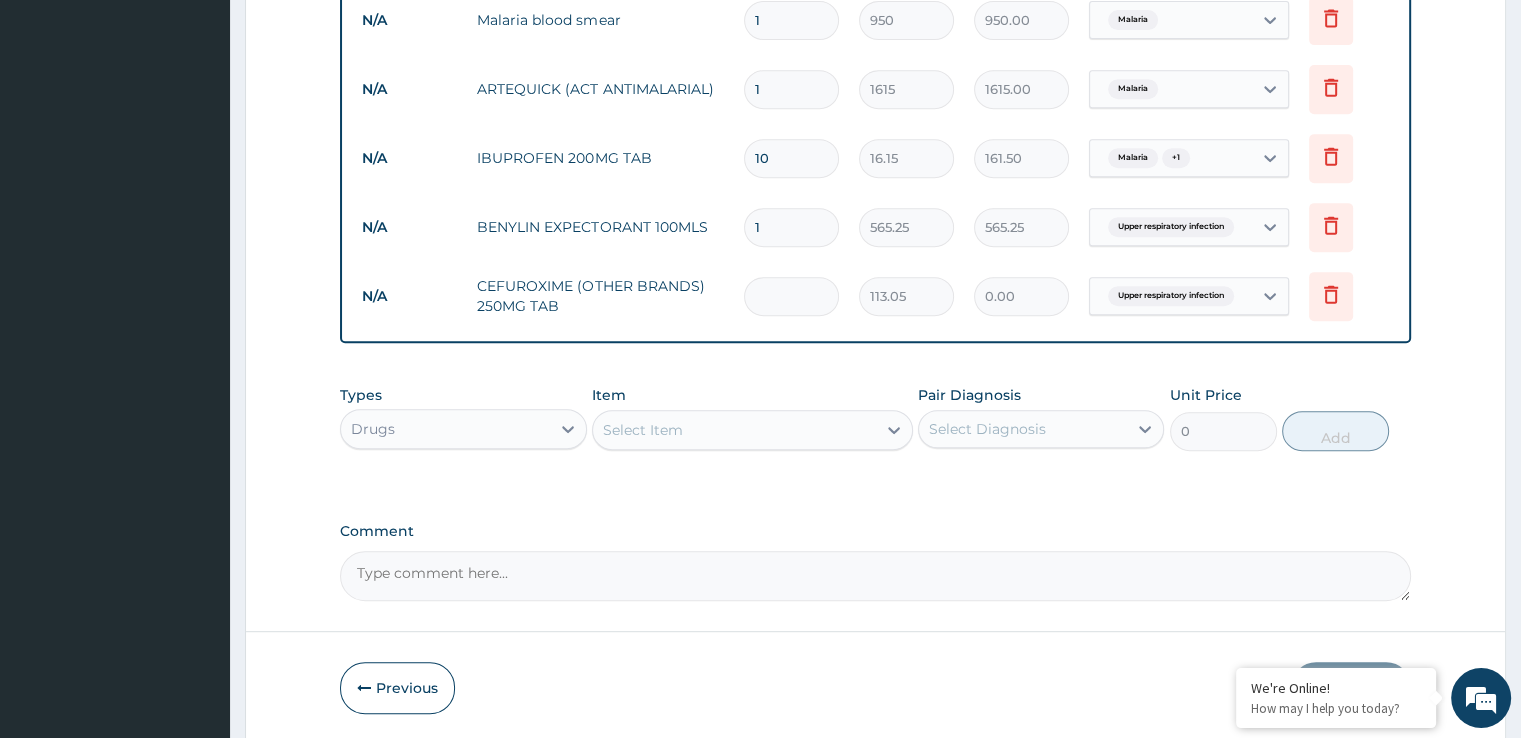 type on "7" 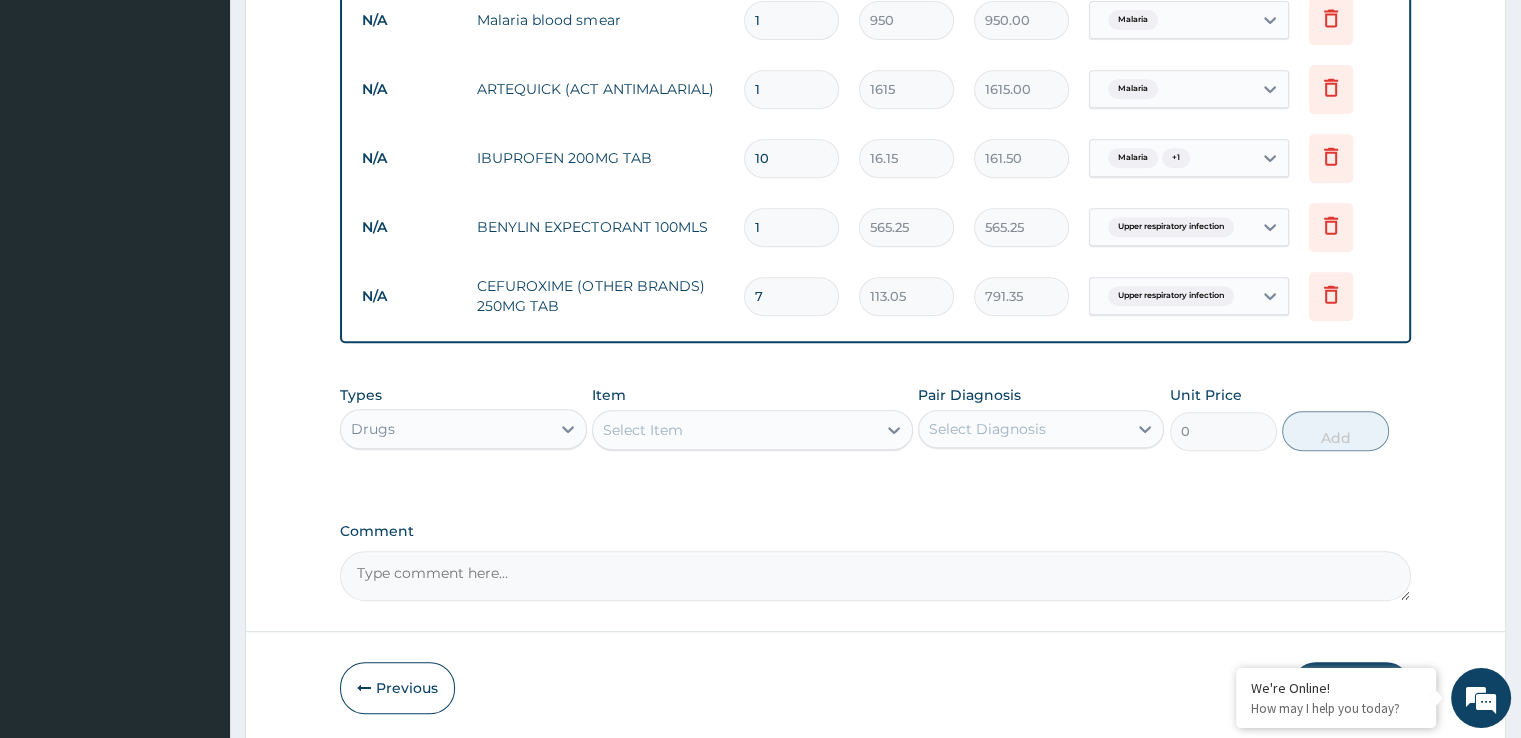 type on "7" 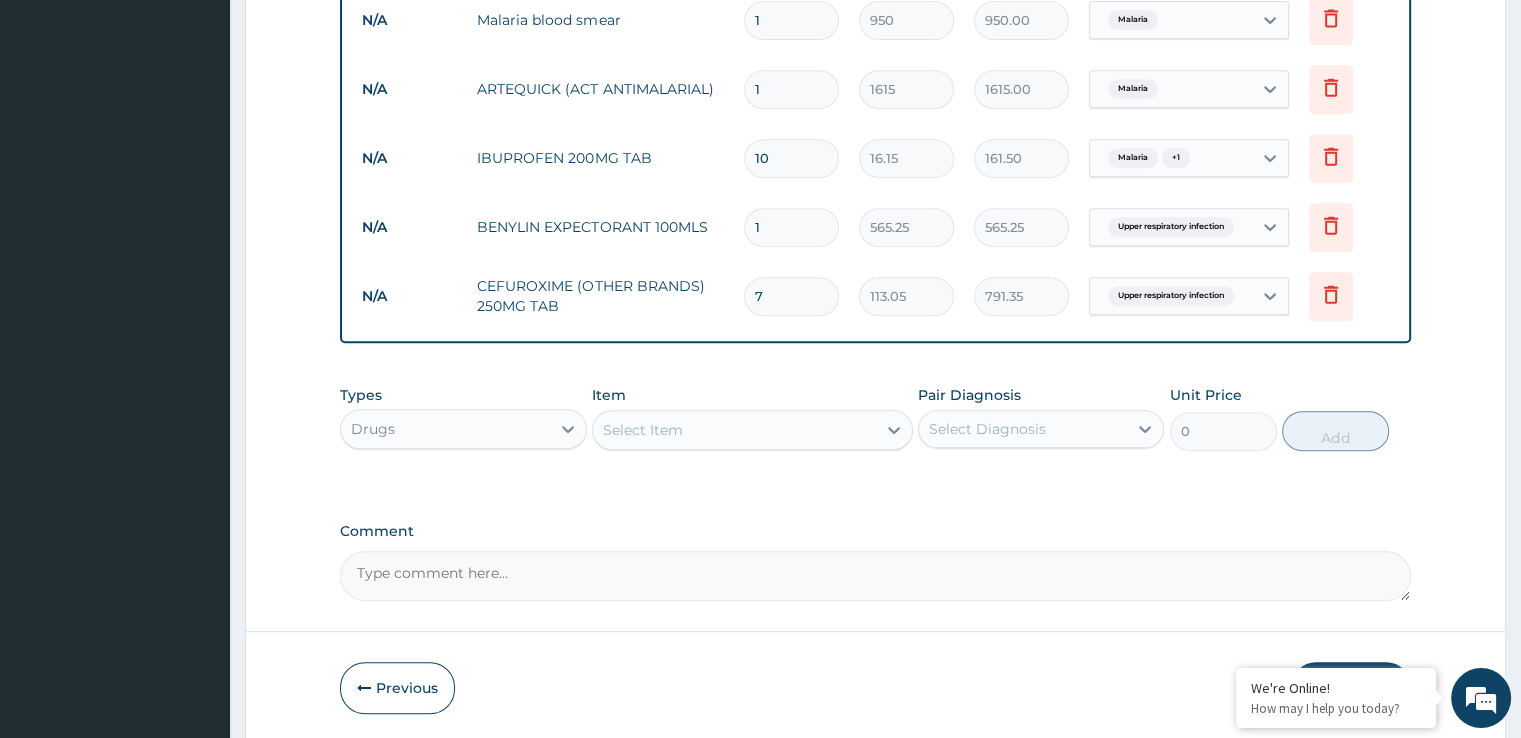 click on "Select Item" at bounding box center (643, 430) 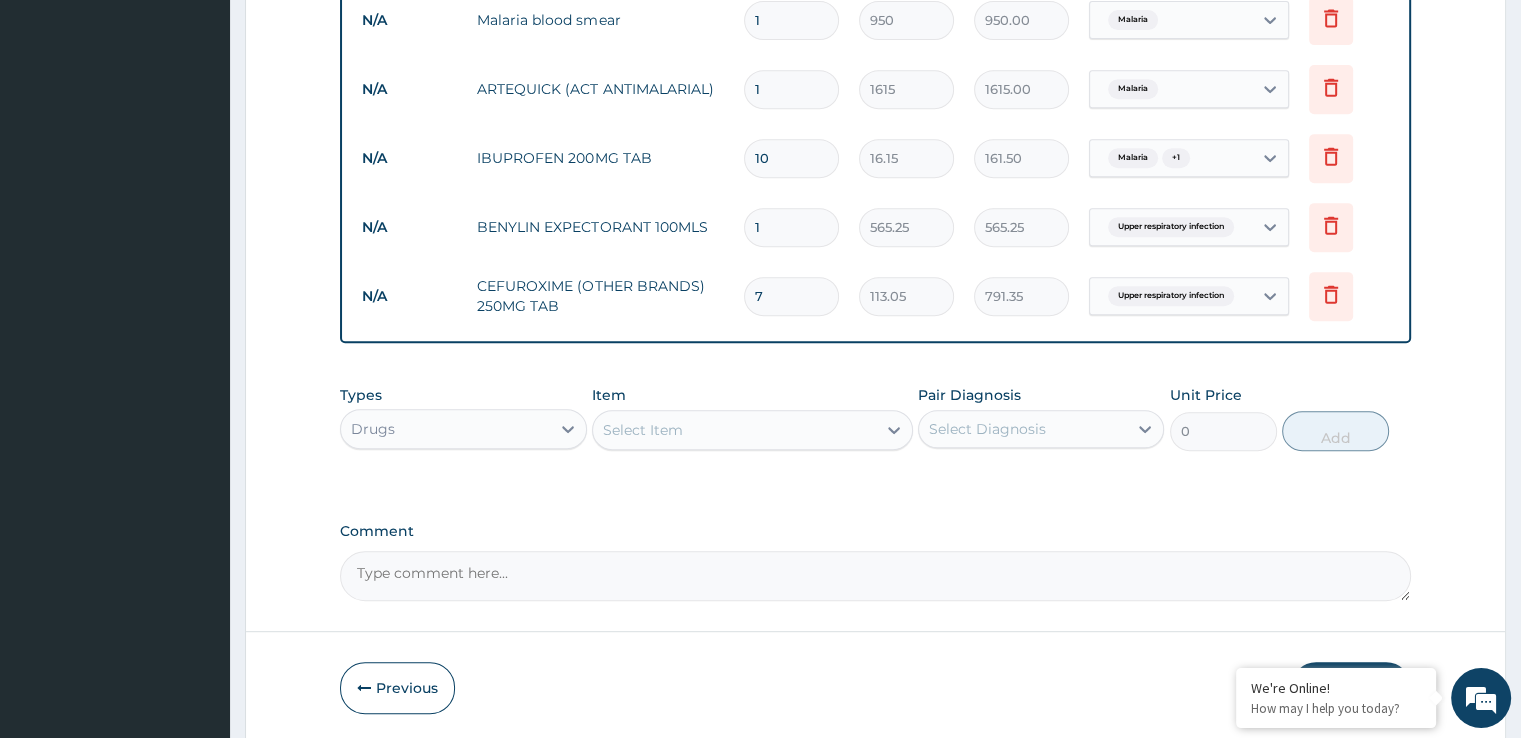 click on "PA Code / Prescription Code Enter Code(Secondary Care Only) Encounter Date [DATE] Important Notice Please enter PA codes before entering items that are not attached to a PA code   All diagnoses entered must be linked to a claim item. Diagnosis <ul><li>Malaria</li><li>Confirmed</li><li>Upper respiratory infection</li><li>Confirmed</li></ul> NB: All diagnosis must be linked to a claim item Claim Items Type Name Quantity Unit Price Total Price Pair Diagnosis Actions N/A Initial Consultation 1 2850 2850.00 Malaria  + 1 Delete N/A Malaria blood smear 1 950 950.00 Malaria Delete N/A ARTEQUICK (ACT ANTIMALARIAL) 1 1615 1615.00 Malaria Delete N/A IBUPROFEN 200MG TAB 10 16.15 161.50 Malaria  + 1 Delete N/A BENYLIN EXPECTORANT 100MLS 1 565.25 565.25 Upper respiratory infection Delete Types Drugs Item Select Item Pair Diagnosis Unit Price" at bounding box center [875, -45] 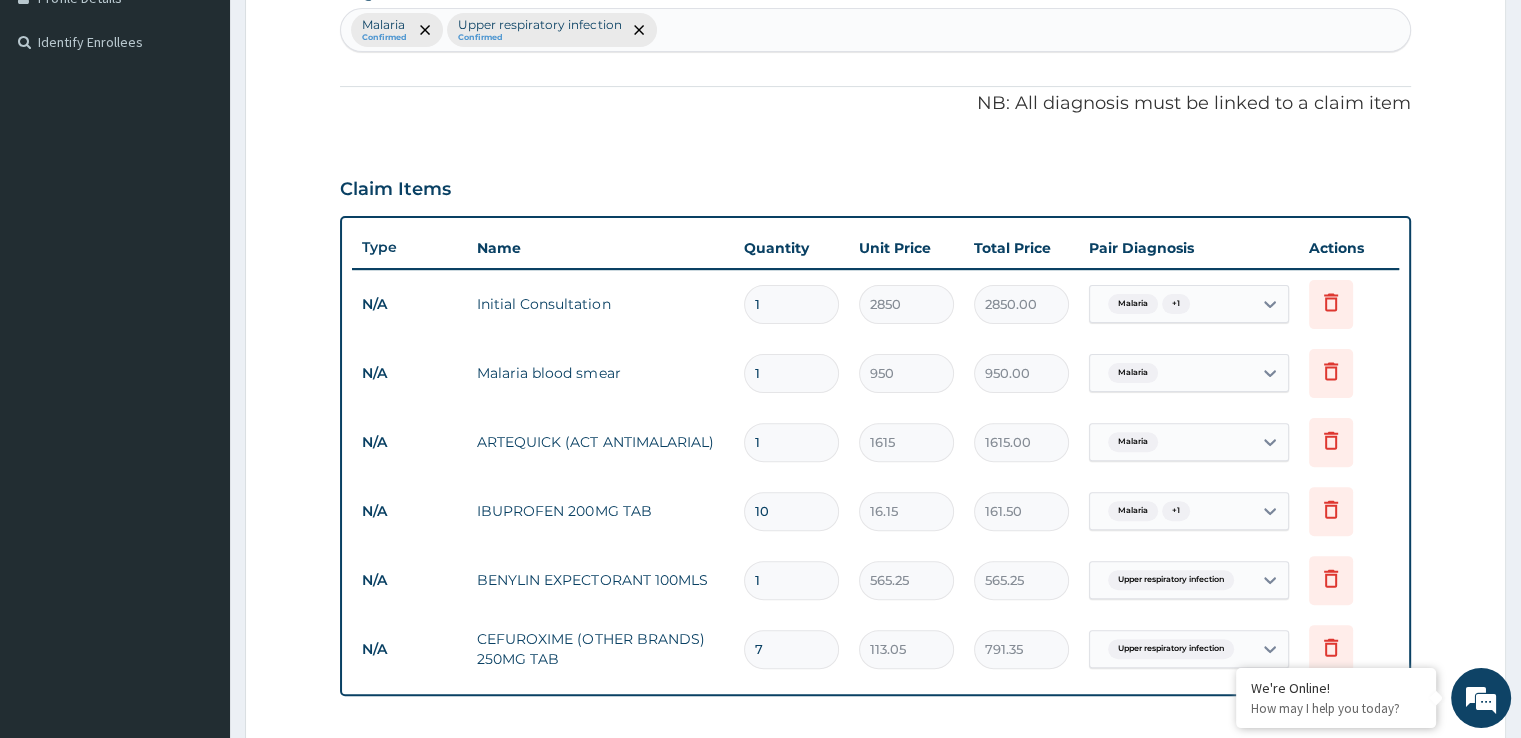 scroll, scrollTop: 950, scrollLeft: 0, axis: vertical 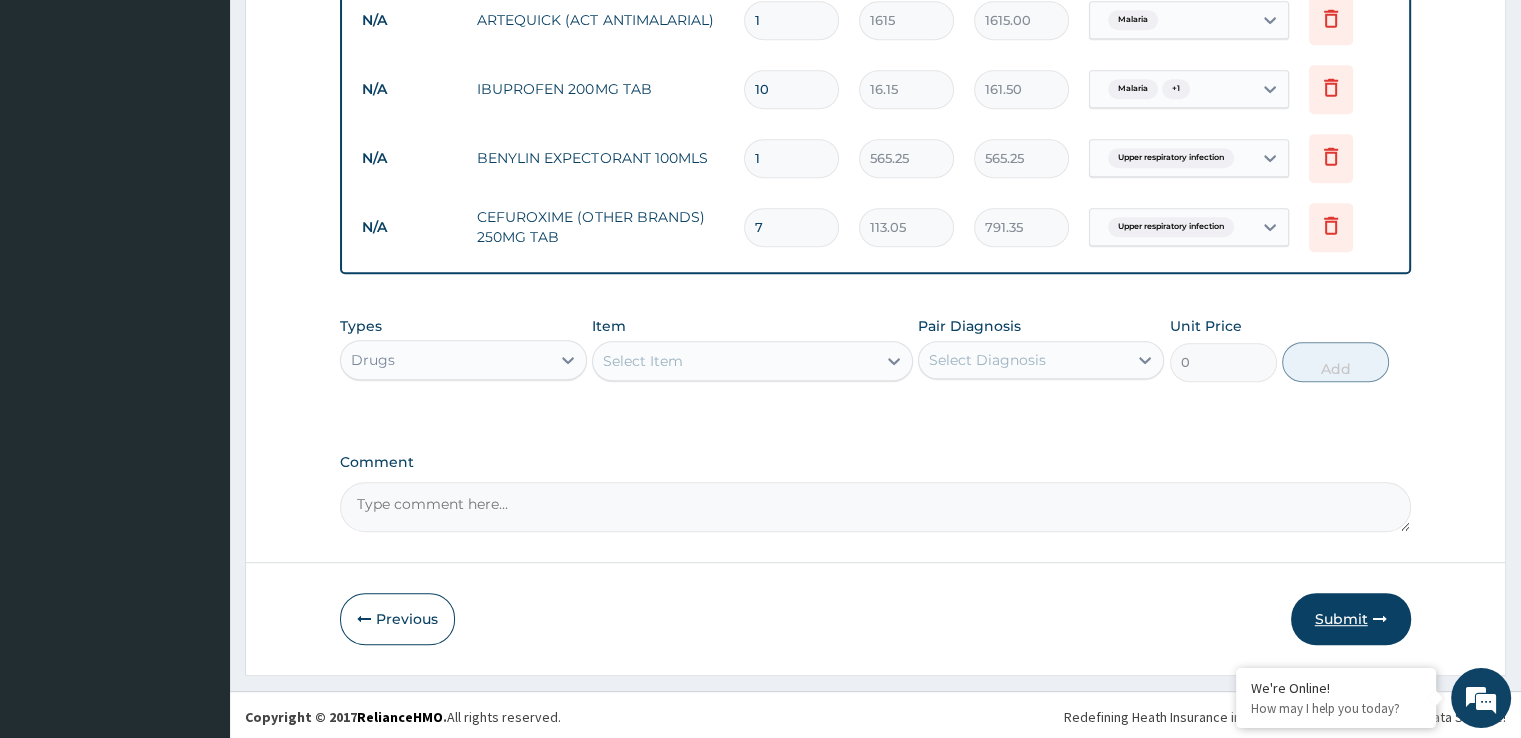click on "Submit" at bounding box center [1351, 619] 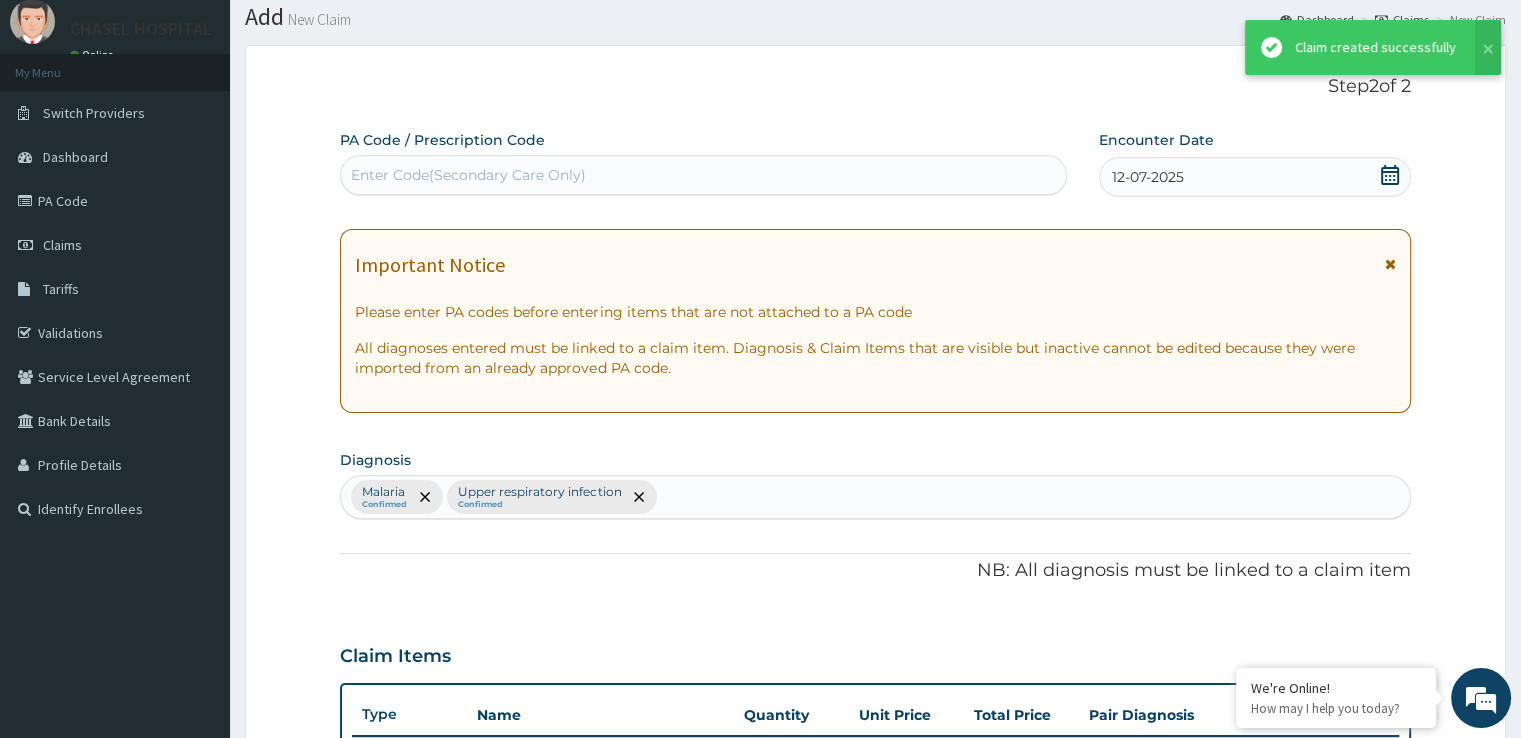 scroll, scrollTop: 950, scrollLeft: 0, axis: vertical 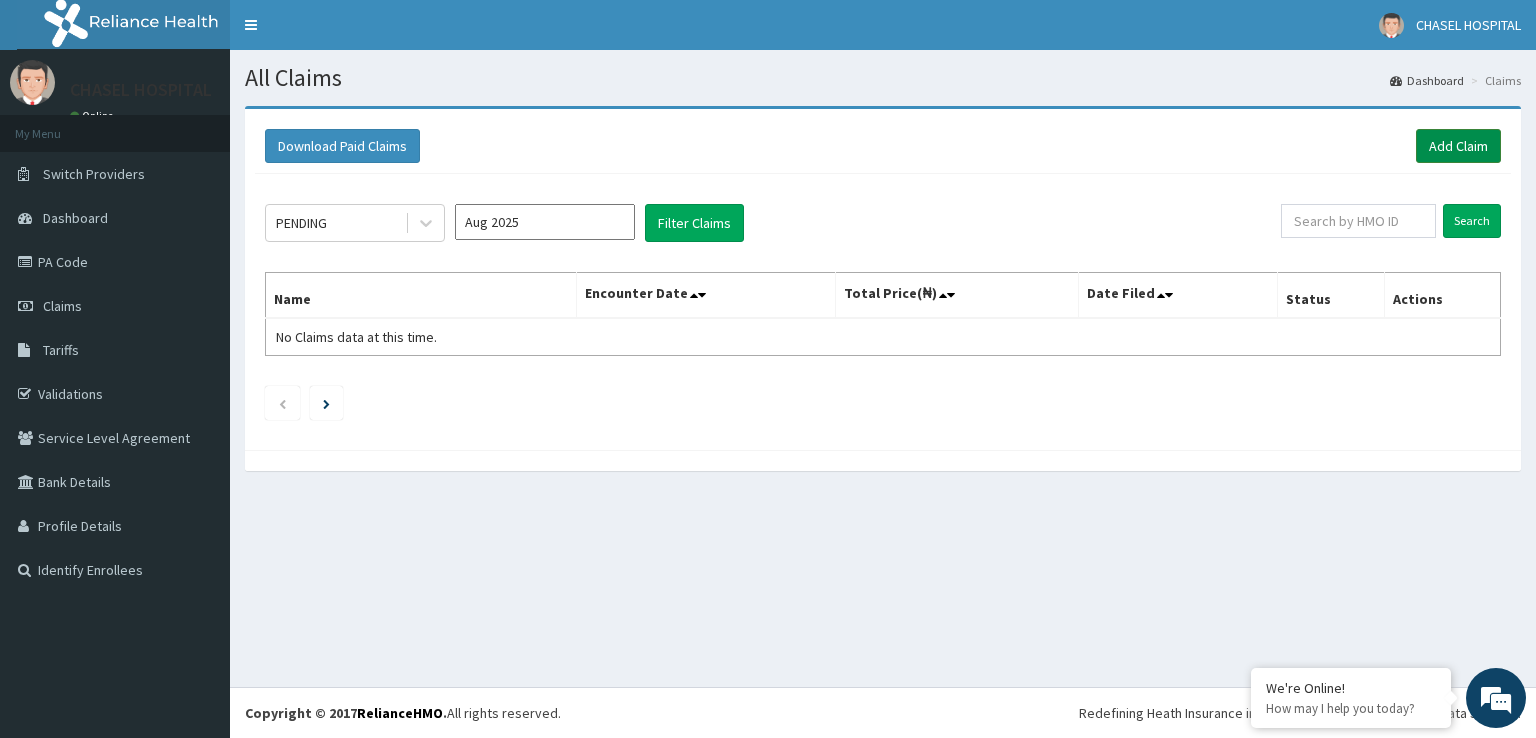 click on "Add Claim" at bounding box center (1458, 146) 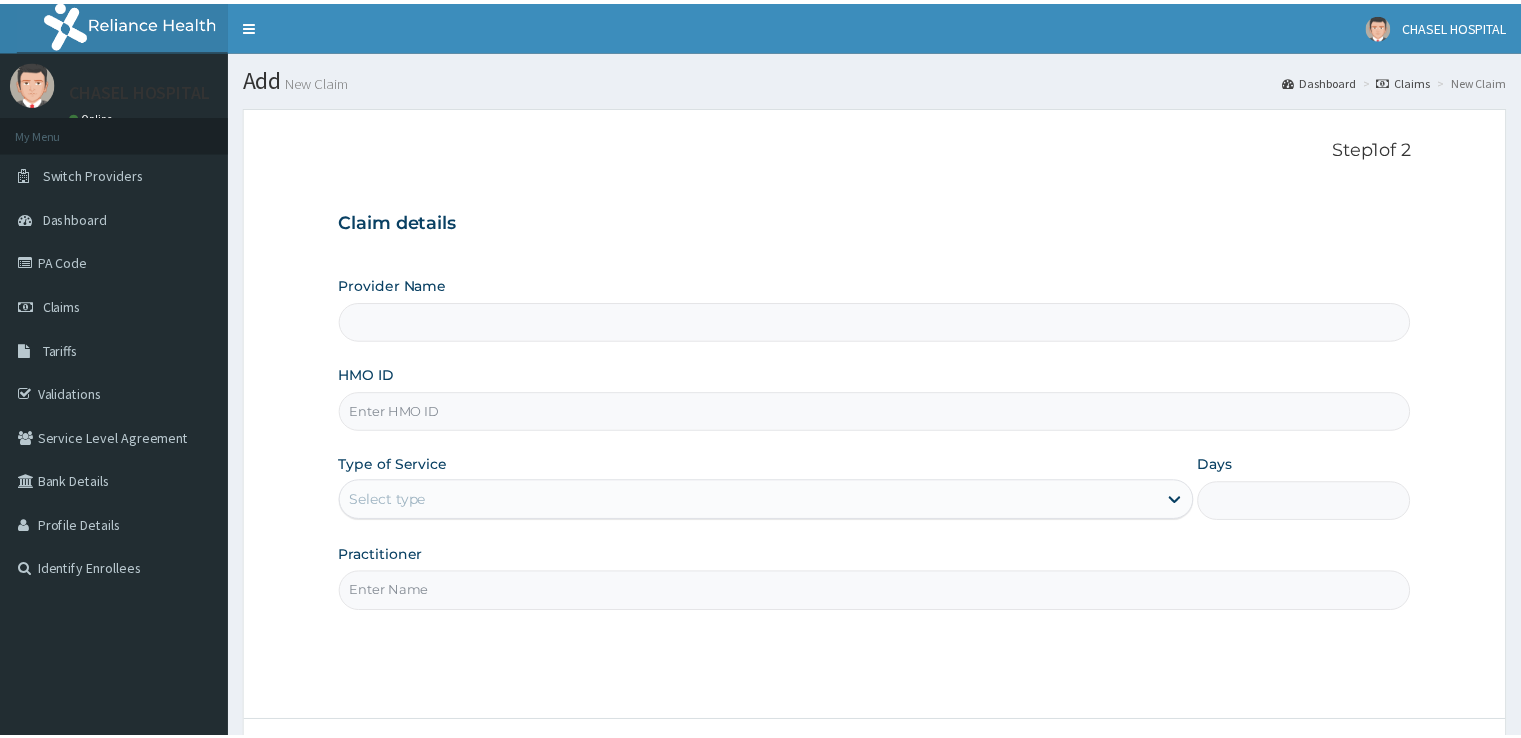 scroll, scrollTop: 0, scrollLeft: 0, axis: both 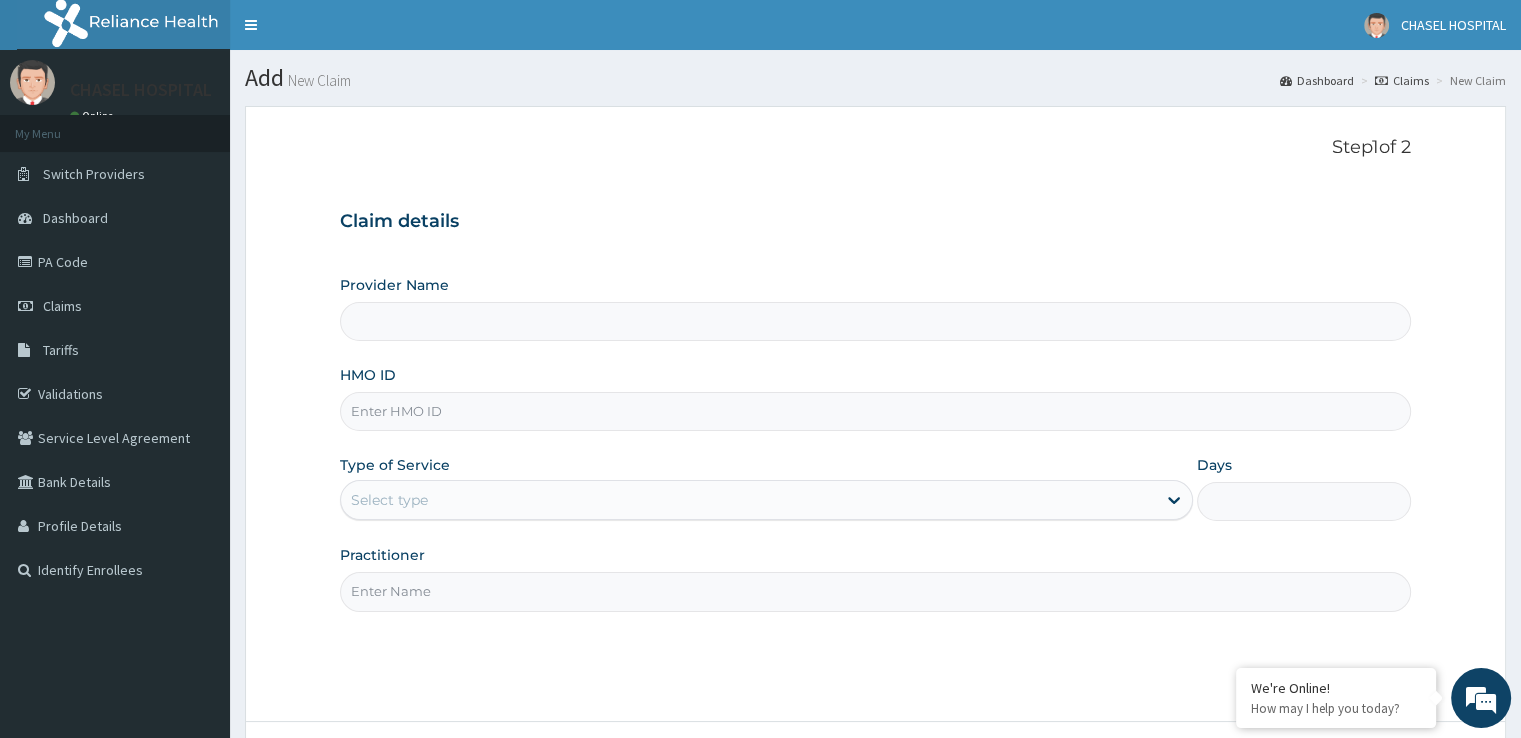 type on "Chasel Hospital" 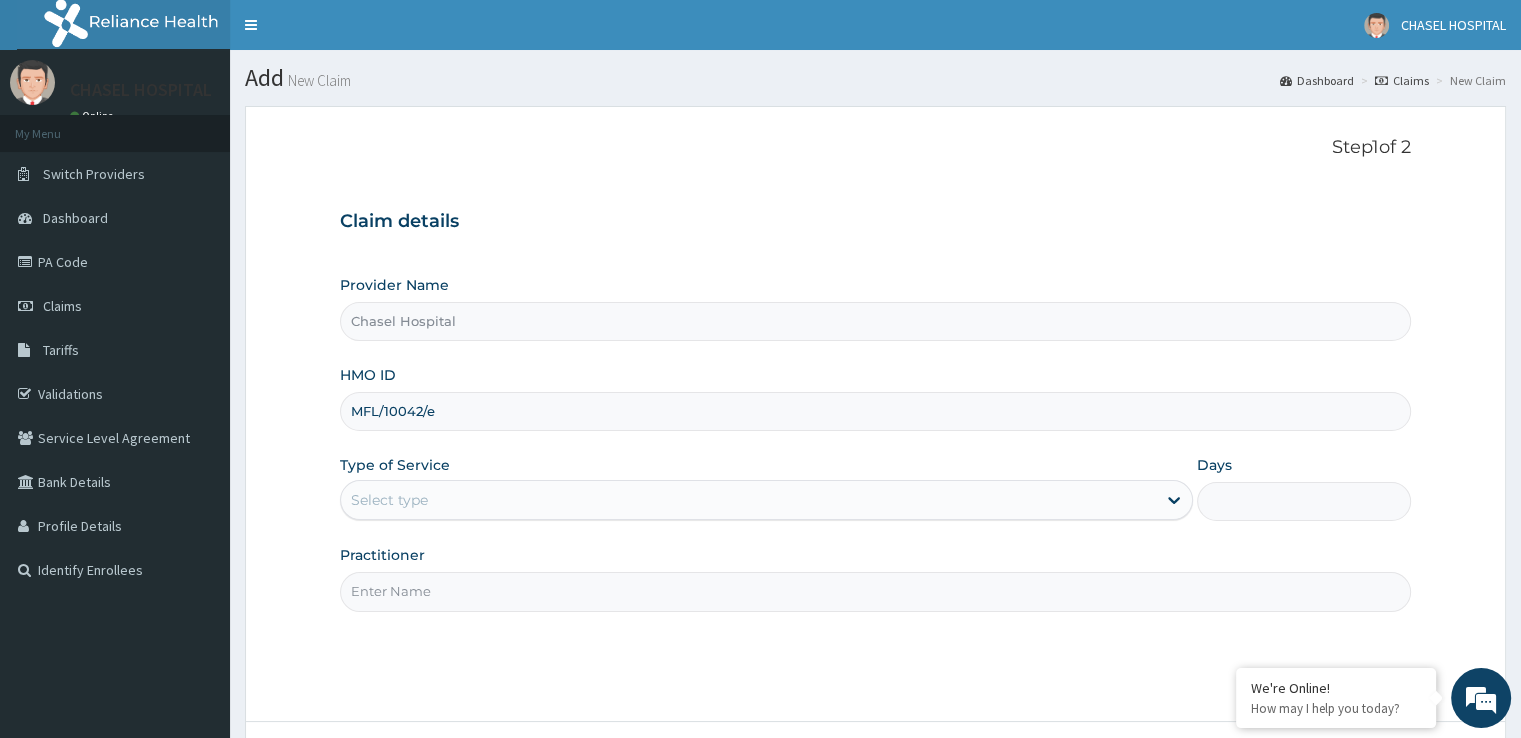type on "MFL/10042/e" 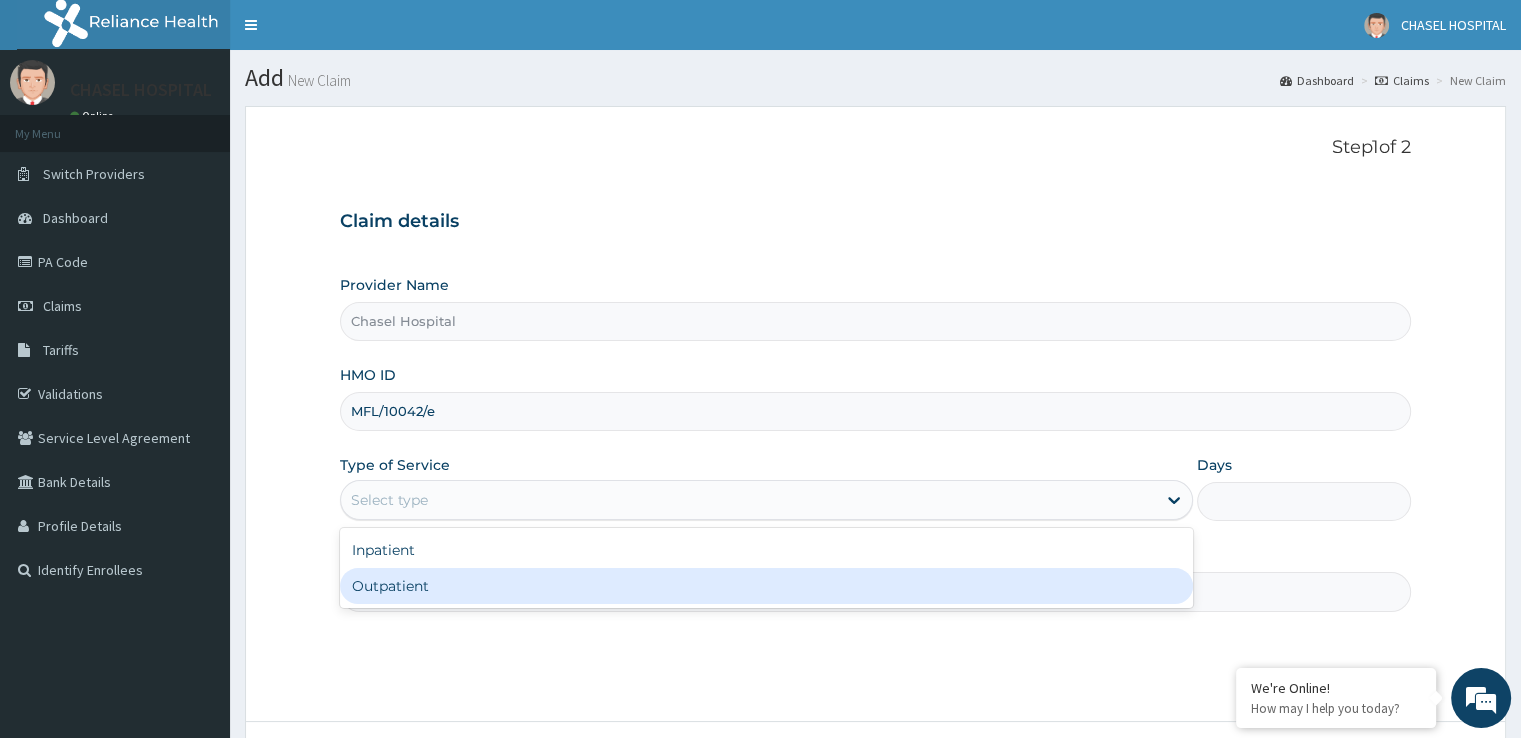 click on "Outpatient" at bounding box center (766, 586) 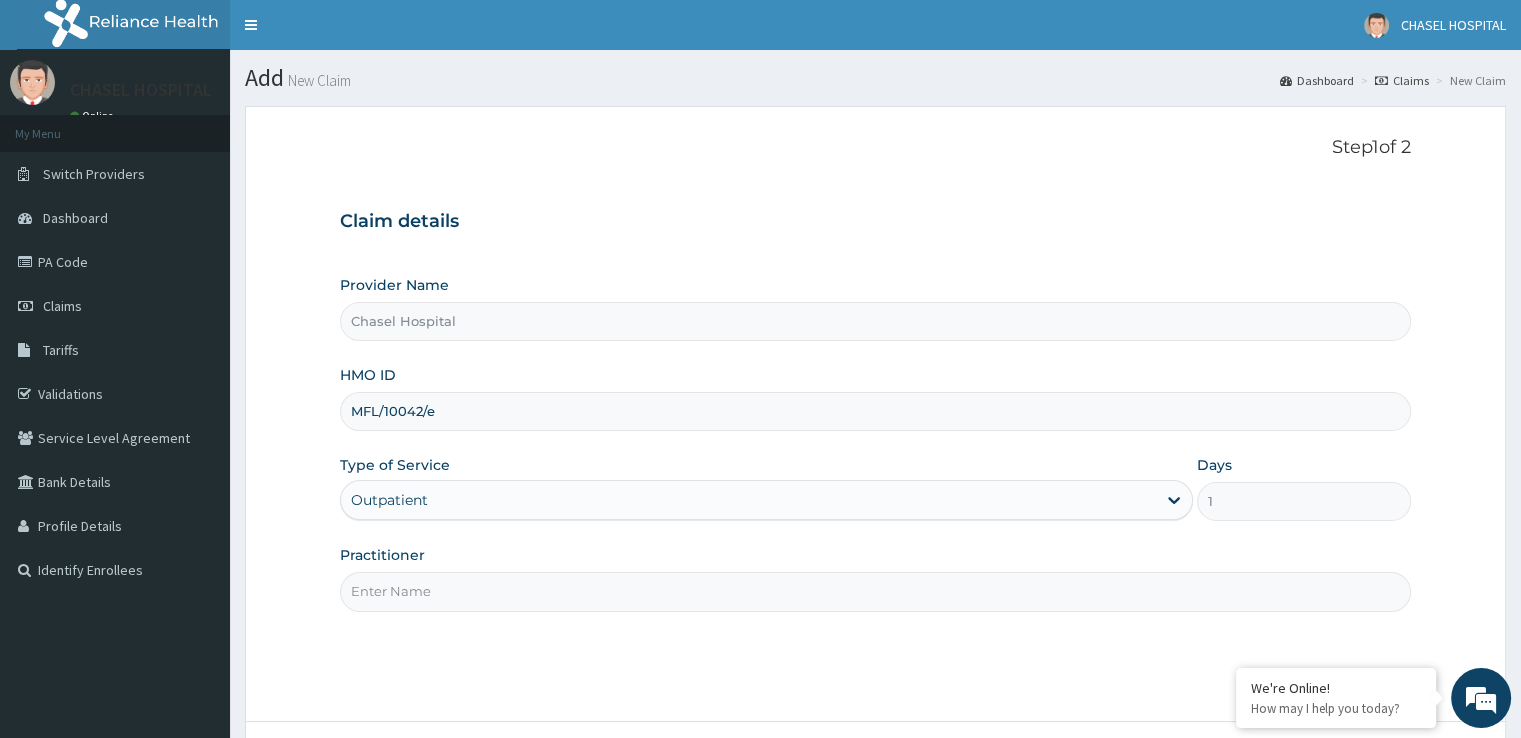 click on "Practitioner" at bounding box center [875, 591] 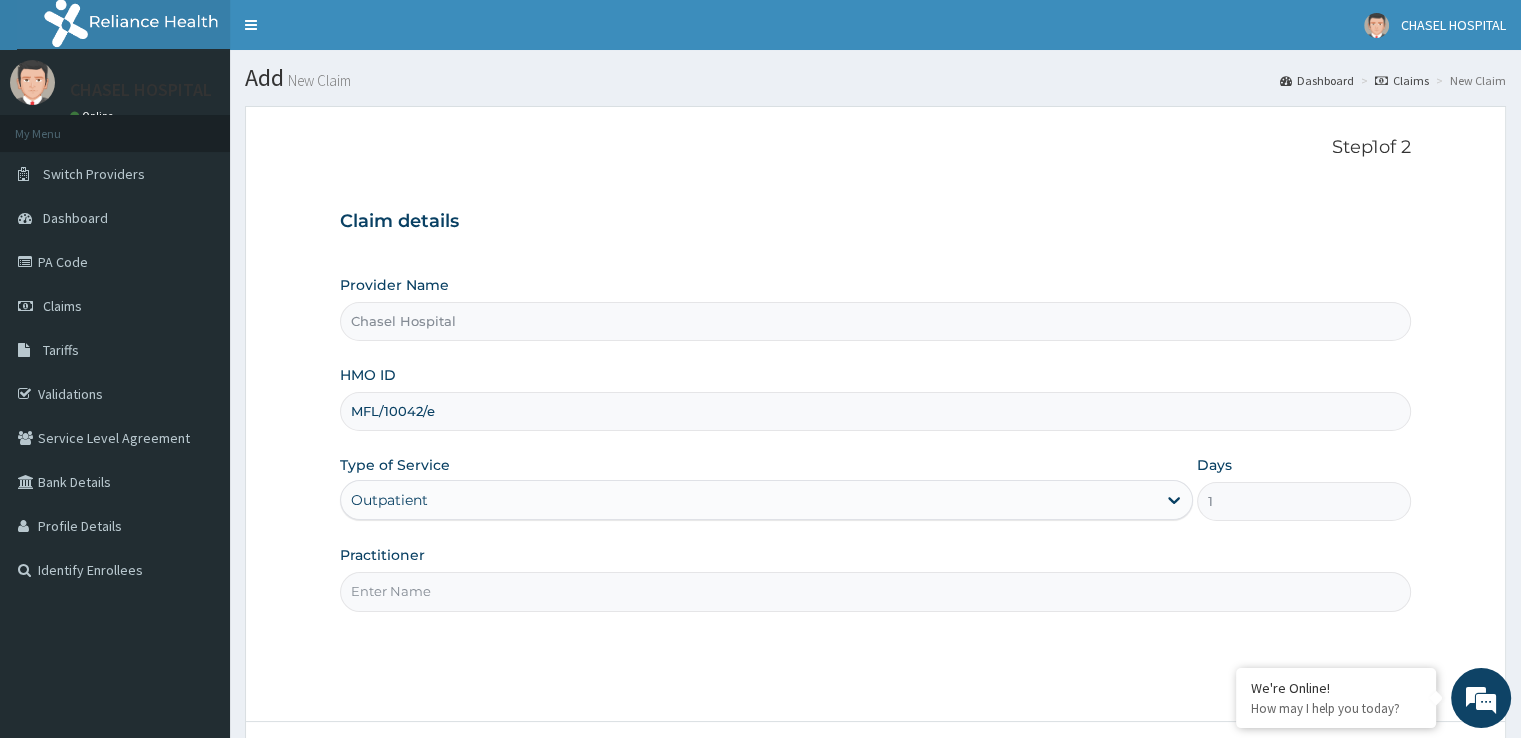 scroll, scrollTop: 0, scrollLeft: 0, axis: both 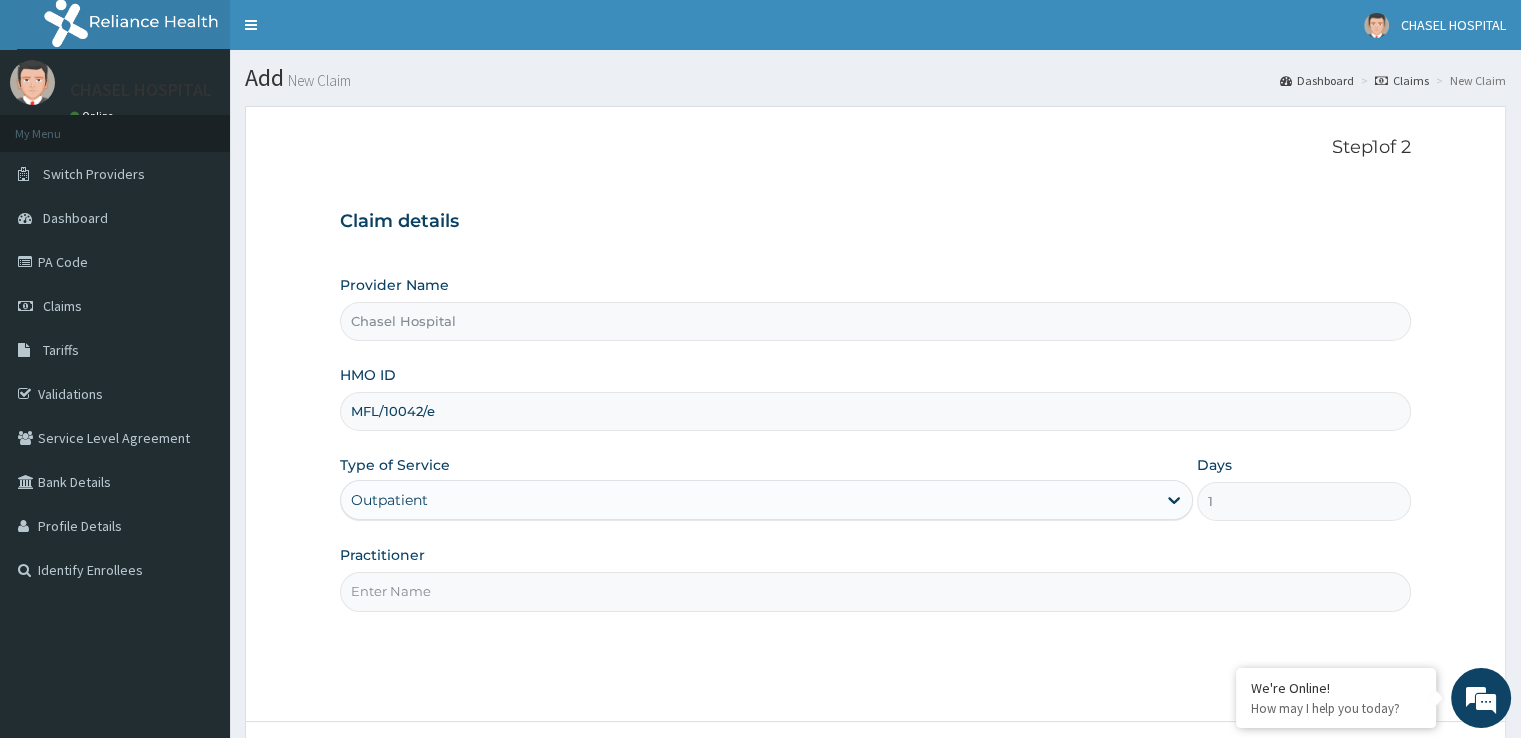 type on "DR HILARY" 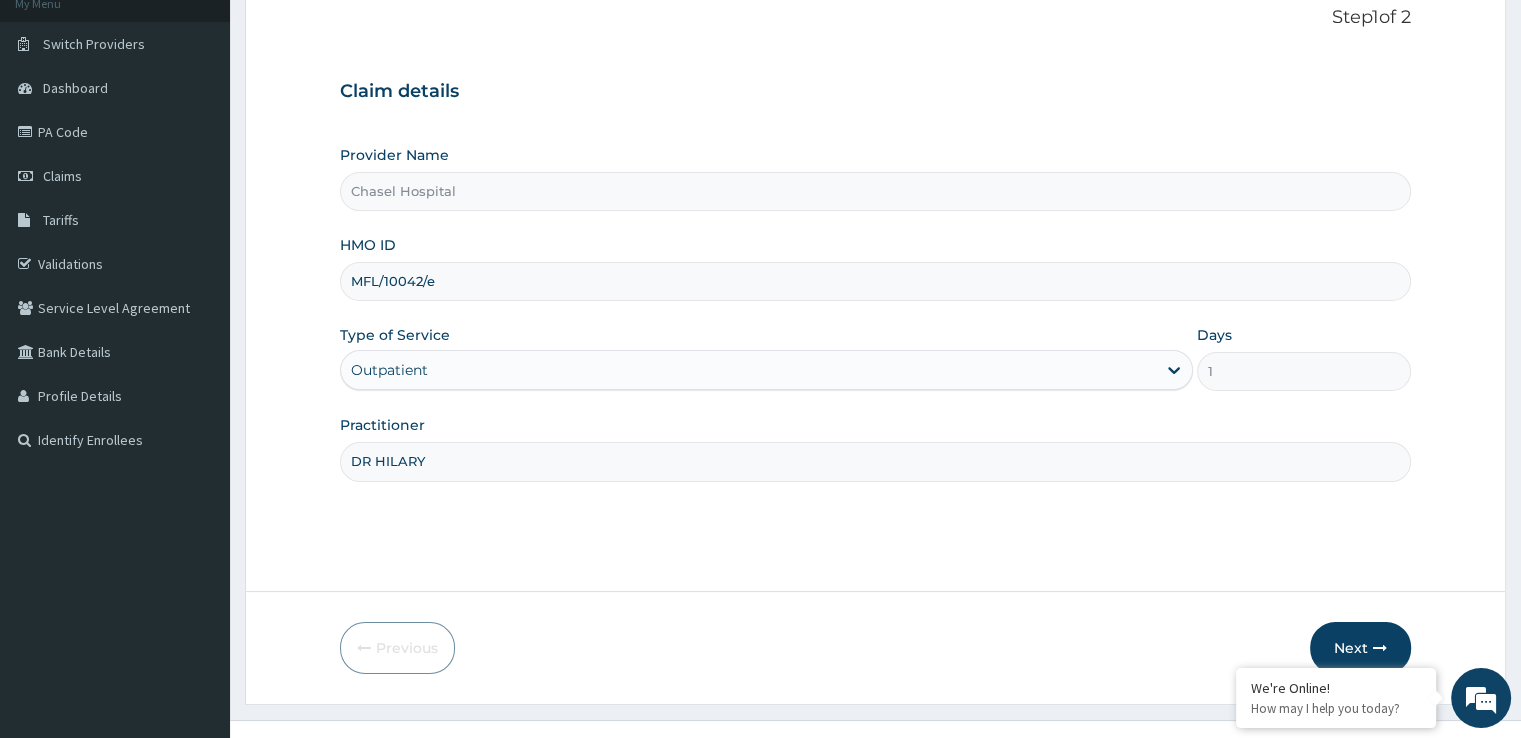 scroll, scrollTop: 162, scrollLeft: 0, axis: vertical 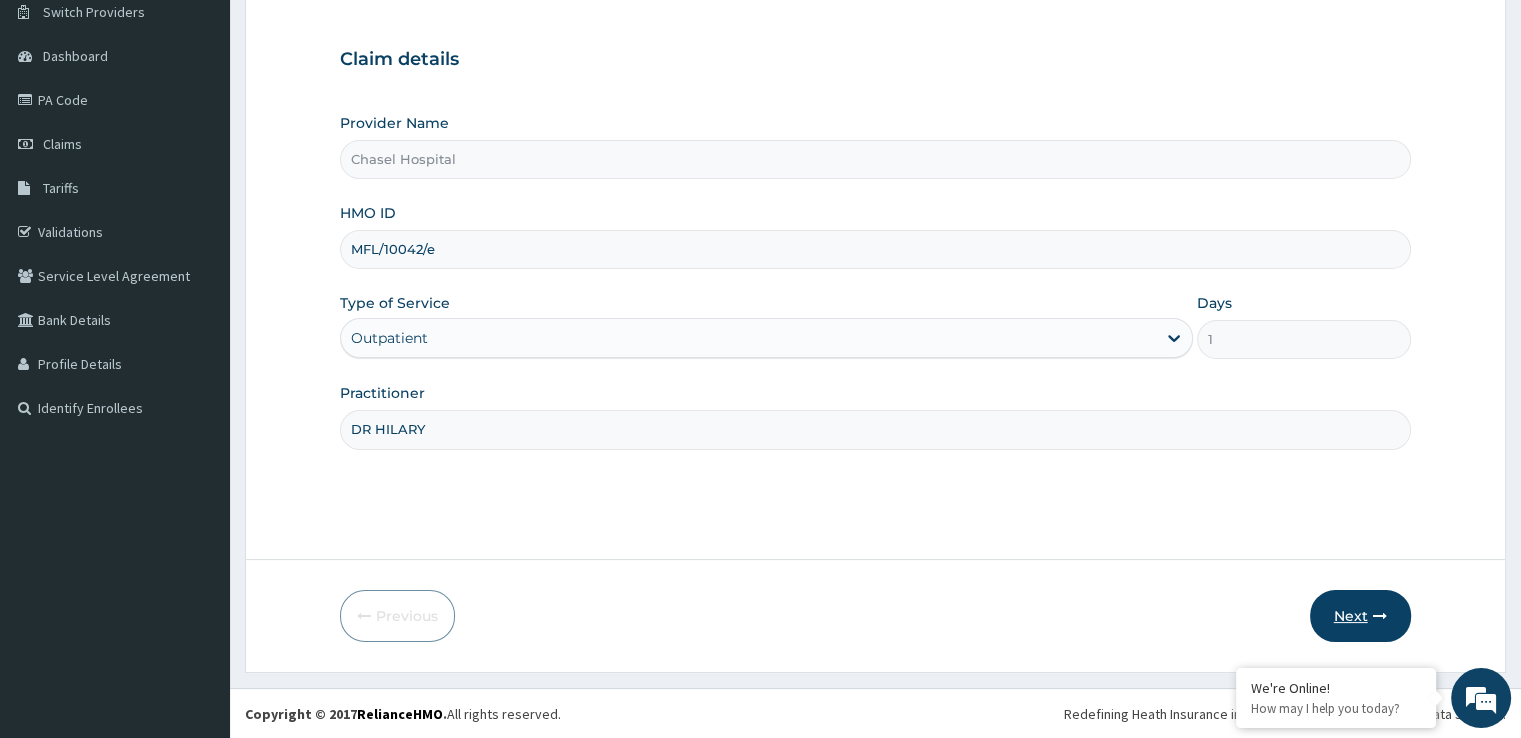 click on "Next" at bounding box center [1360, 616] 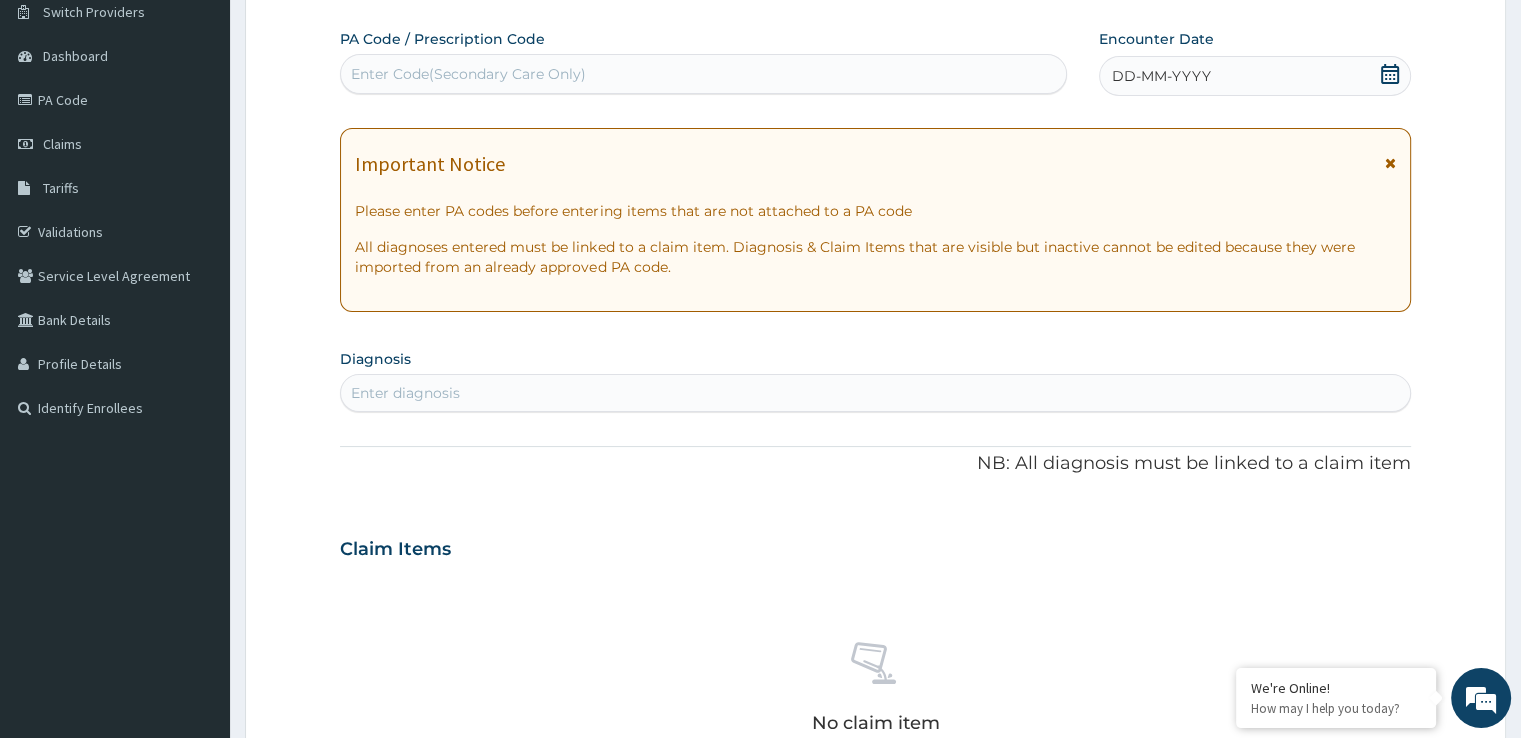 click on "DD-MM-YYYY" at bounding box center (1161, 76) 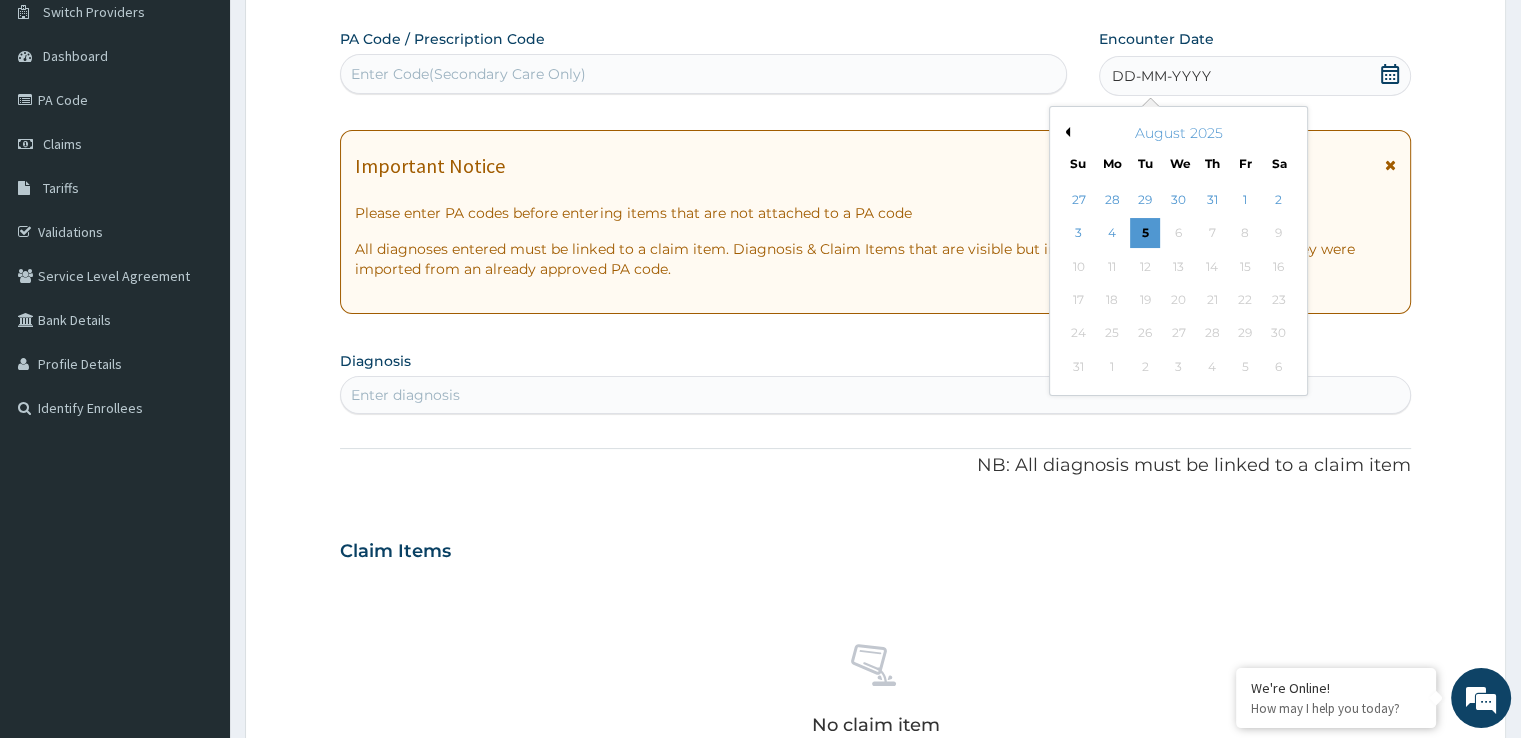 click on "Previous Month" at bounding box center [1065, 132] 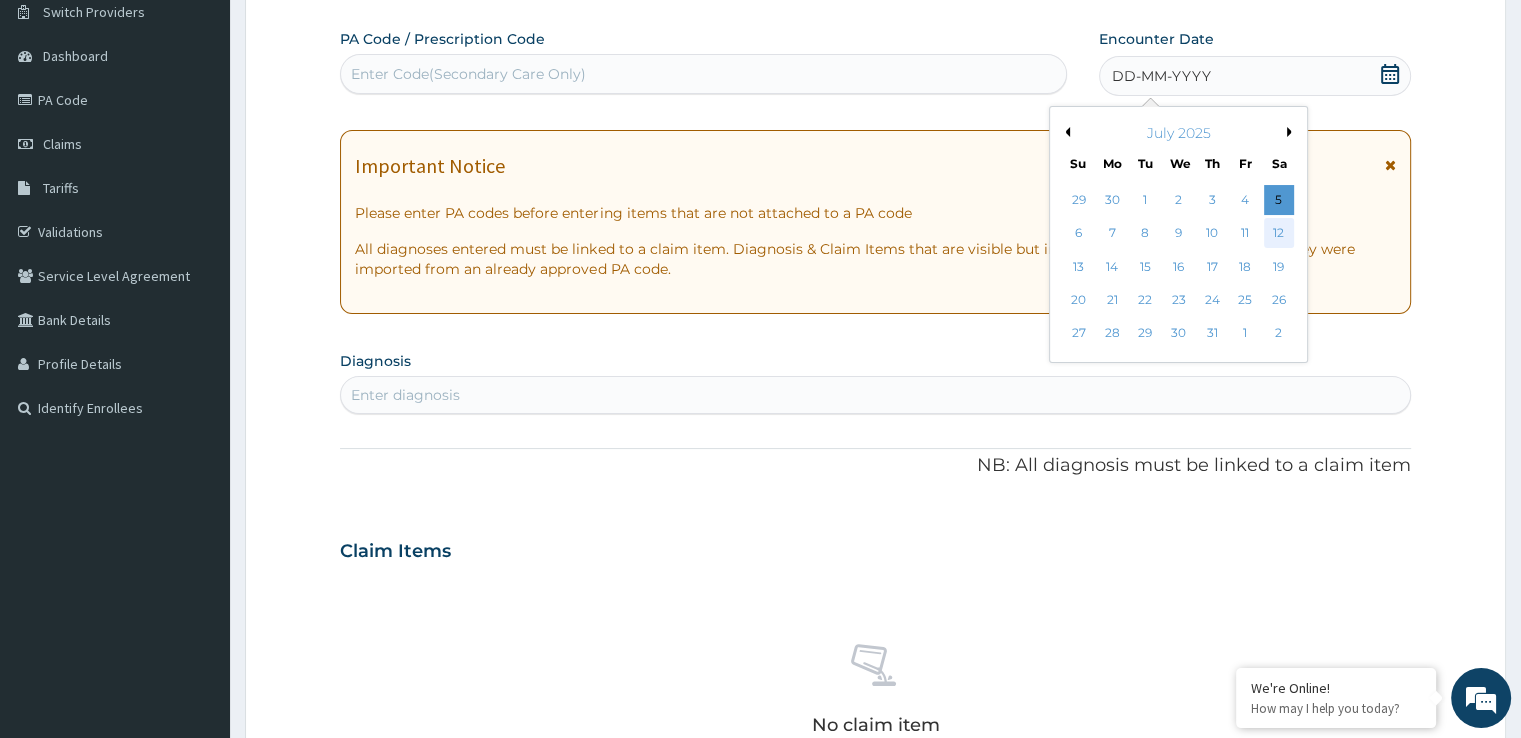 click on "12" at bounding box center (1279, 234) 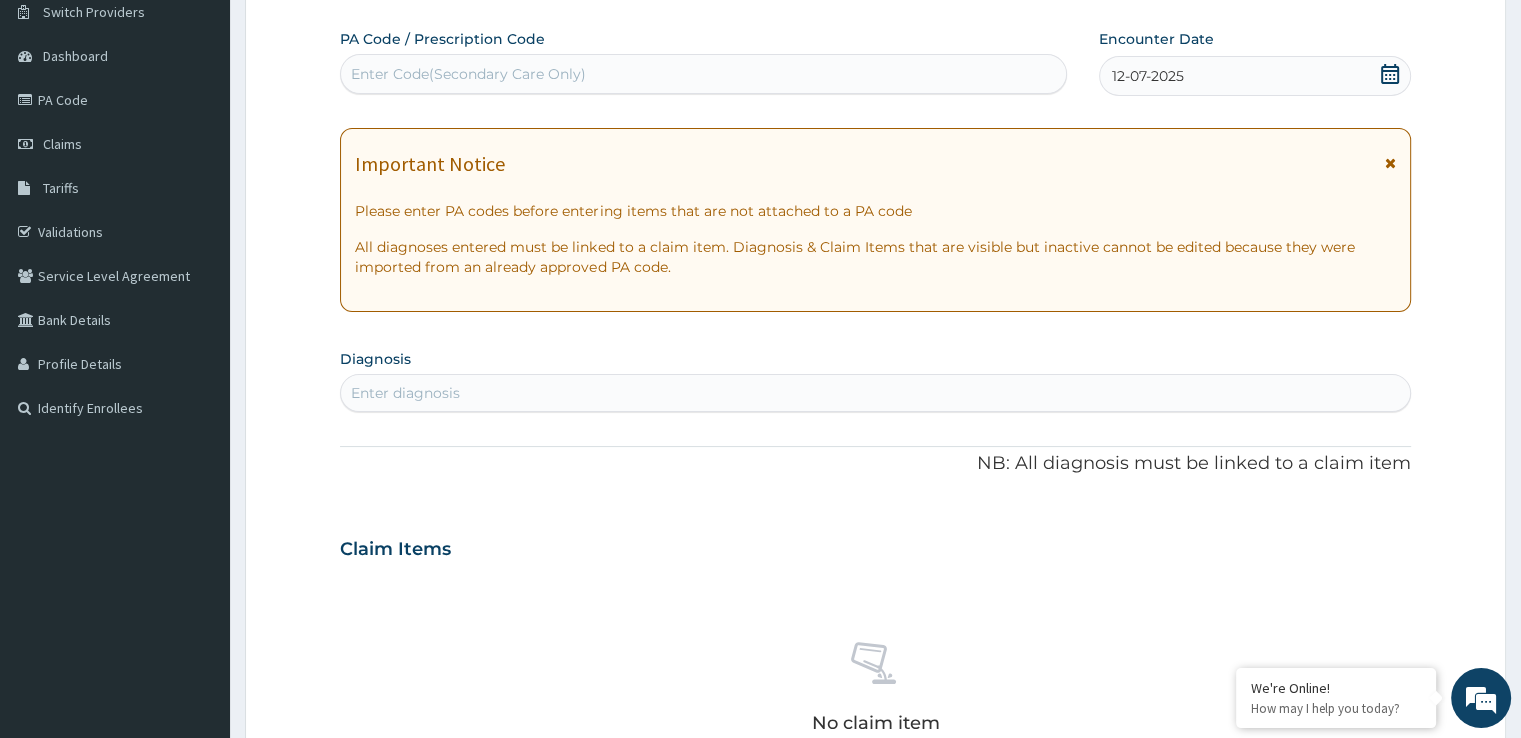 click on "Enter diagnosis" at bounding box center (875, 393) 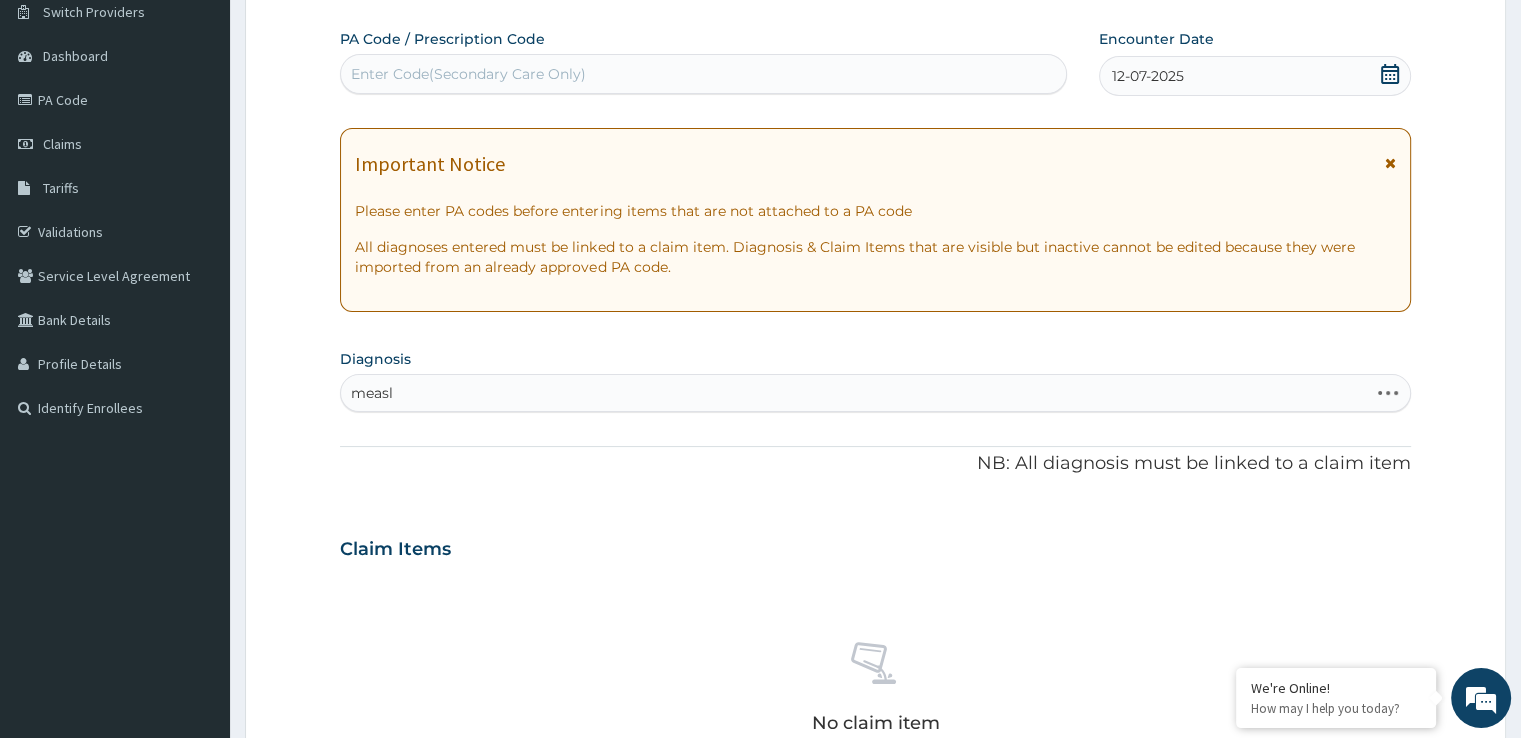 type on "measle" 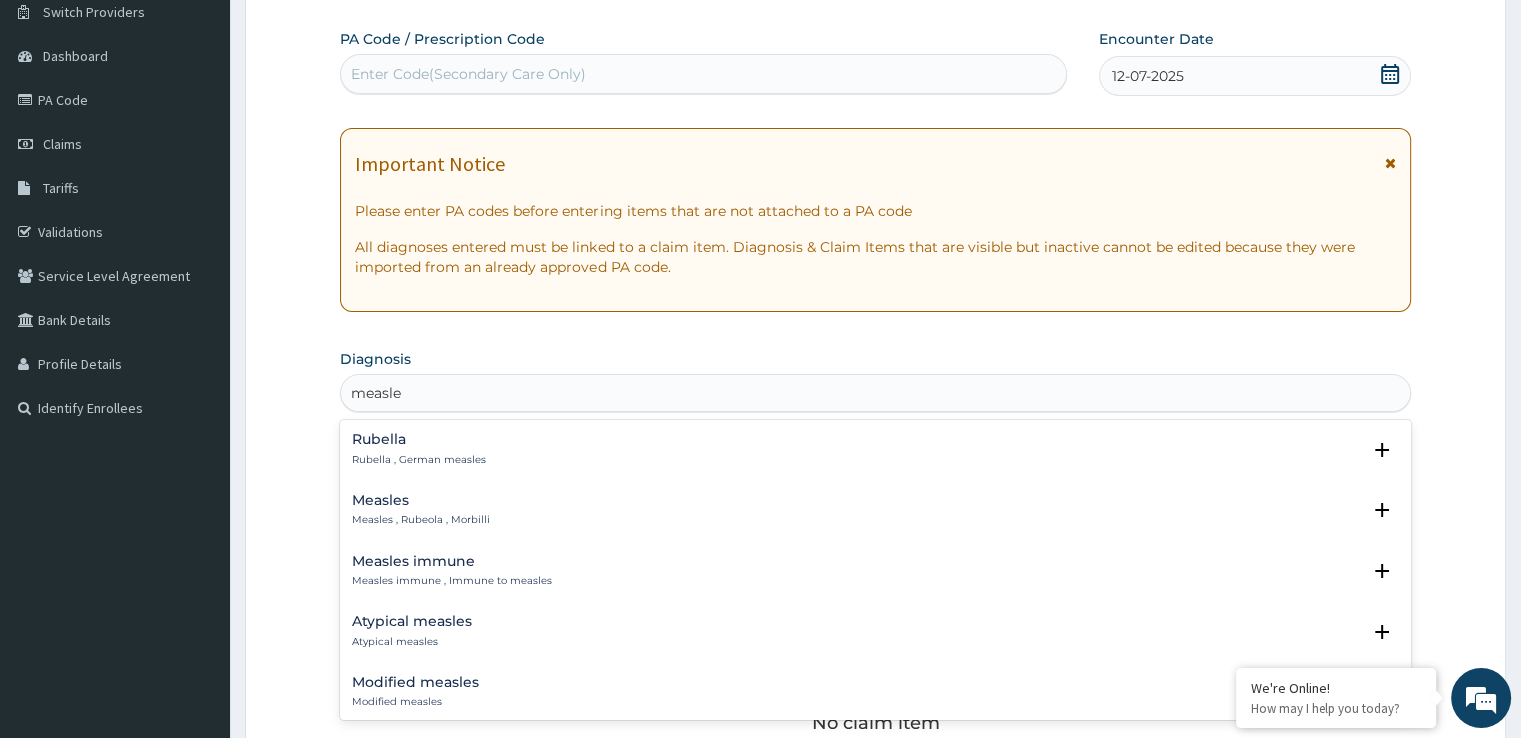 click on "Measles" at bounding box center [421, 500] 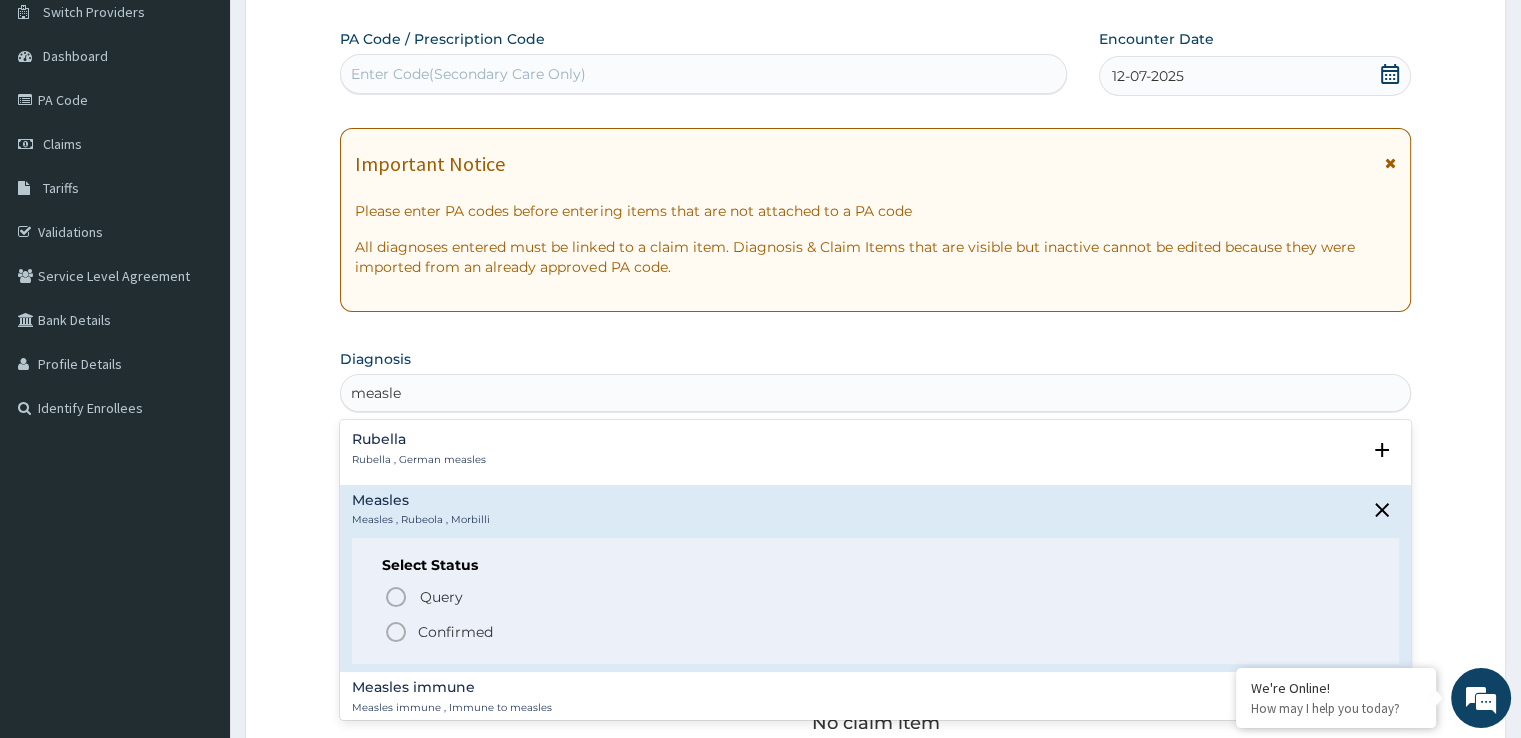 click on "Confirmed" at bounding box center (455, 632) 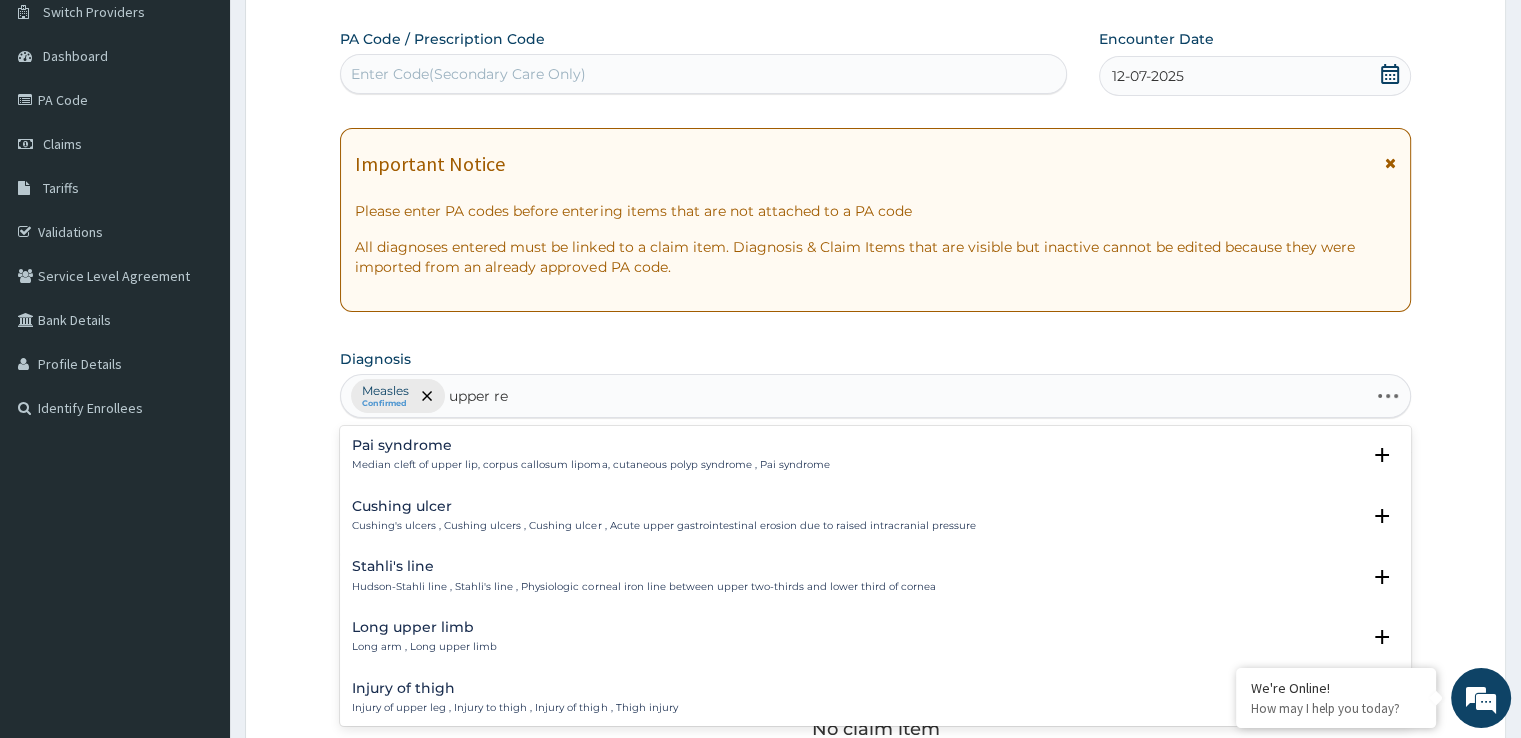 type on "upper res" 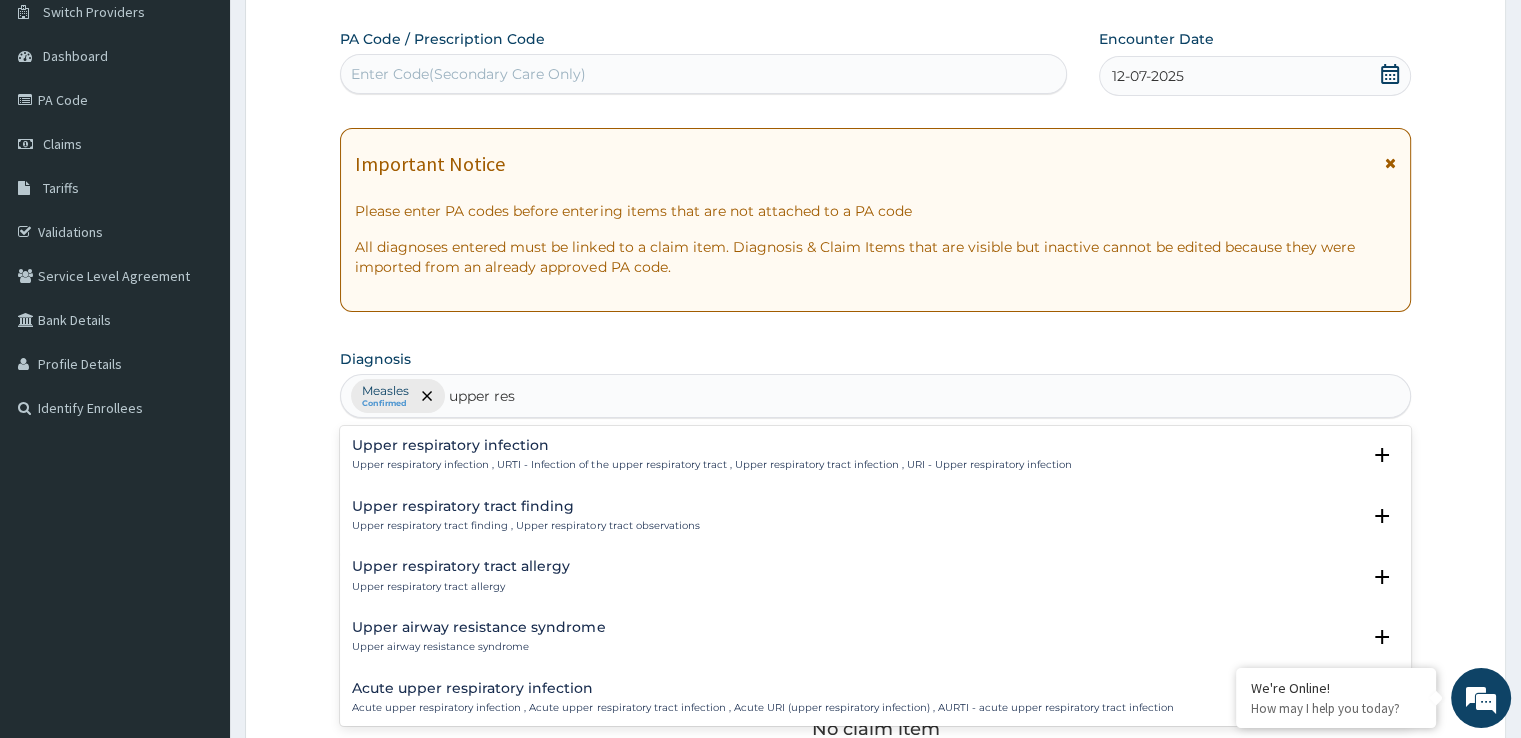 click on "Upper respiratory infection Upper respiratory infection , URTI - Infection of the upper respiratory tract , Upper respiratory tract infection , URI - Upper respiratory infection" at bounding box center (711, 455) 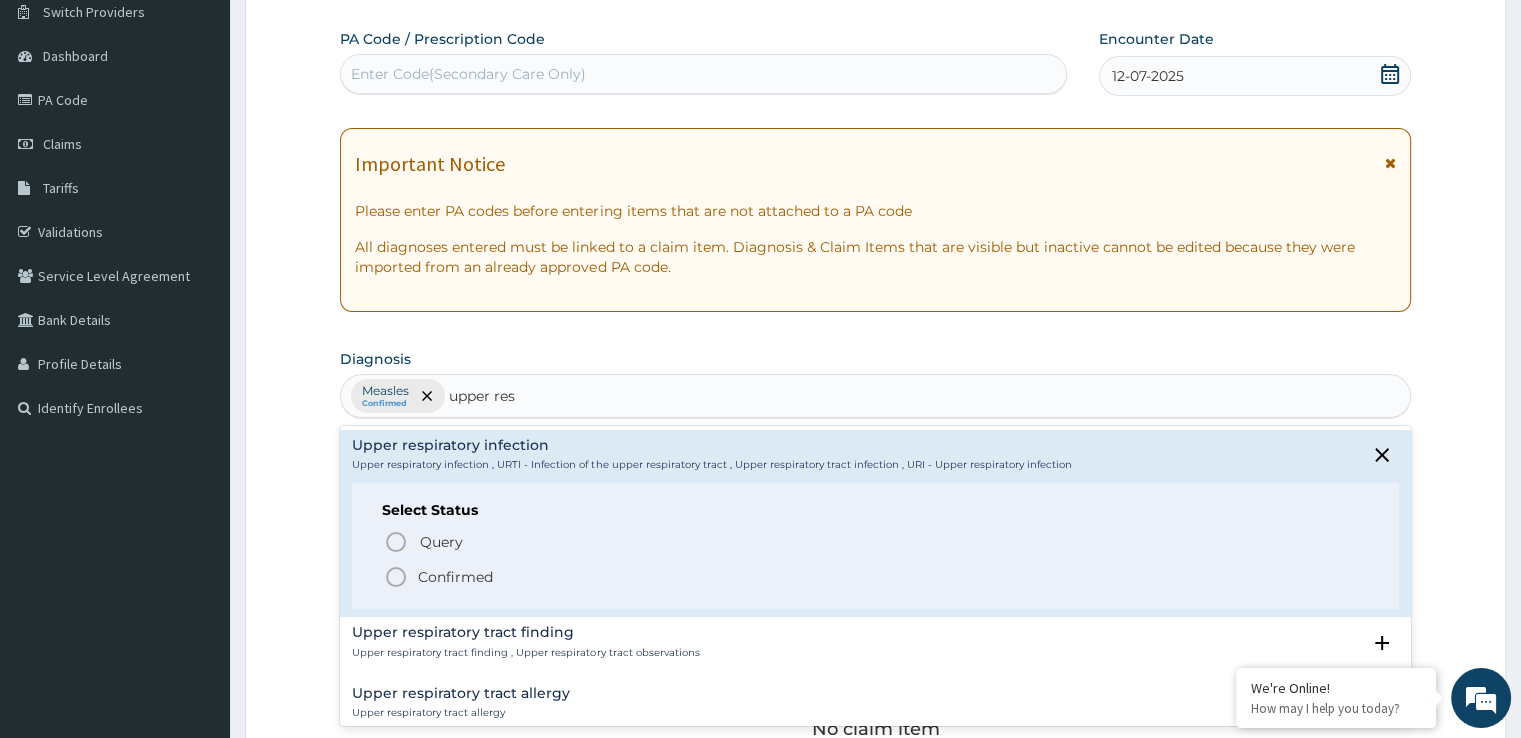 click on "Confirmed" at bounding box center [876, 577] 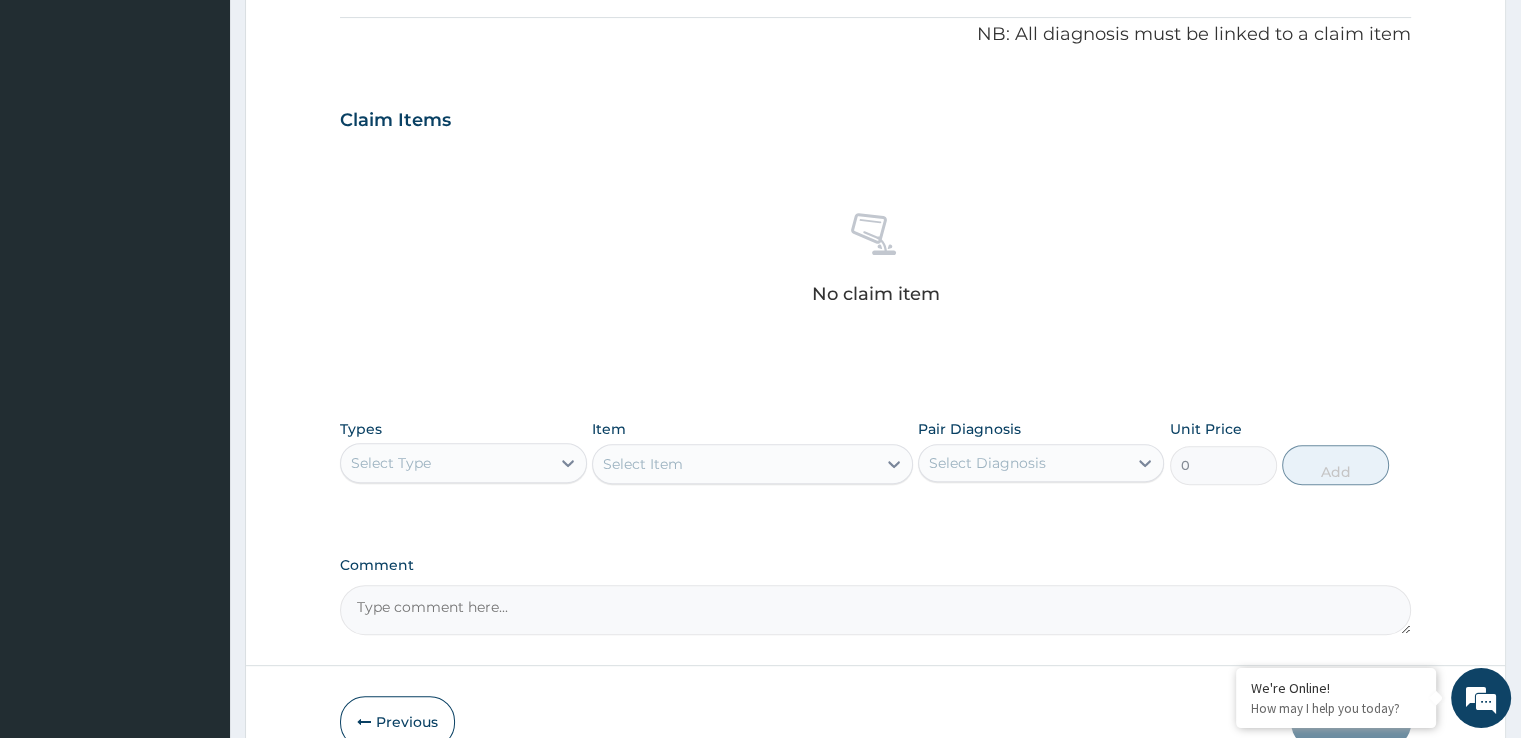 scroll, scrollTop: 624, scrollLeft: 0, axis: vertical 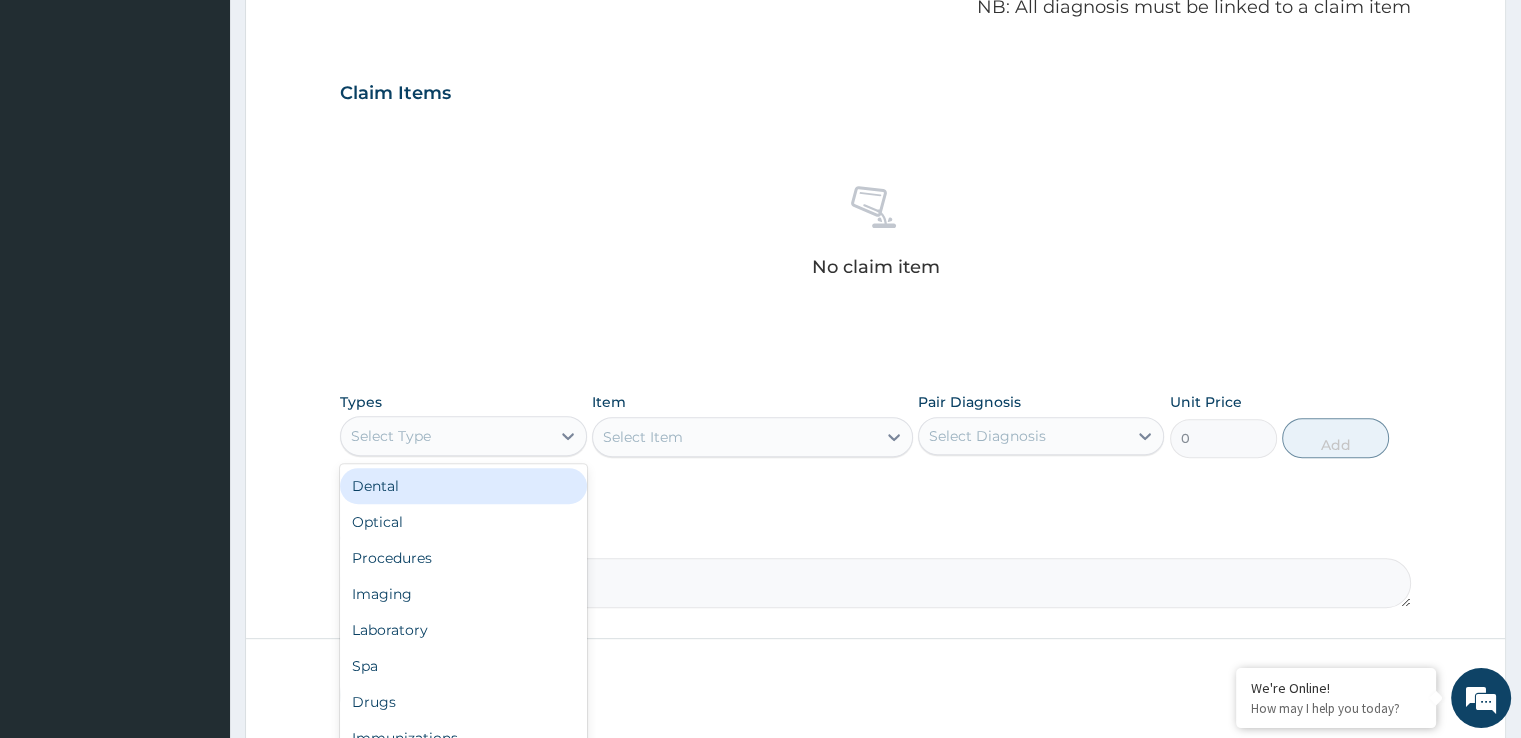 click on "Select Type" at bounding box center (445, 436) 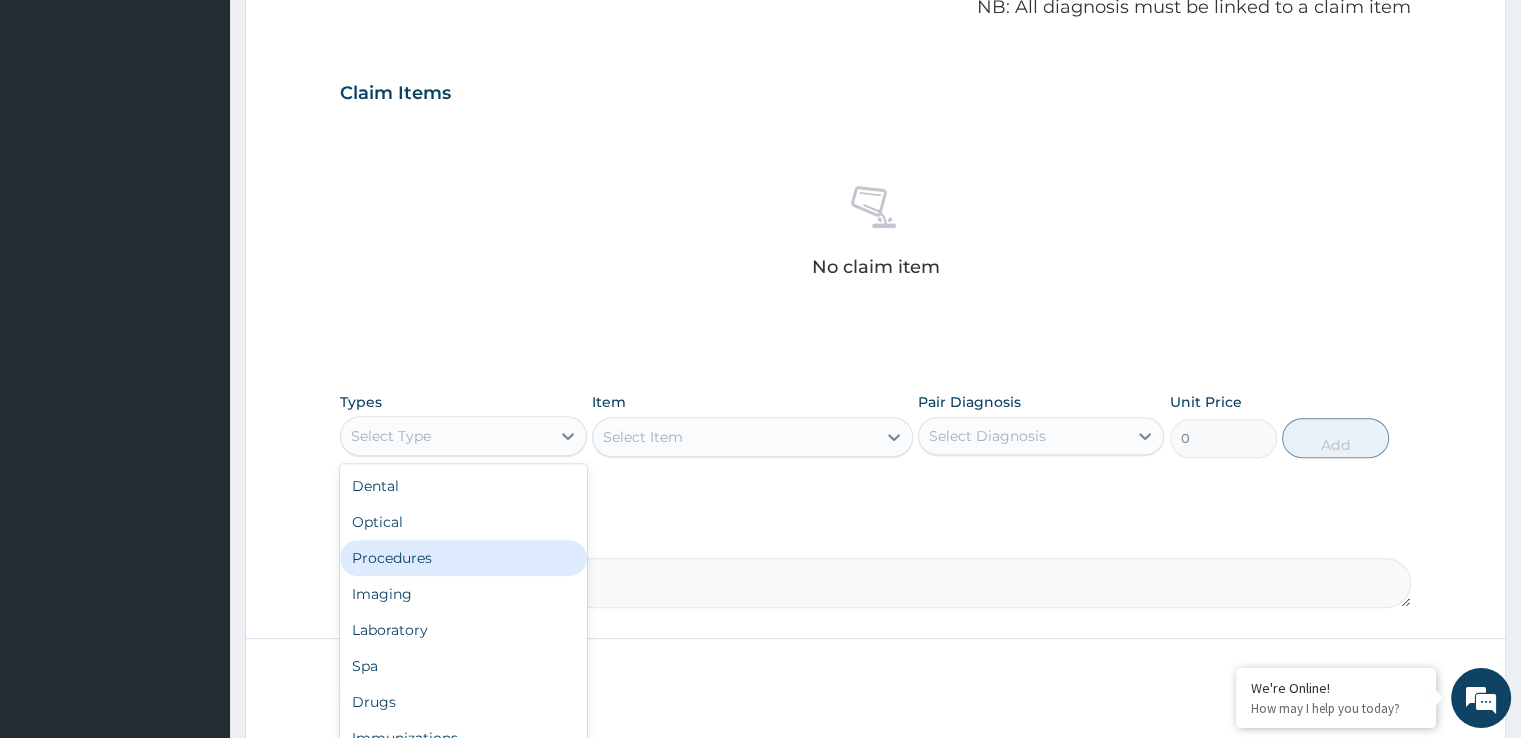 click on "Procedures" at bounding box center [463, 558] 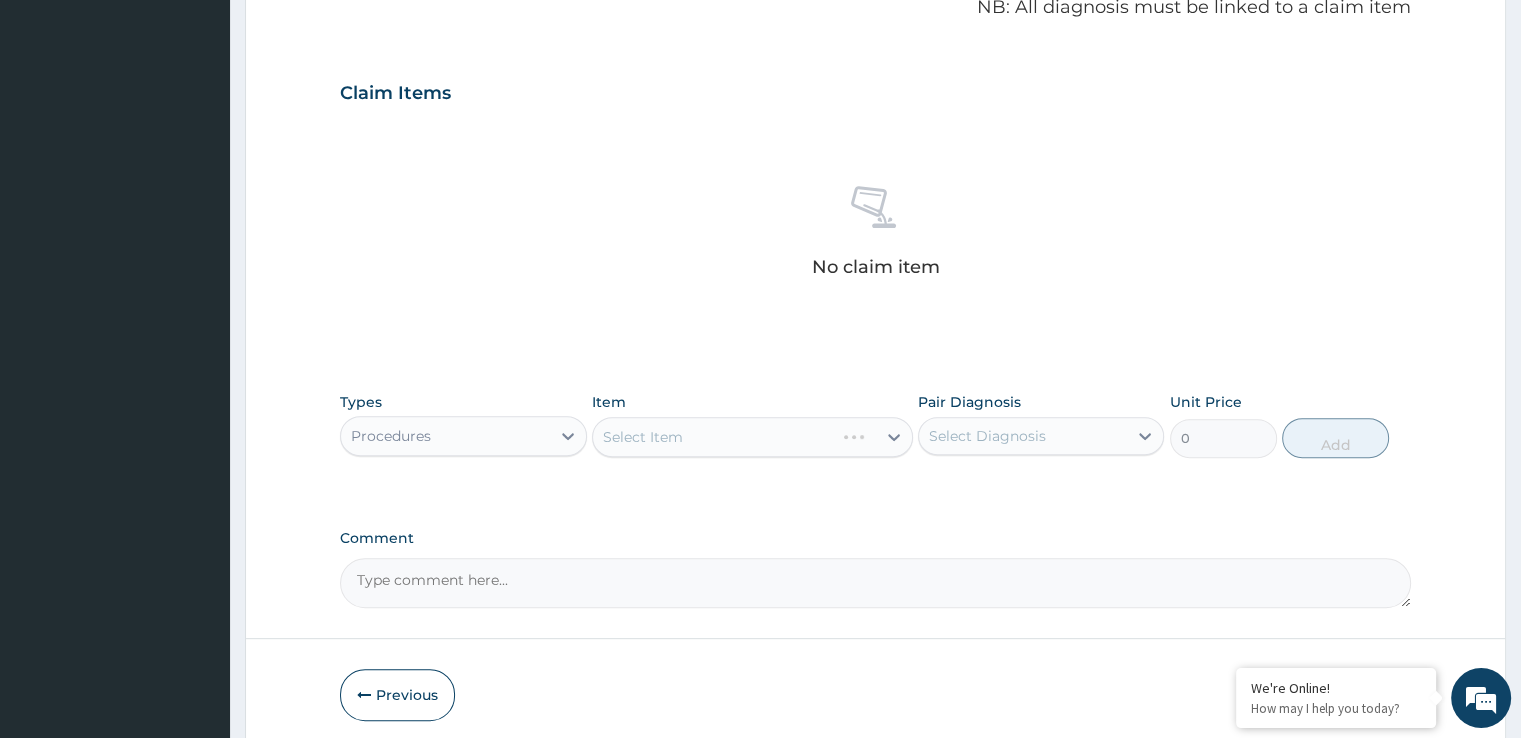 click on "Select Item" at bounding box center (752, 437) 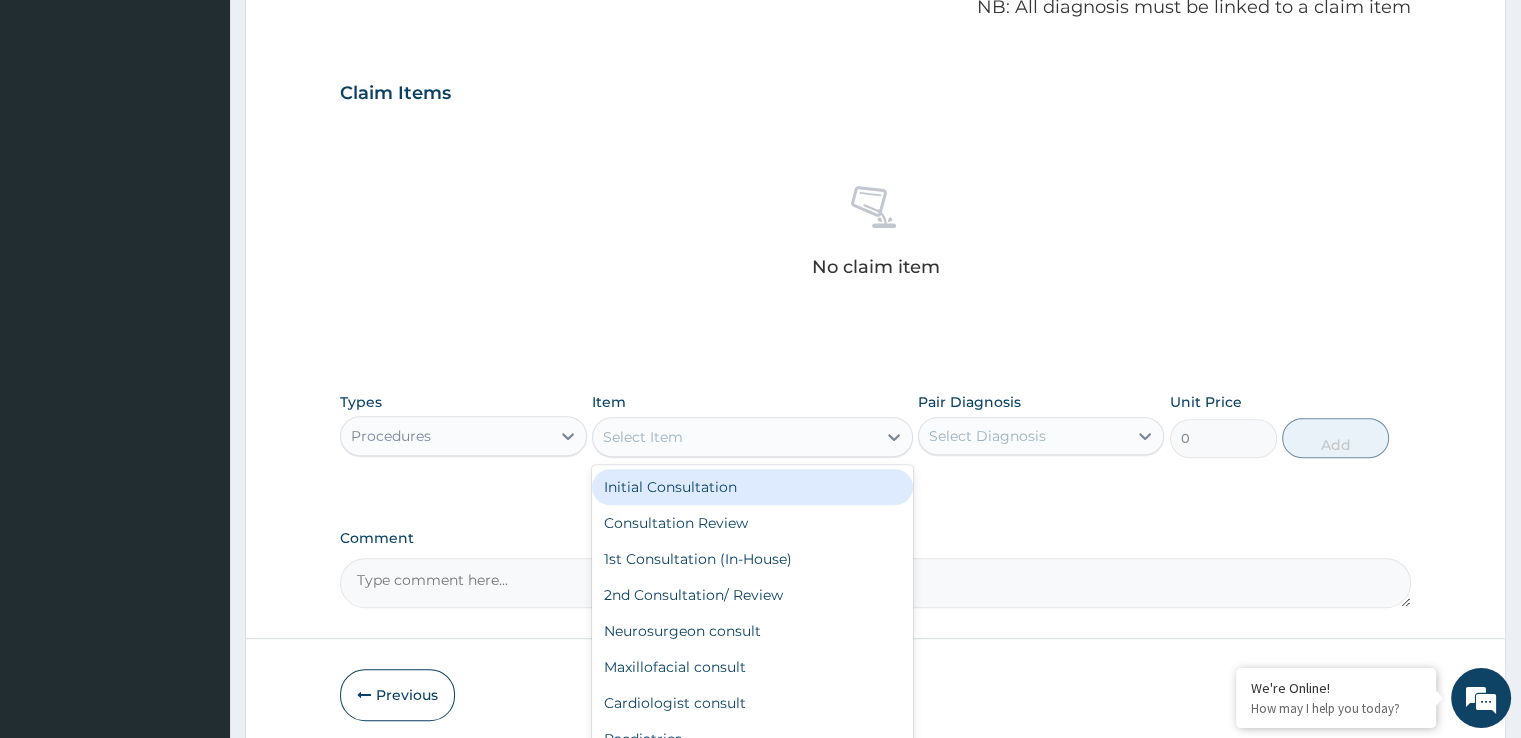 click on "Select Item" at bounding box center (734, 437) 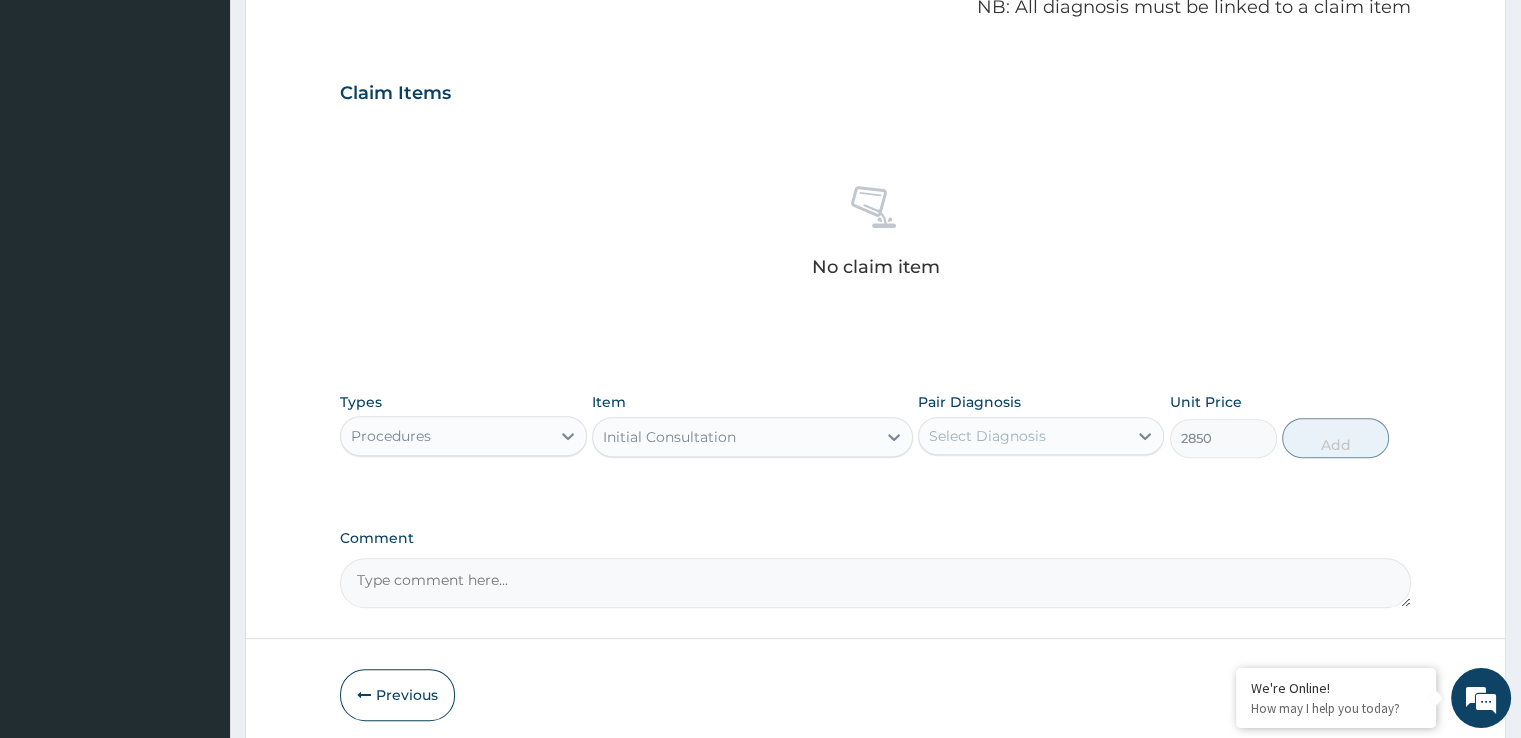click on "Select Diagnosis" at bounding box center (987, 436) 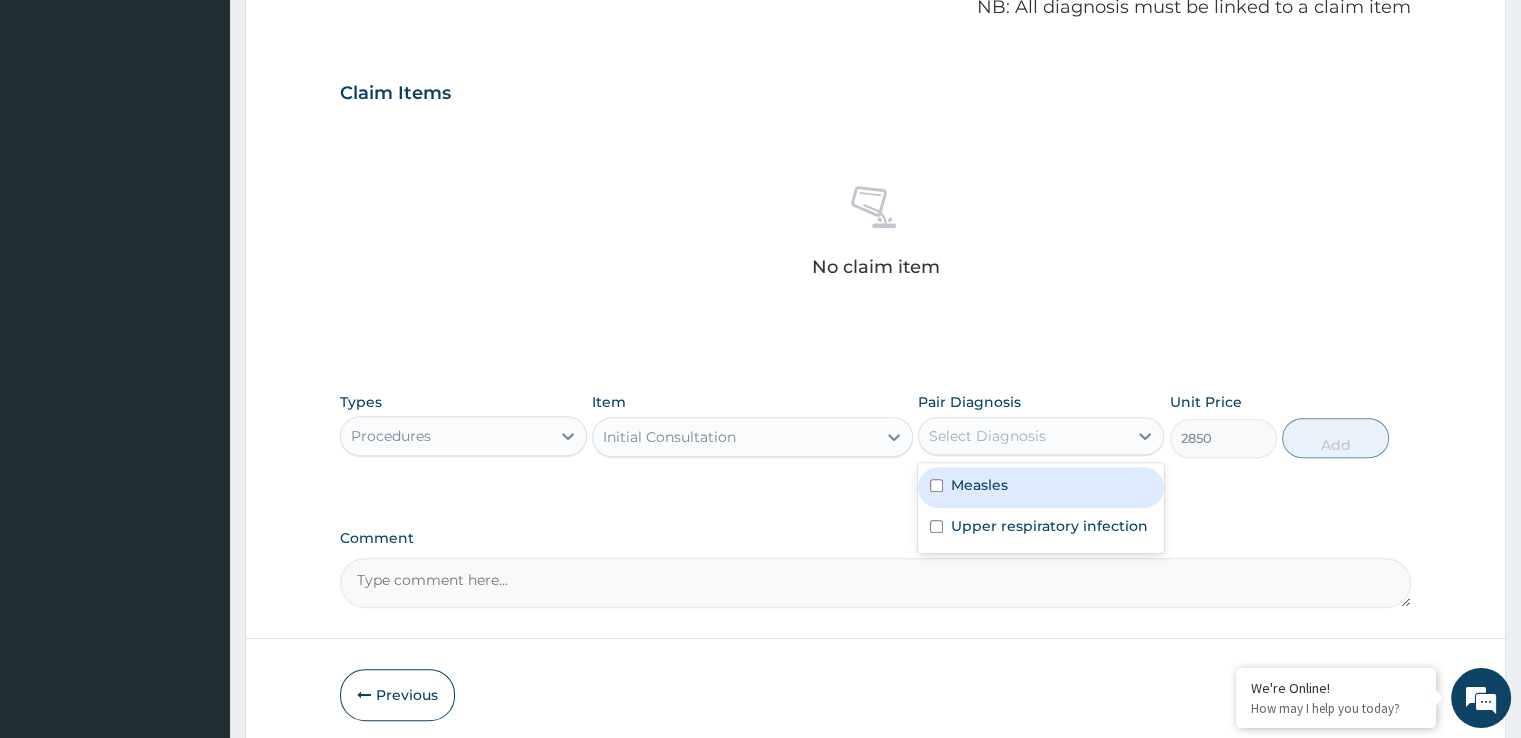 click on "Measles" at bounding box center (979, 485) 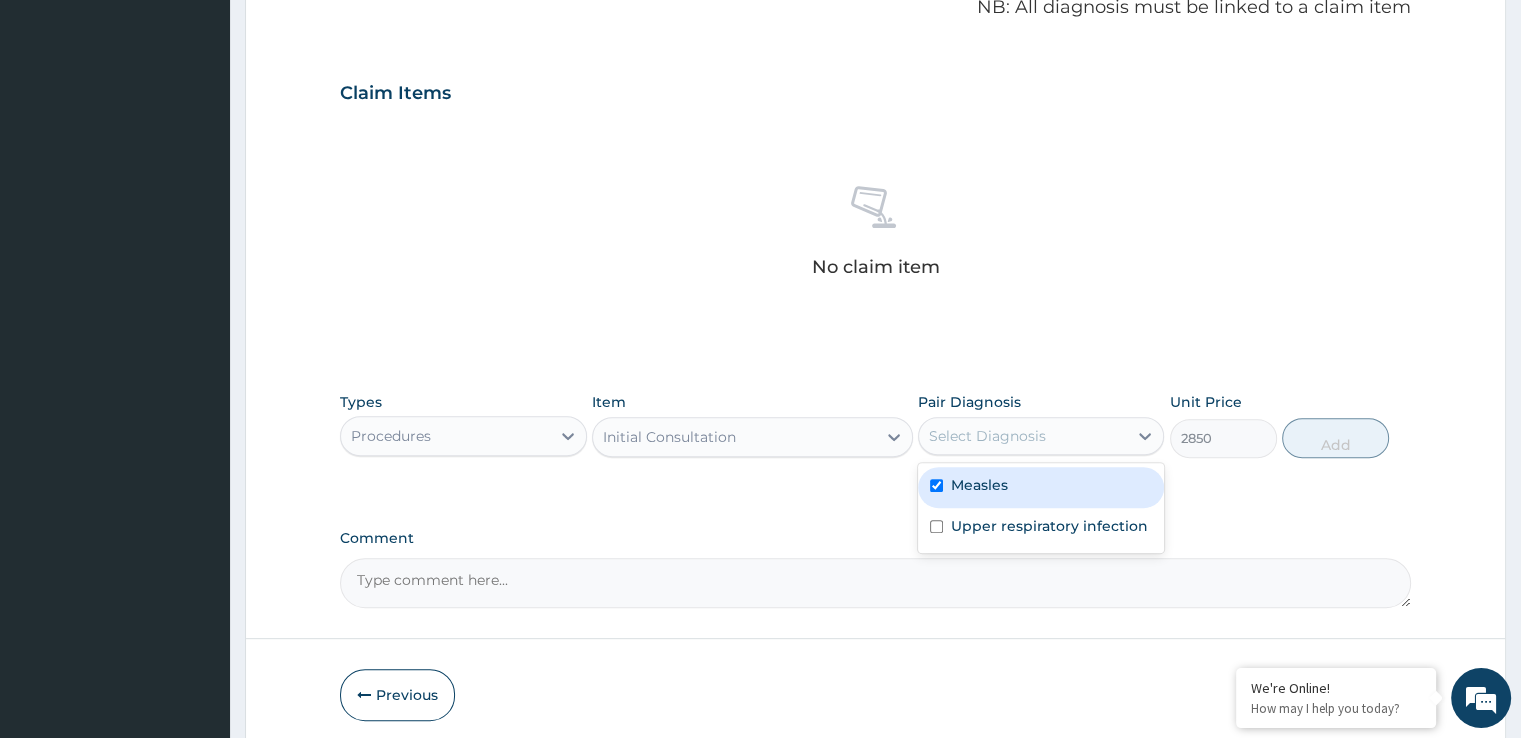 checkbox on "true" 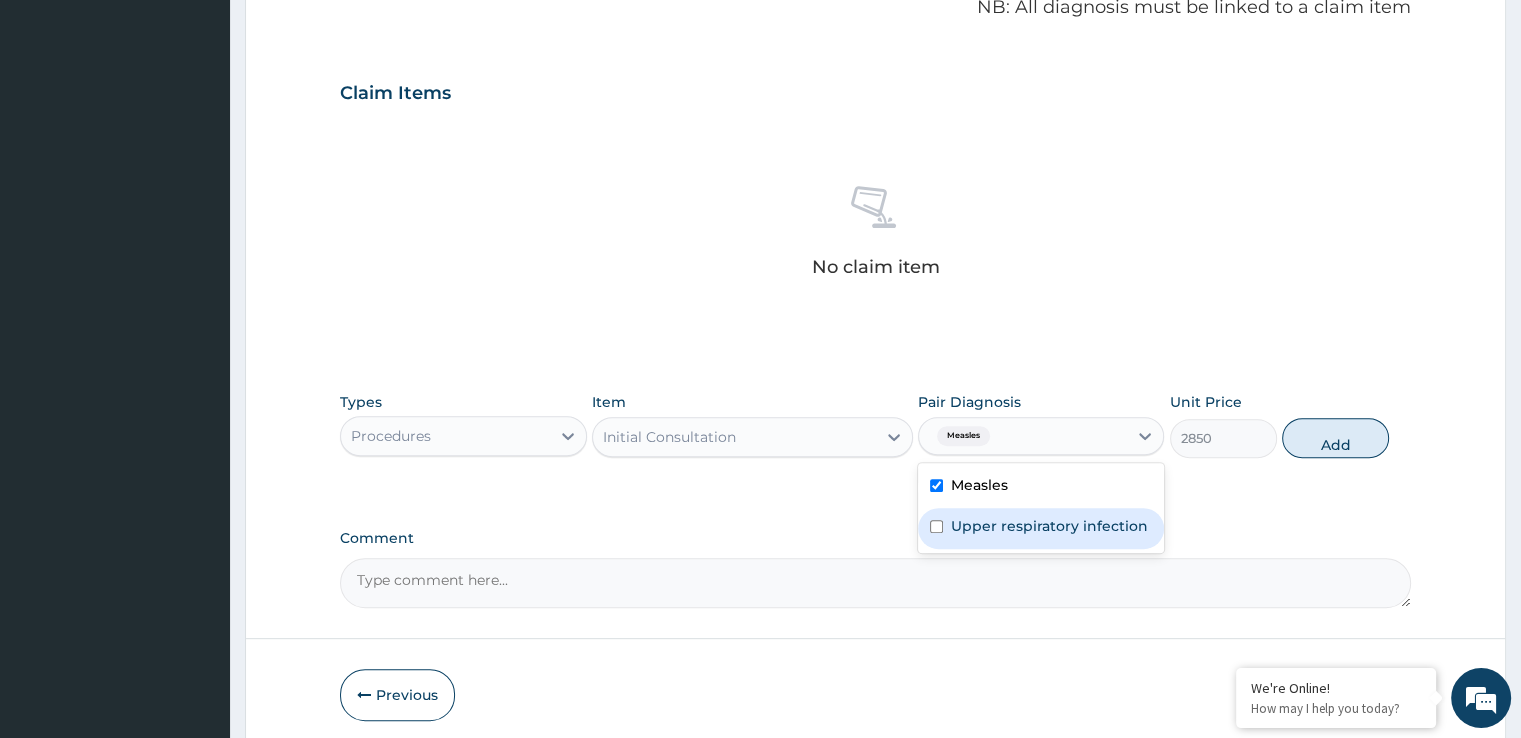 click on "Upper respiratory infection" at bounding box center (1041, 528) 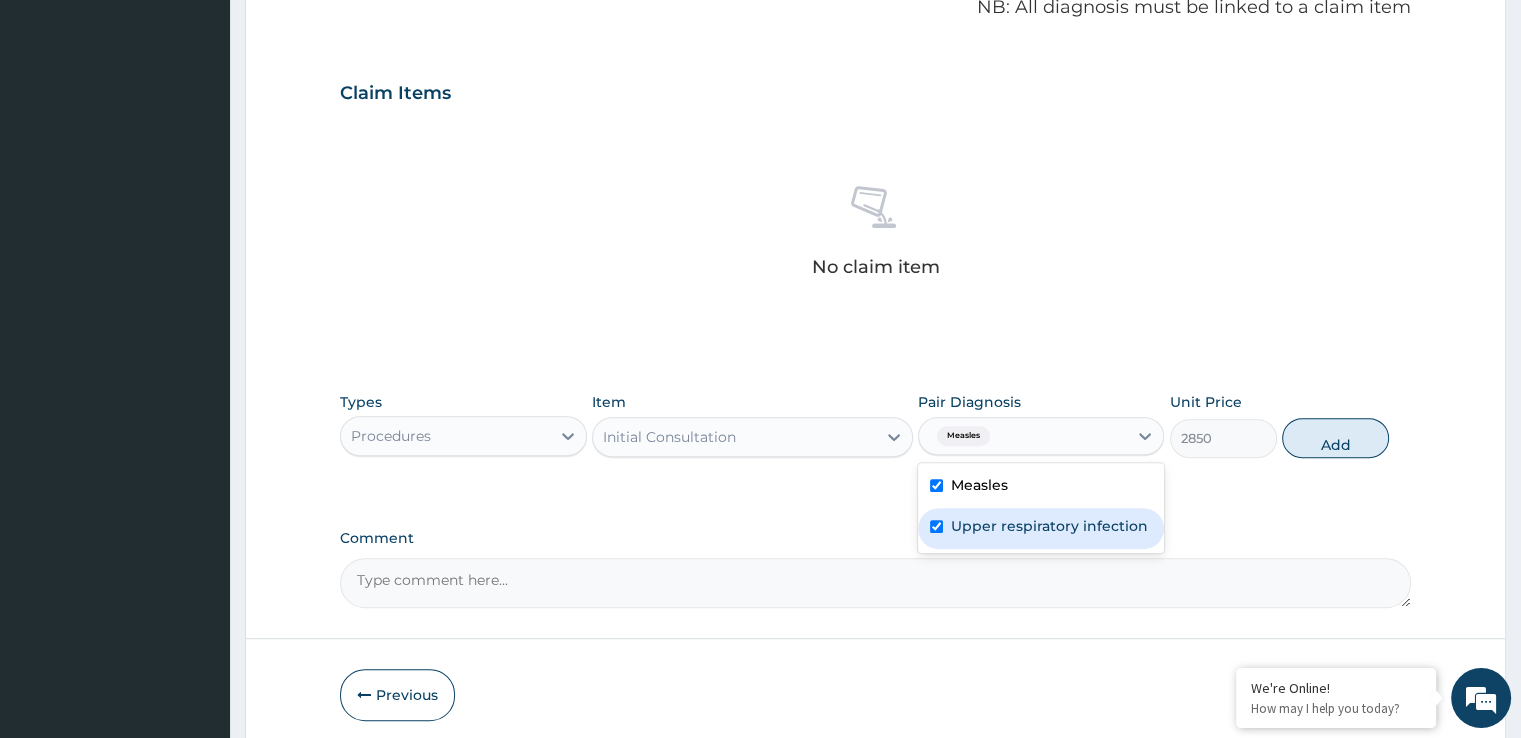 checkbox on "true" 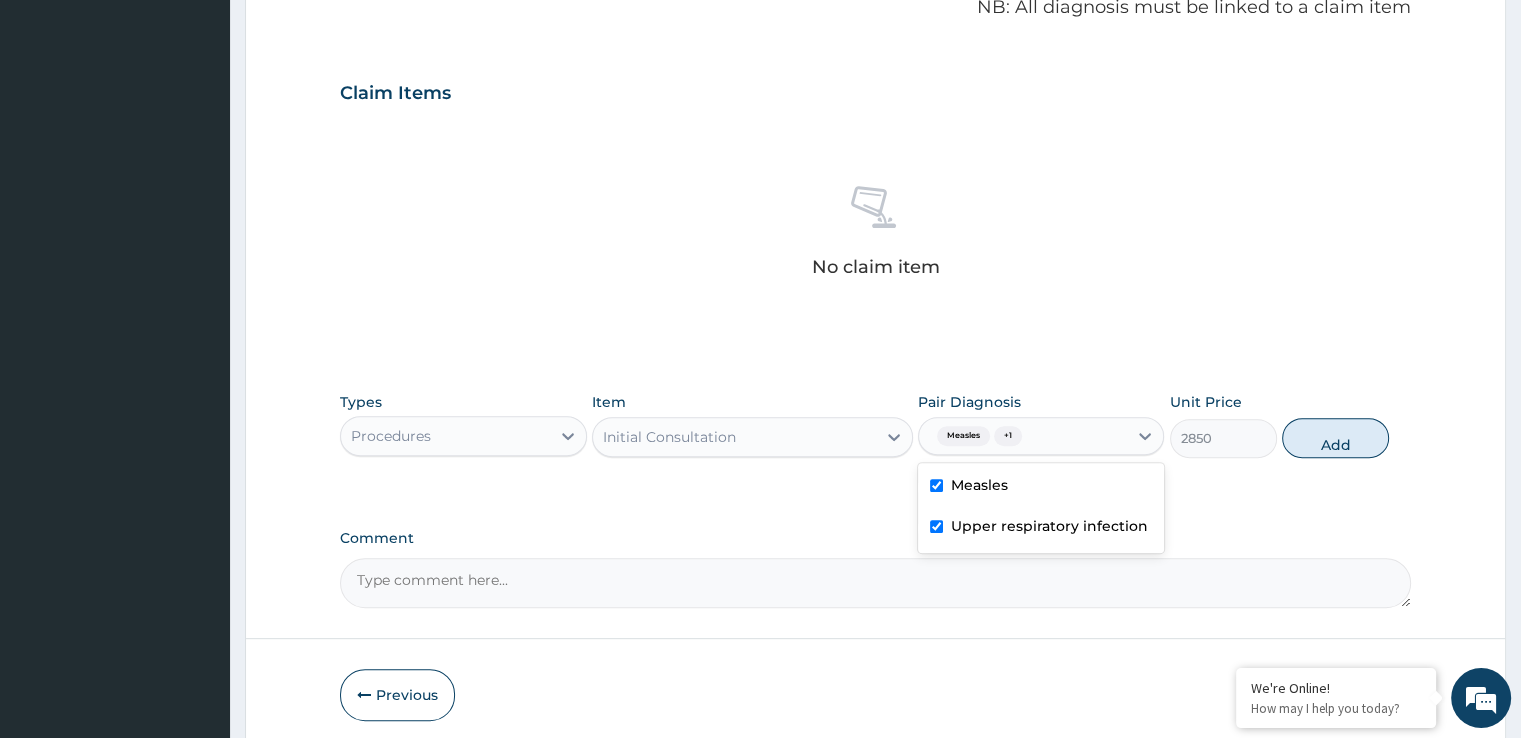 click on "Add" at bounding box center [1335, 438] 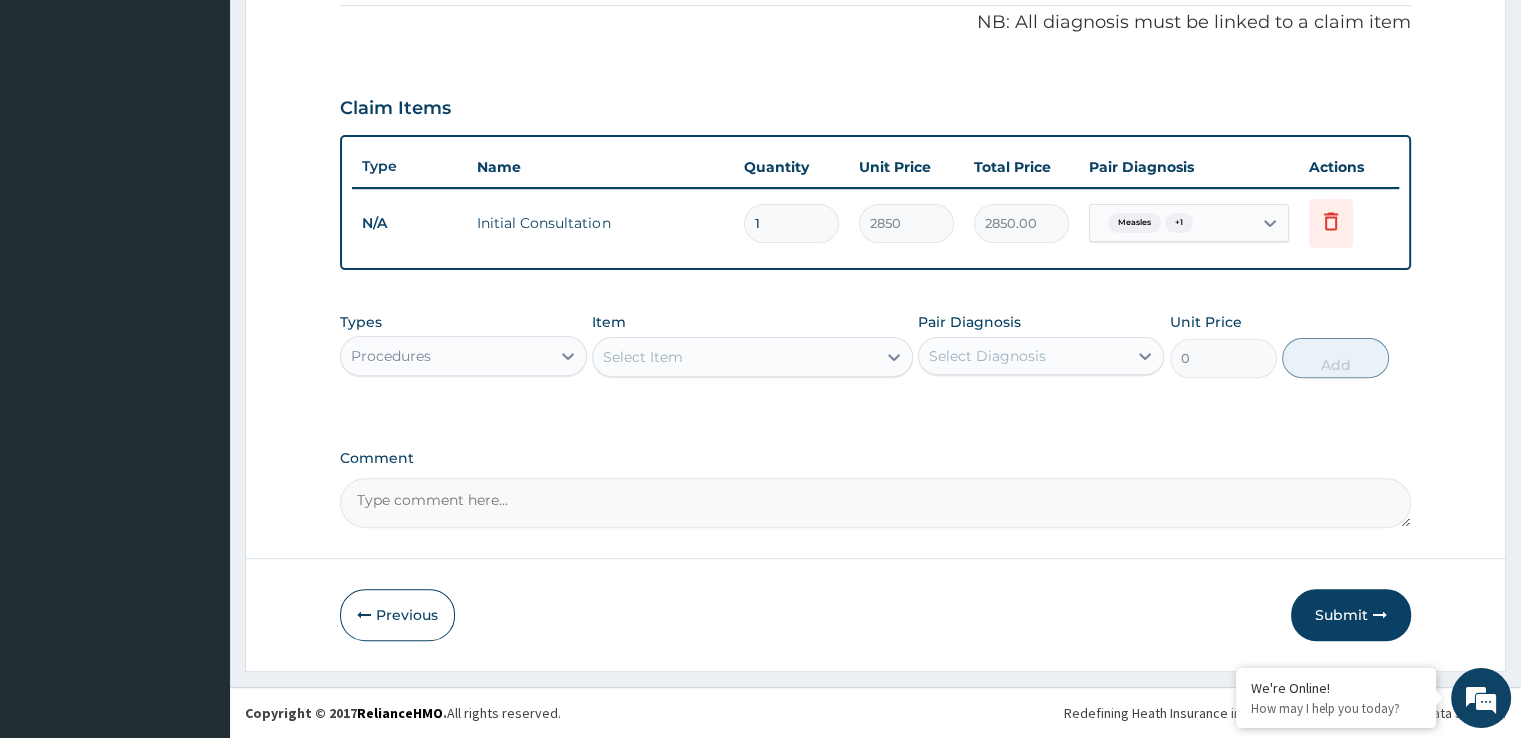 scroll, scrollTop: 606, scrollLeft: 0, axis: vertical 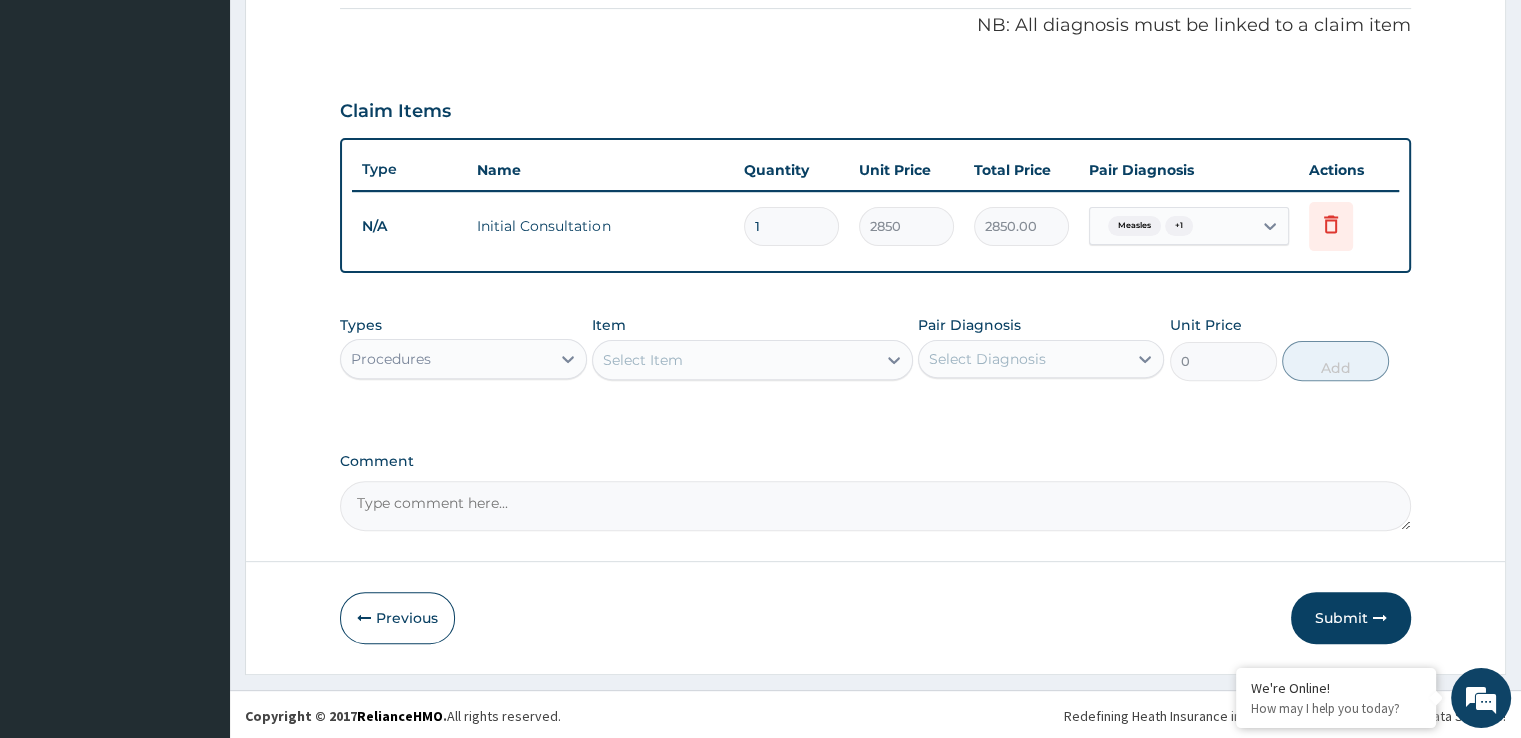 click on "Procedures" at bounding box center (445, 359) 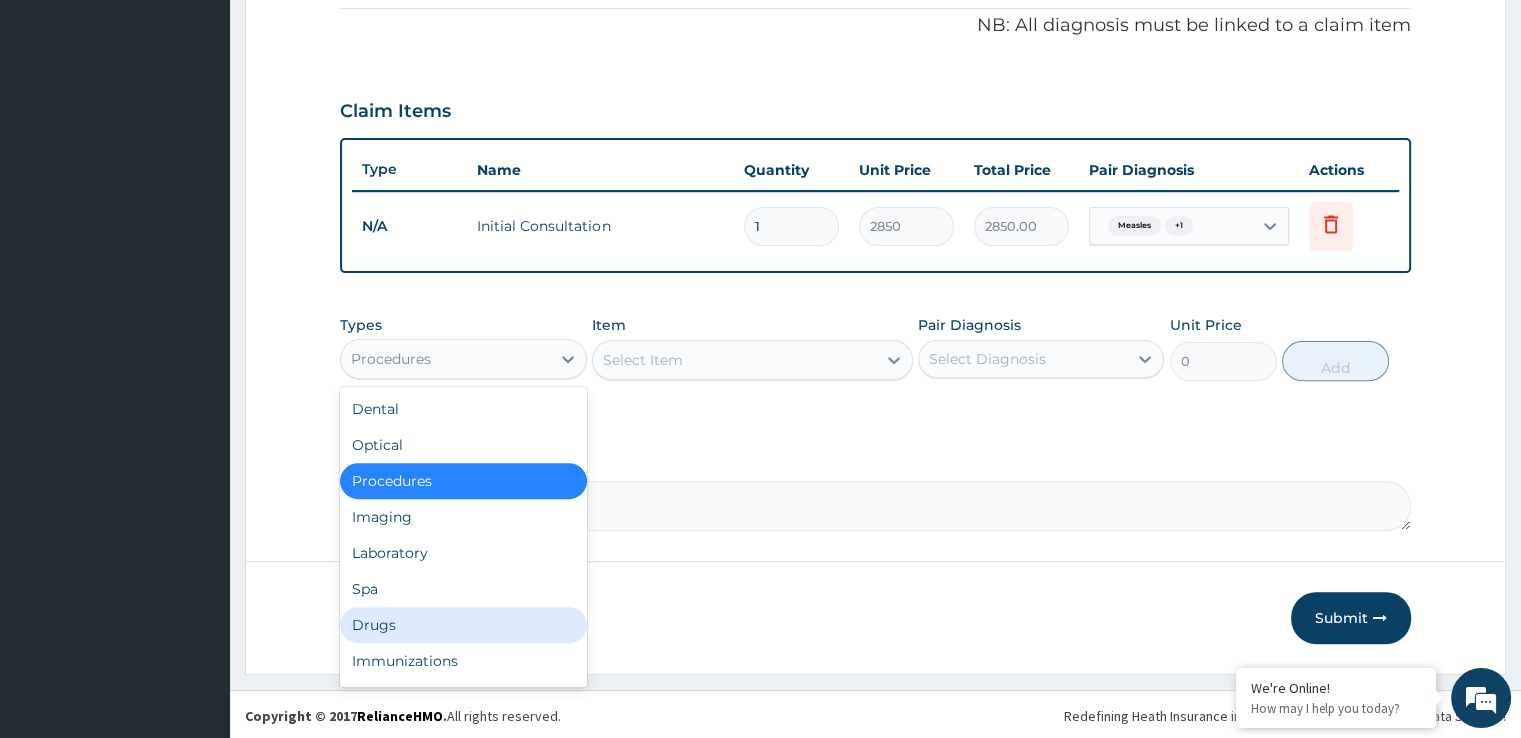 click on "Drugs" at bounding box center (463, 625) 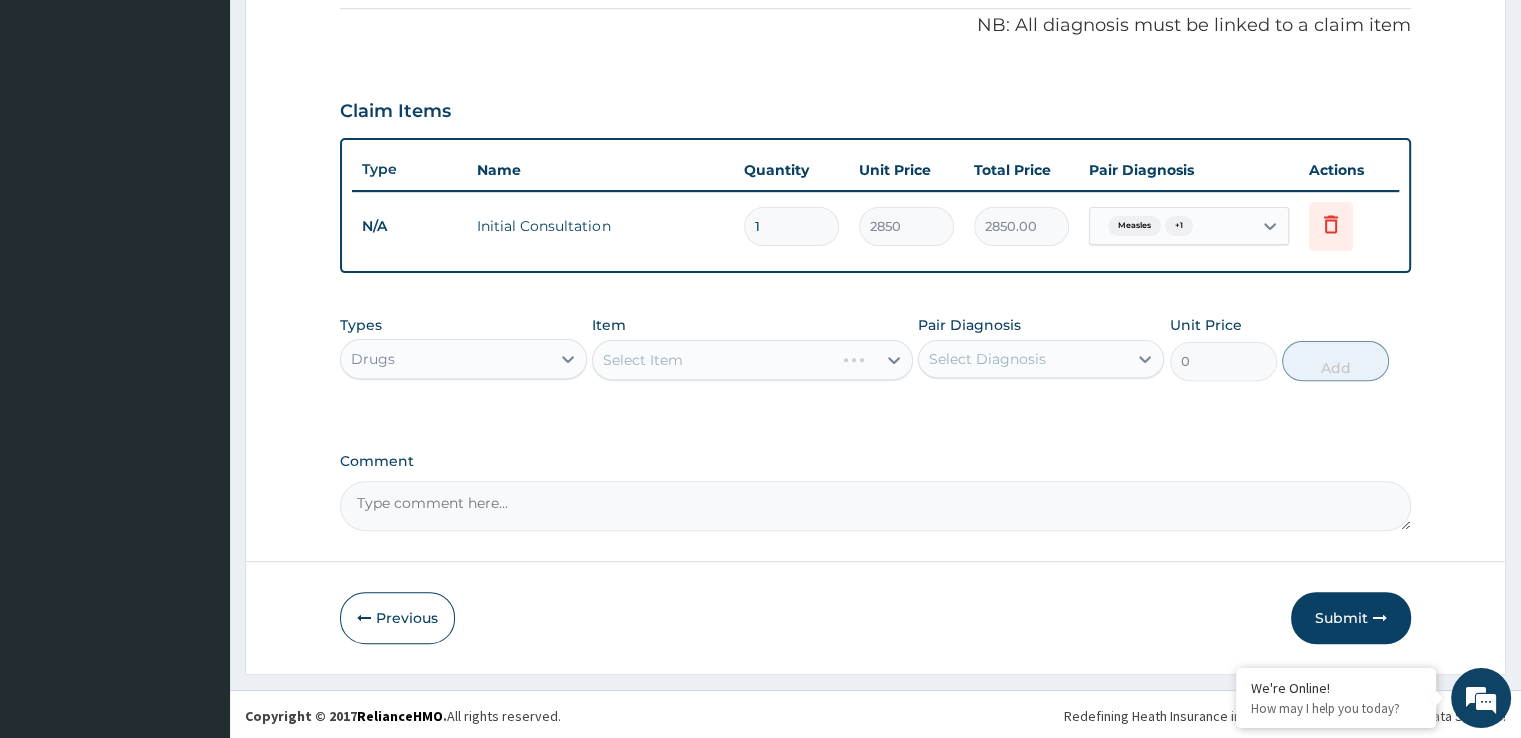 click on "Select Item" at bounding box center (752, 360) 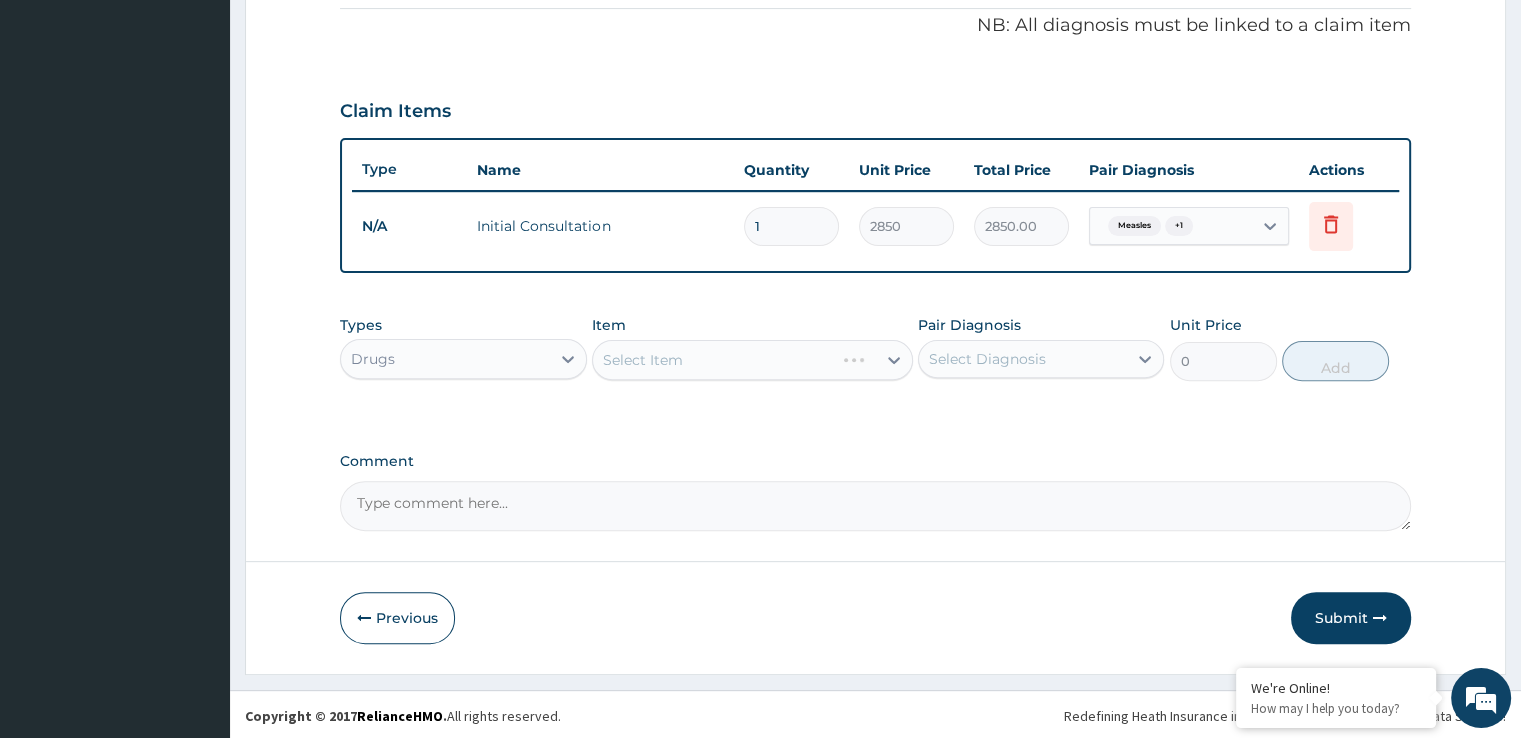 click on "Select Item" at bounding box center [752, 360] 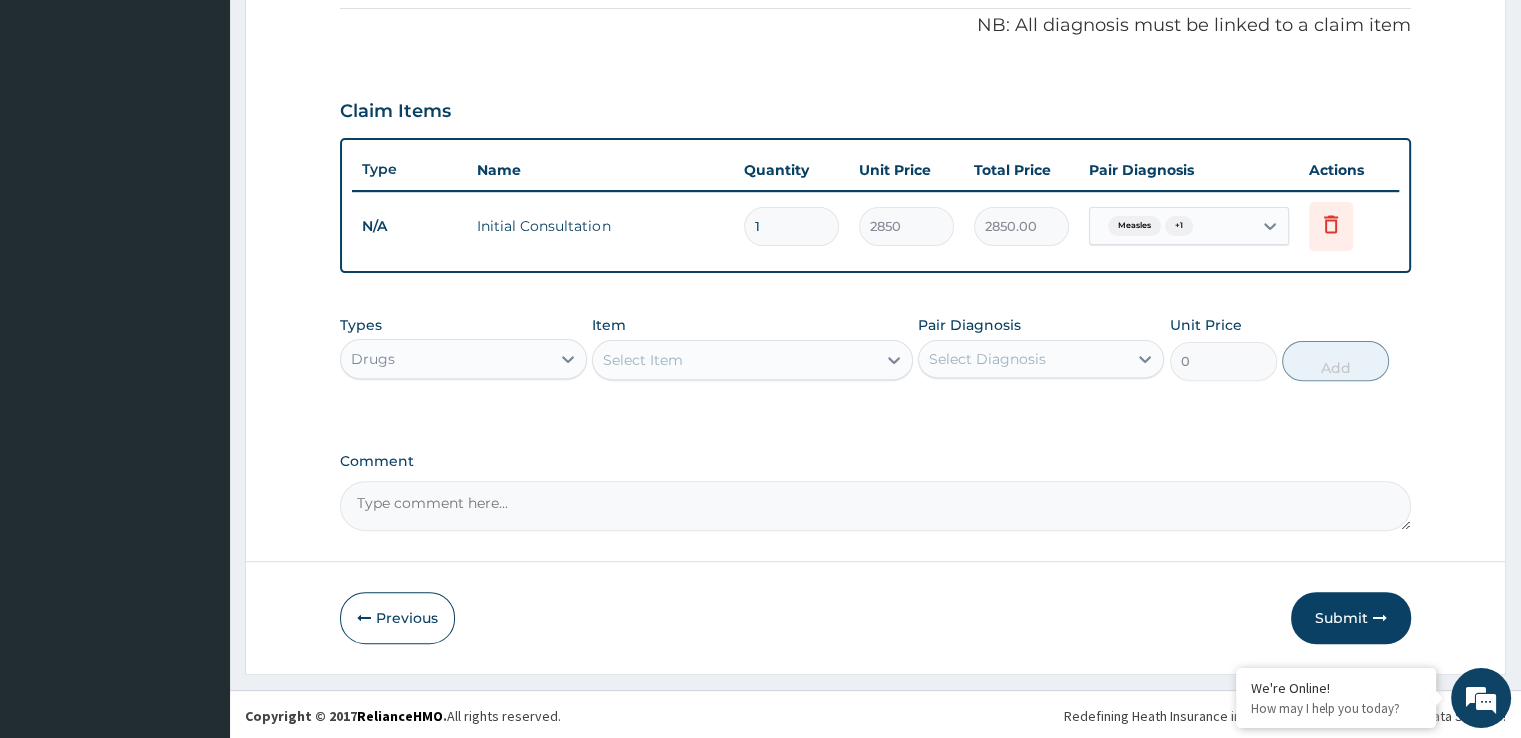 click on "Select Item" at bounding box center (734, 360) 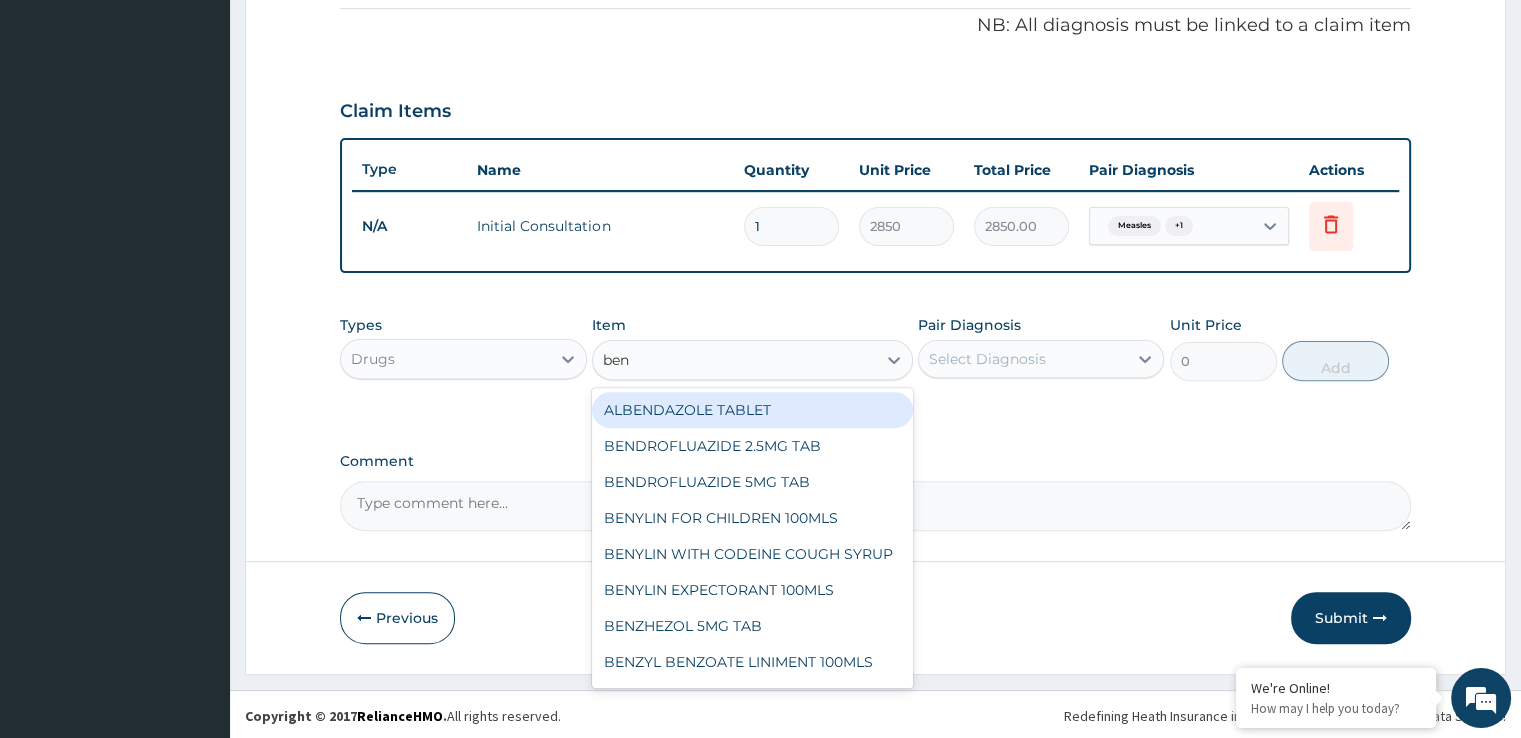type on "beny" 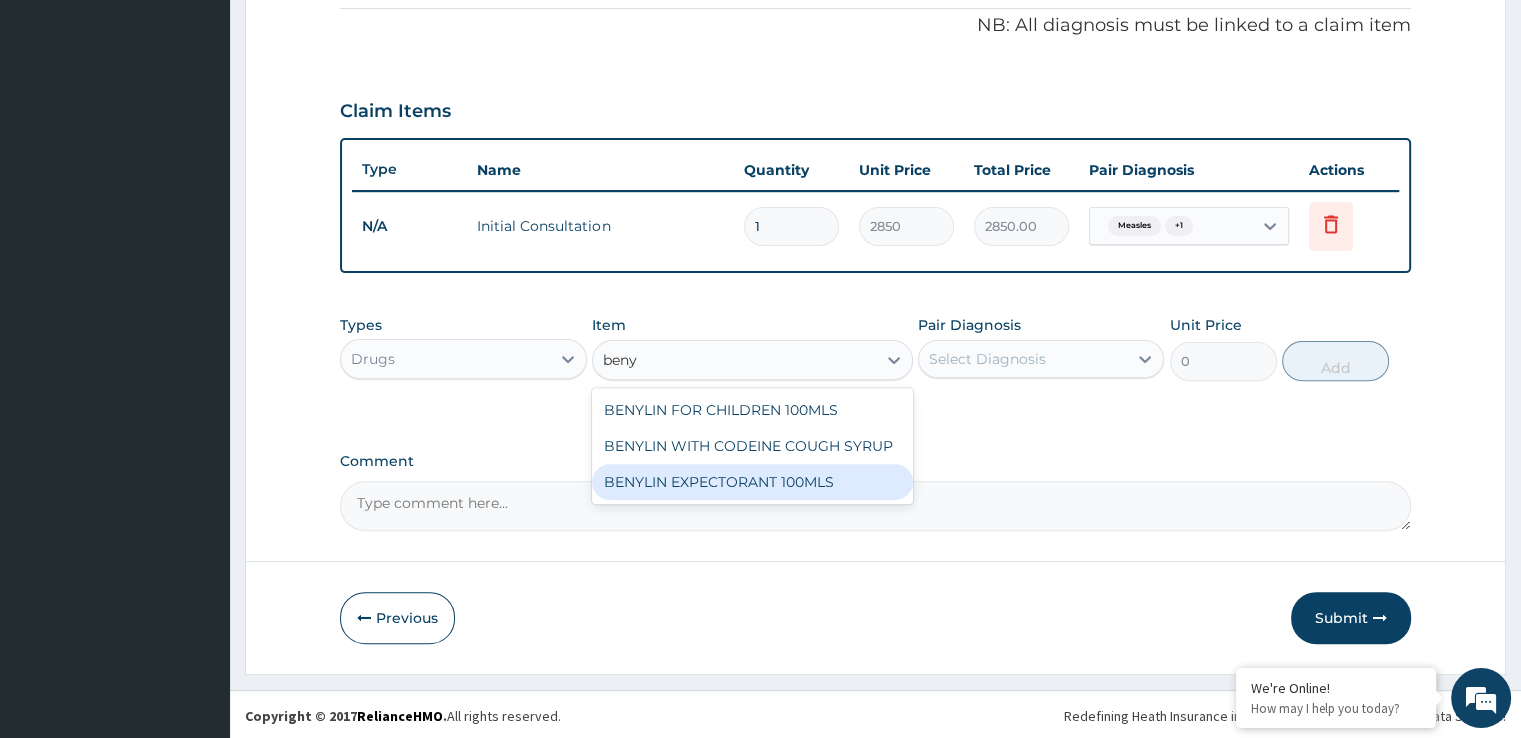 click on "BENYLIN EXPECTORANT 100MLS" at bounding box center [752, 482] 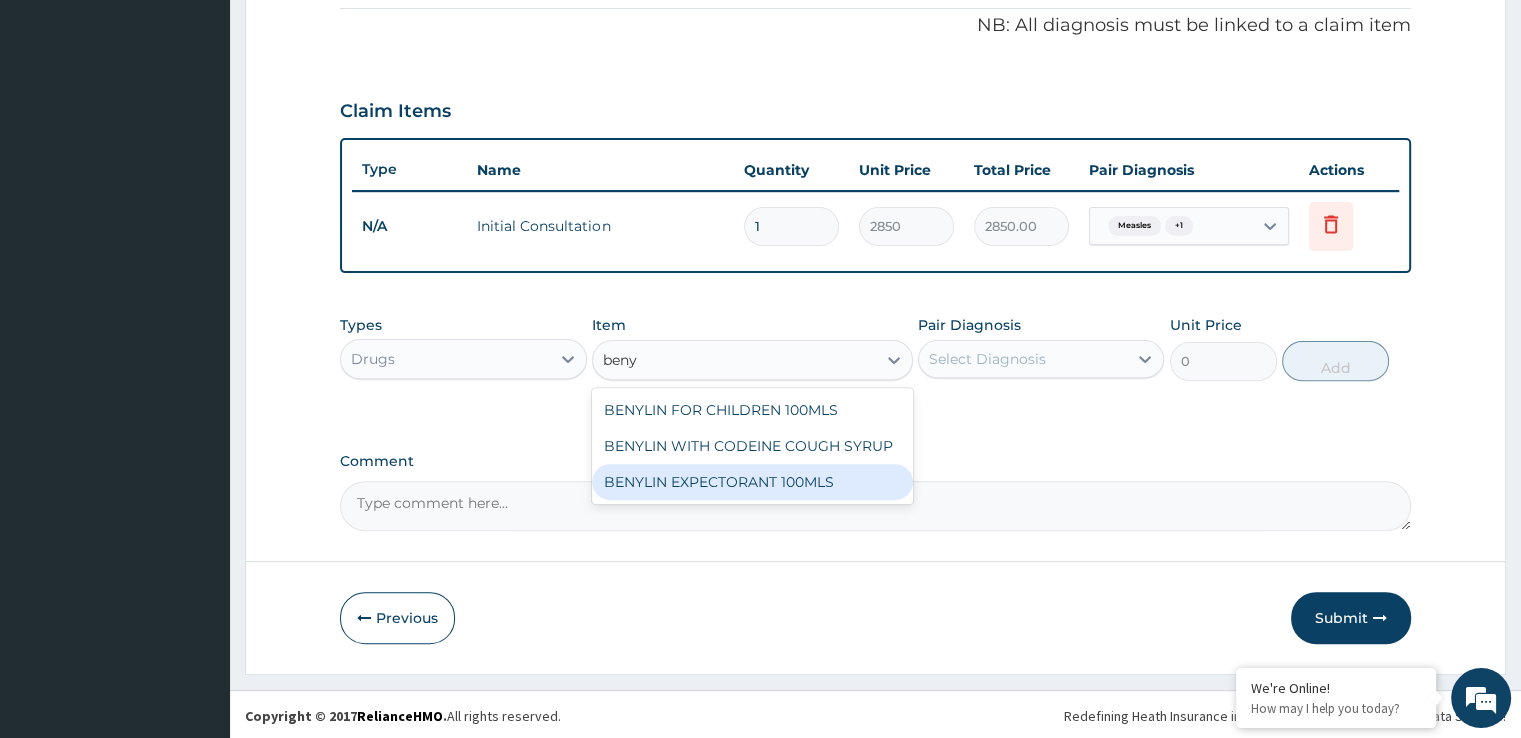 type 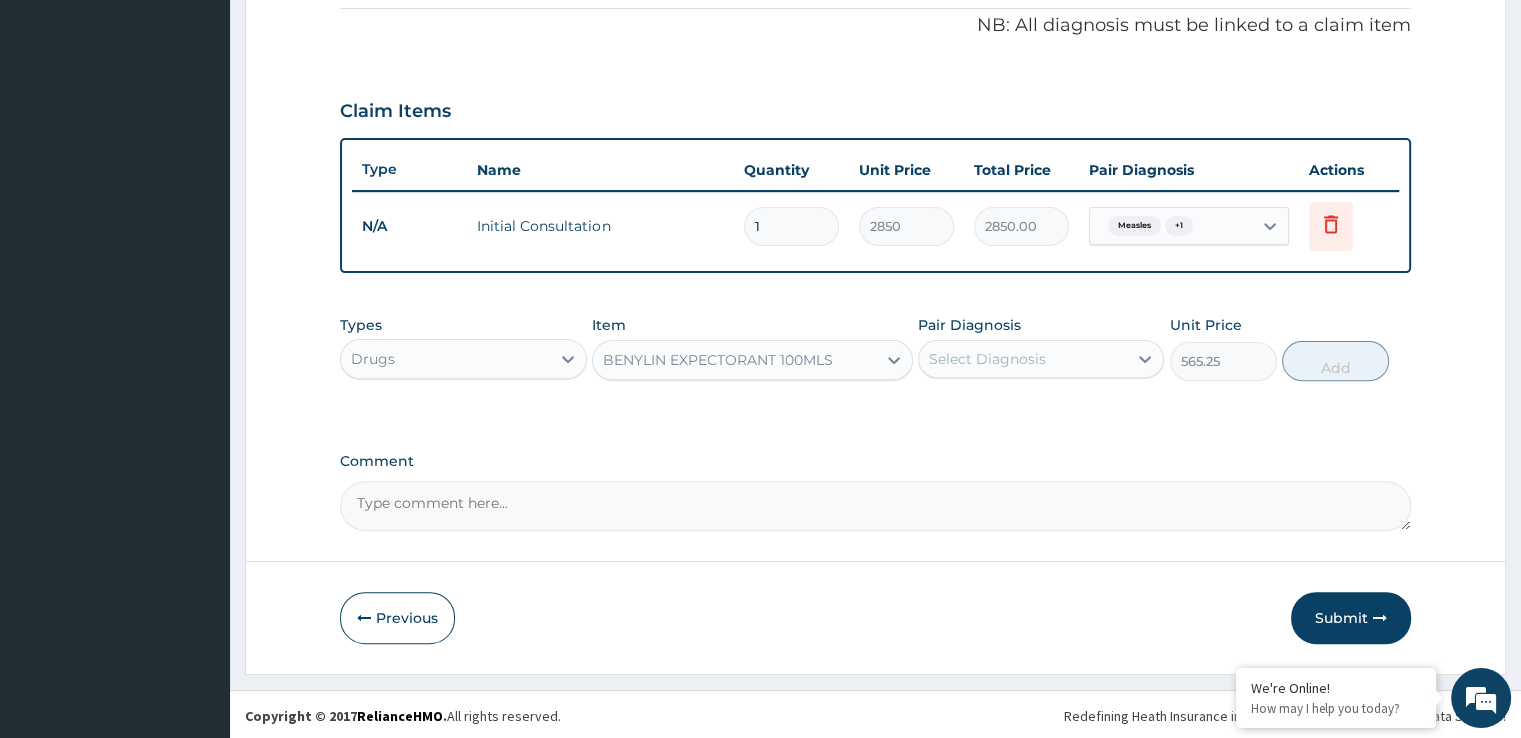 click on "Select Diagnosis" at bounding box center [987, 359] 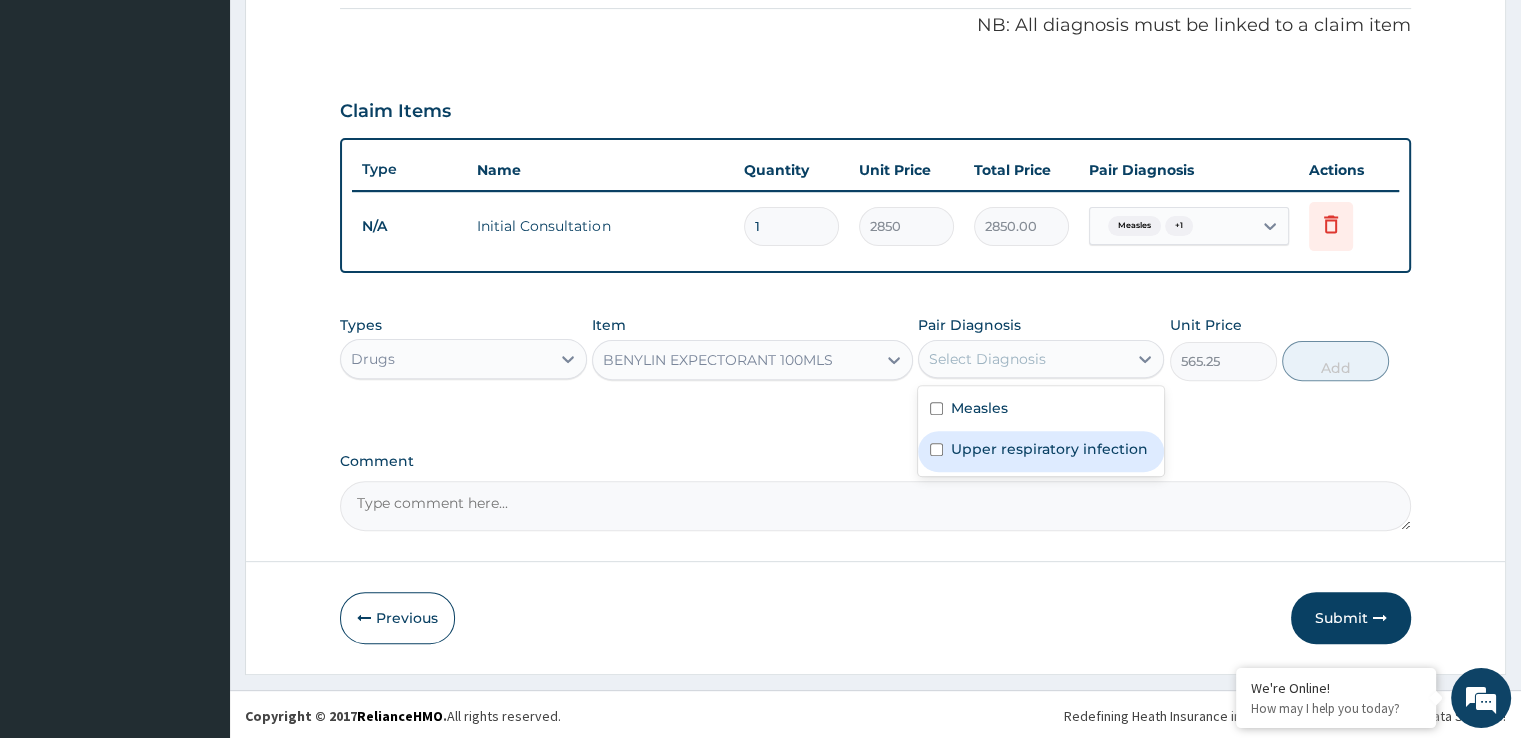 click on "Upper respiratory infection" at bounding box center [1049, 449] 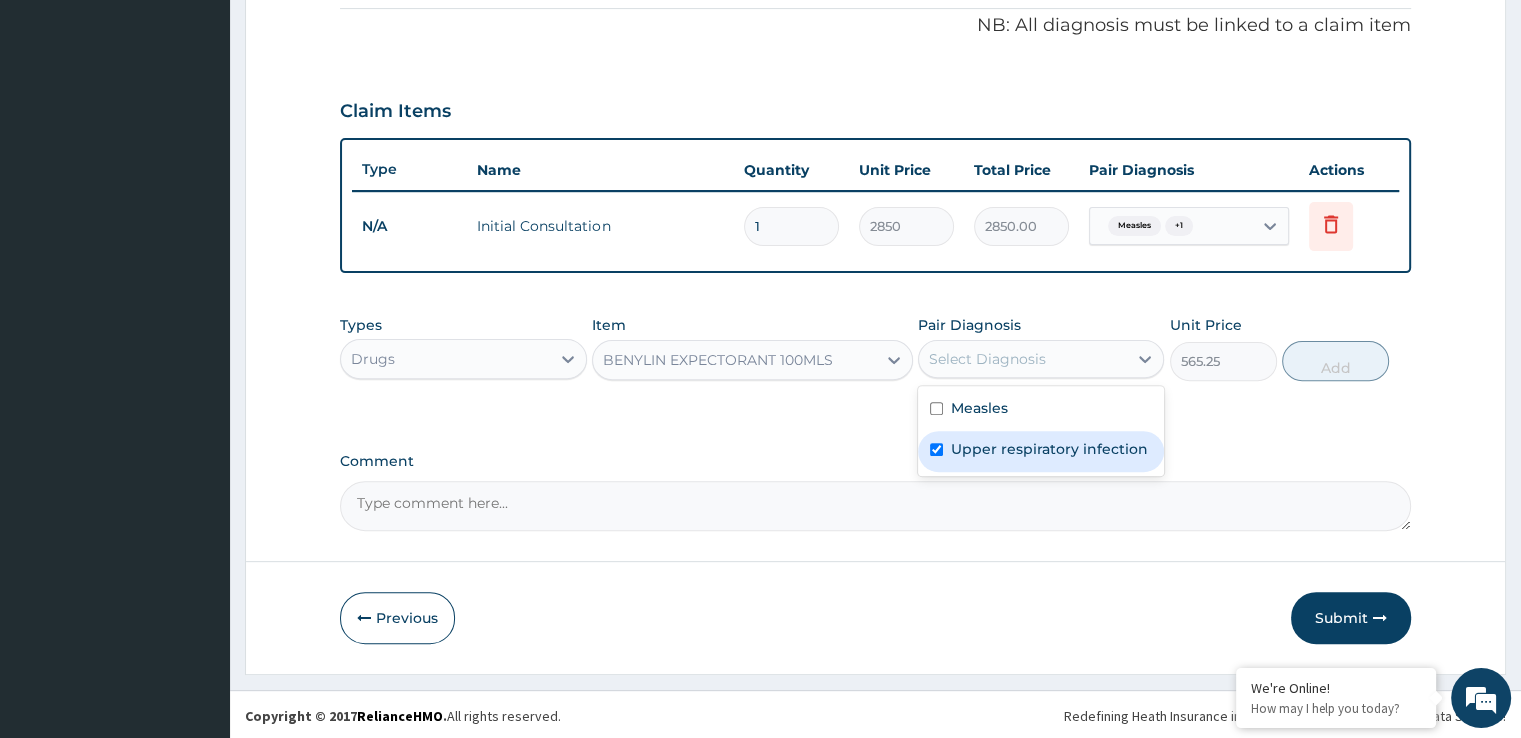 checkbox on "true" 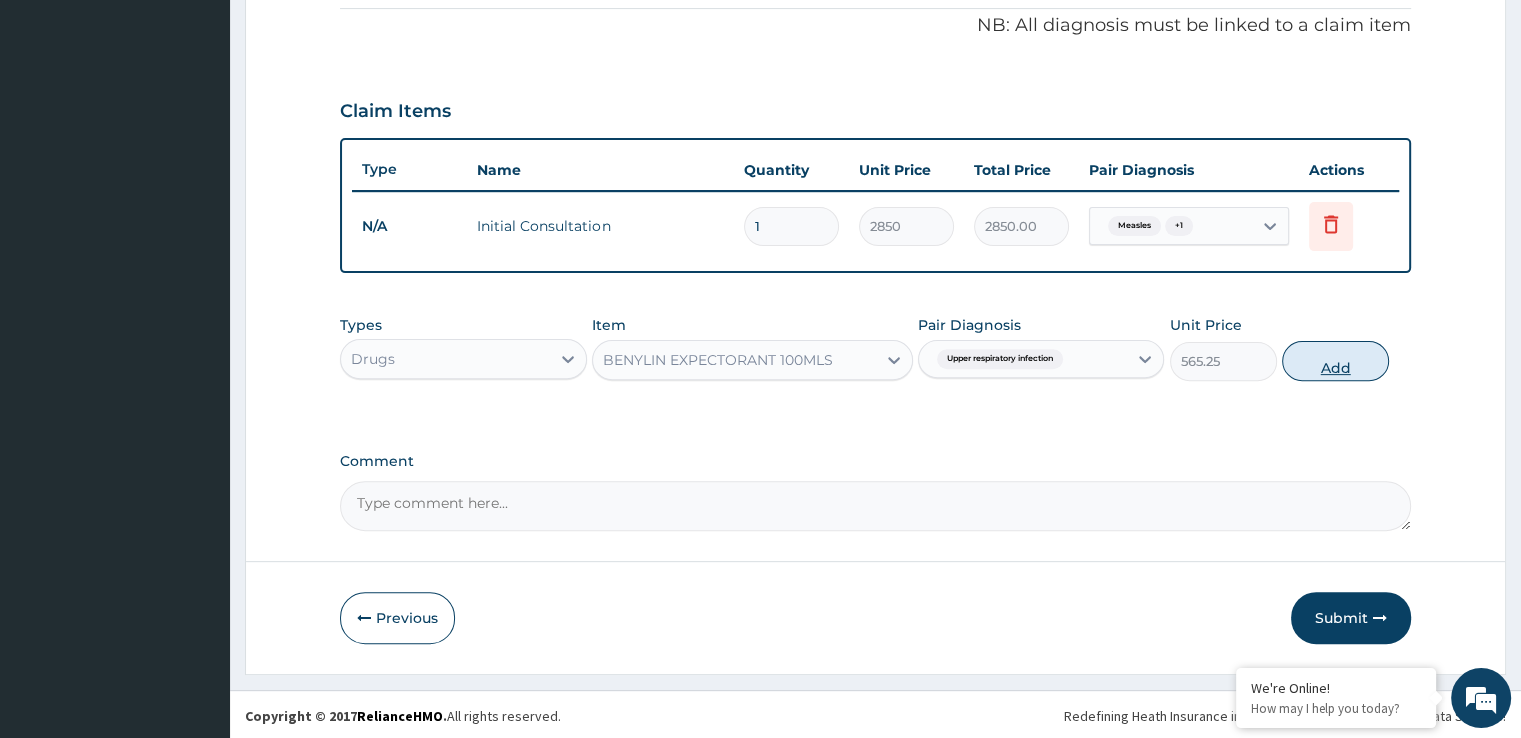 click on "Add" at bounding box center [1335, 361] 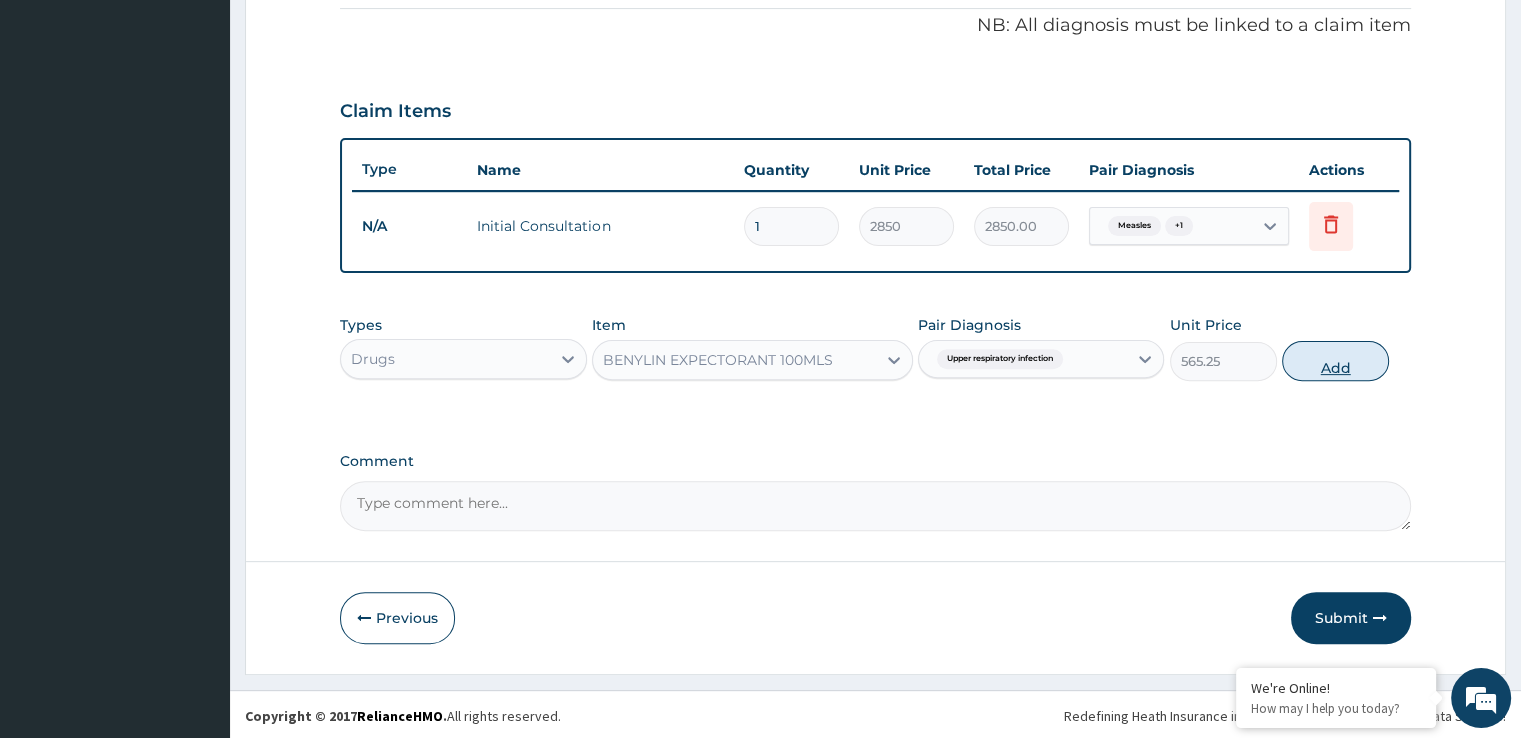 type on "0" 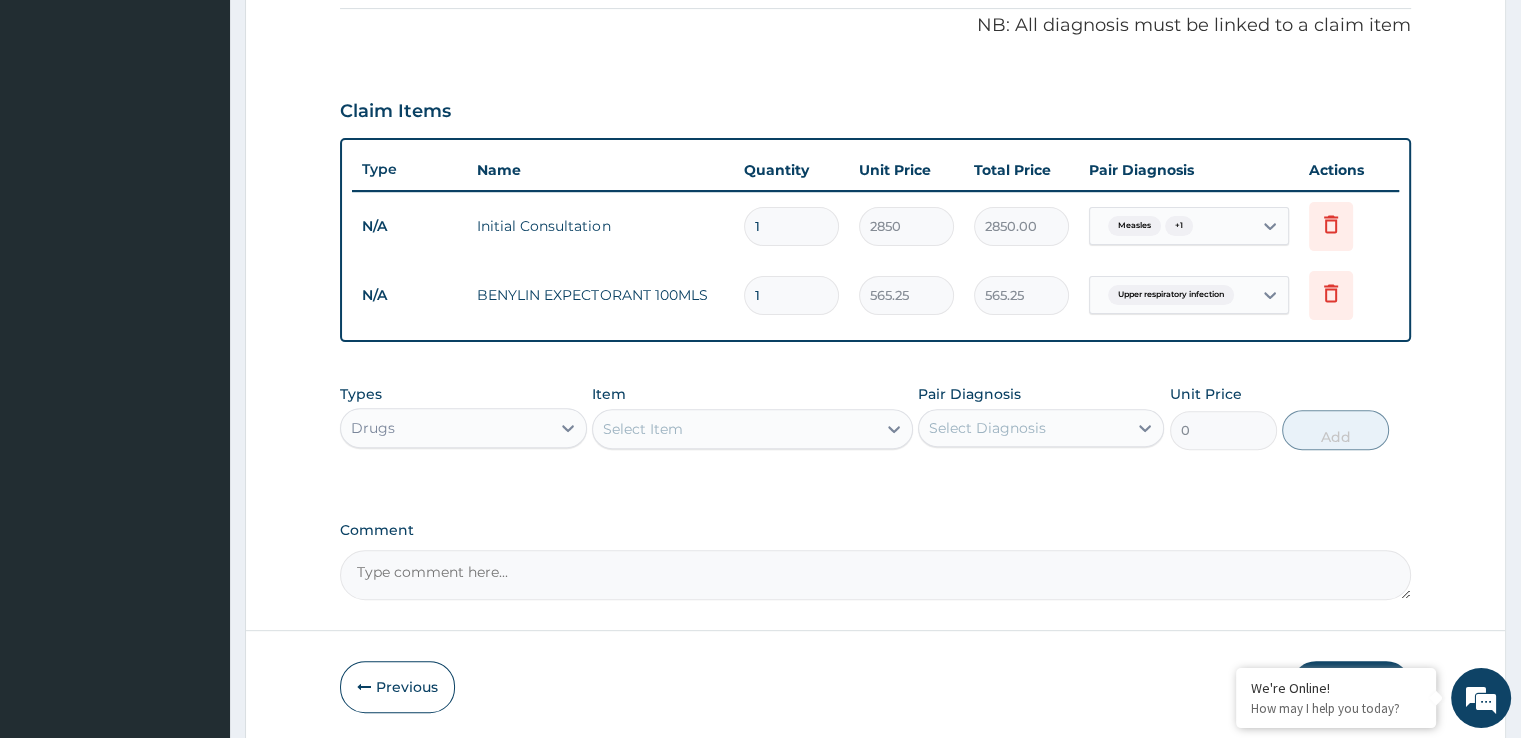 click on "Select Item" at bounding box center (734, 429) 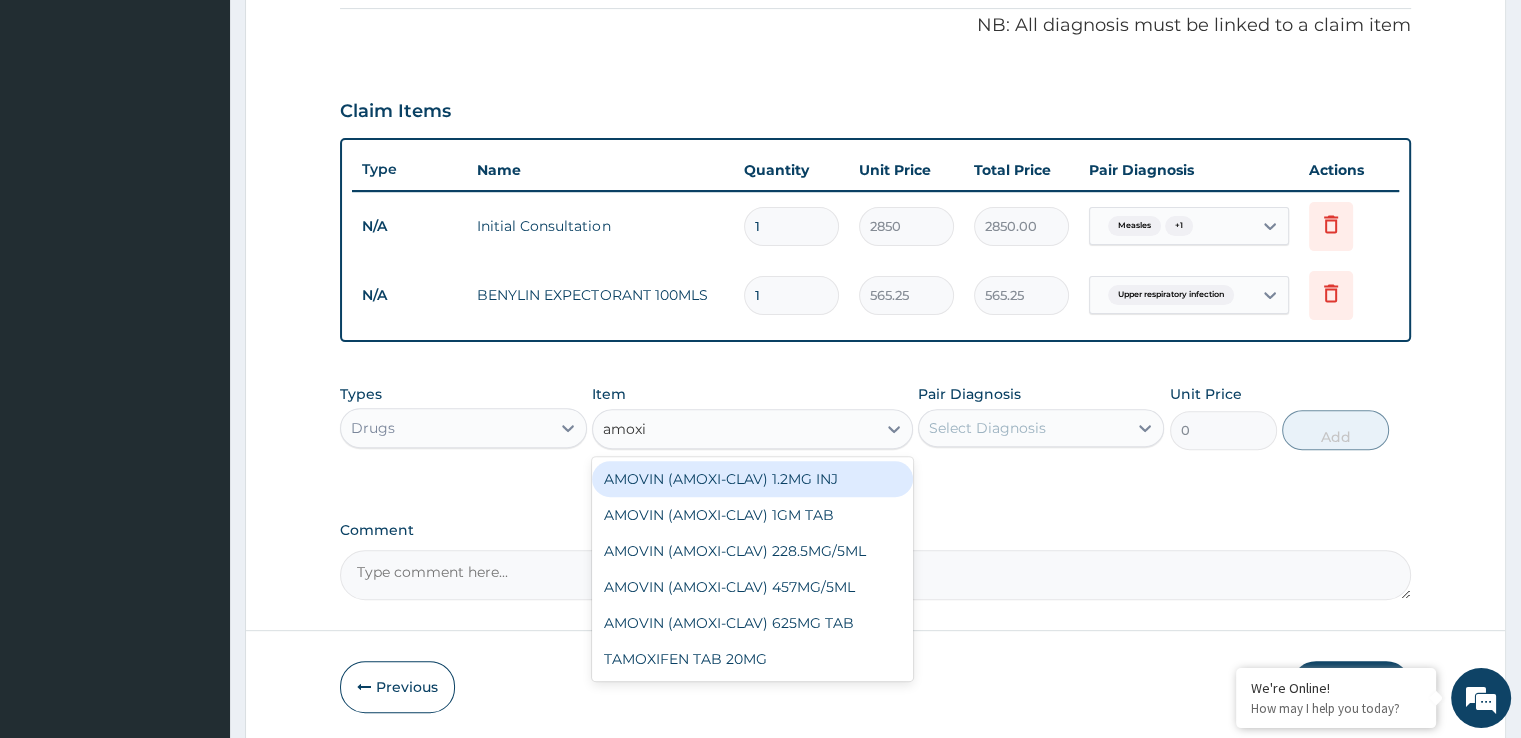 type on "amox" 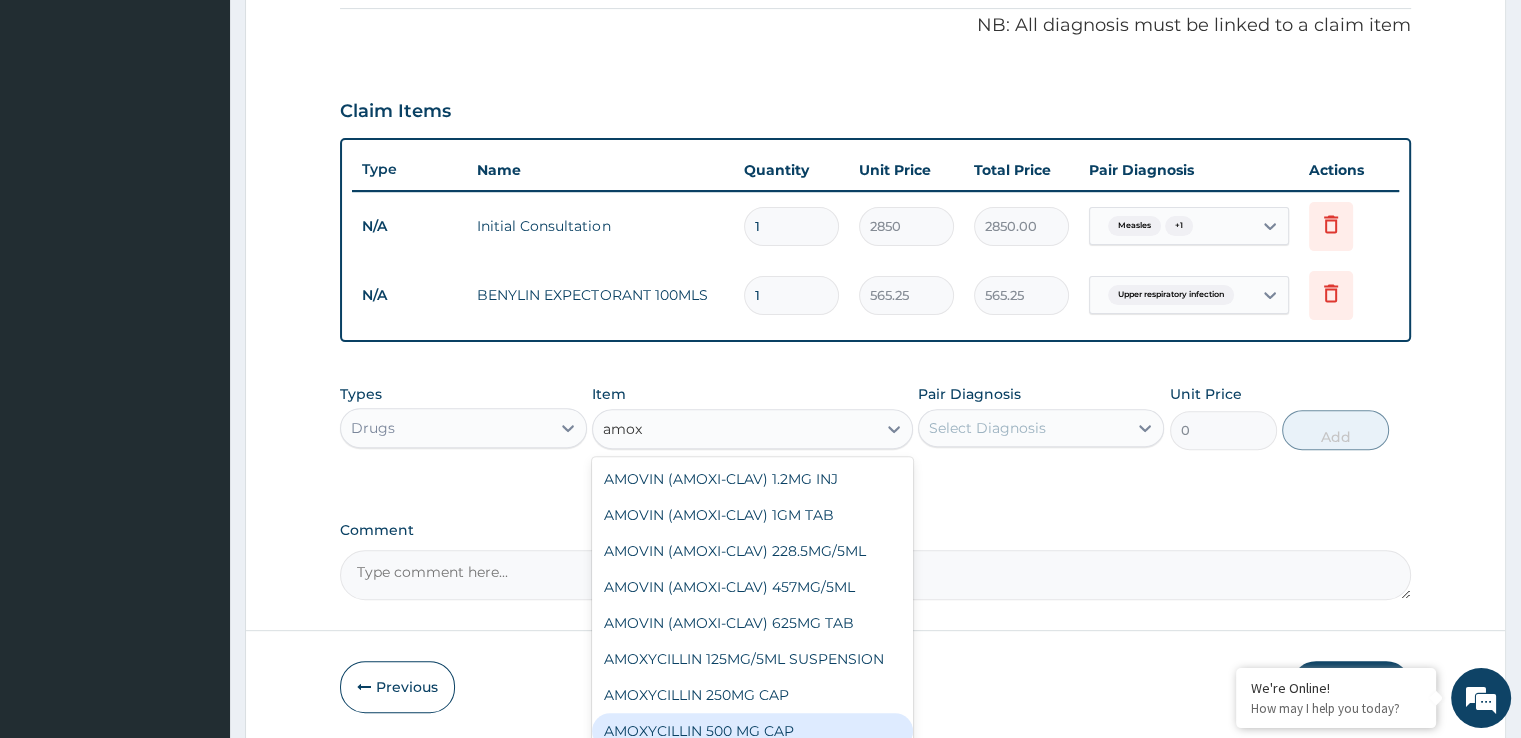 click on "AMOXYCILLIN 500 MG CAP" at bounding box center (752, 731) 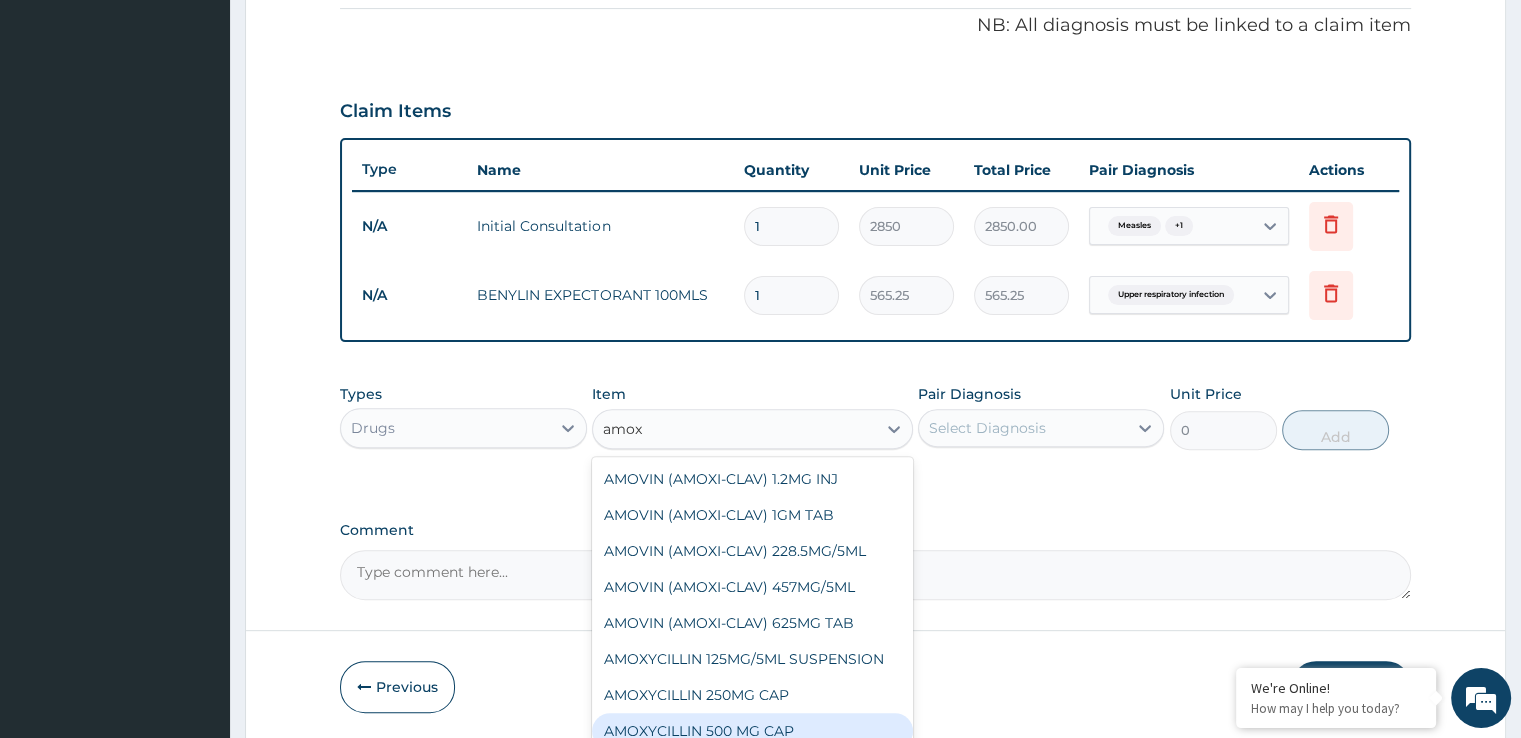 type 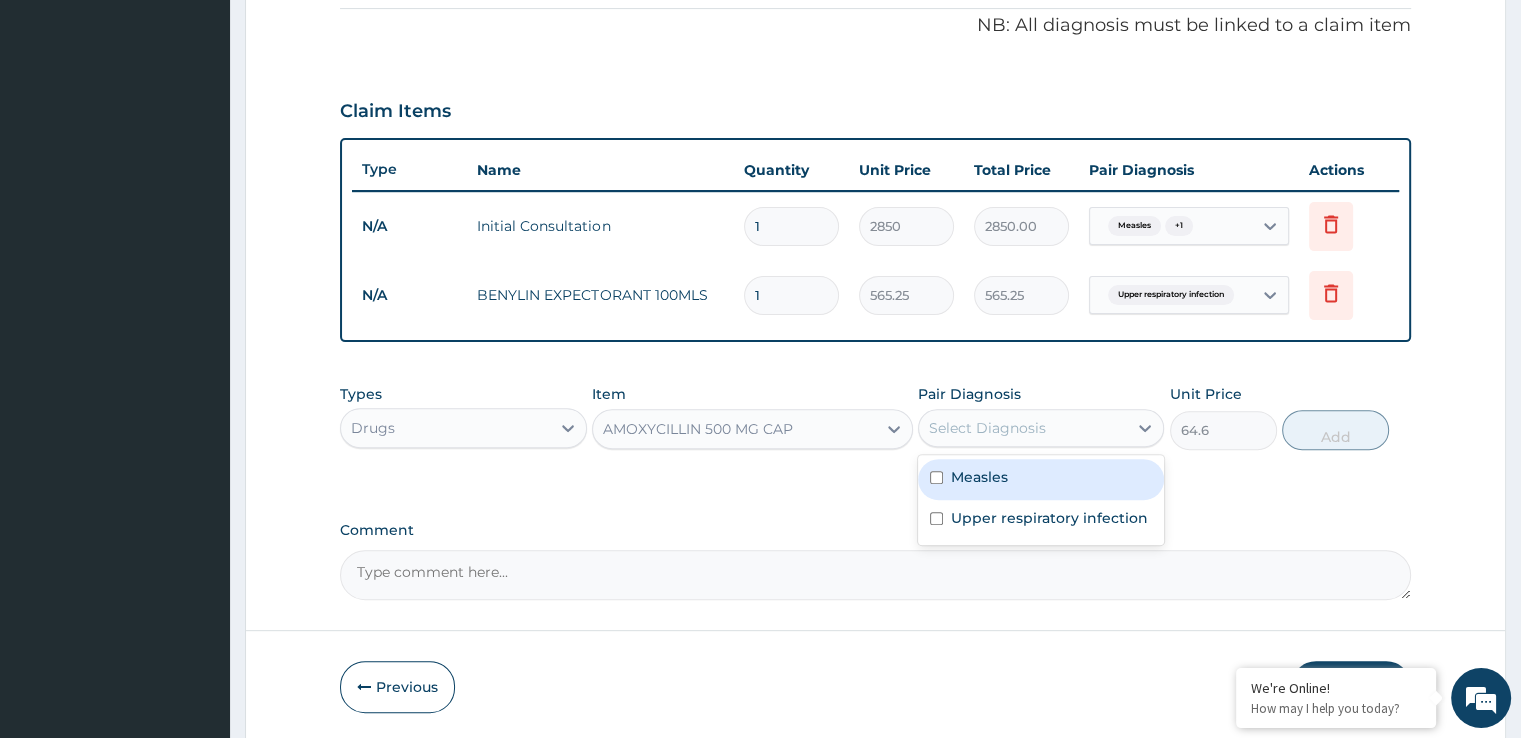 click on "Select Diagnosis" at bounding box center (987, 428) 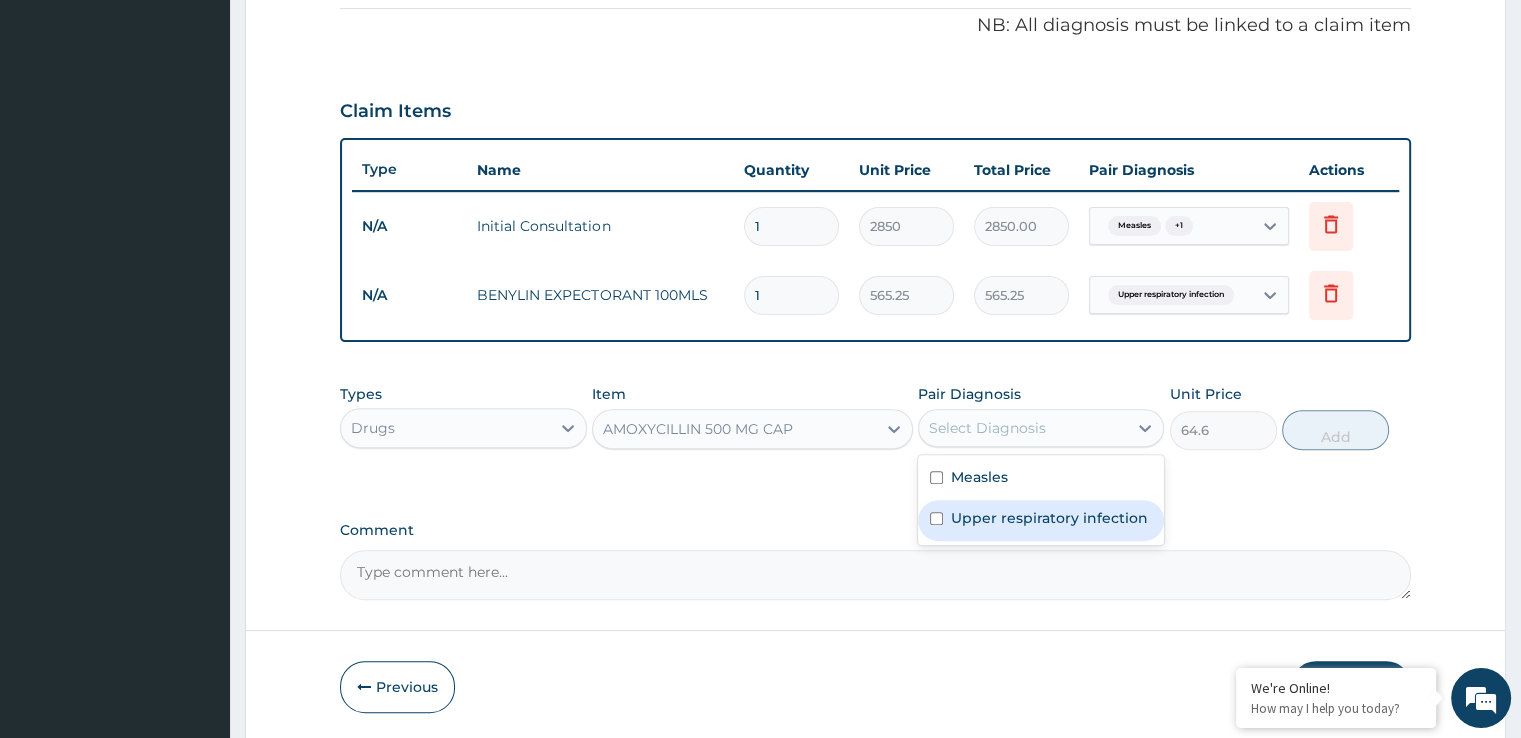 click on "Upper respiratory infection" at bounding box center [1049, 518] 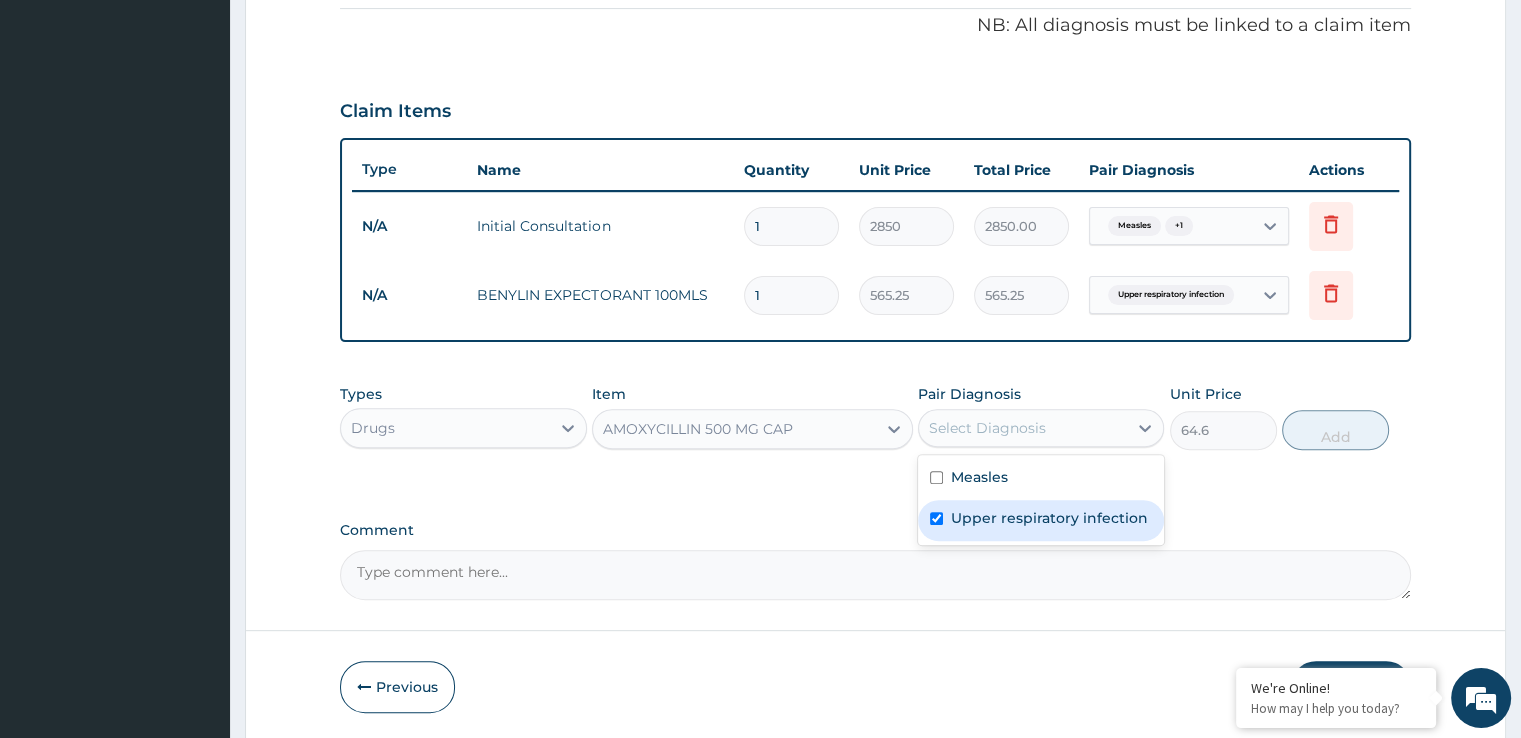 checkbox on "true" 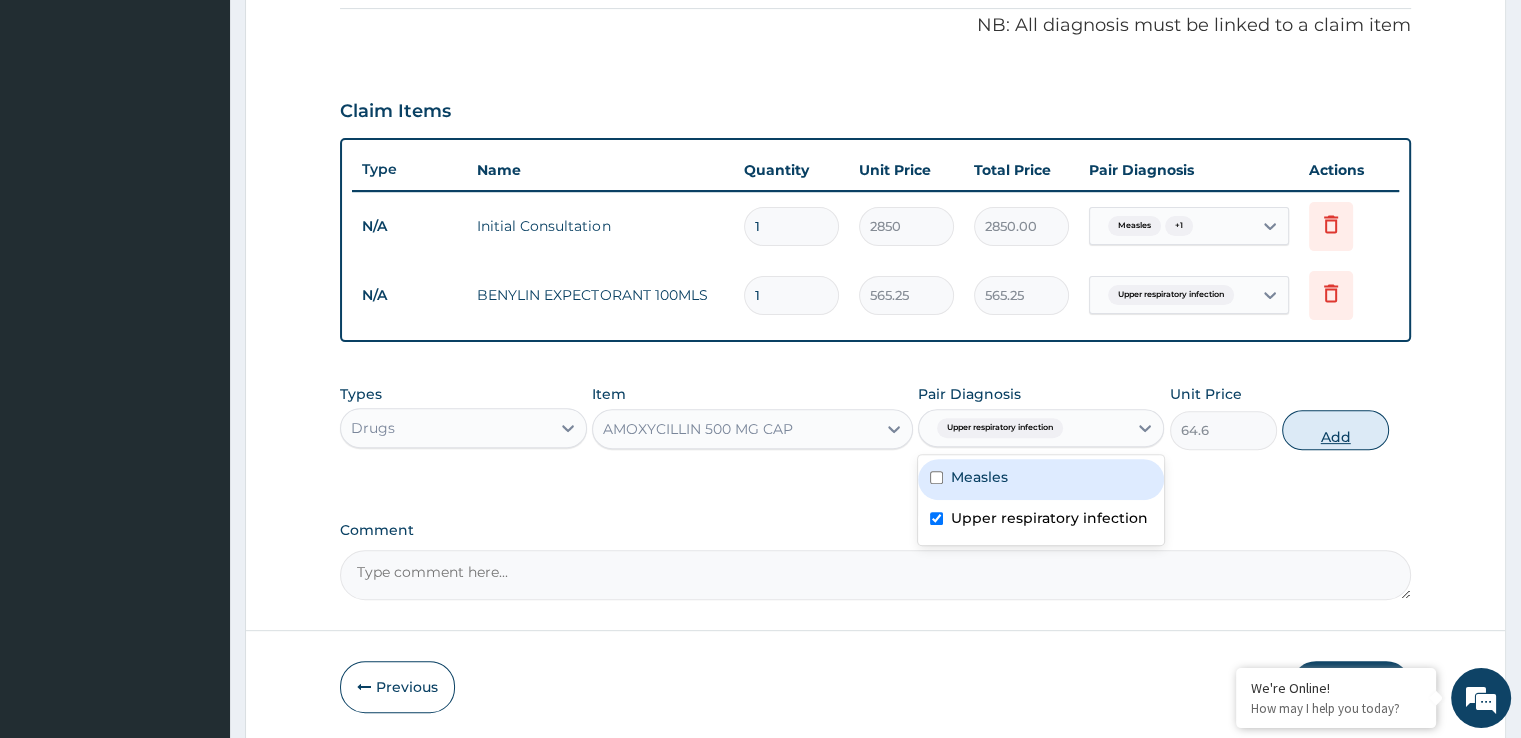 click on "Add" at bounding box center [1335, 430] 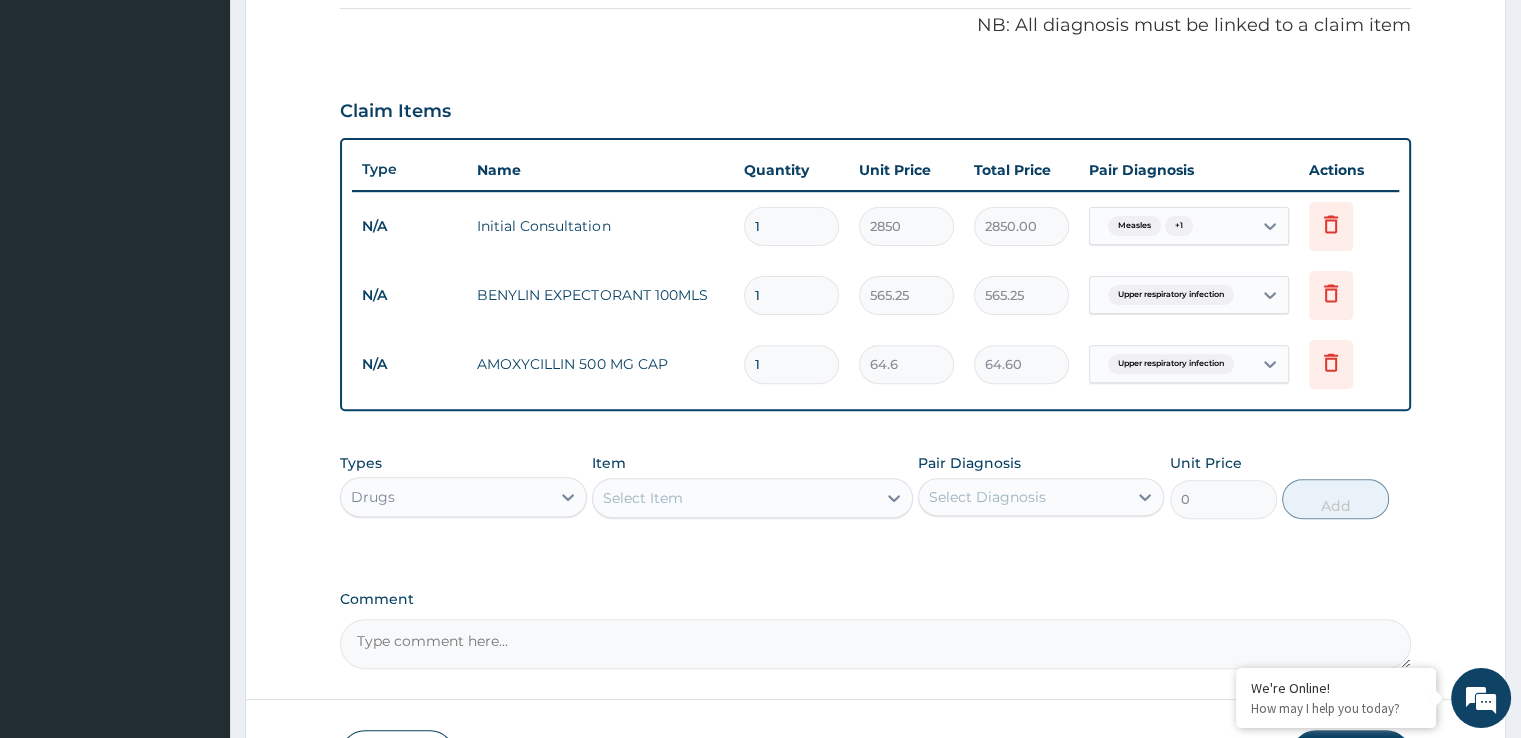 click on "1" at bounding box center (791, 364) 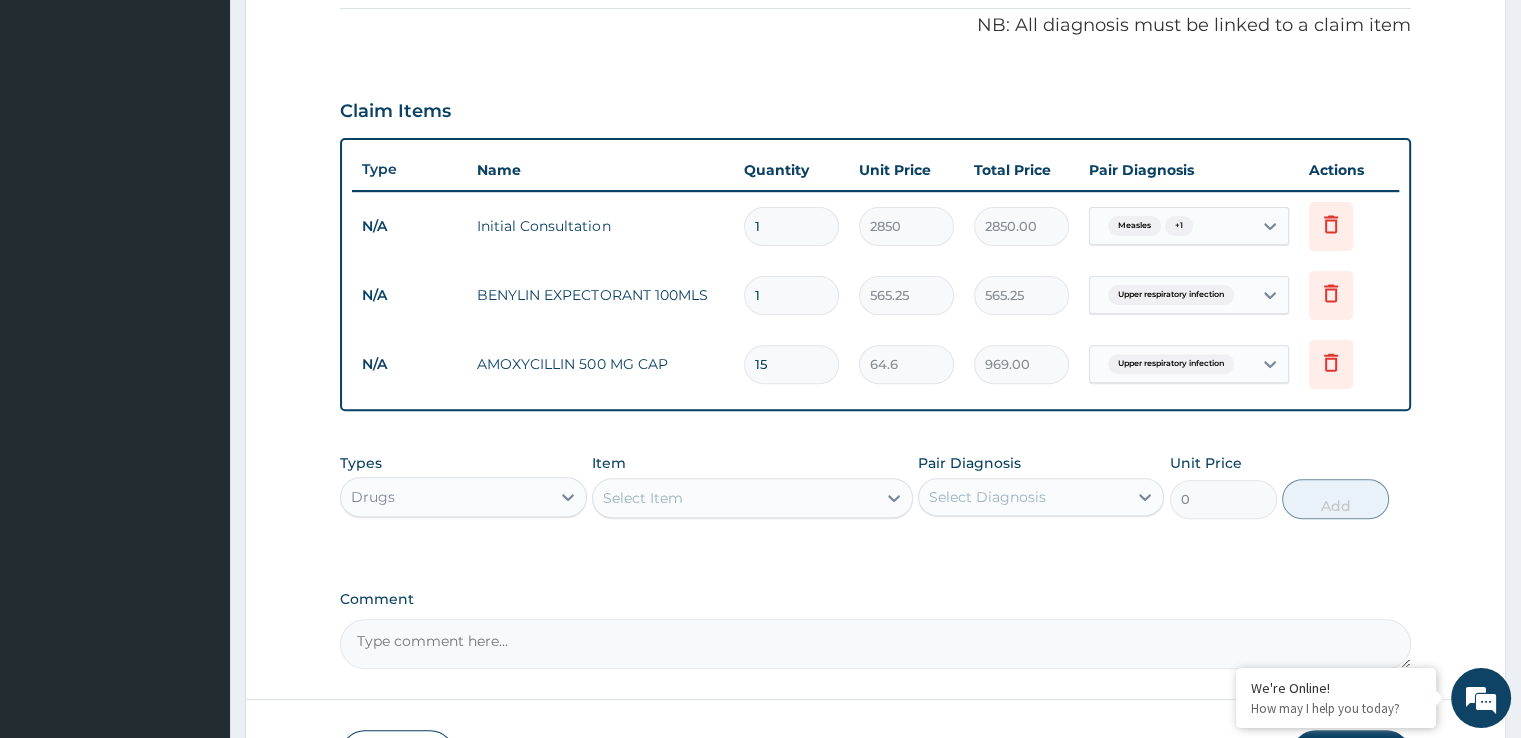 type on "15" 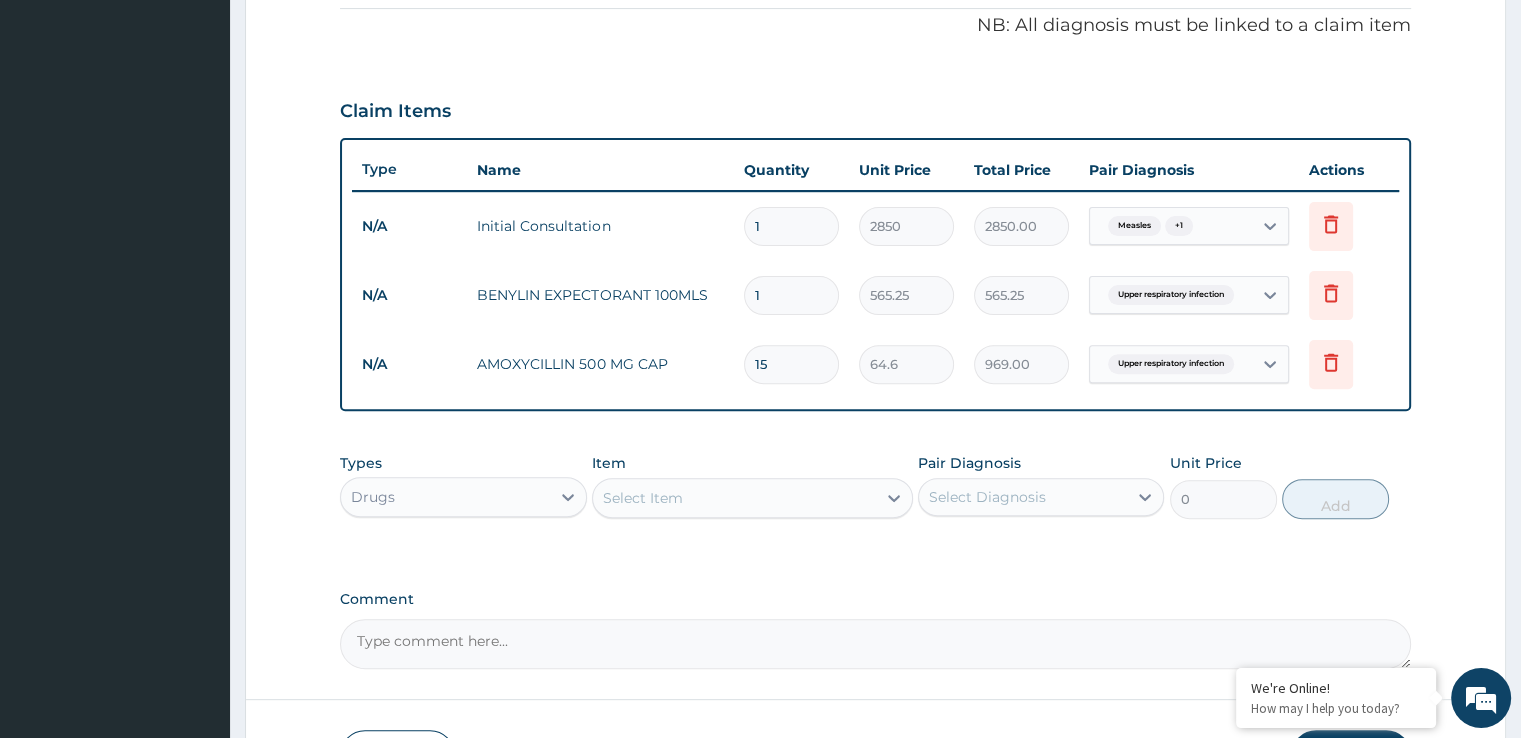 click on "Select Item" at bounding box center (734, 498) 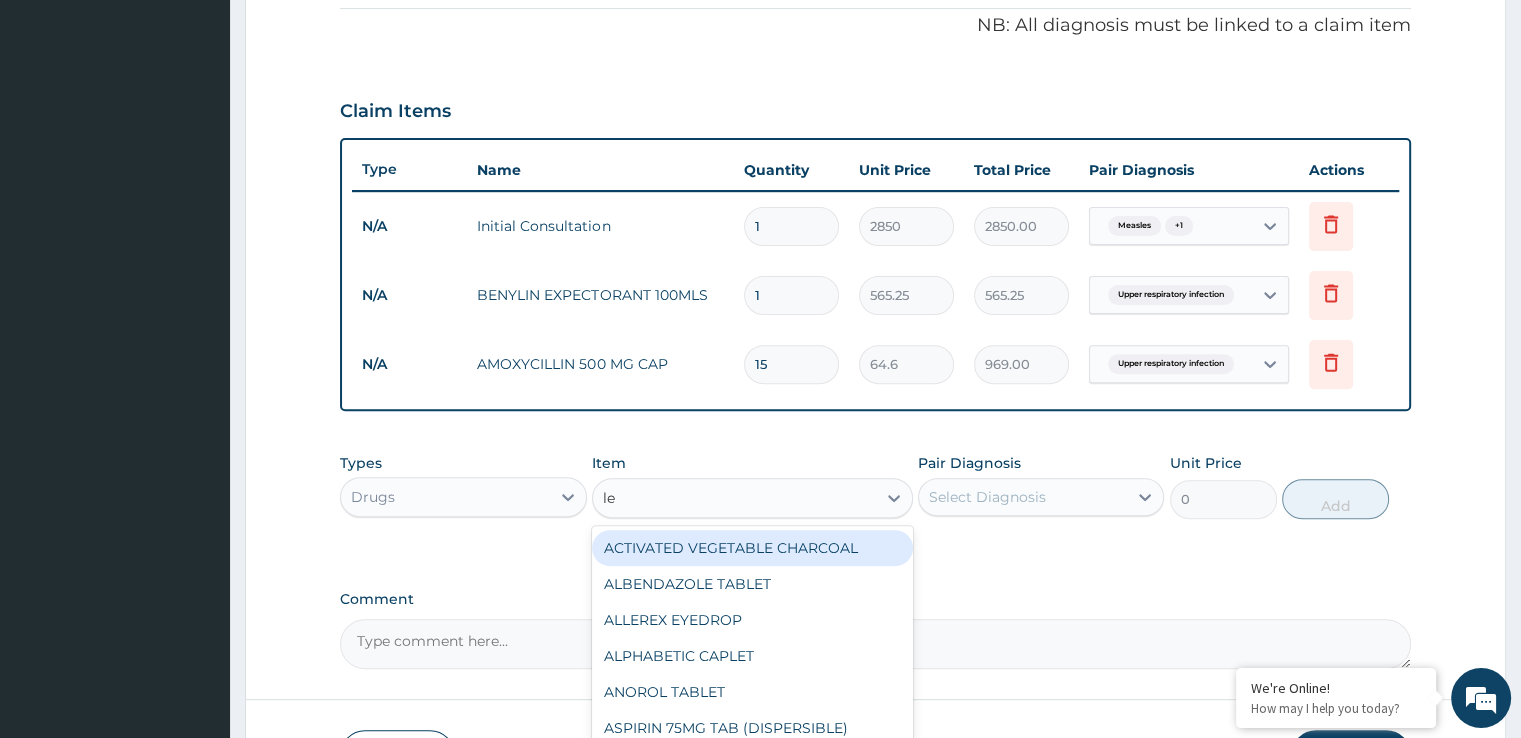 type on "lev" 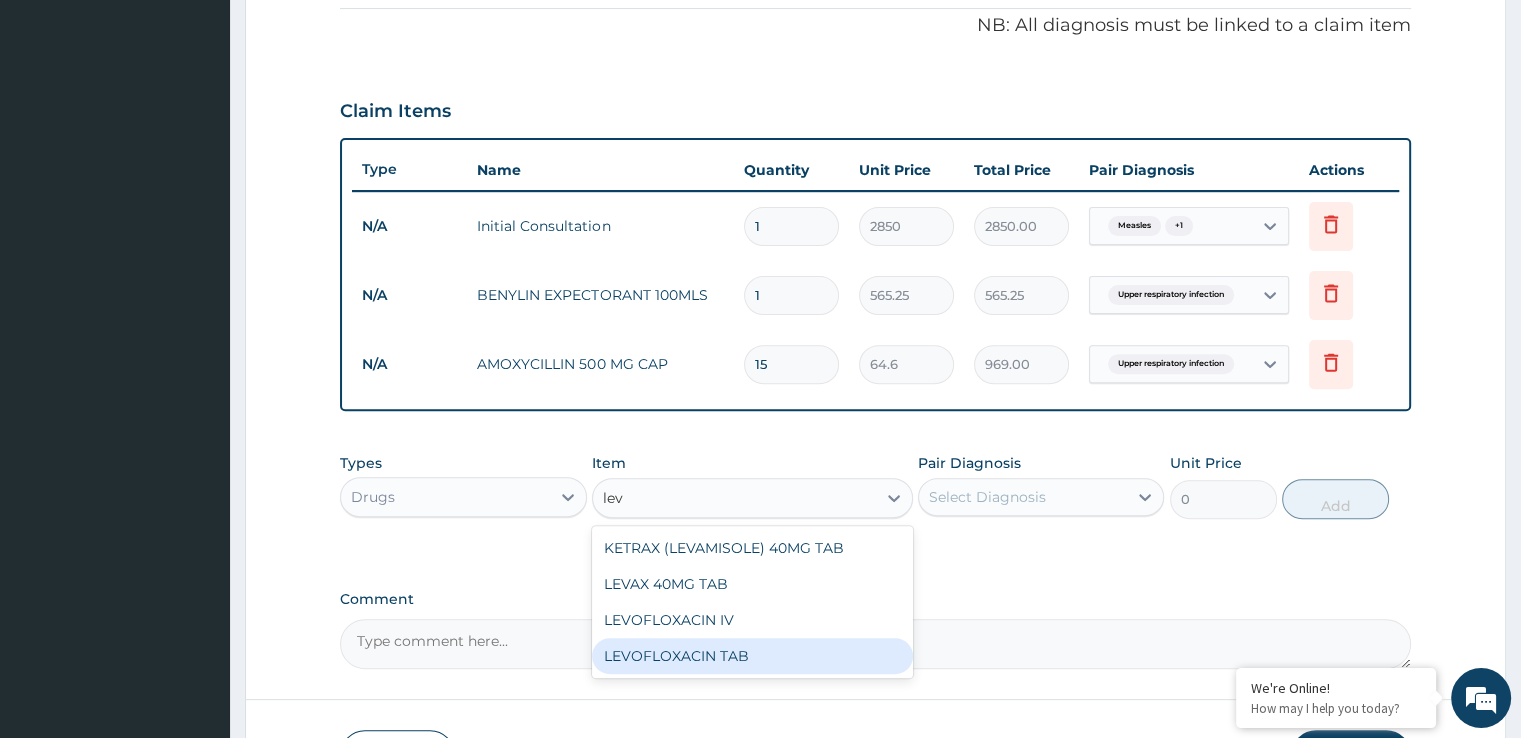 click on "LEVOFLOXACIN TAB" at bounding box center (752, 656) 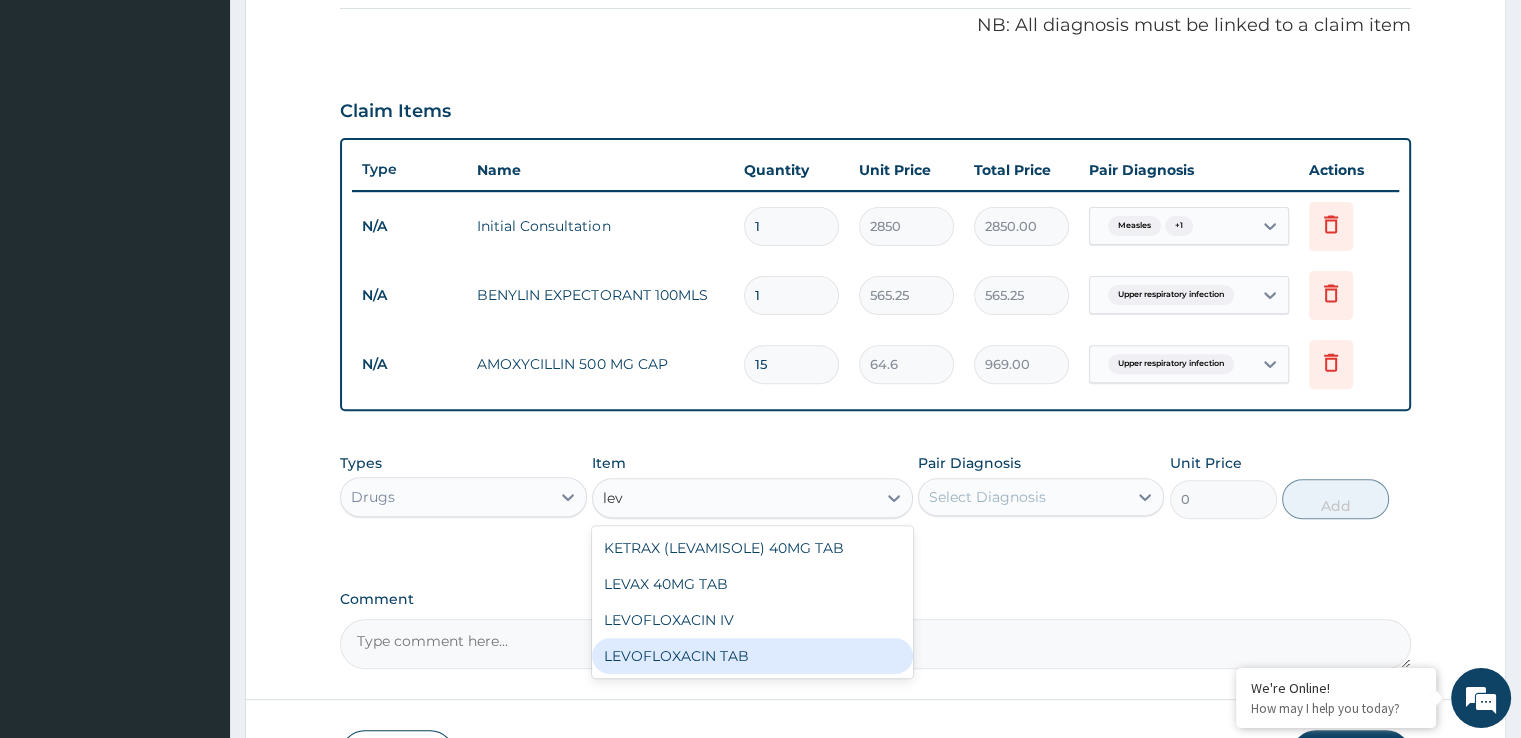 type 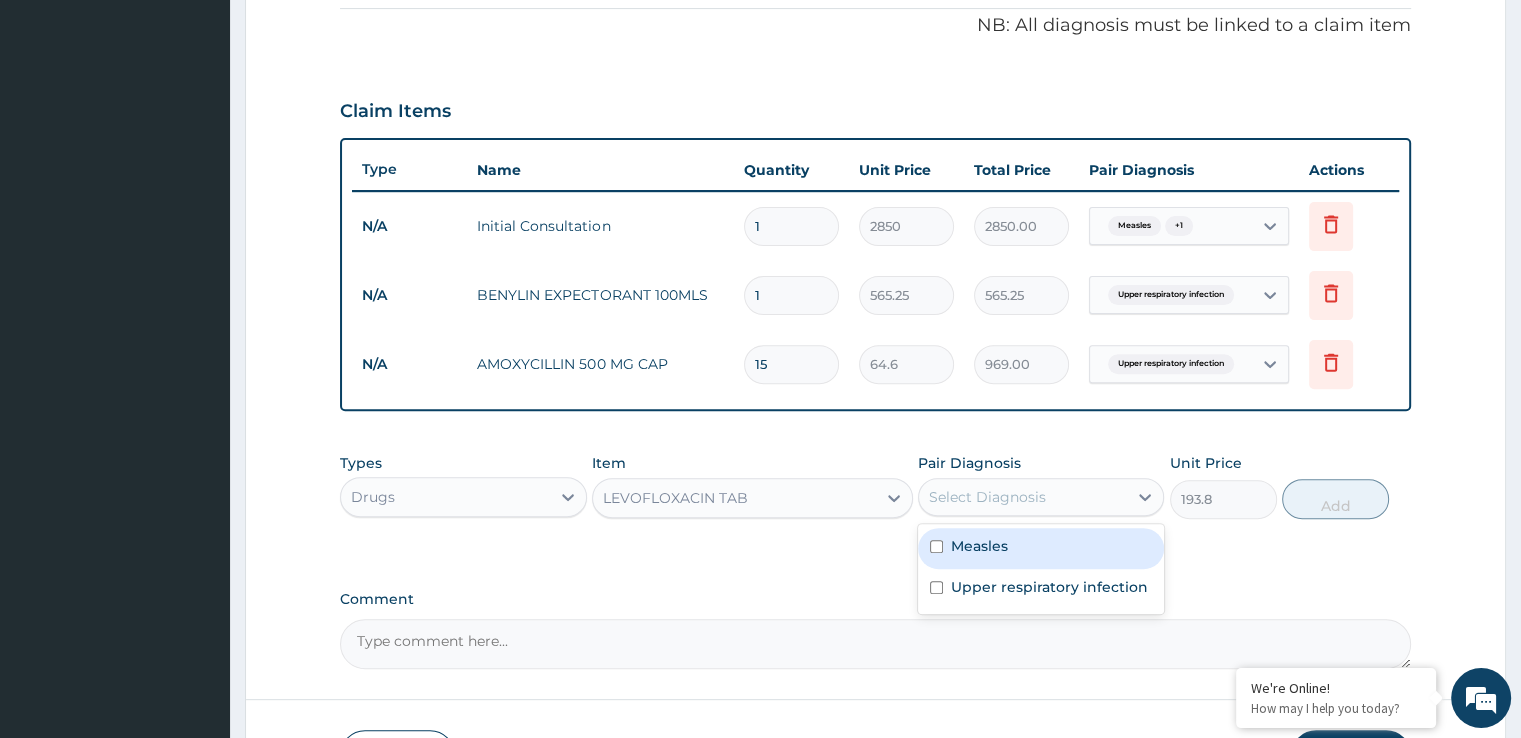 click on "Select Diagnosis" at bounding box center [987, 497] 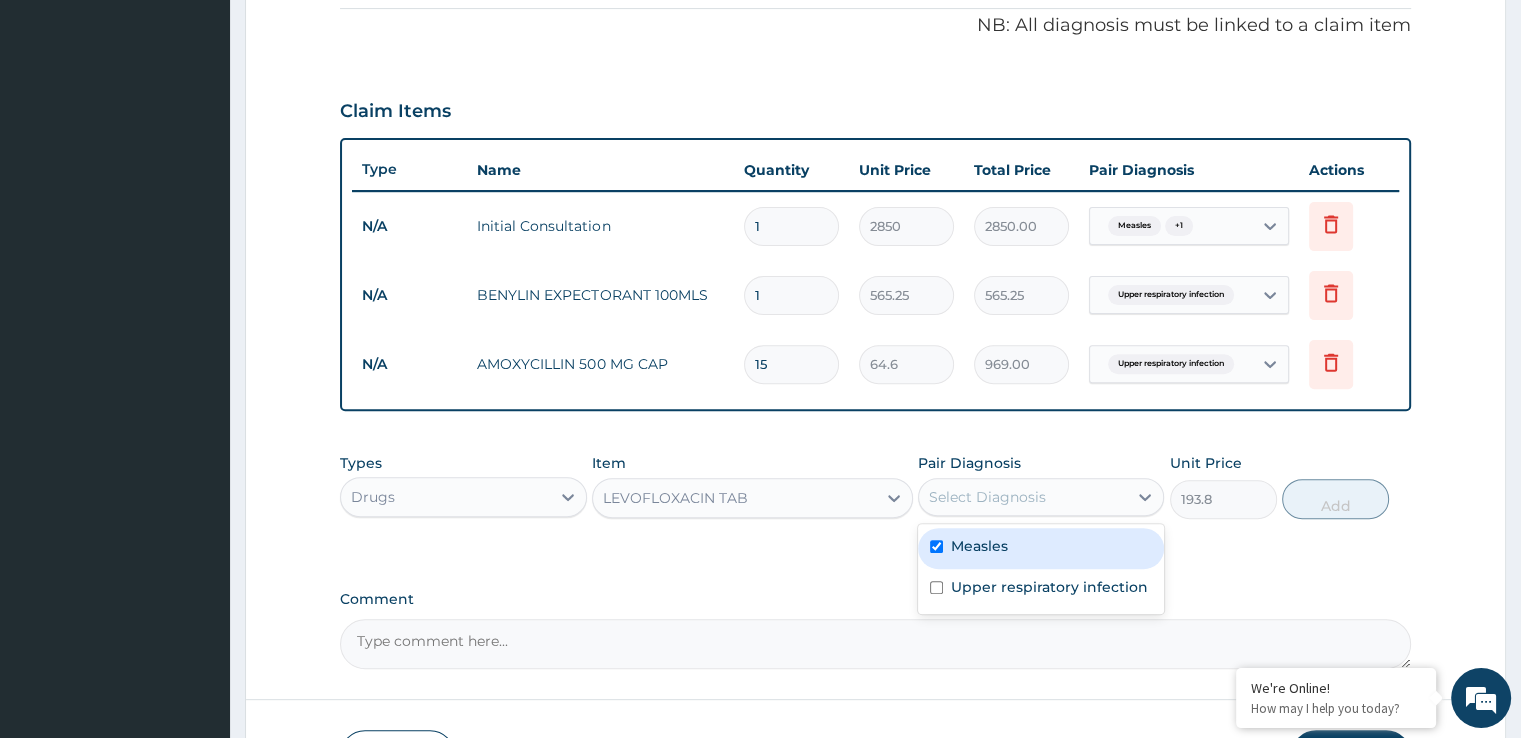 checkbox on "true" 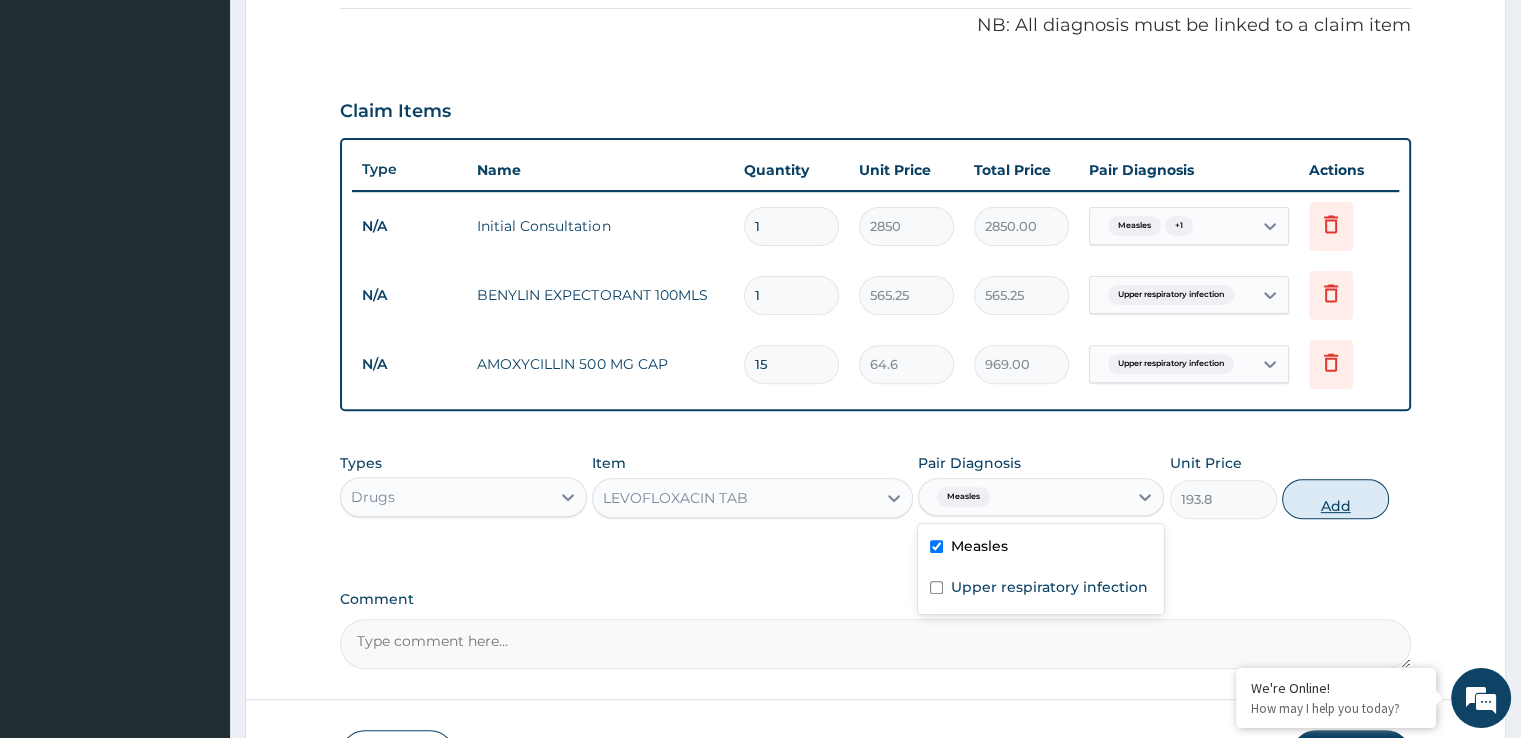 click on "Add" at bounding box center (1335, 499) 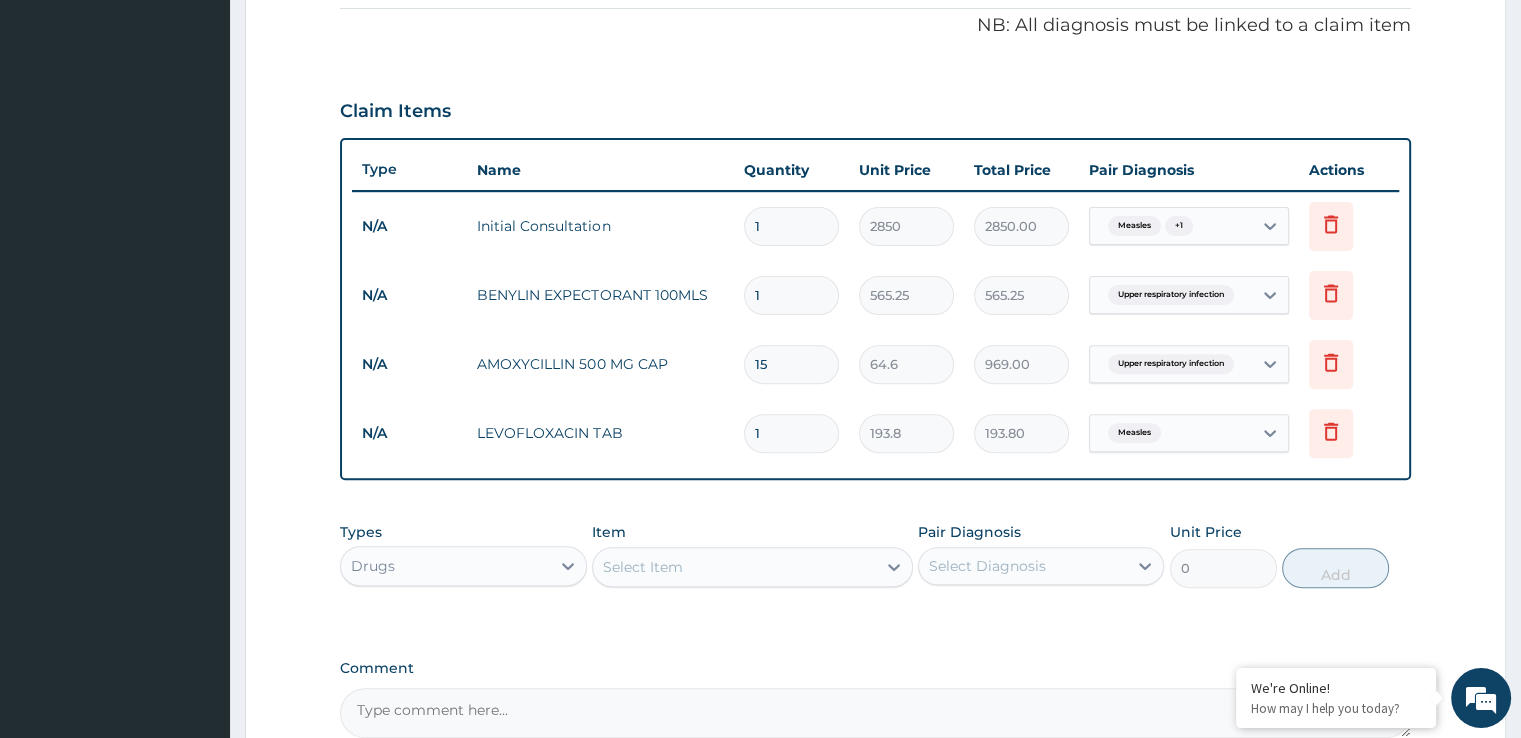type on "14" 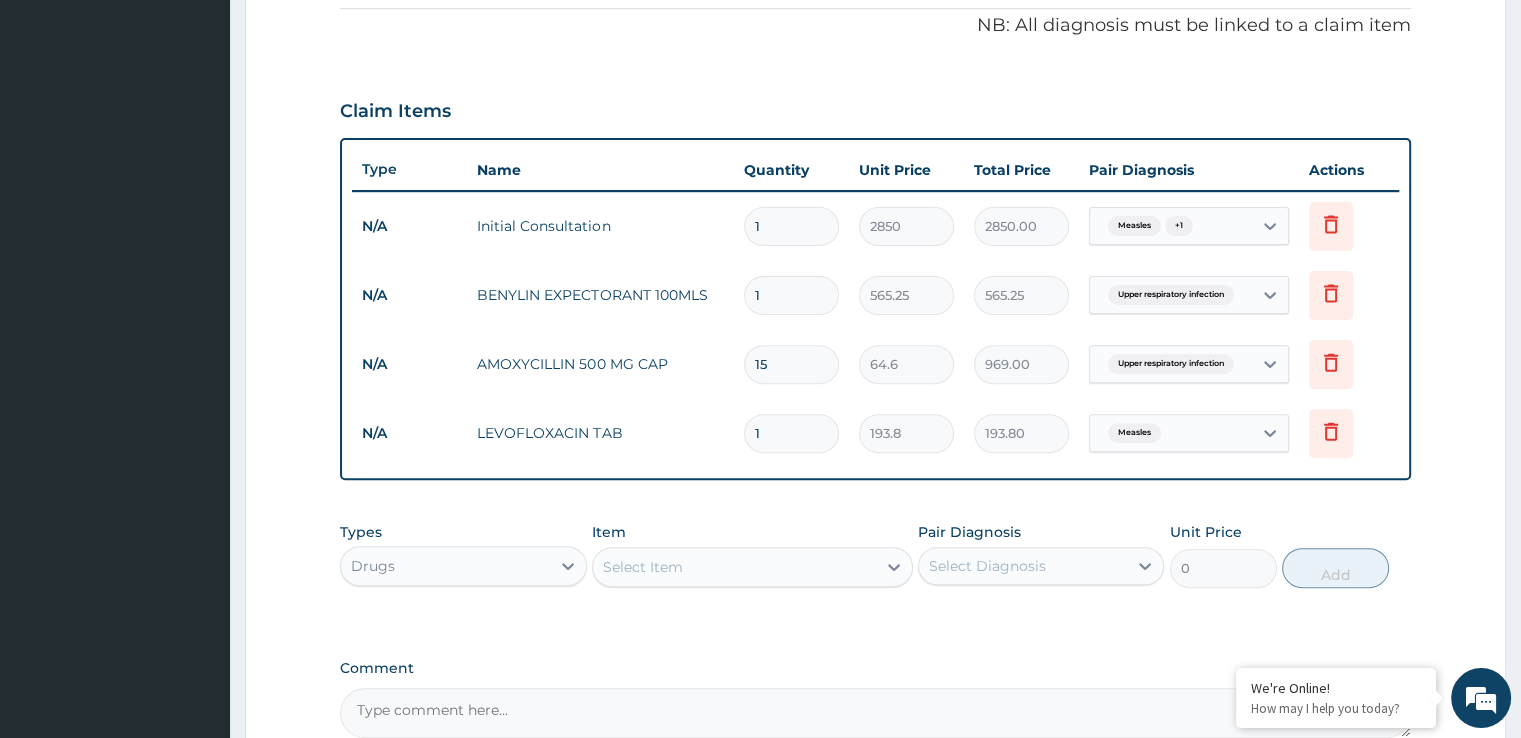 type on "2713.20" 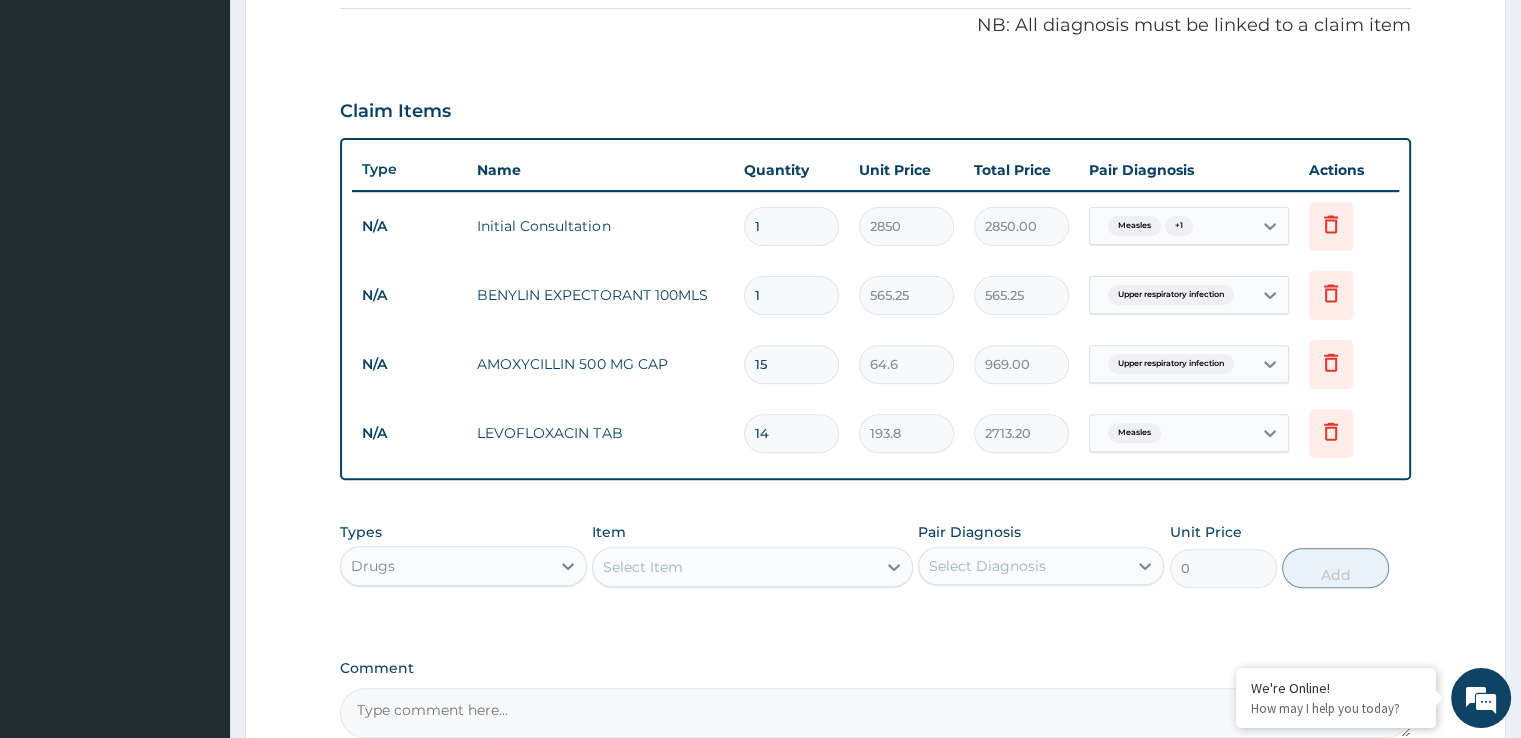 type on "14" 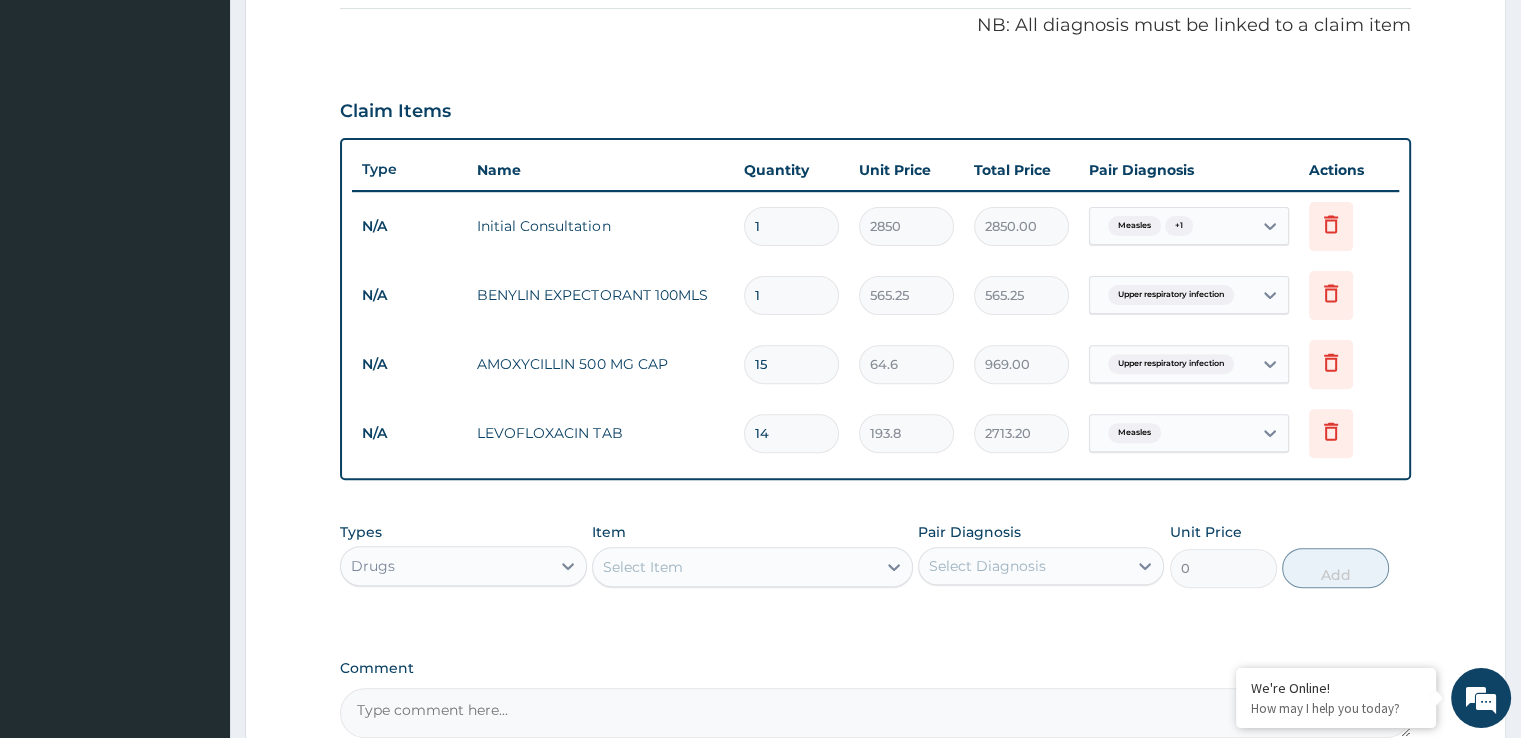 click on "Select Item" at bounding box center [734, 567] 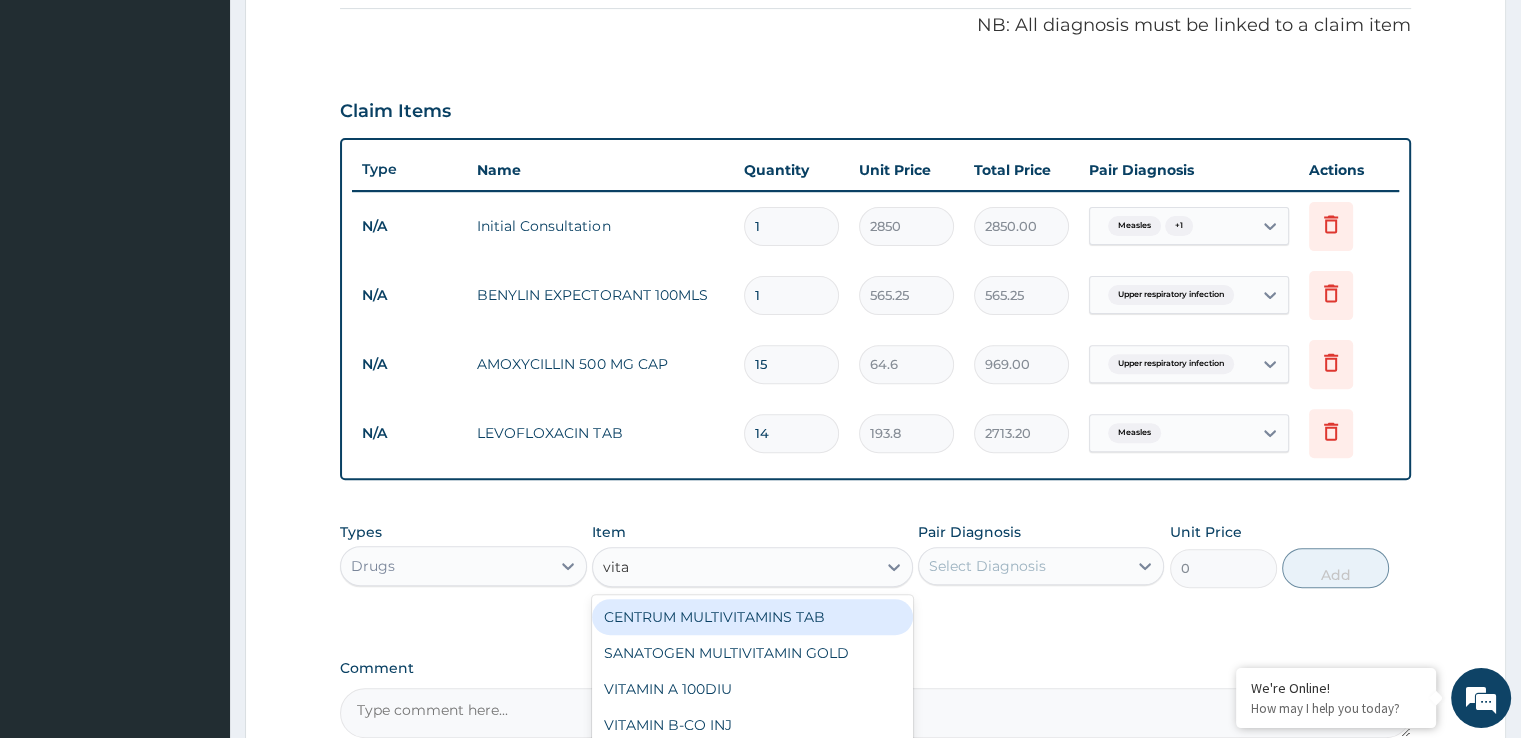 type on "vitam" 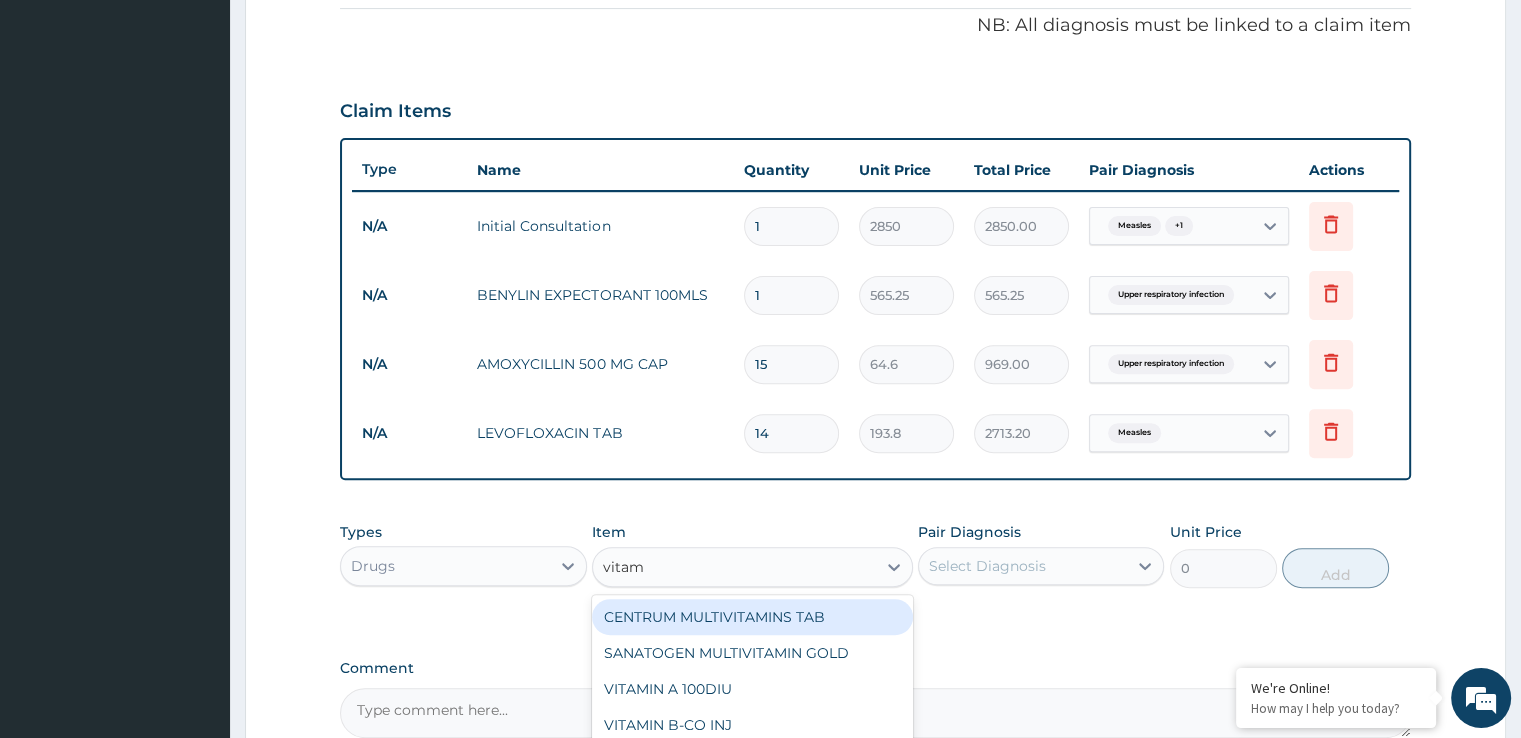 scroll, scrollTop: 812, scrollLeft: 0, axis: vertical 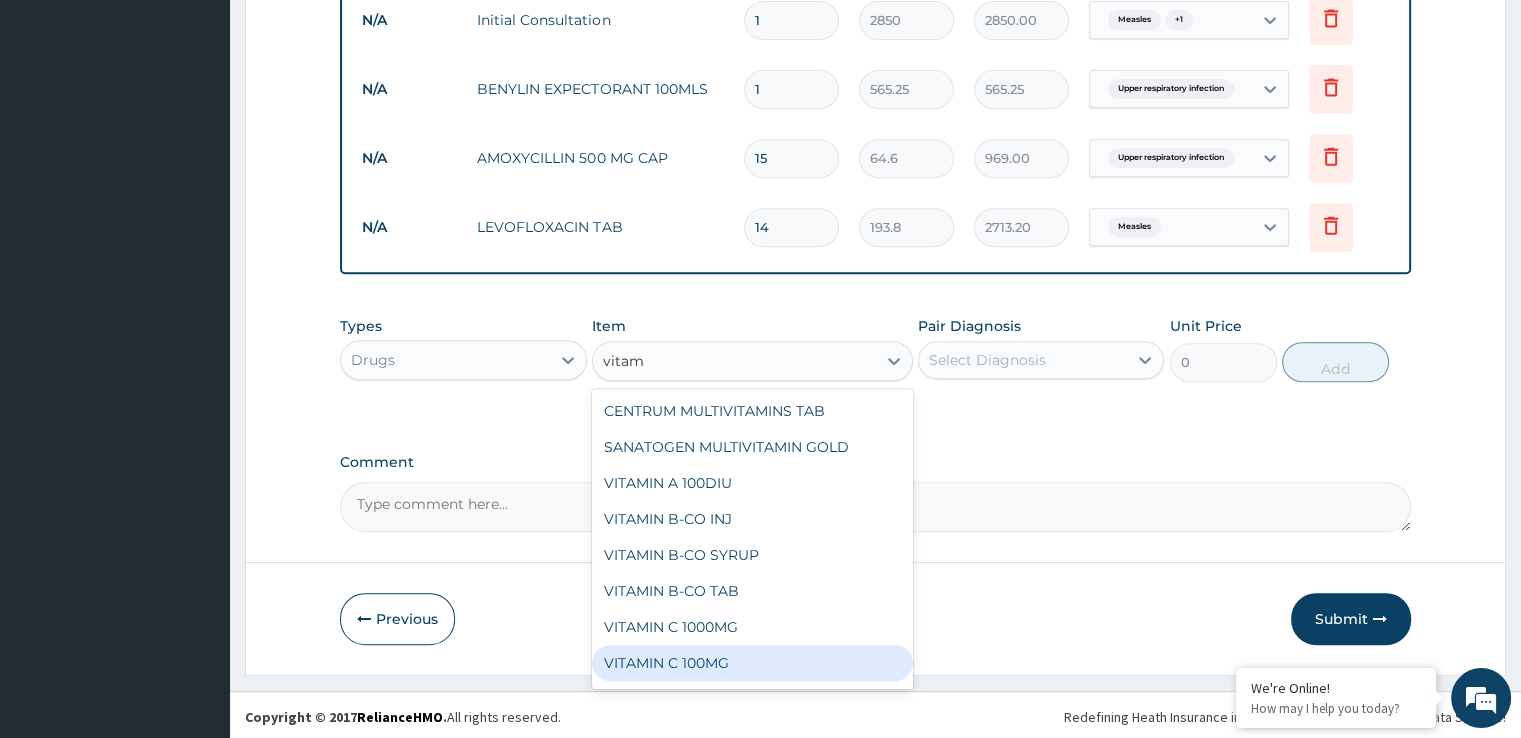 click on "VITAMIN C 100MG" at bounding box center (752, 663) 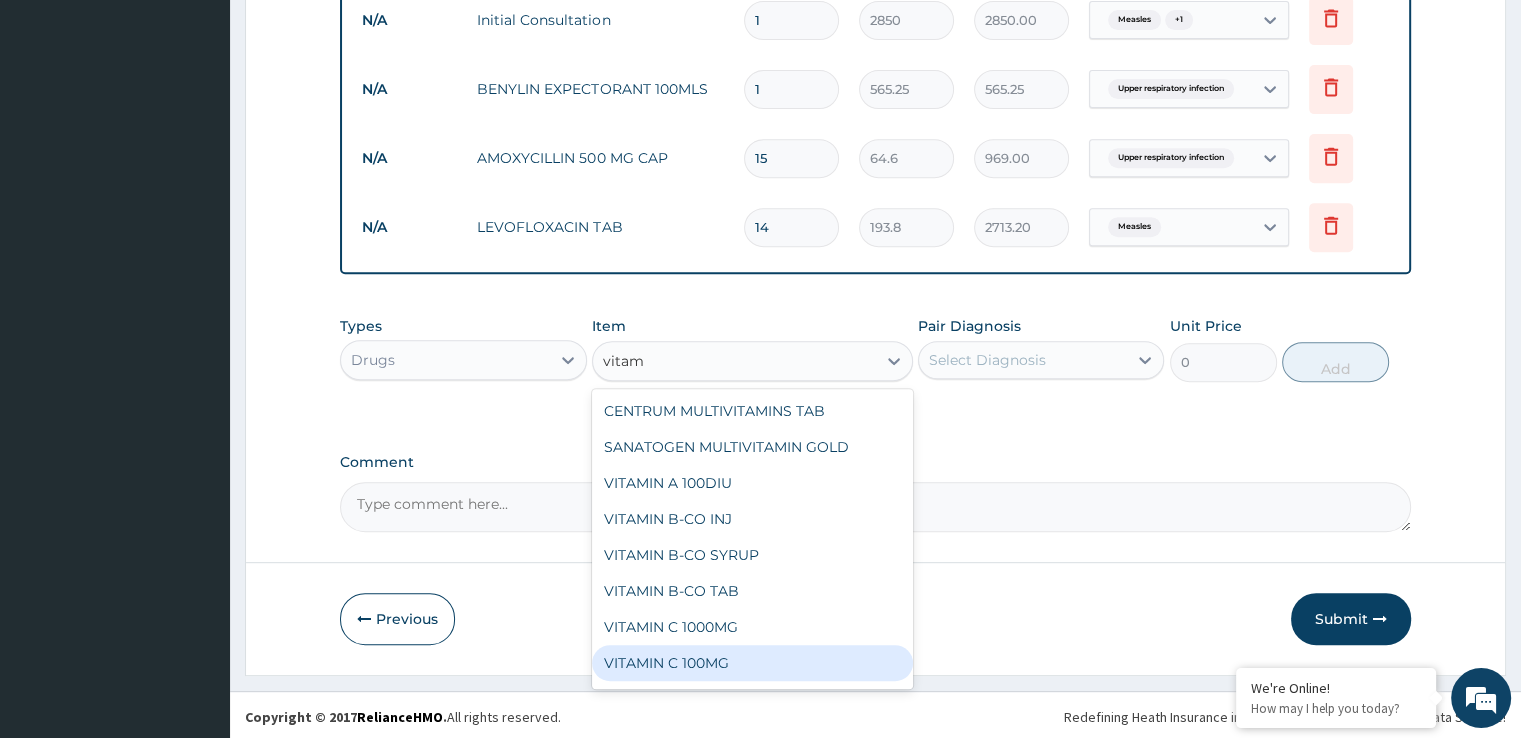 type 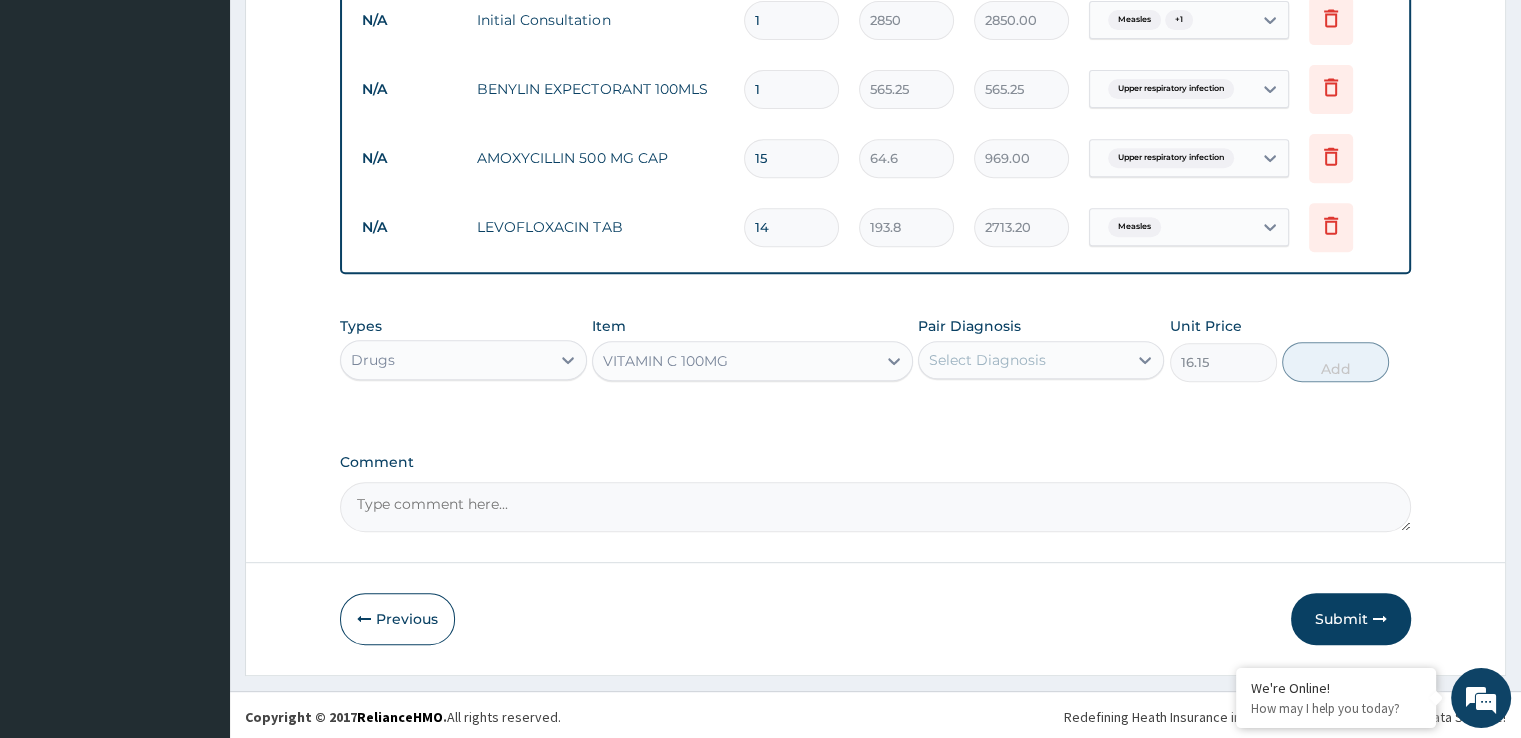click on "Select Diagnosis" at bounding box center (987, 360) 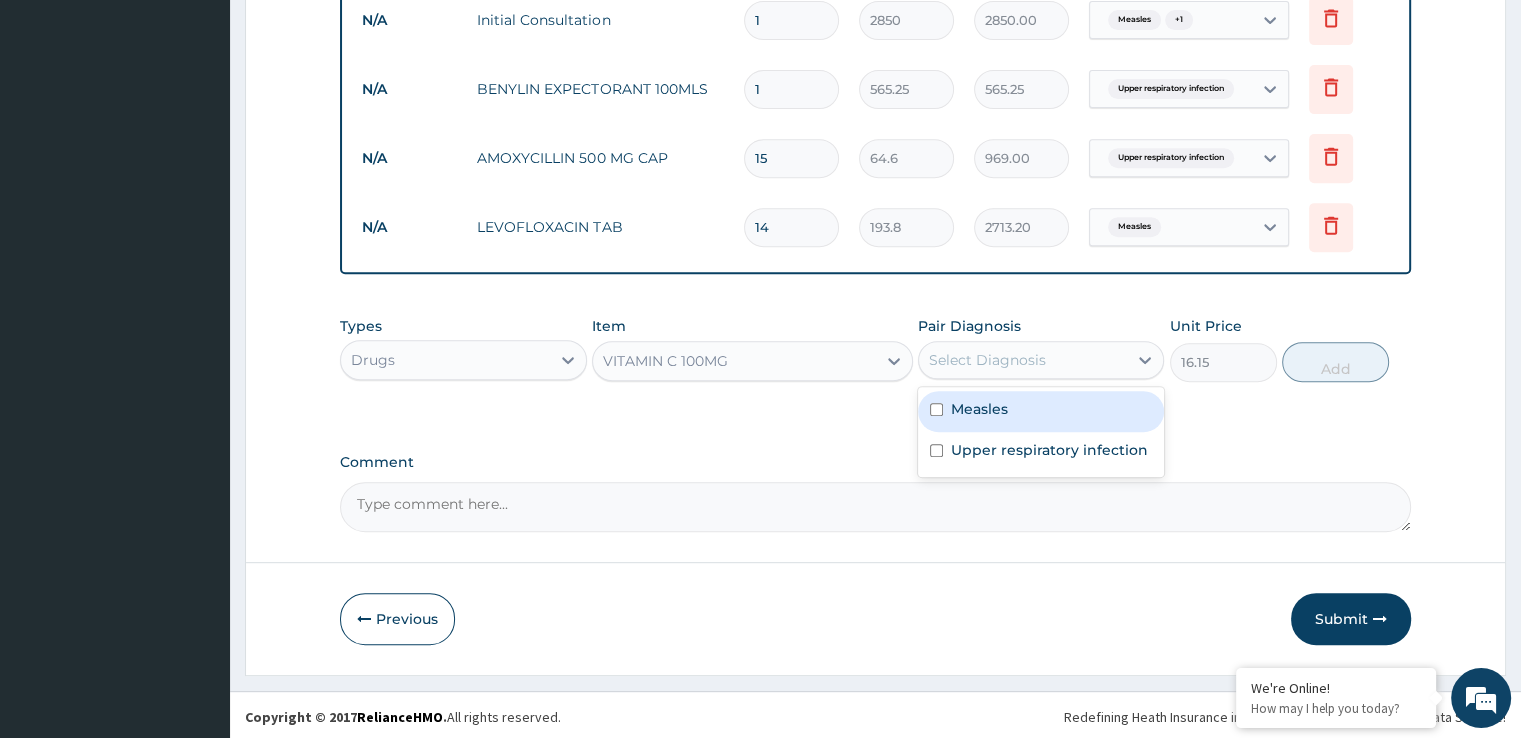 click on "Measles" at bounding box center [1171, 227] 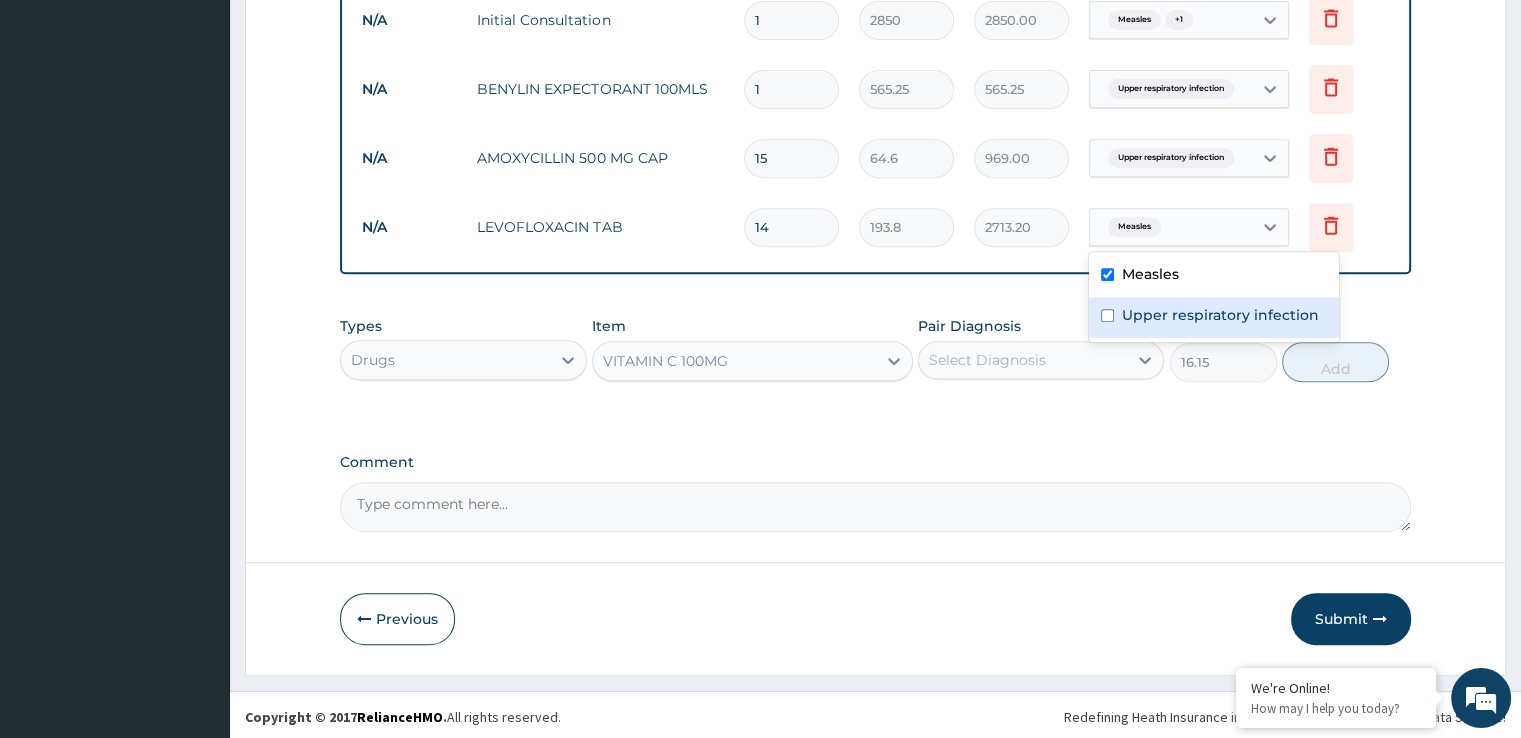click on "Upper respiratory infection" at bounding box center [1220, 315] 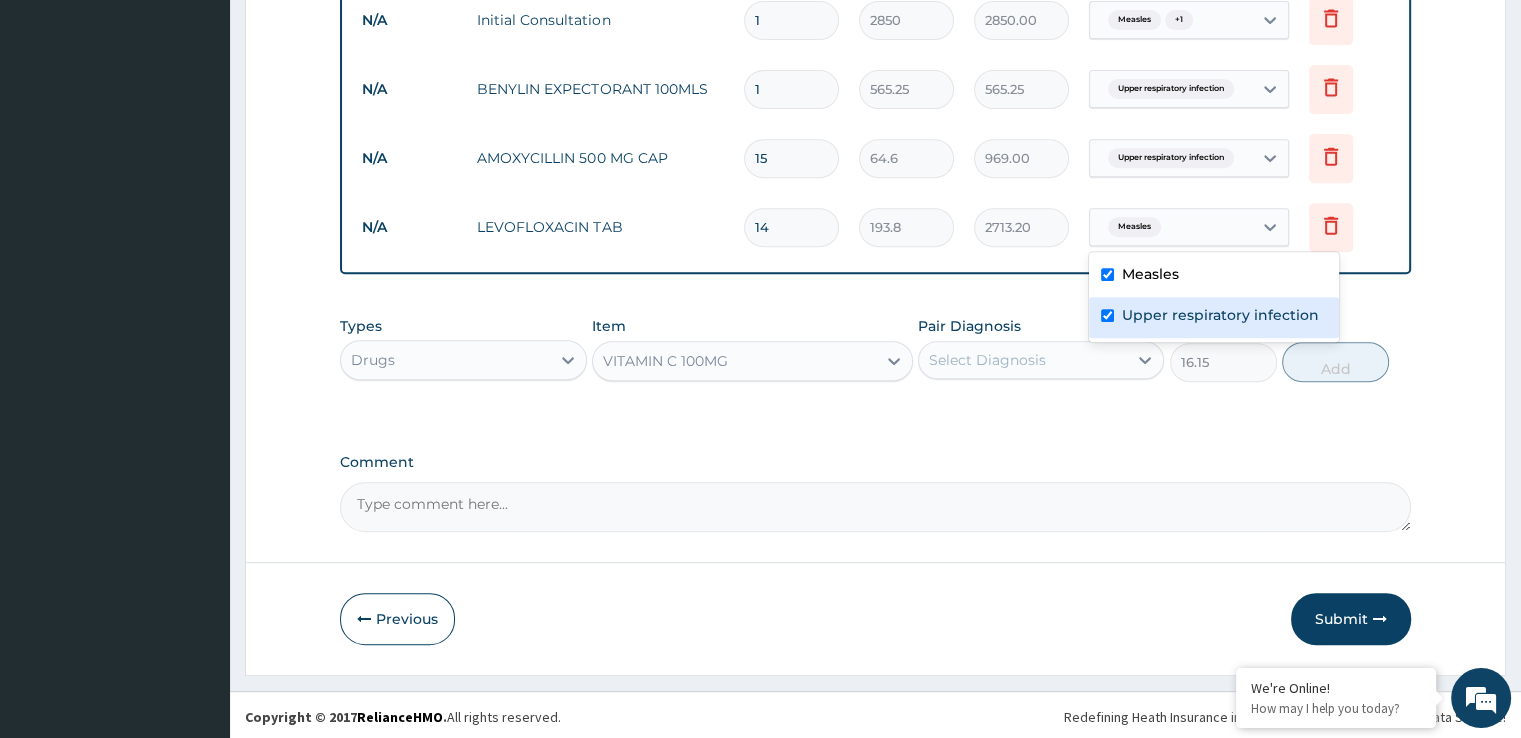 checkbox on "true" 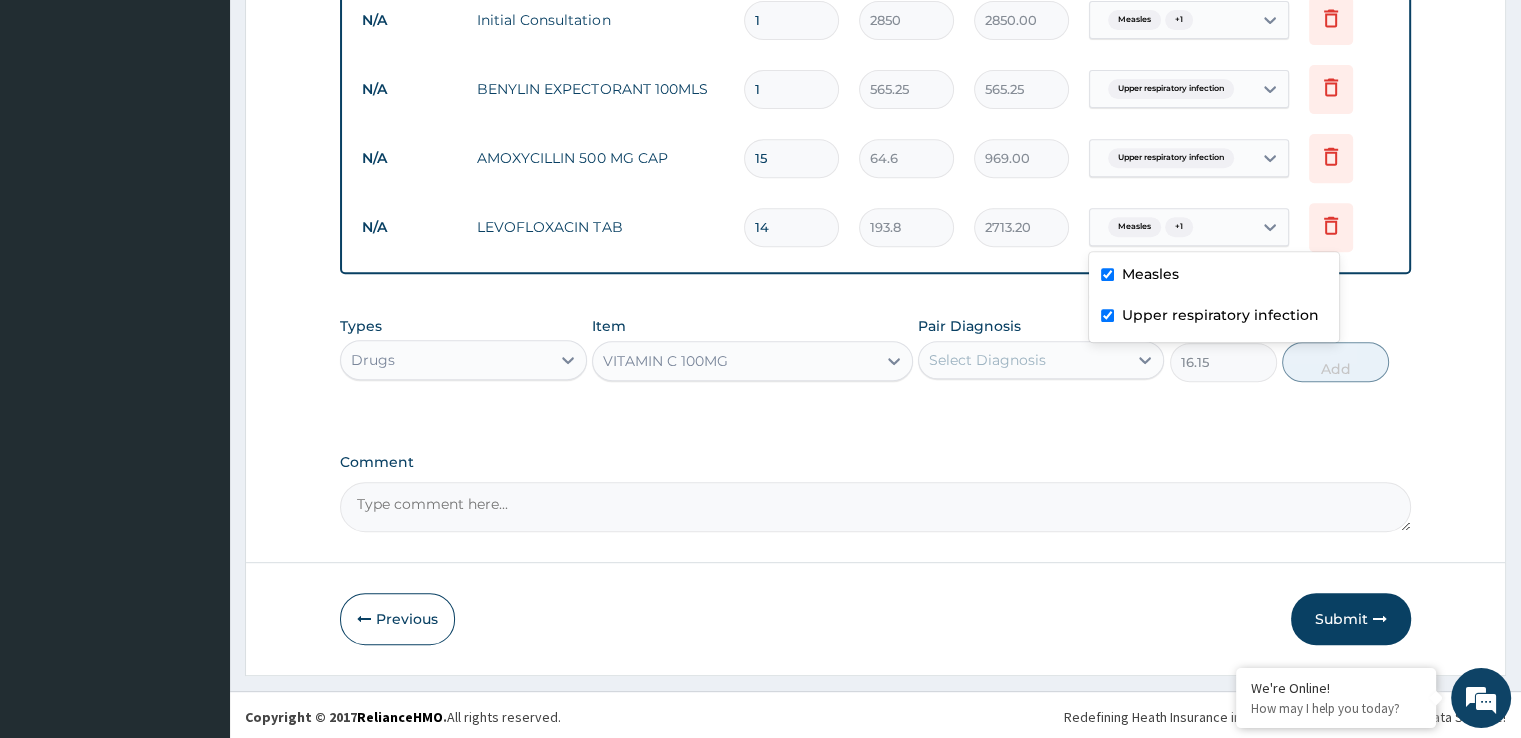click on "Select Diagnosis" at bounding box center (987, 360) 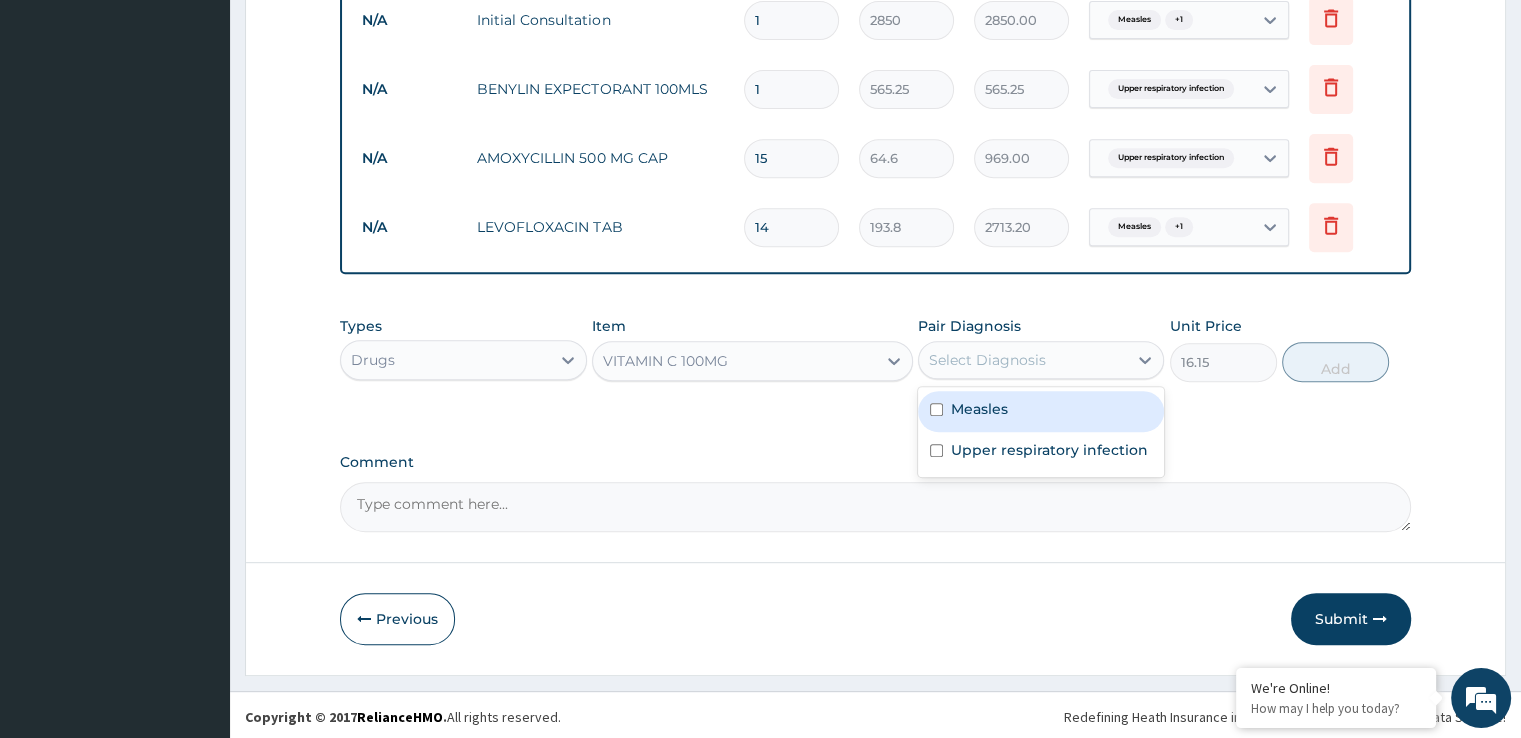 click on "Measles" at bounding box center [979, 409] 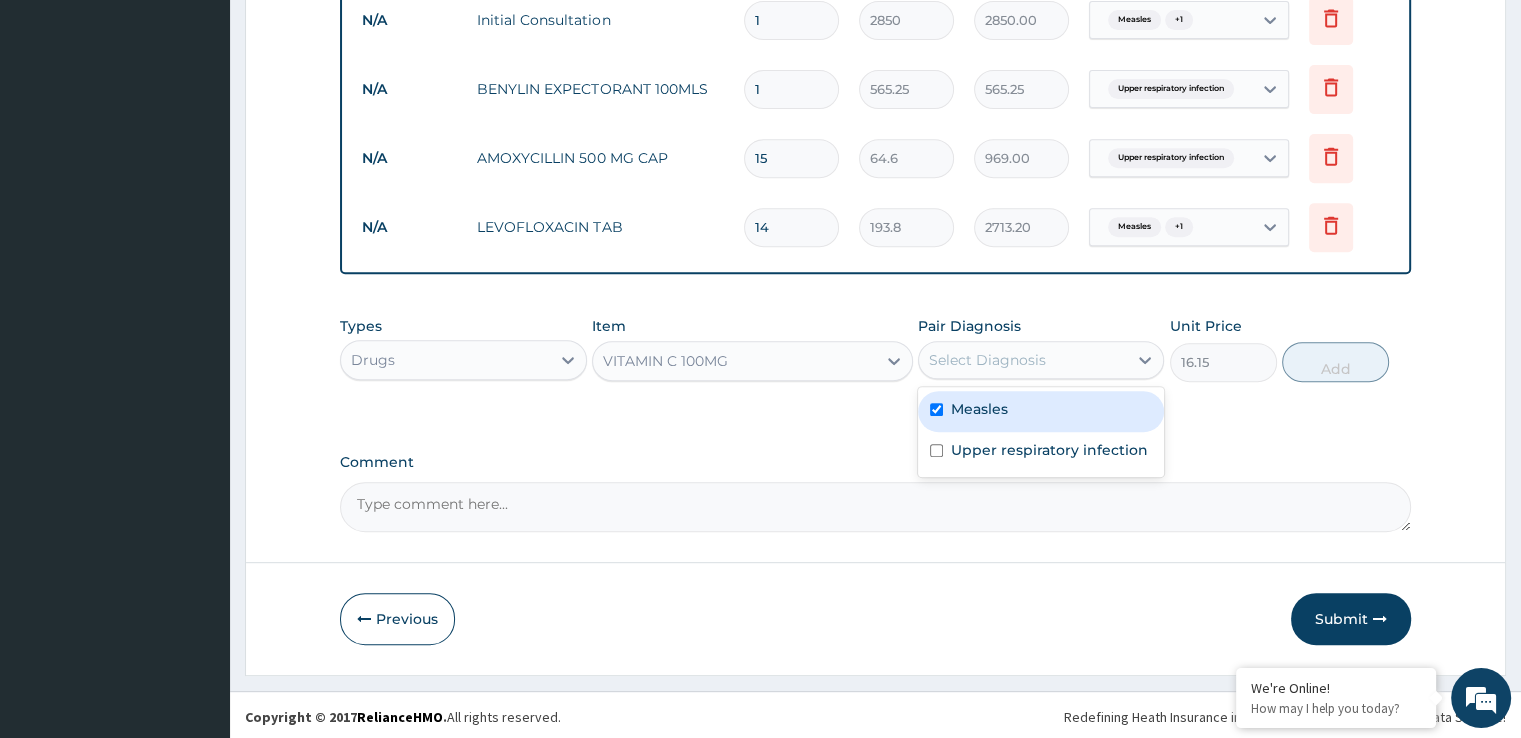 checkbox on "true" 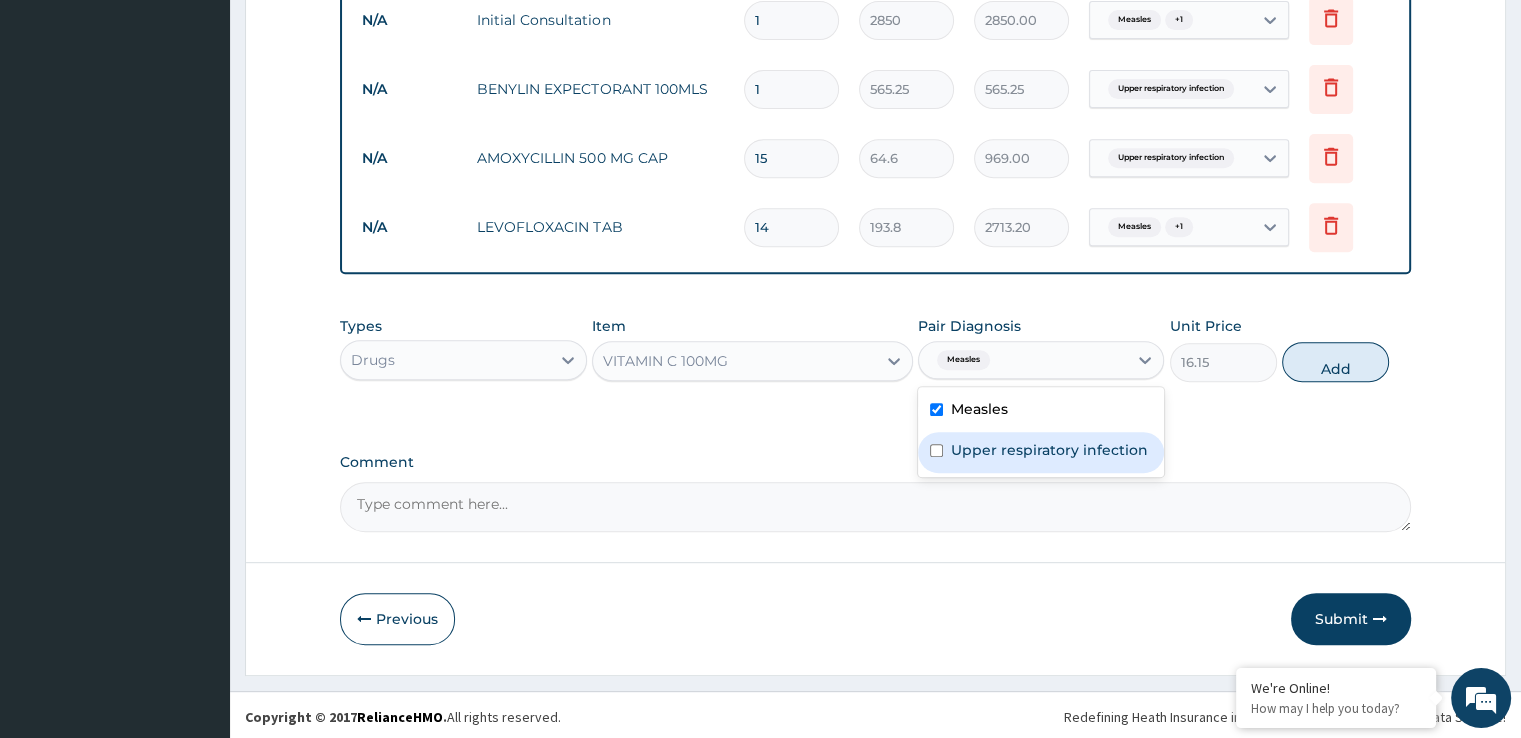 click on "Upper respiratory infection" at bounding box center (1049, 450) 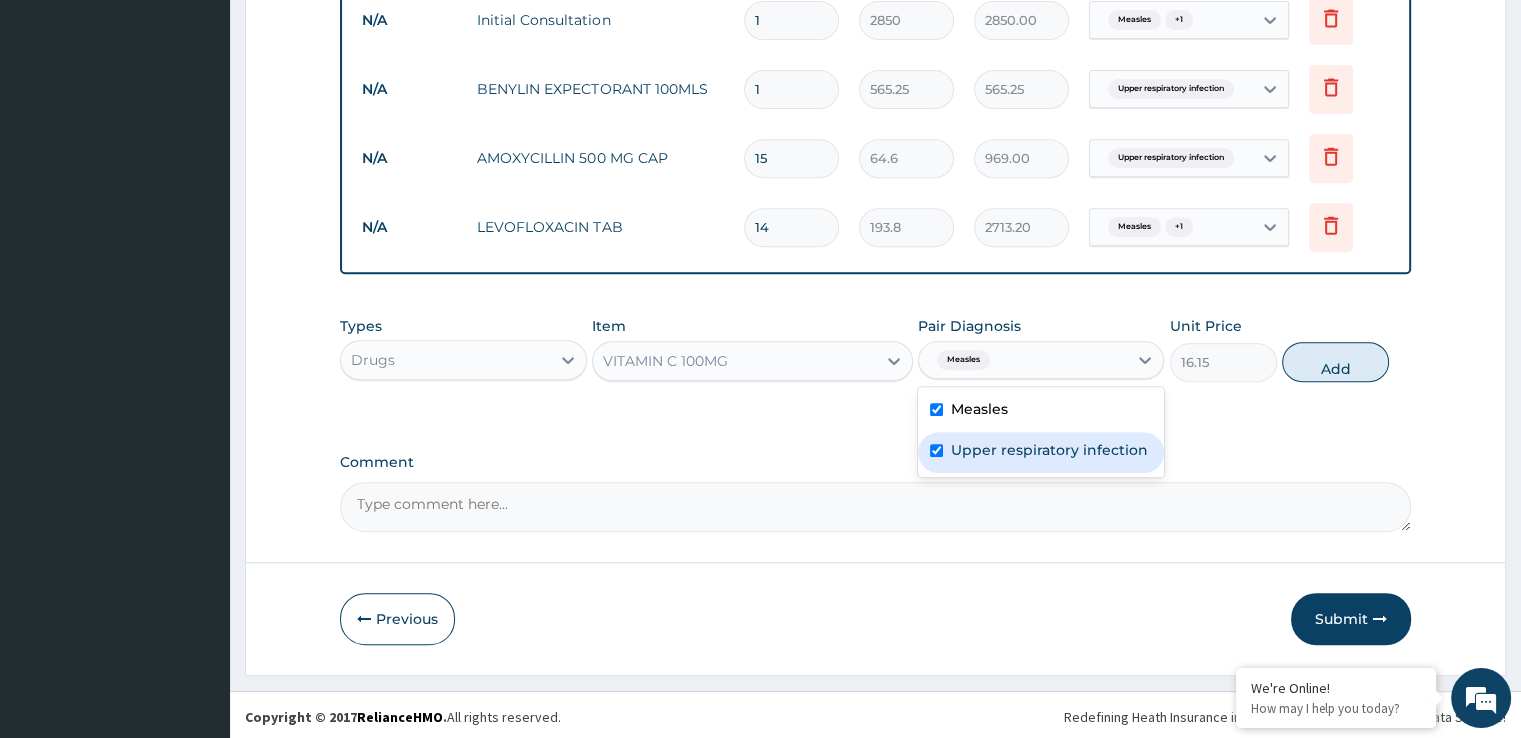 checkbox on "true" 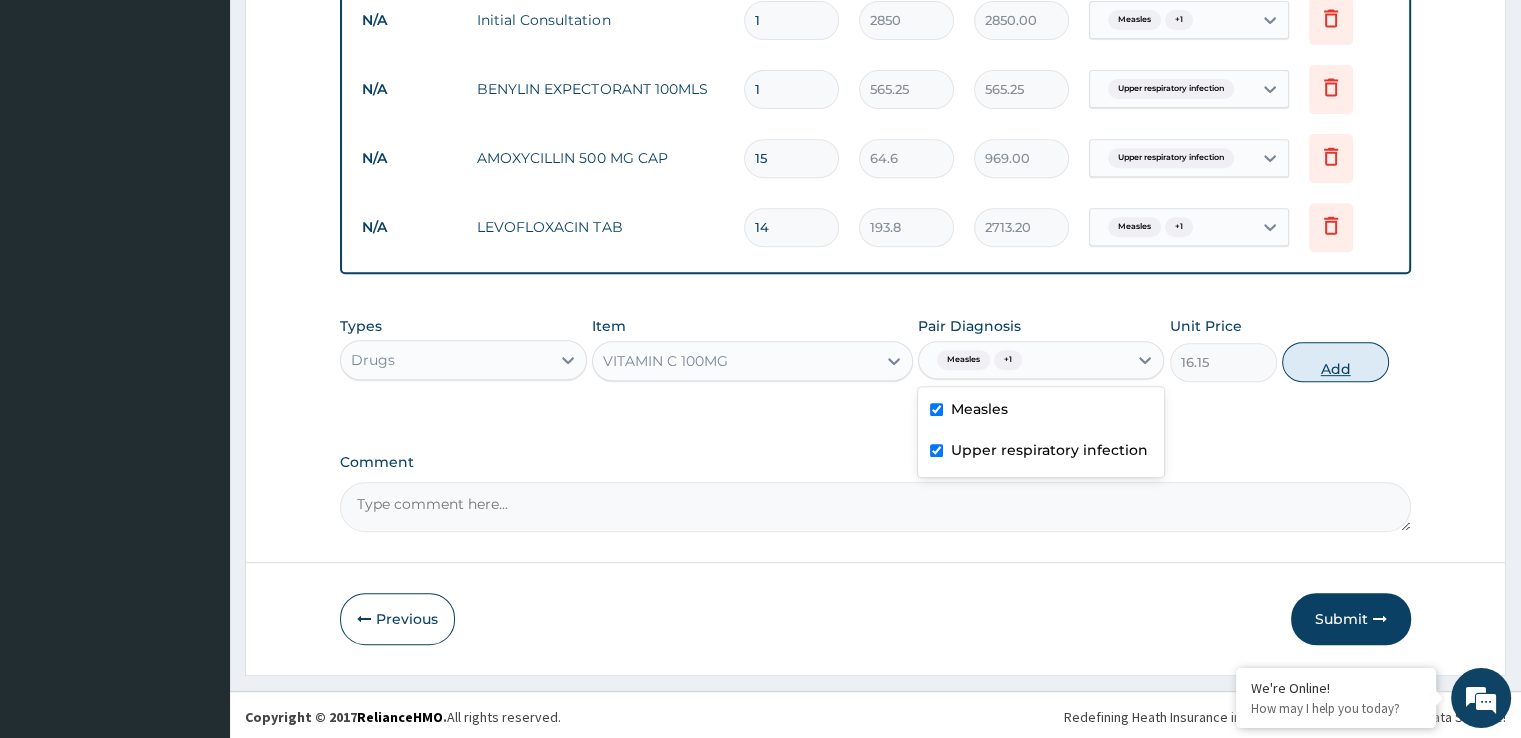 click on "Add" at bounding box center [1335, 362] 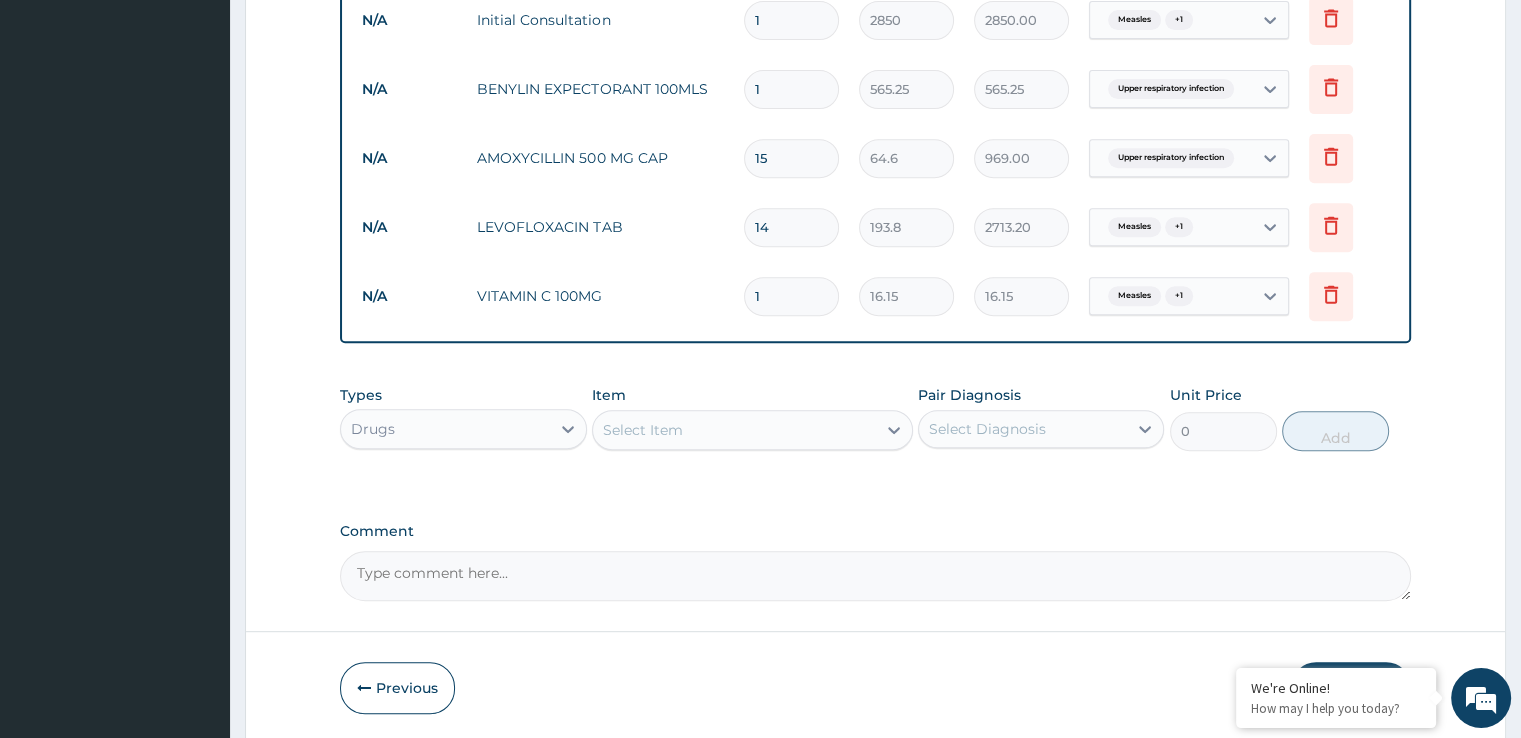 type 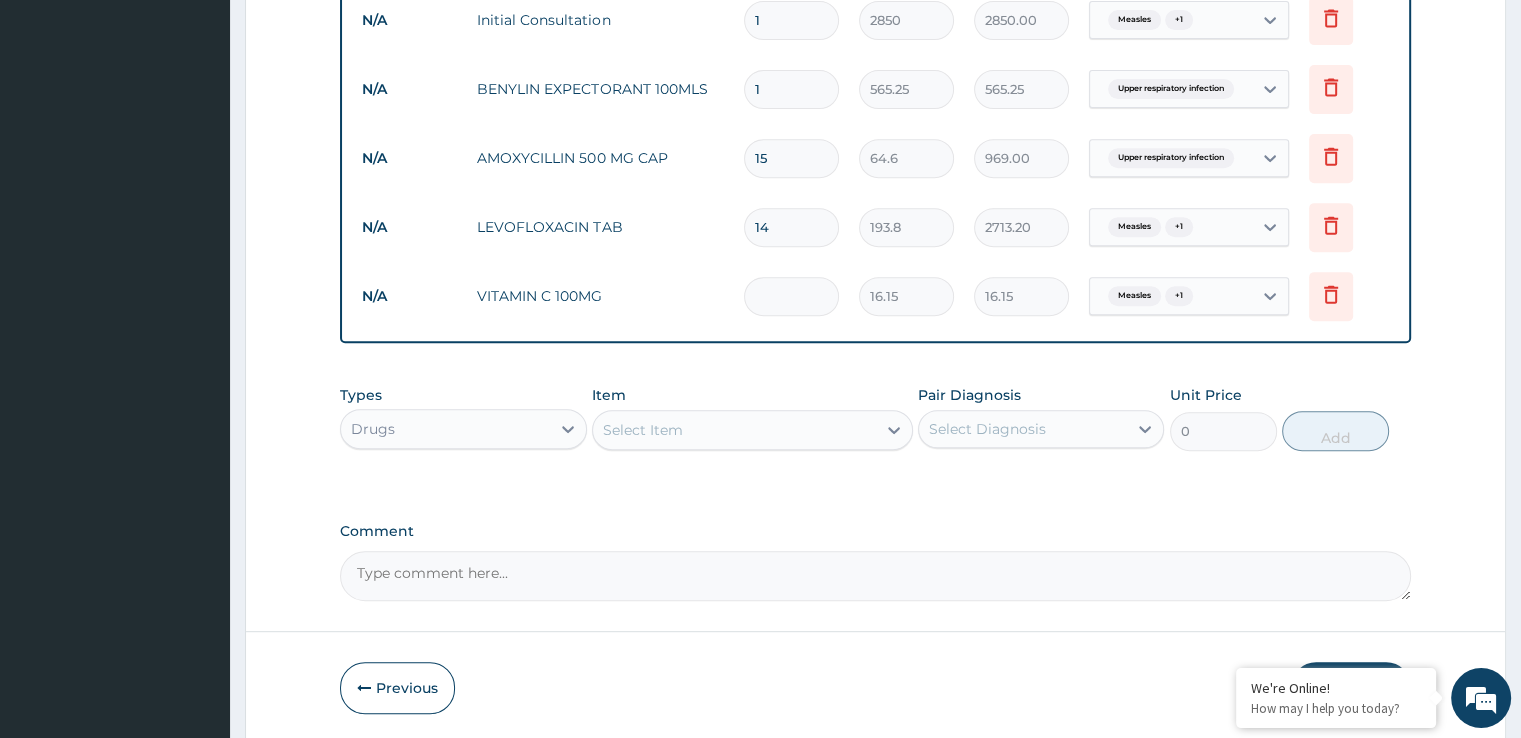 type on "0.00" 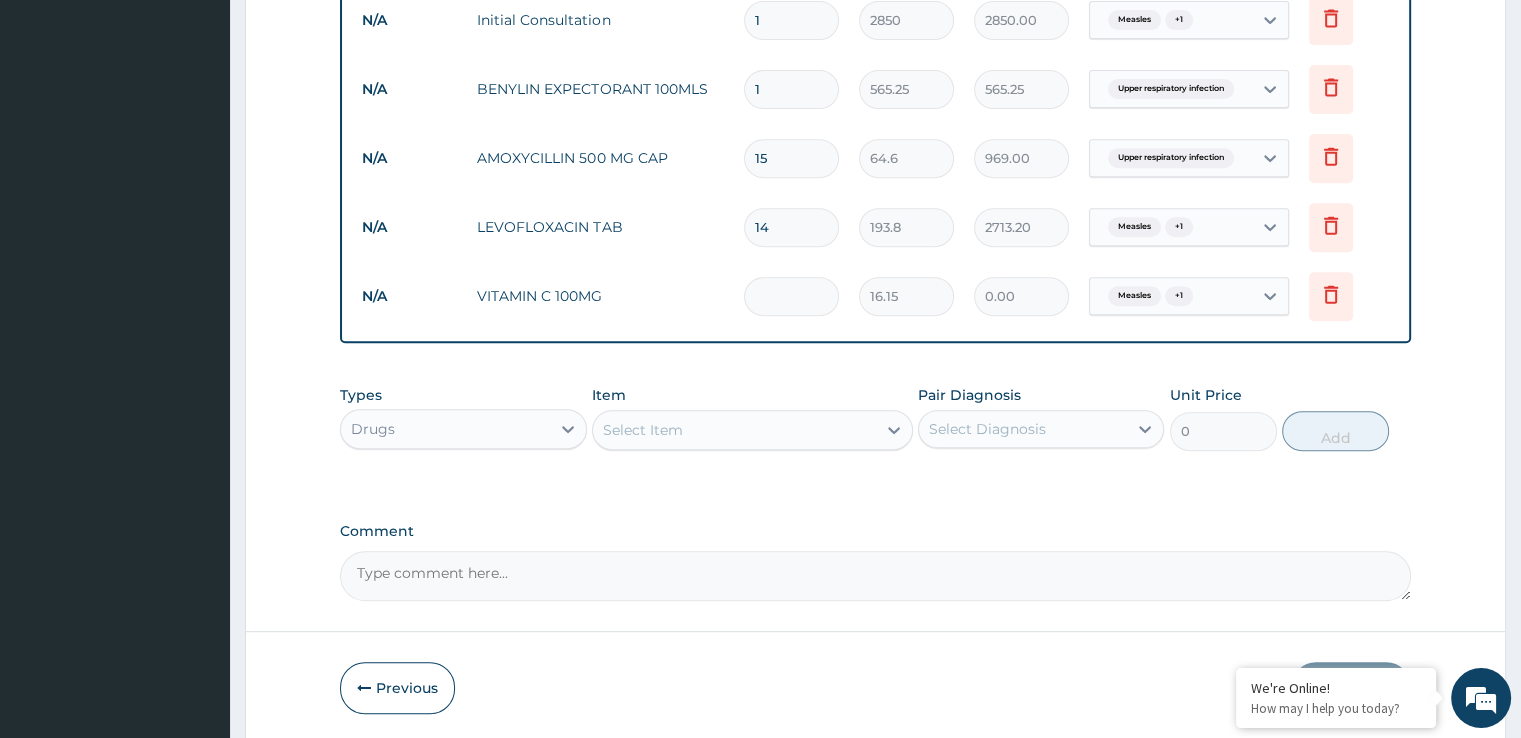 type on "2" 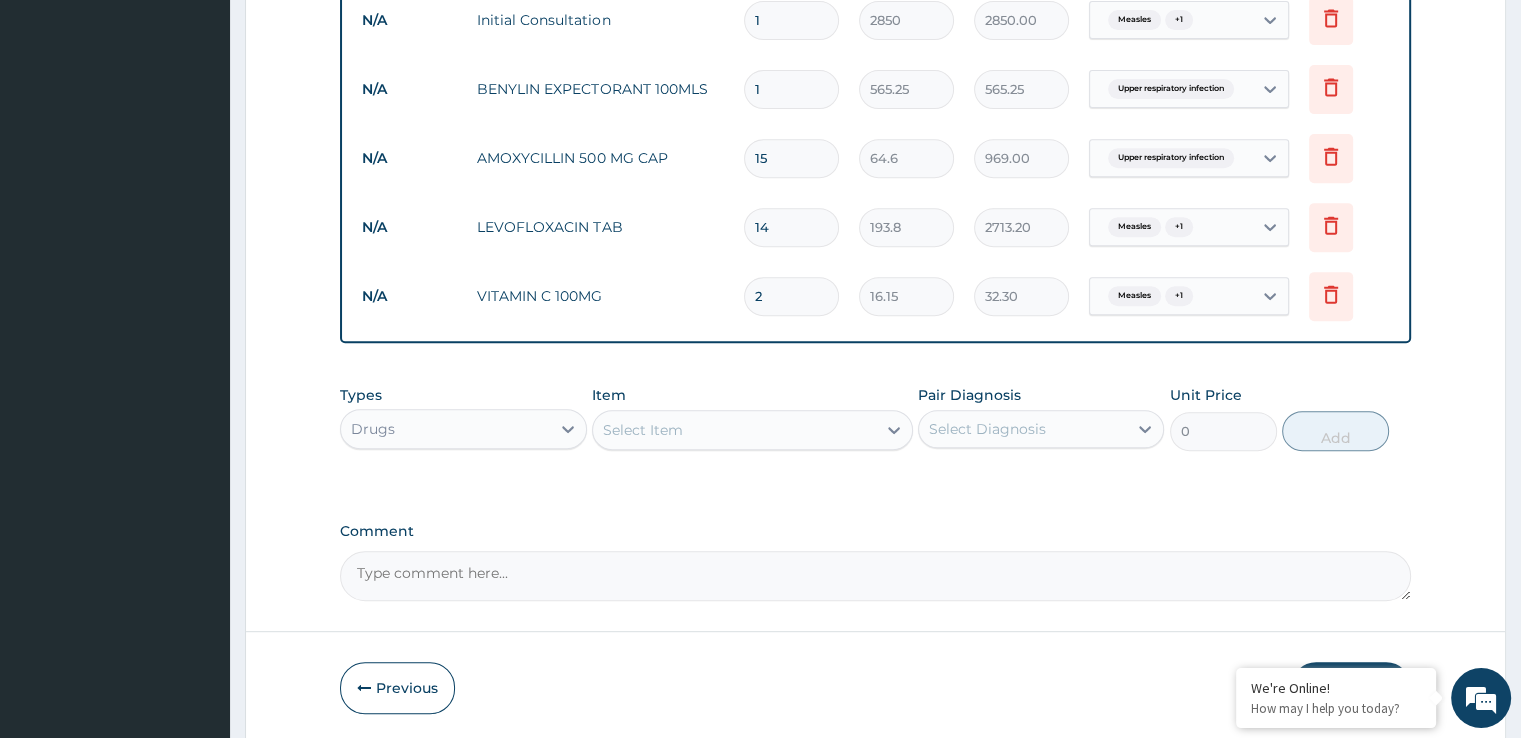 type on "28" 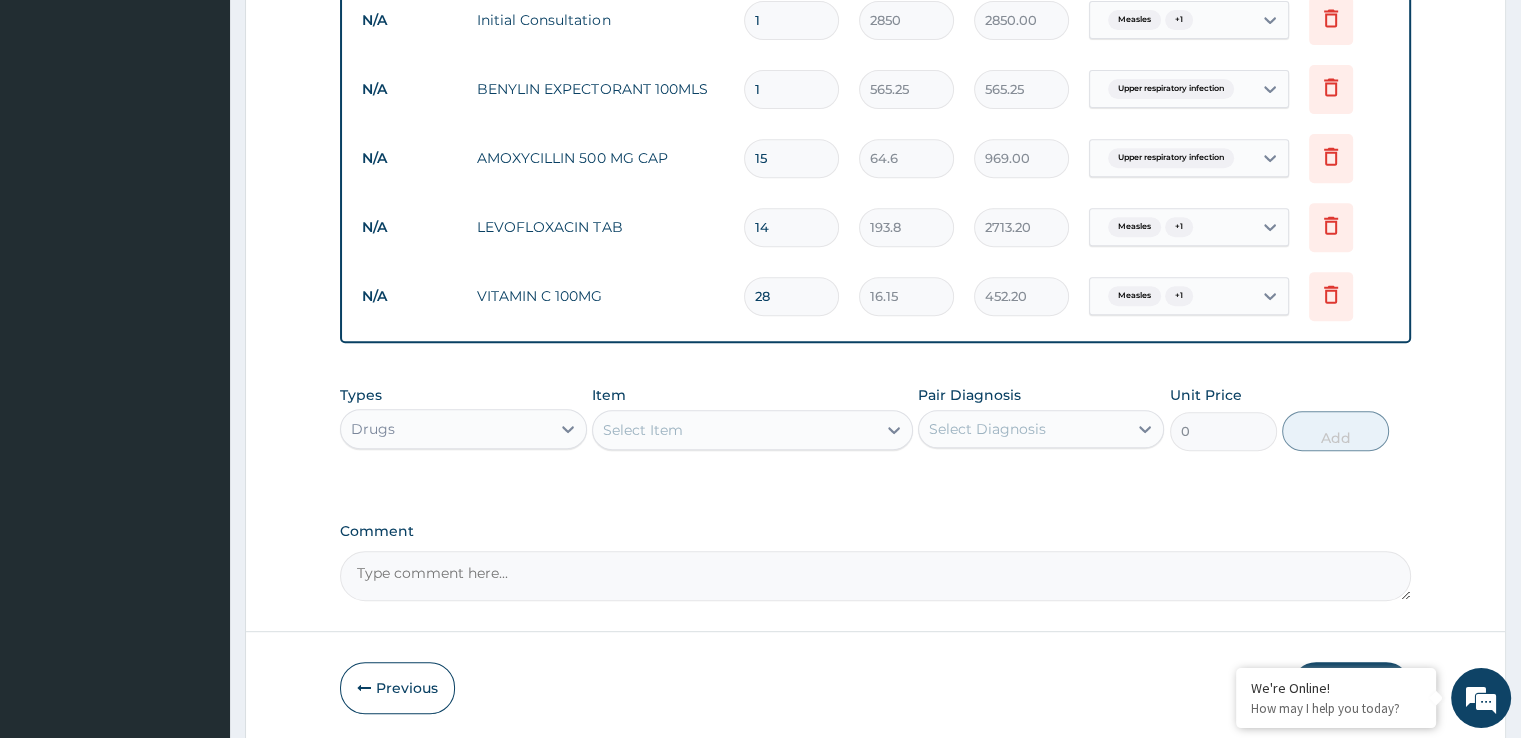 type on "28" 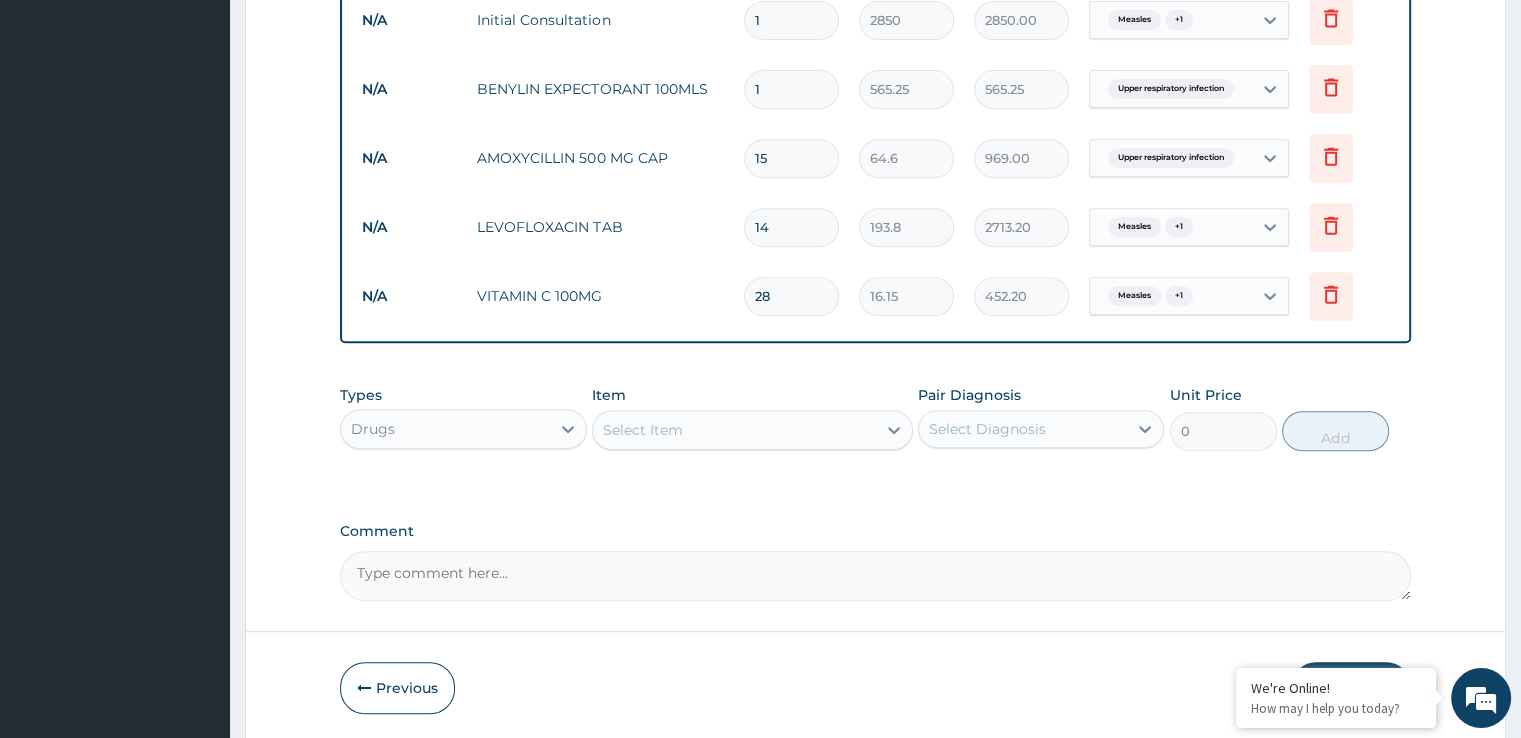 click on "Item Select Item" at bounding box center (752, 418) 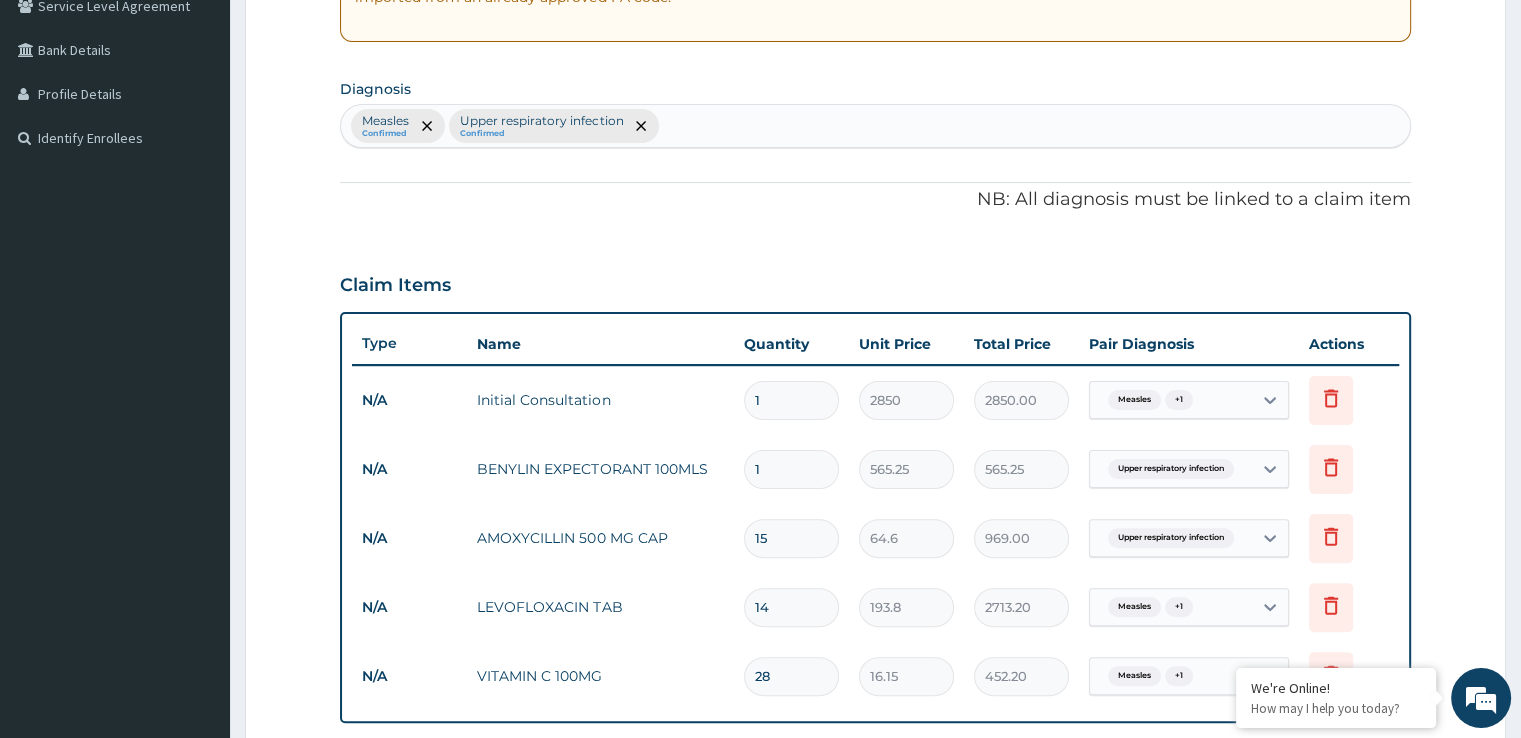 scroll, scrollTop: 404, scrollLeft: 0, axis: vertical 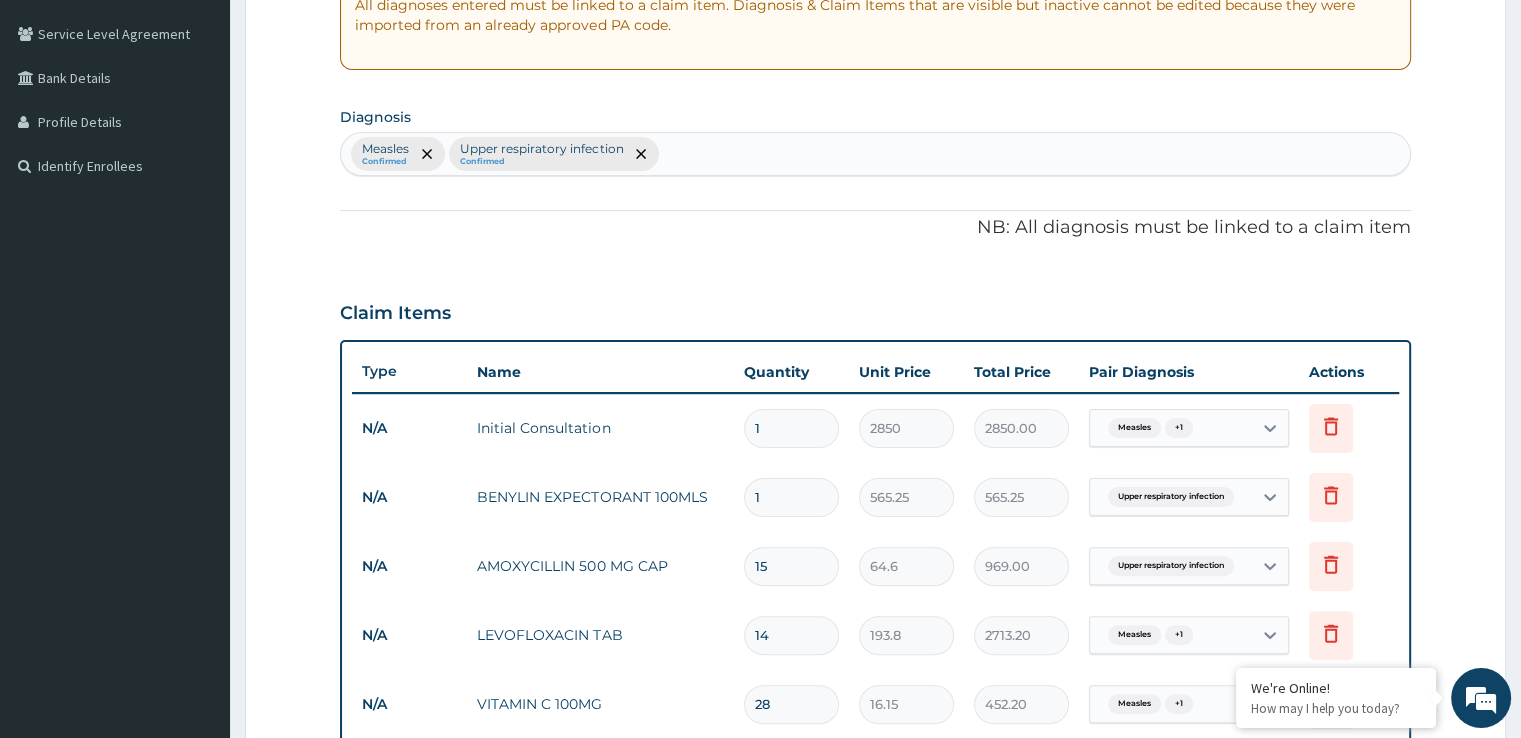 type on "zinc" 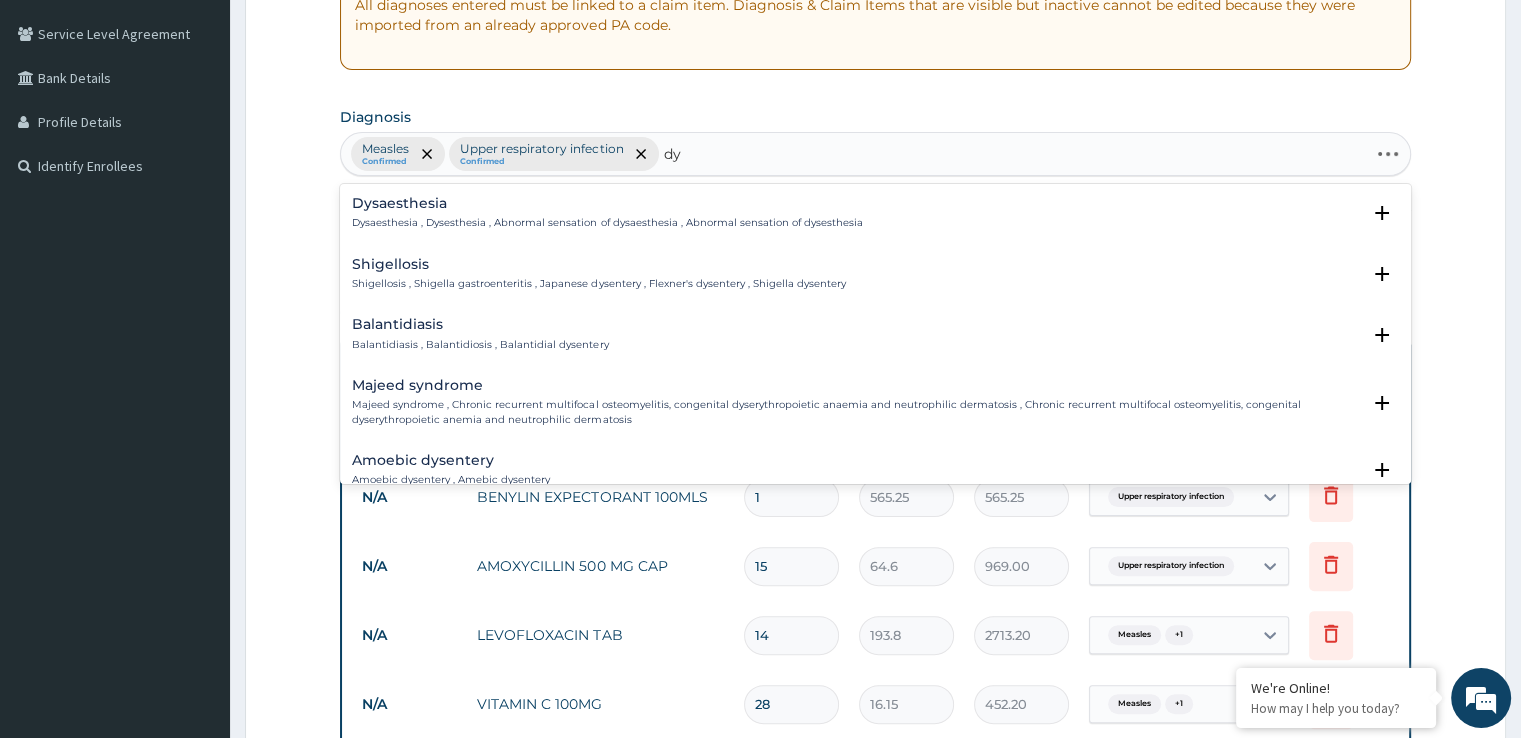 type on "d" 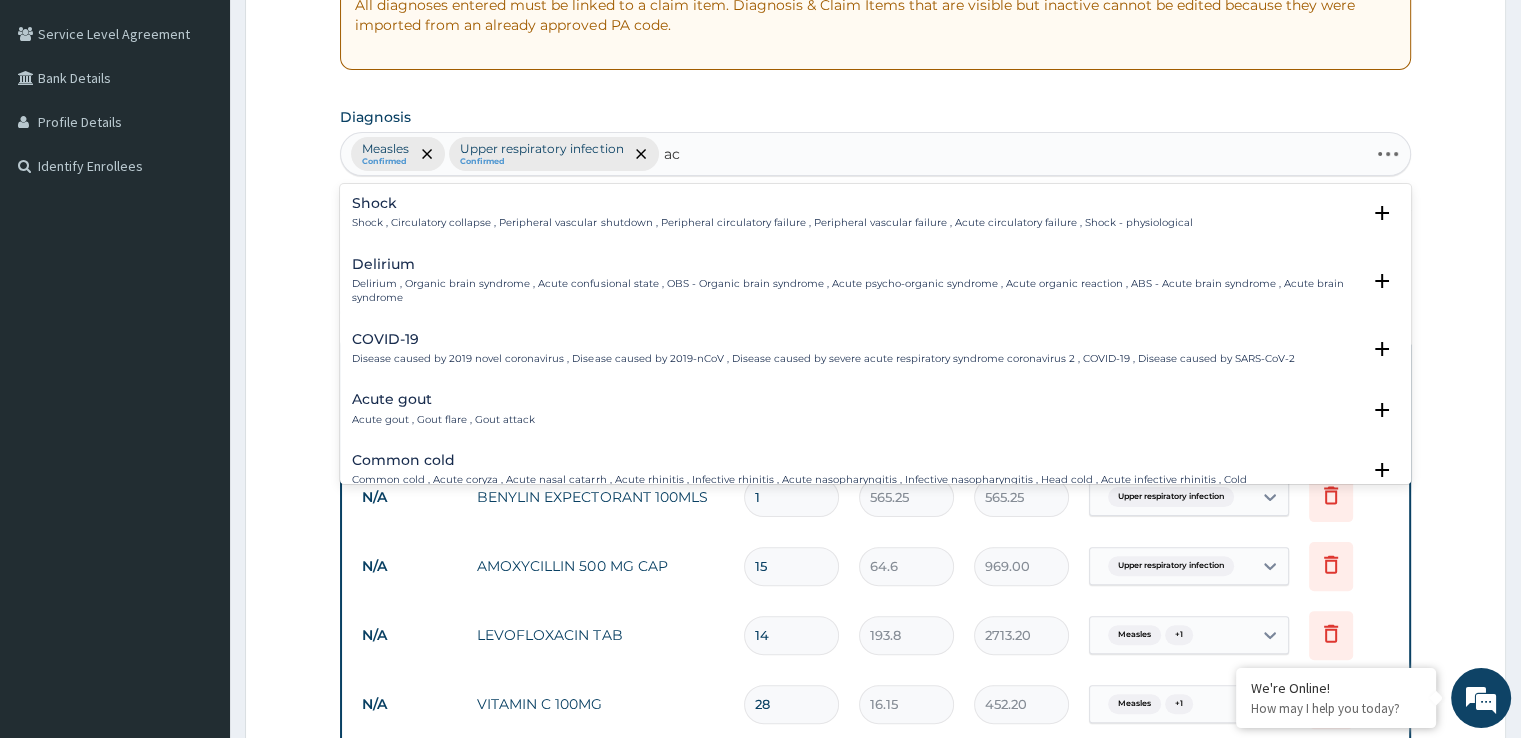 type on "a" 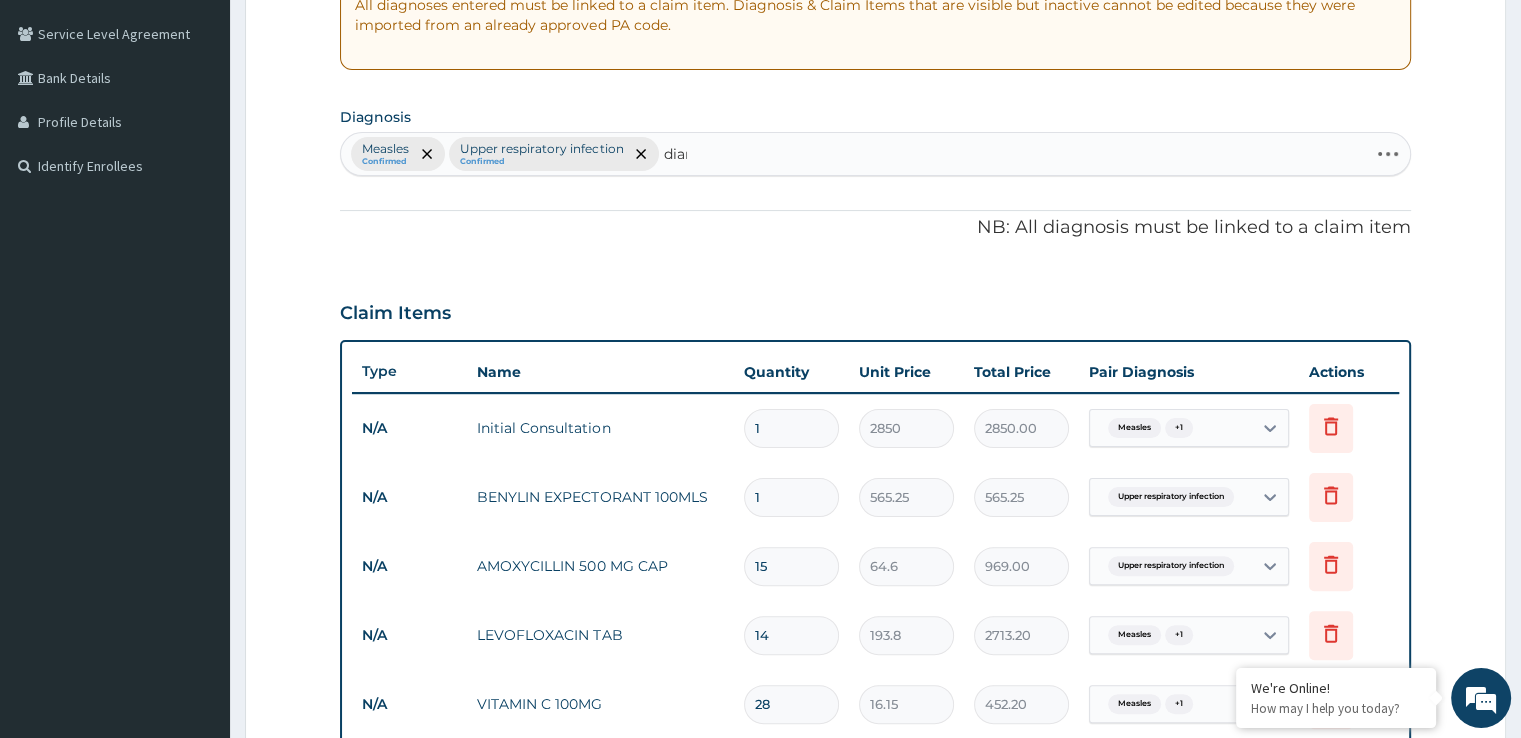 type on "diarr" 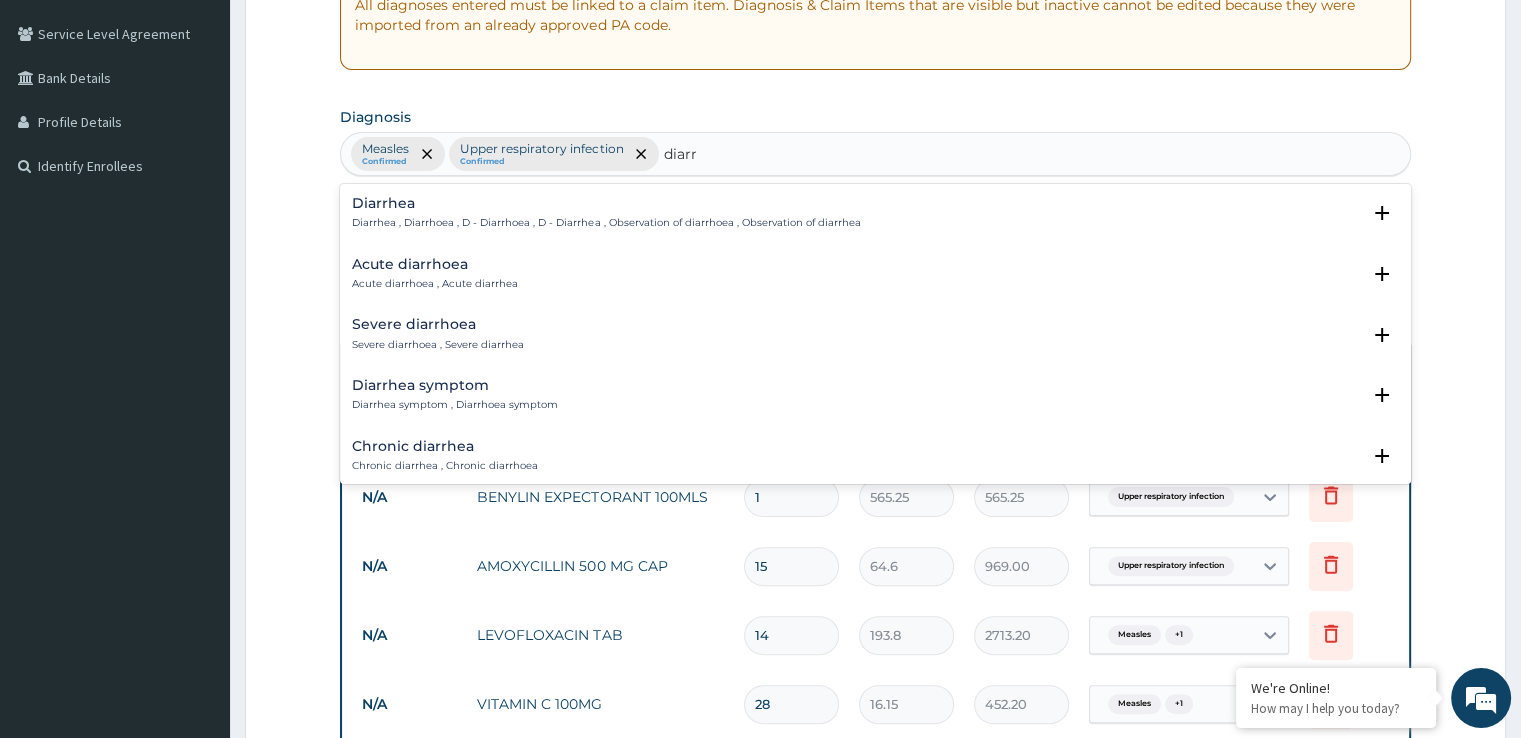 click on "Diarrhea , Diarrhoea , D - Diarrhoea , D - Diarrhea , Observation of diarrhoea , Observation of diarrhea" at bounding box center (606, 223) 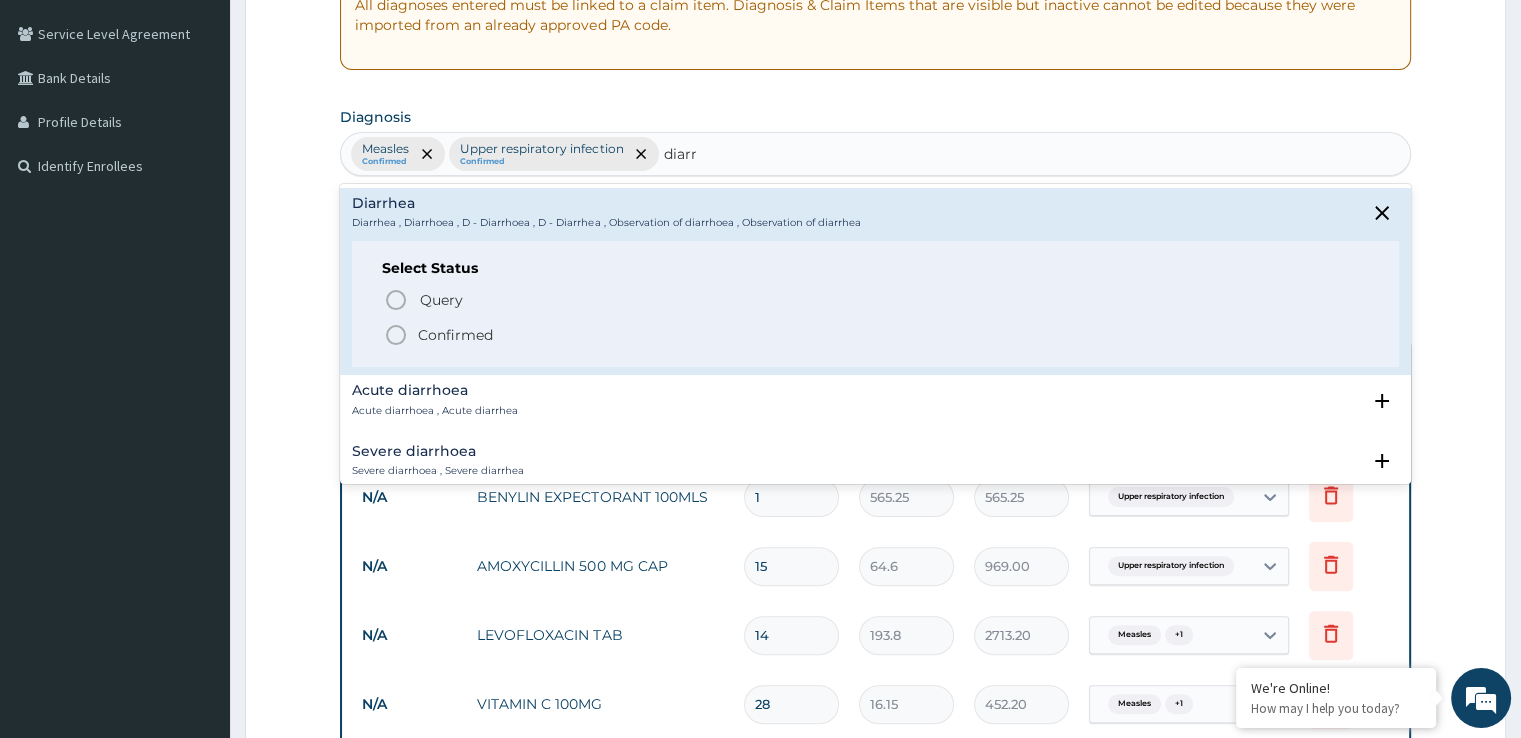 click on "Confirmed" at bounding box center [455, 335] 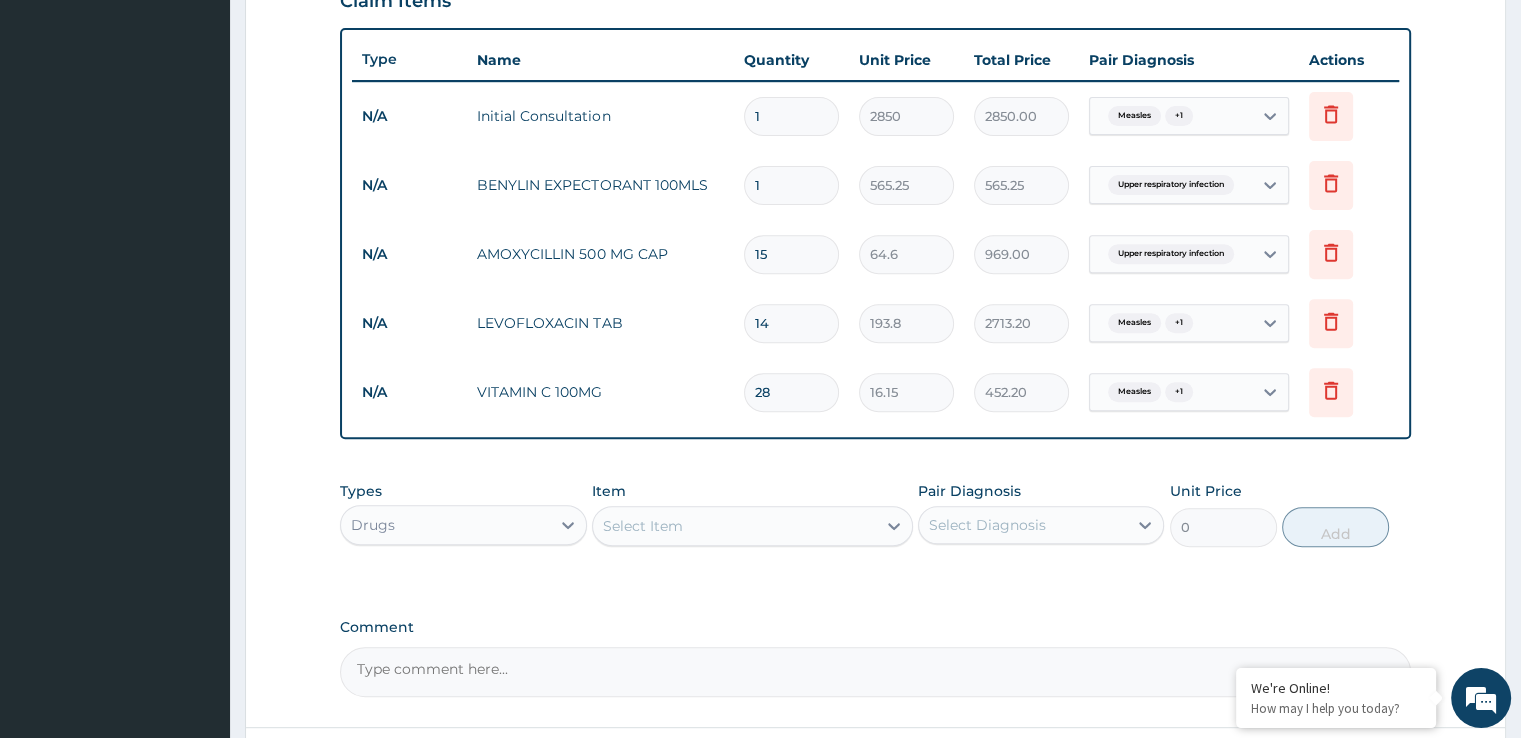 scroll, scrollTop: 881, scrollLeft: 0, axis: vertical 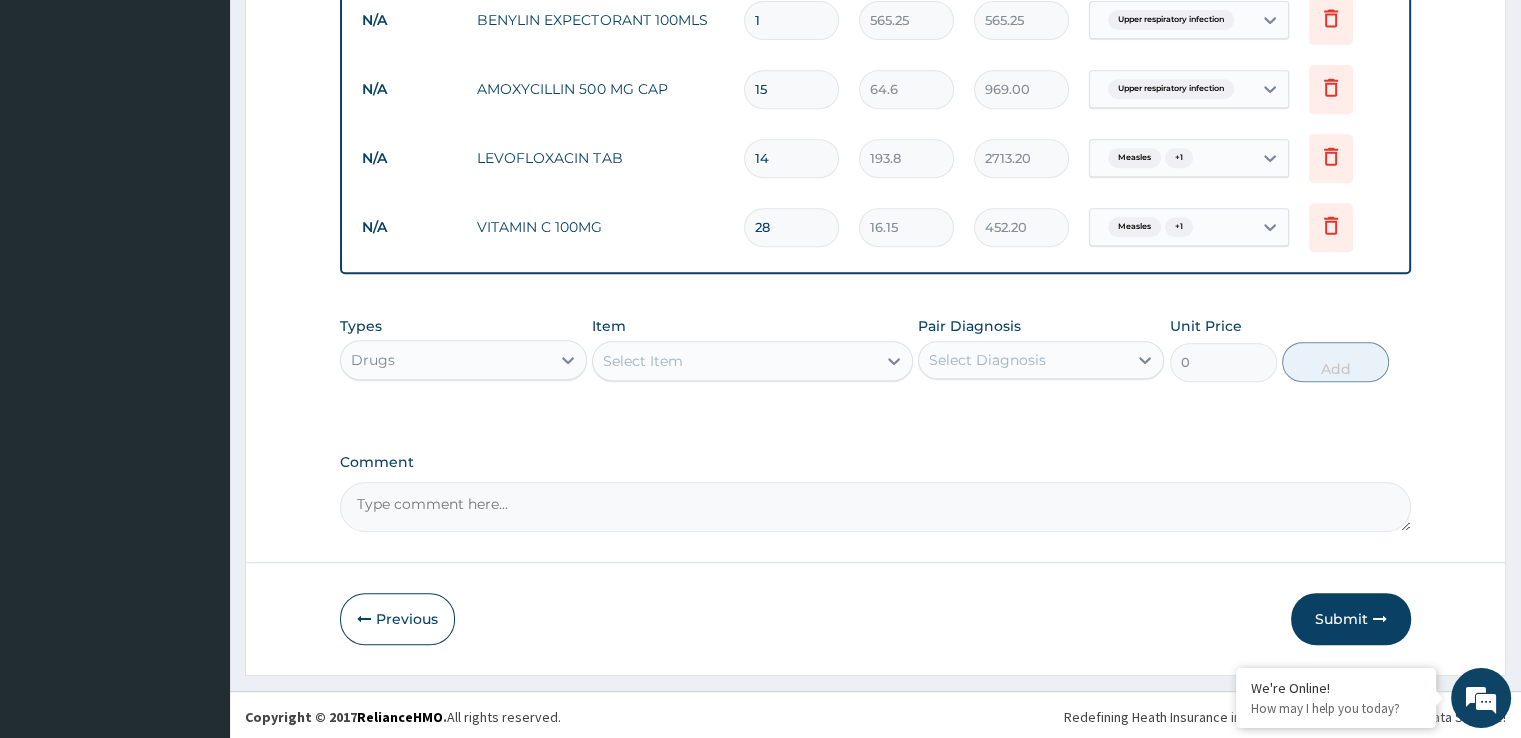 click on "Select Item" at bounding box center [734, 361] 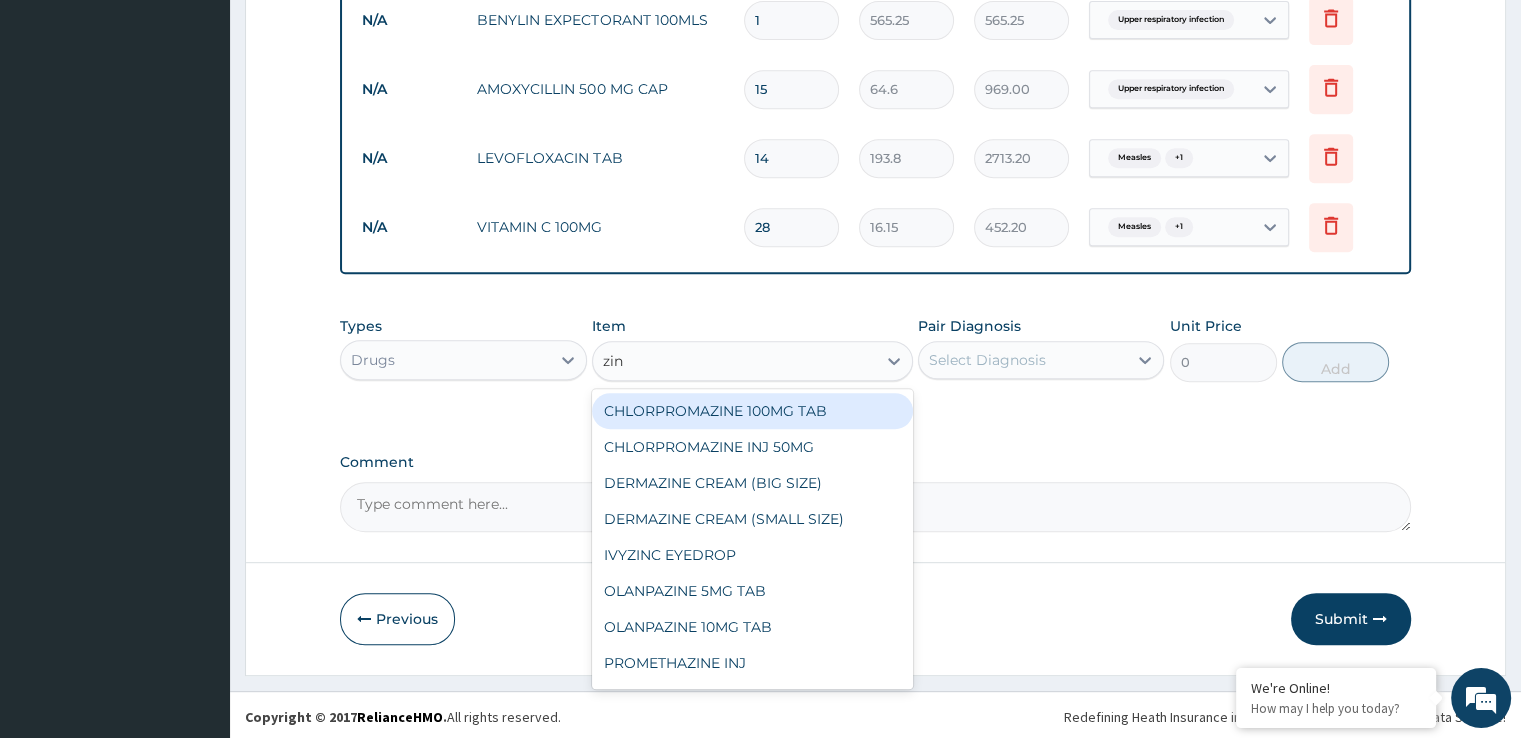 type on "zinc" 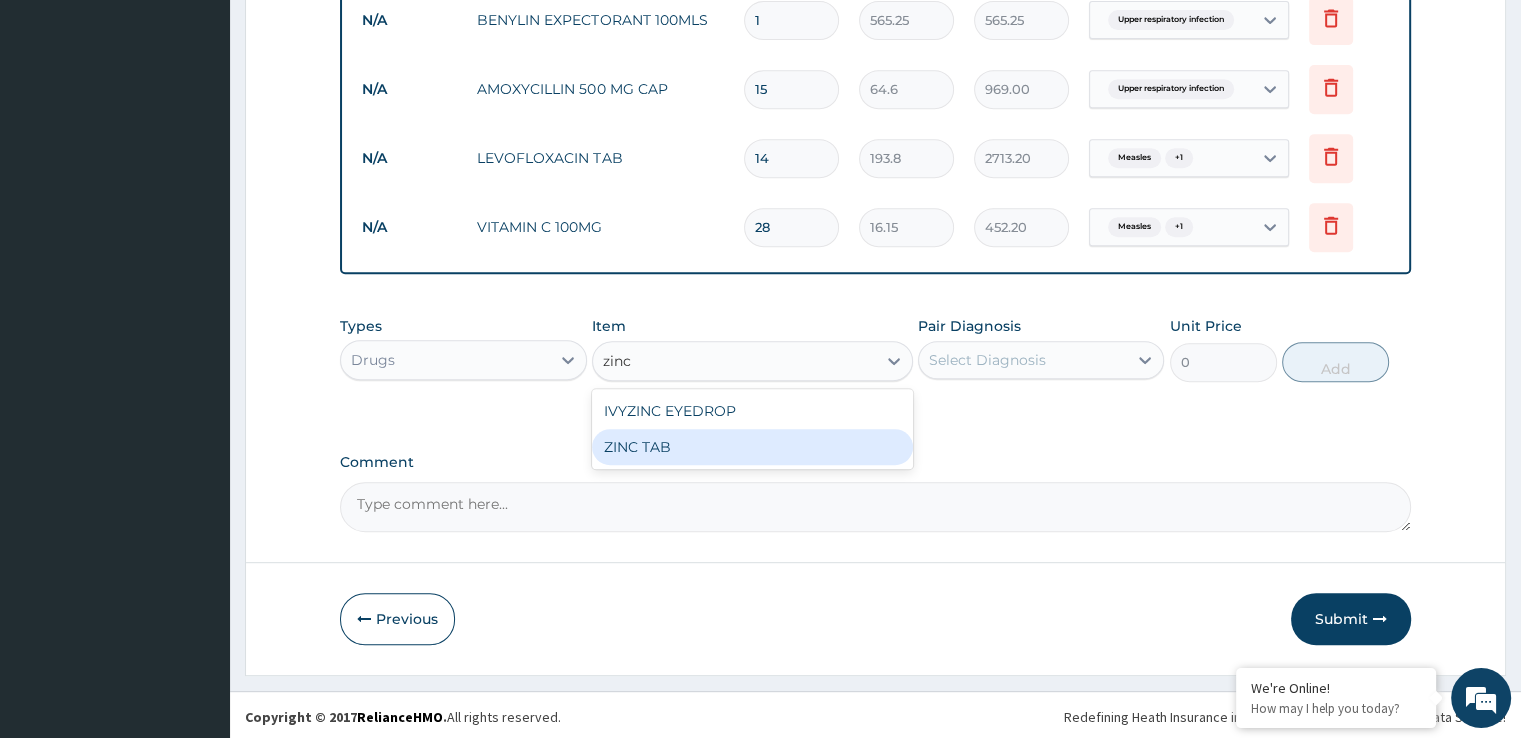 click on "ZINC TAB" at bounding box center [752, 447] 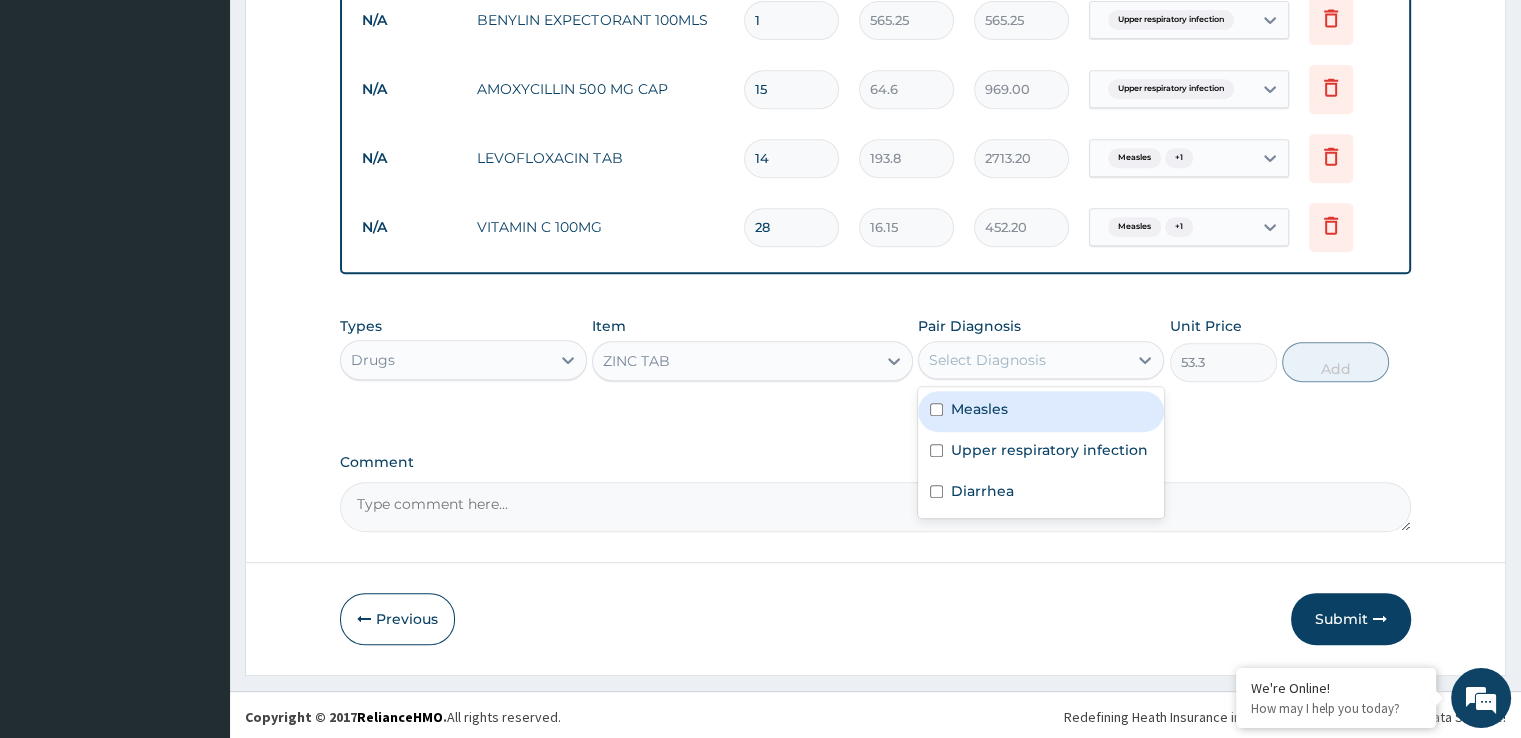 click on "Select Diagnosis" at bounding box center [987, 360] 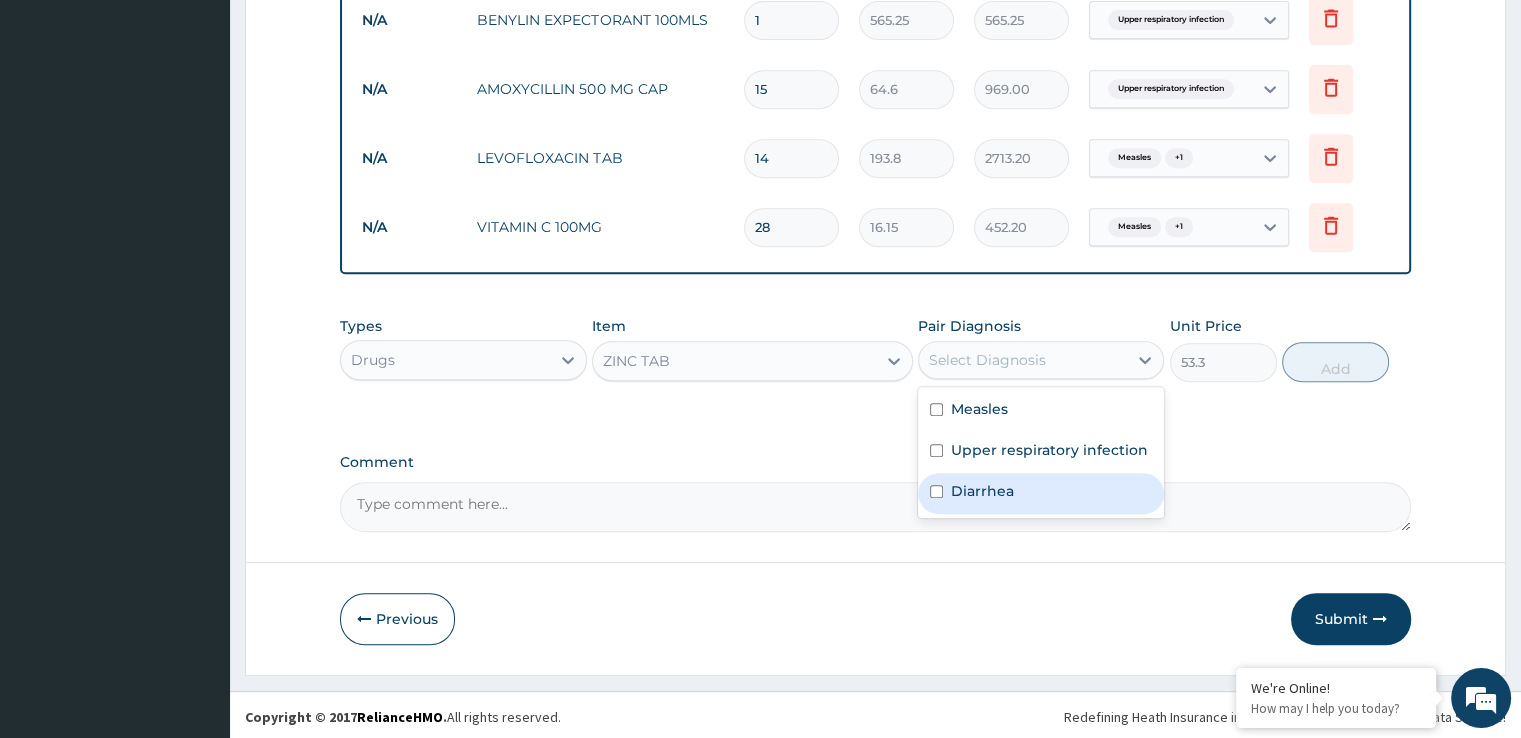 click on "Diarrhea" at bounding box center [982, 491] 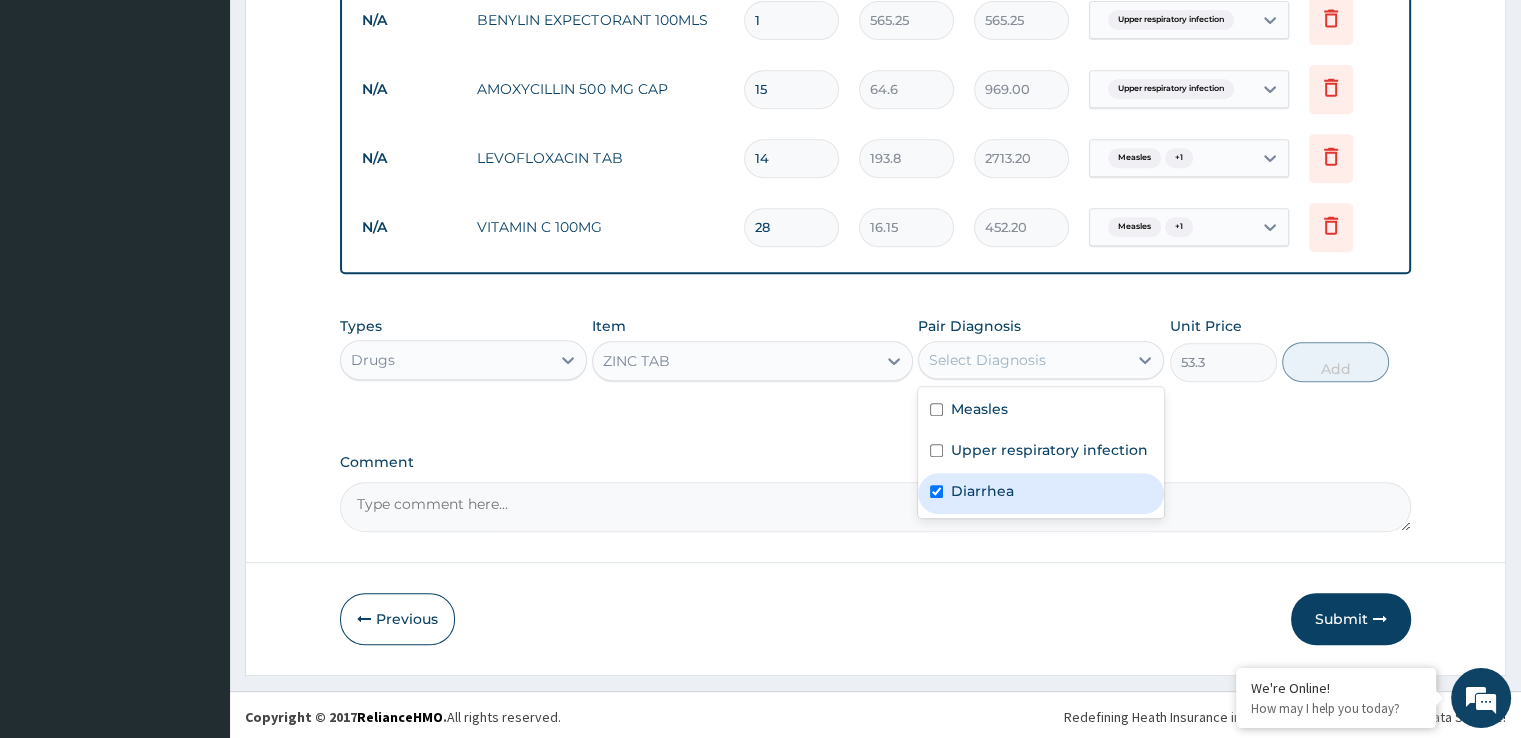 checkbox on "true" 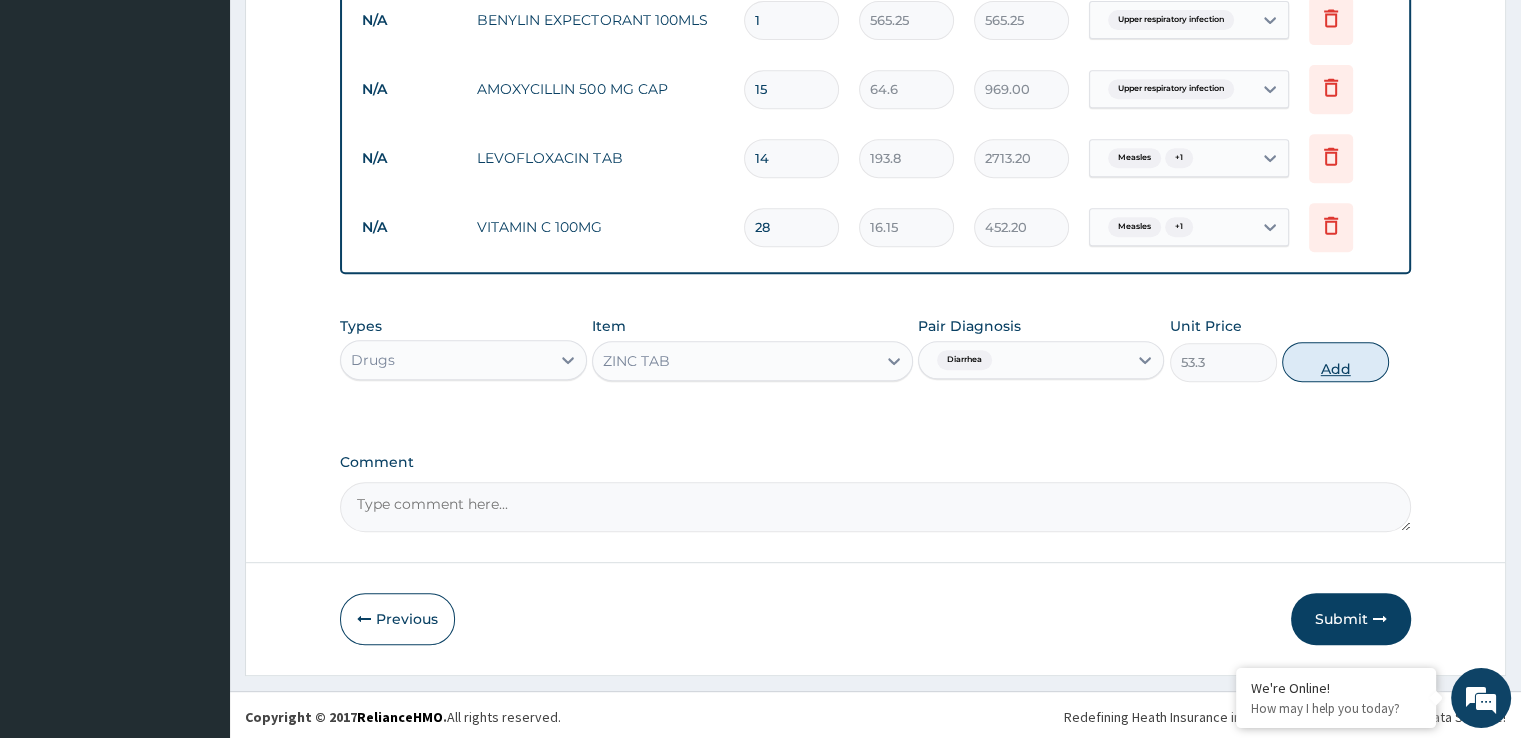 click on "Add" at bounding box center [1335, 362] 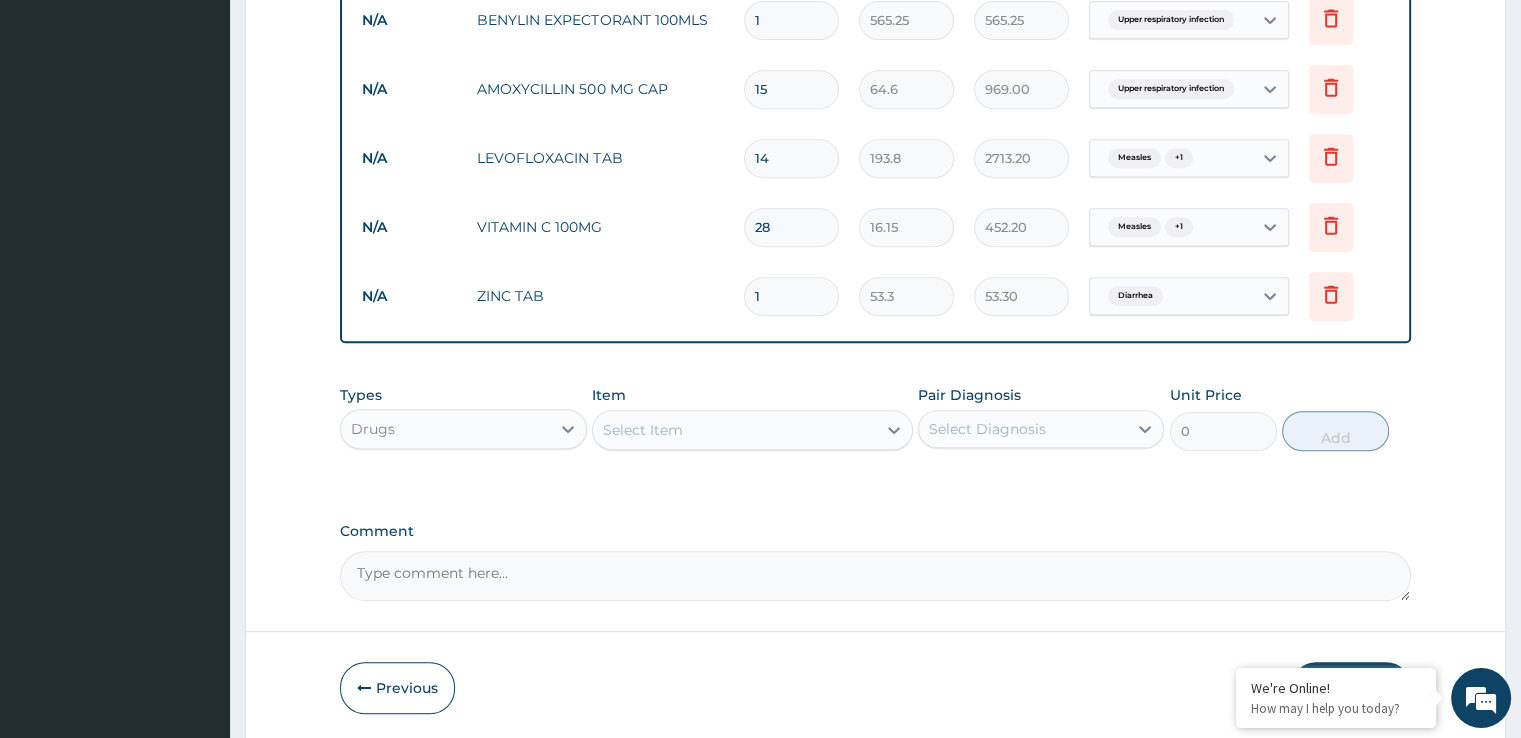 type 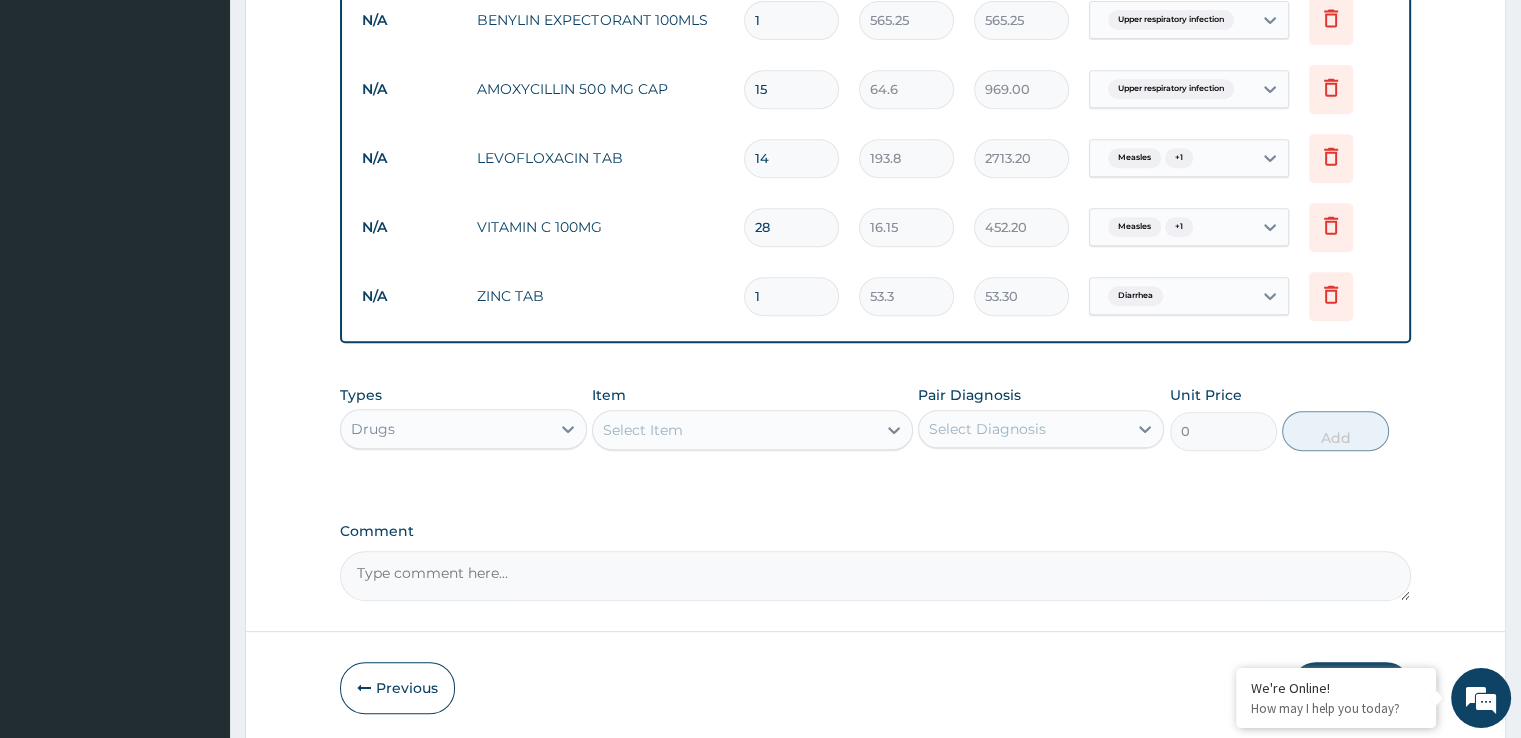 type on "0.00" 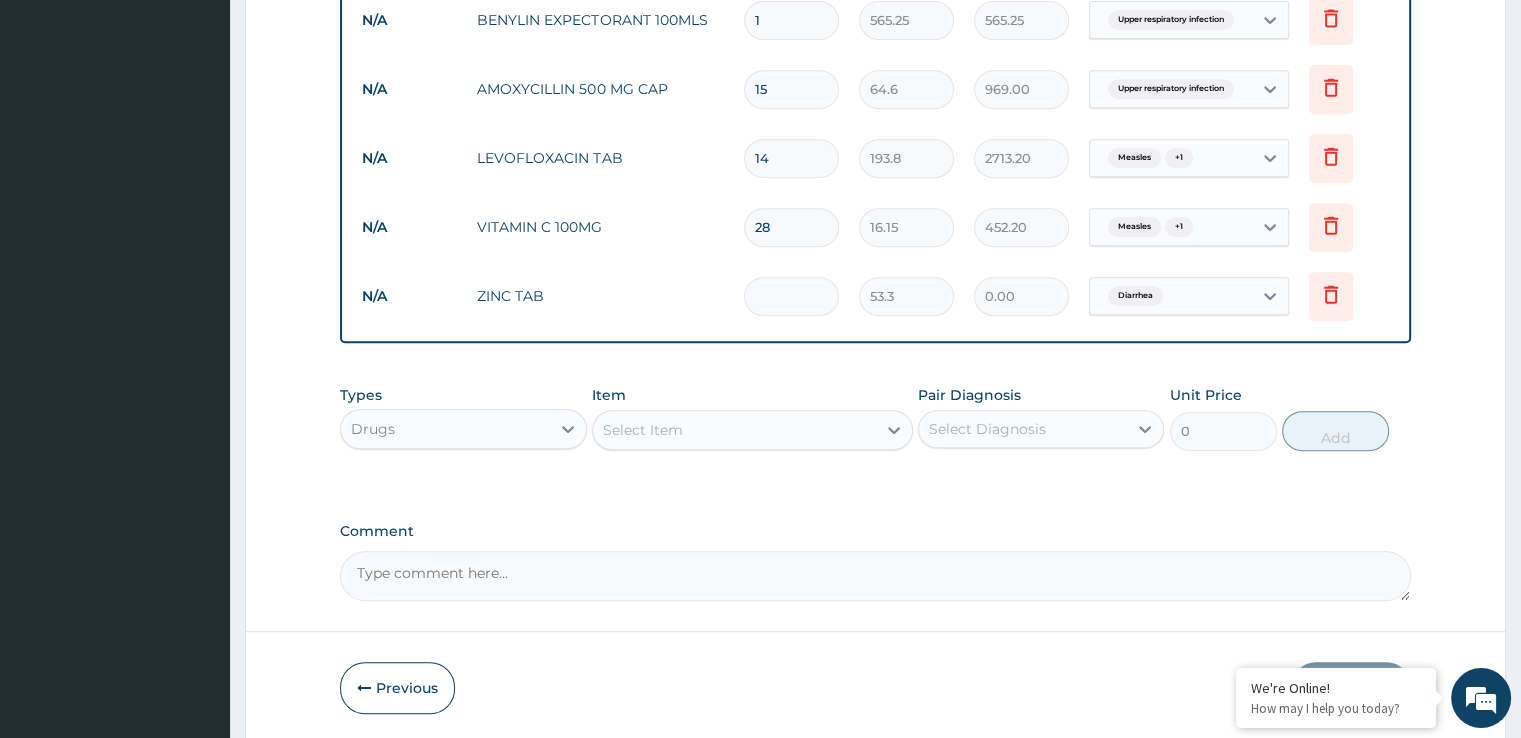 type on "7" 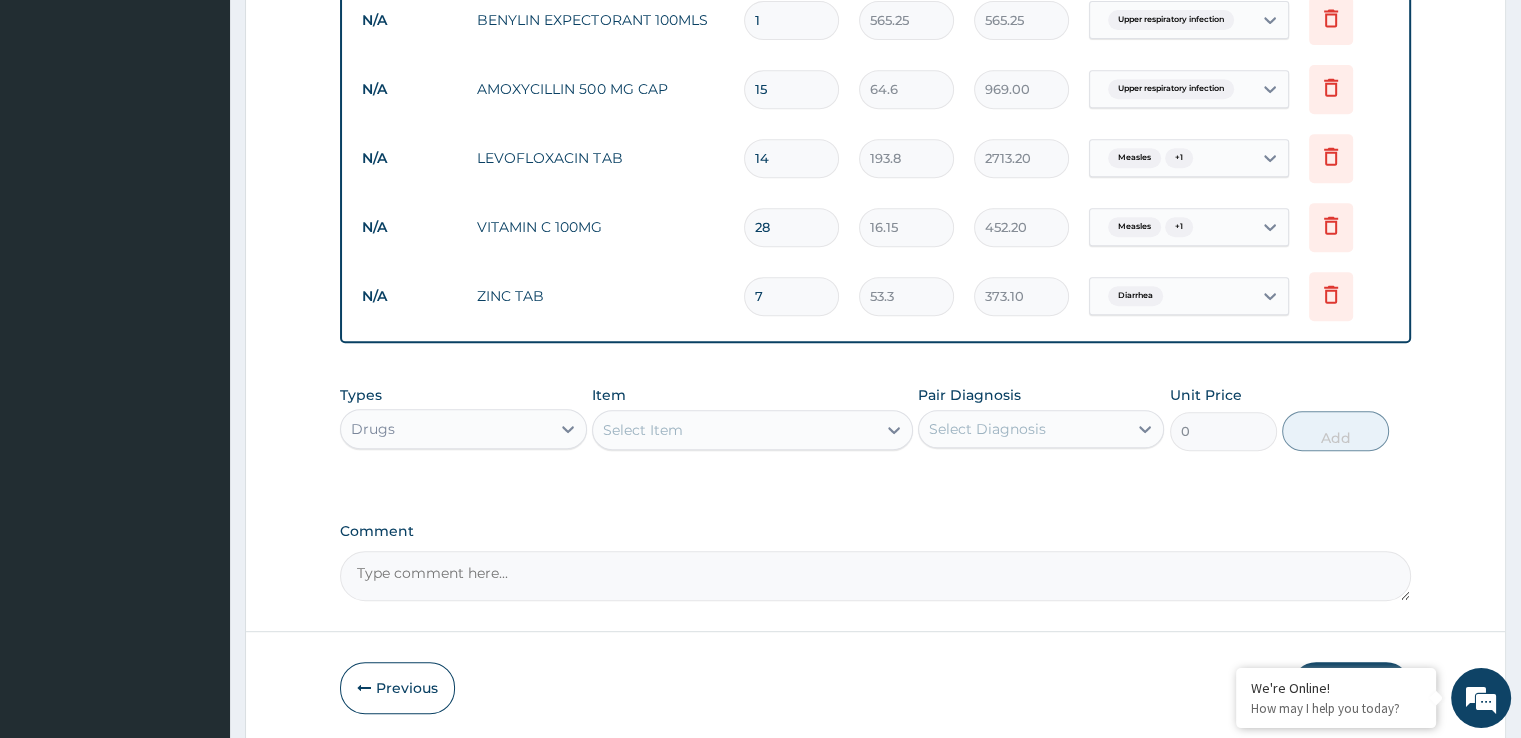 type on "7" 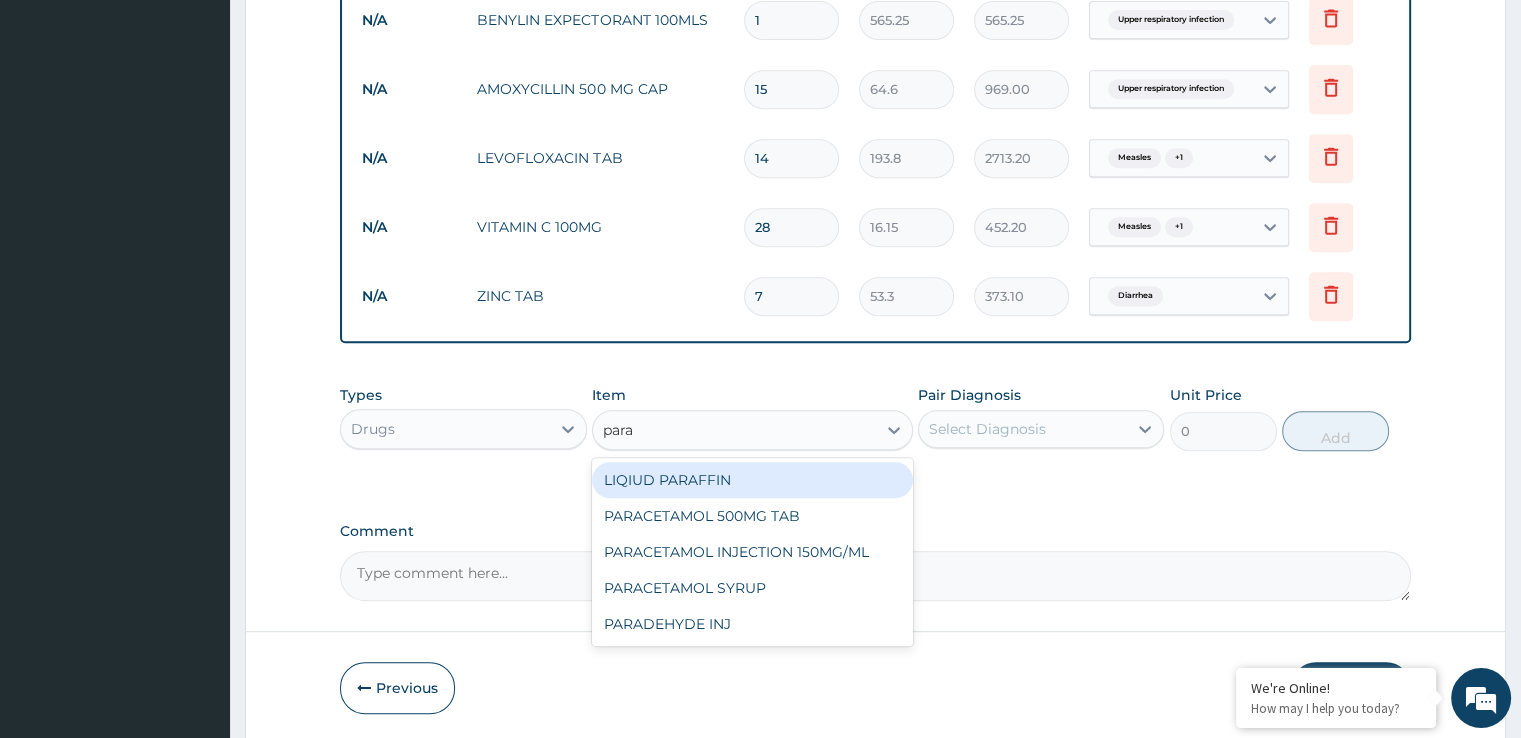 type on "parac" 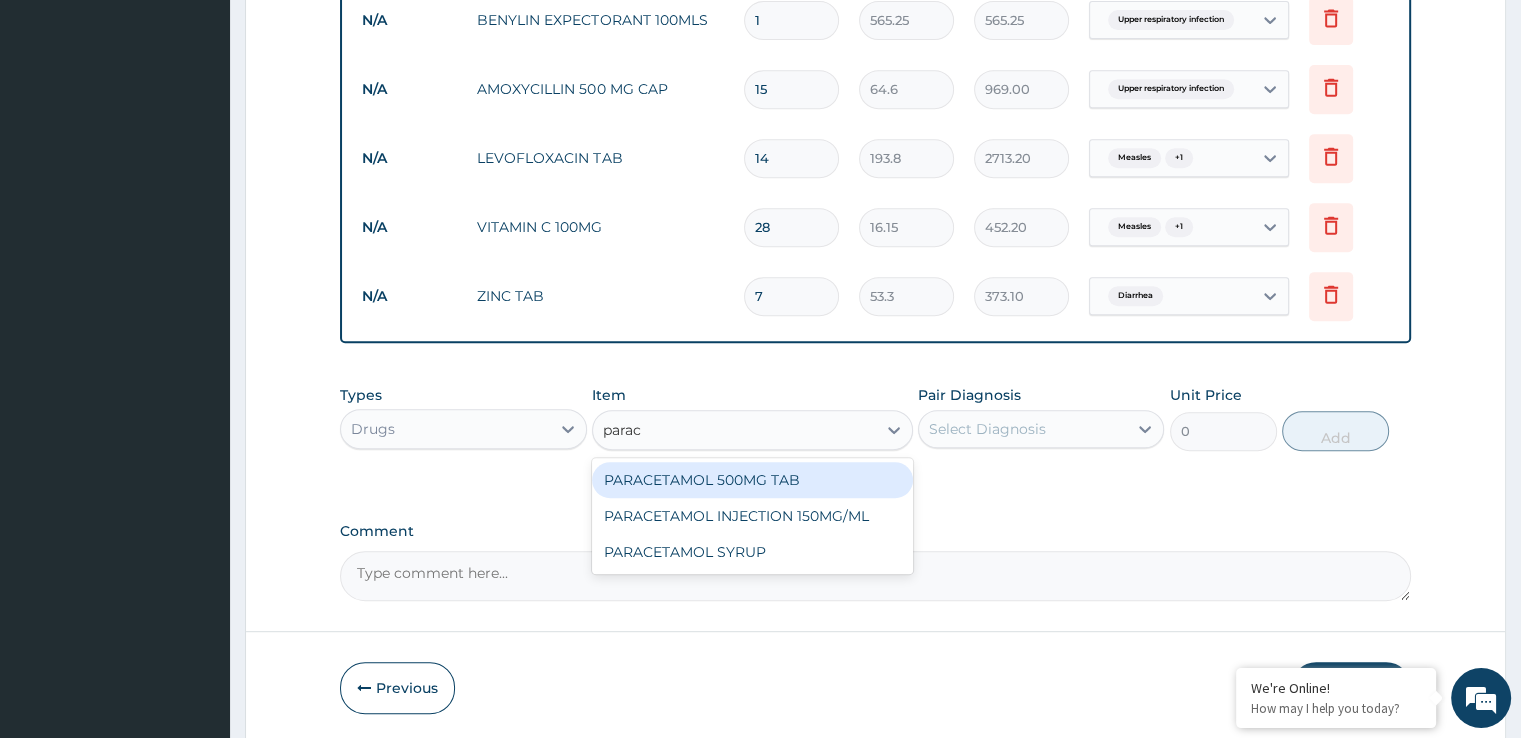 click on "PARACETAMOL 500MG TAB" at bounding box center (752, 480) 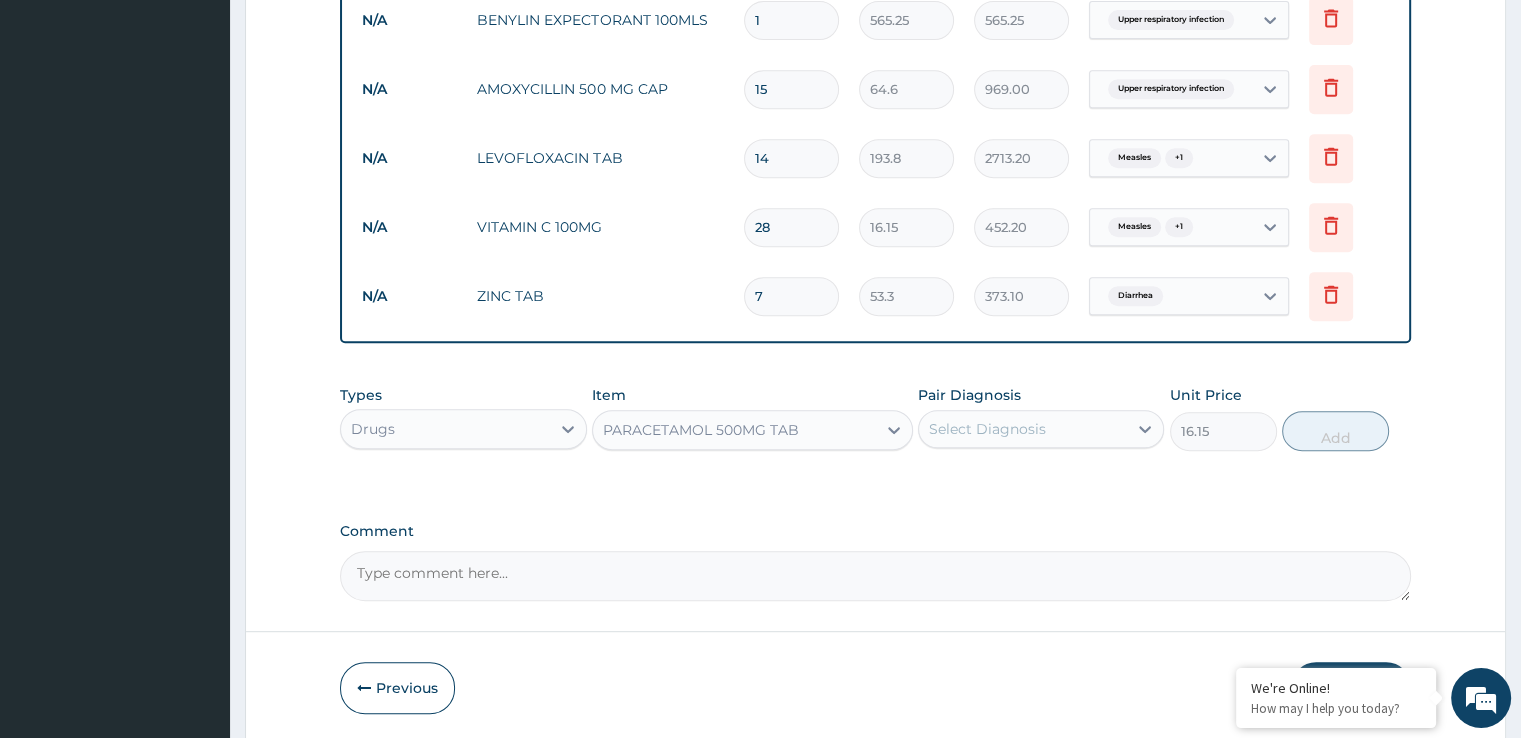 click on "Select Diagnosis" at bounding box center (987, 429) 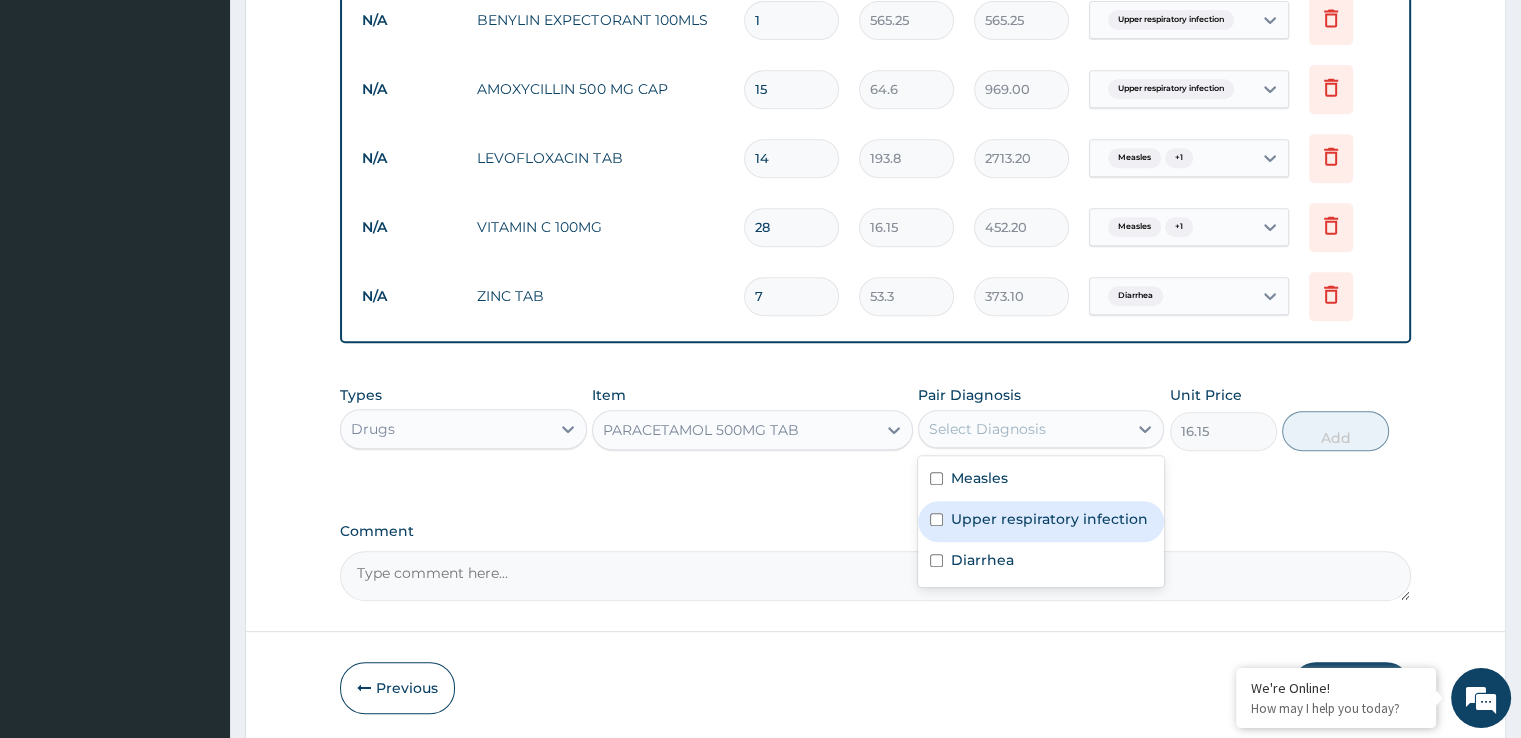 click on "Upper respiratory infection" at bounding box center (1049, 519) 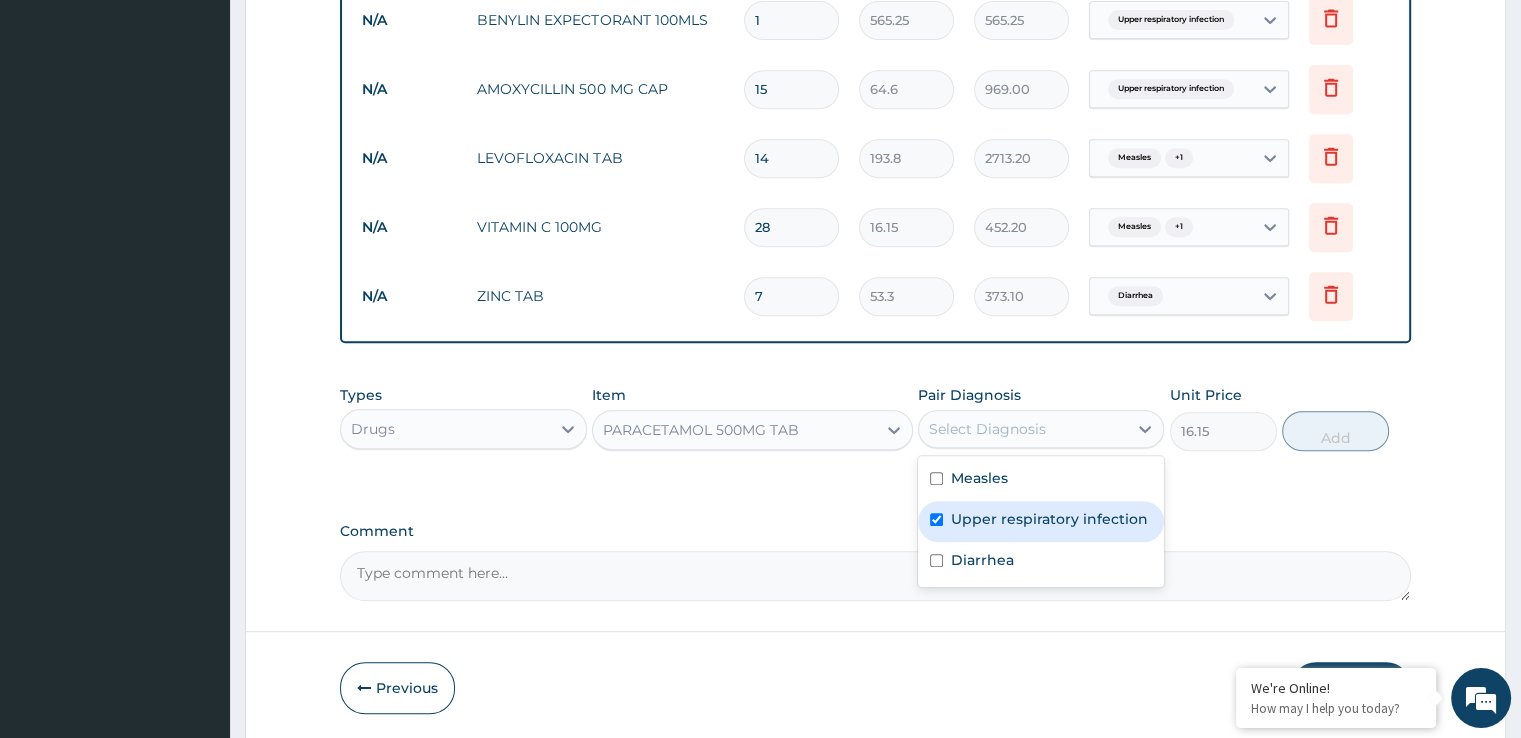 checkbox on "true" 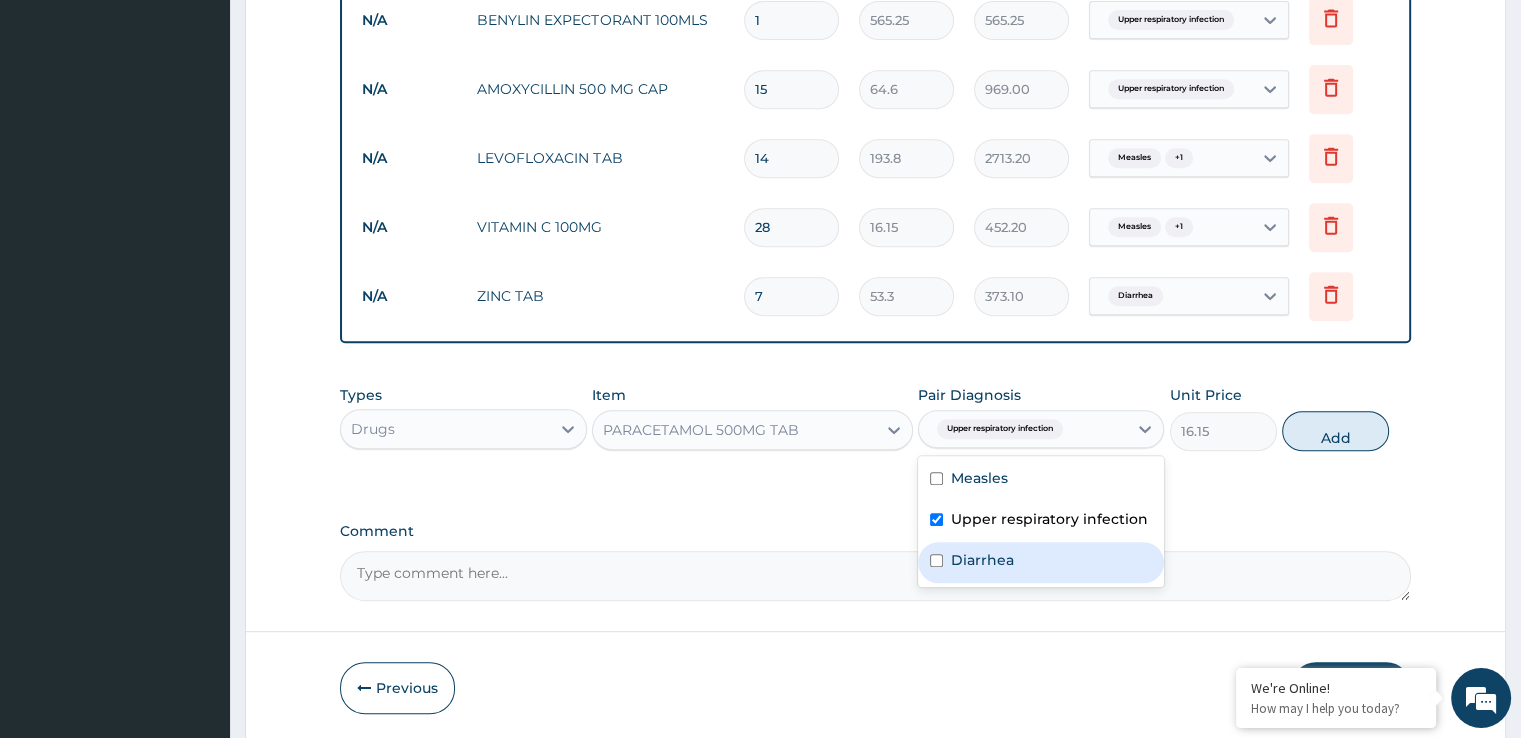 click on "Diarrhea" at bounding box center [982, 560] 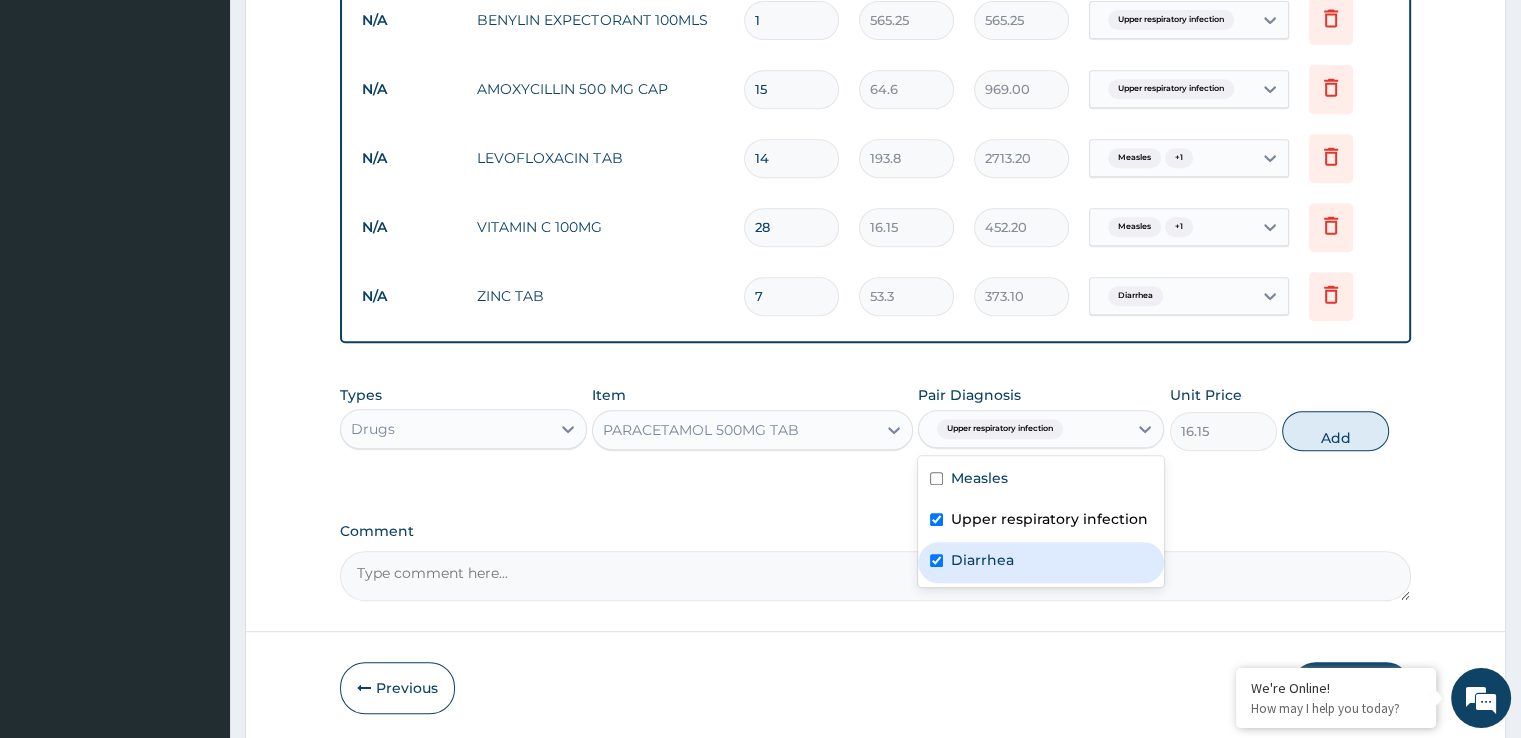 checkbox on "true" 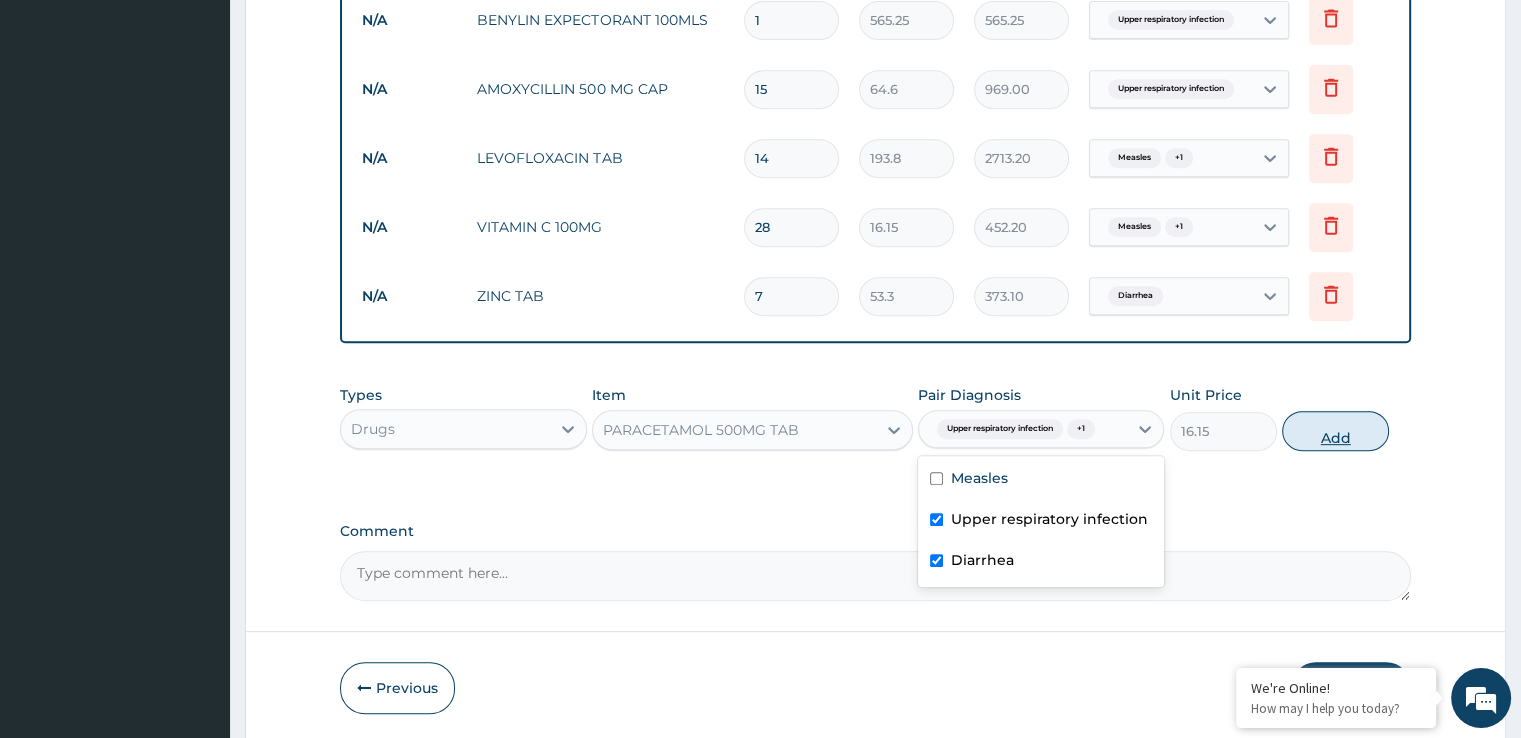 click on "Add" at bounding box center [1335, 431] 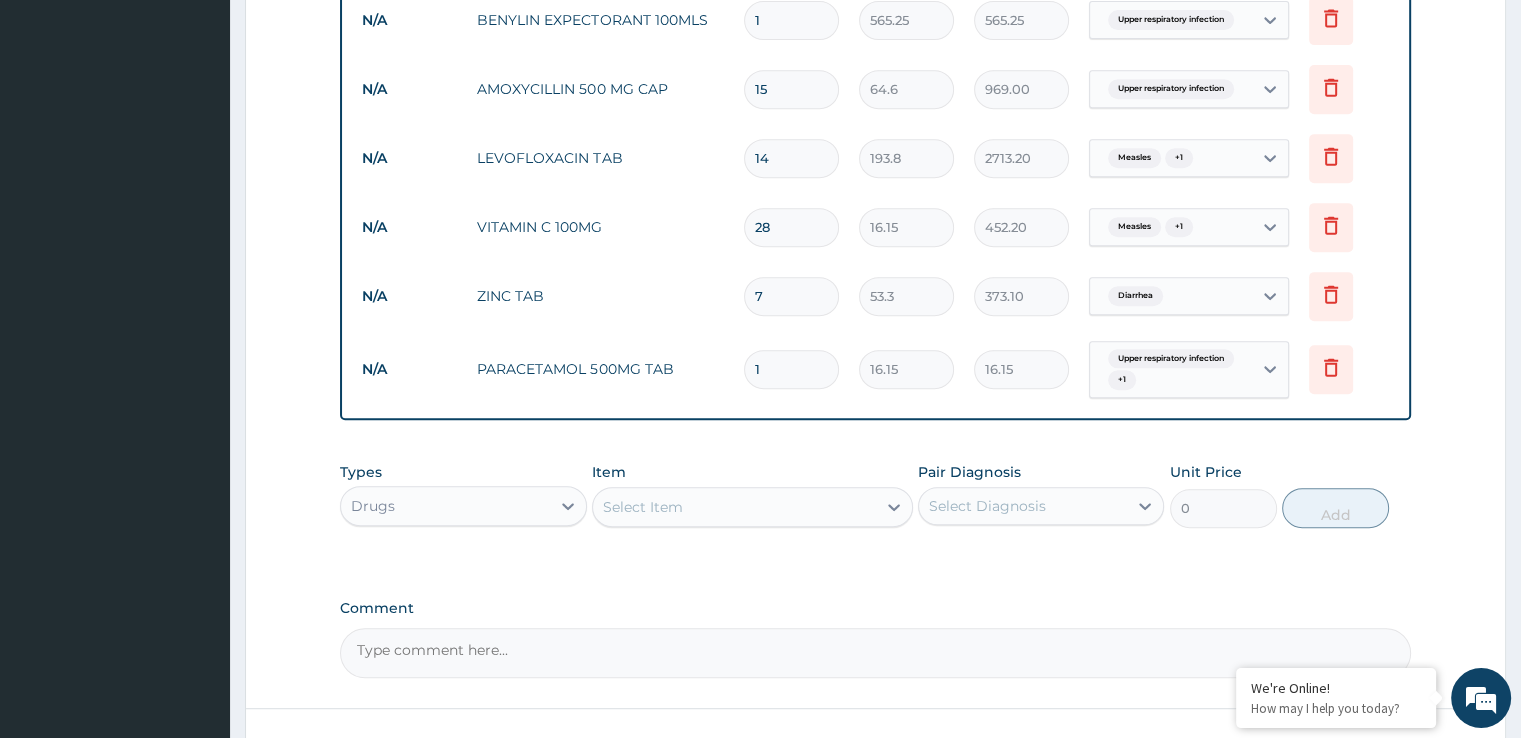 type on "11" 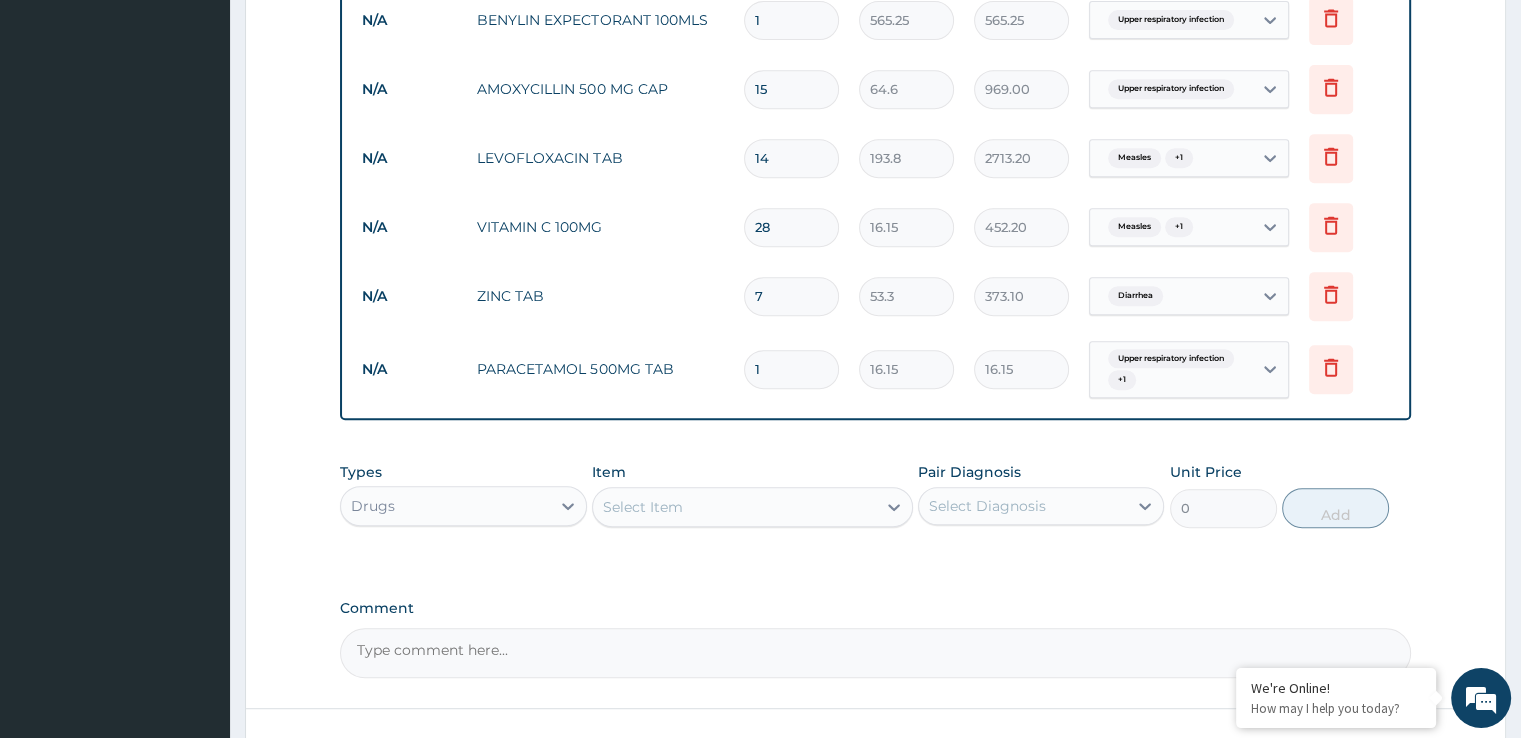 type on "177.65" 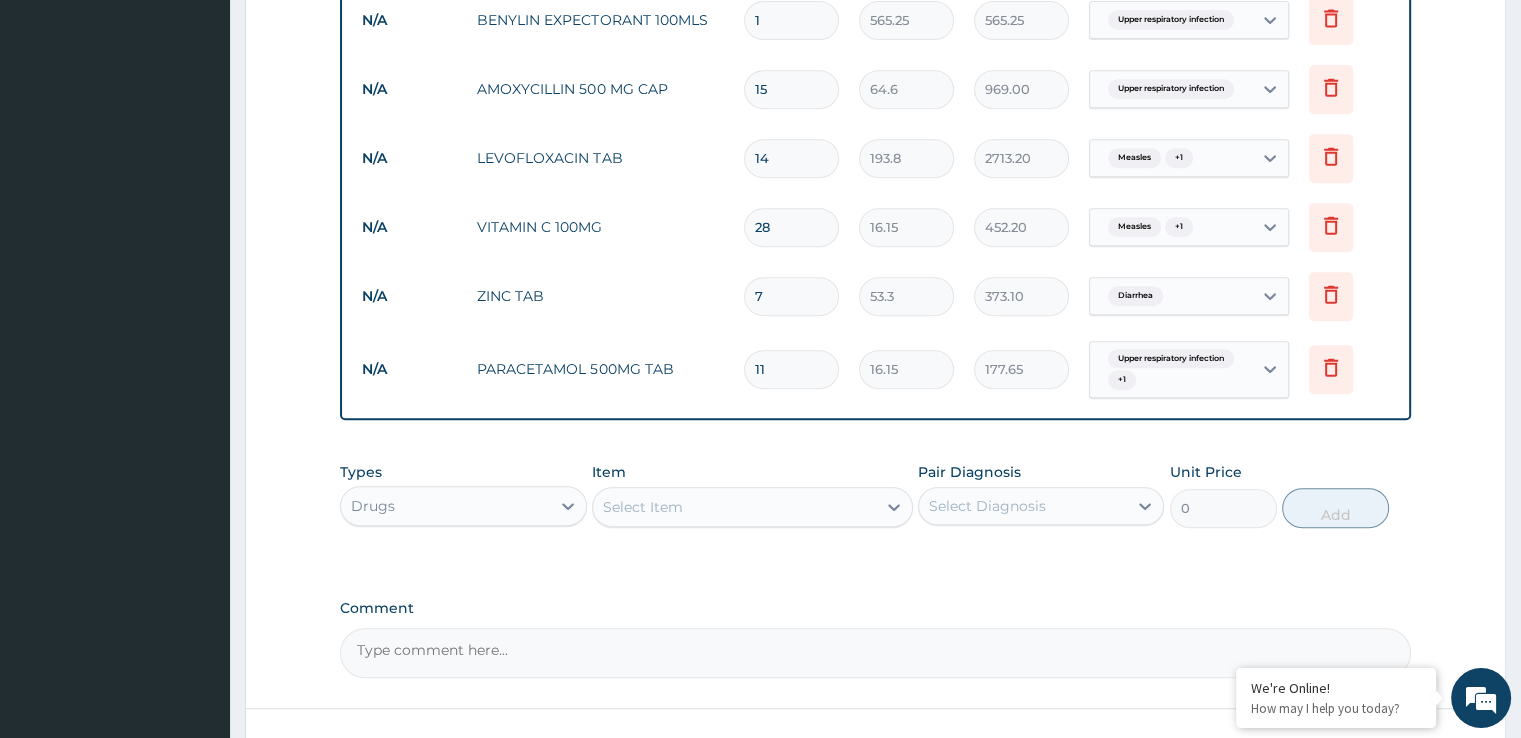 type on "118" 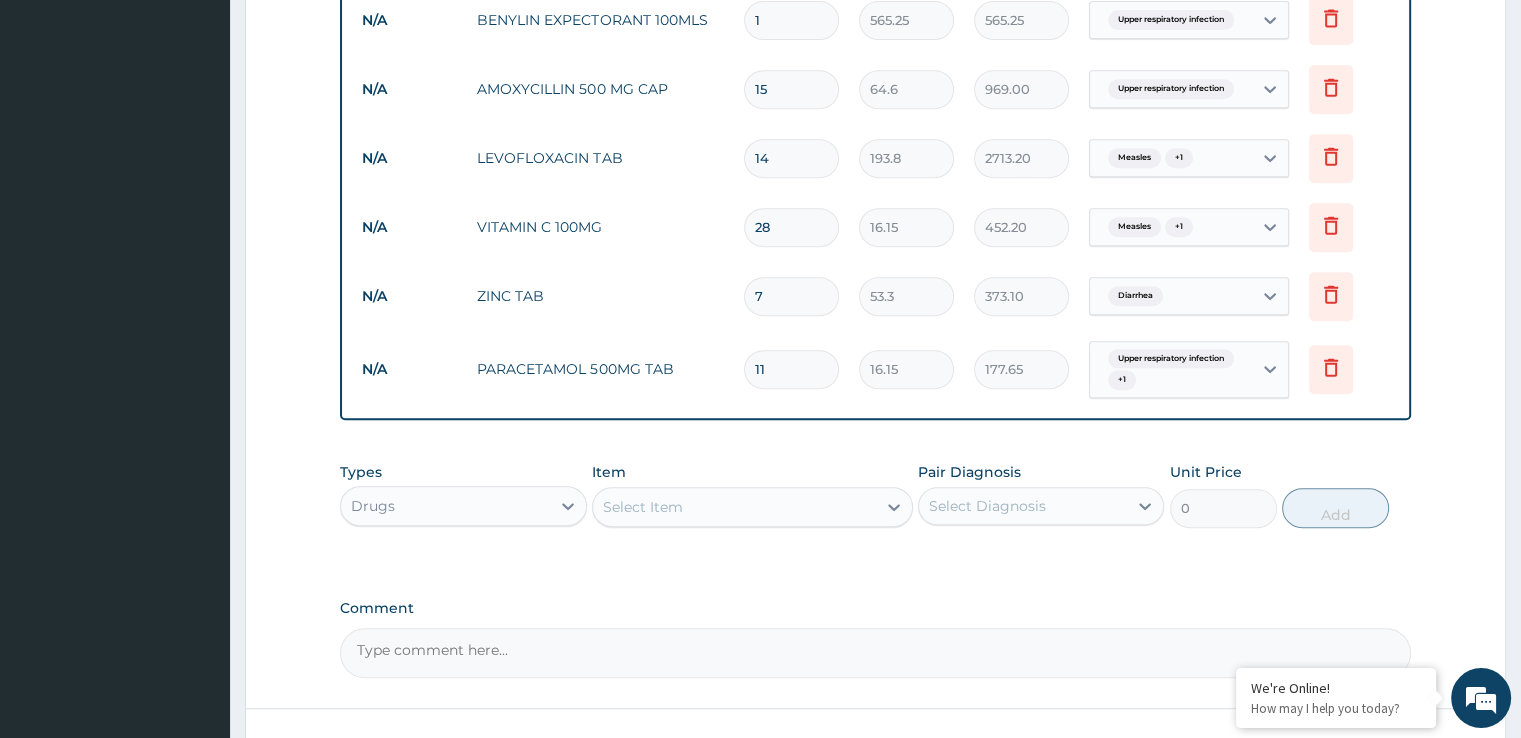 type on "1905.70" 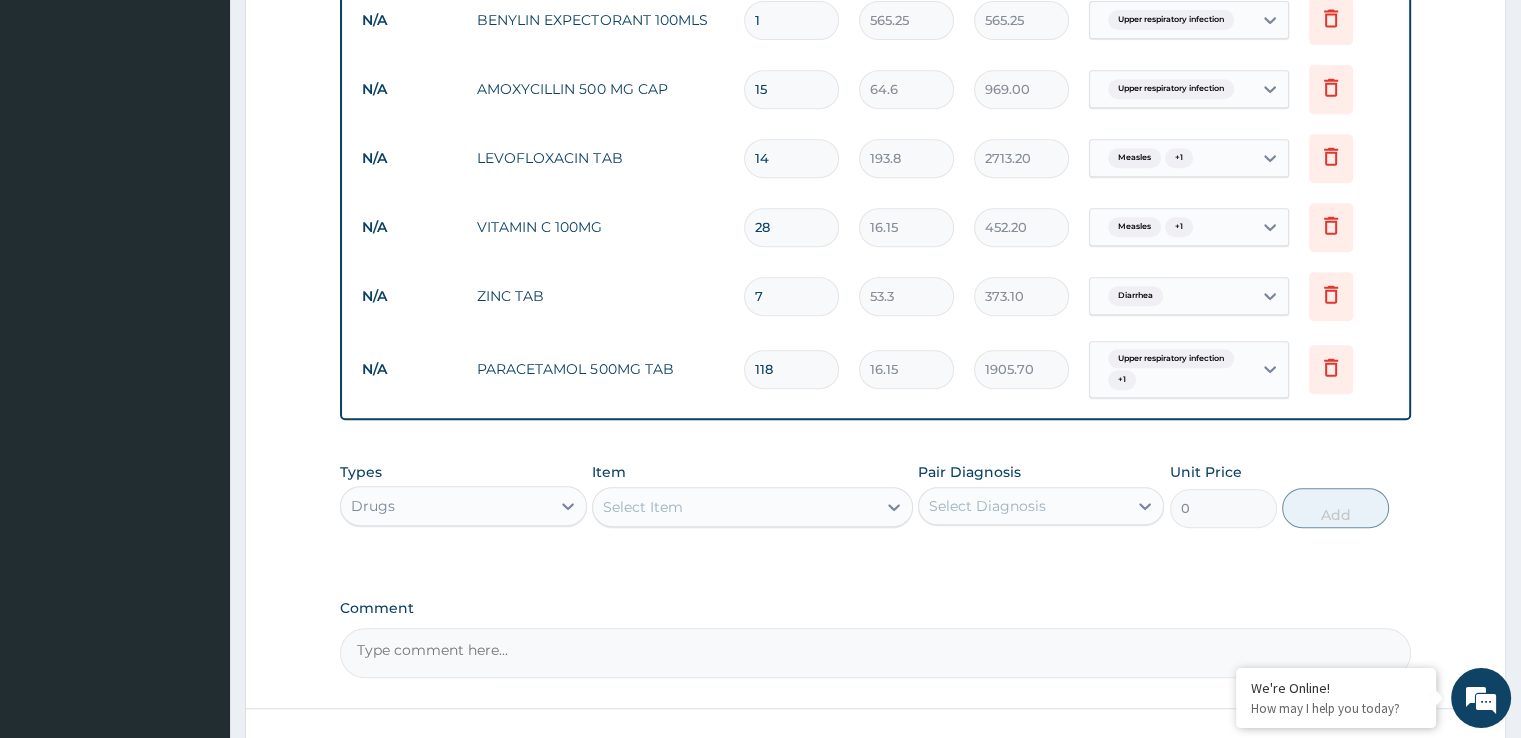 type on "11" 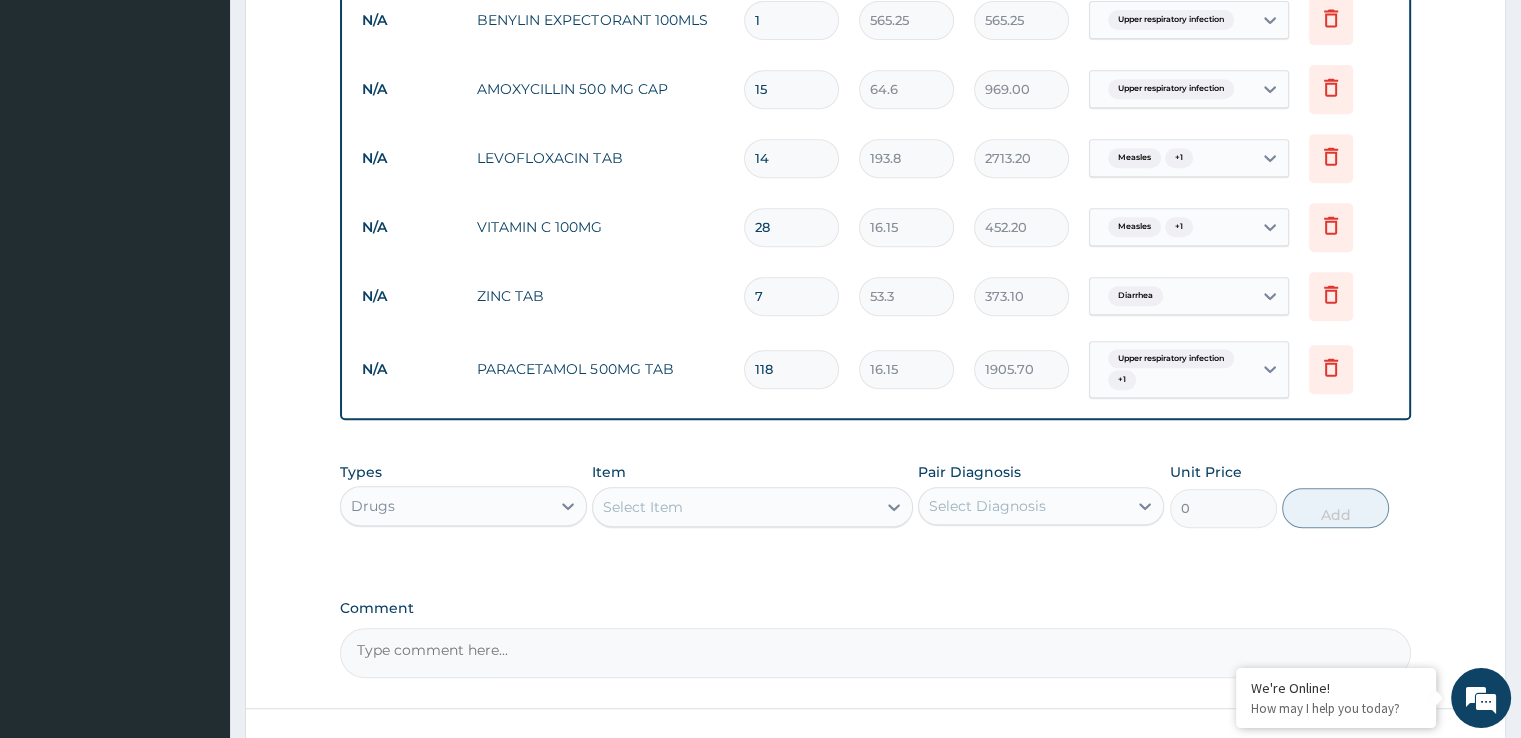 type on "177.65" 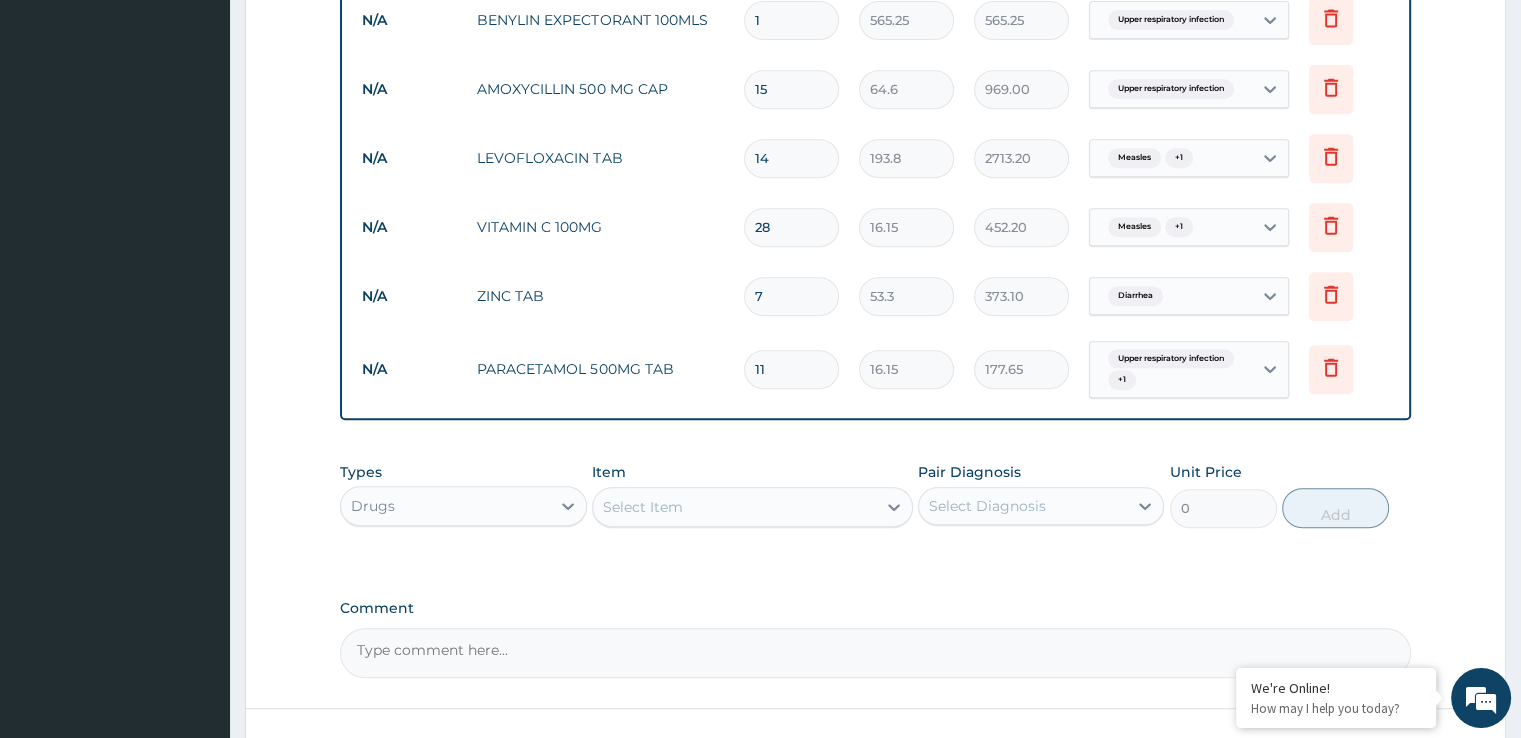 type on "1" 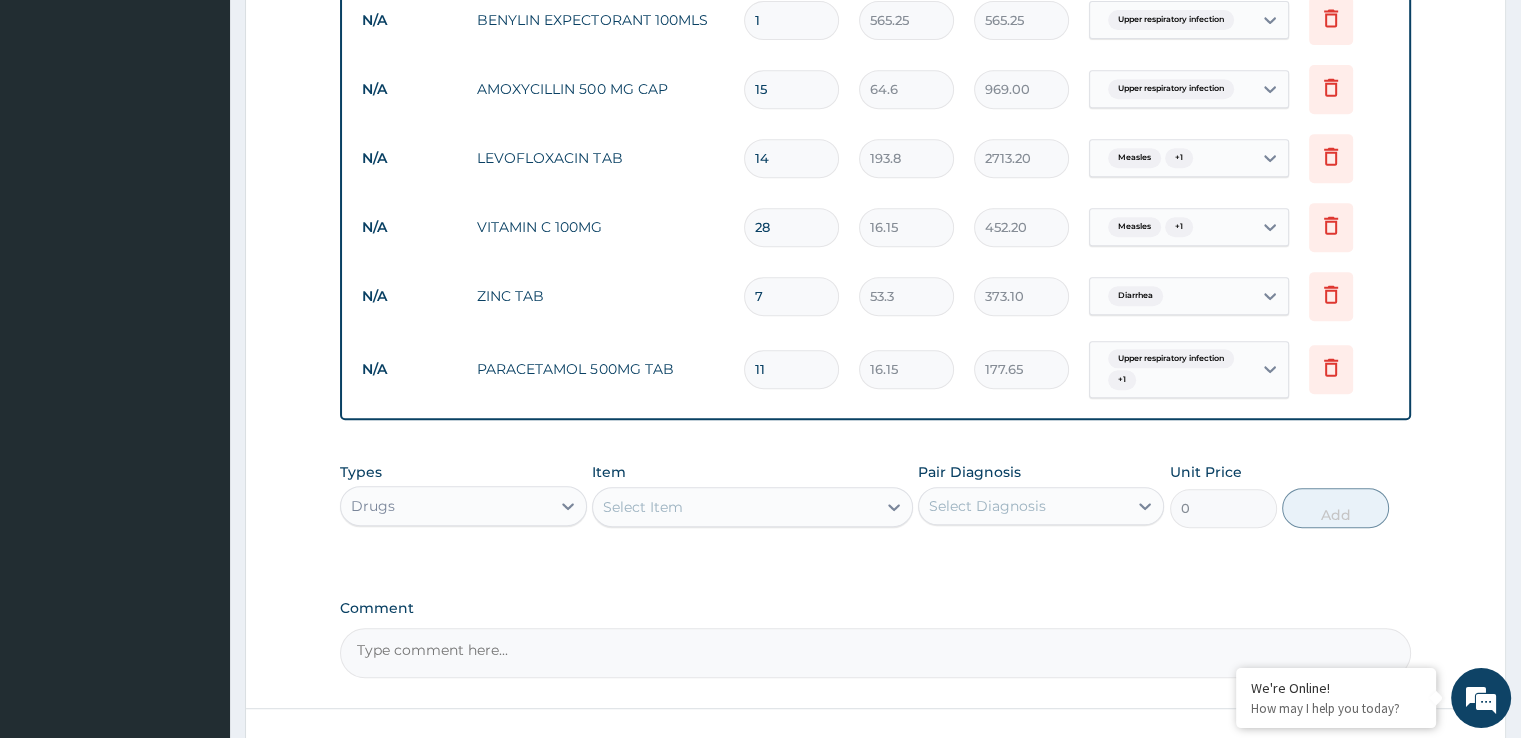 type on "16.15" 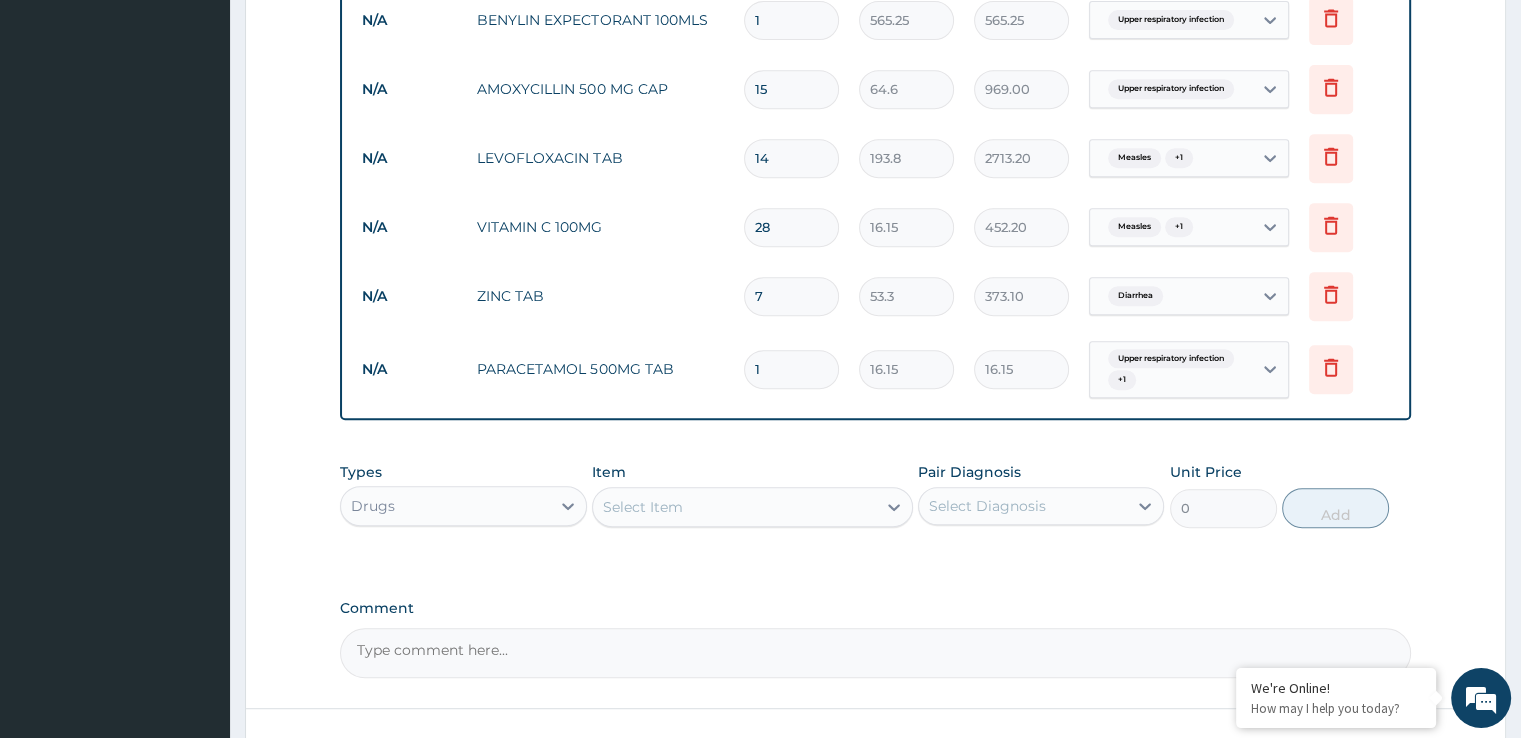 type on "18" 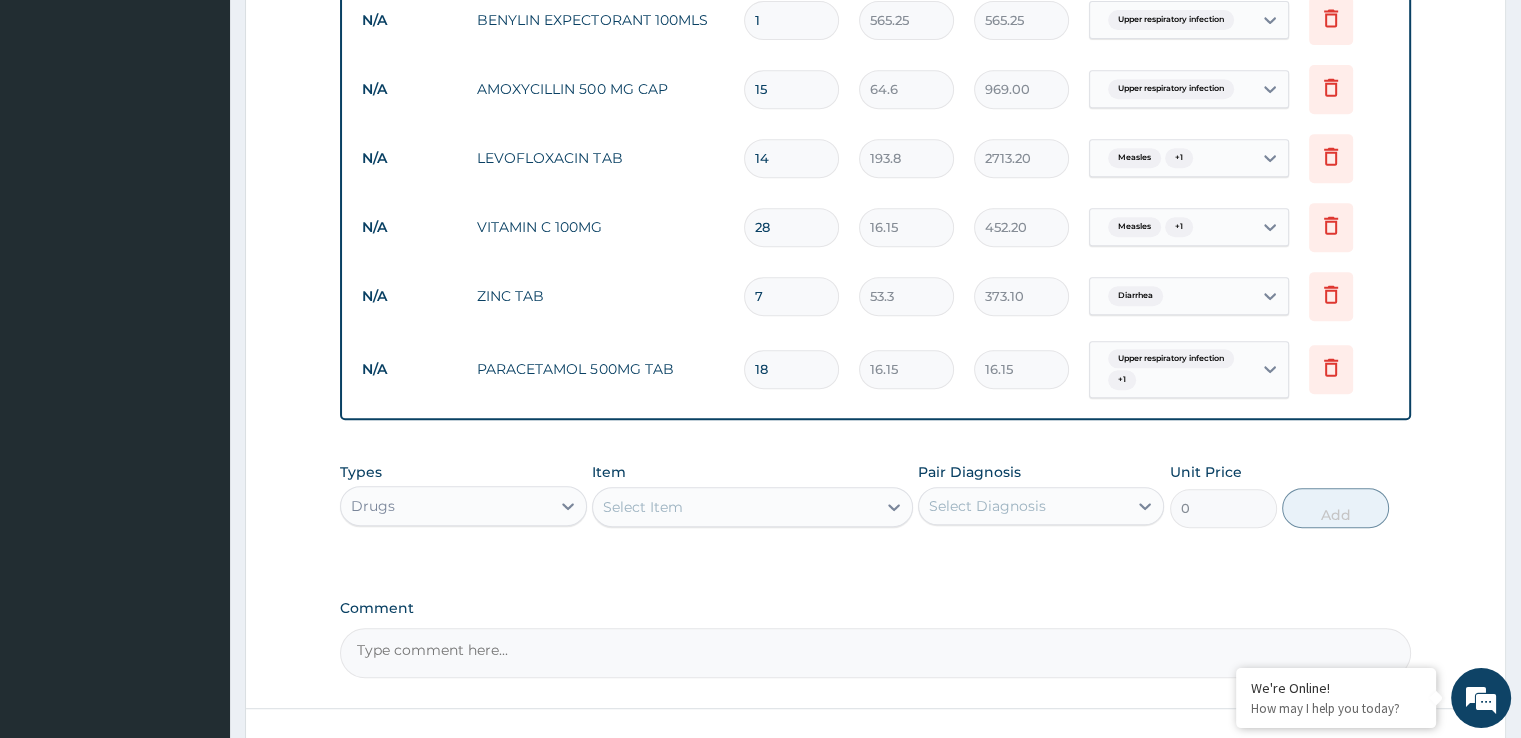 type on "290.70" 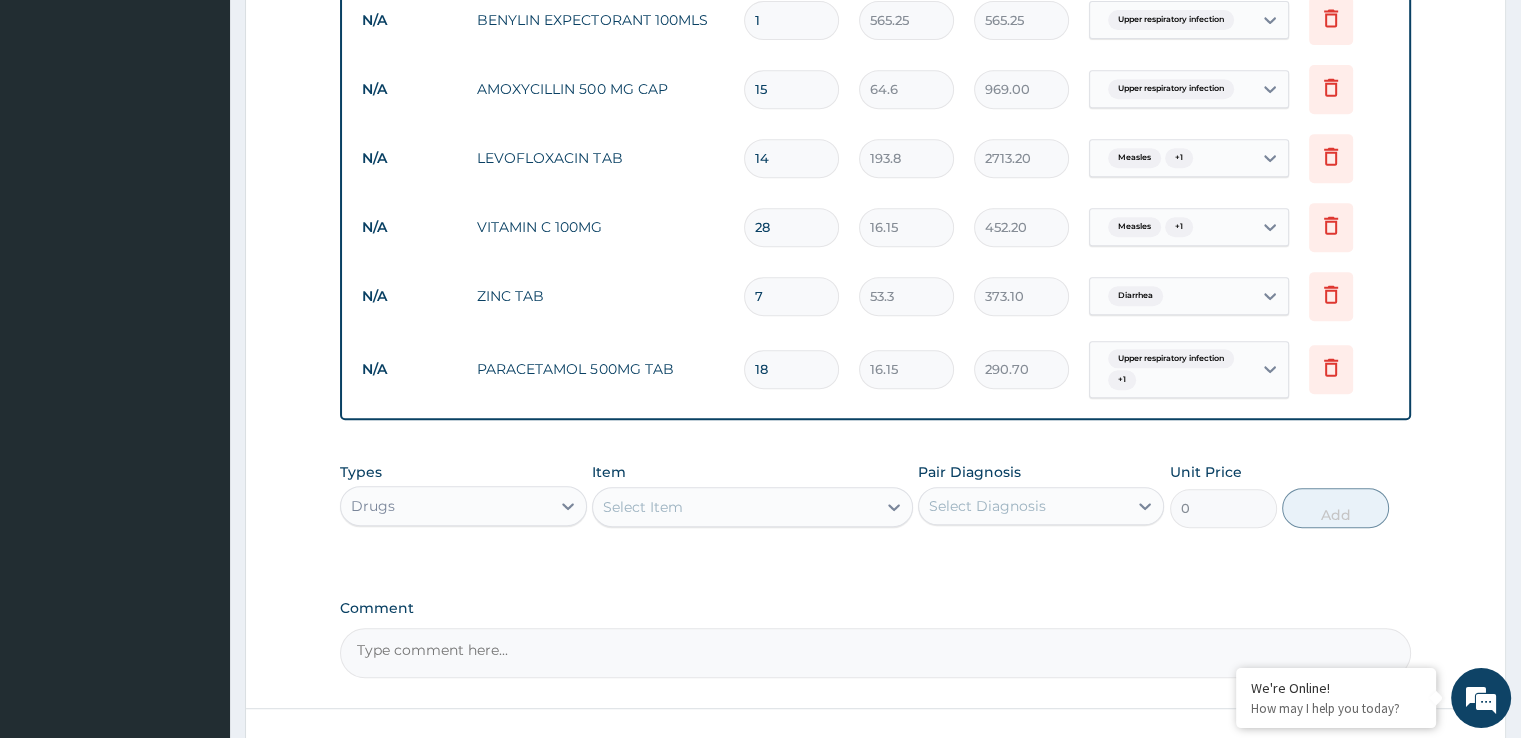 type on "18" 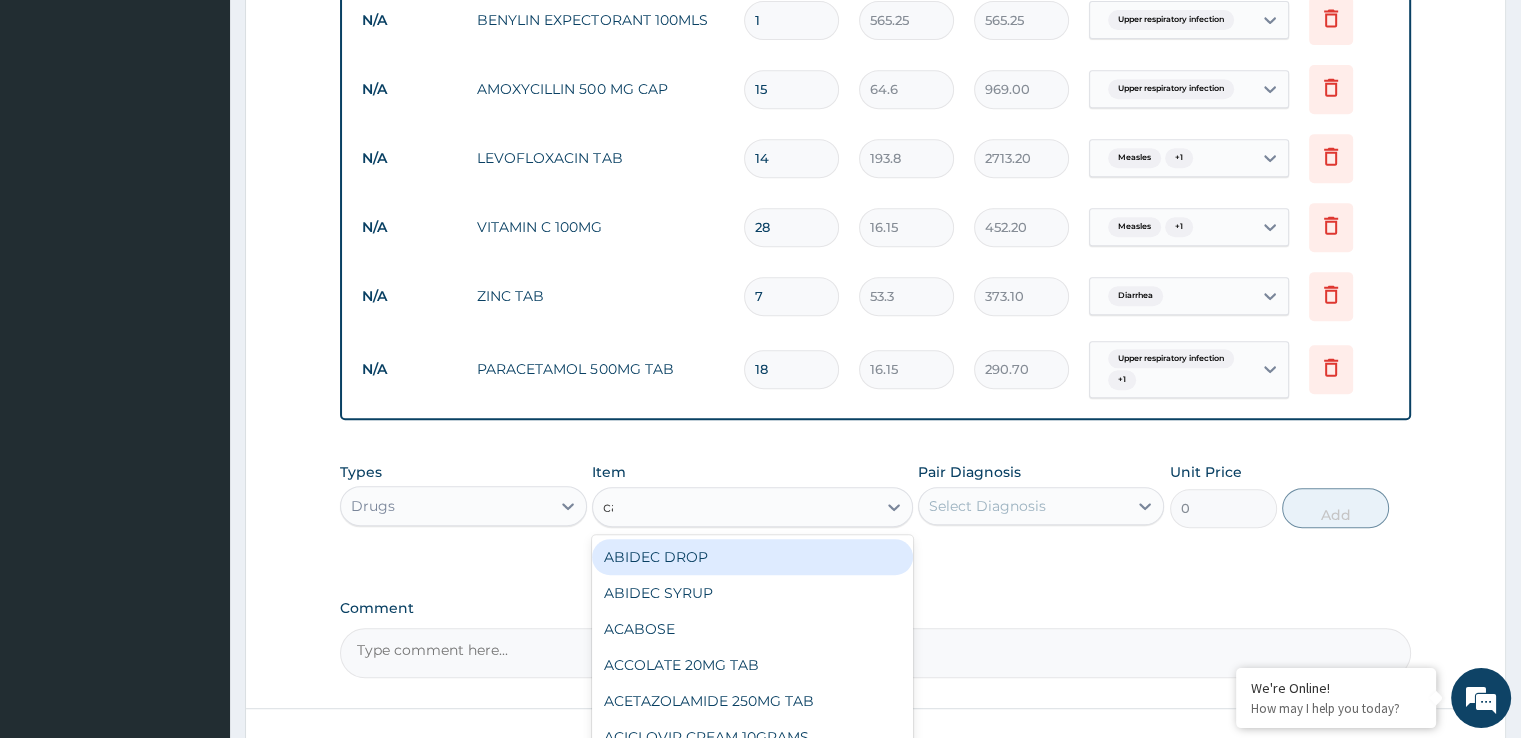 type on "cal" 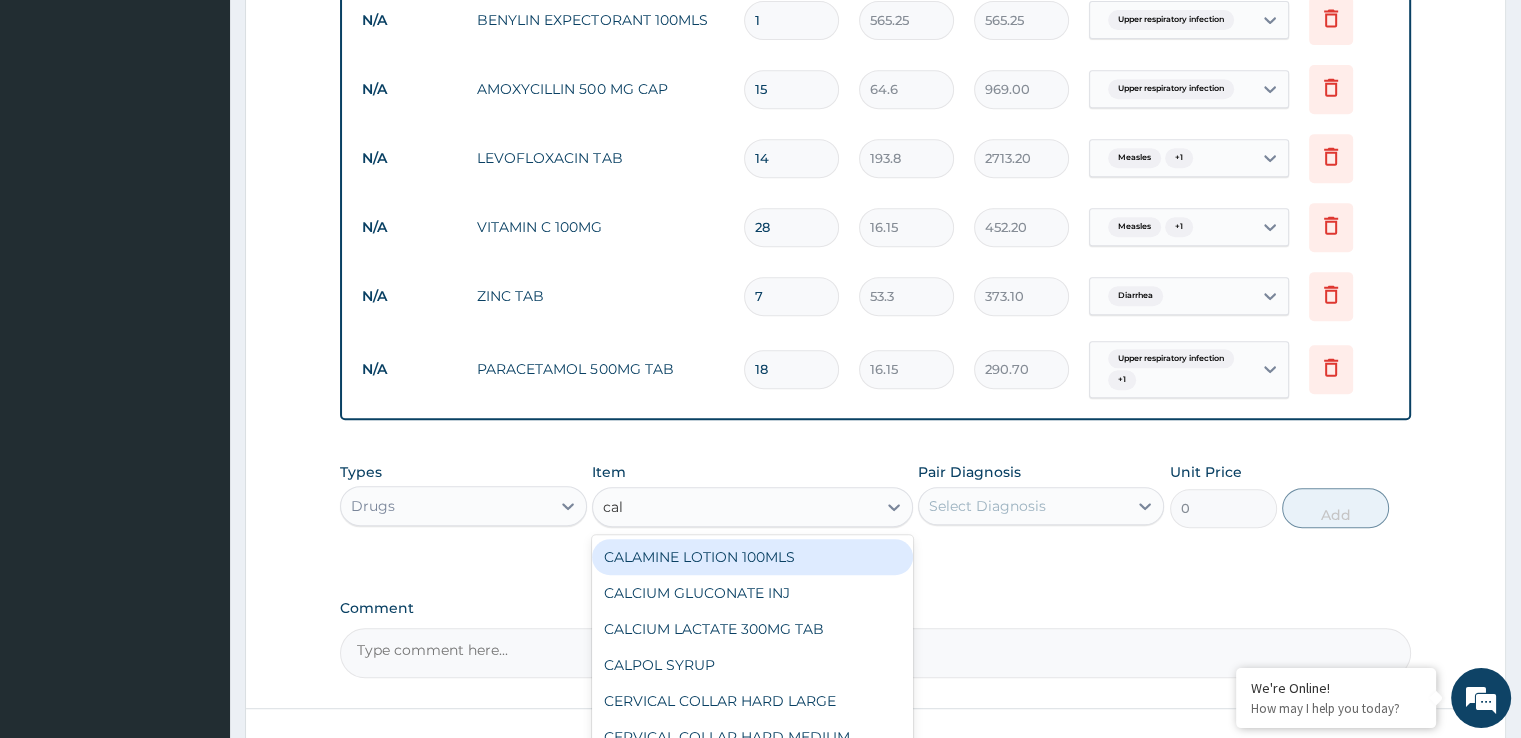 click on "CALAMINE LOTION 100MLS" at bounding box center [752, 557] 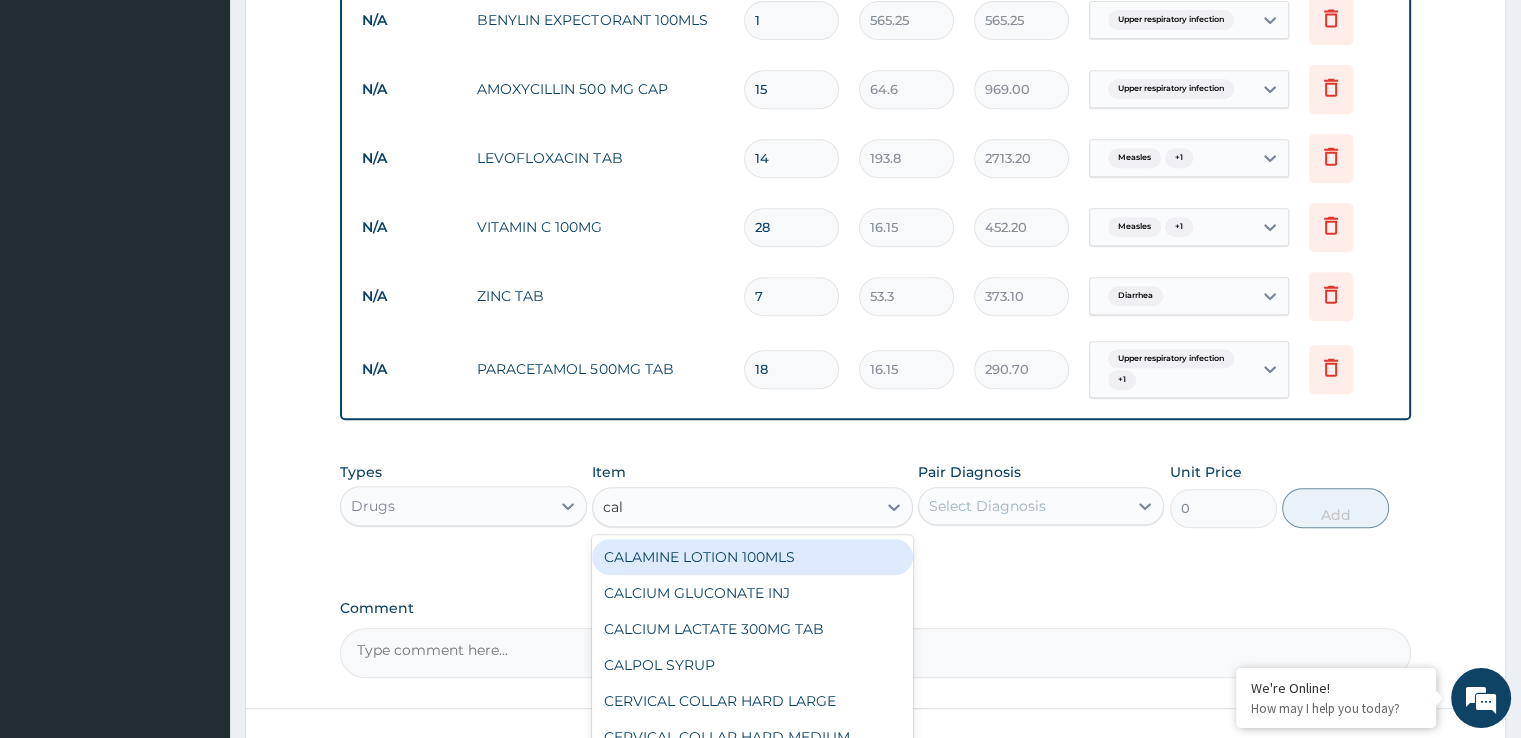 type 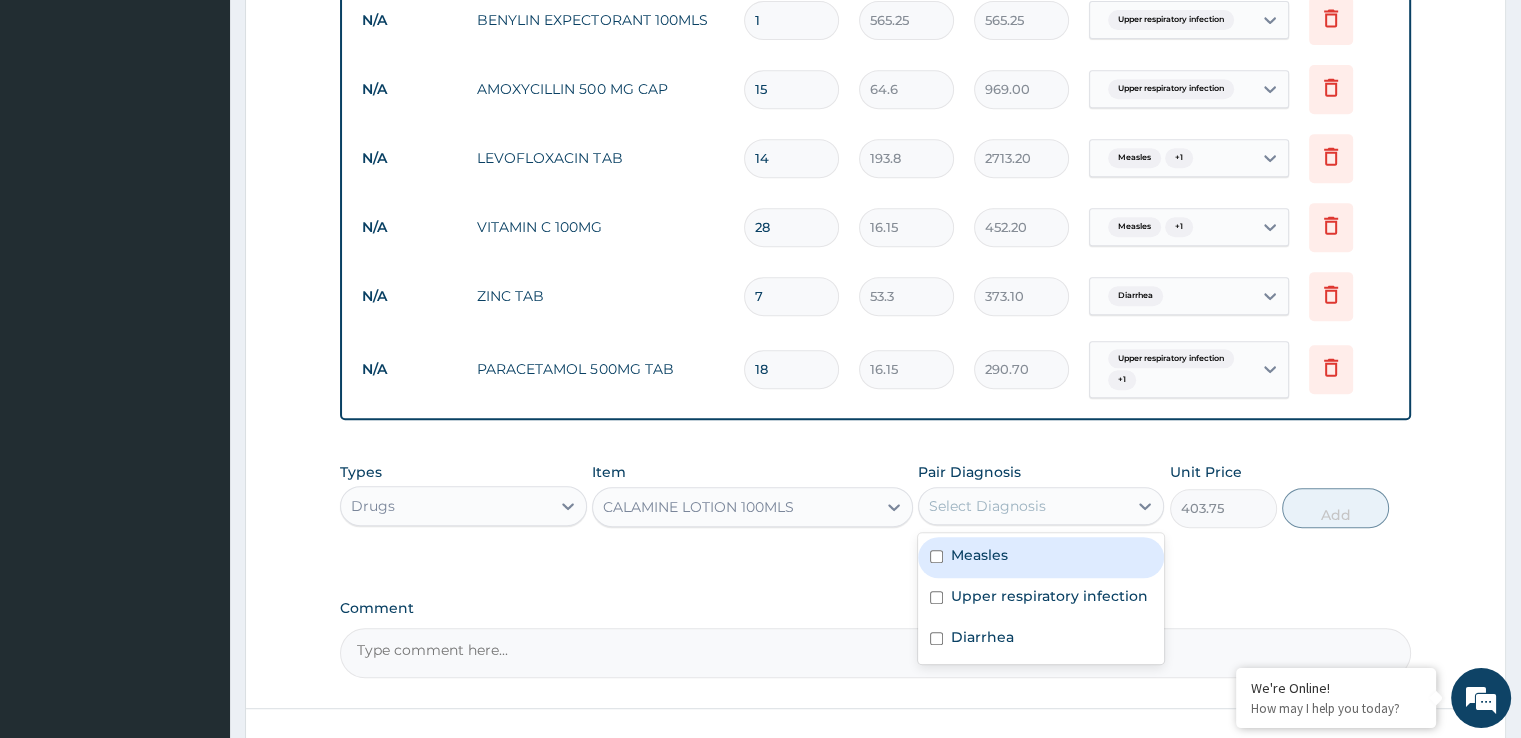 click on "Select Diagnosis" at bounding box center [1023, 506] 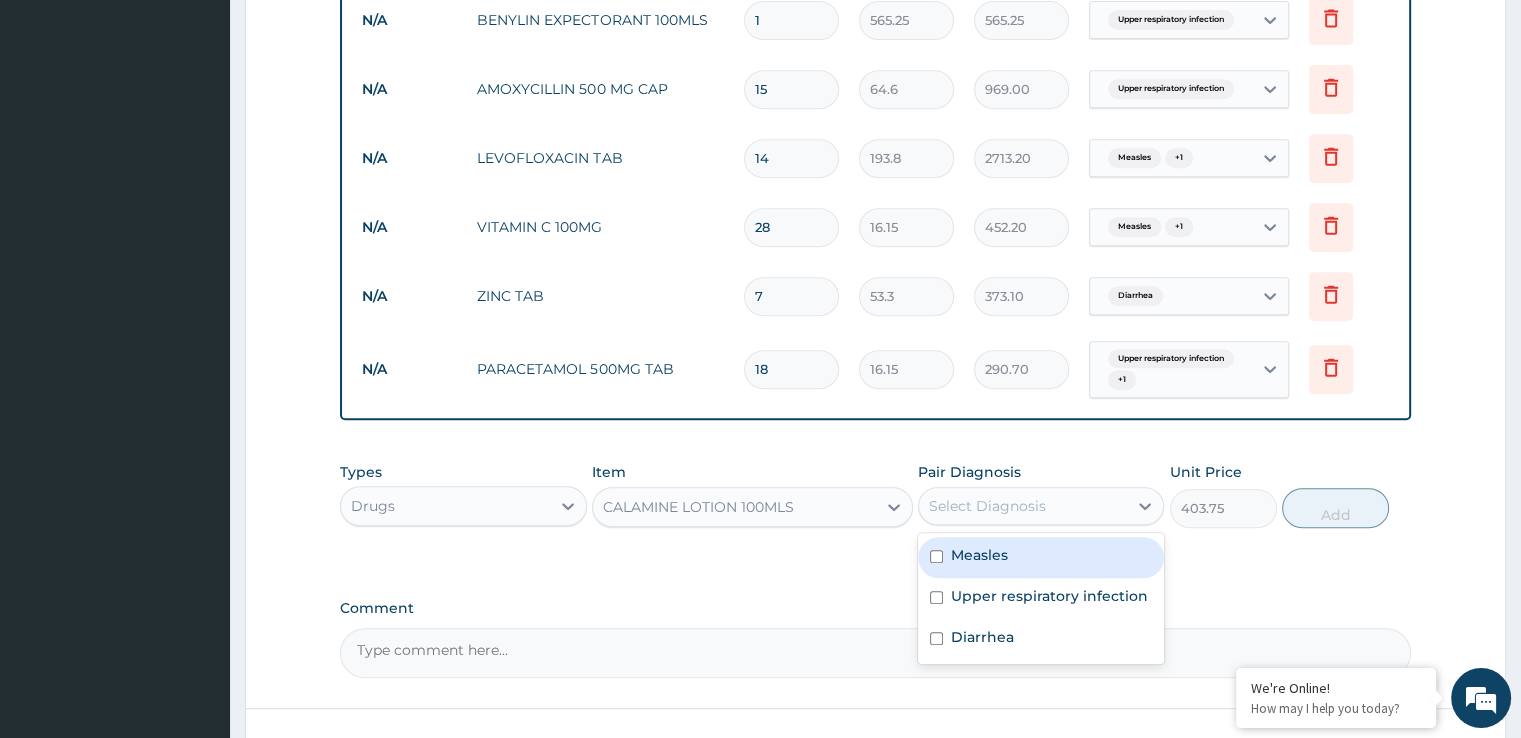 drag, startPoint x: 1058, startPoint y: 551, endPoint x: 1074, endPoint y: 544, distance: 17.464249 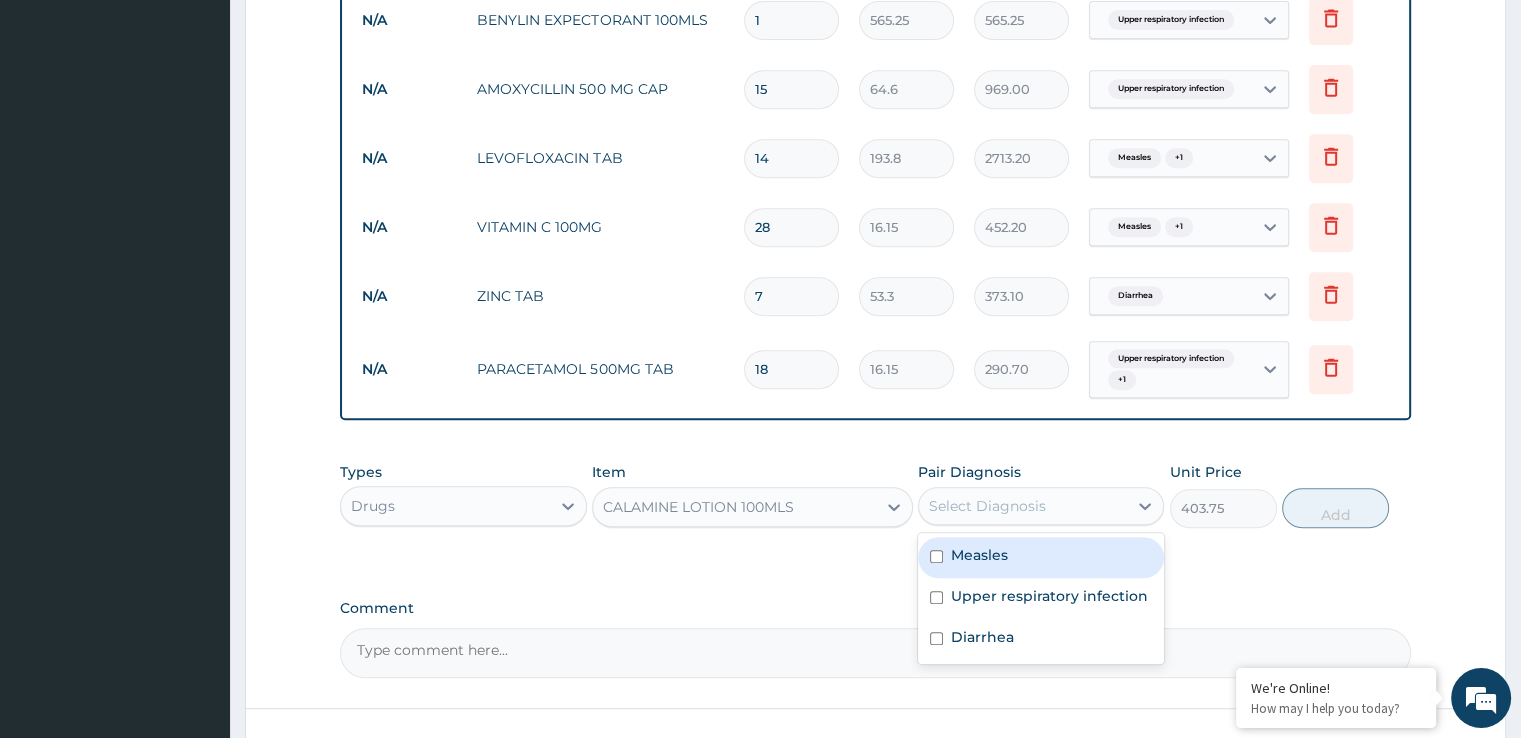 click on "Measles" at bounding box center [1041, 557] 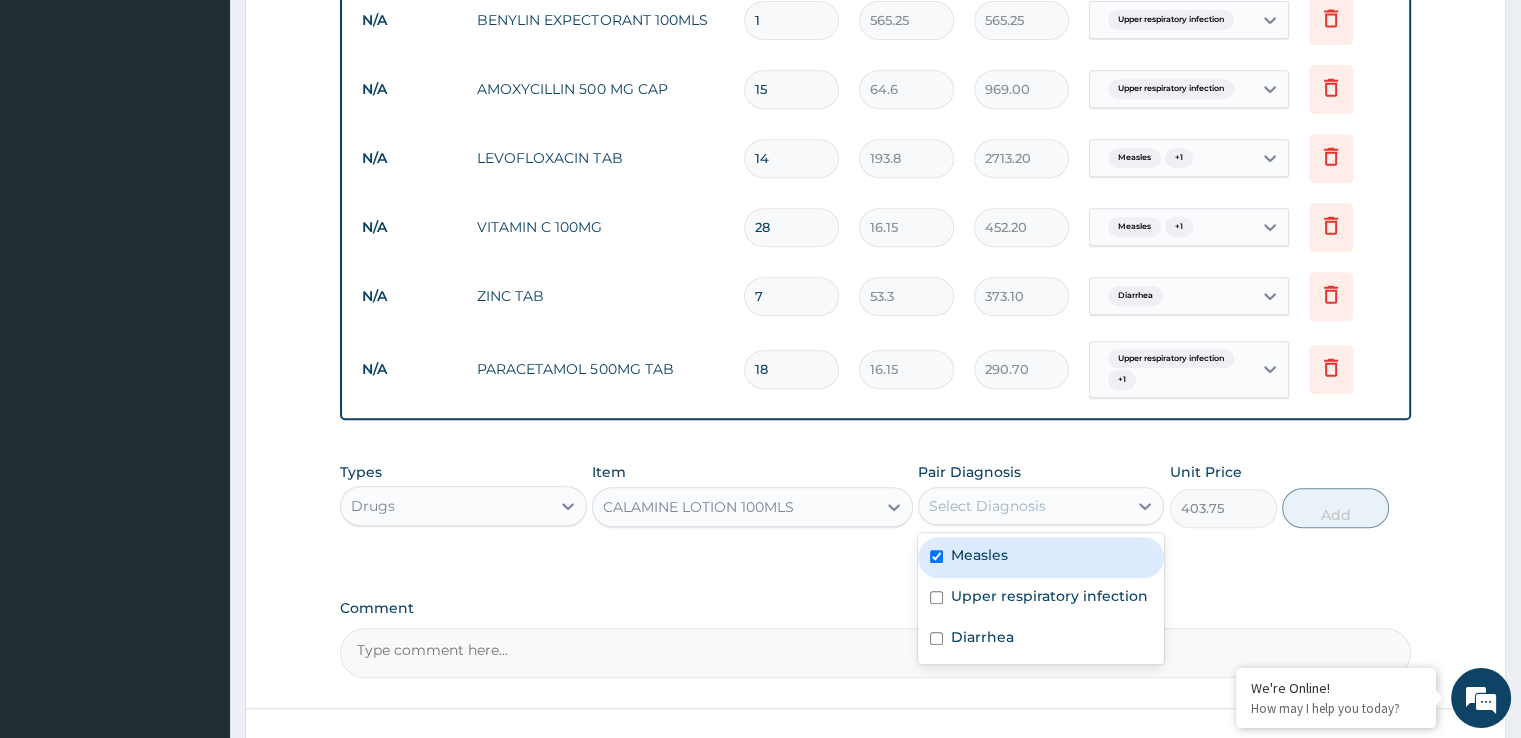 checkbox on "true" 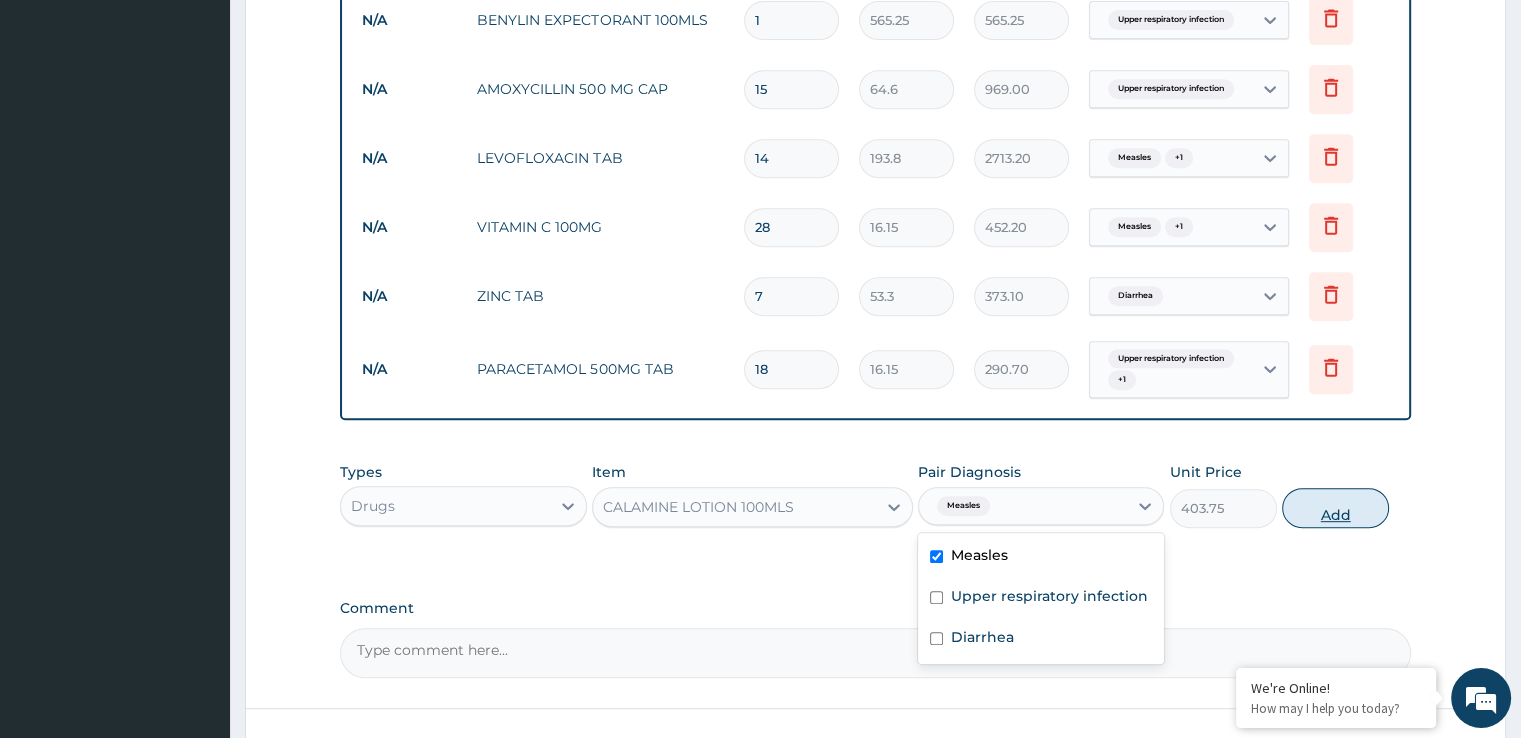 click on "Add" at bounding box center [1335, 508] 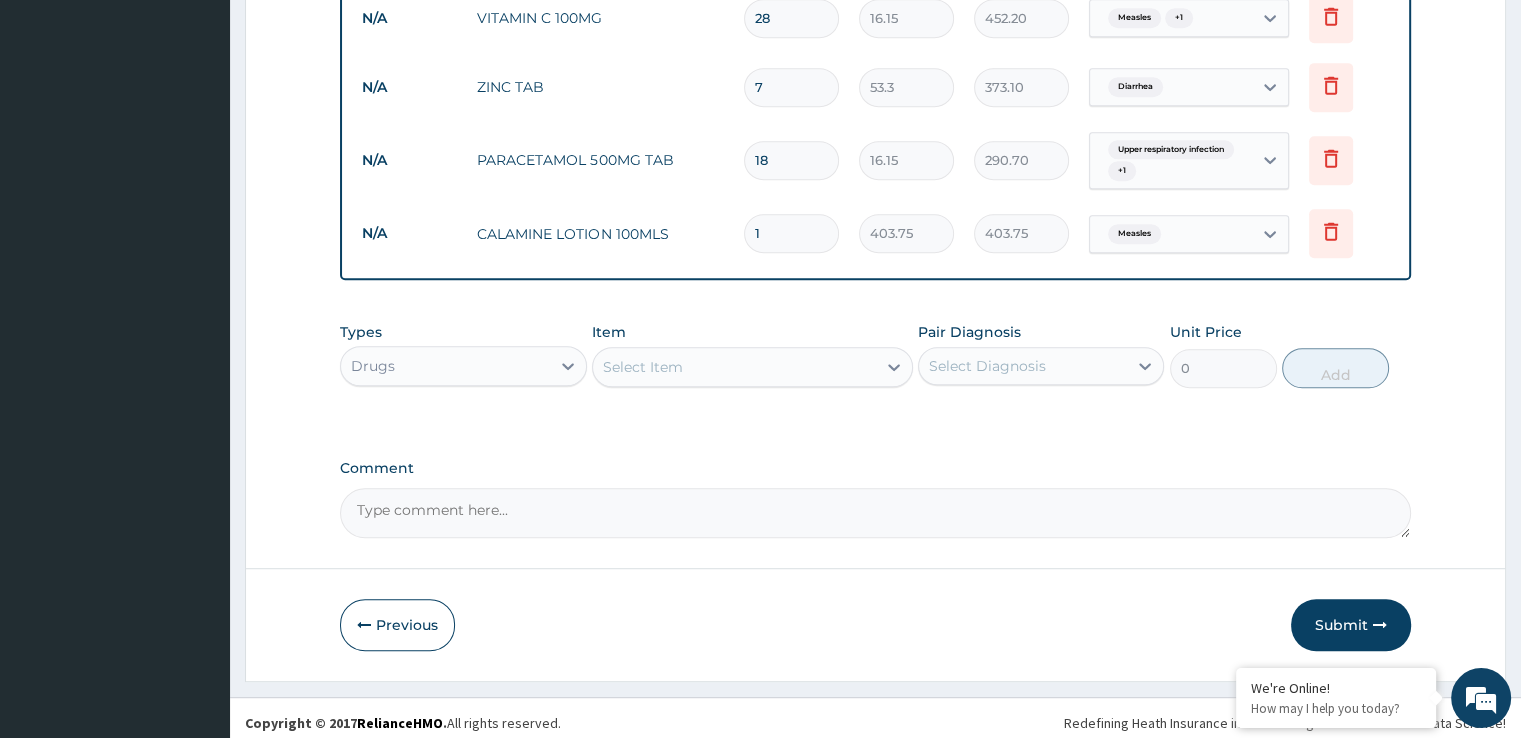 scroll, scrollTop: 1096, scrollLeft: 0, axis: vertical 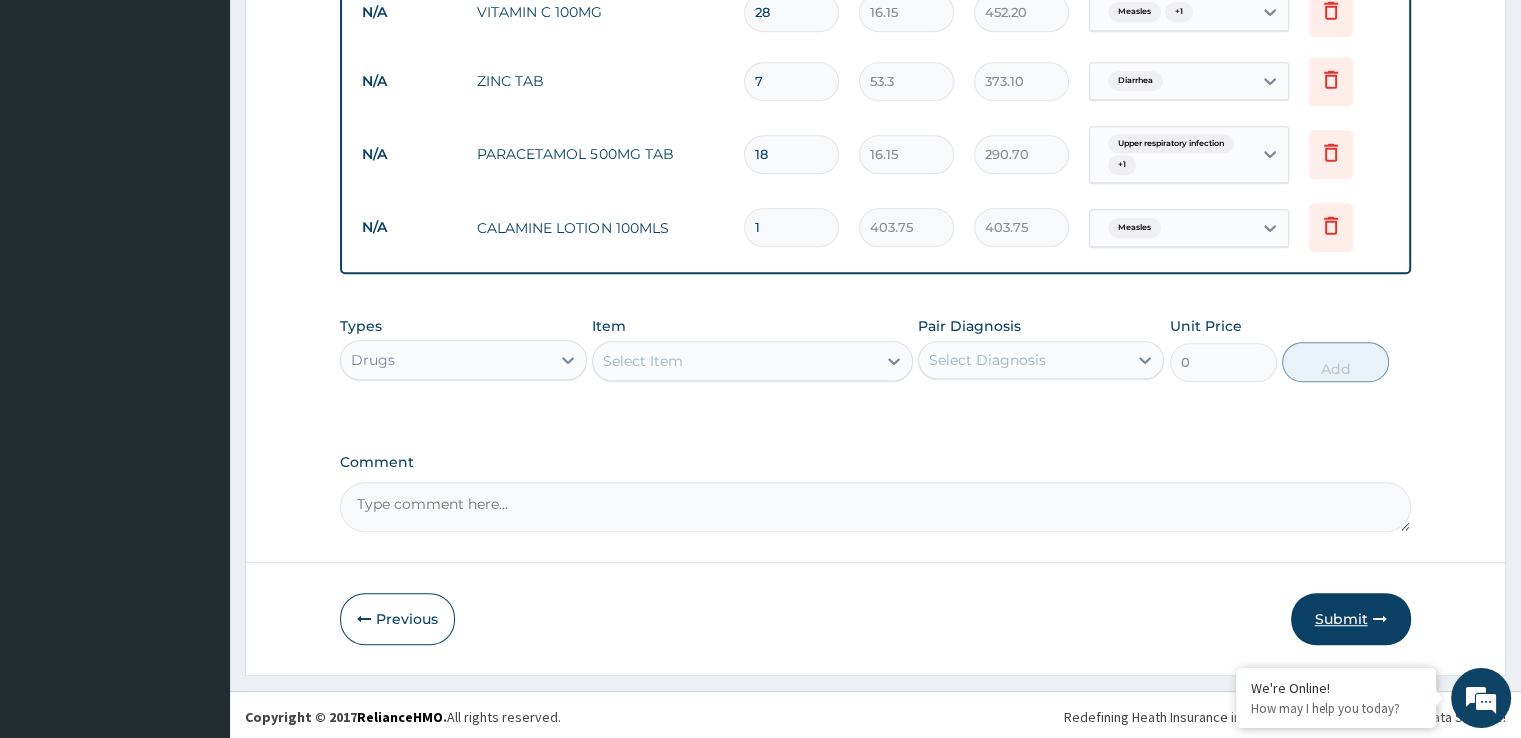 click on "Submit" at bounding box center (1351, 619) 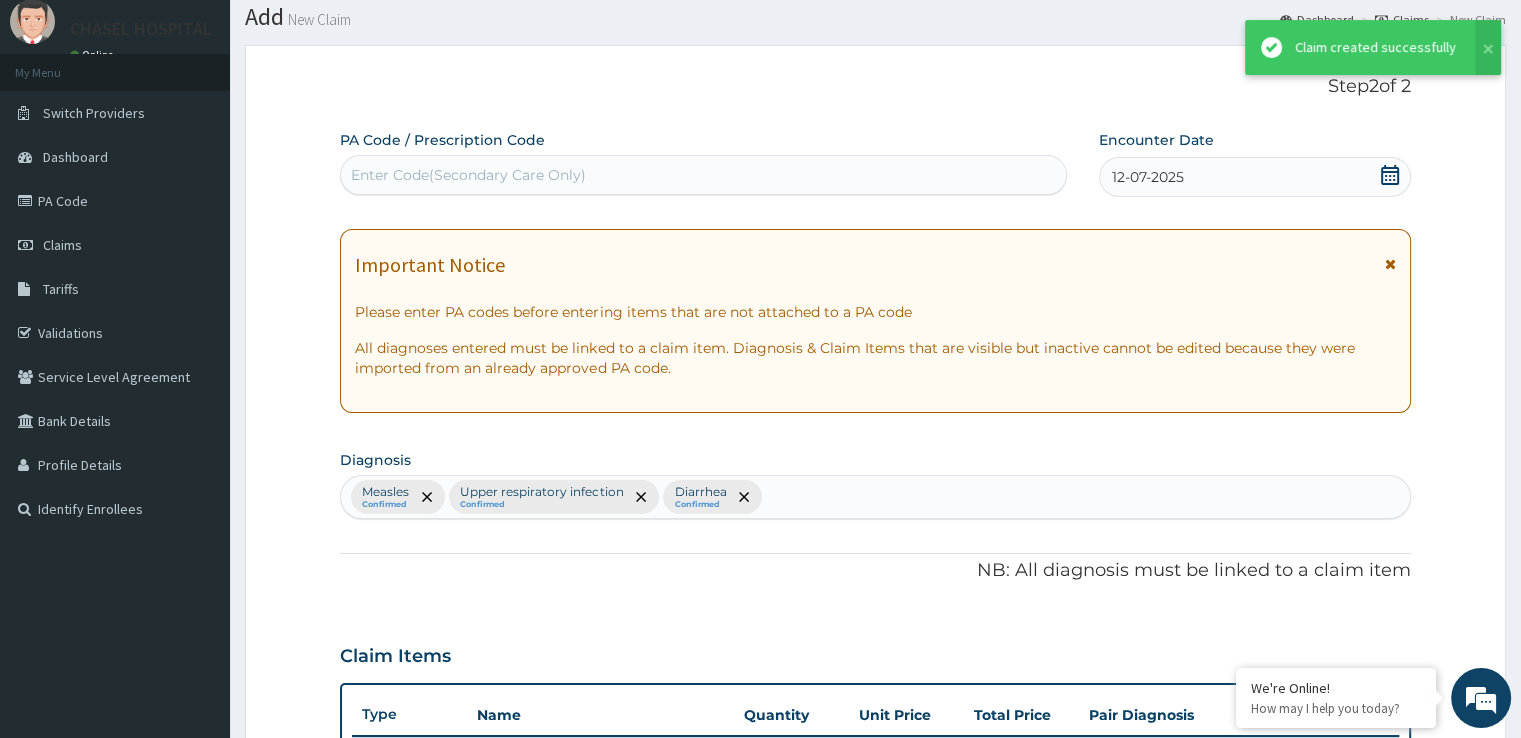 scroll, scrollTop: 1096, scrollLeft: 0, axis: vertical 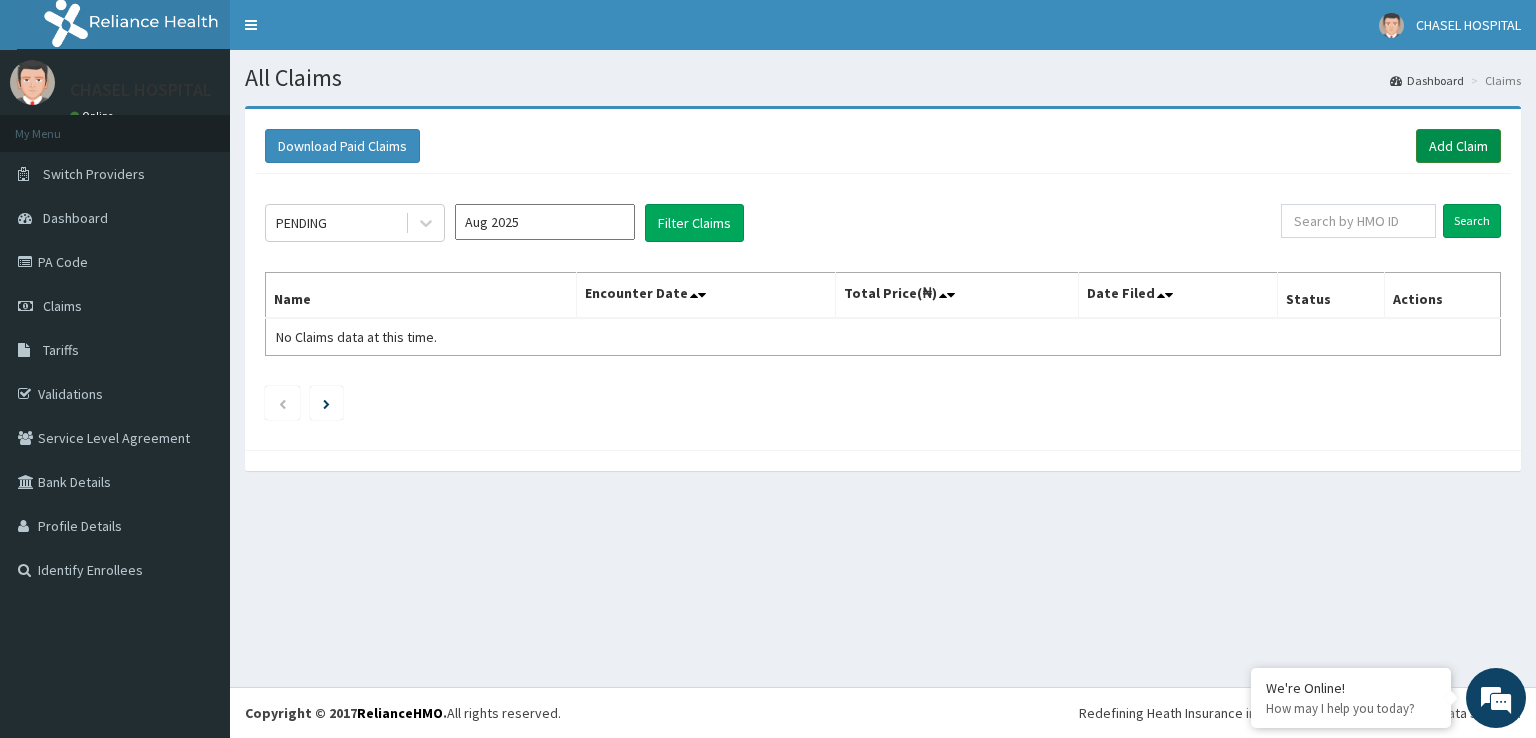 click on "Add Claim" at bounding box center [1458, 146] 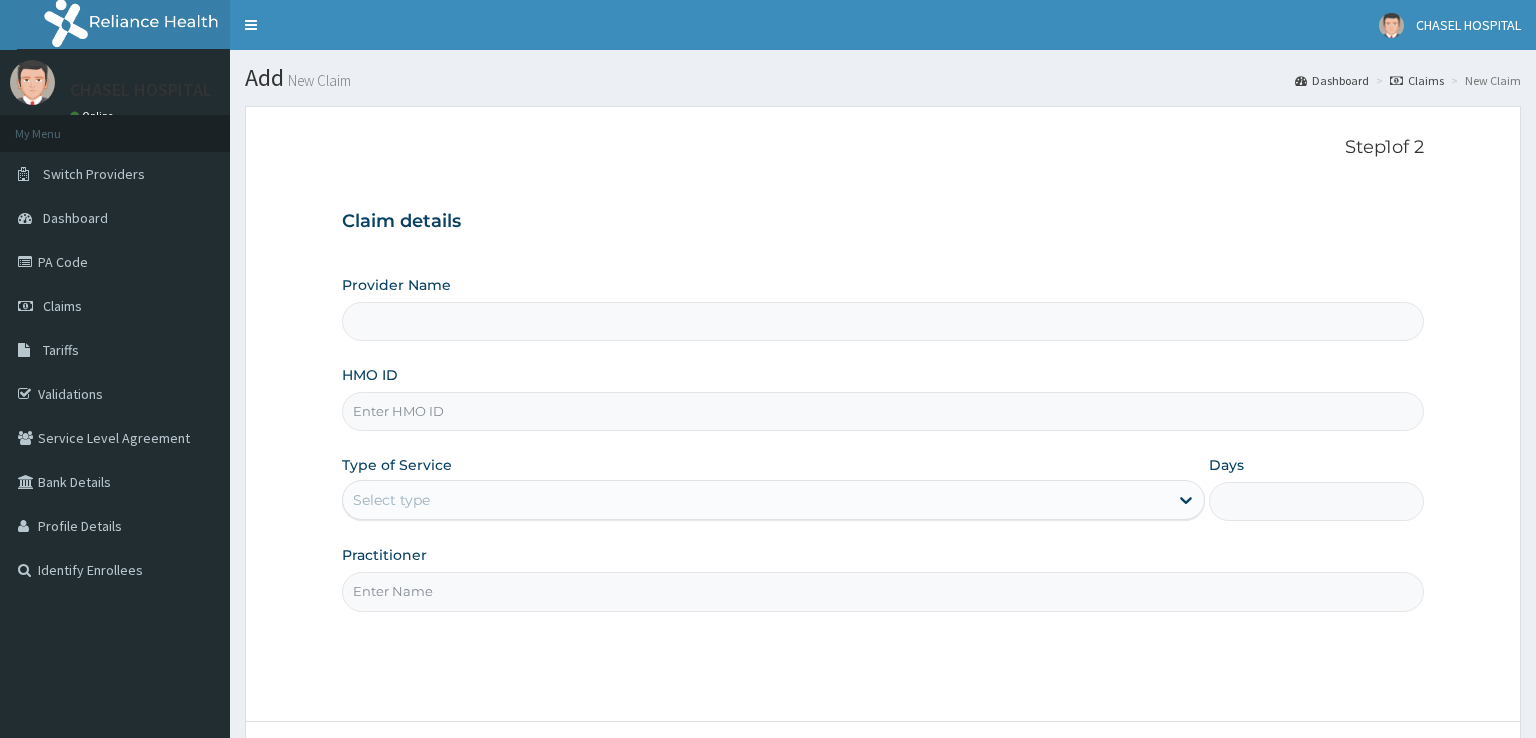 click on "HMO ID" at bounding box center [883, 411] 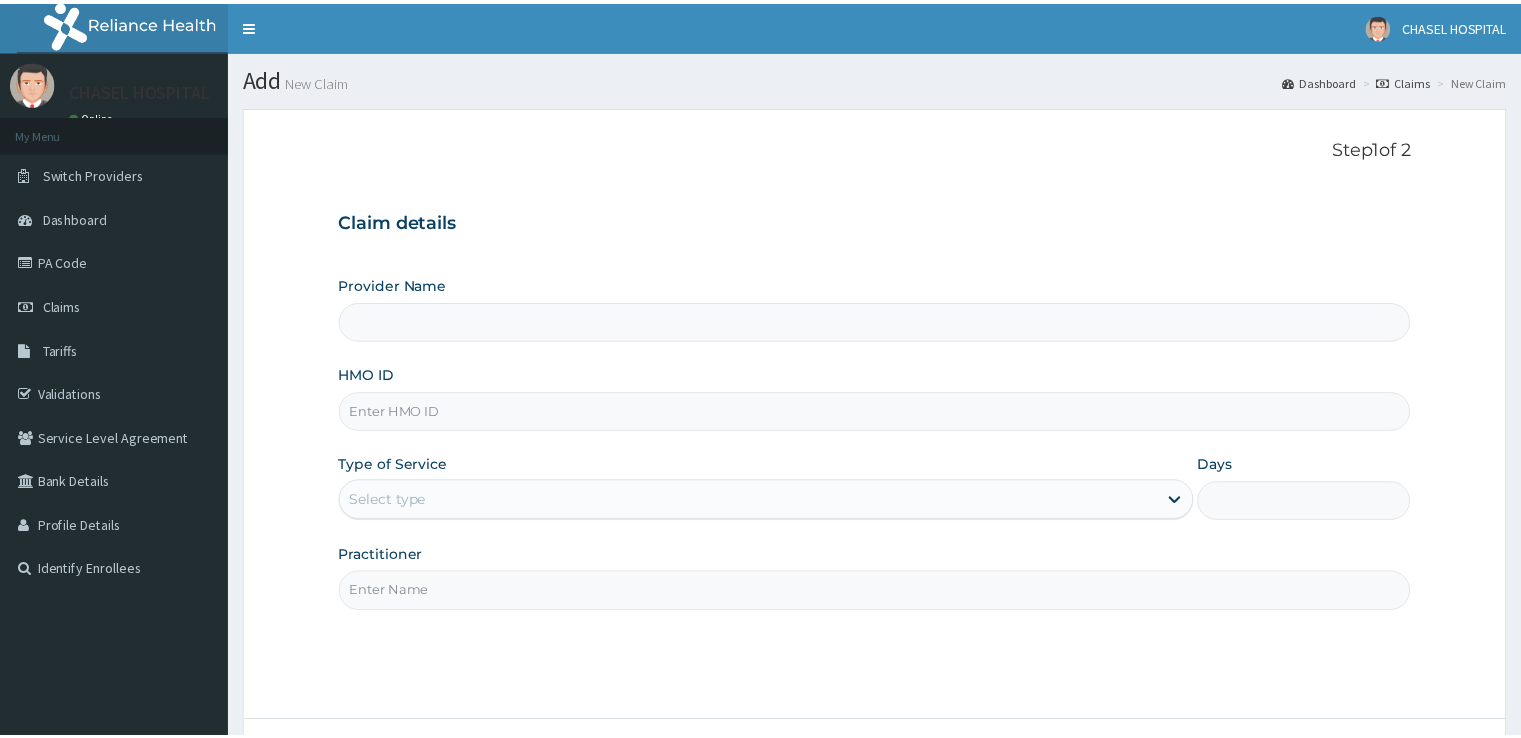 scroll, scrollTop: 0, scrollLeft: 0, axis: both 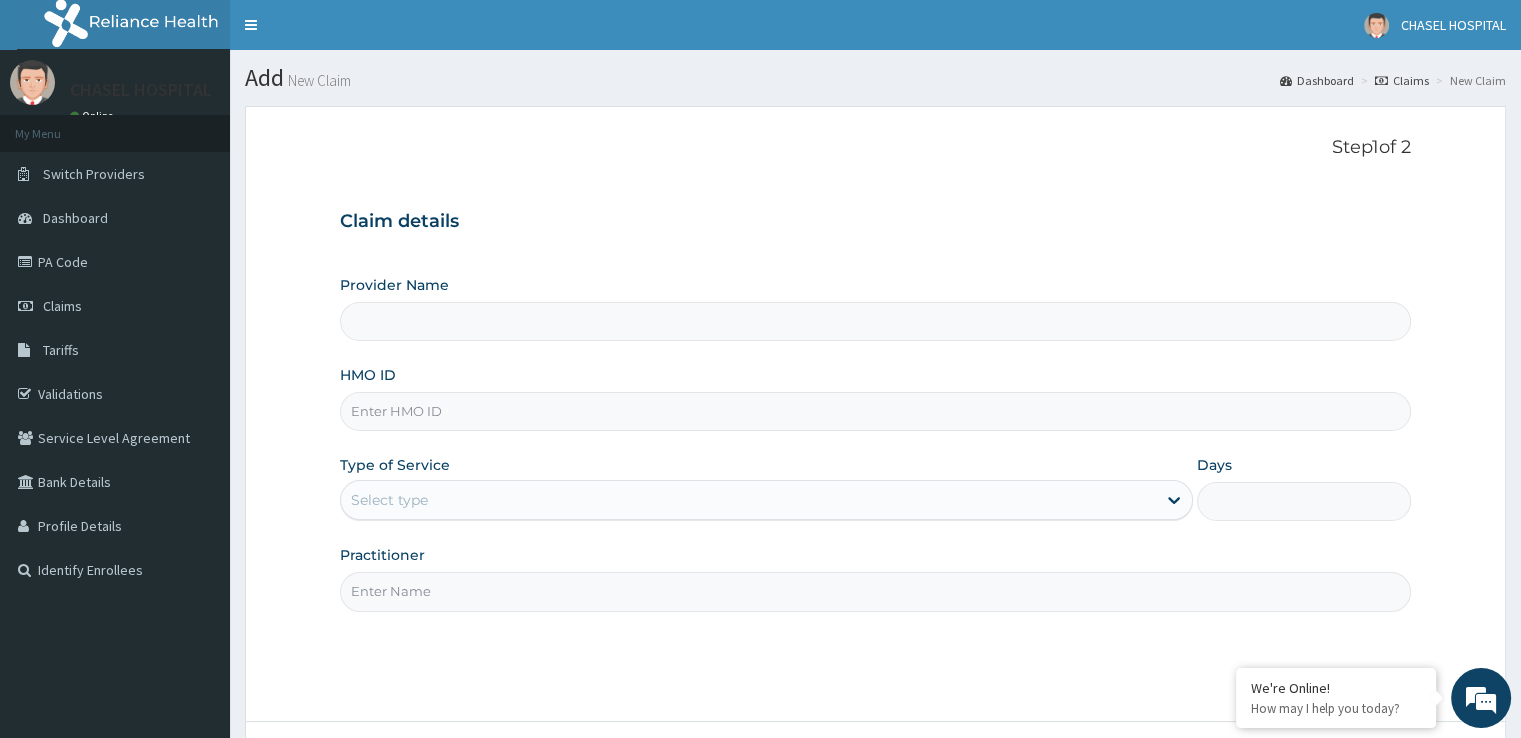 type on "Chasel Hospital" 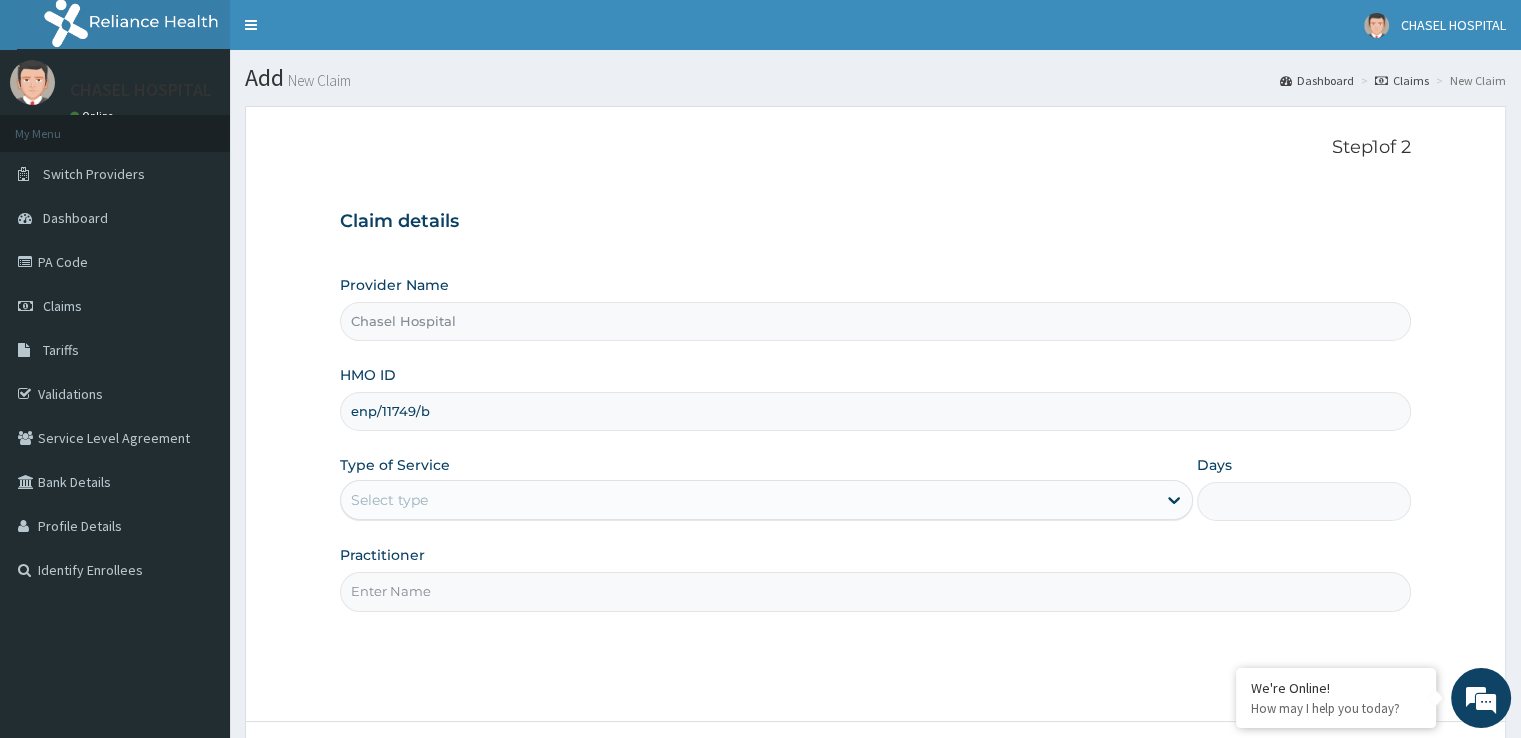 type on "enp/11749/b" 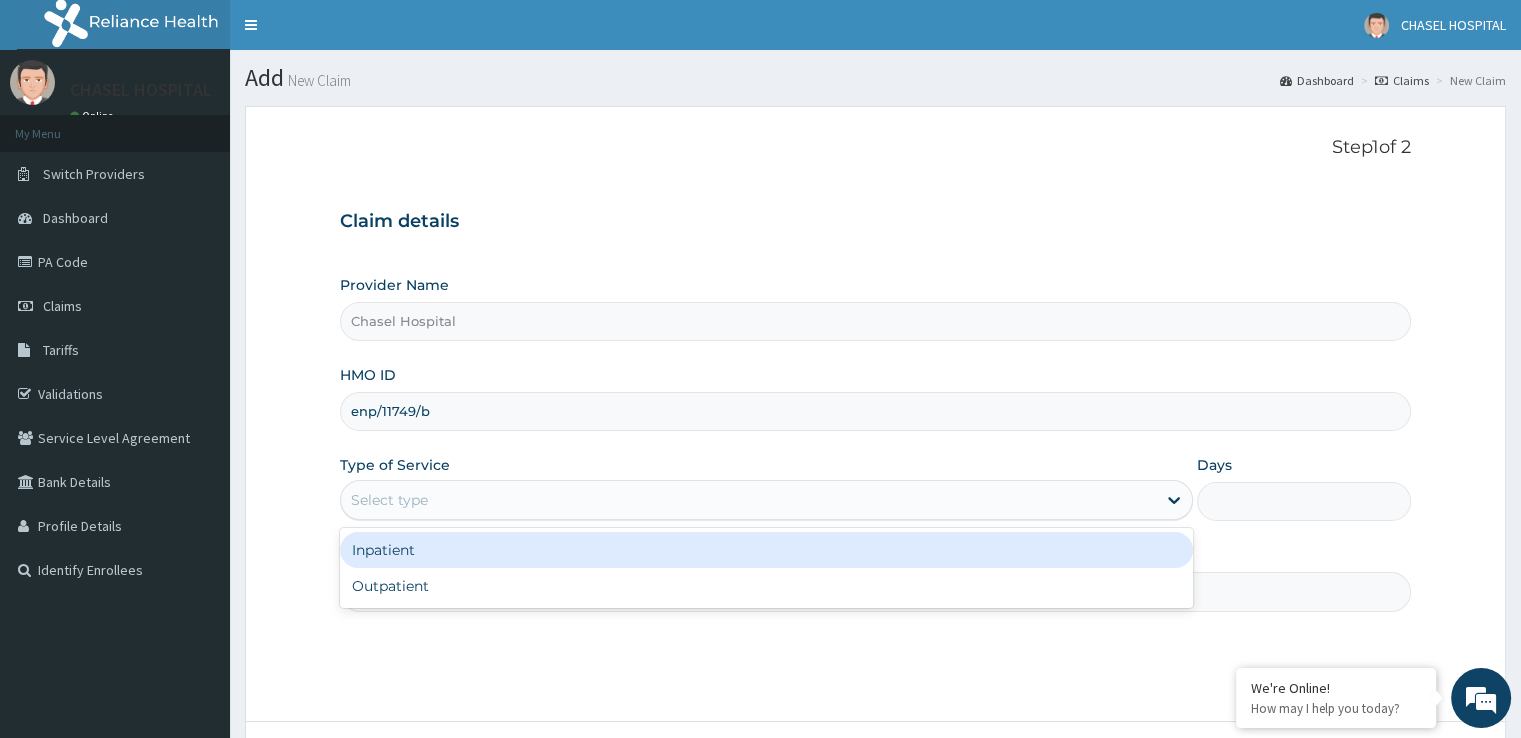 click on "Select type" at bounding box center (748, 500) 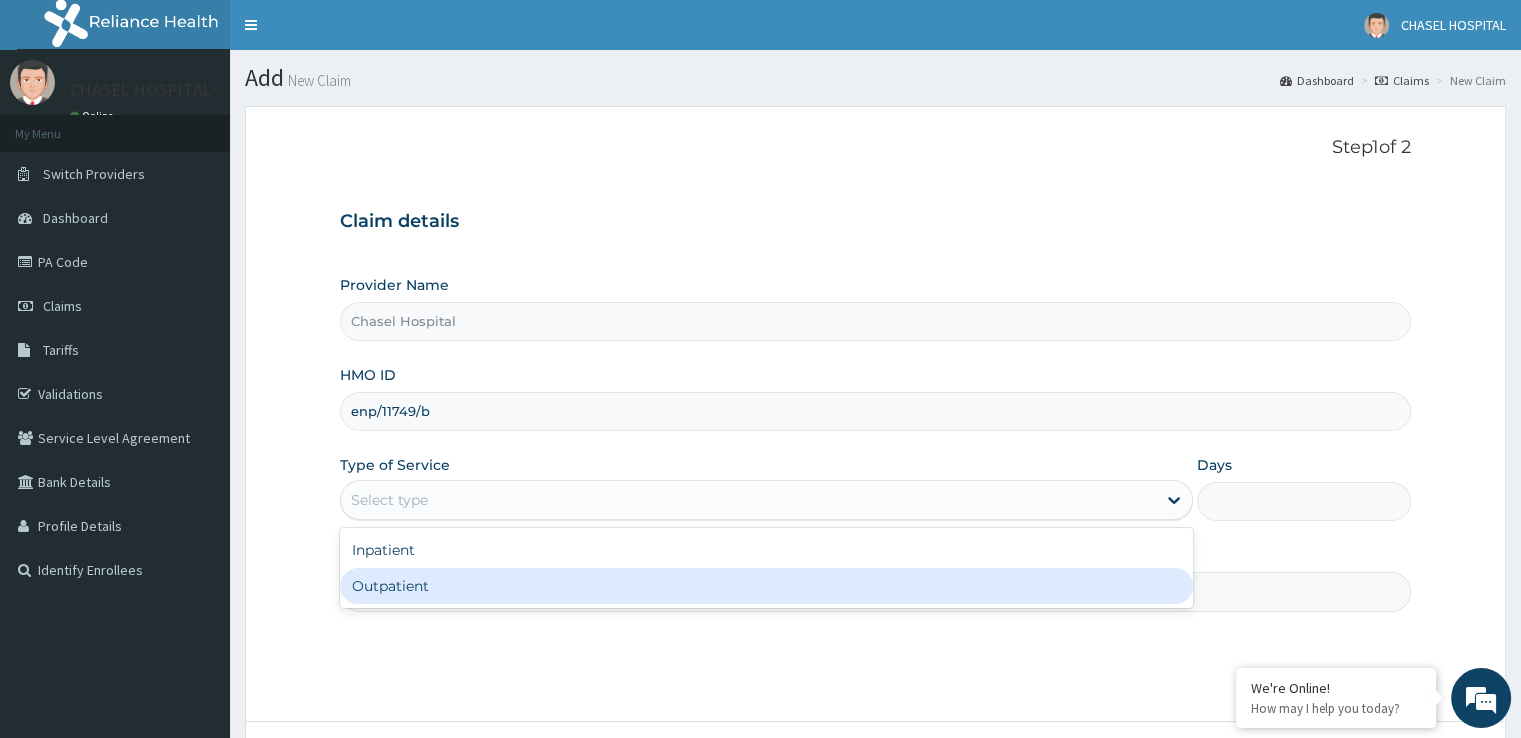 click on "Outpatient" at bounding box center [766, 586] 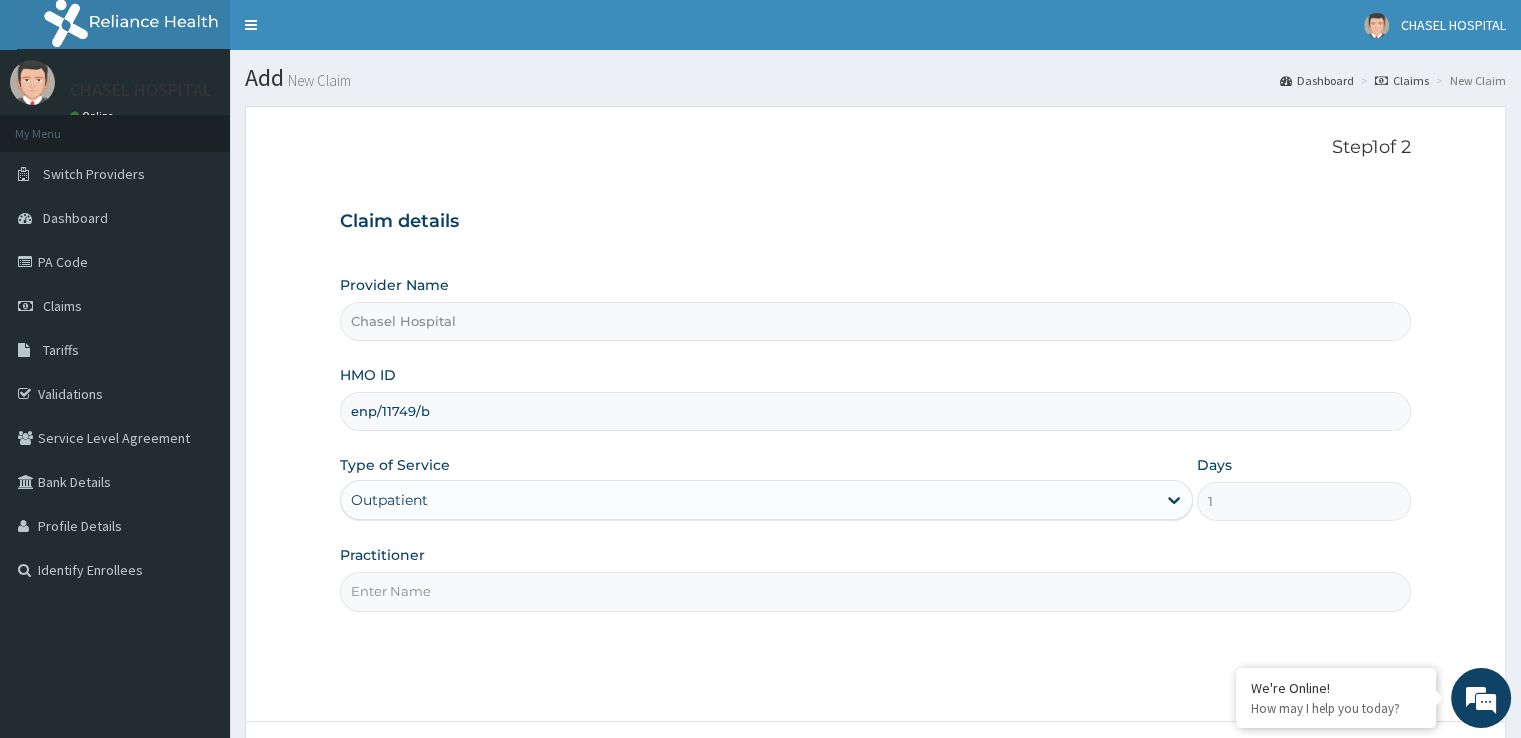 click on "Practitioner" at bounding box center (875, 591) 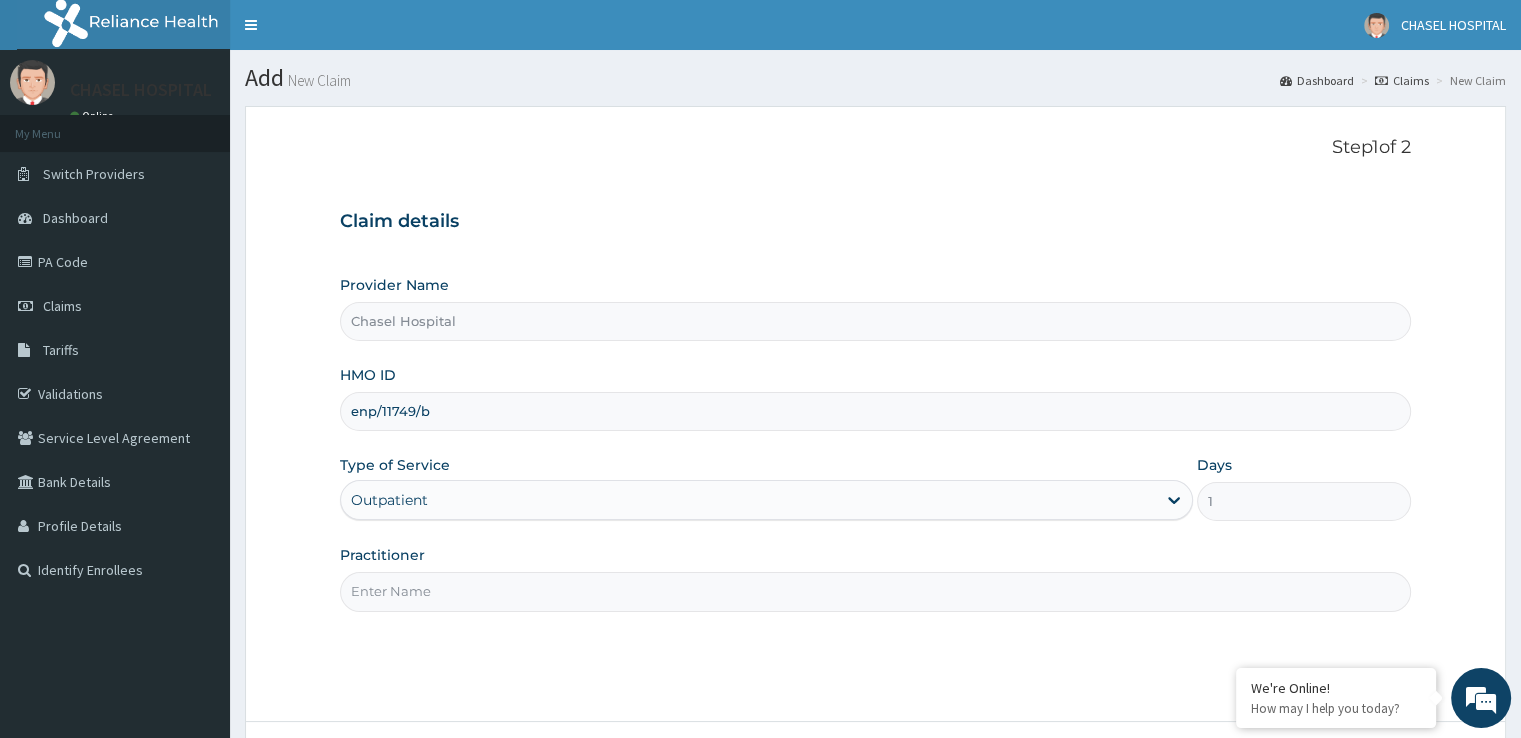 type on "DR HILARY" 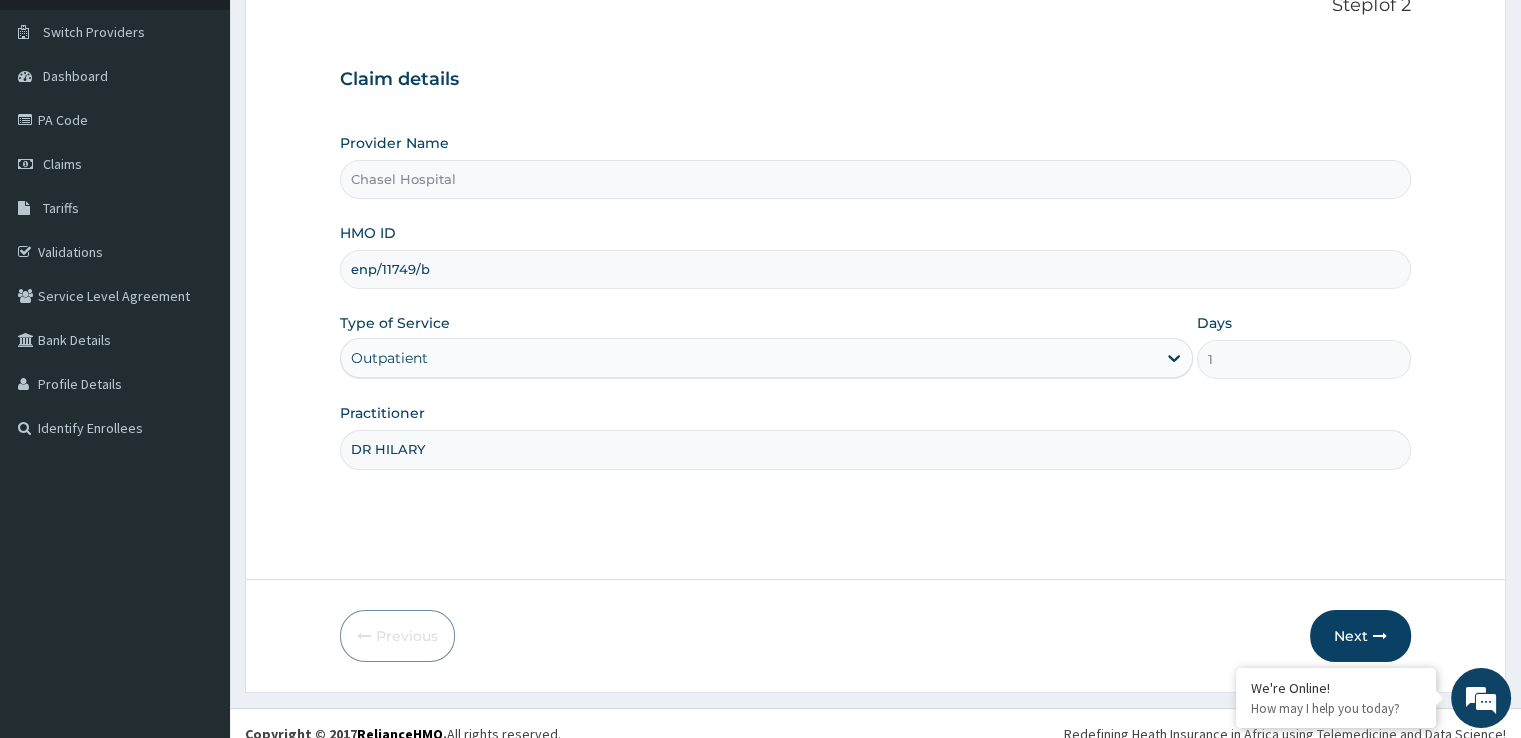 scroll, scrollTop: 162, scrollLeft: 0, axis: vertical 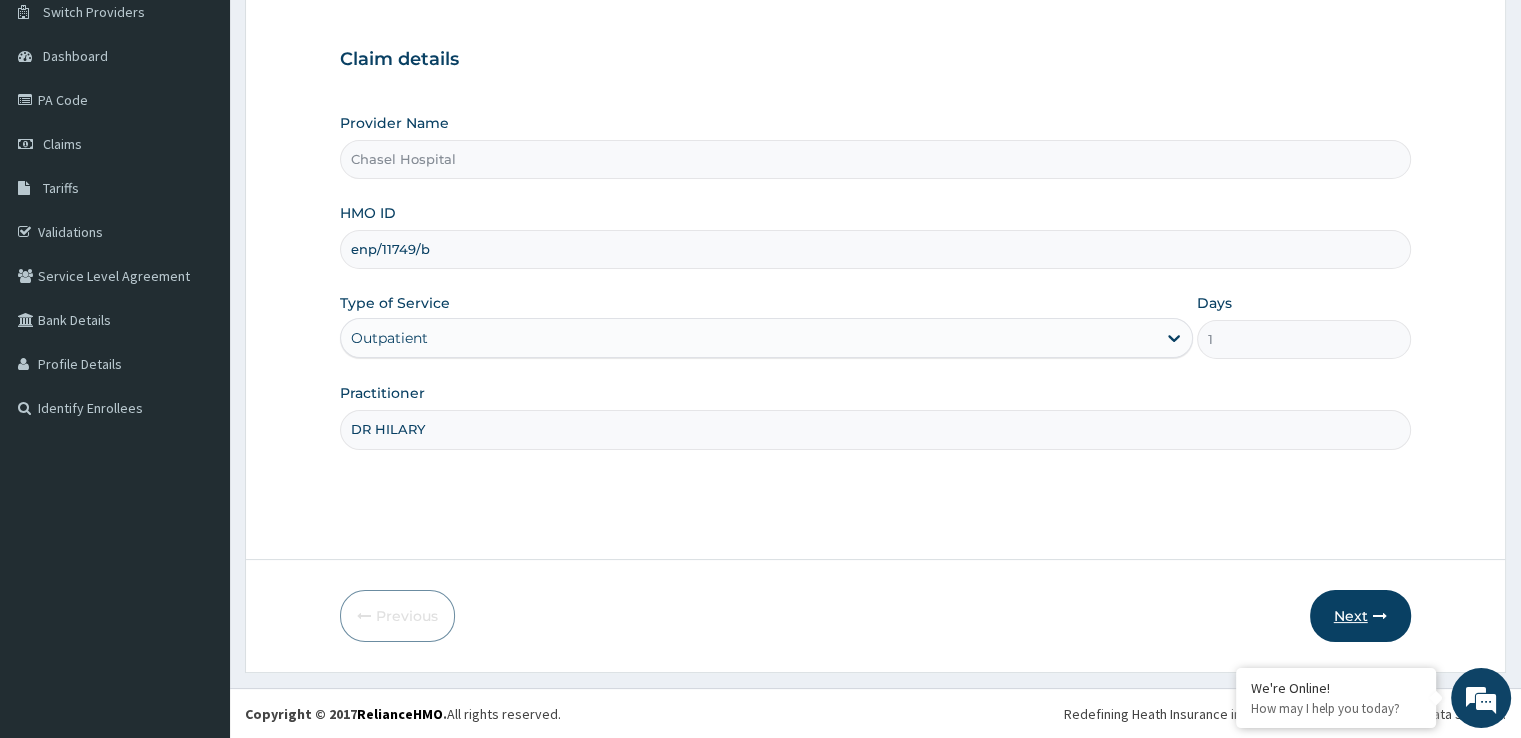 click on "Next" at bounding box center [1360, 616] 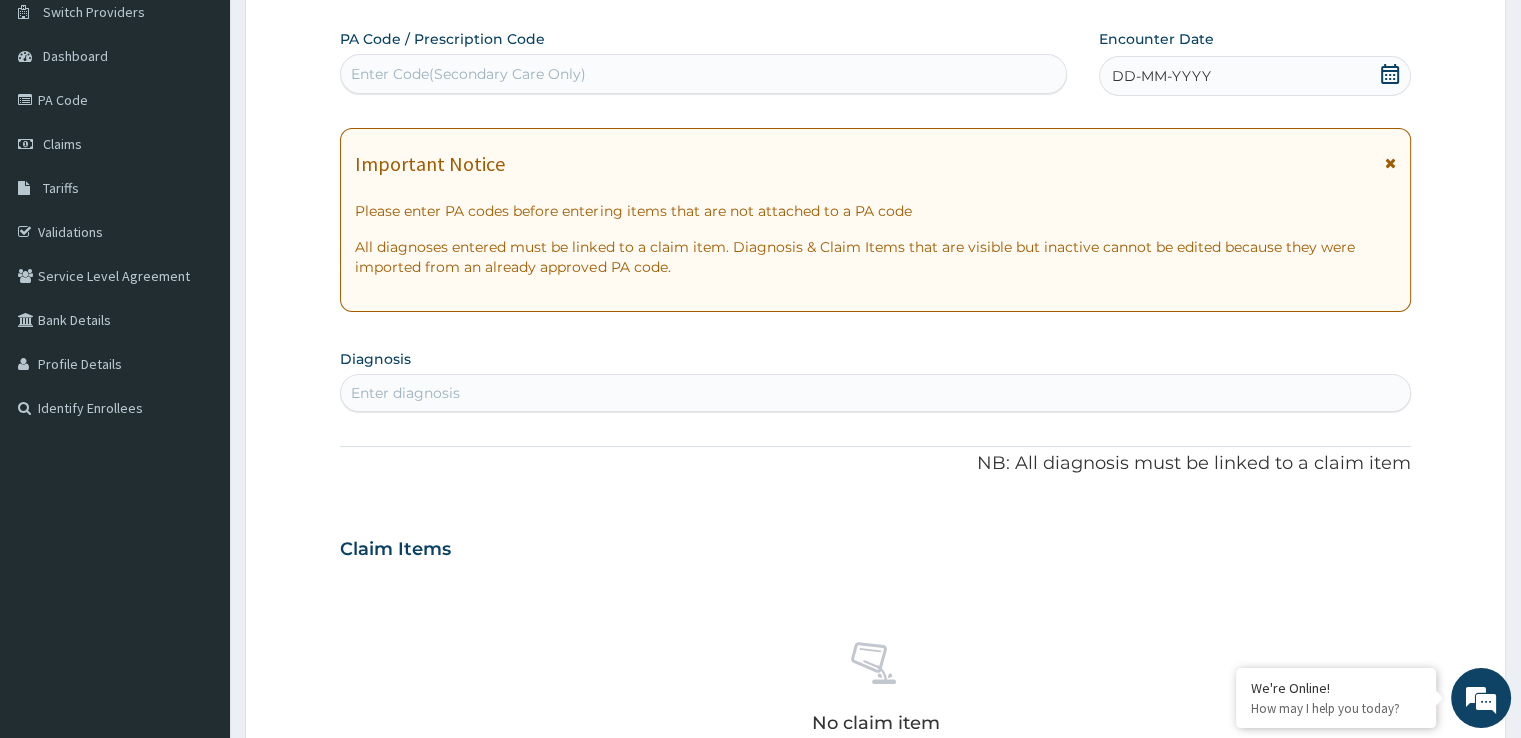 click on "DD-MM-YYYY" at bounding box center (1161, 76) 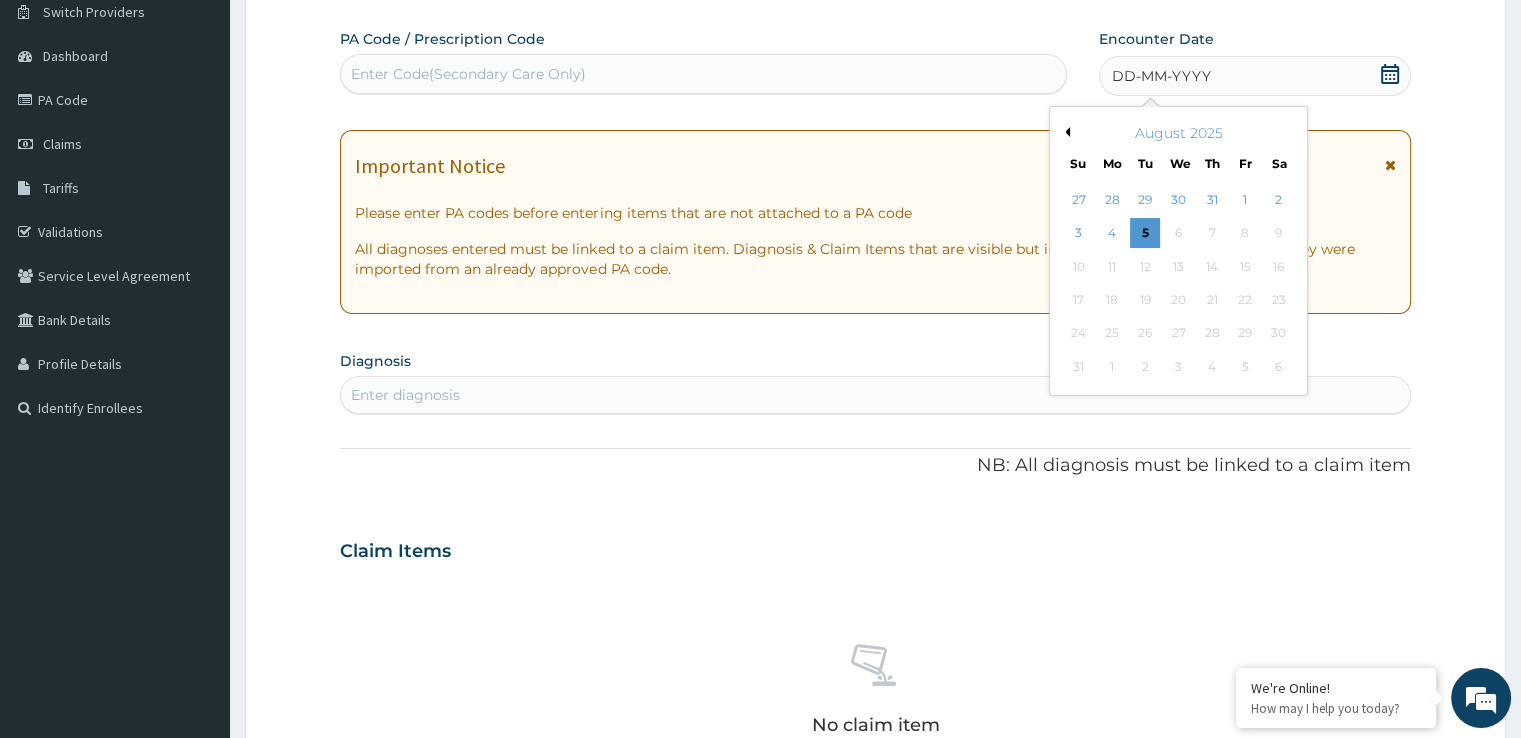click on "Previous Month" at bounding box center [1065, 132] 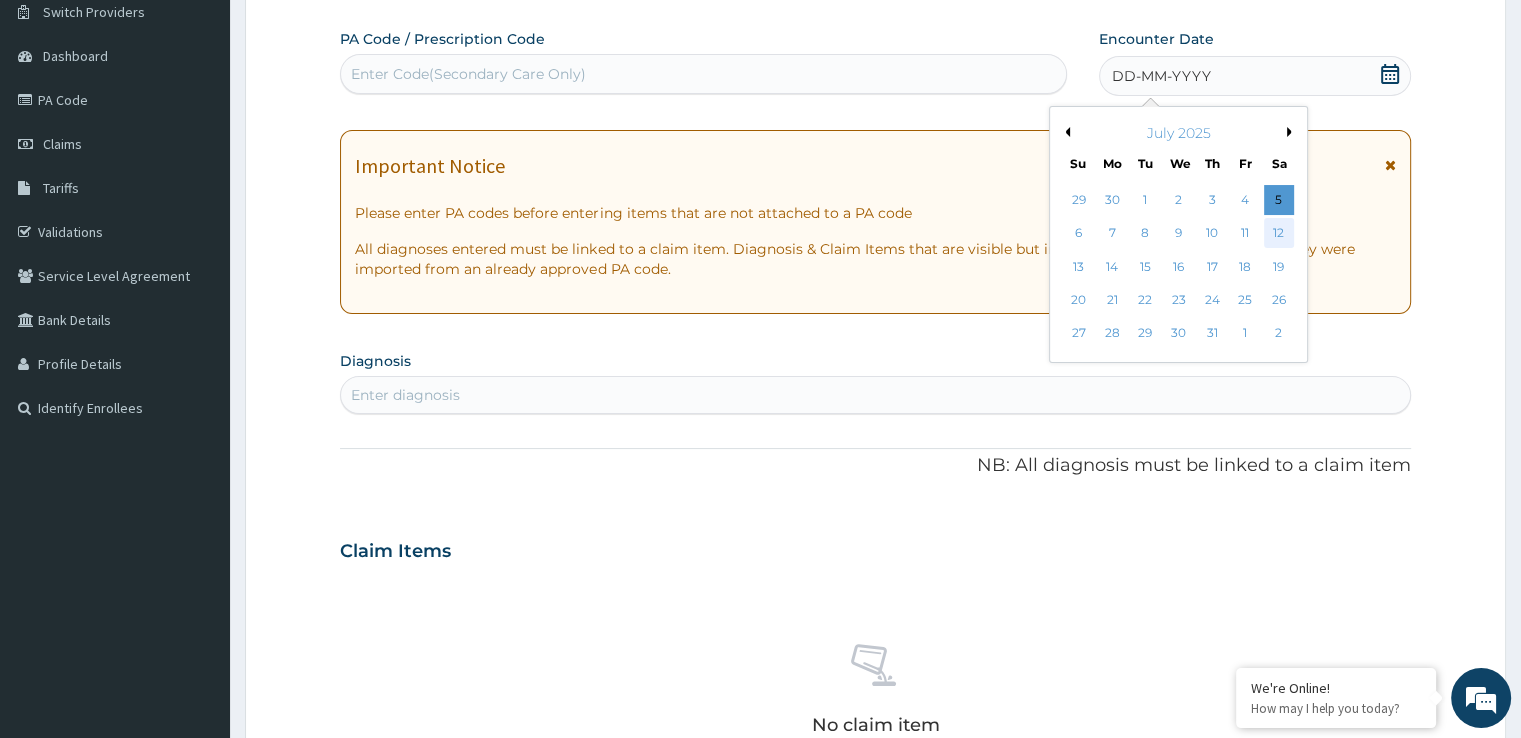 click on "12" at bounding box center (1279, 234) 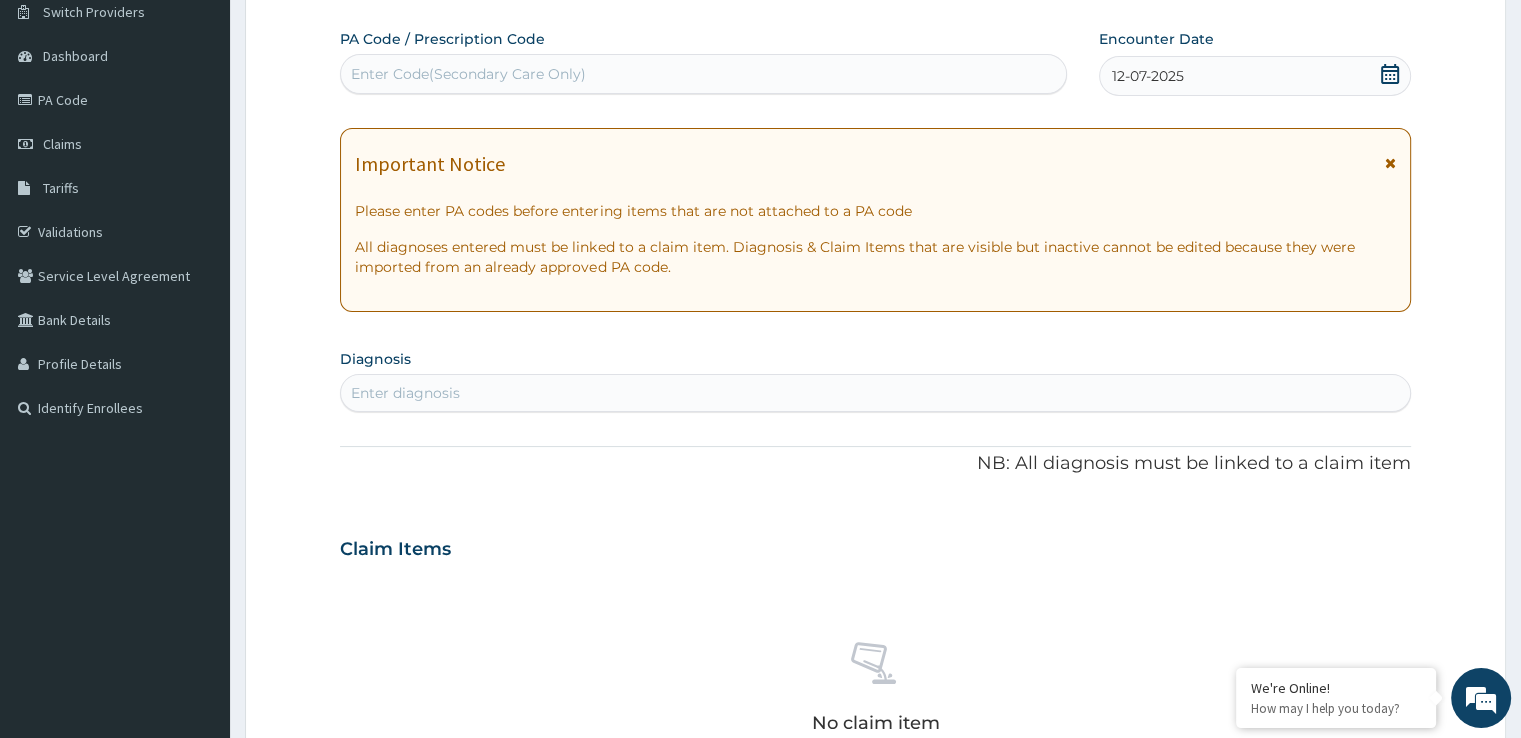 click on "Enter diagnosis" at bounding box center (875, 393) 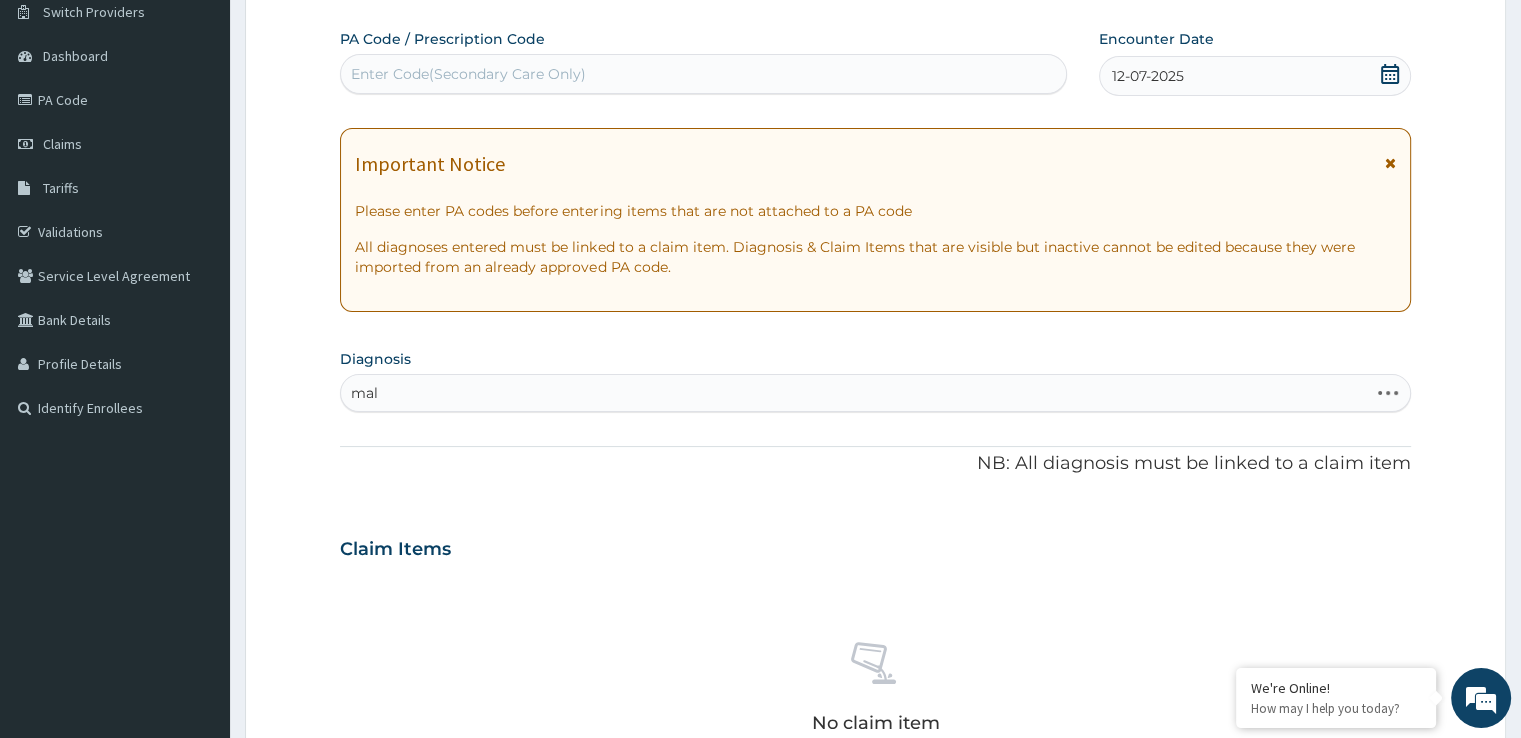 type on "mala" 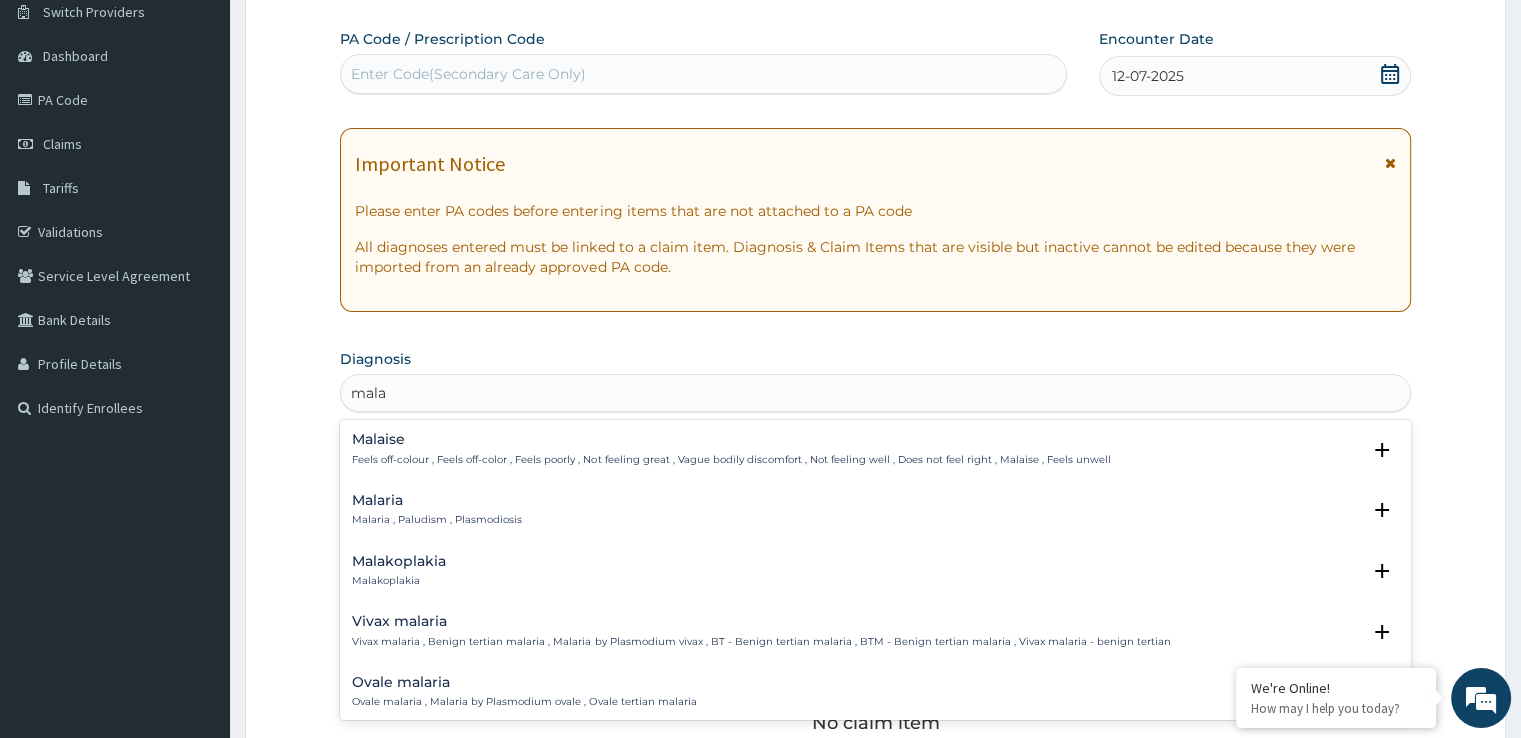 click on "Malaria , Paludism , Plasmodiosis" at bounding box center [437, 520] 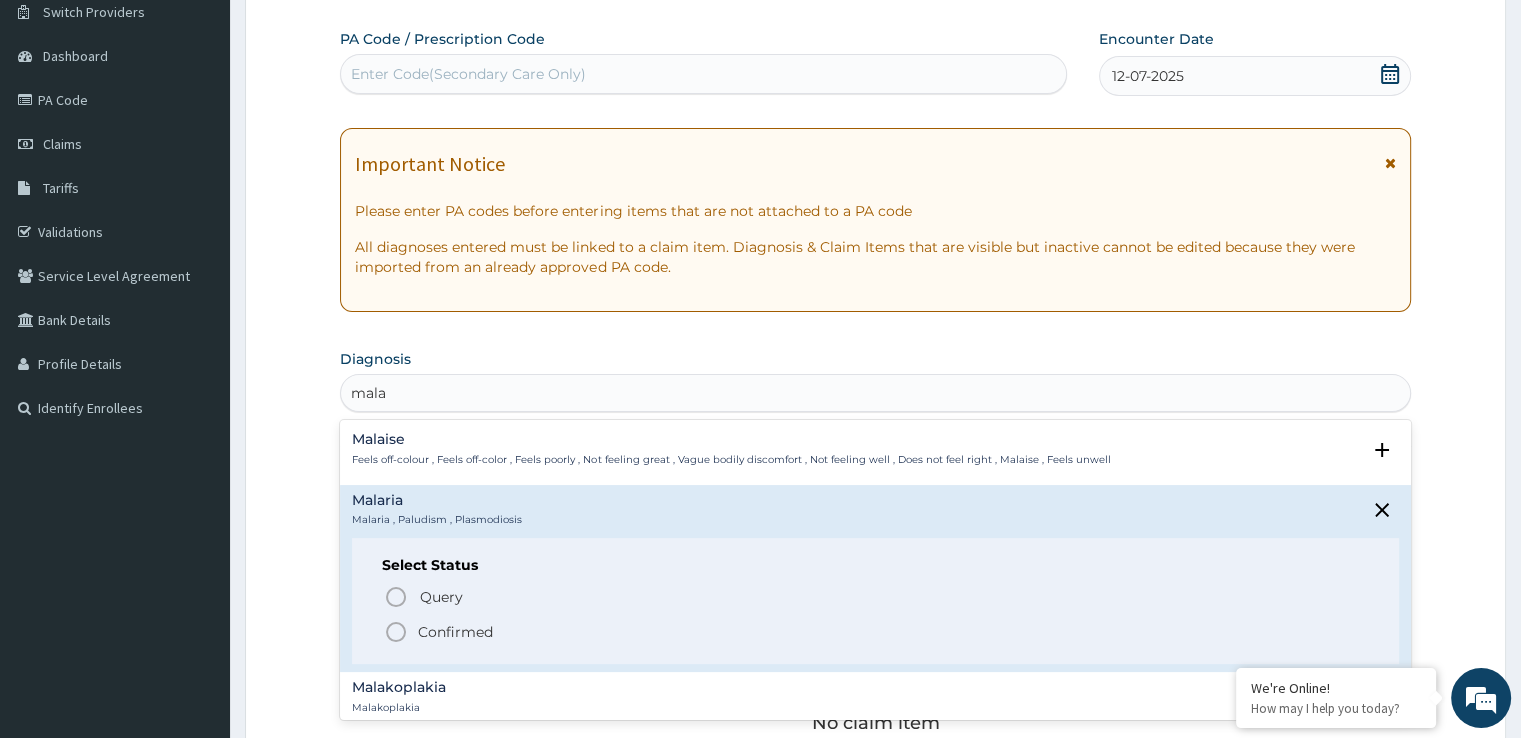 click on "Confirmed" at bounding box center [455, 632] 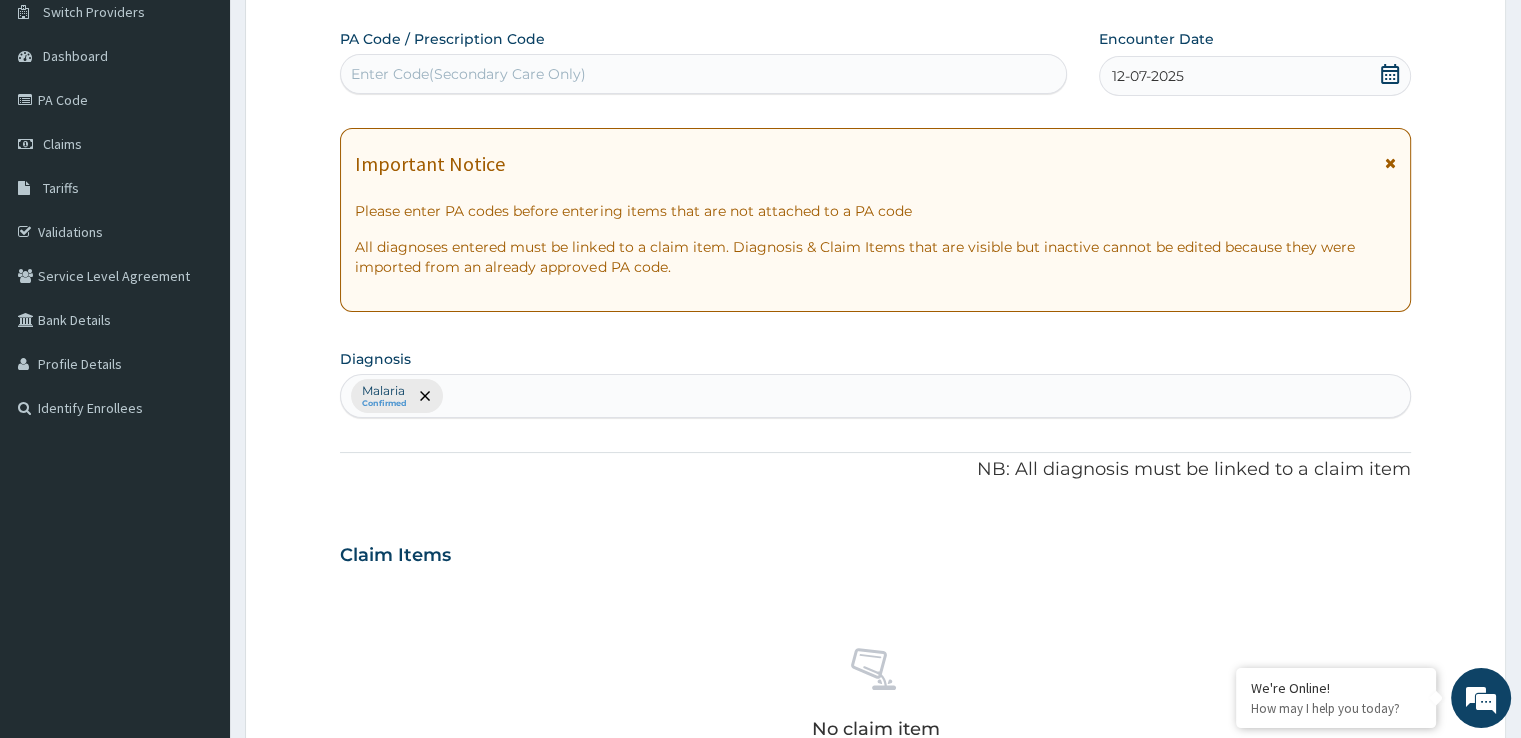 click on "Step  2  of 2 PA Code / Prescription Code Enter Code(Secondary Care Only) Encounter Date [DATE] Important Notice Please enter PA codes before entering items that are not attached to a PA code   All diagnoses entered must be linked to a claim item. Diagnosis & Claim Items that are visible but inactive cannot be edited because they were imported from an already approved PA code. Diagnosis option Malaria, selected.   Select is focused ,type to refine list, press Down to open the menu,  press left to focus selected values Malaria Confirmed NB: All diagnosis must be linked to a claim item Claim Items No claim item Types Select Type Item Select Item Pair Diagnosis Select Diagnosis Unit Price 0 Add Comment     Previous   Submit" at bounding box center [875, 578] 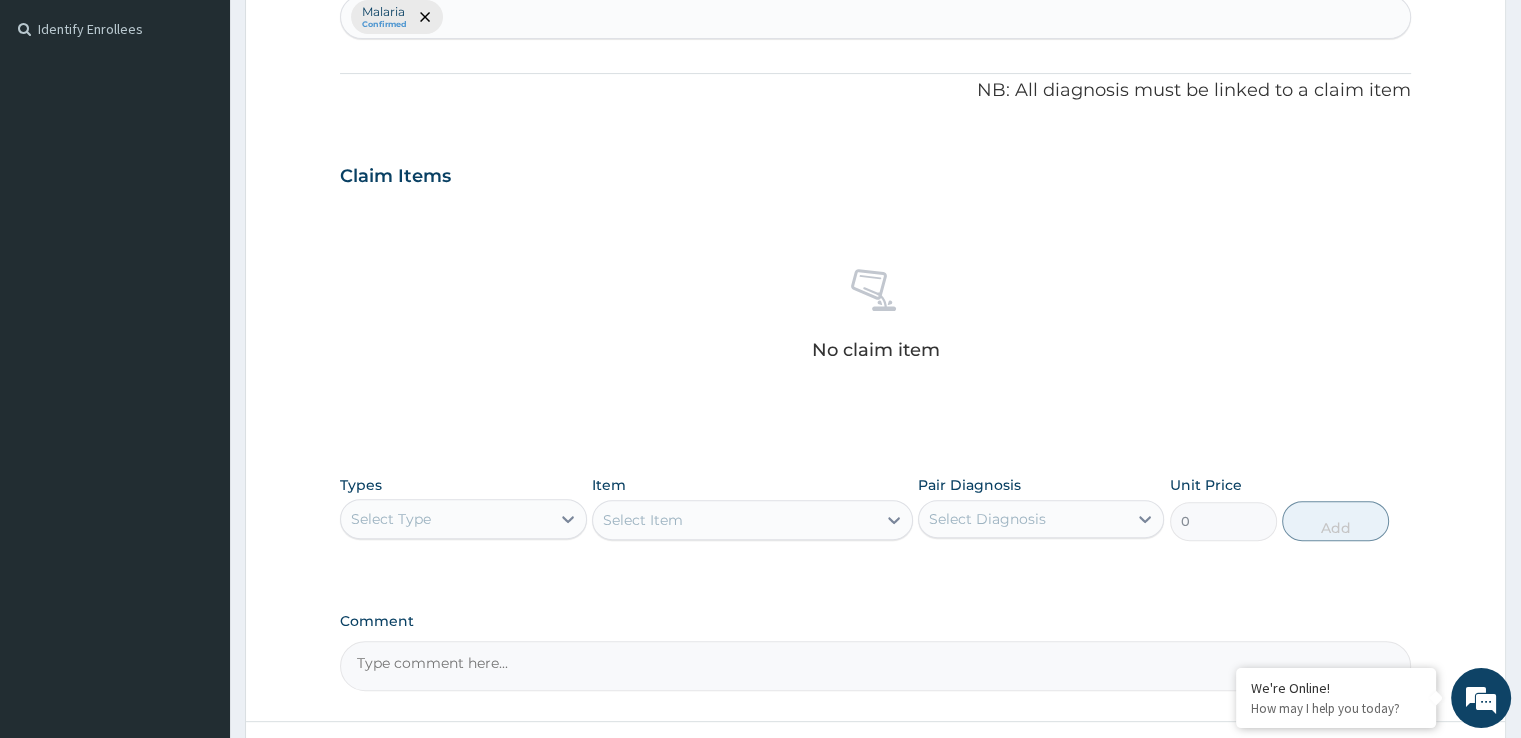 scroll, scrollTop: 578, scrollLeft: 0, axis: vertical 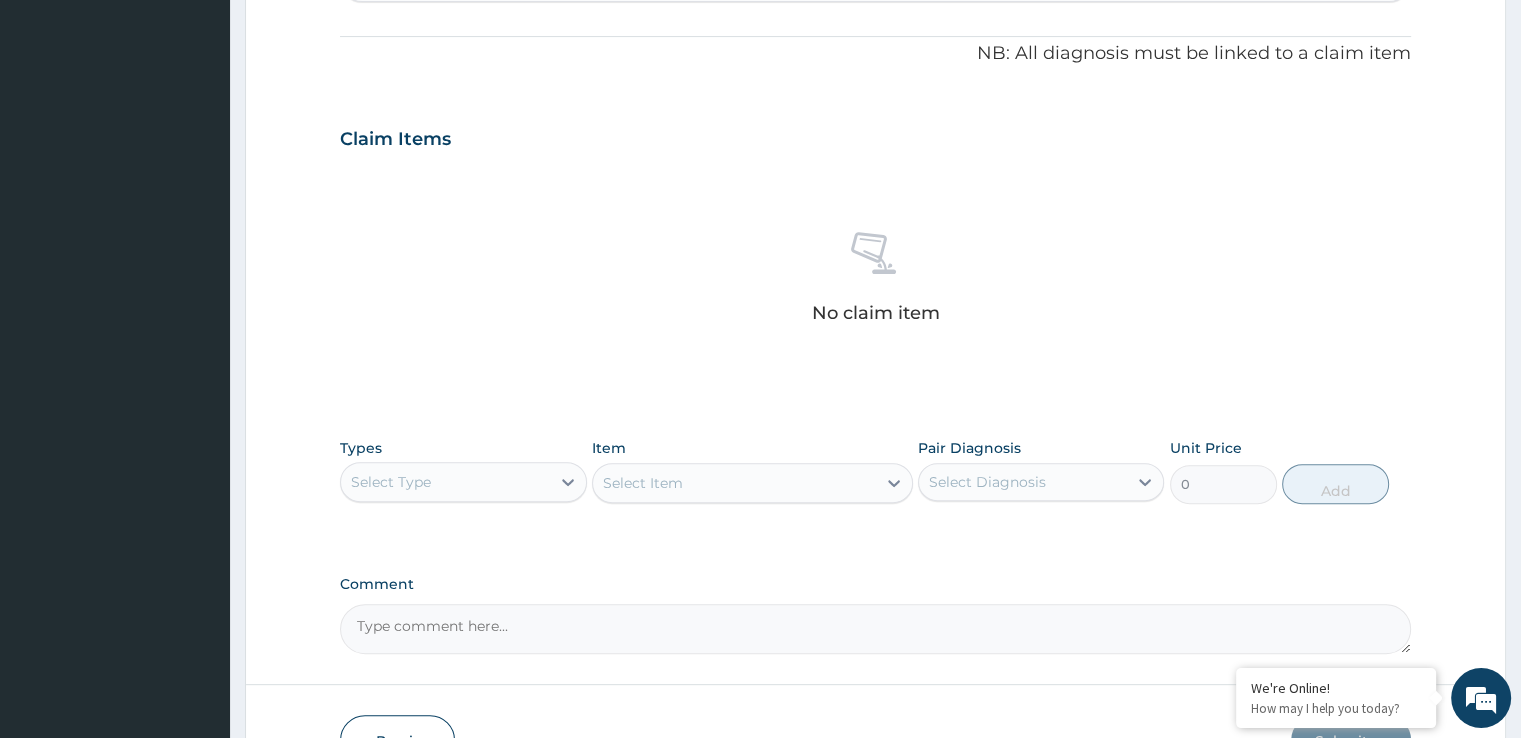 click on "Select Type" at bounding box center [445, 482] 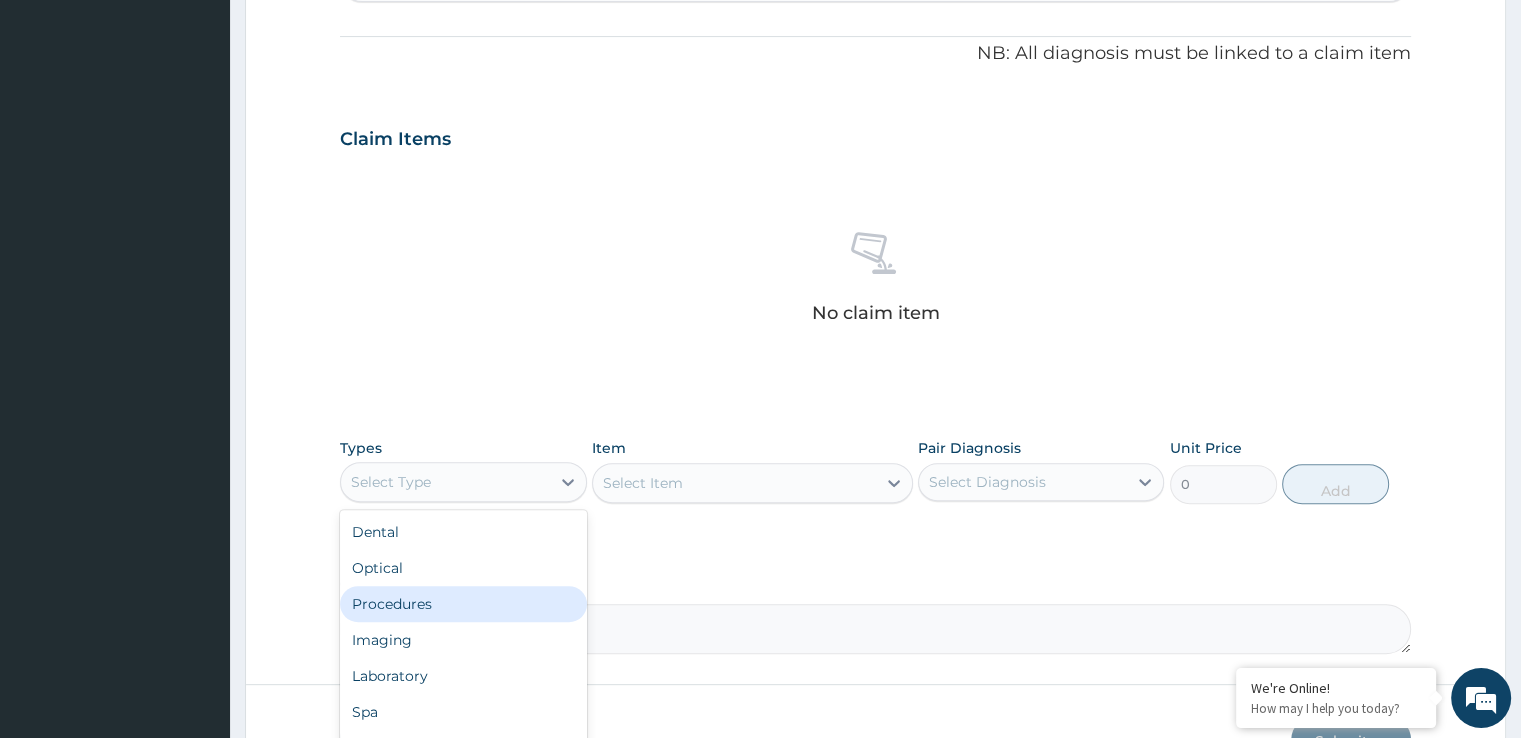 click on "Procedures" at bounding box center [463, 604] 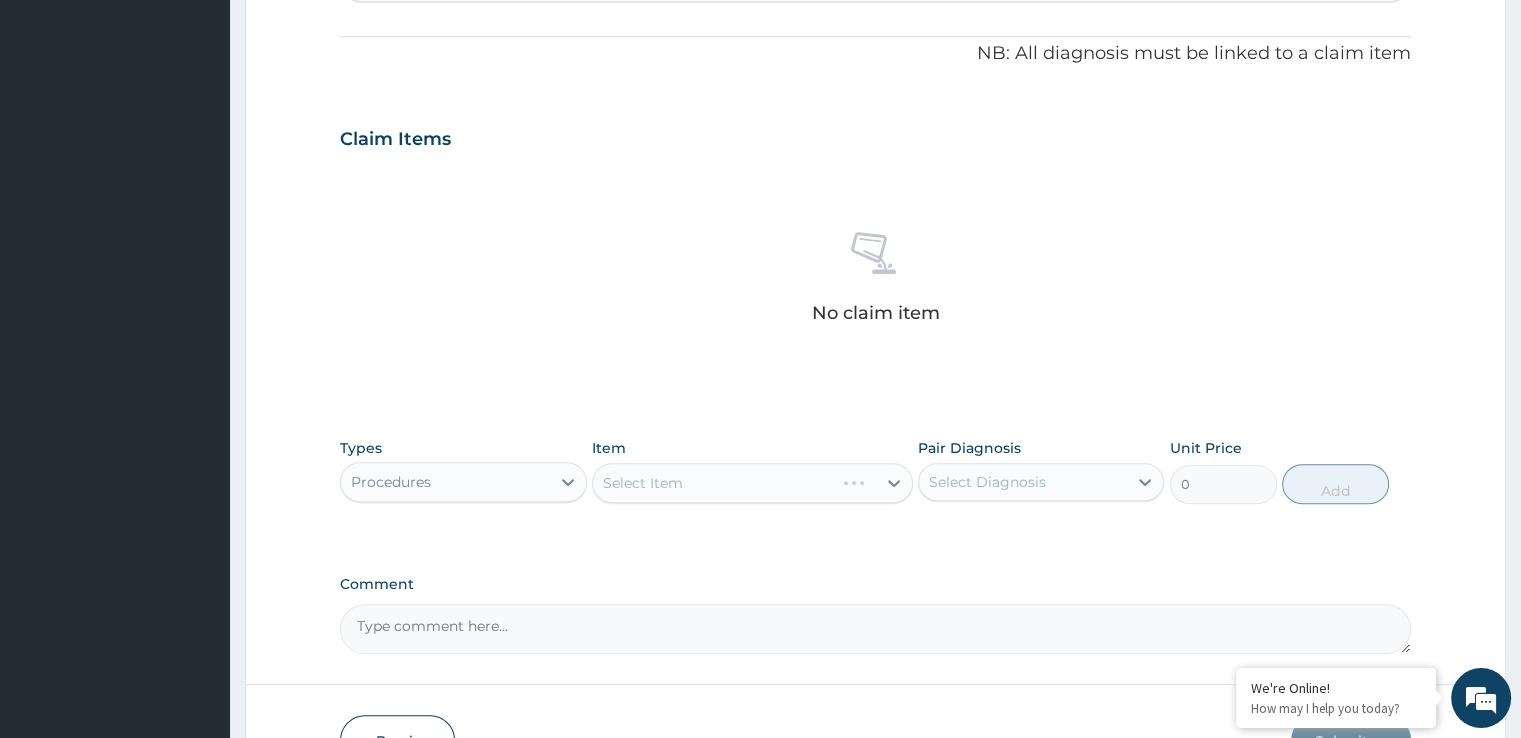 click on "Select Item" at bounding box center (752, 483) 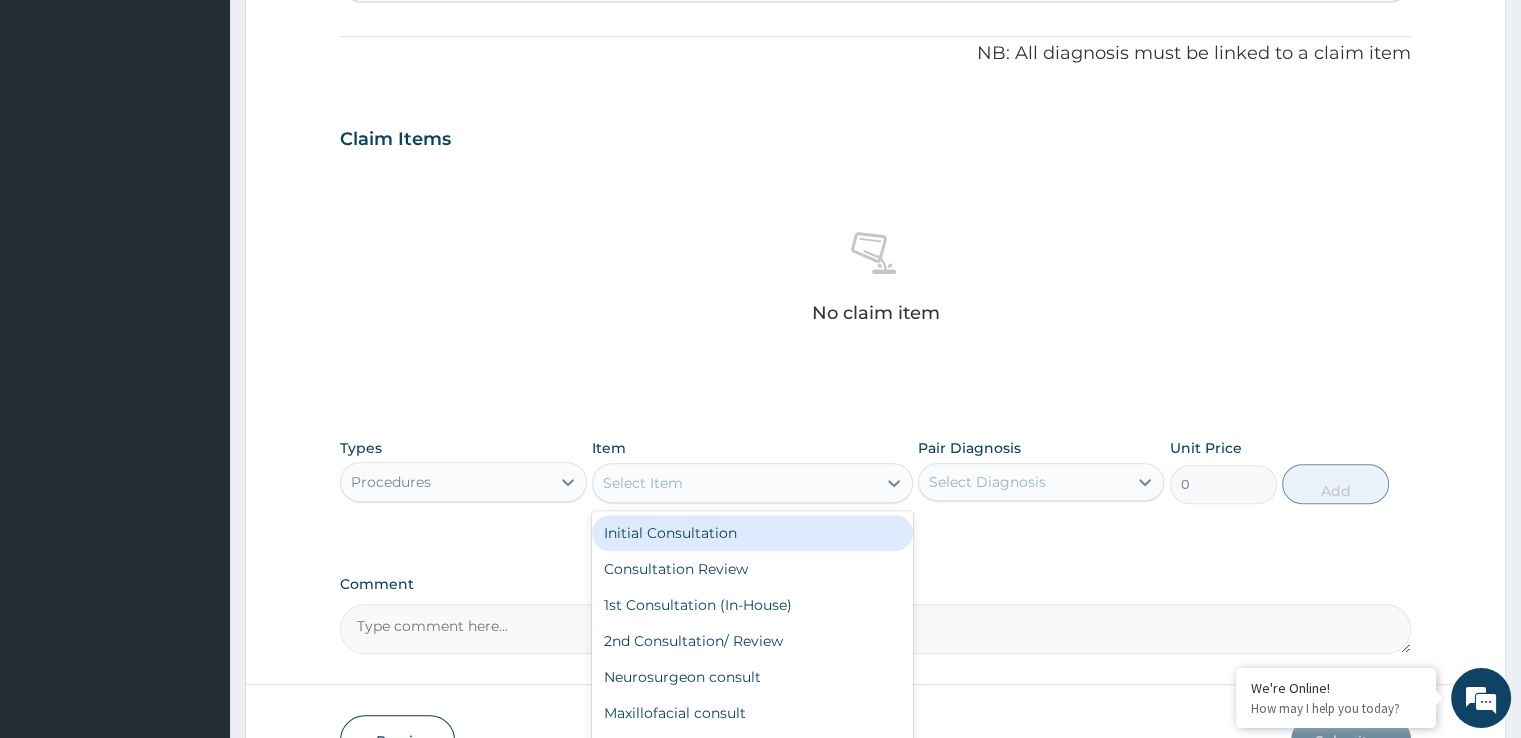 click on "Select Item" at bounding box center (734, 483) 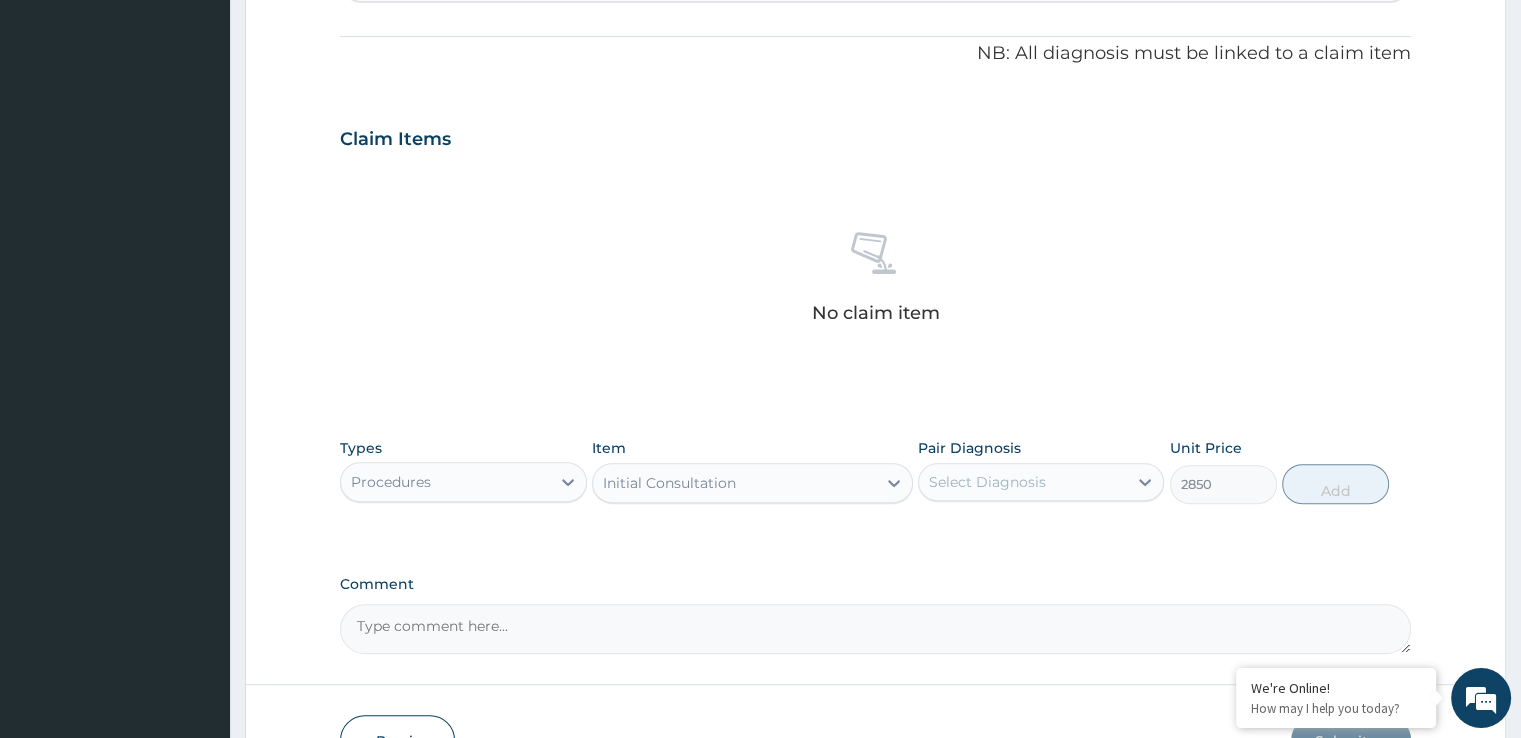 click on "Select Diagnosis" at bounding box center (1023, 482) 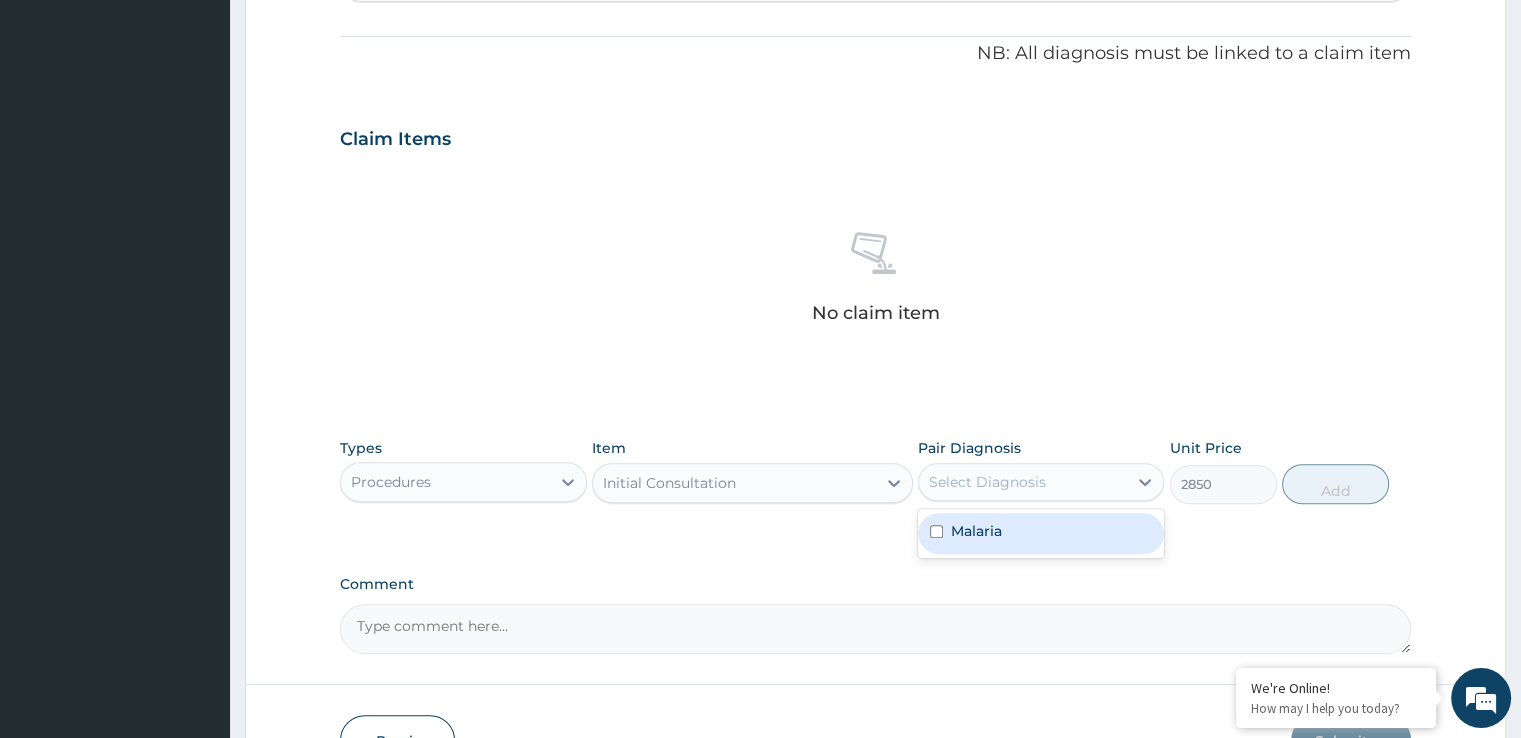 click on "Malaria" at bounding box center (976, 531) 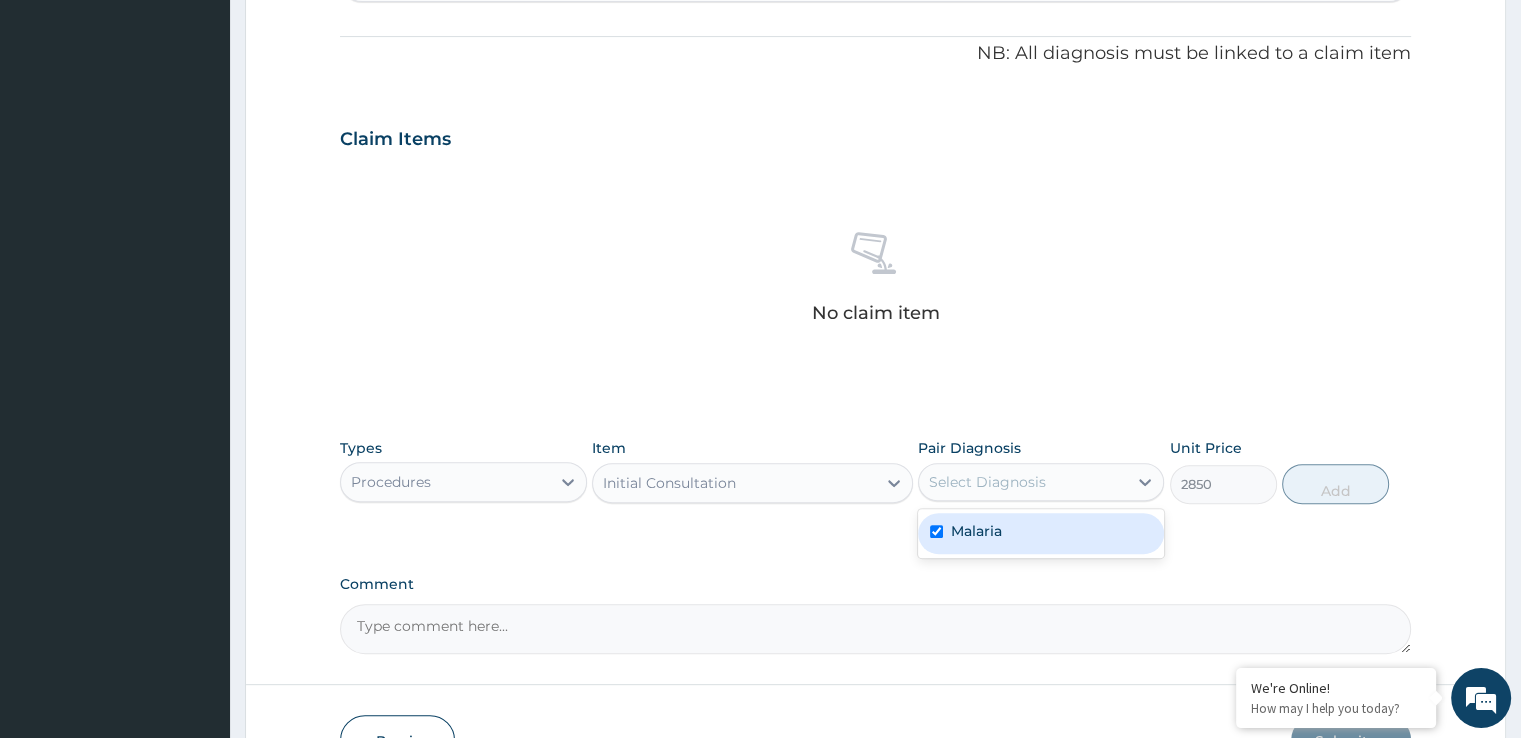 checkbox on "true" 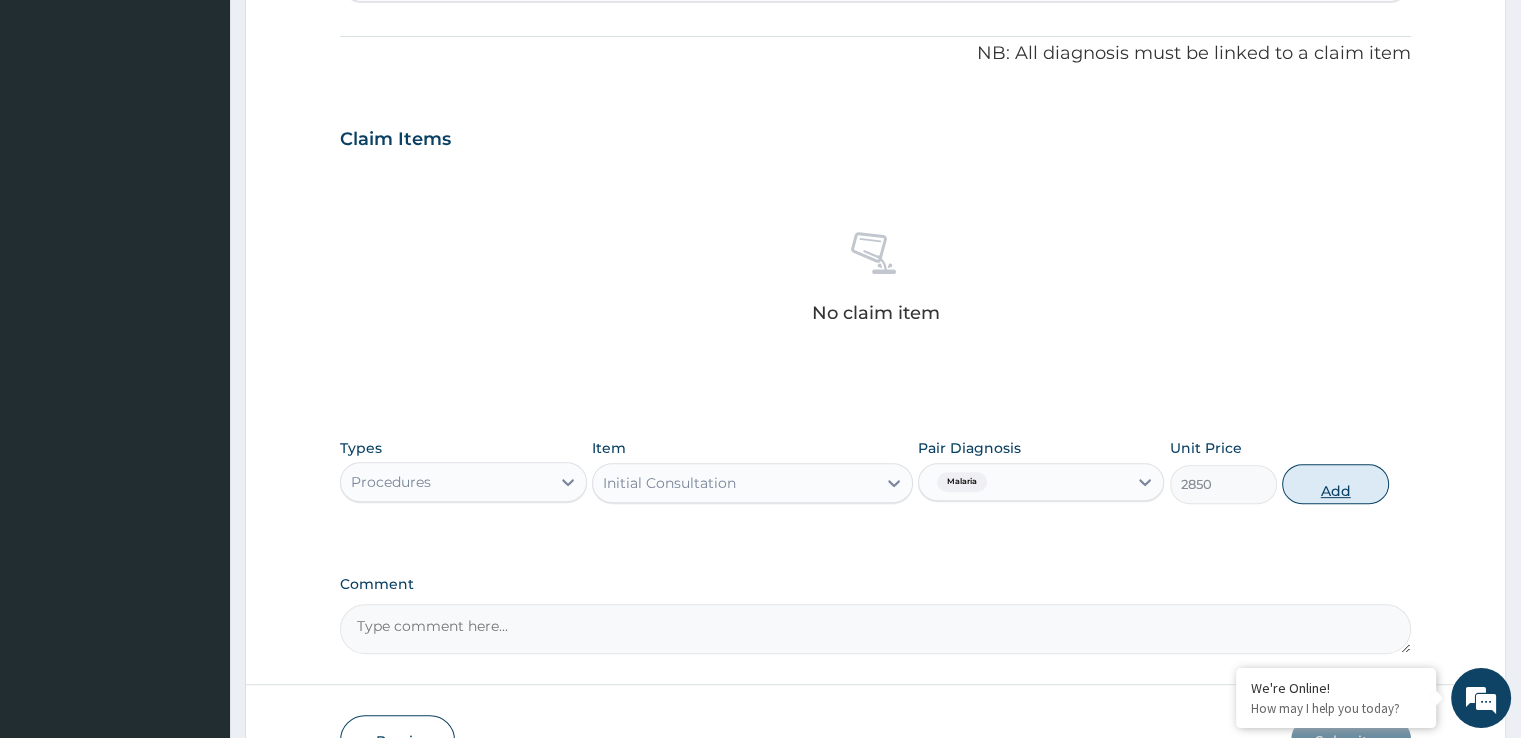 click on "Add" at bounding box center [1335, 484] 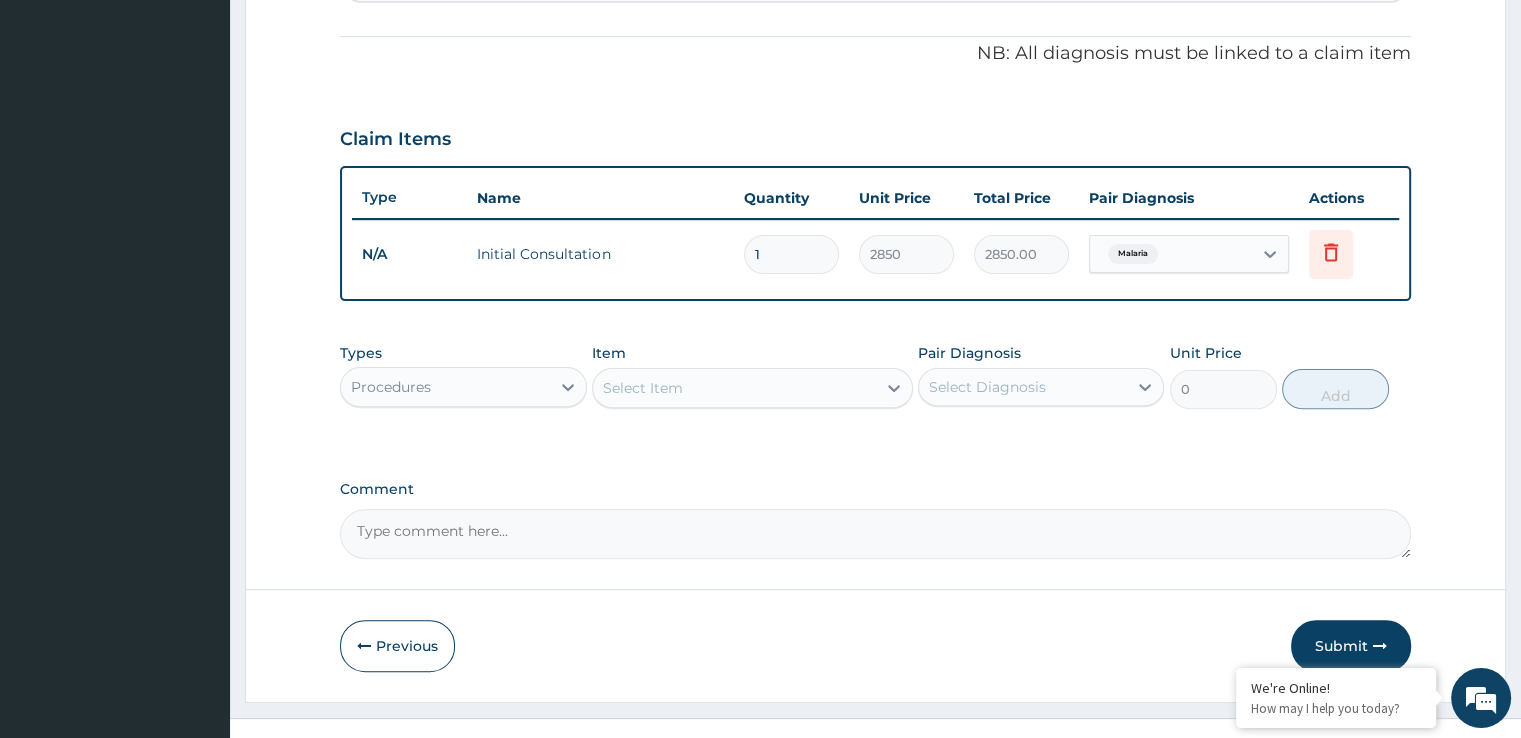 scroll, scrollTop: 606, scrollLeft: 0, axis: vertical 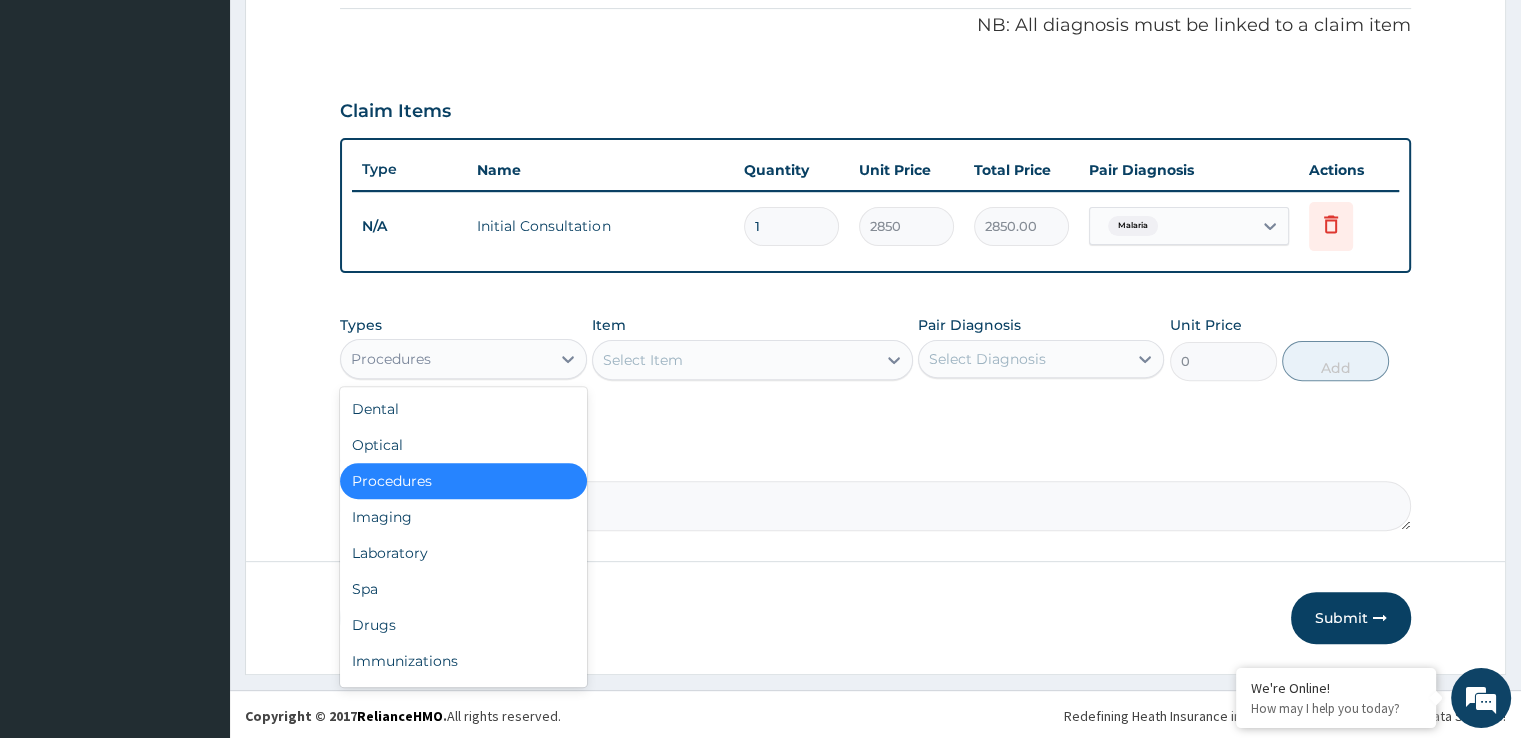 click on "Procedures" at bounding box center (445, 359) 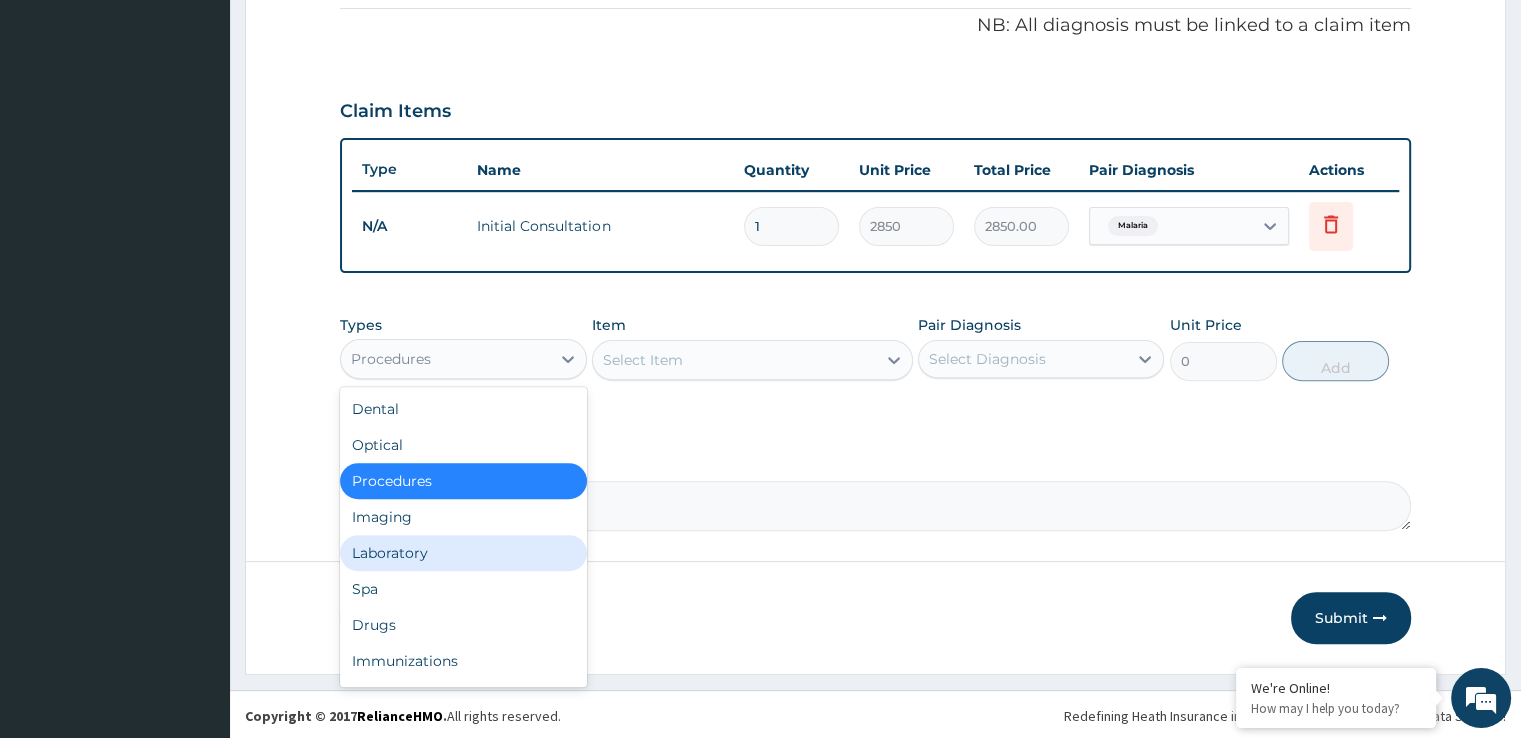 click on "Laboratory" at bounding box center [463, 553] 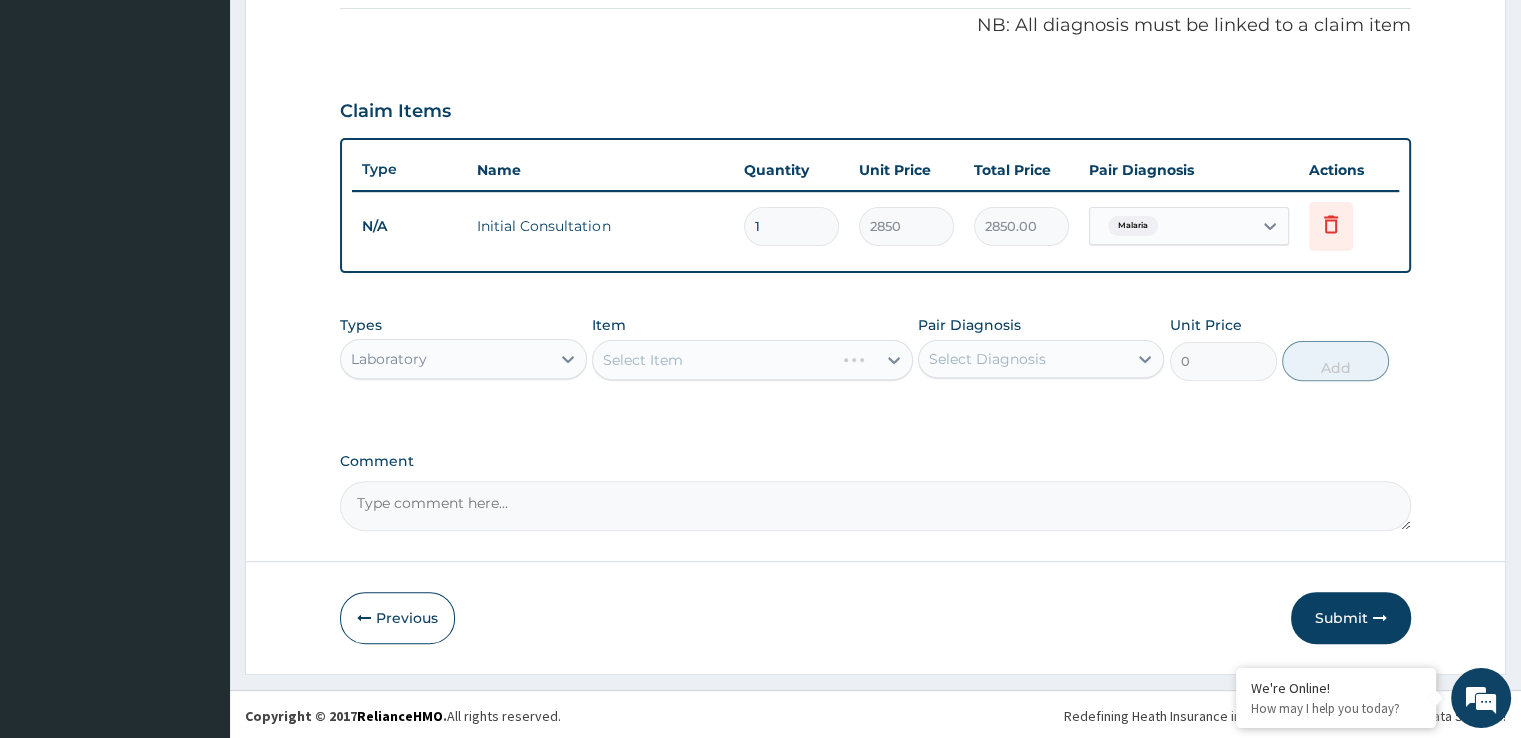 click on "Select Item" at bounding box center (752, 360) 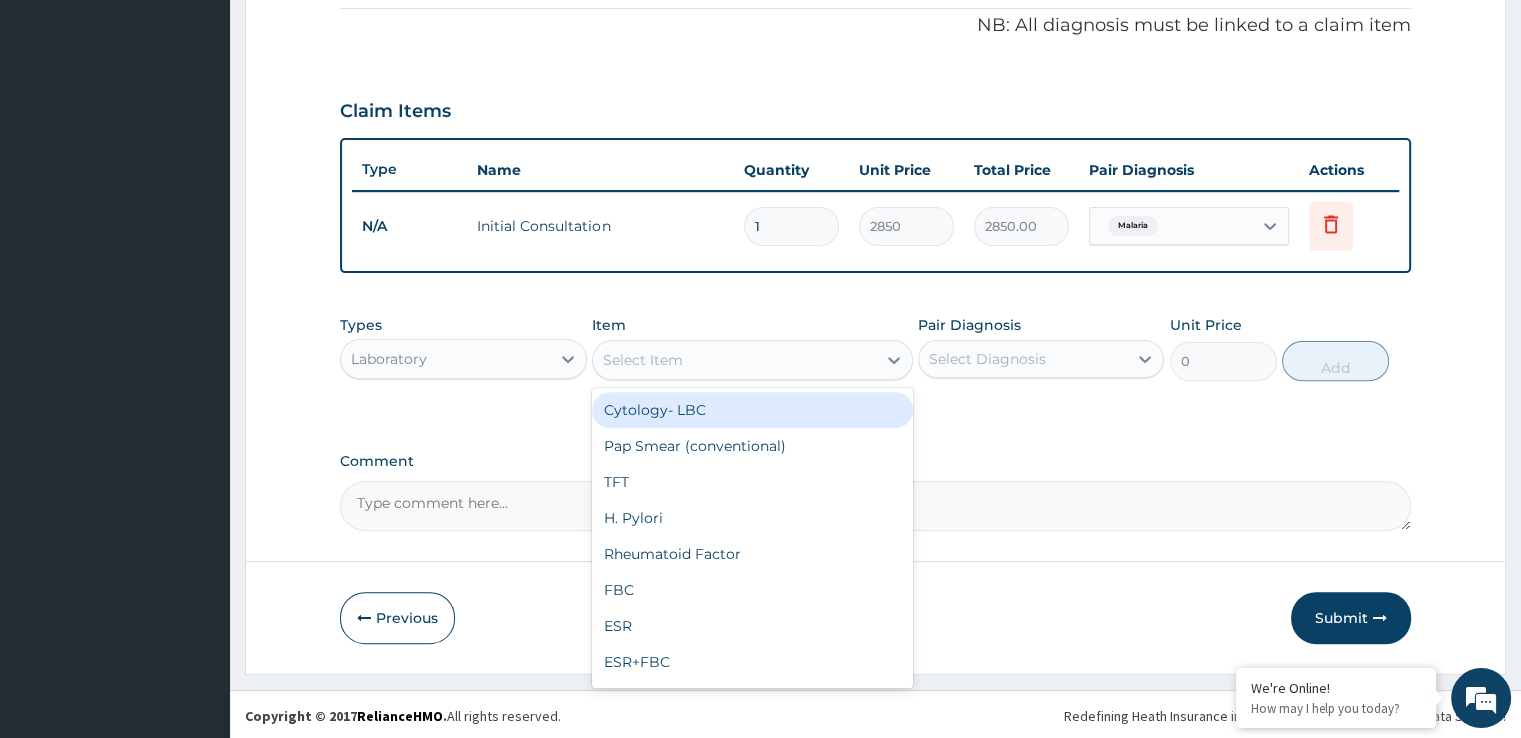 click on "Select Item" at bounding box center [643, 360] 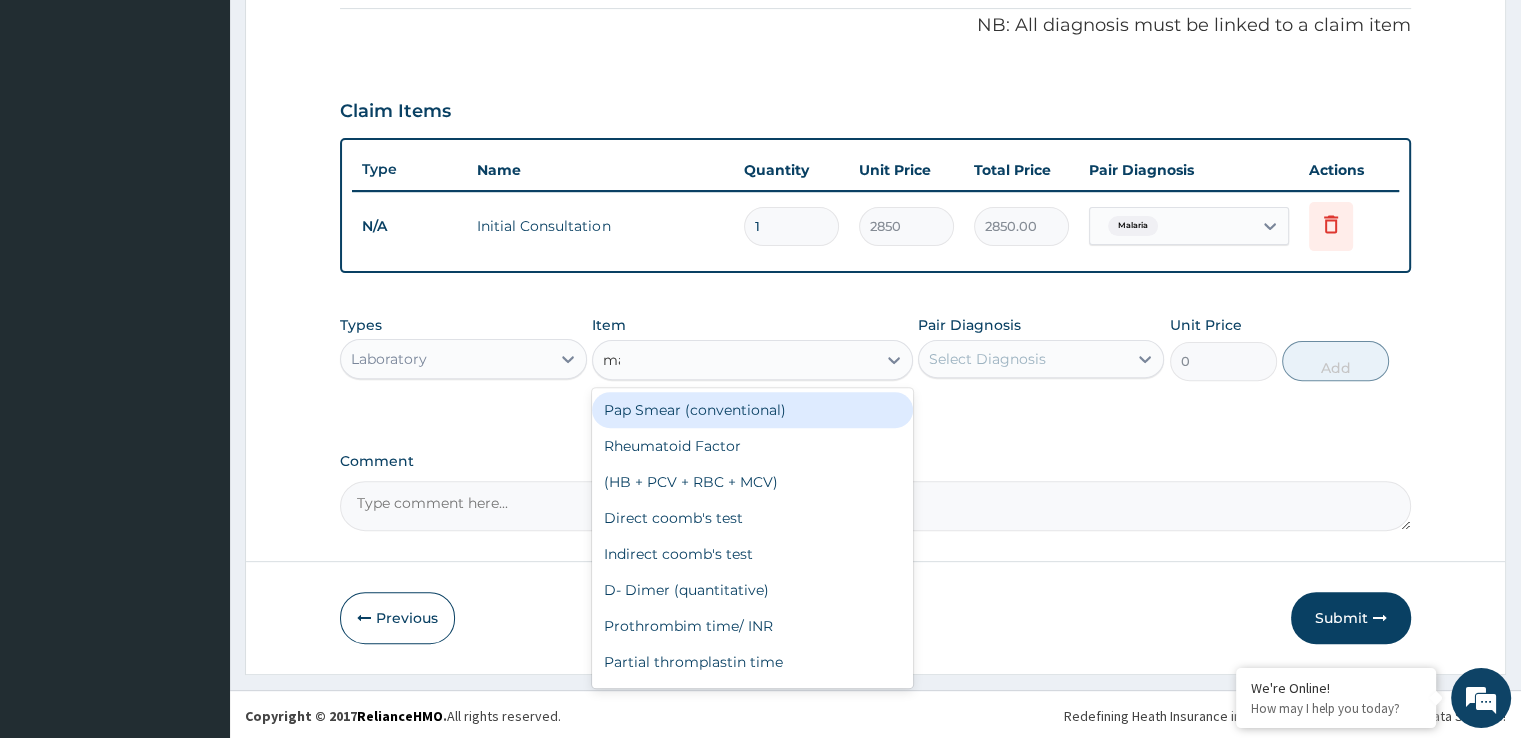 type on "mal" 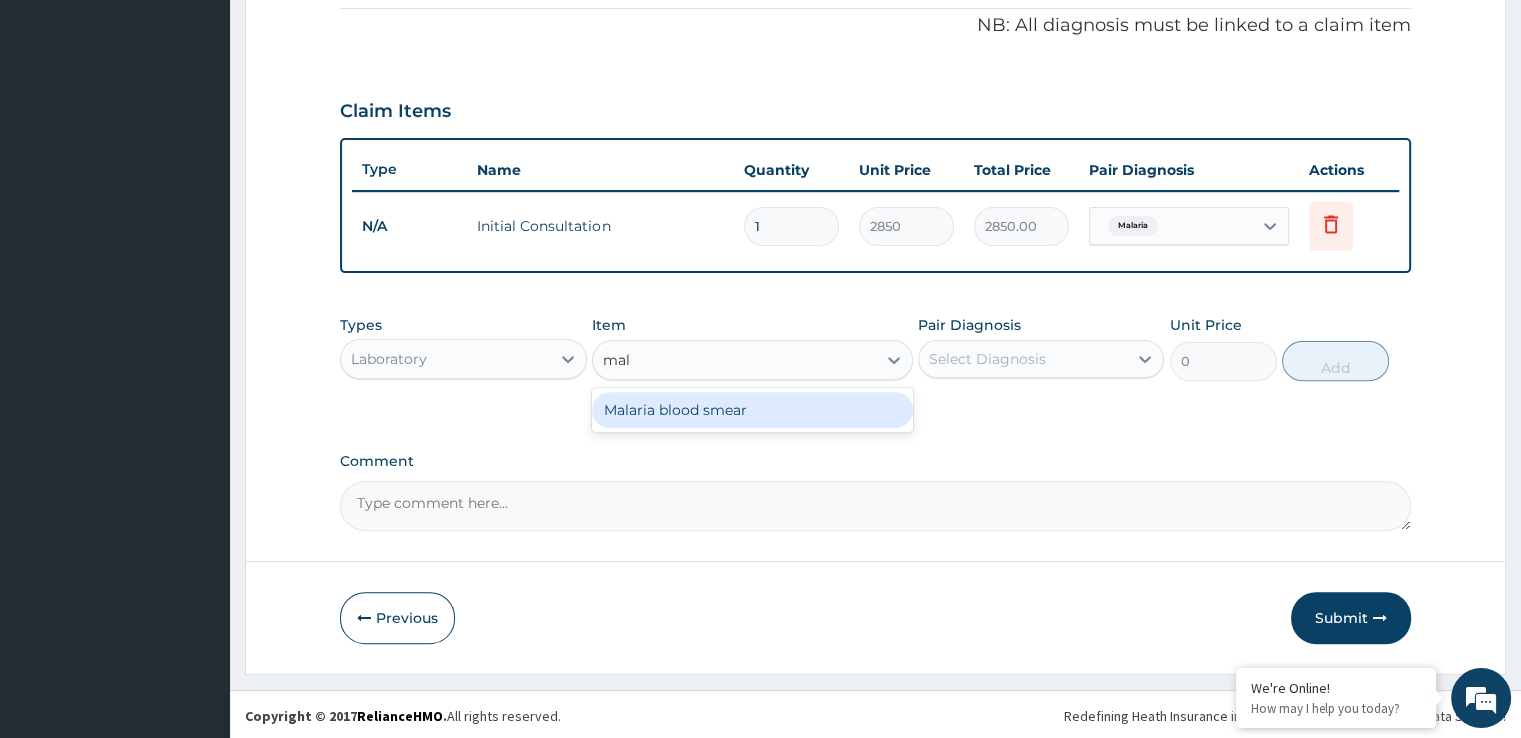 type 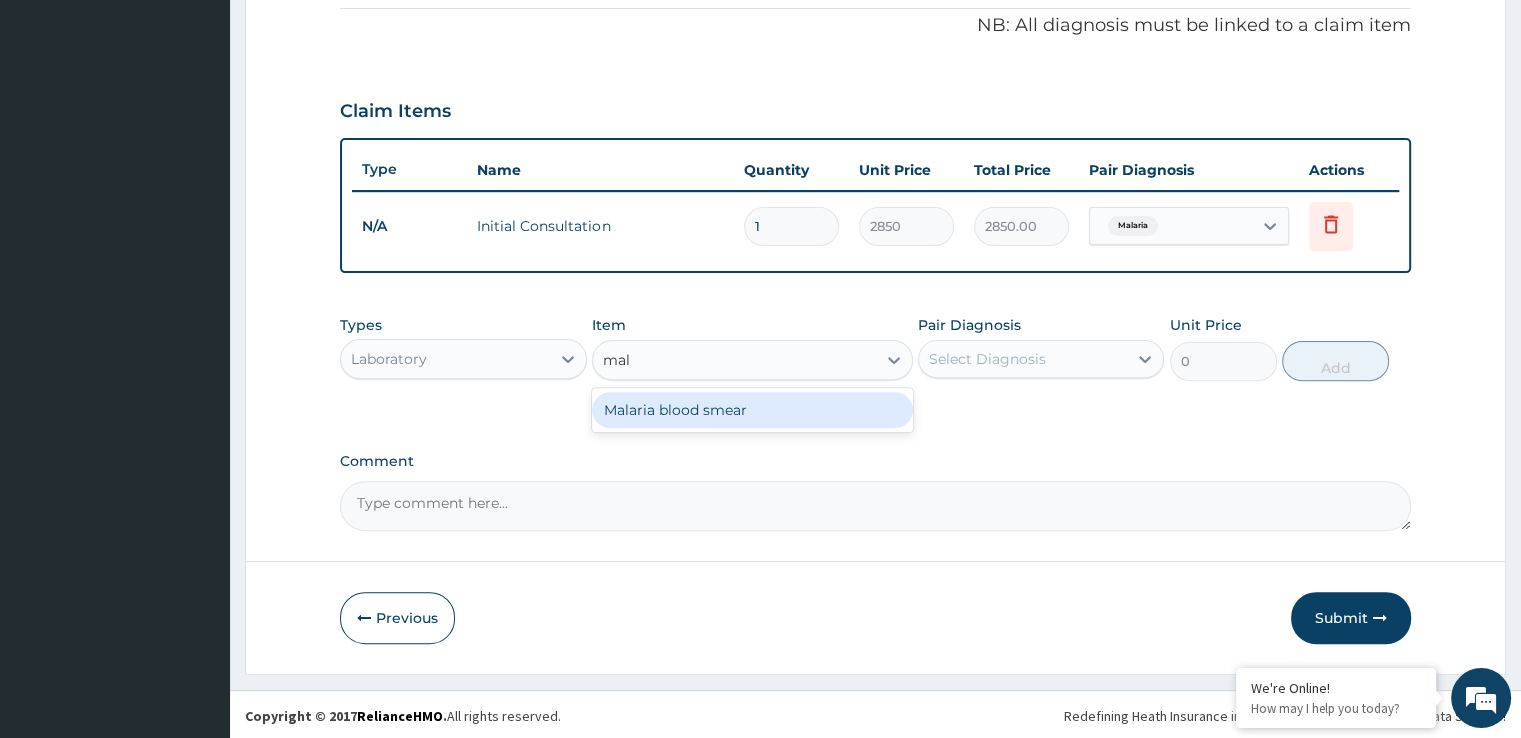 type on "950" 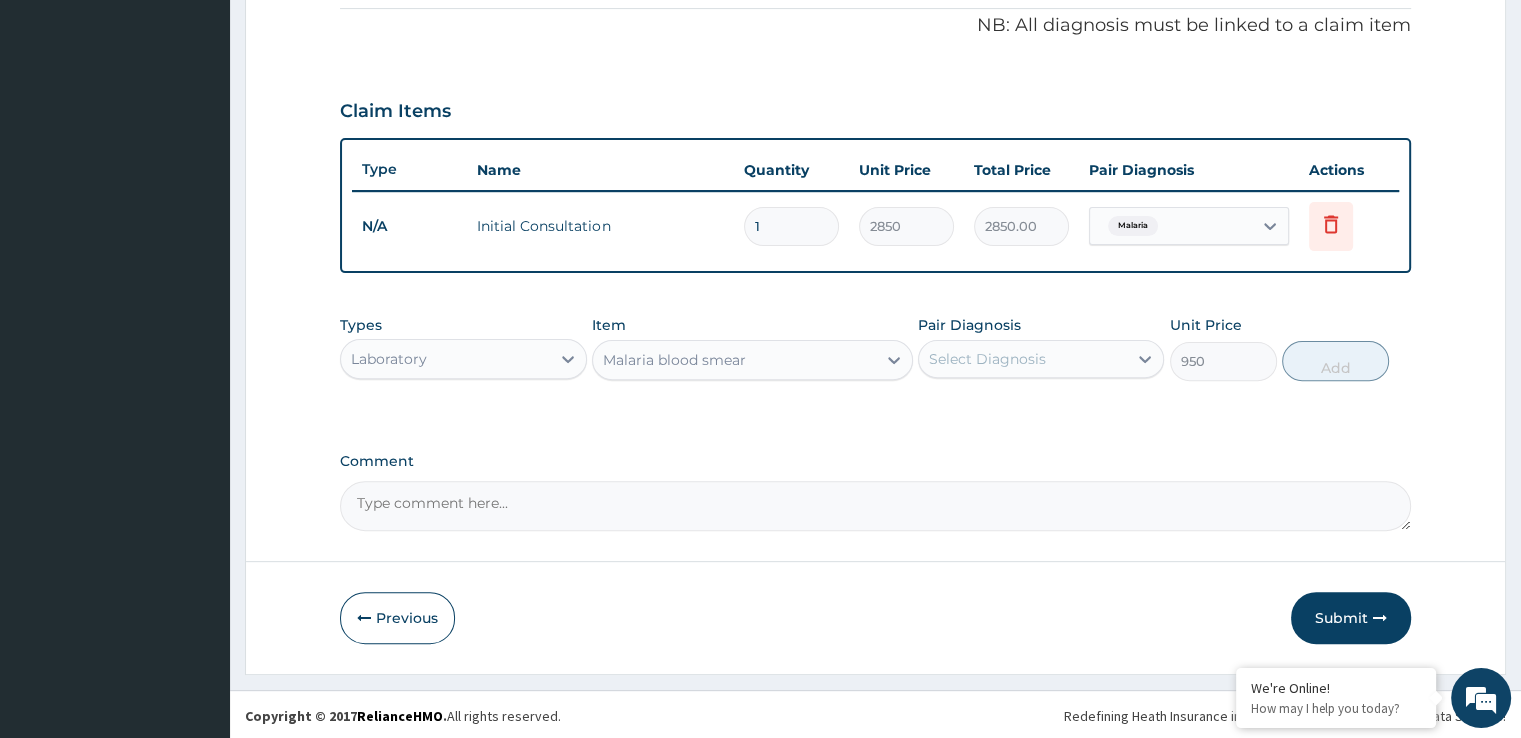 click on "Select Diagnosis" at bounding box center [1023, 359] 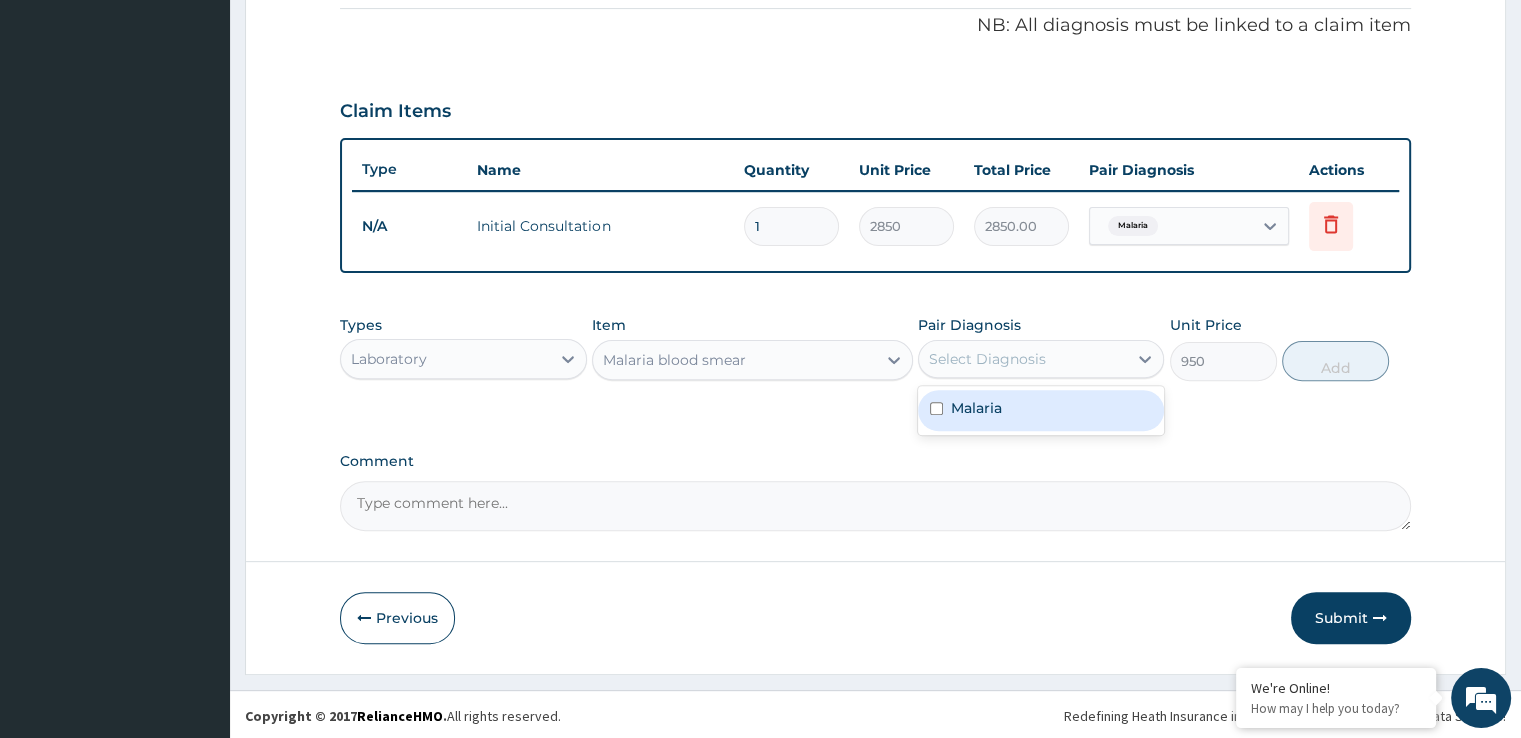click on "Malaria" at bounding box center [1041, 410] 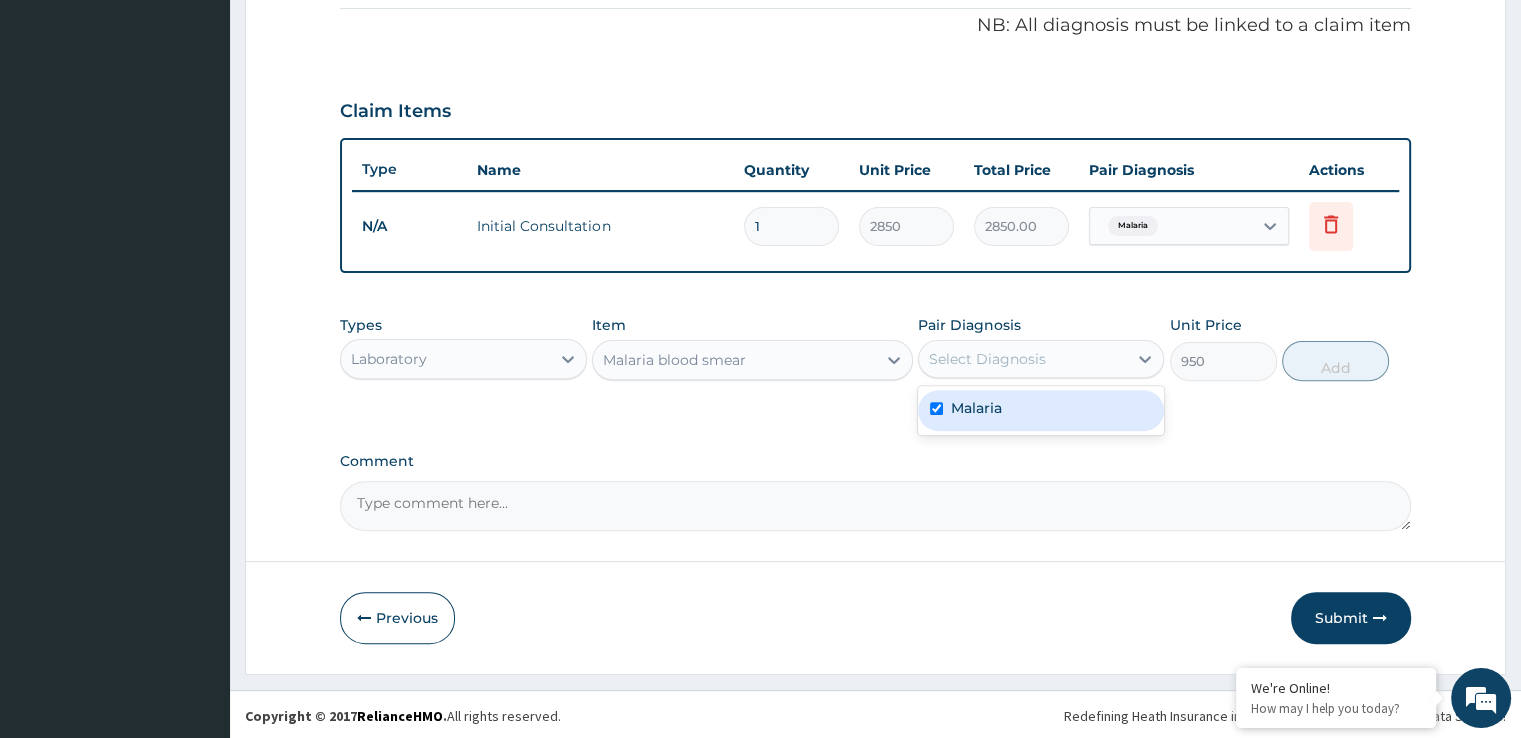 checkbox on "true" 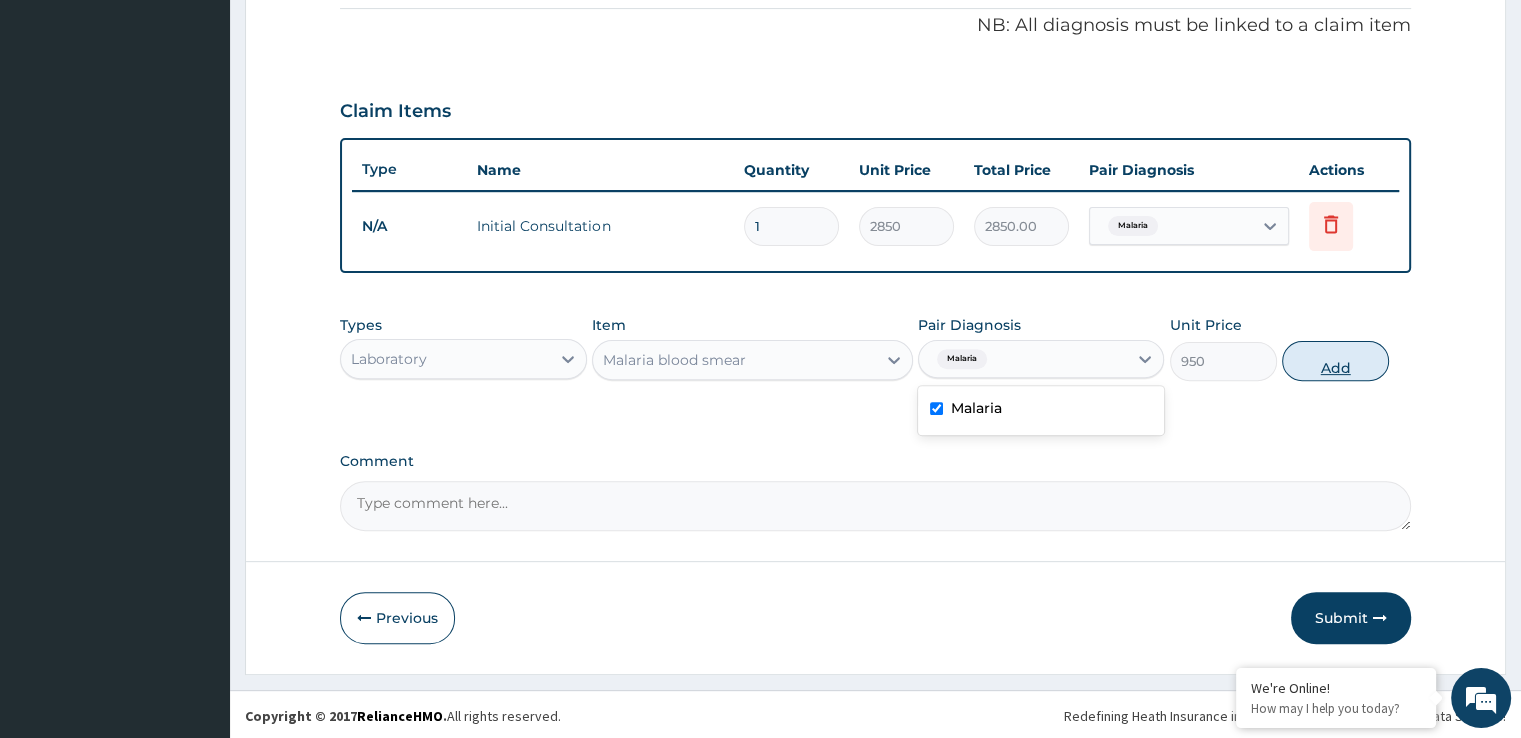 click on "Add" at bounding box center [1335, 361] 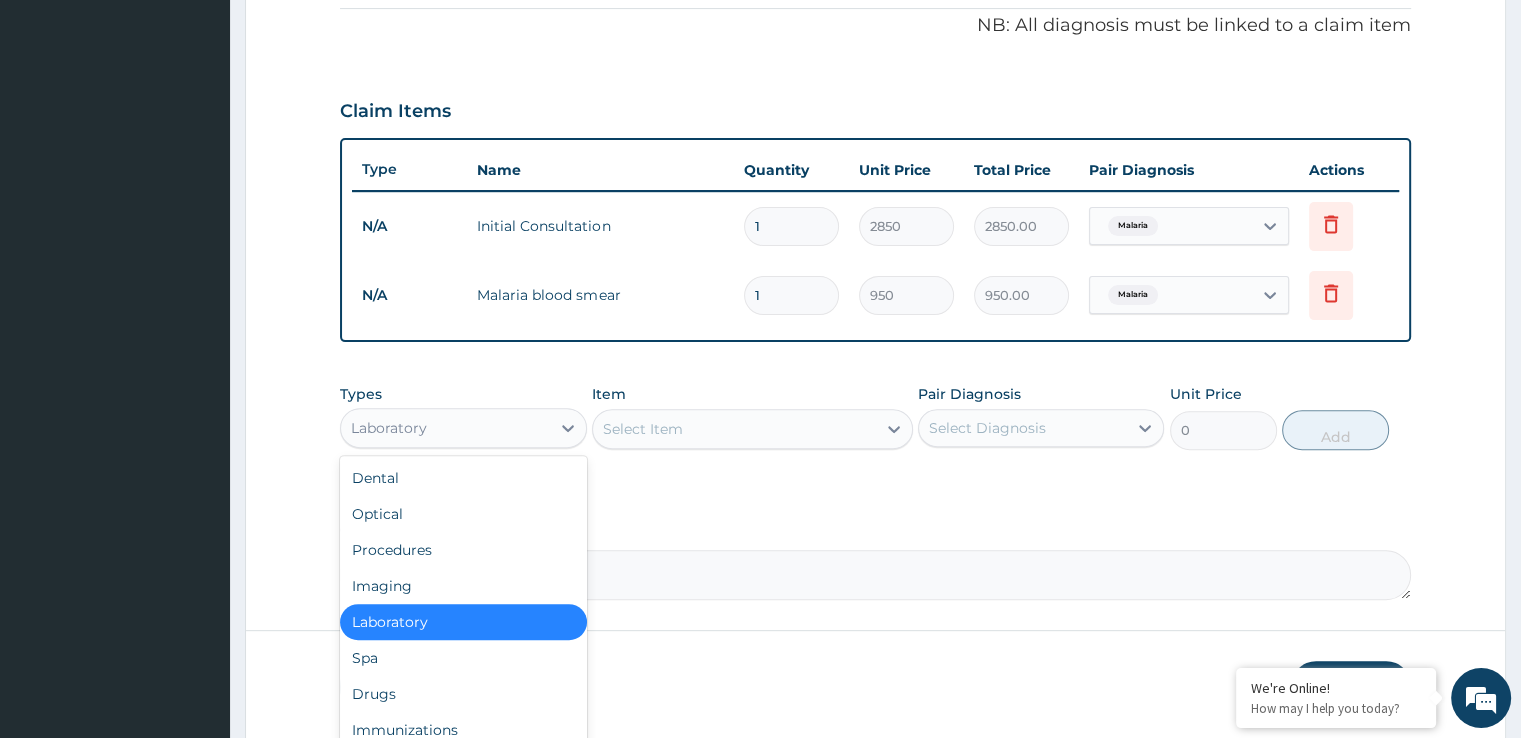 click on "Laboratory" at bounding box center (445, 428) 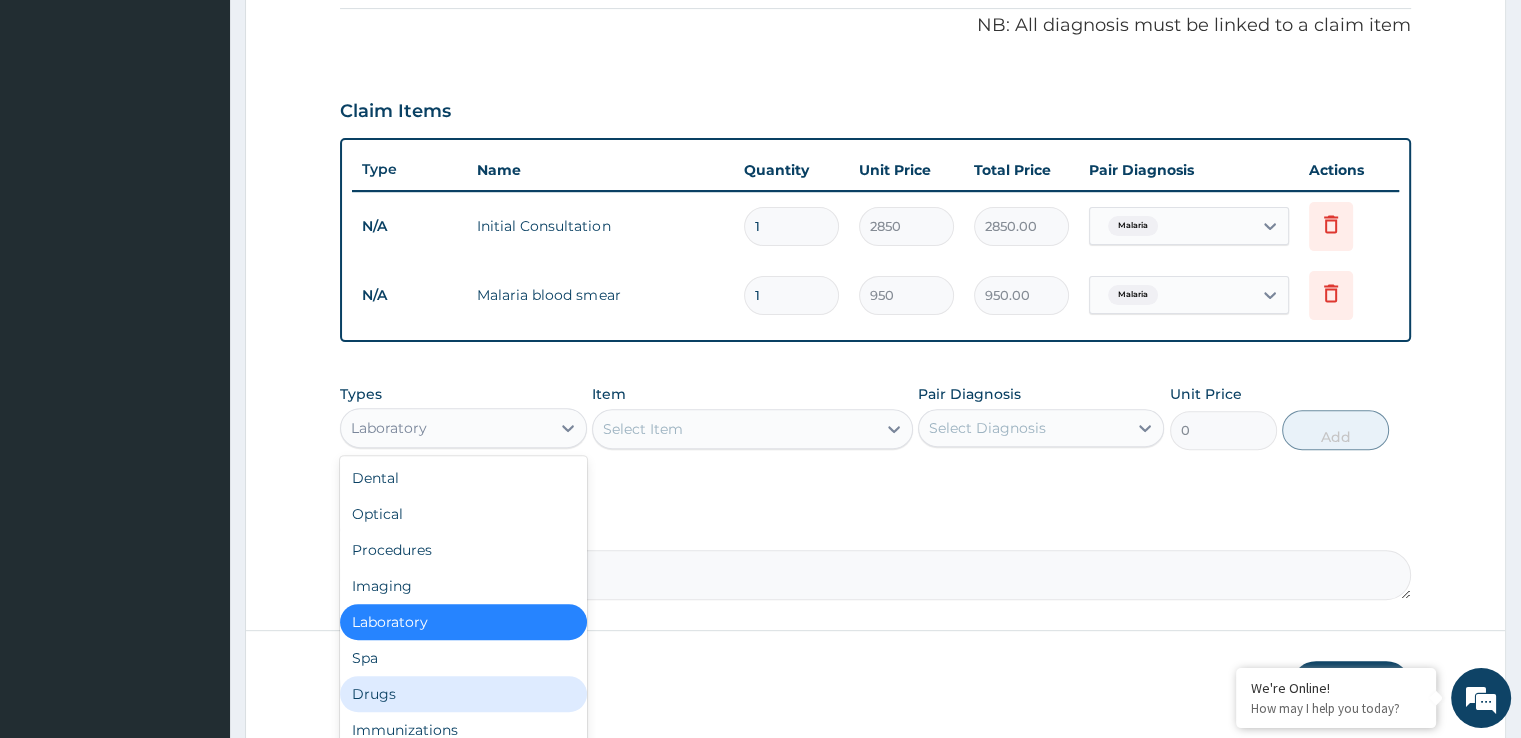 click on "Drugs" at bounding box center [463, 694] 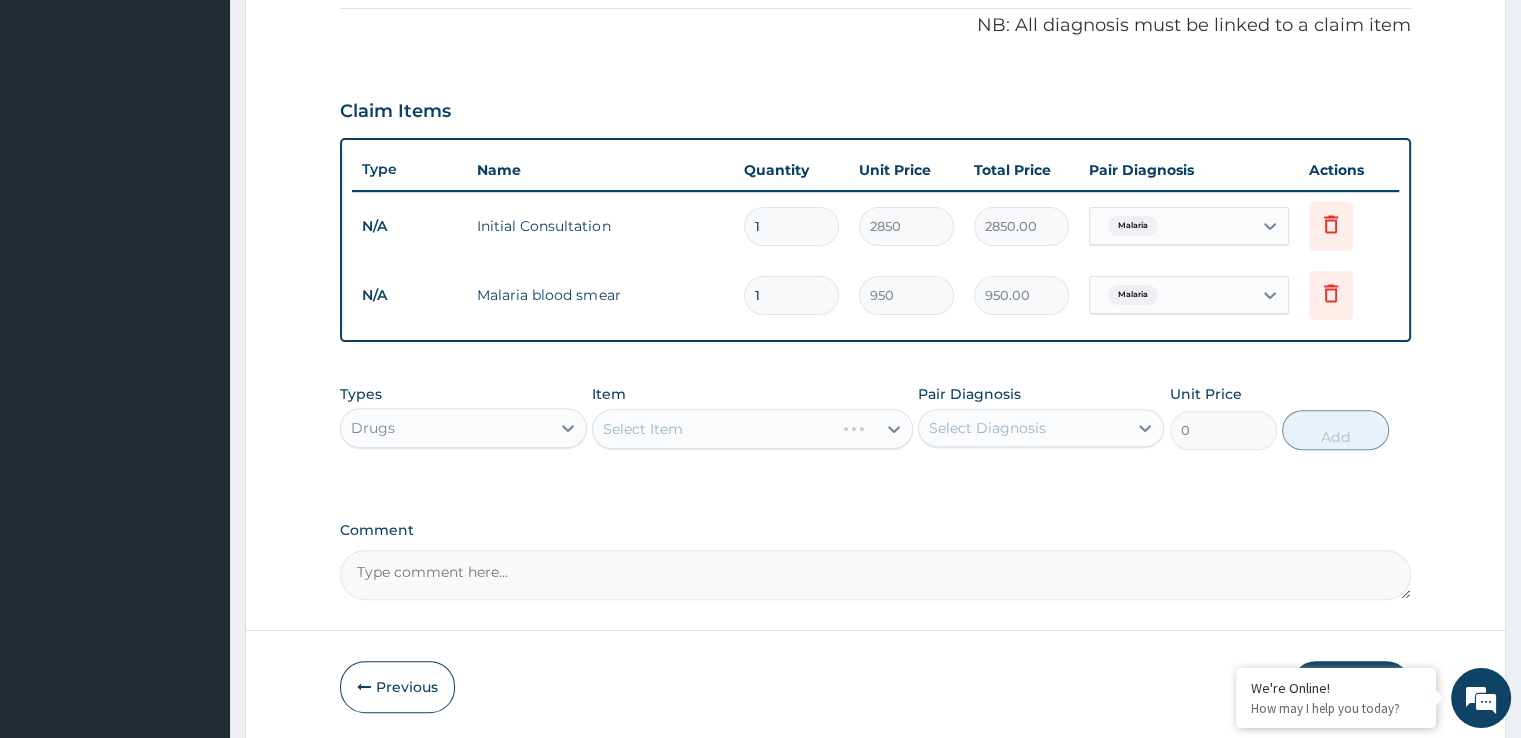 click on "Select Item" at bounding box center [752, 429] 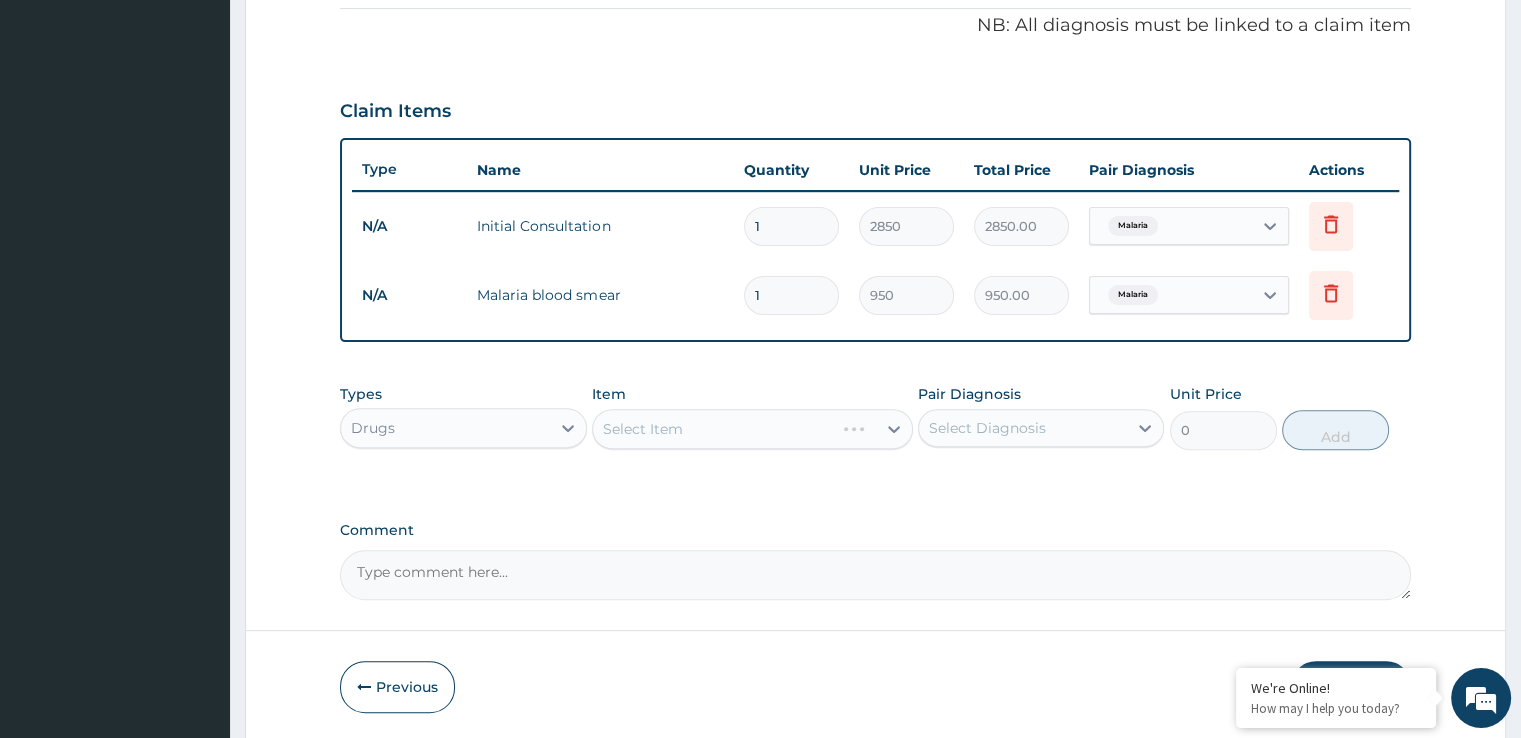 click on "Select Item" at bounding box center (752, 429) 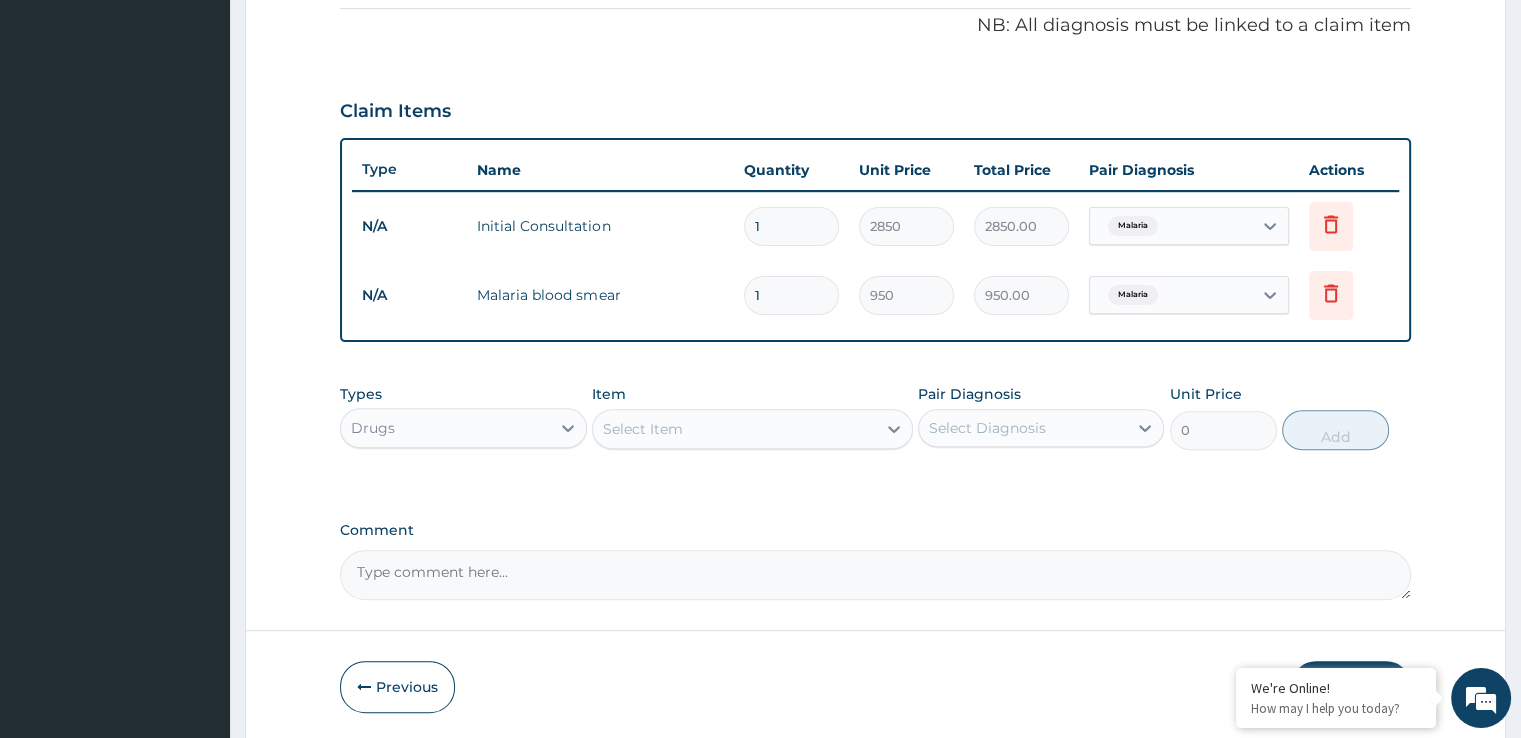 click on "Select Item" at bounding box center [734, 429] 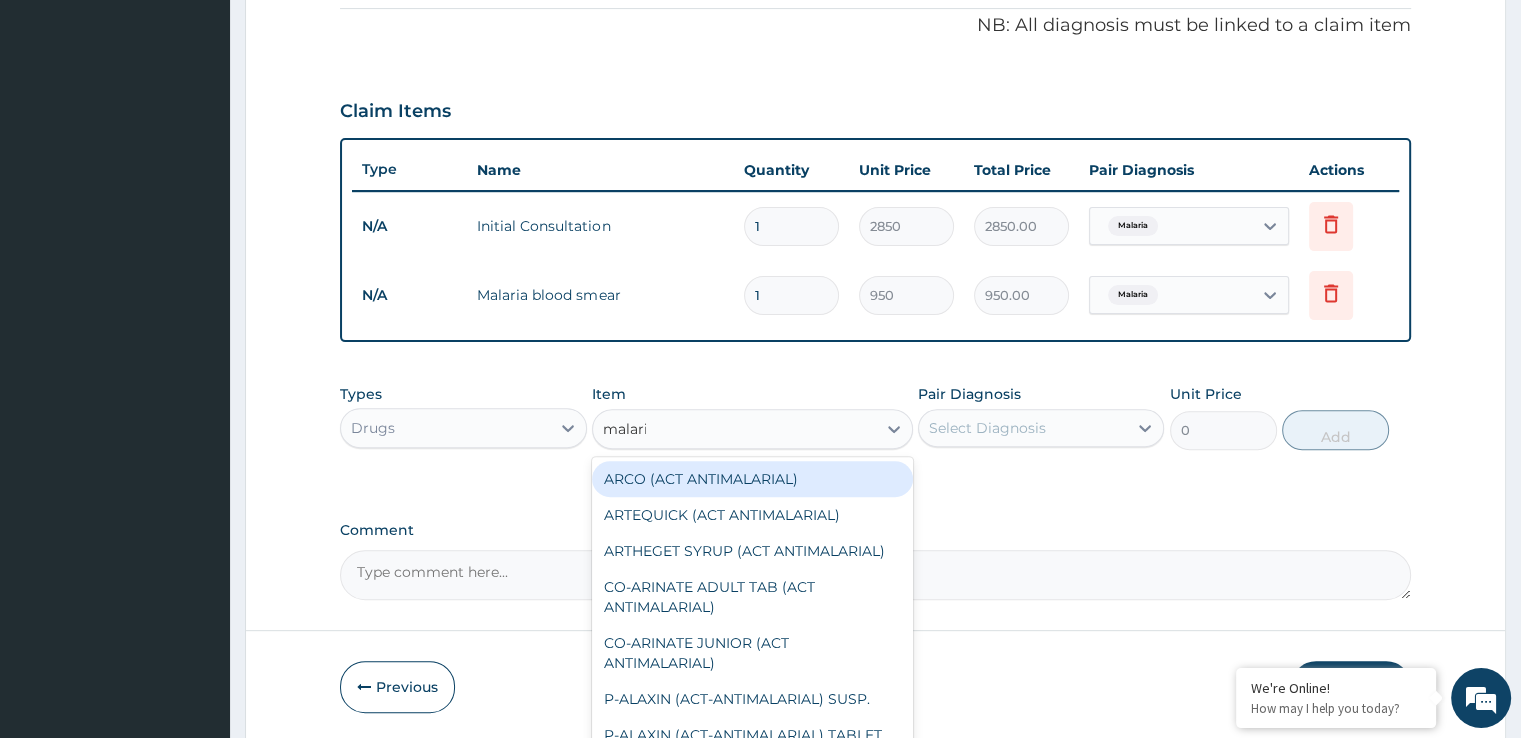 type on "malaria" 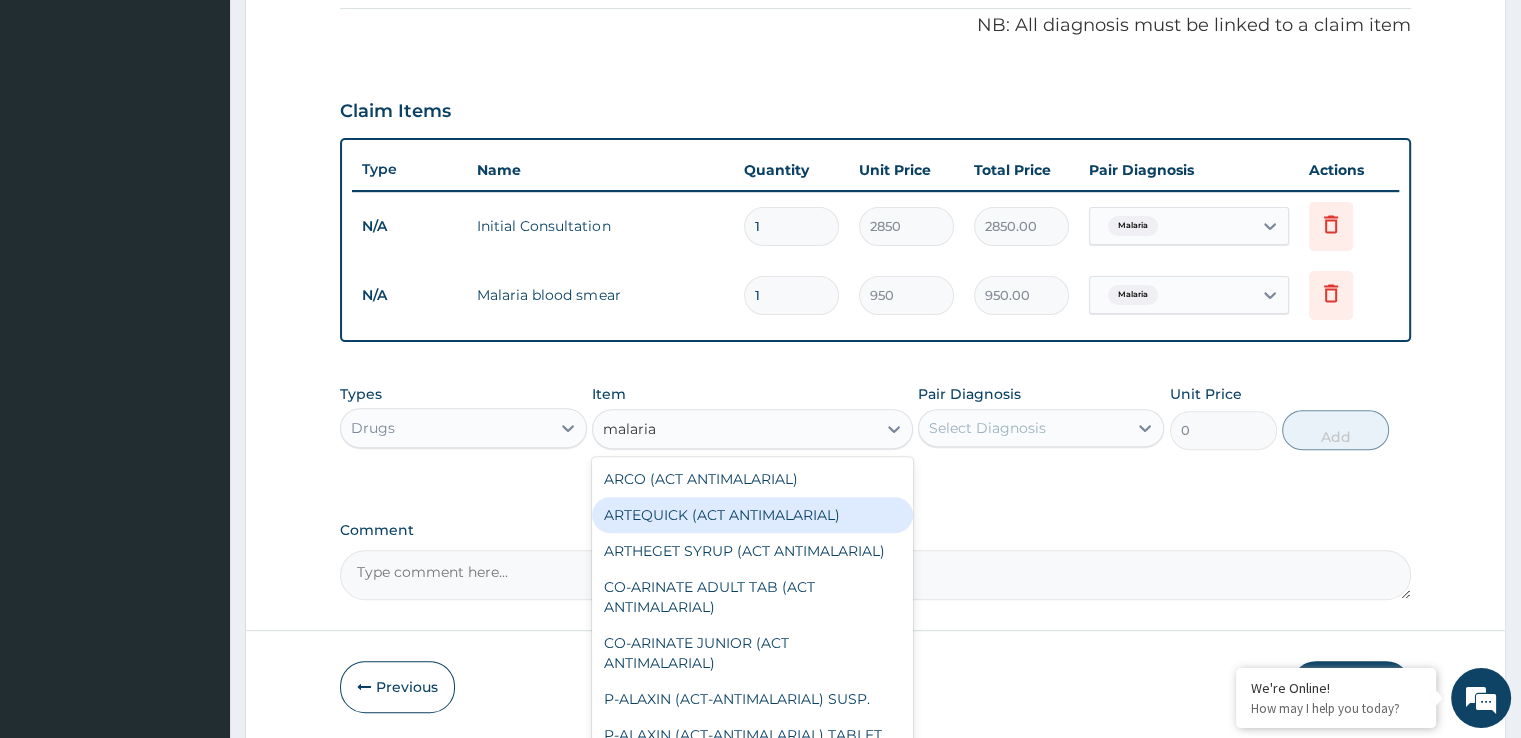 click on "ARTEQUICK (ACT ANTIMALARIAL)" at bounding box center (752, 515) 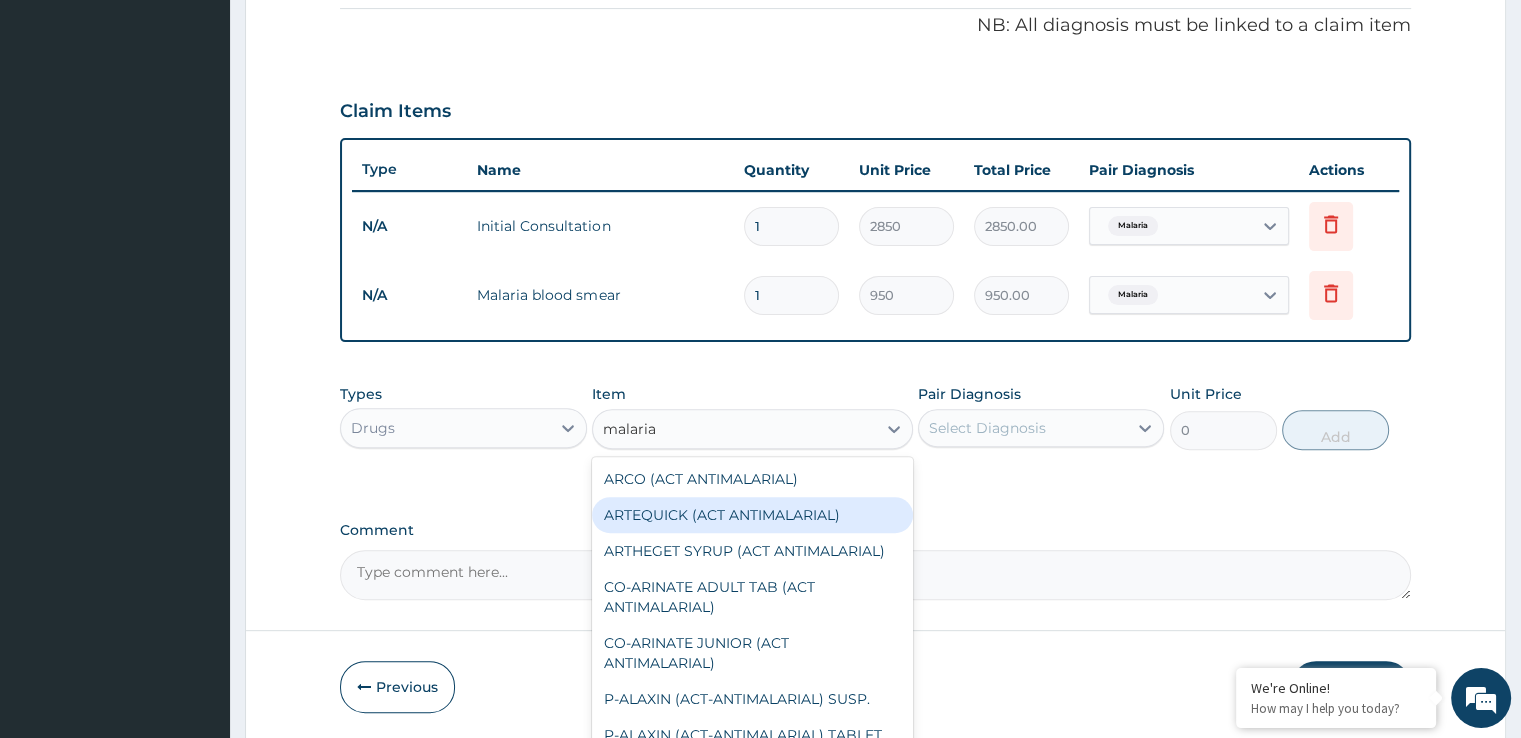 type 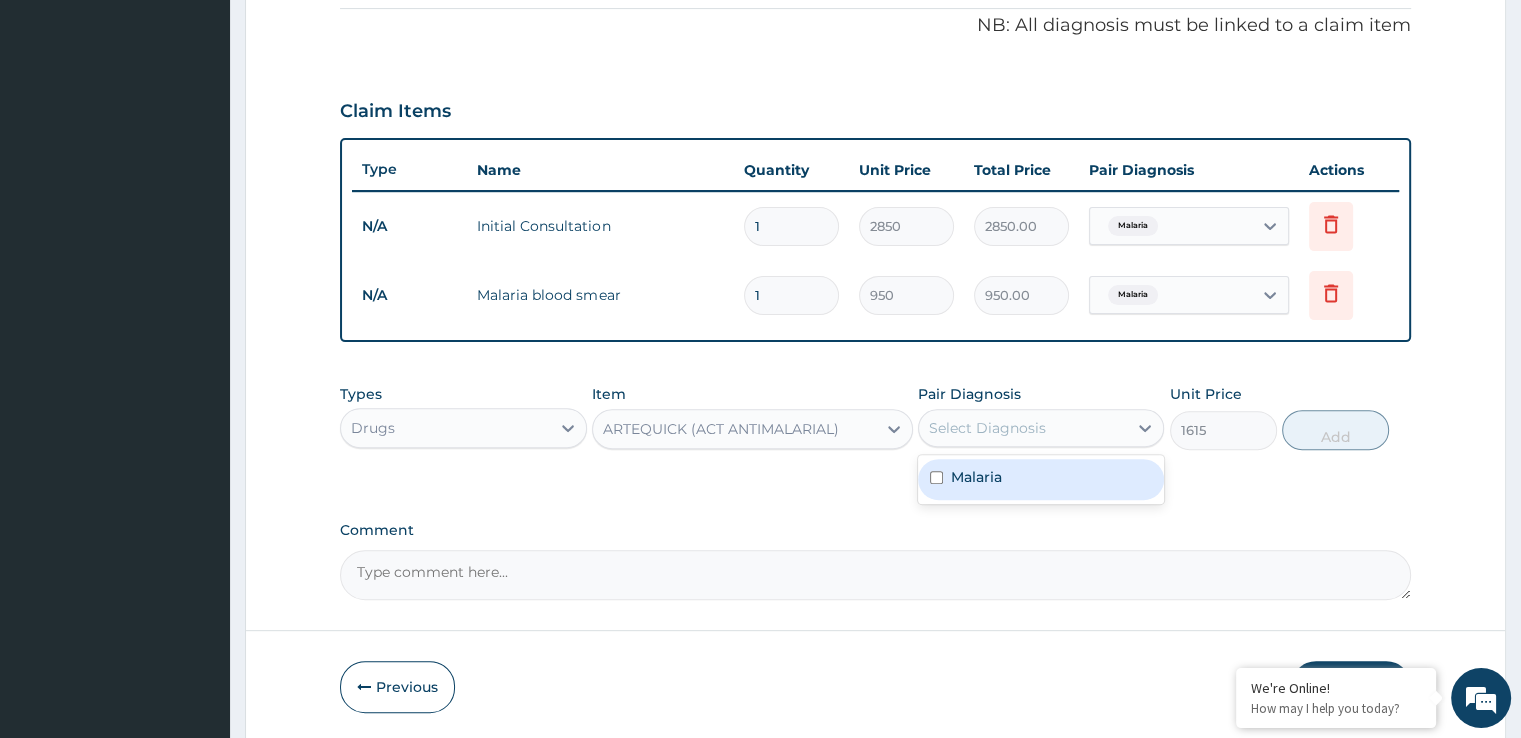 click on "Select Diagnosis" at bounding box center (987, 428) 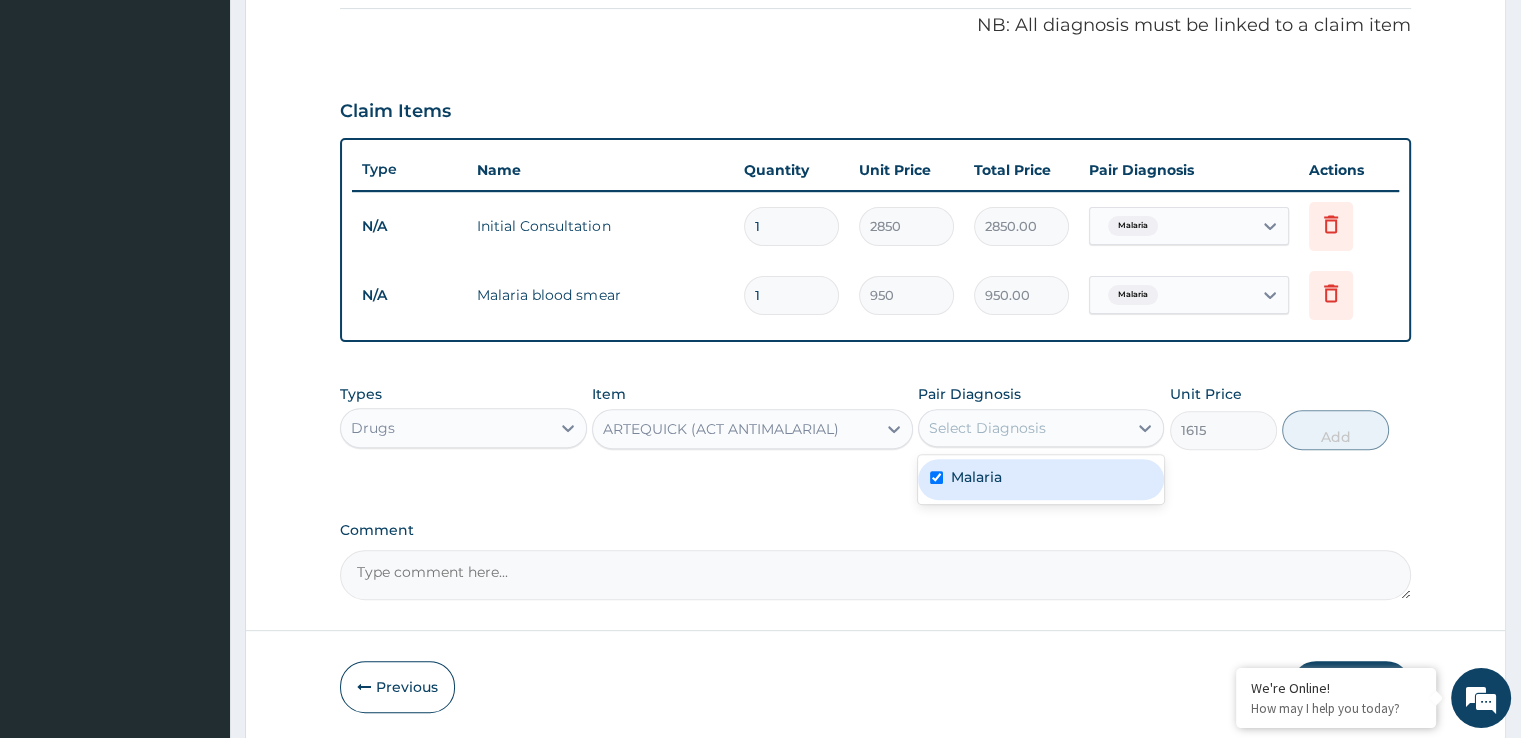 checkbox on "true" 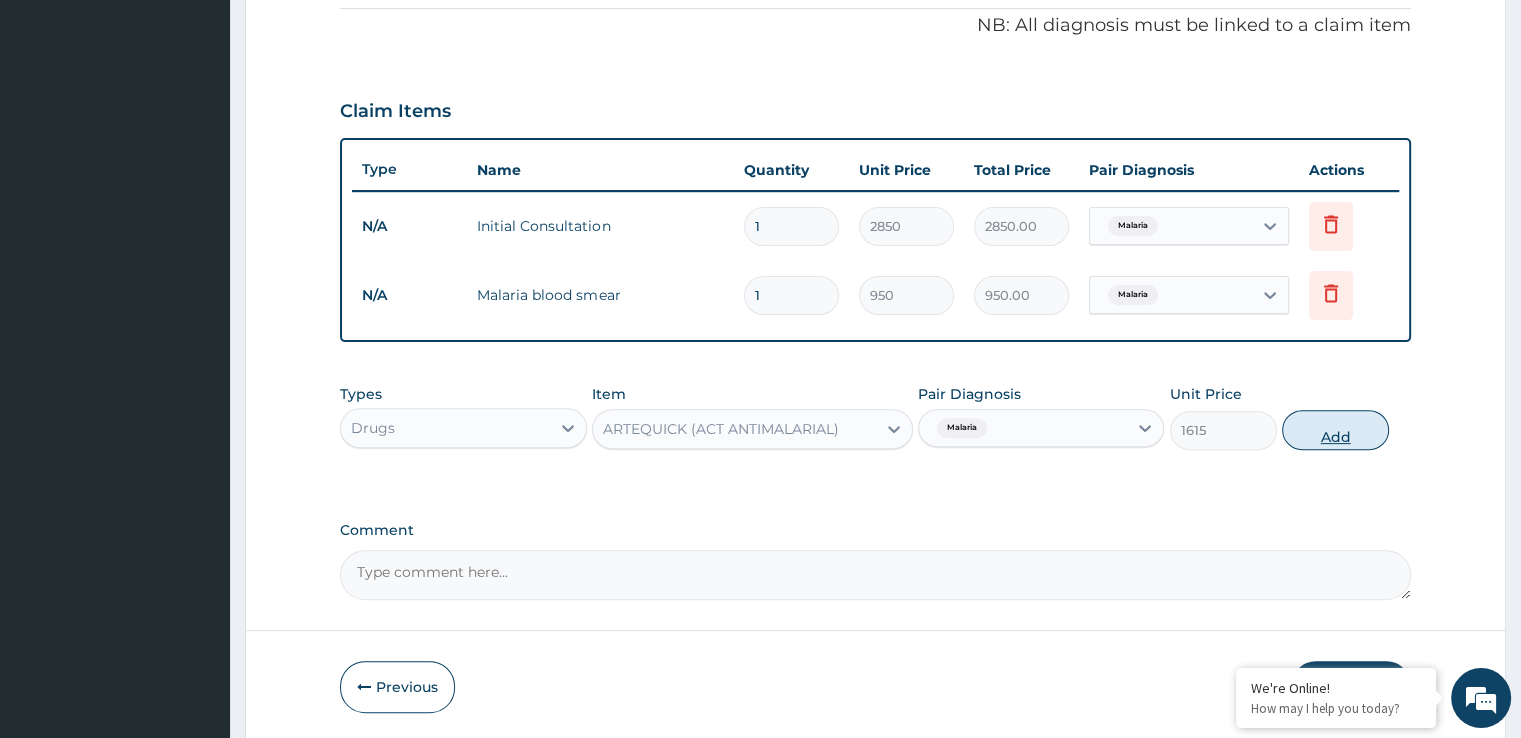 click on "Add" at bounding box center [1335, 430] 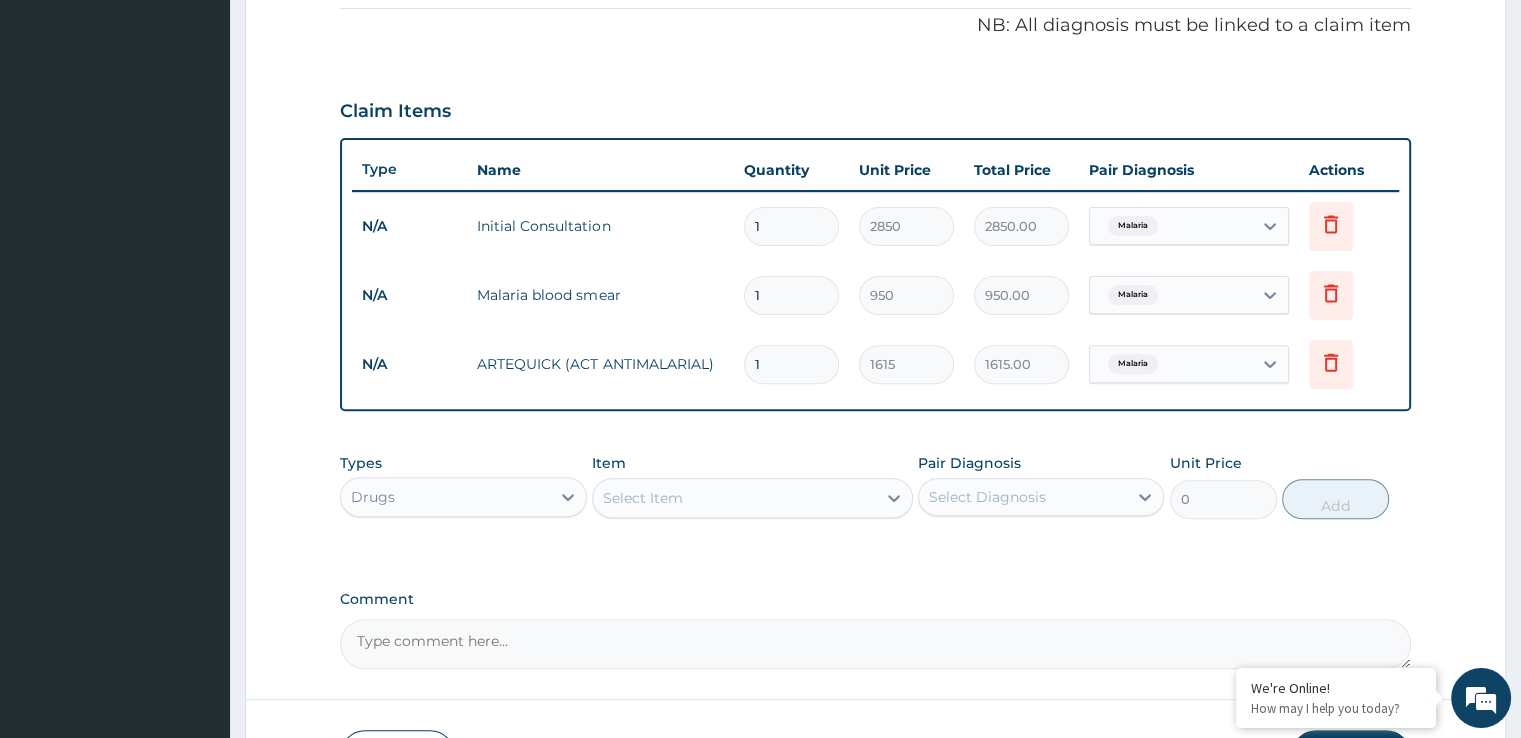 click on "Select Item" at bounding box center (643, 498) 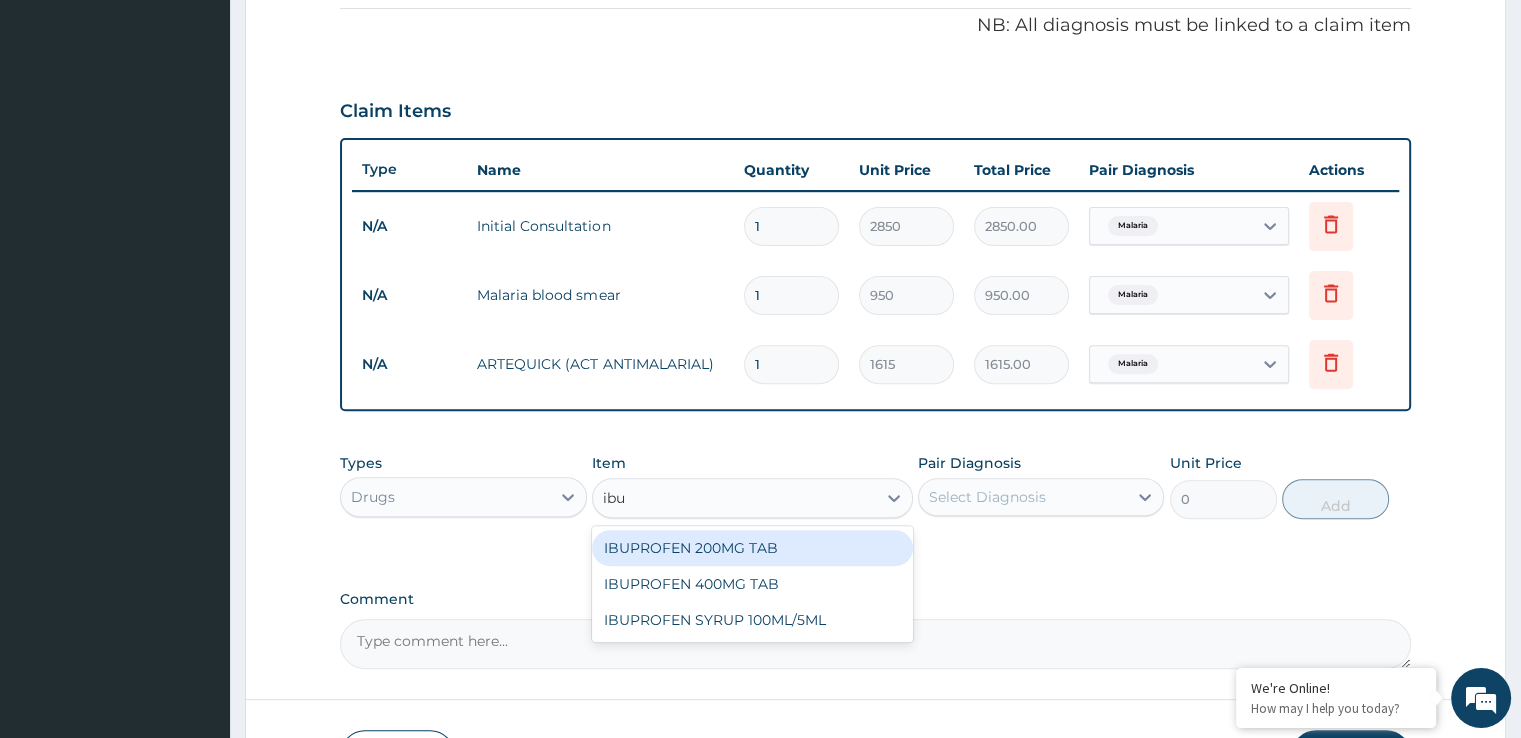 type on "ibup" 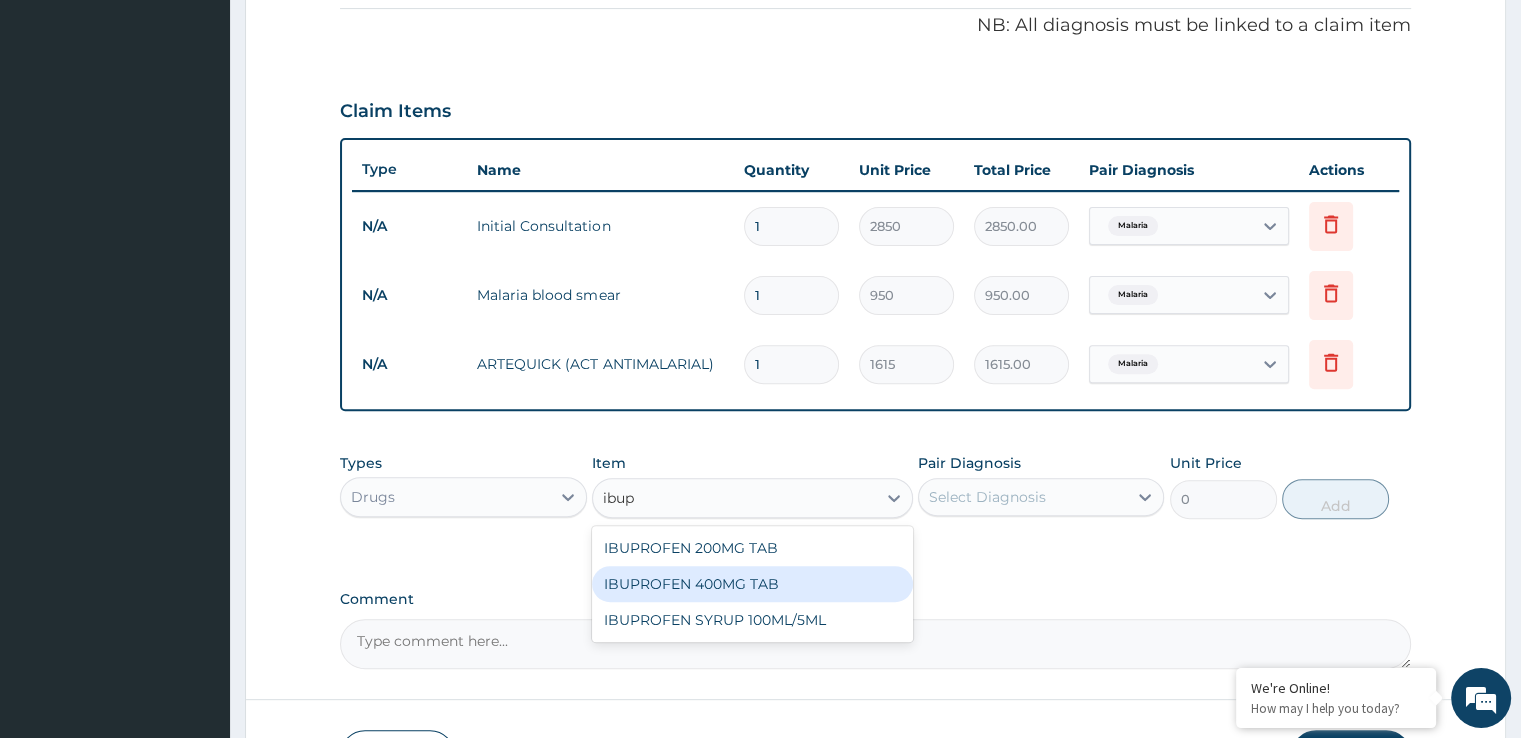 click on "IBUPROFEN 400MG TAB" at bounding box center [752, 584] 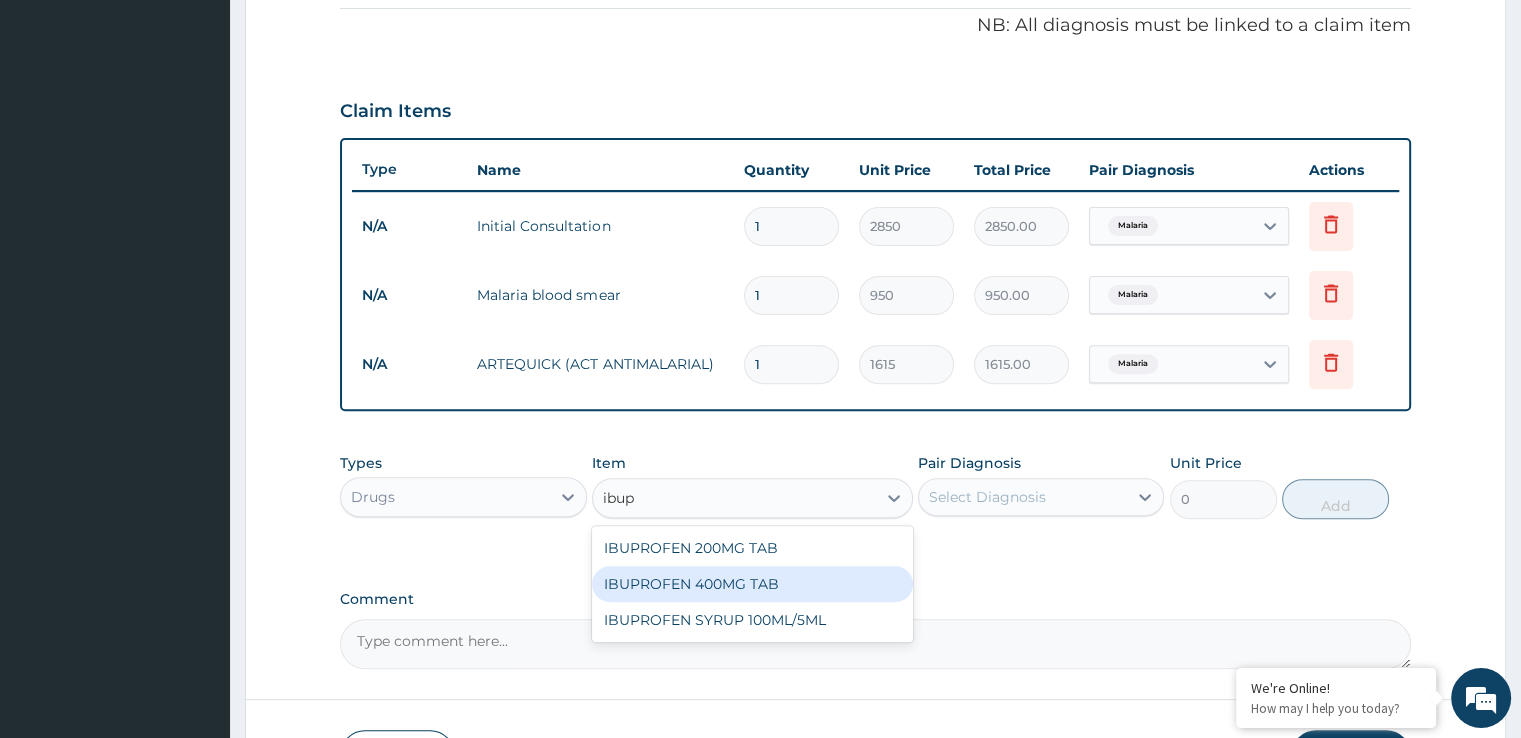 type 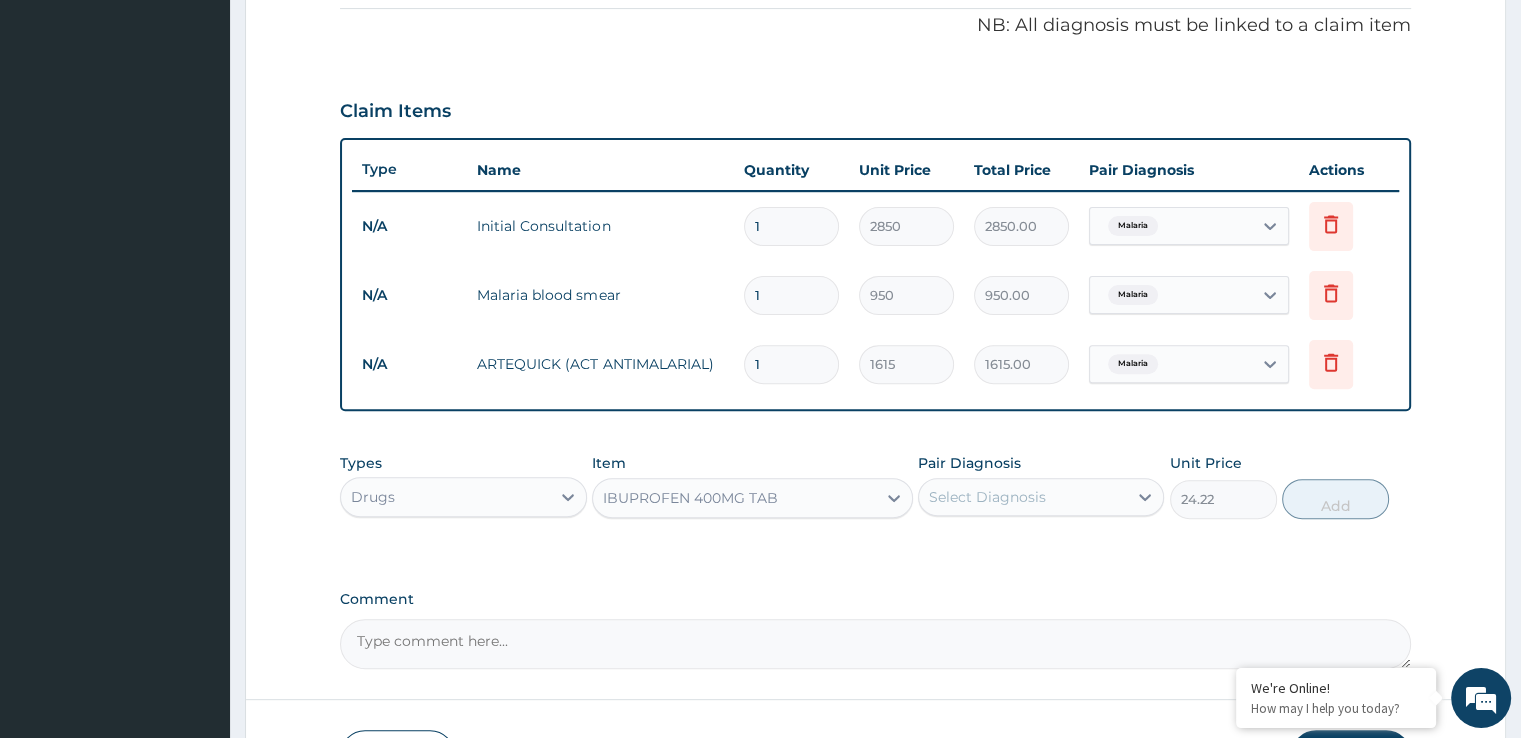 click on "Select Diagnosis" at bounding box center [987, 497] 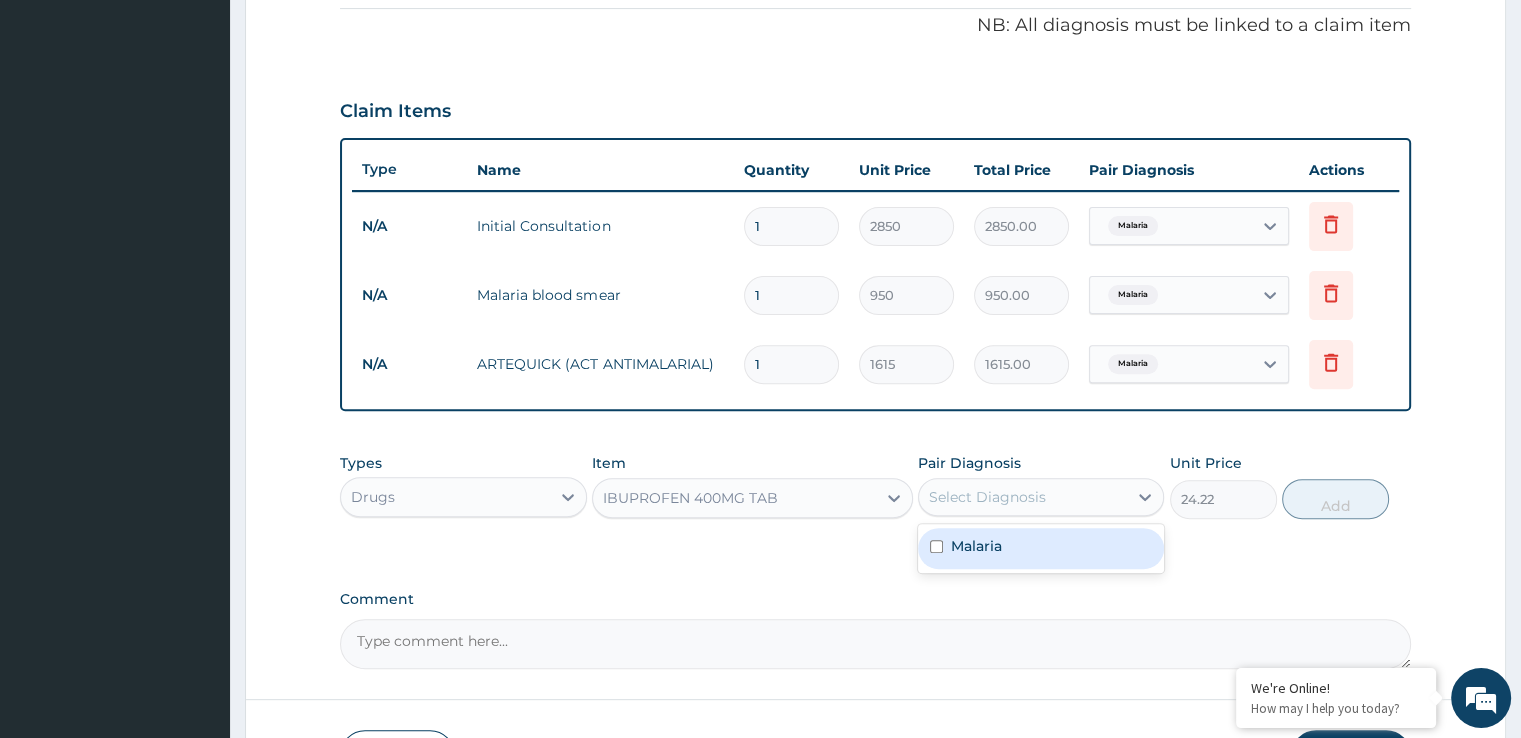 click on "Malaria" at bounding box center (1041, 548) 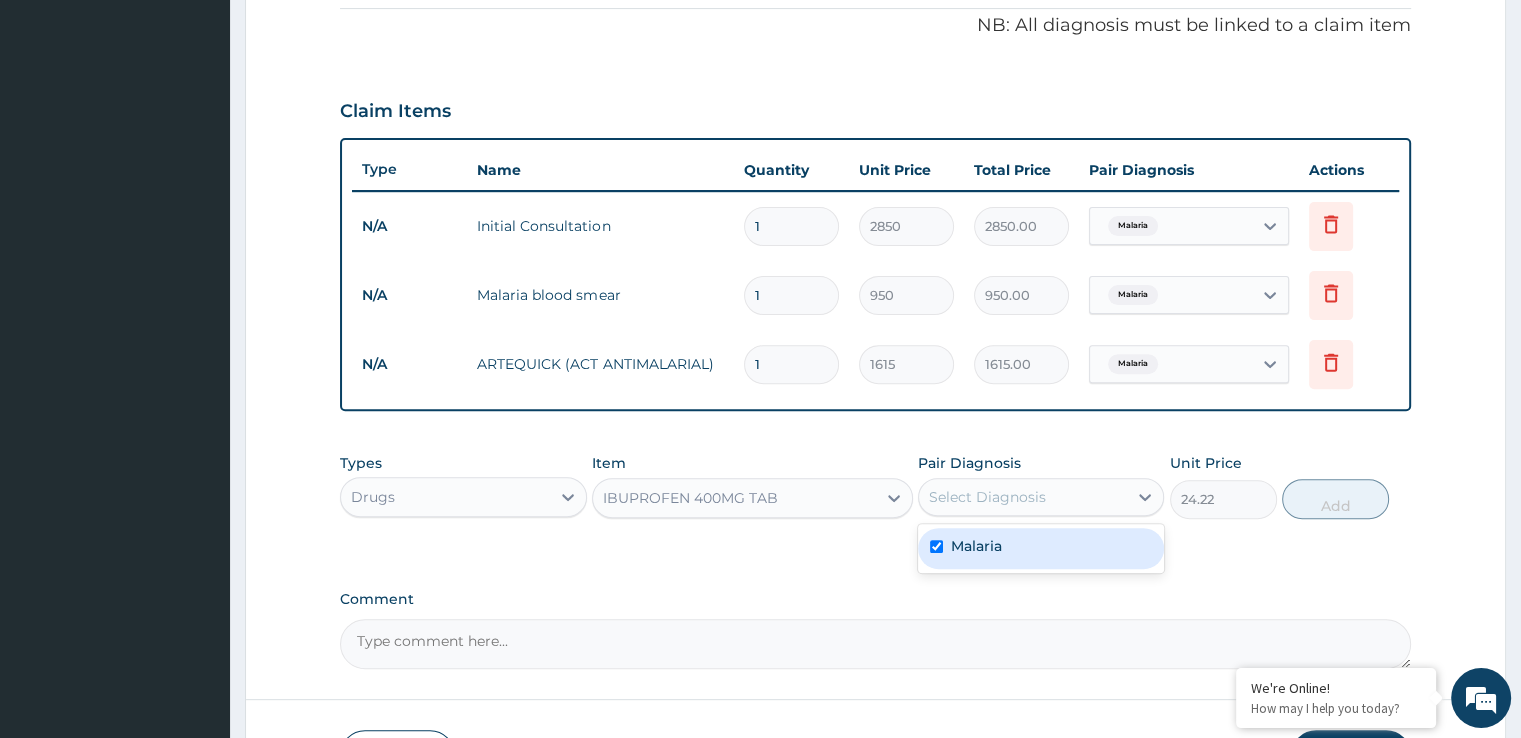 checkbox on "true" 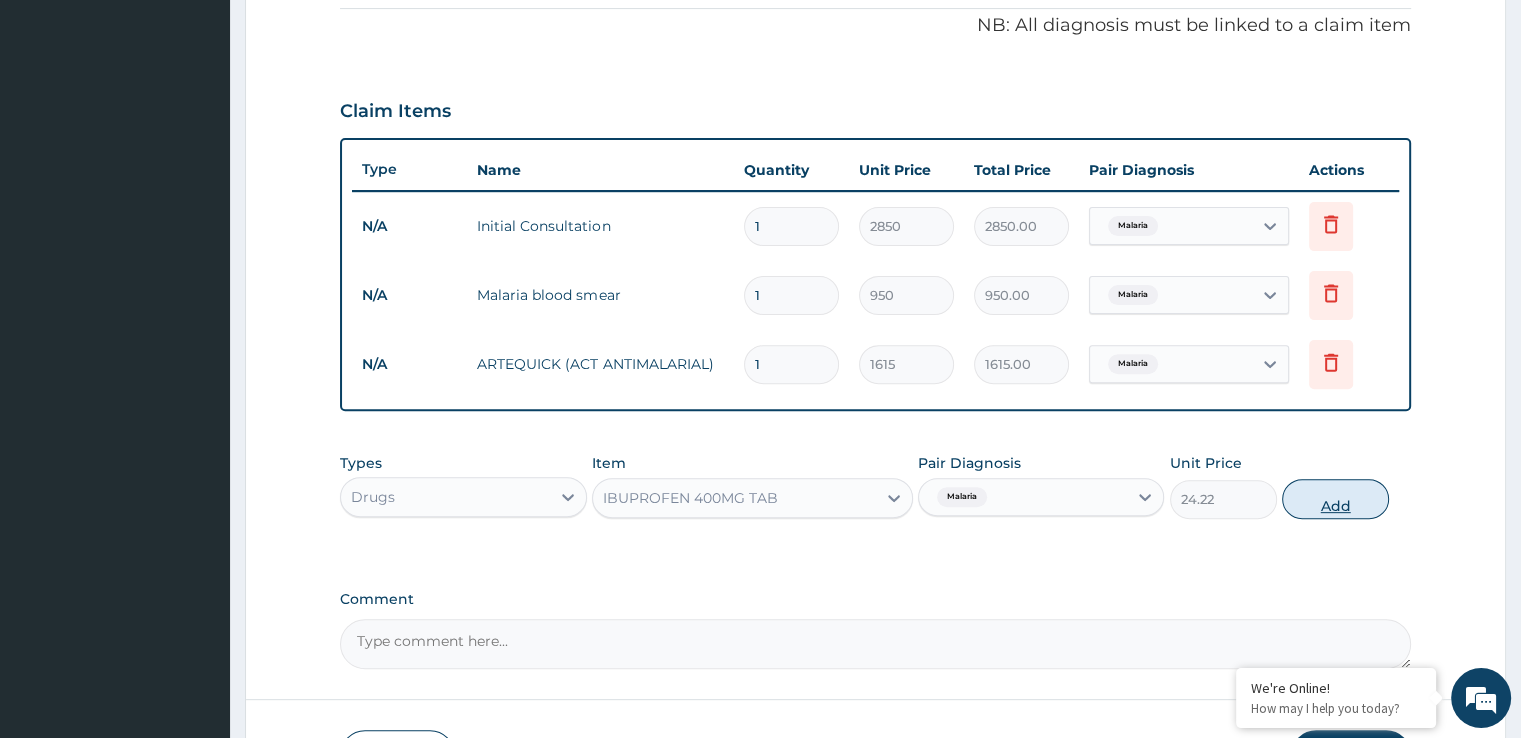 click on "Add" at bounding box center [1335, 499] 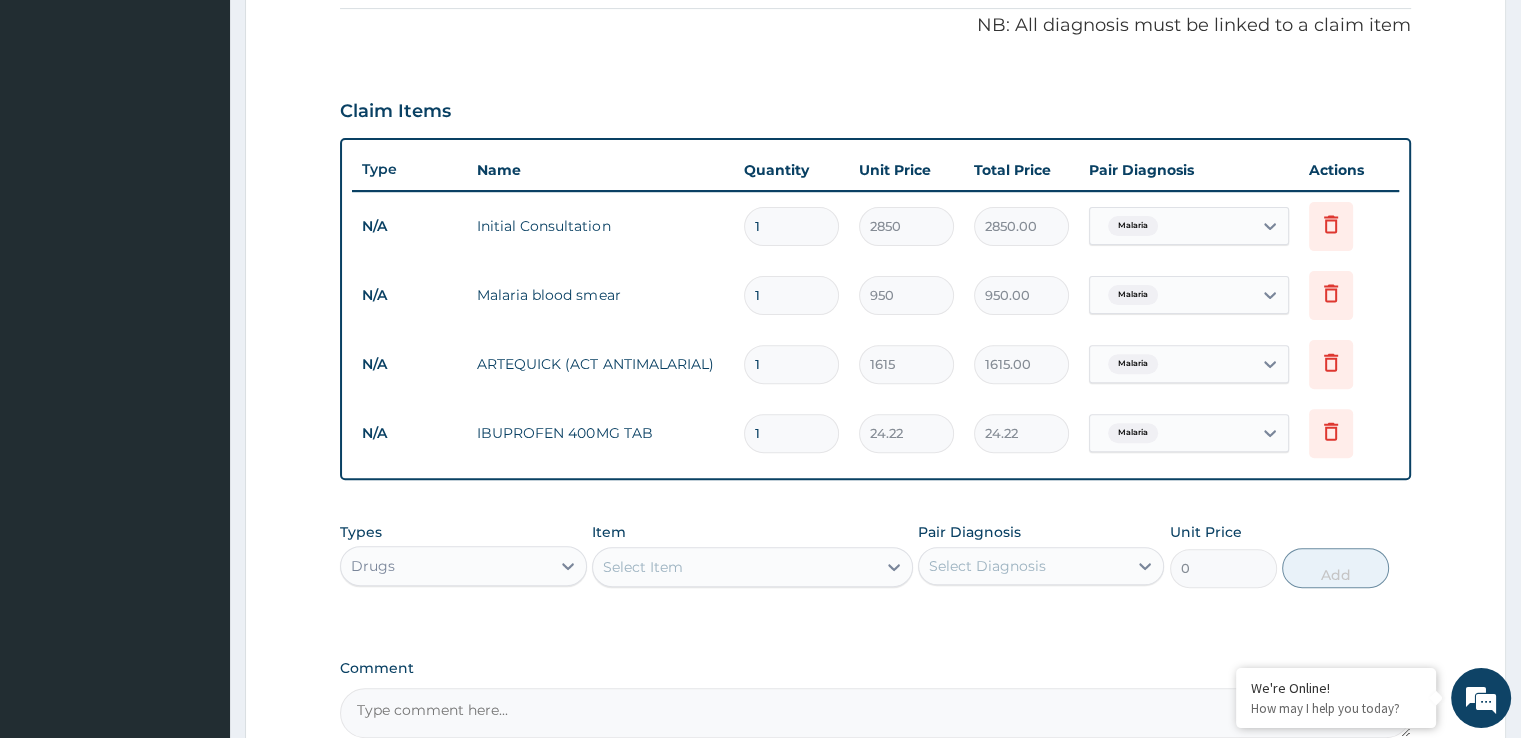type on "10" 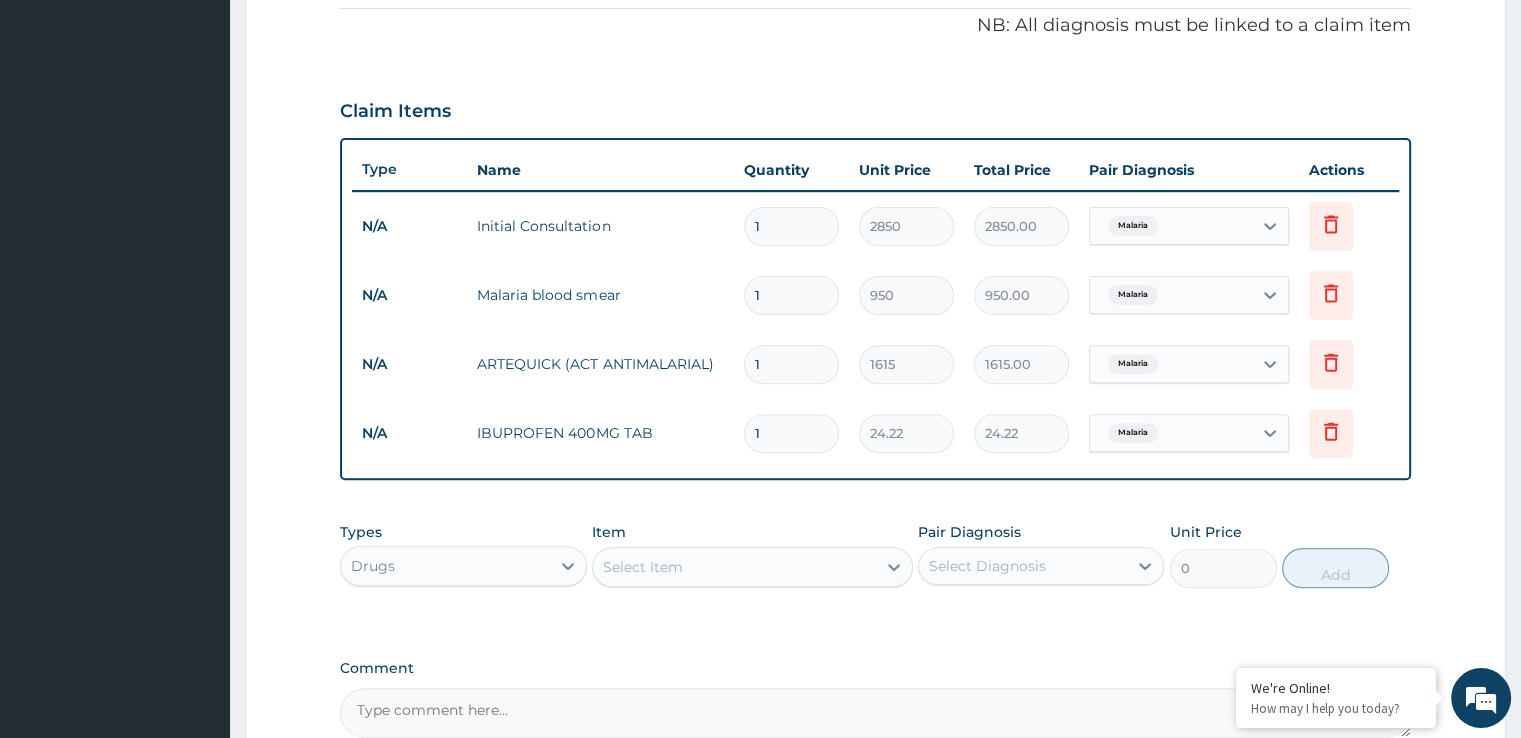 type on "242.20" 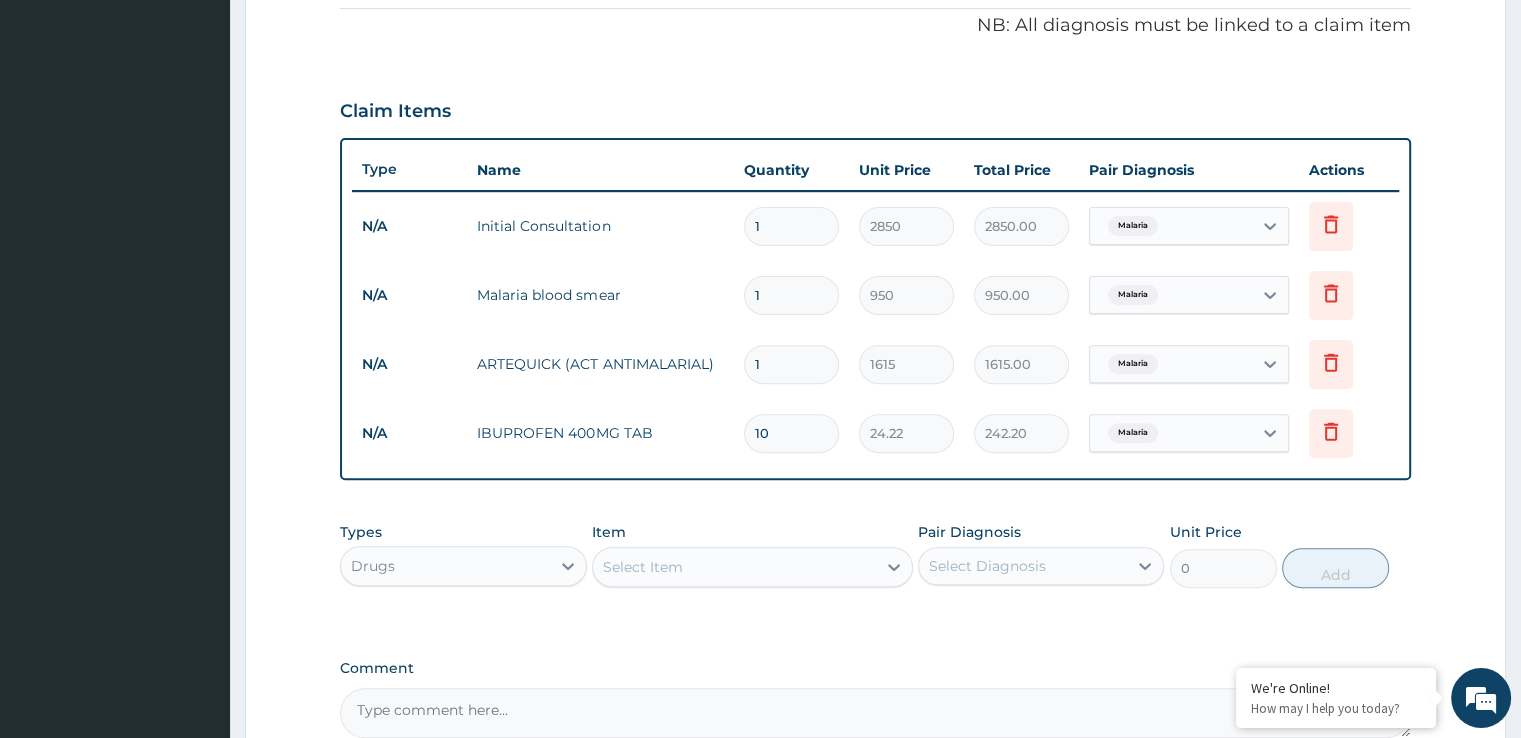 type on "10" 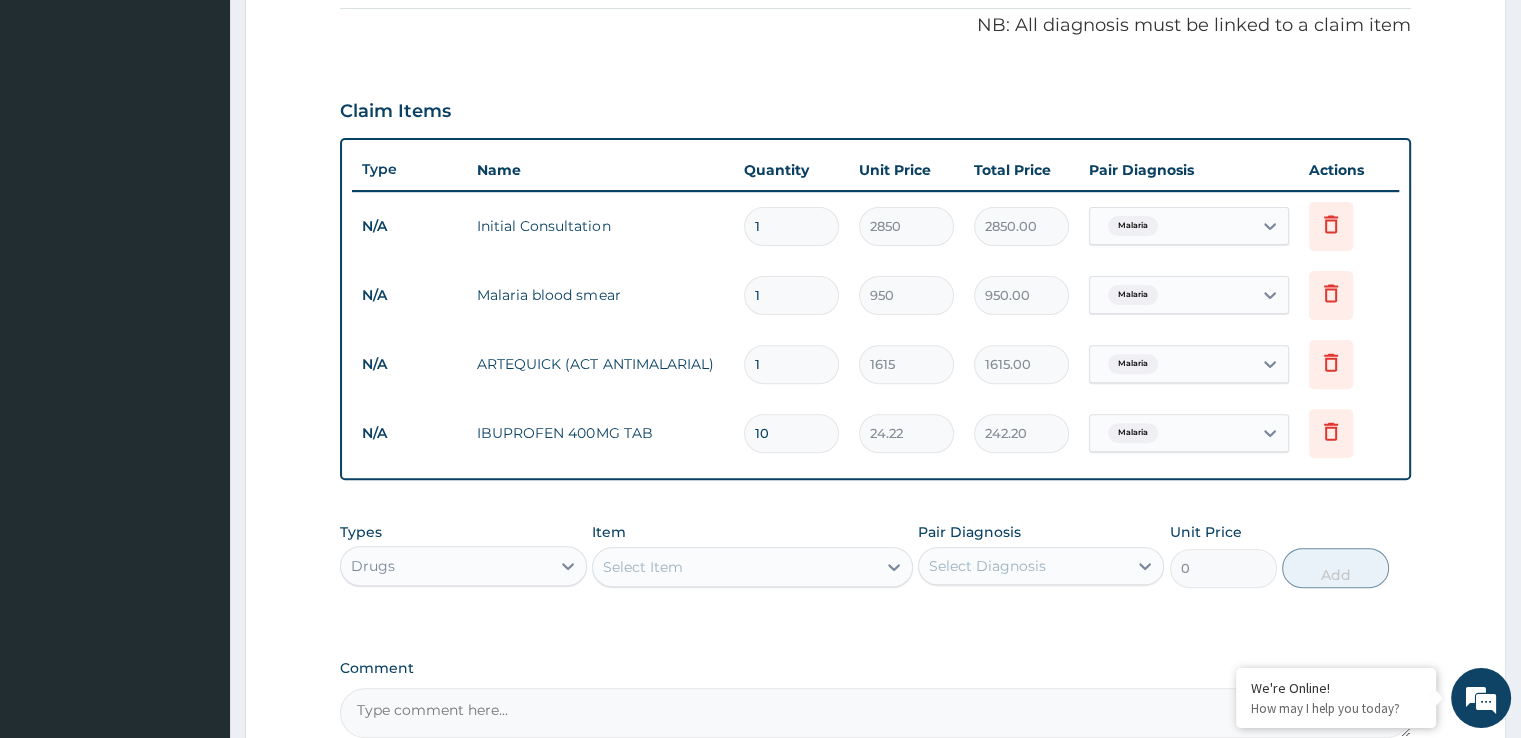 click on "Step  2  of 2 PA Code / Prescription Code Enter Code(Secondary Care Only) Encounter Date [DATE] Important Notice Please enter PA codes before entering items that are not attached to a PA code   All diagnoses entered must be linked to a claim item. Diagnosis & Claim Items that are visible but inactive cannot be edited because they were imported from an already approved PA code. Diagnosis Malaria Confirmed NB: All diagnosis must be linked to a claim item Claim Items Type Name Quantity Unit Price Total Price Pair Diagnosis Actions N/A Initial Consultation 1 2850 2850.00 Malaria Delete N/A Malaria blood smear 1 950 950.00 Malaria Delete N/A ARTEQUICK (ACT ANTIMALARIAL) 1 1615 1615.00 Malaria Delete N/A IBUPROFEN 400MG TAB 10 24.22 242.20 Malaria Delete Types Drugs Item Select Item Pair Diagnosis Select Diagnosis Unit Price 0 Add Comment     Previous   Submit" at bounding box center (875, 190) 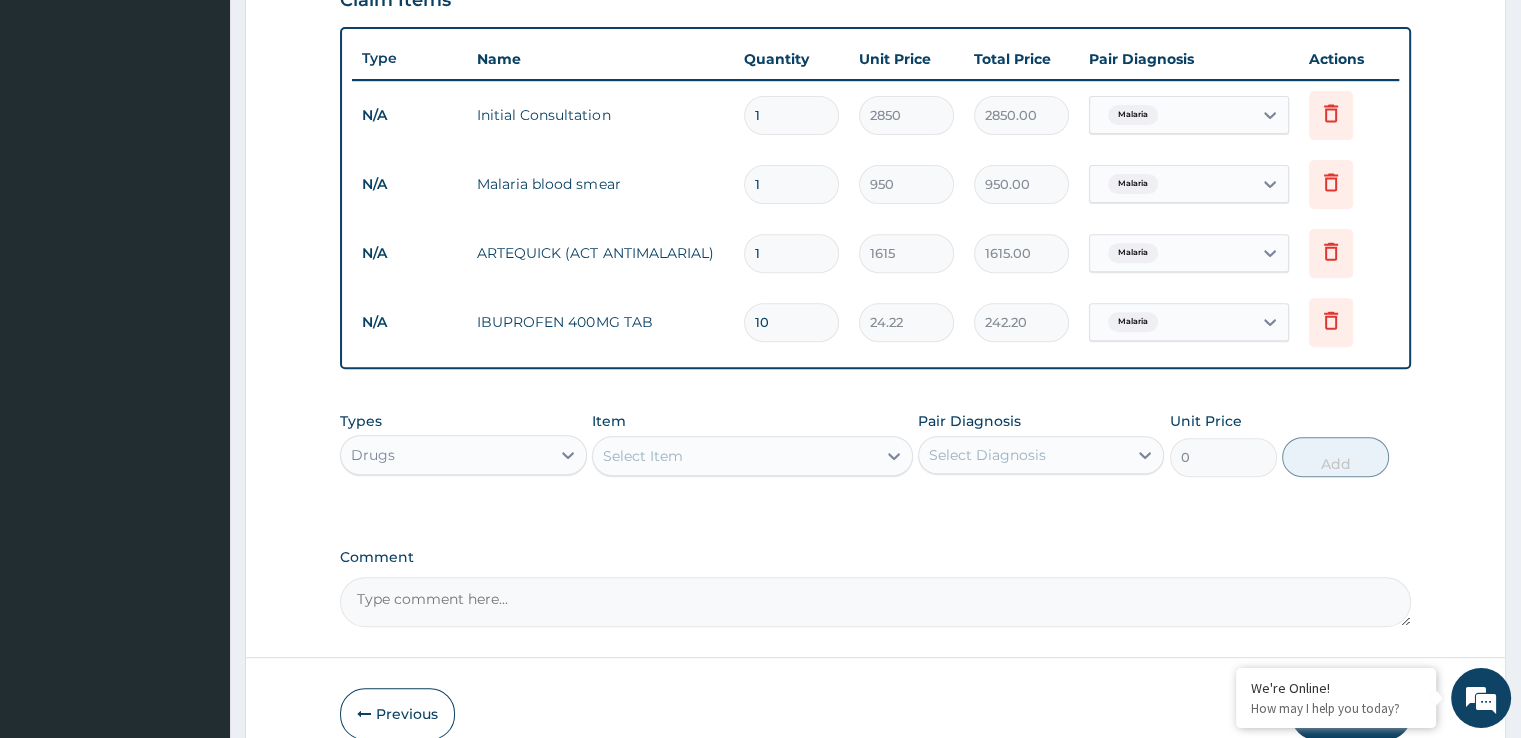scroll, scrollTop: 812, scrollLeft: 0, axis: vertical 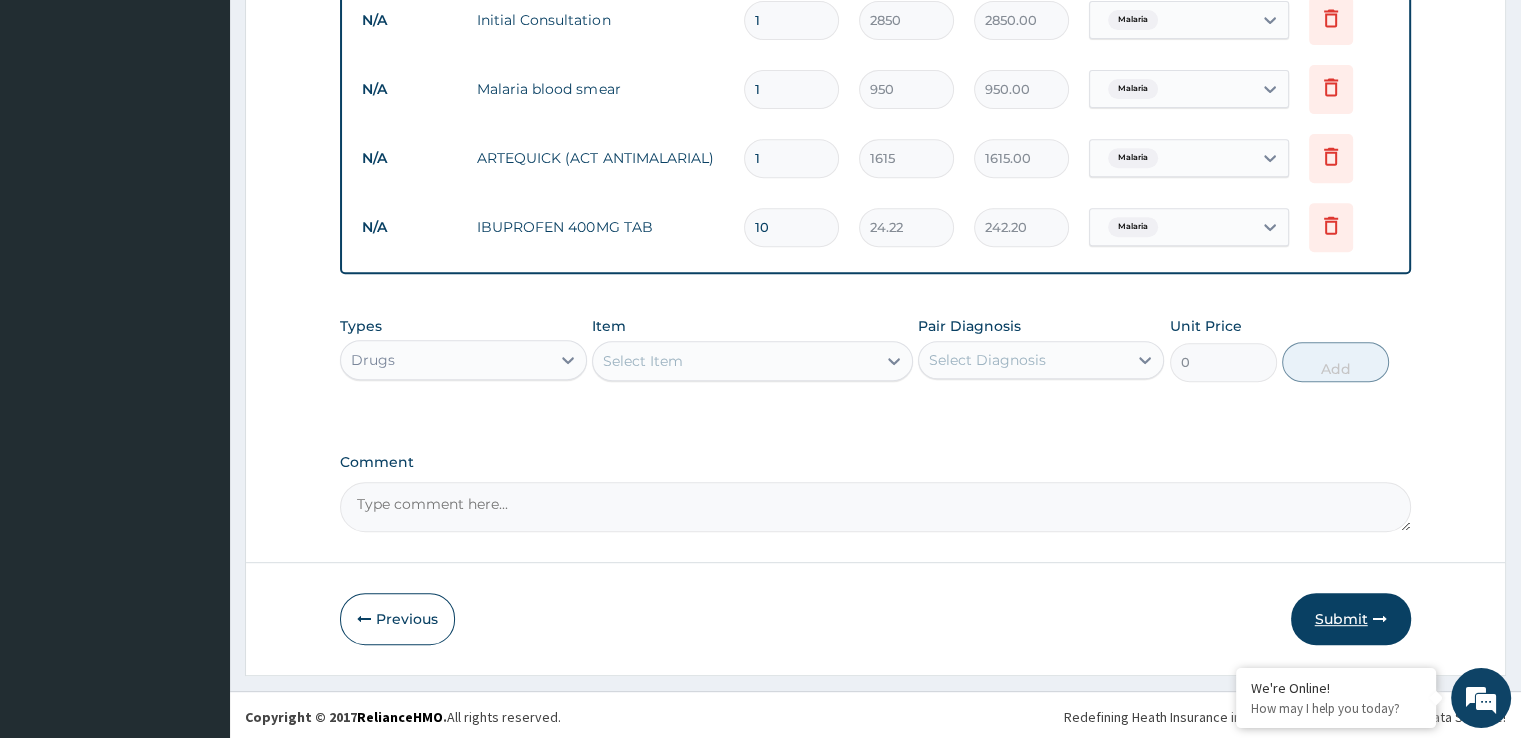 click on "Submit" at bounding box center [1351, 619] 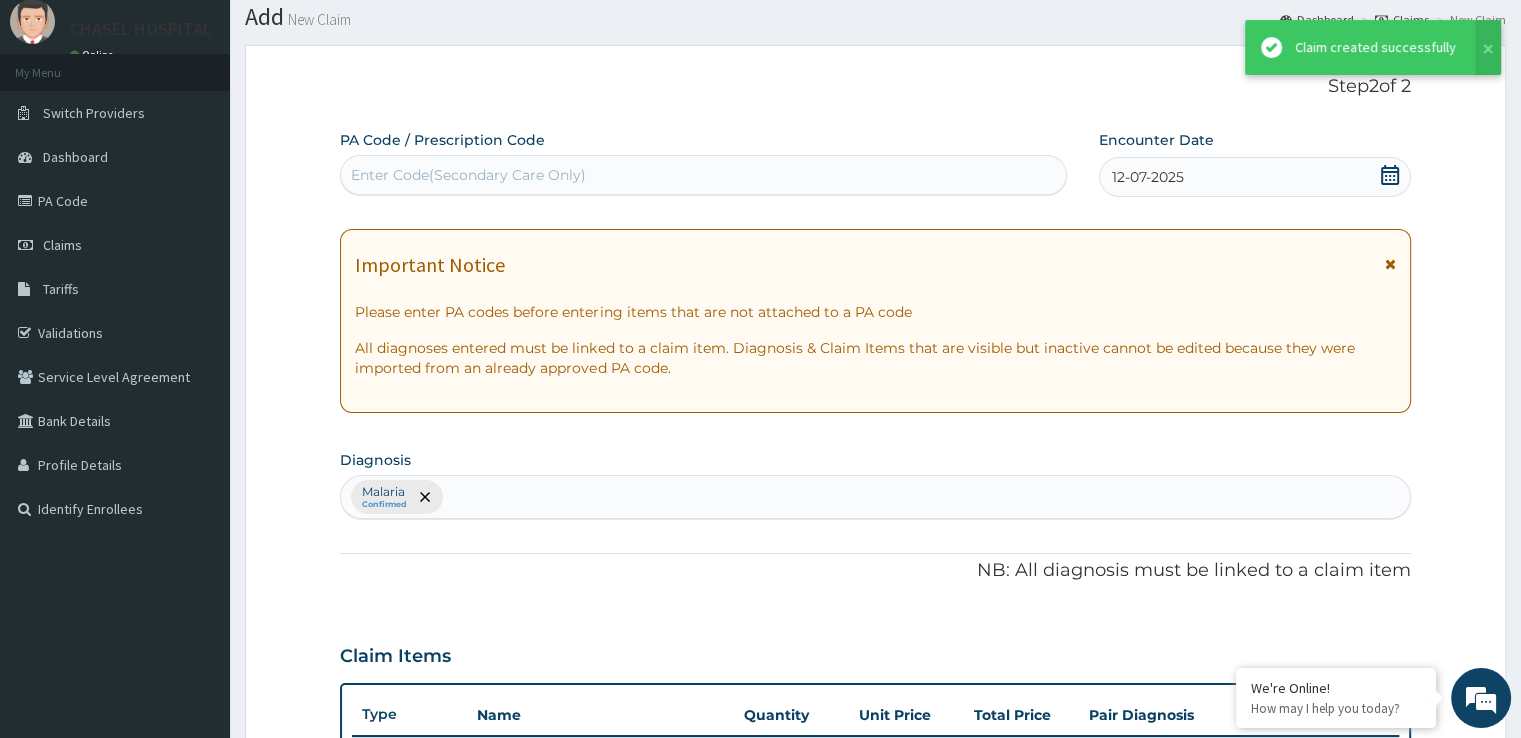 scroll, scrollTop: 812, scrollLeft: 0, axis: vertical 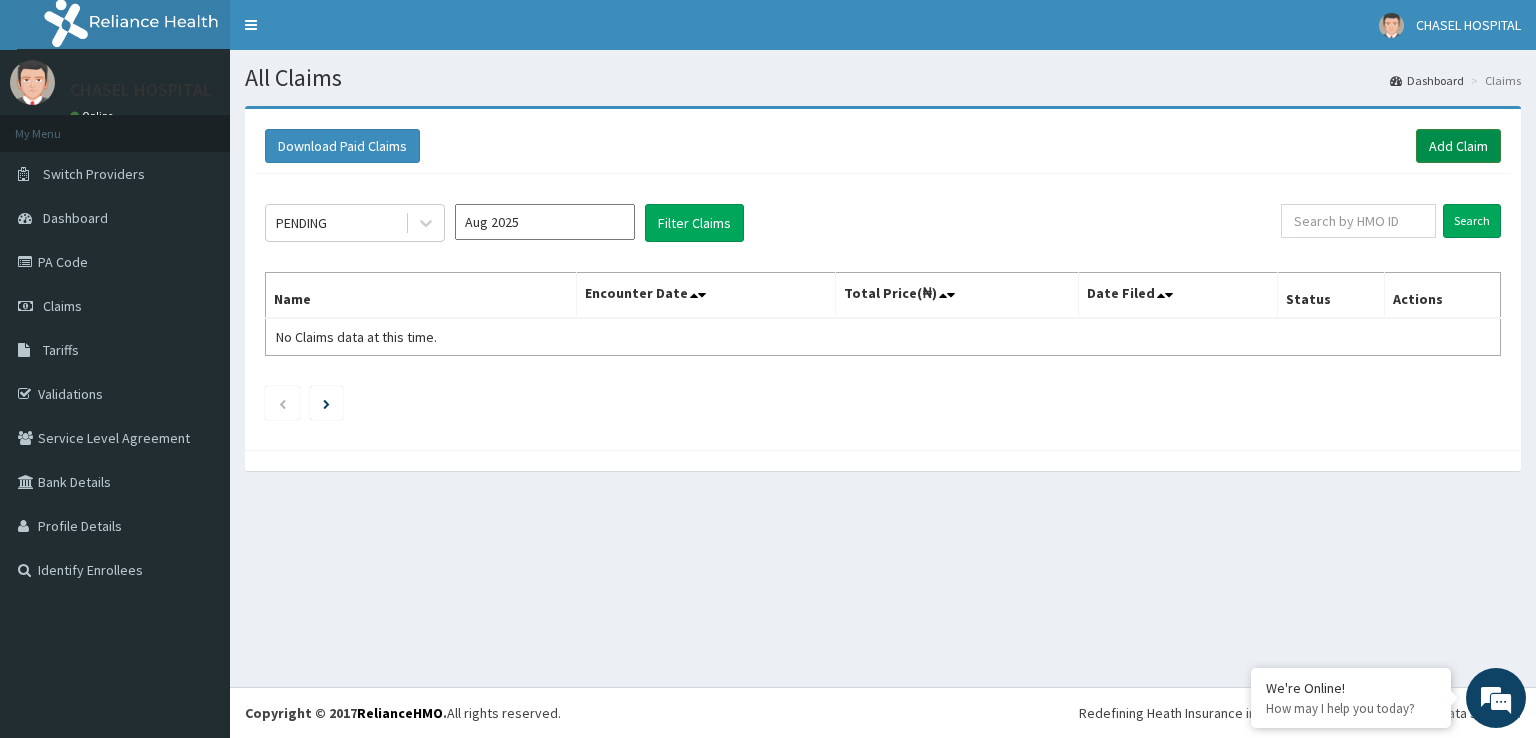 click on "Add Claim" at bounding box center (1458, 146) 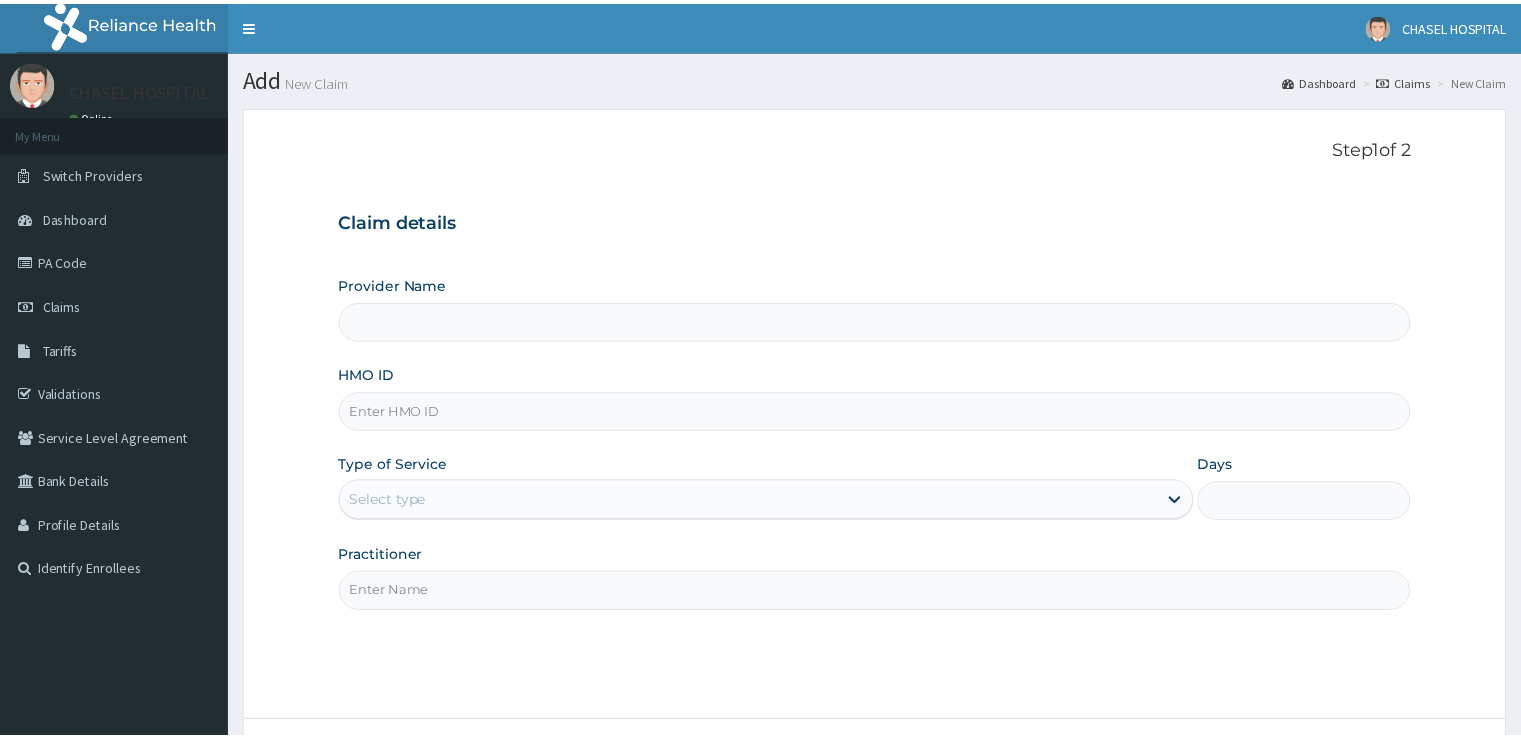 scroll, scrollTop: 0, scrollLeft: 0, axis: both 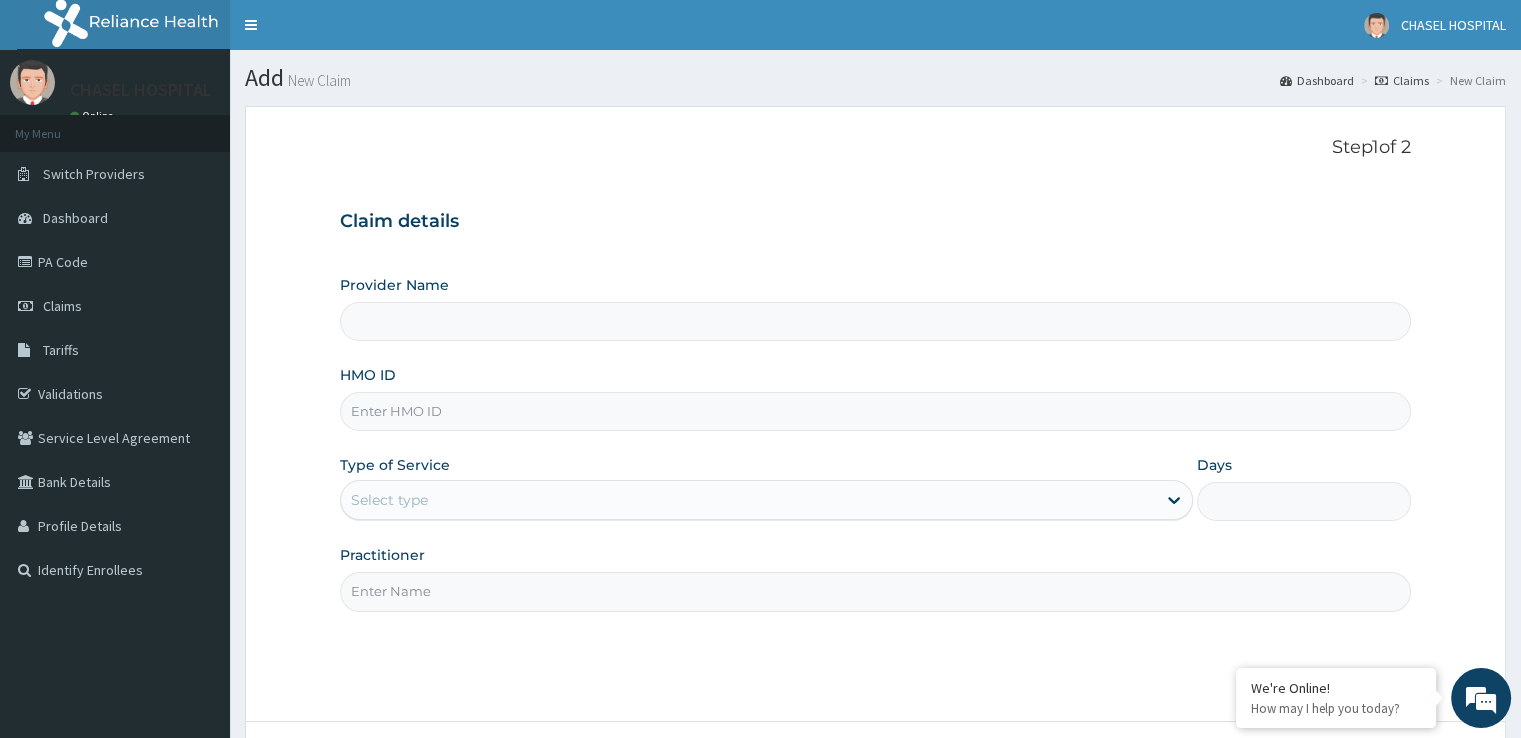 type on "Chasel Hospital" 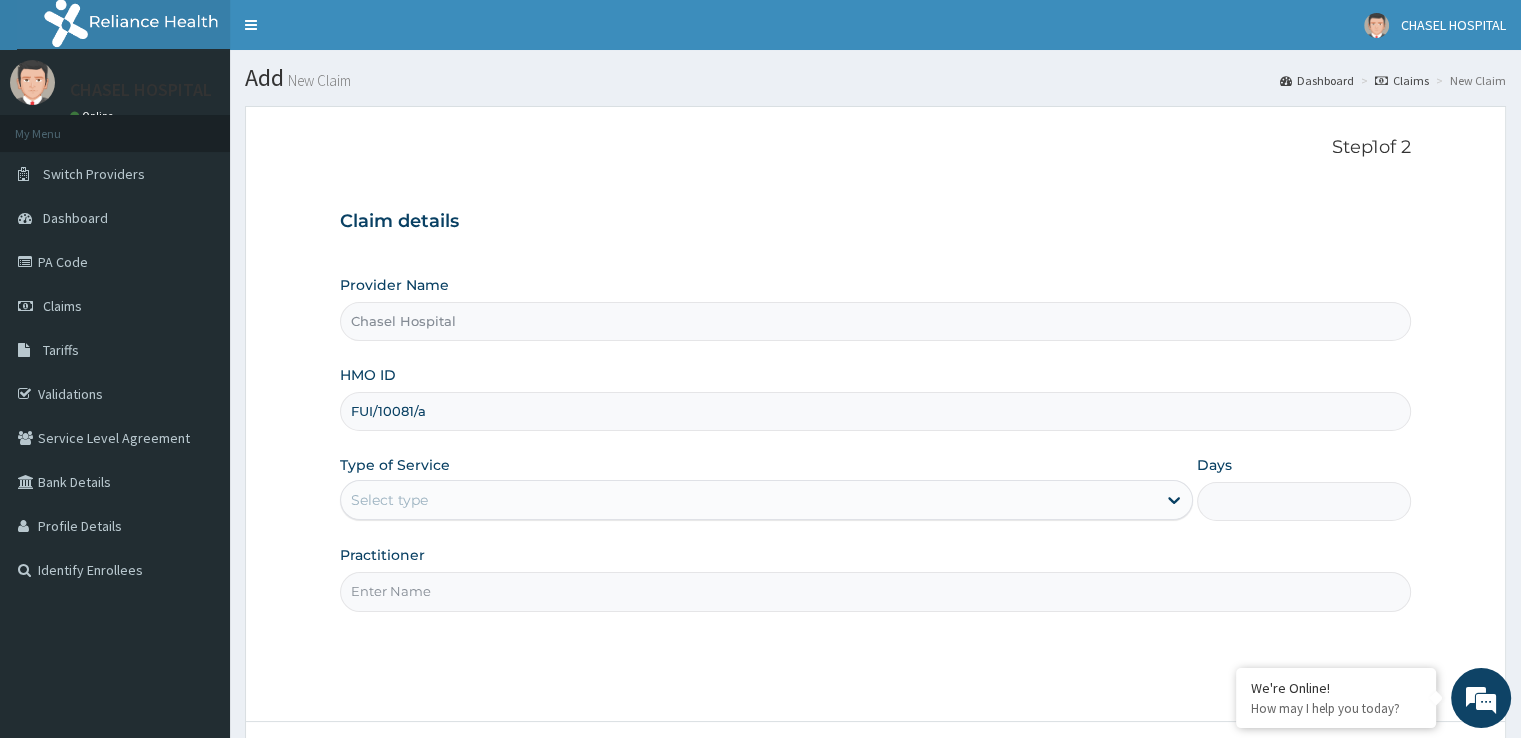 type on "FUI/10081/a" 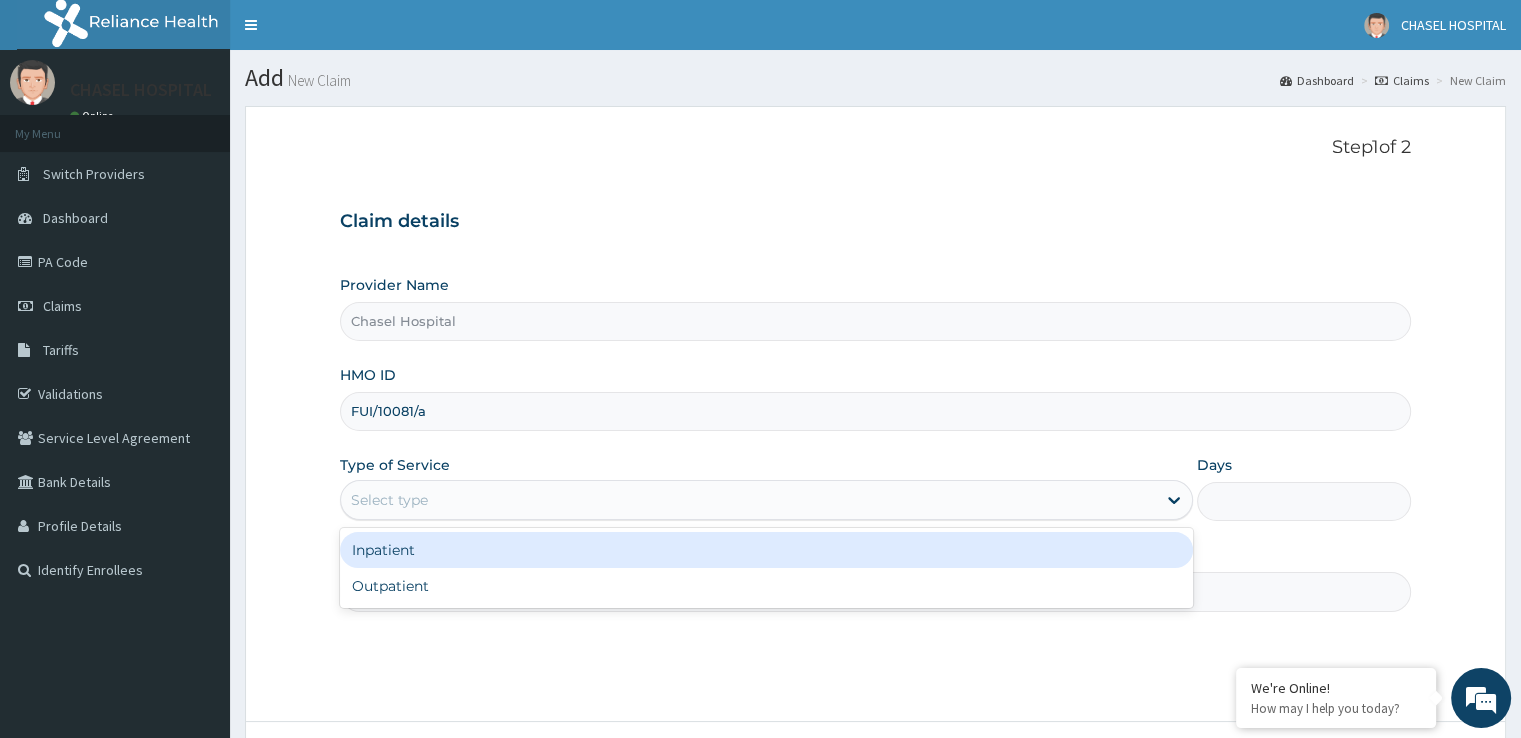 scroll, scrollTop: 0, scrollLeft: 0, axis: both 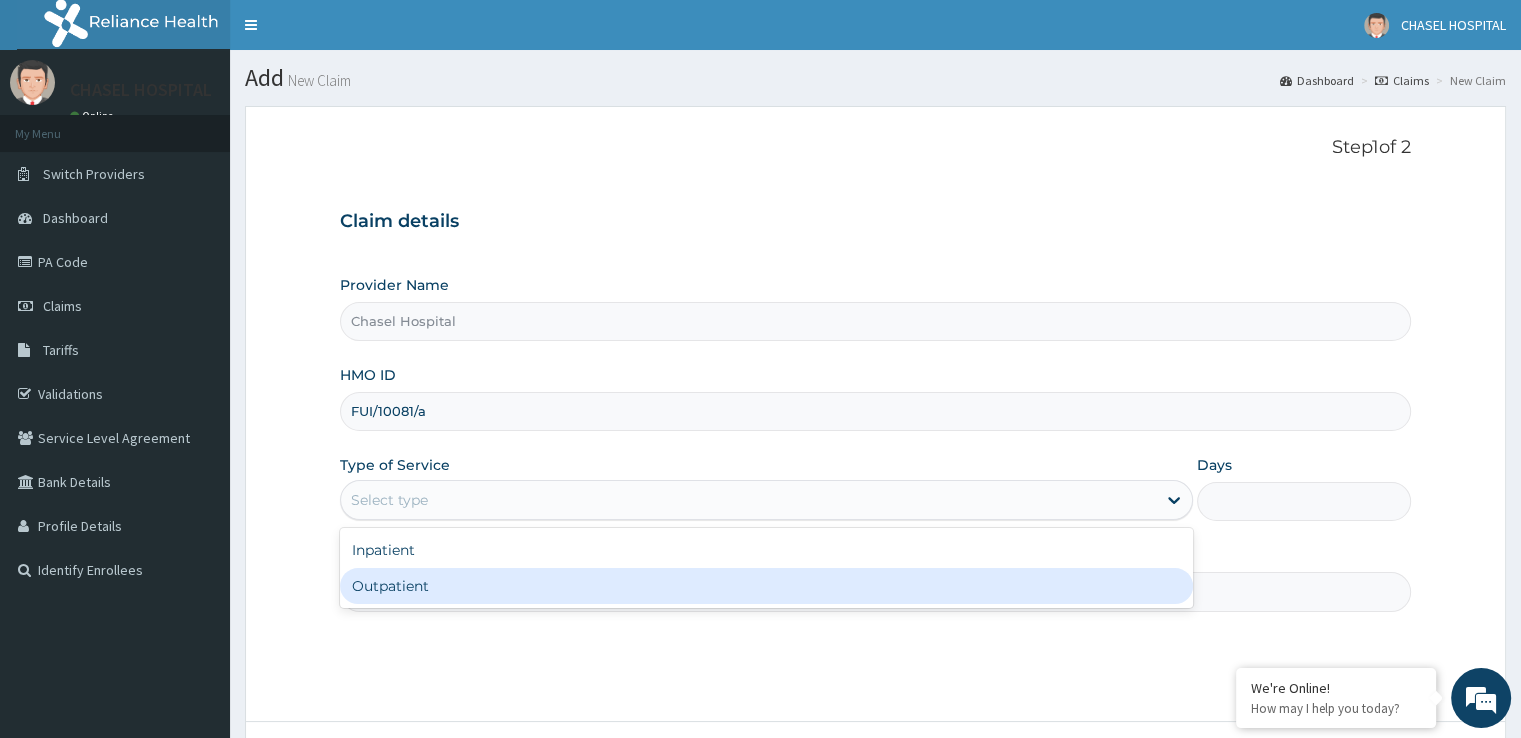 click on "Outpatient" at bounding box center [766, 586] 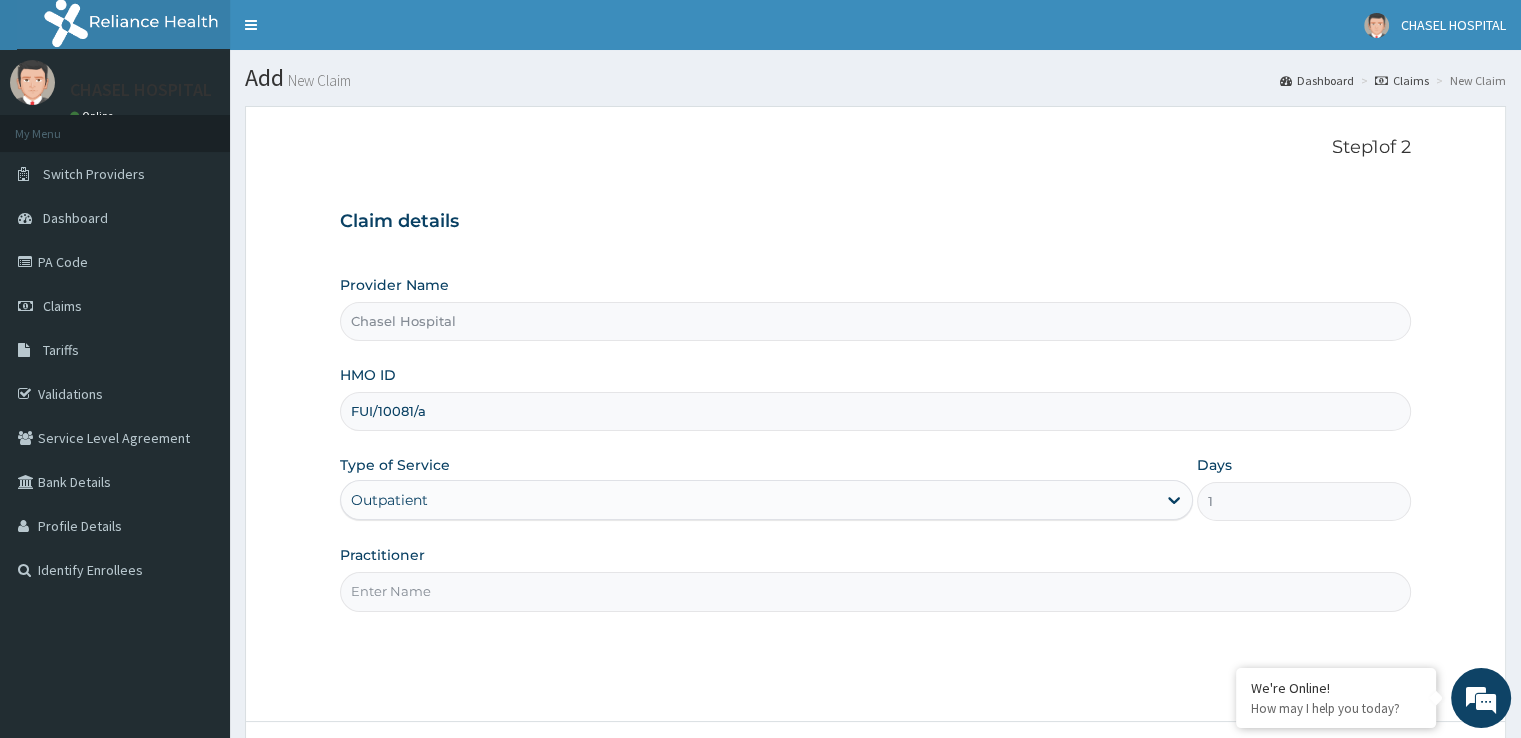 click on "Practitioner" at bounding box center [875, 591] 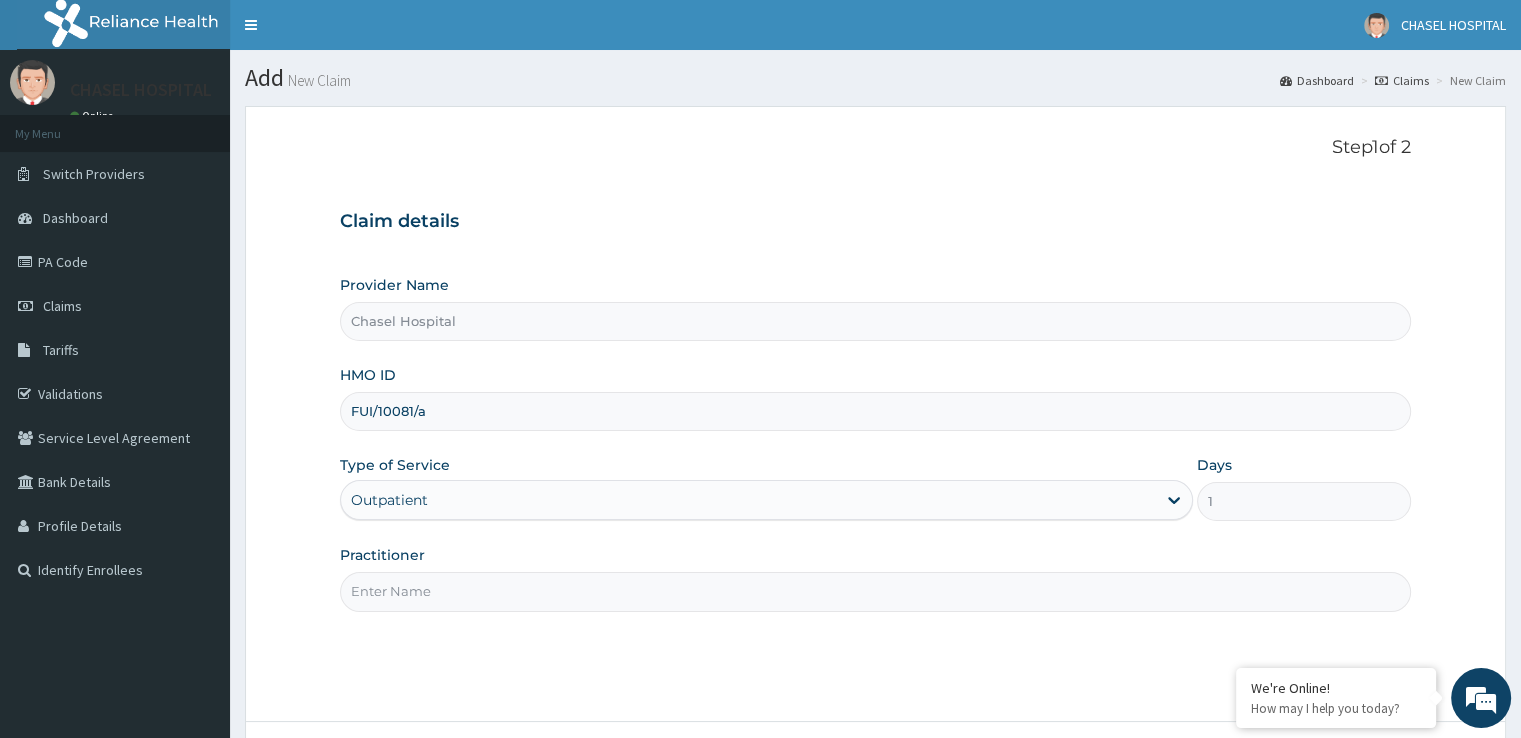 type on "DR HARUNA" 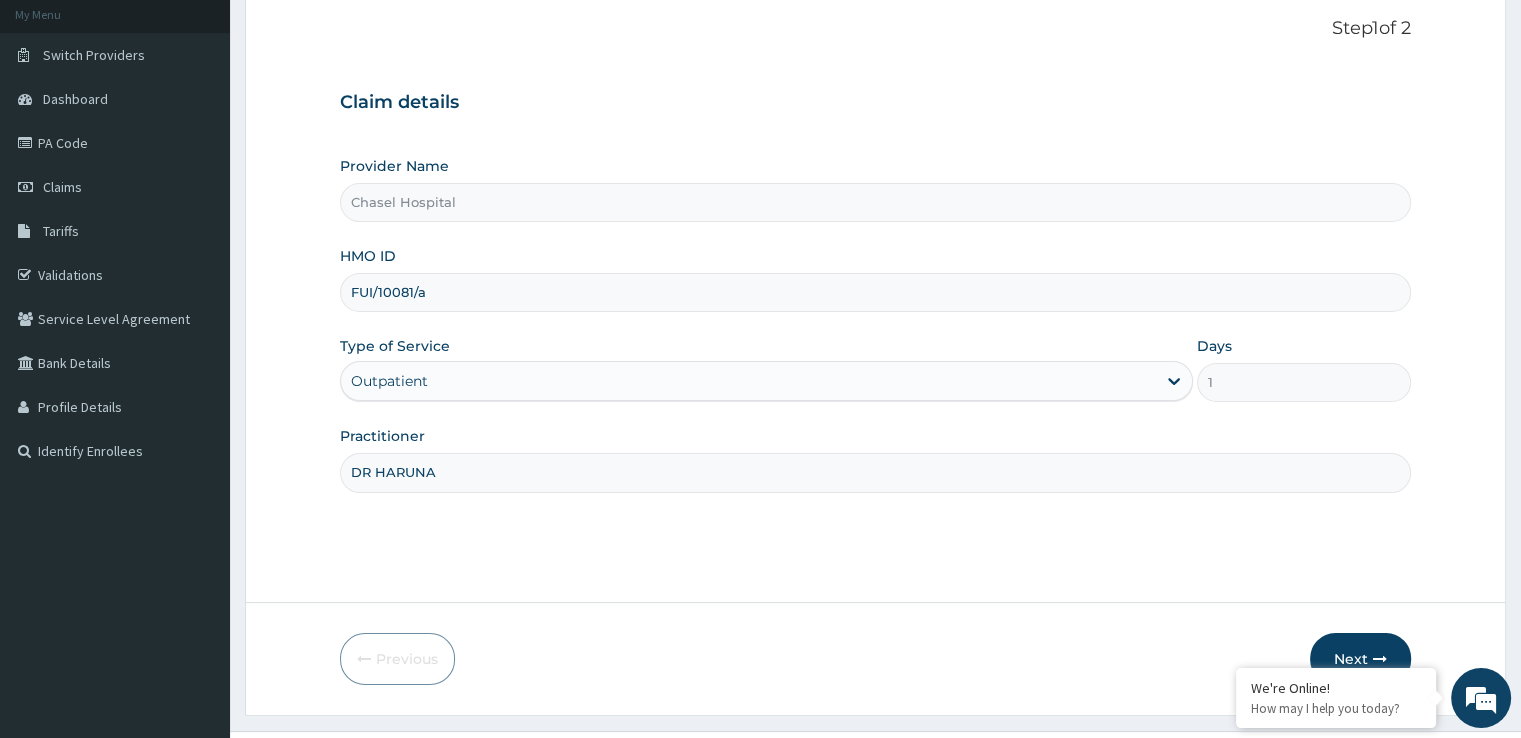 scroll, scrollTop: 162, scrollLeft: 0, axis: vertical 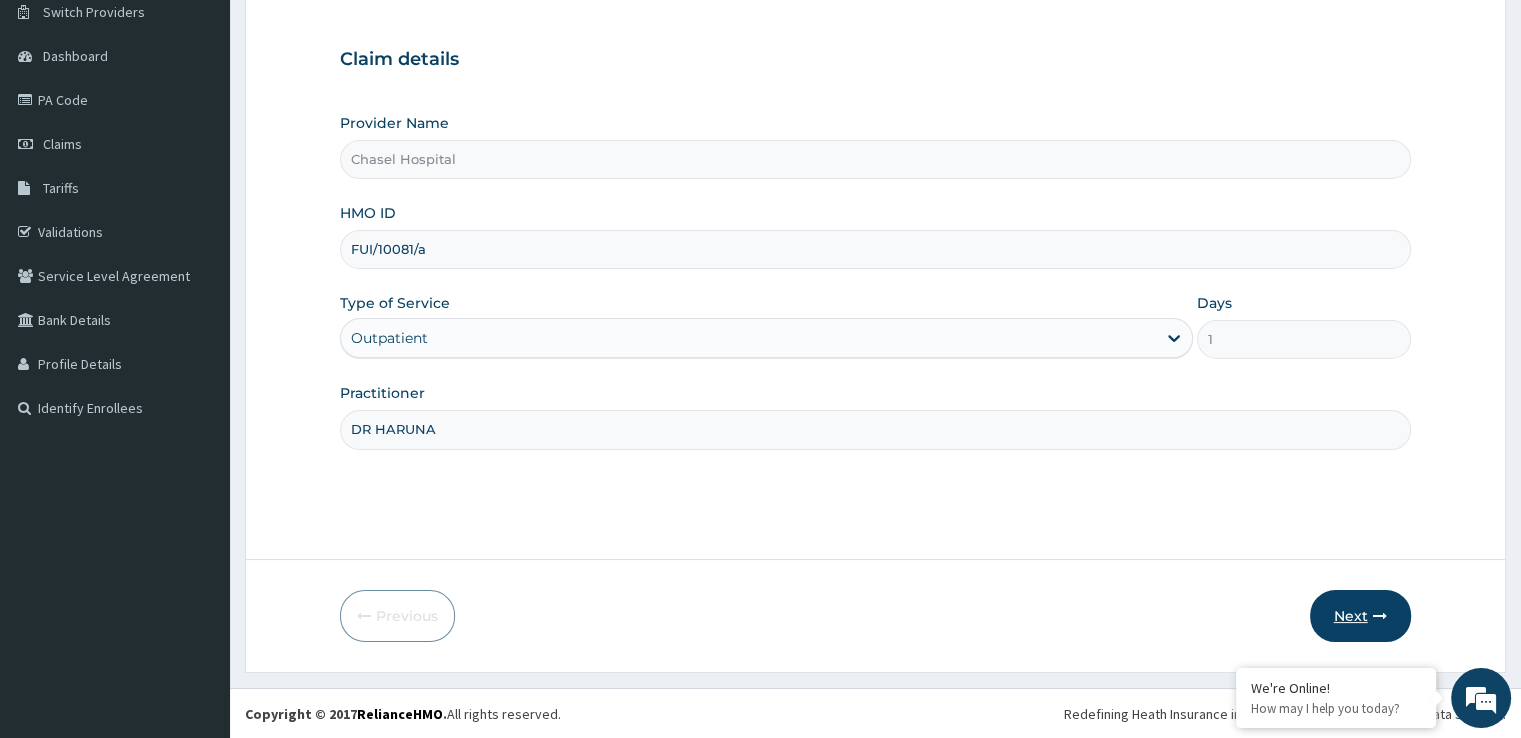 click on "Next" at bounding box center (1360, 616) 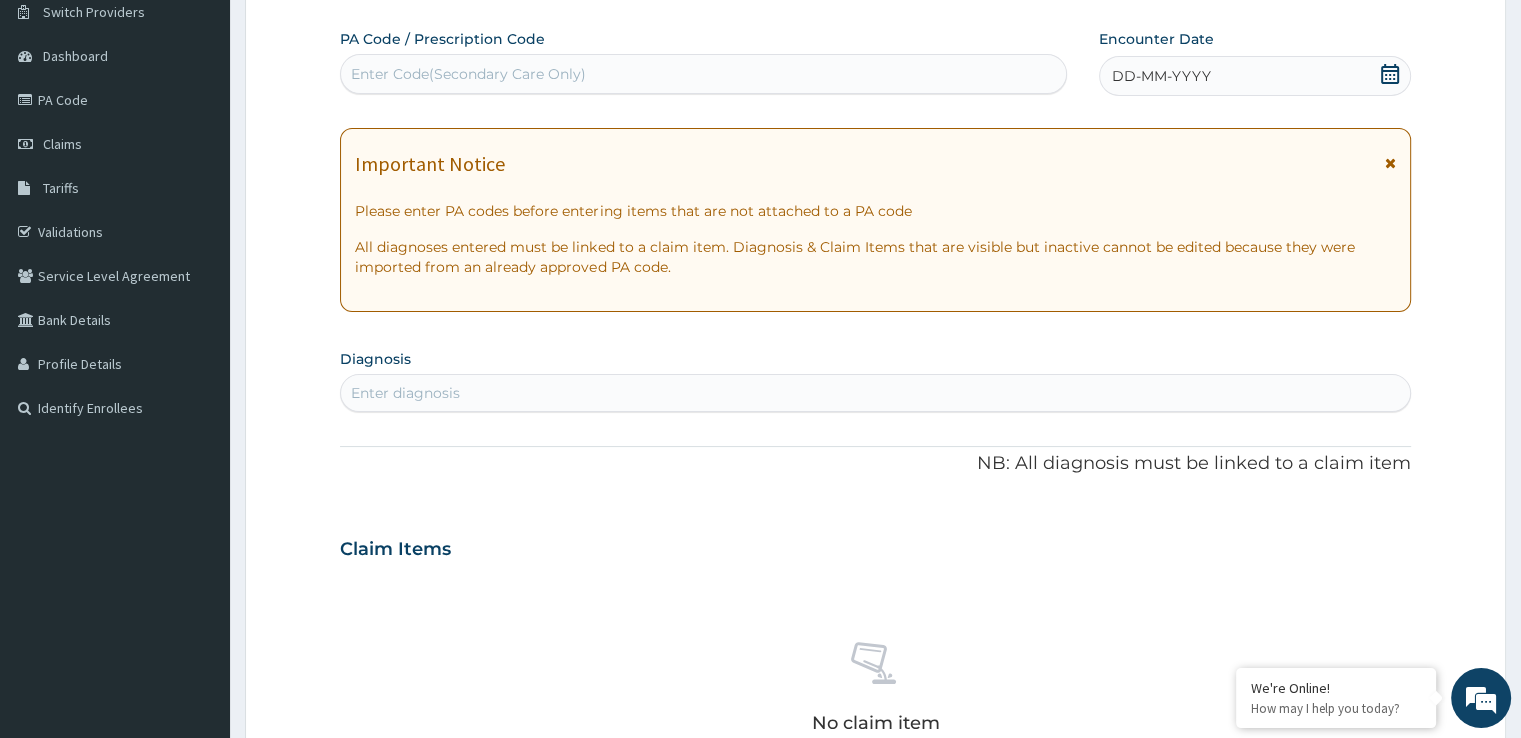 click on "DD-MM-YYYY" at bounding box center (1254, 76) 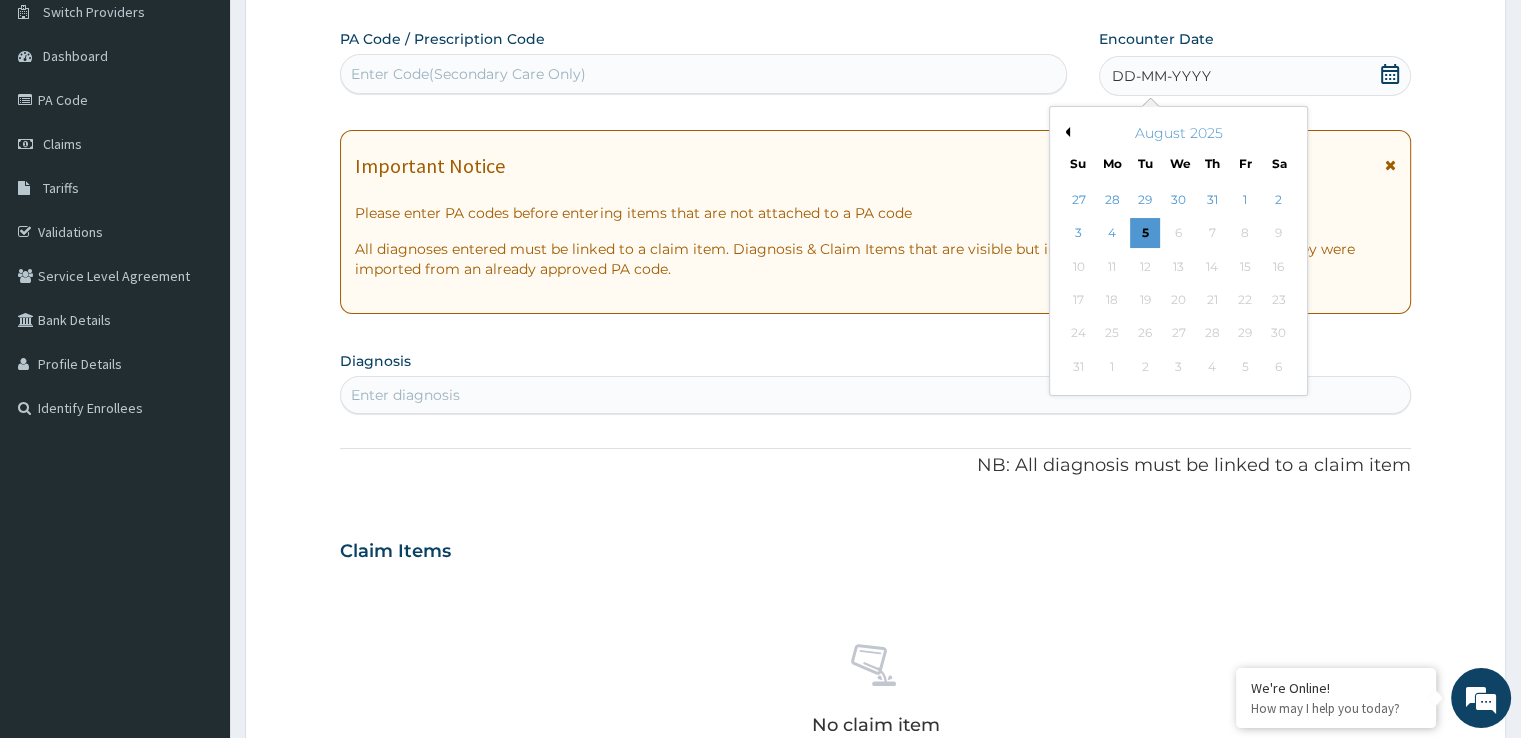click on "Previous Month" at bounding box center [1065, 132] 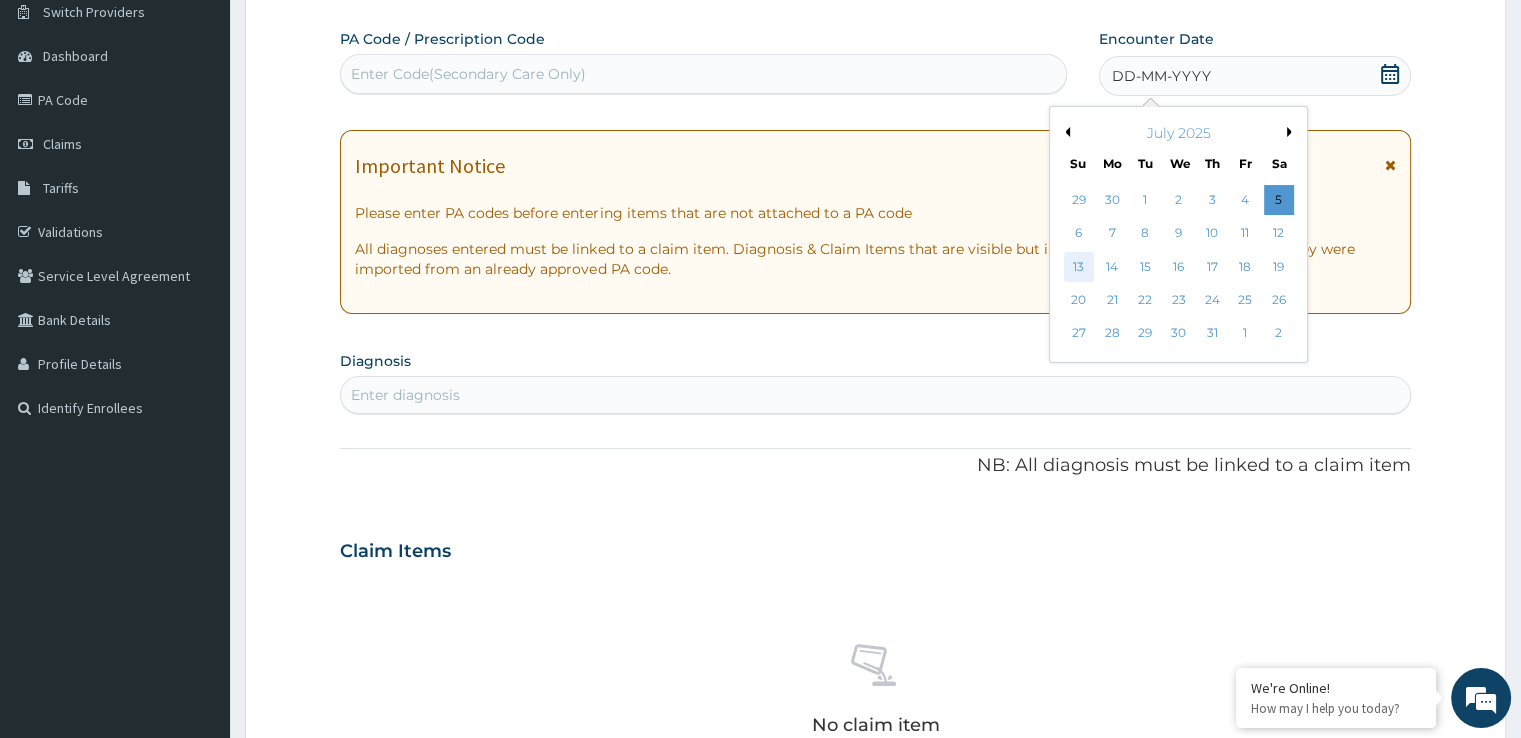 click on "13" at bounding box center (1079, 267) 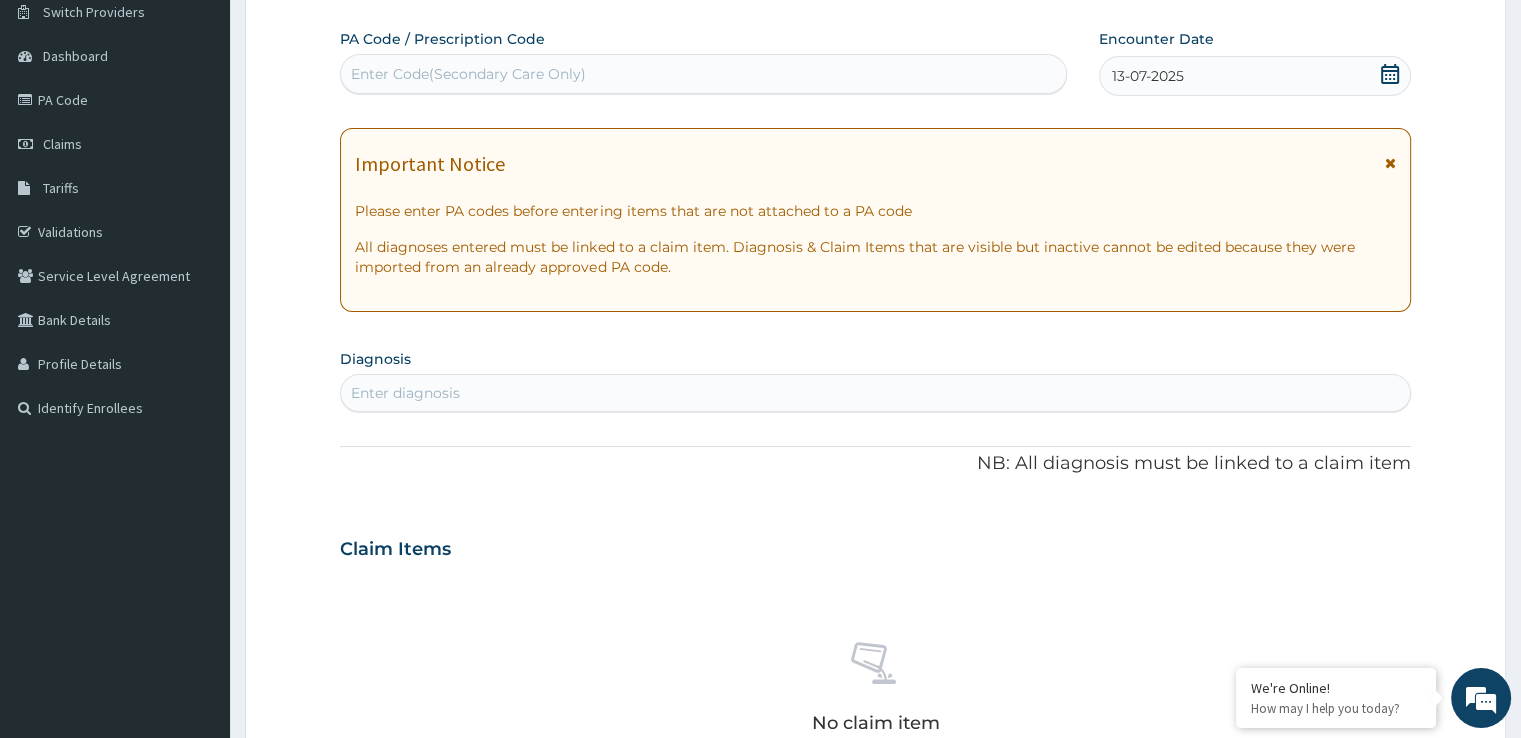 click on "Enter diagnosis" at bounding box center (875, 393) 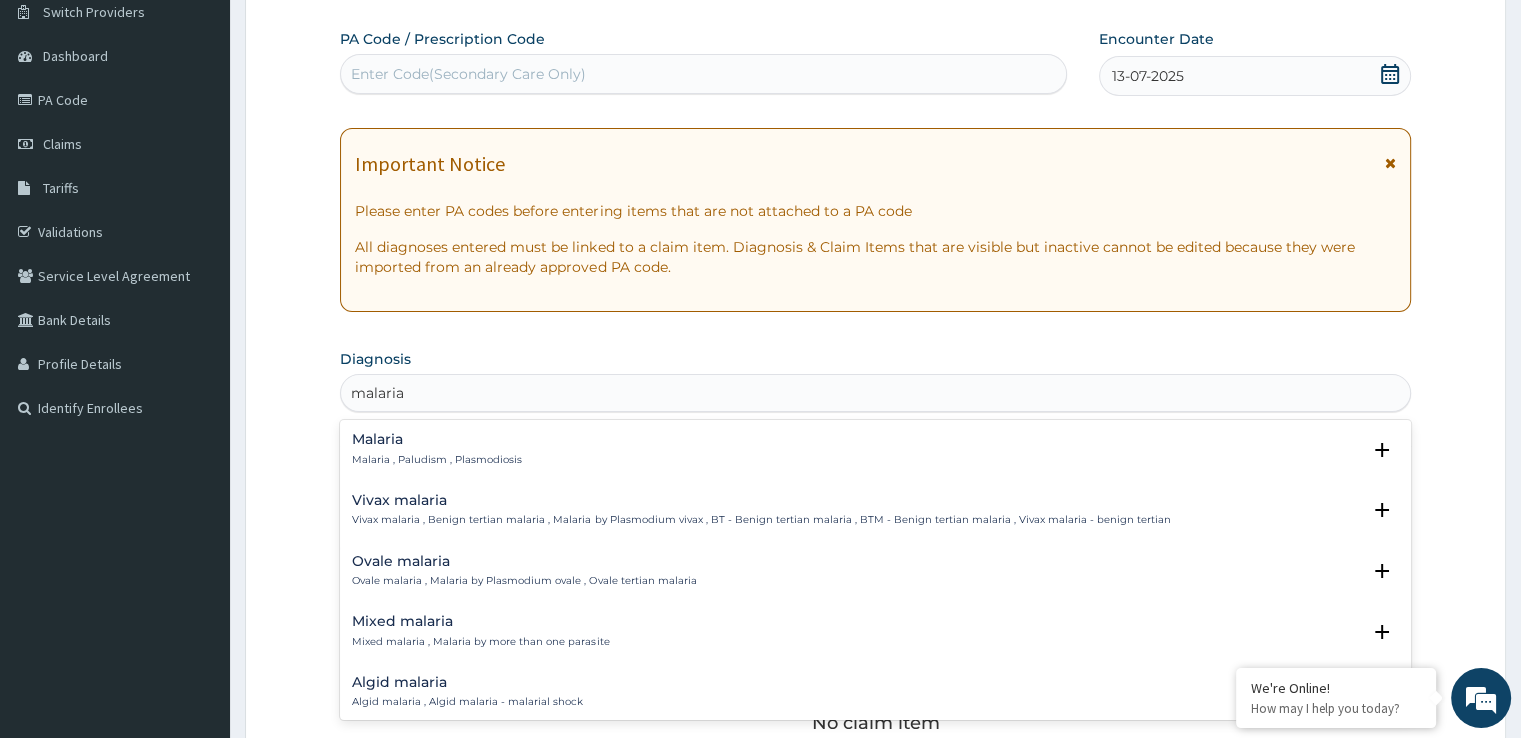 type on "malaria" 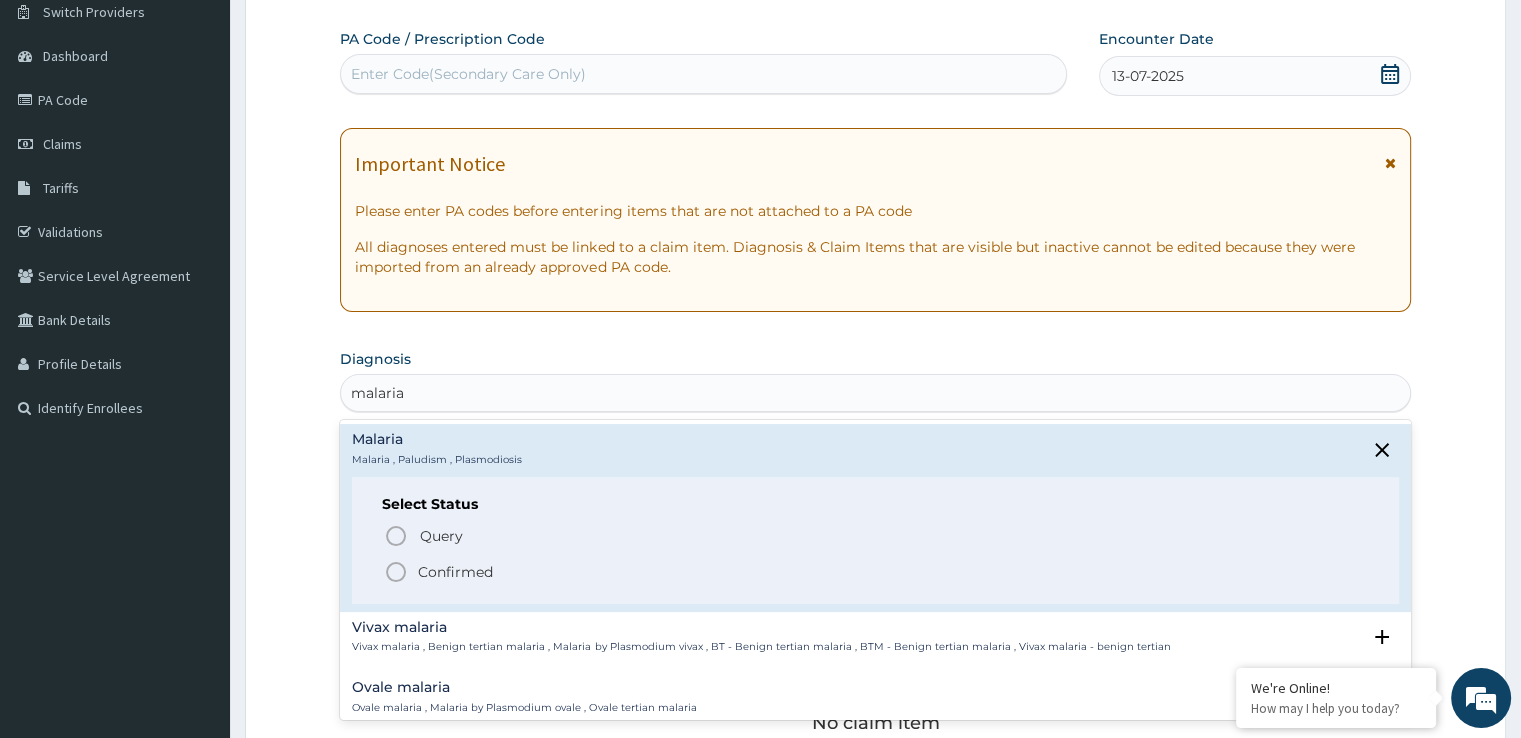 click on "Confirmed" at bounding box center (455, 572) 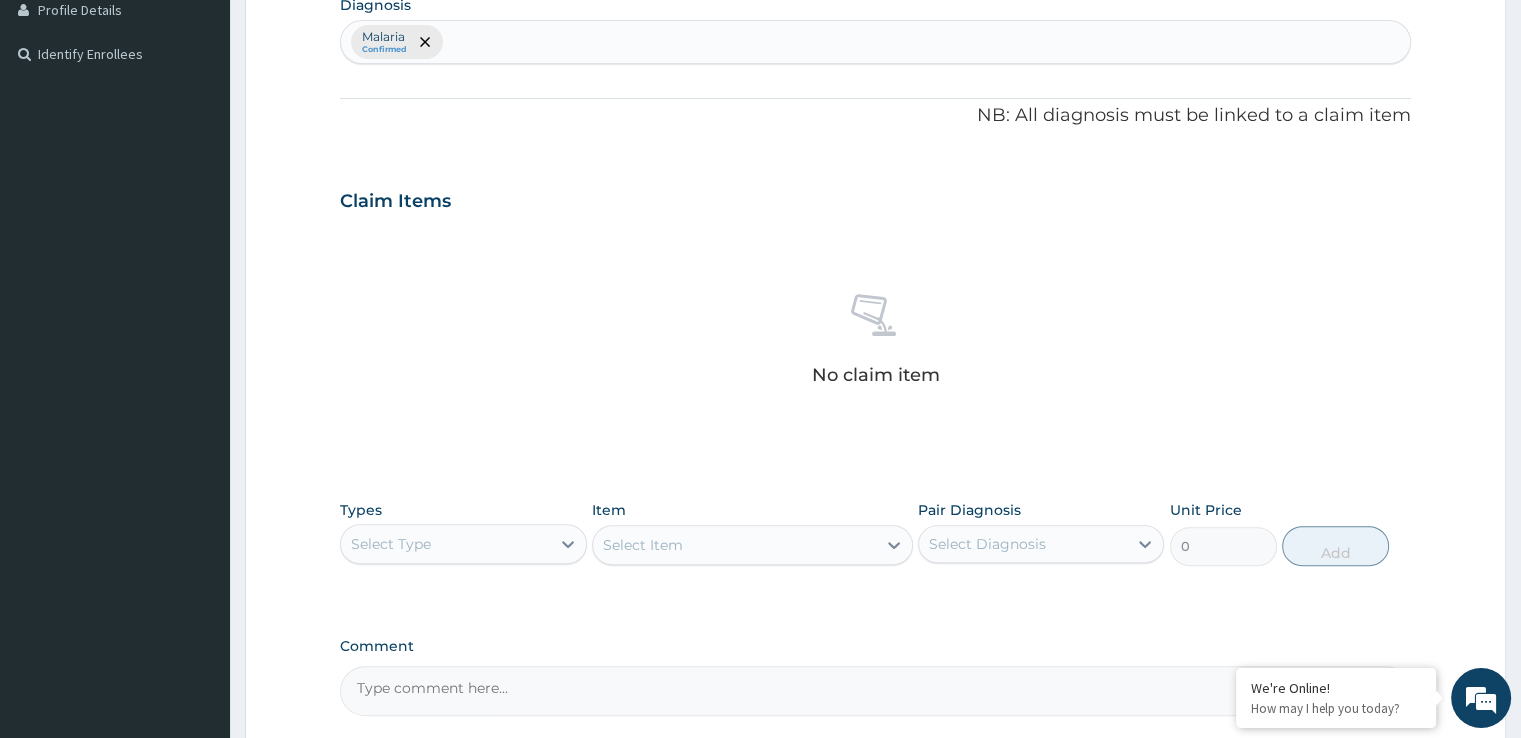 scroll, scrollTop: 548, scrollLeft: 0, axis: vertical 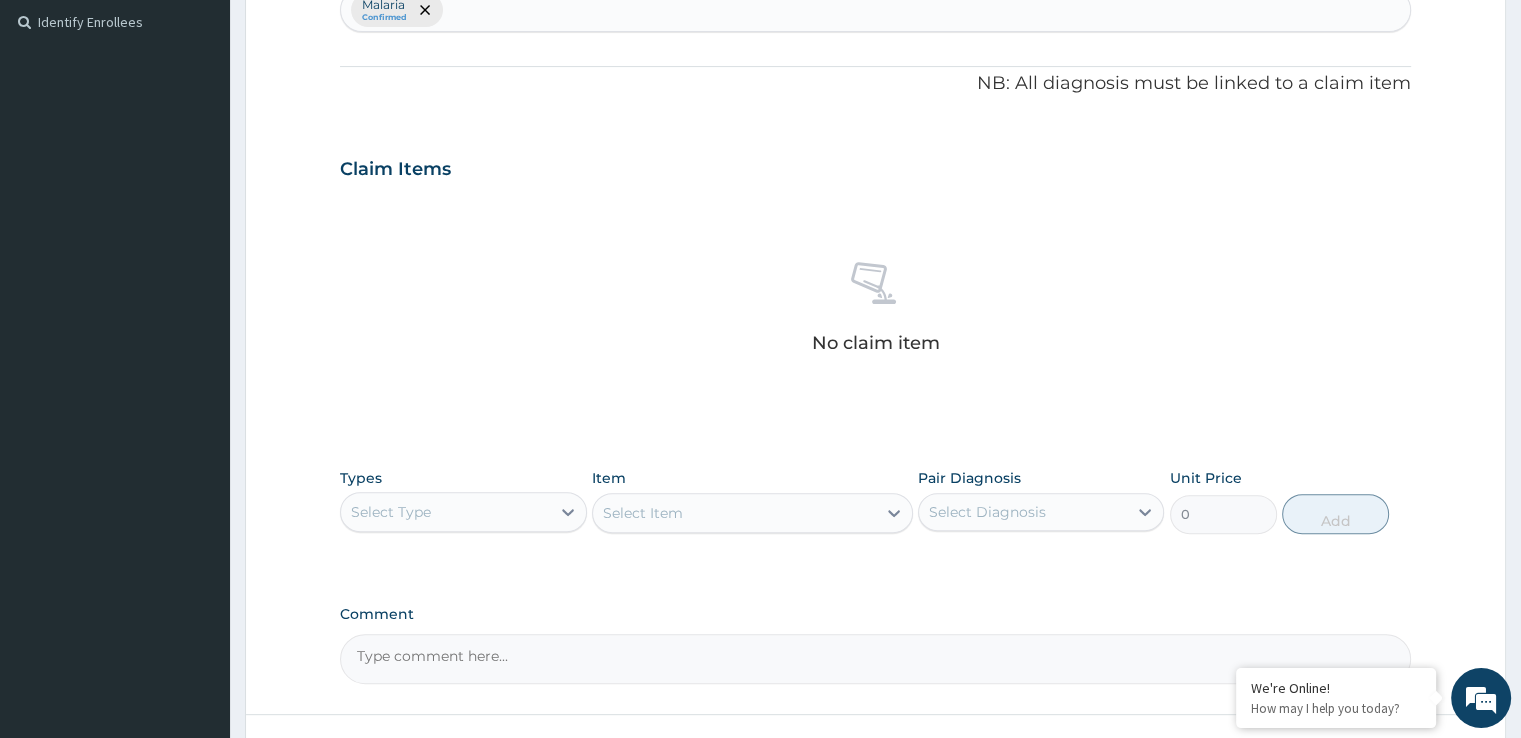 click on "Select Type" at bounding box center [391, 512] 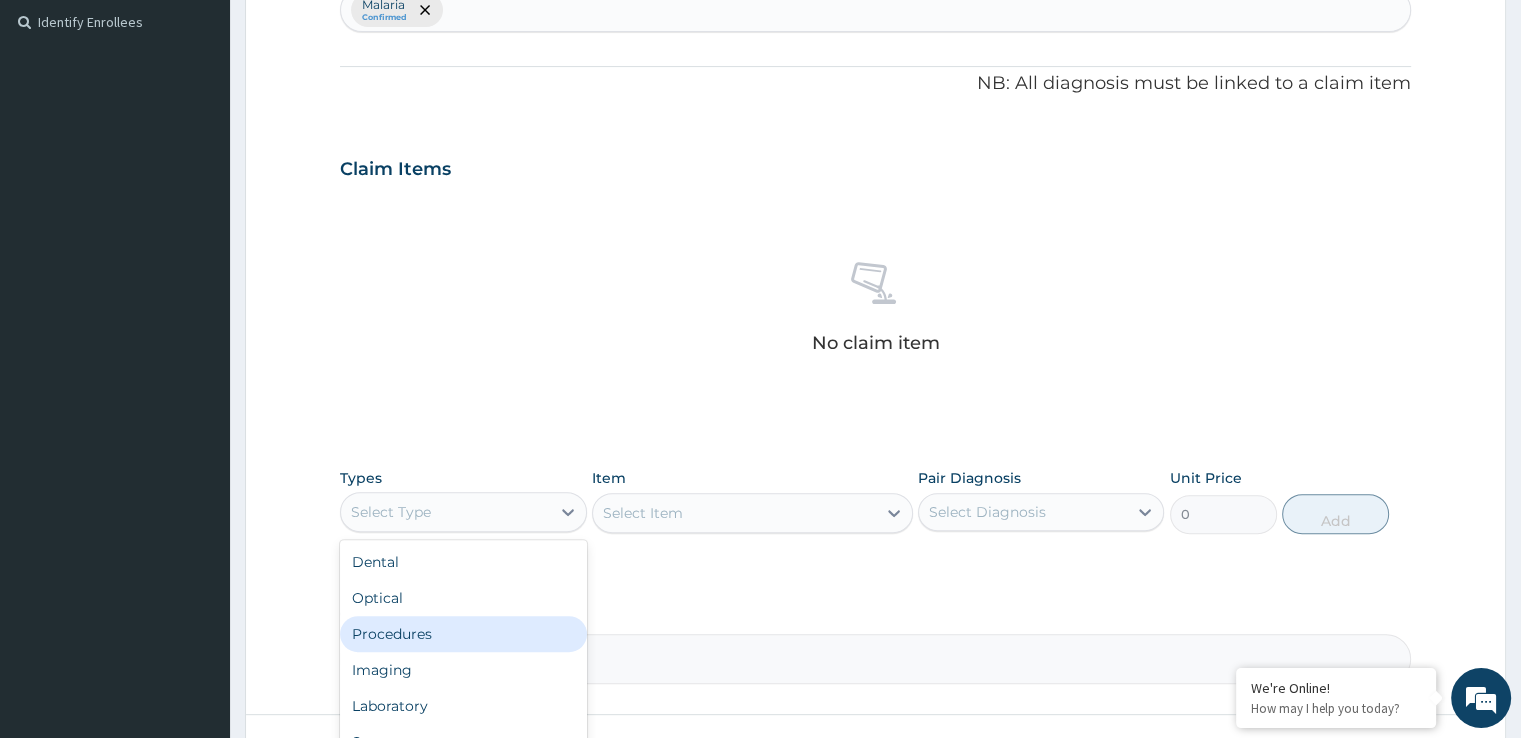 click on "Procedures" at bounding box center (463, 634) 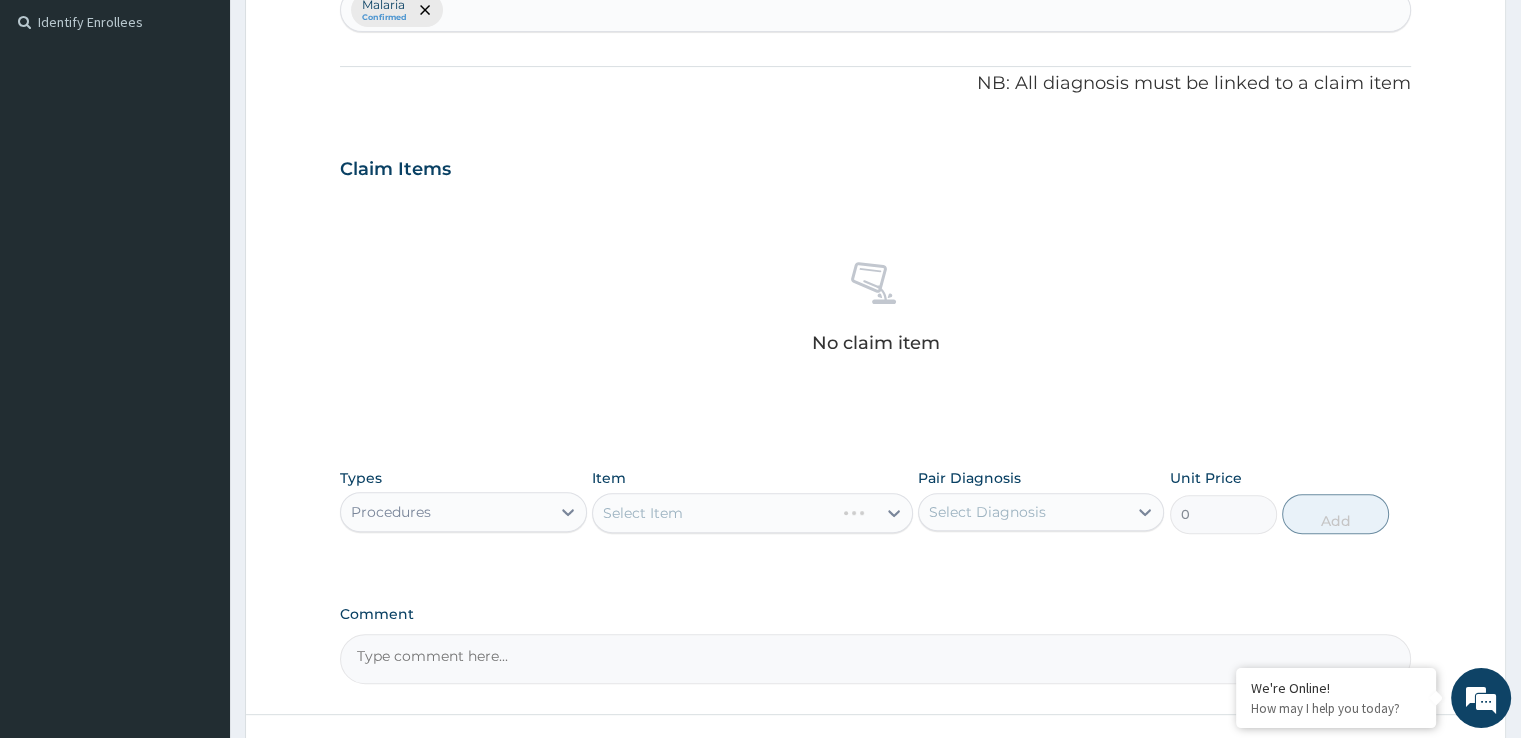 click on "Select Item" at bounding box center [752, 513] 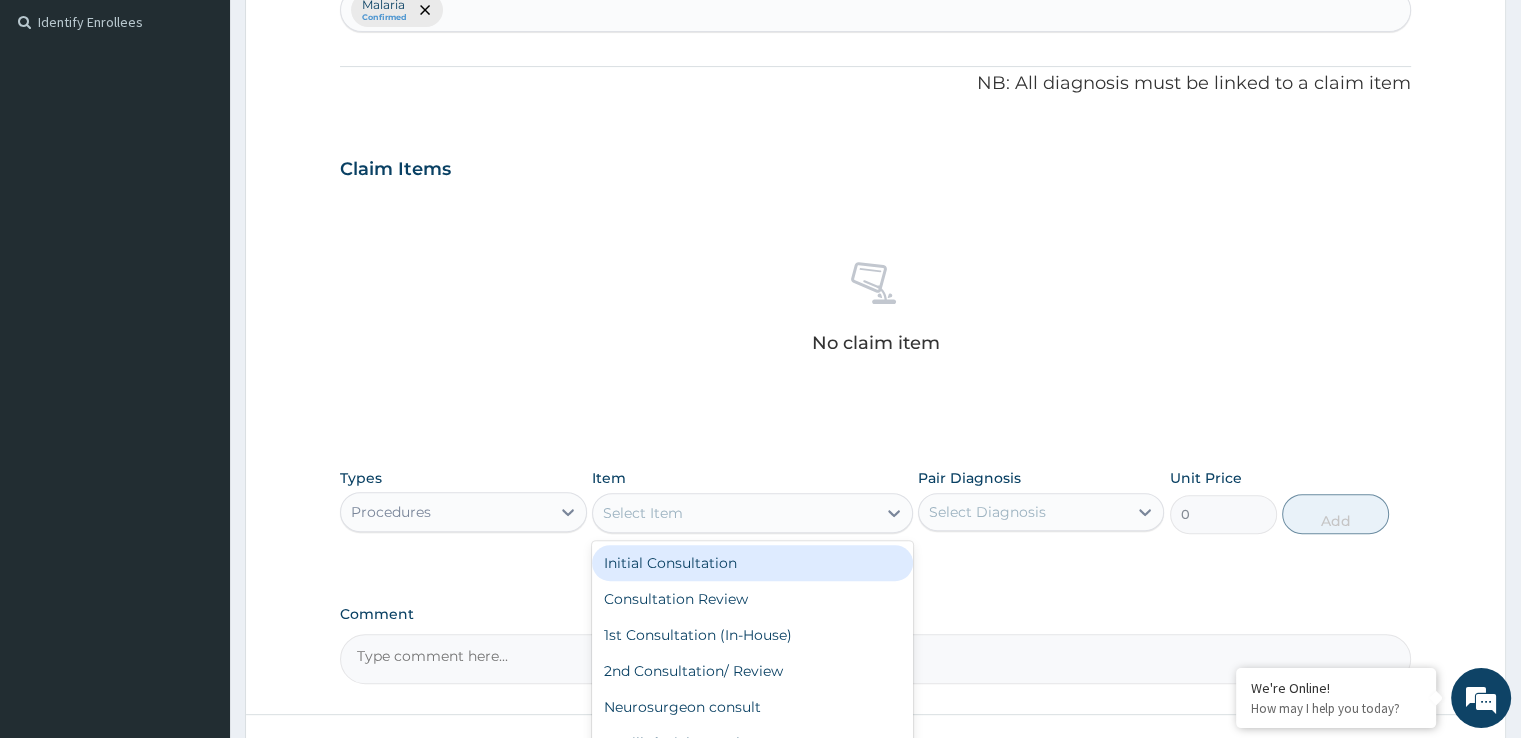 click on "Select Item" at bounding box center [734, 513] 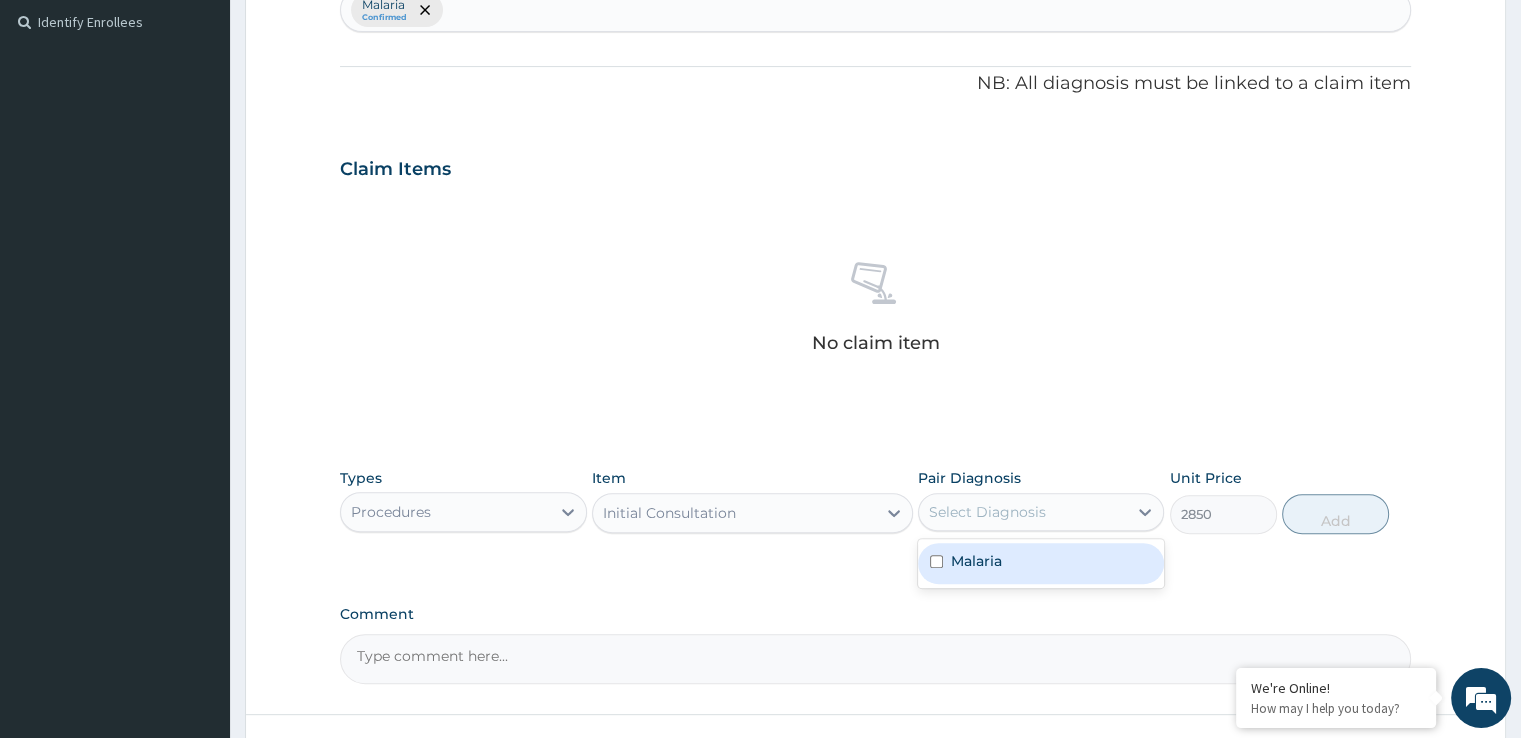 click on "Select Diagnosis" at bounding box center [1023, 512] 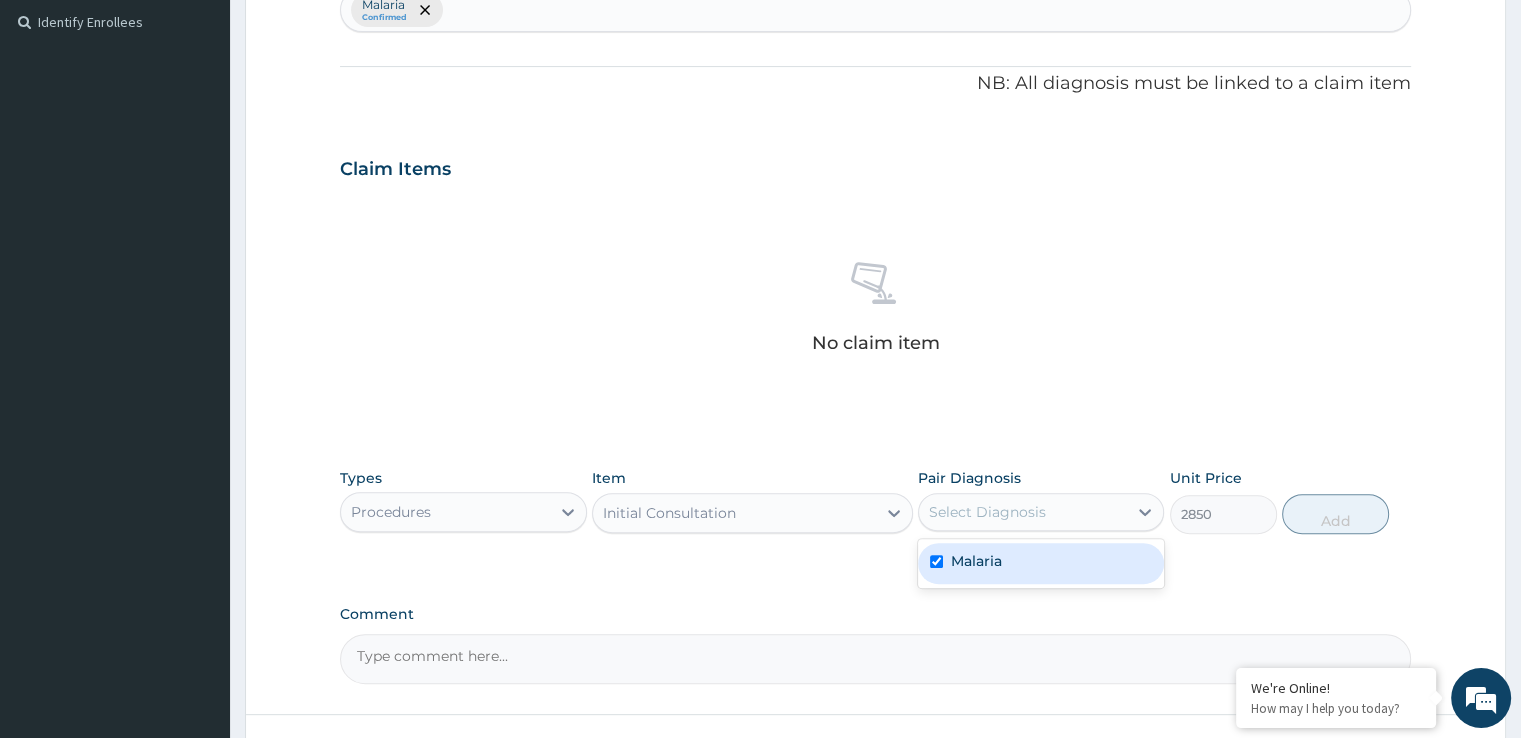 checkbox on "true" 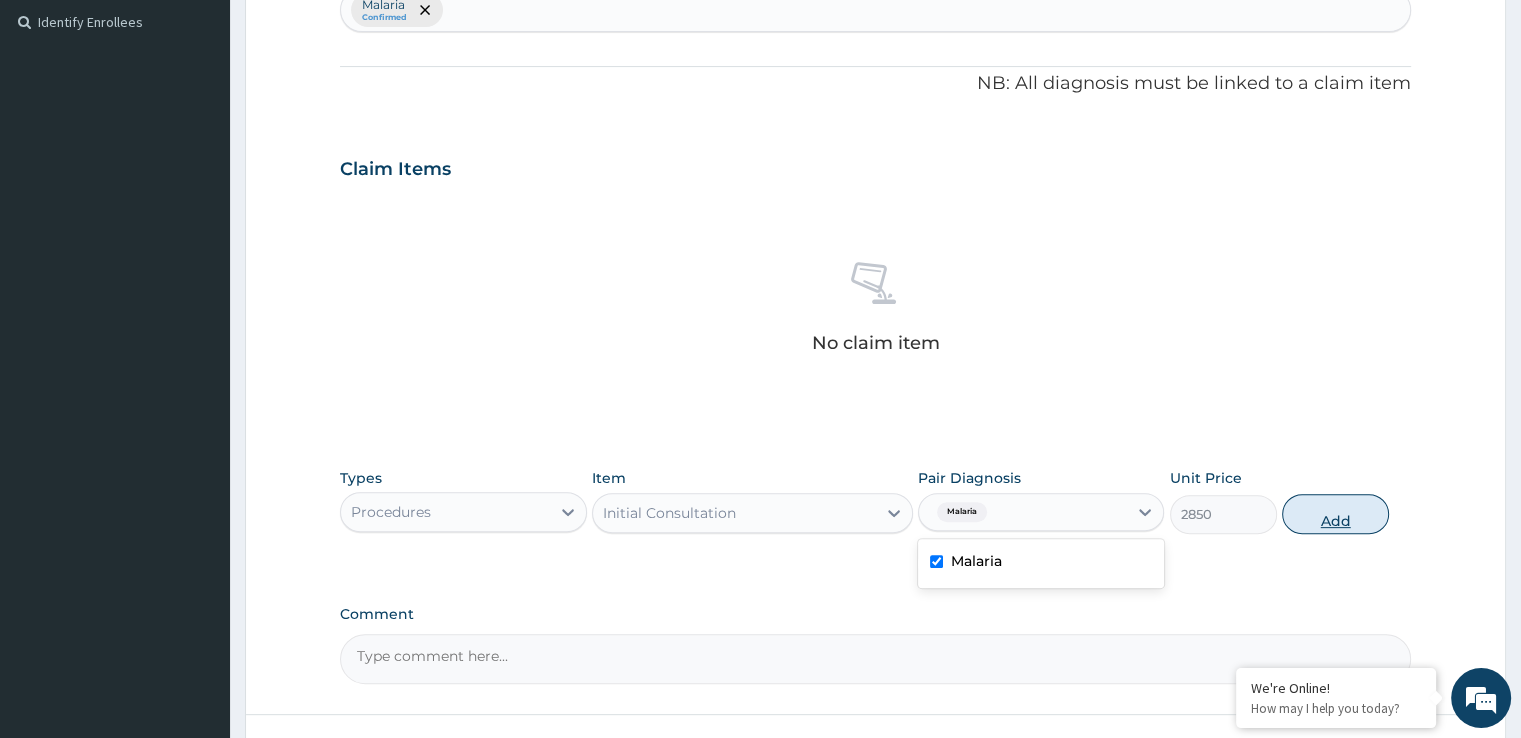 click on "Add" at bounding box center [1335, 514] 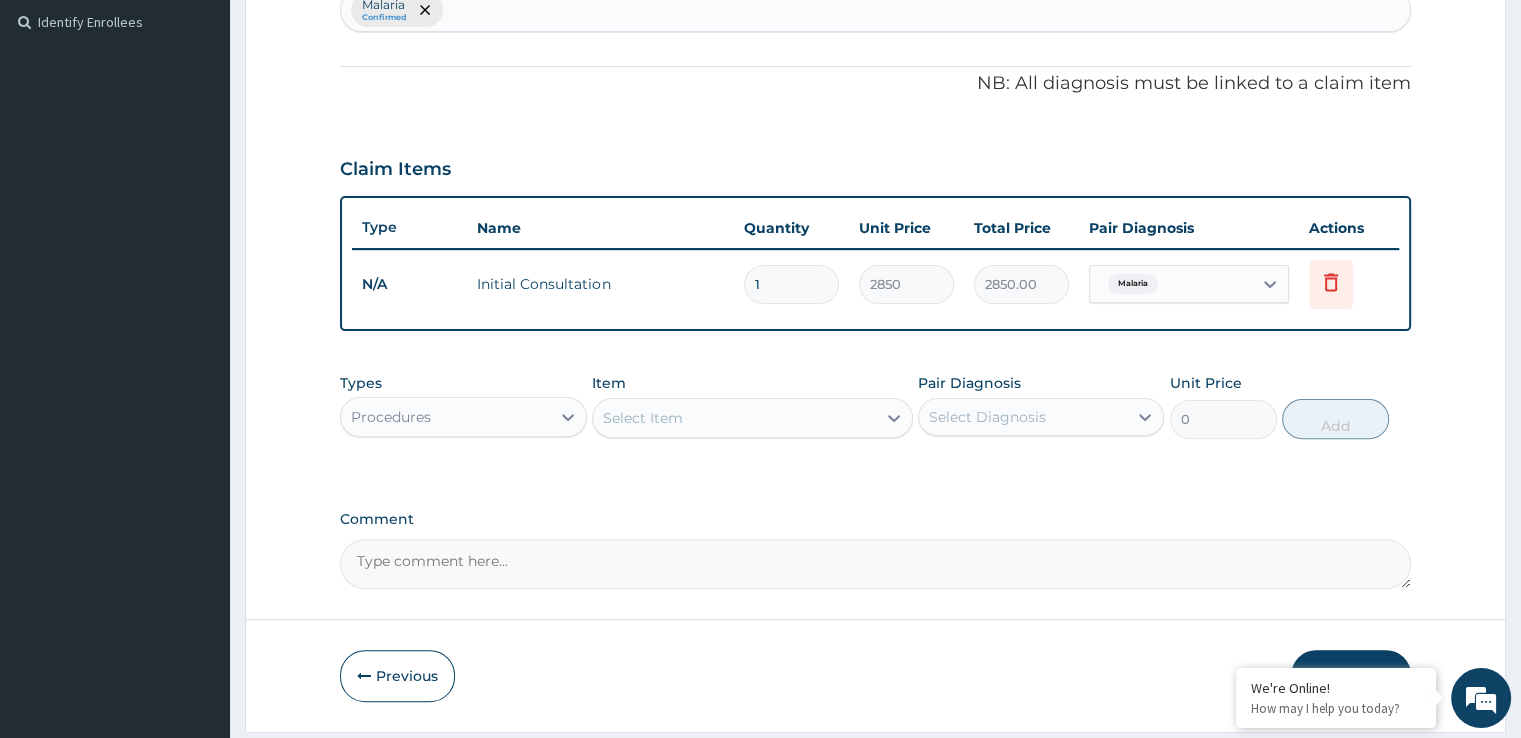 scroll, scrollTop: 606, scrollLeft: 0, axis: vertical 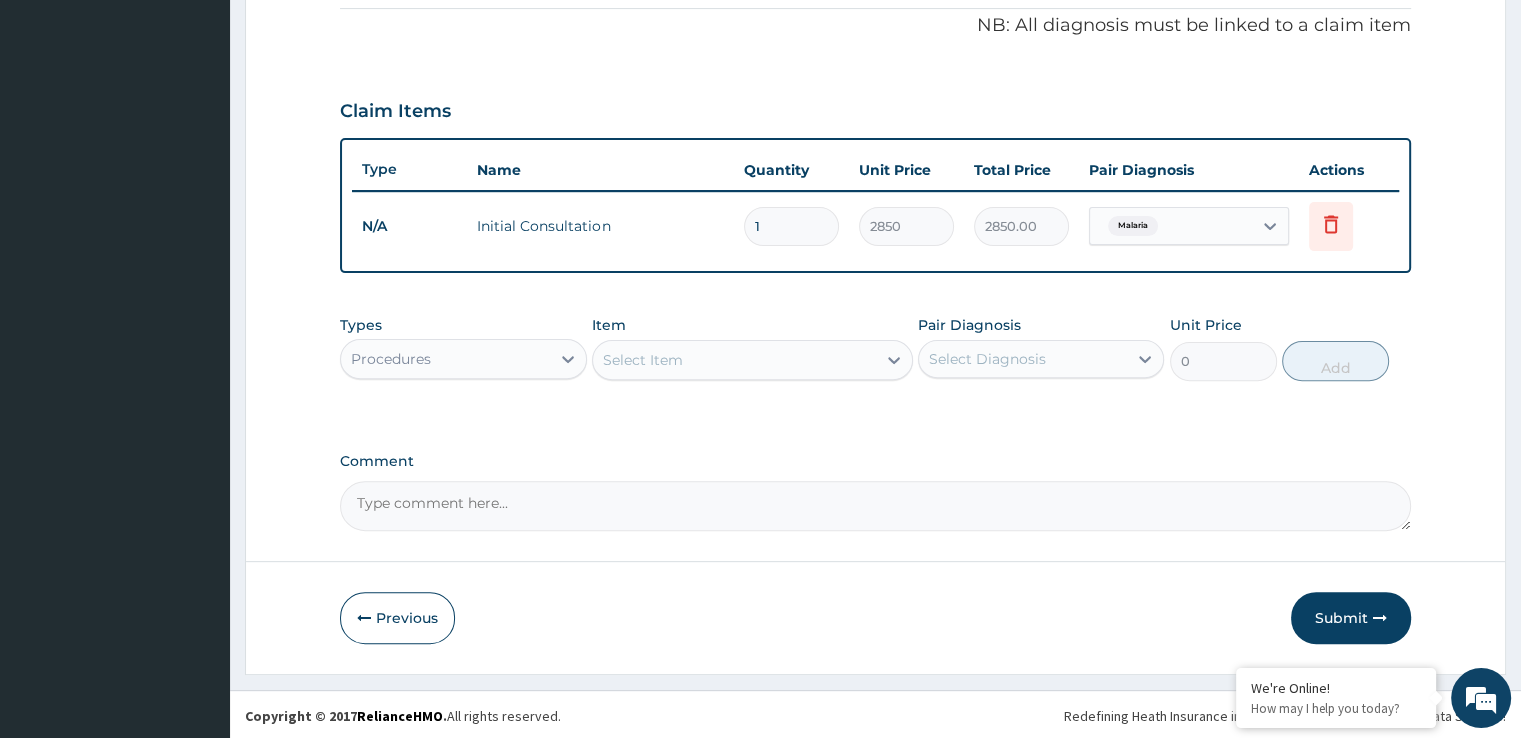 click on "Procedures" at bounding box center [445, 359] 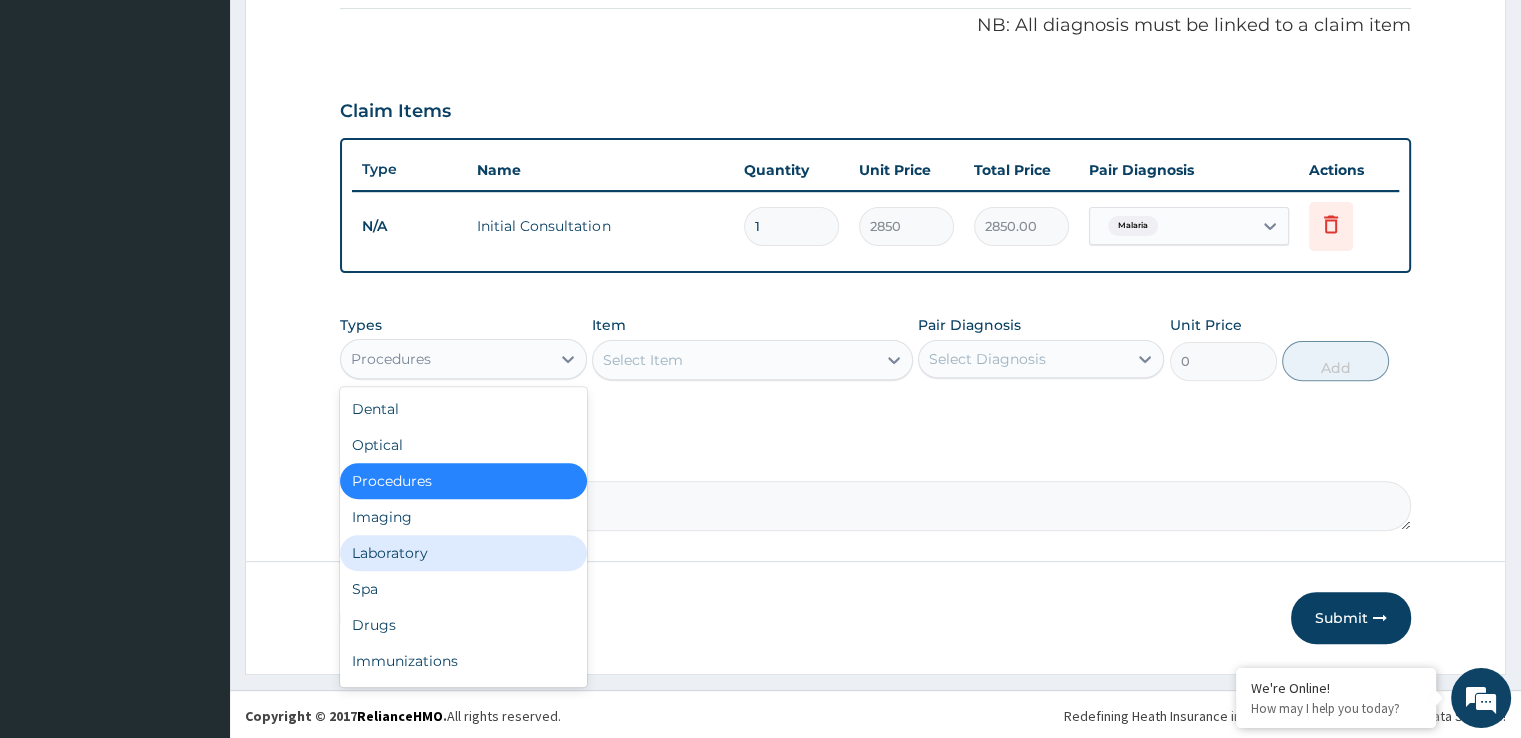 click on "Laboratory" at bounding box center [463, 553] 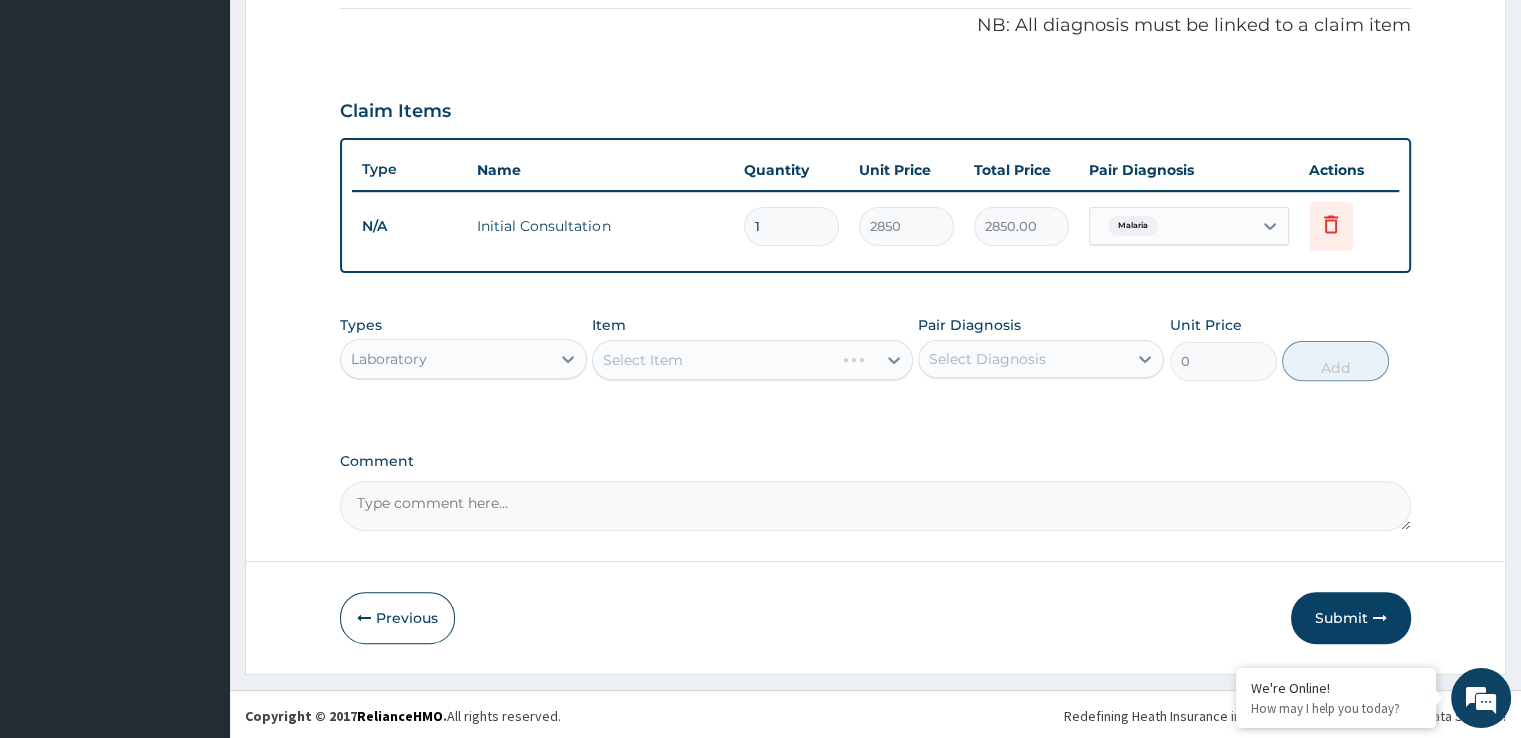 click on "Select Item" at bounding box center [752, 360] 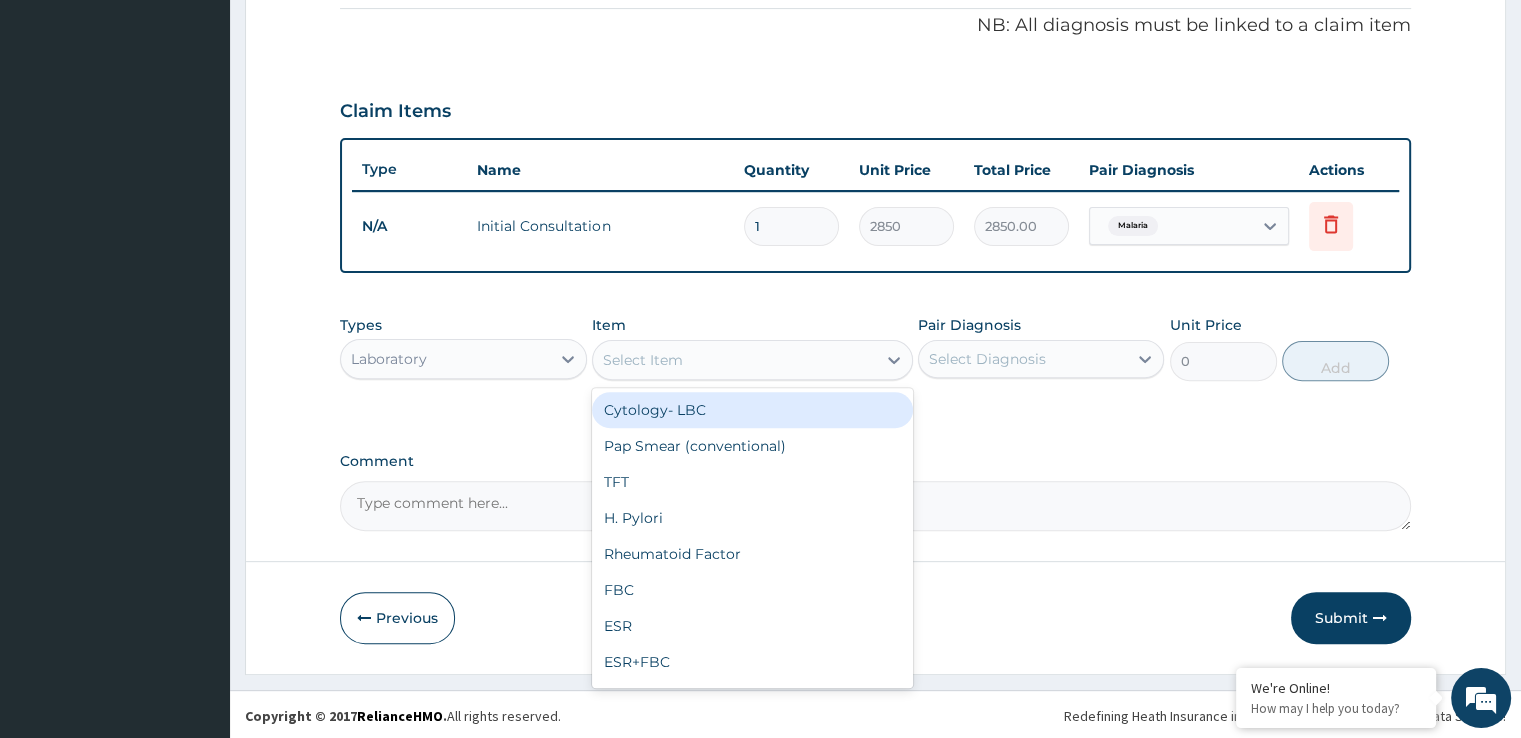 click on "Select Item" at bounding box center [734, 360] 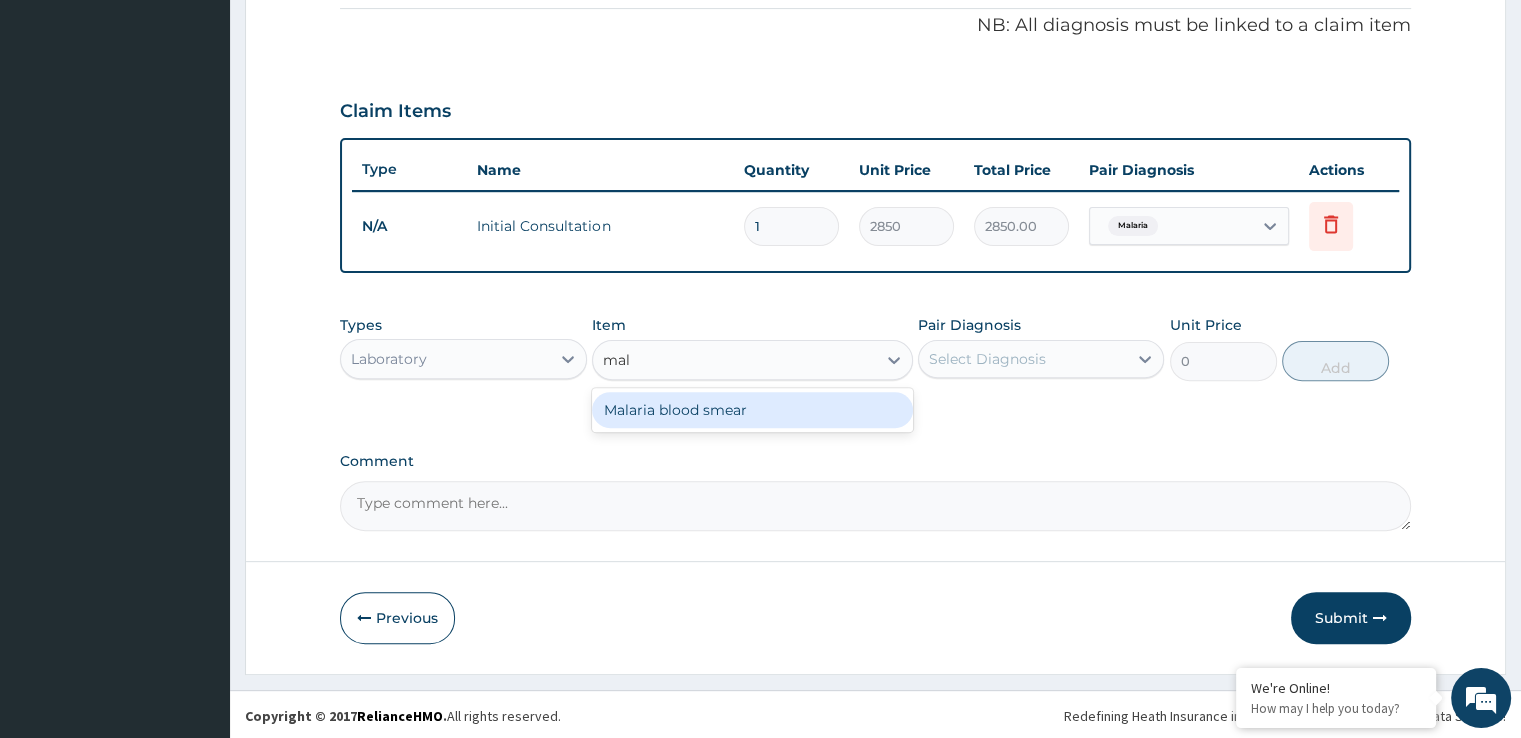 type on "mala" 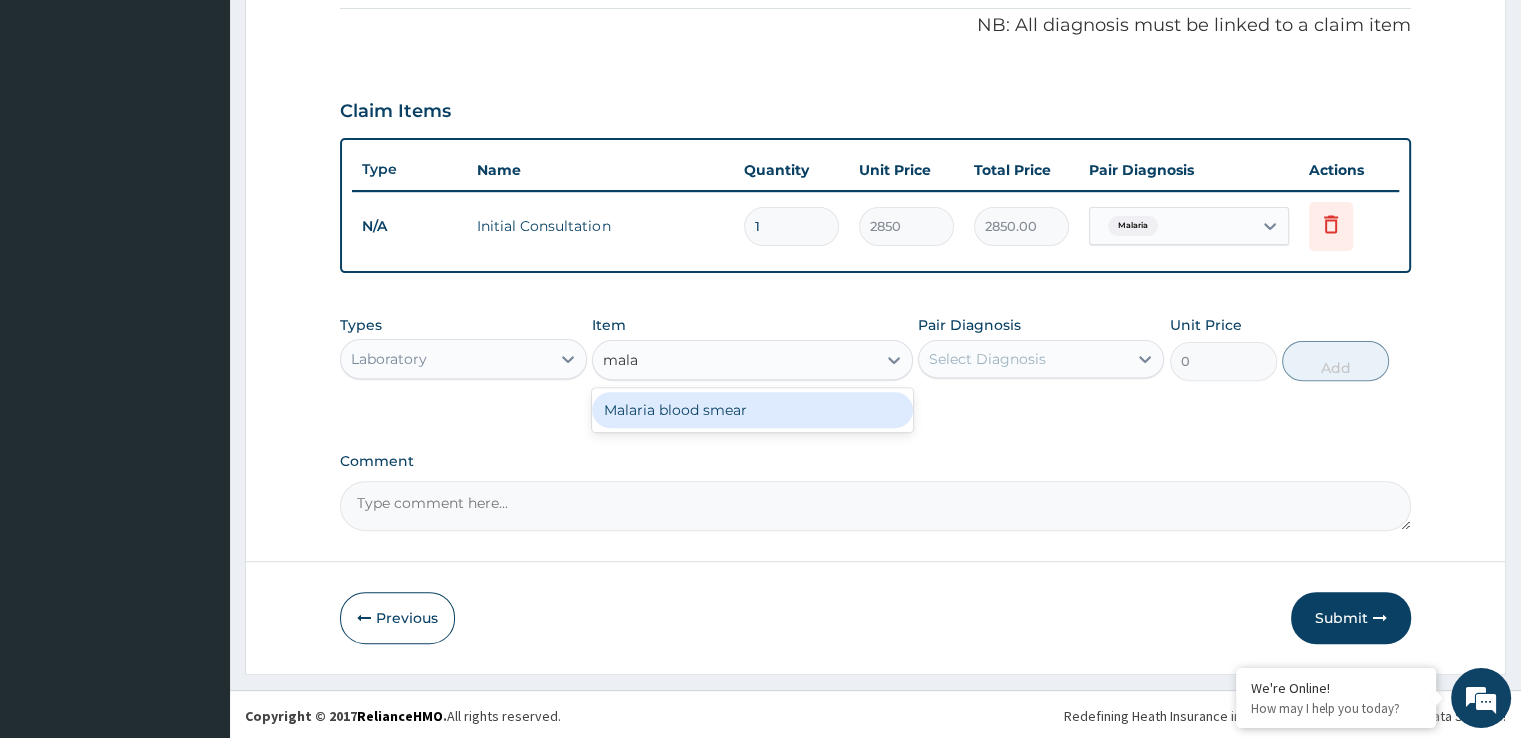 click on "Malaria blood smear" at bounding box center (752, 410) 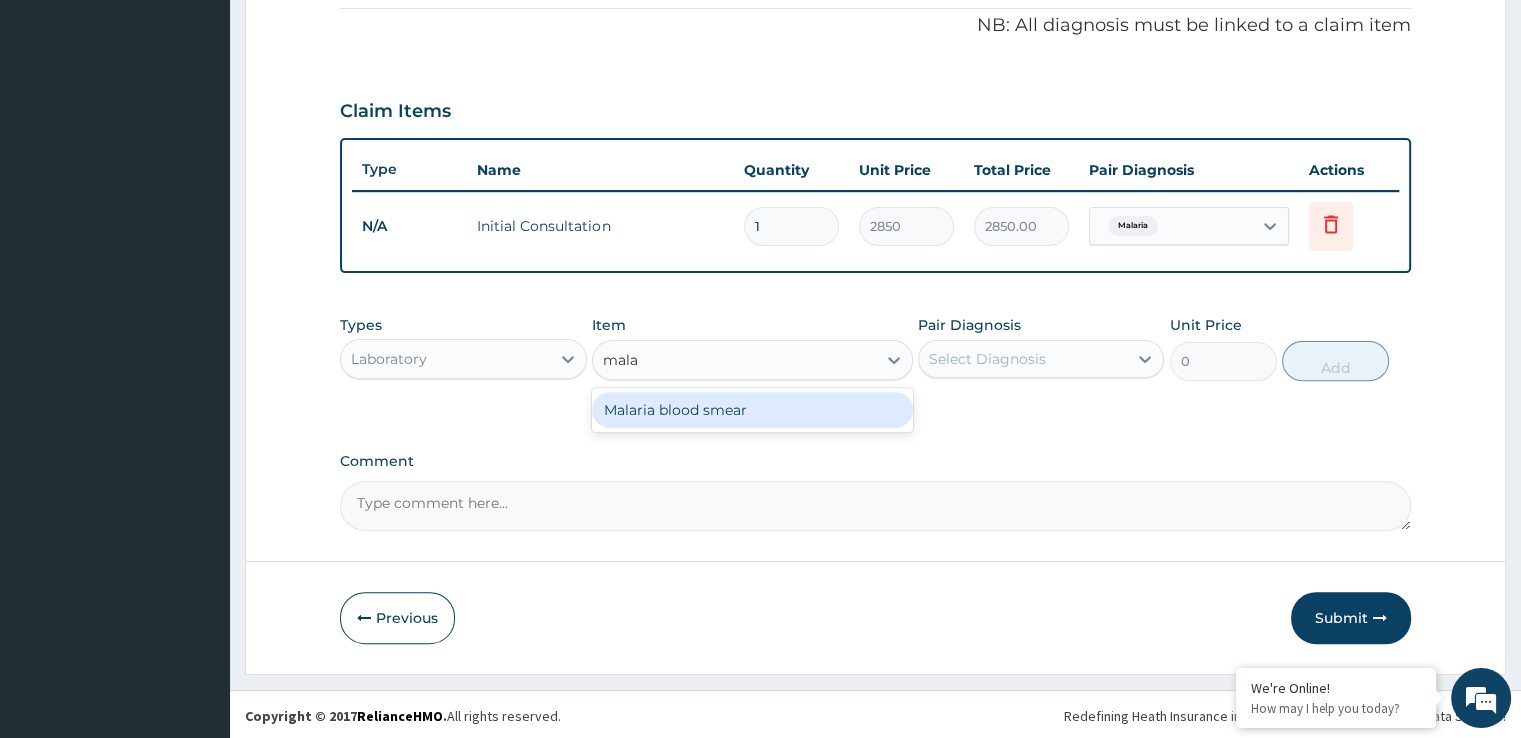 type 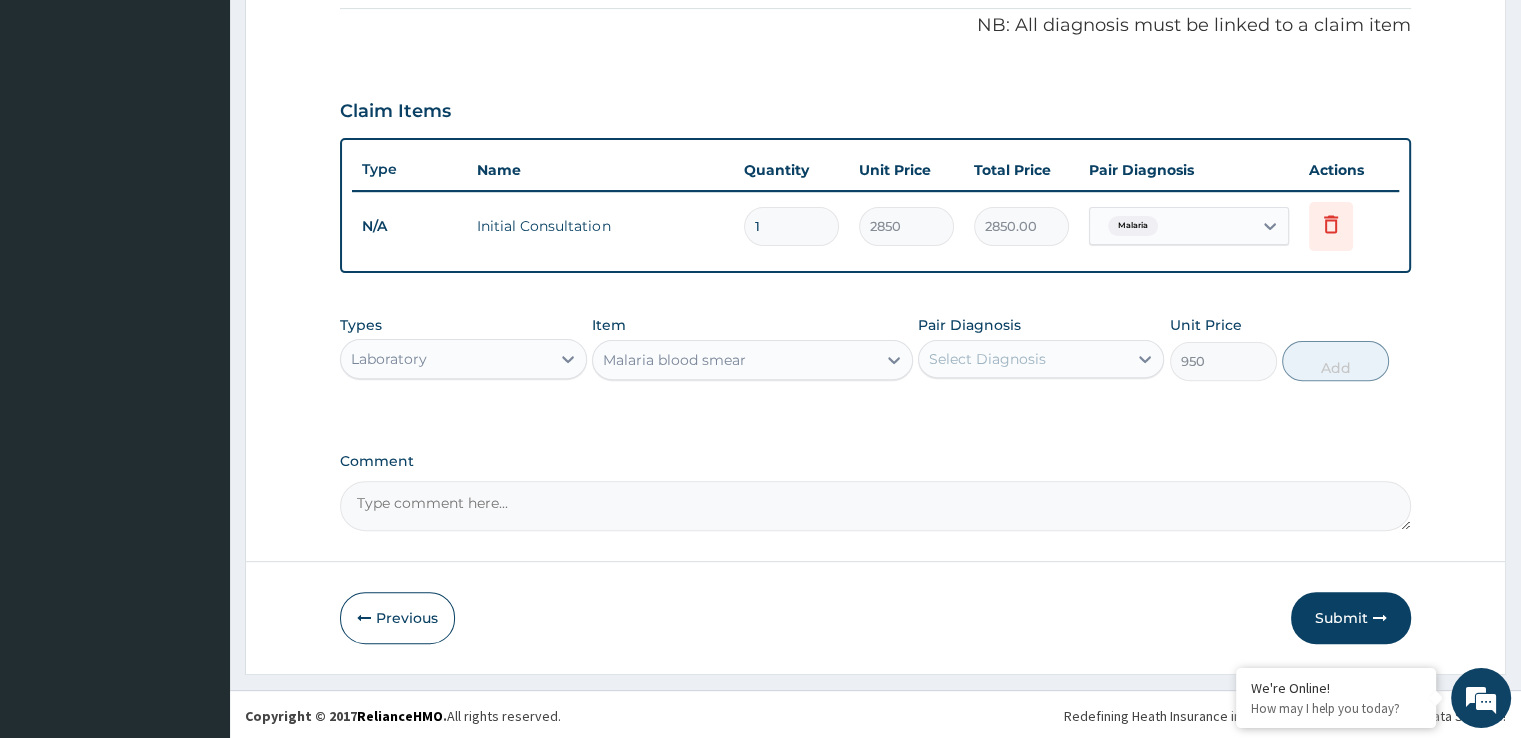 click on "Select Diagnosis" at bounding box center [1023, 359] 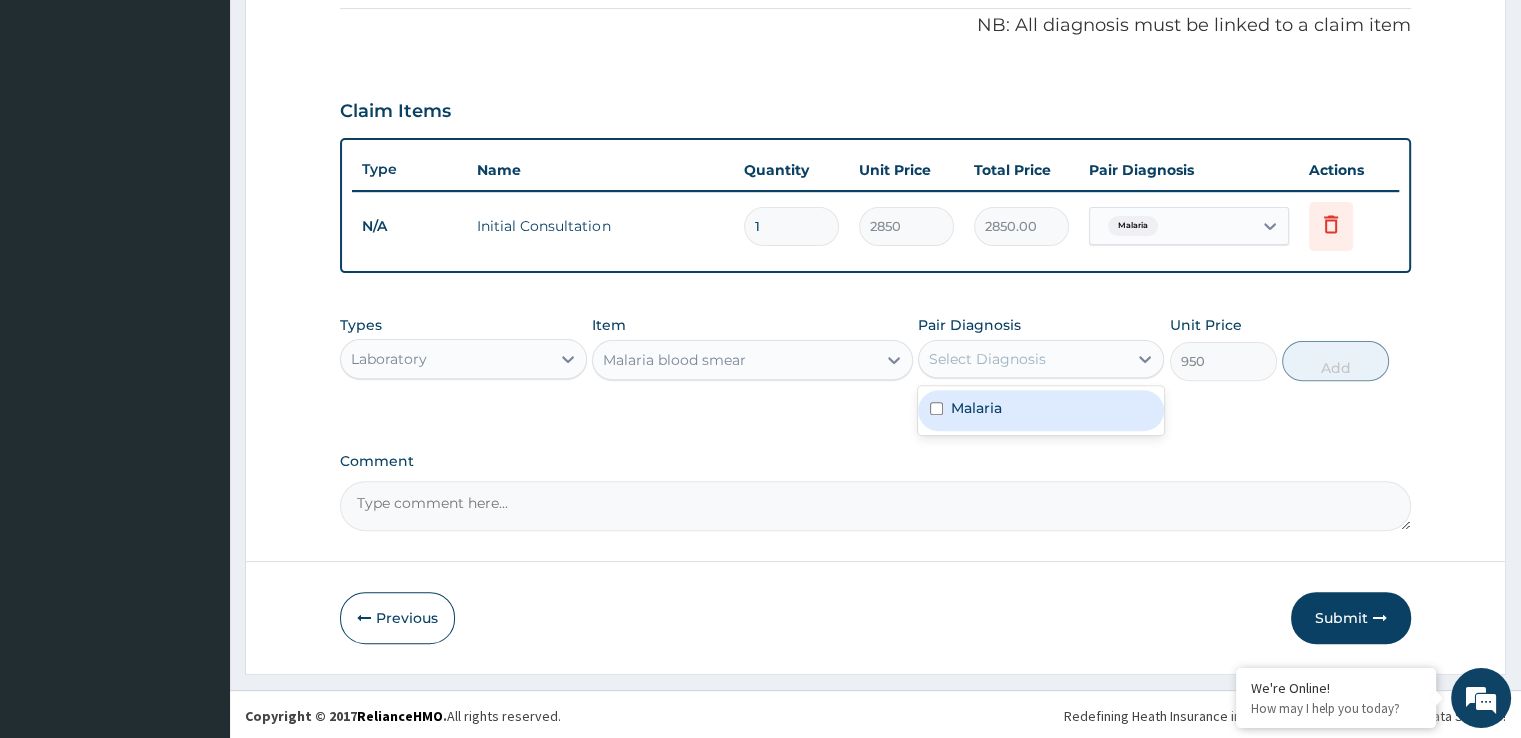 click on "Malaria" at bounding box center (976, 408) 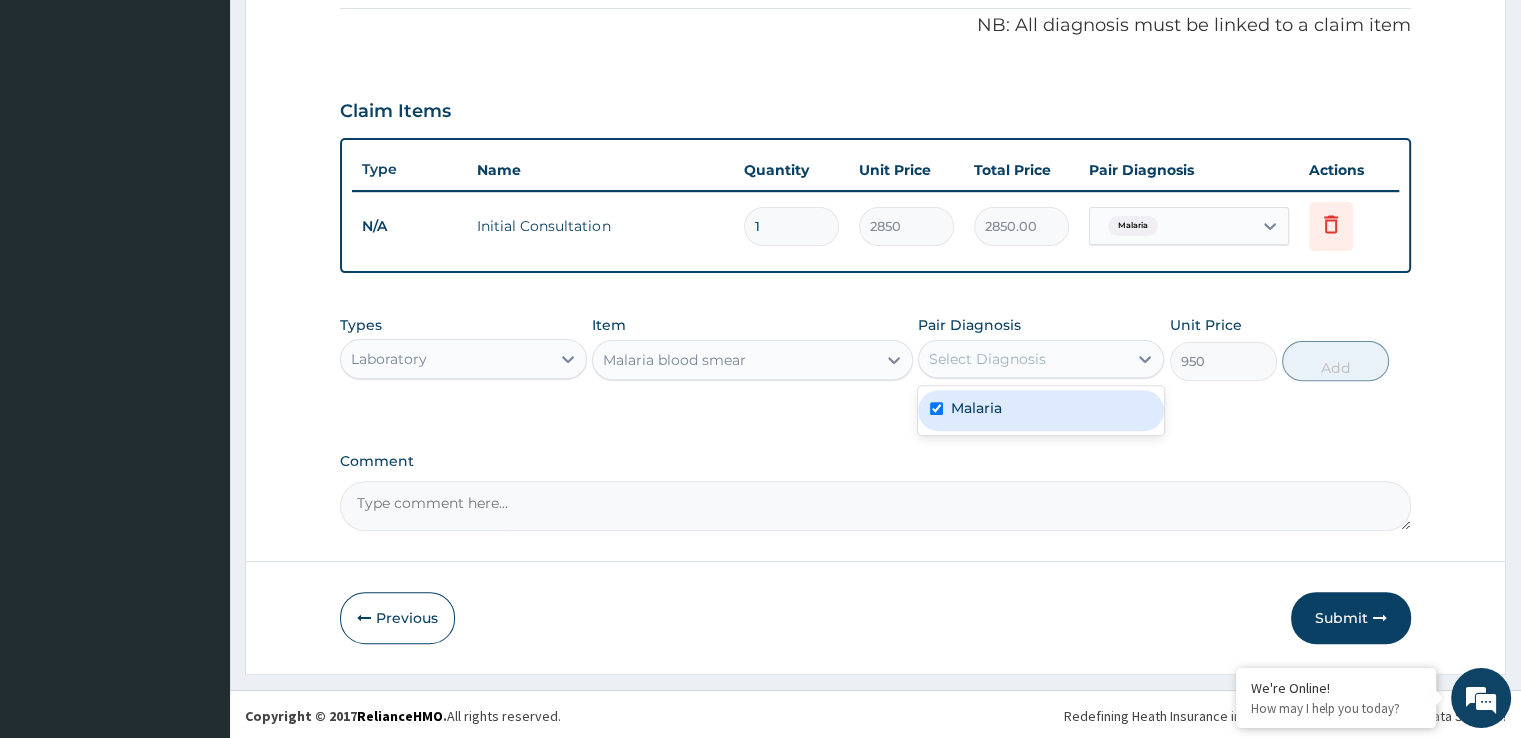 checkbox on "true" 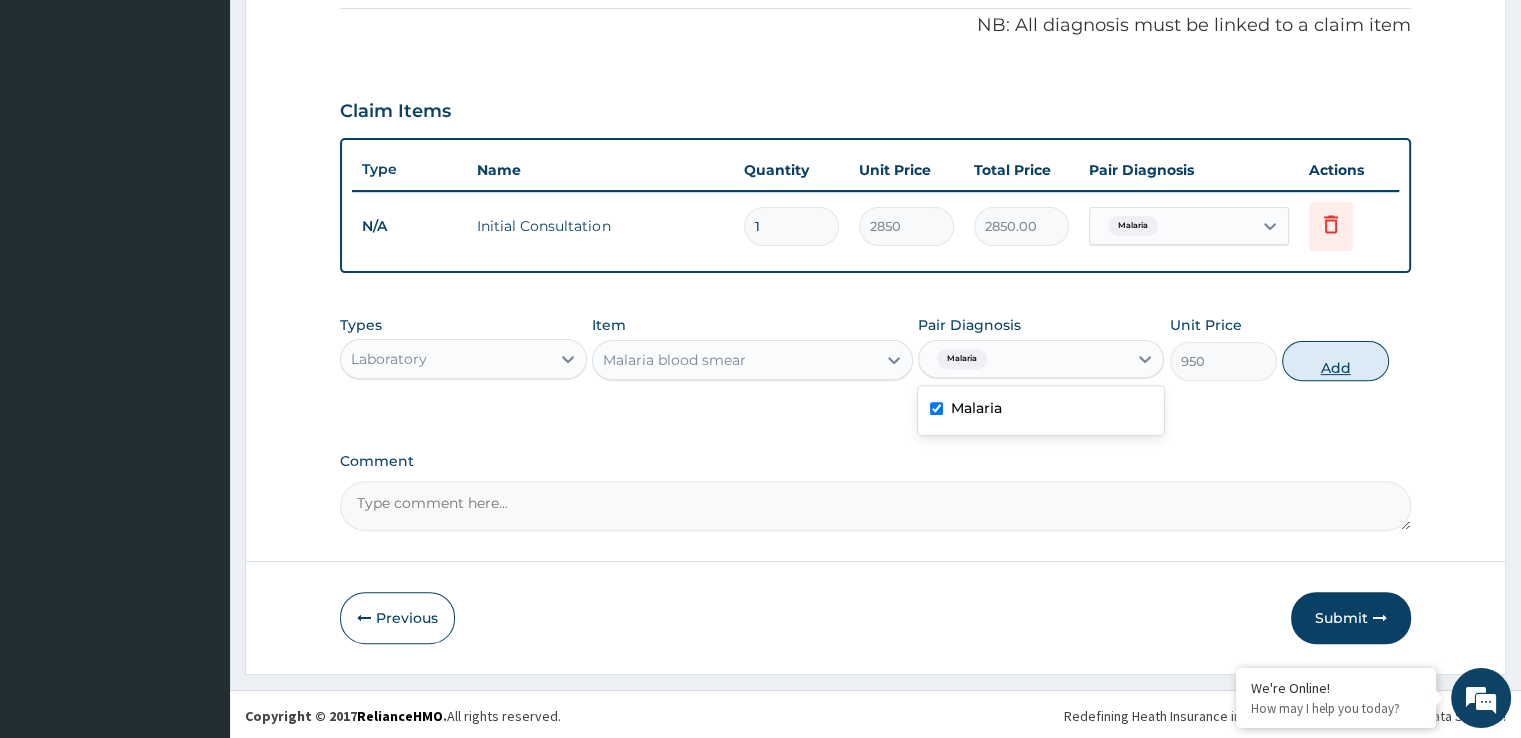 click on "Add" at bounding box center (1335, 361) 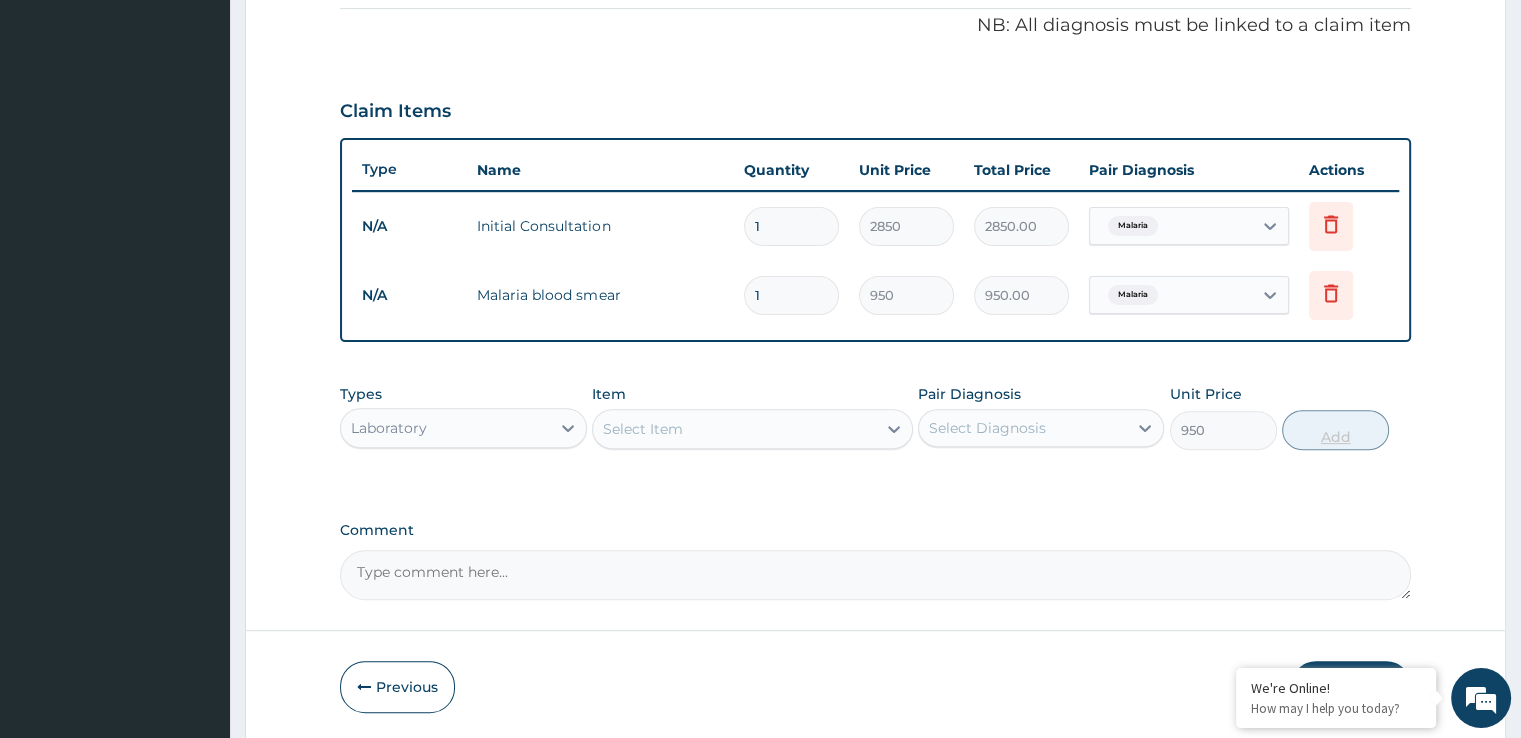type on "0" 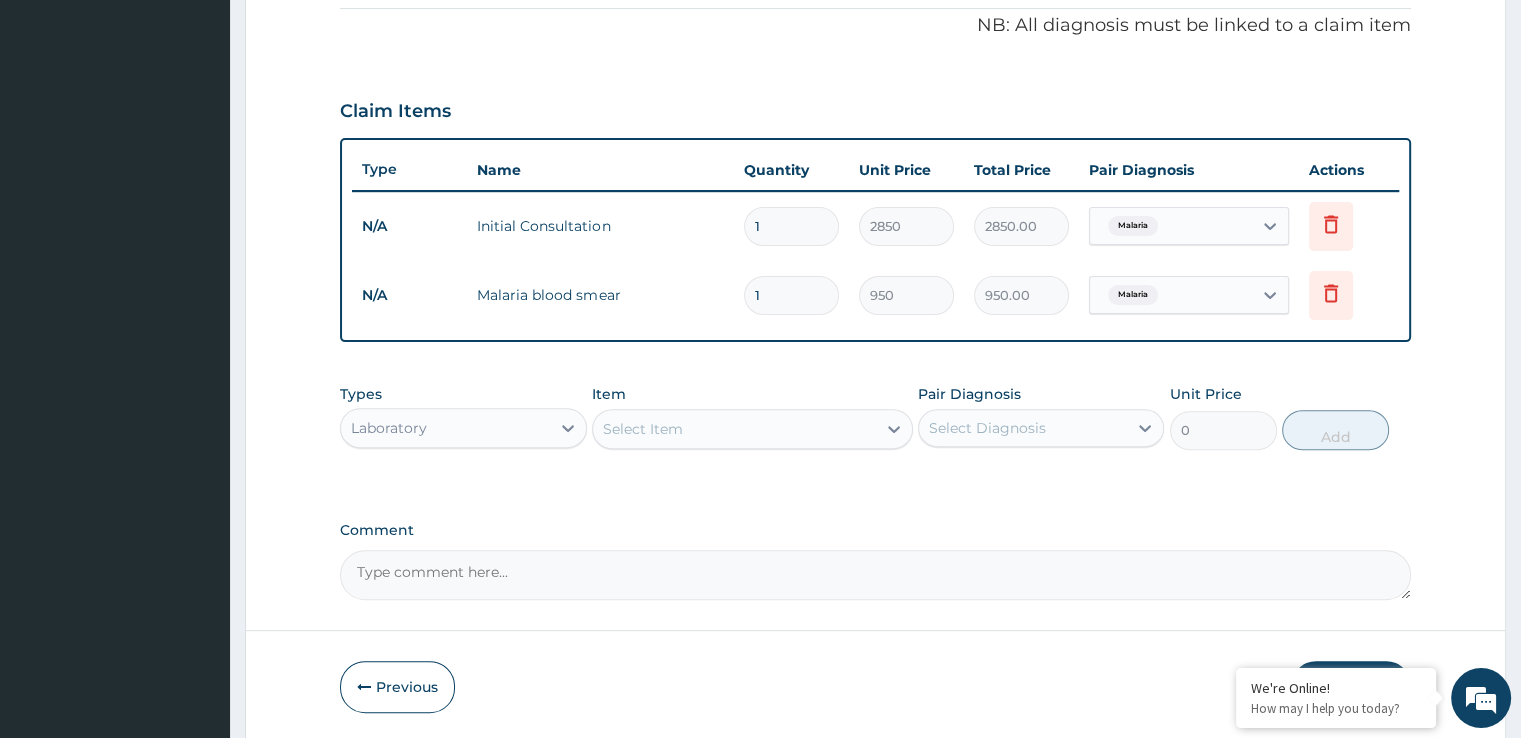 click on "Laboratory" at bounding box center [445, 428] 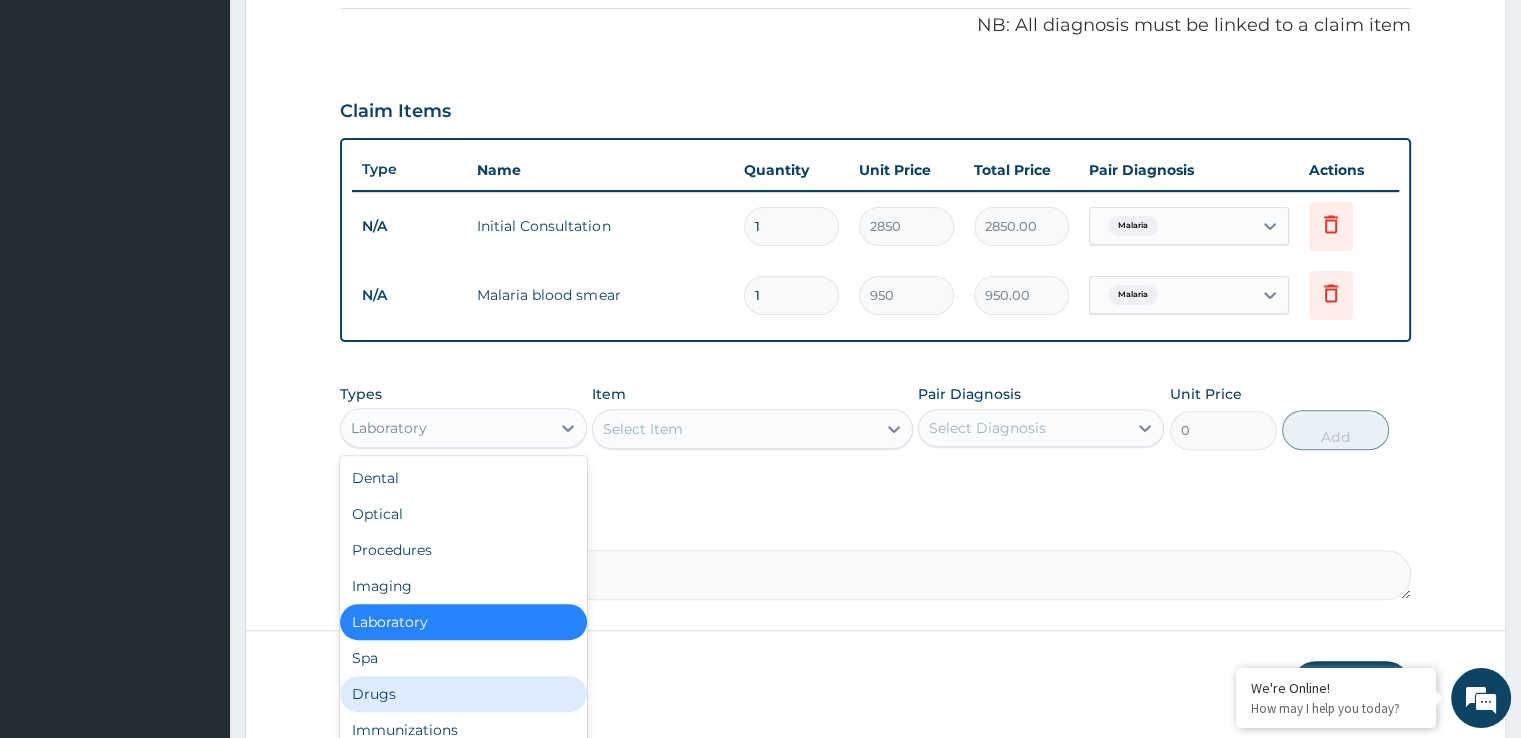 click on "Drugs" at bounding box center [463, 694] 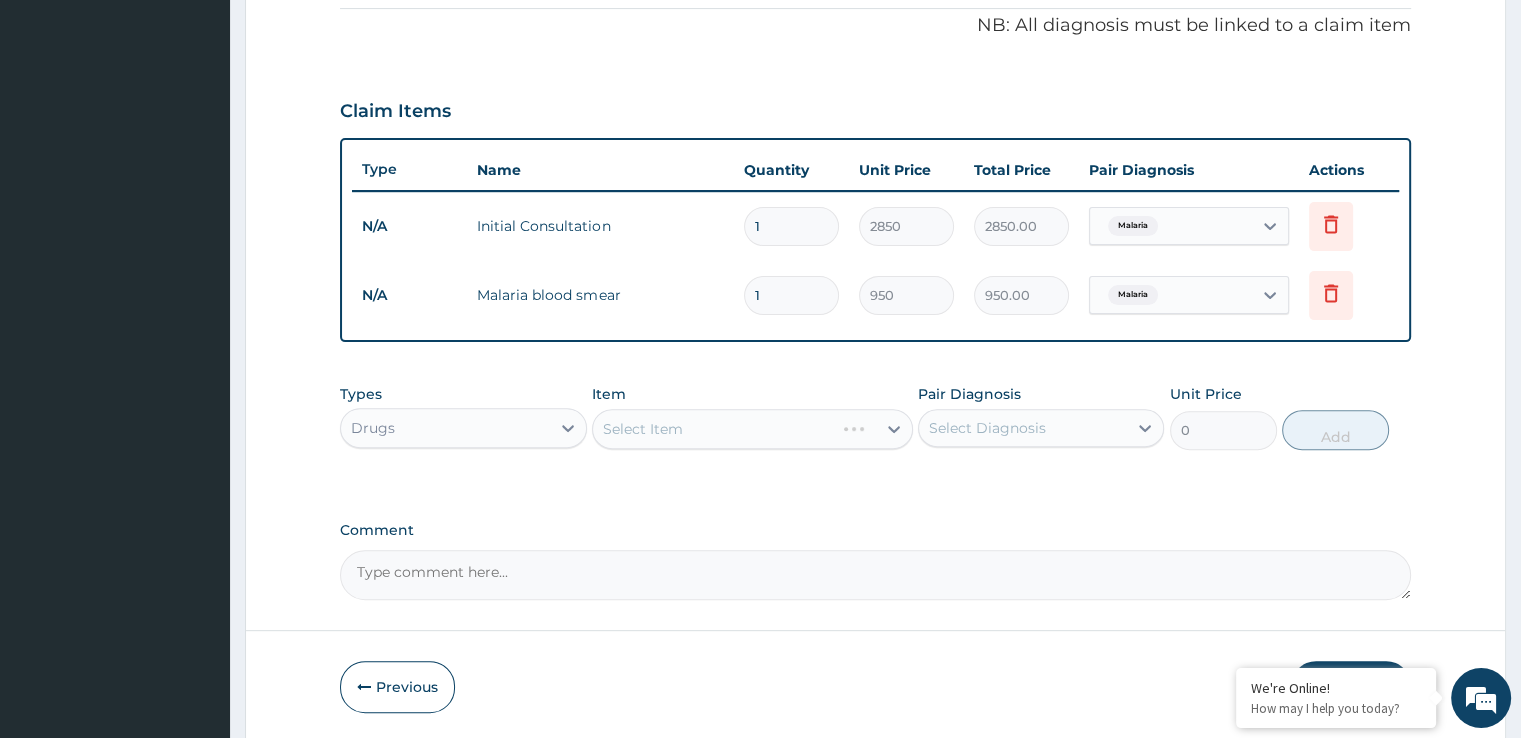 click on "Select Item" at bounding box center [752, 429] 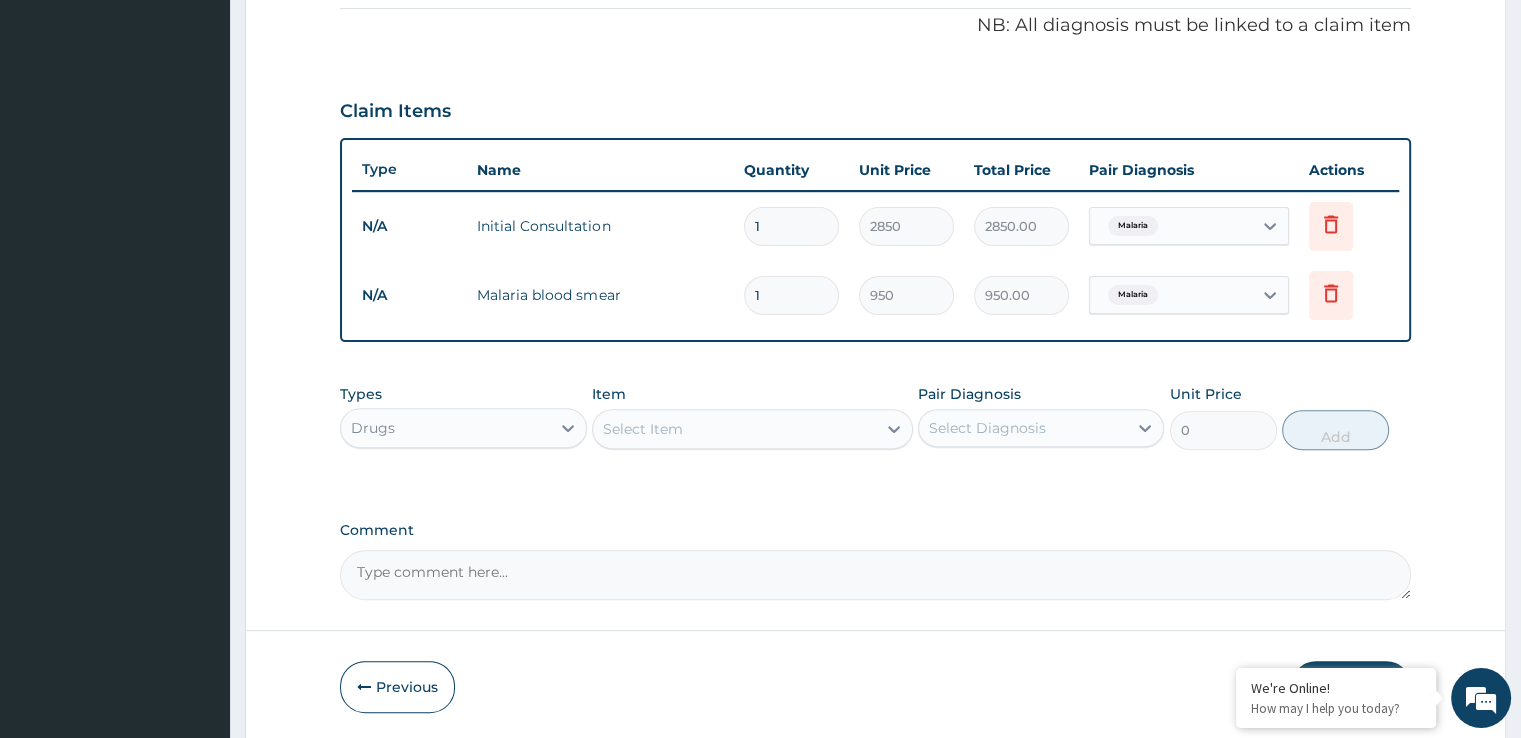 click on "Select Item" at bounding box center [734, 429] 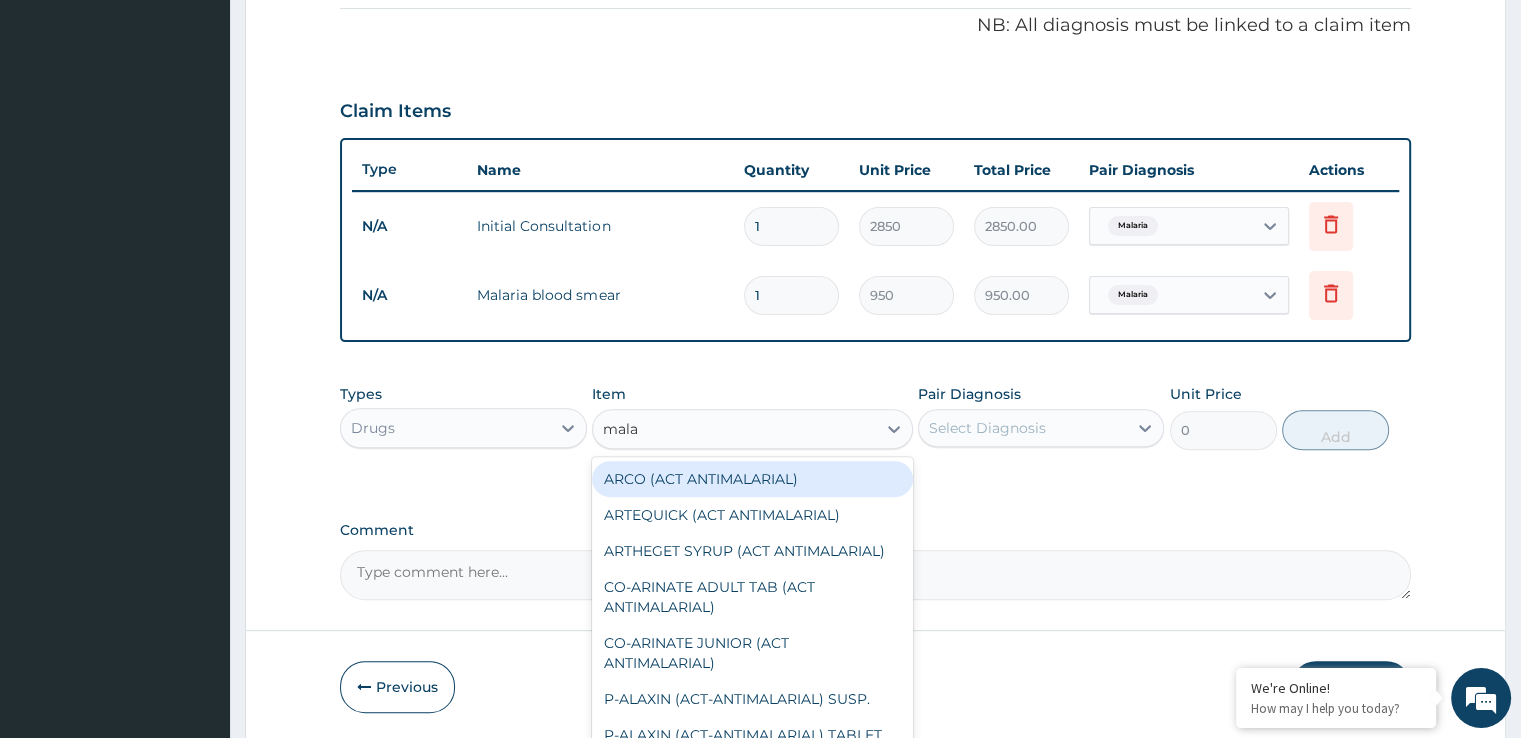 type on "malar" 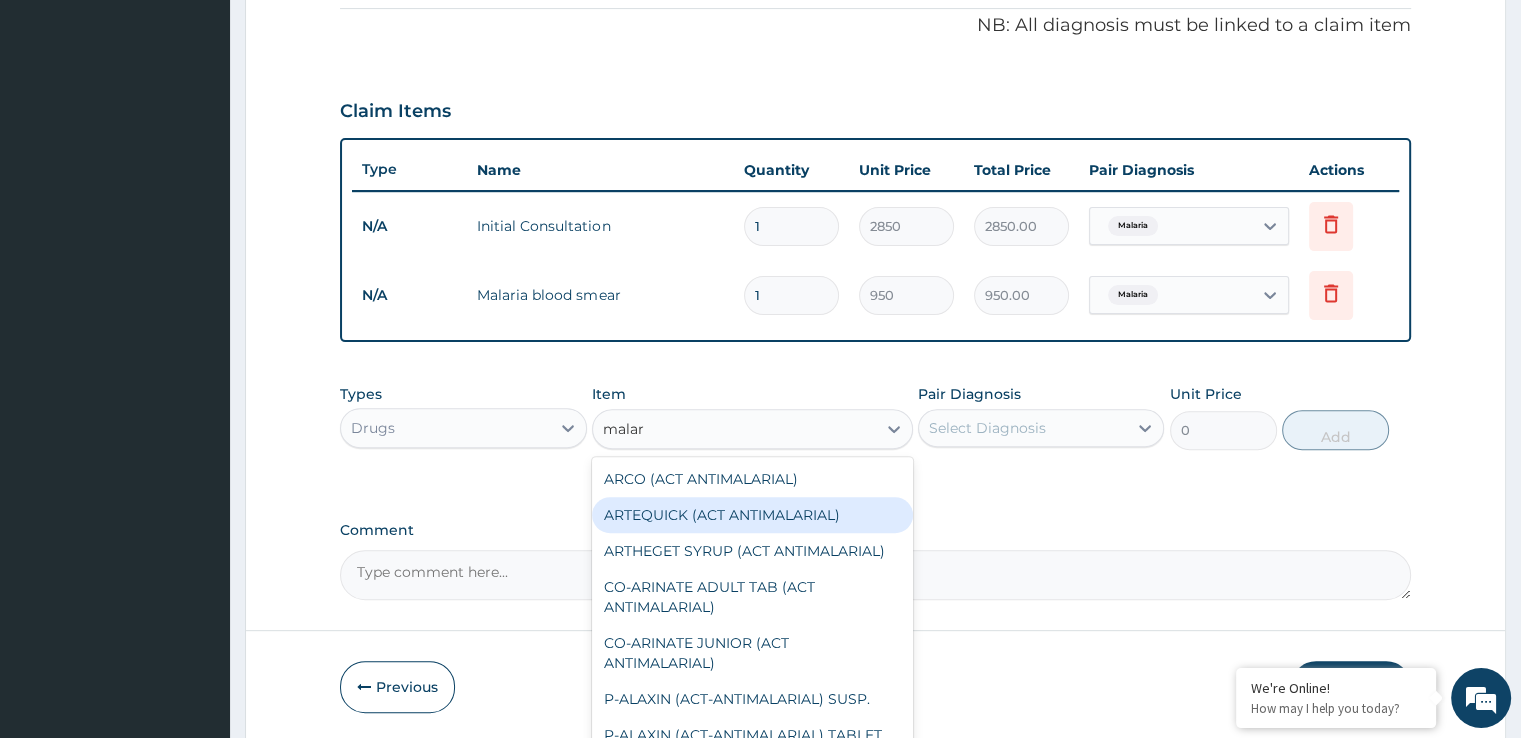 click on "ARTEQUICK (ACT ANTIMALARIAL)" at bounding box center [752, 515] 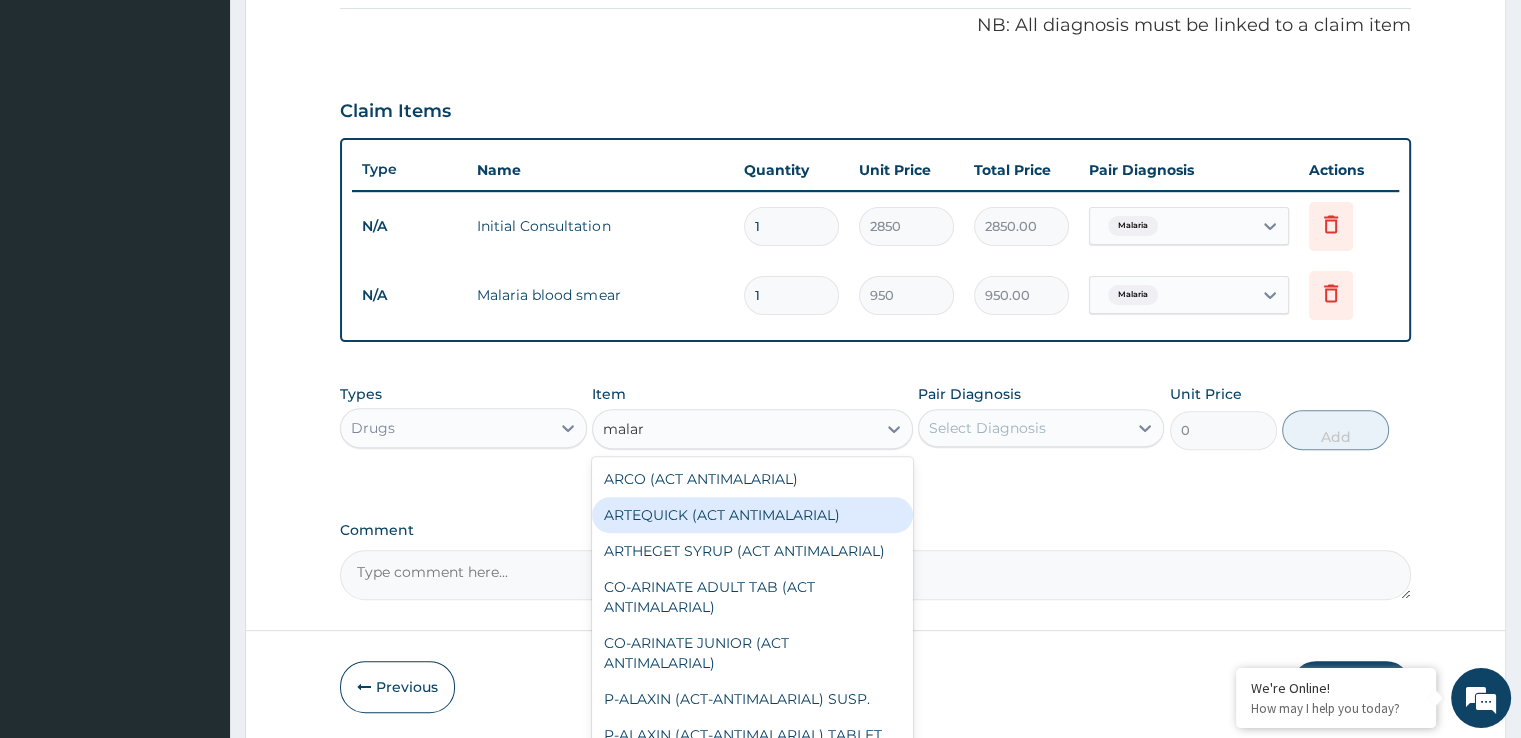 type 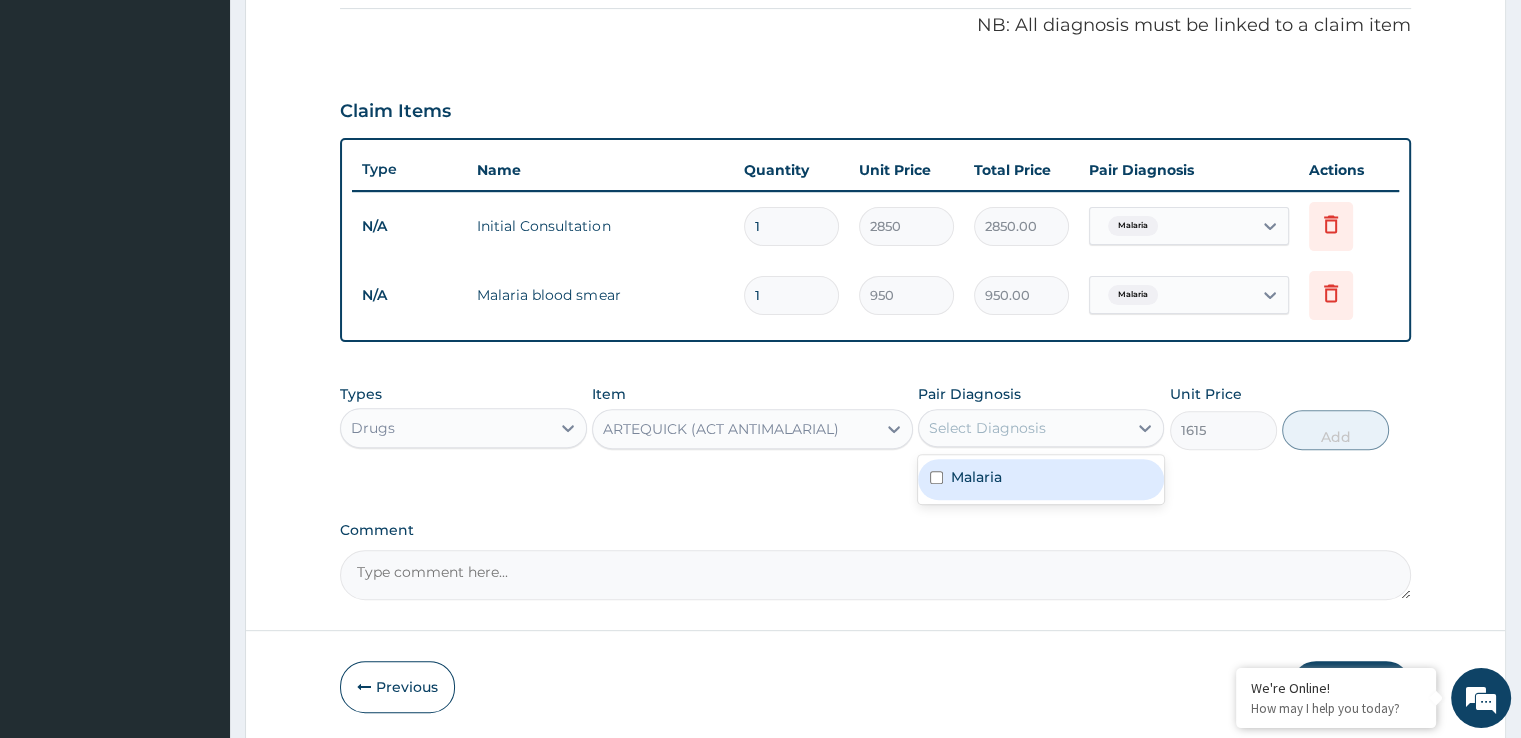 click on "Select Diagnosis" at bounding box center (1023, 428) 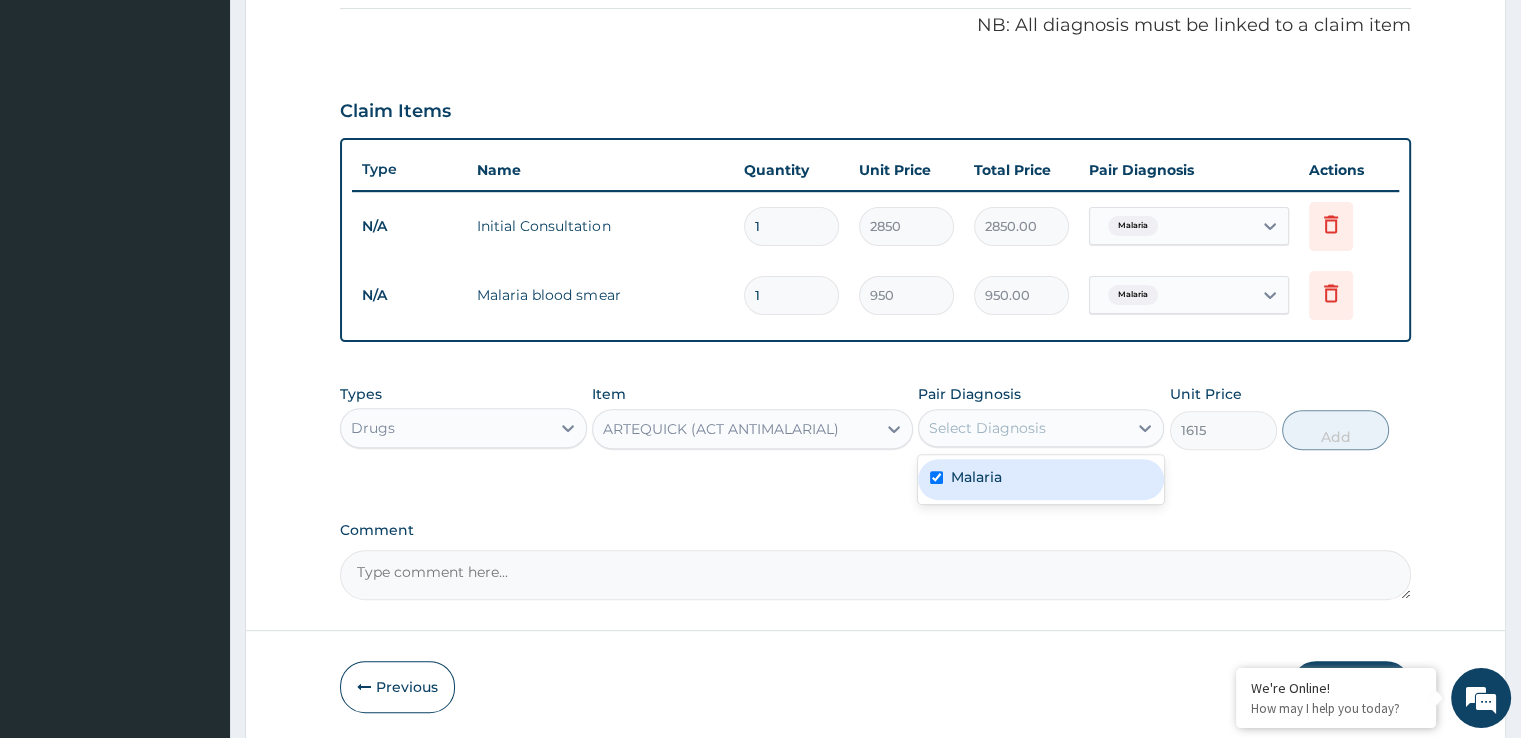 checkbox on "true" 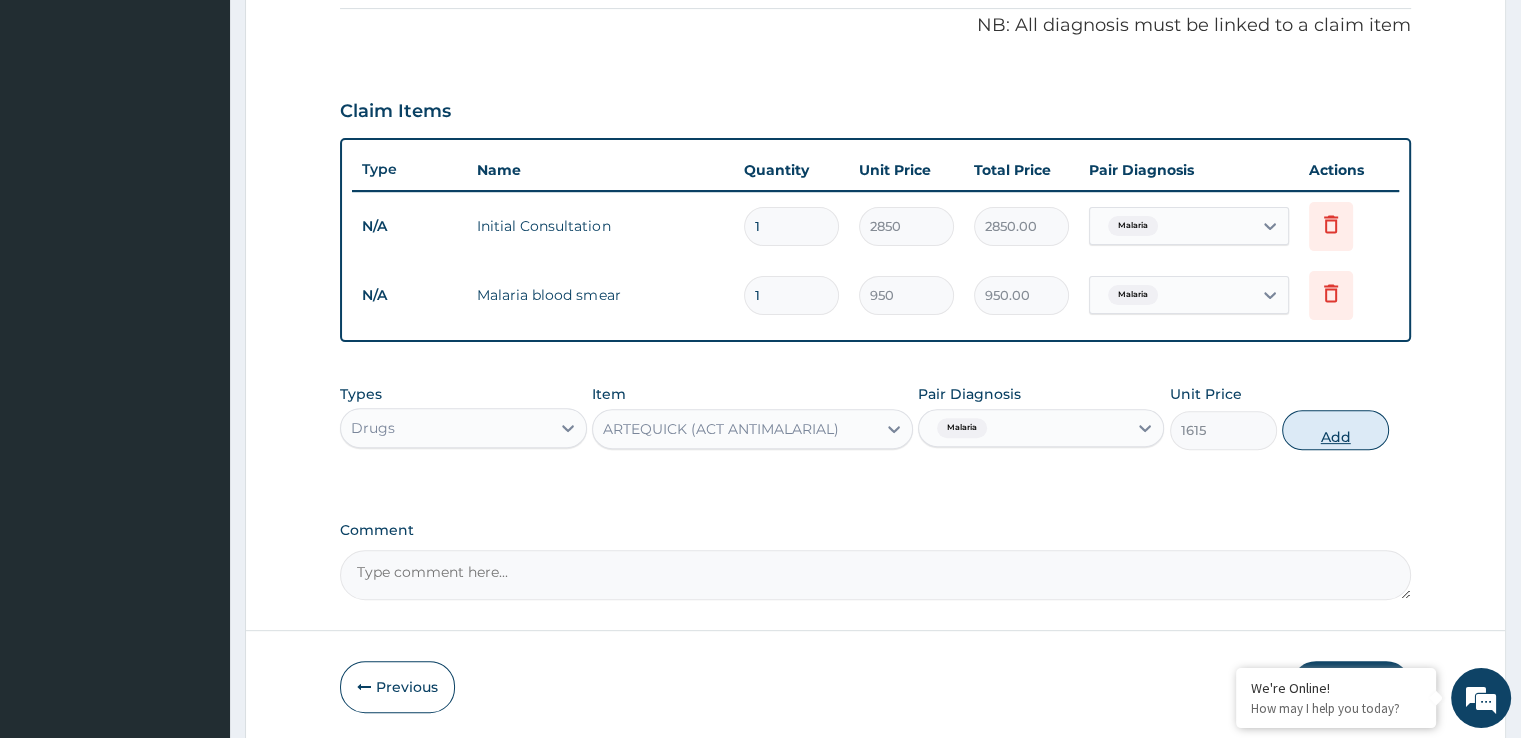 click on "Add" at bounding box center (1335, 430) 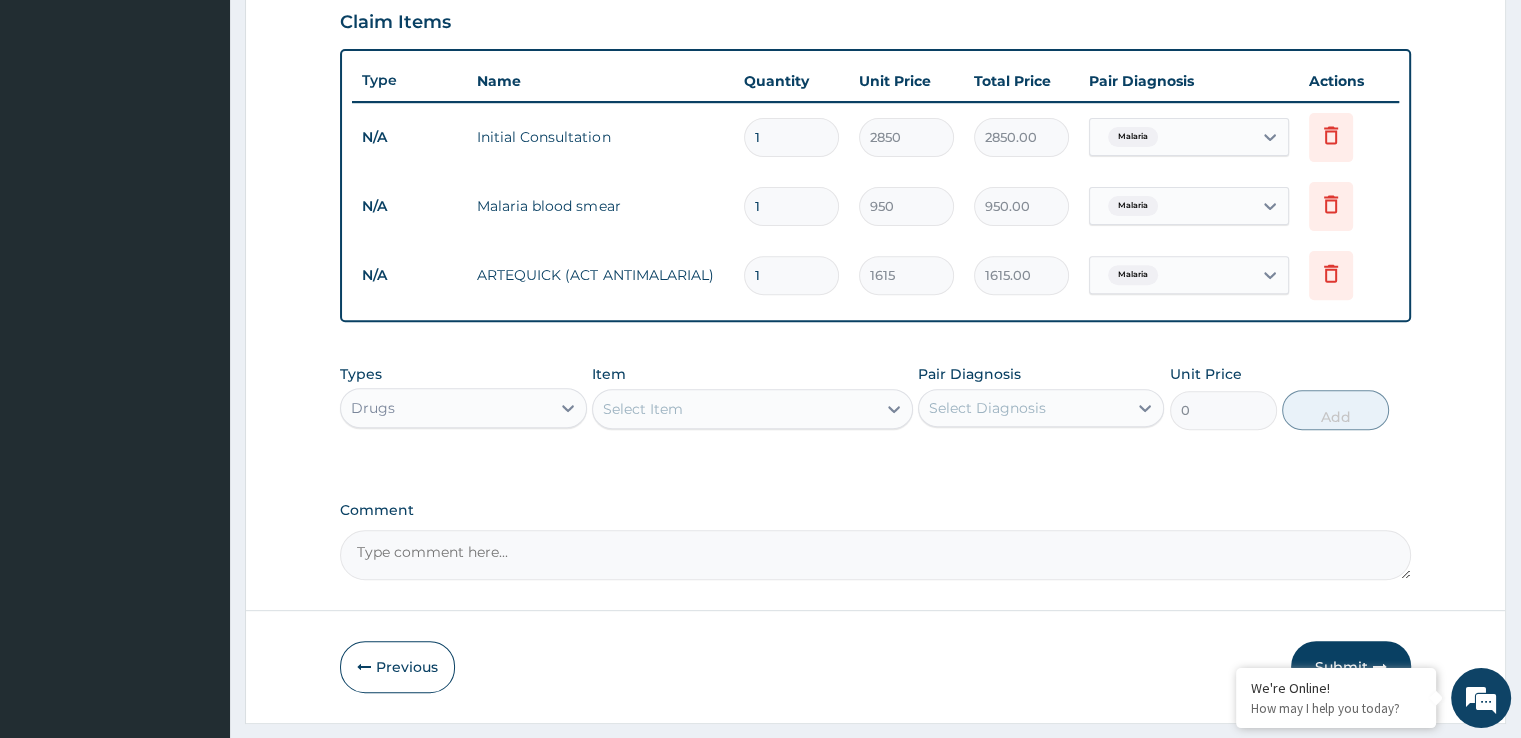scroll, scrollTop: 744, scrollLeft: 0, axis: vertical 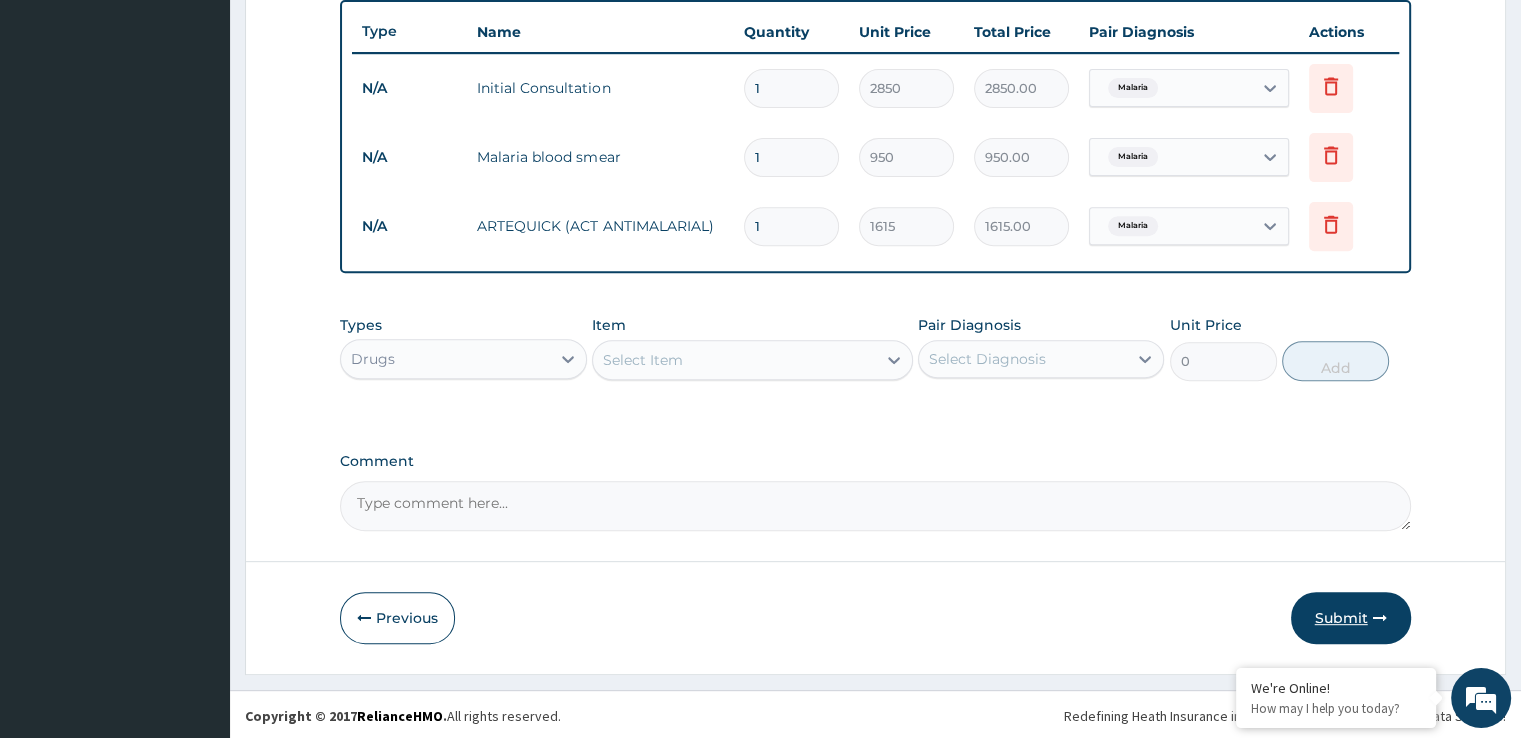click on "Submit" at bounding box center (1351, 618) 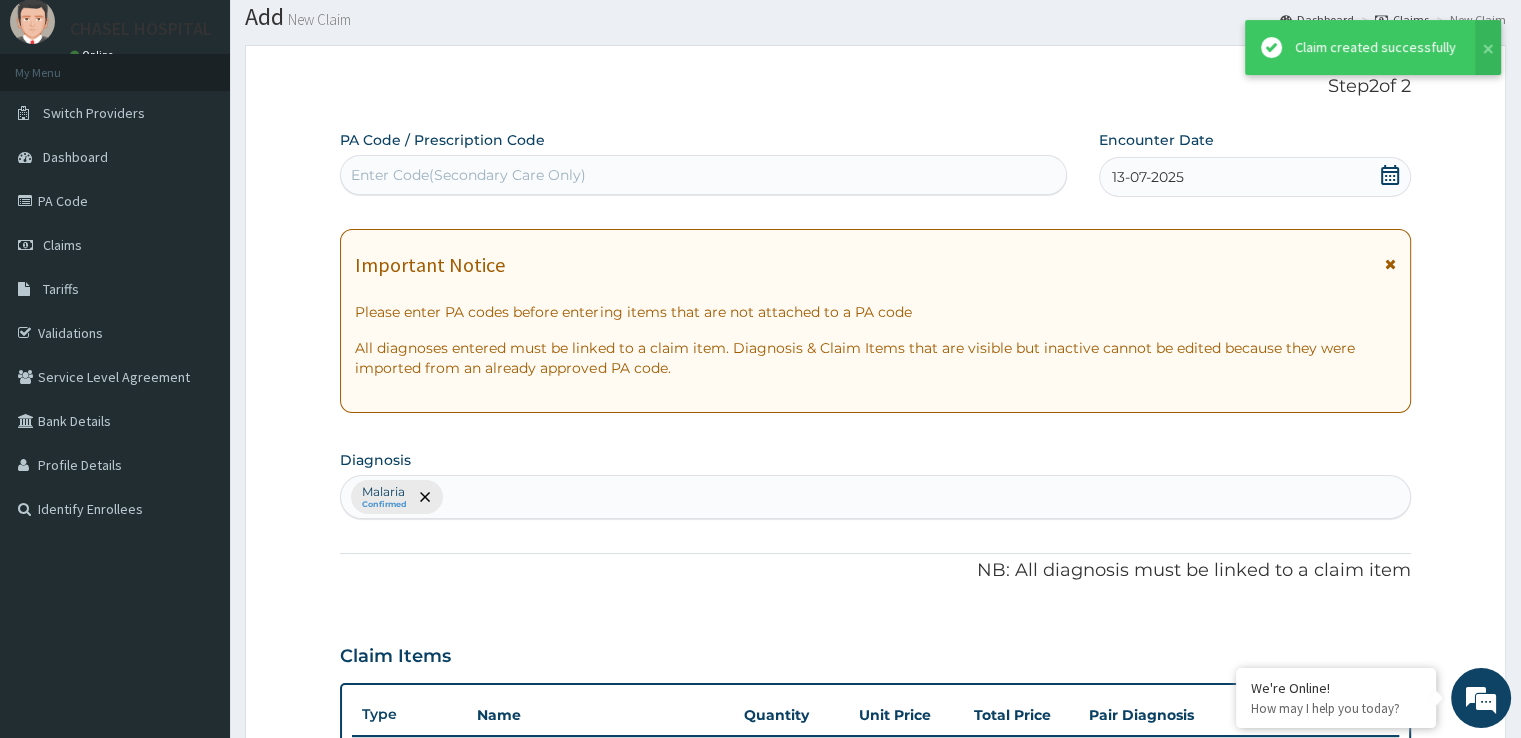 scroll, scrollTop: 744, scrollLeft: 0, axis: vertical 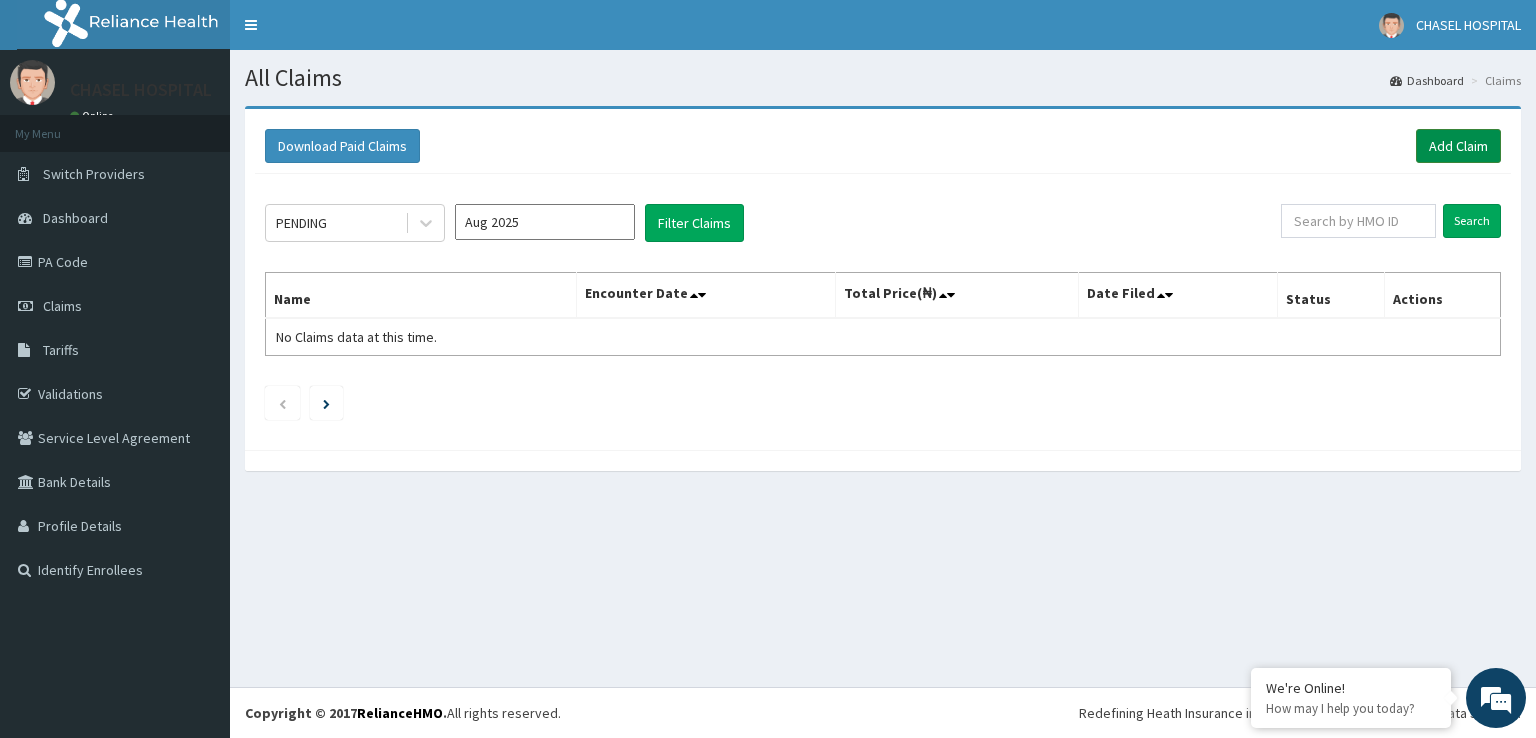 click on "Add Claim" at bounding box center (1458, 146) 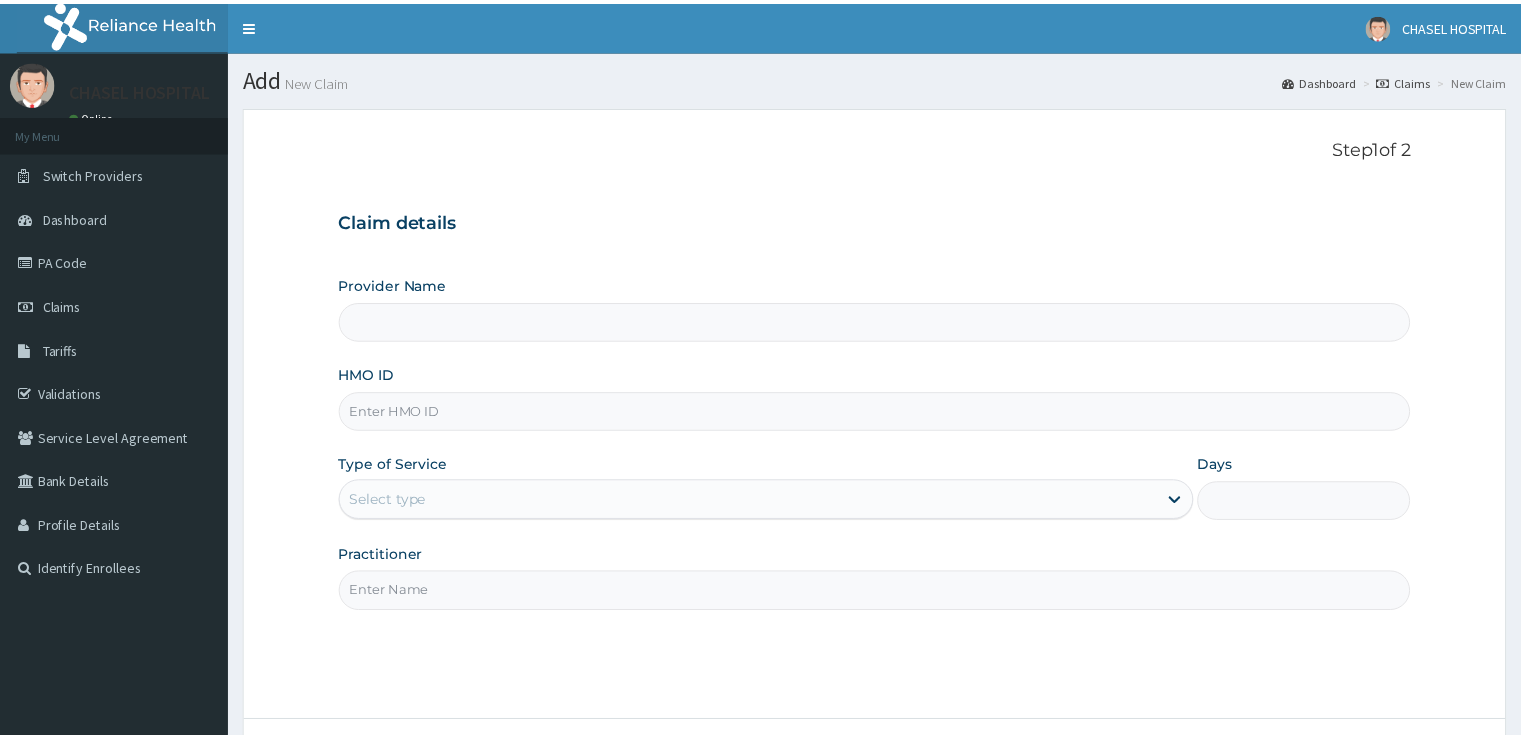 scroll, scrollTop: 0, scrollLeft: 0, axis: both 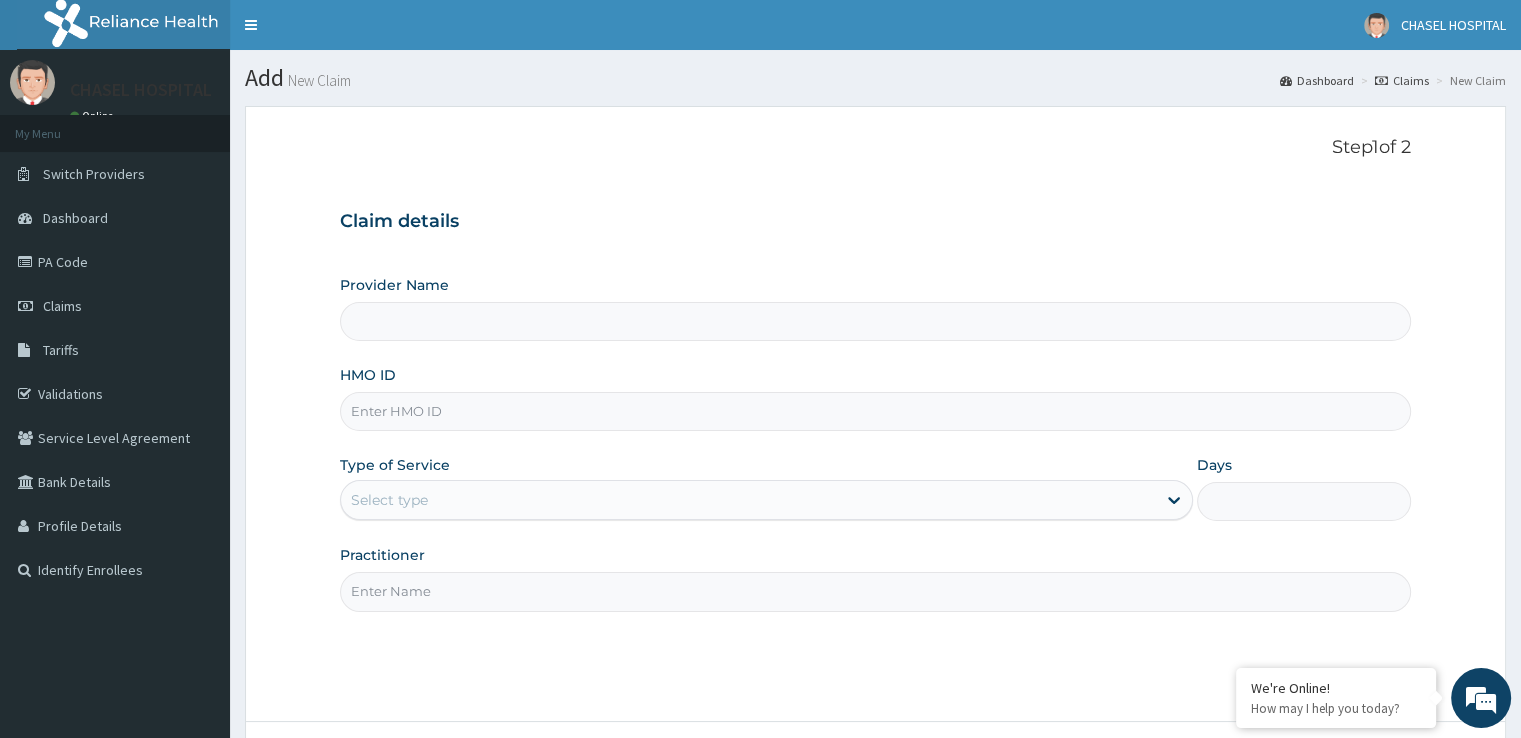 type on "Chasel Hospital" 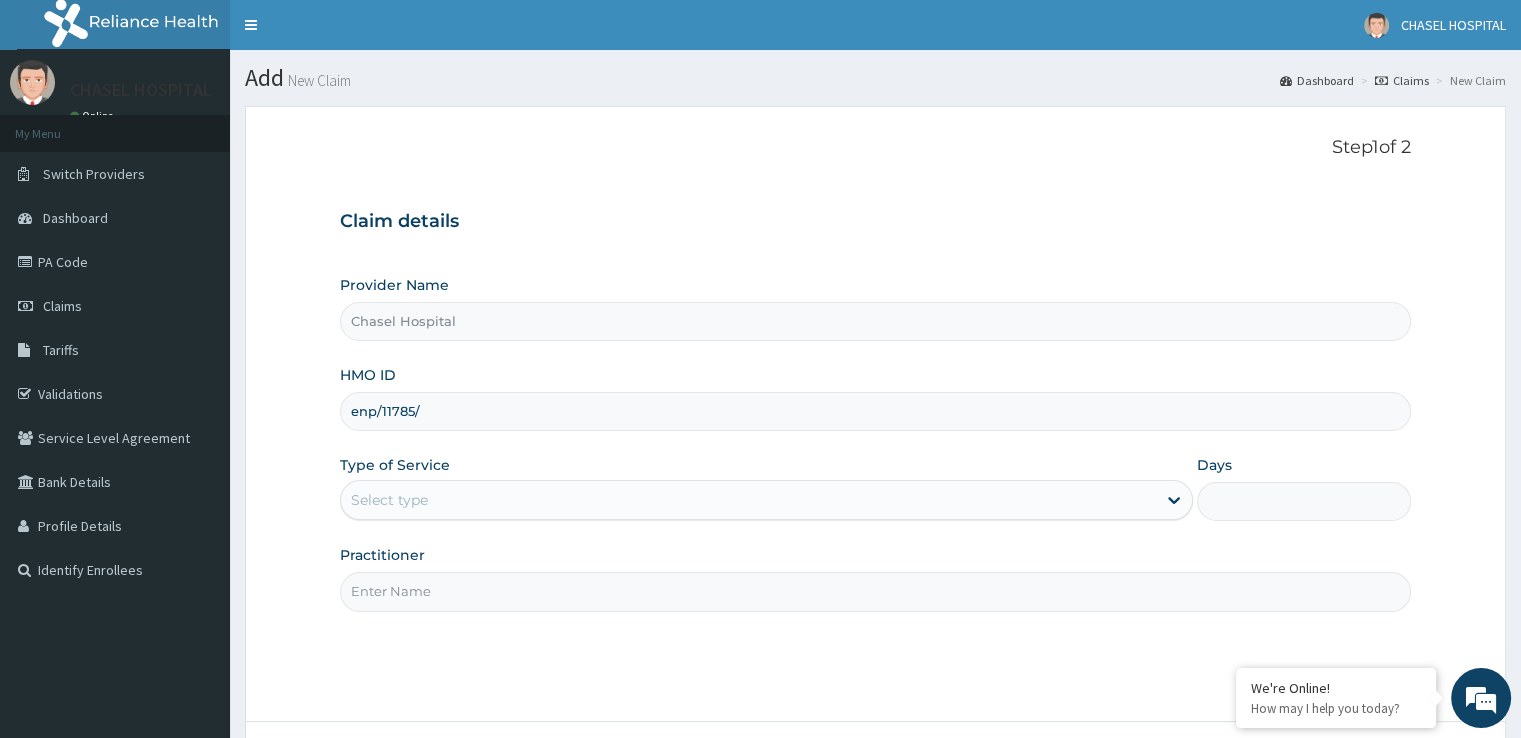 scroll, scrollTop: 0, scrollLeft: 0, axis: both 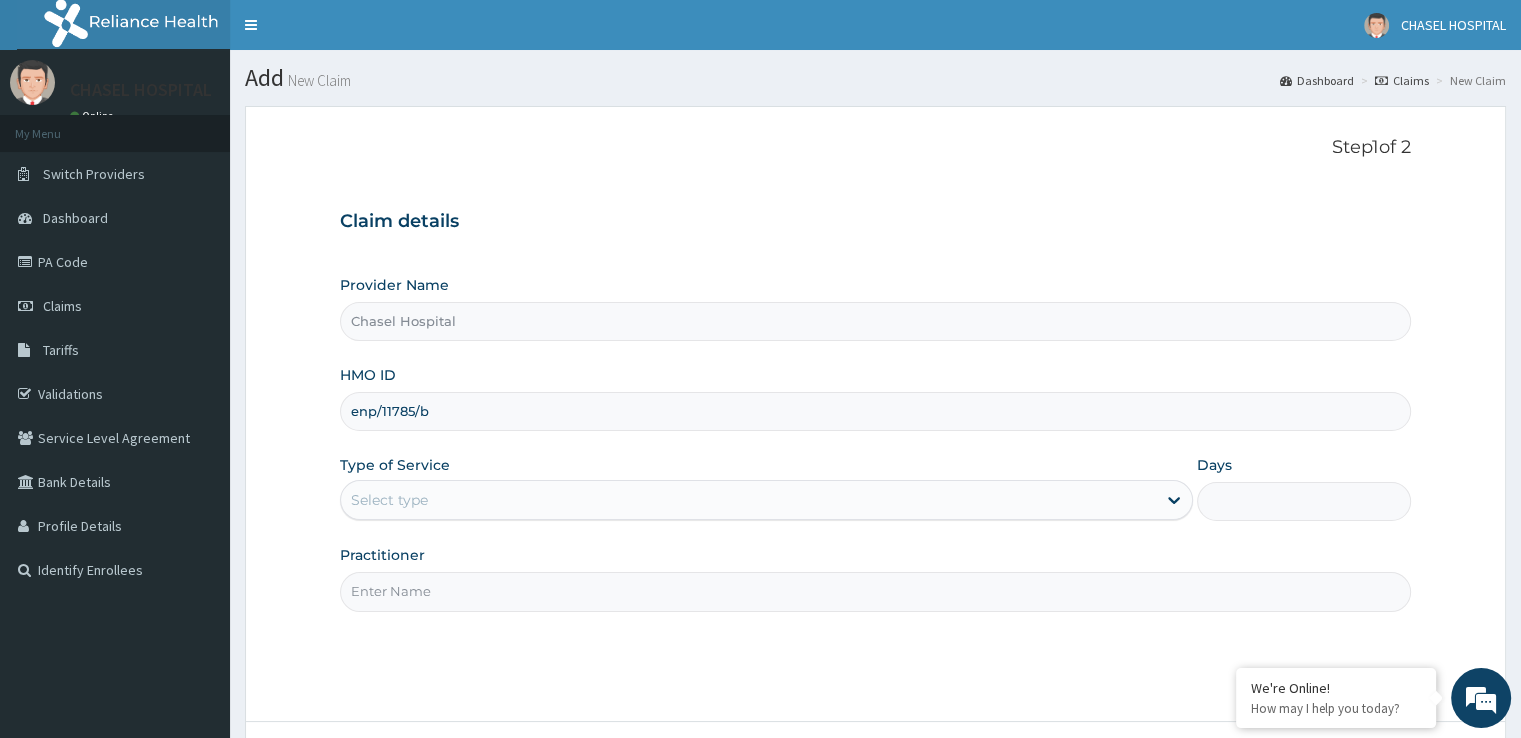 type on "enp/11785/b" 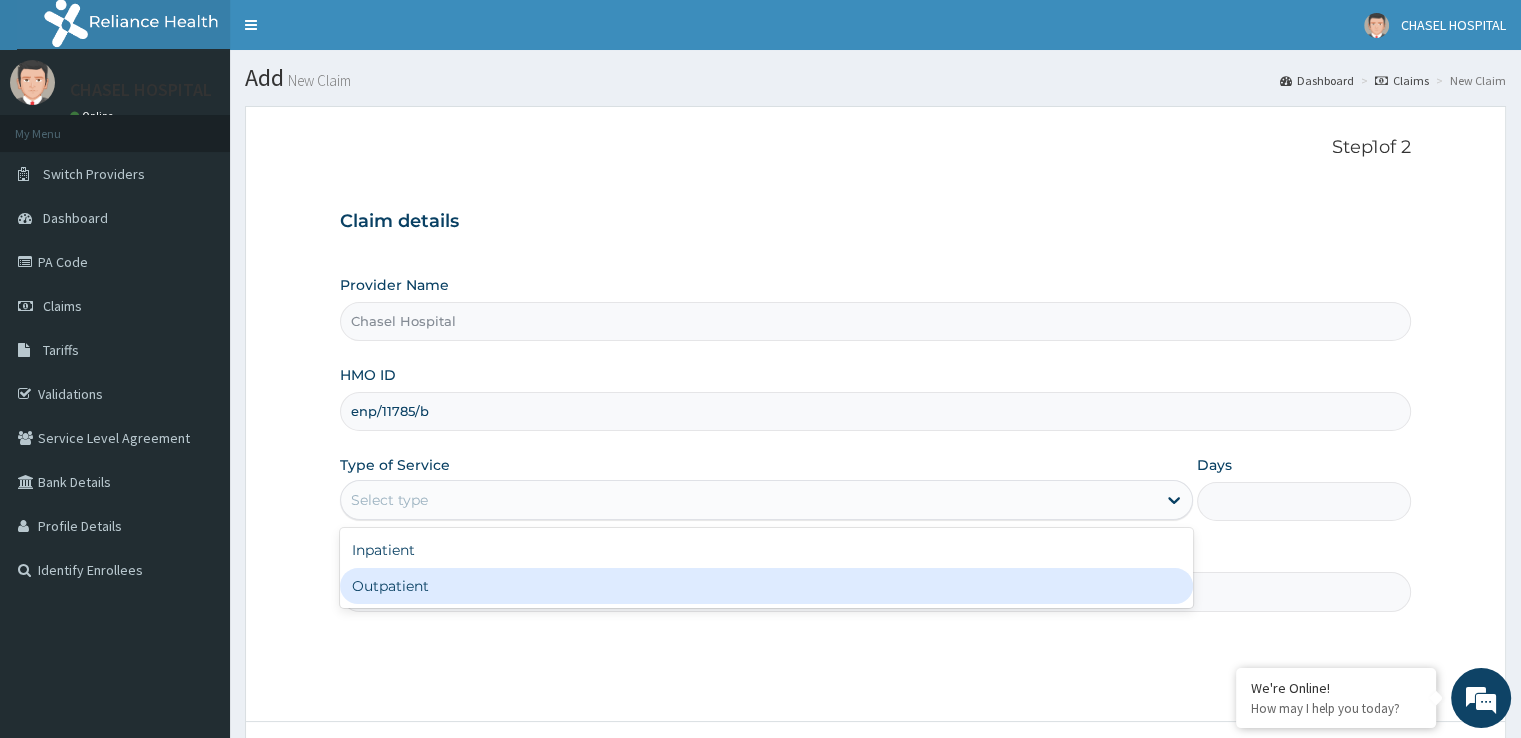 click on "Outpatient" at bounding box center (766, 586) 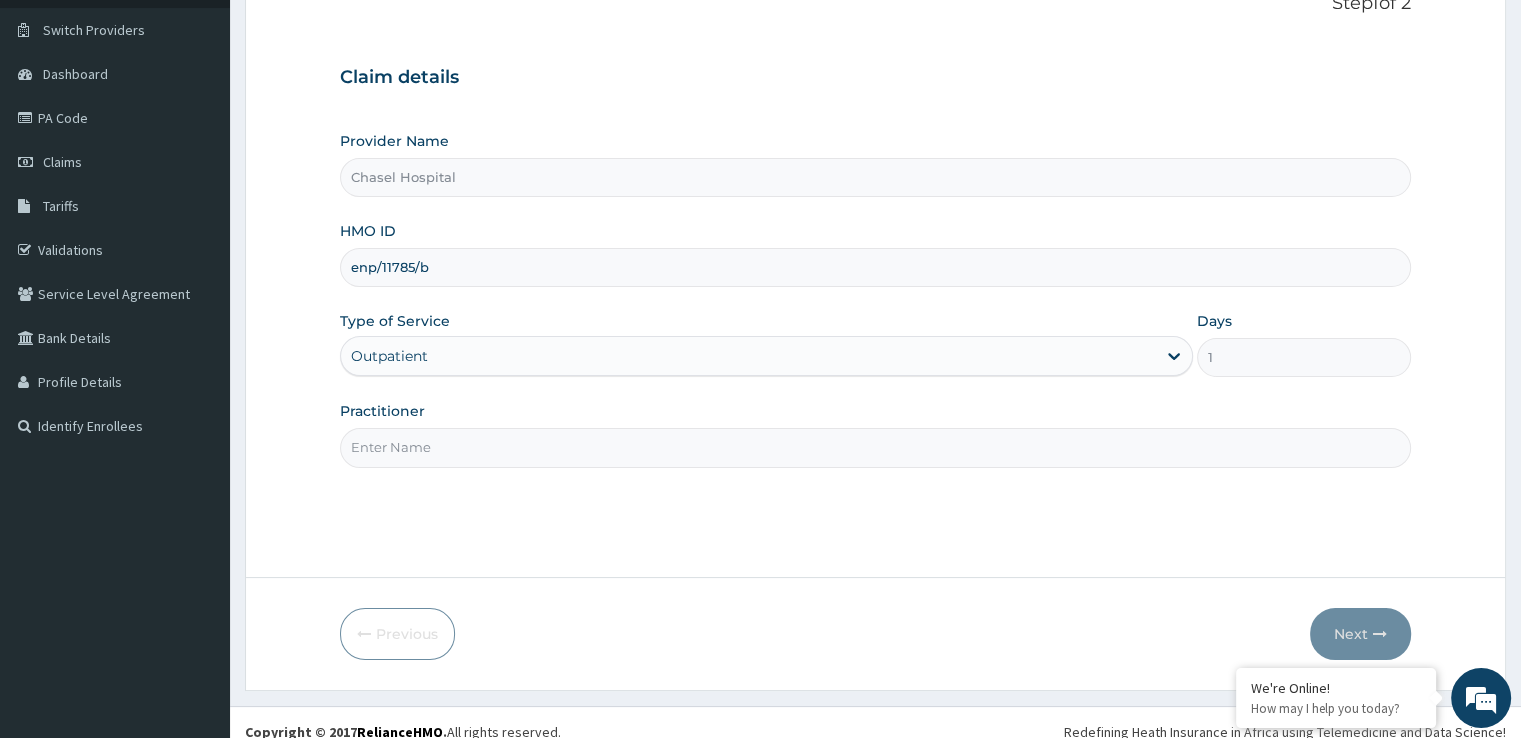 scroll, scrollTop: 162, scrollLeft: 0, axis: vertical 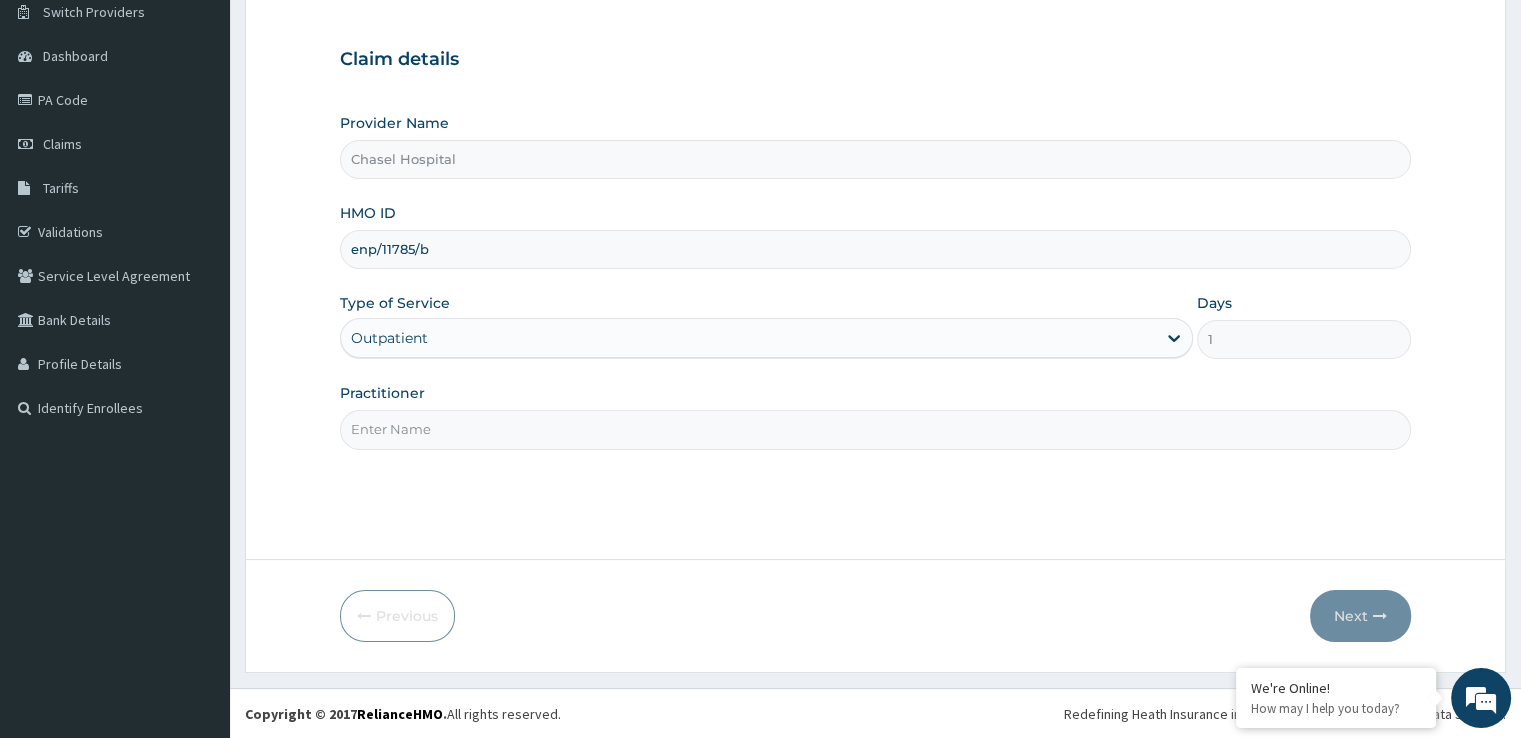 click on "Practitioner" at bounding box center [875, 429] 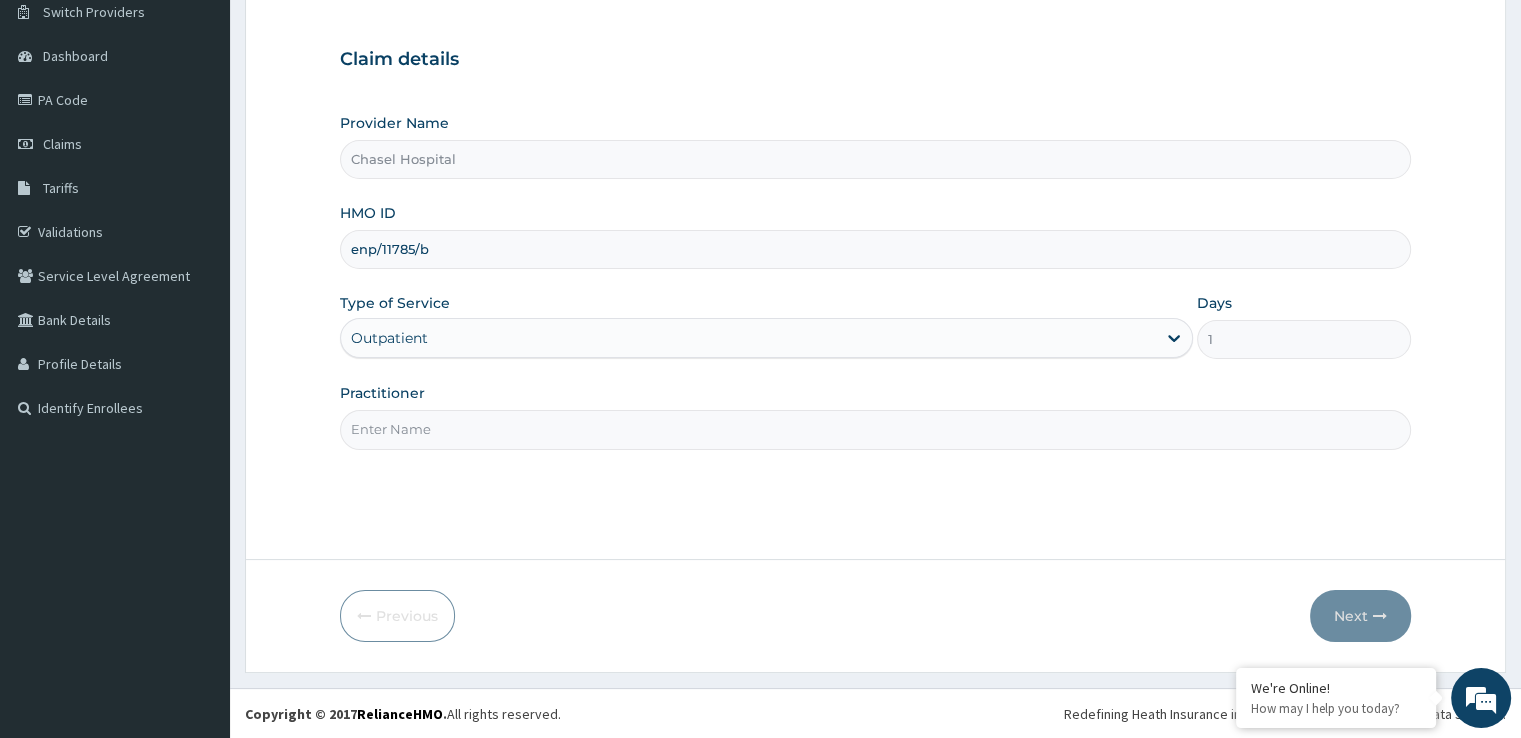 type on "DR HILARY" 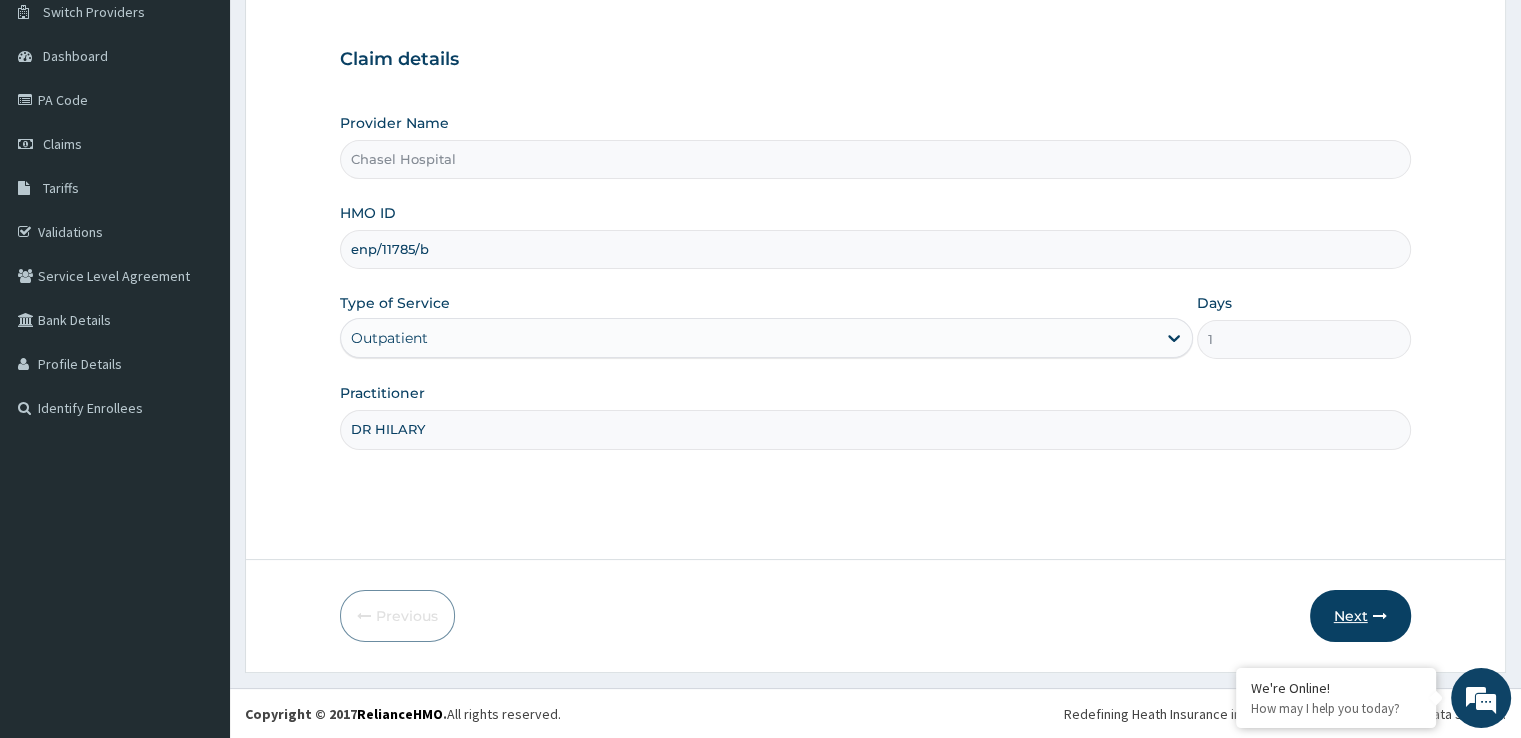 click on "Next" at bounding box center (1360, 616) 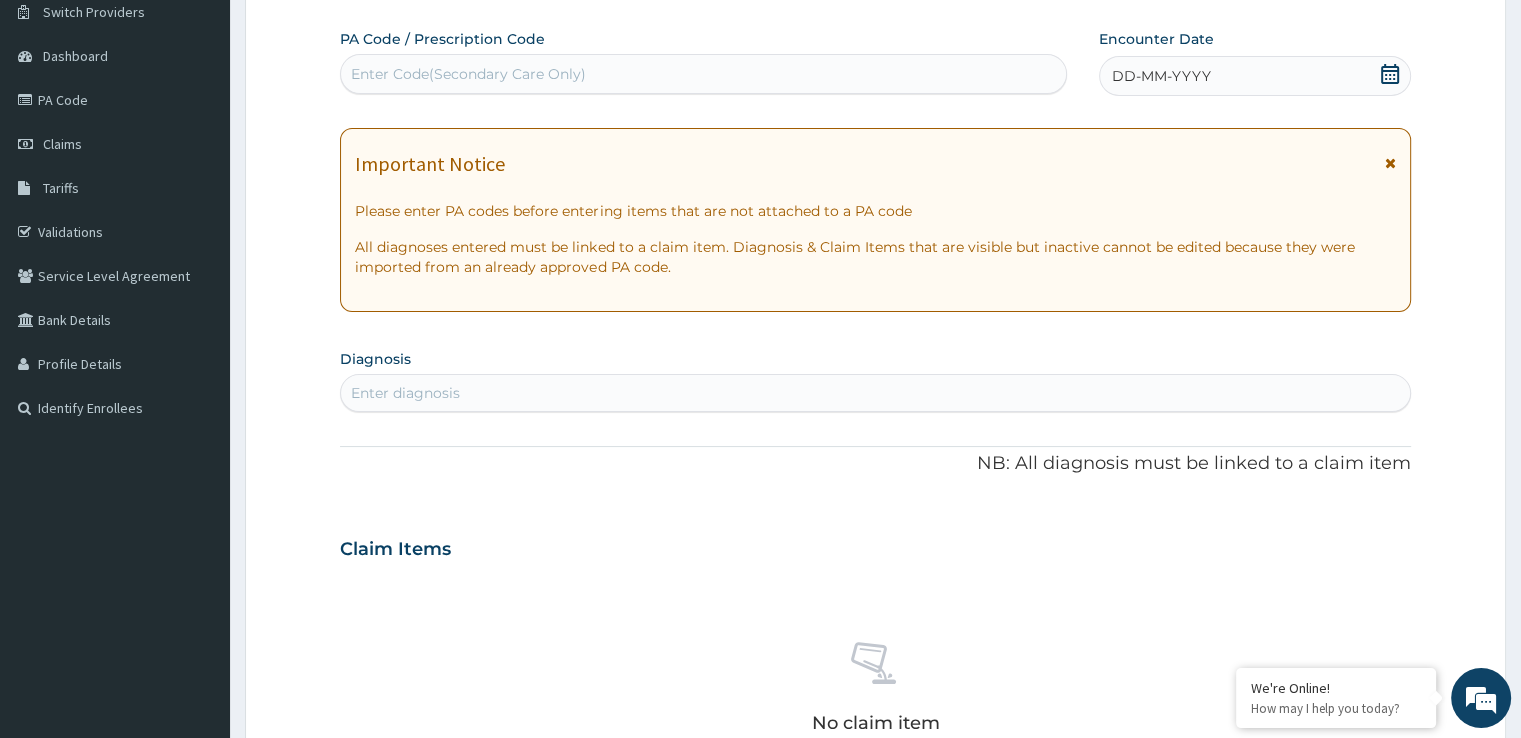 click on "DD-MM-YYYY" at bounding box center [1161, 76] 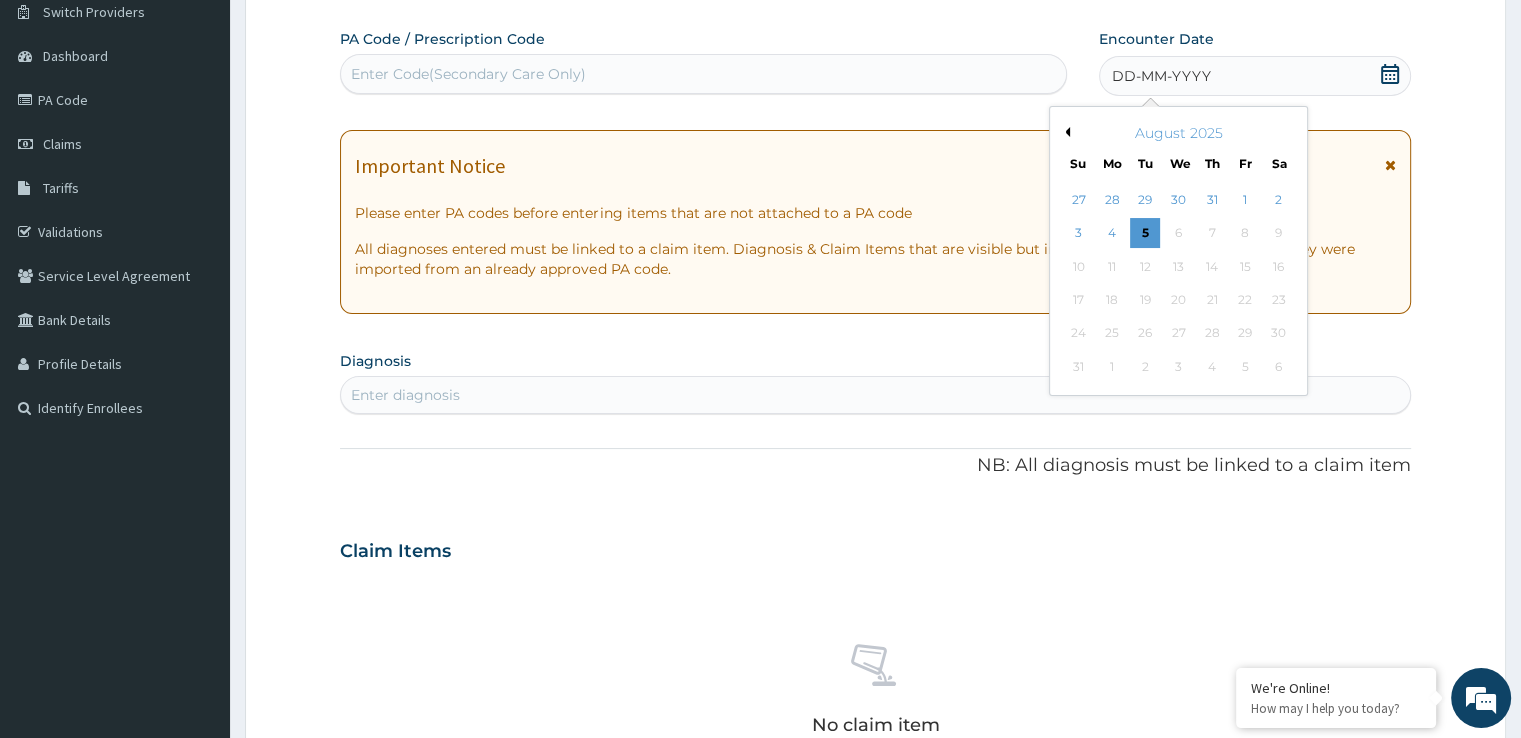 click on "August 2025" at bounding box center [1178, 133] 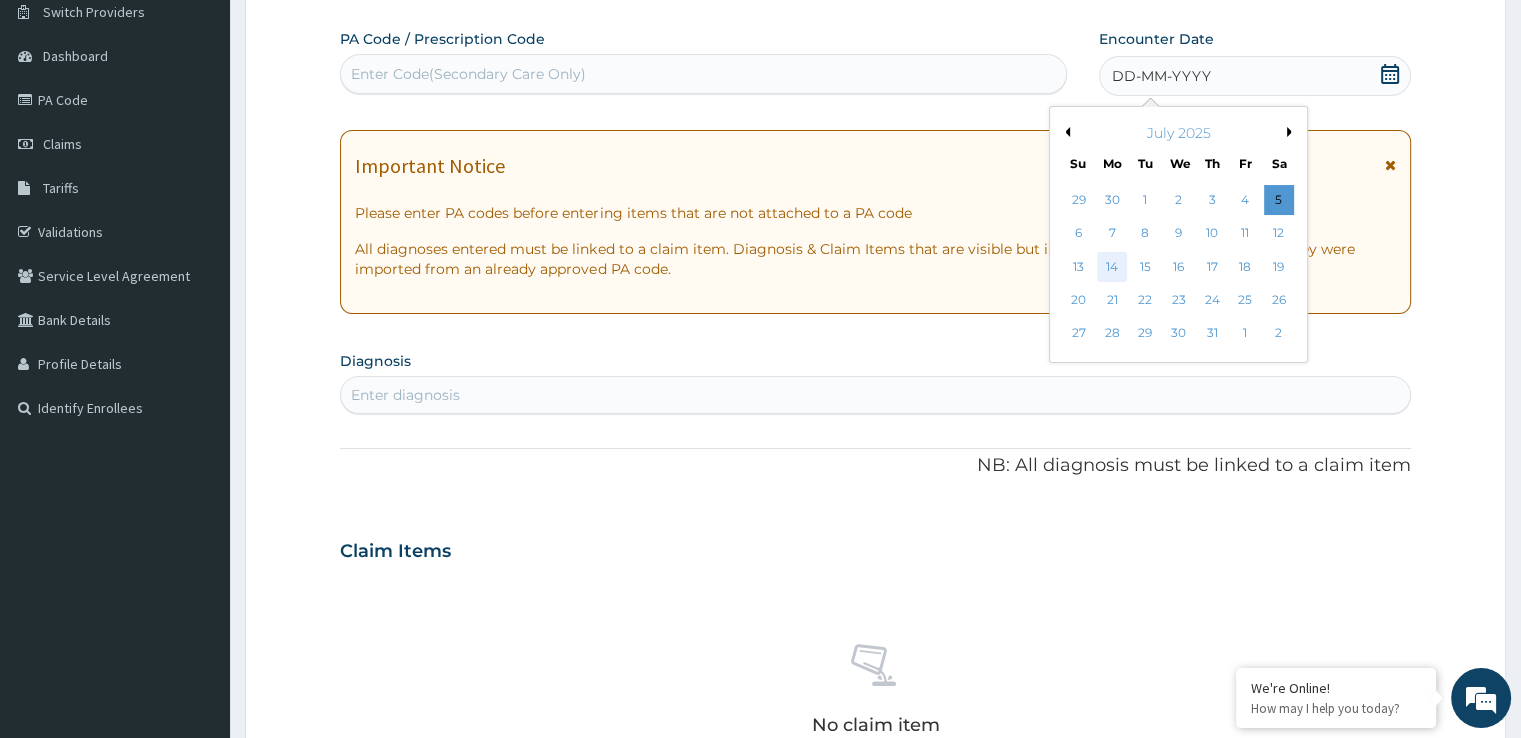 click on "14" at bounding box center [1112, 267] 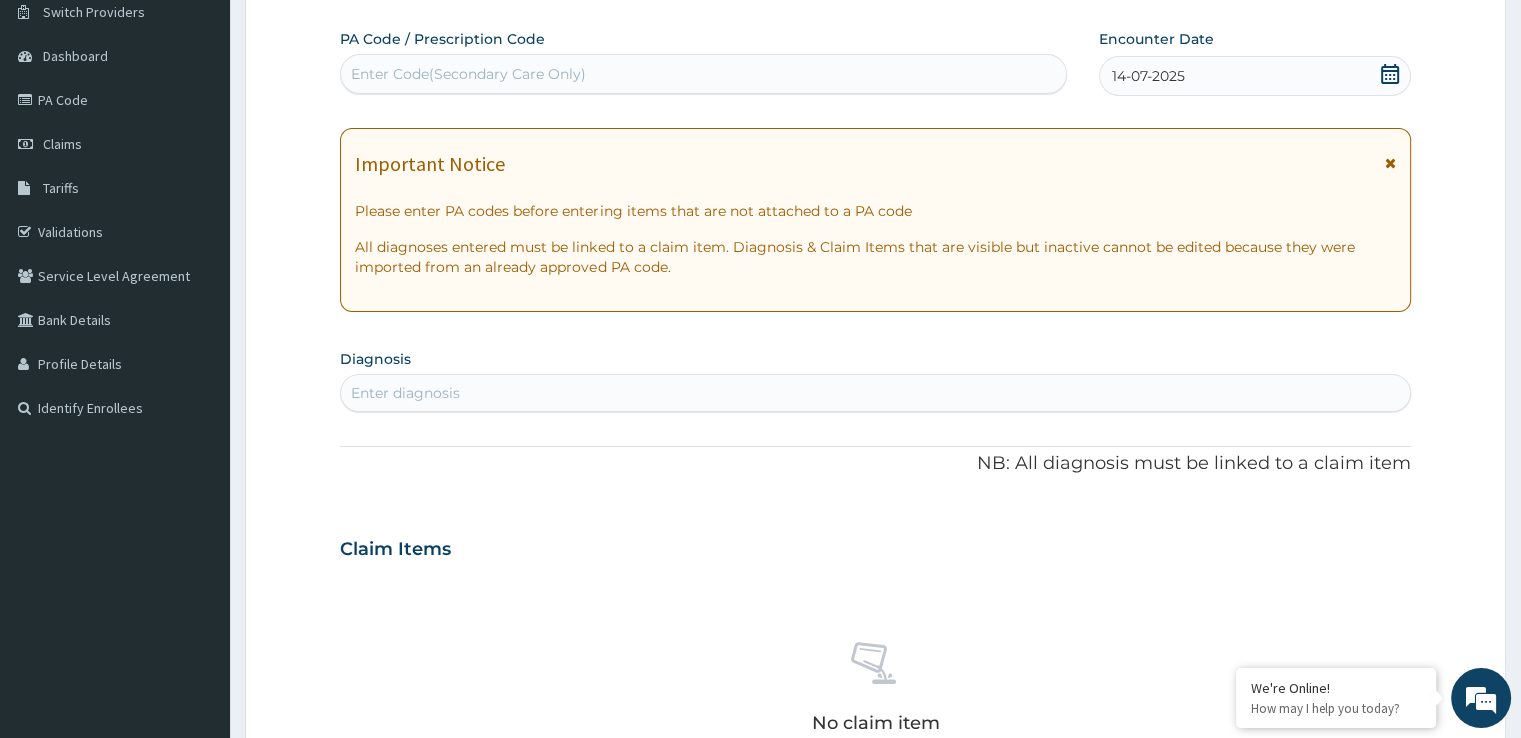 click on "Enter diagnosis" at bounding box center [405, 393] 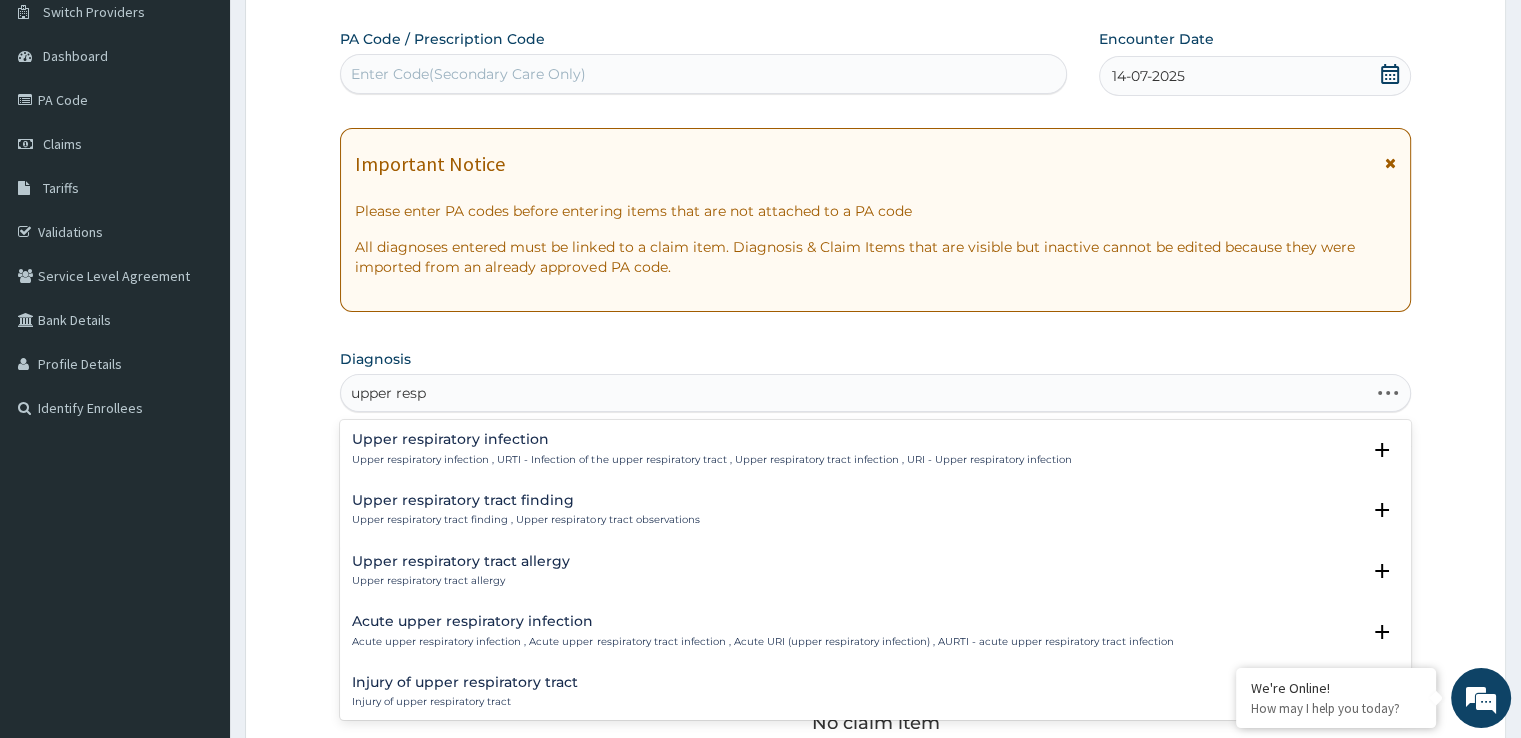 type on "upper respi" 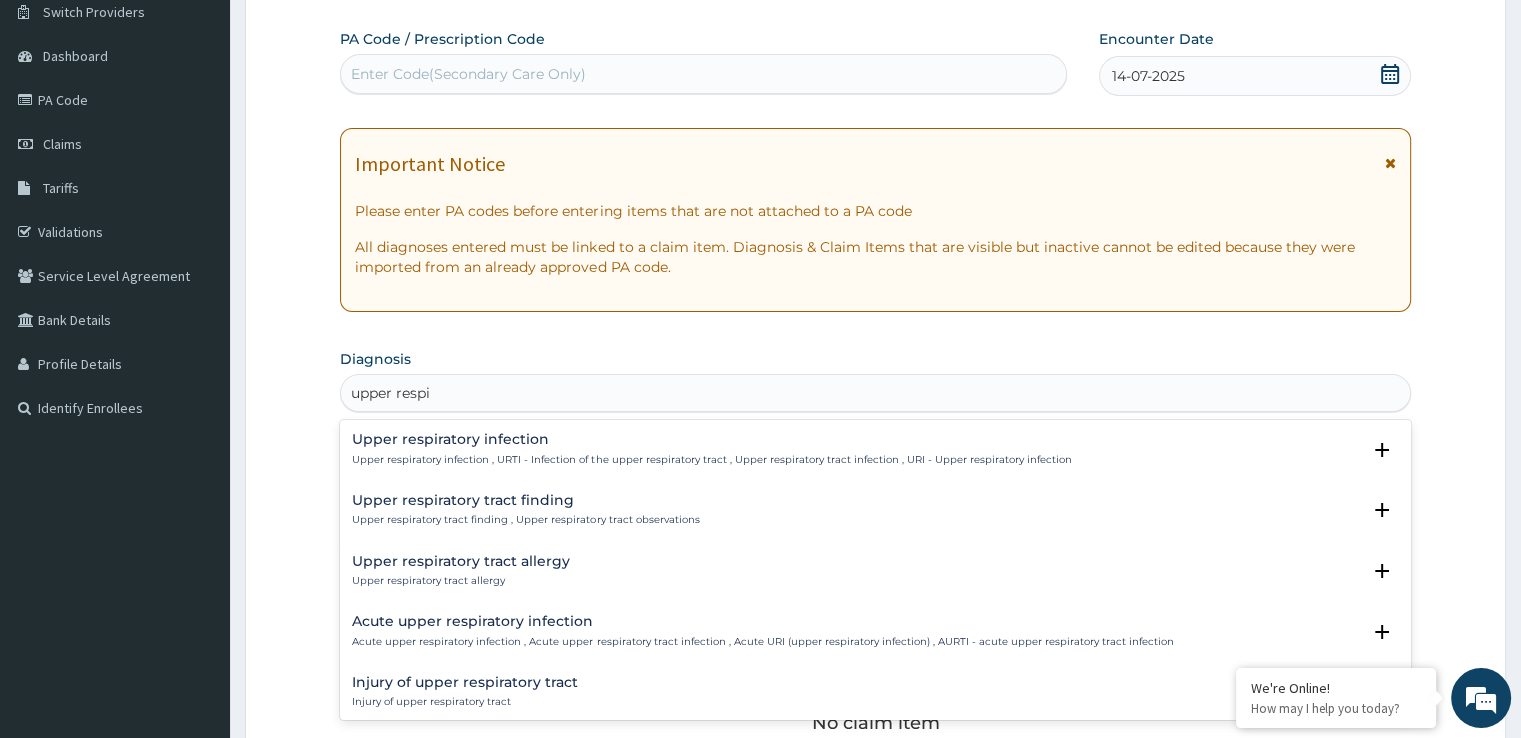 click on "Upper respiratory infection , URTI - Infection of the upper respiratory tract , Upper respiratory tract infection , URI - Upper respiratory infection" at bounding box center [711, 460] 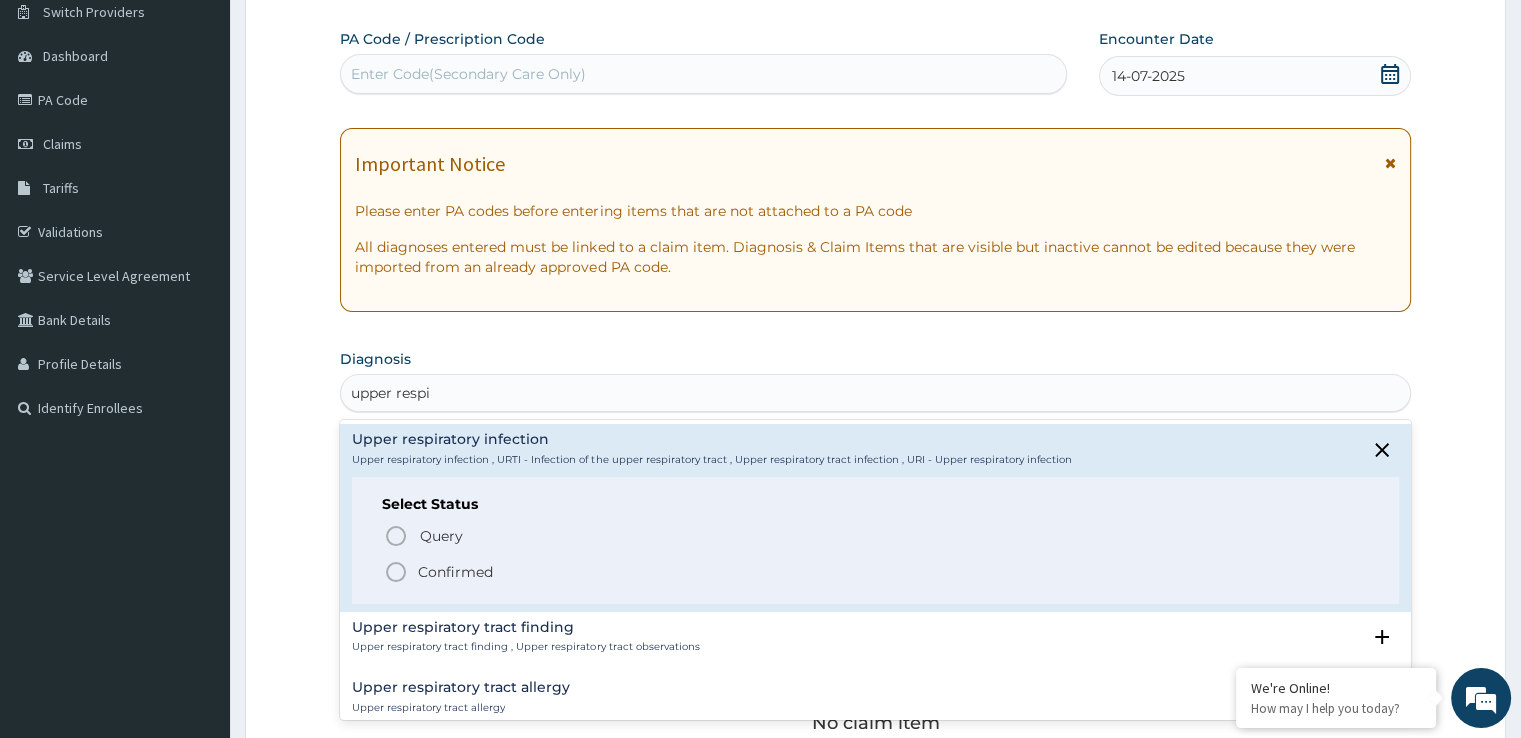 click on "Confirmed" at bounding box center (455, 572) 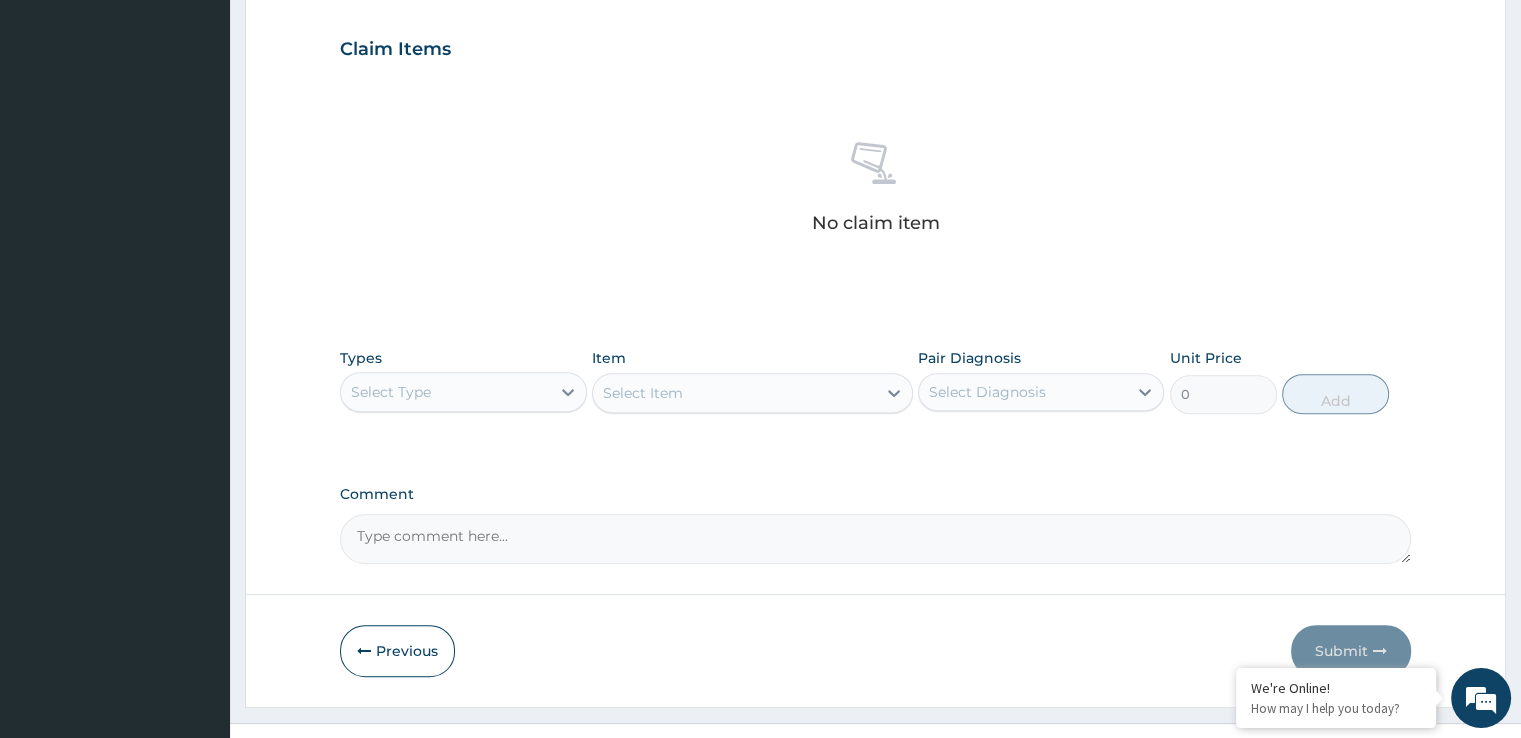 scroll, scrollTop: 702, scrollLeft: 0, axis: vertical 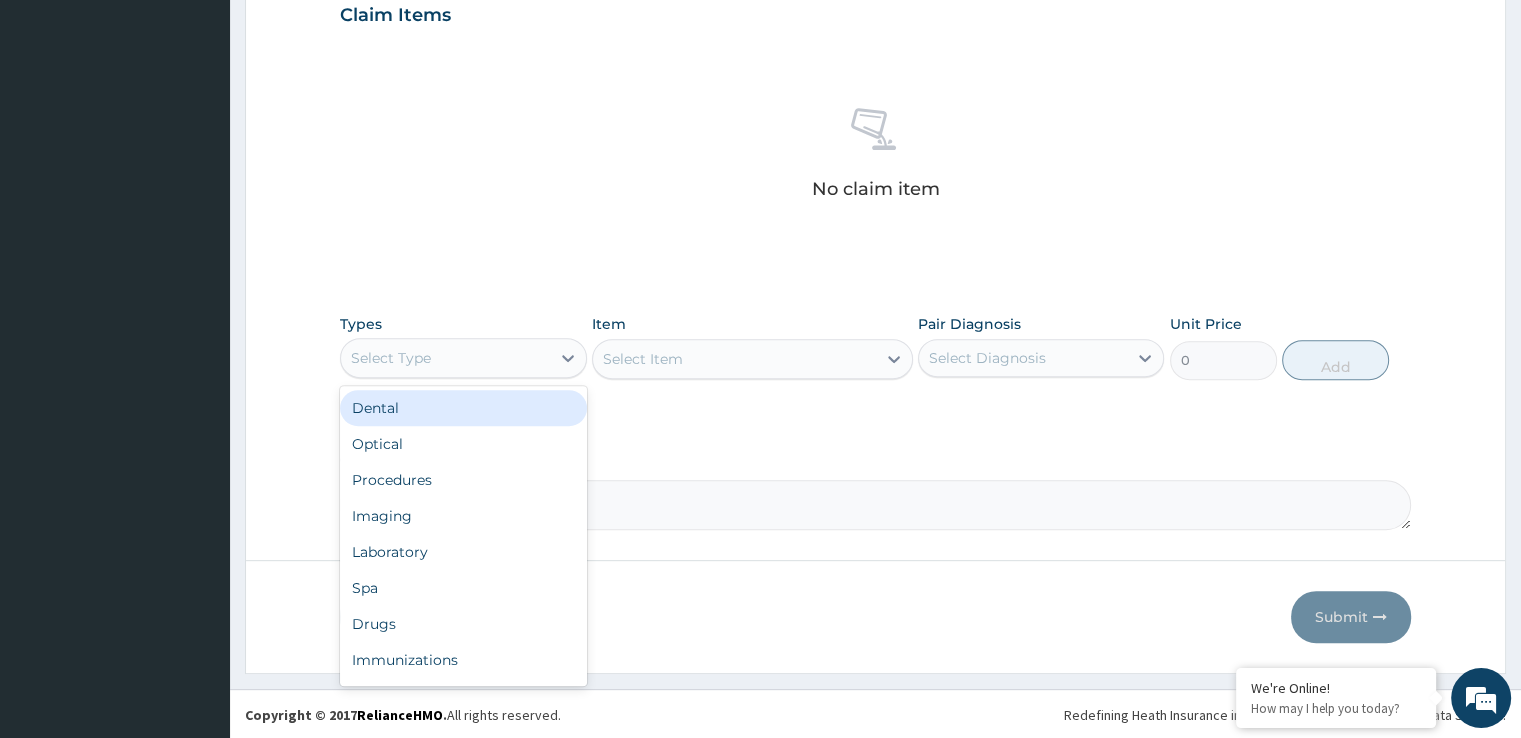 click on "Select Type" at bounding box center [445, 358] 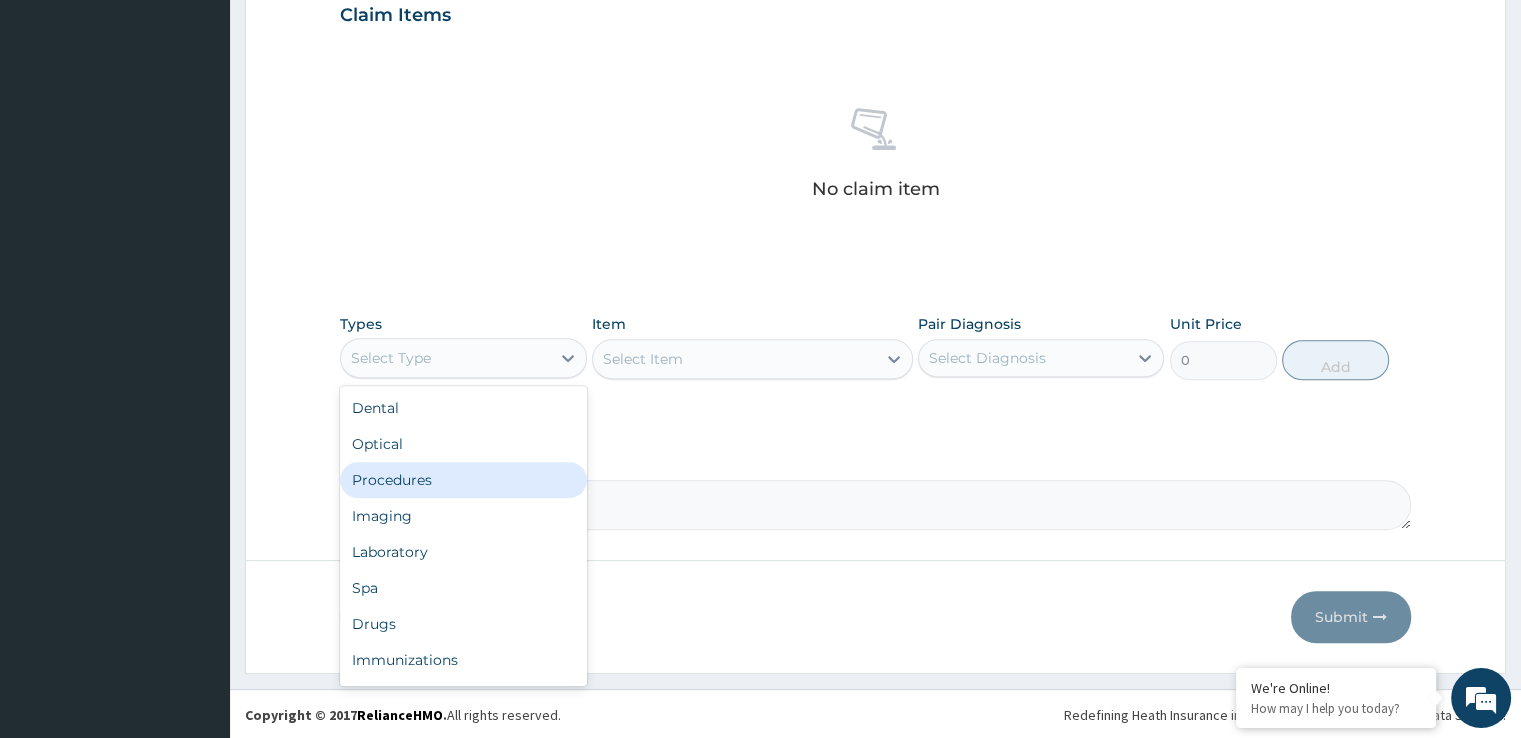 click on "Procedures" at bounding box center (463, 480) 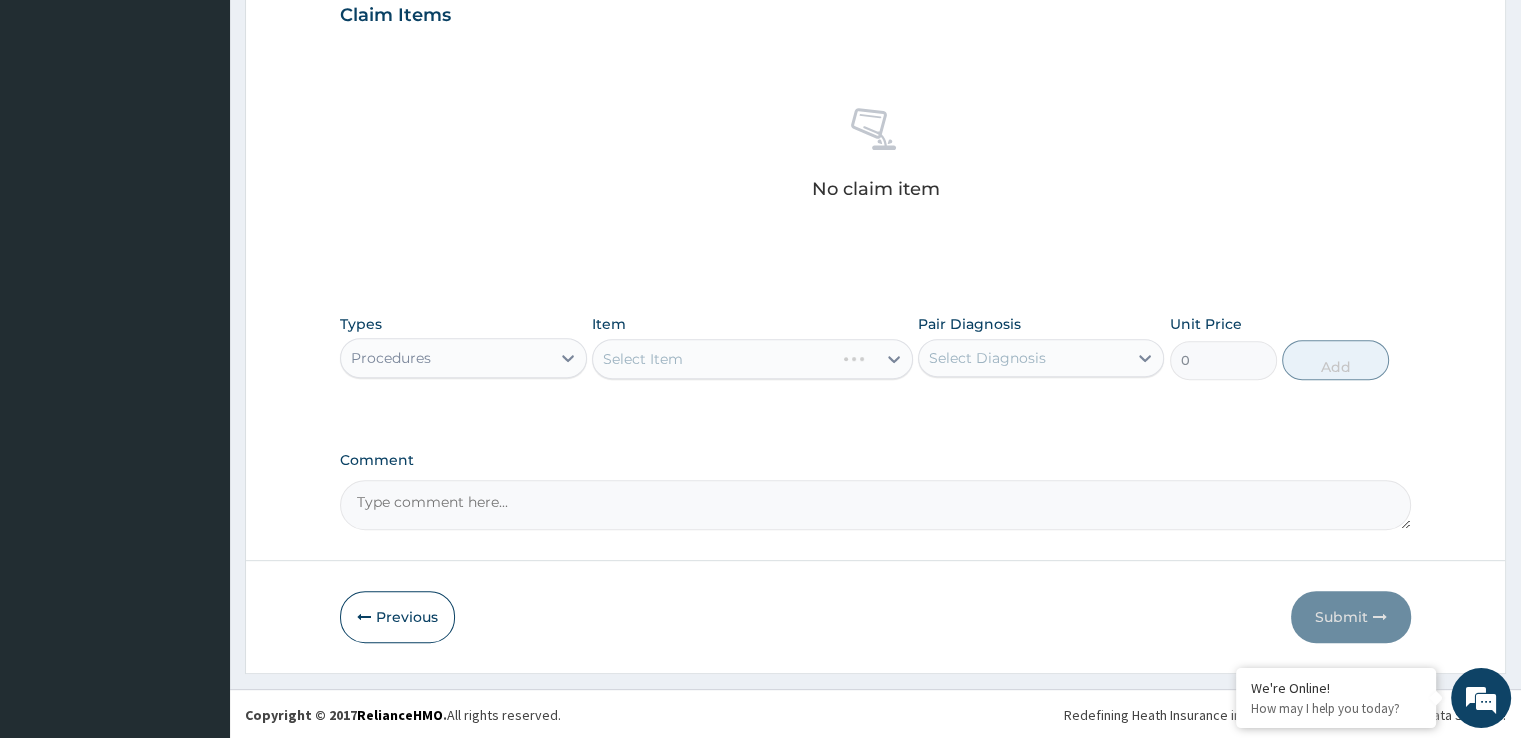 click on "Select Item" at bounding box center [752, 359] 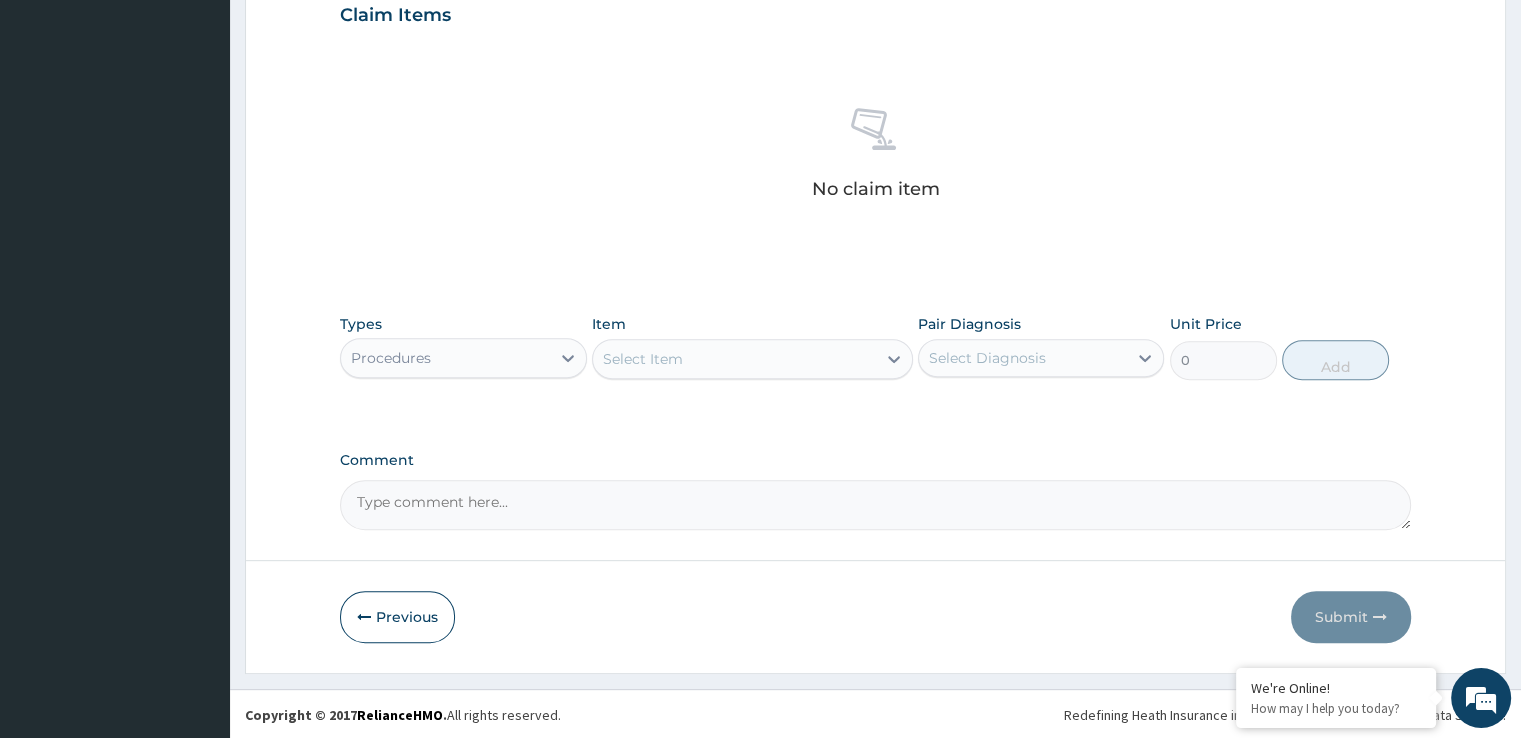 click on "Select Item" at bounding box center [734, 359] 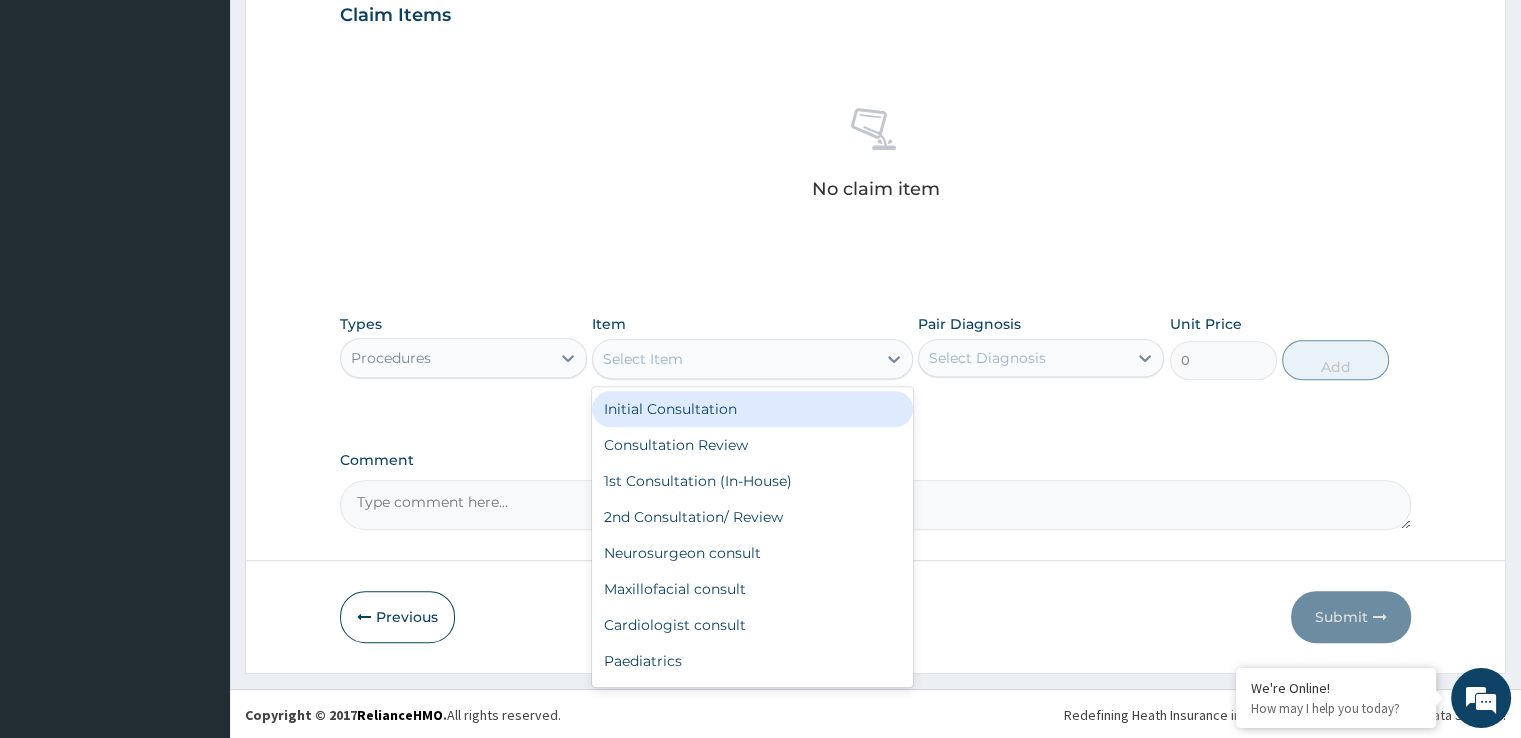 click on "Initial Consultation" at bounding box center (752, 409) 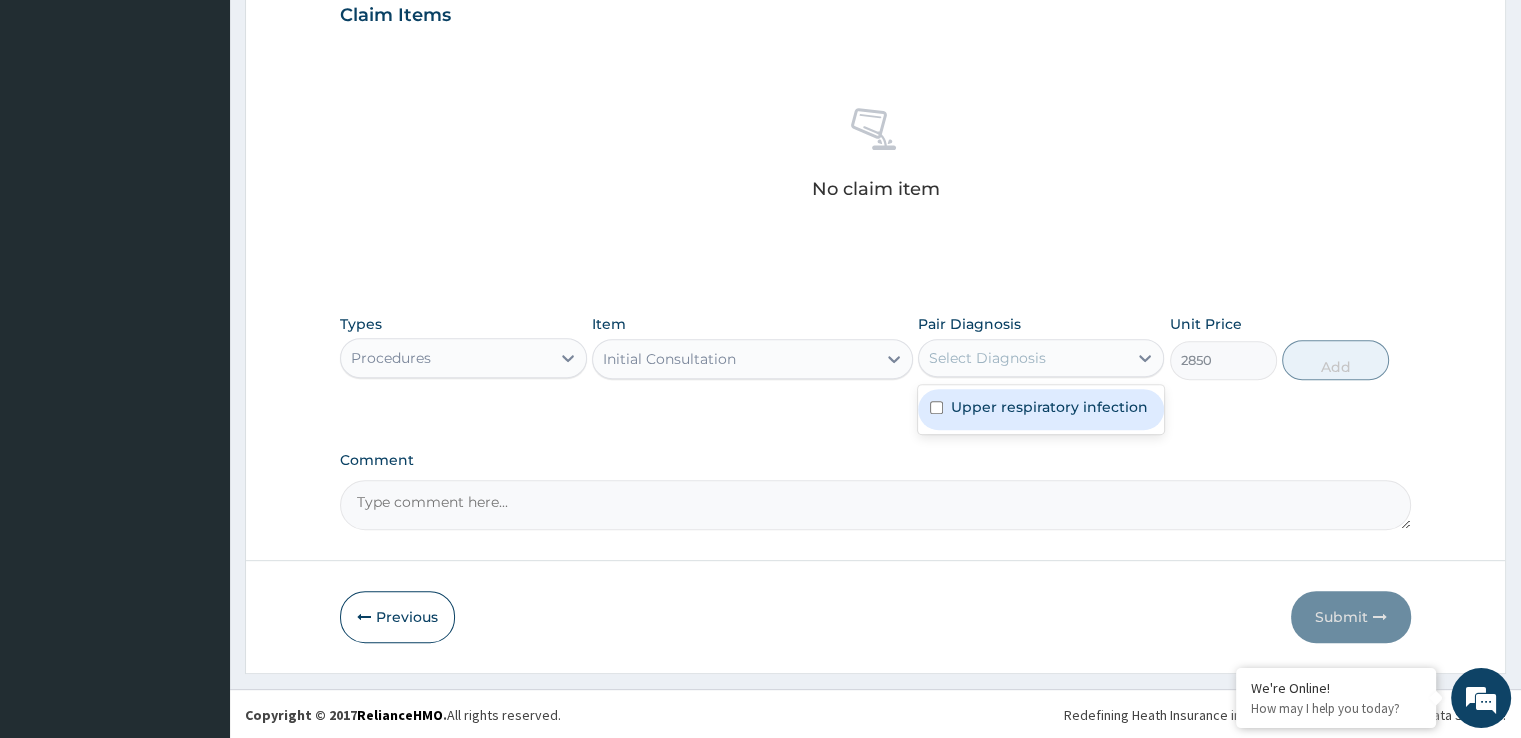 click on "Select Diagnosis" at bounding box center [987, 358] 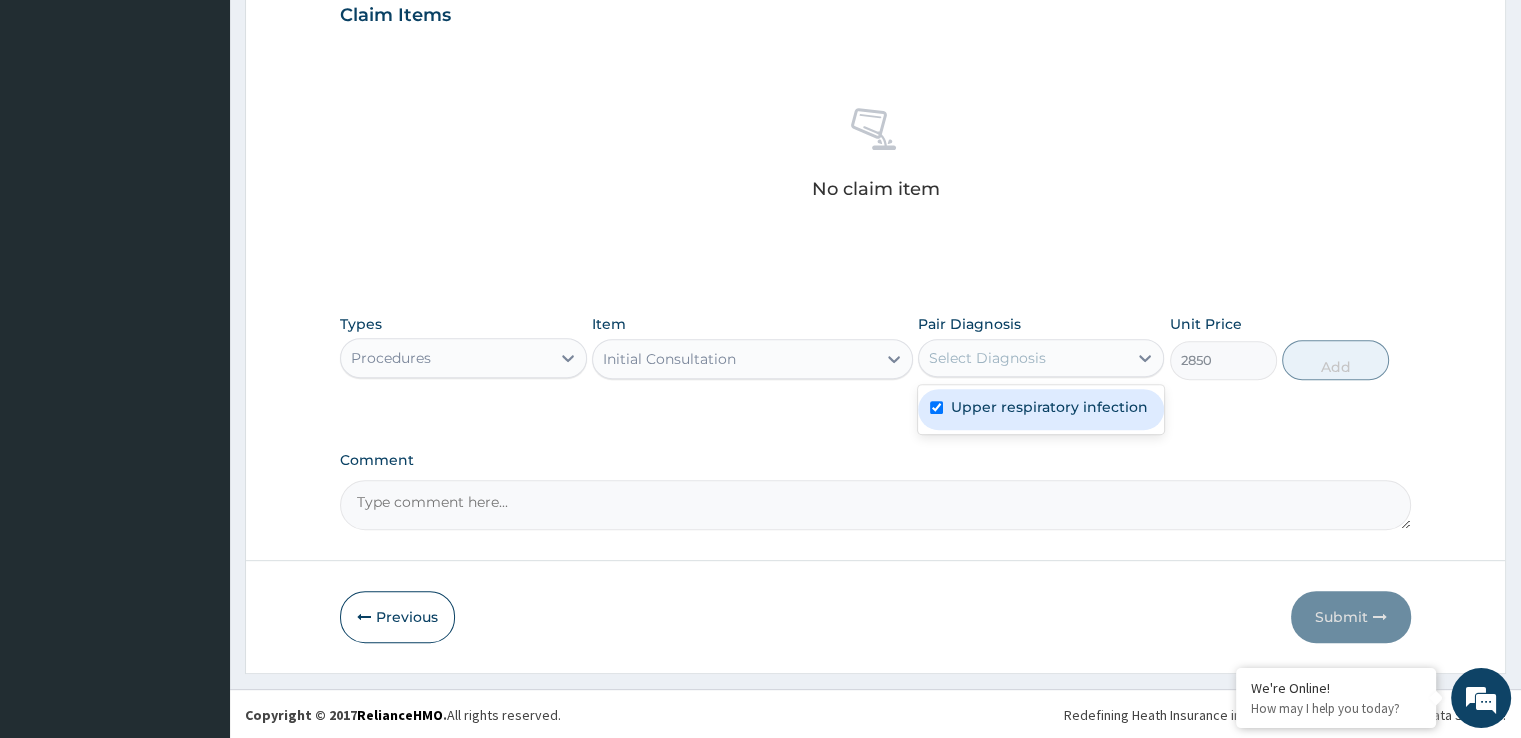 checkbox on "true" 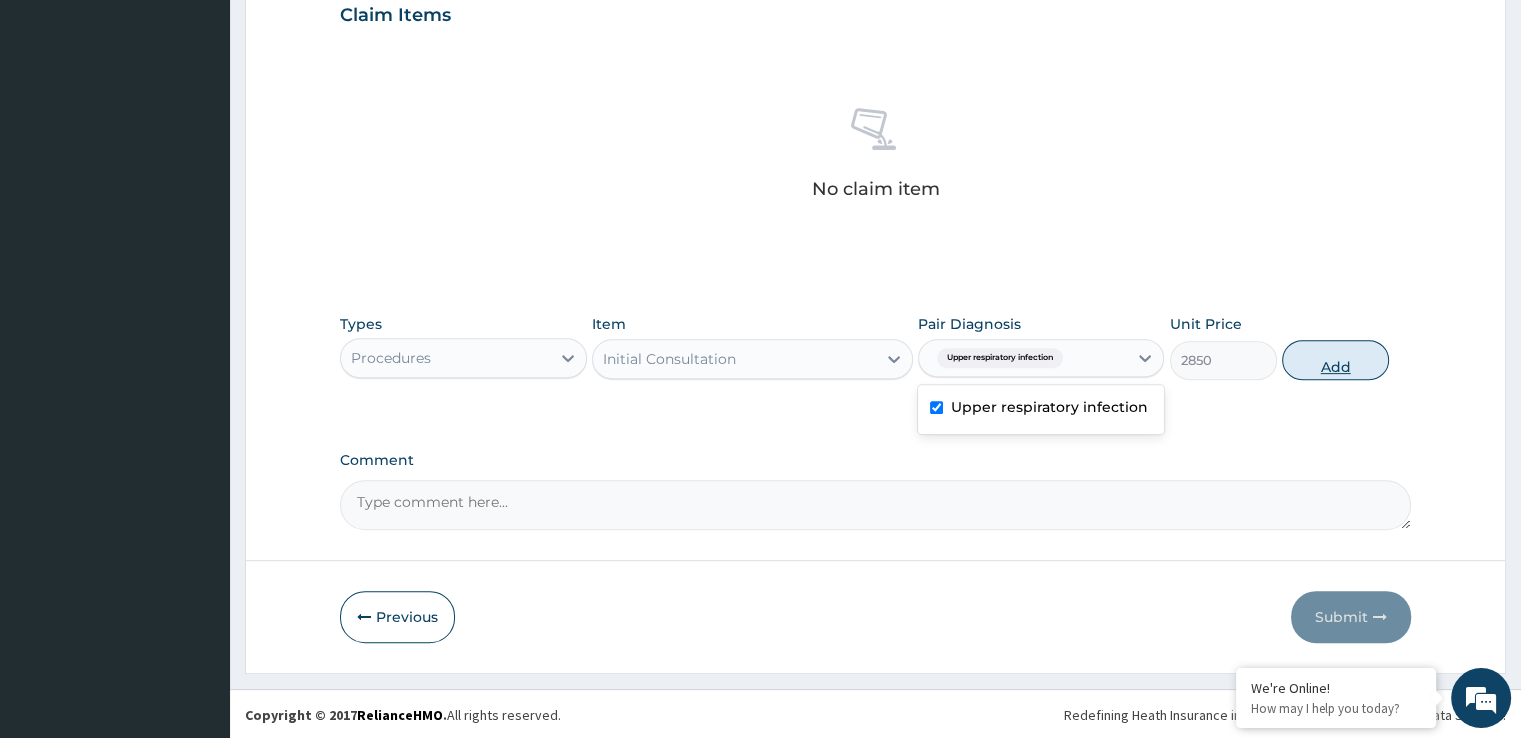 click on "Add" at bounding box center (1335, 360) 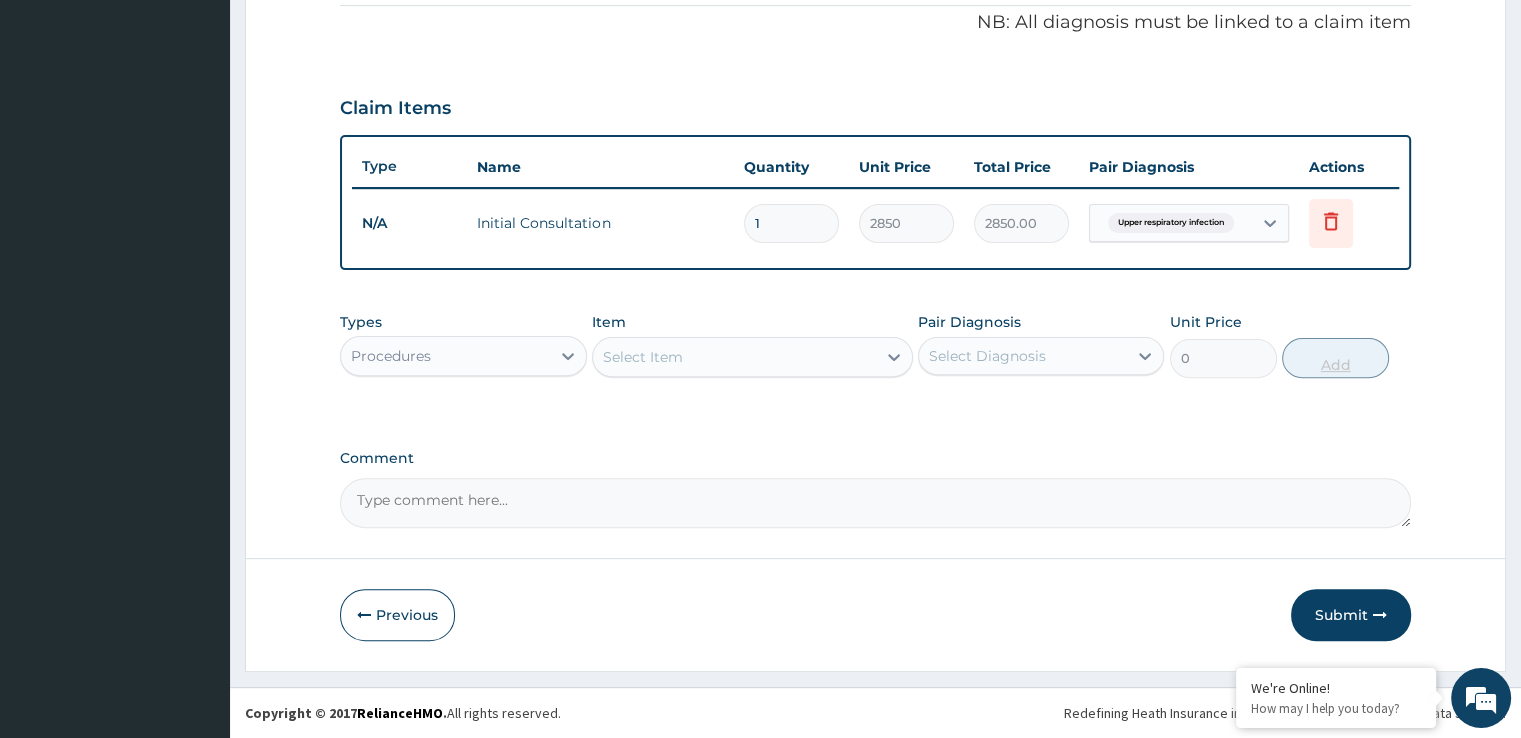 scroll, scrollTop: 606, scrollLeft: 0, axis: vertical 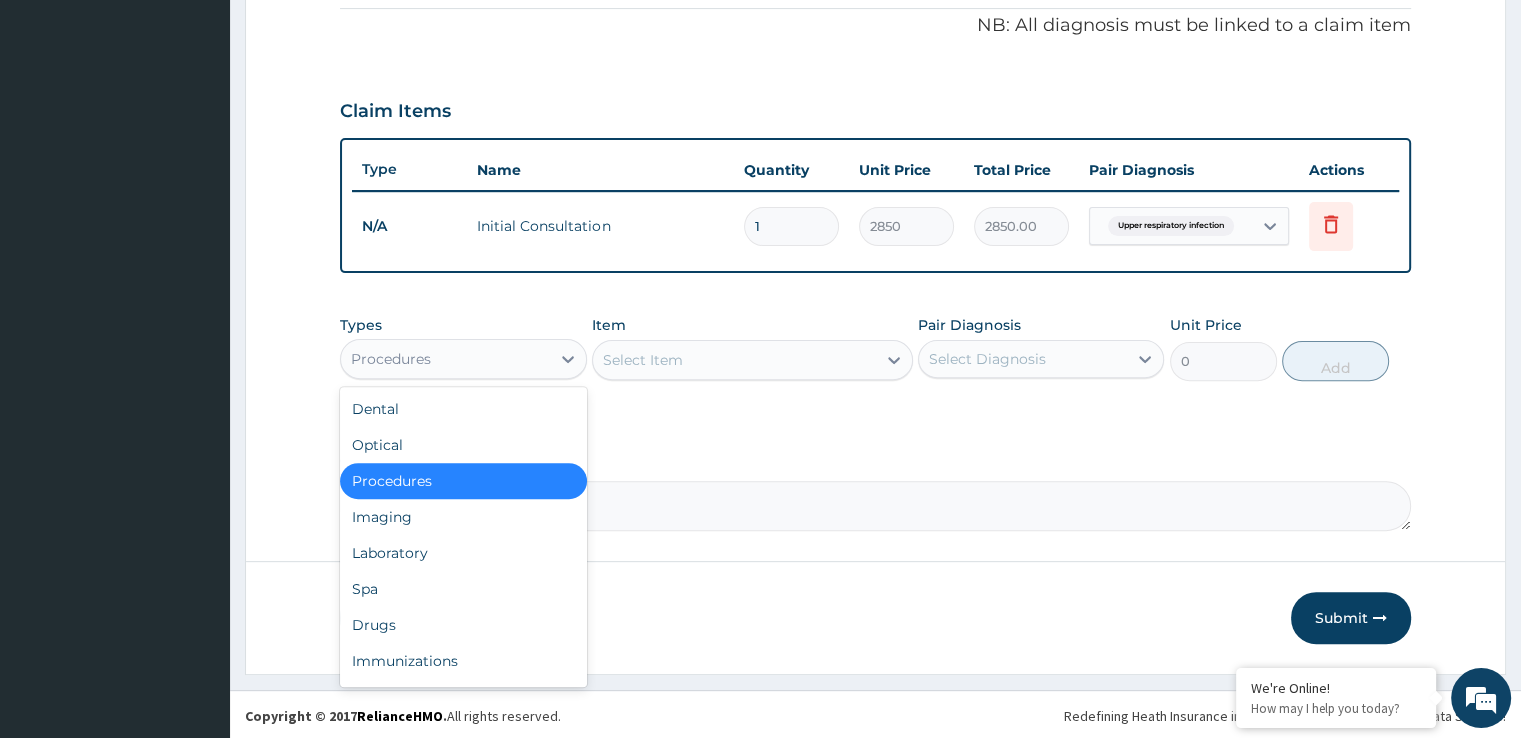 click on "Procedures" at bounding box center [445, 359] 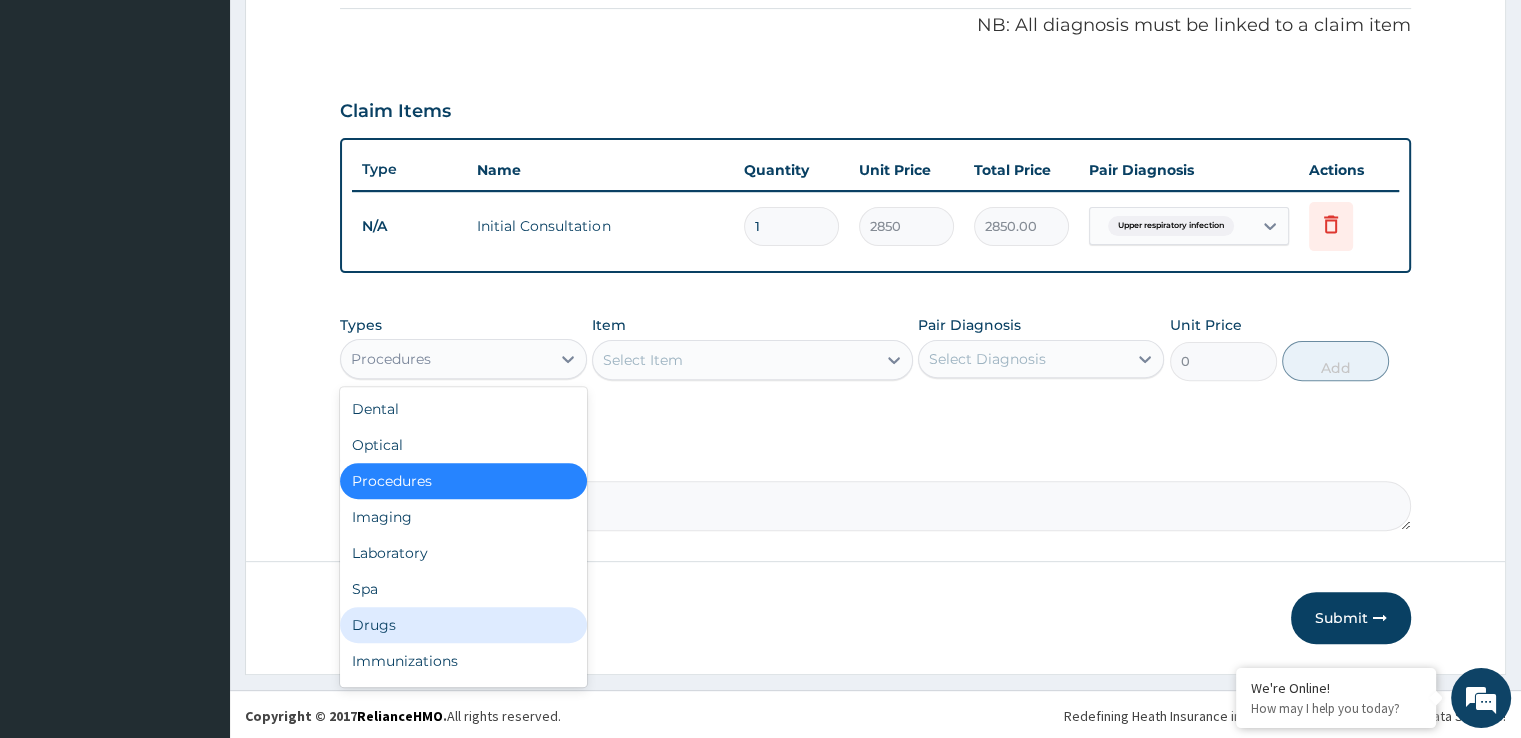 click on "Drugs" at bounding box center [463, 625] 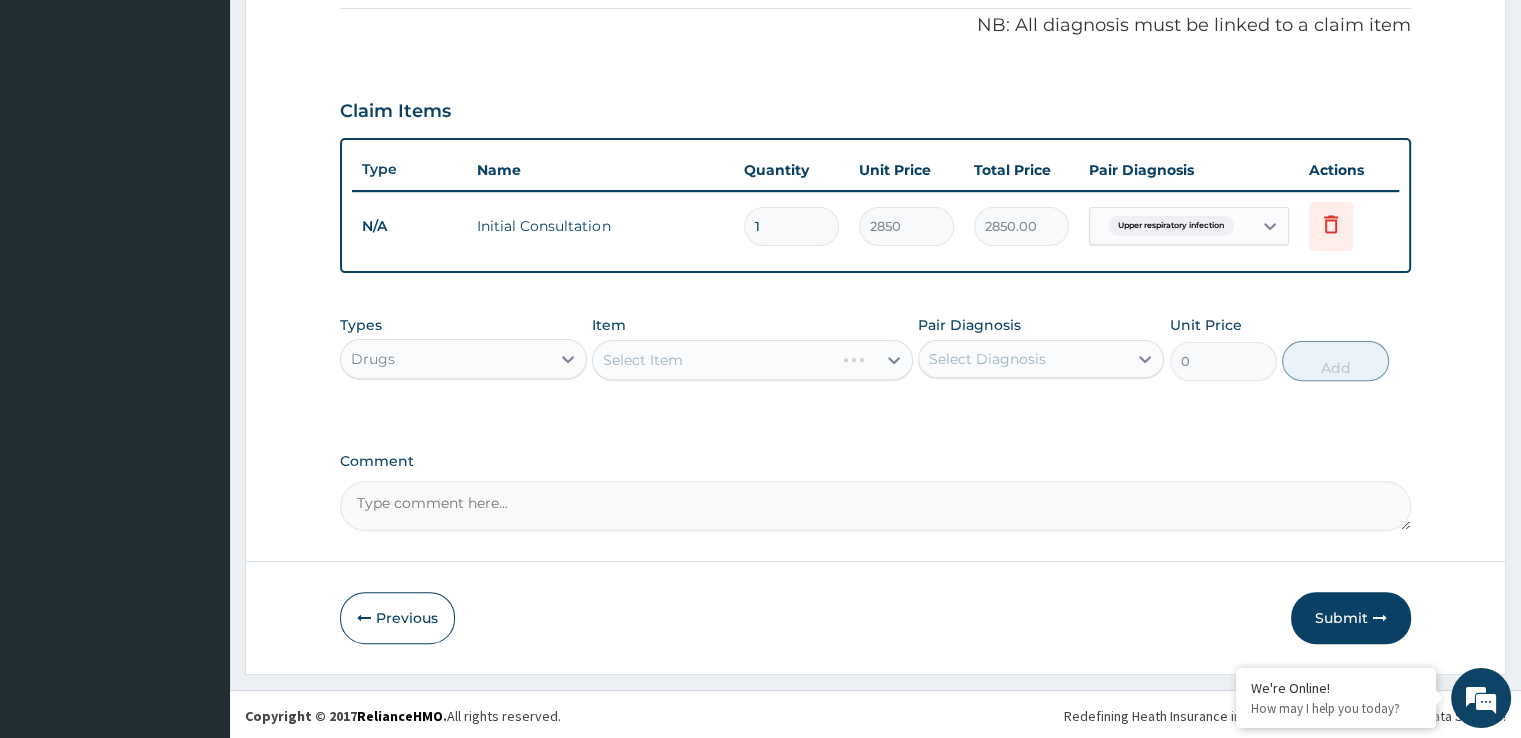 click on "Select Item" at bounding box center [752, 360] 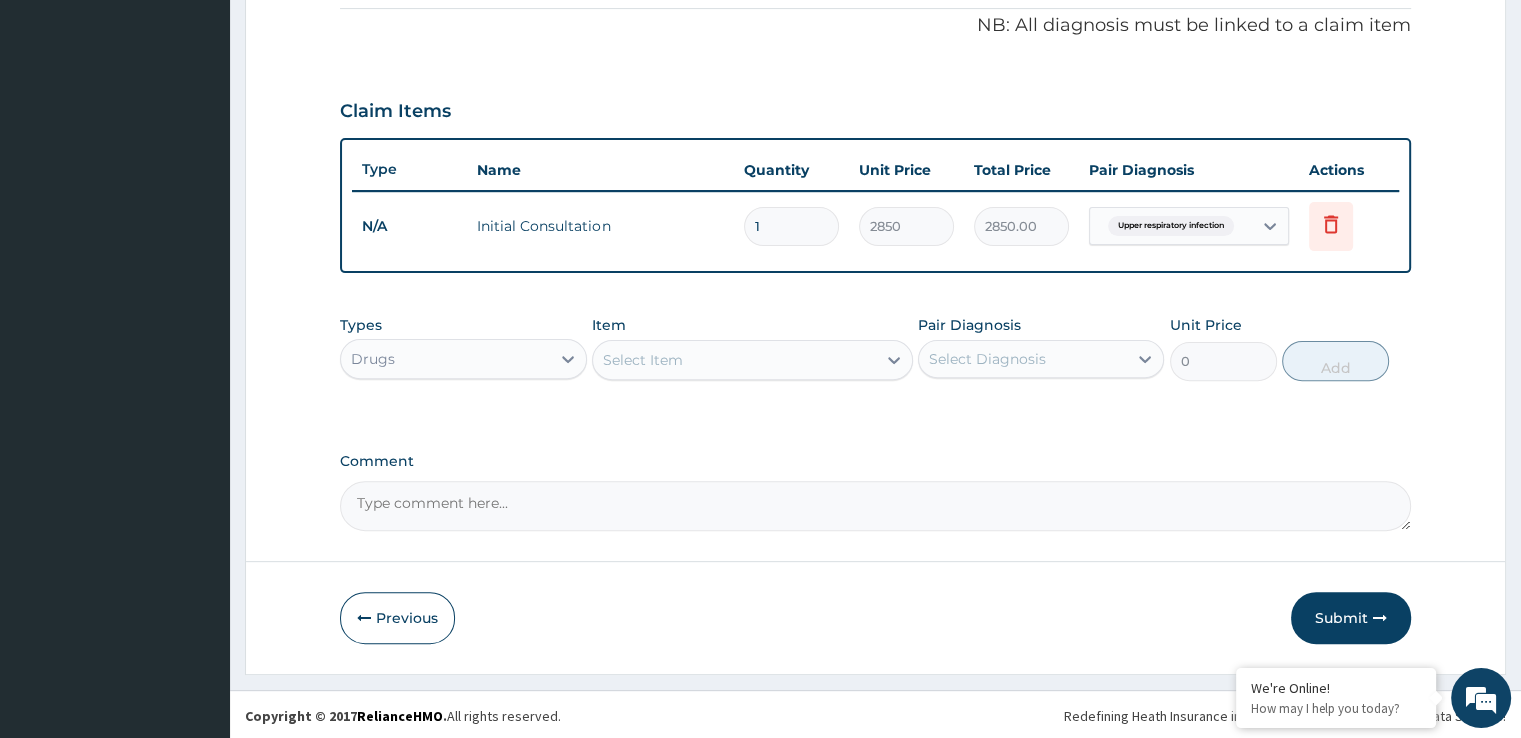 click on "Select Item" at bounding box center (734, 360) 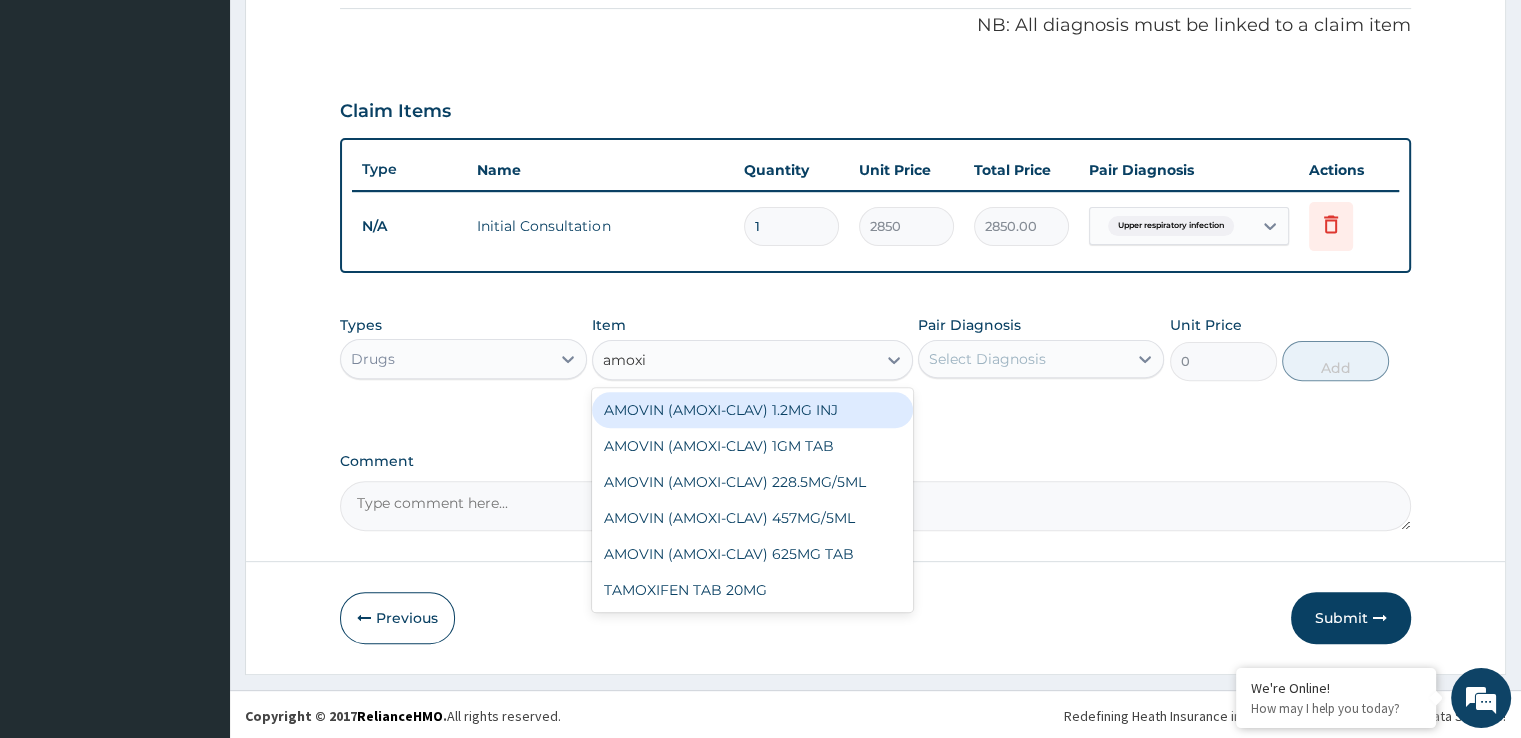 type on "amox" 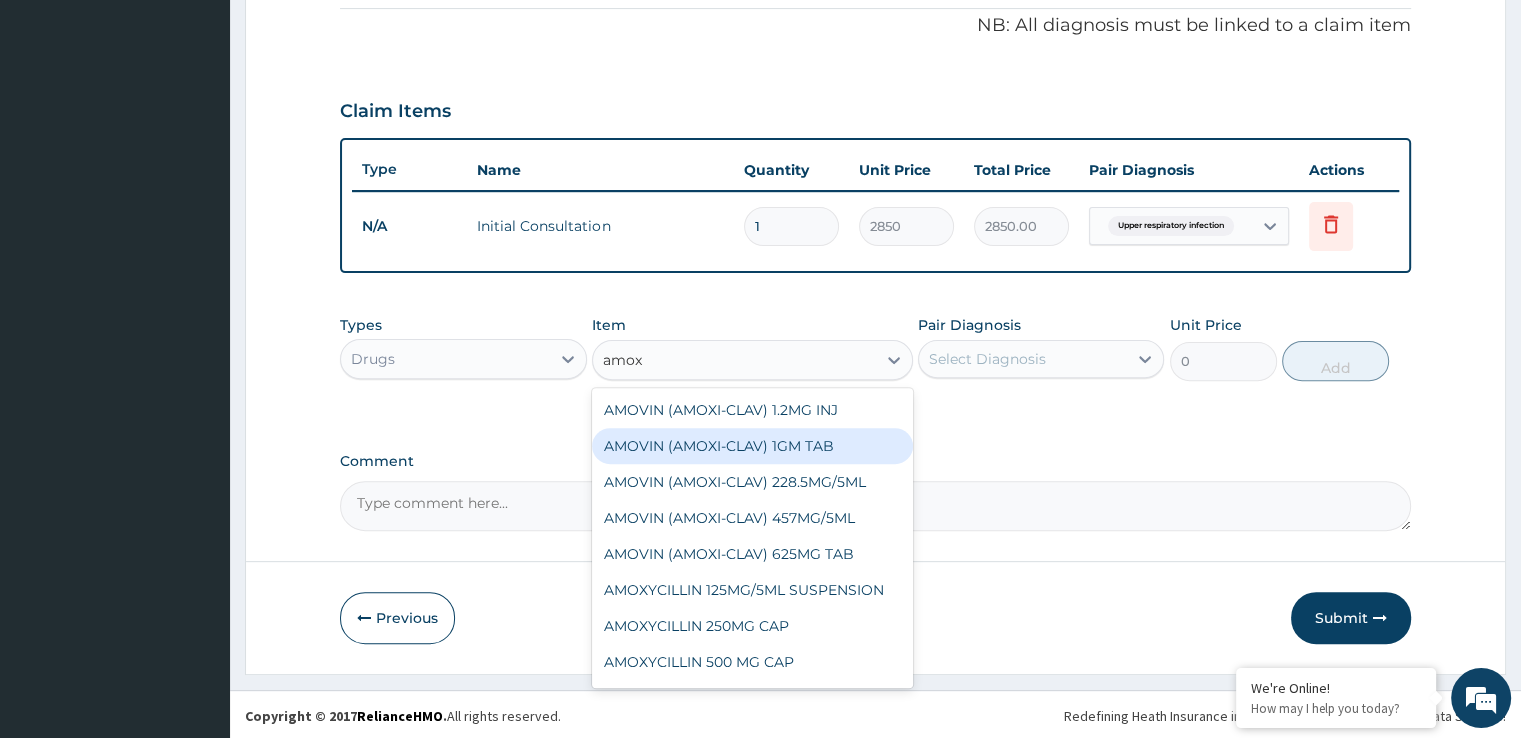 click on "AMOVIN (AMOXI-CLAV) 1GM TAB" at bounding box center (752, 446) 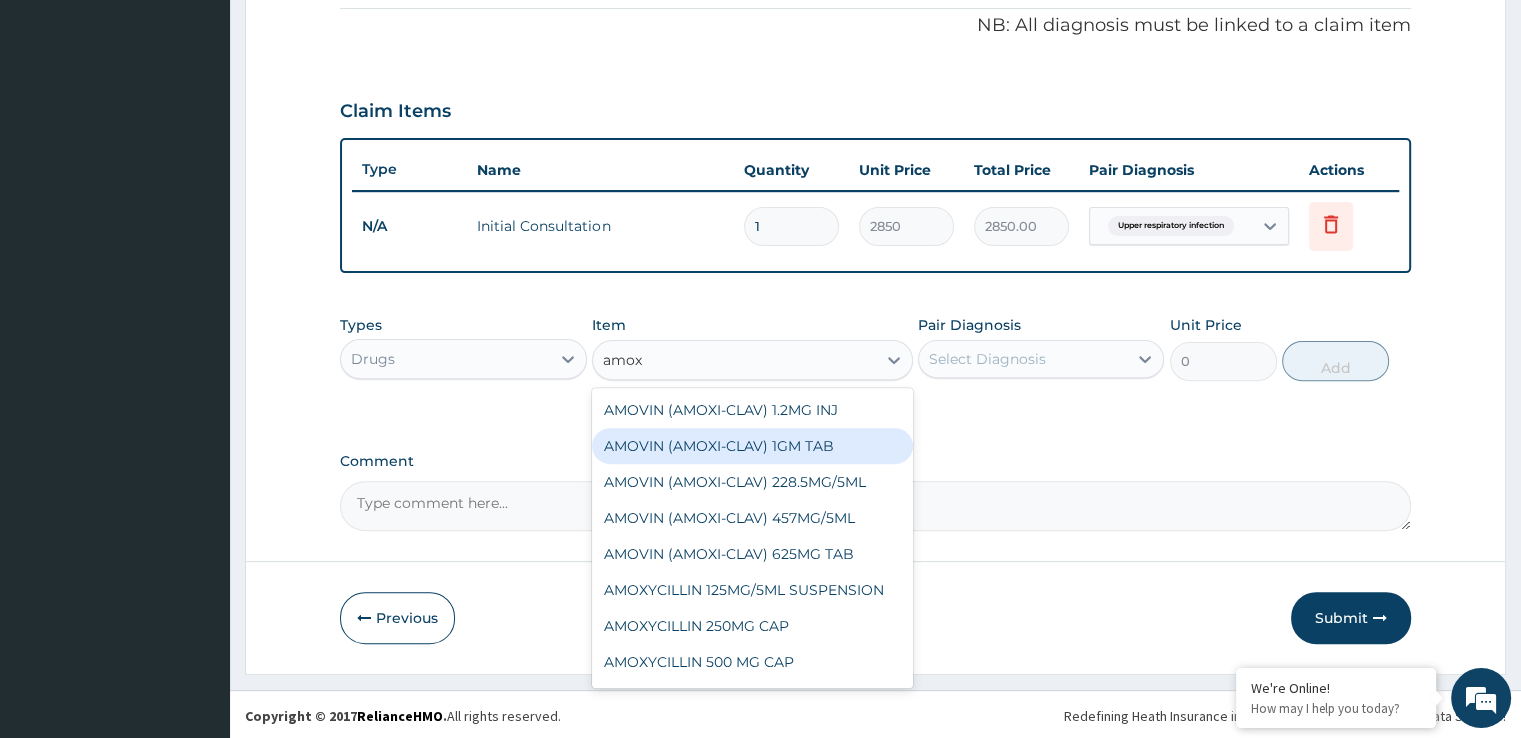 type 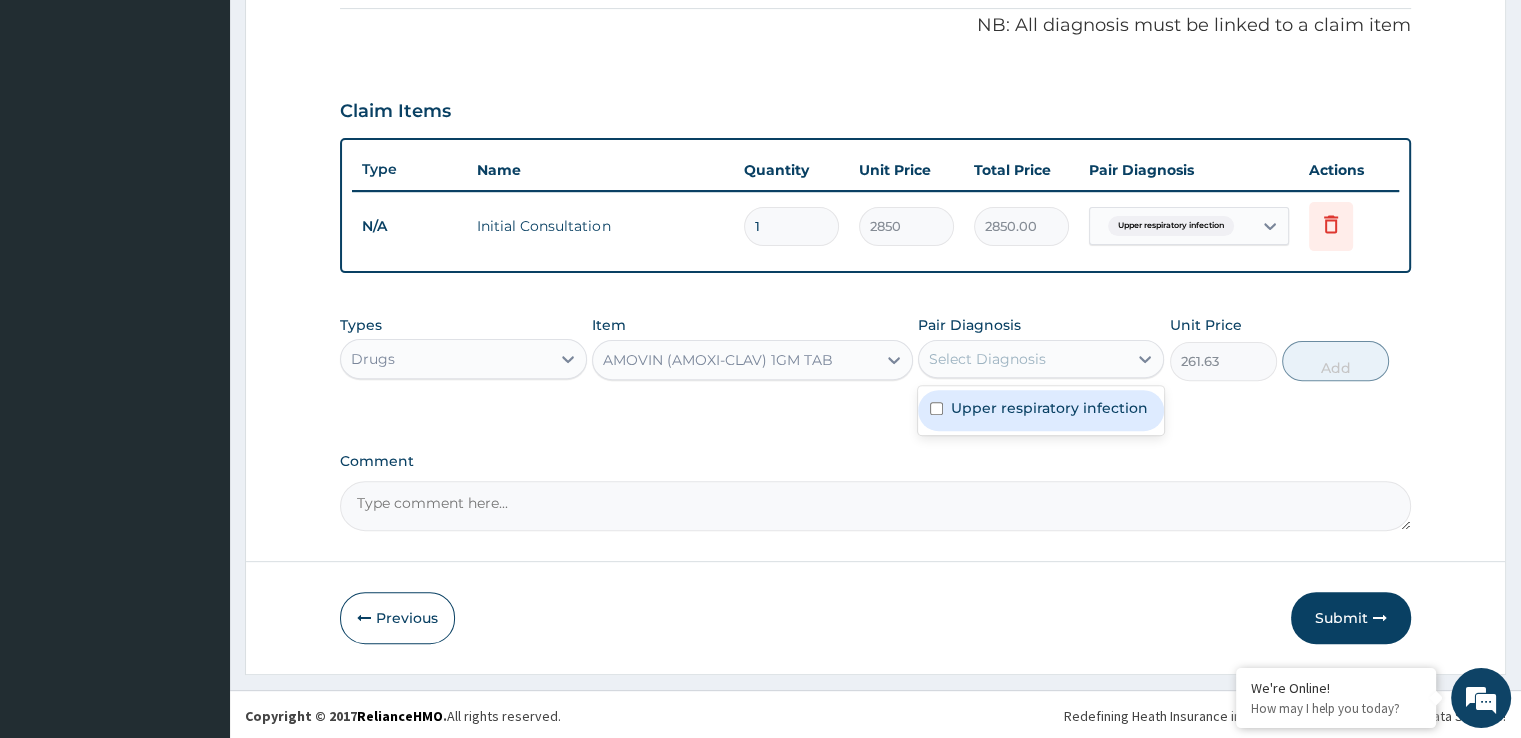 click on "Select Diagnosis" at bounding box center (1023, 359) 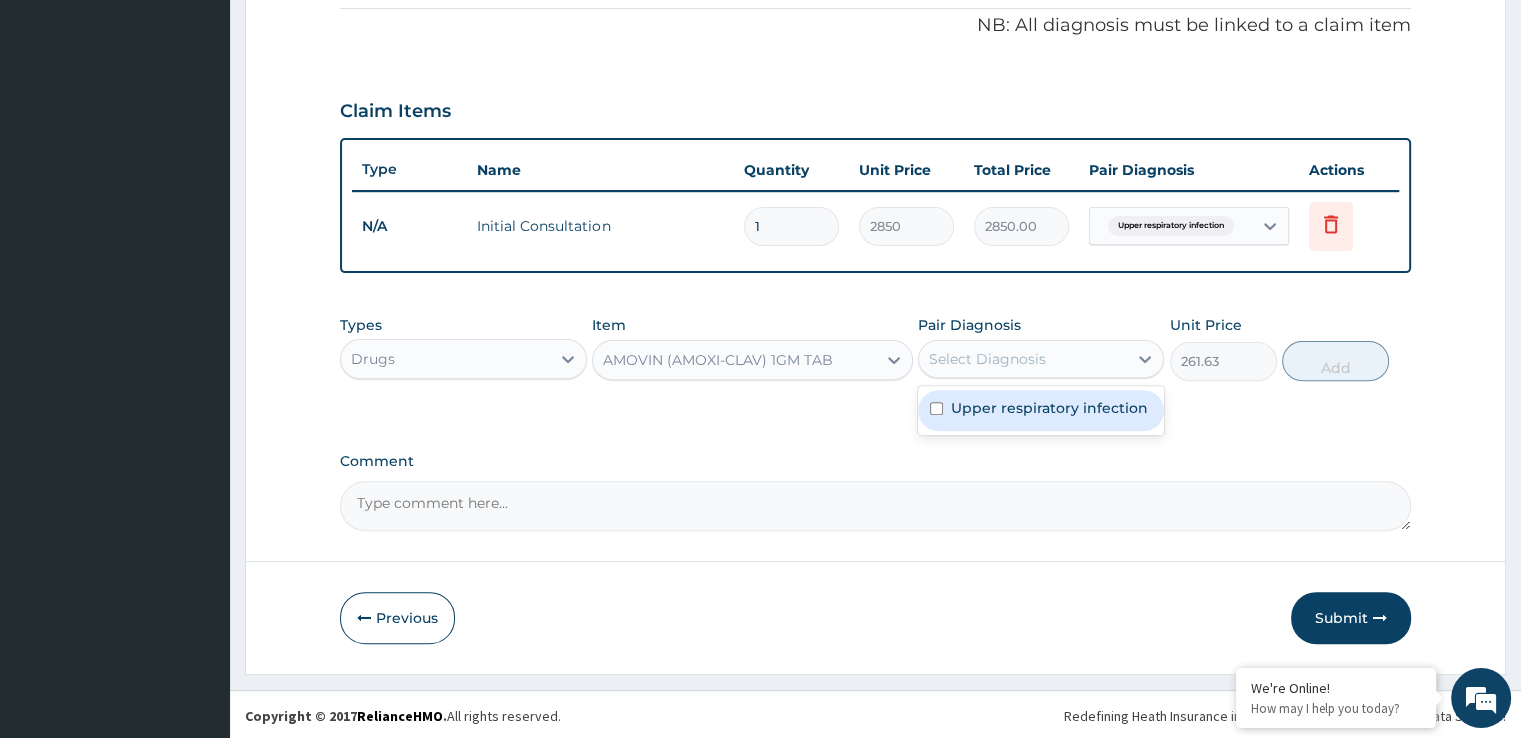 click on "Upper respiratory infection" at bounding box center [1041, 410] 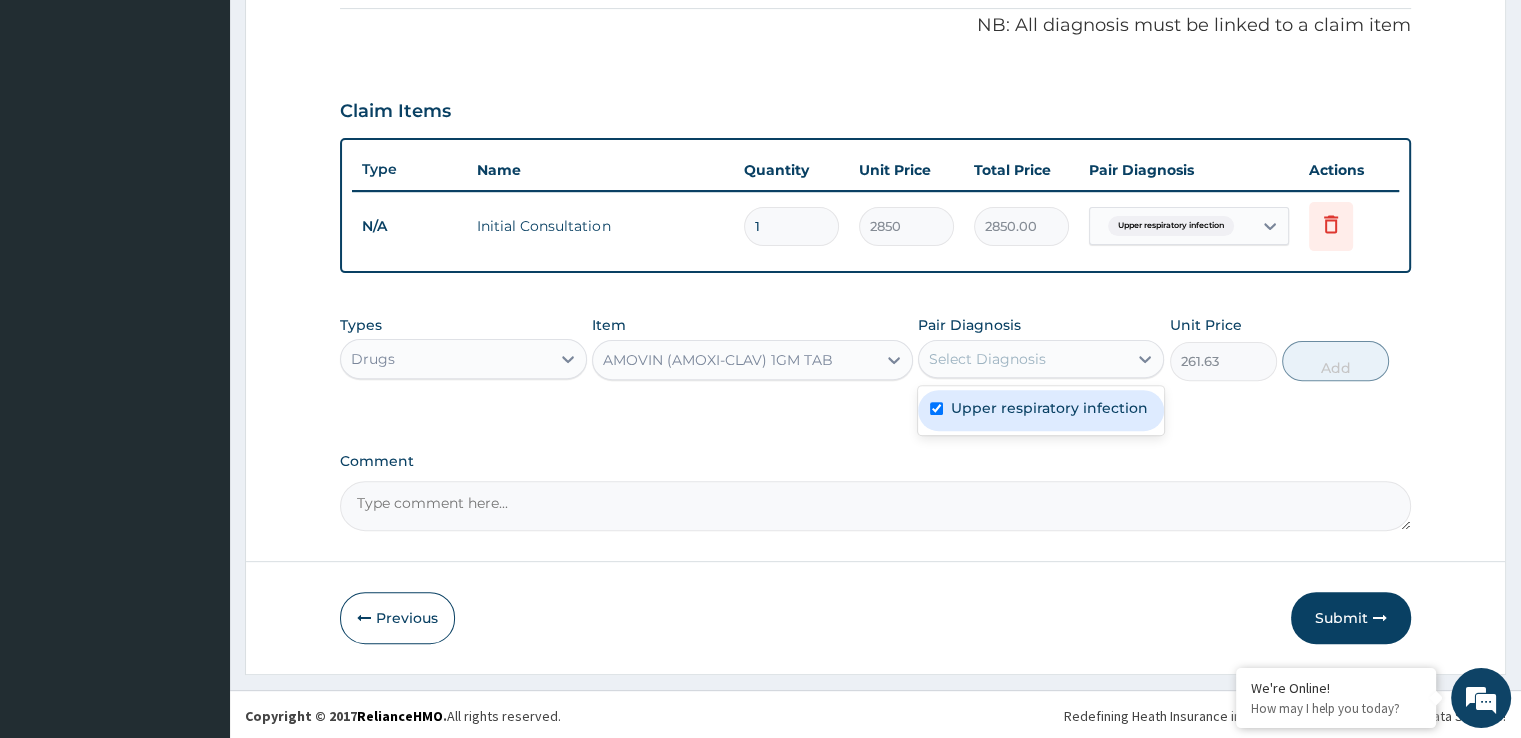 checkbox on "true" 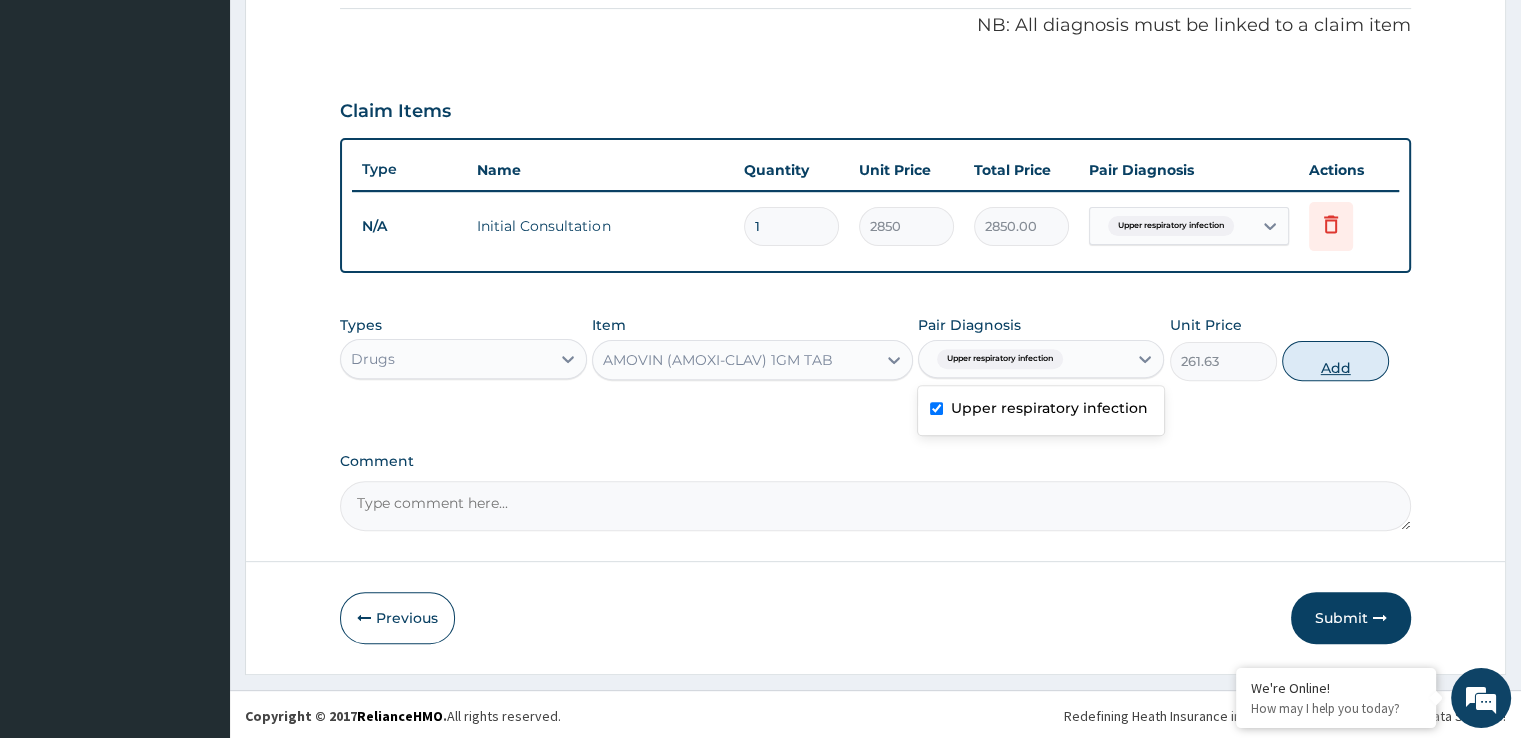 click on "Add" at bounding box center (1335, 361) 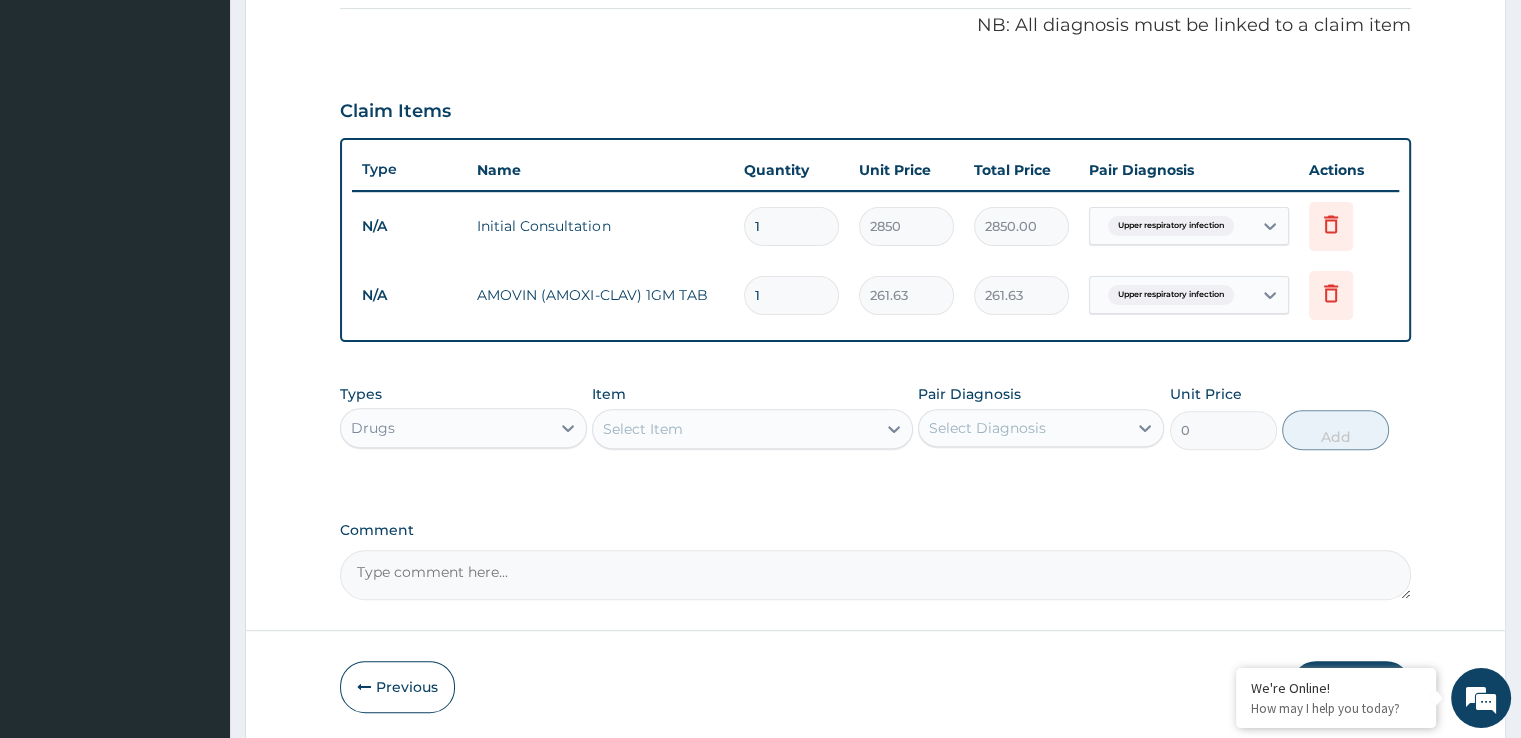 type on "14" 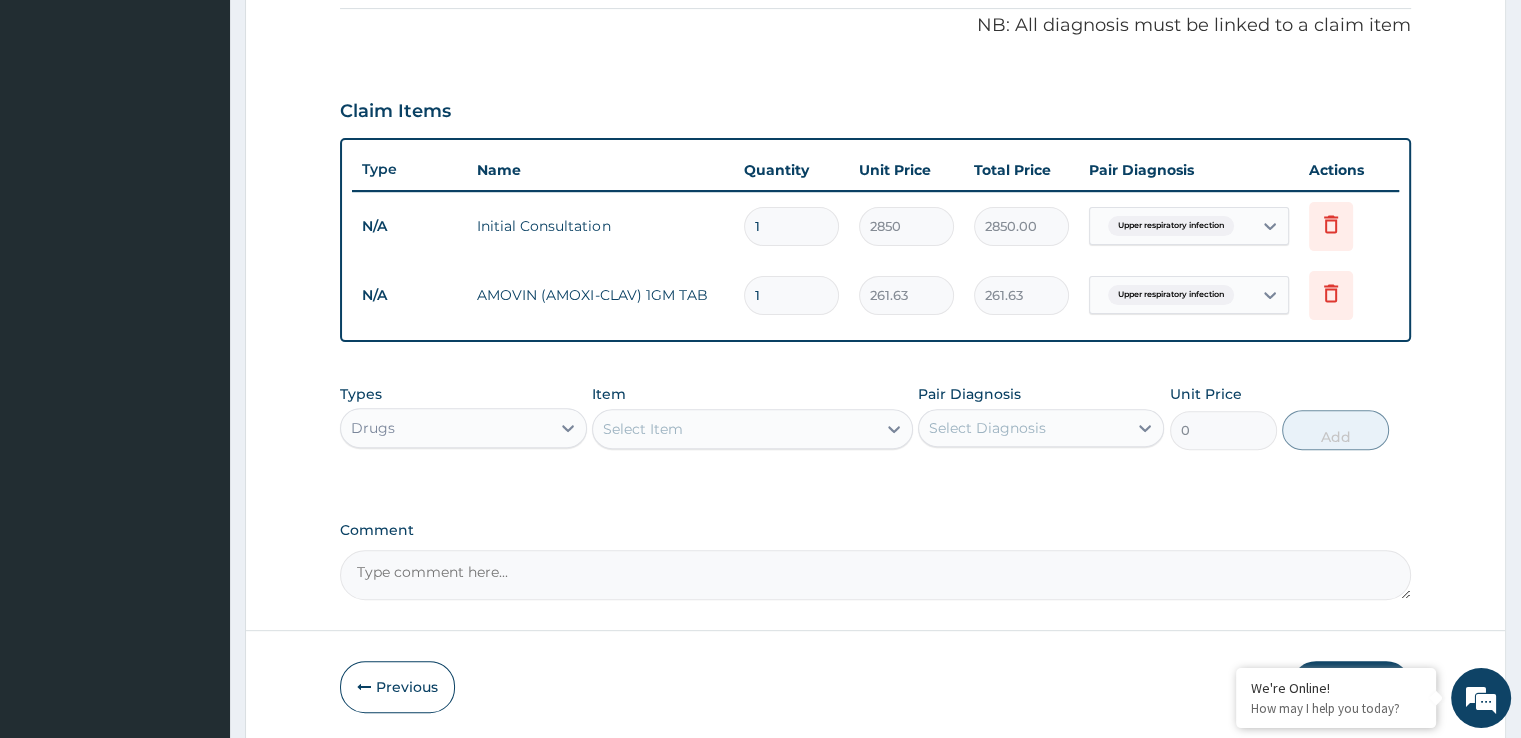 type on "3662.82" 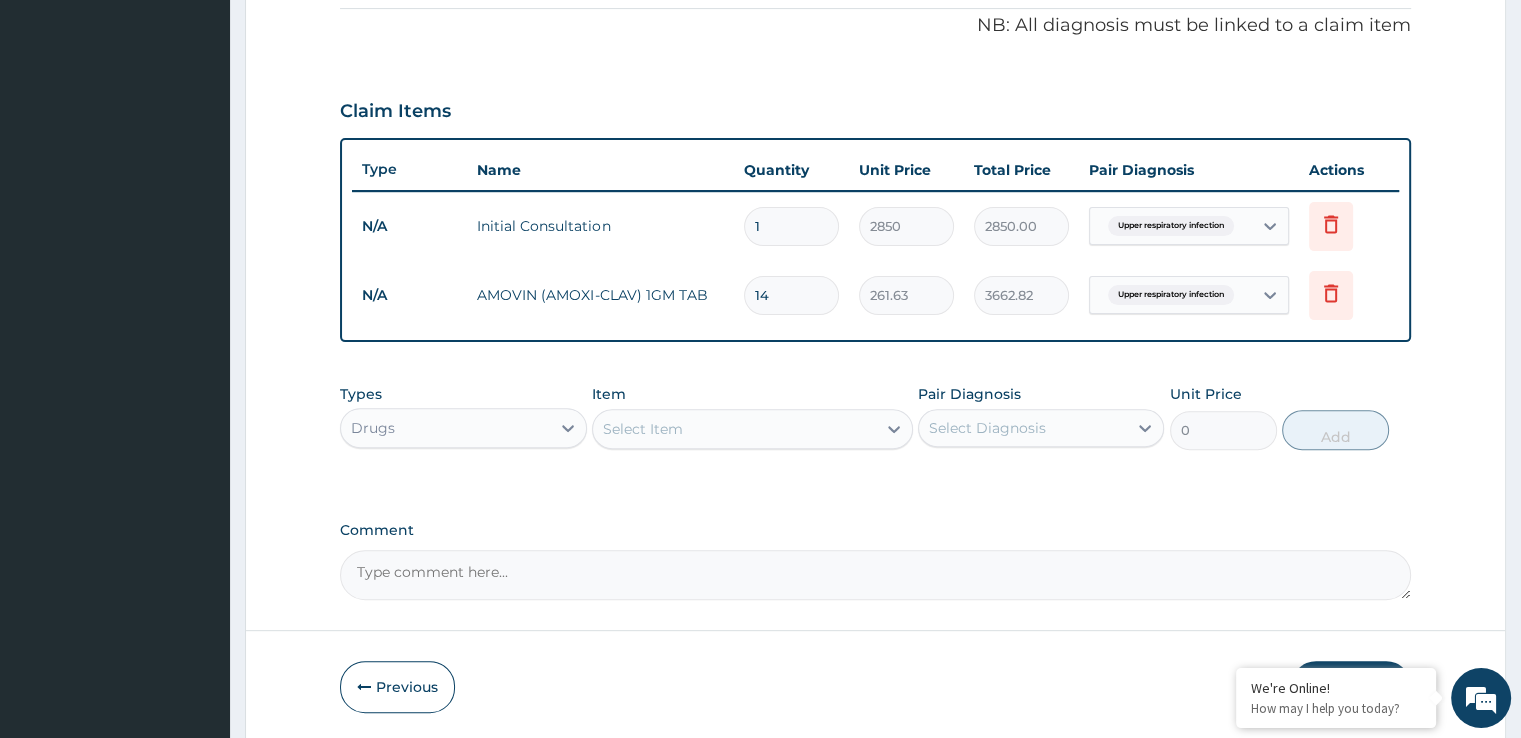 type on "14" 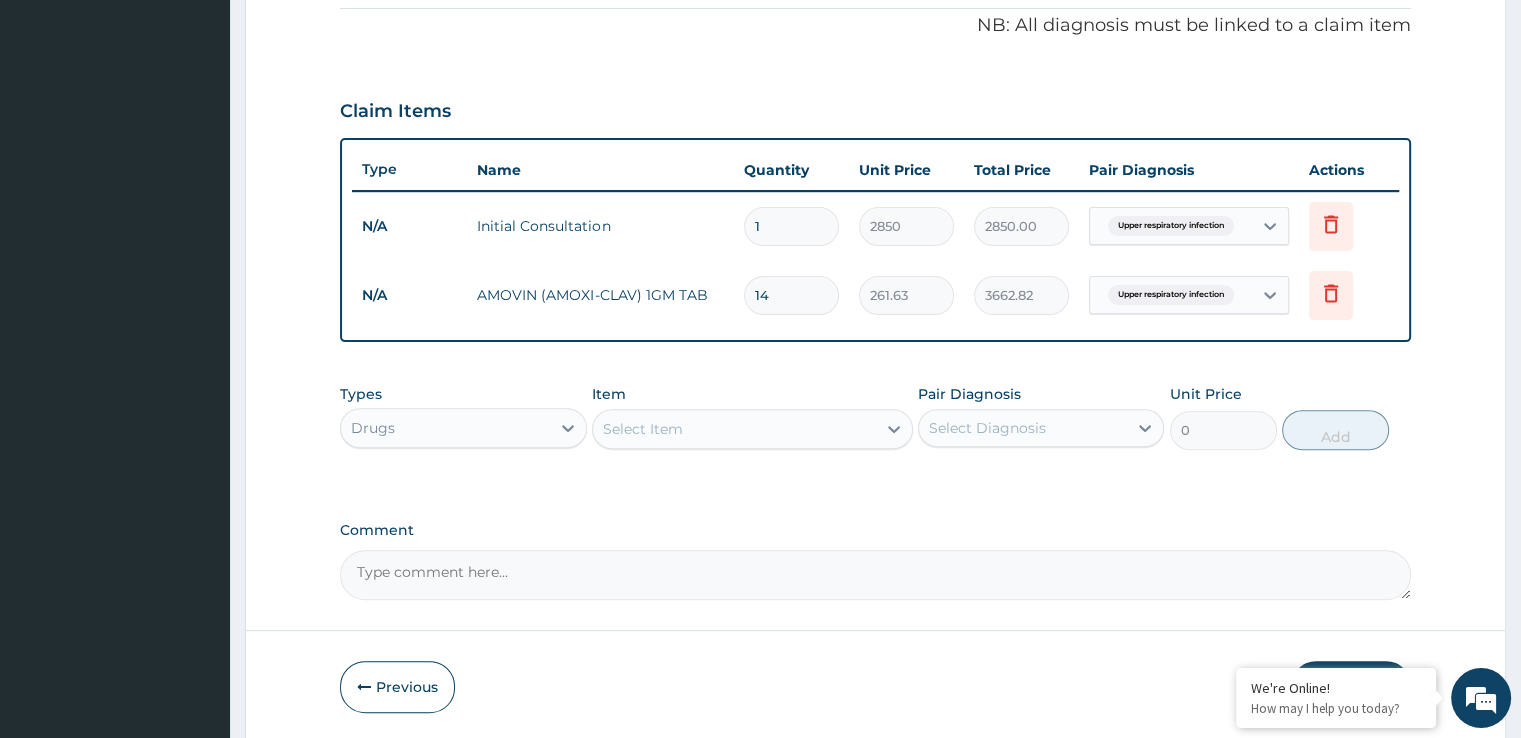 click on "Select Item" at bounding box center (734, 429) 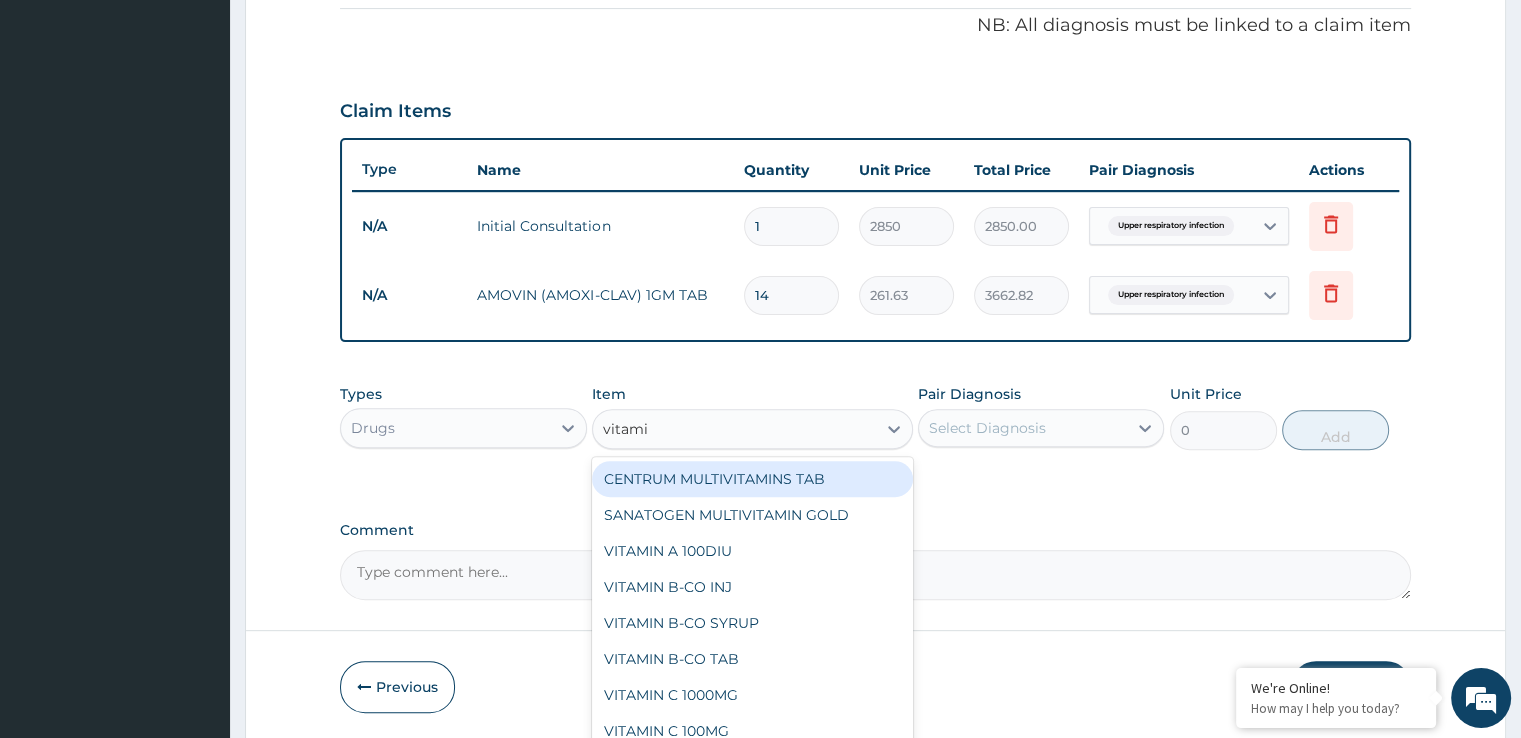 type on "vitamin" 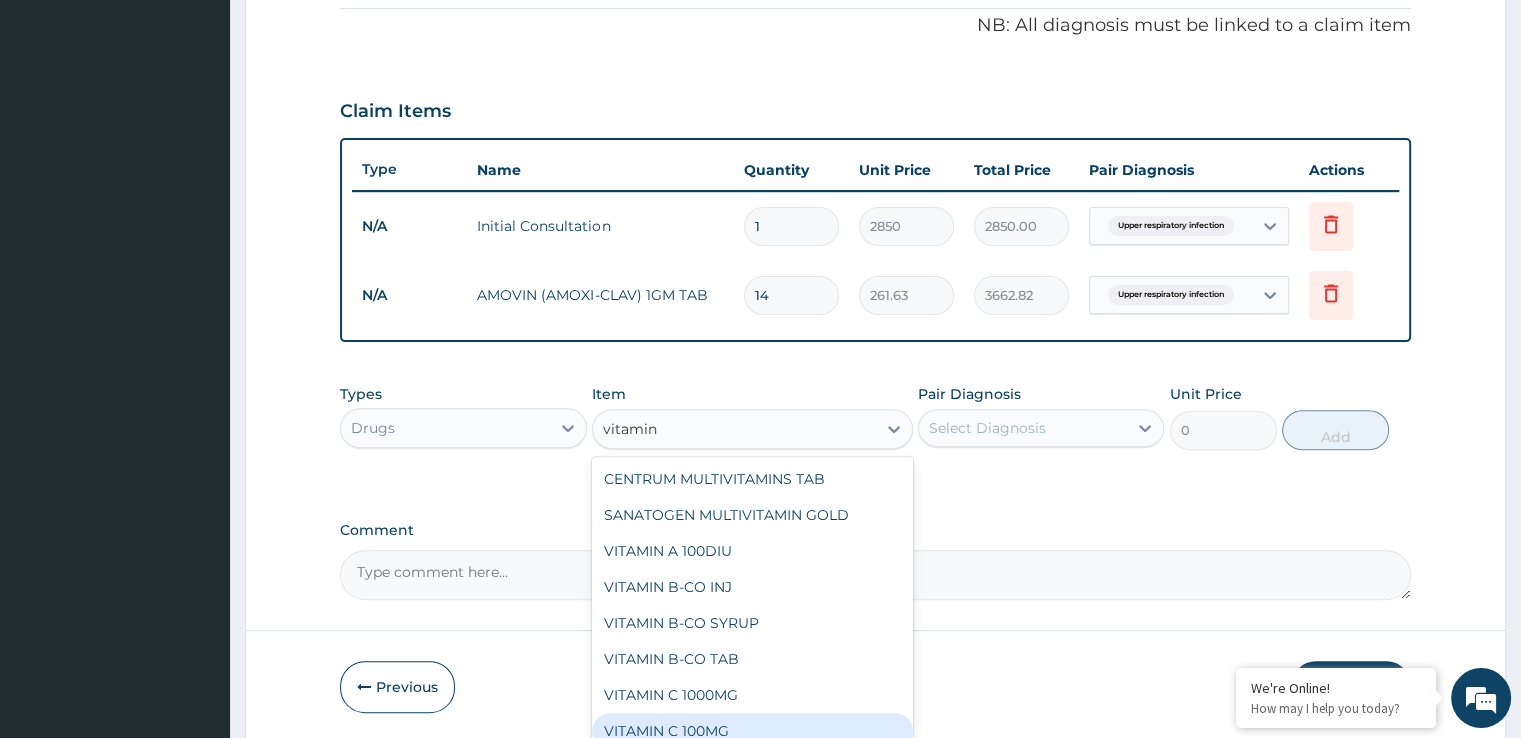 click on "VITAMIN C 100MG" at bounding box center (752, 731) 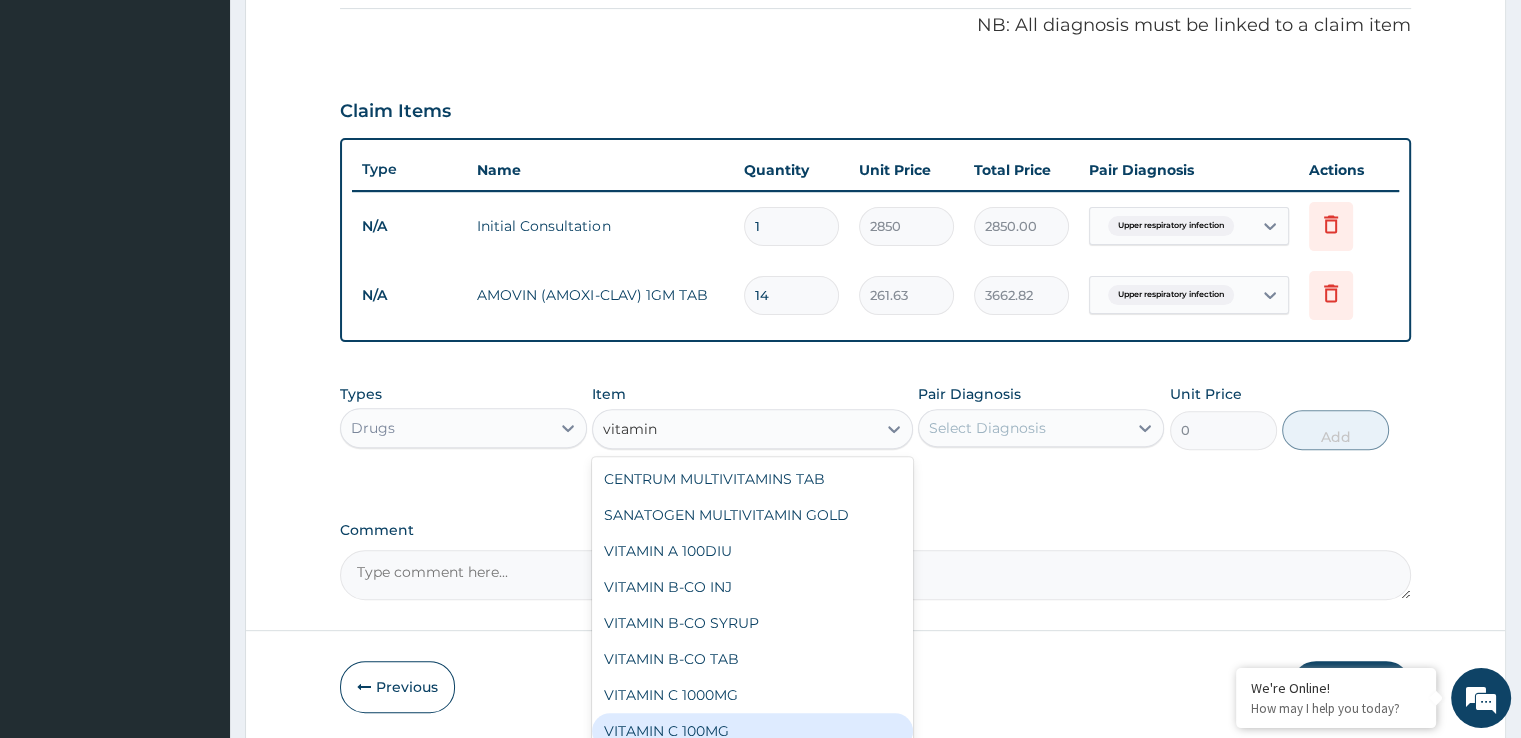 type 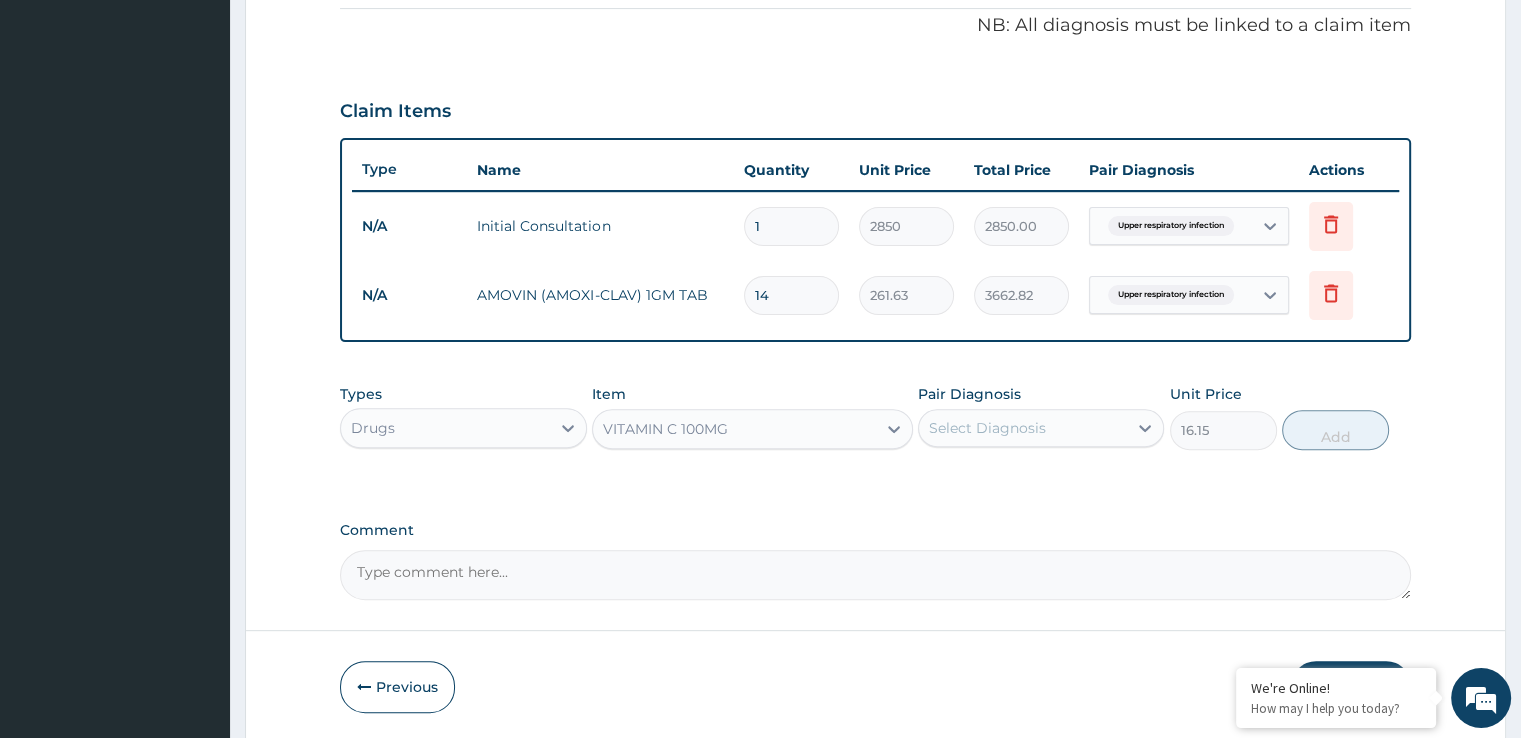 click on "Select Diagnosis" at bounding box center (987, 428) 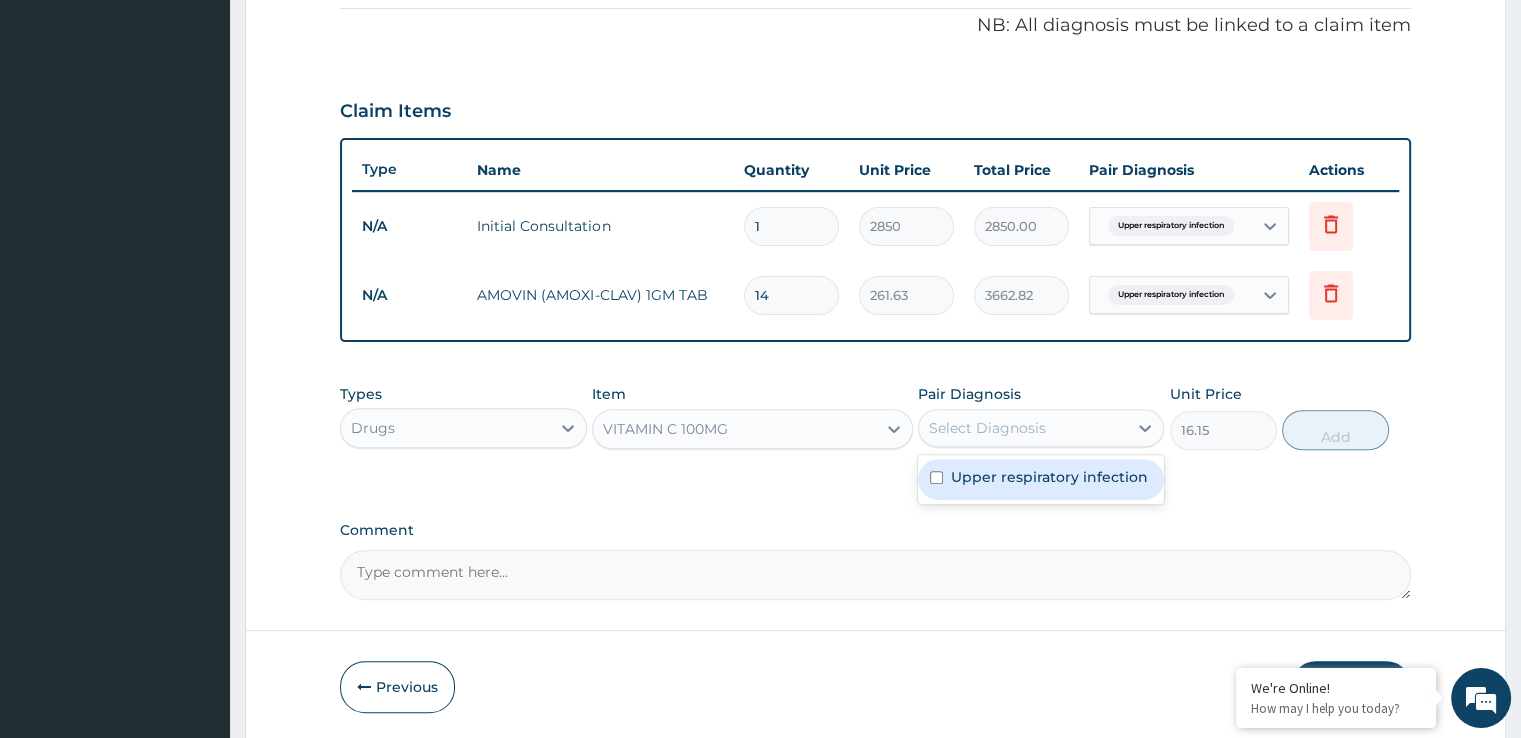 click on "Upper respiratory infection" at bounding box center [1049, 477] 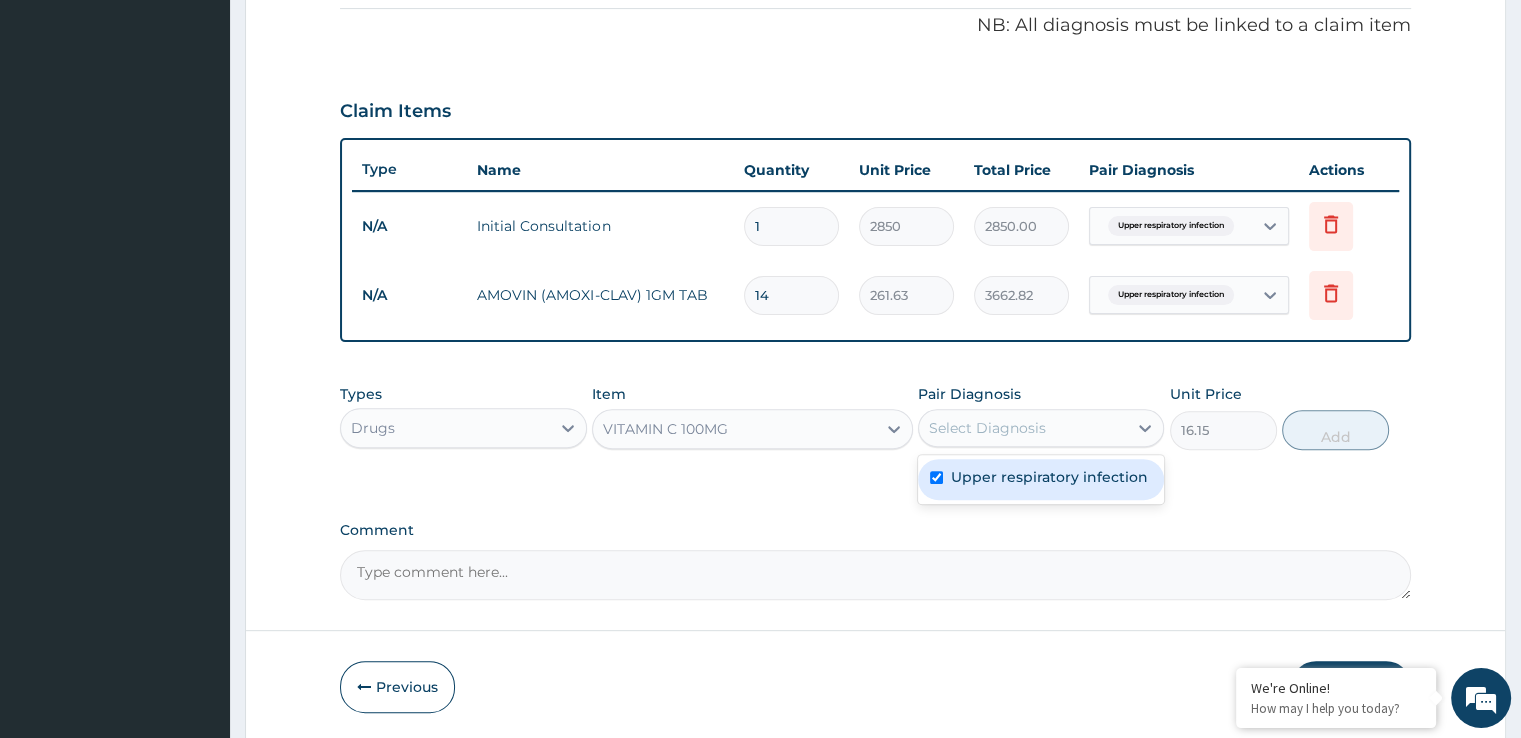 checkbox on "true" 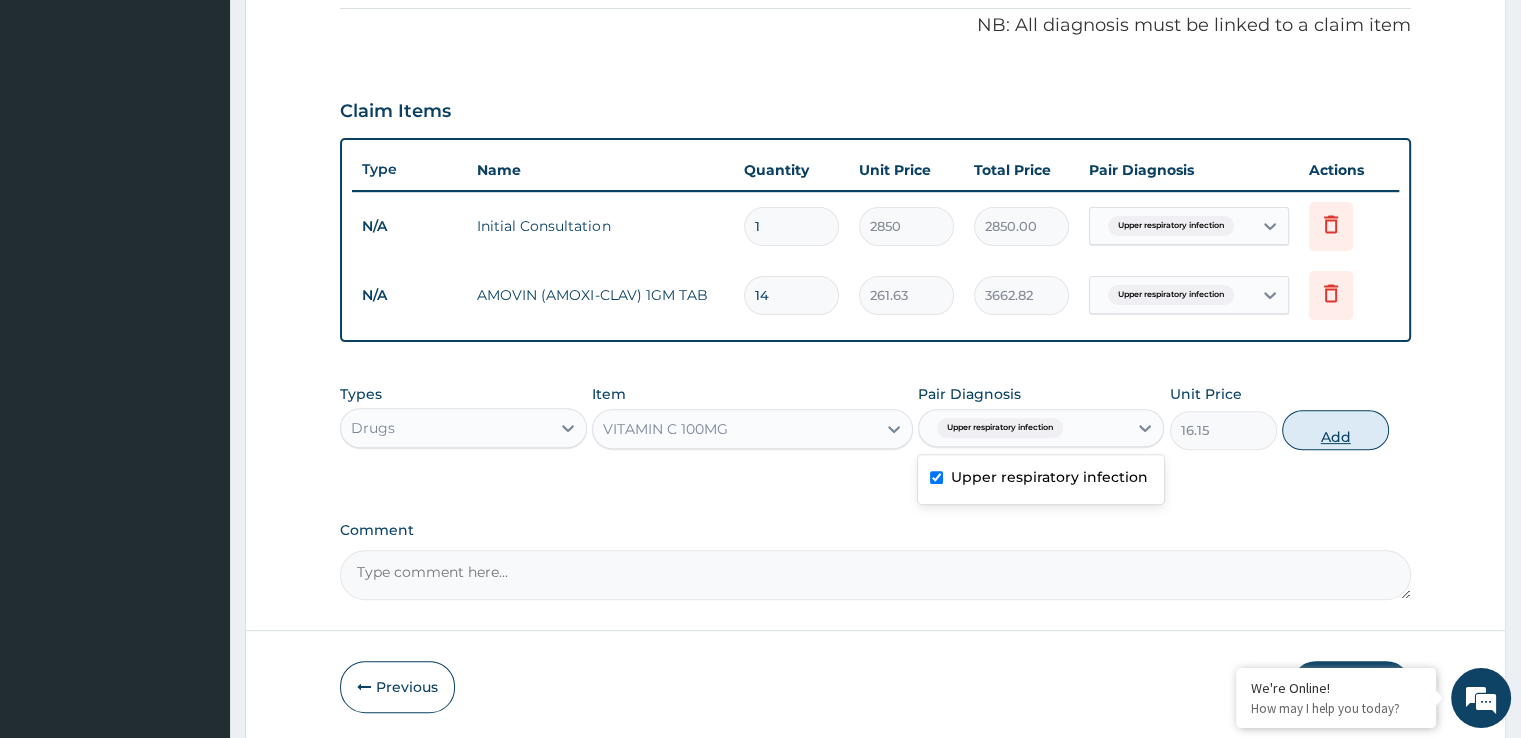 click on "Add" at bounding box center [1335, 430] 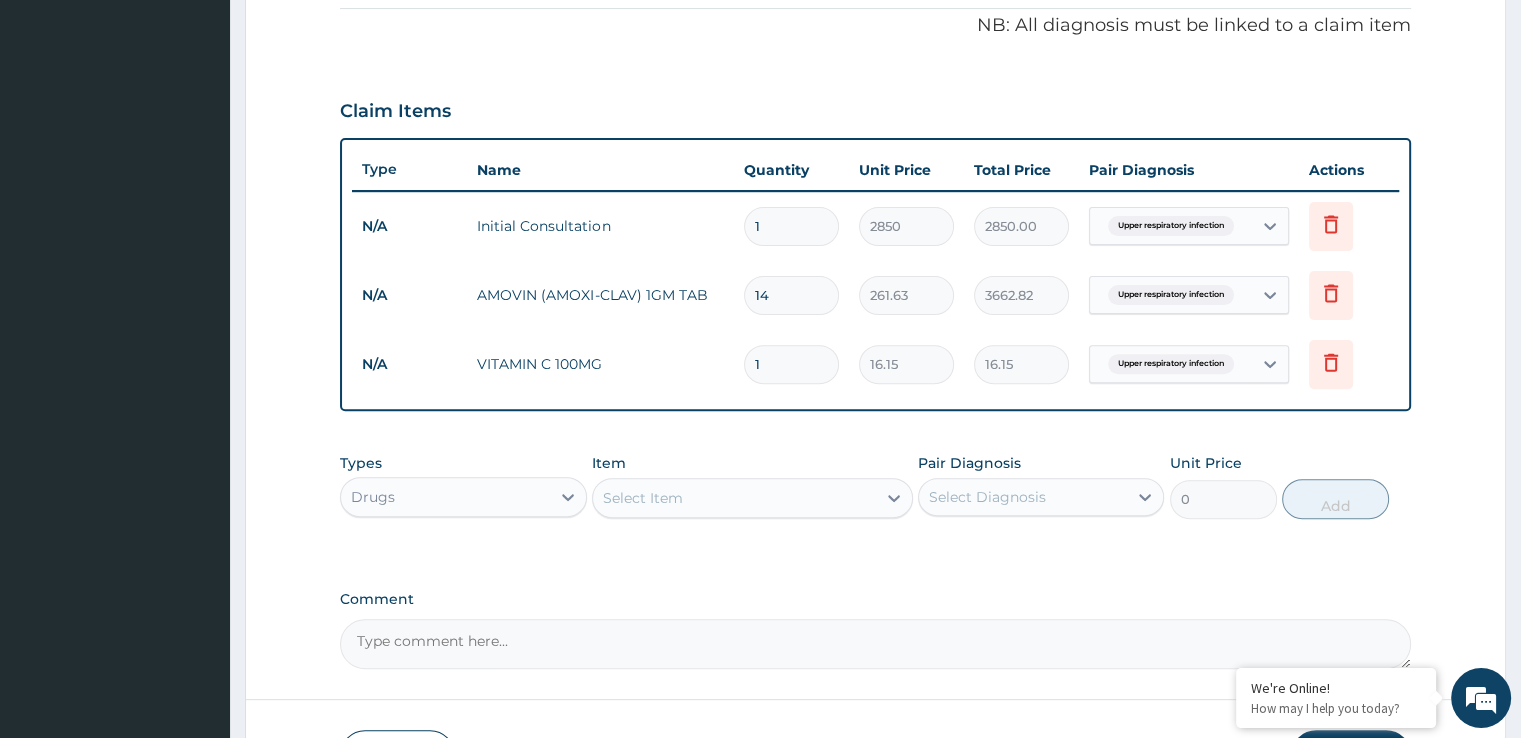 type 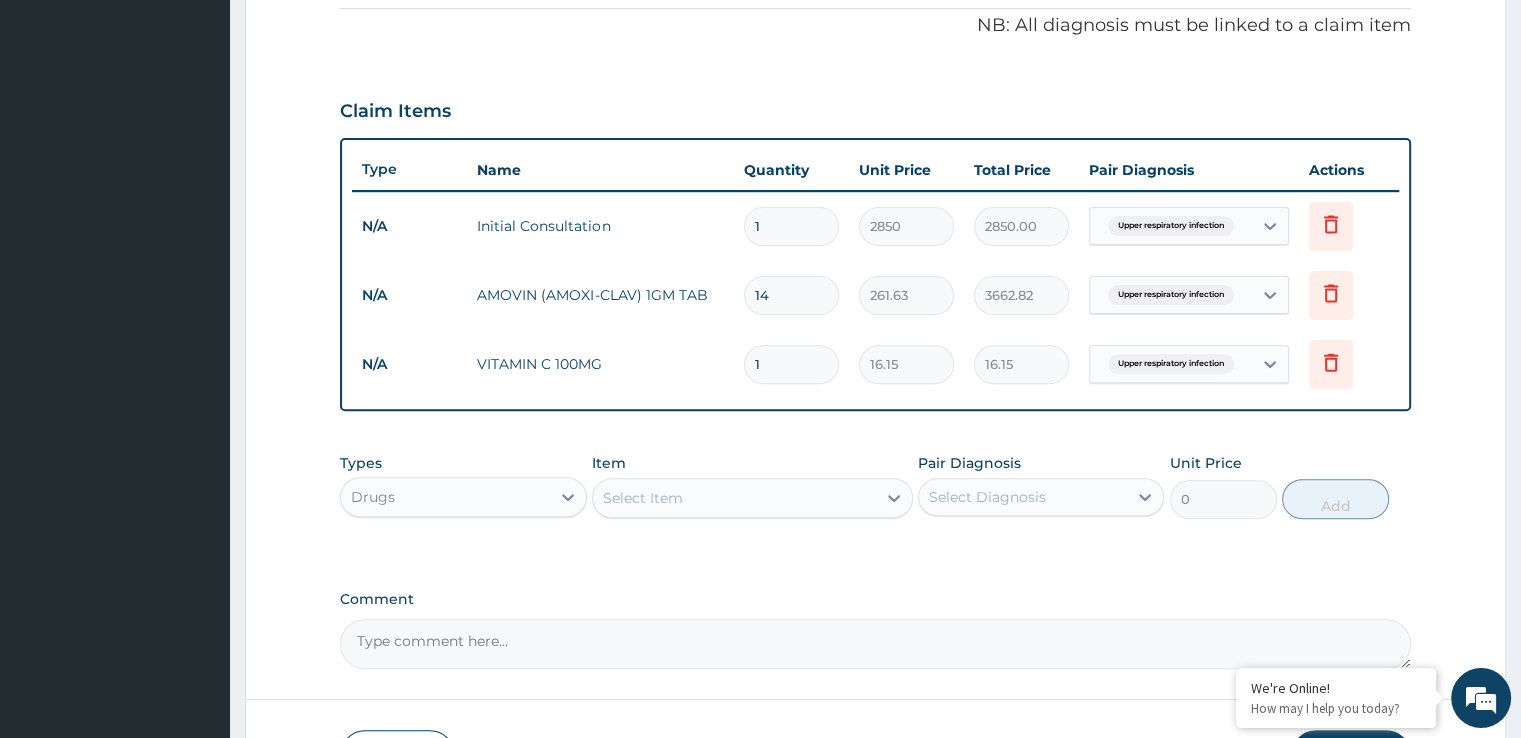 type on "0.00" 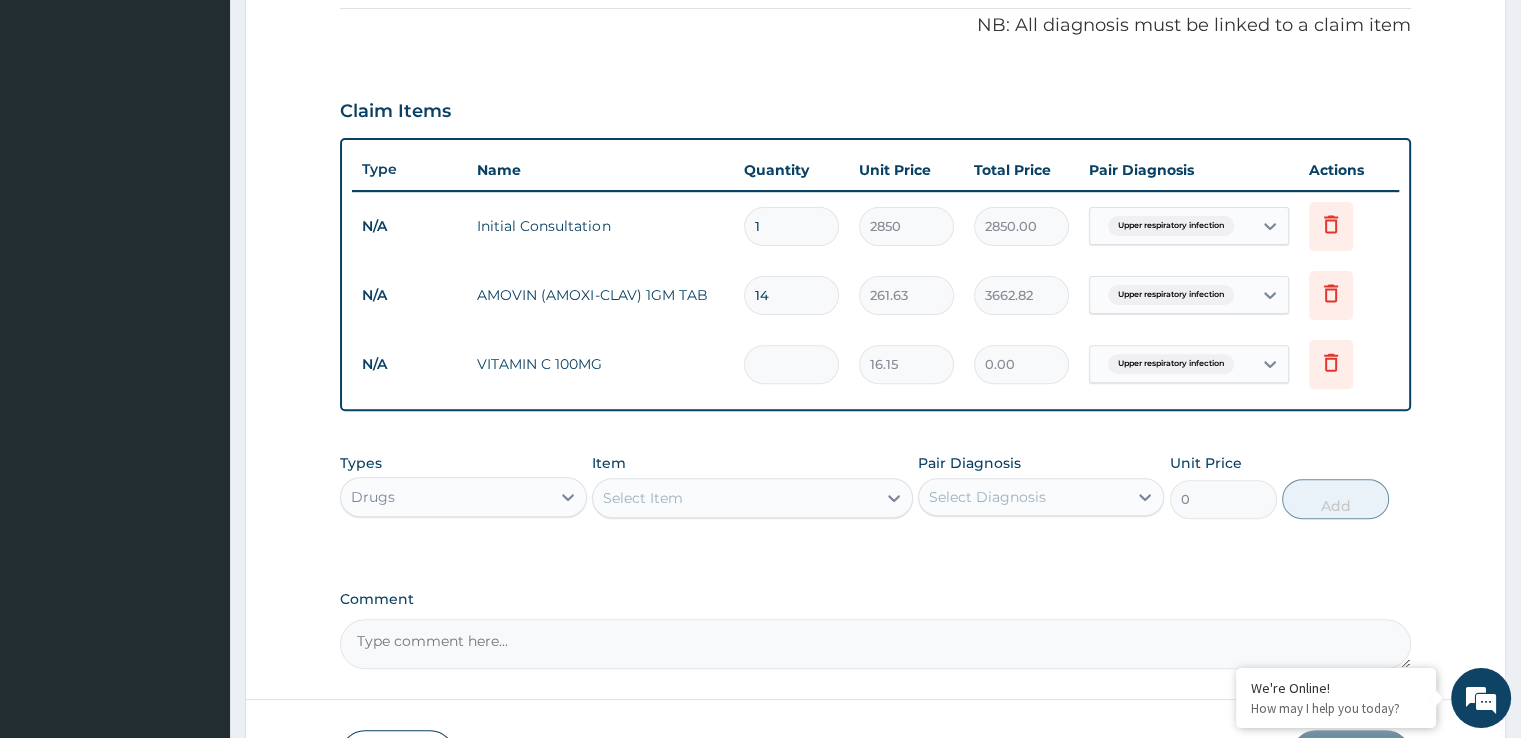 type on "2" 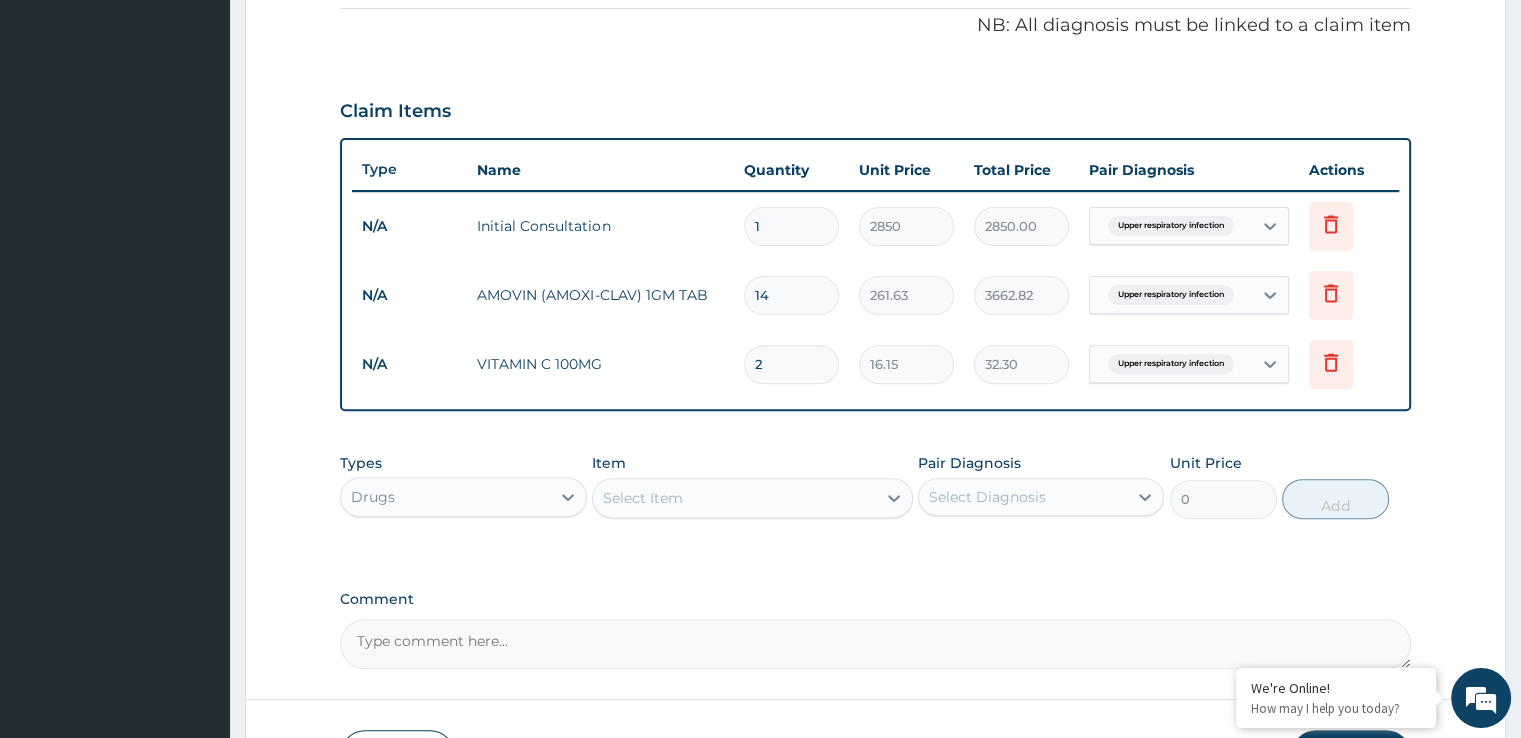 type on "28" 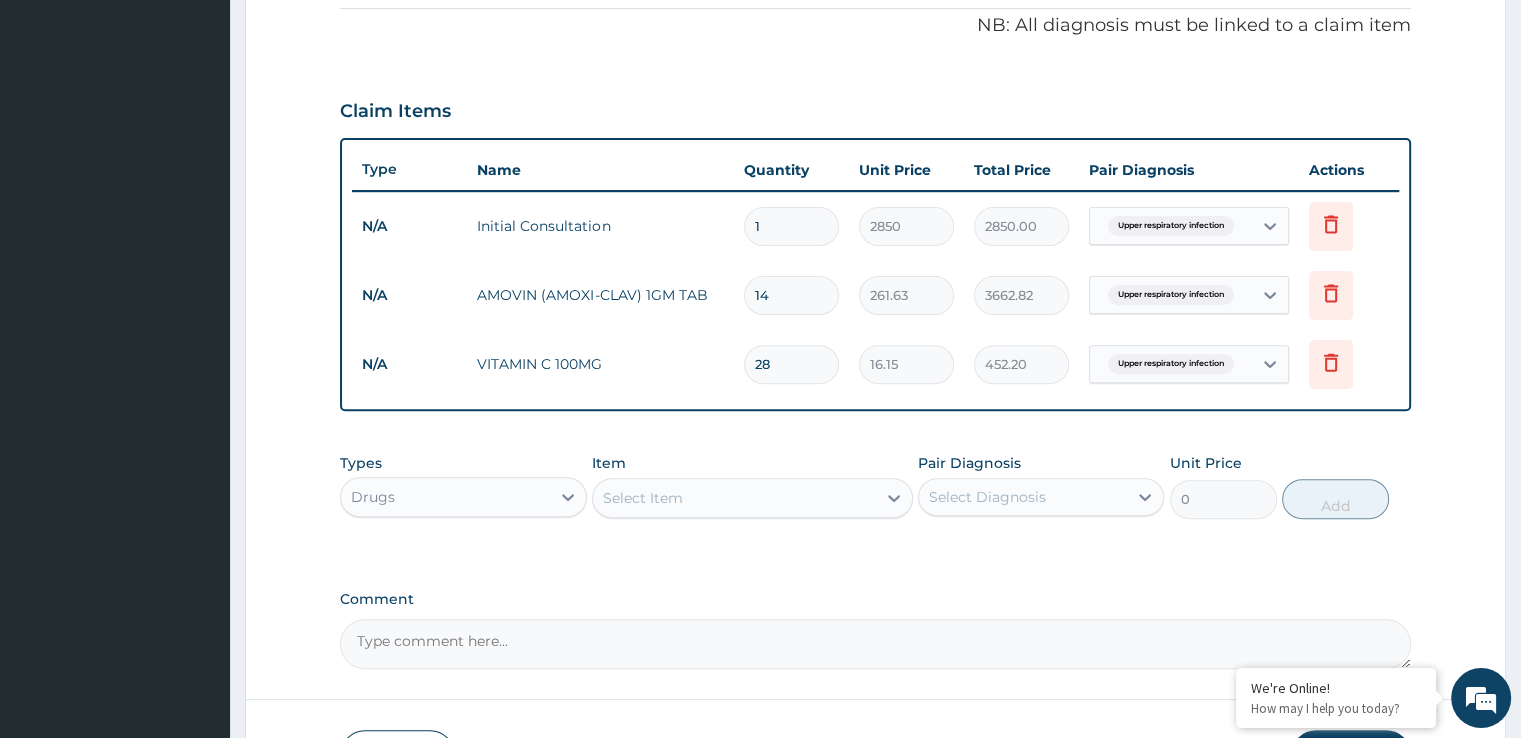 type on "28" 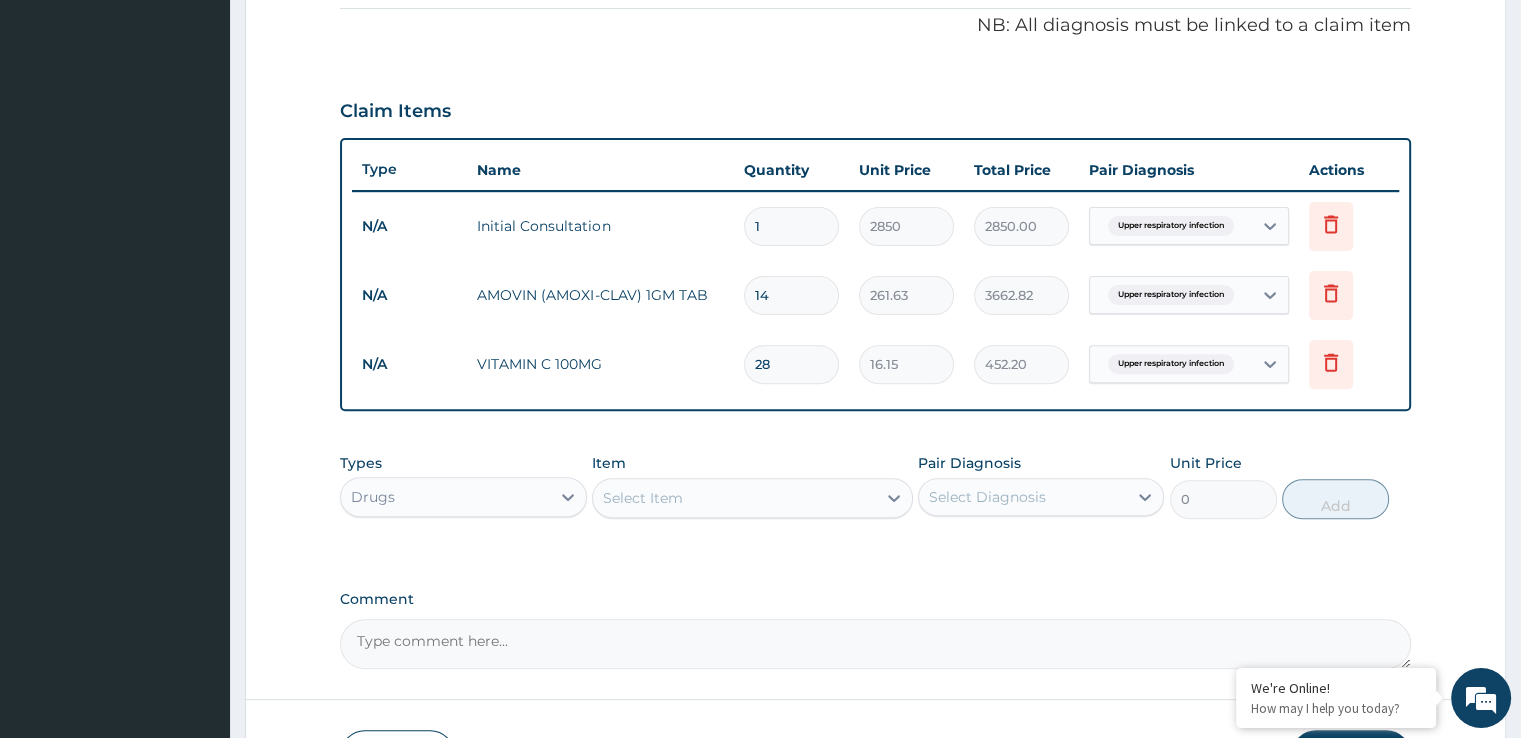 click on "Select Item" at bounding box center [734, 498] 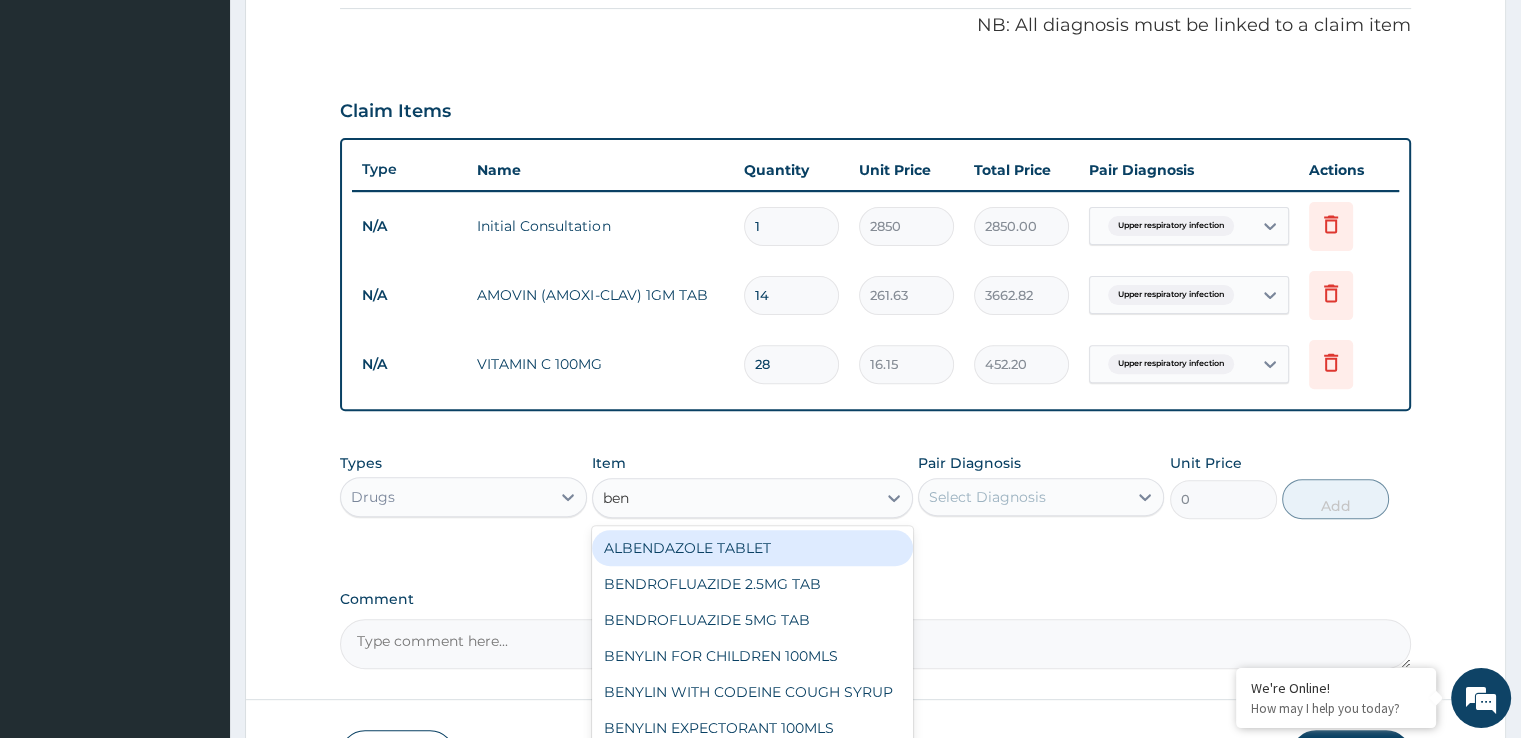 type on "beny" 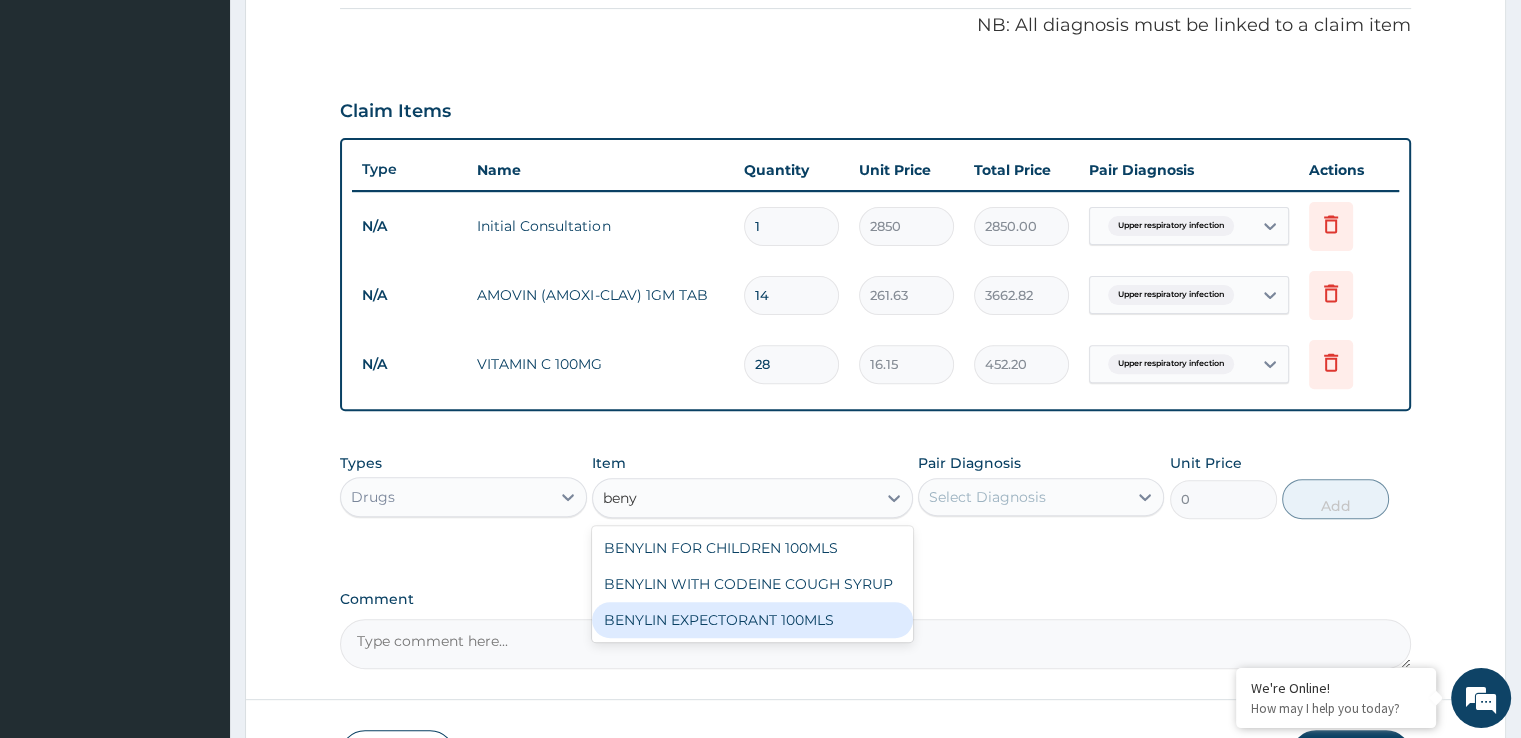 click on "BENYLIN EXPECTORANT 100MLS" at bounding box center [752, 620] 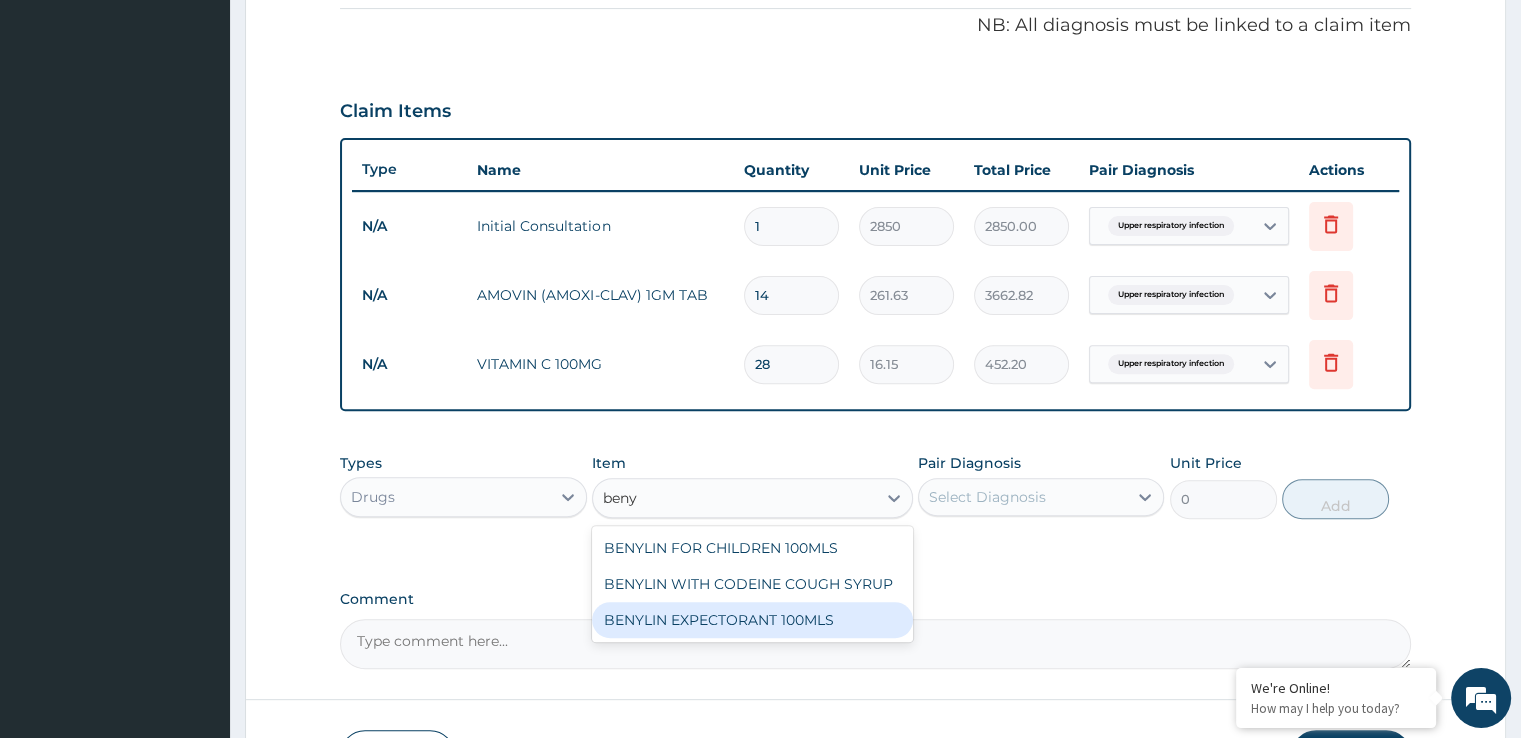 type 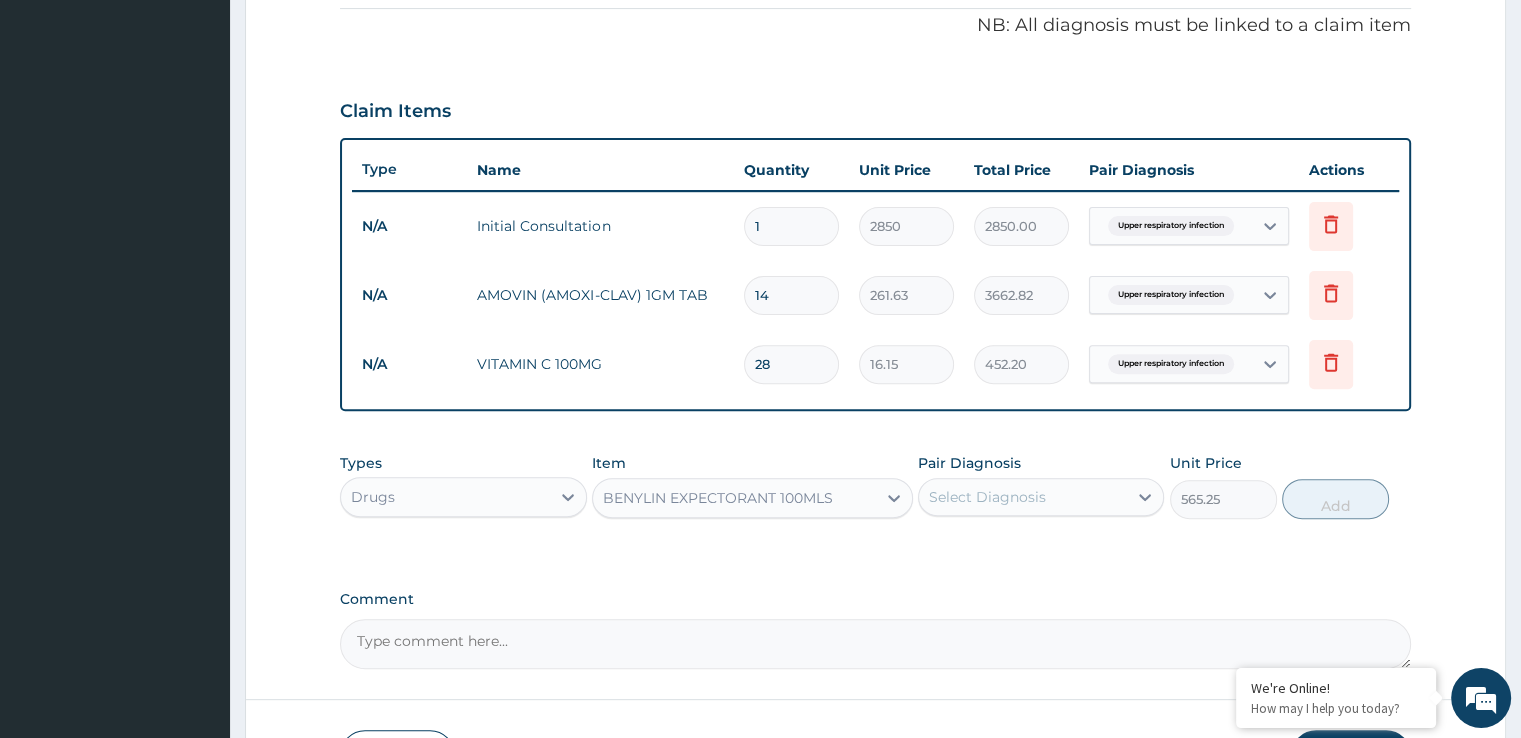 click on "Select Diagnosis" at bounding box center (987, 497) 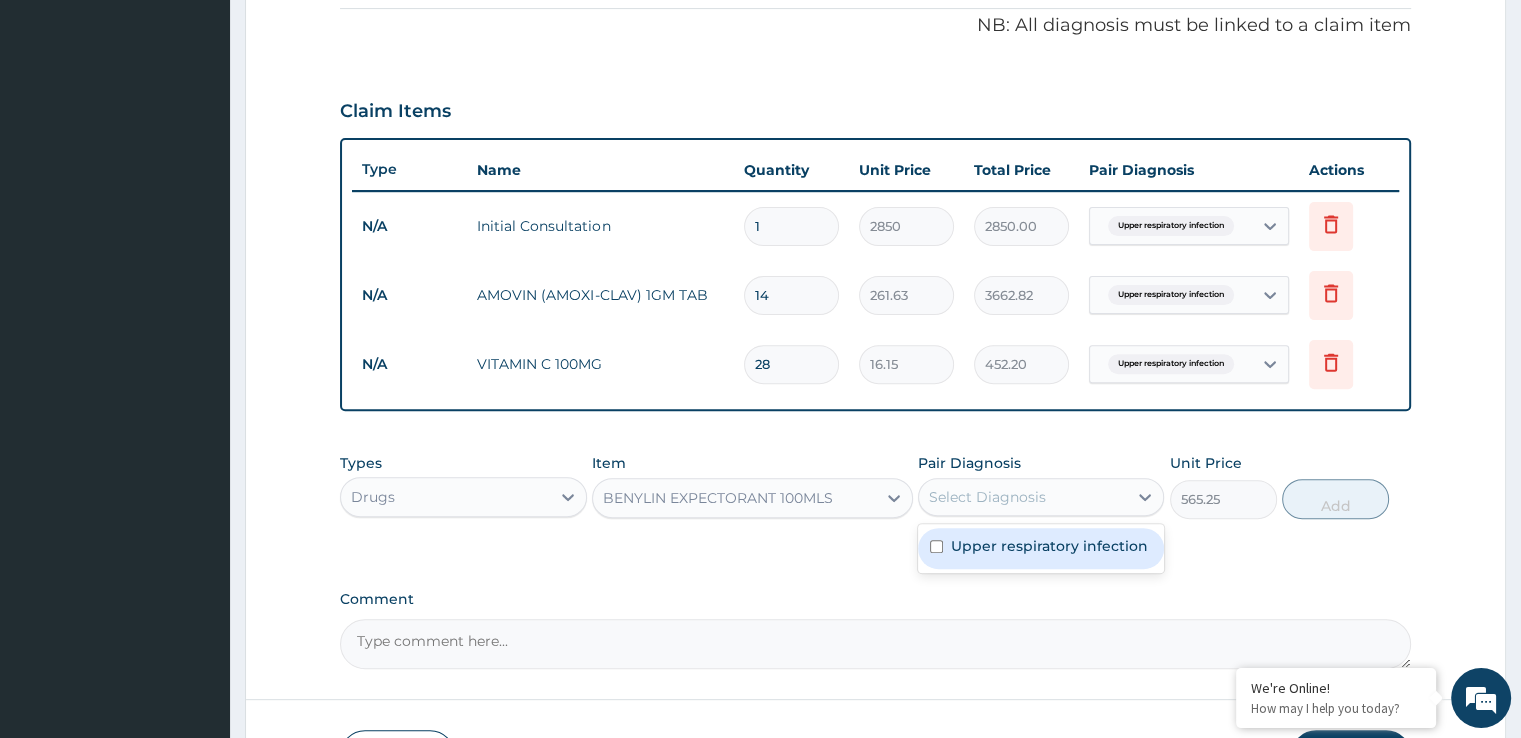 click on "Upper respiratory infection" at bounding box center (1041, 548) 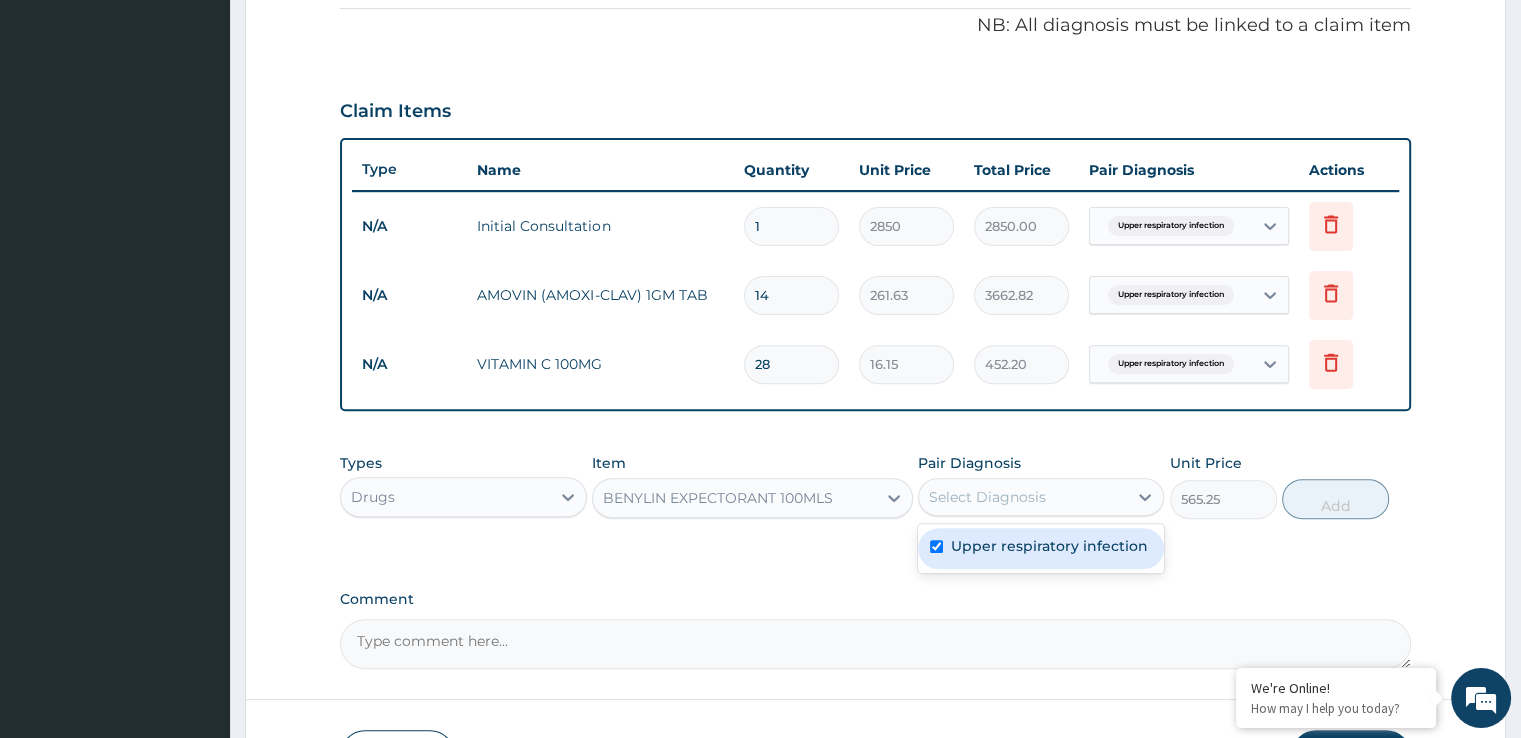 checkbox on "true" 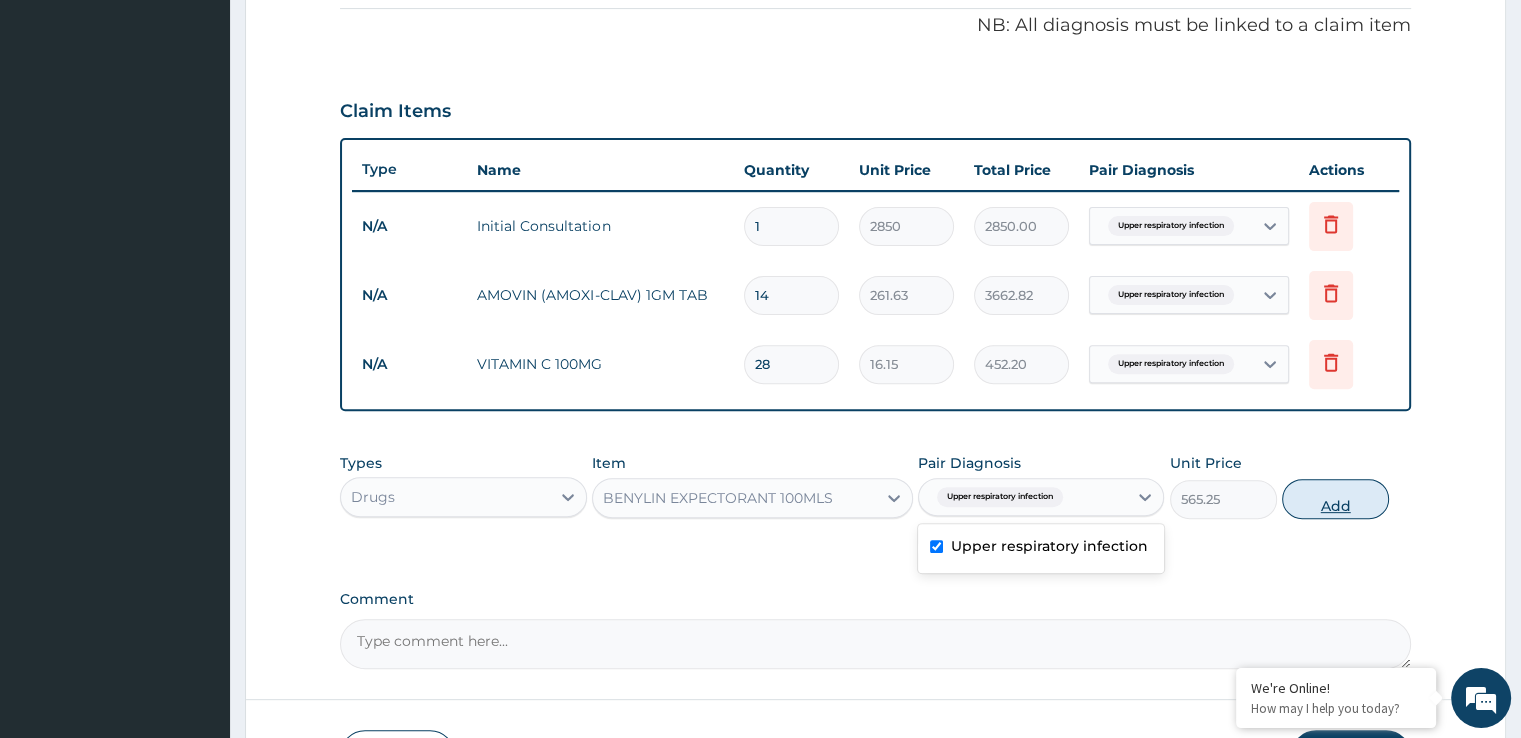 click on "Add" at bounding box center [1335, 499] 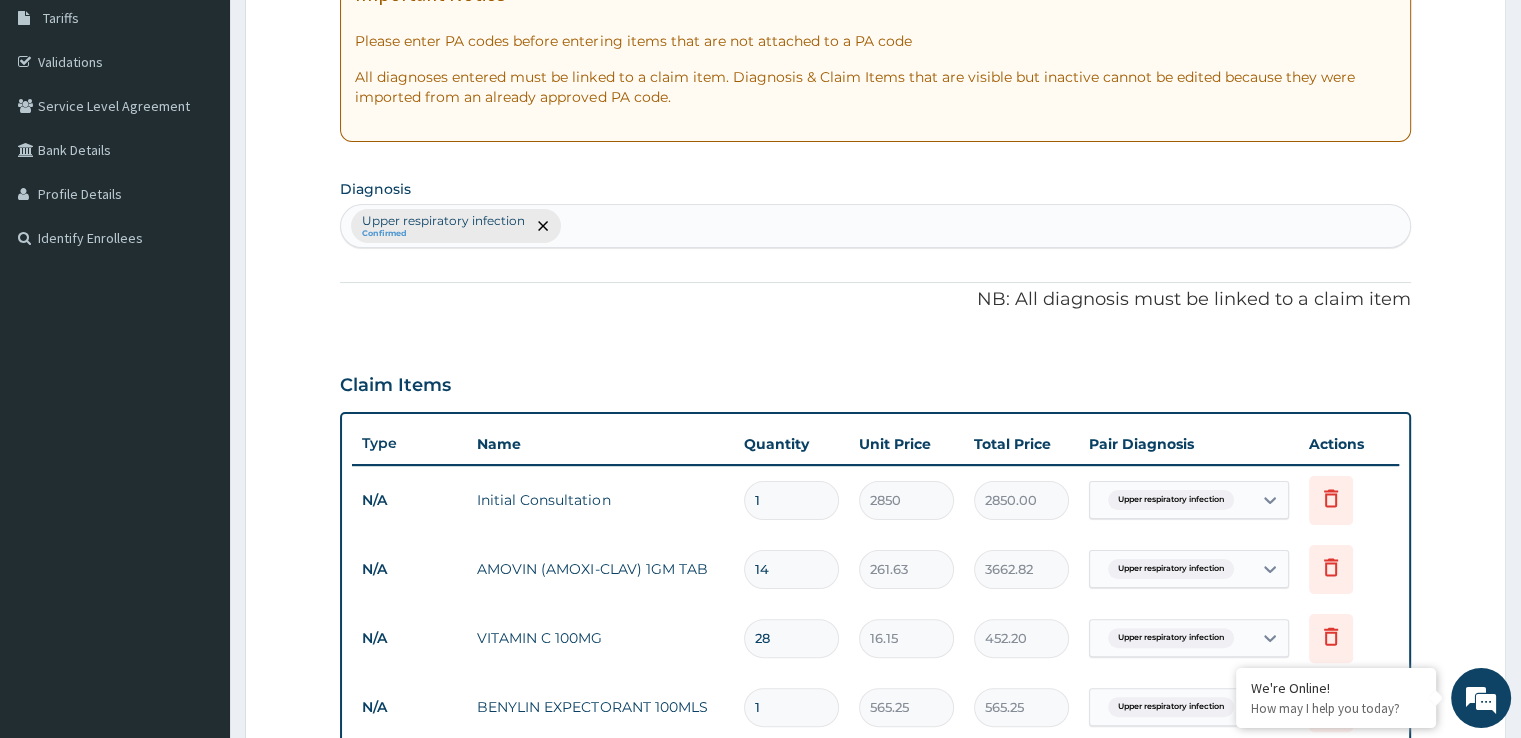scroll, scrollTop: 330, scrollLeft: 0, axis: vertical 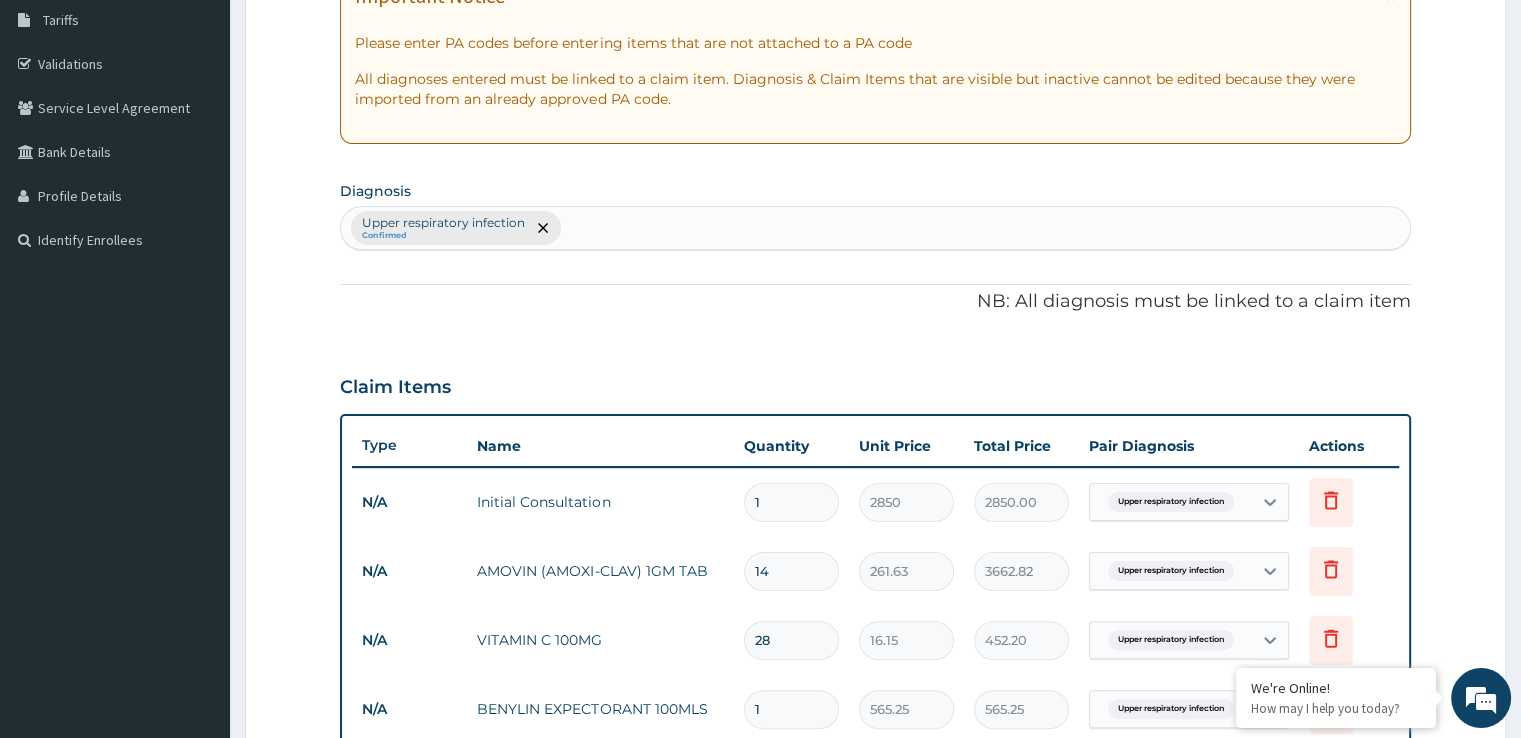 click on "Upper respiratory infection Confirmed" at bounding box center [875, 228] 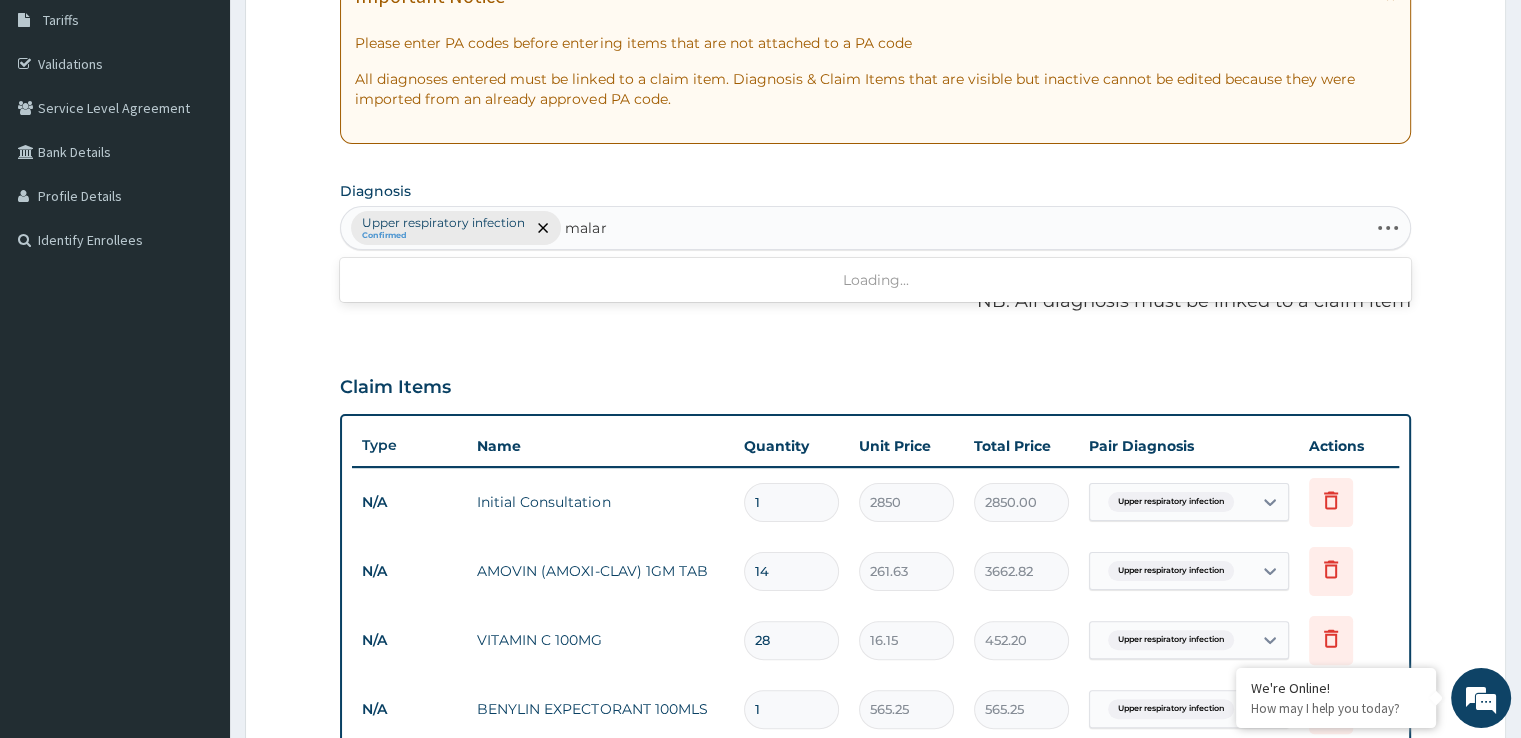 type on "malaria" 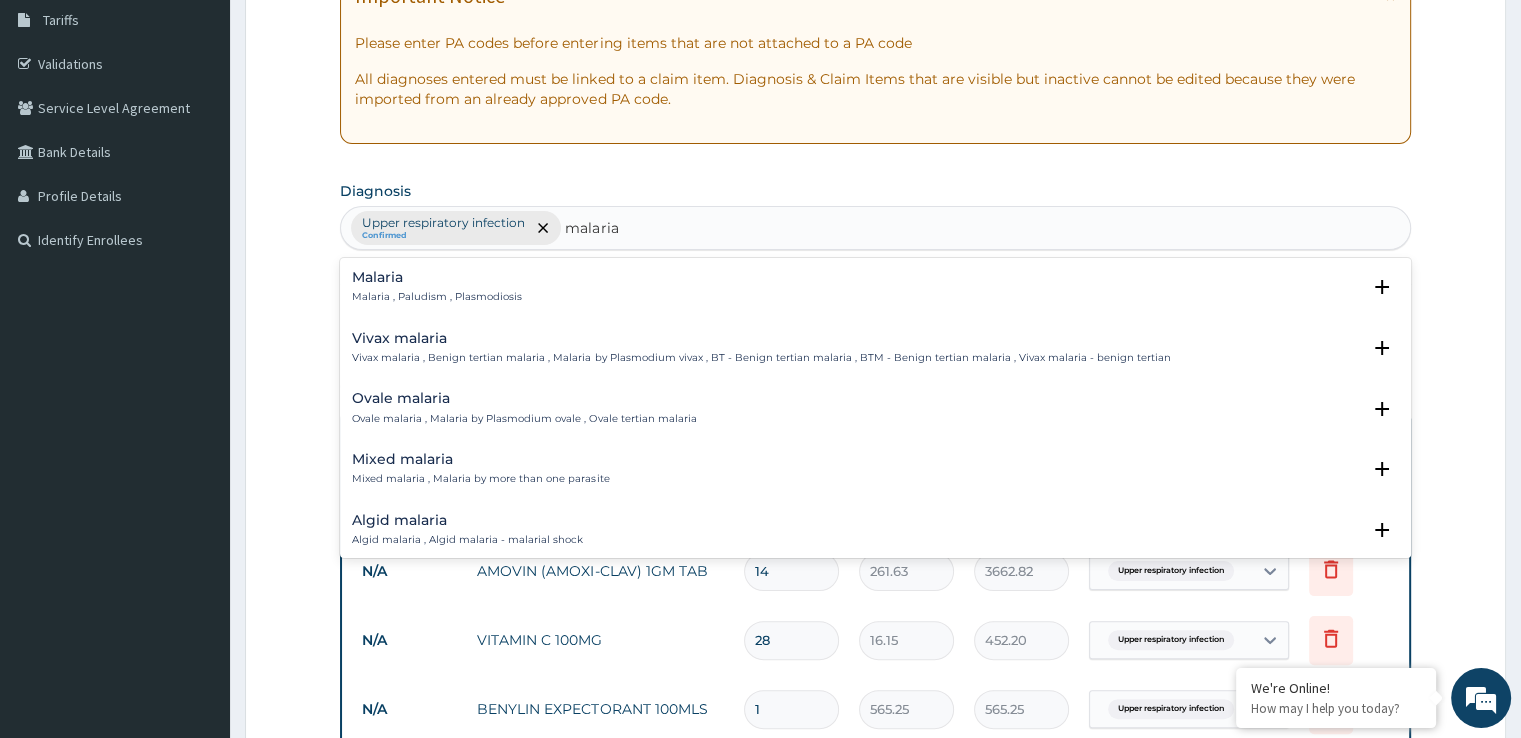 click on "Malaria Malaria , Paludism , Plasmodiosis Select Status Query Query covers suspected (?), Keep in view (kiv), Ruled out (r/o) Confirmed" at bounding box center (875, 292) 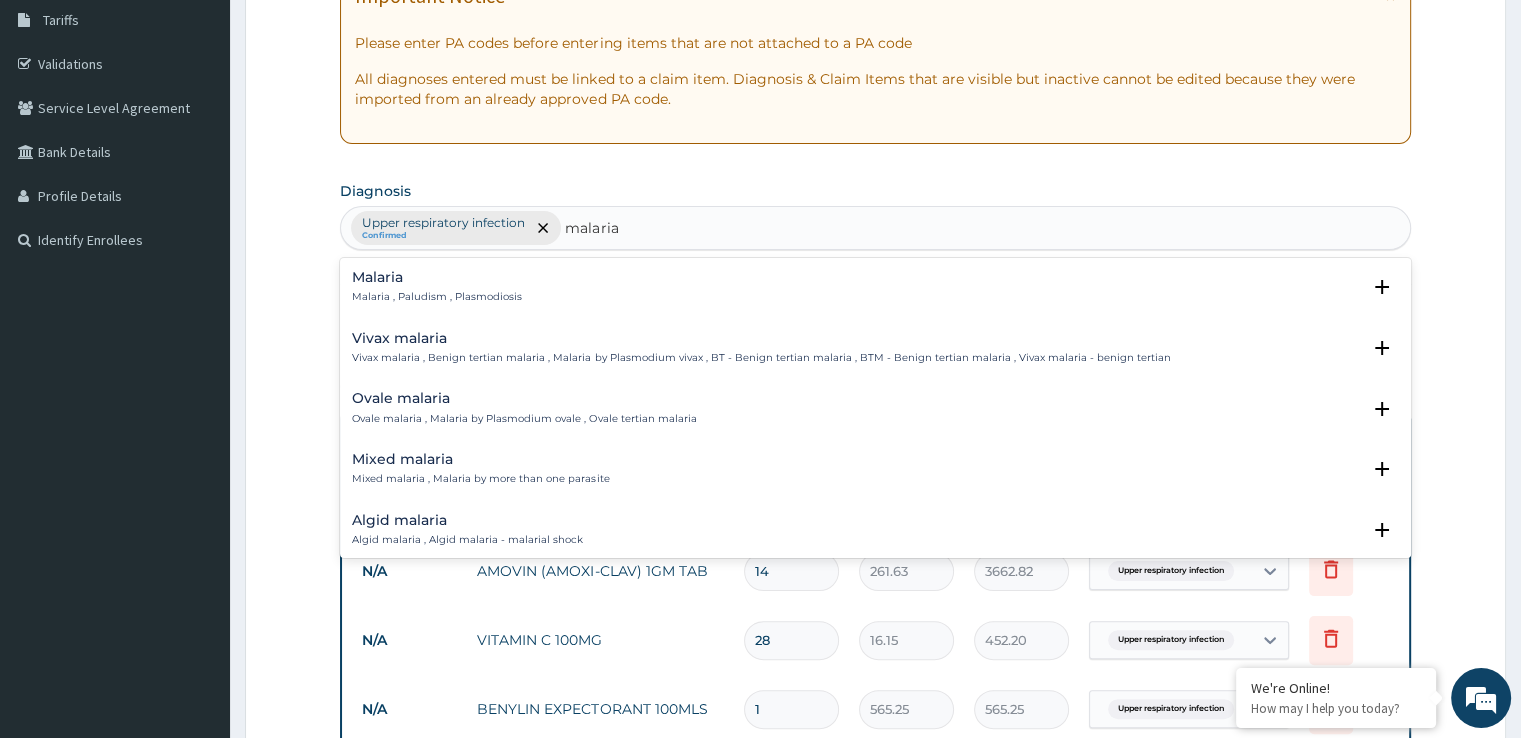 click on "Malaria Malaria , Paludism , Plasmodiosis" at bounding box center (437, 287) 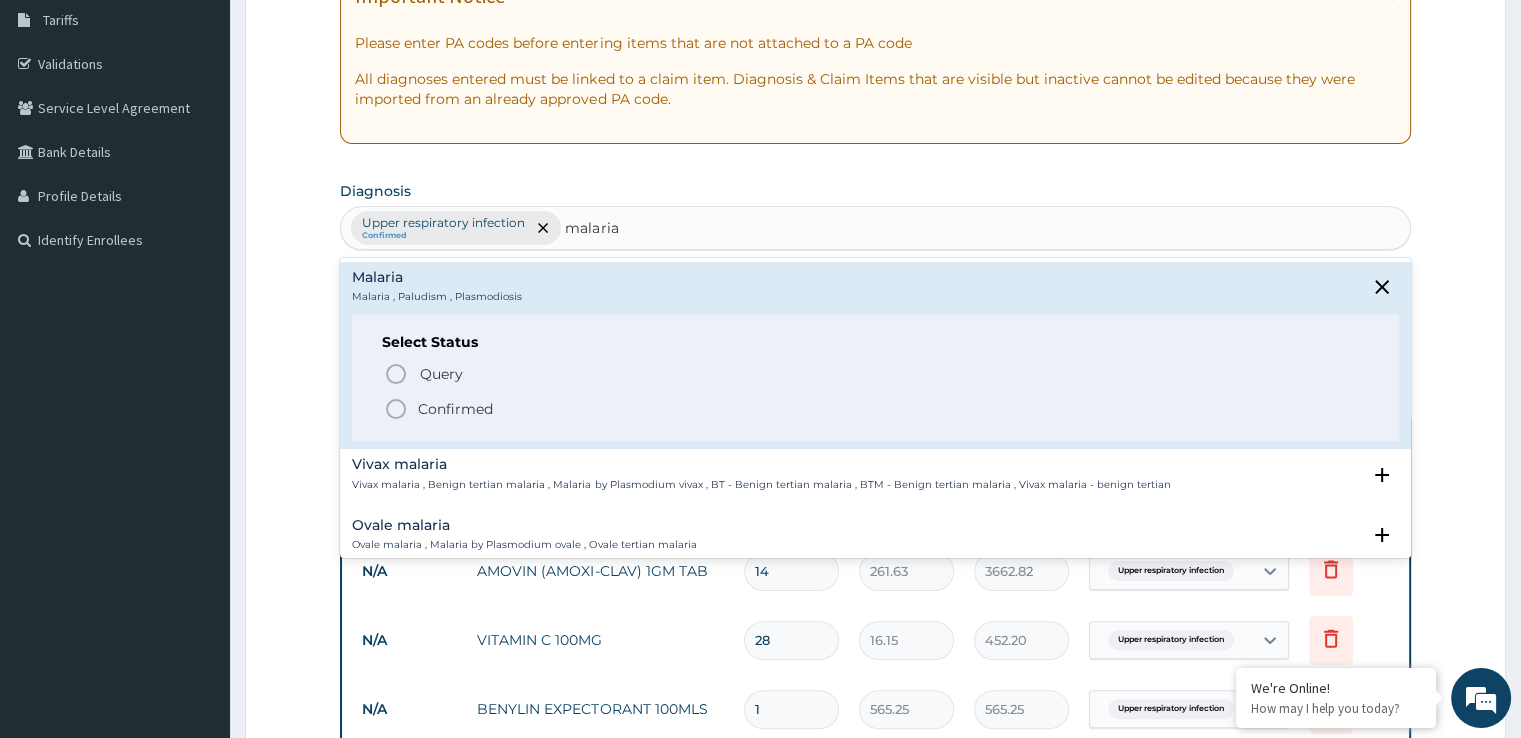 click on "Confirmed" at bounding box center (455, 409) 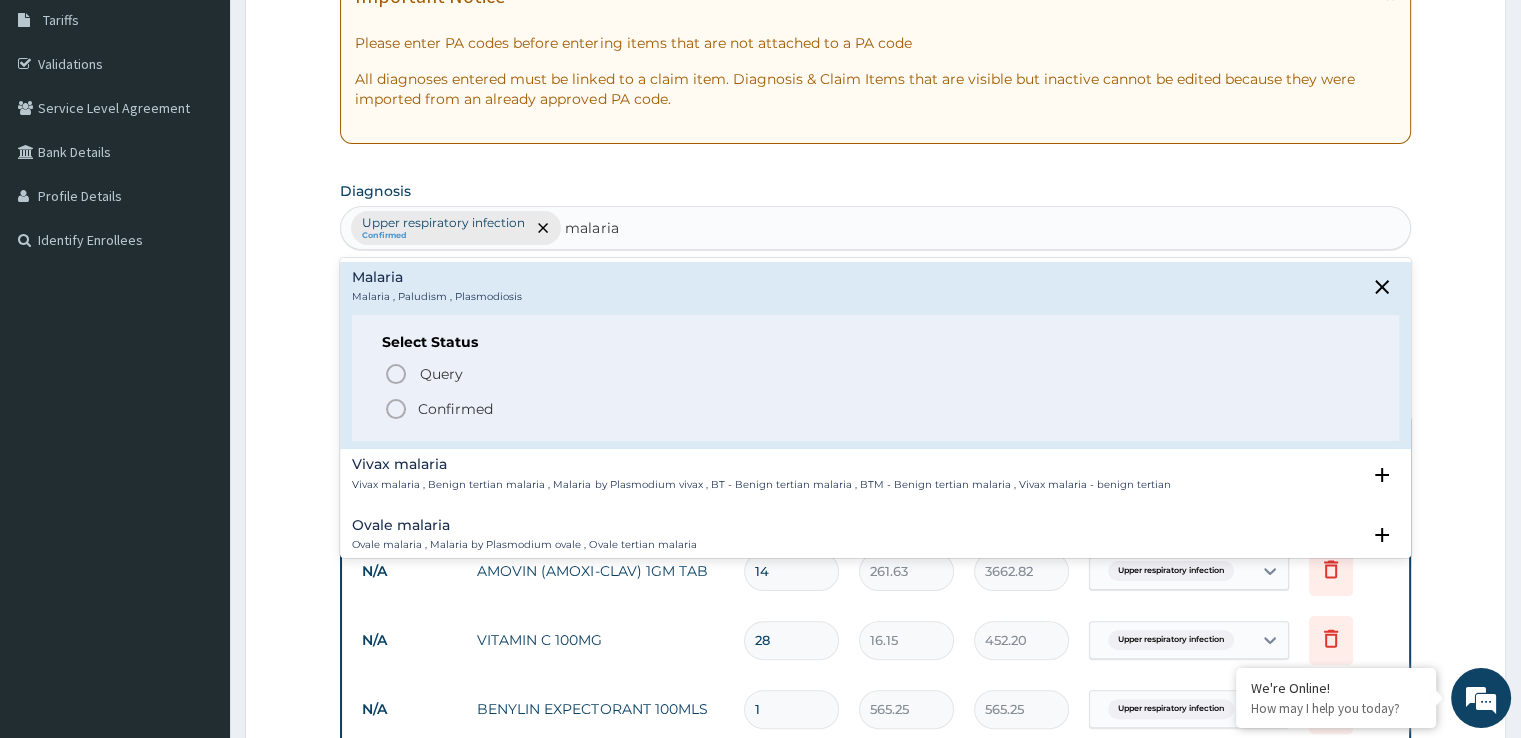 type 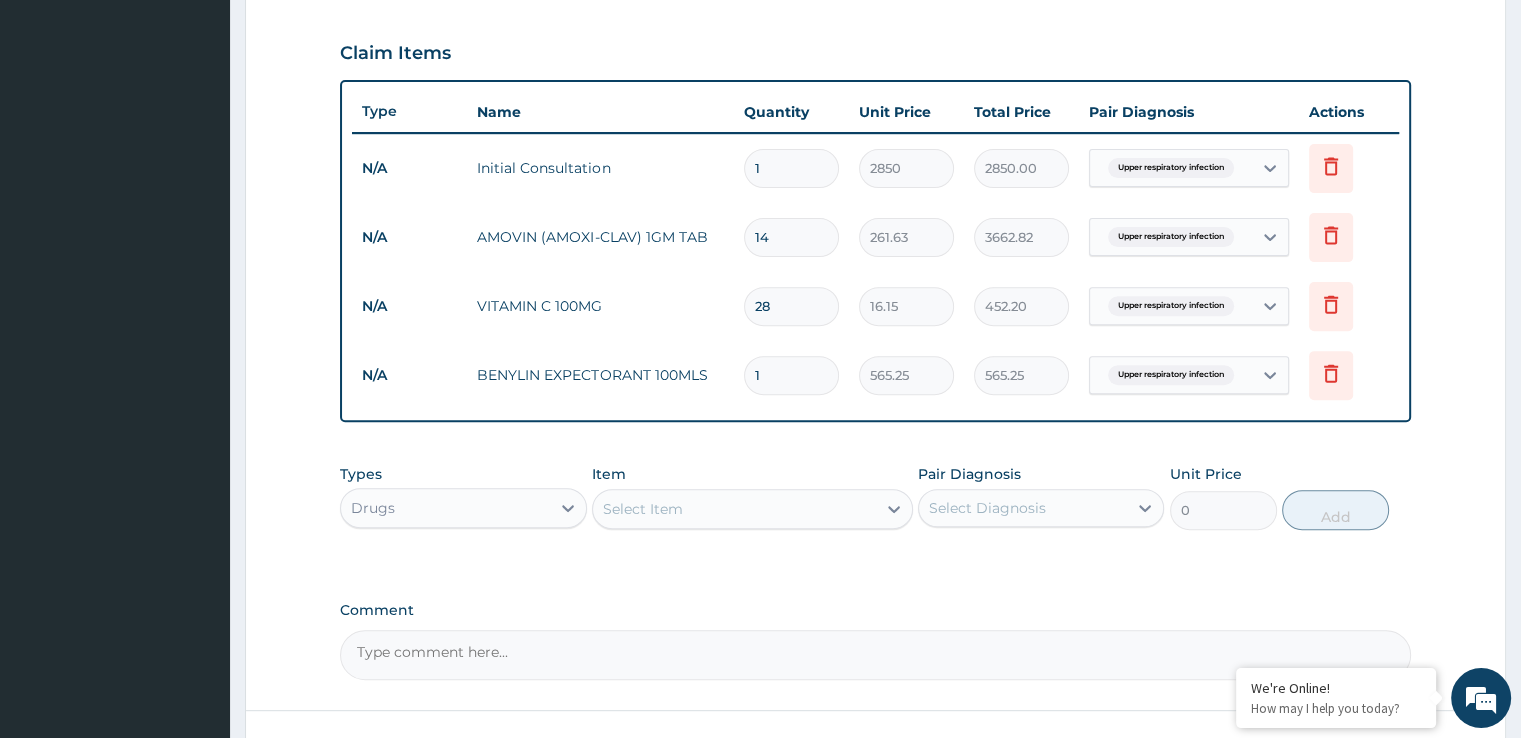 scroll, scrollTop: 693, scrollLeft: 0, axis: vertical 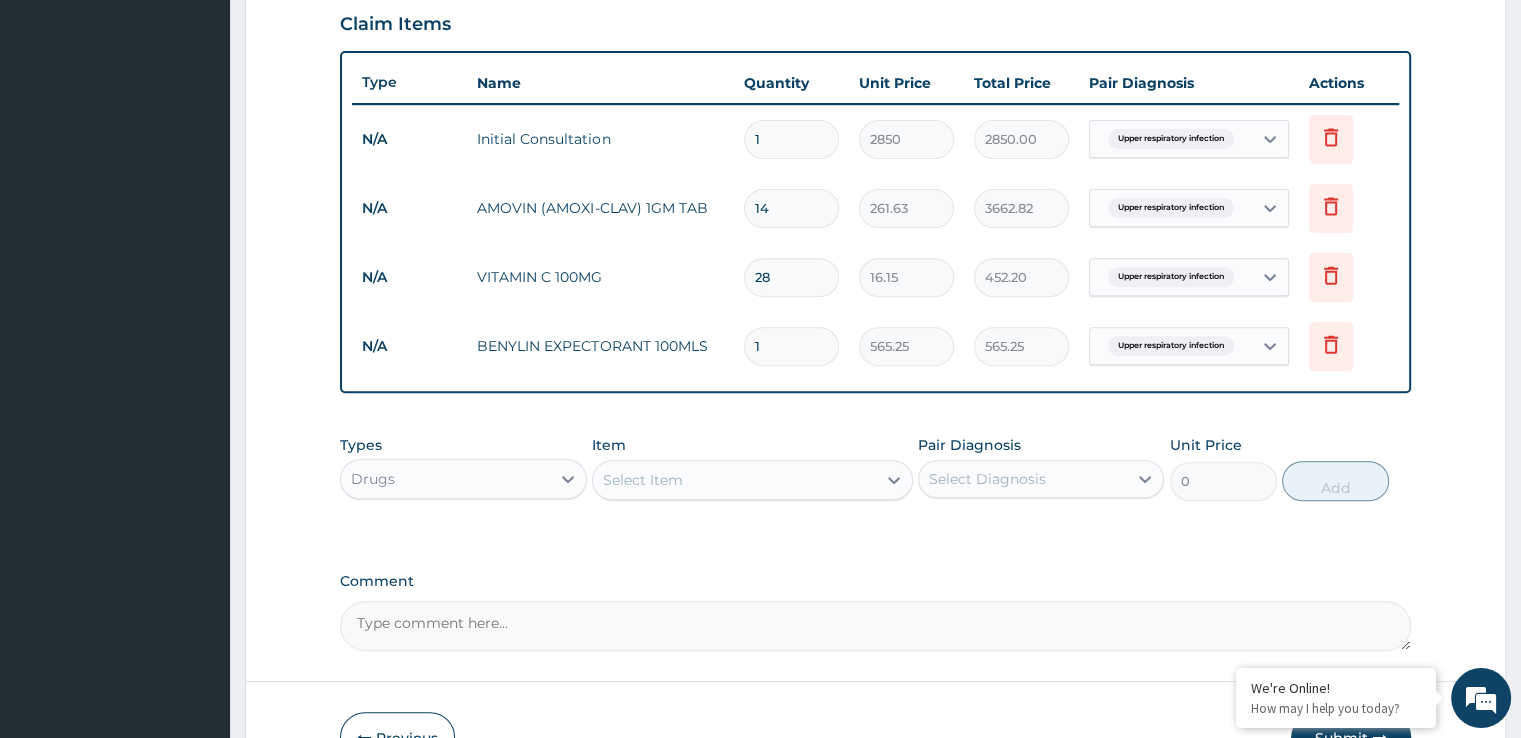click on "Drugs" at bounding box center (445, 479) 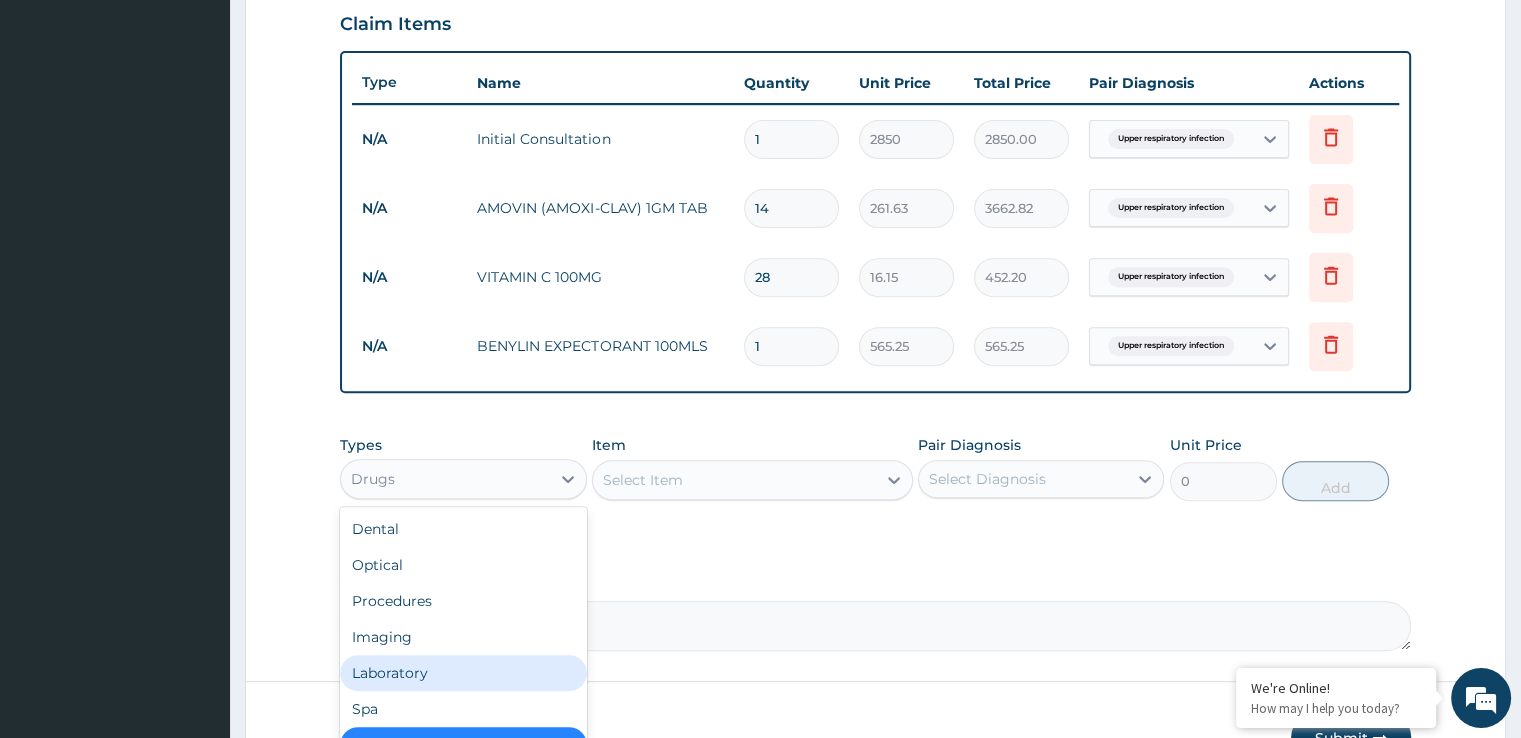drag, startPoint x: 423, startPoint y: 669, endPoint x: 465, endPoint y: 651, distance: 45.694637 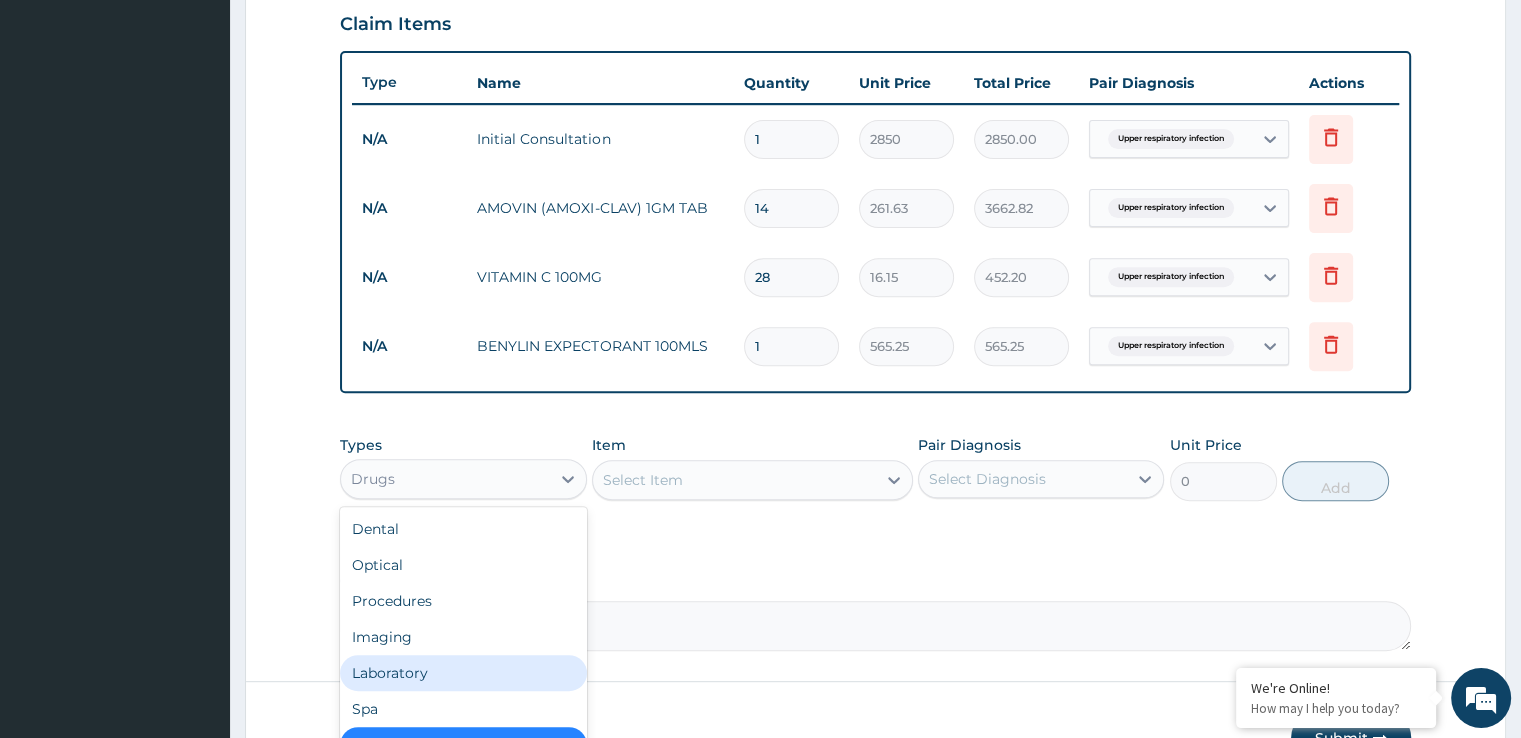click on "Laboratory" at bounding box center [463, 673] 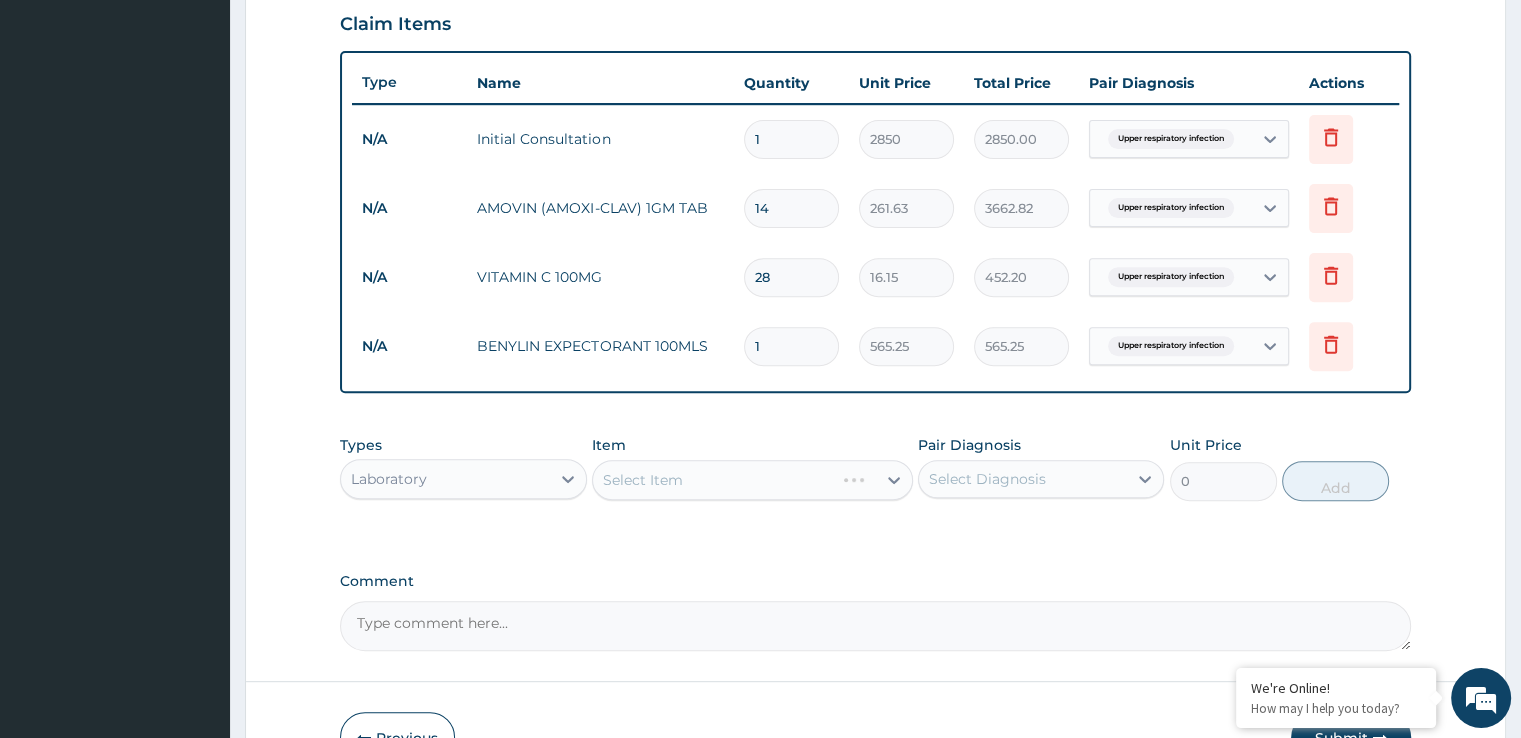 click on "Select Item" at bounding box center [752, 480] 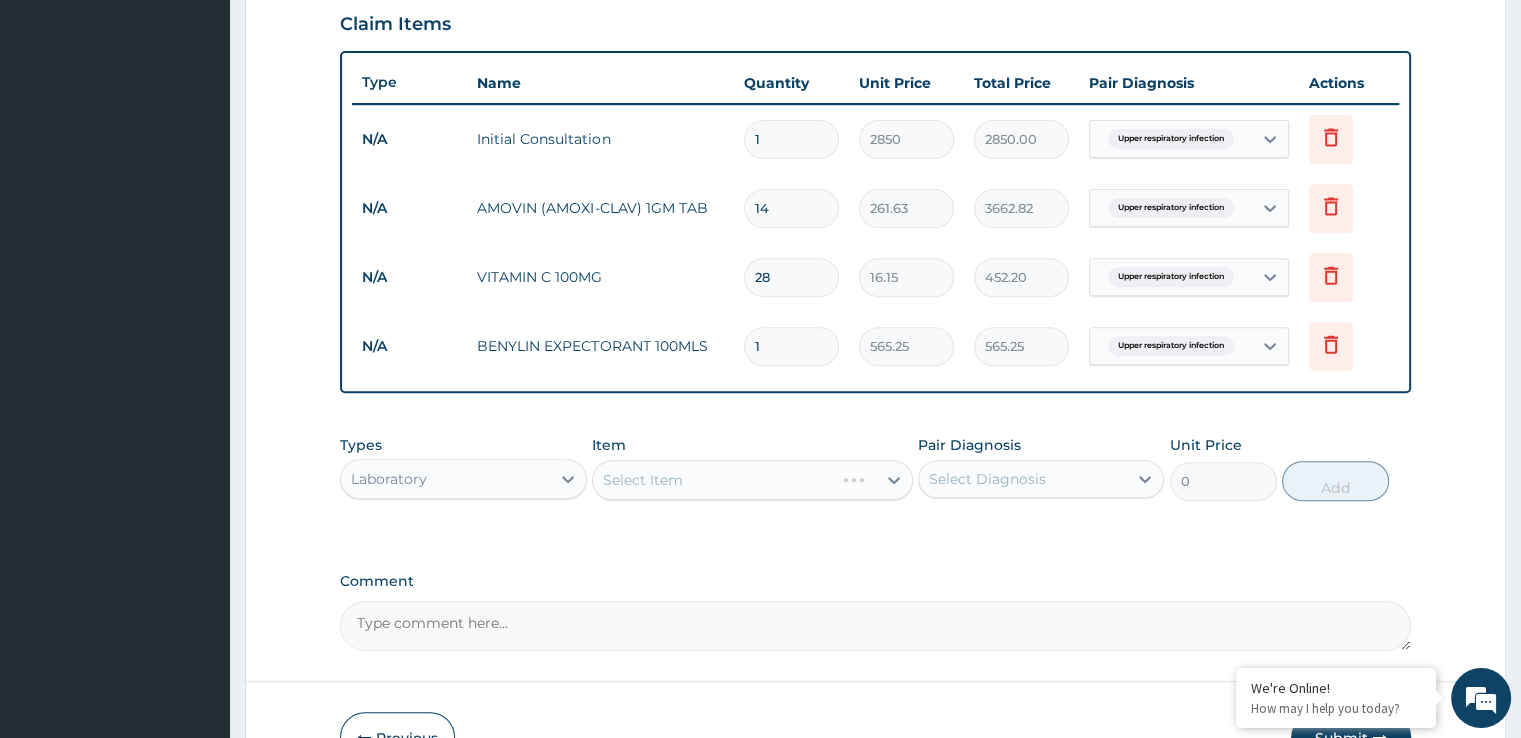 click on "Select Item" at bounding box center (713, 480) 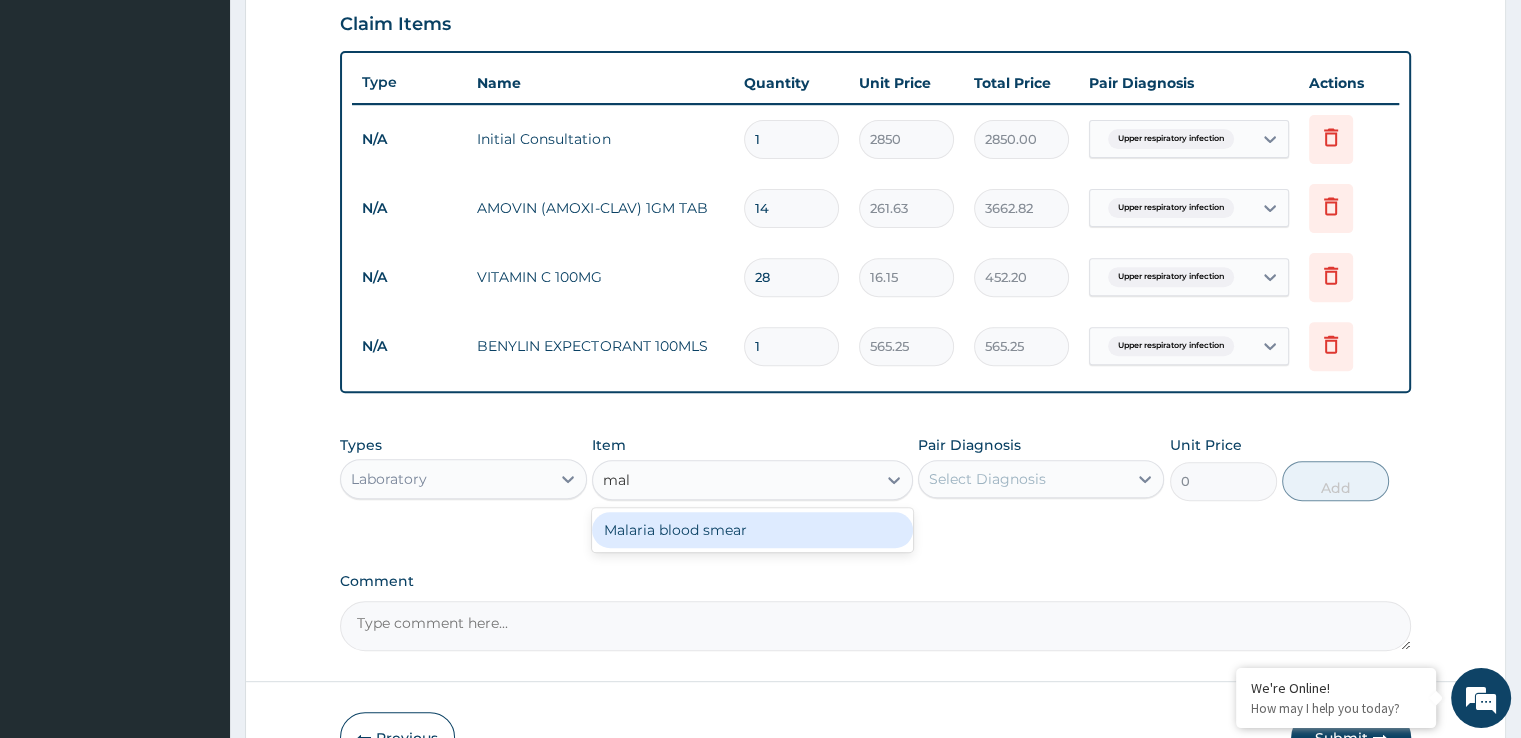 type on "mala" 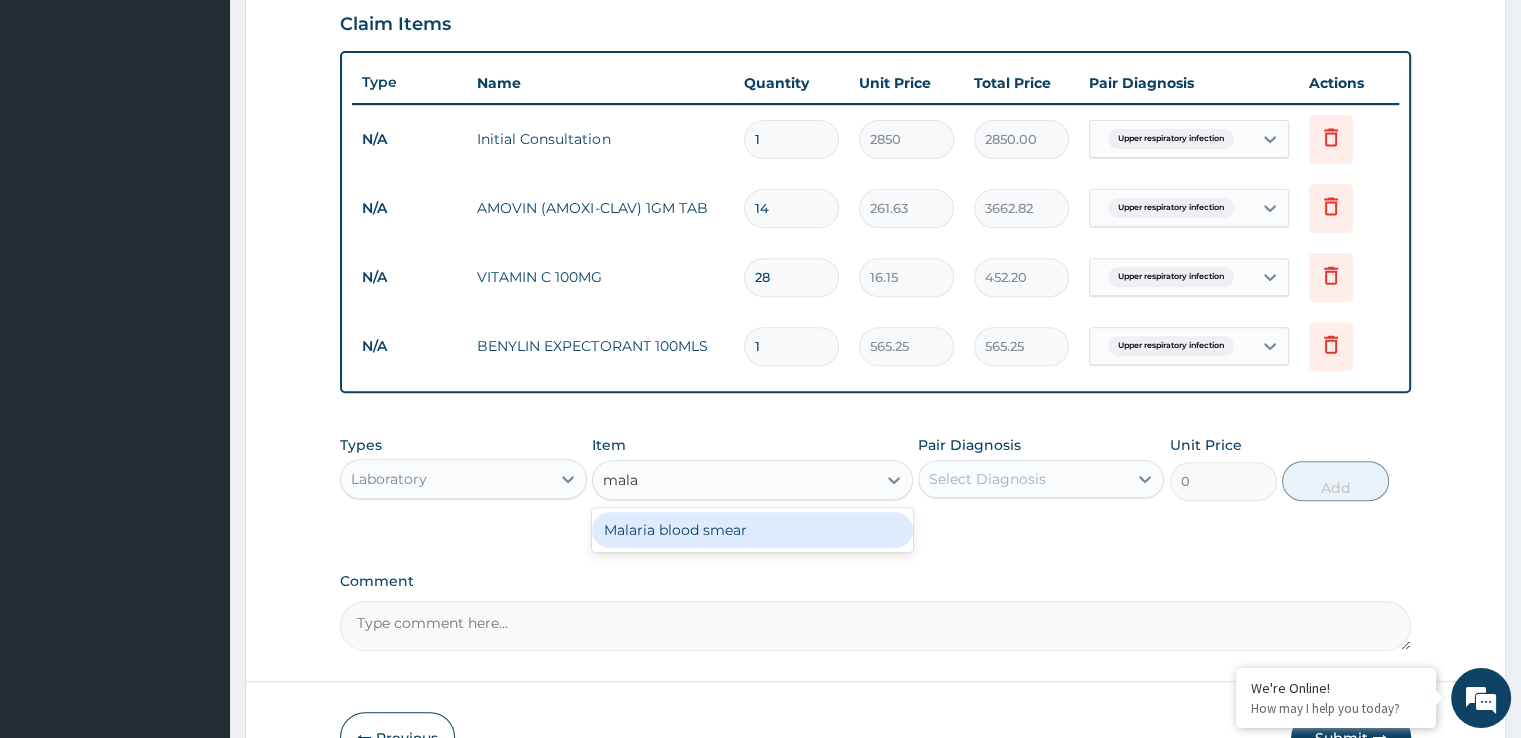 type 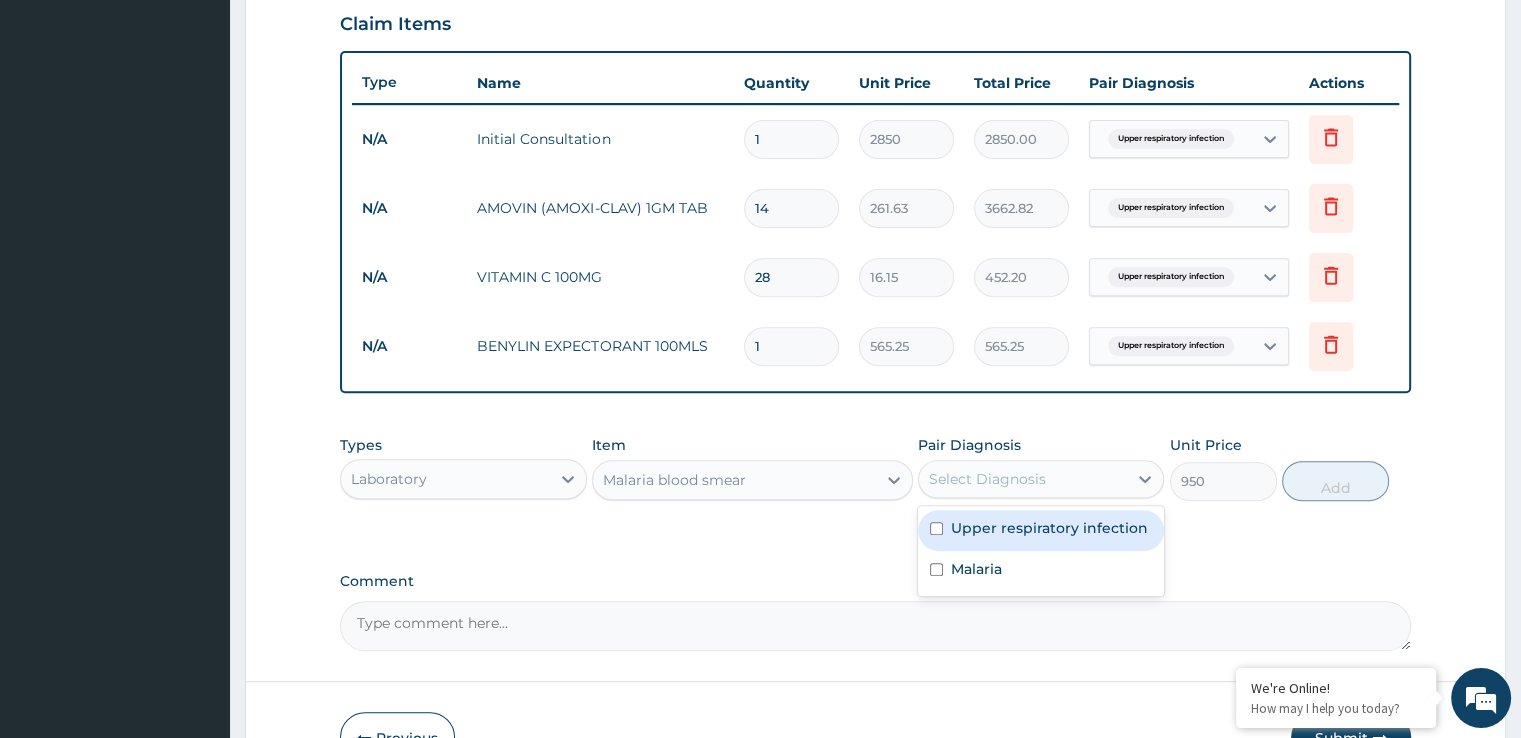 click on "Select Diagnosis" at bounding box center (1023, 479) 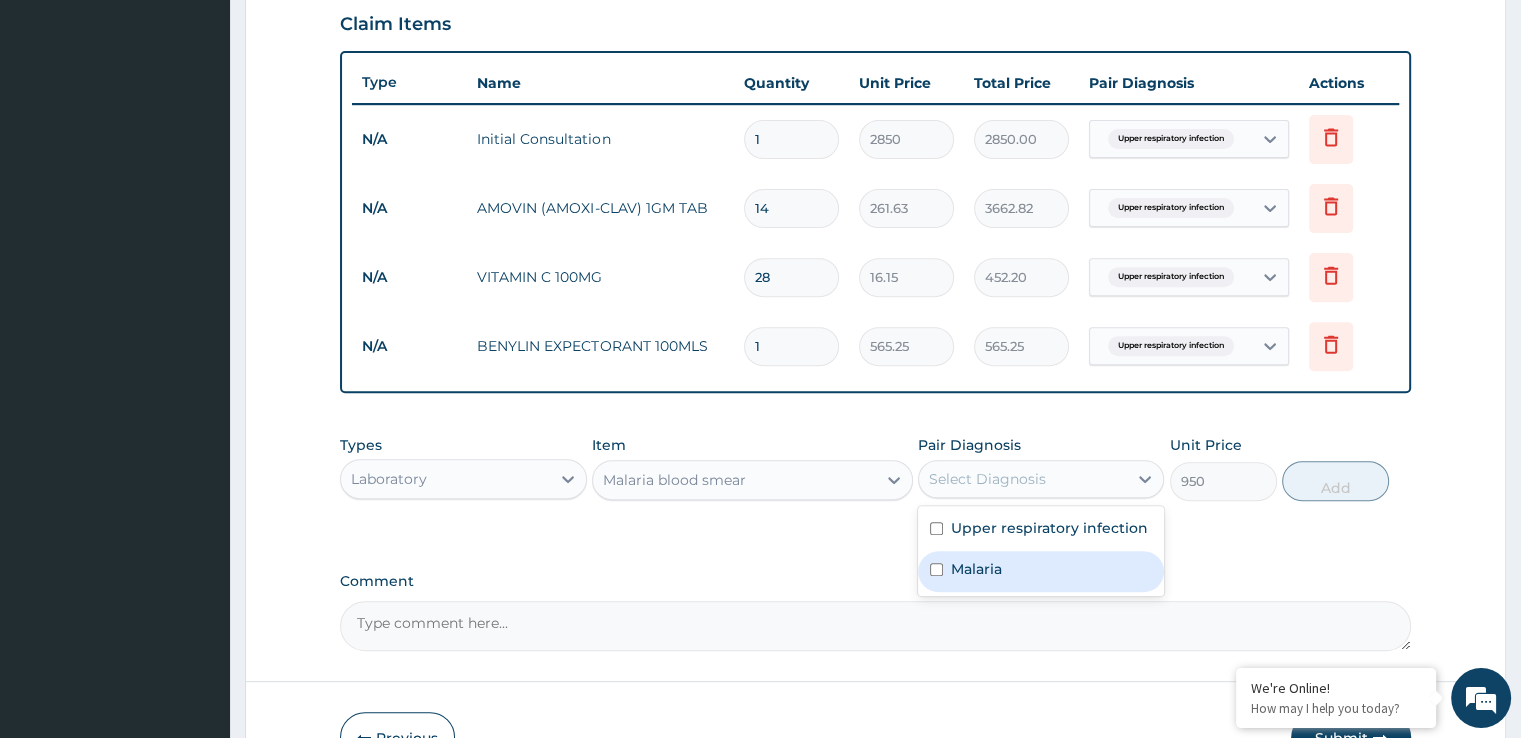 click on "Malaria" at bounding box center (976, 569) 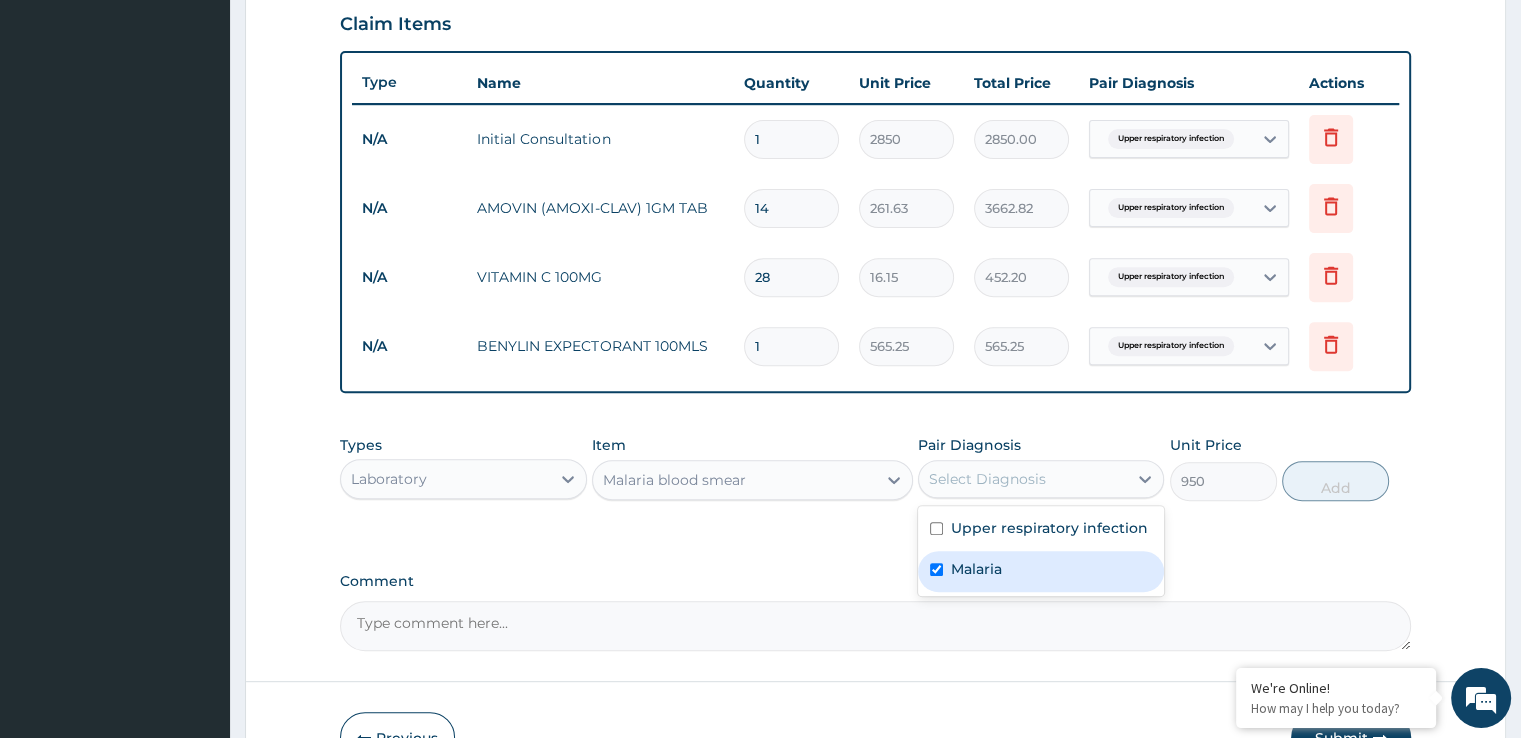checkbox on "true" 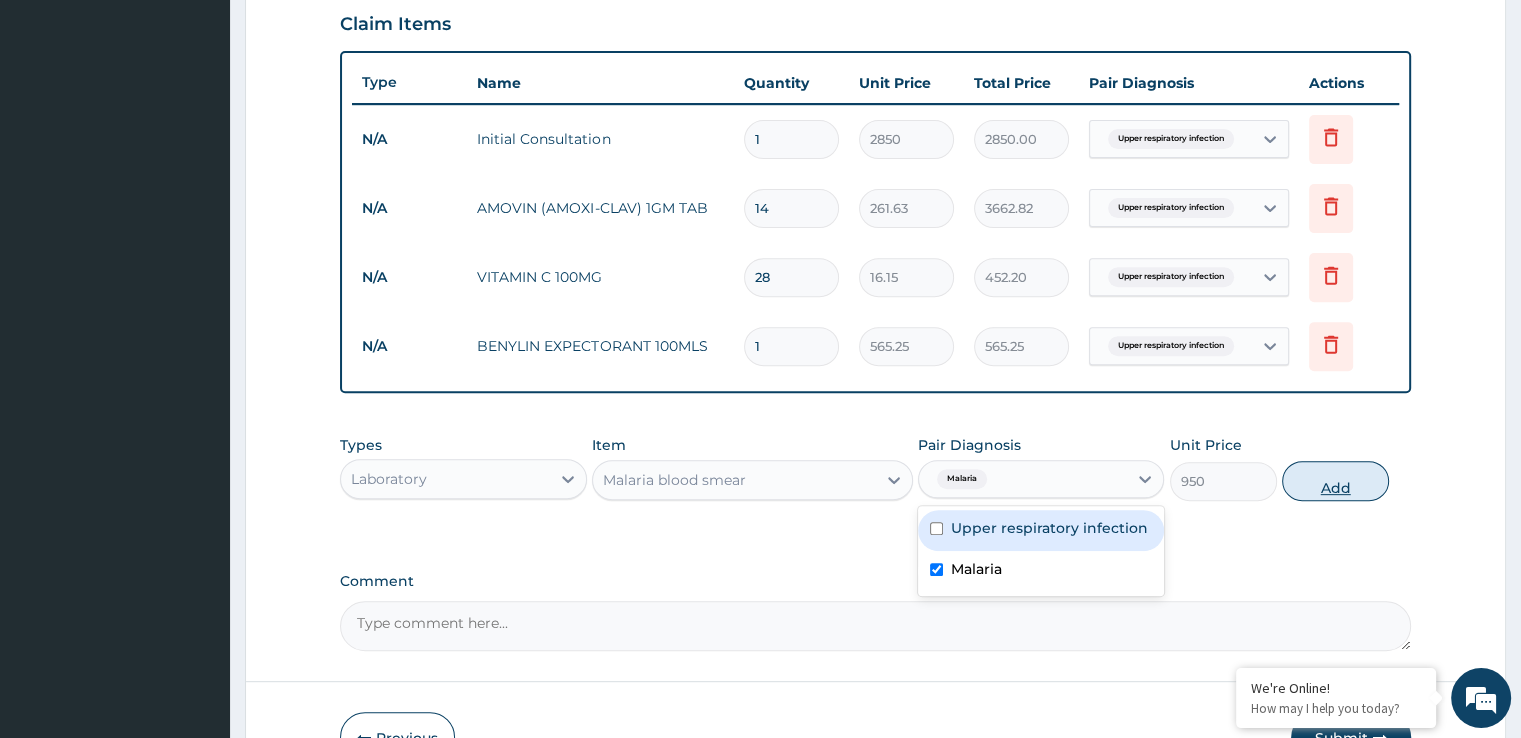 click on "Add" at bounding box center [1335, 481] 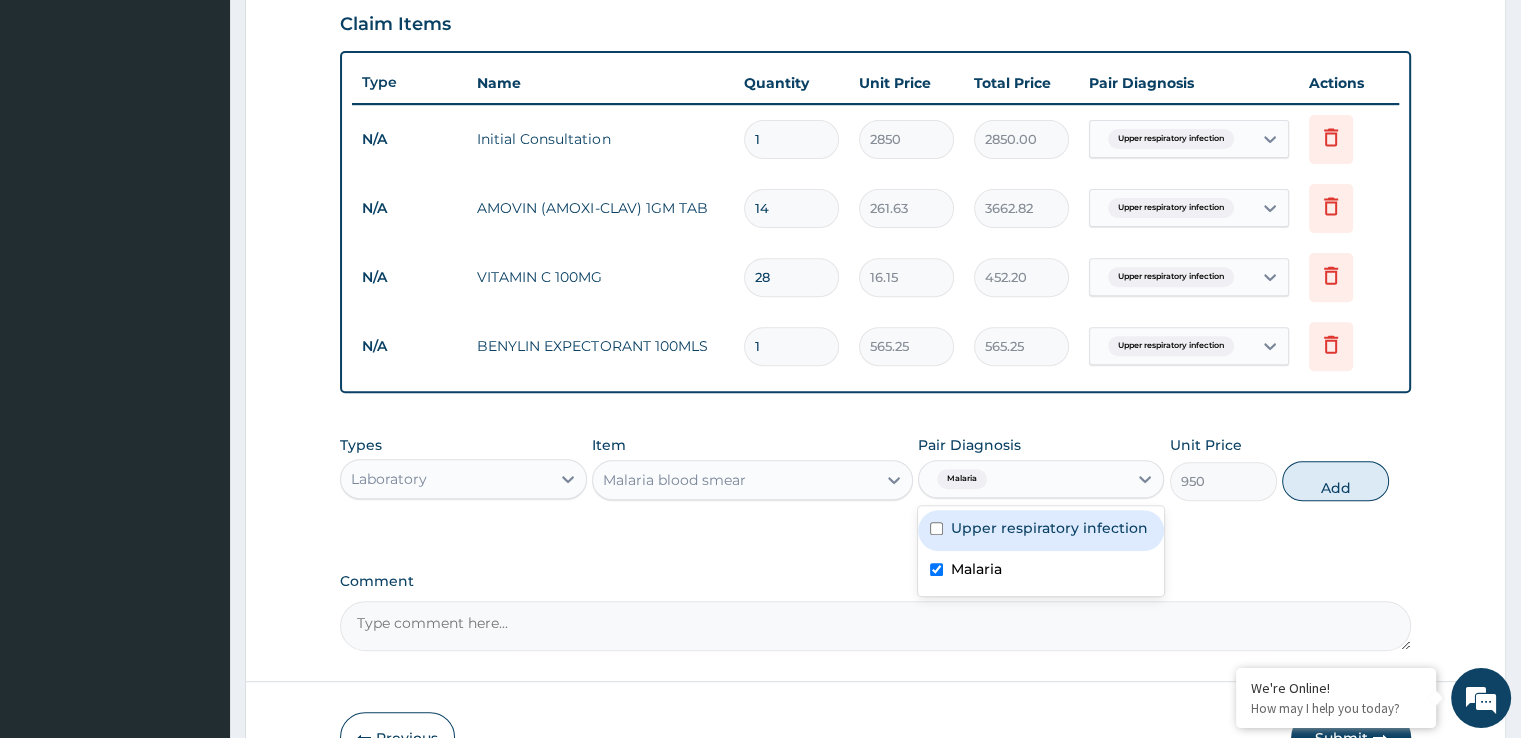 type on "0" 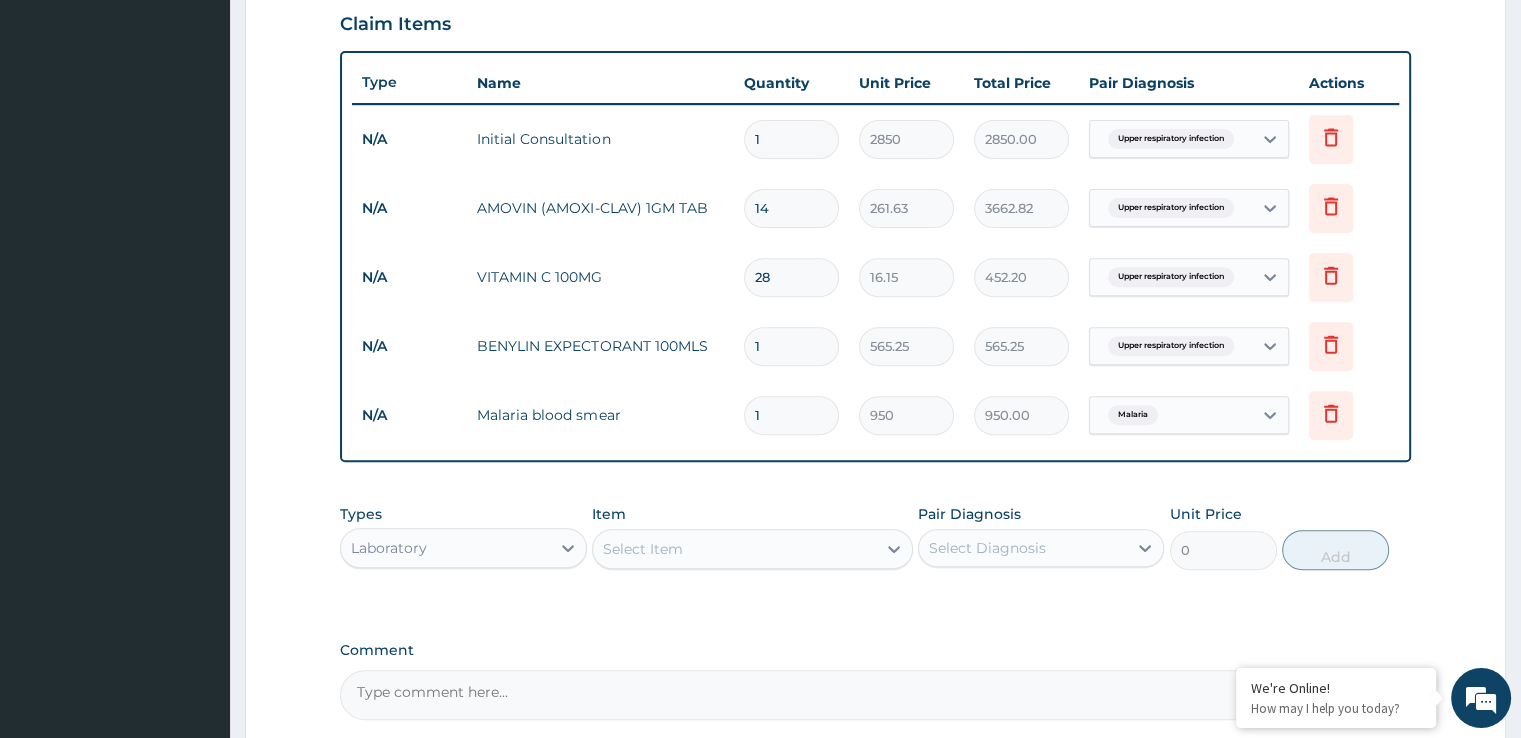 click on "Select Item" at bounding box center [643, 549] 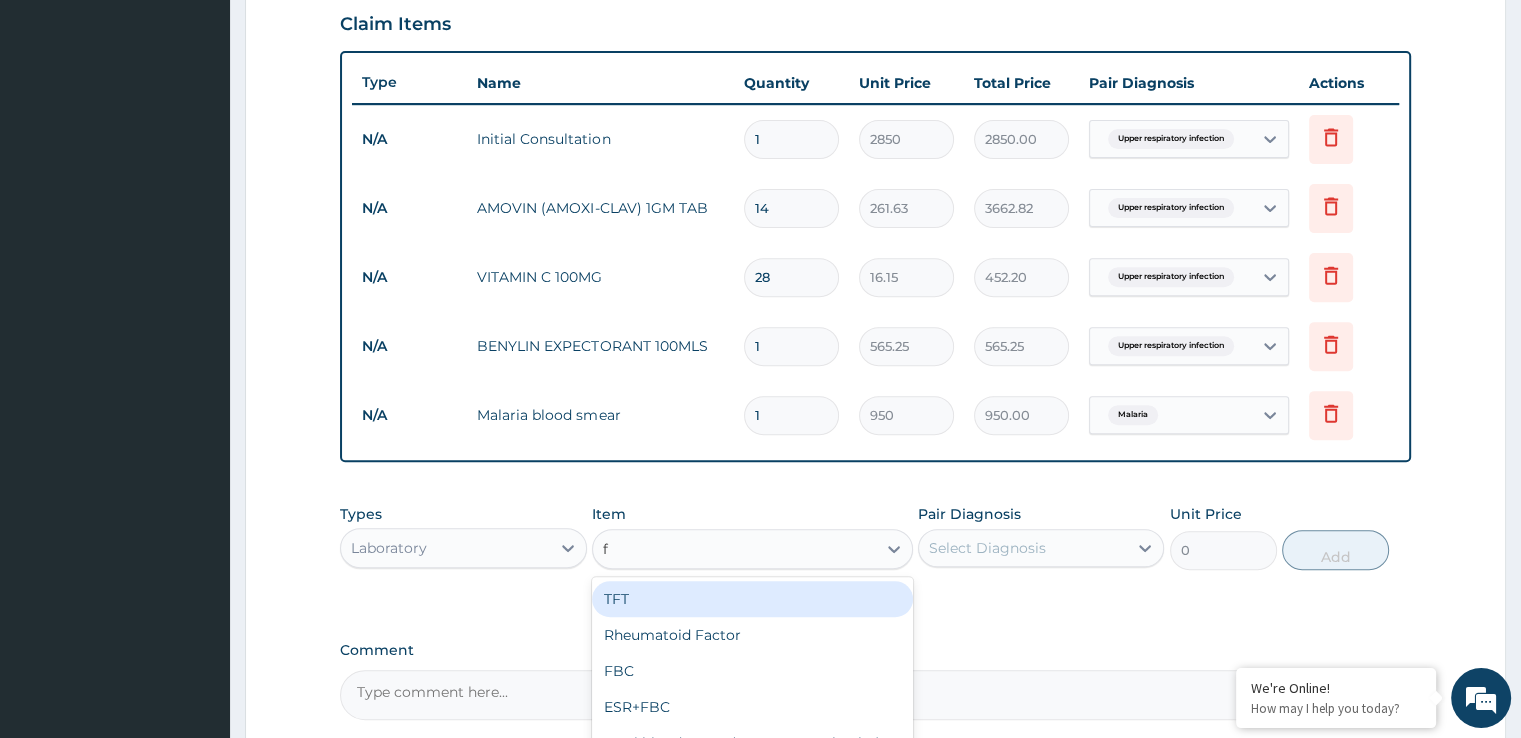 type on "fb" 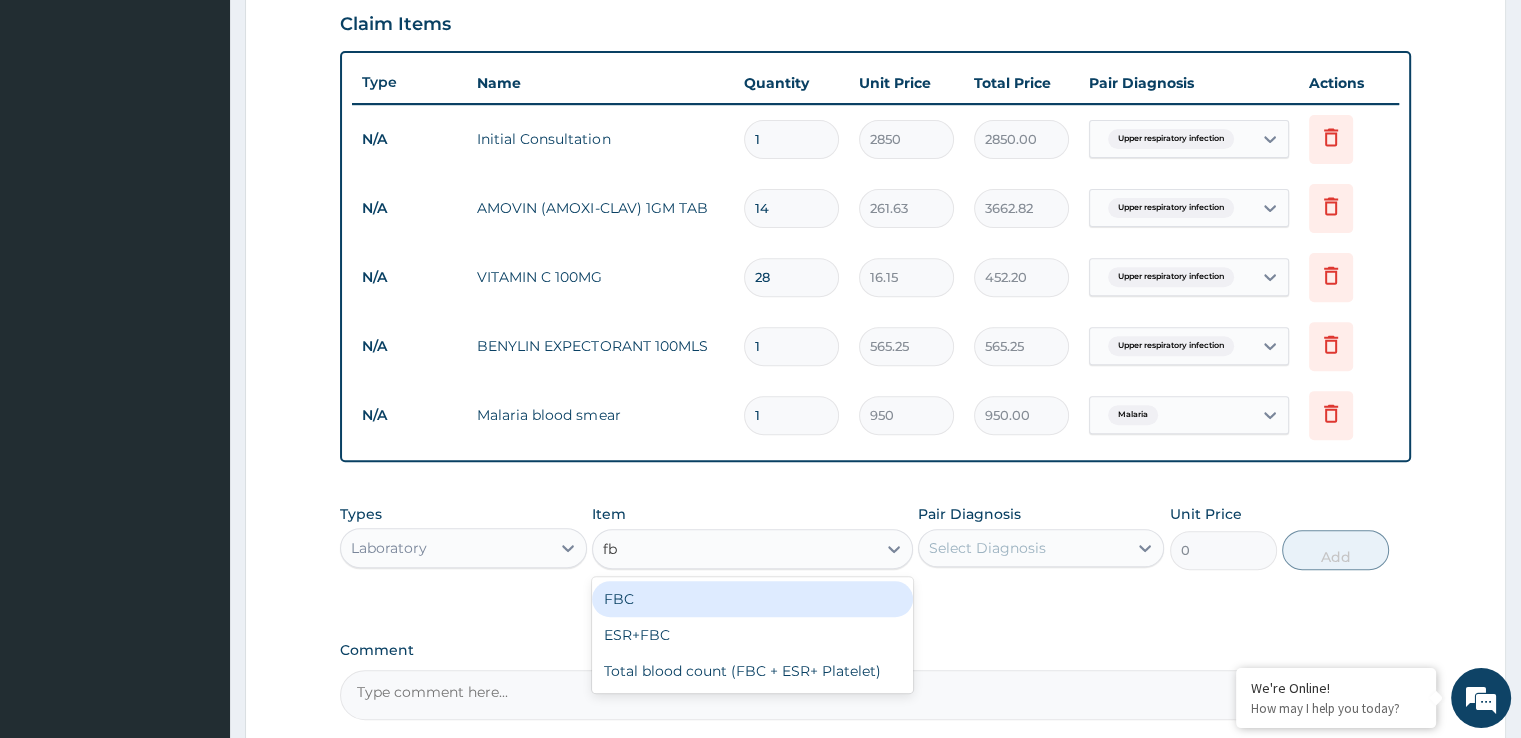 click on "FBC" at bounding box center (752, 599) 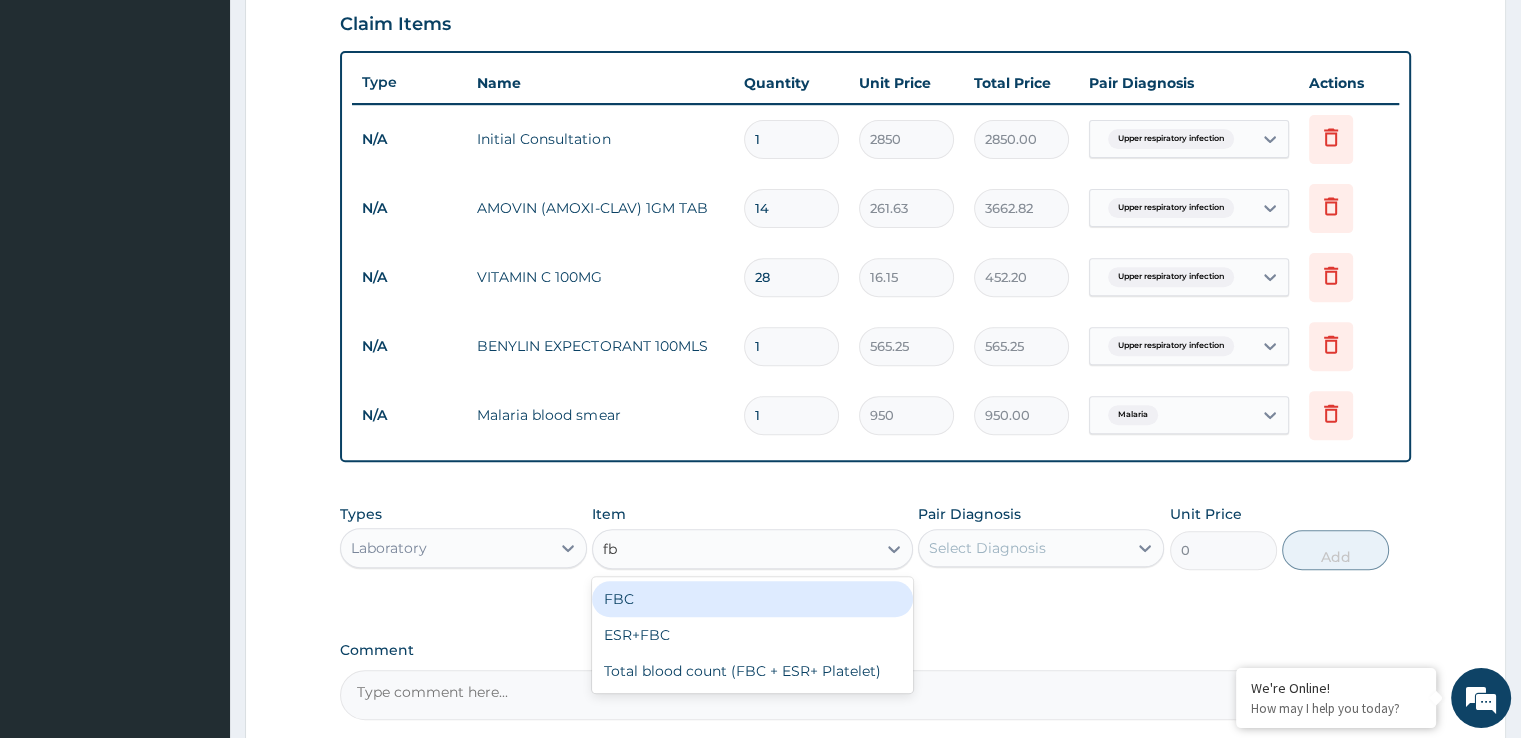 type 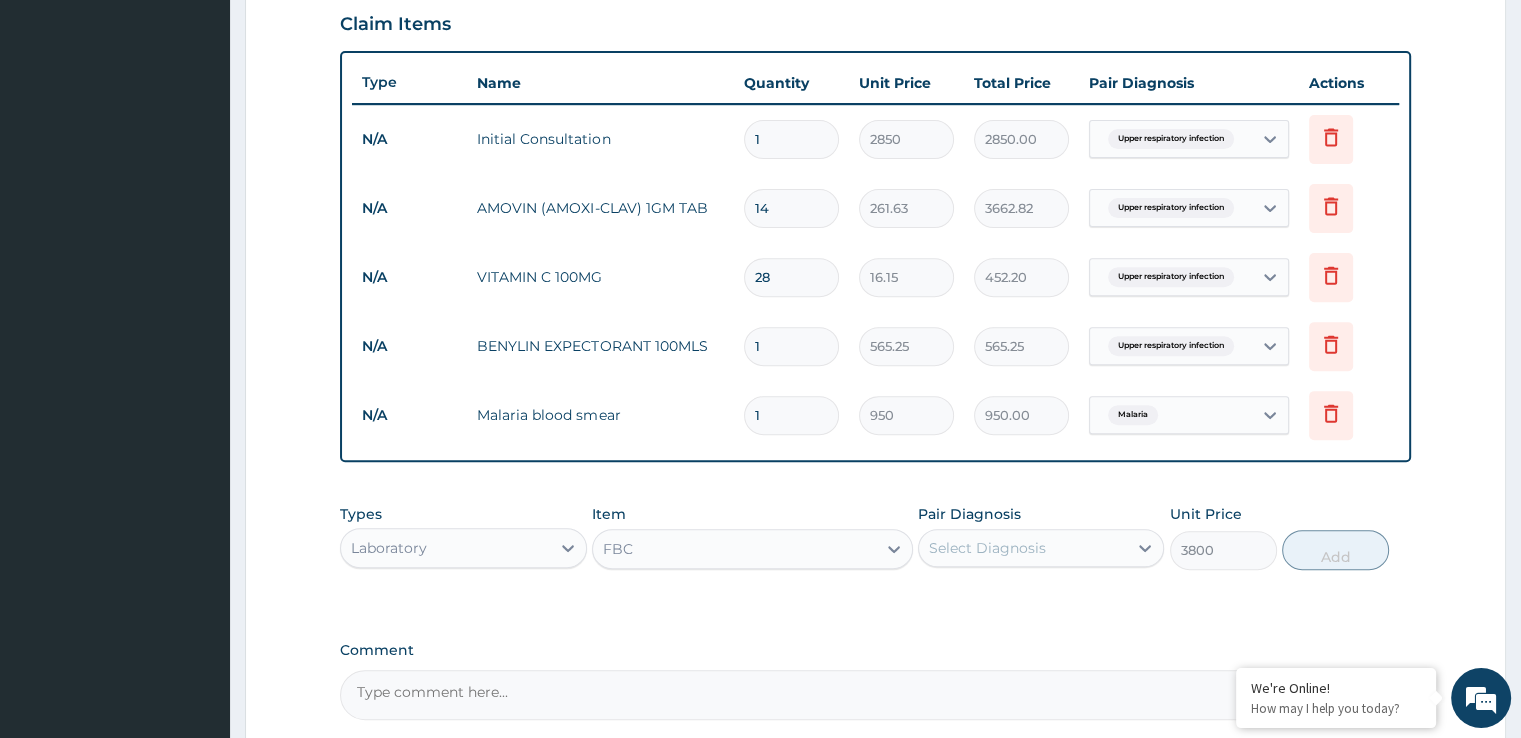 click on "Select Diagnosis" at bounding box center (987, 548) 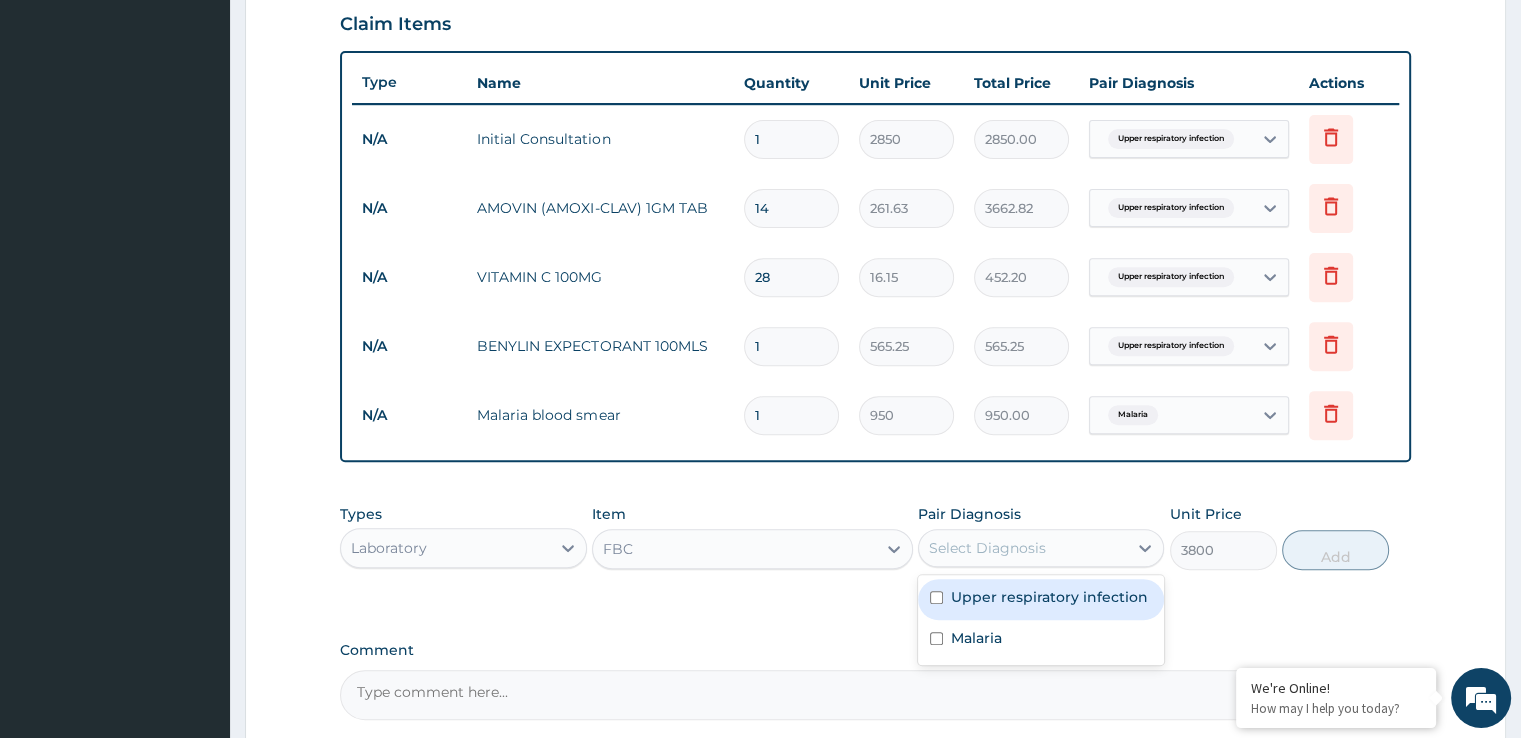 click on "Select Diagnosis" at bounding box center [987, 548] 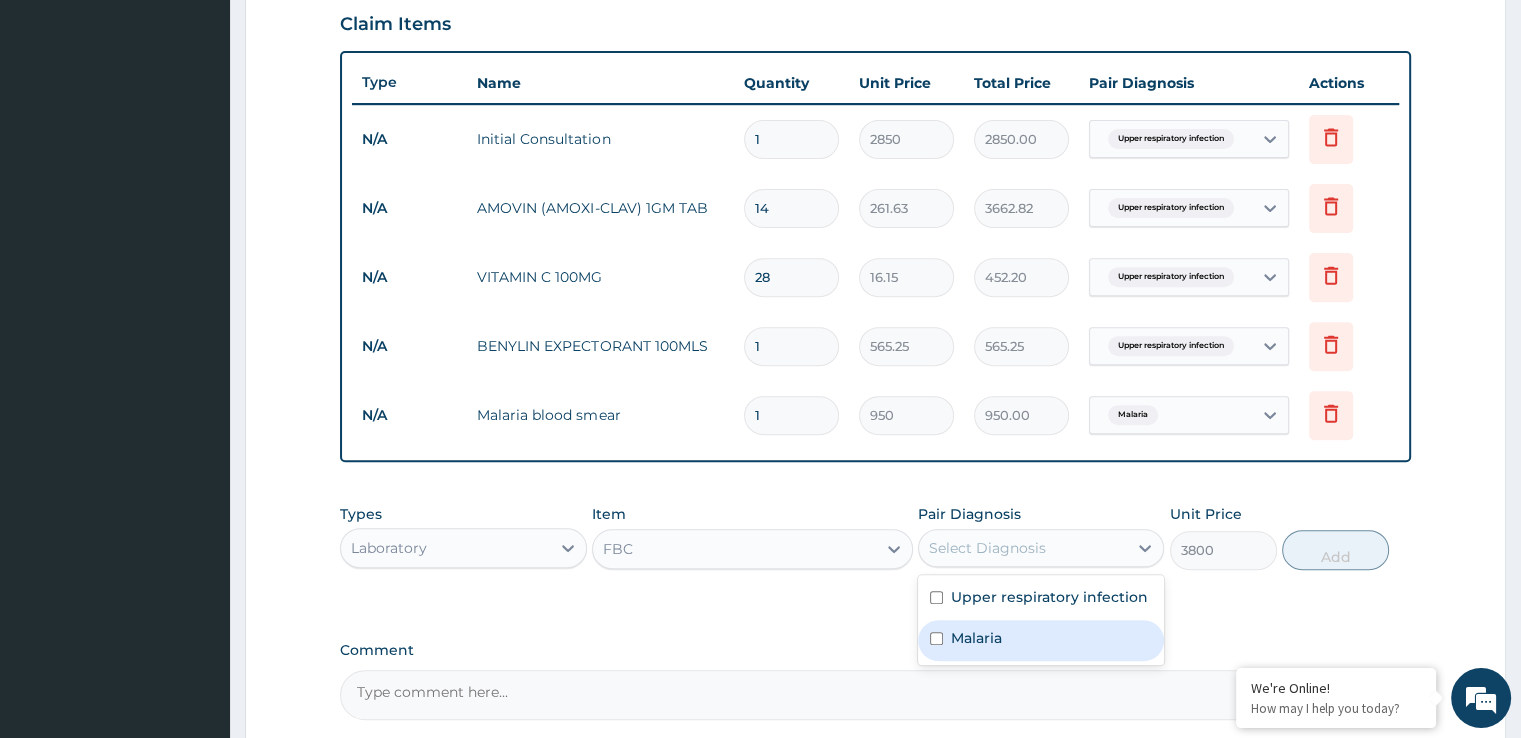 click on "Malaria" at bounding box center (976, 638) 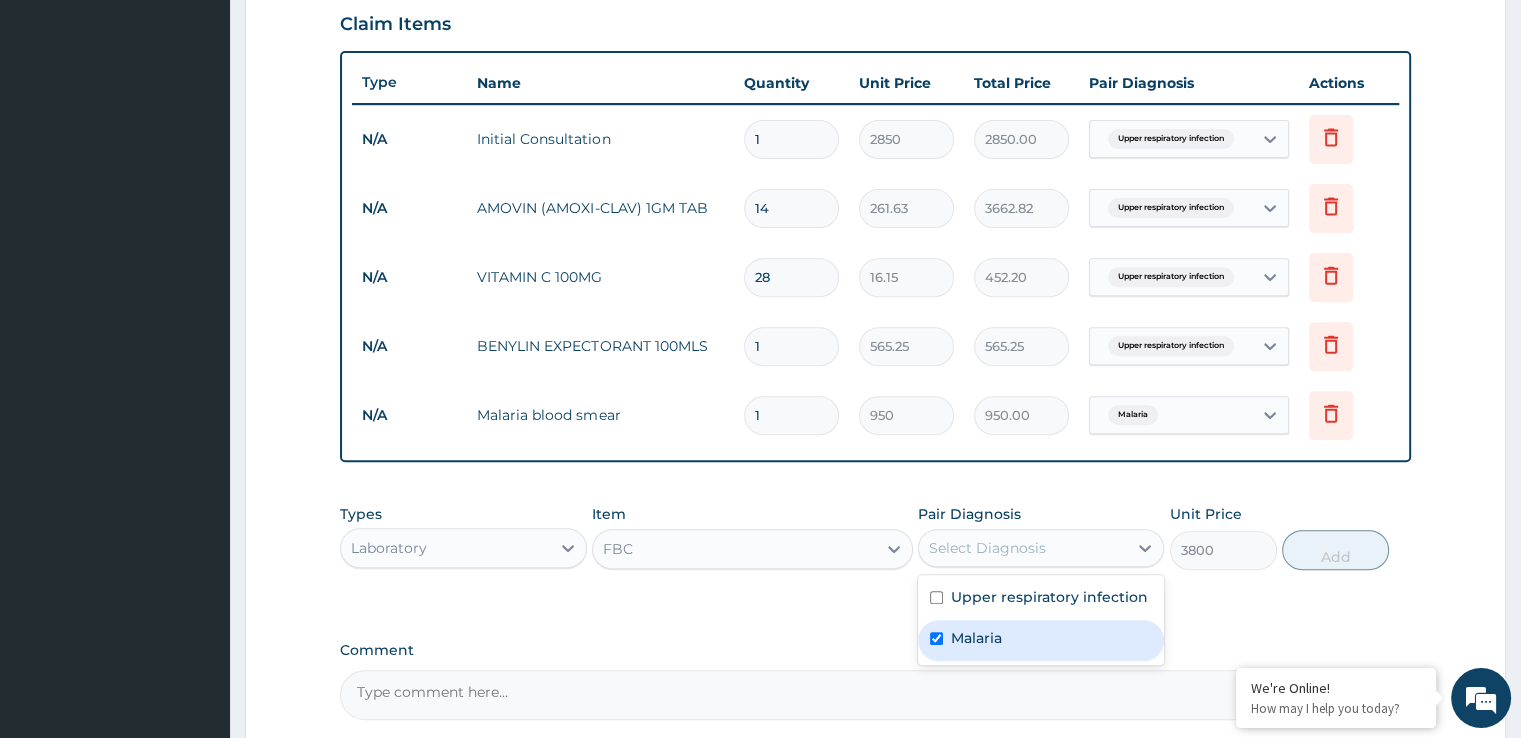 checkbox on "true" 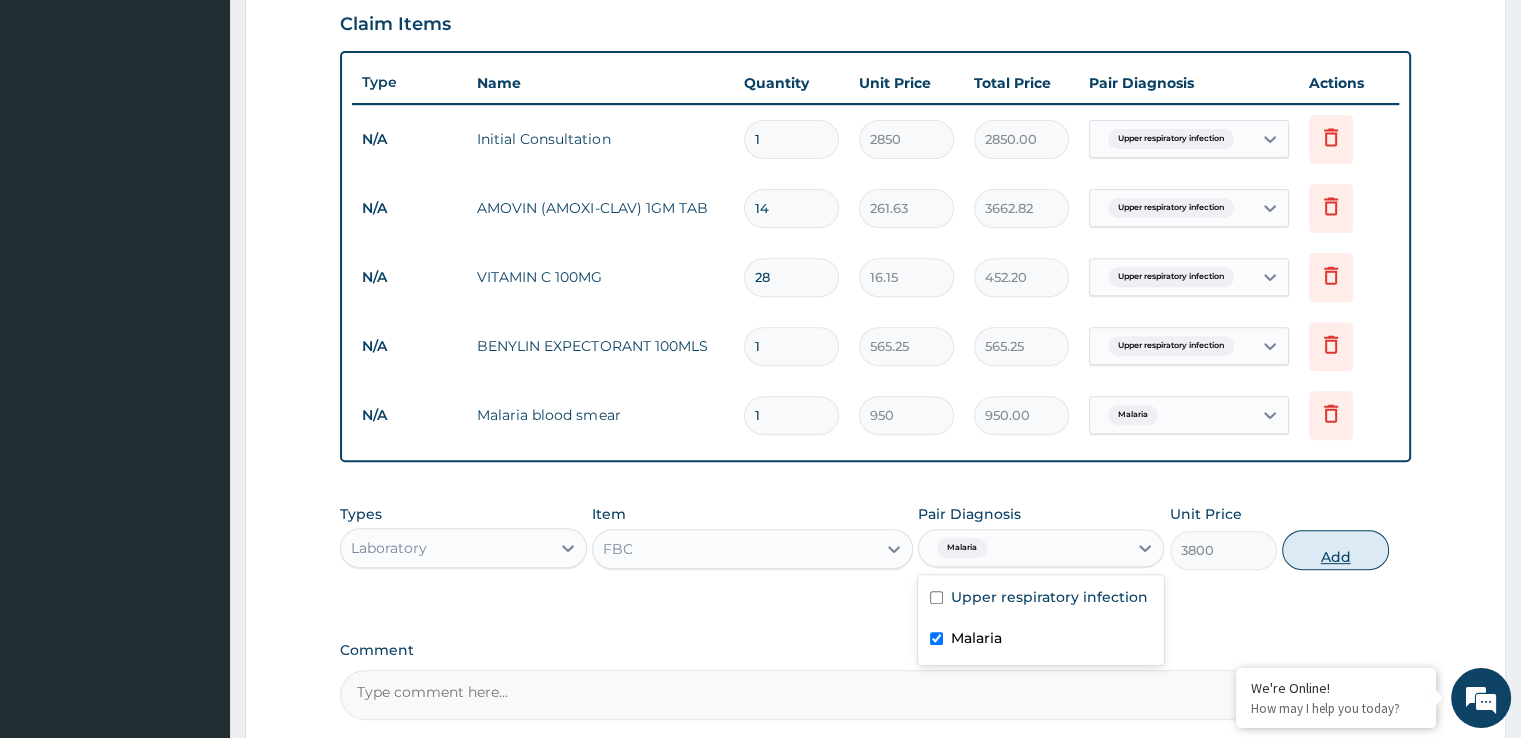 click on "Add" at bounding box center (1335, 550) 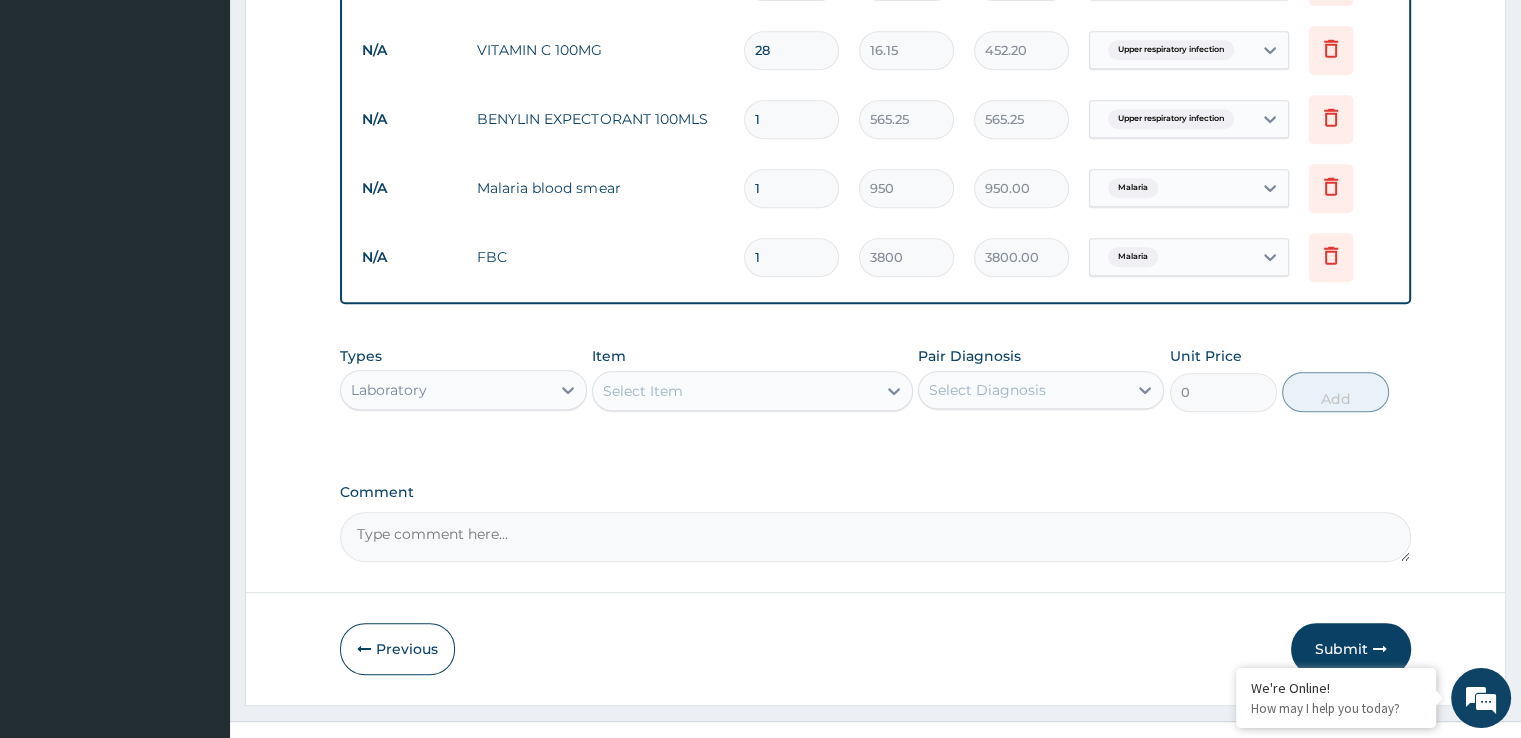scroll, scrollTop: 950, scrollLeft: 0, axis: vertical 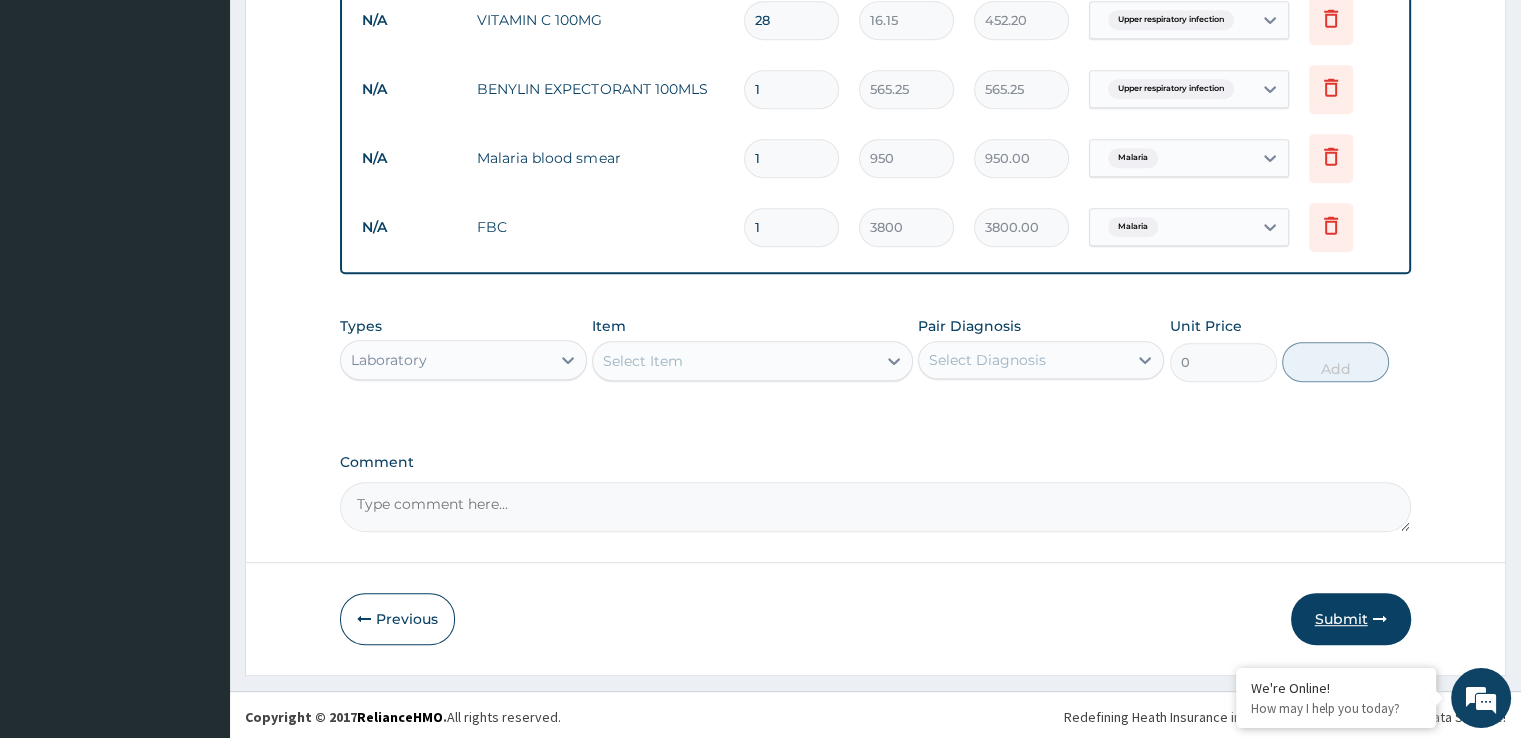 click on "Submit" at bounding box center [1351, 619] 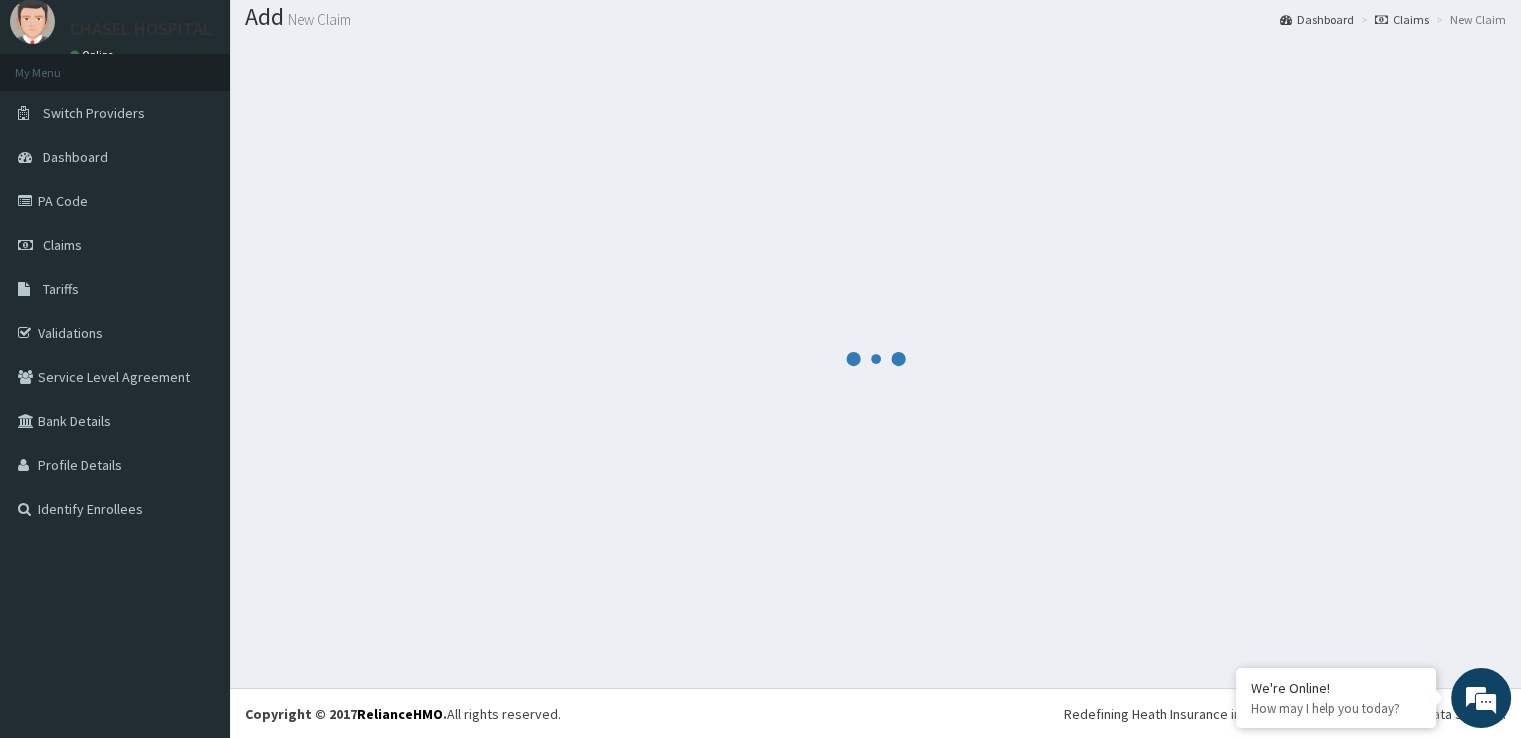 scroll, scrollTop: 950, scrollLeft: 0, axis: vertical 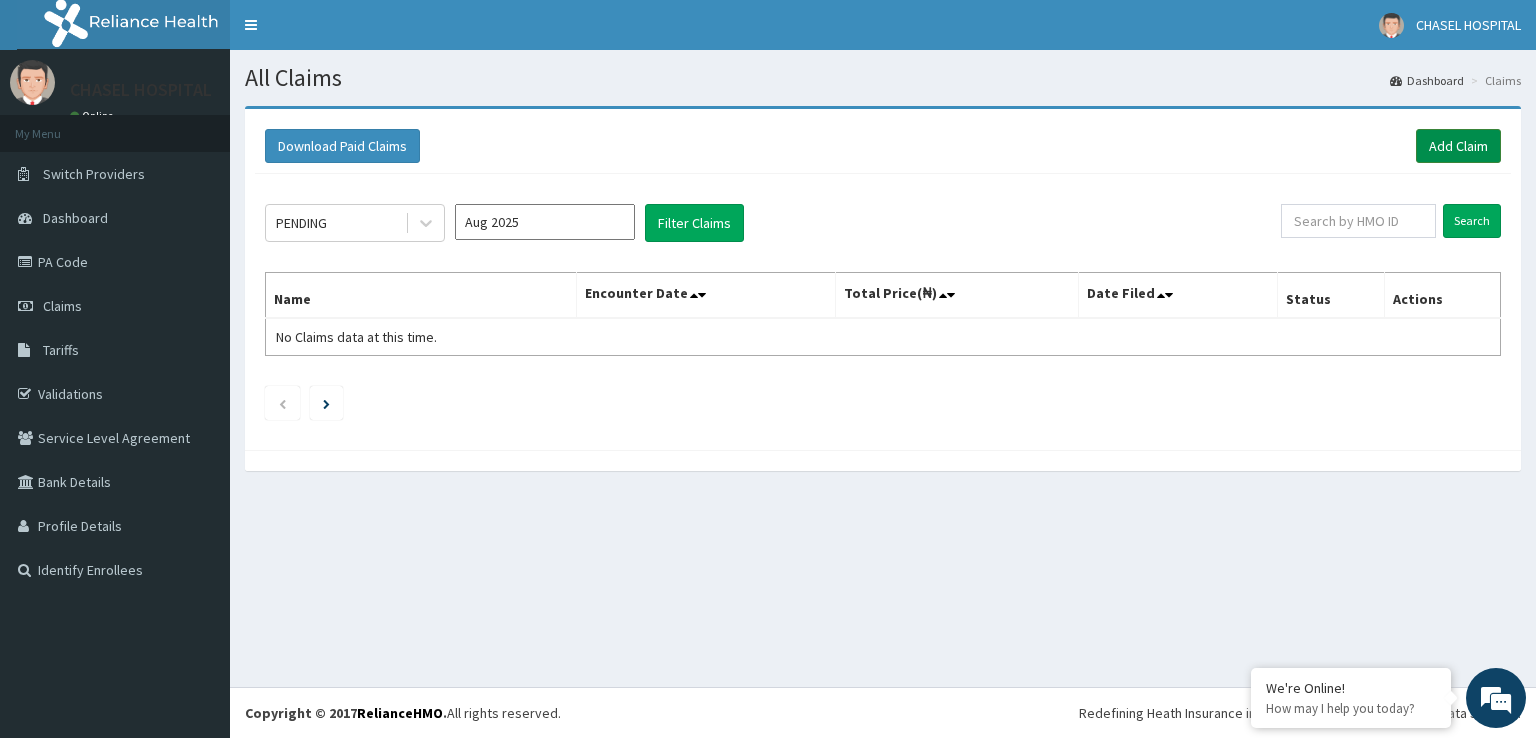 click on "Add Claim" at bounding box center [1458, 146] 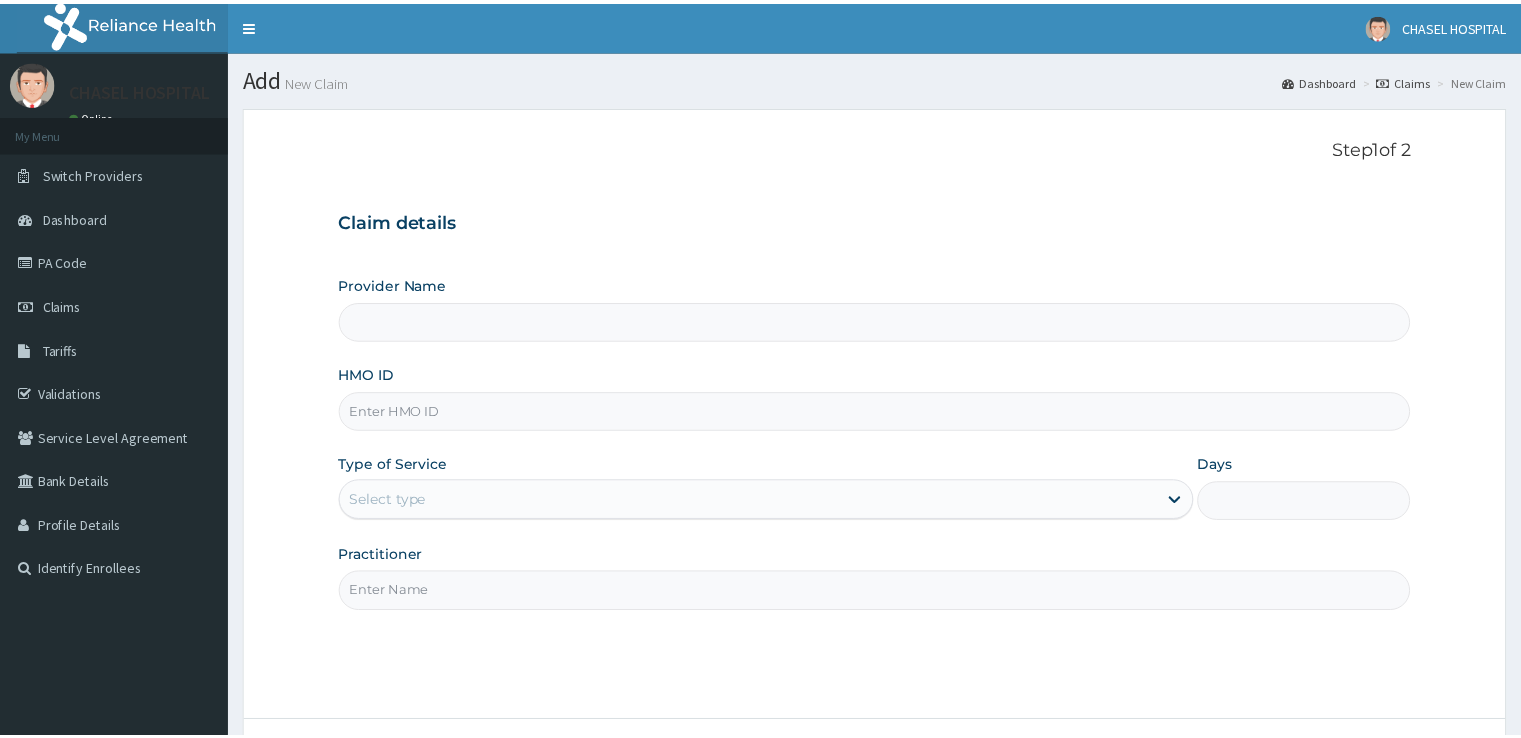 scroll, scrollTop: 0, scrollLeft: 0, axis: both 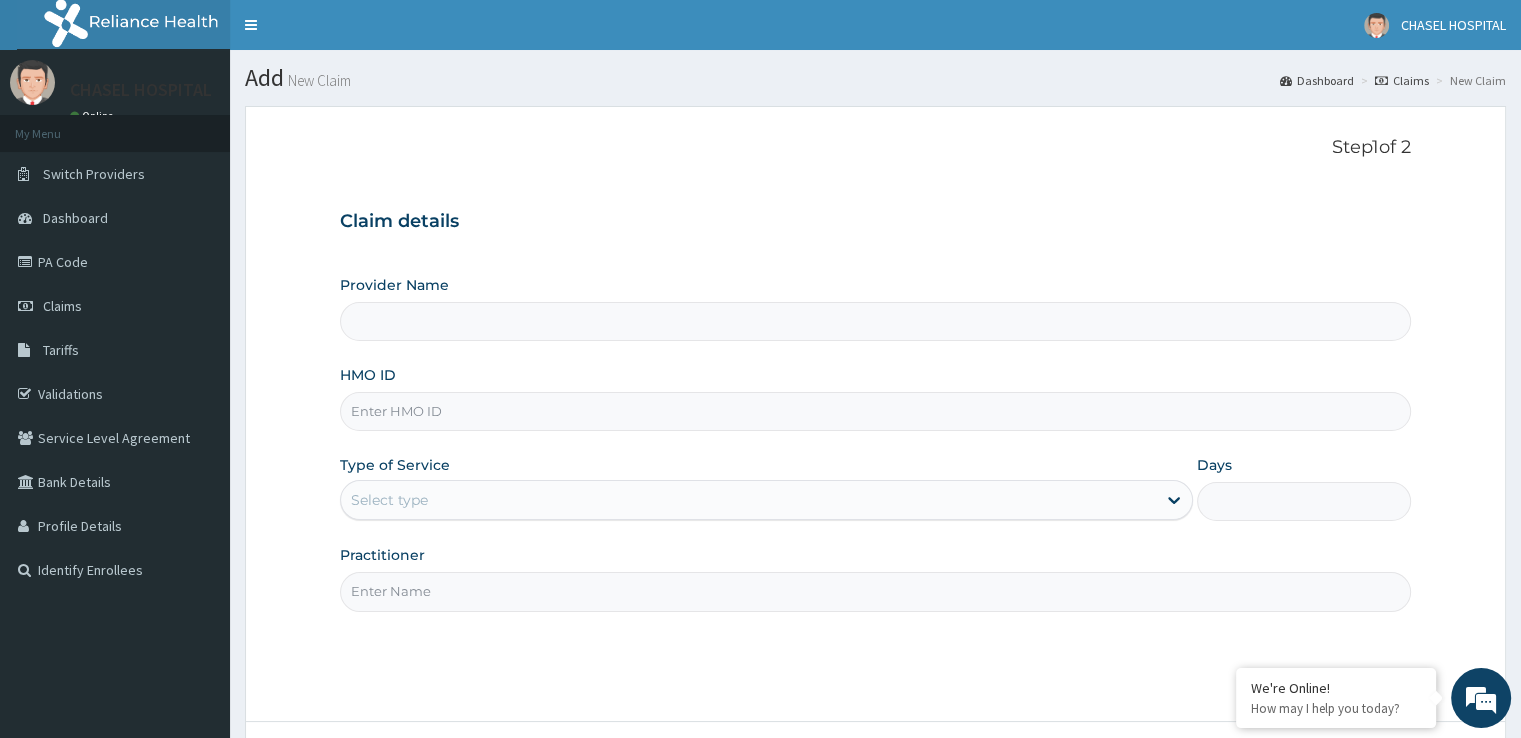 type on "Chasel Hospital" 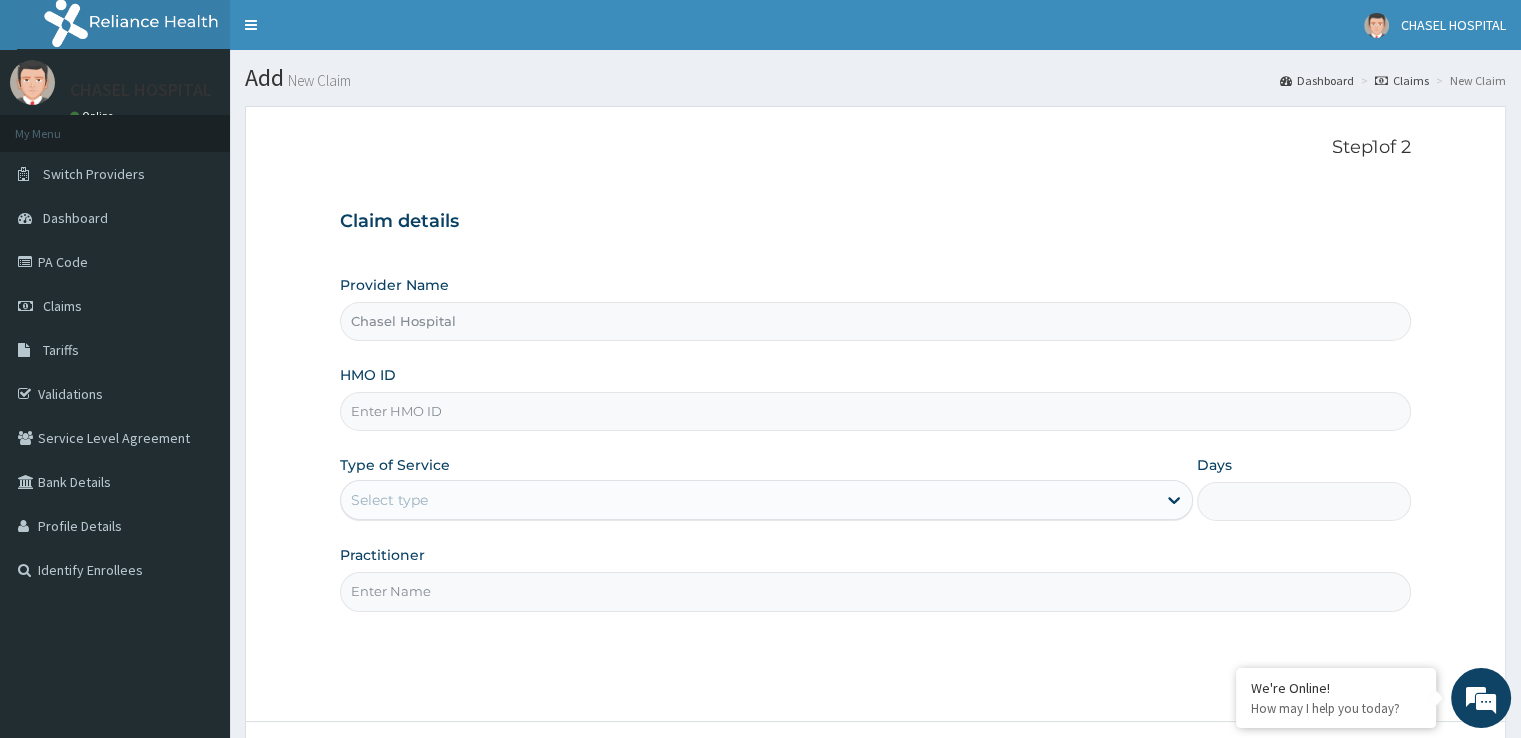 click on "HMO ID" at bounding box center (875, 411) 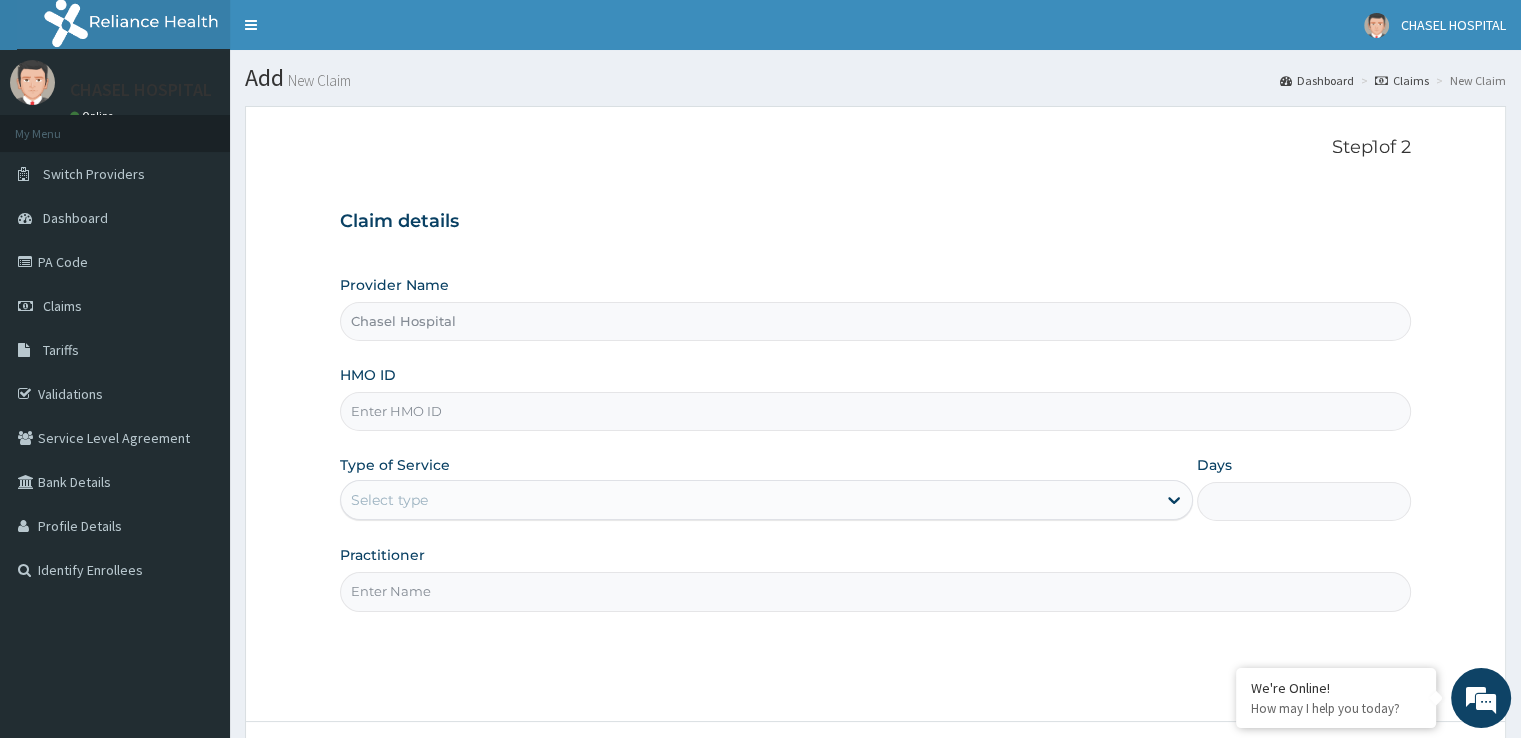 type on "e" 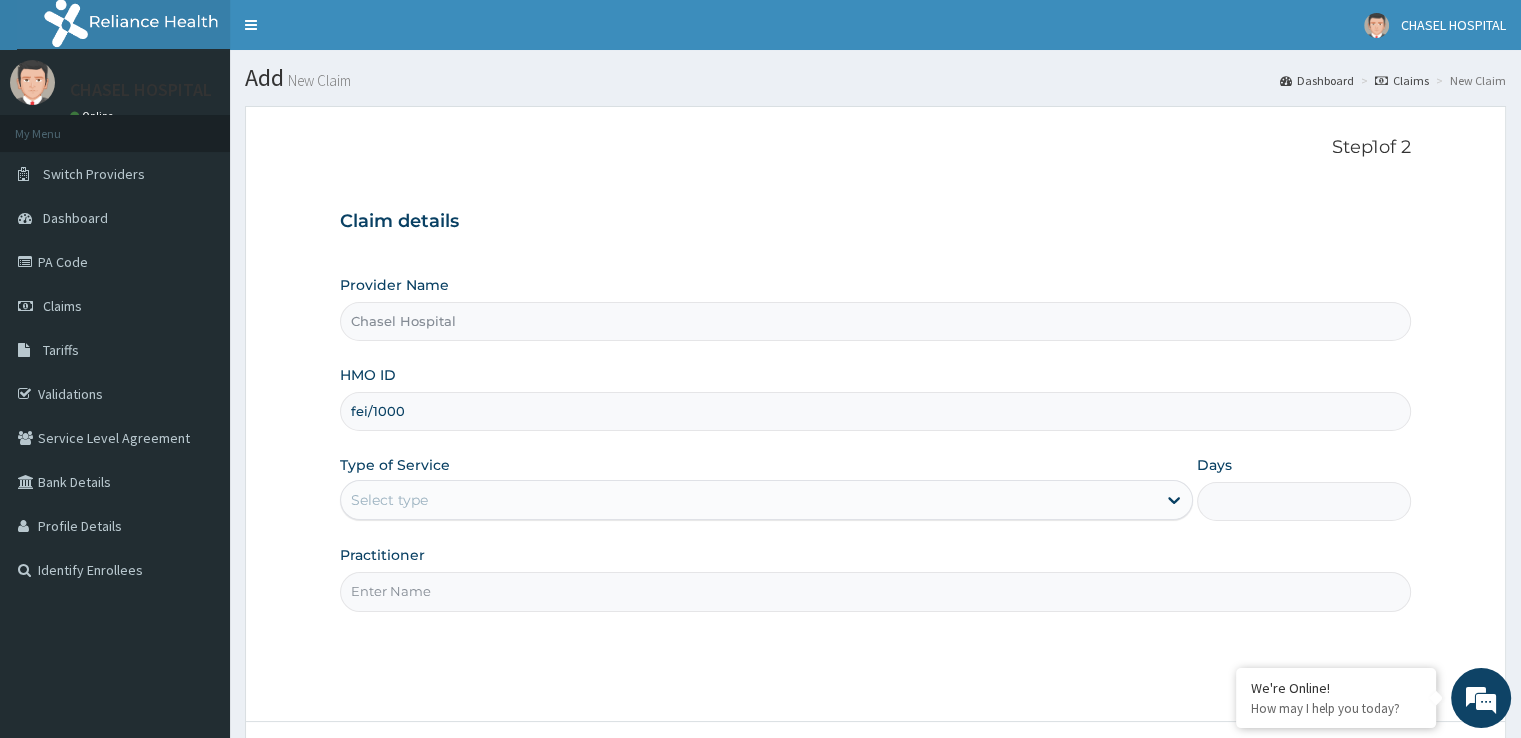 scroll, scrollTop: 0, scrollLeft: 0, axis: both 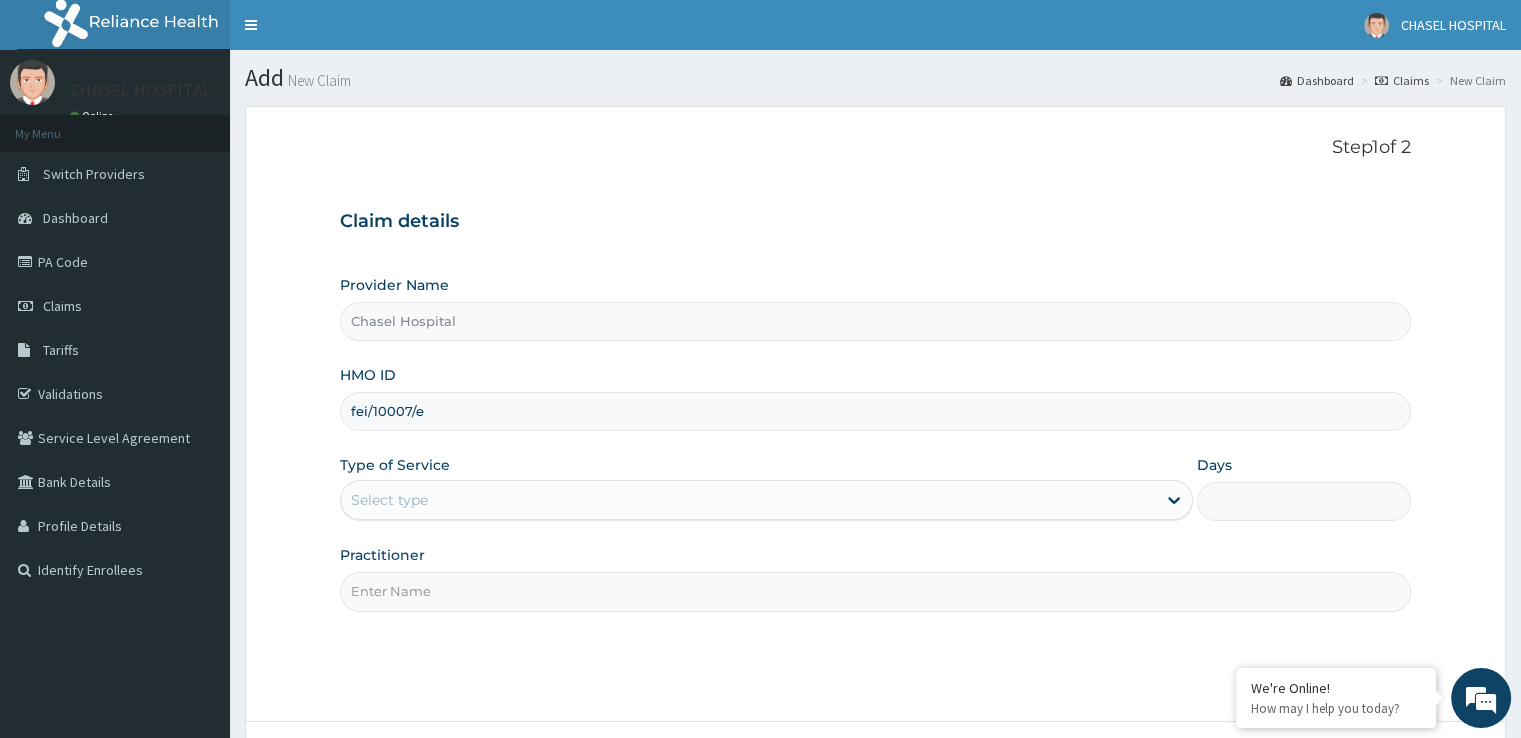 type on "fei/10007/e" 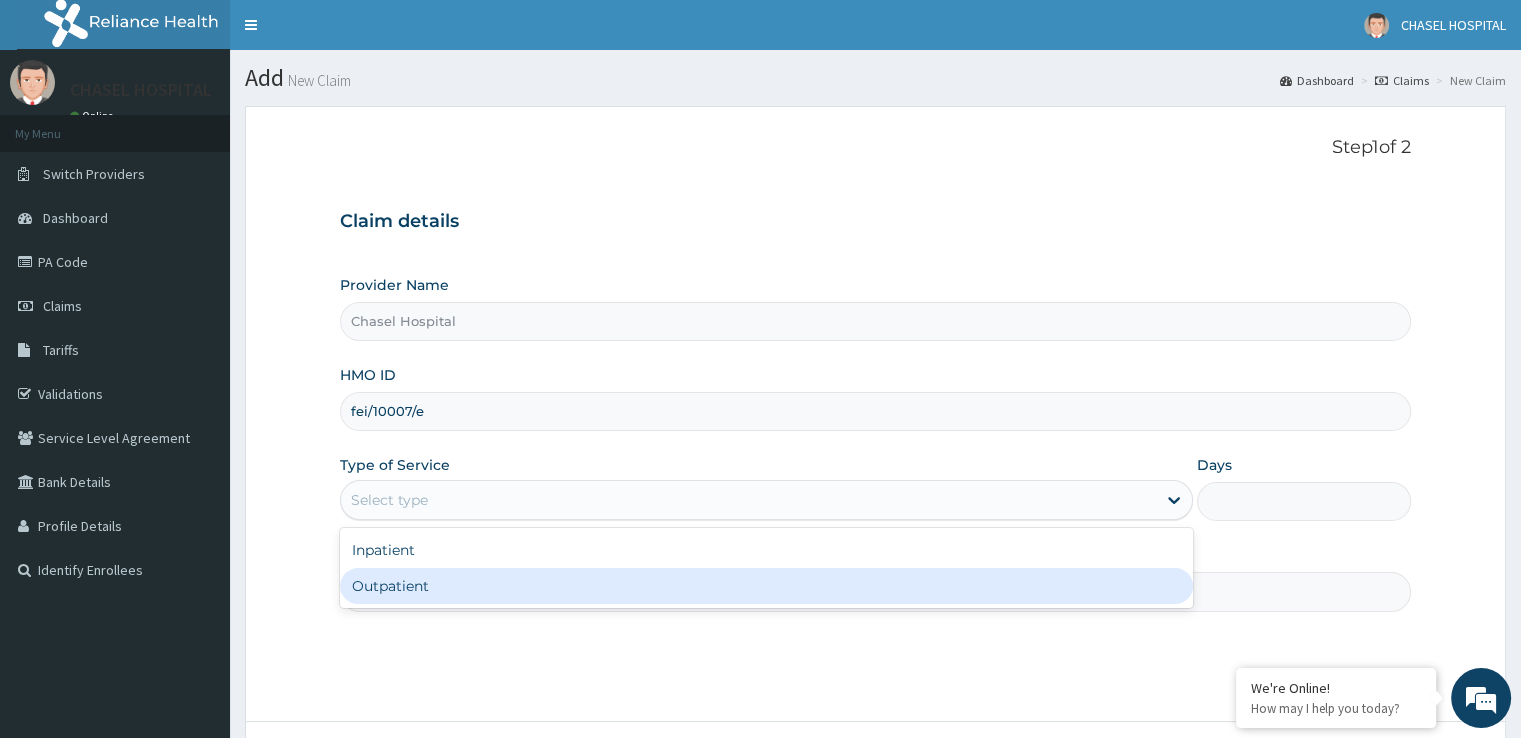 click on "Outpatient" at bounding box center [766, 586] 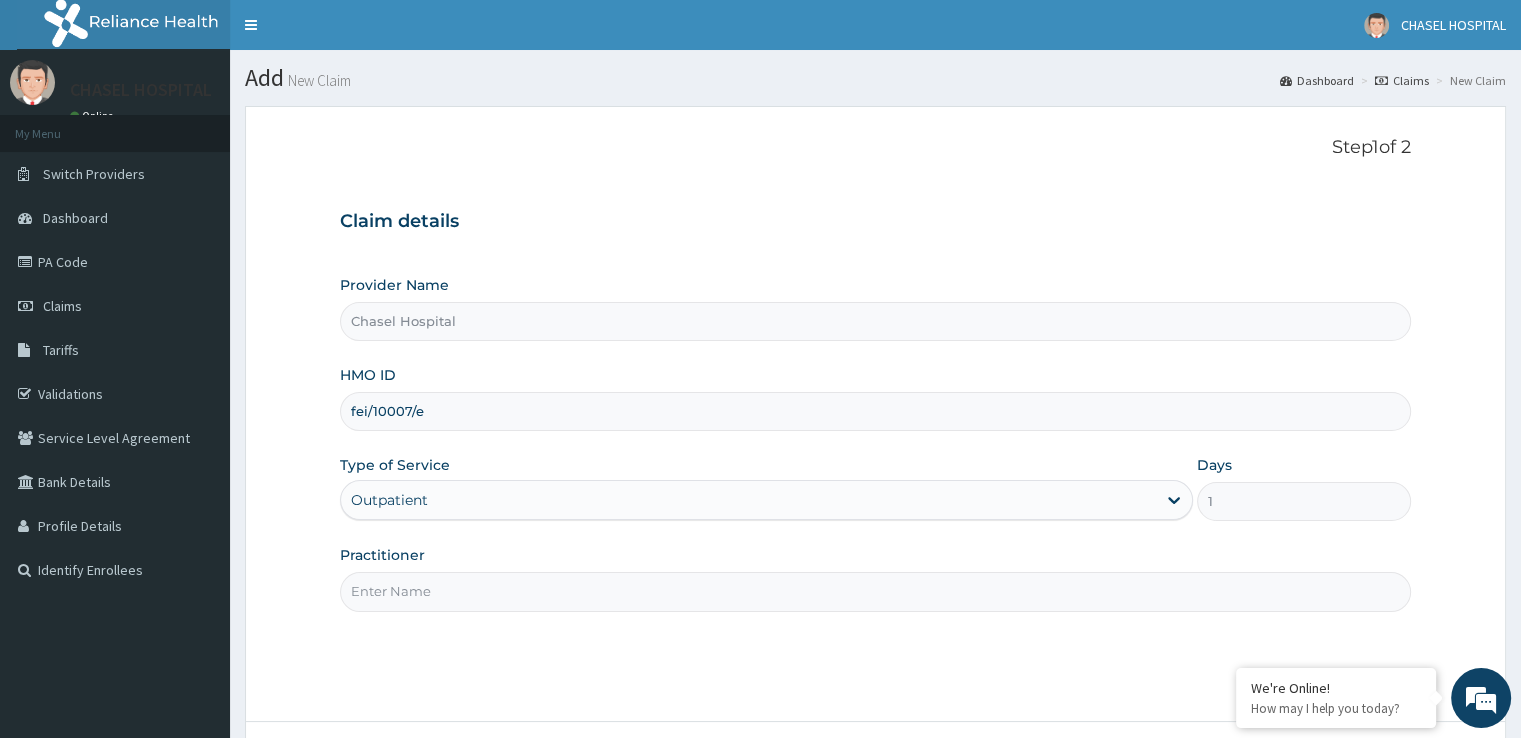 click on "Practitioner" at bounding box center (875, 591) 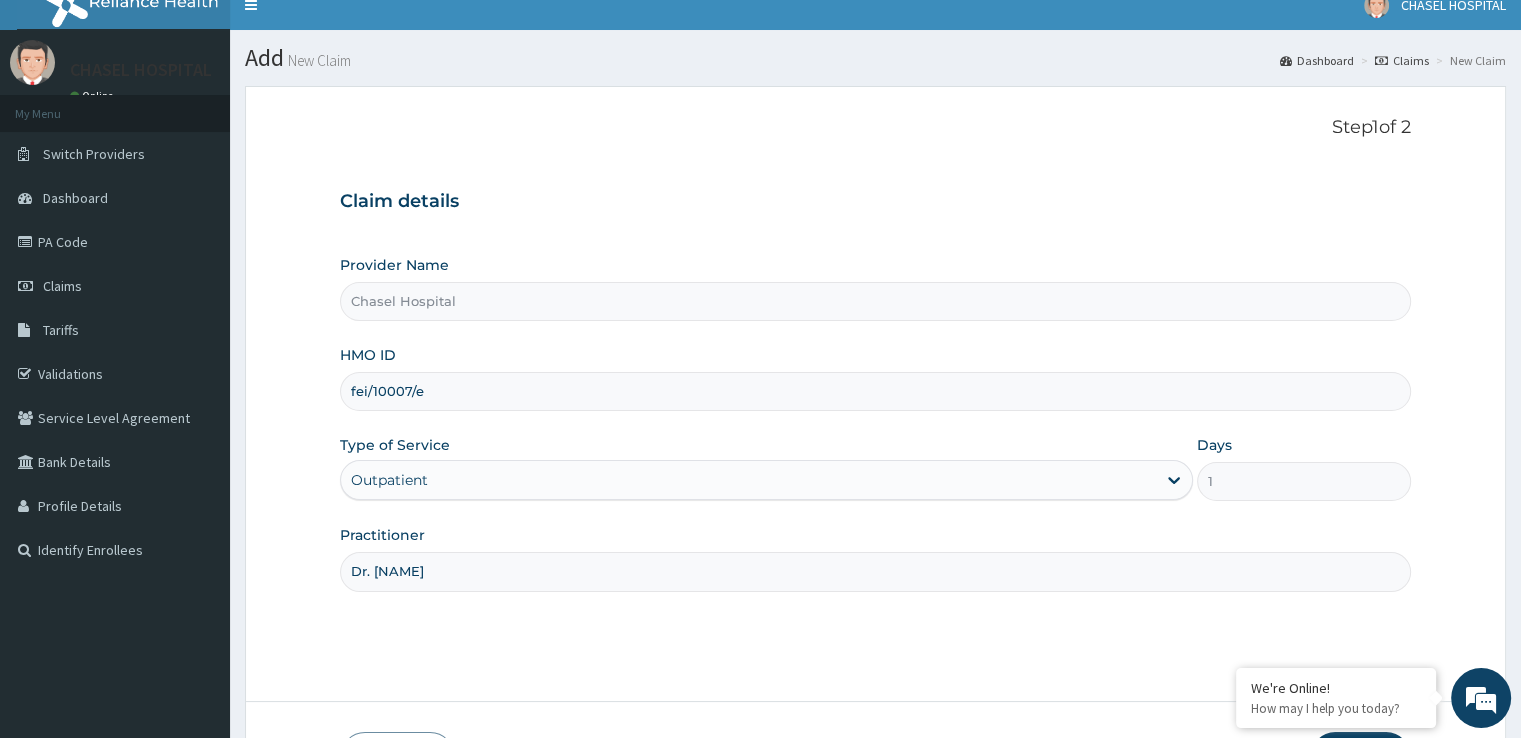 scroll, scrollTop: 162, scrollLeft: 0, axis: vertical 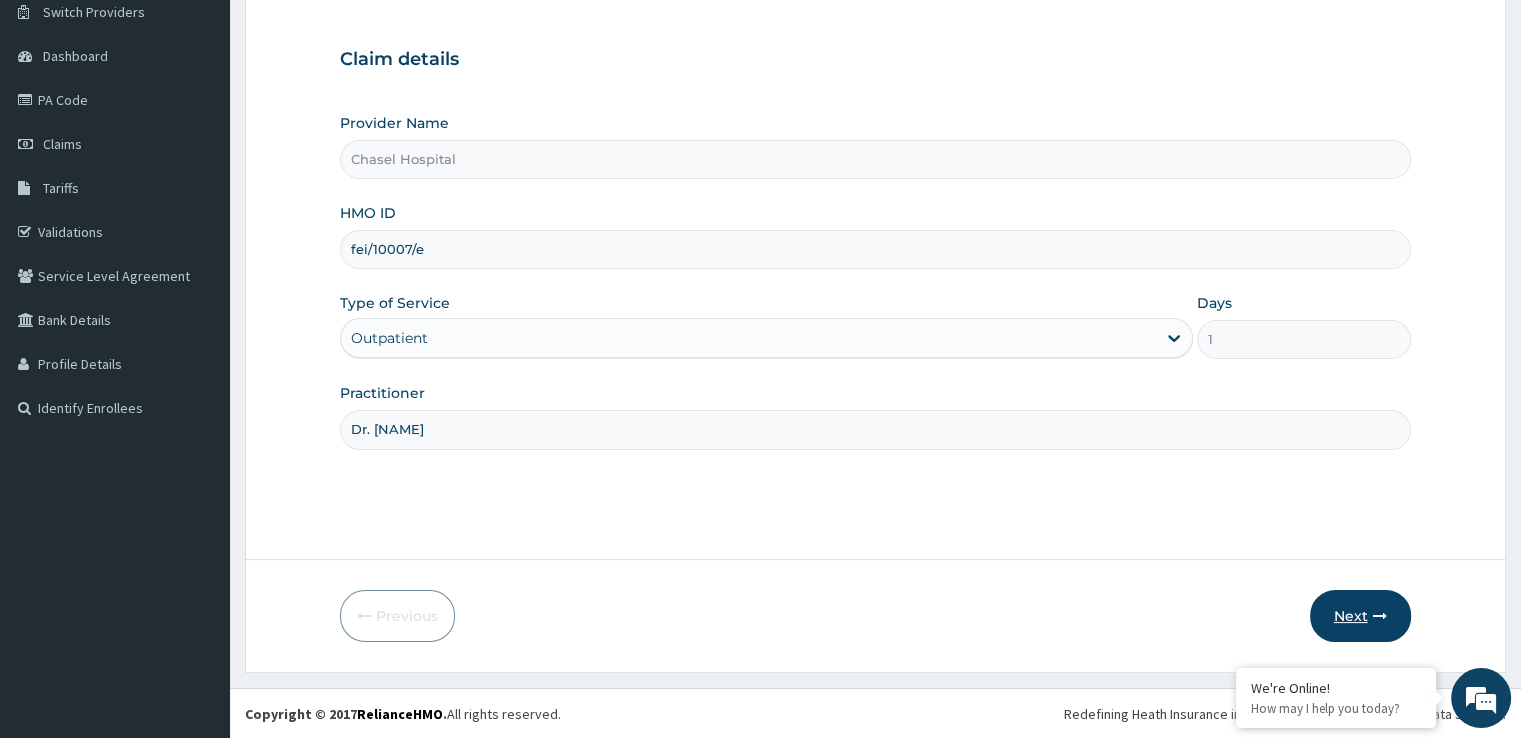 type on "Dr. Anche" 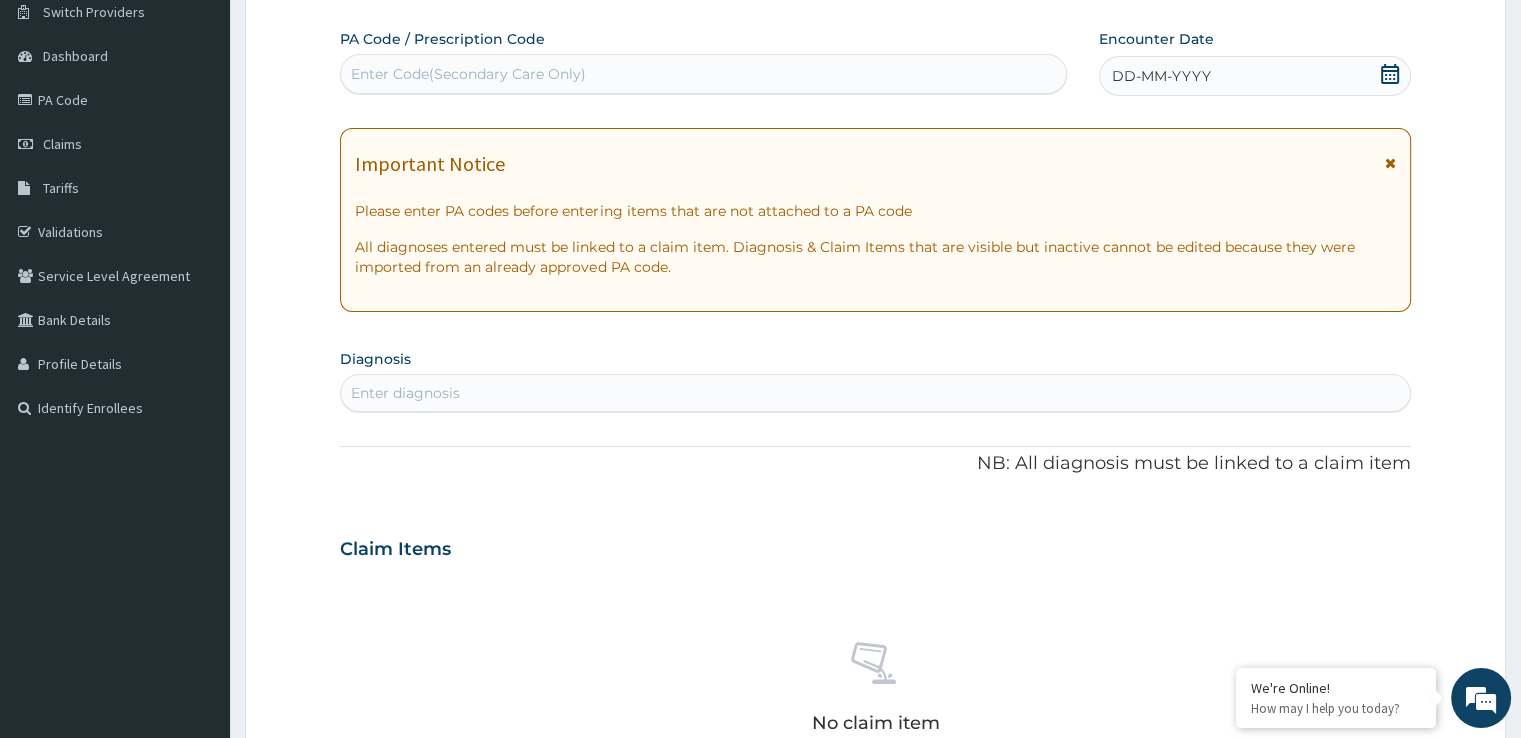 click on "DD-MM-YYYY" at bounding box center (1161, 76) 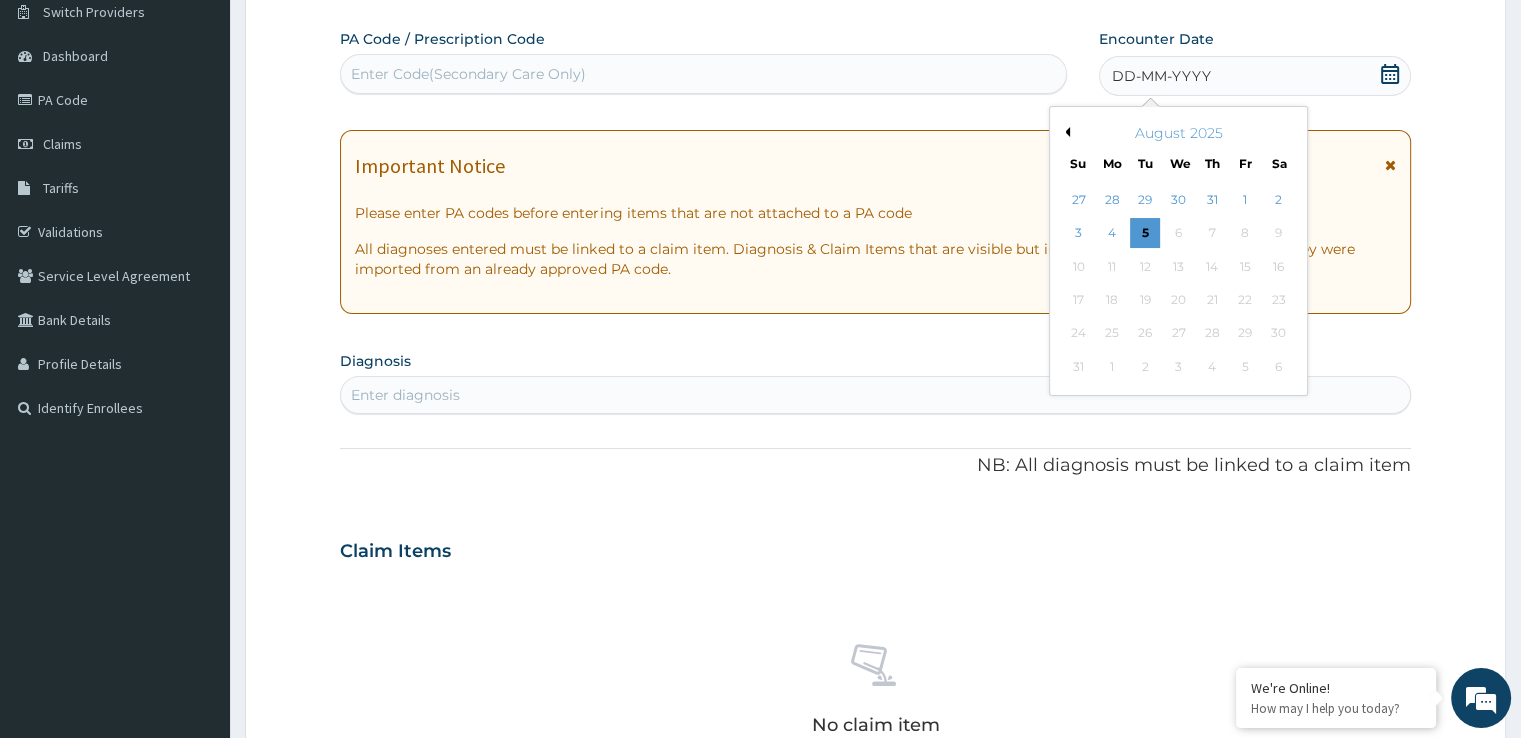 click on "Previous Month" at bounding box center [1065, 132] 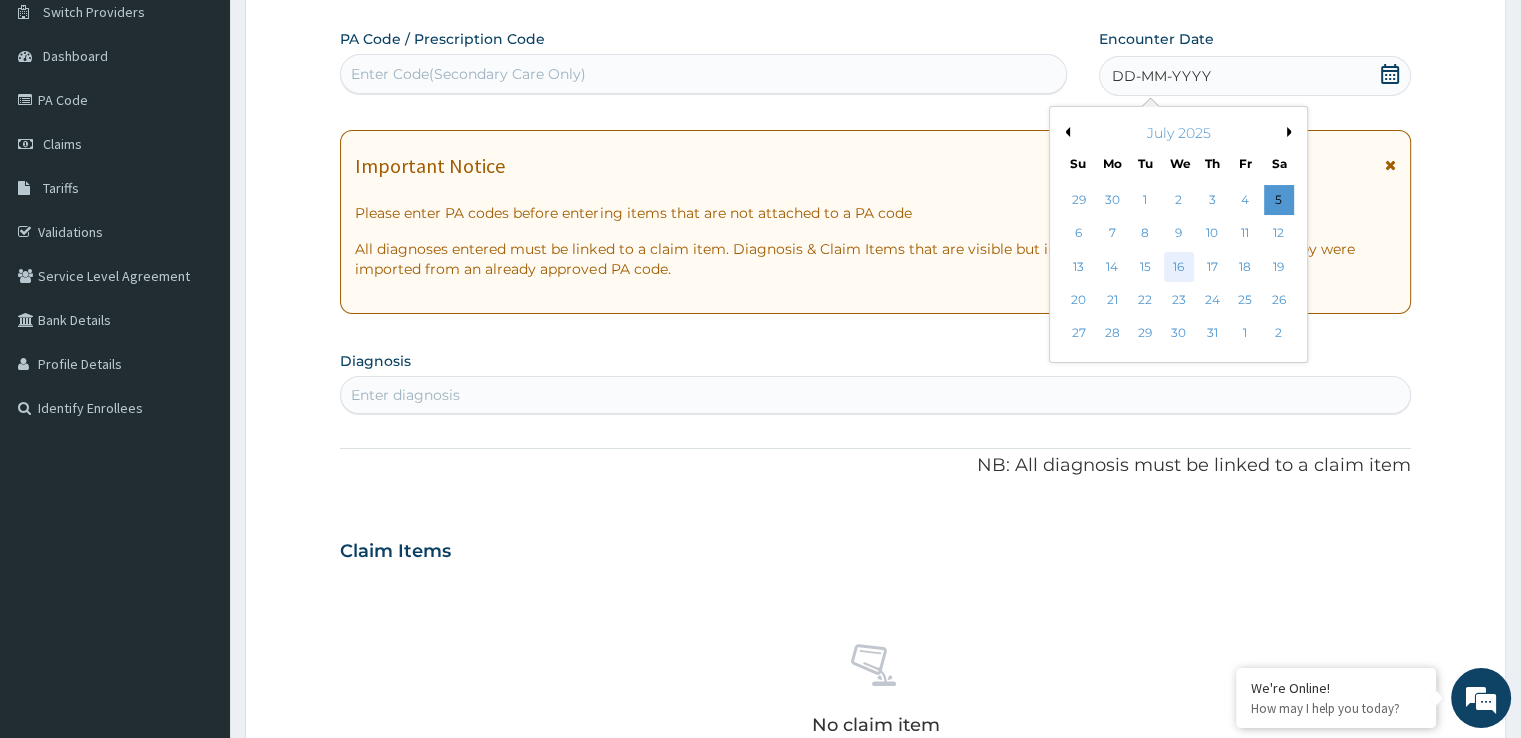 click on "16" at bounding box center (1179, 267) 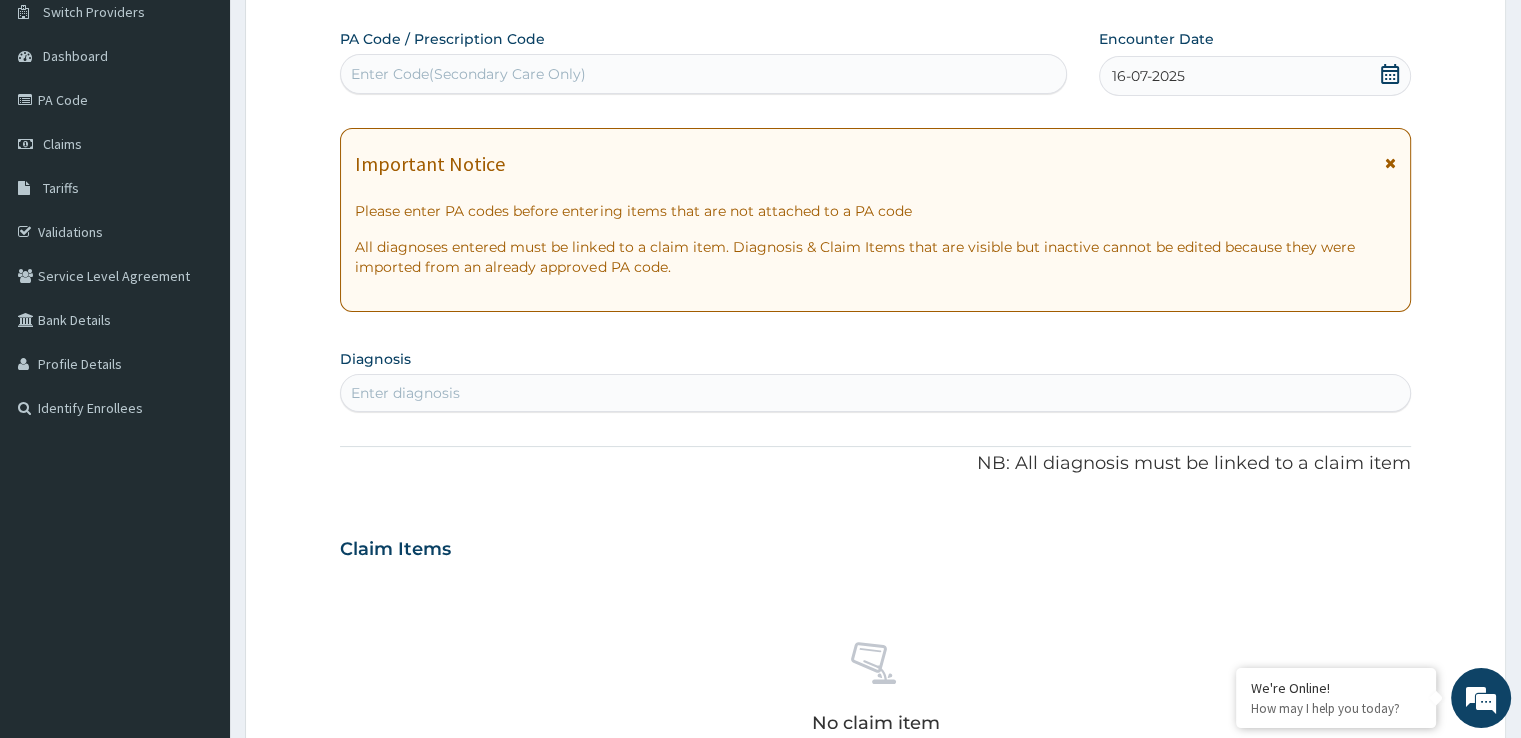click on "Enter diagnosis" at bounding box center (875, 393) 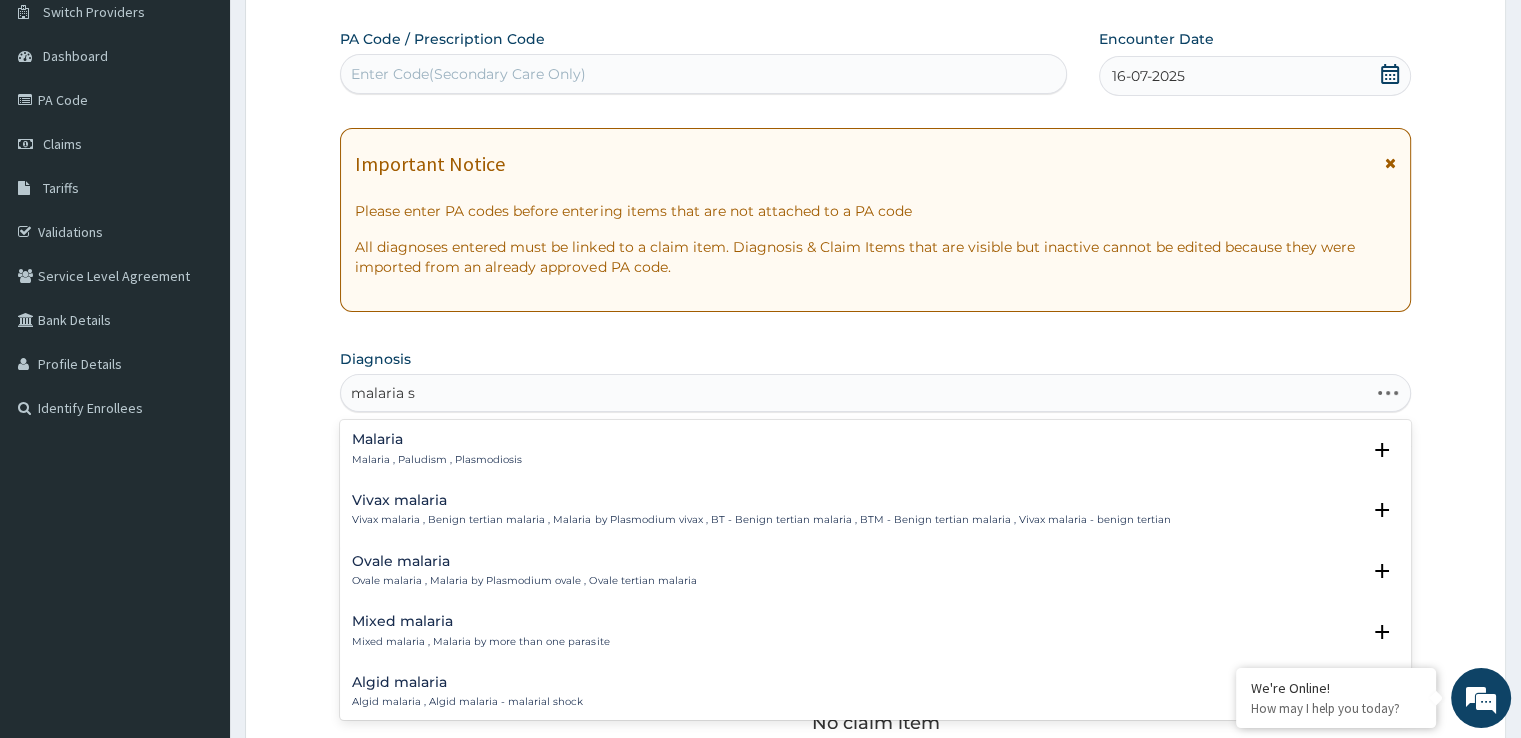 type on "malaria se" 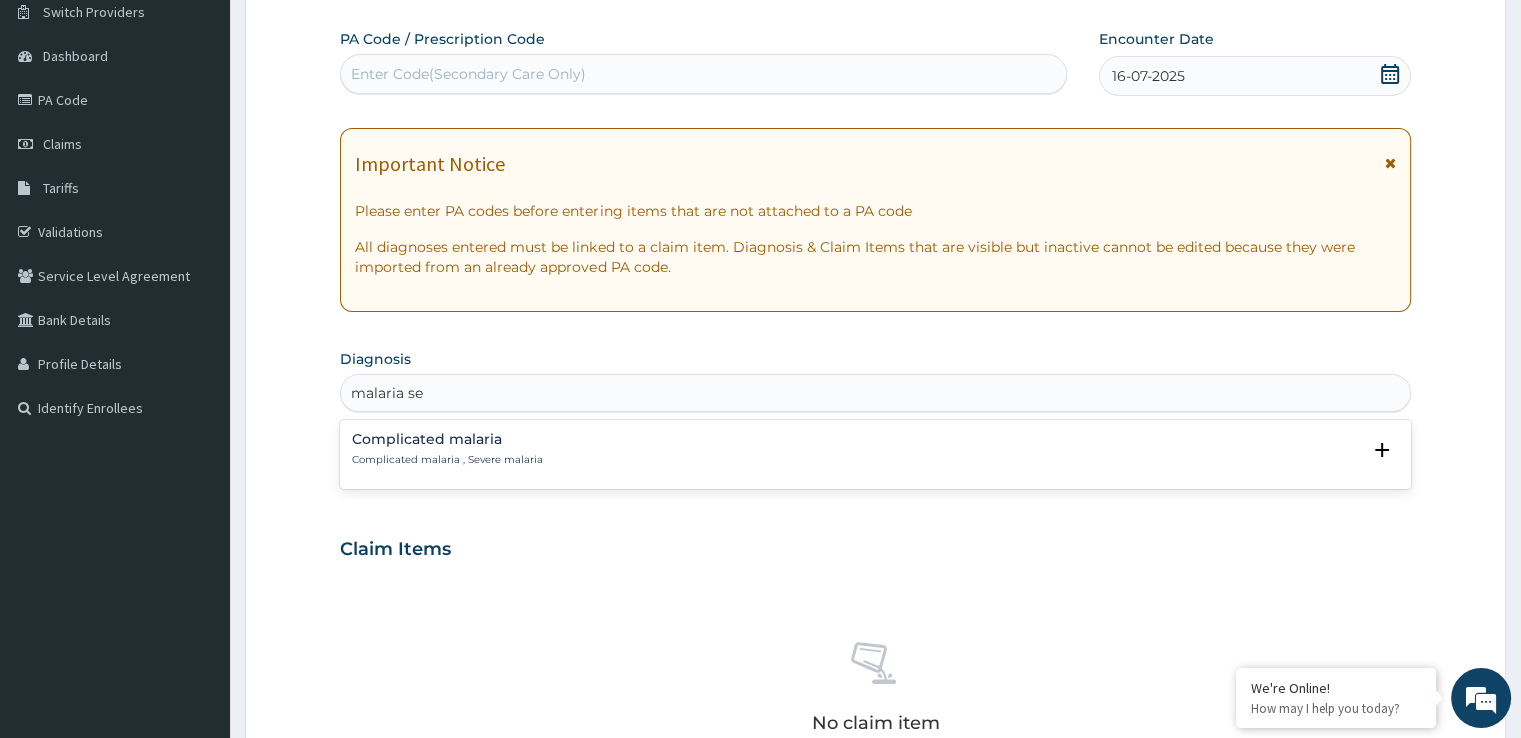 click on "Complicated malaria Complicated malaria , Severe malaria Select Status Query Query covers suspected (?), Keep in view (kiv), Ruled out (r/o) Confirmed" at bounding box center [875, 454] 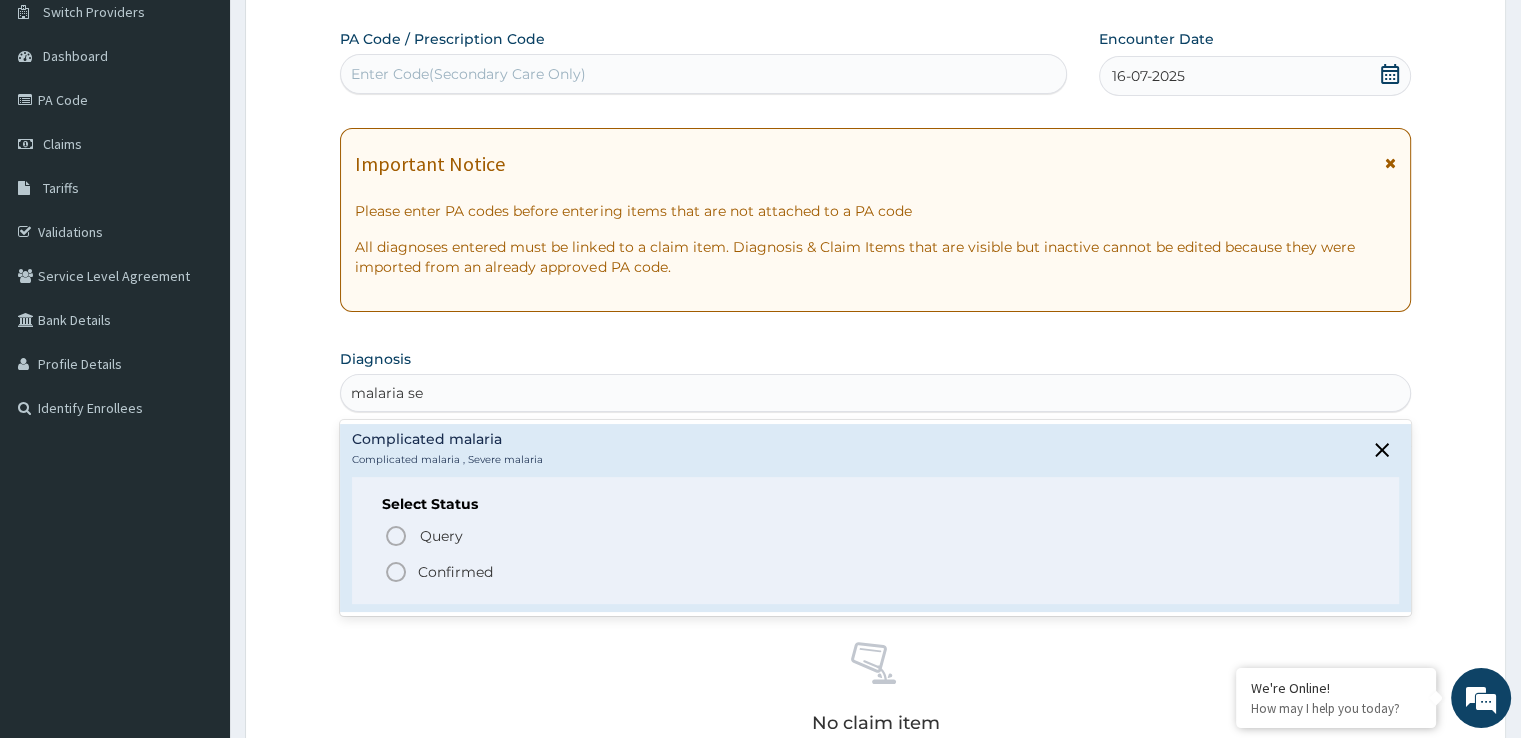 click on "Confirmed" at bounding box center (455, 572) 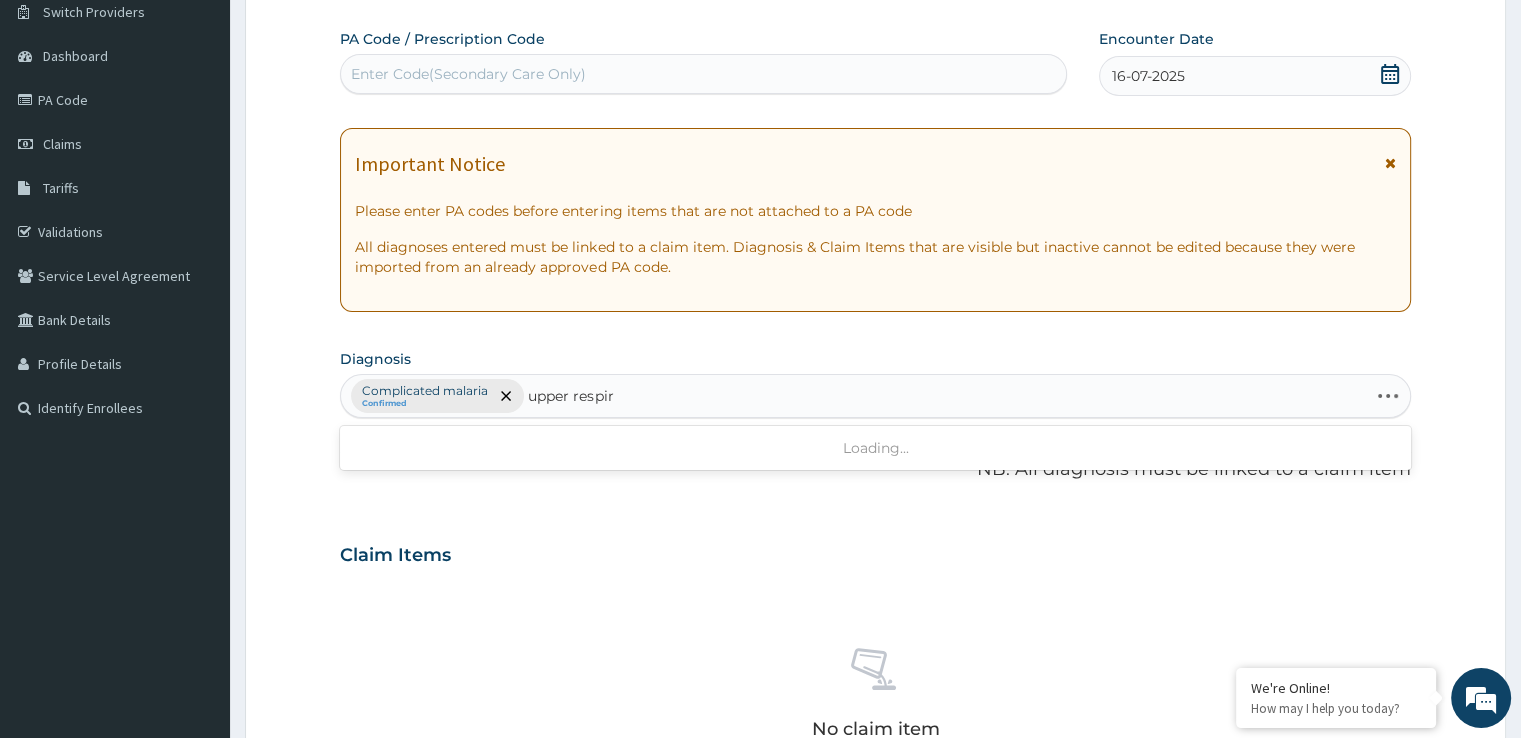 type on "upper respira" 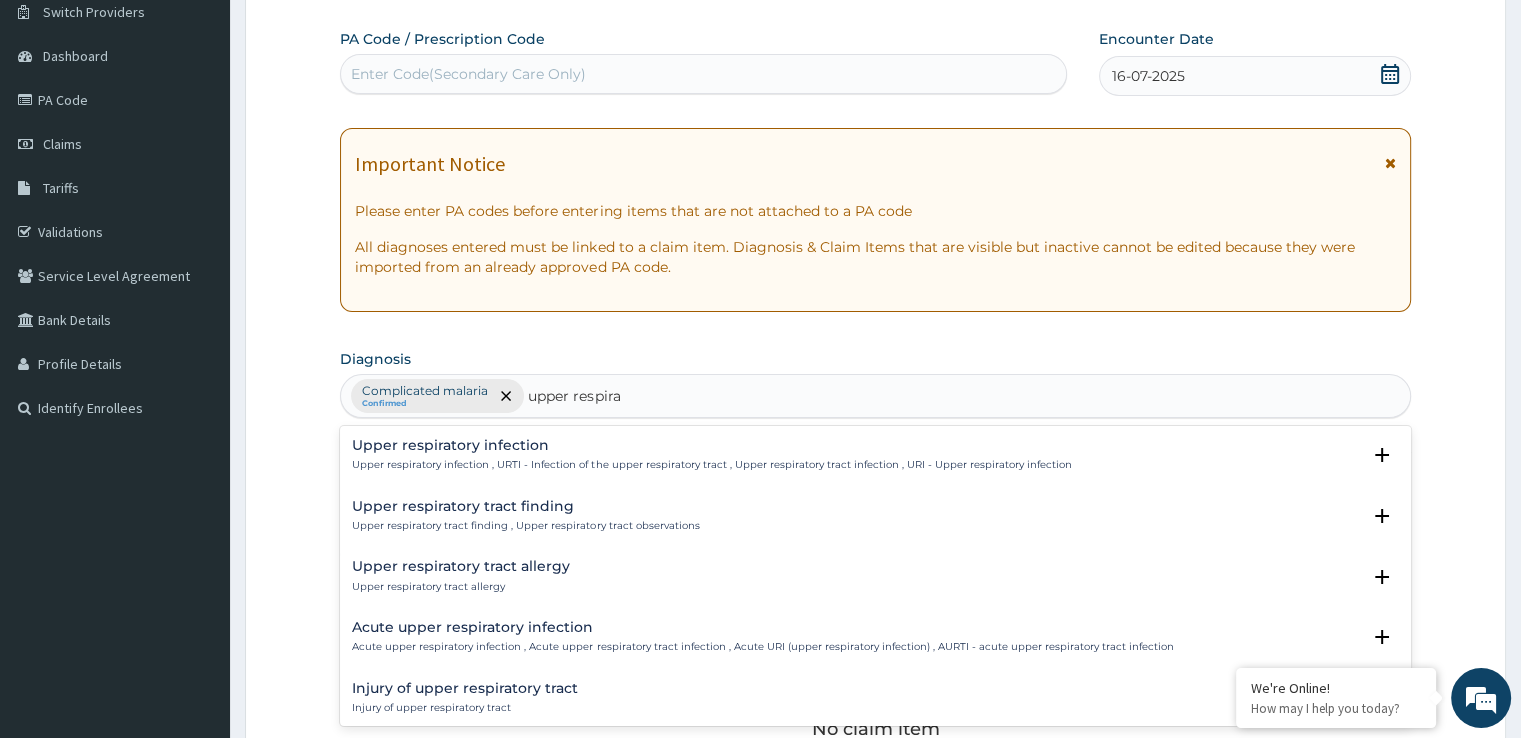 click on "Upper respiratory infection" at bounding box center (711, 445) 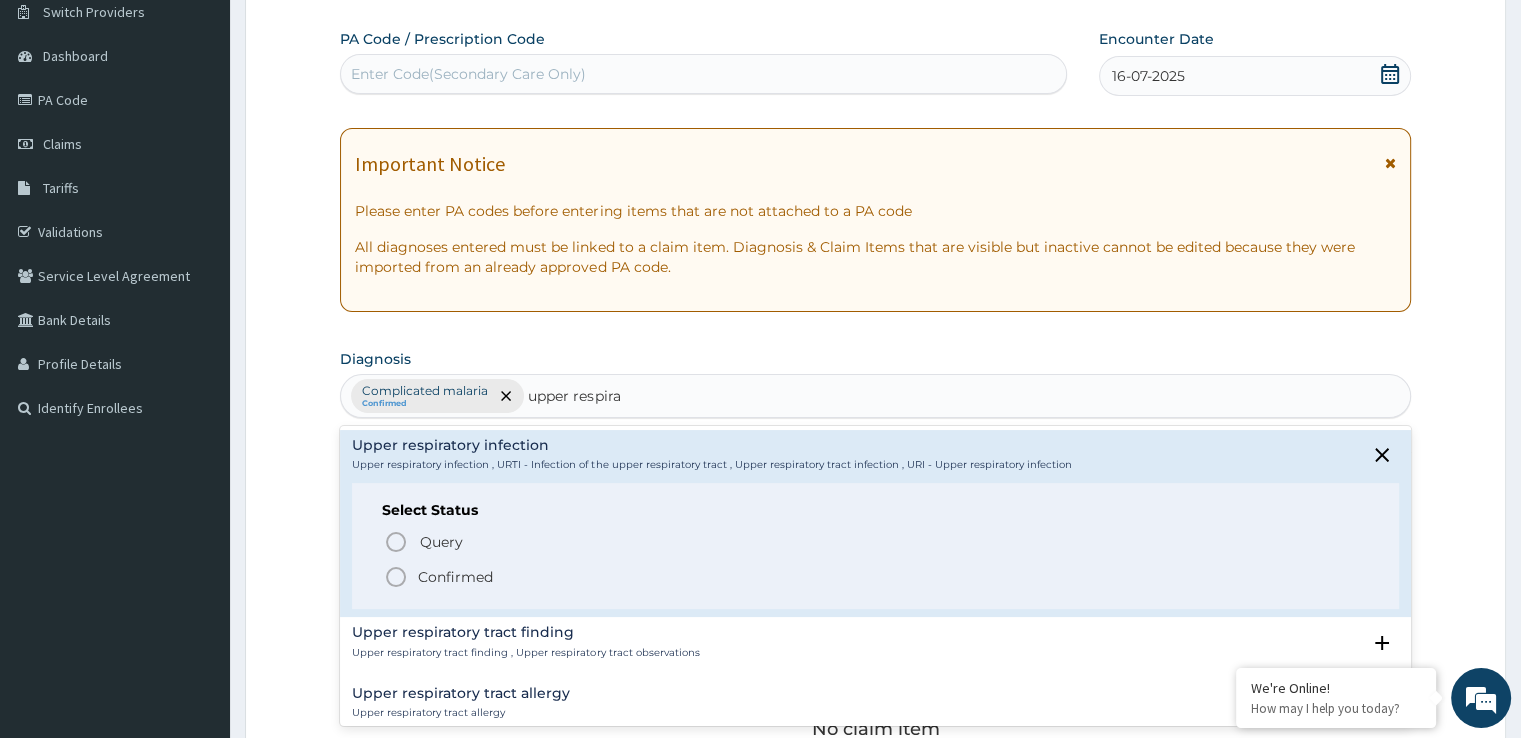 click on "Confirmed" at bounding box center (455, 577) 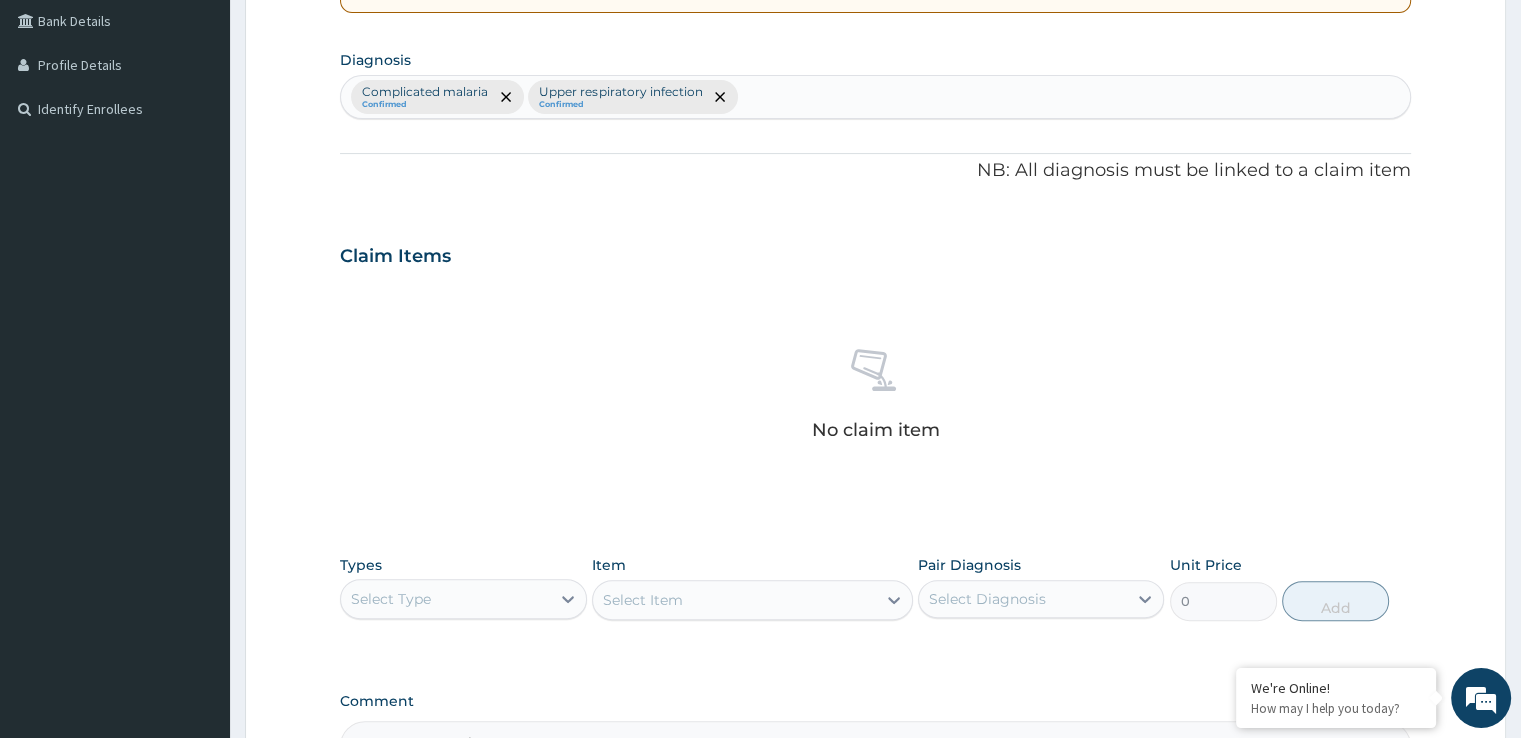 scroll, scrollTop: 619, scrollLeft: 0, axis: vertical 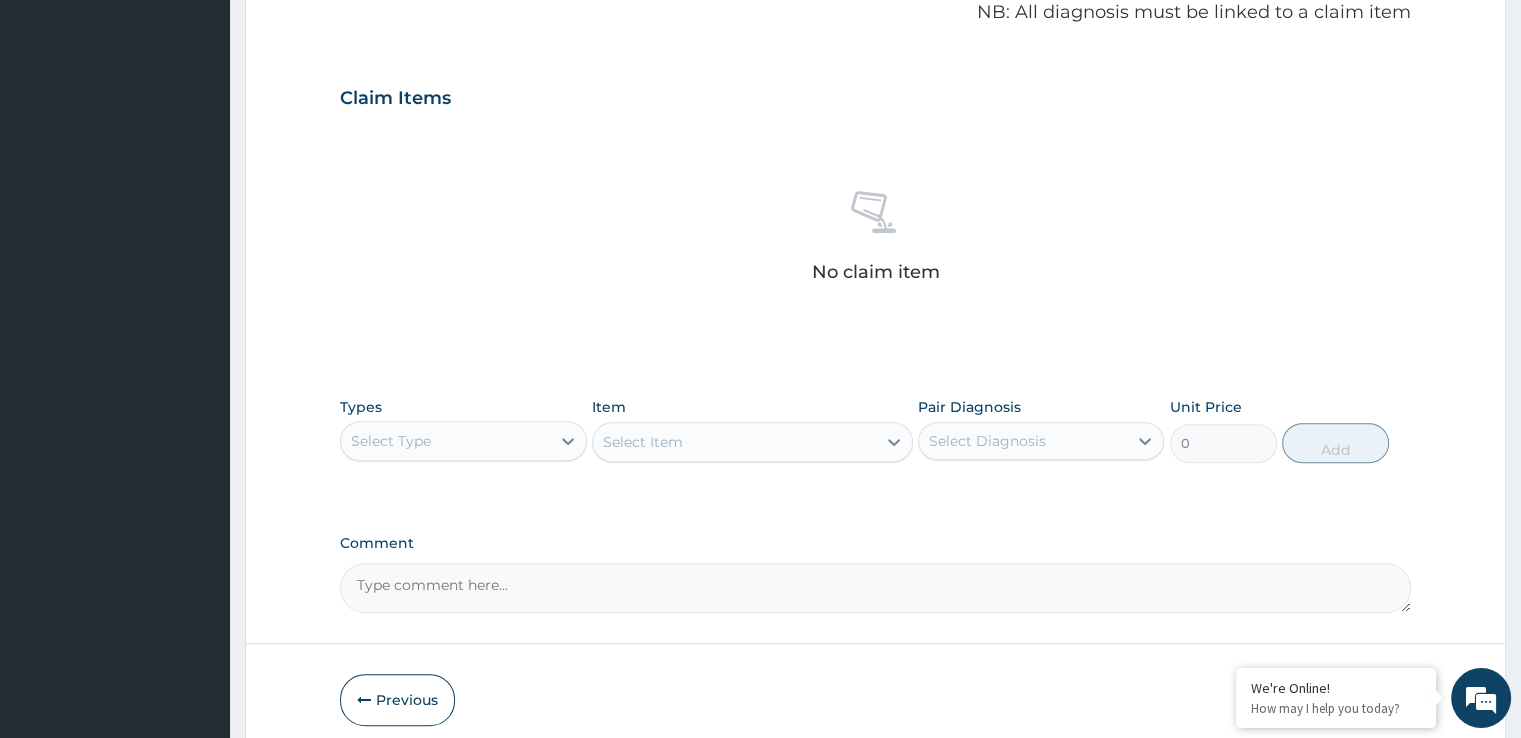 click on "Select Type" at bounding box center (445, 441) 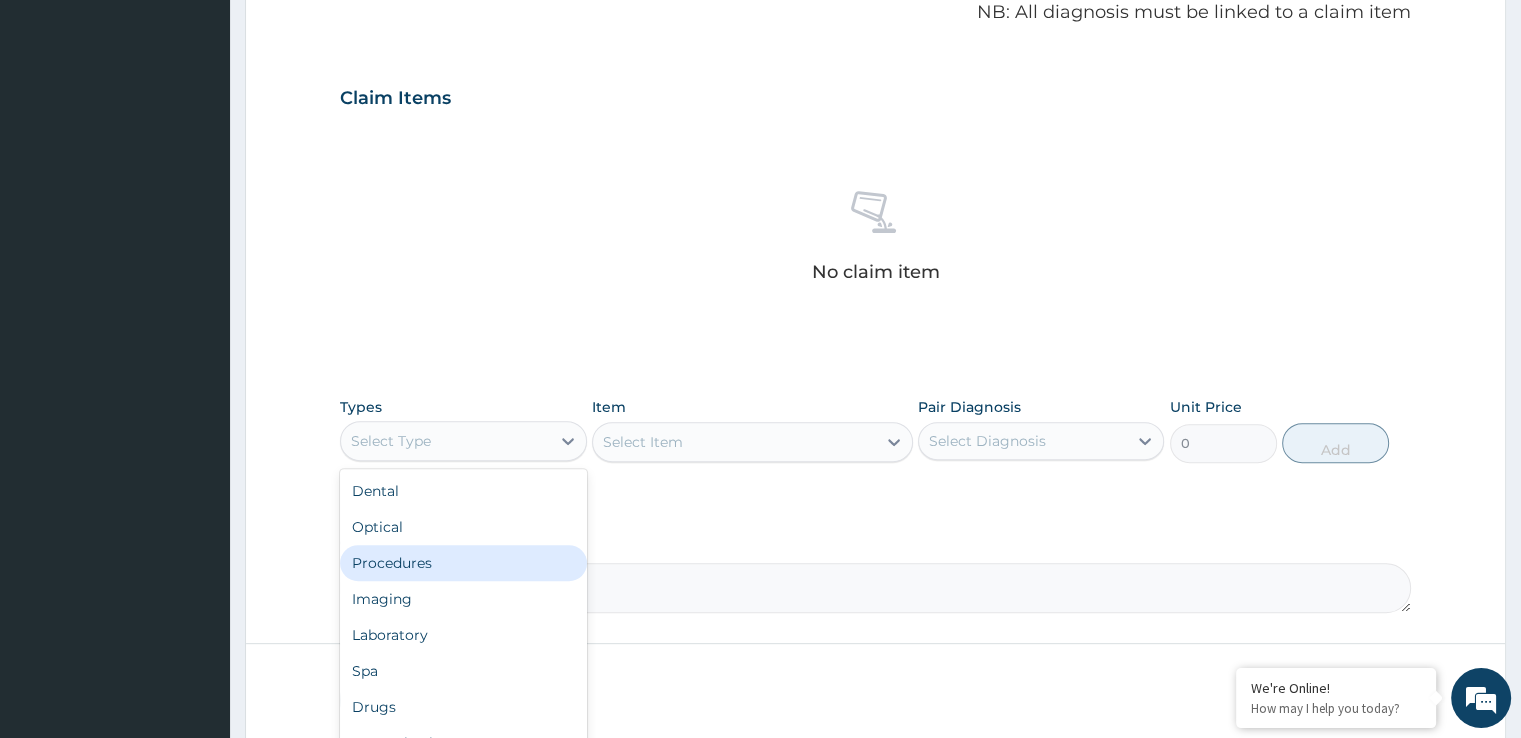 click on "Procedures" at bounding box center (463, 563) 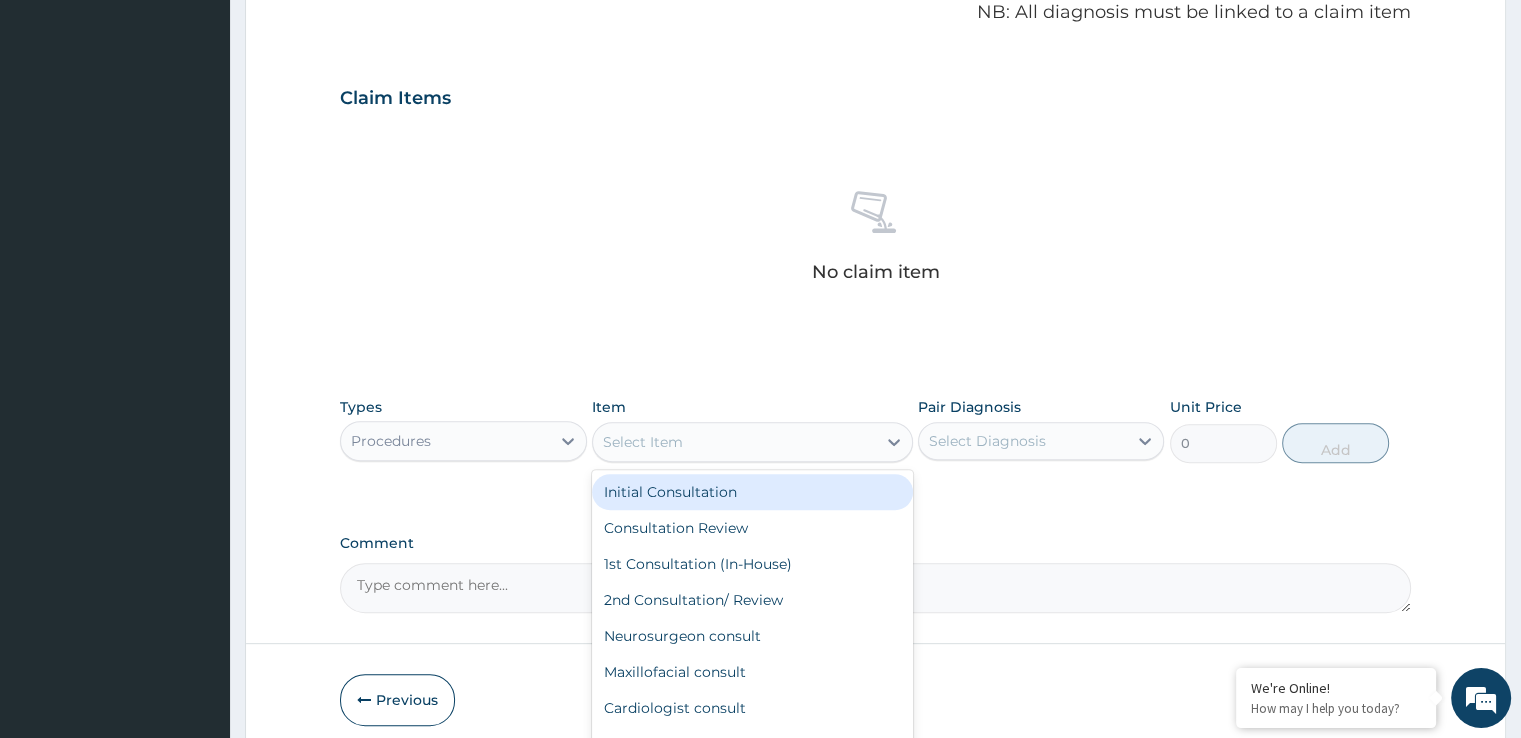click on "Select Item" at bounding box center (734, 442) 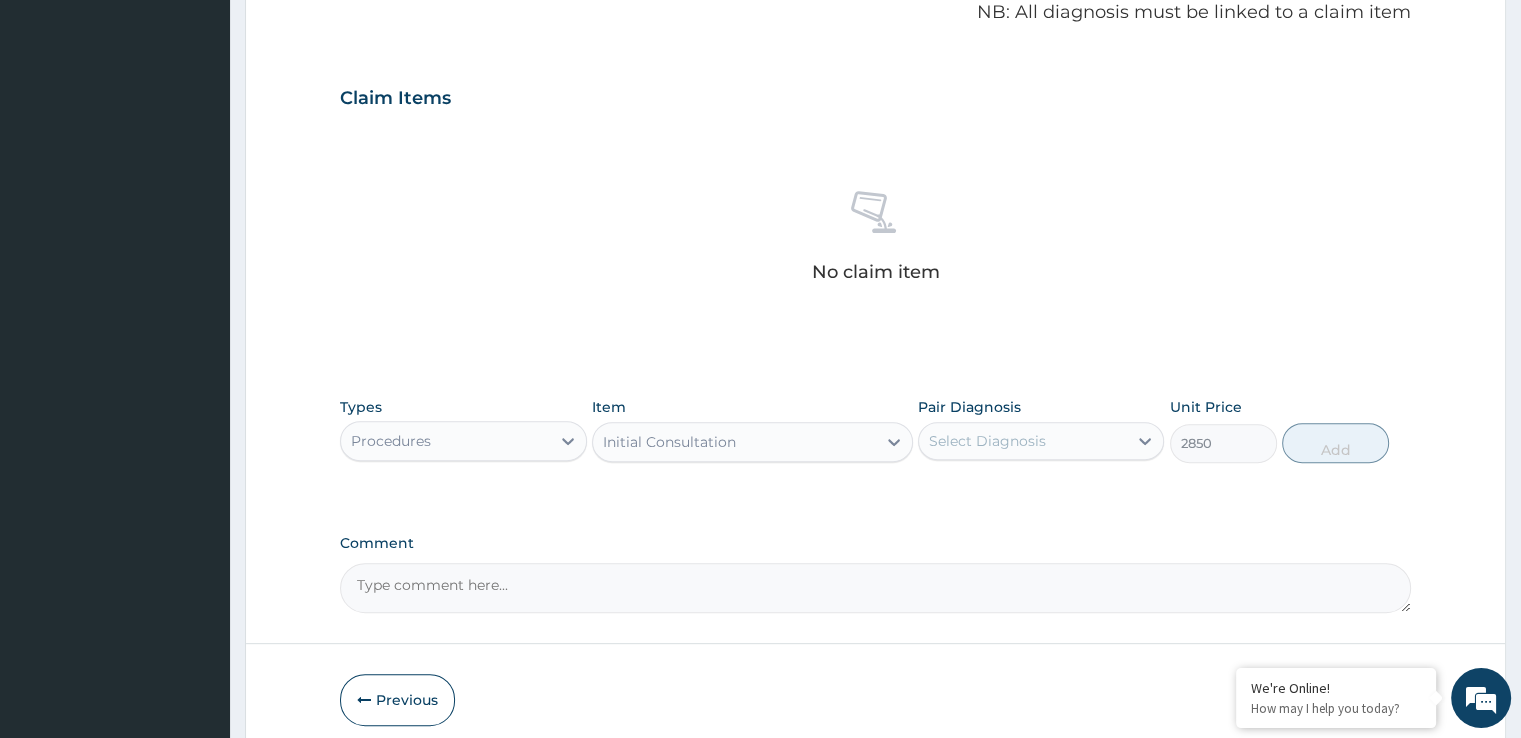click on "Select Diagnosis" at bounding box center [1023, 441] 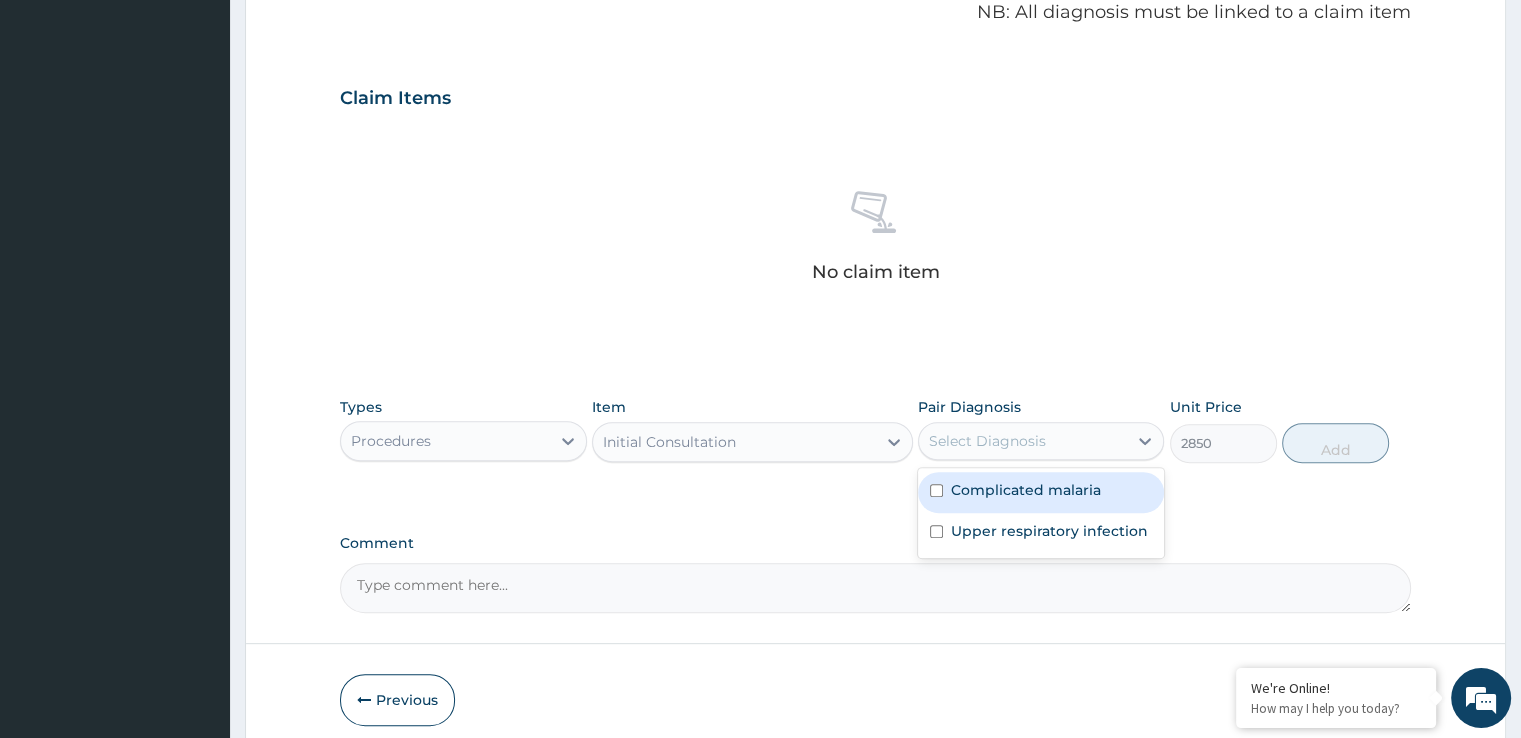 click on "Complicated malaria" at bounding box center (1026, 490) 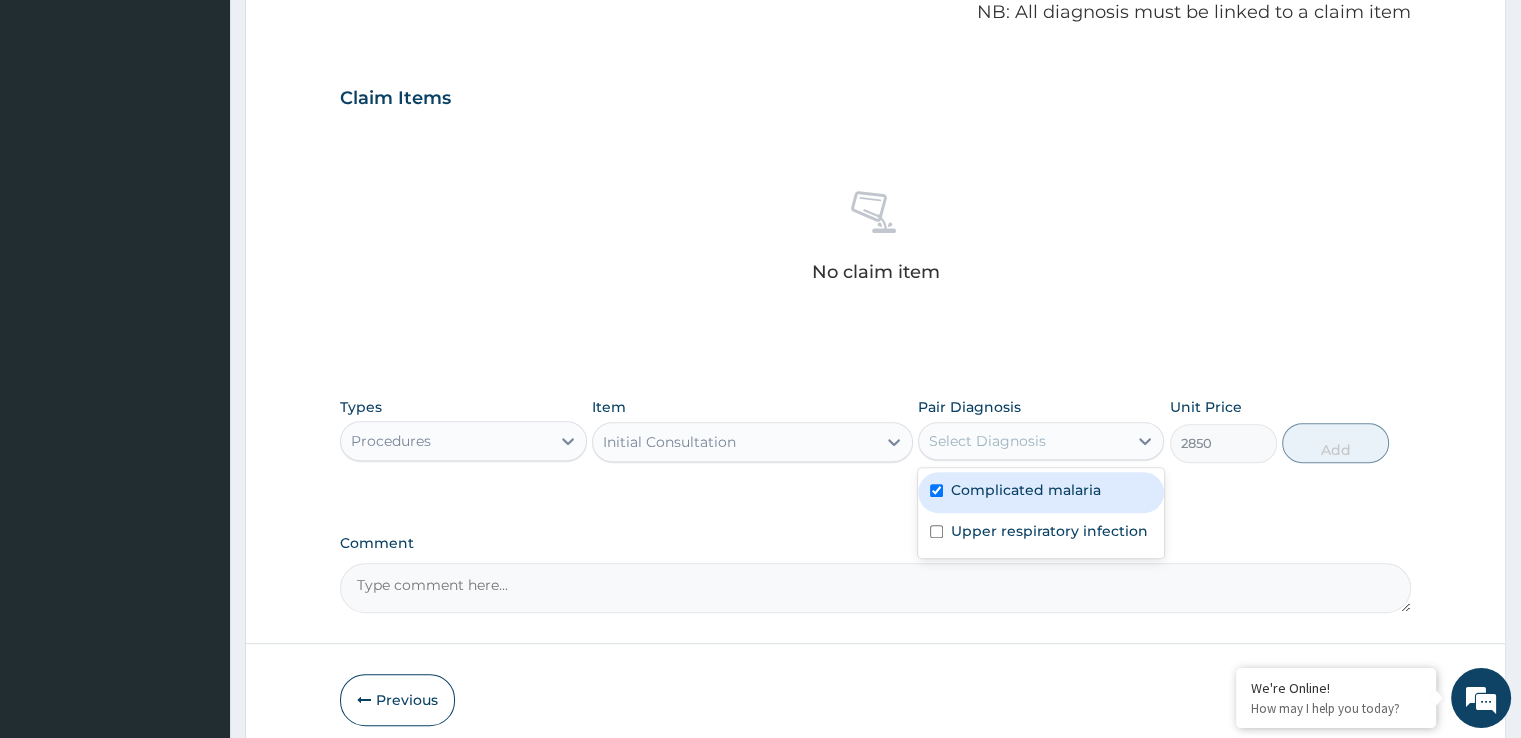 checkbox on "true" 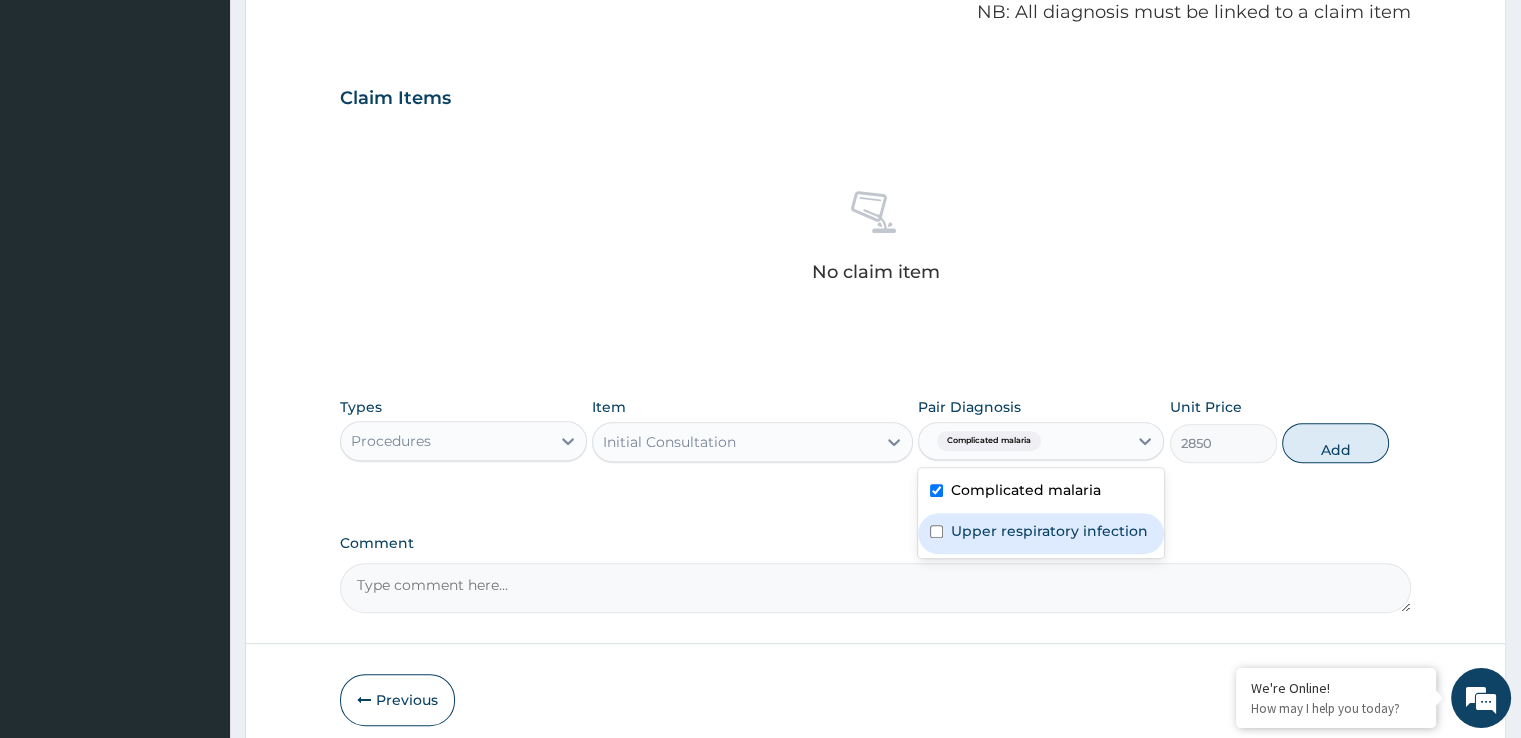 drag, startPoint x: 995, startPoint y: 535, endPoint x: 1024, endPoint y: 533, distance: 29.068884 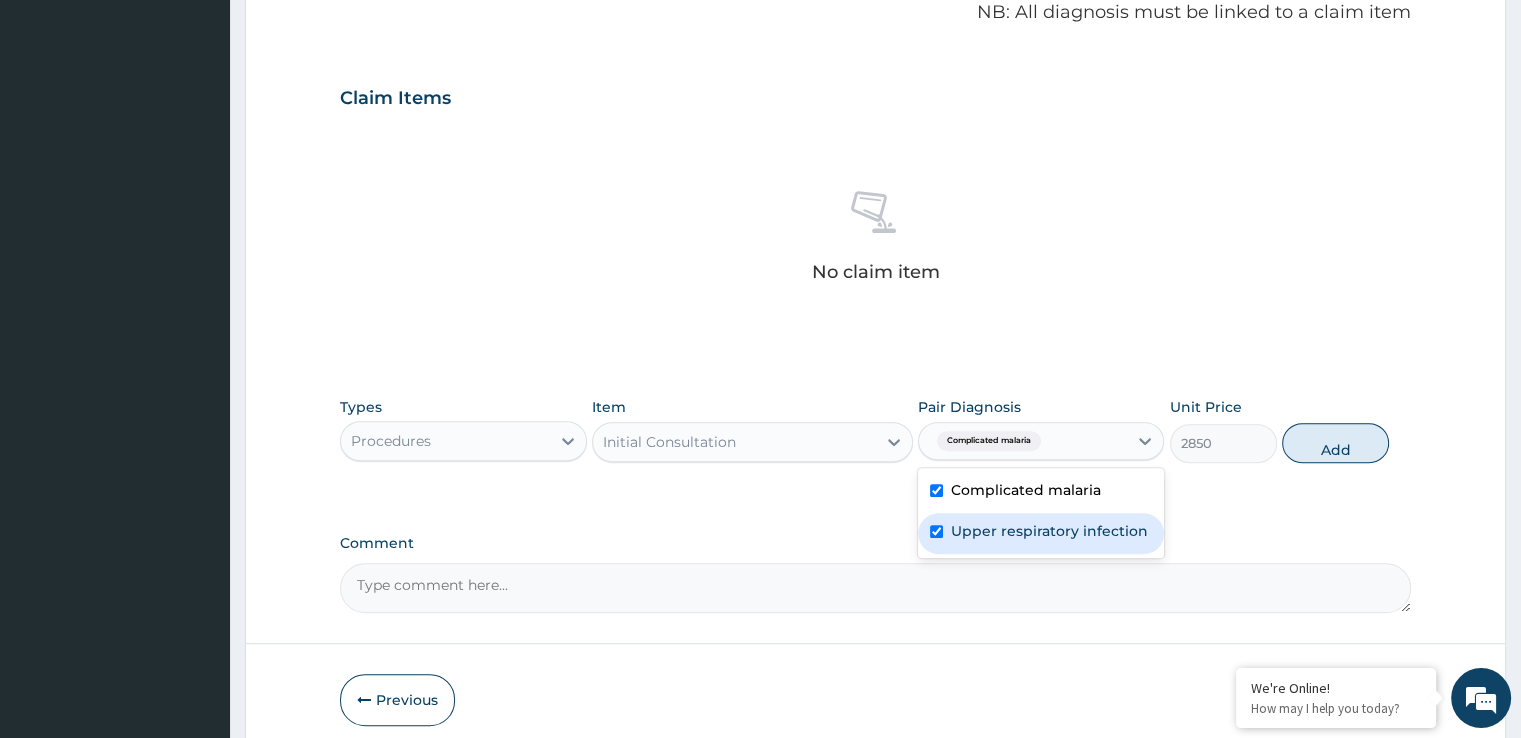 checkbox on "true" 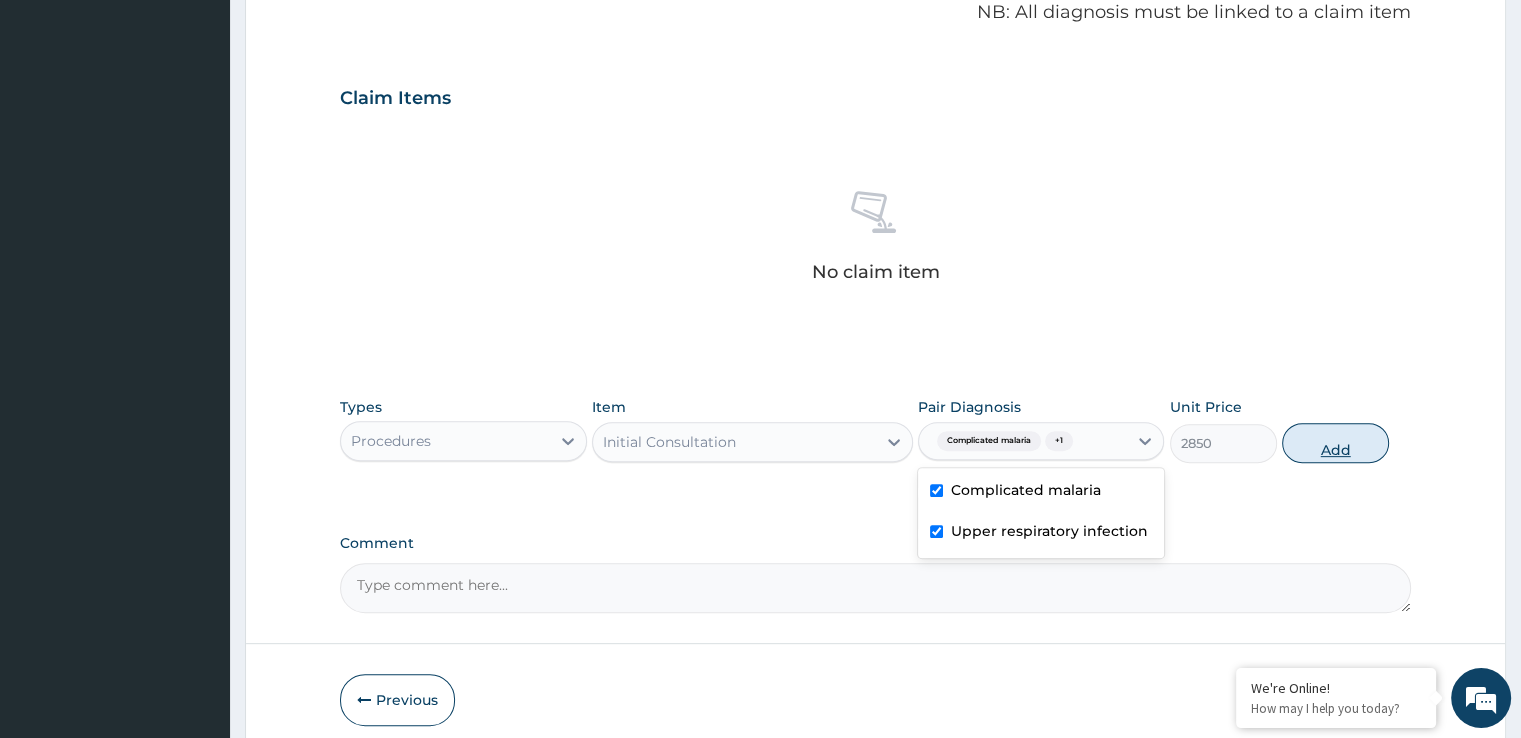 click on "Add" at bounding box center [1335, 443] 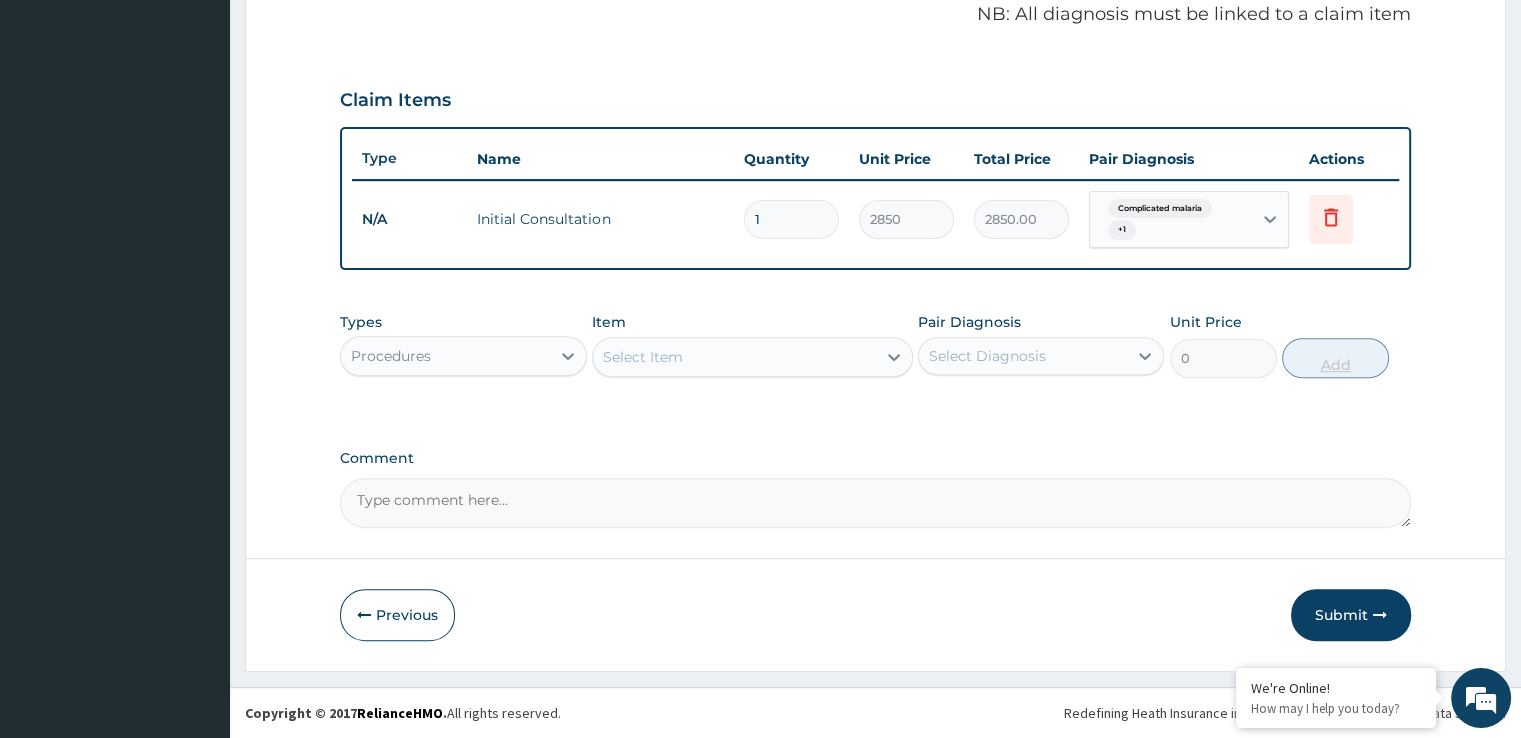 scroll, scrollTop: 614, scrollLeft: 0, axis: vertical 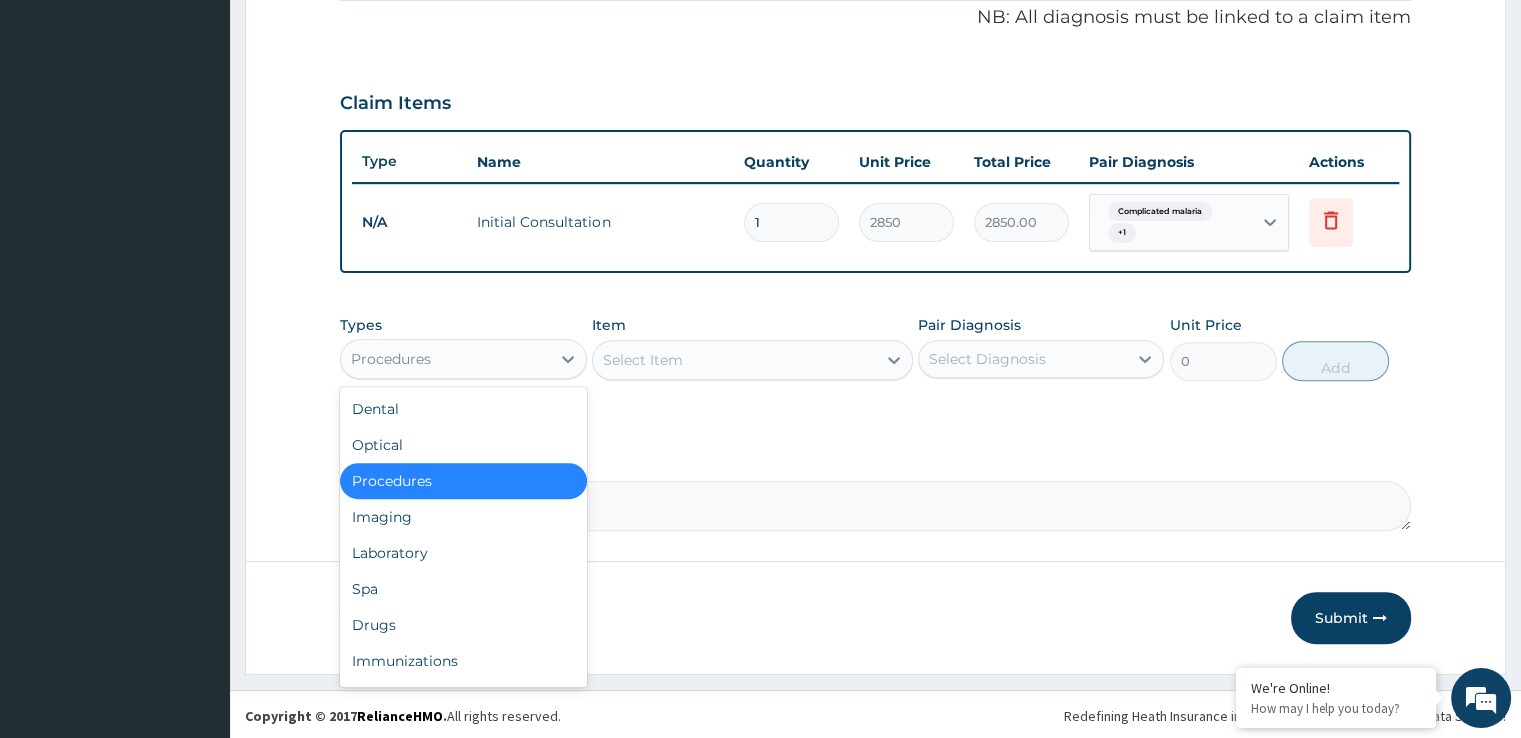 click on "Procedures" at bounding box center (445, 359) 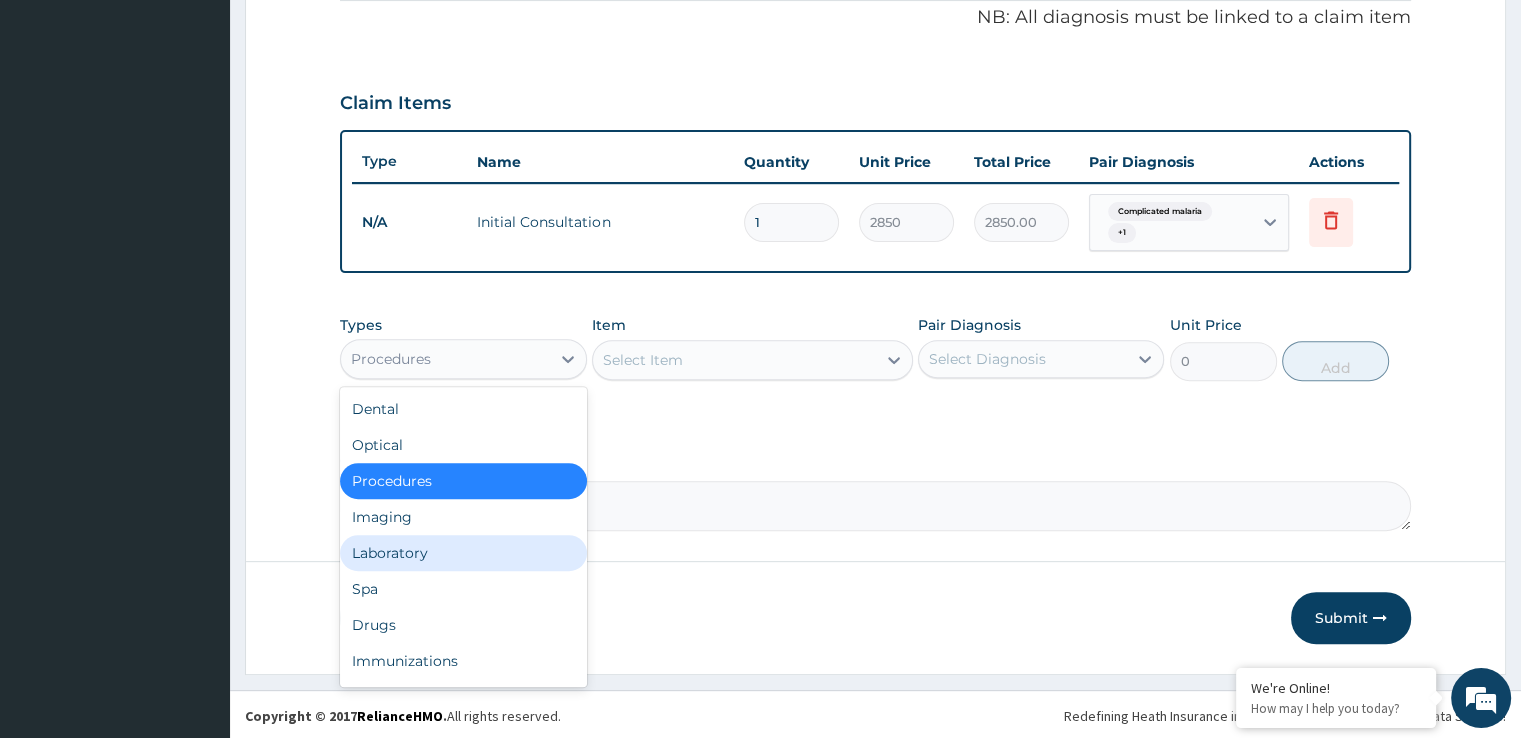 click on "Laboratory" at bounding box center [463, 553] 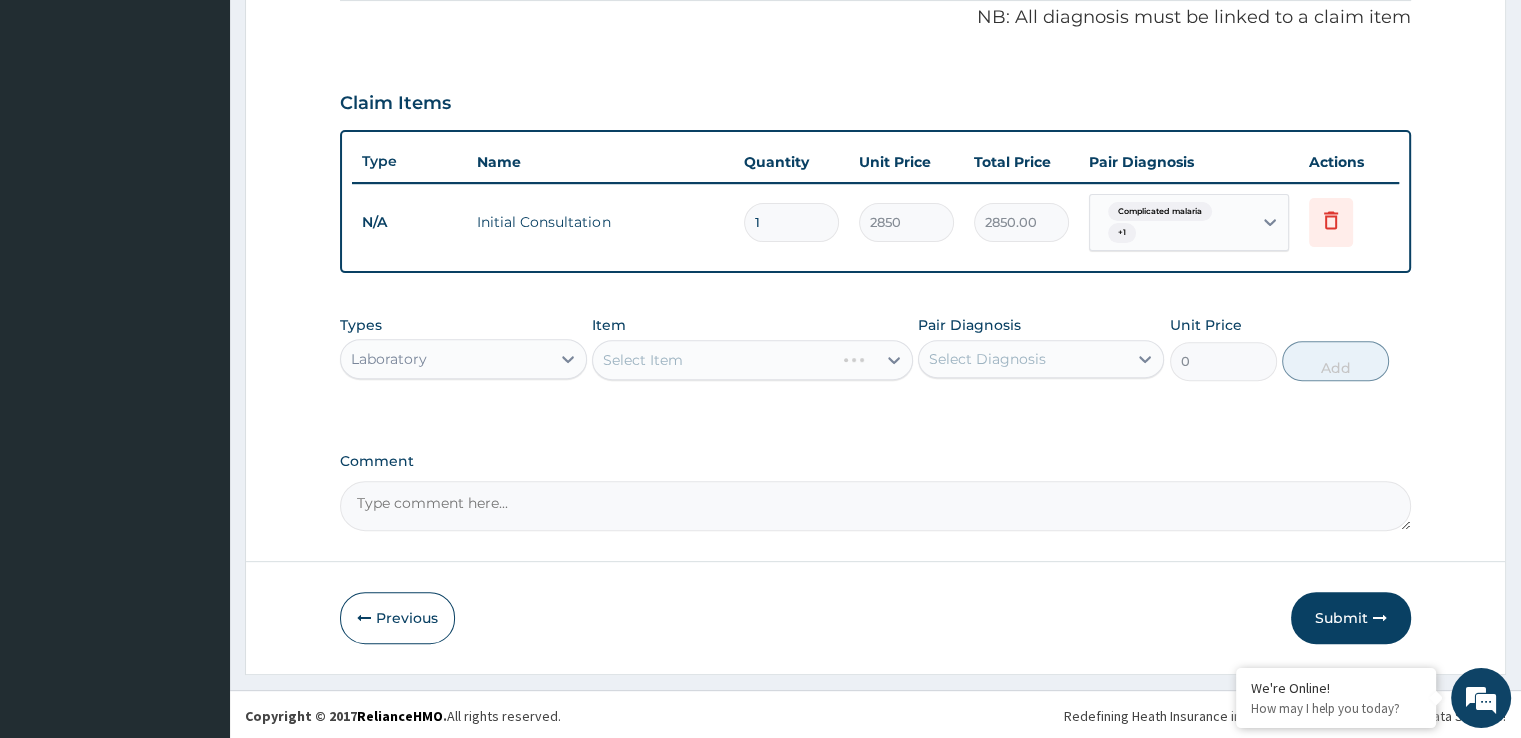 click on "Select Item" at bounding box center (752, 360) 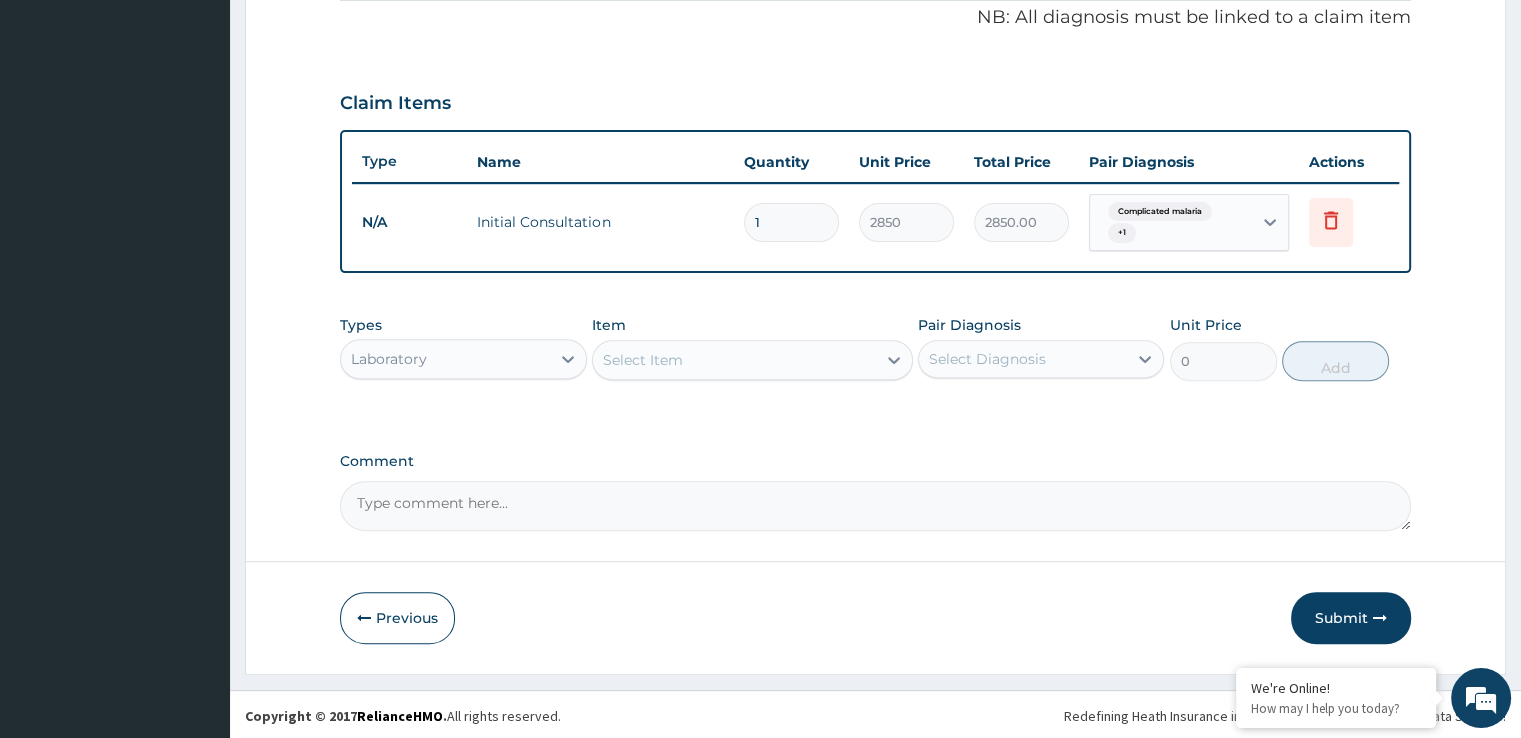 click on "Select Item" at bounding box center [734, 360] 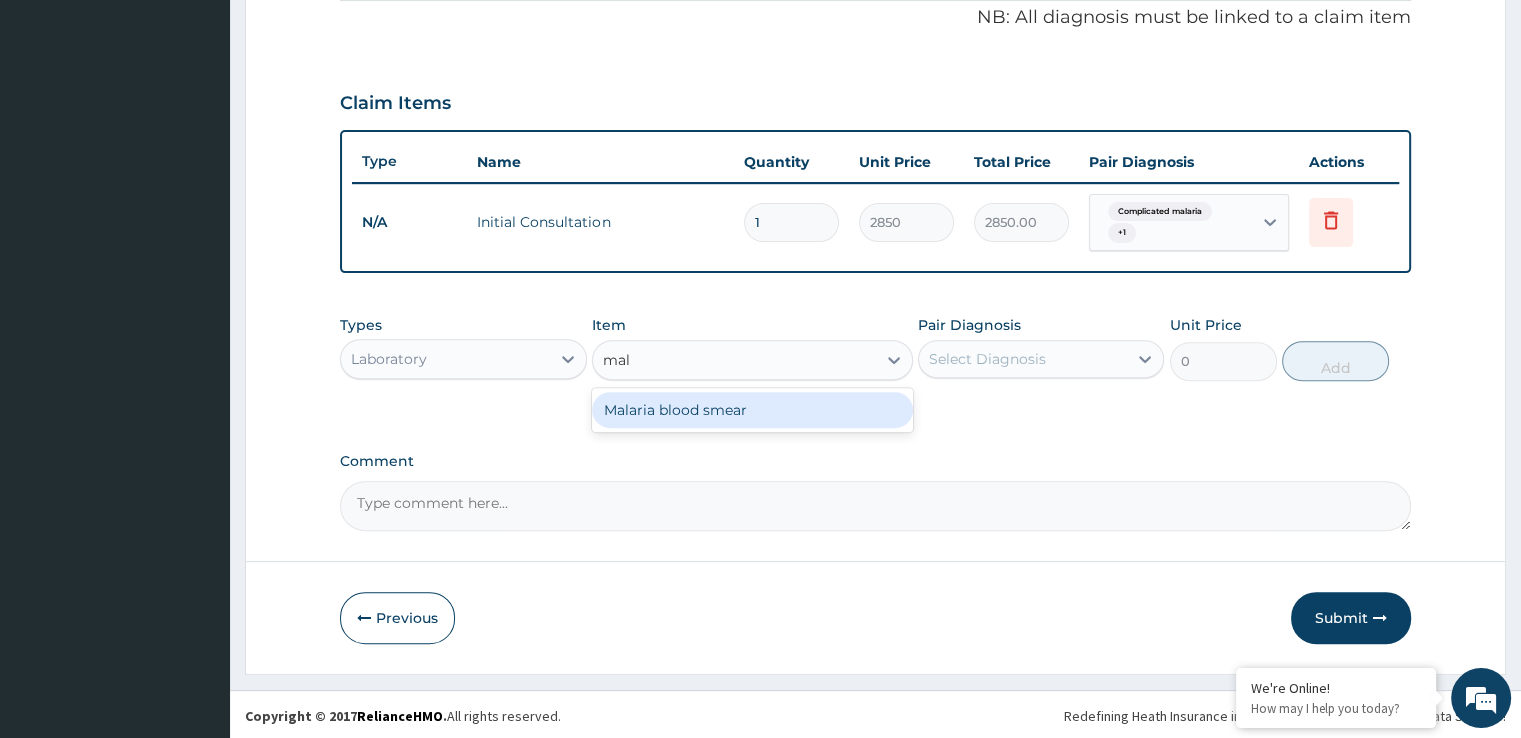 type on "mala" 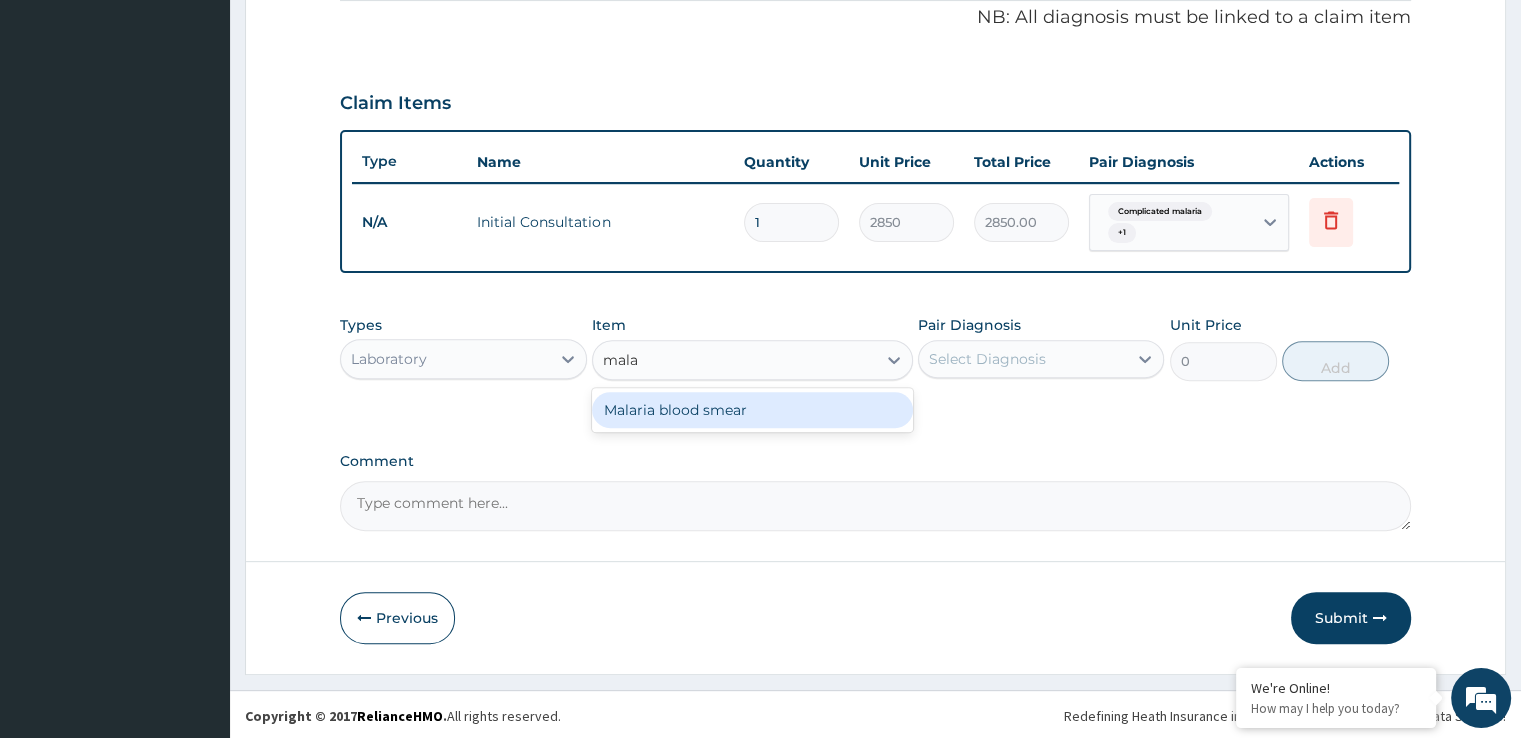 type 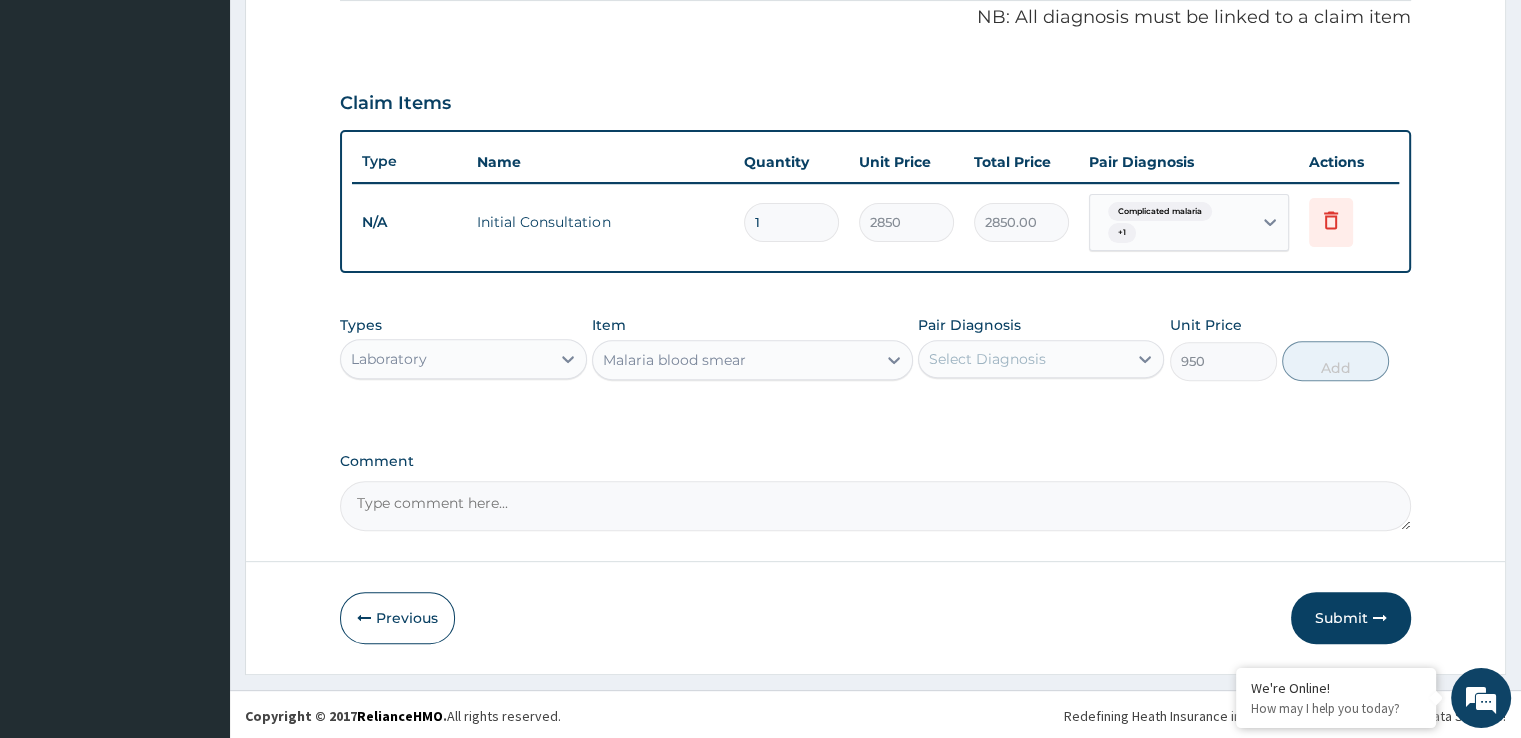 click on "Pair Diagnosis Select Diagnosis" at bounding box center (1041, 348) 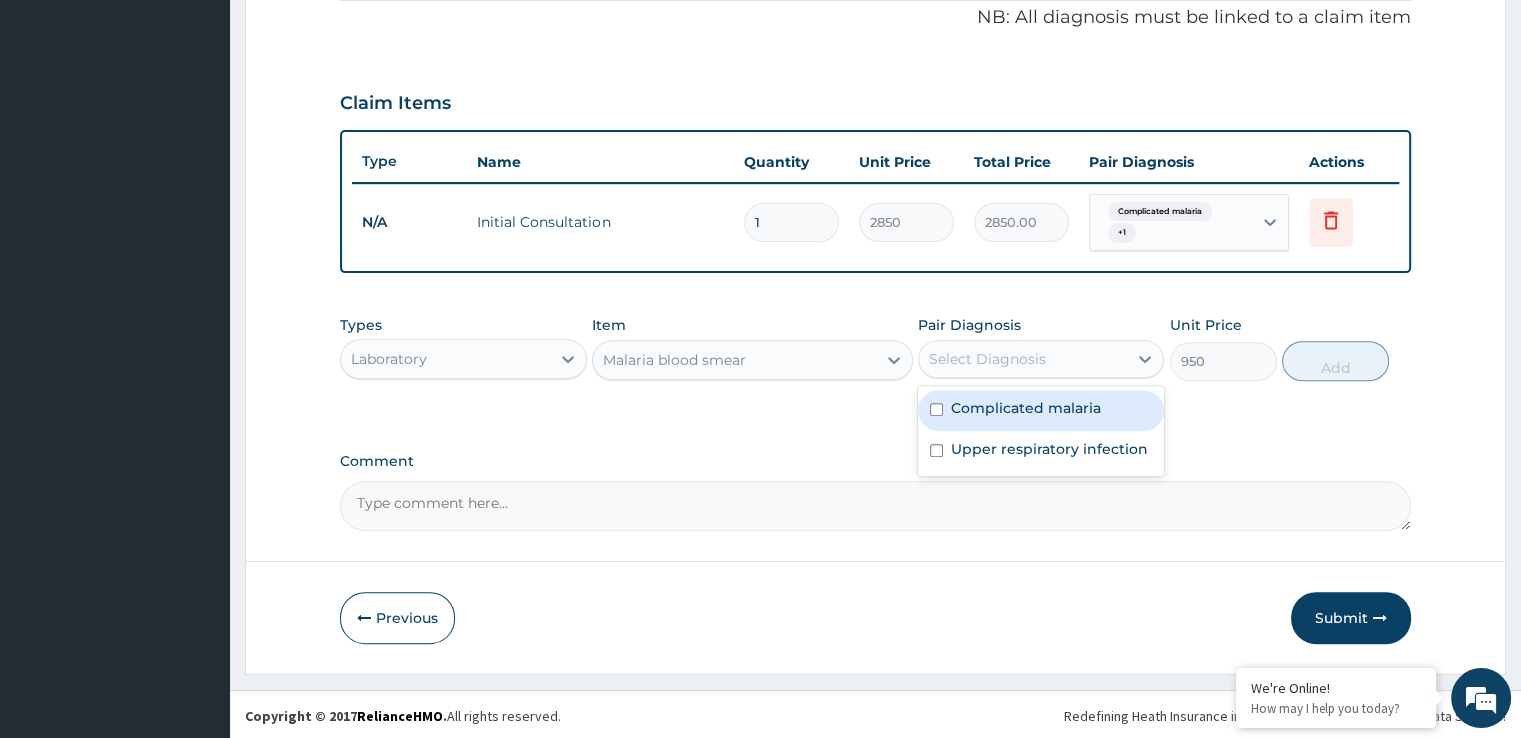 click on "Select Diagnosis" at bounding box center [987, 359] 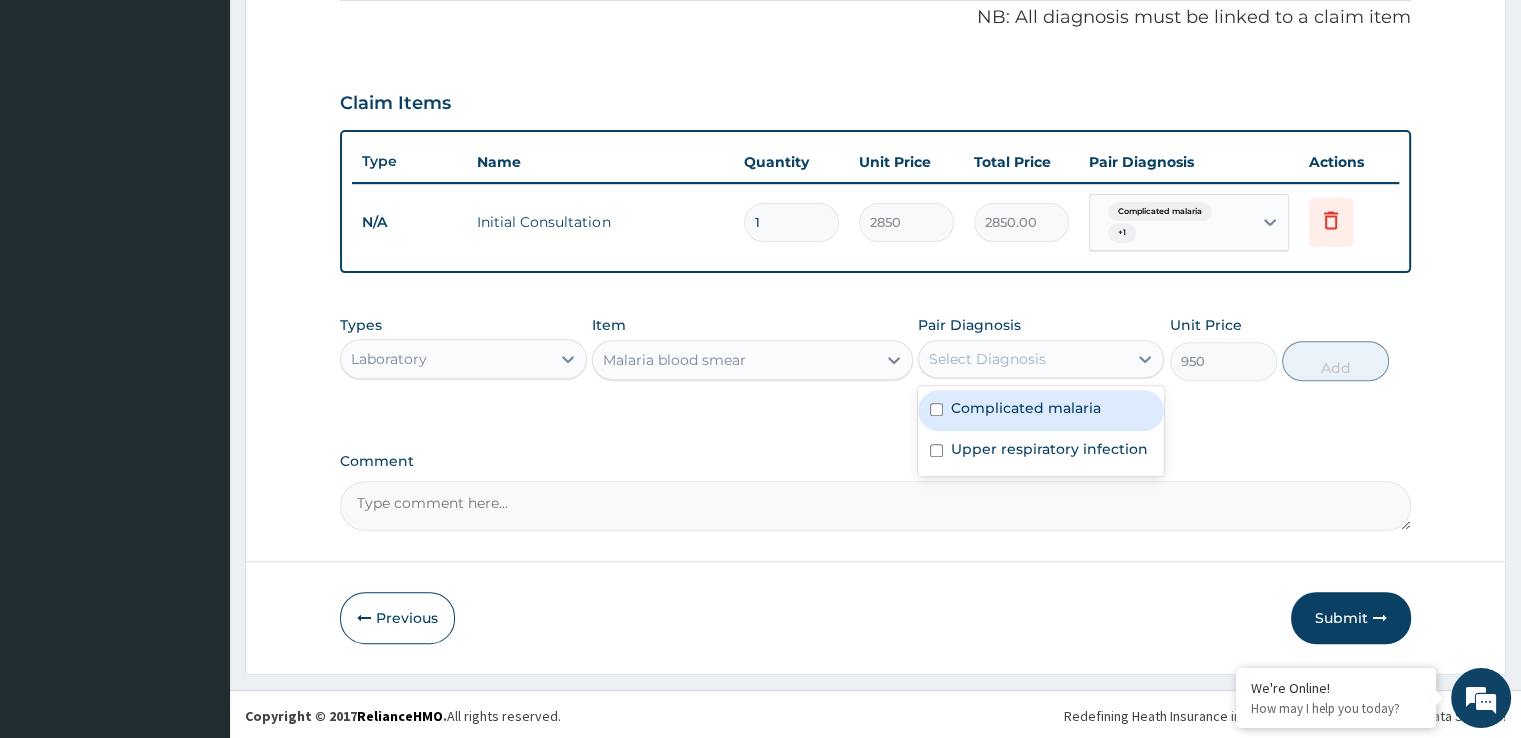 click on "Complicated malaria" at bounding box center [1041, 410] 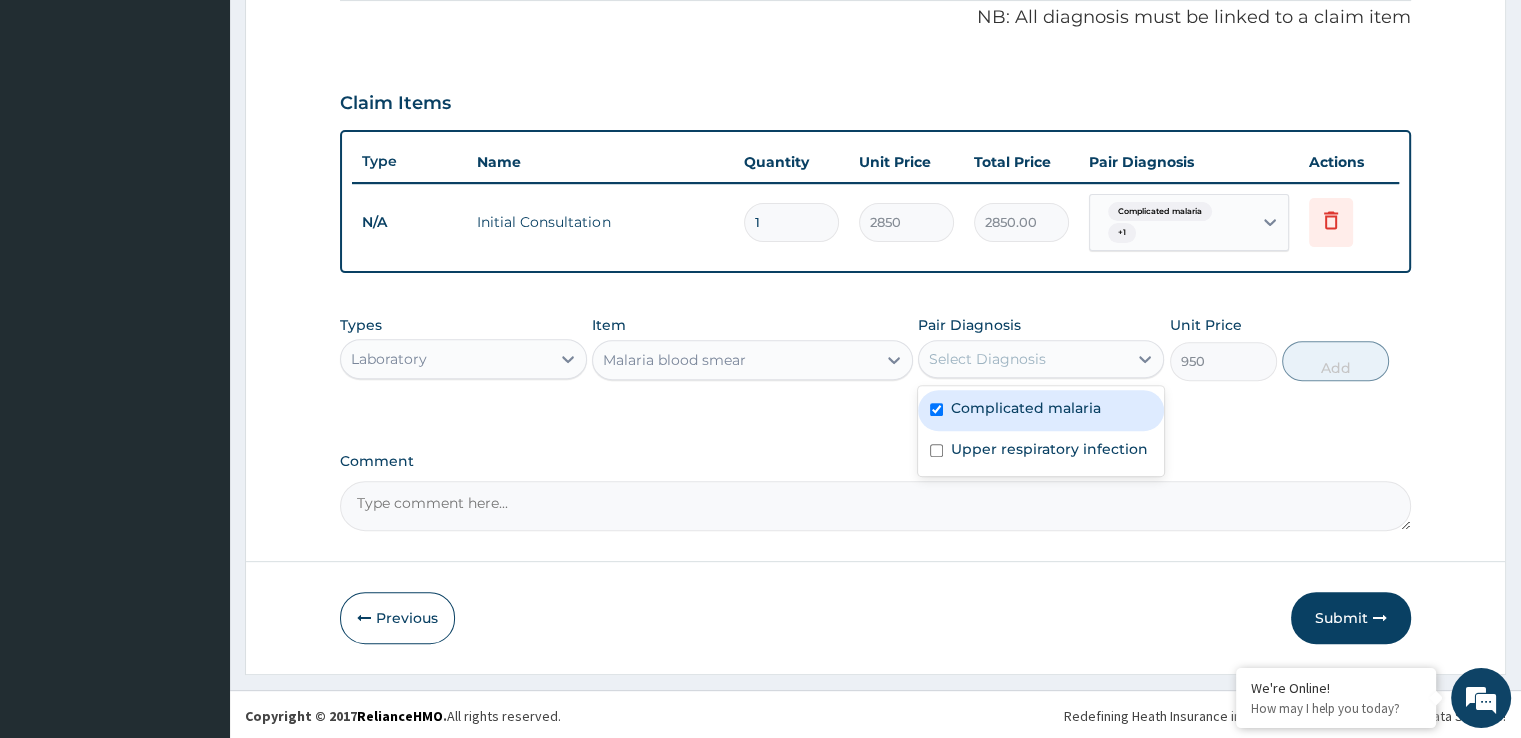 checkbox on "true" 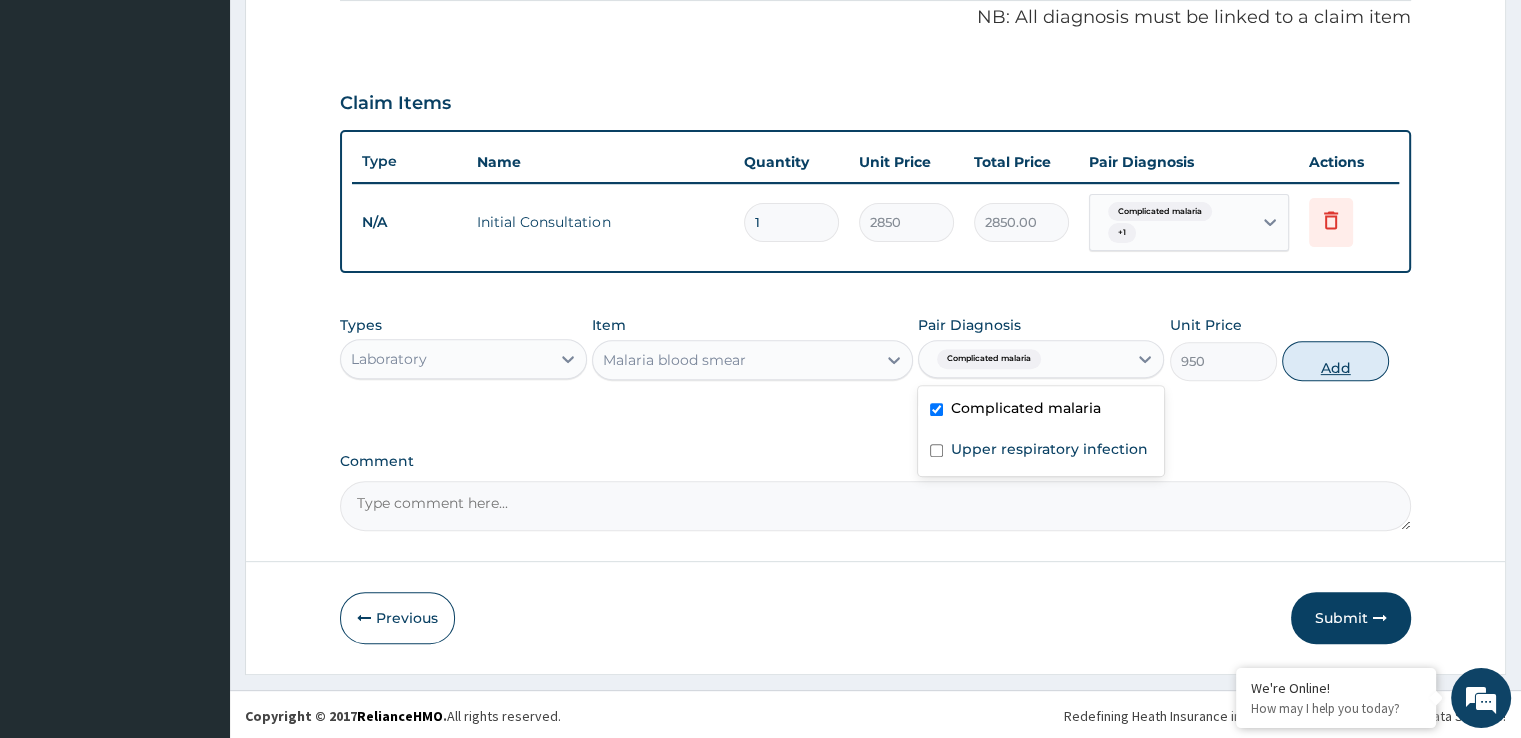 click on "Add" at bounding box center [1335, 361] 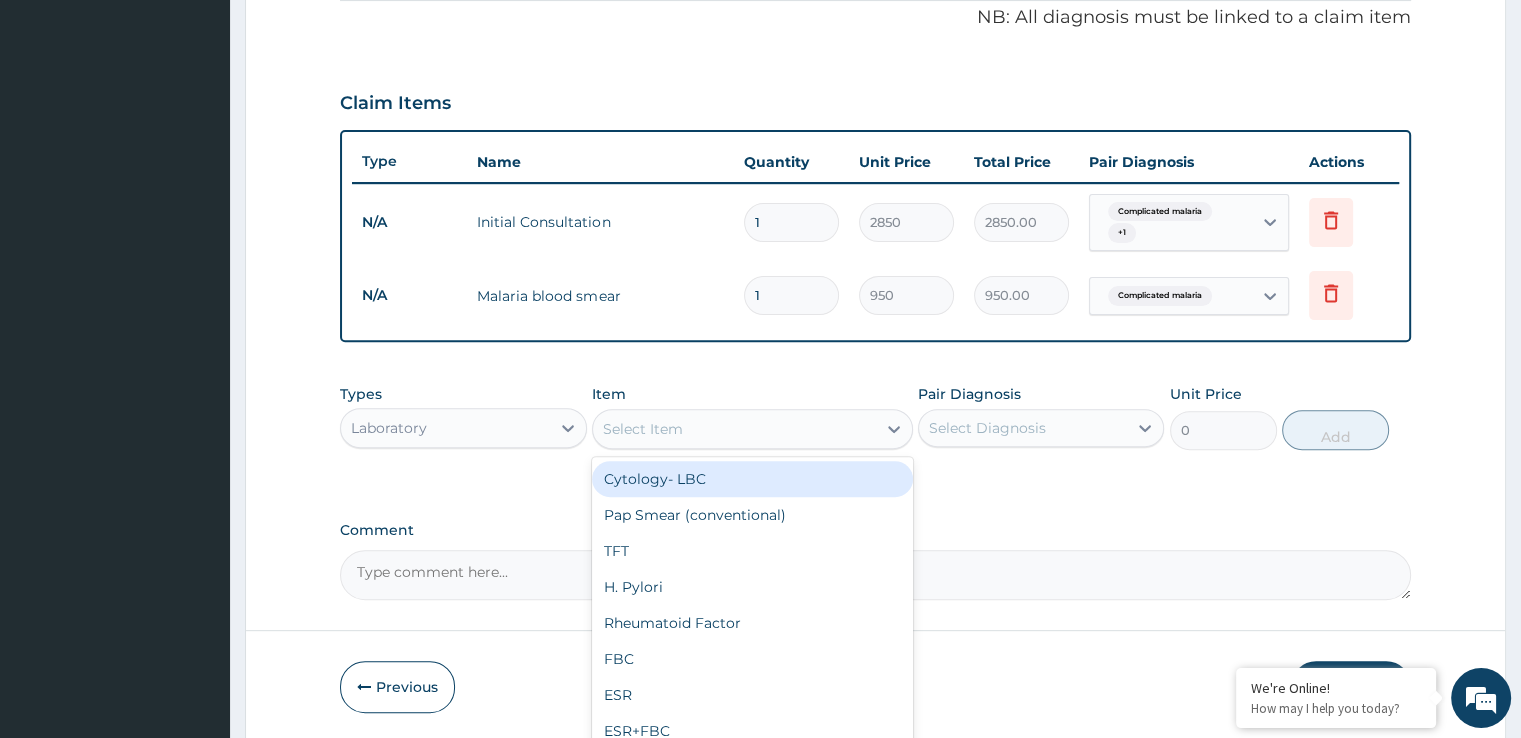 click on "Select Item" at bounding box center (734, 429) 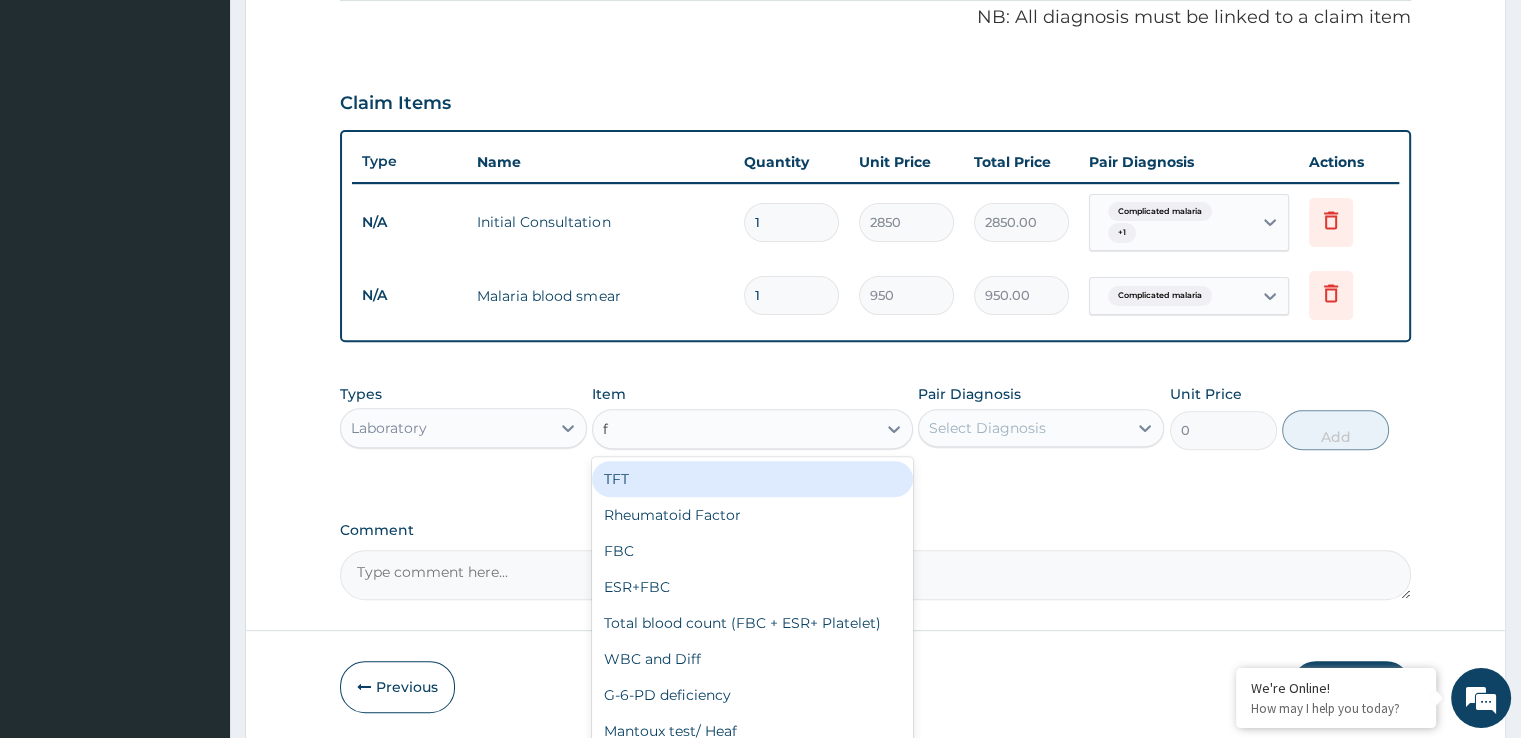 type on "fb" 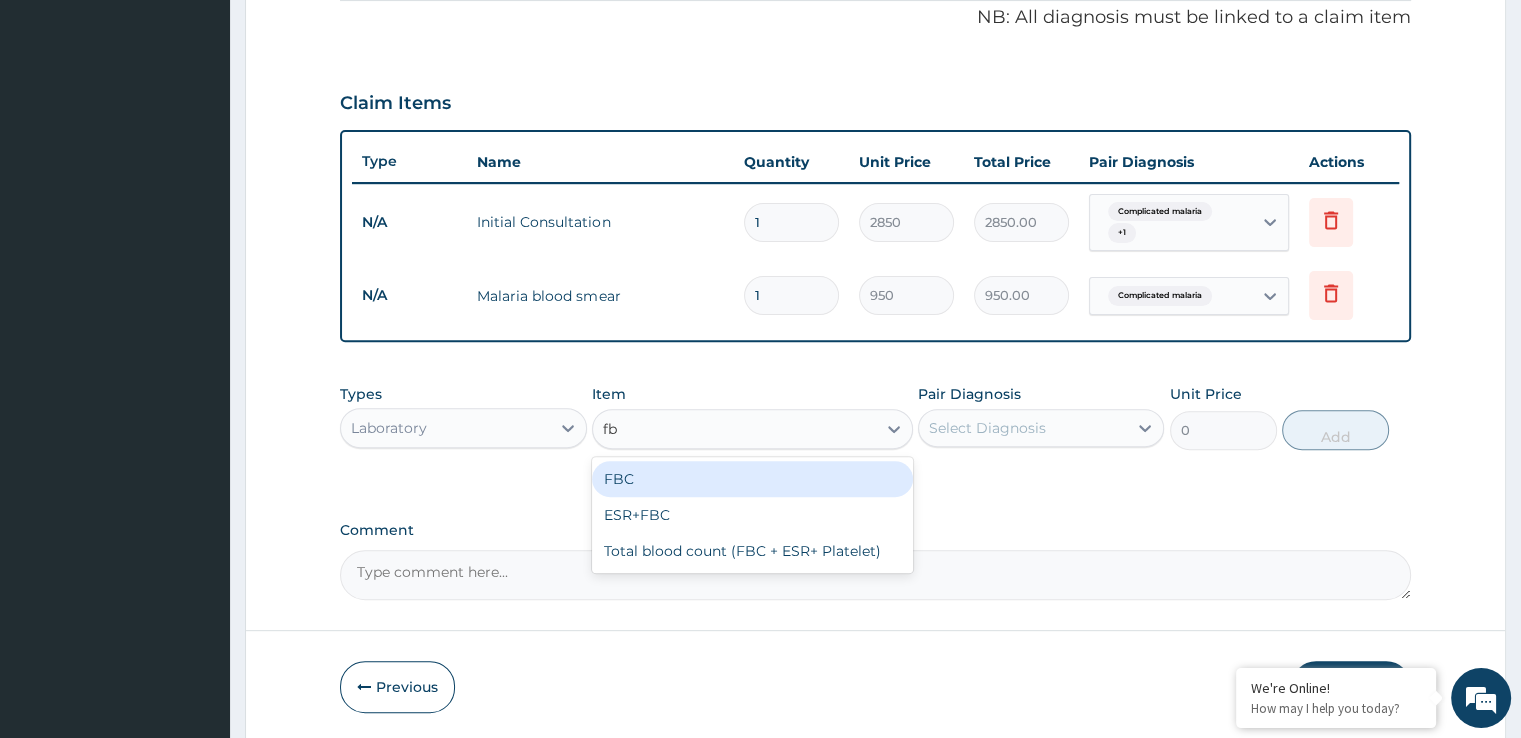 click on "FBC" at bounding box center [752, 479] 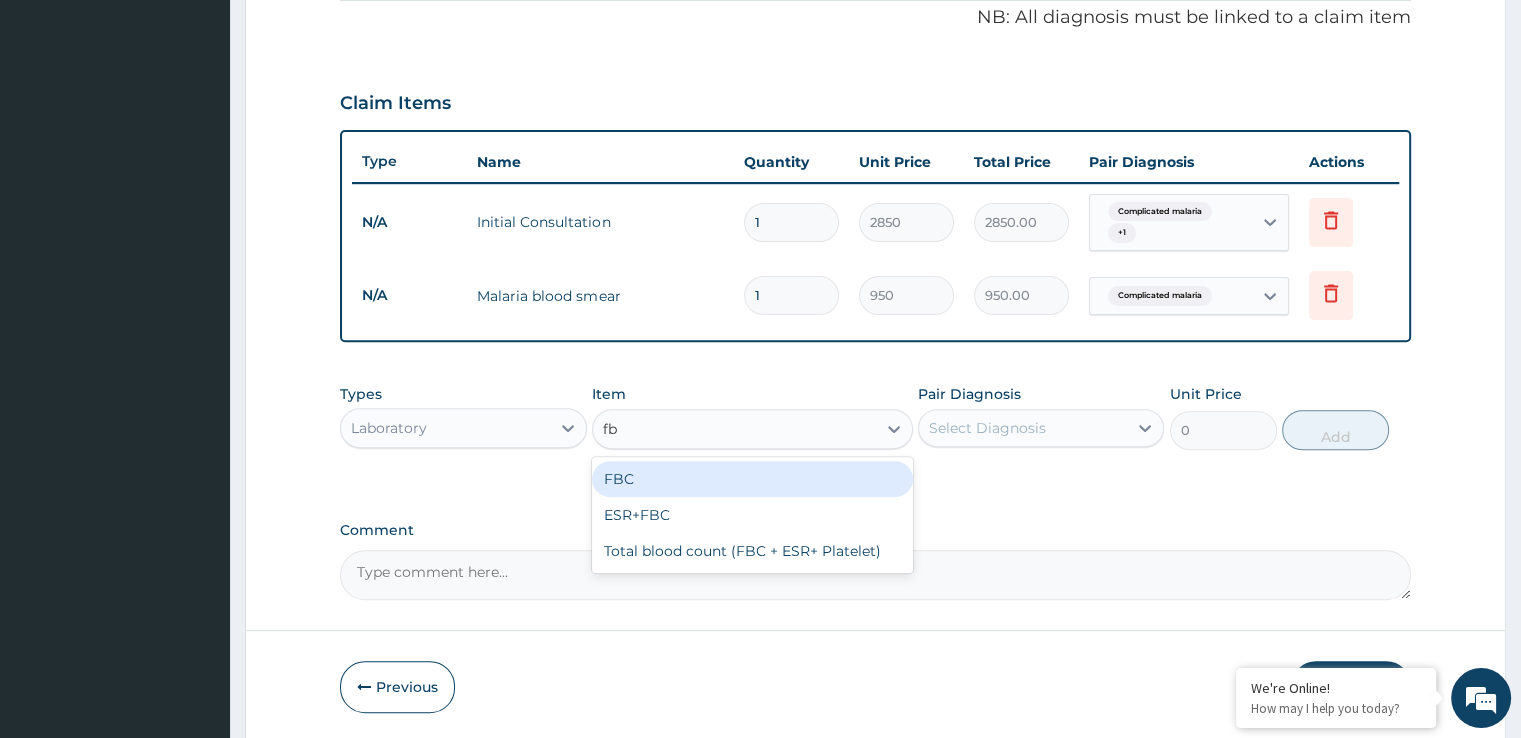 type 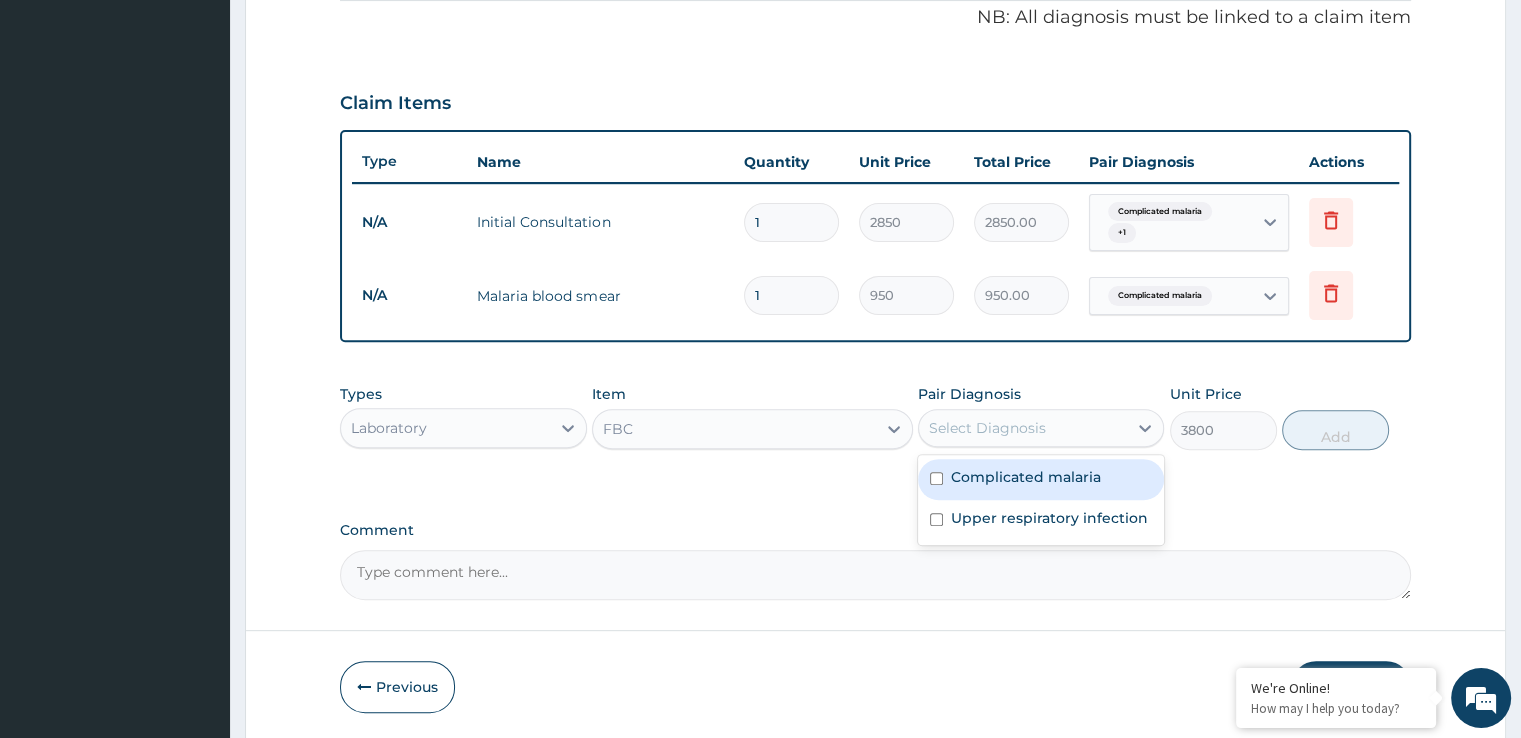 click on "Select Diagnosis" at bounding box center [987, 428] 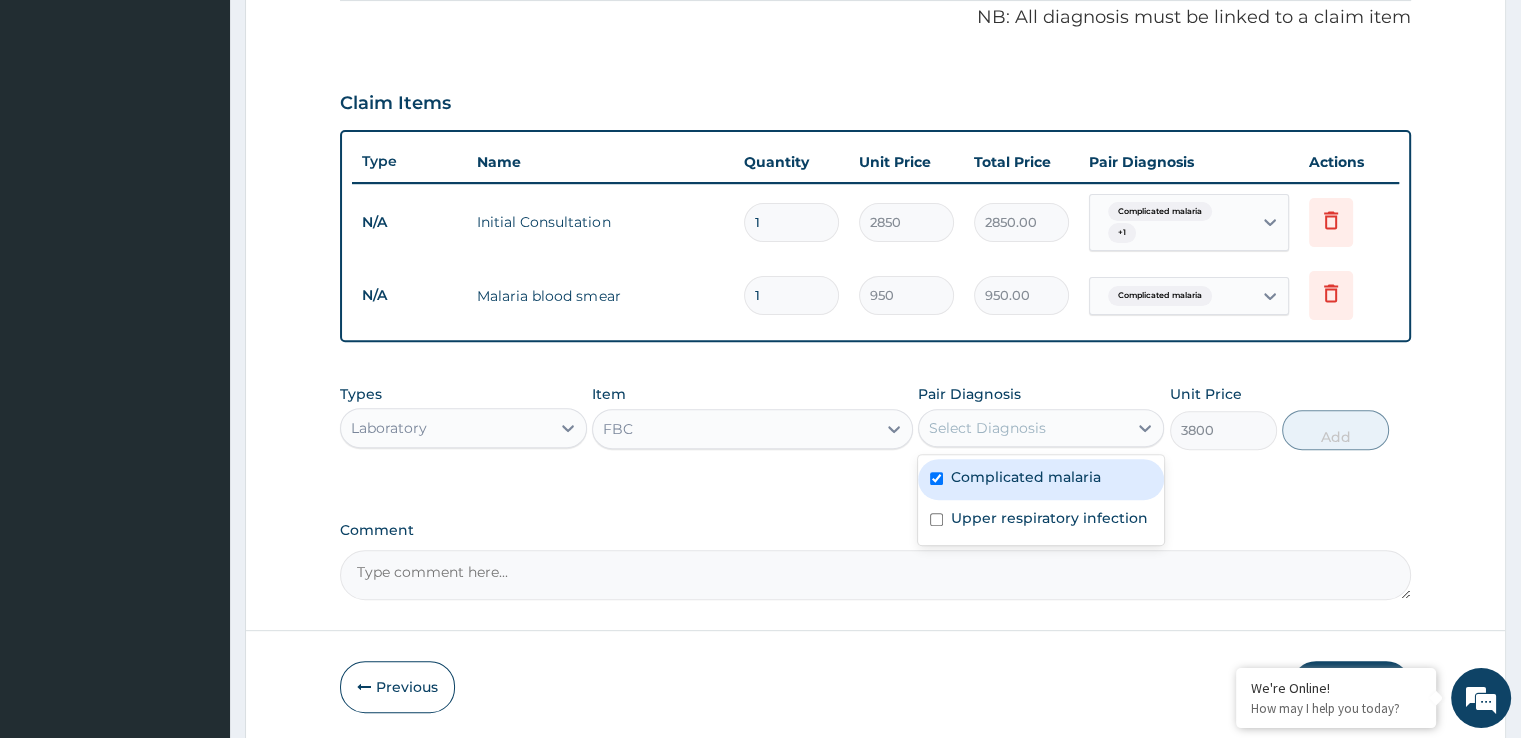 checkbox on "true" 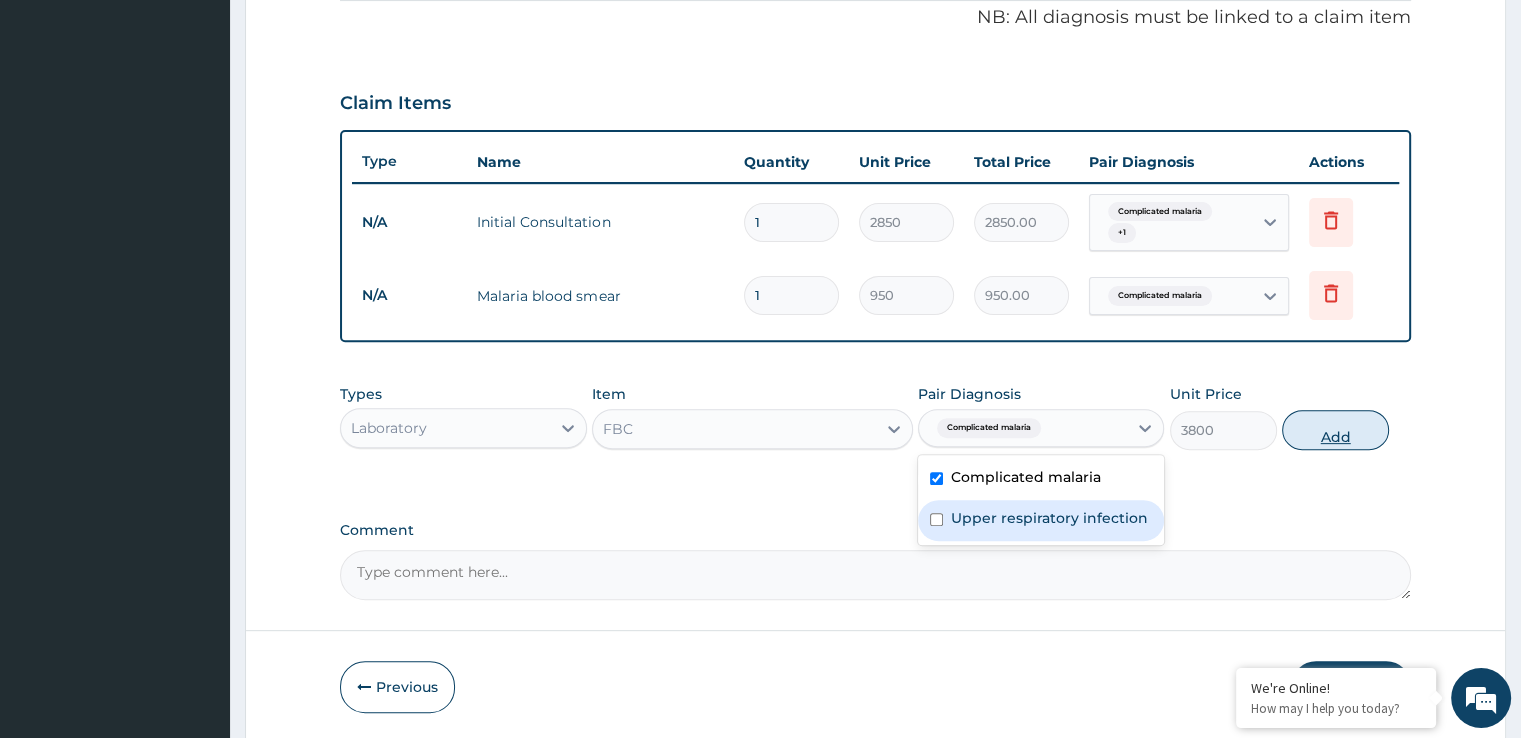 click on "Add" at bounding box center (1335, 430) 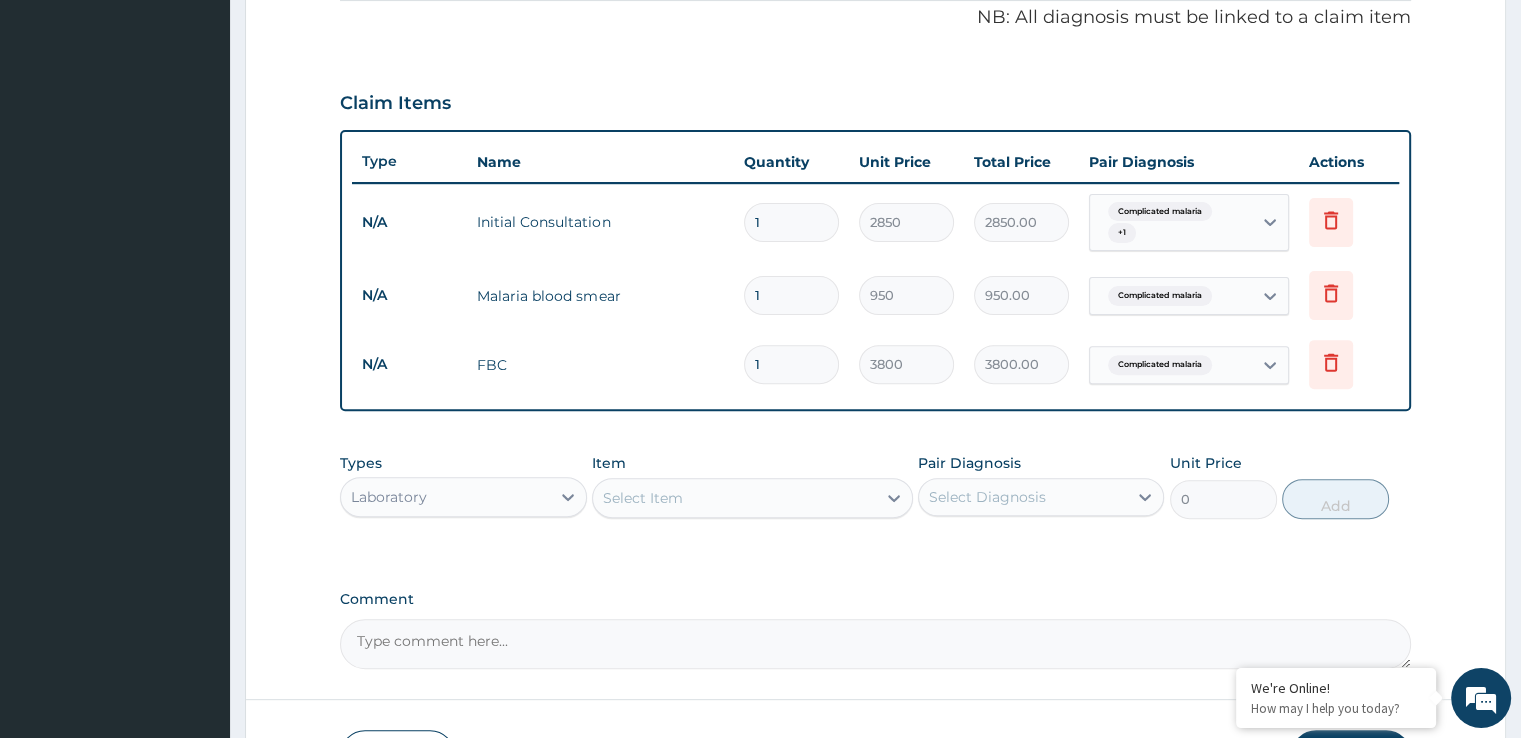scroll, scrollTop: 752, scrollLeft: 0, axis: vertical 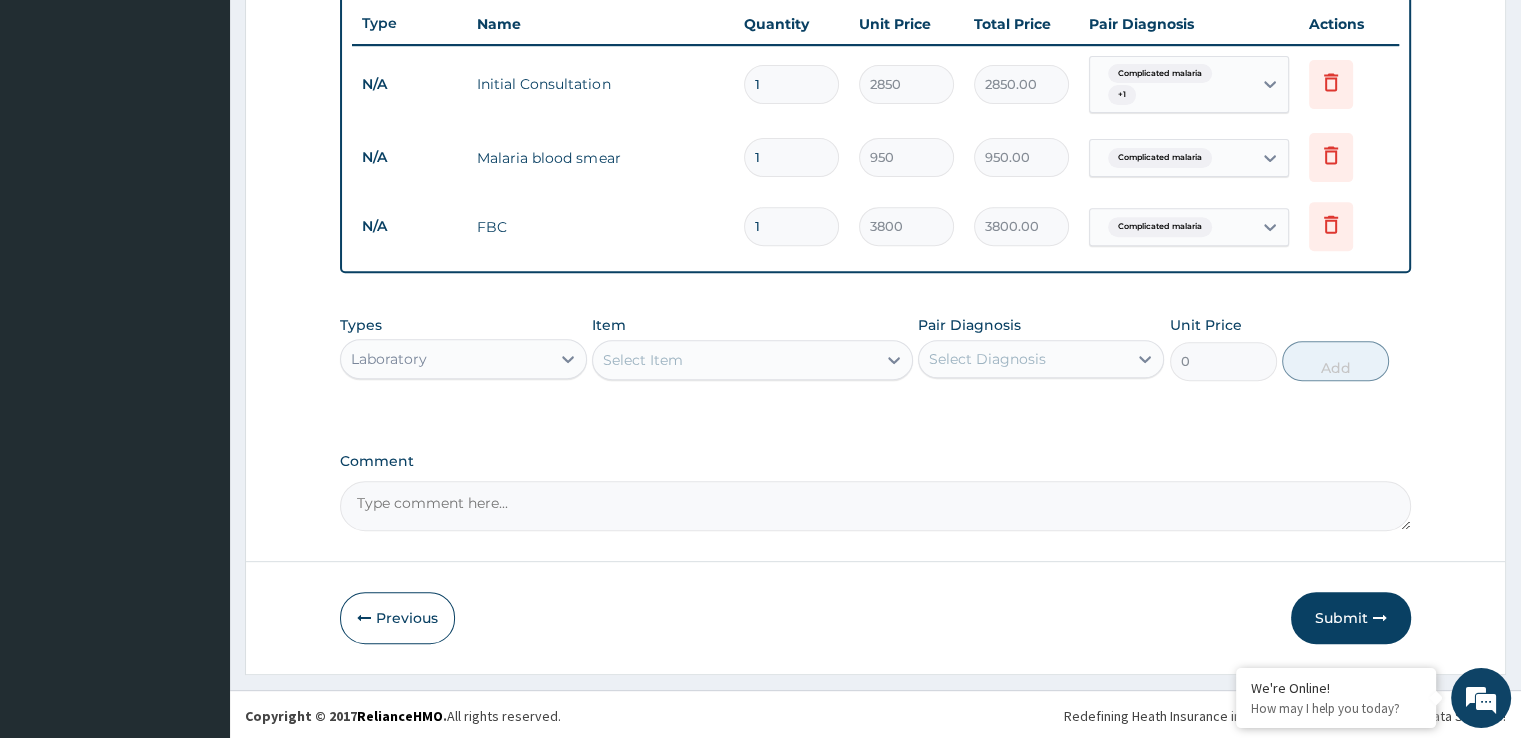 click on "Laboratory" at bounding box center [445, 359] 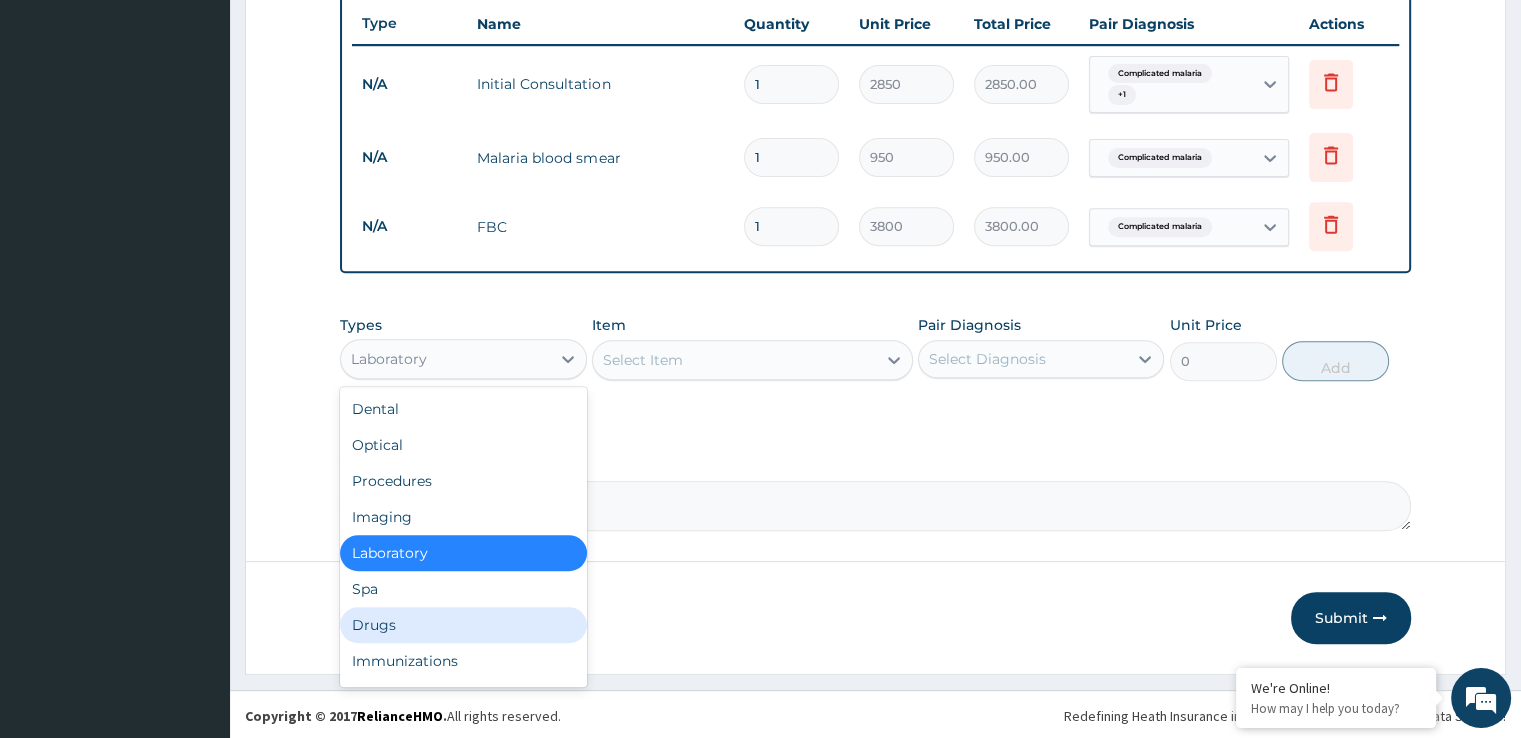 click on "Drugs" at bounding box center [463, 625] 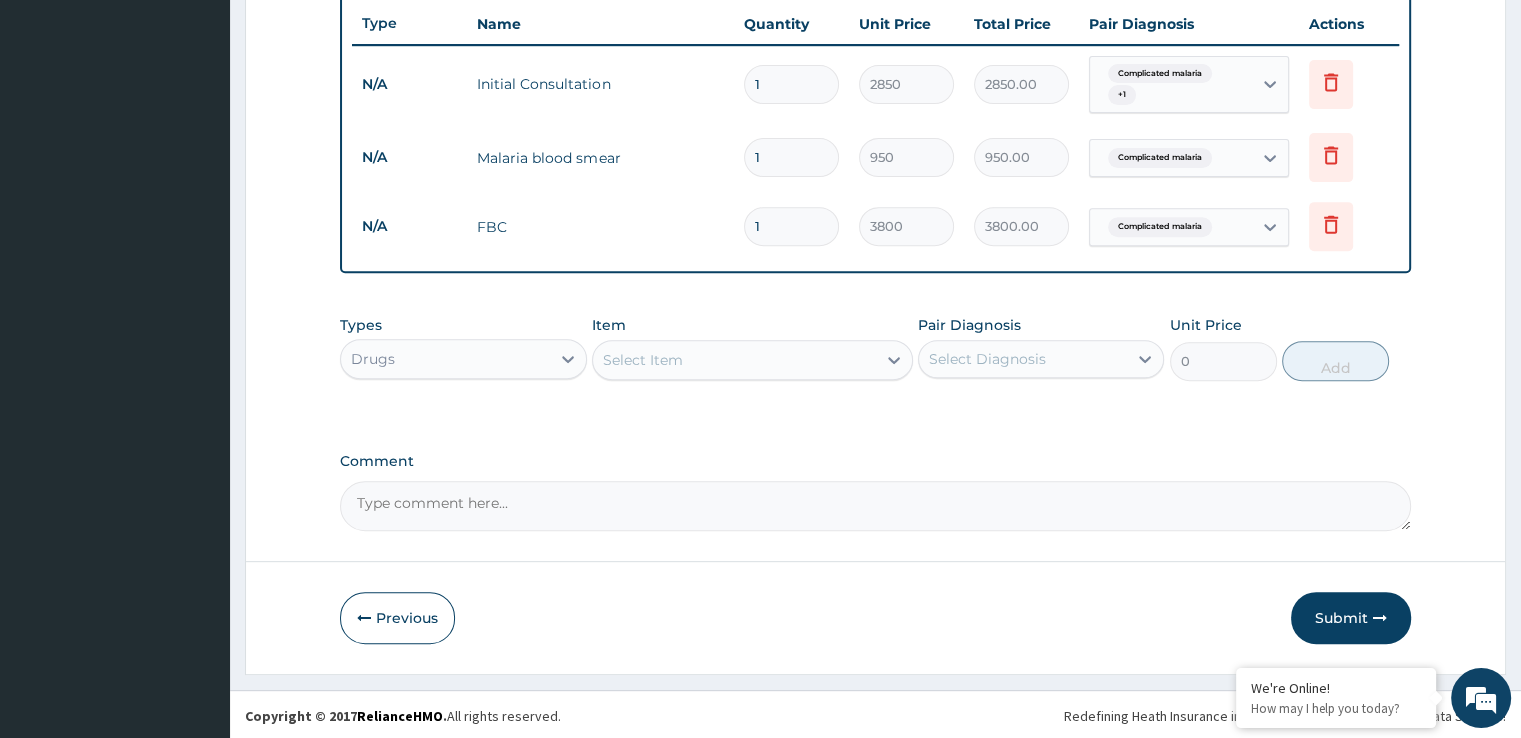 click on "Select Item" at bounding box center (734, 360) 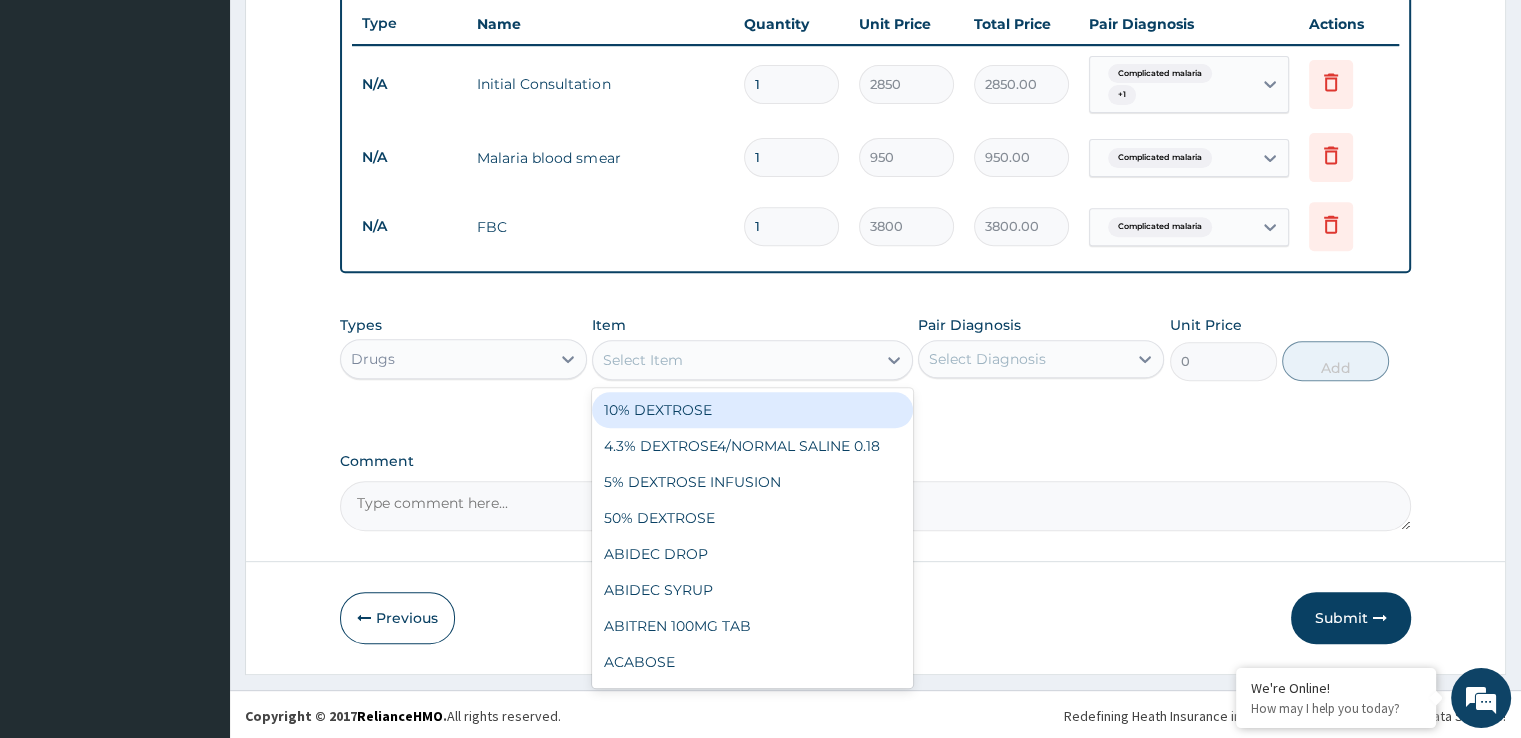 click on "Select Item" at bounding box center (643, 360) 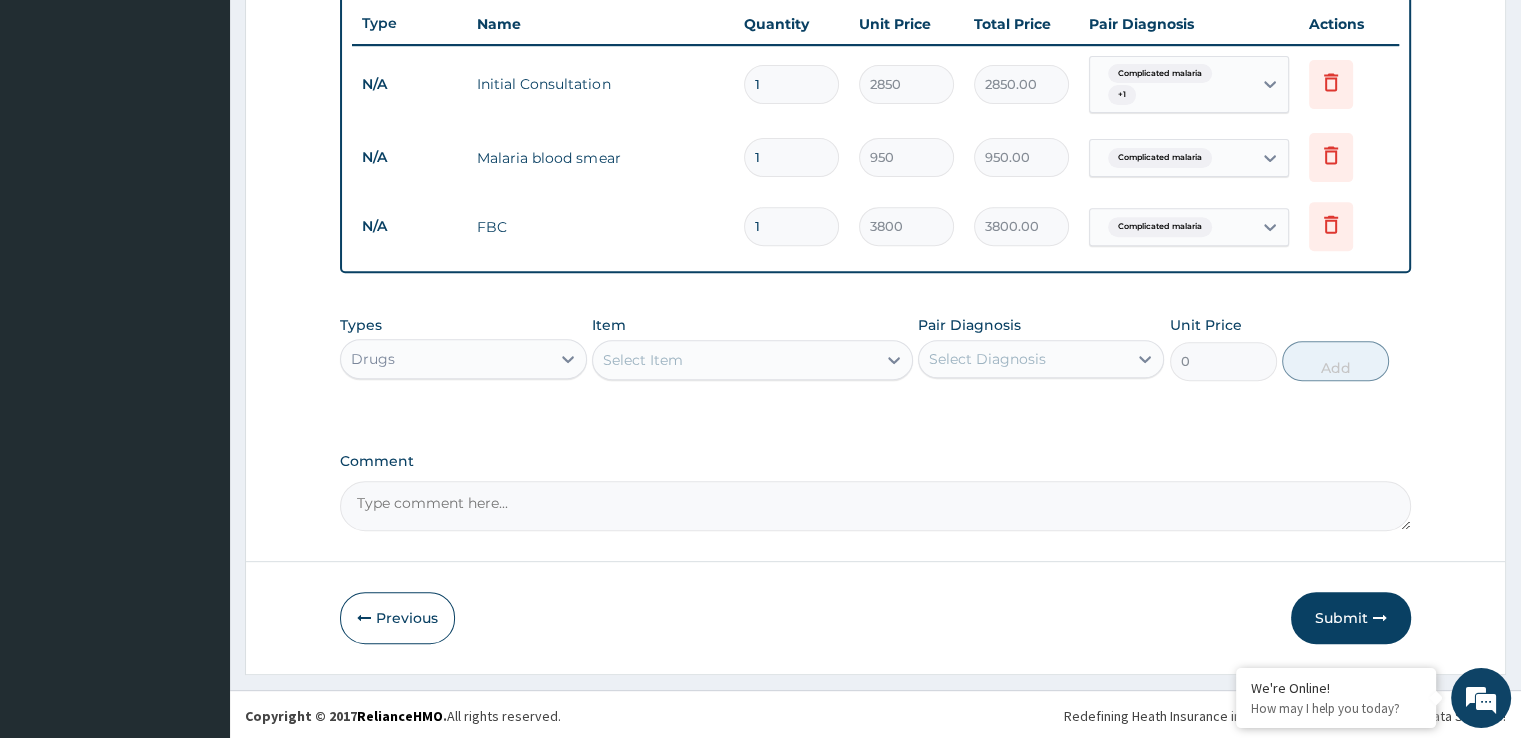 click on "Select Item" at bounding box center (643, 360) 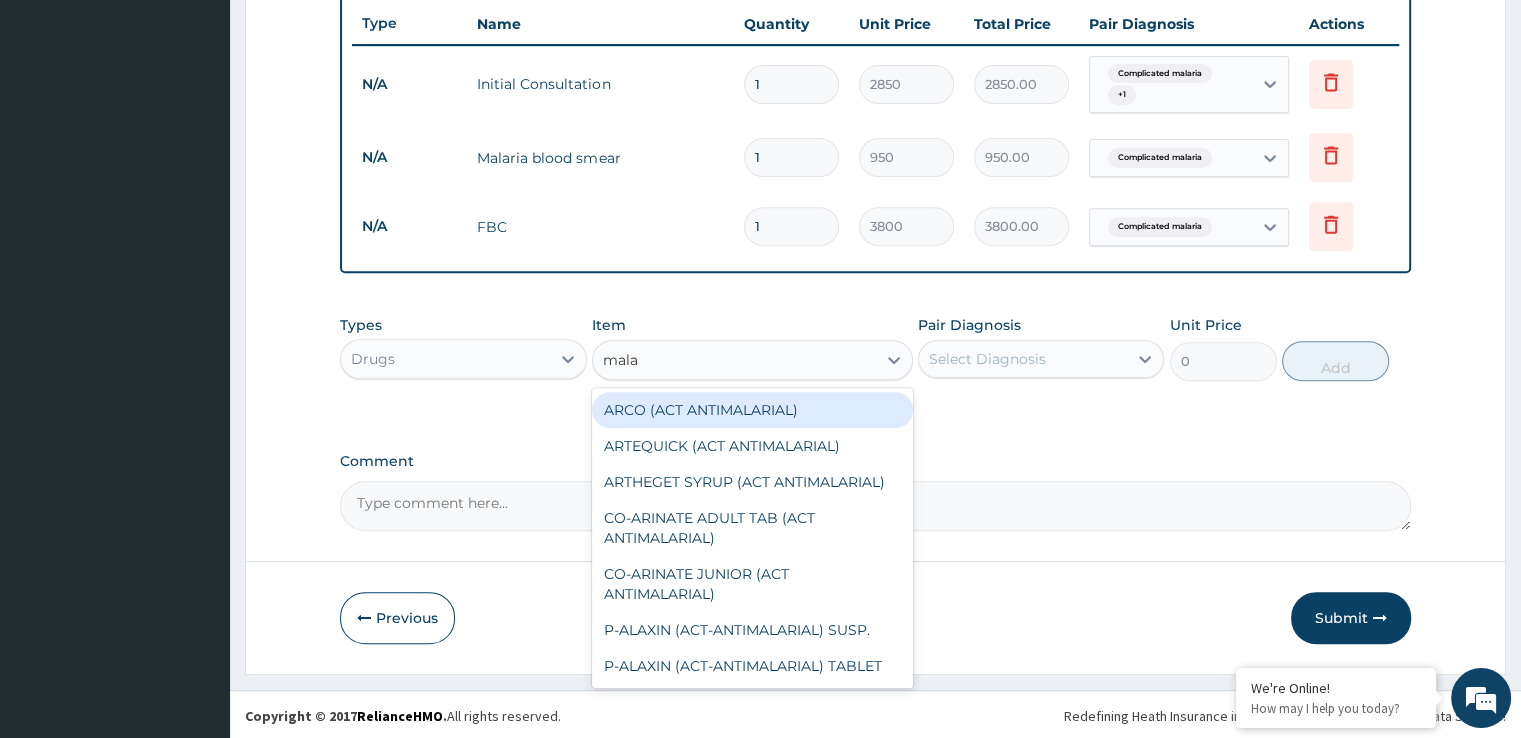 type on "malar" 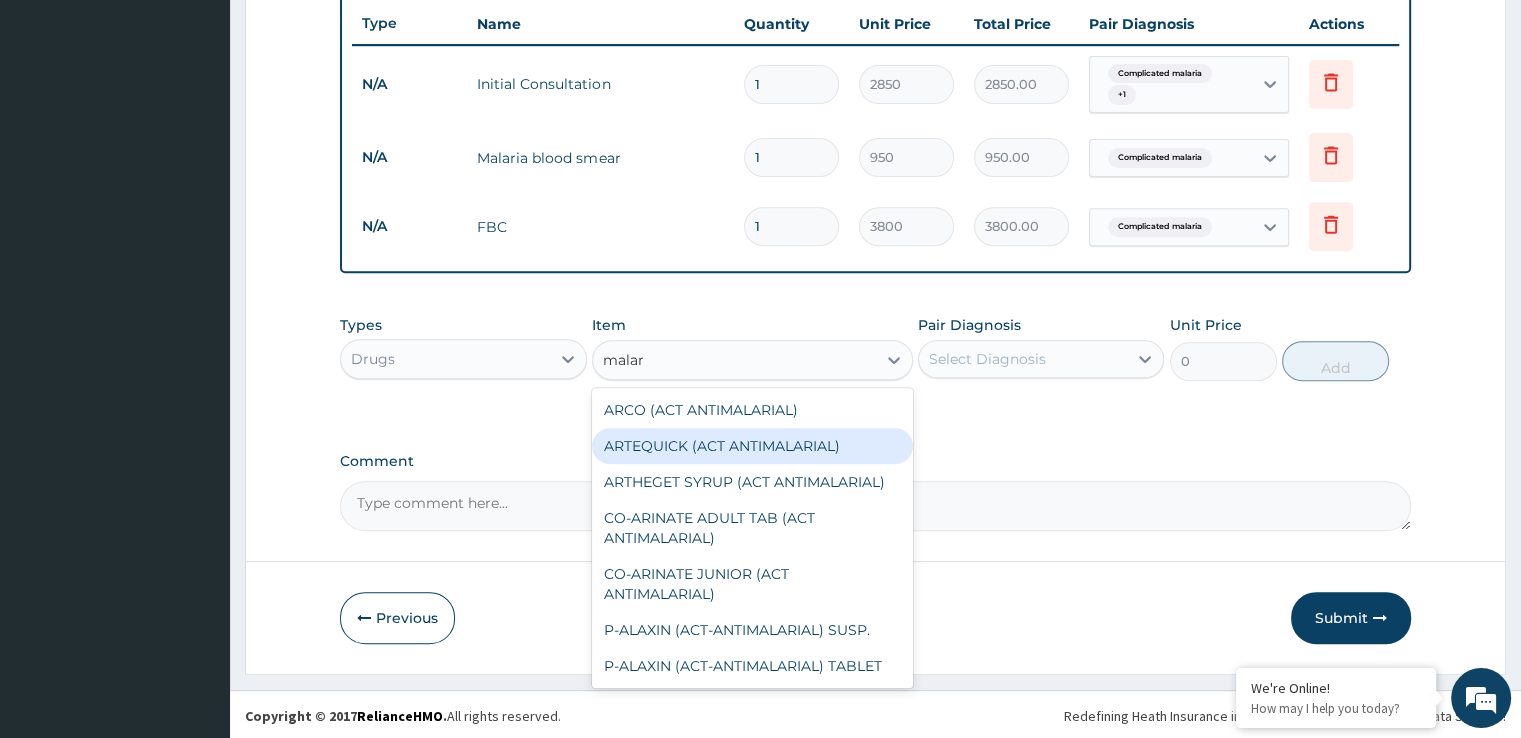 click on "ARTEQUICK (ACT ANTIMALARIAL)" at bounding box center (752, 446) 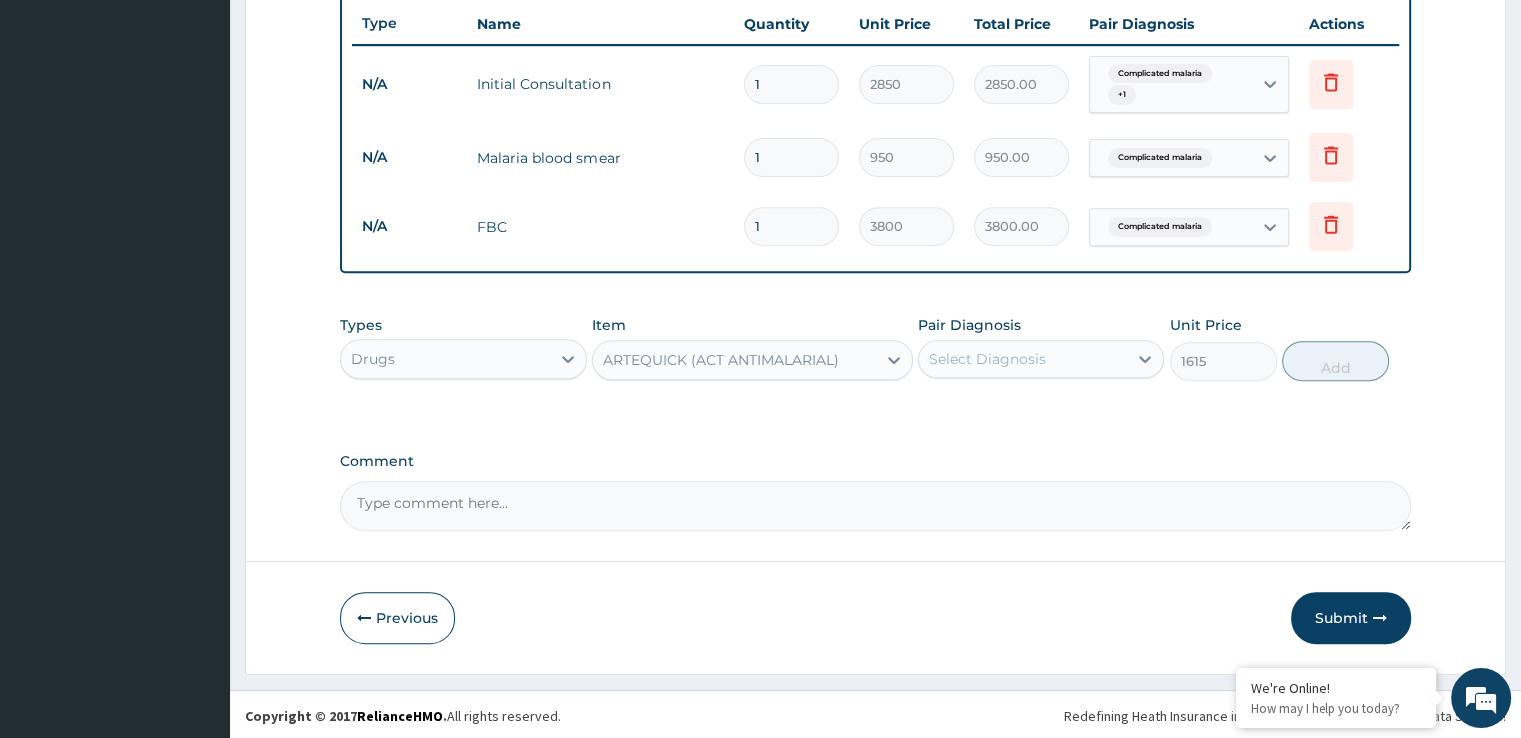 click on "Select Diagnosis" at bounding box center [987, 359] 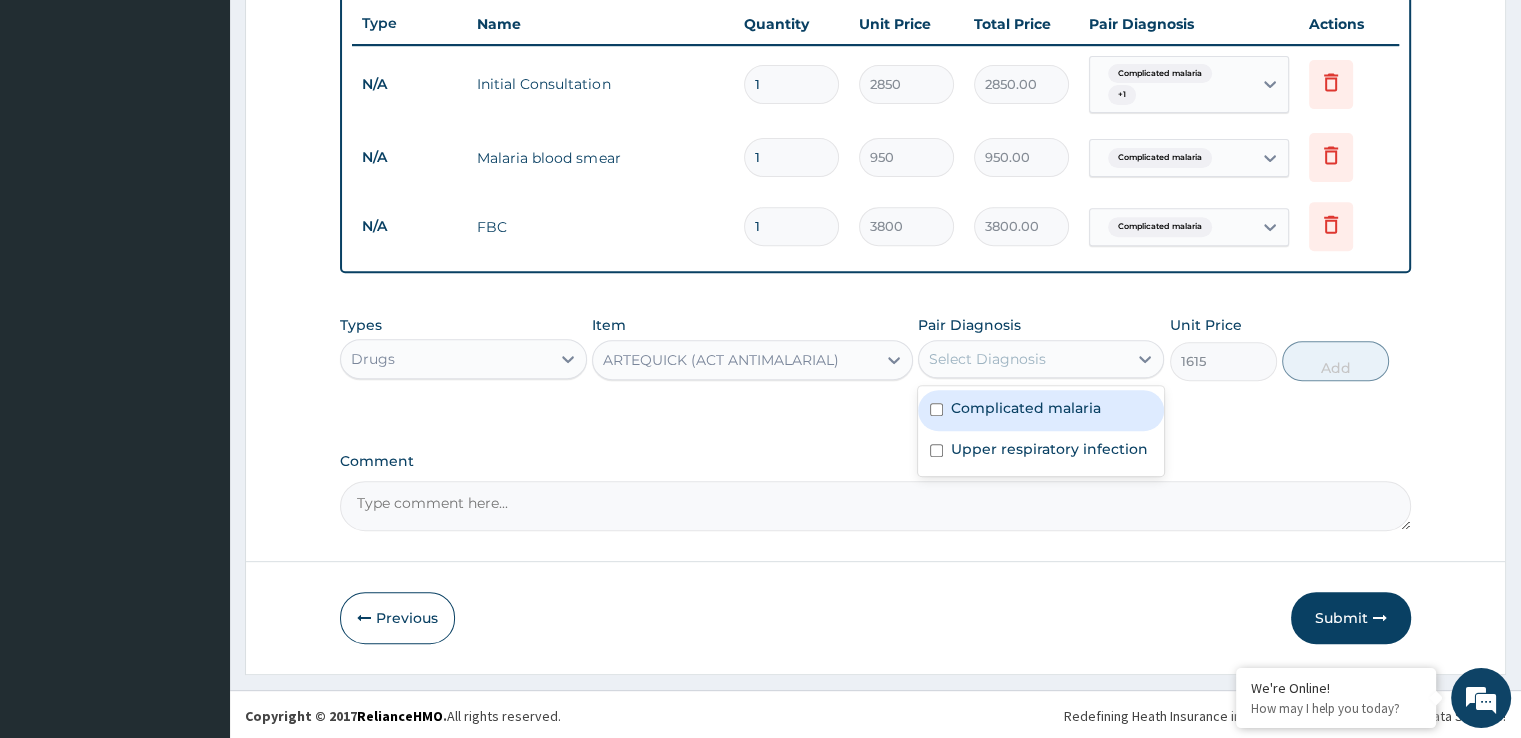 click on "Complicated malaria" at bounding box center (1026, 408) 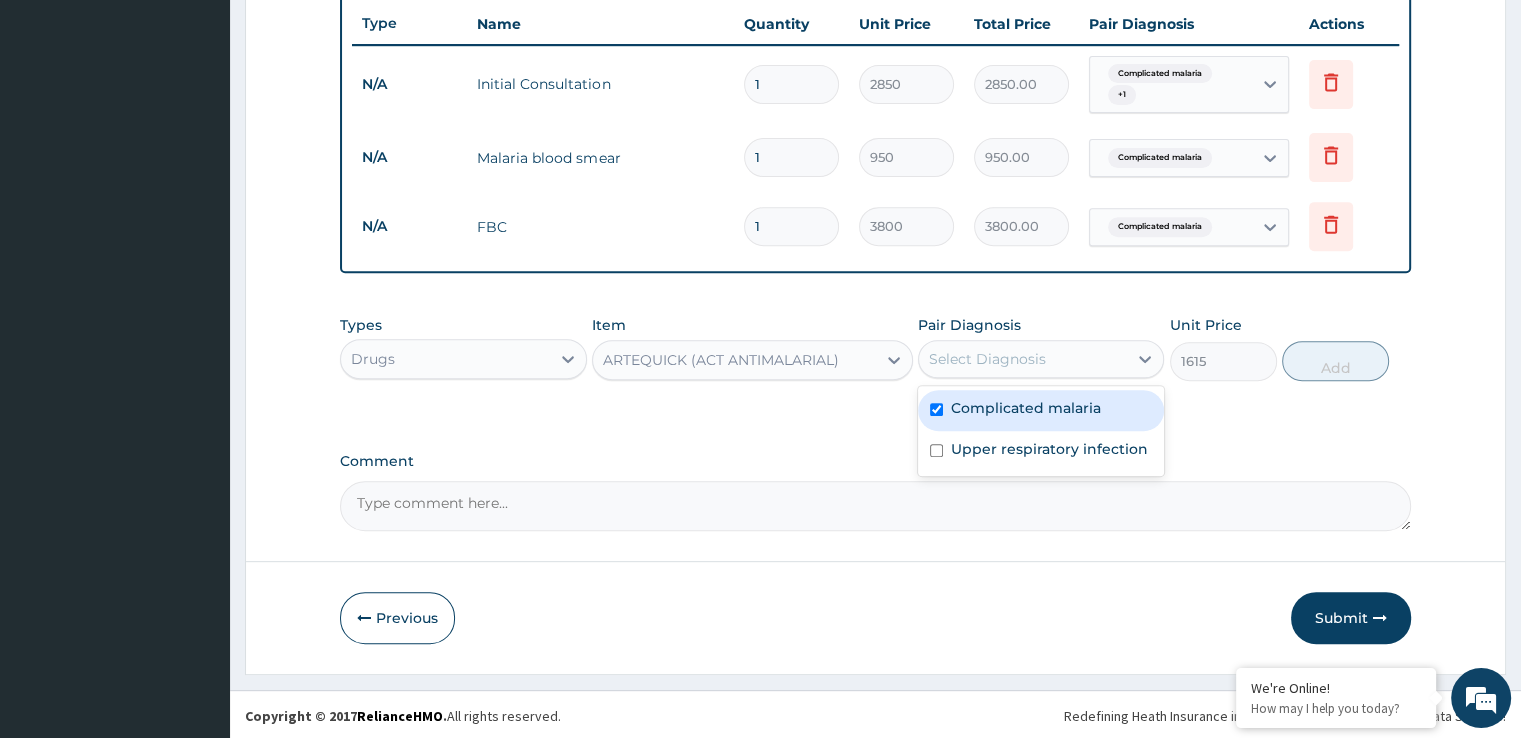 checkbox on "true" 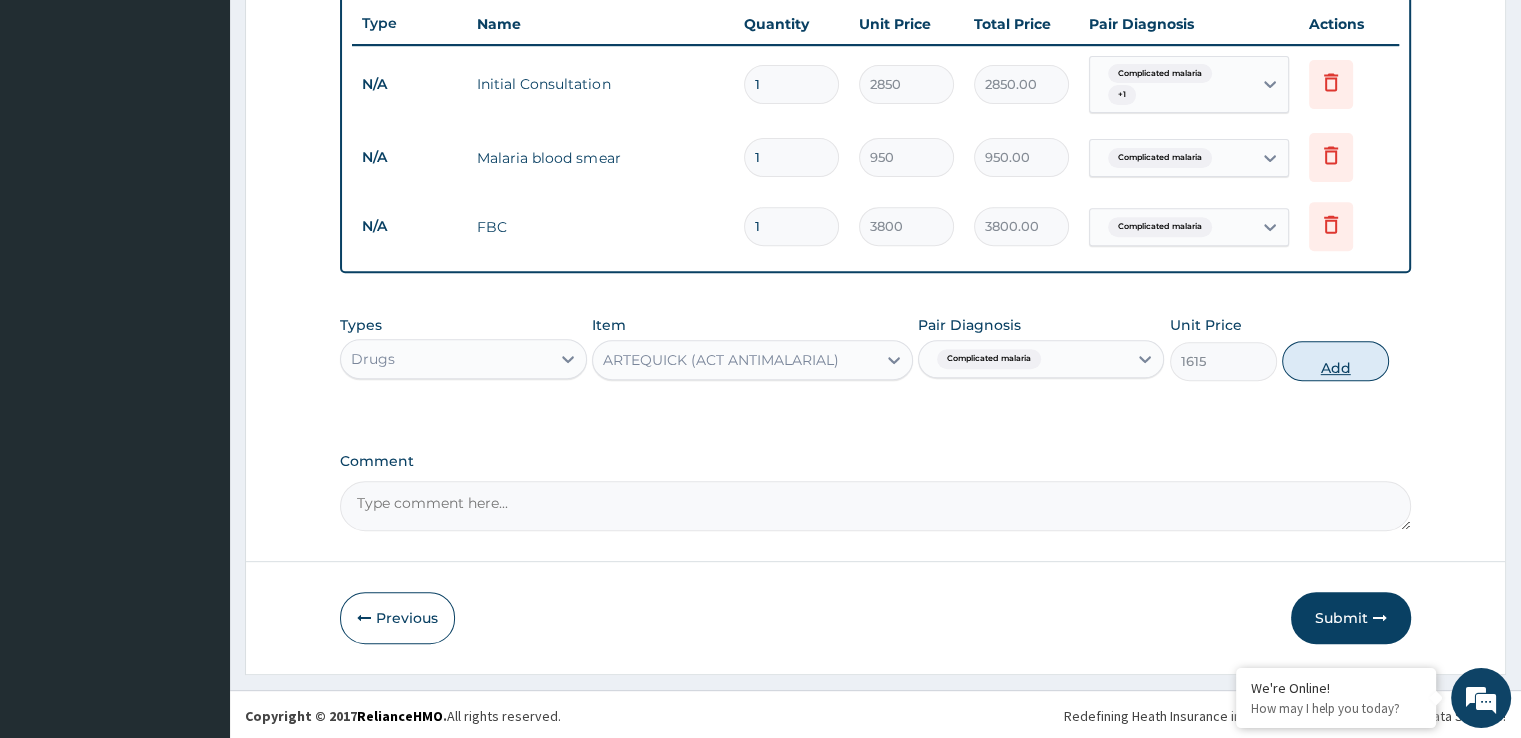 click on "Add" at bounding box center (1335, 361) 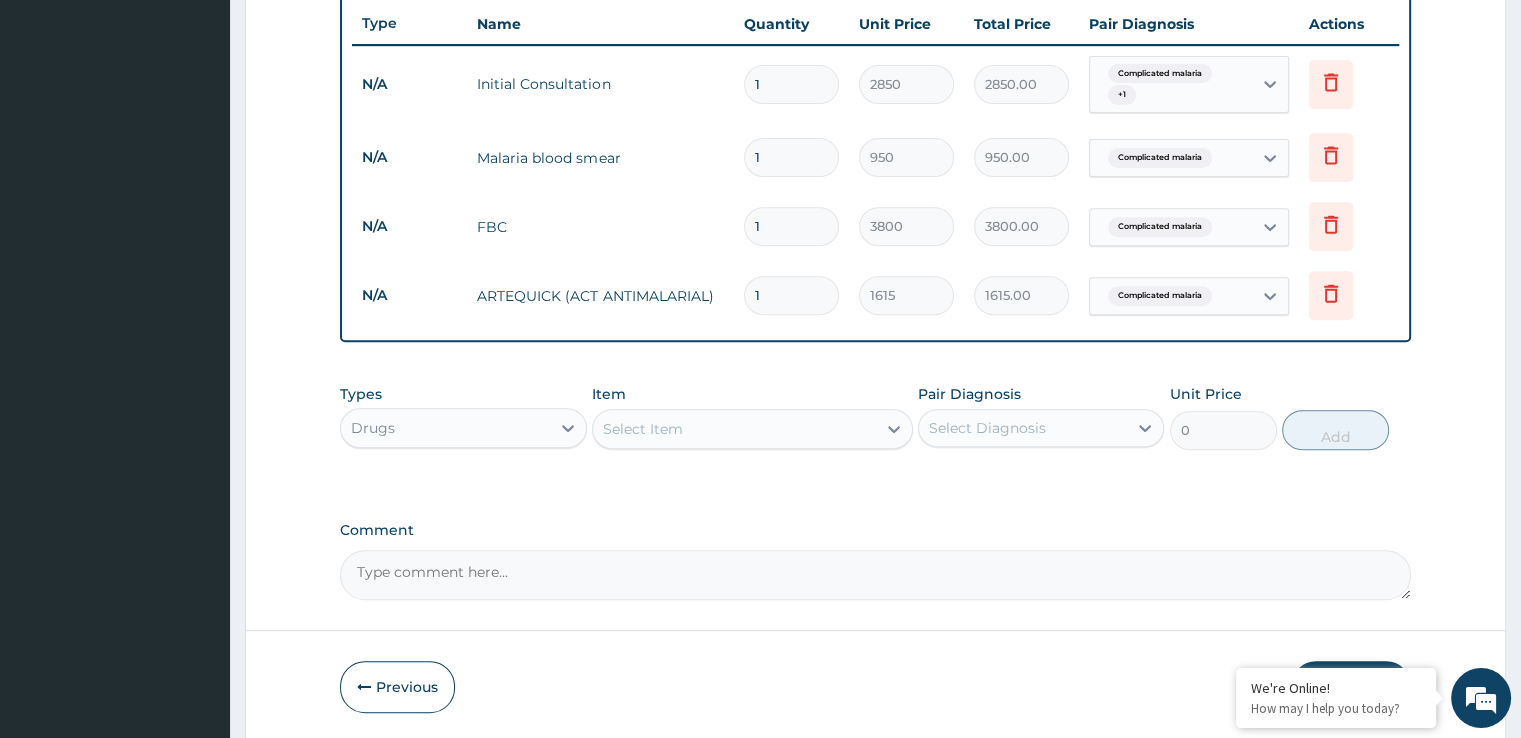 click on "Select Item" at bounding box center [752, 429] 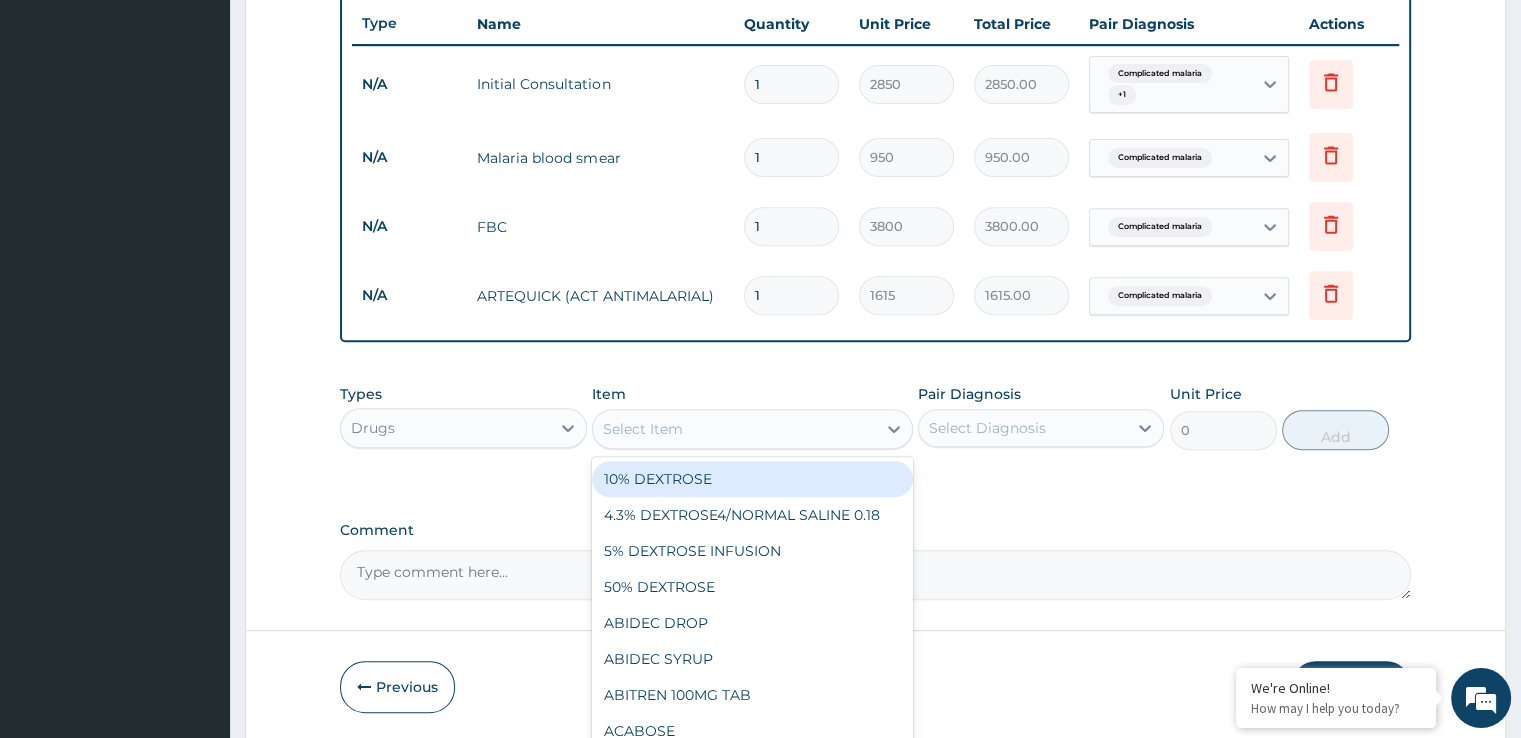 click on "Select Item" at bounding box center (734, 429) 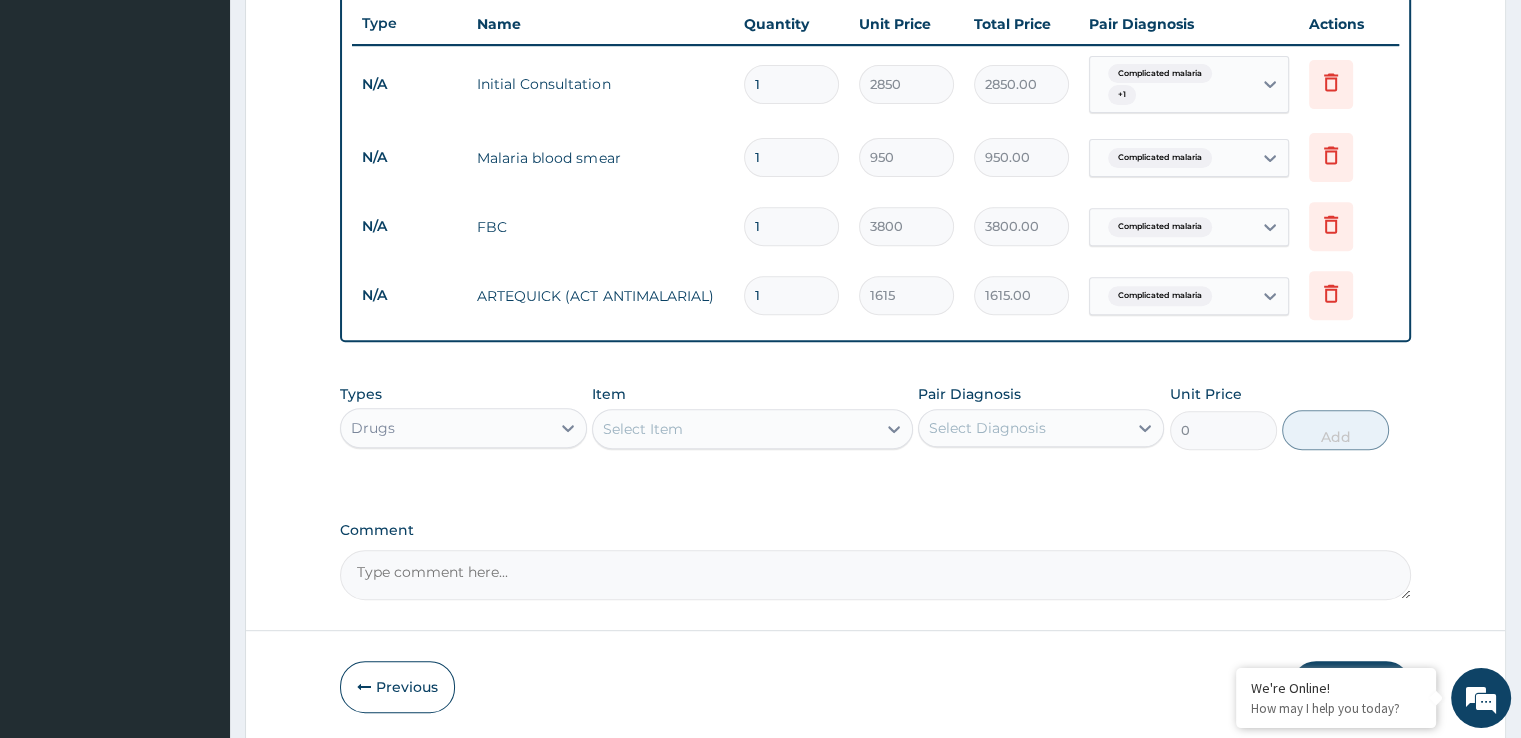 click on "Select Item" at bounding box center [734, 429] 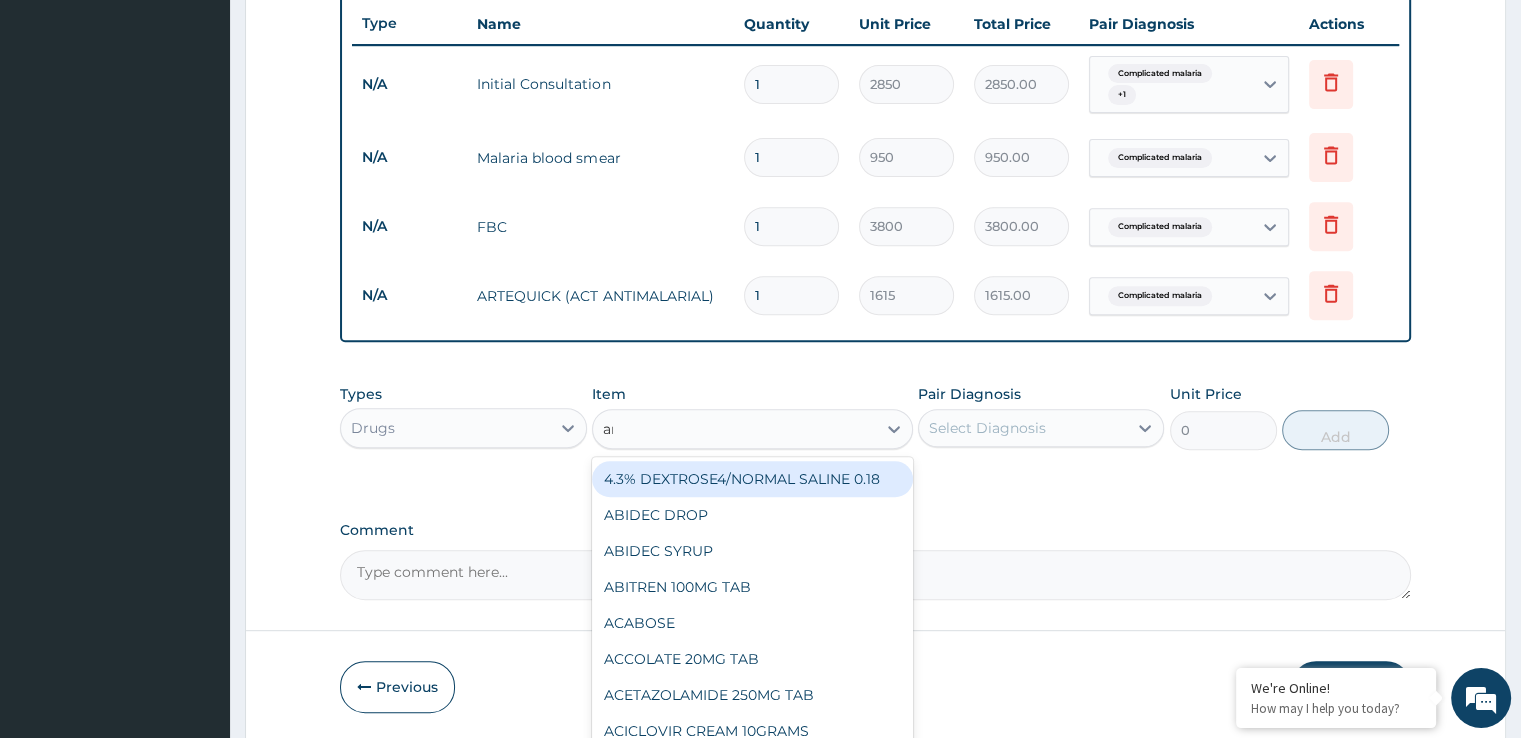 type on "amo" 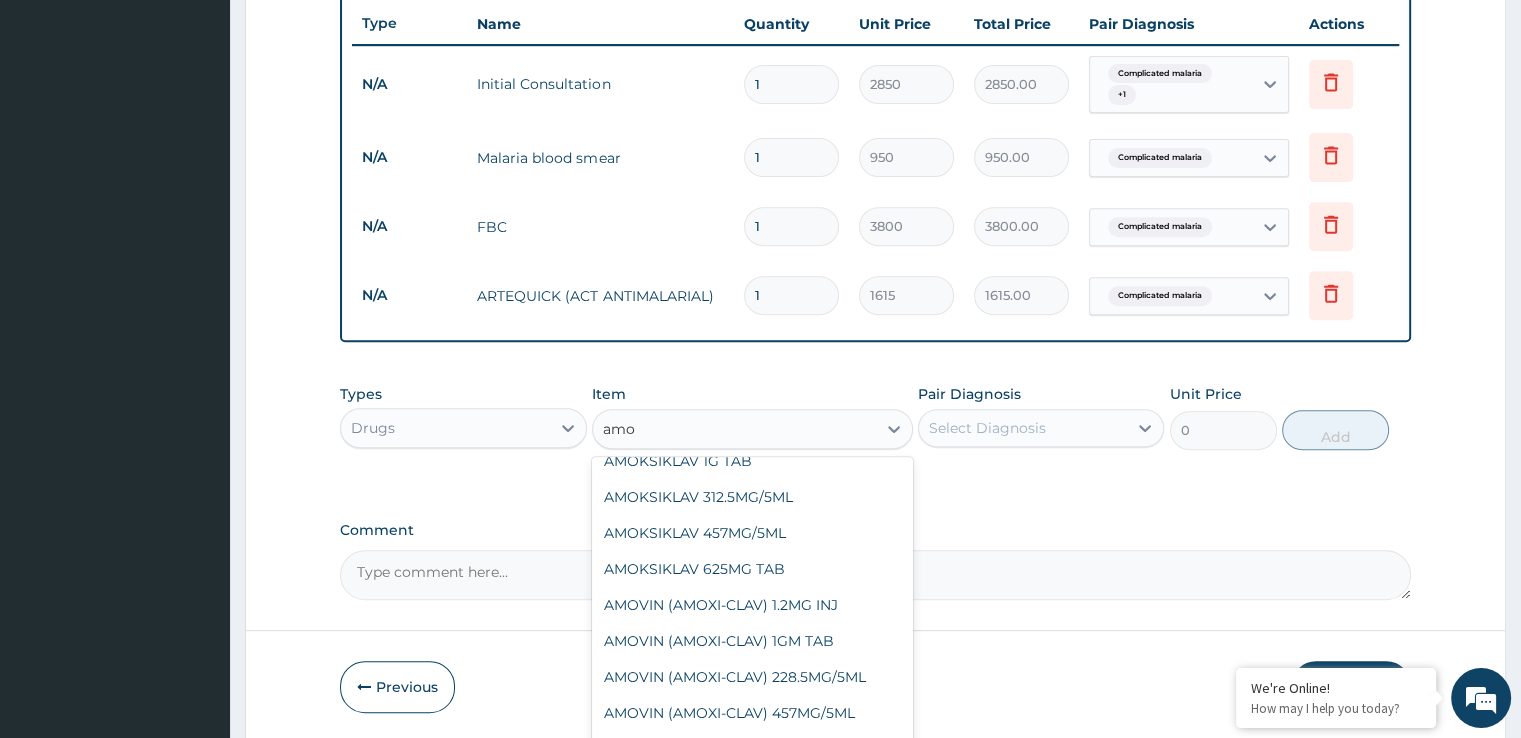 scroll, scrollTop: 148, scrollLeft: 0, axis: vertical 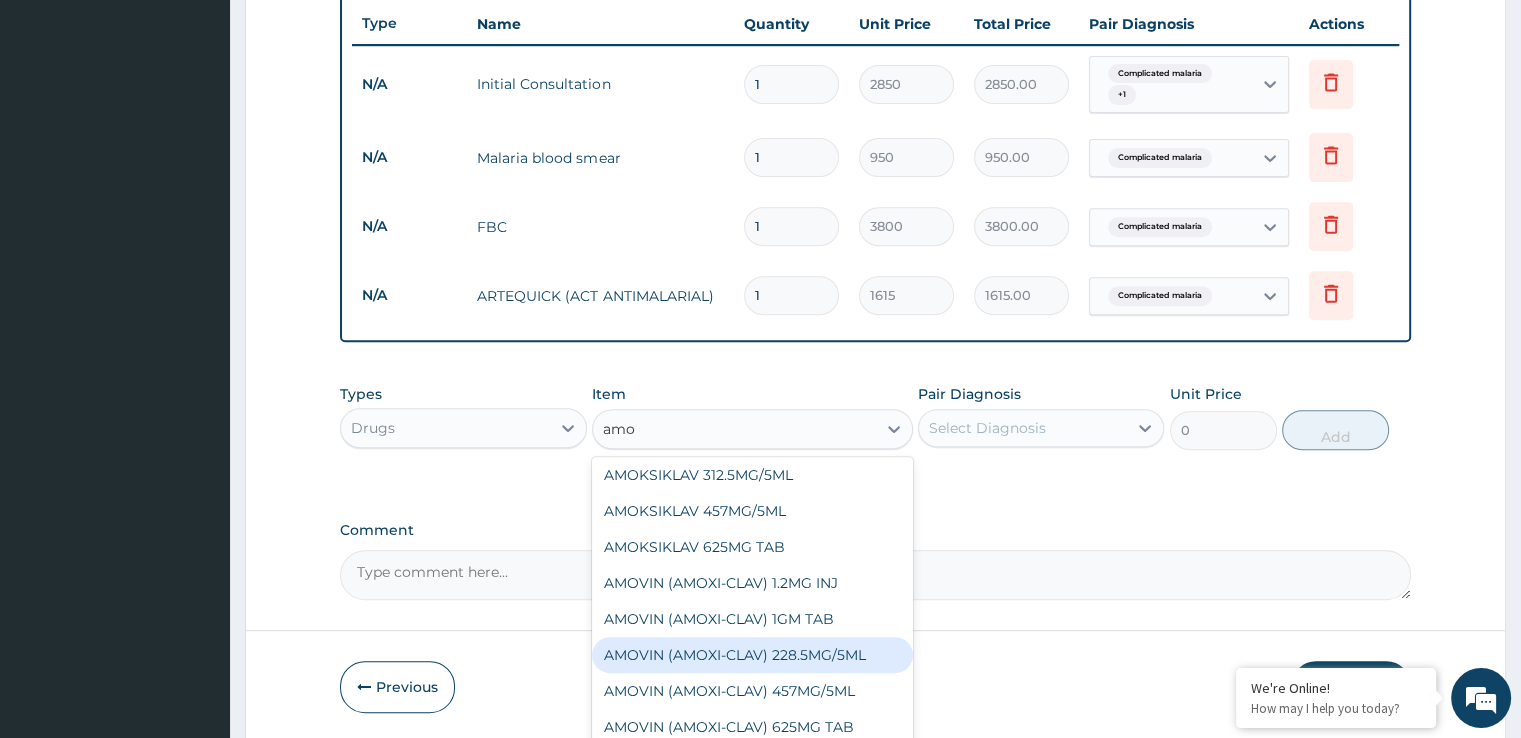 click on "AMOVIN (AMOXI-CLAV) 228.5MG/5ML" at bounding box center (752, 655) 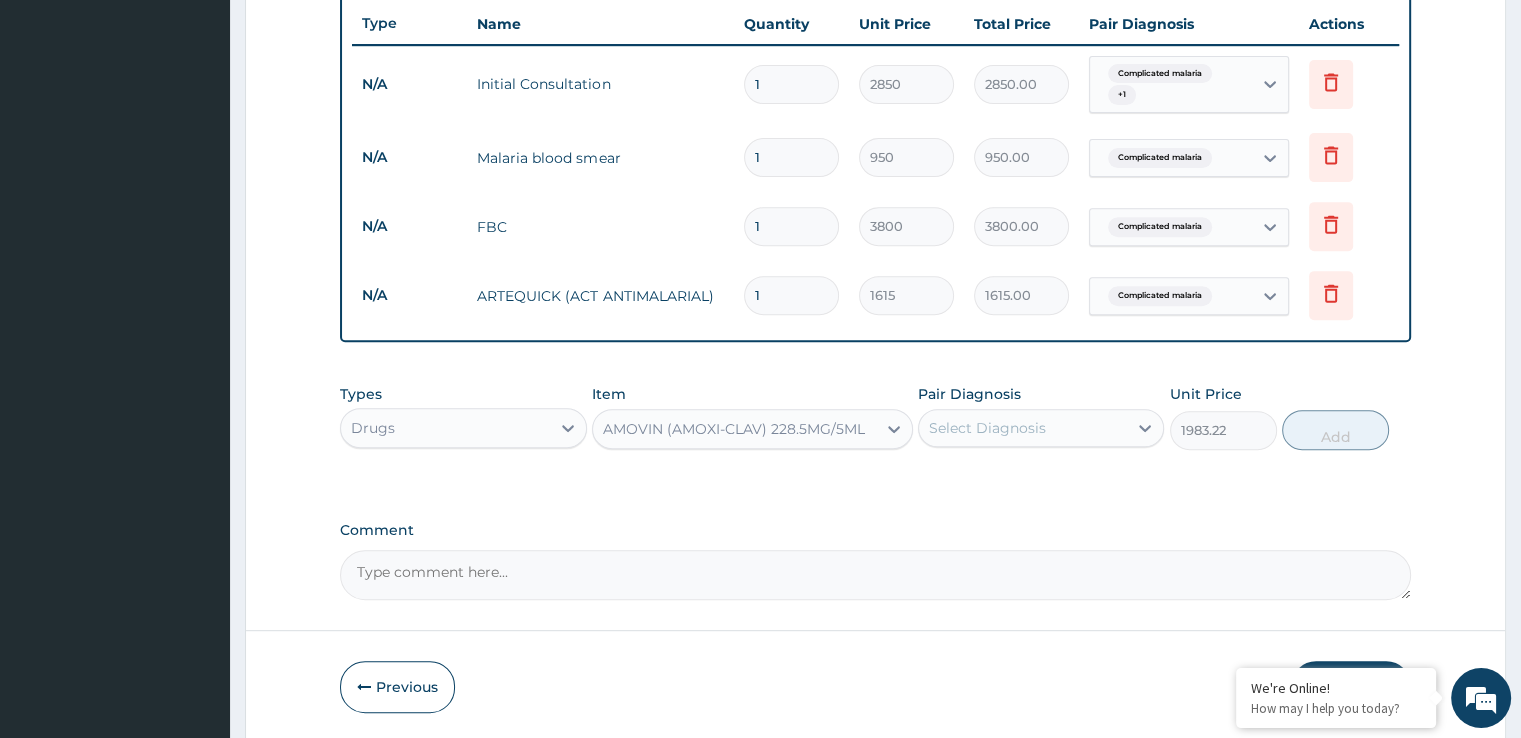 click on "Select Diagnosis" at bounding box center (987, 428) 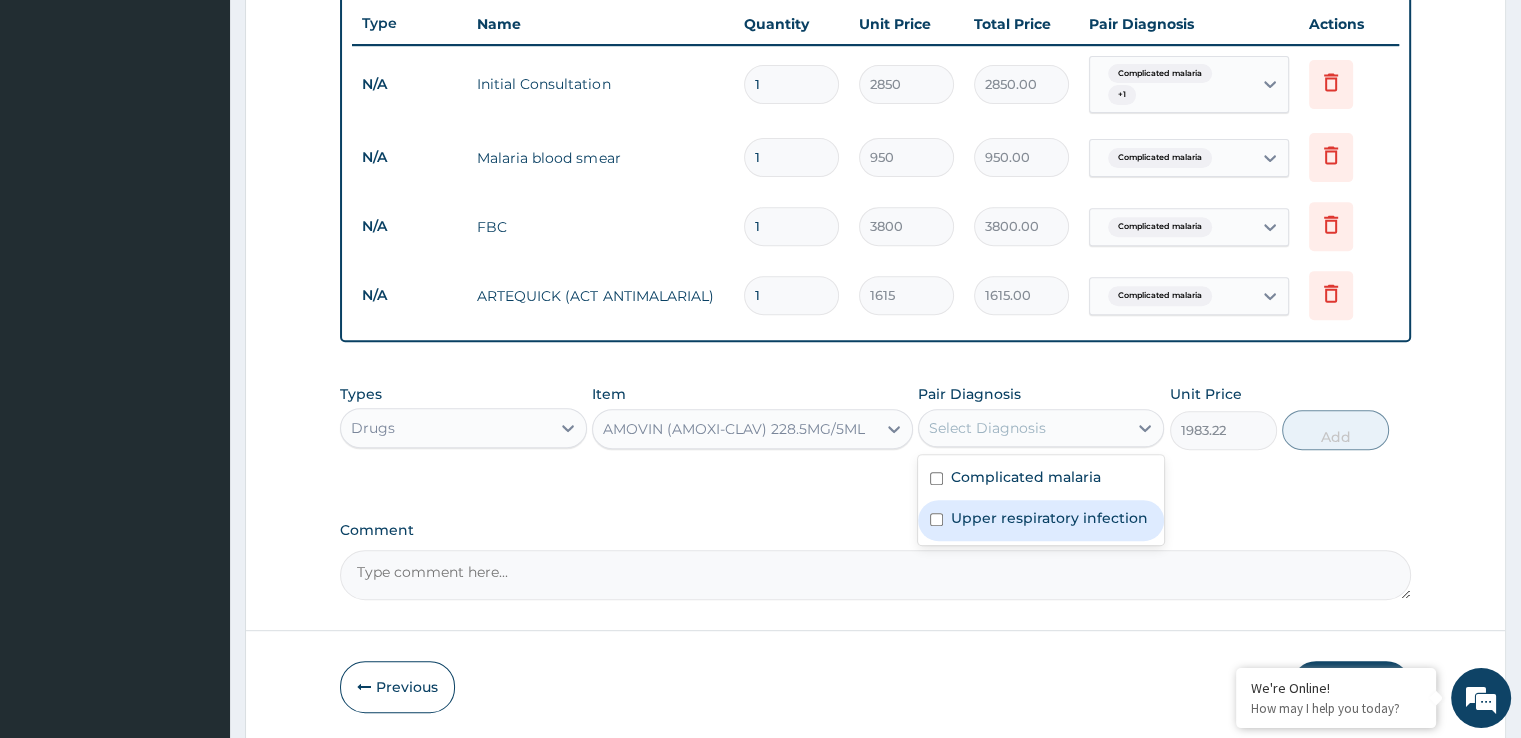 click on "Upper respiratory infection" at bounding box center [1049, 518] 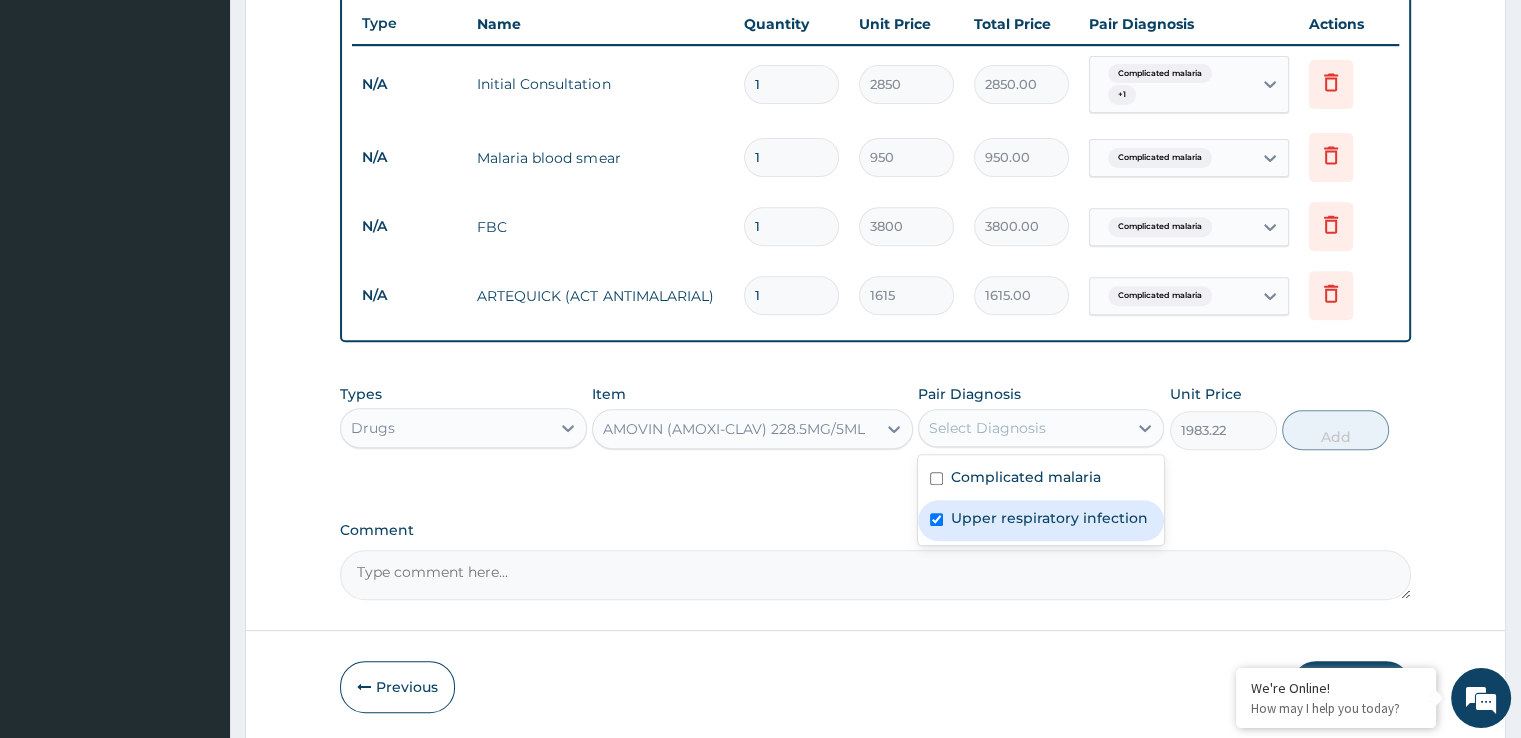 checkbox on "true" 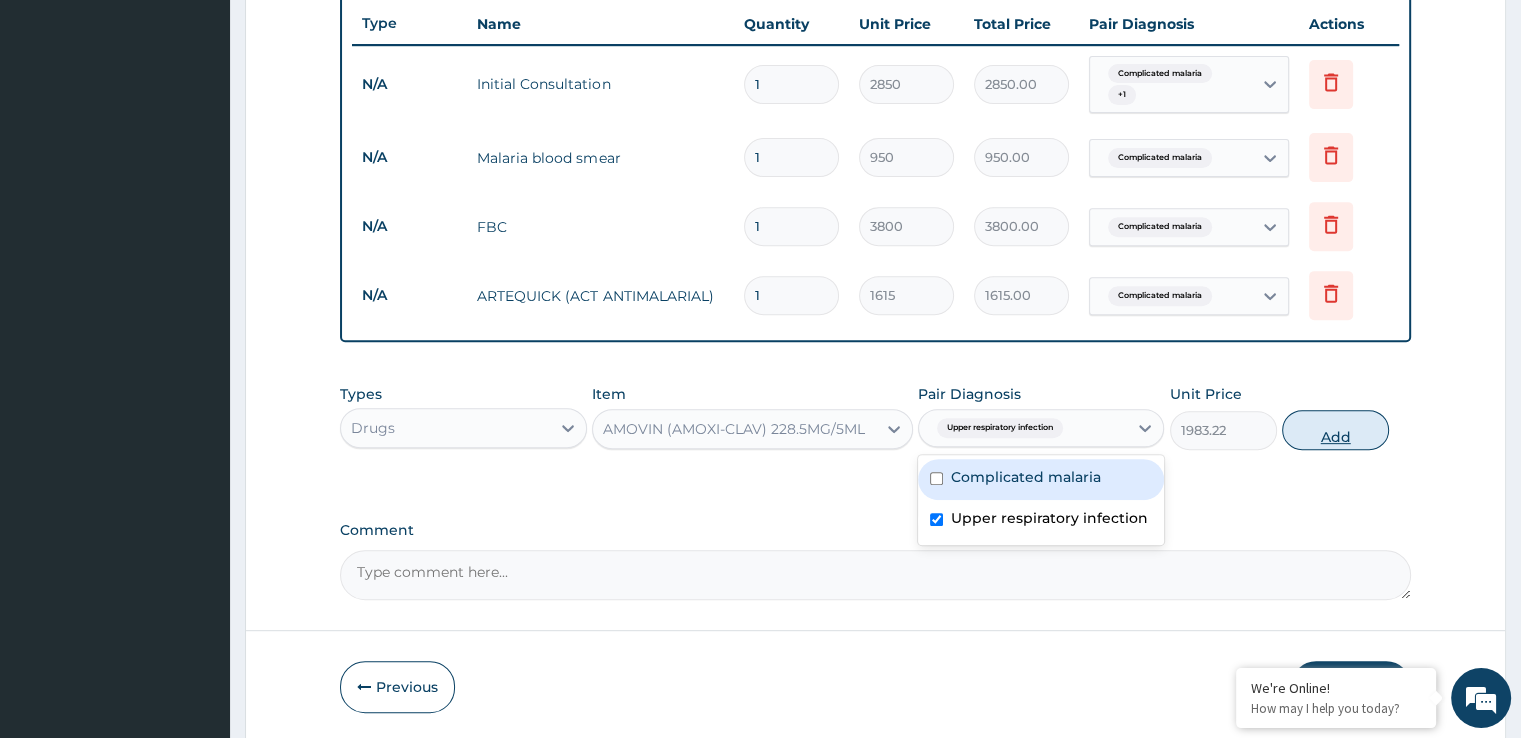 click on "Add" at bounding box center [1335, 430] 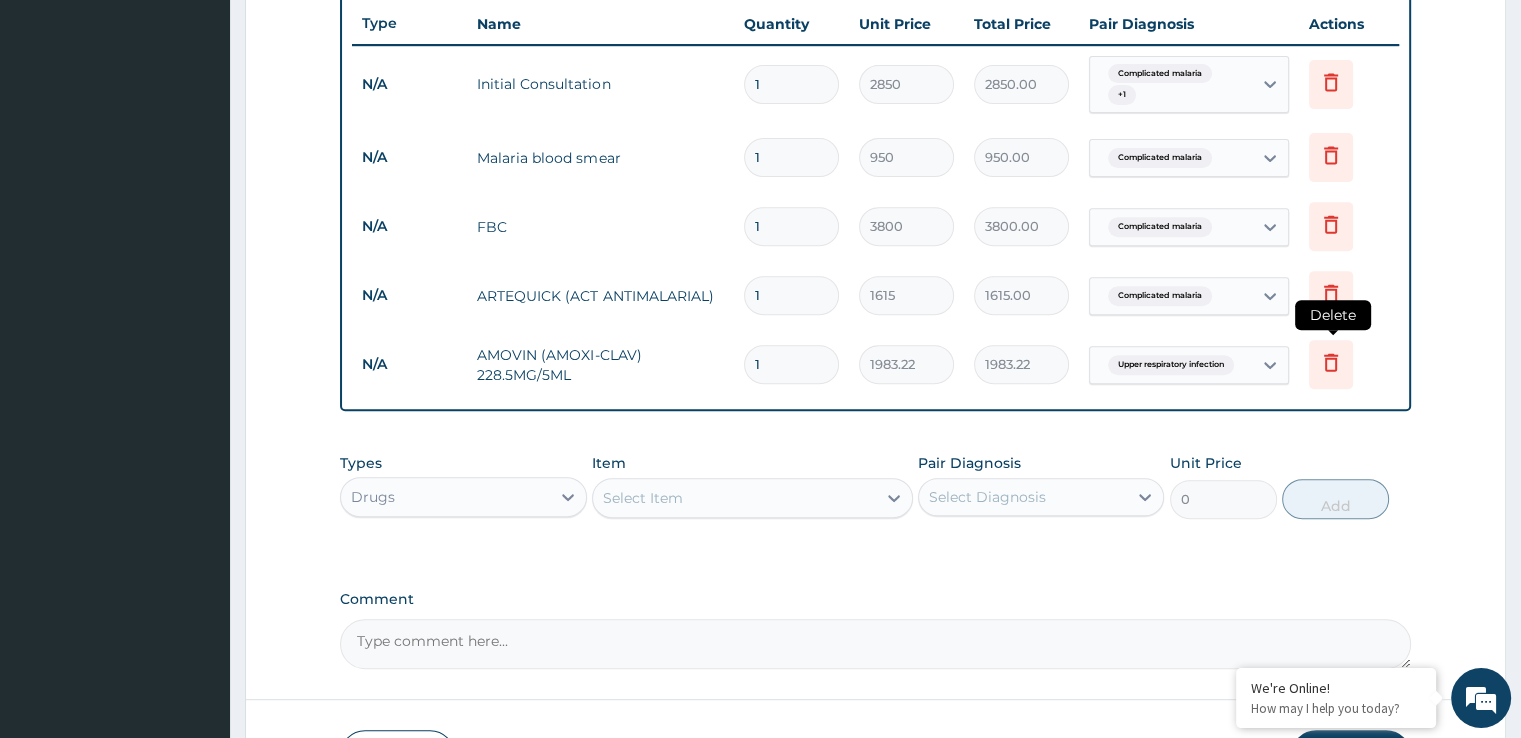 click 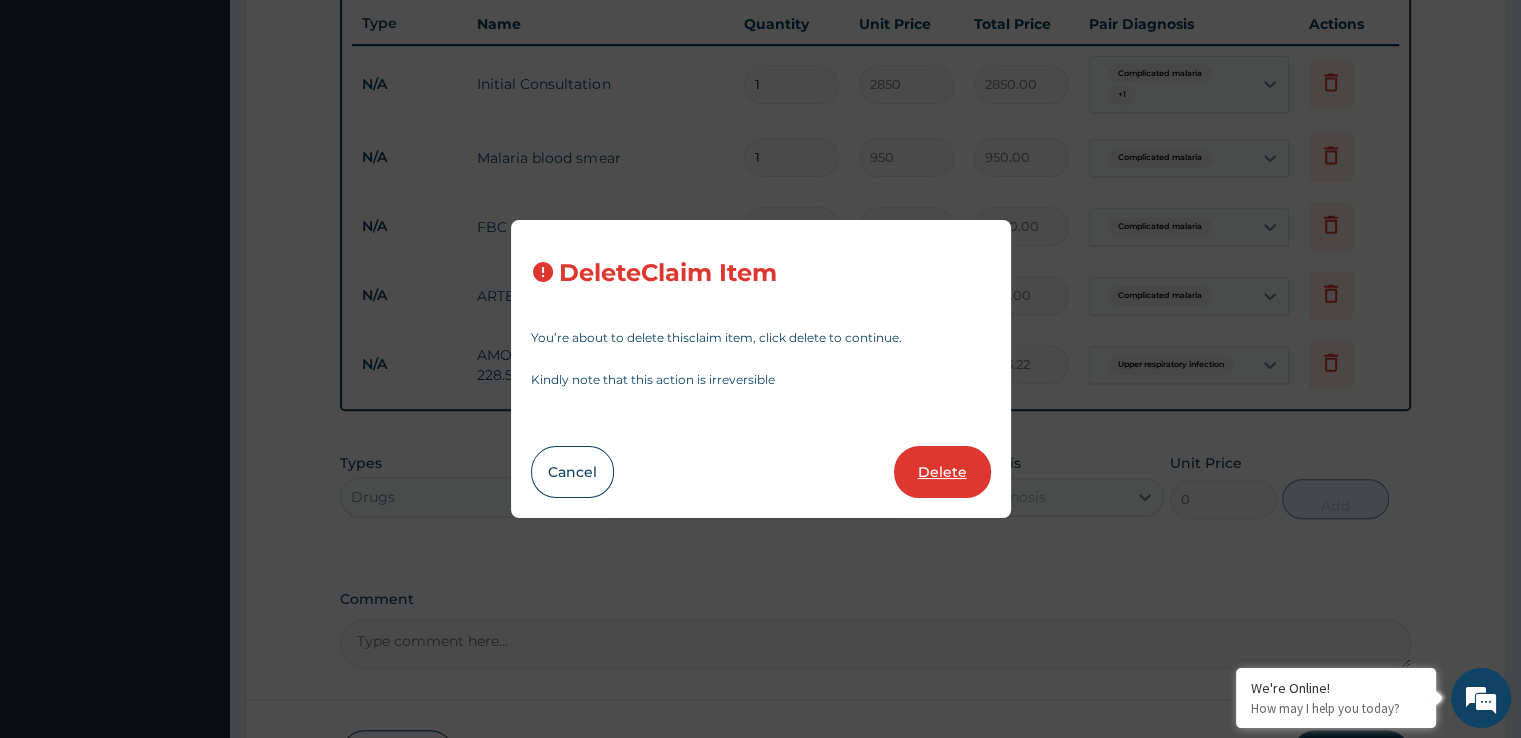 click on "Delete" at bounding box center (942, 472) 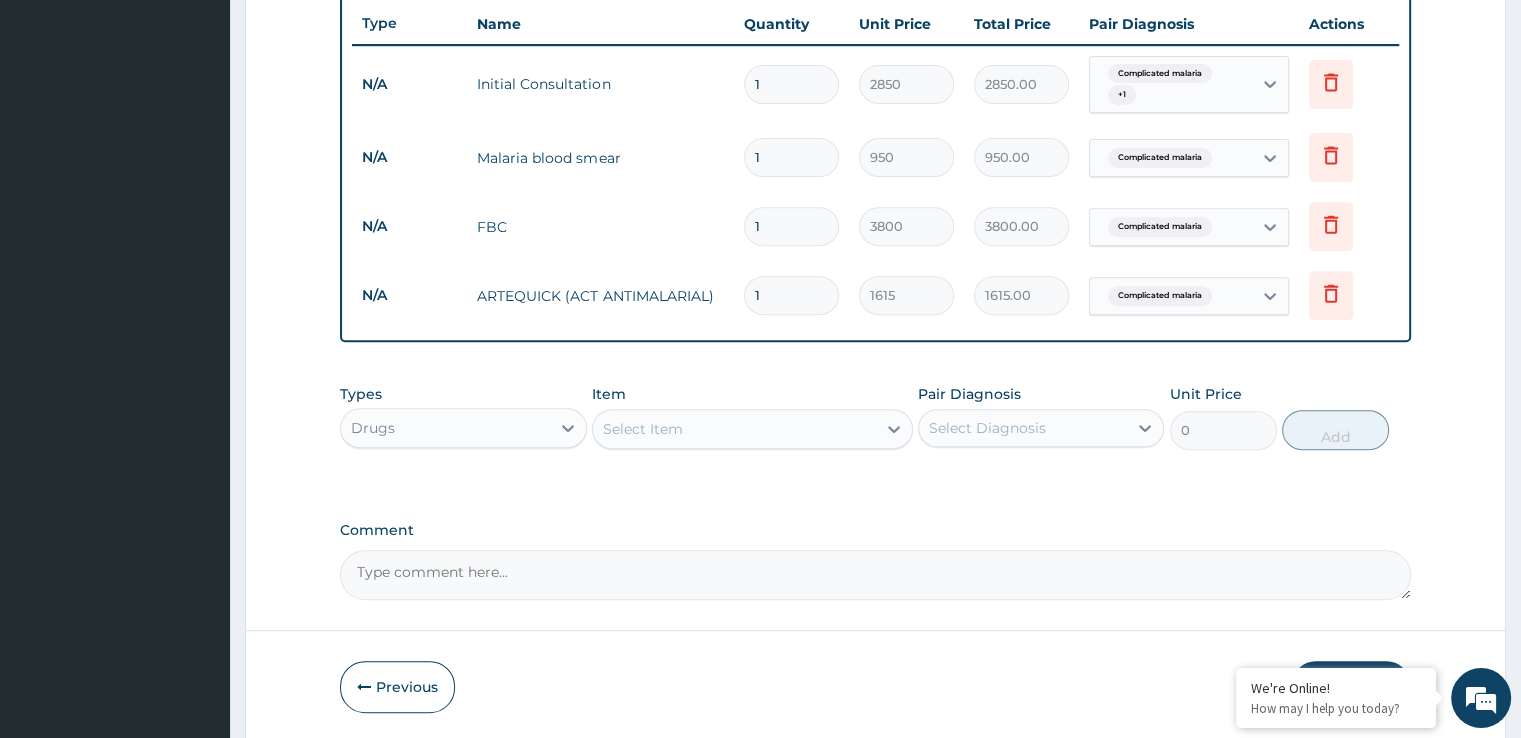 click on "Select Item" at bounding box center [734, 429] 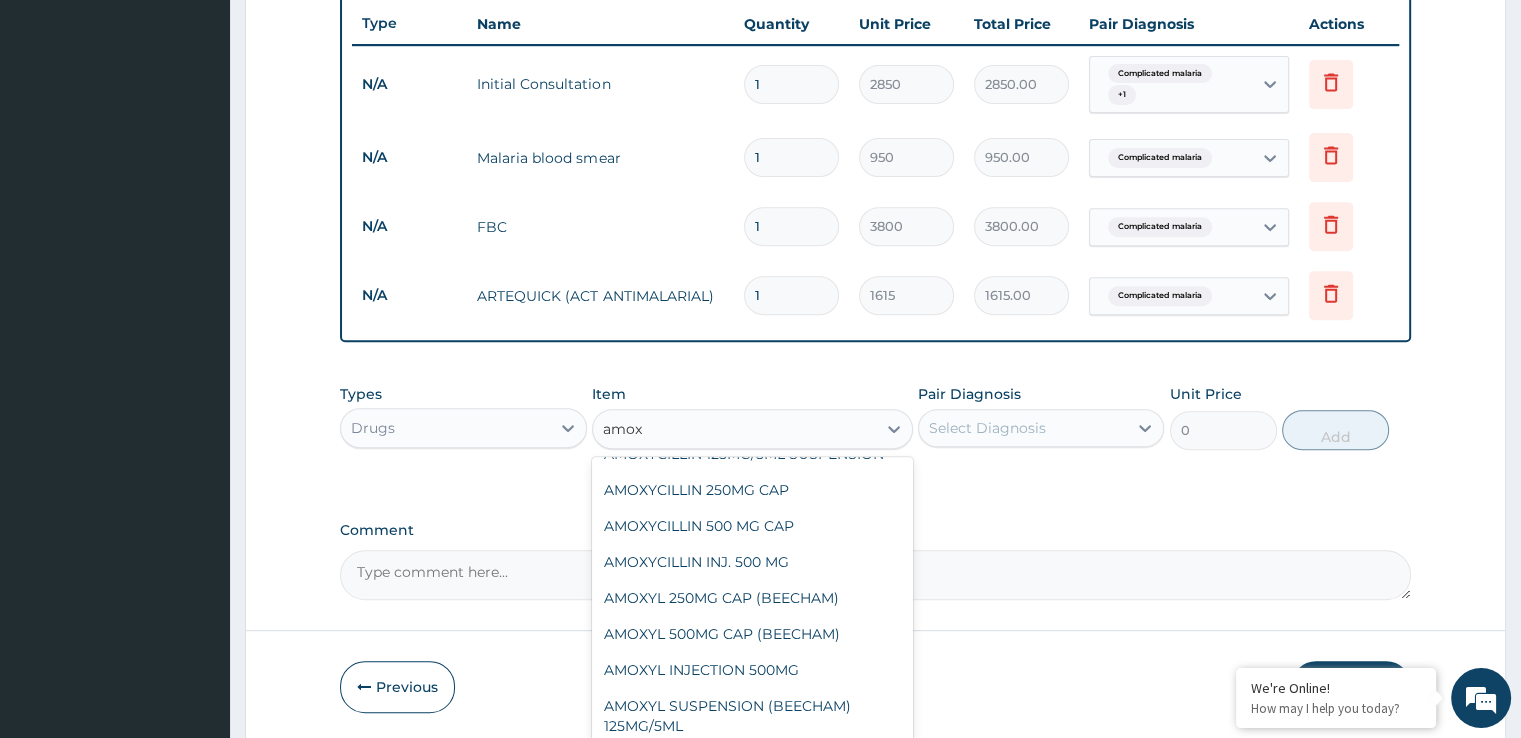scroll, scrollTop: 0, scrollLeft: 0, axis: both 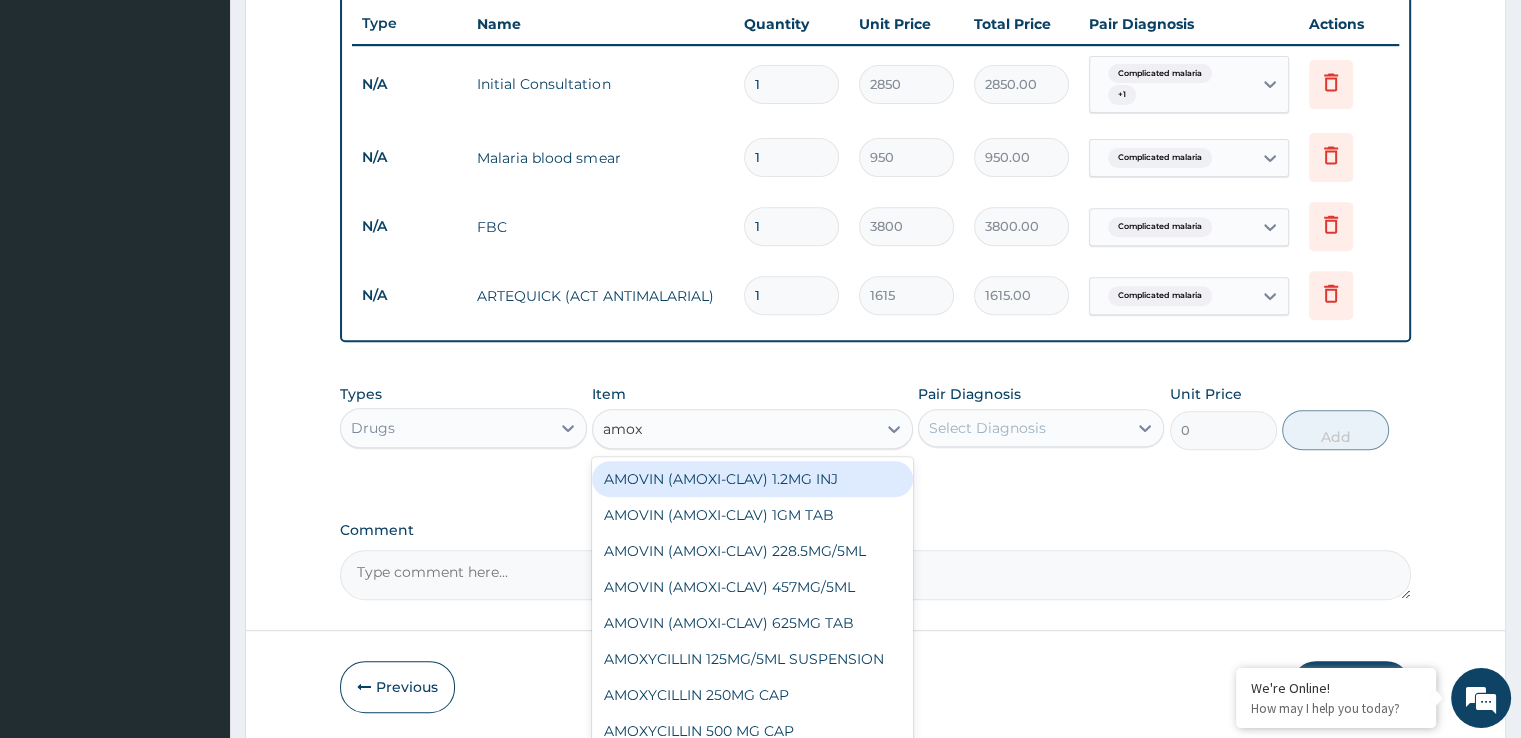 type on "amo" 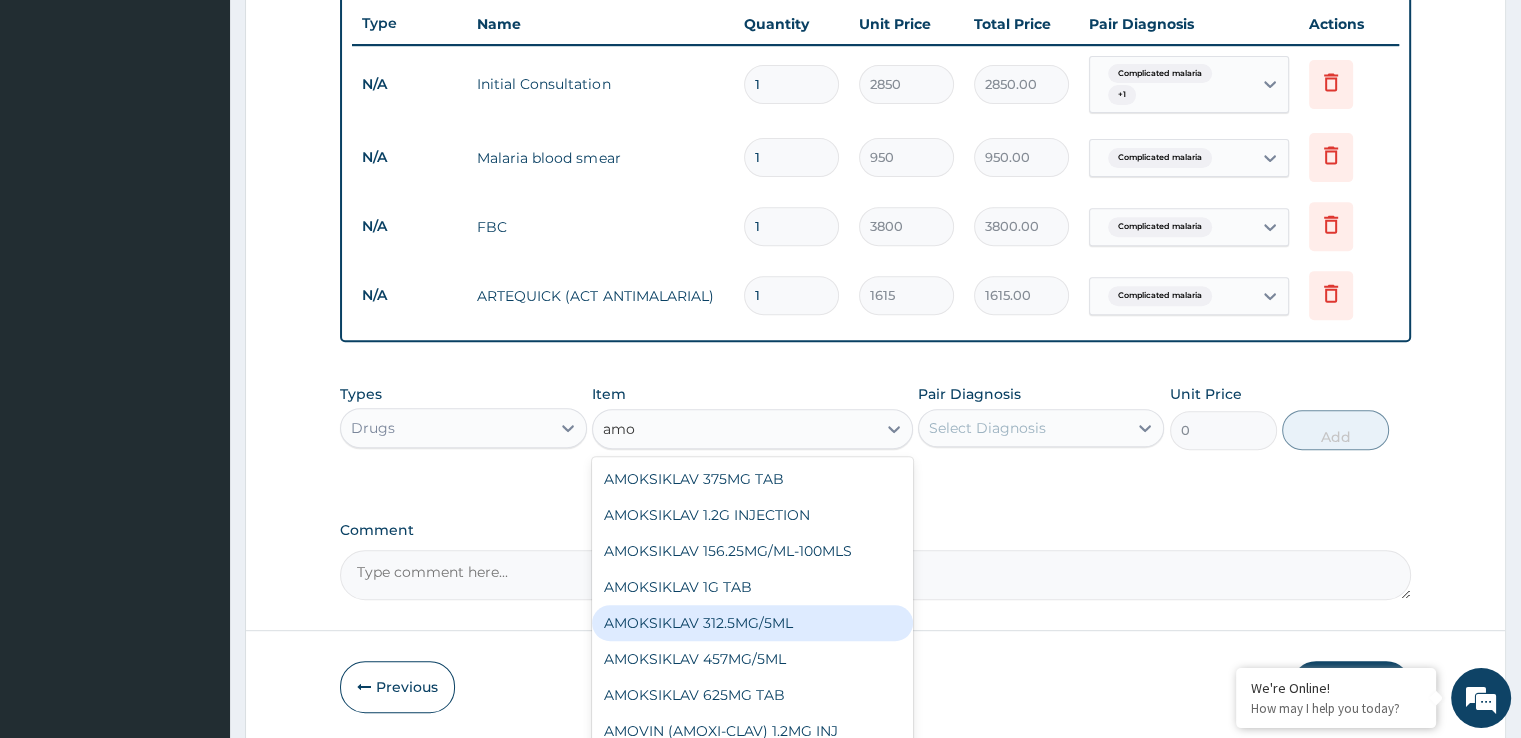 click on "AMOKSIKLAV 312.5MG/5ML" at bounding box center [752, 623] 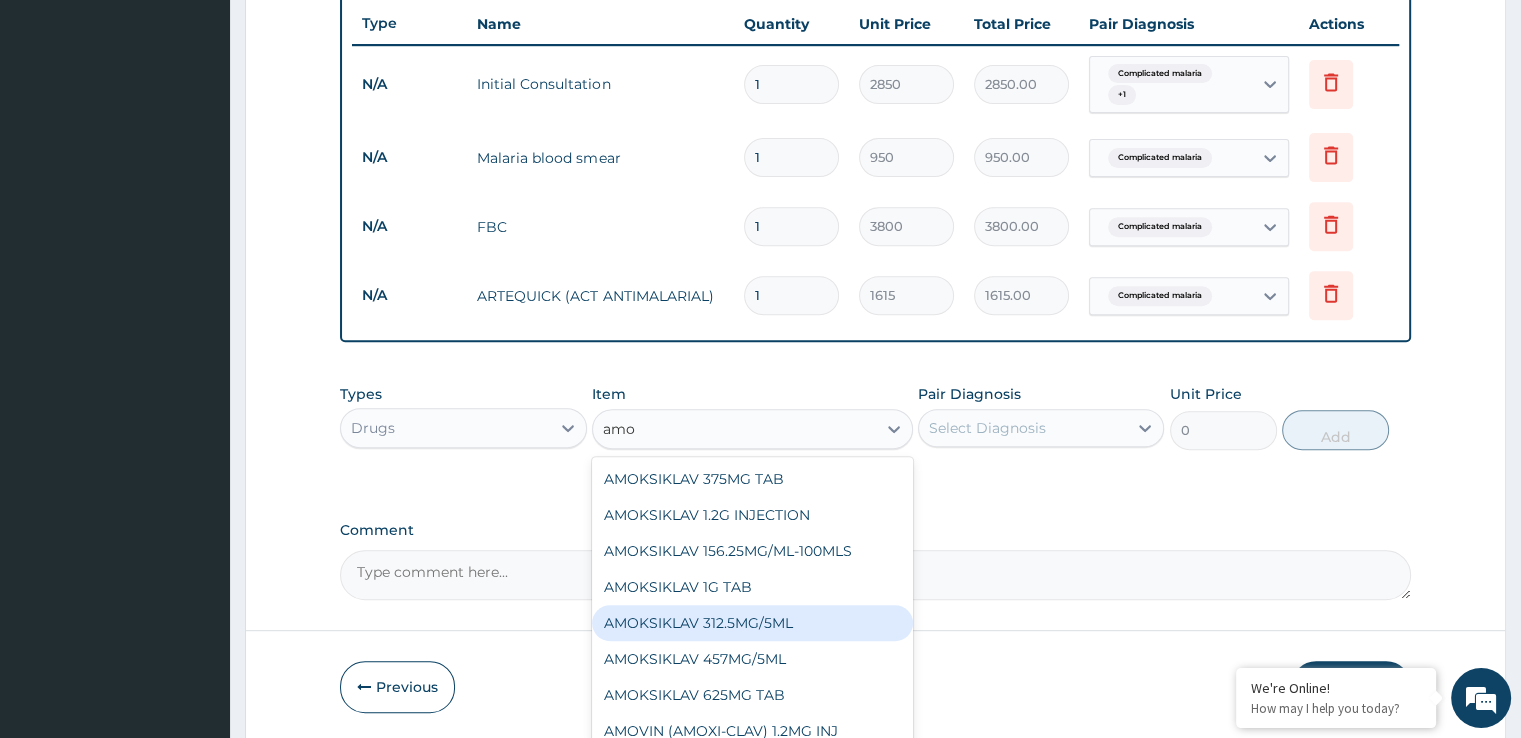 type 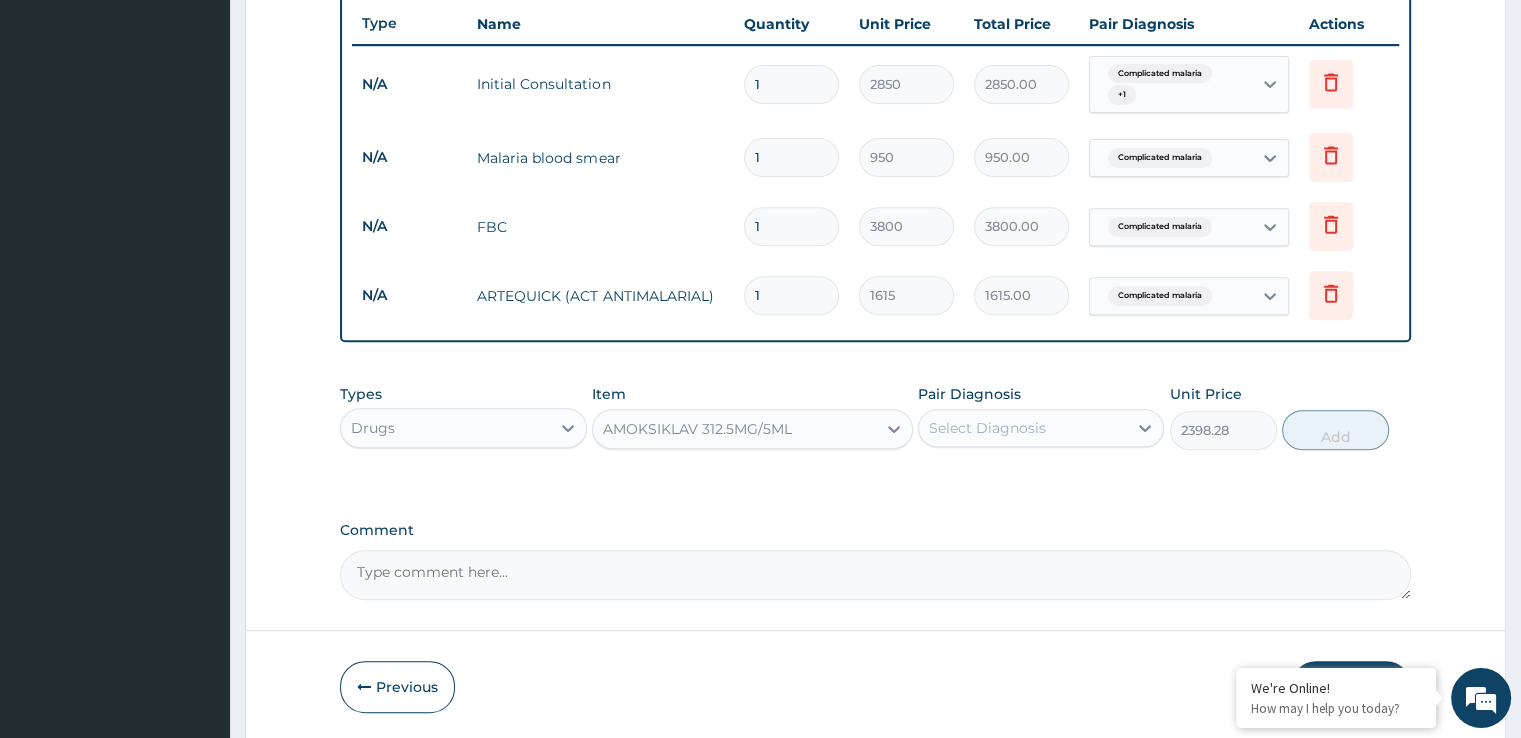 click on "Select Diagnosis" at bounding box center (1023, 428) 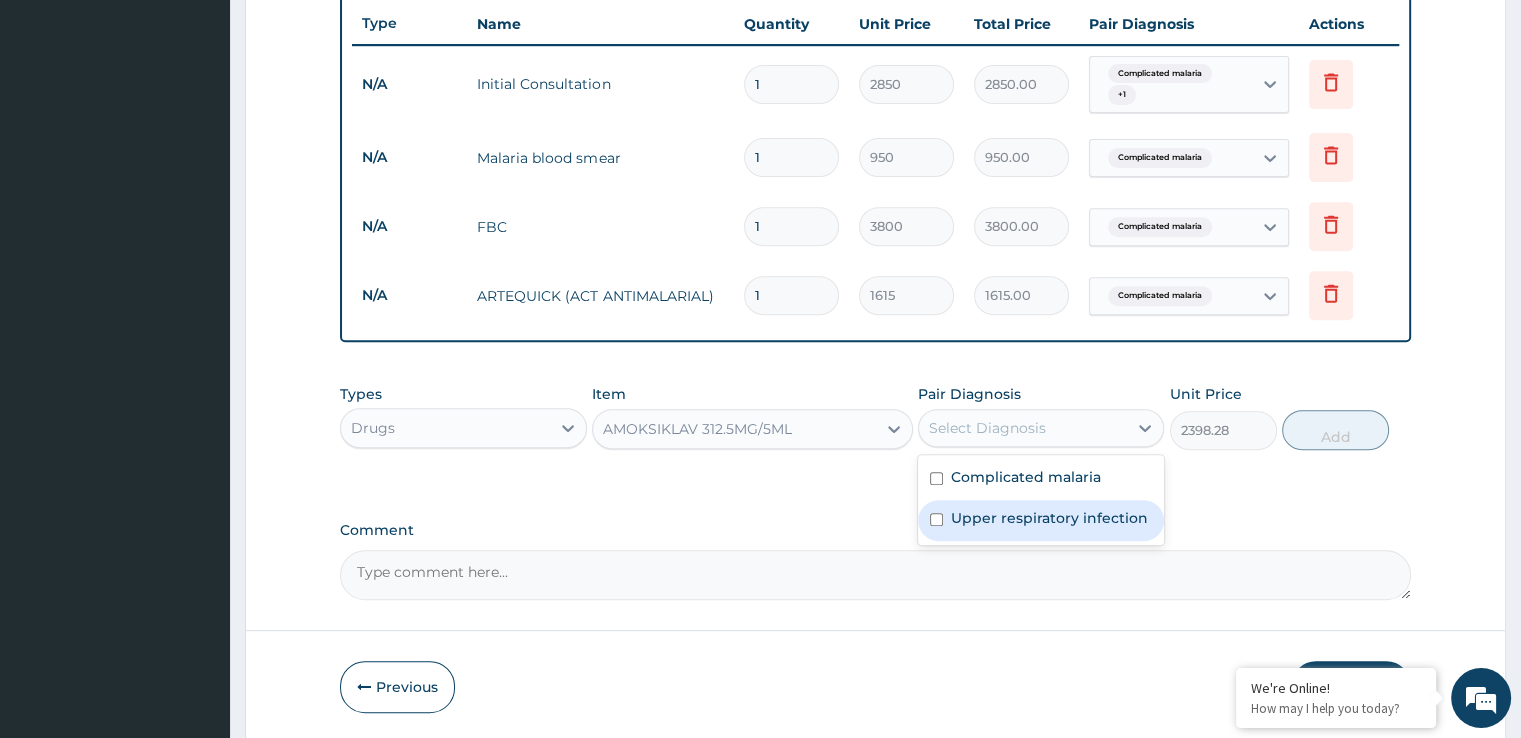 click on "Upper respiratory infection" at bounding box center (1049, 518) 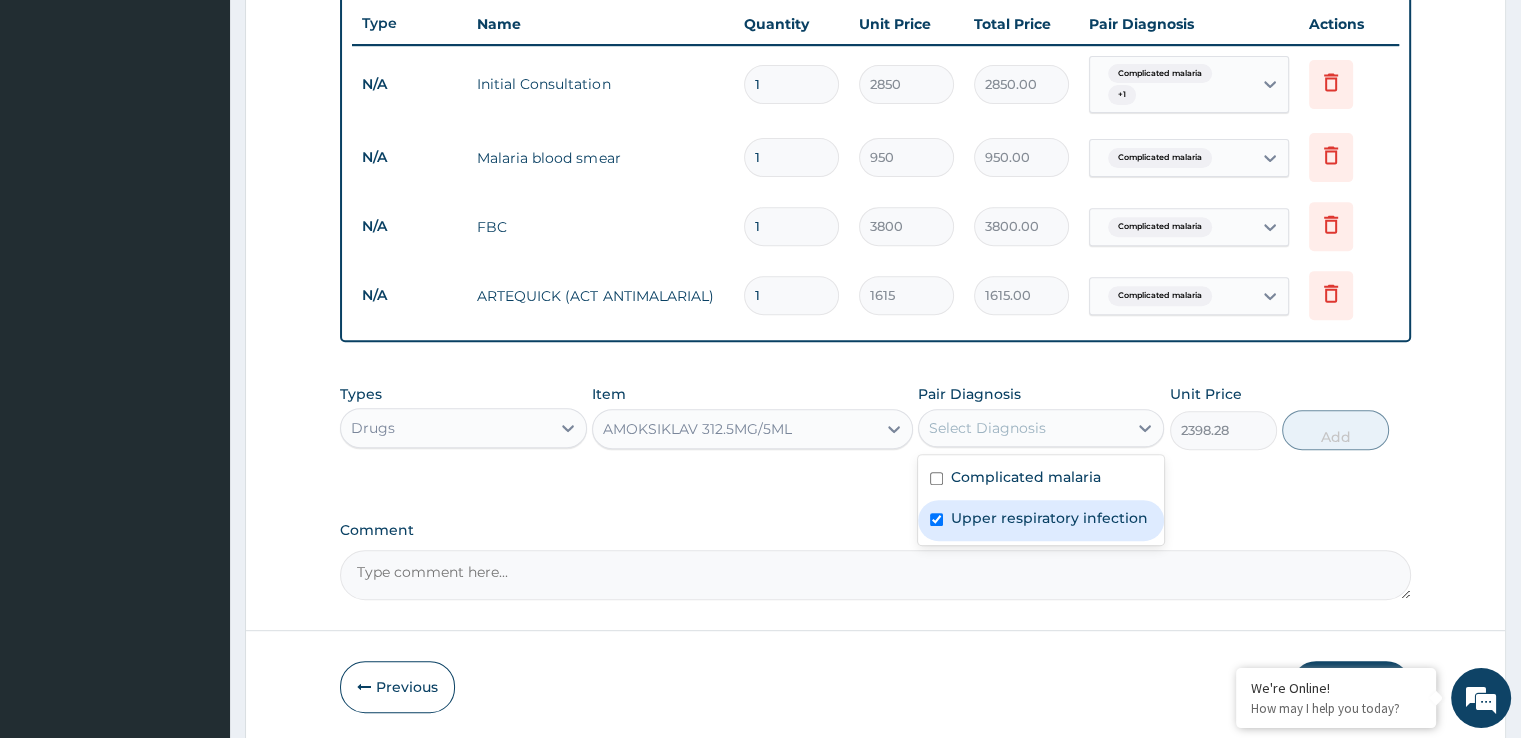 checkbox on "true" 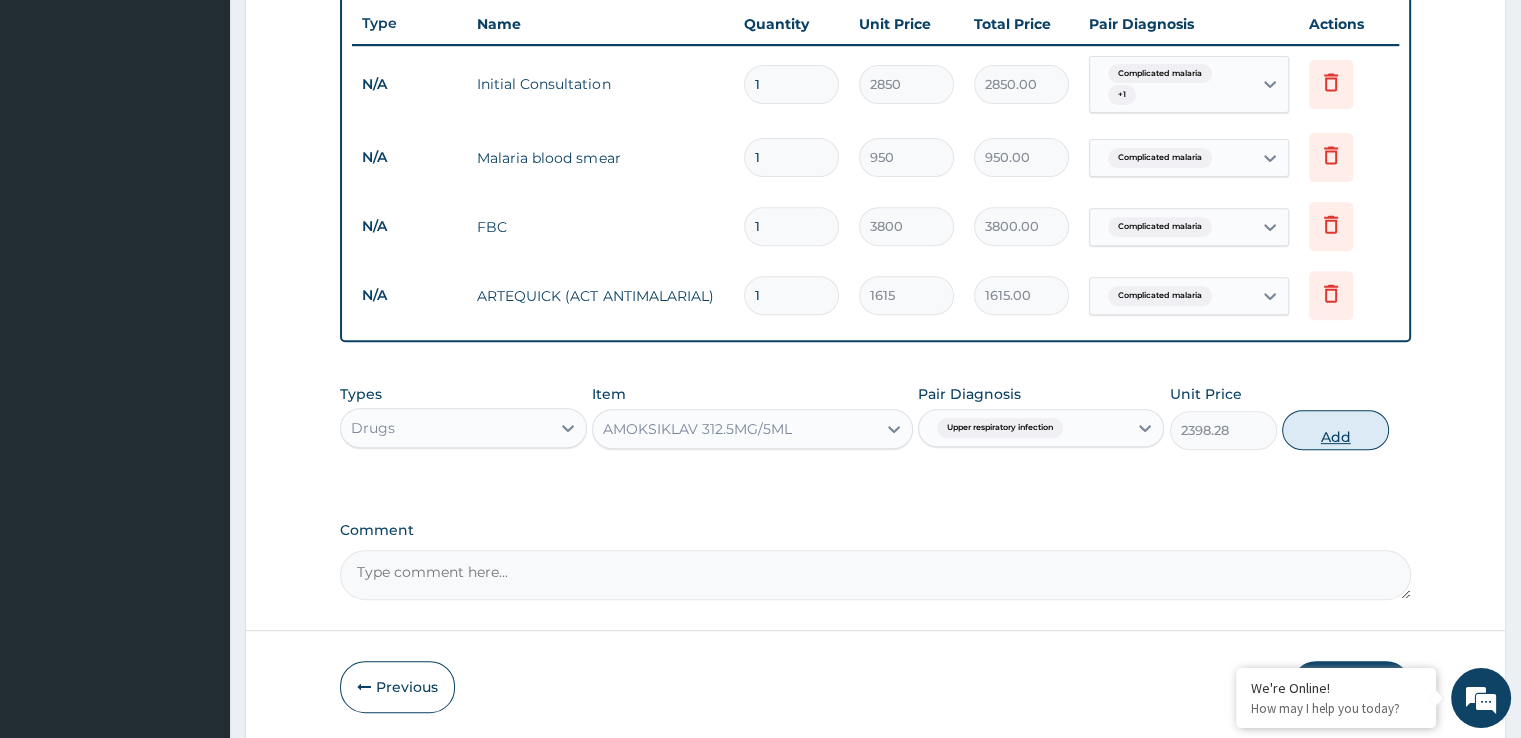 click on "Add" at bounding box center (1335, 430) 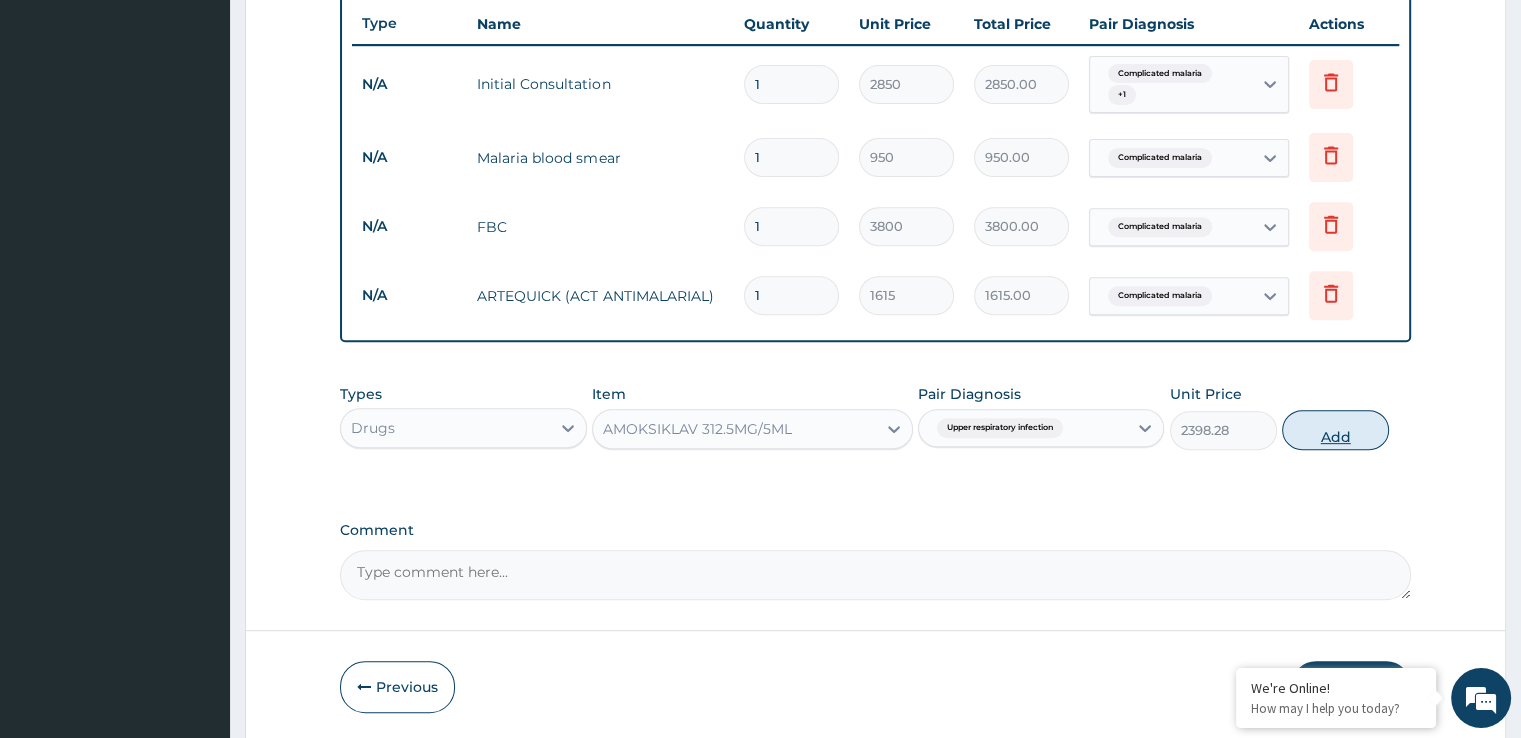 type on "0" 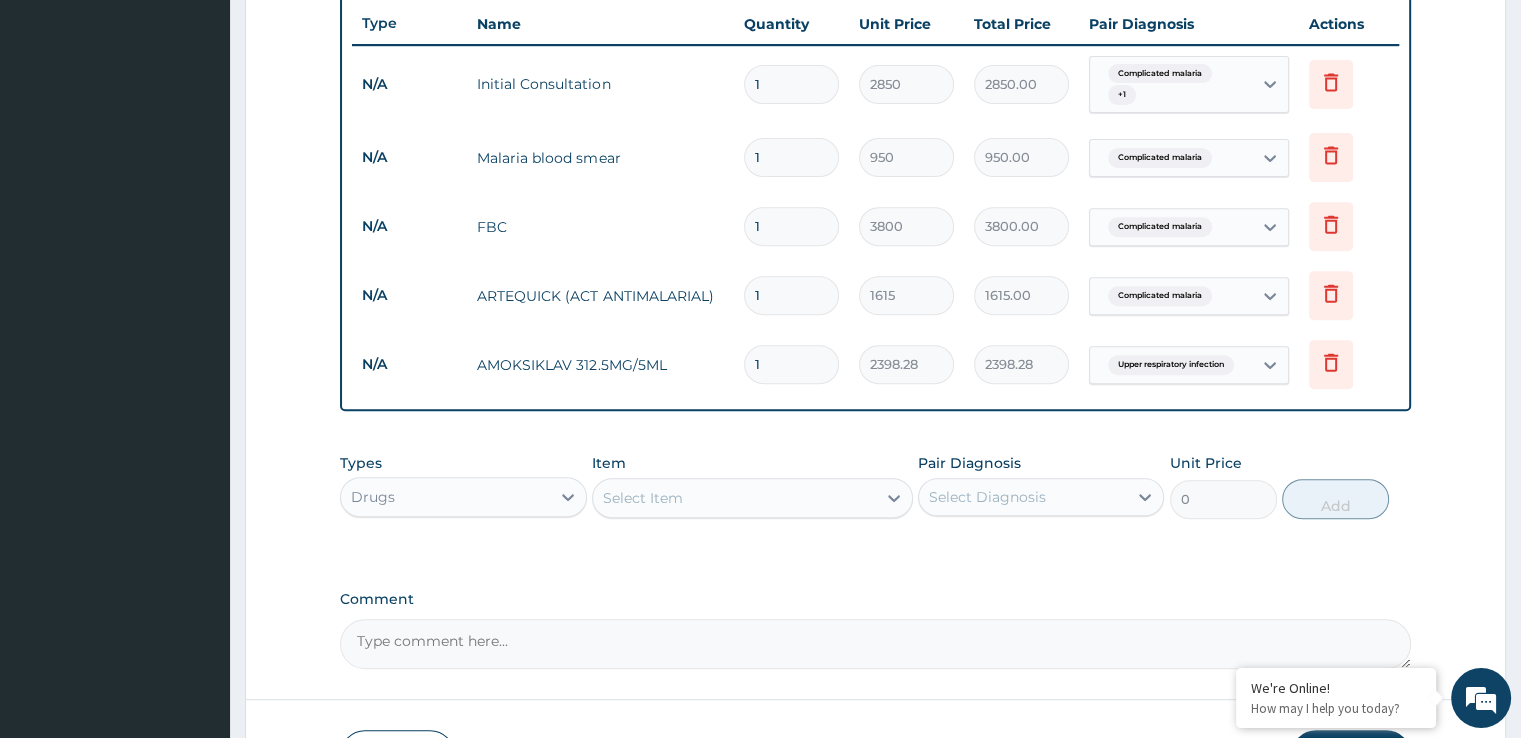 click on "Select Item" at bounding box center [734, 498] 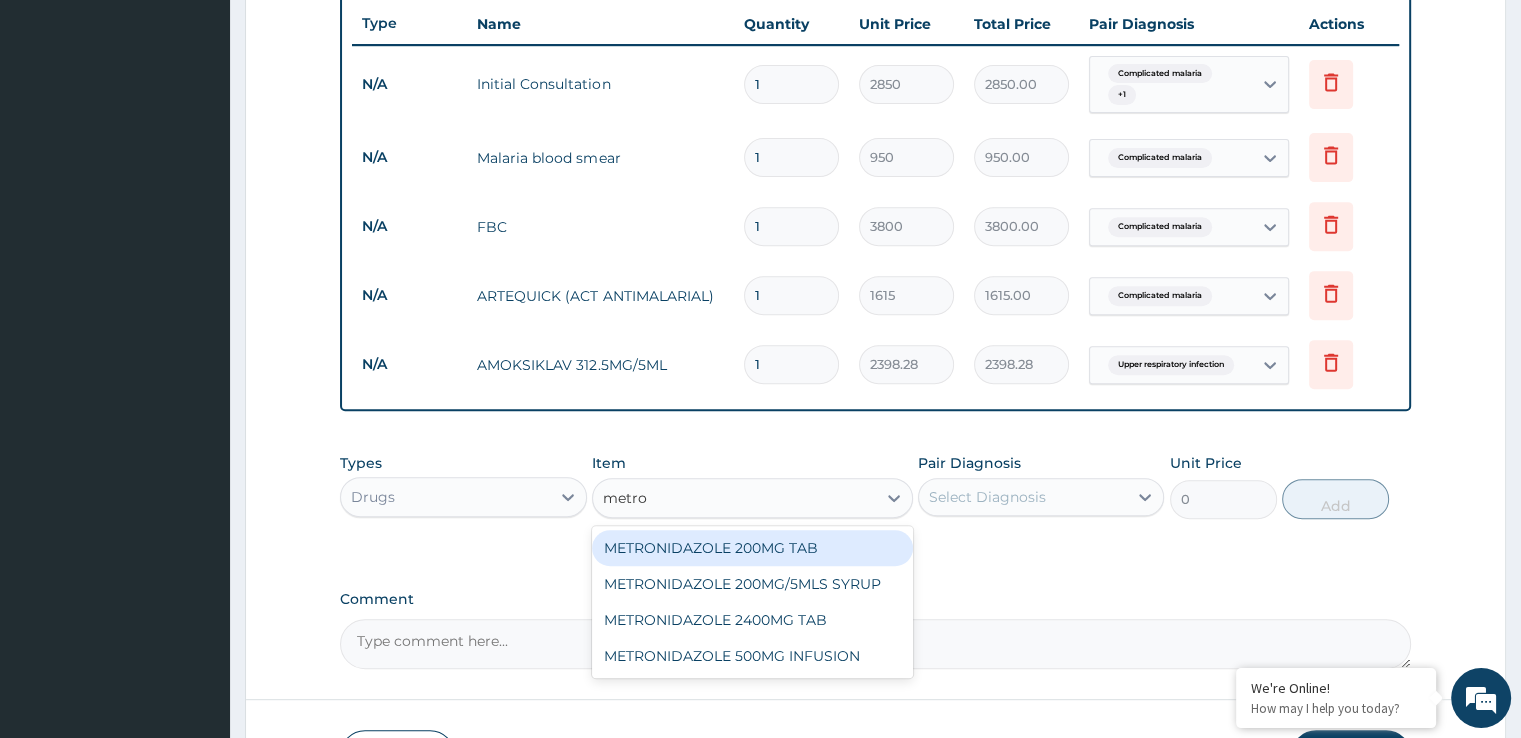 type on "metron" 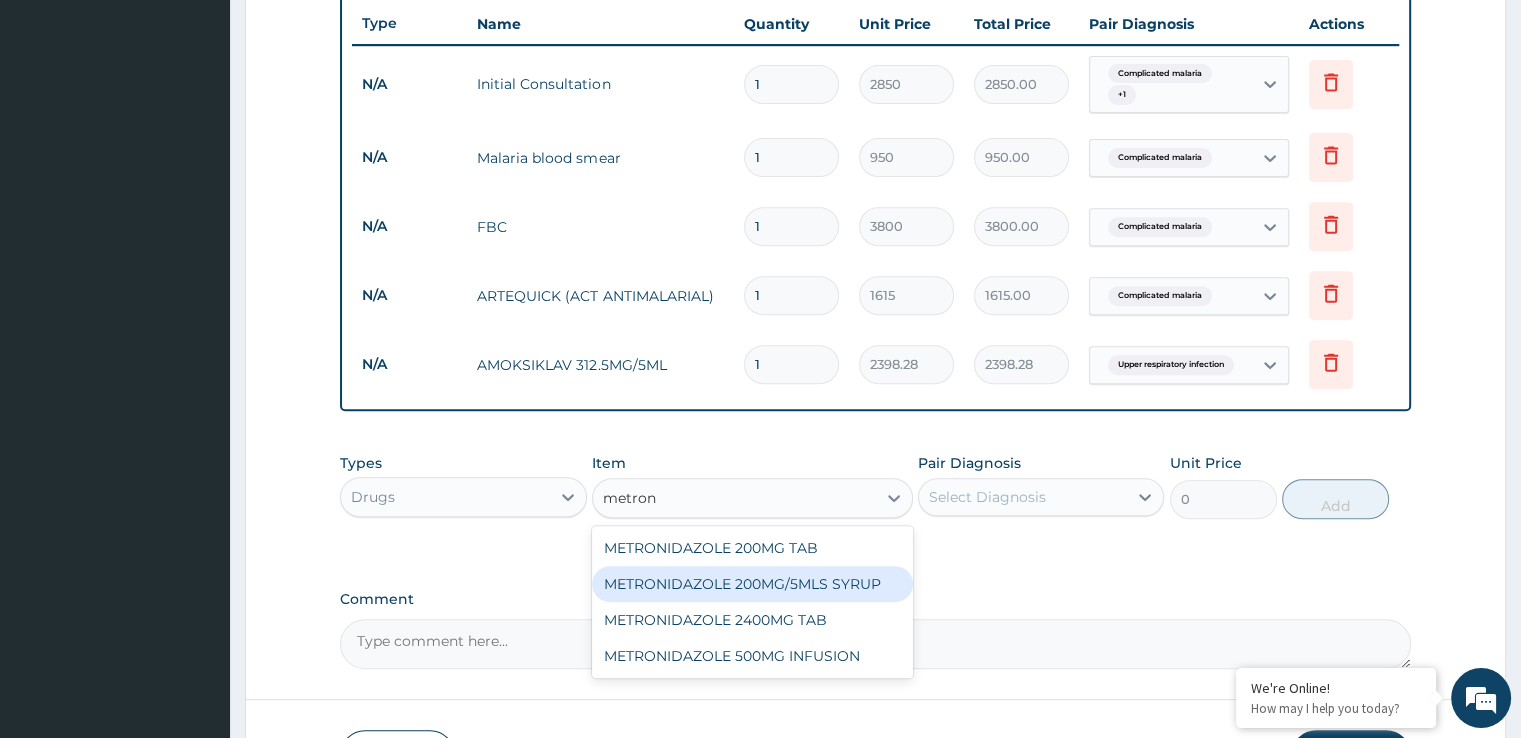 click on "METRONIDAZOLE 200MG/5MLS SYRUP" at bounding box center (752, 584) 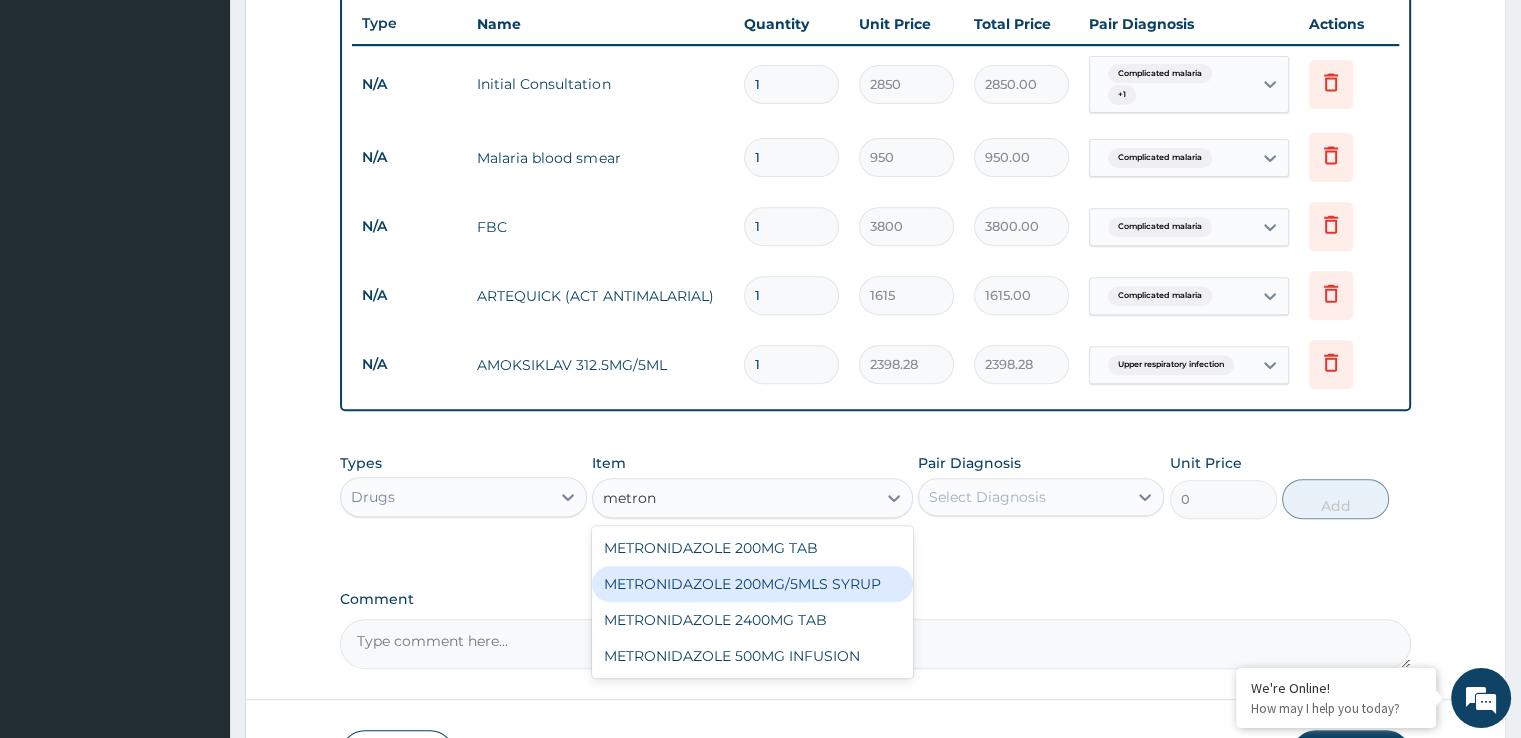 type 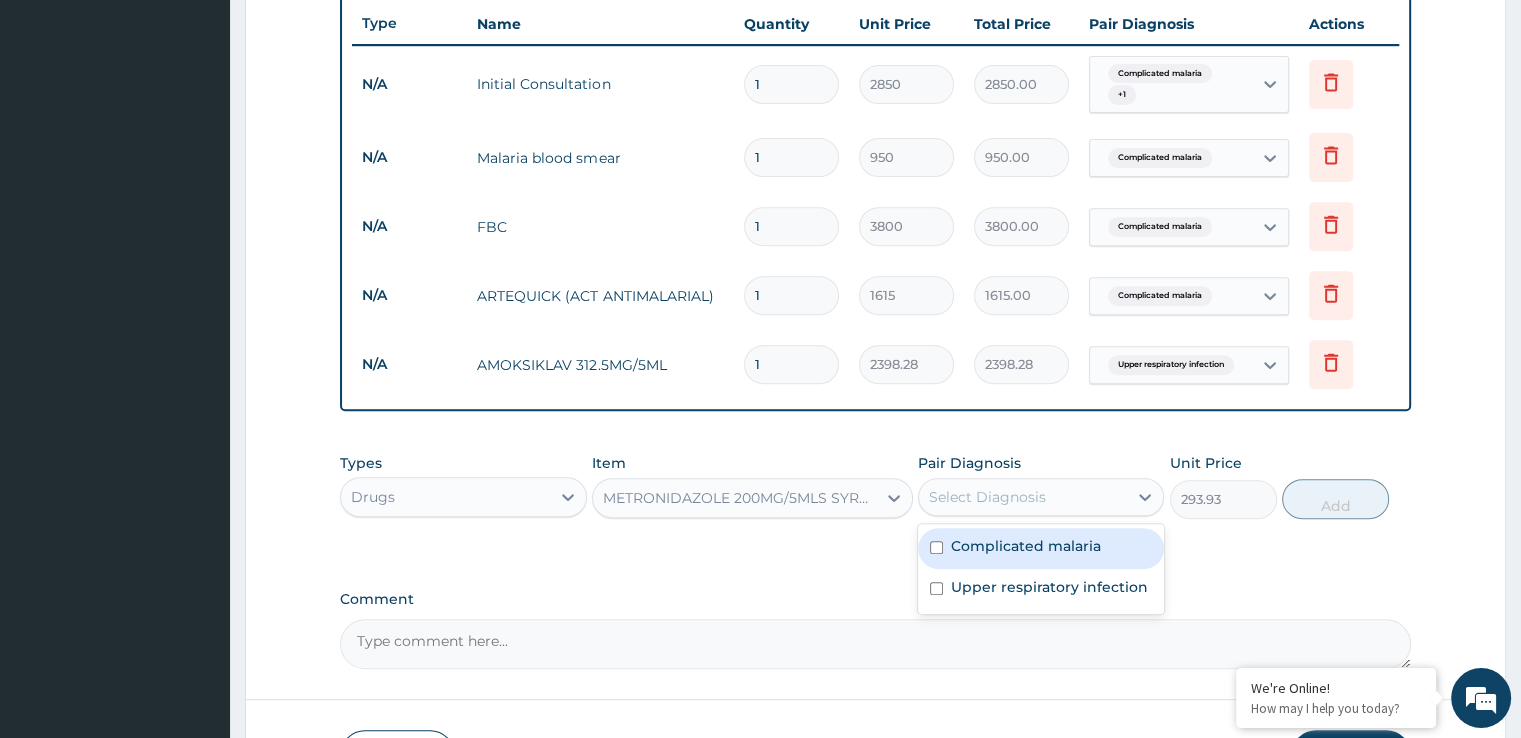 click on "Select Diagnosis" at bounding box center [987, 497] 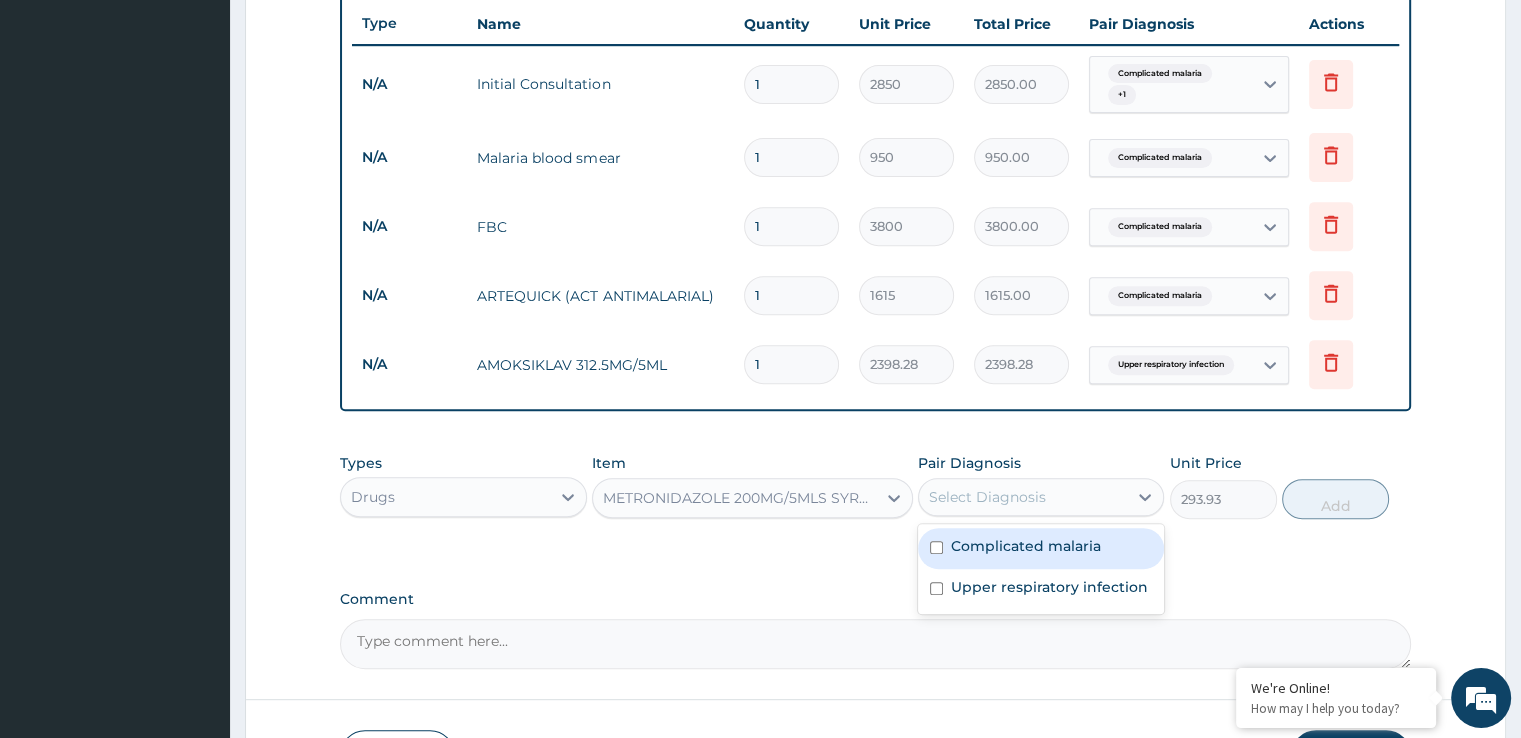 click on "Complicated malaria" at bounding box center (1026, 546) 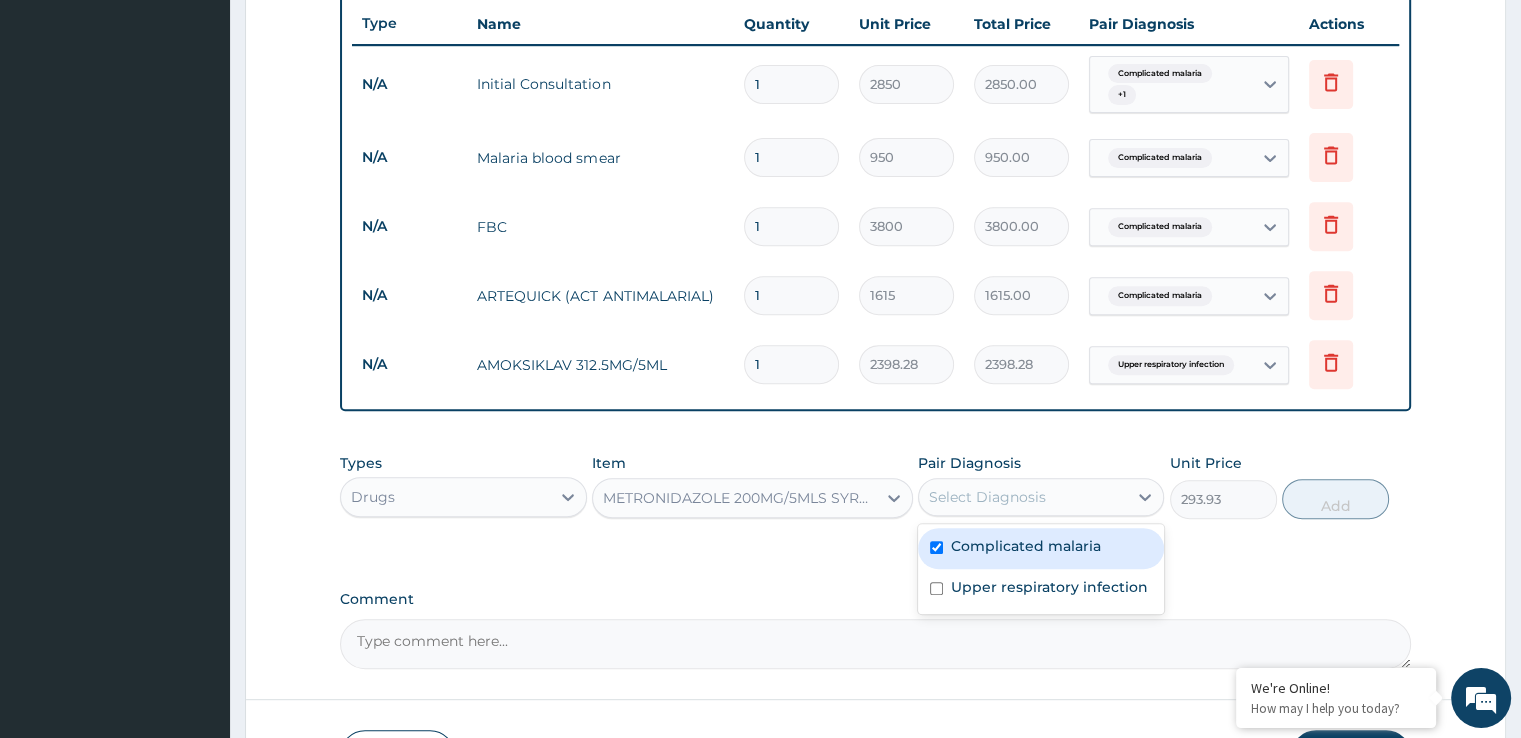 checkbox on "true" 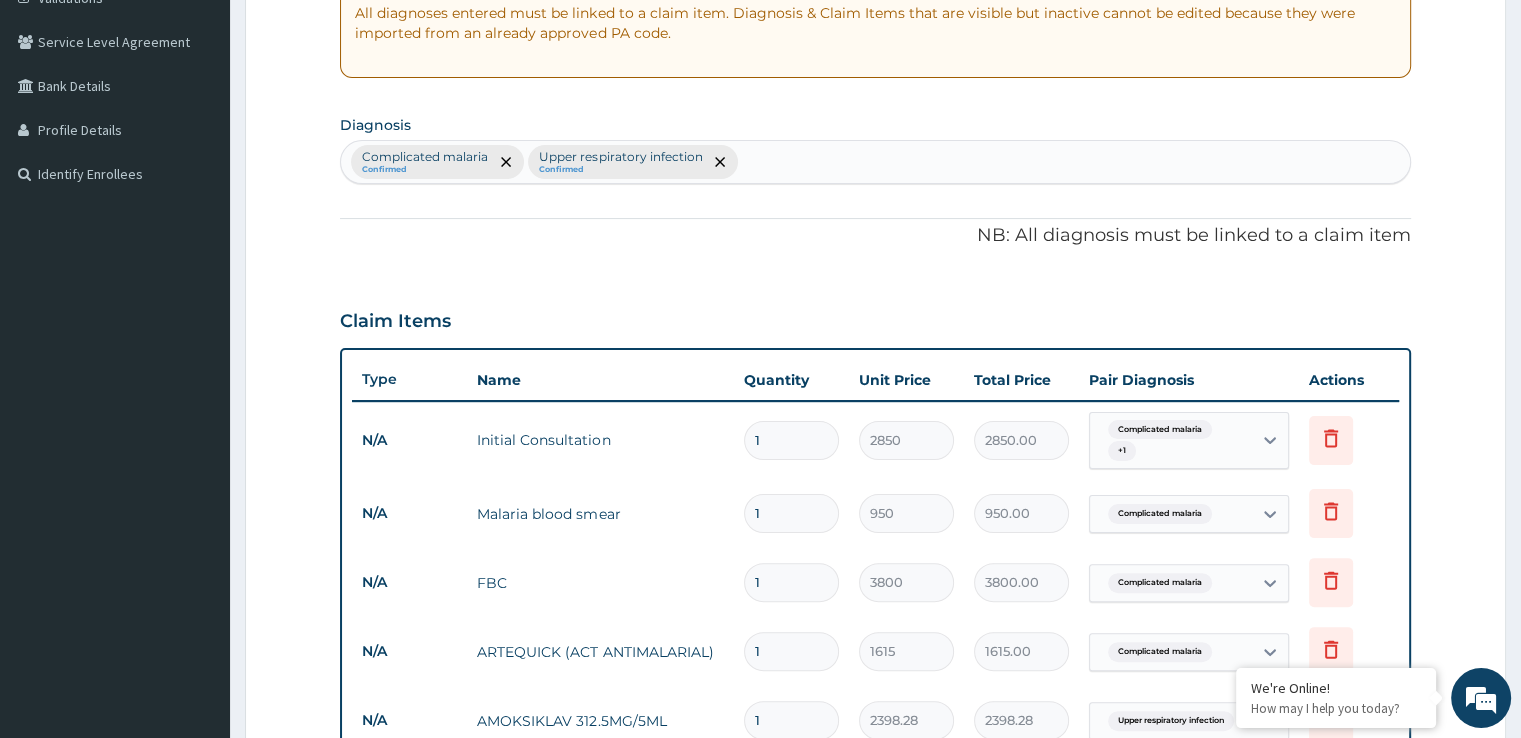 scroll, scrollTop: 332, scrollLeft: 0, axis: vertical 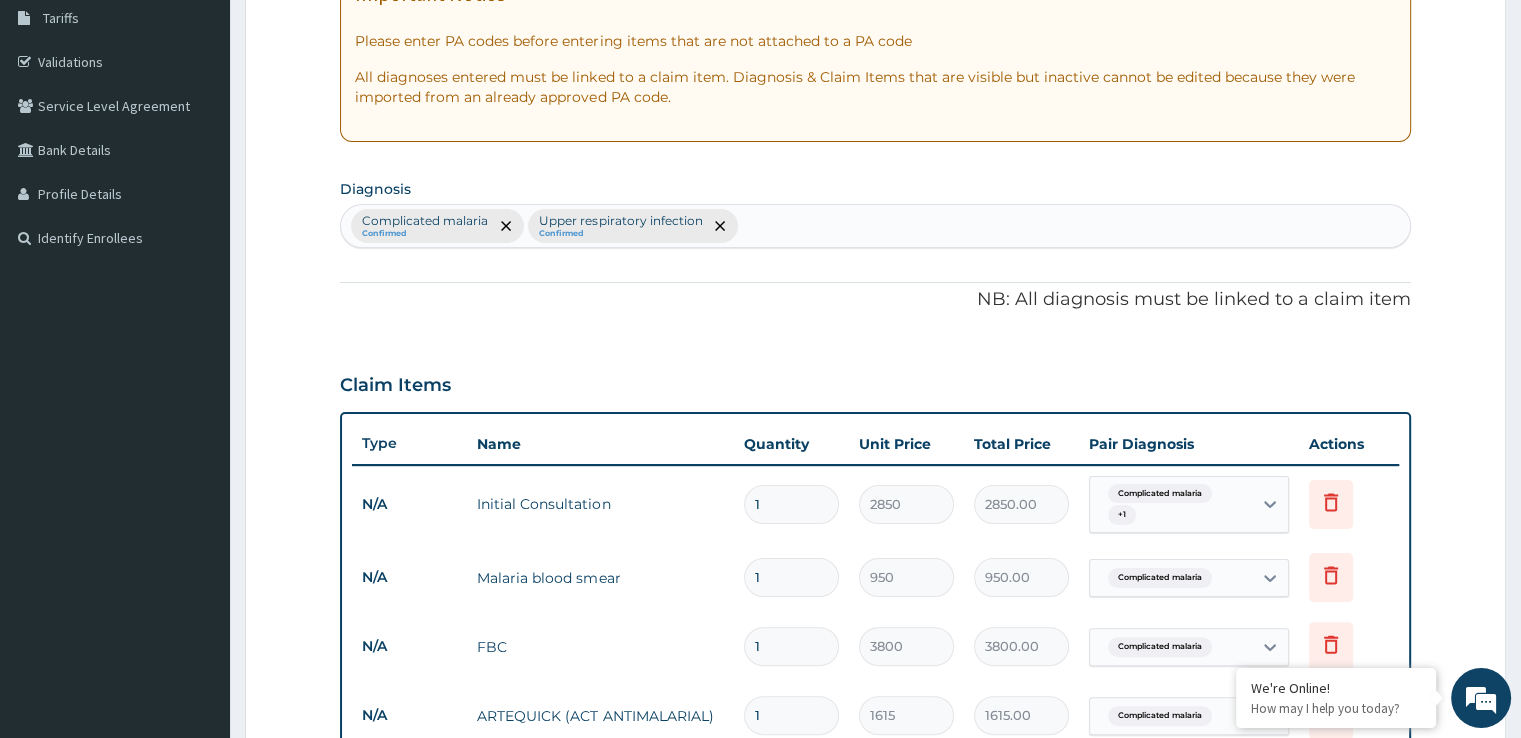 click on "Complicated malaria Confirmed Upper respiratory infection Confirmed" at bounding box center (875, 226) 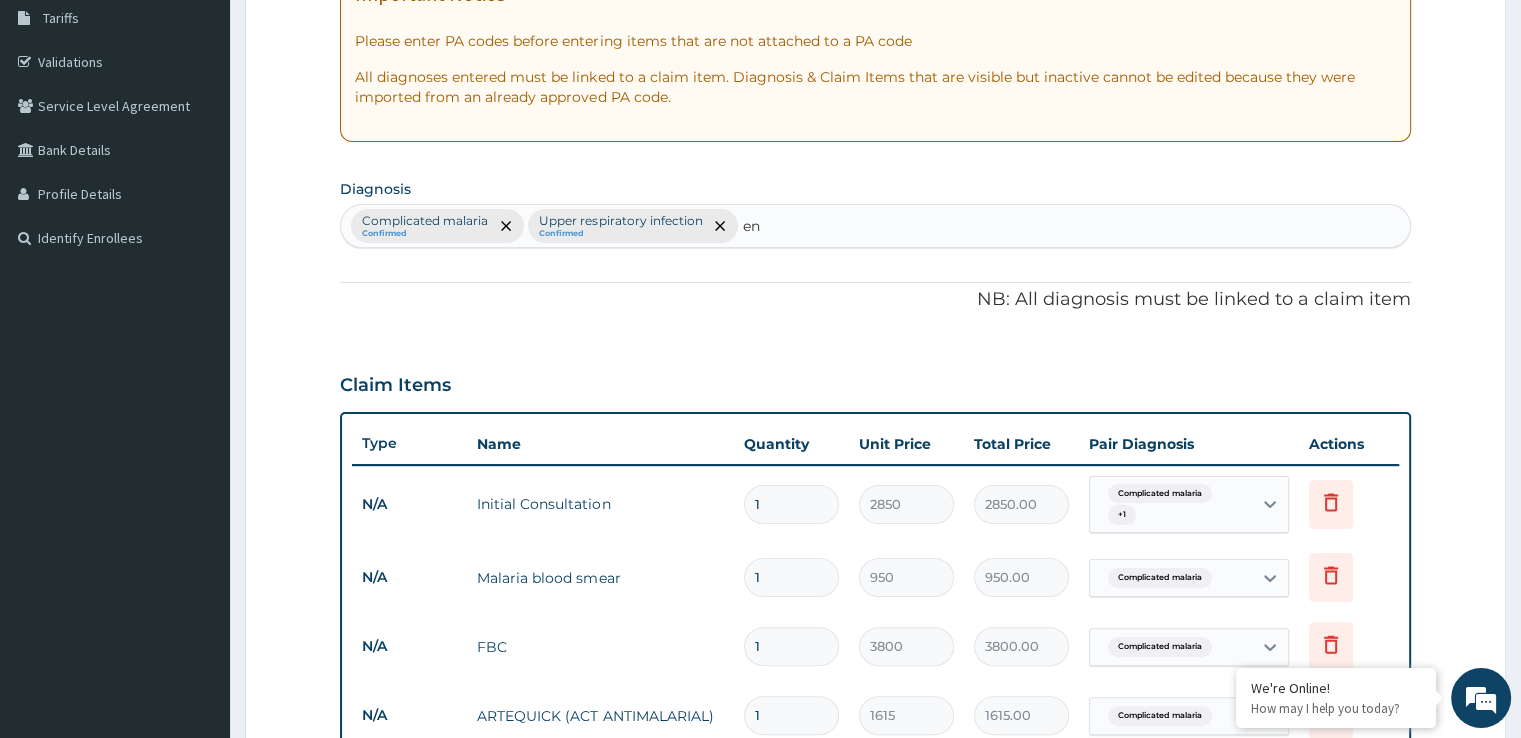 type on "e" 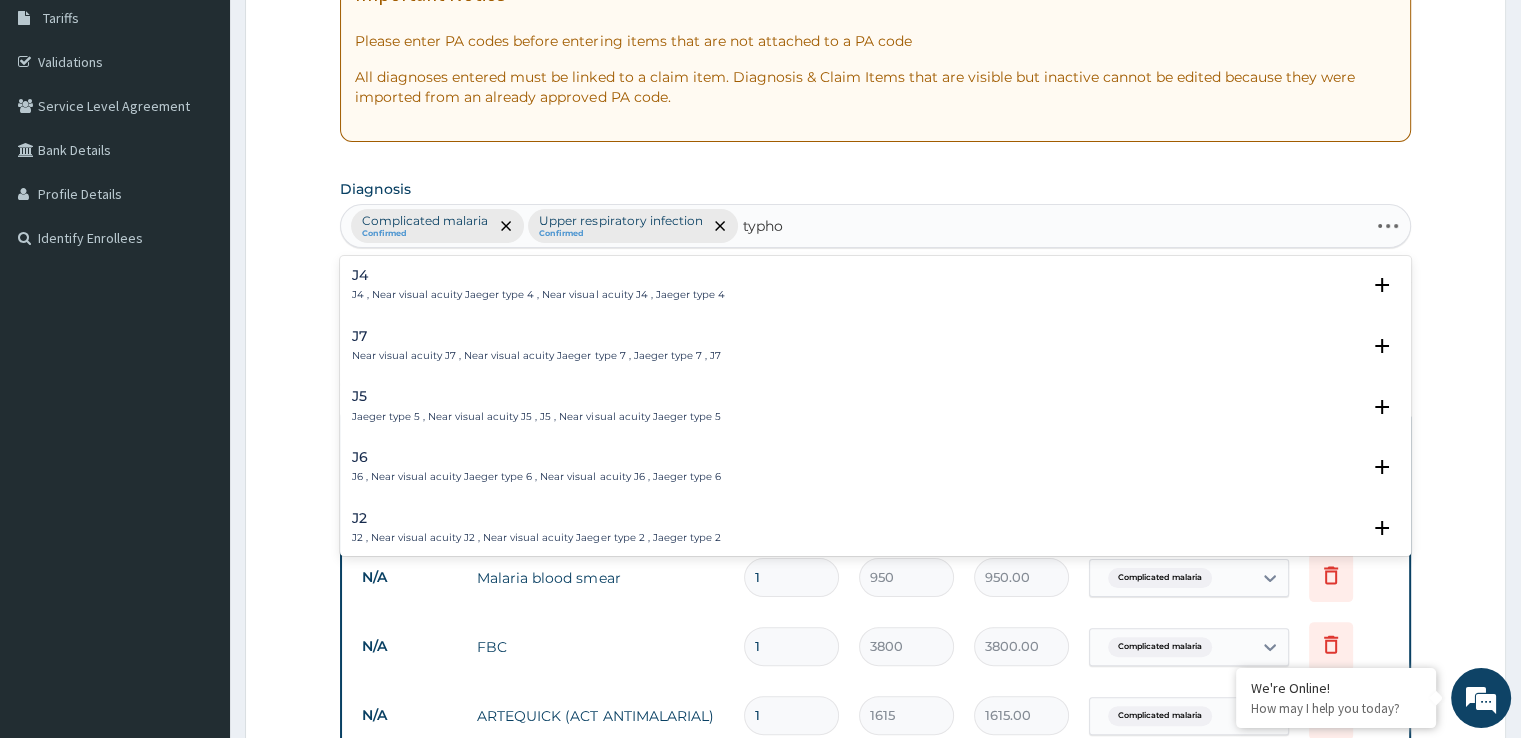 type on "typhoi" 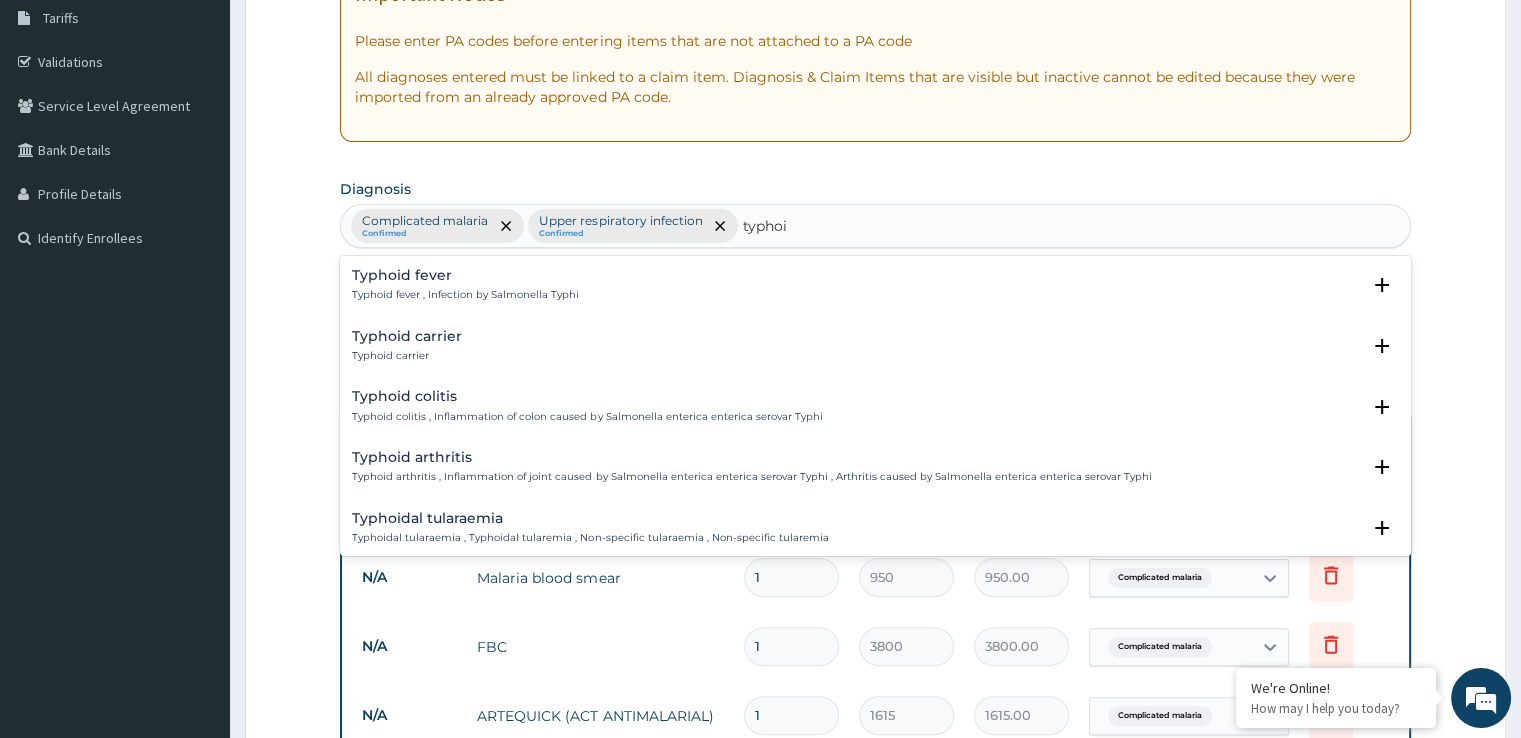 click on "Typhoid fever , Infection by Salmonella Typhi" at bounding box center (465, 295) 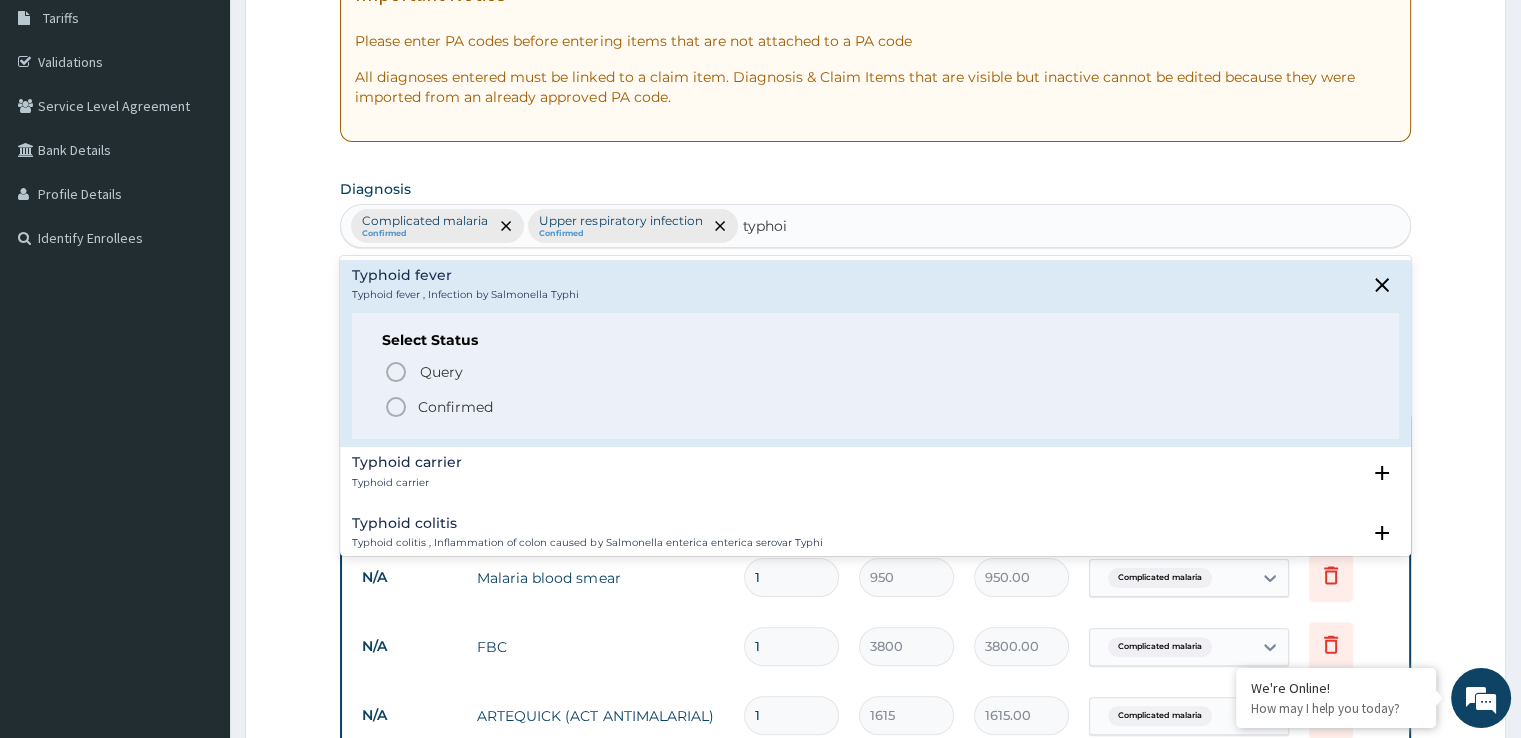 click on "Confirmed" at bounding box center [455, 407] 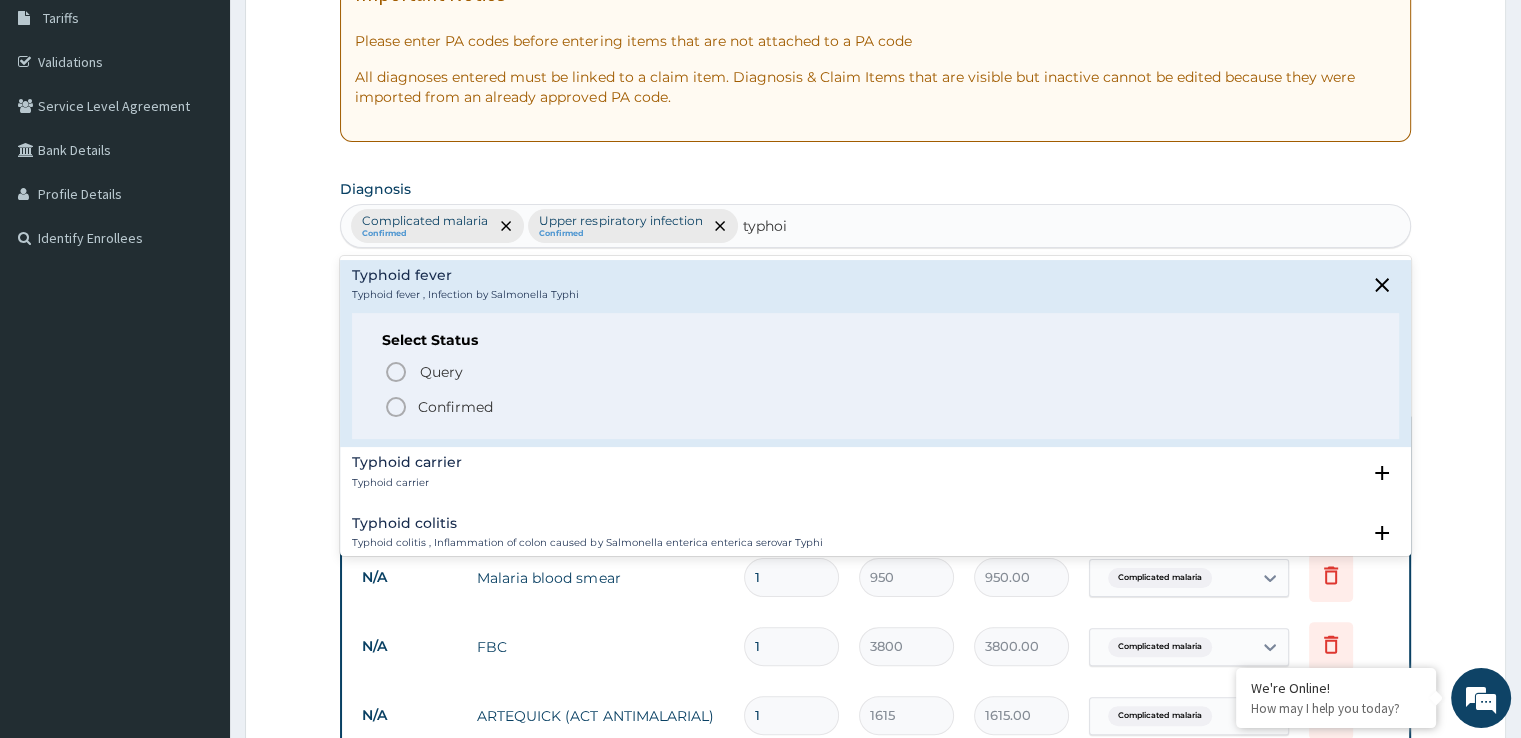 type 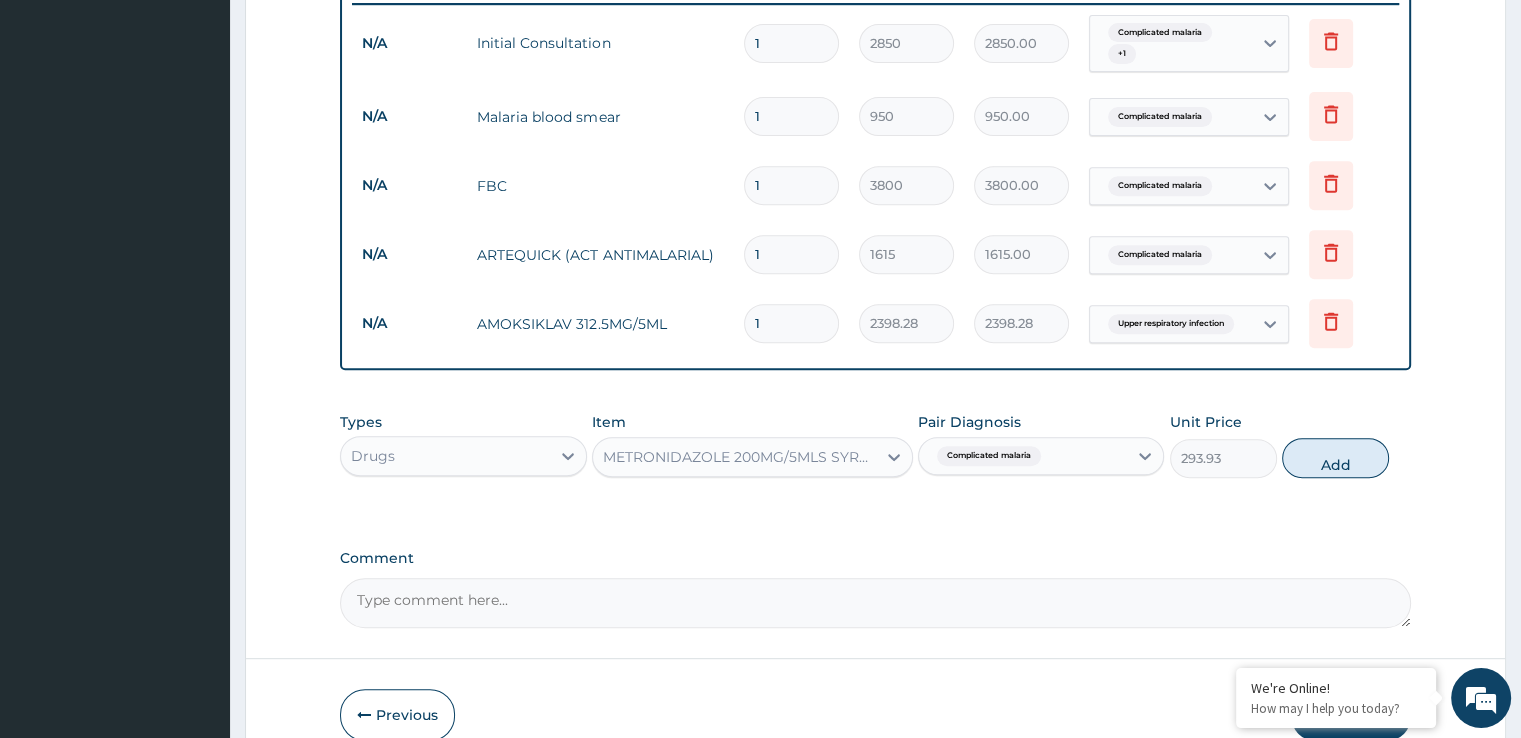 scroll, scrollTop: 796, scrollLeft: 0, axis: vertical 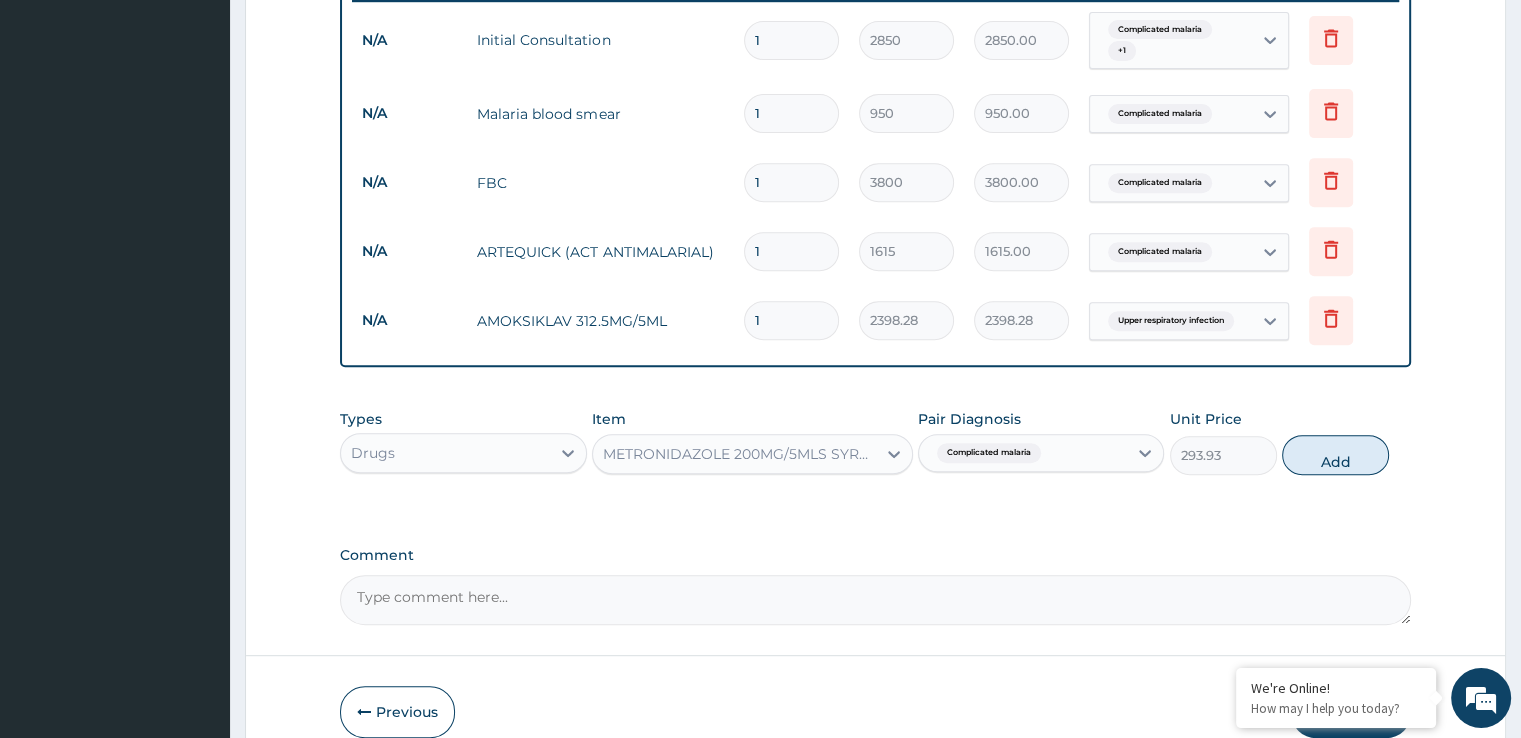 click on "Complicated malaria" at bounding box center (1023, 453) 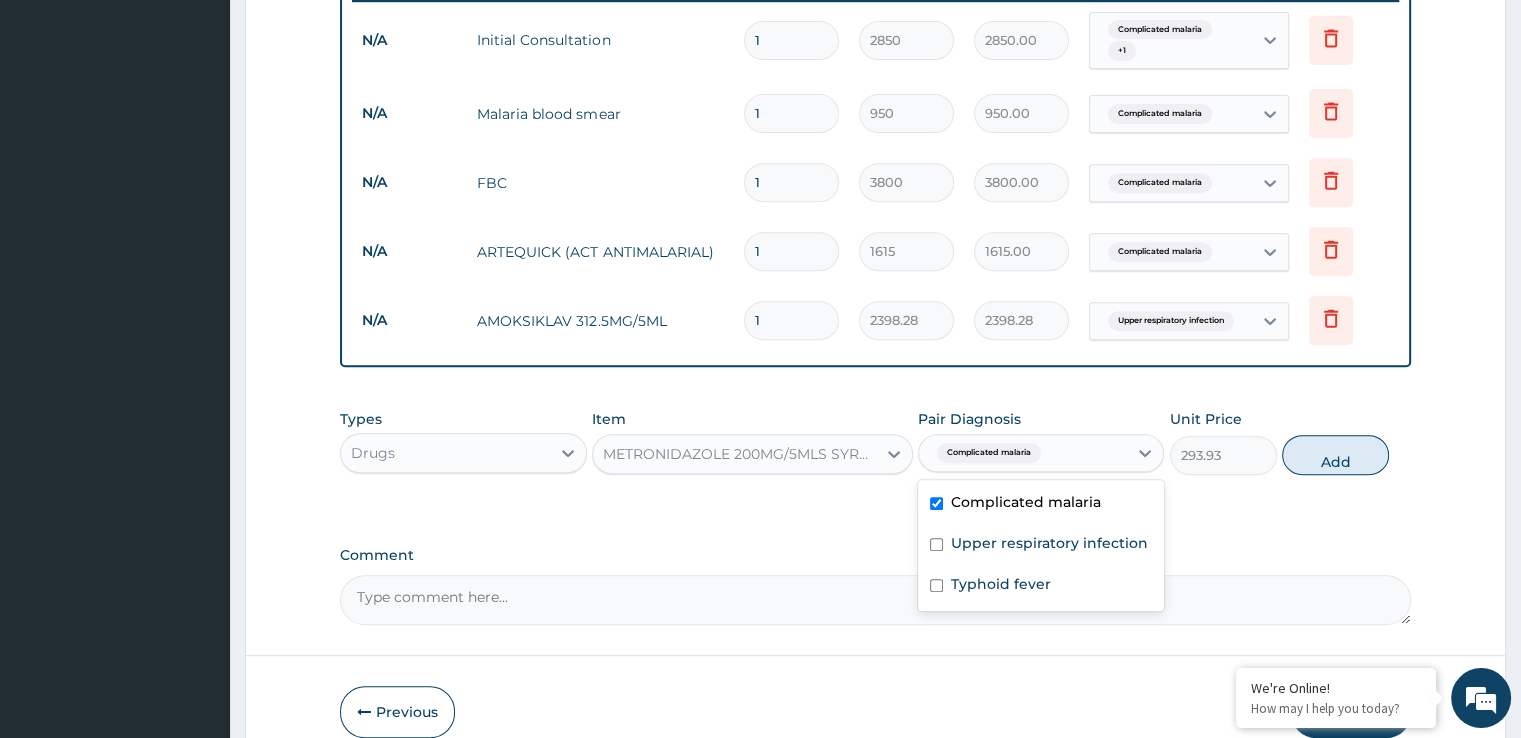 click on "Complicated malaria" at bounding box center (1026, 502) 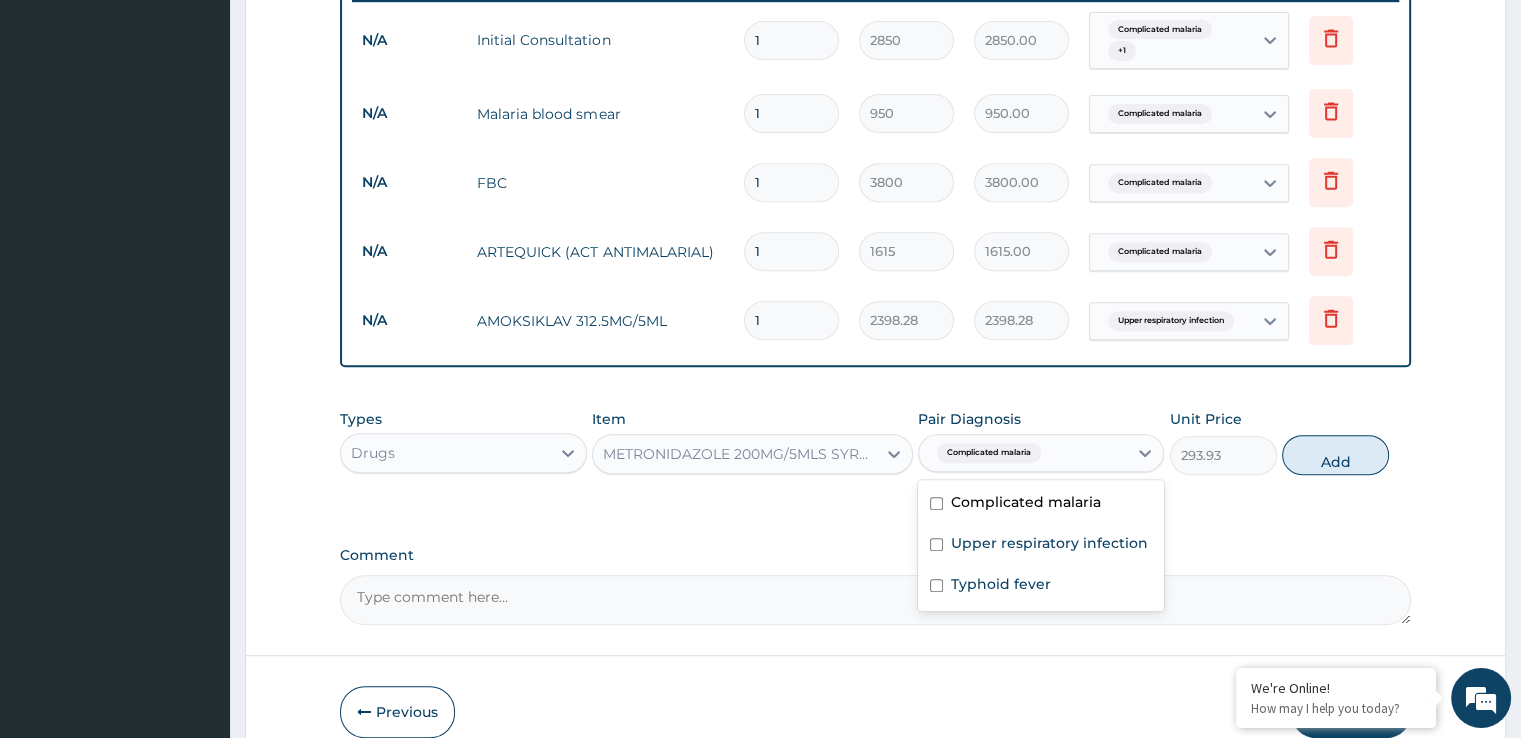 checkbox on "false" 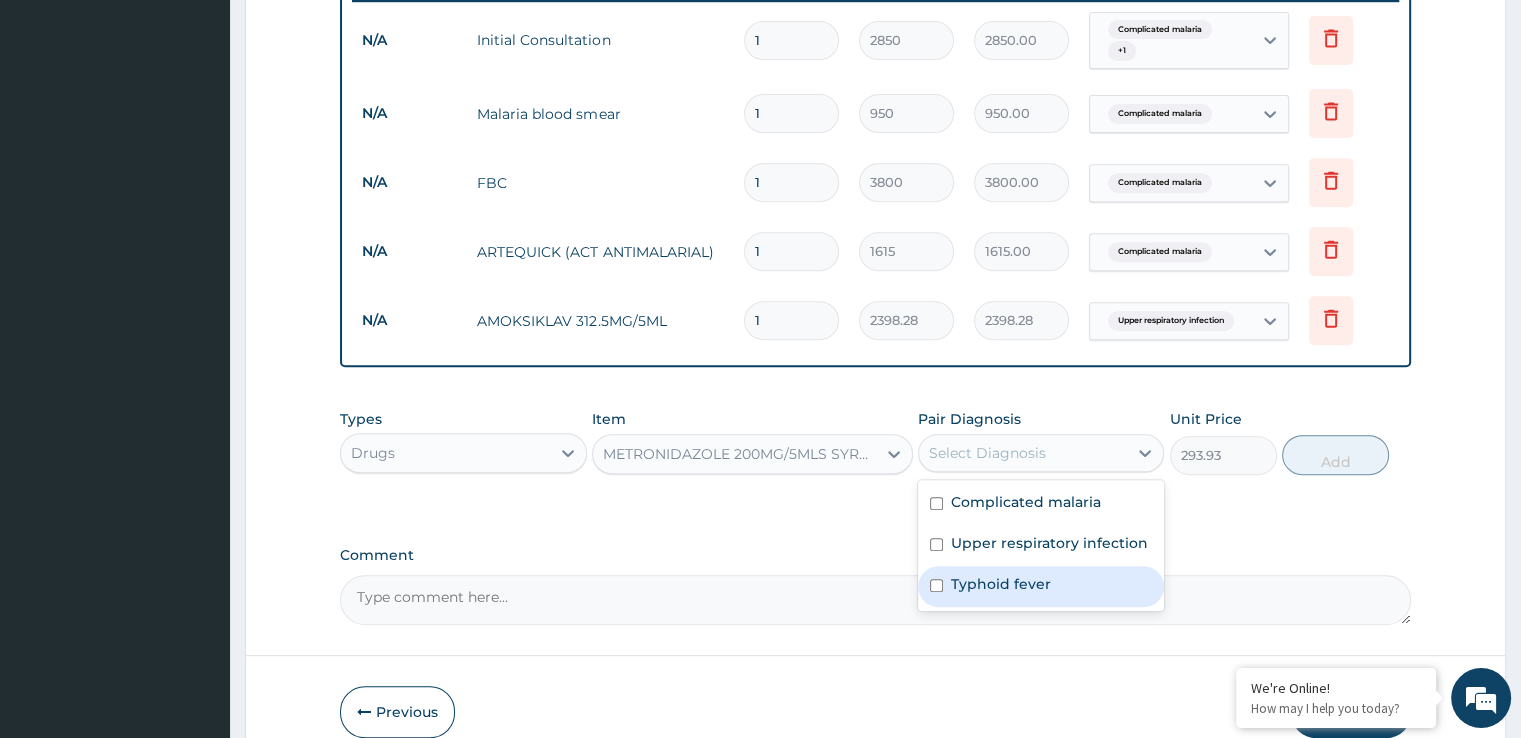 click on "Typhoid fever" at bounding box center (1001, 584) 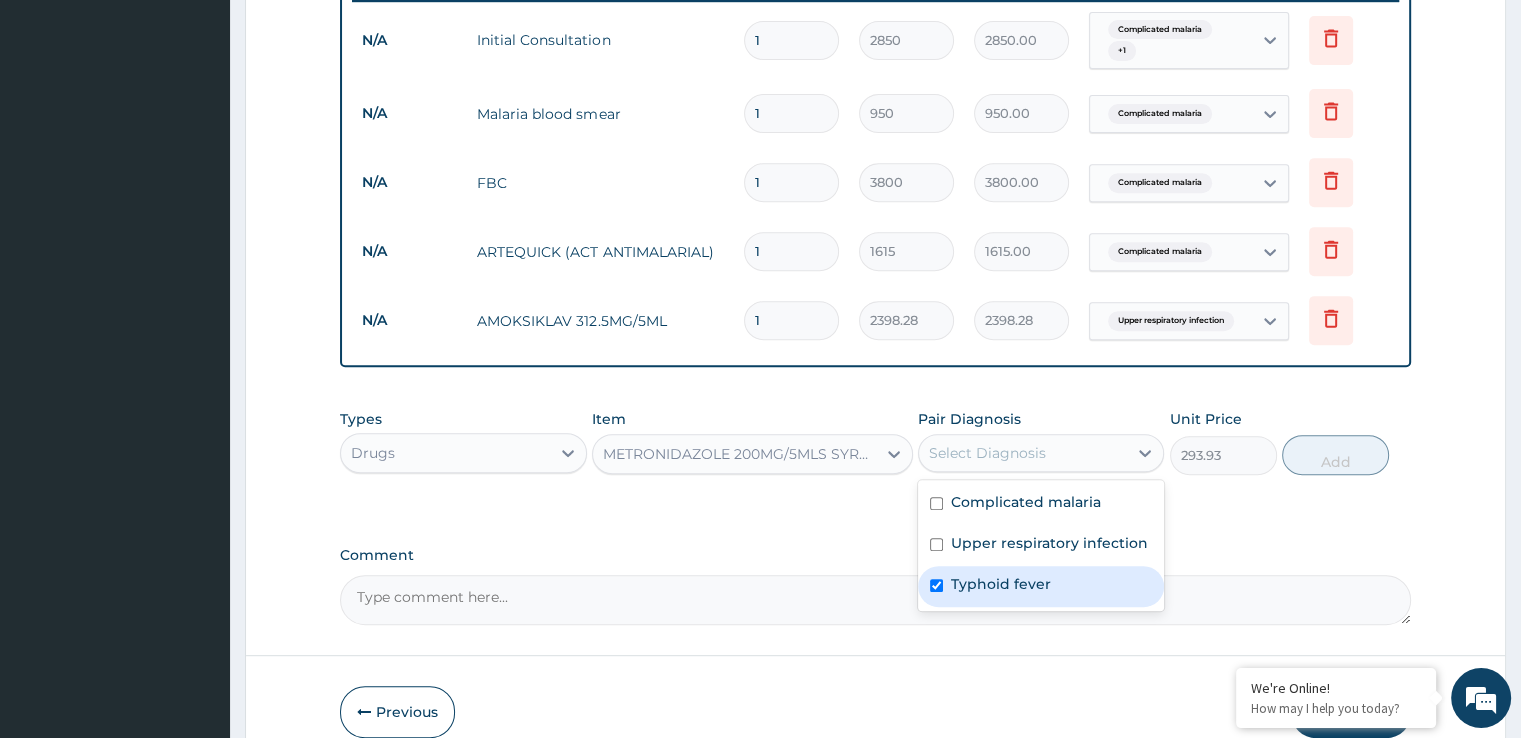 checkbox on "true" 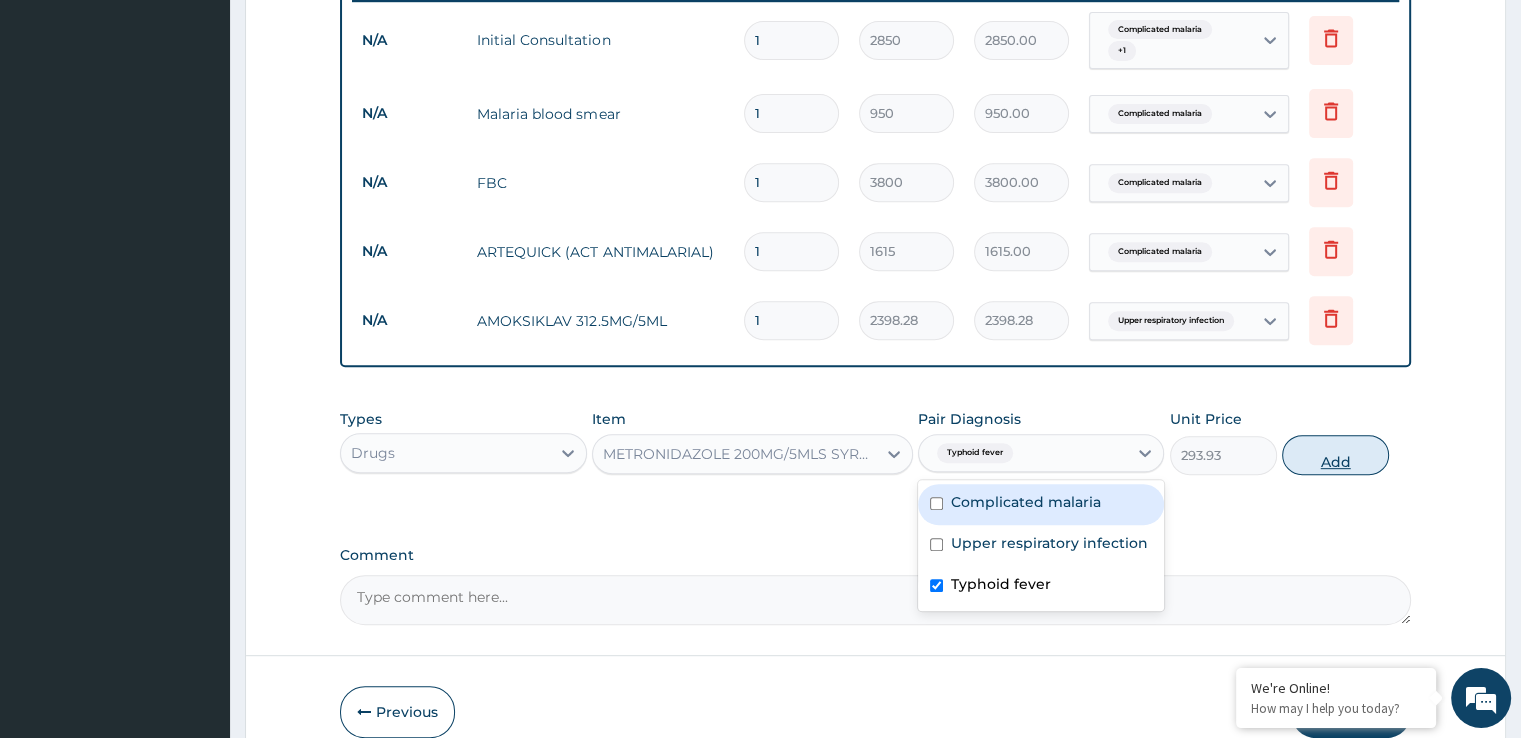 click on "Add" at bounding box center [1335, 455] 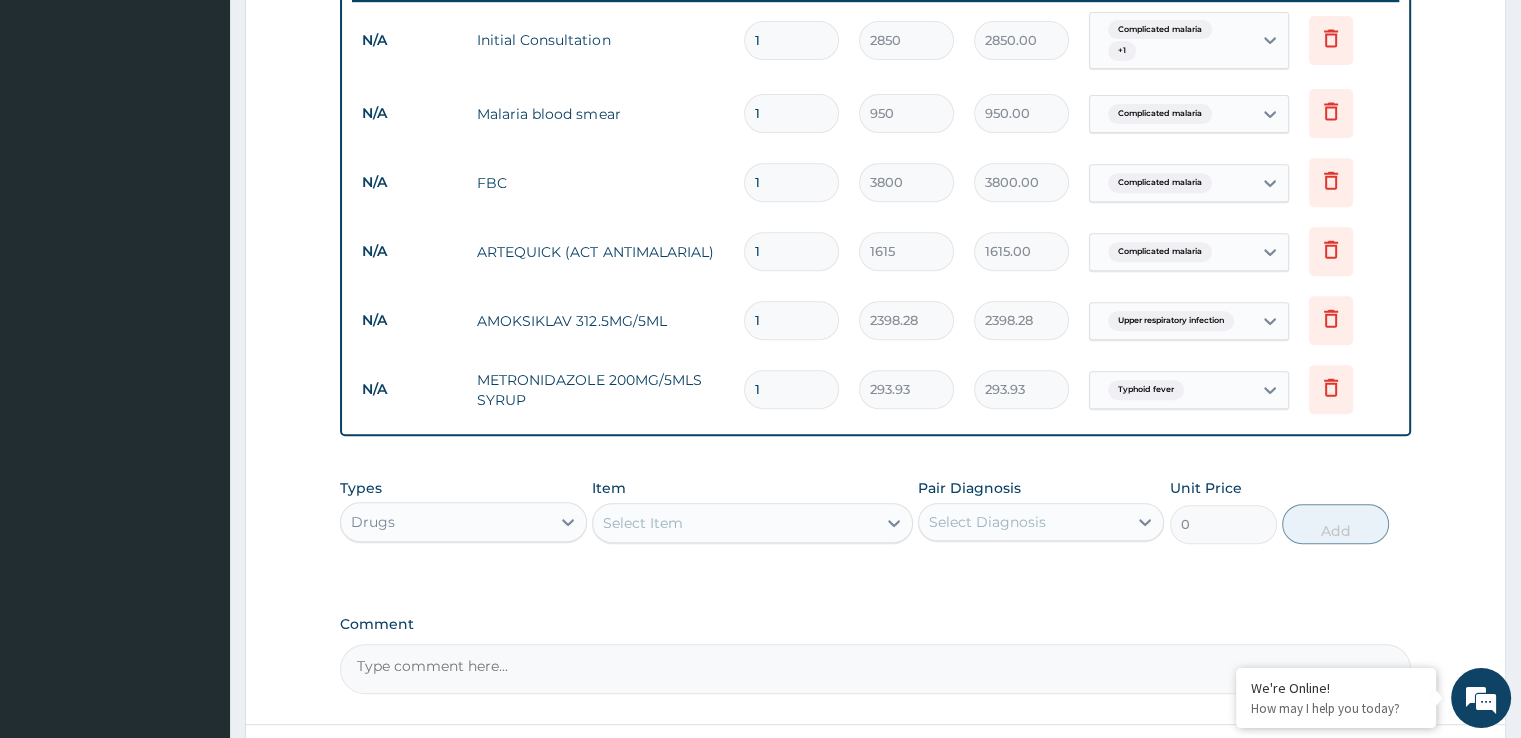 click on "Upper respiratory infection" at bounding box center (1171, 321) 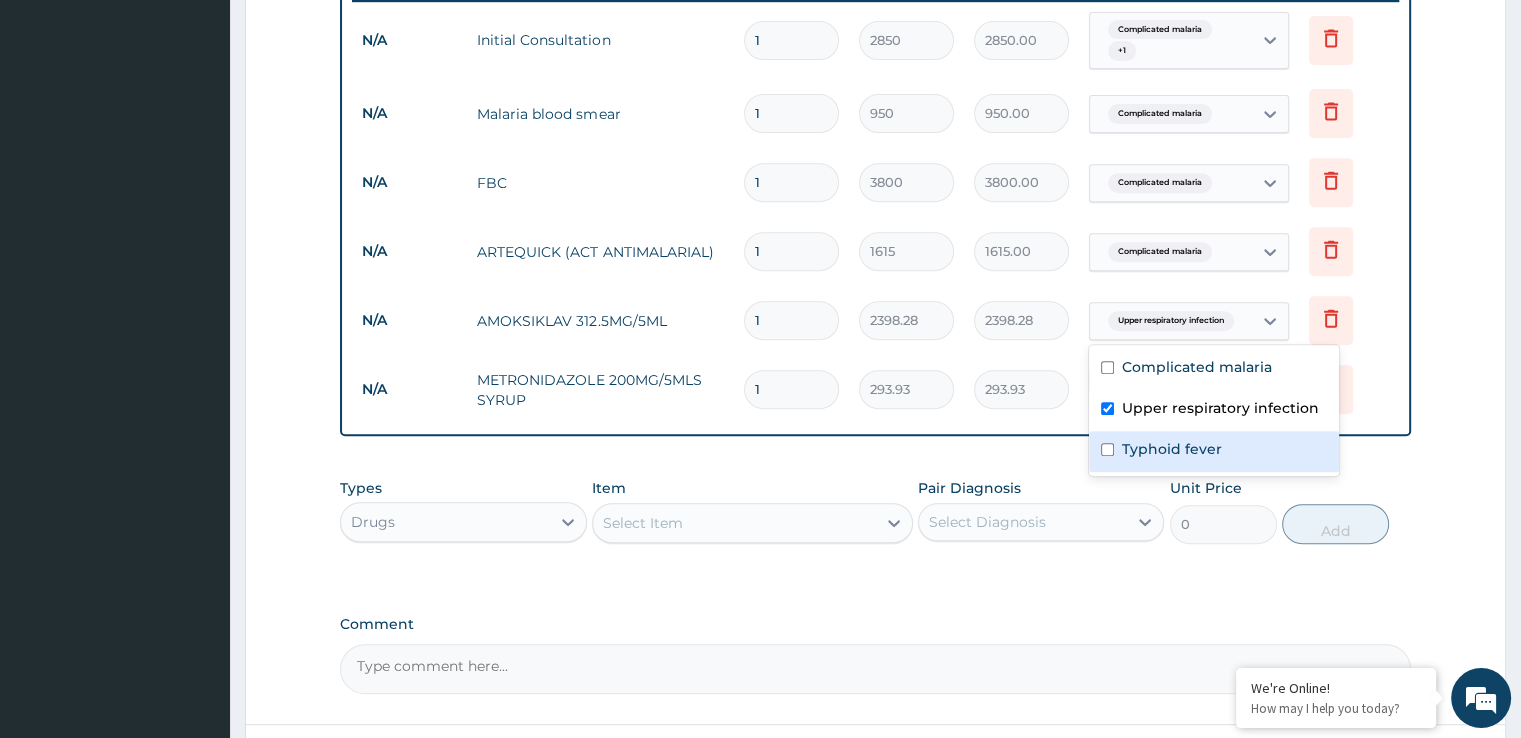 click on "Typhoid fever" at bounding box center (1172, 449) 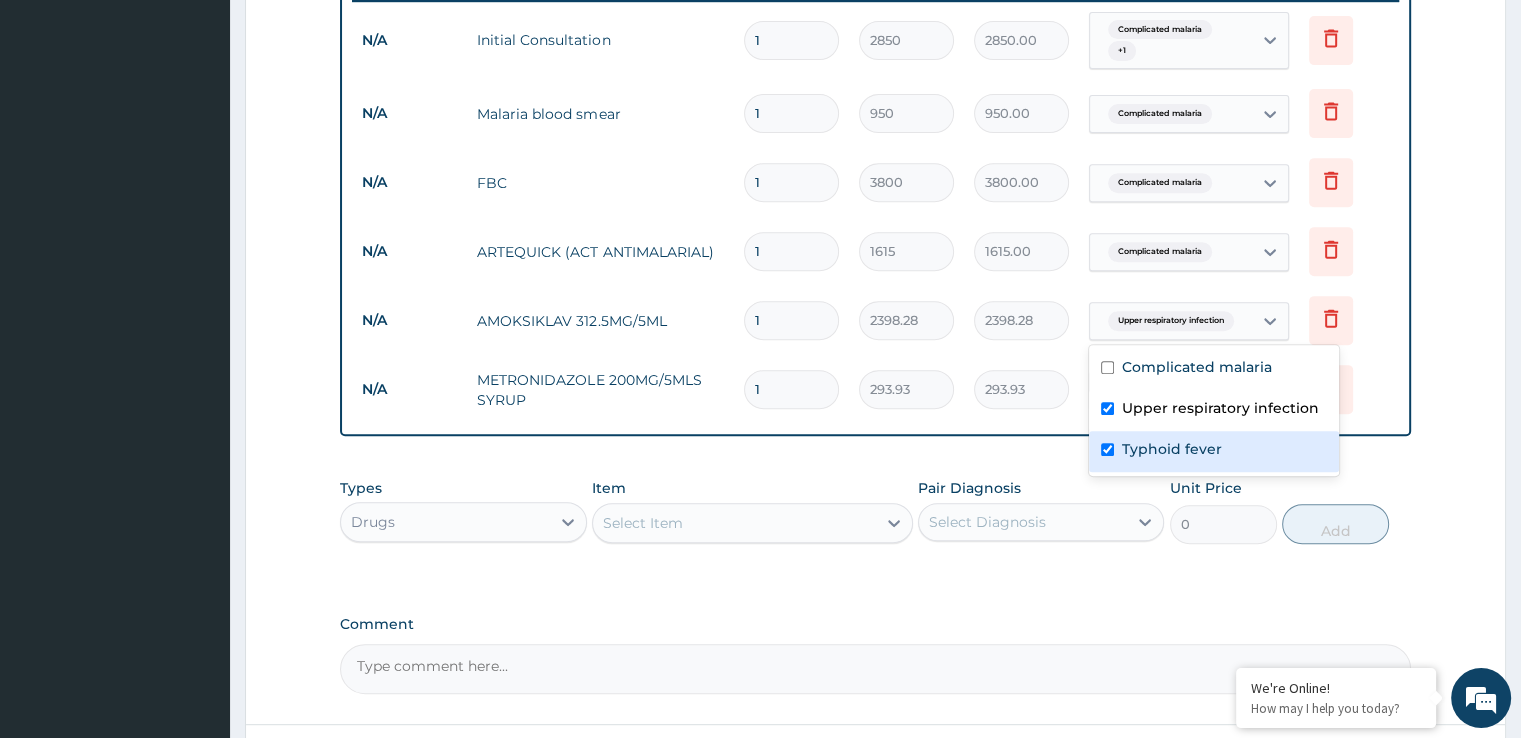 checkbox on "true" 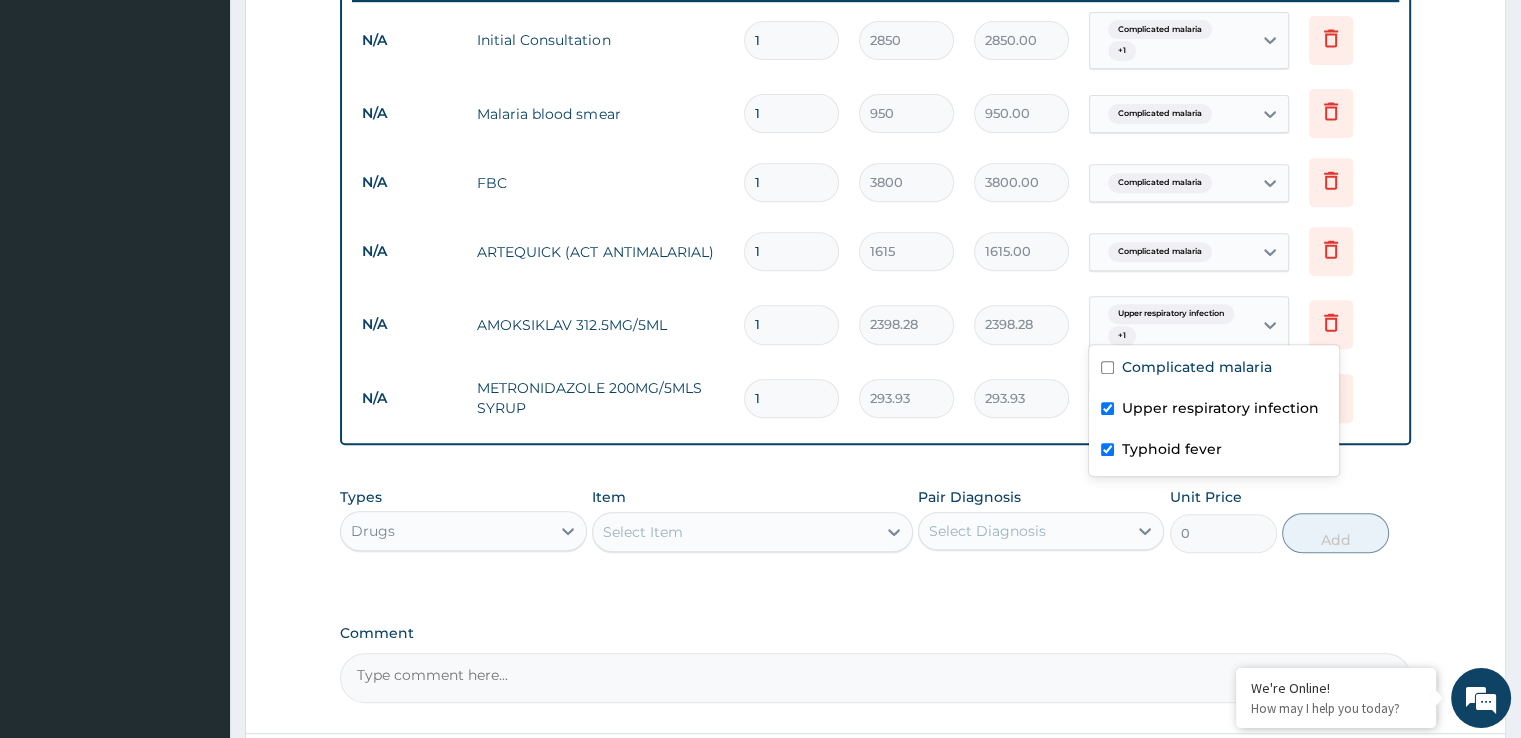click on "Select Item" at bounding box center [734, 532] 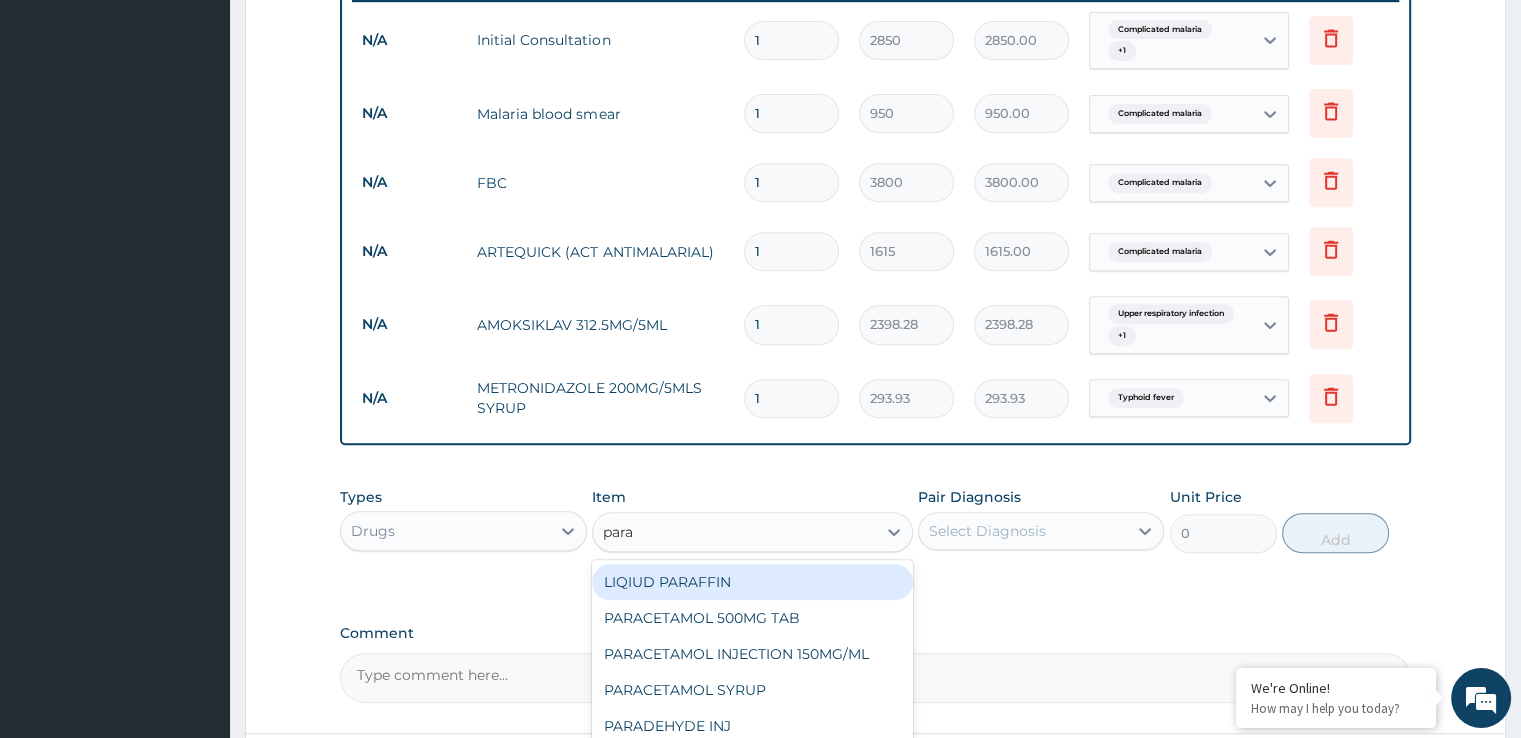 type on "parac" 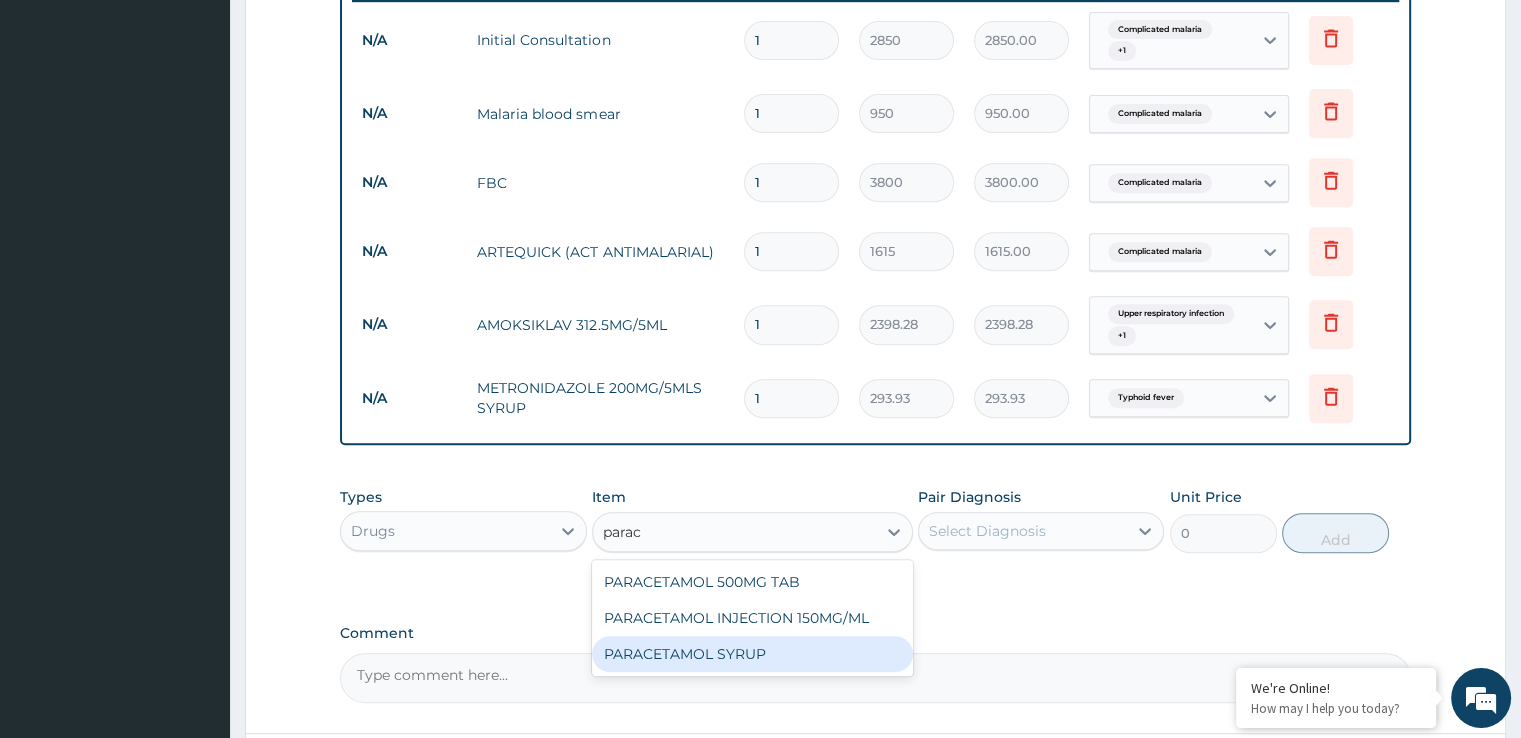 click on "PARACETAMOL SYRUP" at bounding box center (752, 654) 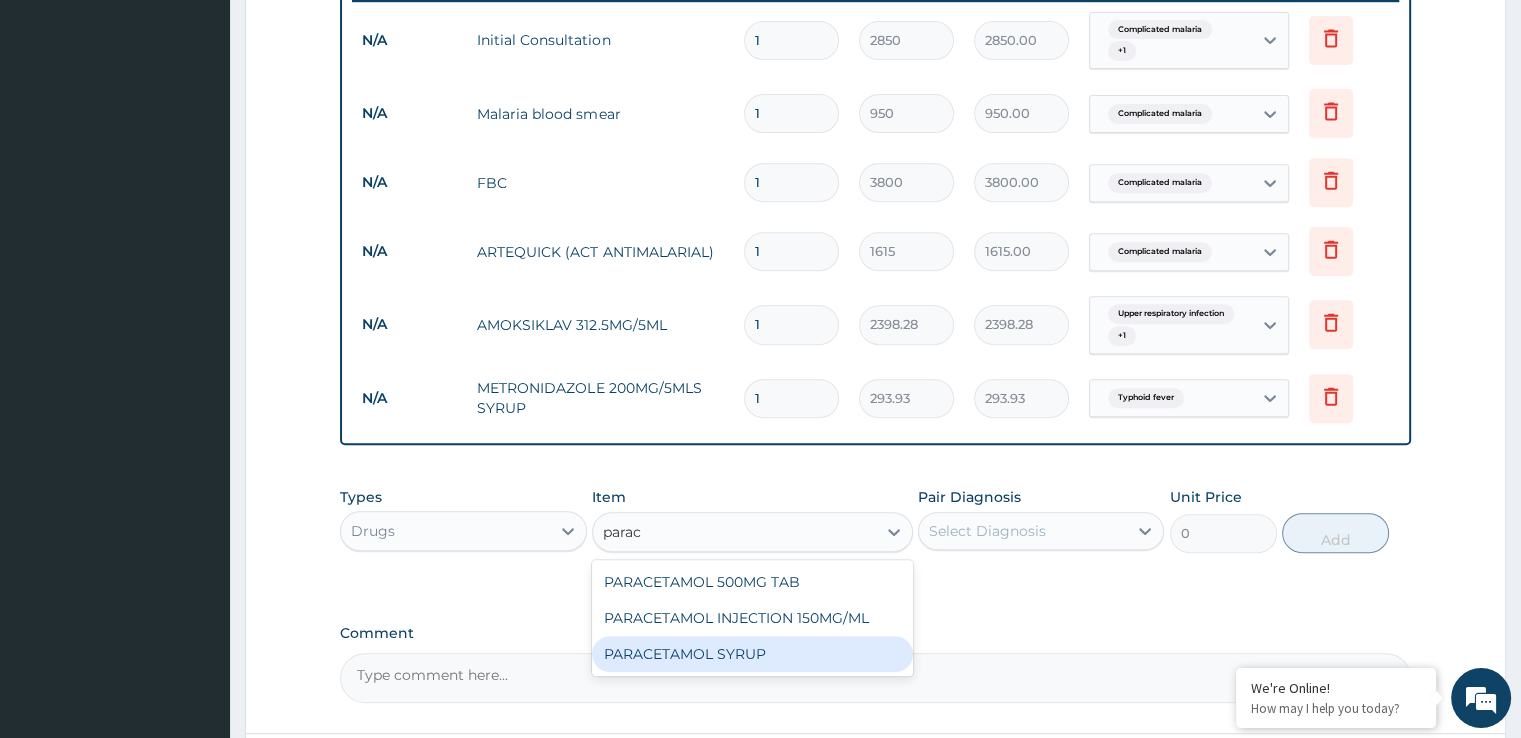 type 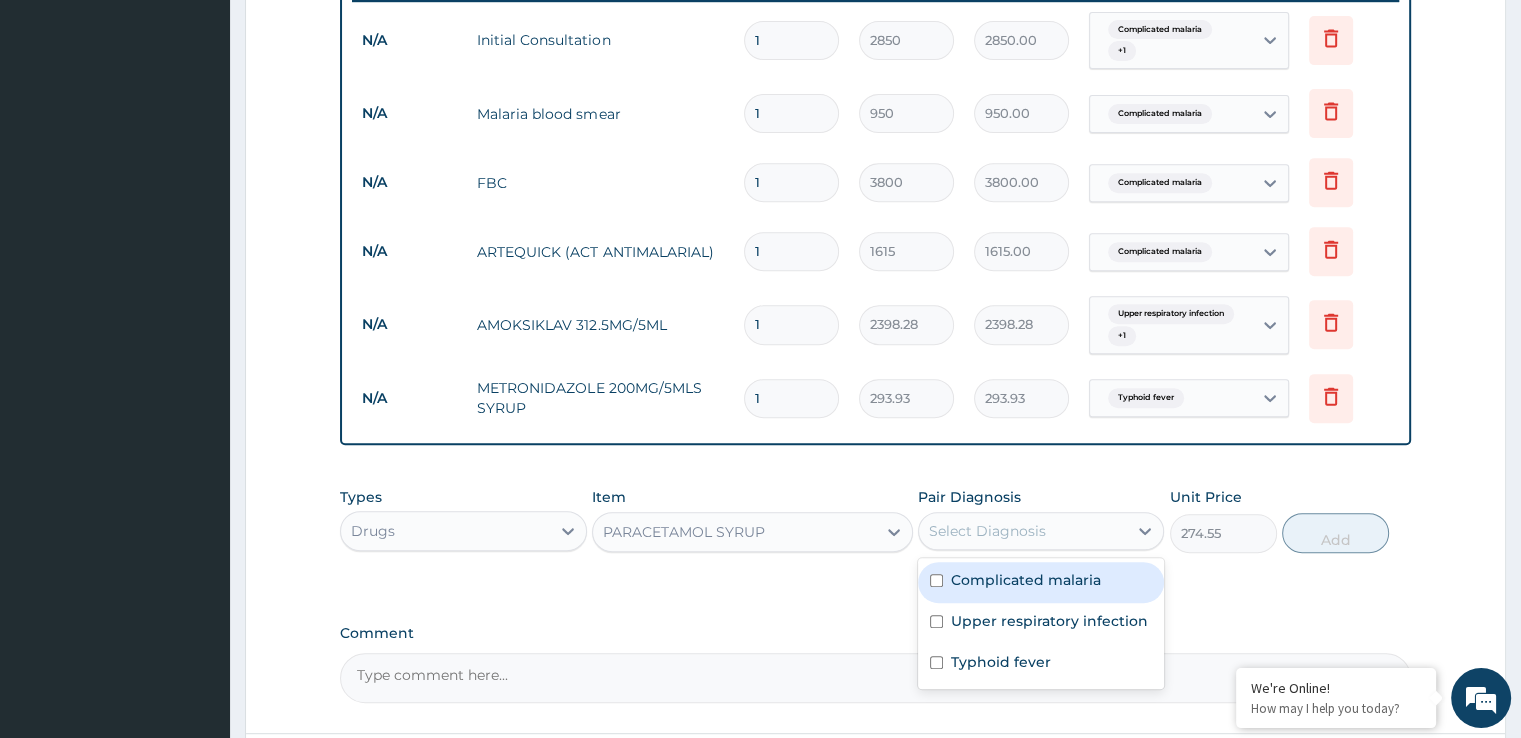 click on "Select Diagnosis" at bounding box center [987, 531] 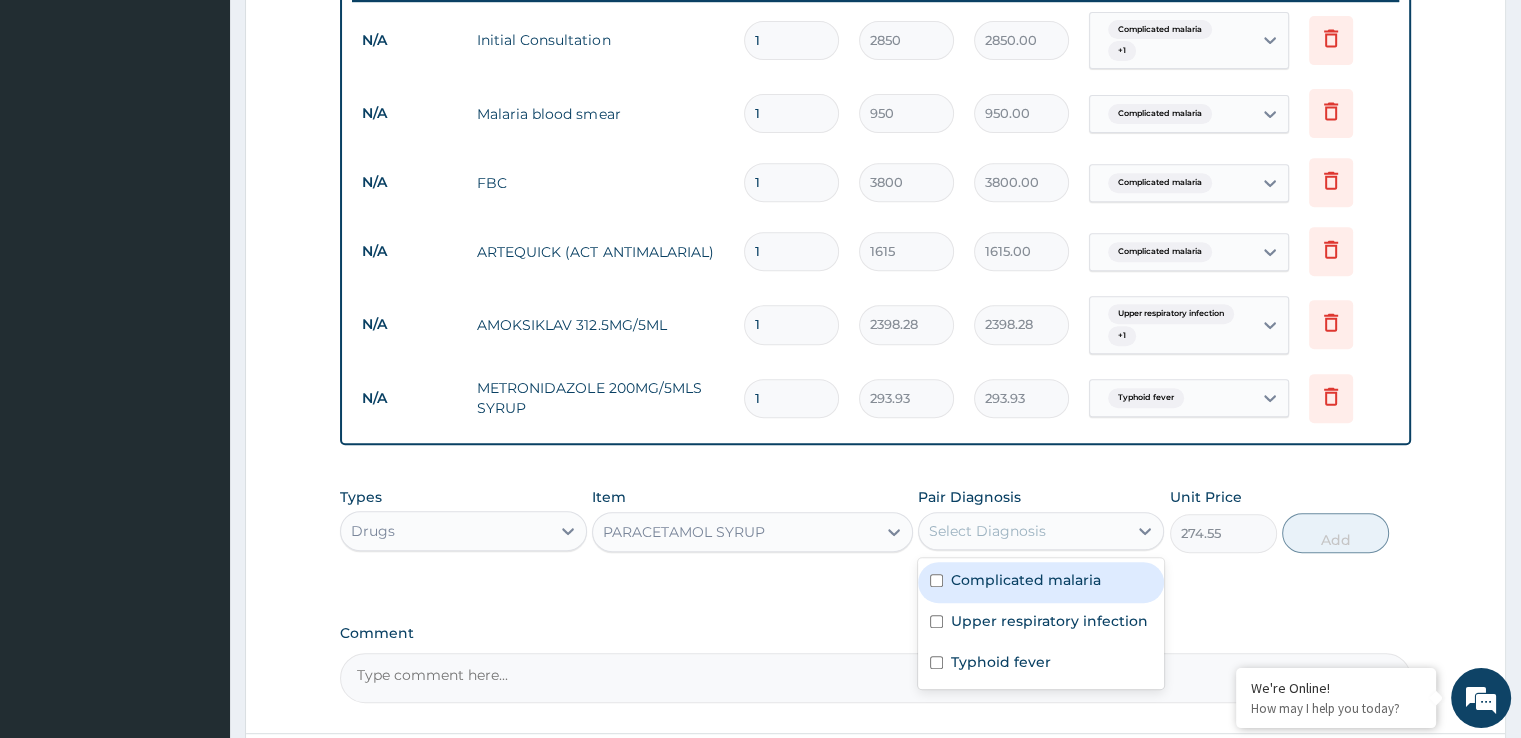 click on "Complicated malaria" at bounding box center [1041, 582] 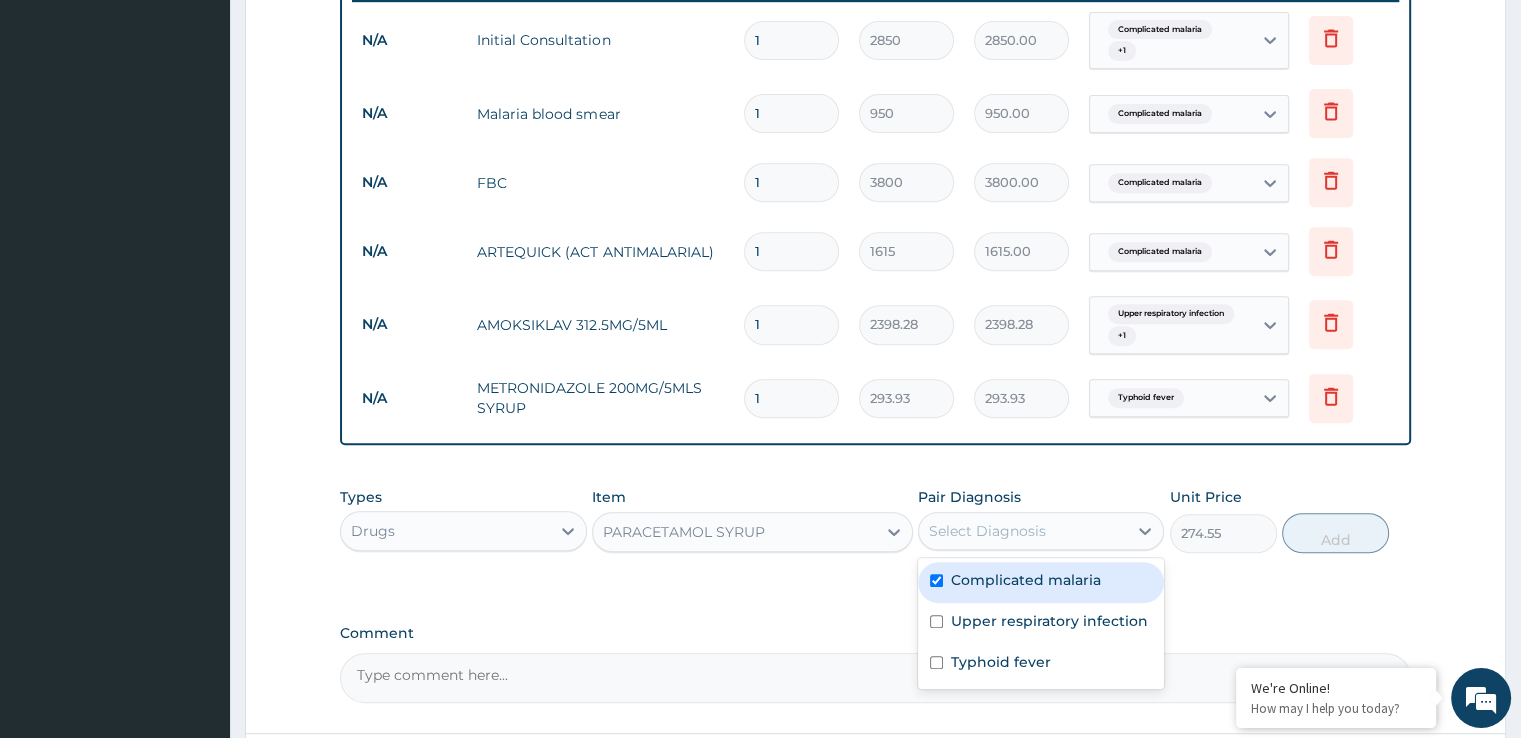 checkbox on "true" 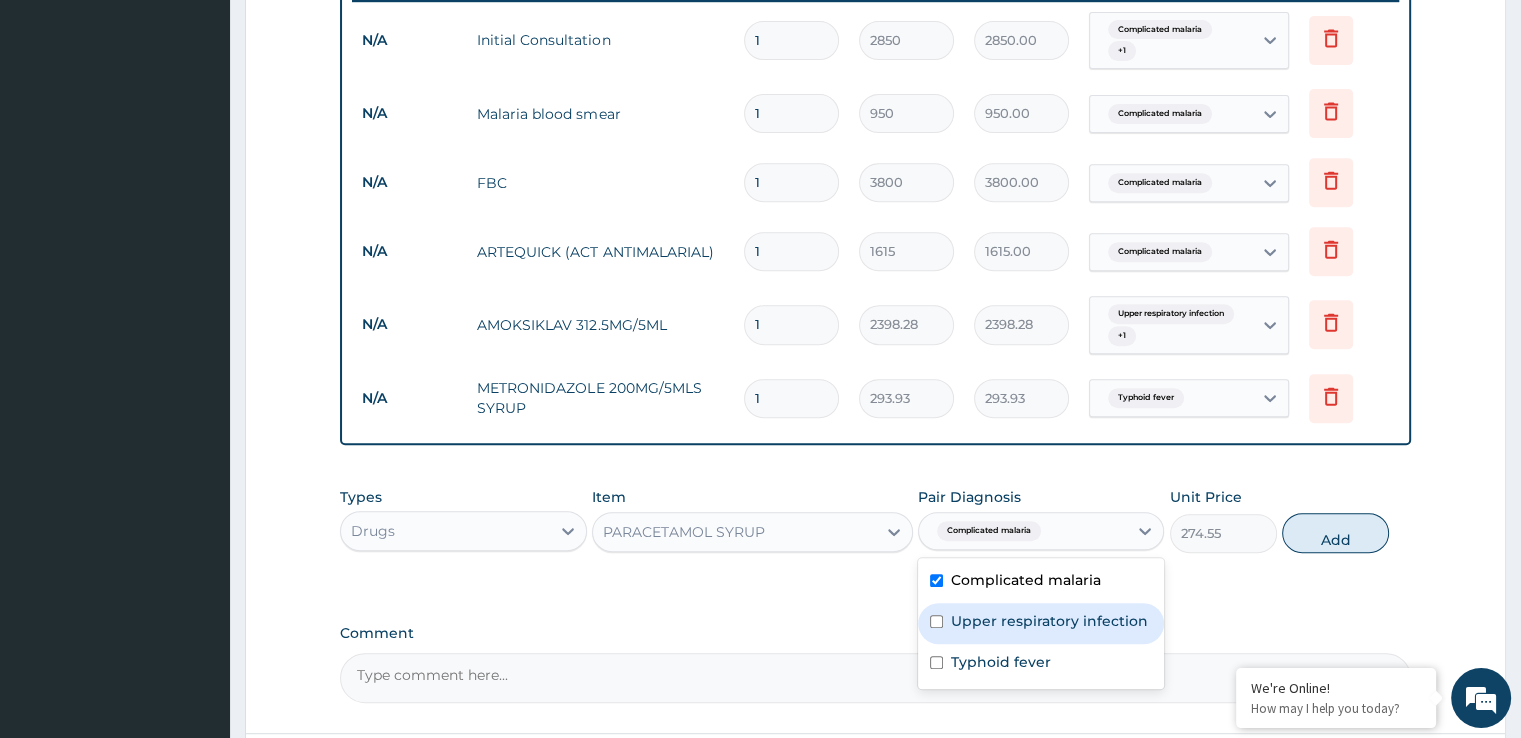 click on "Upper respiratory infection" at bounding box center (1049, 621) 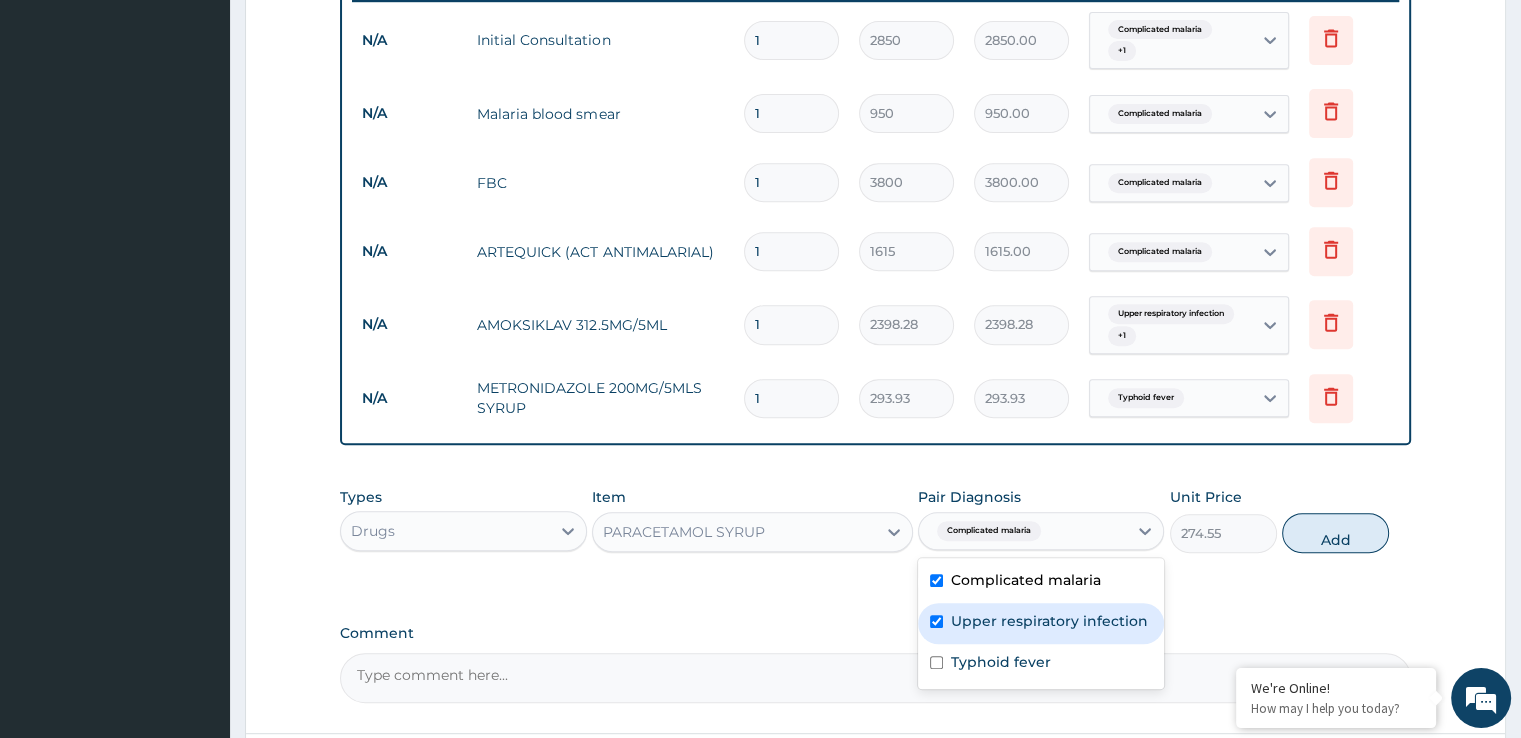 checkbox on "true" 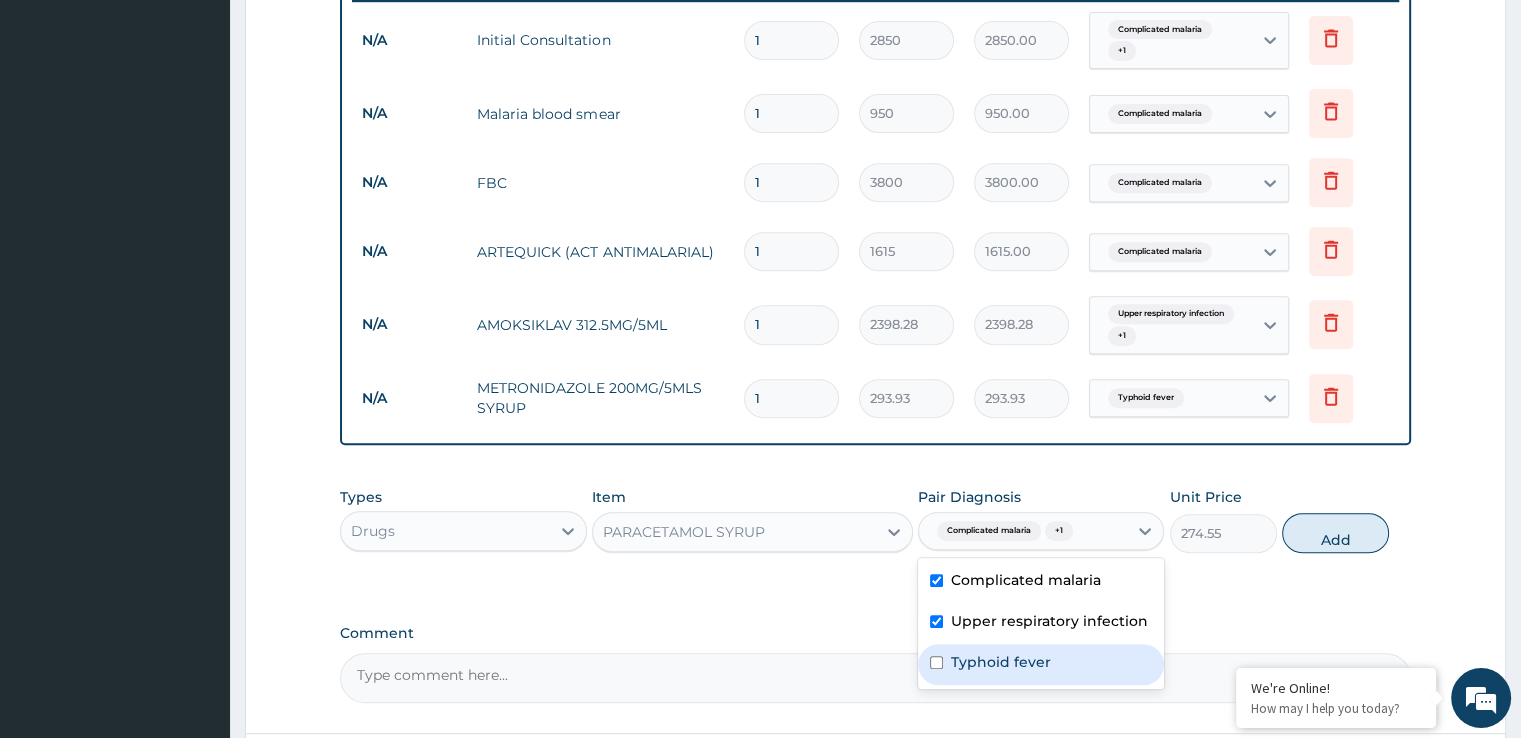click on "Typhoid fever" at bounding box center (1041, 664) 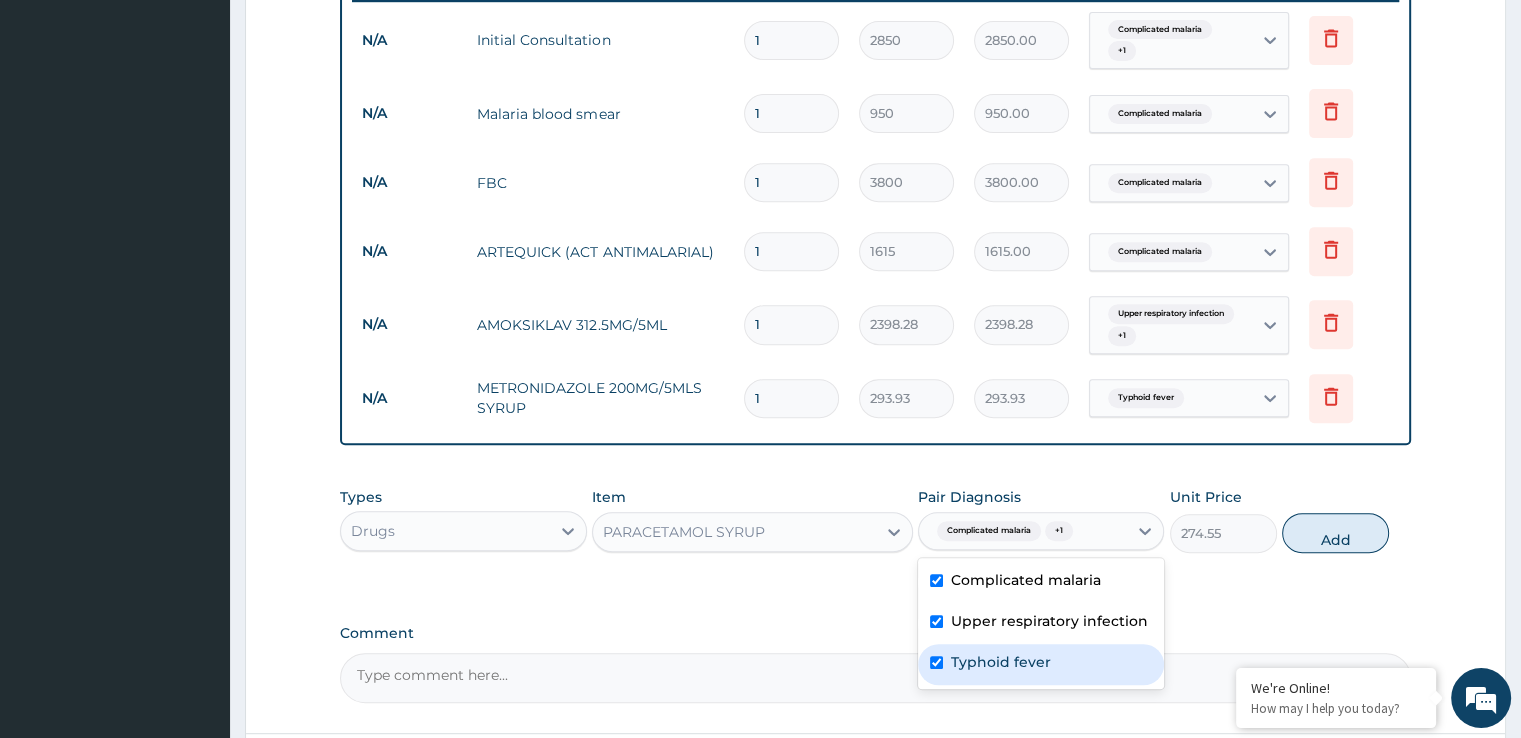 checkbox on "true" 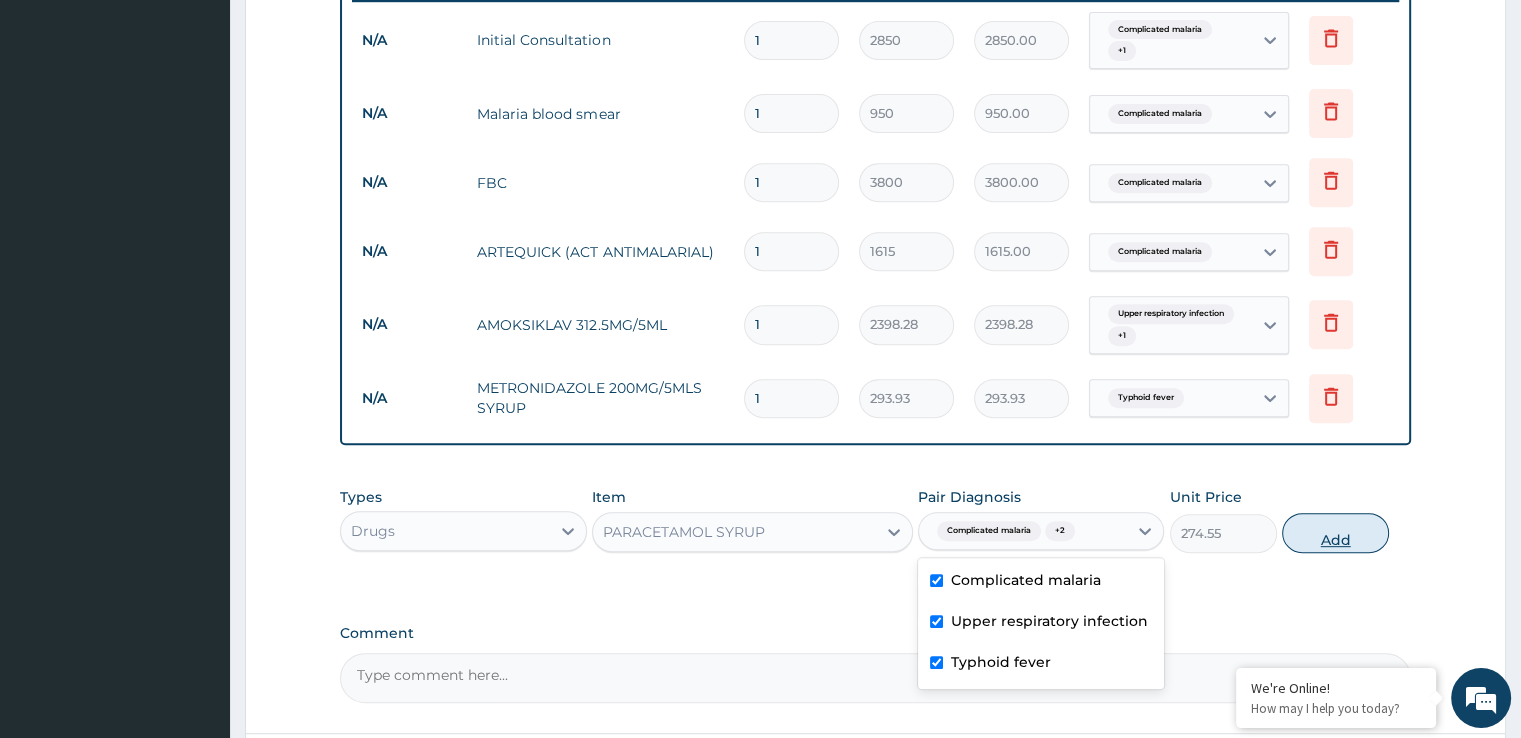 click on "Add" at bounding box center [1335, 533] 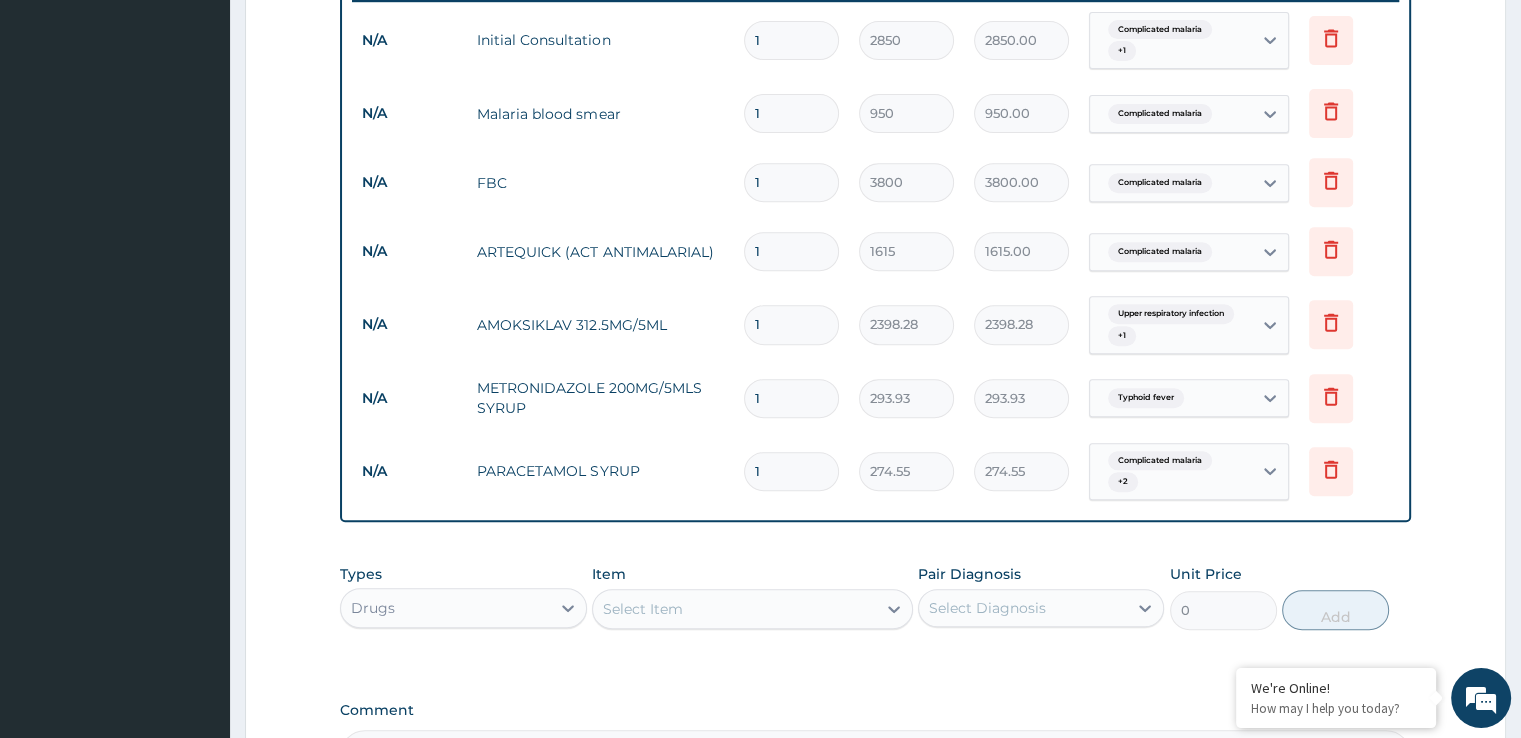 click on "Select Item" at bounding box center [734, 609] 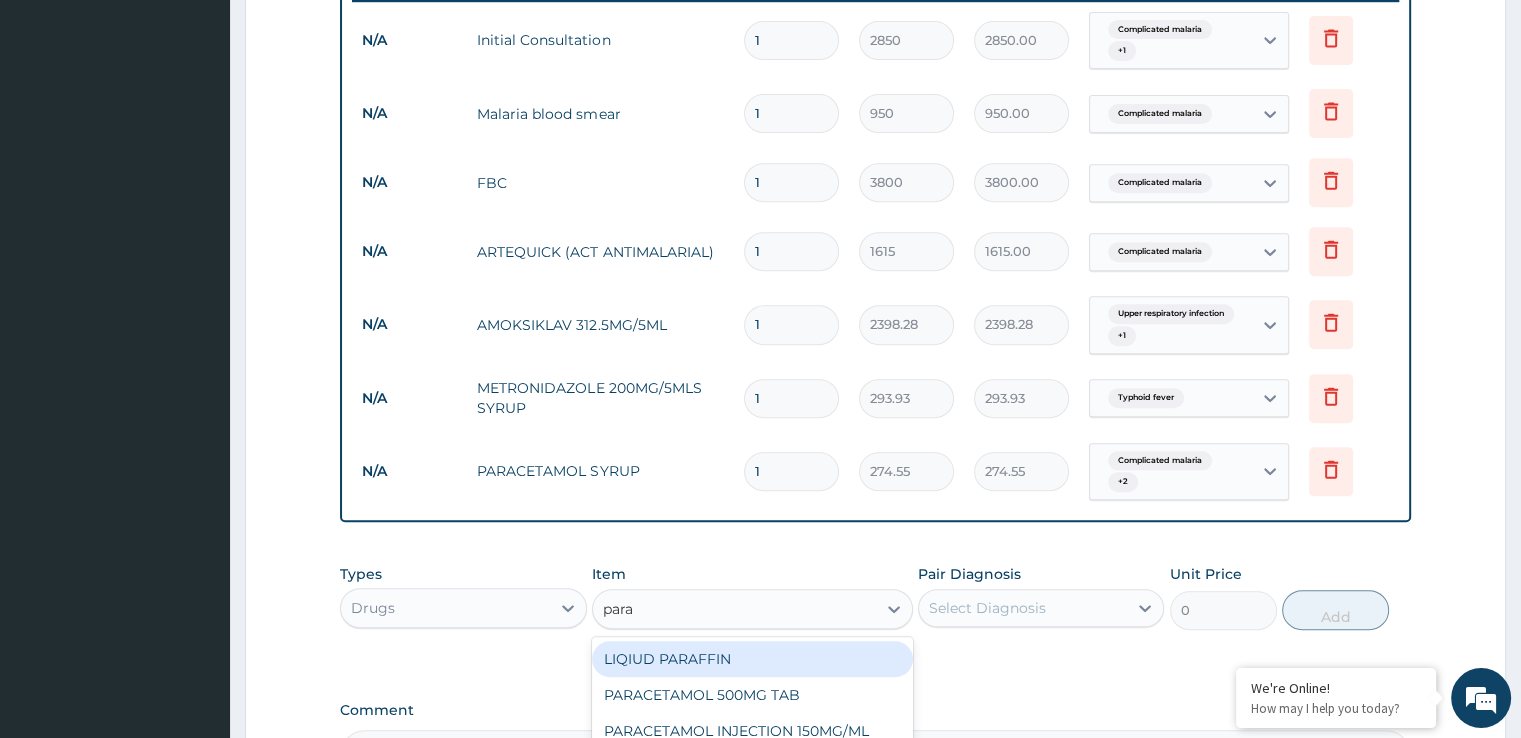type on "parac" 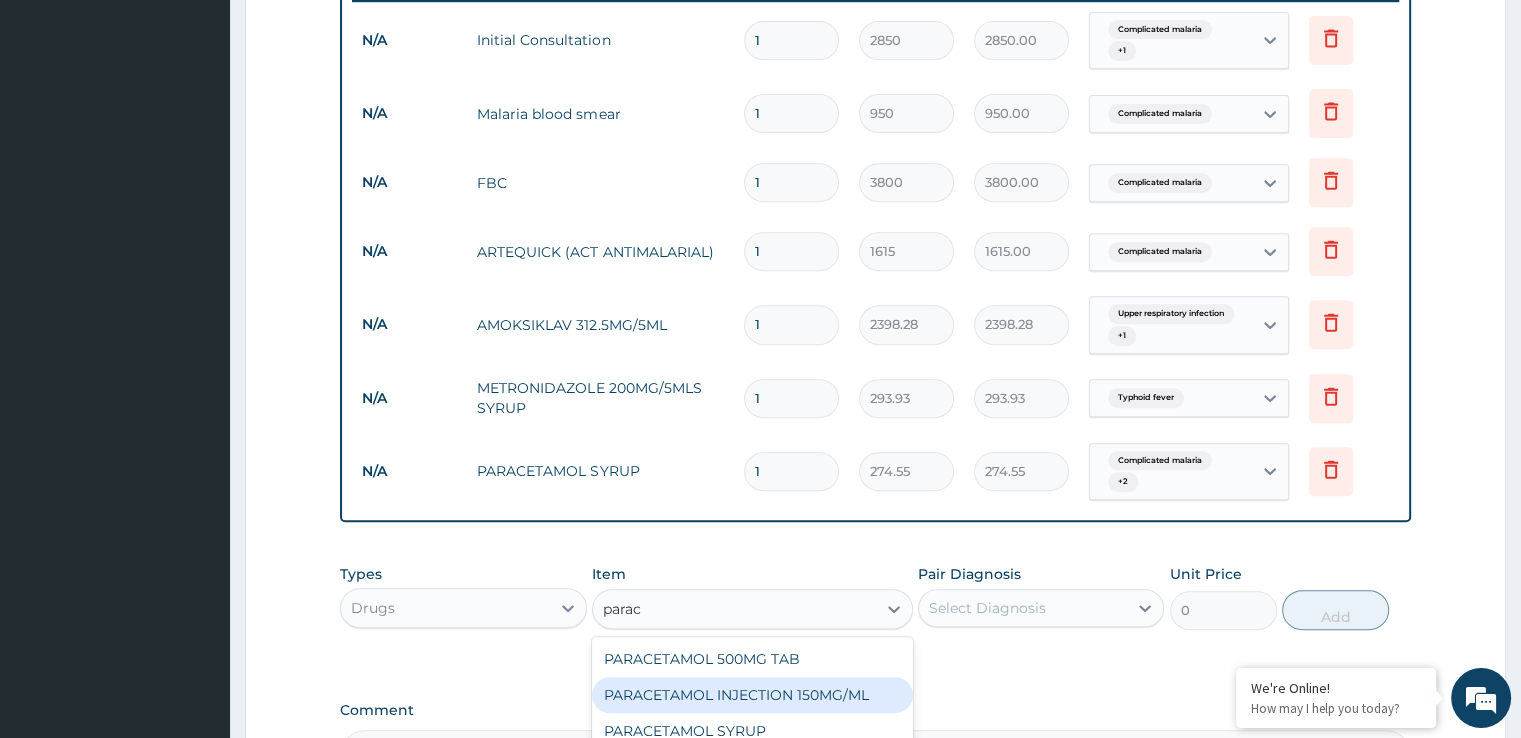 click on "PARACETAMOL INJECTION 150MG/ML" at bounding box center [752, 695] 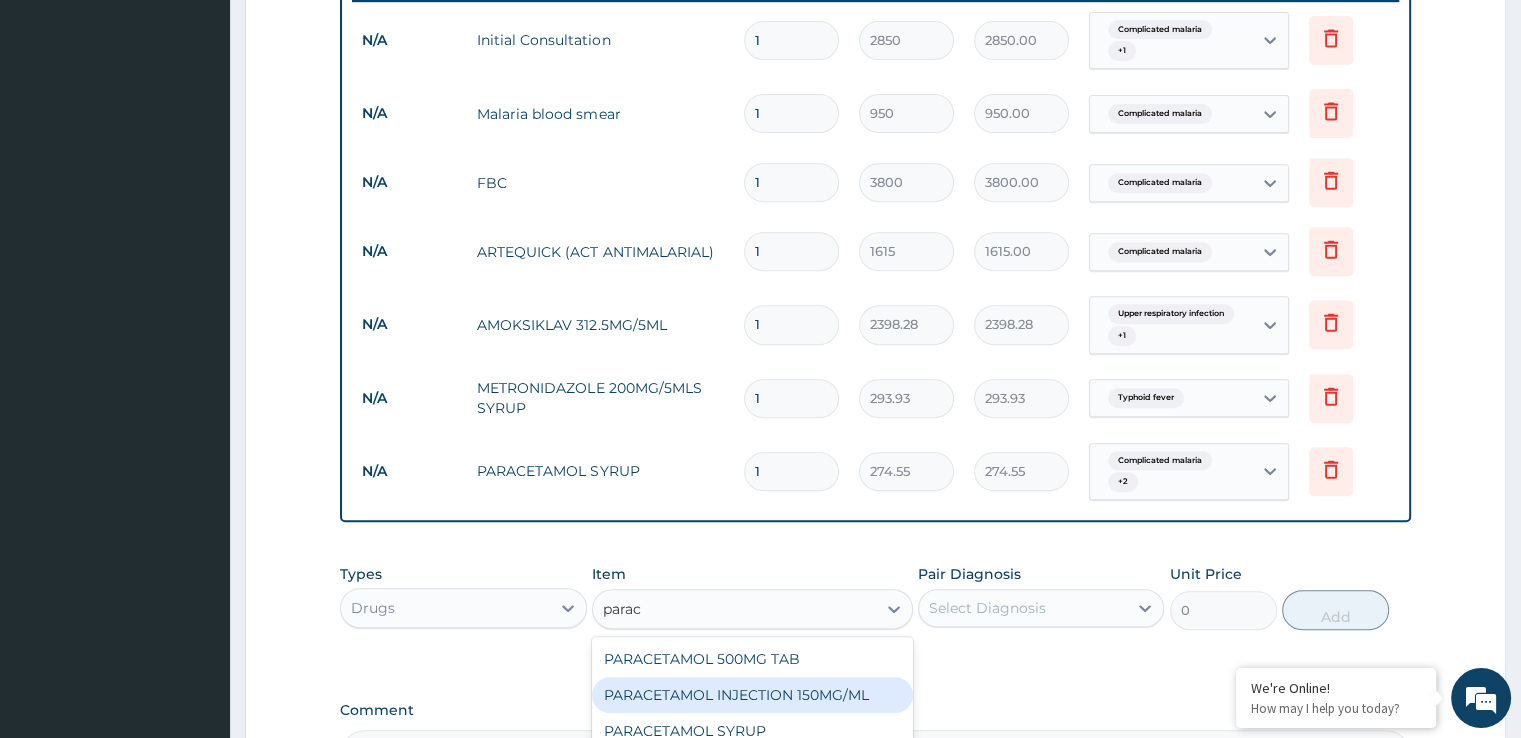 type 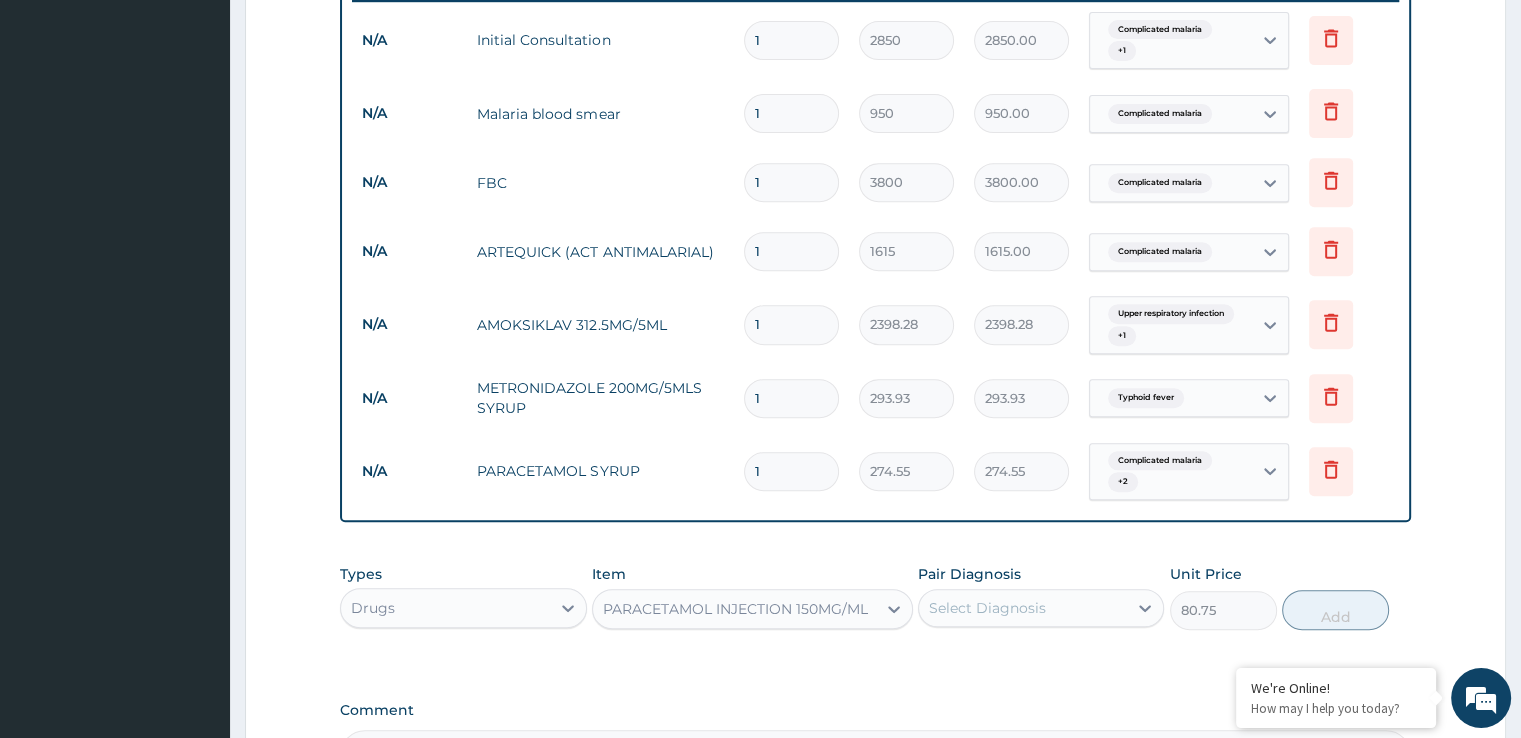 click on "Select Diagnosis" at bounding box center (987, 608) 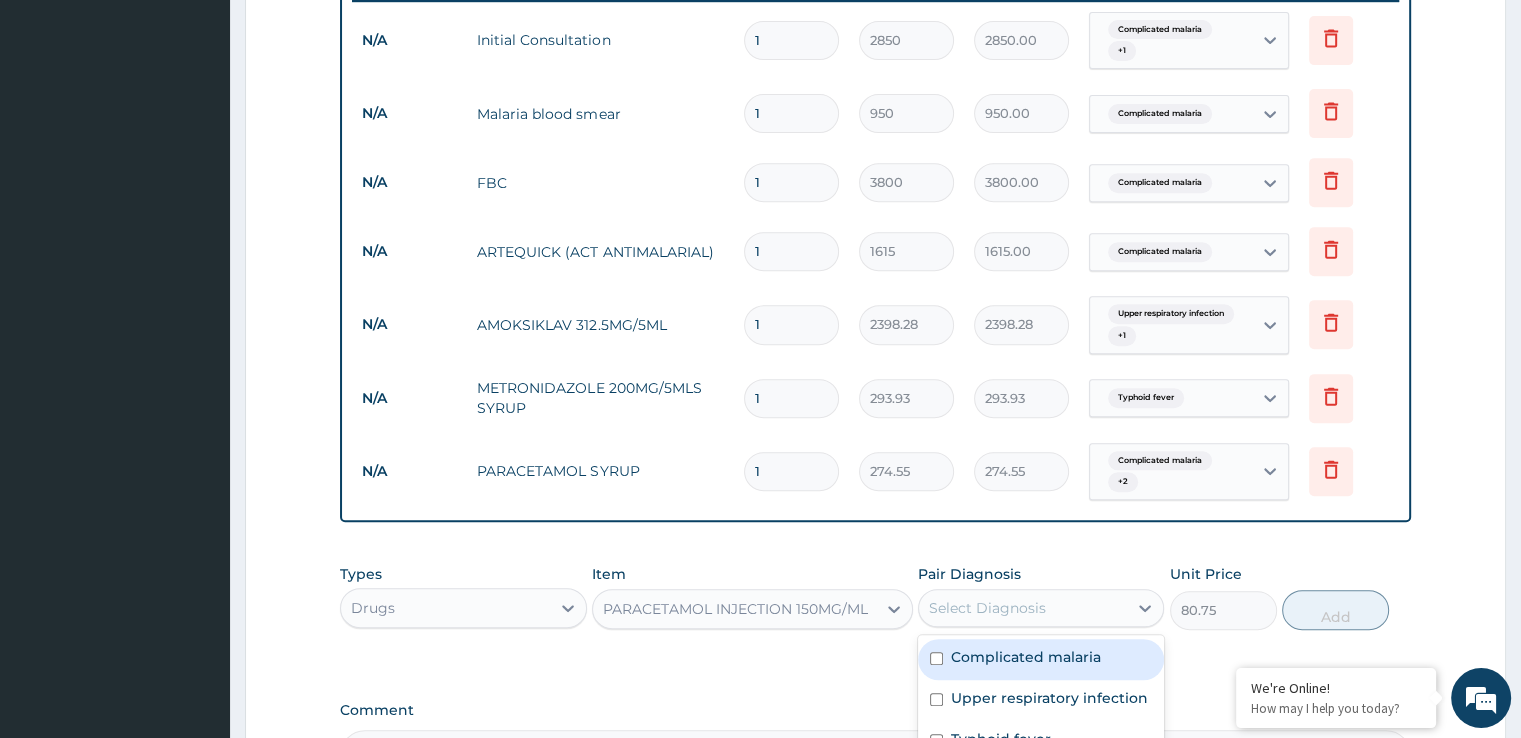 click on "Complicated malaria" at bounding box center (1026, 657) 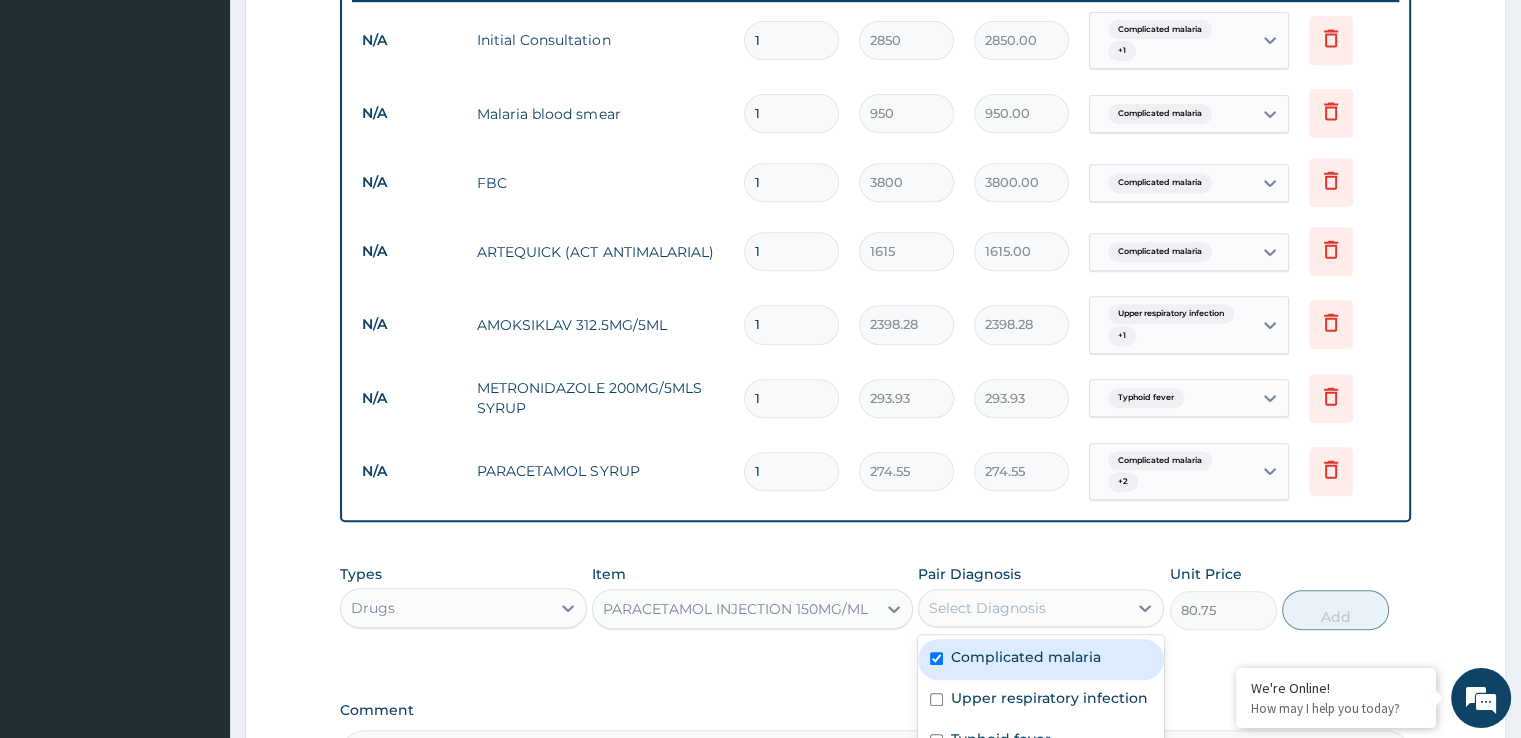 checkbox on "true" 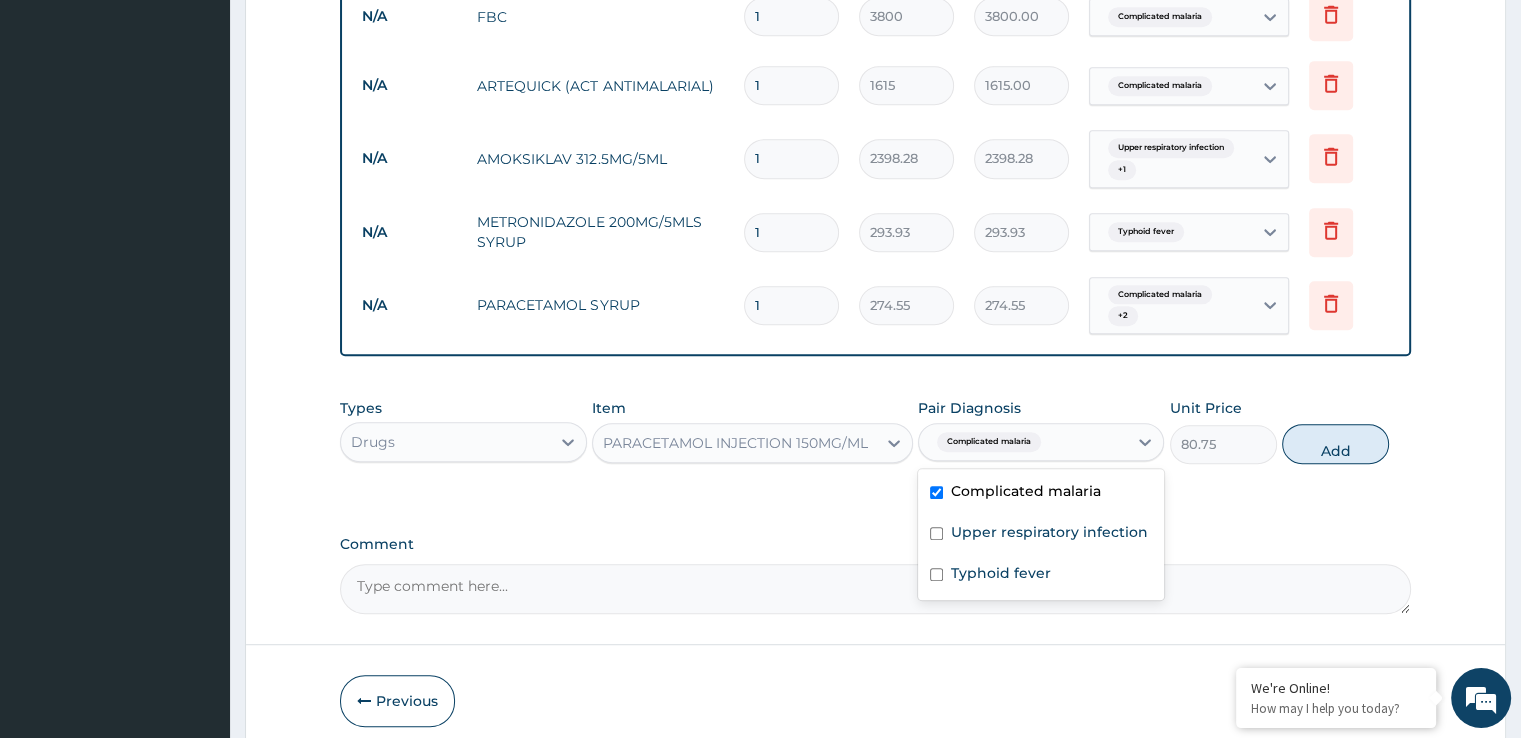 scroll, scrollTop: 1044, scrollLeft: 0, axis: vertical 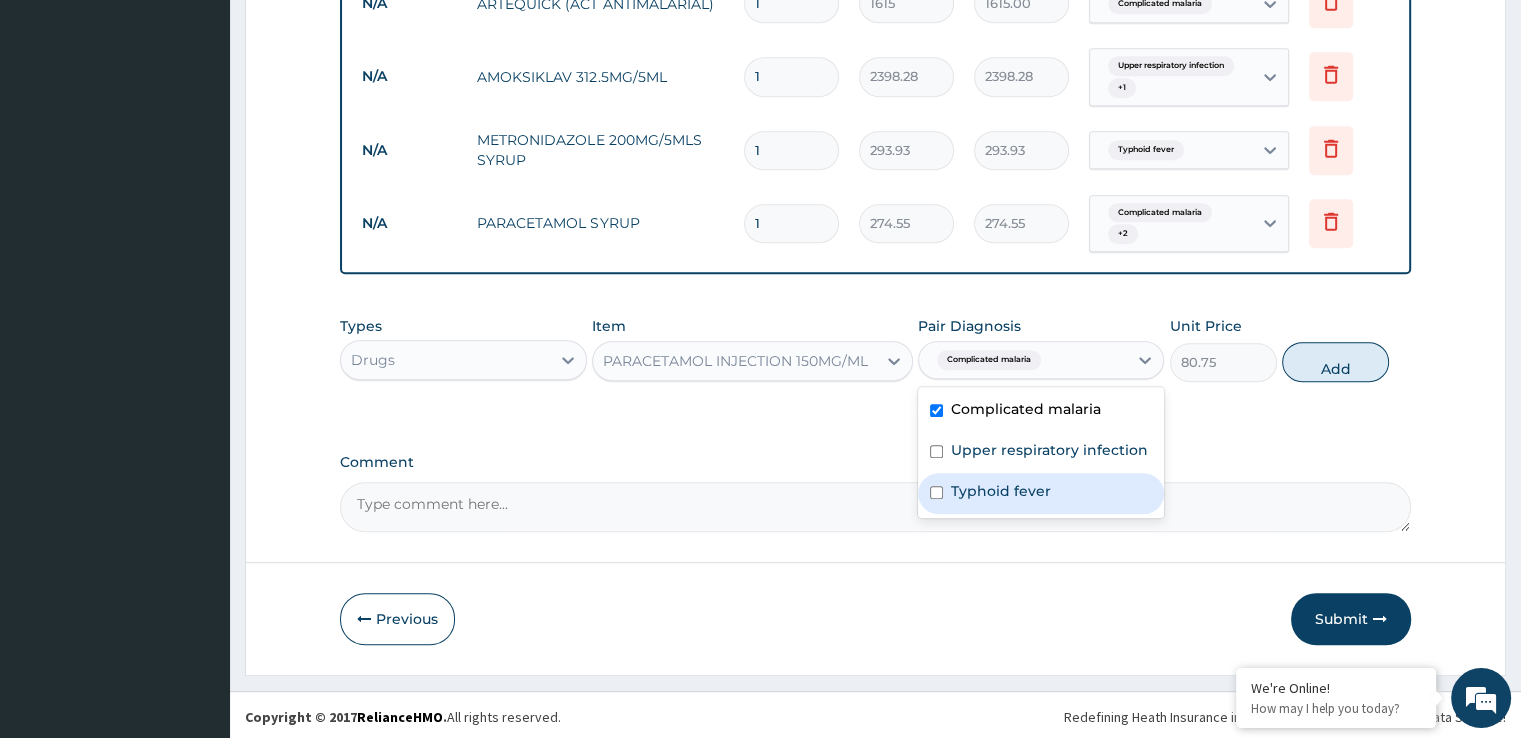 click on "Typhoid fever" at bounding box center [1001, 491] 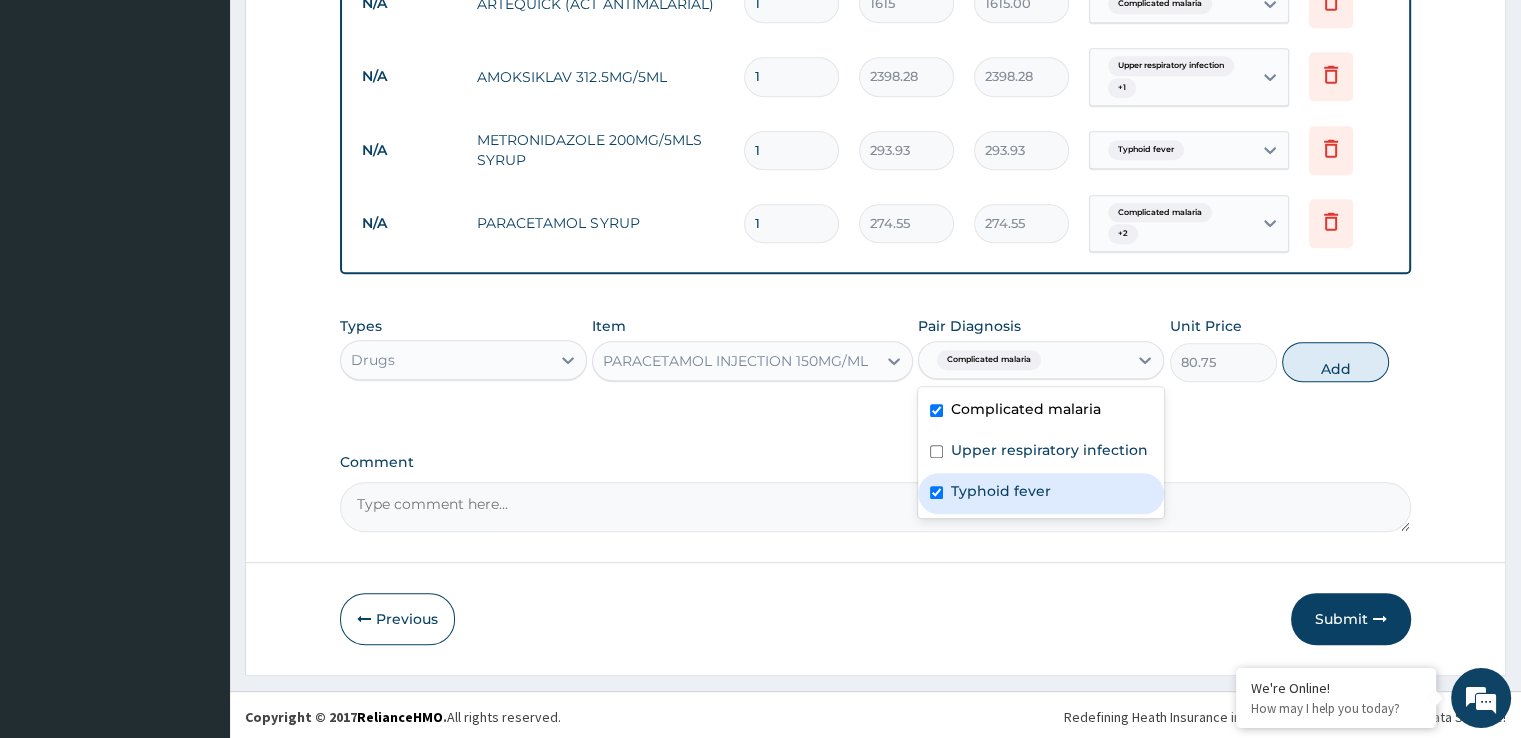 checkbox on "true" 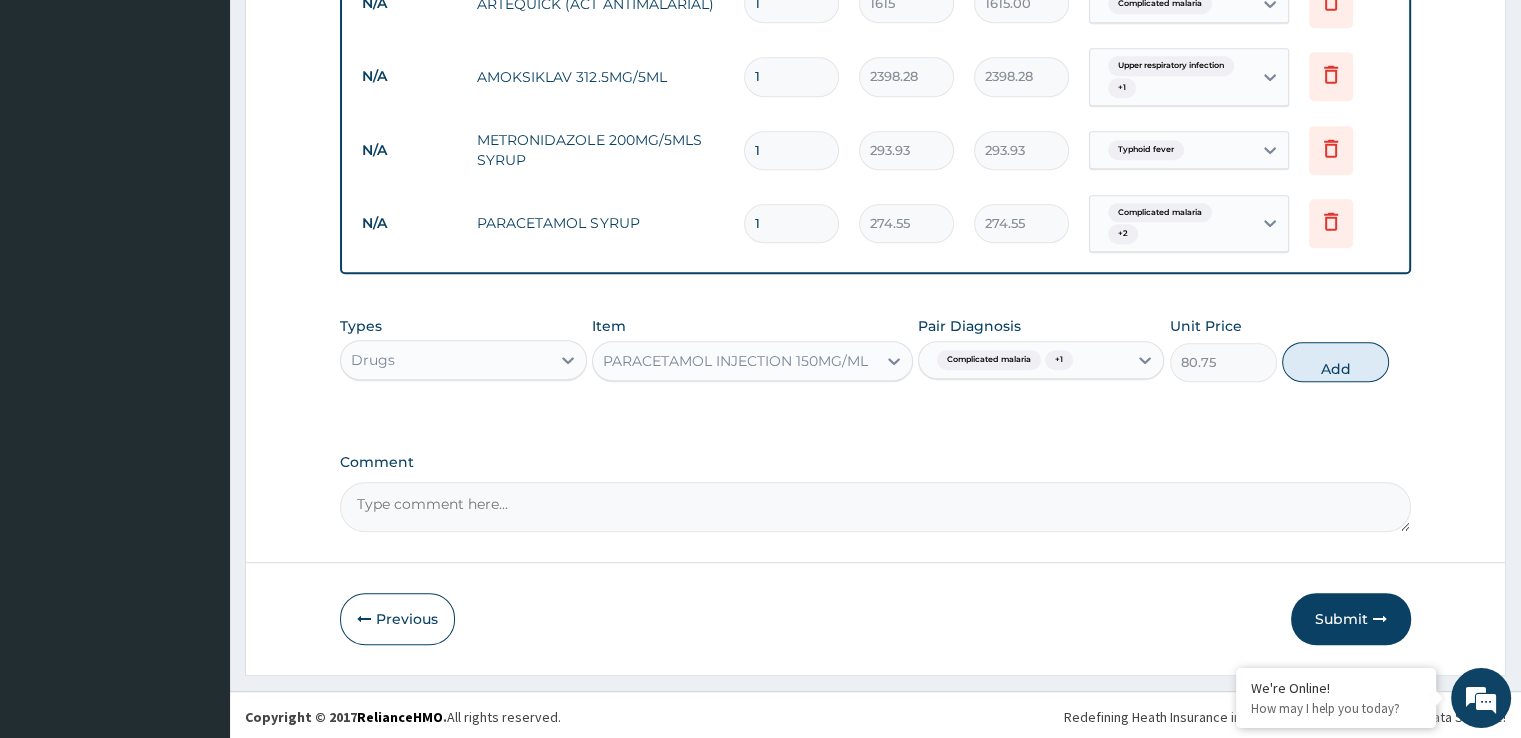 click on "Comment" at bounding box center [875, 462] 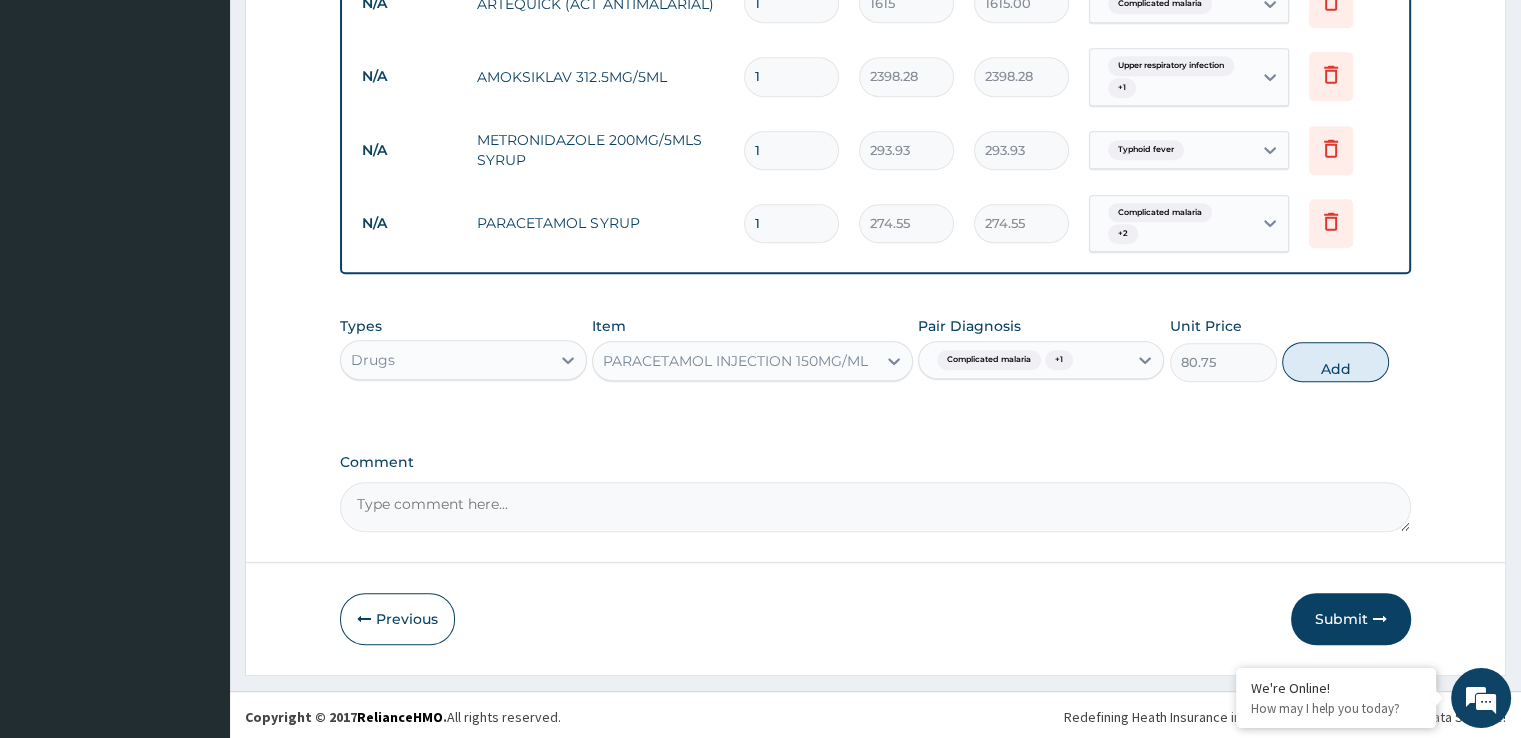 click on "Comment" at bounding box center [875, 507] 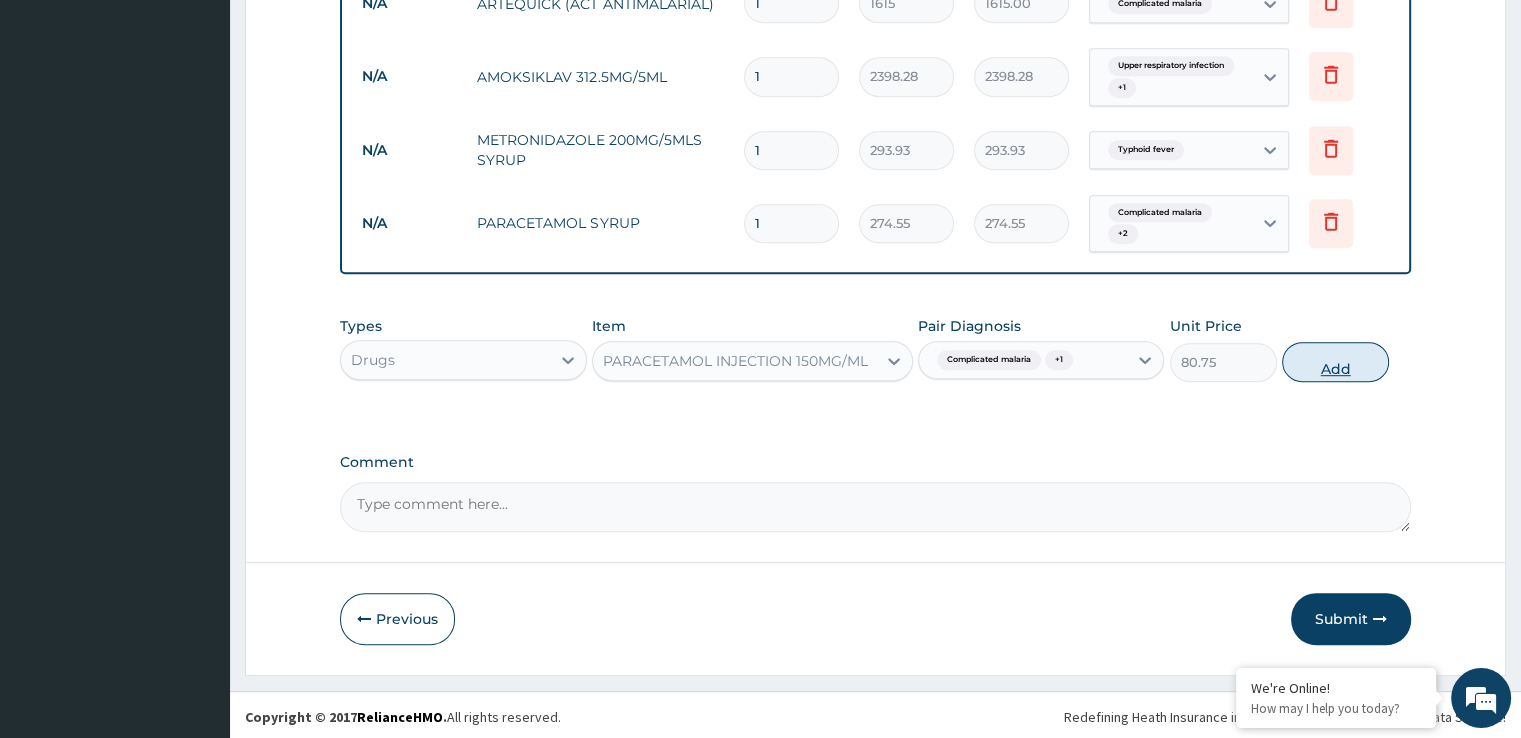 click on "Add" at bounding box center (1335, 362) 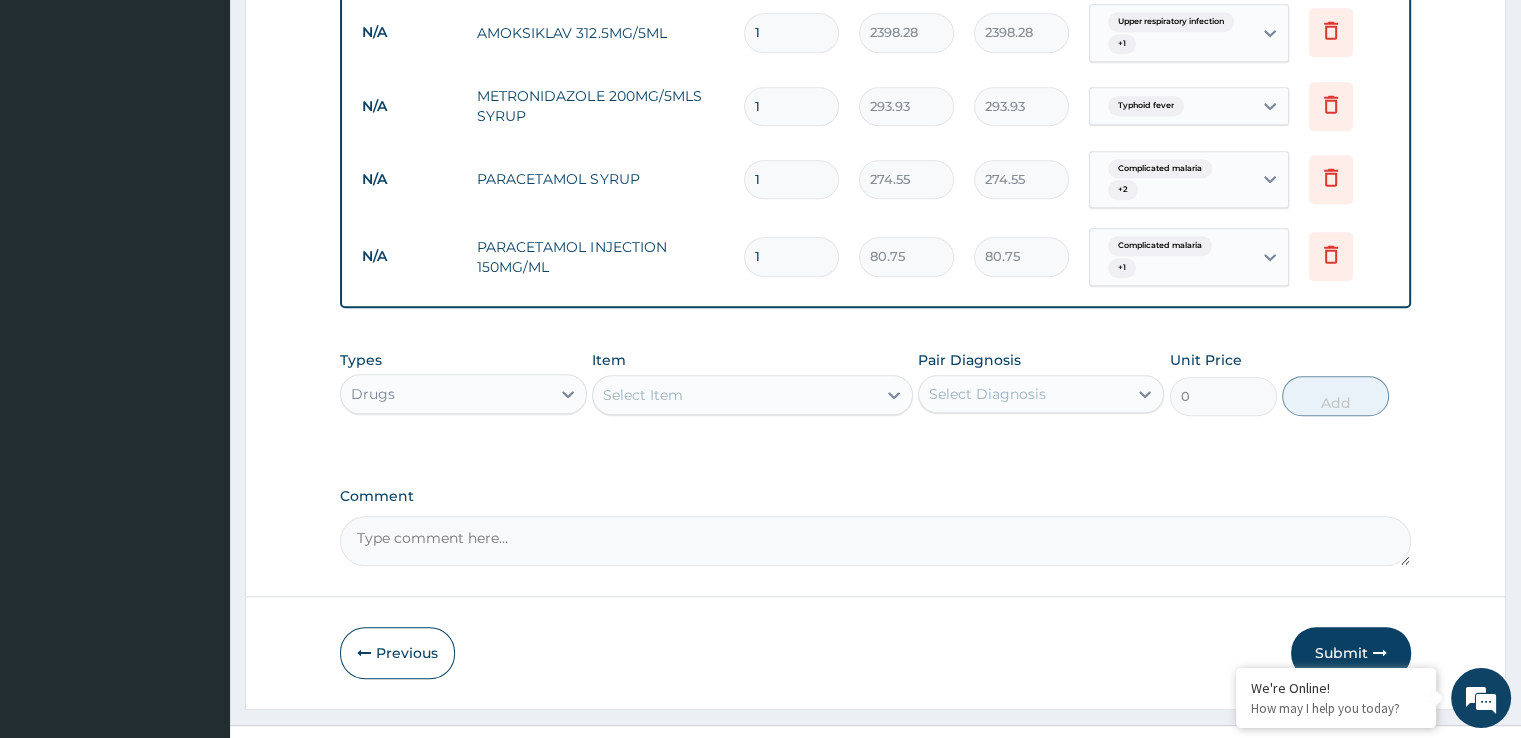 scroll, scrollTop: 1120, scrollLeft: 0, axis: vertical 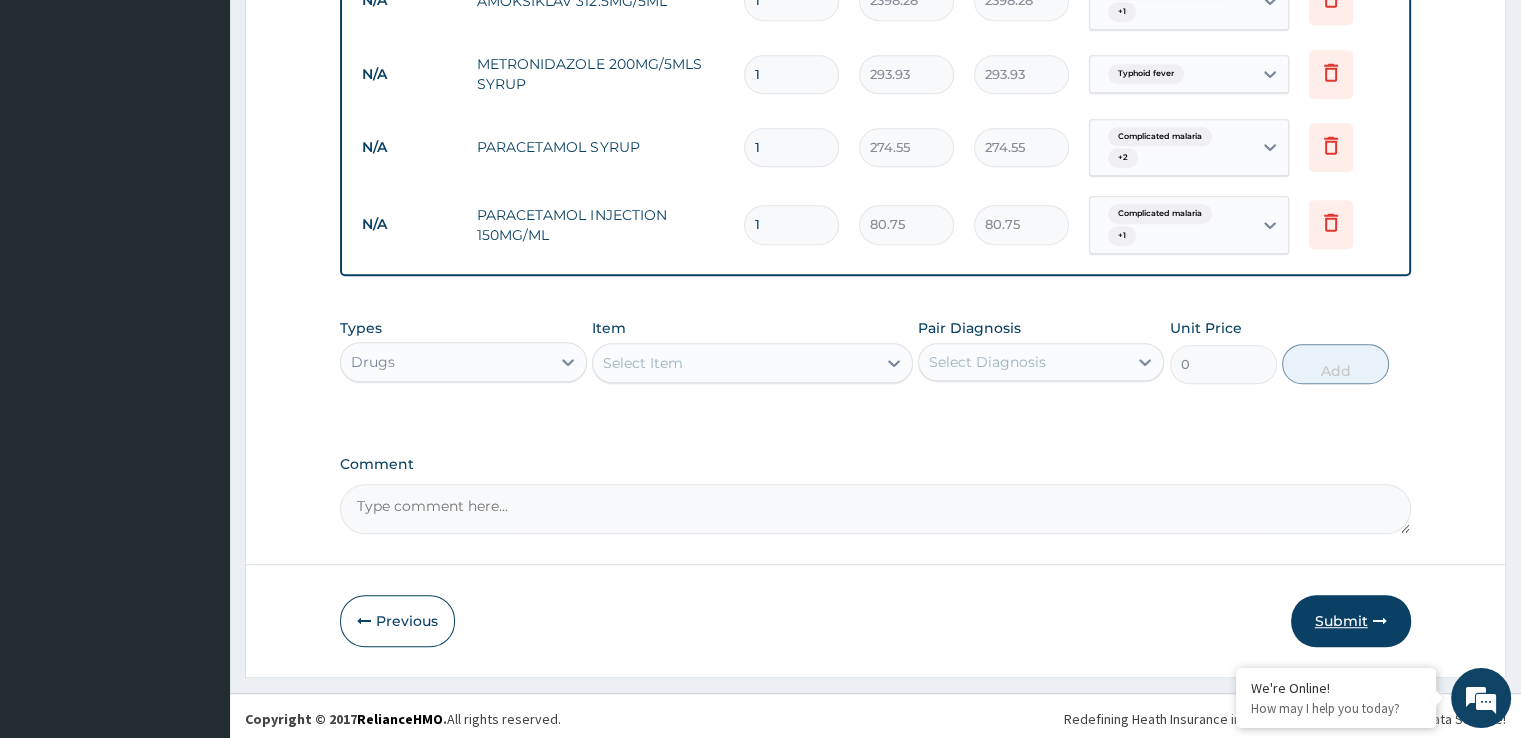 click on "Submit" at bounding box center (1351, 621) 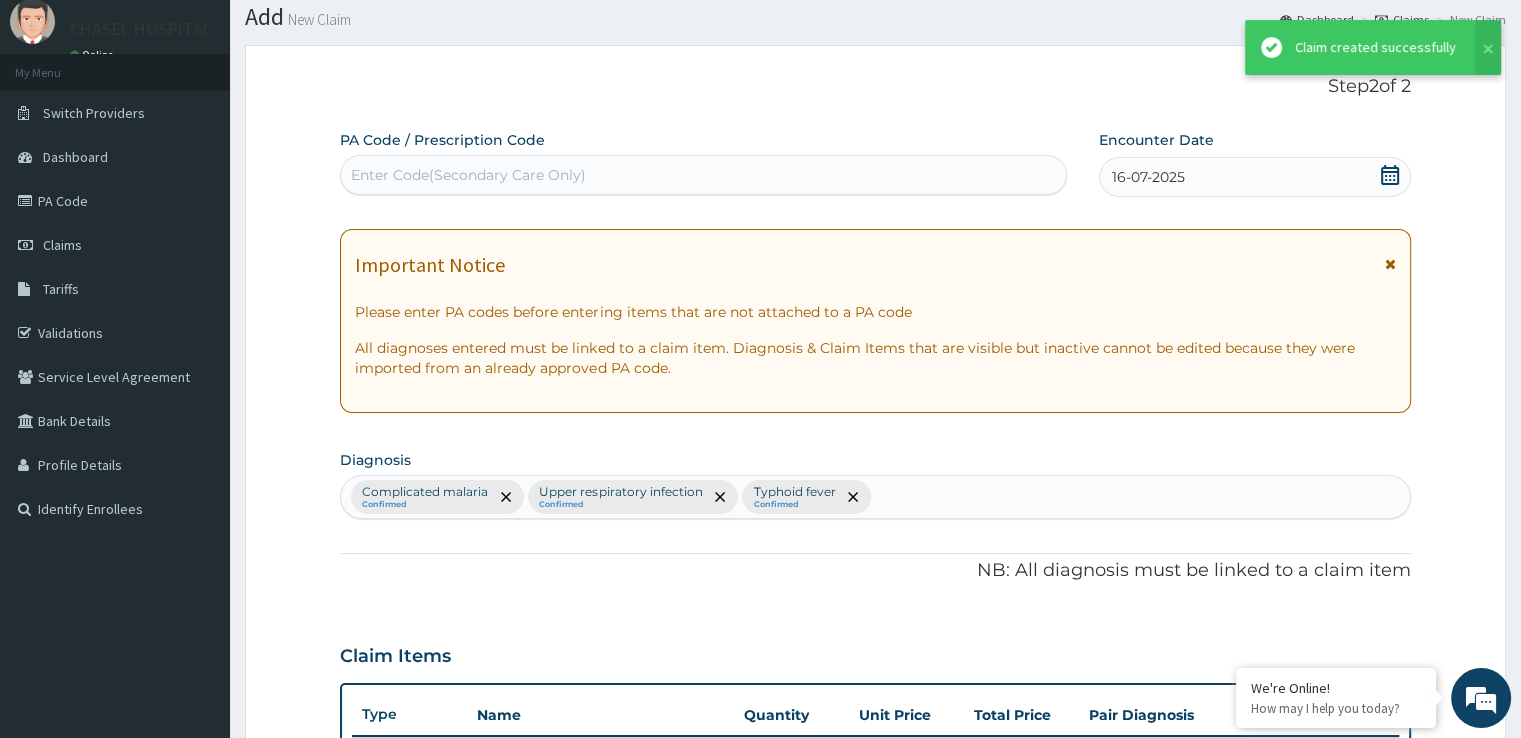 scroll, scrollTop: 1120, scrollLeft: 0, axis: vertical 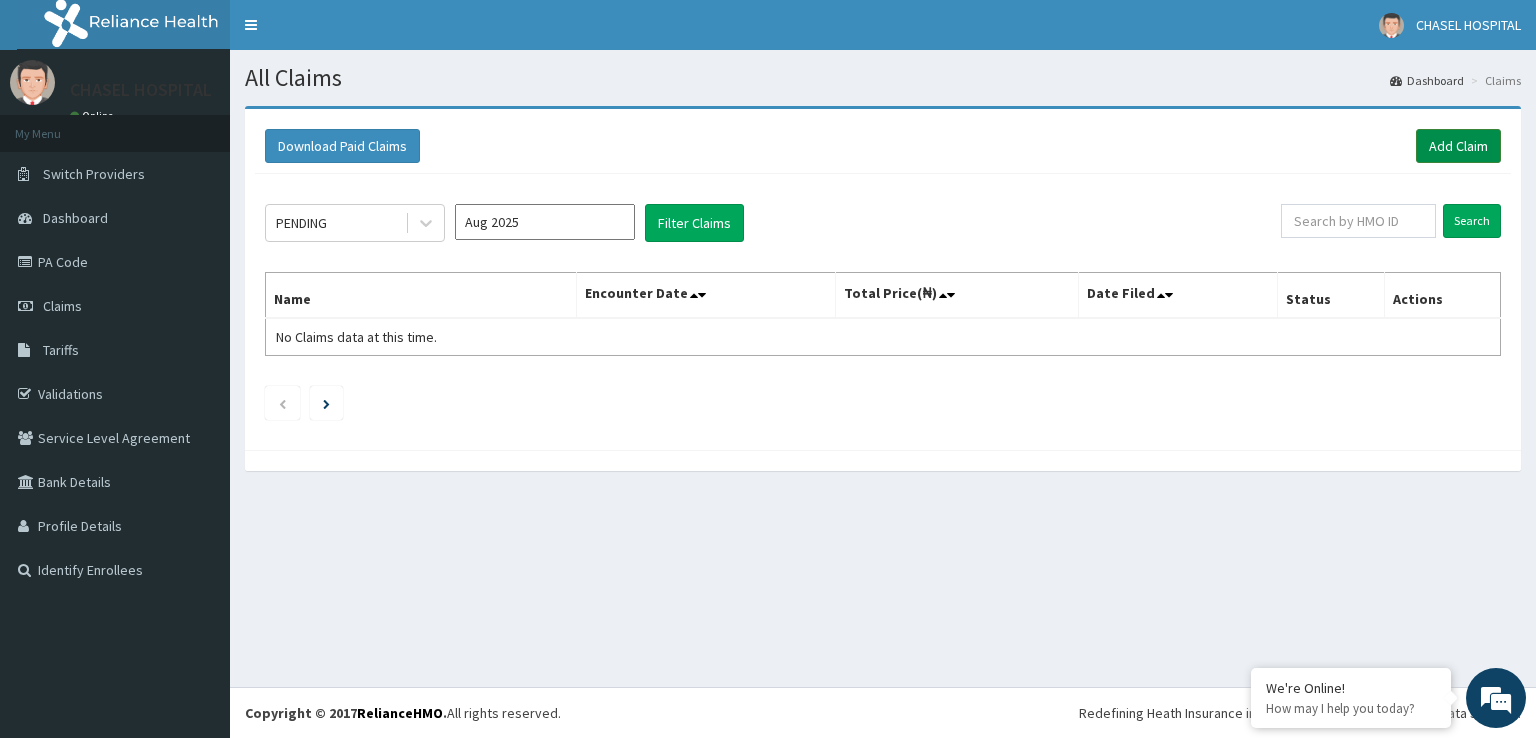 click on "Add Claim" at bounding box center (1458, 146) 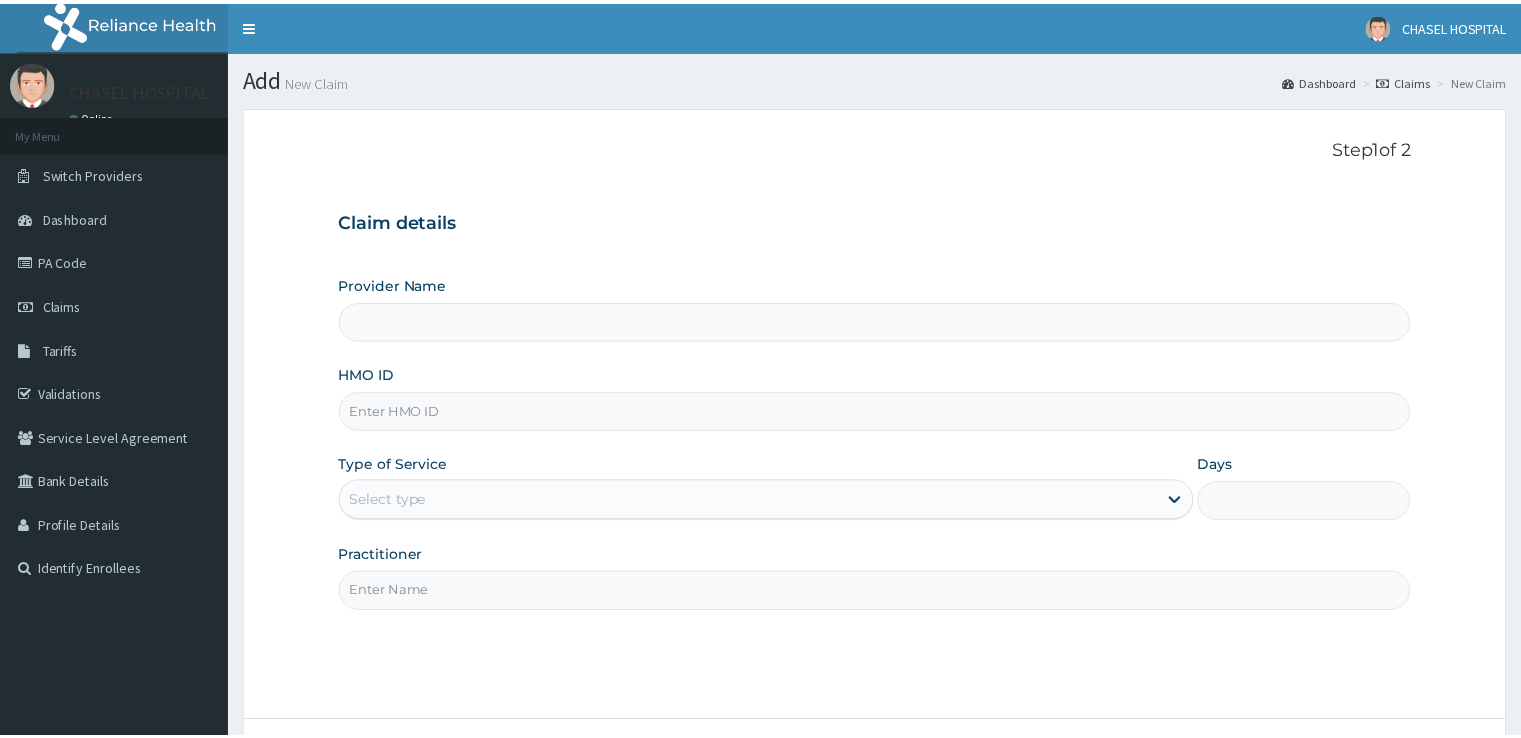 scroll, scrollTop: 0, scrollLeft: 0, axis: both 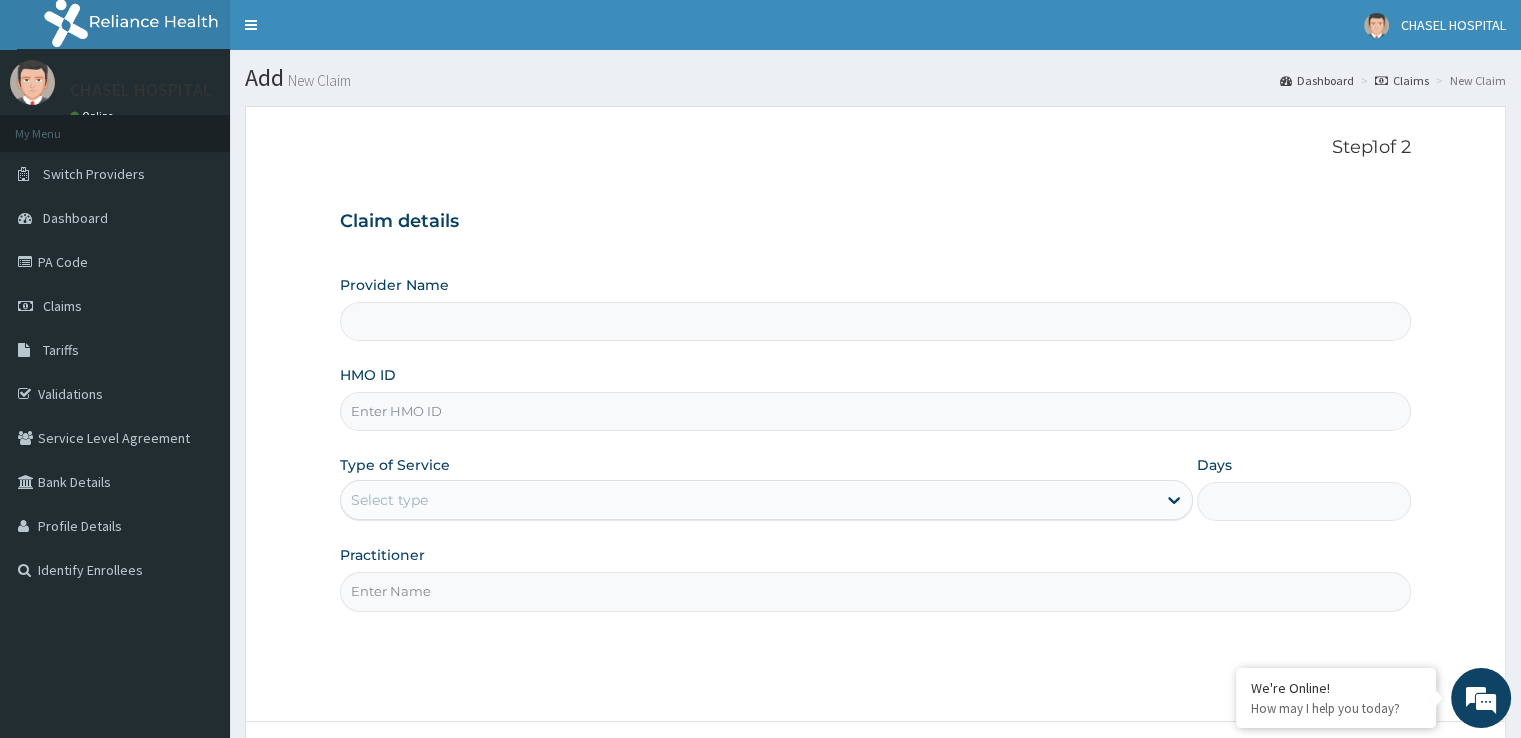 type on "Chasel Hospital" 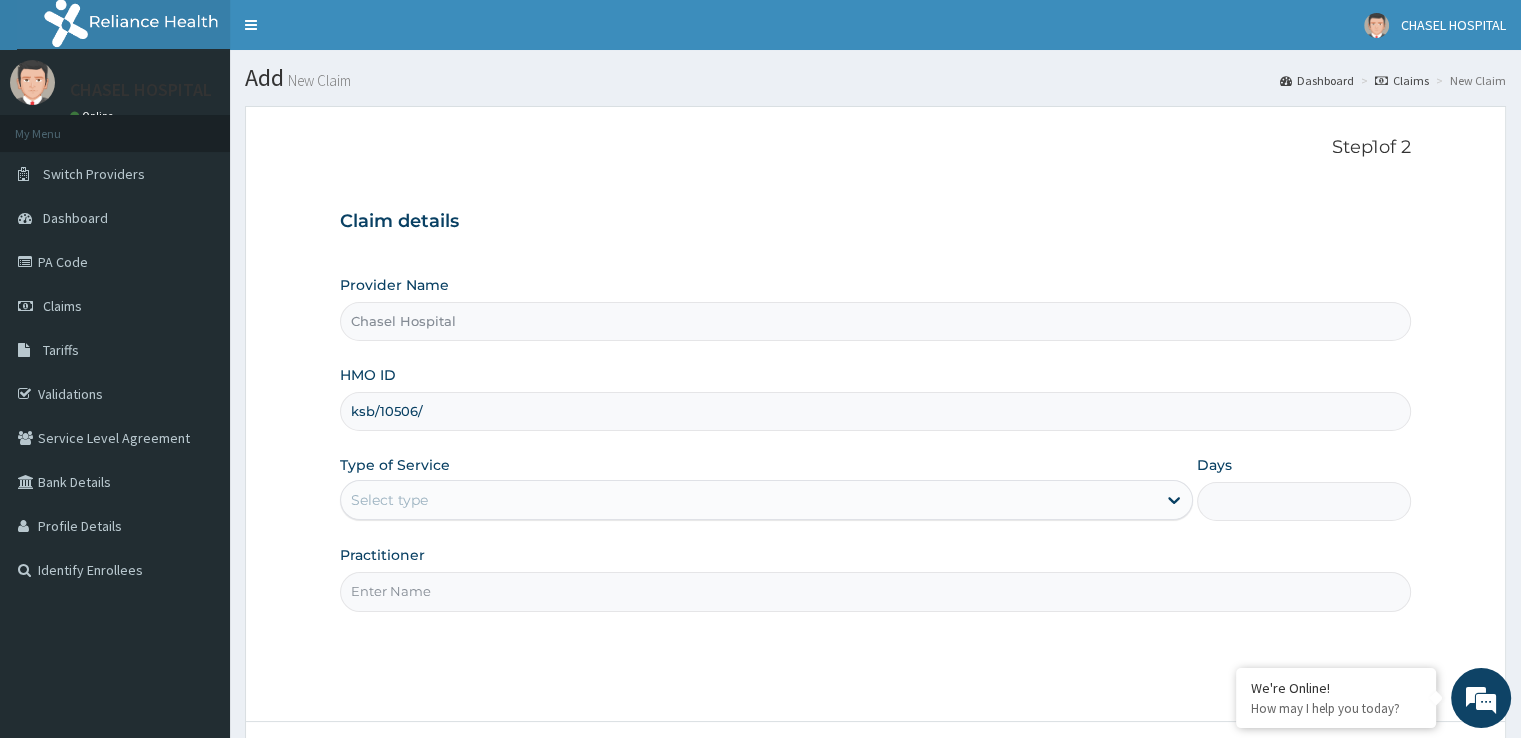 scroll, scrollTop: 0, scrollLeft: 0, axis: both 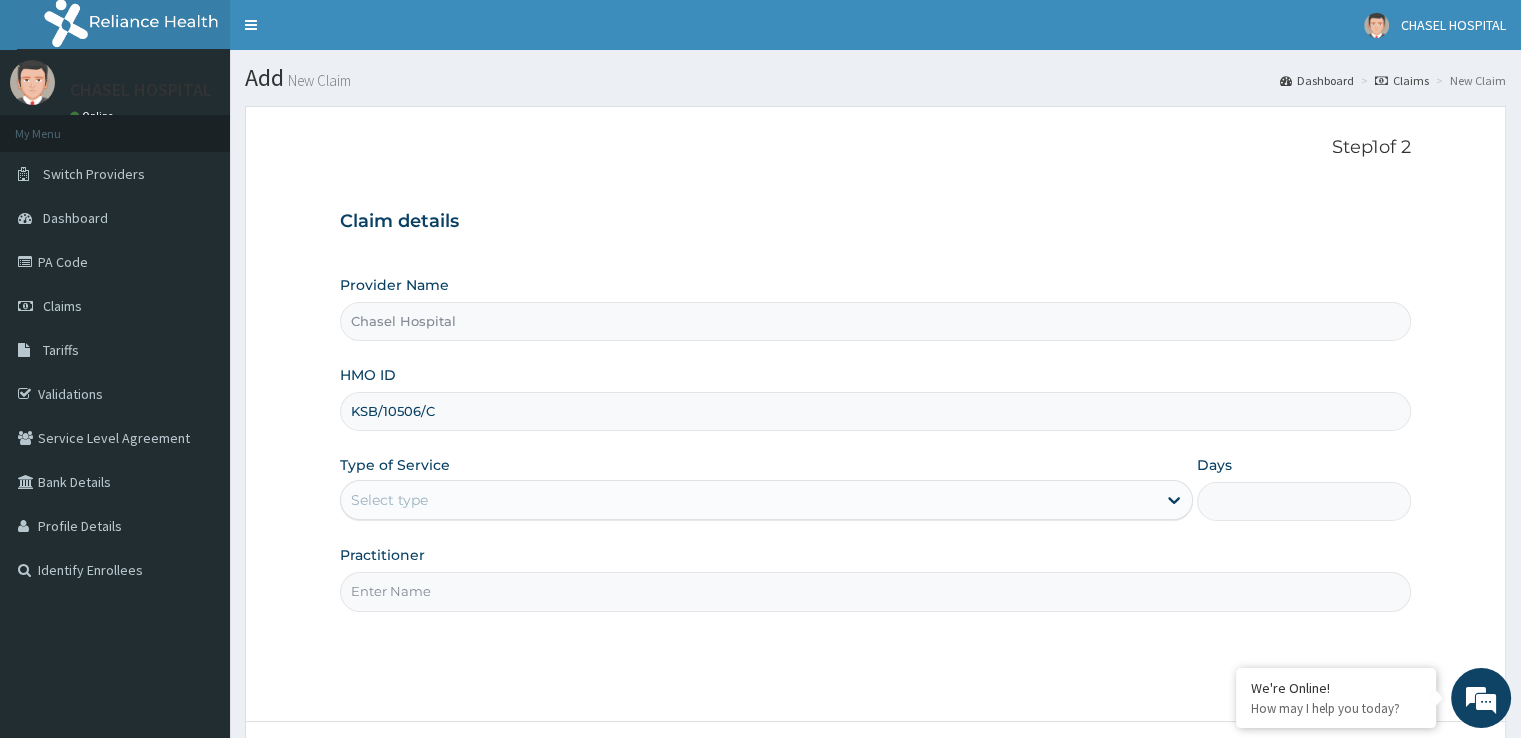 click on "Select type" at bounding box center [748, 500] 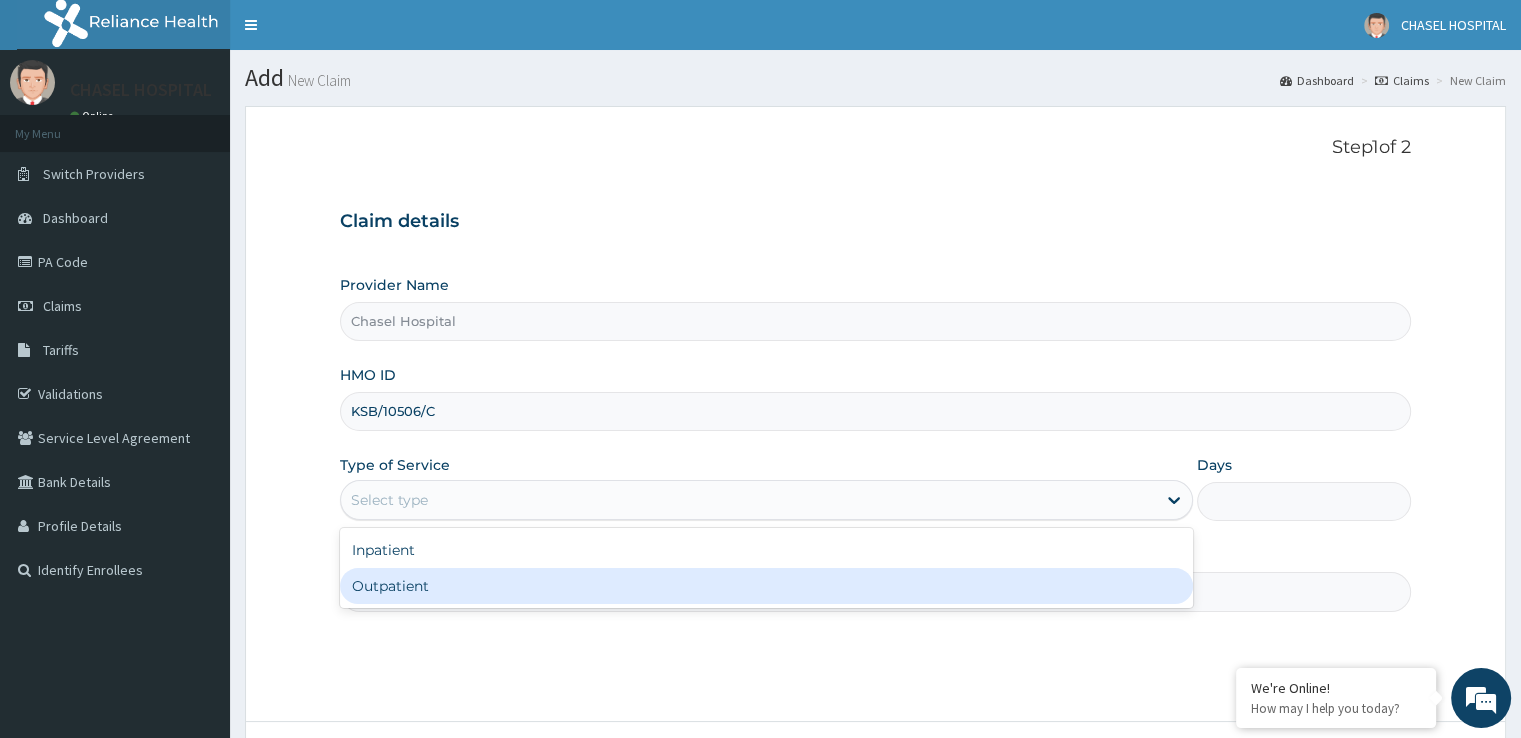click on "Outpatient" at bounding box center (766, 586) 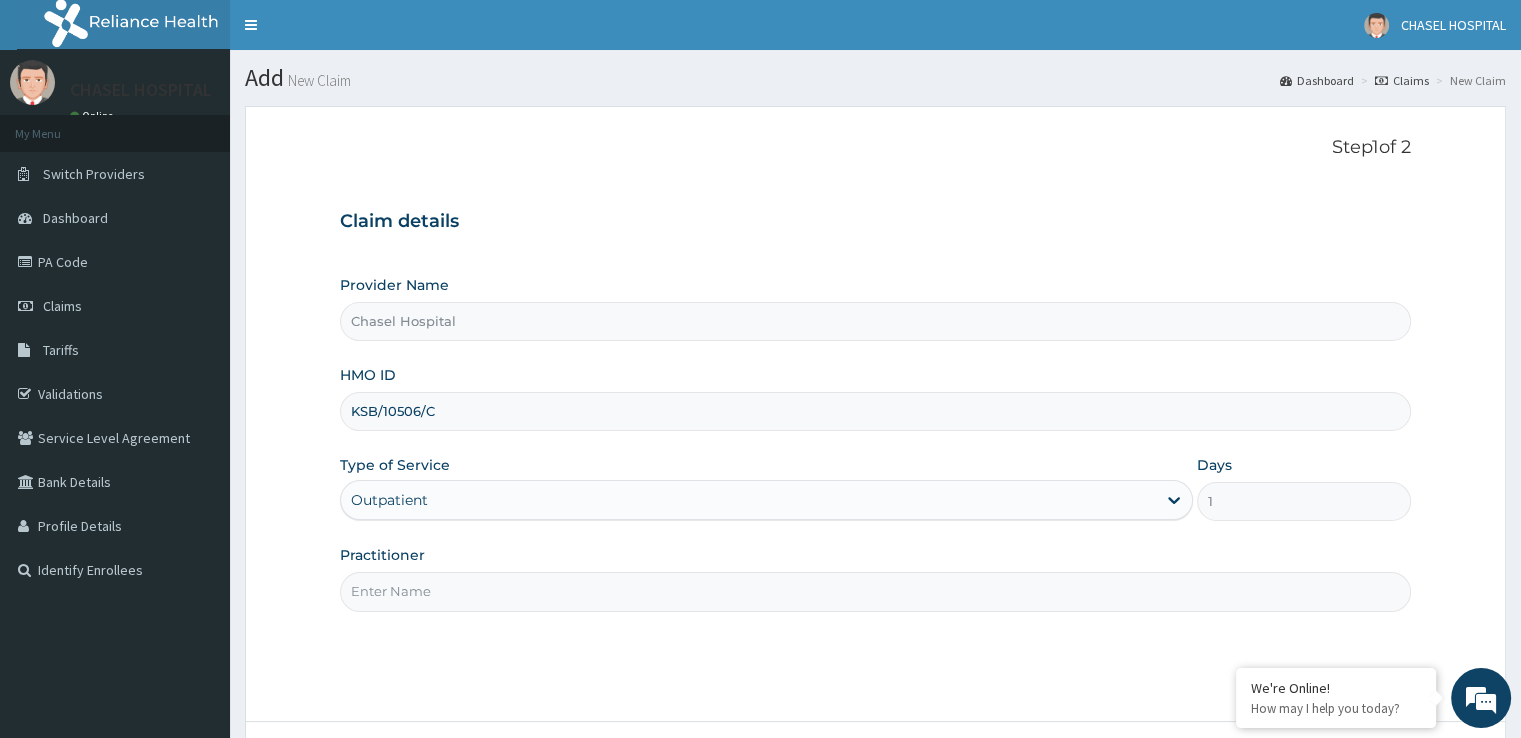 click on "Practitioner" at bounding box center [875, 591] 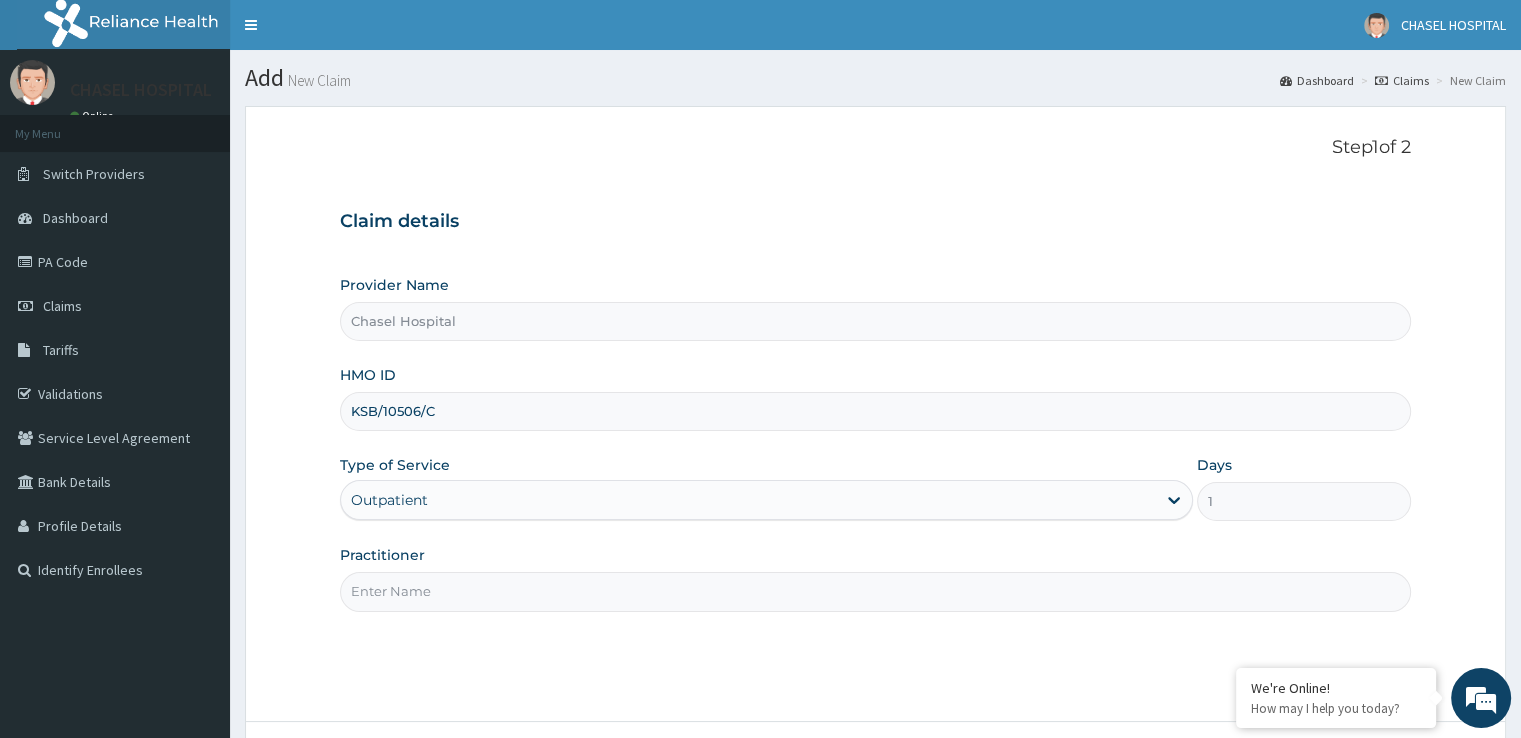 type on "DR HARUNA" 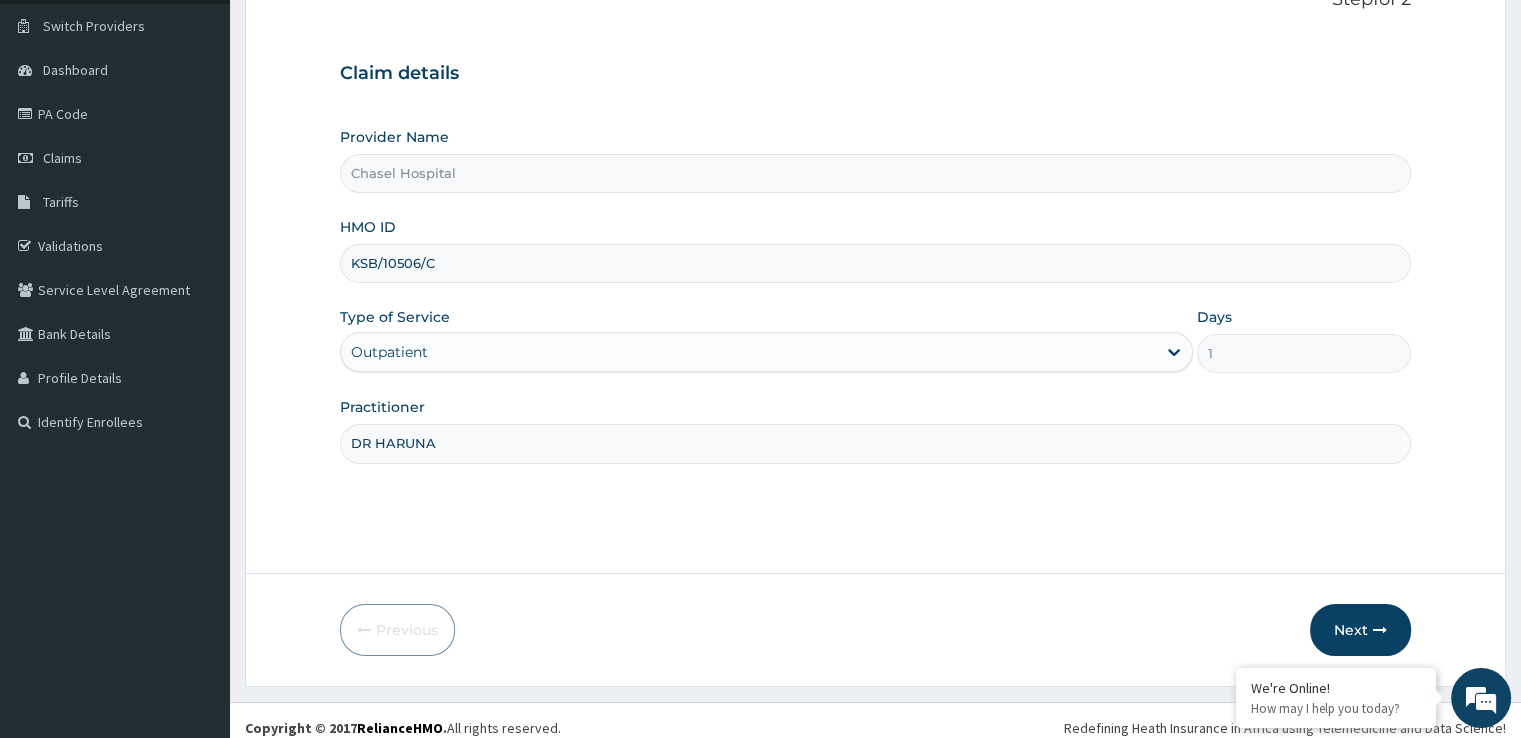 scroll, scrollTop: 162, scrollLeft: 0, axis: vertical 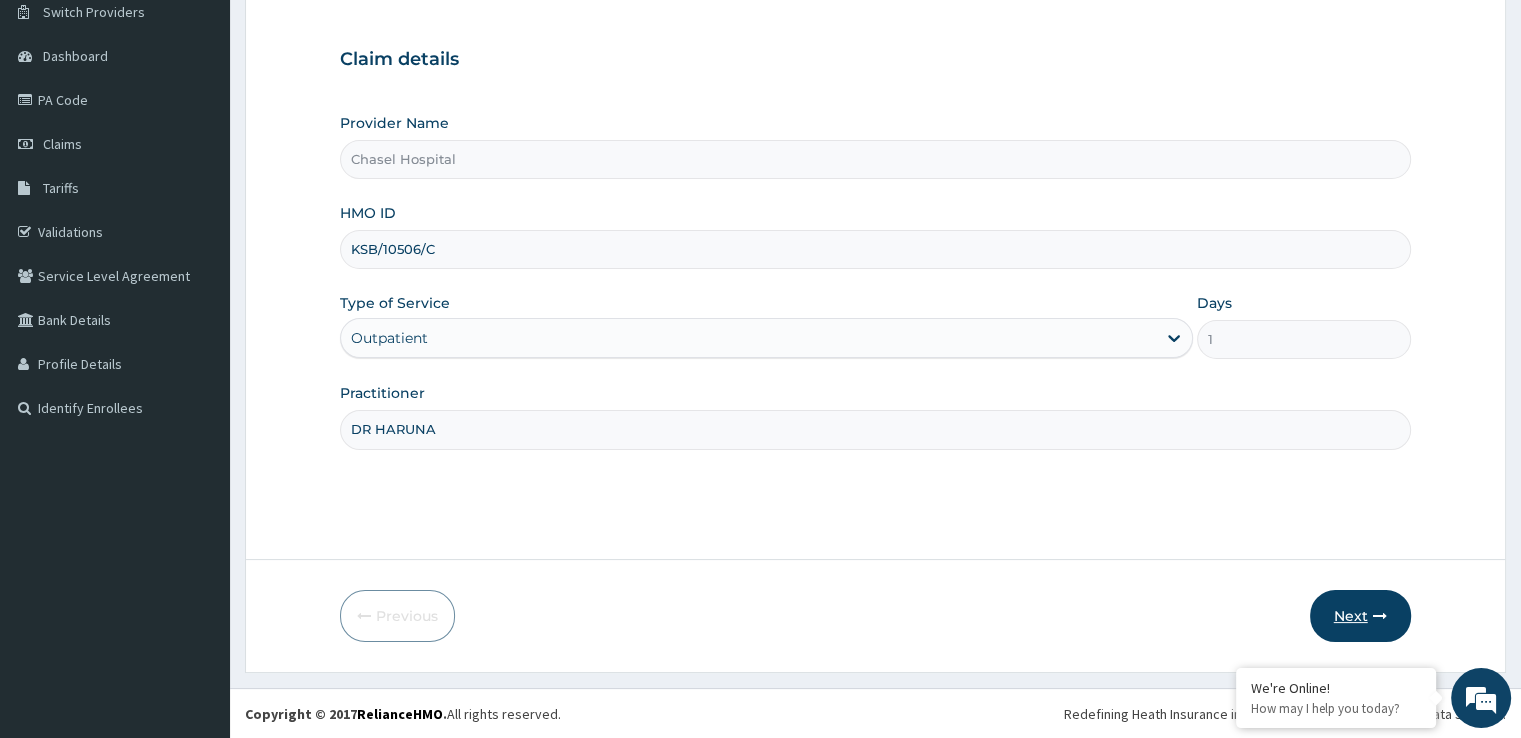 click on "Next" at bounding box center [1360, 616] 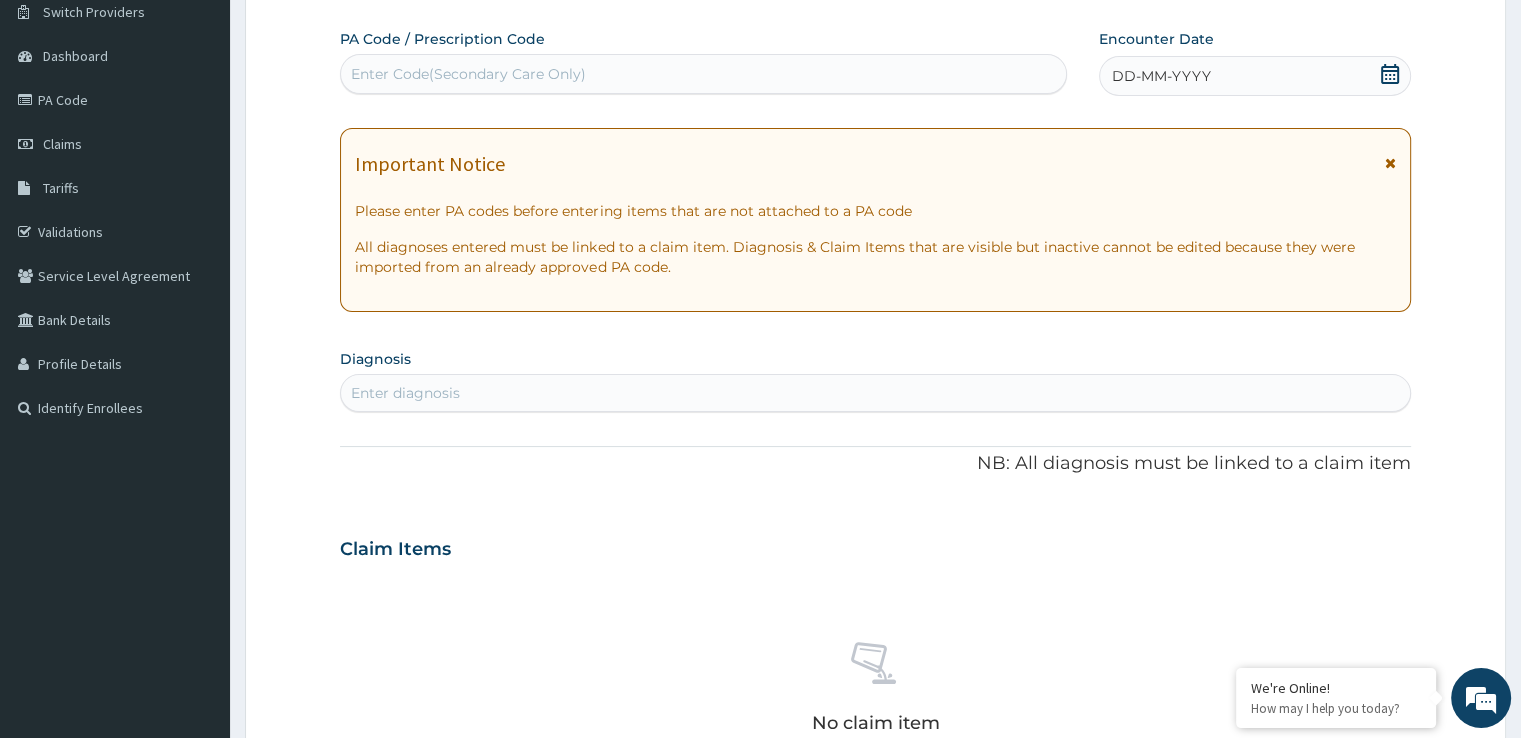 click on "DD-MM-YYYY" at bounding box center (1161, 76) 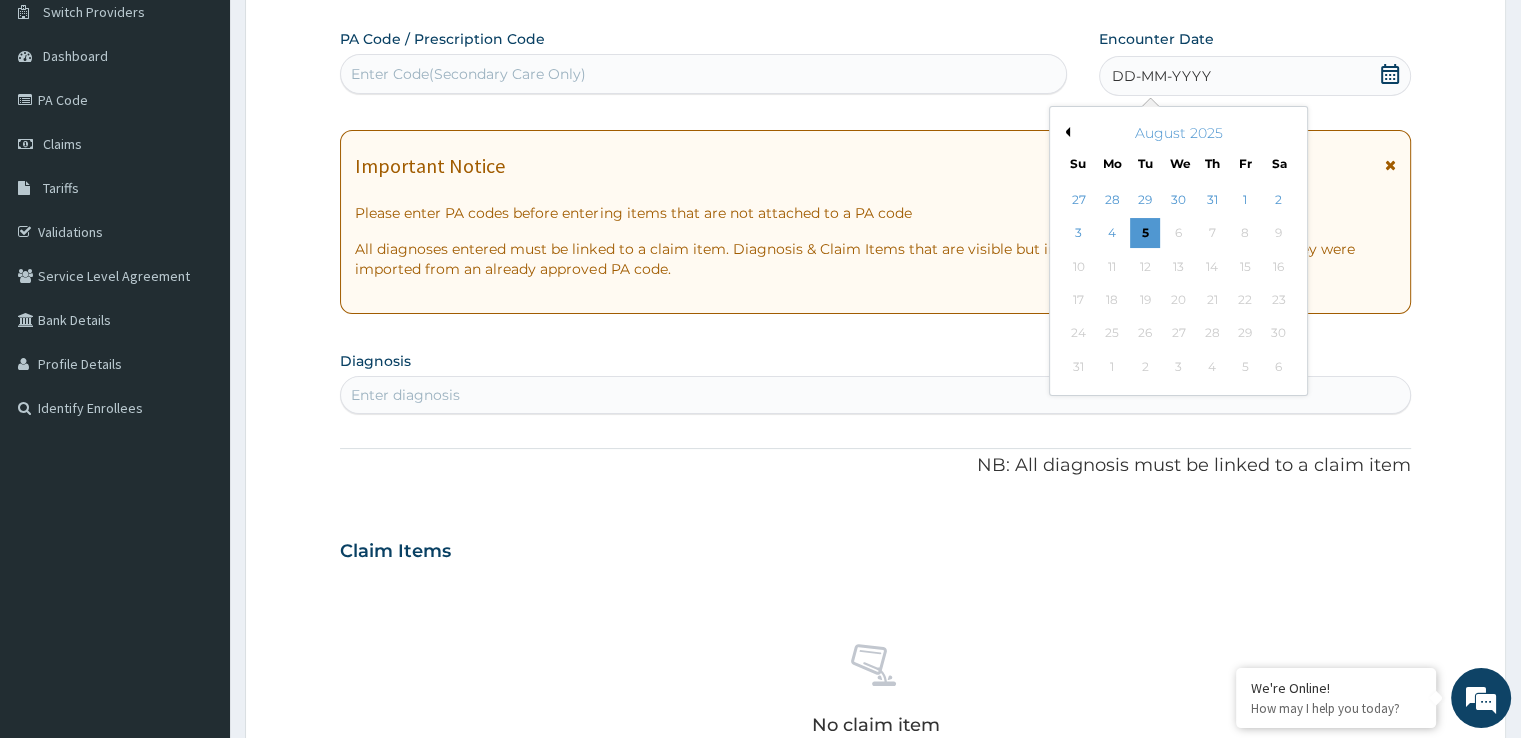 click on "Previous Month" at bounding box center (1065, 132) 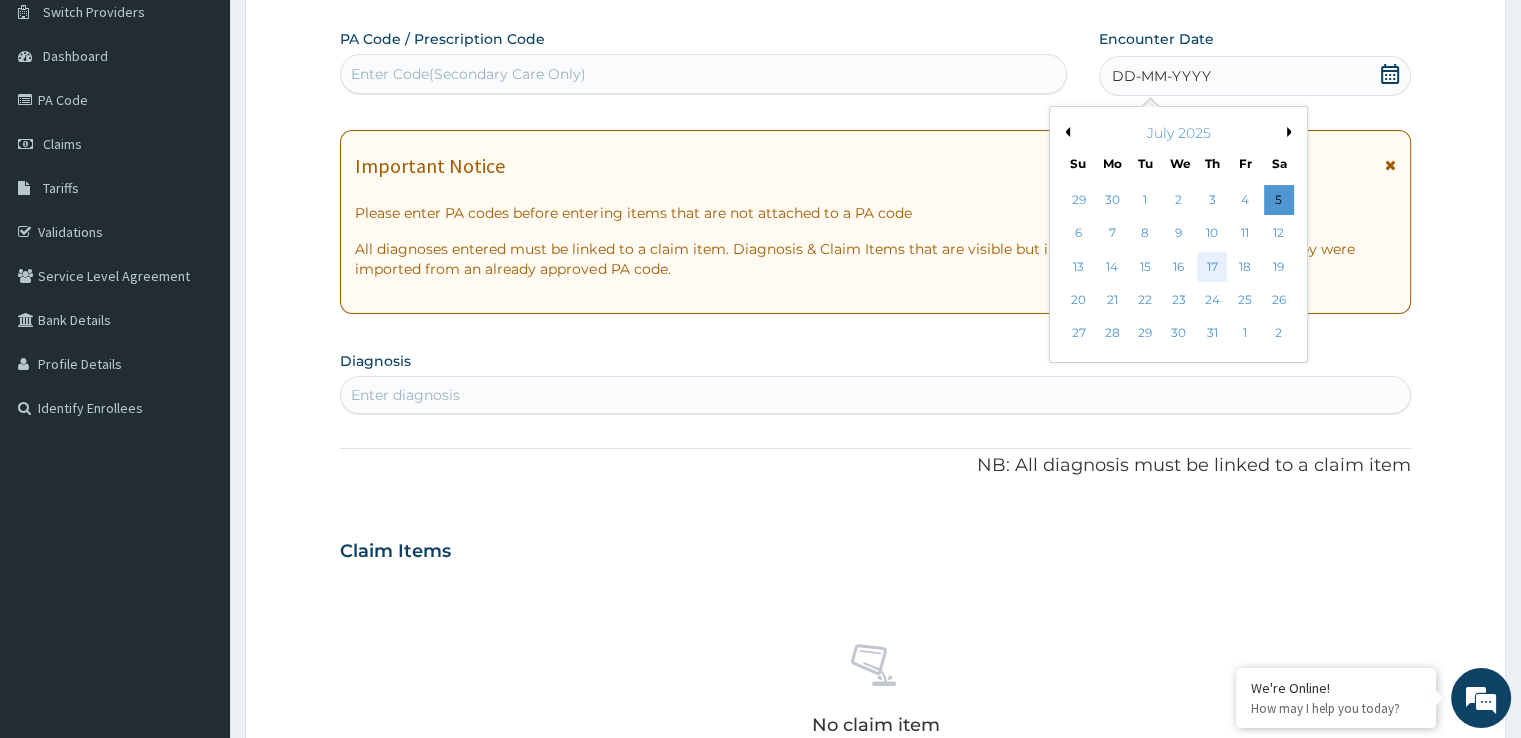 click on "17" at bounding box center [1212, 267] 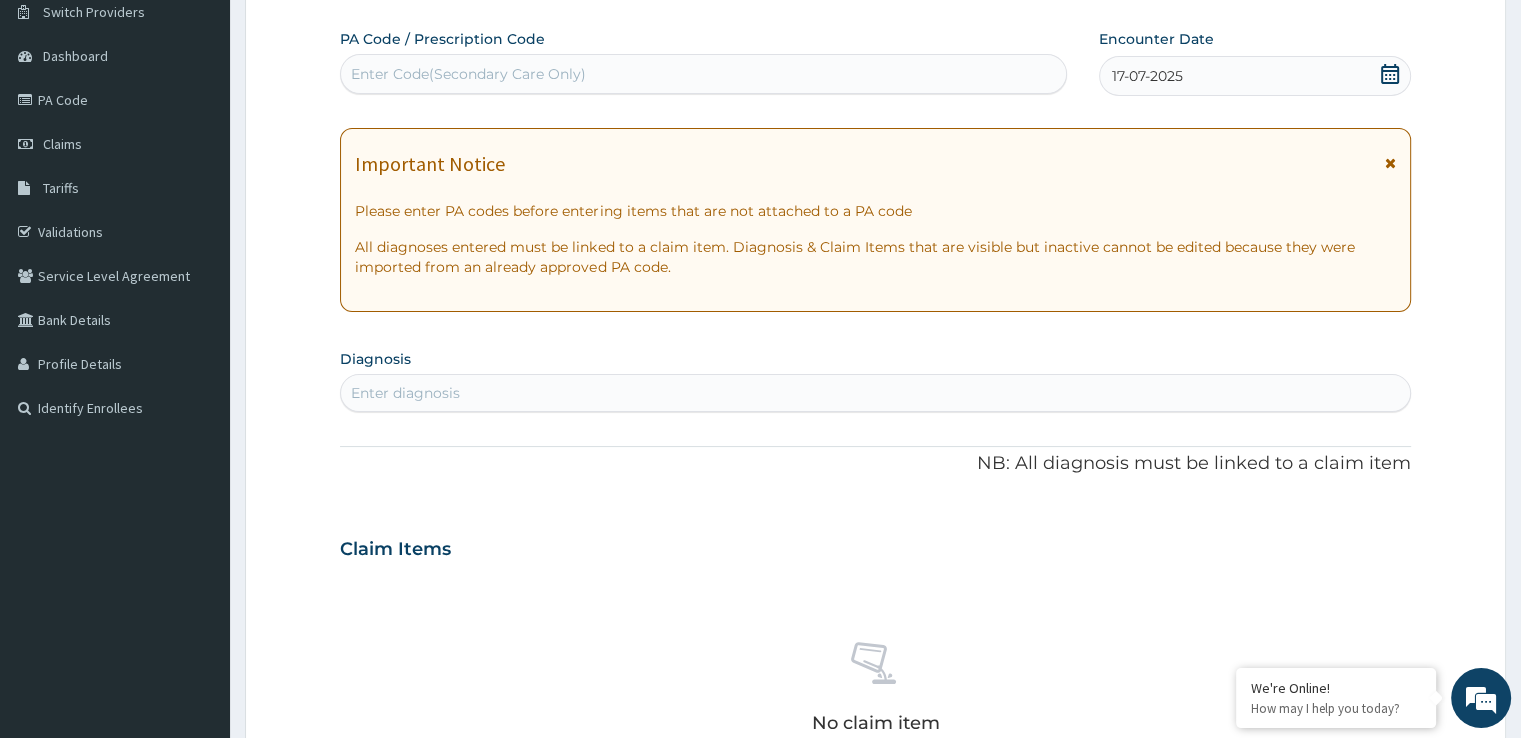 click on "Enter diagnosis" at bounding box center [875, 393] 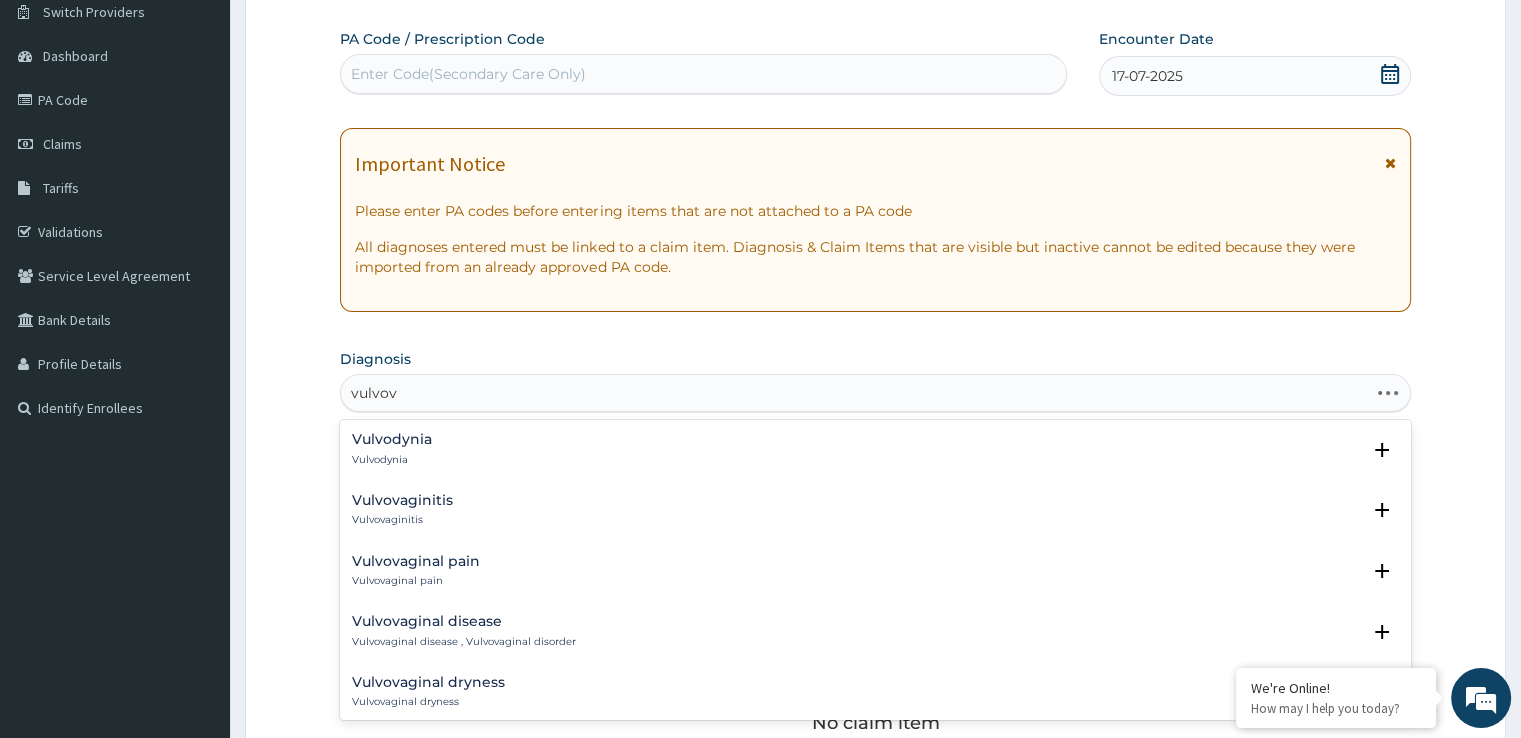 type on "vulvova" 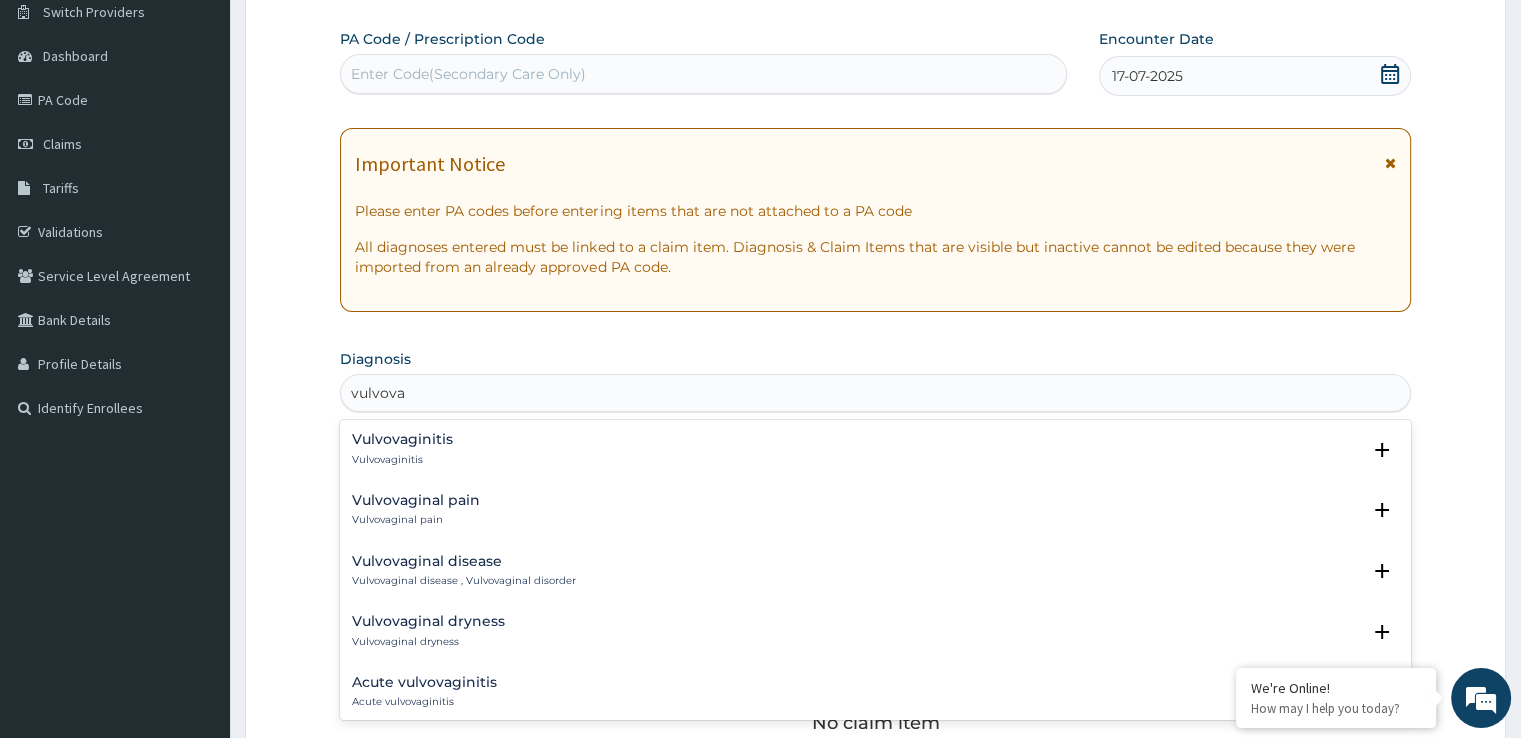click on "Vulvovaginitis" at bounding box center (402, 439) 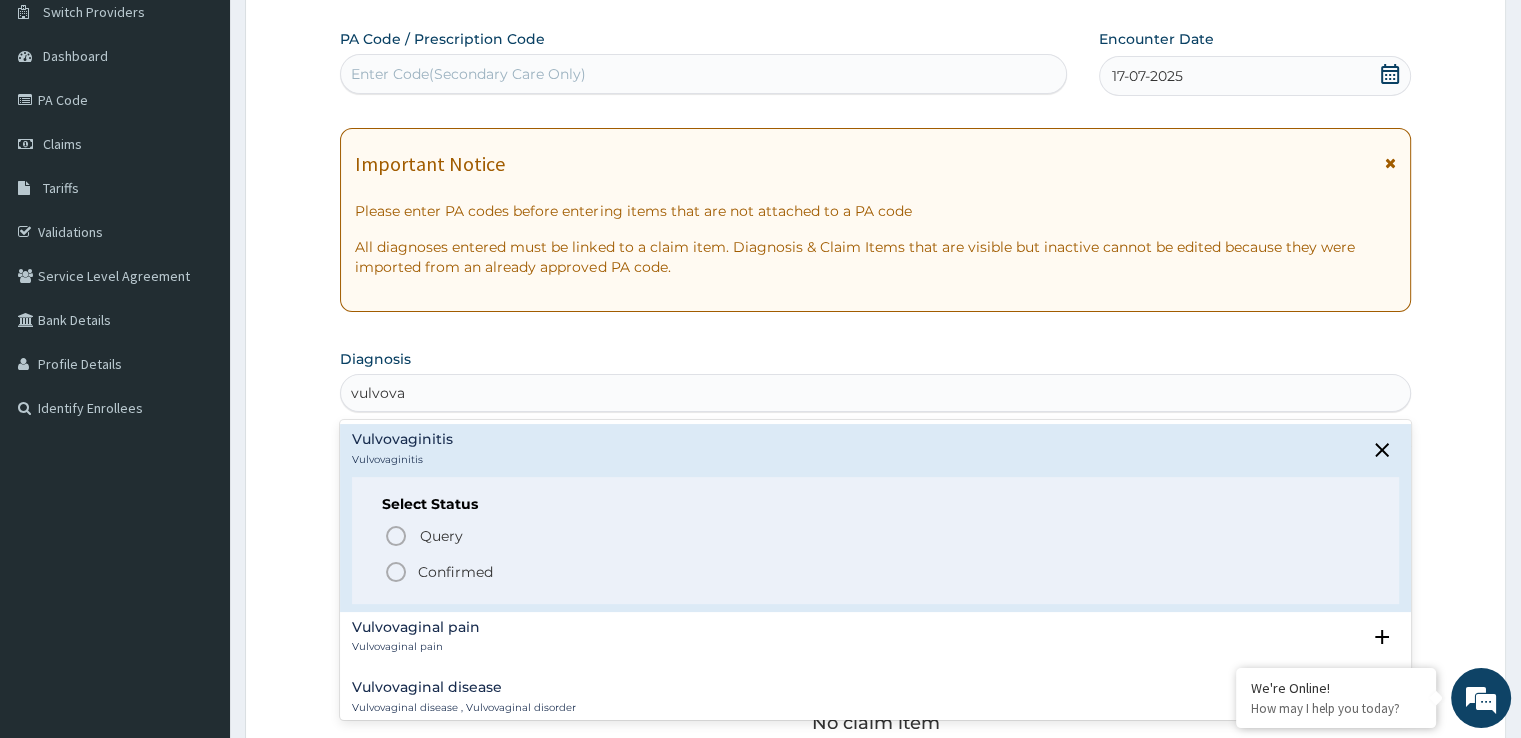 click on "Confirmed" at bounding box center (455, 572) 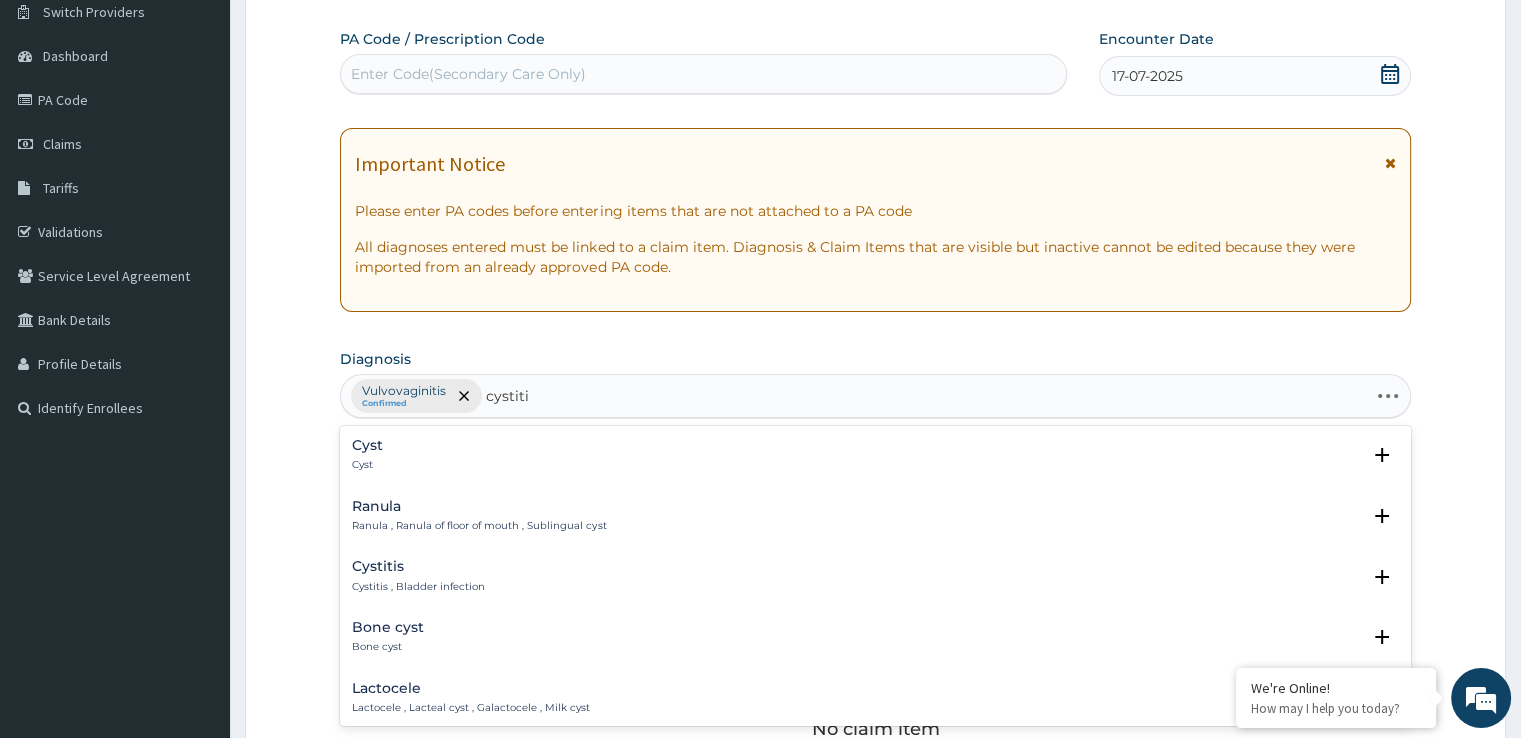 type on "cystitis" 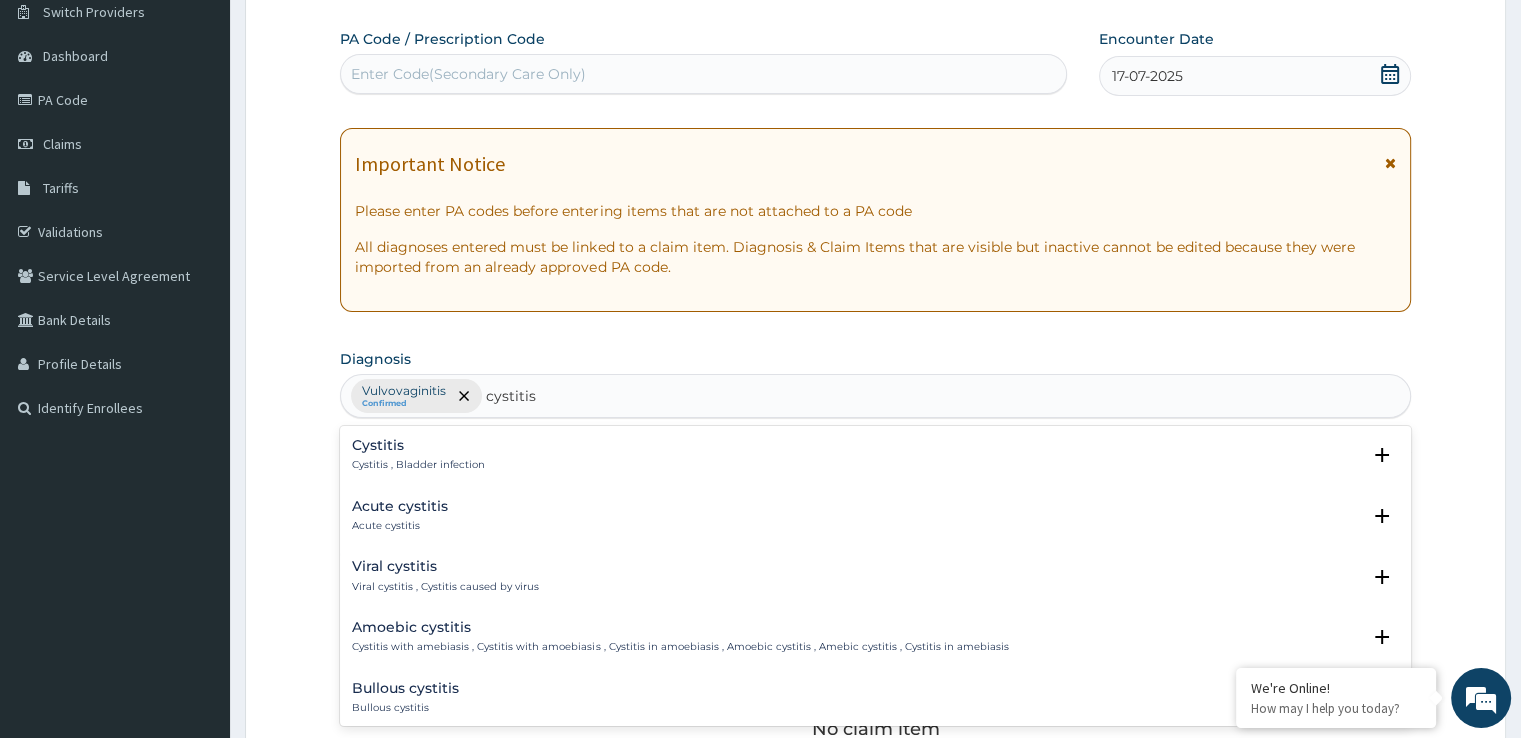 click on "Cystitis , Bladder infection" at bounding box center (418, 465) 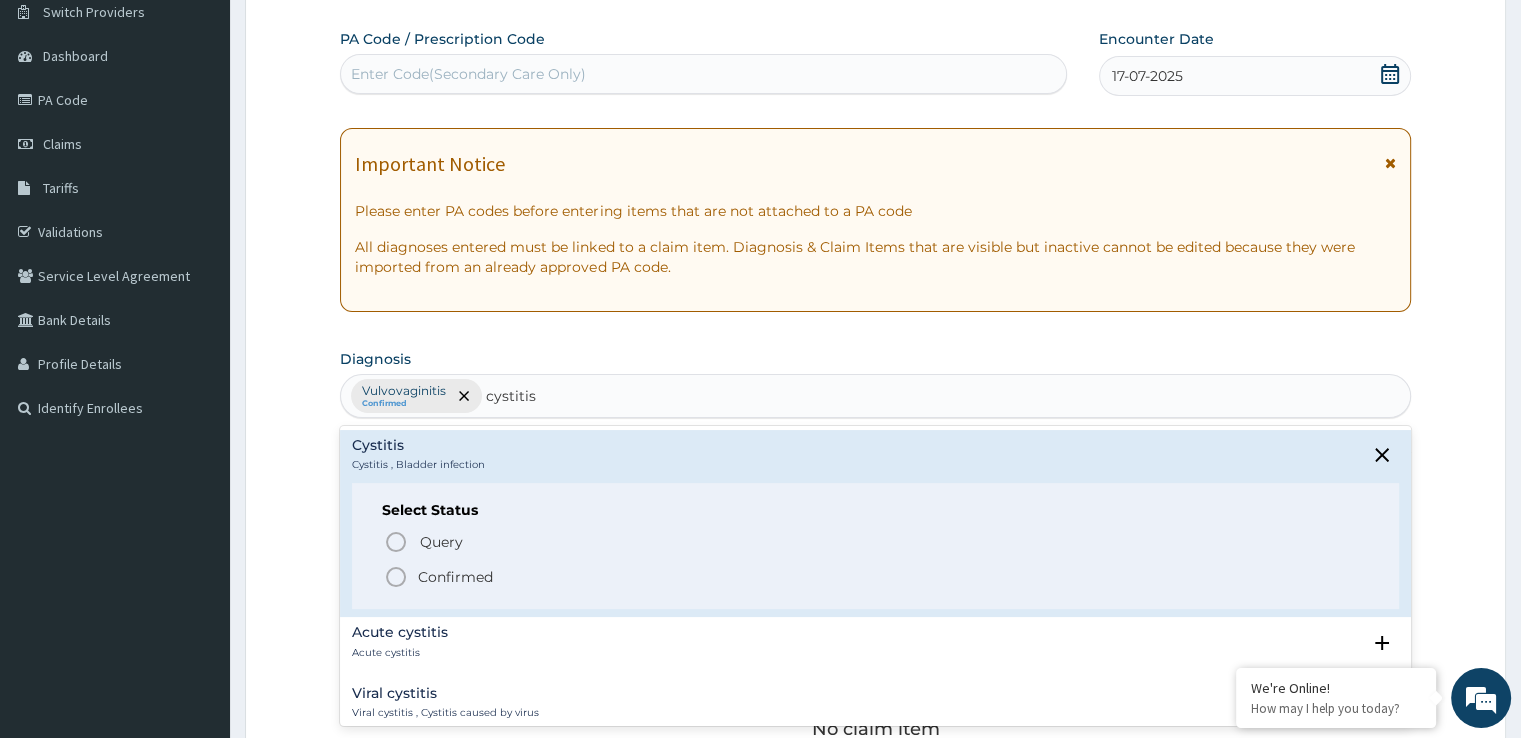 click on "Confirmed" at bounding box center [455, 577] 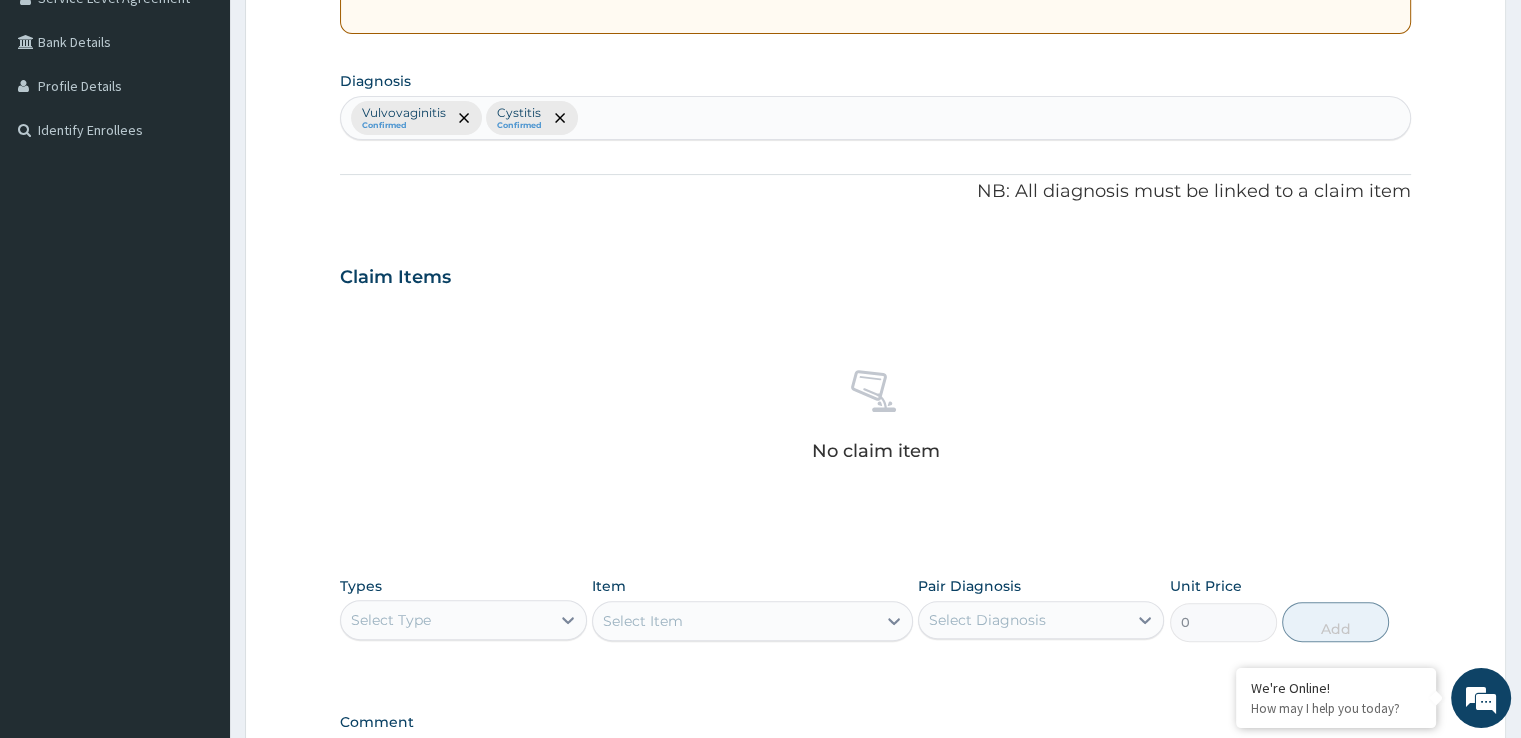 scroll, scrollTop: 461, scrollLeft: 0, axis: vertical 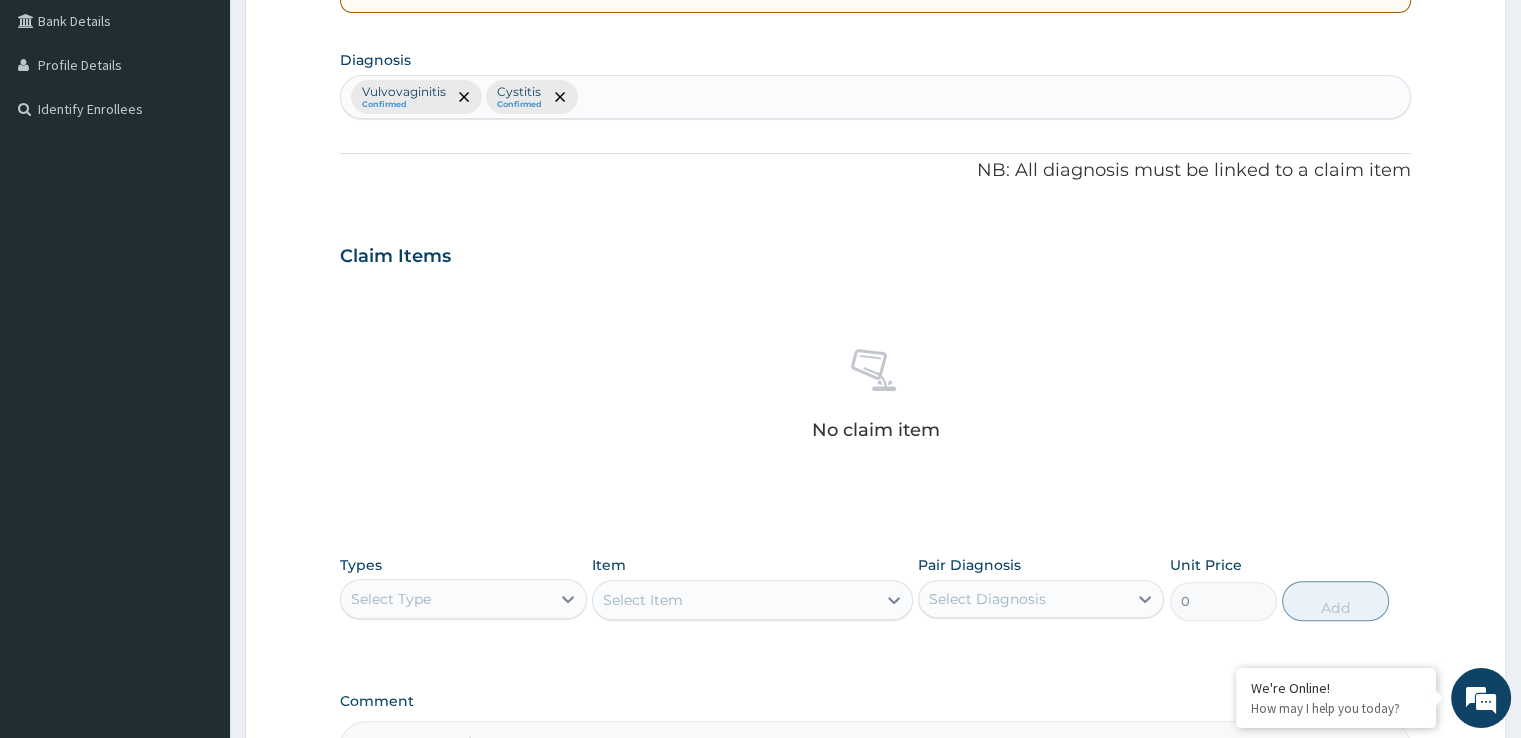 click on "Select Type" at bounding box center (391, 599) 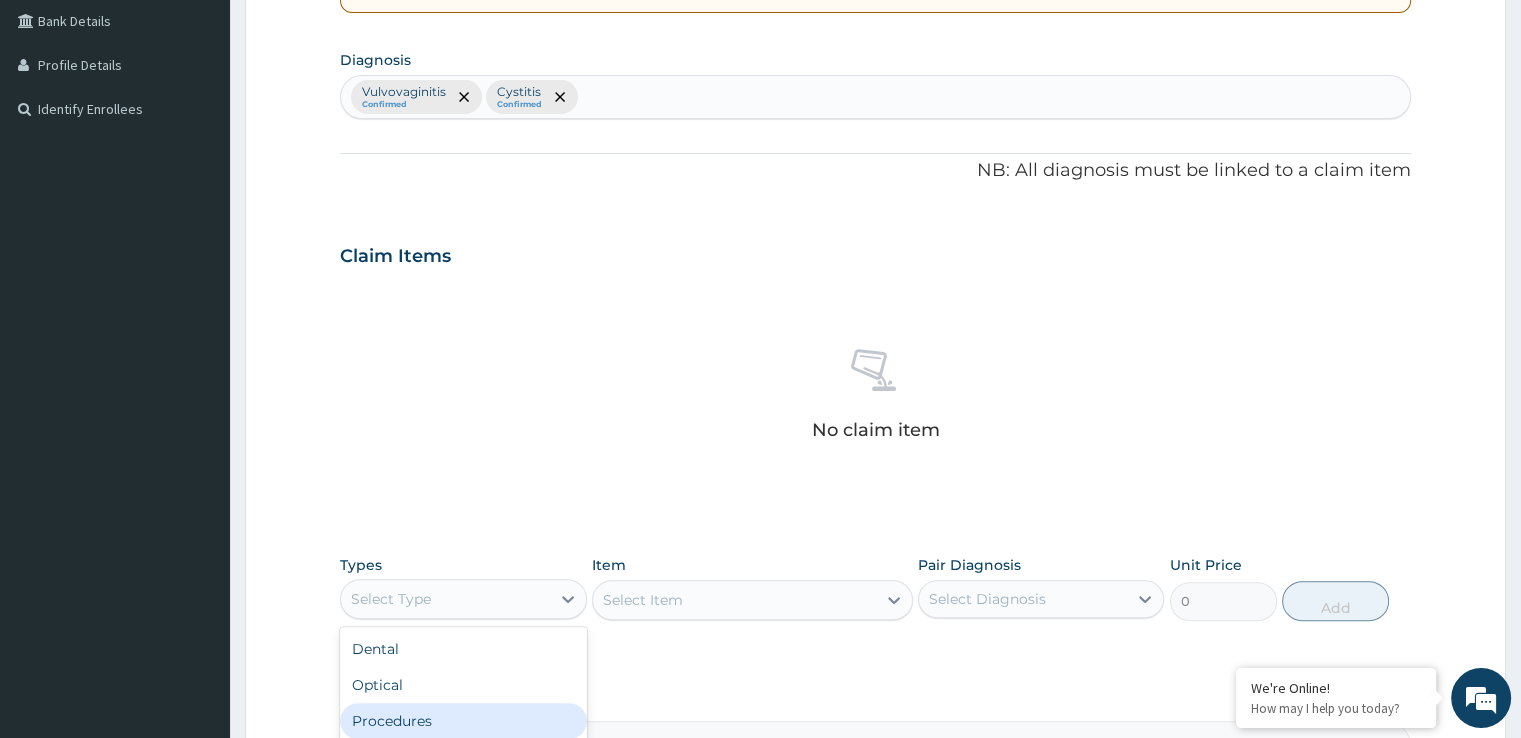 click on "Procedures" at bounding box center (463, 721) 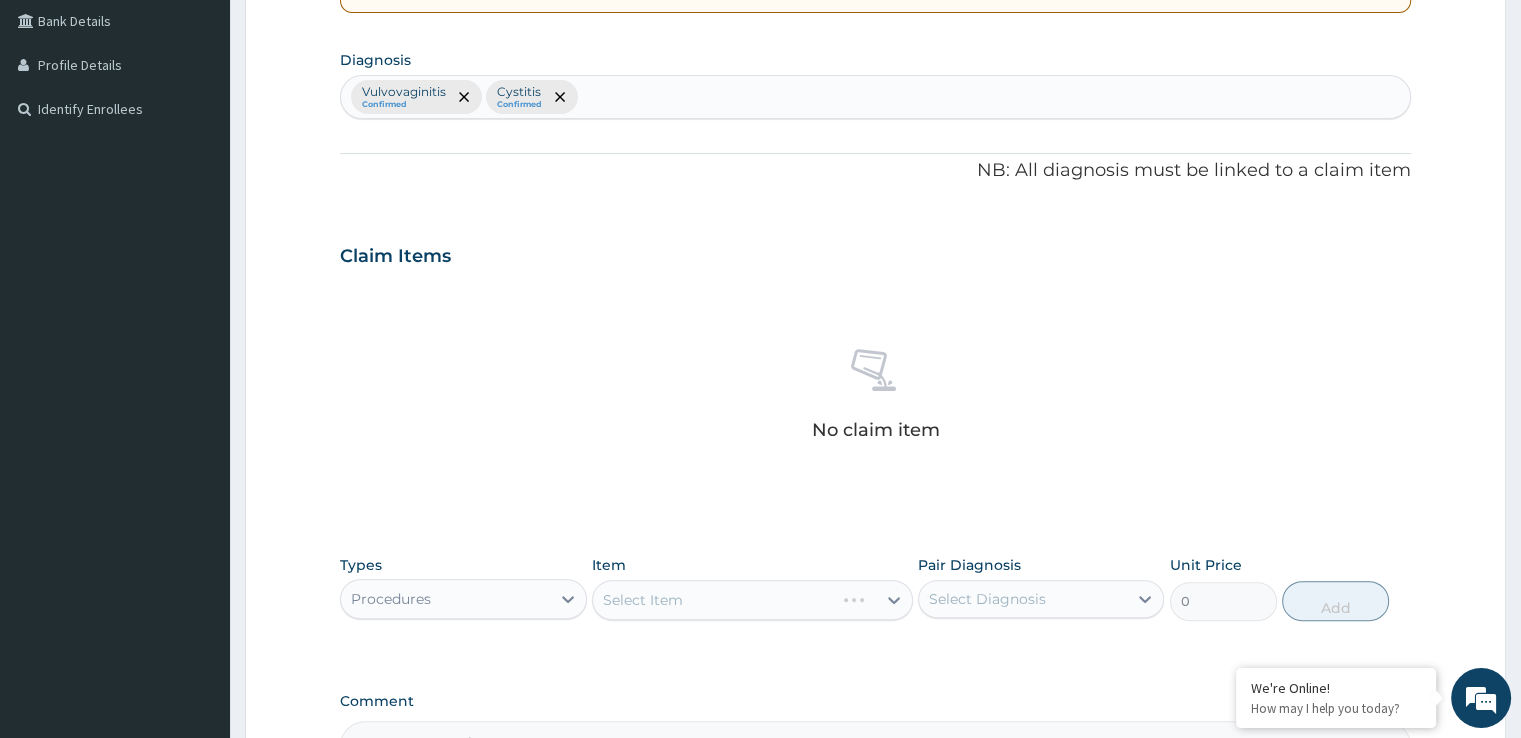 click on "Select Item" at bounding box center [752, 600] 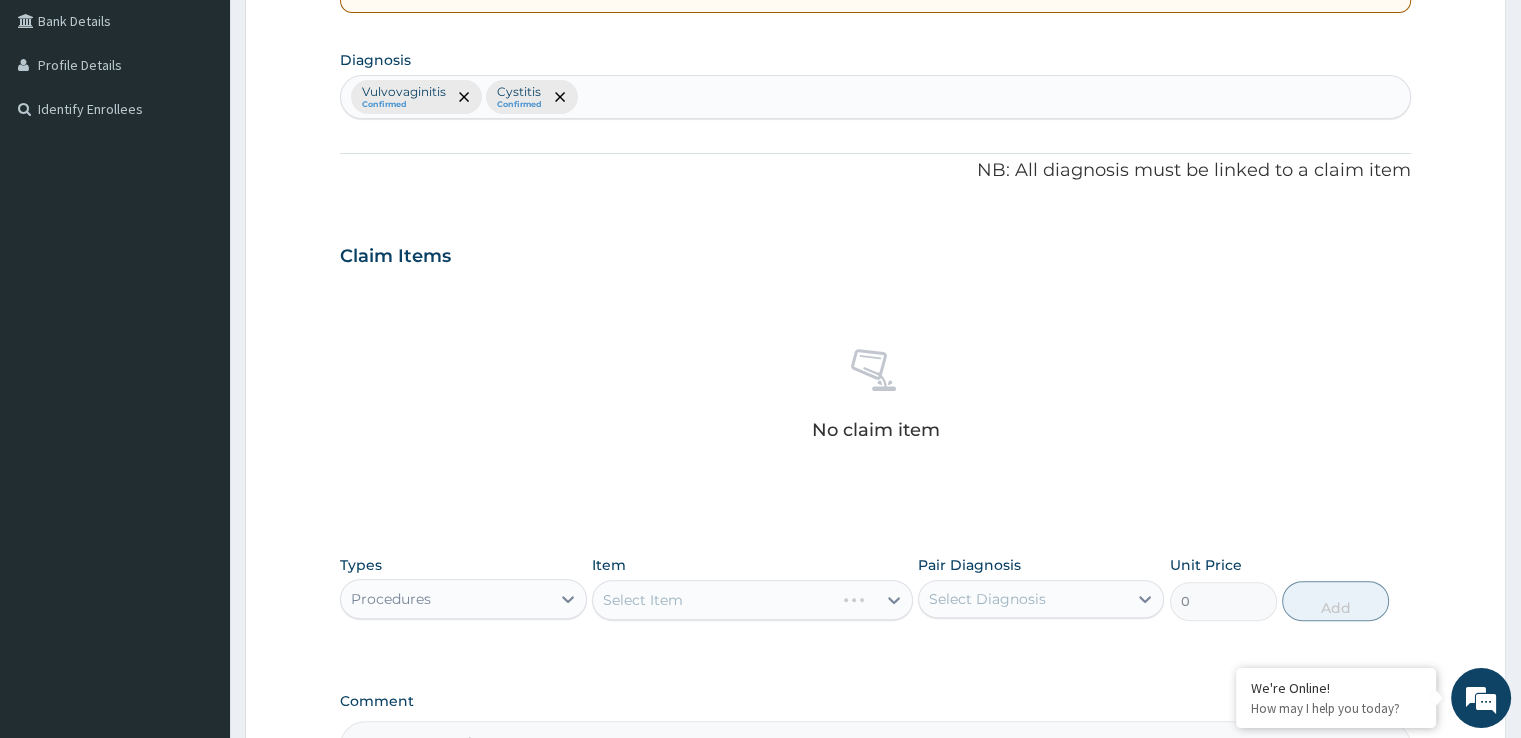 click on "Select Item" at bounding box center (752, 600) 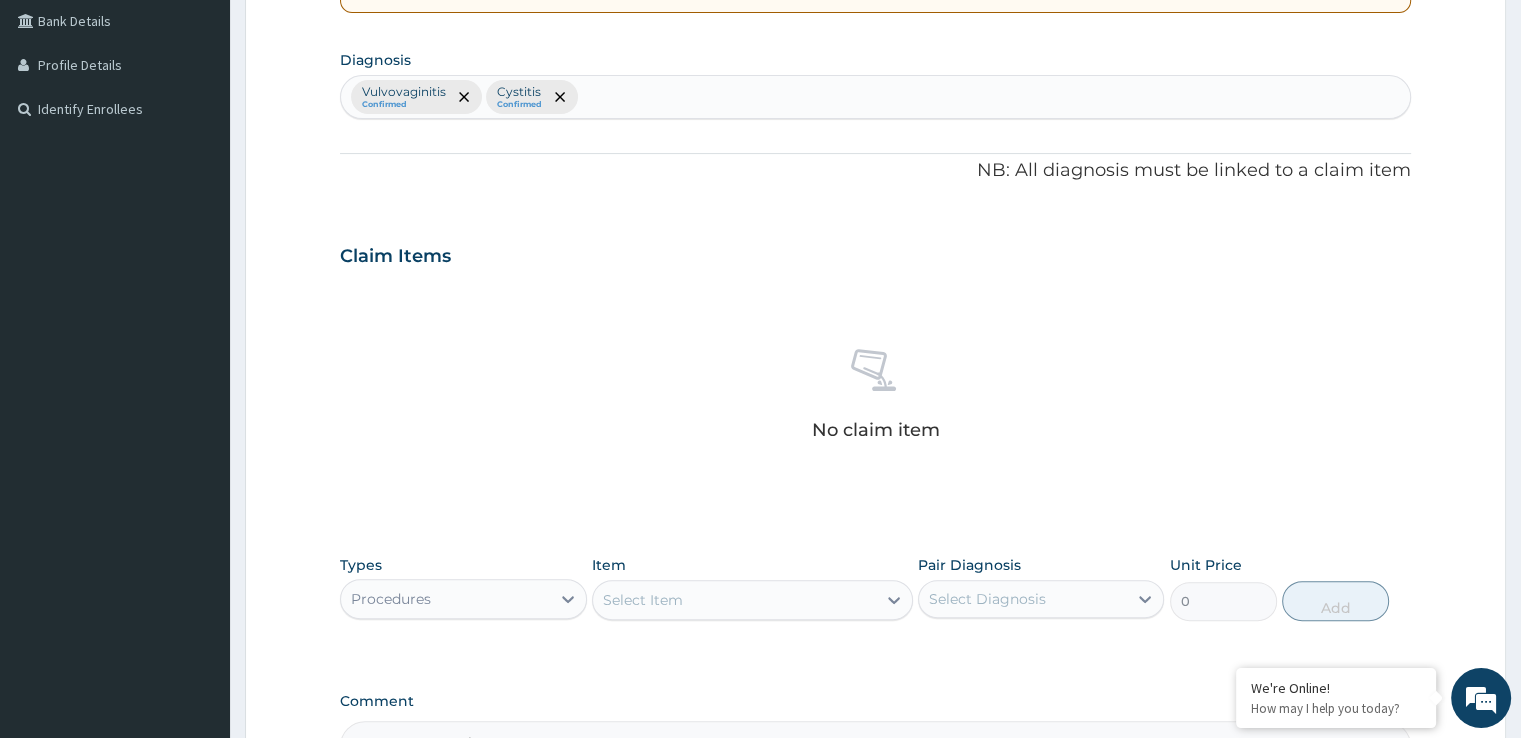 click on "Select Item" at bounding box center (734, 600) 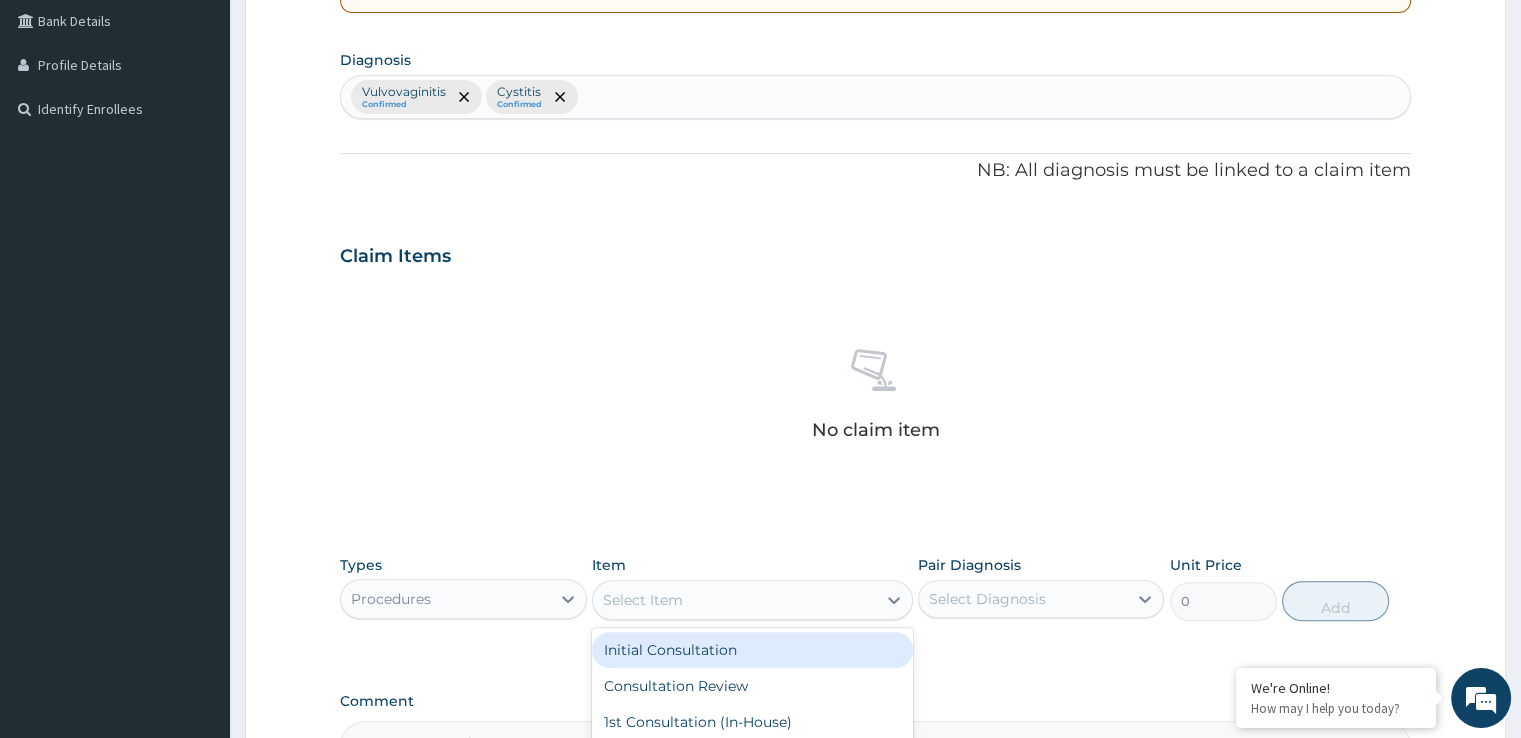 click on "Initial Consultation" at bounding box center [752, 650] 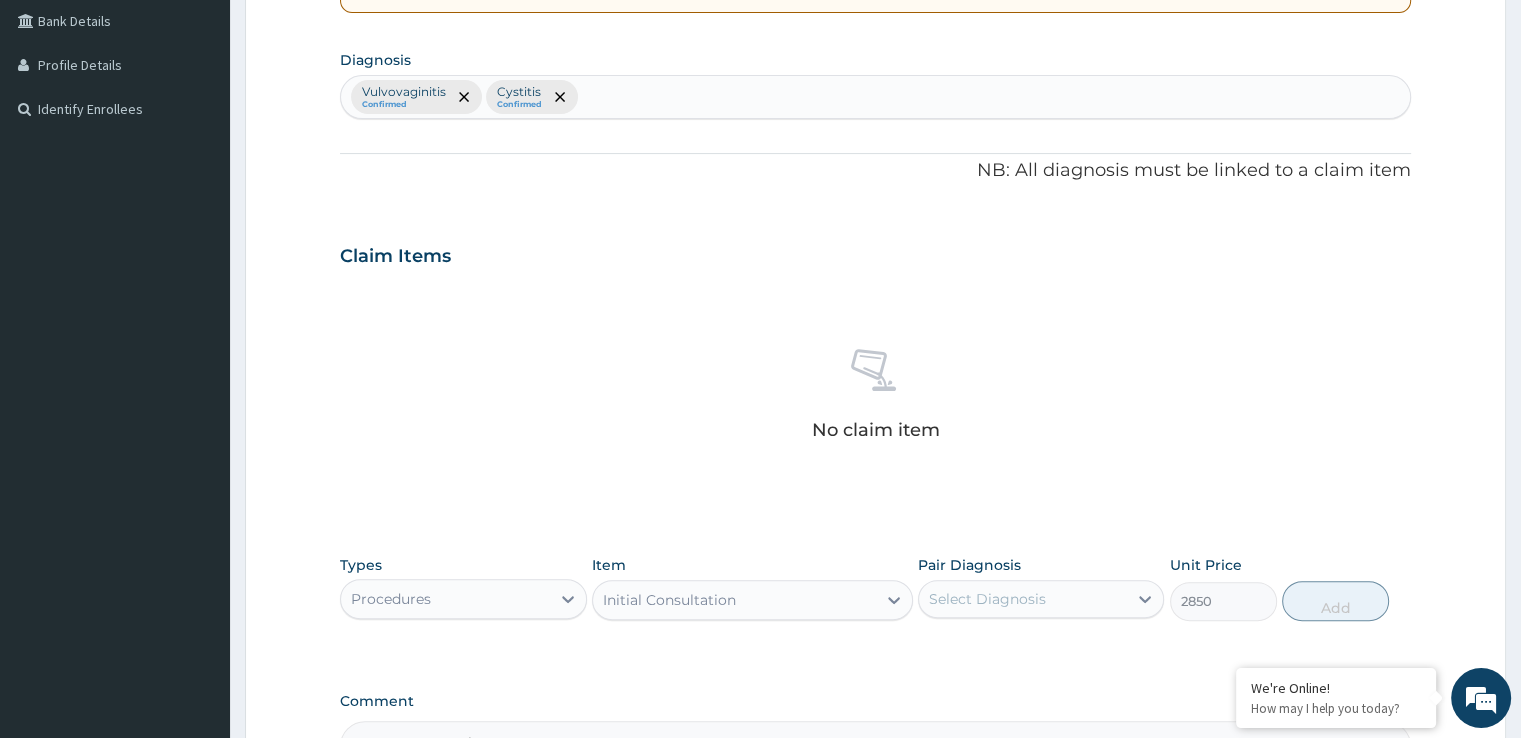 drag, startPoint x: 999, startPoint y: 595, endPoint x: 1016, endPoint y: 597, distance: 17.117243 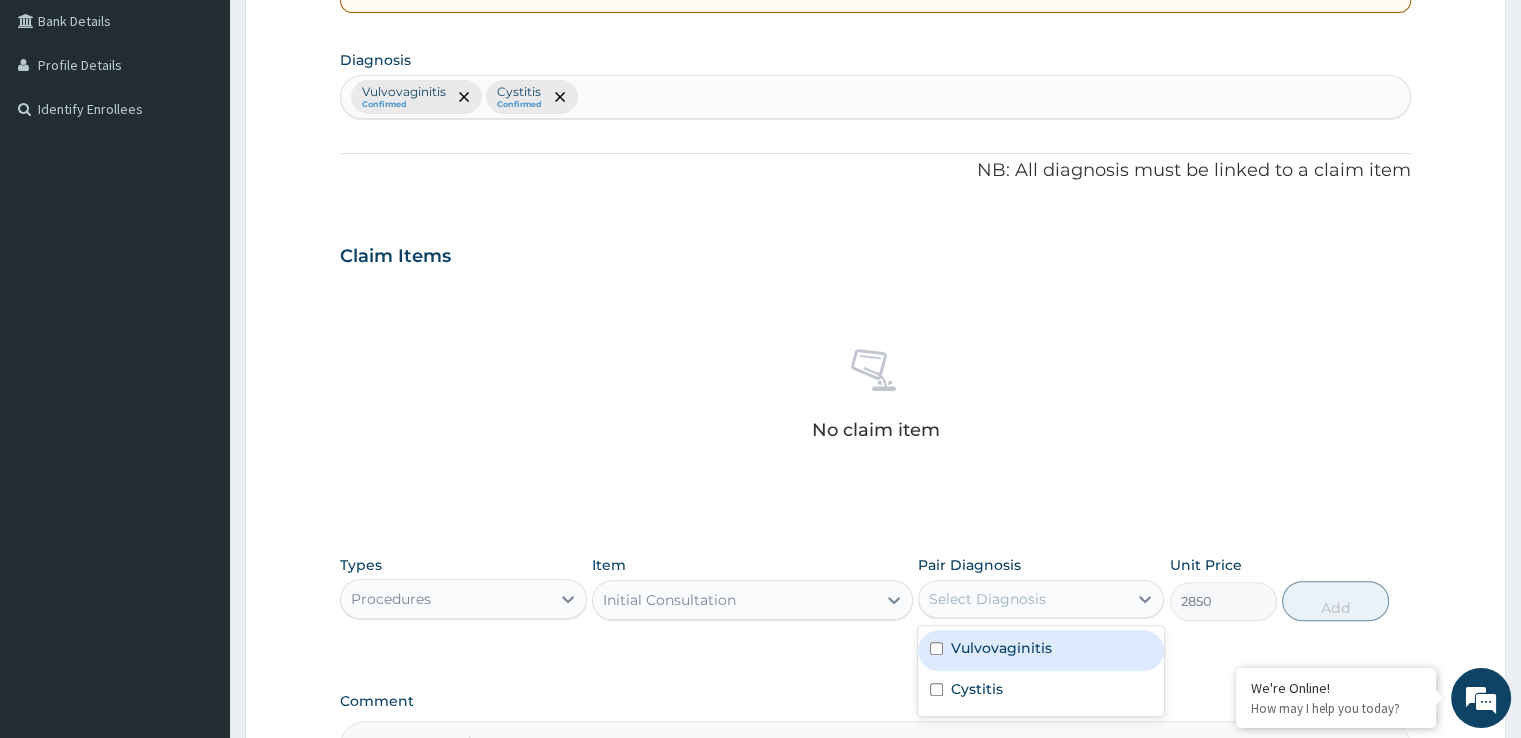 click on "Vulvovaginitis" at bounding box center (1001, 648) 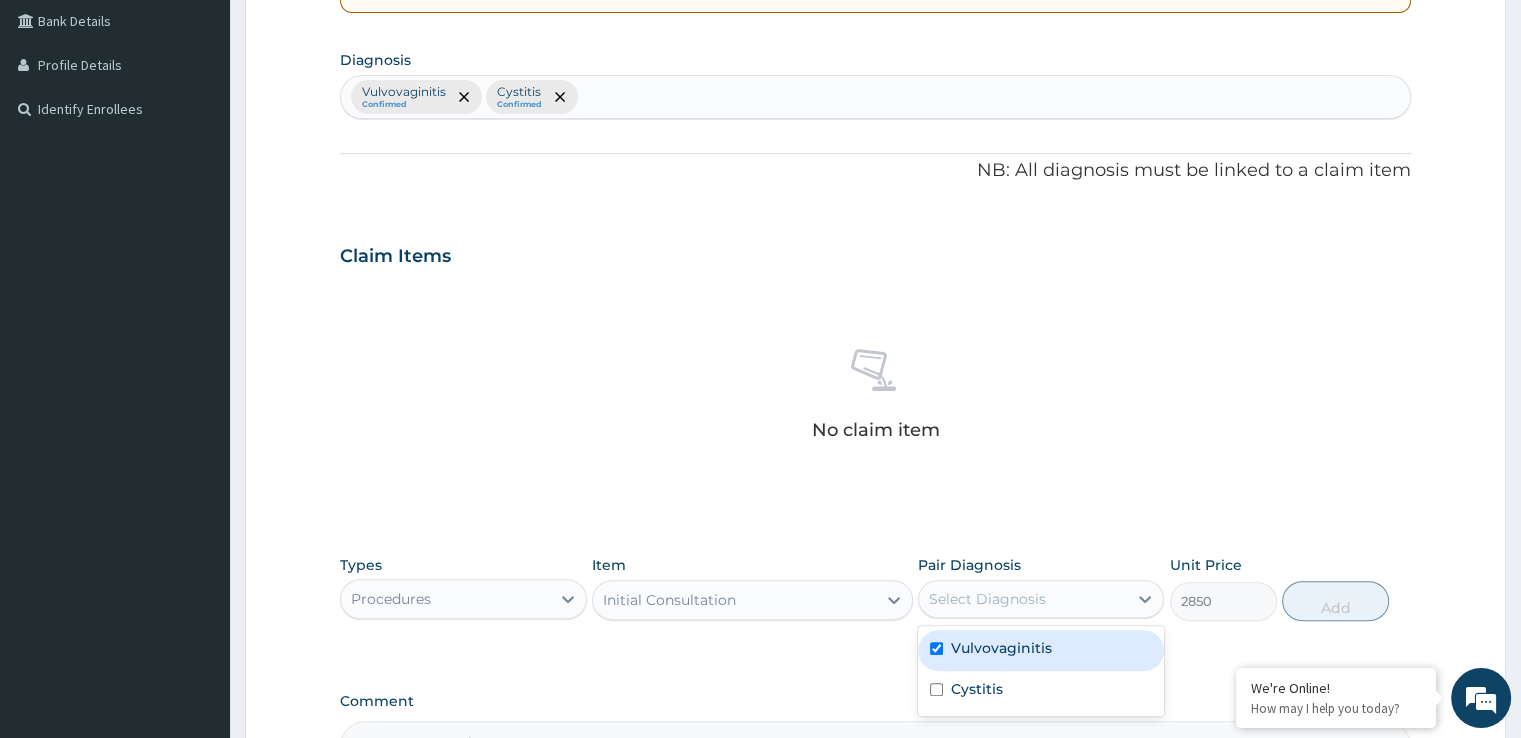 checkbox on "true" 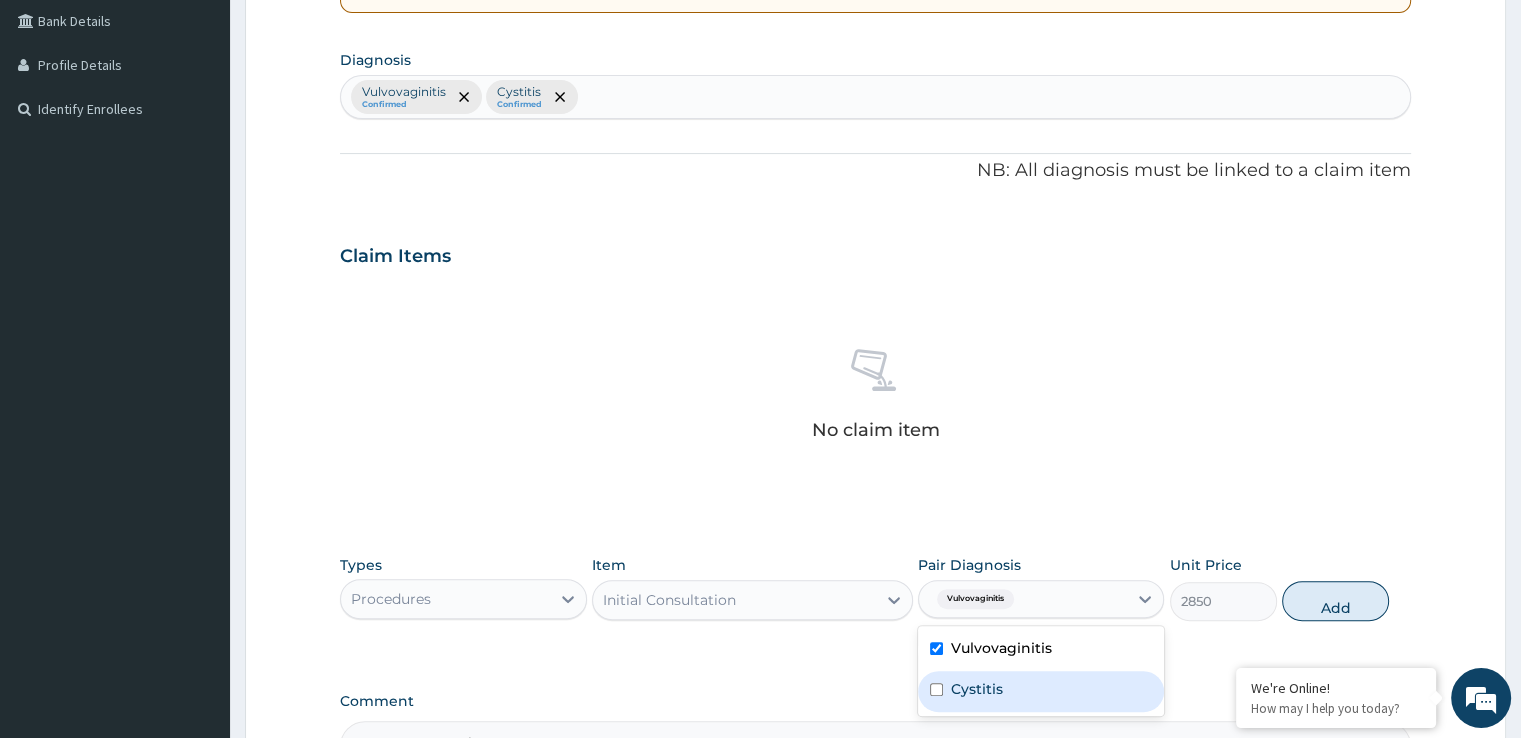 click on "Cystitis" at bounding box center (1041, 691) 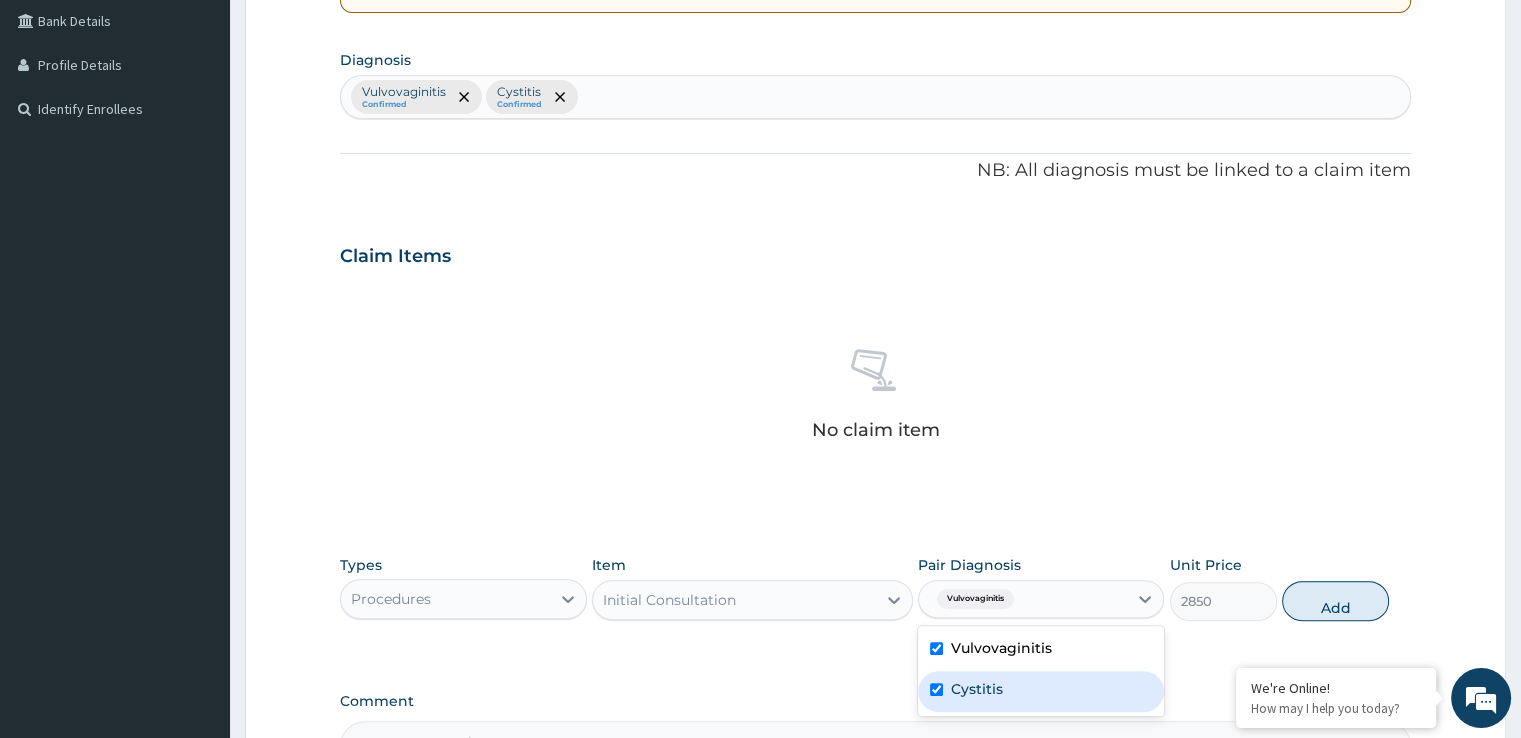 checkbox on "true" 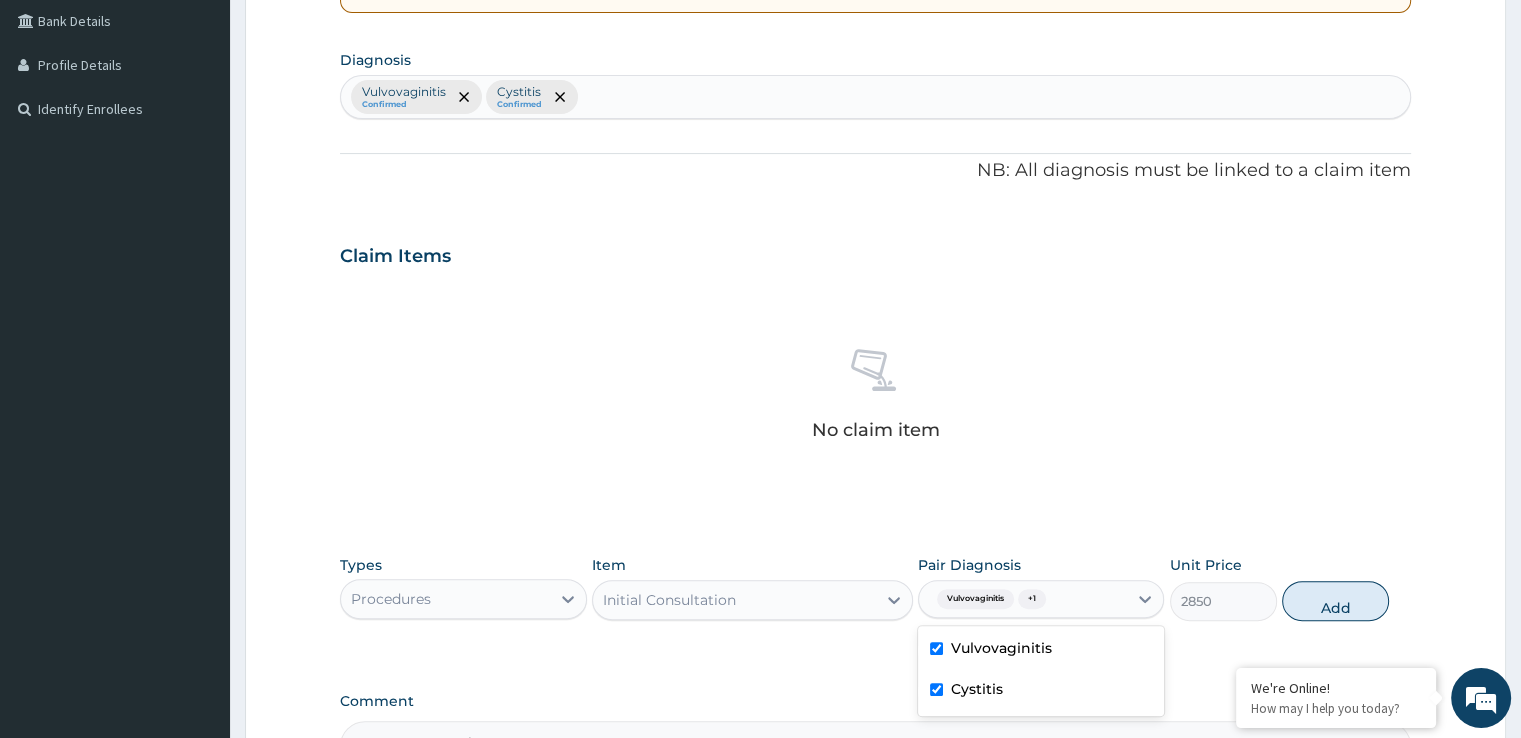 click on "Add" at bounding box center [1335, 601] 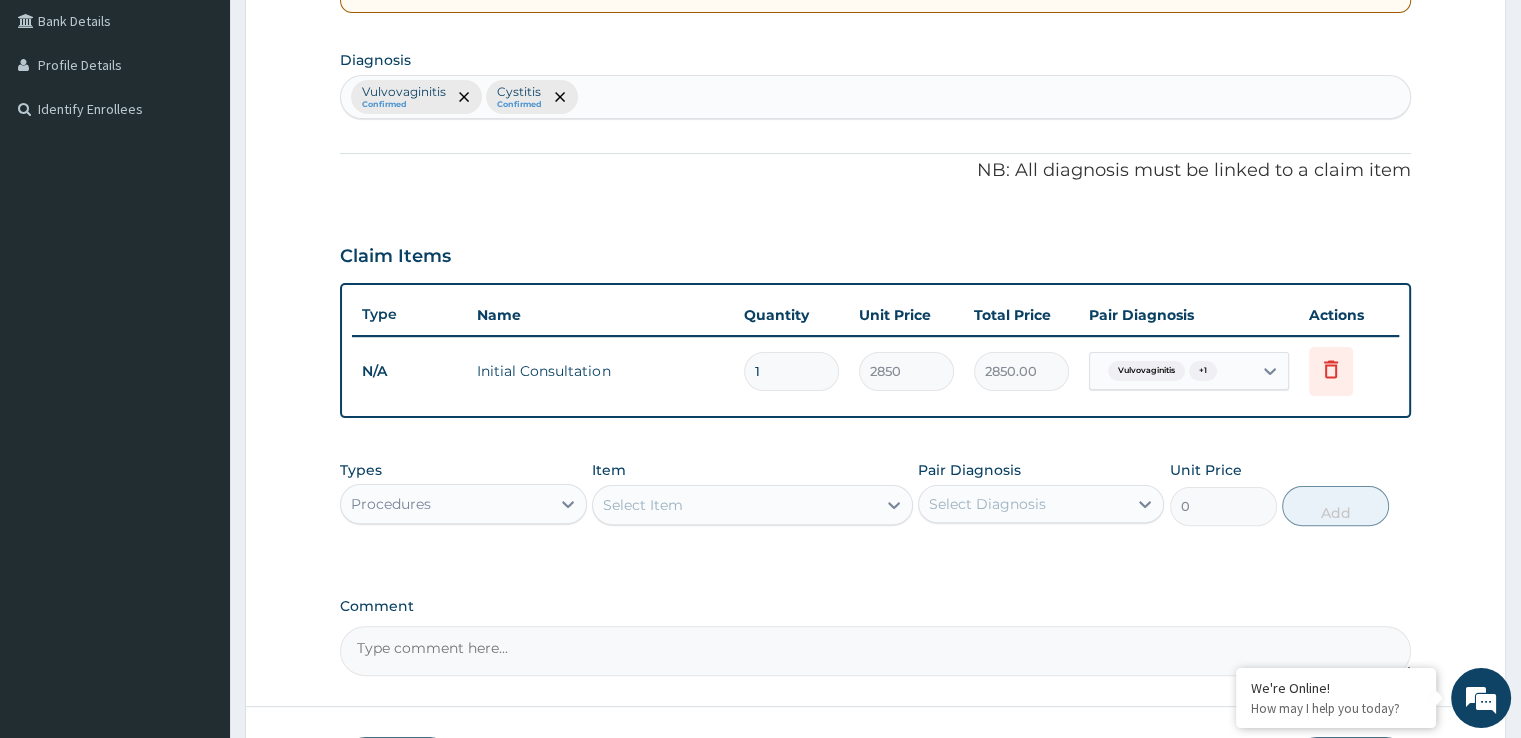 scroll, scrollTop: 606, scrollLeft: 0, axis: vertical 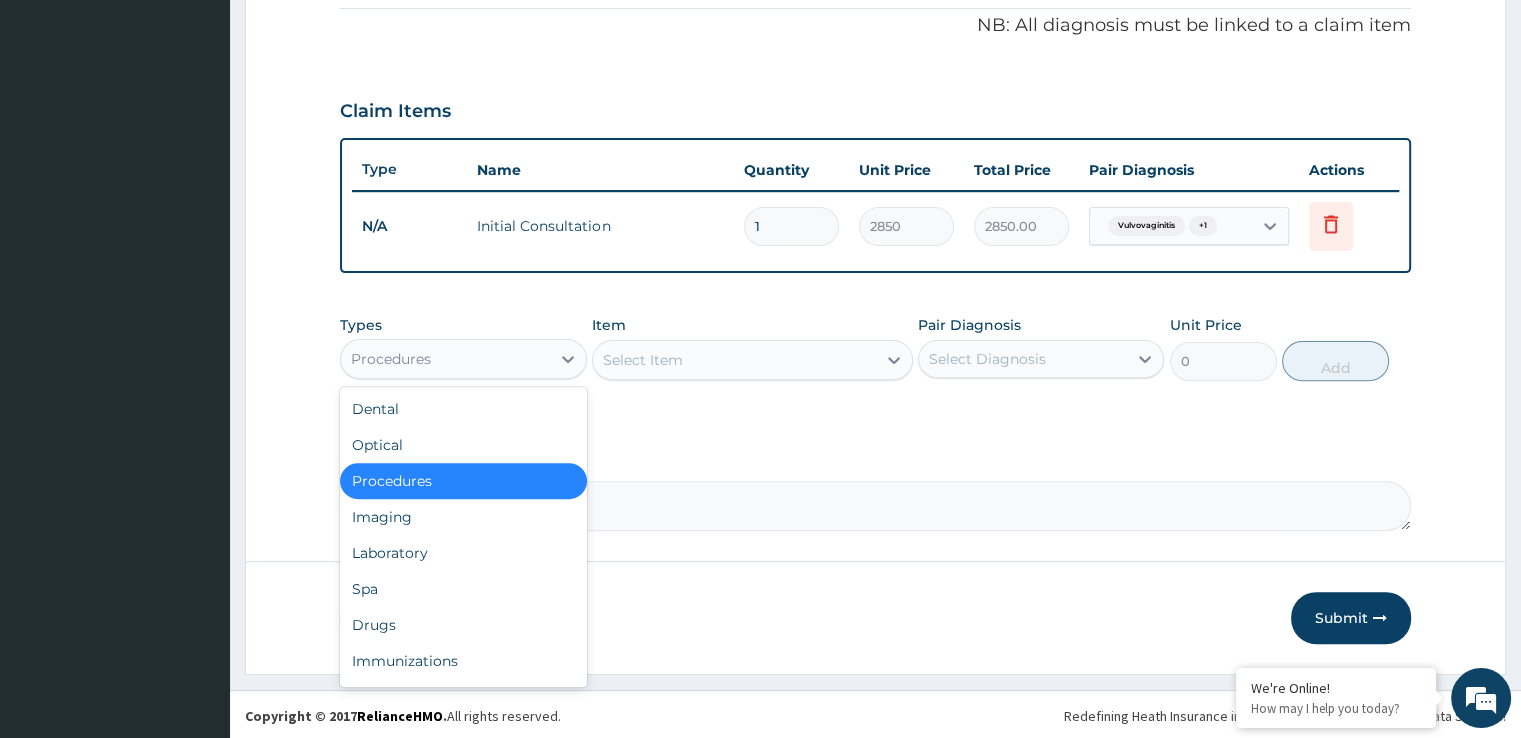 click on "Procedures" at bounding box center (445, 359) 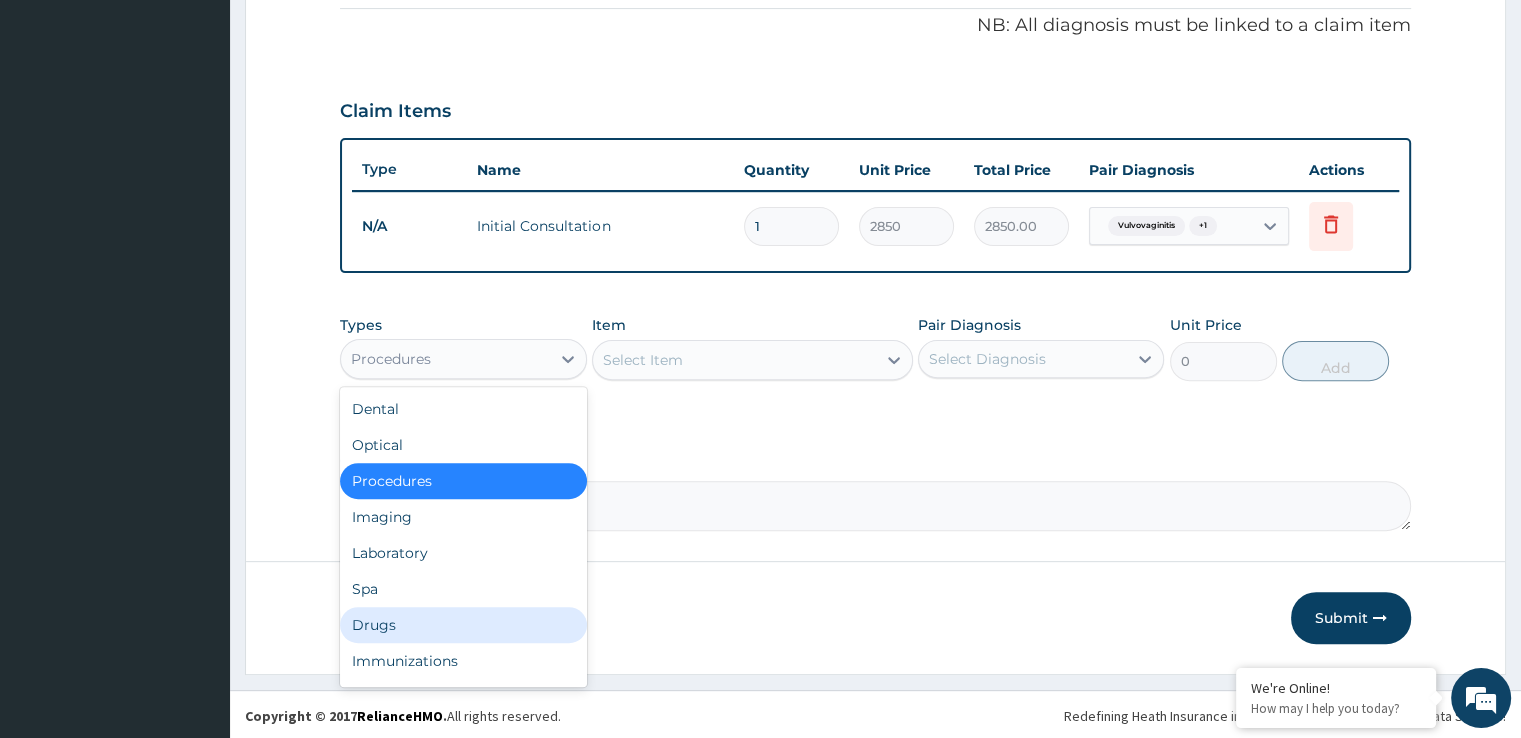 click on "Drugs" at bounding box center [463, 625] 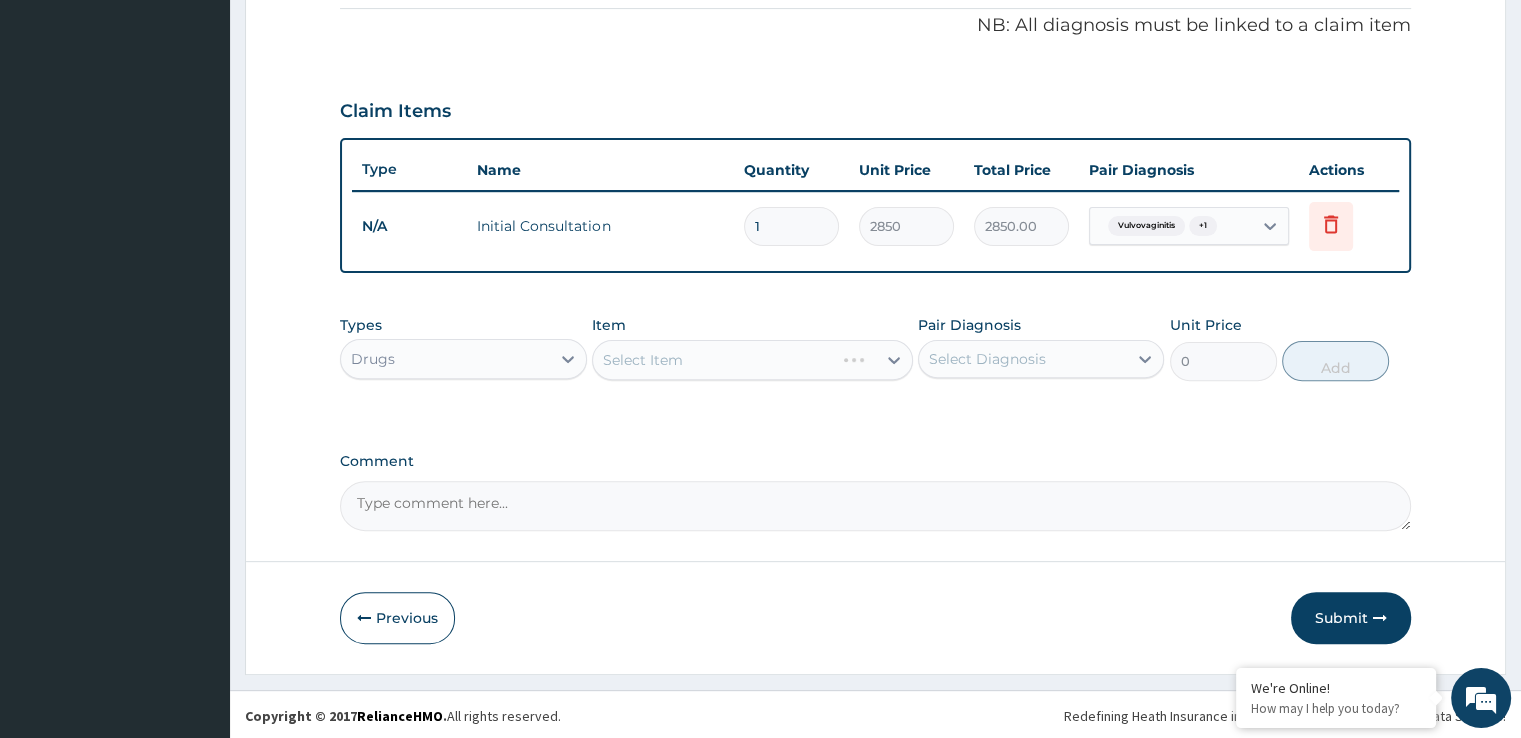click on "Select Item" at bounding box center (752, 360) 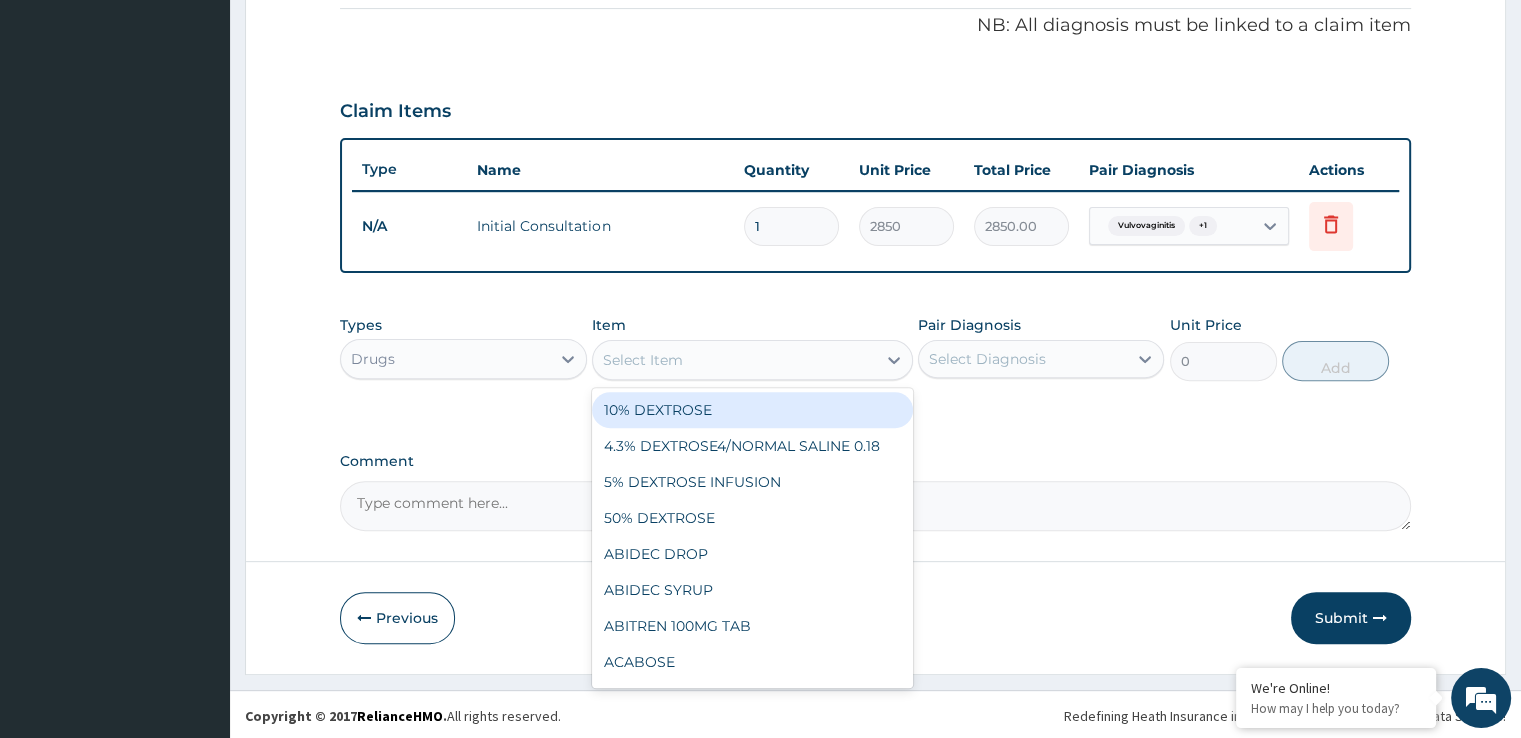 click on "Select Item" at bounding box center [734, 360] 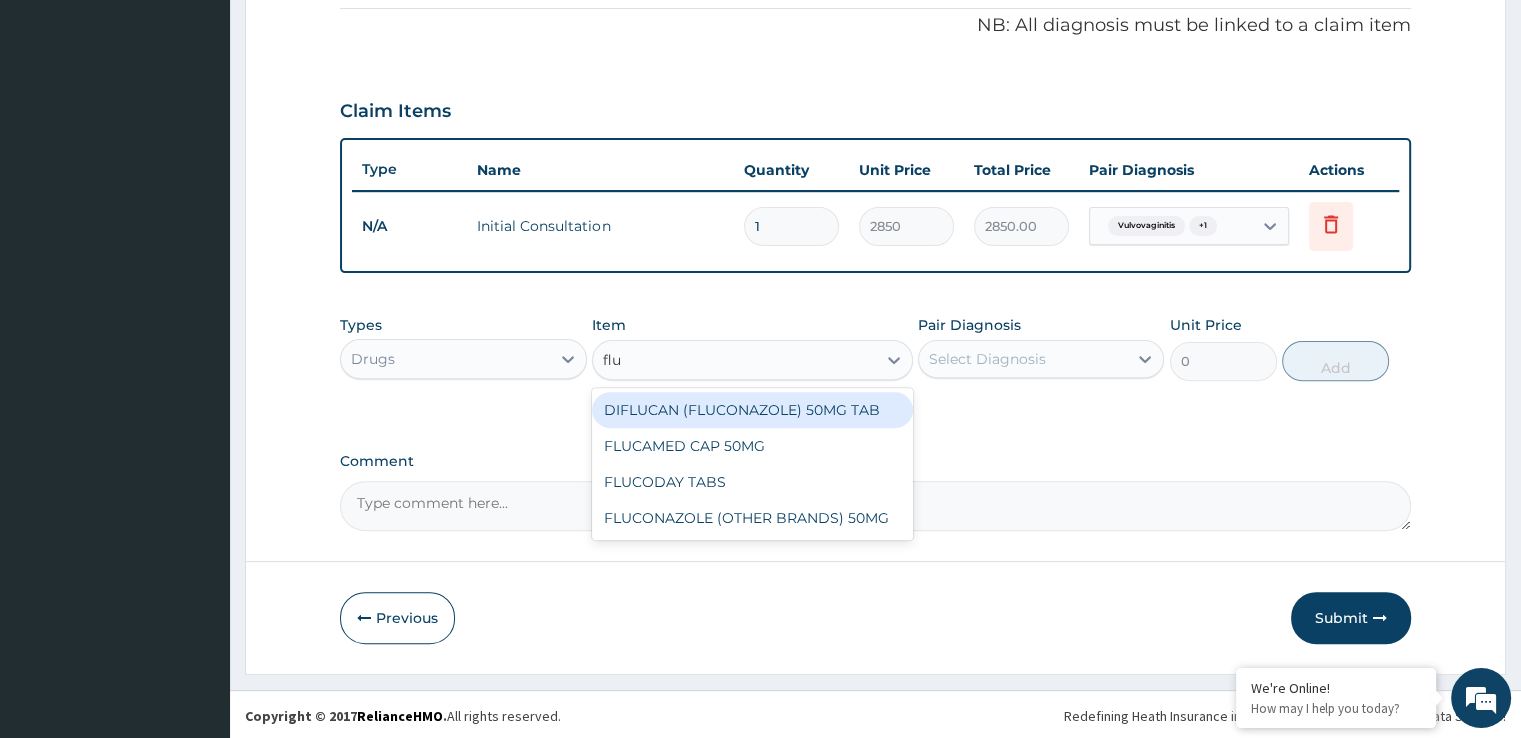 type on "fluc" 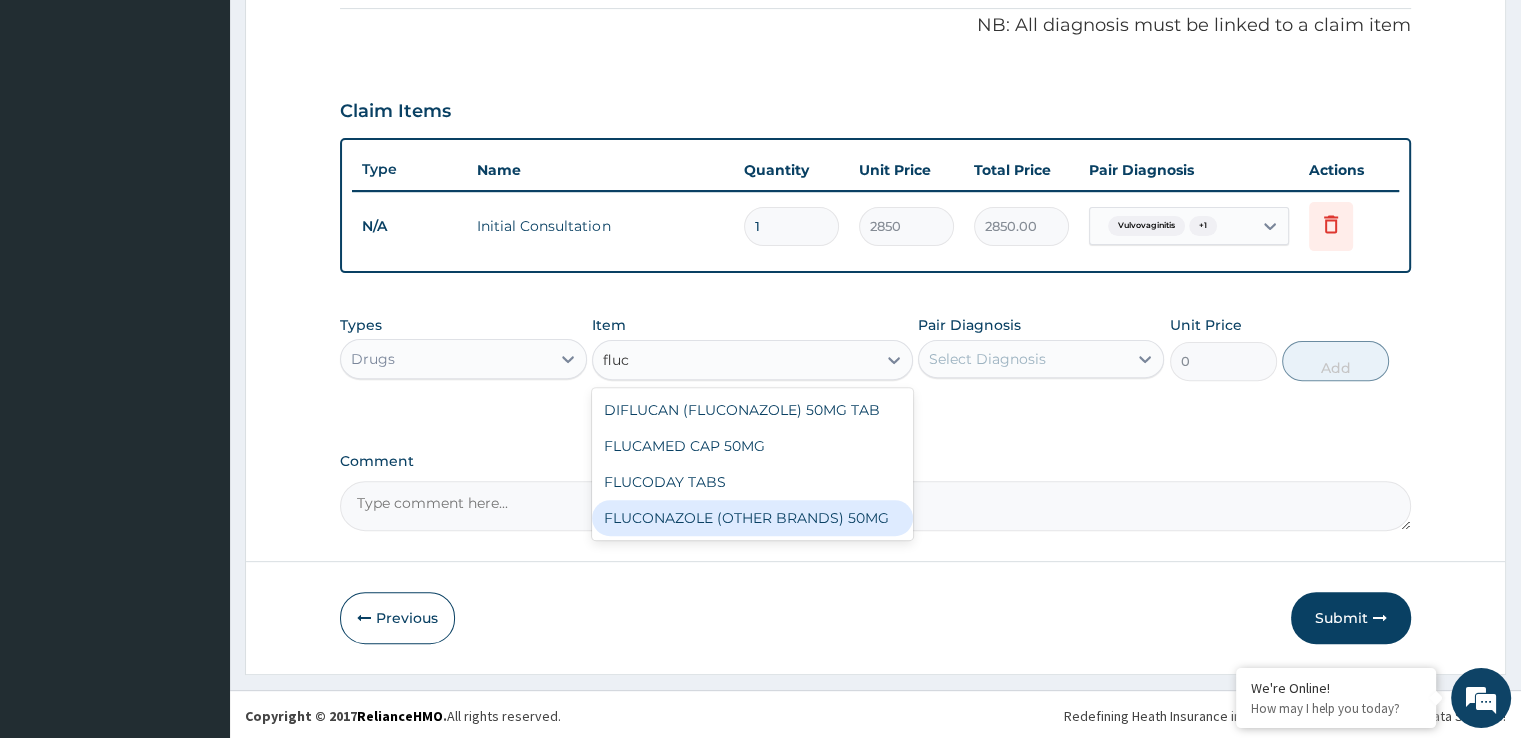 click on "FLUCONAZOLE (OTHER BRANDS) 50MG" at bounding box center (752, 518) 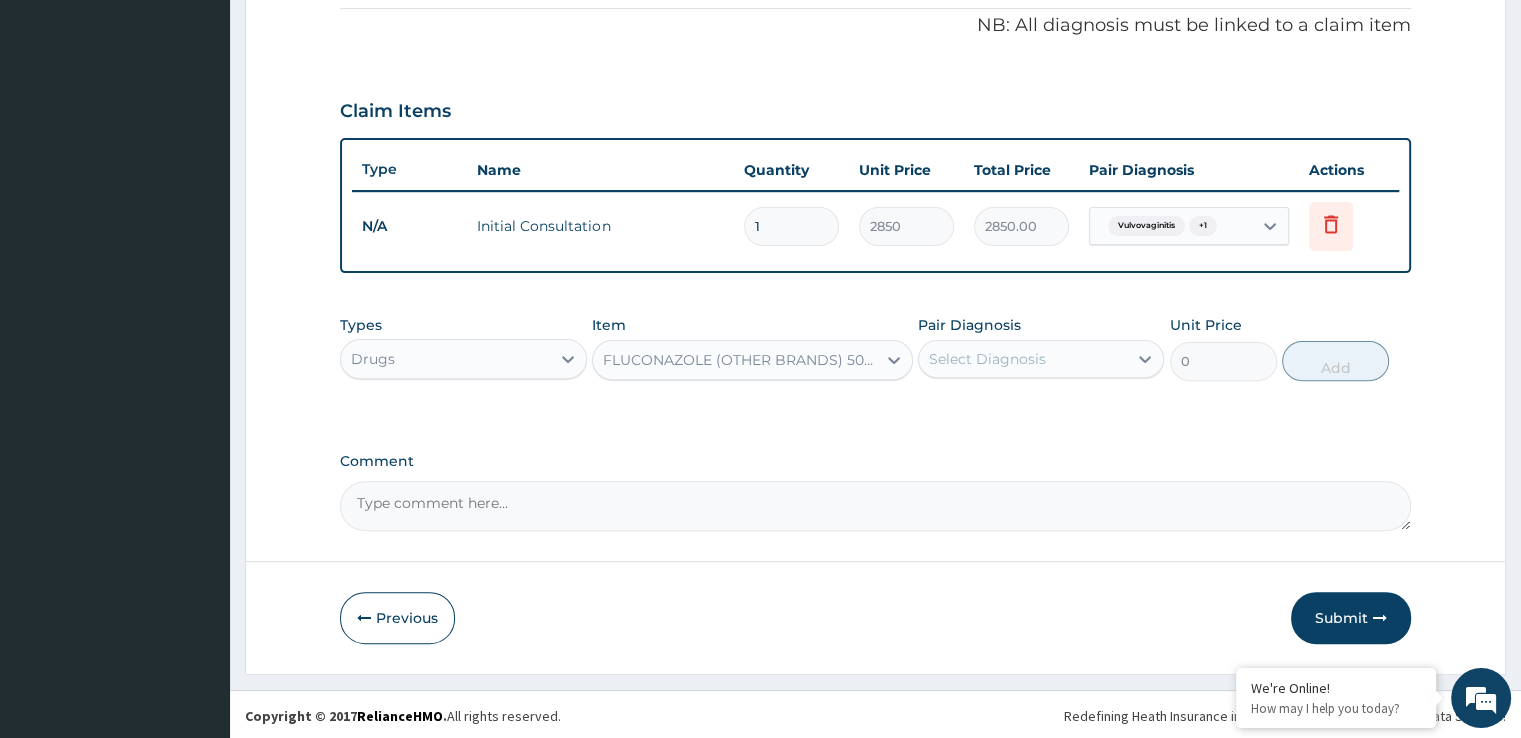 type 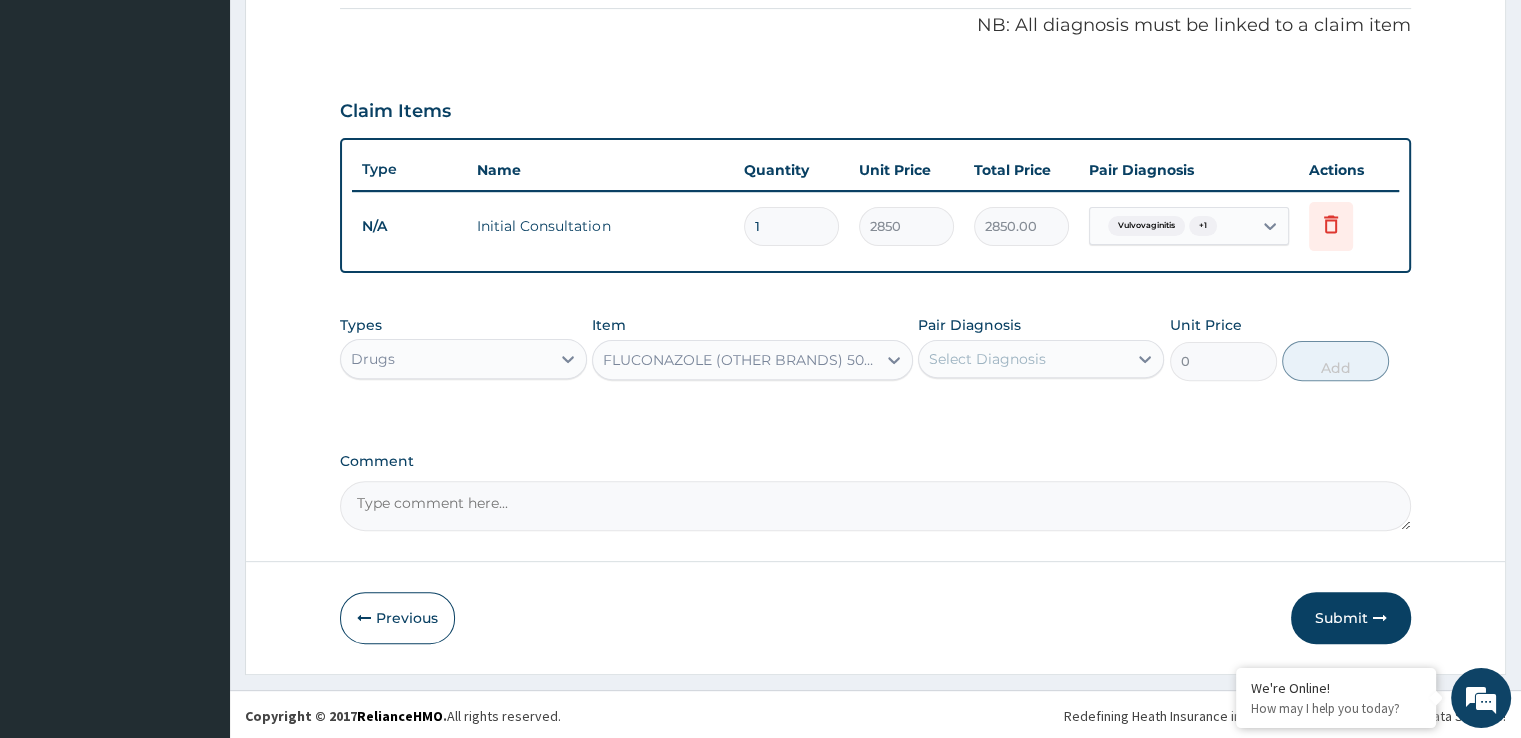 type on "104.98" 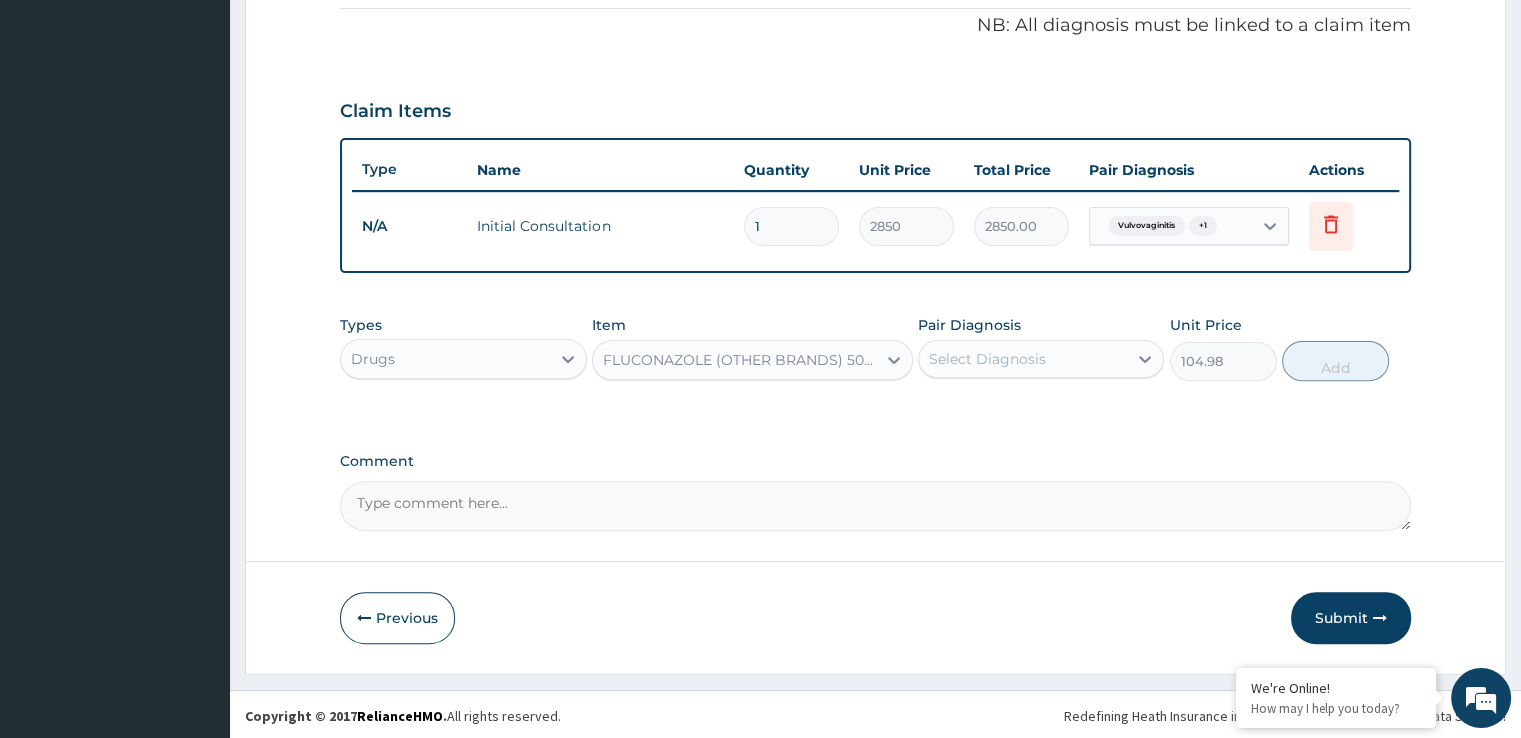 click on "Select Diagnosis" at bounding box center [987, 359] 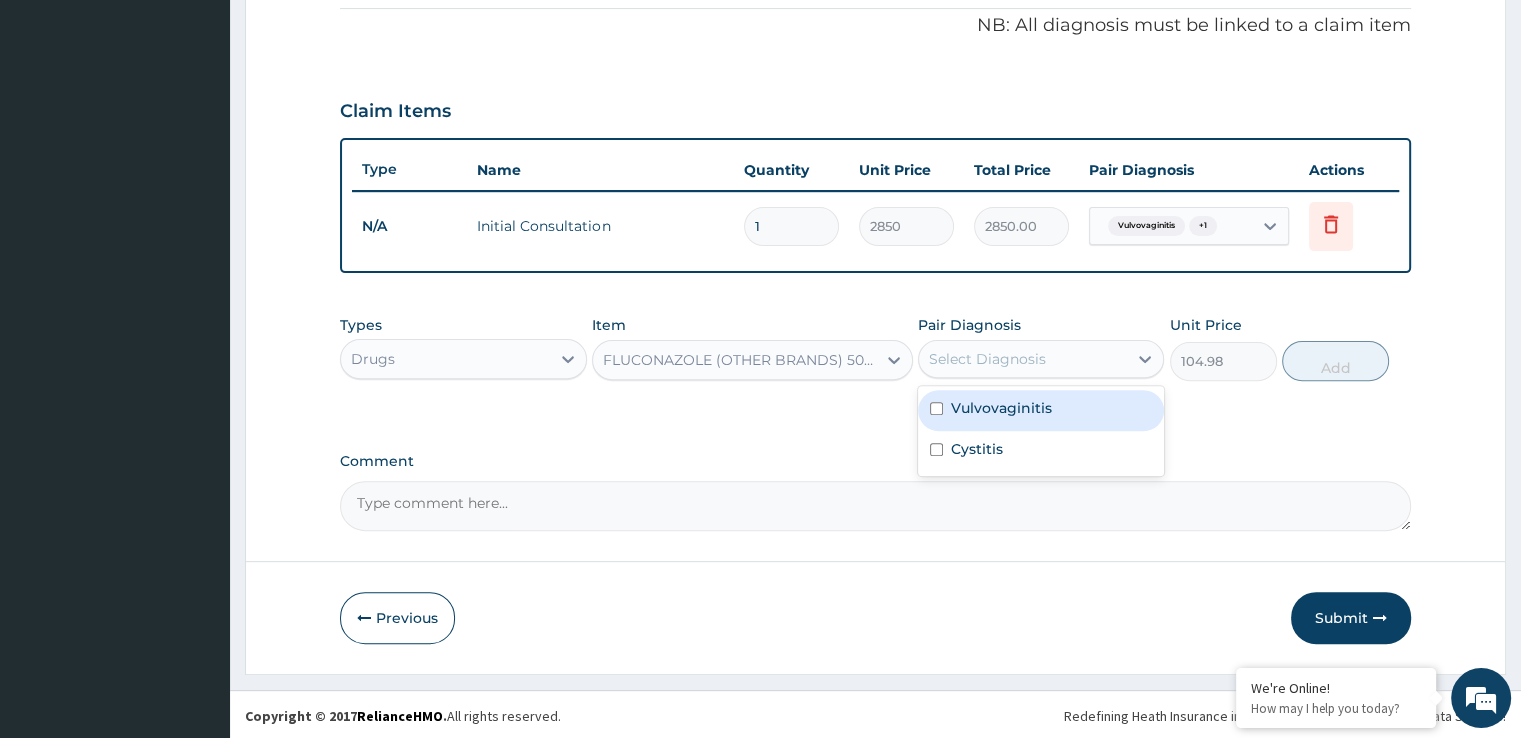 click on "Vulvovaginitis" at bounding box center [1041, 410] 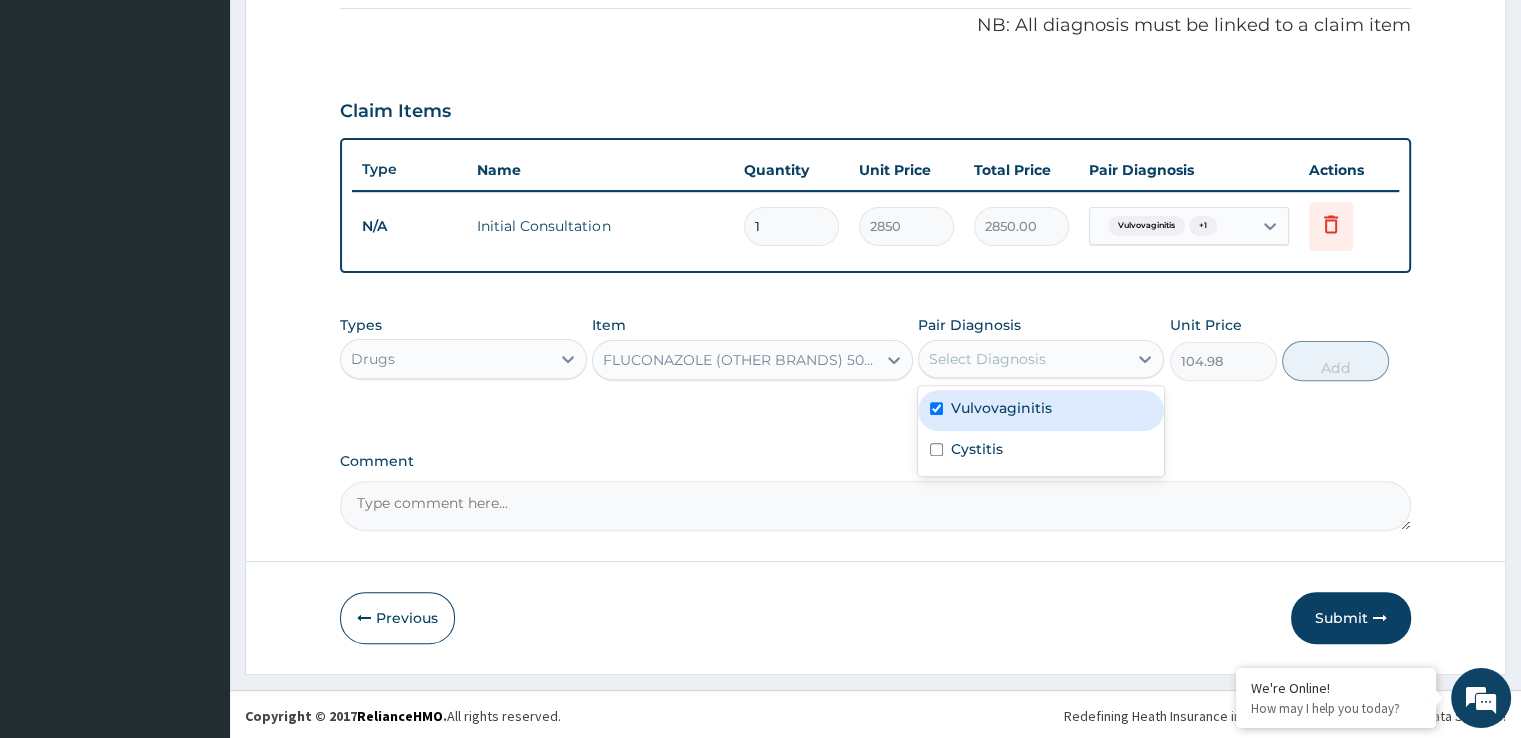checkbox on "true" 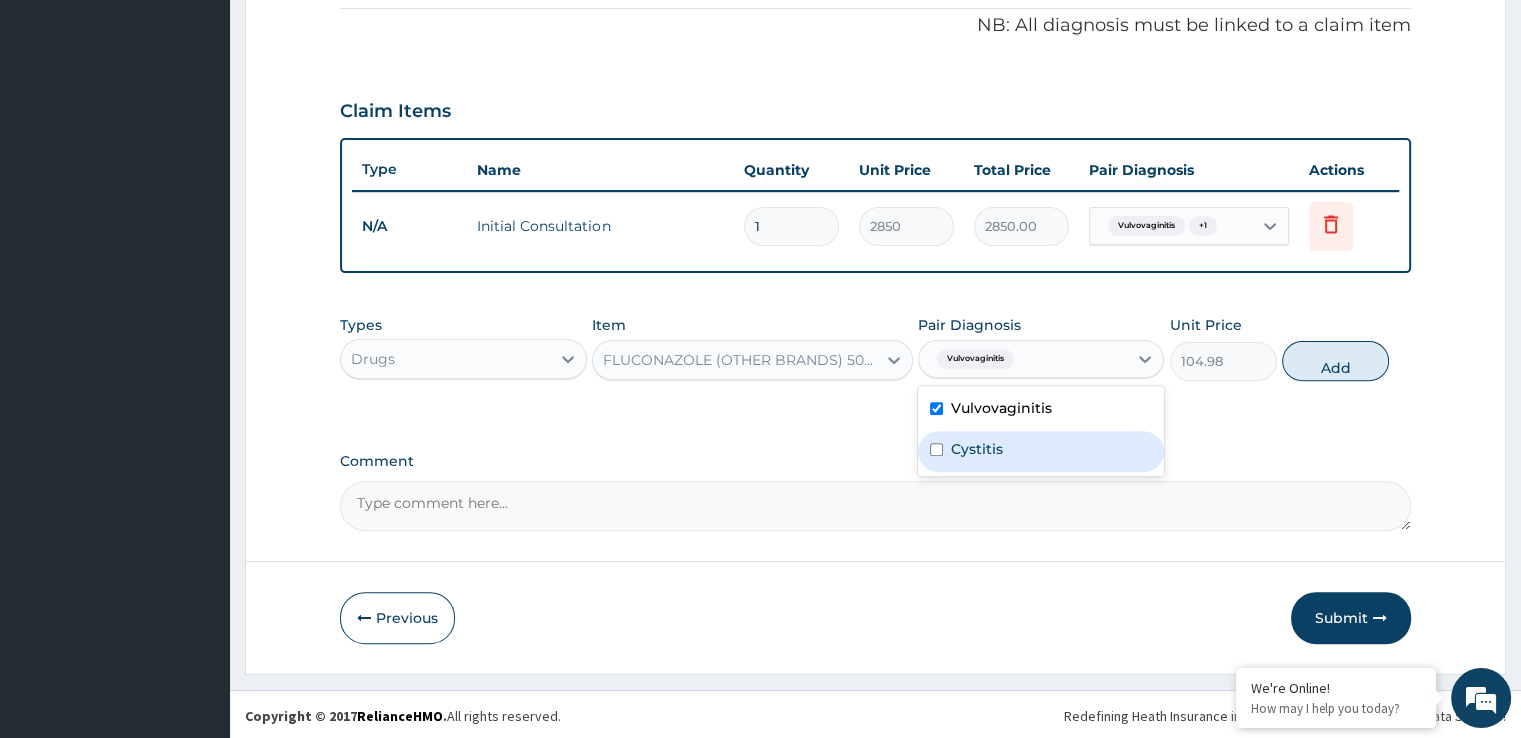 click on "Cystitis" at bounding box center [1041, 451] 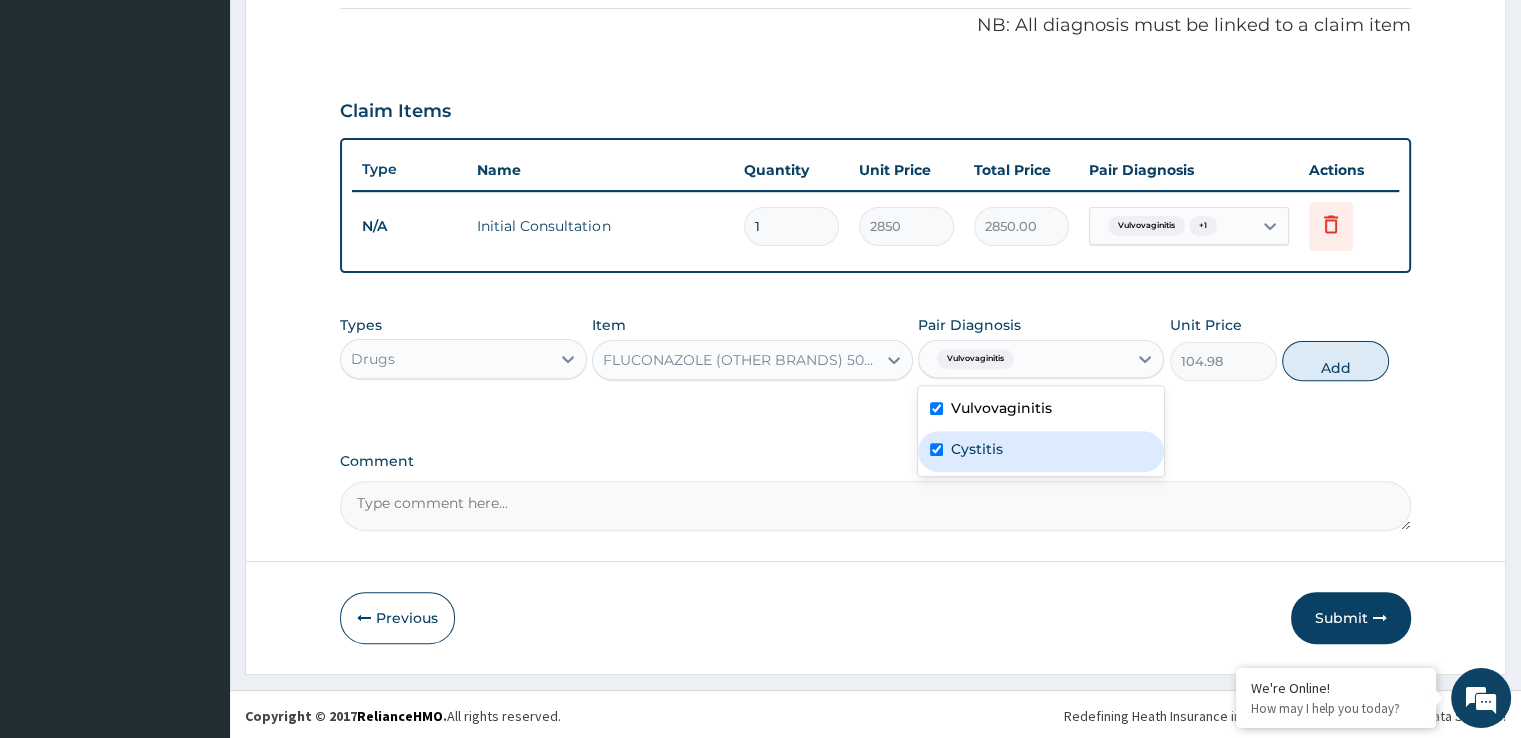 checkbox on "true" 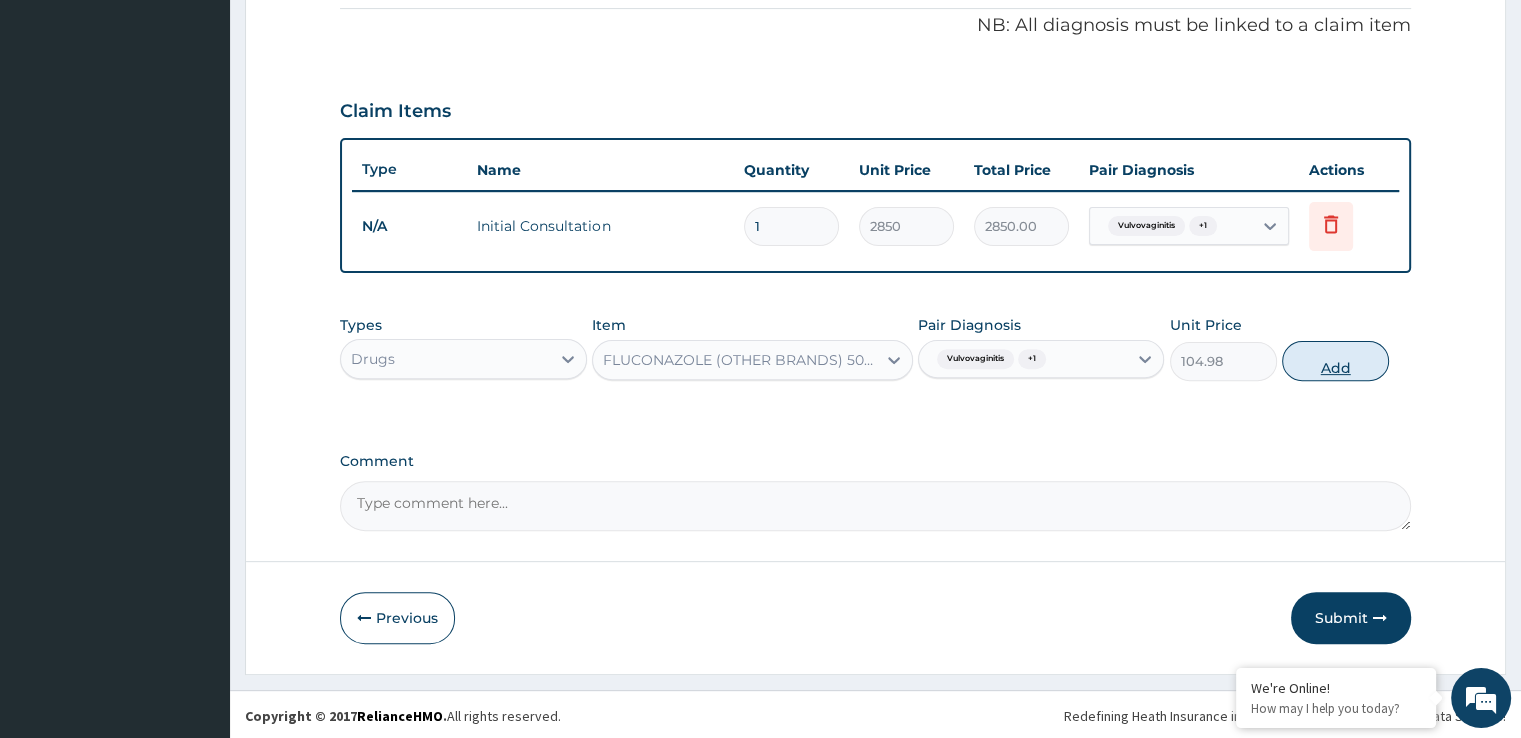 click on "Add" at bounding box center [1335, 361] 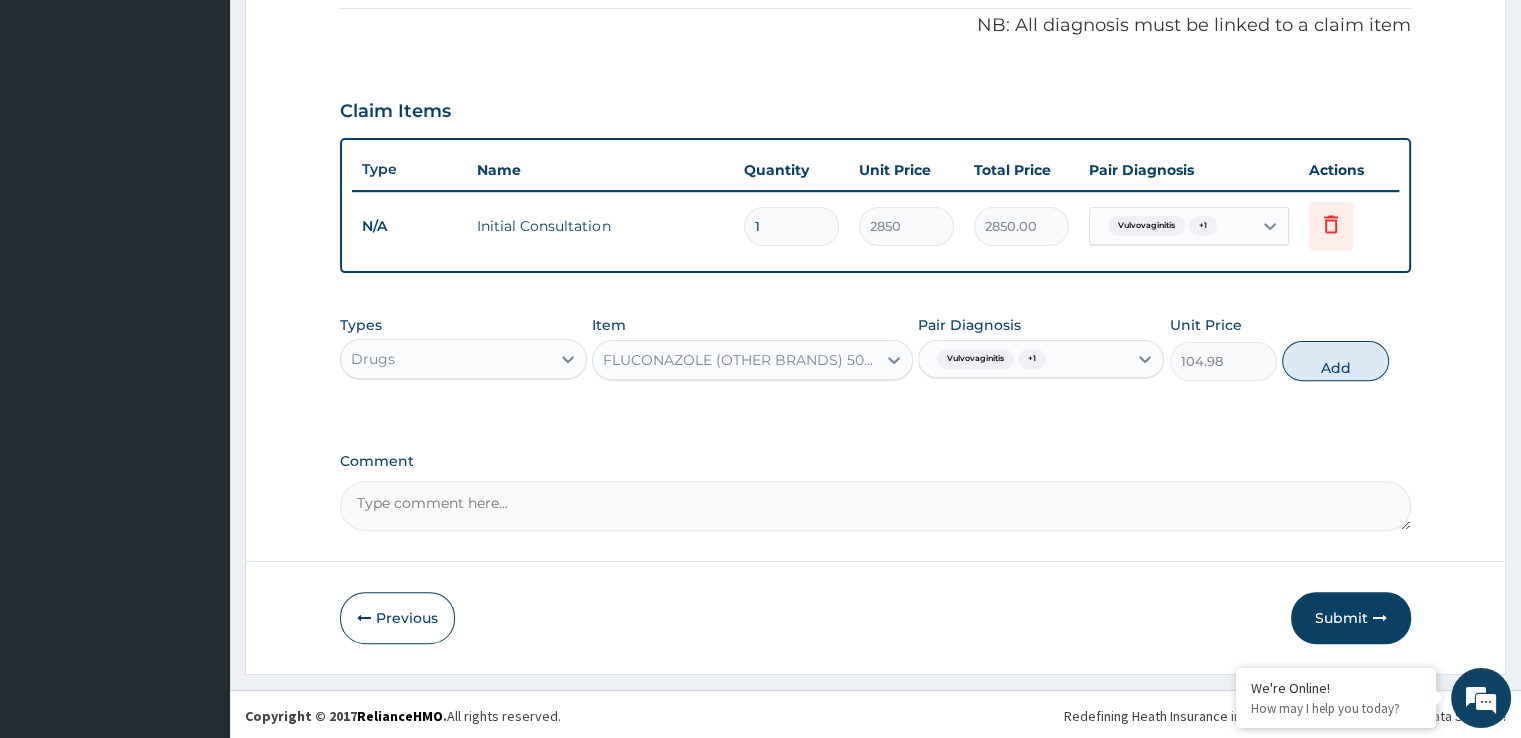 type on "0" 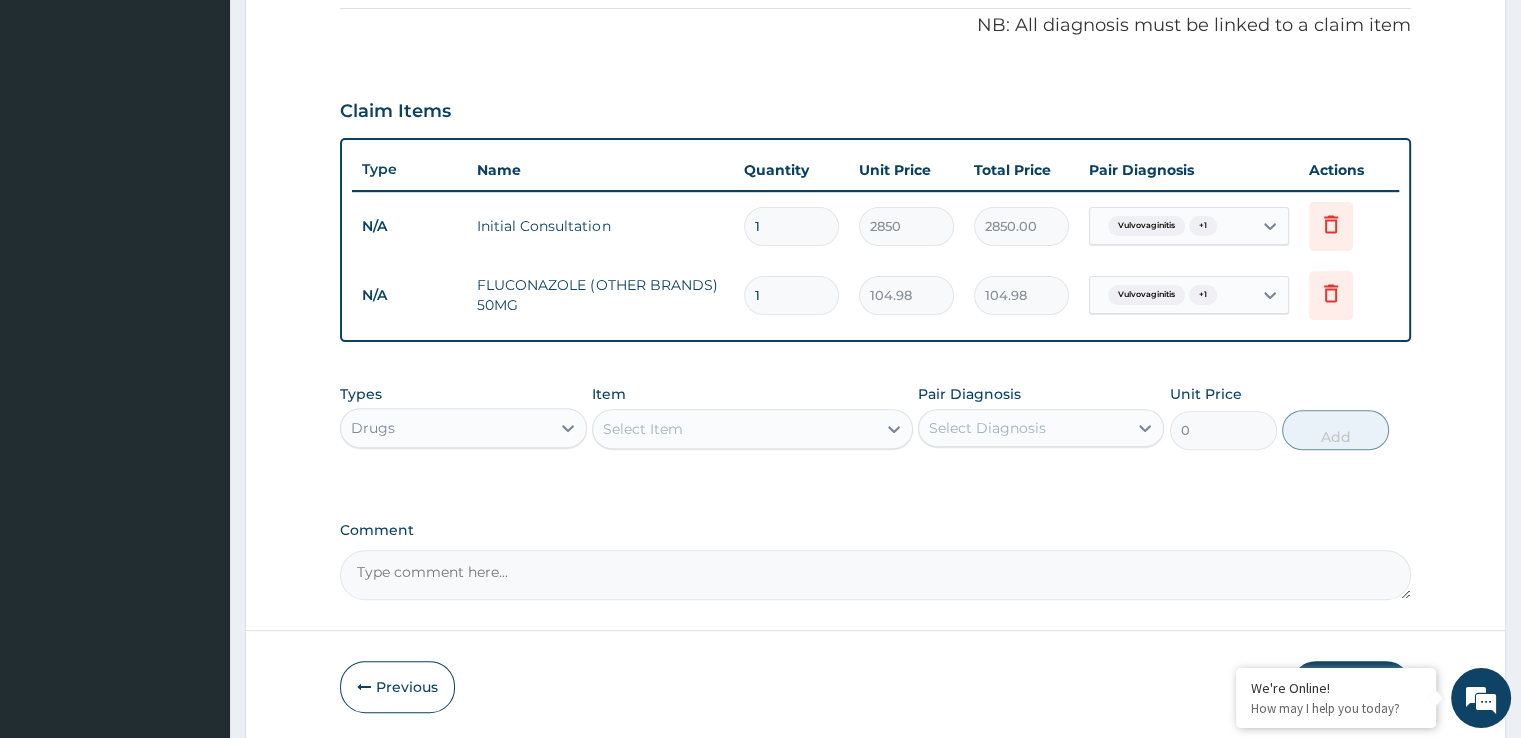 type 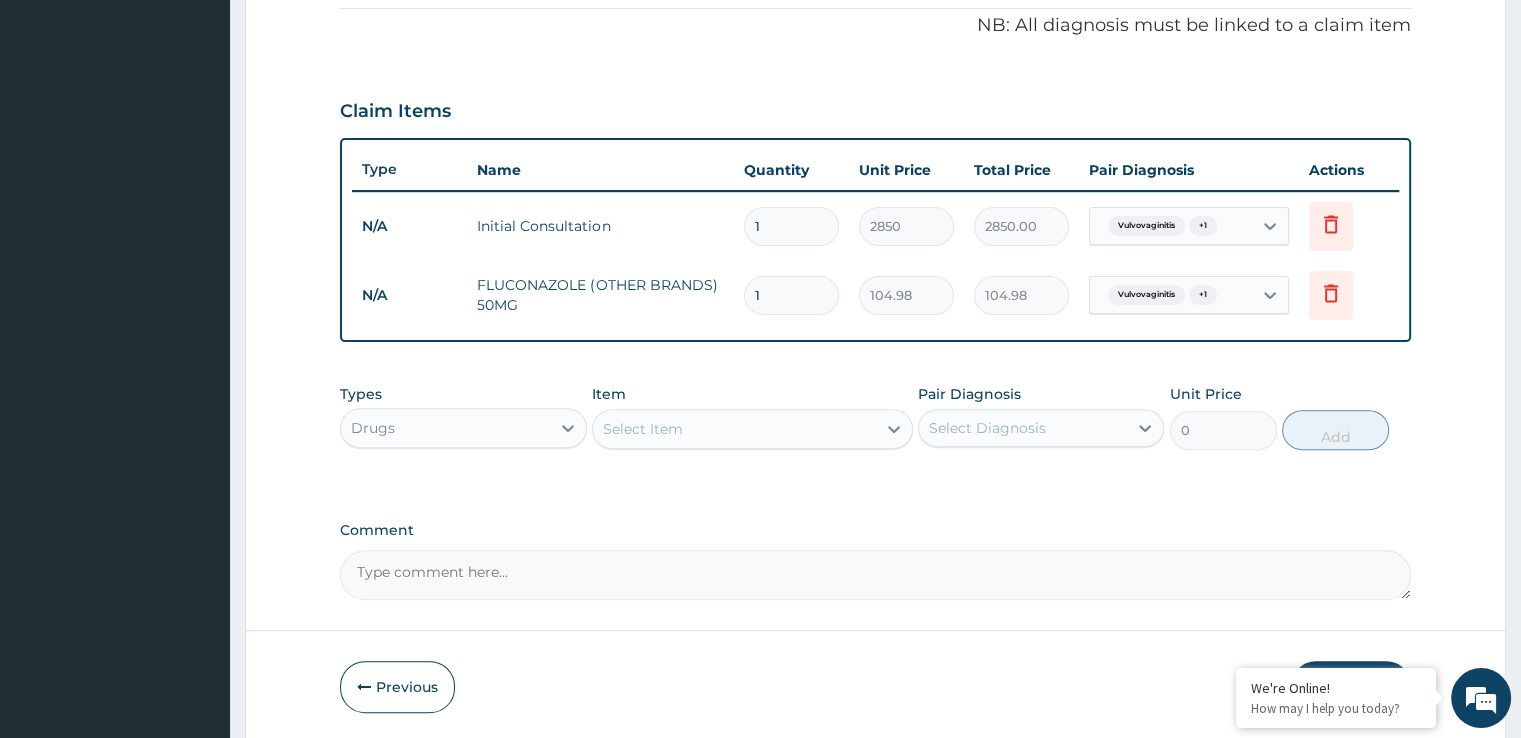 type on "0.00" 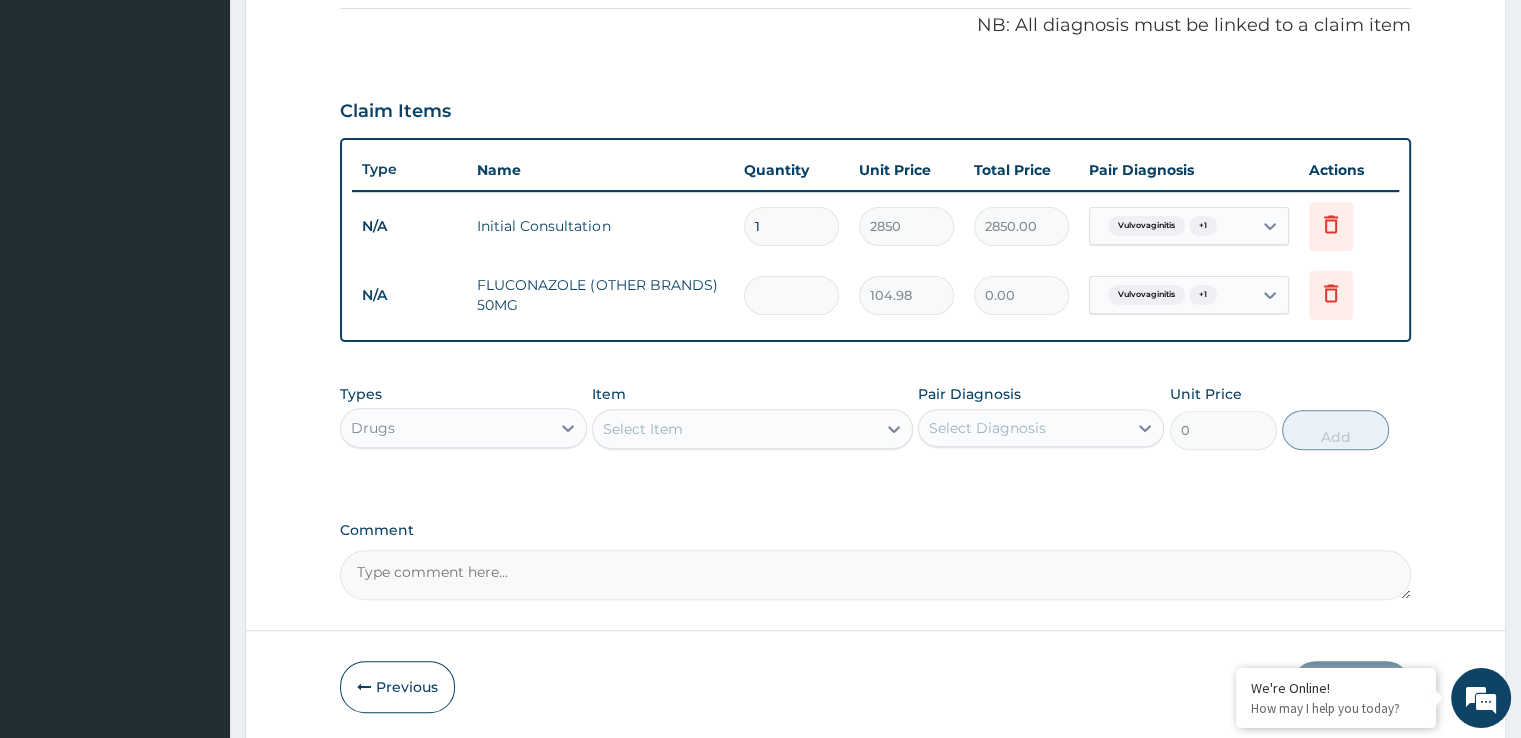 type on "3" 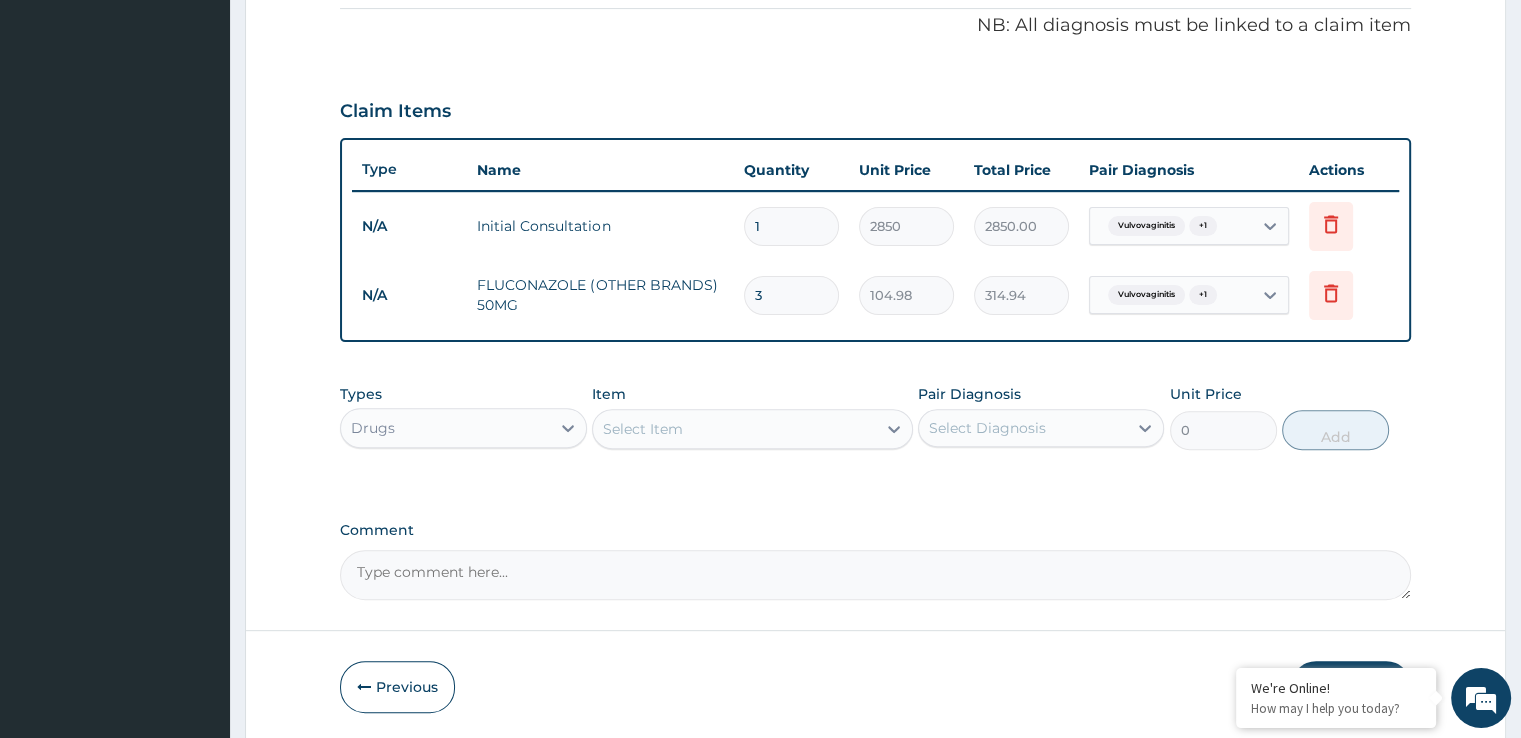click on "Select Item" at bounding box center (734, 429) 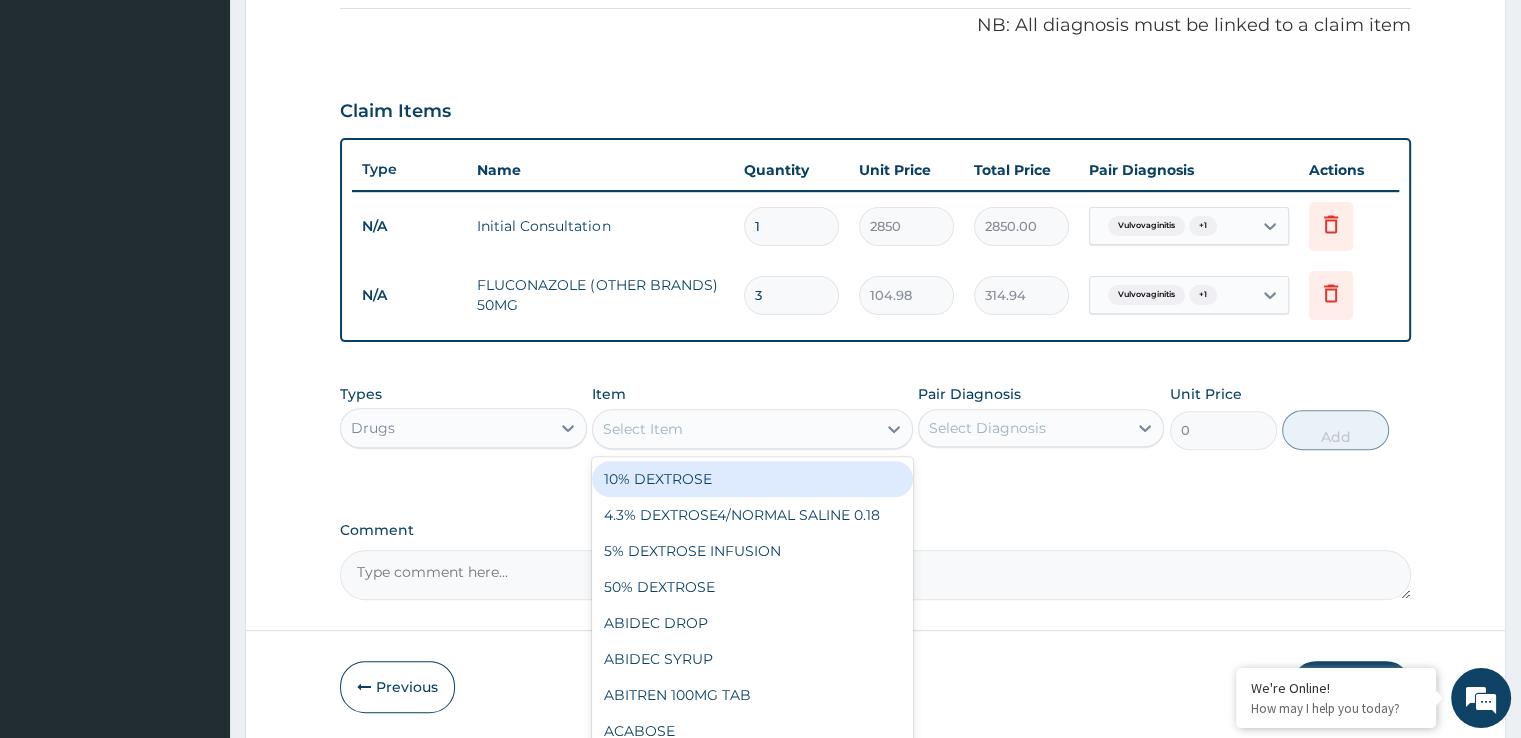 click on "Item option FLUCONAZOLE (OTHER BRANDS) 50MG, selected. option 10% DEXTROSE focused, 1 of 840. 840 results available. Use Up and Down to choose options, press Enter to select the currently focused option, press Escape to exit the menu, press Tab to select the option and exit the menu. Select Item 10% DEXTROSE 4.3% DEXTROSE4/NORMAL SALINE 0.18 5% DEXTROSE INFUSION 50% DEXTROSE ABIDEC DROP ABIDEC SYRUP ABITREN 100MG TAB ACABOSE ACCOLATE 20MG TAB ACETAZOLAMIDE 250MG TAB ACICLOVIR CREAM 10GRAMS ACICLOVIR TAB 200MG ACCICLOVIR TAB 400MG ACTIFED SYRUP ACTIFED TAB ACTIVATED VEGETABLE CHARCOAL ACTRAPID INSULIN 10MLS (100 UNITS/MIL) ACTRAPID INSULIN 10MLS (40 UNITS/MIL) ACTRAPID PENFIL ADRENALIN INJ 1MG/AMP ADVANTAN 0.1% CREAM ADVANTAN OINTMENT AFRAB VITE DROP AFRAB VITE SYRUP ALAXIN SUSP 10MG/5ML-80MG ALAXIN TAB ALBENDAZOLE TABLET ALDACTONE TAB ALDOMET 250MG TAB ALLEREX EYEDROP ALLOPURINOL 100MG TAB ALLOPURINOL 300MG TAB ALOMIDE EYE DROP 10MLS ALPHABETIC CAPLET AMARYL (GLIMPERIDE) 2MG TAB AMARYL (GLIMPERIDE) 4MG TAB" at bounding box center (752, 417) 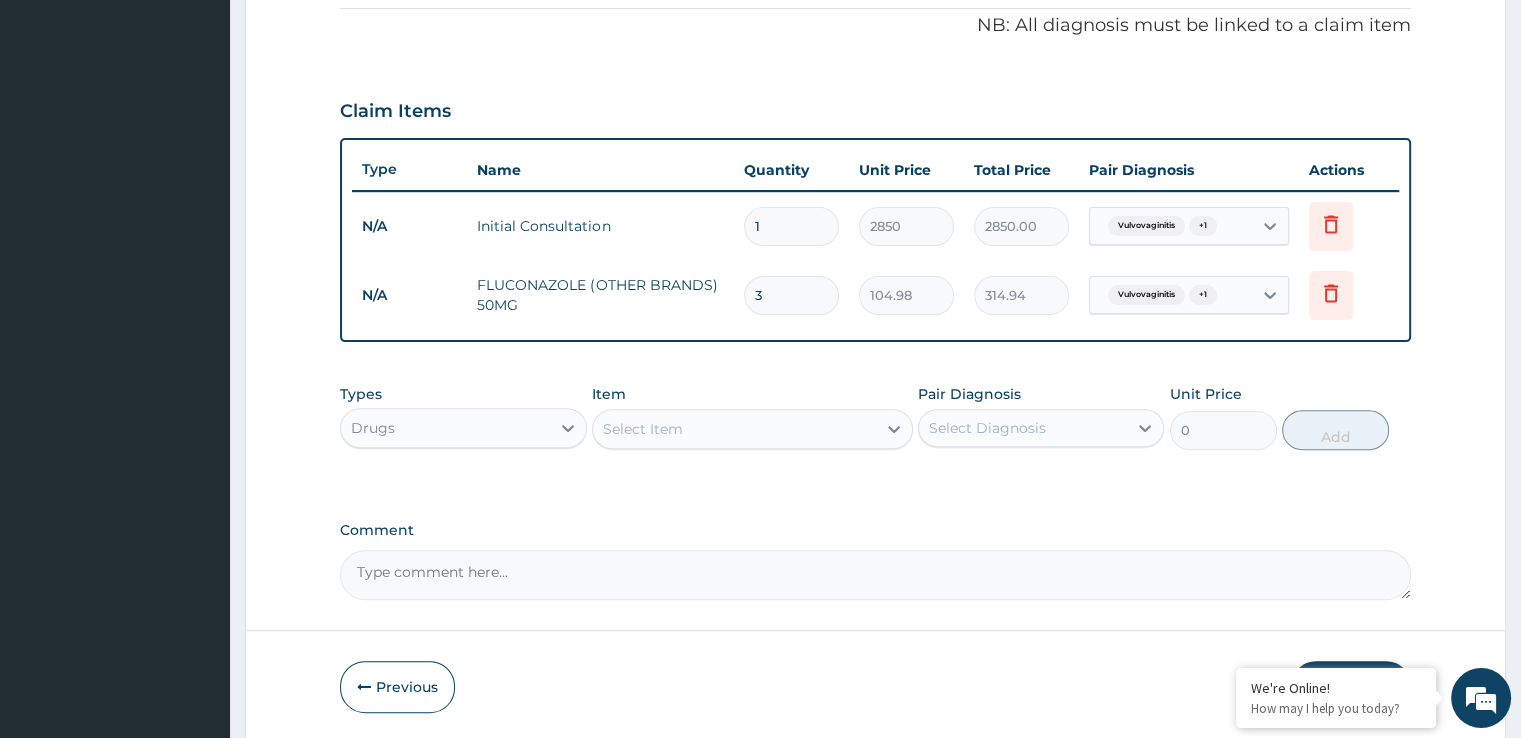 click on "3" at bounding box center (791, 295) 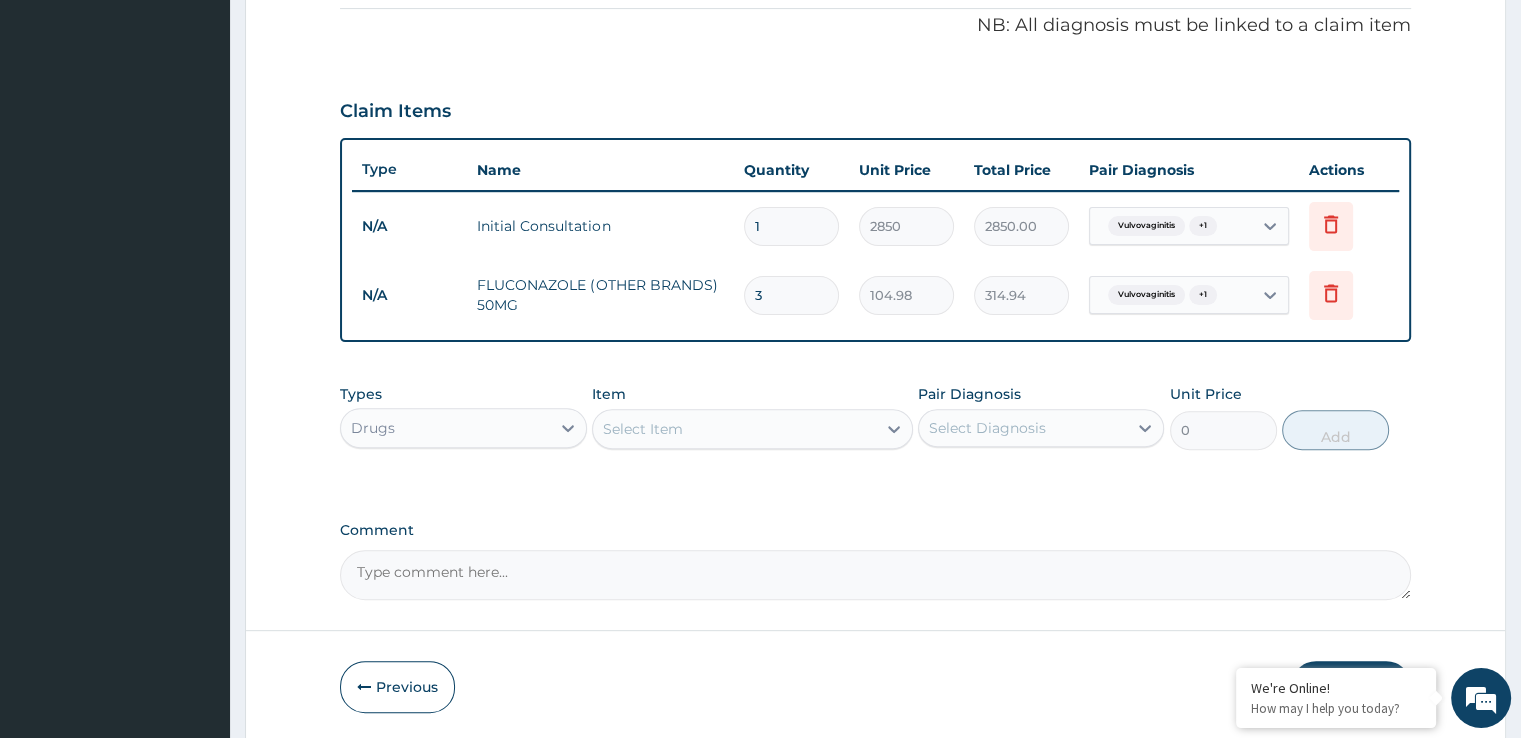 type on "37" 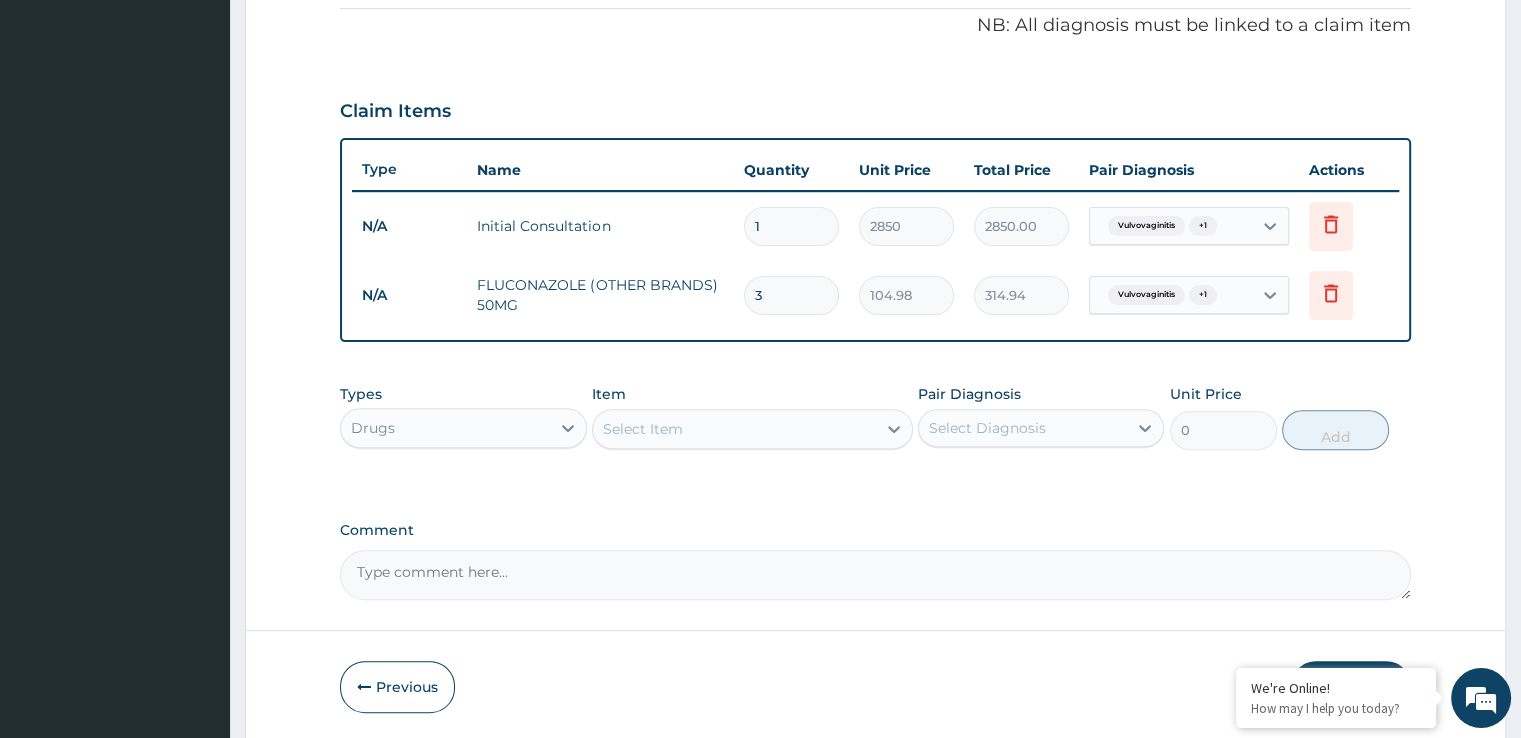 type on "3884.26" 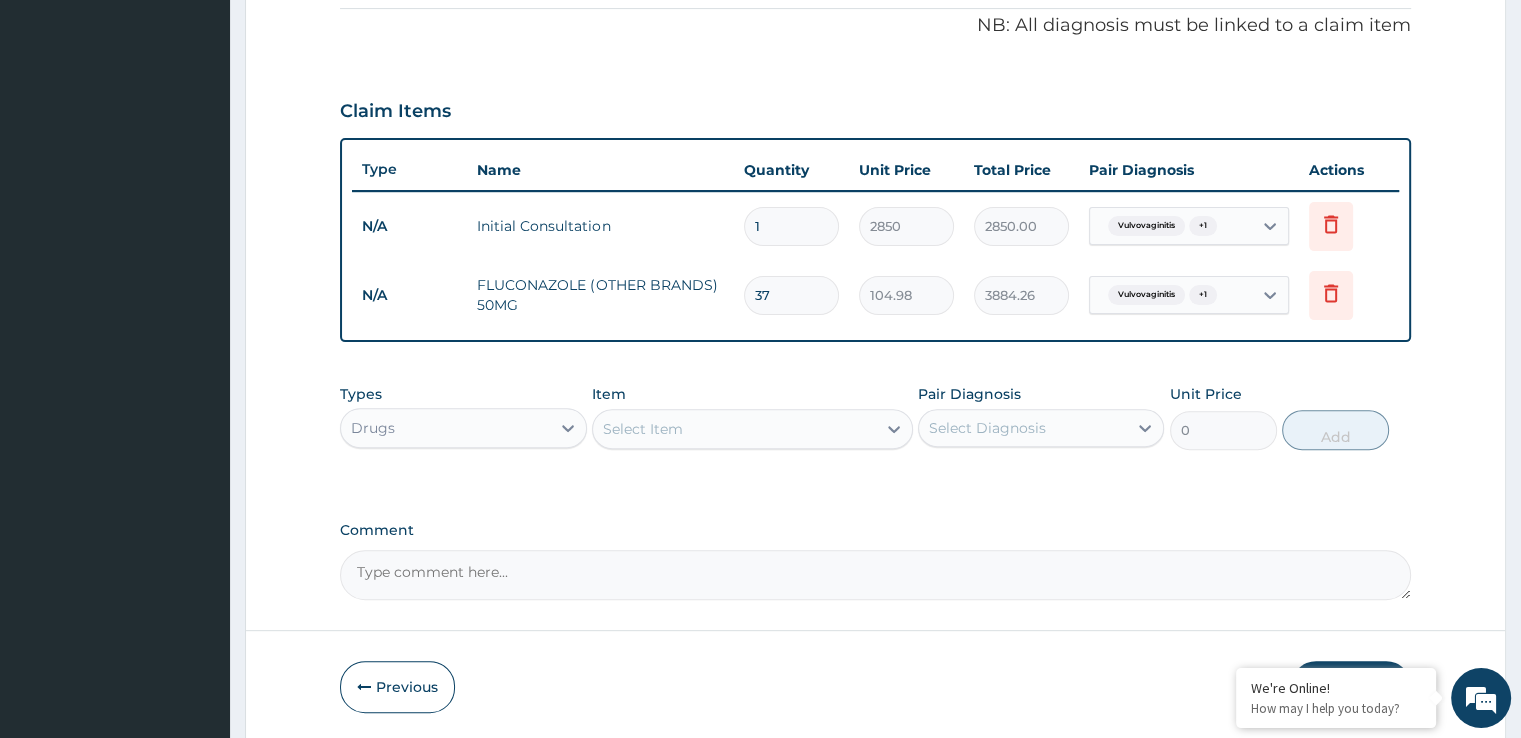 type on "379" 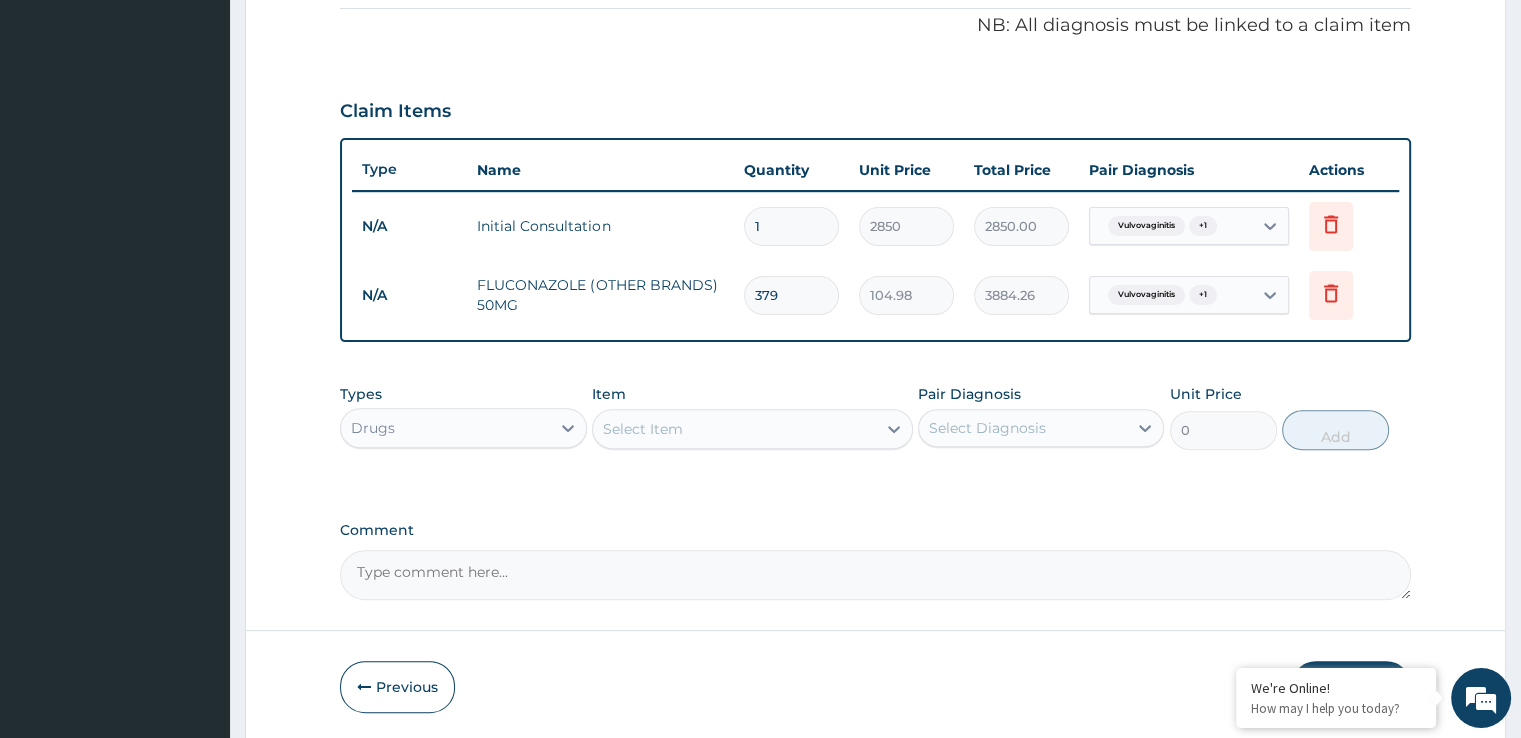 type on "39787.42" 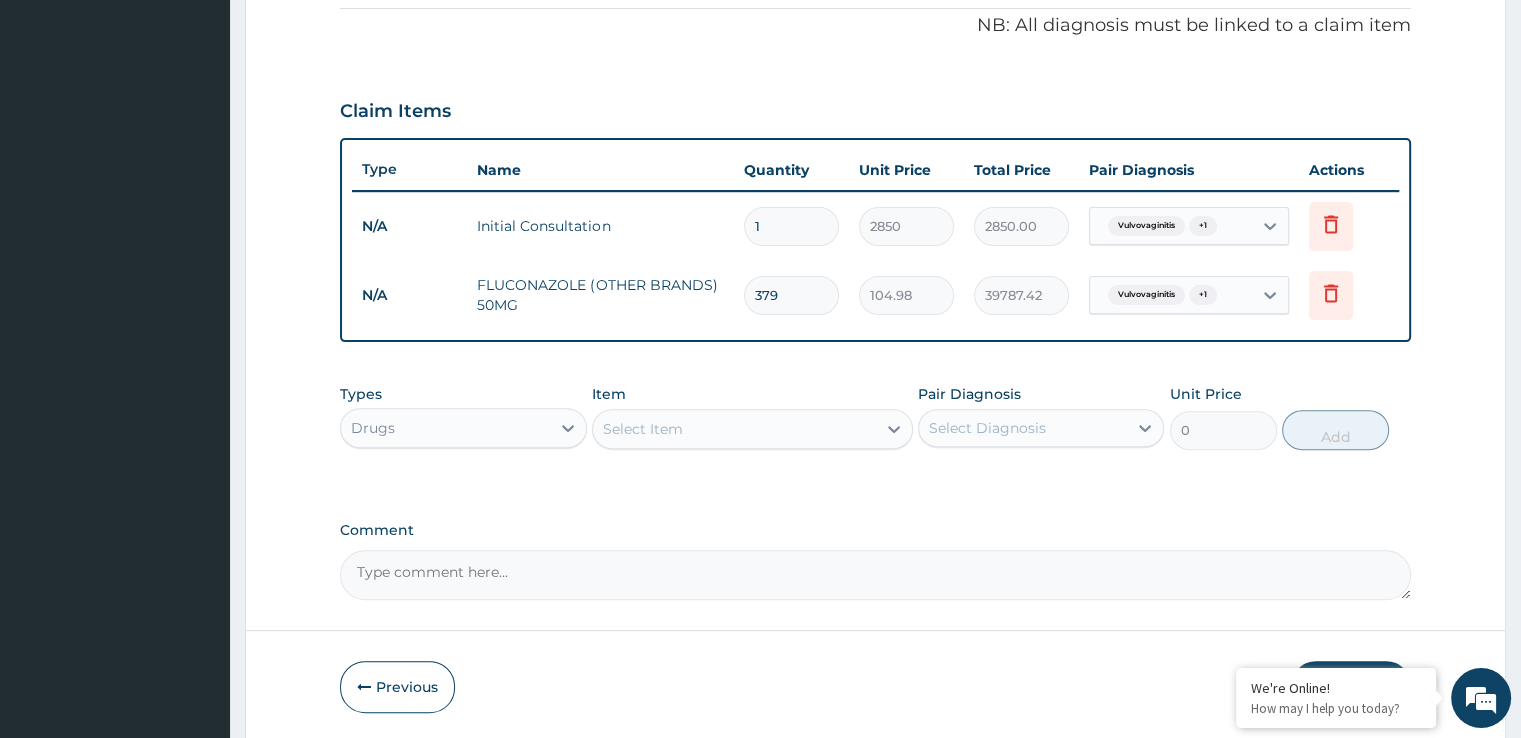 type on "37" 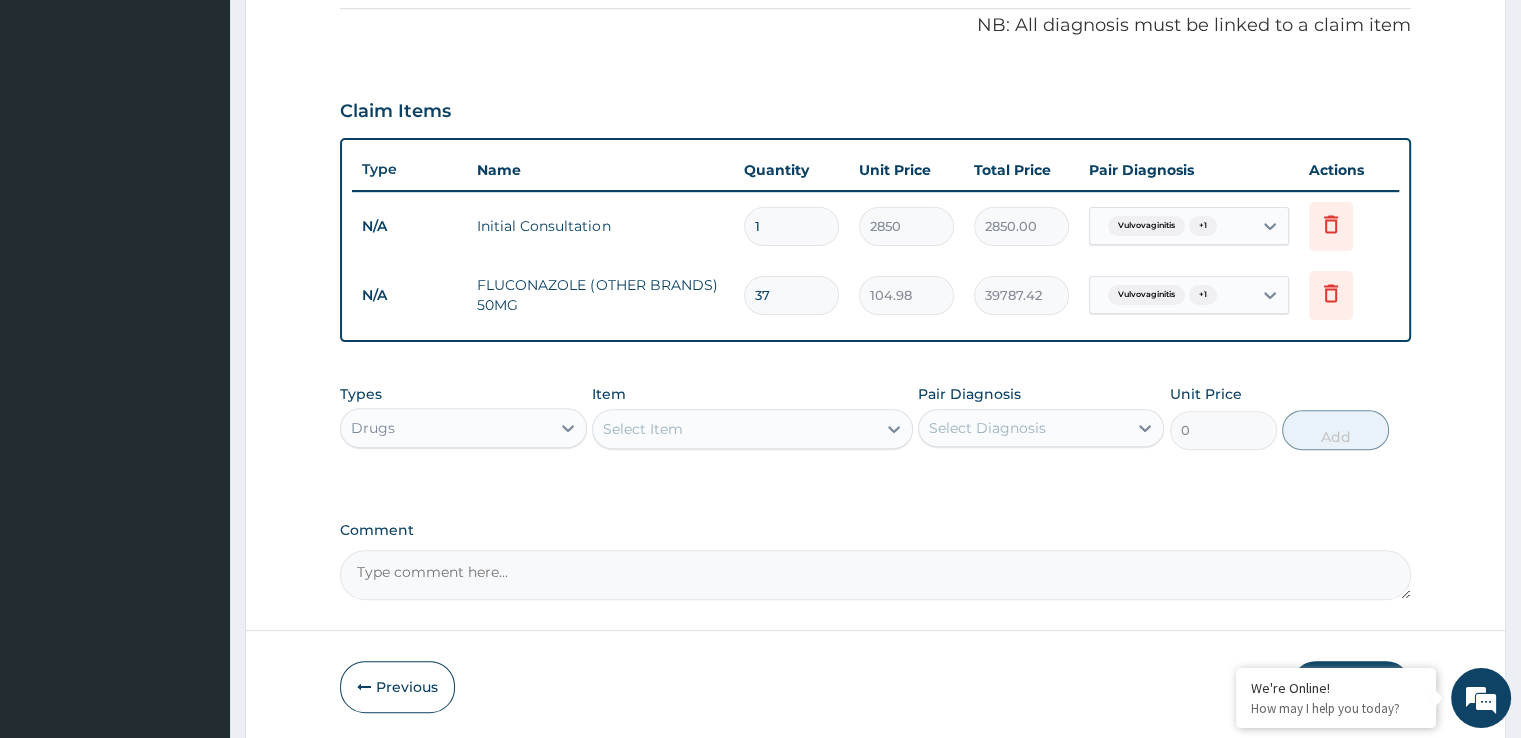 type on "3884.26" 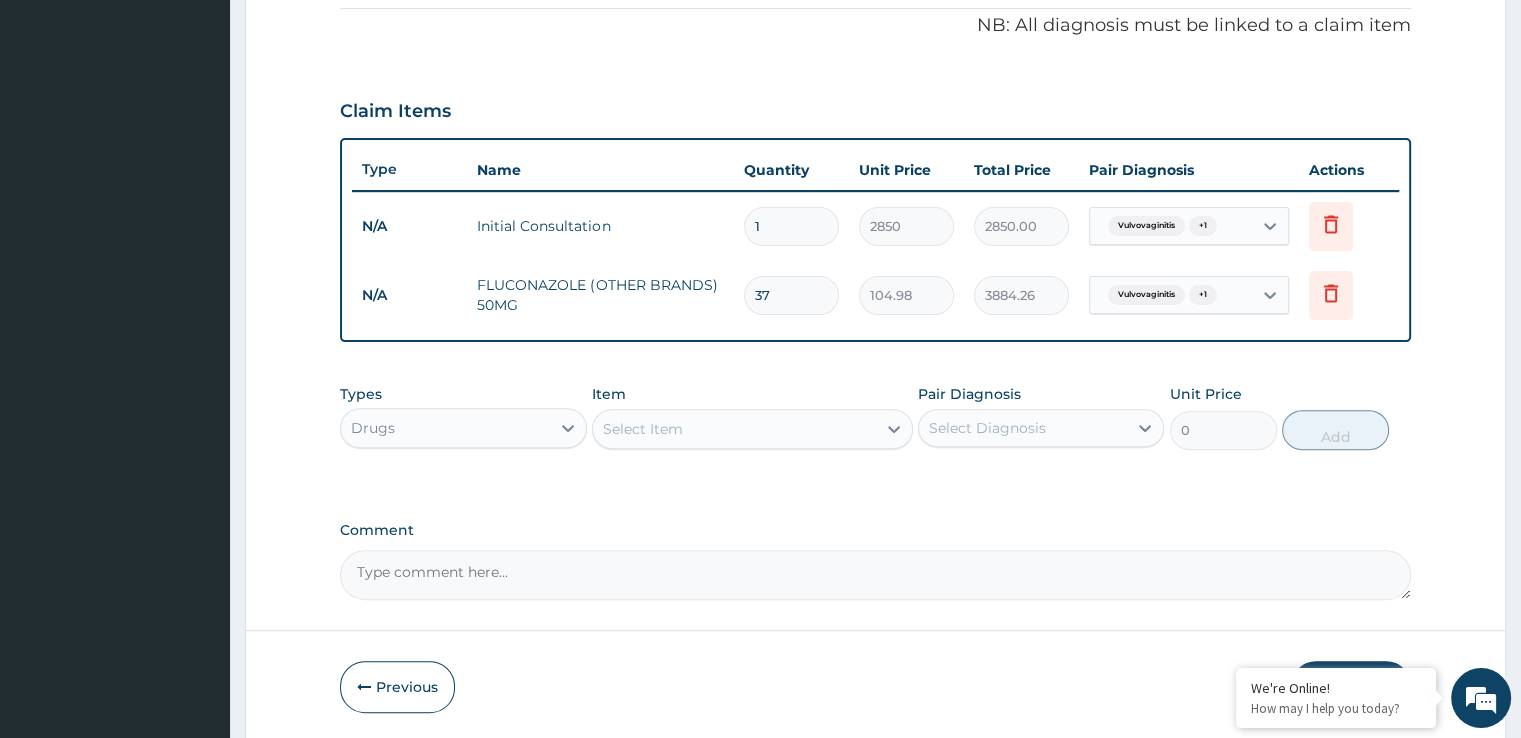 type on "3" 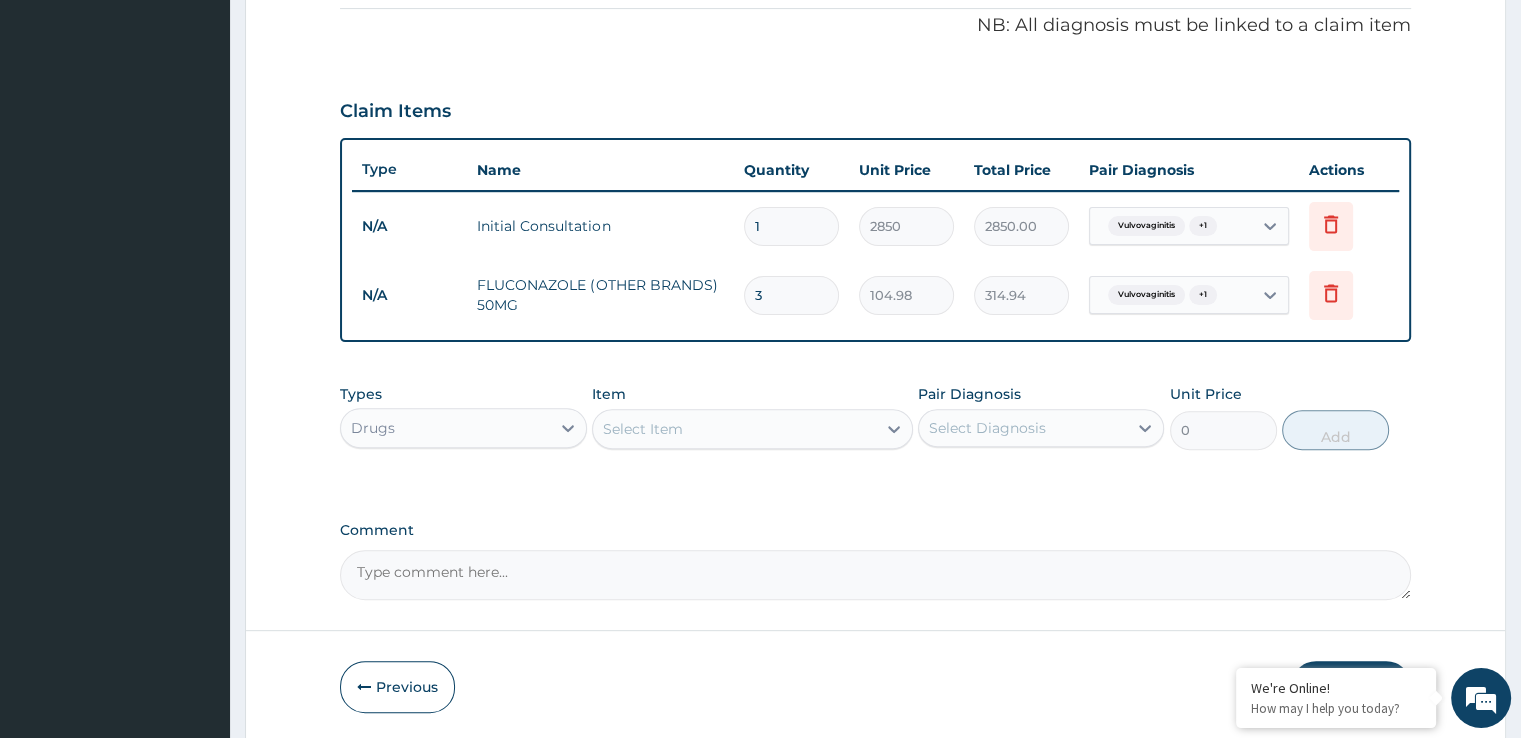 type 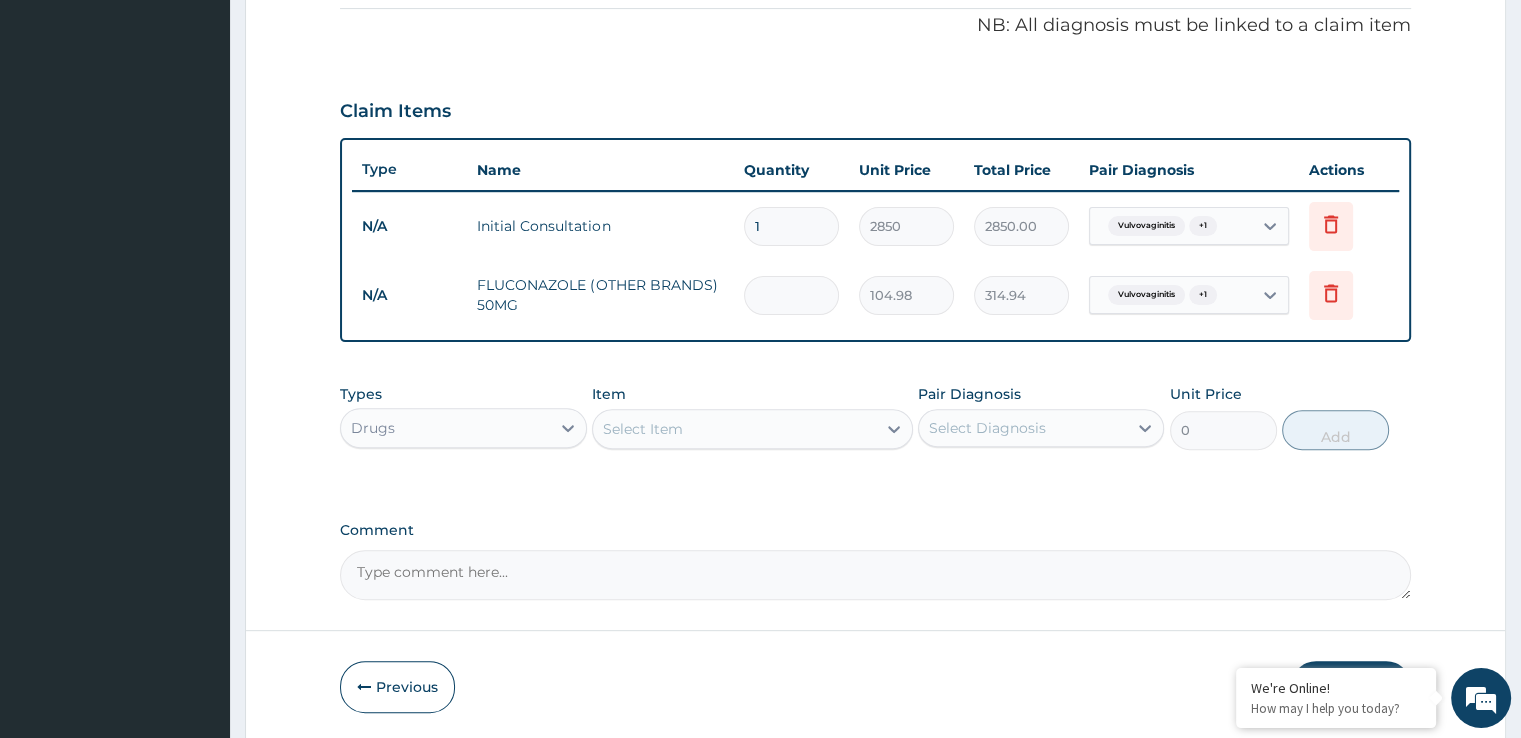 type on "0.00" 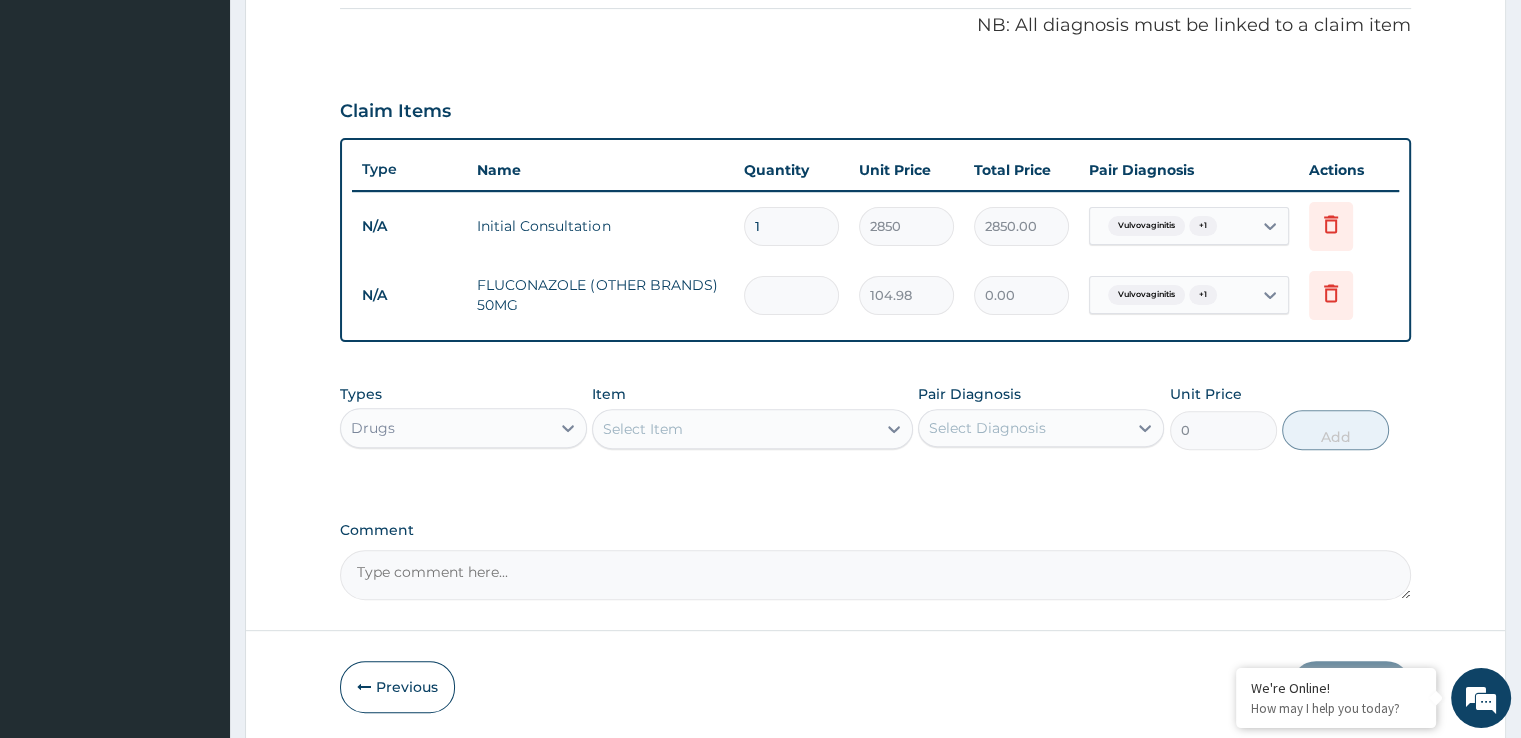 type on "9" 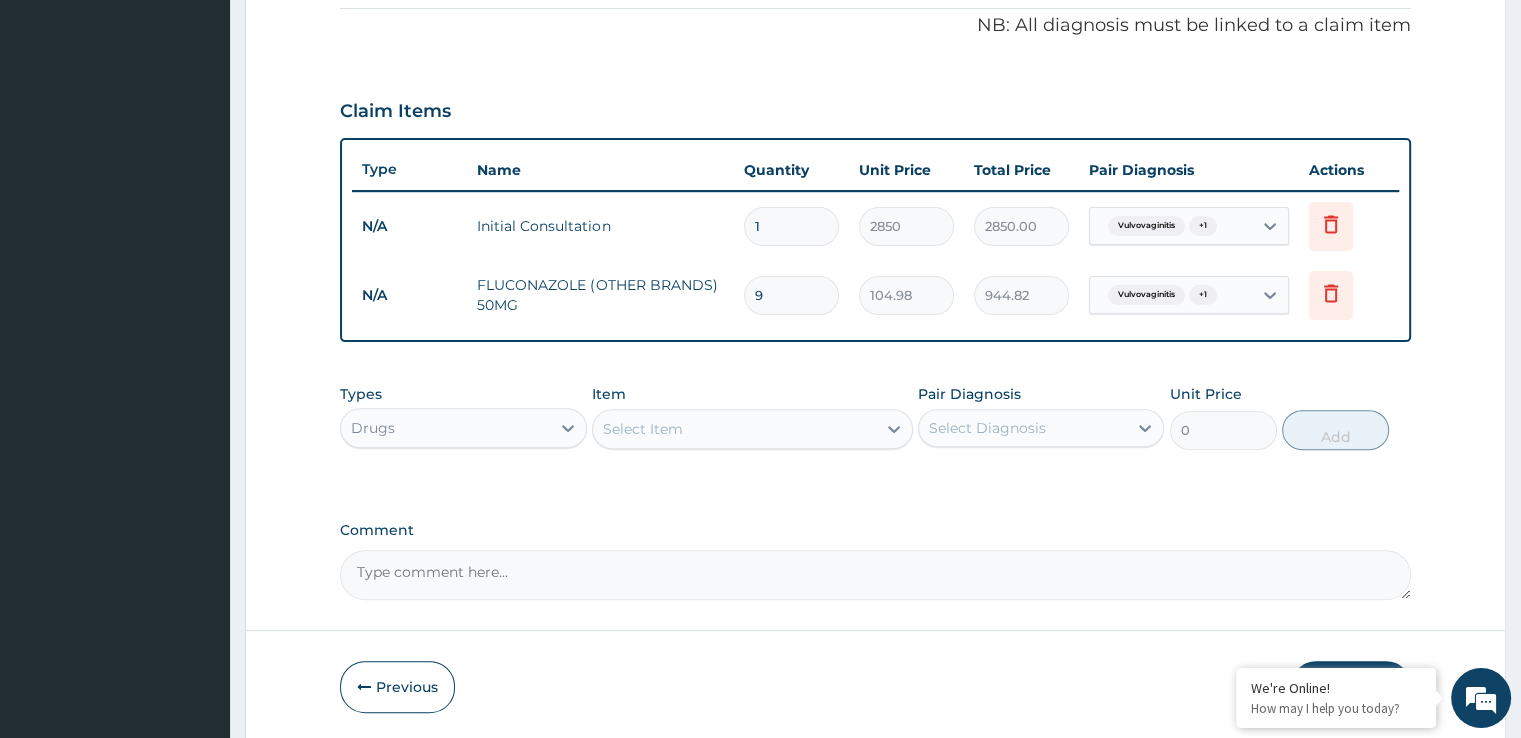 type on "9" 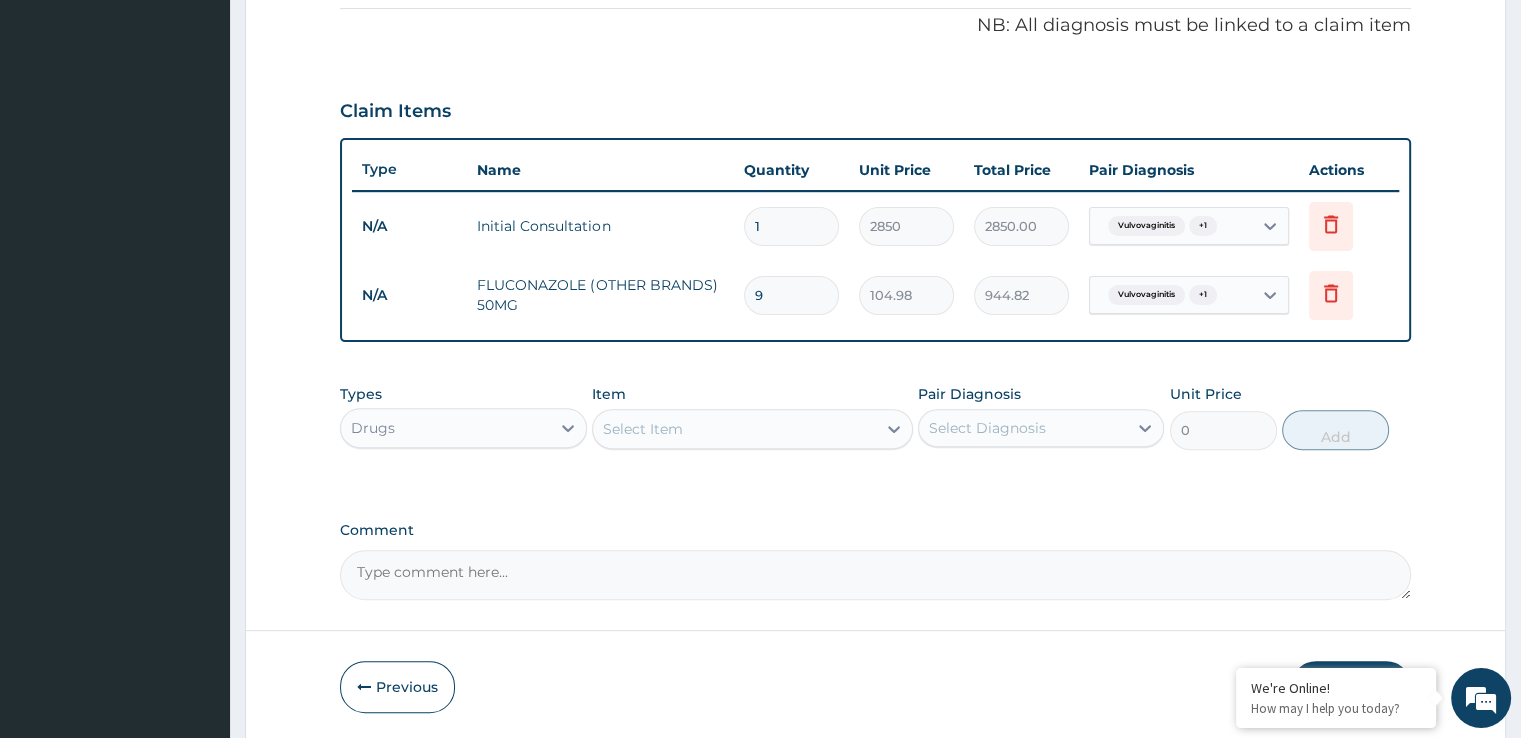 click on "Select Item" at bounding box center [734, 429] 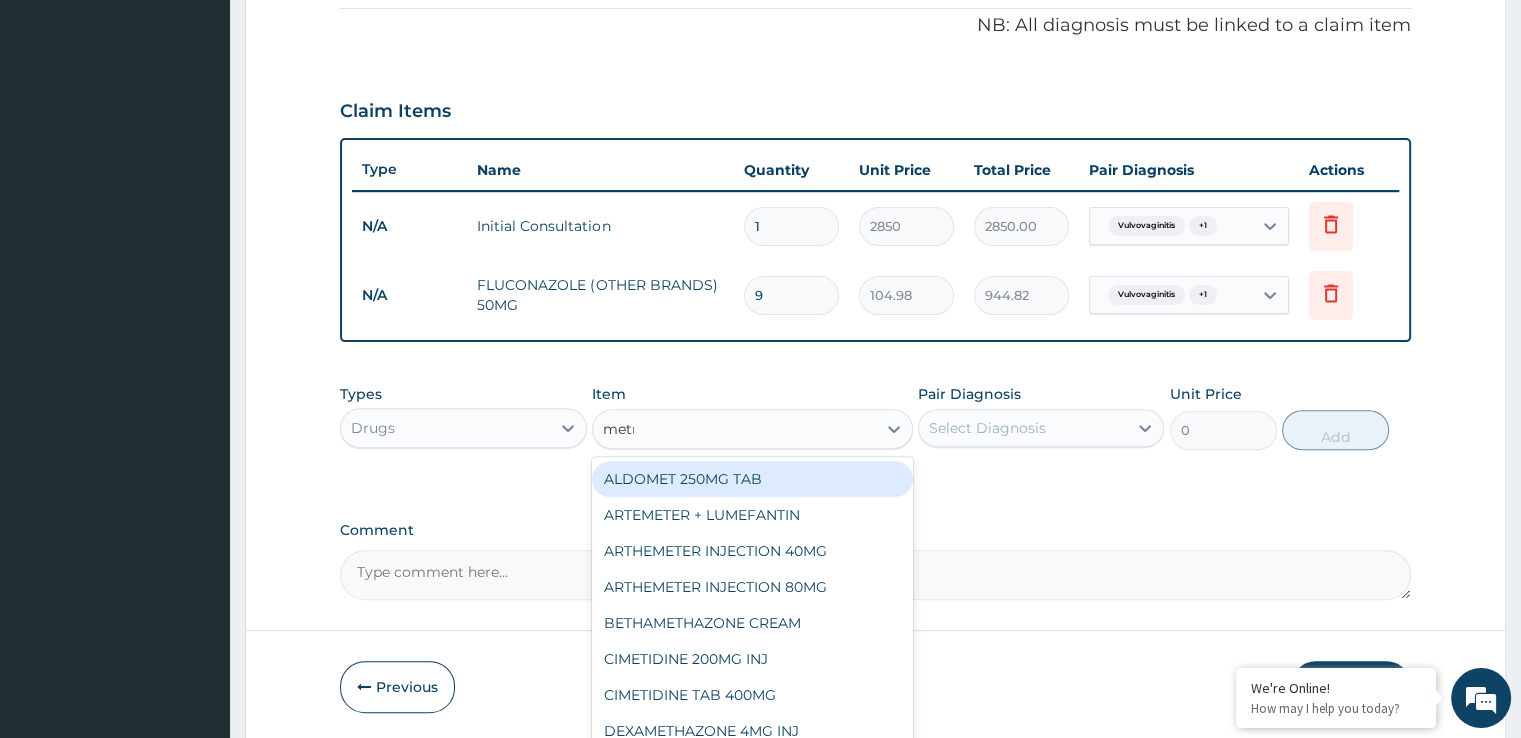 type on "metro" 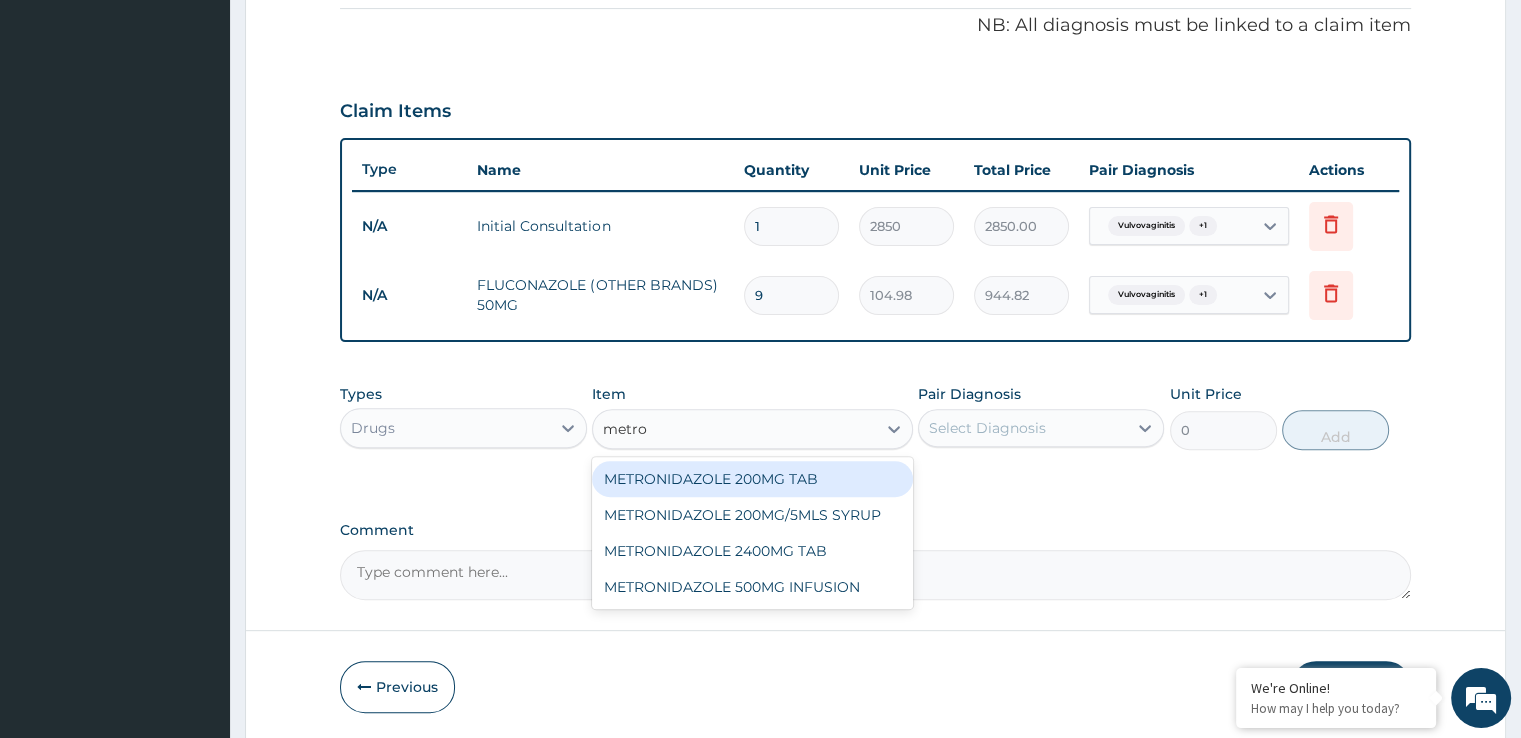 click on "METRONIDAZOLE 200MG TAB" at bounding box center (752, 479) 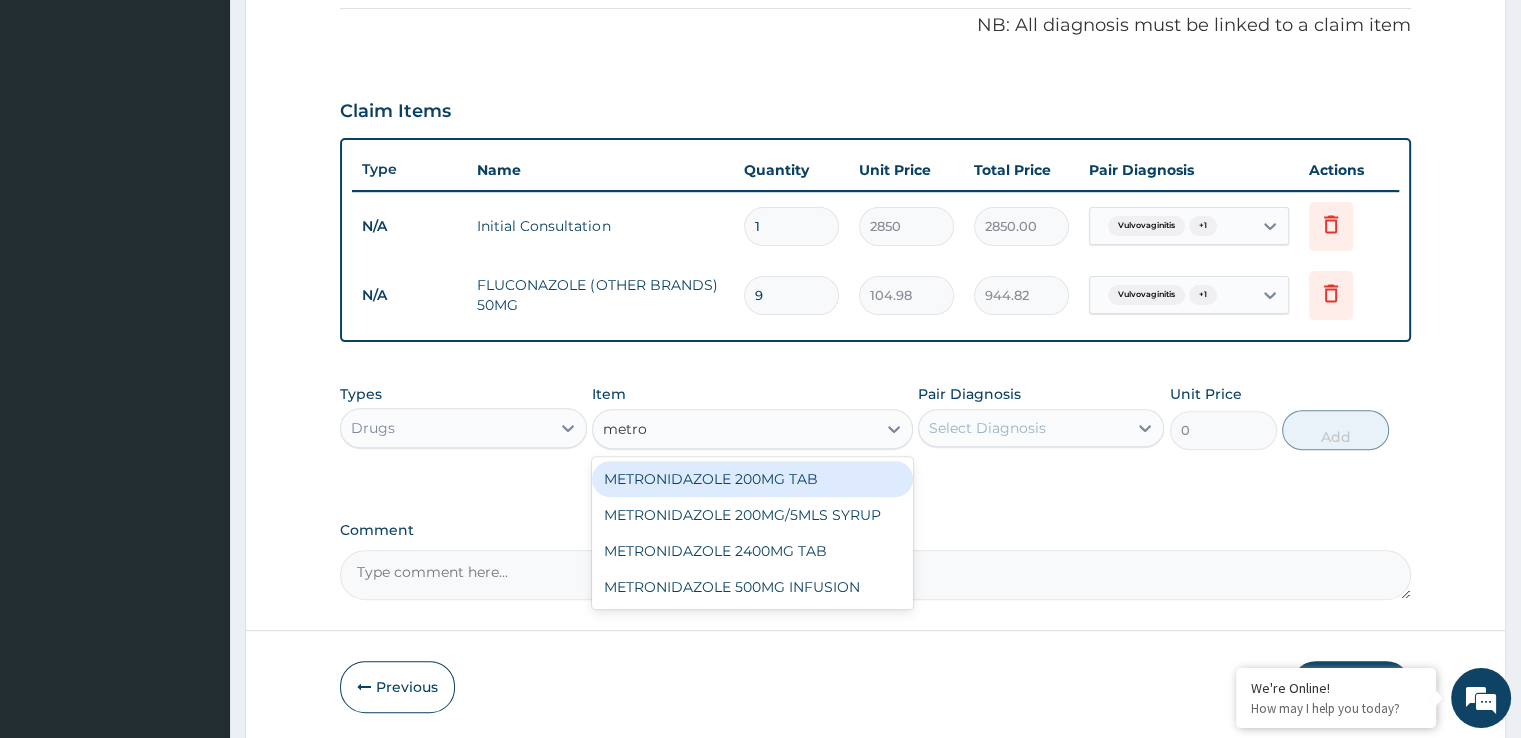type 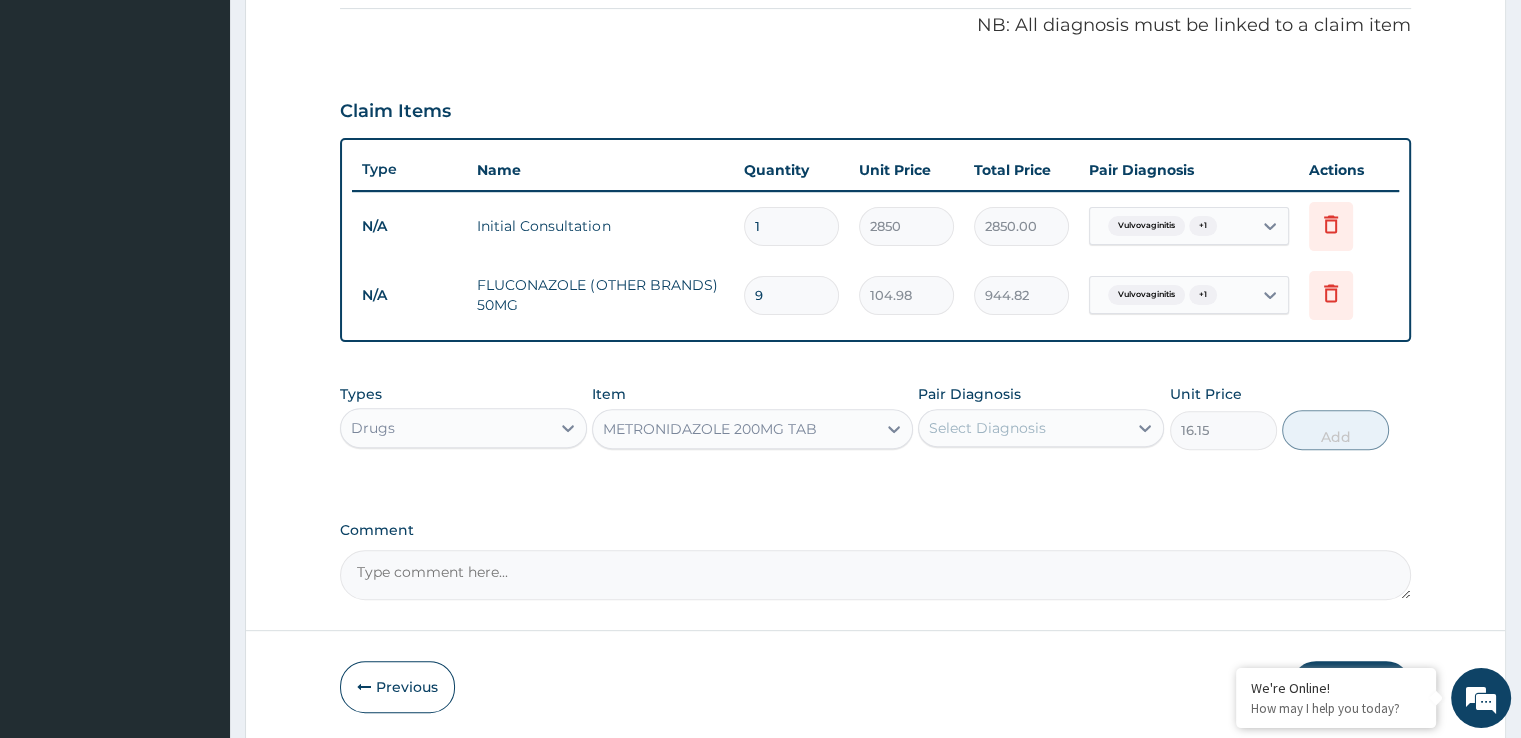 click on "Select Diagnosis" at bounding box center [987, 428] 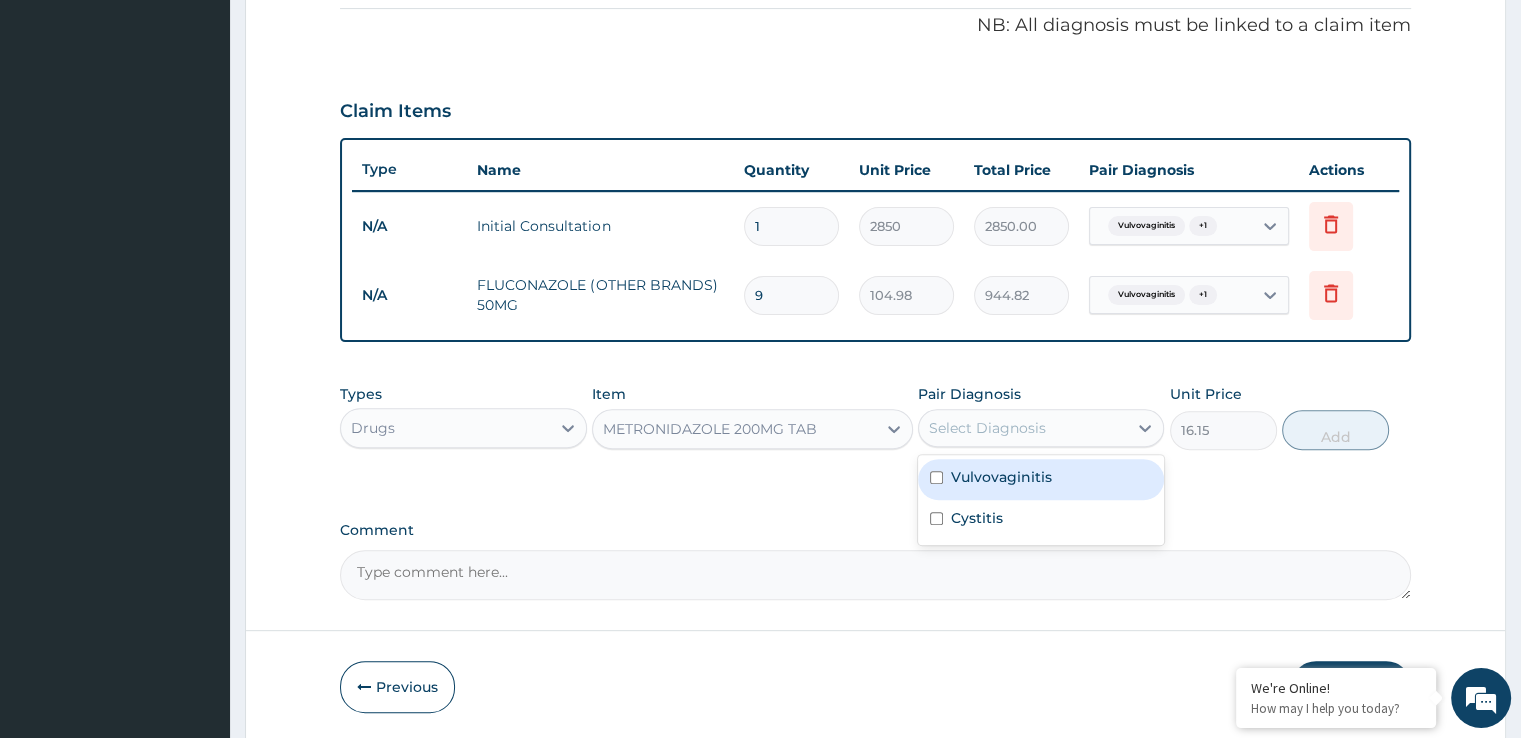 click on "Vulvovaginitis" at bounding box center [1001, 477] 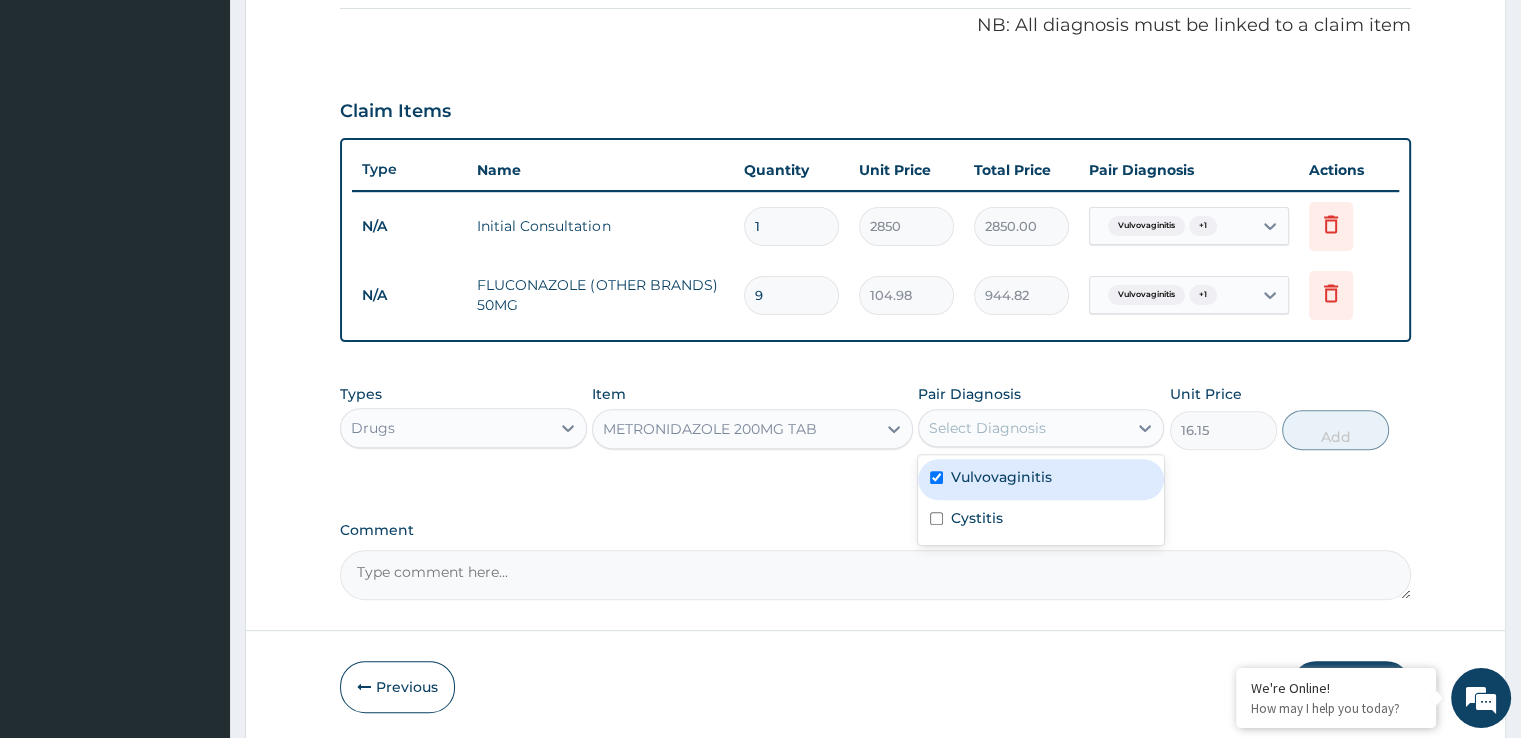 checkbox on "true" 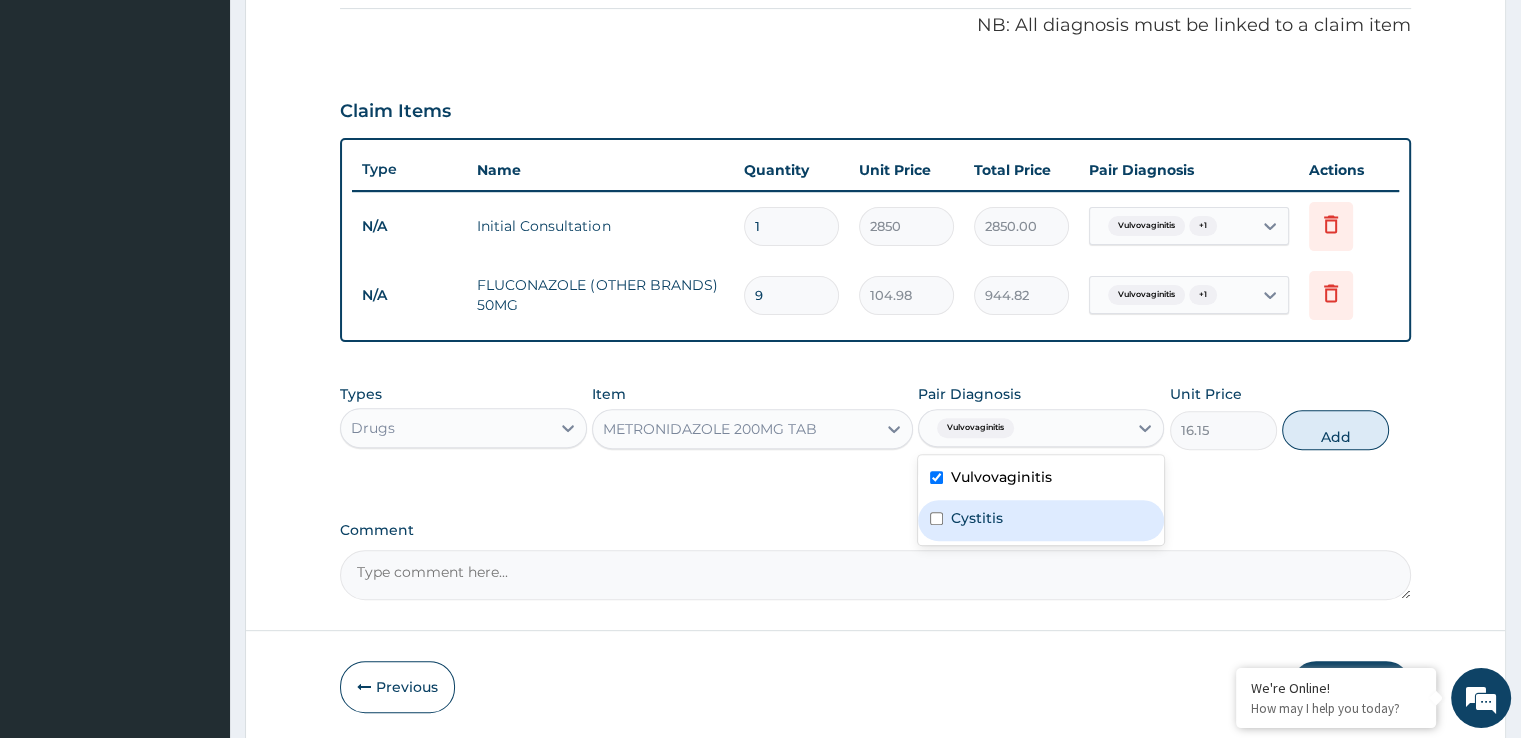 click on "Cystitis" at bounding box center [977, 518] 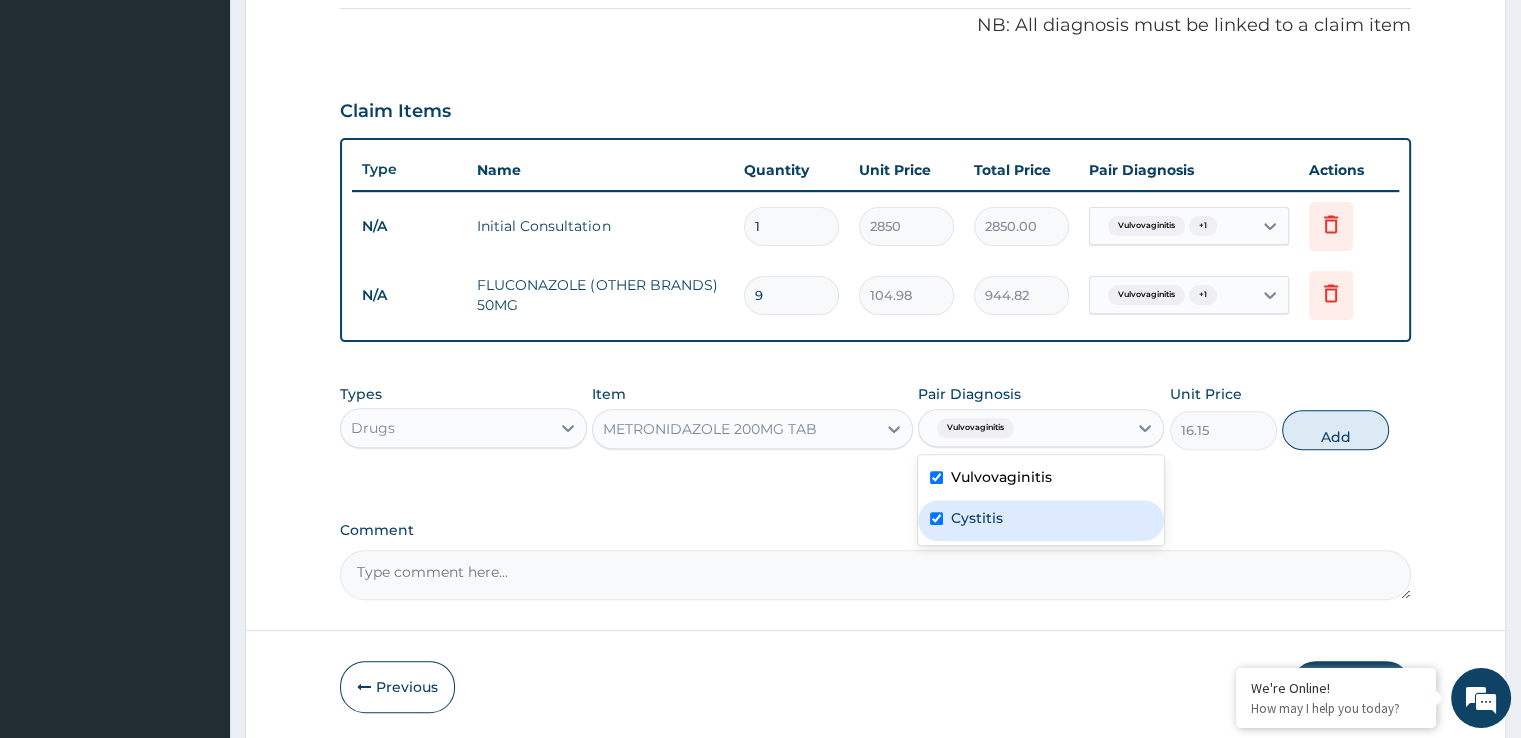 checkbox on "true" 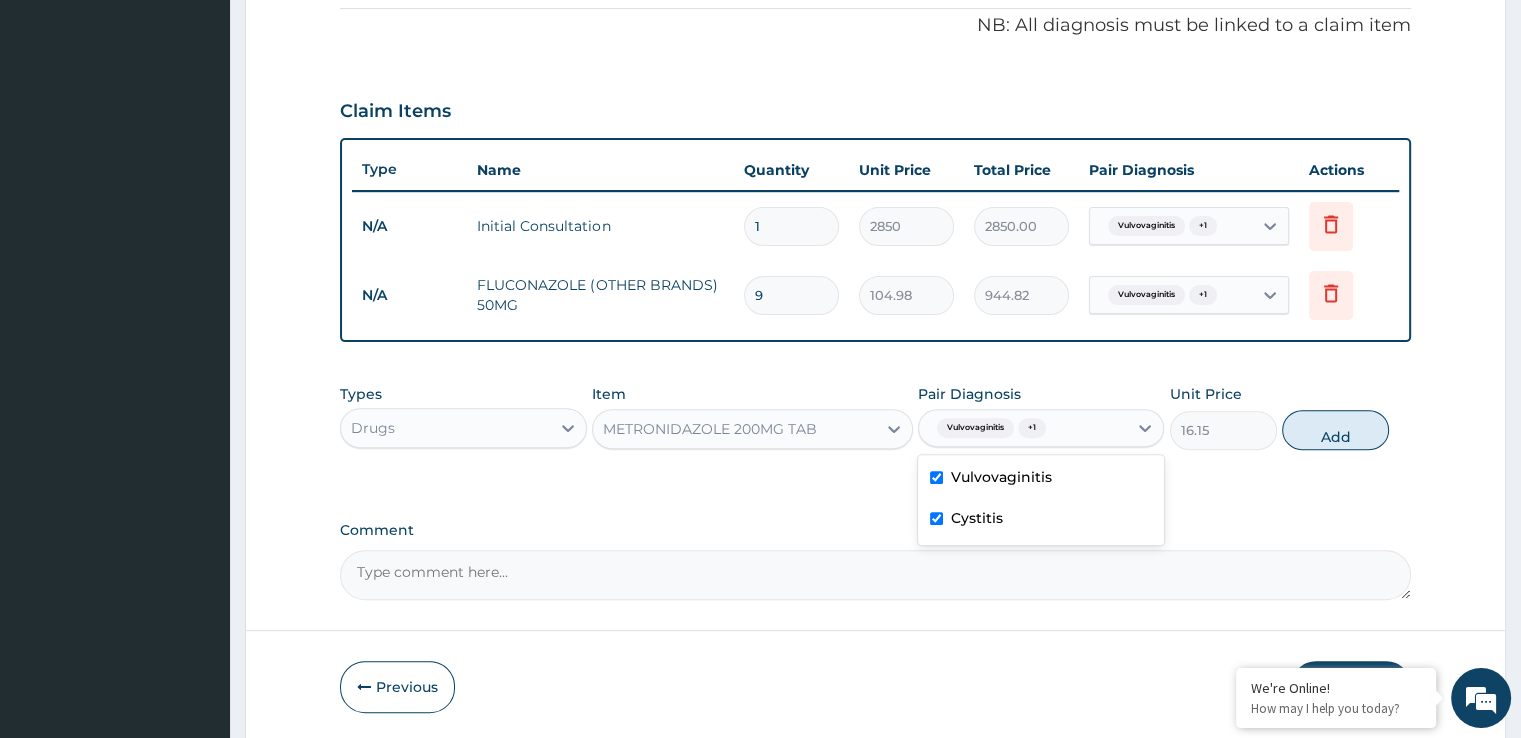 click on "Add" at bounding box center [1335, 430] 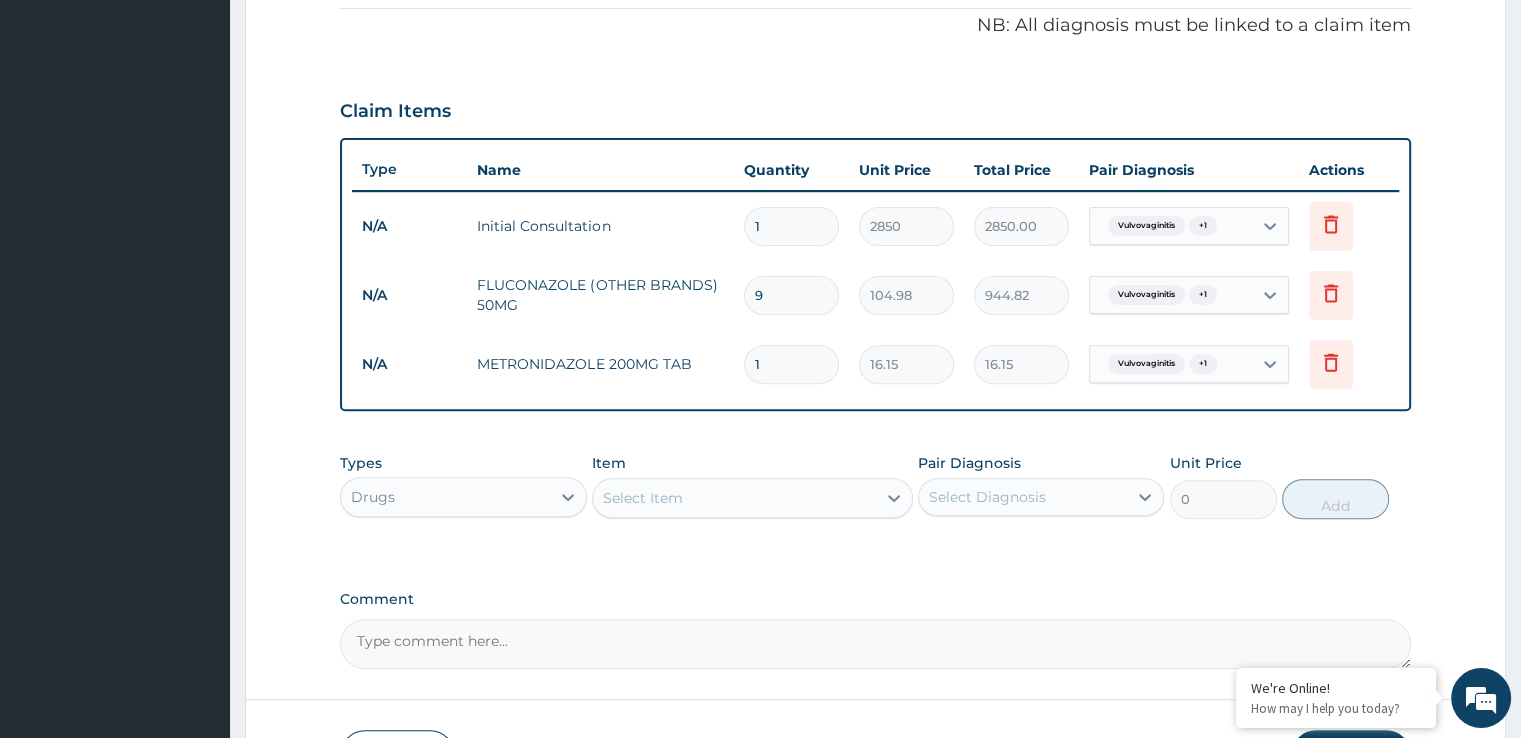 type 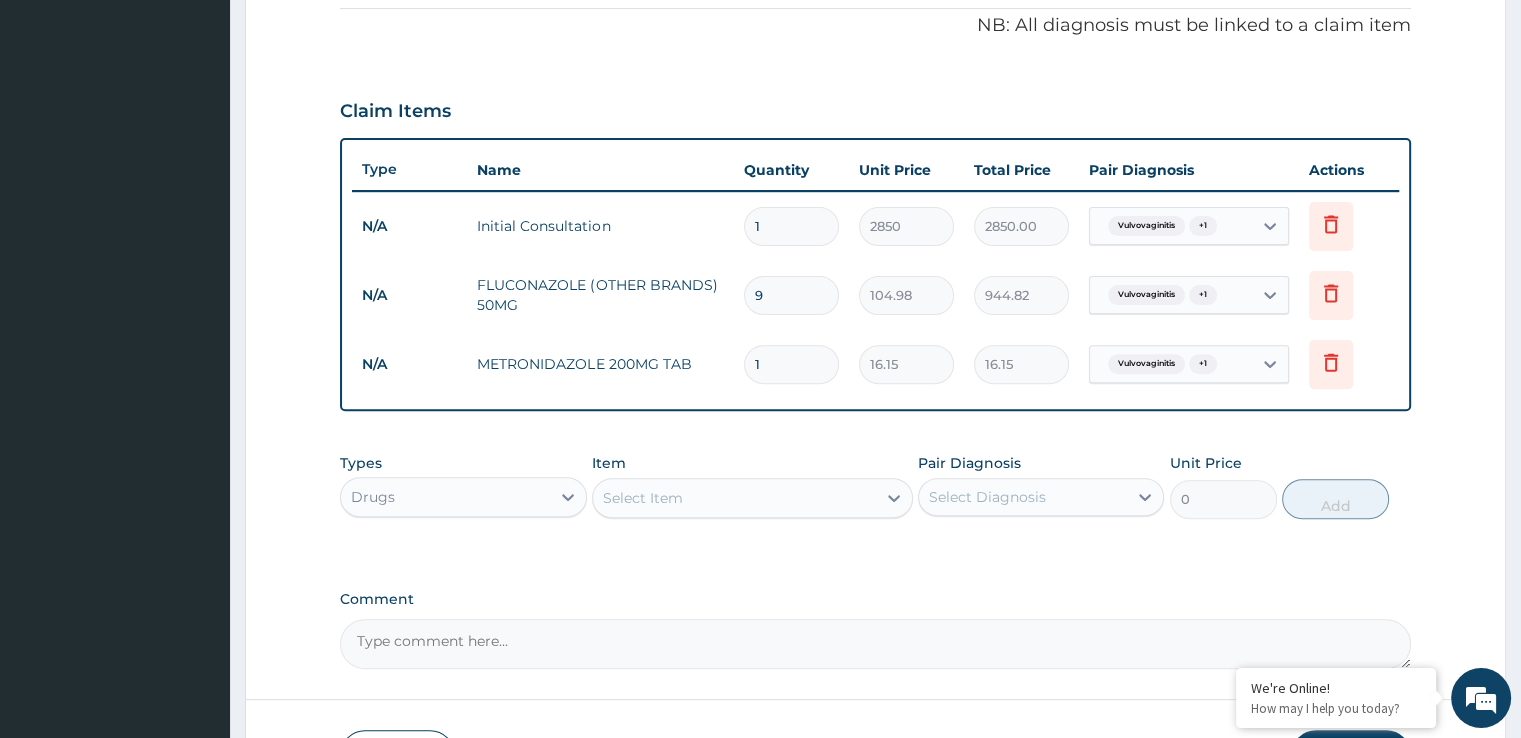 type on "0.00" 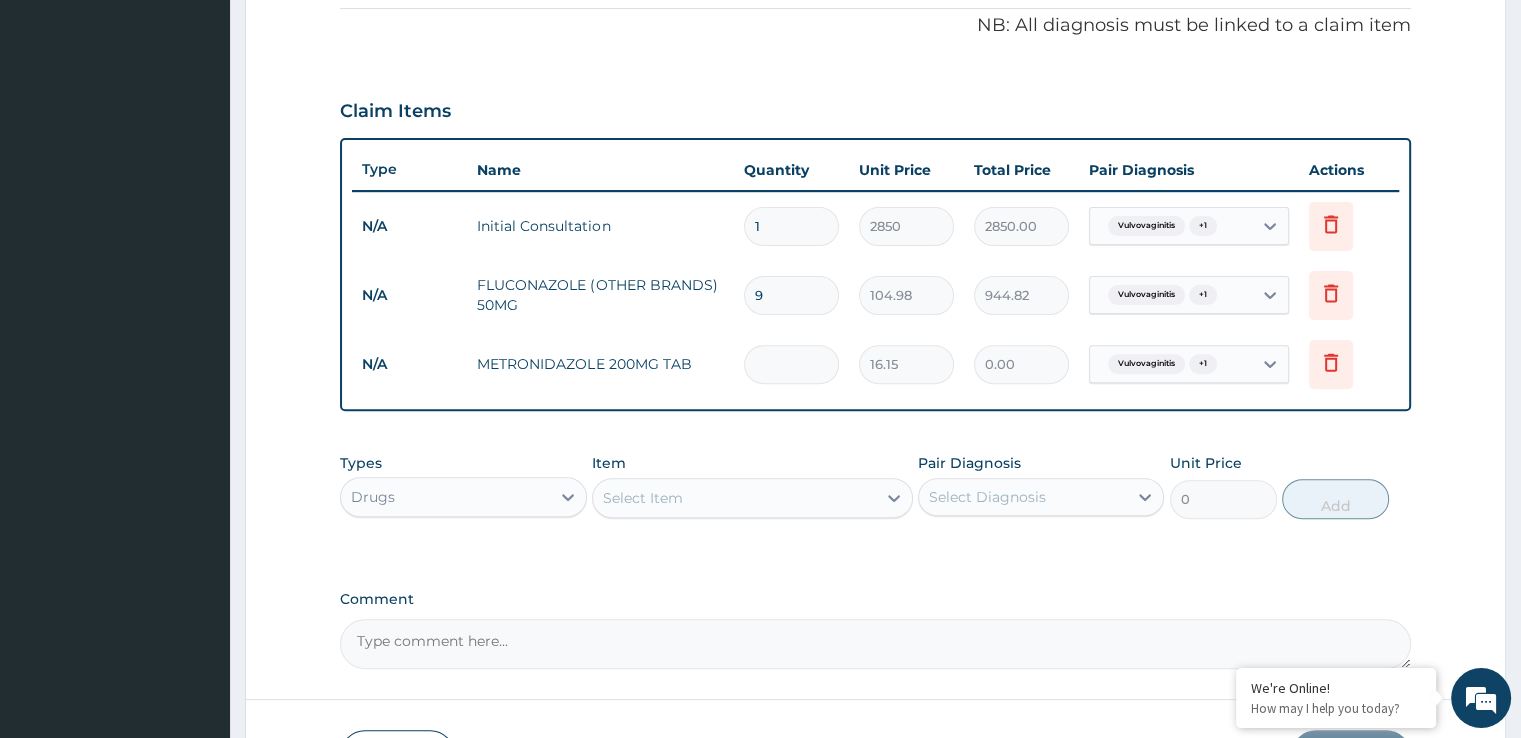 type on "3" 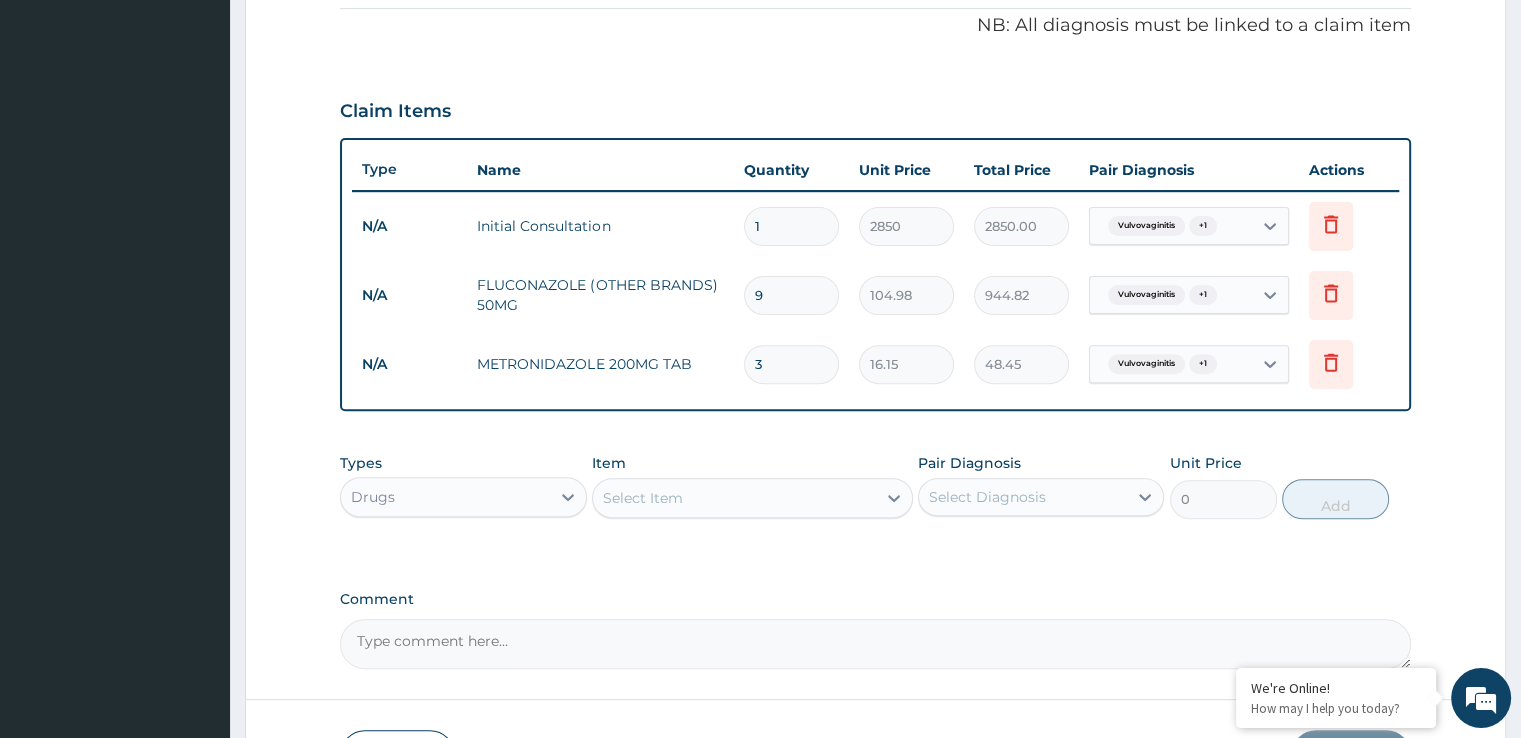 type on "30" 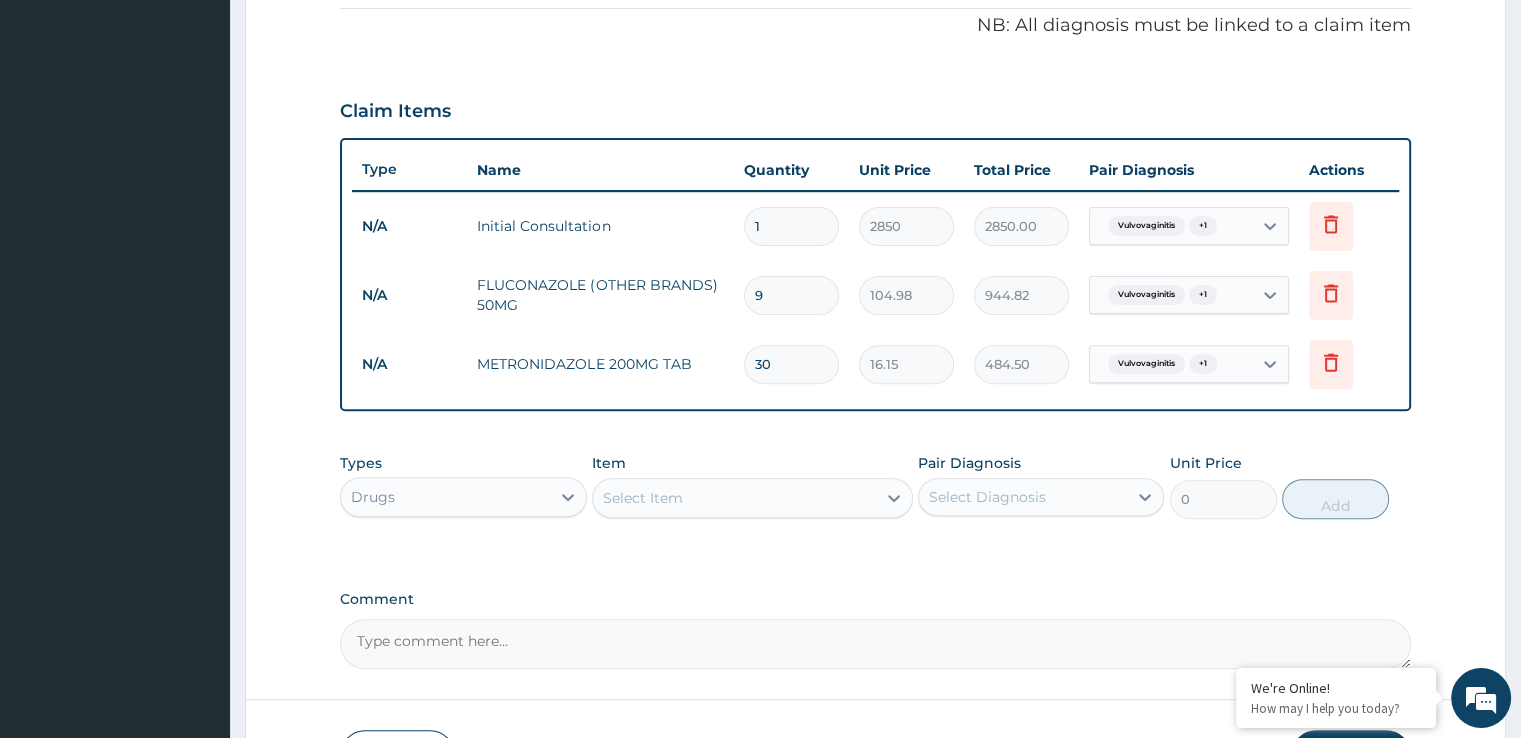 type on "30" 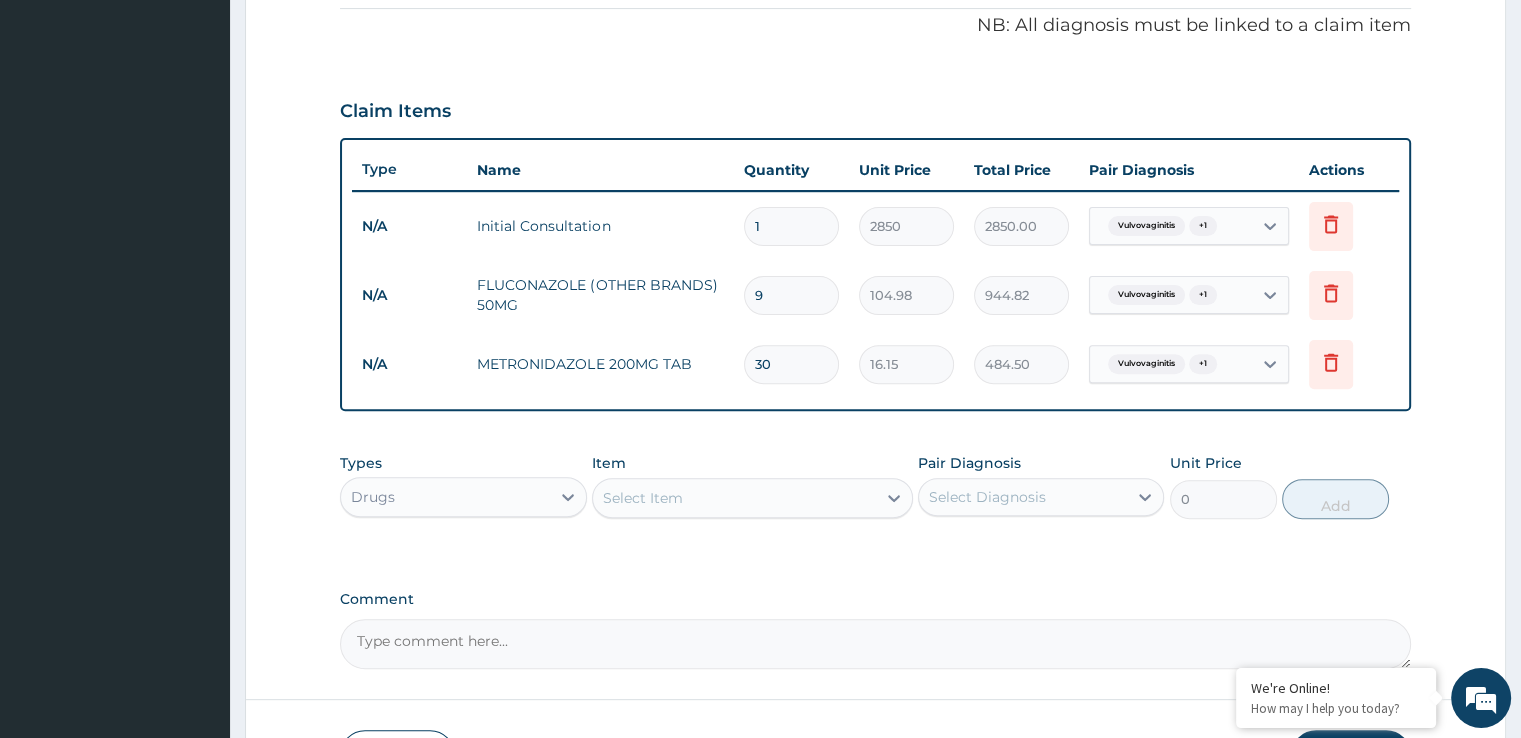 click on "Select Item" at bounding box center [734, 498] 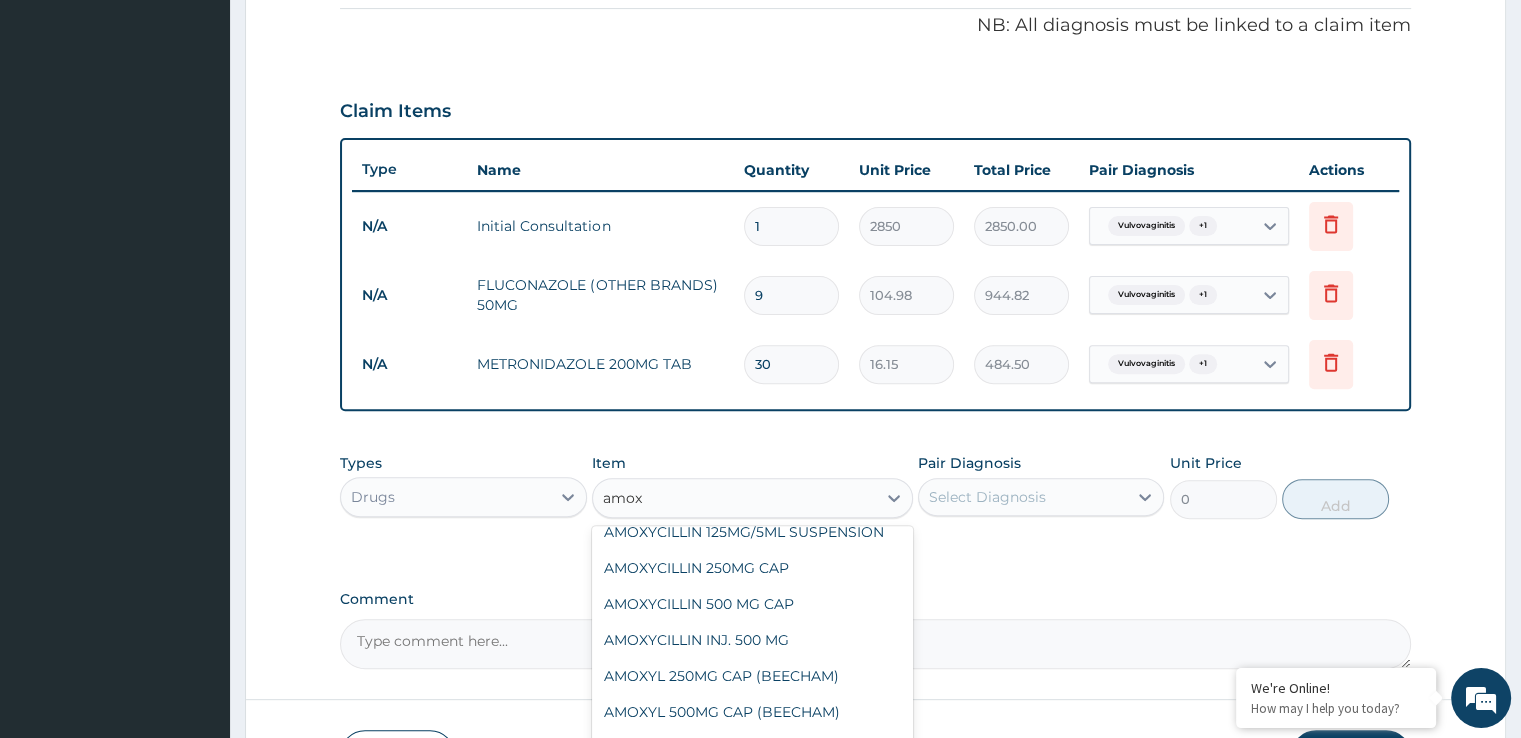 scroll, scrollTop: 184, scrollLeft: 0, axis: vertical 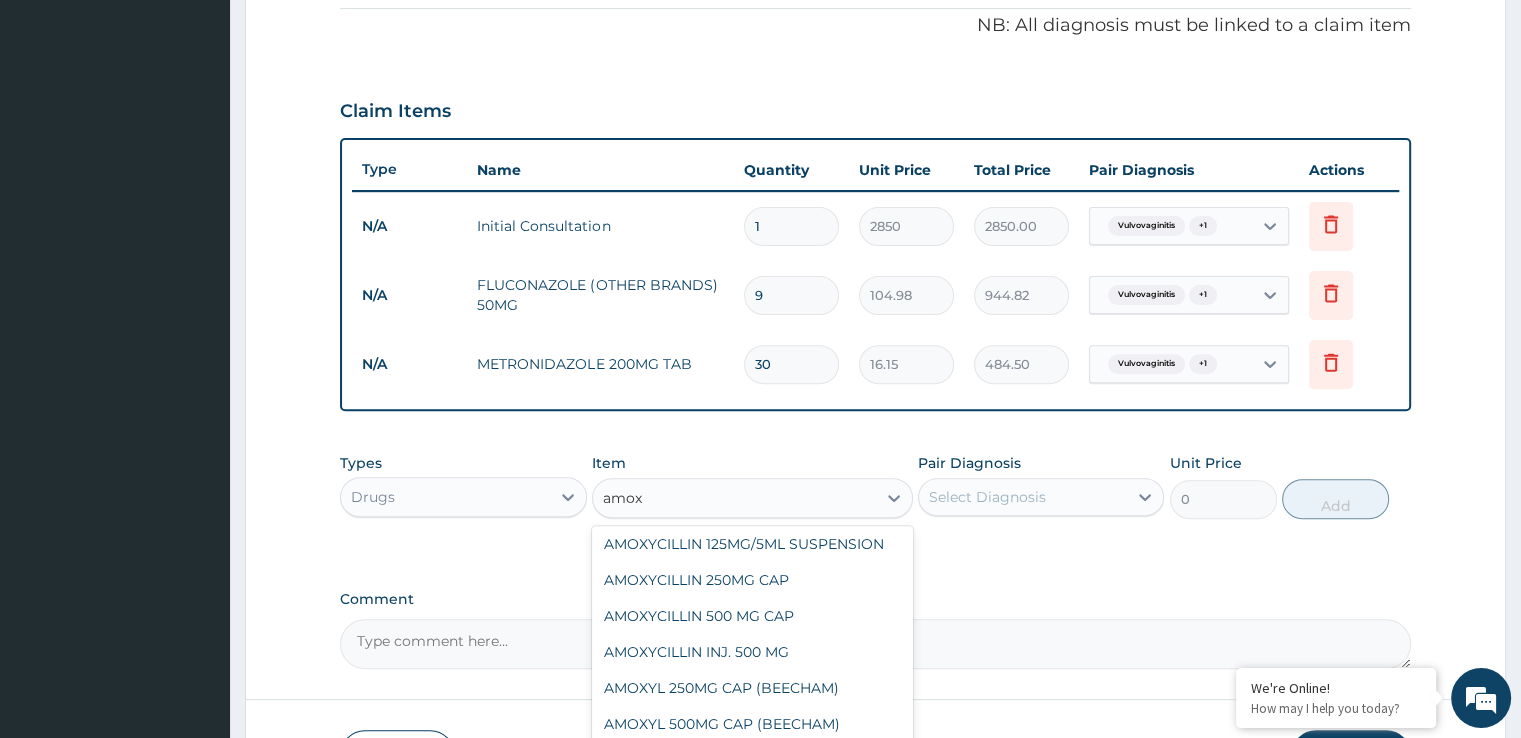 type on "amo" 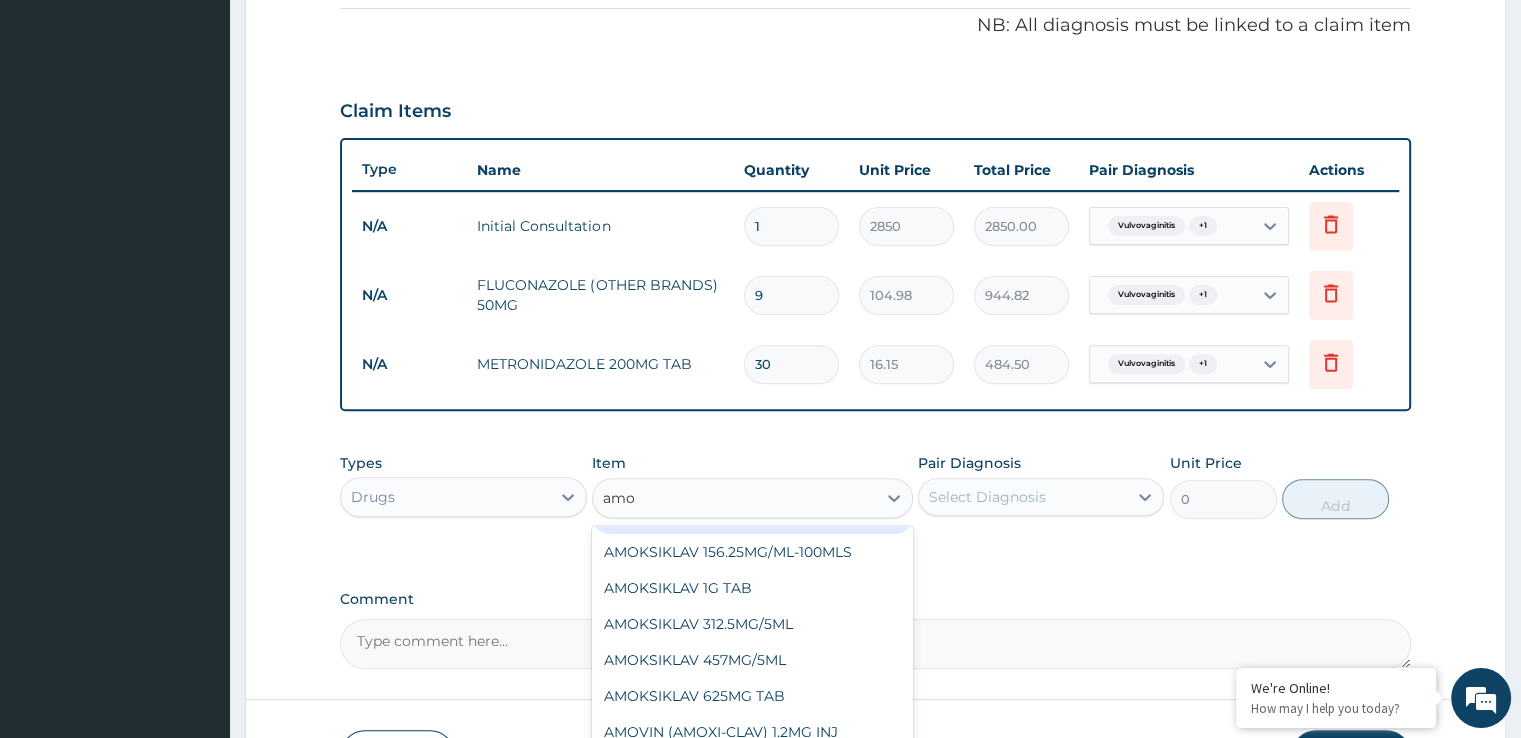 scroll, scrollTop: 159, scrollLeft: 0, axis: vertical 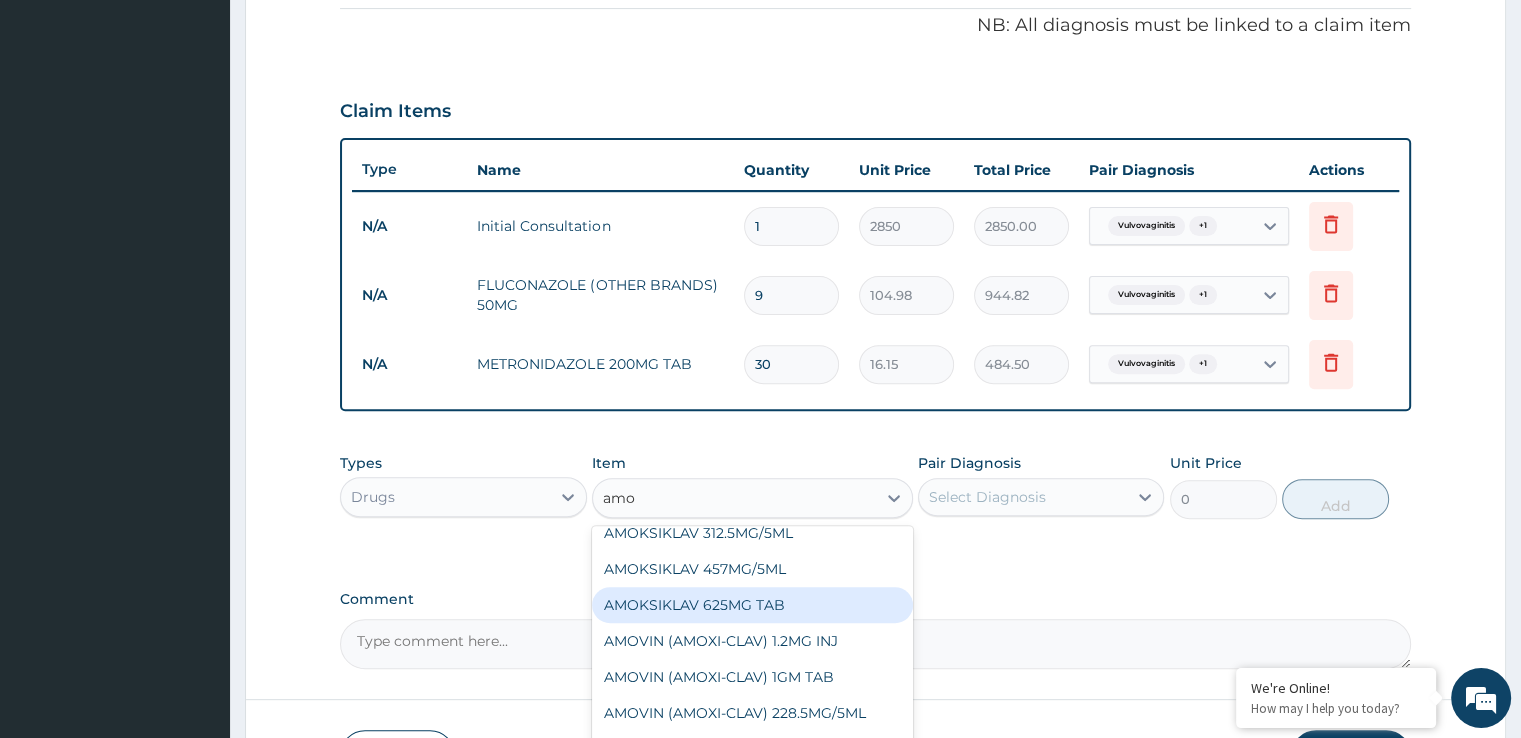 click on "AMOKSIKLAV 625MG TAB" at bounding box center (752, 605) 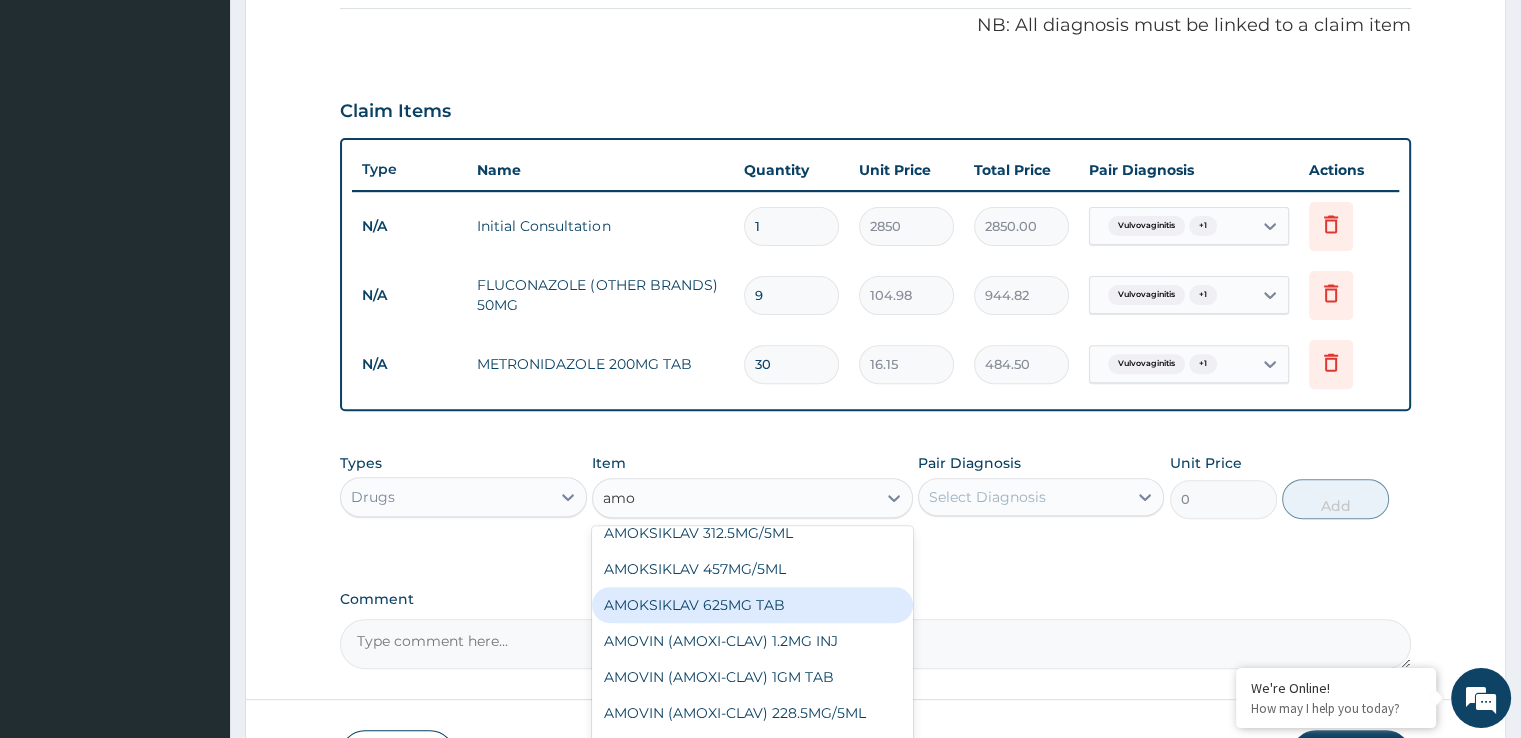 type 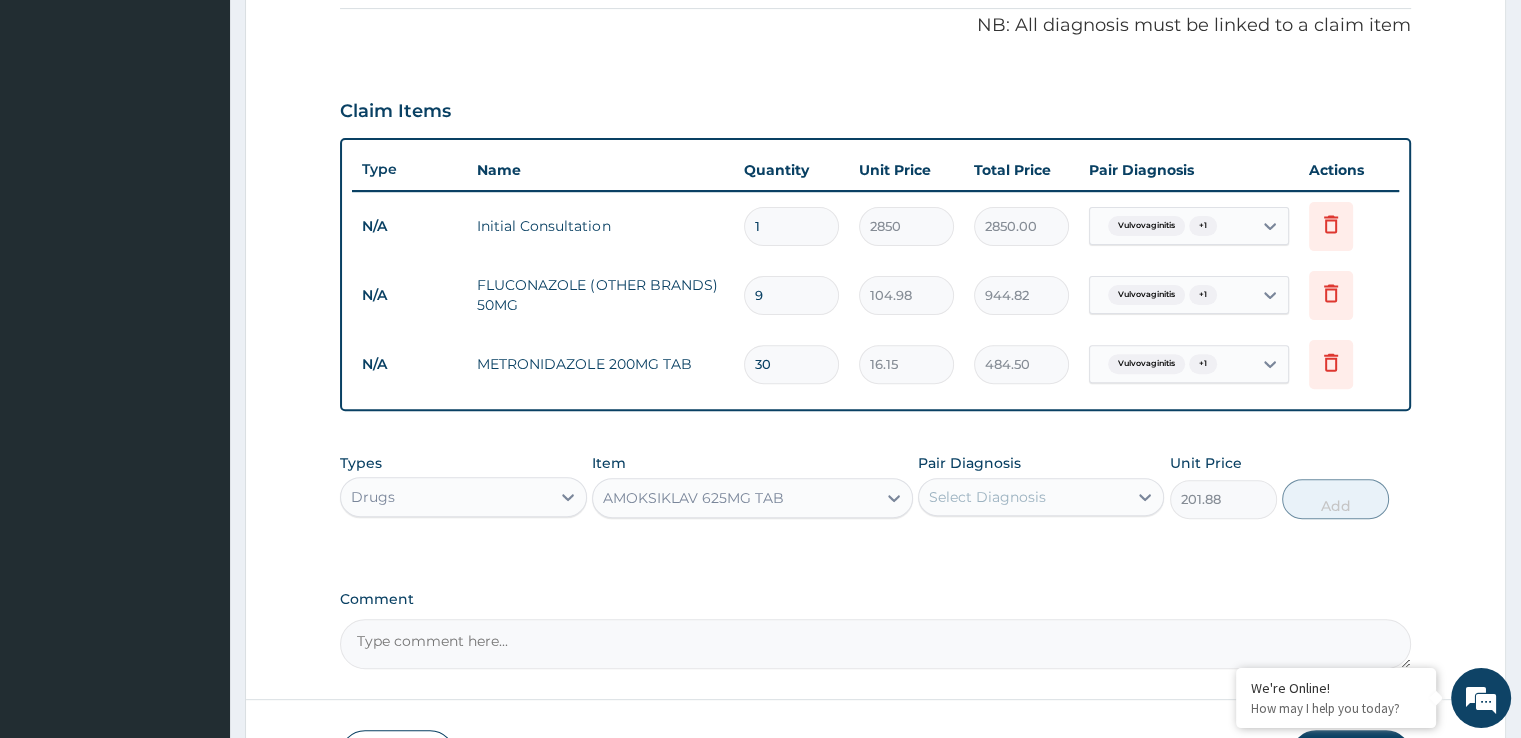 click on "Select Diagnosis" at bounding box center (987, 497) 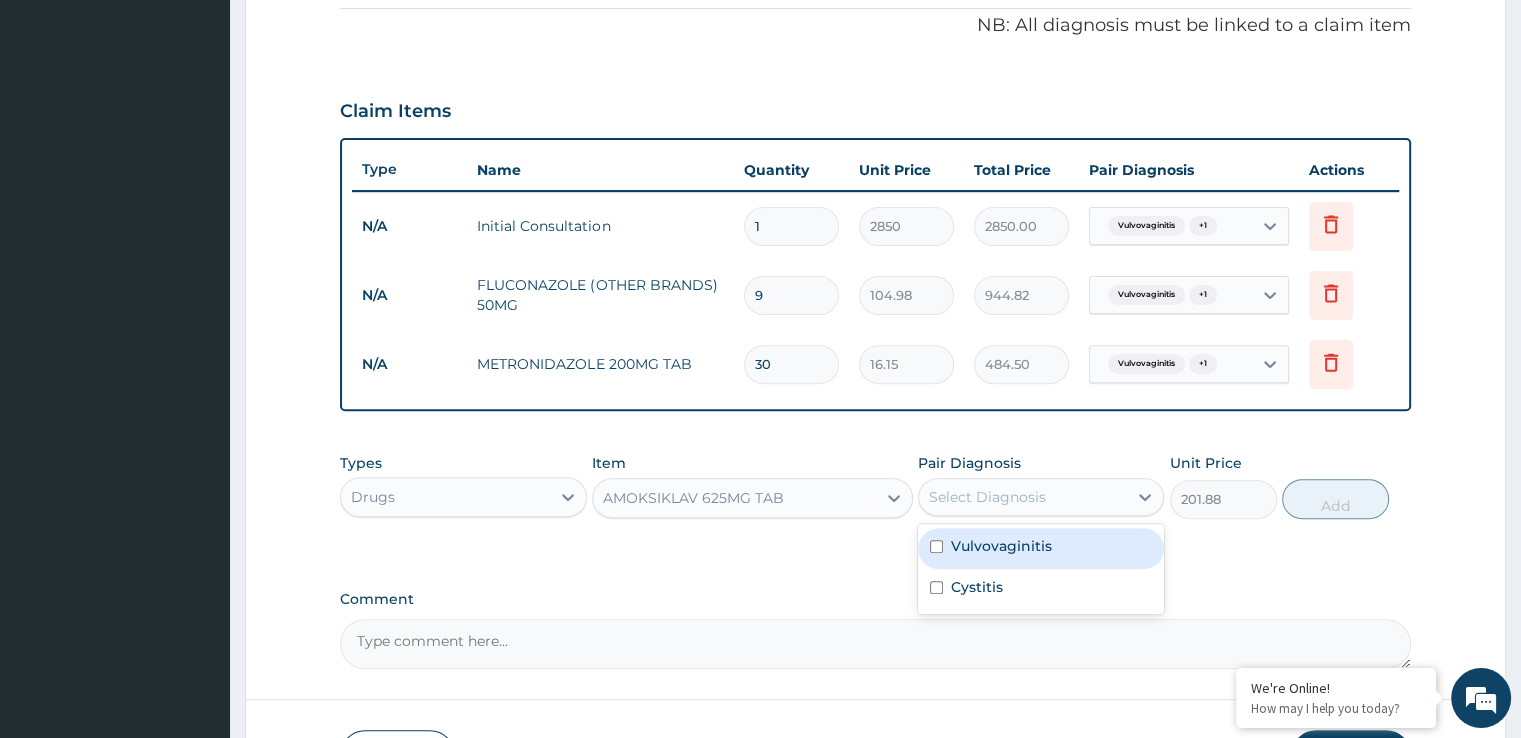 click on "Vulvovaginitis" at bounding box center (1001, 546) 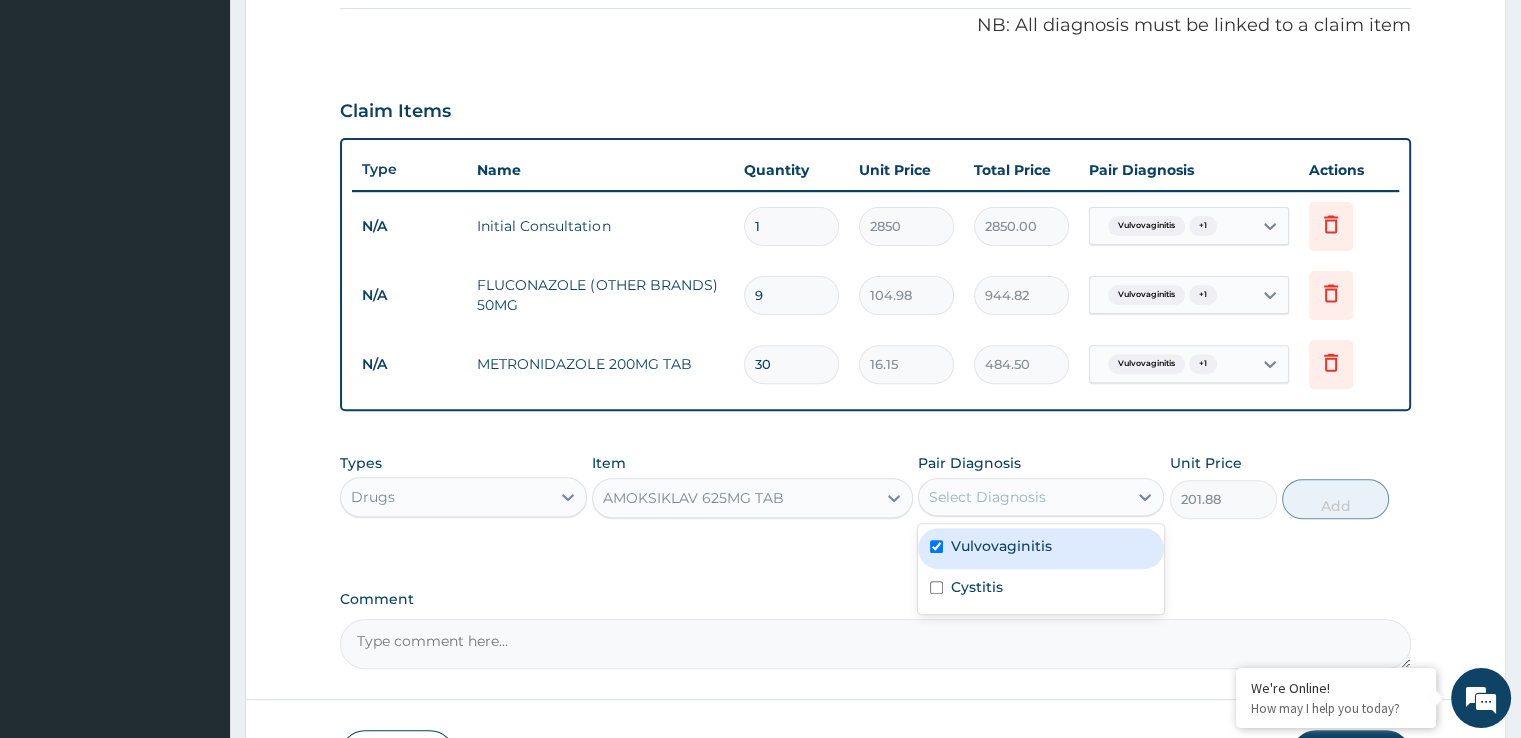 checkbox on "true" 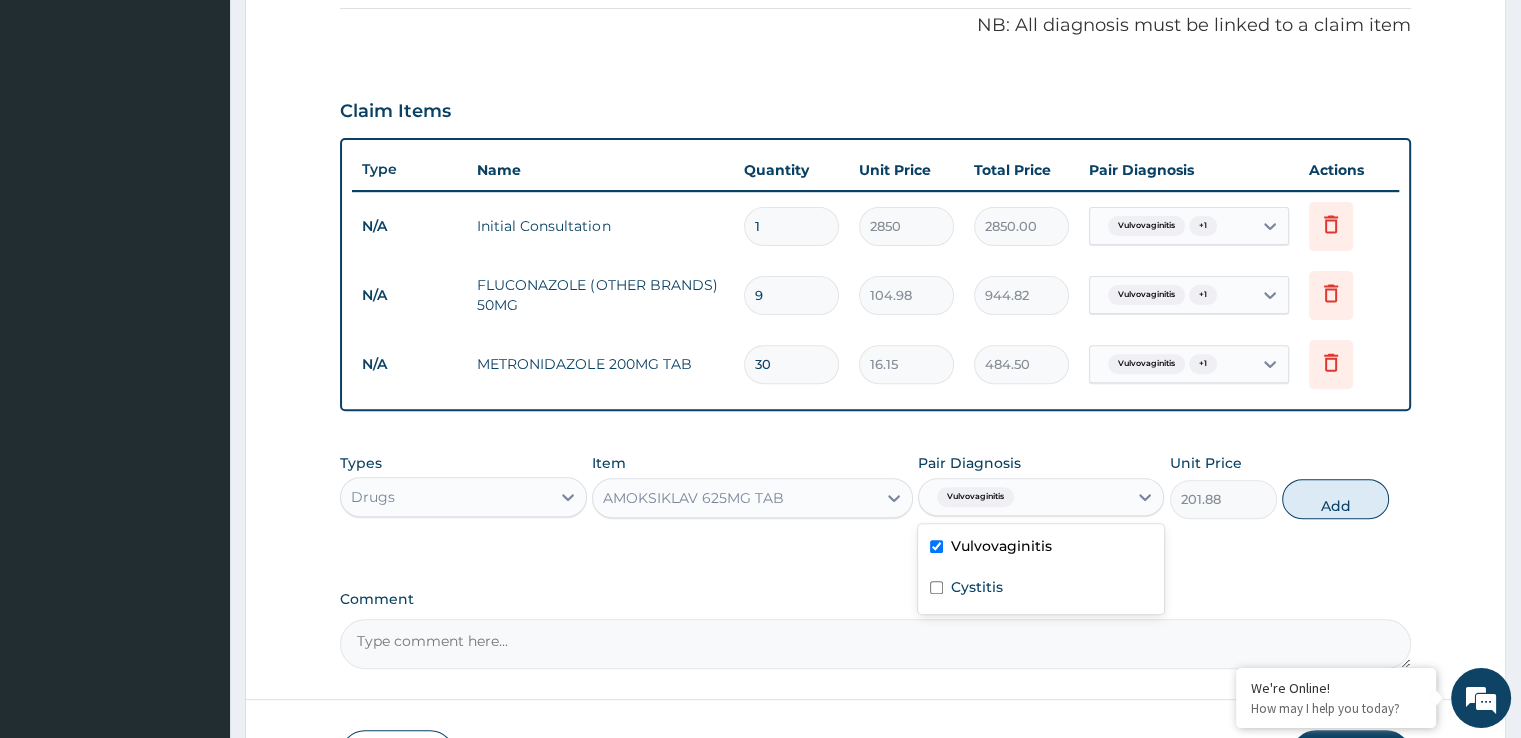 click on "Cystitis" at bounding box center (977, 587) 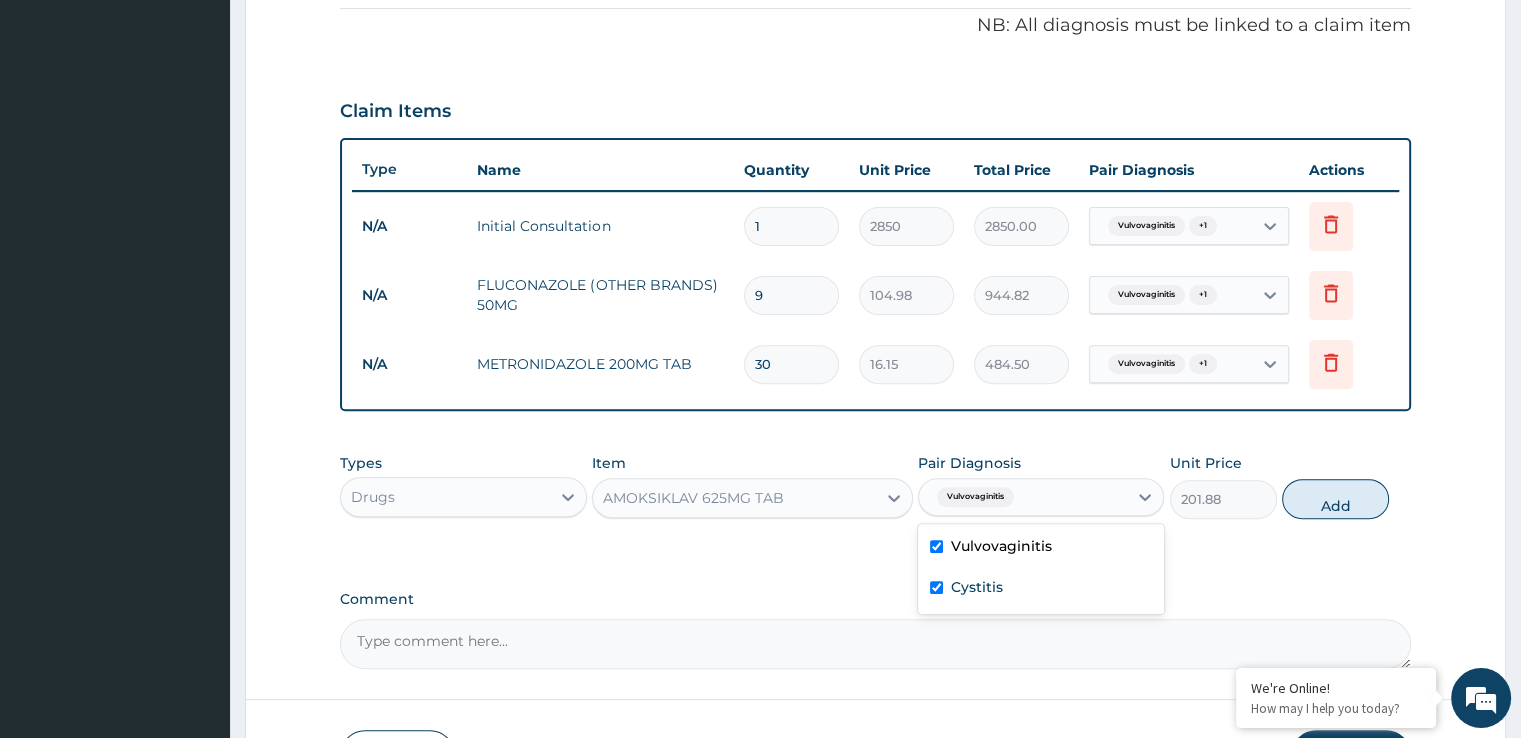 checkbox on "true" 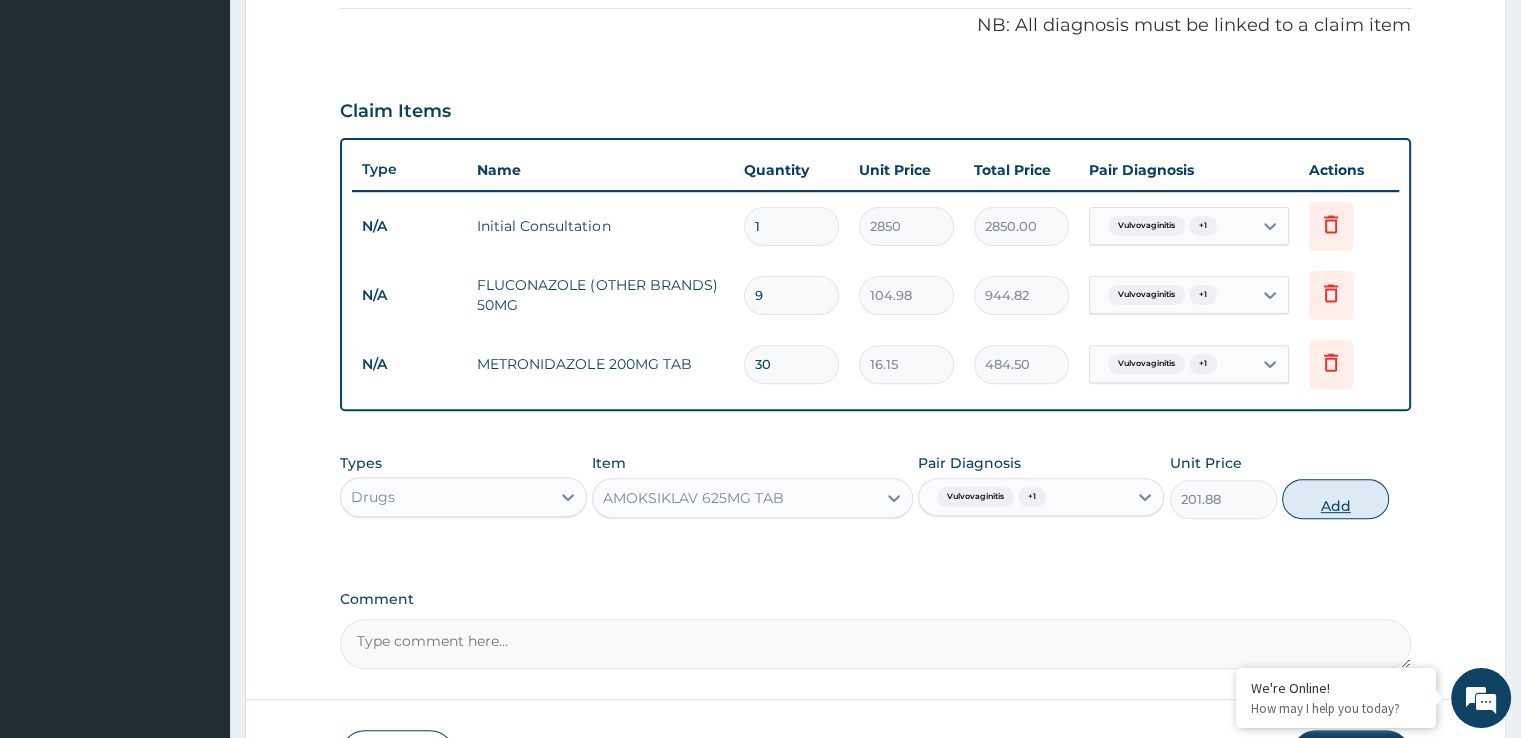 click on "Add" at bounding box center (1335, 499) 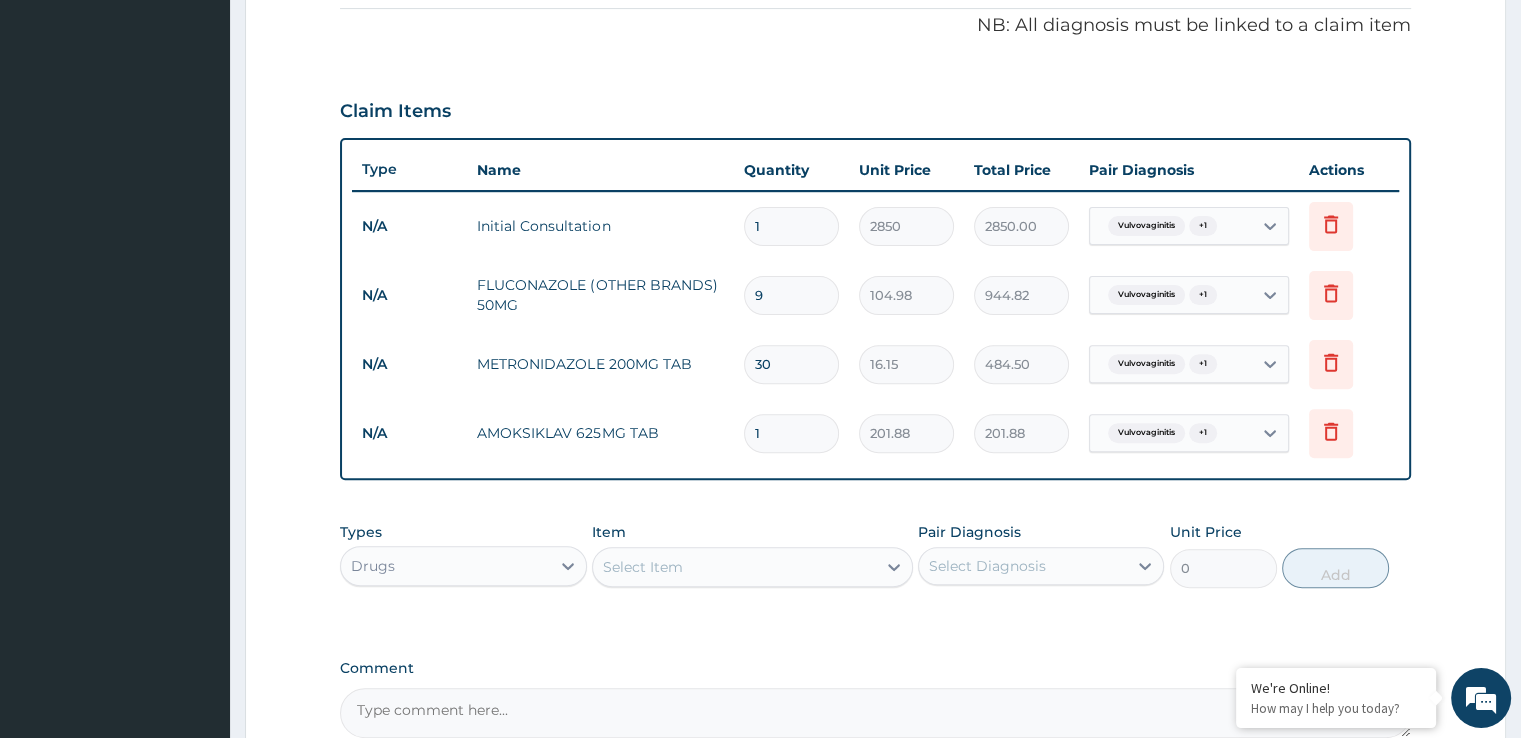 type on "10" 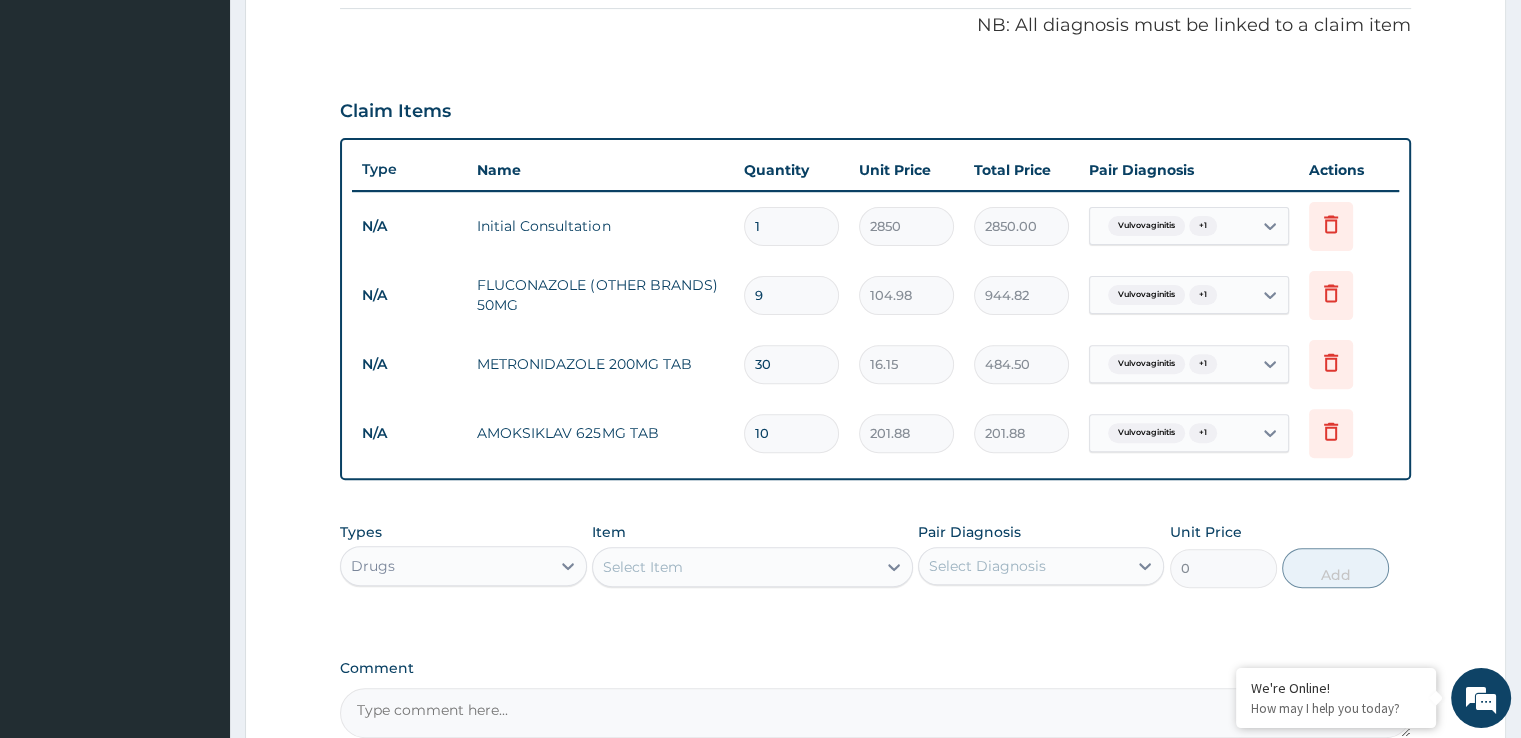 type on "2018.80" 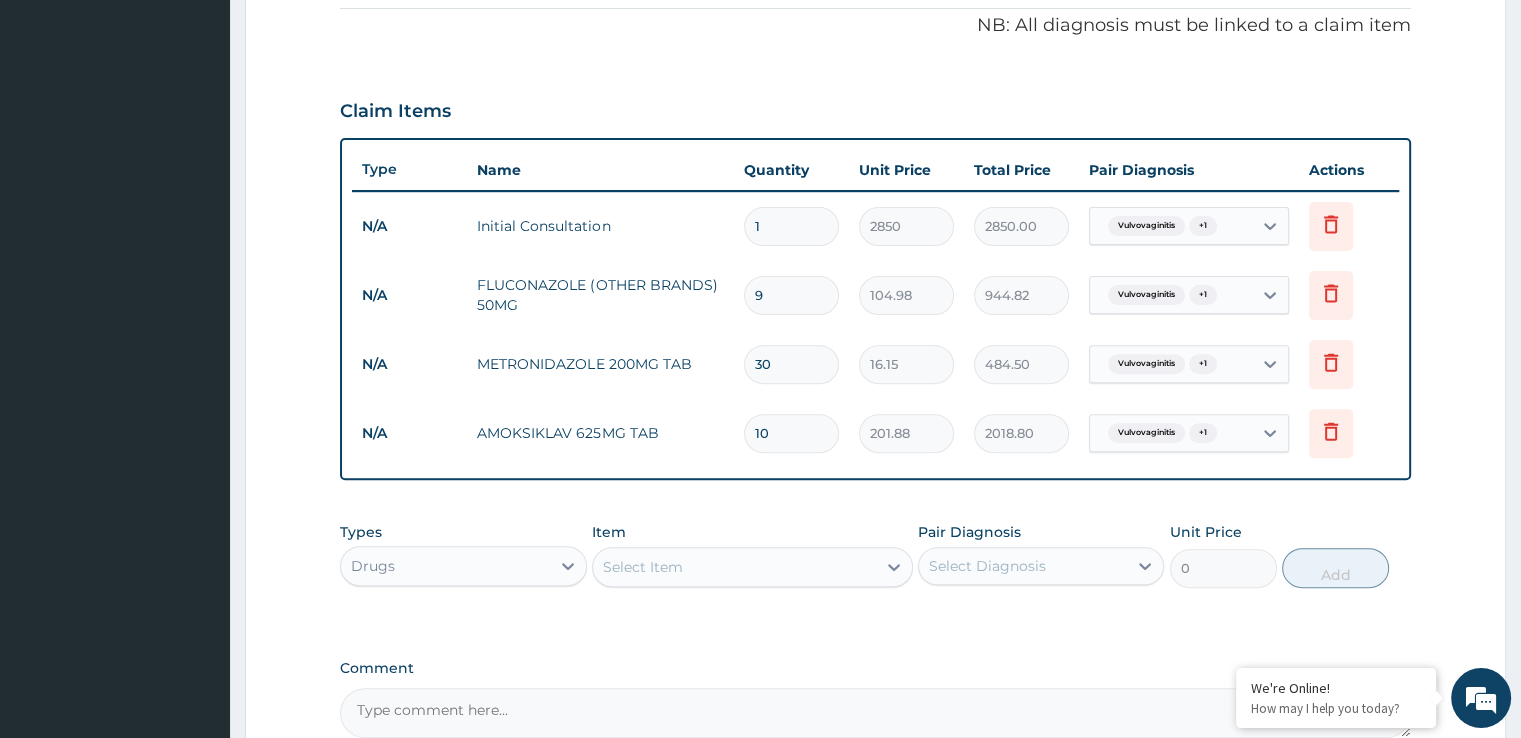 type on "10" 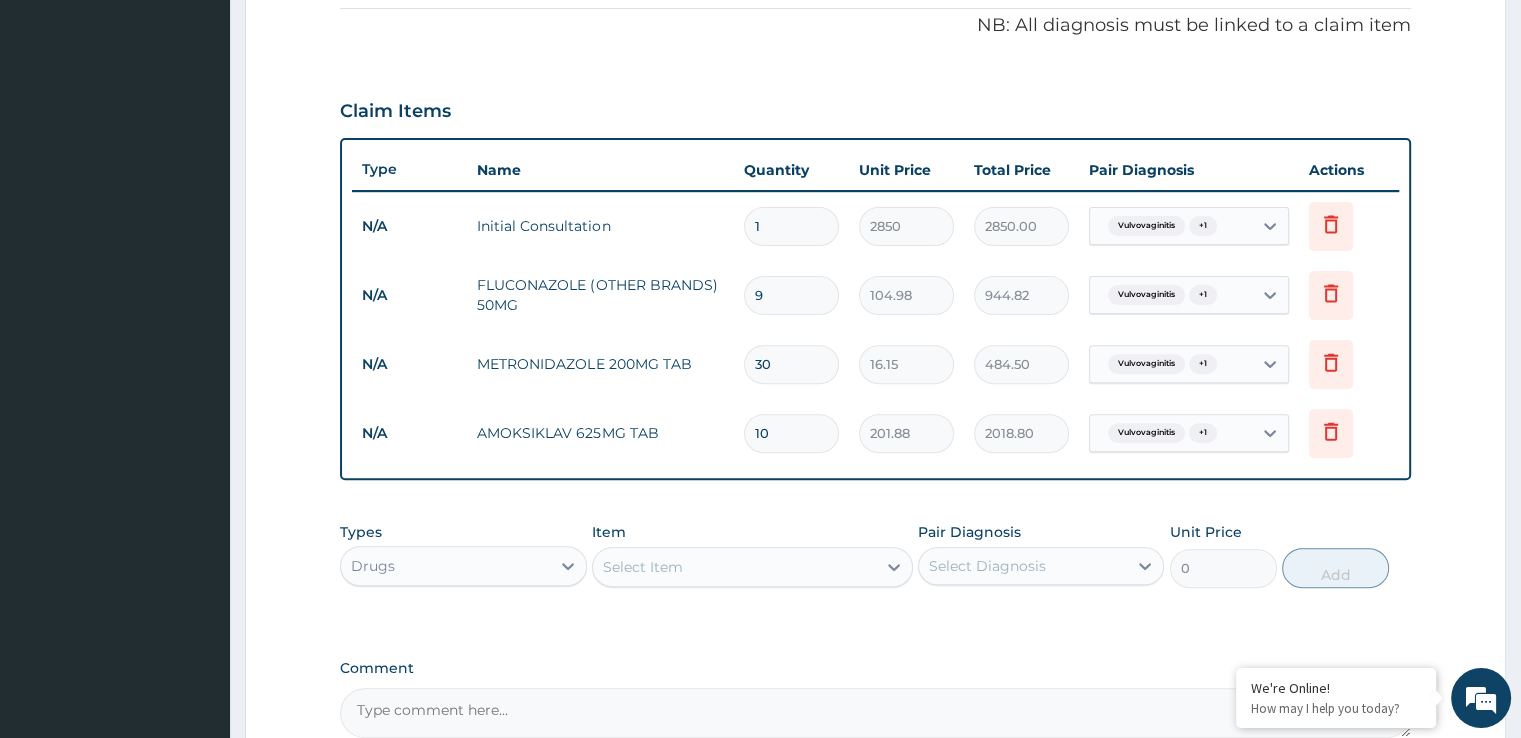 click on "Select Item" at bounding box center (734, 567) 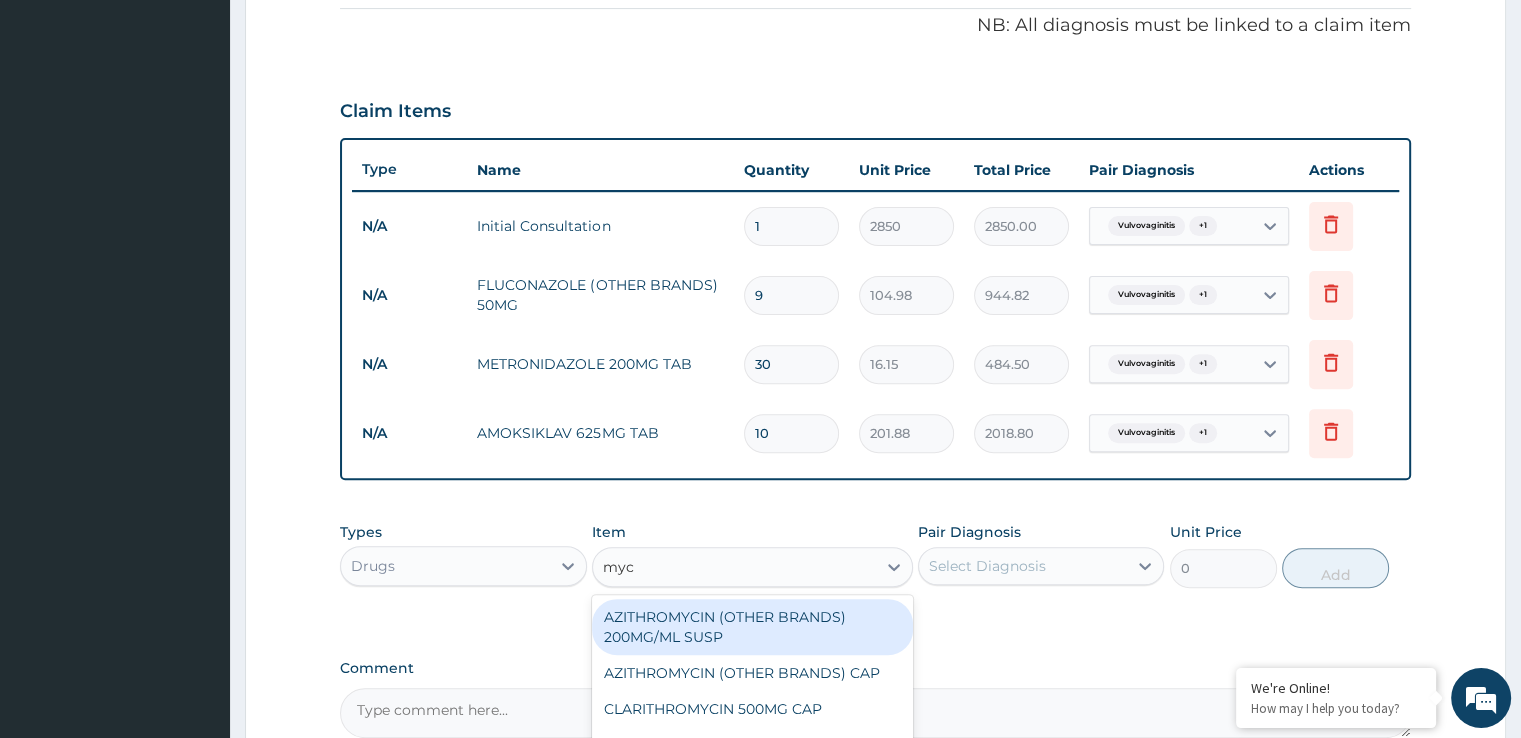 type on "myco" 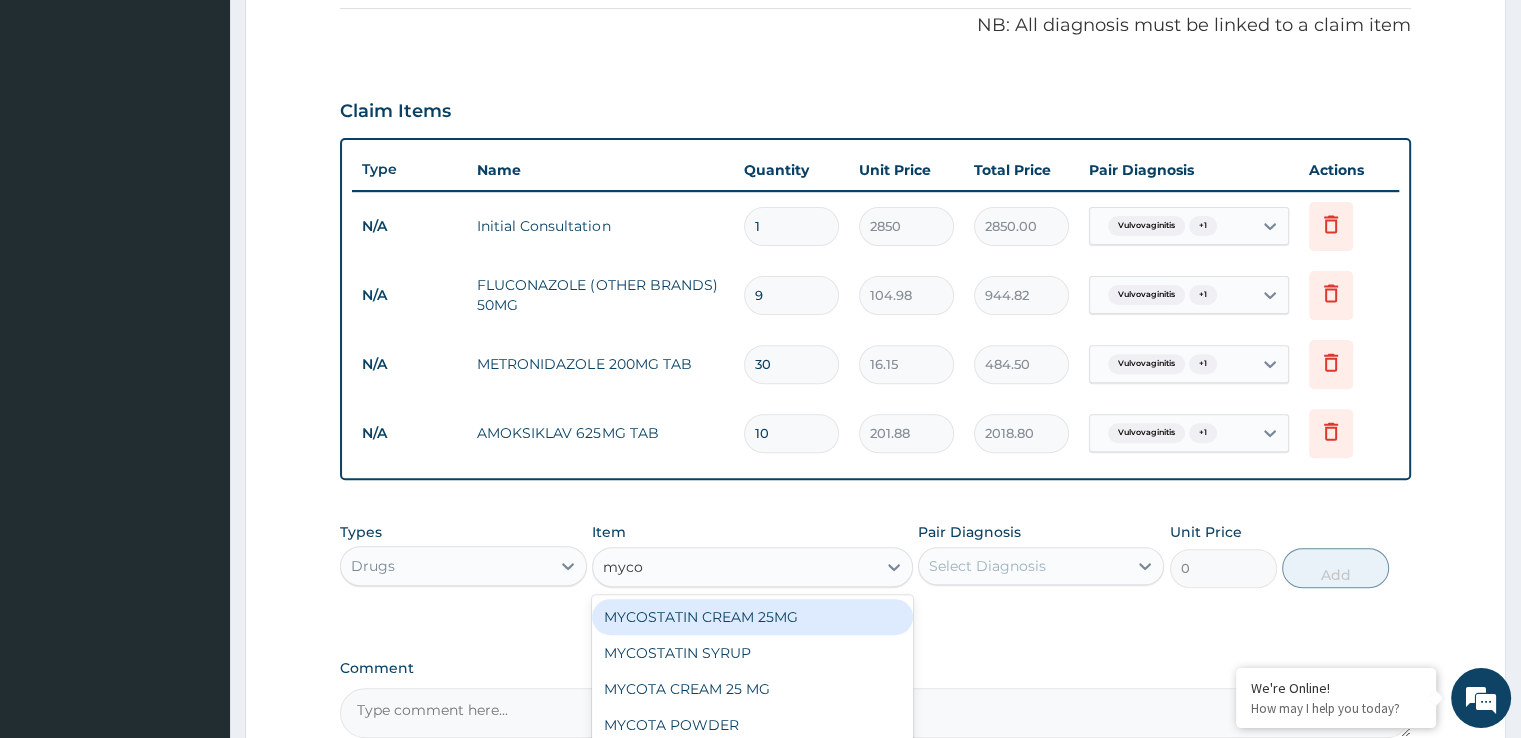 scroll, scrollTop: 812, scrollLeft: 0, axis: vertical 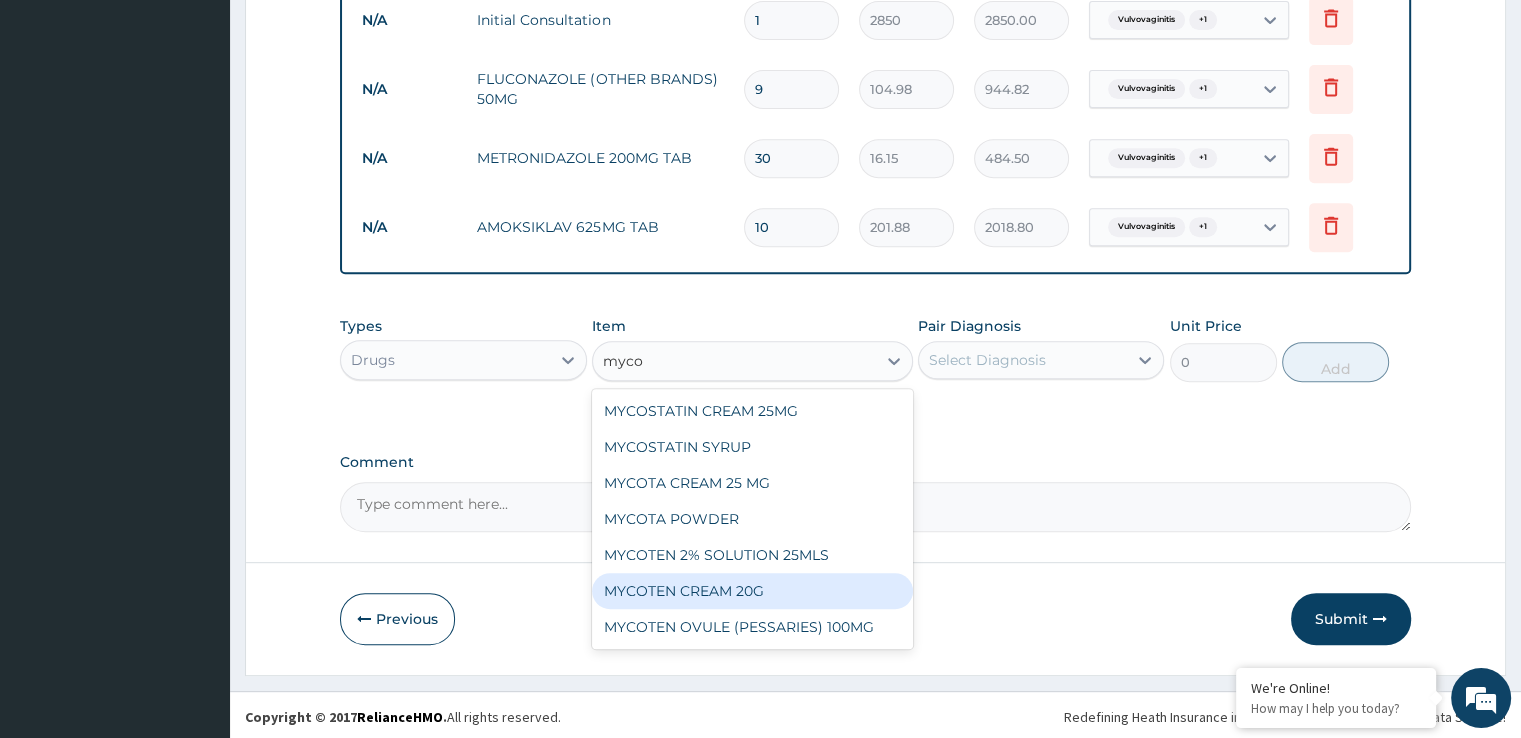 click on "MYCOTEN CREAM 20G" at bounding box center [752, 591] 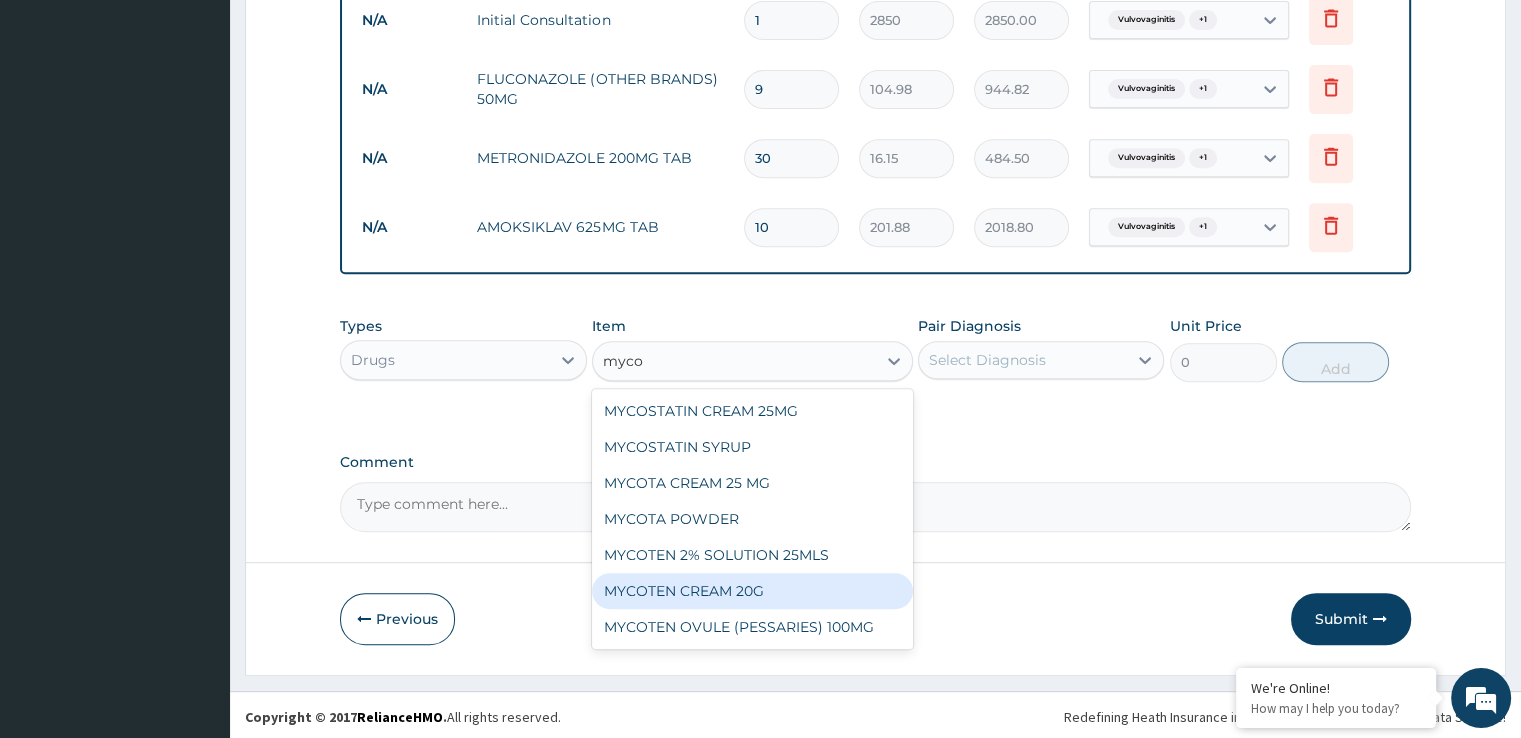 type 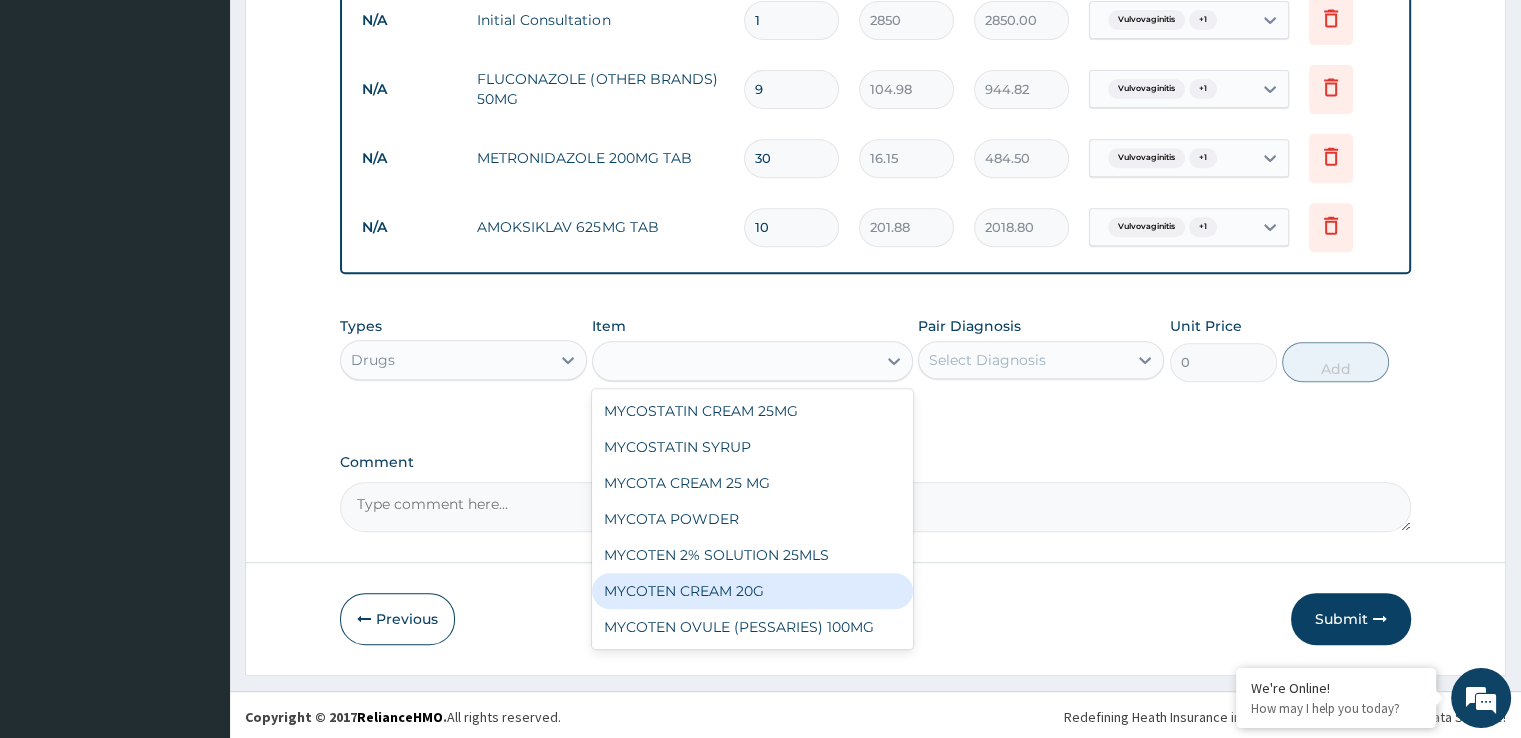 type on "431.21" 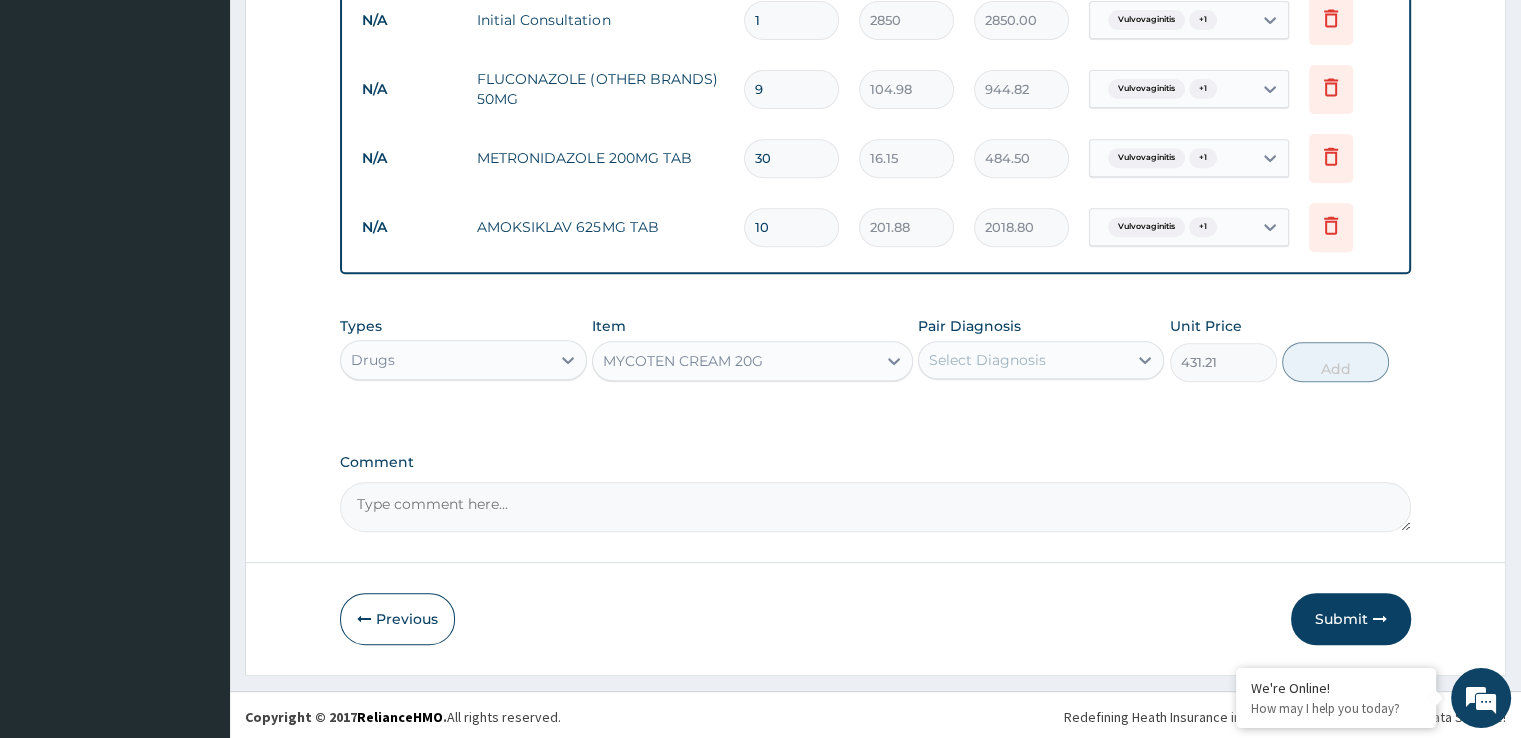 click on "Select Diagnosis" at bounding box center (1023, 360) 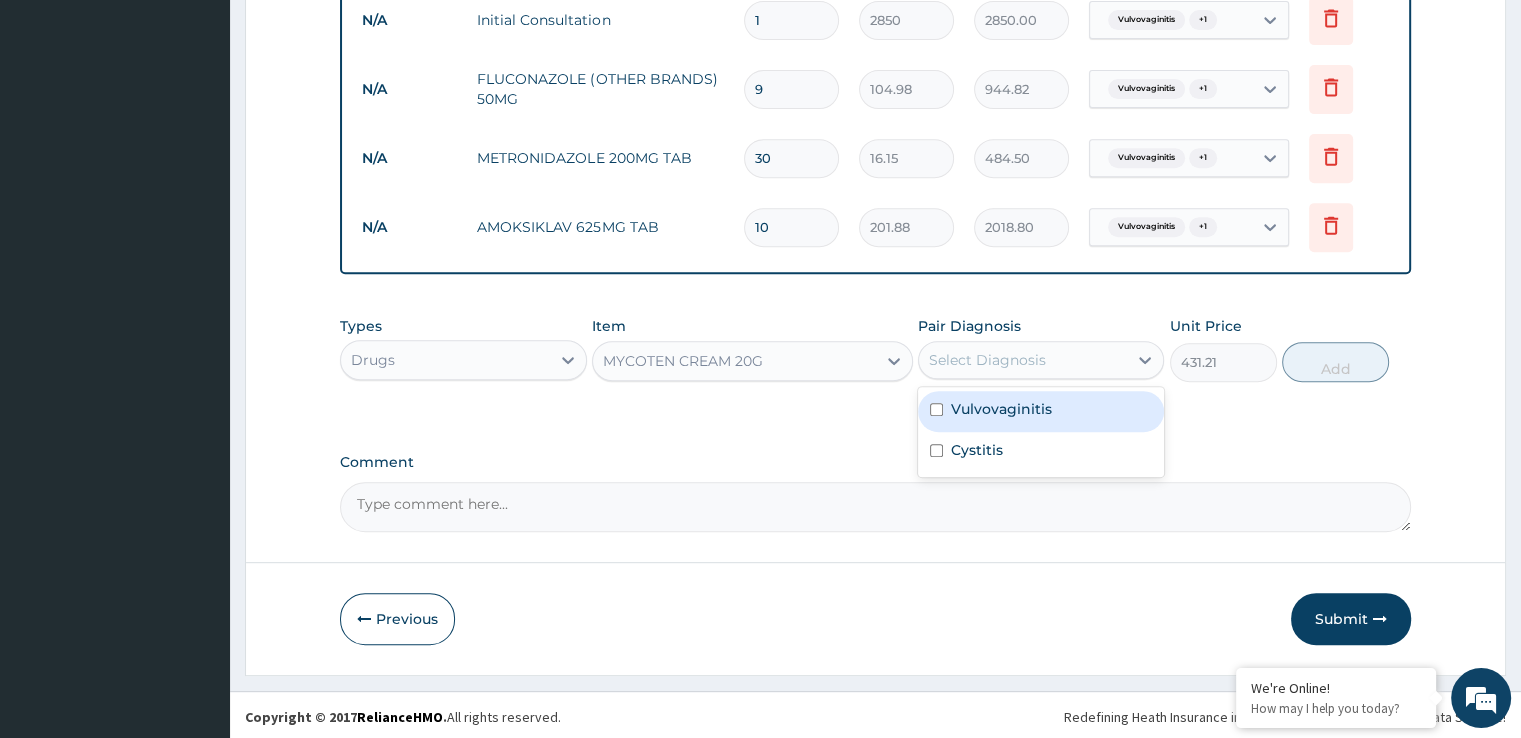 click on "Vulvovaginitis" at bounding box center (1001, 409) 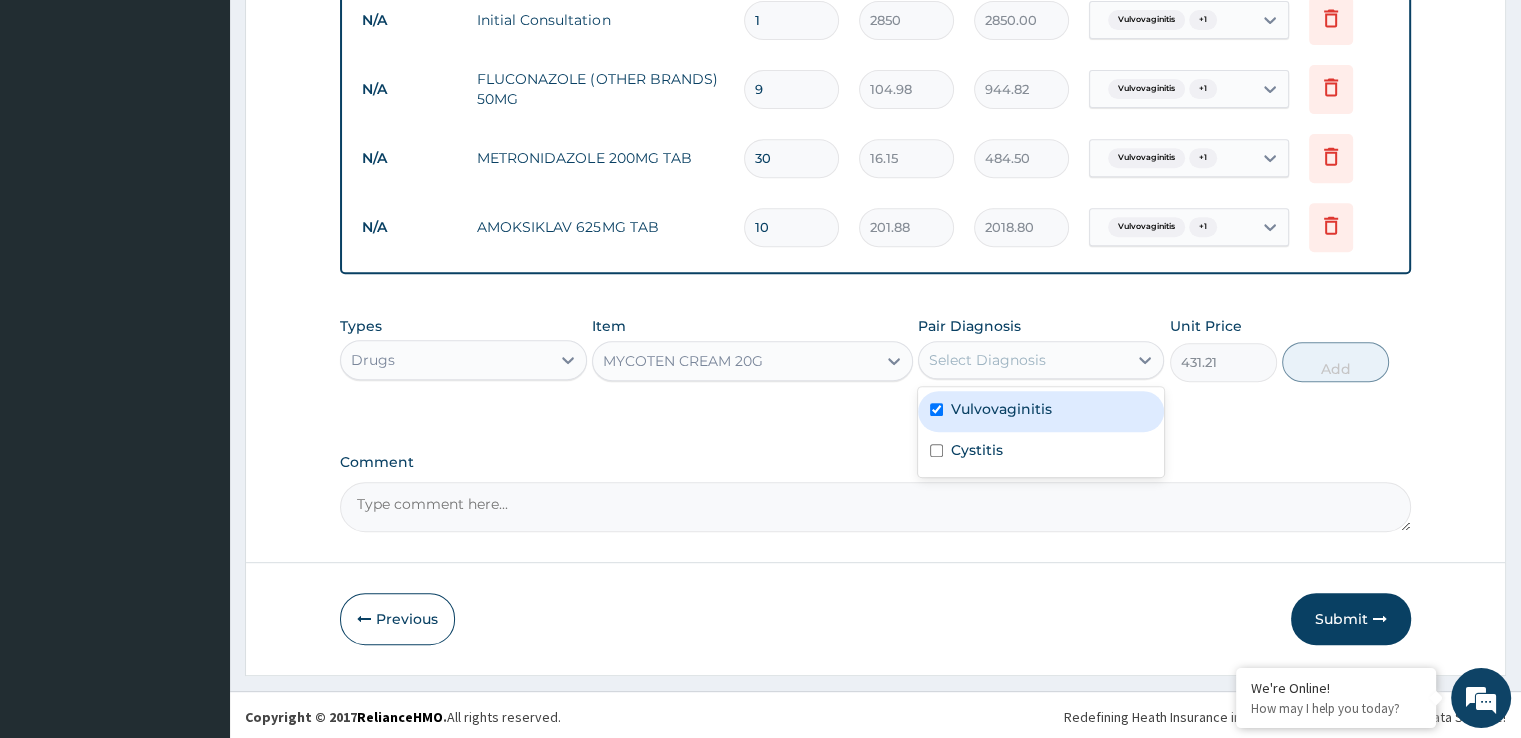 checkbox on "true" 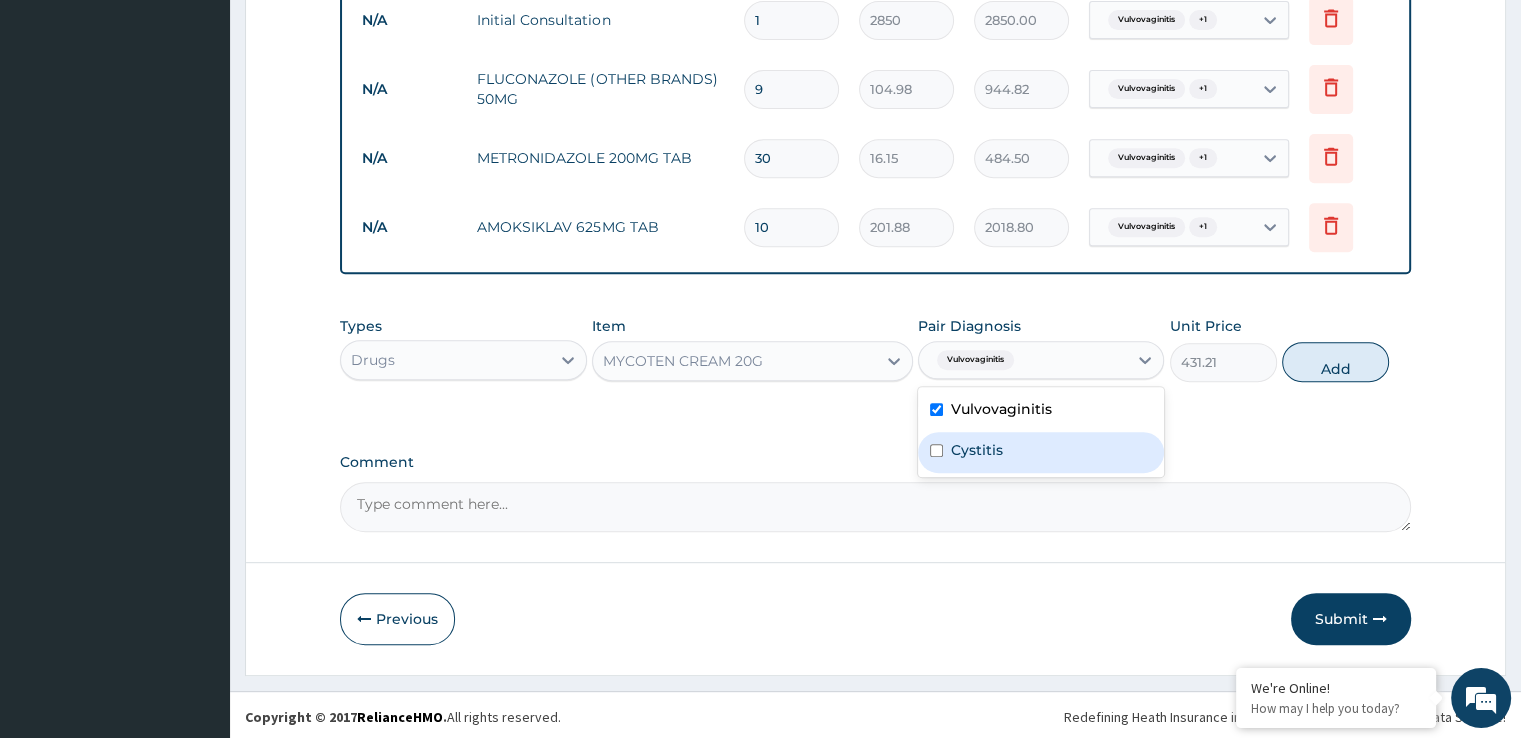 click on "Cystitis" at bounding box center (1041, 452) 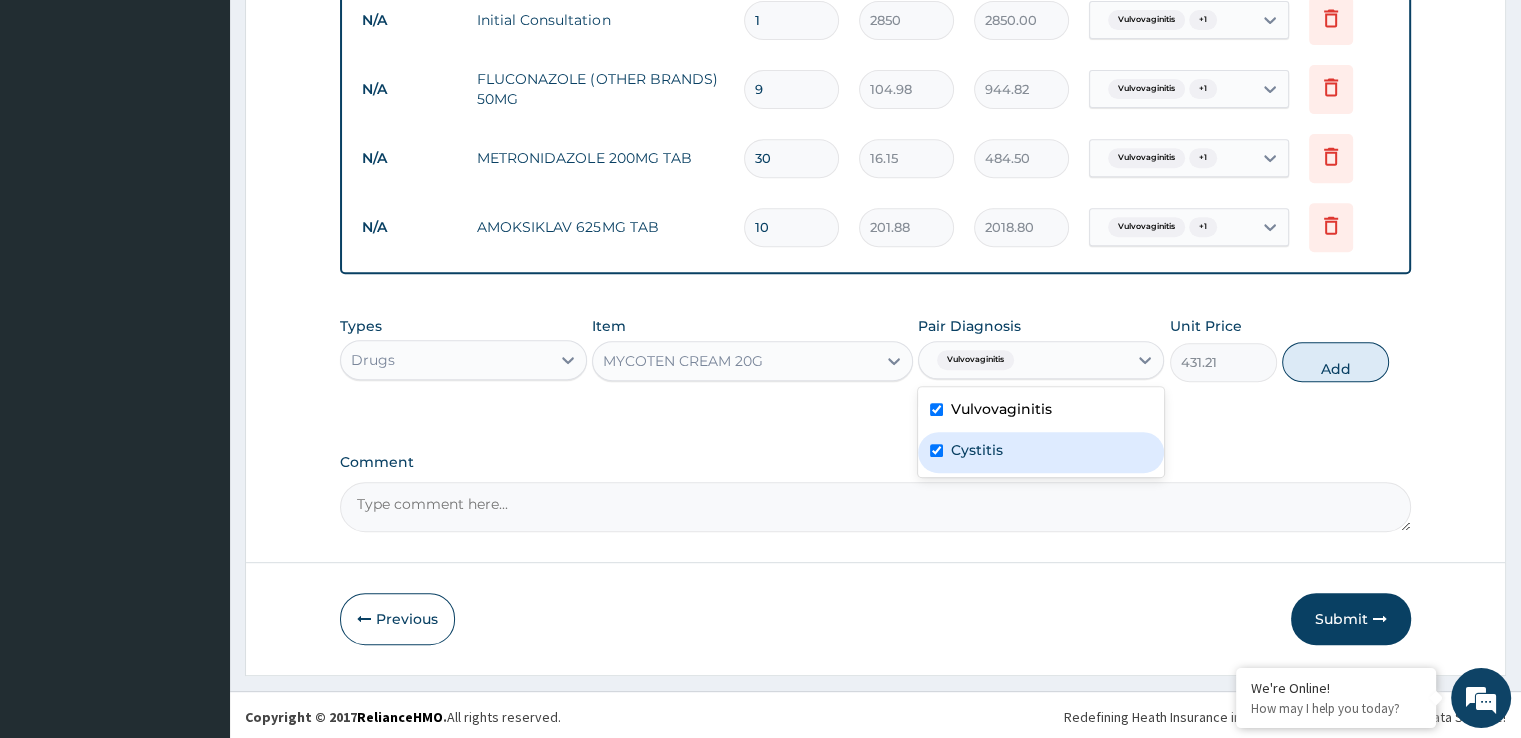 checkbox on "true" 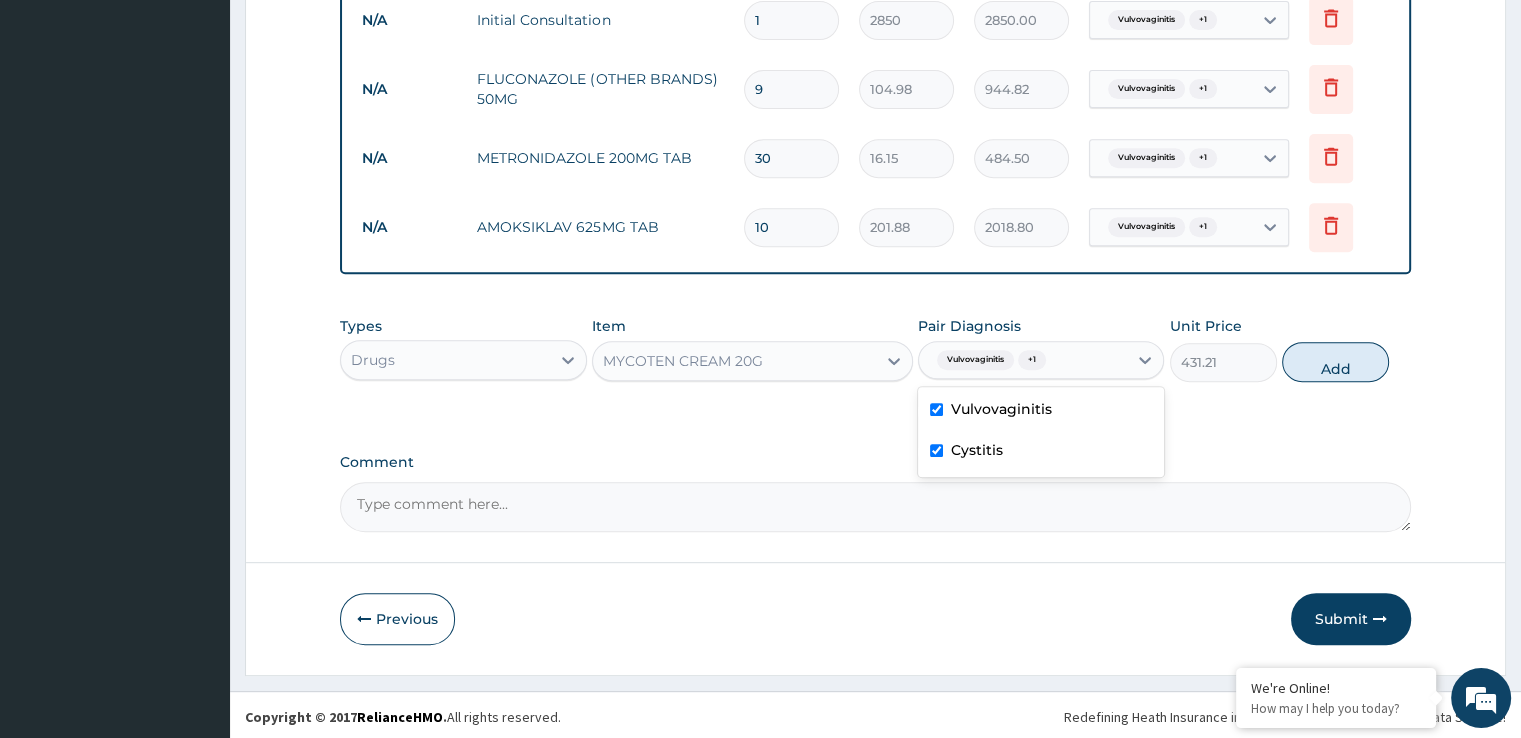 click on "Vulvovaginitis" at bounding box center (1001, 409) 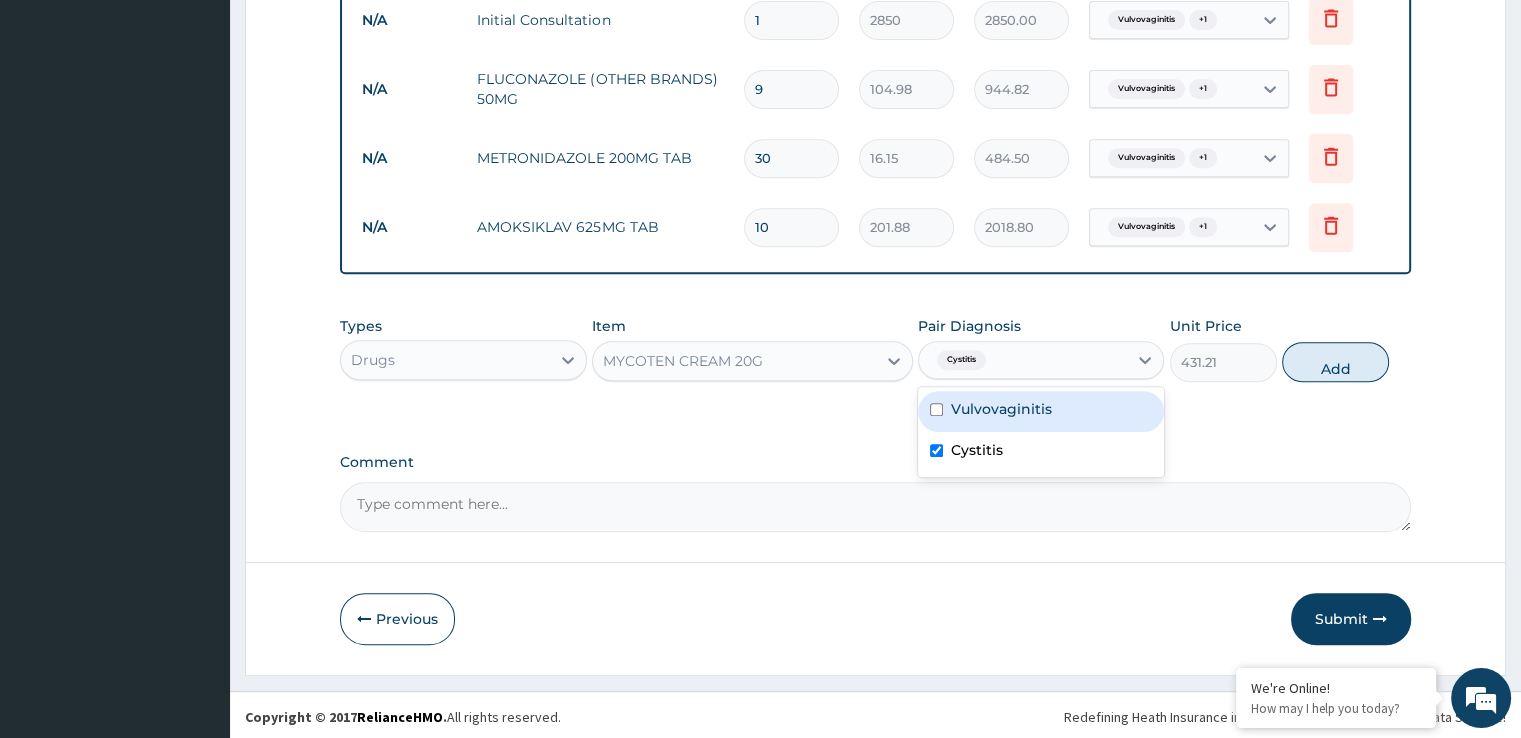 click on "Vulvovaginitis" at bounding box center (1001, 409) 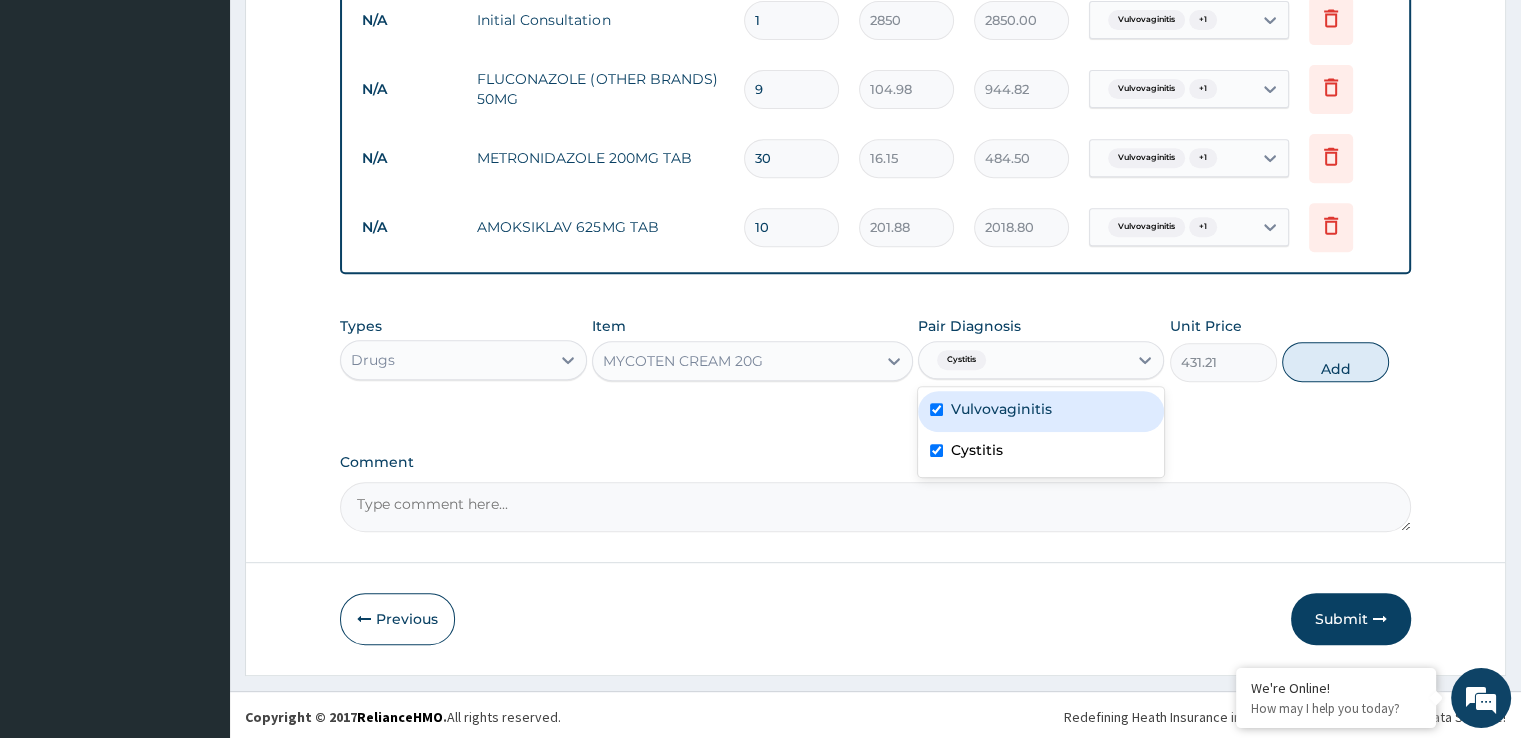 checkbox on "true" 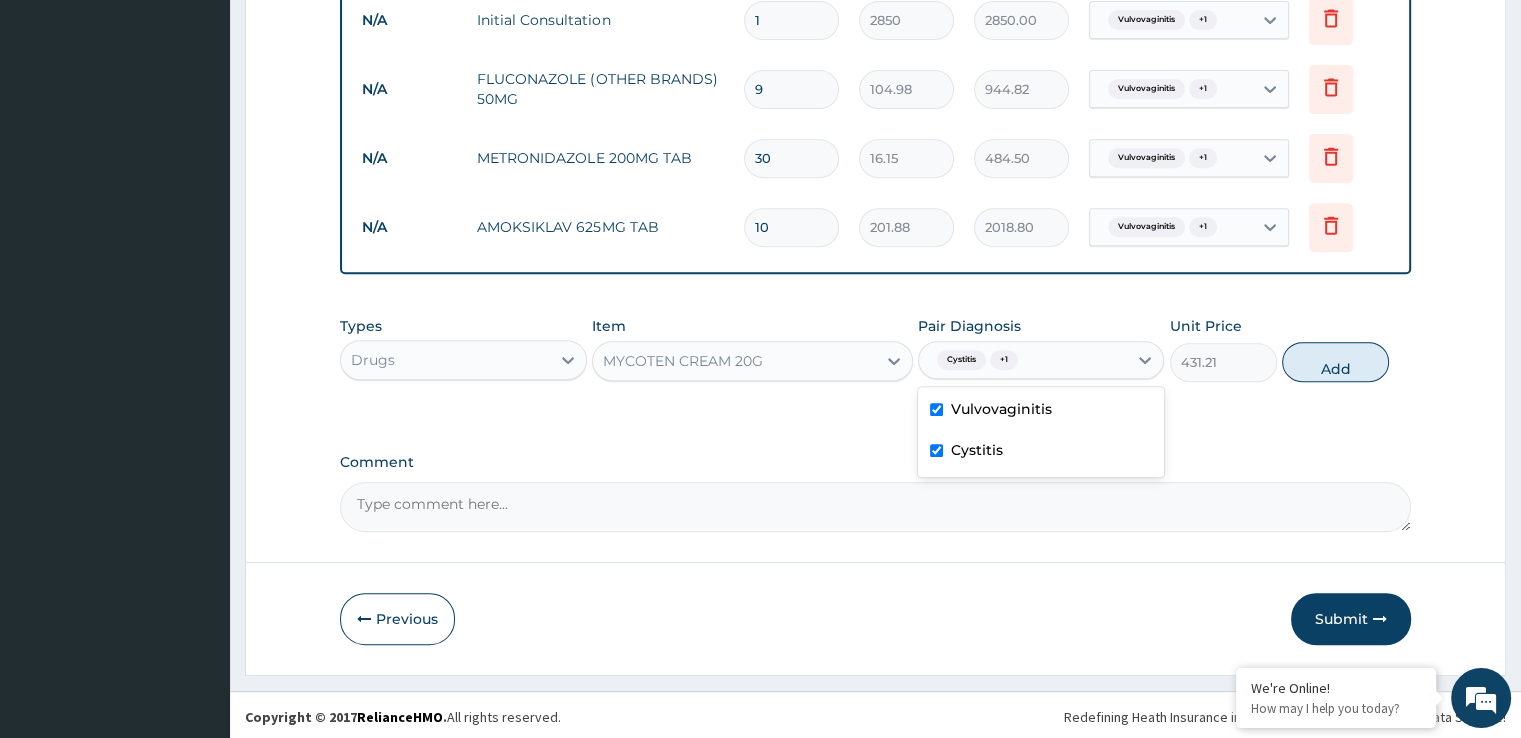 click on "Cystitis" at bounding box center (1041, 452) 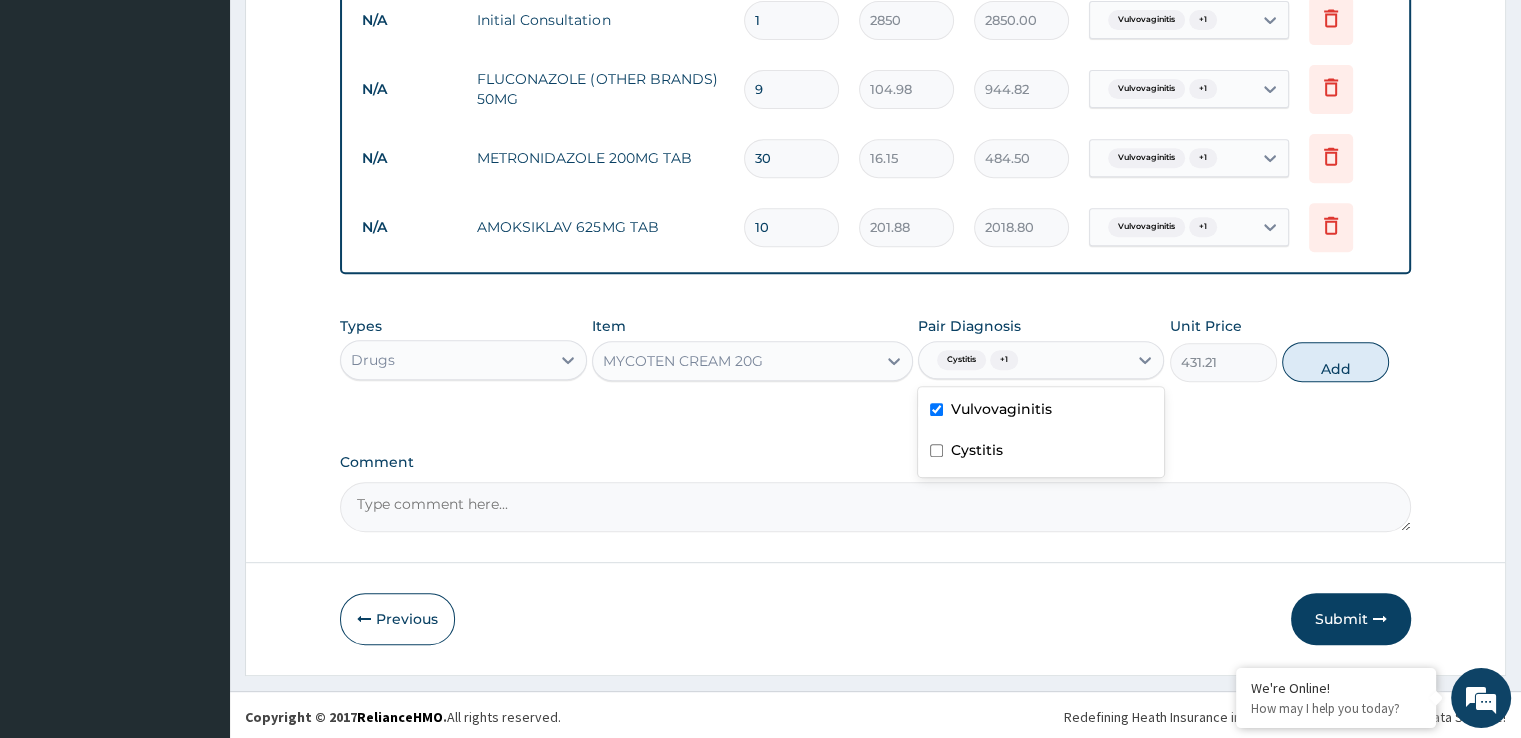 checkbox on "false" 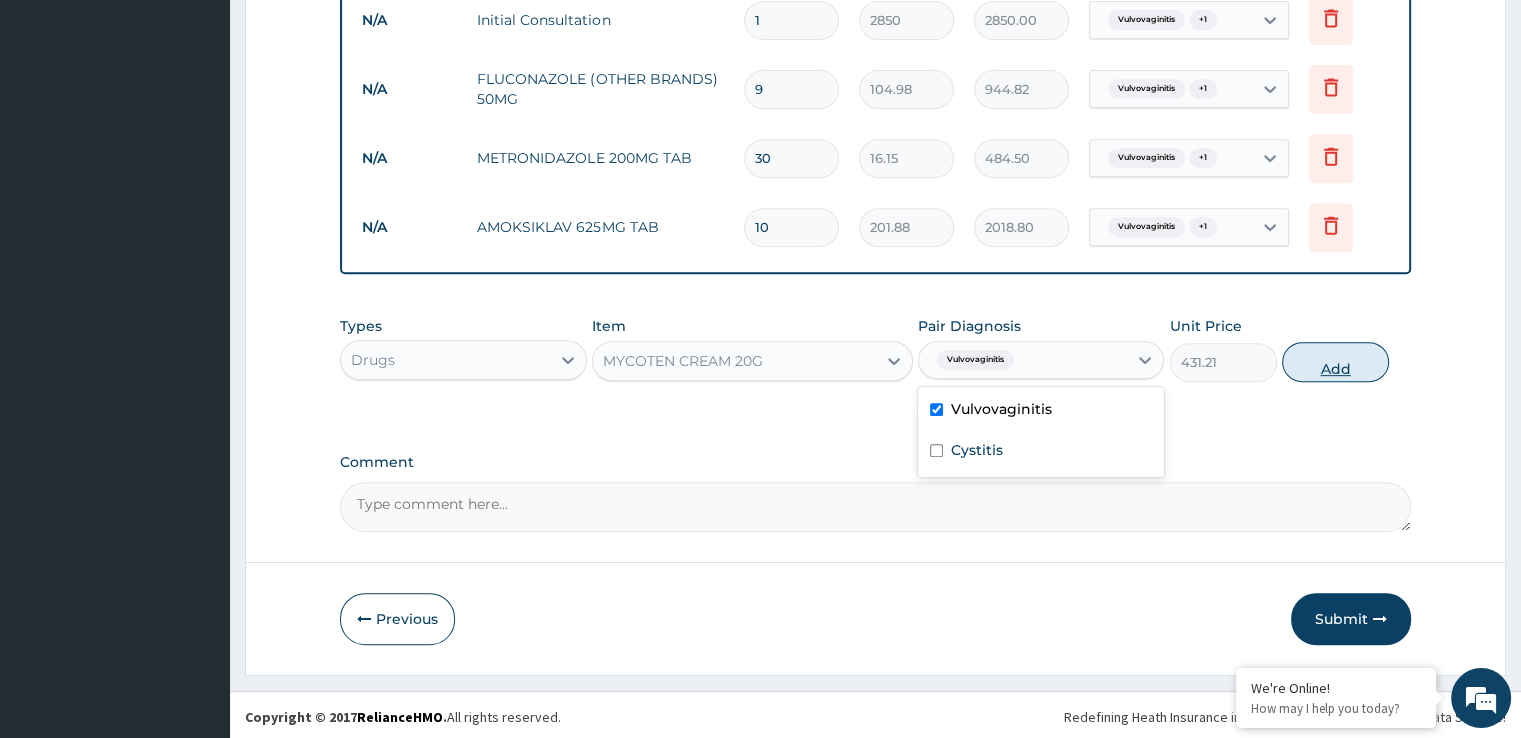 click on "Add" at bounding box center [1335, 362] 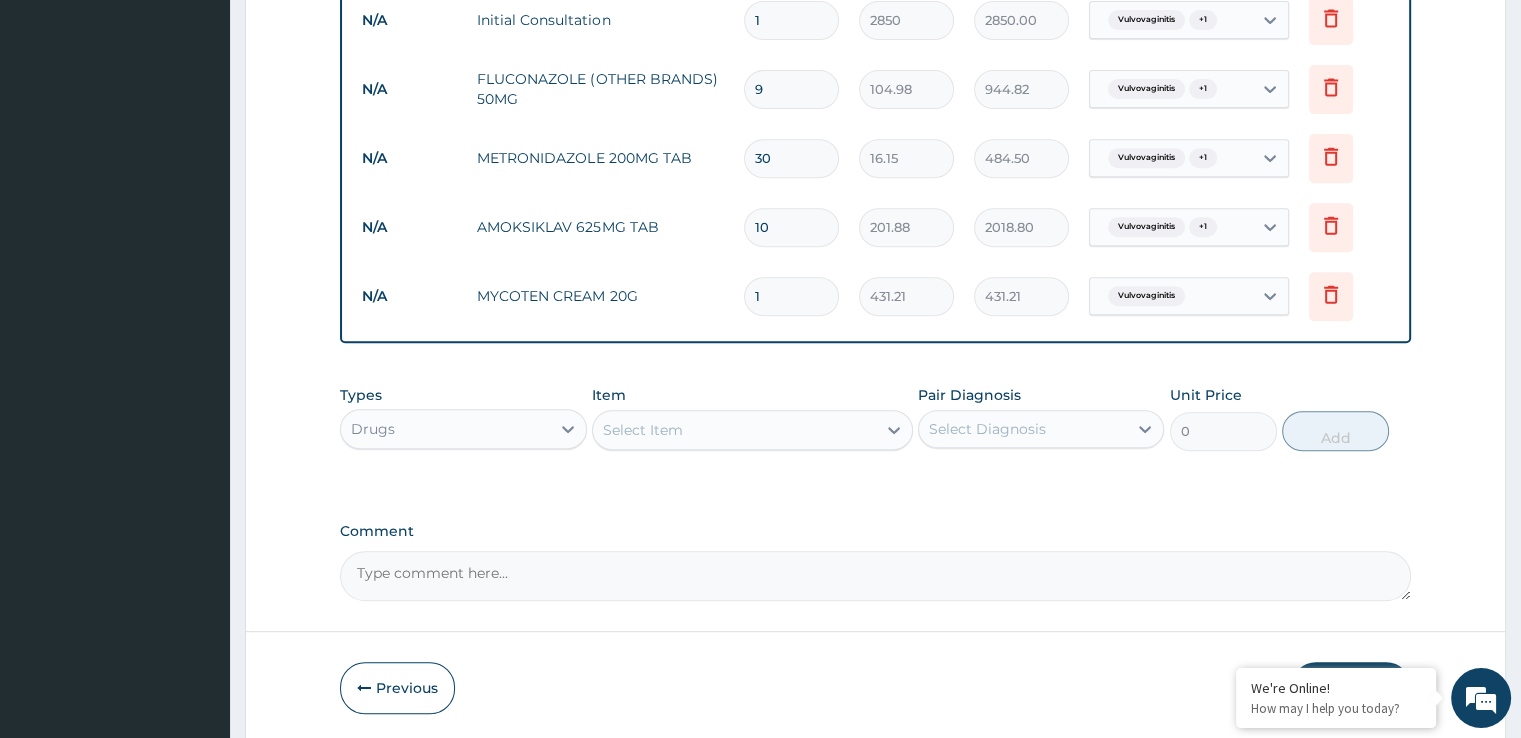 click on "Select Item" at bounding box center [734, 430] 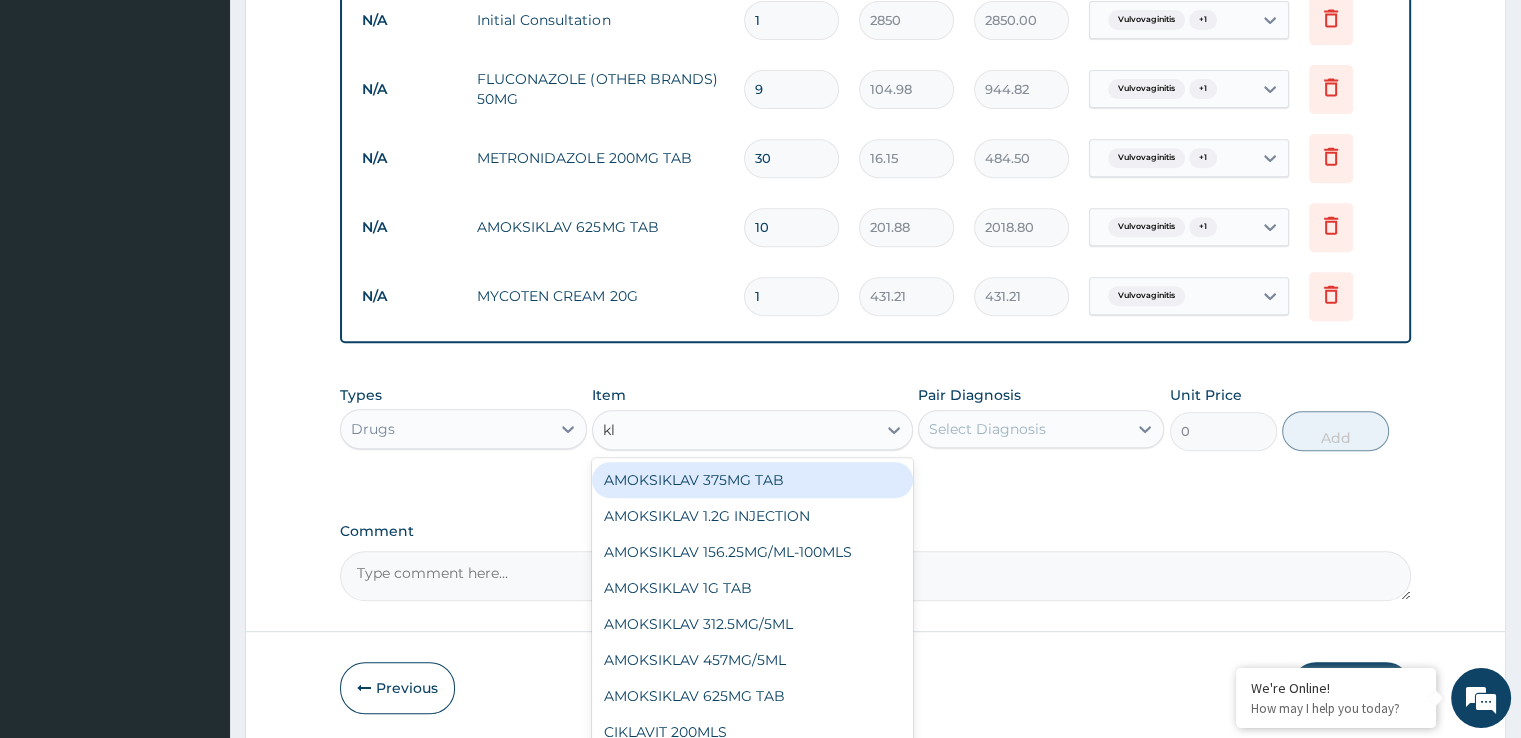 type on "k" 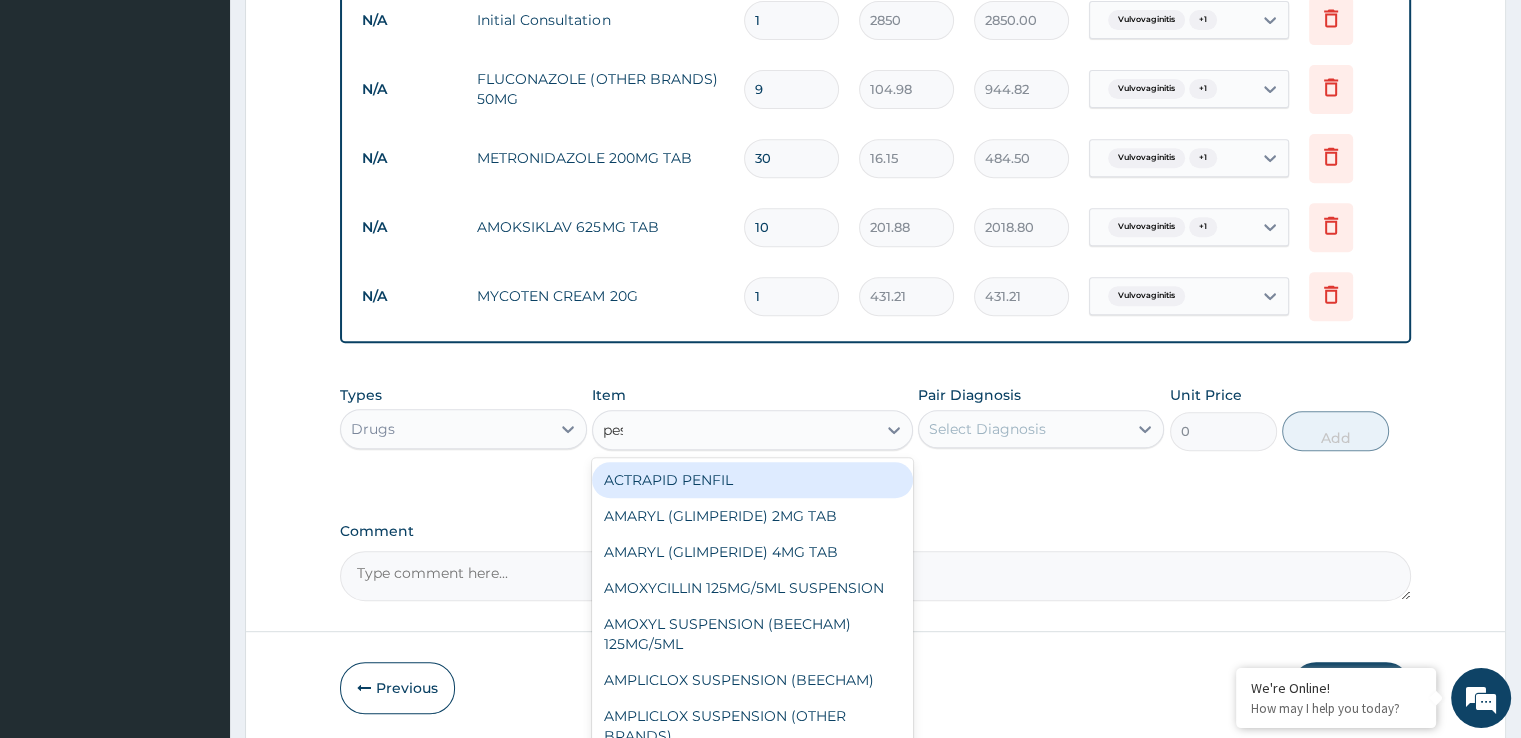 type on "pess" 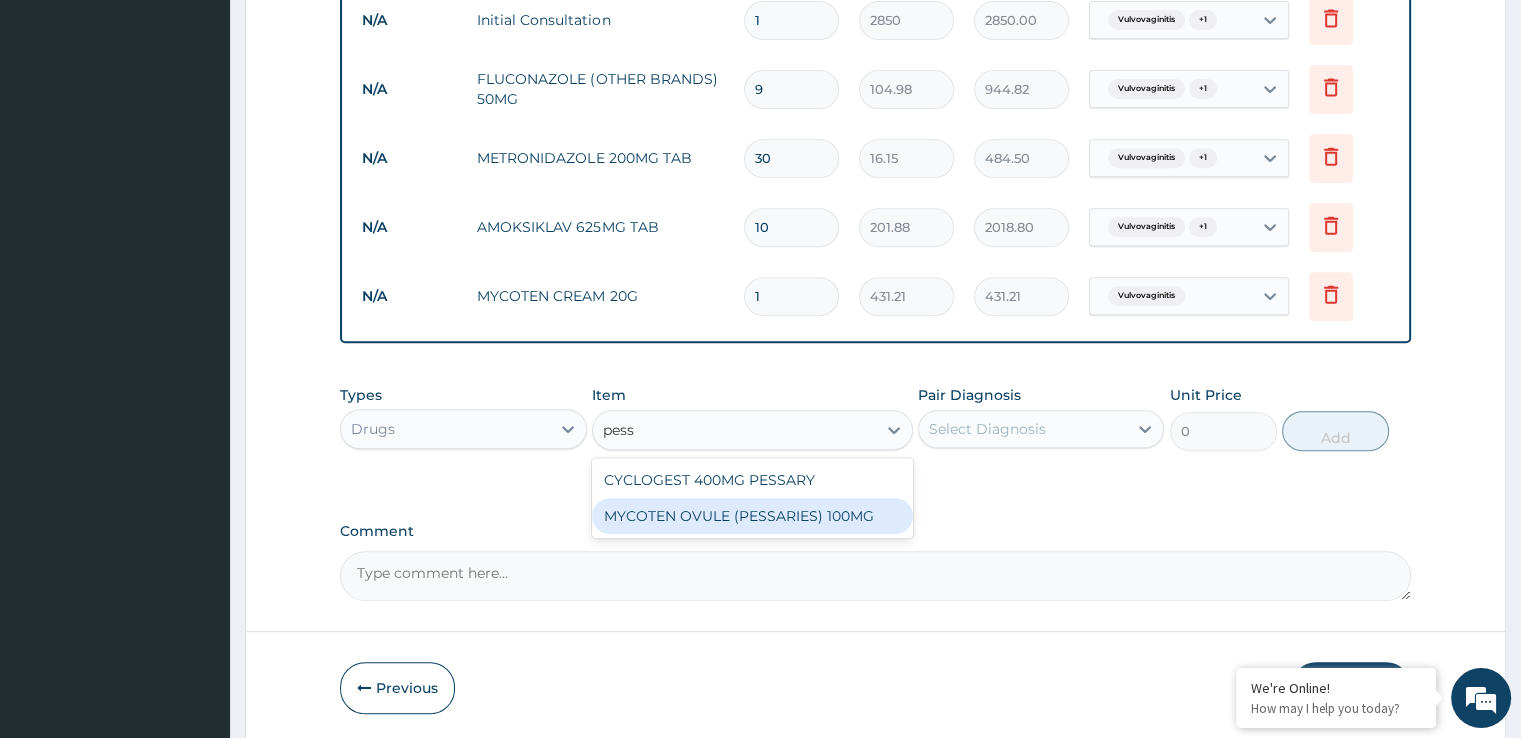 click on "MYCOTEN OVULE (PESSARIES) 100MG" at bounding box center [752, 516] 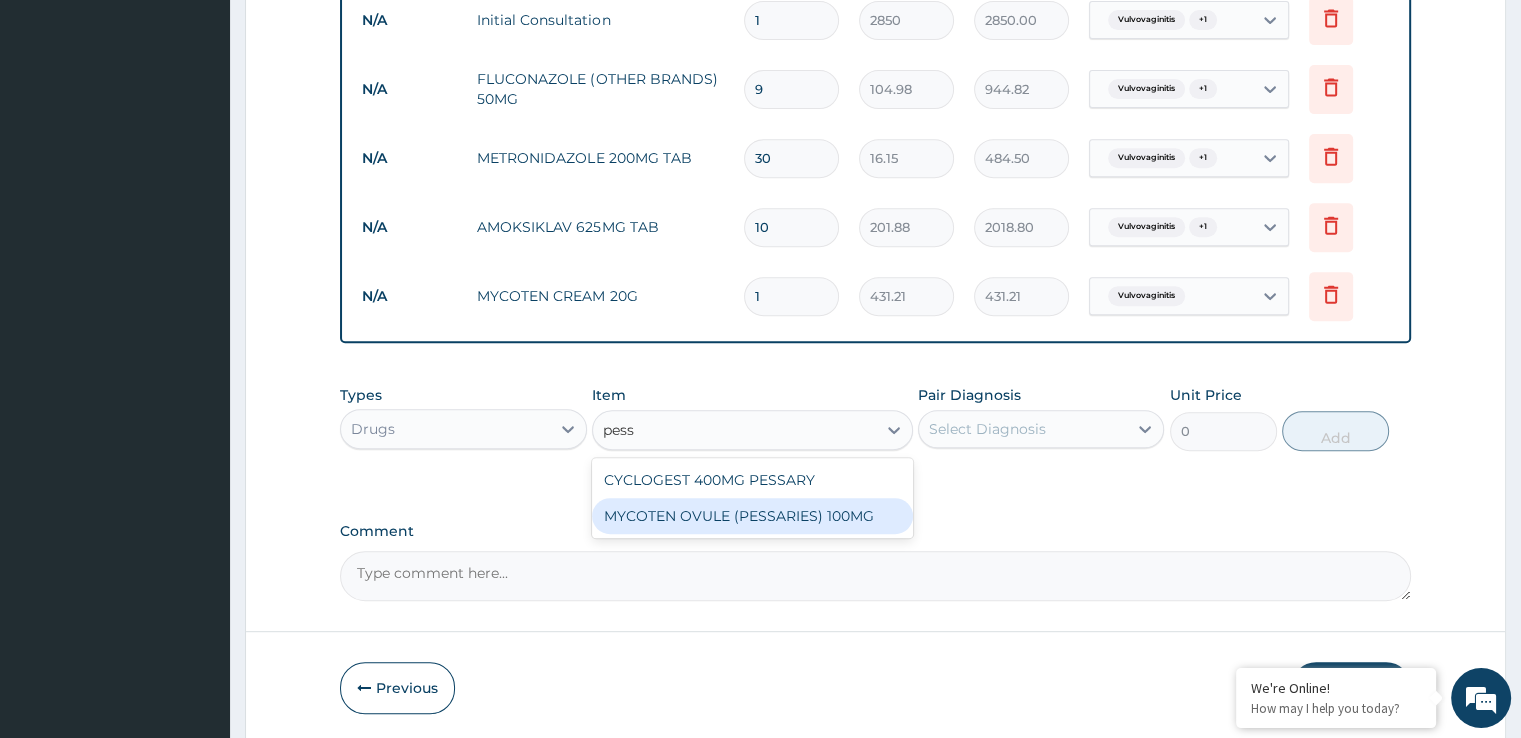type 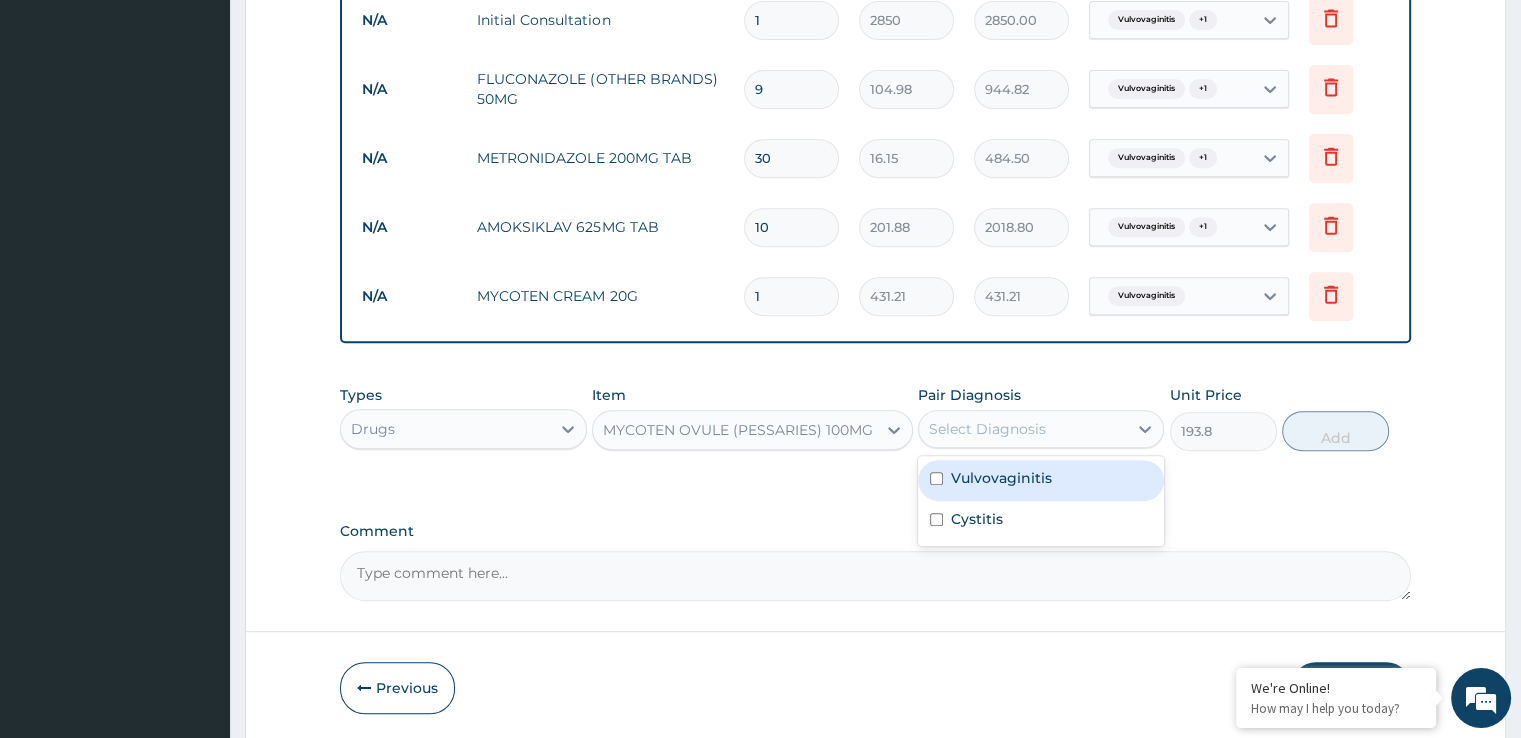 click on "Select Diagnosis" at bounding box center (987, 429) 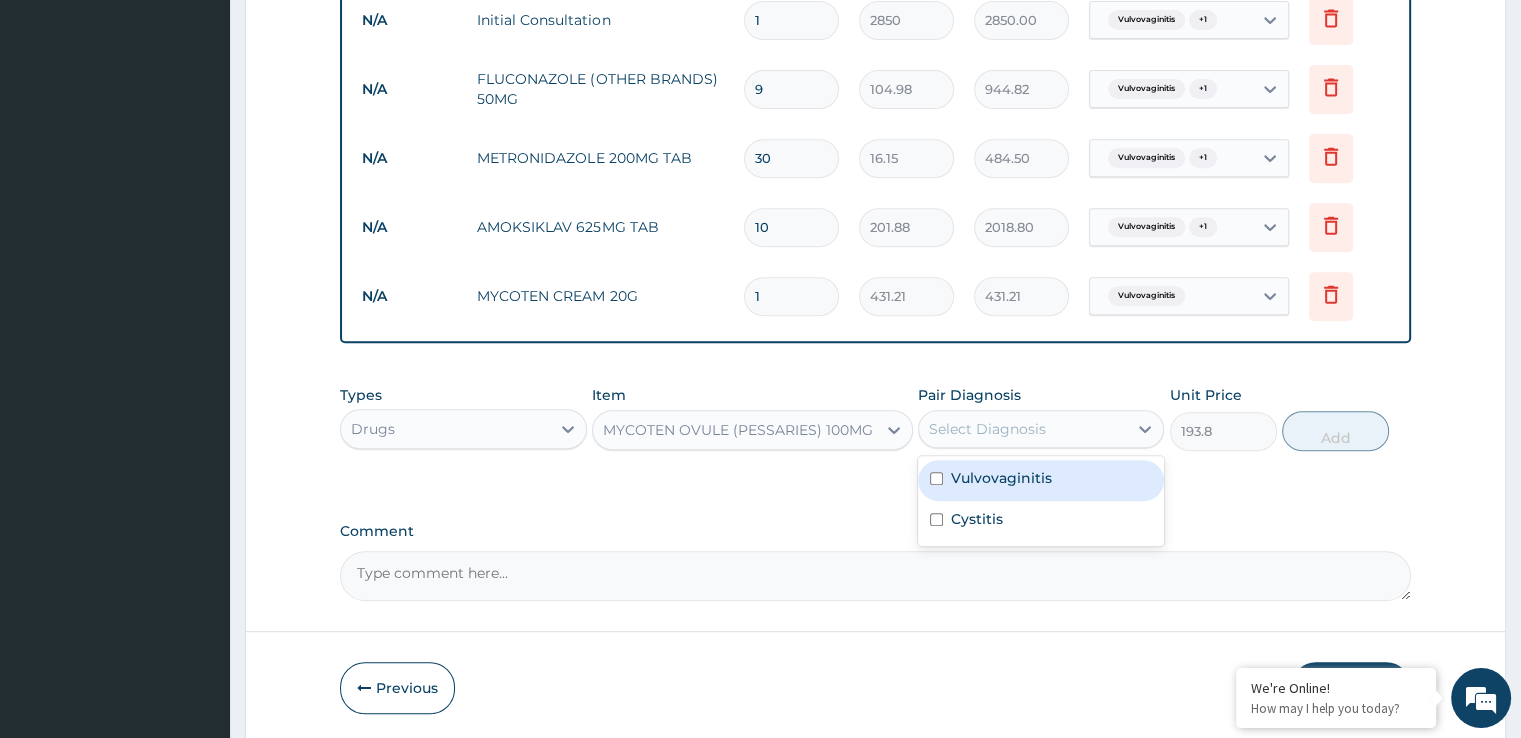 click on "Vulvovaginitis" at bounding box center [1001, 478] 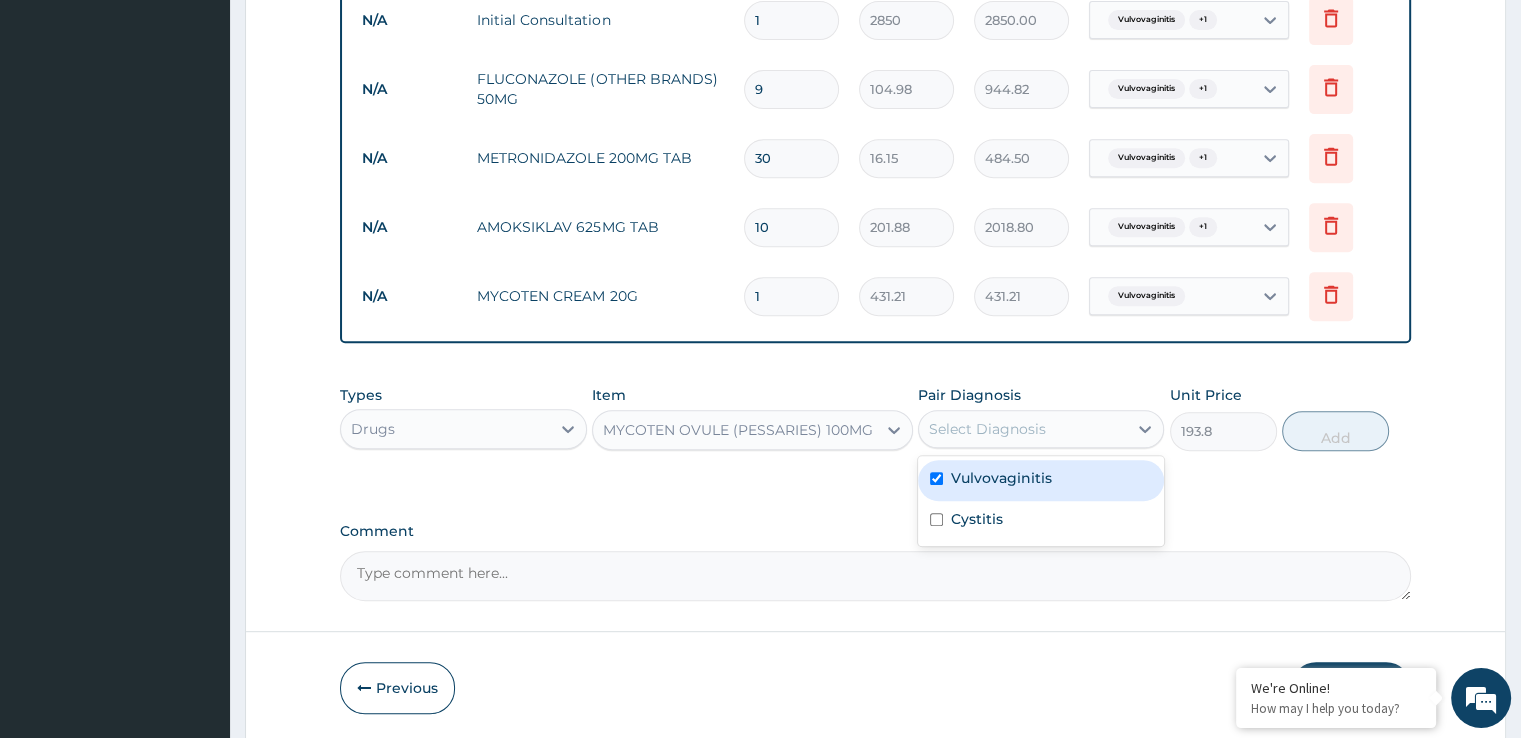 checkbox on "true" 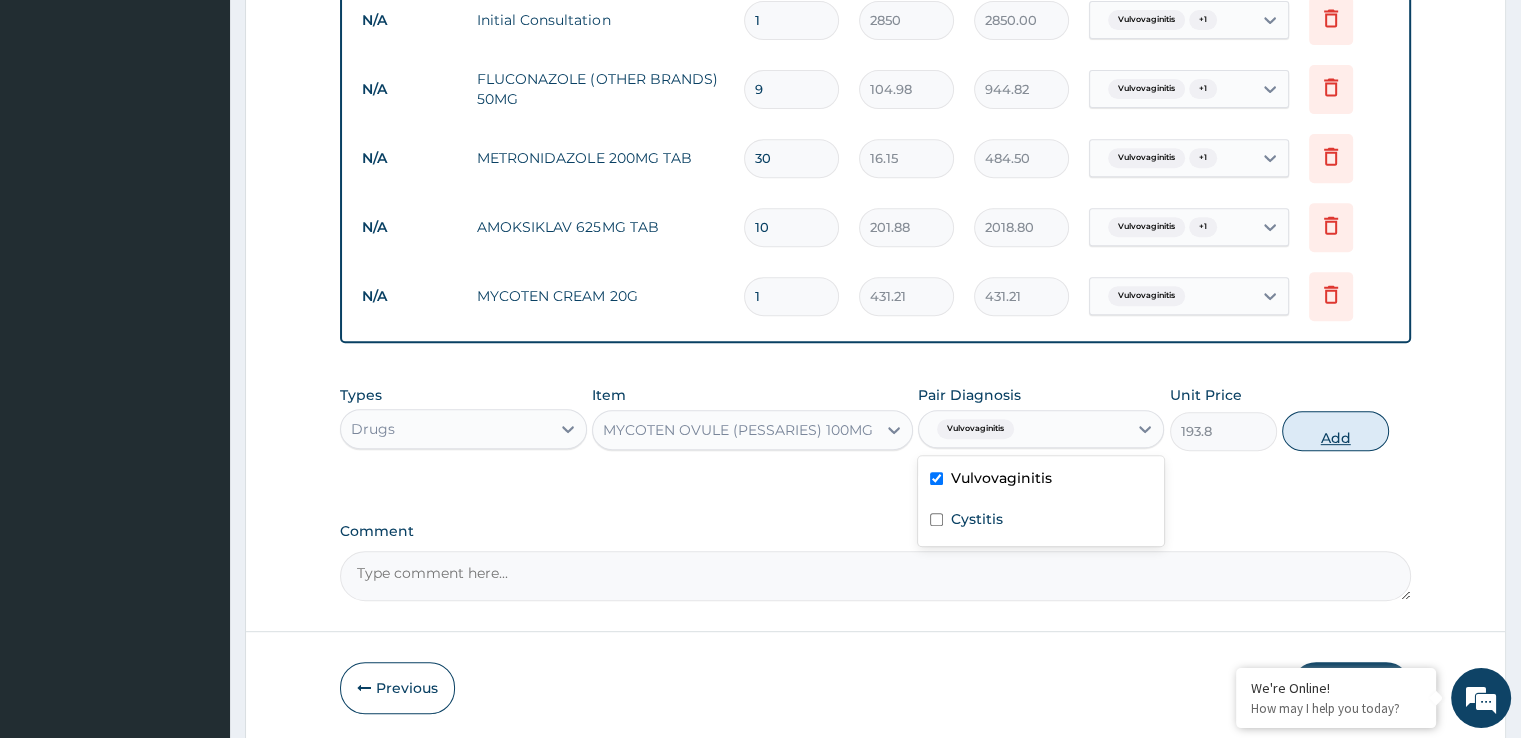 click on "Add" at bounding box center [1335, 431] 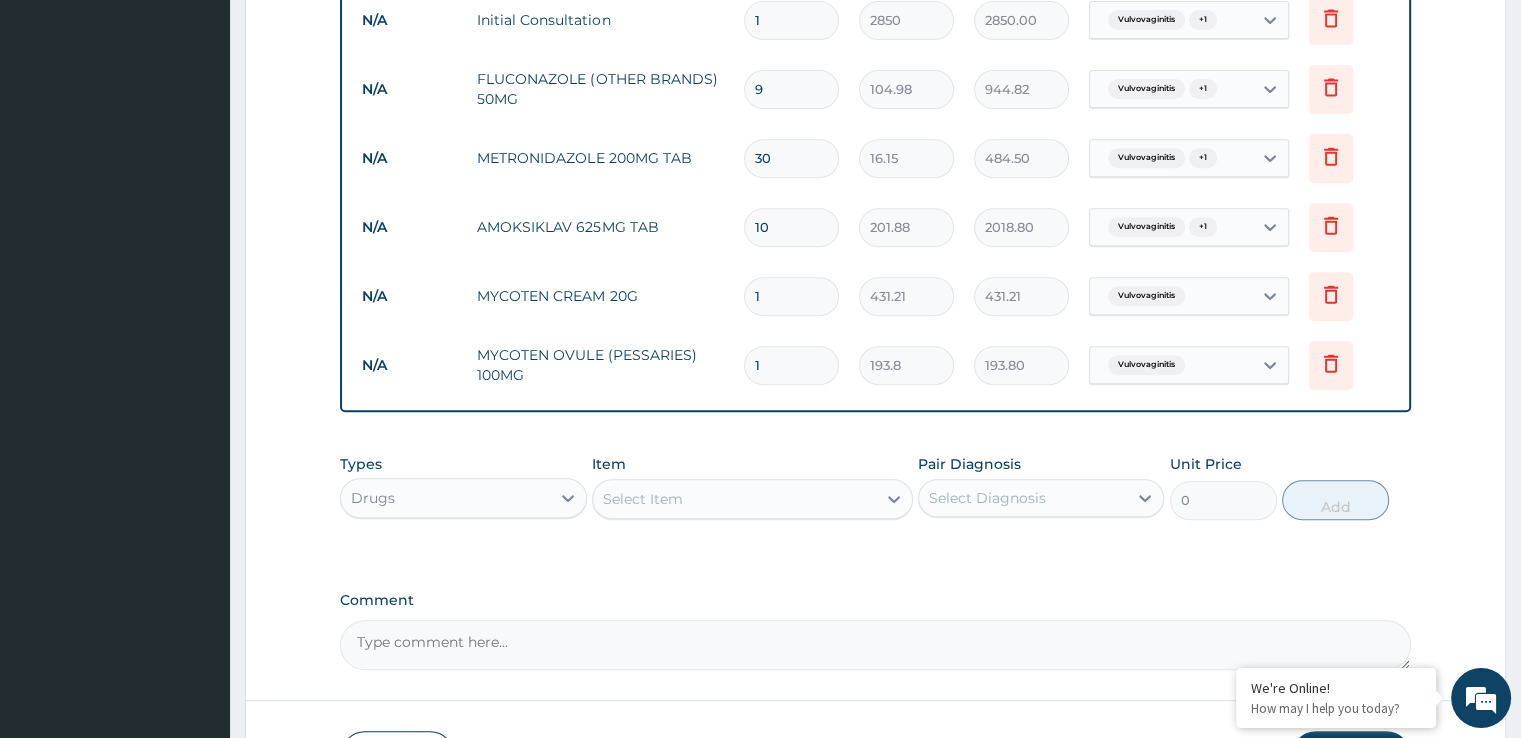 type 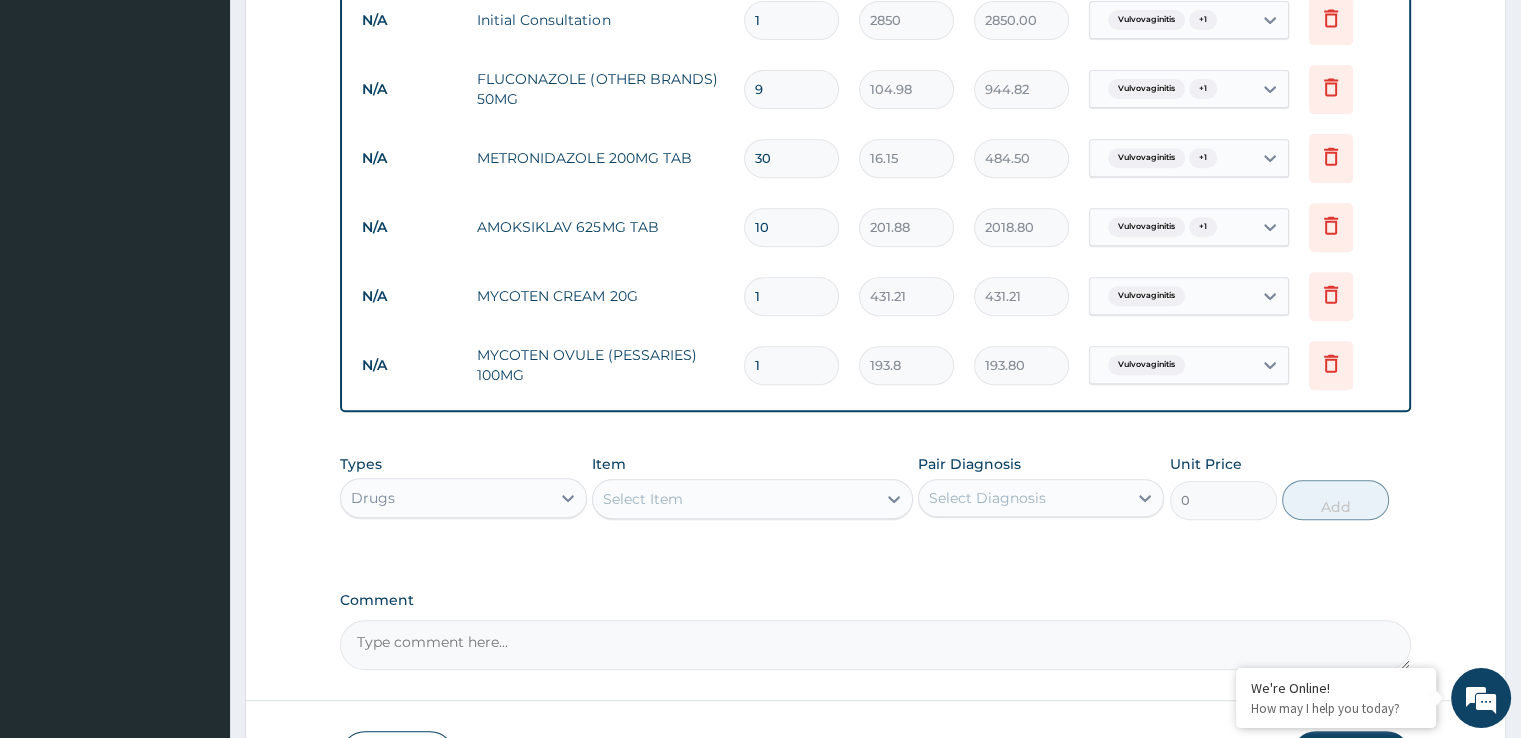 type on "0.00" 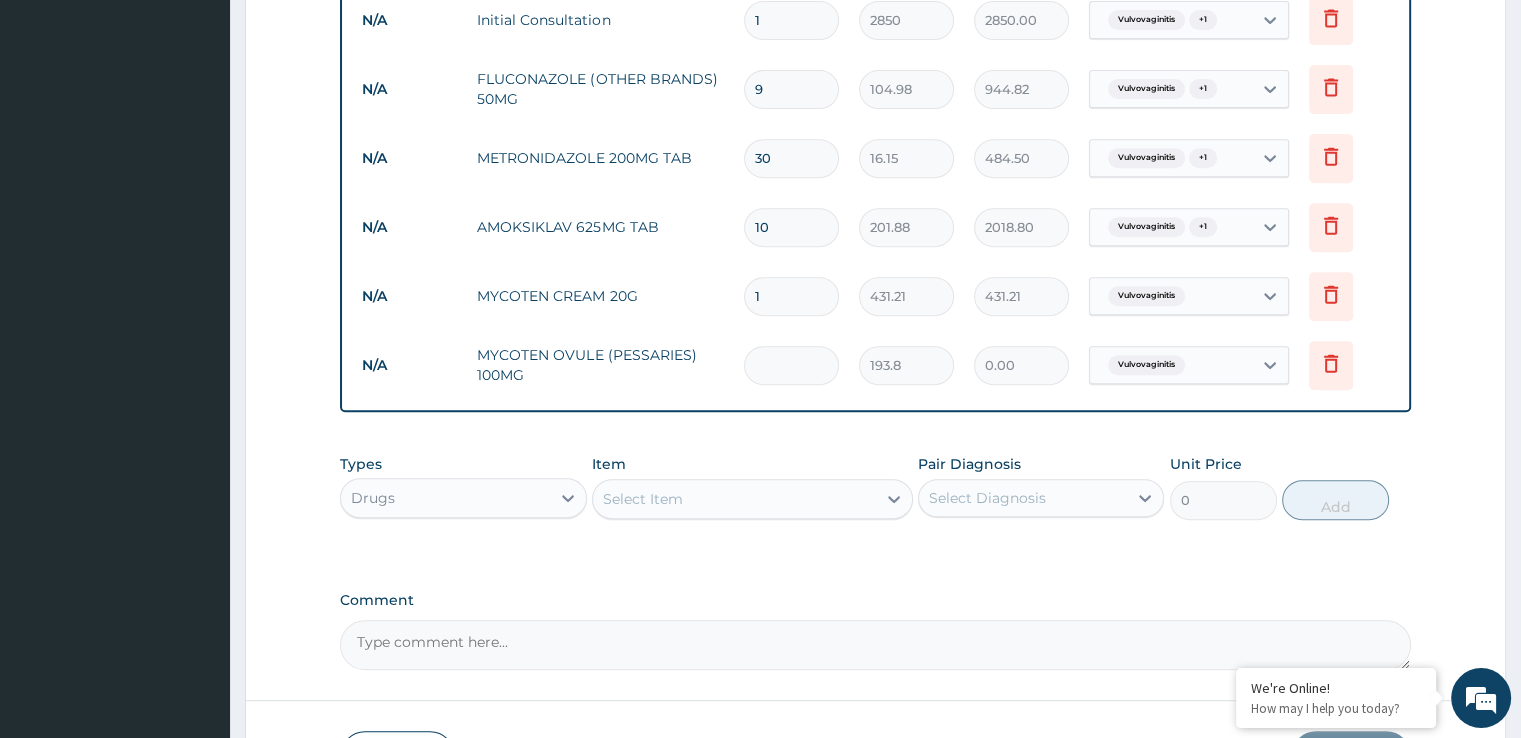 type on "6" 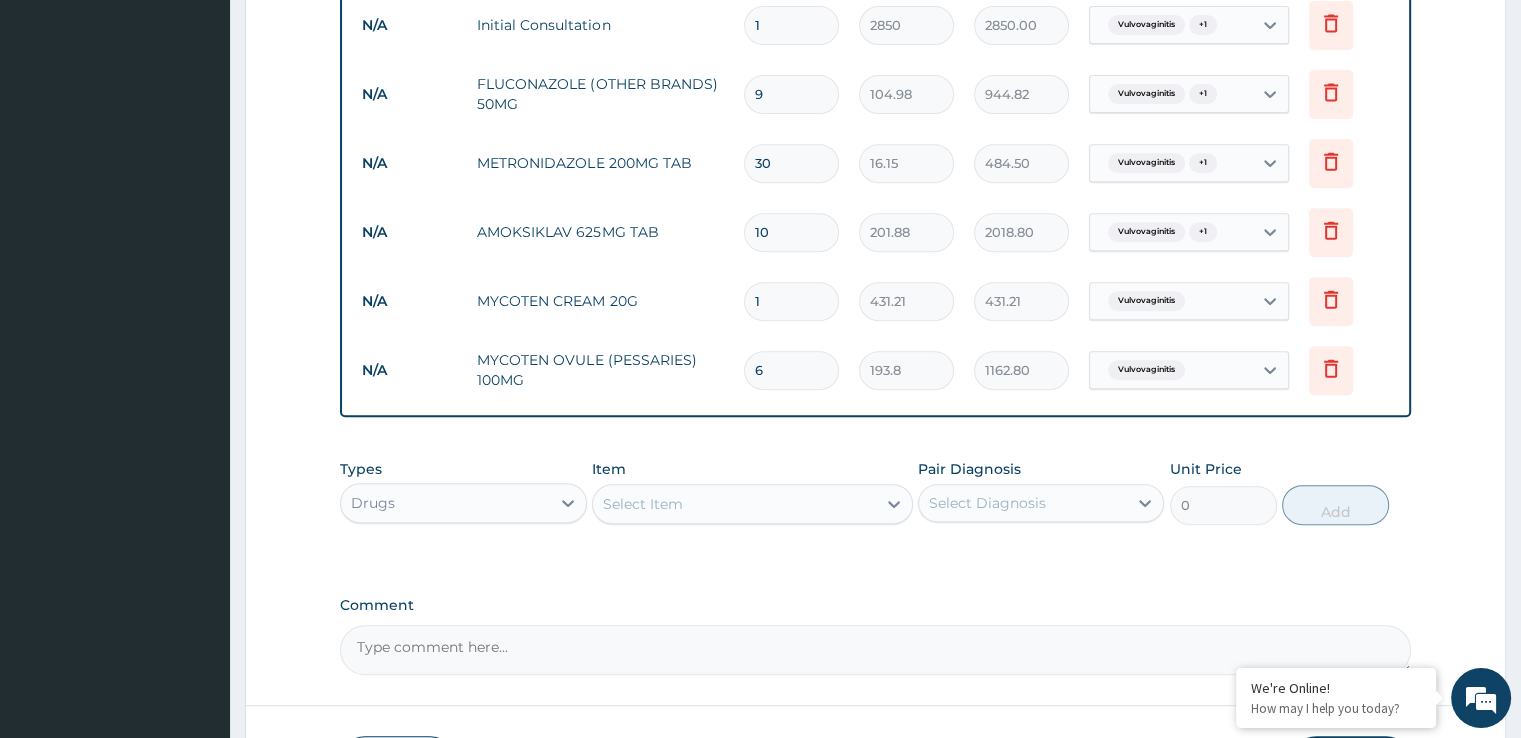 scroll, scrollTop: 950, scrollLeft: 0, axis: vertical 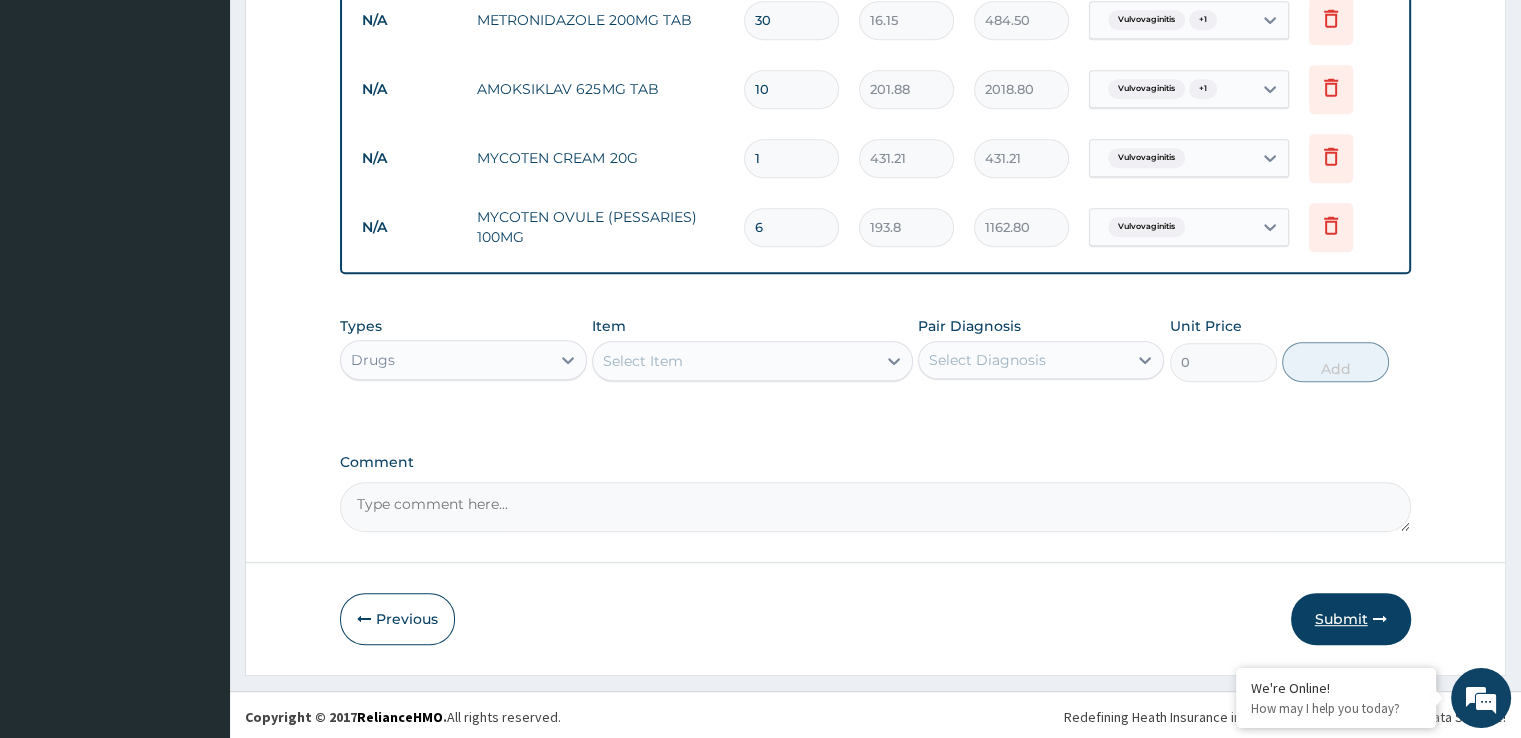 type on "6" 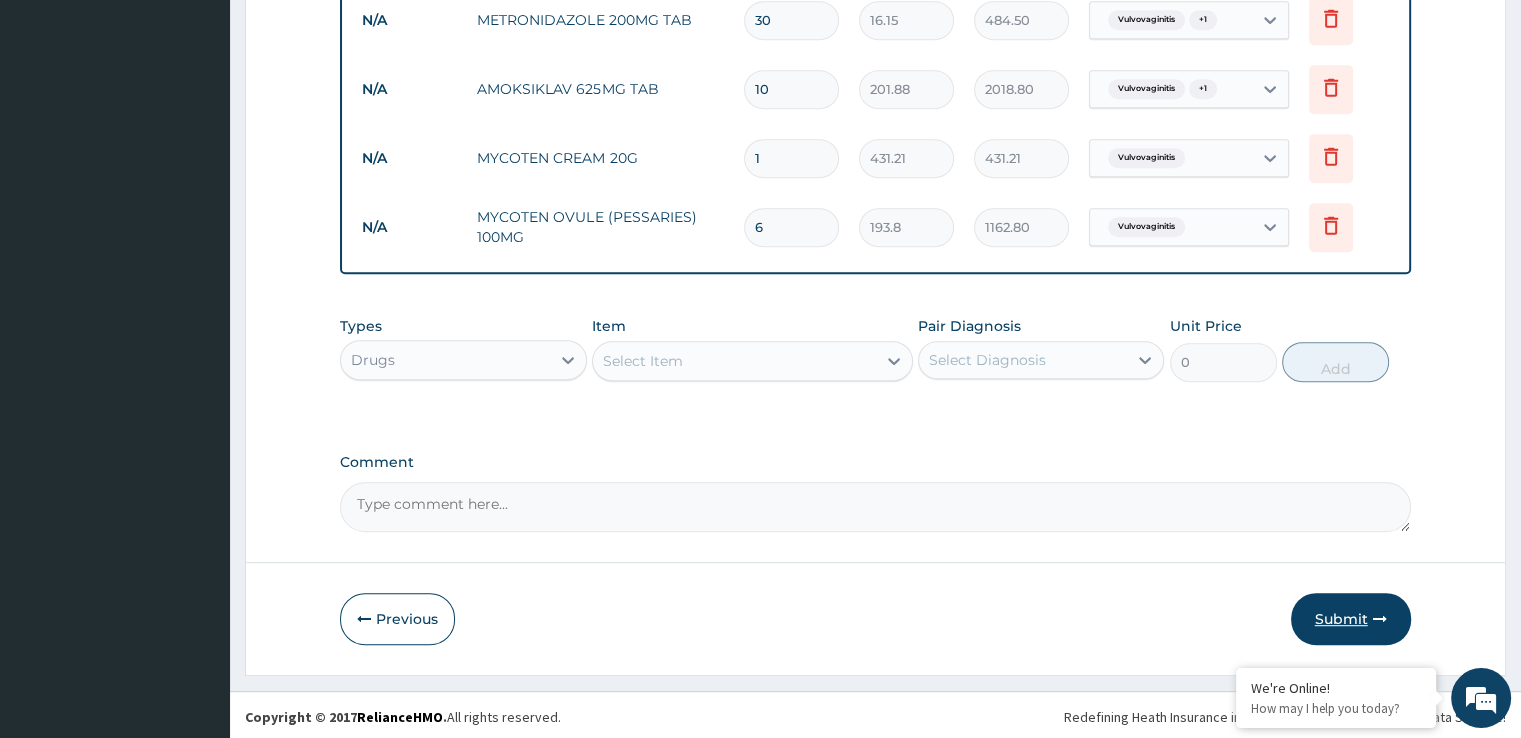 click on "Submit" at bounding box center (1351, 619) 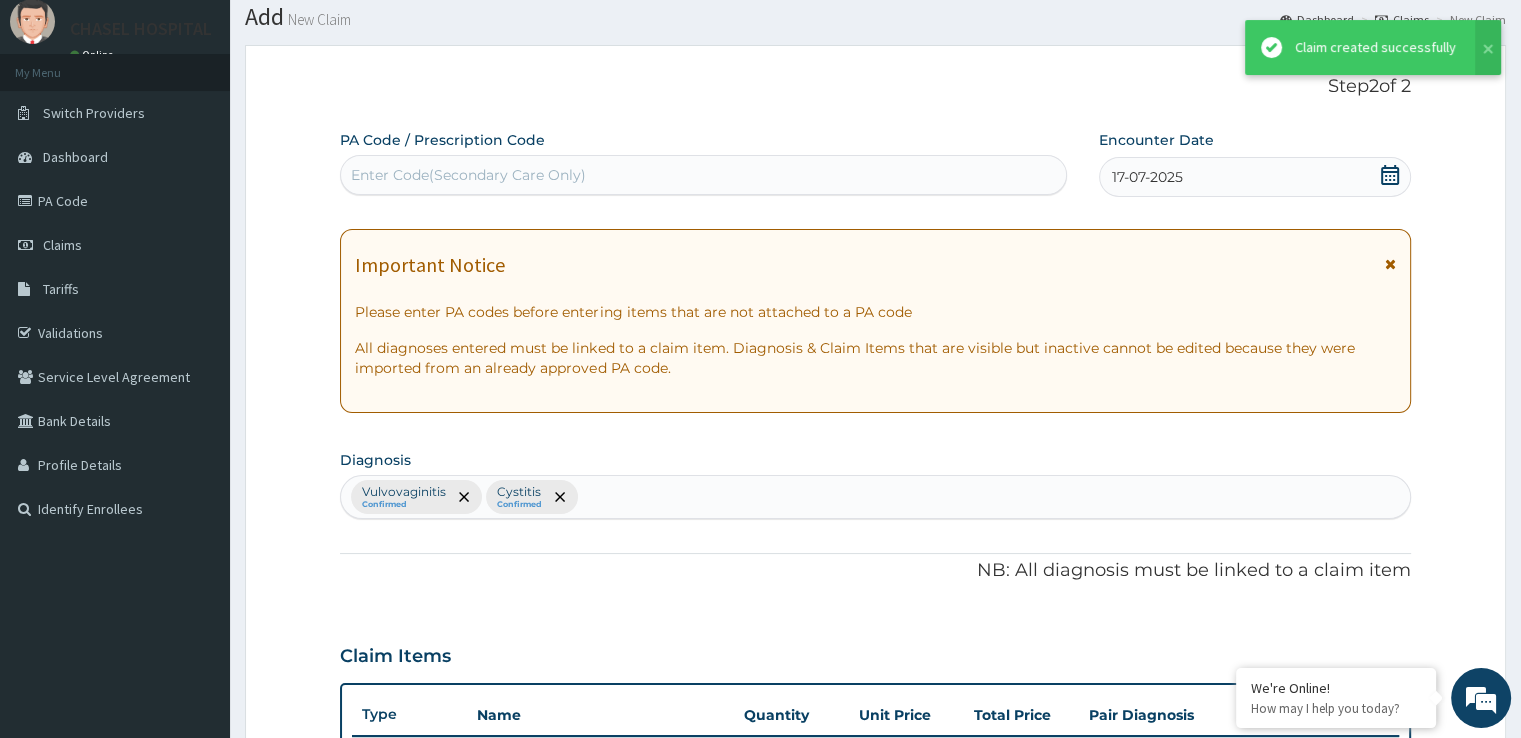 scroll, scrollTop: 950, scrollLeft: 0, axis: vertical 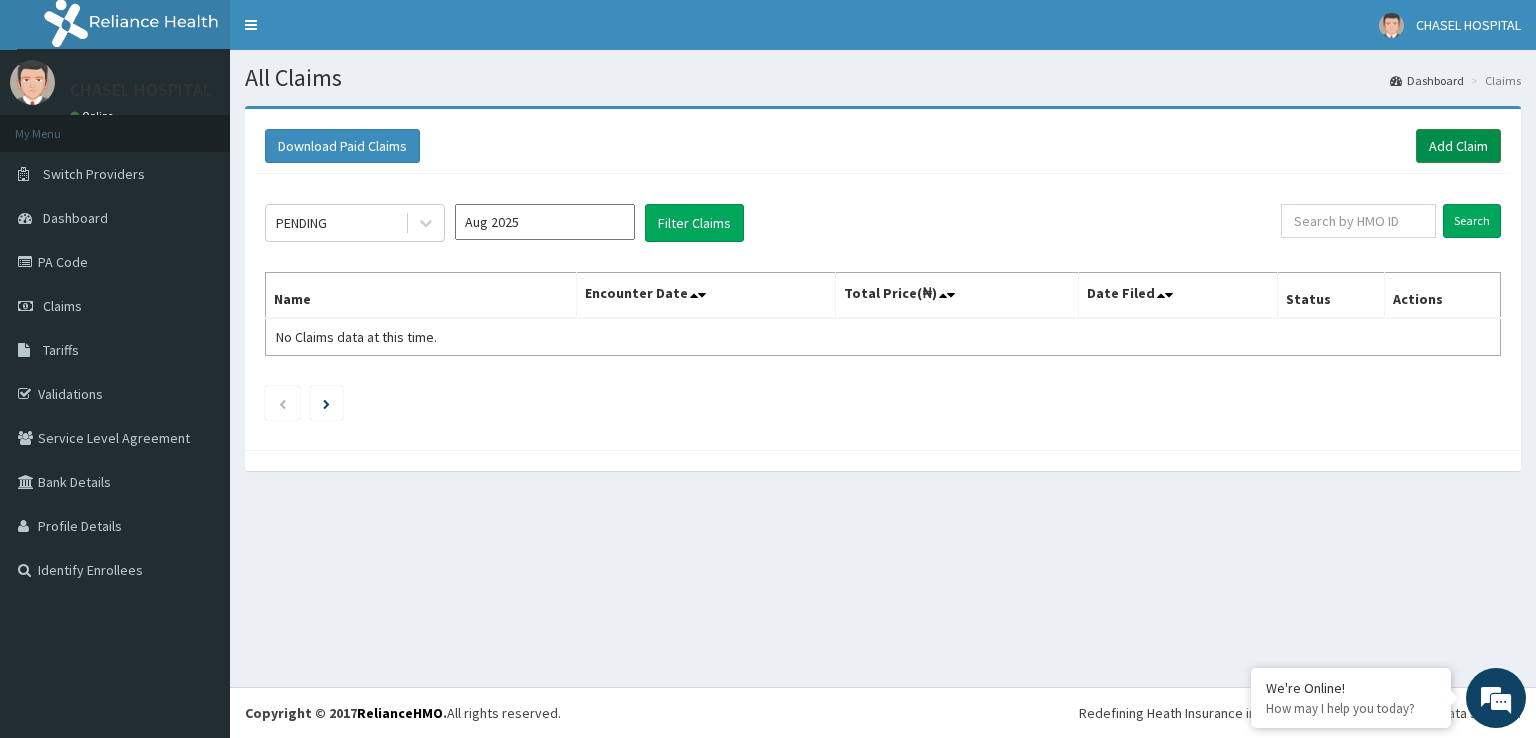 click on "Add Claim" at bounding box center [1458, 146] 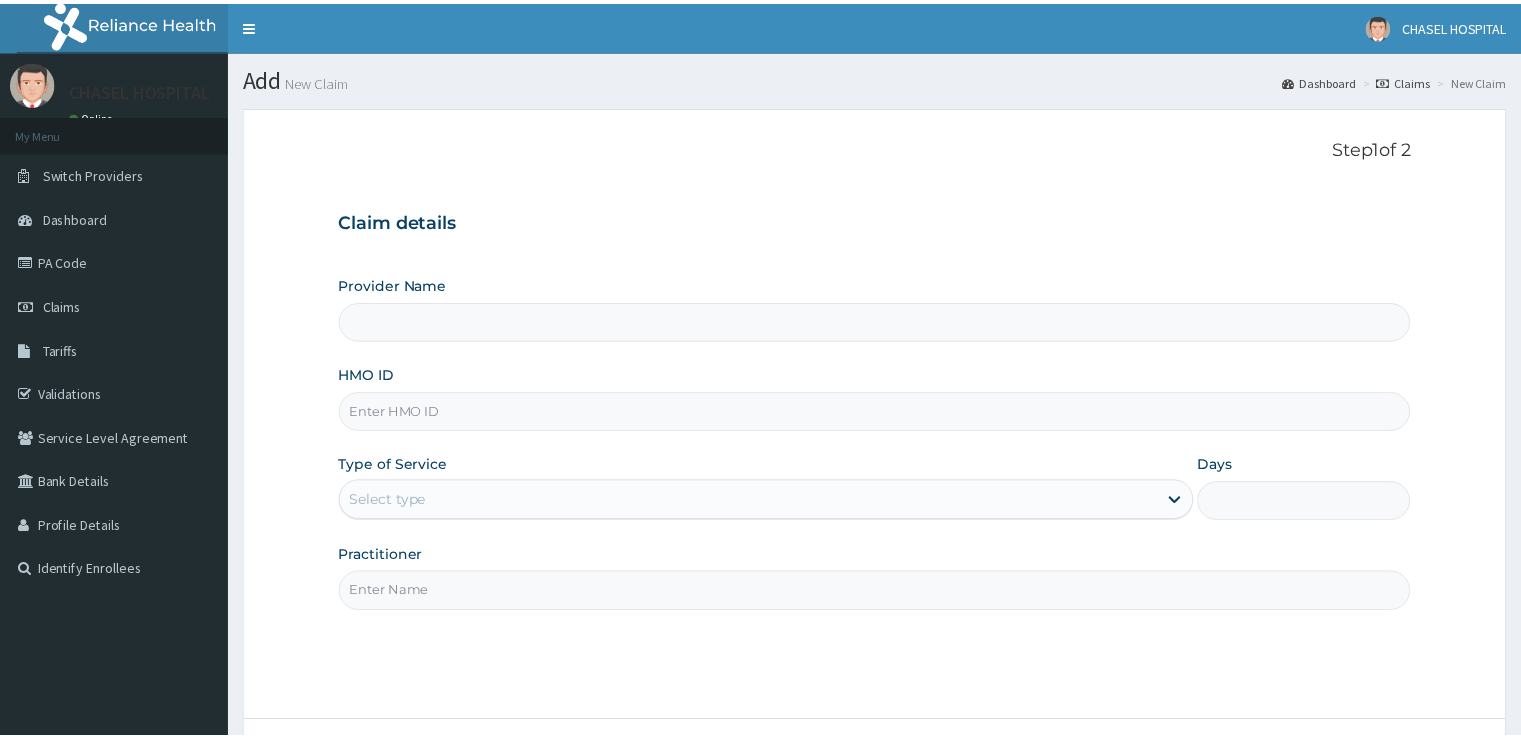 scroll, scrollTop: 0, scrollLeft: 0, axis: both 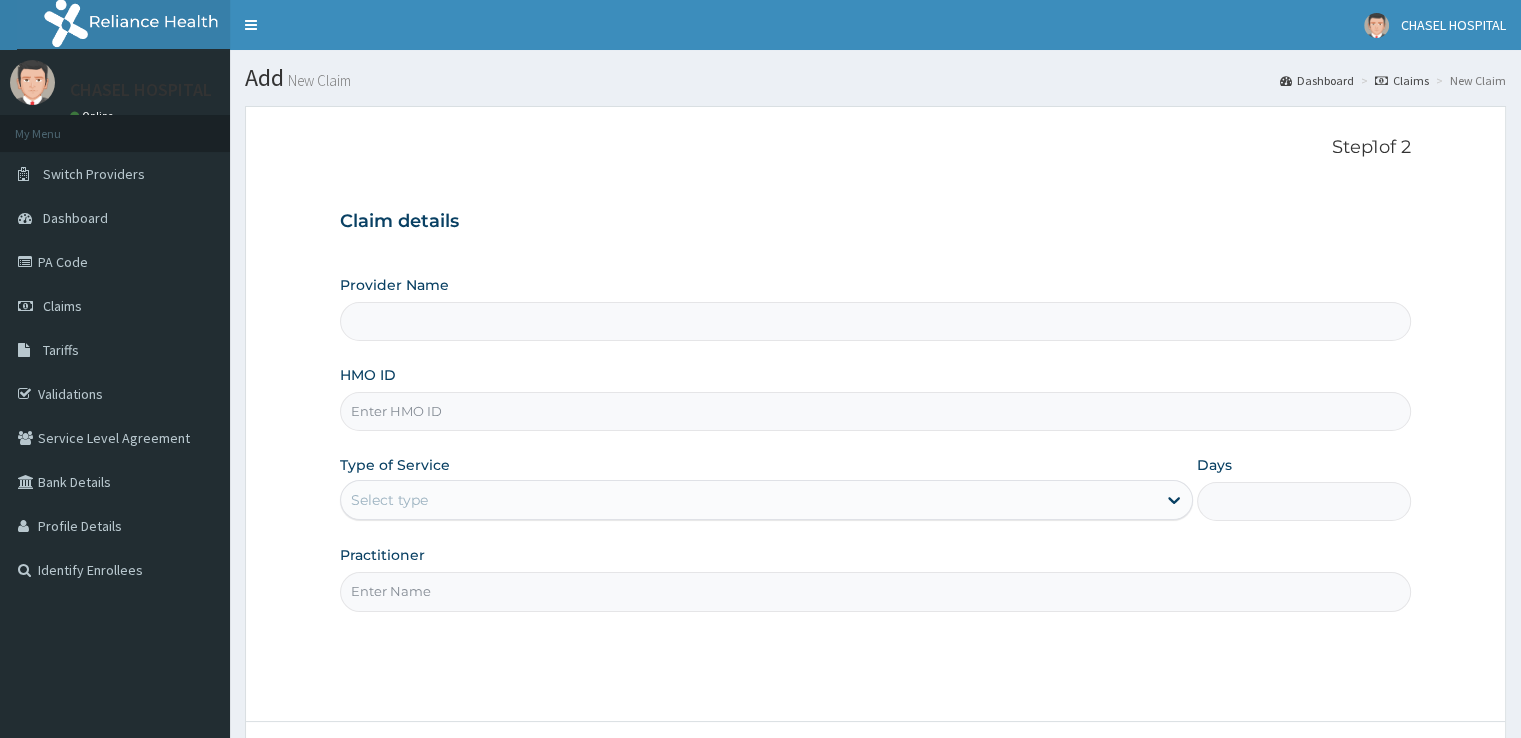 drag, startPoint x: 0, startPoint y: 0, endPoint x: 420, endPoint y: 402, distance: 581.3811 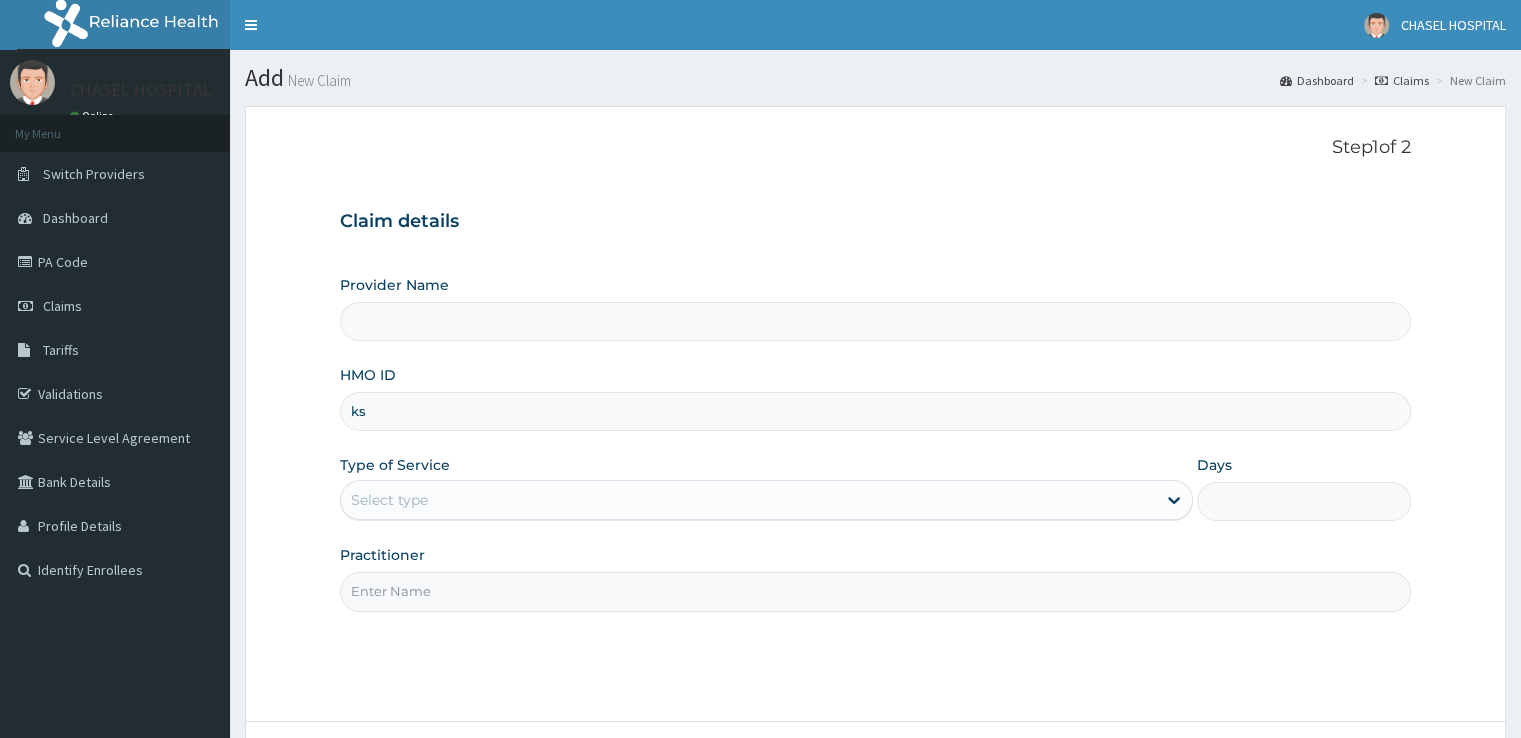 type on "ksb" 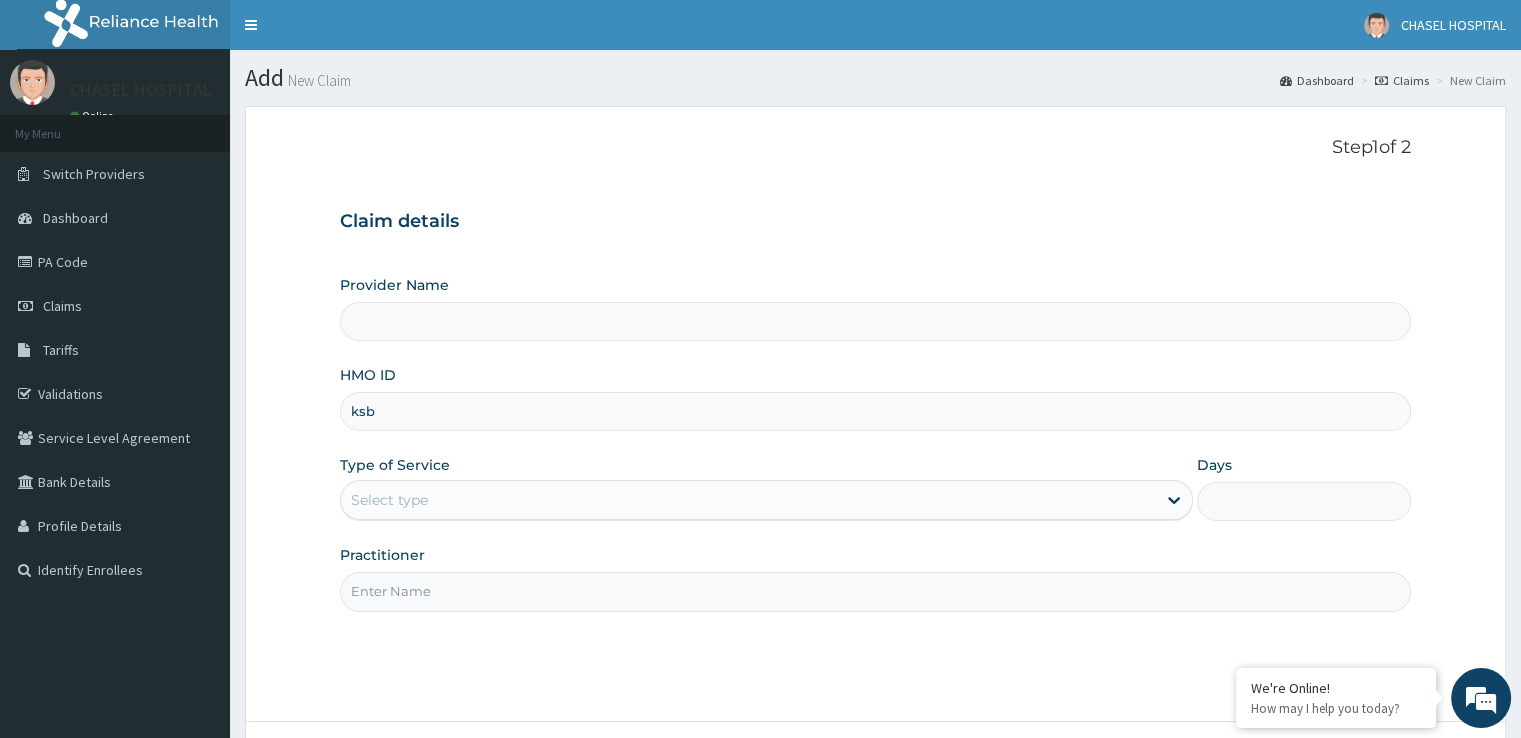 type on "Chasel Hospital" 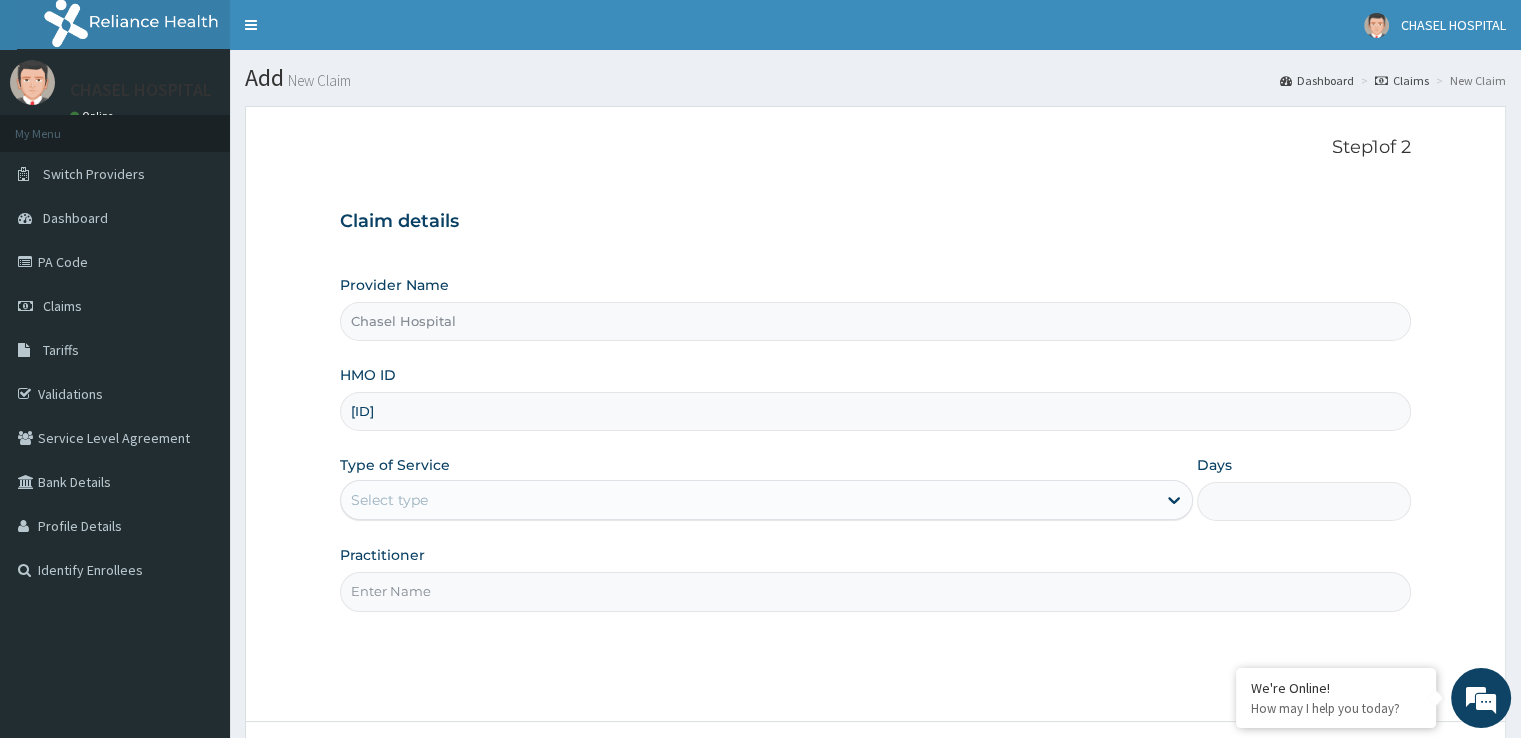 type on "[ID]" 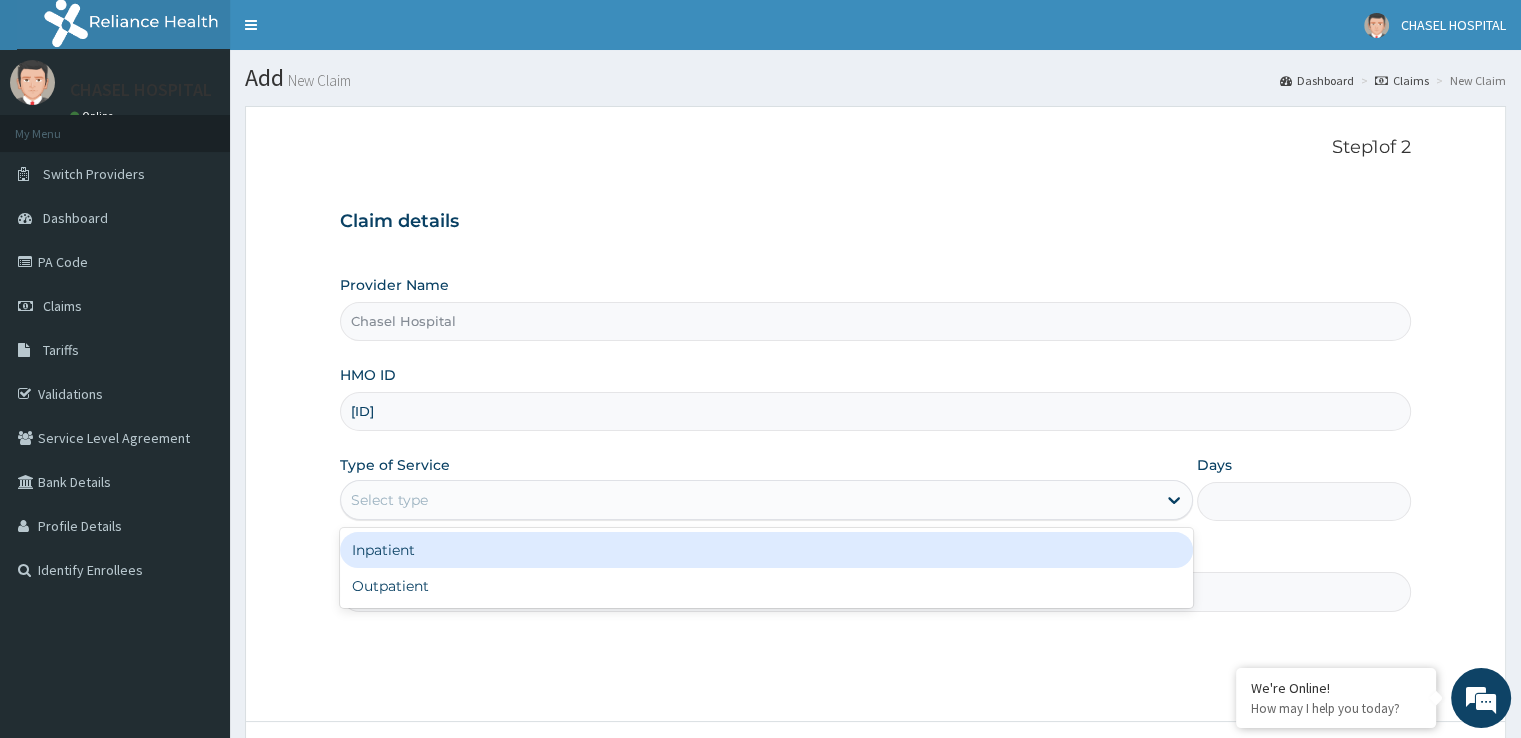 click on "Select type" at bounding box center [748, 500] 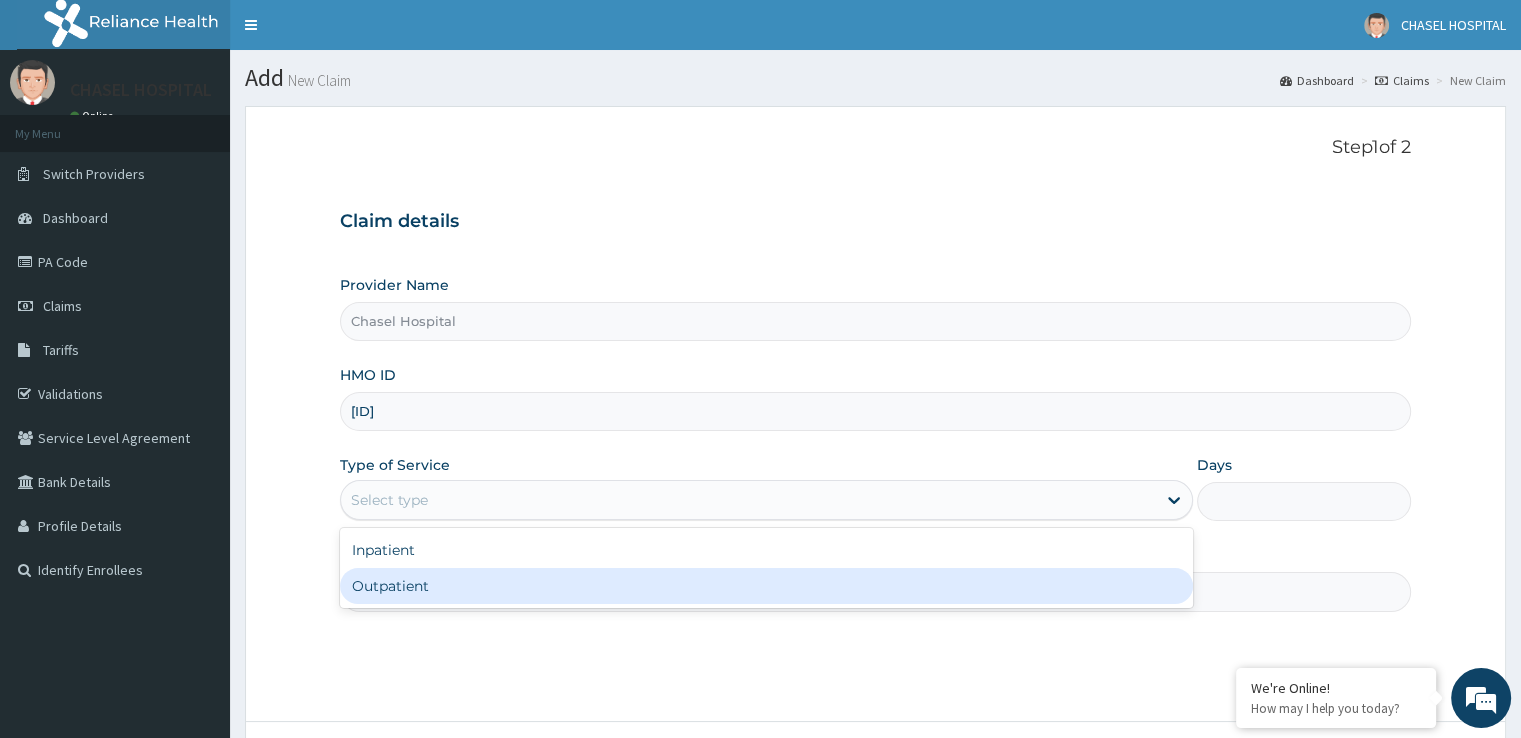 click on "Outpatient" at bounding box center (766, 586) 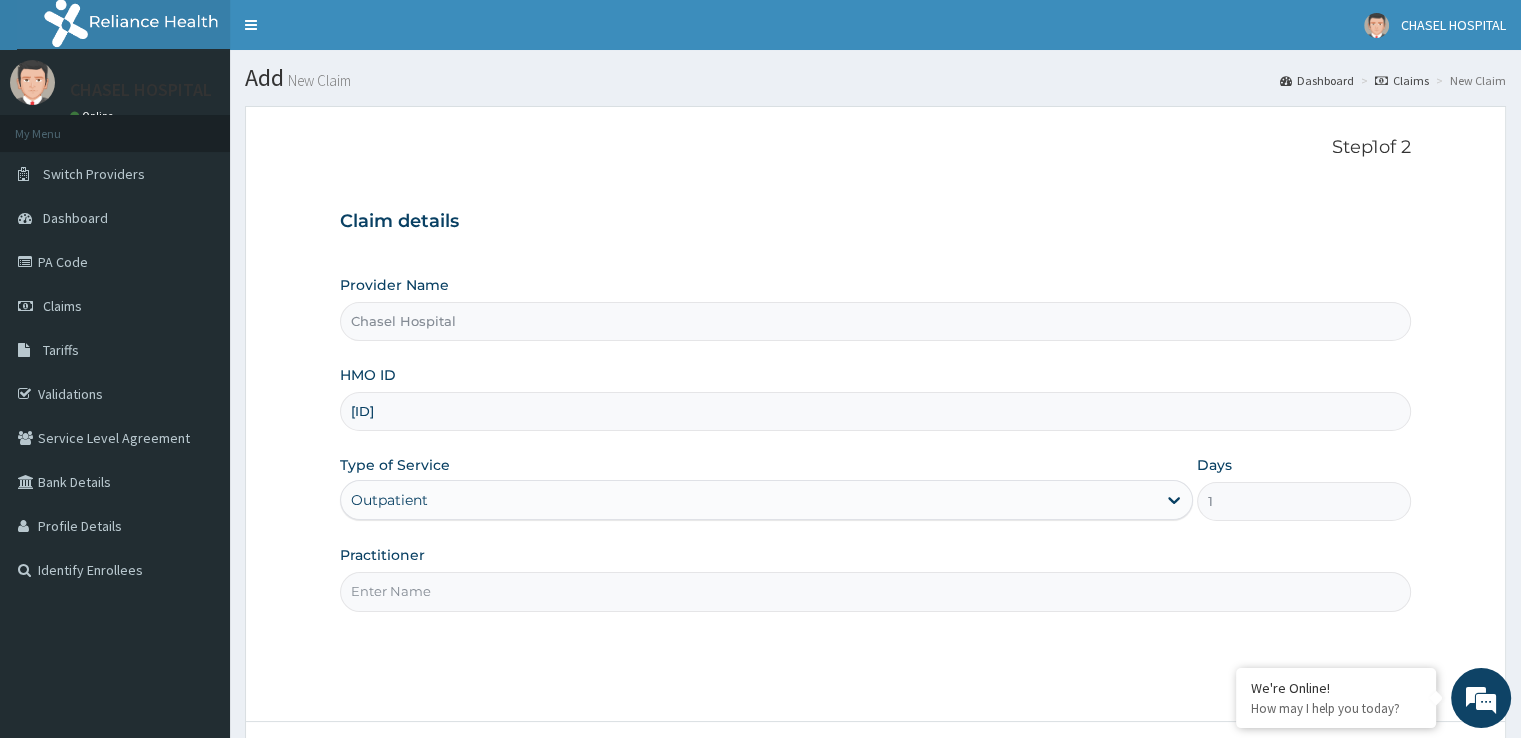 click on "Practitioner" at bounding box center [875, 591] 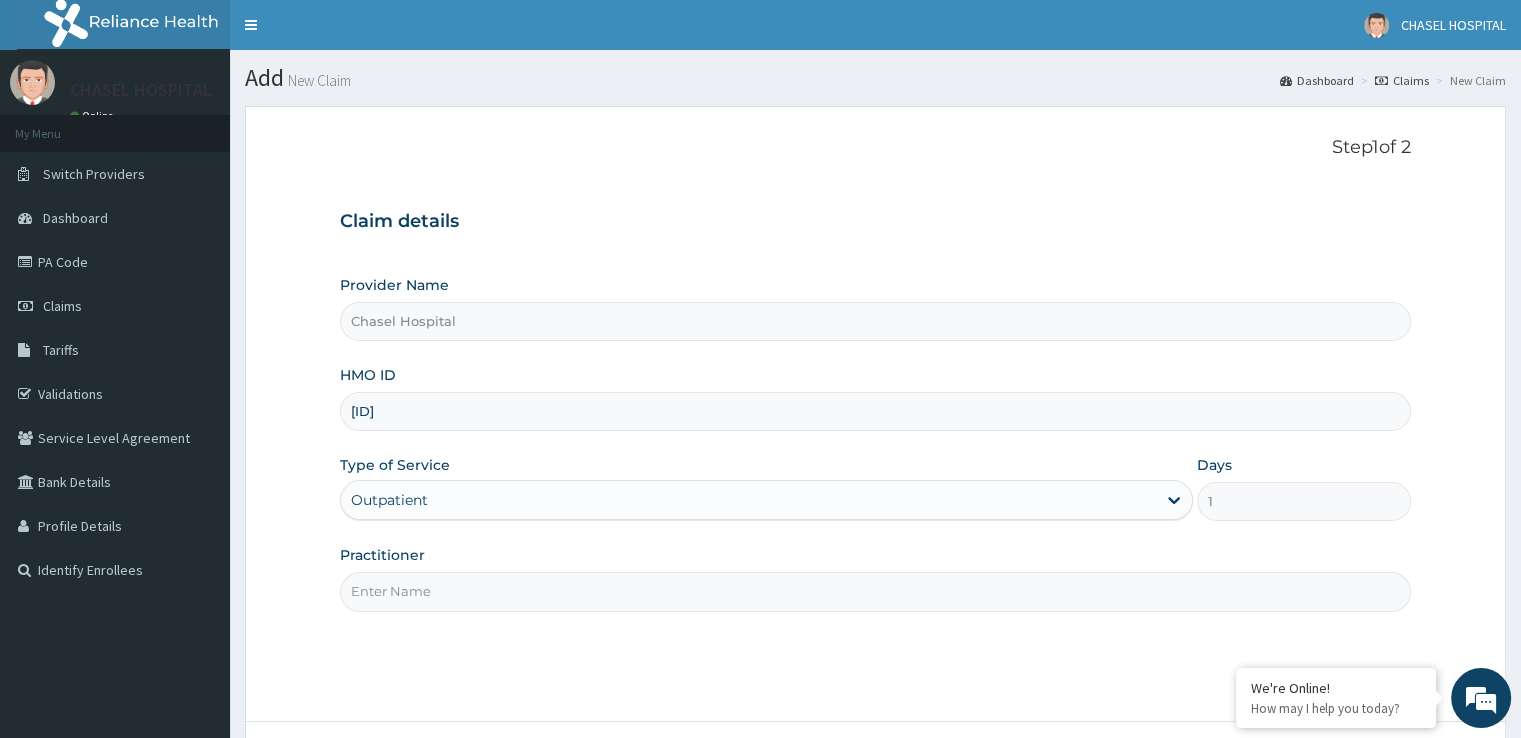 scroll, scrollTop: 0, scrollLeft: 0, axis: both 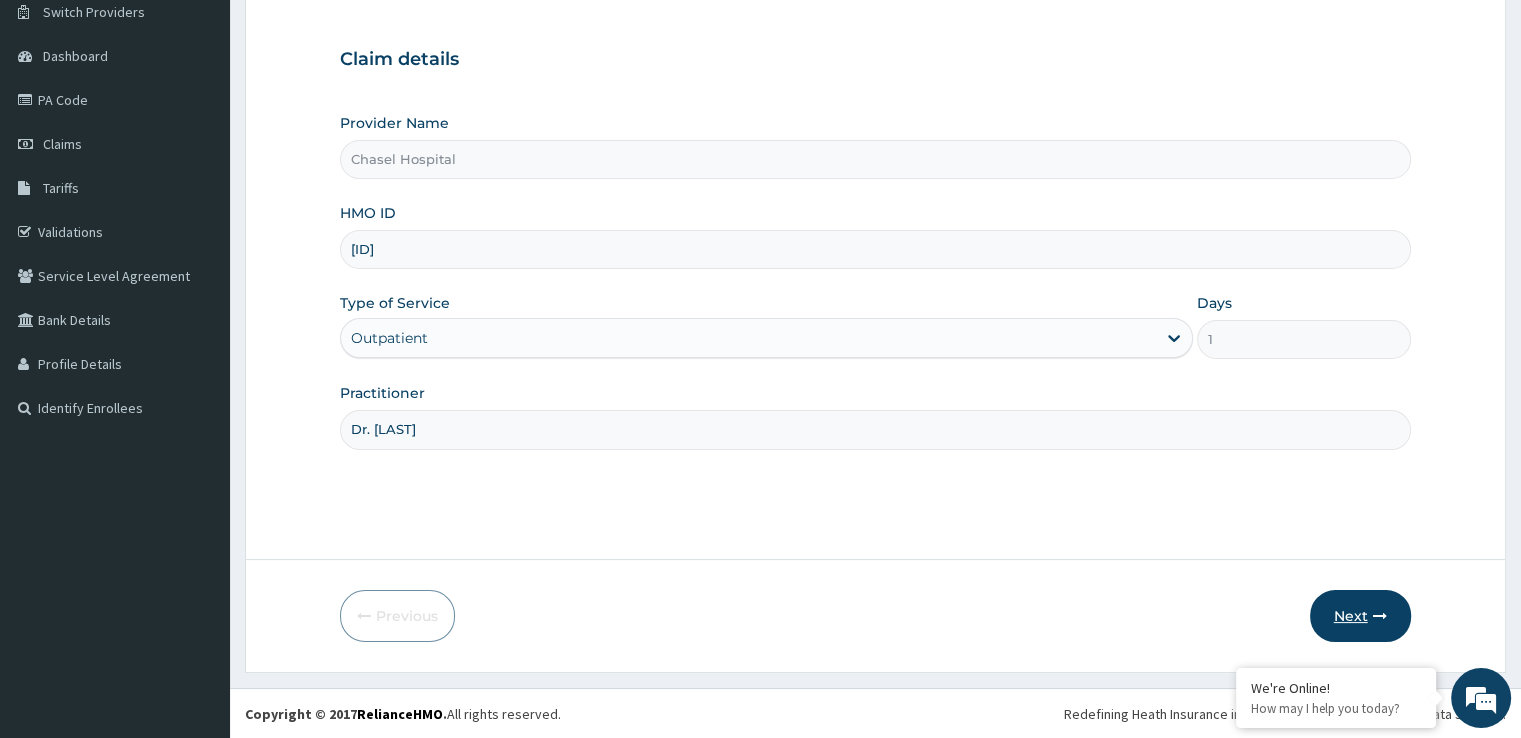 type on "Dr. [LAST]" 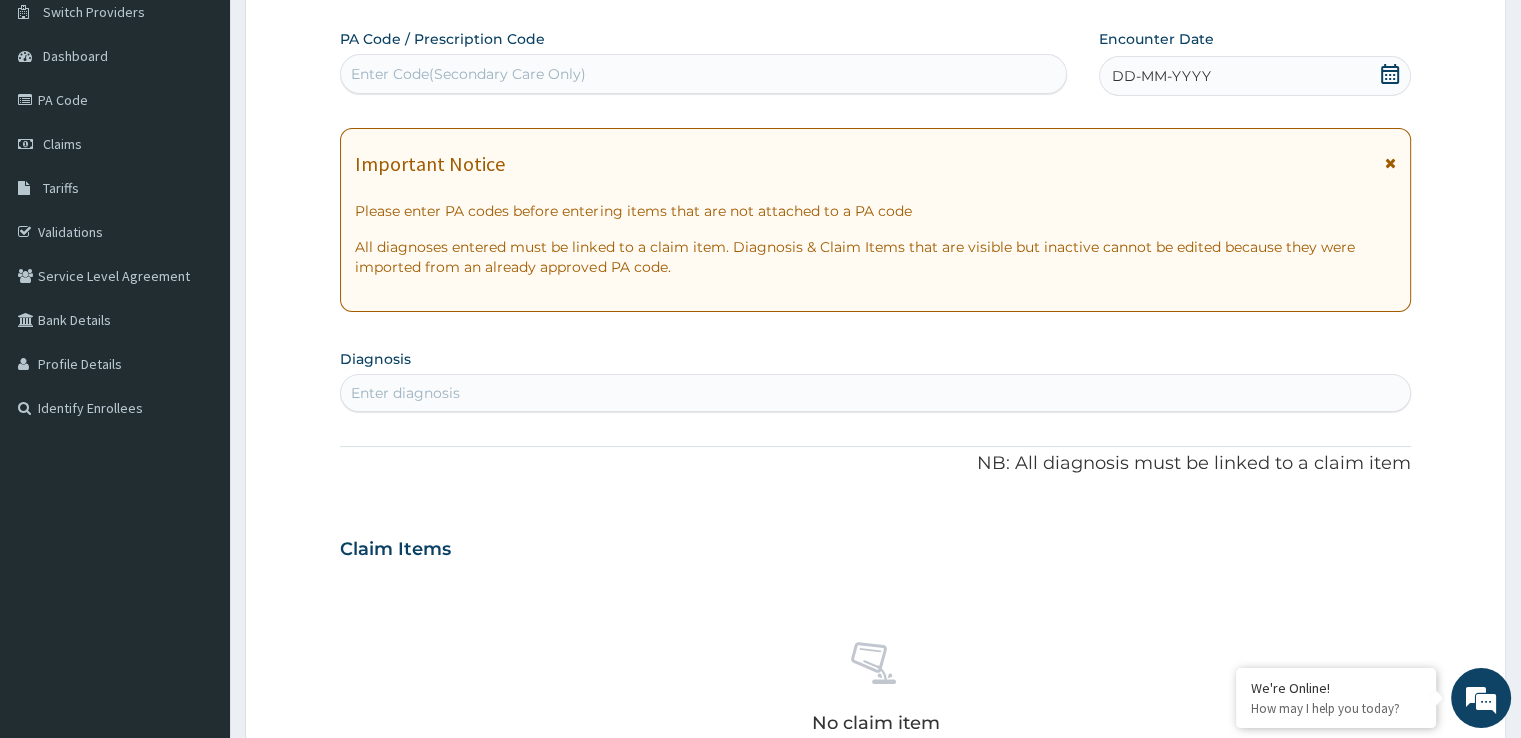 click on "DD-MM-YYYY" at bounding box center (1161, 76) 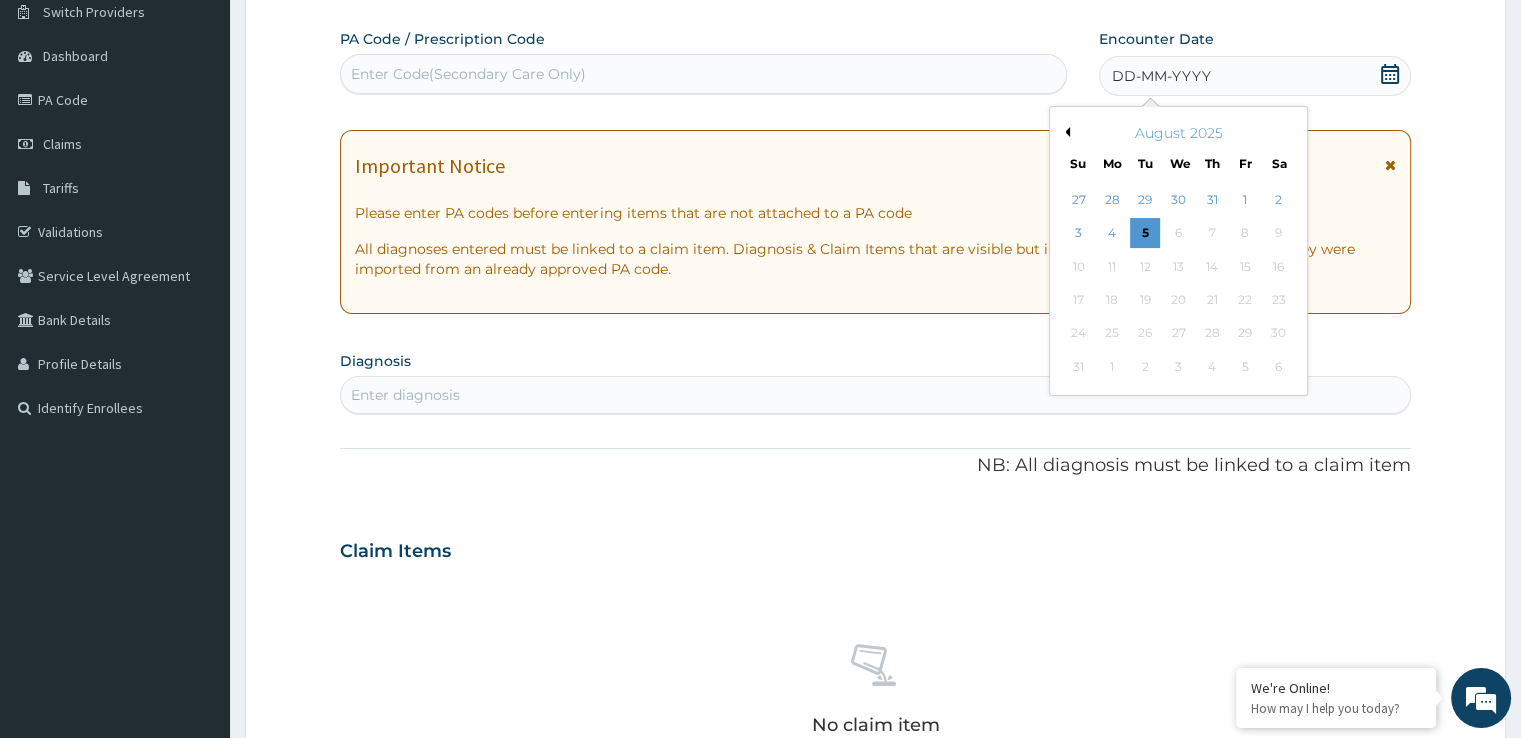 click on "Previous Month" at bounding box center (1065, 132) 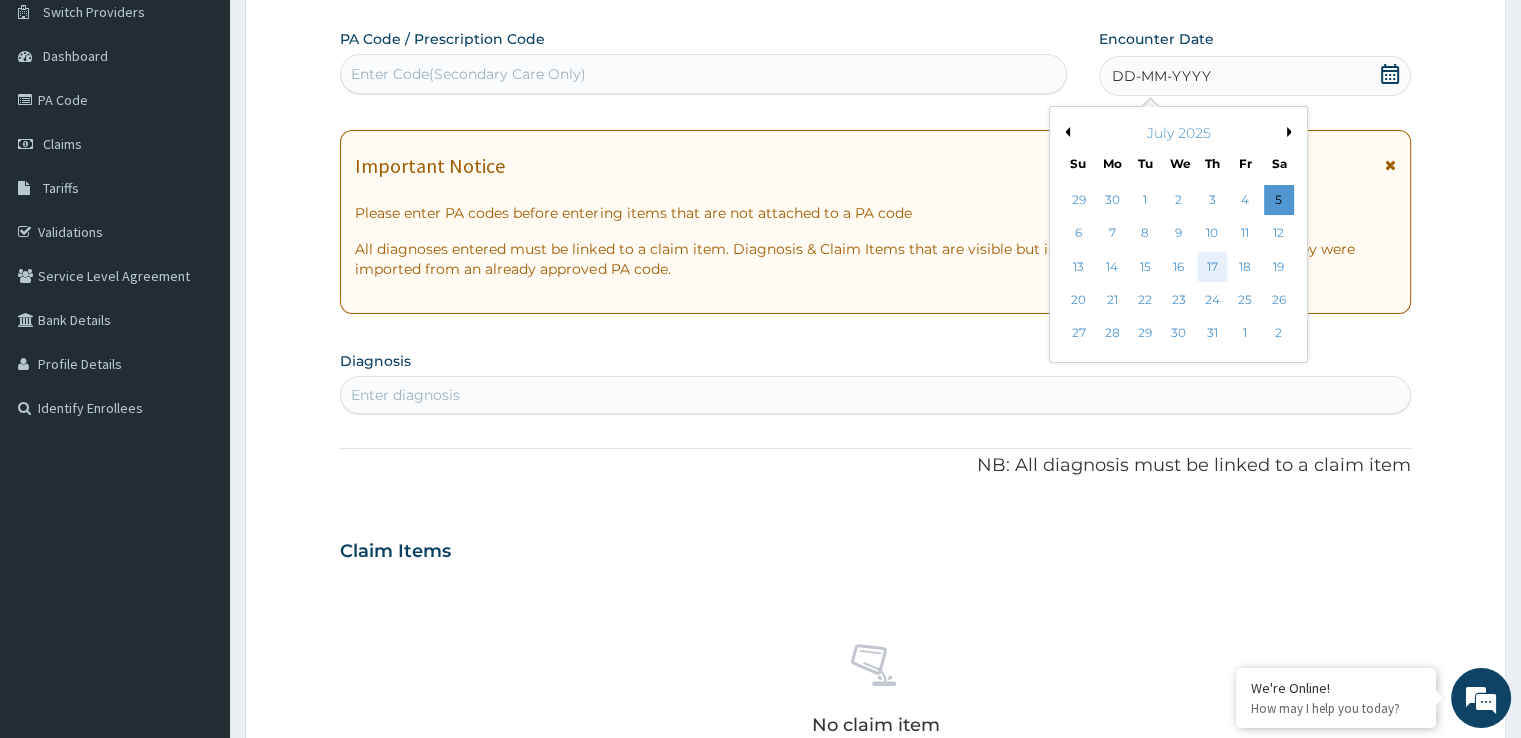 click on "17" at bounding box center (1212, 267) 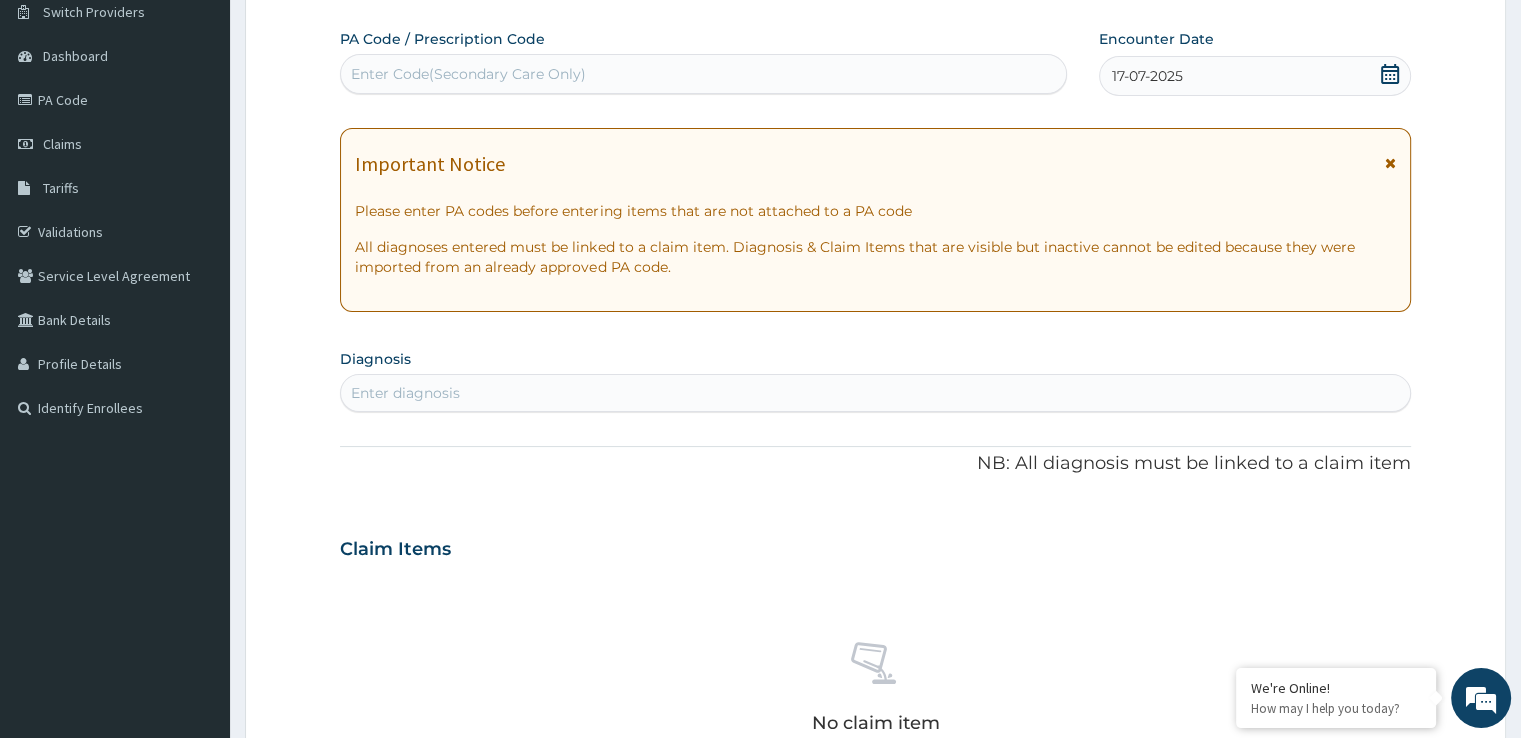 click on "Enter diagnosis" at bounding box center (875, 393) 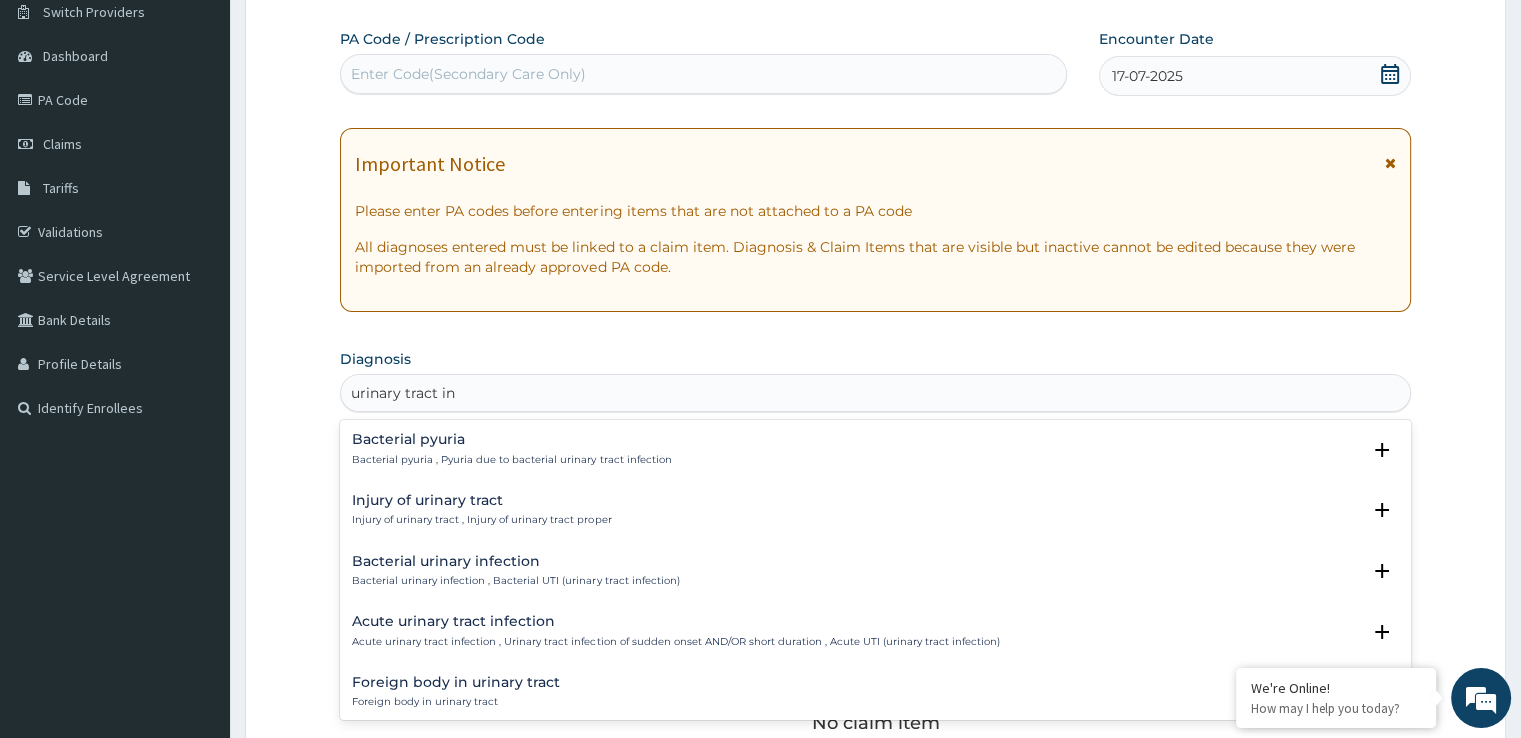 type on "urinary tract inf" 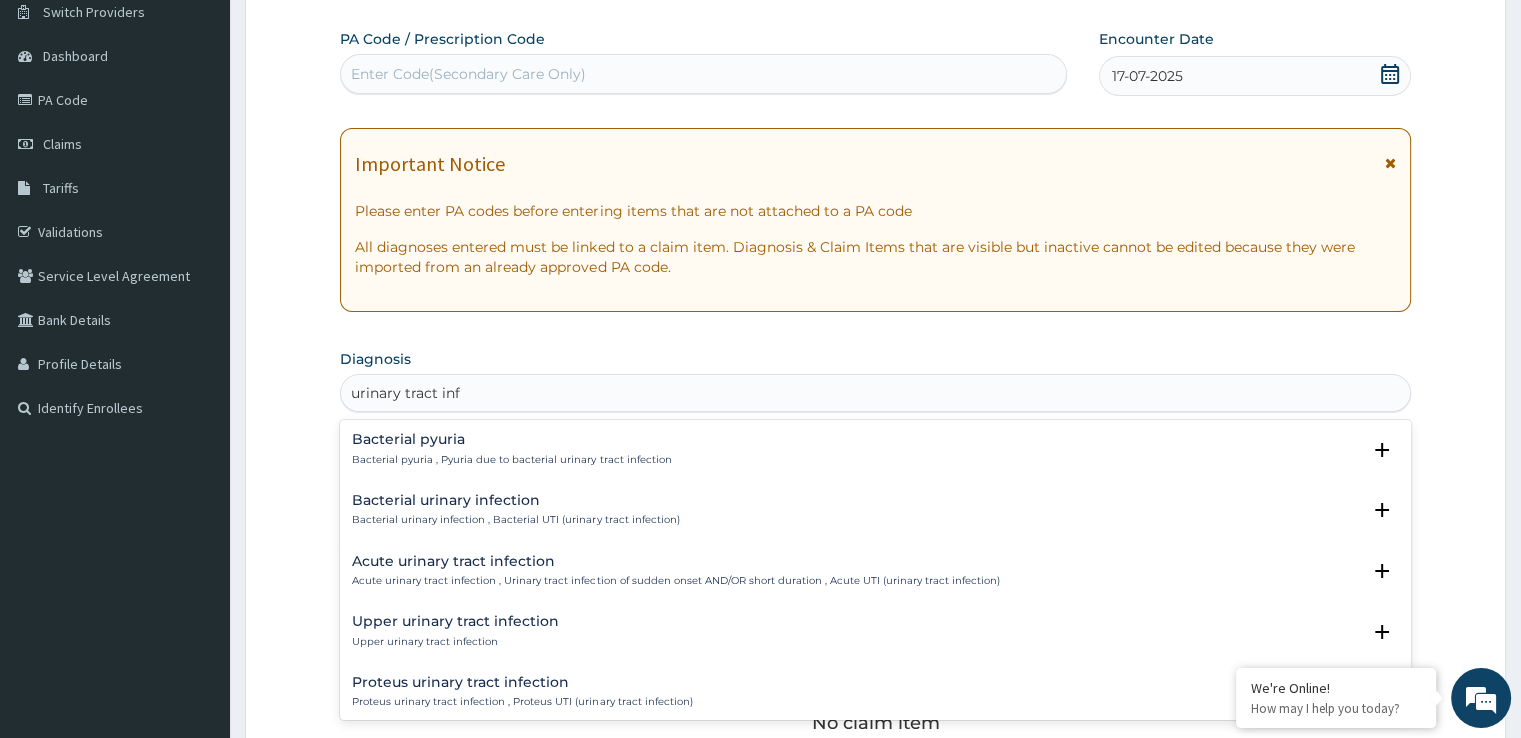 click on "Acute urinary tract infection" at bounding box center (675, 561) 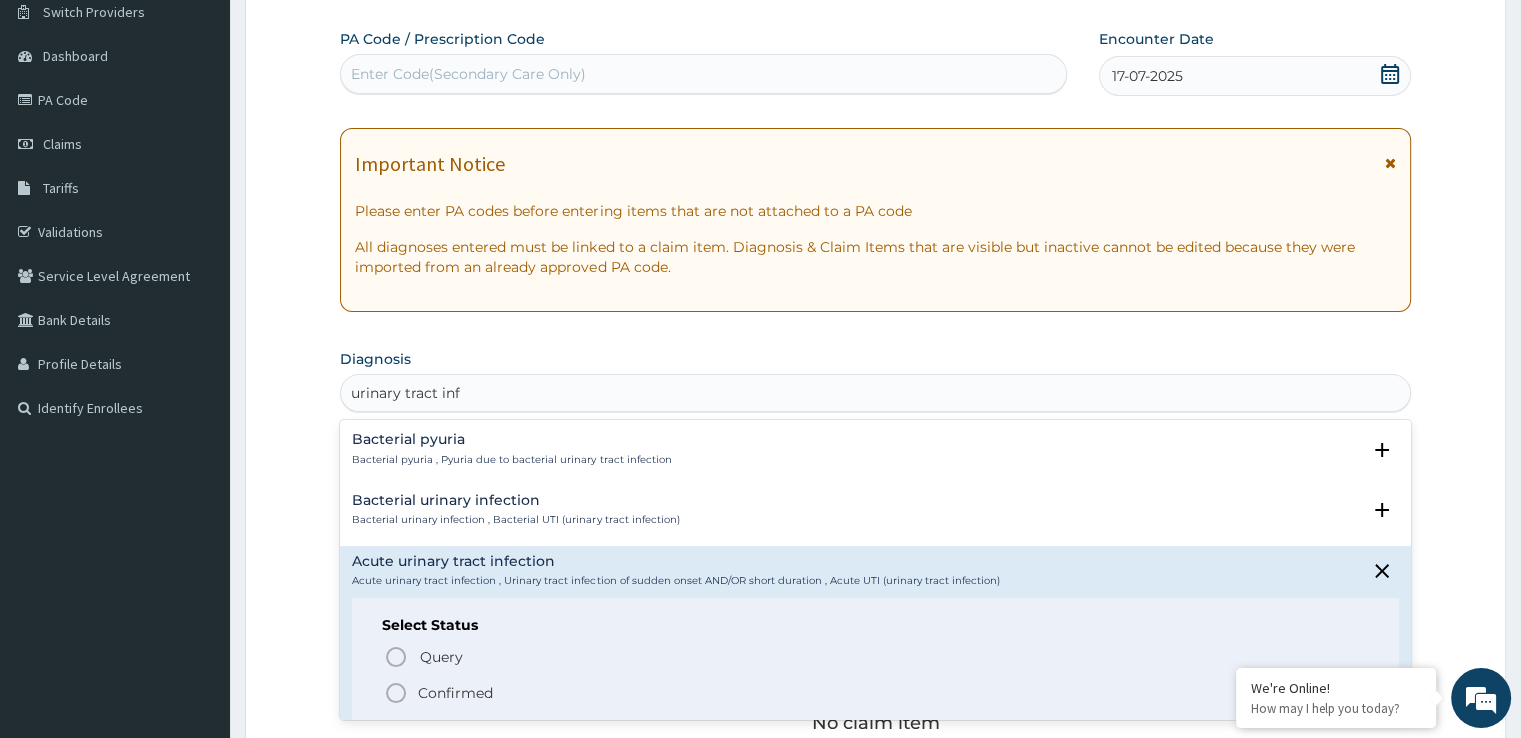 click on "Confirmed" at bounding box center [455, 693] 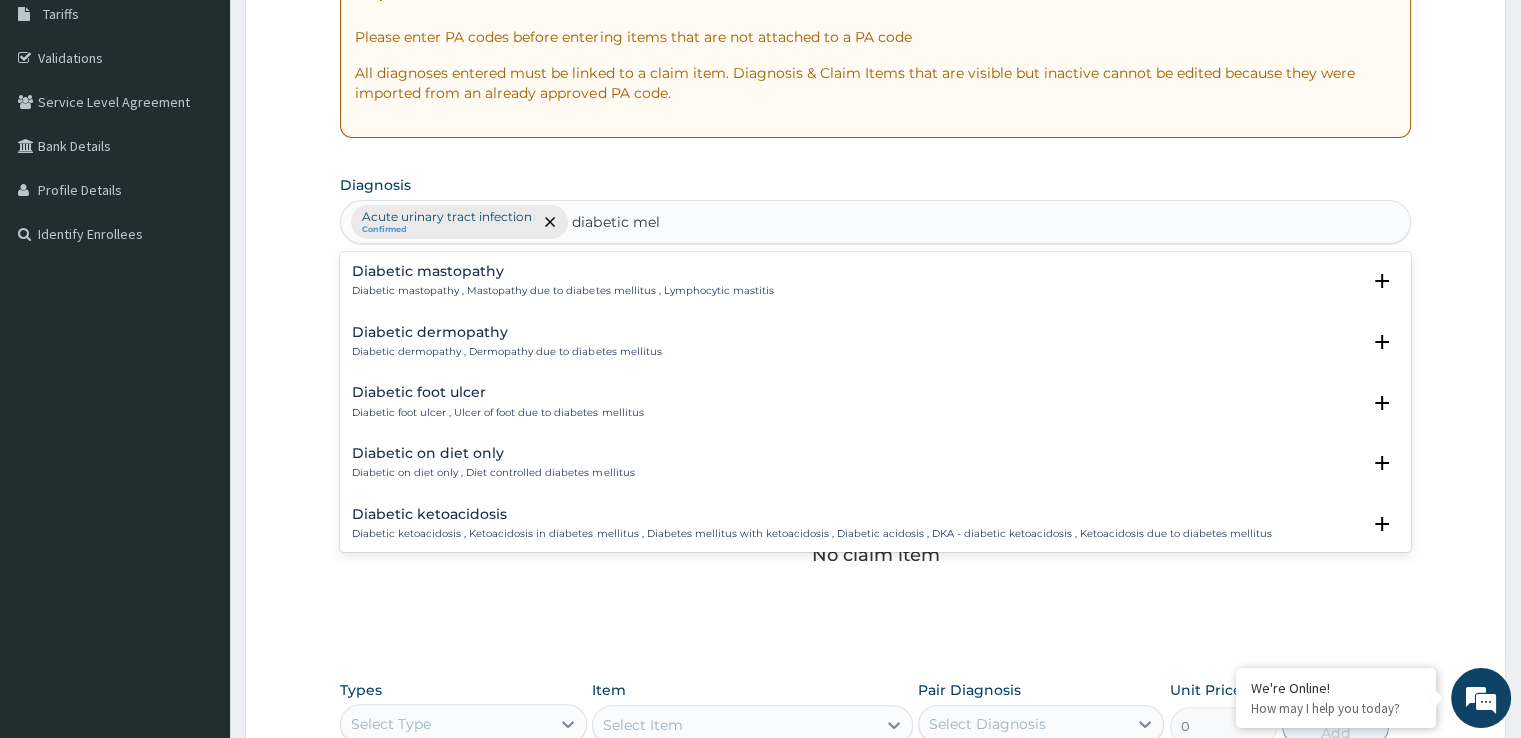 scroll, scrollTop: 348, scrollLeft: 0, axis: vertical 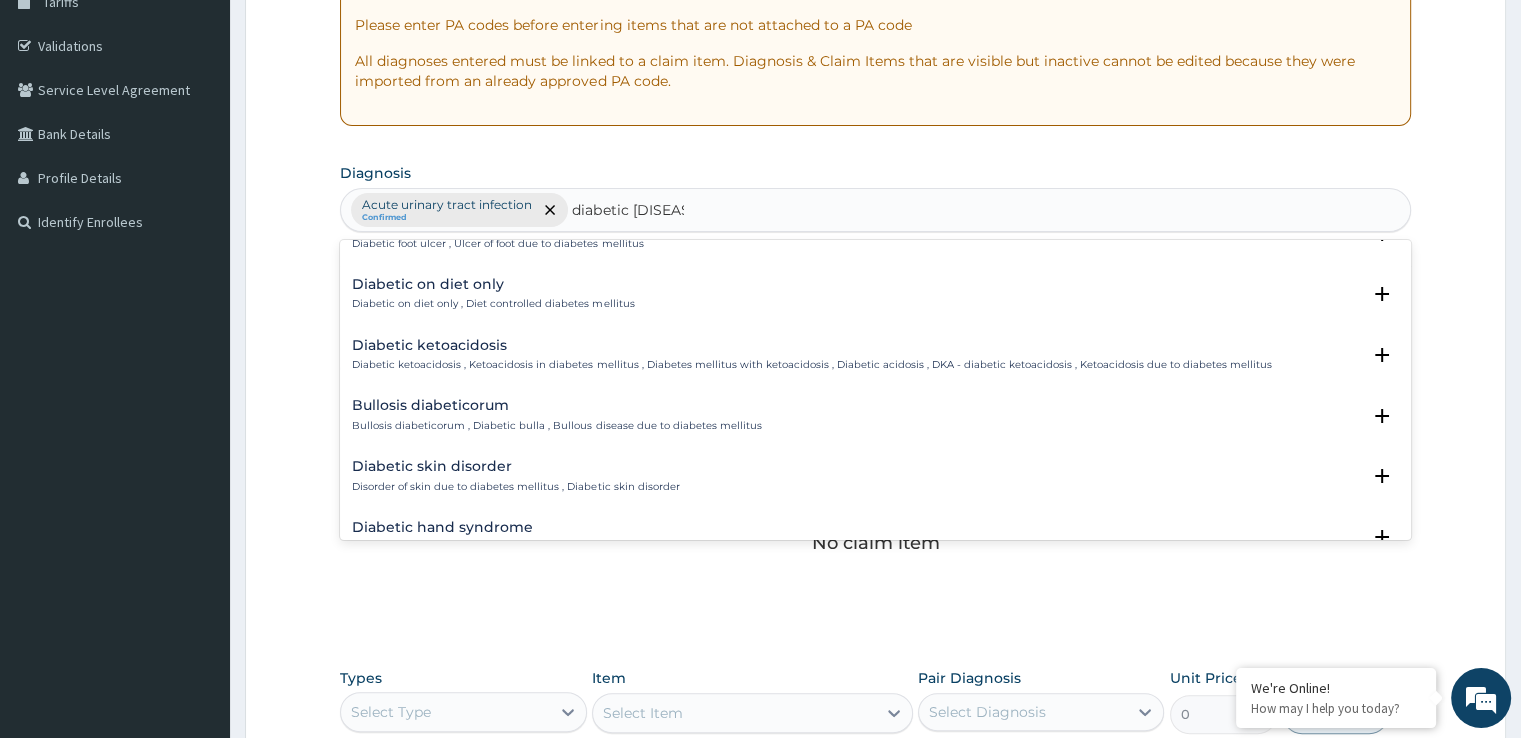 type on "diabetic mellitus" 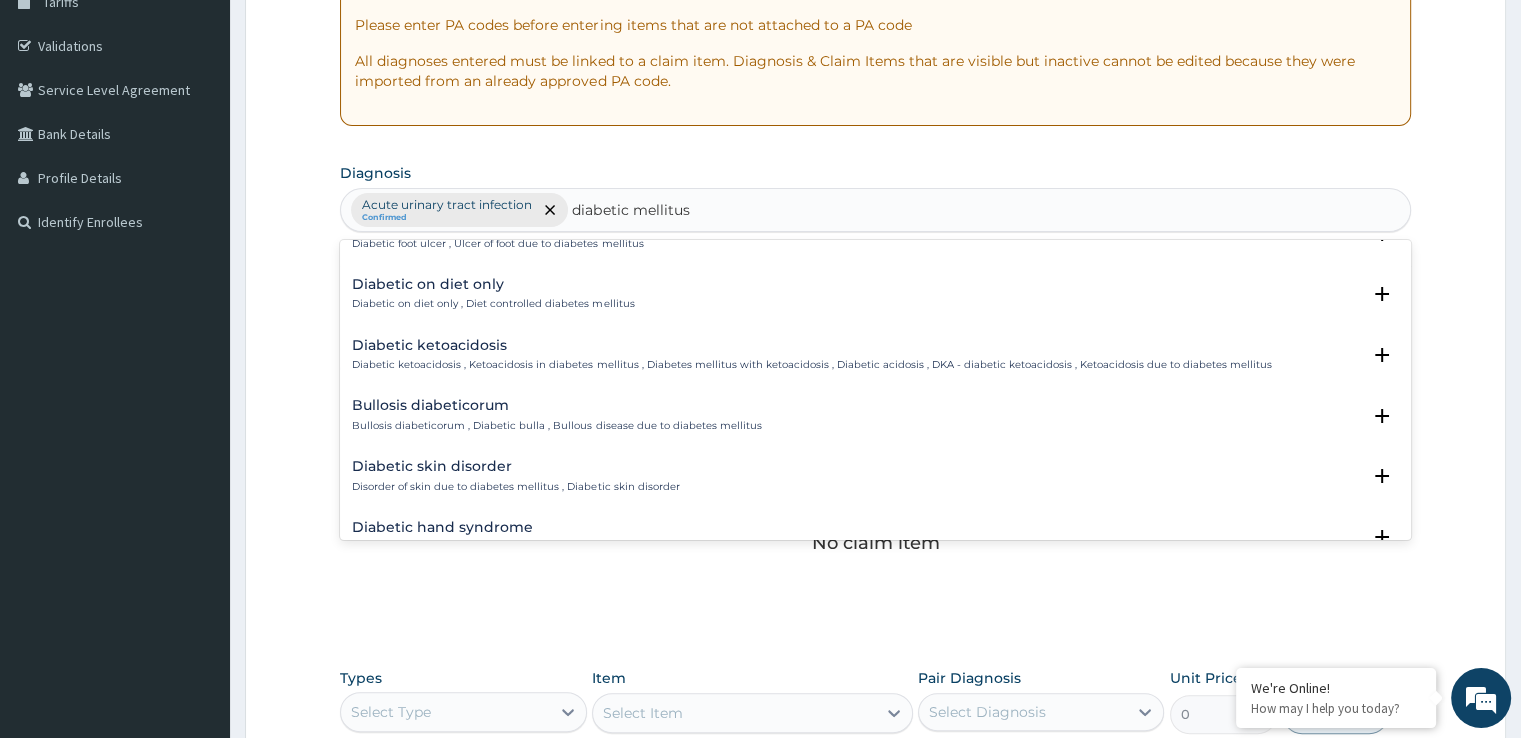 click on "Diabetic on diet only , Diet controlled diabetes mellitus" at bounding box center [493, 304] 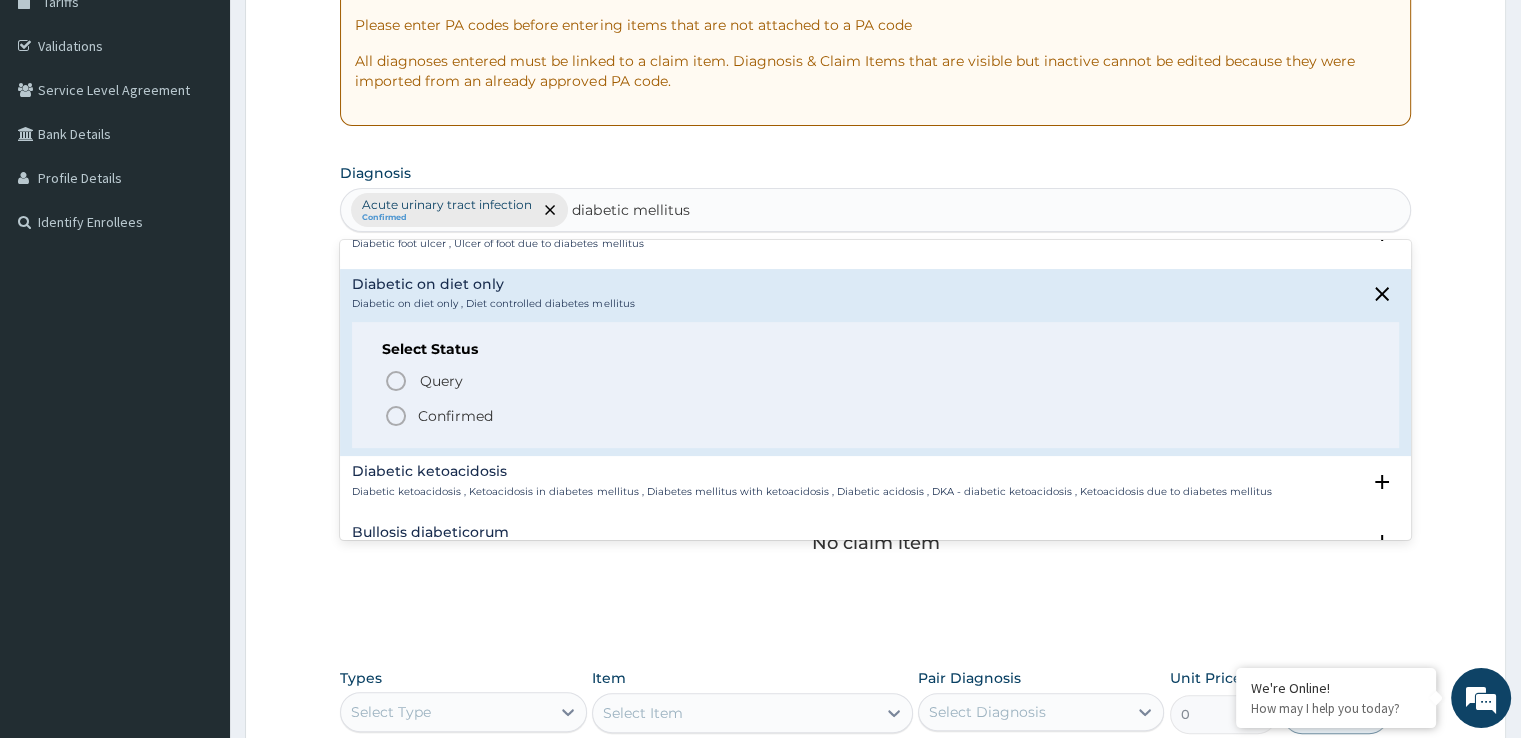 click on "Confirmed" at bounding box center (455, 416) 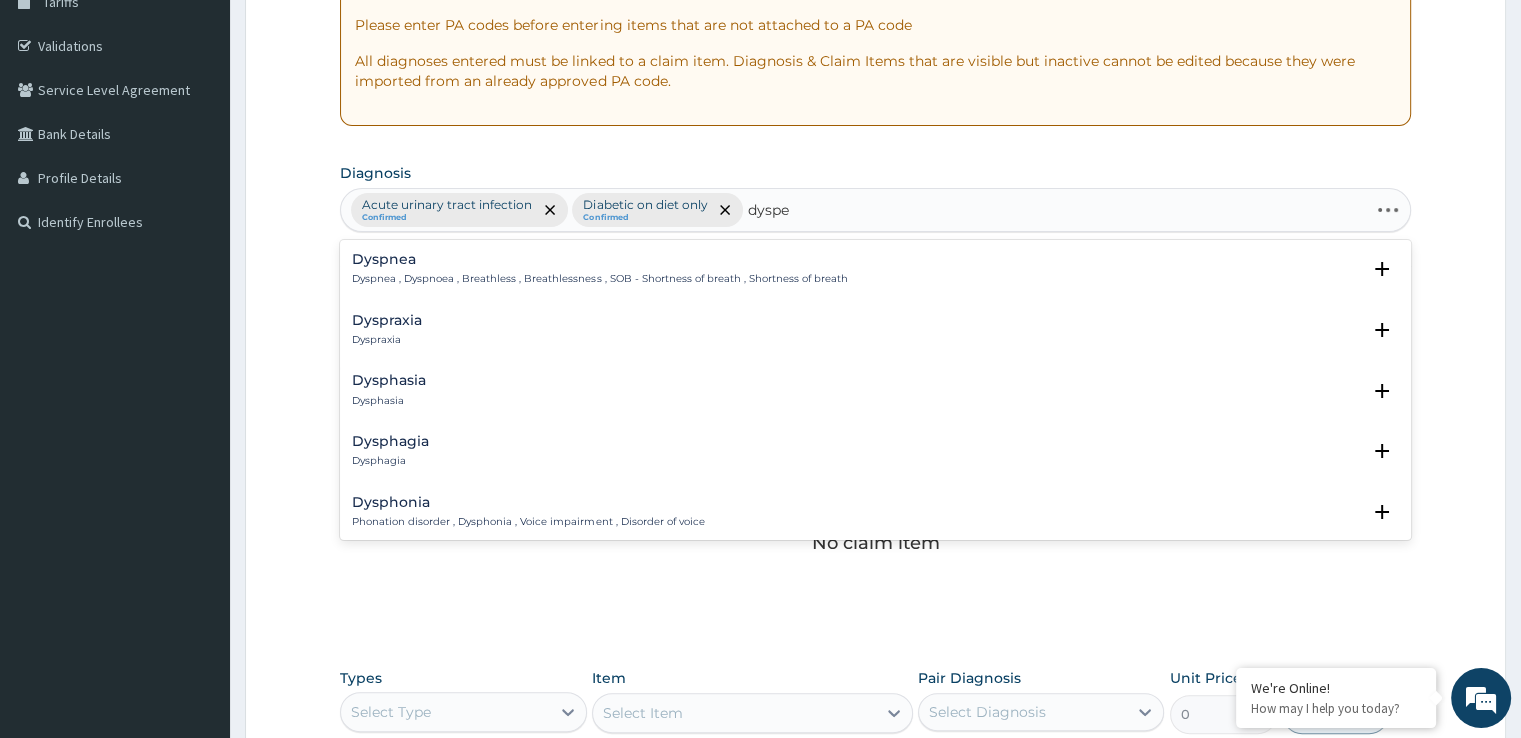 type on "dyspep" 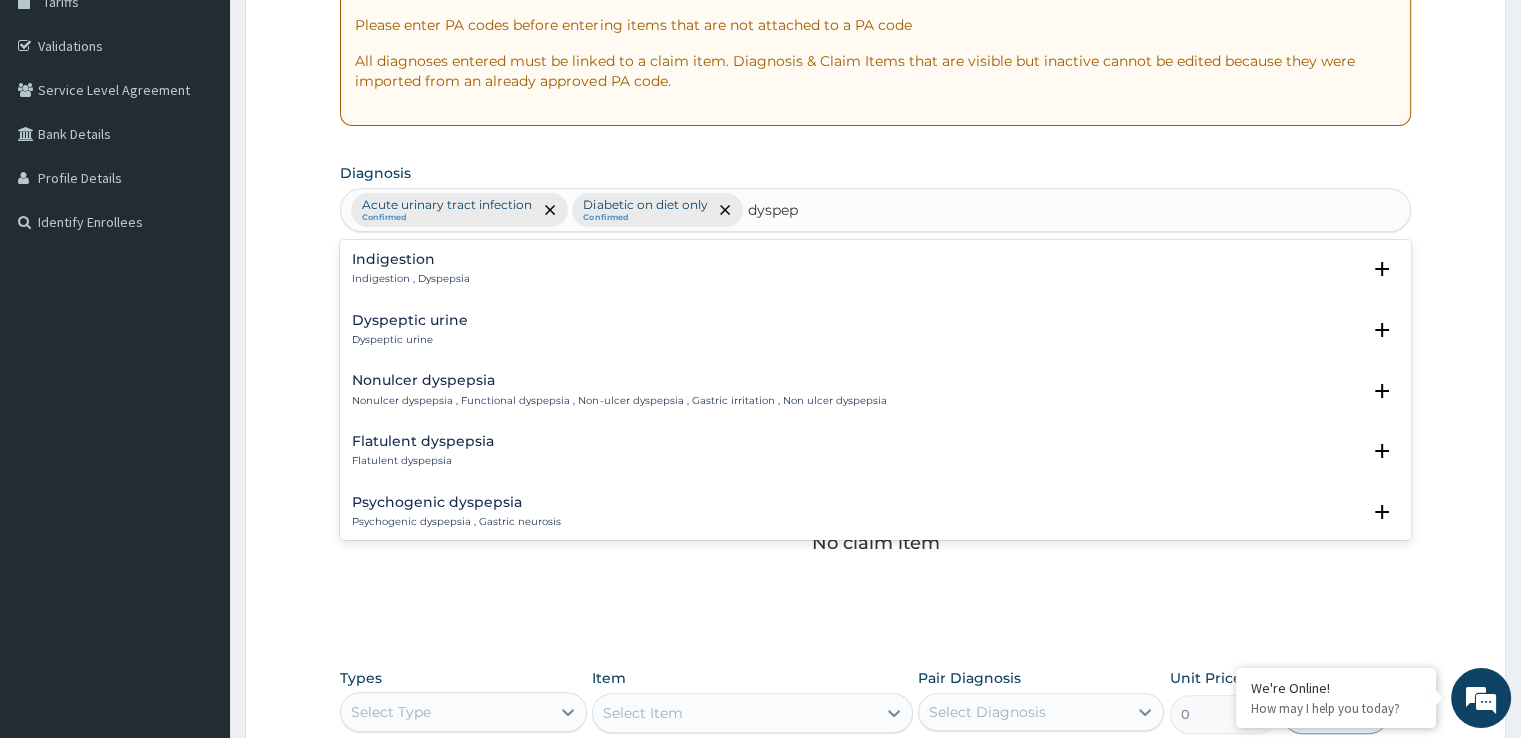 click on "Indigestion , Dyspepsia" at bounding box center [411, 279] 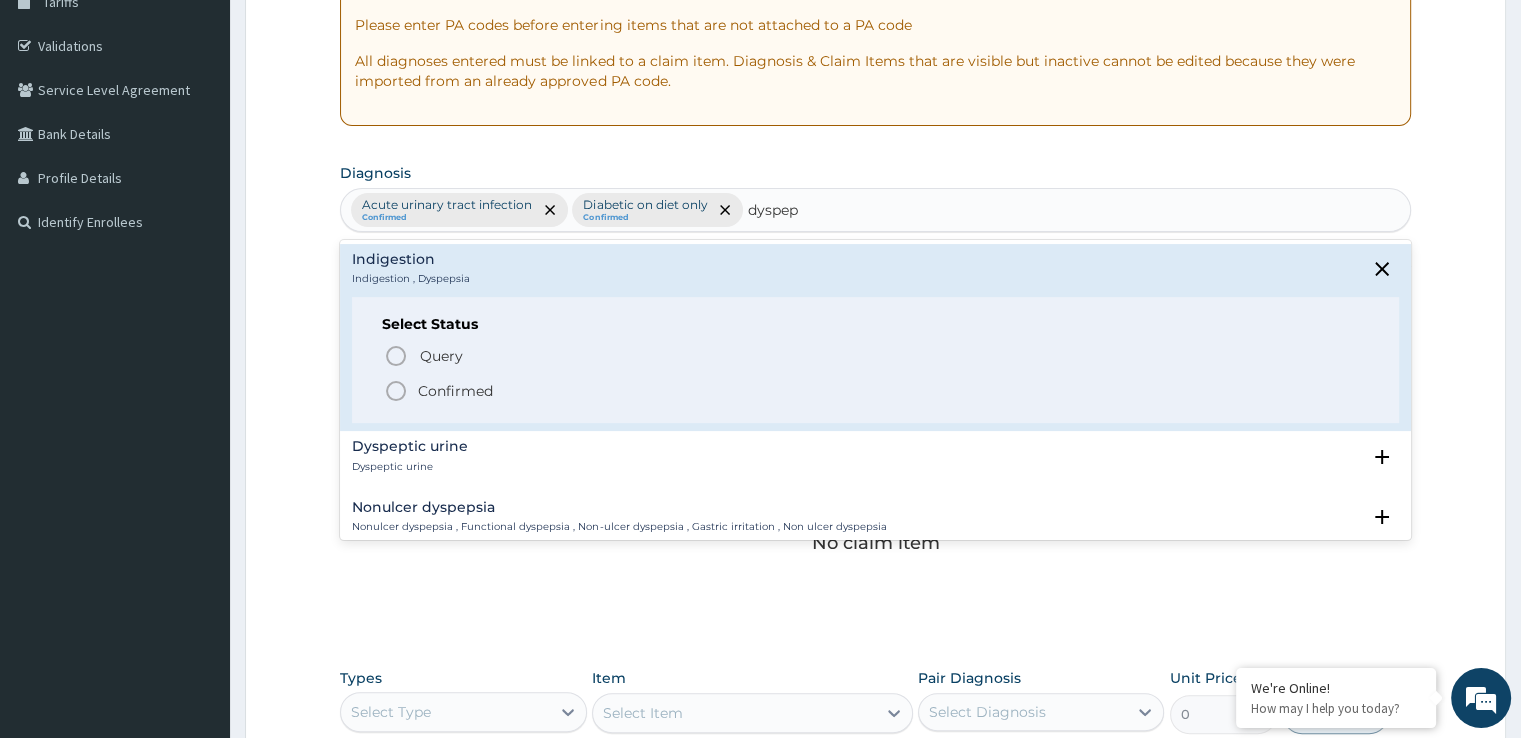 click on "Confirmed" at bounding box center [455, 391] 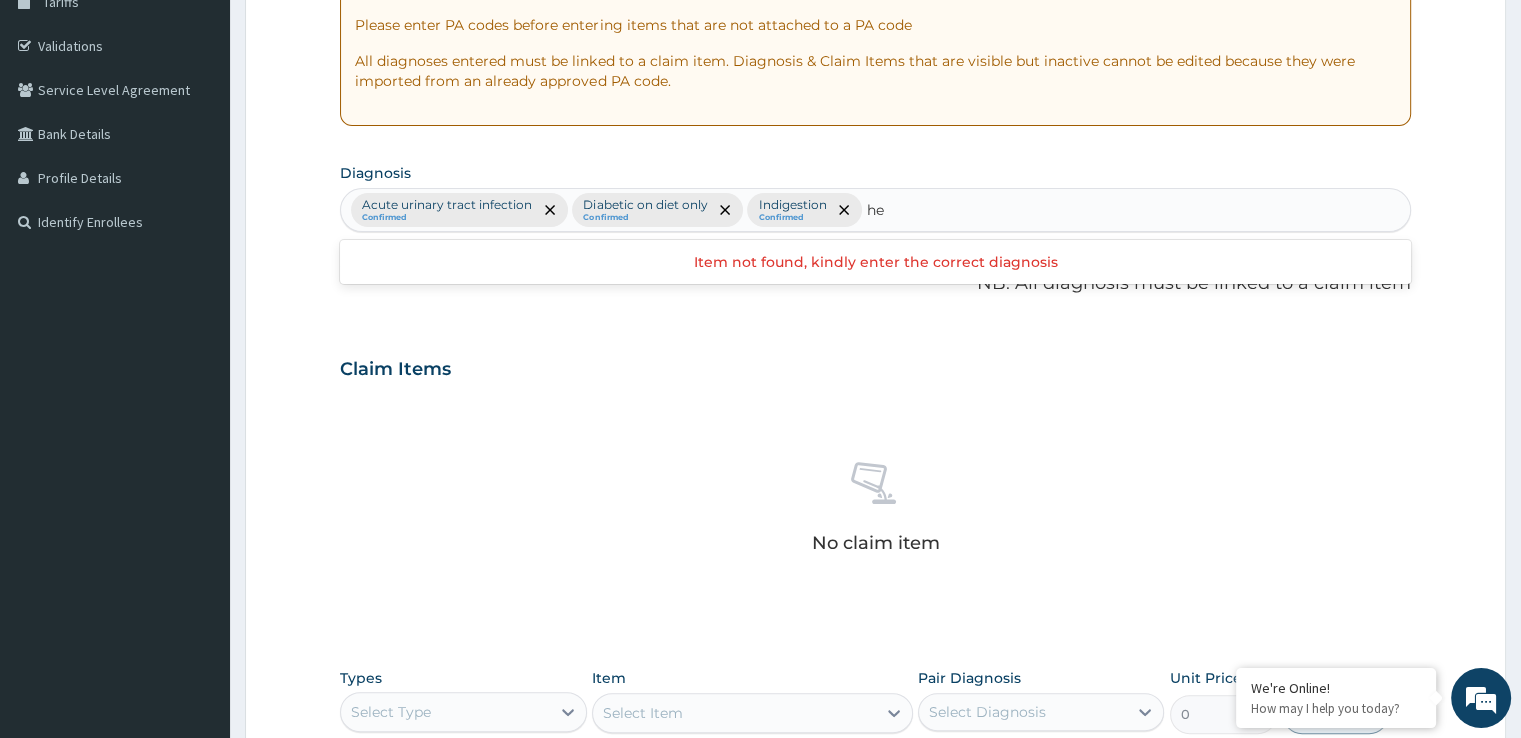 type on "h" 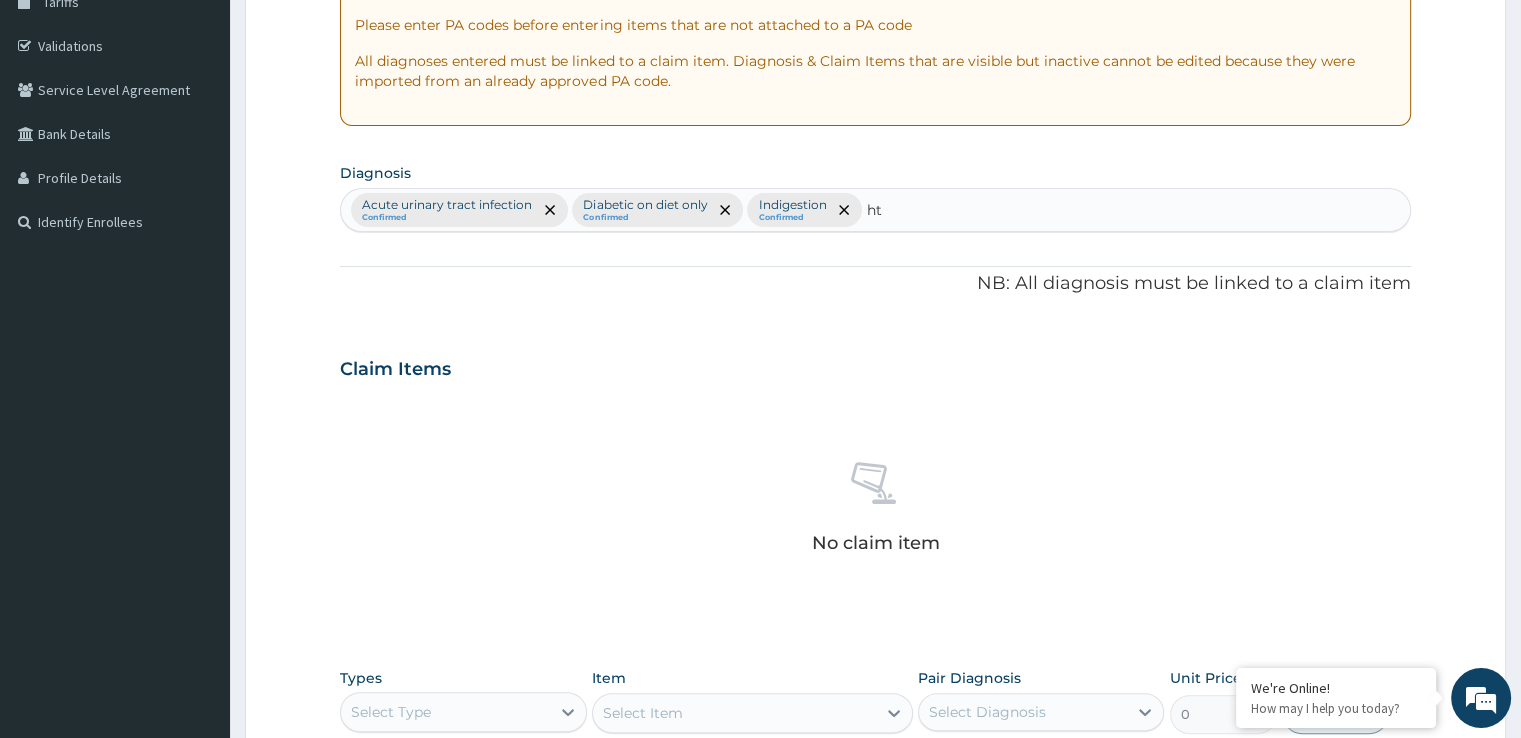 type on "htn" 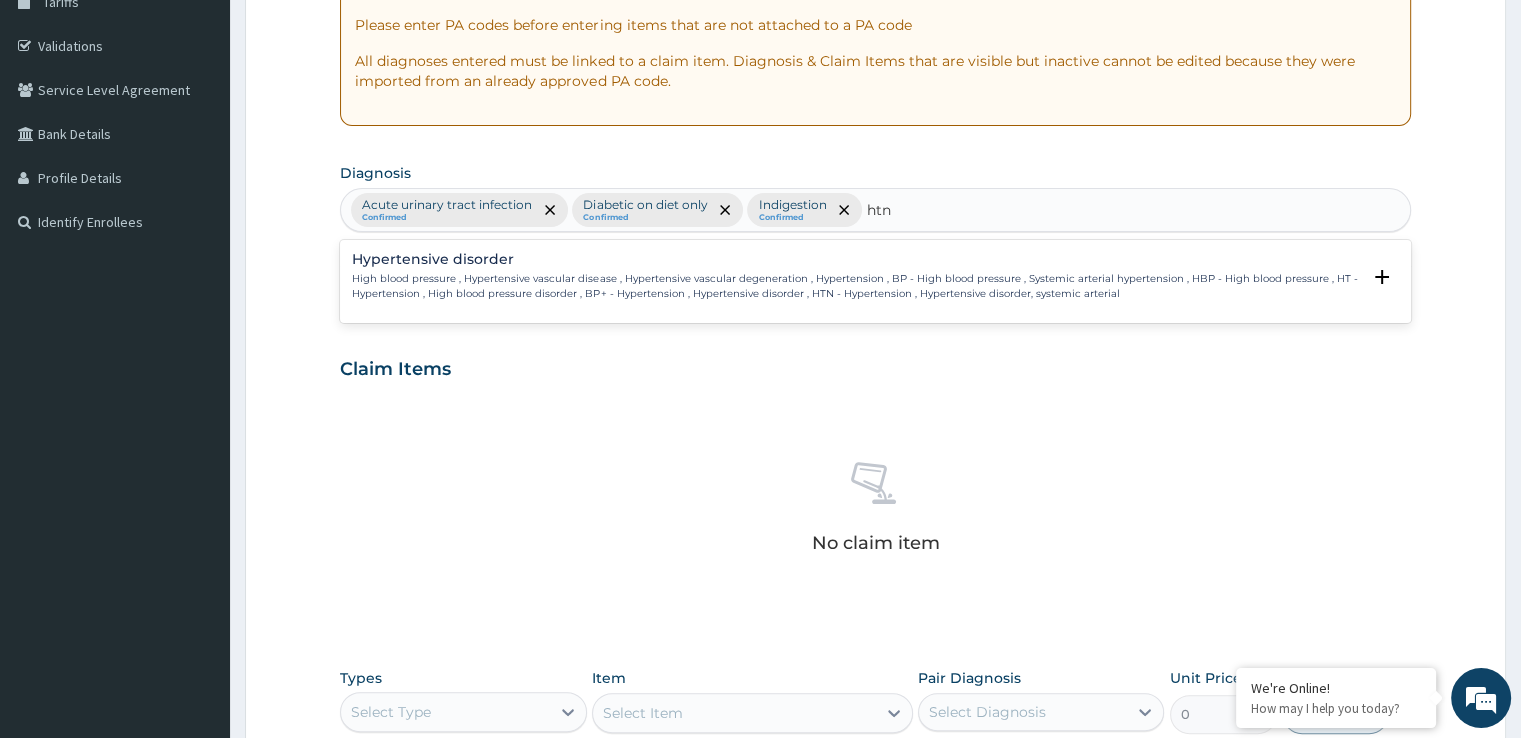 click on "High blood pressure , Hypertensive vascular disease , Hypertensive vascular degeneration , Hypertension , BP - High blood pressure , Systemic arterial hypertension , HBP - High blood pressure , HT - Hypertension , High blood pressure disorder , BP+ - Hypertension , Hypertensive disorder , HTN - Hypertension , Hypertensive disorder, systemic arterial" at bounding box center [855, 286] 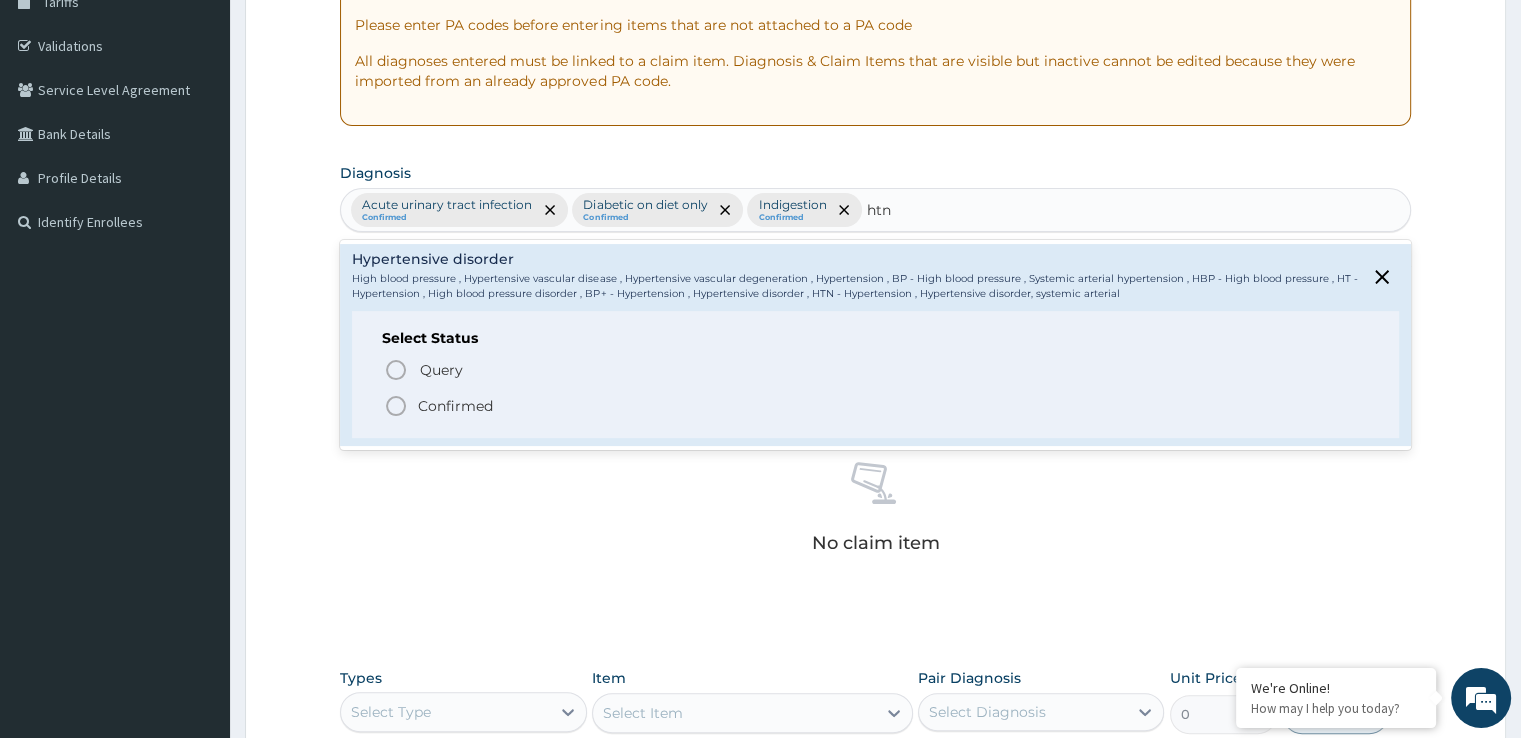 click on "Confirmed" at bounding box center (455, 406) 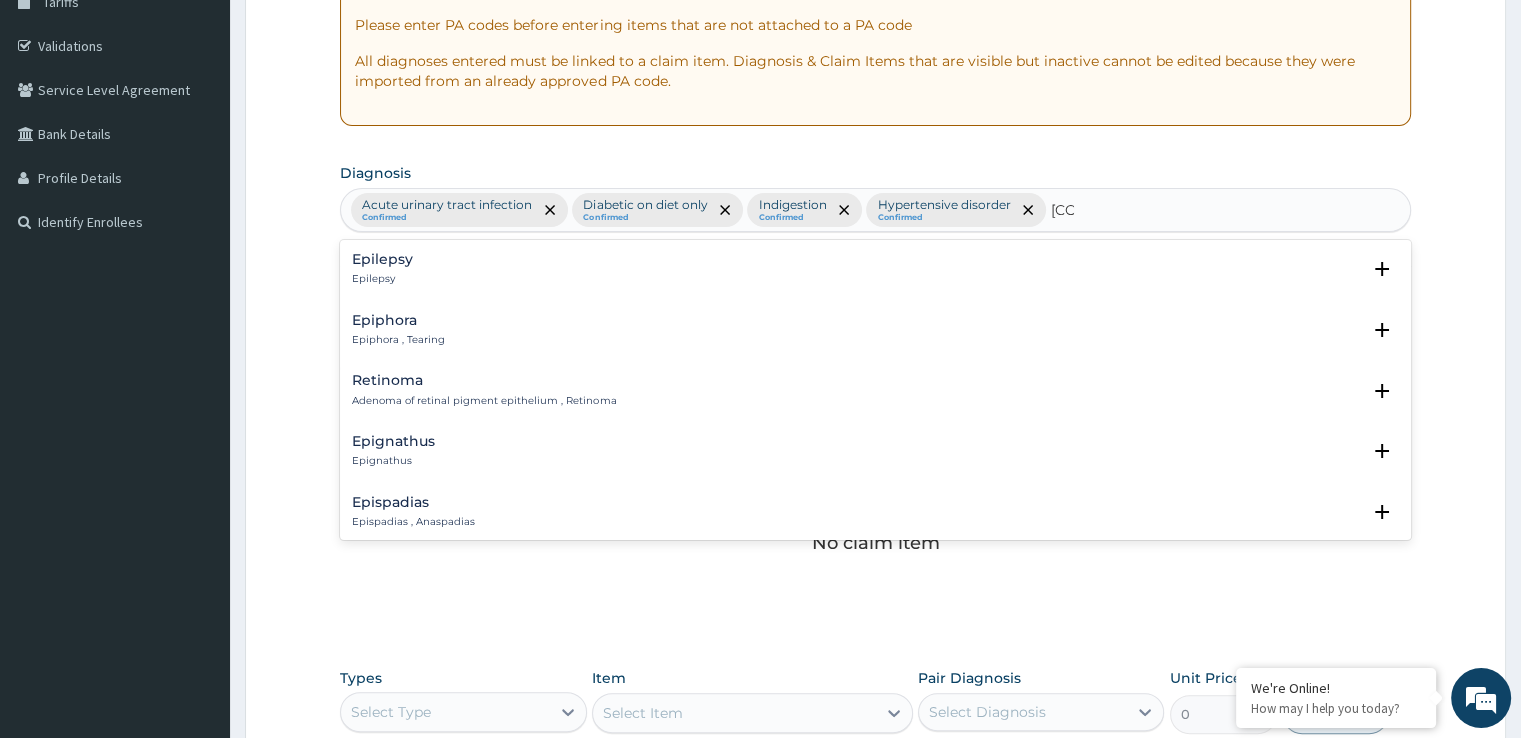 type on "epid" 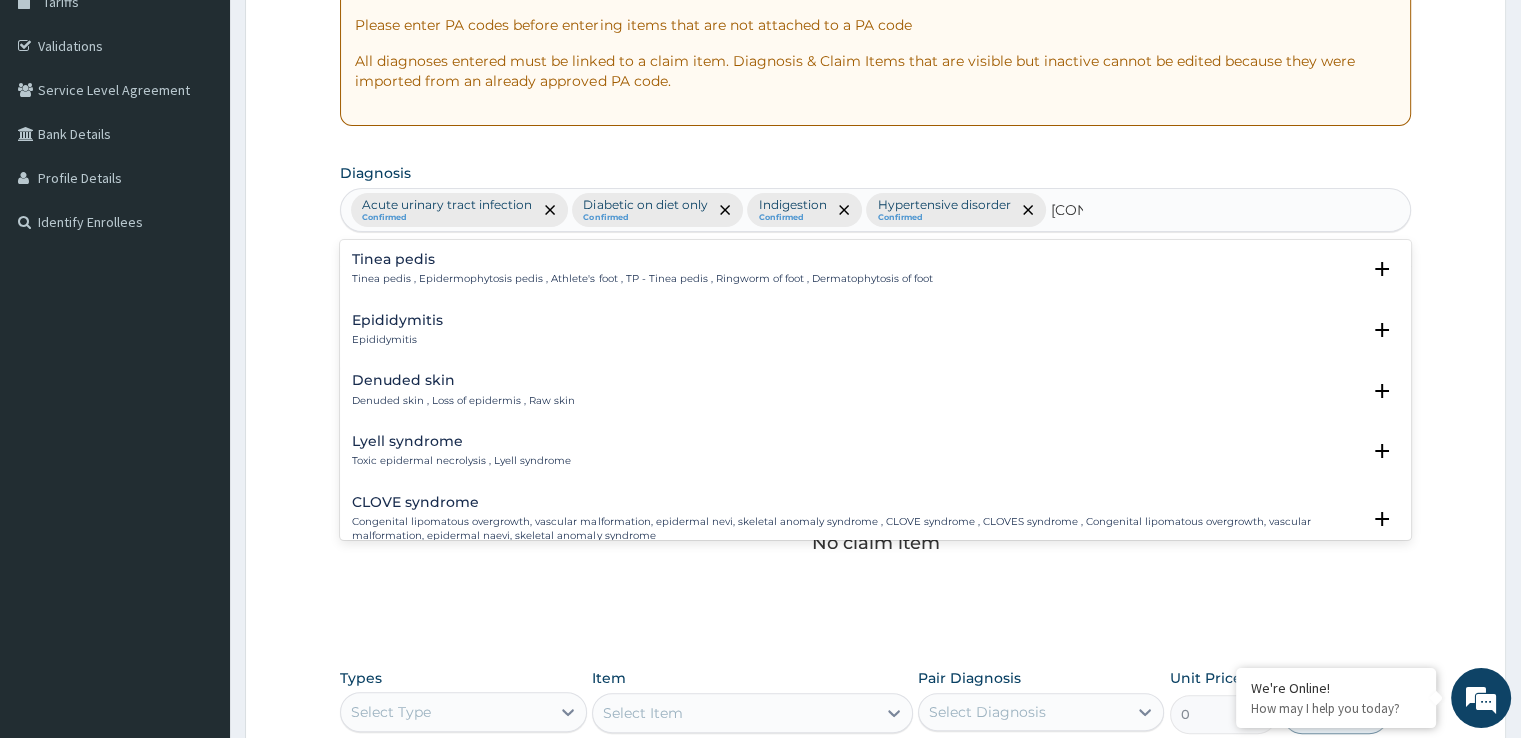 click on "Epididymitis" at bounding box center (397, 340) 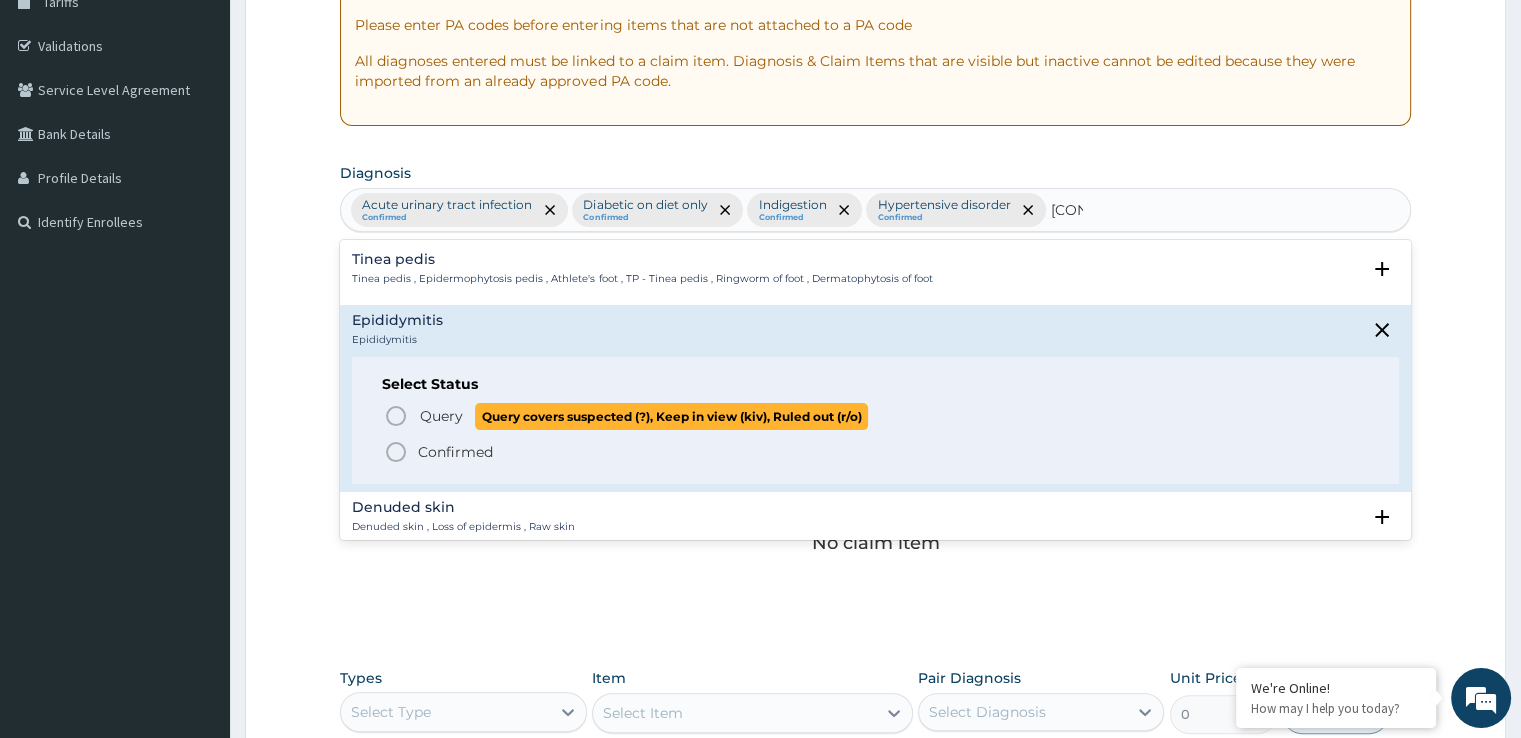 click on "Query" at bounding box center (441, 416) 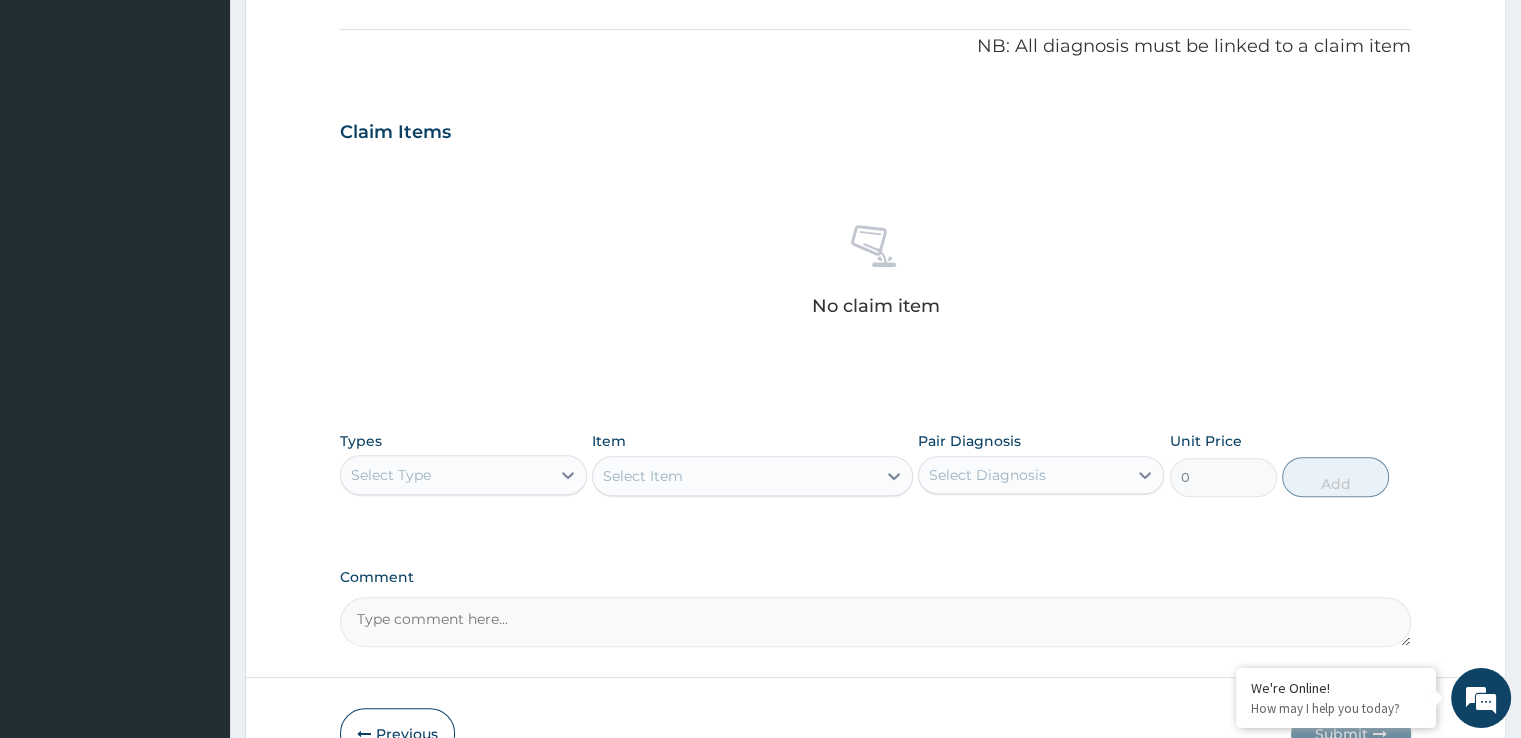 scroll, scrollTop: 672, scrollLeft: 0, axis: vertical 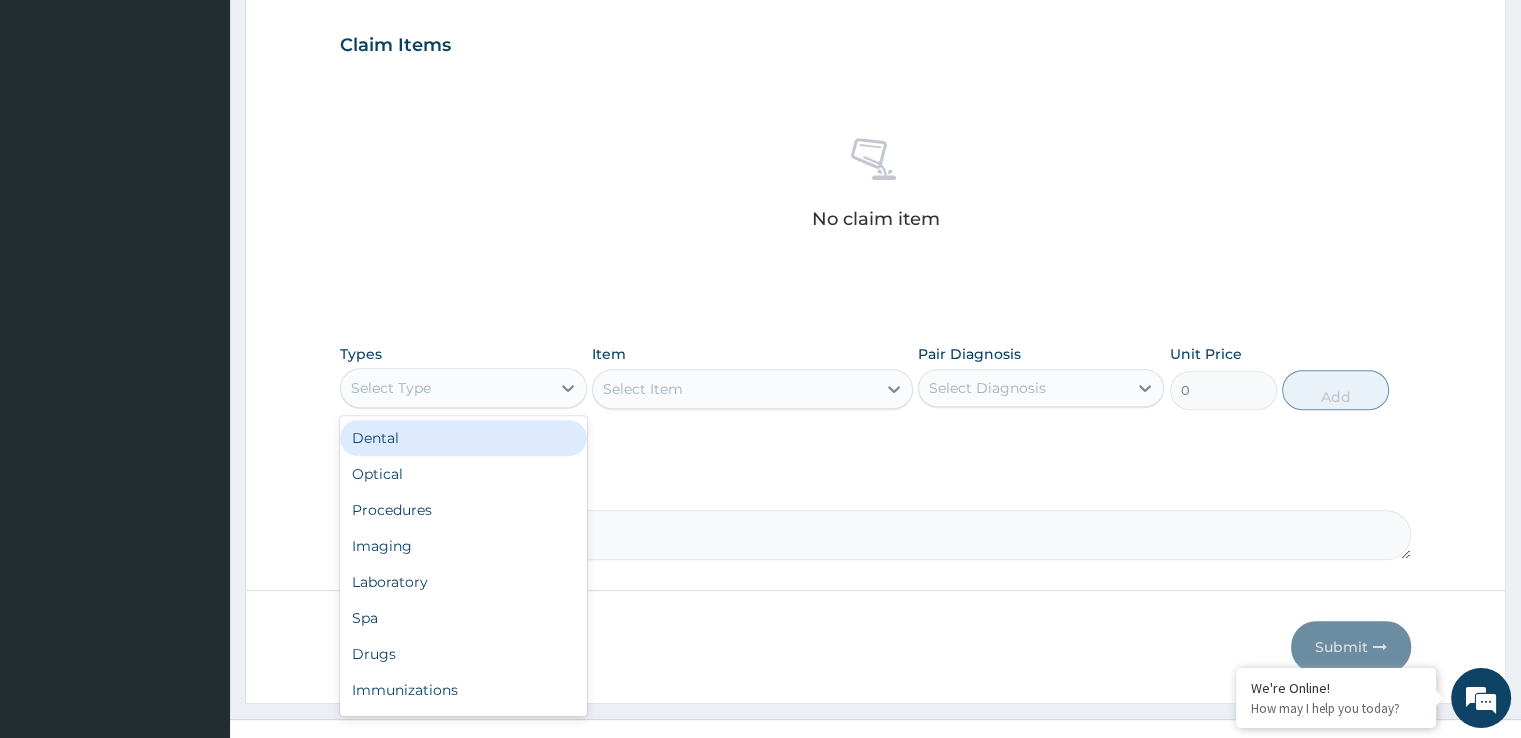 click on "Select Type" at bounding box center (445, 388) 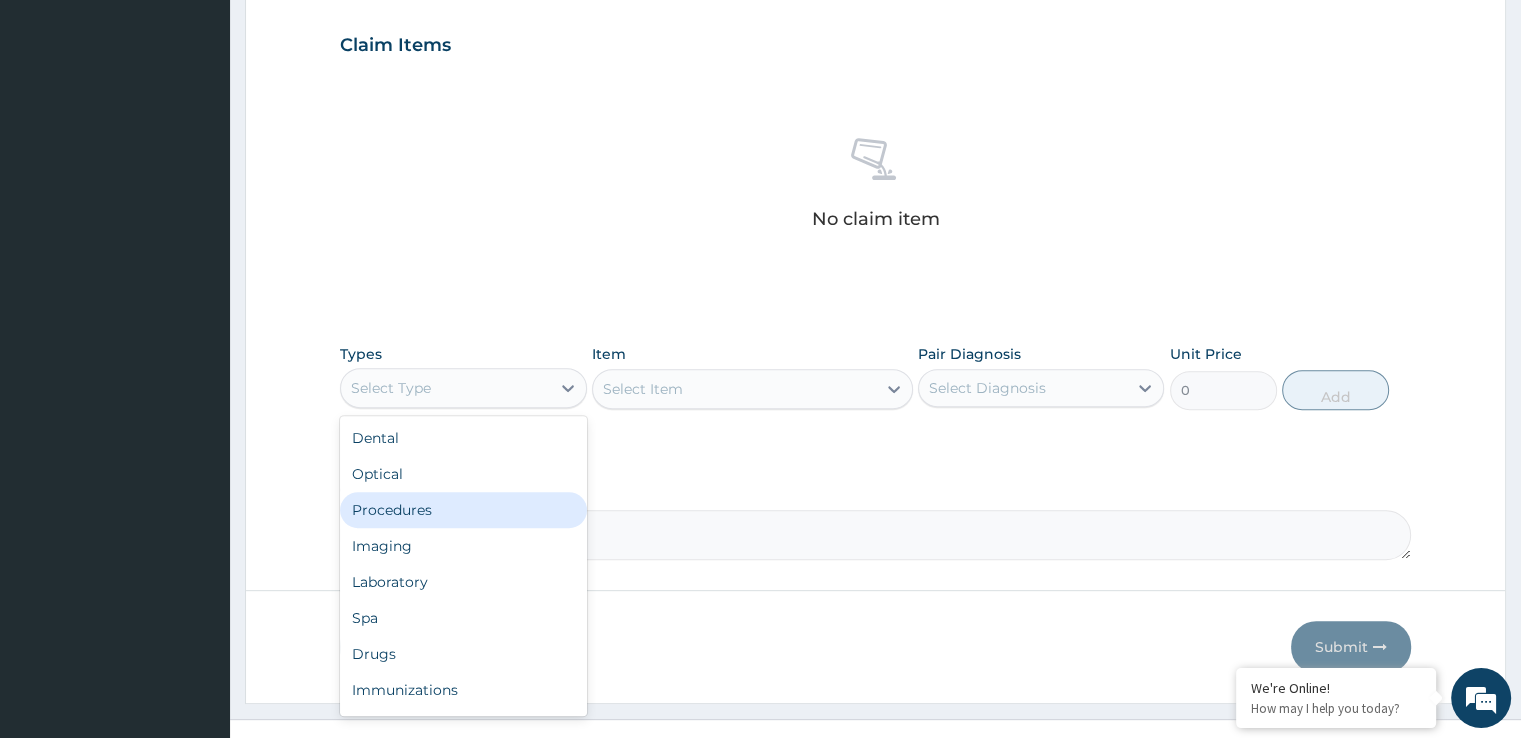 click on "Procedures" at bounding box center [463, 510] 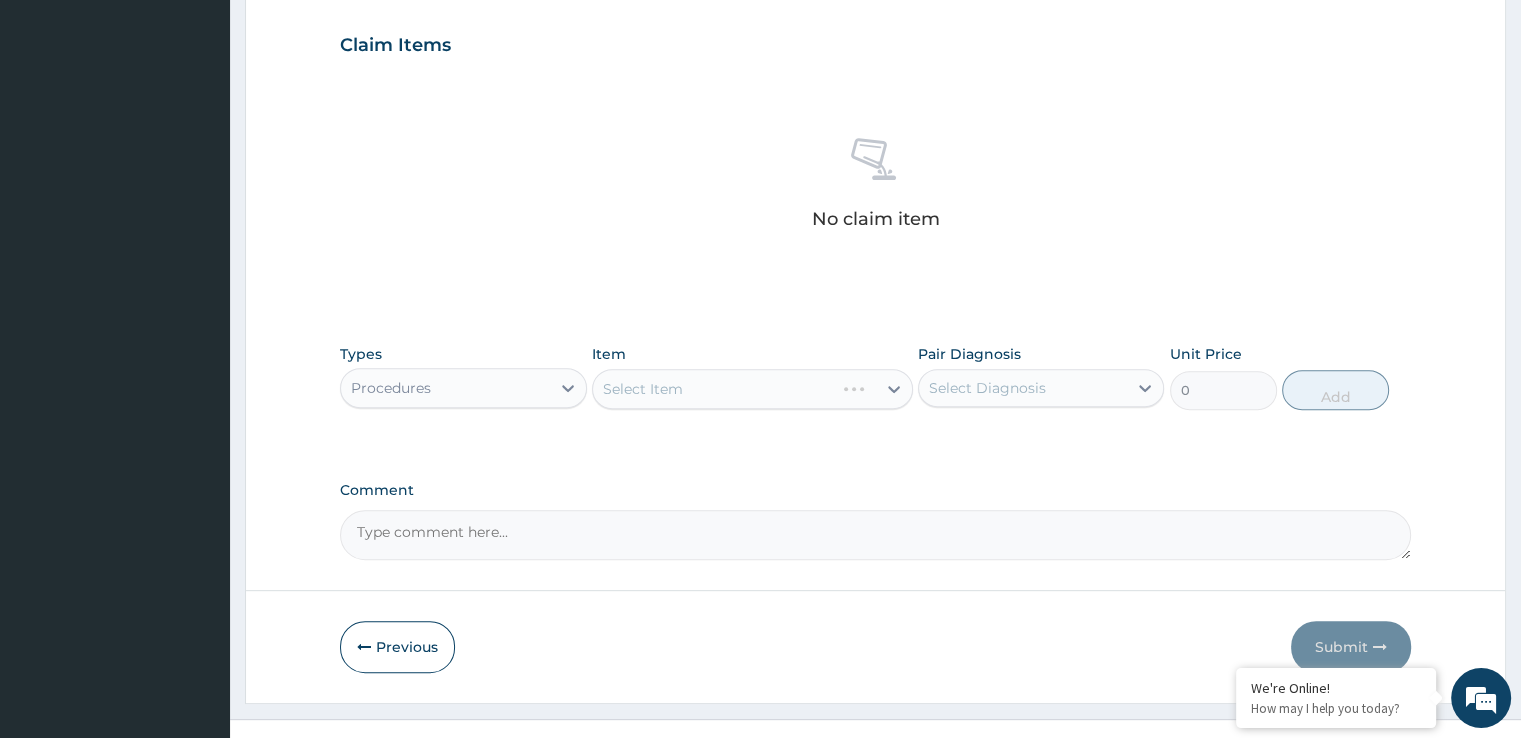 click on "Select Item" at bounding box center [752, 389] 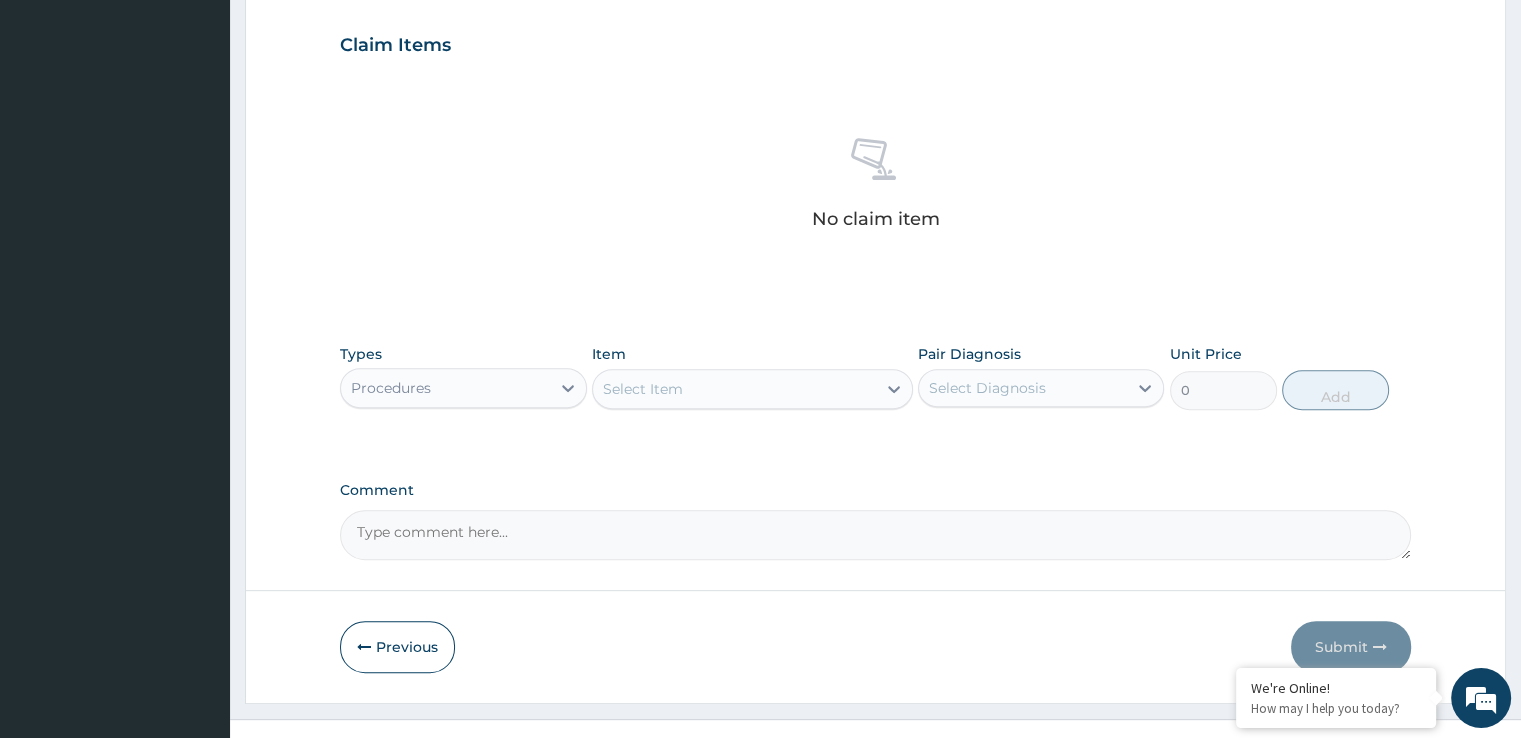 click on "Select Item" at bounding box center [734, 389] 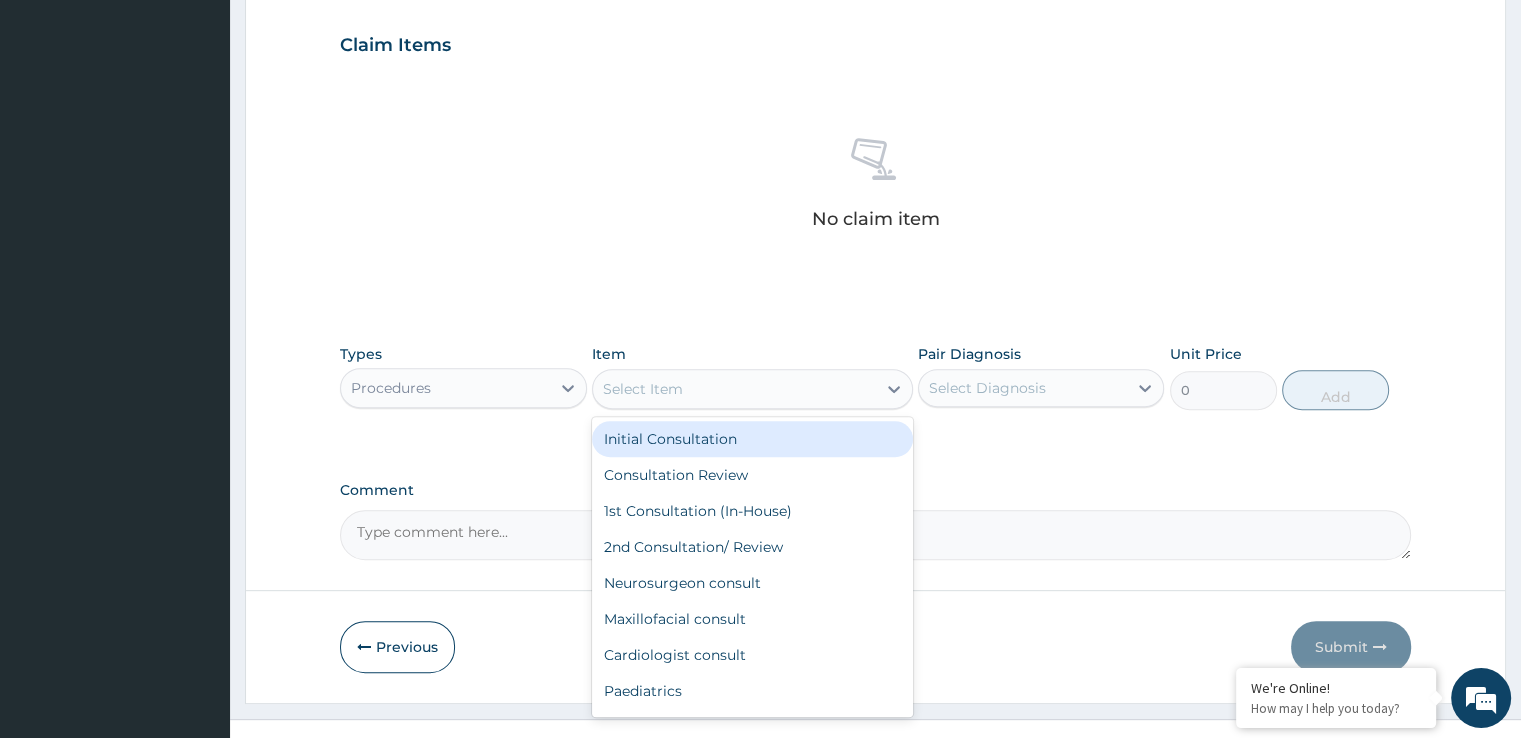 click on "Initial Consultation" at bounding box center [752, 439] 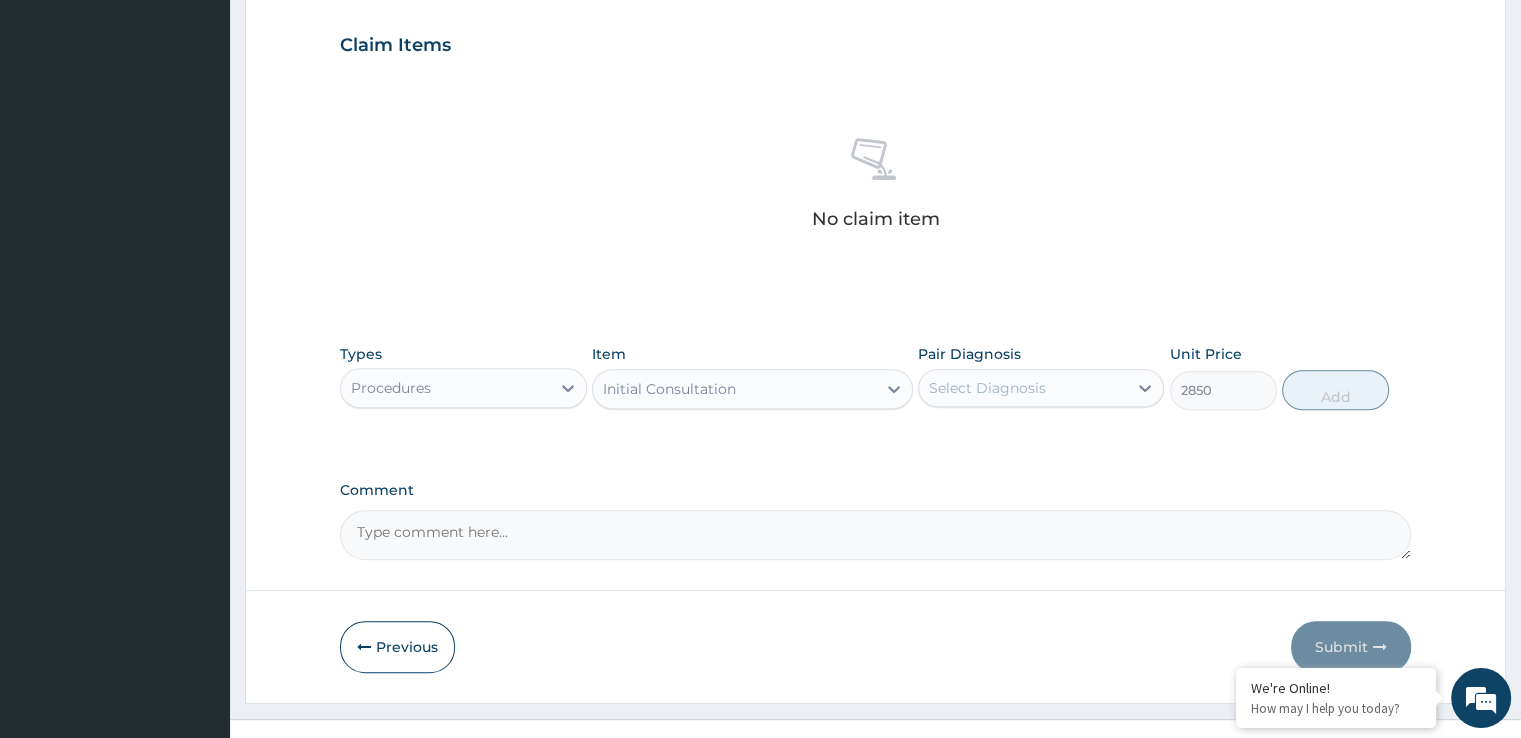 click on "Select Diagnosis" at bounding box center (987, 388) 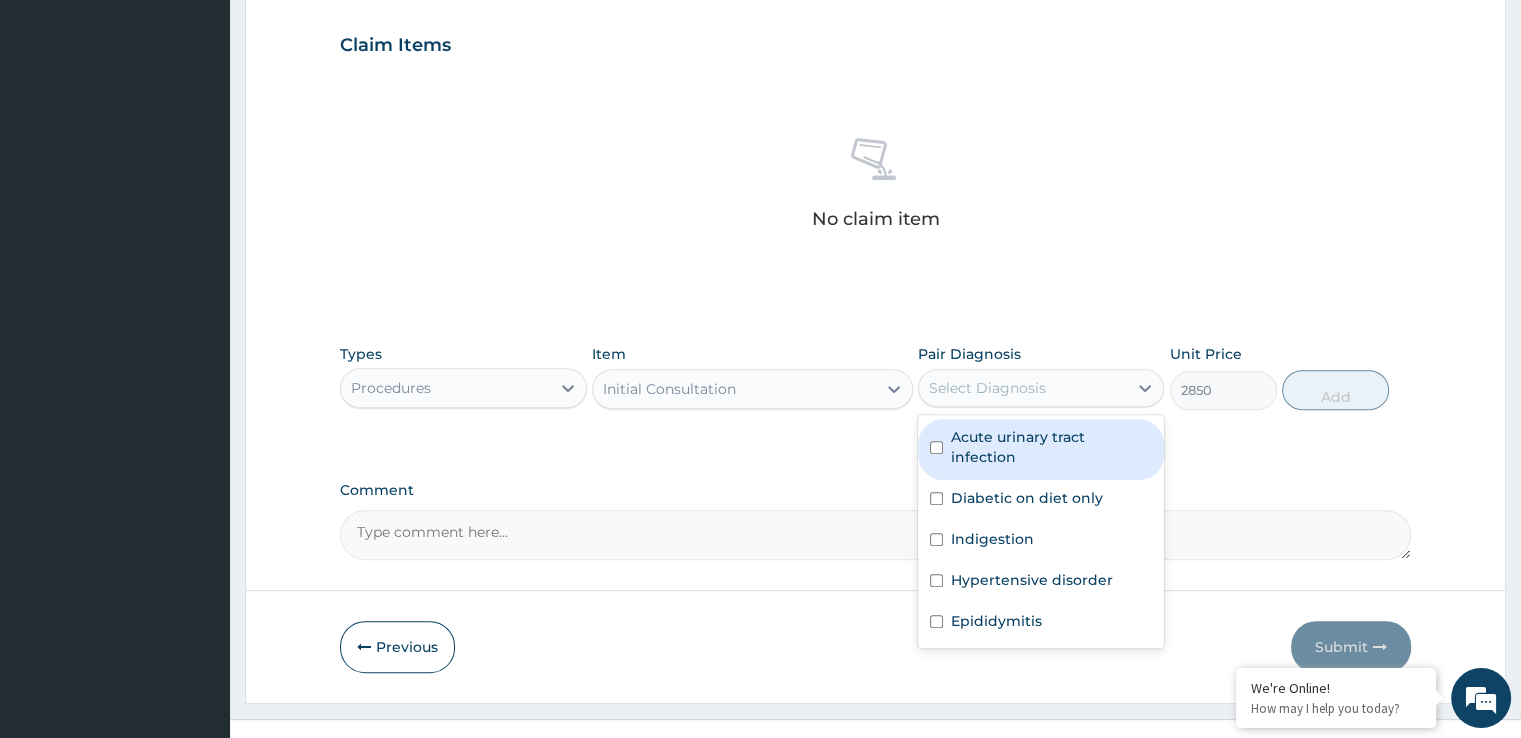 click on "Acute urinary tract infection" at bounding box center (1051, 447) 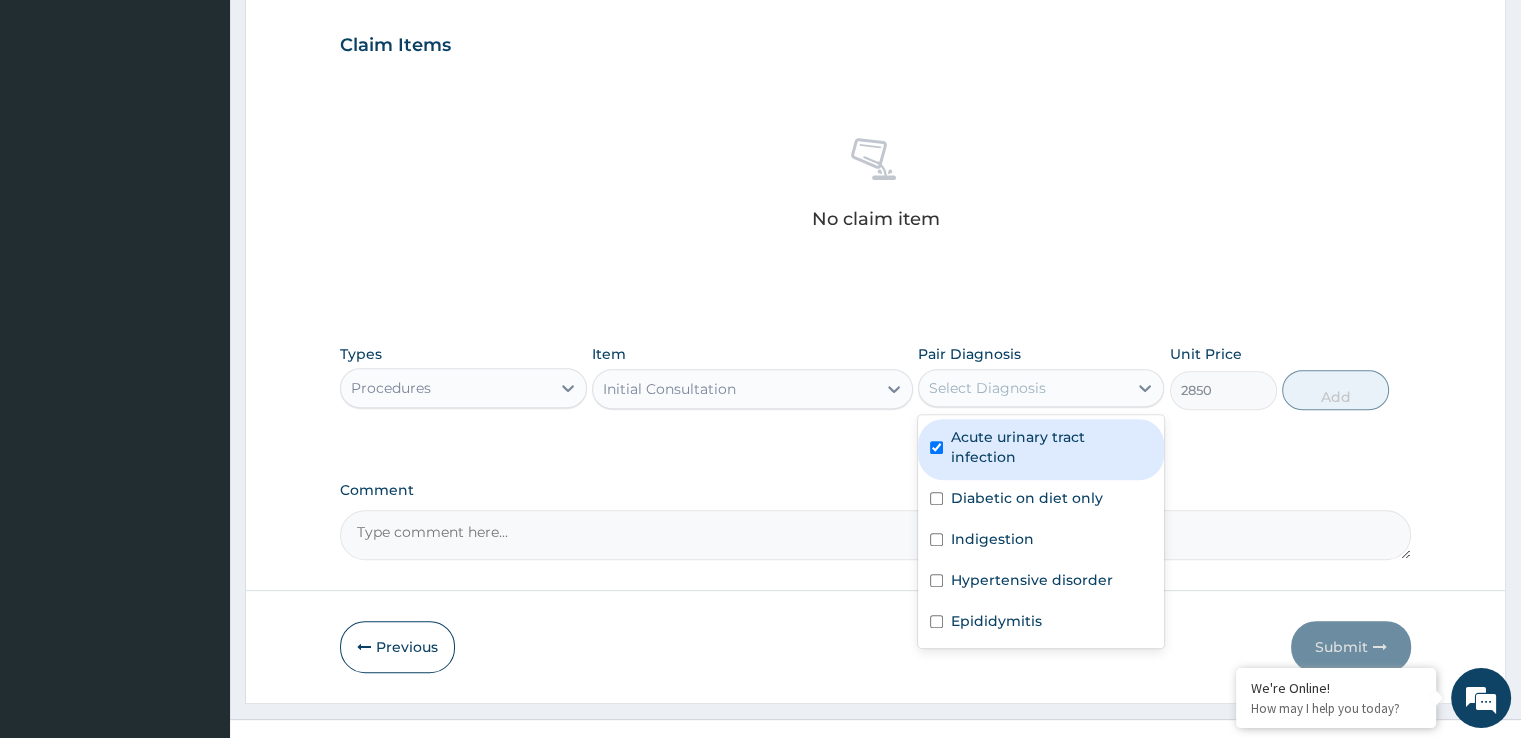 checkbox on "true" 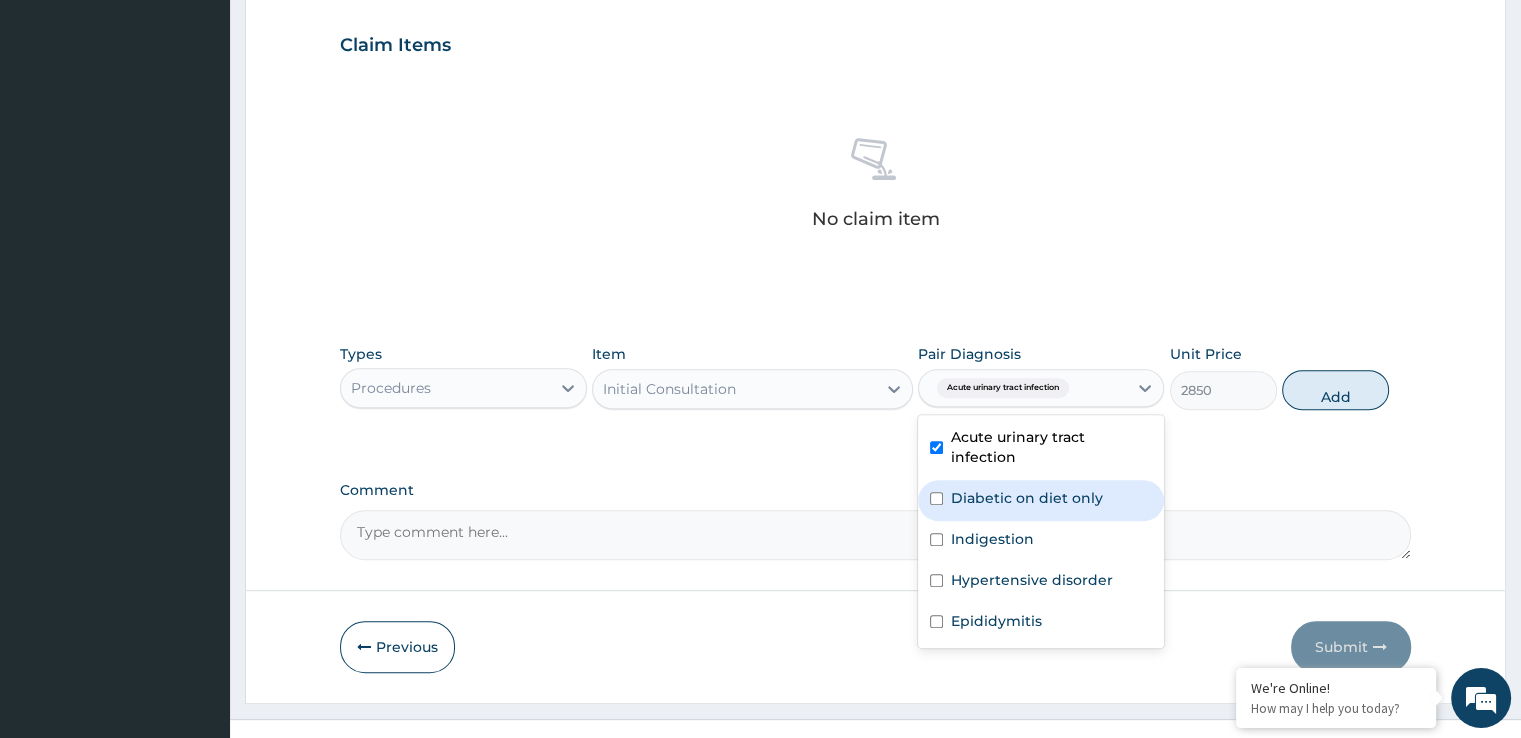 click on "Diabetic on diet only" at bounding box center (1027, 498) 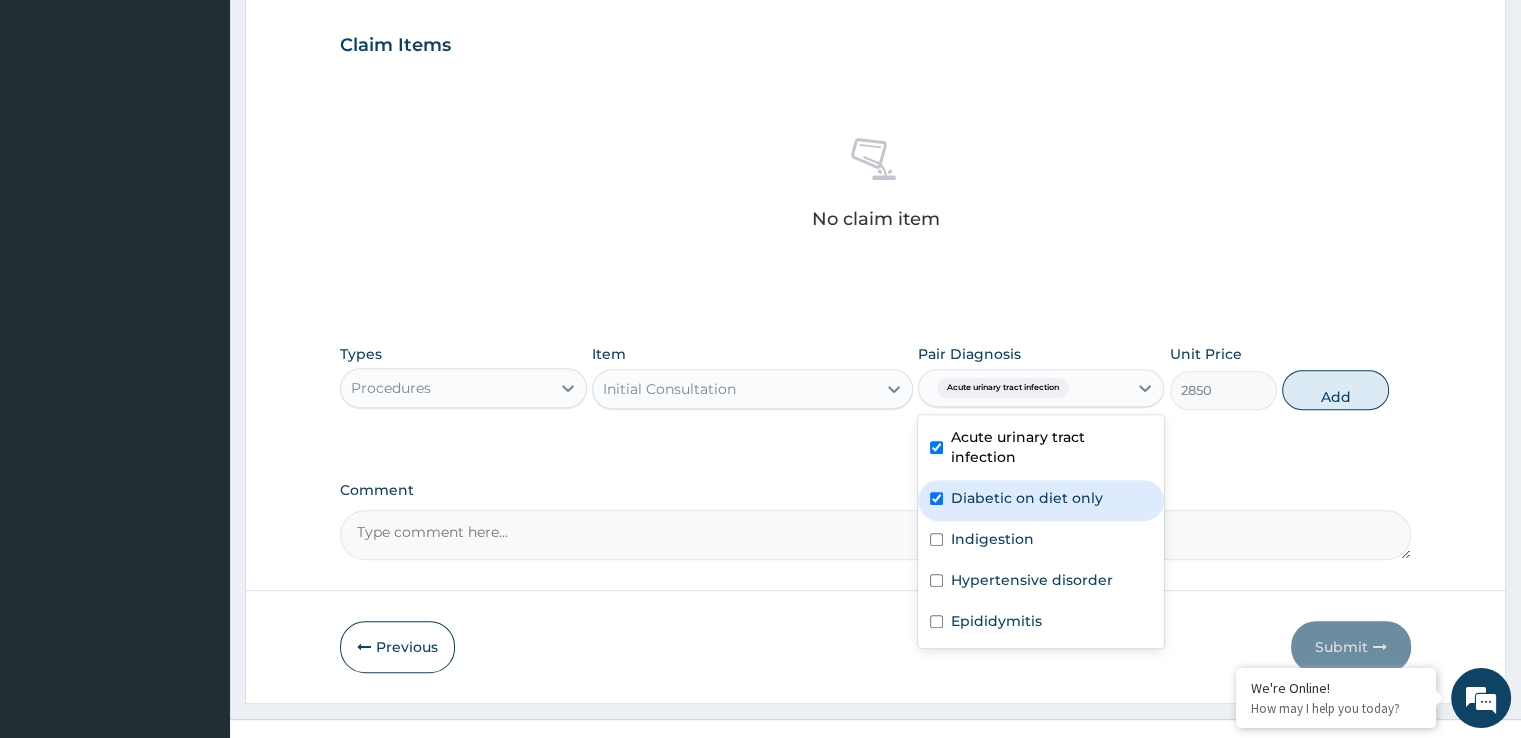 checkbox on "true" 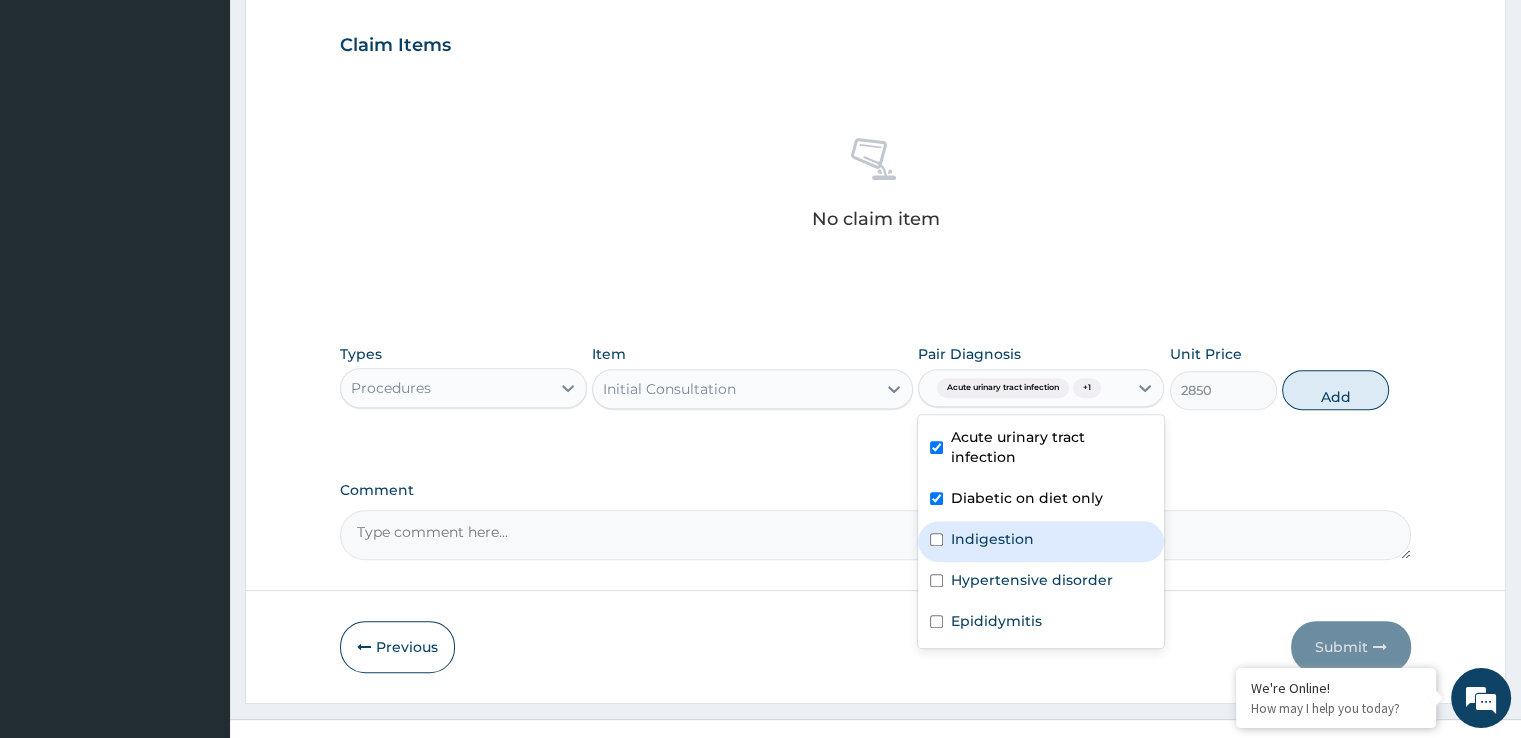 click on "Indigestion" at bounding box center [992, 539] 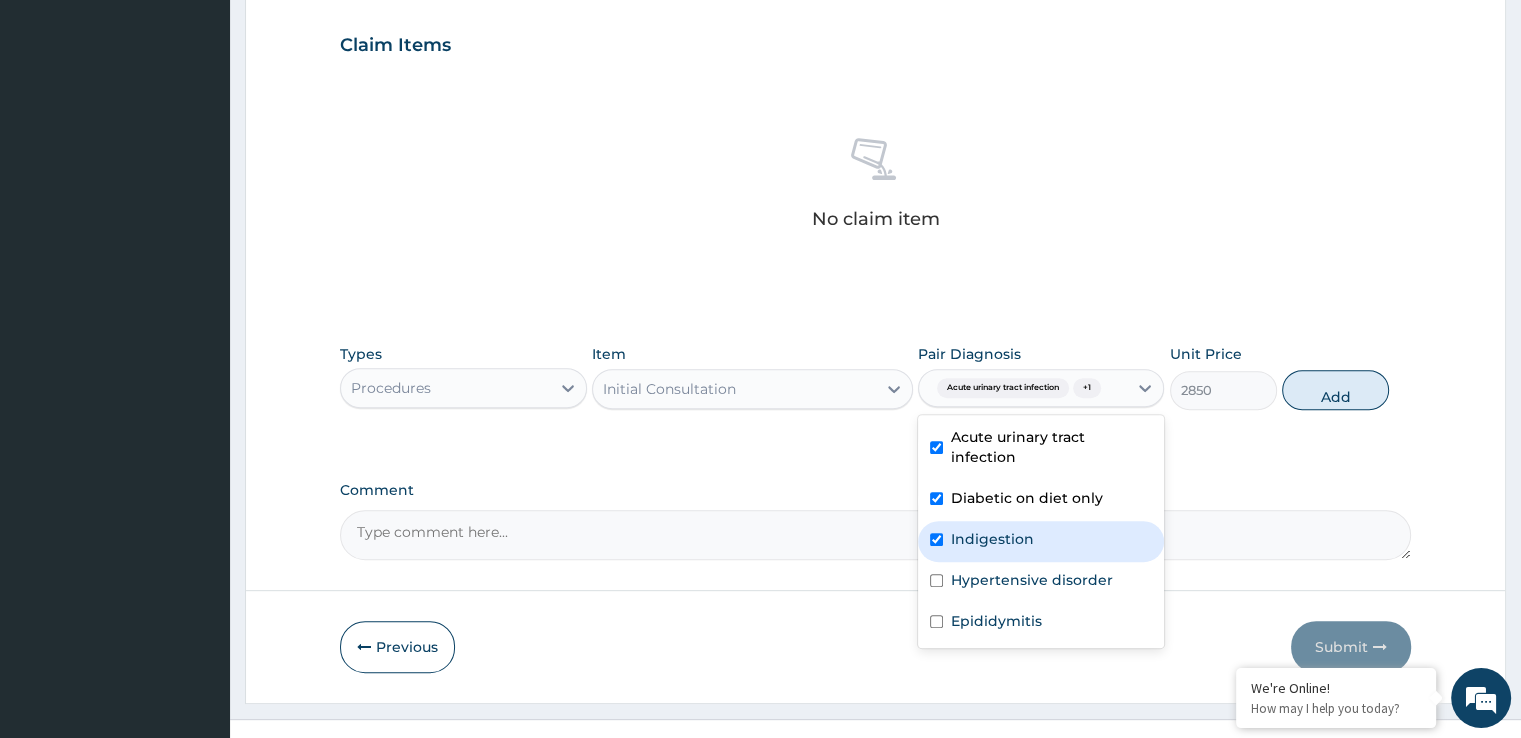 checkbox on "true" 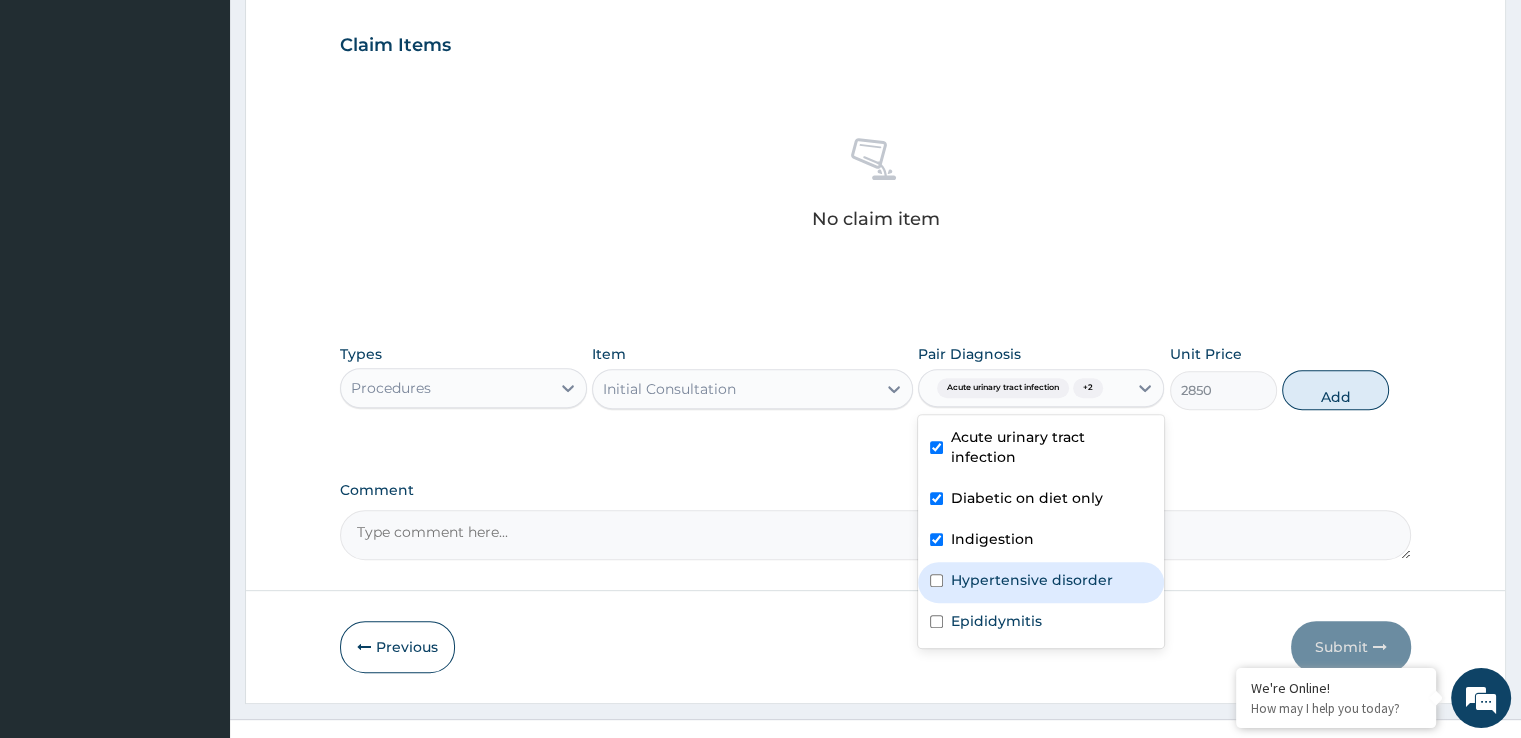 click on "Hypertensive disorder" at bounding box center (1041, 582) 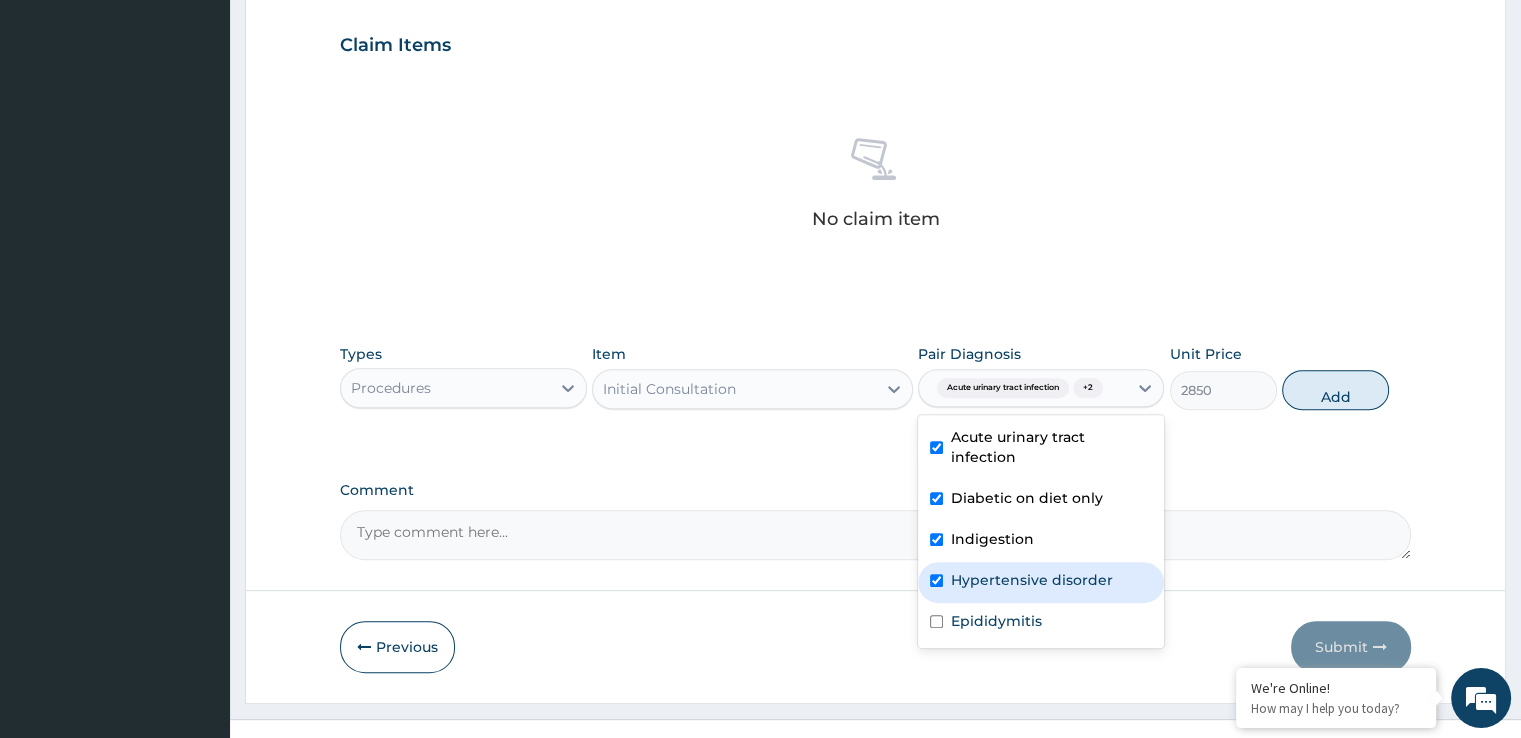 checkbox on "true" 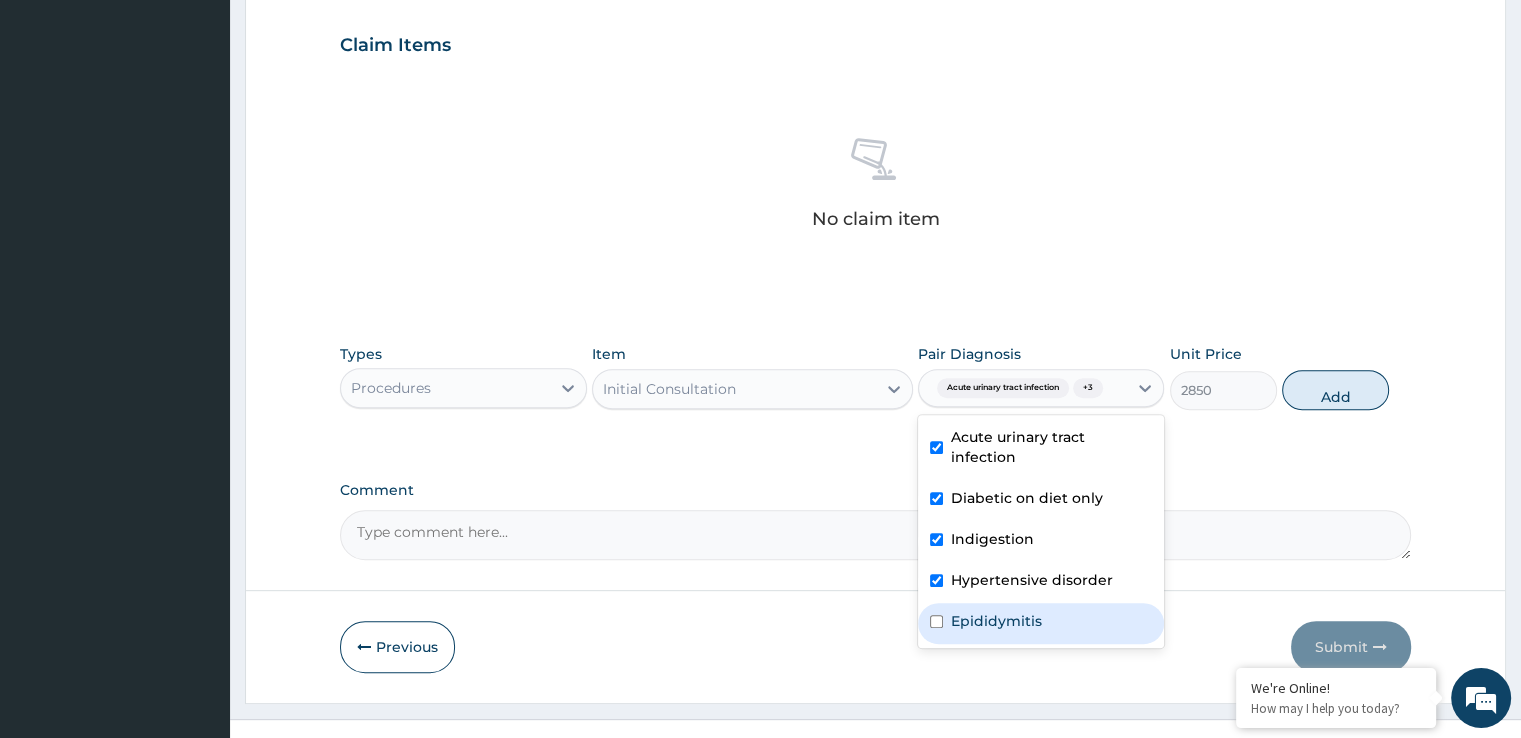 click on "Epididymitis" at bounding box center (1041, 623) 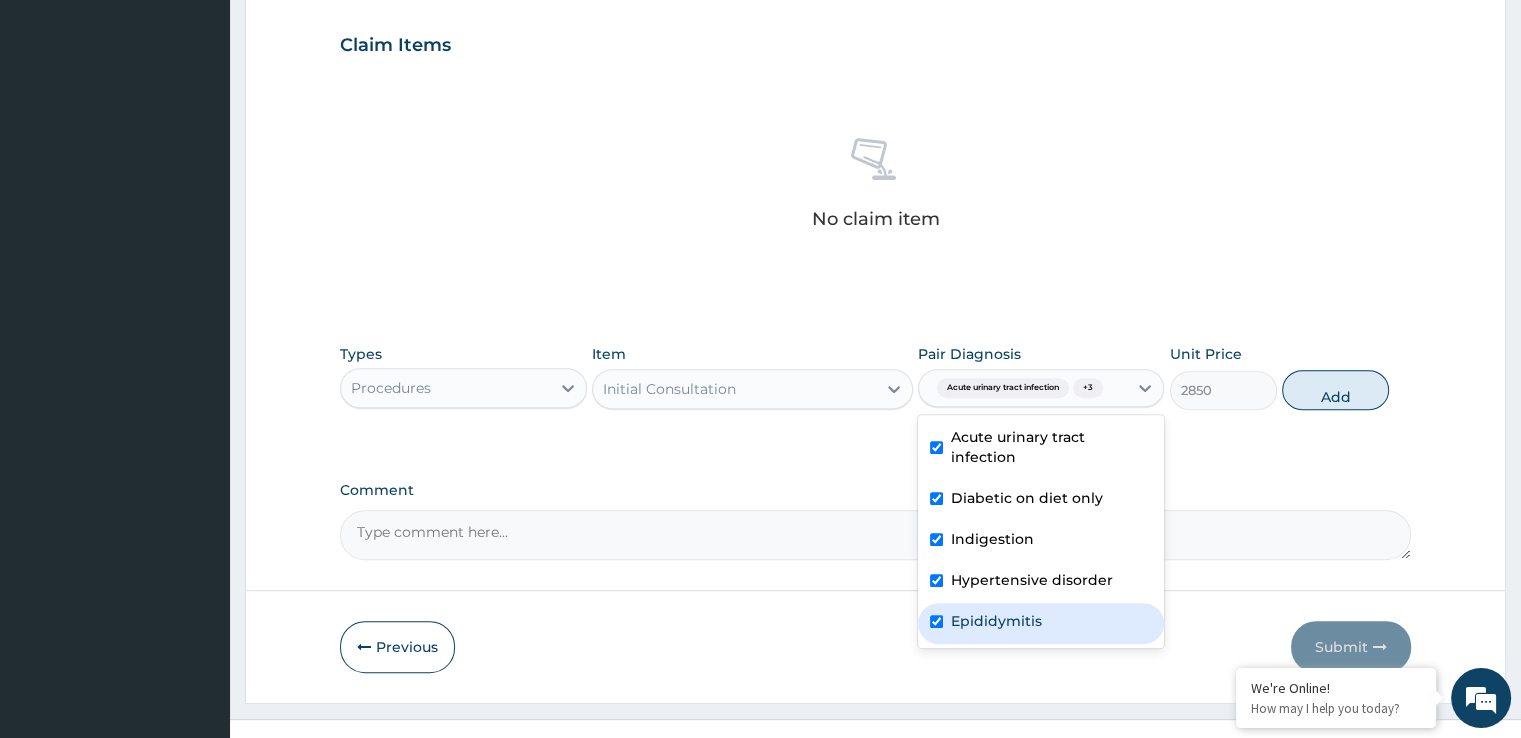 checkbox on "true" 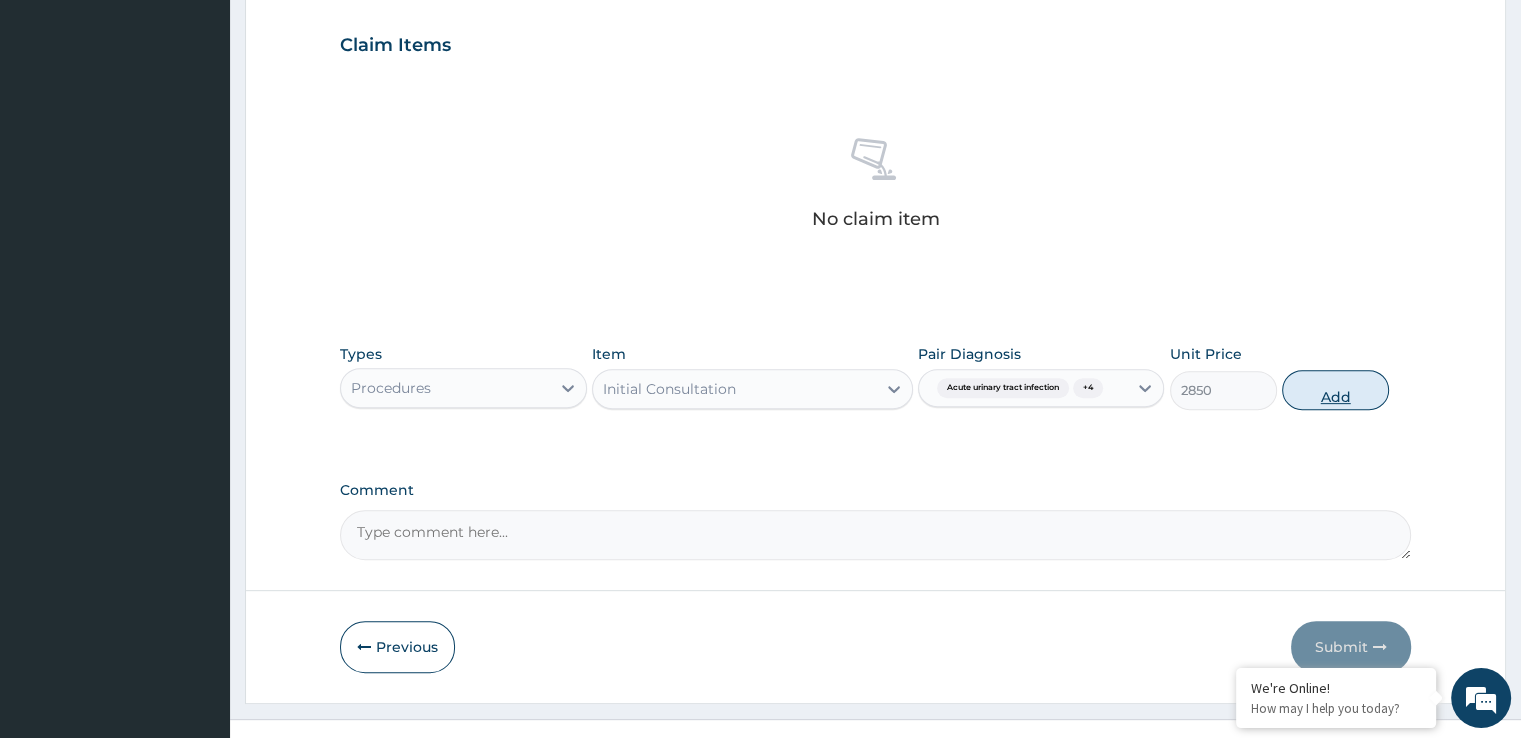 click on "Add" at bounding box center [1335, 390] 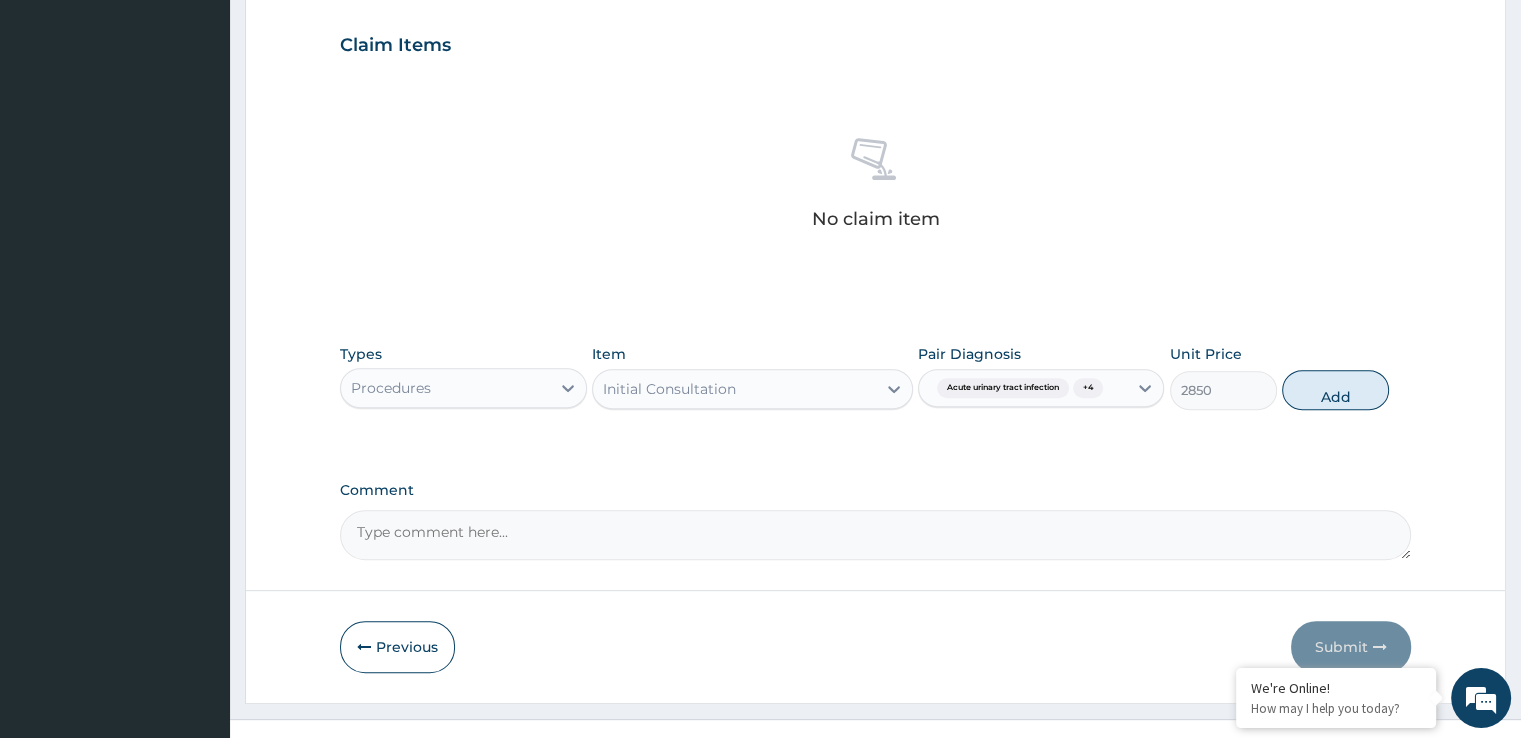 type on "0" 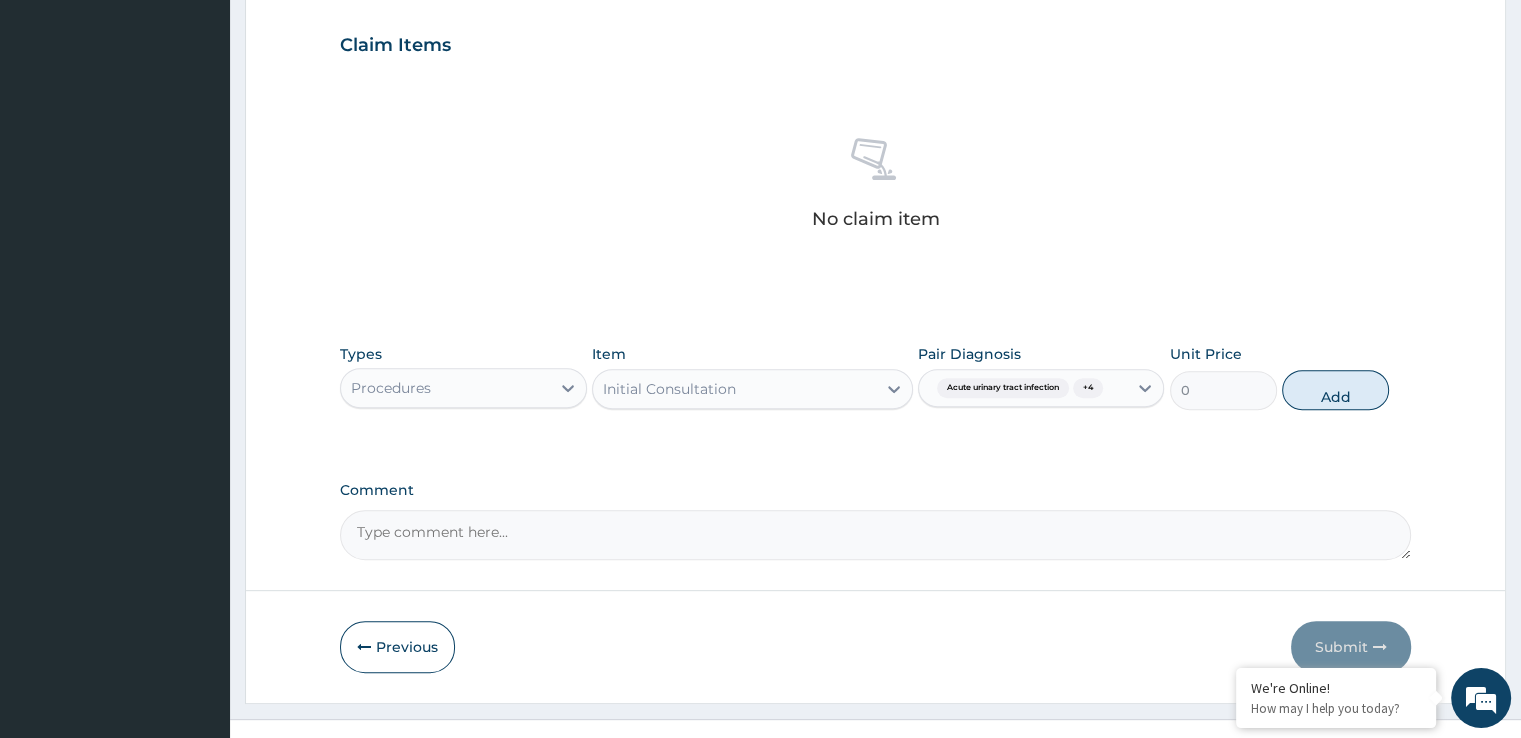 scroll, scrollTop: 614, scrollLeft: 0, axis: vertical 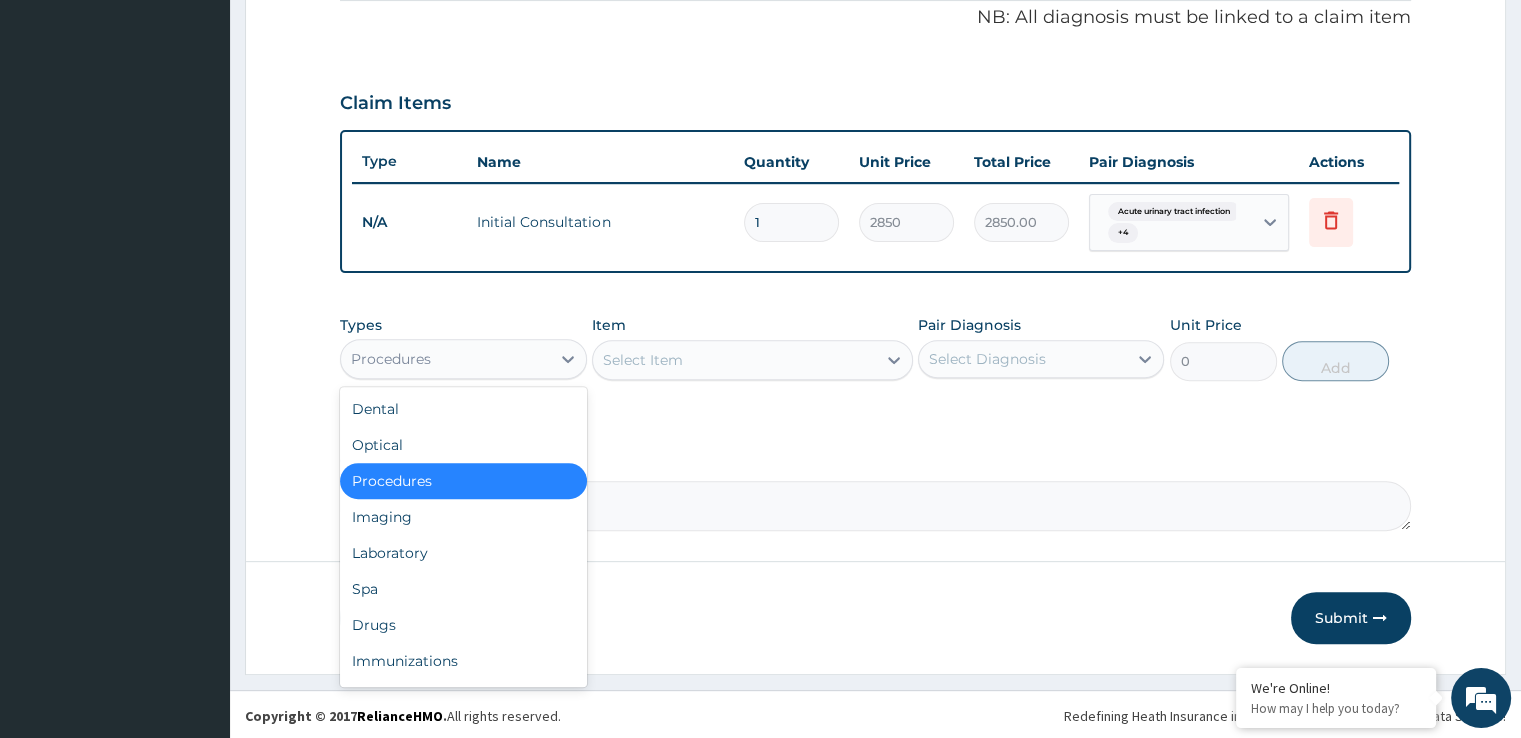 click on "Procedures" at bounding box center (445, 359) 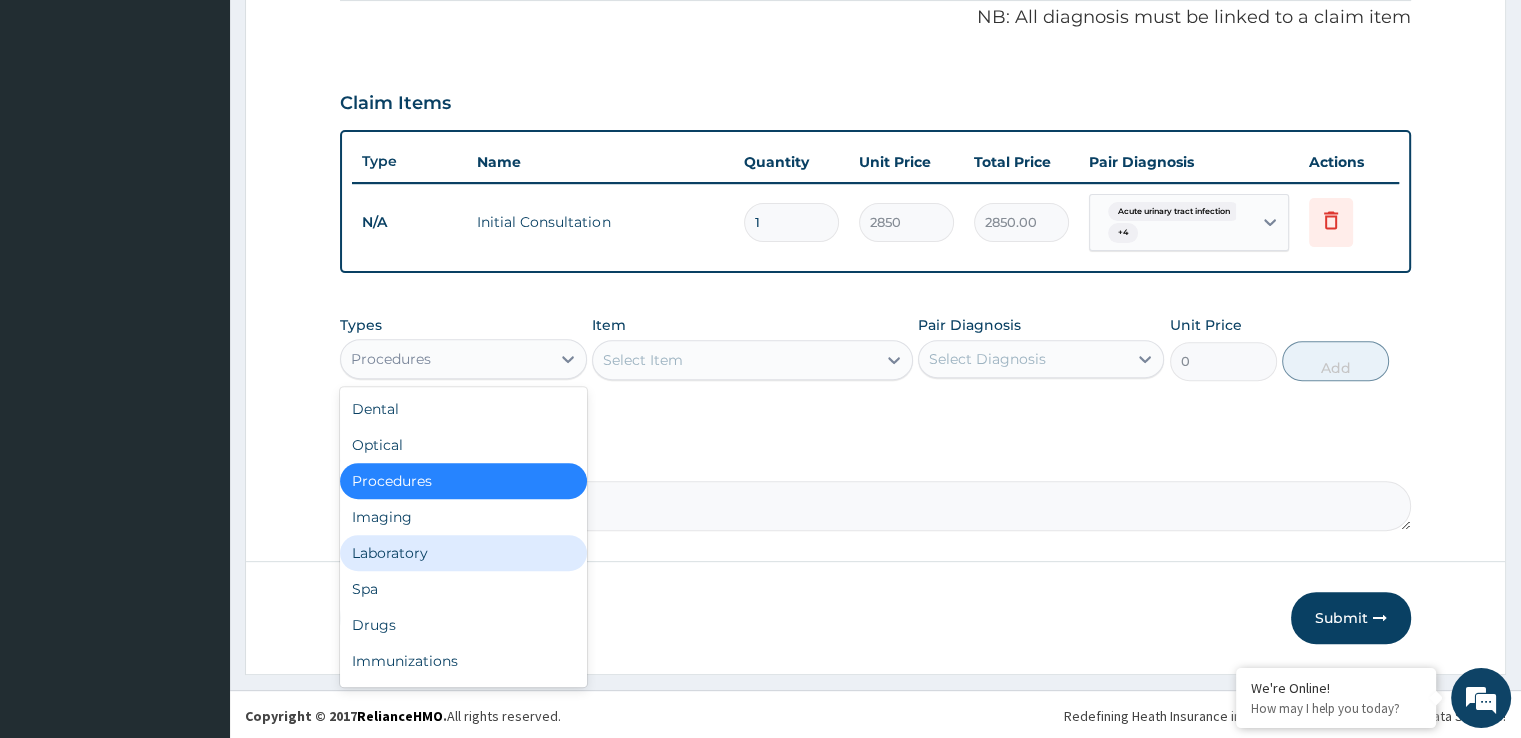 click on "Laboratory" at bounding box center [463, 553] 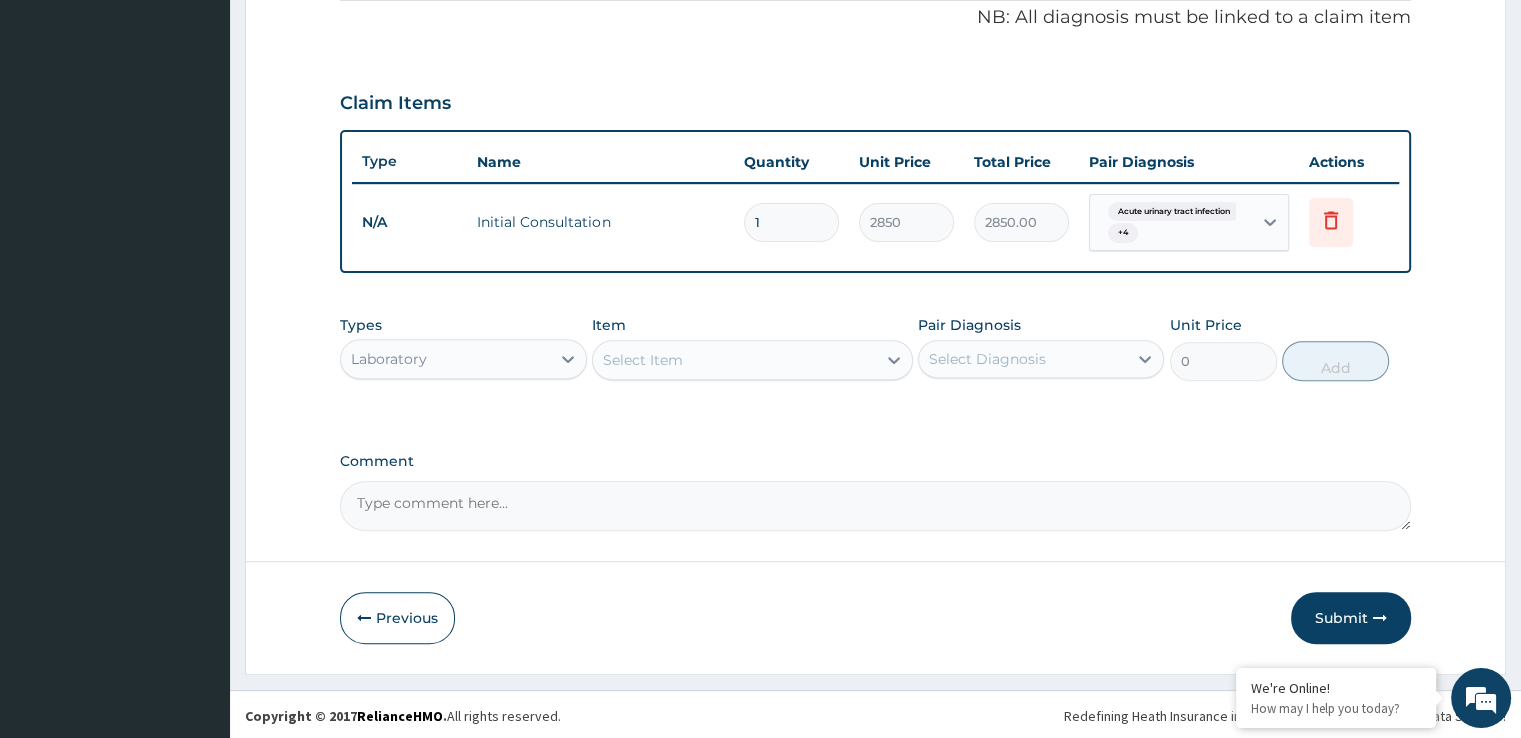 click on "Select Item" at bounding box center (734, 360) 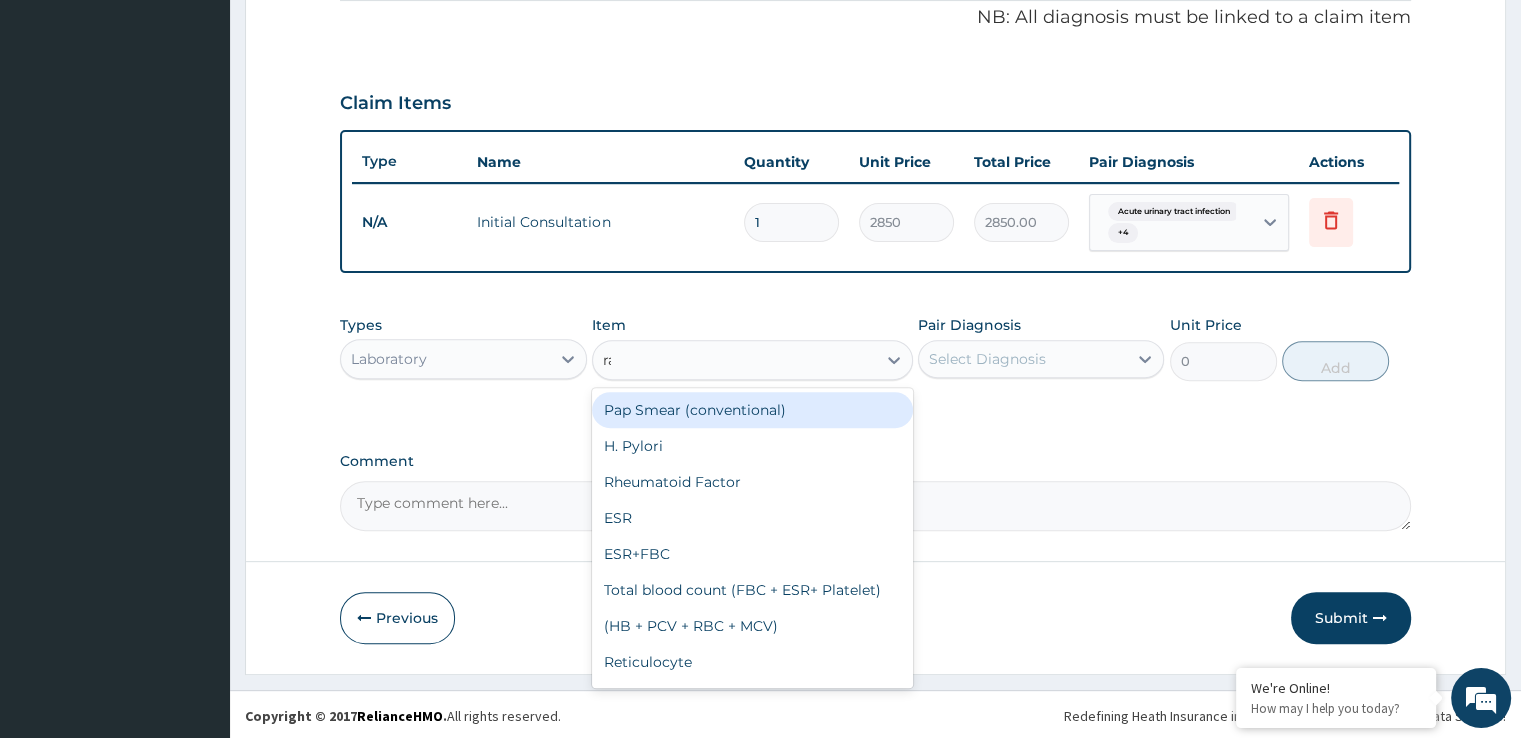 type on "ran" 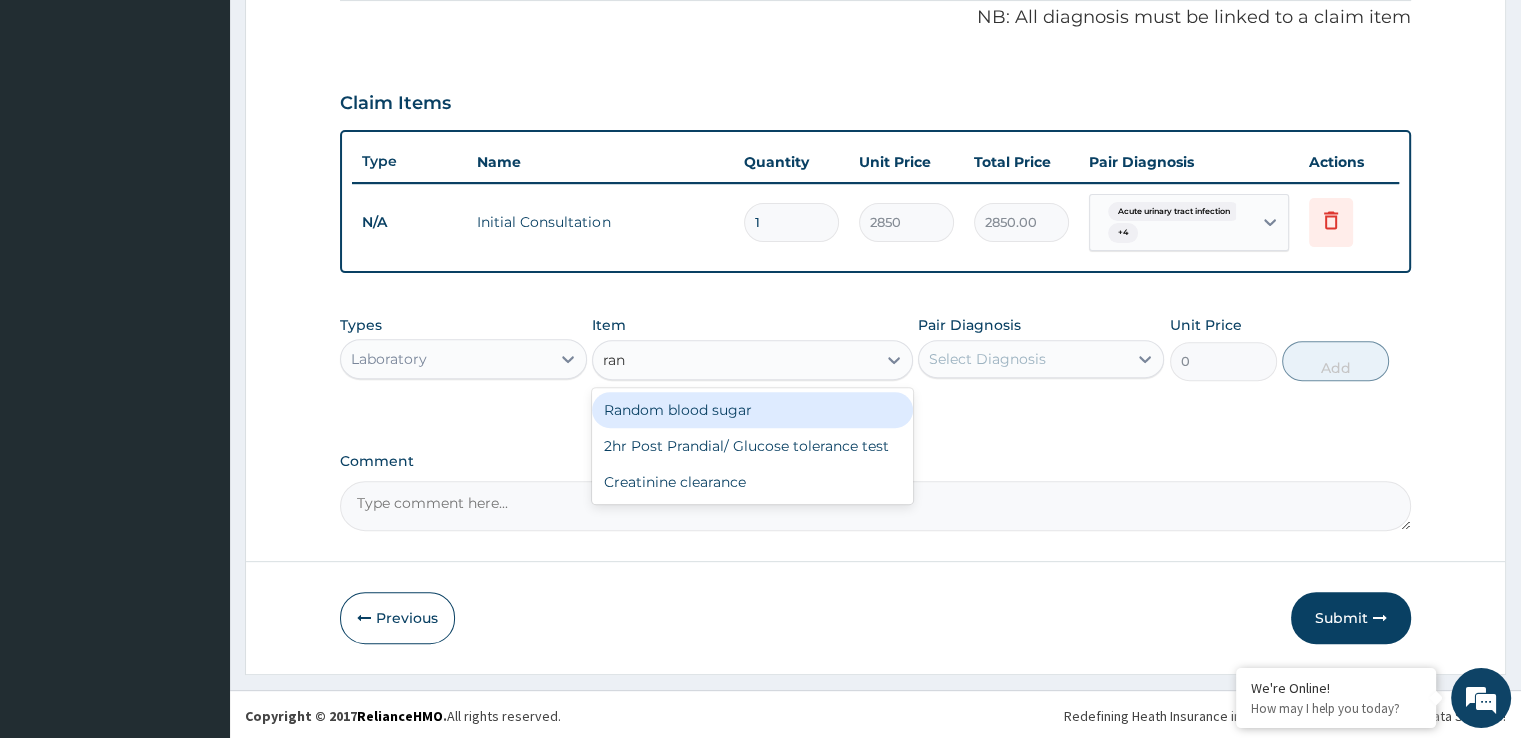 click on "Random blood sugar" at bounding box center (752, 410) 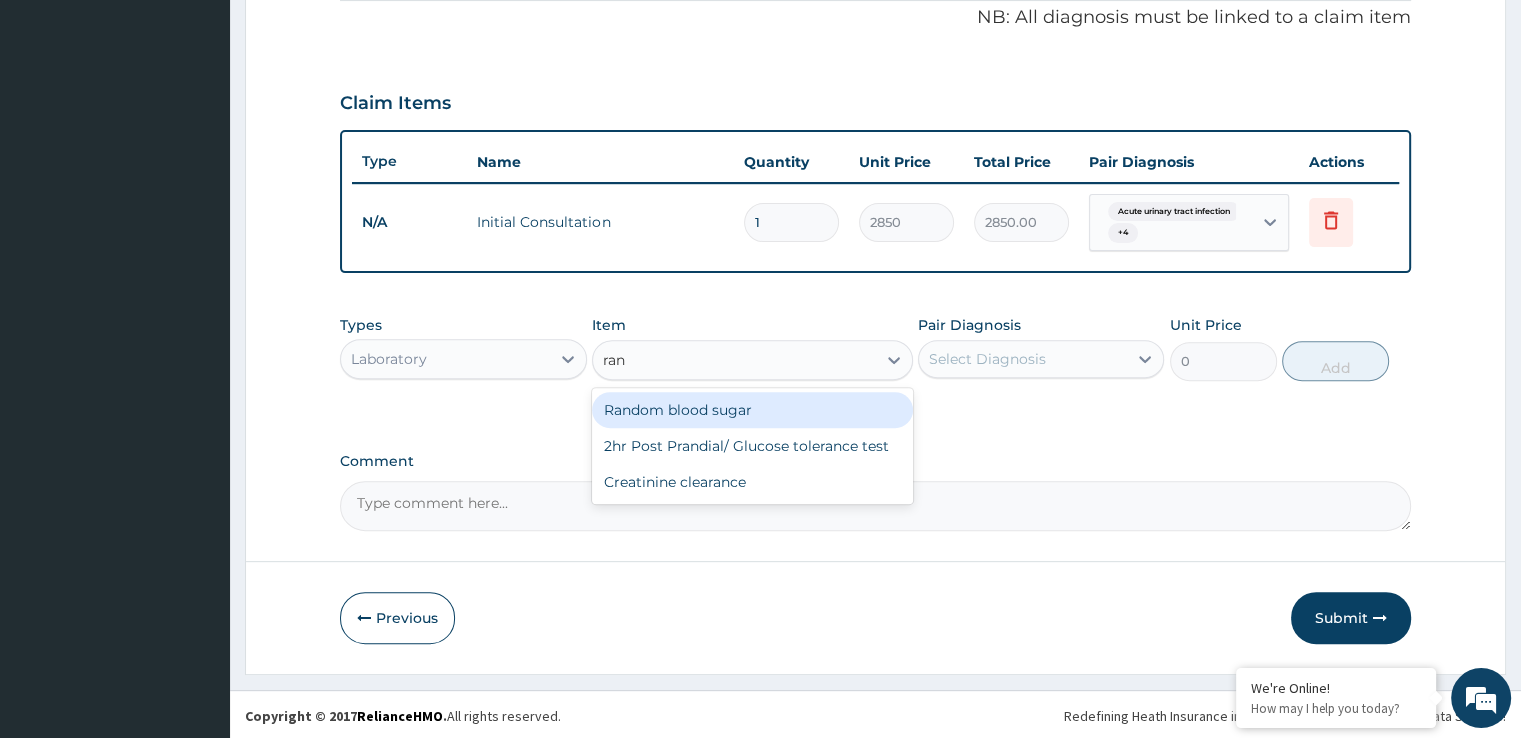 type 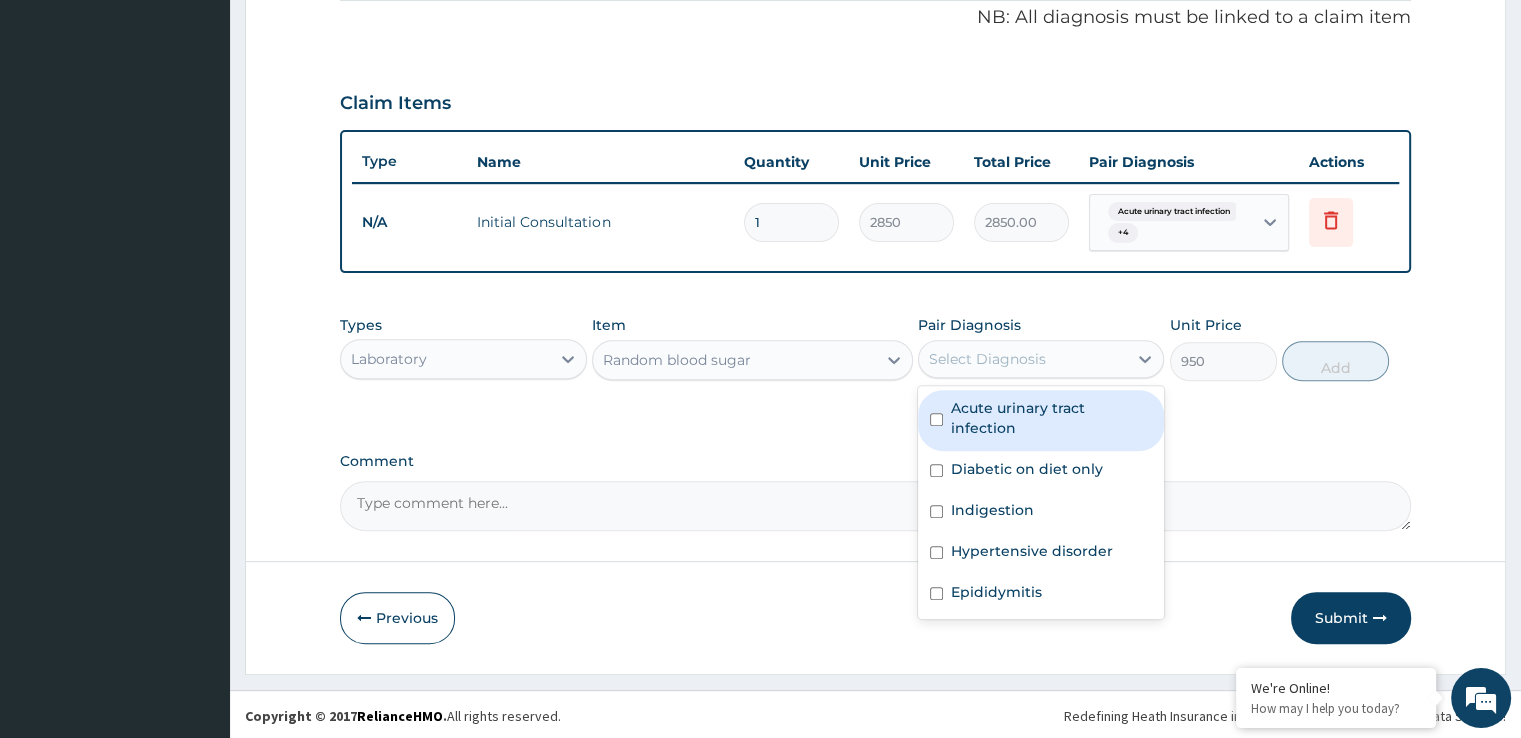 click on "Select Diagnosis" at bounding box center (987, 359) 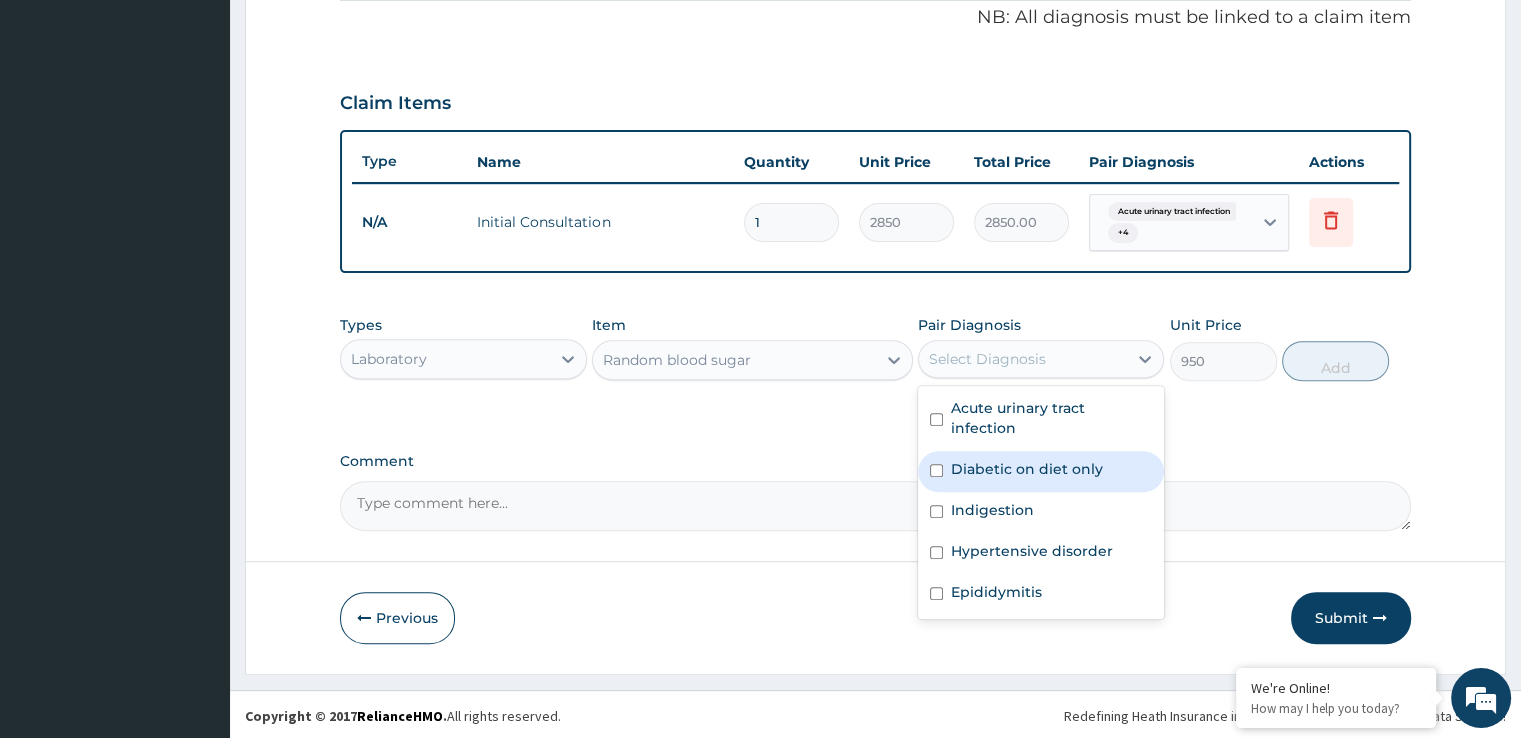 click on "Diabetic on diet only" at bounding box center [1027, 469] 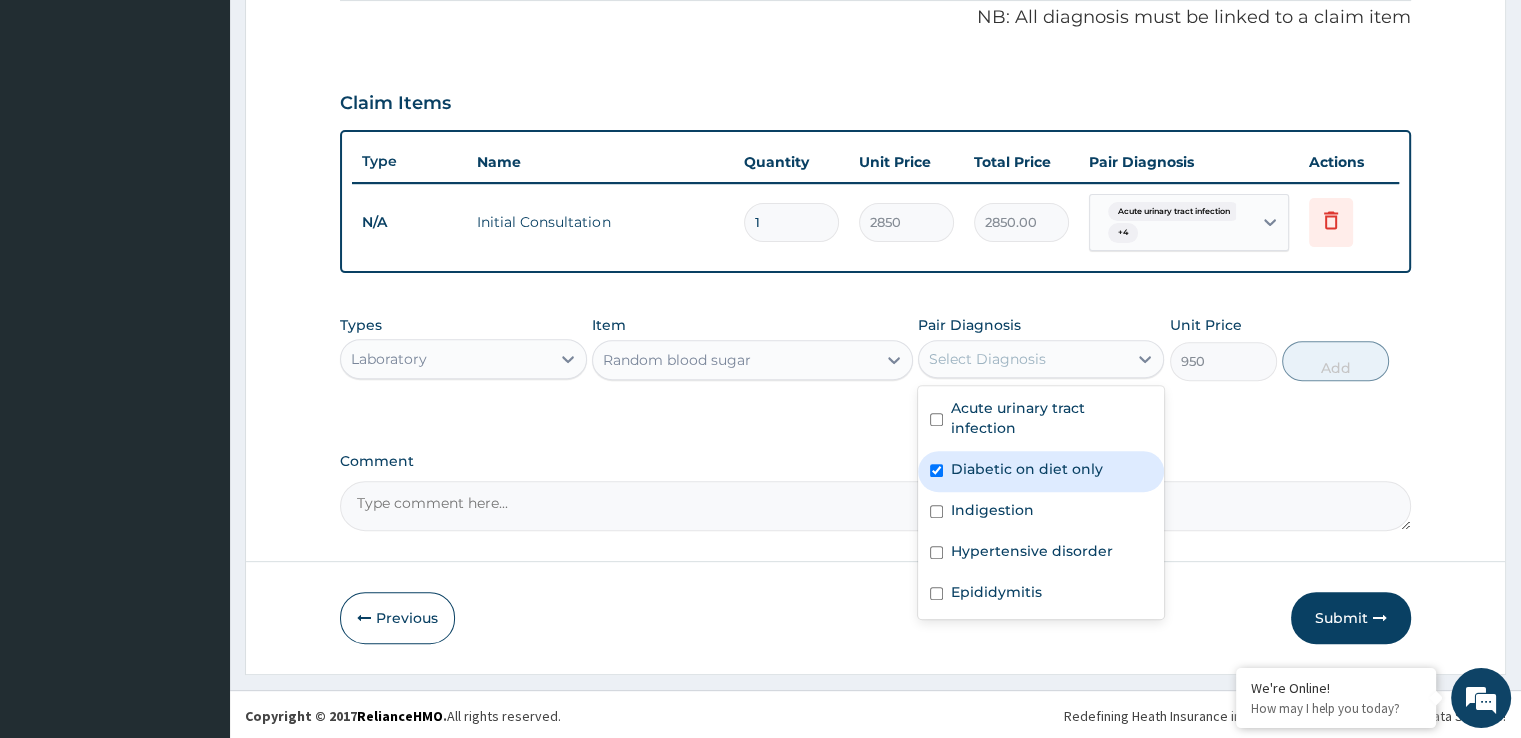 checkbox on "true" 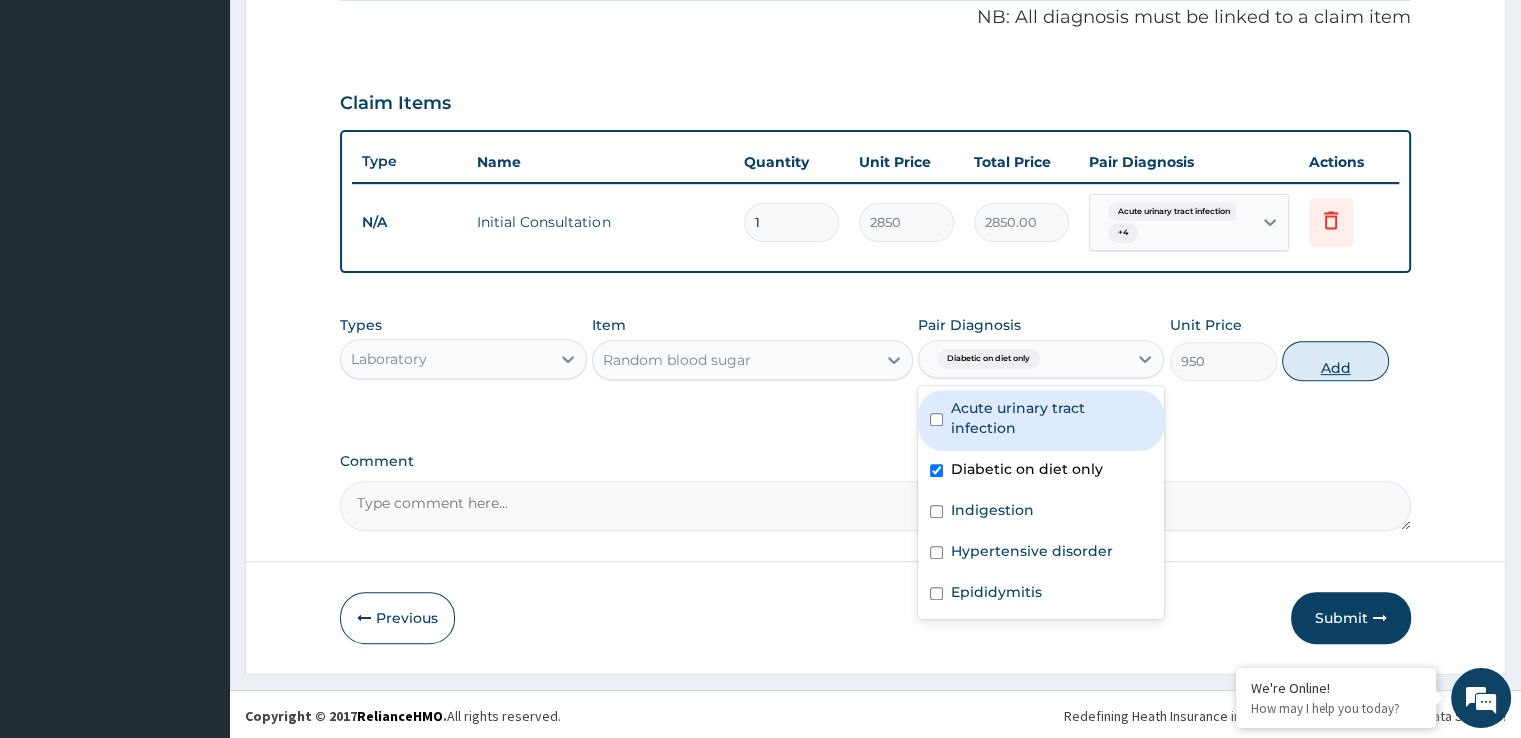 click on "Add" at bounding box center (1335, 361) 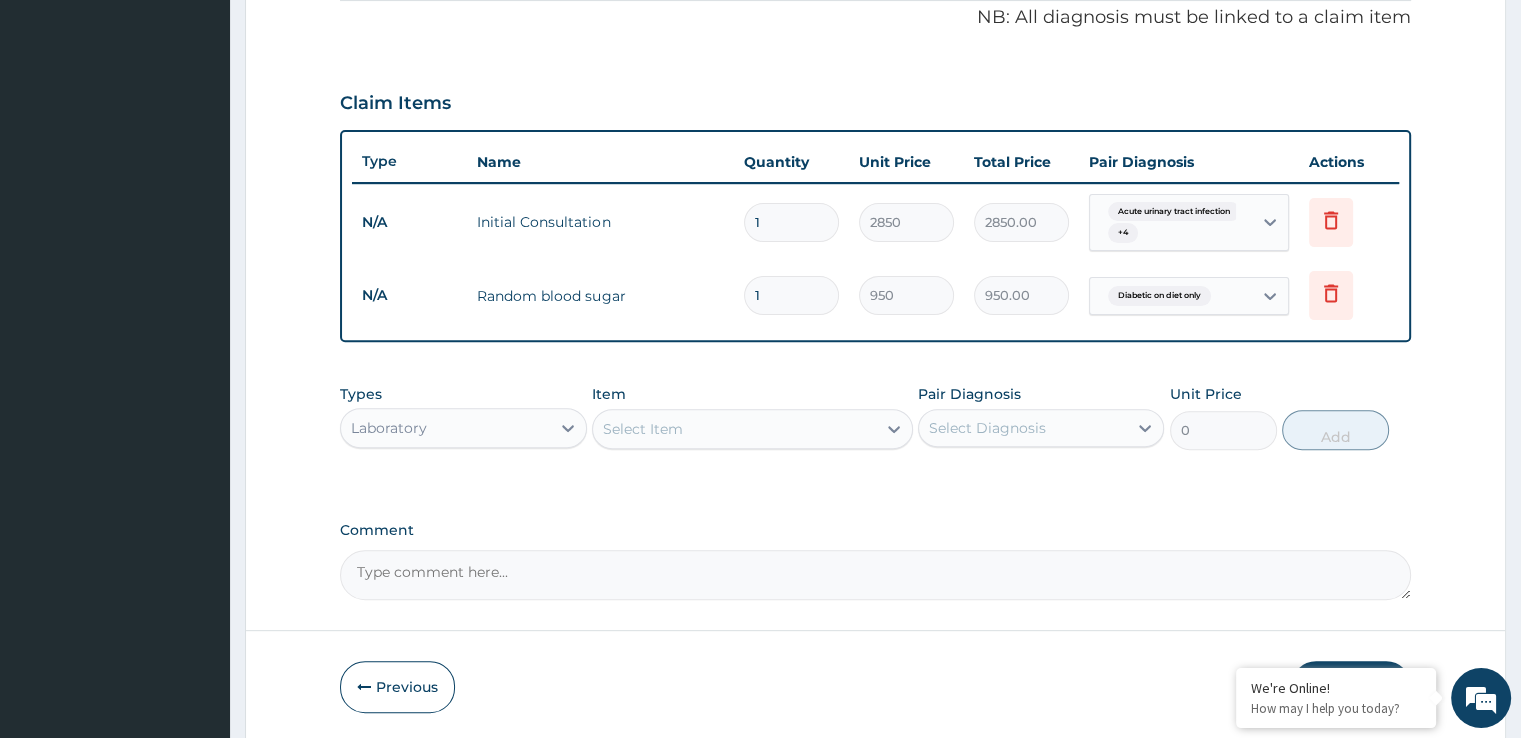 click on "Select Item" at bounding box center [734, 429] 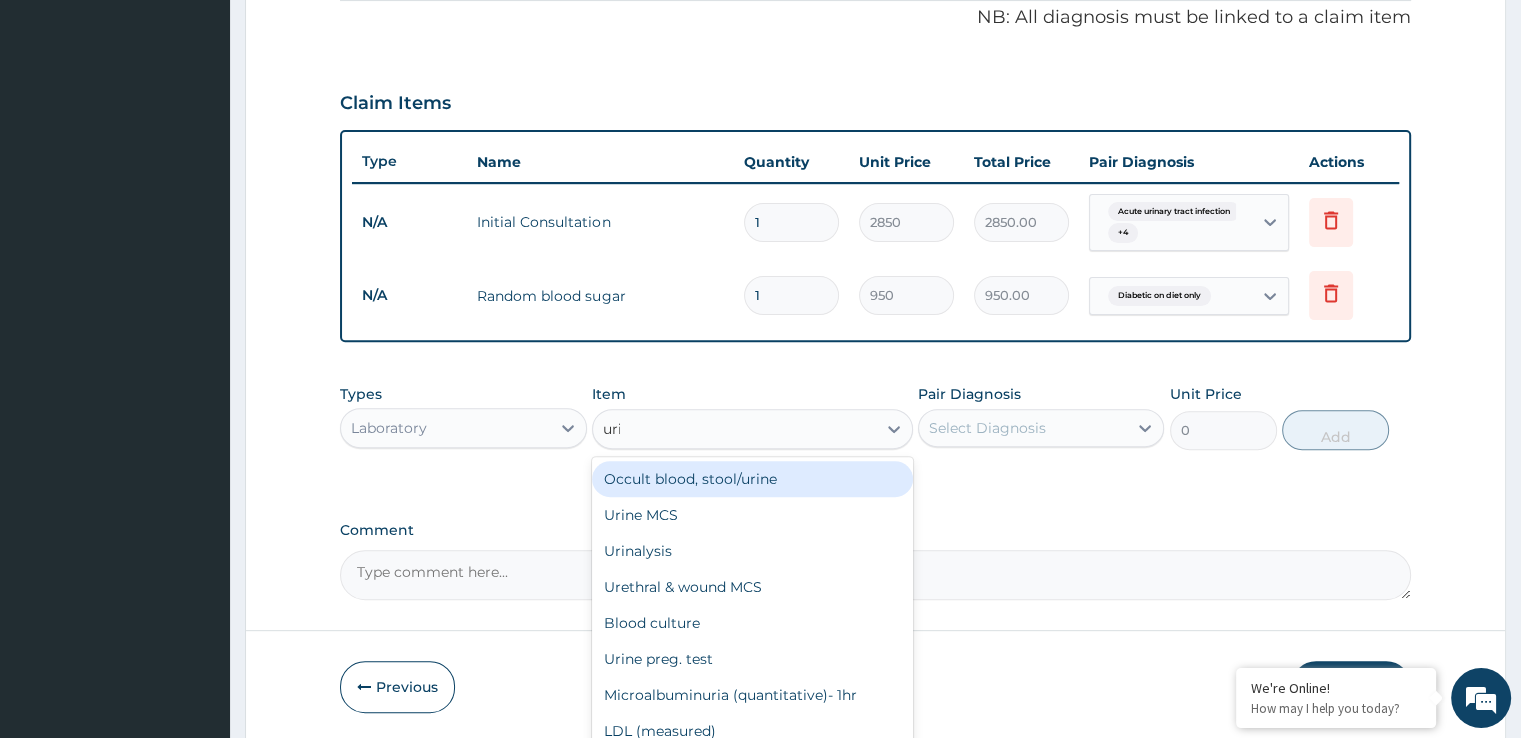 type on "urin" 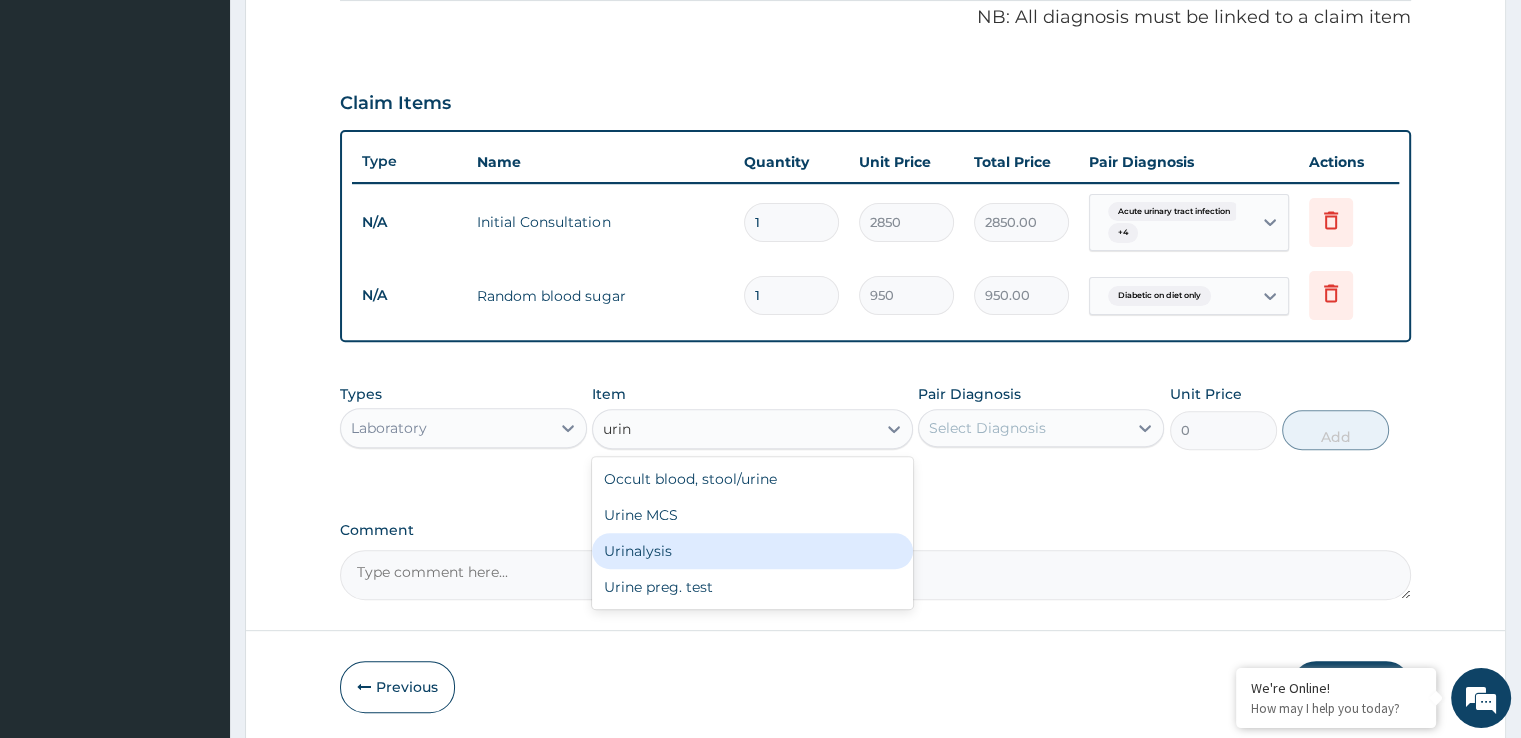 click on "Urinalysis" at bounding box center [752, 551] 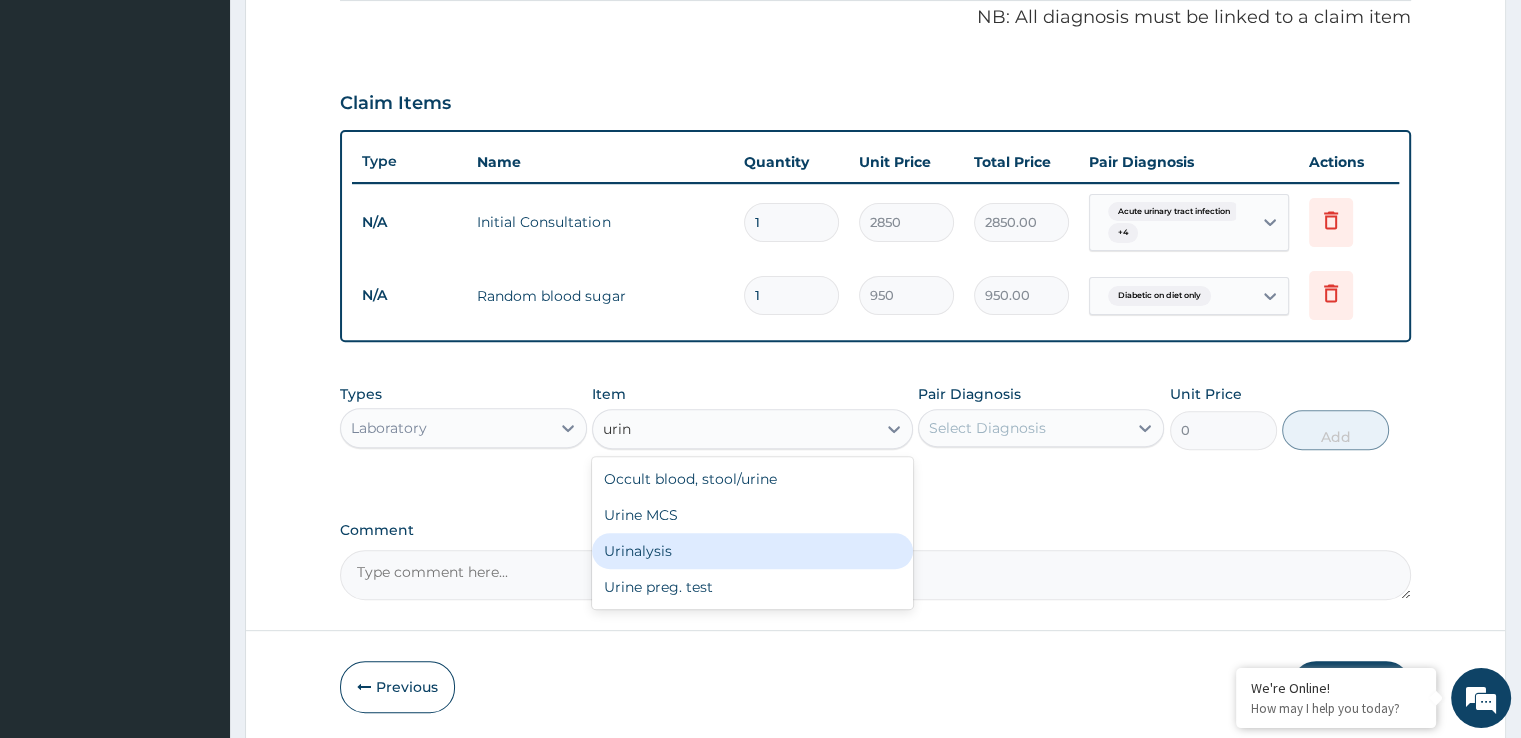type 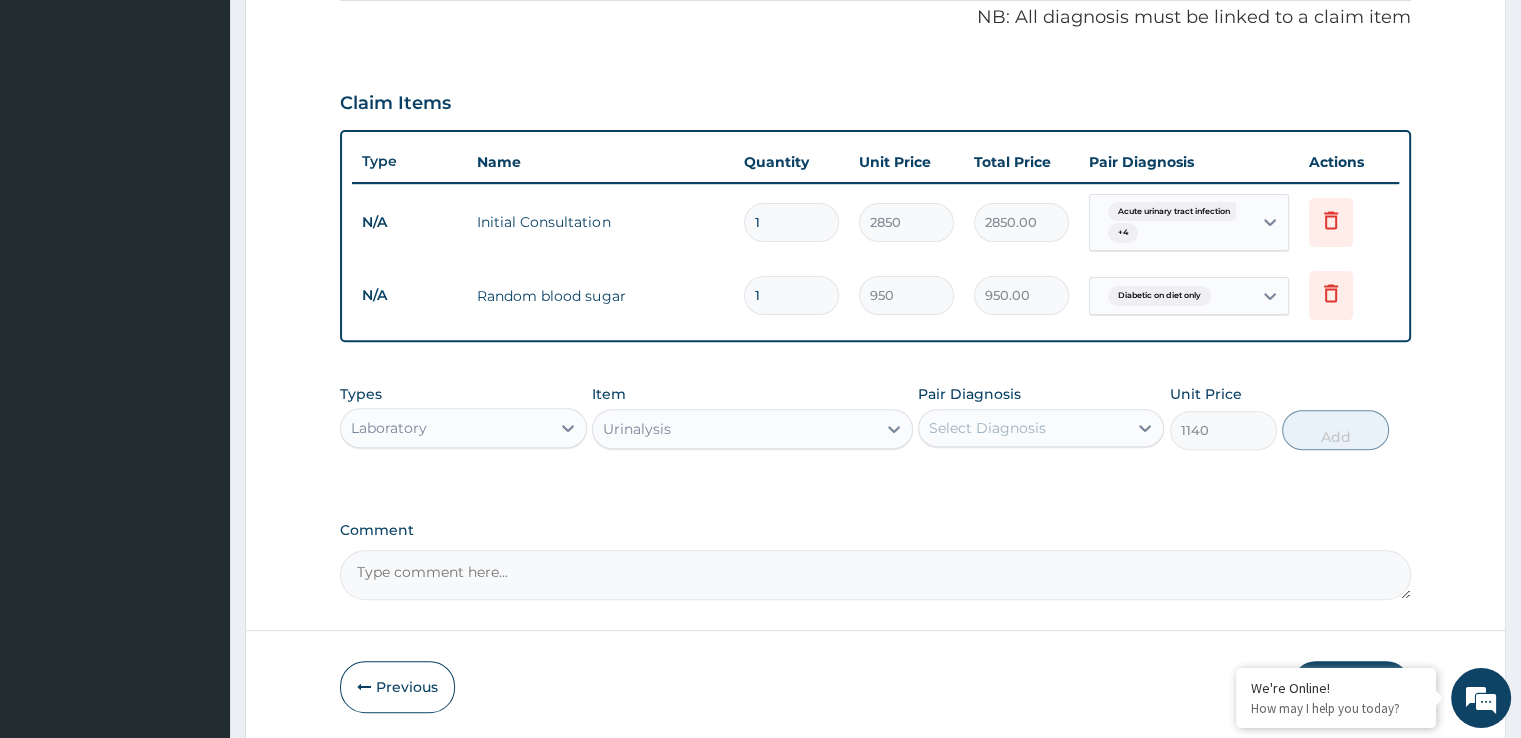 click on "Select Diagnosis" at bounding box center (987, 428) 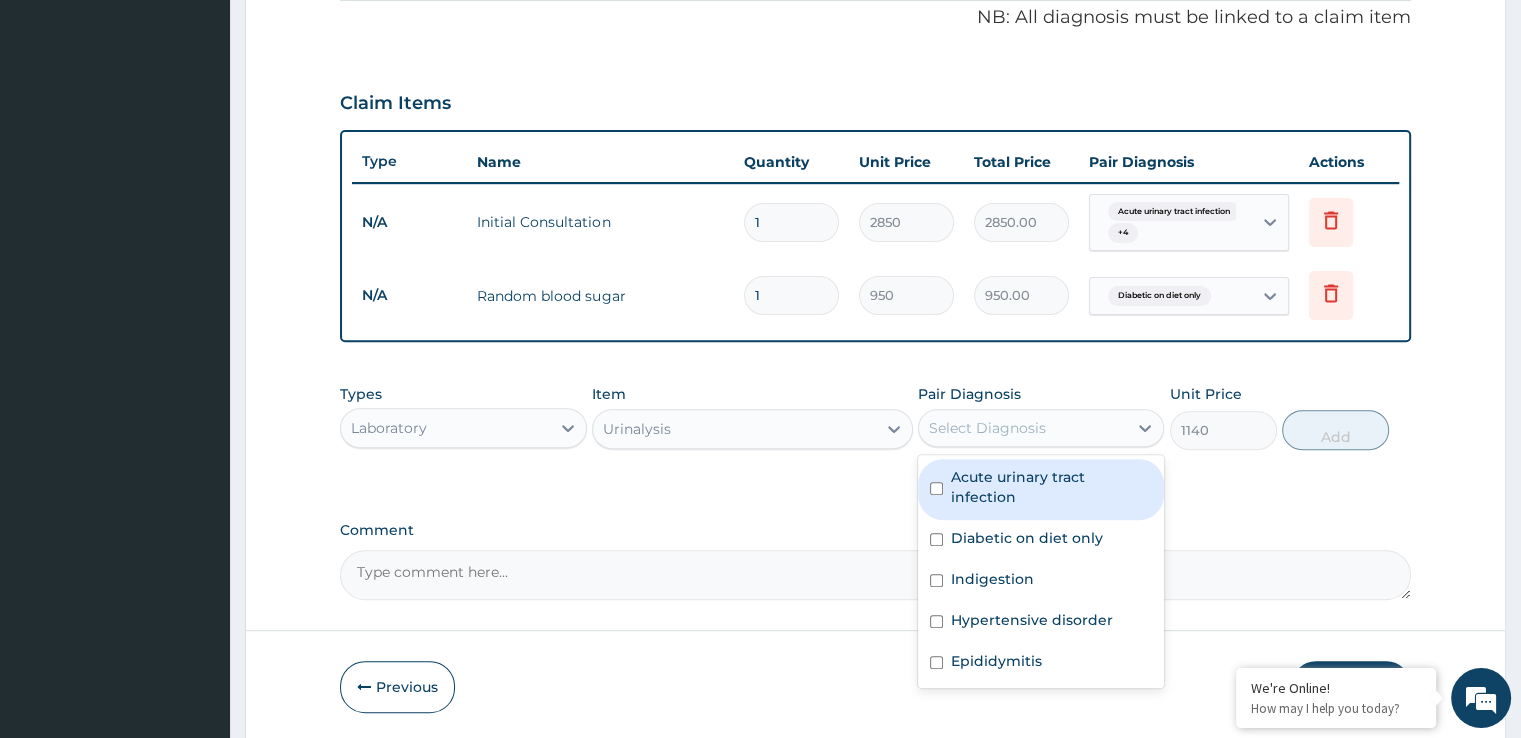 click on "Acute urinary tract infection" at bounding box center [1051, 487] 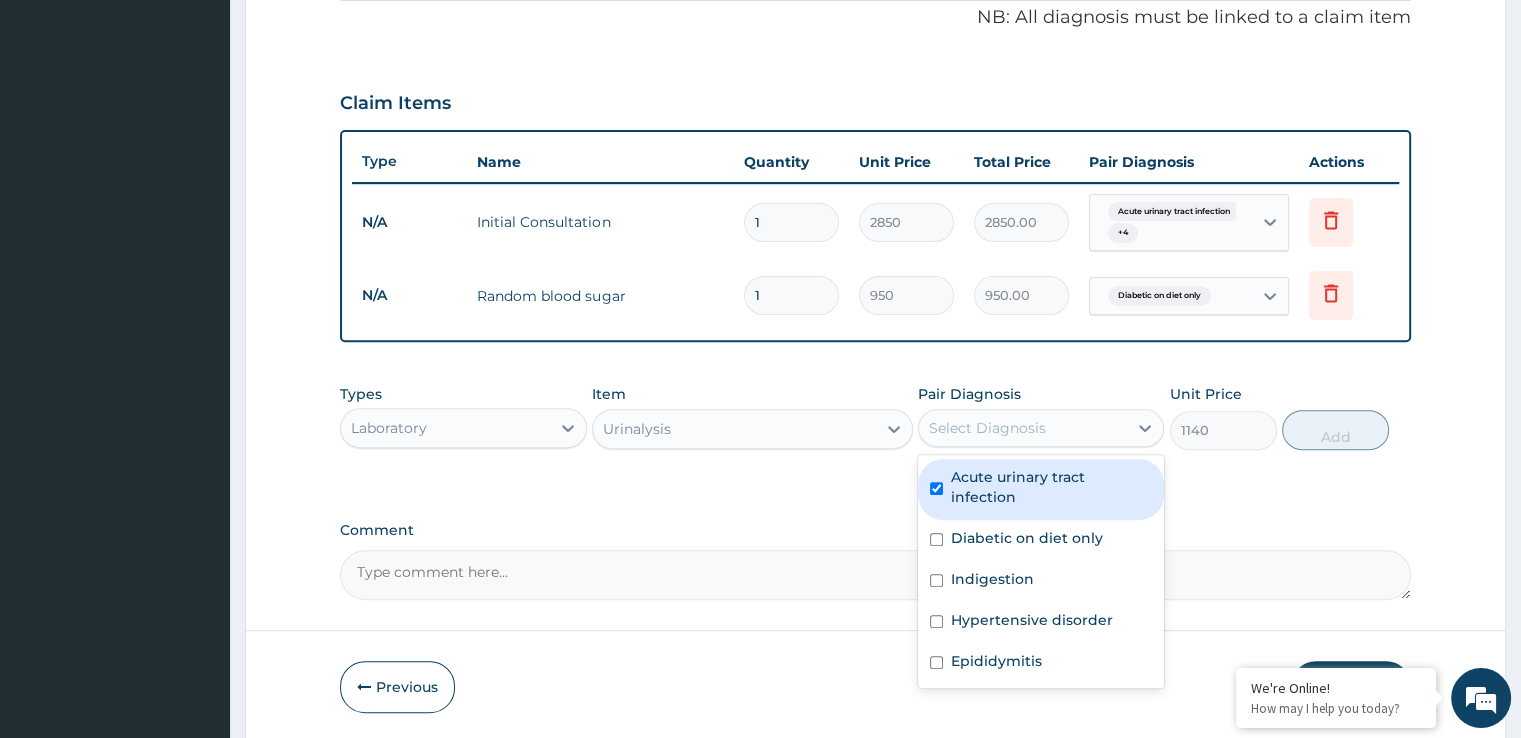 checkbox on "true" 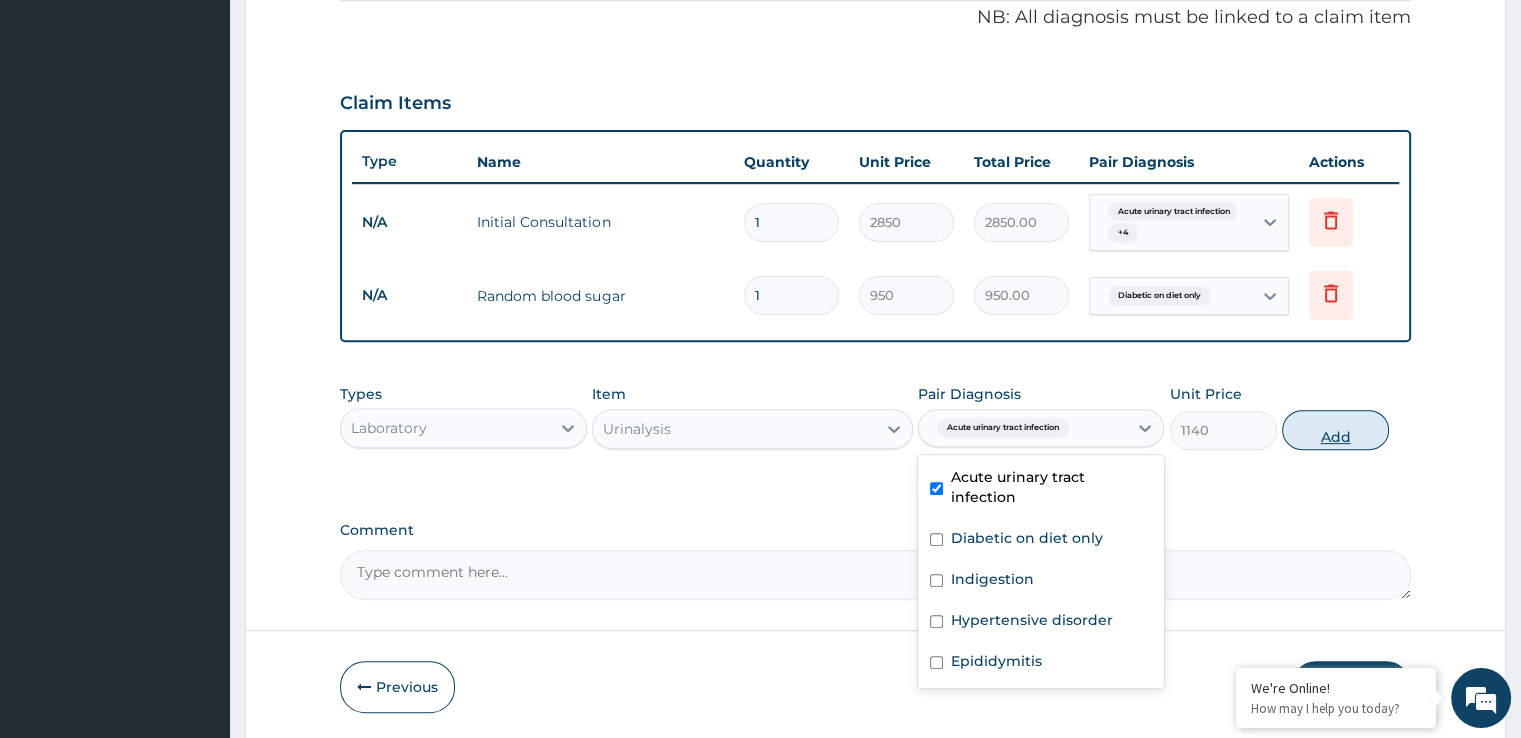 click on "Add" at bounding box center (1335, 430) 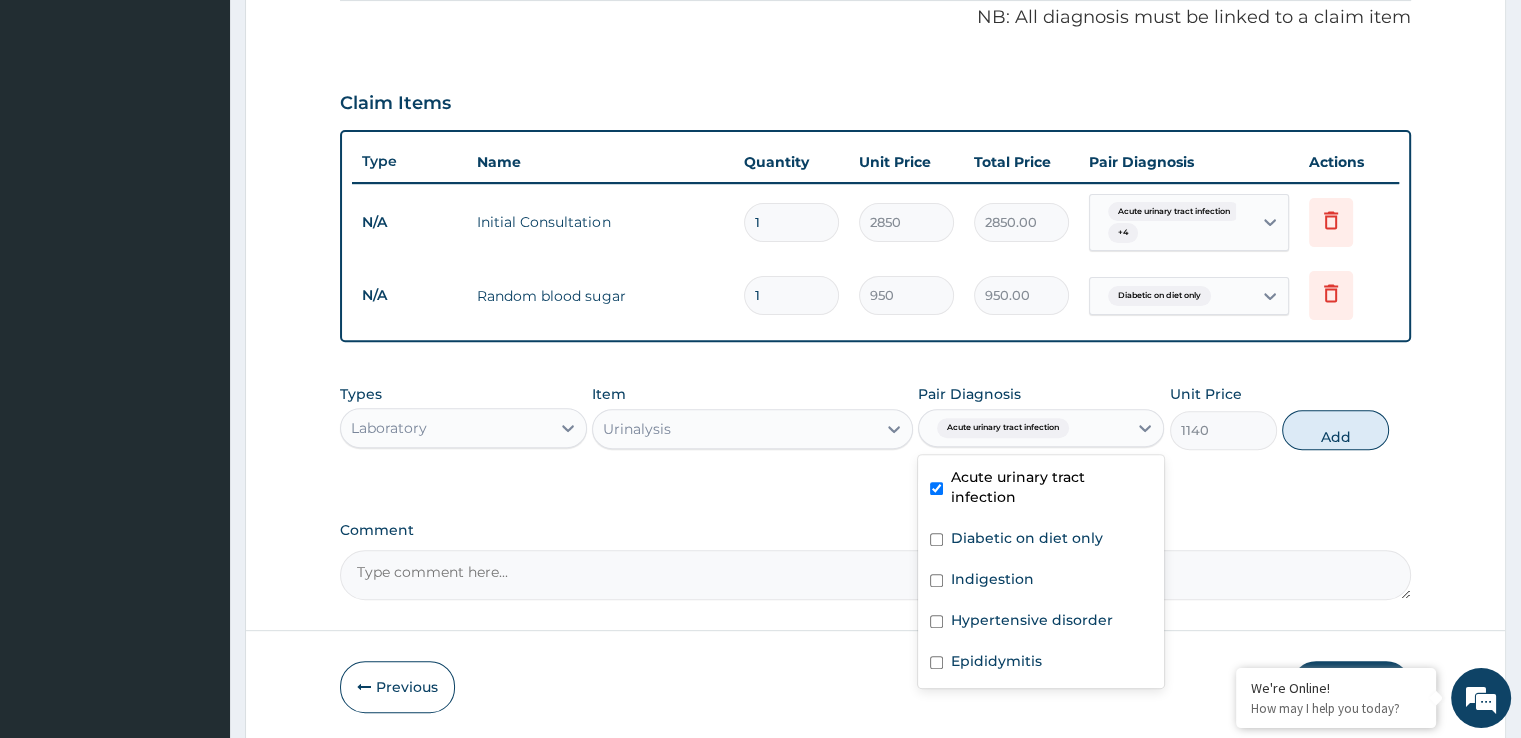type on "0" 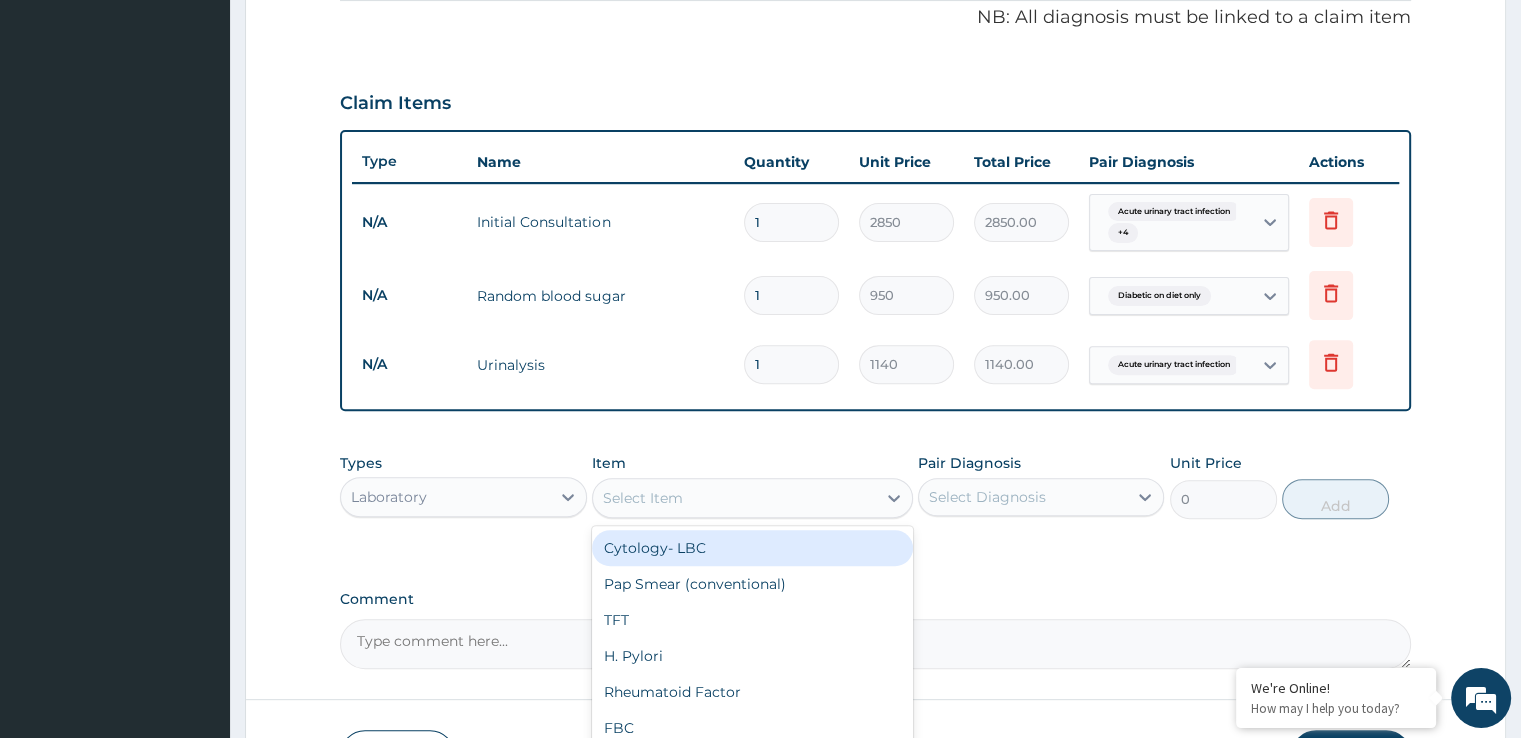 click on "Select Item" at bounding box center [734, 498] 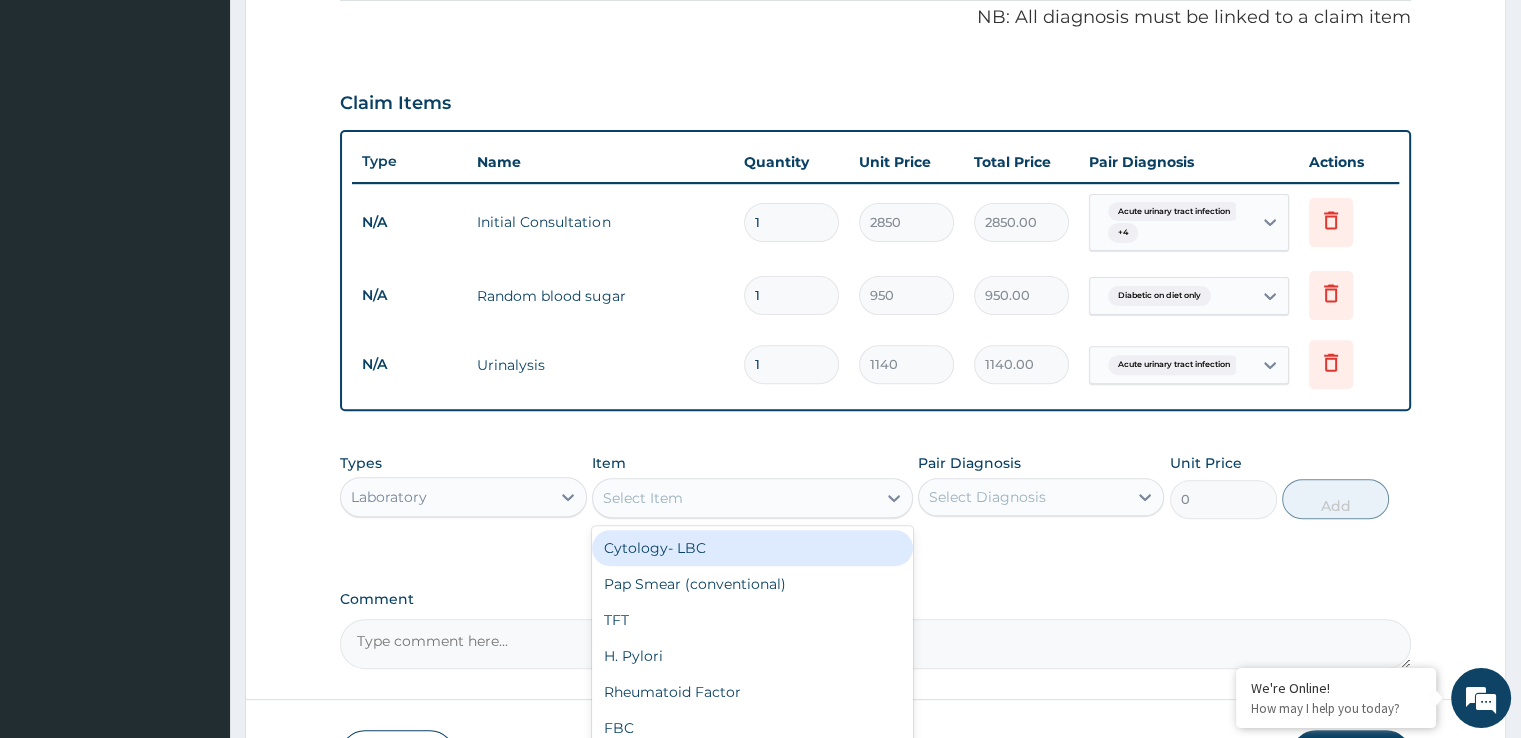 type on "h" 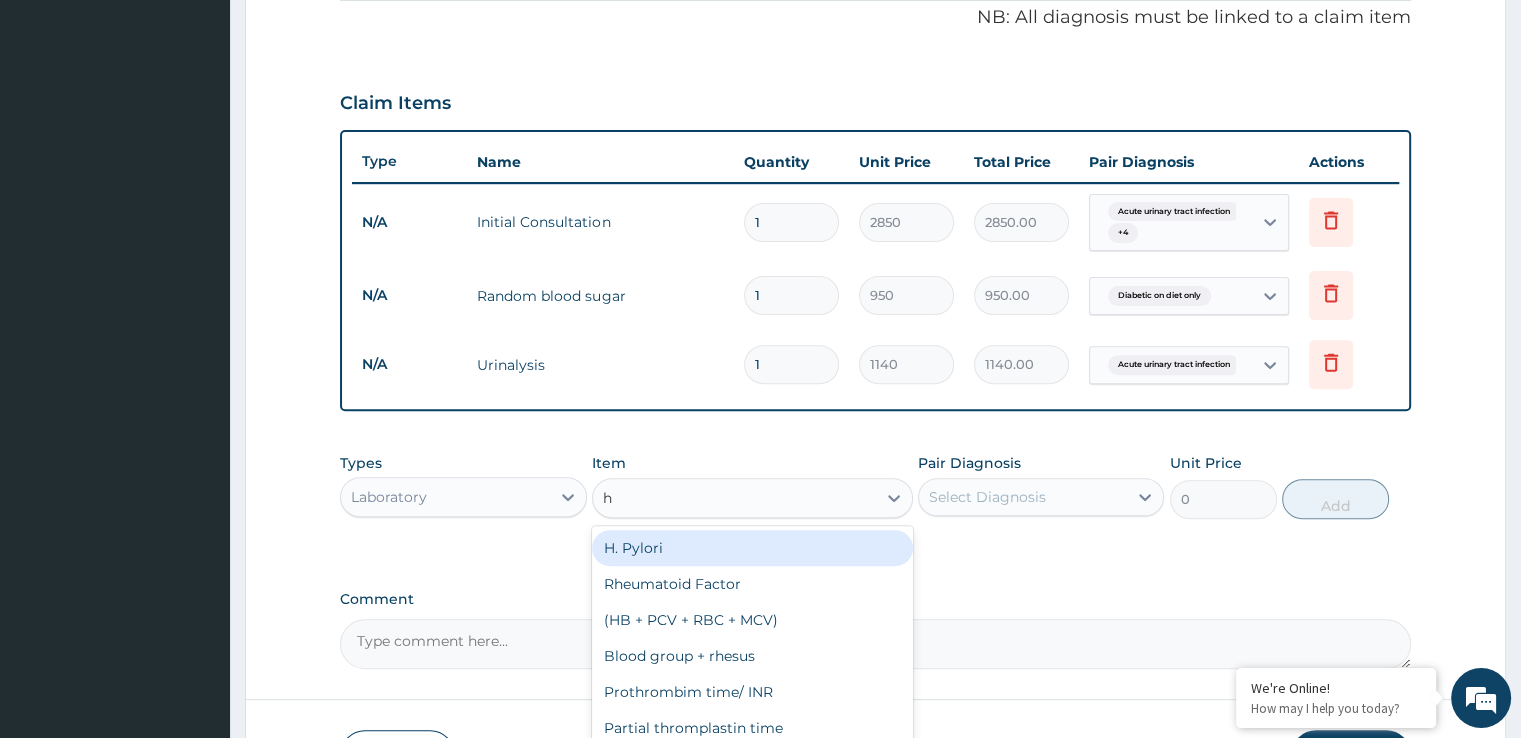 click on "H. Pylori" at bounding box center (752, 548) 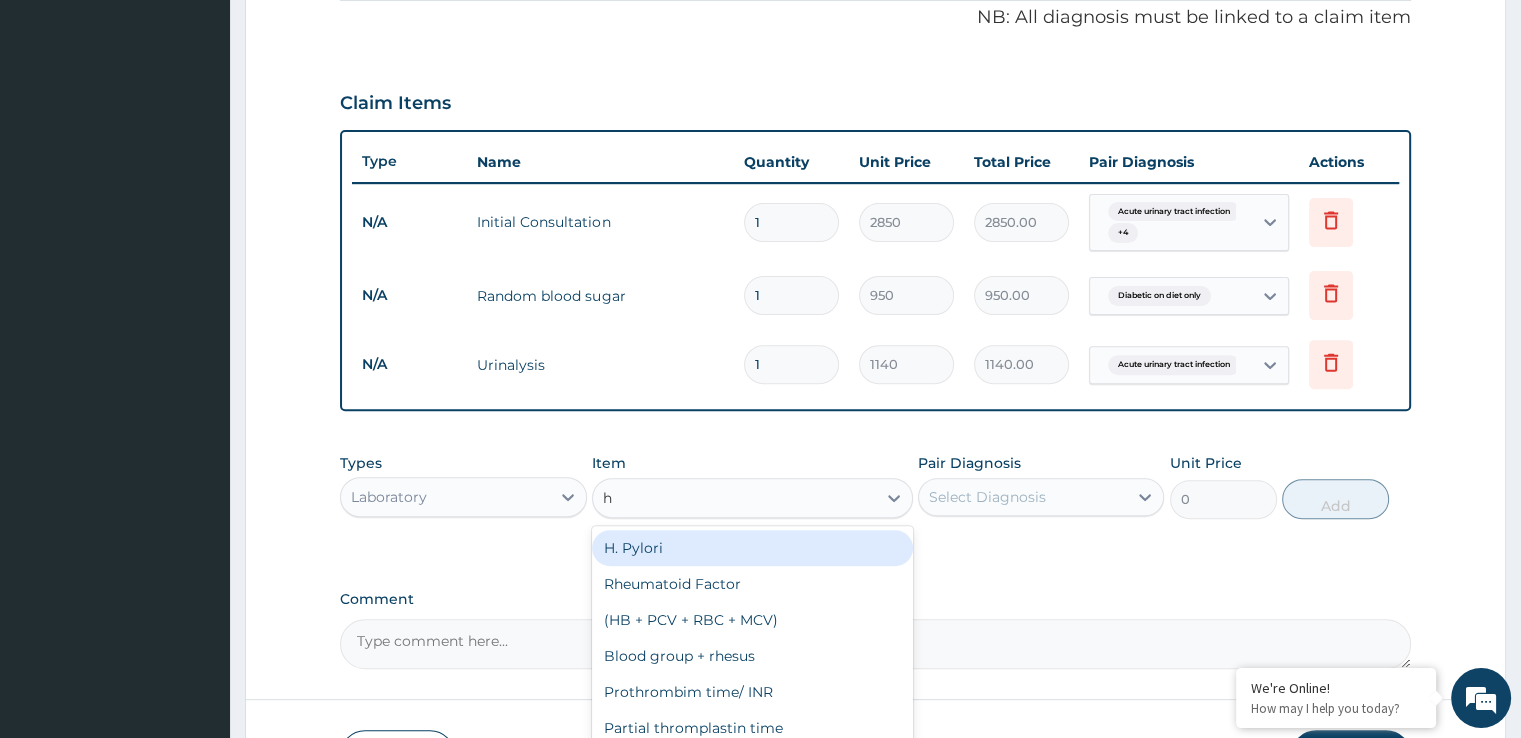 type 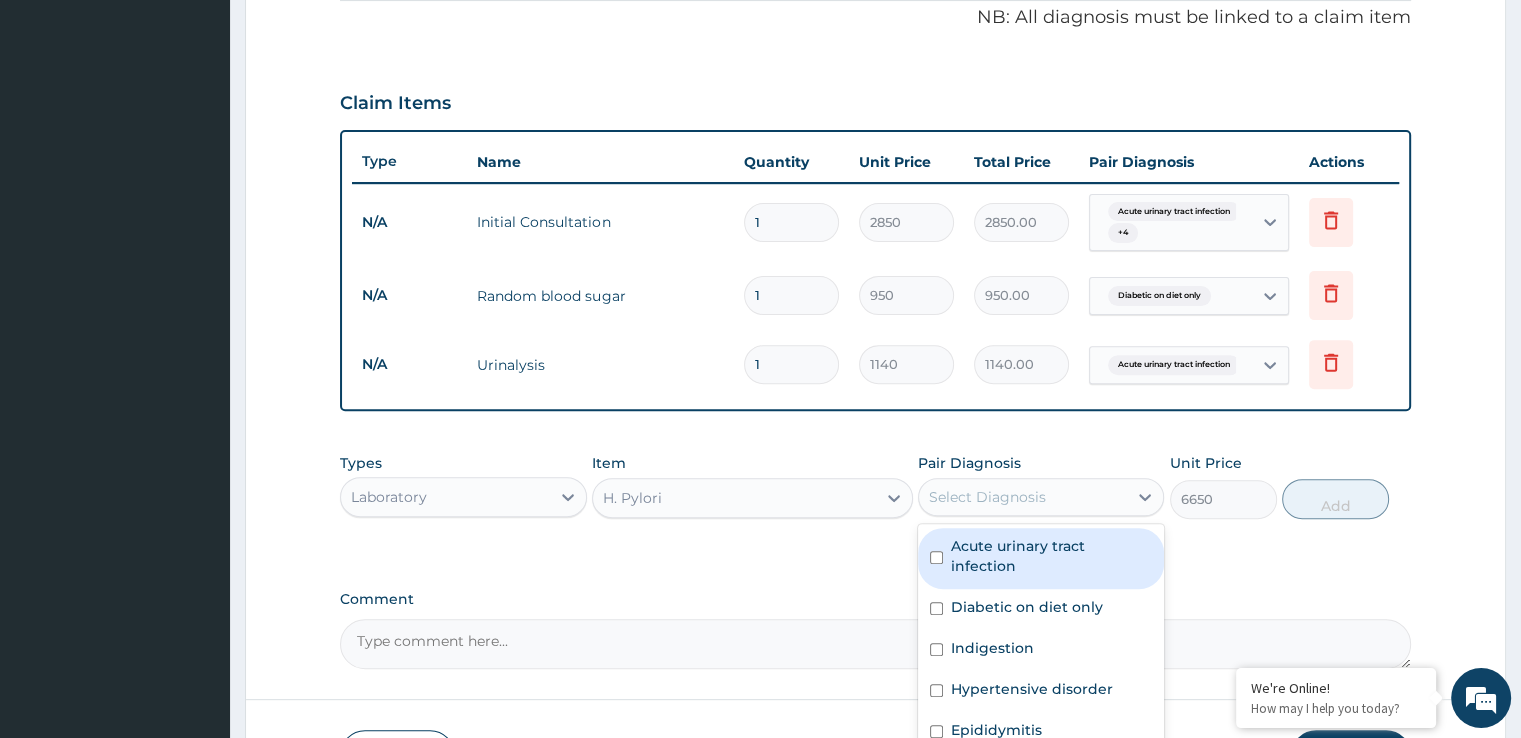 click on "Select Diagnosis" at bounding box center [987, 497] 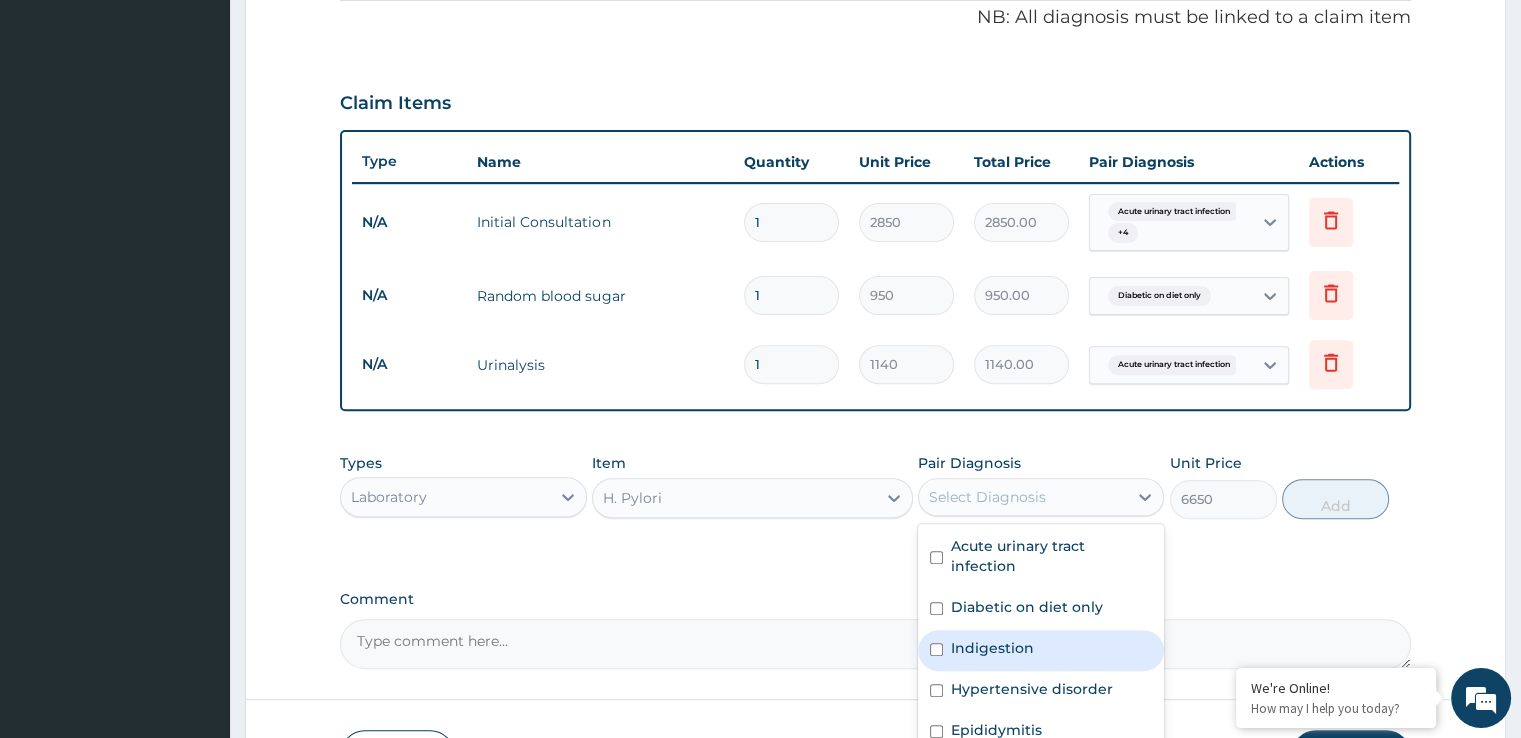 scroll, scrollTop: 752, scrollLeft: 0, axis: vertical 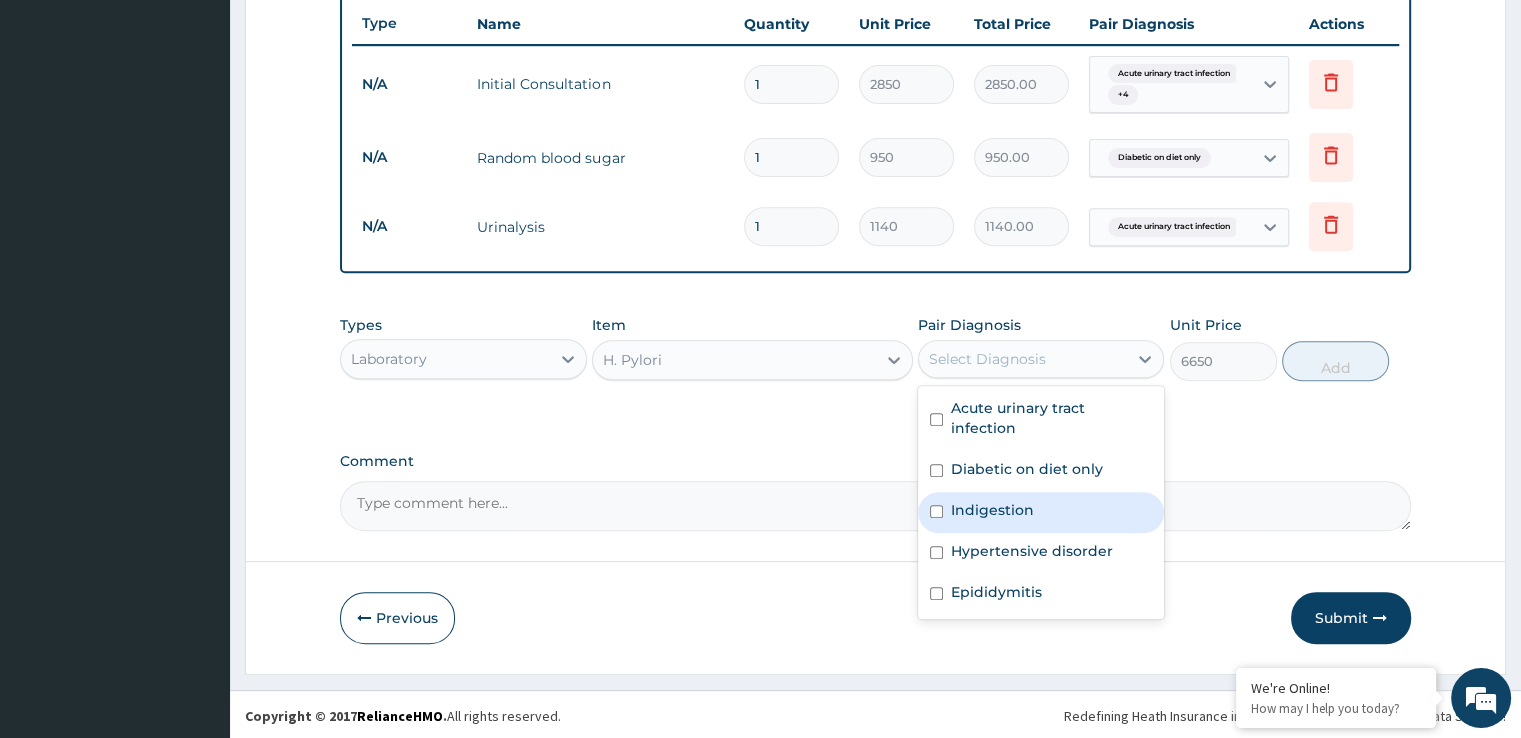 click on "Indigestion" at bounding box center [992, 510] 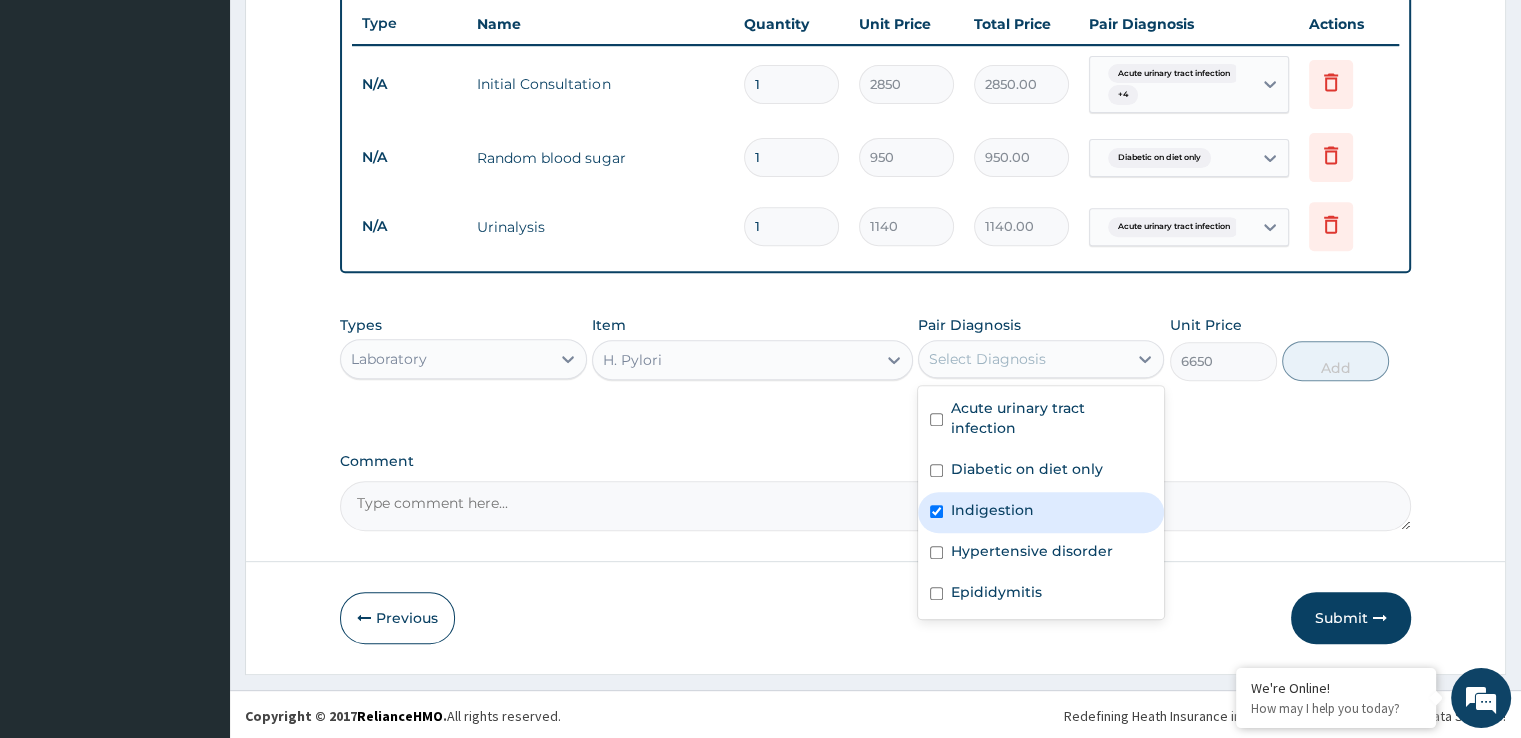 checkbox on "true" 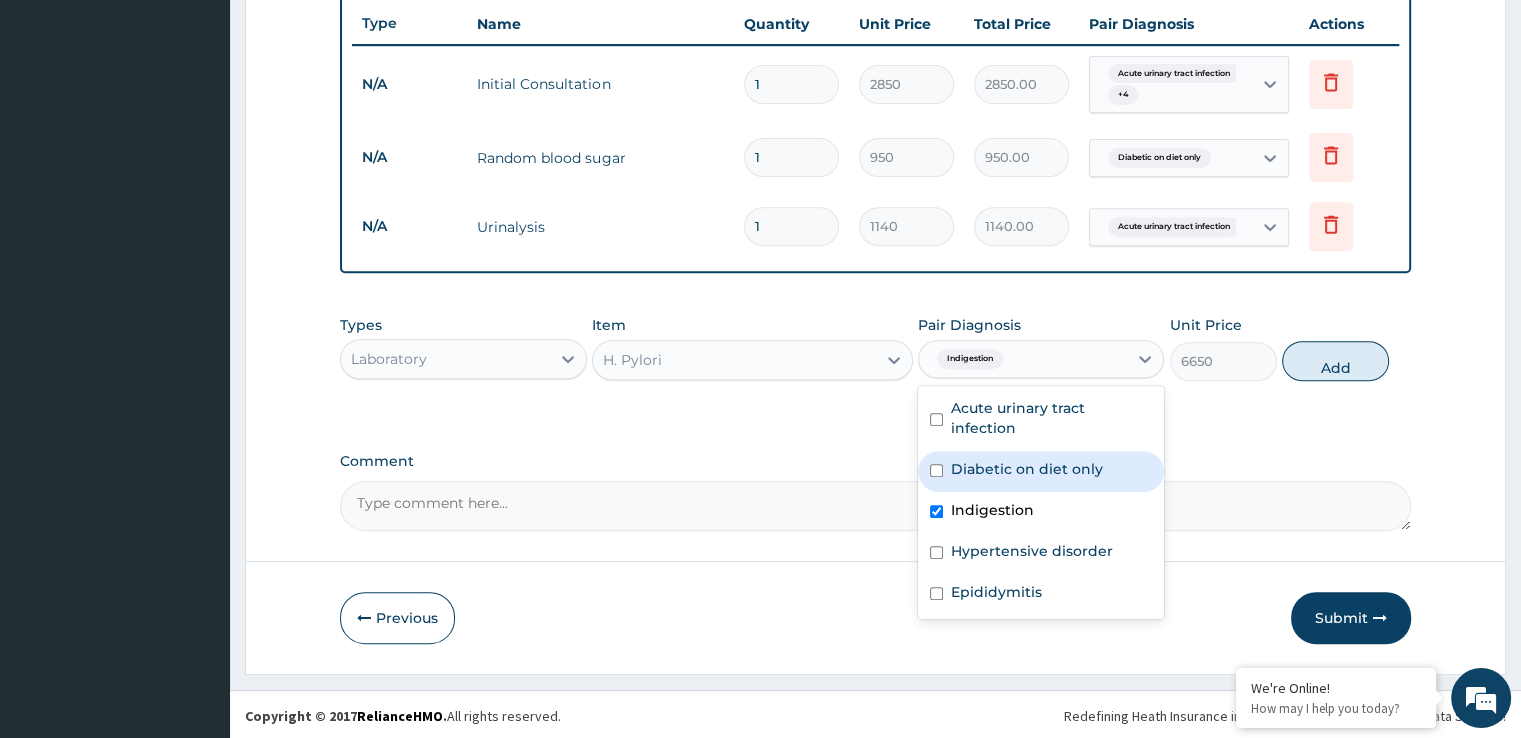 click on "Add" at bounding box center [1335, 361] 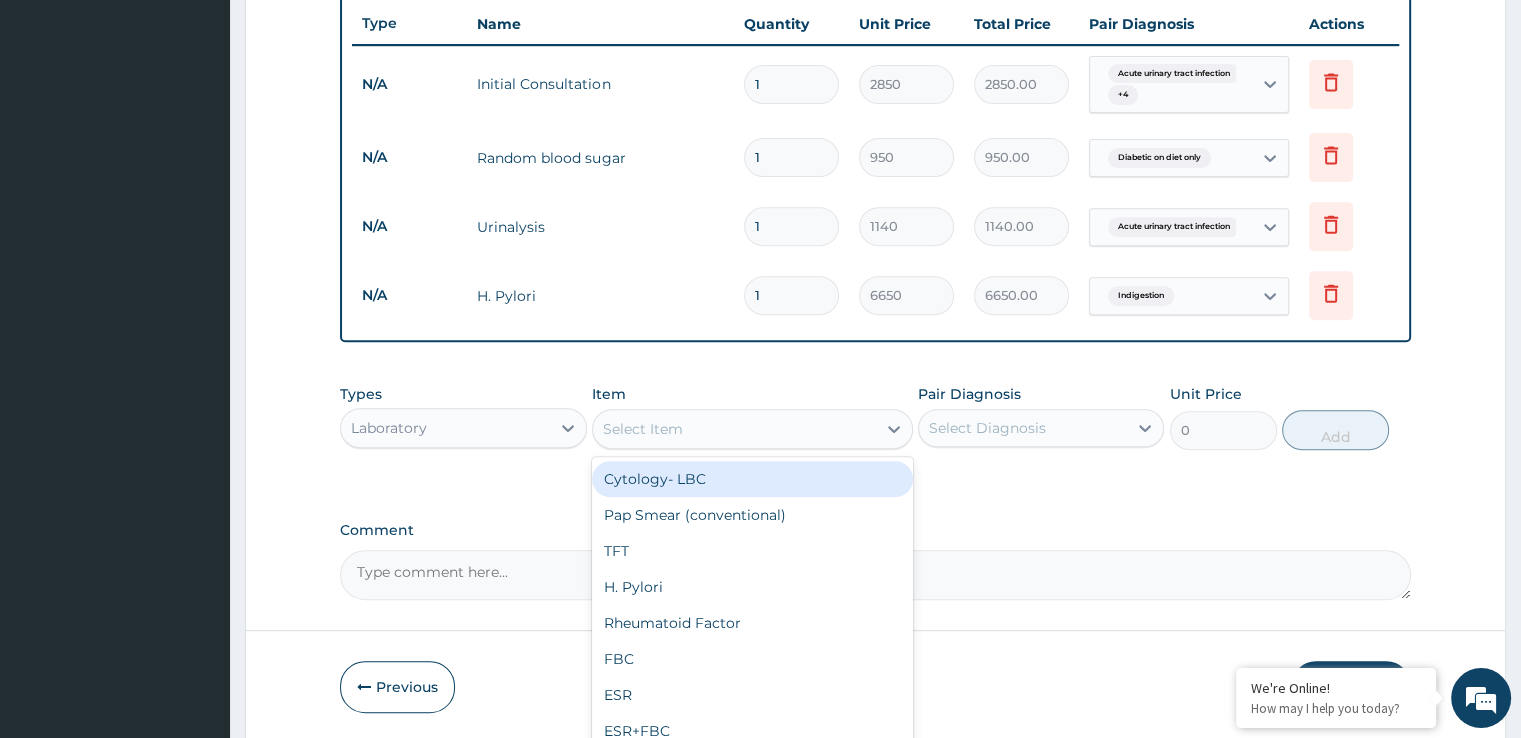 click on "Select Item" at bounding box center [734, 429] 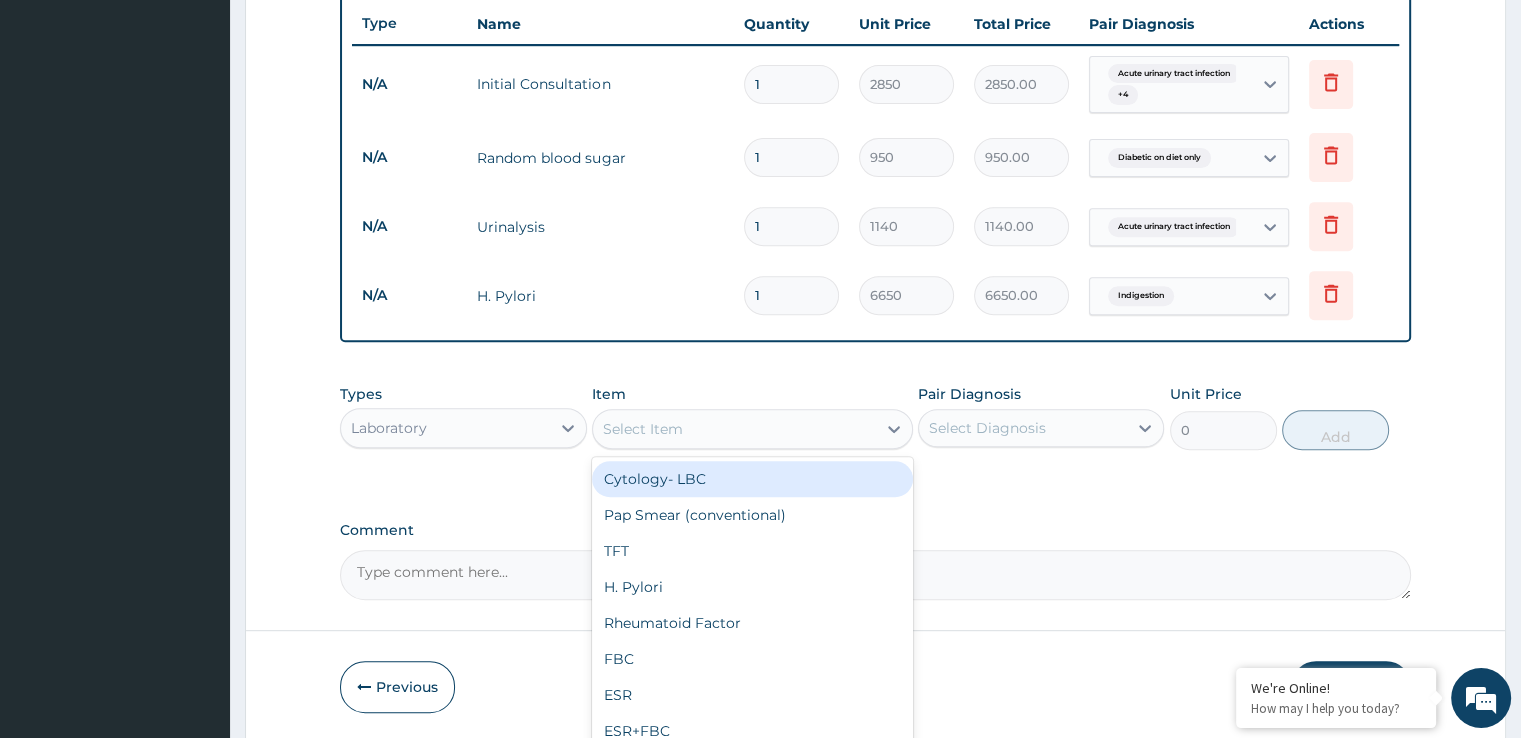 click on "Types Laboratory Item option H. Pylori, selected. option Cytology- LBC focused, 1 of 80. 80 results available. Use Up and Down to choose options, press Enter to select the currently focused option, press Escape to exit the menu, press Tab to select the option and exit the menu. Select Item Cytology- LBC Pap Smear (conventional) TFT H. Pylori Rheumatoid Factor FBC ESR ESR+FBC Total blood count (FBC + ESR+ Platelet) (HB + PCV + RBC + MCV) WBC and Diff Reticulocyte Platelets Genotype Blood group + rhesus Direct coomb's test Indirect coomb's test G-6-PD deficiency D- Dimer (quantitative) Prothrombim time/ INR Partial thromplastin time Occult blood, stool/urine Urine MCS Mantoux test/  Heaf Urinalysis Aspirate pus MCS Microfilaria HVS MCS Urethral & wound MCS Skin snip Stool MCS Swab MCS Stool analysis- routine Sputum MCS Blood culture CSF Analysis Blood preg. test Urine preg. test Fasting Blood Sugar Random blood sugar Glucose(CSF) 2hr Post Prandial/ Glucose tolerance test HBA1C/Glycosylated Hb Cholesterol-S HDL" at bounding box center (875, 417) 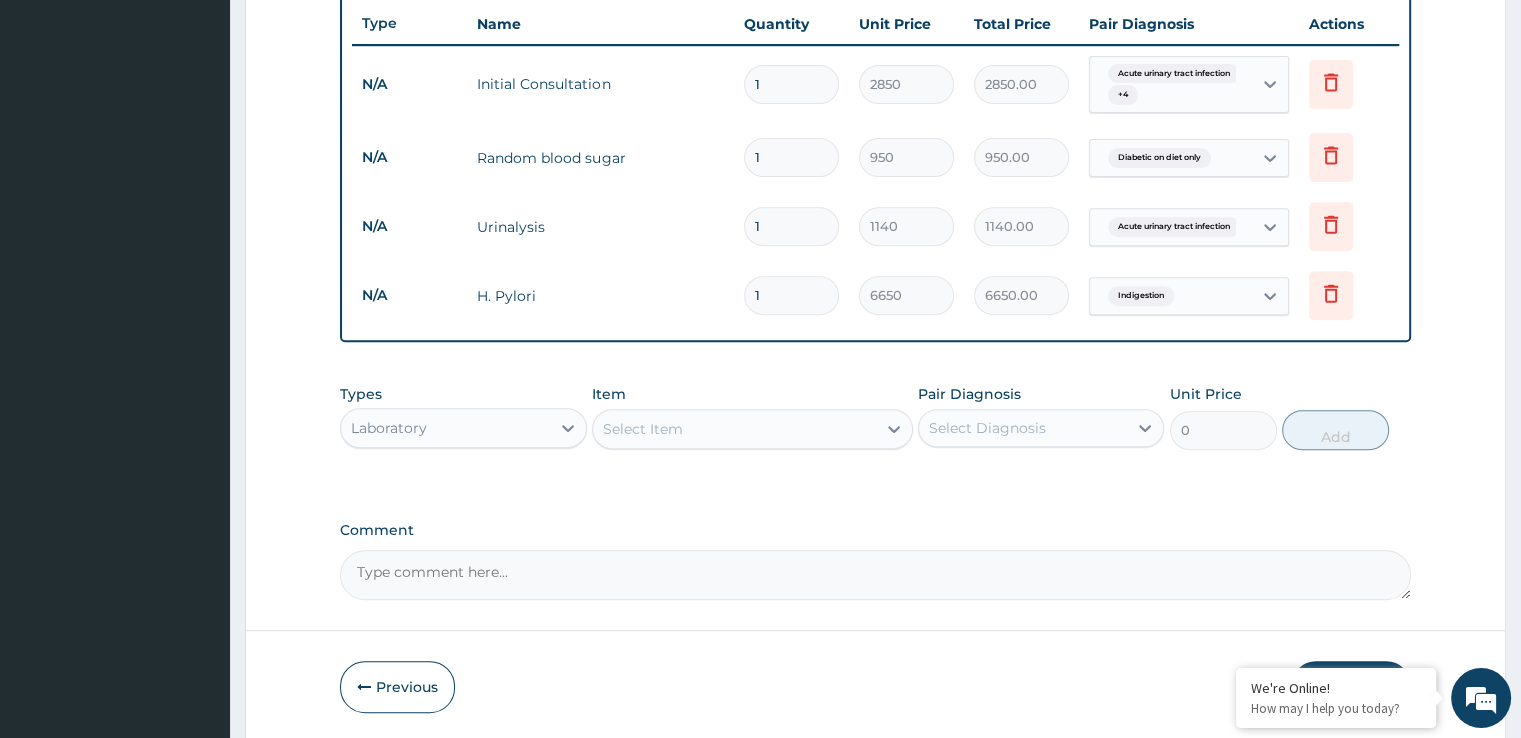 click on "Laboratory" at bounding box center (445, 428) 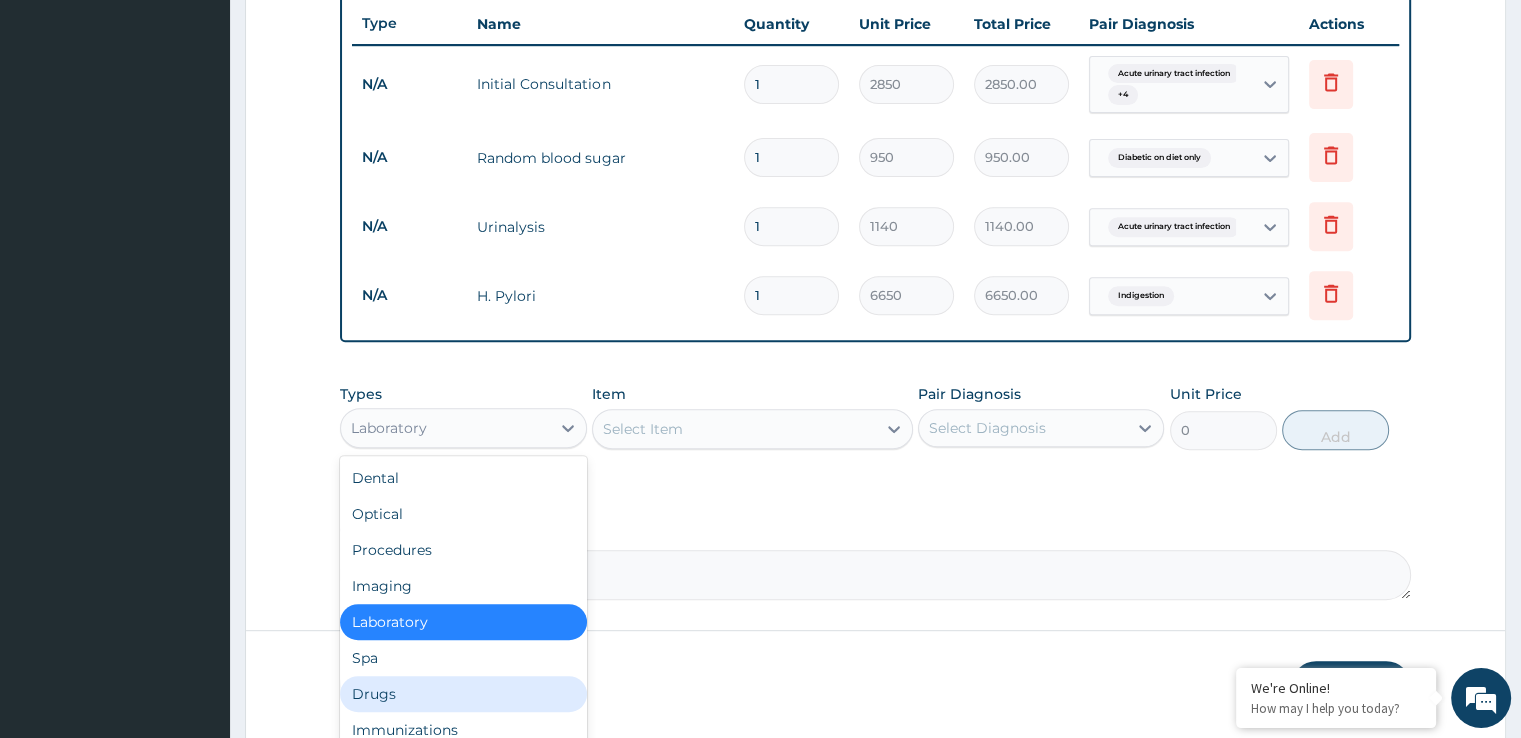 click on "Drugs" at bounding box center (463, 694) 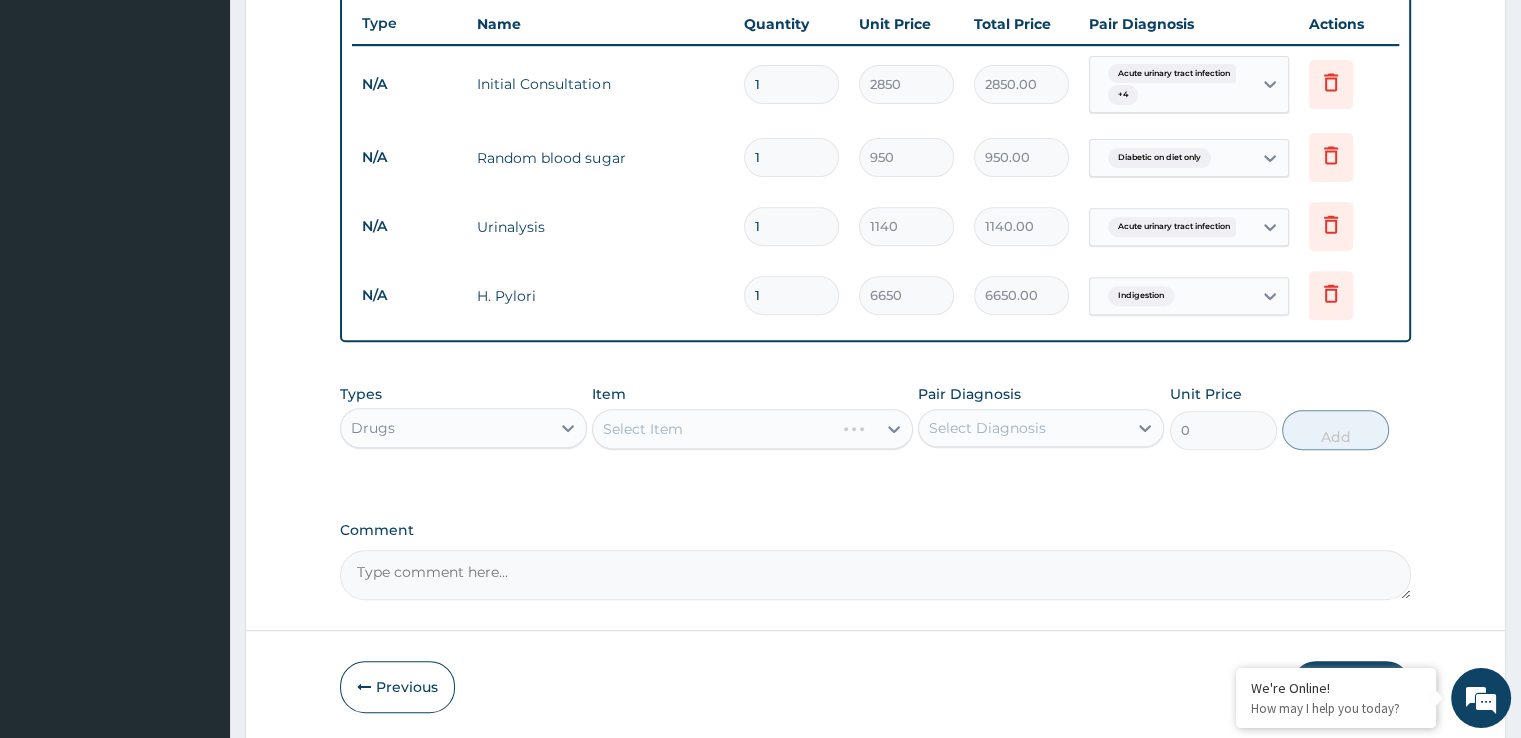 click on "Select Item" at bounding box center (752, 429) 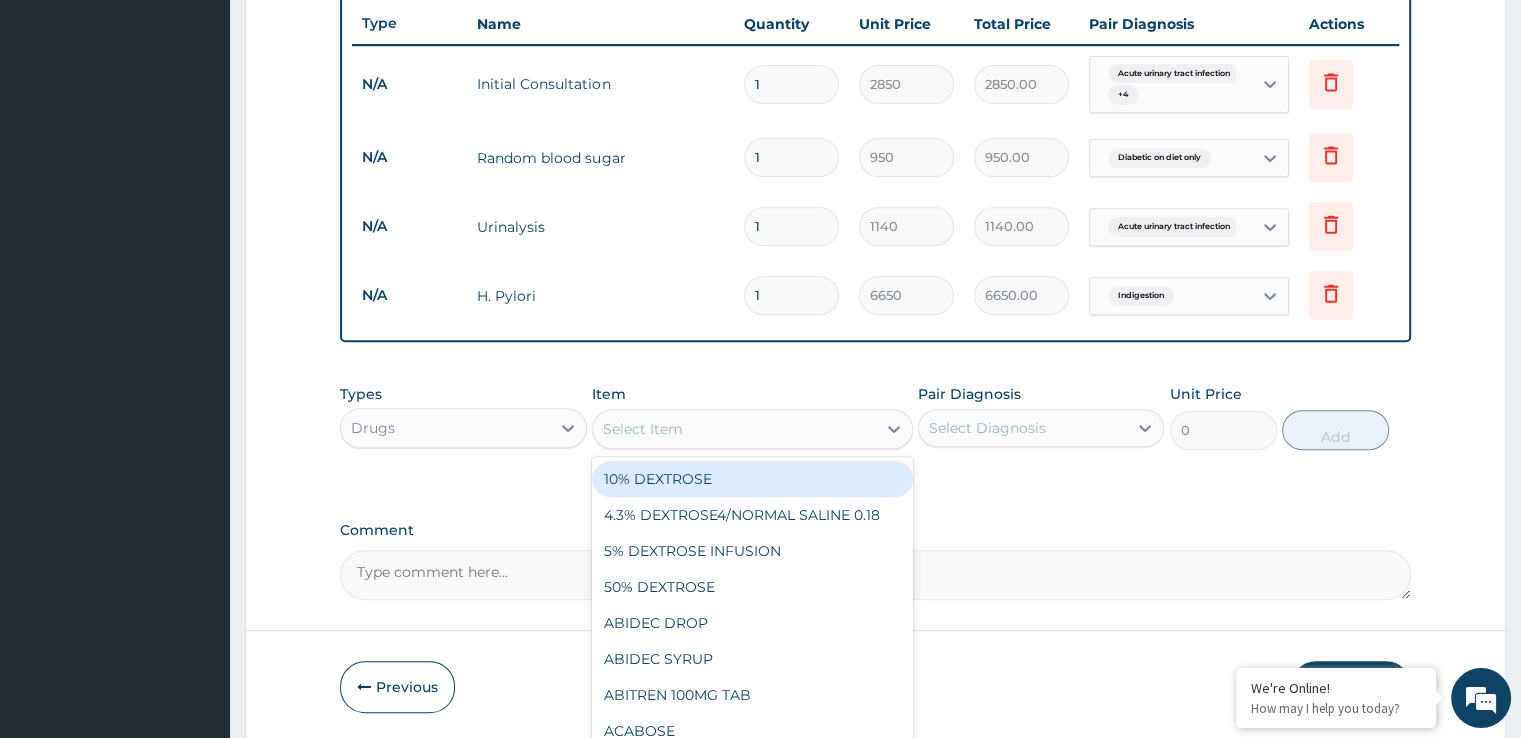 click on "Select Item" at bounding box center (734, 429) 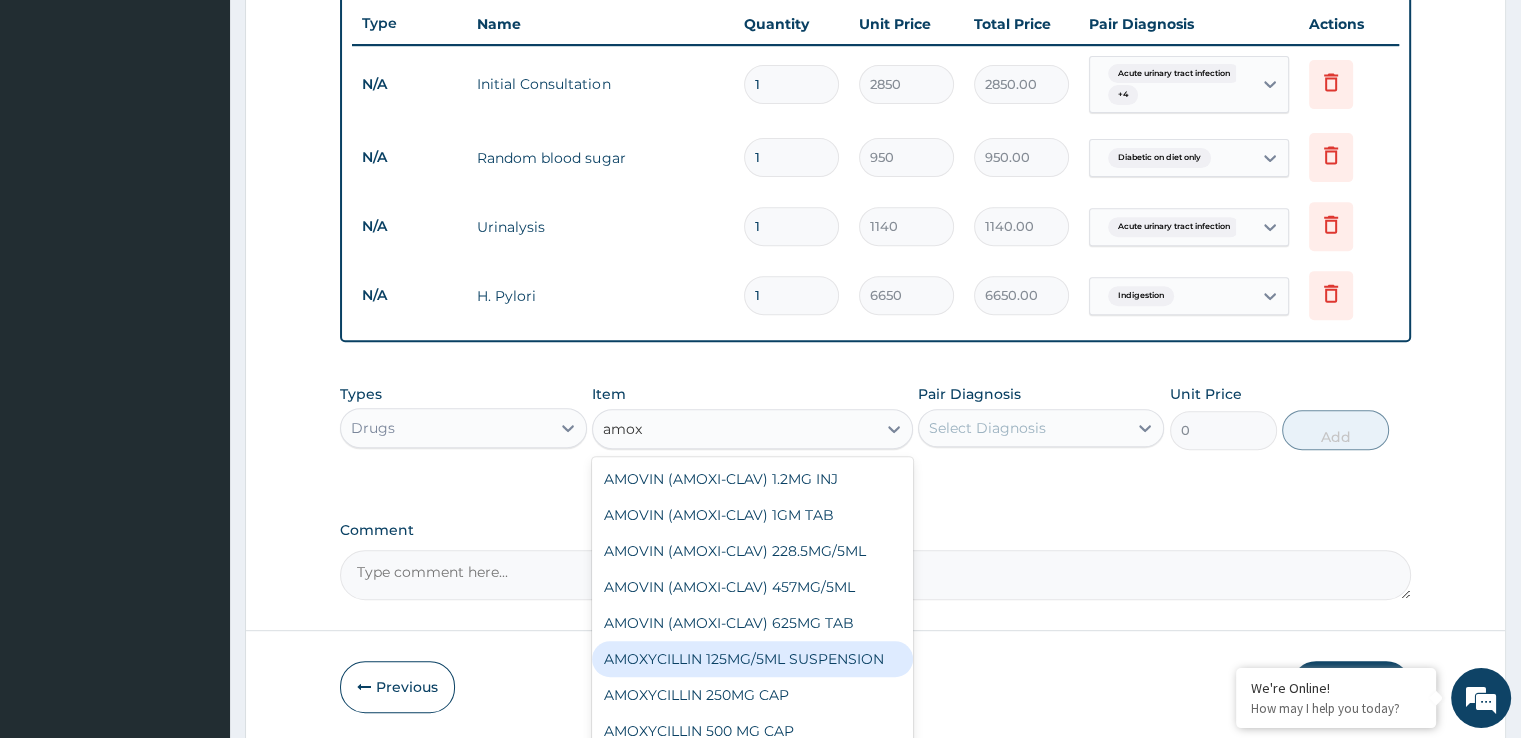 type on "amo" 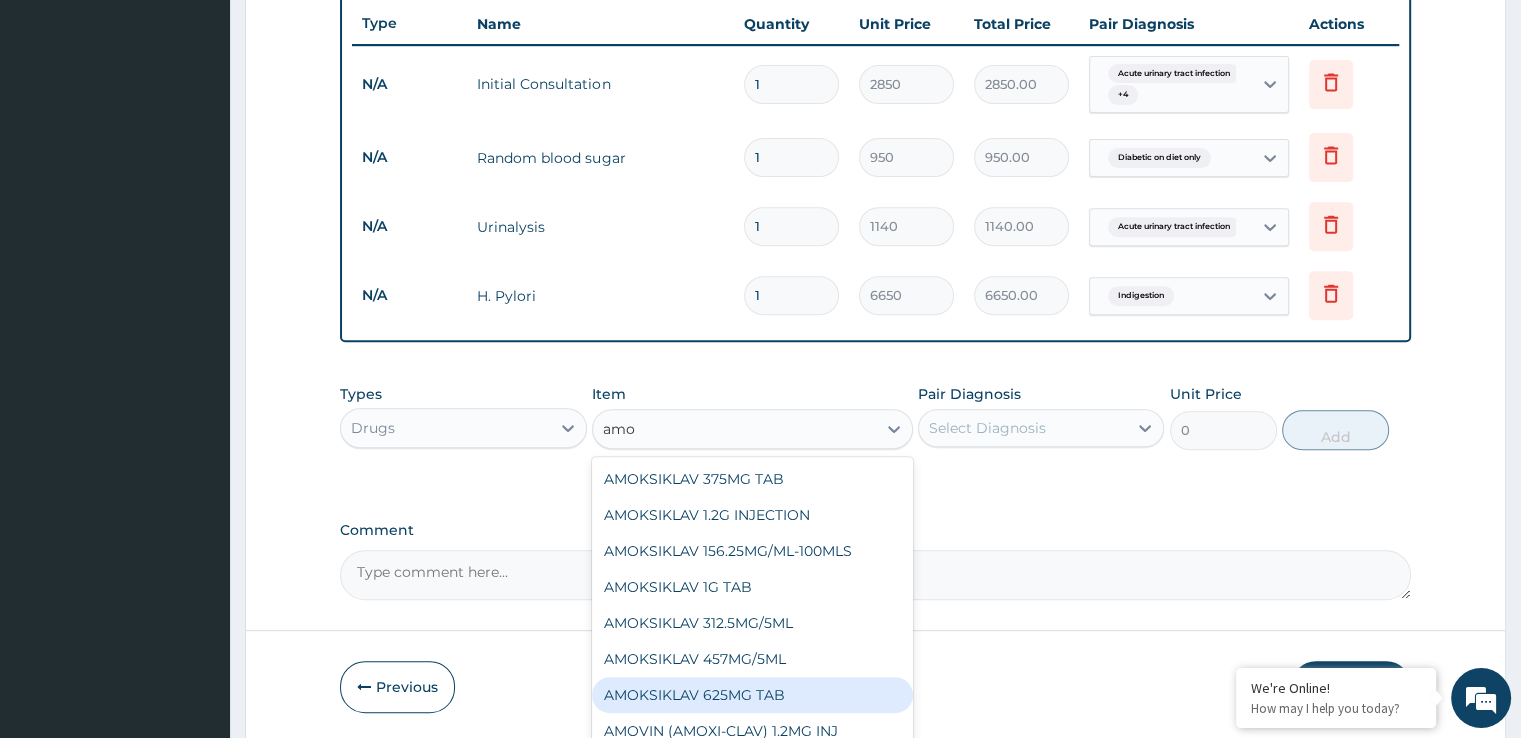 click on "AMOKSIKLAV 625MG TAB" at bounding box center [752, 695] 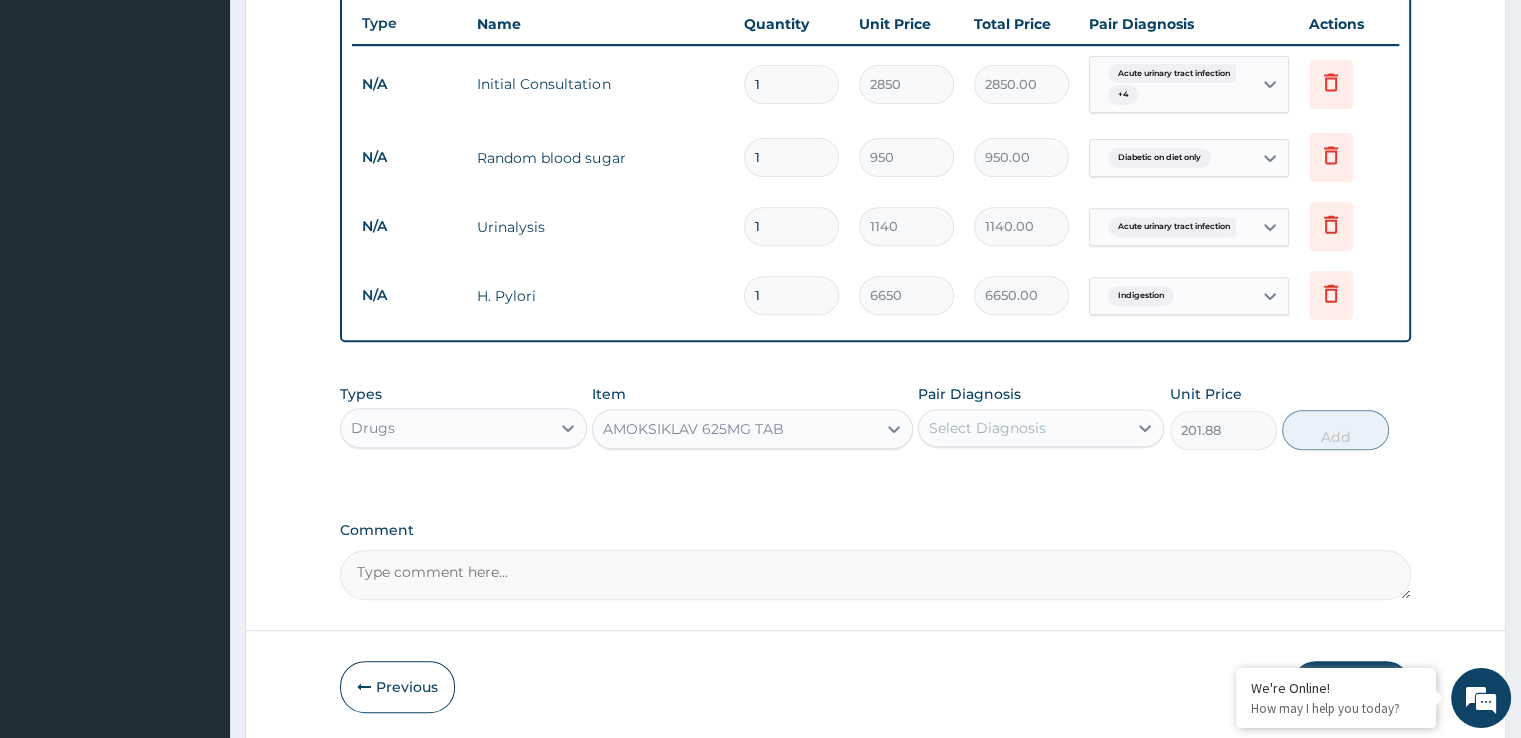 click on "Select Diagnosis" at bounding box center [1023, 428] 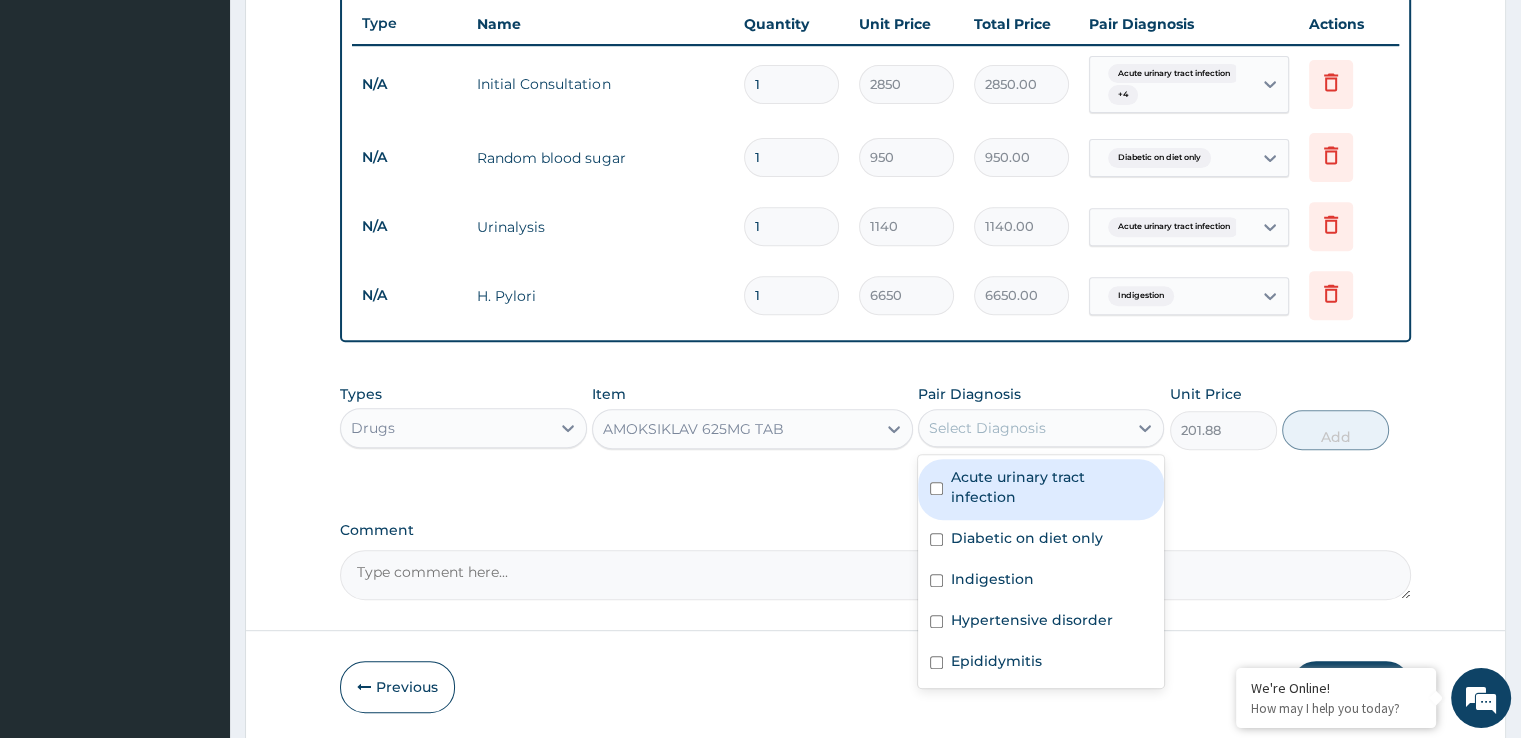 click on "Acute urinary tract infection" at bounding box center [1041, 489] 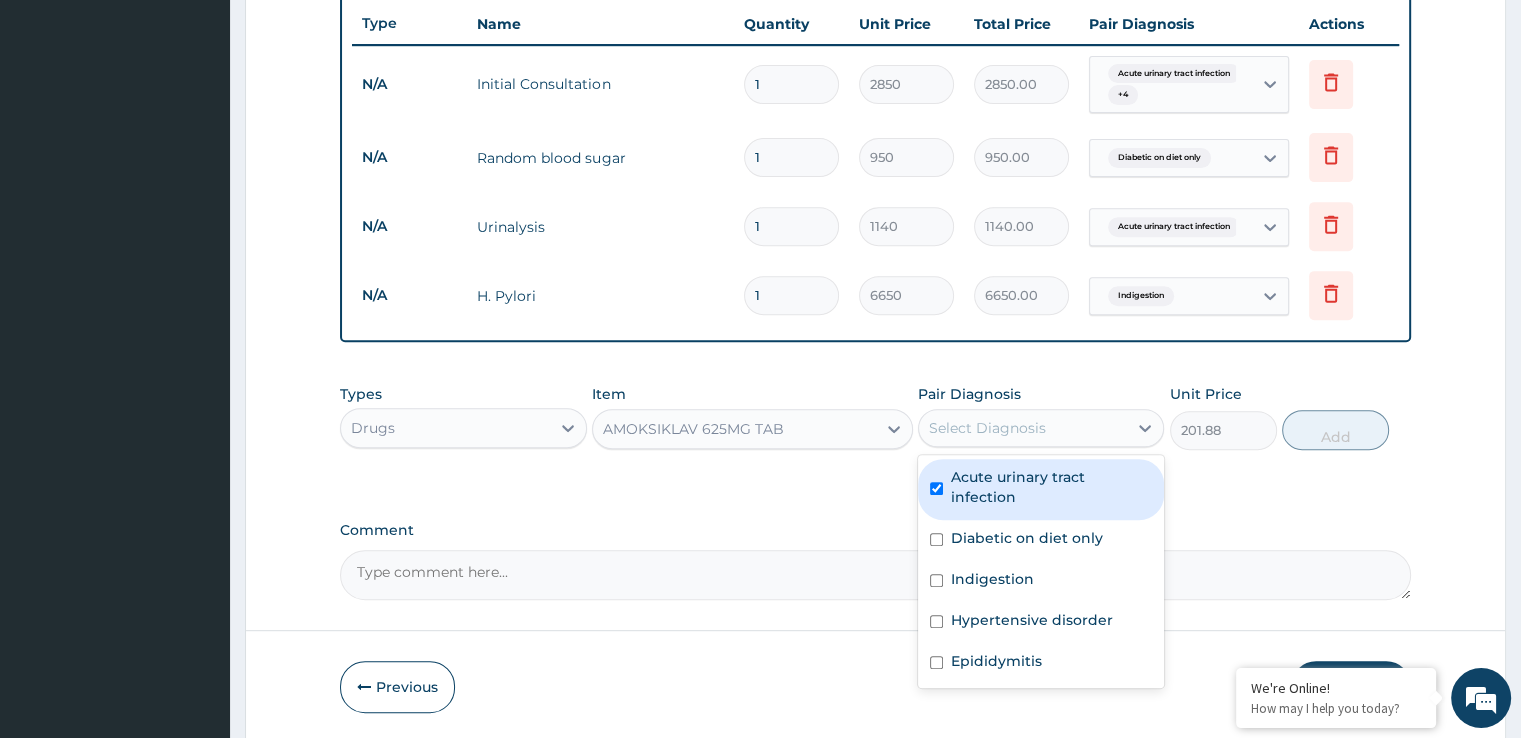 checkbox on "true" 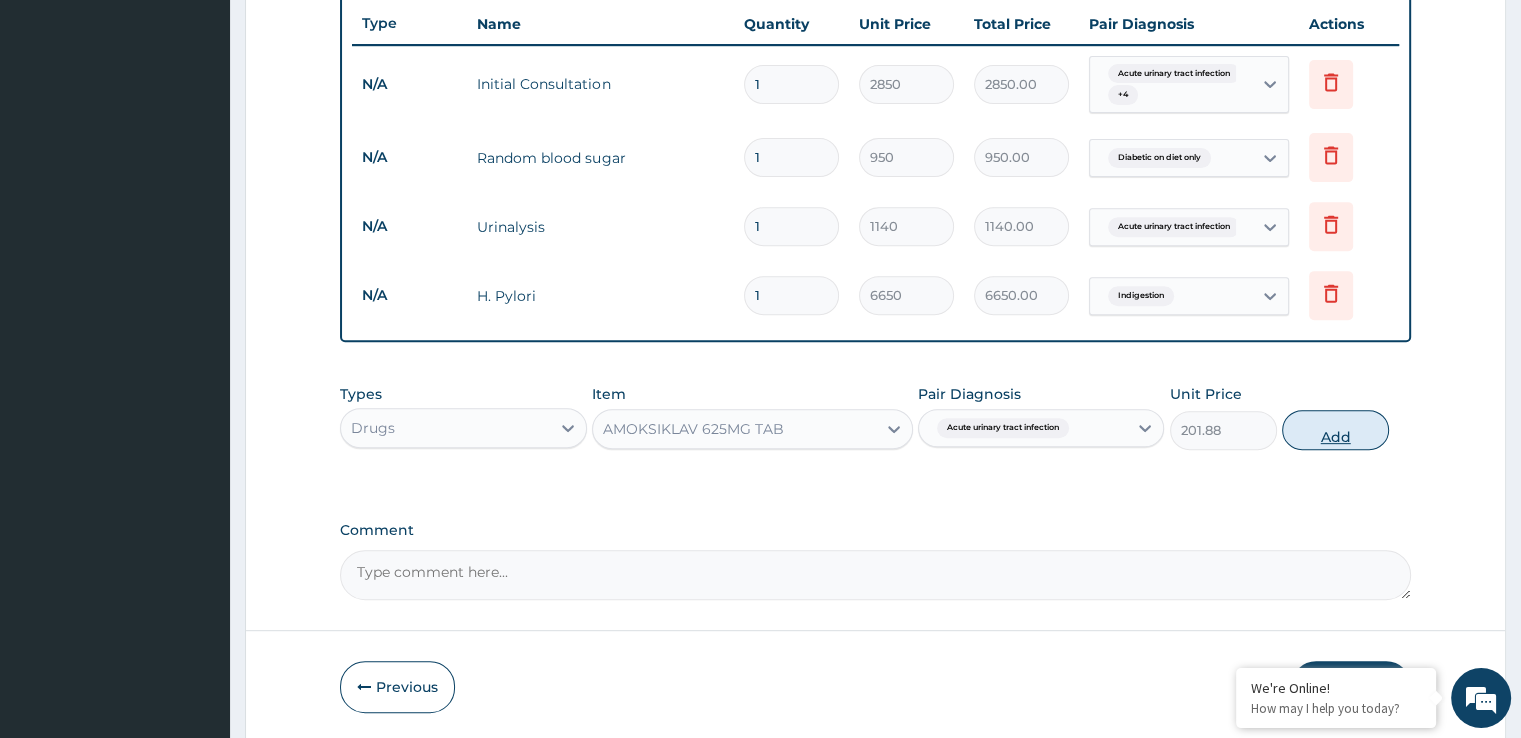 click on "Add" at bounding box center [1335, 430] 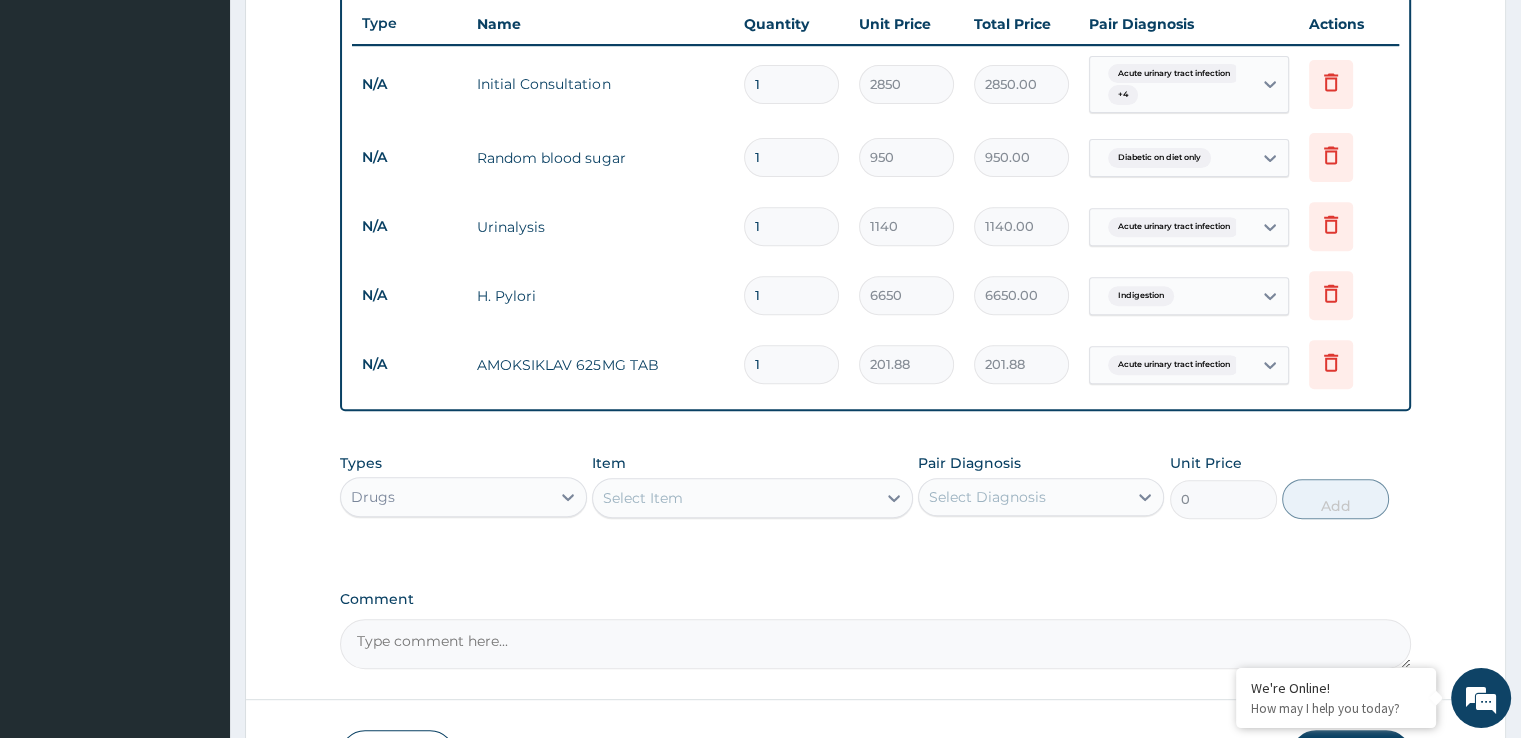 type on "14" 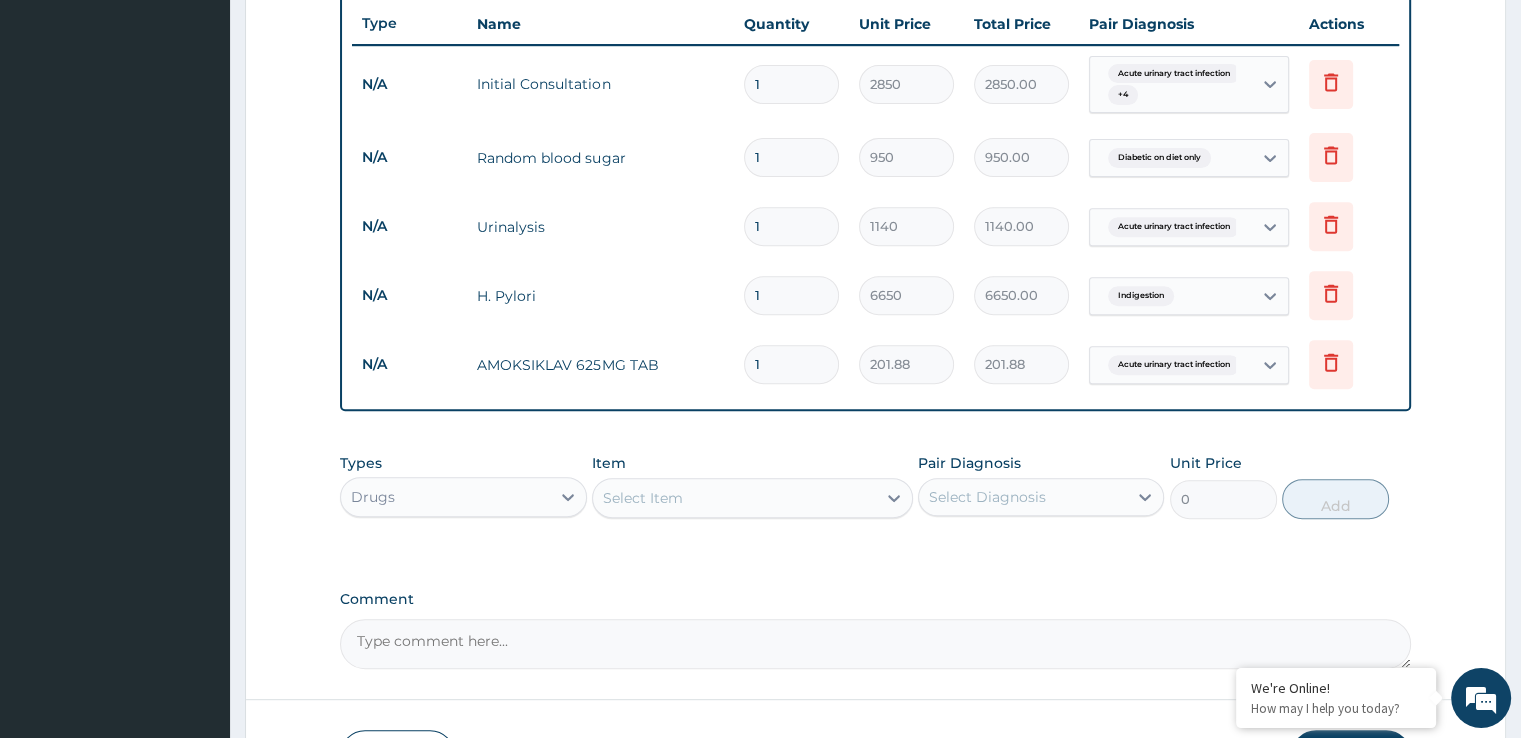 type on "2826.32" 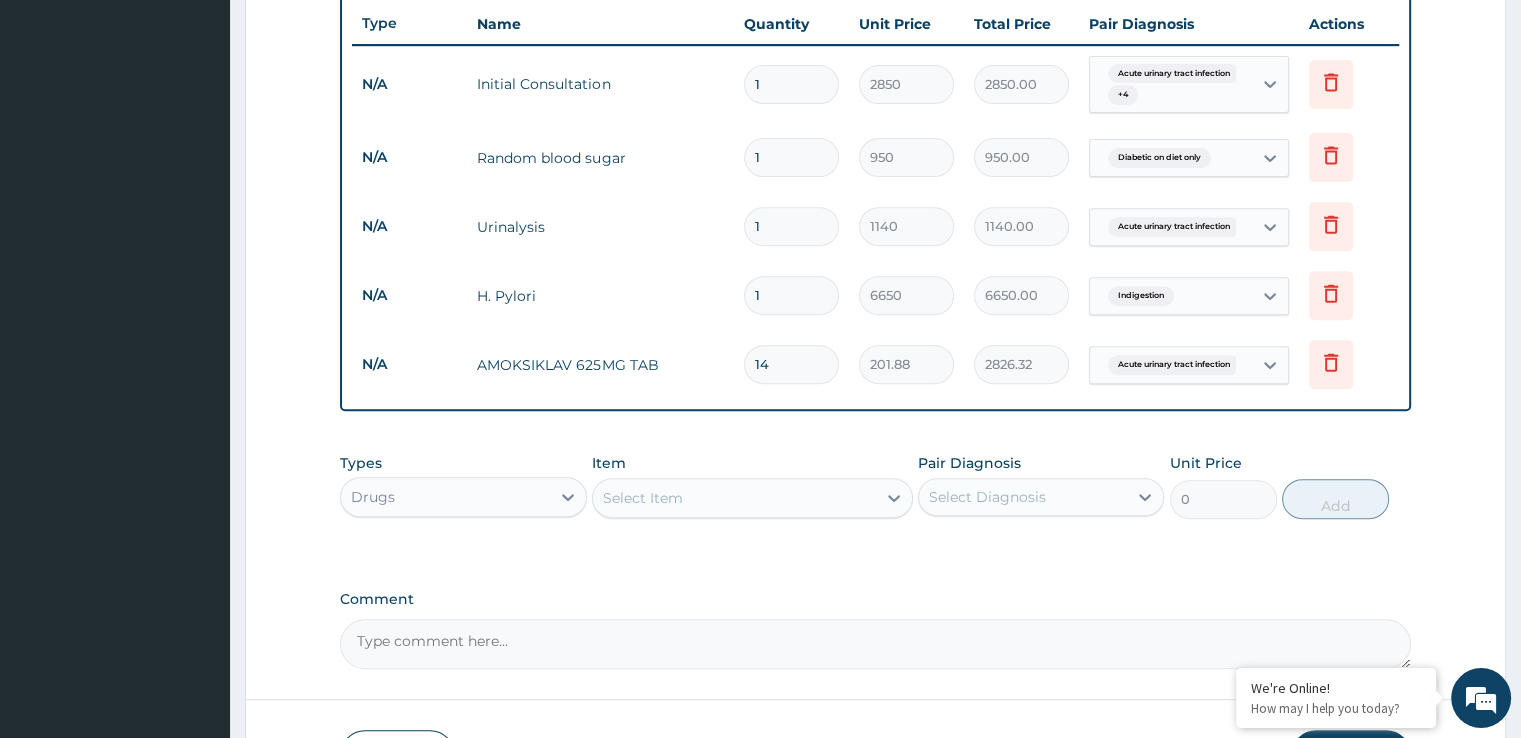 type on "14" 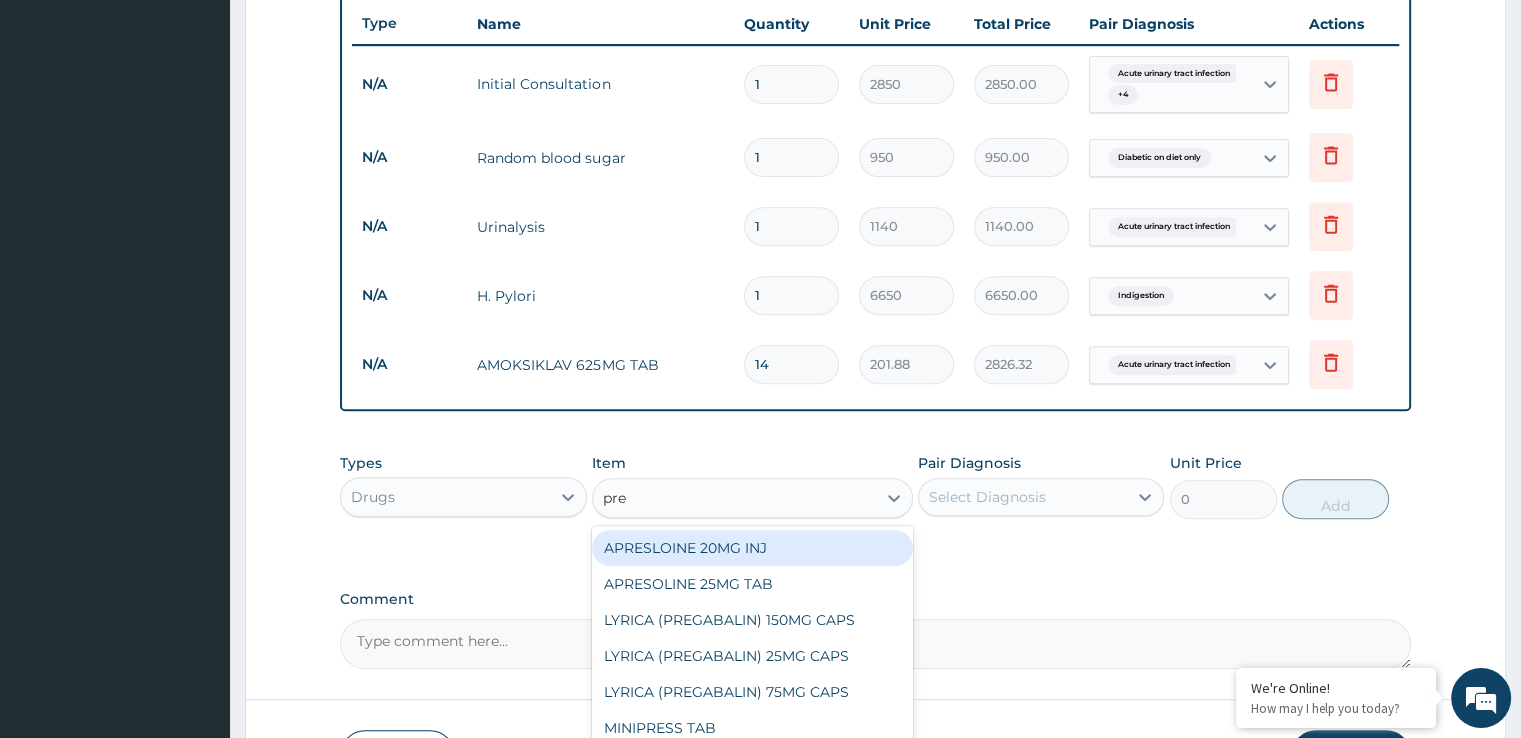type on "pred" 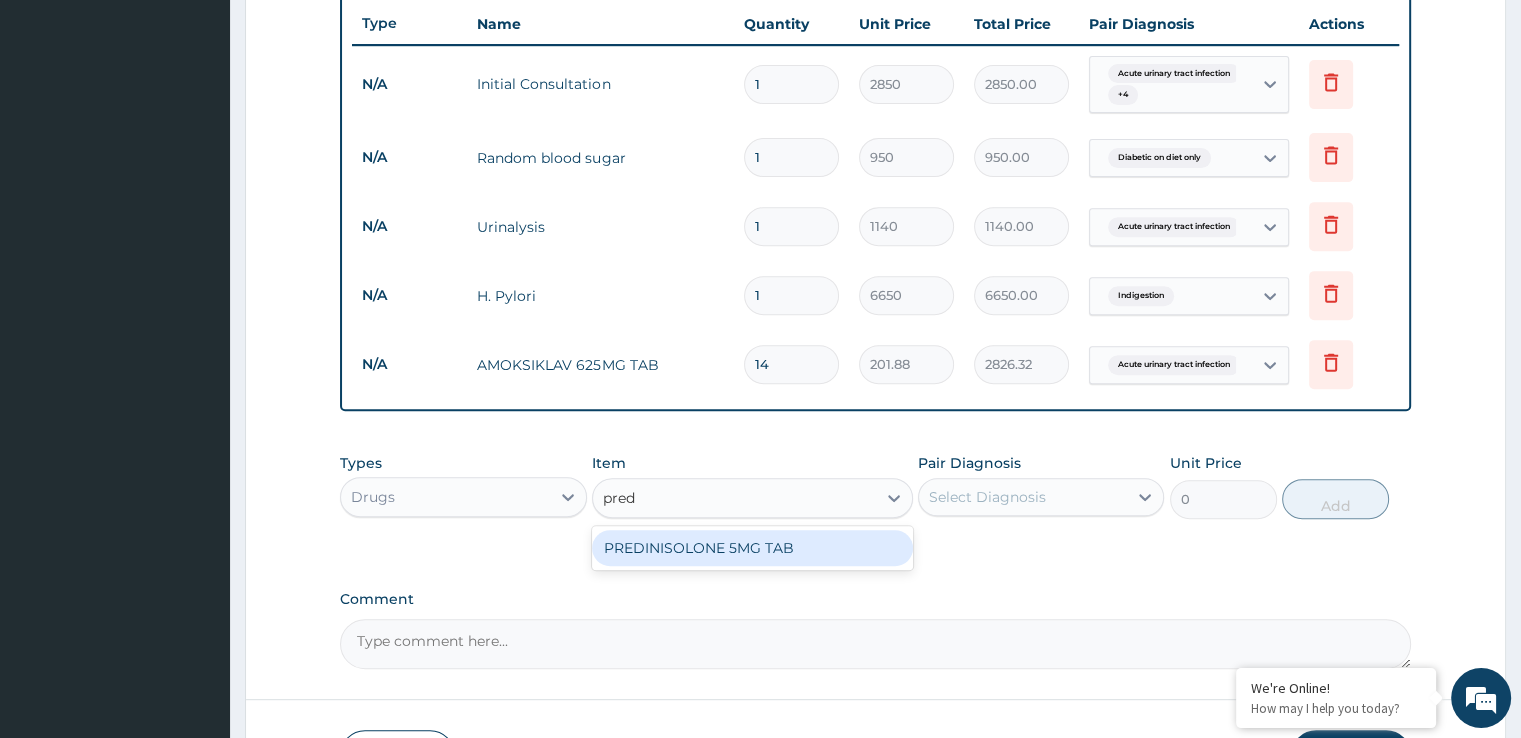 click on "PREDINISOLONE 5MG TAB" at bounding box center (752, 548) 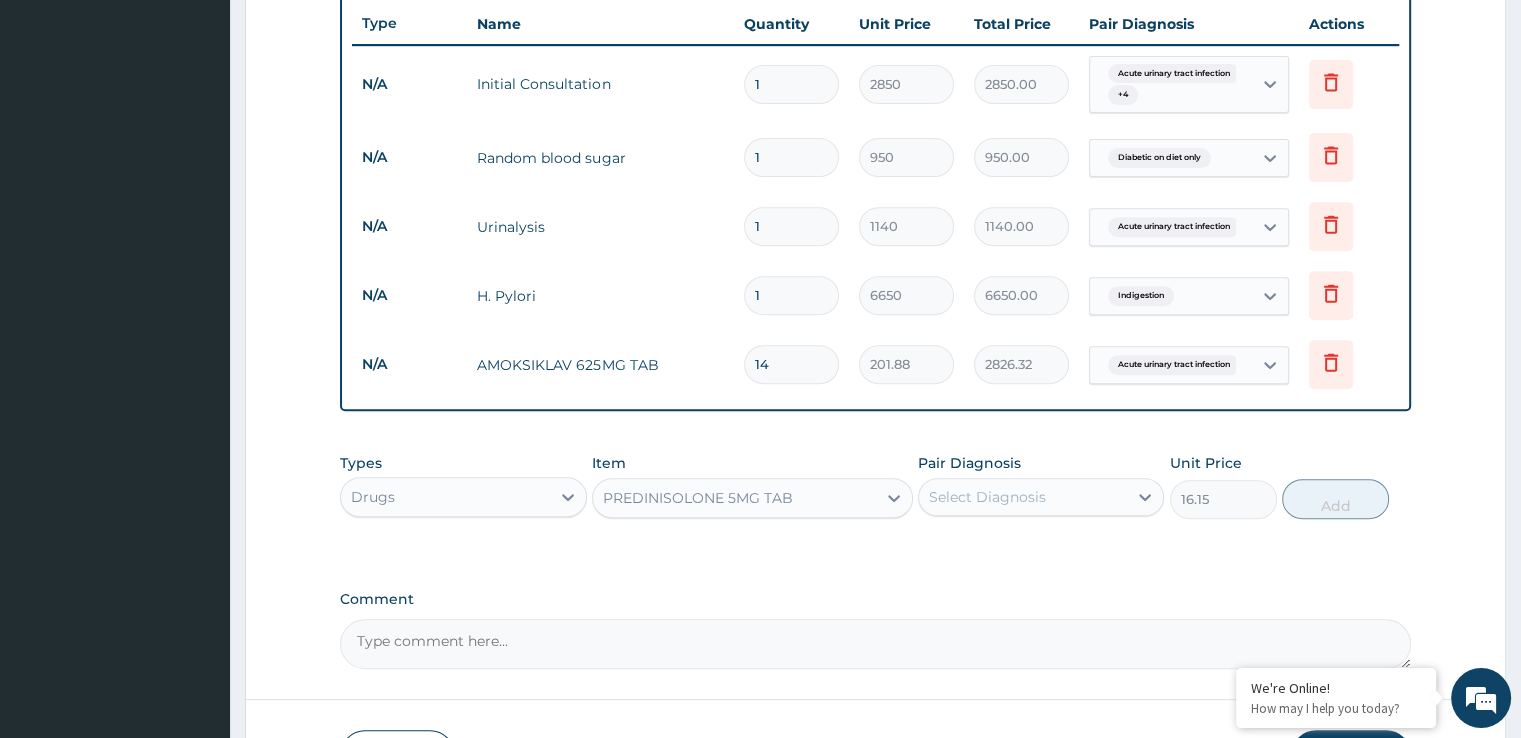 click on "Select Diagnosis" at bounding box center (987, 497) 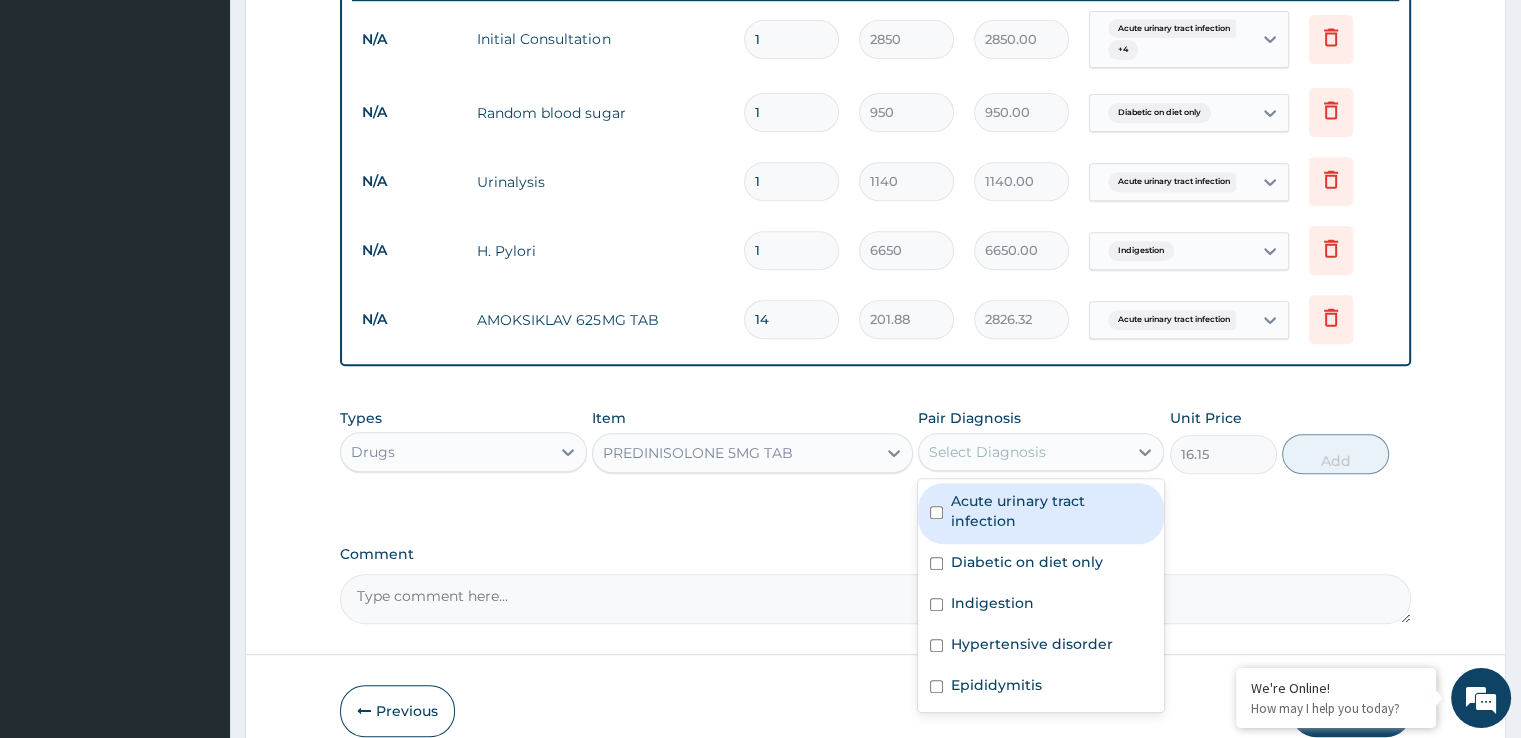scroll, scrollTop: 889, scrollLeft: 0, axis: vertical 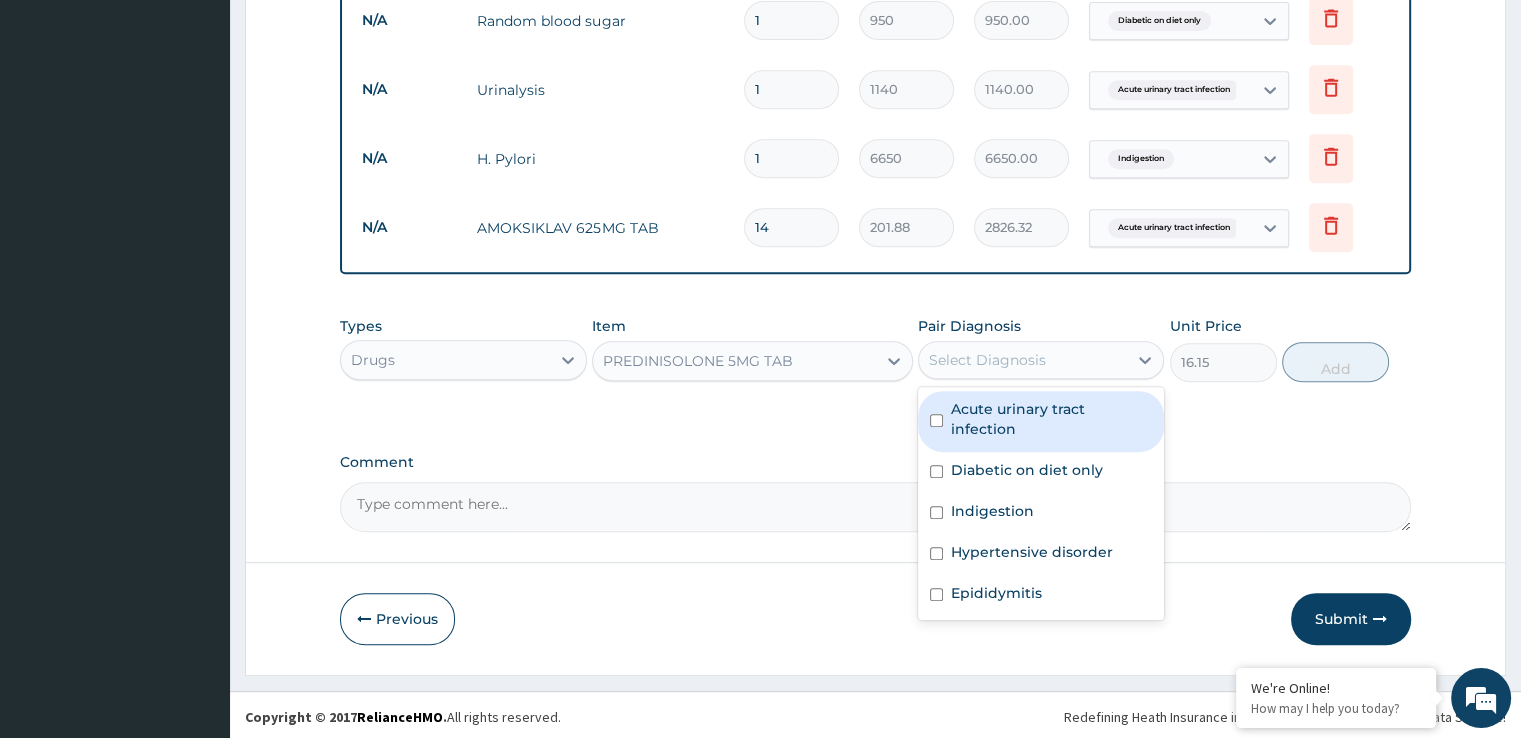 click on "Select Diagnosis" at bounding box center [1023, 360] 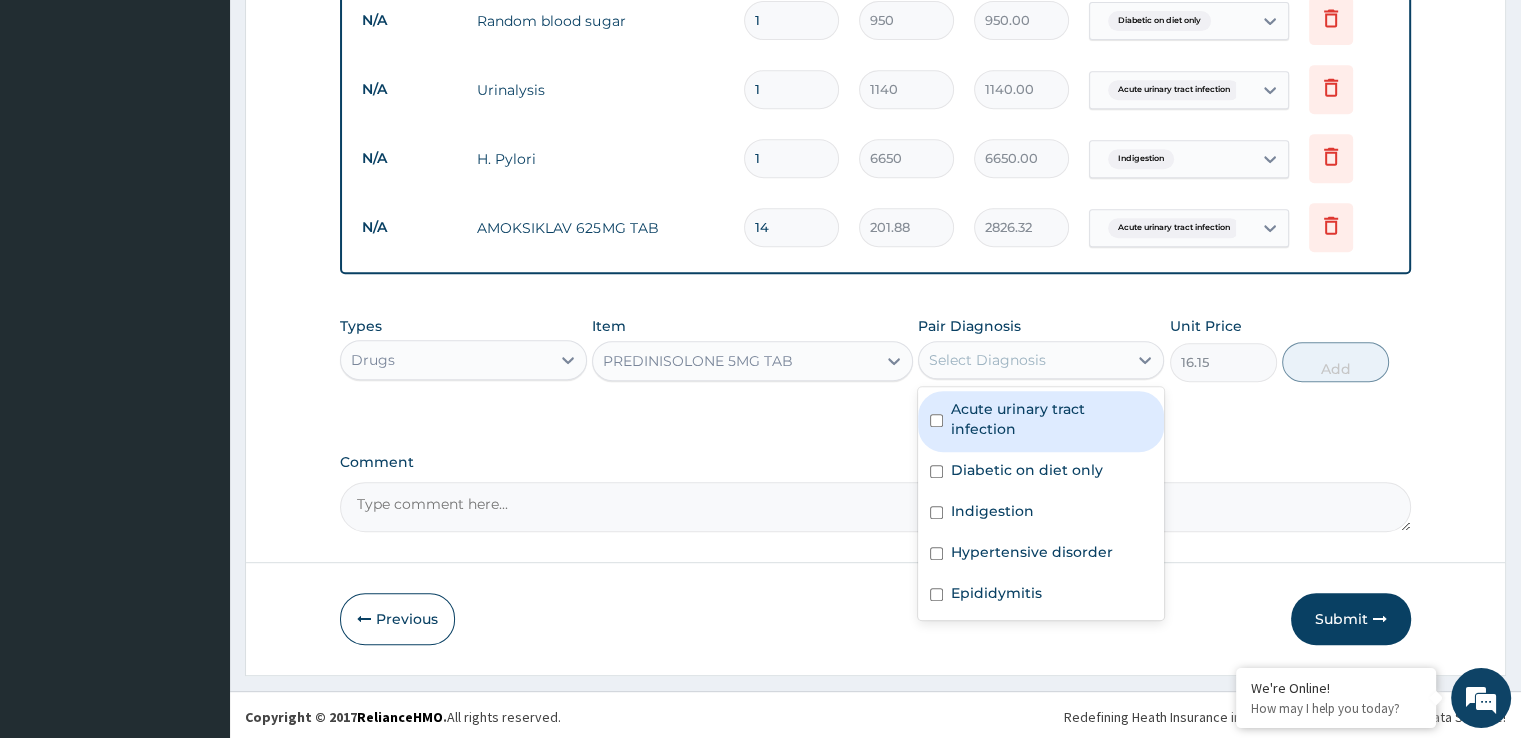 click on "Acute urinary tract infection" at bounding box center [1051, 419] 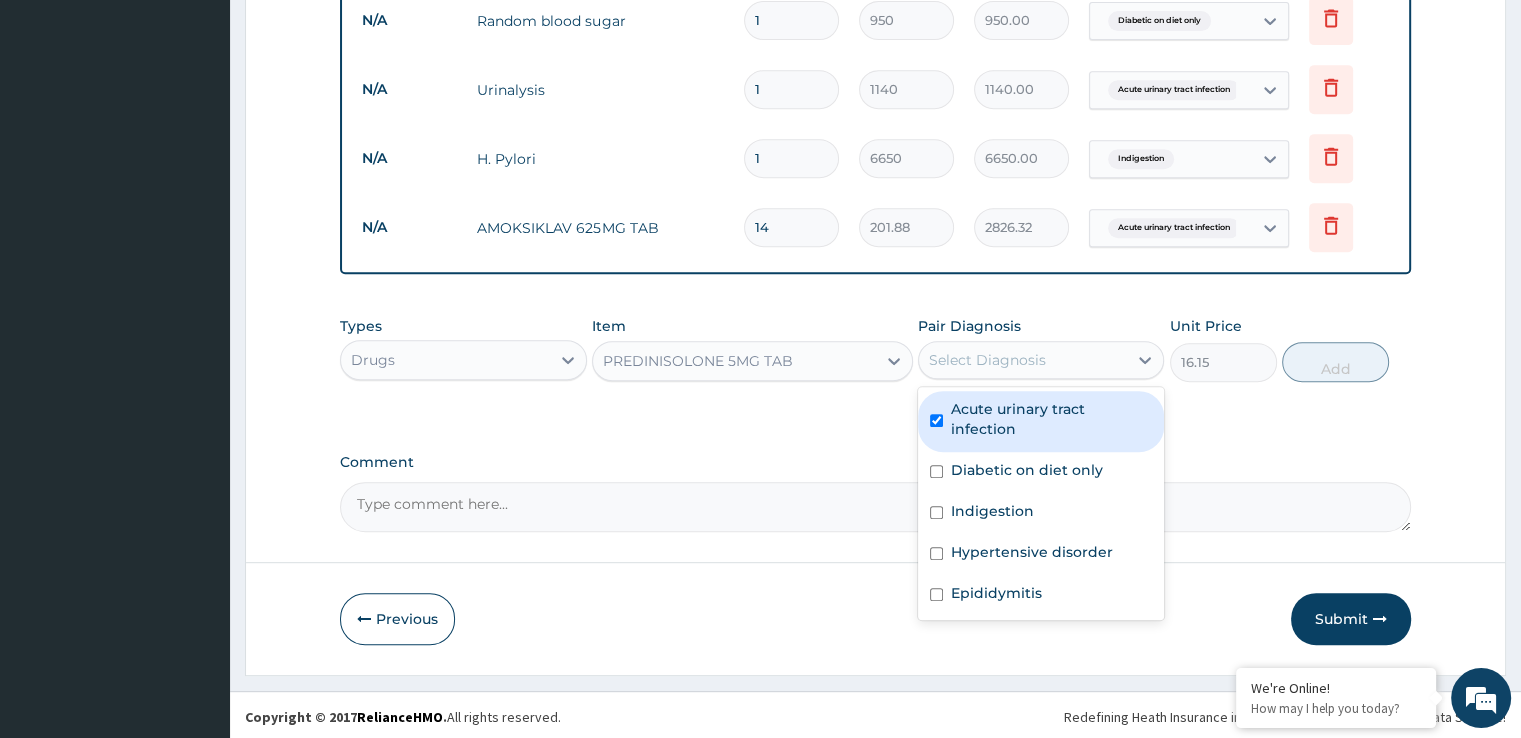 checkbox on "true" 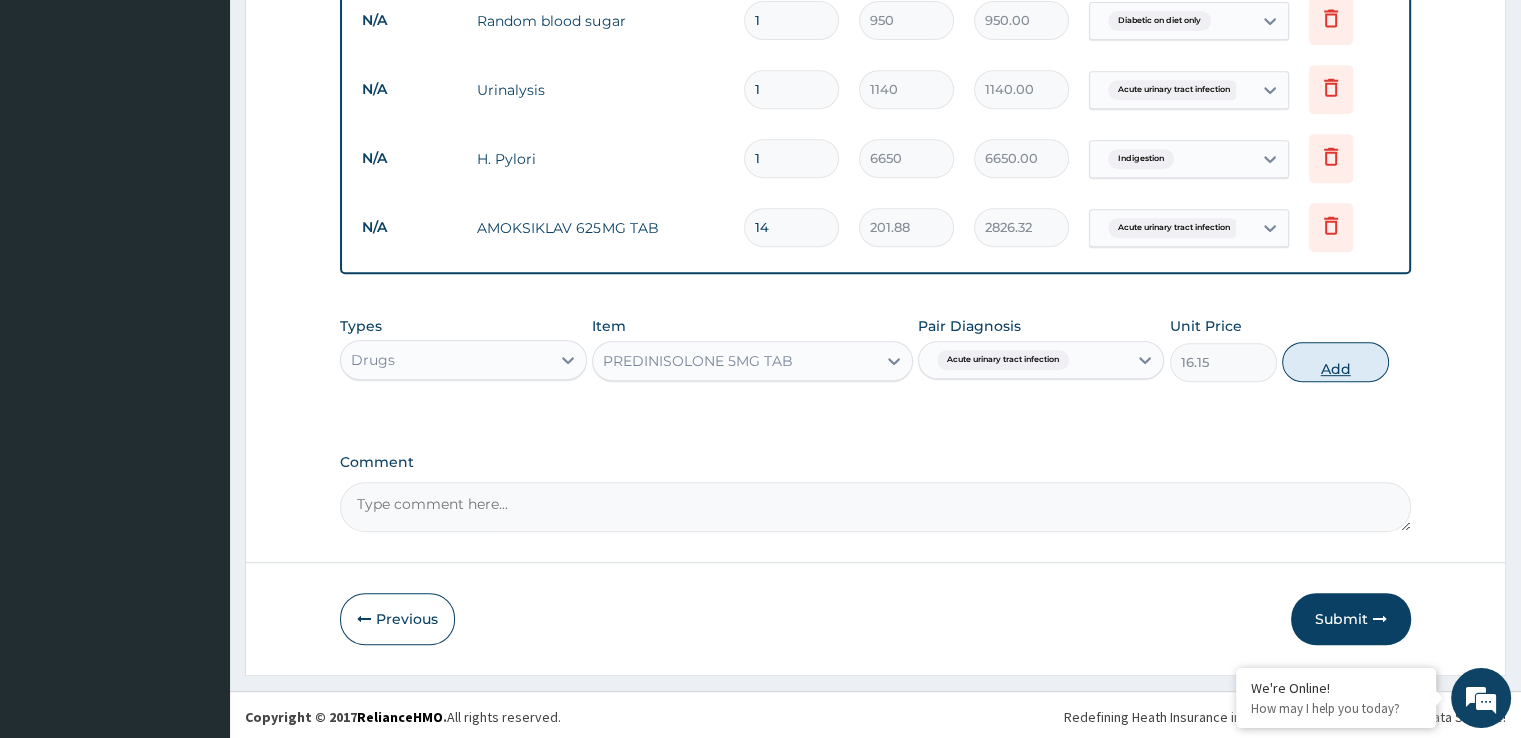 click on "Add" at bounding box center [1335, 362] 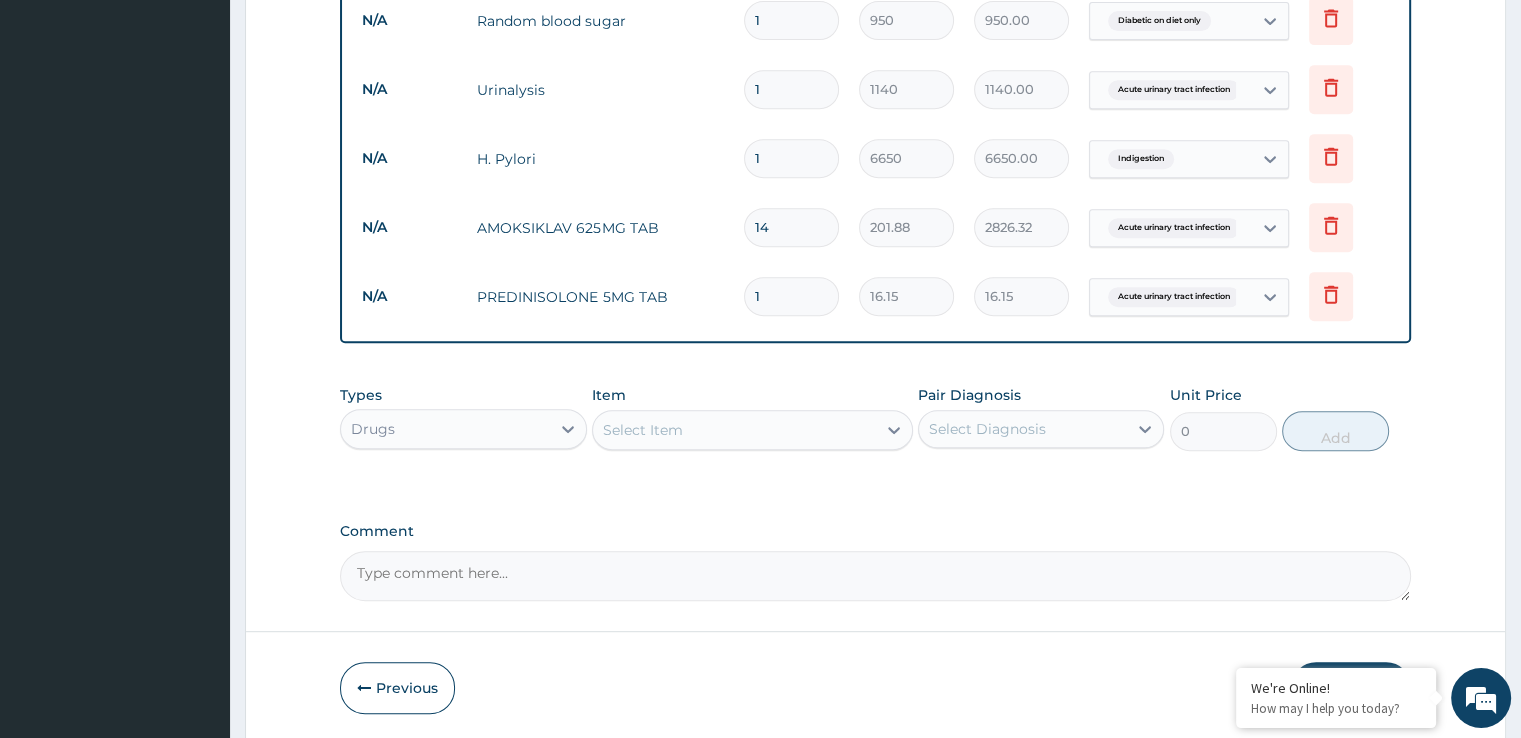 type 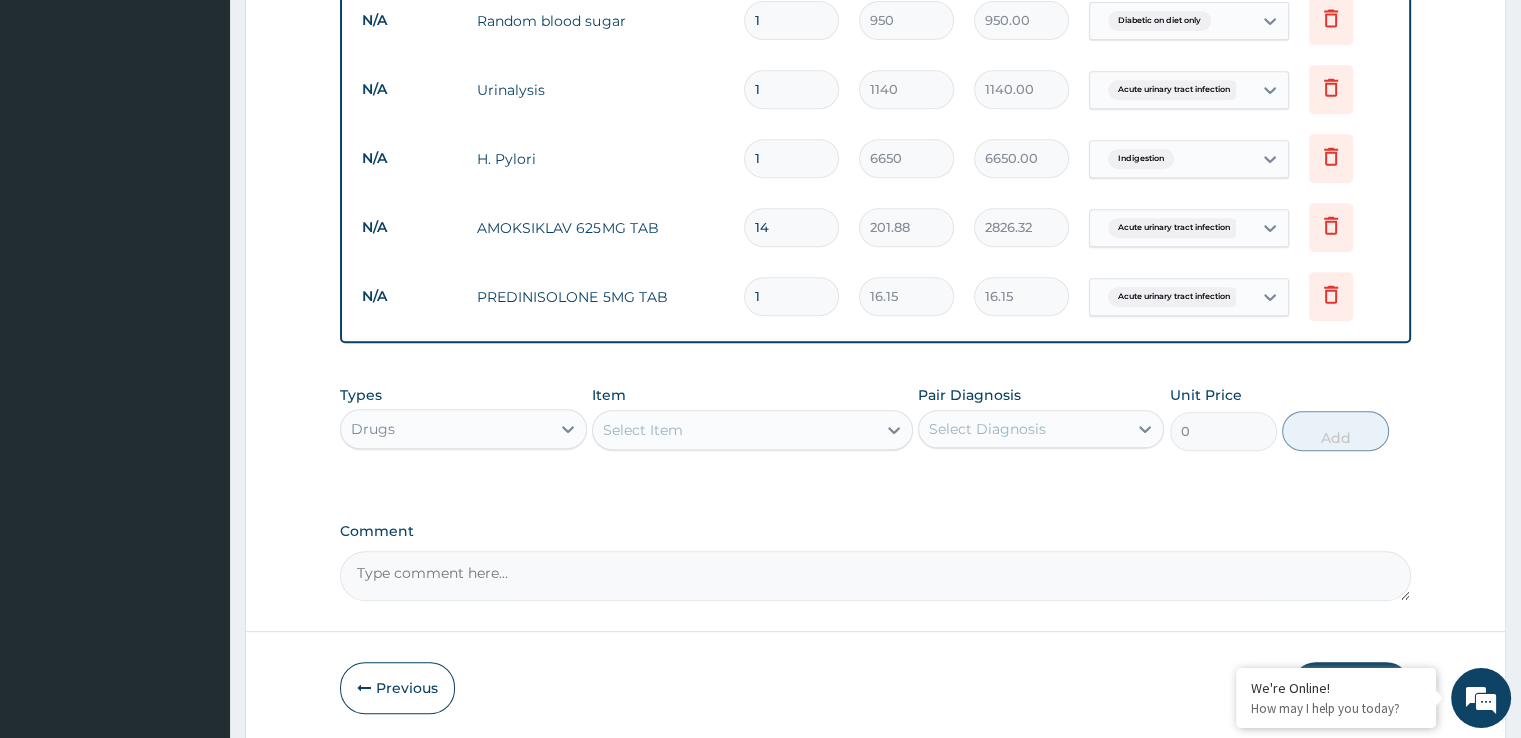 type on "0.00" 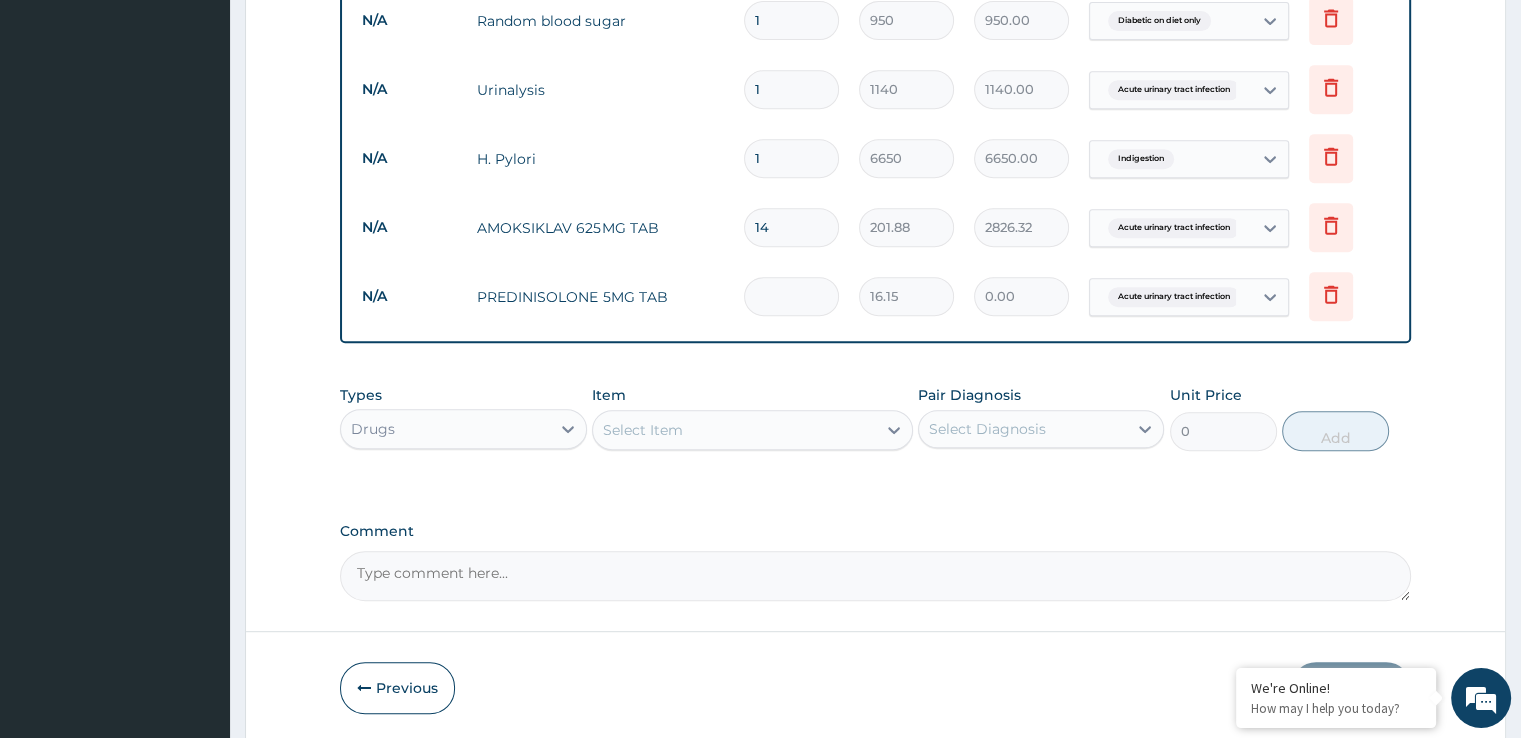type on "4" 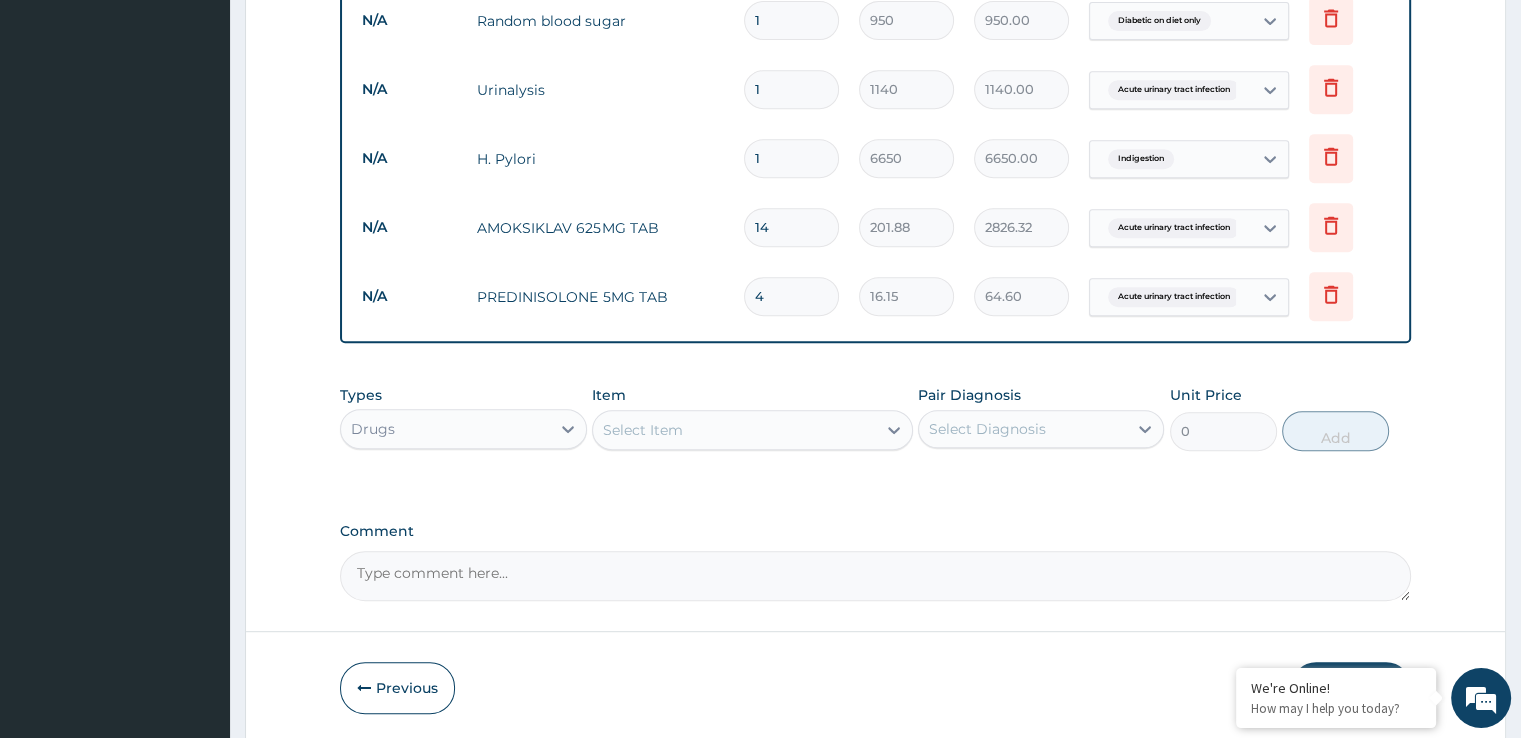 type on "4" 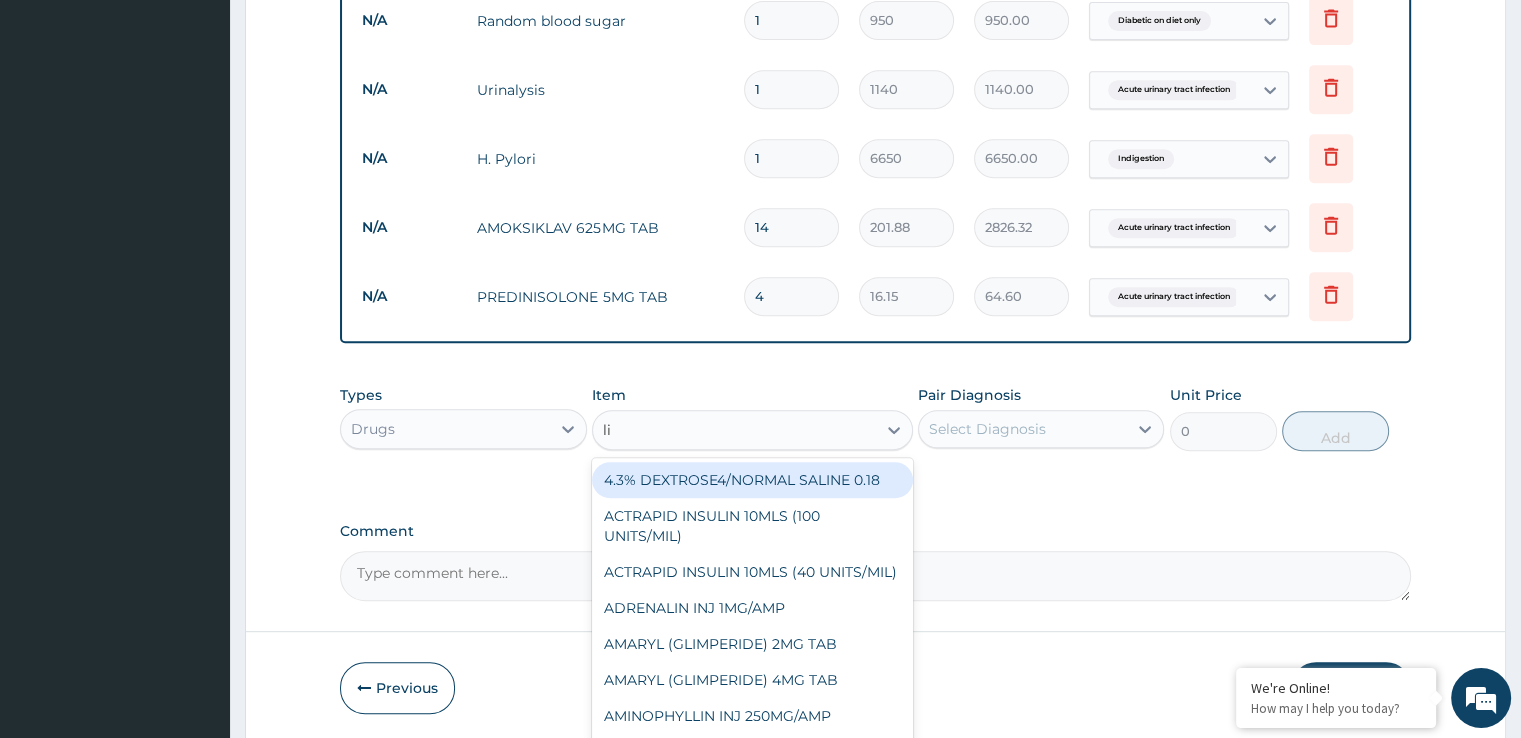 type on "lis" 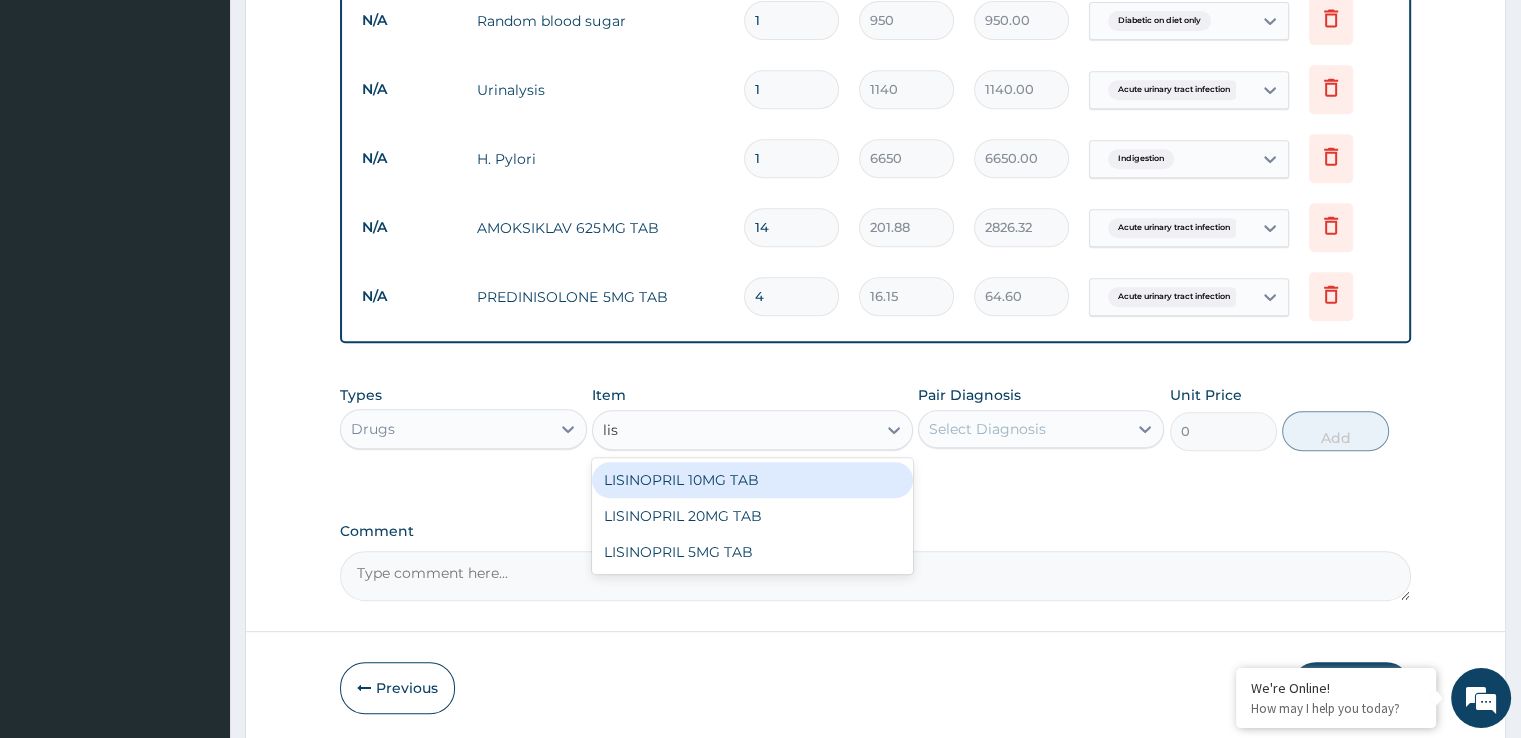 click on "LISINOPRIL 10MG TAB" at bounding box center [752, 480] 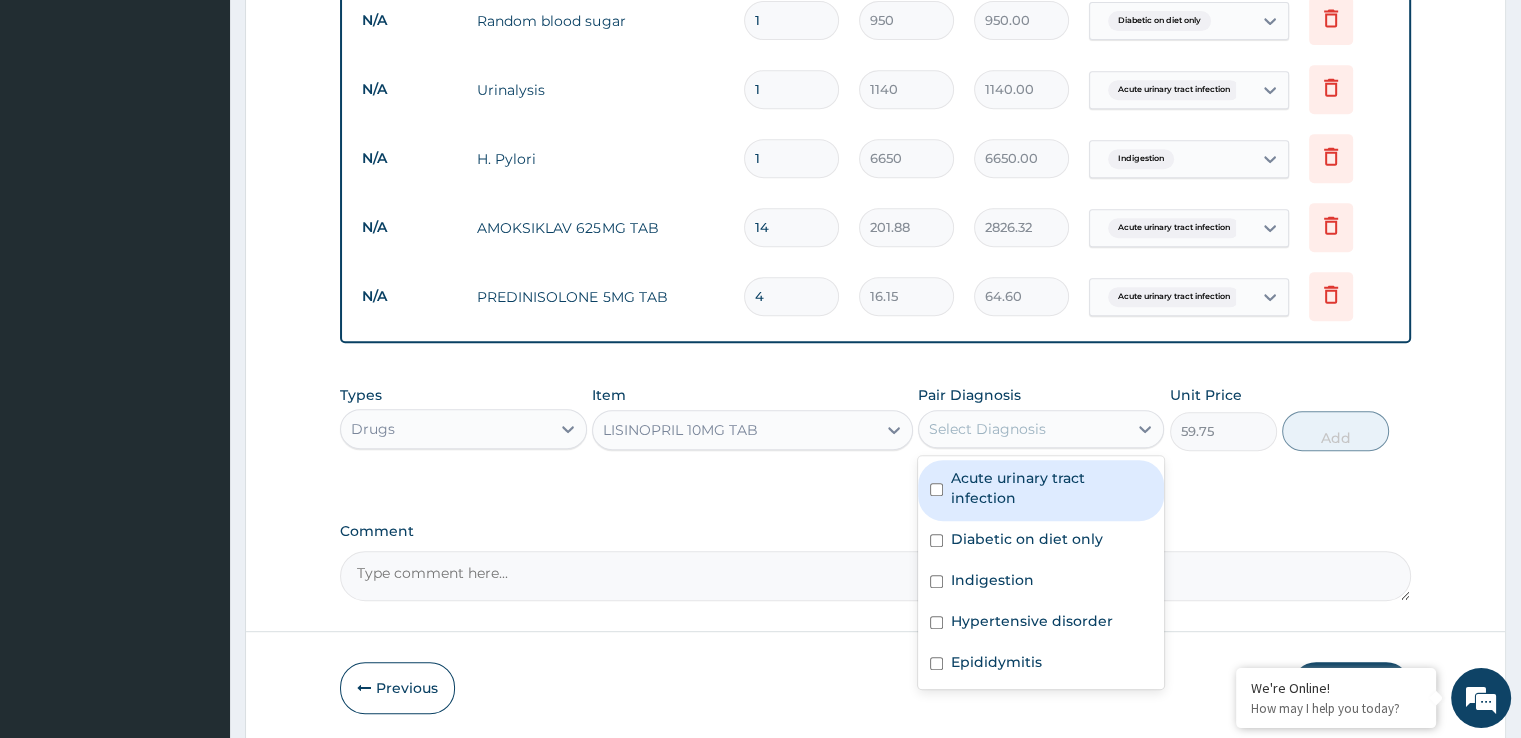 click on "Select Diagnosis" at bounding box center [987, 429] 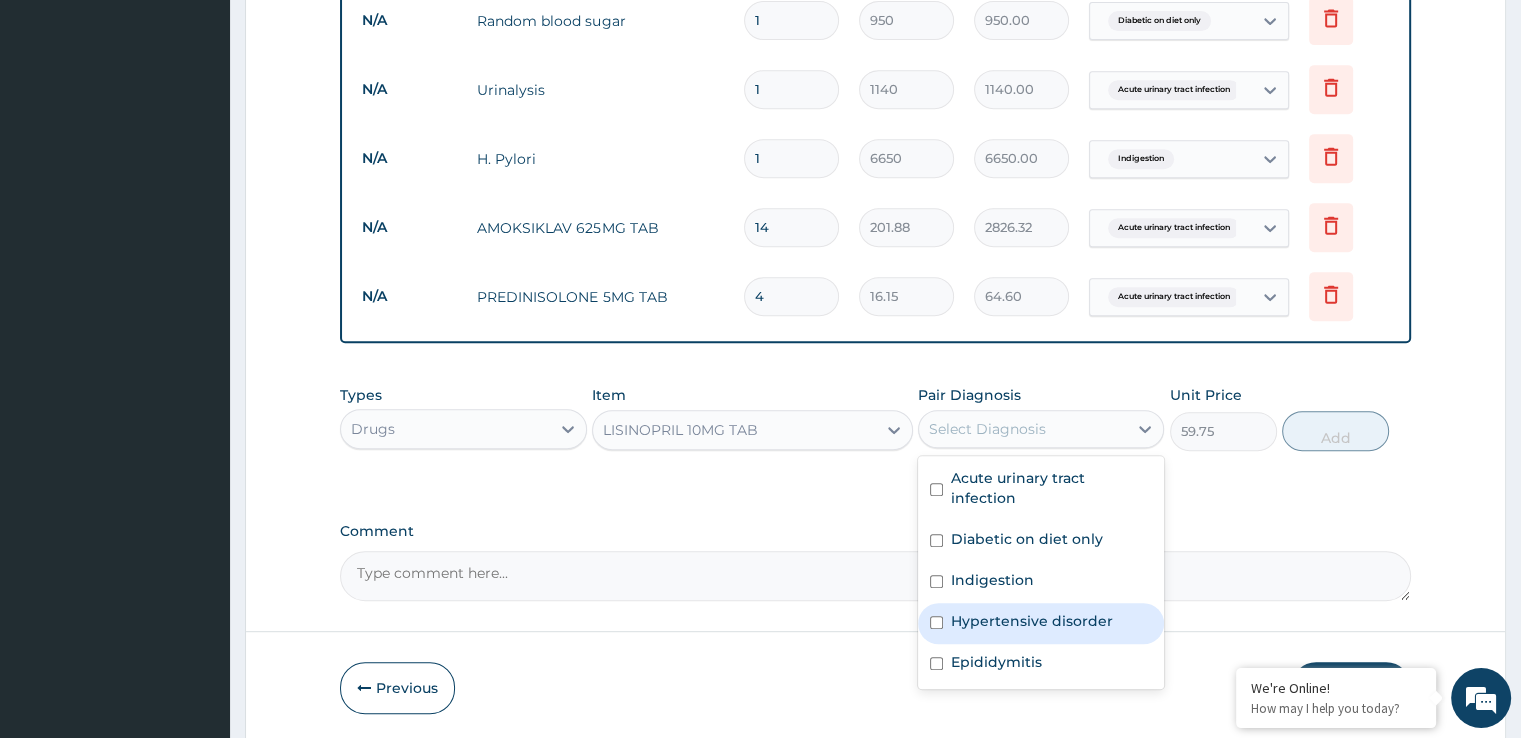 drag, startPoint x: 1028, startPoint y: 608, endPoint x: 1128, endPoint y: 578, distance: 104.40307 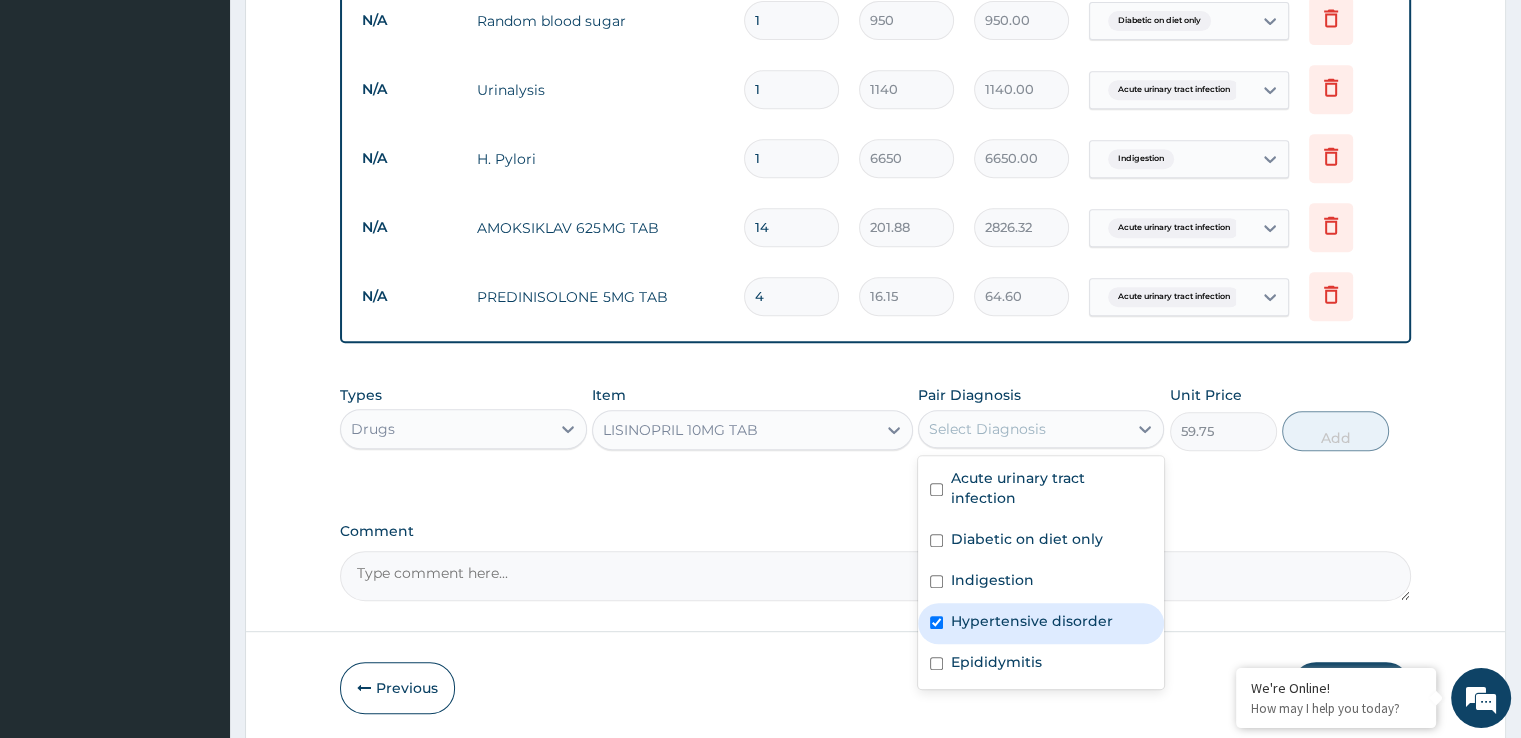 checkbox on "true" 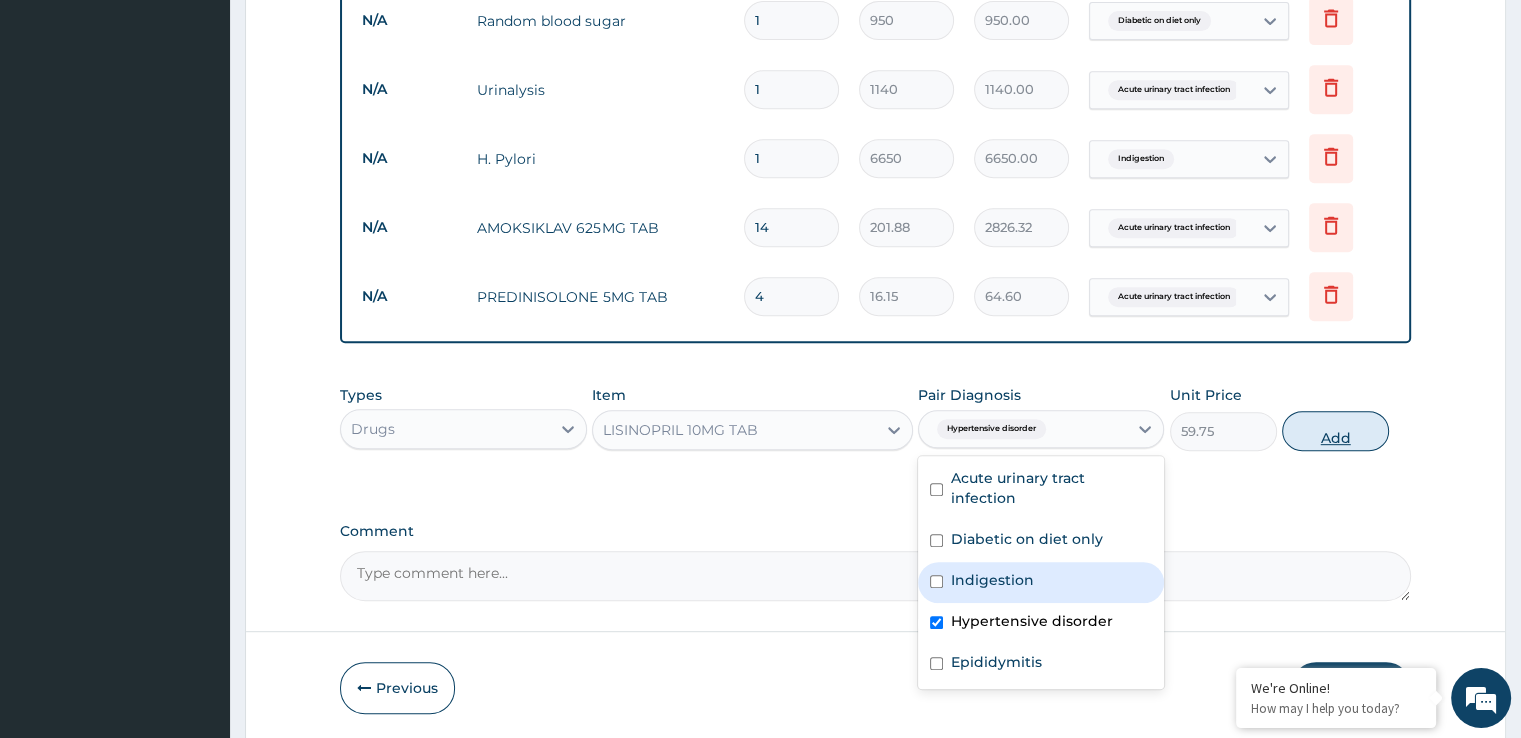 click on "Add" at bounding box center [1335, 431] 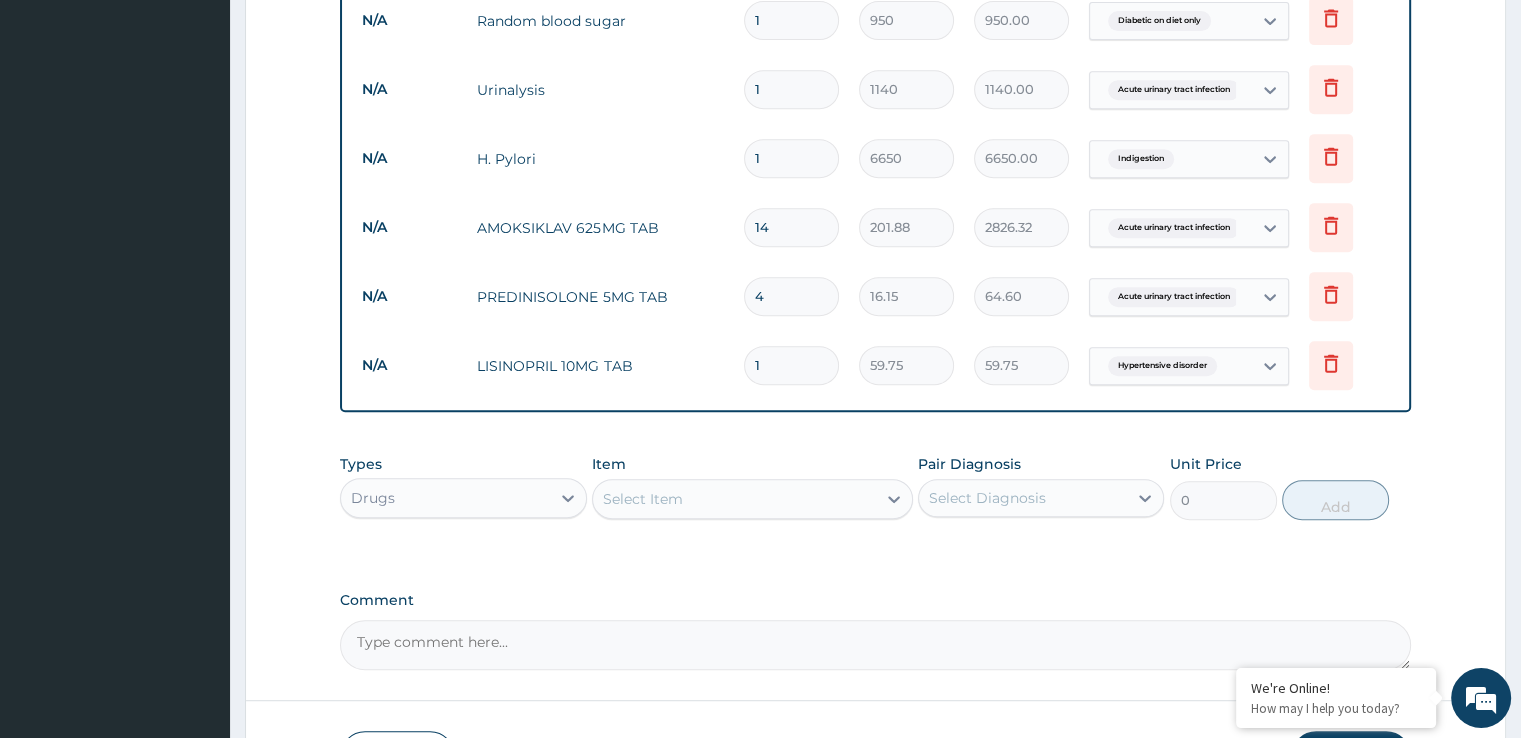 type 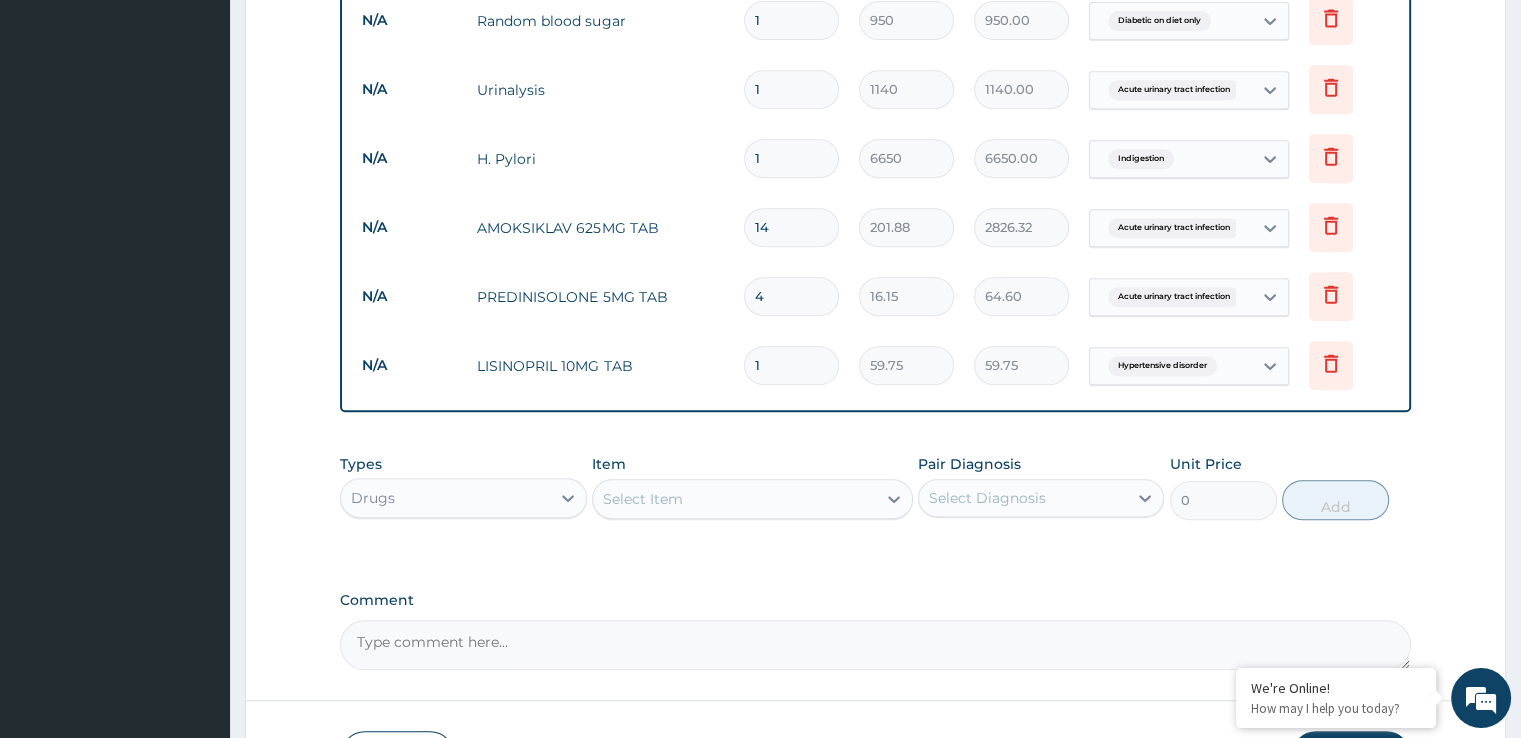 type on "0.00" 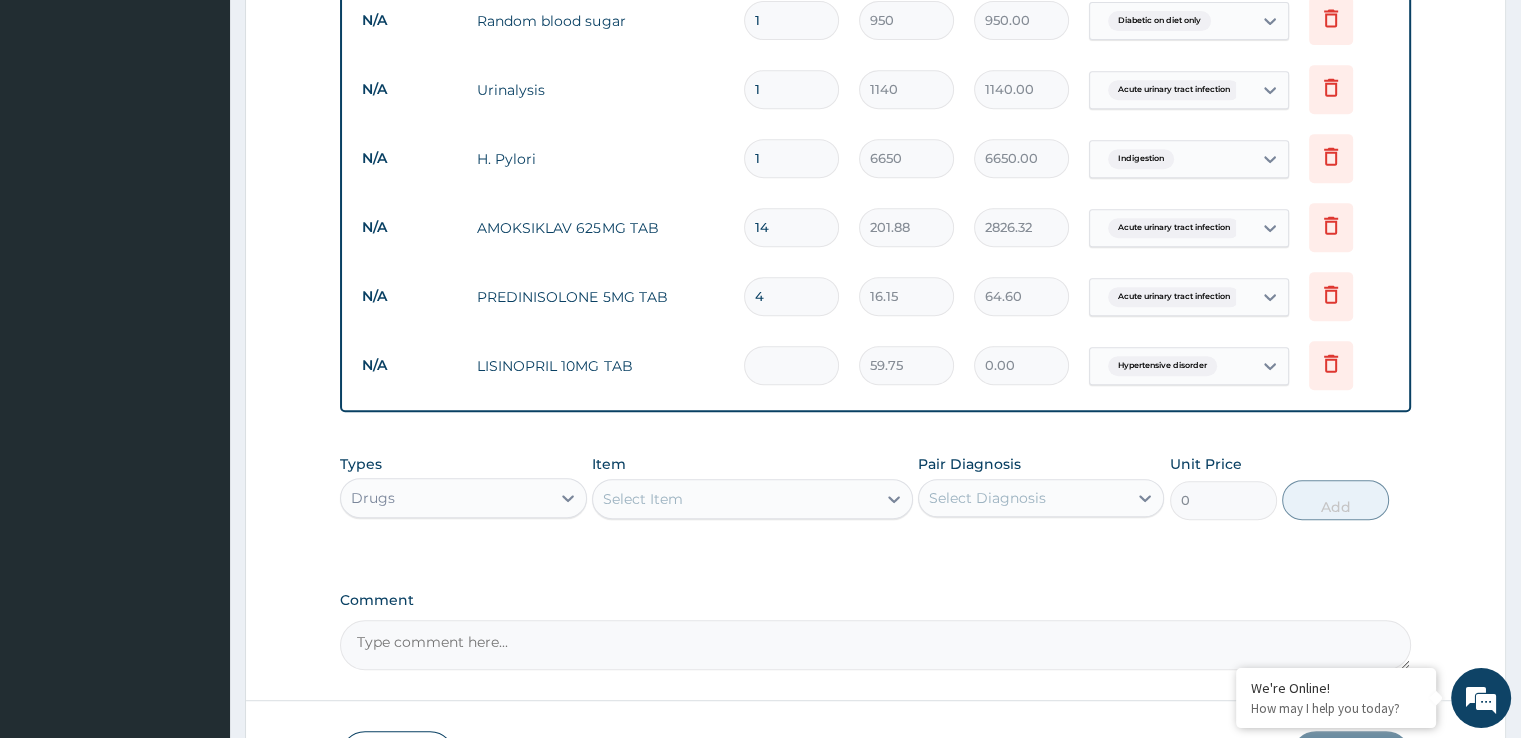 type on "3" 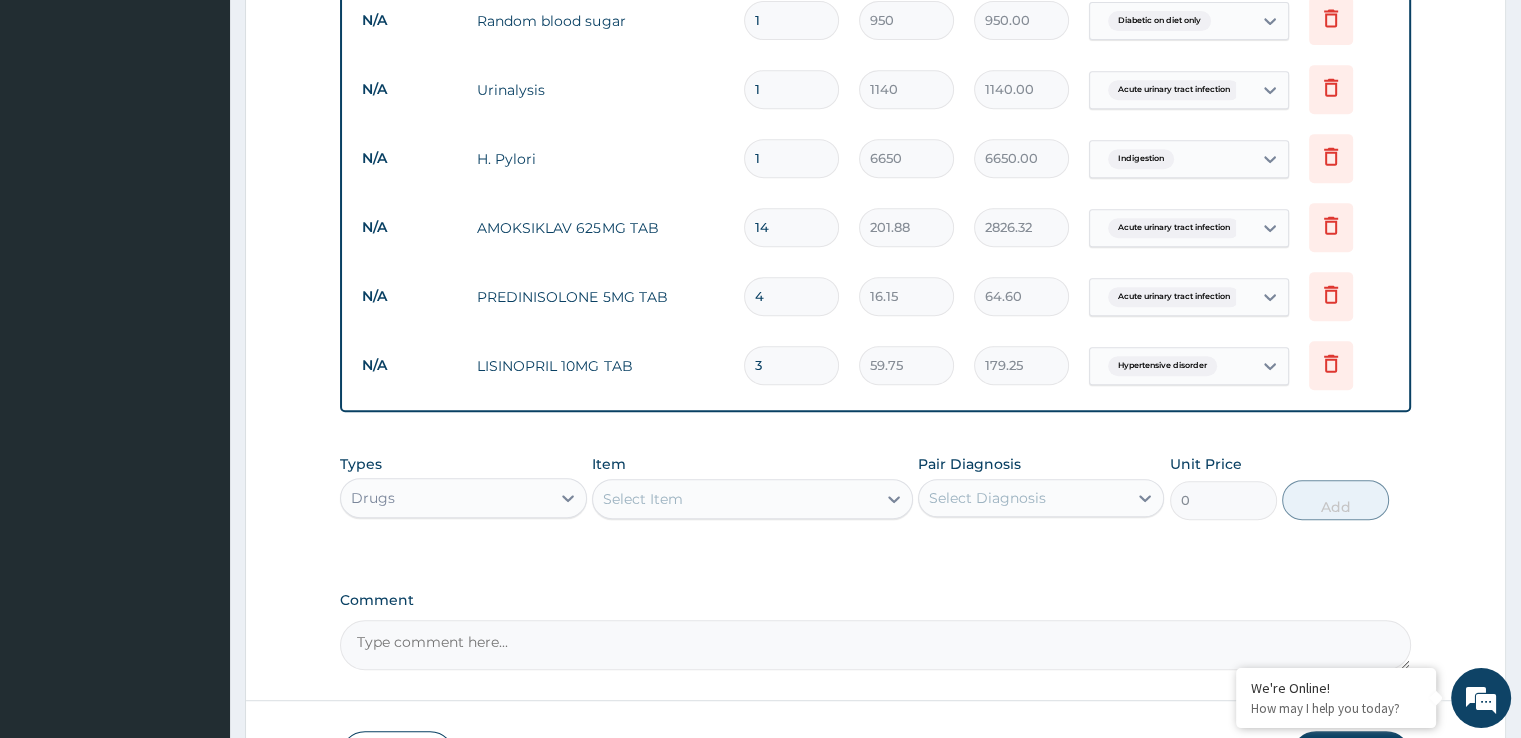 type on "30" 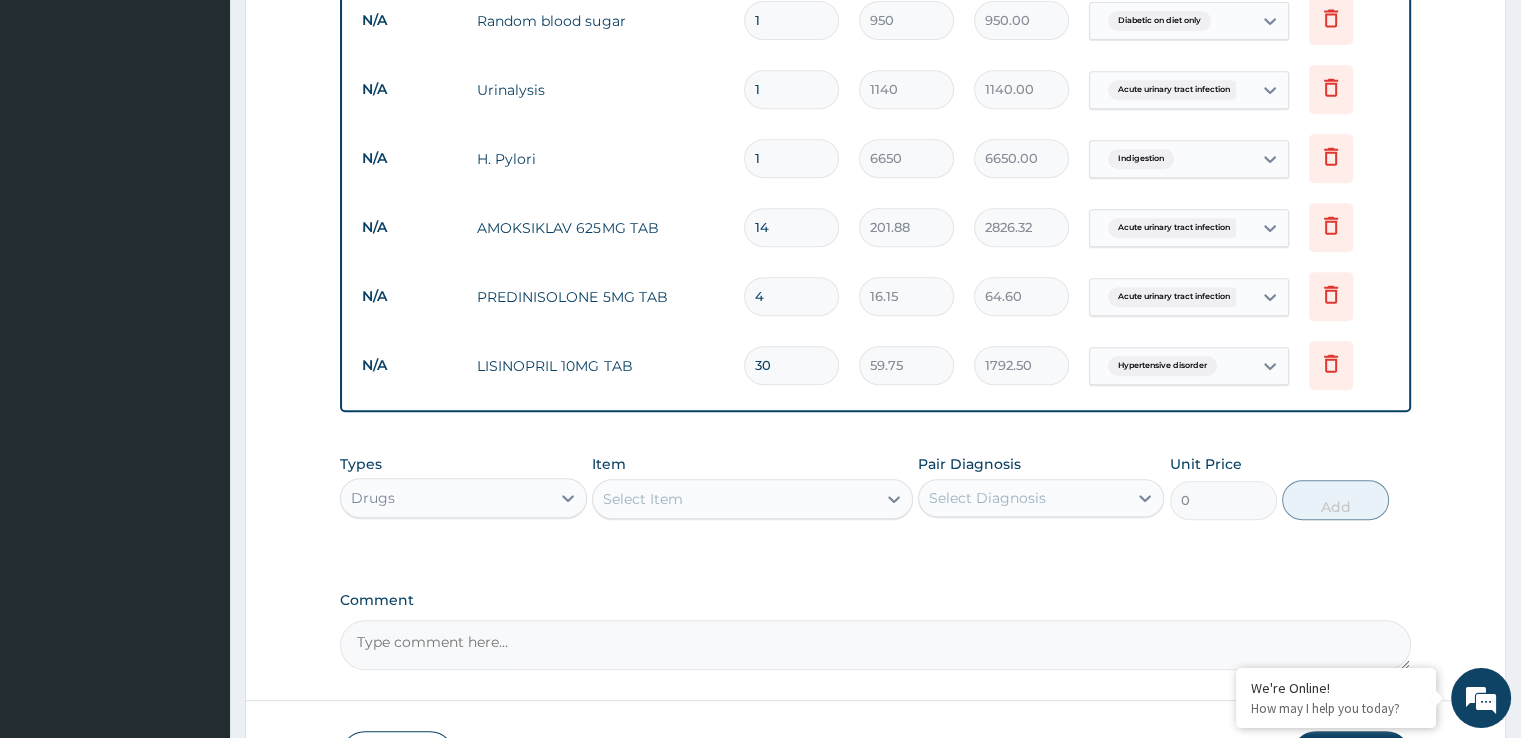 type on "30" 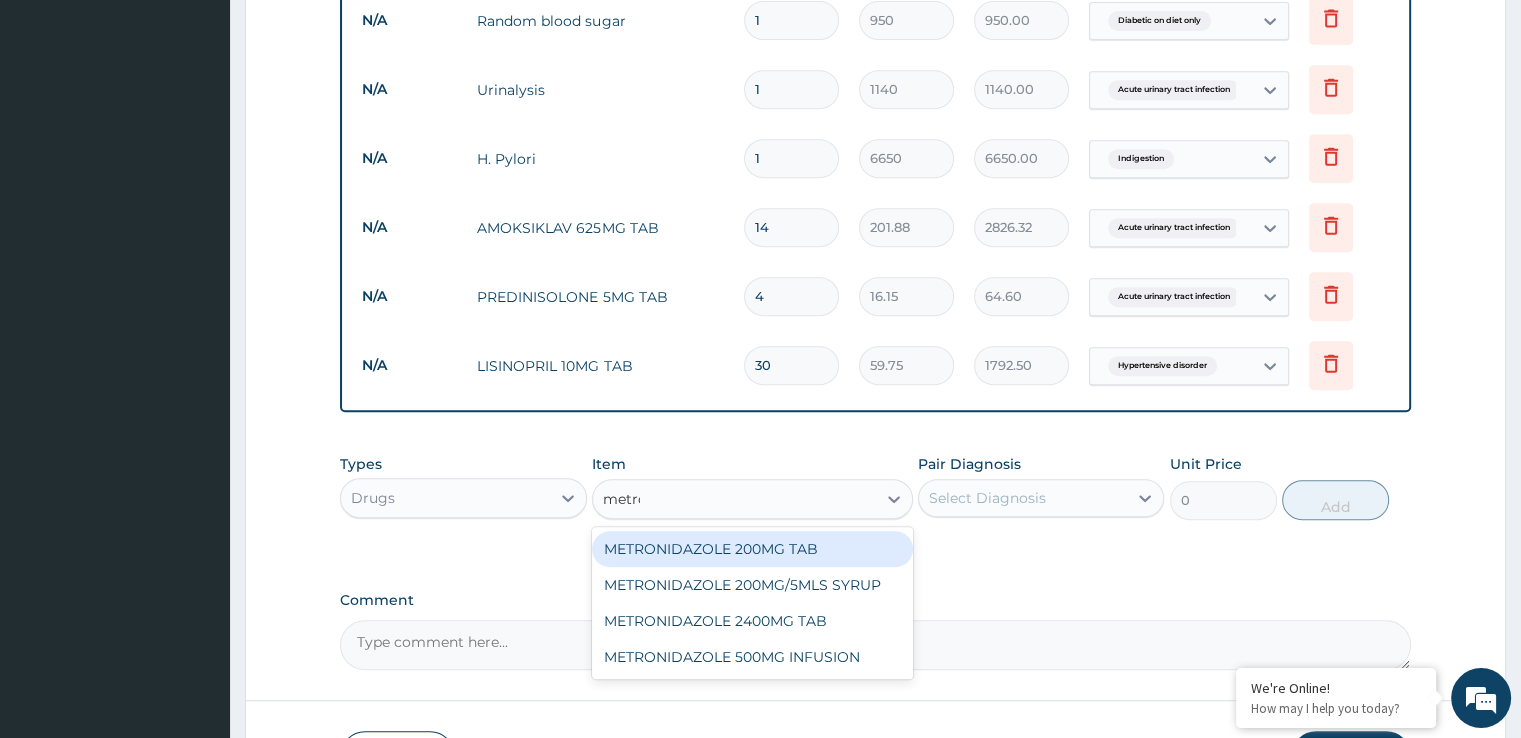 type on "metron" 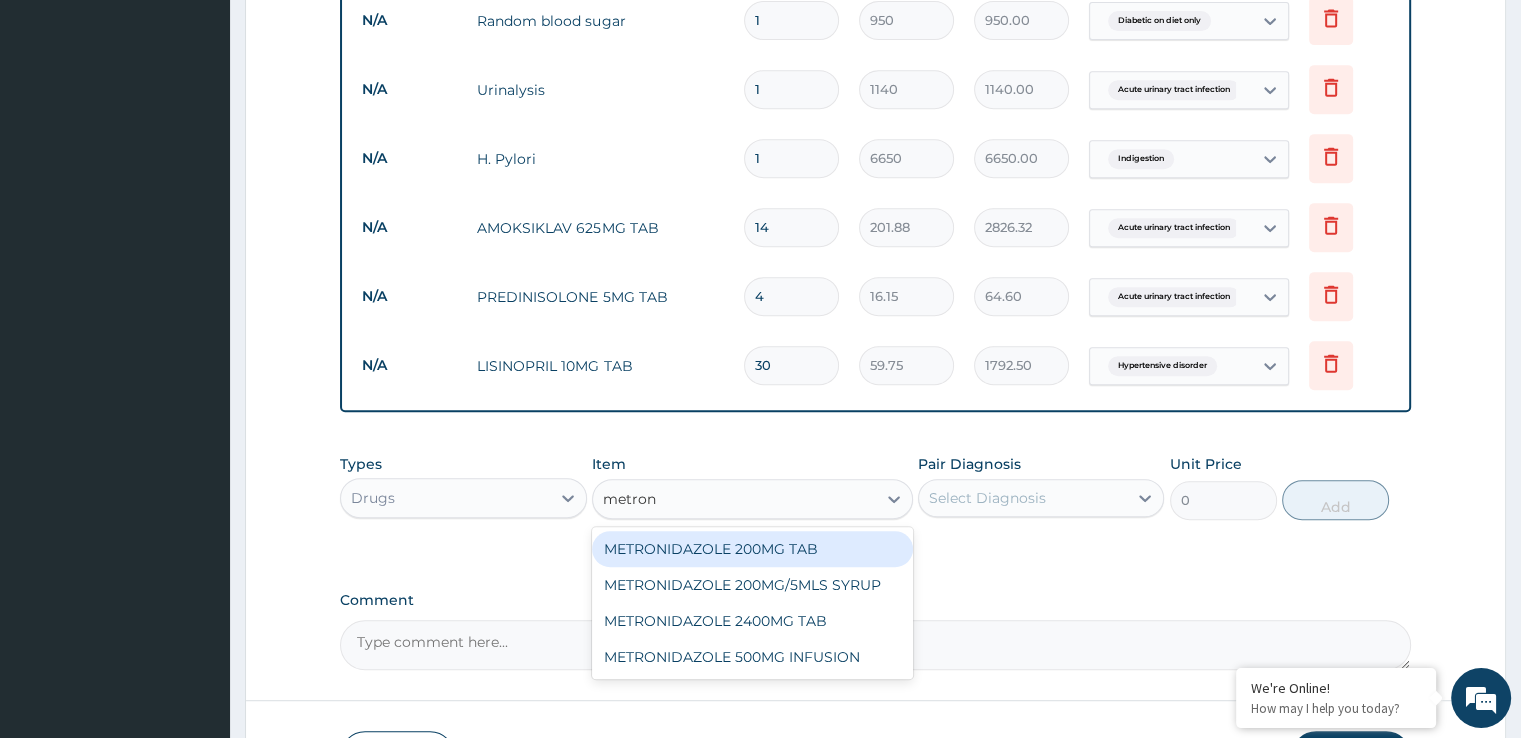 click on "METRONIDAZOLE 200MG TAB" at bounding box center [752, 549] 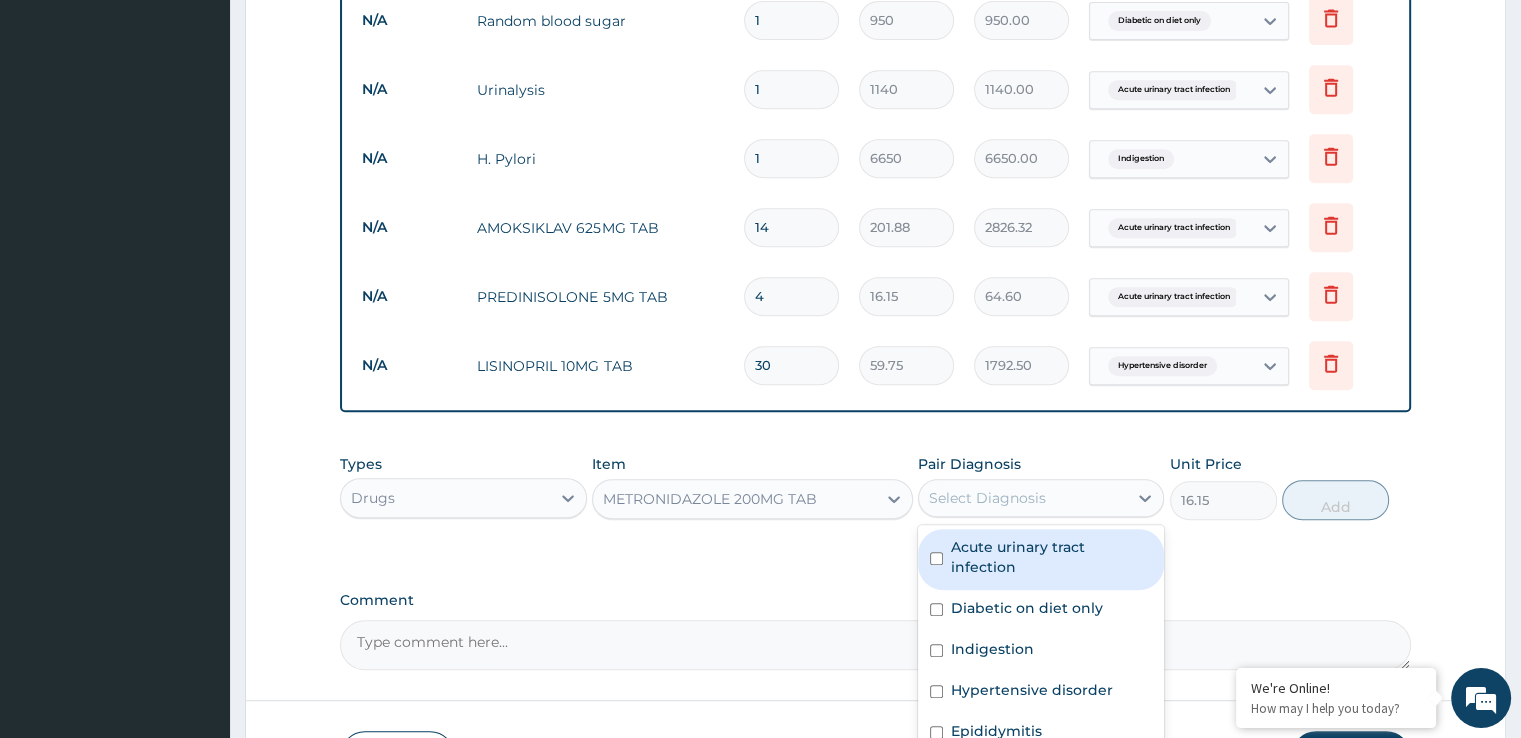 click on "Select Diagnosis" at bounding box center [987, 498] 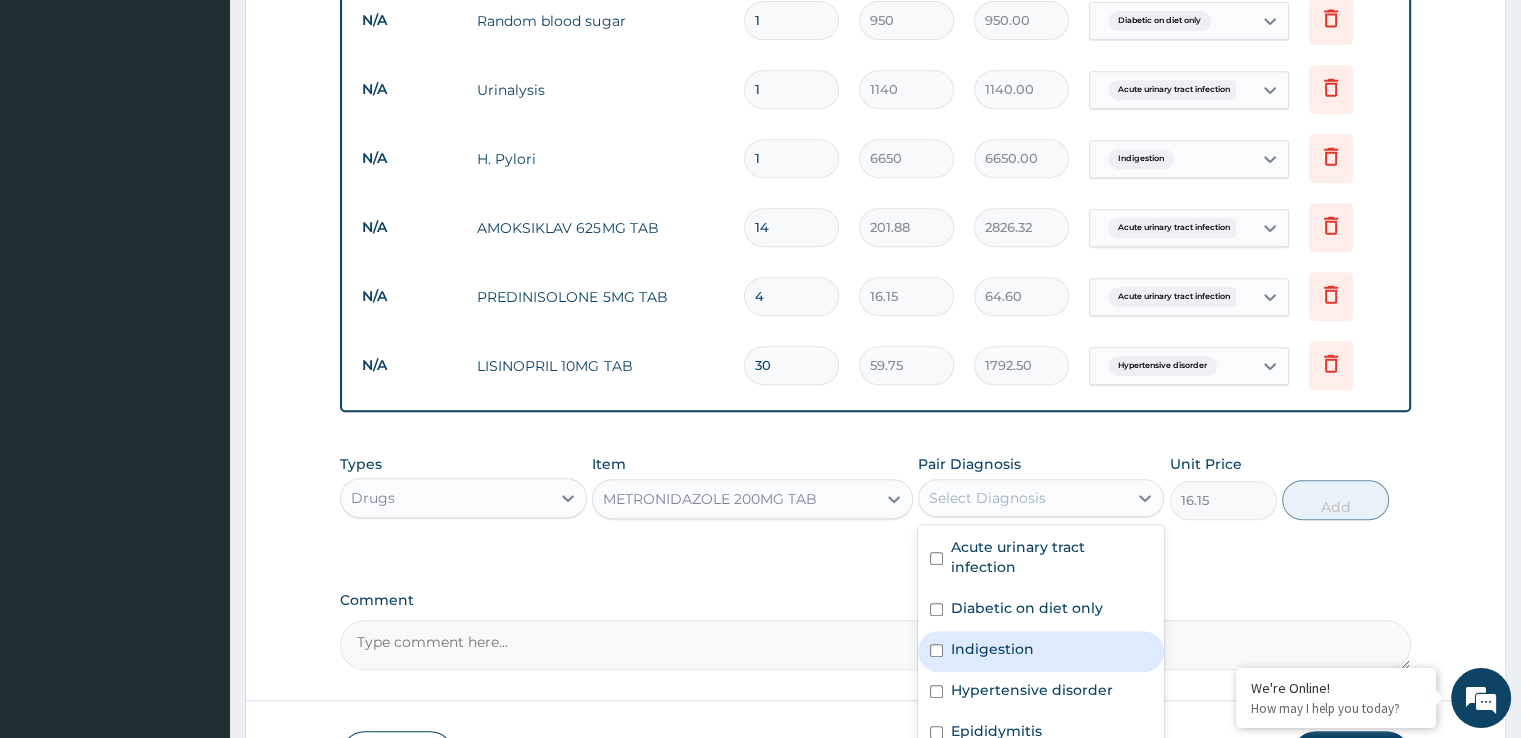 click on "Indigestion" at bounding box center (1041, 651) 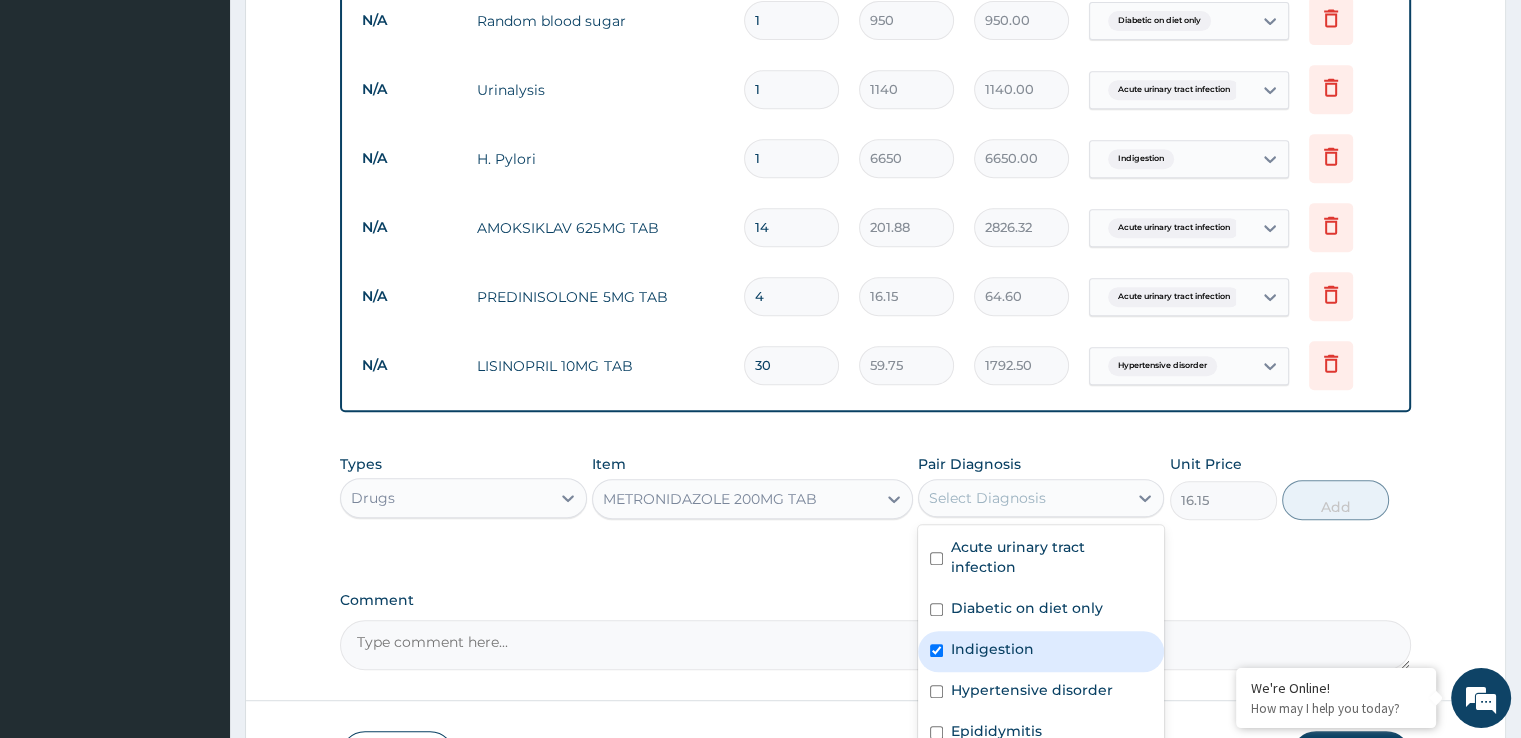 checkbox on "true" 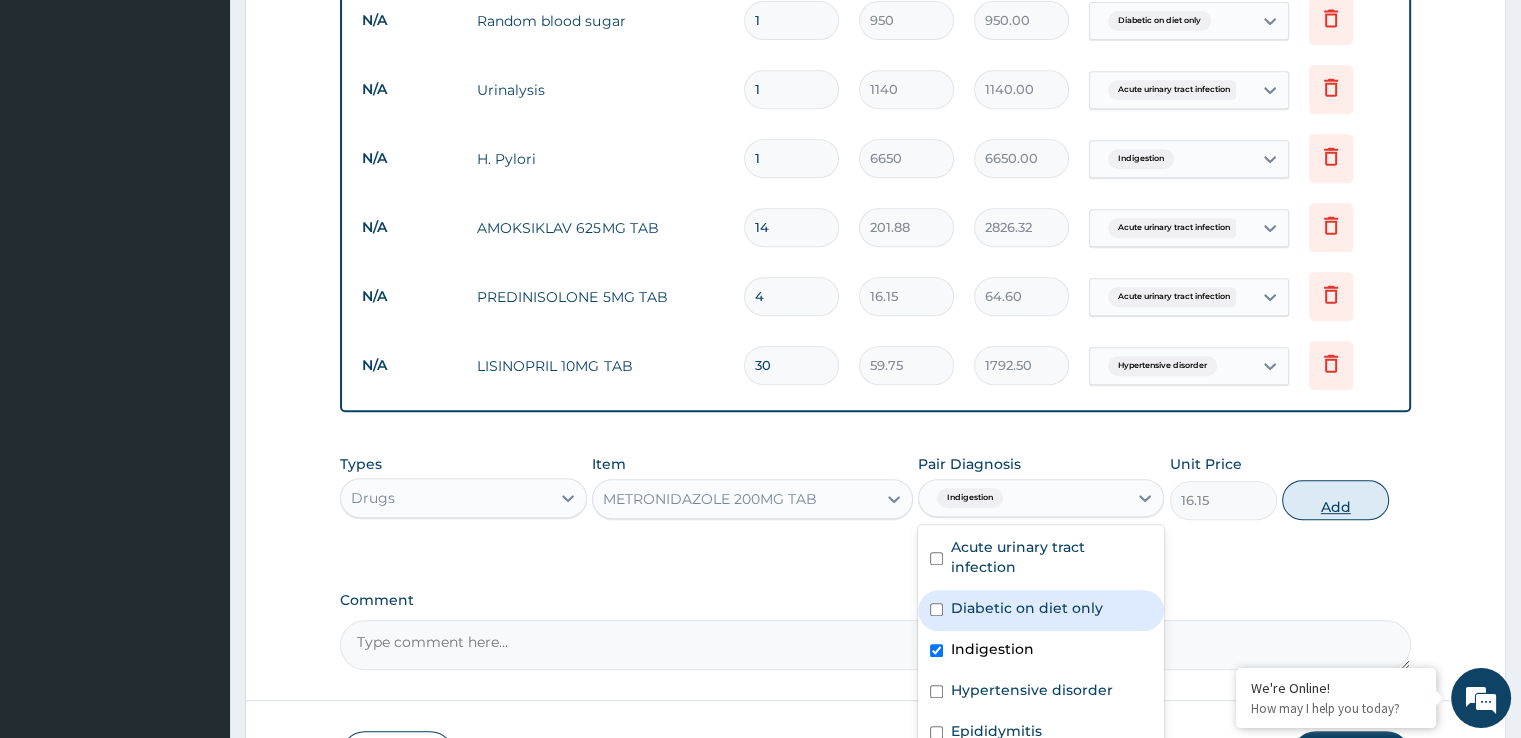 click on "Add" at bounding box center [1335, 500] 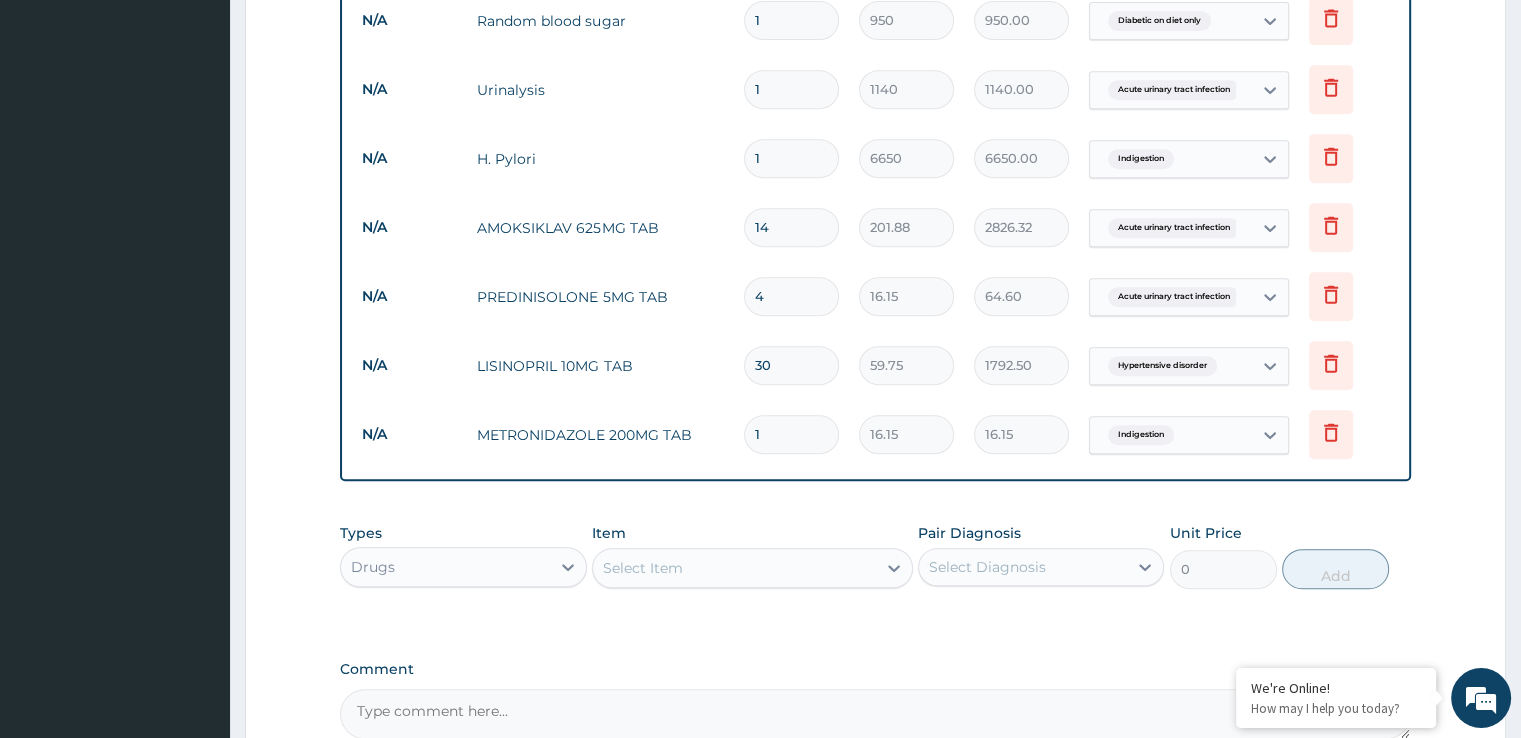 type 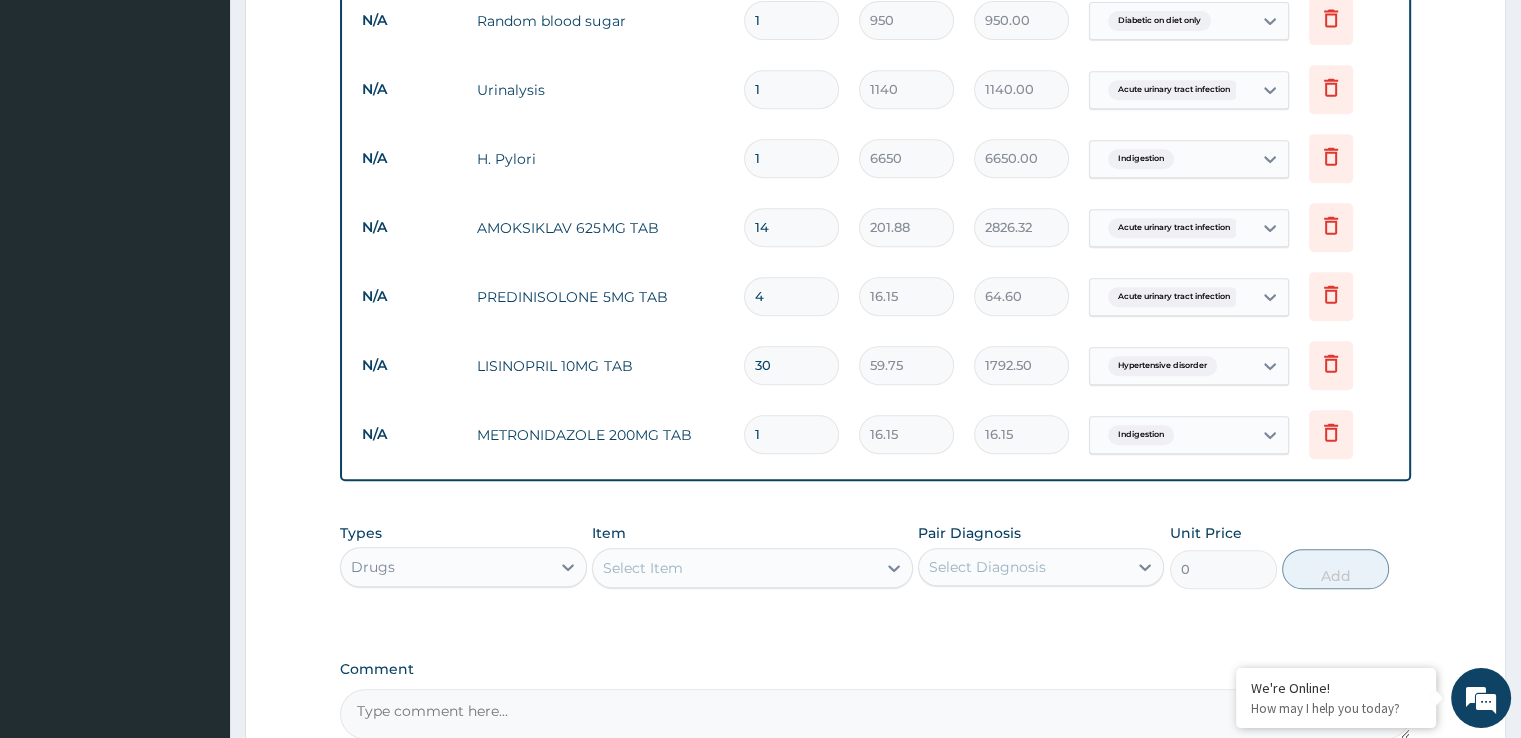 type on "0.00" 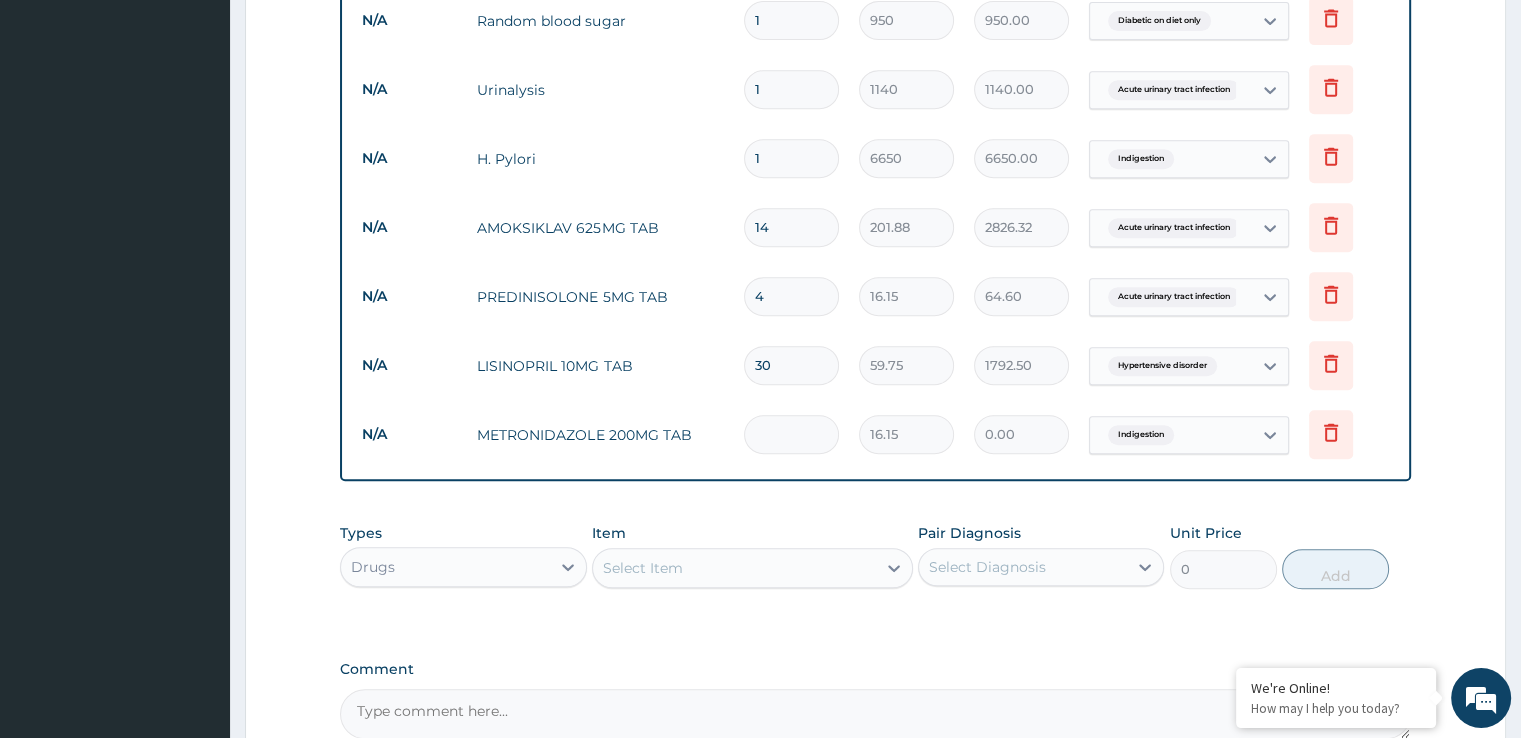 type on "2" 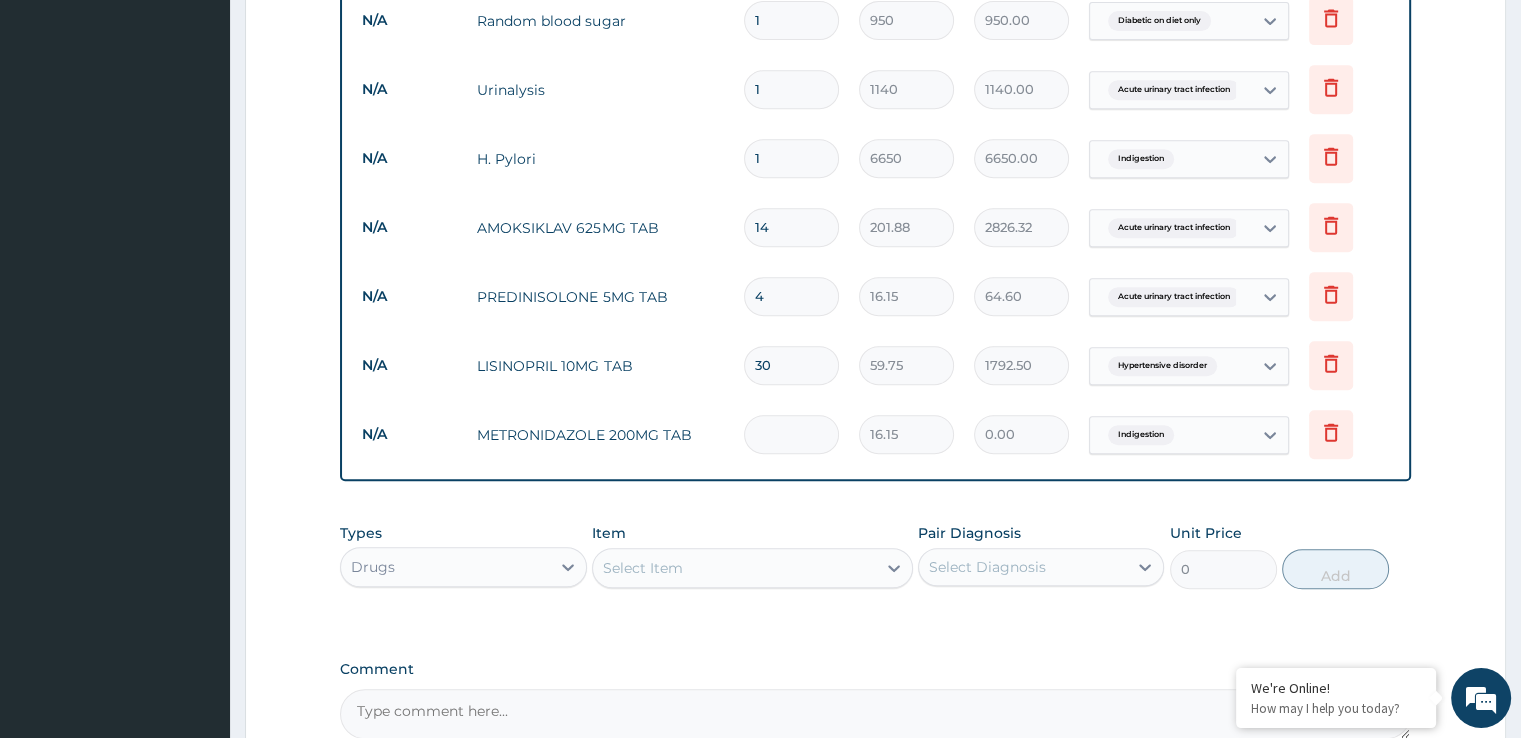 type on "32.30" 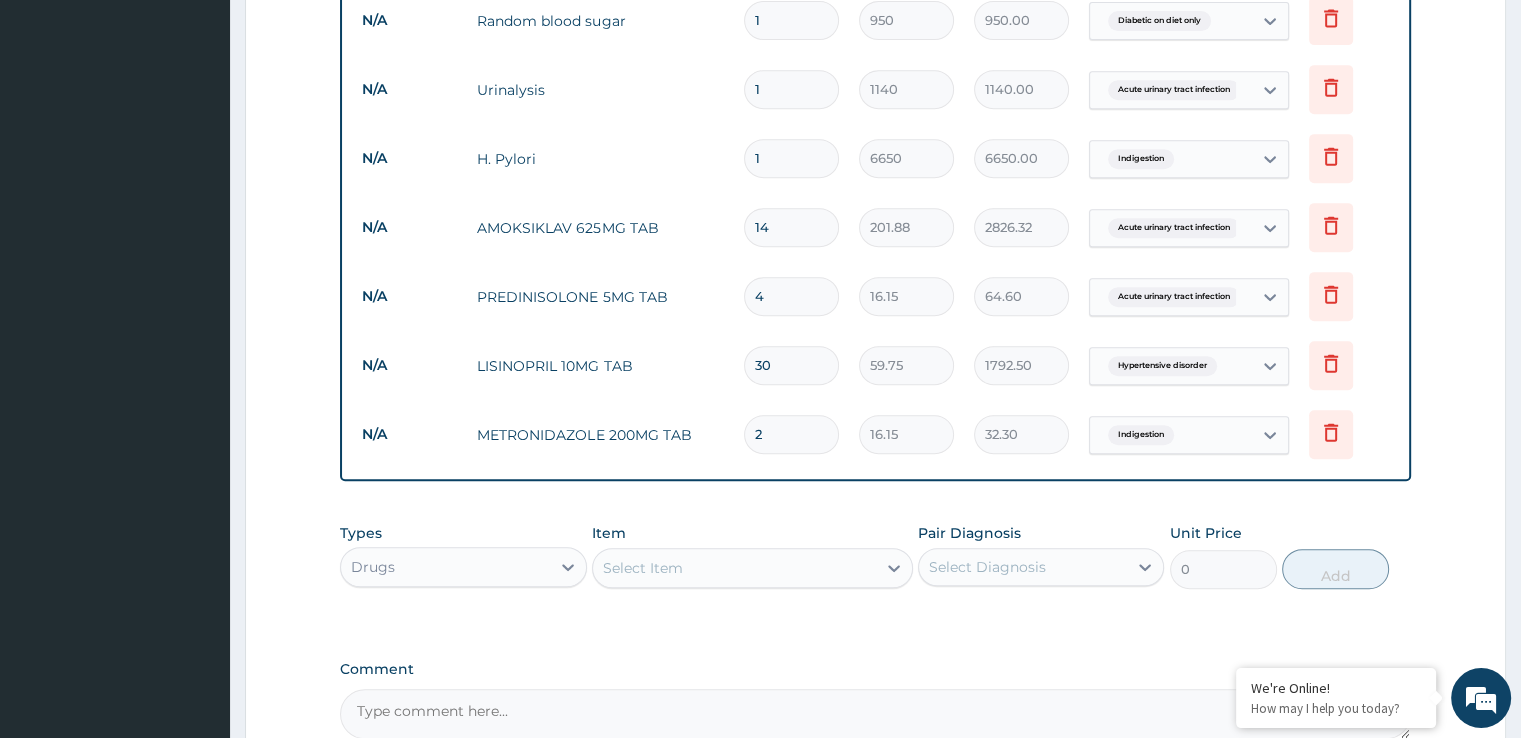 type on "20" 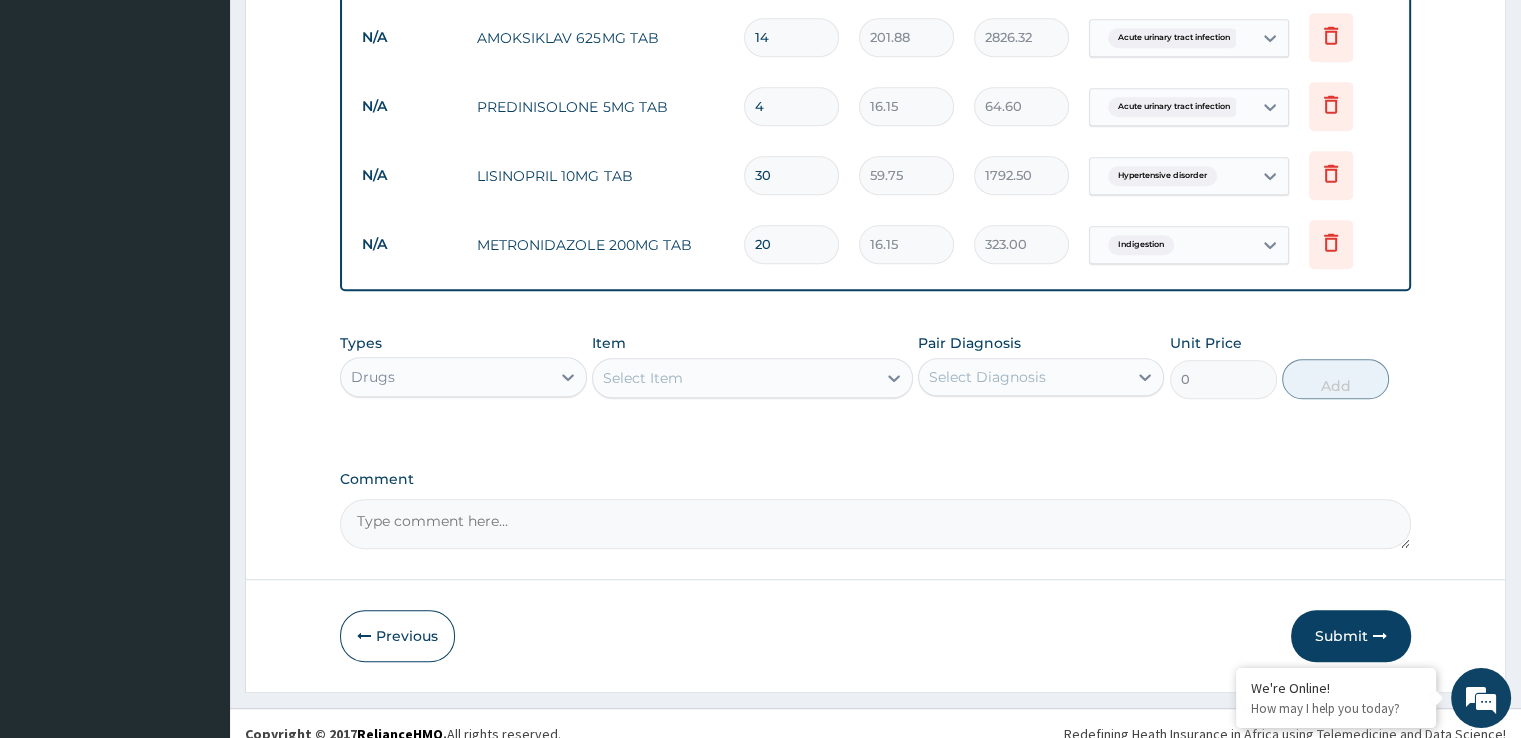 scroll, scrollTop: 1096, scrollLeft: 0, axis: vertical 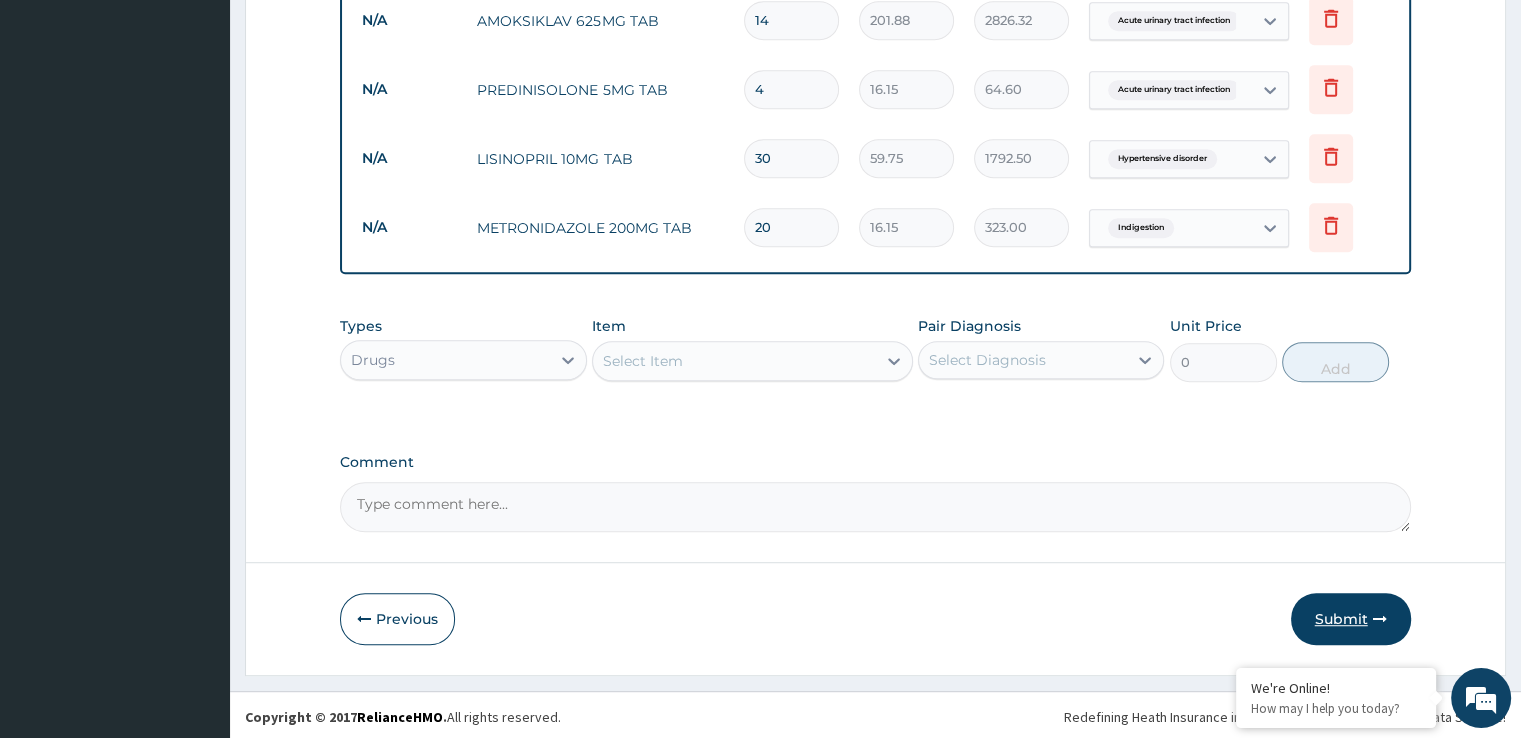 type on "20" 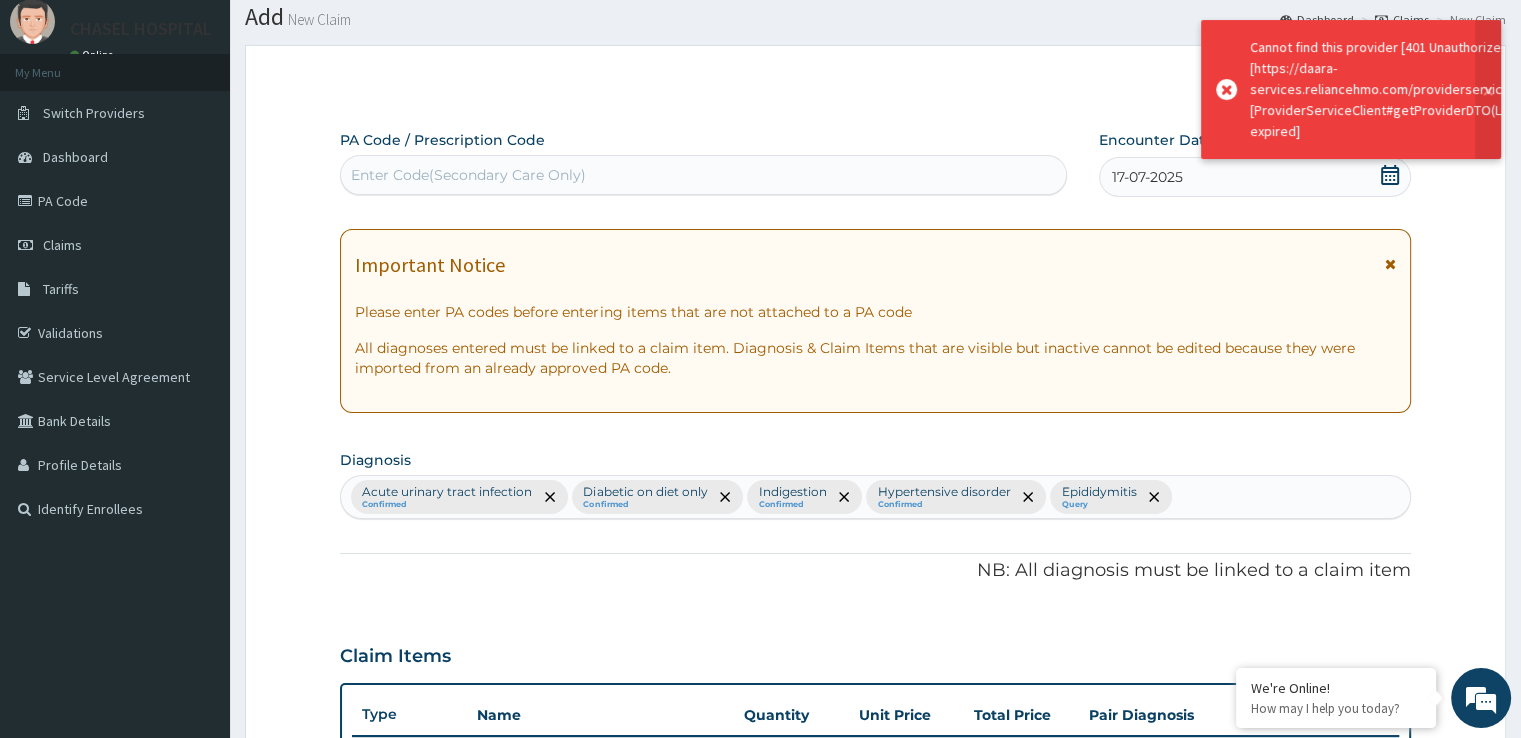 scroll, scrollTop: 1096, scrollLeft: 0, axis: vertical 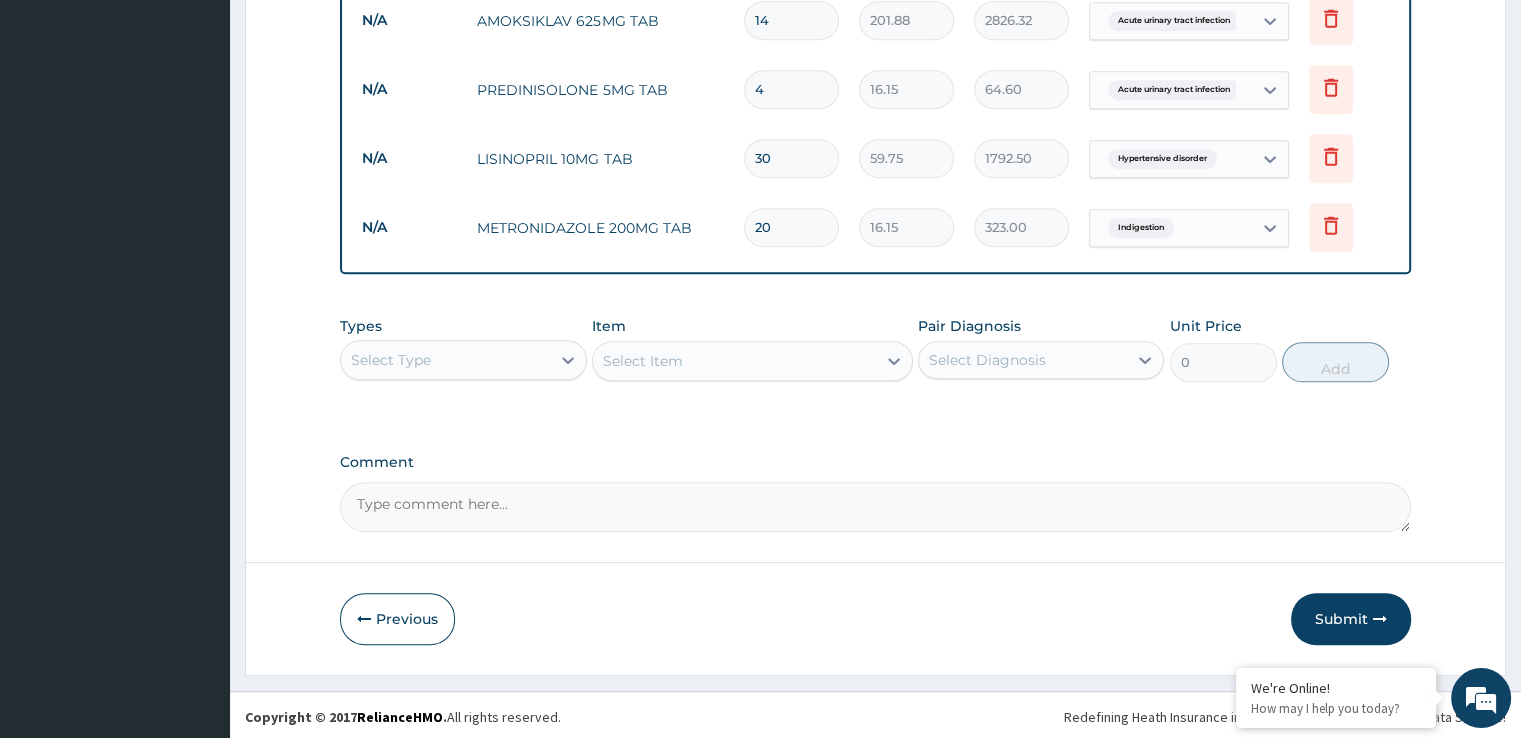 click on "Submit" at bounding box center (1351, 619) 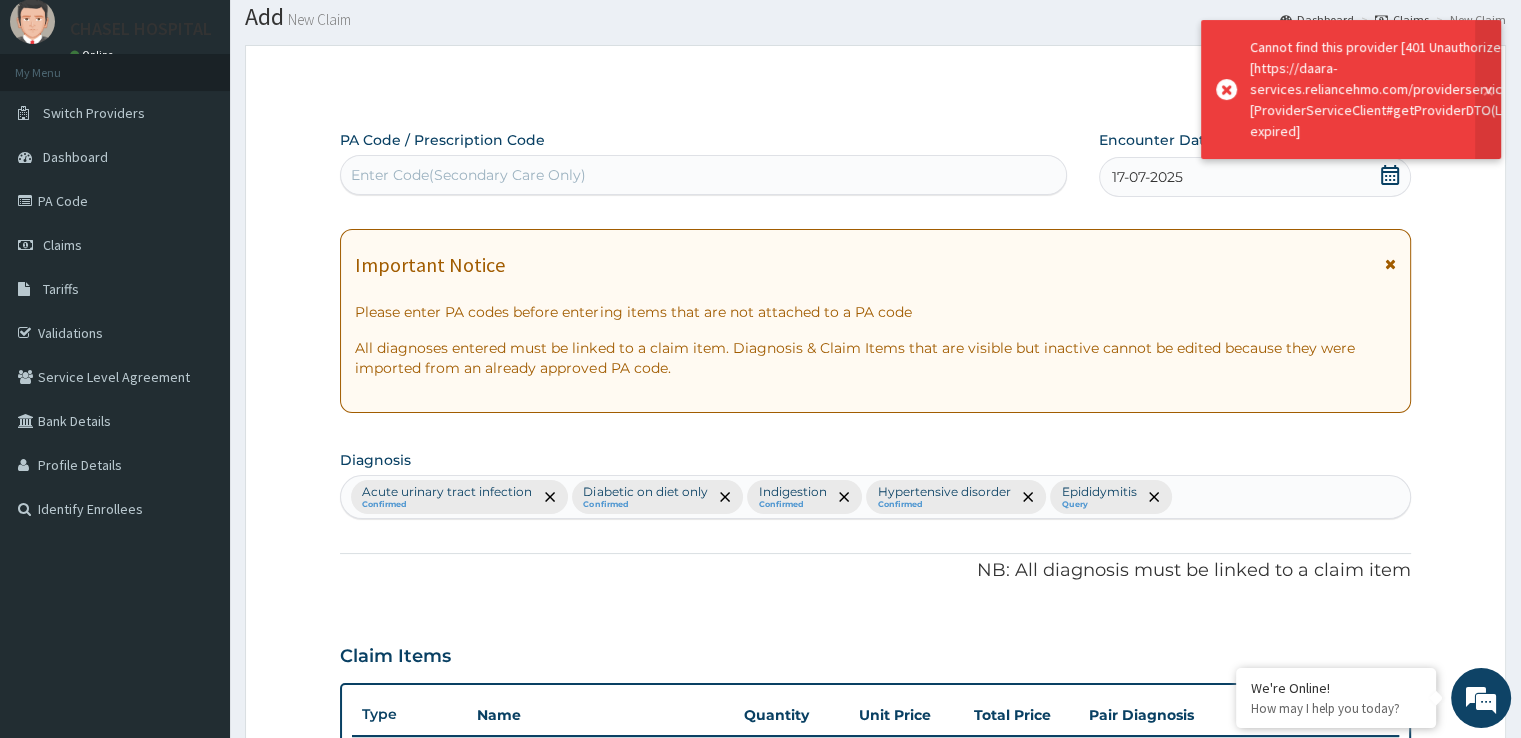 scroll, scrollTop: 1096, scrollLeft: 0, axis: vertical 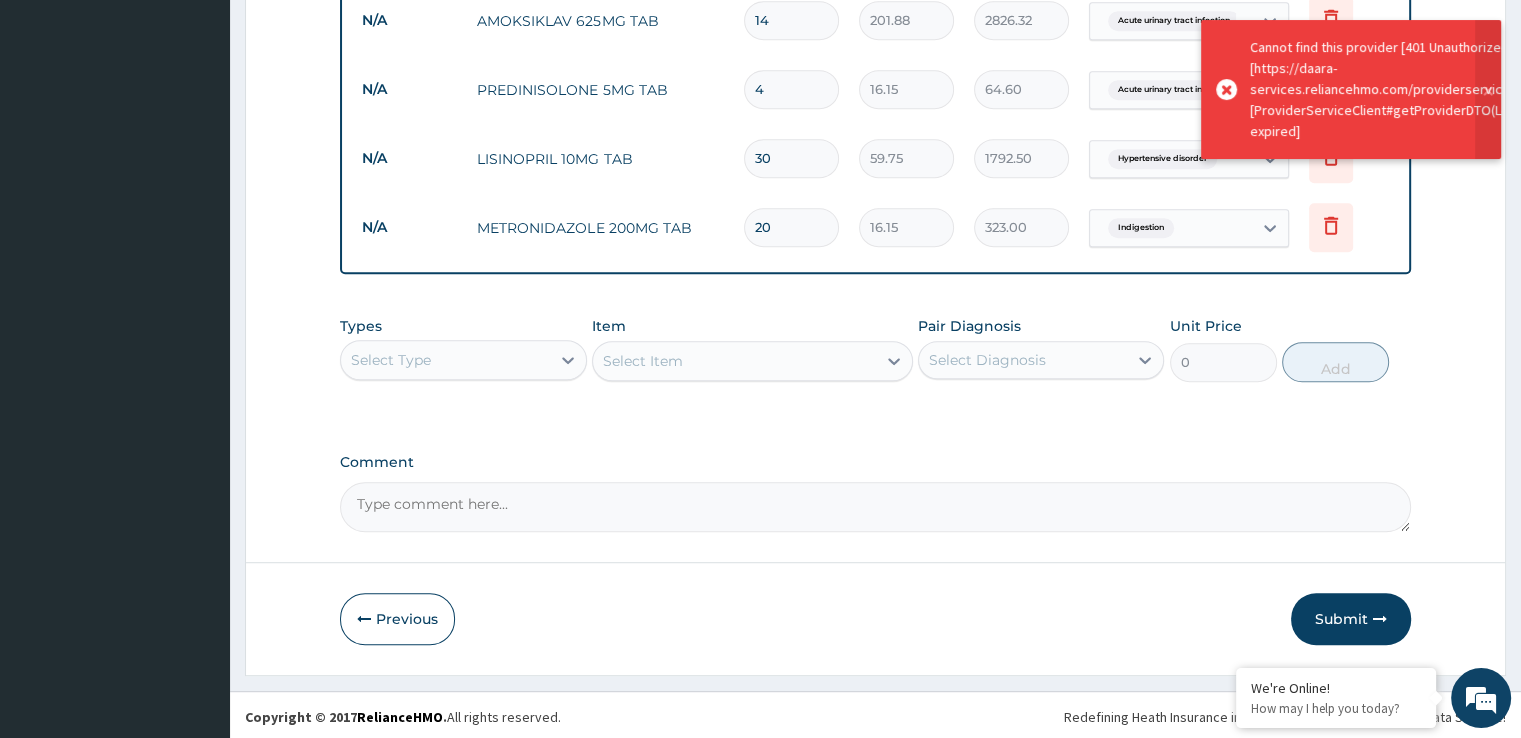 click on "Submit" at bounding box center [1351, 619] 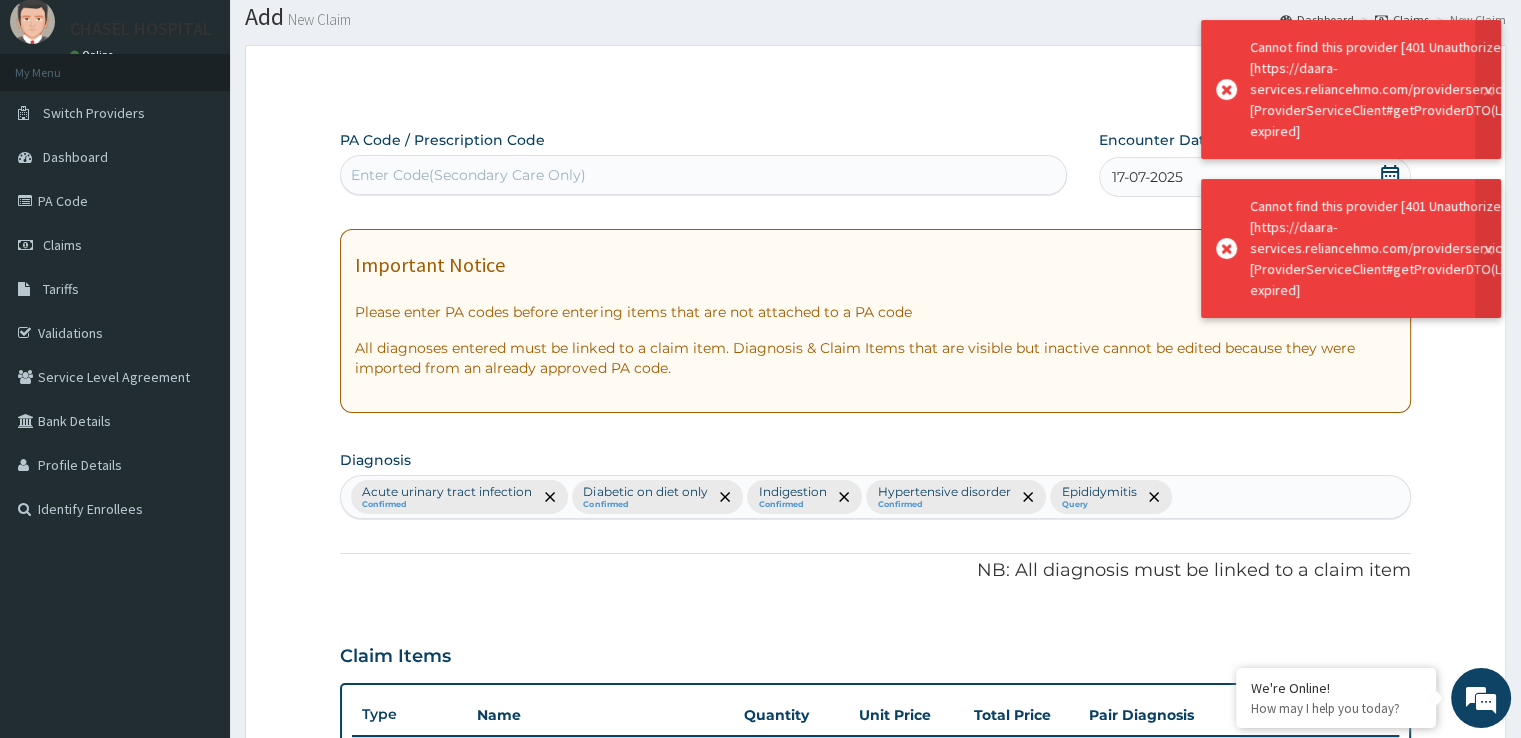 scroll, scrollTop: 1096, scrollLeft: 0, axis: vertical 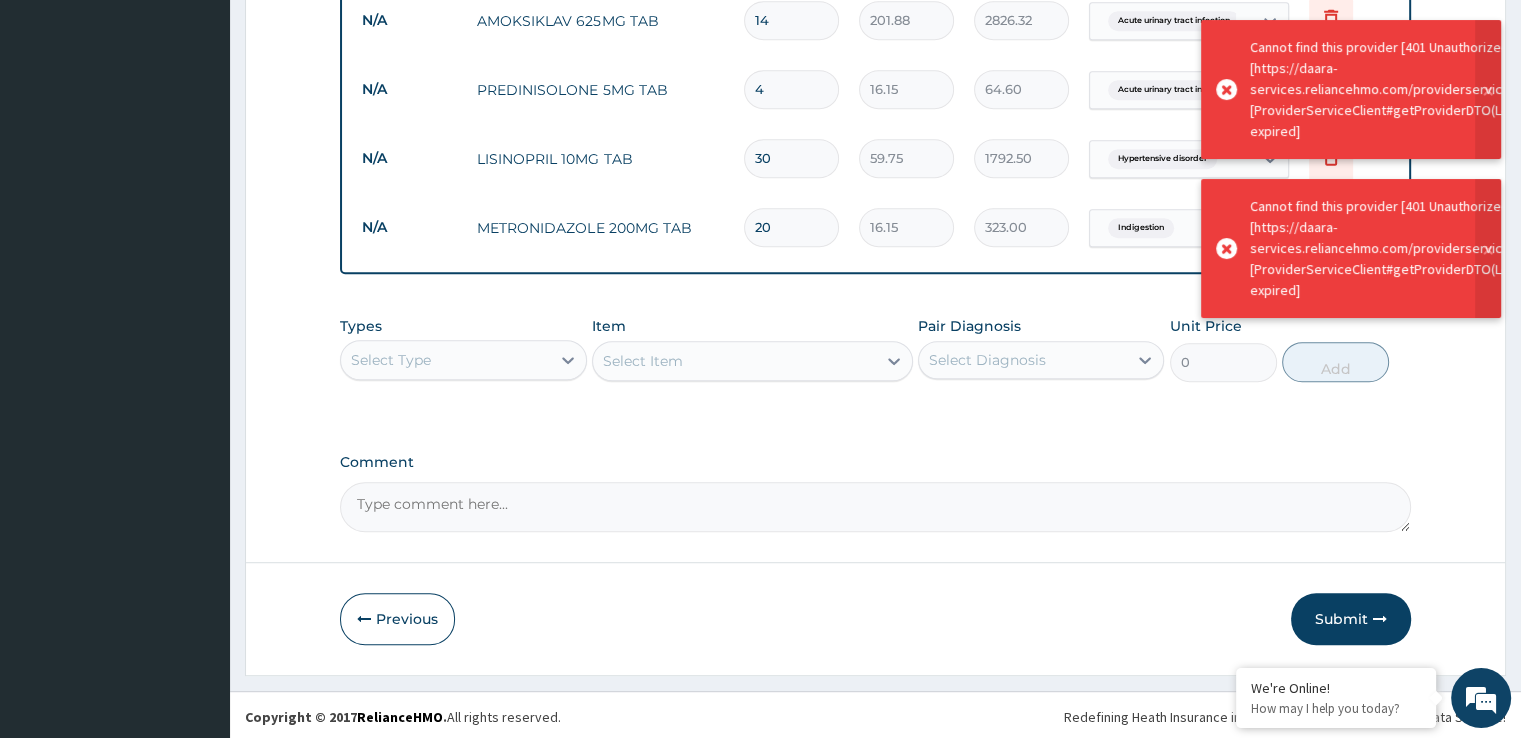 click on "Submit" at bounding box center (1351, 619) 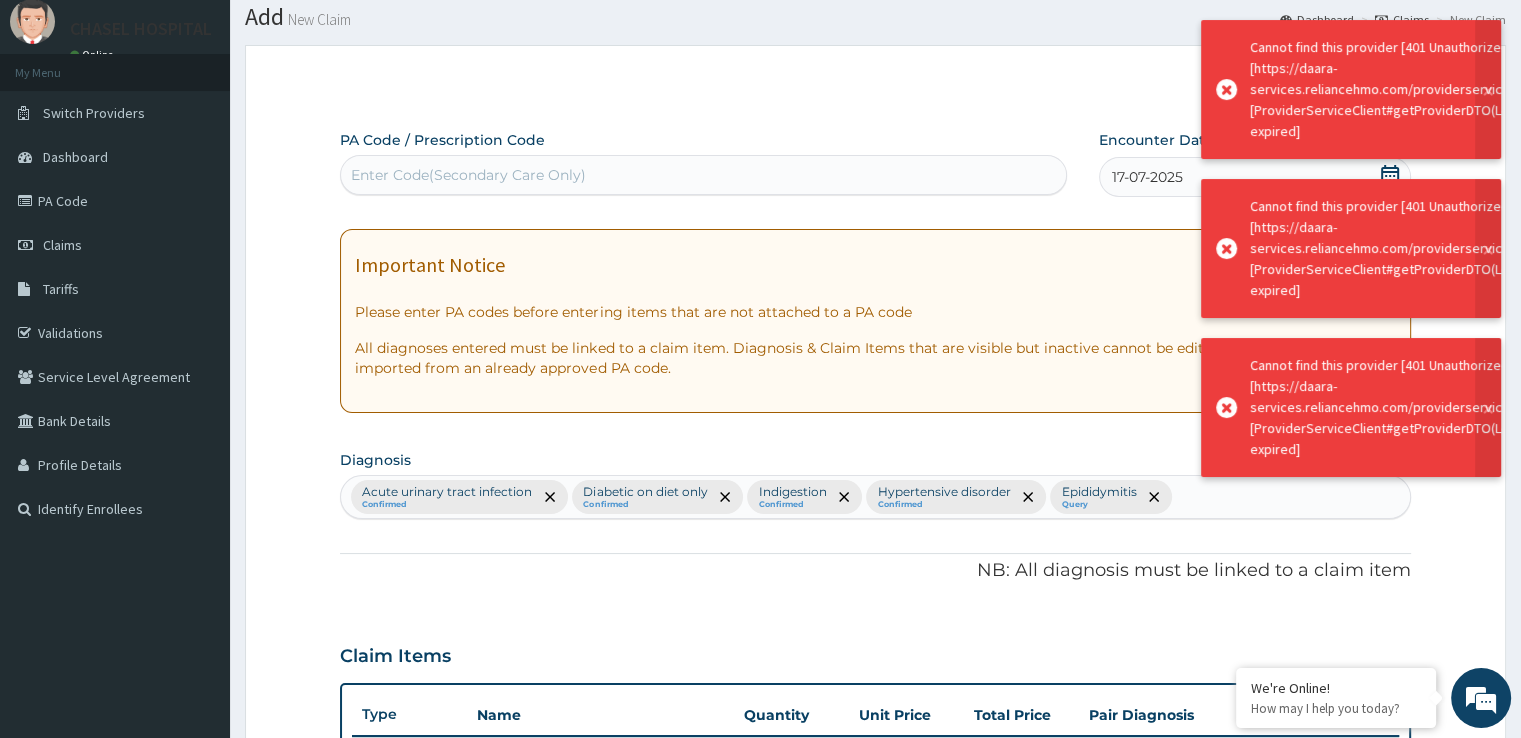 scroll, scrollTop: 1096, scrollLeft: 0, axis: vertical 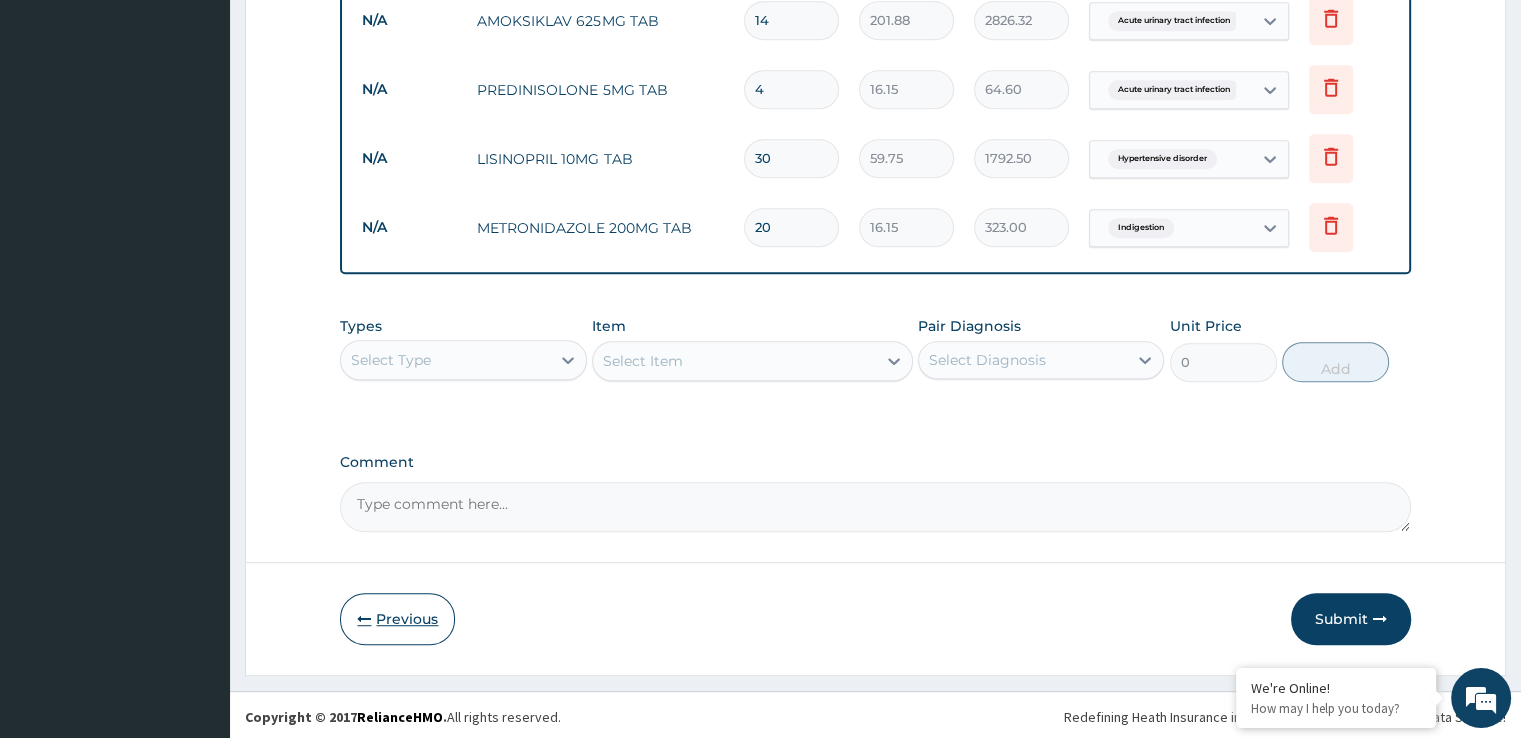 click on "Previous" at bounding box center [397, 619] 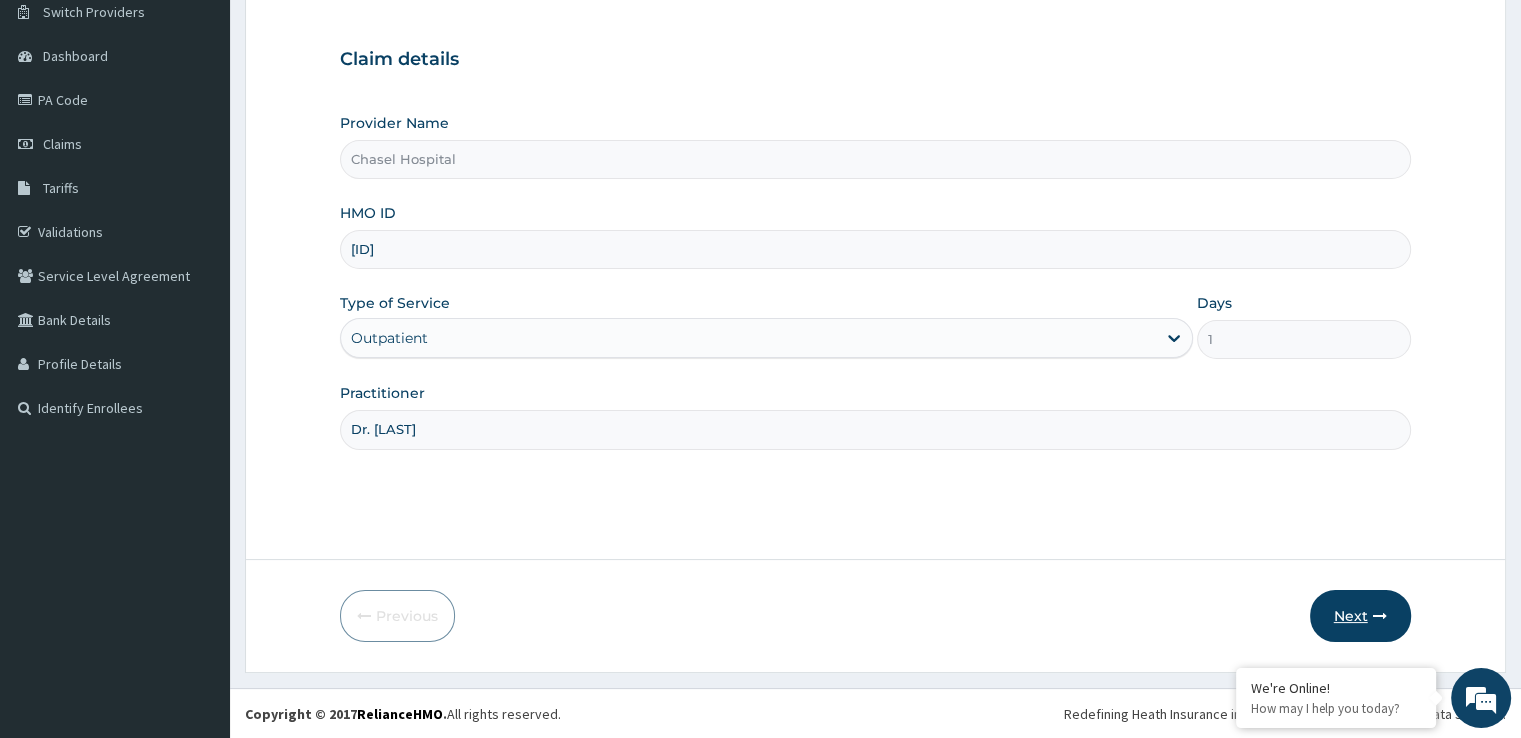 click on "Next" at bounding box center (1360, 616) 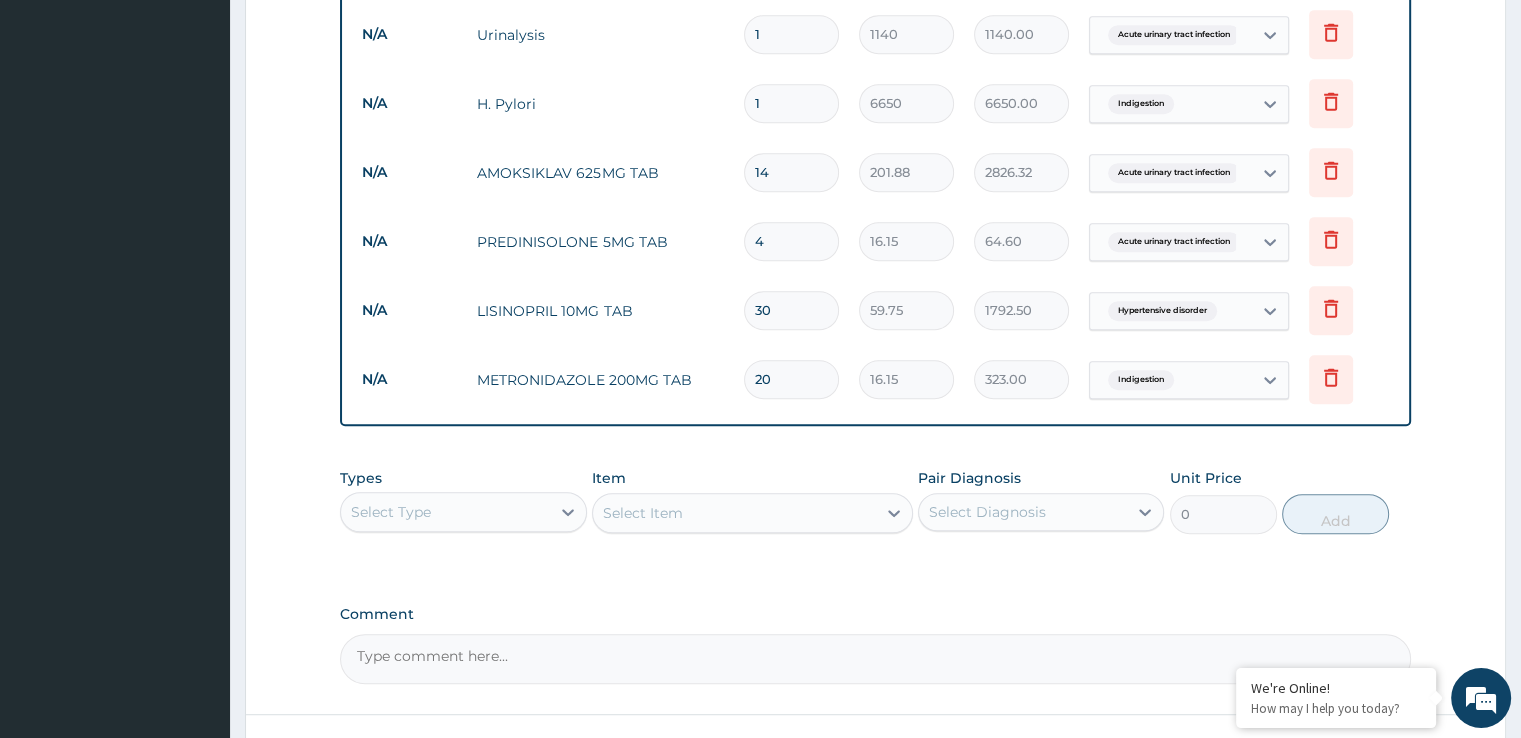 scroll, scrollTop: 1096, scrollLeft: 0, axis: vertical 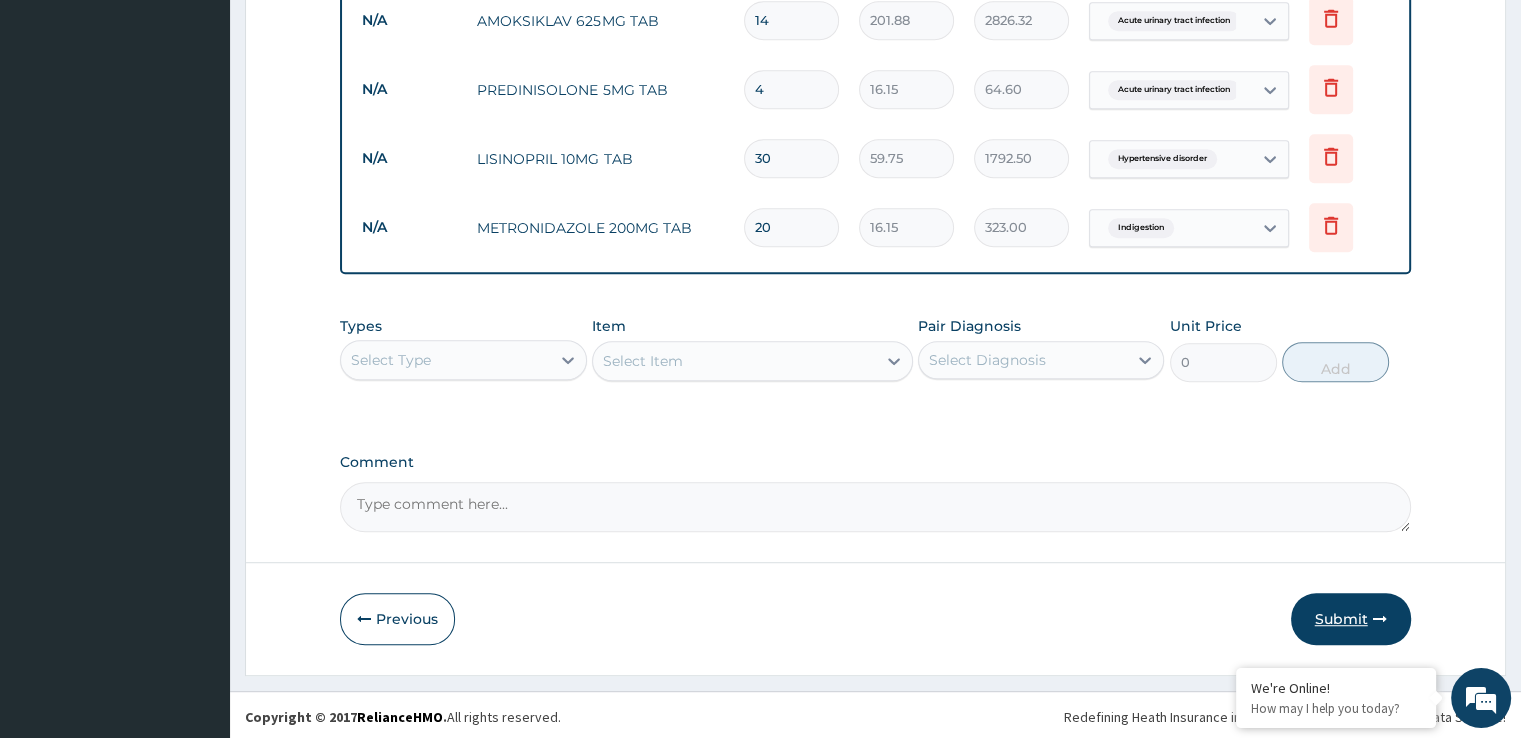 click on "Submit" at bounding box center [1351, 619] 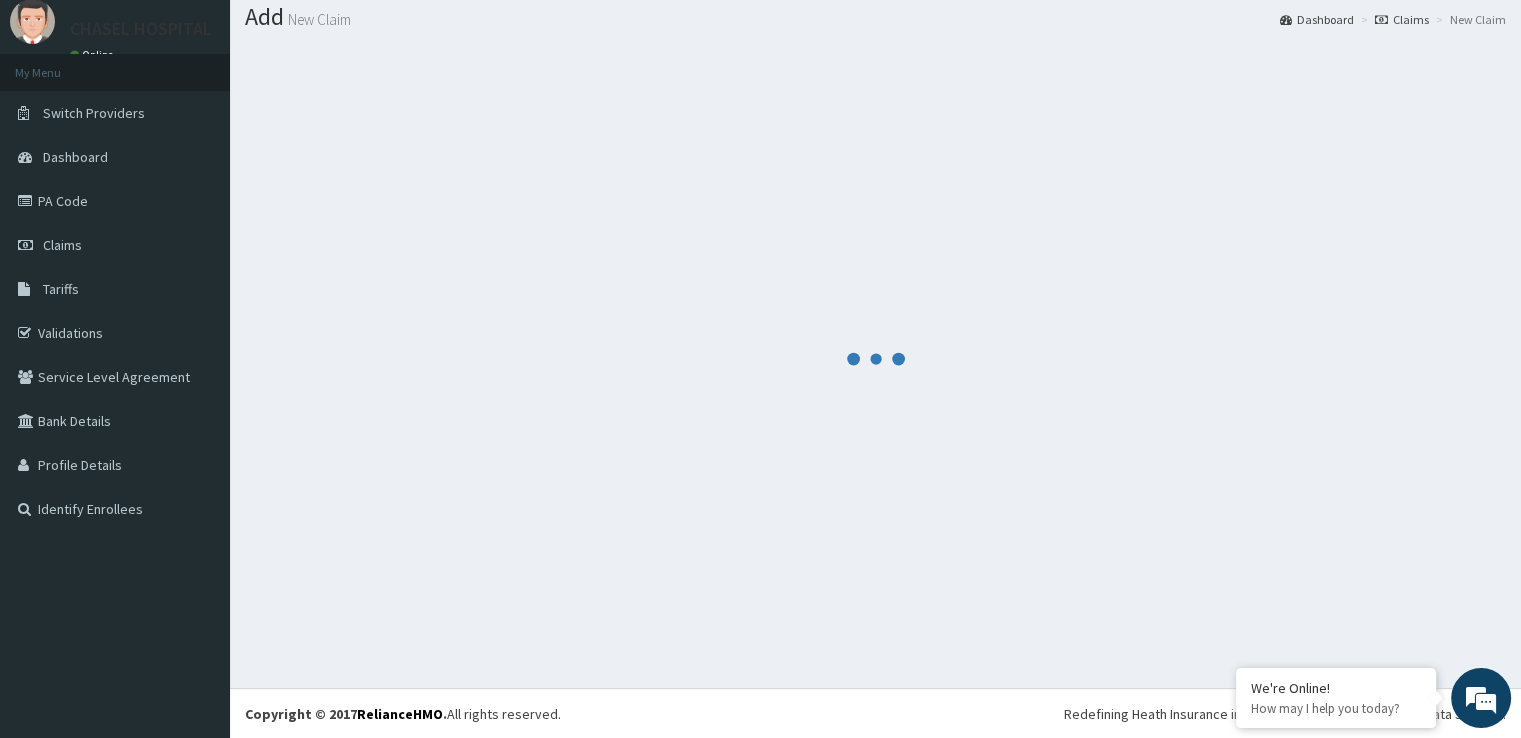 scroll, scrollTop: 1096, scrollLeft: 0, axis: vertical 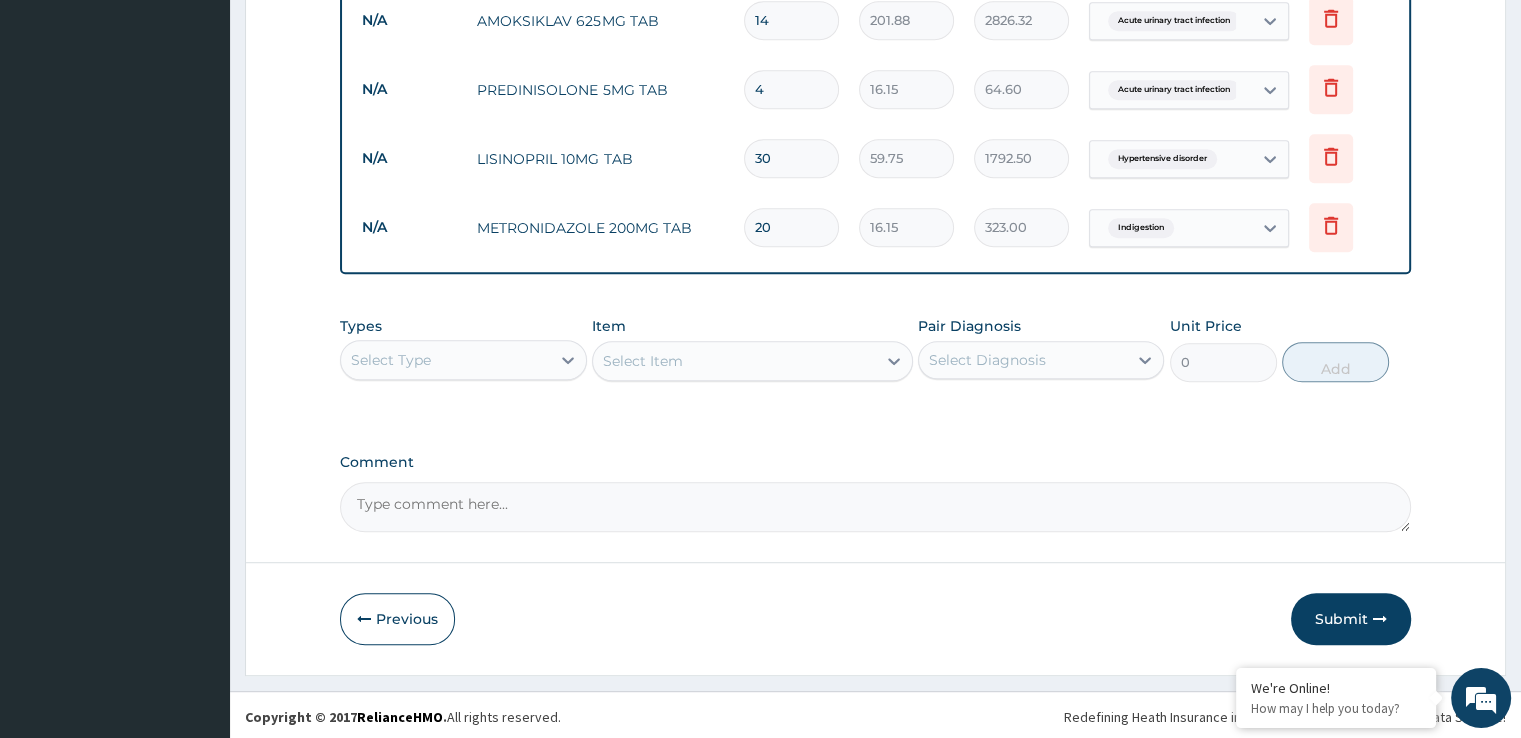 click on "Submit" at bounding box center (1351, 619) 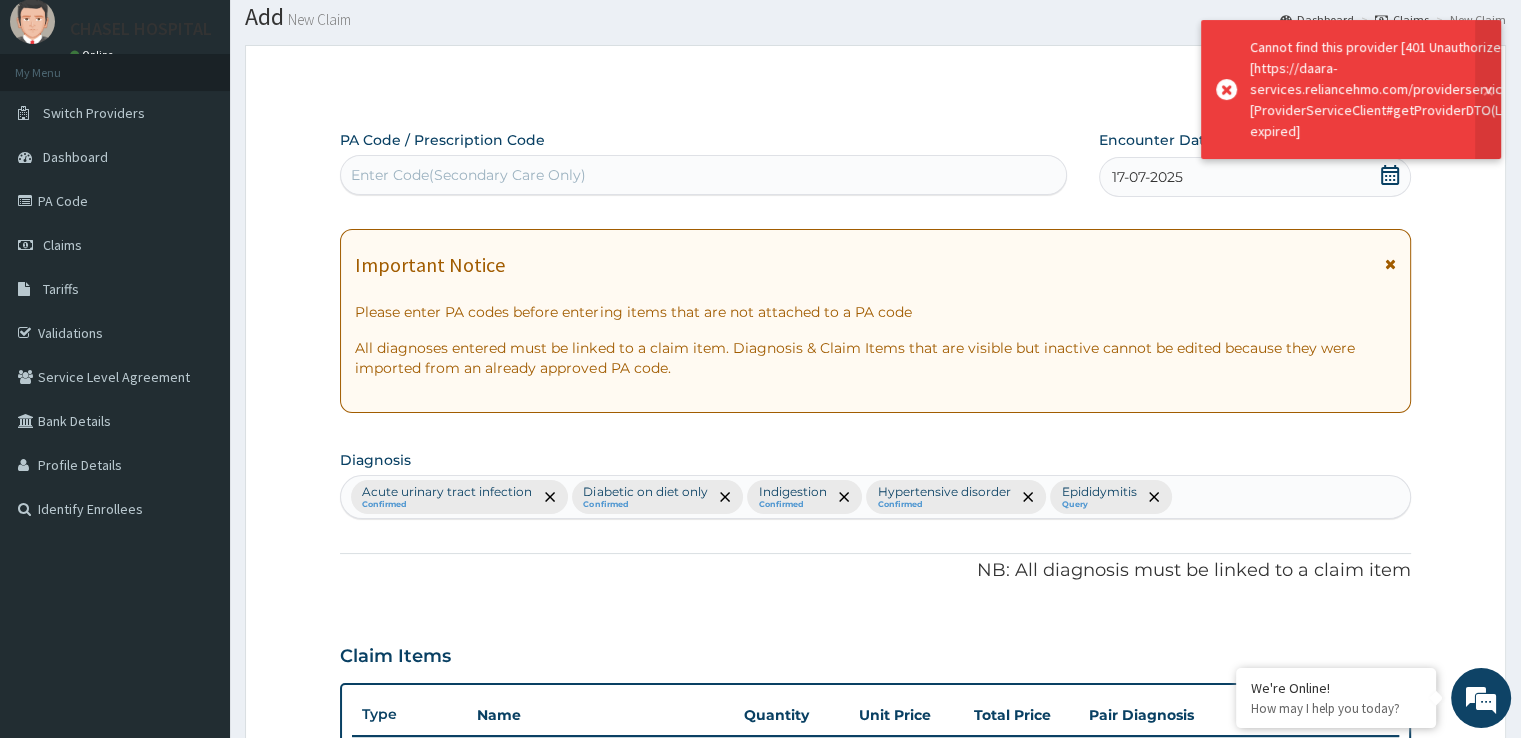 scroll, scrollTop: 1096, scrollLeft: 0, axis: vertical 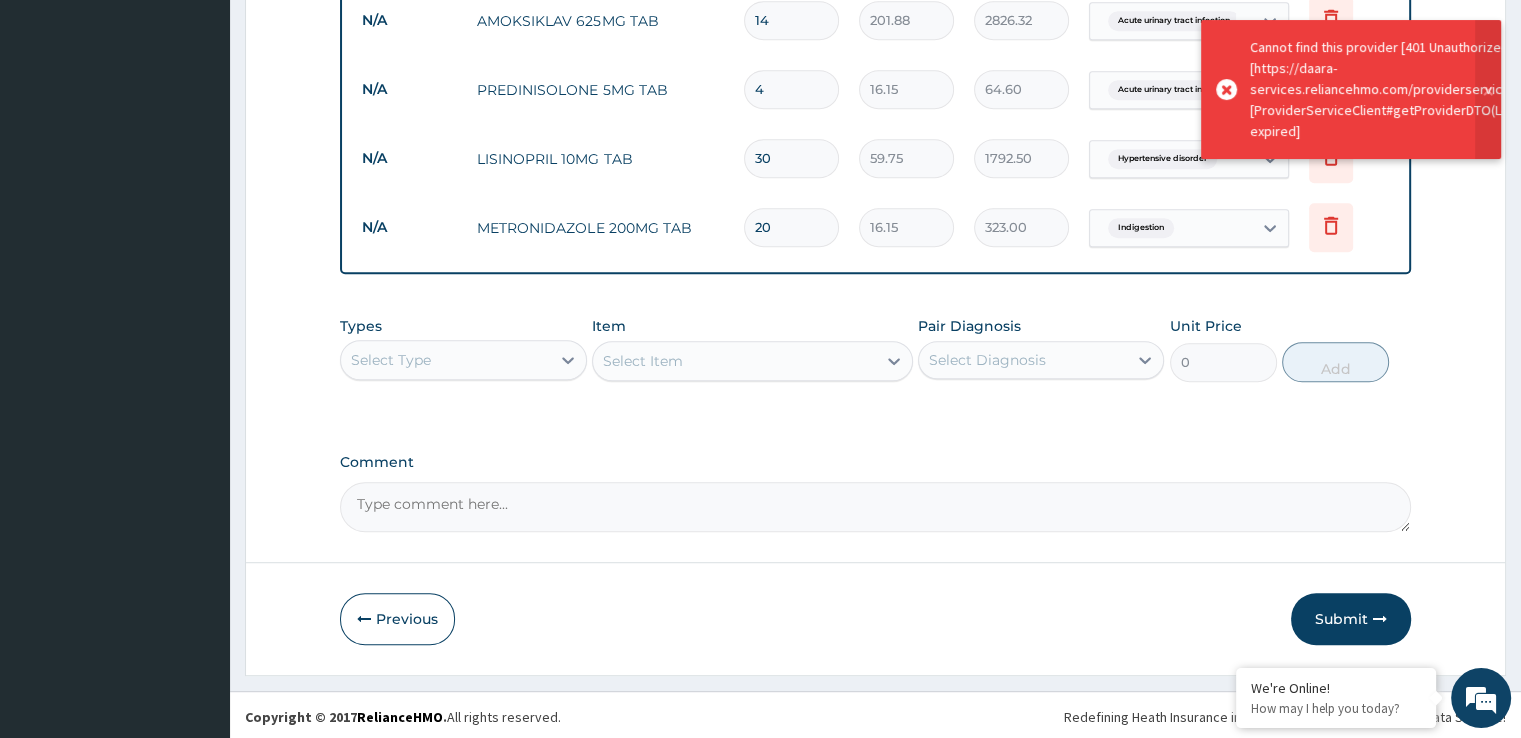 click on "Submit" at bounding box center (1351, 619) 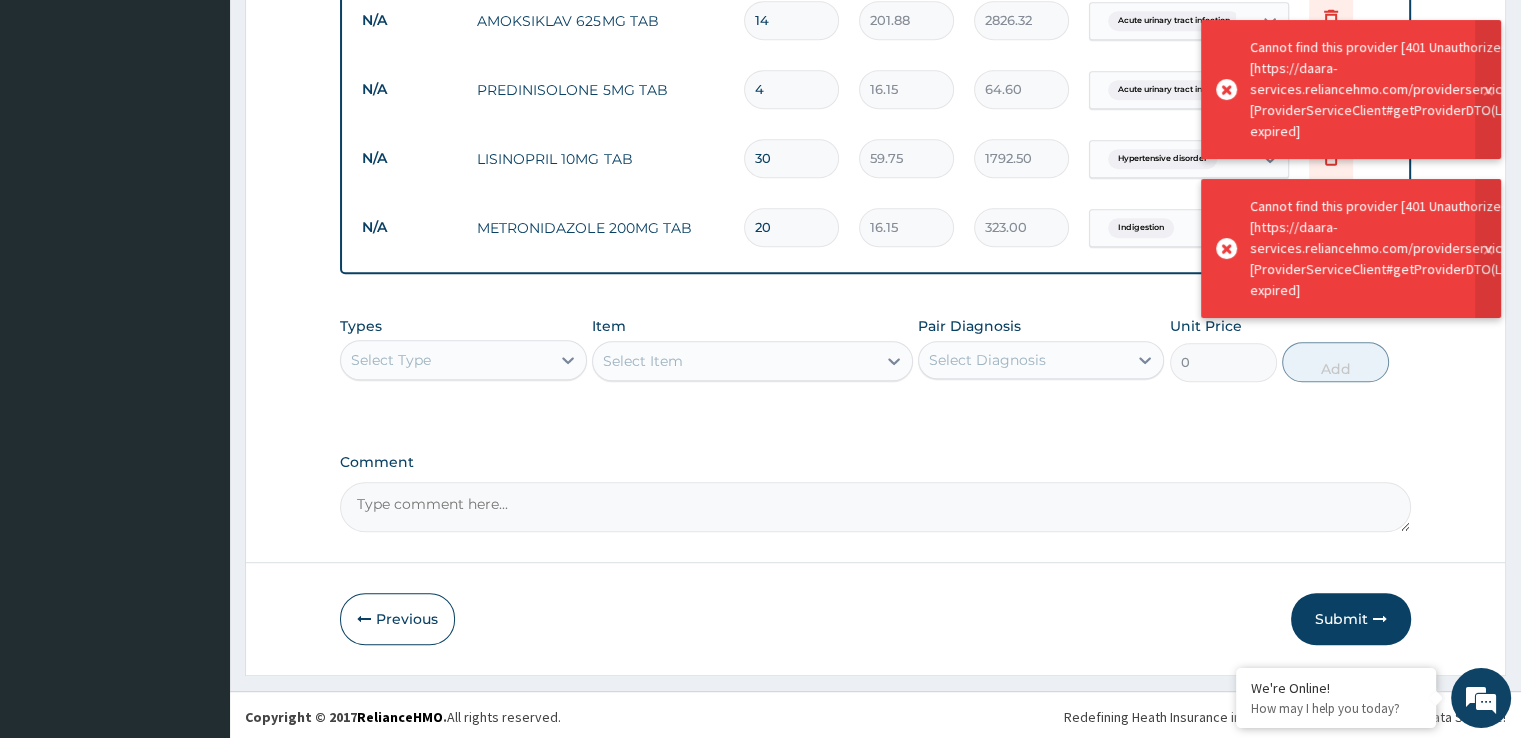 click on "Submit" at bounding box center [1351, 619] 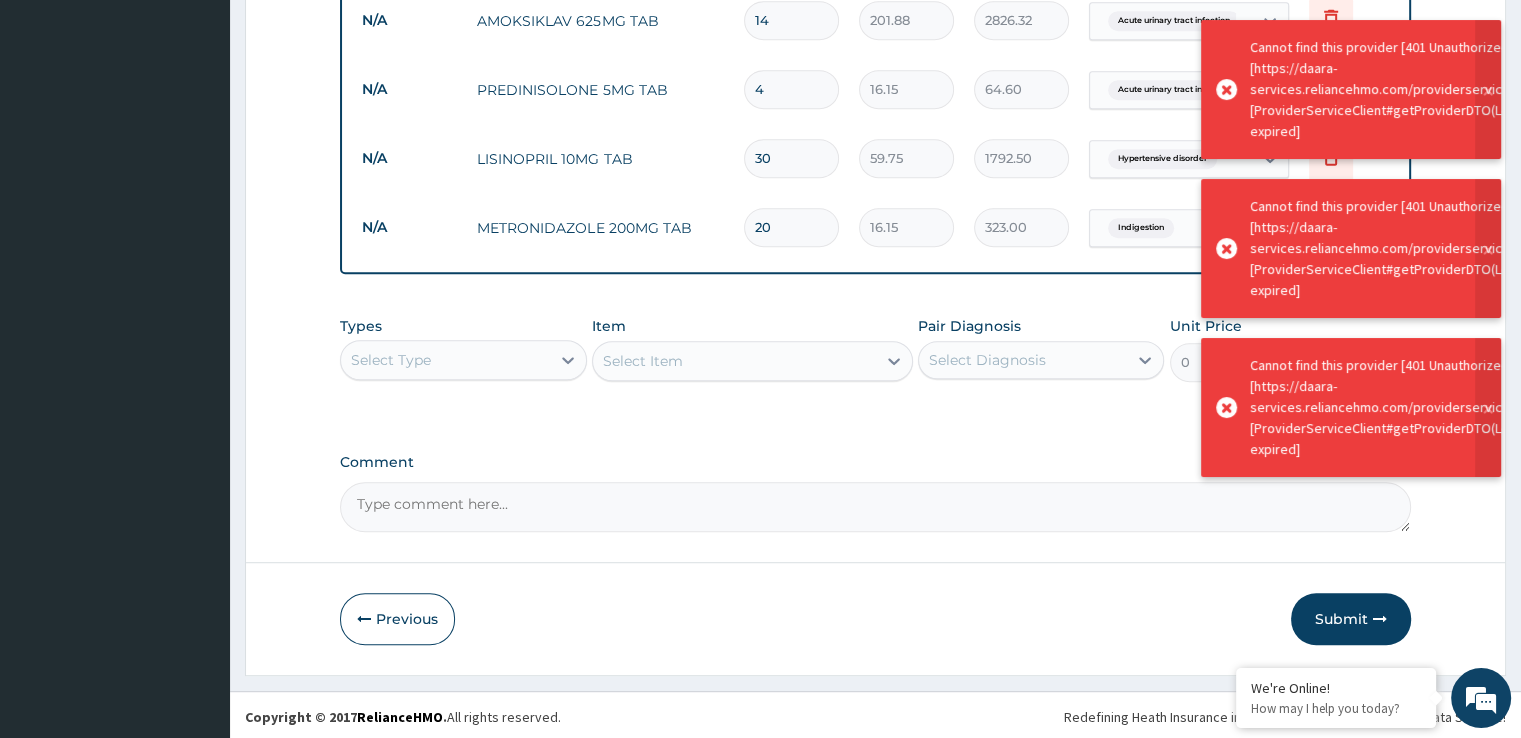 click on "Submit" at bounding box center (1351, 619) 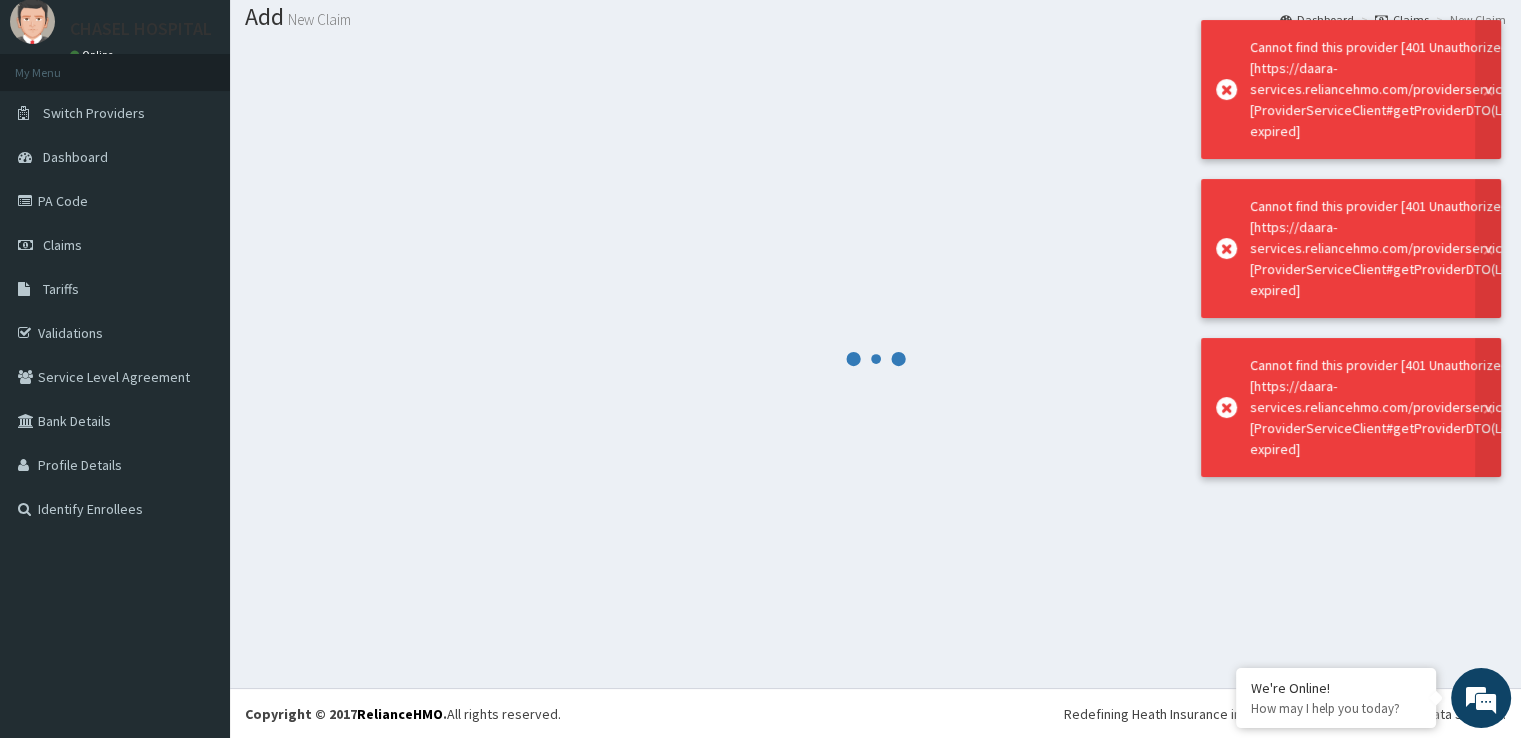 scroll, scrollTop: 1096, scrollLeft: 0, axis: vertical 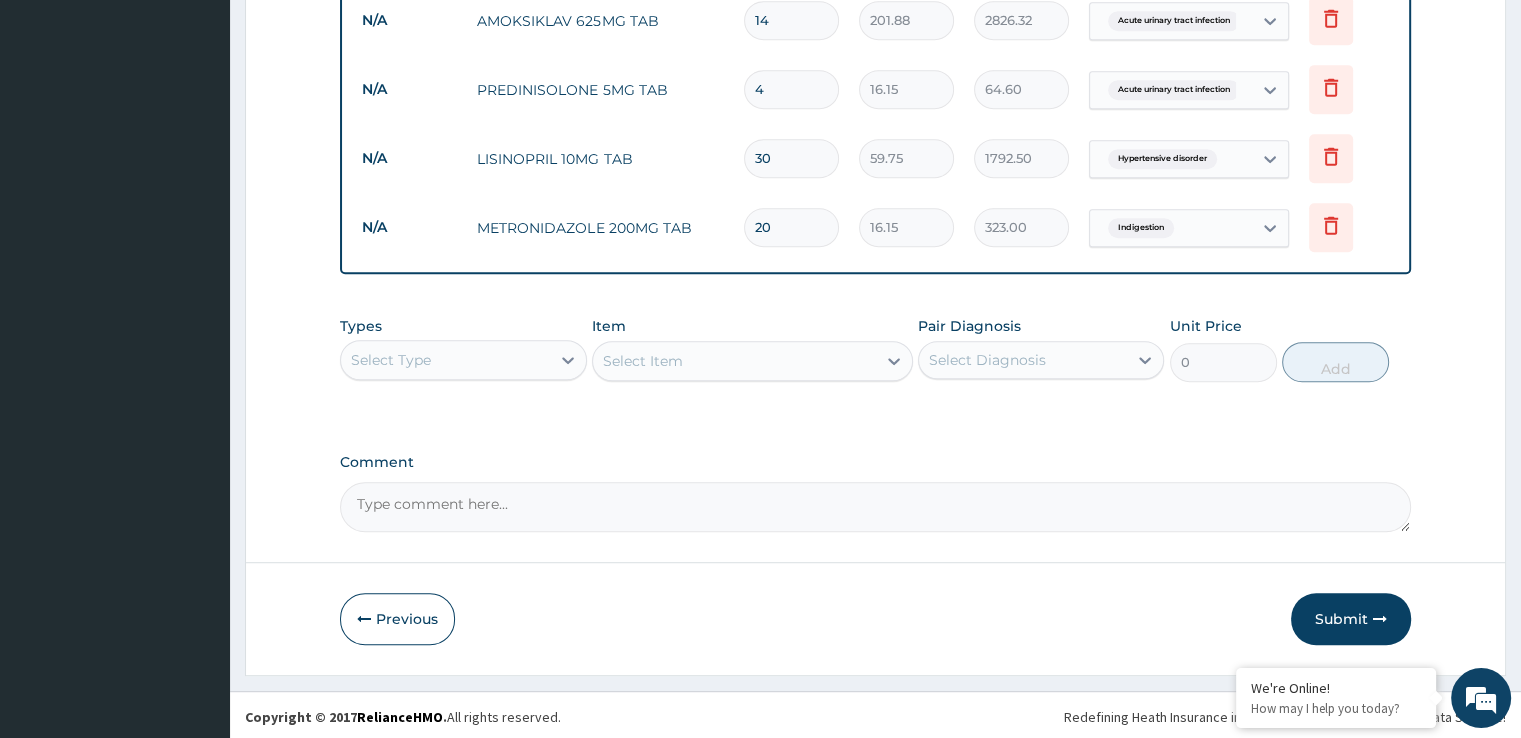 click on "Submit" at bounding box center [1351, 619] 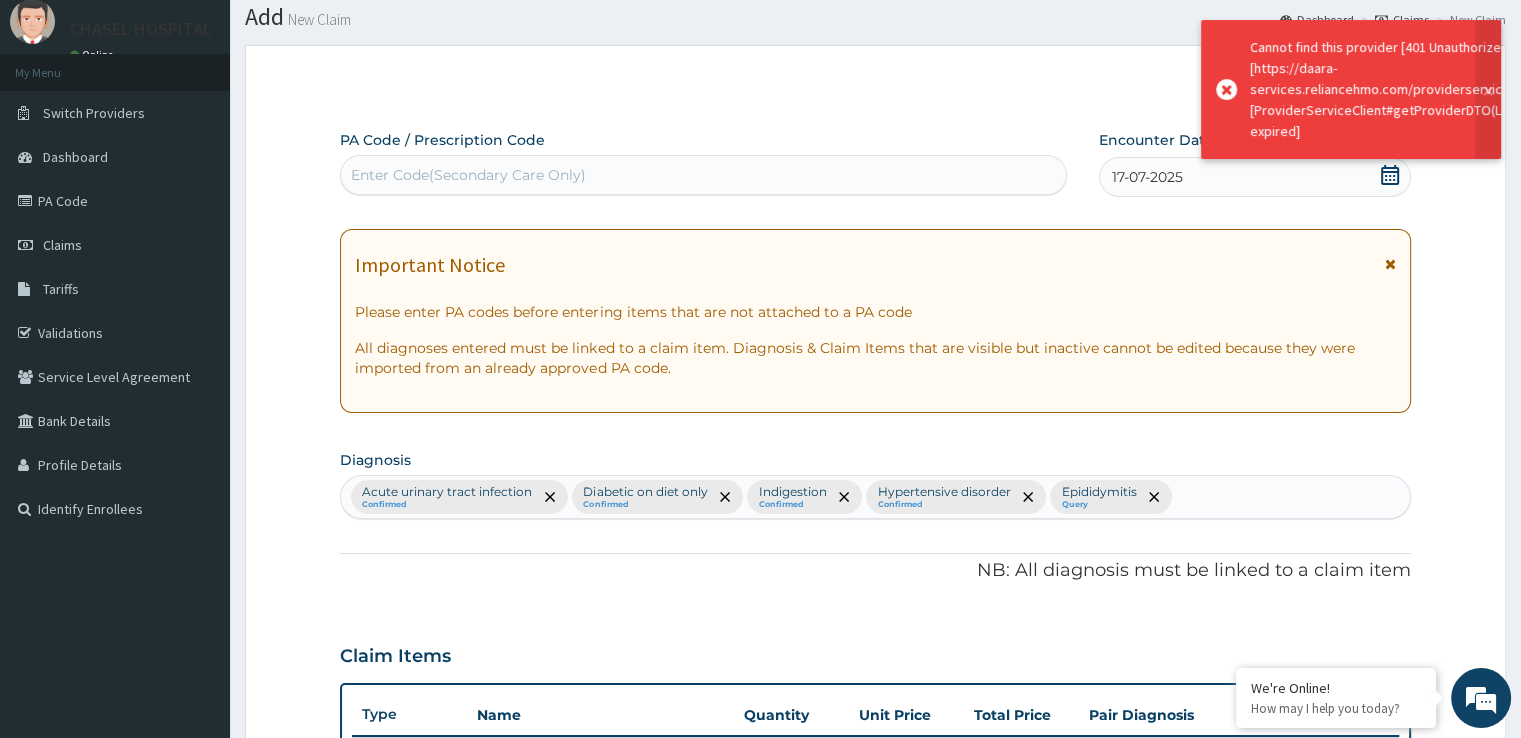 scroll, scrollTop: 1096, scrollLeft: 0, axis: vertical 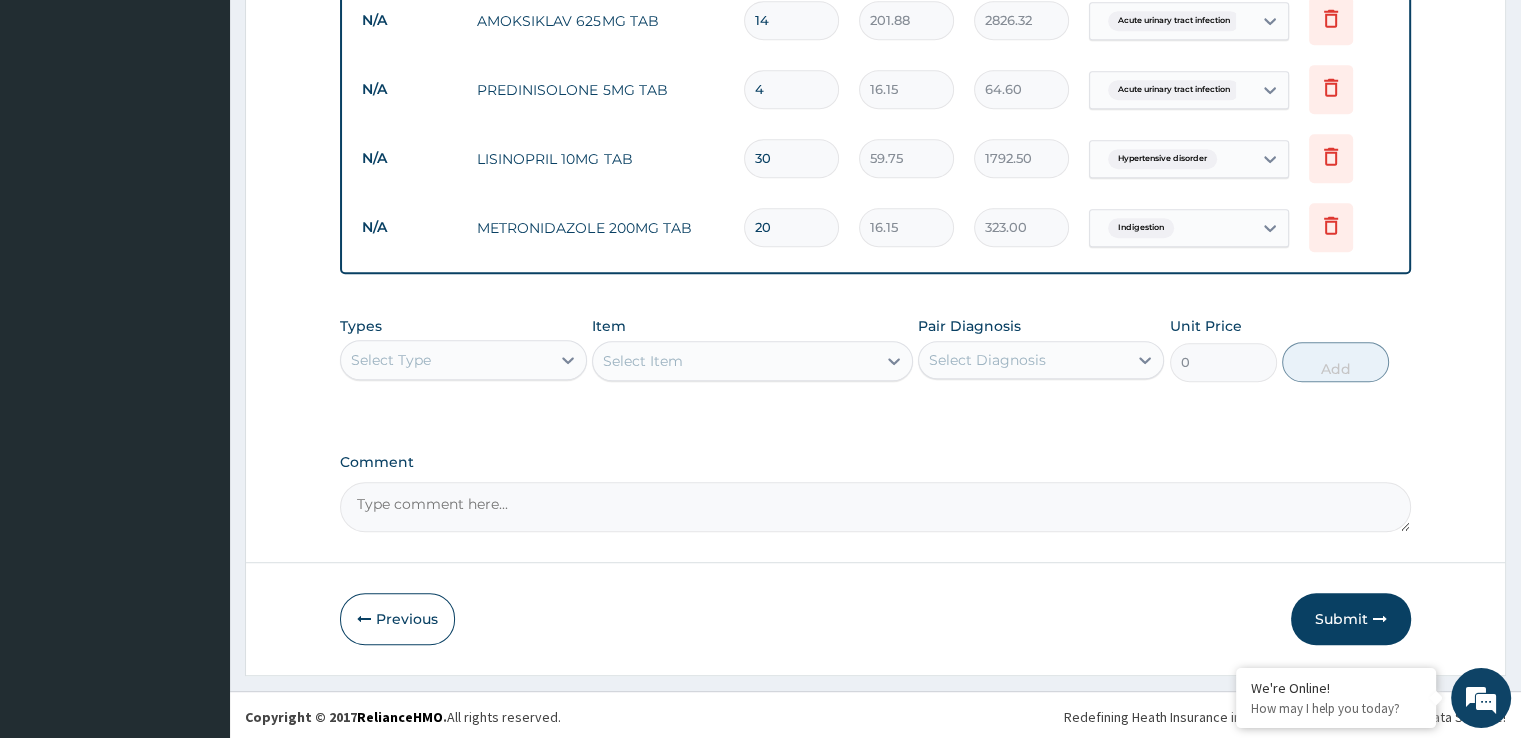 click on "Submit" at bounding box center (1351, 619) 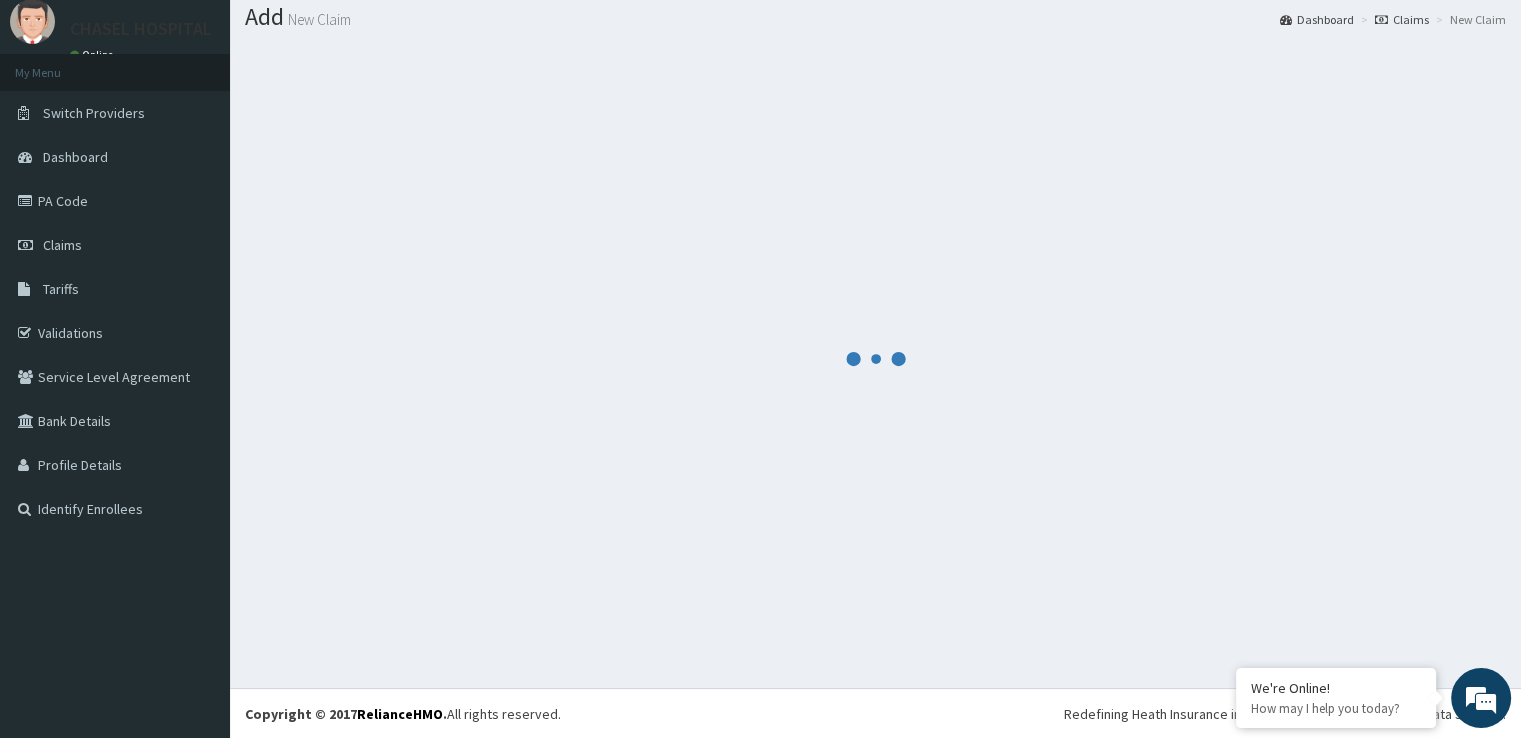 scroll, scrollTop: 1096, scrollLeft: 0, axis: vertical 